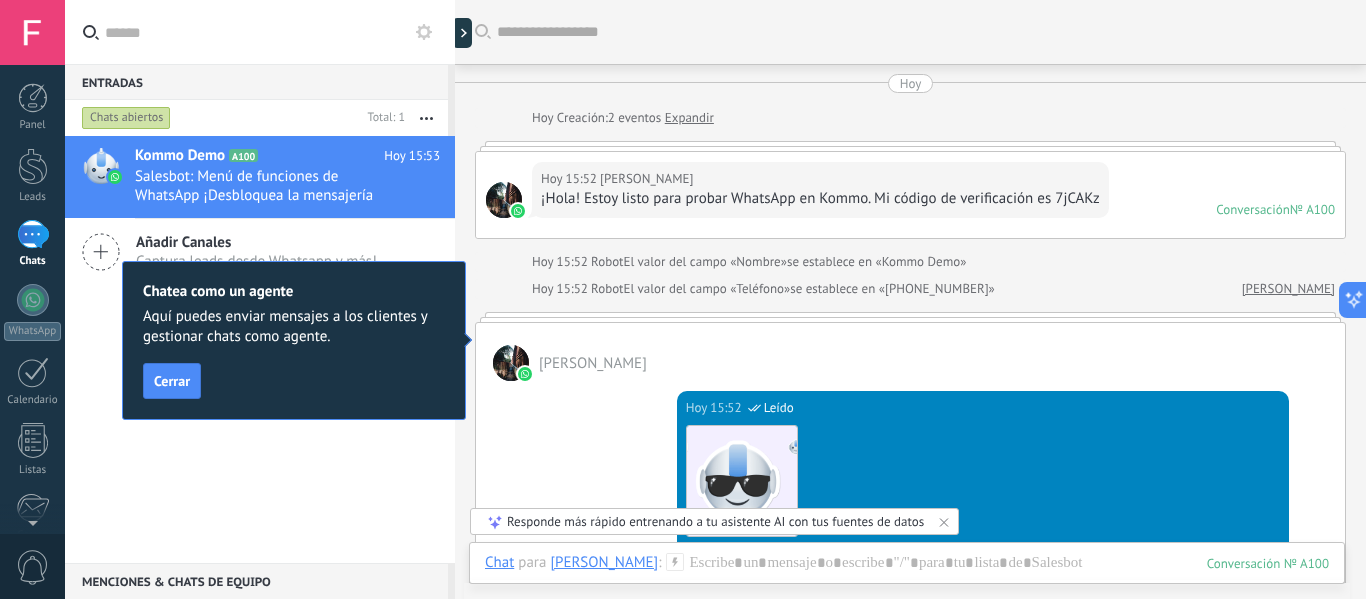scroll, scrollTop: 0, scrollLeft: 0, axis: both 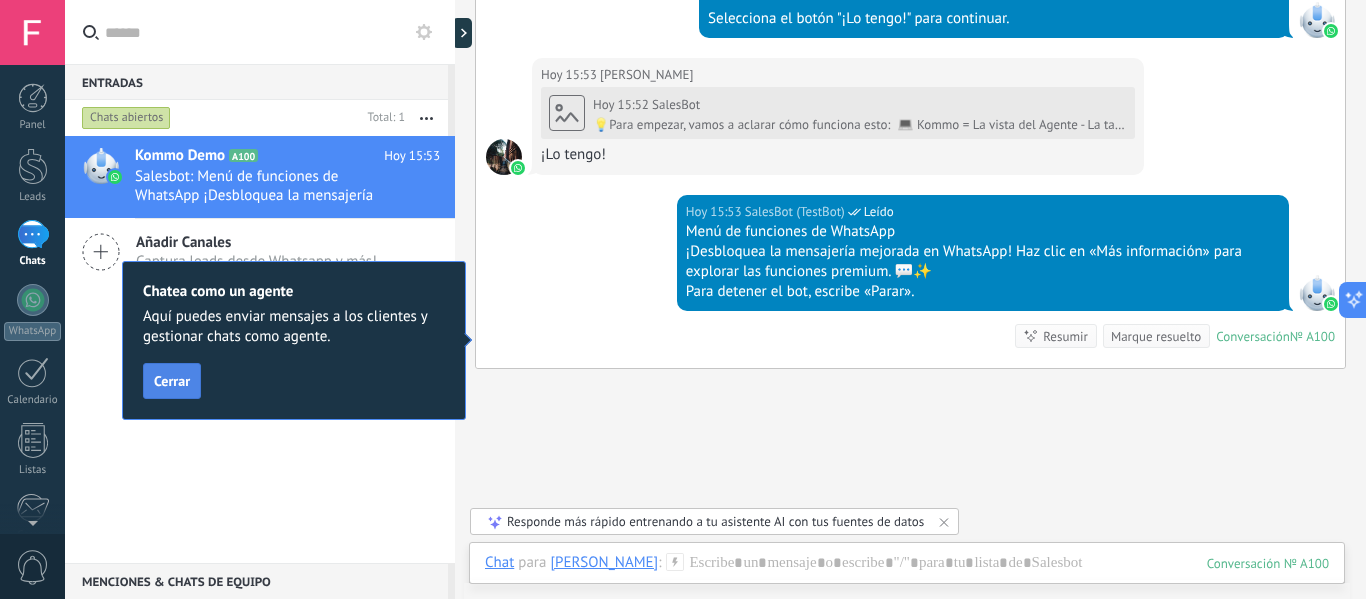 click on "Cerrar" at bounding box center (172, 381) 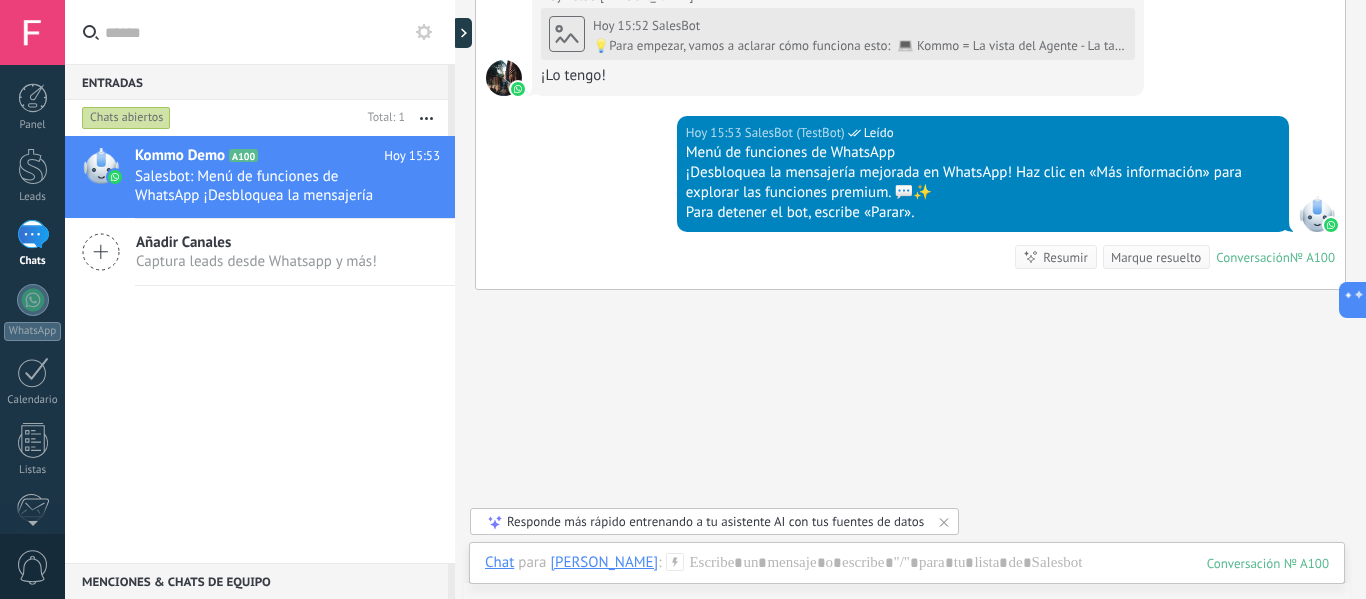 scroll, scrollTop: 1000, scrollLeft: 0, axis: vertical 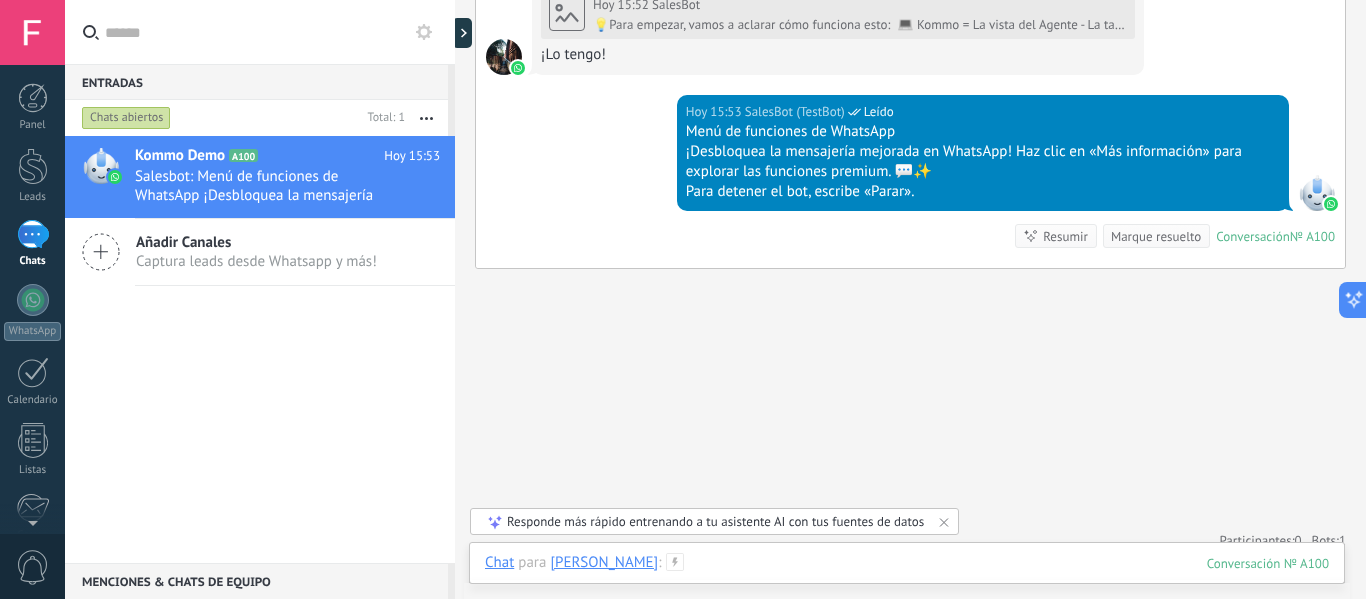 click at bounding box center [907, 583] 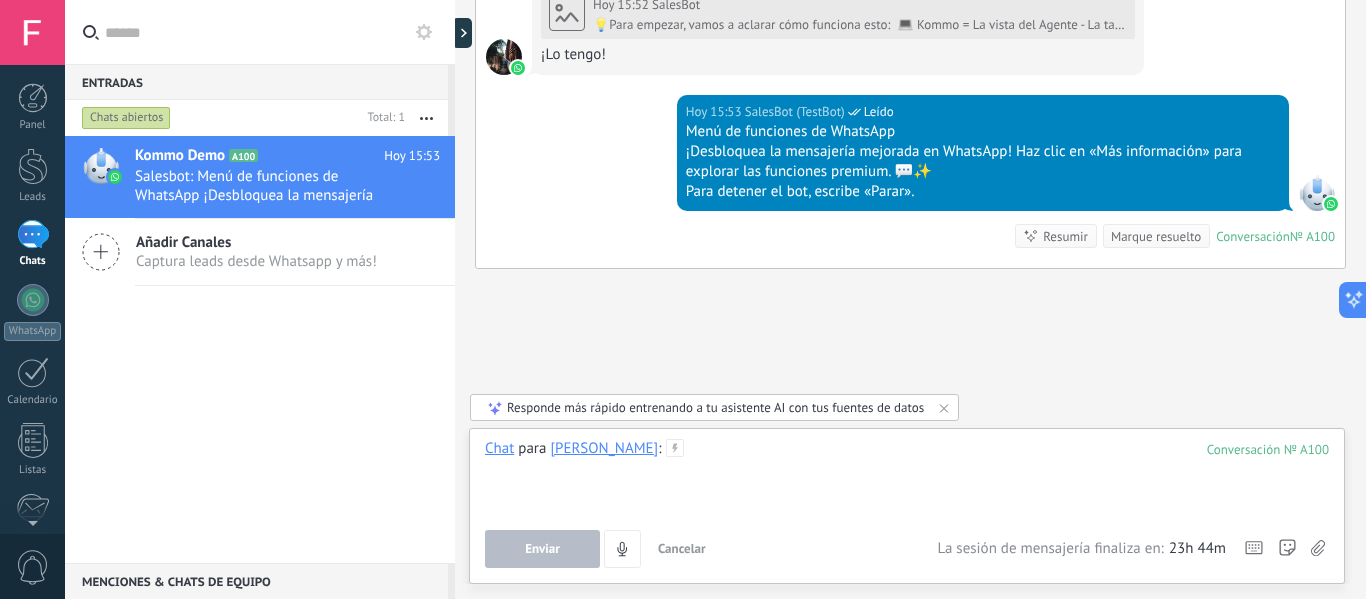click at bounding box center [907, 477] 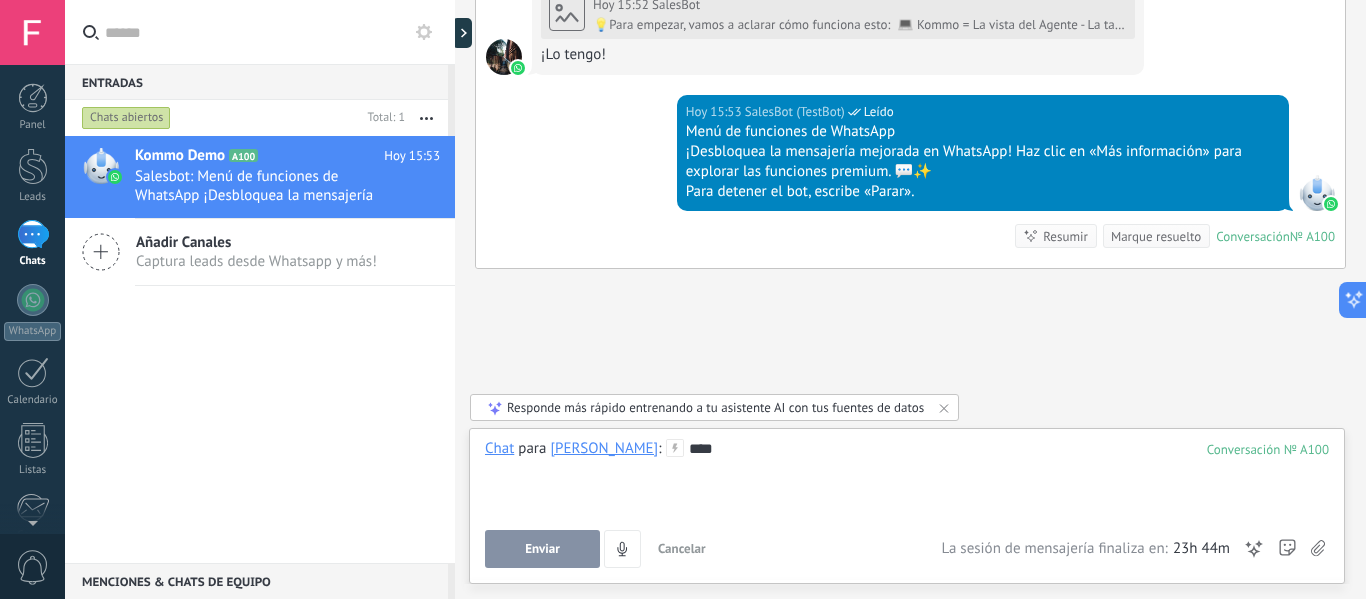 click on "Enviar" at bounding box center [542, 549] 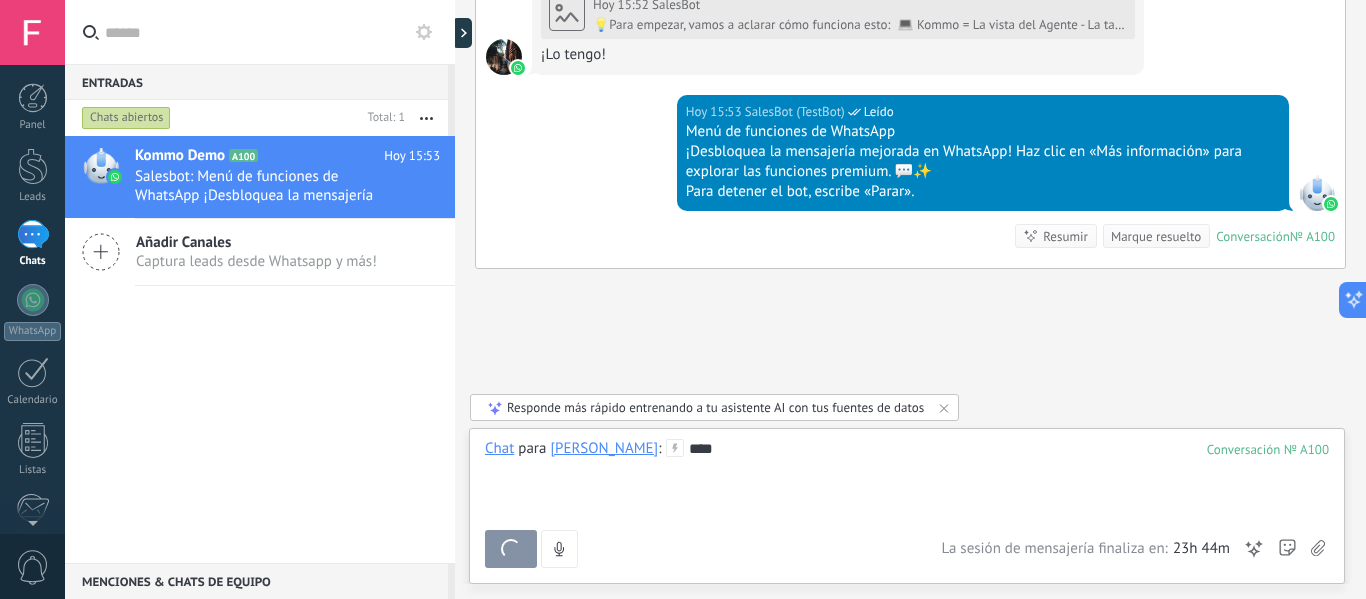 scroll, scrollTop: 1095, scrollLeft: 0, axis: vertical 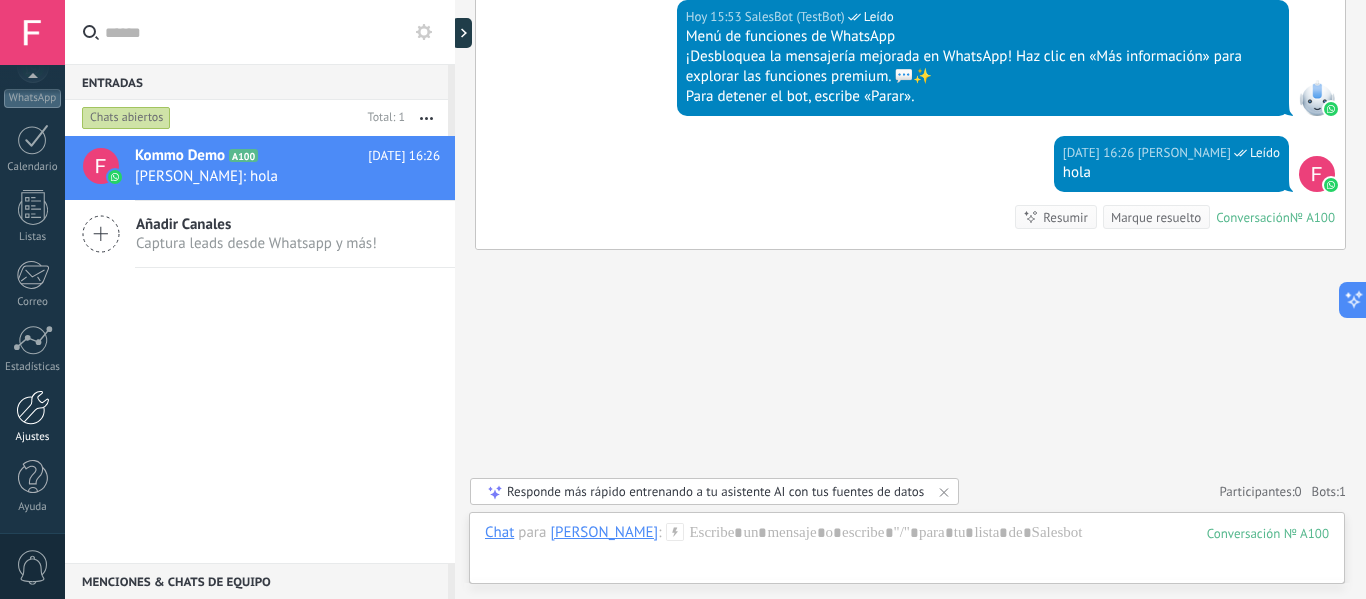click at bounding box center [33, 407] 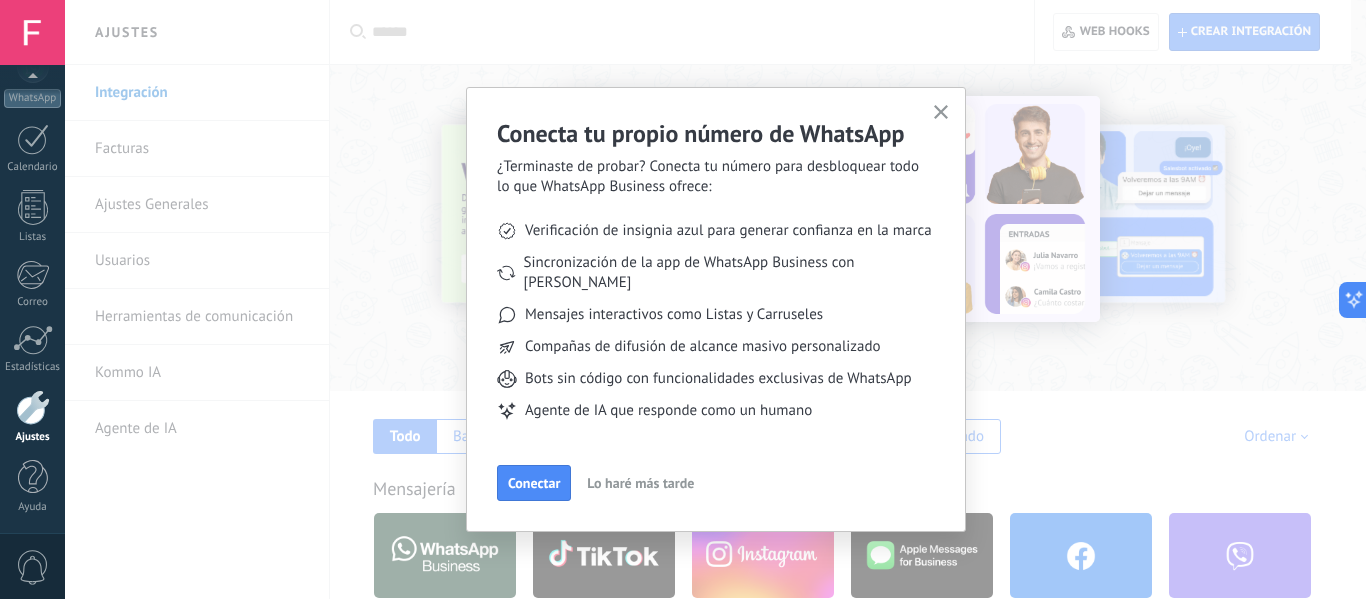 click 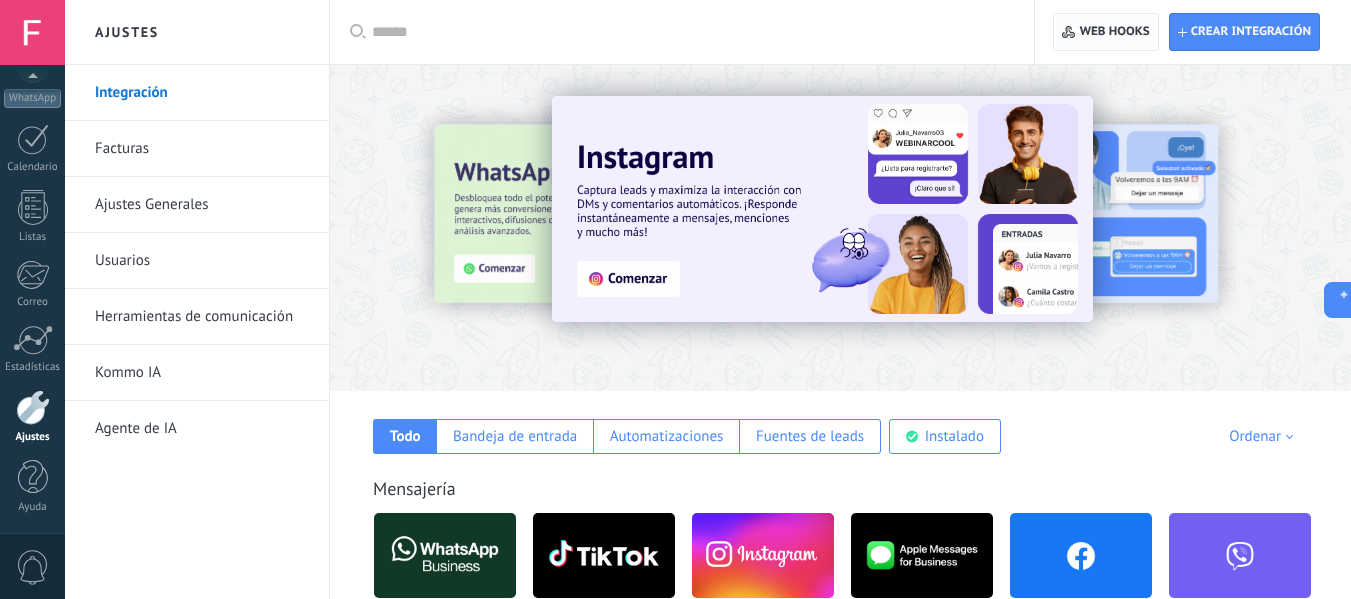 click on "Web hooks  0" at bounding box center (1115, 32) 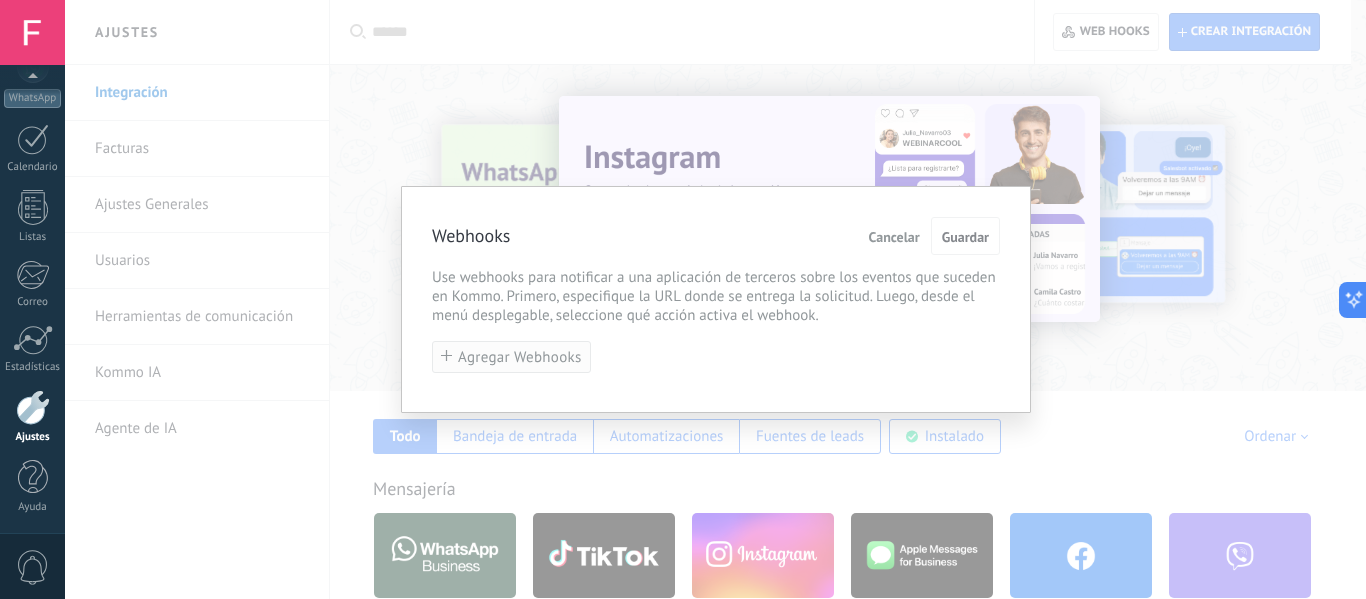 click on "Agregar Webhooks" at bounding box center (520, 357) 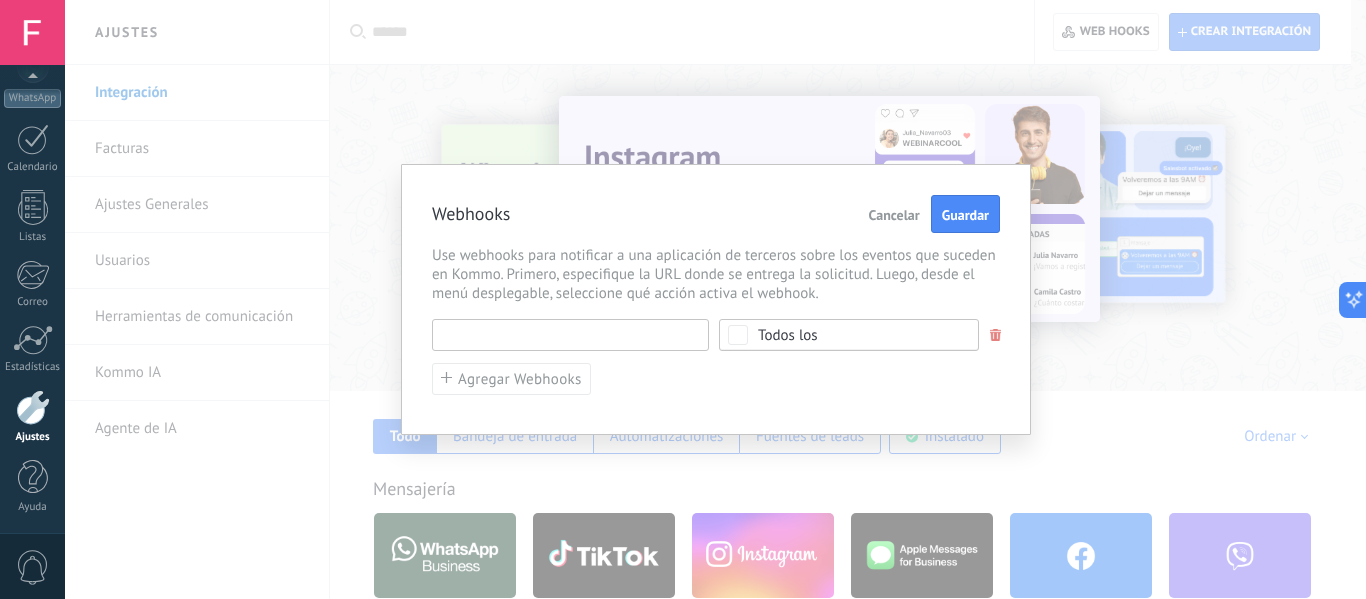 click at bounding box center [570, 335] 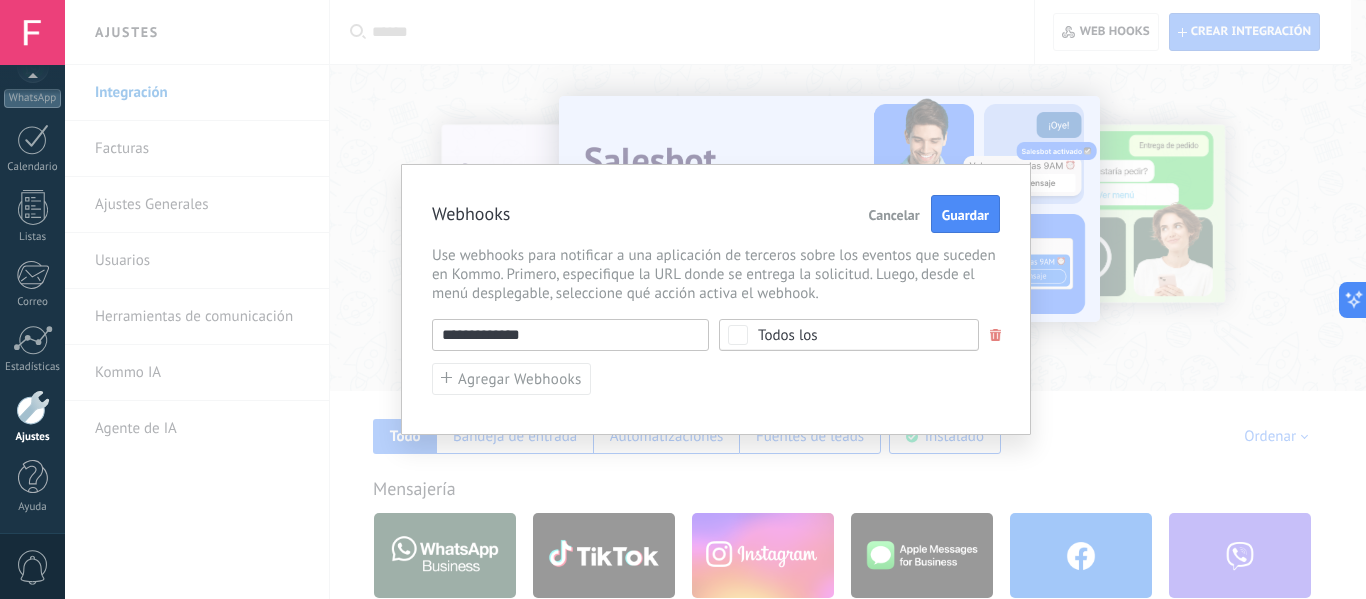 type on "**********" 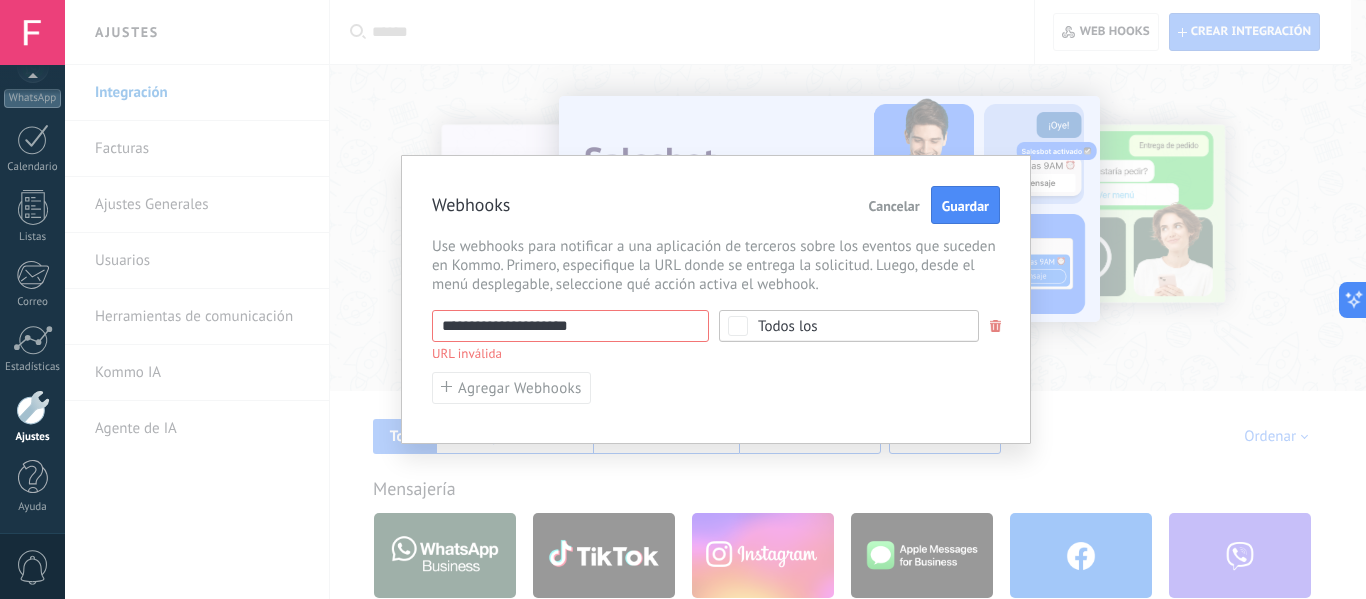 click on "Todos los" at bounding box center (788, 326) 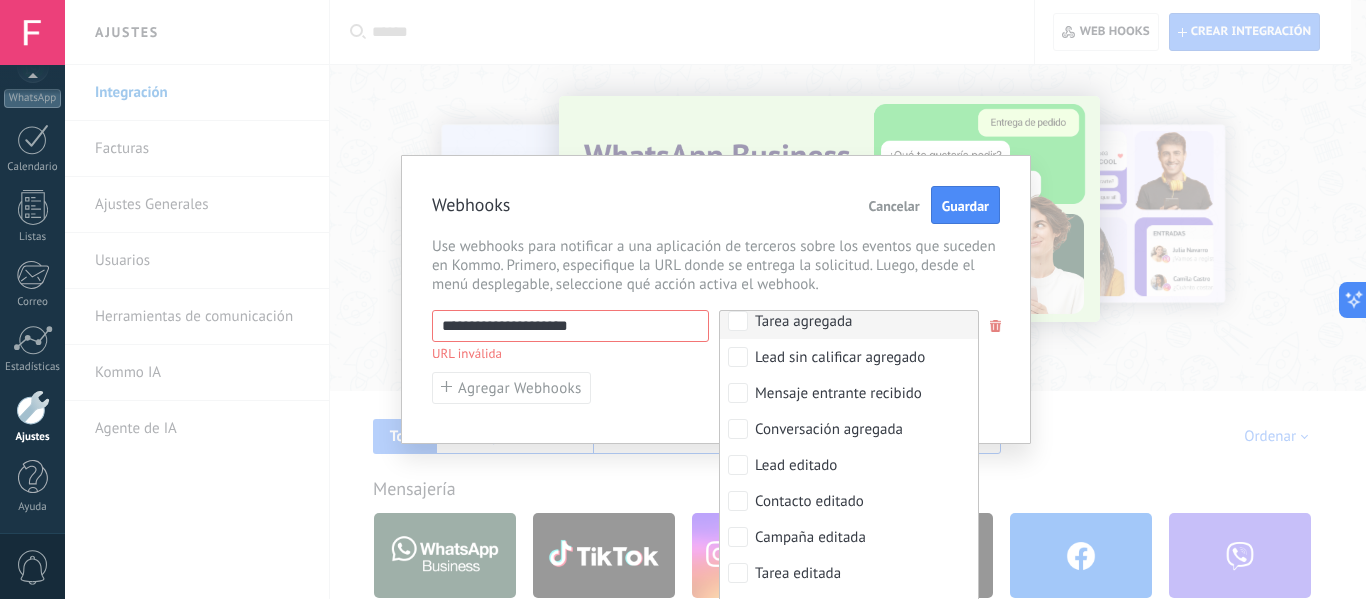 scroll, scrollTop: 0, scrollLeft: 0, axis: both 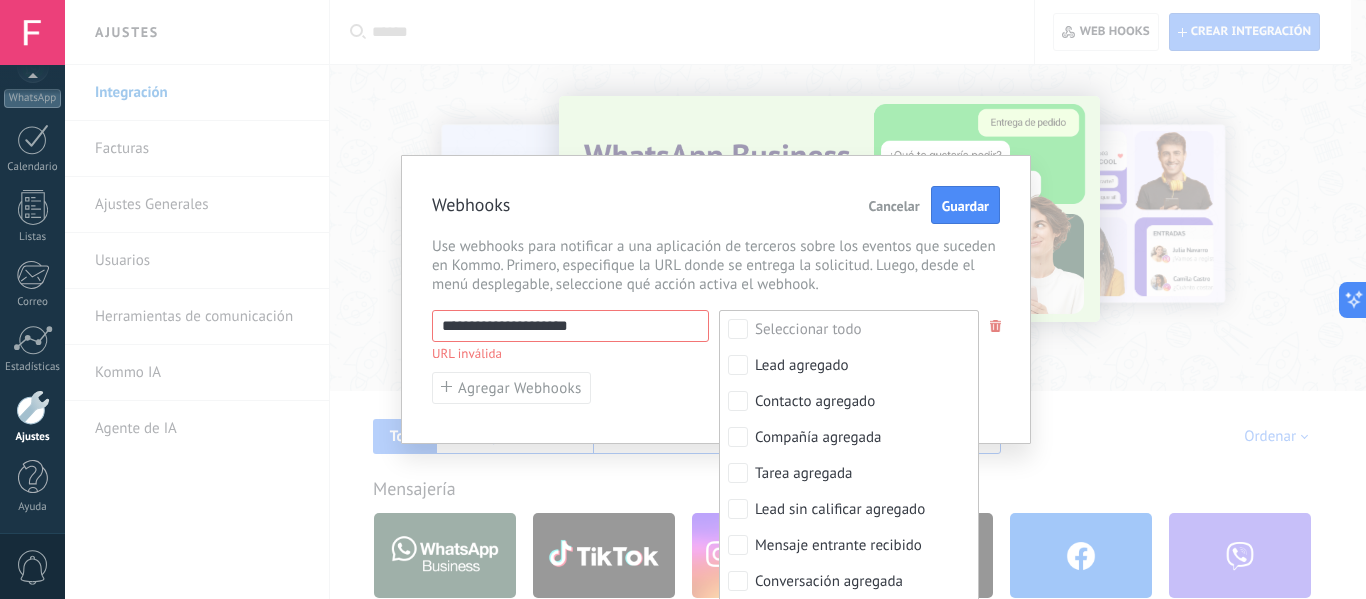 click on "**********" at bounding box center [716, 357] 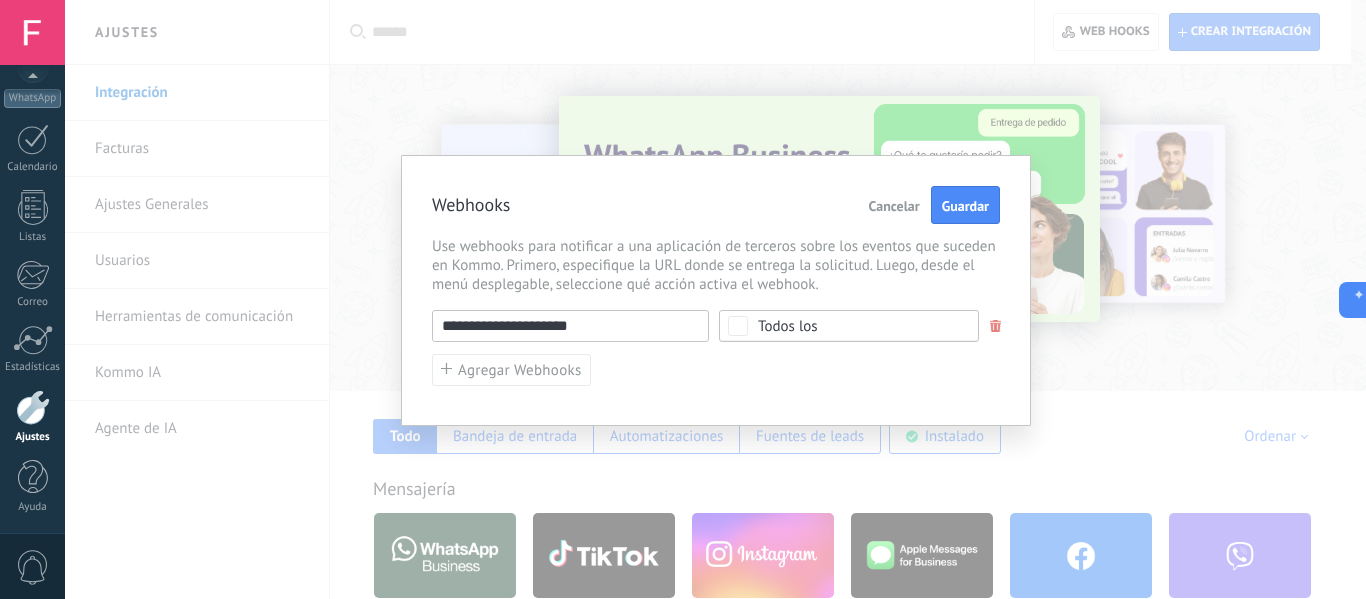 click on "**********" at bounding box center (570, 326) 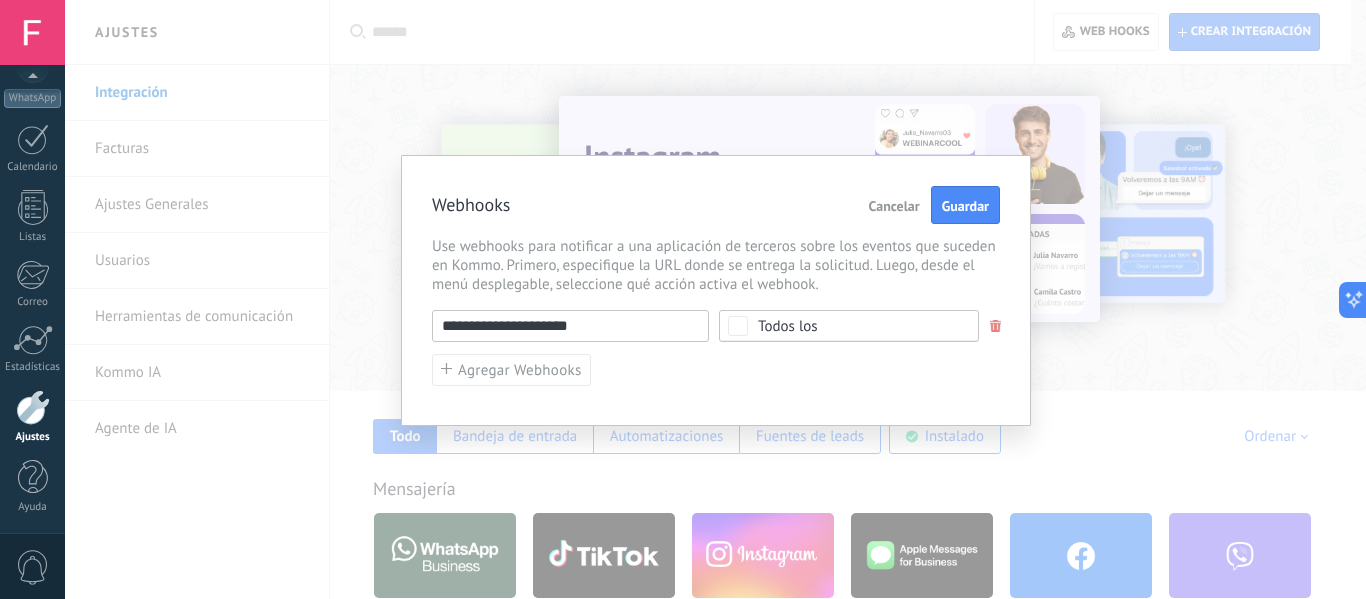 drag, startPoint x: 597, startPoint y: 330, endPoint x: 430, endPoint y: 338, distance: 167.19151 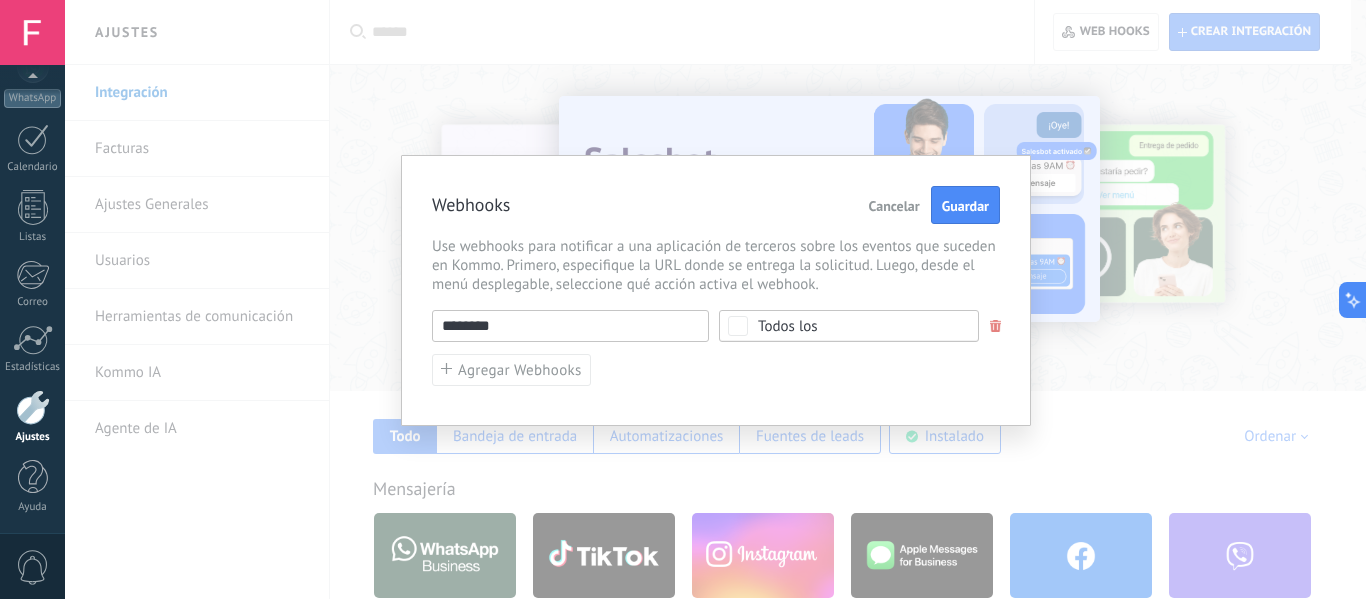 click on "********" at bounding box center (570, 326) 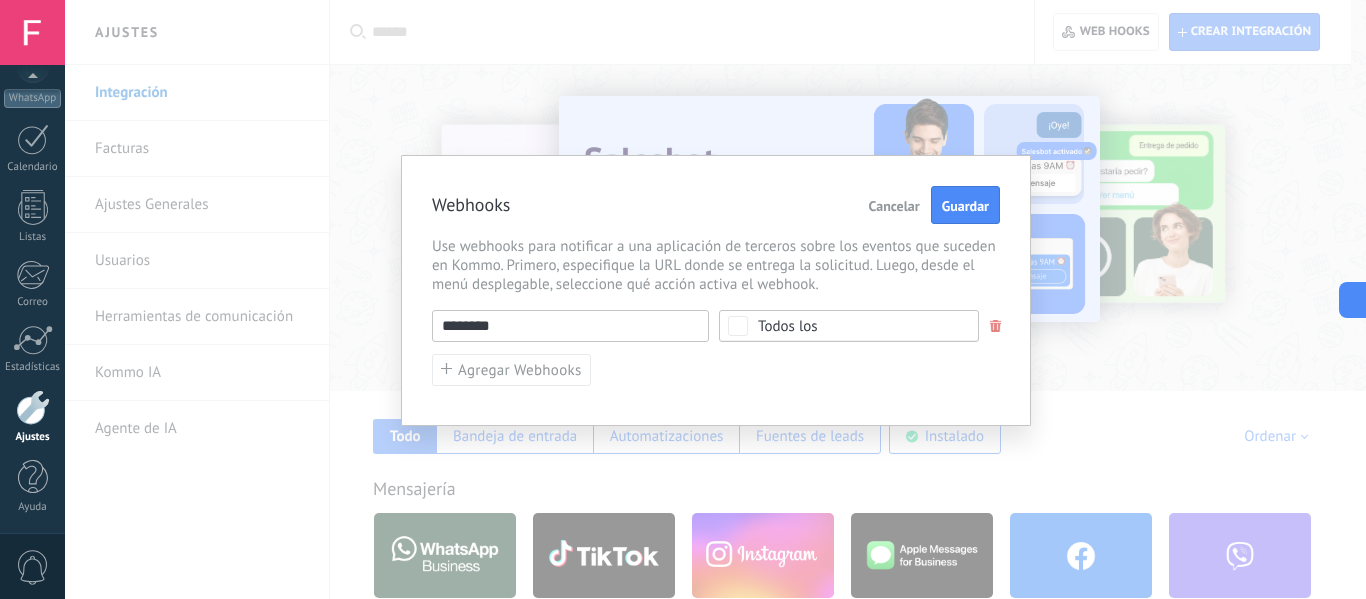 click on "********" at bounding box center (570, 326) 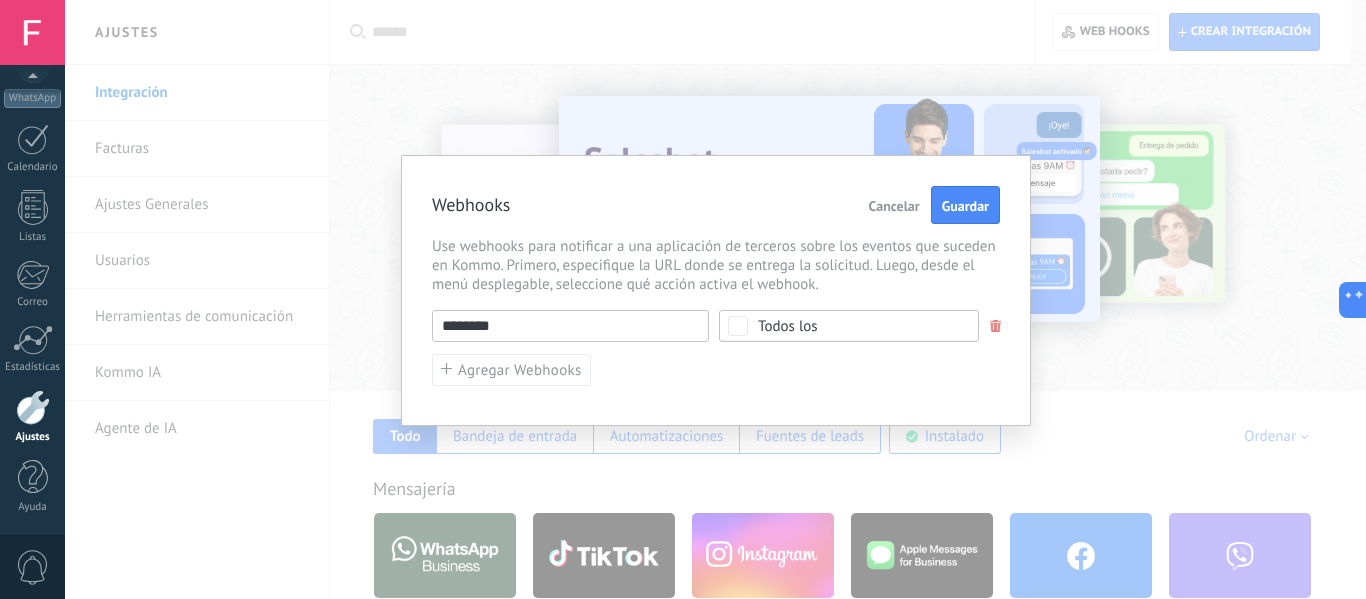 paste on "**********" 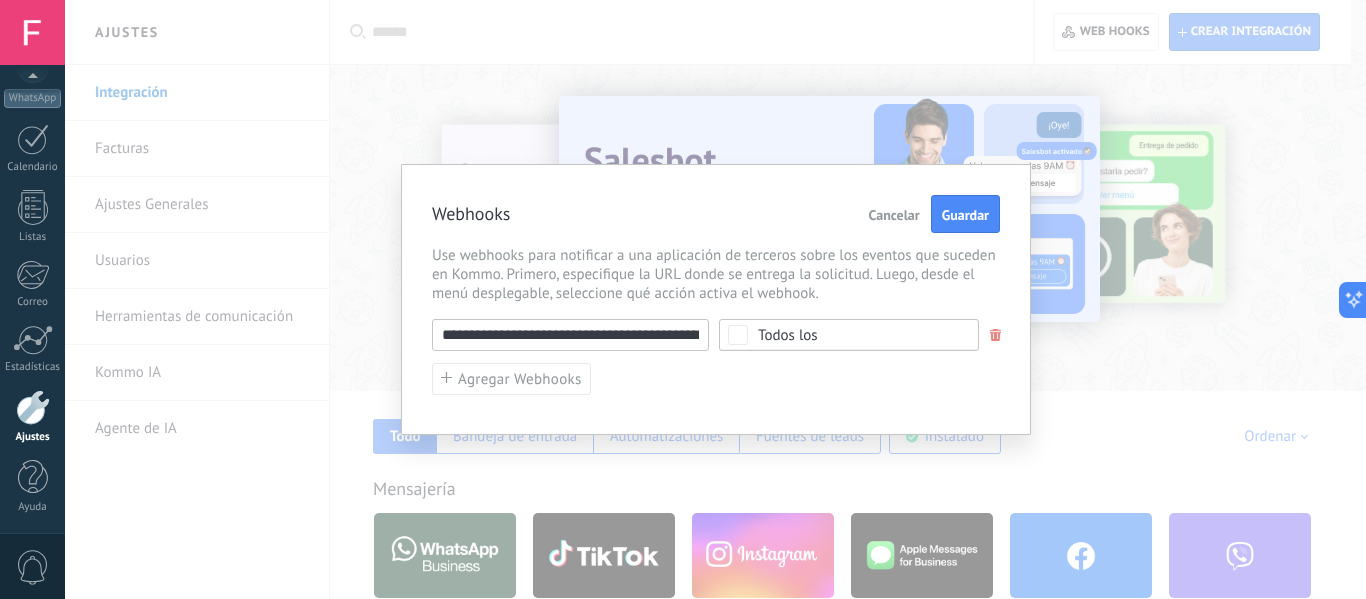 scroll, scrollTop: 0, scrollLeft: 112, axis: horizontal 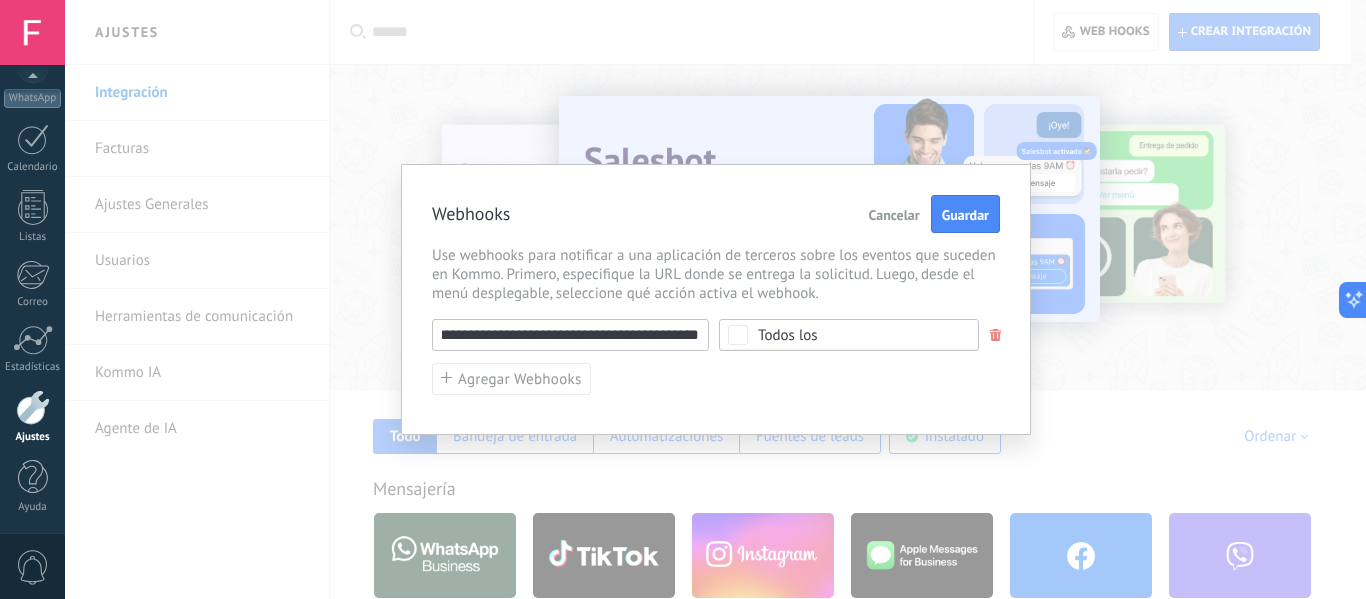 click on "**********" at bounding box center (716, 357) 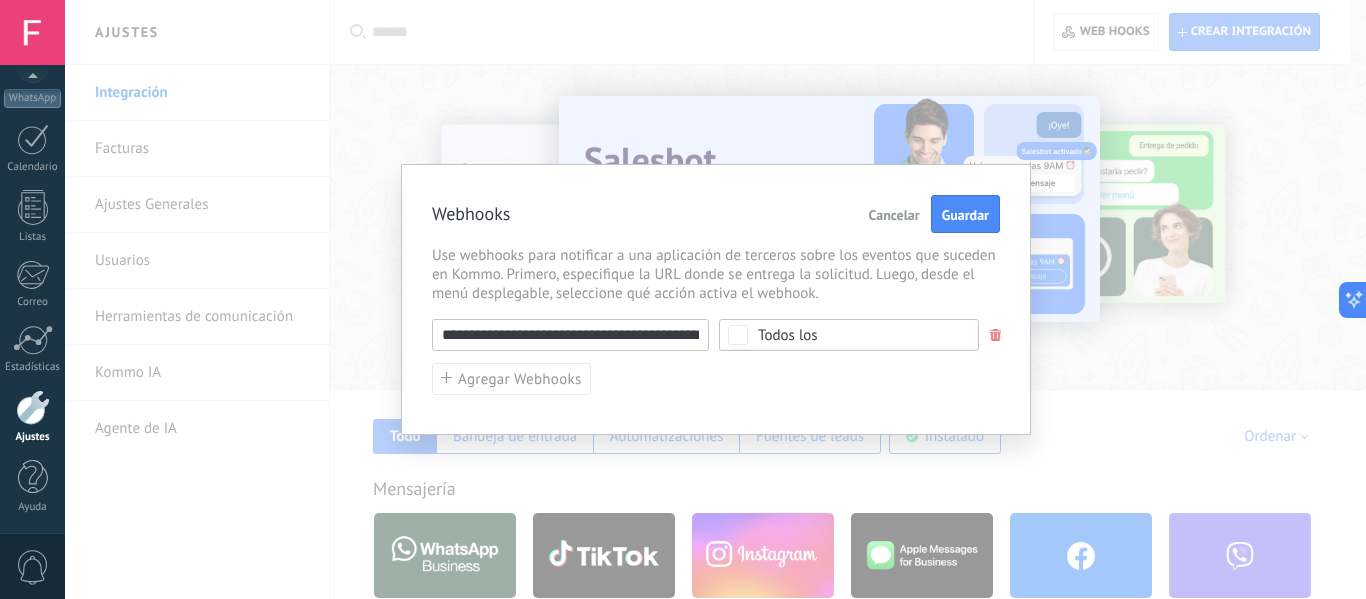 click on "**********" at bounding box center [570, 335] 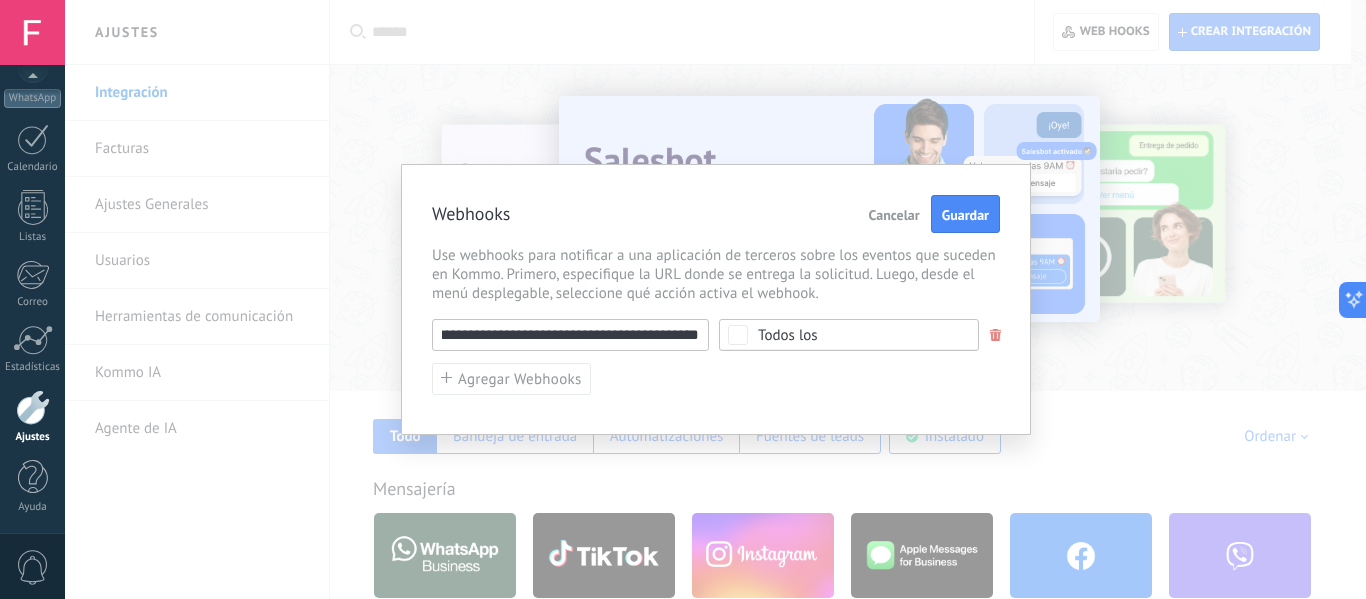 scroll, scrollTop: 0, scrollLeft: 112, axis: horizontal 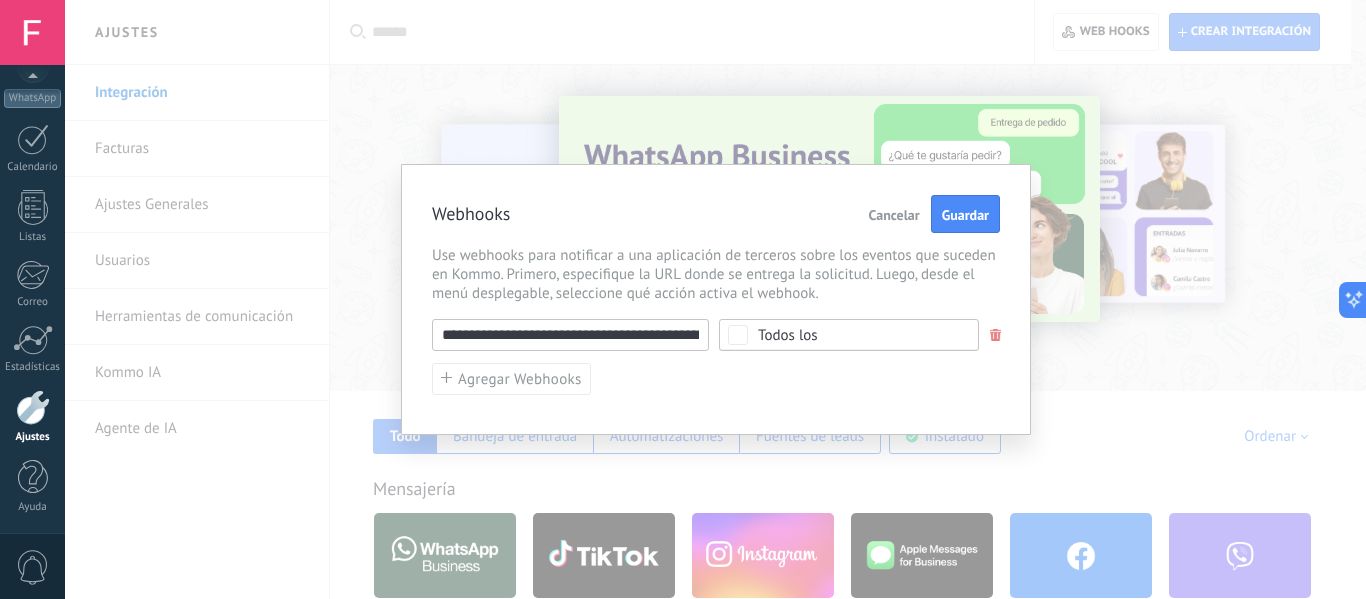 click on "**********" at bounding box center [570, 335] 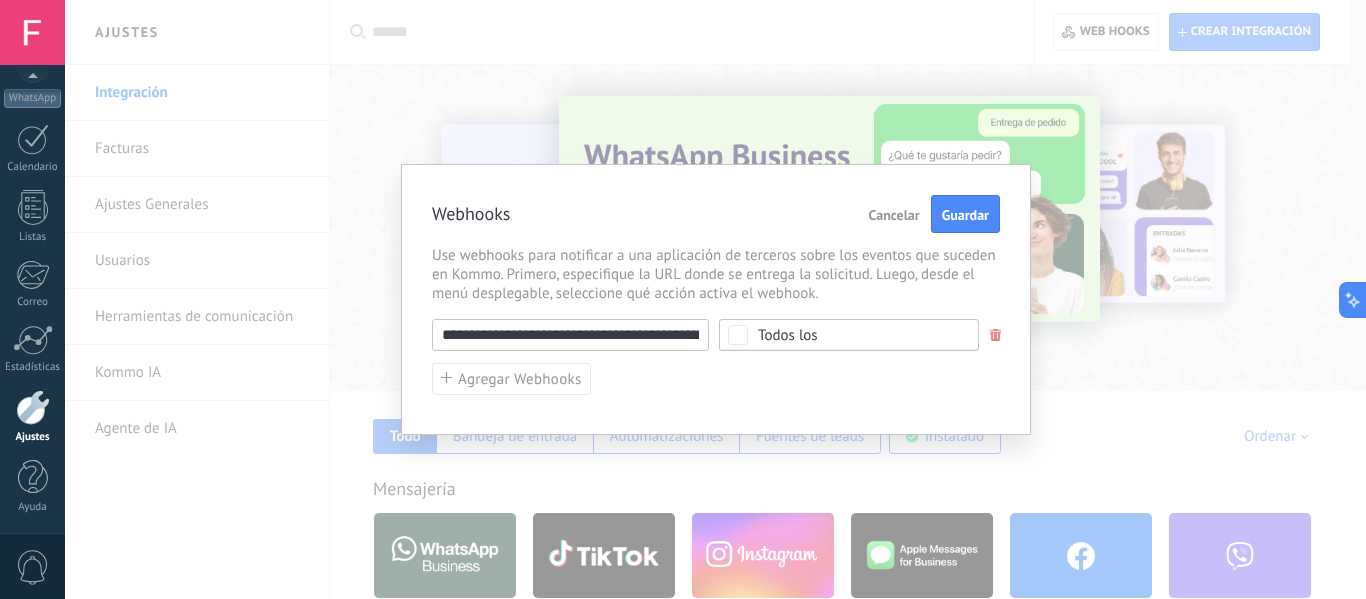 click on "**********" at bounding box center [570, 335] 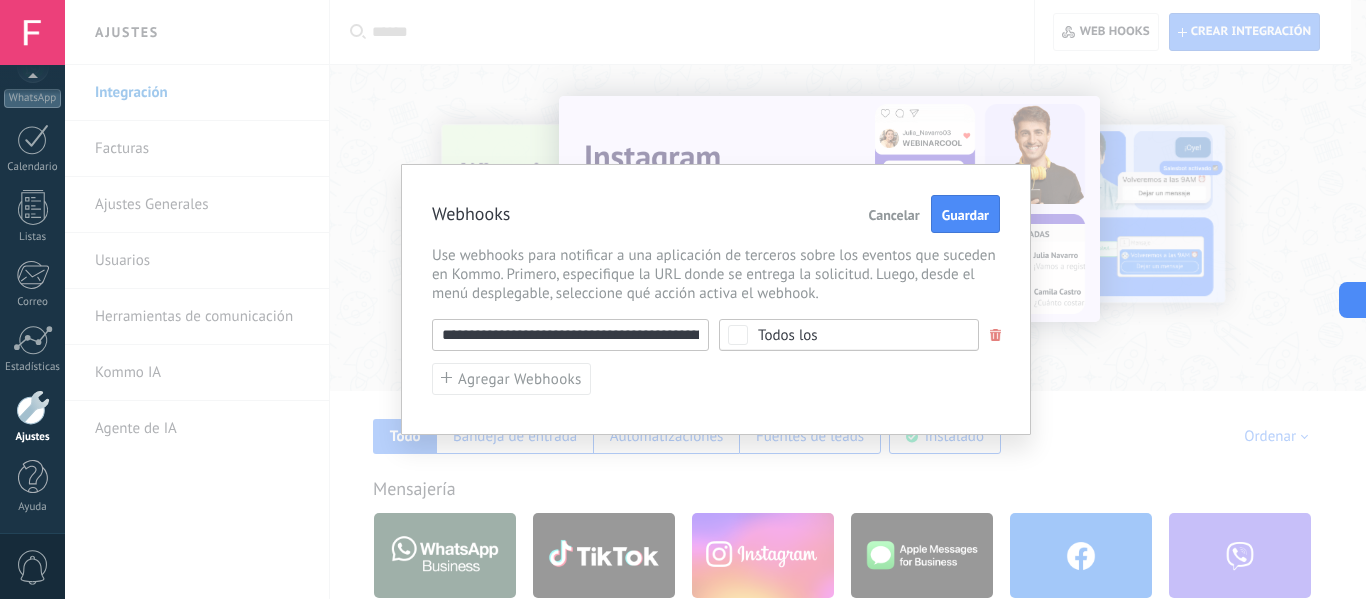paste 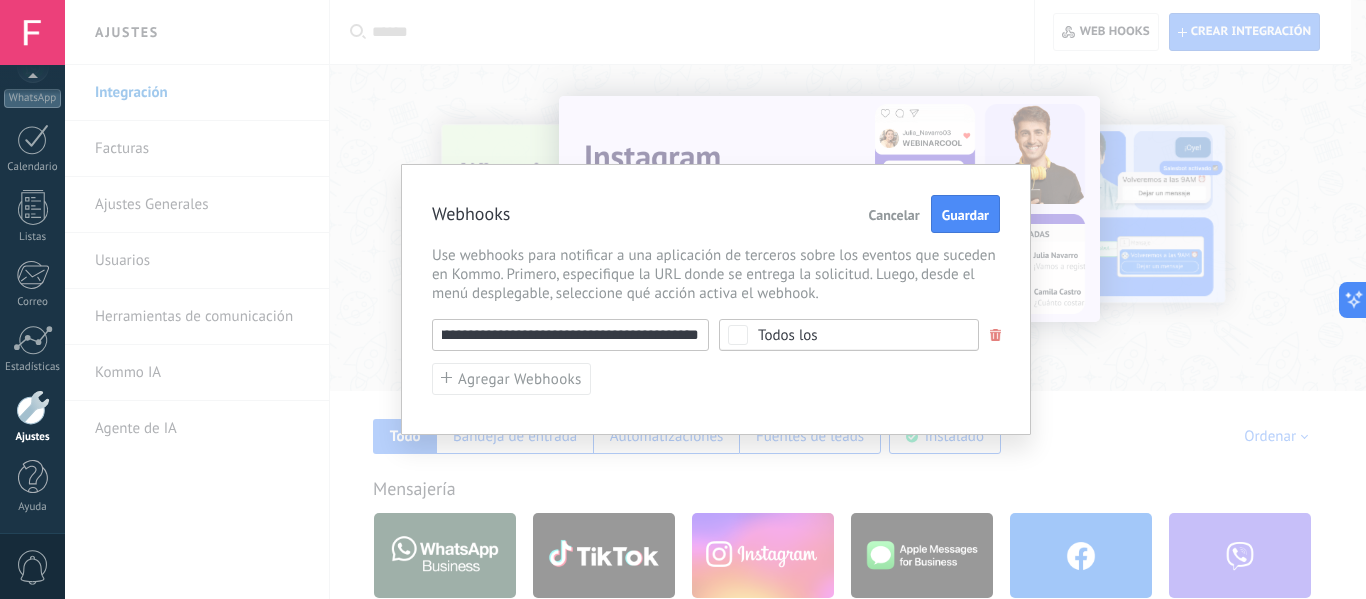 type on "**********" 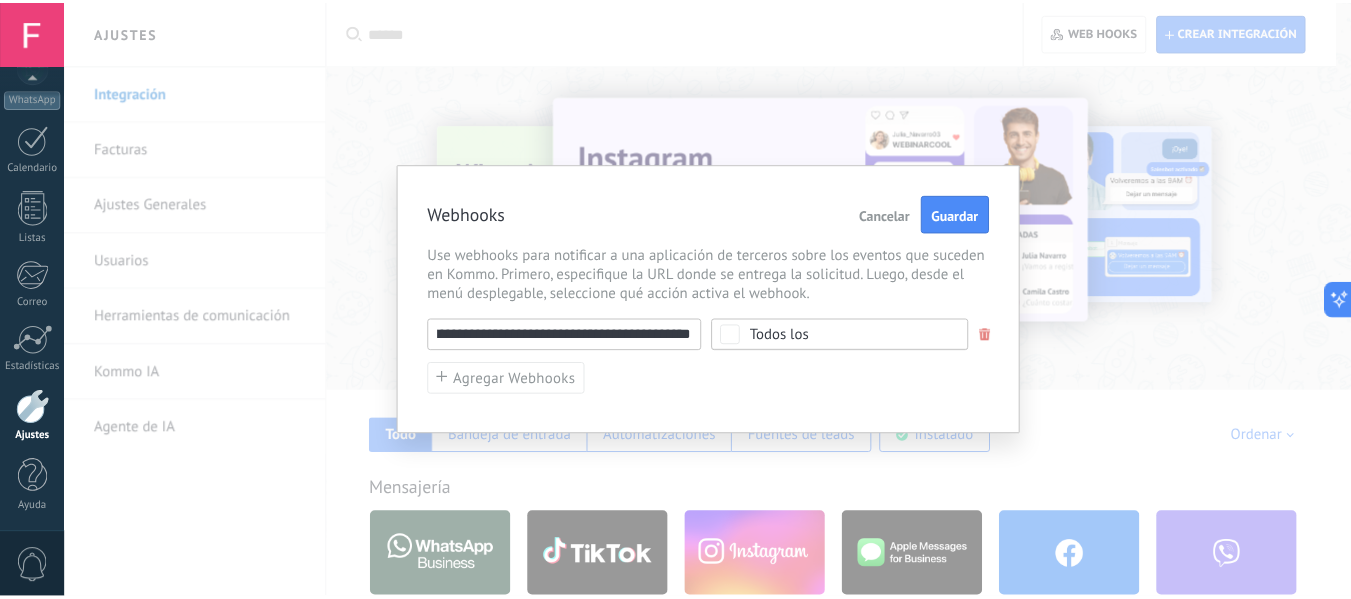 scroll, scrollTop: 0, scrollLeft: 0, axis: both 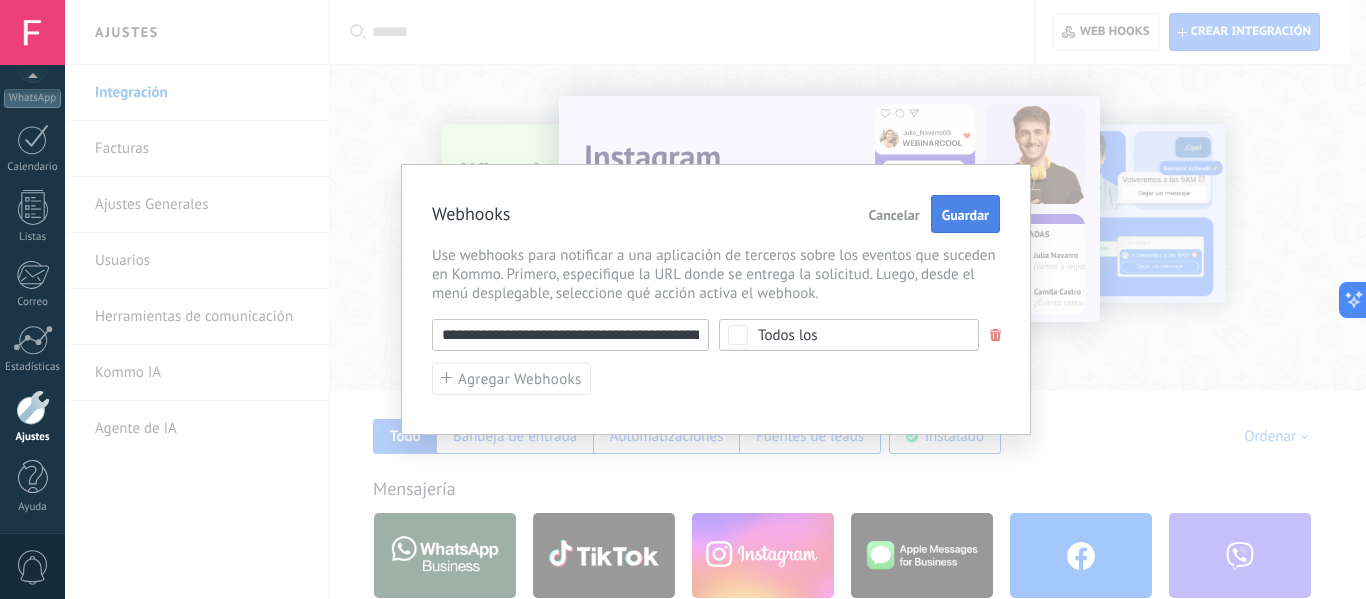 click on "Guardar" at bounding box center (965, 214) 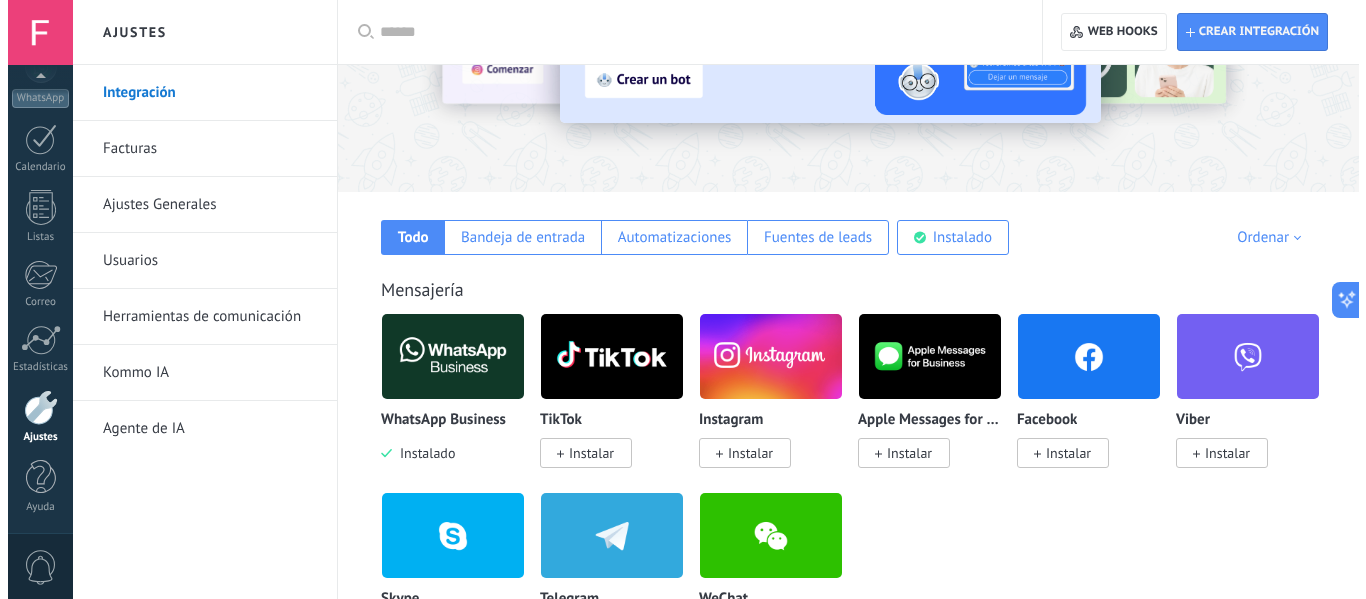 scroll, scrollTop: 0, scrollLeft: 0, axis: both 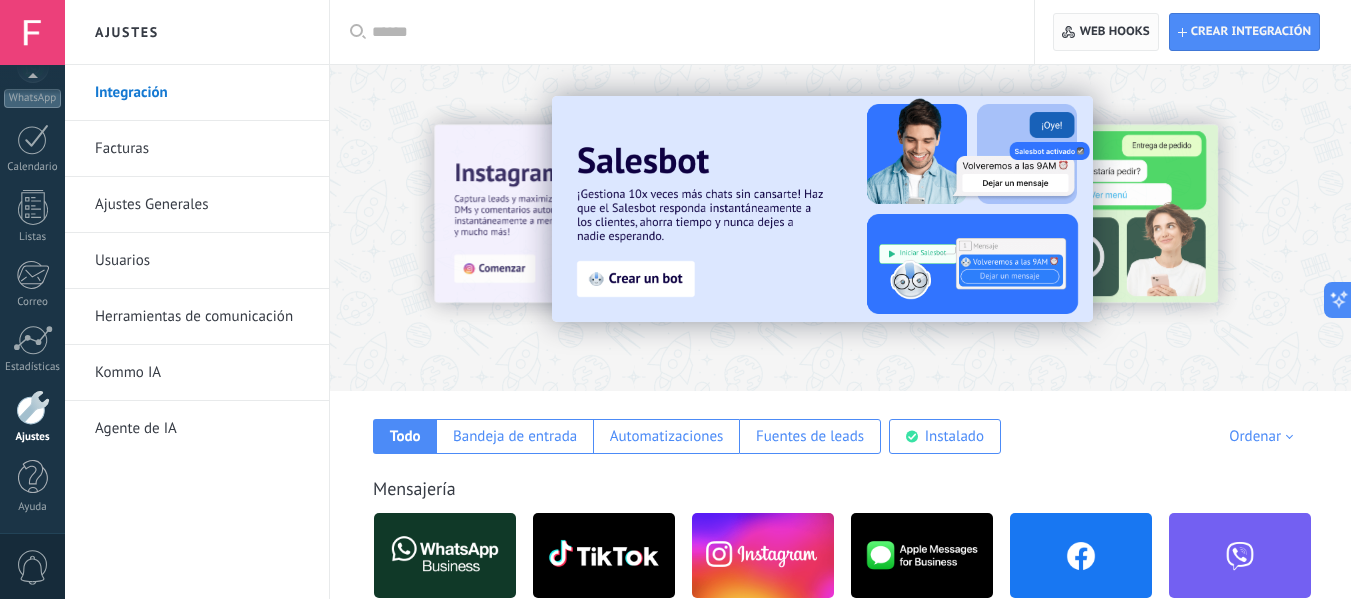 click on "Web hooks  0" at bounding box center (1105, 32) 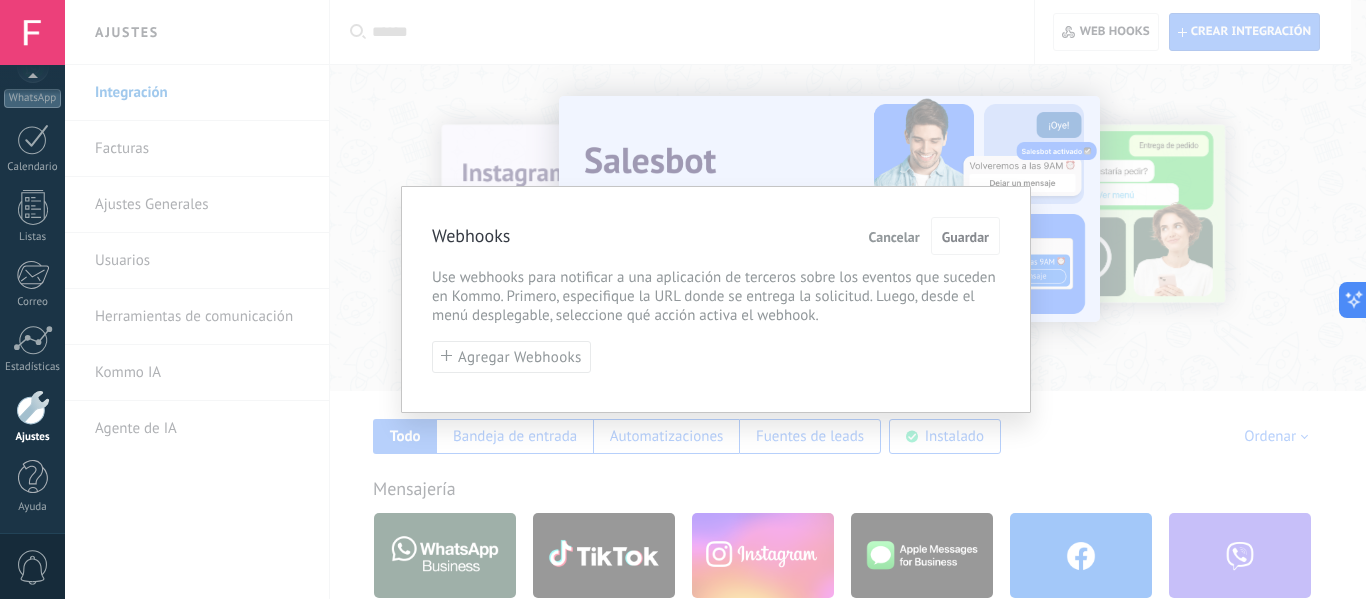 click on "Webhooks Cancelar Guardar Use webhooks para notificar a una aplicación de terceros sobre los eventos que suceden en Kommo. Primero, especifique la URL donde se entrega la solicitud. Luego, desde el menú desplegable, seleccione qué acción activa el webhook. Agregar Webhooks" at bounding box center [716, 299] 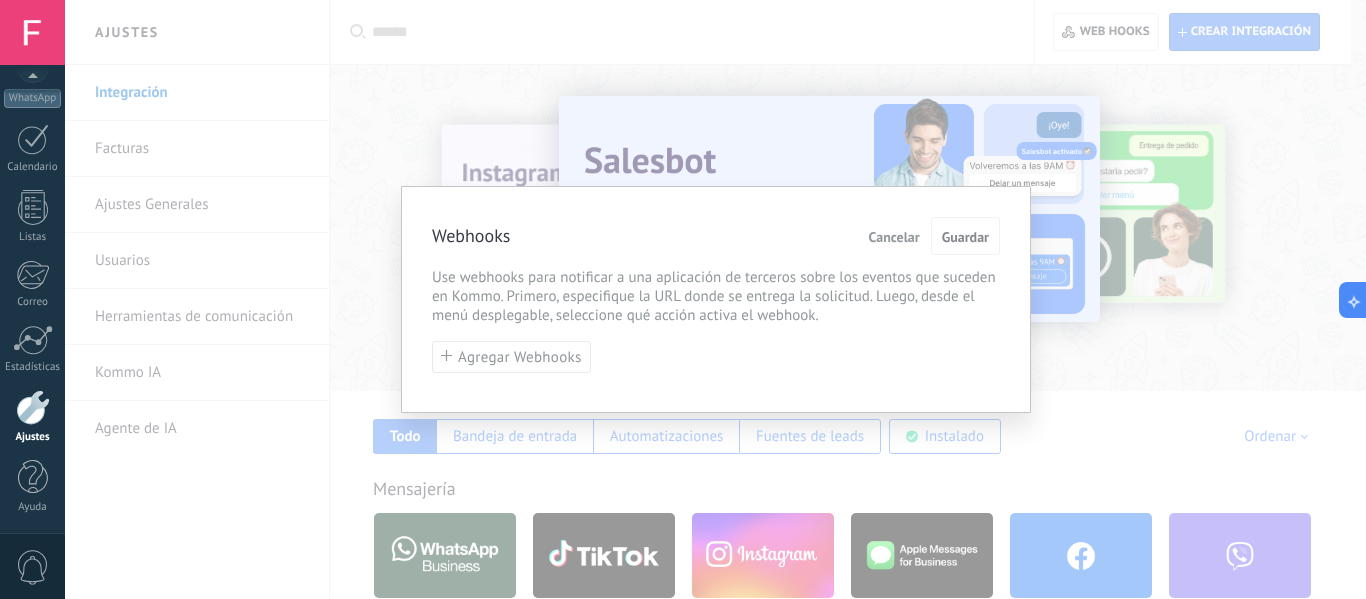 click on "Cancelar" at bounding box center (894, 236) 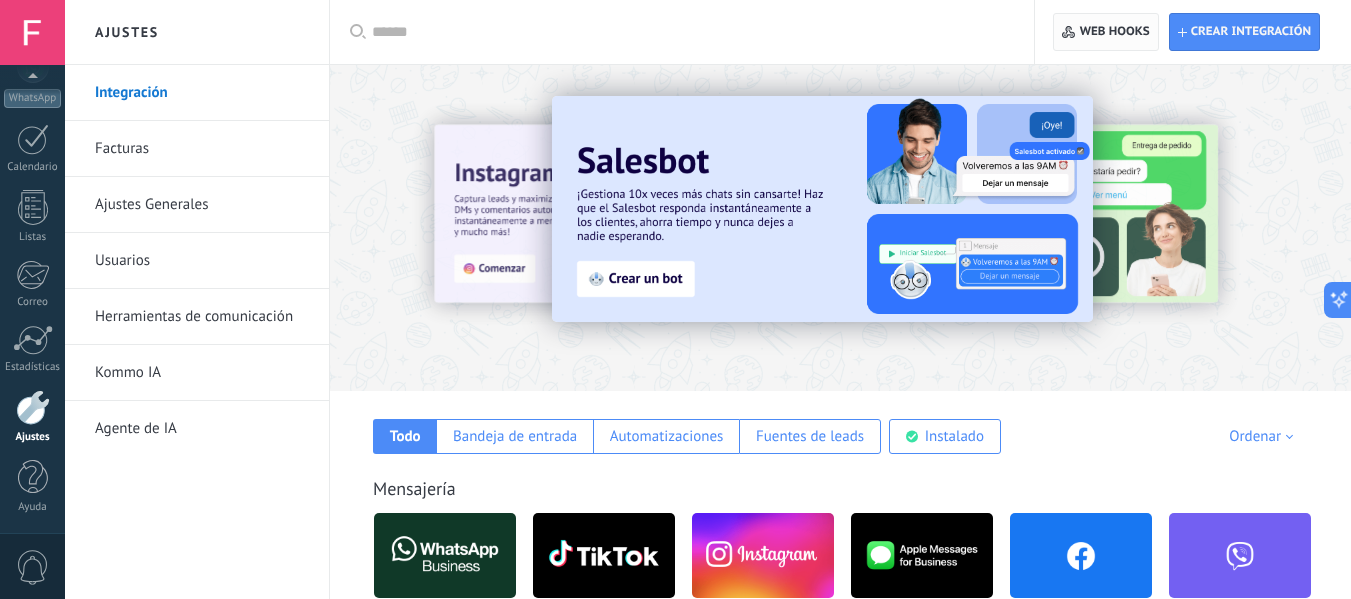 click on "Web hooks  0" at bounding box center [1115, 32] 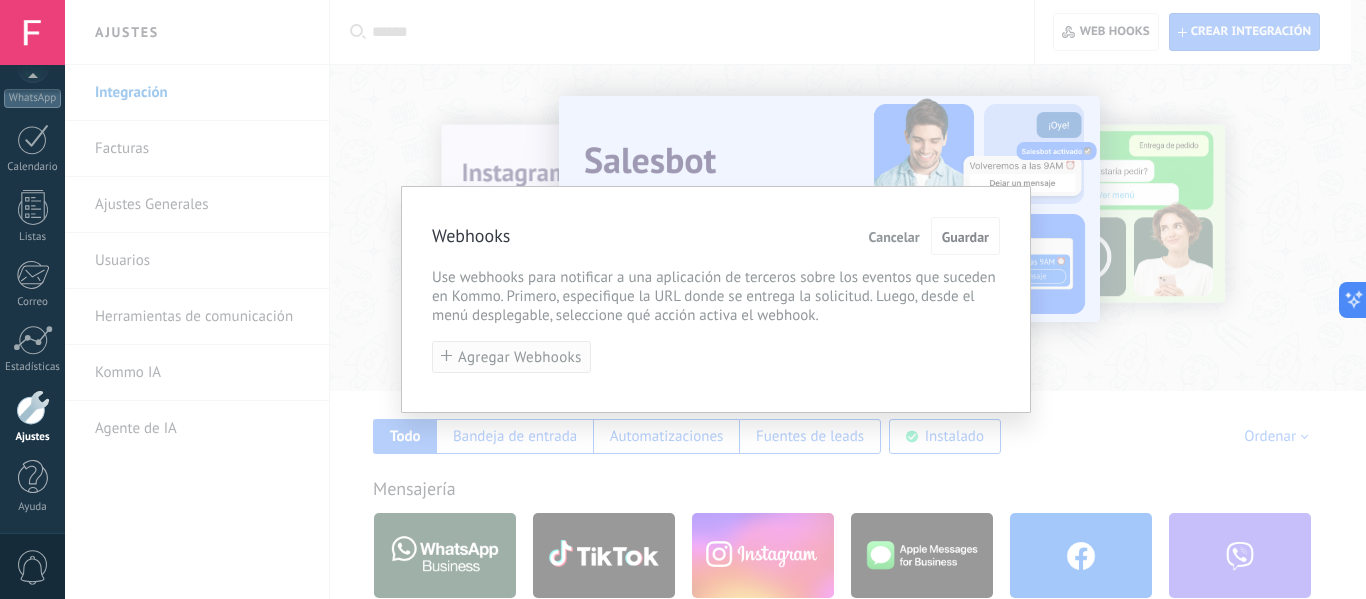 click on "Agregar Webhooks" at bounding box center [511, 357] 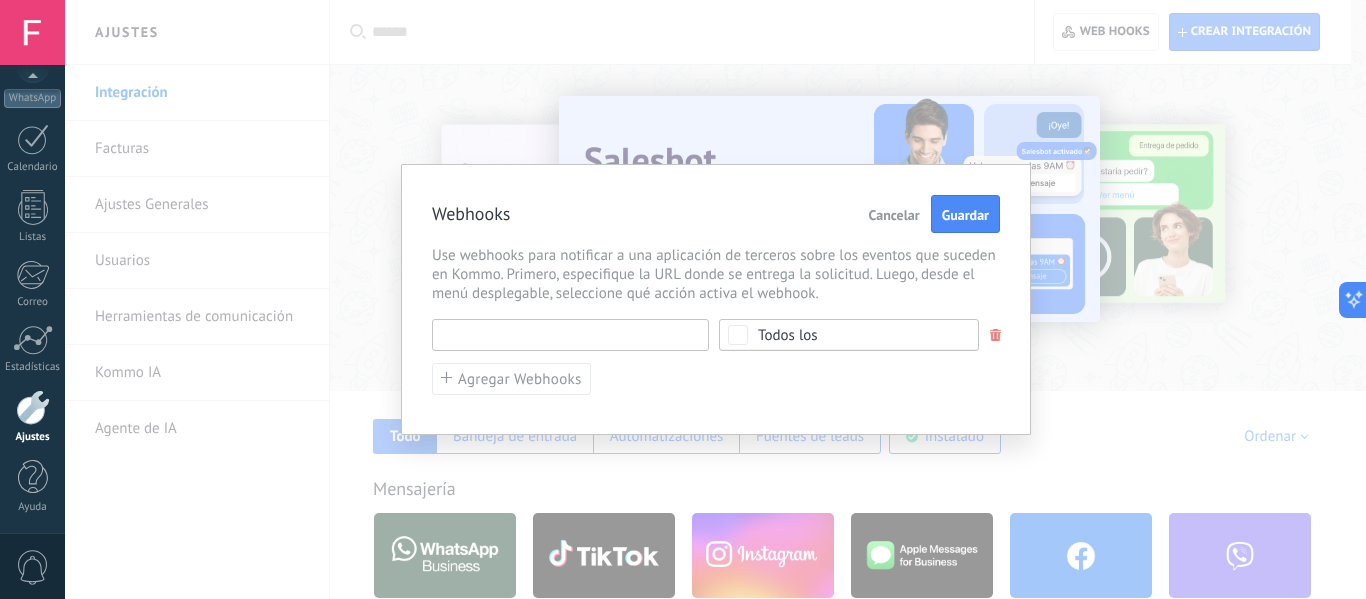 click at bounding box center (570, 335) 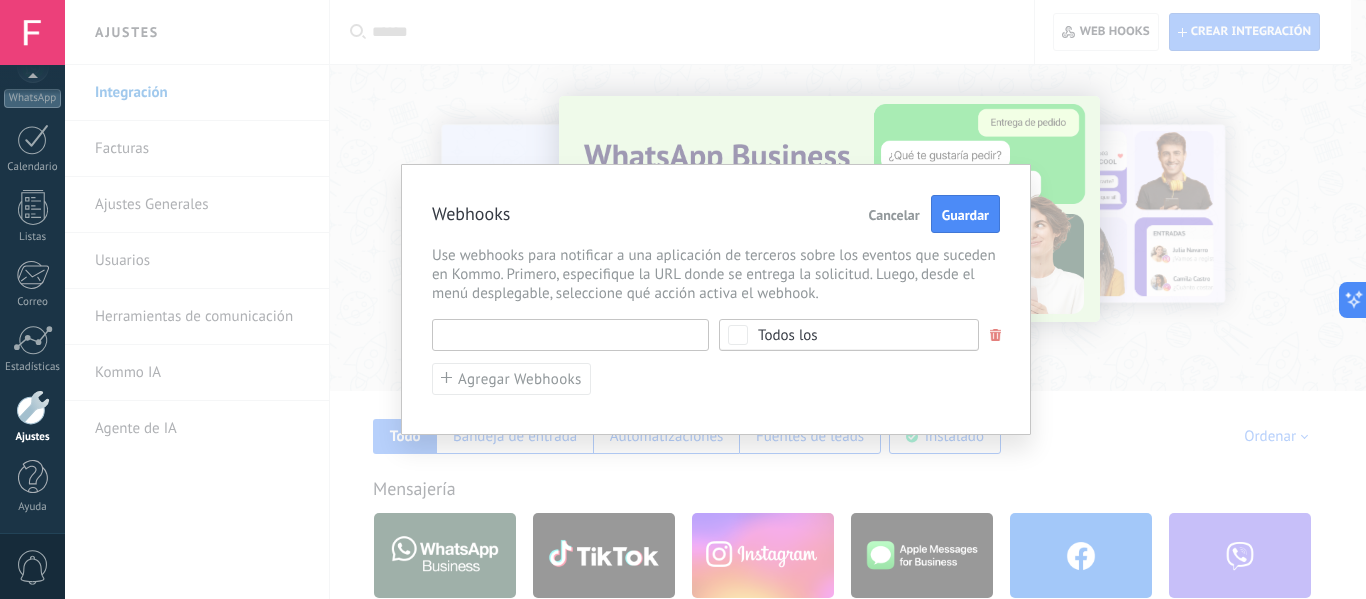 paste on "**********" 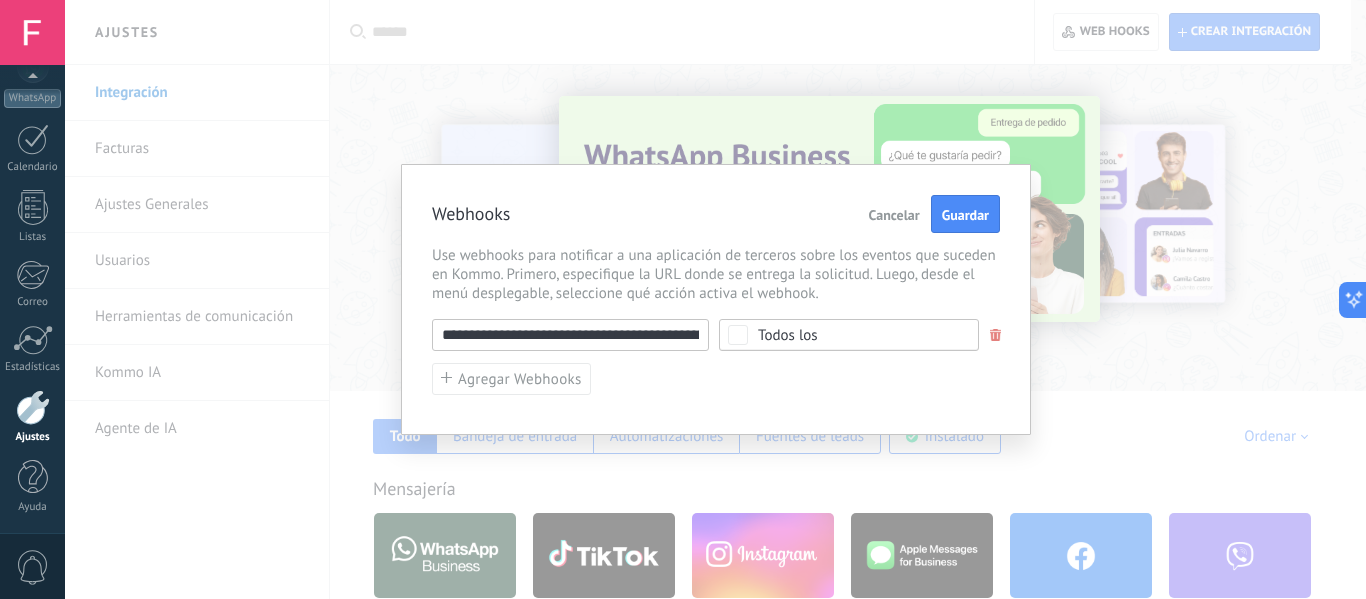 scroll, scrollTop: 0, scrollLeft: 106, axis: horizontal 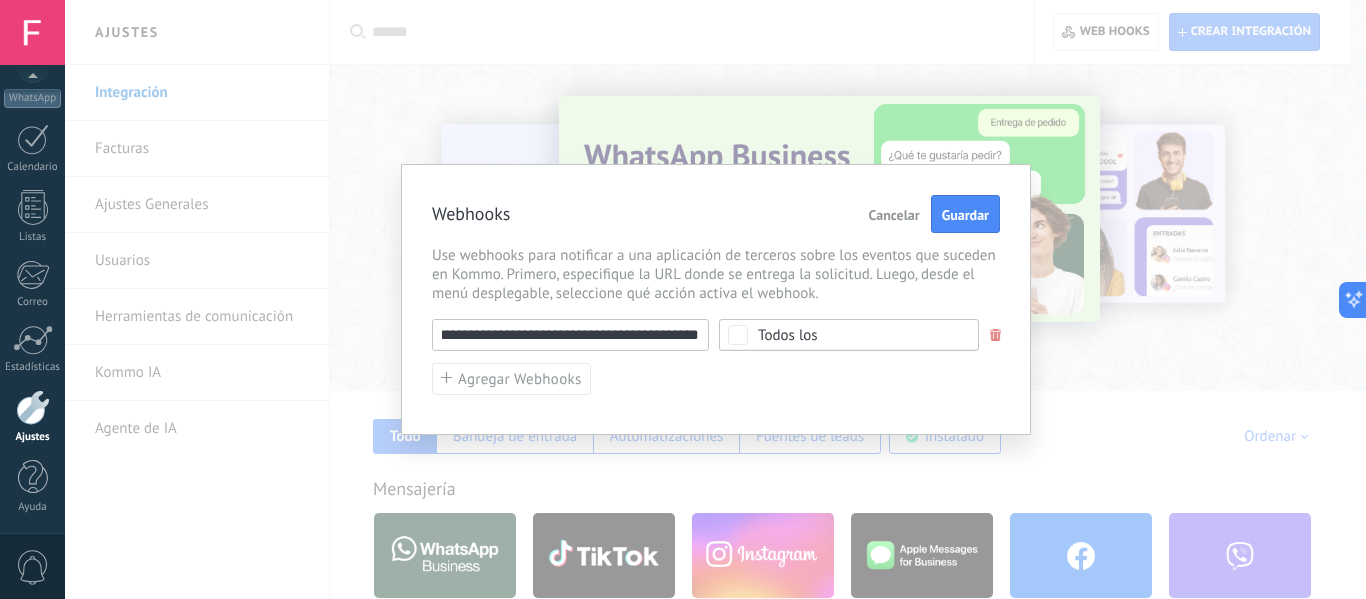 type on "**********" 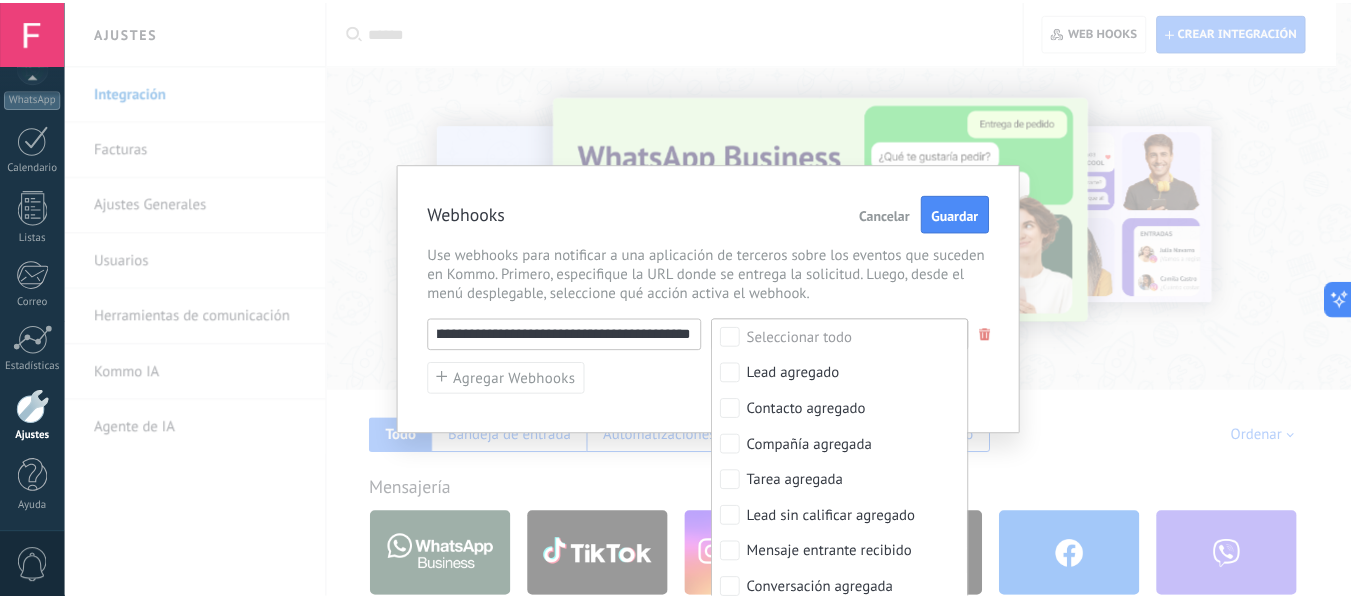 scroll, scrollTop: 0, scrollLeft: 0, axis: both 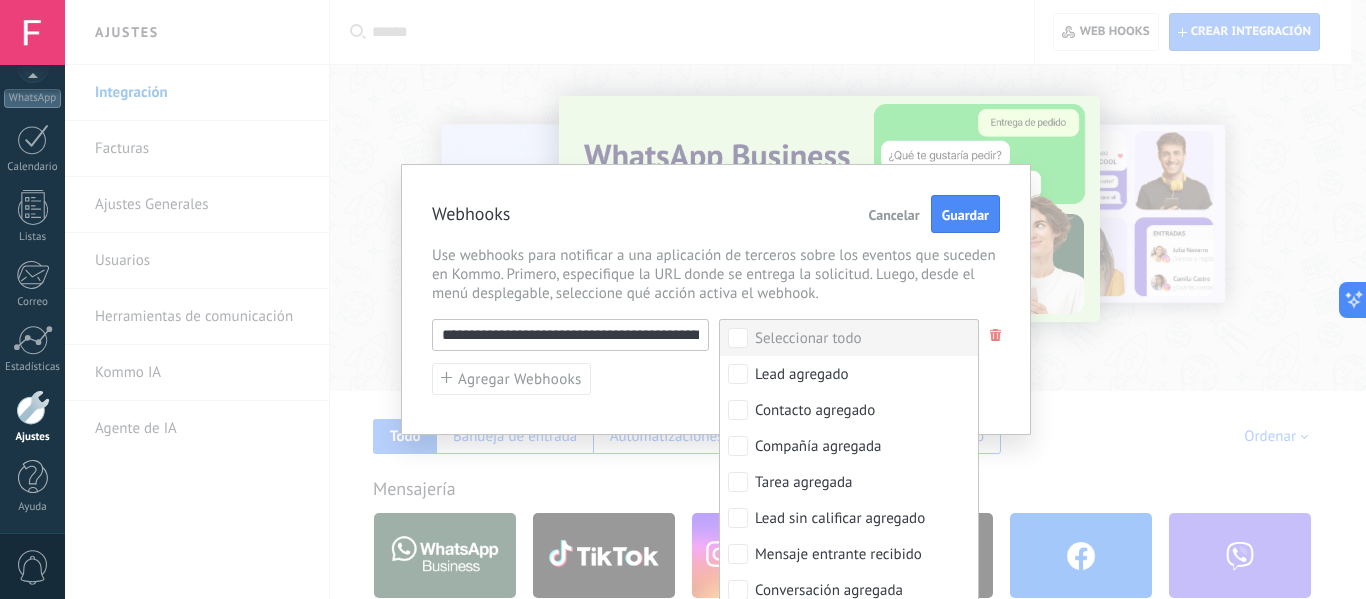 click on "Seleccionar todo" at bounding box center (849, 338) 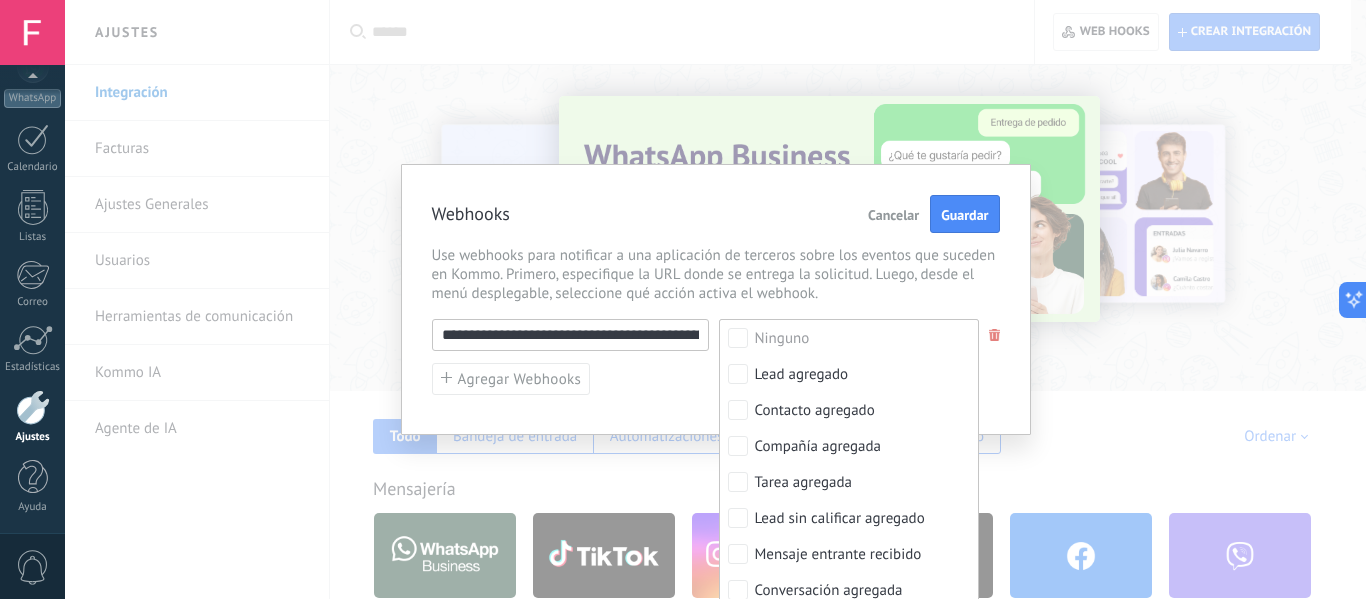 click on "**********" at bounding box center (716, 357) 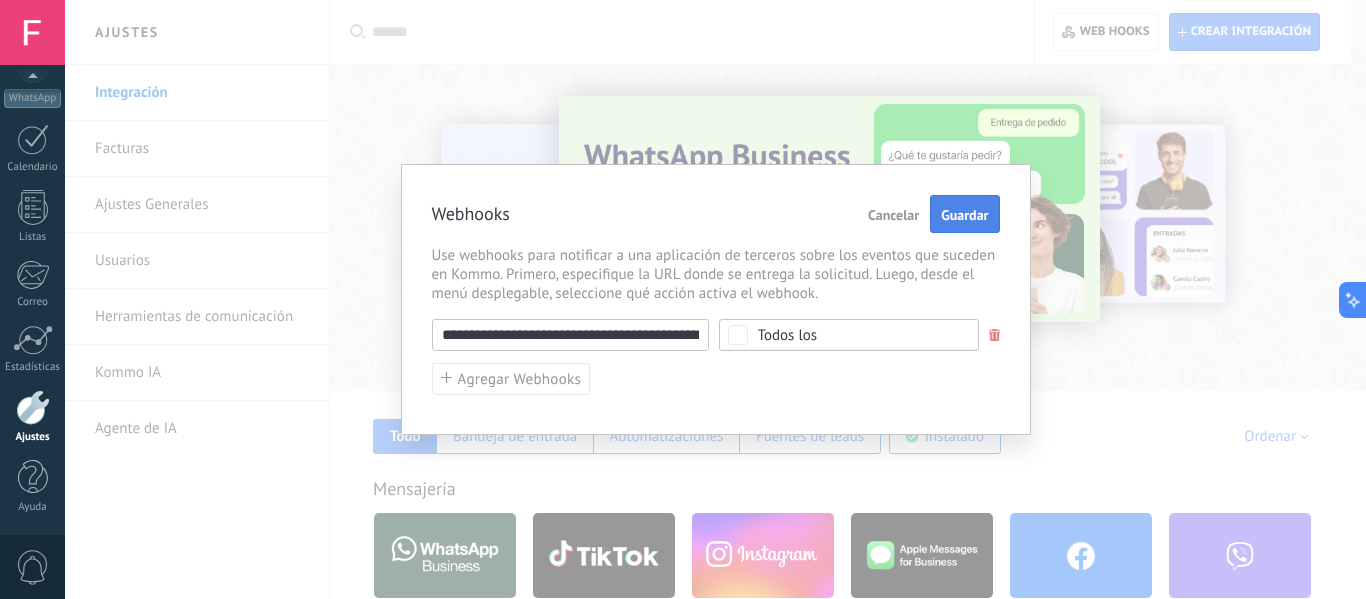 click on "Guardar" at bounding box center [964, 215] 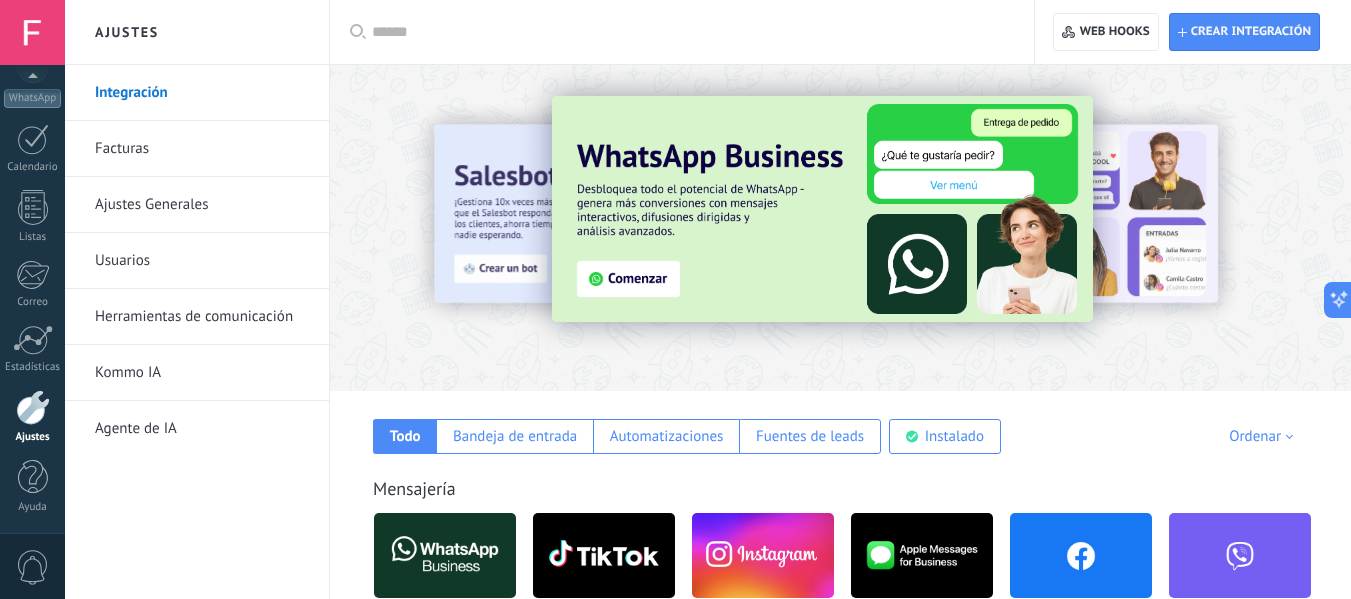 click at bounding box center (1337, 227) 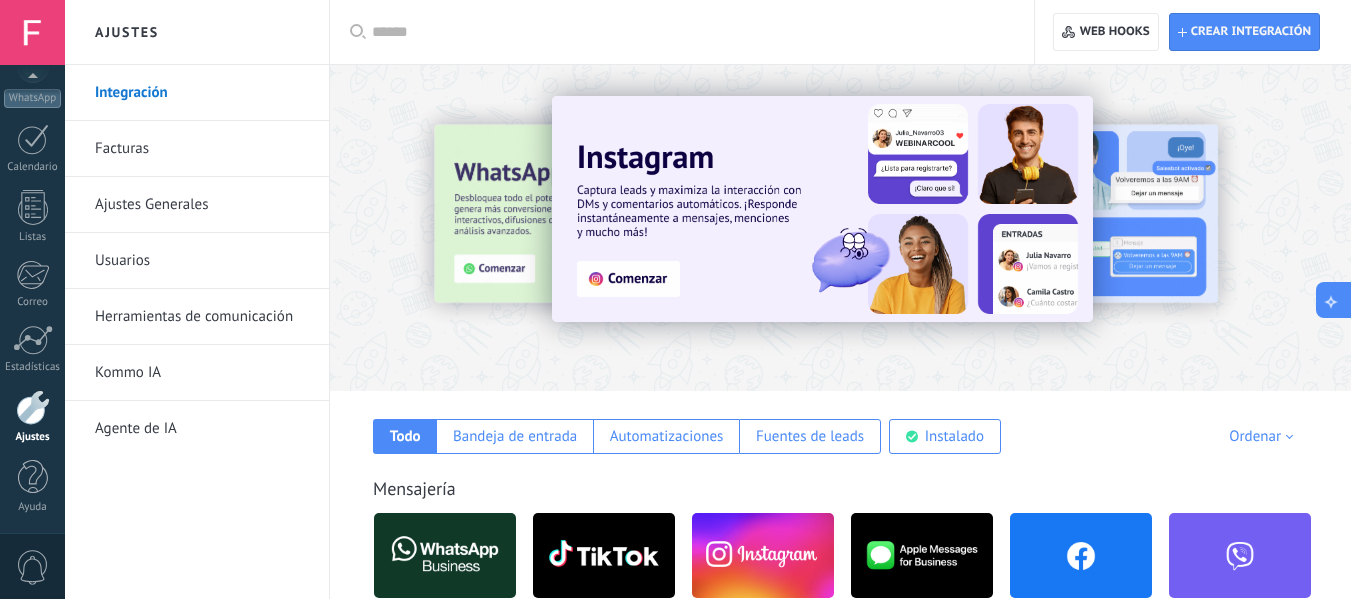 click at bounding box center [1334, 300] 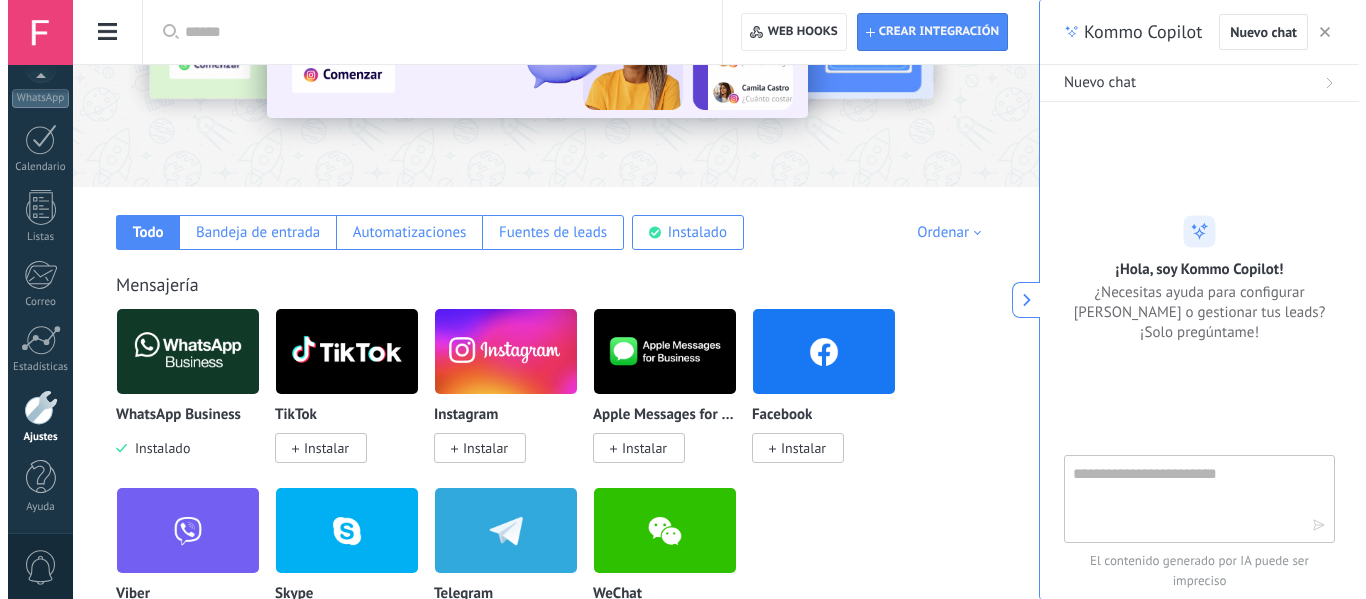 scroll, scrollTop: 500, scrollLeft: 0, axis: vertical 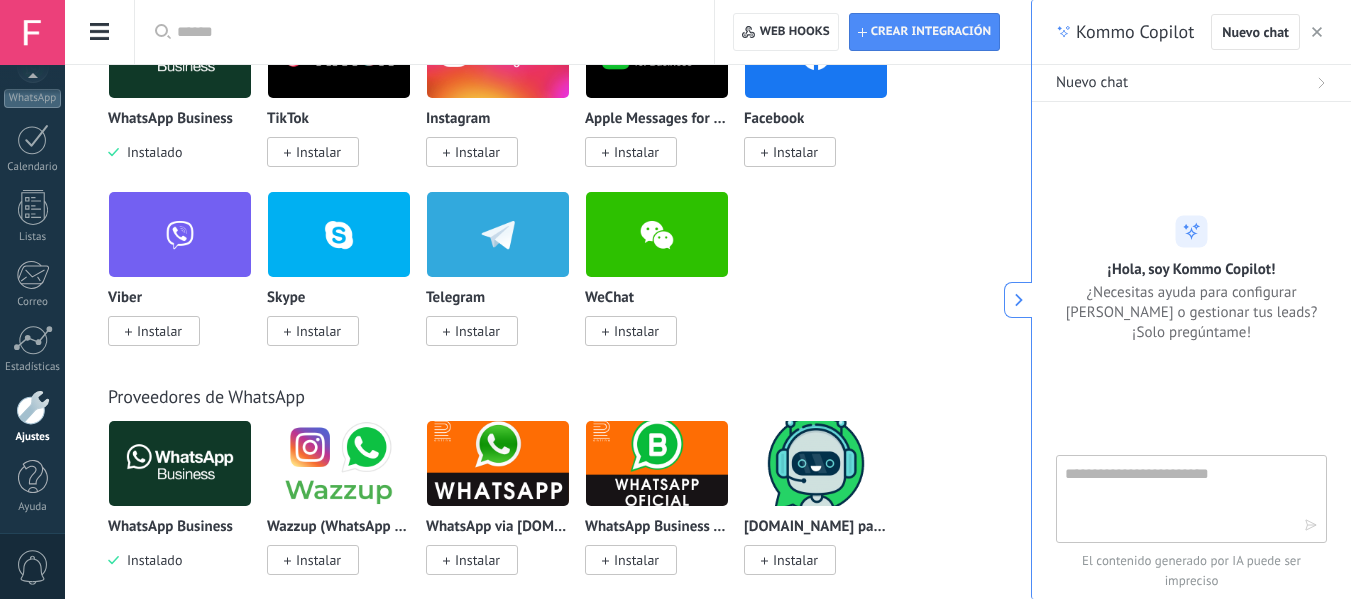 click on "Nuevo chat" at bounding box center (1269, 32) 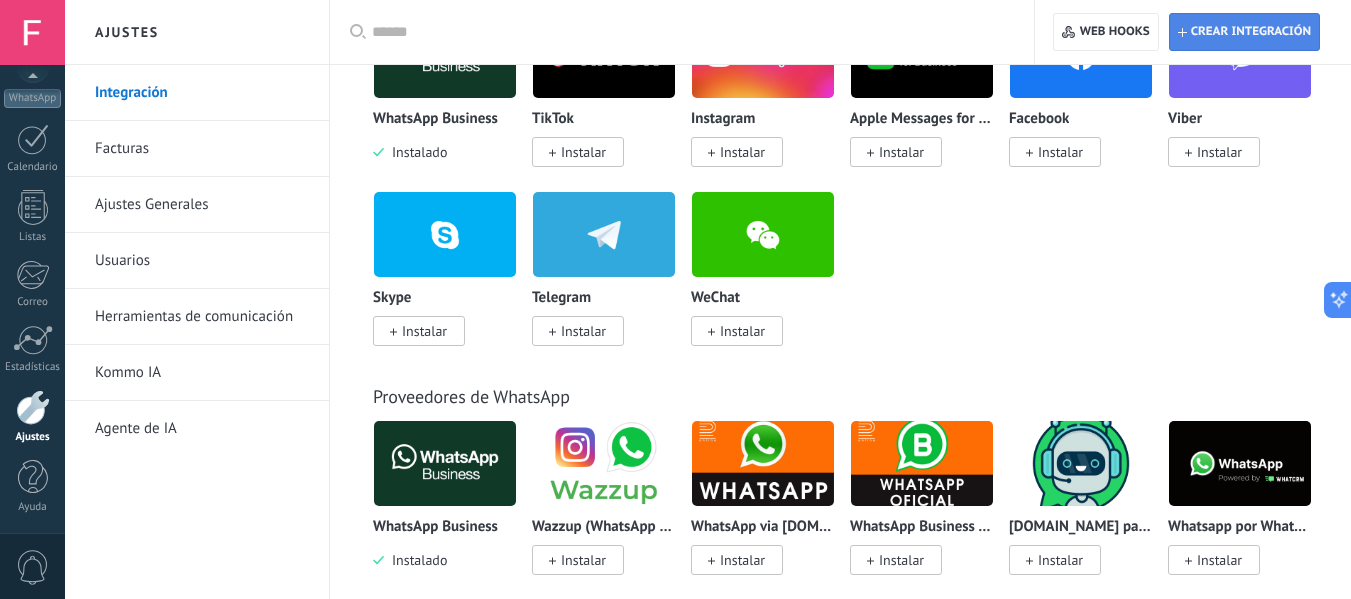 click on "Crear integración" at bounding box center [1251, 32] 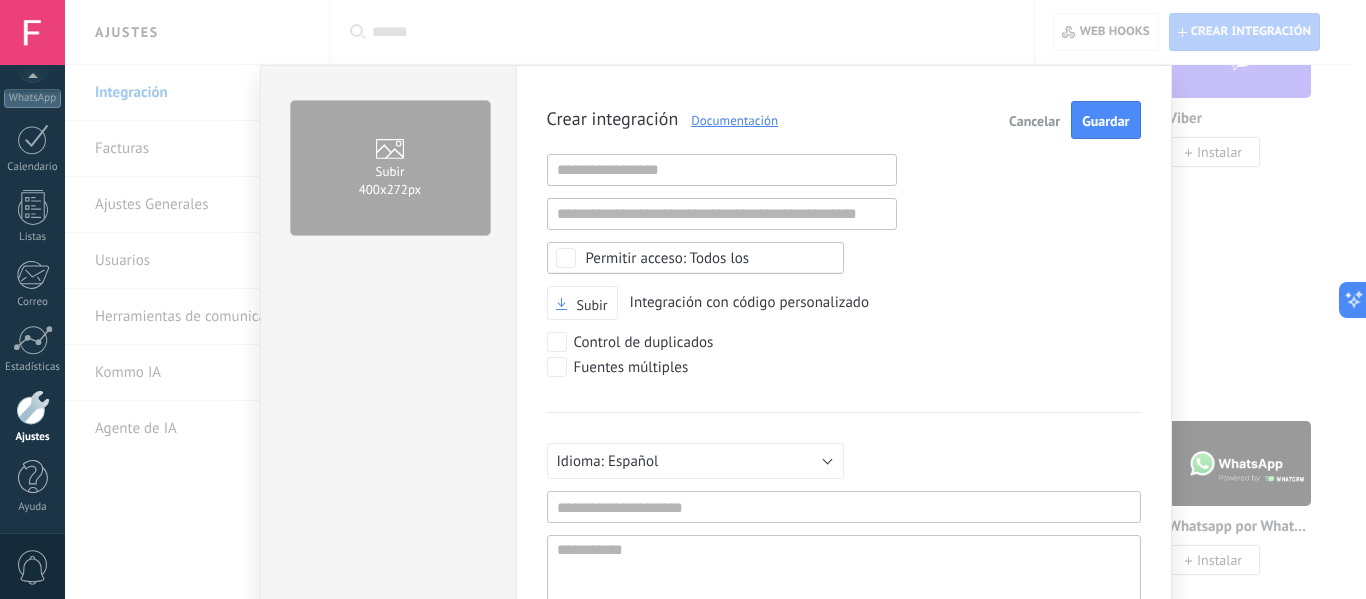 scroll, scrollTop: 19, scrollLeft: 0, axis: vertical 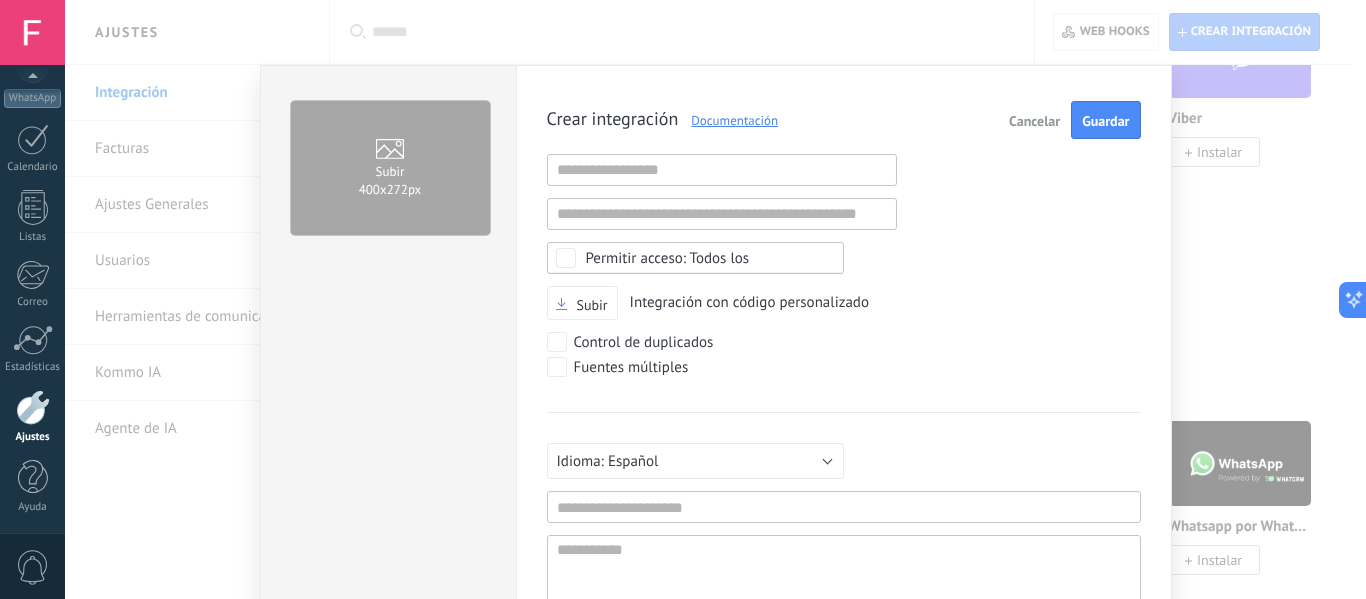 click on "Cancelar" at bounding box center (1034, 121) 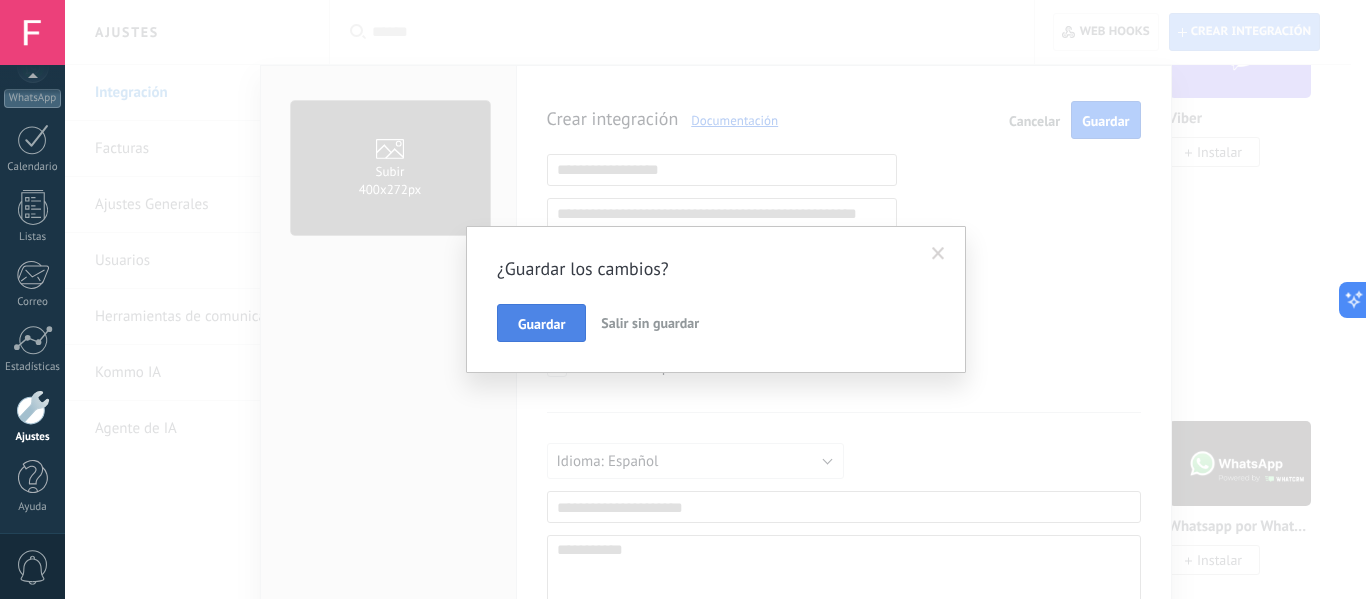 click on "Guardar" at bounding box center [541, 324] 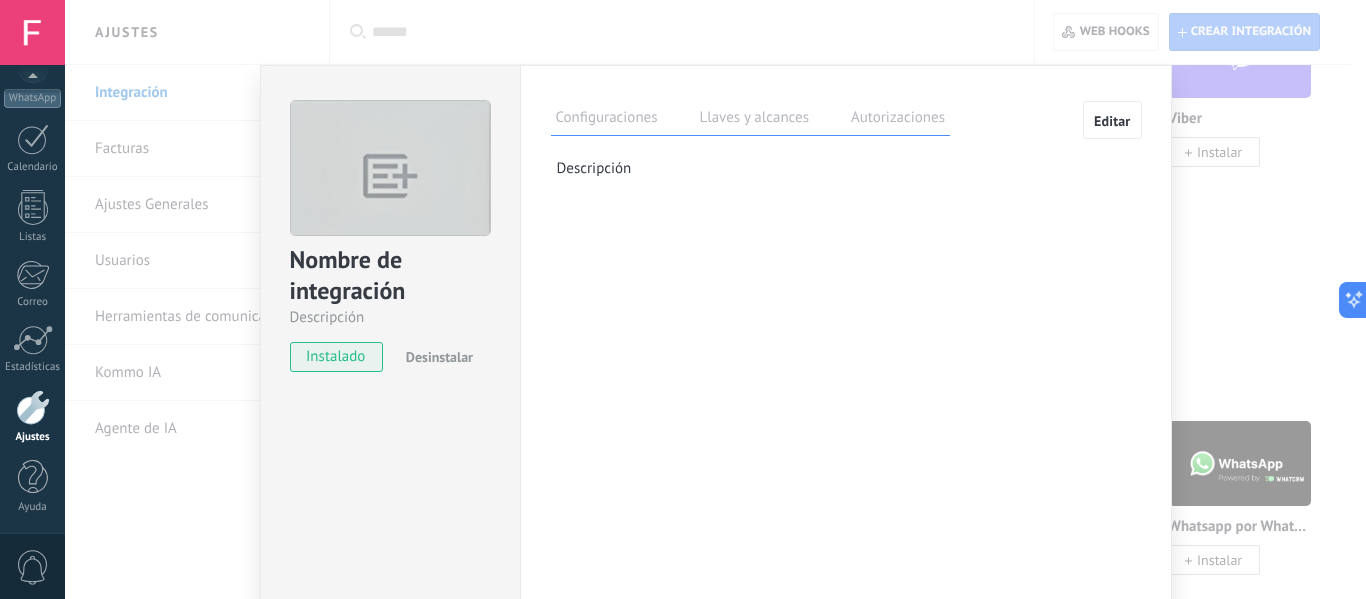 click on "Nombre de integración Descripción instalado Desinstalar Configuraciones Llaves y alcances Autorizaciones Editar Clave secreta: Generar clave secreta ID de la integración: 6754cfe4-376b-4aa1-944c-65fc9a71fc36 Token de larga duración: Generar token de larga duración Esta pestaña registra a los usuarios que han concedido acceso a las integración a esta cuenta. Si deseas remover la posibilidad que un usuario pueda enviar solicitudes a la cuenta en nombre de esta integración, puedes revocar el acceso. Si el acceso a todos los usuarios es revocado, la integración dejará de funcionar. Esta aplicacion está instalada, pero nadie le ha dado acceso aun. Descripción" at bounding box center (715, 299) 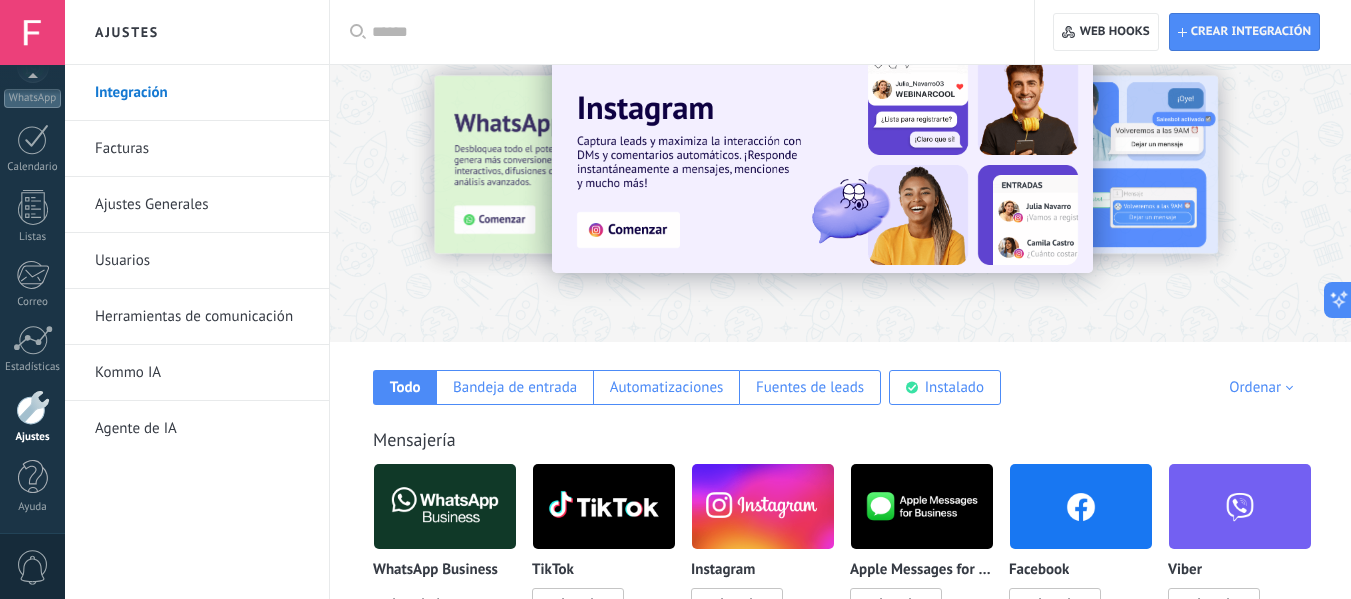 scroll, scrollTop: 0, scrollLeft: 0, axis: both 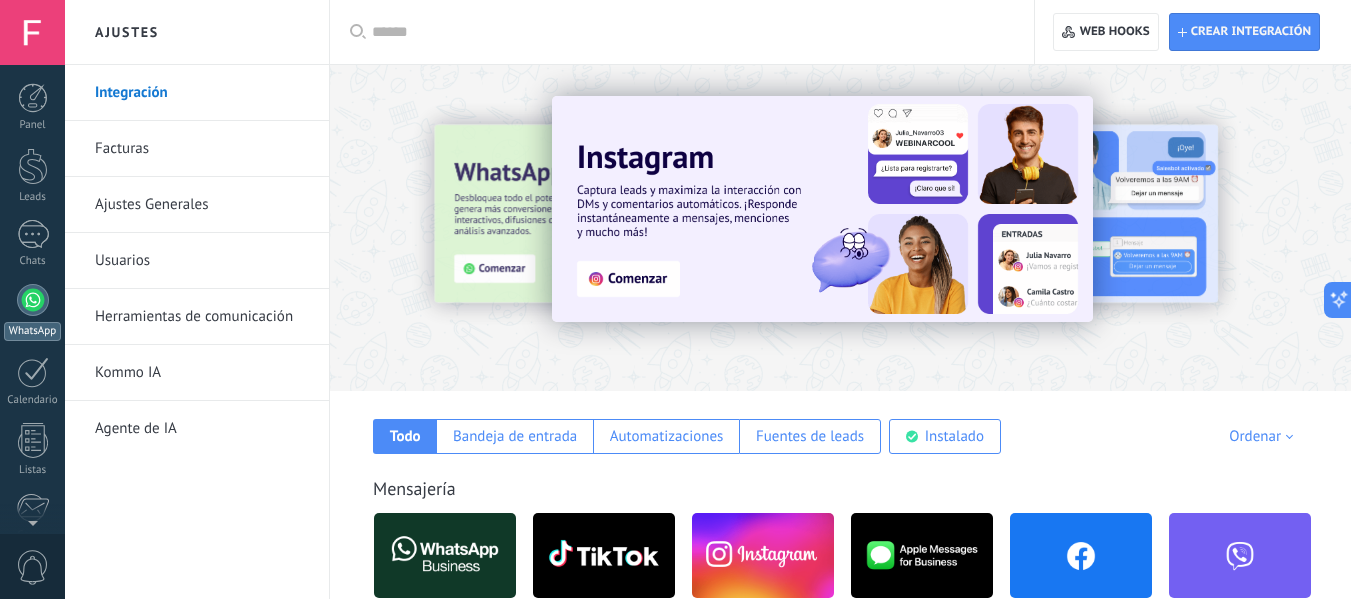 click at bounding box center [33, 300] 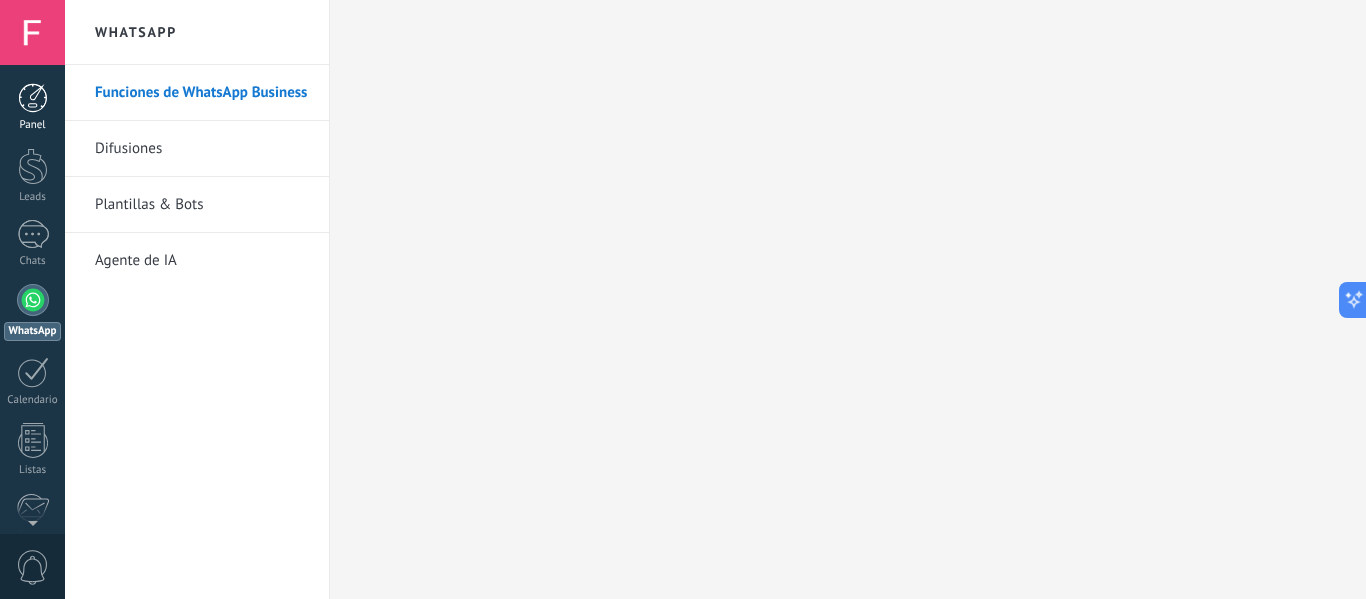 click at bounding box center [33, 98] 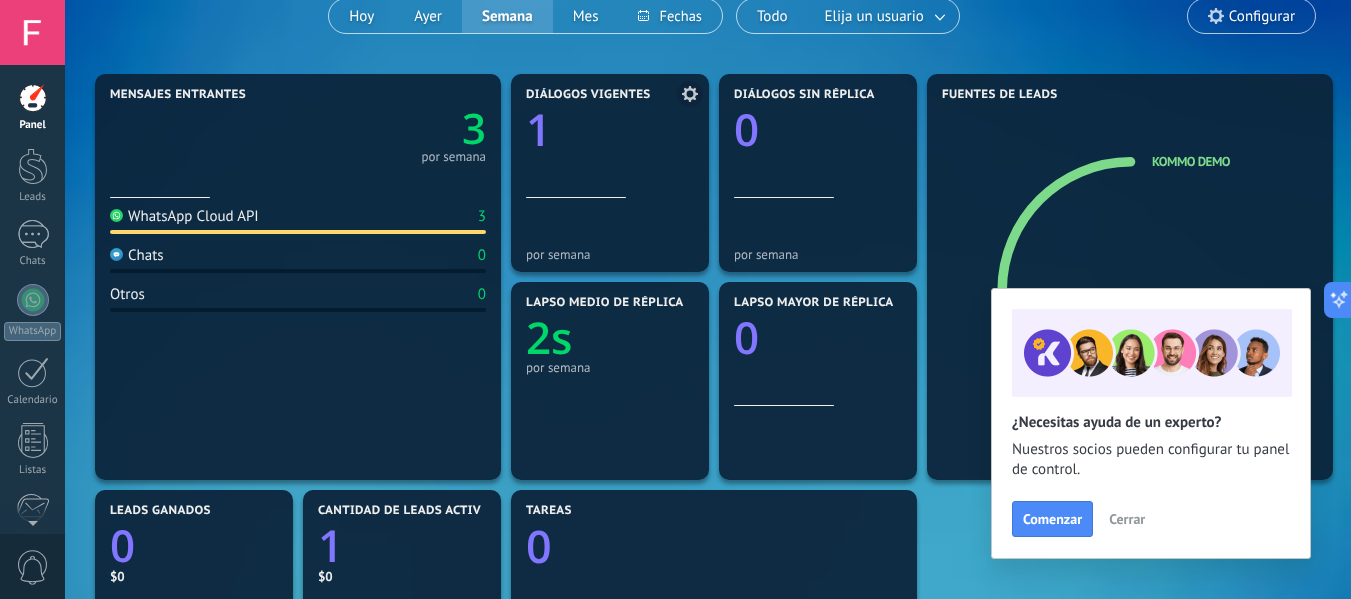 scroll, scrollTop: 200, scrollLeft: 0, axis: vertical 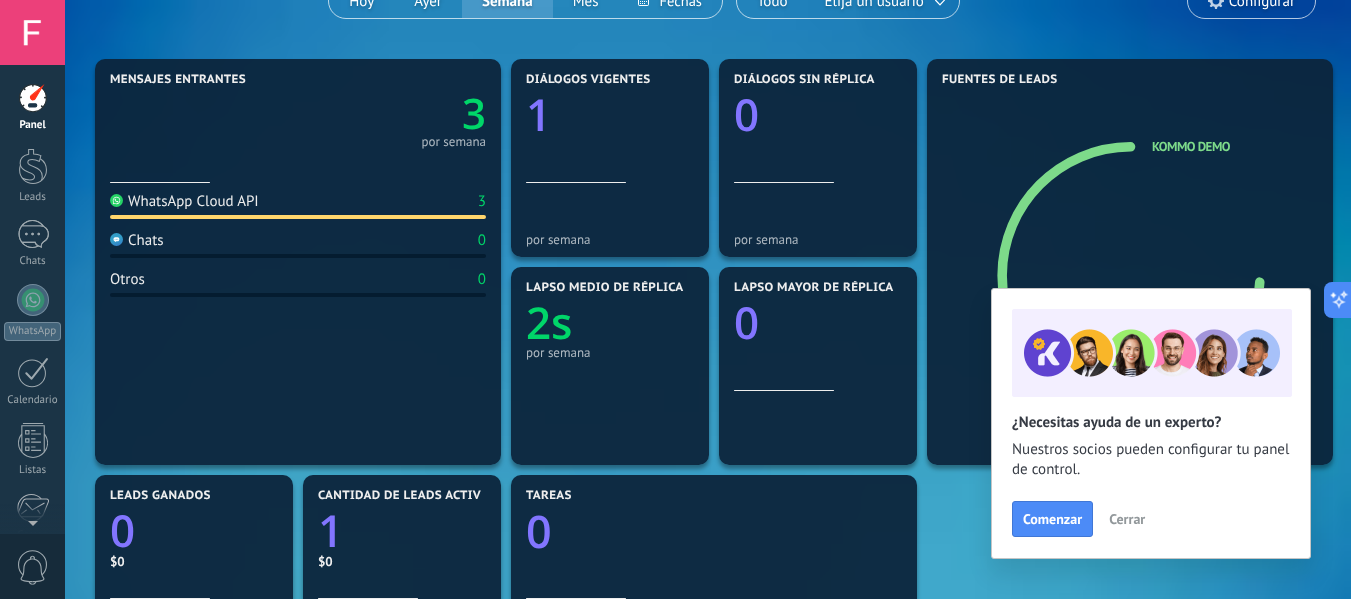 click on "Cerrar" at bounding box center [1127, 519] 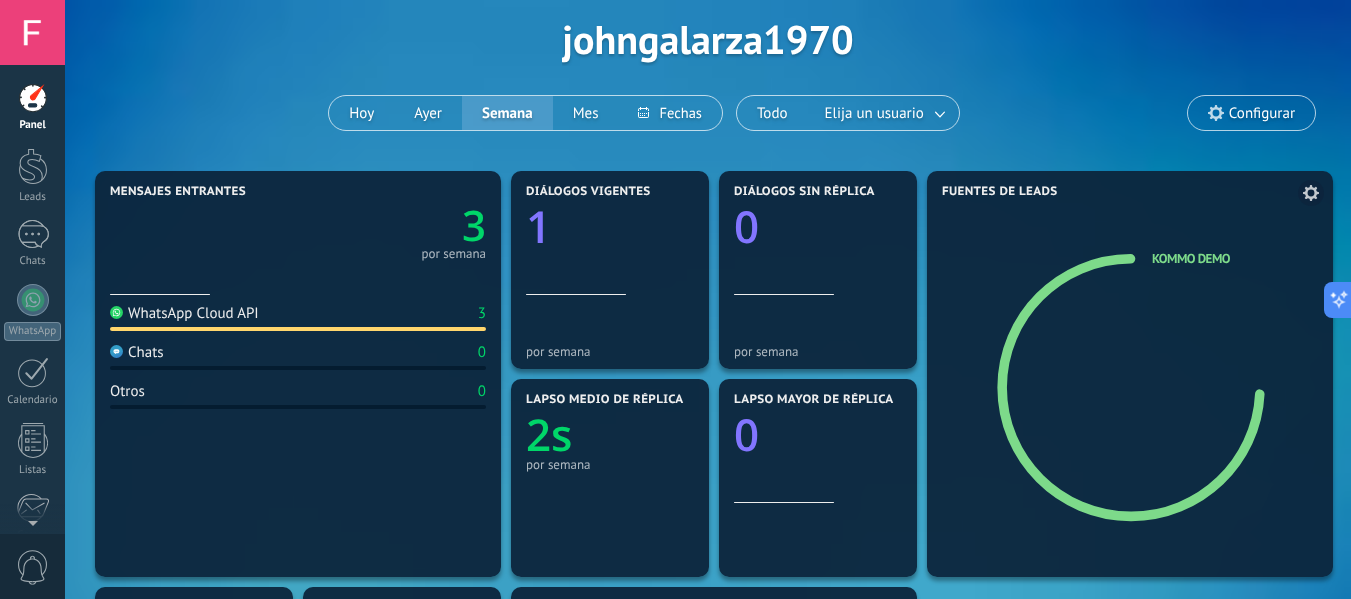scroll, scrollTop: 0, scrollLeft: 0, axis: both 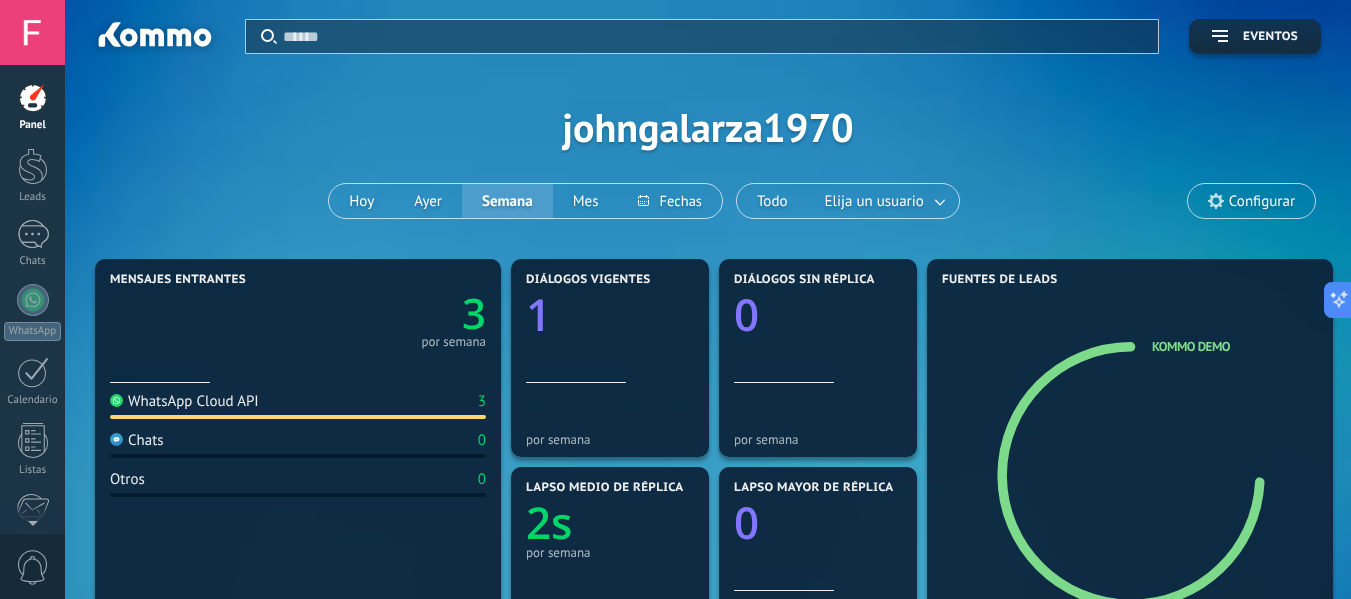 click on "Configurar" at bounding box center [1251, 201] 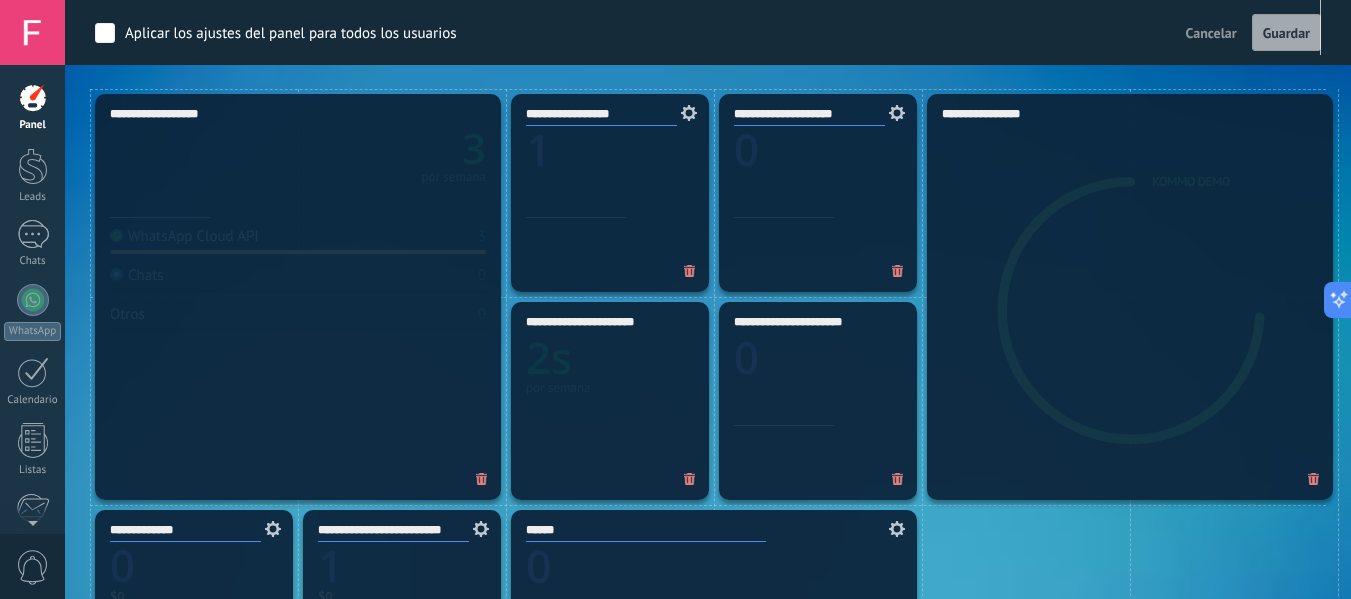 scroll, scrollTop: 600, scrollLeft: 0, axis: vertical 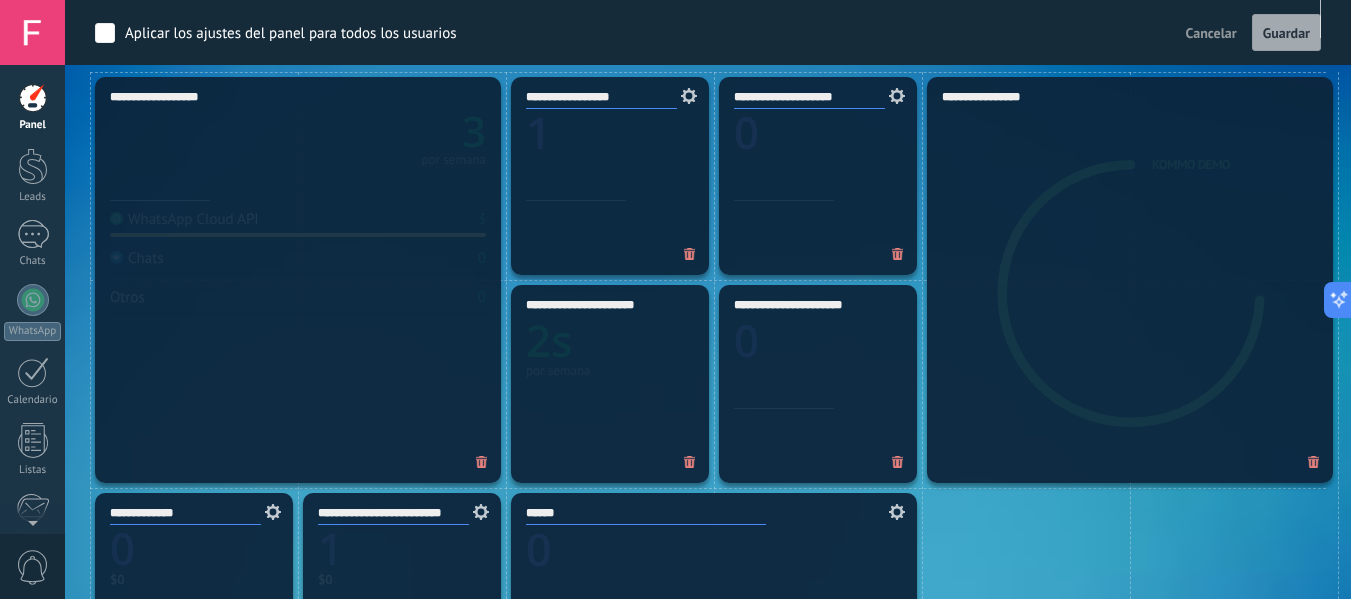 click on "**********" at bounding box center (298, 280) 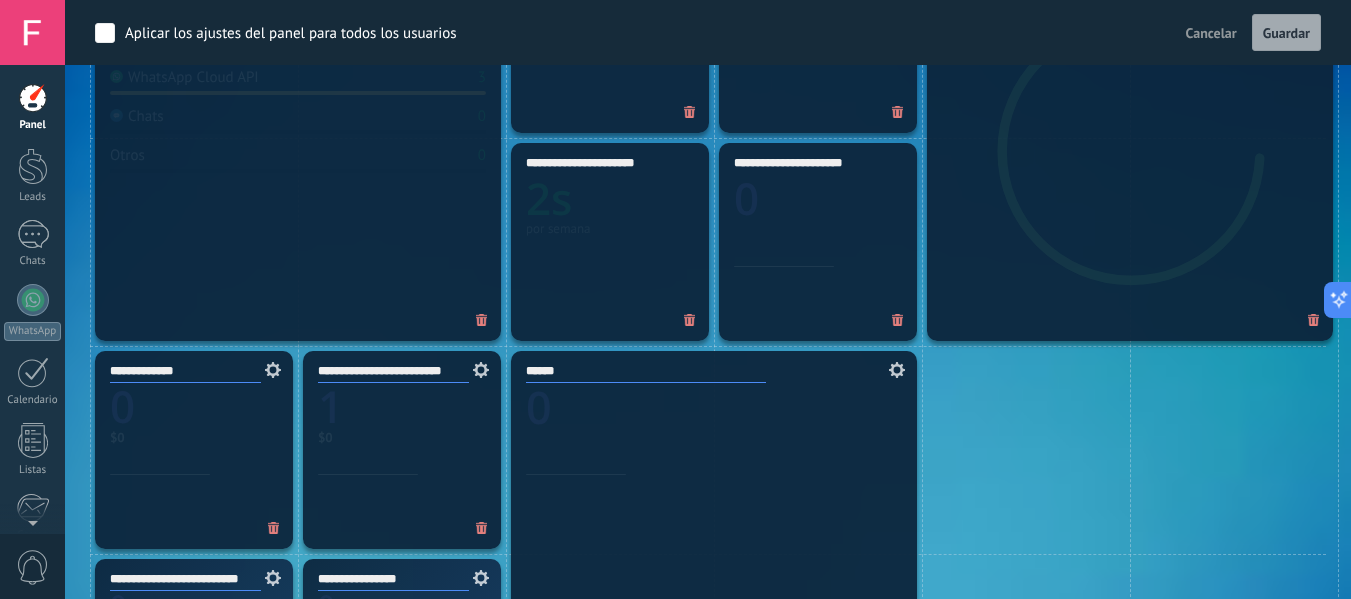 scroll, scrollTop: 1000, scrollLeft: 0, axis: vertical 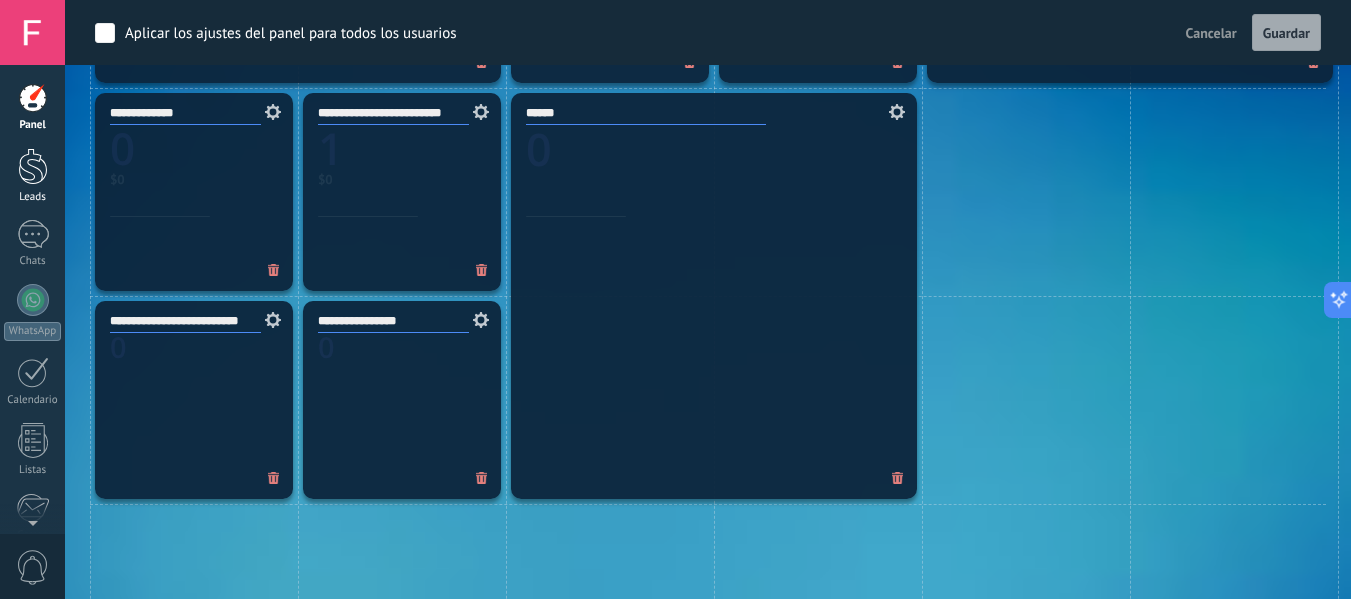 click on "Leads" at bounding box center [32, 176] 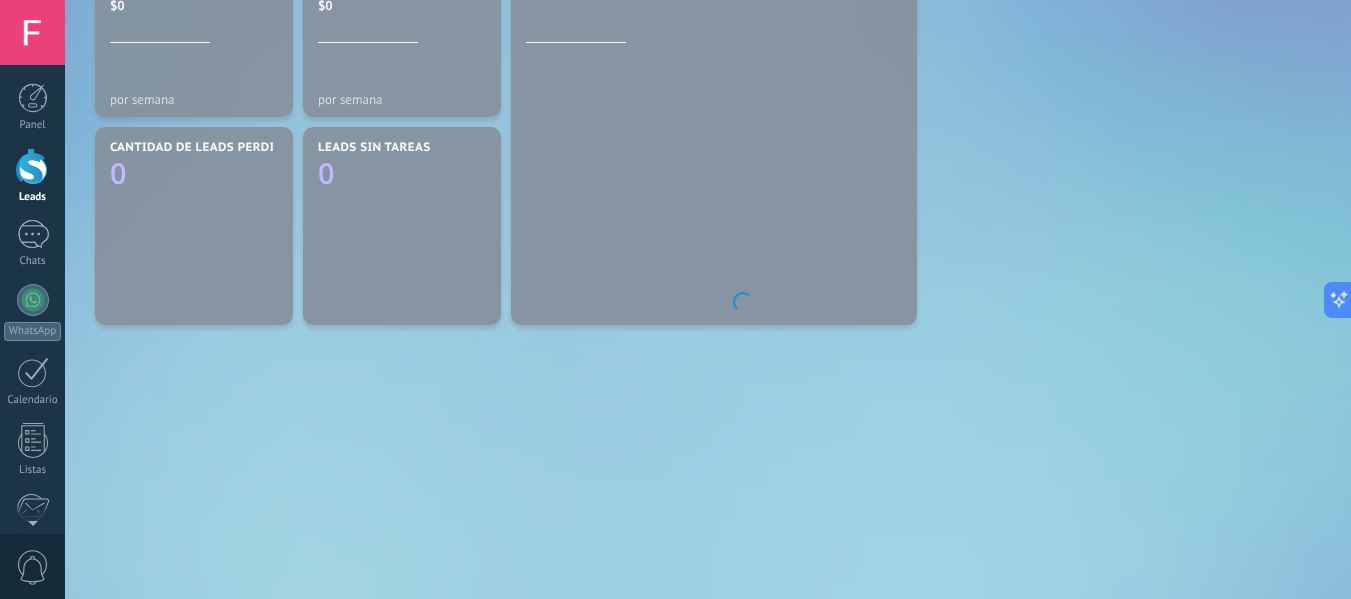 scroll, scrollTop: 652, scrollLeft: 0, axis: vertical 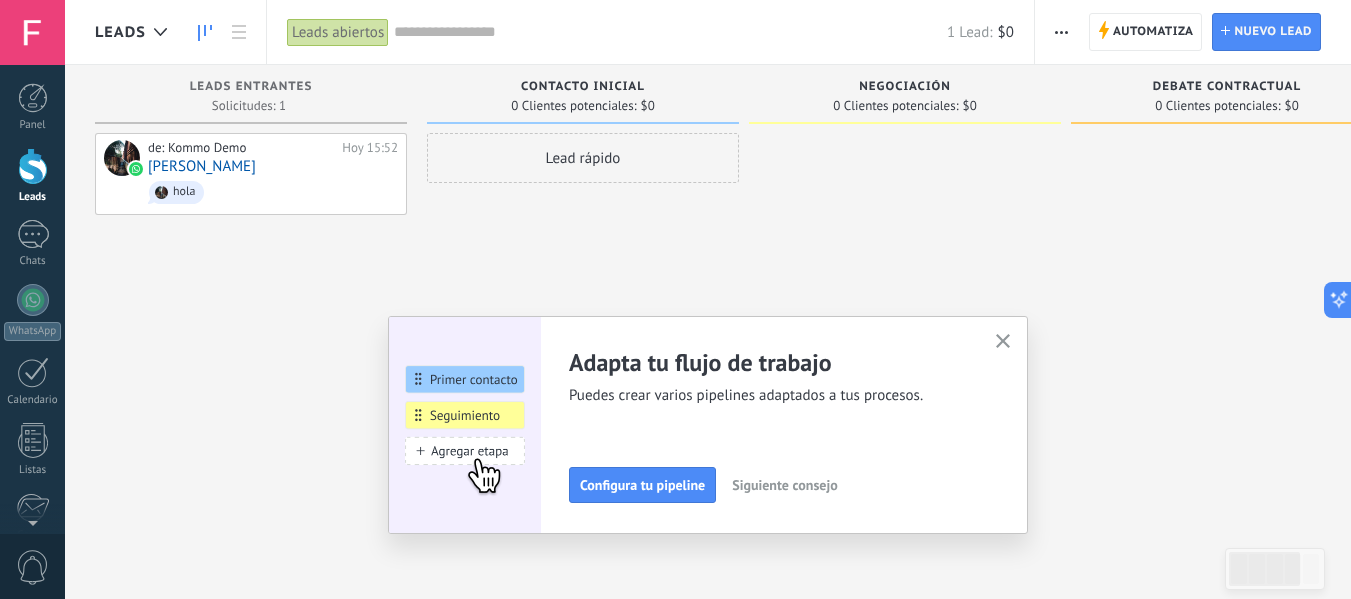 click 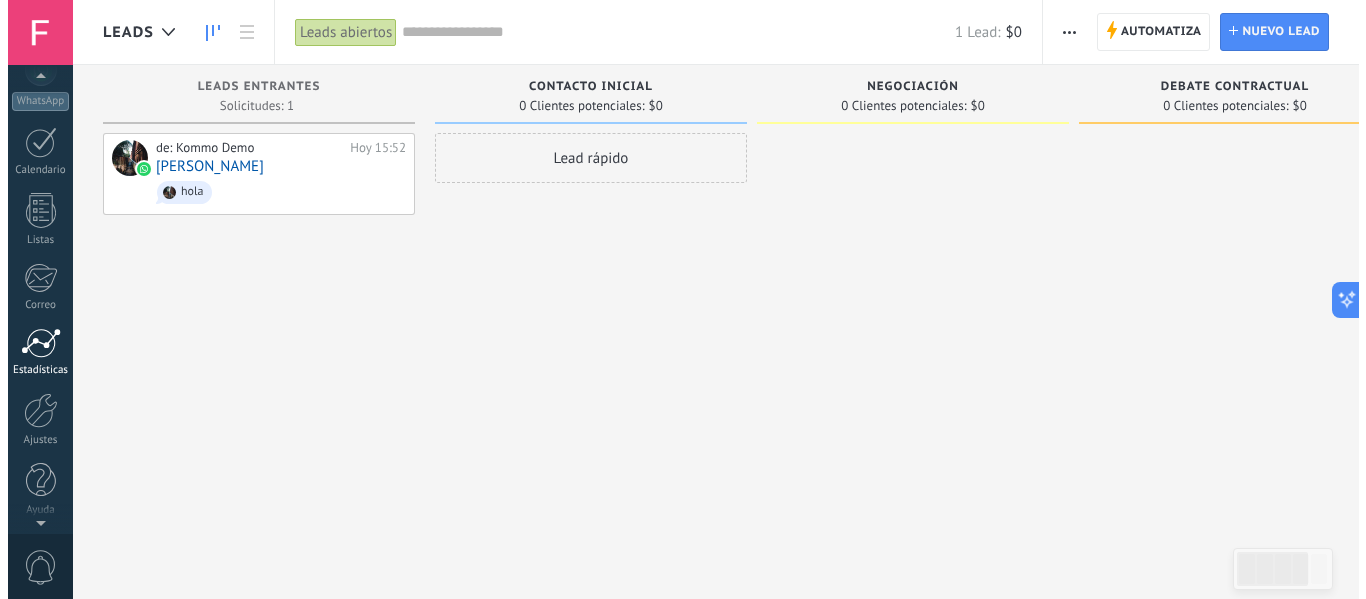 scroll, scrollTop: 233, scrollLeft: 0, axis: vertical 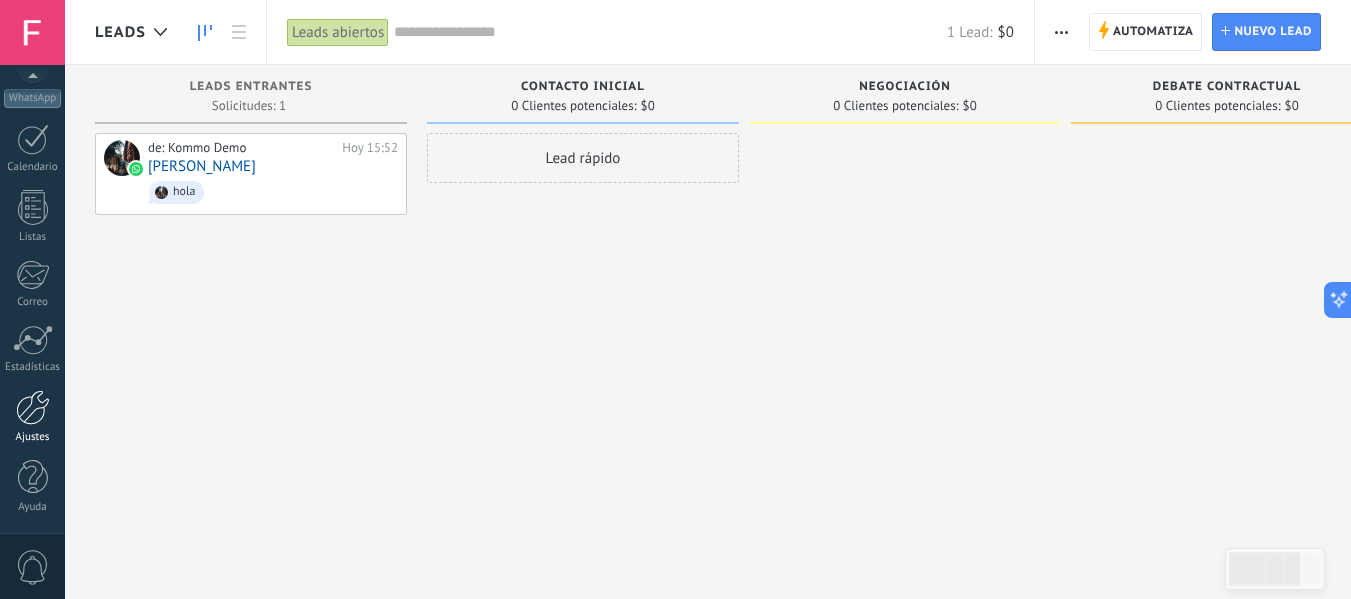 click on "Ajustes" at bounding box center [32, 417] 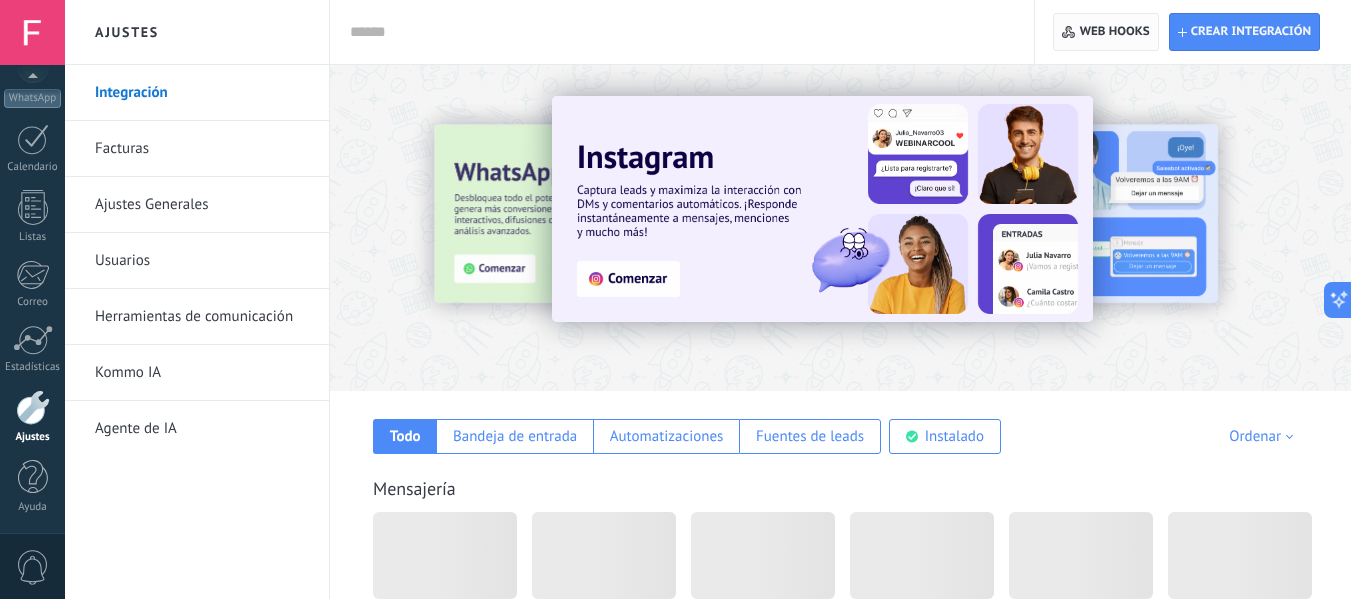 click on "Web hooks  0" at bounding box center (1105, 32) 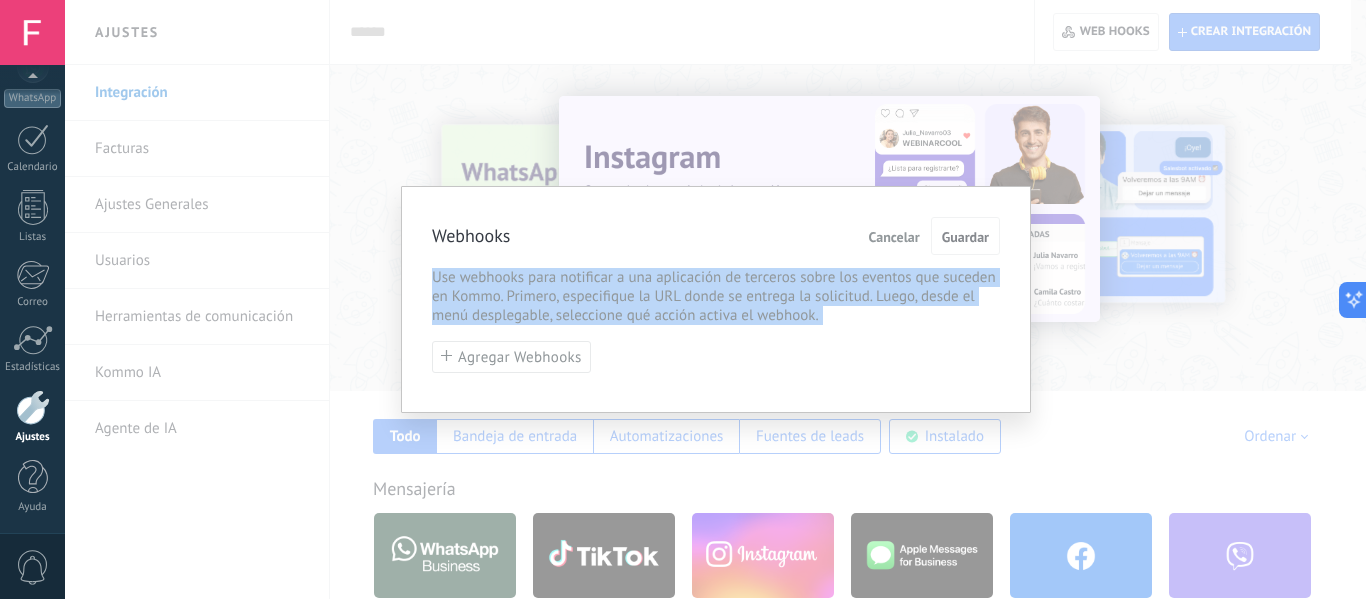 drag, startPoint x: 489, startPoint y: 271, endPoint x: 889, endPoint y: 335, distance: 405.08765 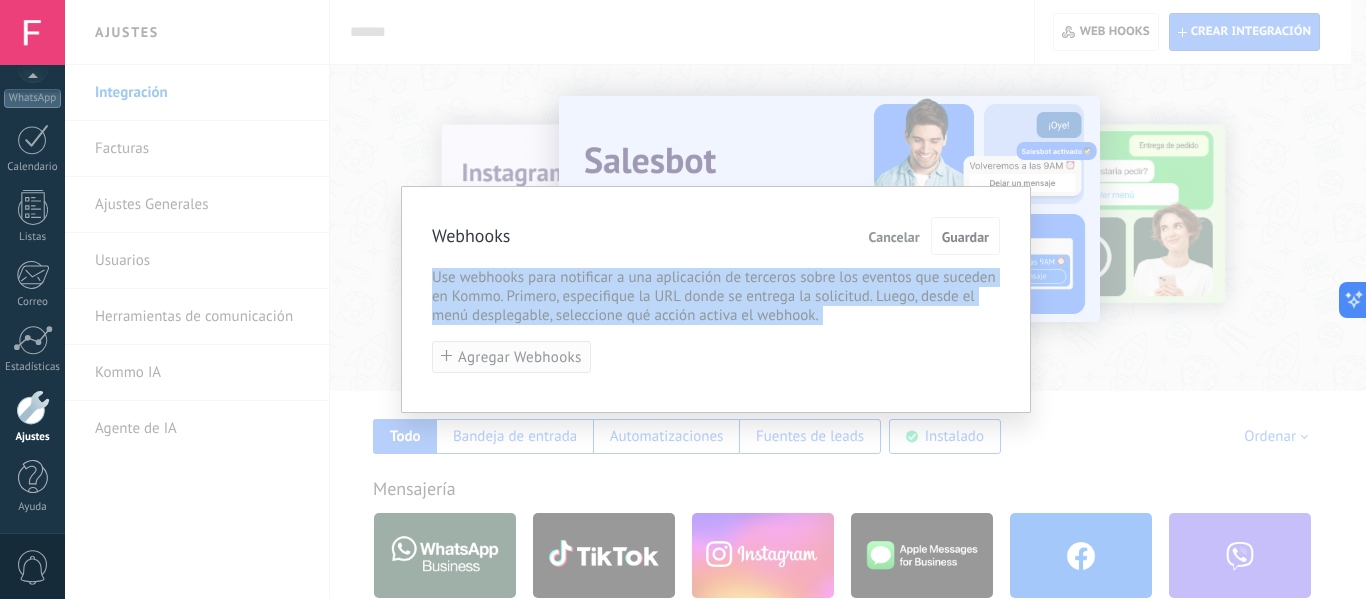 click on "Agregar Webhooks" at bounding box center [520, 357] 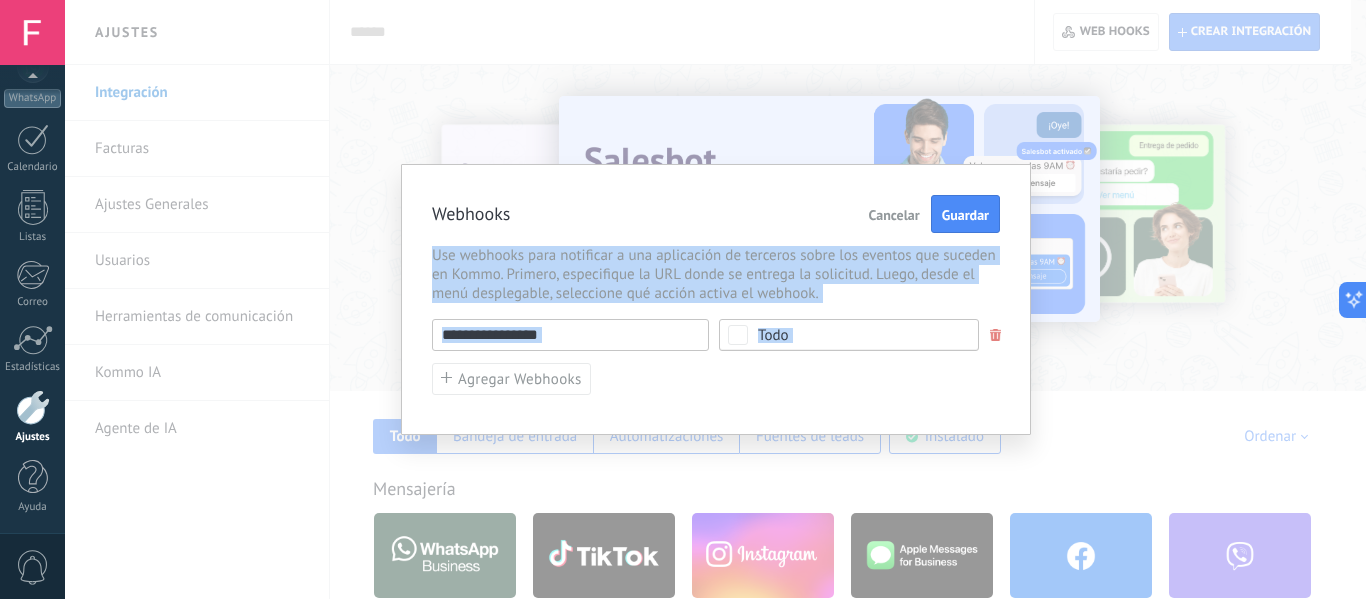 click at bounding box center (570, 335) 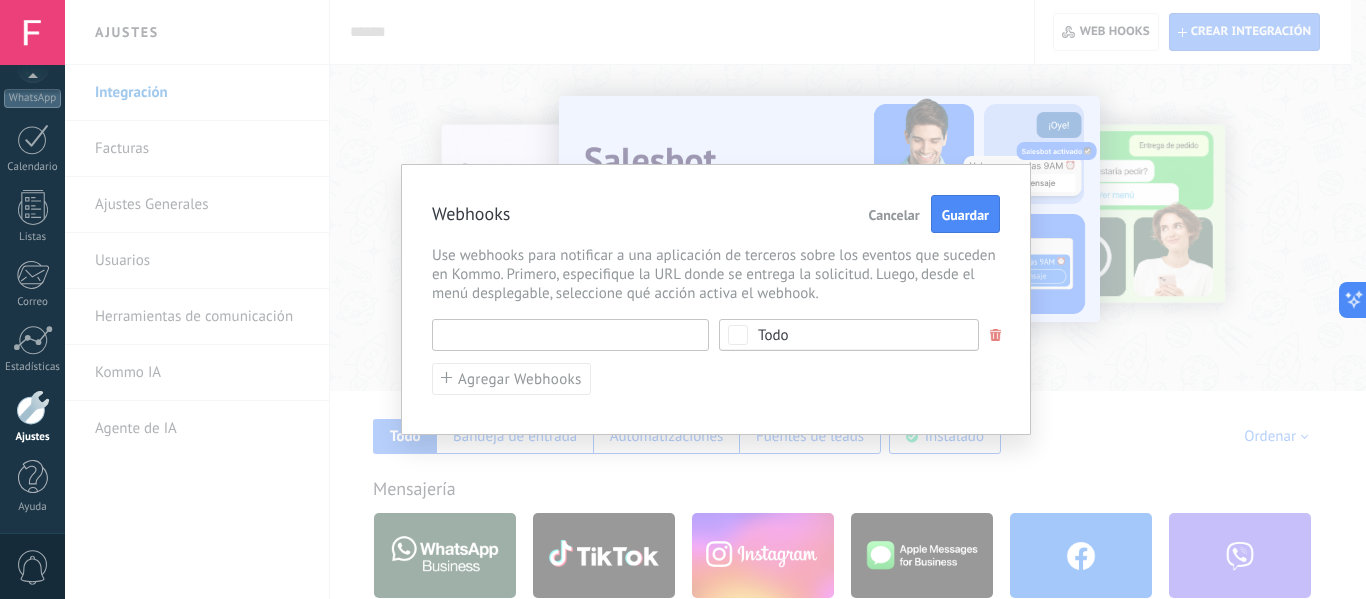 paste on "**********" 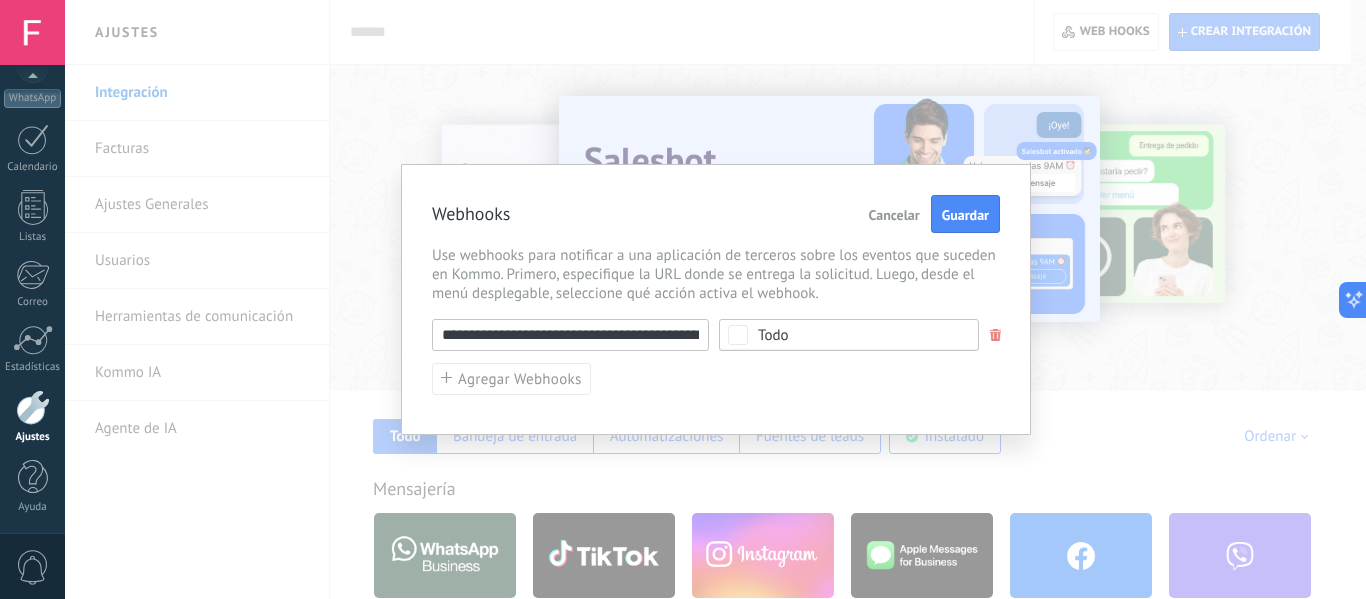 scroll, scrollTop: 0, scrollLeft: 106, axis: horizontal 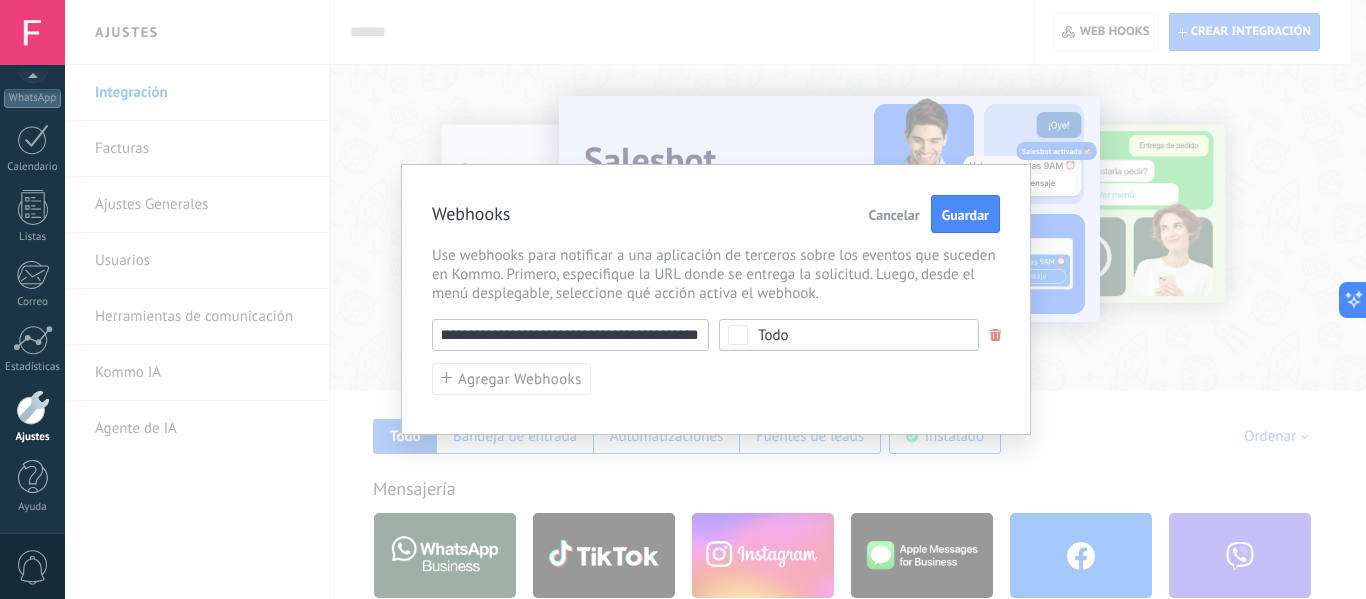 type on "**********" 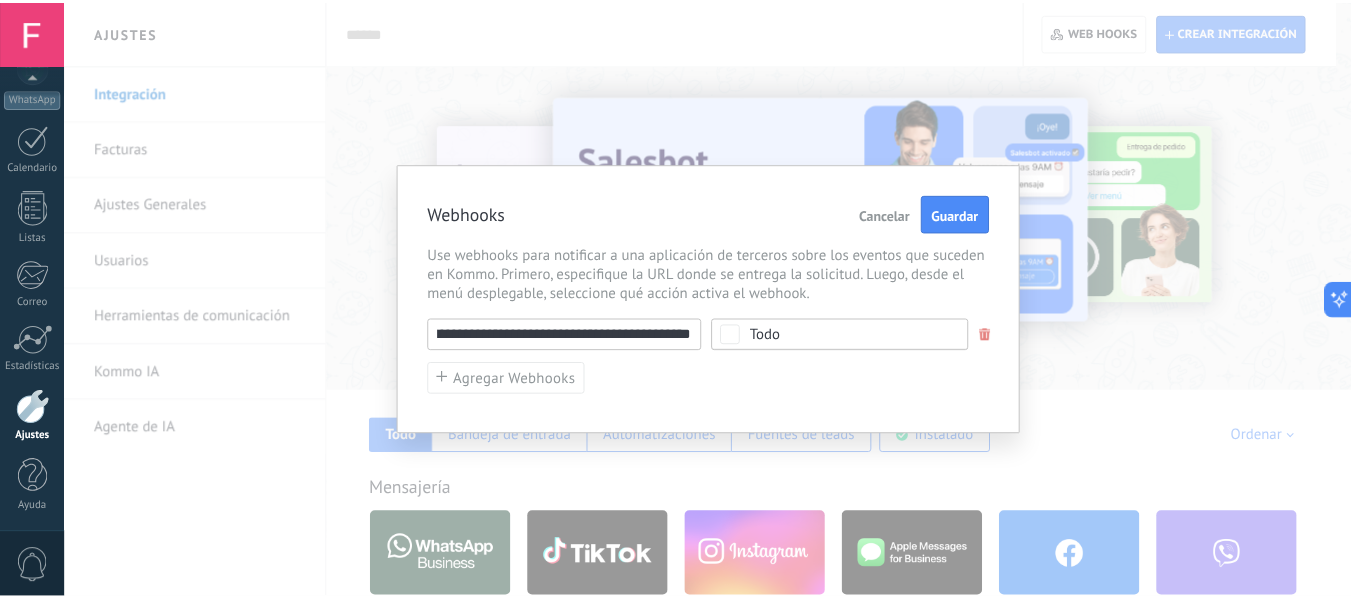 scroll, scrollTop: 0, scrollLeft: 0, axis: both 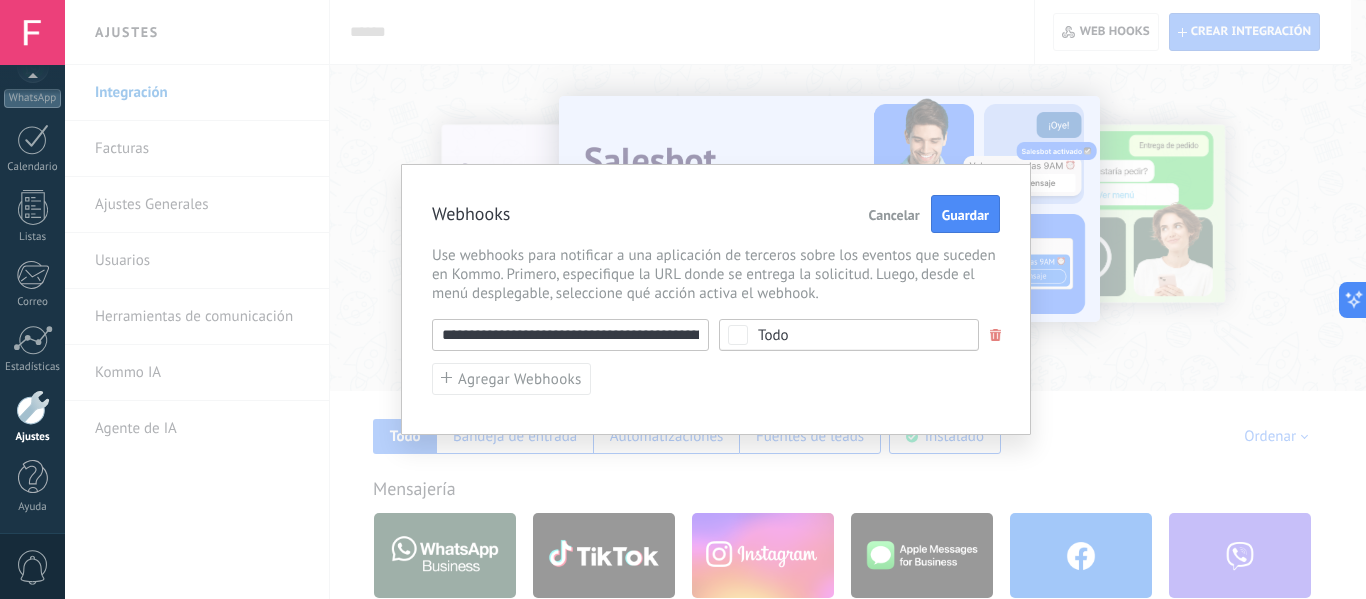 click on "Todo" at bounding box center (773, 335) 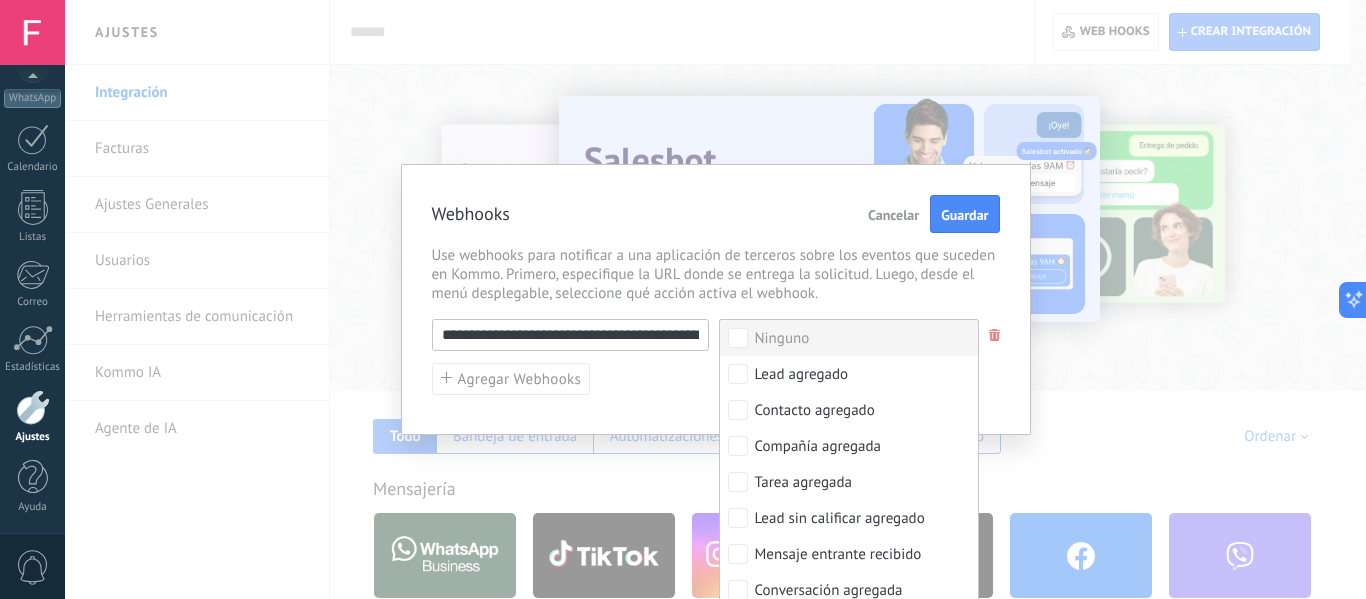 click on "Ninguno" at bounding box center (782, 339) 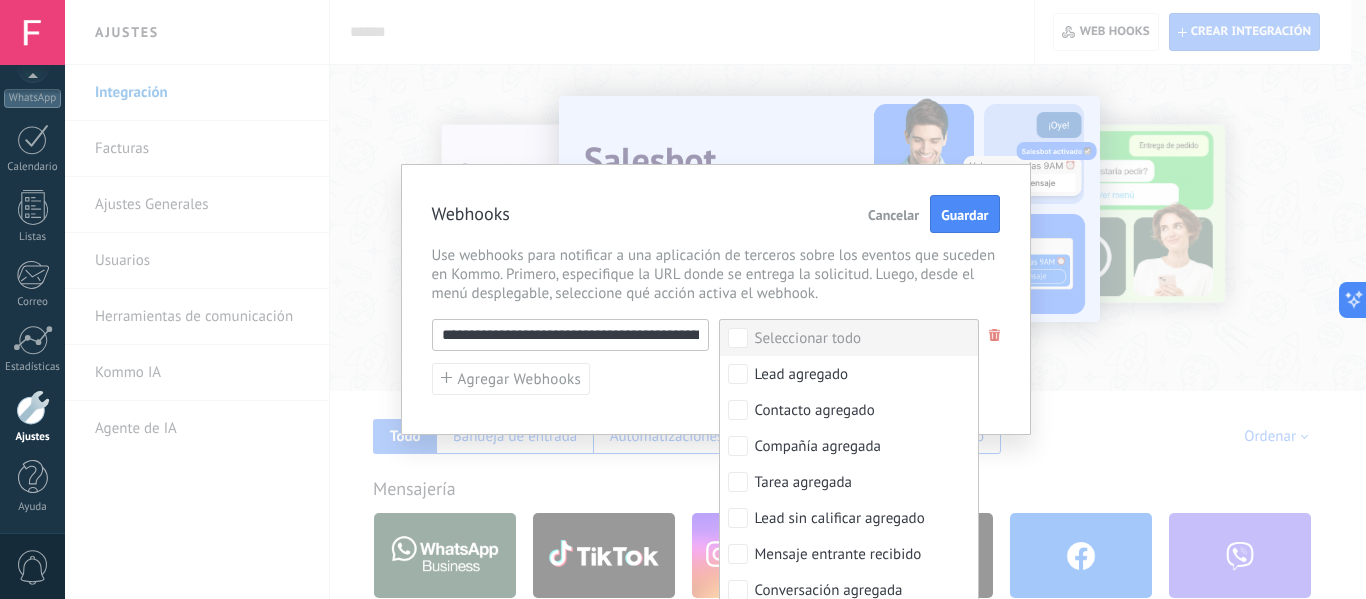 click on "Seleccionar todo" at bounding box center (849, 338) 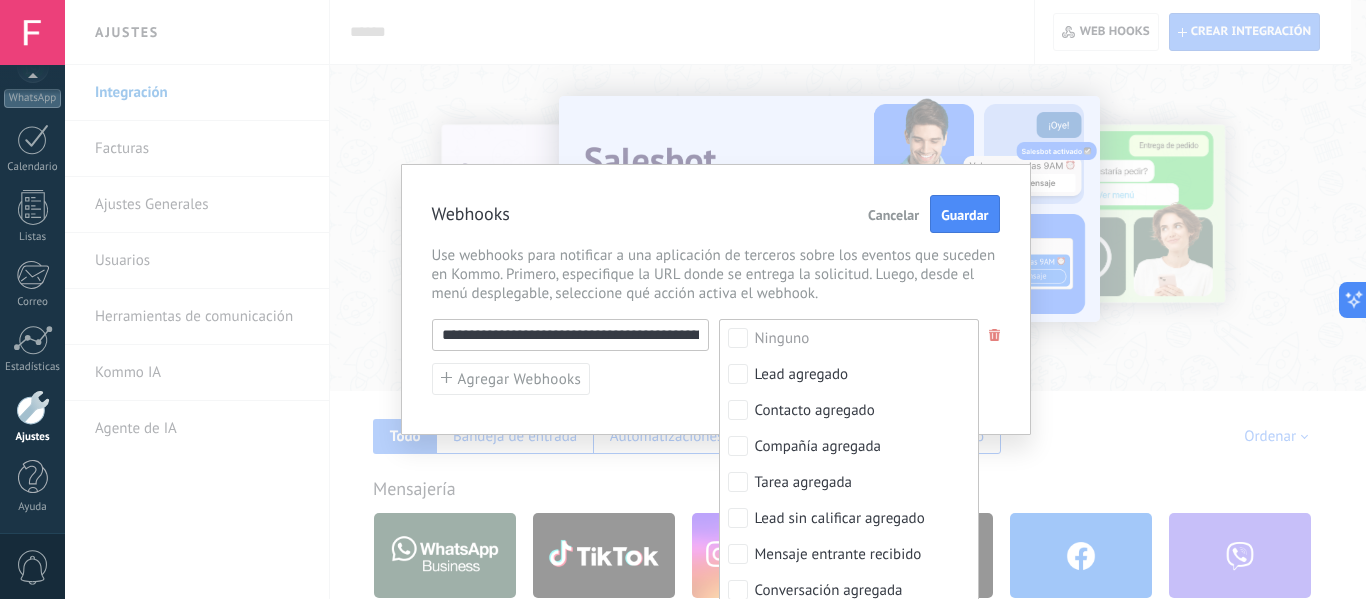 click on "**********" at bounding box center [716, 357] 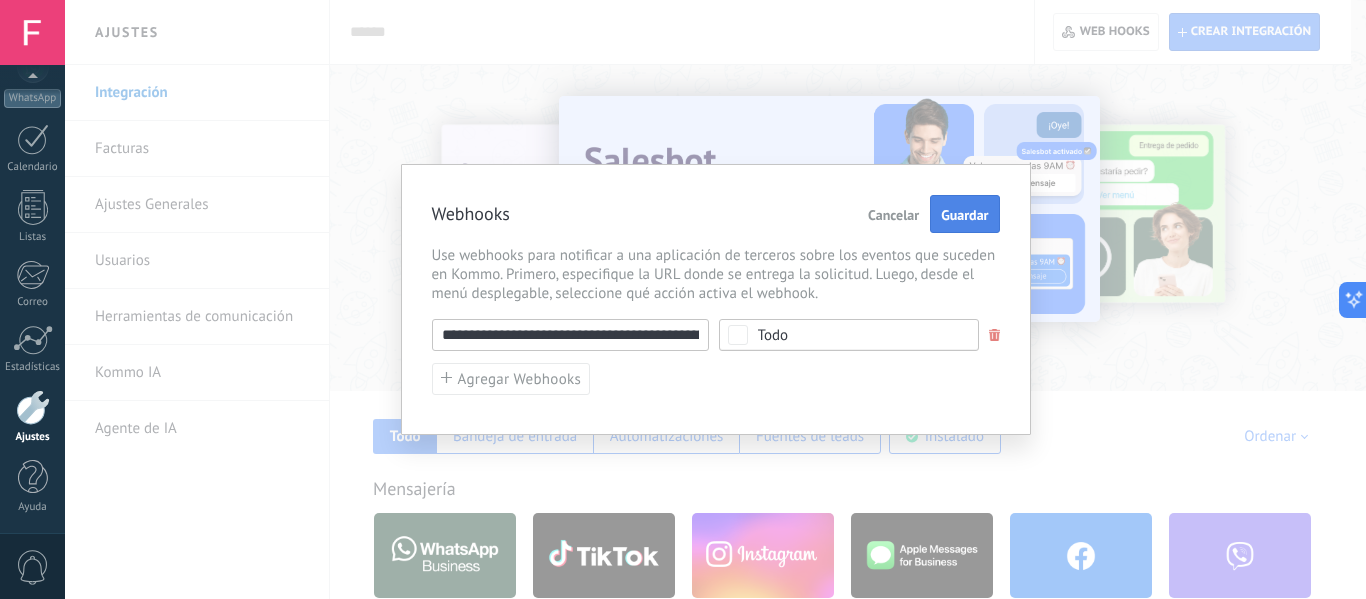 click on "Guardar" at bounding box center [964, 214] 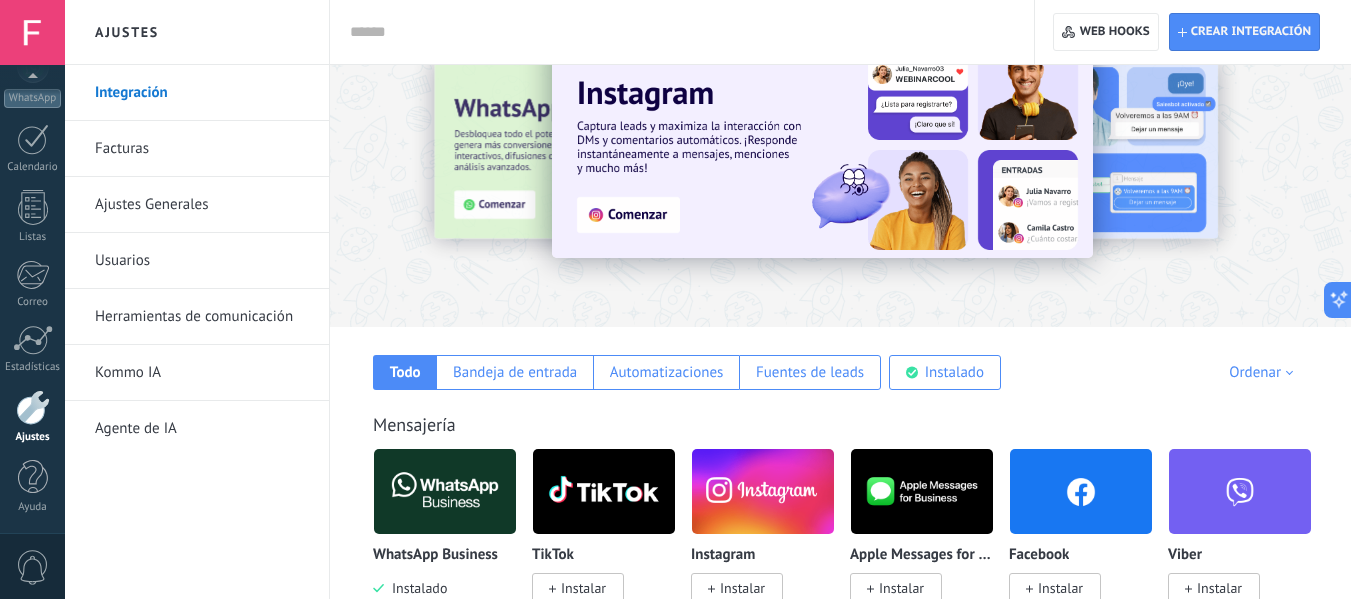 scroll, scrollTop: 100, scrollLeft: 0, axis: vertical 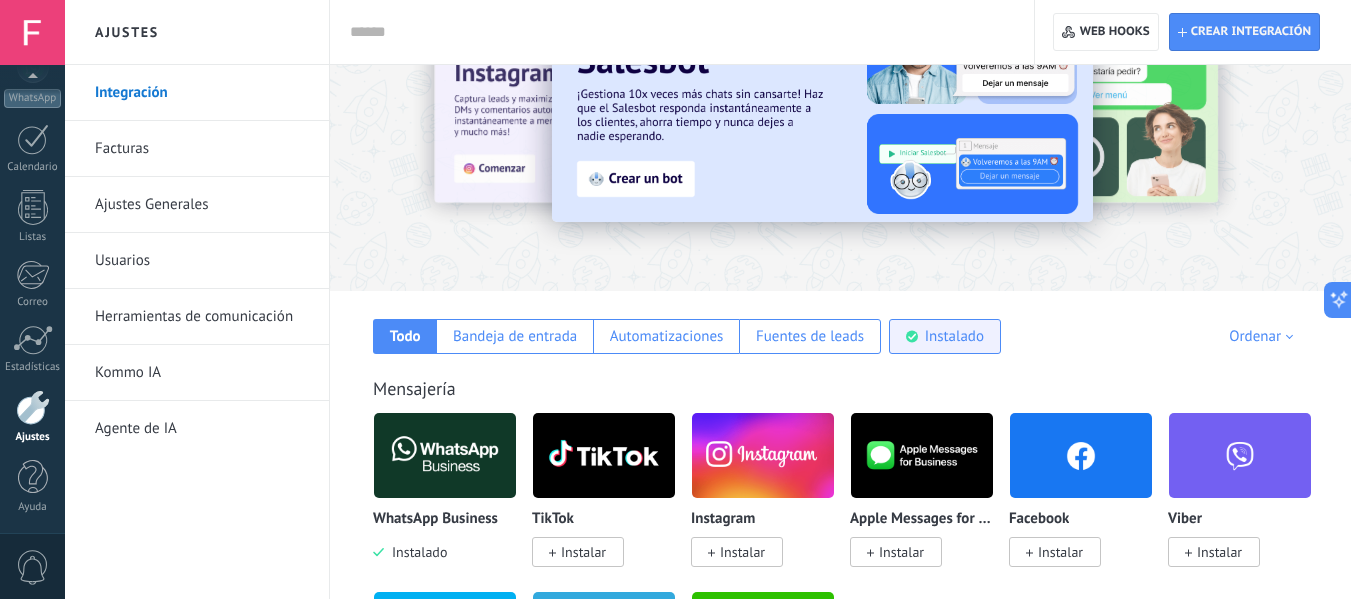 click on "Instalado" at bounding box center [954, 336] 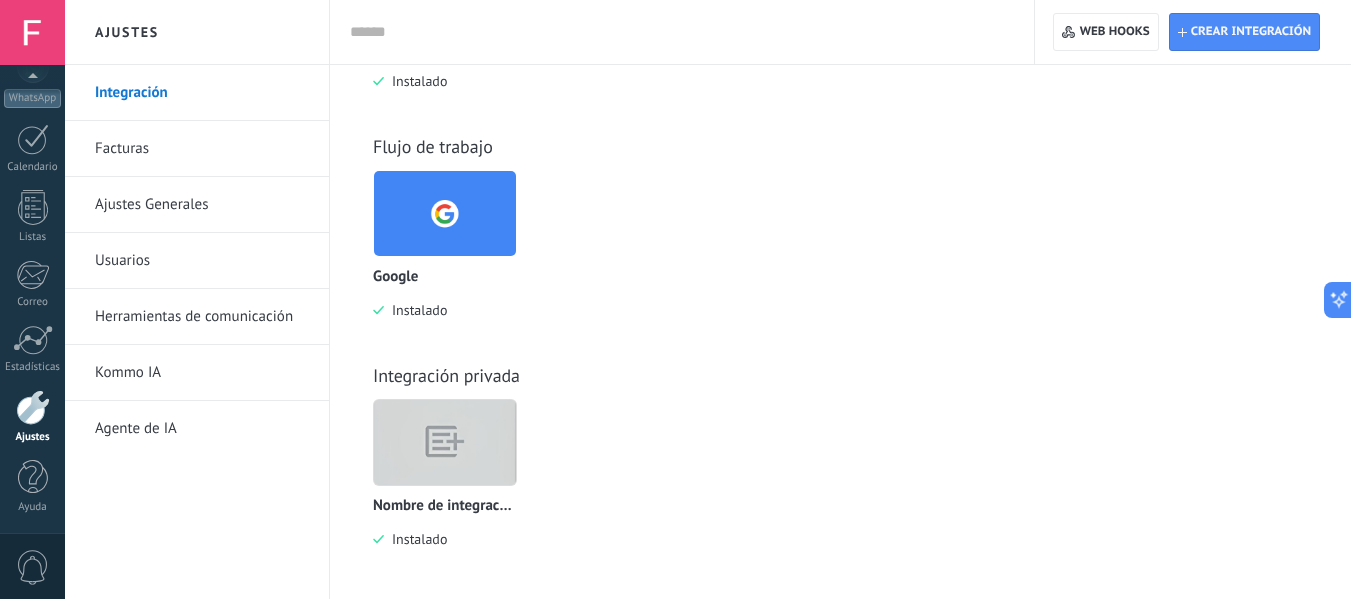 scroll, scrollTop: 804, scrollLeft: 0, axis: vertical 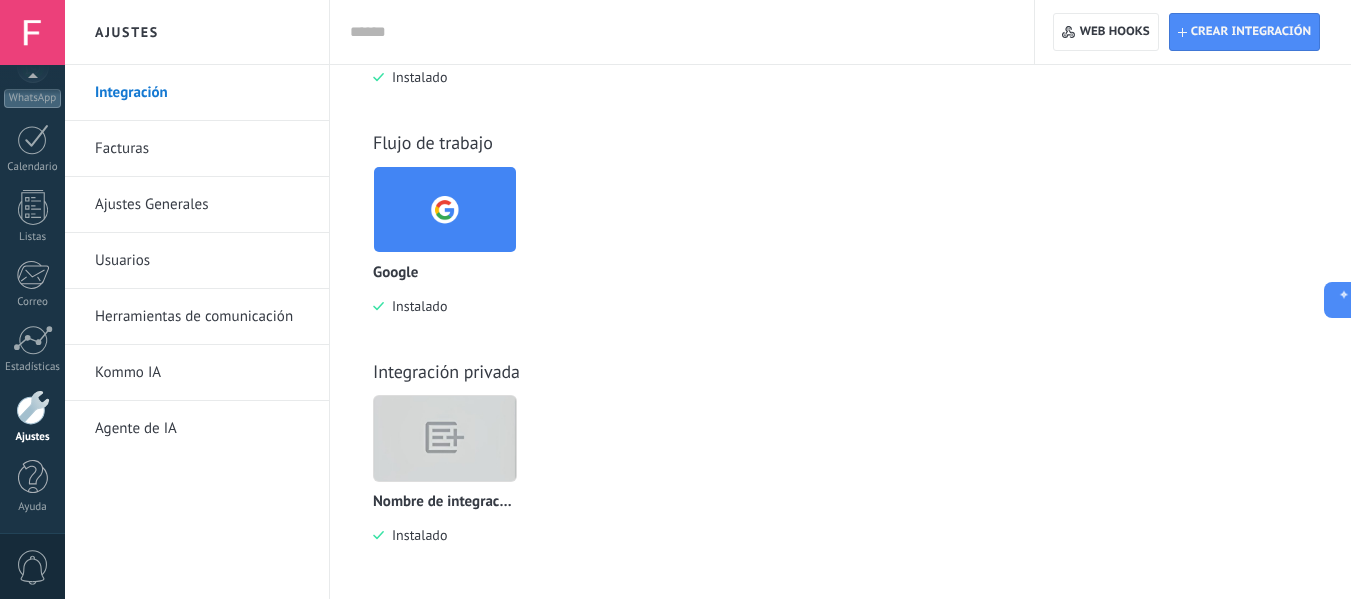 click at bounding box center (445, 438) 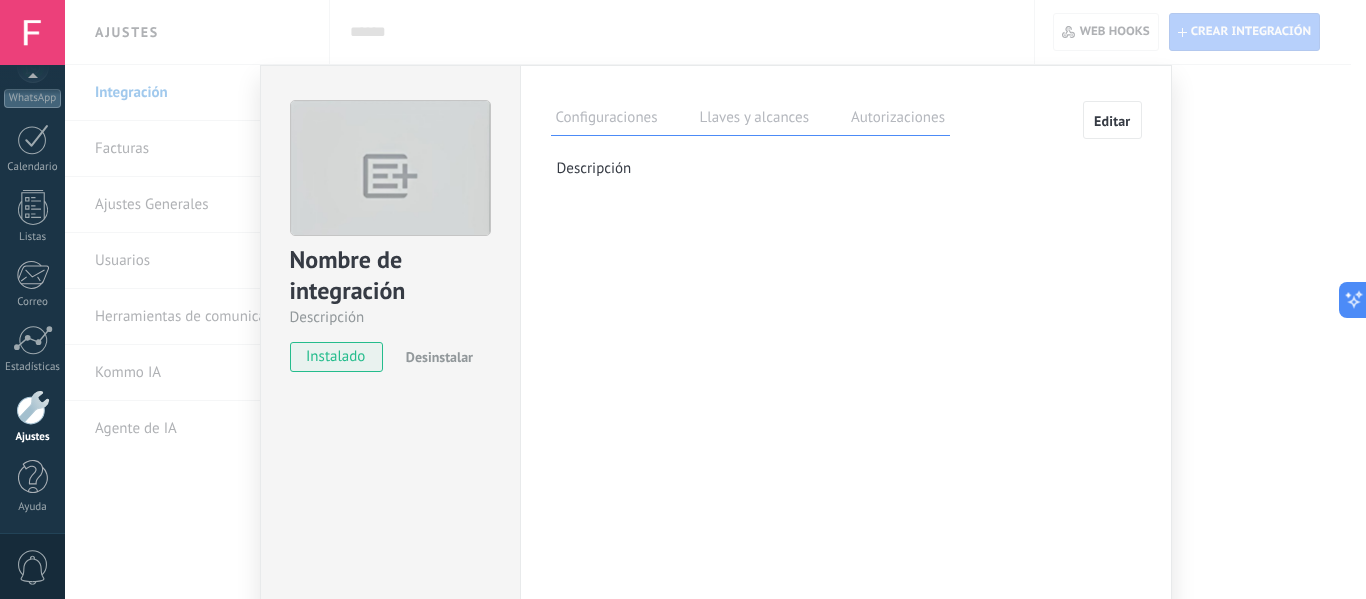 click on "Llaves y alcances" at bounding box center (754, 120) 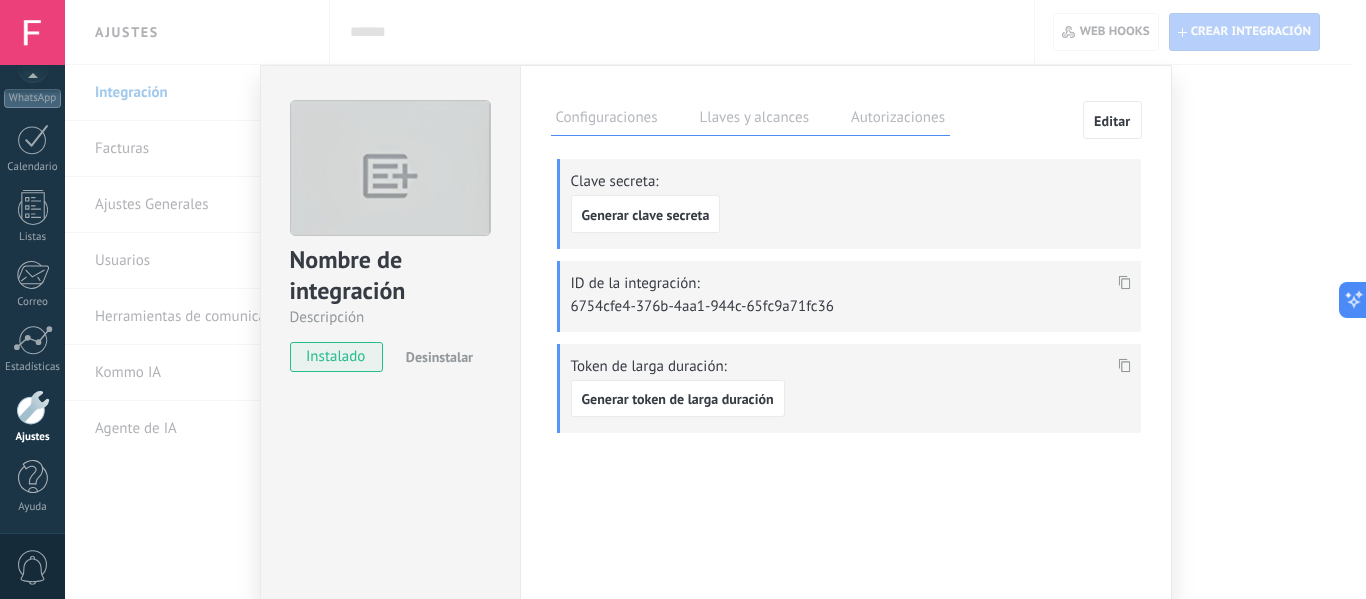 click on "Configuraciones" at bounding box center [607, 120] 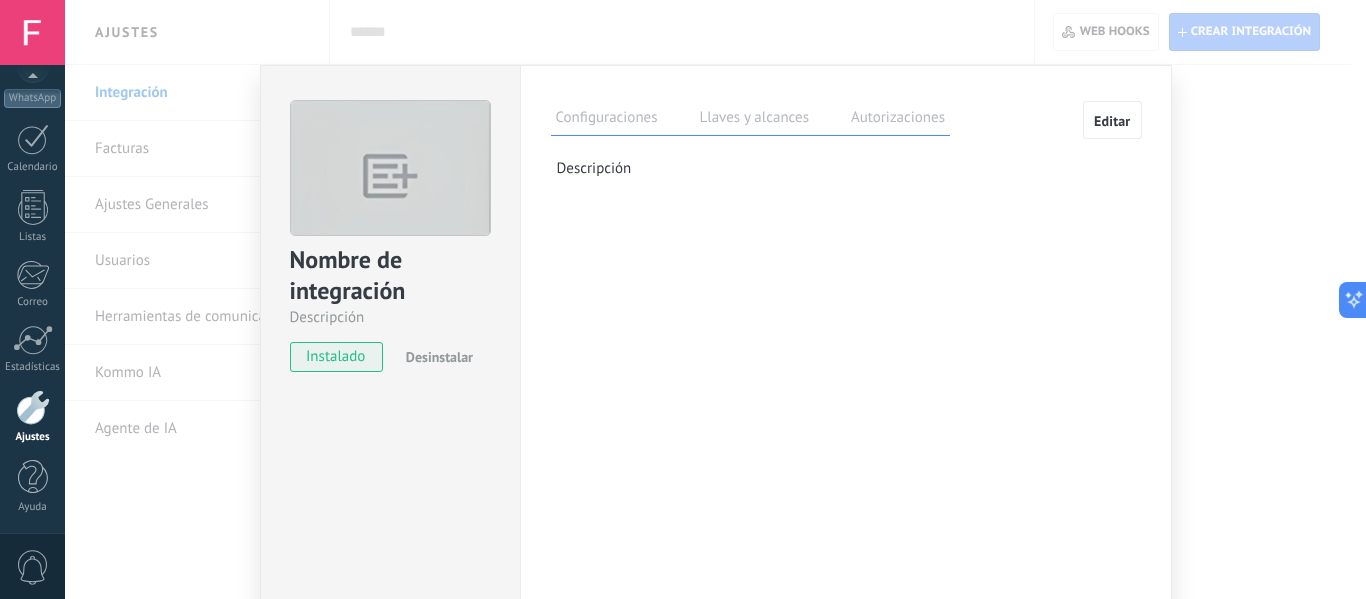 click on "Nombre de integración Descripción instalado Desinstalar Configuraciones Llaves y alcances Autorizaciones Editar Clave secreta: Generar clave secreta ID de la integración: 6754cfe4-376b-4aa1-944c-65fc9a71fc36 Token de larga duración: Generar token de larga duración Esta pestaña registra a los usuarios que han concedido acceso a las integración a esta cuenta. Si deseas remover la posibilidad que un usuario pueda enviar solicitudes a la cuenta en nombre de esta integración, puedes revocar el acceso. Si el acceso a todos los usuarios es revocado, la integración dejará de funcionar. Esta aplicacion está instalada, pero nadie le ha dado acceso aun. Descripción" at bounding box center [715, 299] 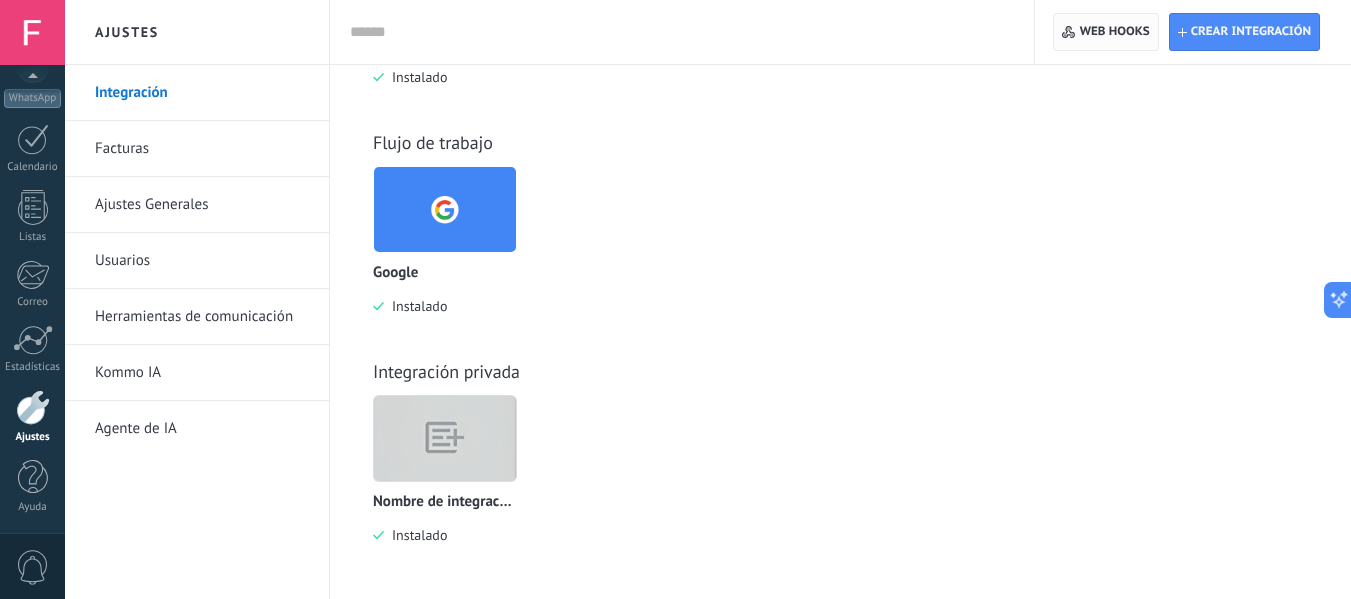click on "Web hooks  0" at bounding box center [1105, 32] 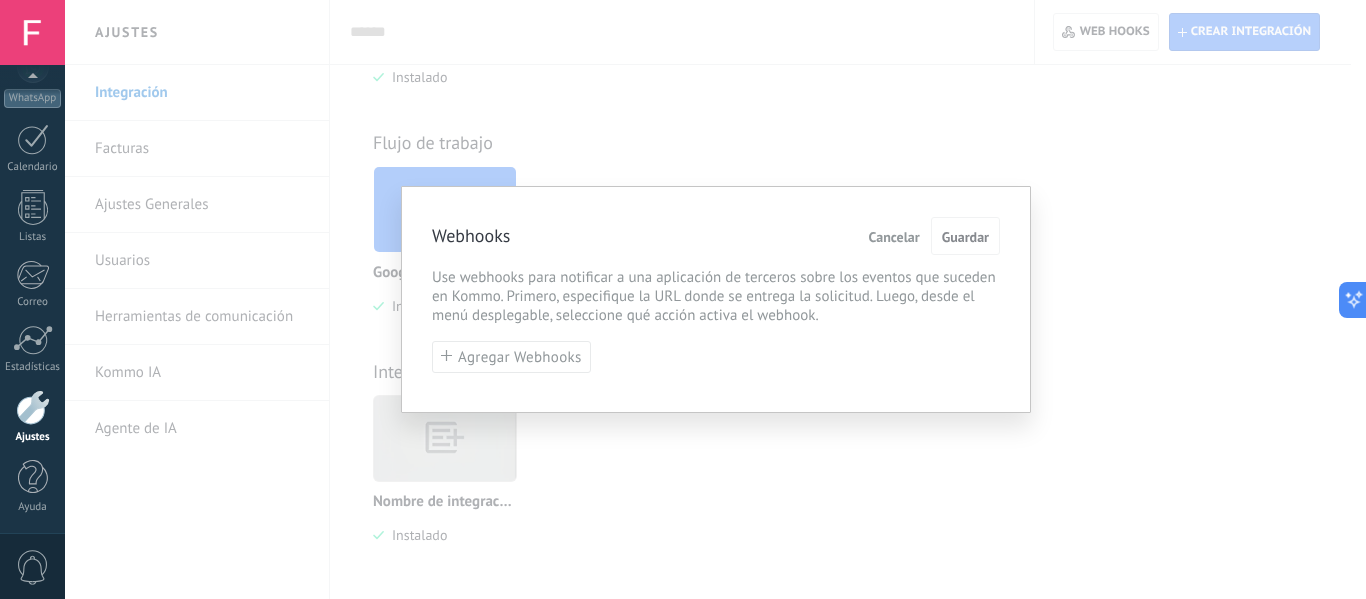 click on "Webhooks Cancelar Guardar Use webhooks para notificar a una aplicación de terceros sobre los eventos que suceden en Kommo. Primero, especifique la URL donde se entrega la solicitud. Luego, desde el menú desplegable, seleccione qué acción activa el webhook. Agregar Webhooks" at bounding box center [715, 299] 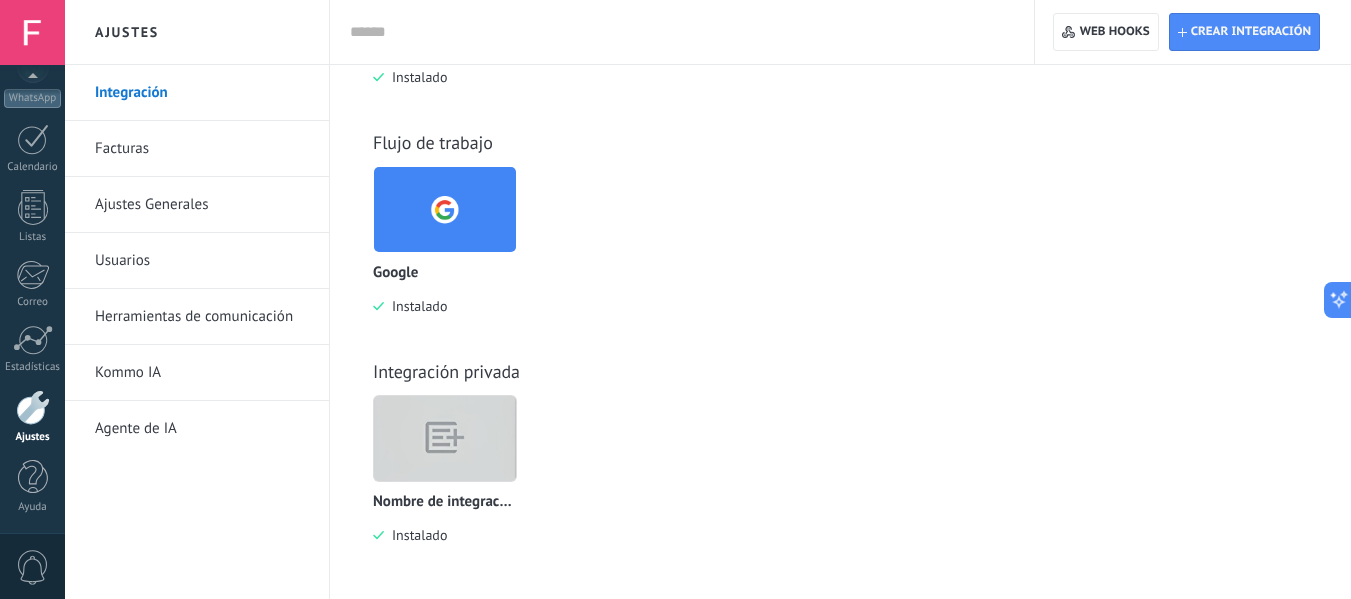 scroll, scrollTop: 0, scrollLeft: 0, axis: both 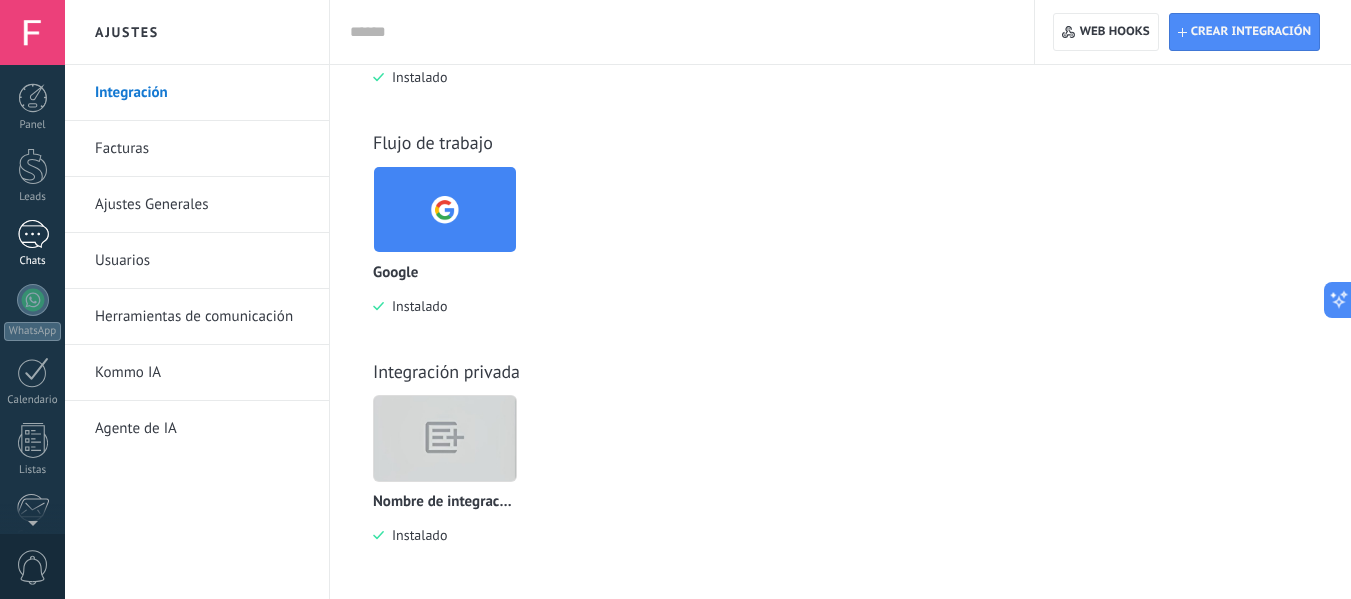 click on "1" at bounding box center (33, 234) 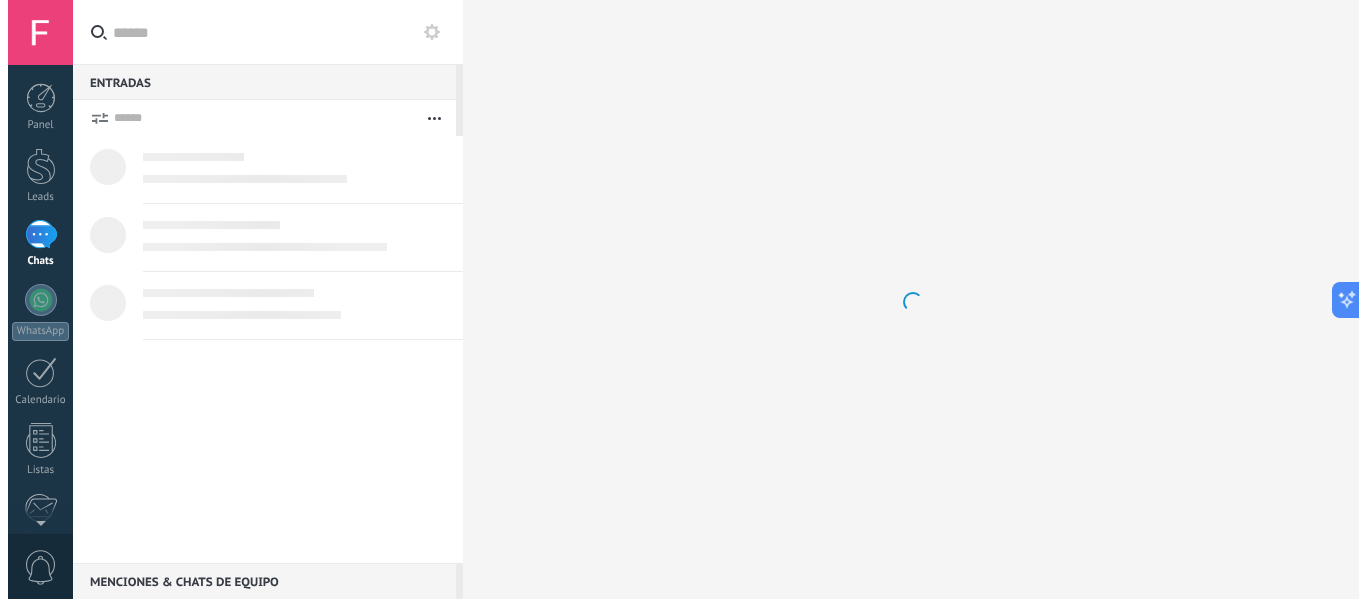 scroll, scrollTop: 0, scrollLeft: 0, axis: both 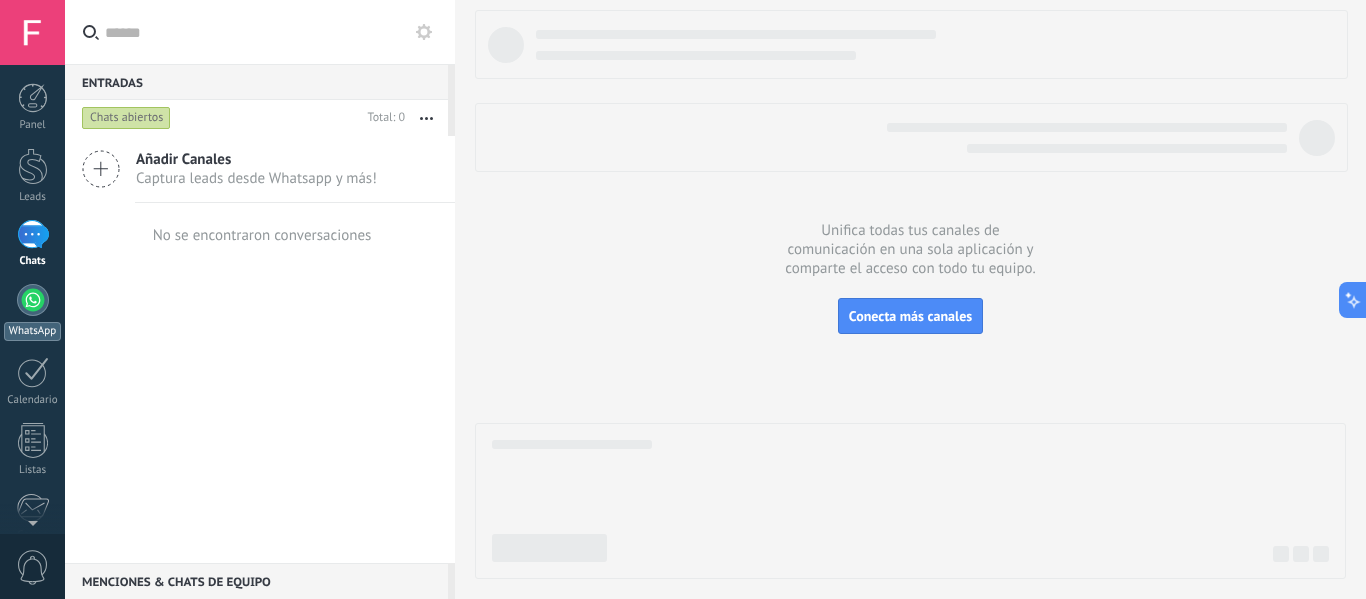 click at bounding box center (33, 300) 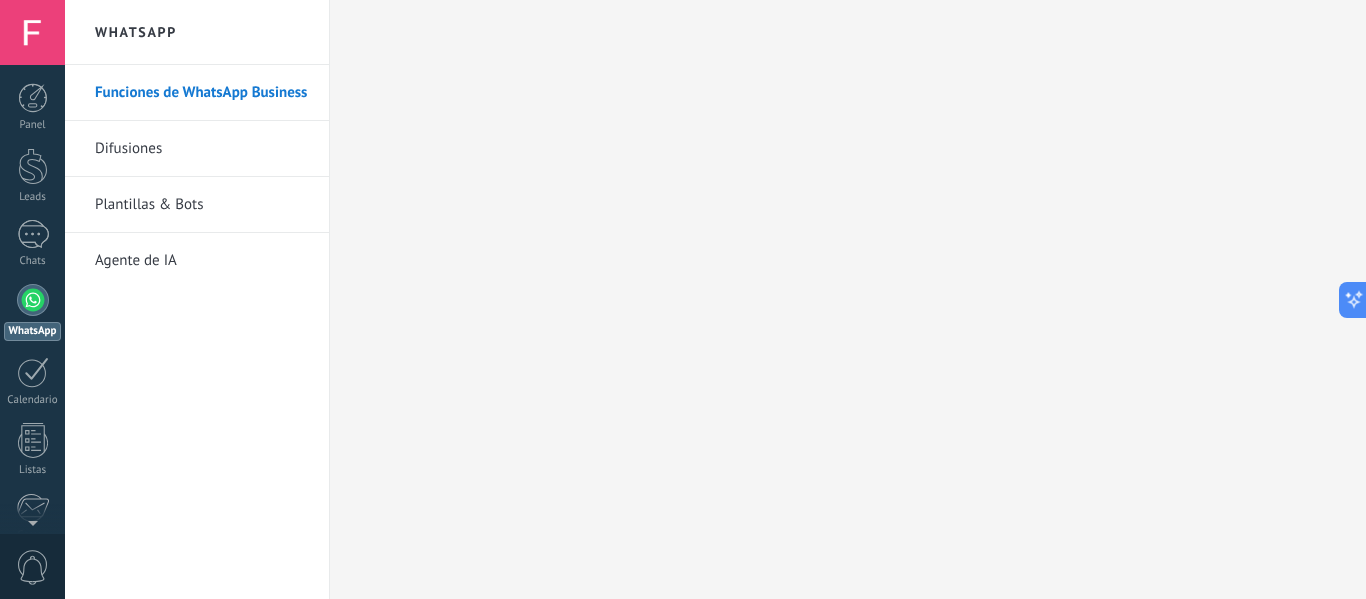 click on "Difusiones" at bounding box center (202, 149) 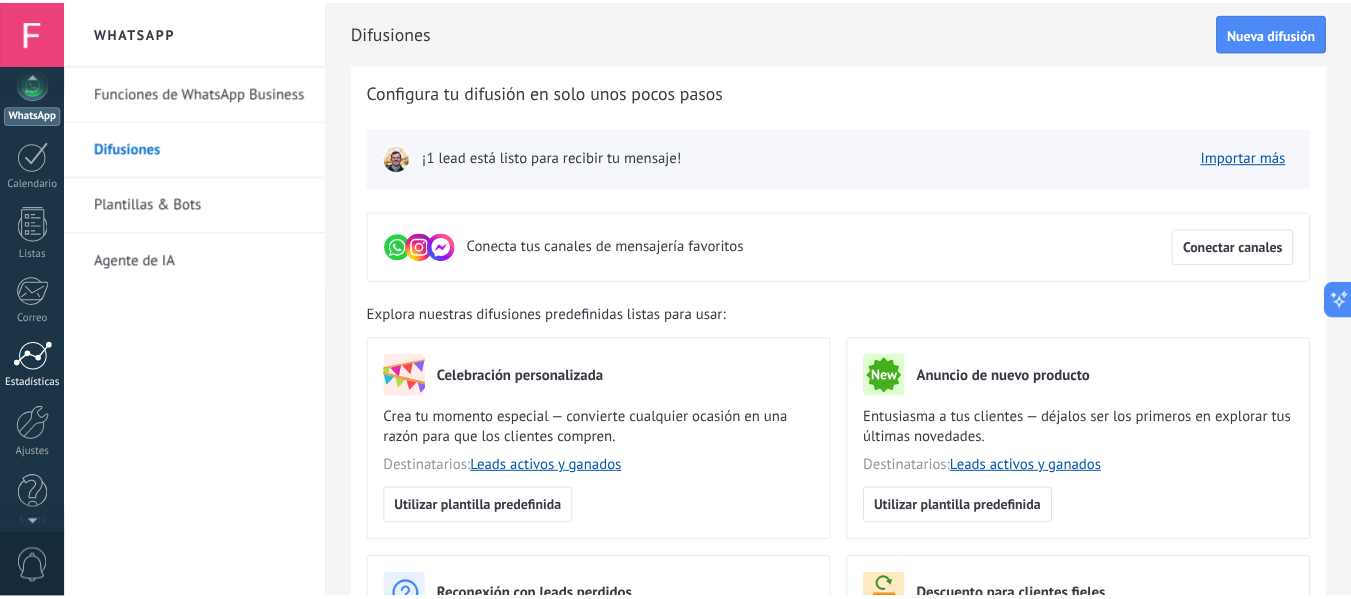 scroll, scrollTop: 233, scrollLeft: 0, axis: vertical 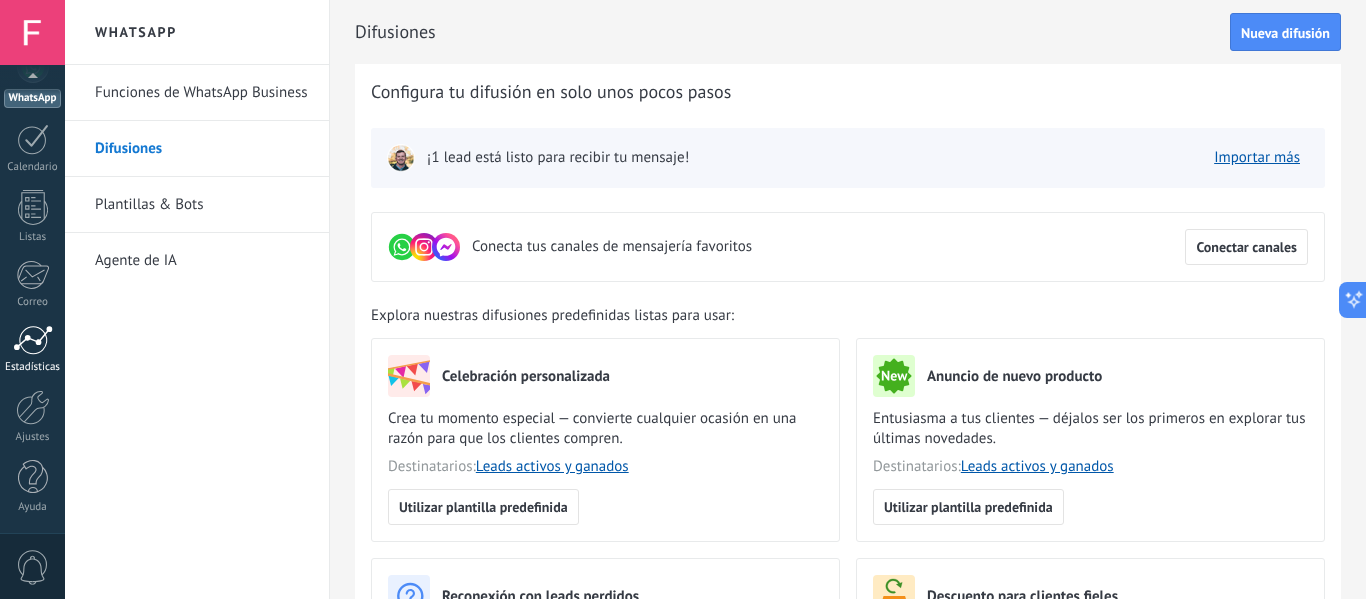 click at bounding box center (33, 340) 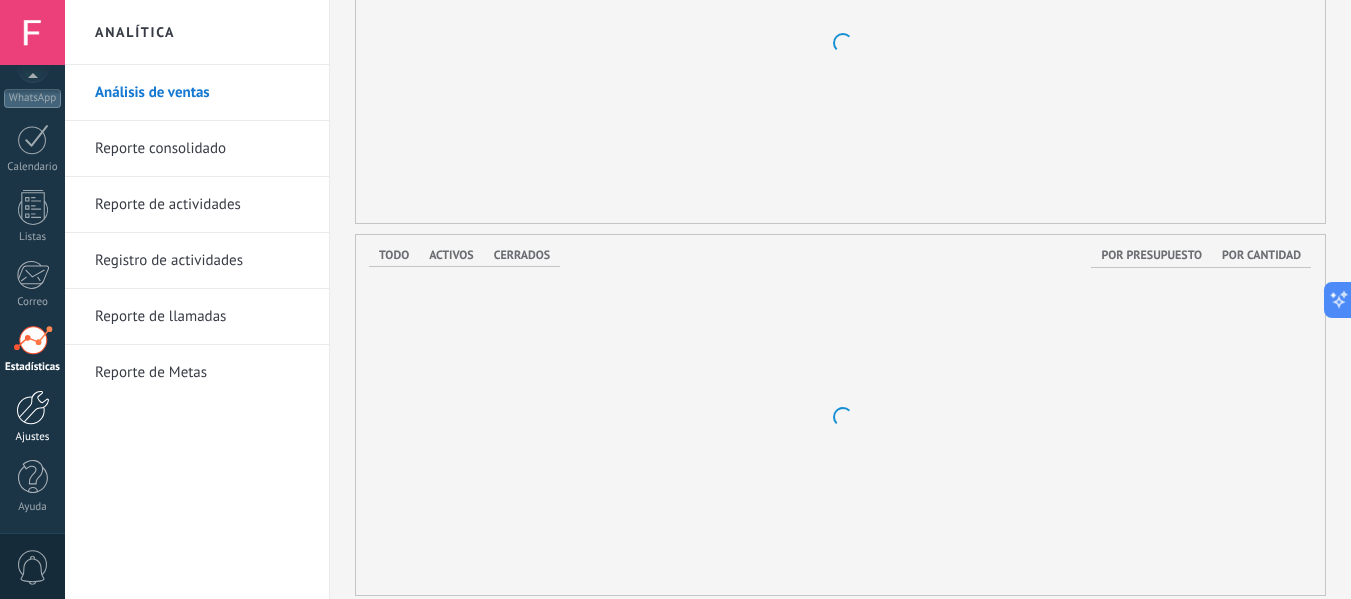 scroll, scrollTop: 200, scrollLeft: 0, axis: vertical 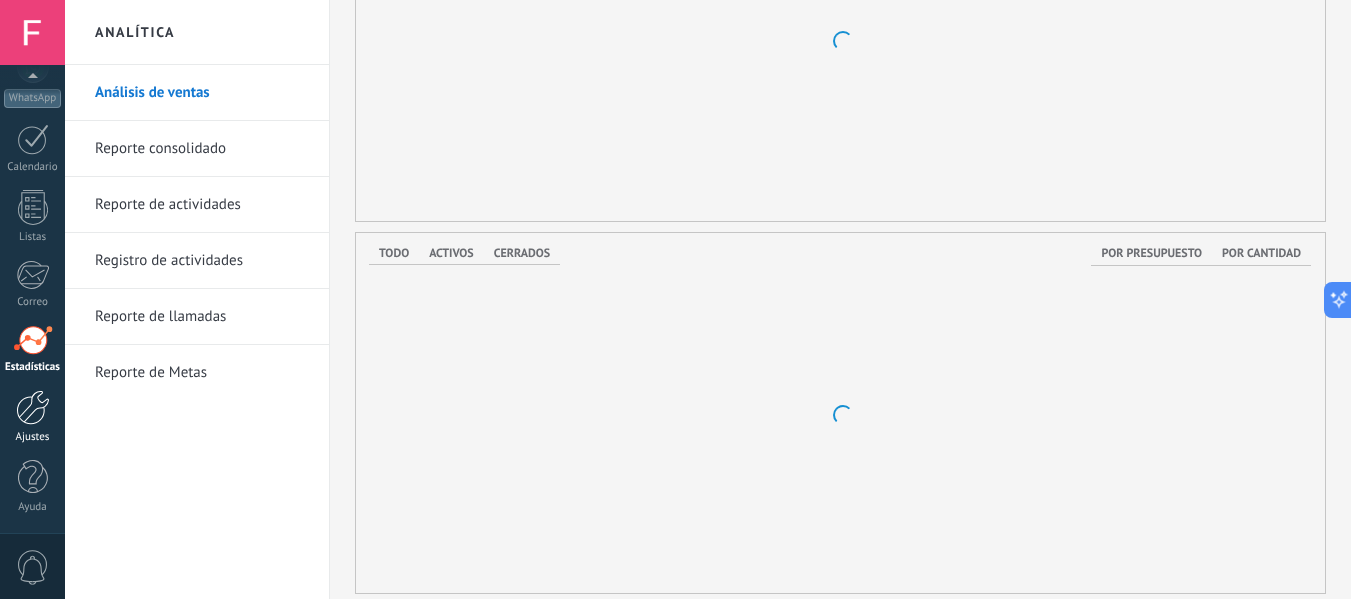 click at bounding box center [33, 407] 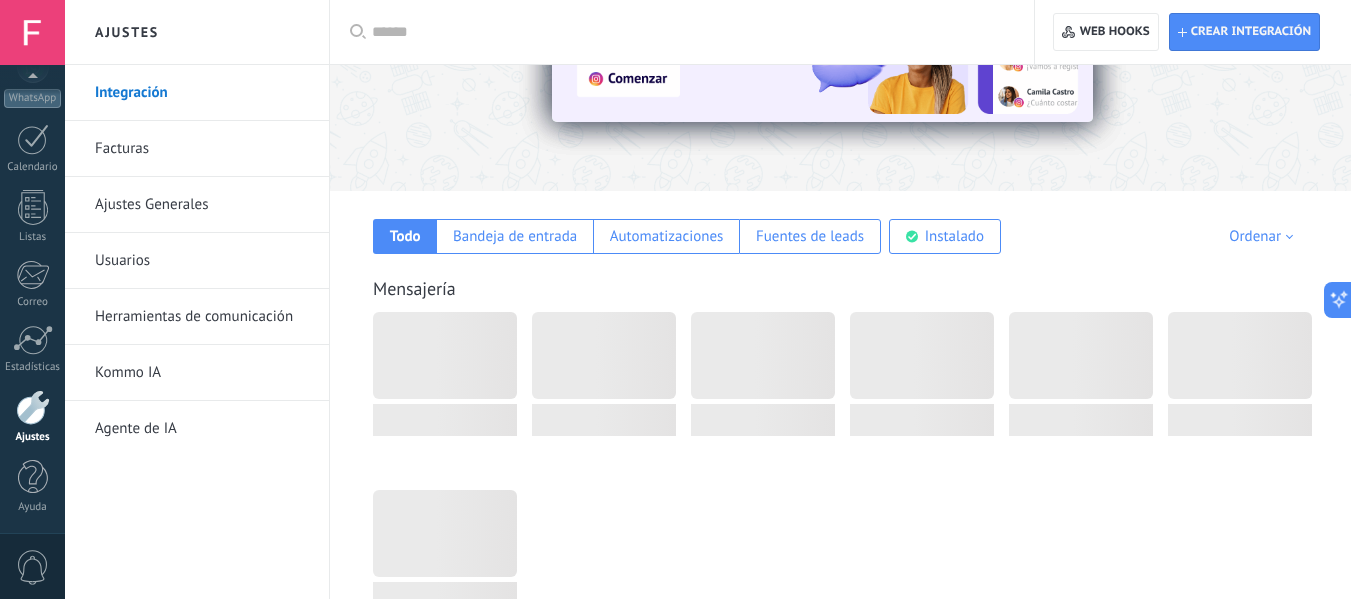 scroll, scrollTop: 0, scrollLeft: 0, axis: both 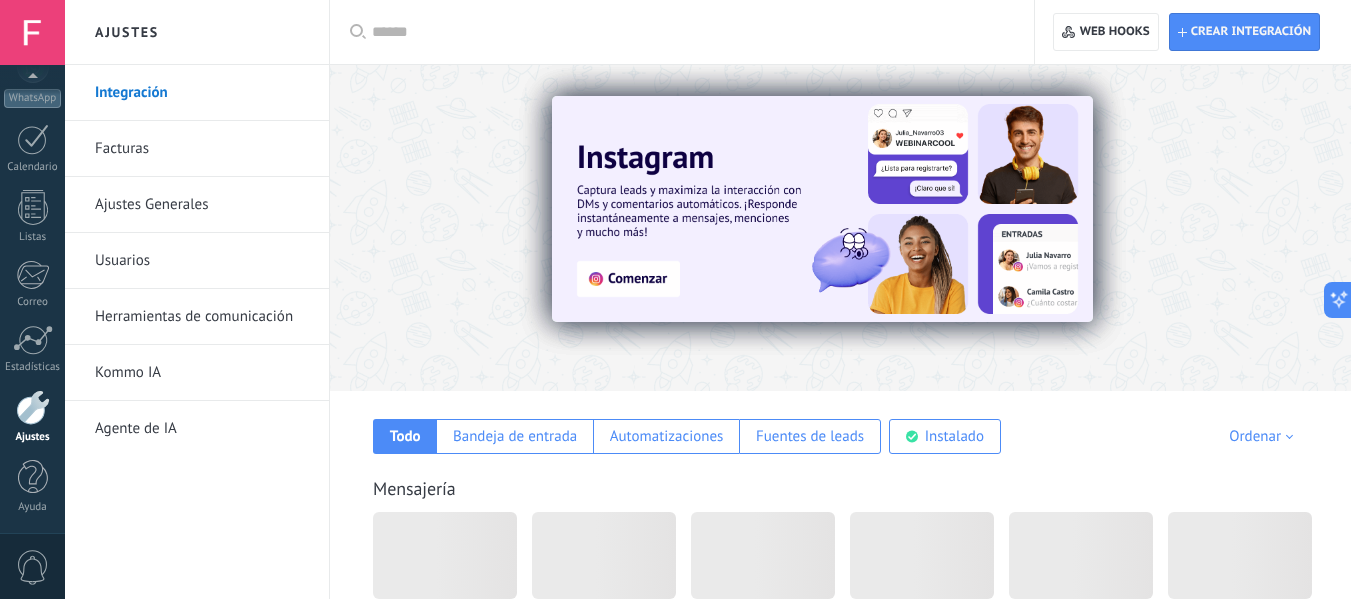 click on "Facturas" at bounding box center [202, 149] 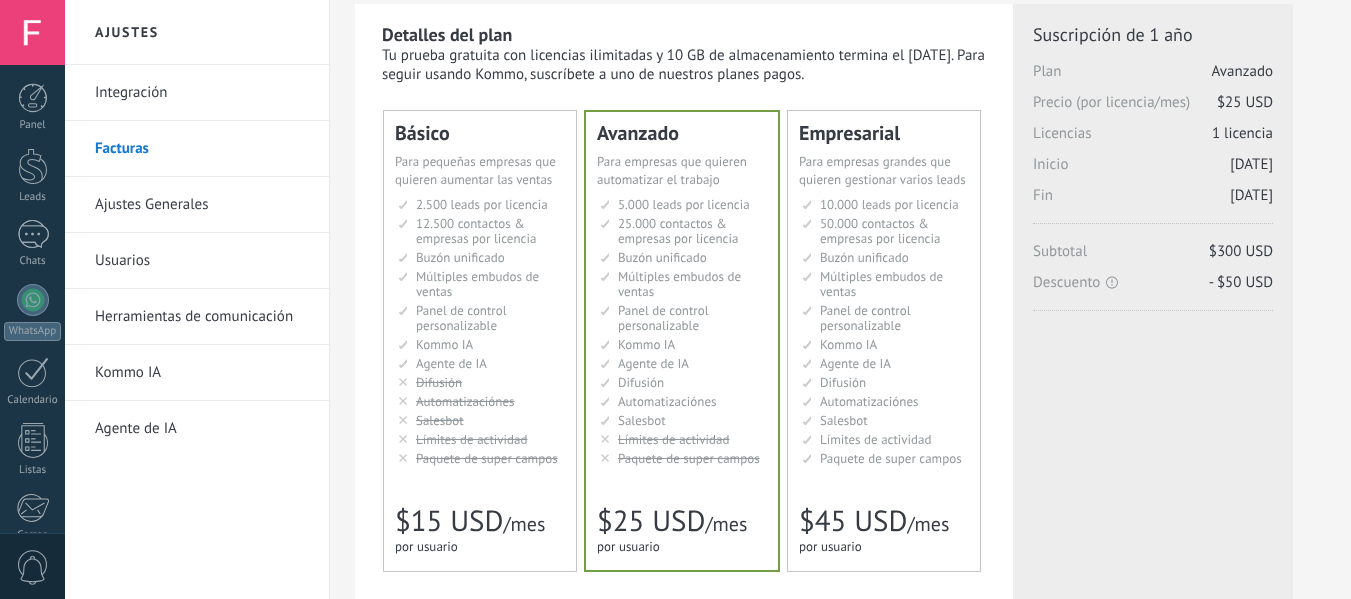 scroll, scrollTop: 300, scrollLeft: 0, axis: vertical 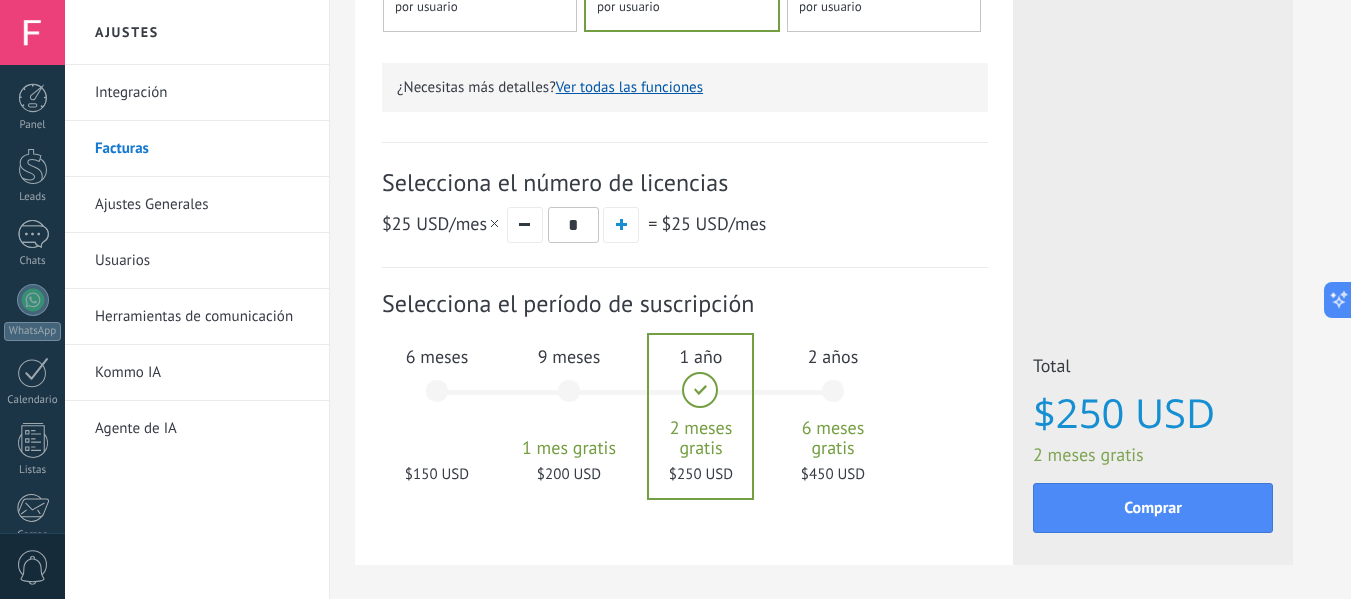 click on "Integración" at bounding box center [202, 93] 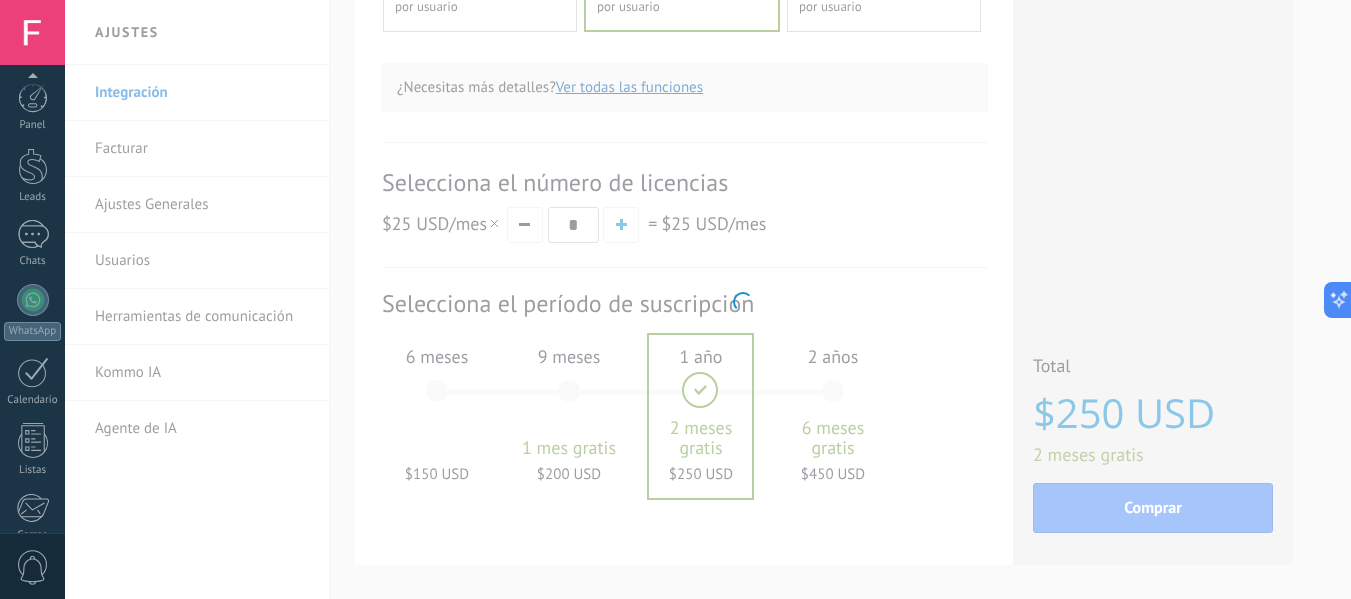 scroll, scrollTop: 233, scrollLeft: 0, axis: vertical 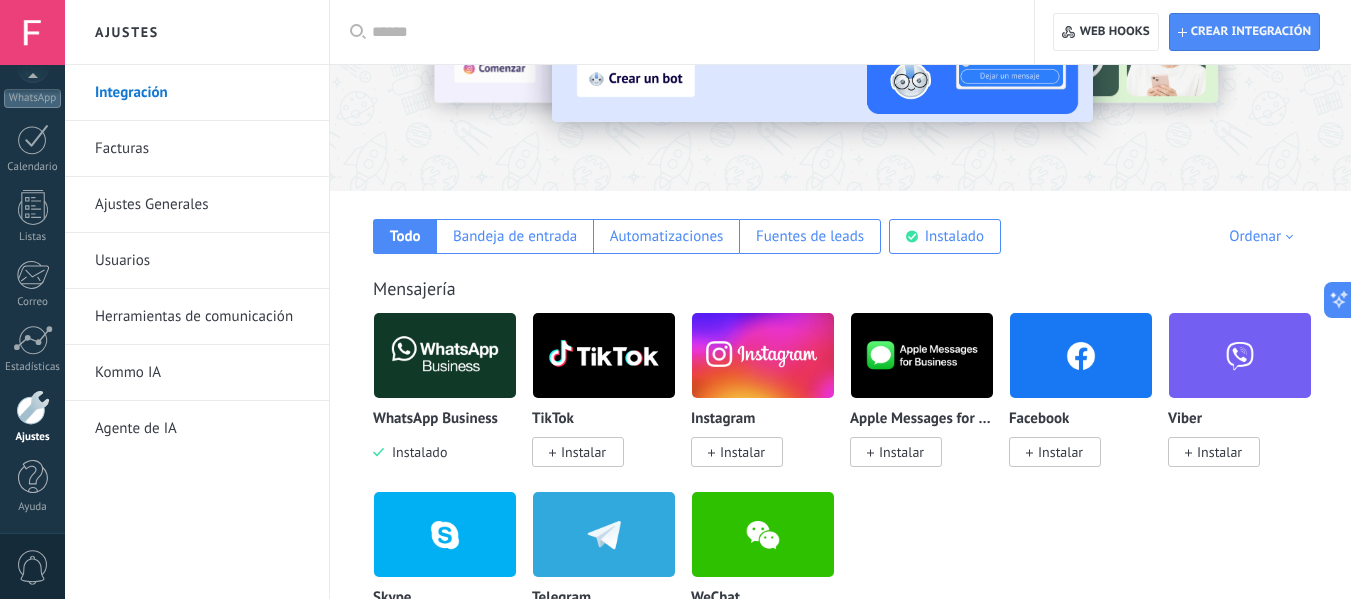 click on "Facturas" at bounding box center (202, 149) 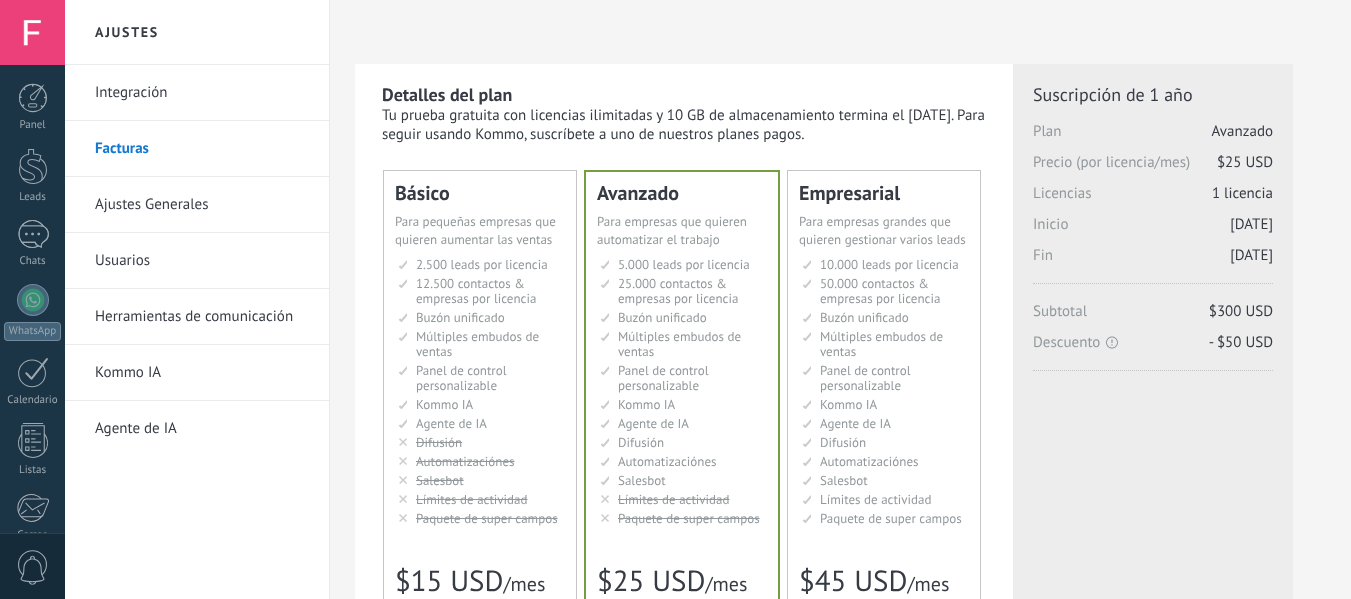 scroll, scrollTop: 0, scrollLeft: 0, axis: both 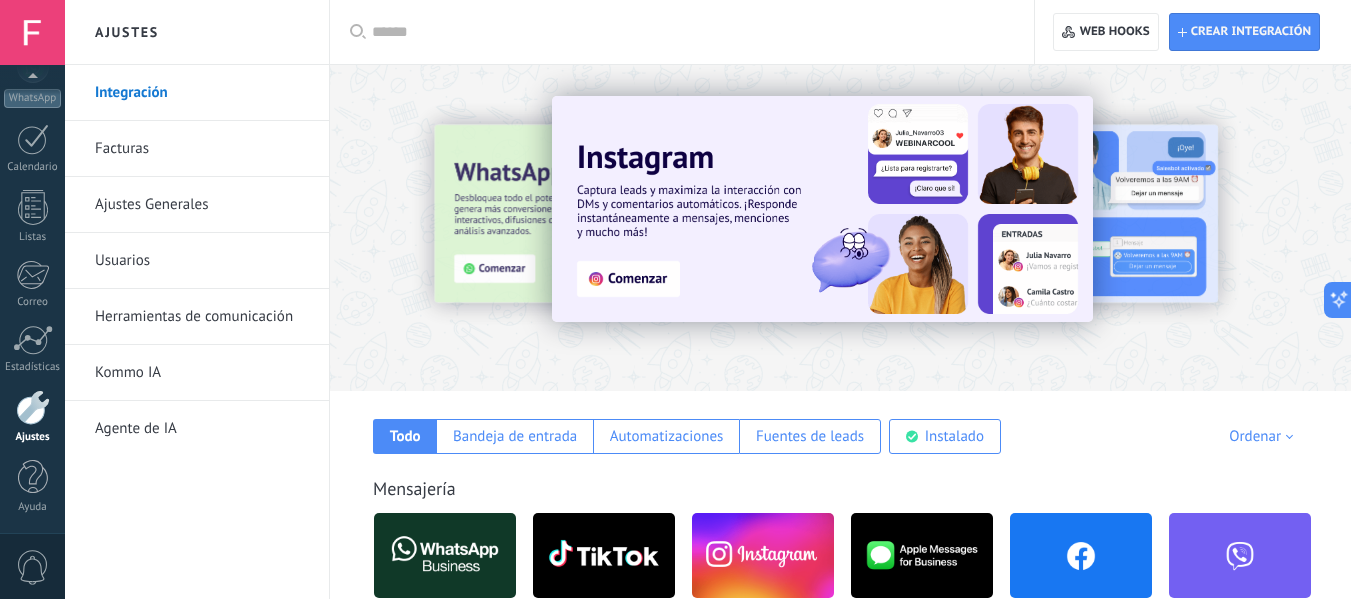 click on "Crear integración Web hooks  0" at bounding box center (1193, 32) 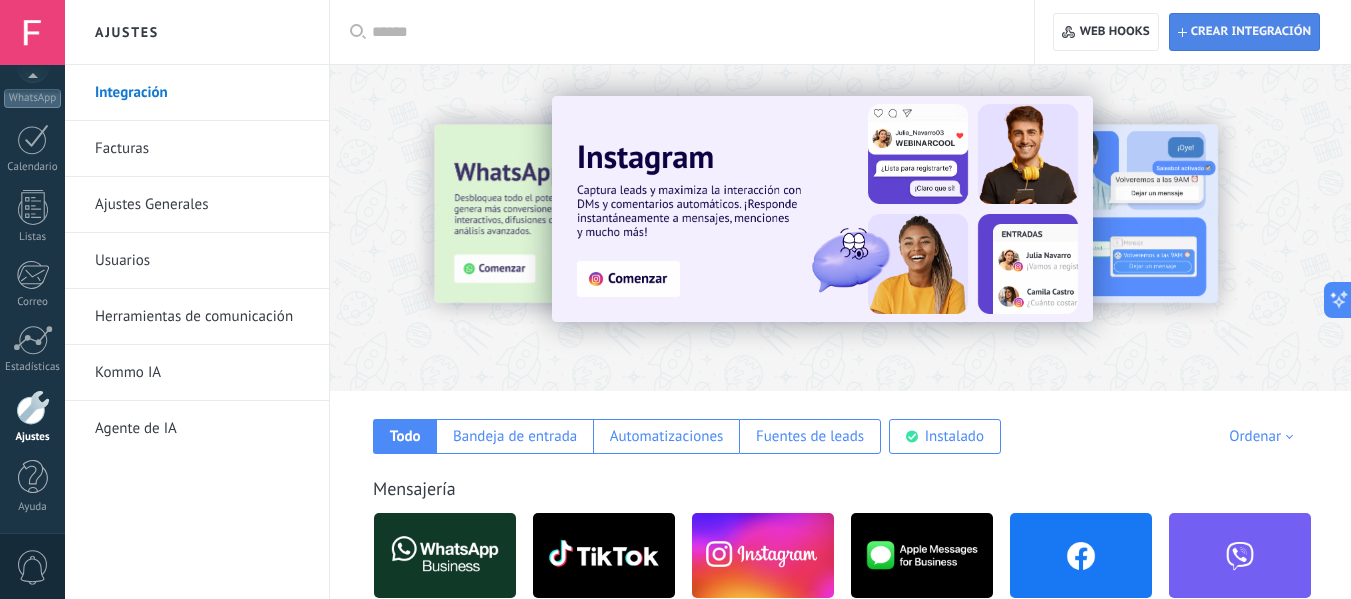 click on "Crear integración" at bounding box center (1244, 32) 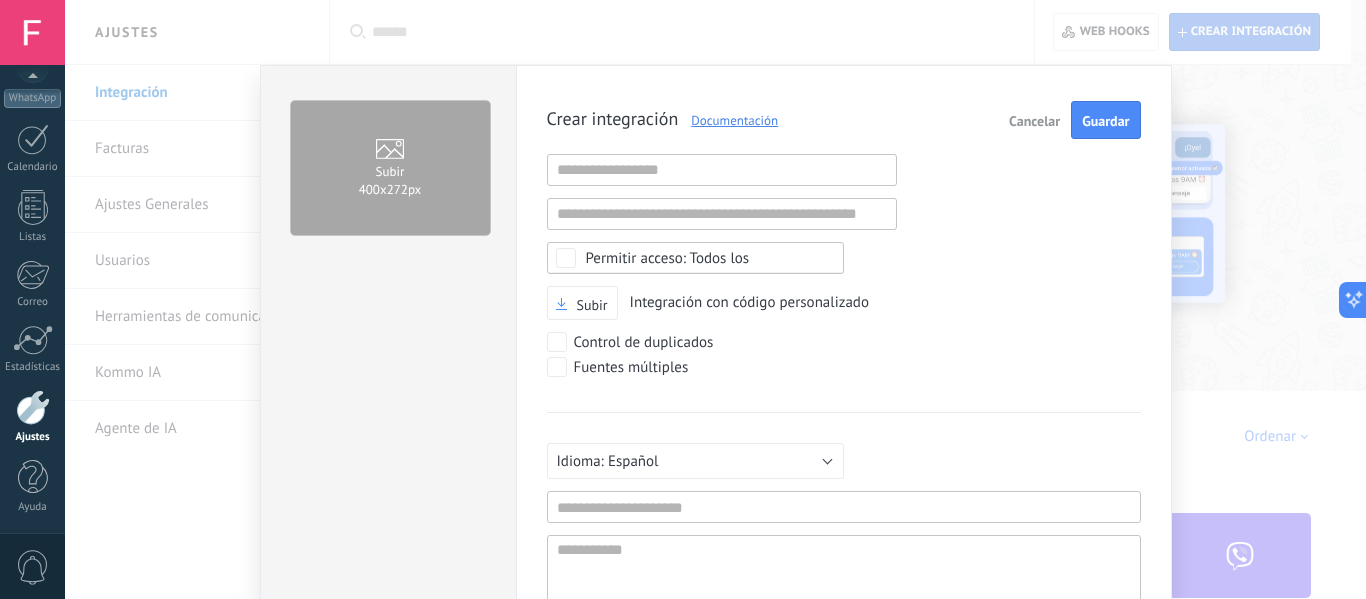 scroll, scrollTop: 19, scrollLeft: 0, axis: vertical 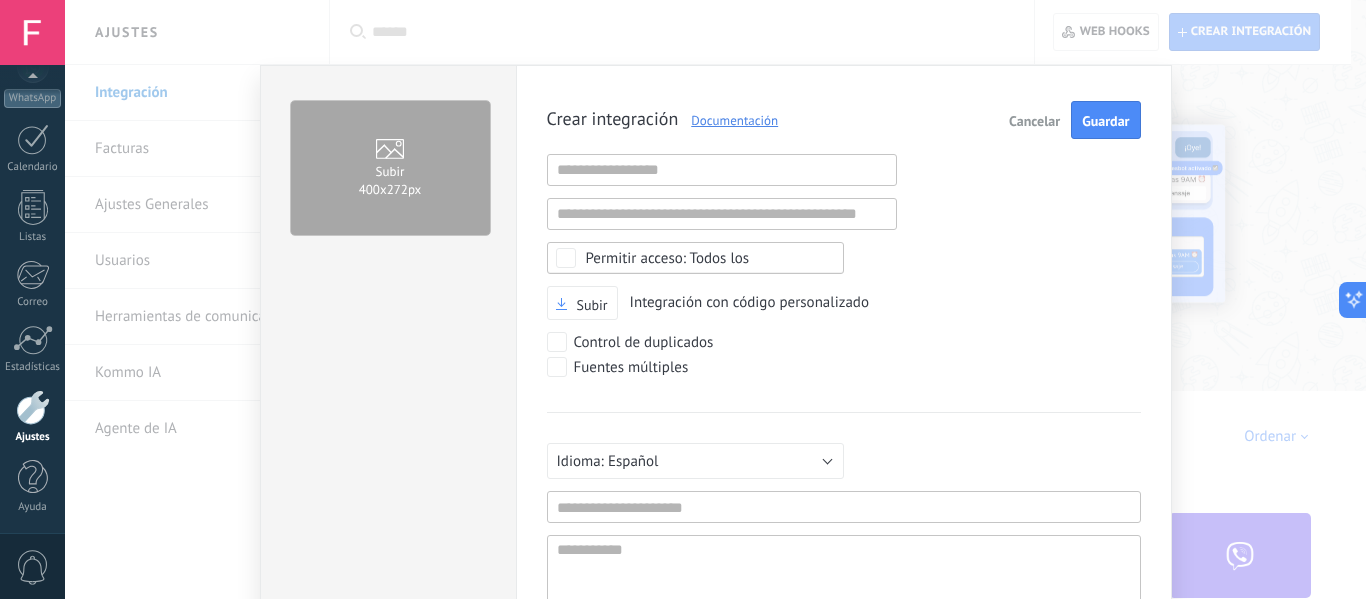 click on "Subir 400х272px" at bounding box center (390, 168) 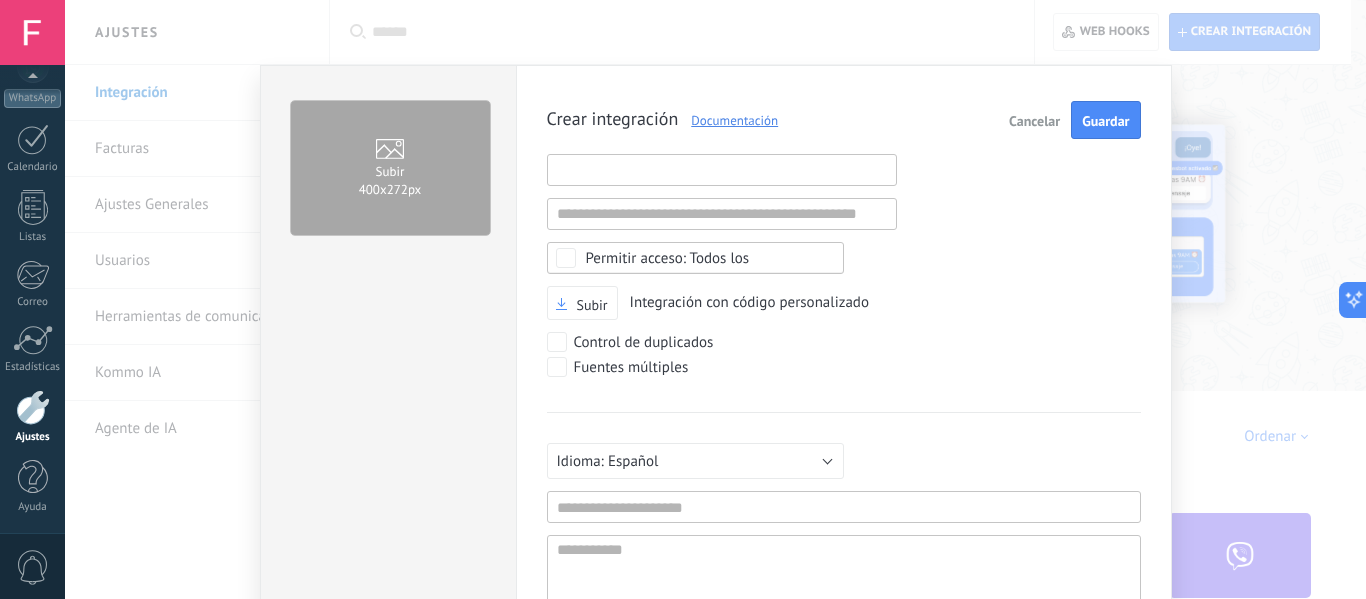 click at bounding box center [722, 170] 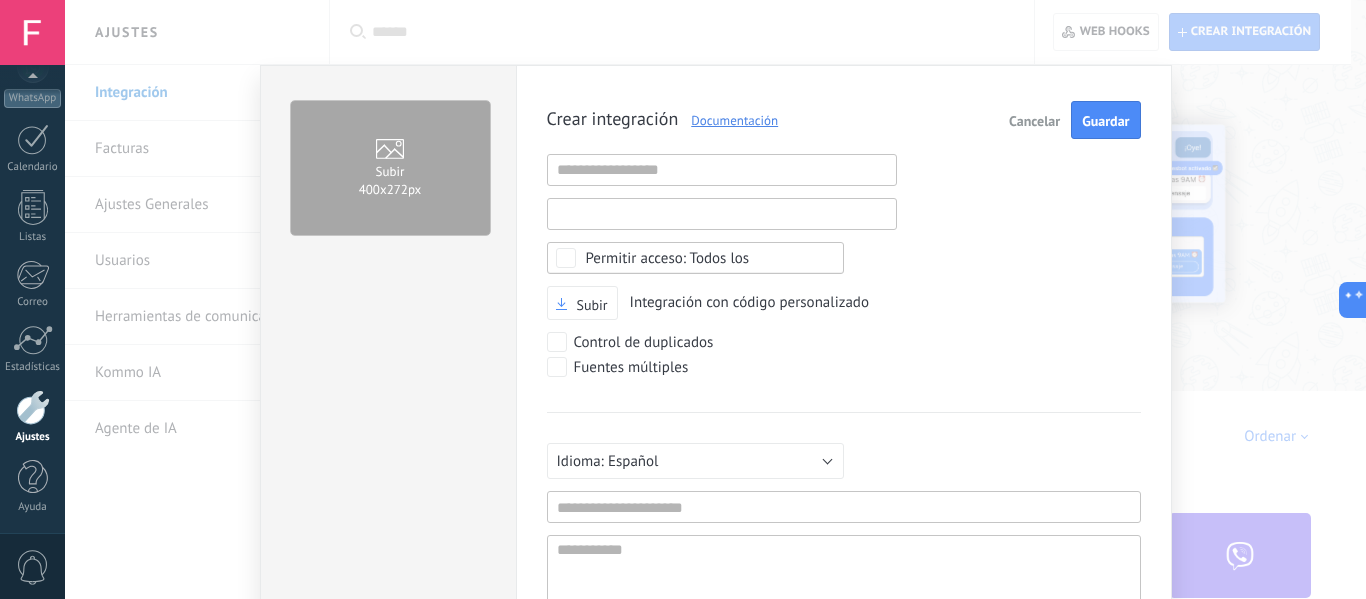 click at bounding box center (722, 214) 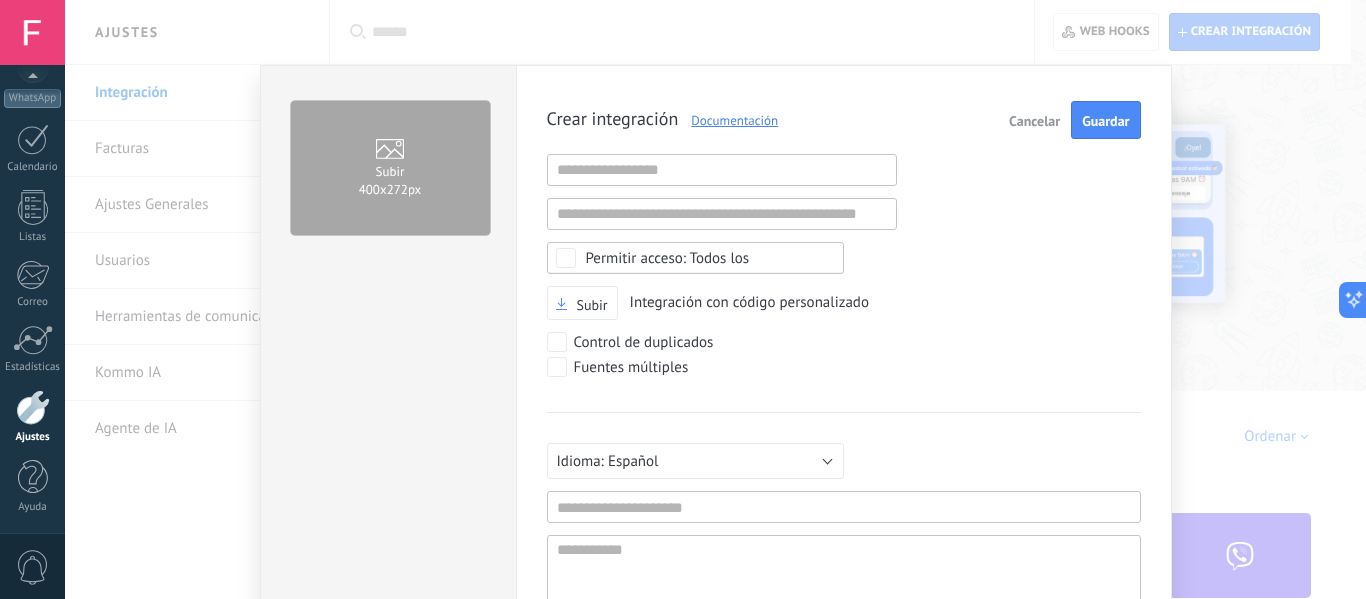 click on "Crear integración Documentación Cancelar Guardar URL inválida URL inválida Ninguno Acceder a la información de la cuenta Centro de notificaciones Acceso a archivos Eliminación de archivos Todos los Subir Integración con código personalizado Control de duplicados Fuentes múltiples Русский English Español Português Indonesia Türkçe Español Mínimo 3 caracteres Mínimo de 5 caracteres Agregar idioma" at bounding box center (844, 385) 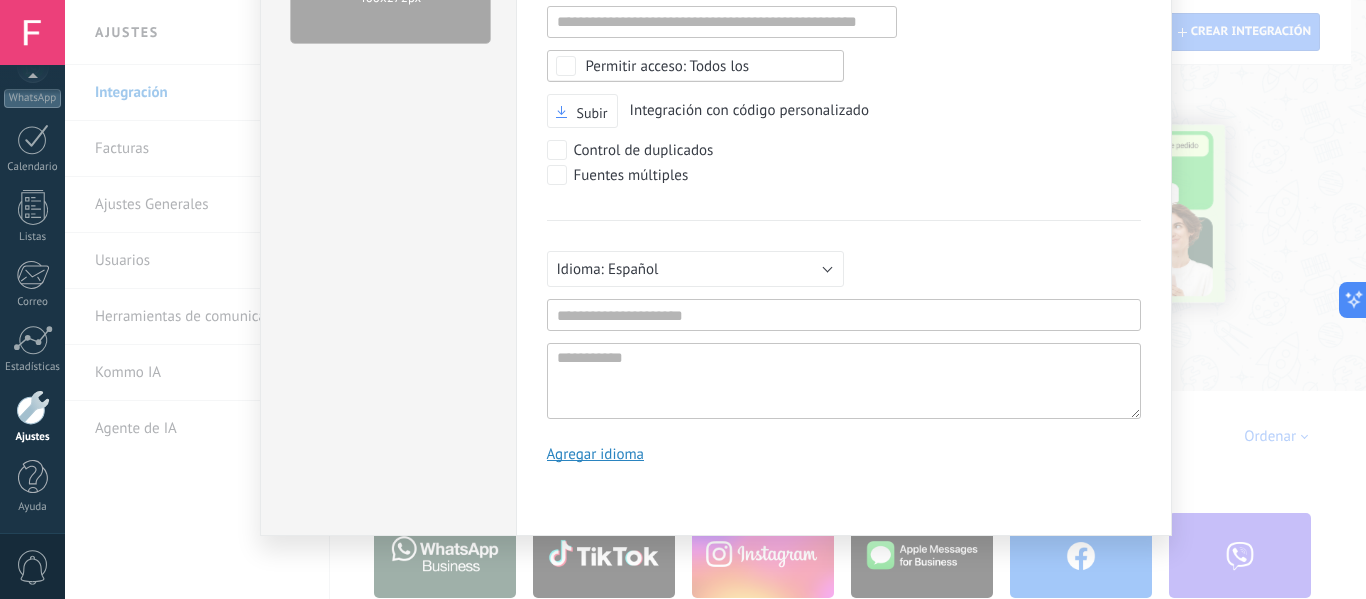 scroll, scrollTop: 0, scrollLeft: 0, axis: both 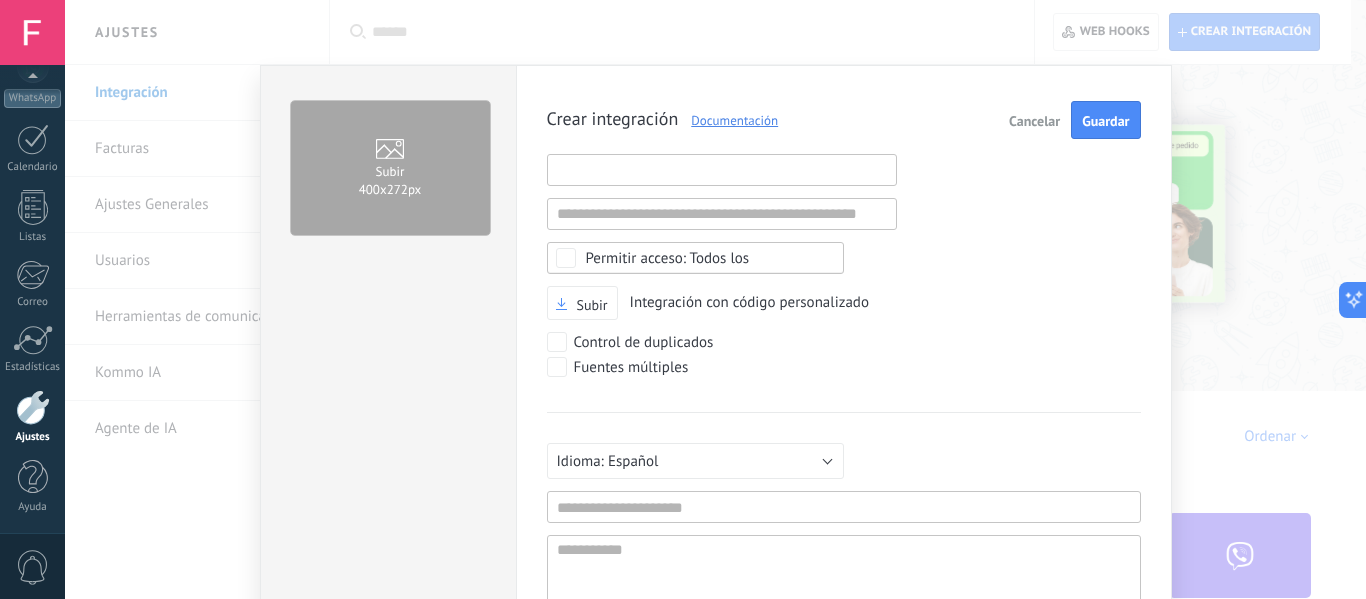 click at bounding box center (722, 170) 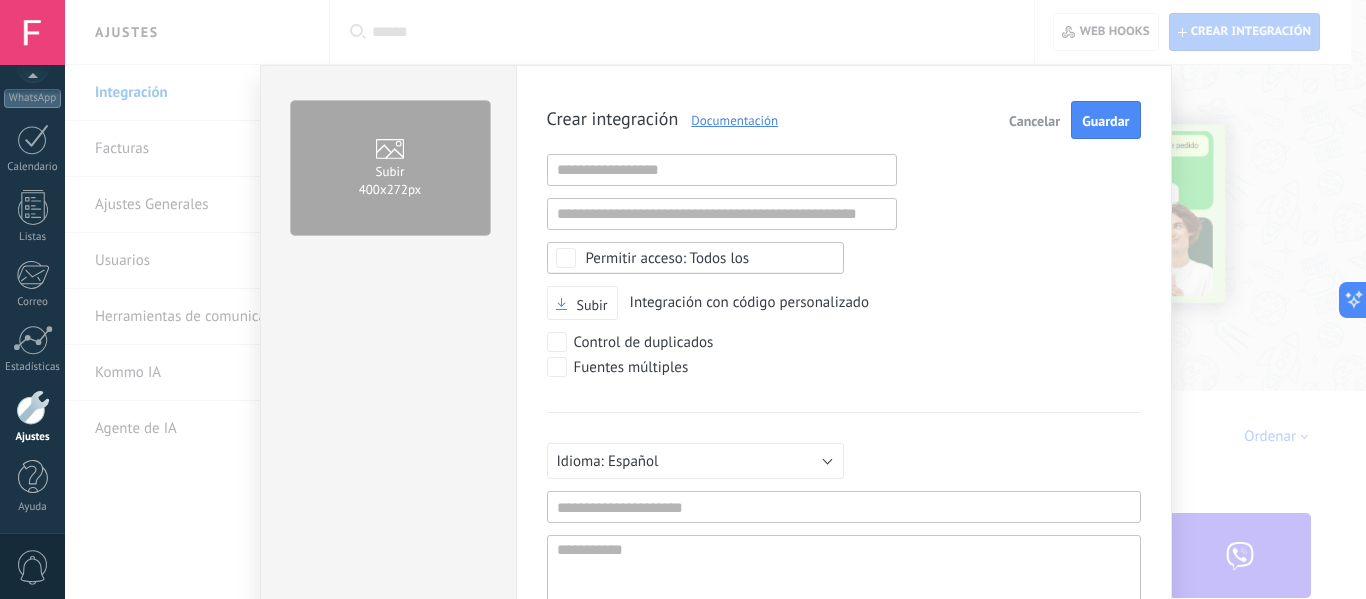 click on "Crear integración Documentación" at bounding box center [663, 120] 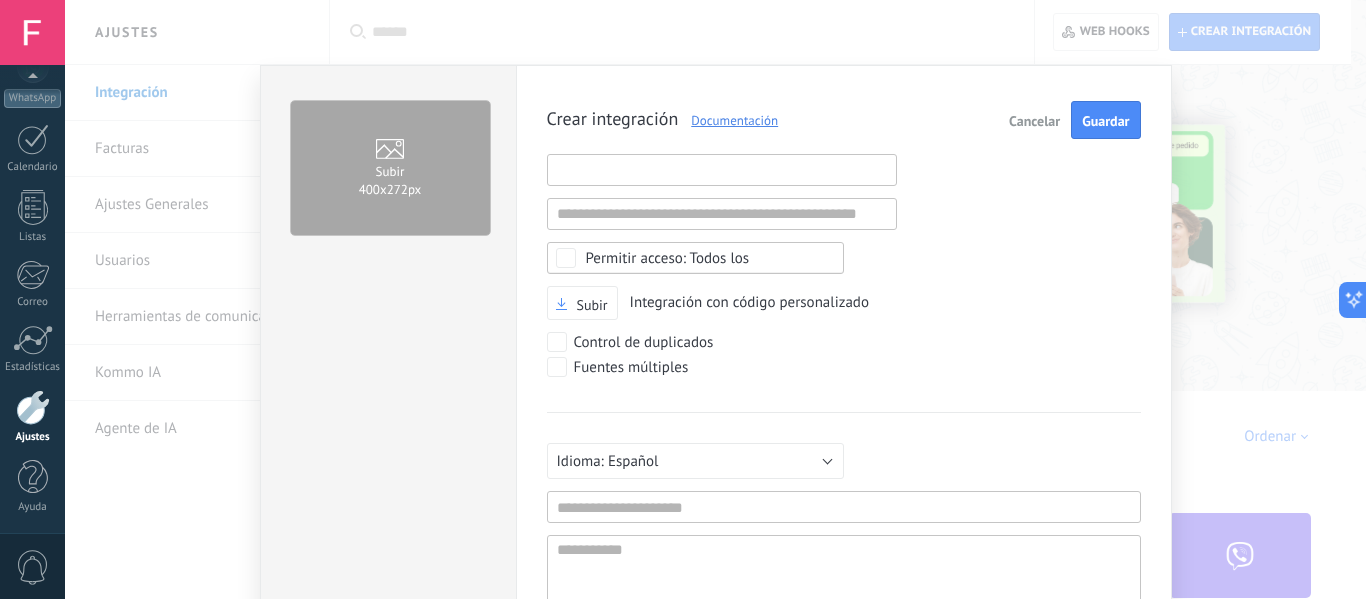 click at bounding box center (722, 170) 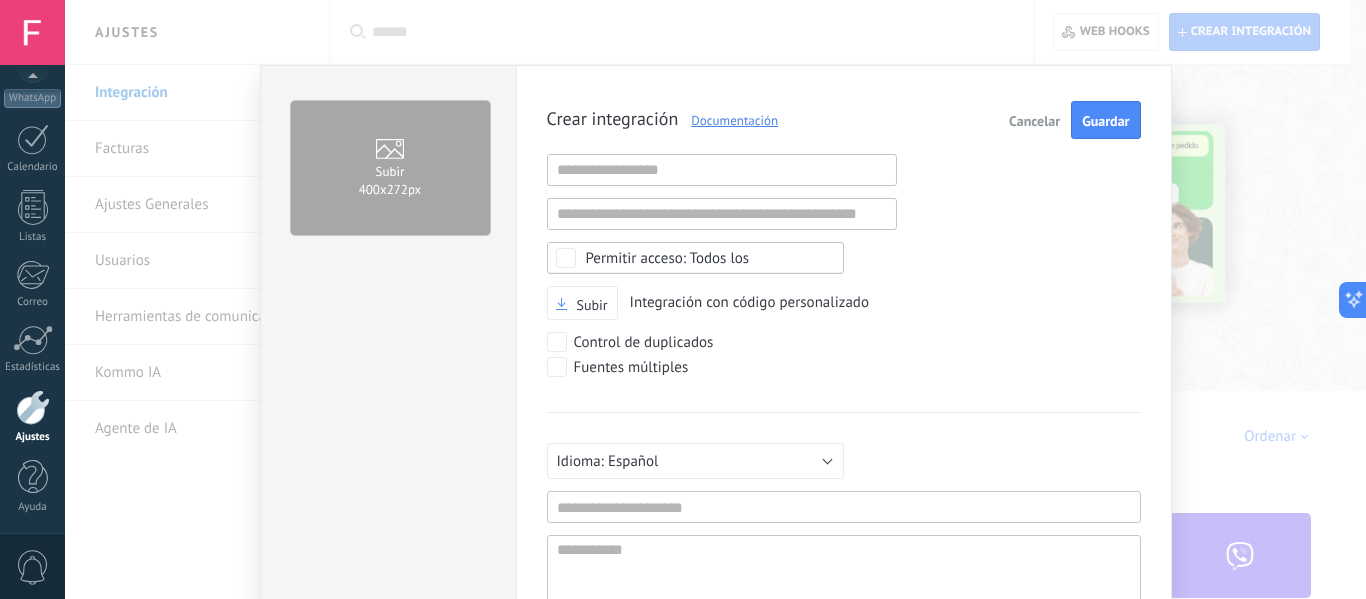 click on "Crear integración Documentación Cancelar Guardar URL inválida URL inválida Ninguno Acceder a la información de la cuenta Centro de notificaciones Acceso a archivos Eliminación de archivos Todos los Subir Integración con código personalizado Control de duplicados Fuentes múltiples Русский English Español Português Indonesia Türkçe Español Mínimo 3 caracteres Mínimo de 5 caracteres Agregar idioma" at bounding box center [844, 385] 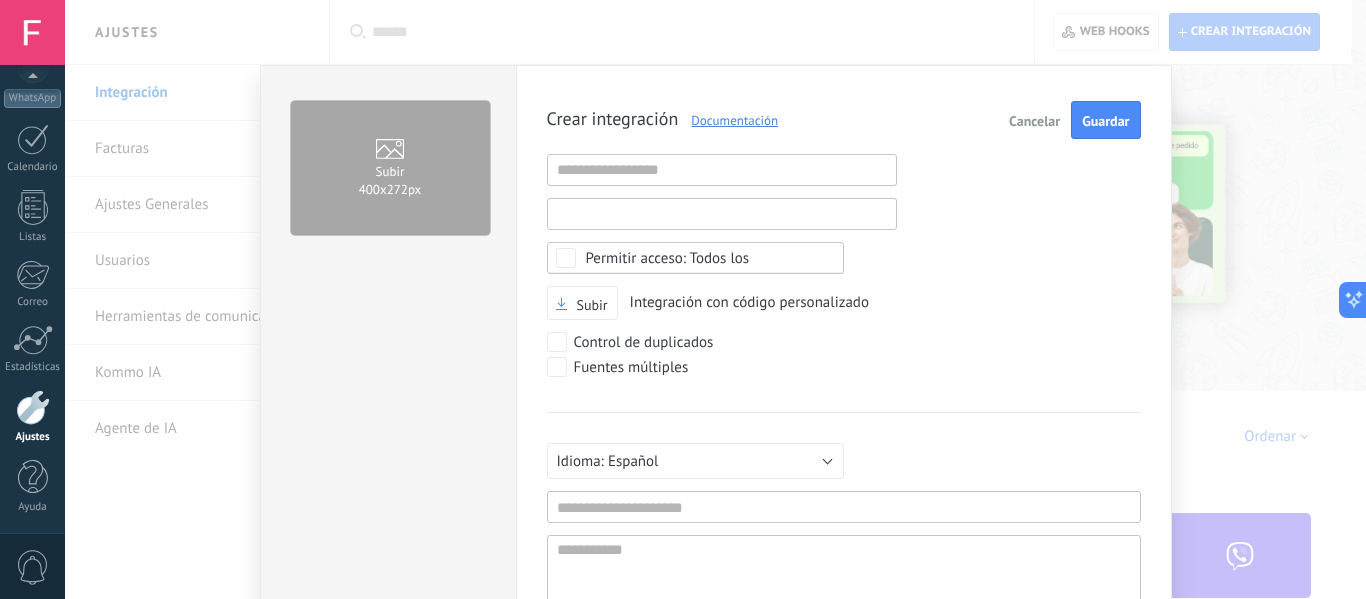click at bounding box center [722, 214] 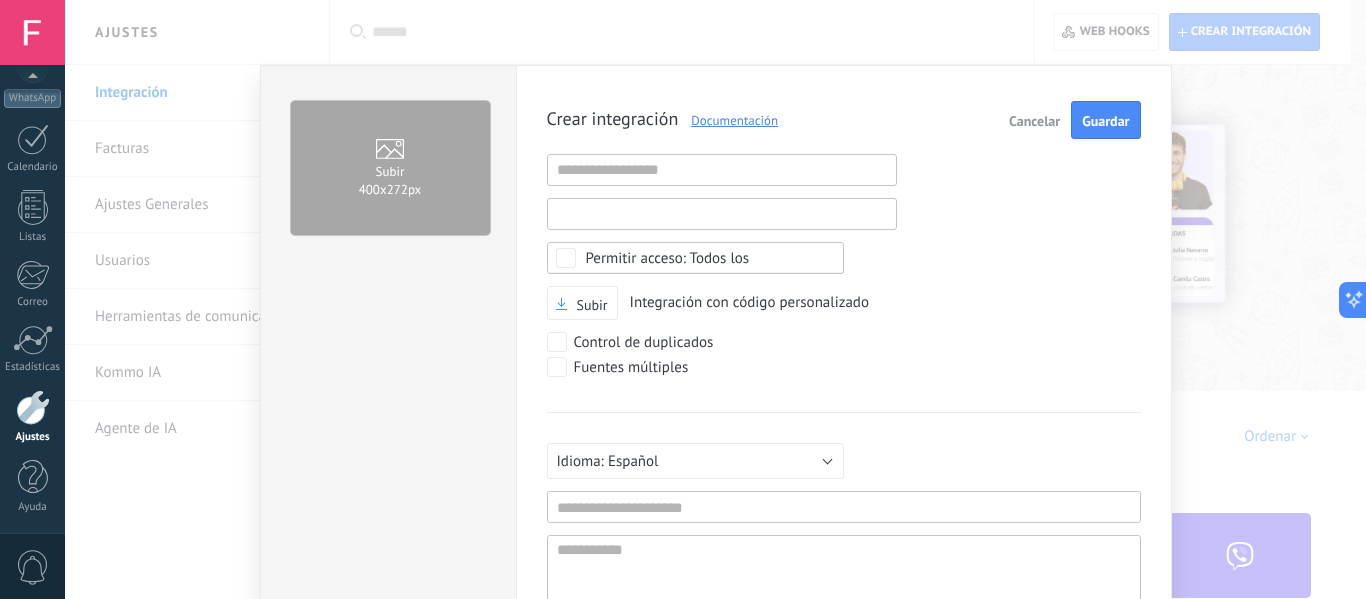 paste on "****" 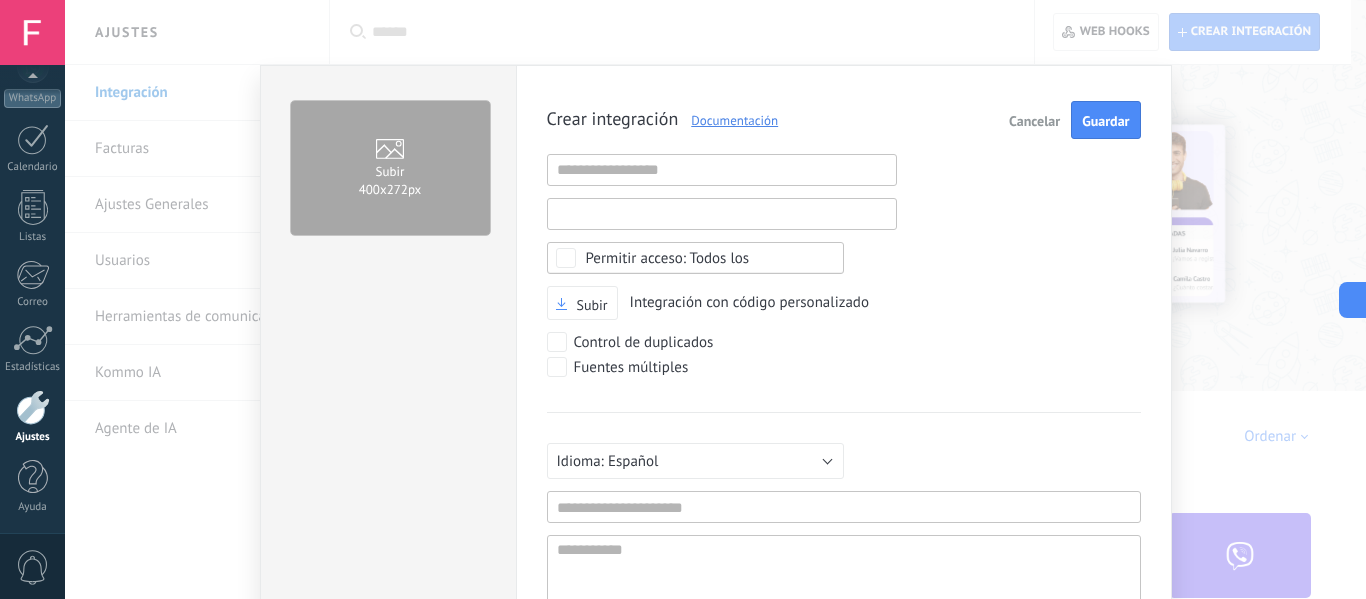 paste on "**********" 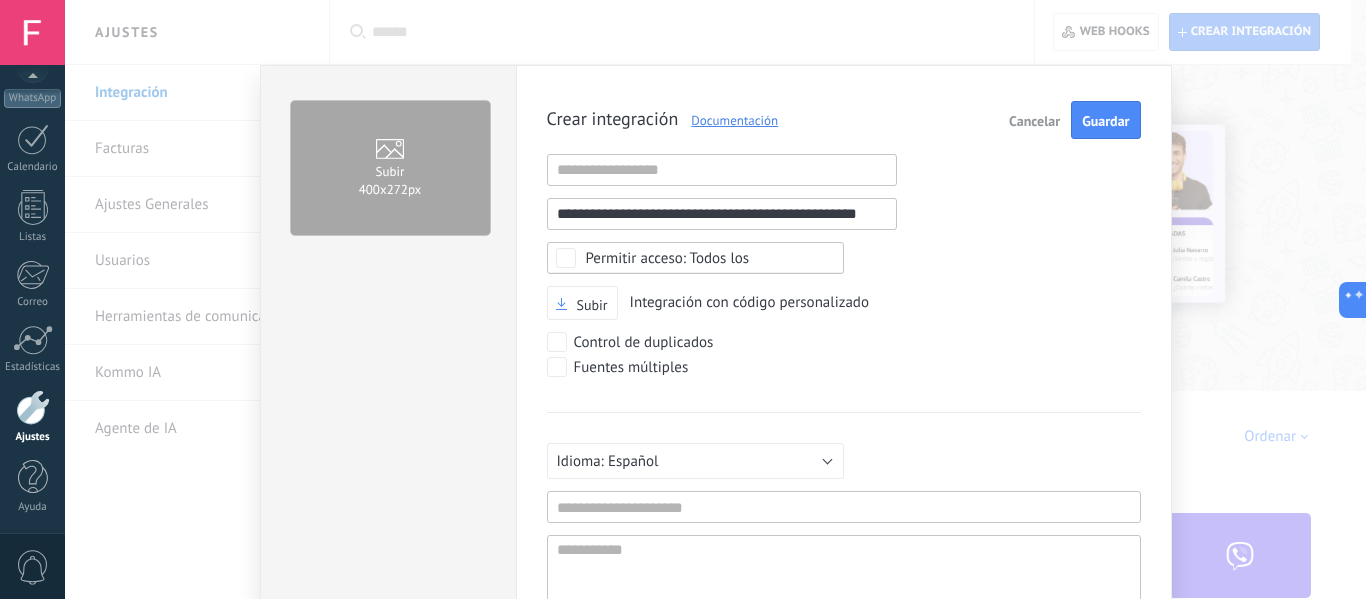 scroll, scrollTop: 0, scrollLeft: 33, axis: horizontal 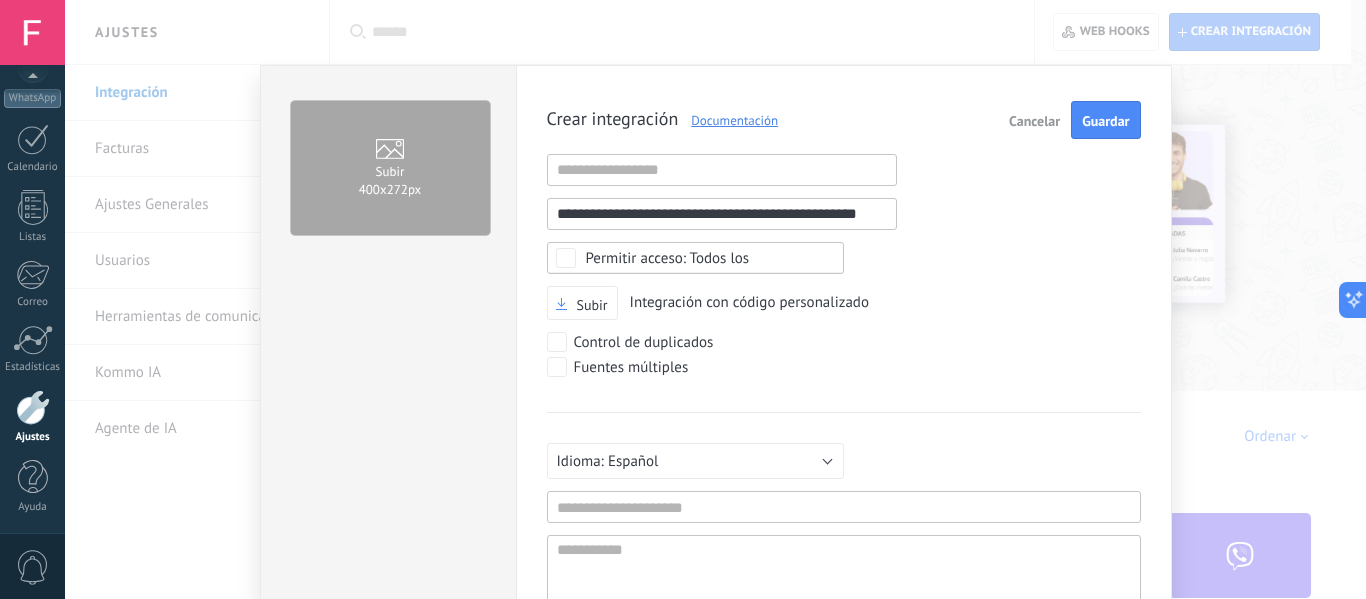 type on "**********" 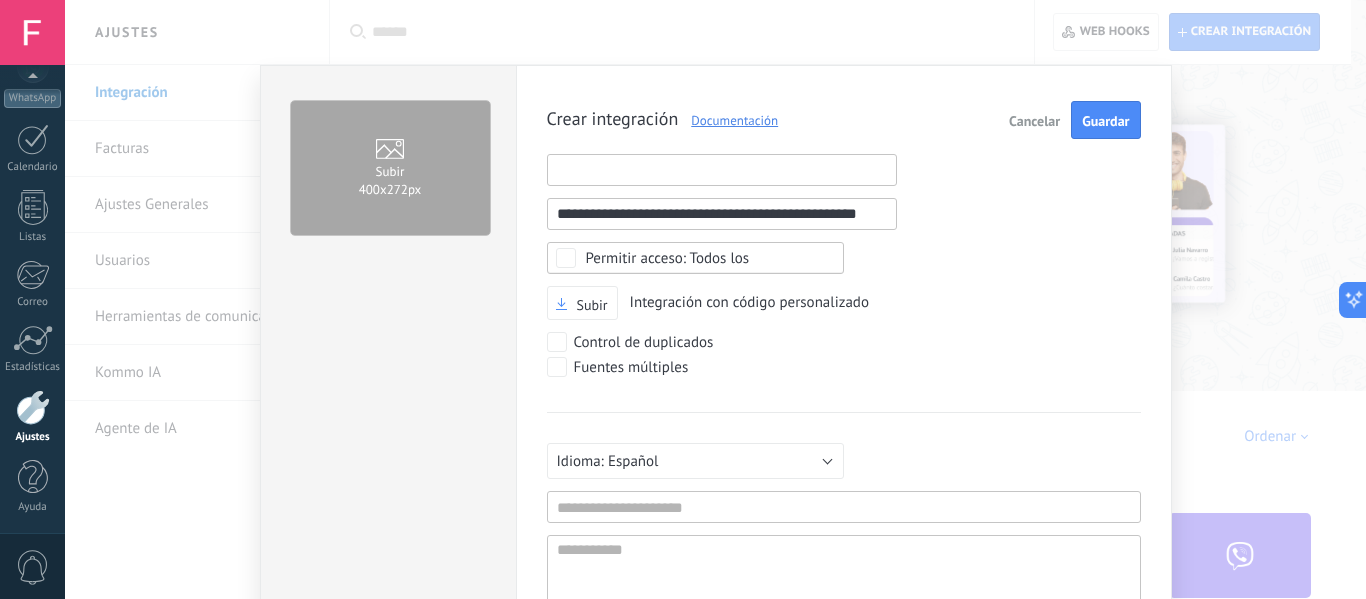 click at bounding box center [722, 170] 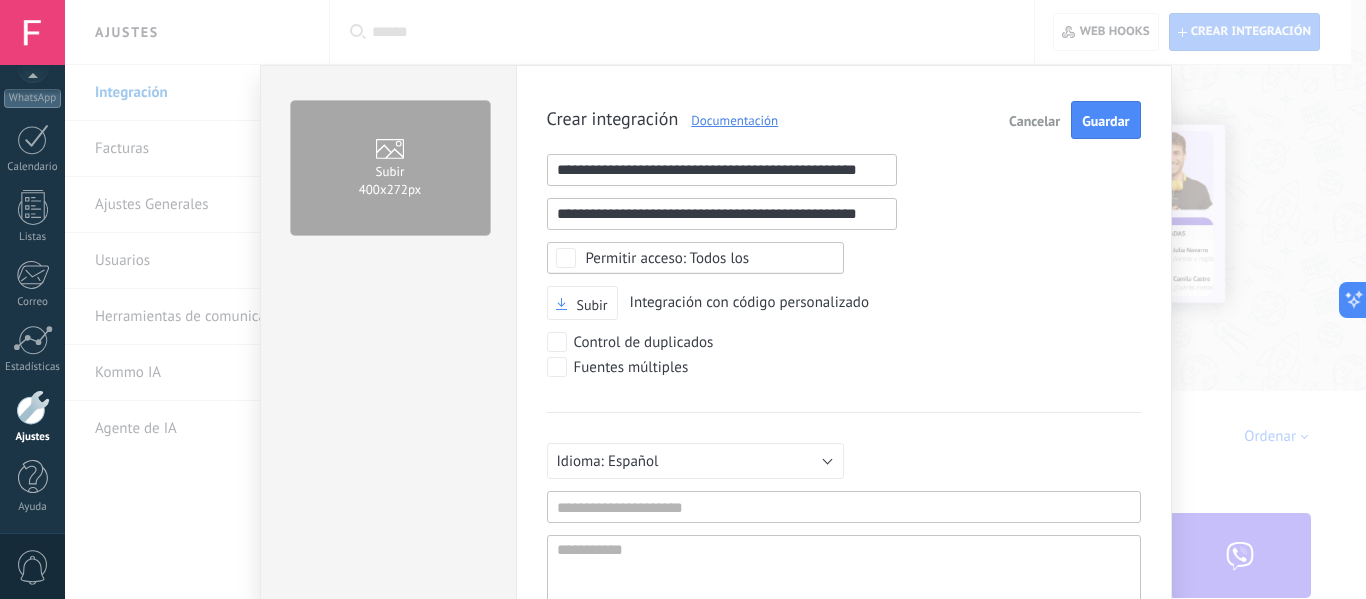 scroll, scrollTop: 0, scrollLeft: 33, axis: horizontal 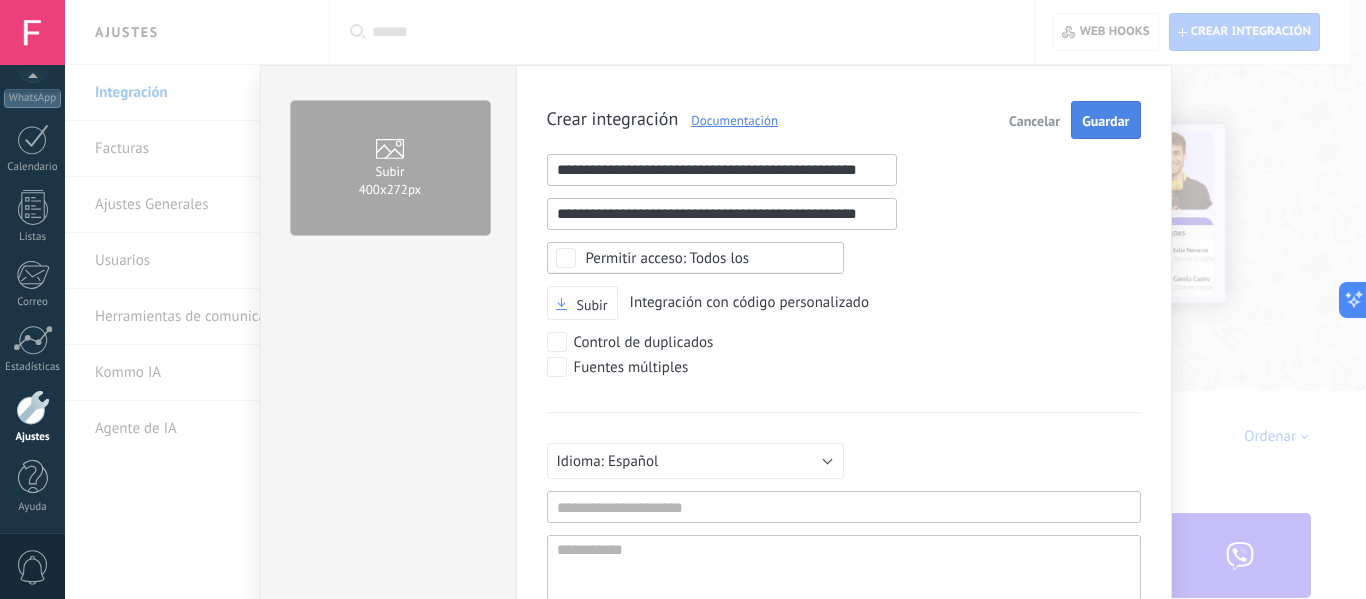 click on "Guardar" at bounding box center (1105, 121) 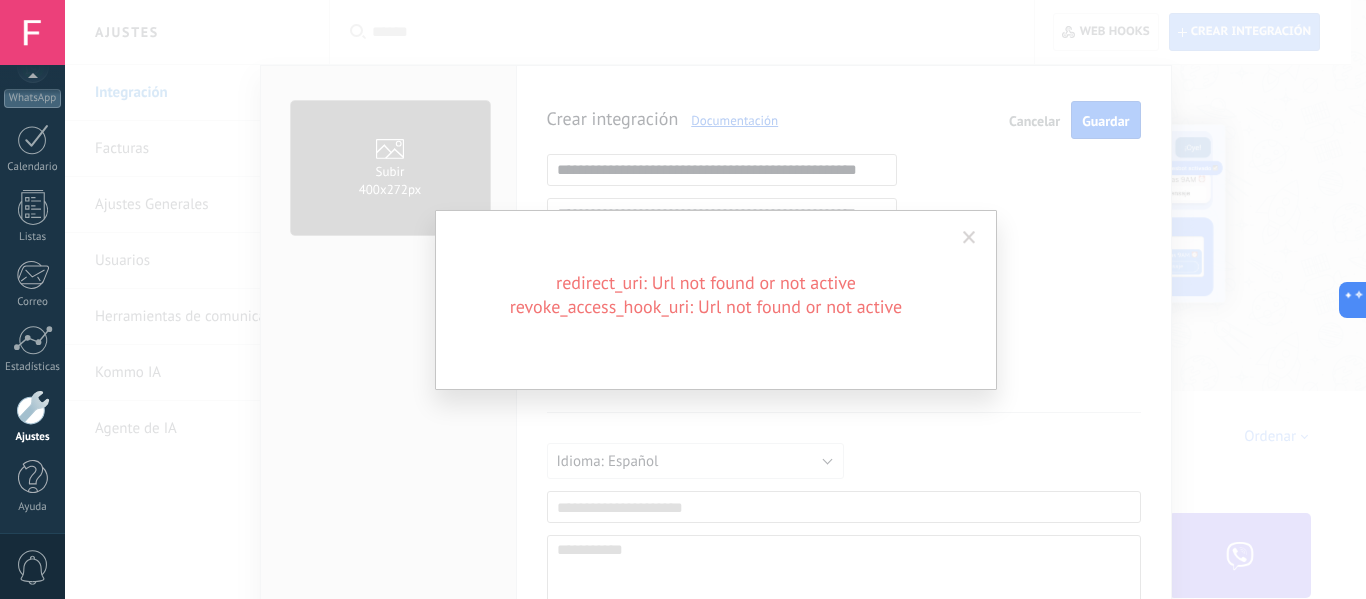 click at bounding box center (969, 238) 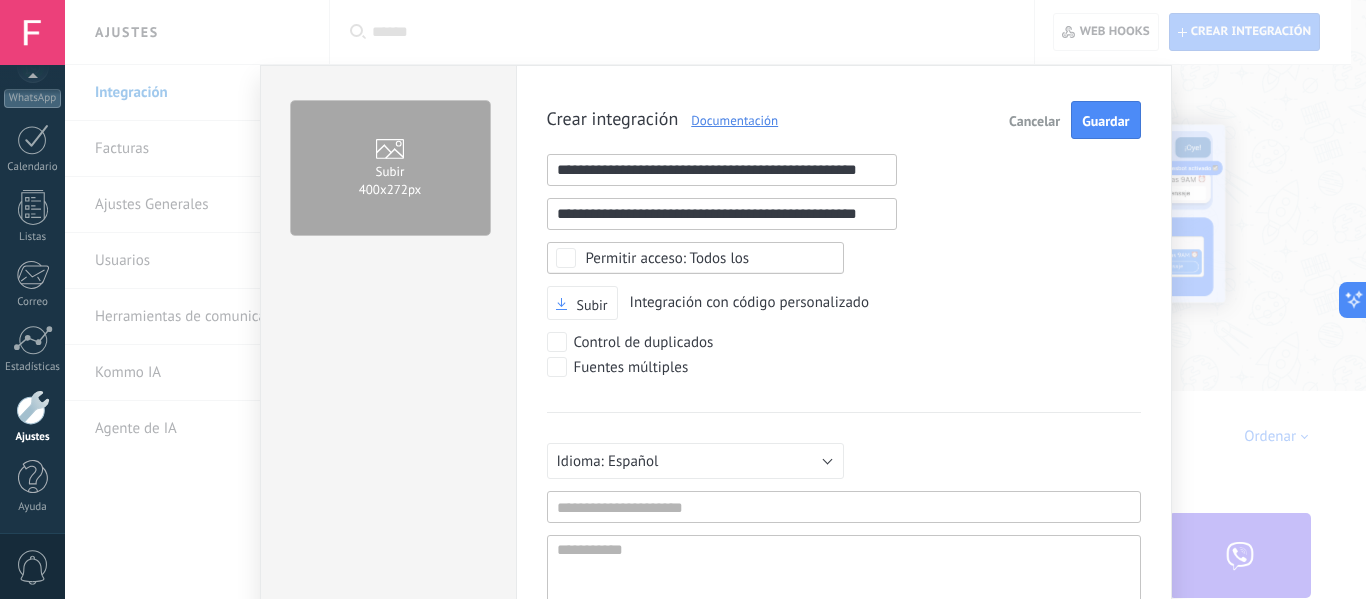 click on "**********" at bounding box center (722, 170) 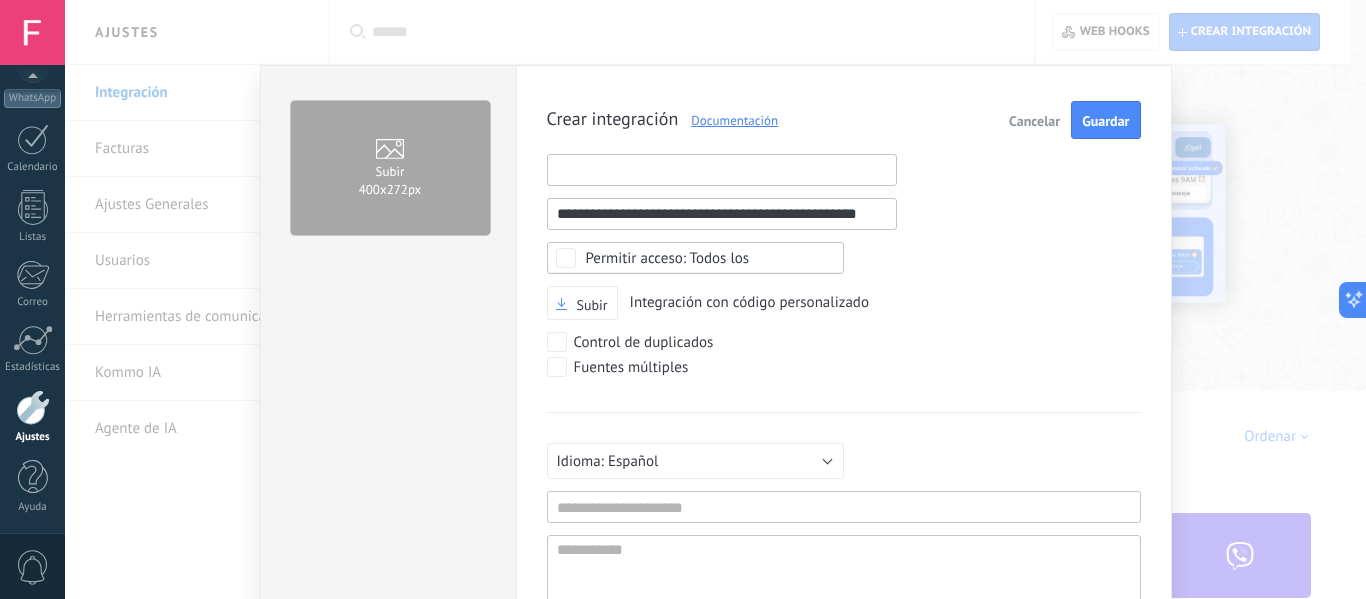 type 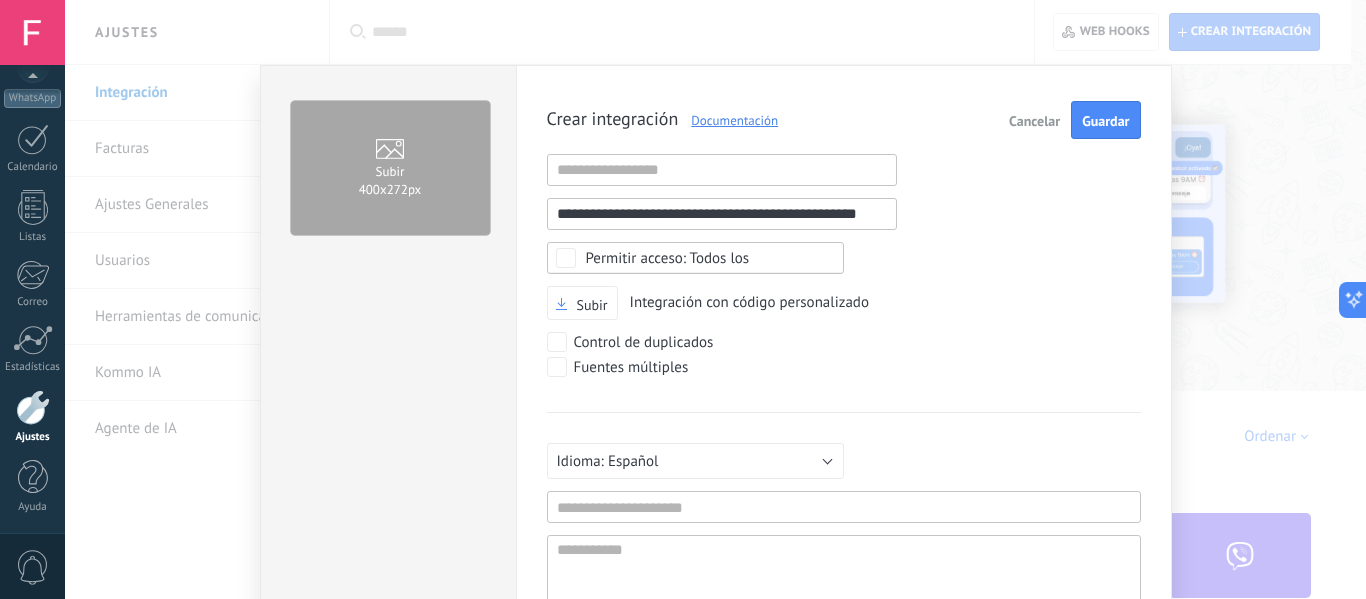 click on "**********" at bounding box center (722, 214) 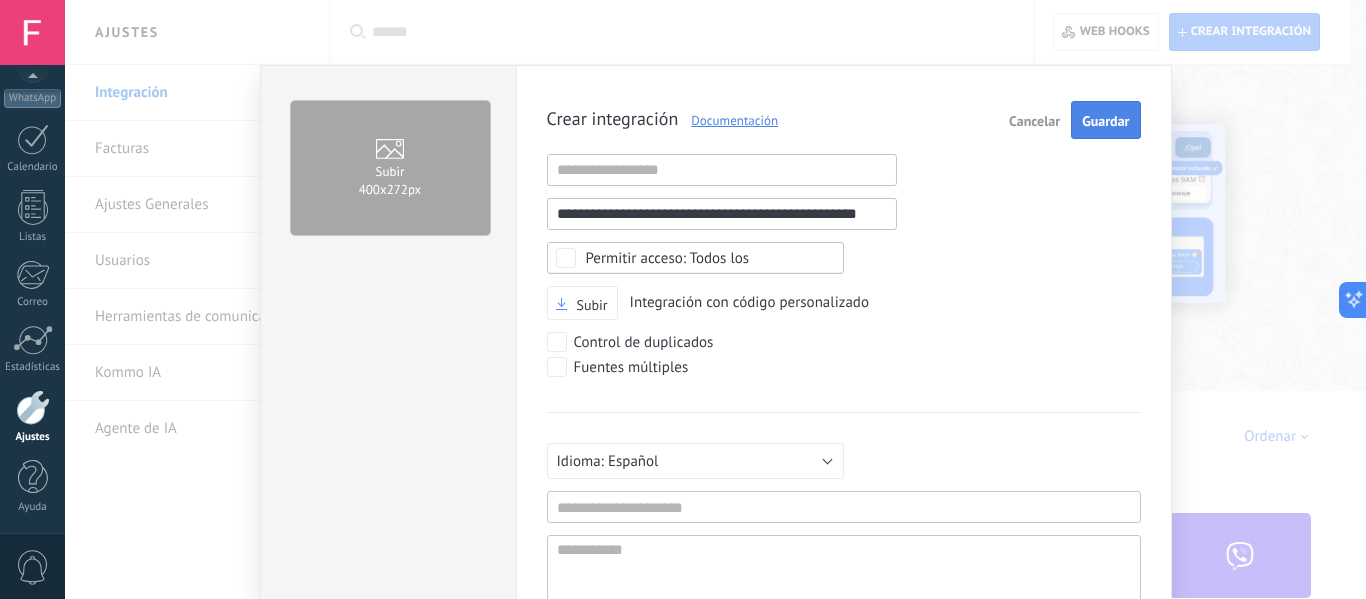 click on "Guardar" at bounding box center [1105, 120] 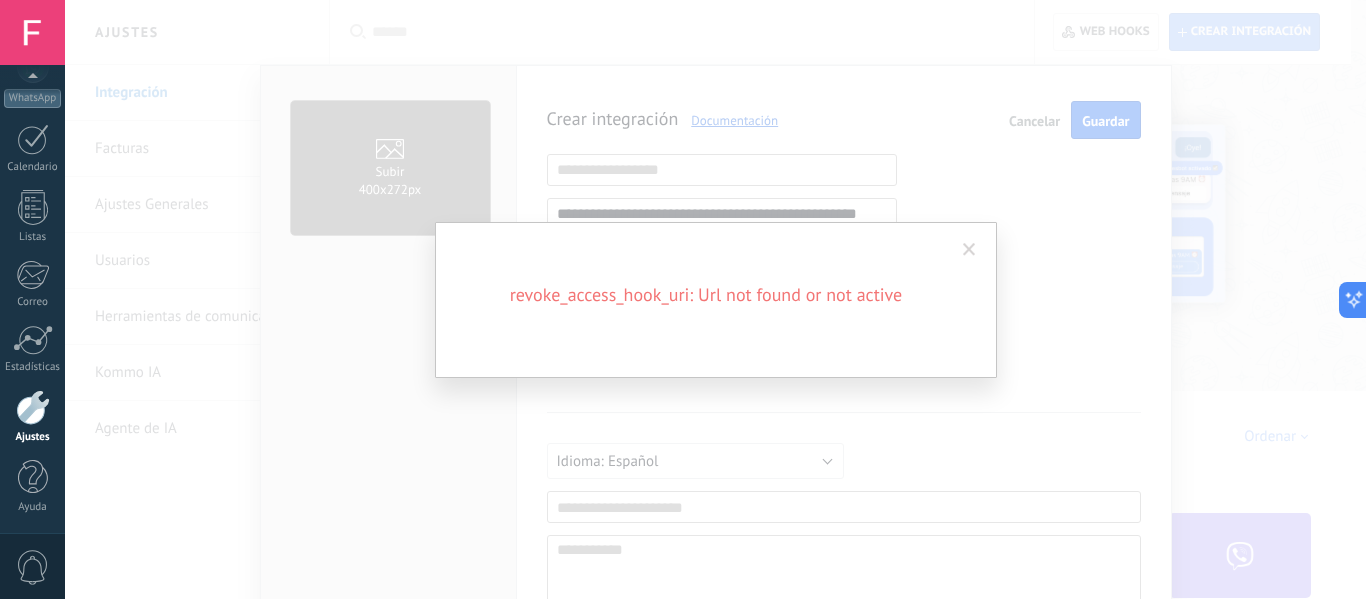 click at bounding box center [969, 250] 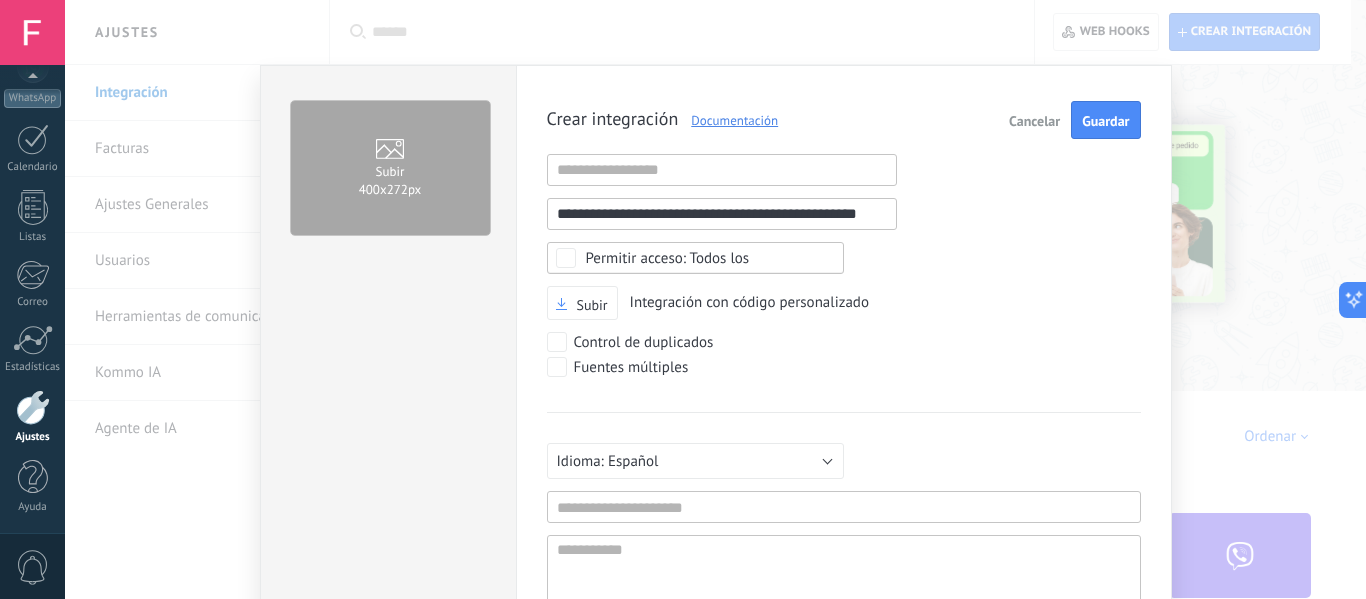 click on "**********" at bounding box center [722, 214] 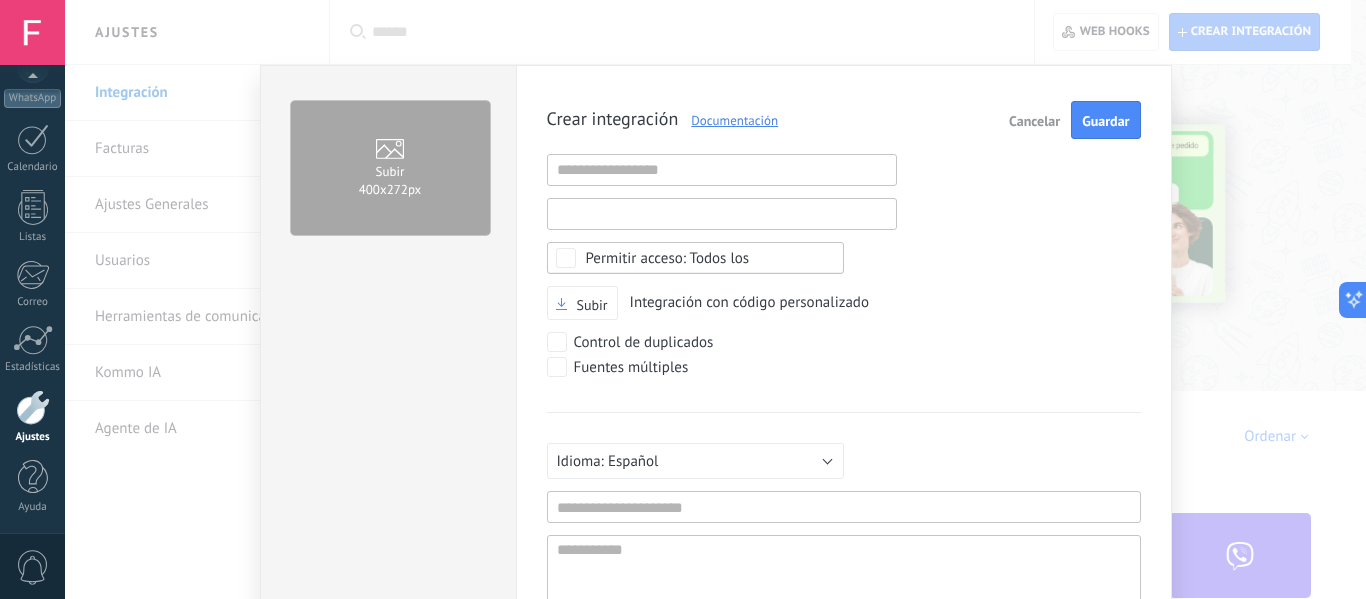 type 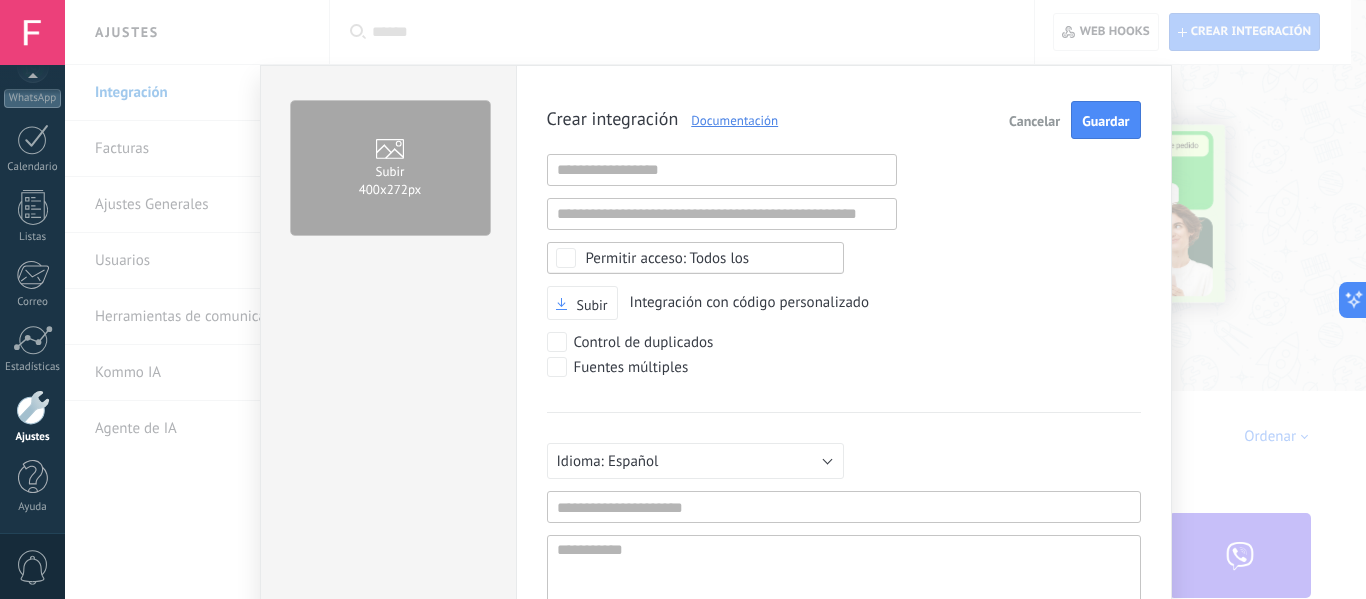 click on "Crear integración Documentación Cancelar Guardar URL inválida URL inválida Ninguno Acceder a la información de la cuenta Centro de notificaciones Acceso a archivos Eliminación de archivos Todos los Subir Integración con código personalizado Control de duplicados Fuentes múltiples Русский English Español Português Indonesia Türkçe Español Mínimo 3 caracteres Mínimo de 5 caracteres Agregar idioma" at bounding box center [844, 385] 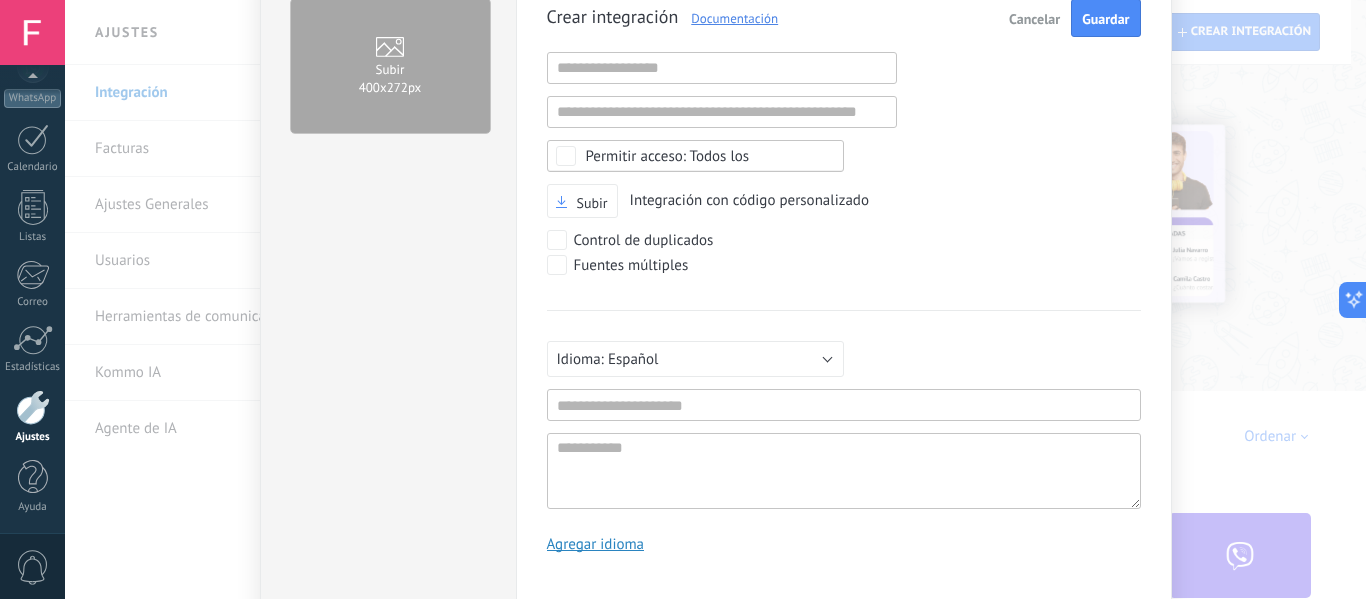 scroll, scrollTop: 0, scrollLeft: 0, axis: both 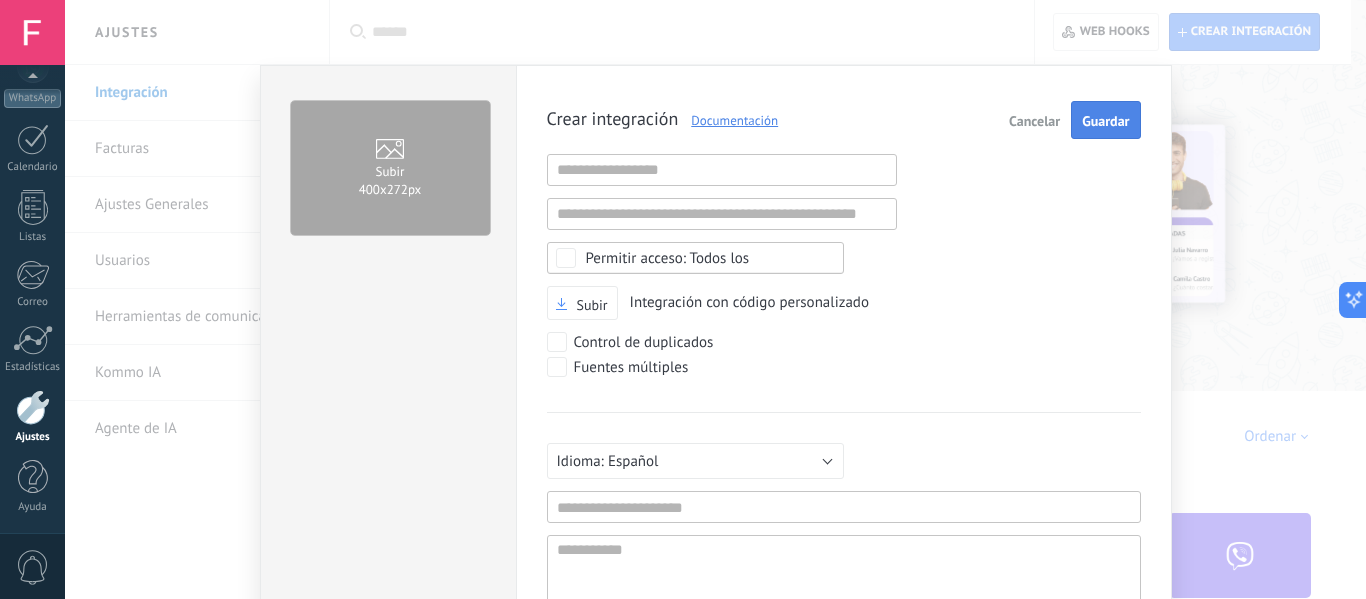 click on "Guardar" at bounding box center (1105, 121) 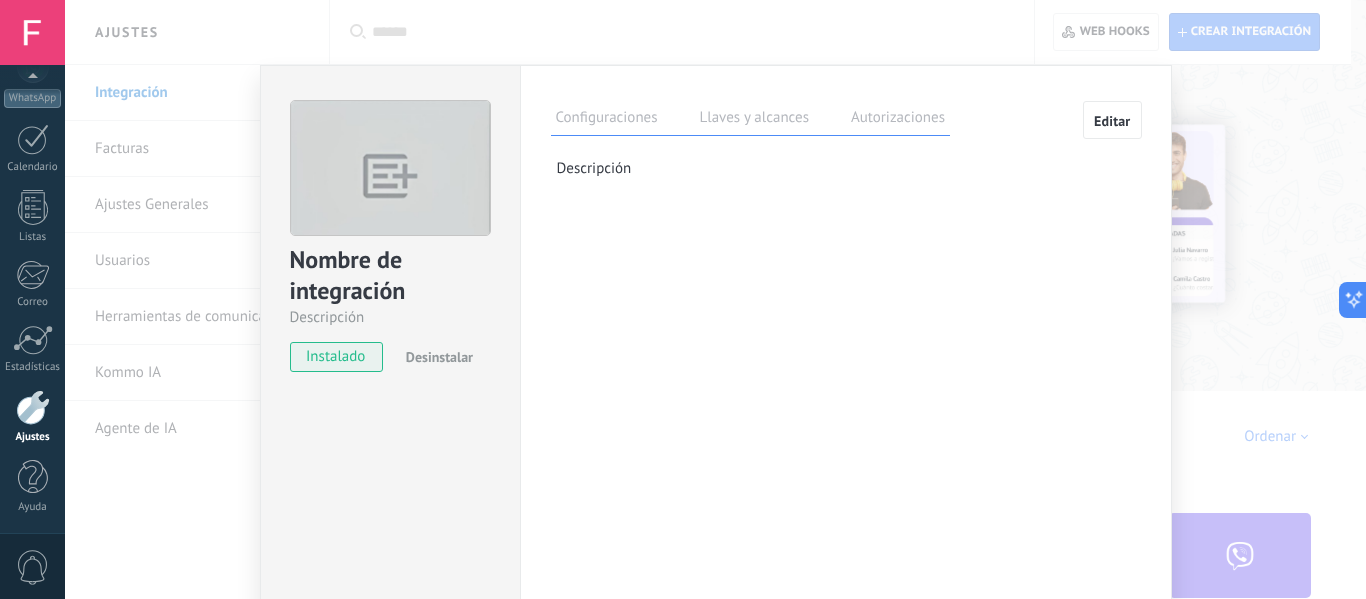 click on "Llaves y alcances" at bounding box center (754, 120) 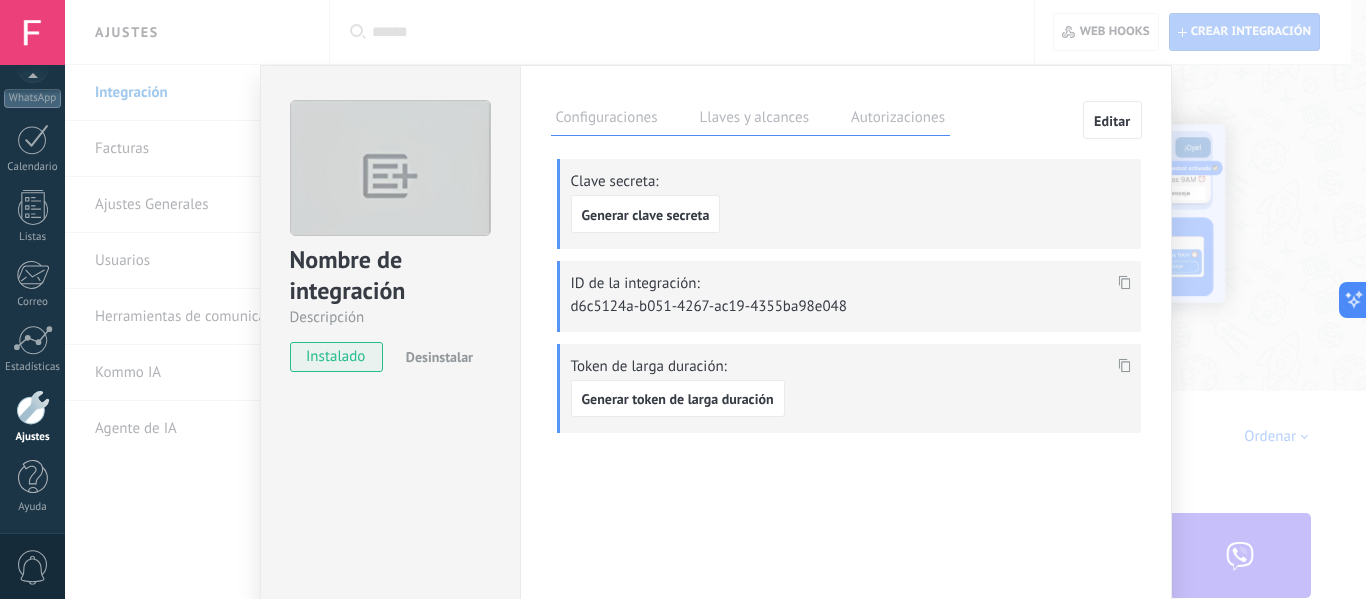 click on "Configuraciones" at bounding box center (607, 120) 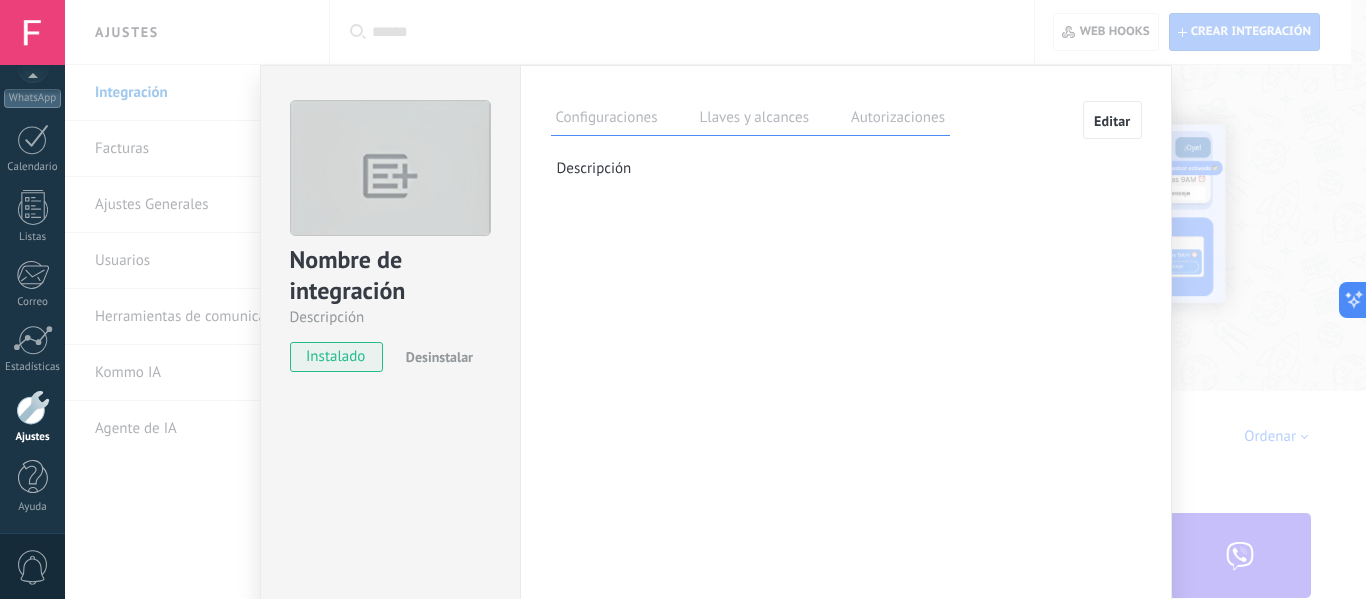 click on "Llaves y alcances" at bounding box center (754, 120) 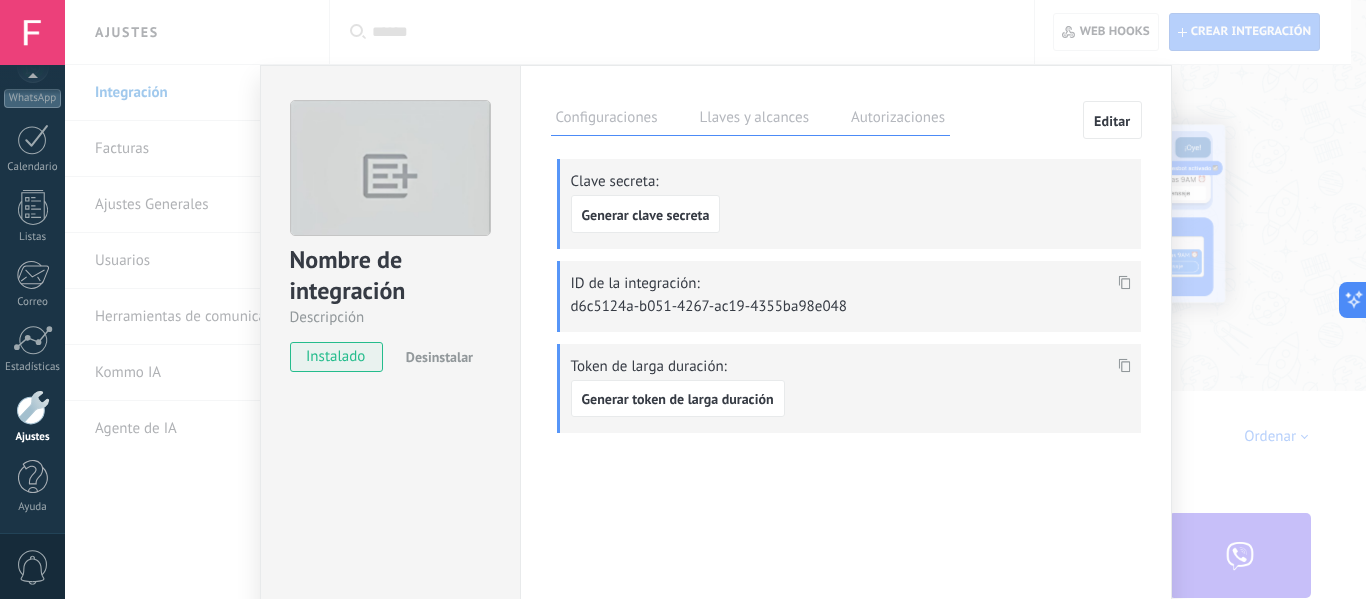 click on "Autorizaciones" at bounding box center [898, 120] 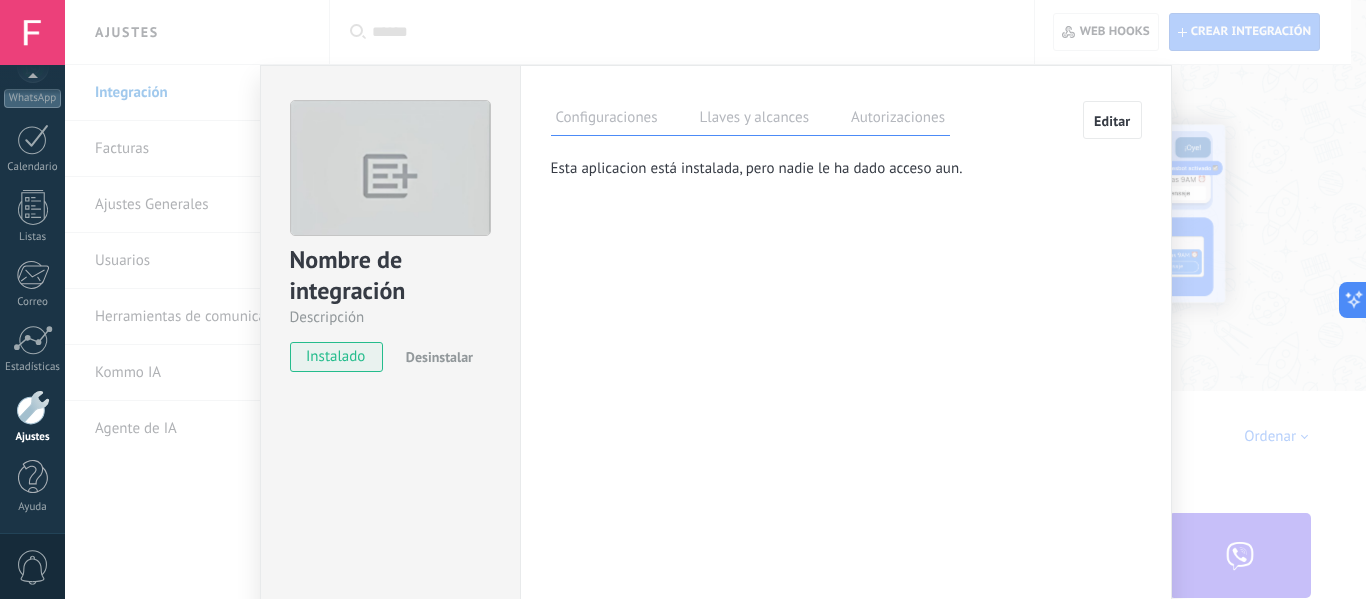 drag, startPoint x: 705, startPoint y: 167, endPoint x: 953, endPoint y: 158, distance: 248.16325 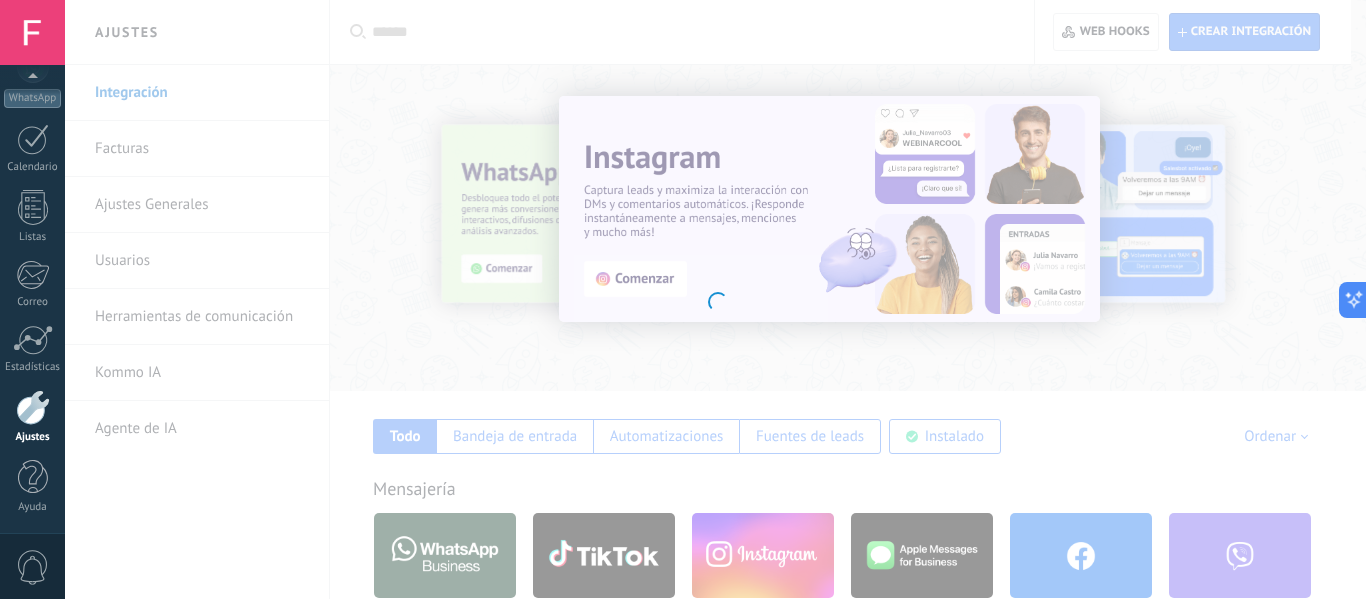 type on "**********" 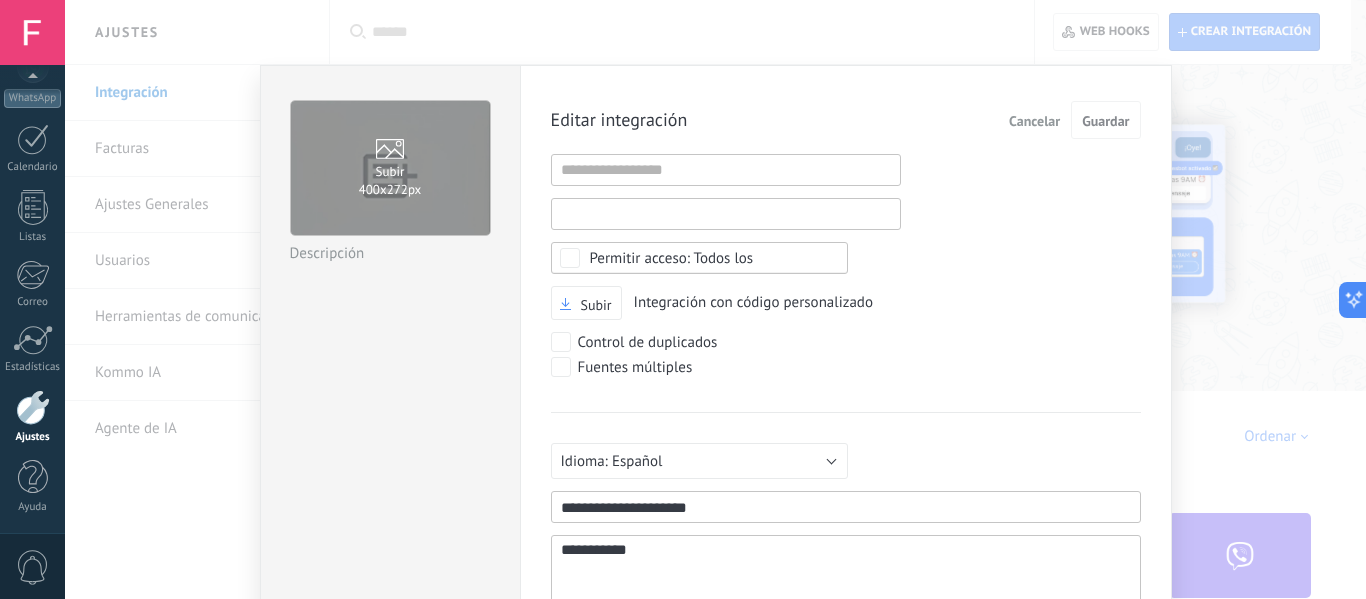 click at bounding box center (726, 214) 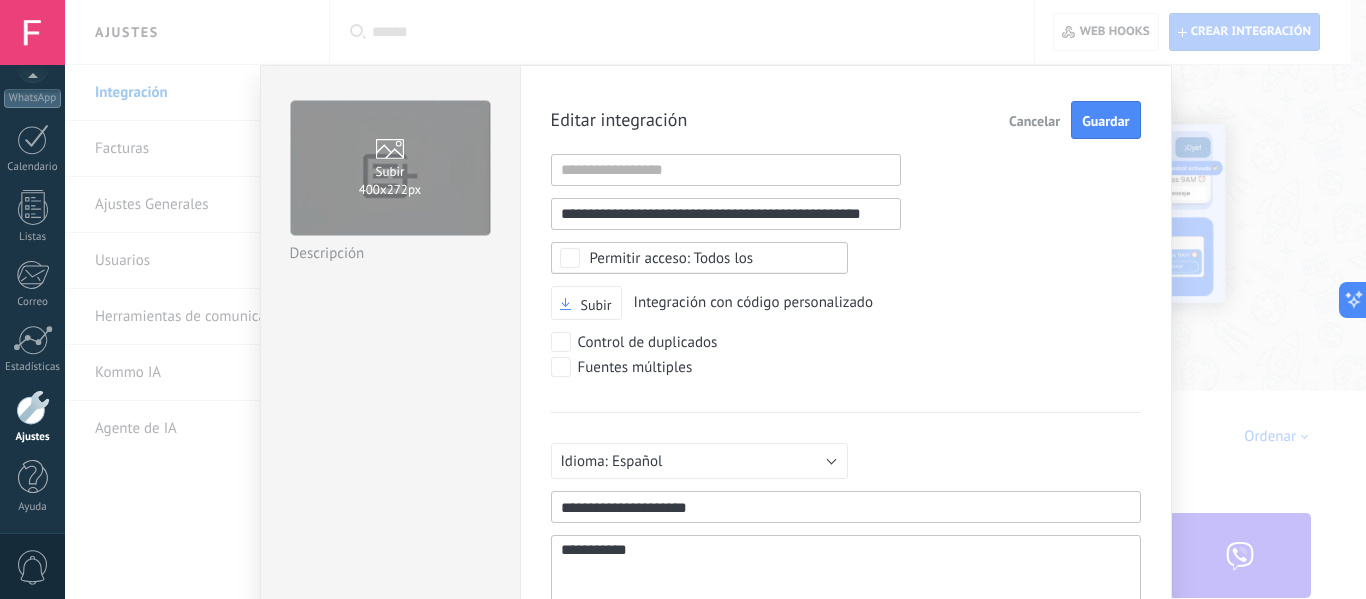 scroll, scrollTop: 0, scrollLeft: 33, axis: horizontal 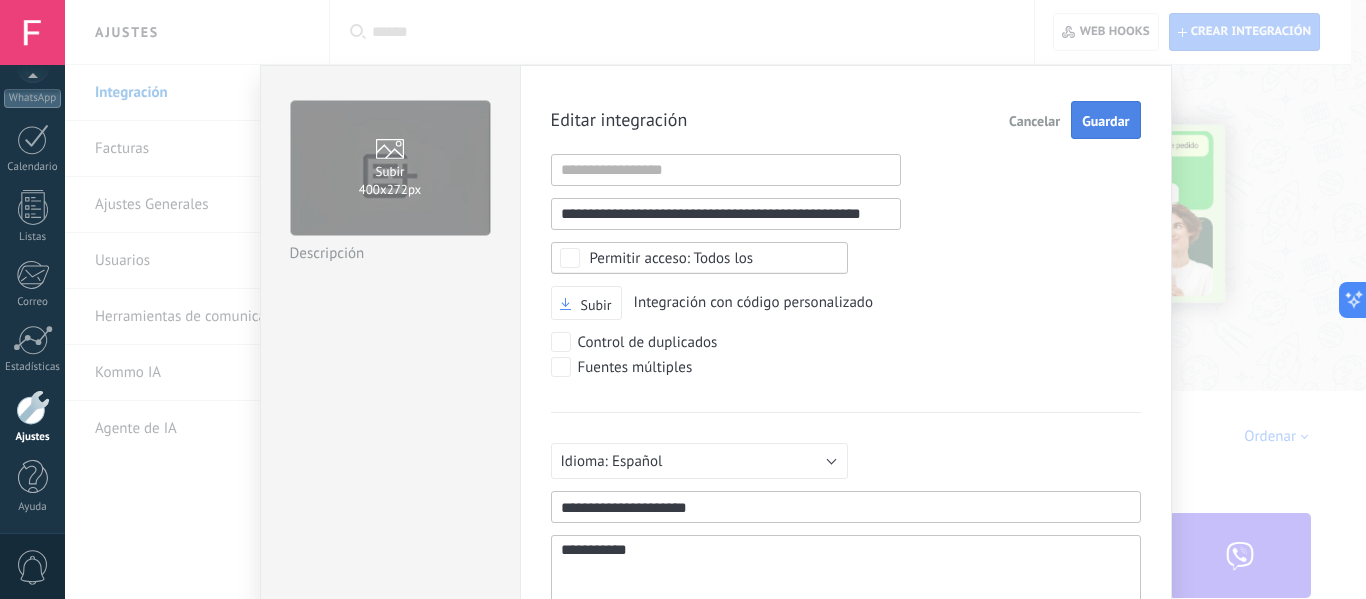 click on "Guardar" at bounding box center [1105, 120] 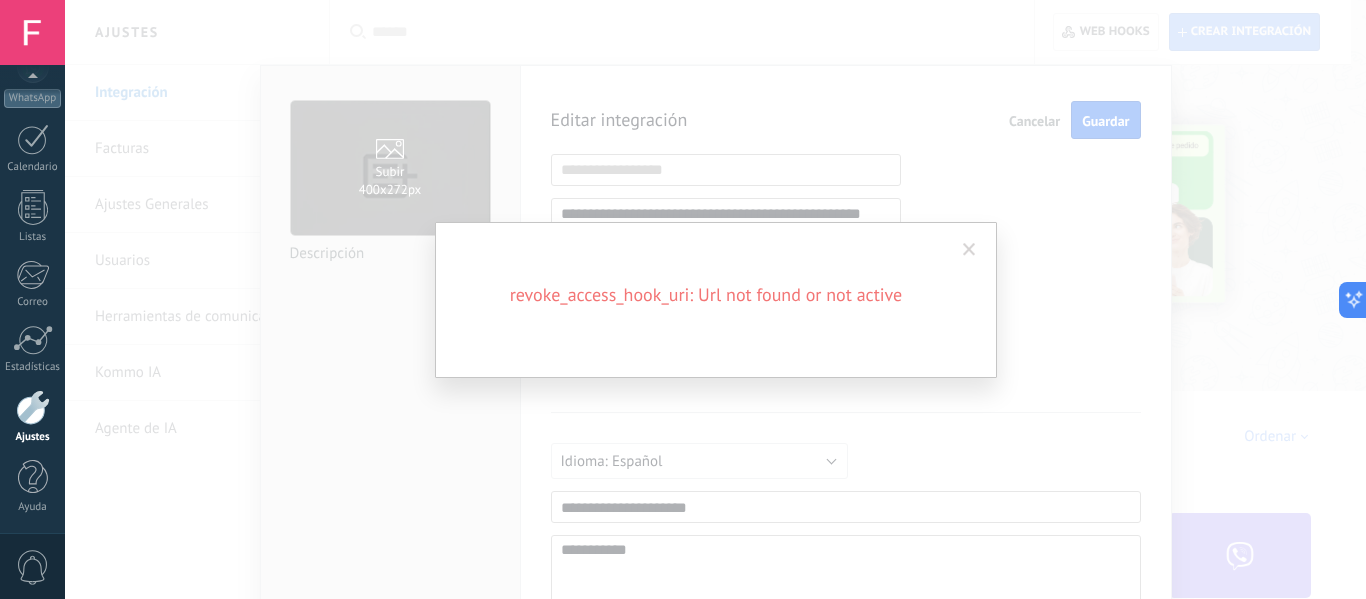 click at bounding box center [969, 250] 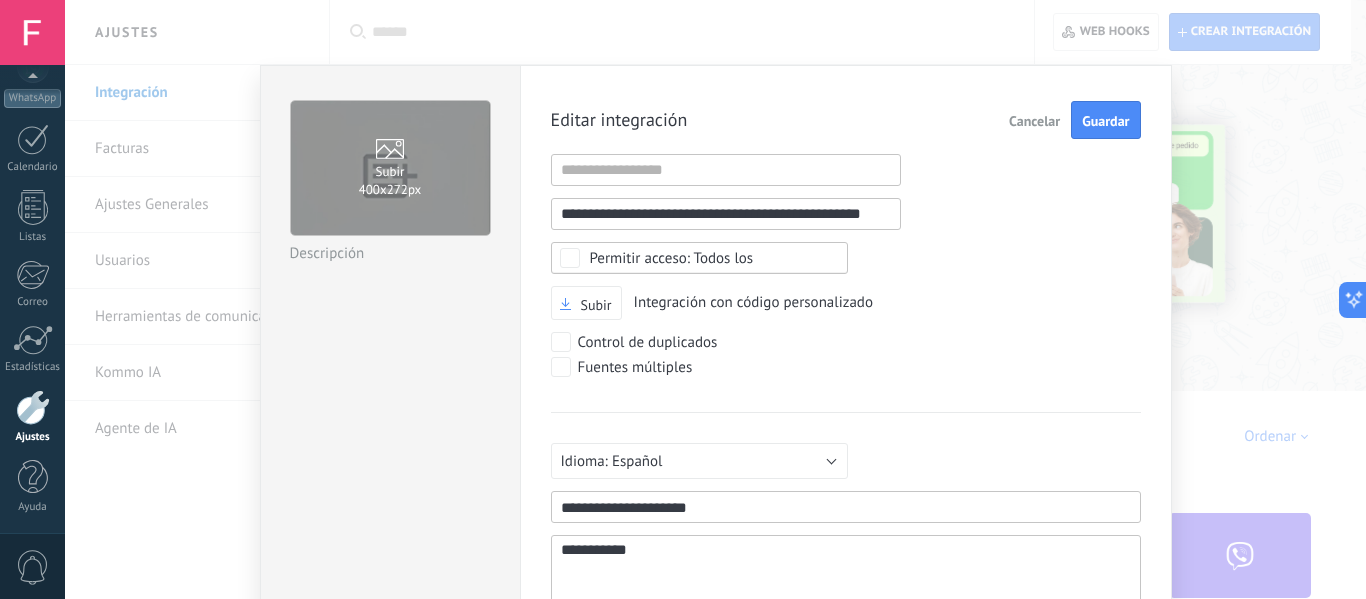 click on "Cancelar" at bounding box center [1034, 120] 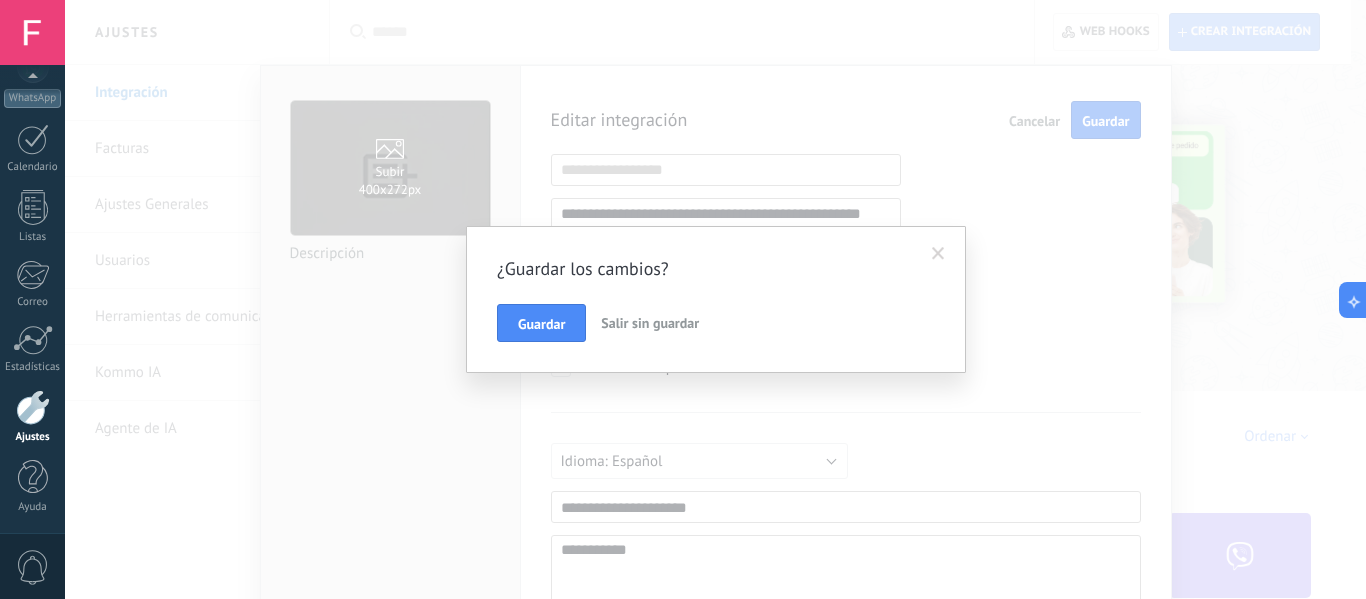click on "Salir sin guardar" at bounding box center (650, 323) 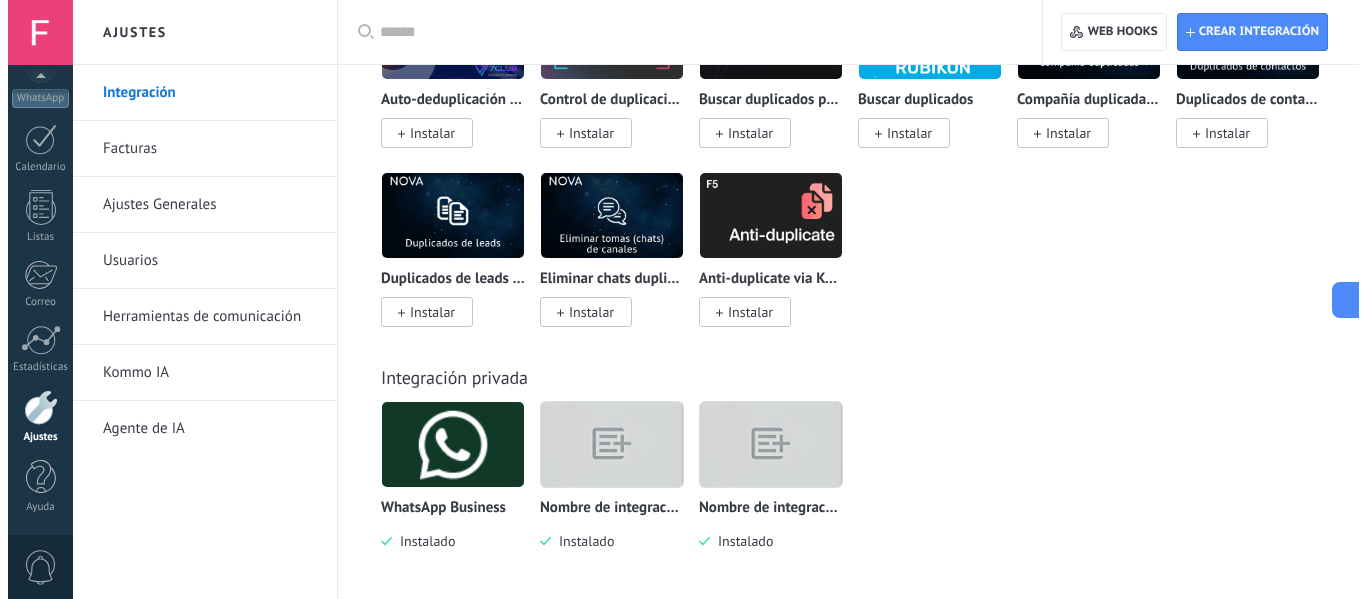 scroll, scrollTop: 8227, scrollLeft: 0, axis: vertical 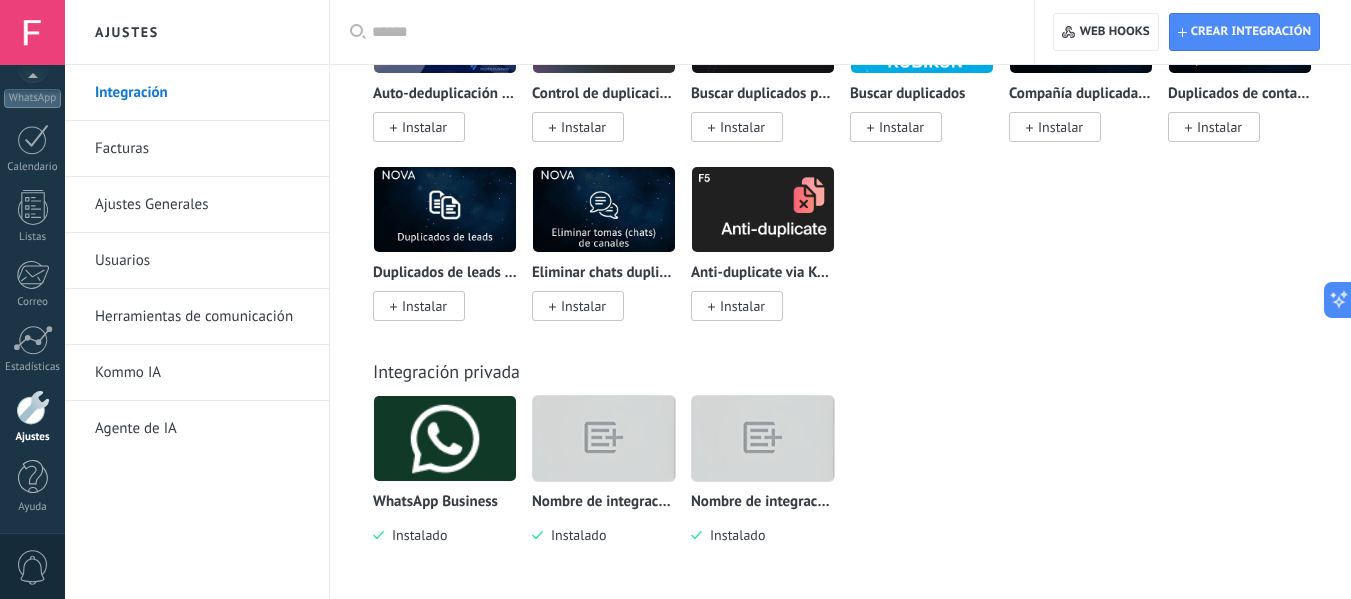 drag, startPoint x: 629, startPoint y: 432, endPoint x: 930, endPoint y: 449, distance: 301.47968 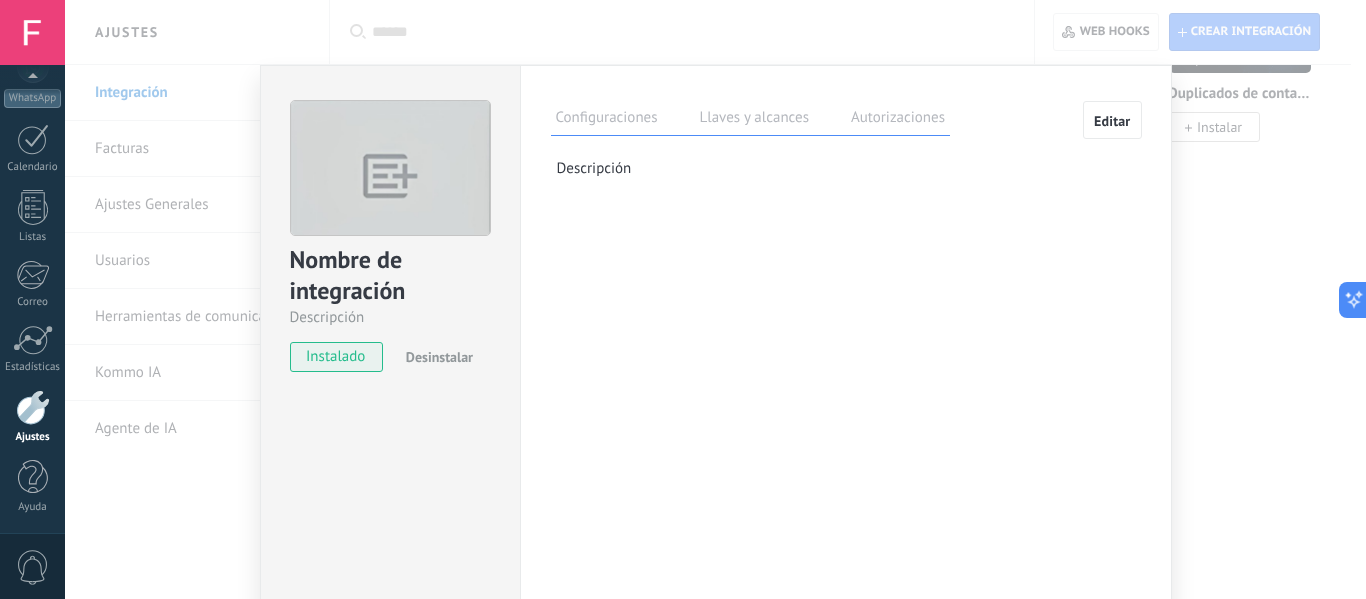 click on "Nombre de integración Descripción instalado Desinstalar Configuraciones Llaves y alcances Autorizaciones Editar Clave secreta: Generar clave secreta ID de la integración: d6c5124a-b051-4267-ac19-4355ba98e048 Token de larga duración: Generar token de larga duración Esta pestaña registra a los usuarios que han concedido acceso a las integración a esta cuenta. Si deseas remover la posibilidad que un usuario pueda enviar solicitudes a la cuenta en nombre de esta integración, puedes revocar el acceso. Si el acceso a todos los usuarios es revocado, la integración dejará de funcionar. Esta aplicacion está instalada, pero nadie le ha dado acceso aun. Descripción" at bounding box center (715, 299) 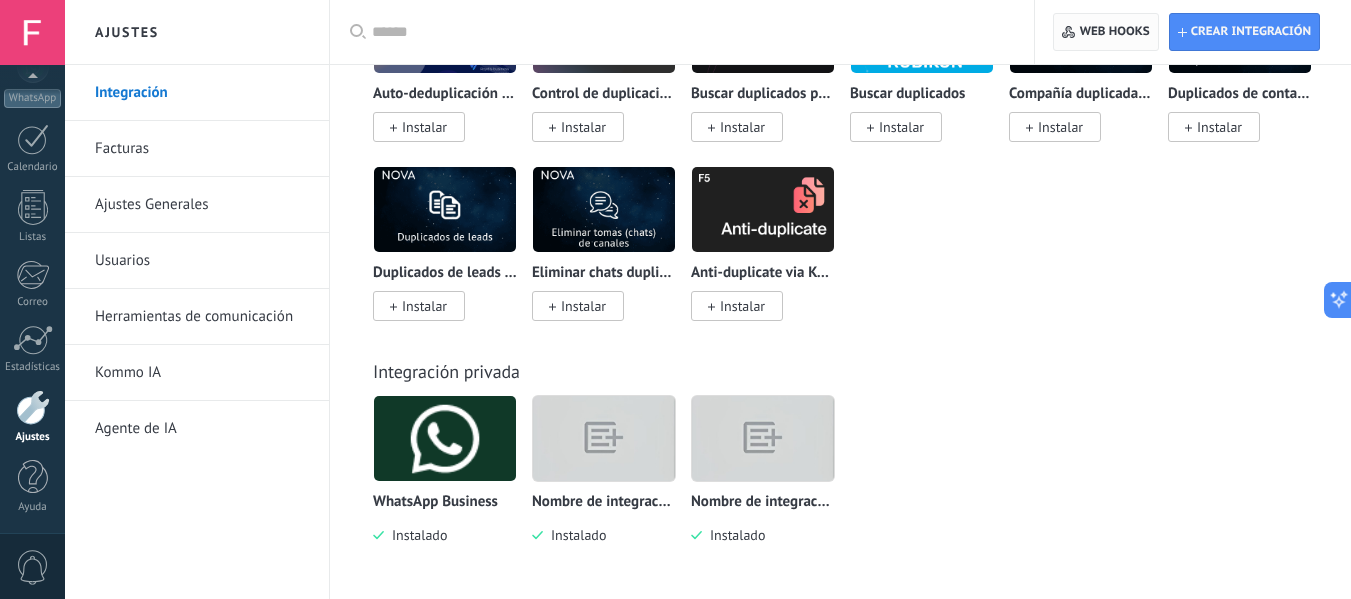 click on "Web hooks  0" at bounding box center (1105, 32) 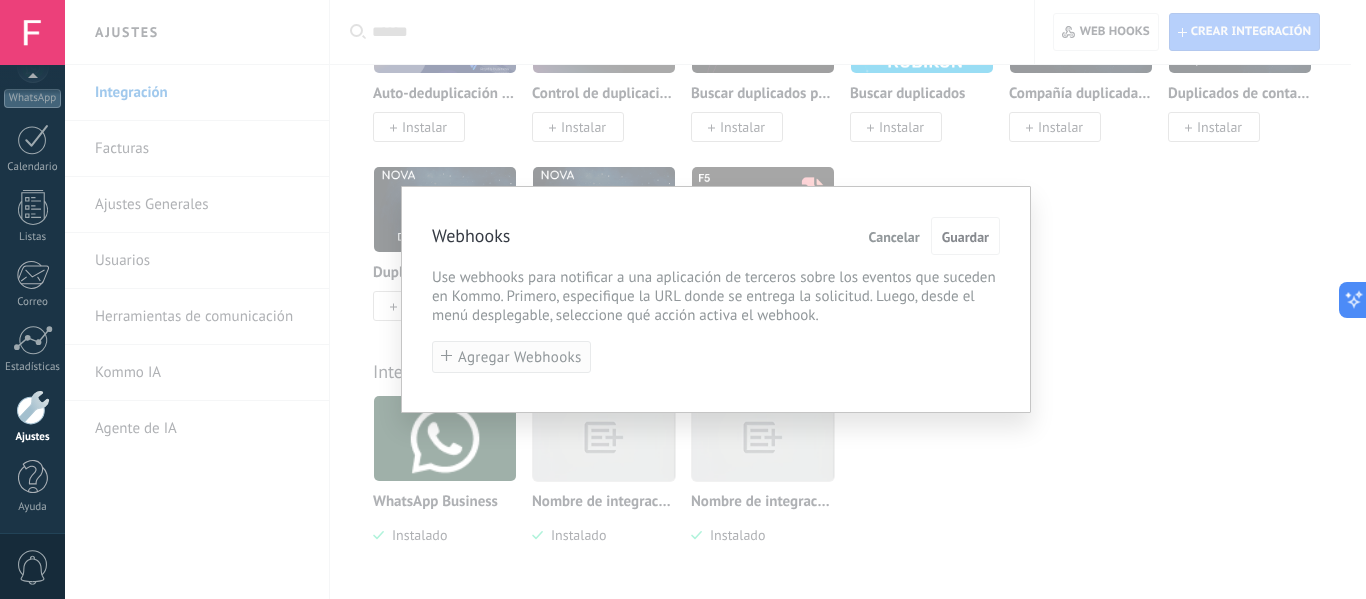 click on "Agregar Webhooks" at bounding box center (511, 357) 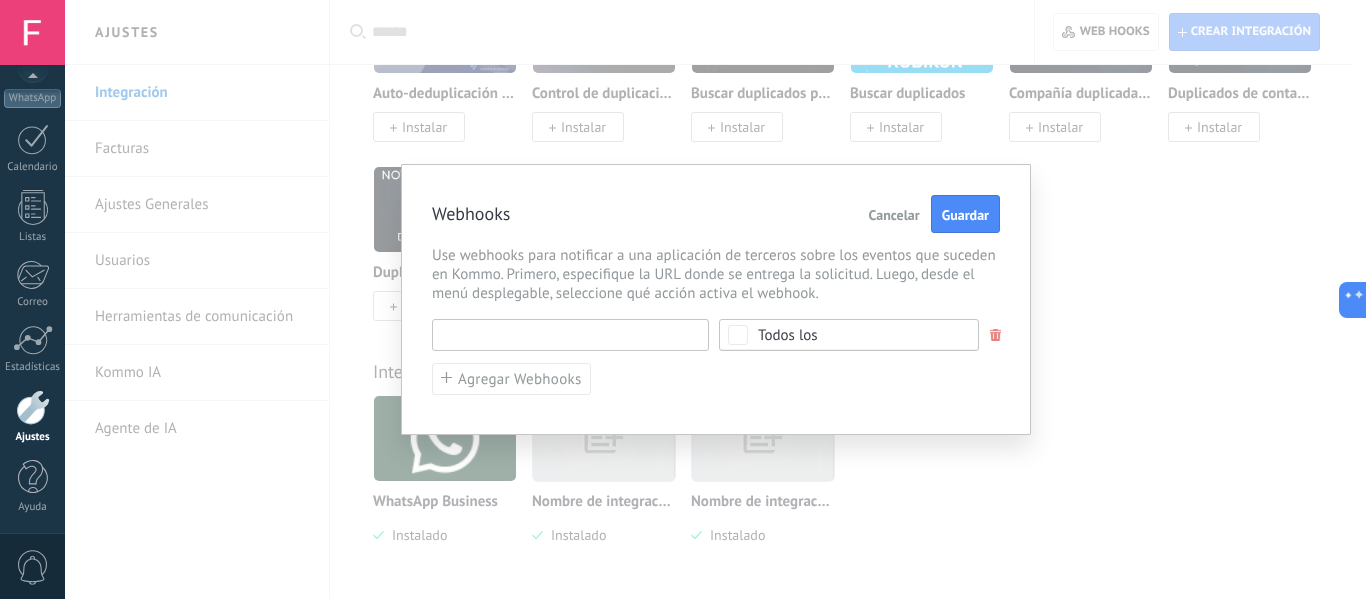 click at bounding box center [570, 335] 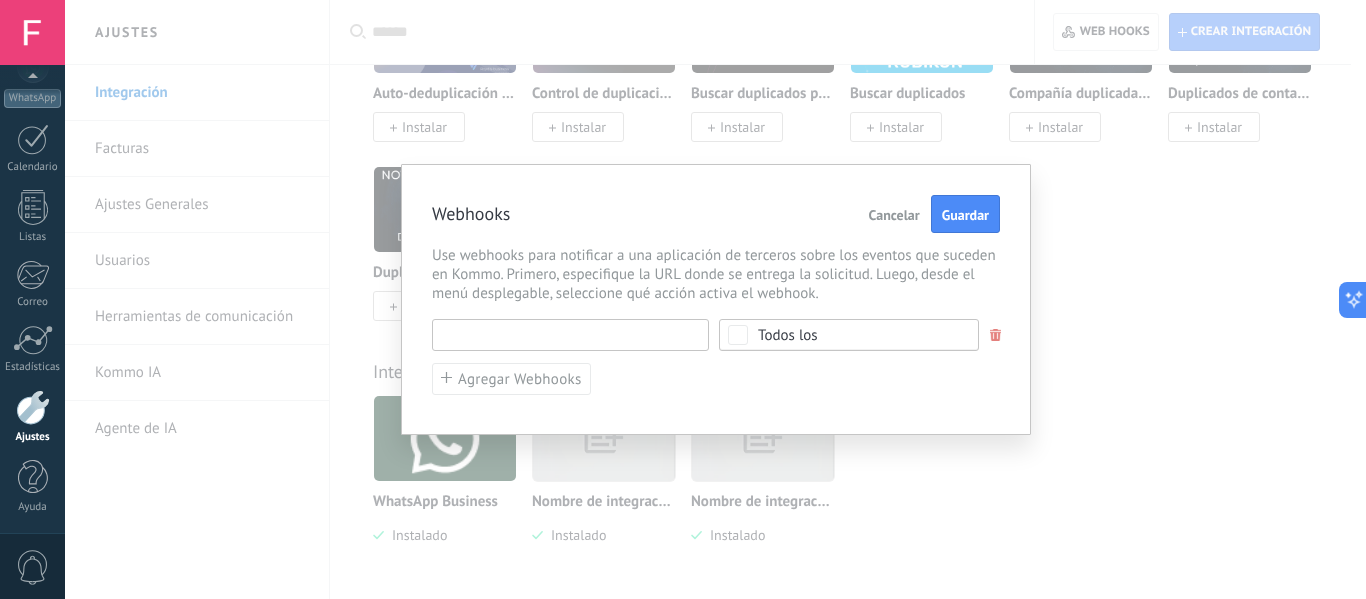 paste on "**********" 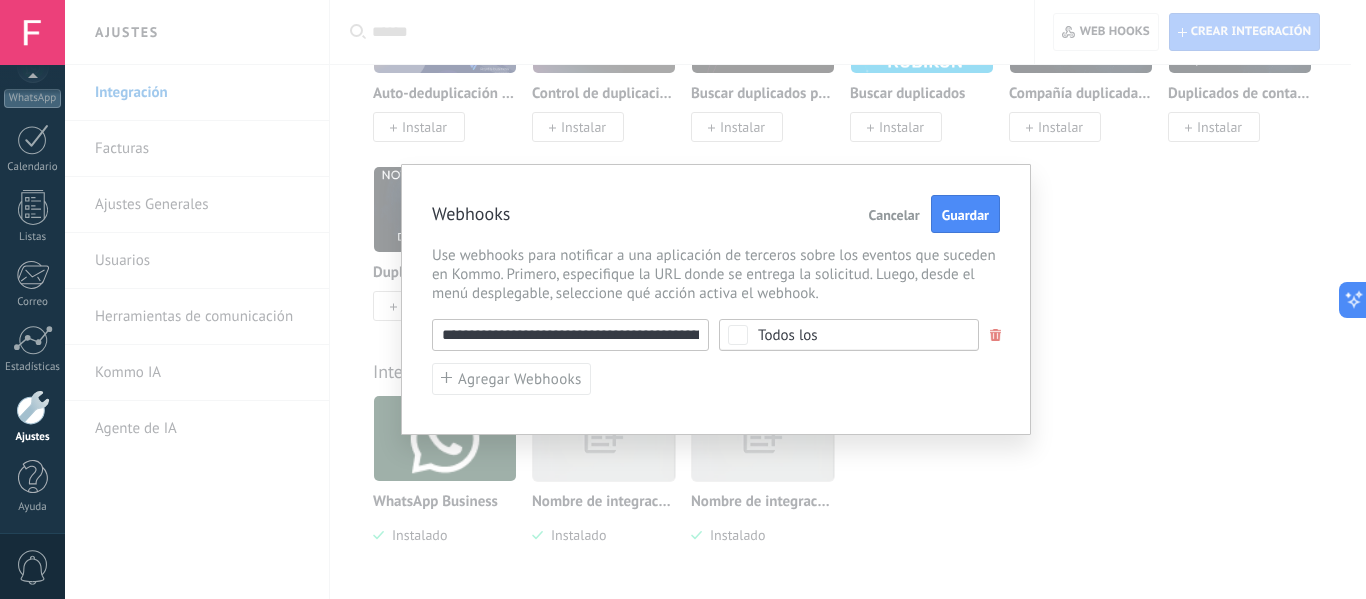scroll, scrollTop: 0, scrollLeft: 106, axis: horizontal 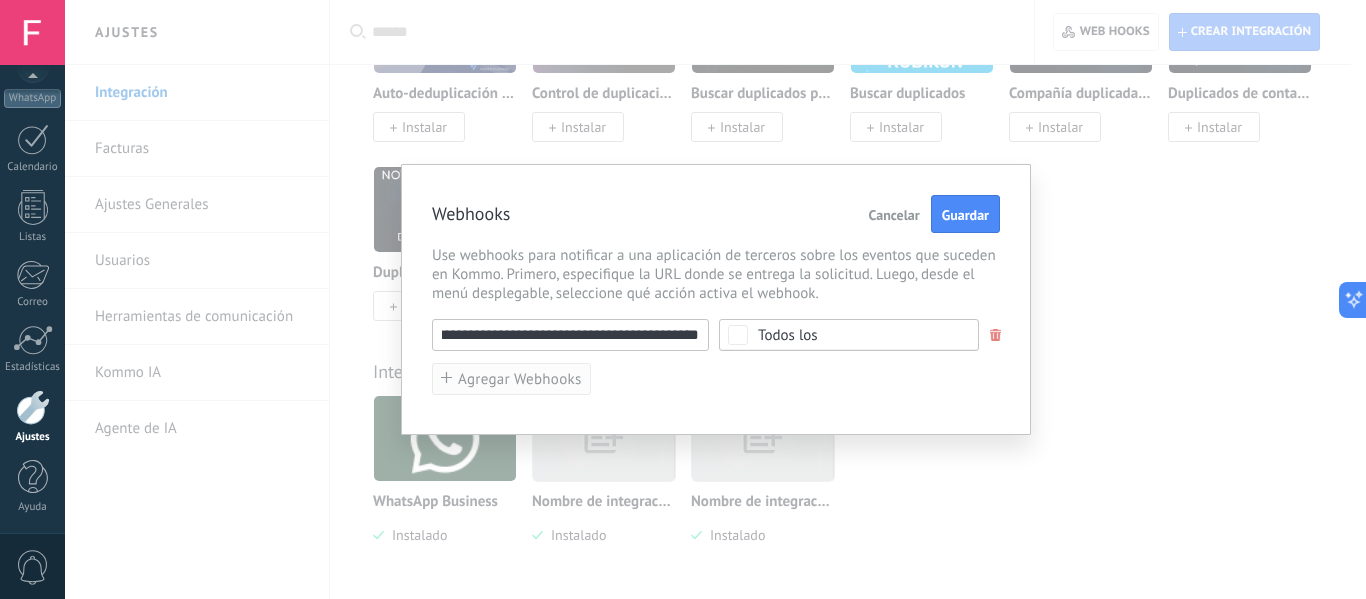 type on "**********" 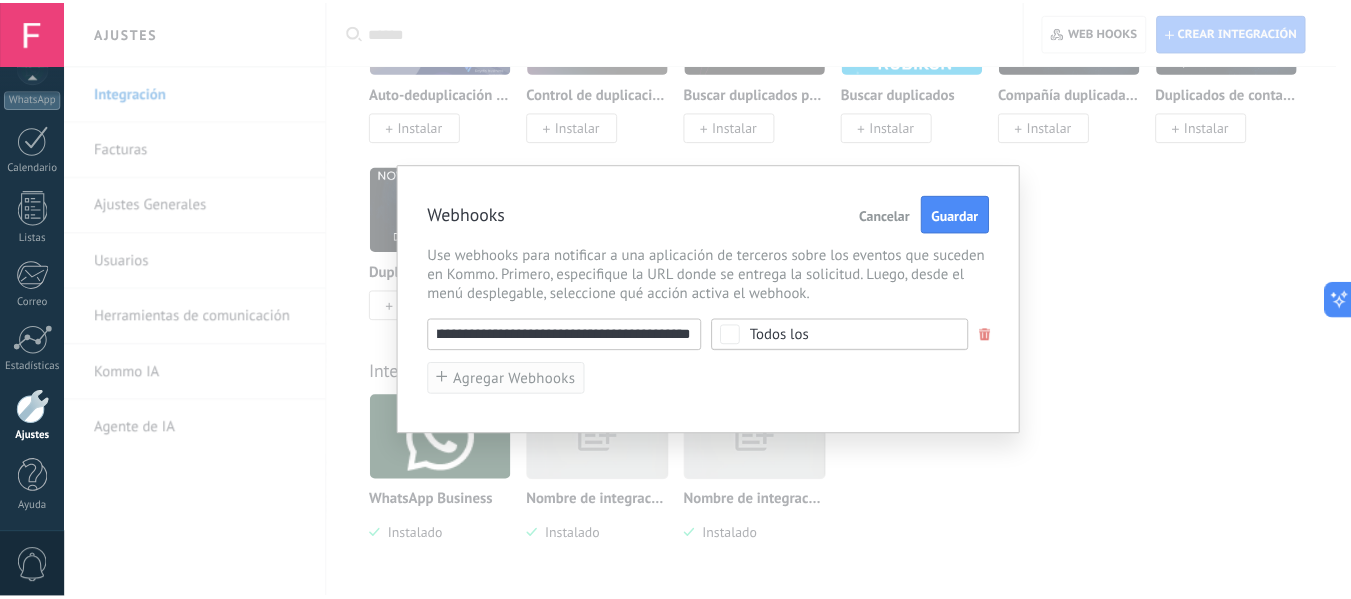 scroll, scrollTop: 0, scrollLeft: 0, axis: both 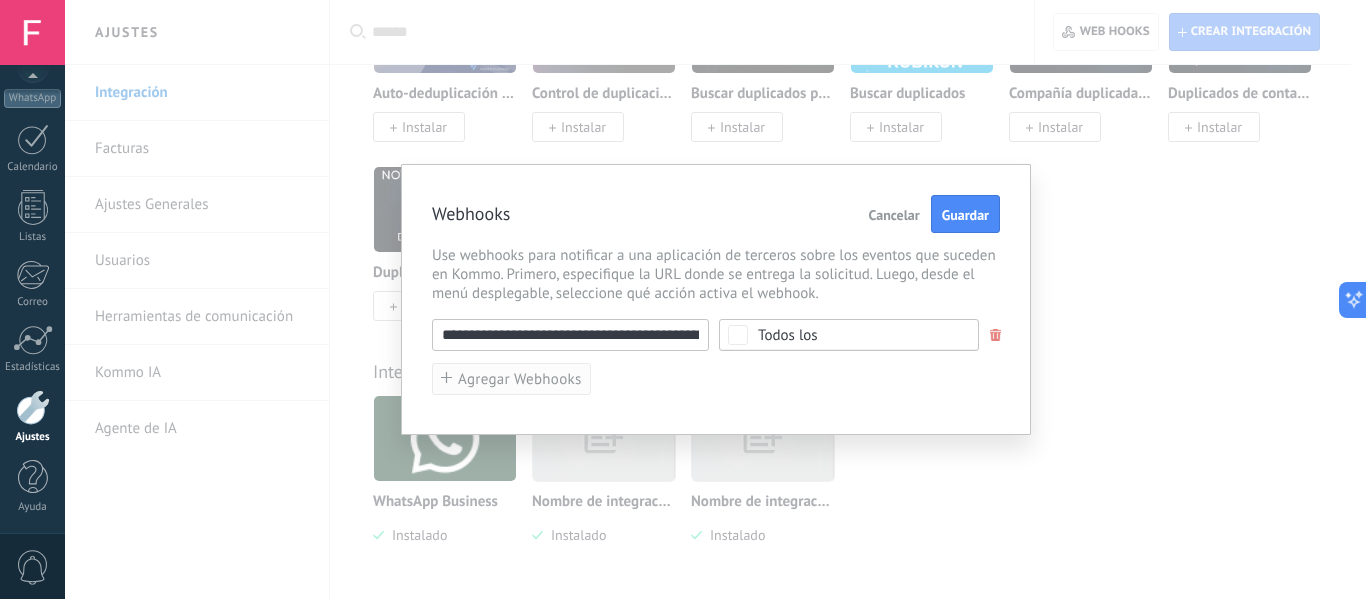 click on "Agregar Webhooks" at bounding box center (520, 379) 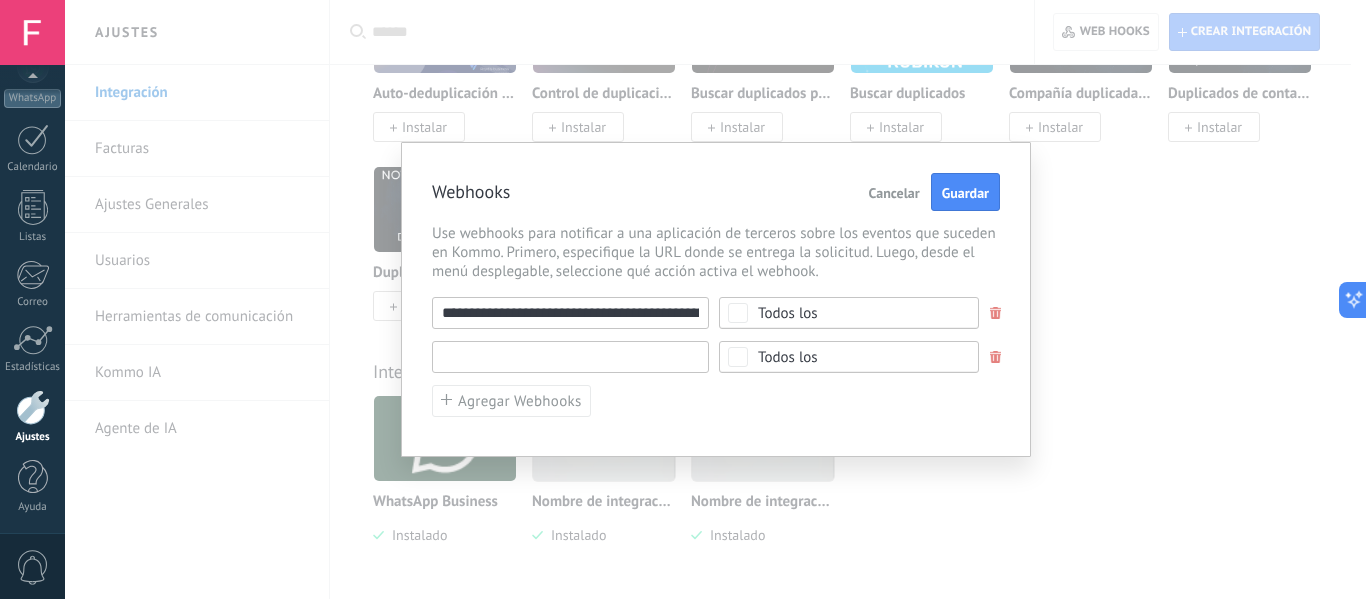 click at bounding box center [570, 357] 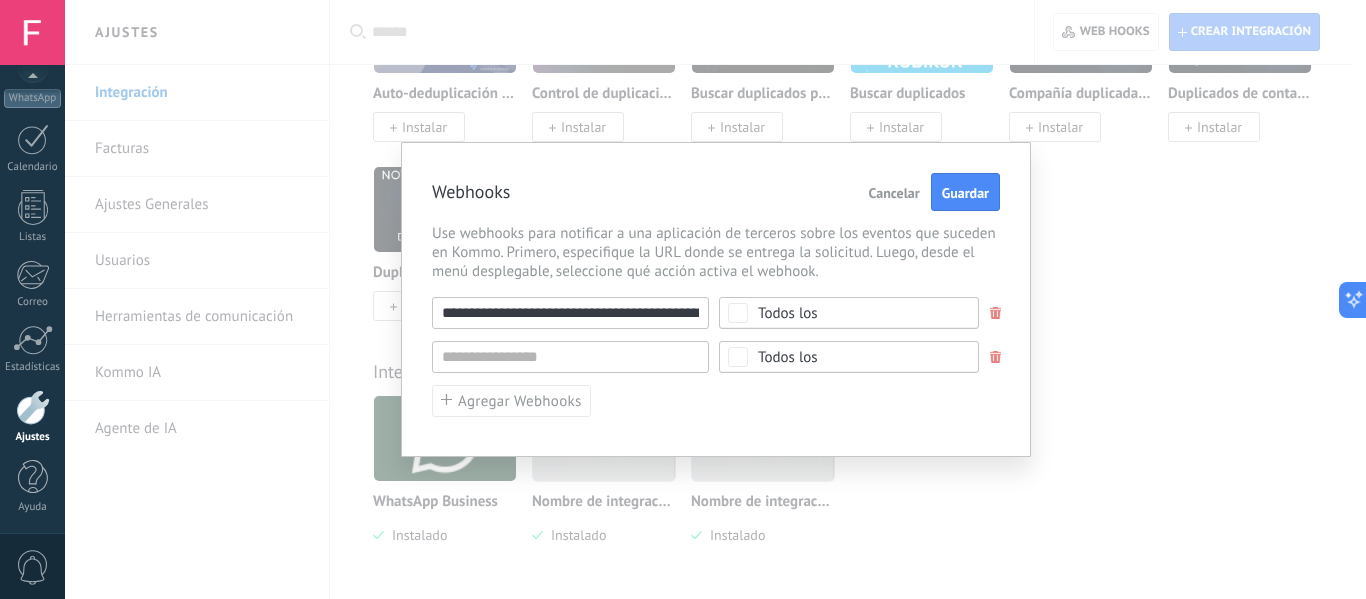 type on "********" 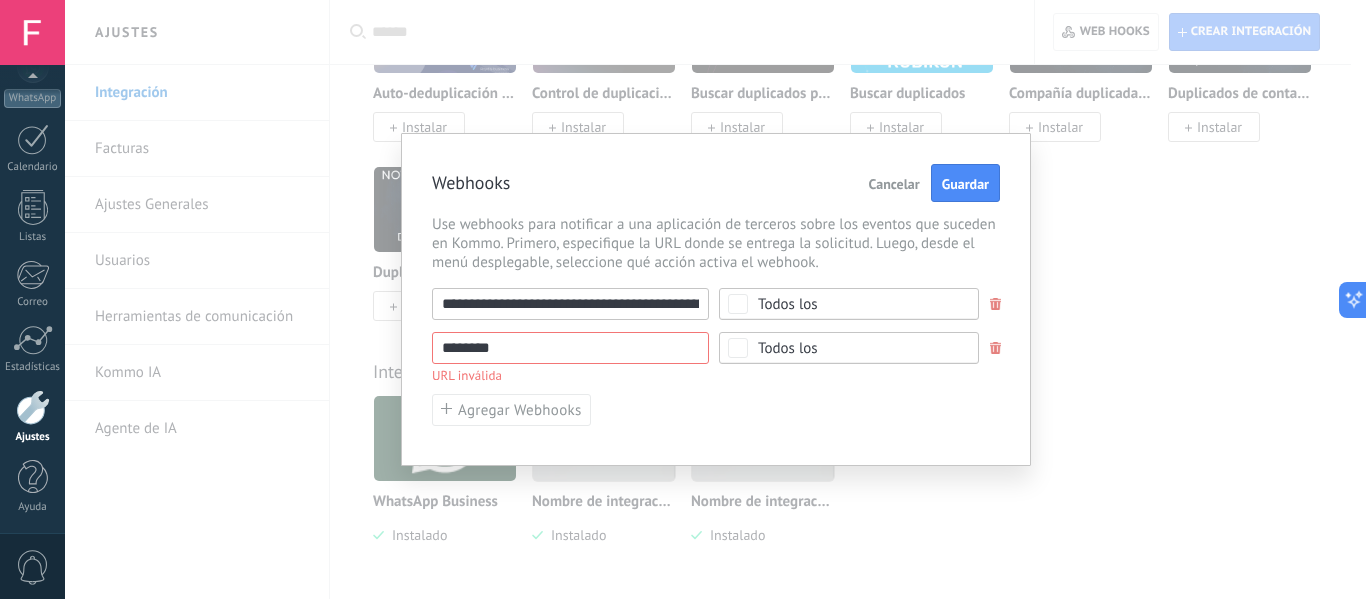click on "******** URL inválida Seleccionar todo Lead agregado Contacto agregado Compañía agregada Tarea agregada Lead sin calificar agregado Mensaje entrante recibido Conversación agregada Lead editado Contacto editado Campaña editada Tarea editada Lead entrante editado Conversación editada Lead eliminado Contacto eliminado Compañía eliminada Tarea eliminada Lead sin calificar borrado Lead restaurado Contacto restaurado Compañía restaurada El estado del lead cambiado Us. resp. del lead cambiado Us. resp. del contacto cambiado Us. resp. de la compañía cambiado Us. resp. de la tarea cambiado Nota agregada al lead Nota agregada al contacto Nota agregada a la compañía Añadir elemento a Productos Actualización en Productos eliminar elemento de Productos Todos los" at bounding box center [716, 357] 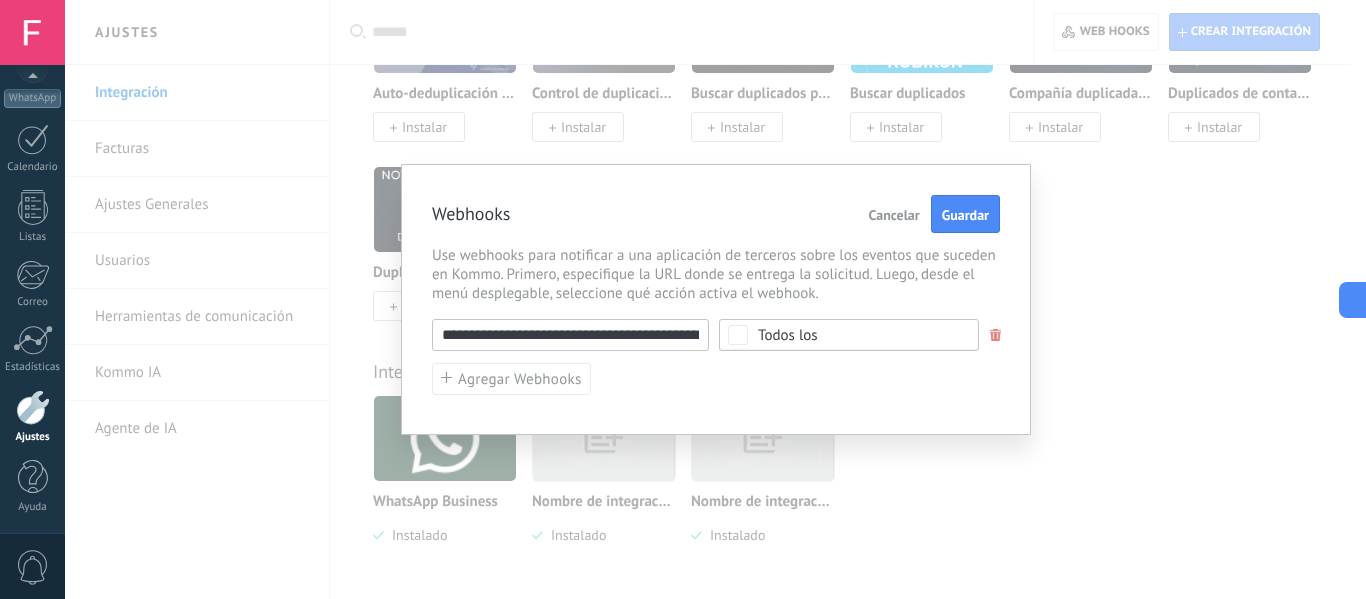 click on "Todos los" at bounding box center (855, 335) 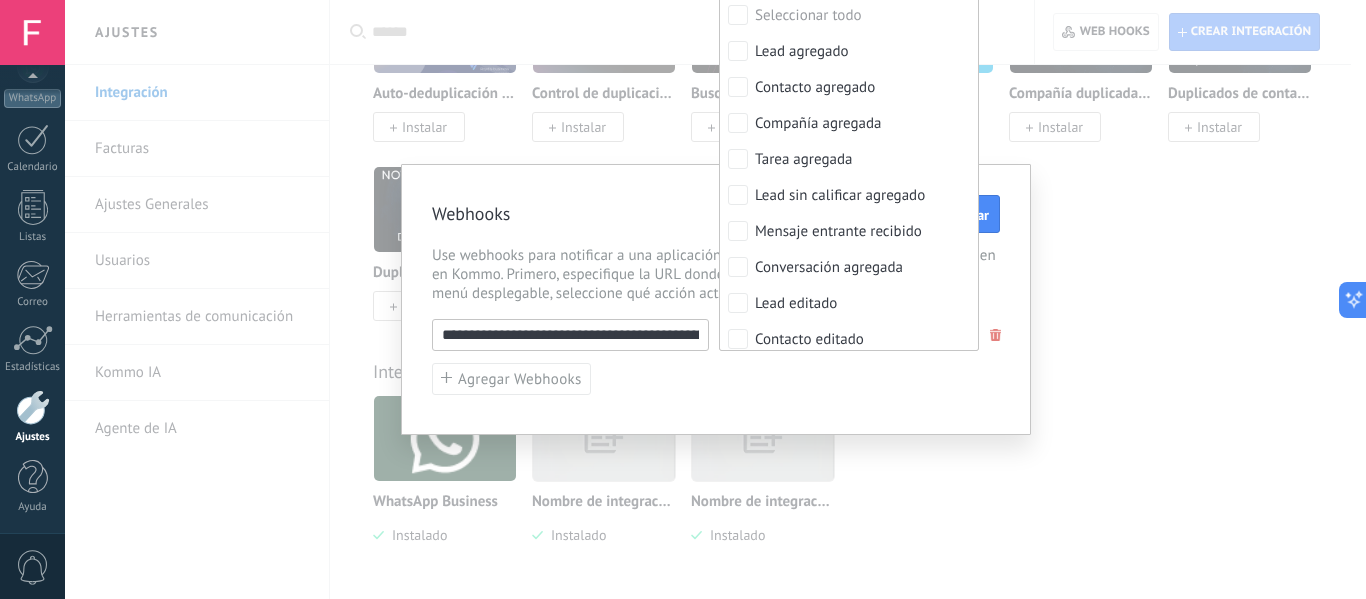click on "**********" at bounding box center [716, 357] 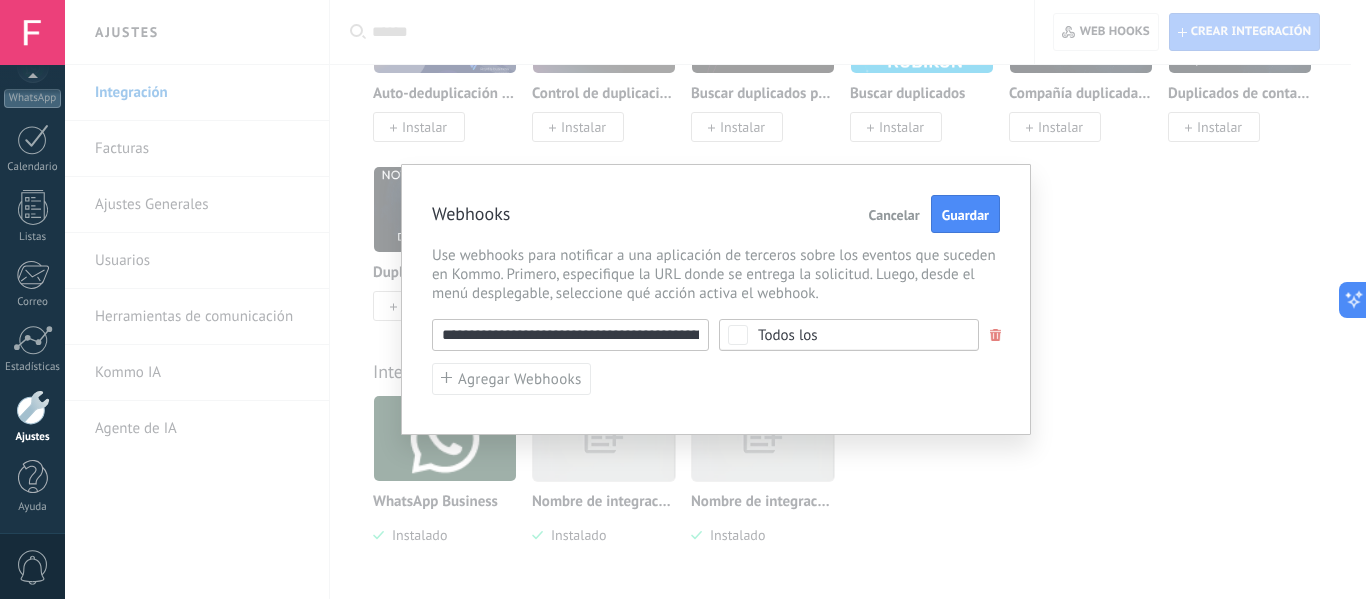click on "**********" at bounding box center (716, 357) 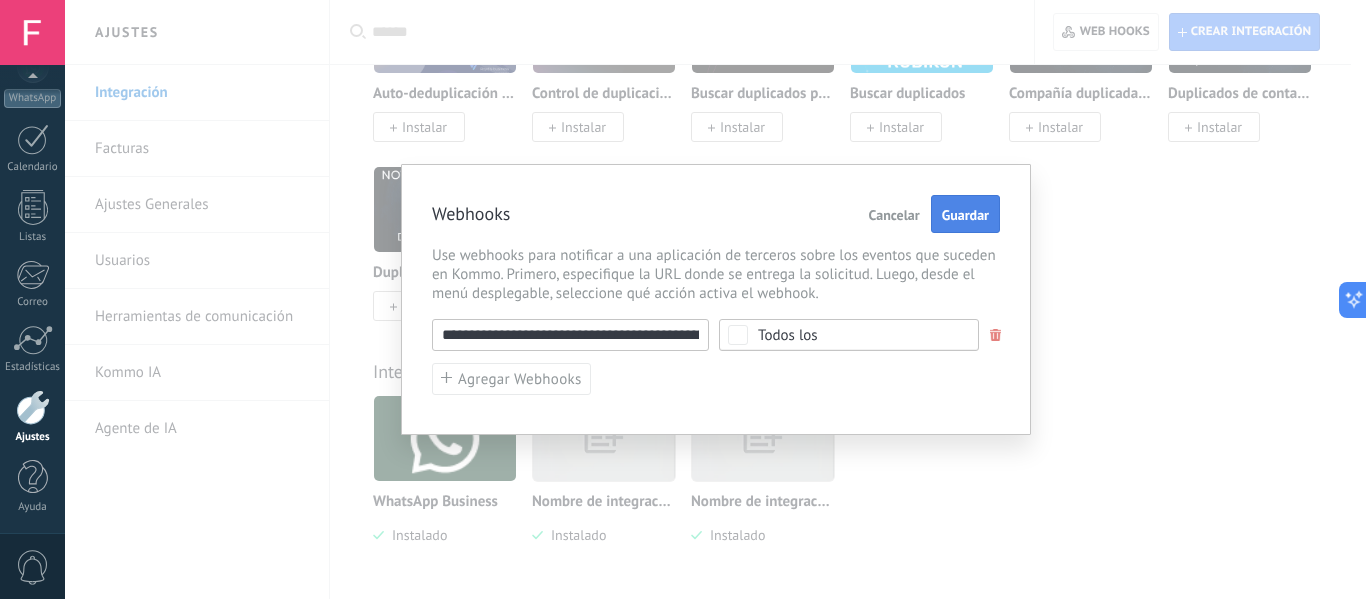 click on "Guardar" at bounding box center [965, 215] 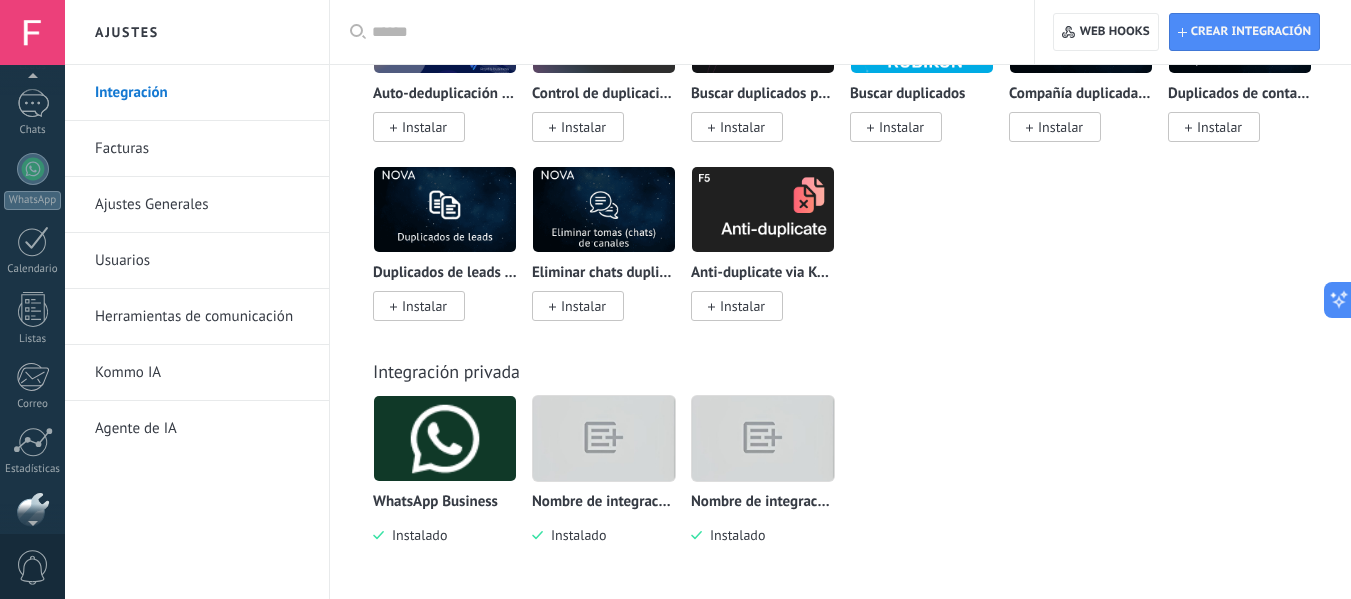 click at bounding box center [32, 32] 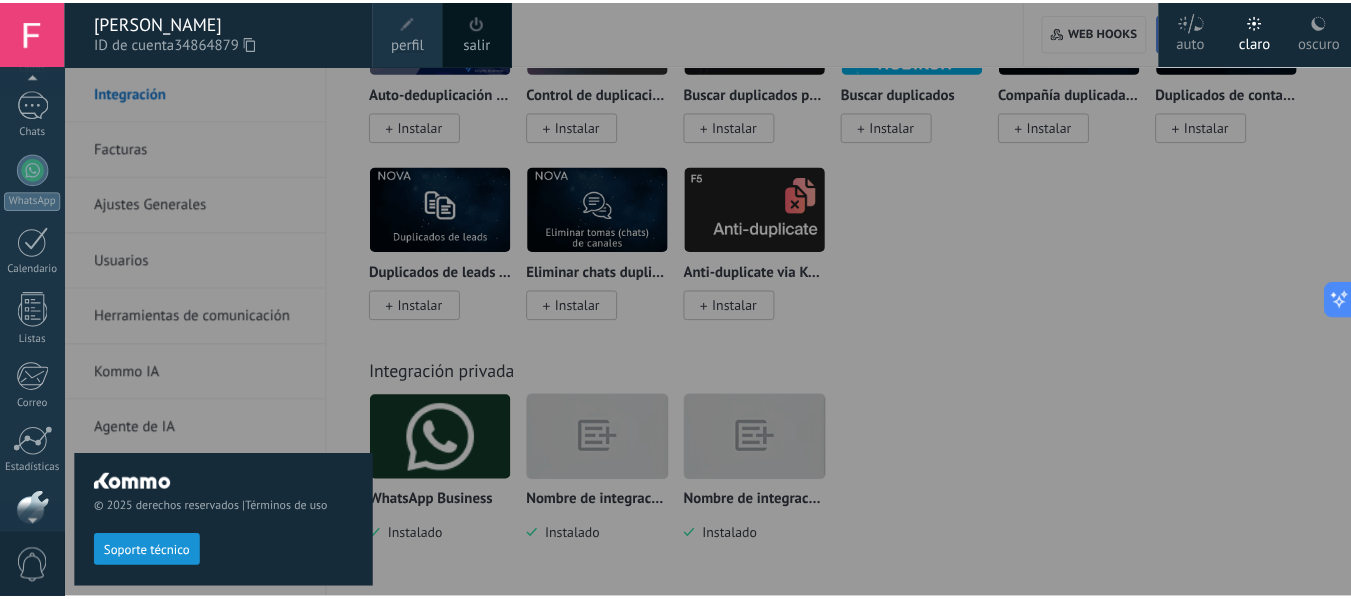 scroll, scrollTop: 110, scrollLeft: 0, axis: vertical 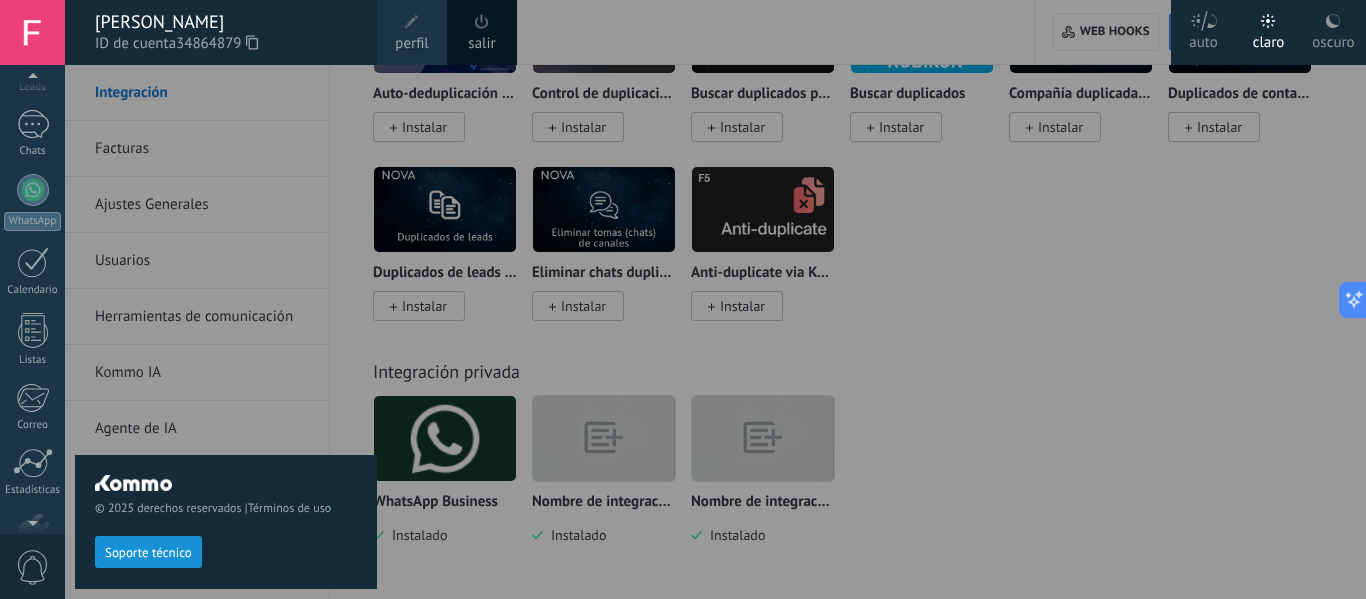click 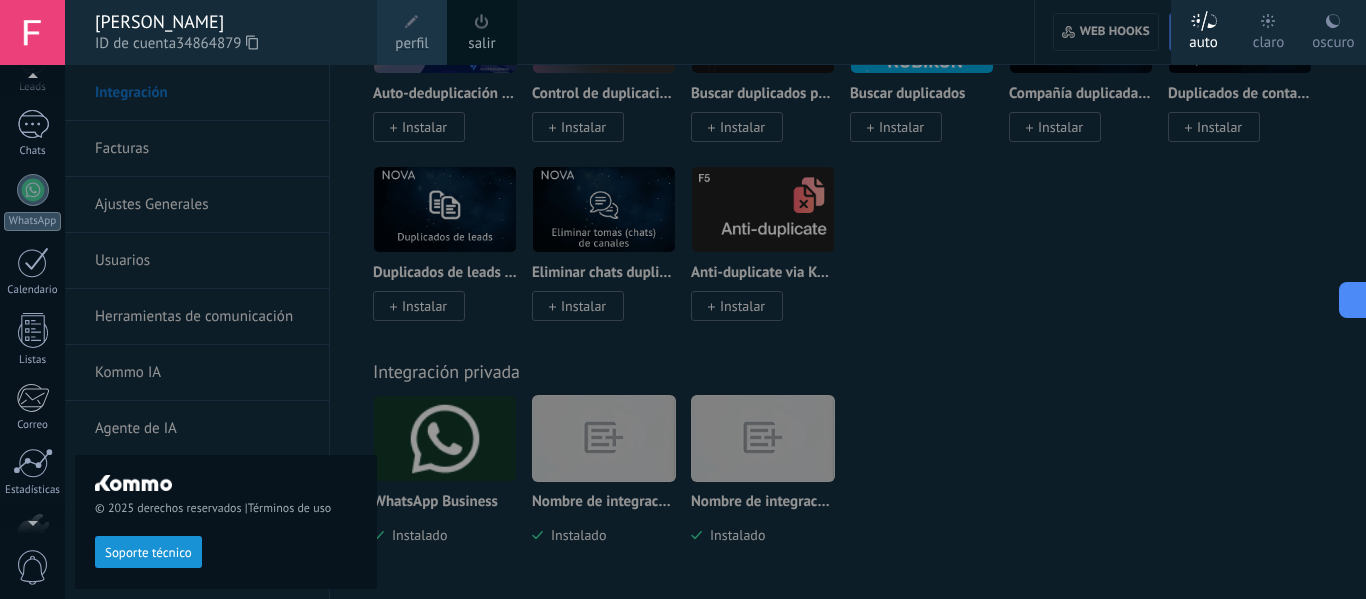 click at bounding box center [748, 299] 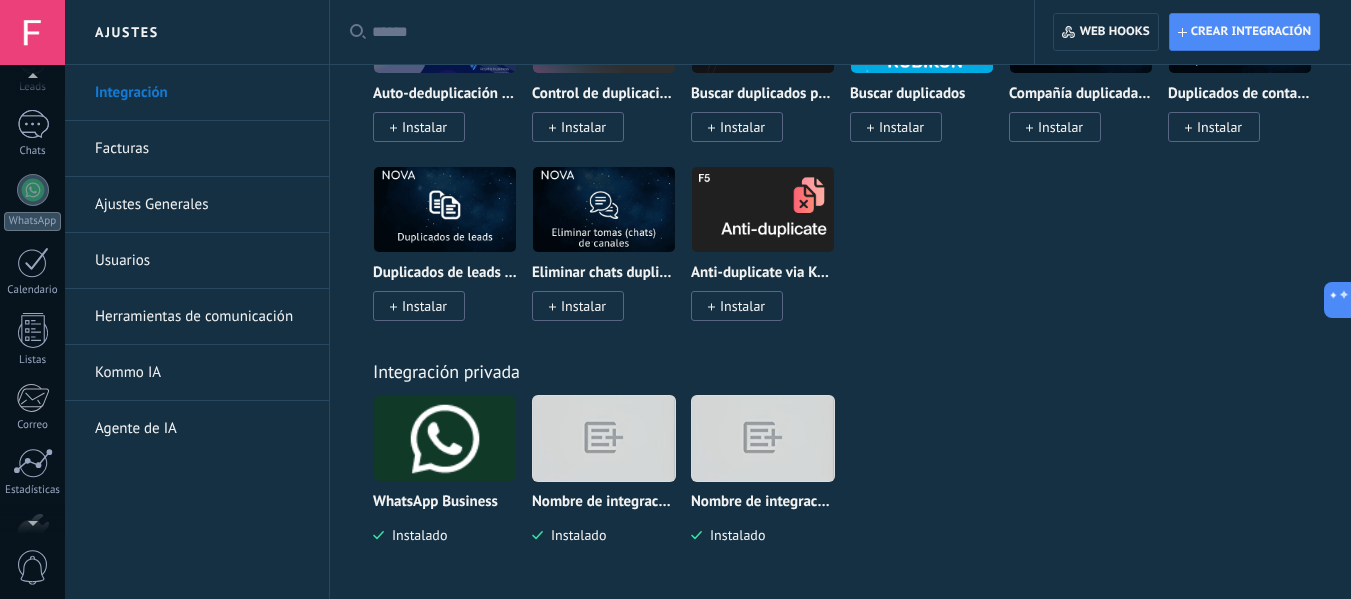 scroll, scrollTop: 233, scrollLeft: 0, axis: vertical 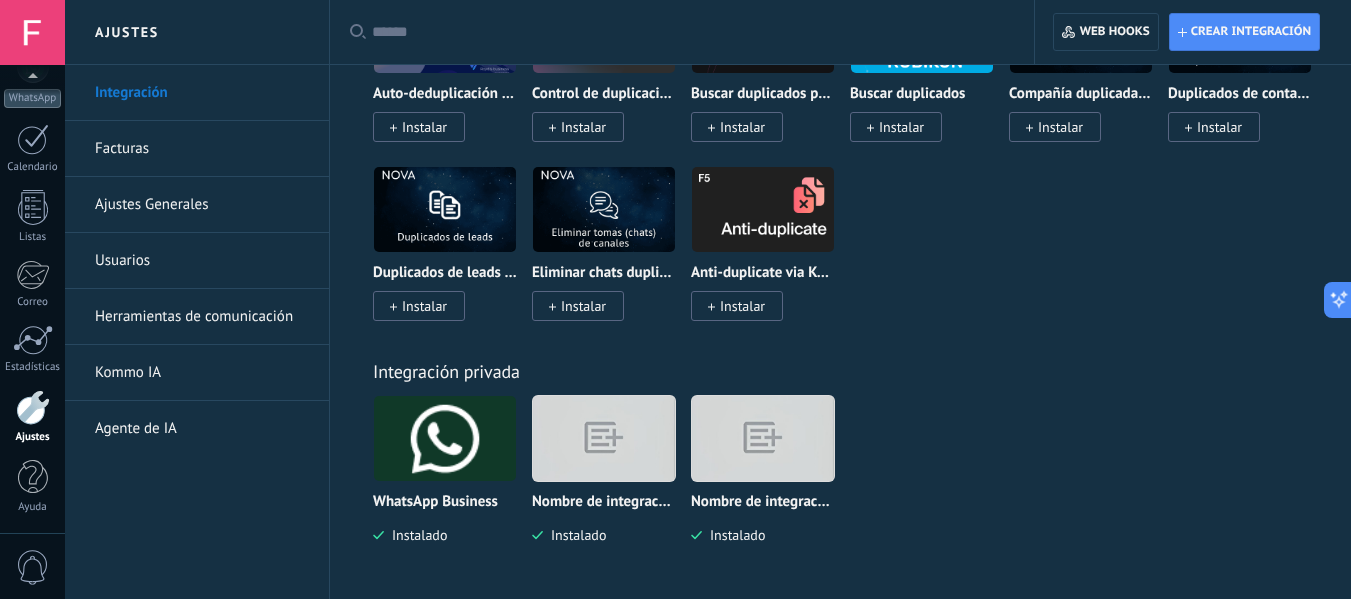 click on "Kommo IA" at bounding box center [202, 373] 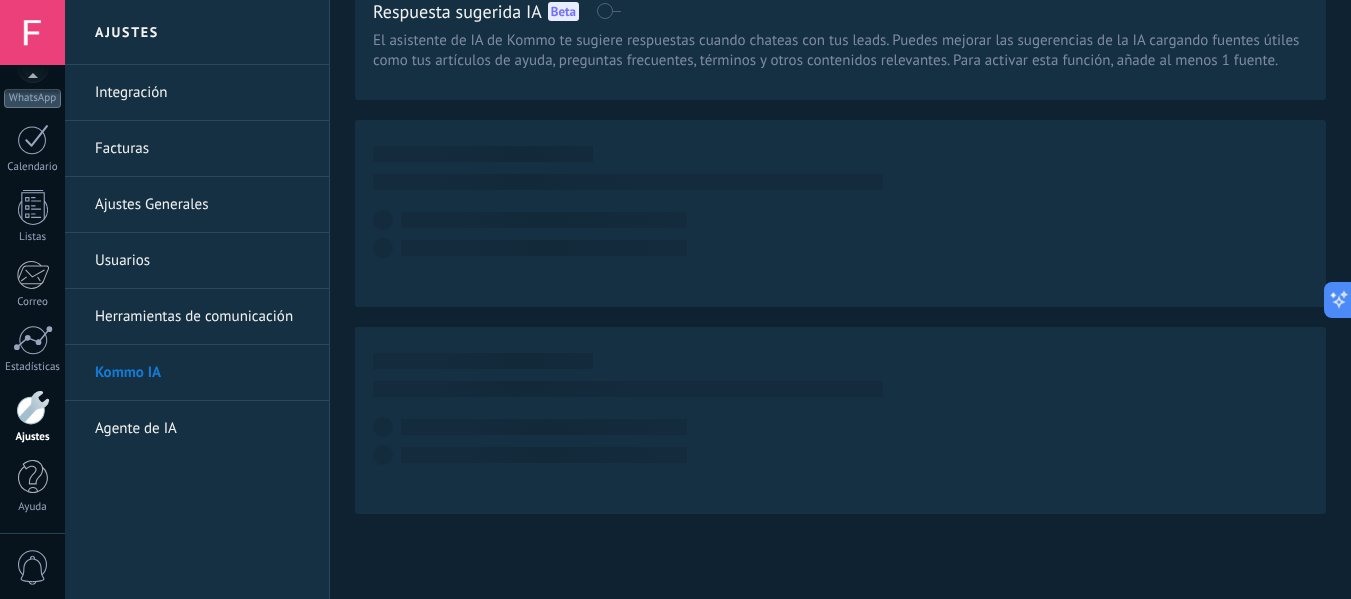 scroll, scrollTop: 0, scrollLeft: 0, axis: both 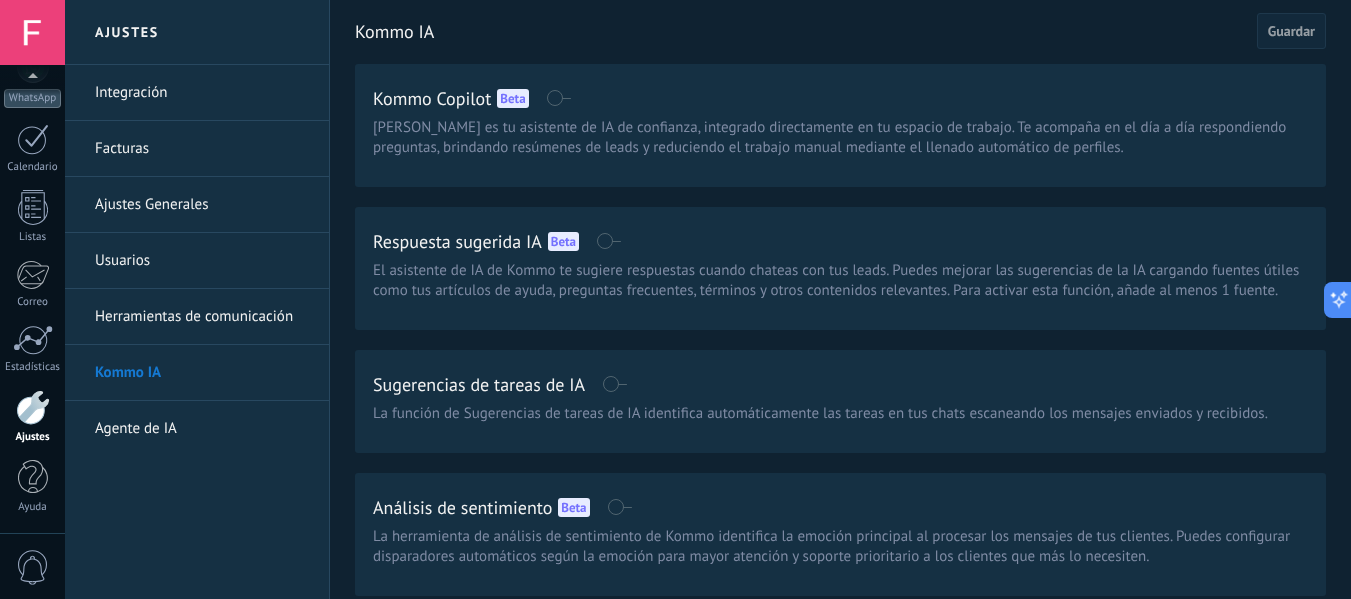 click on "Agente de IA" at bounding box center [202, 429] 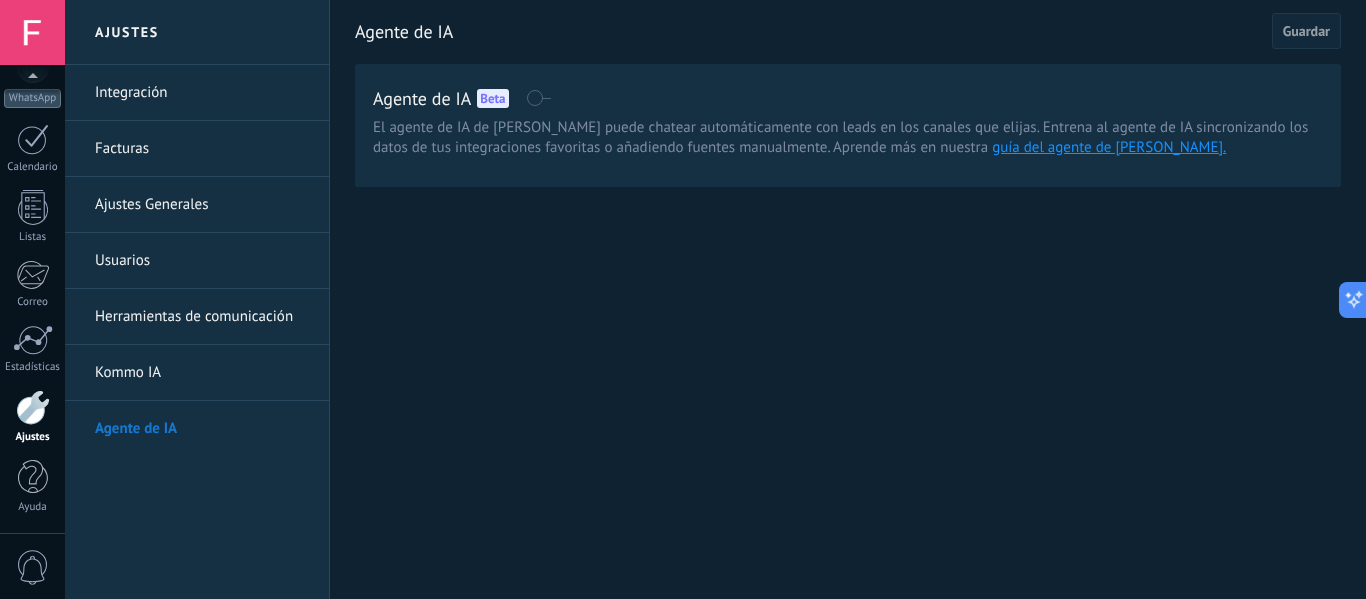 click on "Herramientas de comunicación" at bounding box center (202, 317) 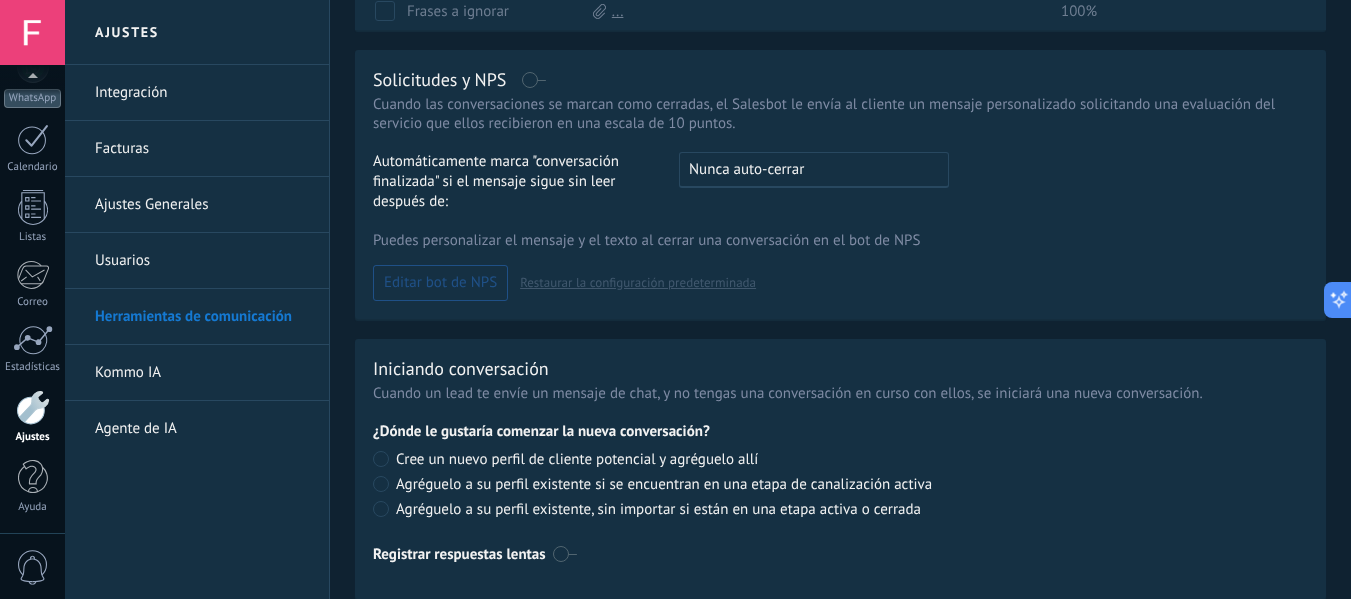 scroll, scrollTop: 1066, scrollLeft: 0, axis: vertical 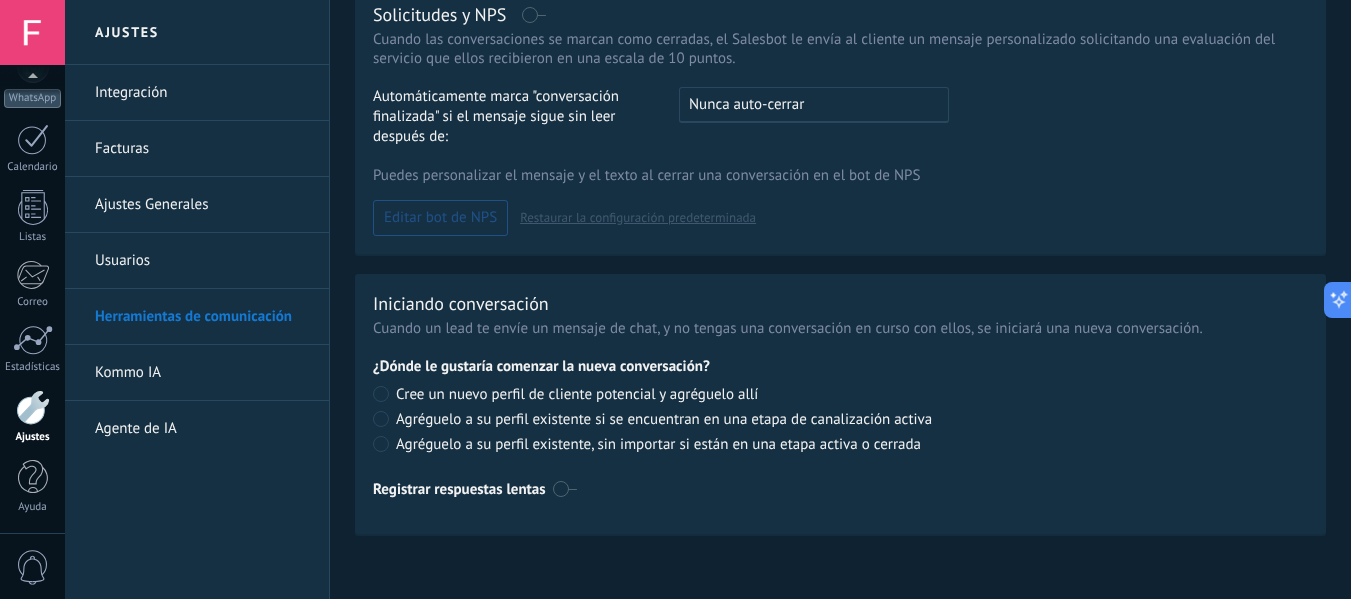 drag, startPoint x: 40, startPoint y: 411, endPoint x: 50, endPoint y: 392, distance: 21.470911 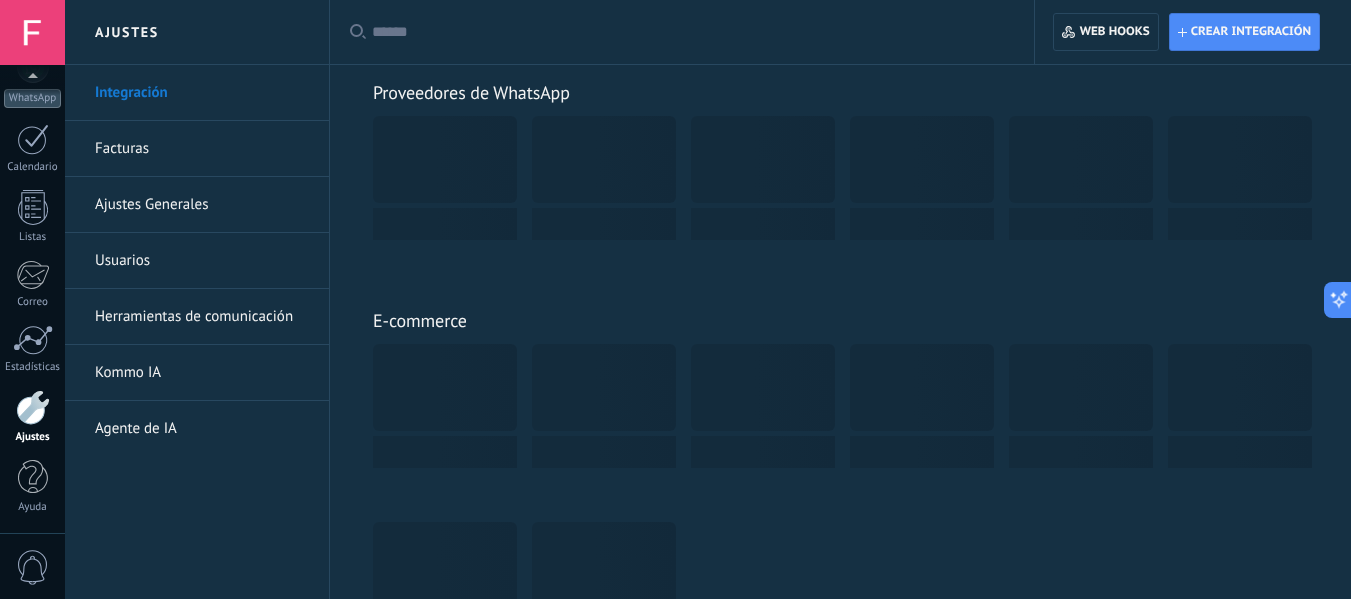 scroll, scrollTop: 0, scrollLeft: 0, axis: both 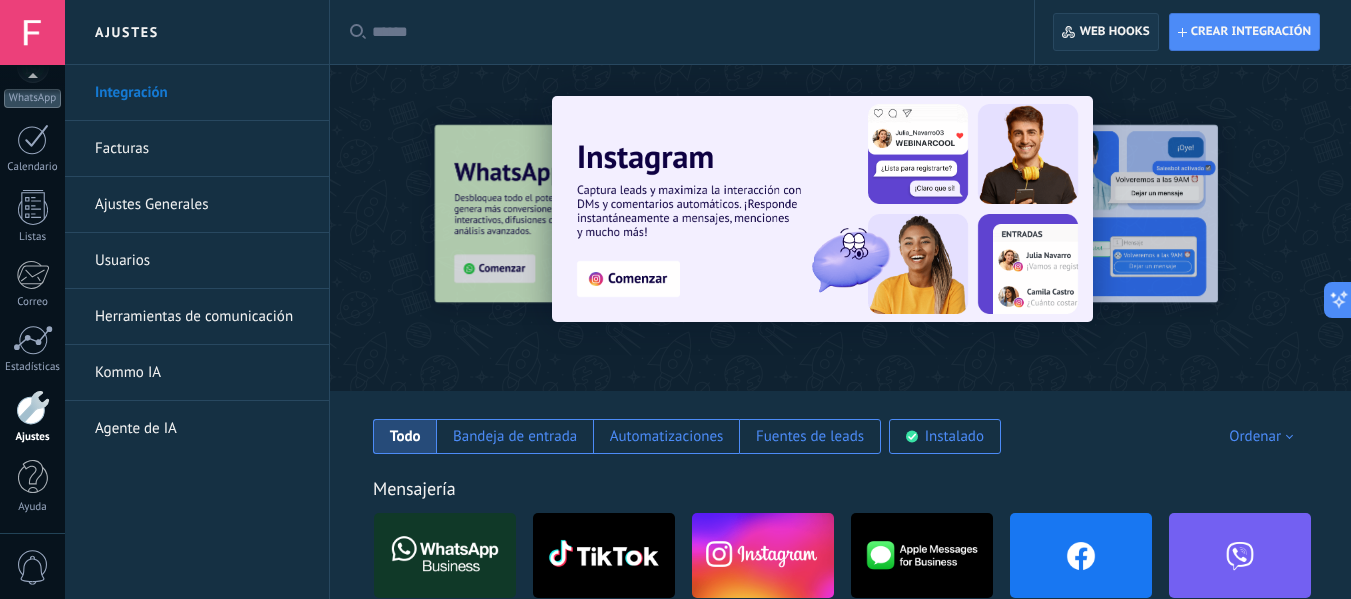 click on "Web hooks  0" at bounding box center (1115, 32) 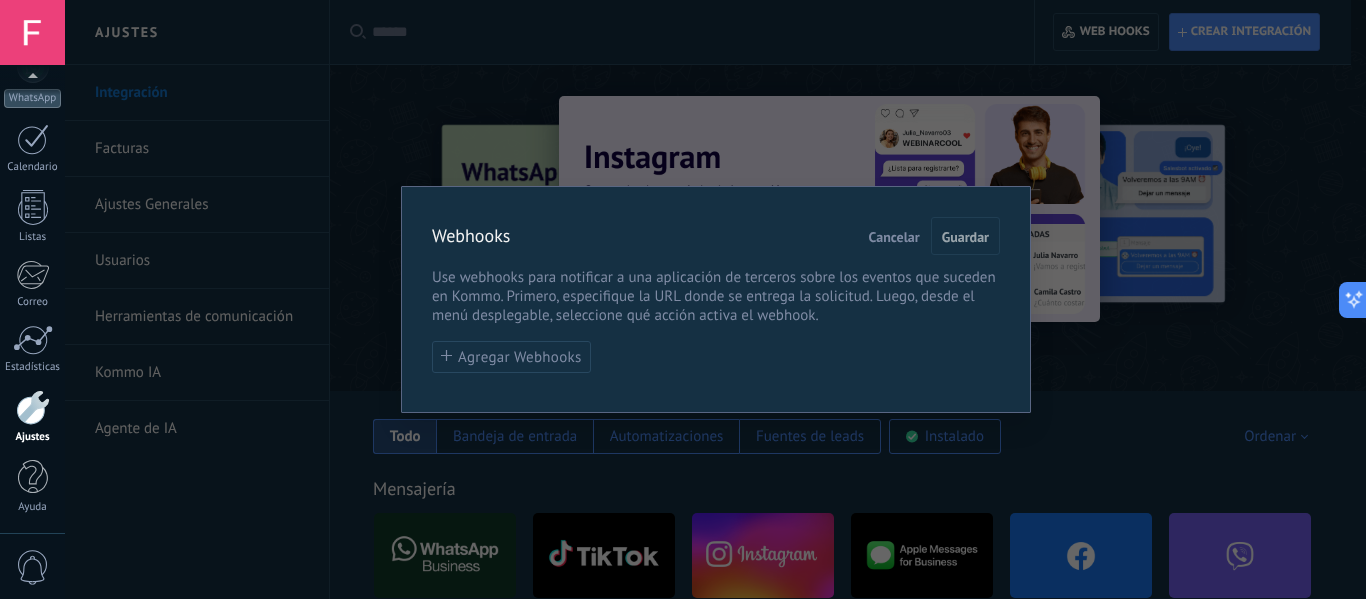click on "Cancelar" at bounding box center (894, 237) 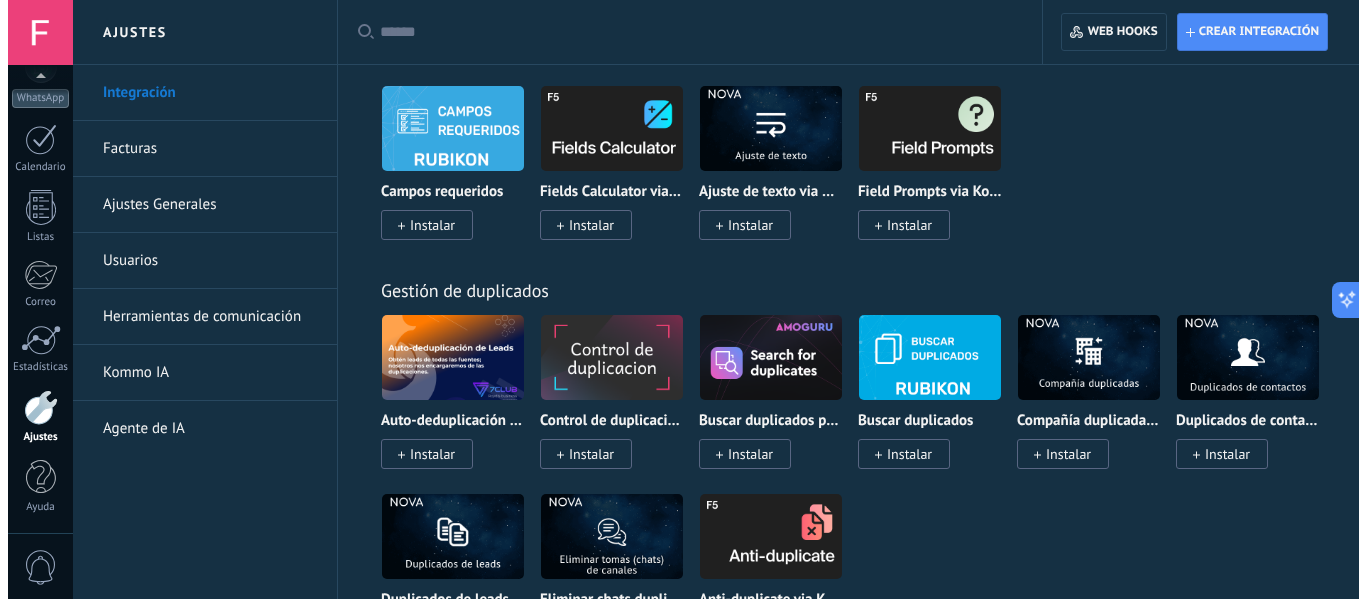 scroll, scrollTop: 8227, scrollLeft: 0, axis: vertical 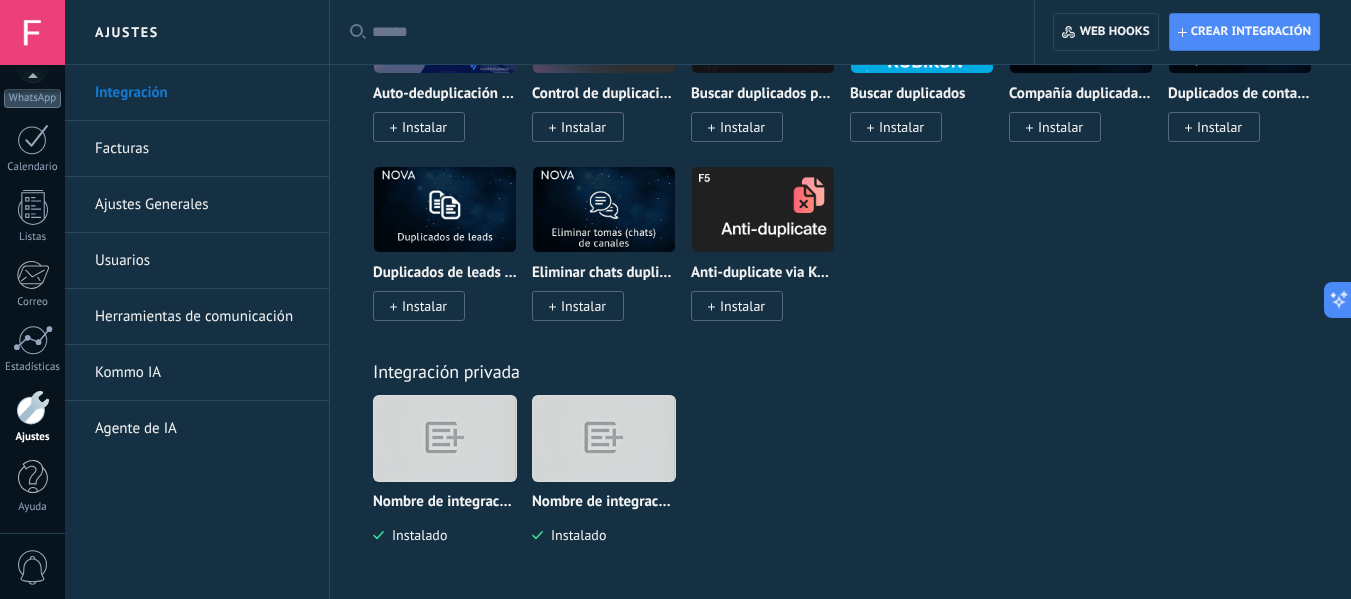 drag, startPoint x: 631, startPoint y: 447, endPoint x: 757, endPoint y: 500, distance: 136.69308 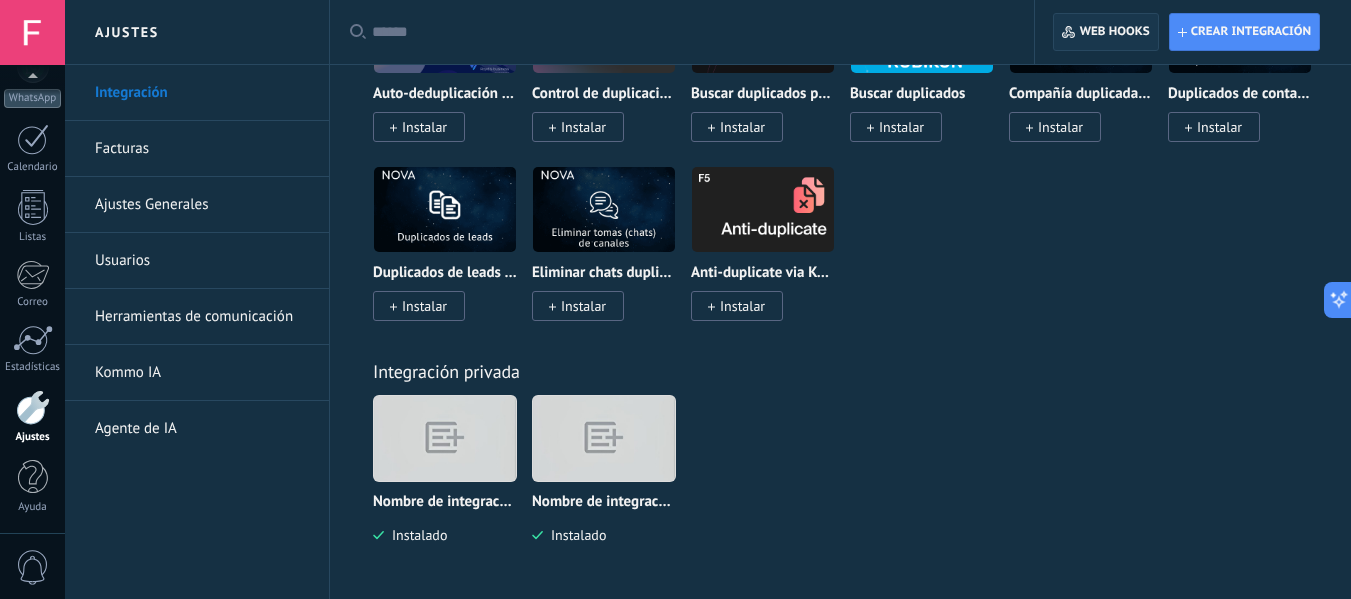 click on "Web hooks  0" at bounding box center (1105, 32) 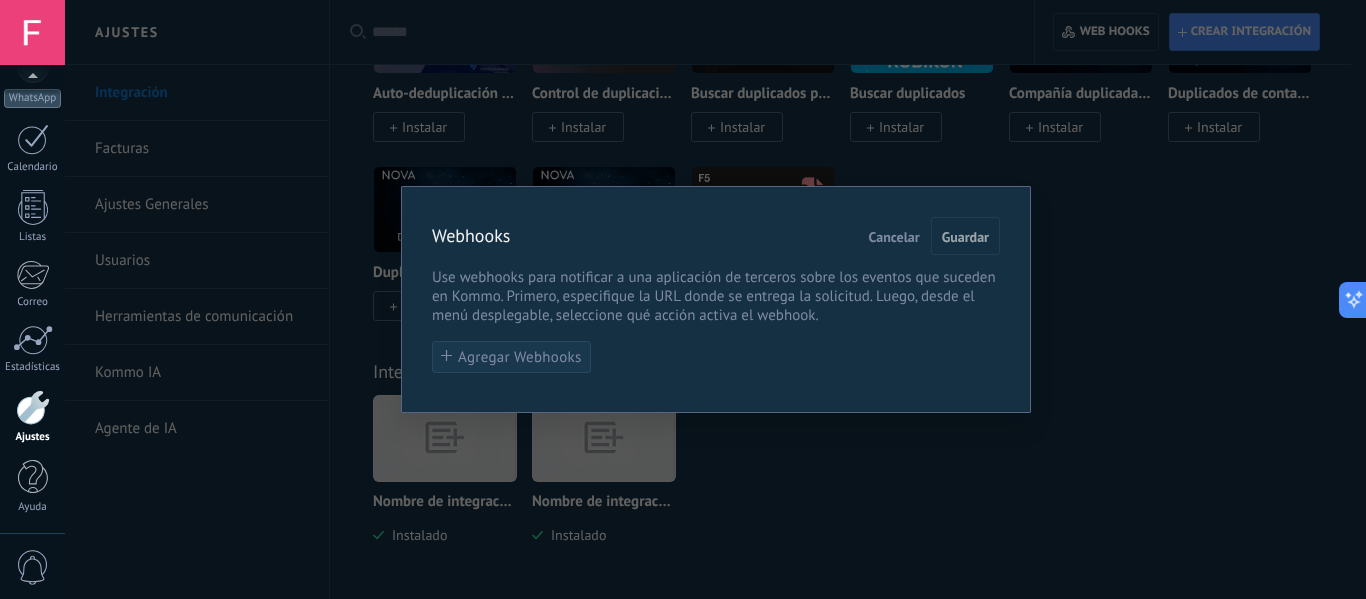 click on "Agregar Webhooks" at bounding box center [511, 357] 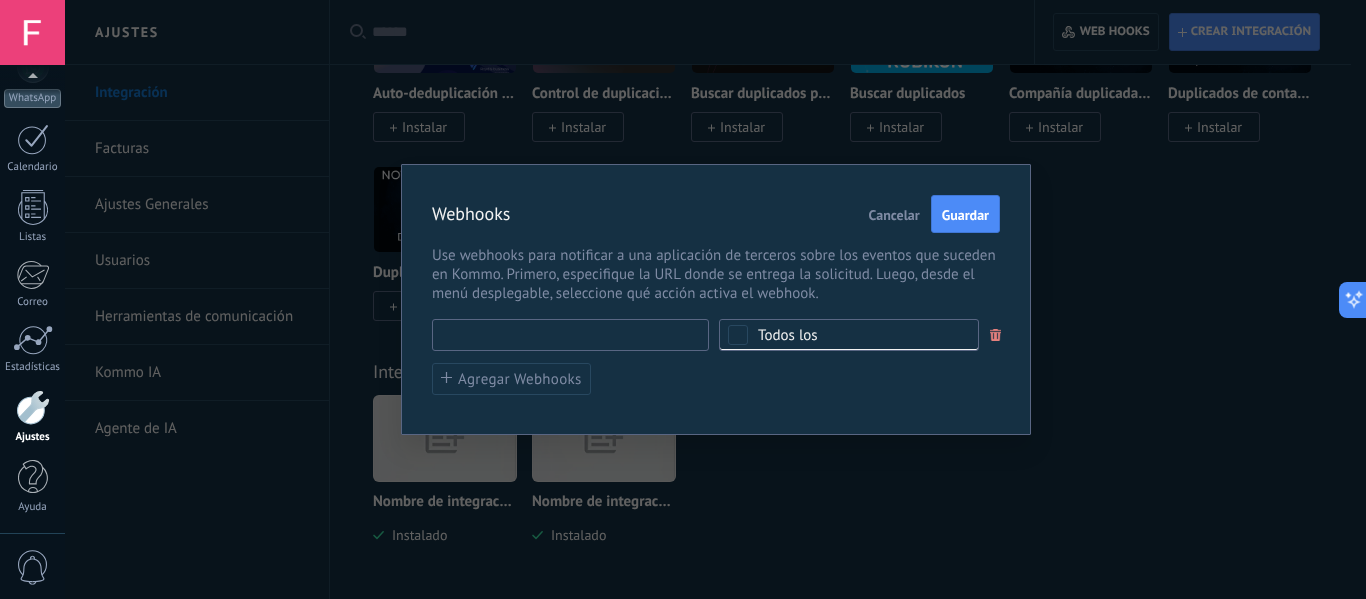 click at bounding box center [570, 335] 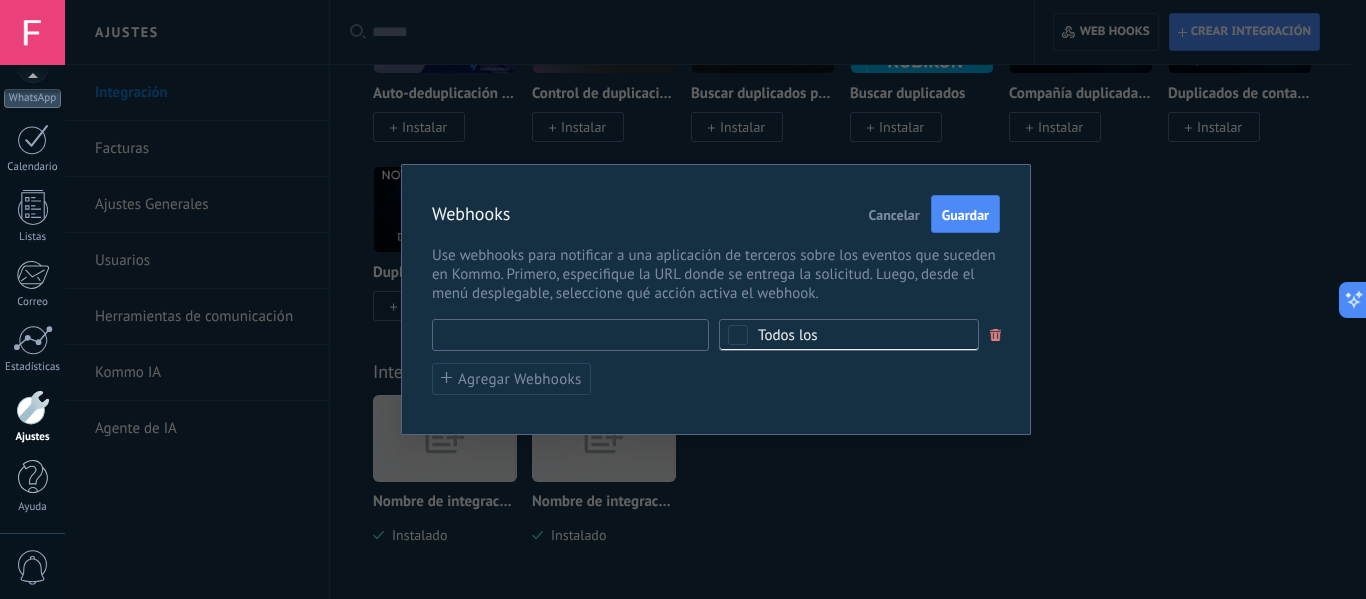click at bounding box center (570, 335) 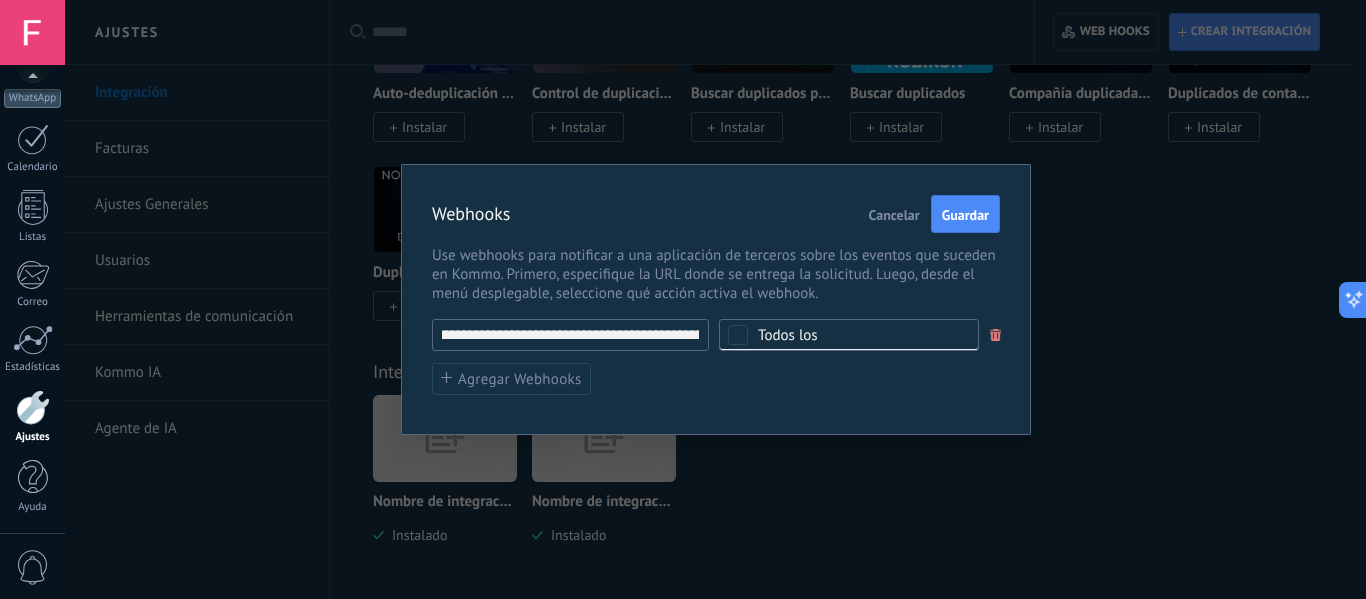 scroll, scrollTop: 0, scrollLeft: 0, axis: both 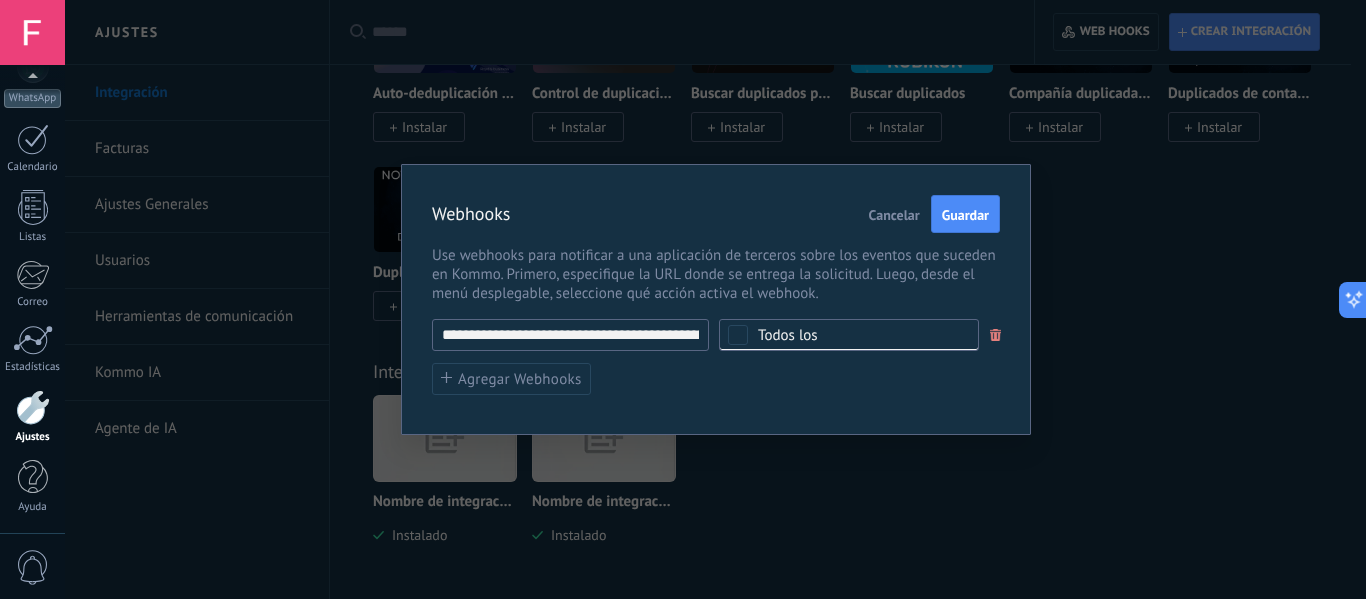 type on "**********" 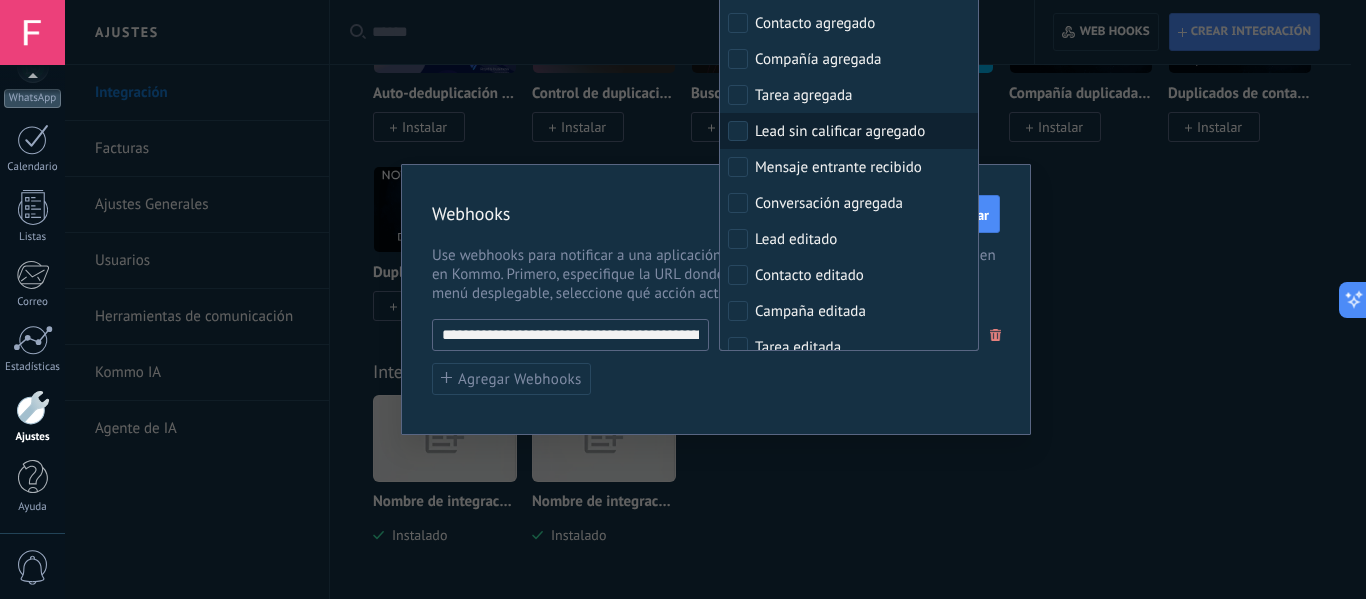 scroll, scrollTop: 100, scrollLeft: 0, axis: vertical 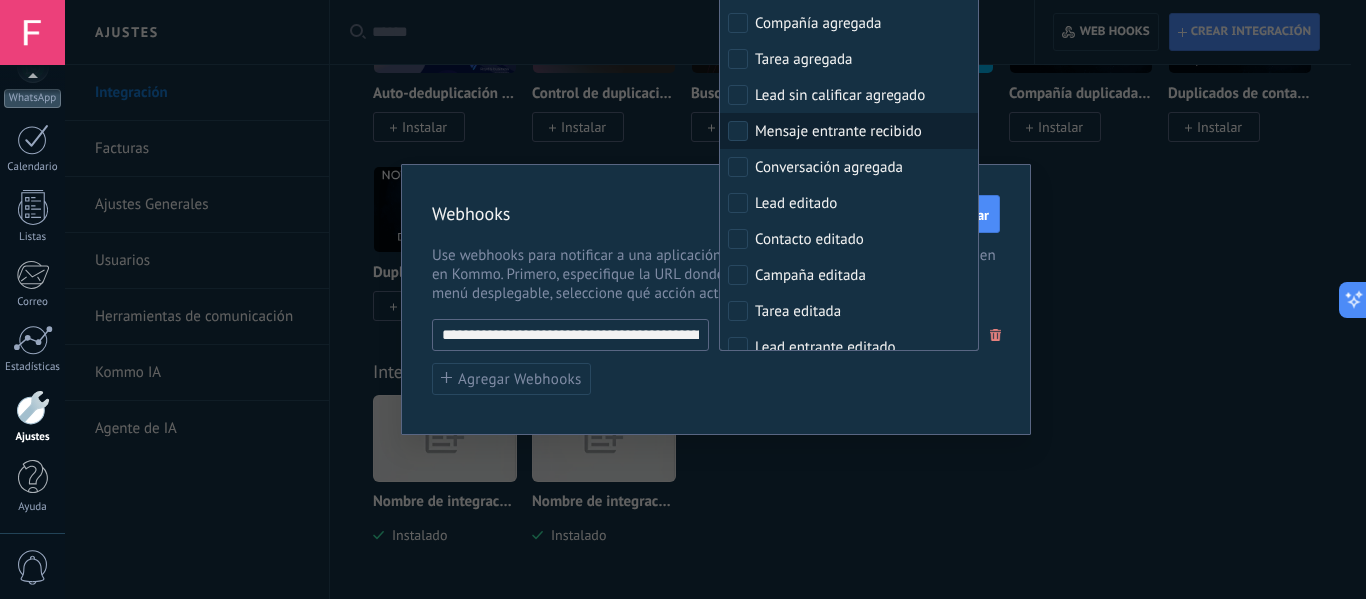click on "Mensaje entrante recibido" at bounding box center (838, 132) 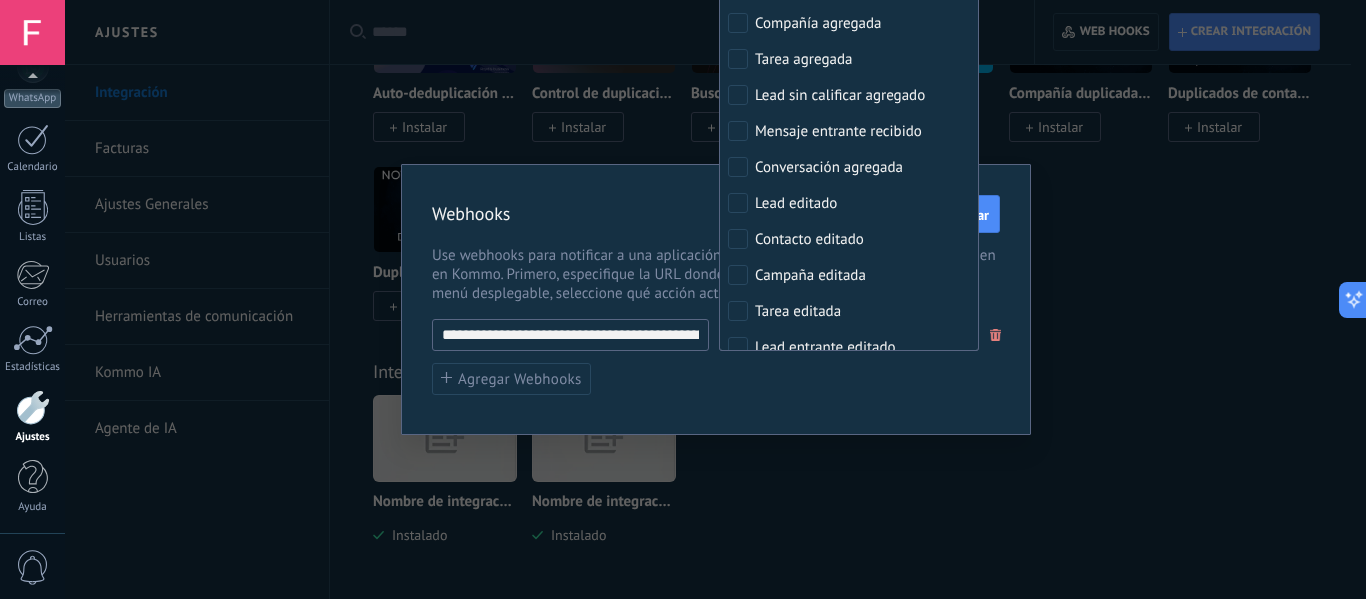 click on "**********" at bounding box center [716, 357] 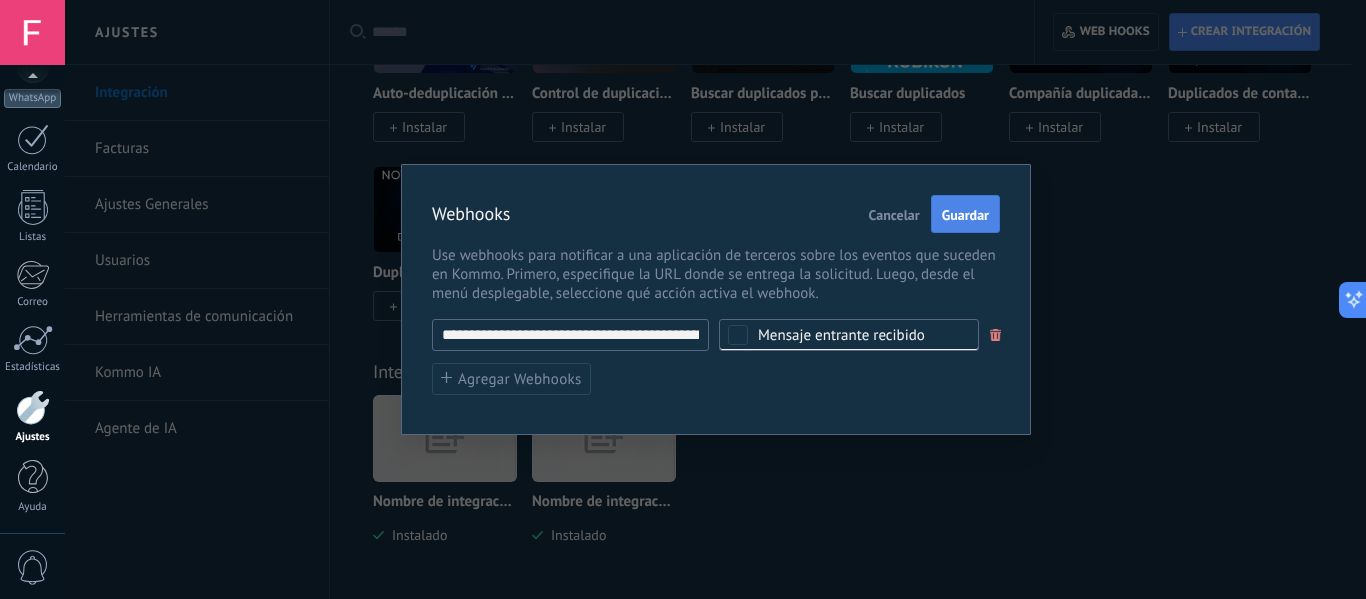 click on "Guardar" at bounding box center [965, 215] 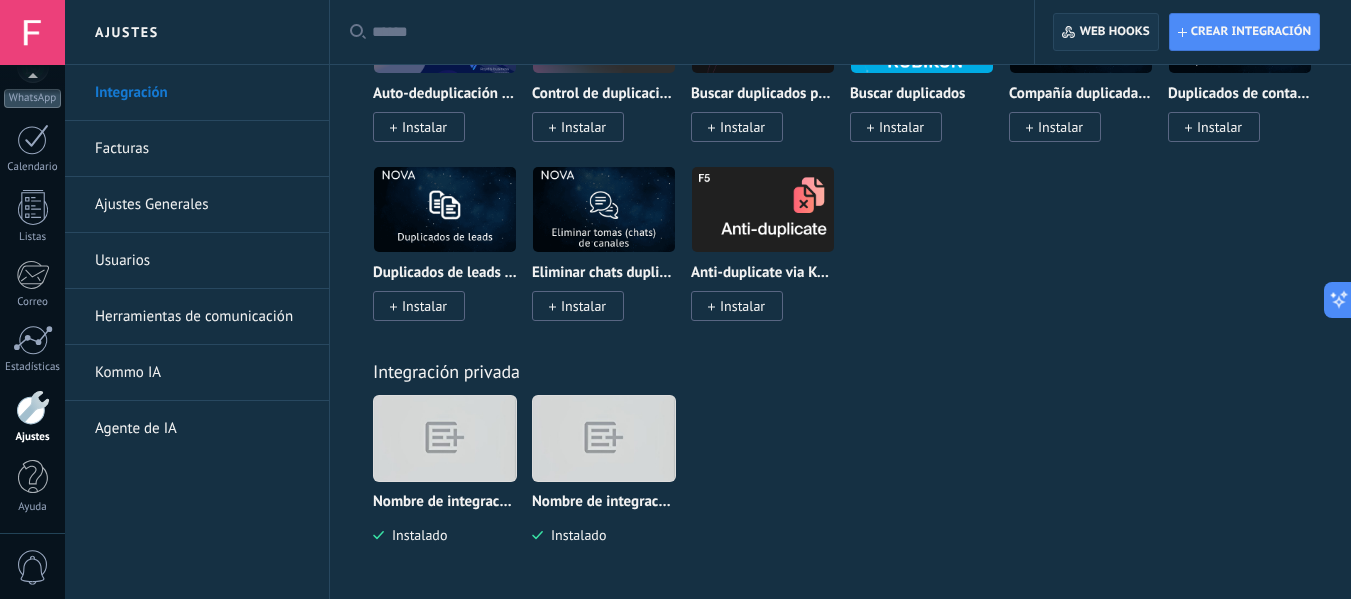 click on "Web hooks  0" at bounding box center [1115, 32] 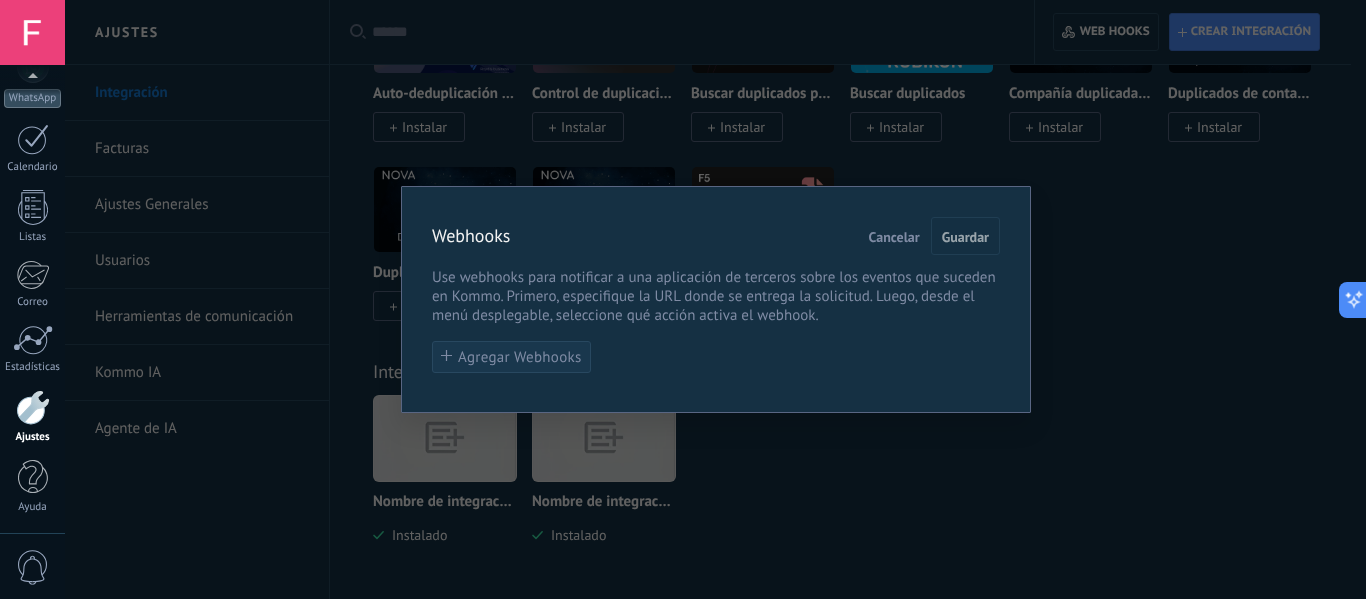 click on "Agregar Webhooks" at bounding box center [511, 357] 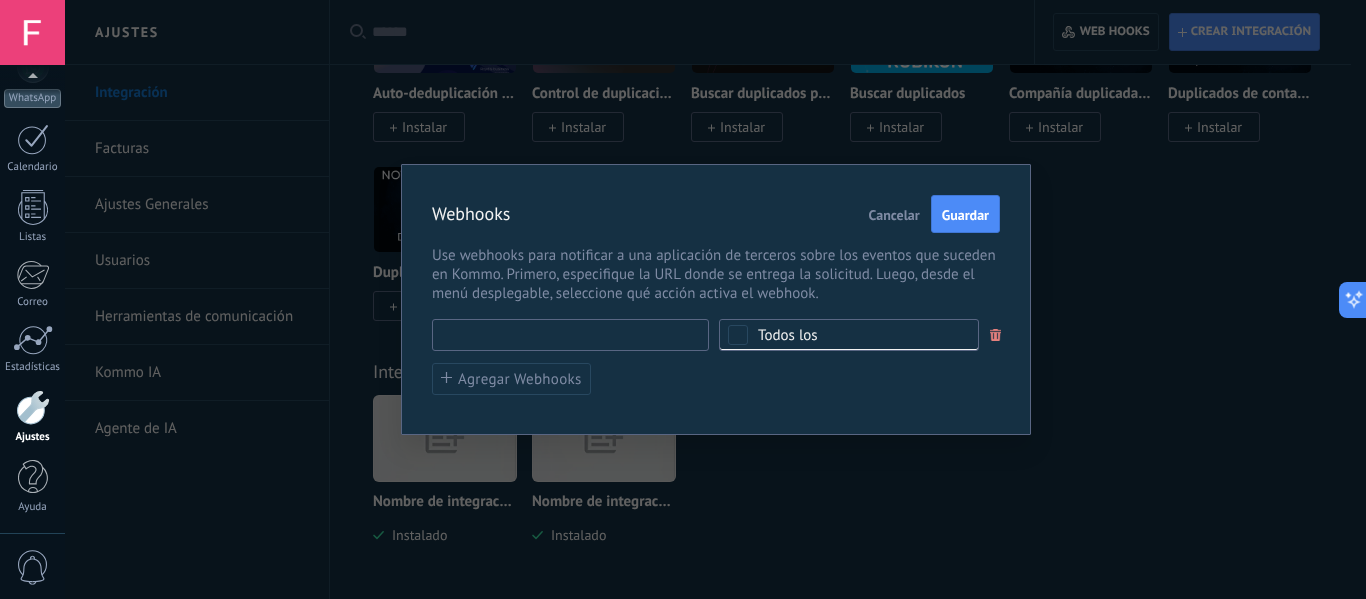 click at bounding box center [570, 335] 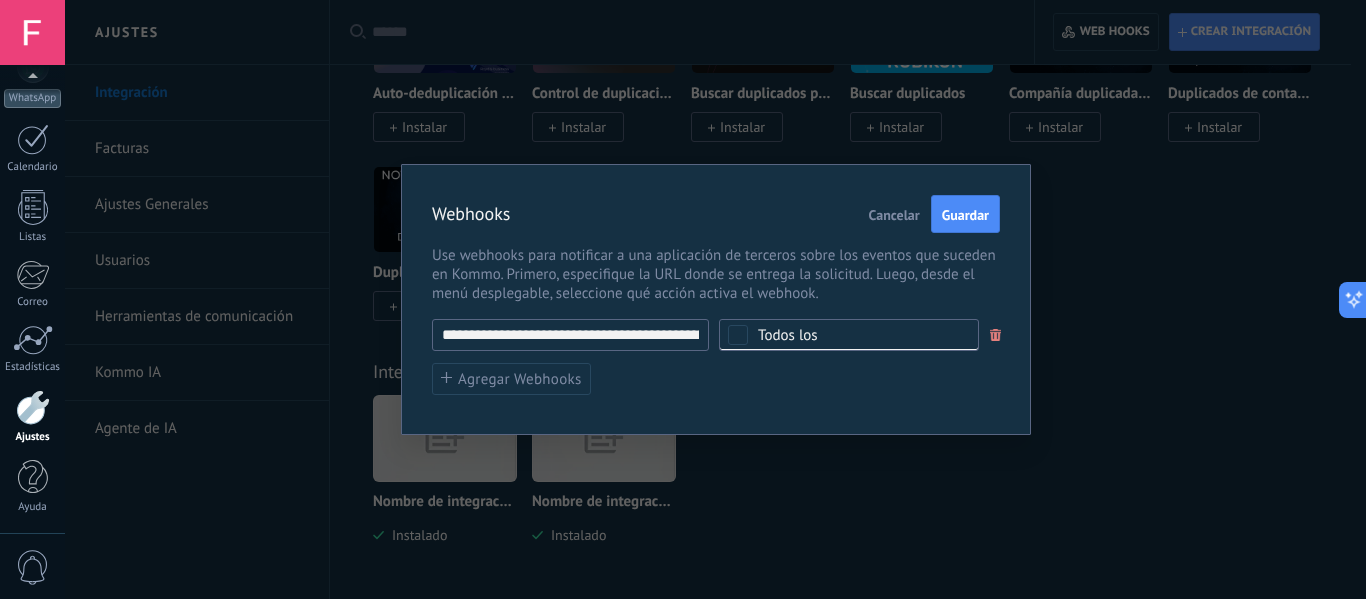 scroll, scrollTop: 0, scrollLeft: 106, axis: horizontal 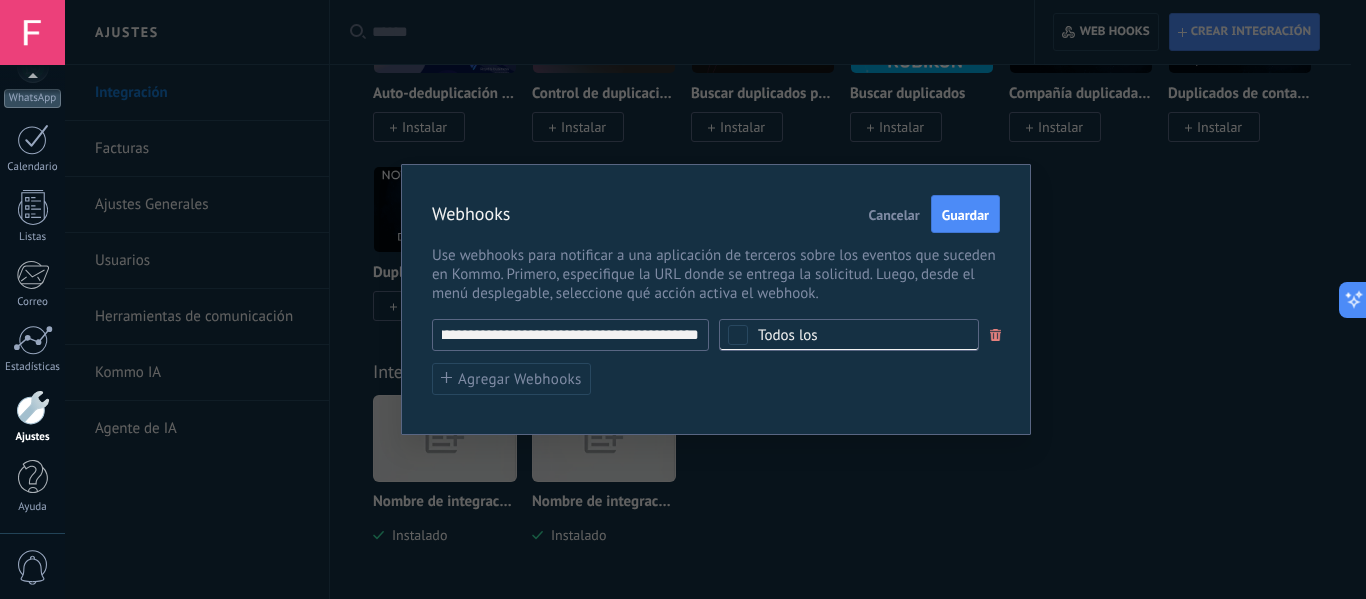 type on "**********" 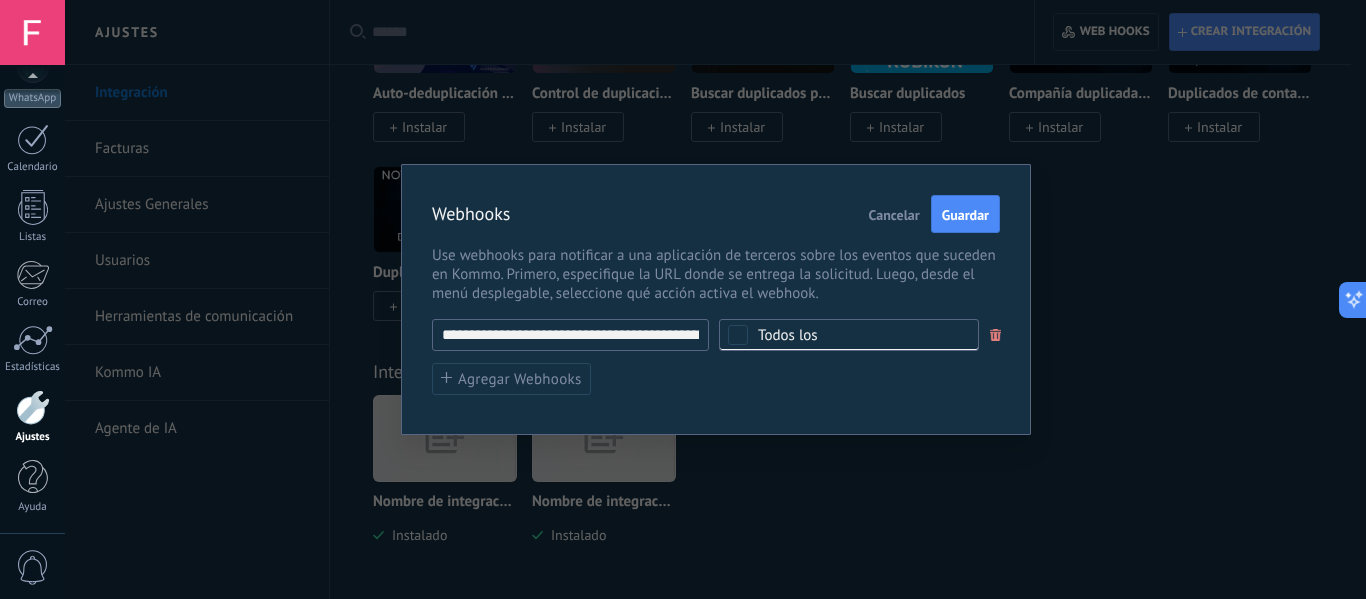 click on "Todos los" at bounding box center [855, 335] 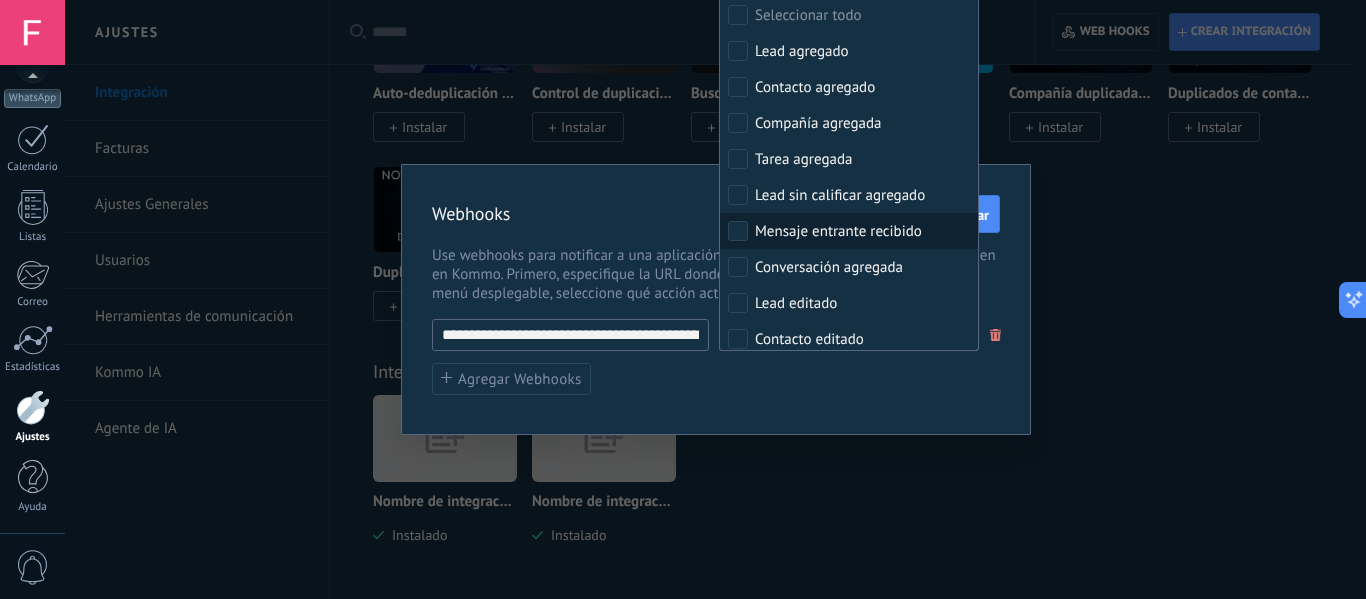 click on "Mensaje entrante recibido" at bounding box center (838, 232) 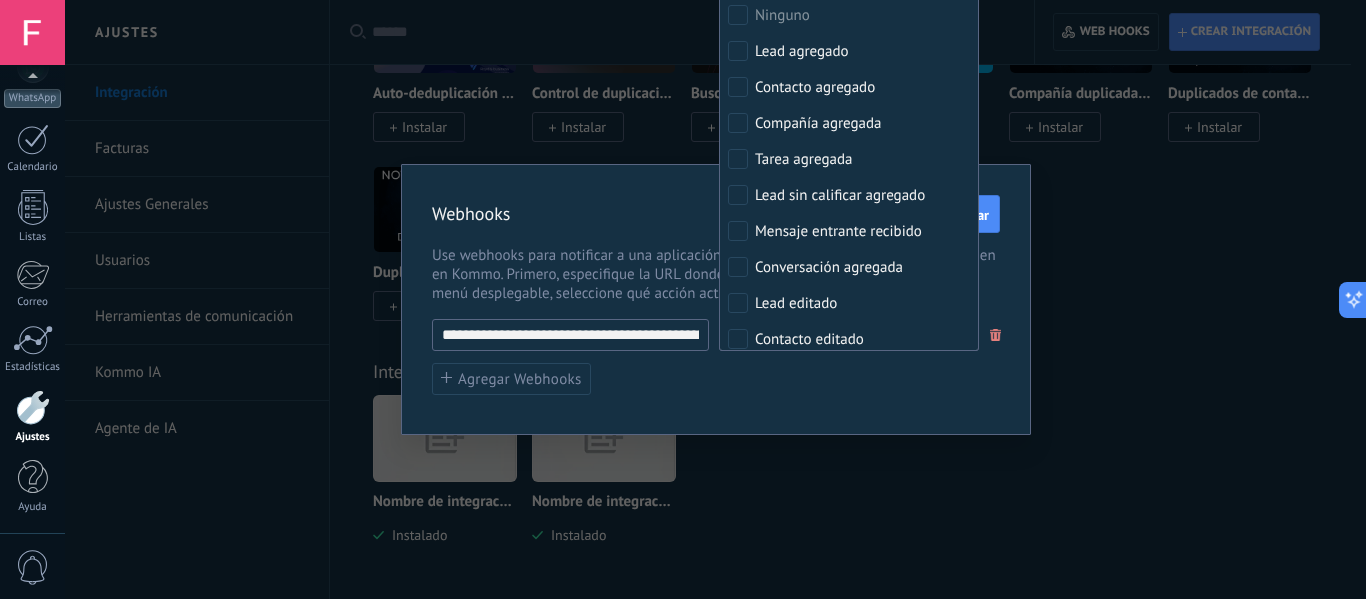 click on "**********" at bounding box center [716, 357] 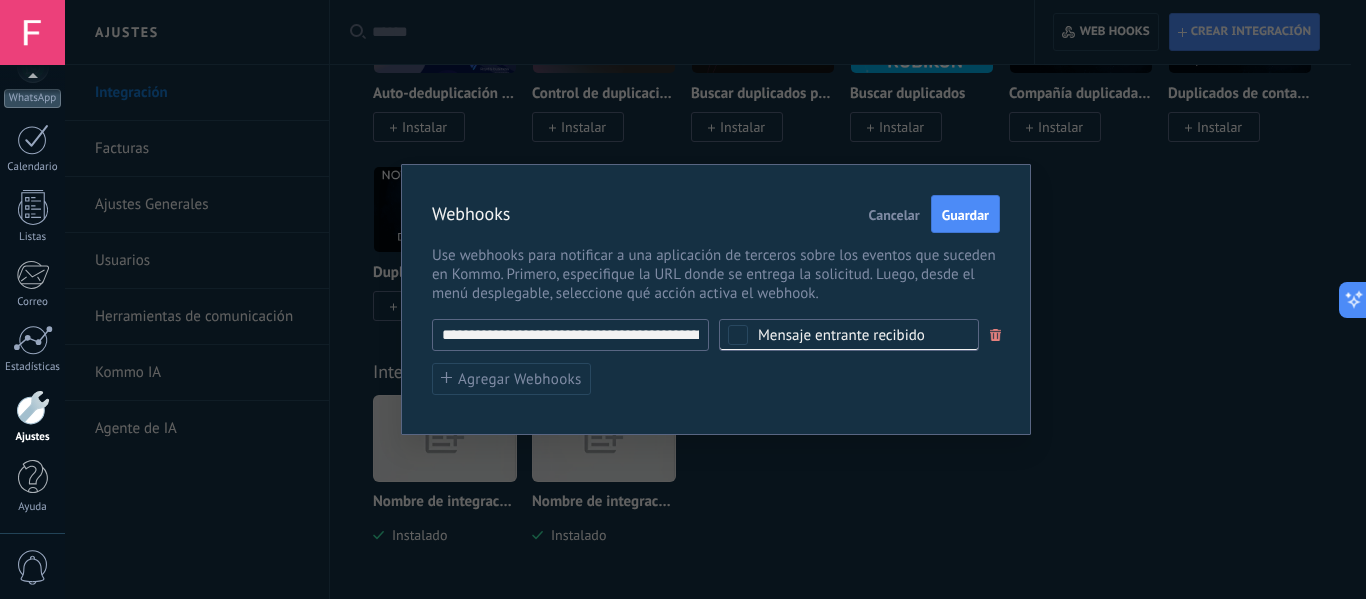 click on "**********" at bounding box center [716, 357] 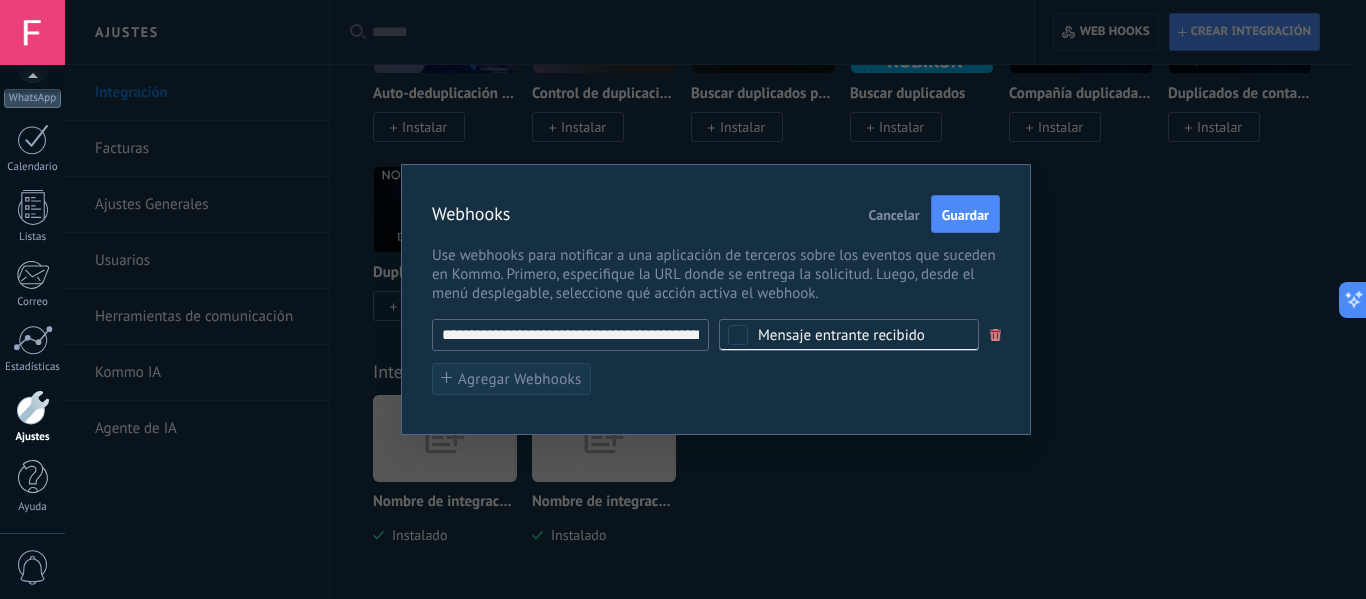 click on "Agregar Webhooks" at bounding box center [511, 379] 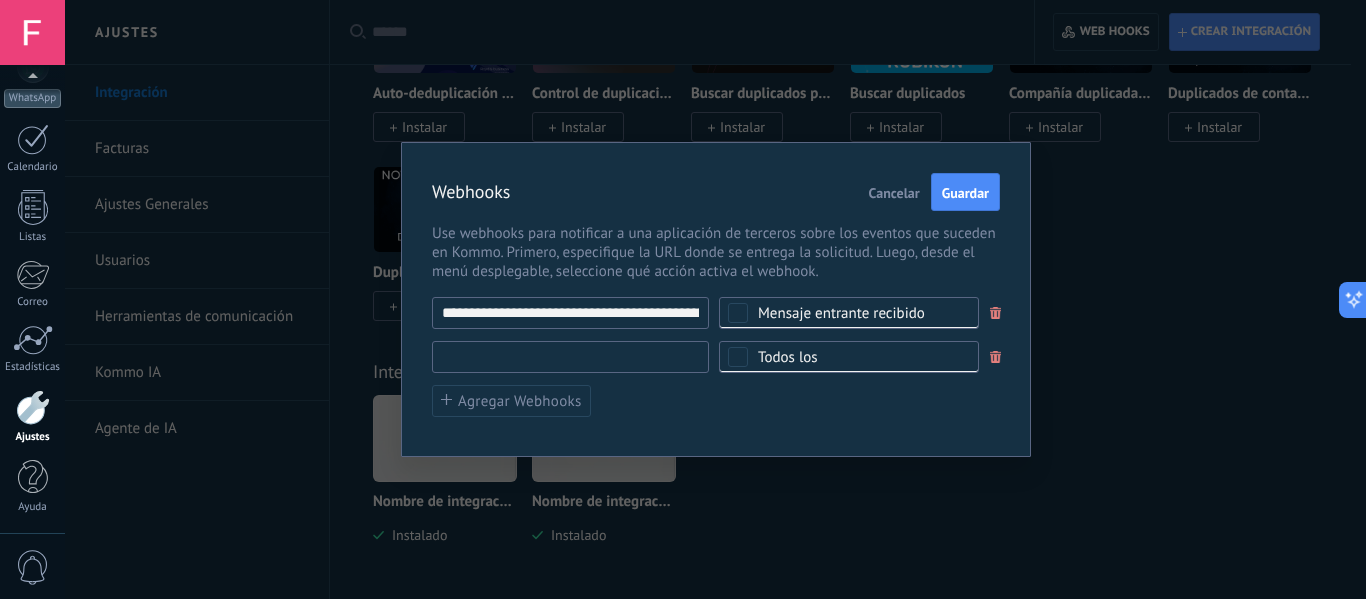 click at bounding box center [570, 357] 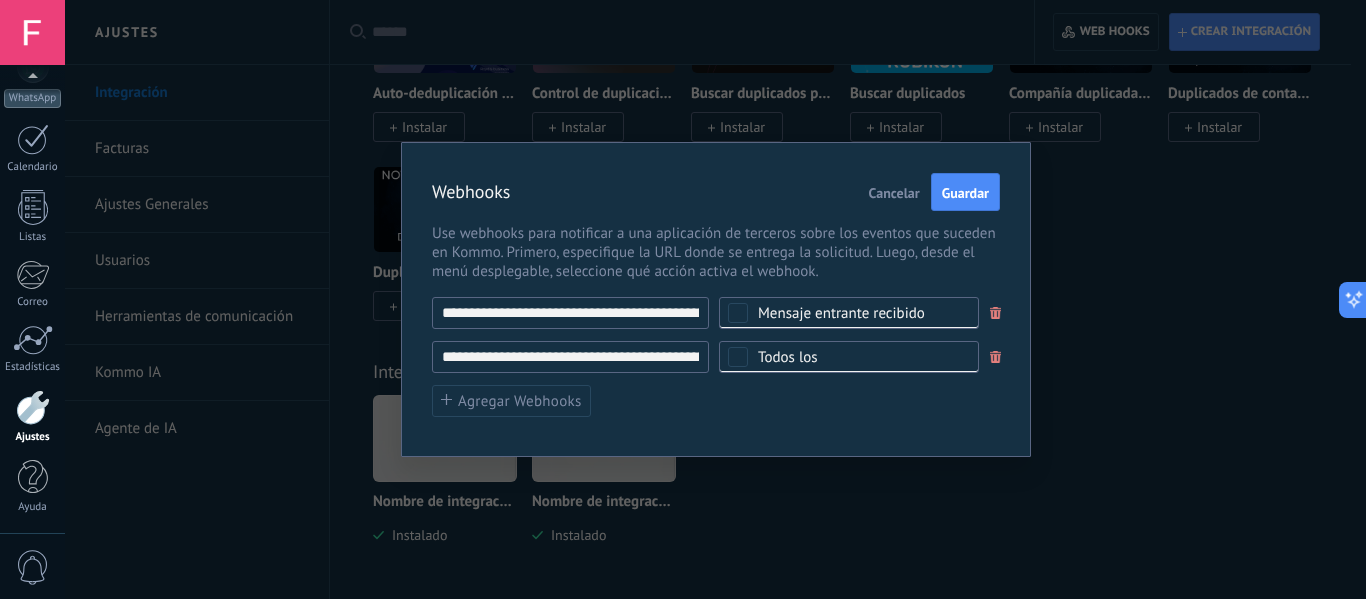 scroll, scrollTop: 0, scrollLeft: 106, axis: horizontal 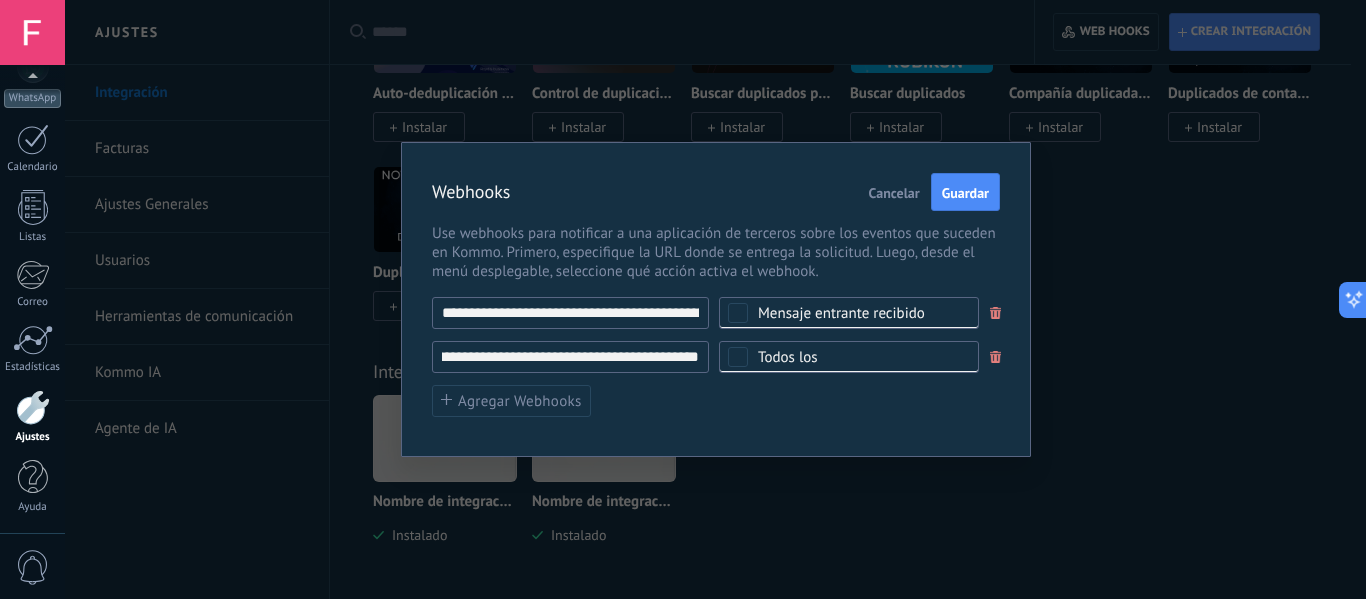 type on "**********" 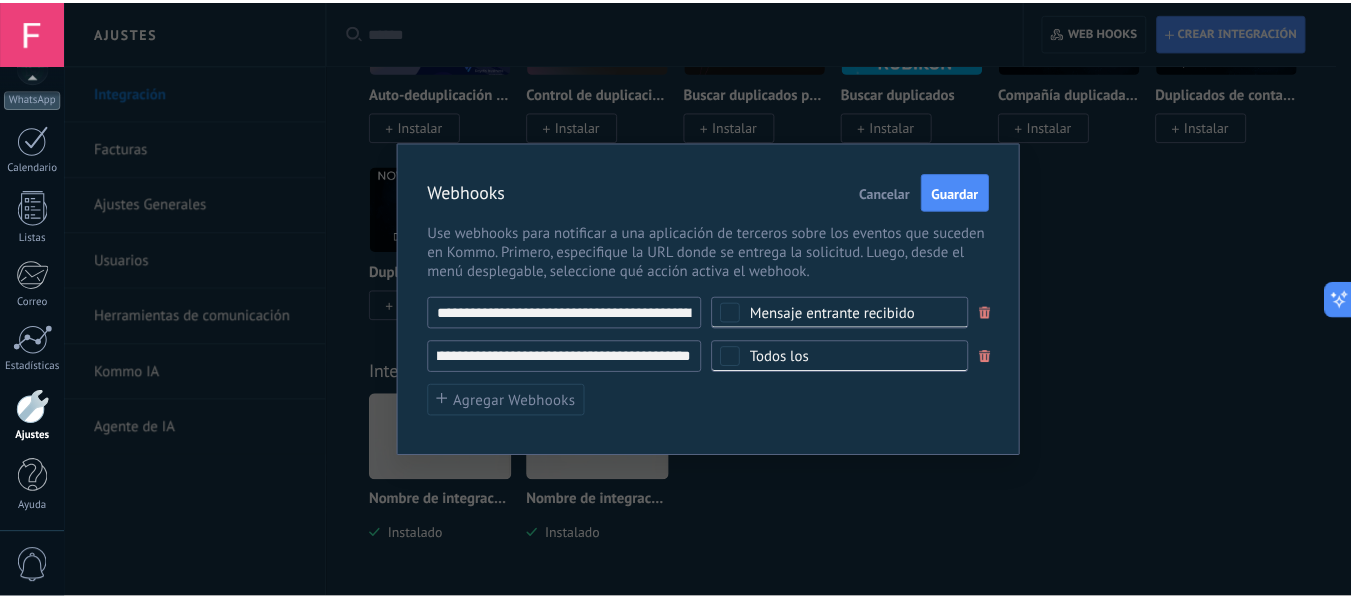 scroll, scrollTop: 0, scrollLeft: 0, axis: both 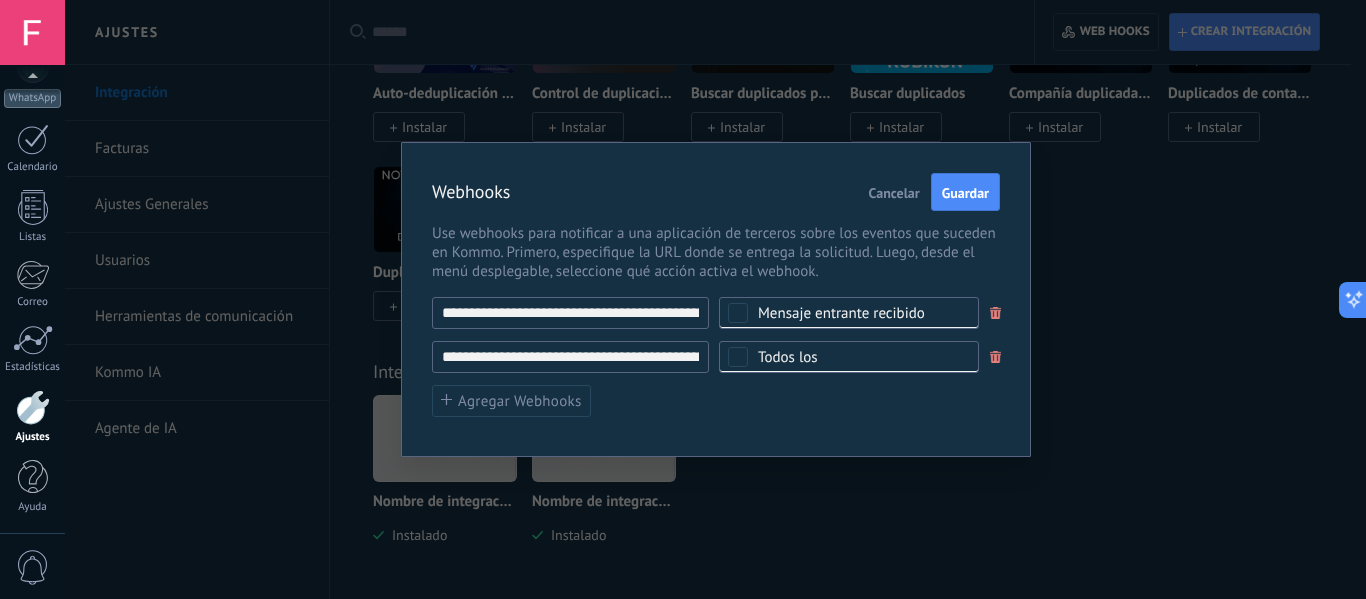 click on "**********" at bounding box center [716, 357] 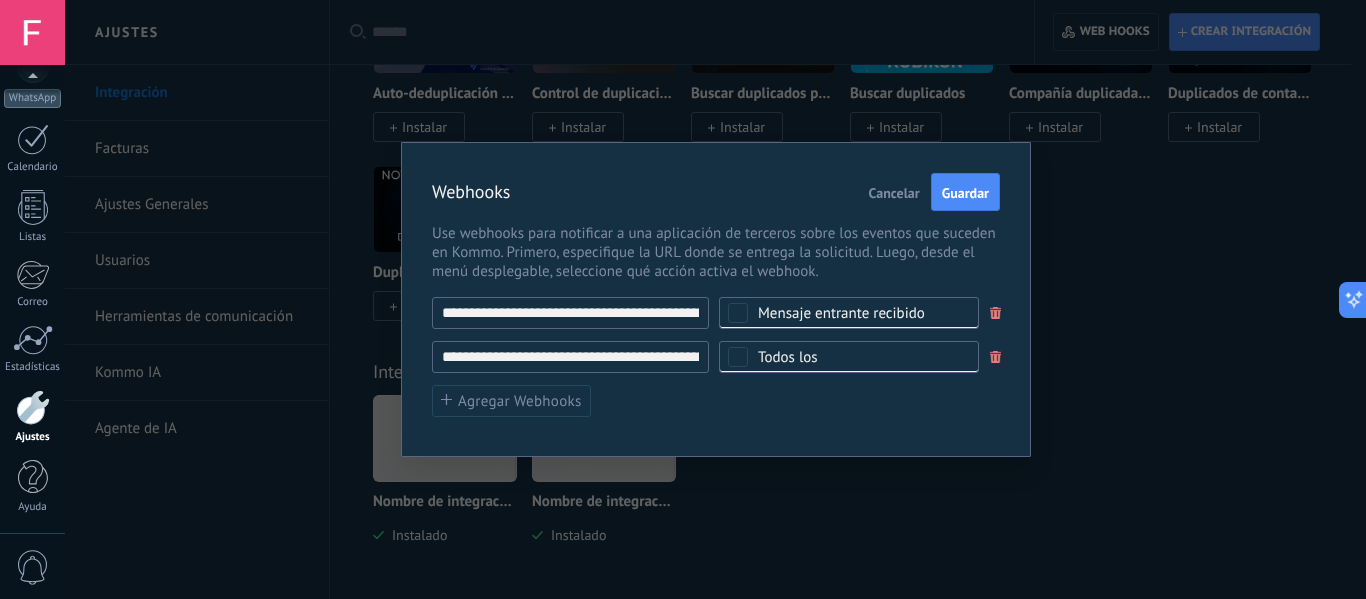 click on "Cancelar" at bounding box center (894, 192) 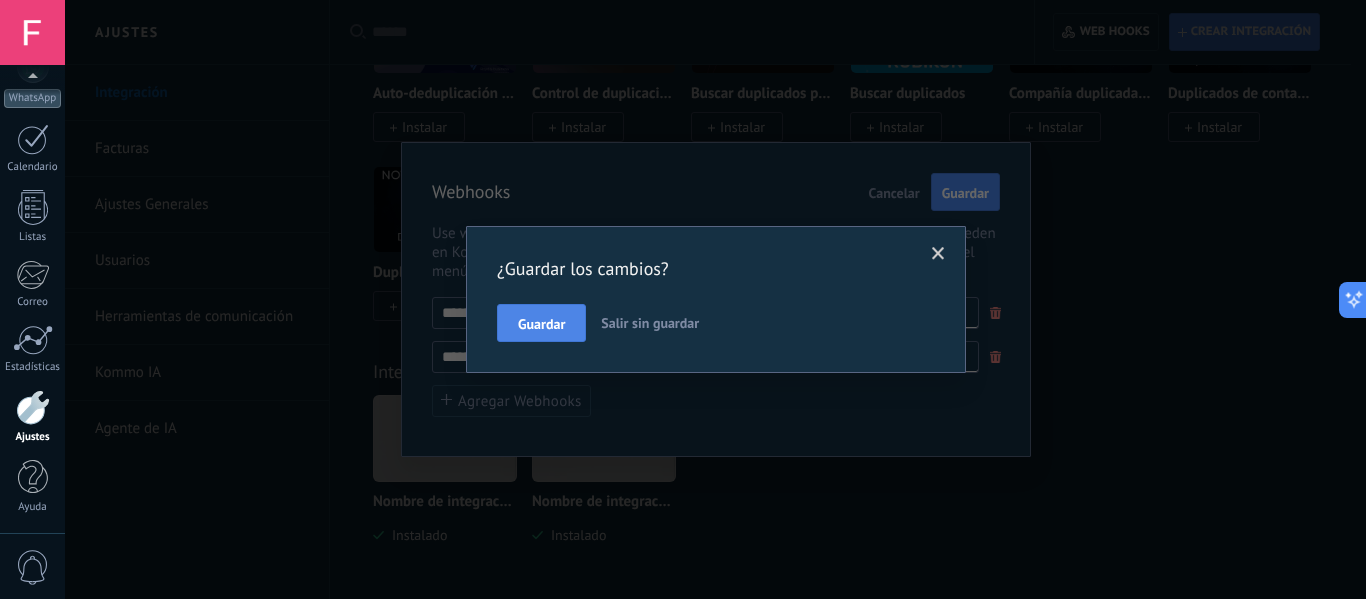 click on "Guardar" at bounding box center [541, 323] 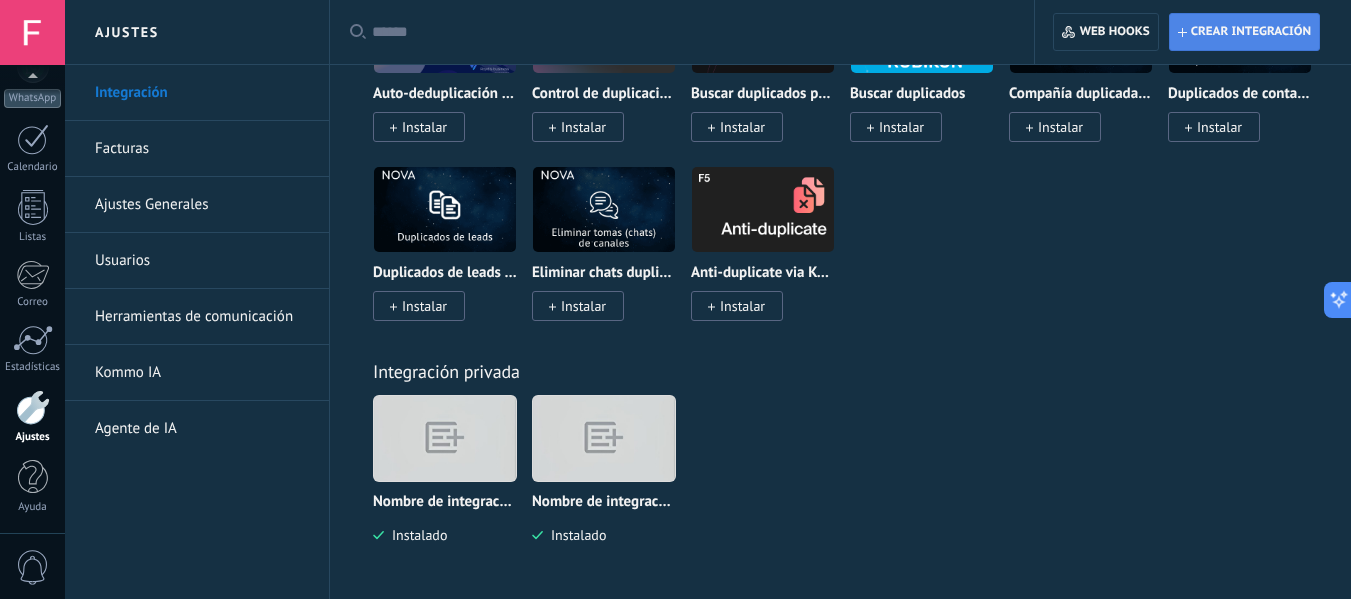 click on "Crear integración" at bounding box center (1251, 32) 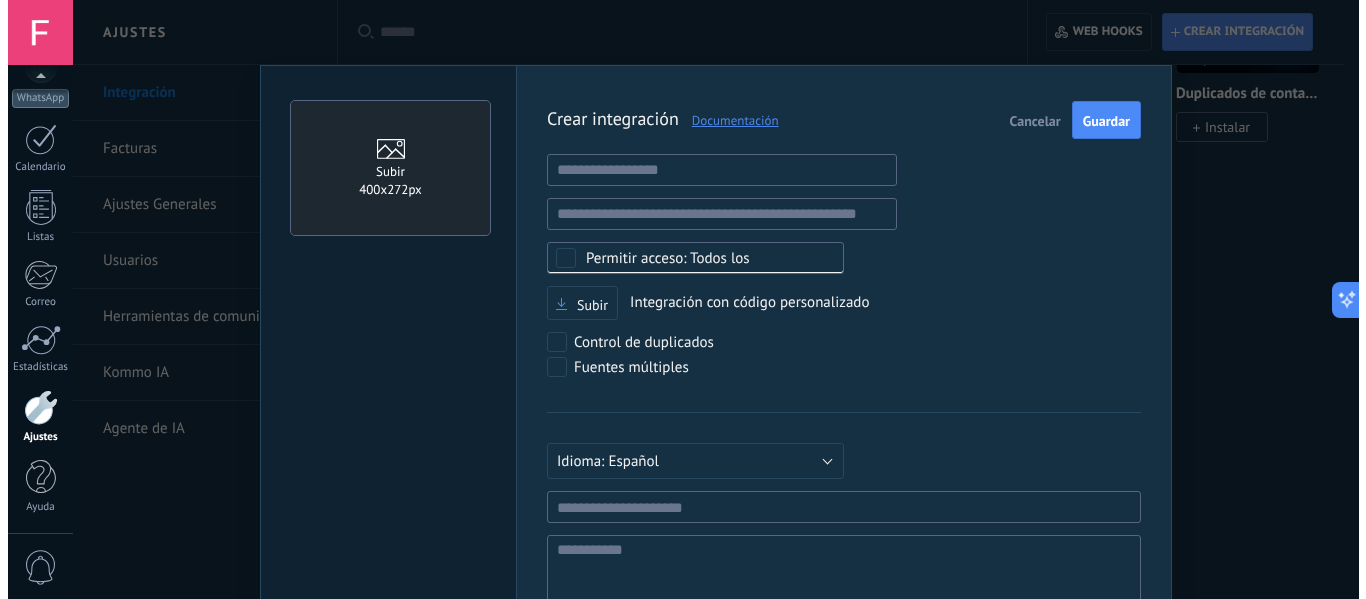 scroll, scrollTop: 19, scrollLeft: 0, axis: vertical 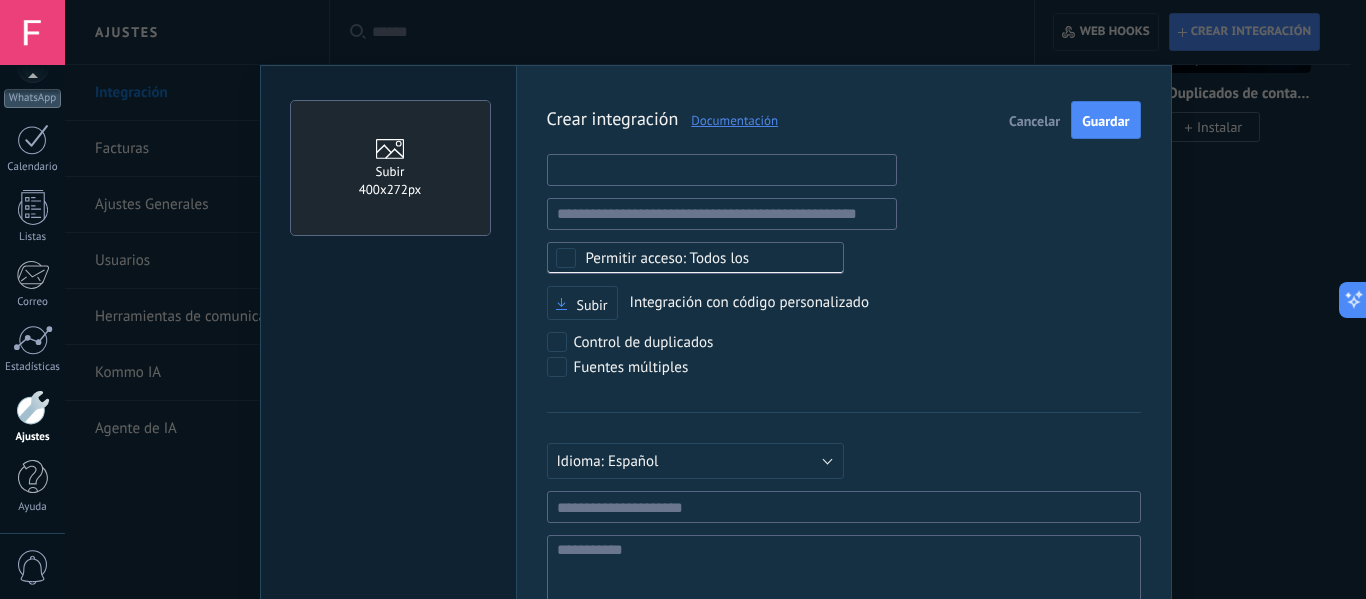 click at bounding box center [722, 170] 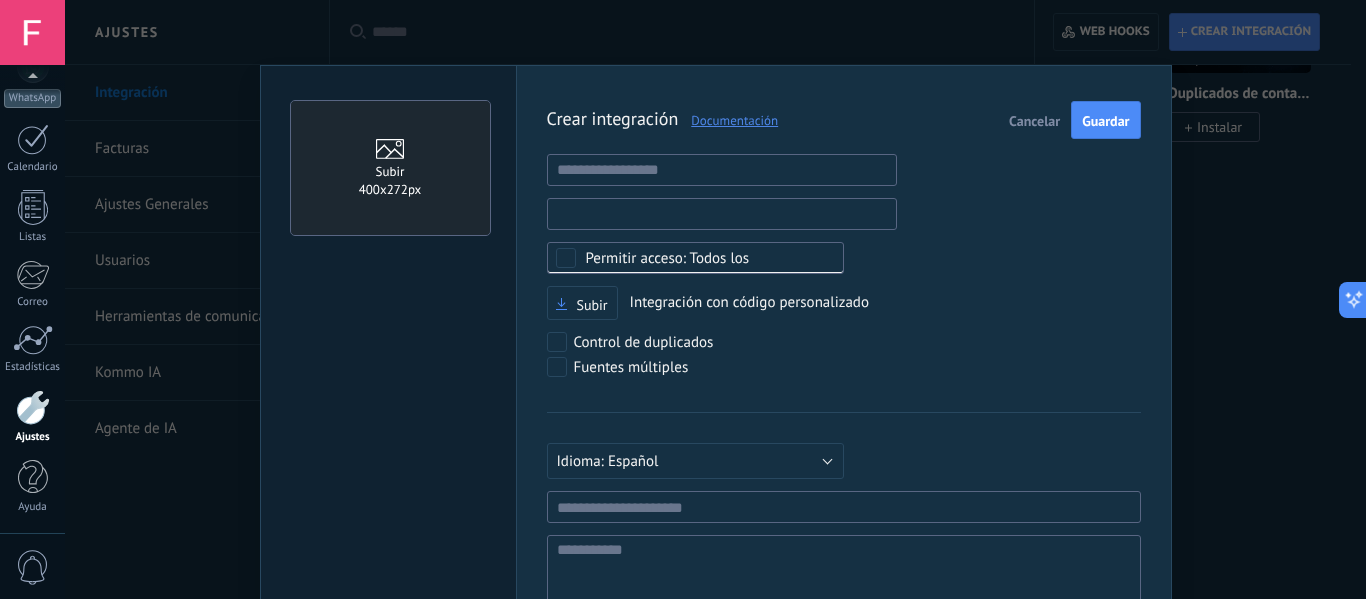 click at bounding box center [722, 214] 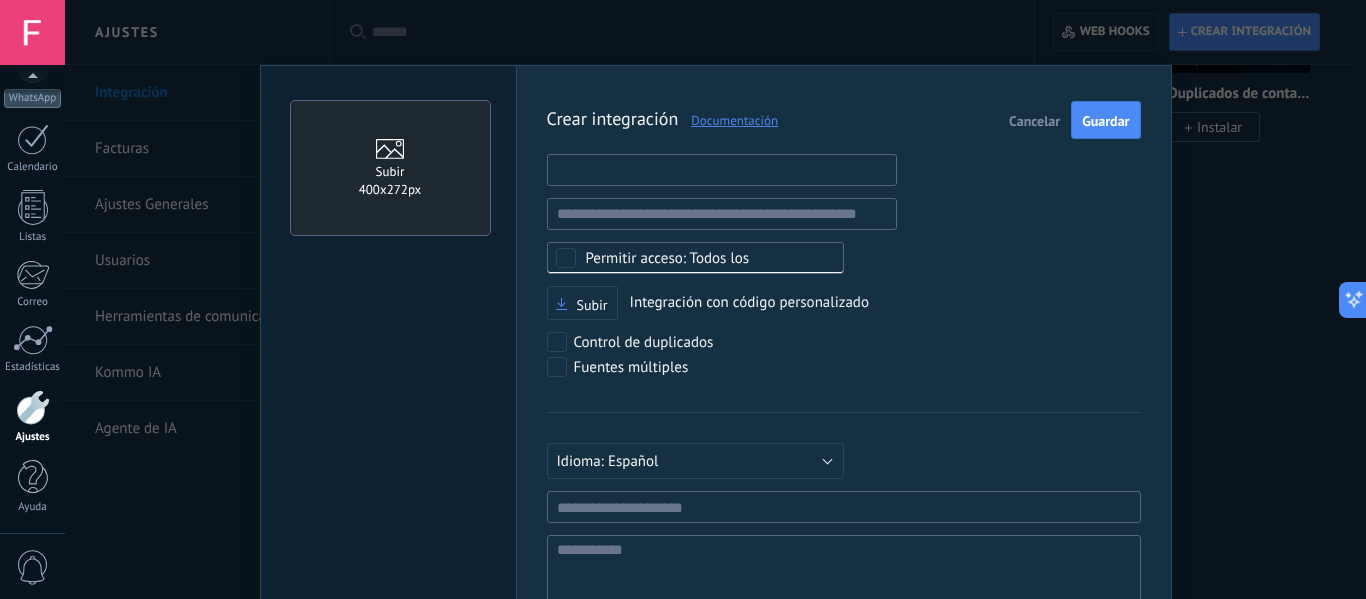 click at bounding box center (722, 170) 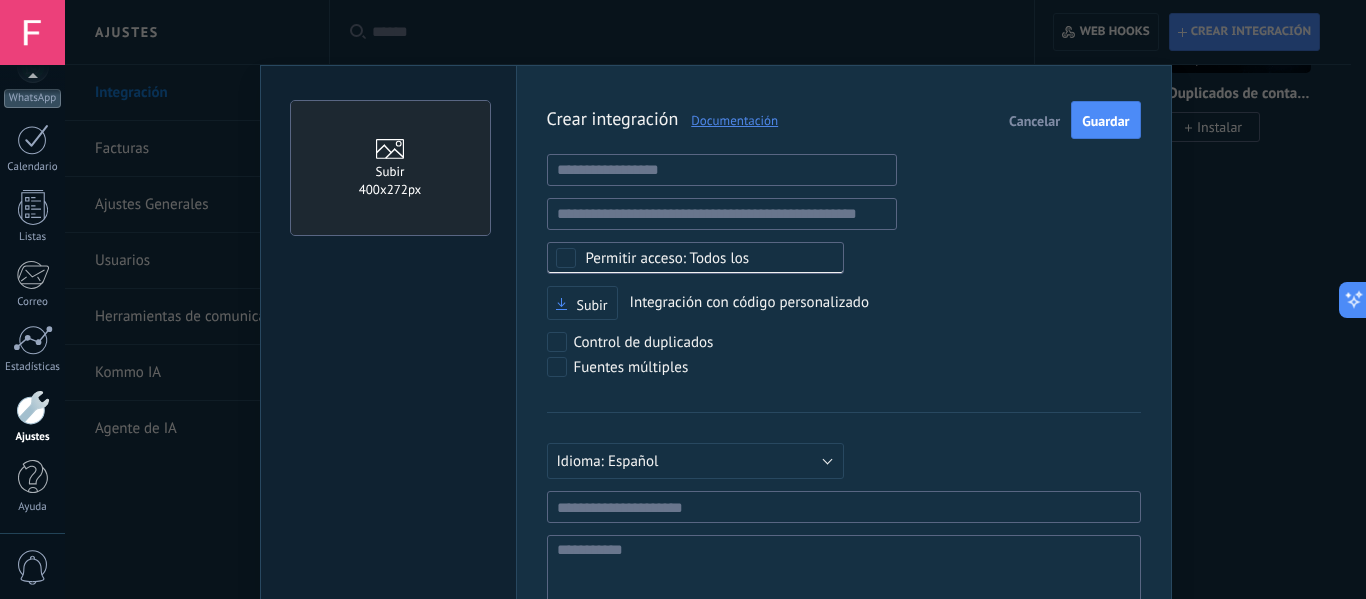 click on "Subir Integración con código personalizado" at bounding box center [844, 303] 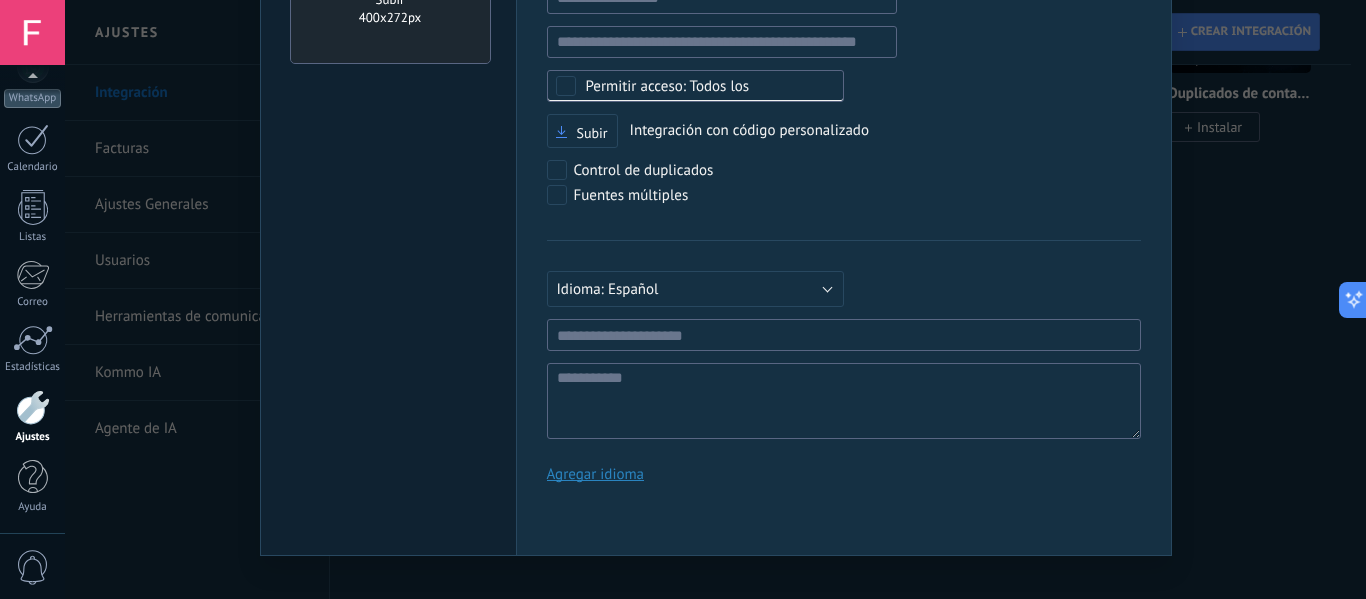 scroll, scrollTop: 192, scrollLeft: 0, axis: vertical 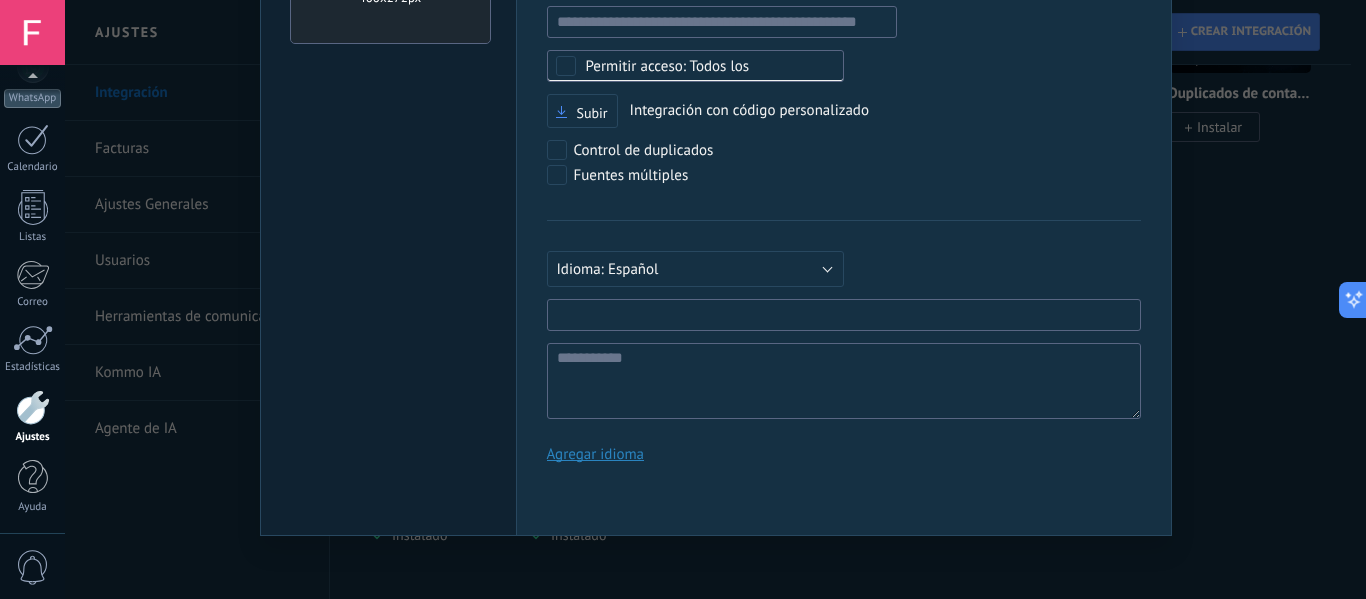 click at bounding box center (844, 315) 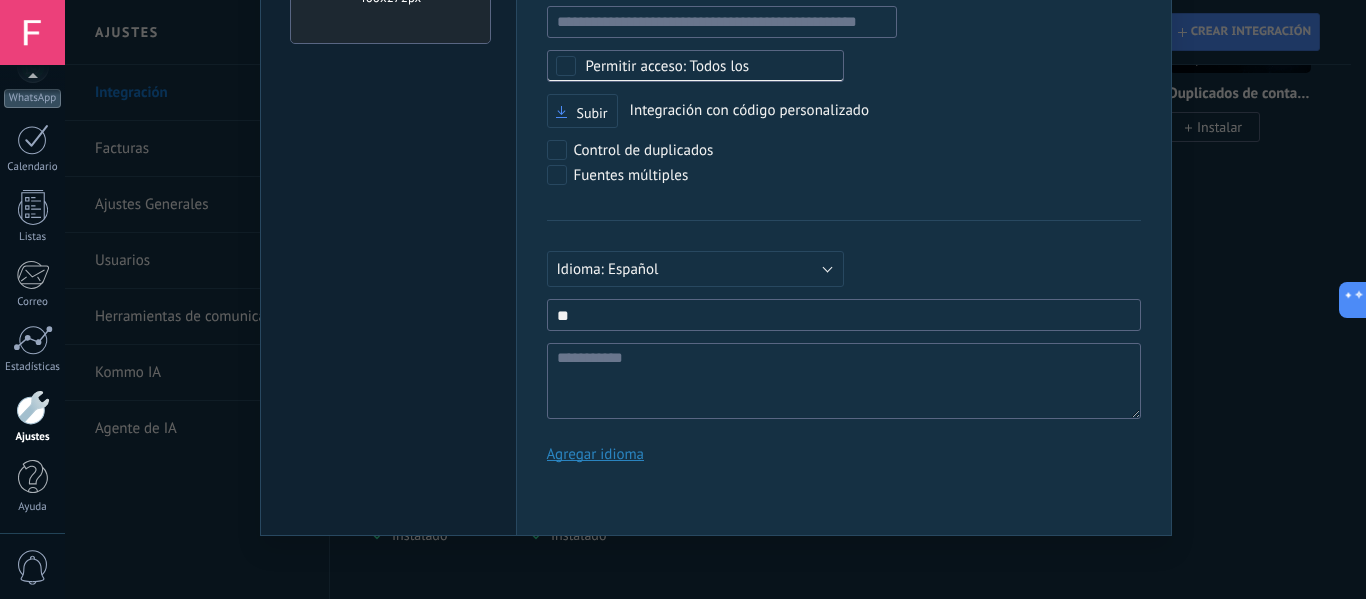 type on "*" 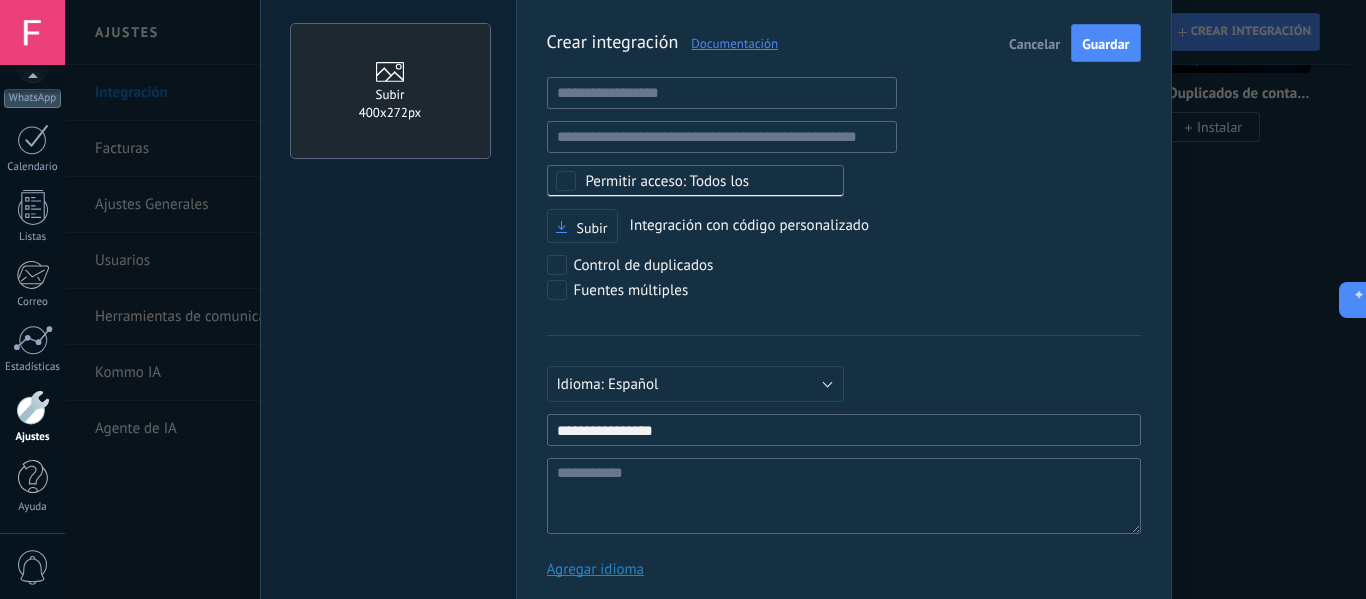 scroll, scrollTop: 0, scrollLeft: 0, axis: both 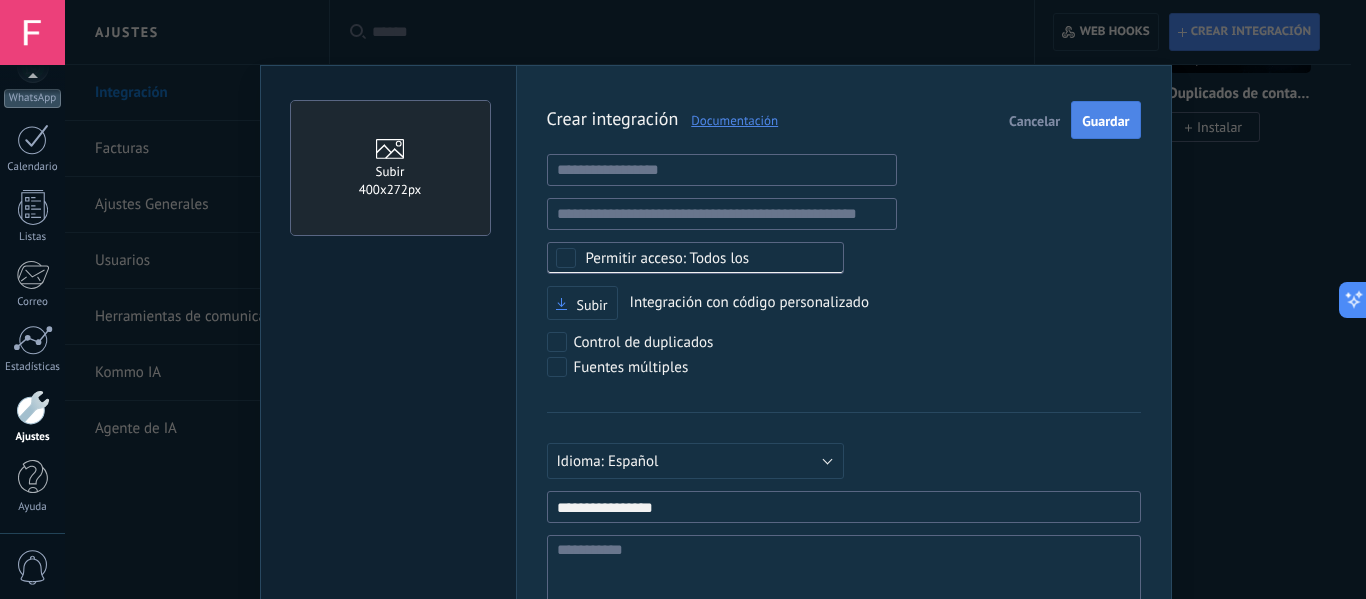 type on "**********" 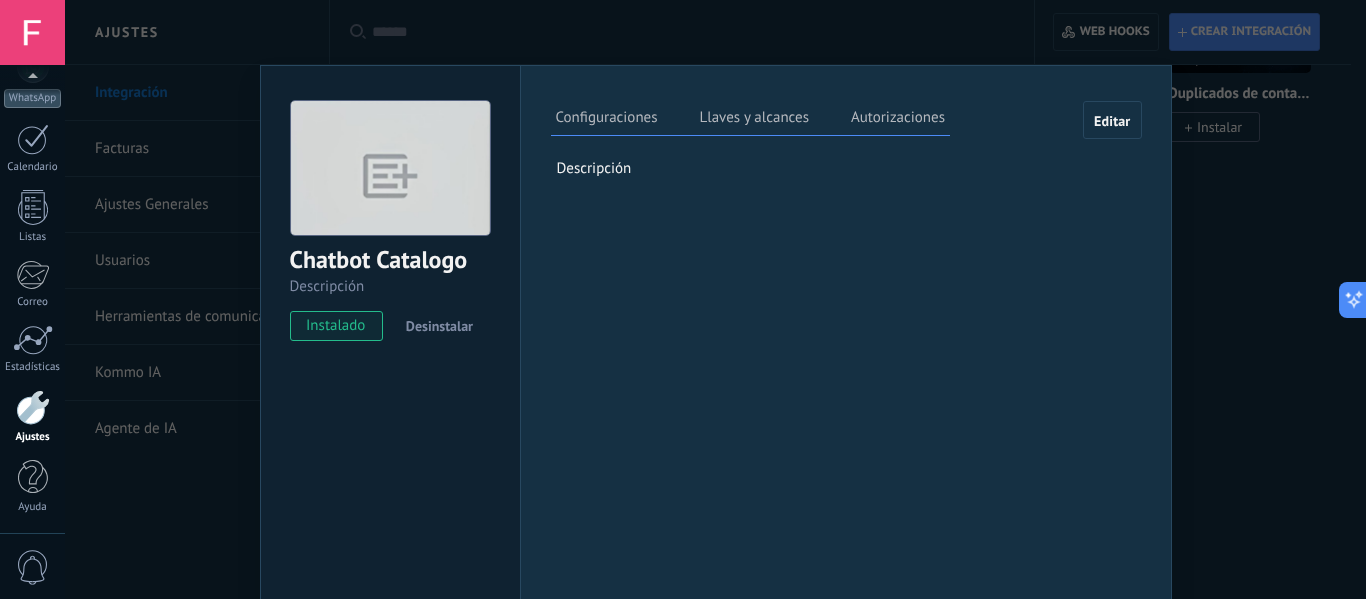 click on "Llaves y alcances" at bounding box center [754, 120] 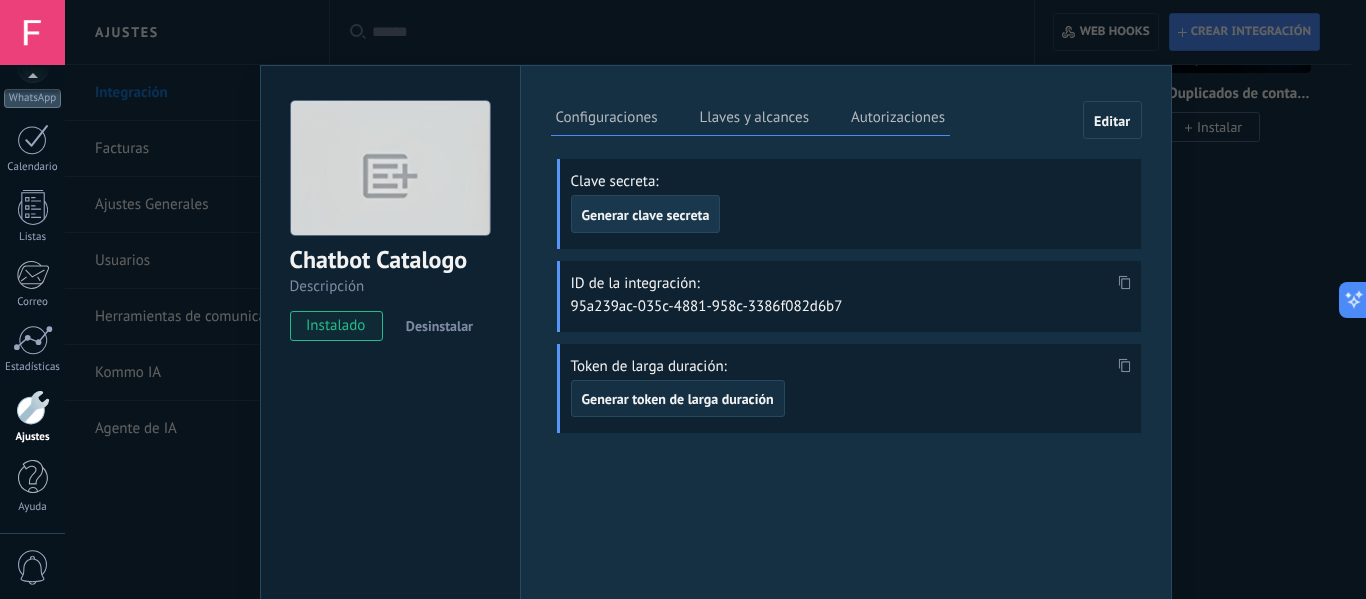click on "Generar clave secreta" at bounding box center [646, 215] 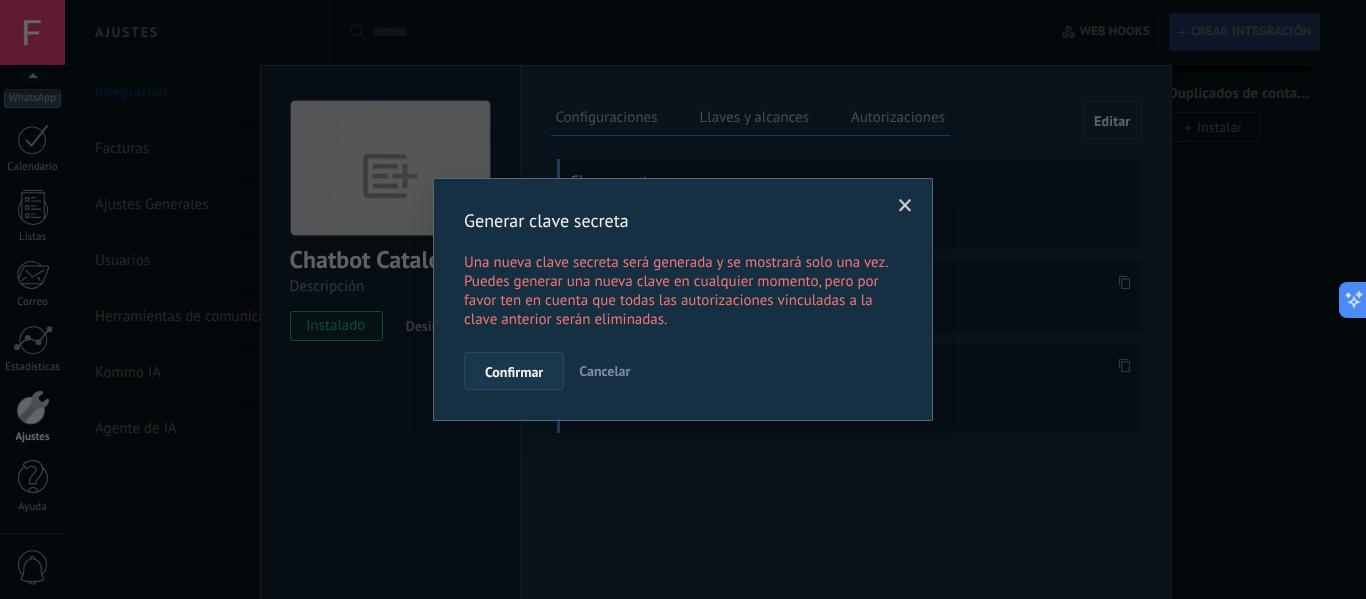 click on "Confirmar" at bounding box center [514, 371] 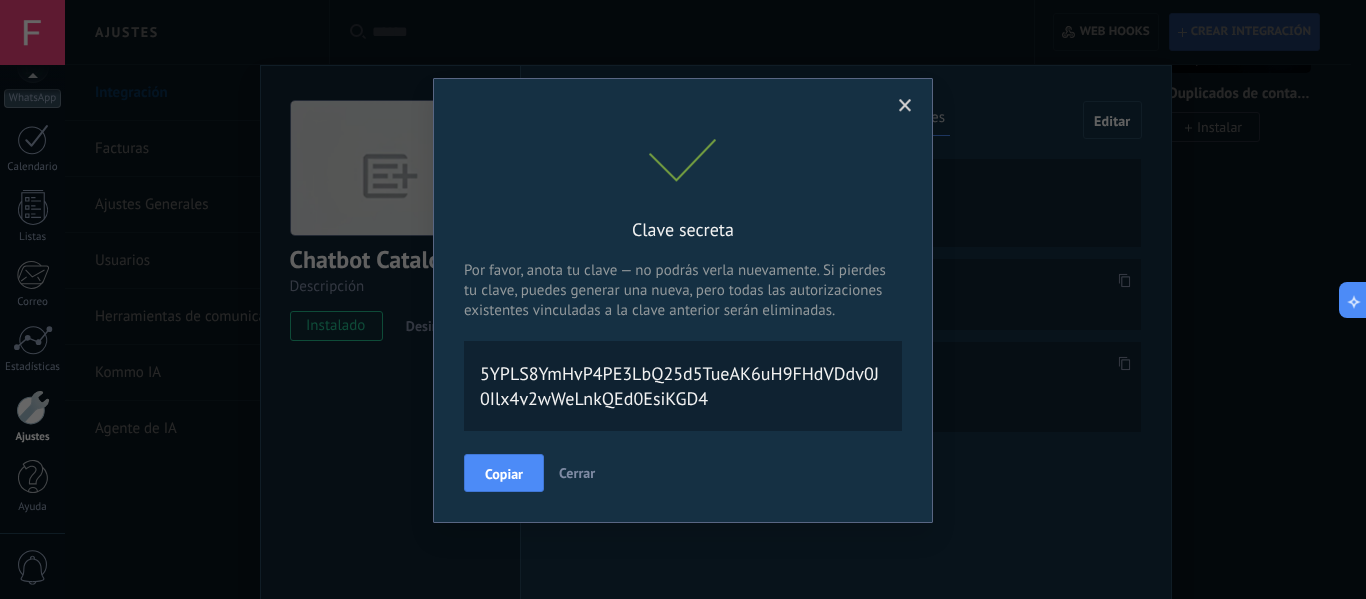 click on "Cerrar" at bounding box center (577, 473) 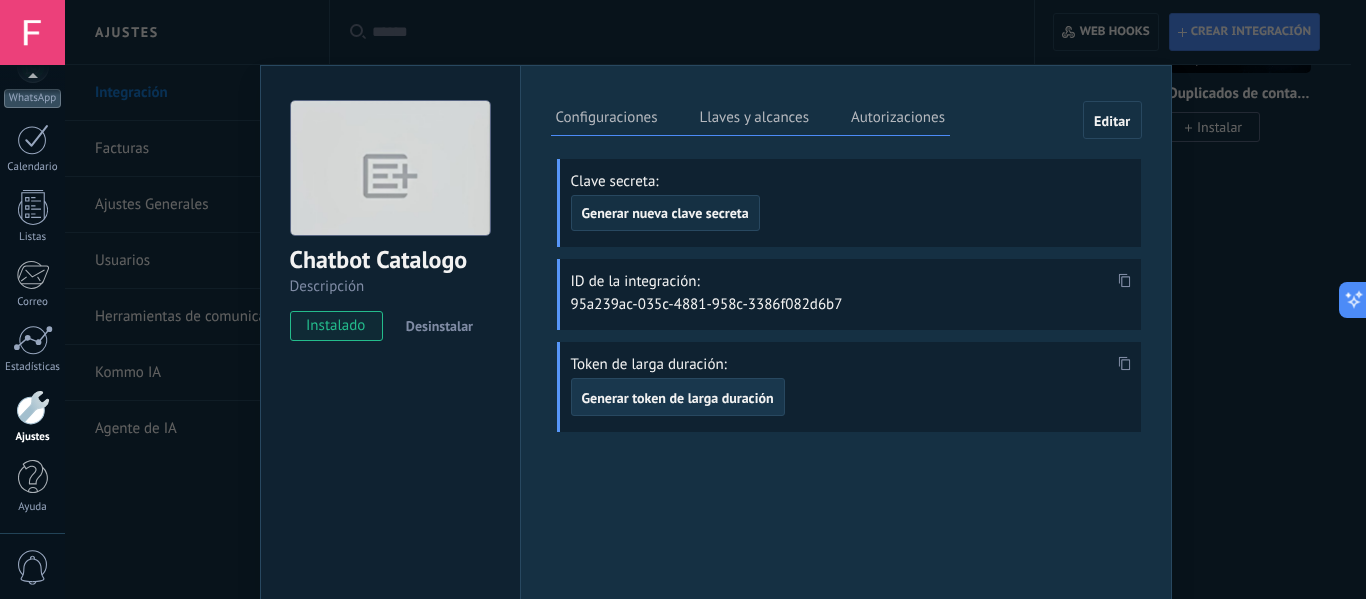 click on "Generar token de larga duración" at bounding box center [678, 398] 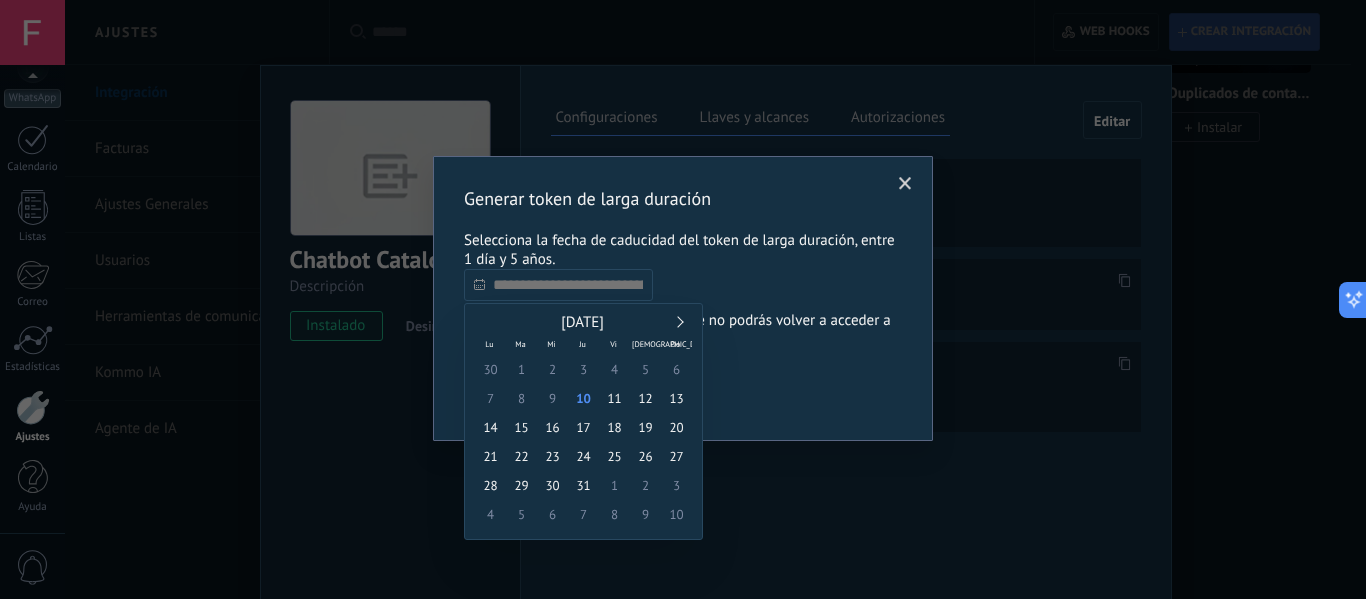 click at bounding box center [558, 285] 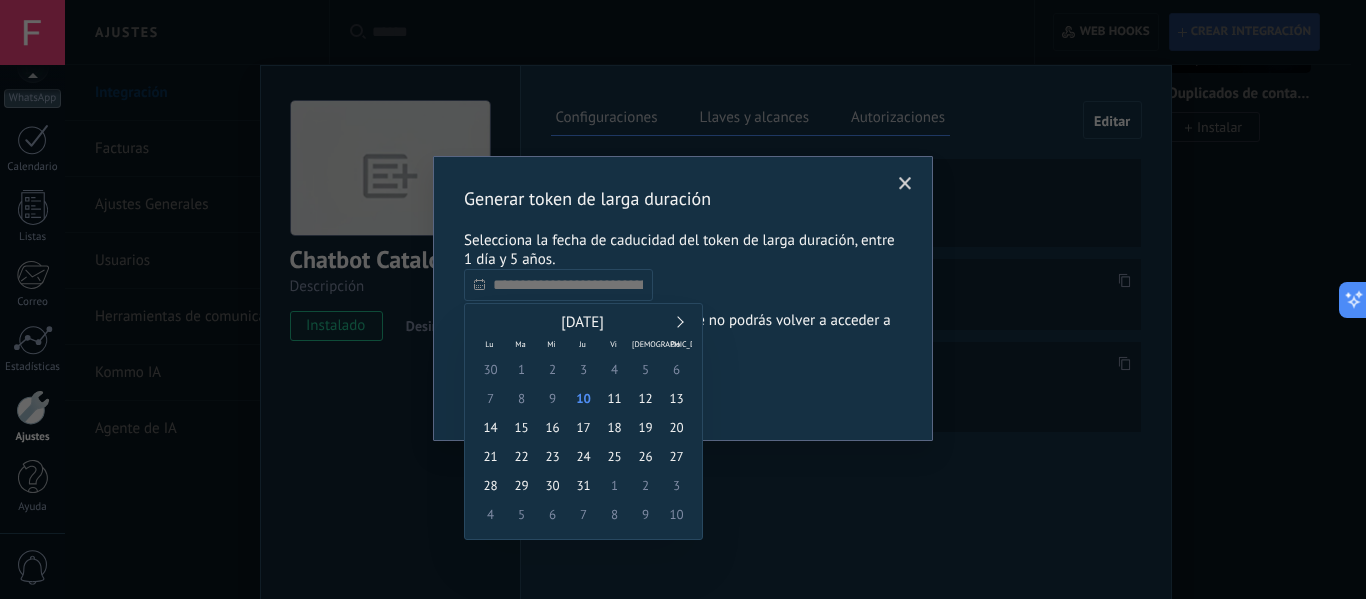 type on "**********" 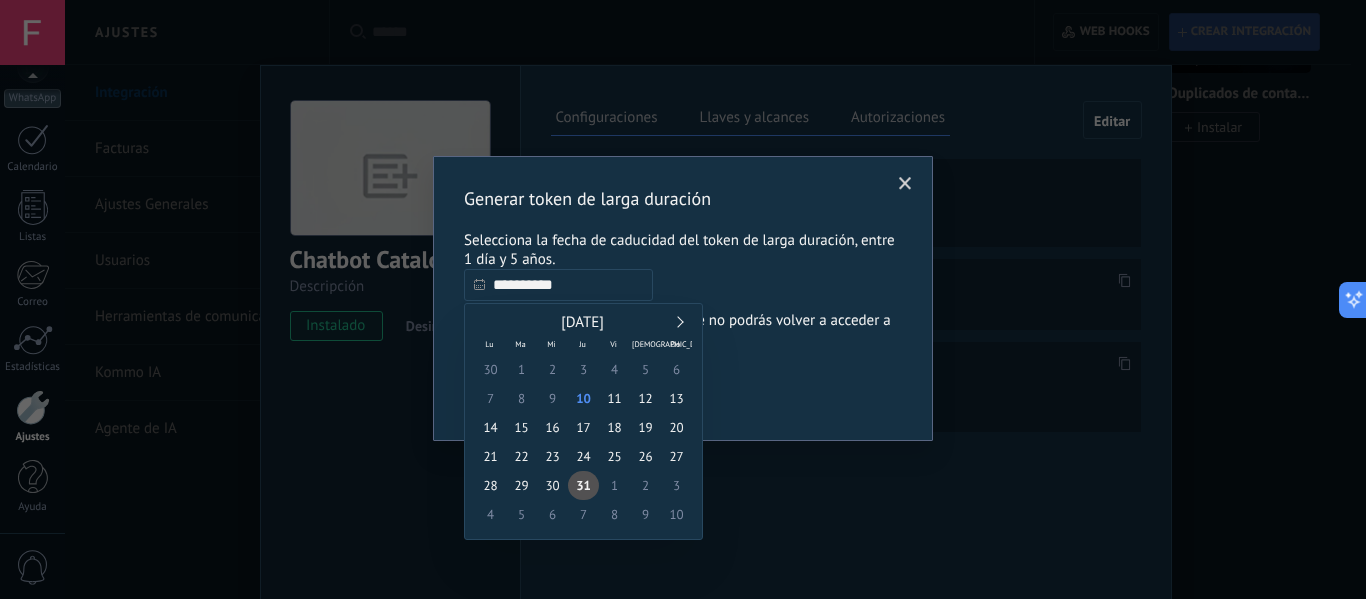 click on "30 1 2 3 4 5 6 7 8 9 10 11 12 13 14 15 16 17 18 19 20 21 22 23 24 25 26 27 28 29 30 31 1 2 3 4 5 6 7 8 9 10" at bounding box center [583, 442] 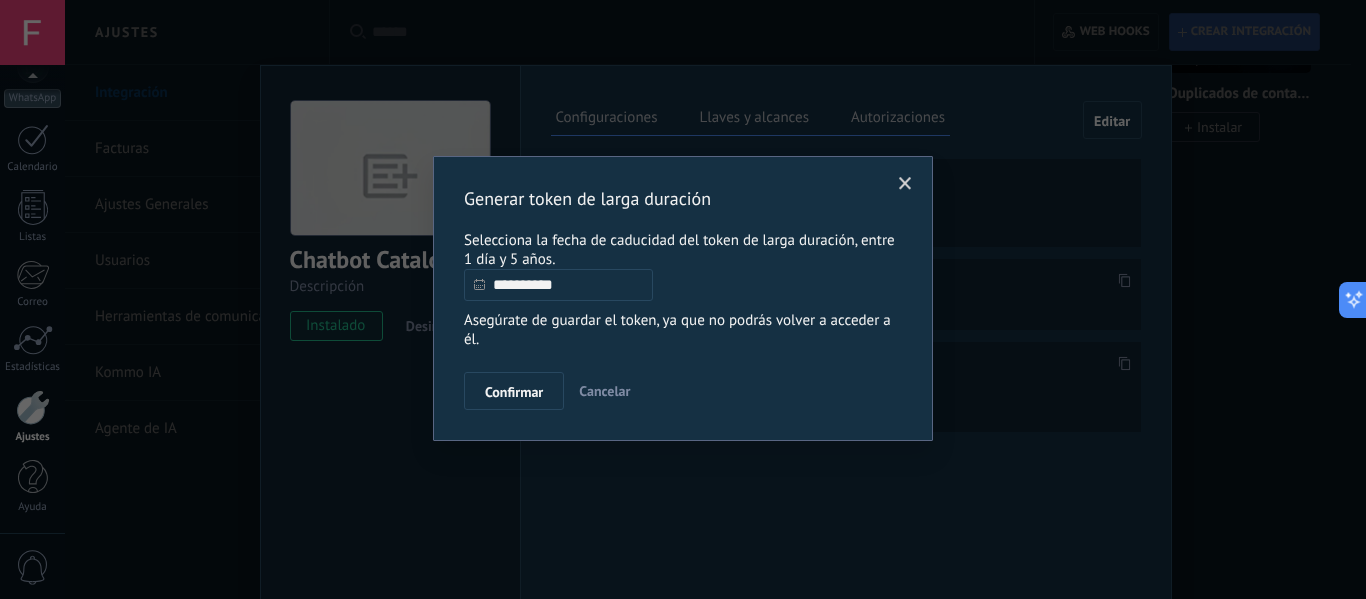 click on "Confirmar" at bounding box center (514, 392) 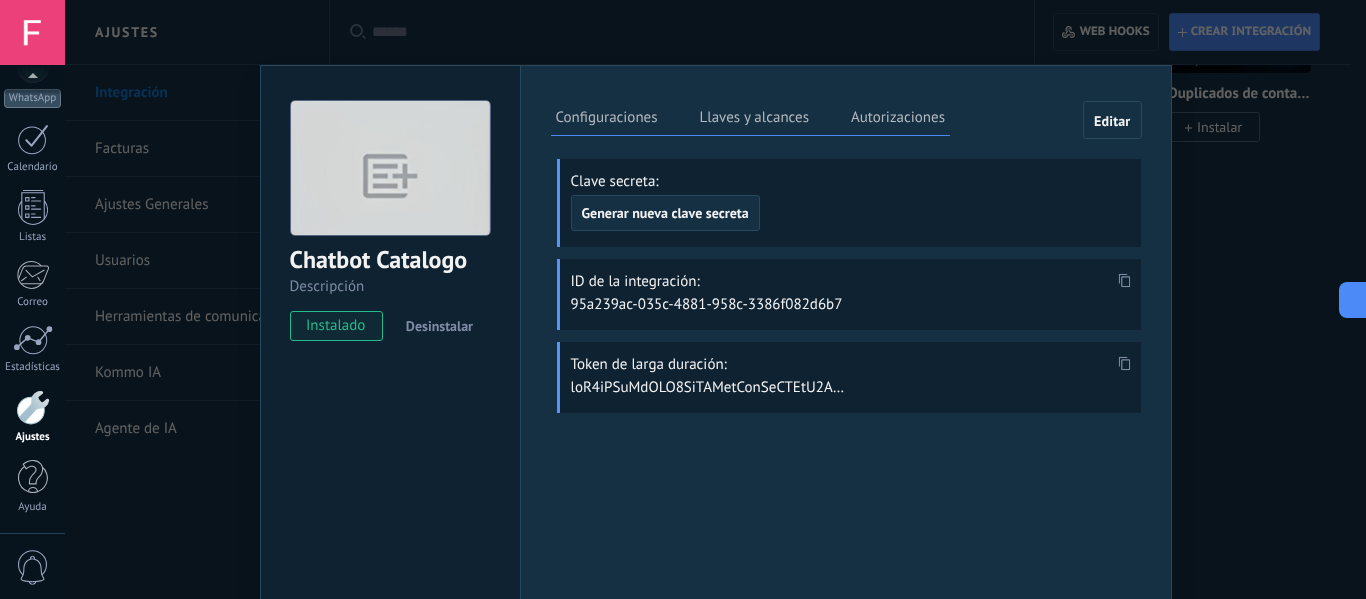 click on "Autorizaciones" at bounding box center [898, 120] 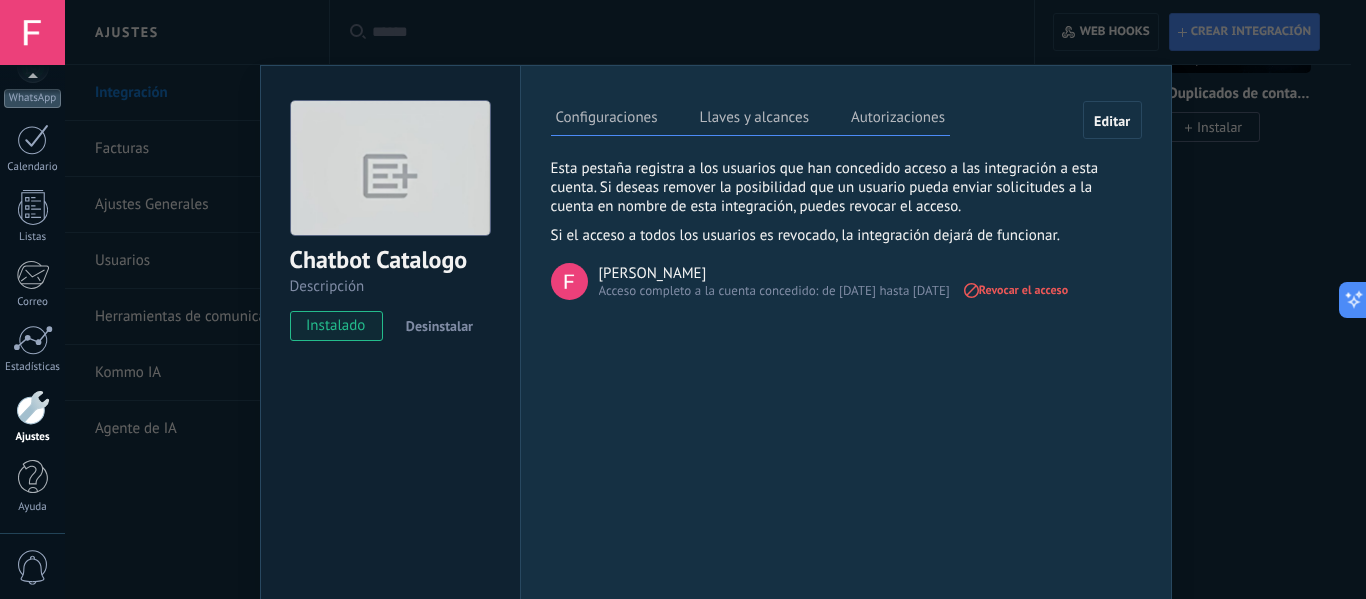 click on "Configuraciones Llaves y alcances Autorizaciones Editar Clave secreta: Generar nueva clave secreta ID de la integración: 95a239ac-035c-4881-958c-3386f082d6b7 Token de larga duración: Esta pestaña registra a los usuarios que han concedido acceso a las integración a esta cuenta. Si deseas remover la posibilidad que un usuario pueda enviar solicitudes a la cuenta en nombre de esta integración, puedes revocar el acceso. Si el acceso a todos los usuarios es revocado, la integración dejará de funcionar. Esta aplicacion está instalada, pero nadie le ha dado acceso aun. Fernando Acceso completo a la cuenta concedido: de 10.07.2025 hasta 30.07.2025 Revocar el acceso Descripción" at bounding box center [846, 362] 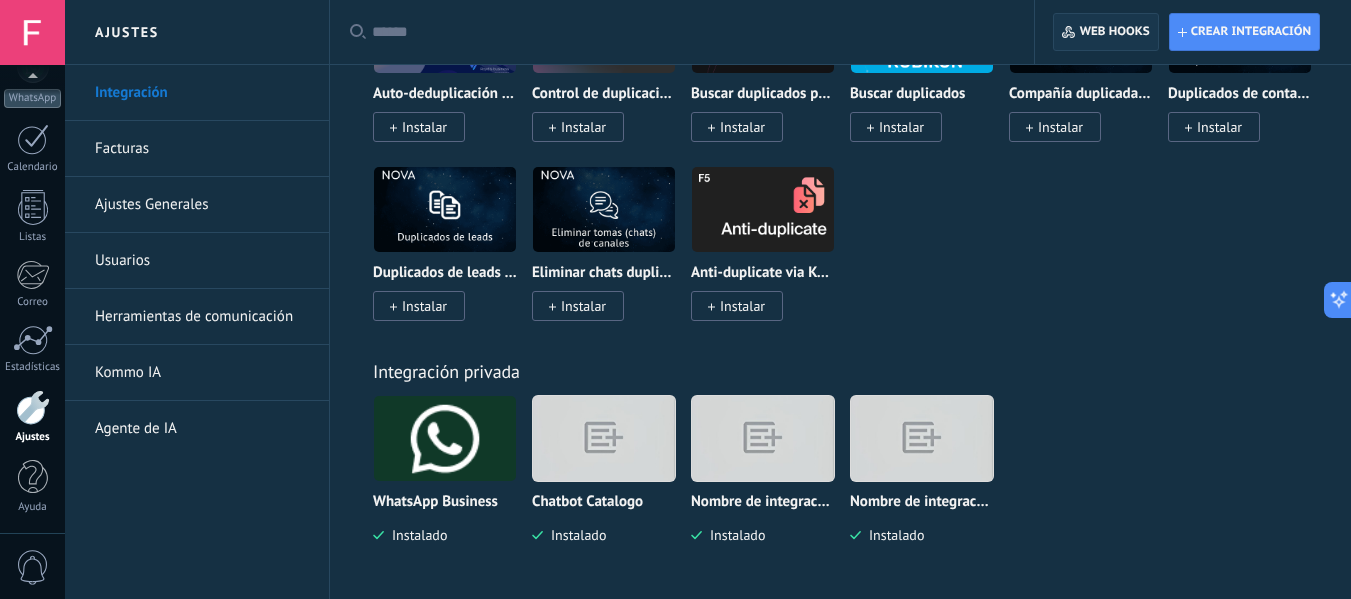 click on "Web hooks  0" at bounding box center (1115, 32) 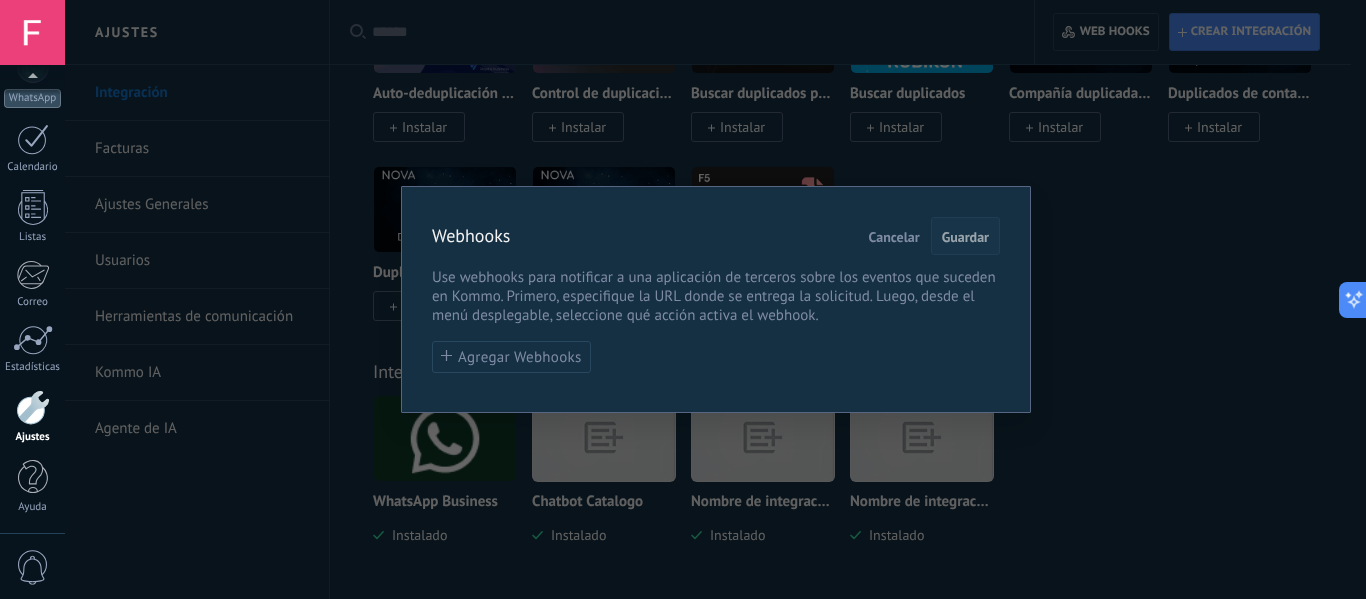 click on "Guardar" at bounding box center (965, 237) 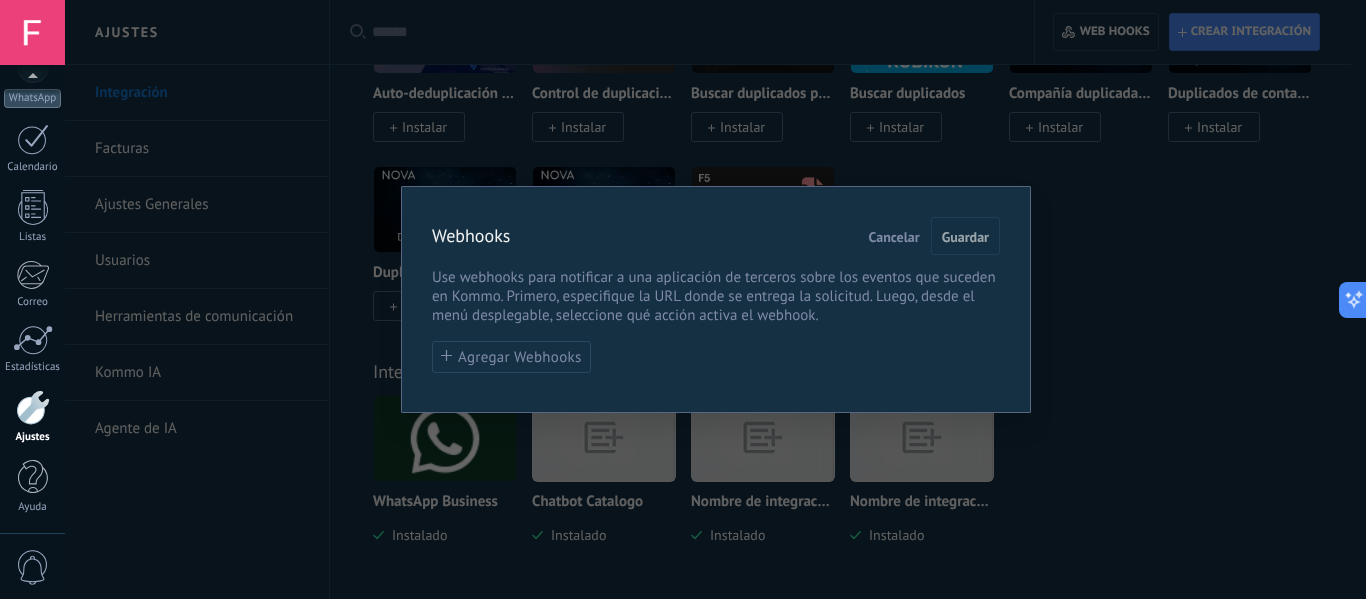 click on "Webhooks Cancelar Guardar Use webhooks para notificar a una aplicación de terceros sobre los eventos que suceden en Kommo. Primero, especifique la URL donde se entrega la solicitud. Luego, desde el menú desplegable, seleccione qué acción activa el webhook. Agregar Webhooks" at bounding box center (716, 299) 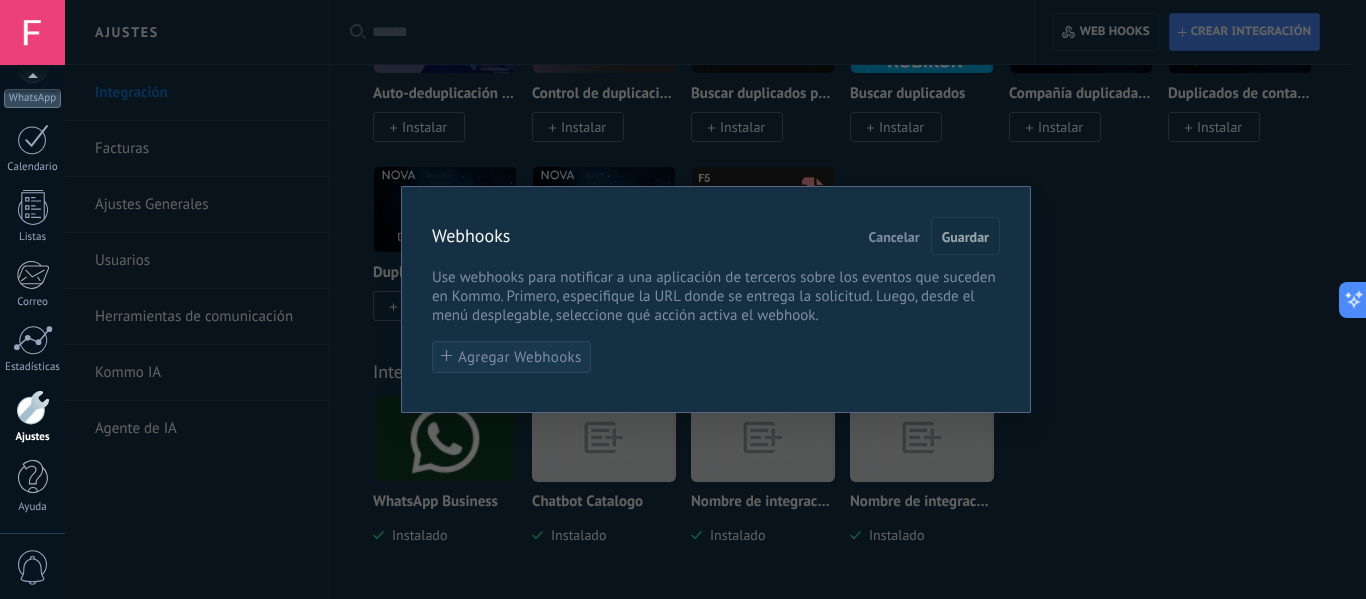 click on "Agregar Webhooks" at bounding box center (520, 357) 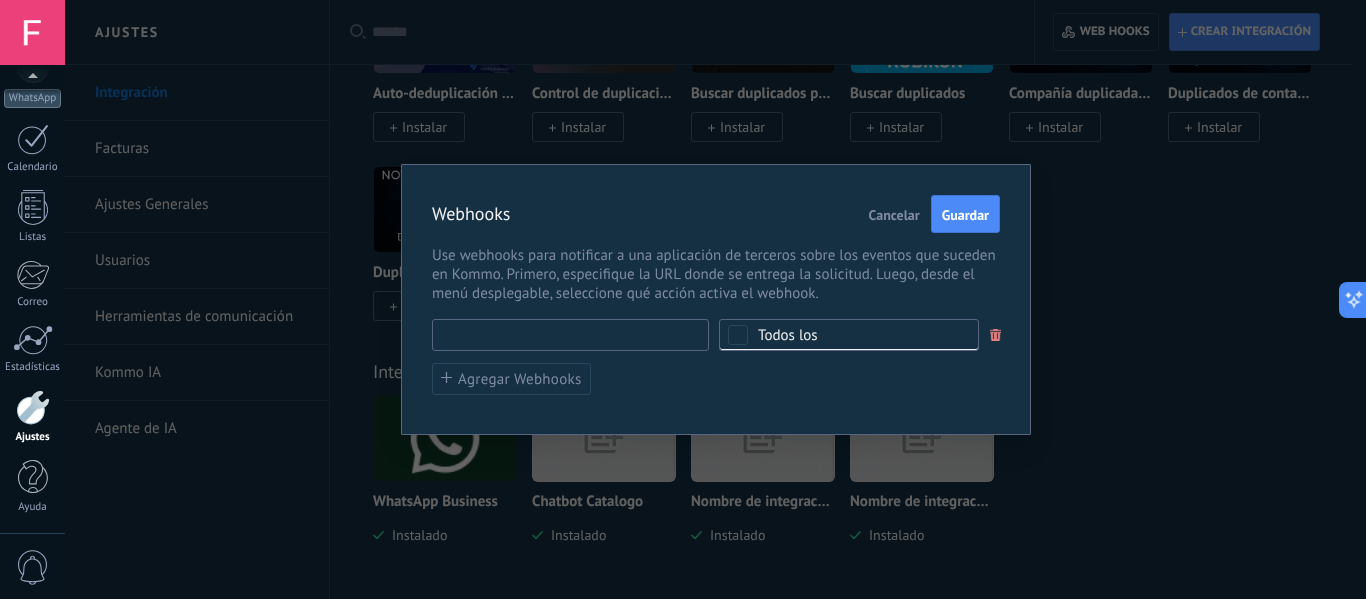 click at bounding box center (570, 335) 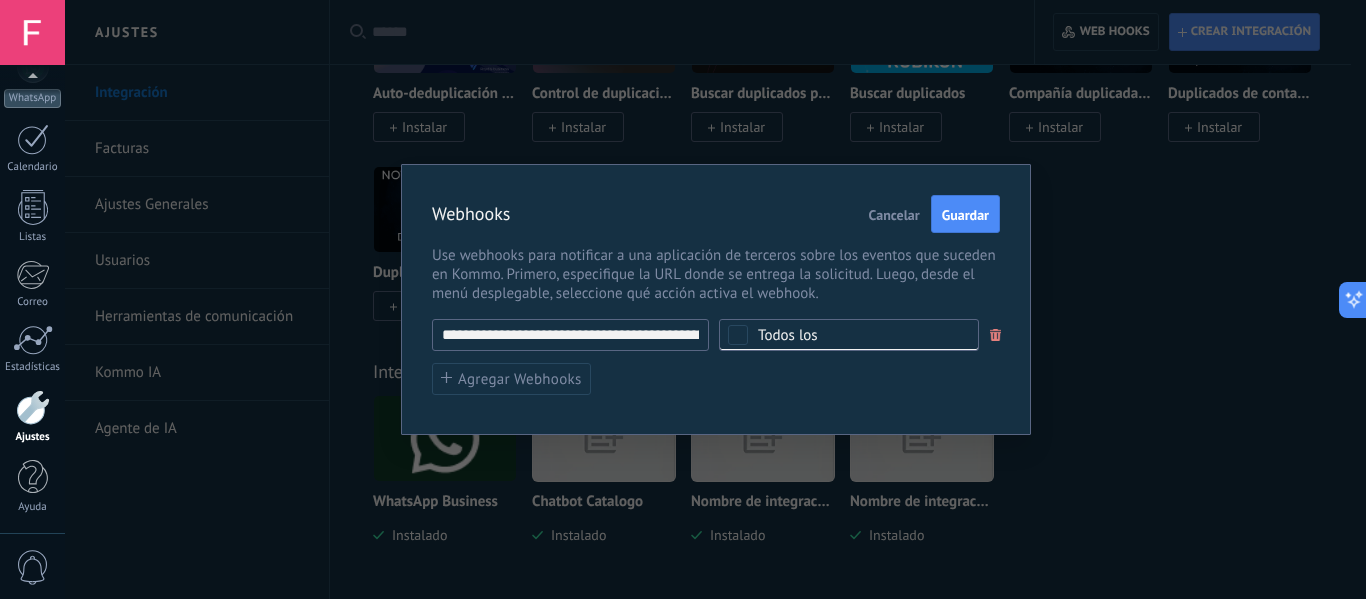 scroll, scrollTop: 0, scrollLeft: 106, axis: horizontal 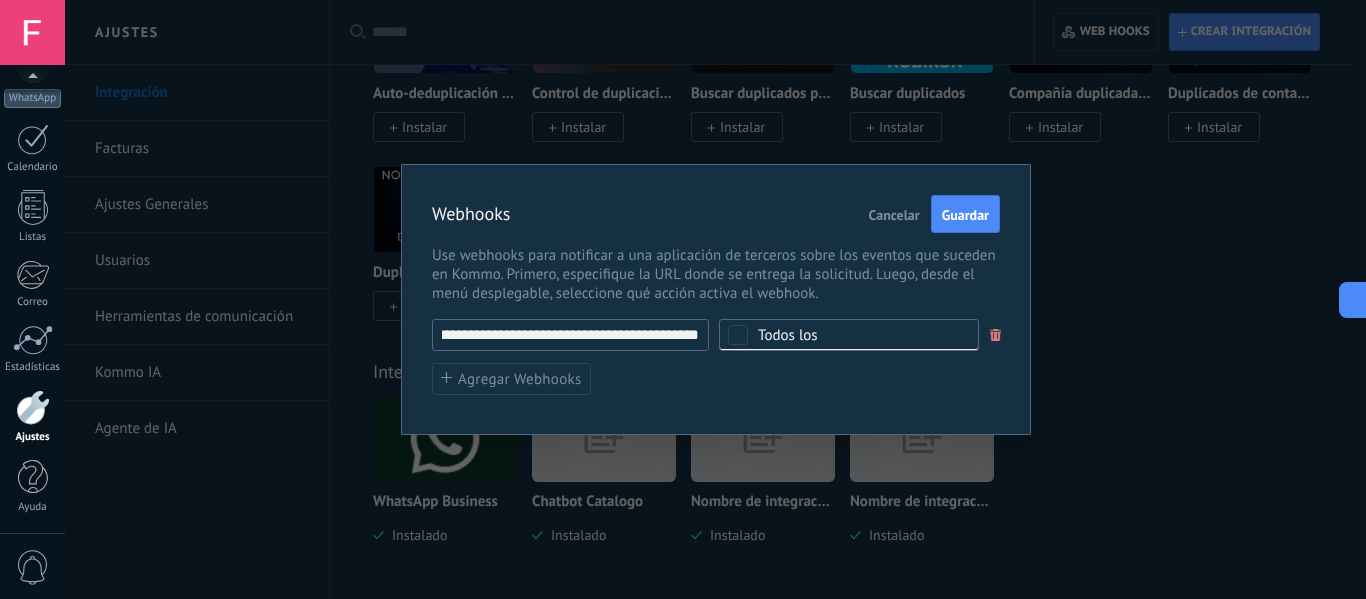 type on "**********" 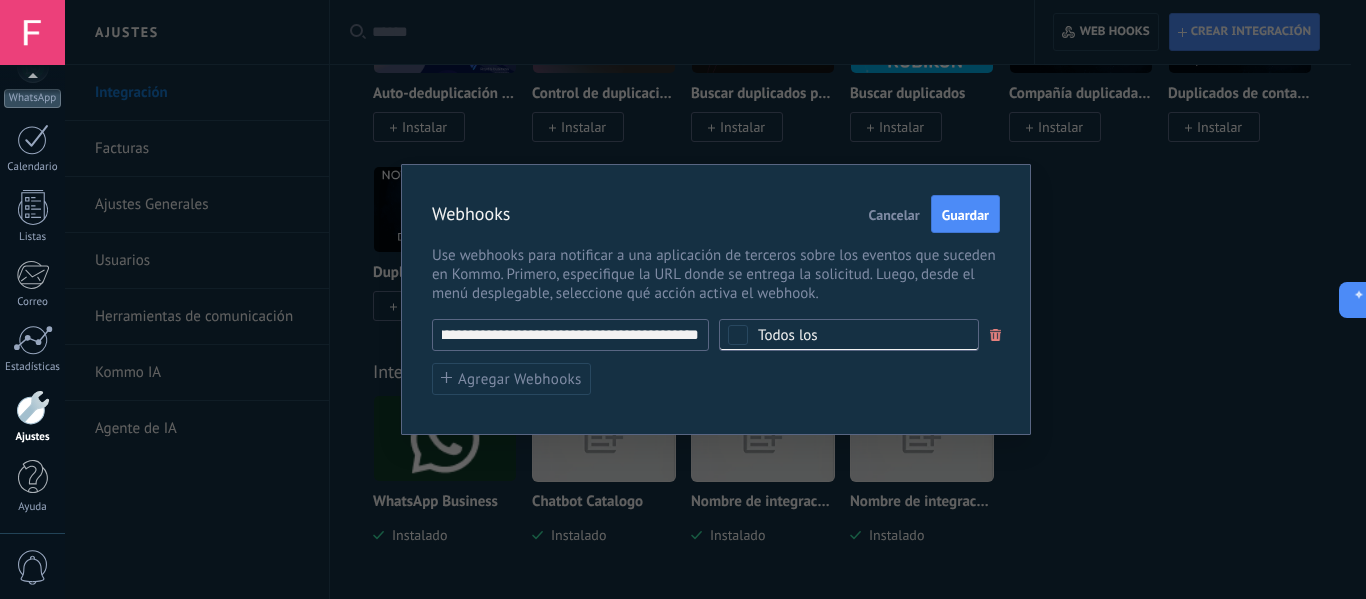 scroll, scrollTop: 0, scrollLeft: 0, axis: both 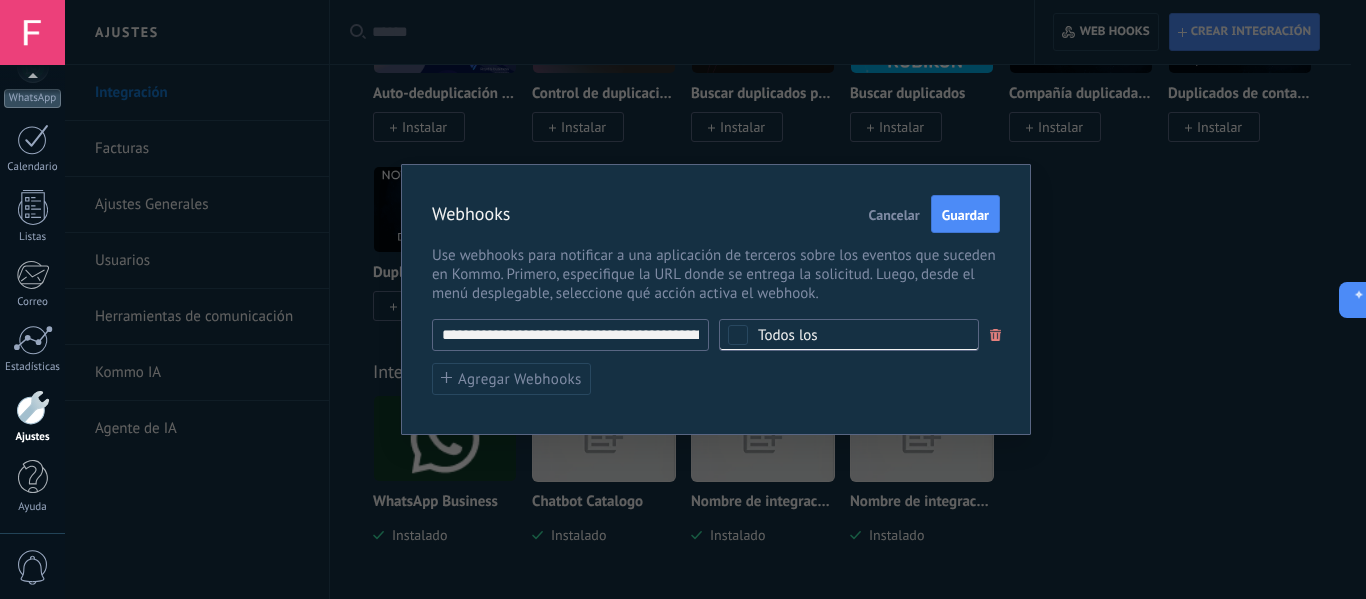 click on "Todos los" at bounding box center (855, 335) 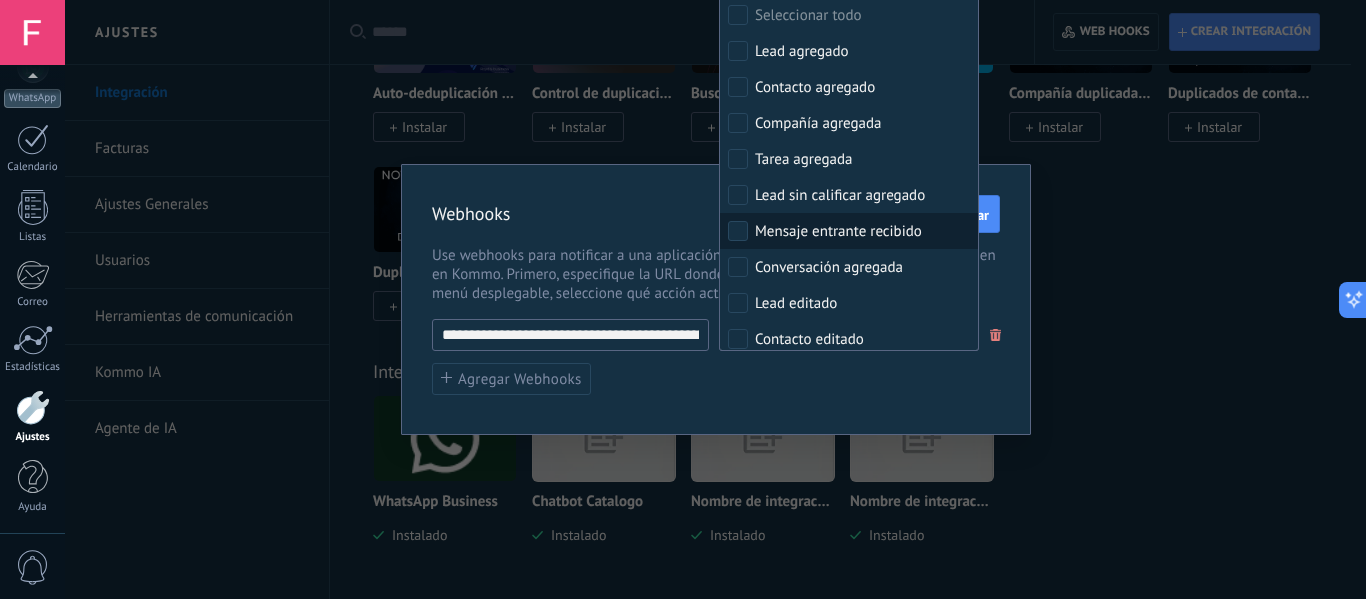 scroll, scrollTop: 100, scrollLeft: 0, axis: vertical 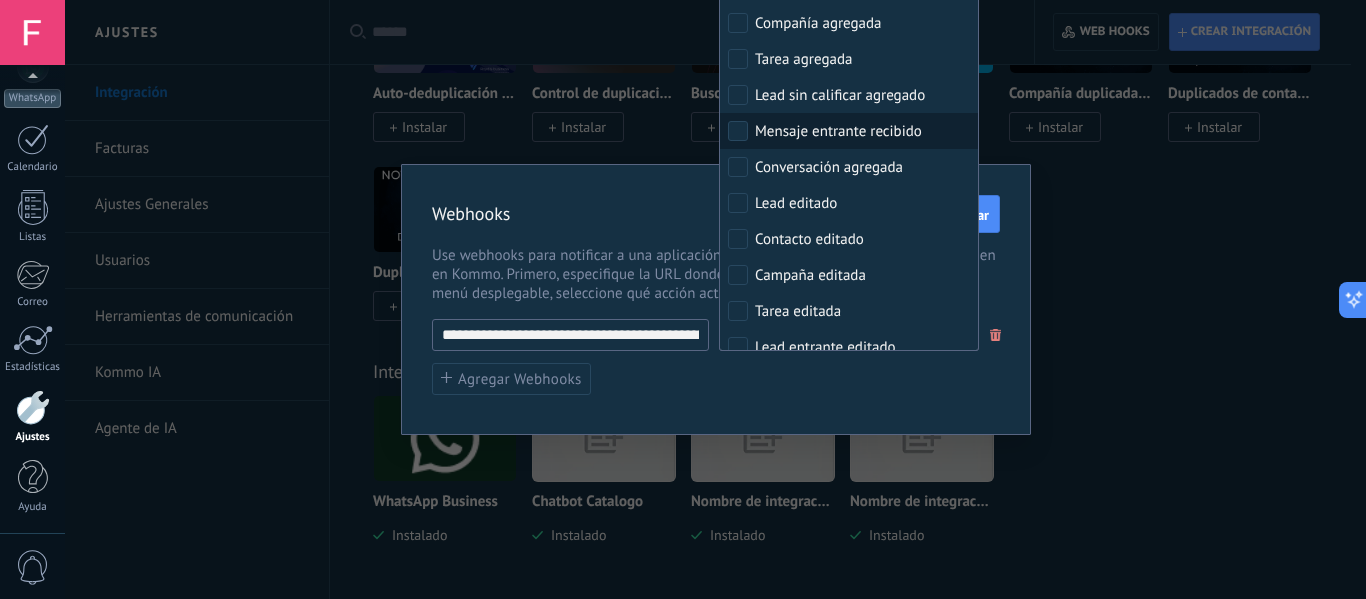 click on "Mensaje entrante recibido" at bounding box center [838, 132] 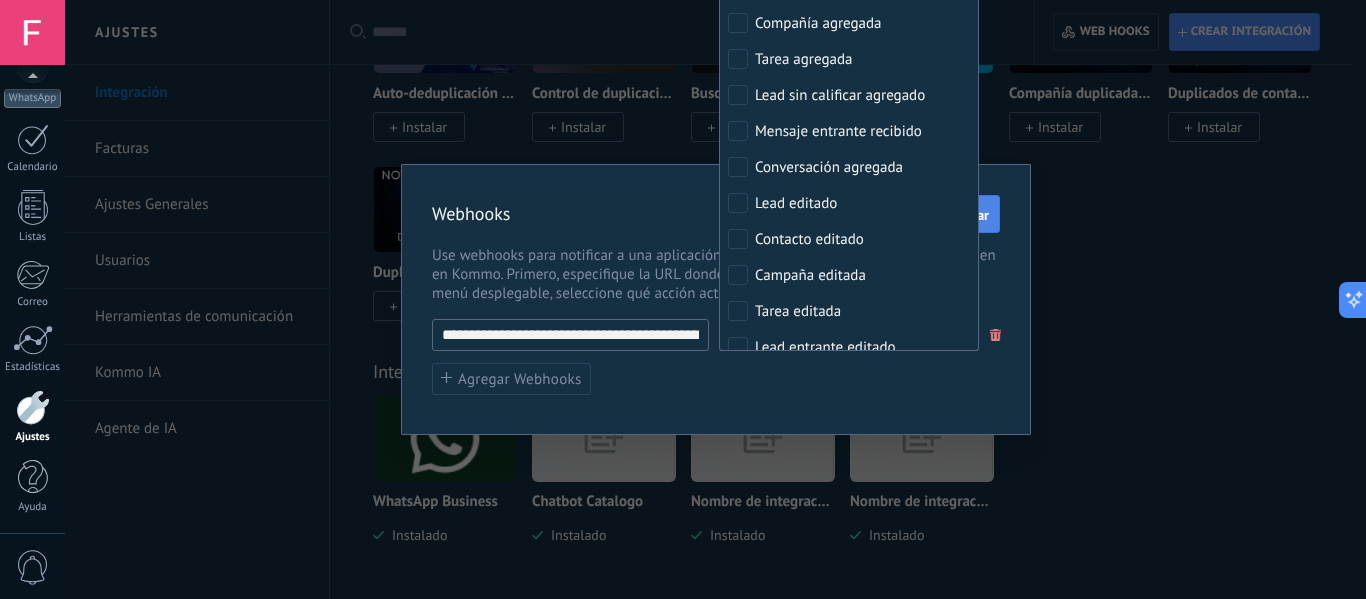 click on "Guardar" at bounding box center (965, 215) 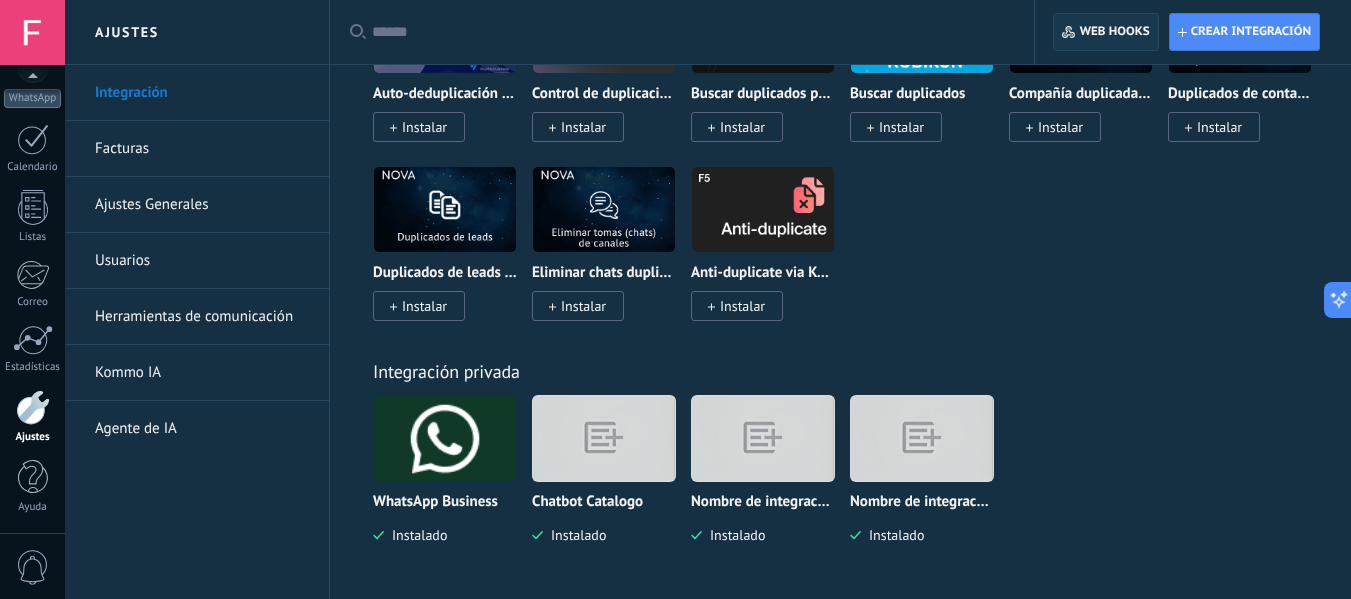 click on "Web hooks  0" at bounding box center [1105, 32] 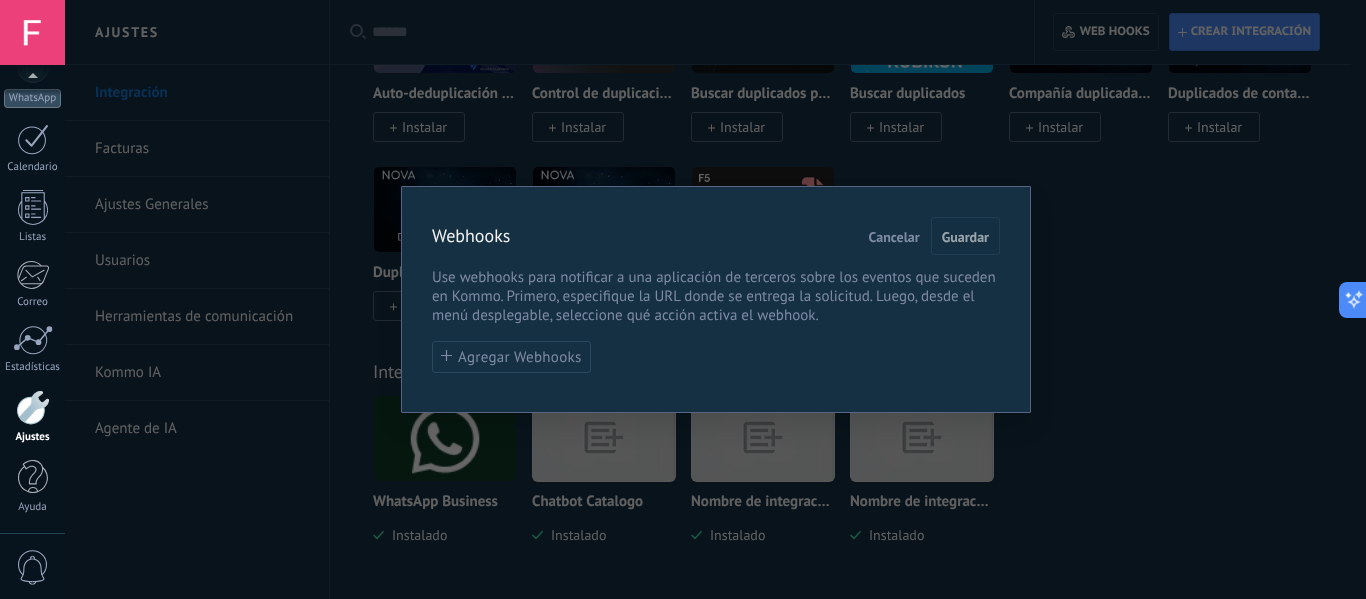 click on "Webhooks Cancelar Guardar Use webhooks para notificar a una aplicación de terceros sobre los eventos que suceden en Kommo. Primero, especifique la URL donde se entrega la solicitud. Luego, desde el menú desplegable, seleccione qué acción activa el webhook. Agregar Webhooks" at bounding box center (715, 299) 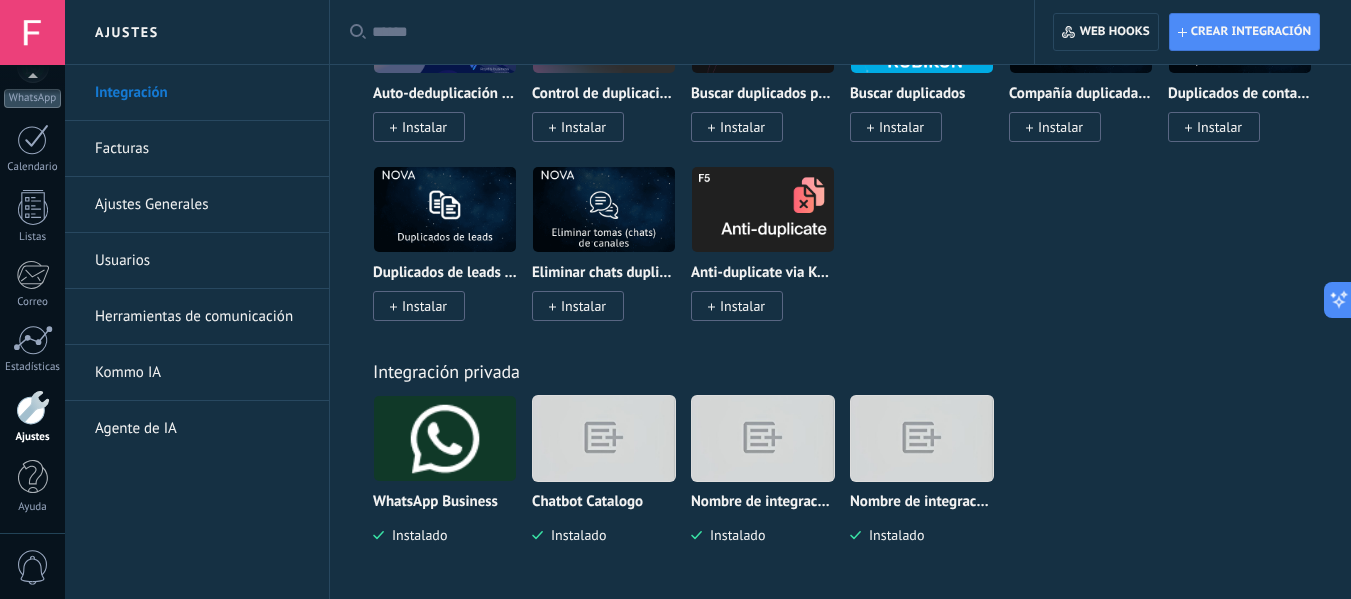 click on "Crear integración Web hooks  0" at bounding box center [1193, 32] 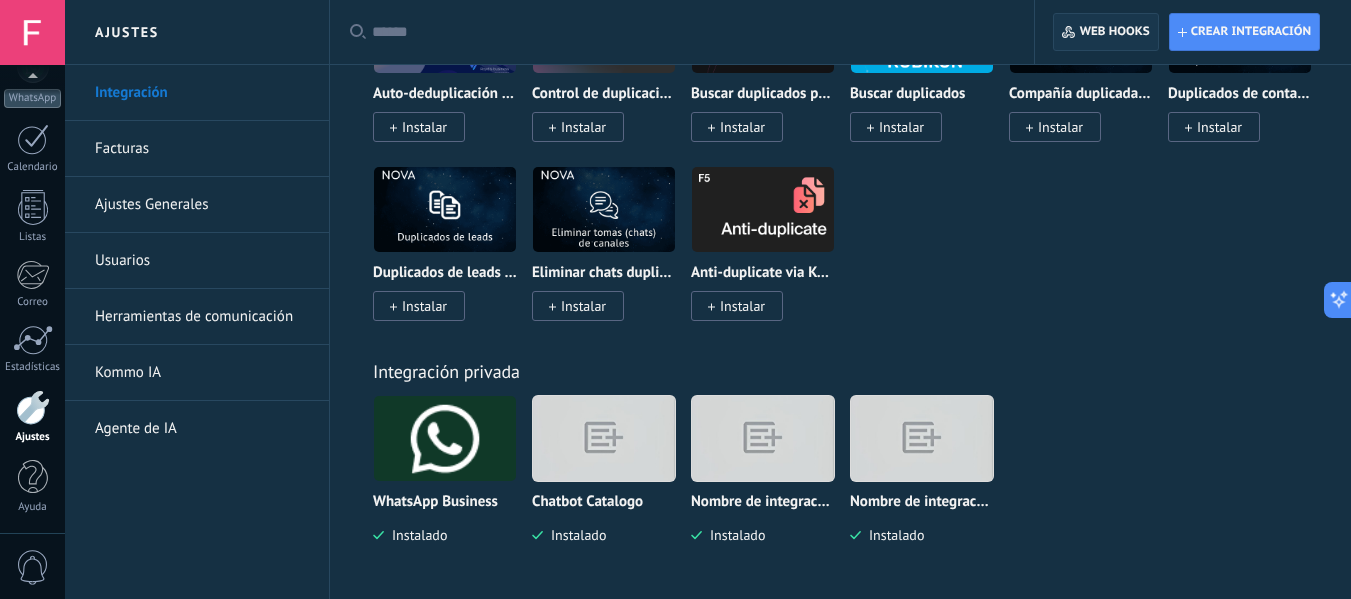 click on "Web hooks  0" at bounding box center [1105, 32] 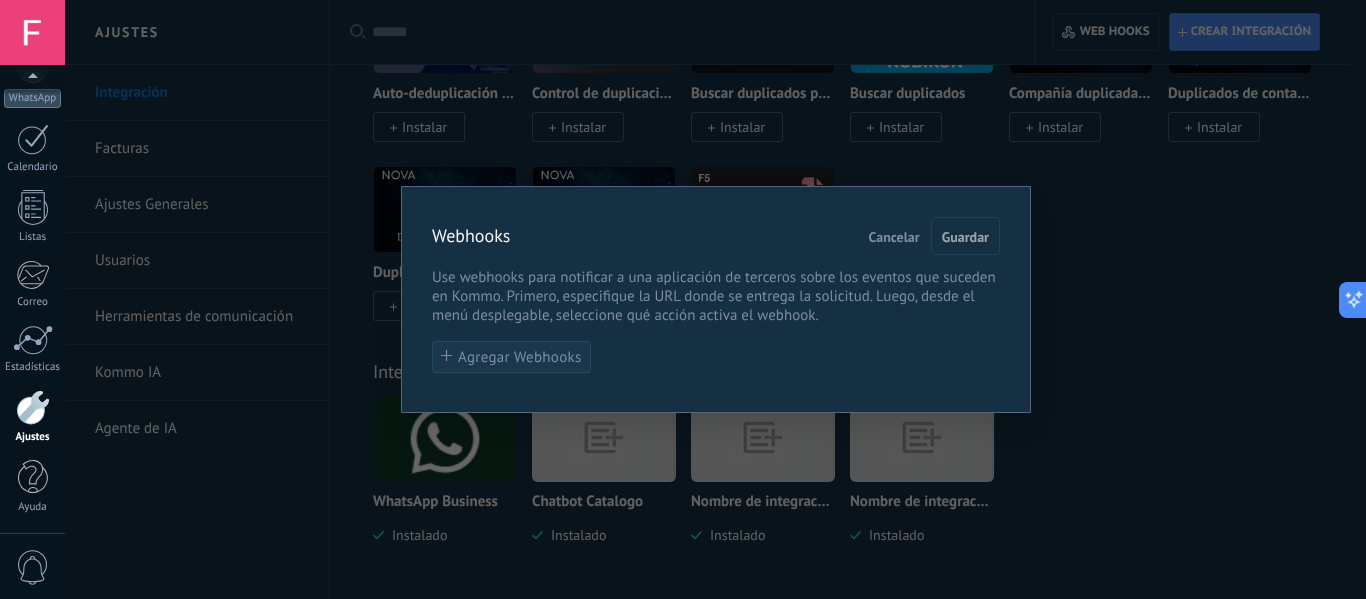 click on "Agregar Webhooks" at bounding box center [511, 357] 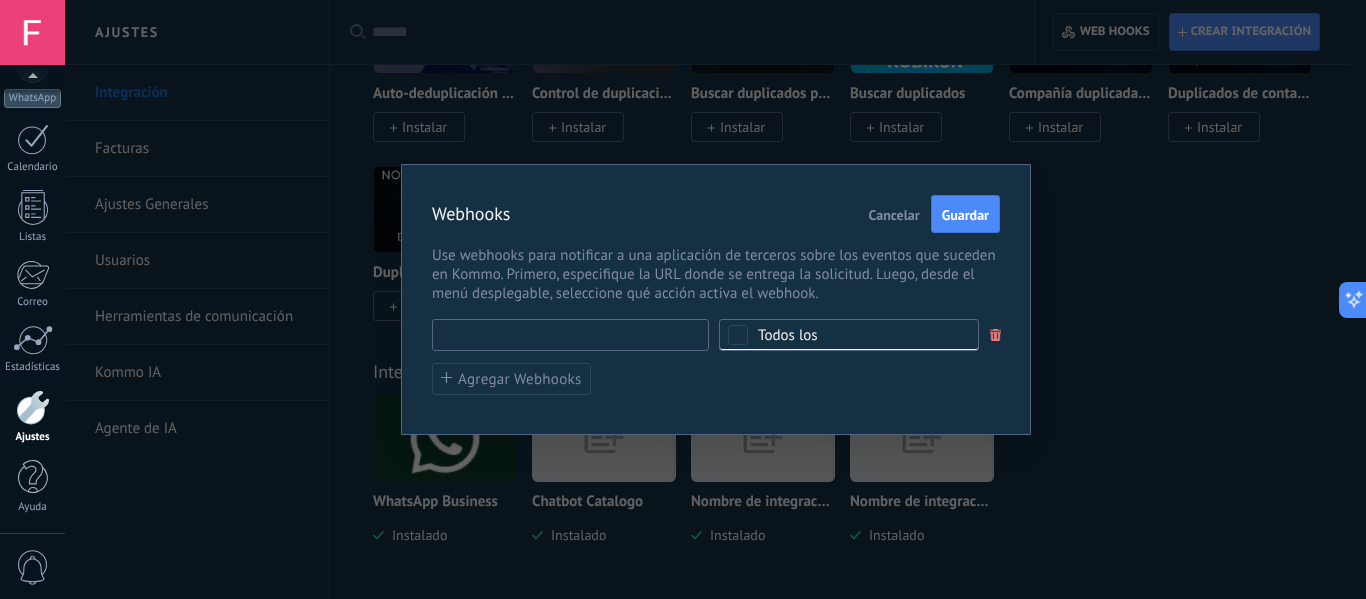 click at bounding box center (570, 335) 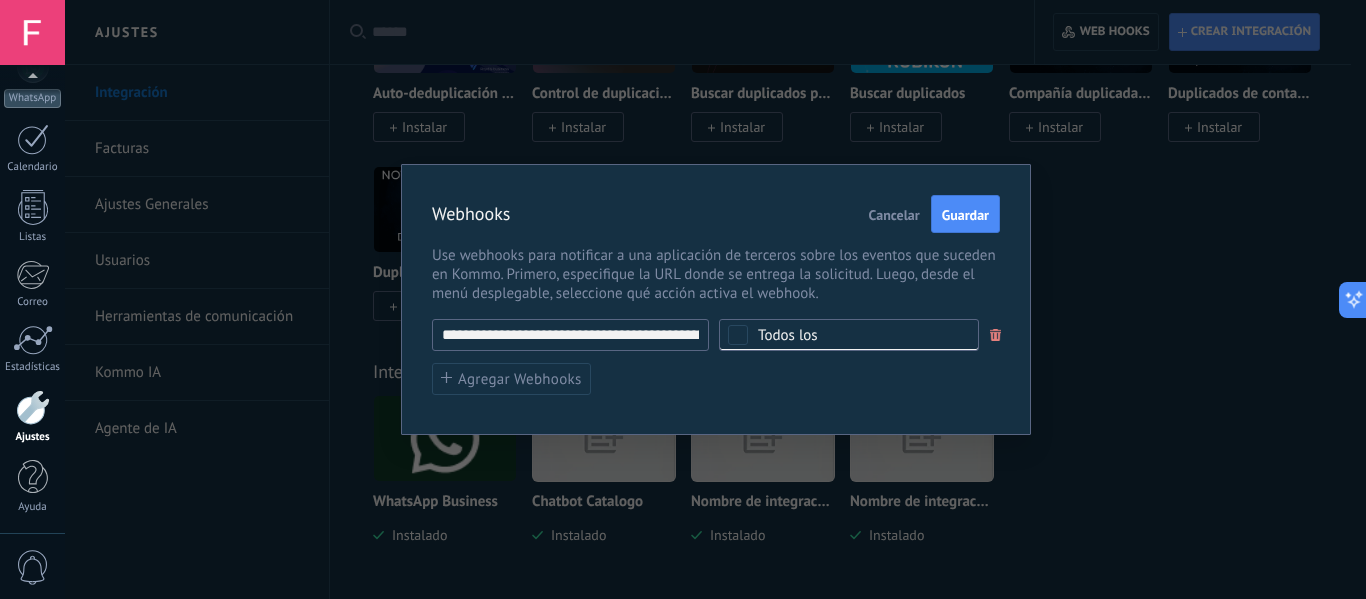 scroll, scrollTop: 0, scrollLeft: 106, axis: horizontal 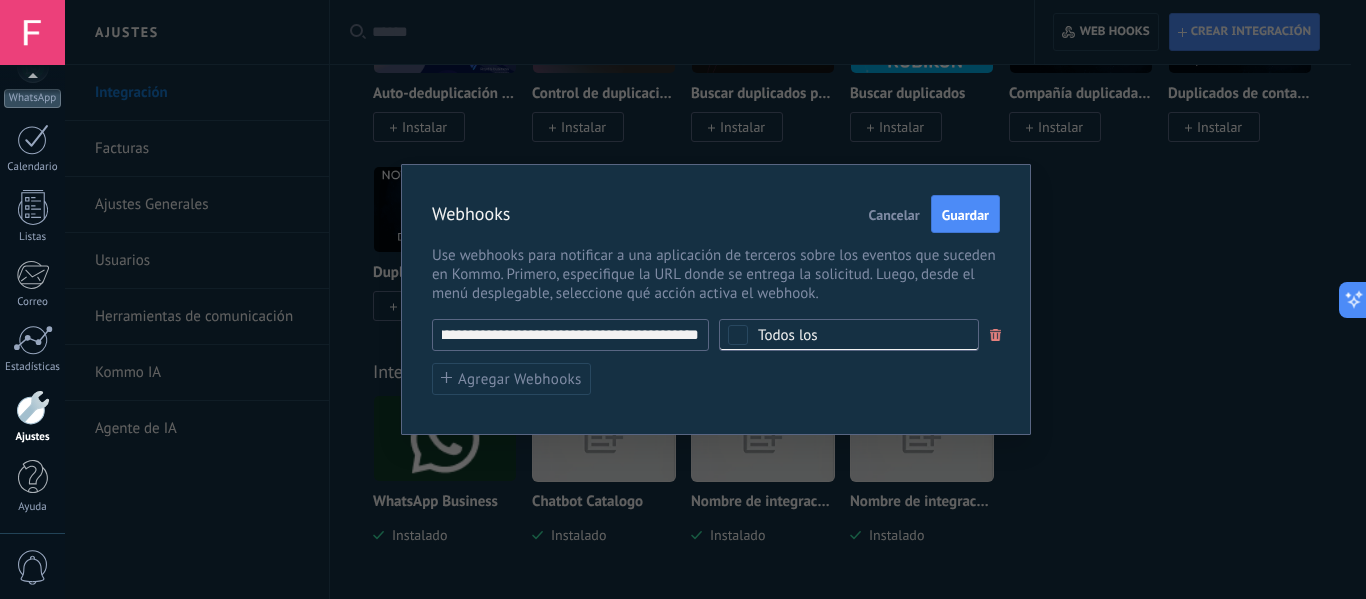 type on "**********" 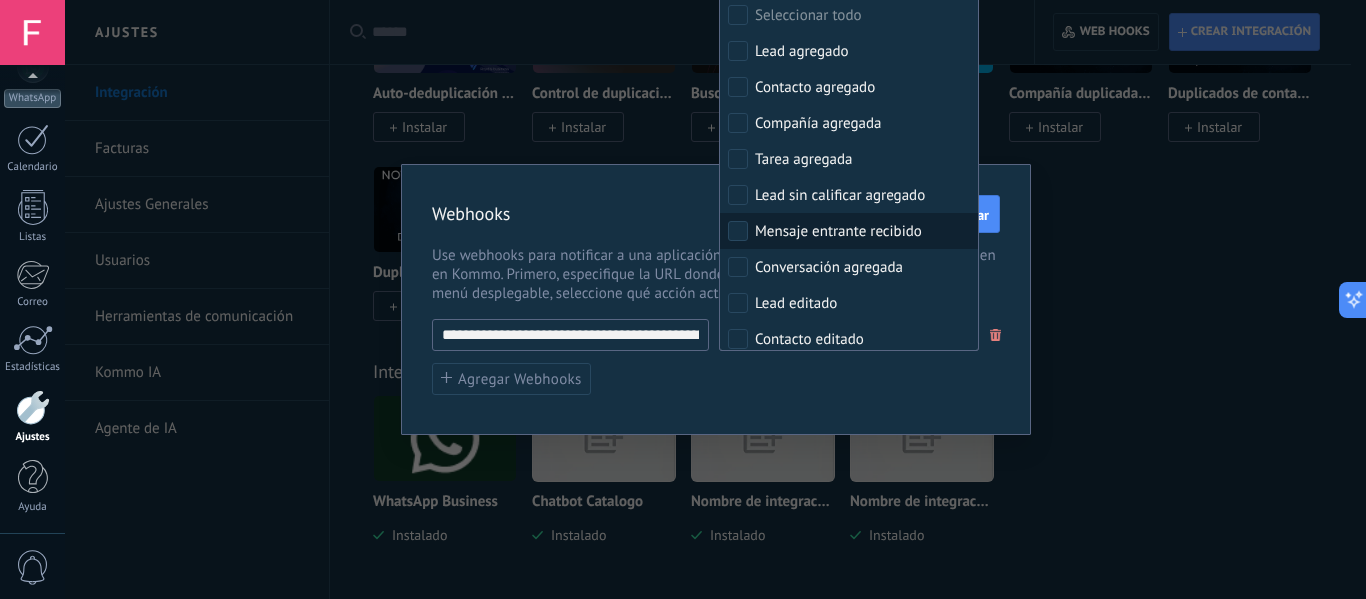click on "Mensaje entrante recibido" at bounding box center (838, 232) 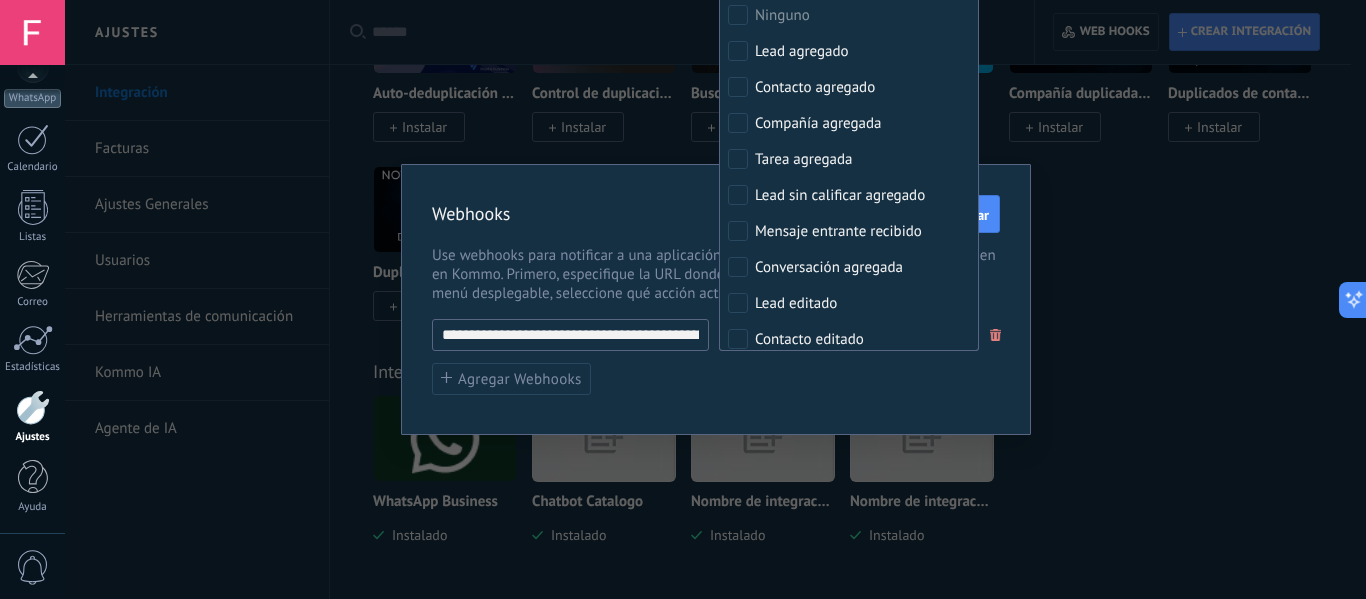 click on "**********" at bounding box center [716, 357] 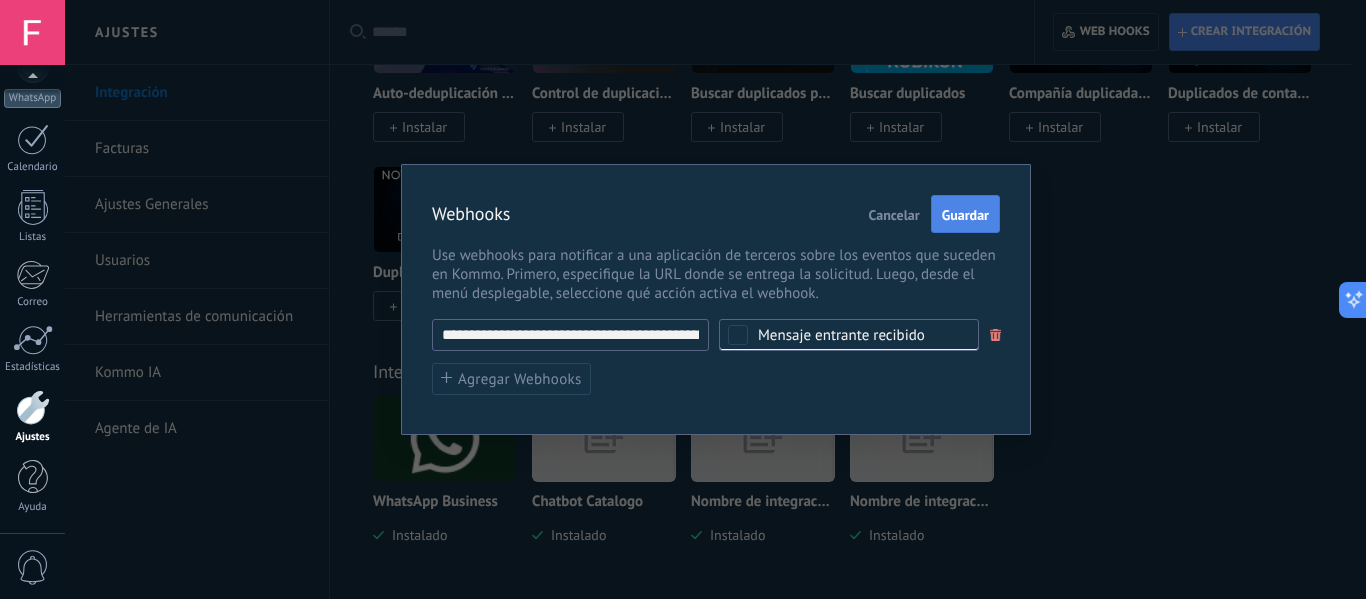 click on "Guardar" at bounding box center [965, 215] 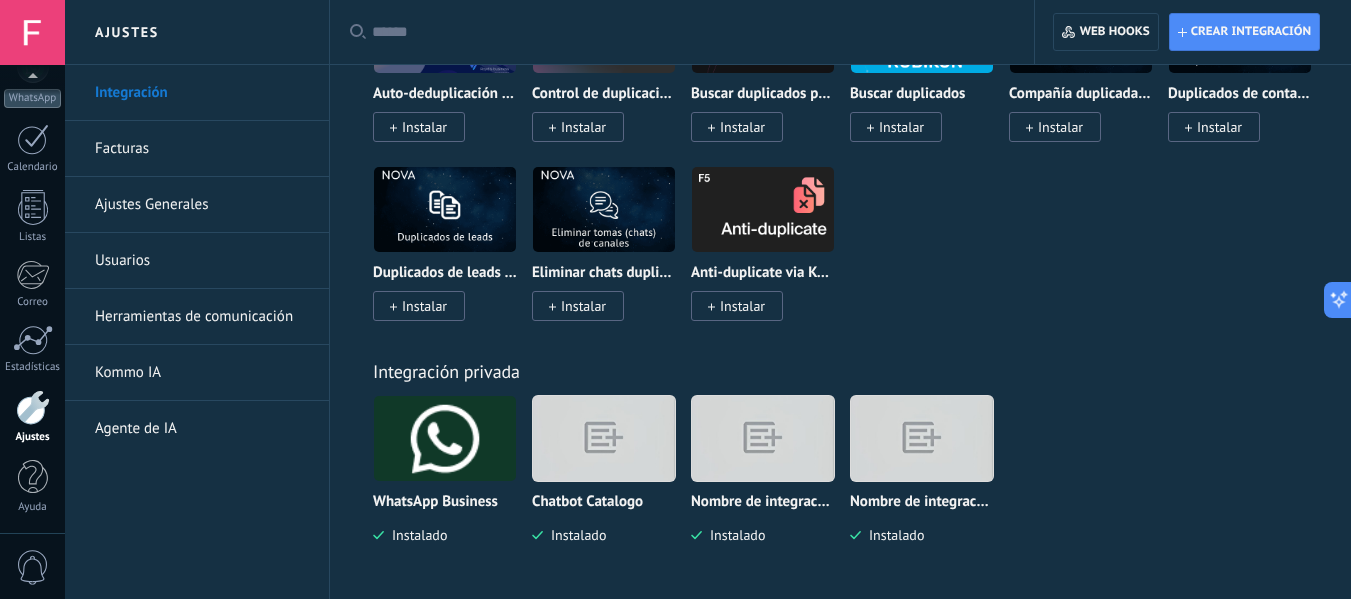 click at bounding box center [604, 438] 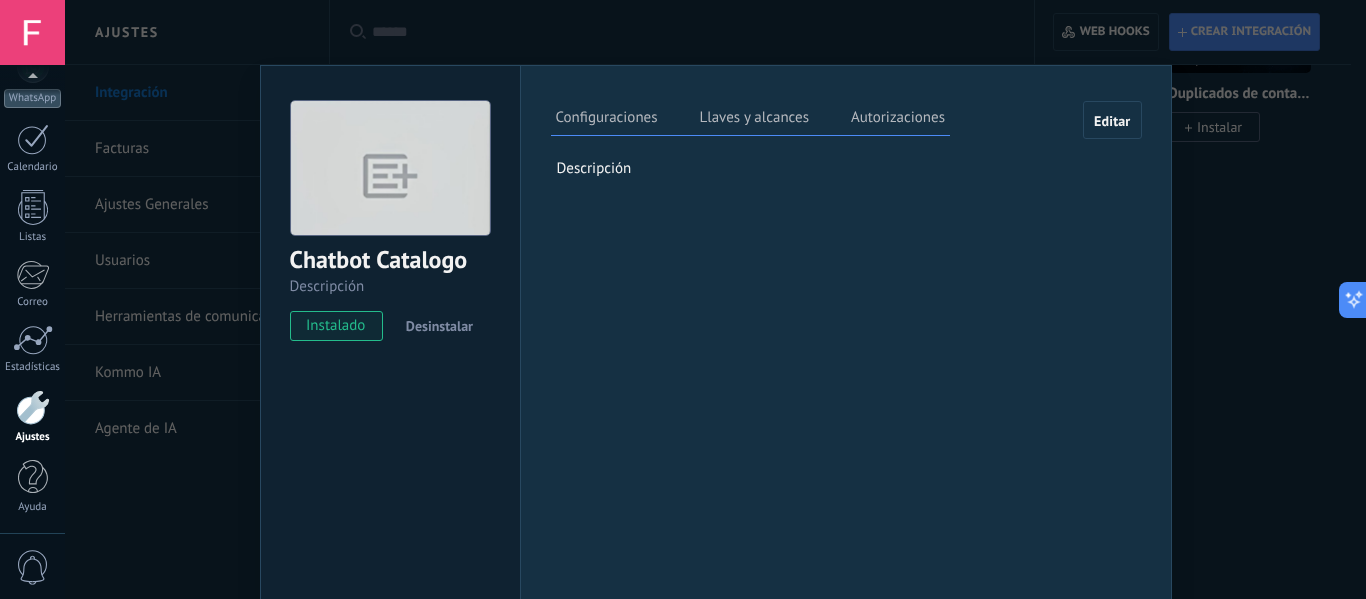 click on "Llaves y alcances" at bounding box center (754, 120) 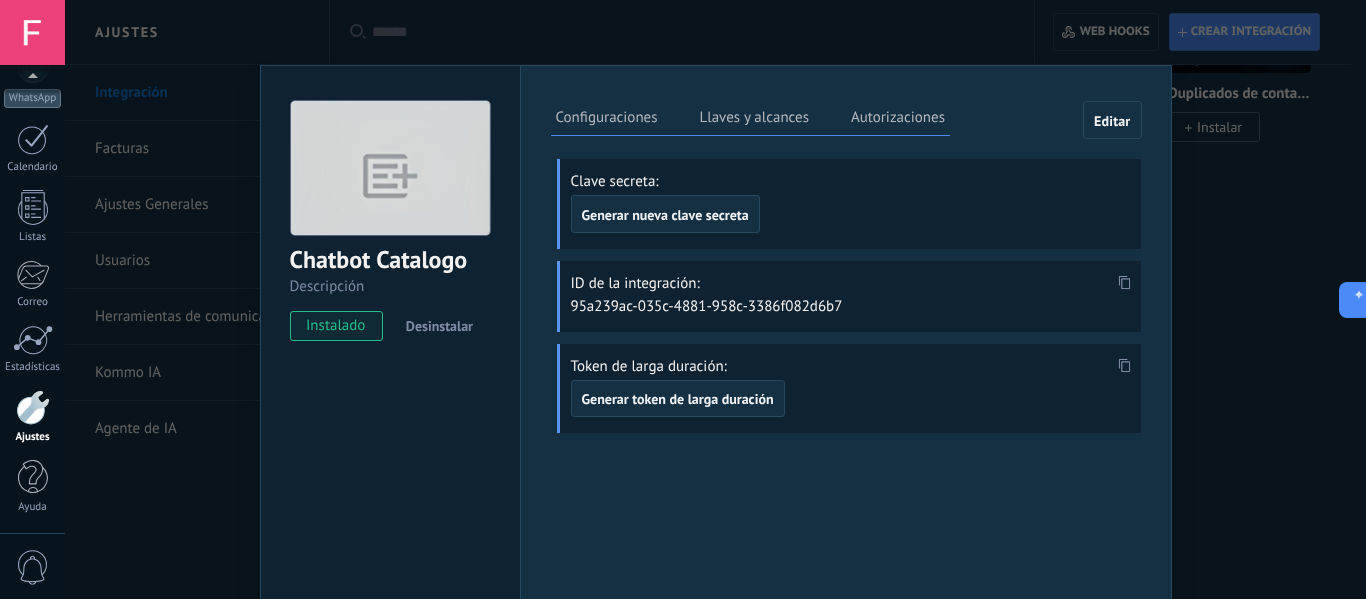 click on "Configuraciones Llaves y alcances Autorizaciones Editar Clave secreta: Generar nueva clave secreta ID de la integración: 95a239ac-035c-4881-958c-3386f082d6b7 Token de larga duración: Generar token de larga duración Esta pestaña registra a los usuarios que han concedido acceso a las integración a esta cuenta. Si deseas remover la posibilidad que un usuario pueda enviar solicitudes a la cuenta en nombre de esta integración, puedes revocar el acceso. Si el acceso a todos los usuarios es revocado, la integración dejará de funcionar. Esta aplicacion está instalada, pero nadie le ha dado acceso aun. Descripción" at bounding box center (846, 278) 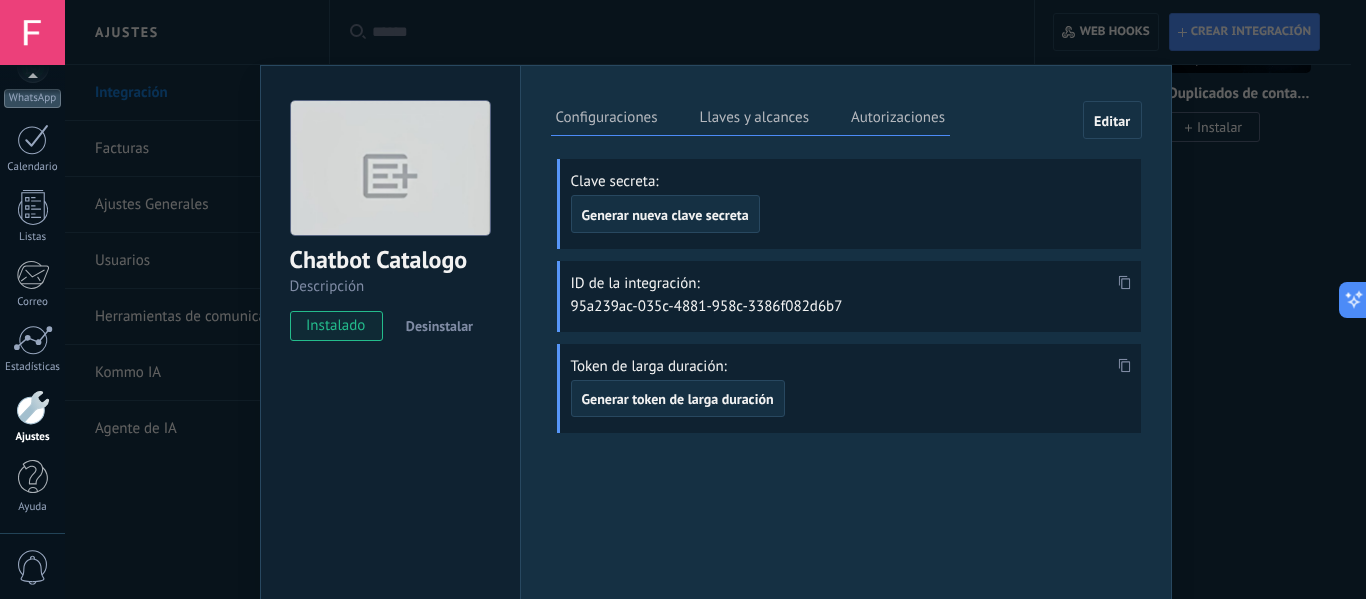 click on "Autorizaciones" at bounding box center [898, 120] 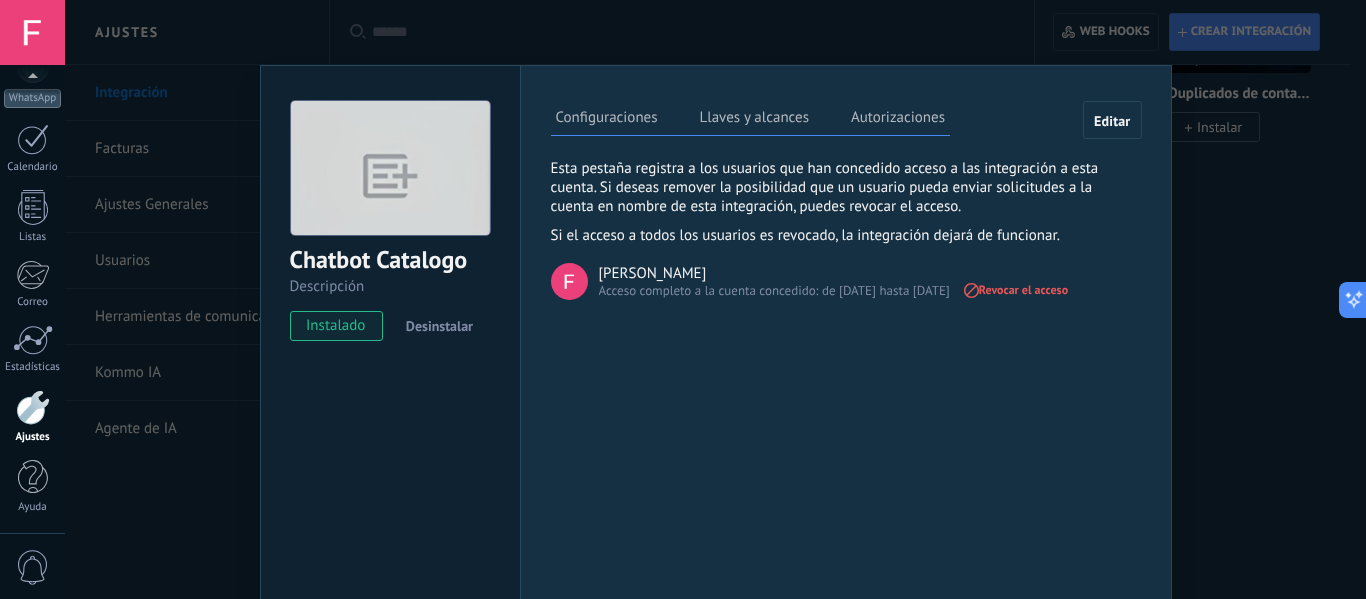 click on "Acceso completo a la cuenta concedido: de 10.07.2025 hasta 30.07.2025" at bounding box center (774, 291) 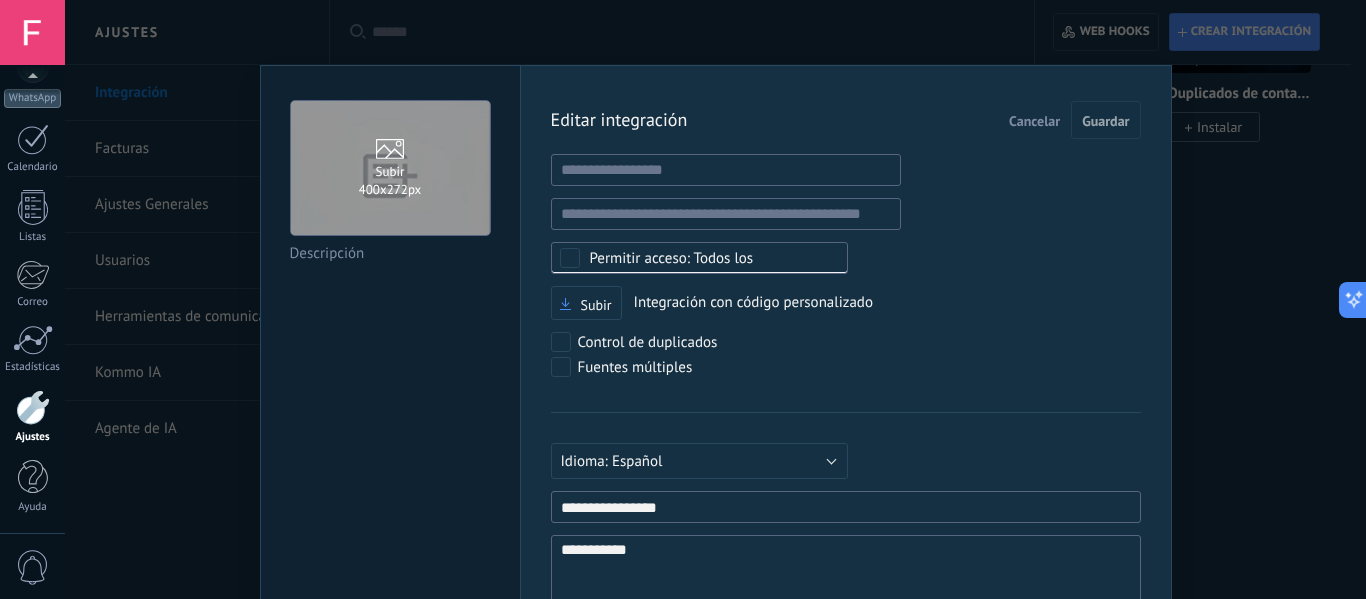 scroll, scrollTop: 19, scrollLeft: 0, axis: vertical 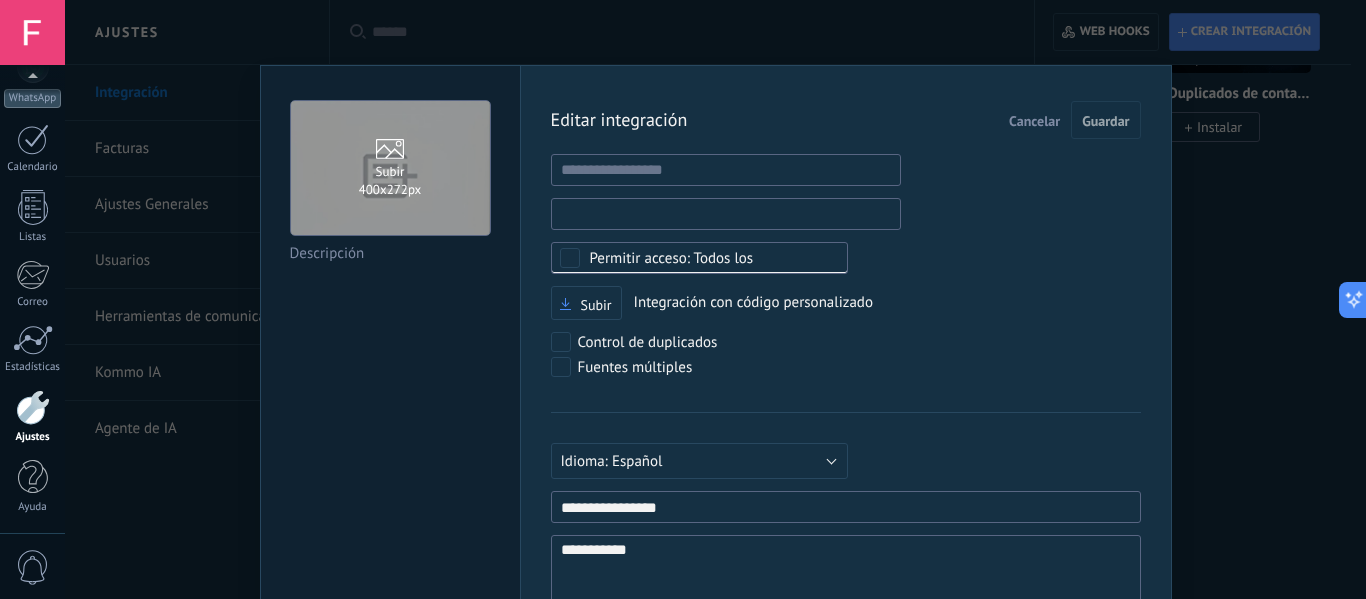 click at bounding box center [726, 214] 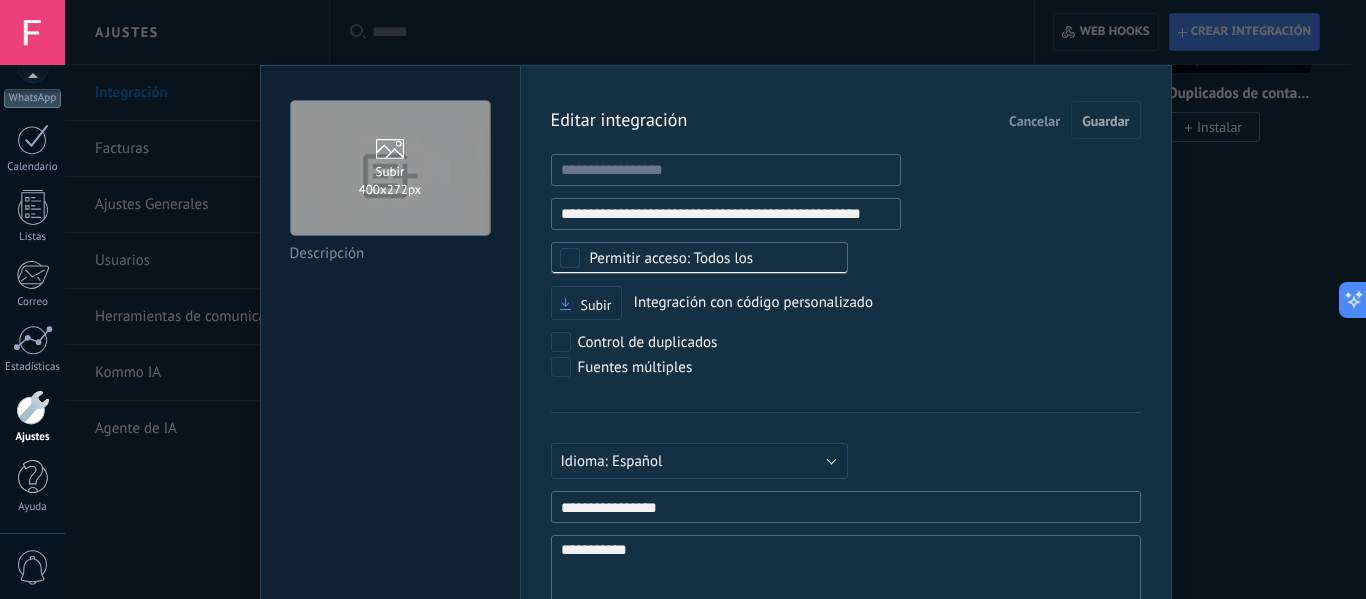 scroll, scrollTop: 0, scrollLeft: 33, axis: horizontal 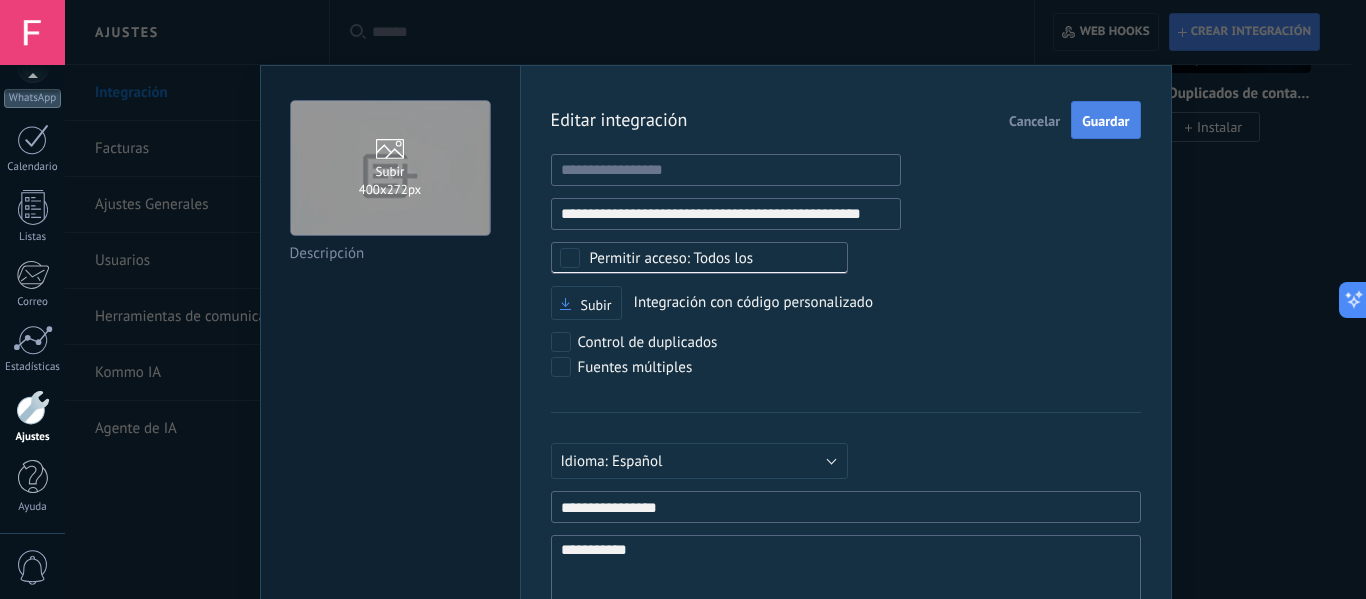 type on "**********" 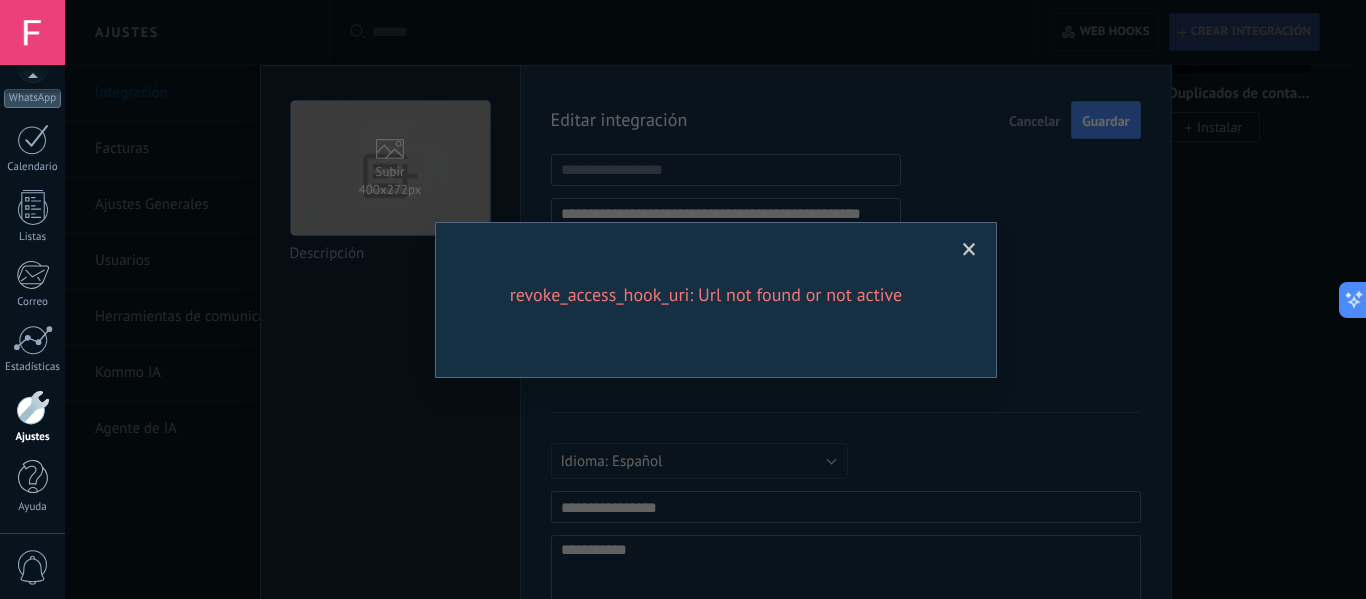 click at bounding box center [969, 250] 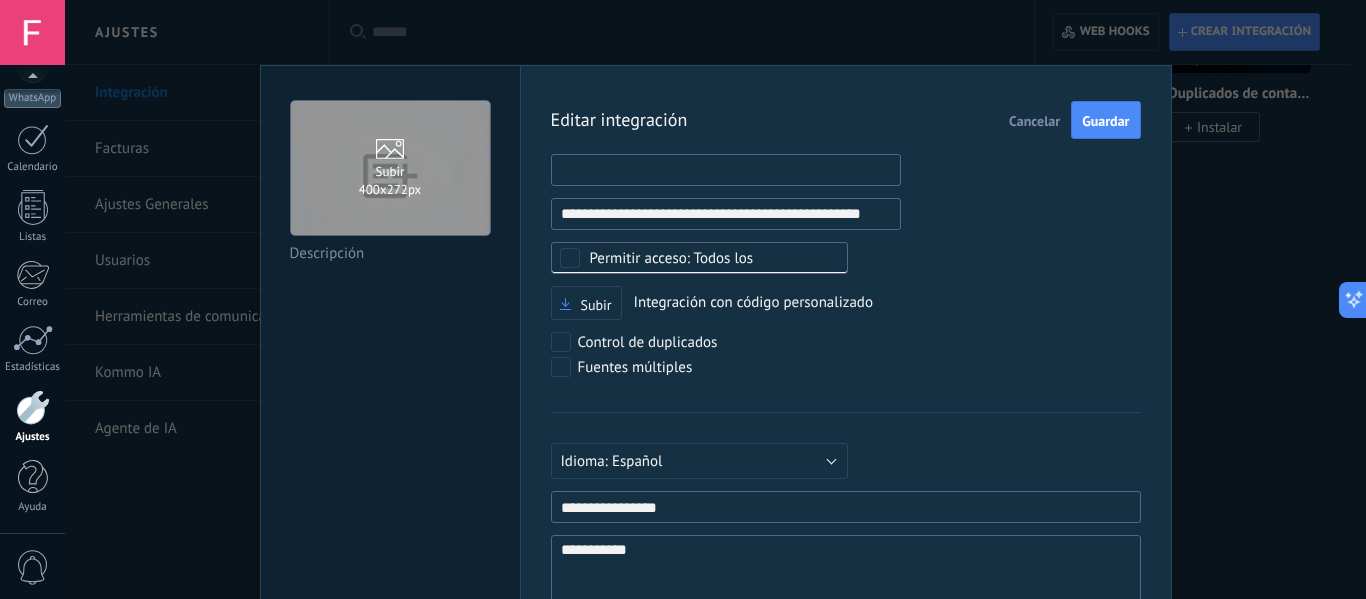 click at bounding box center (726, 170) 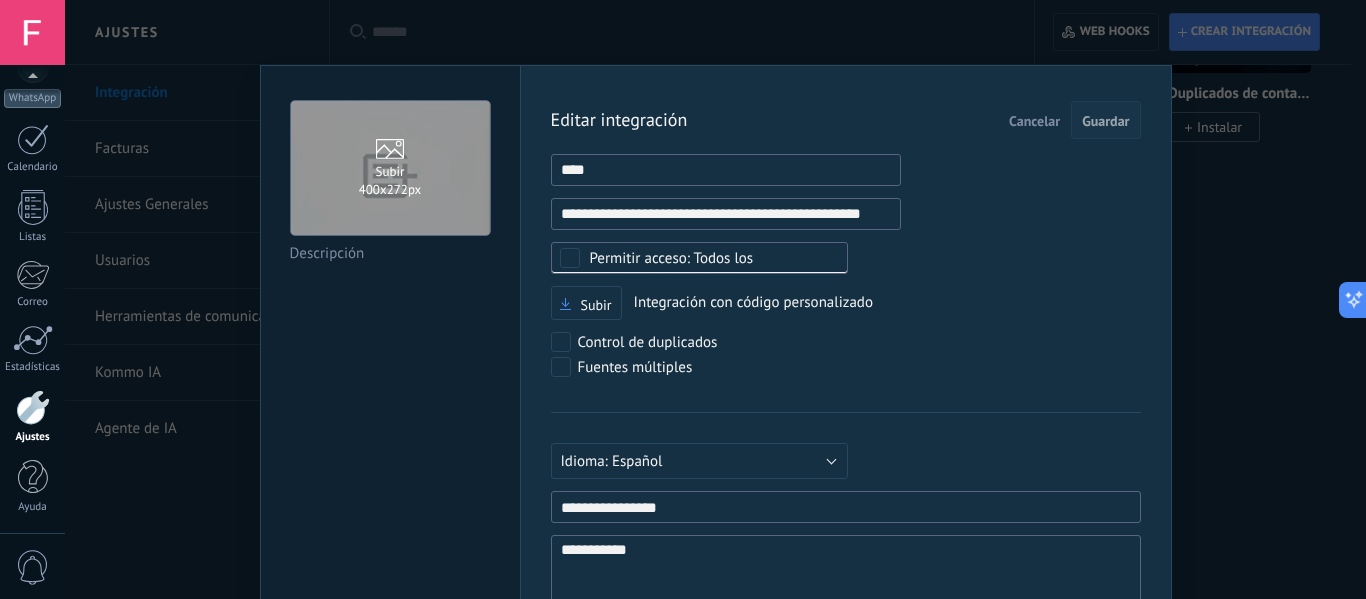 type on "**********" 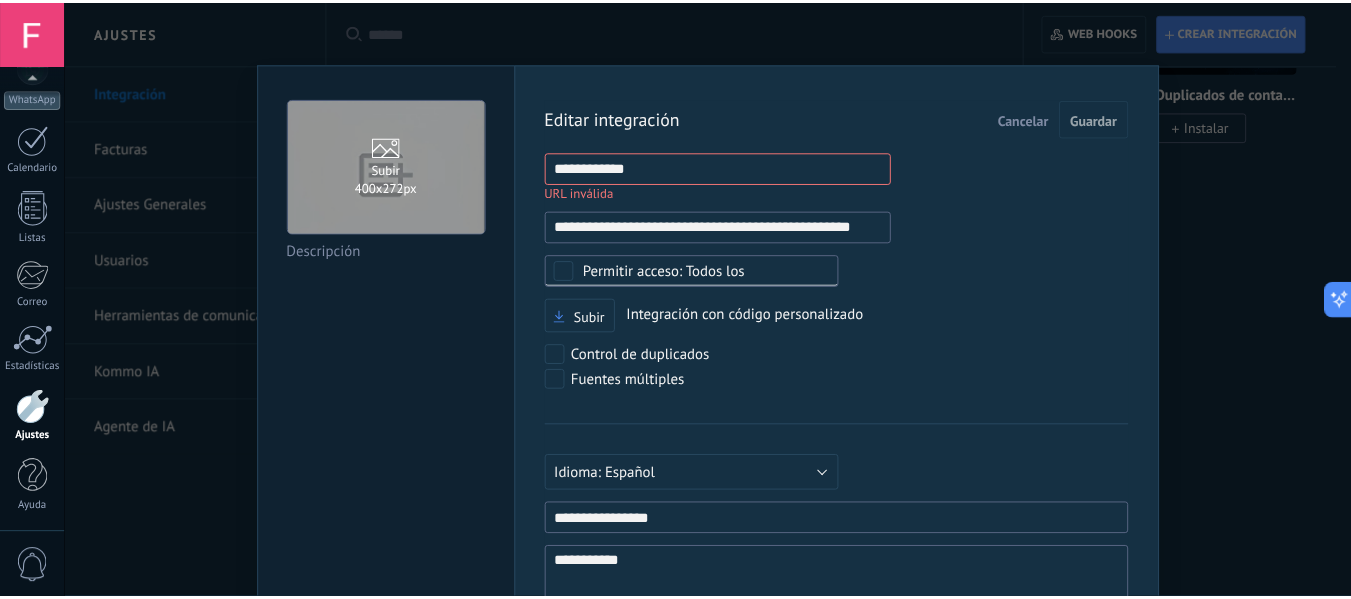 scroll, scrollTop: 0, scrollLeft: 0, axis: both 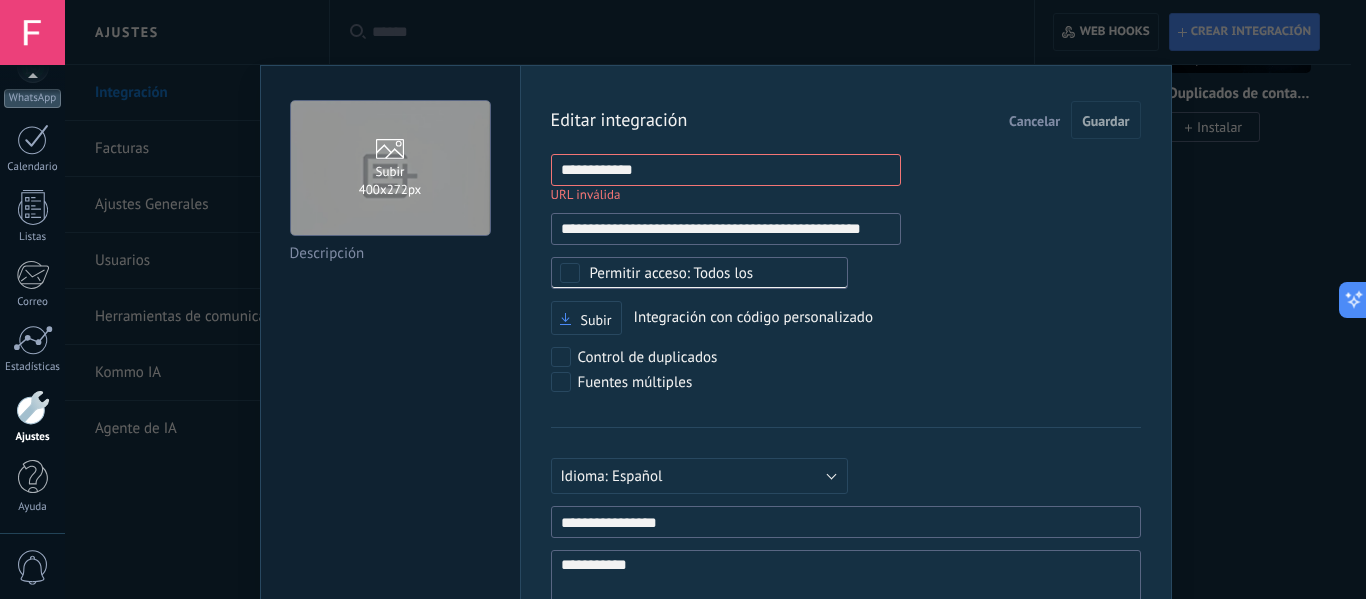 click on "**********" at bounding box center (715, 299) 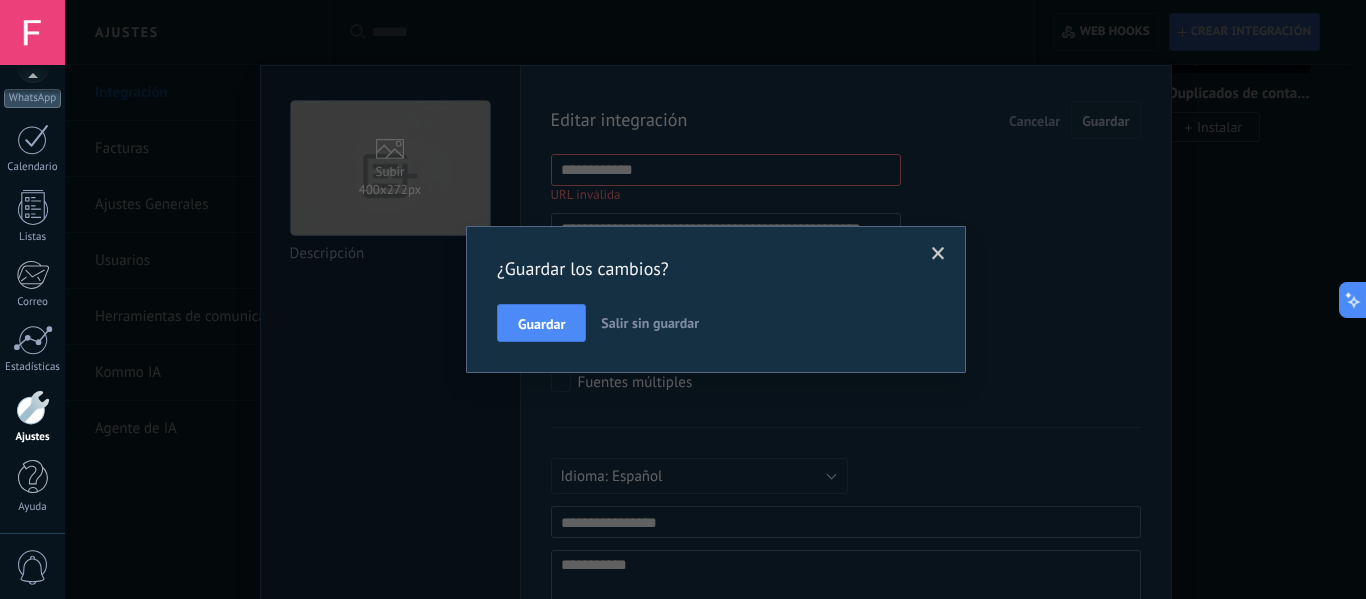 click on "Salir sin guardar" at bounding box center [650, 323] 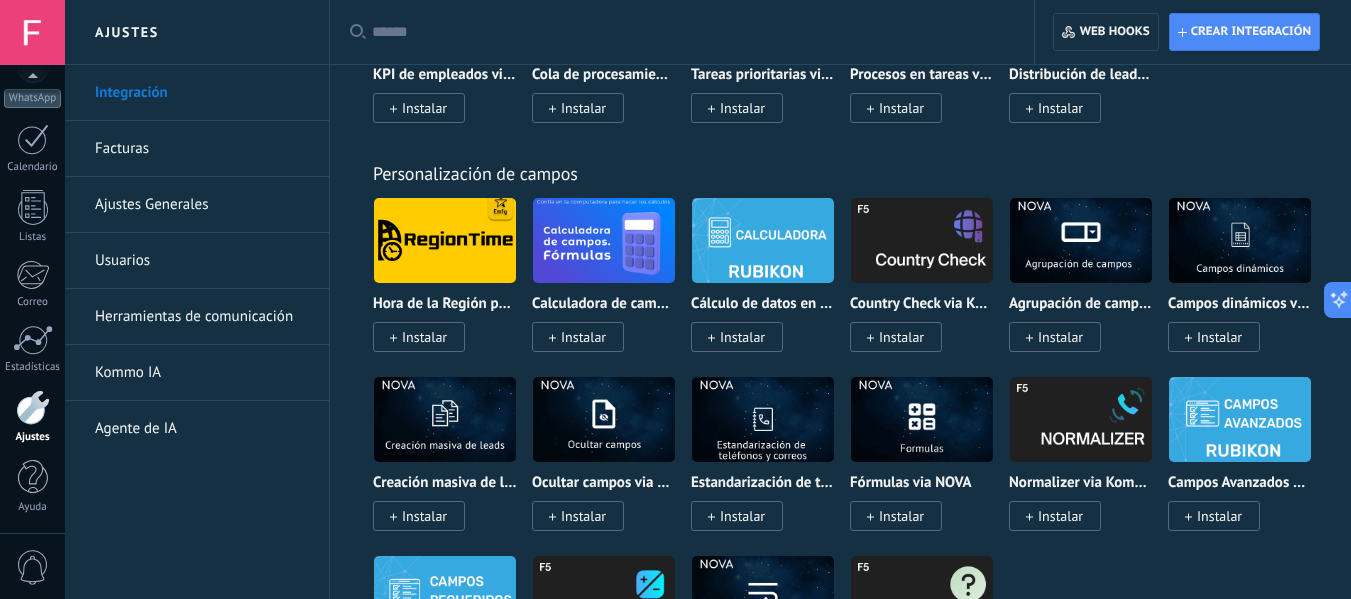 scroll, scrollTop: 7427, scrollLeft: 0, axis: vertical 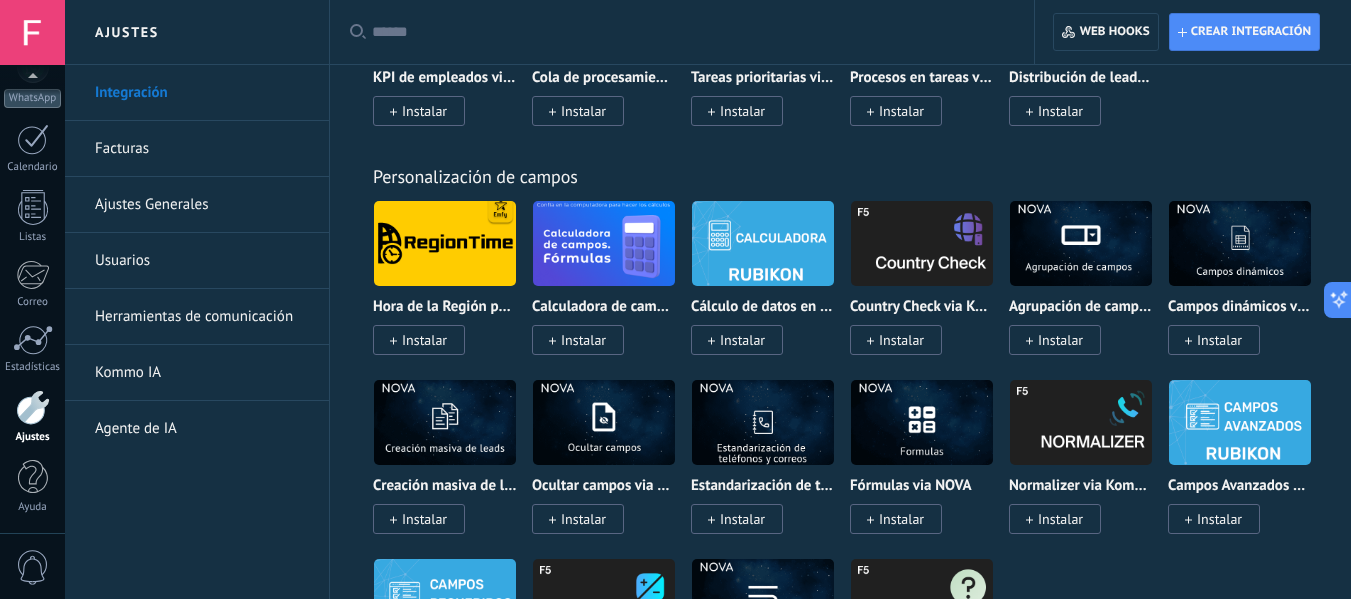 click on "Herramientas de comunicación" at bounding box center [202, 317] 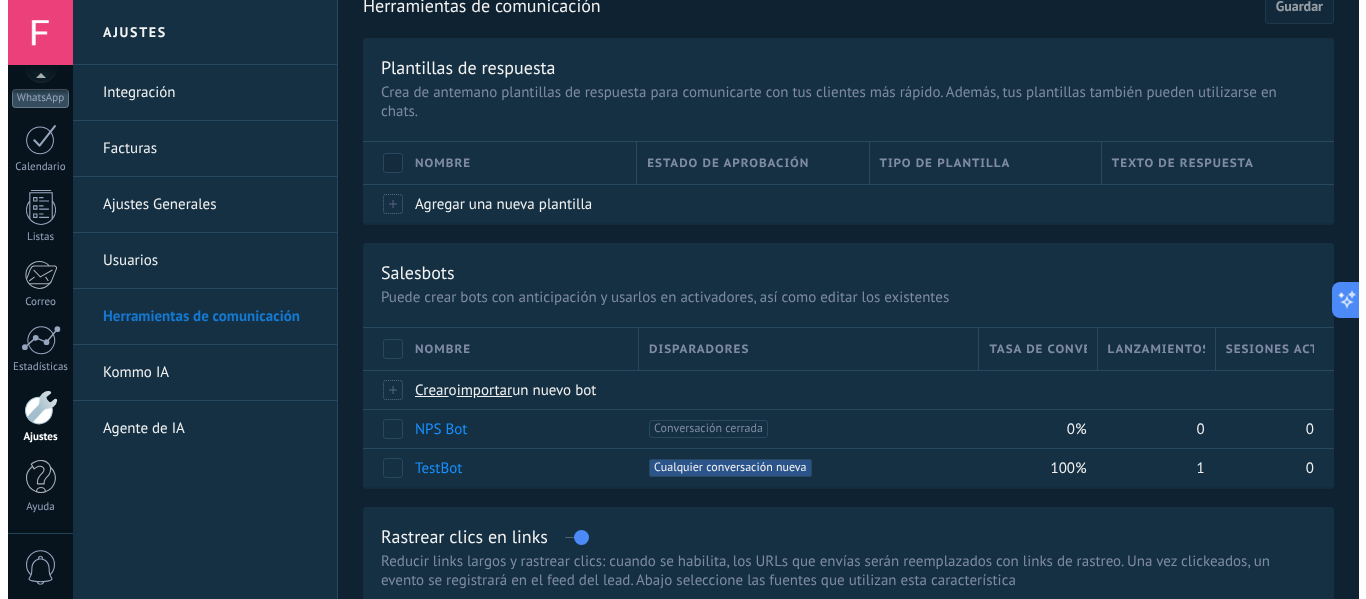 scroll, scrollTop: 0, scrollLeft: 0, axis: both 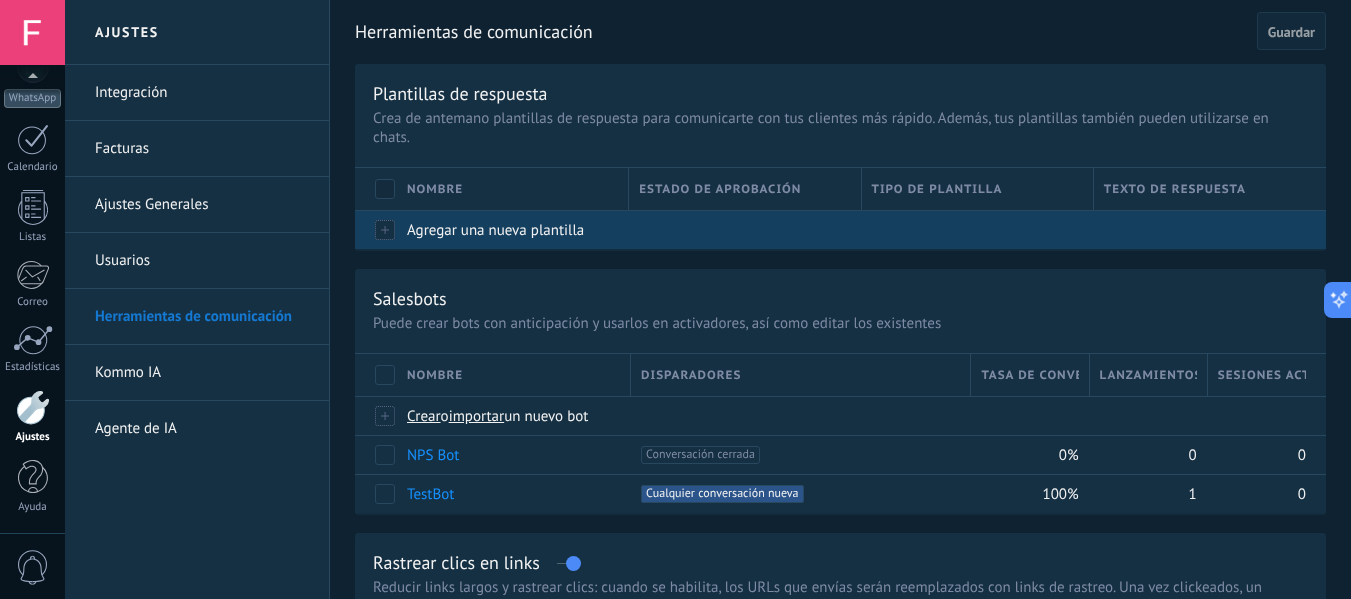 click on "Agregar una nueva plantilla" at bounding box center [495, 230] 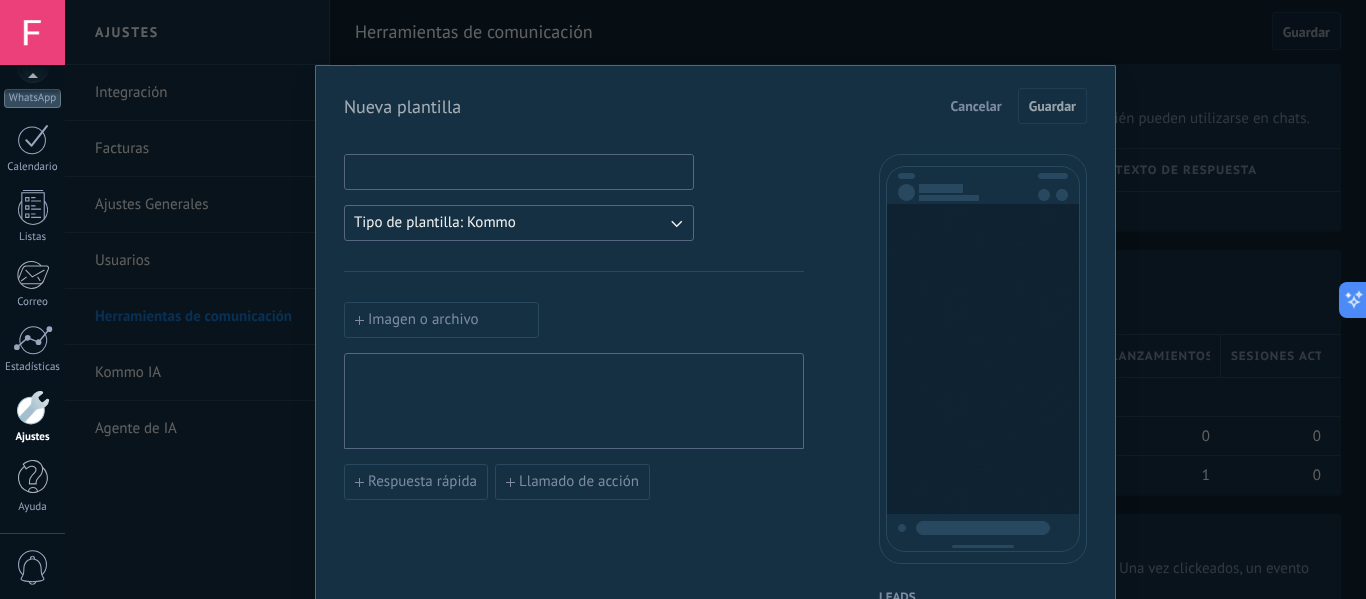 click at bounding box center (519, 171) 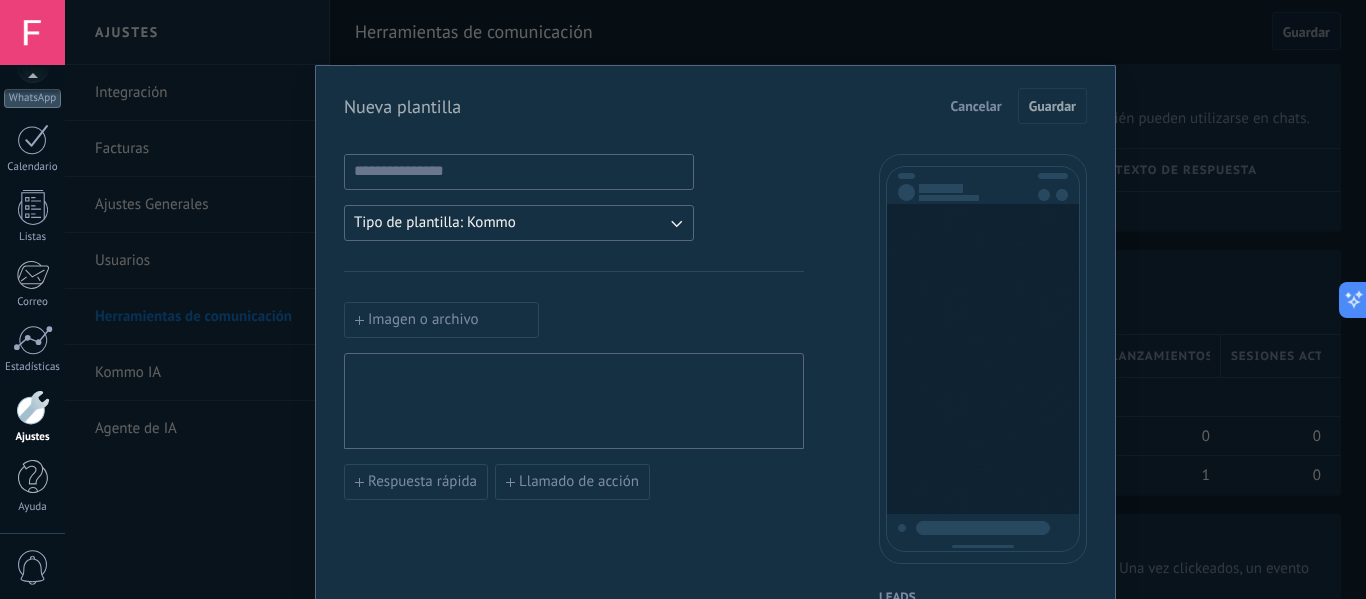 click on "Nueva plantilla Cancelar Guardar" at bounding box center [715, 106] 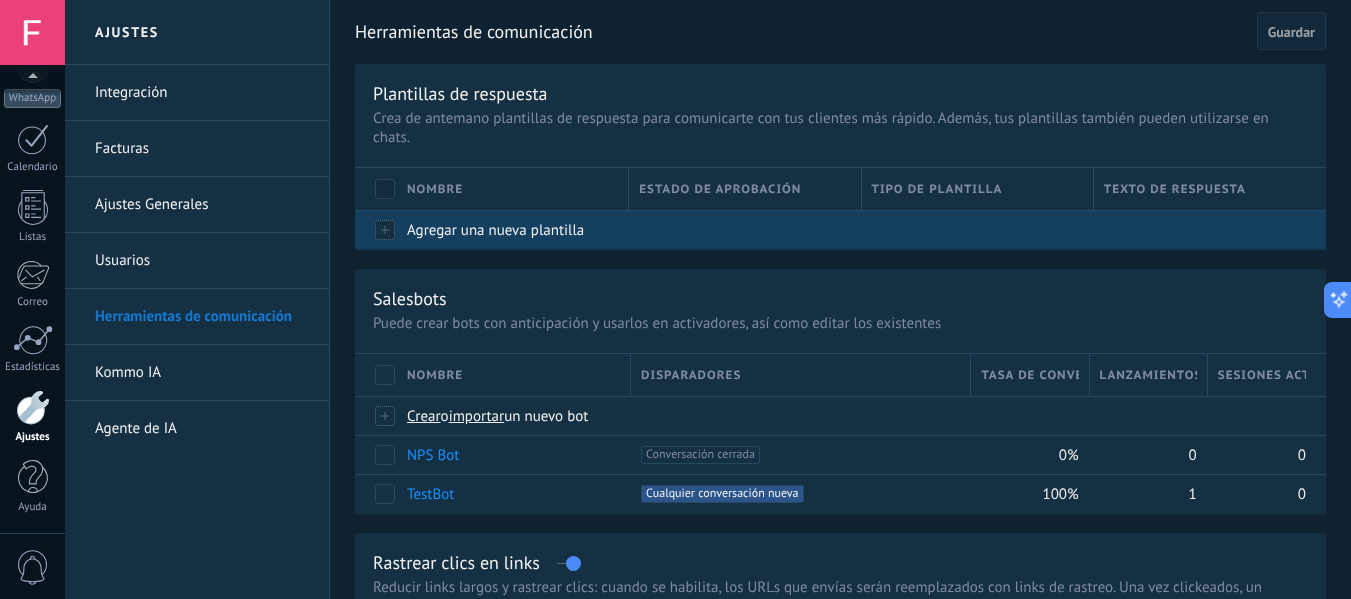 click on "Agregar una nueva plantilla" at bounding box center (508, 230) 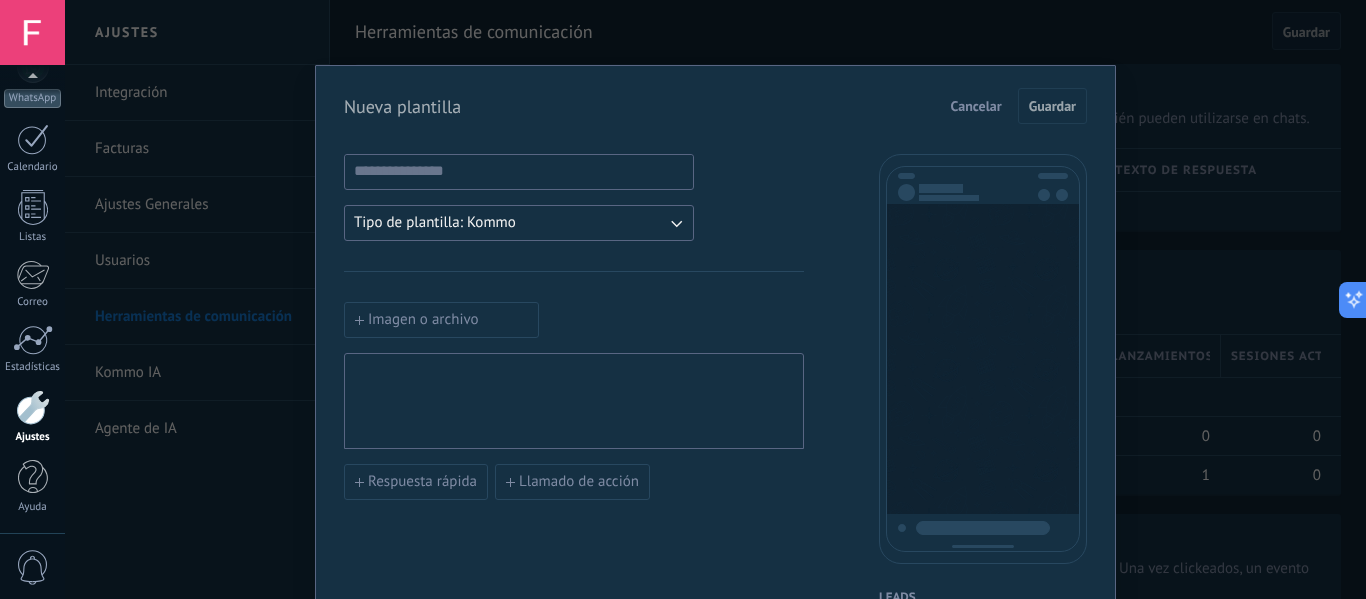 click at bounding box center (519, 172) 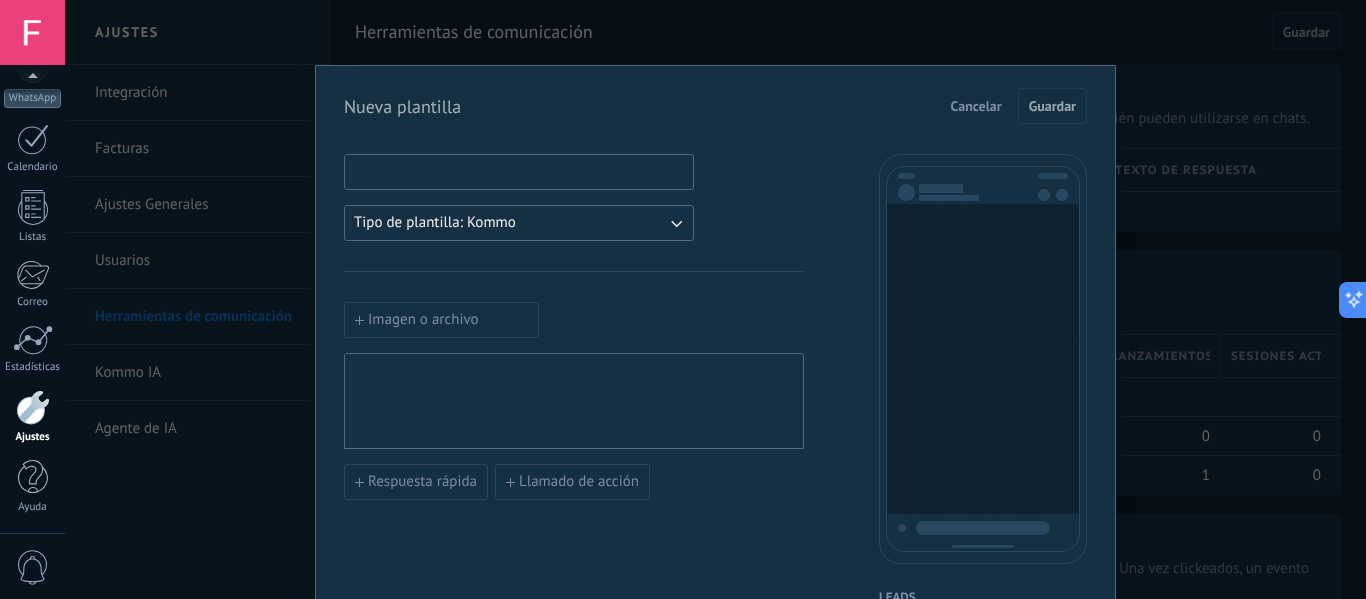 click at bounding box center (519, 171) 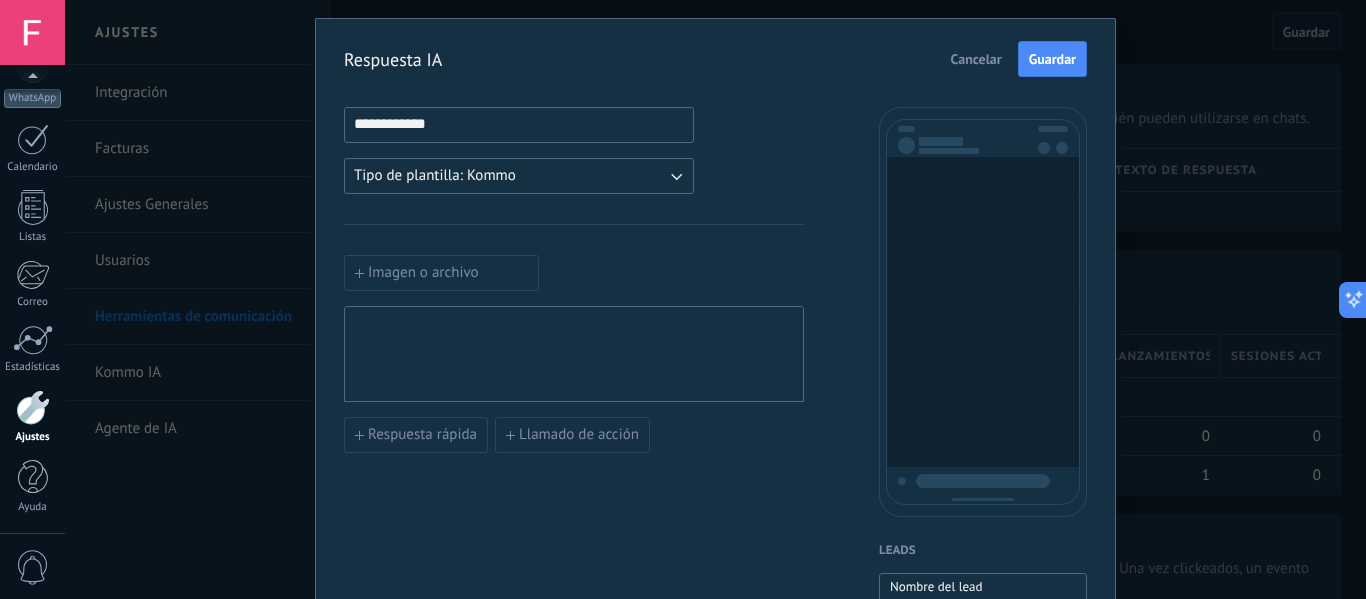scroll, scrollTop: 12, scrollLeft: 0, axis: vertical 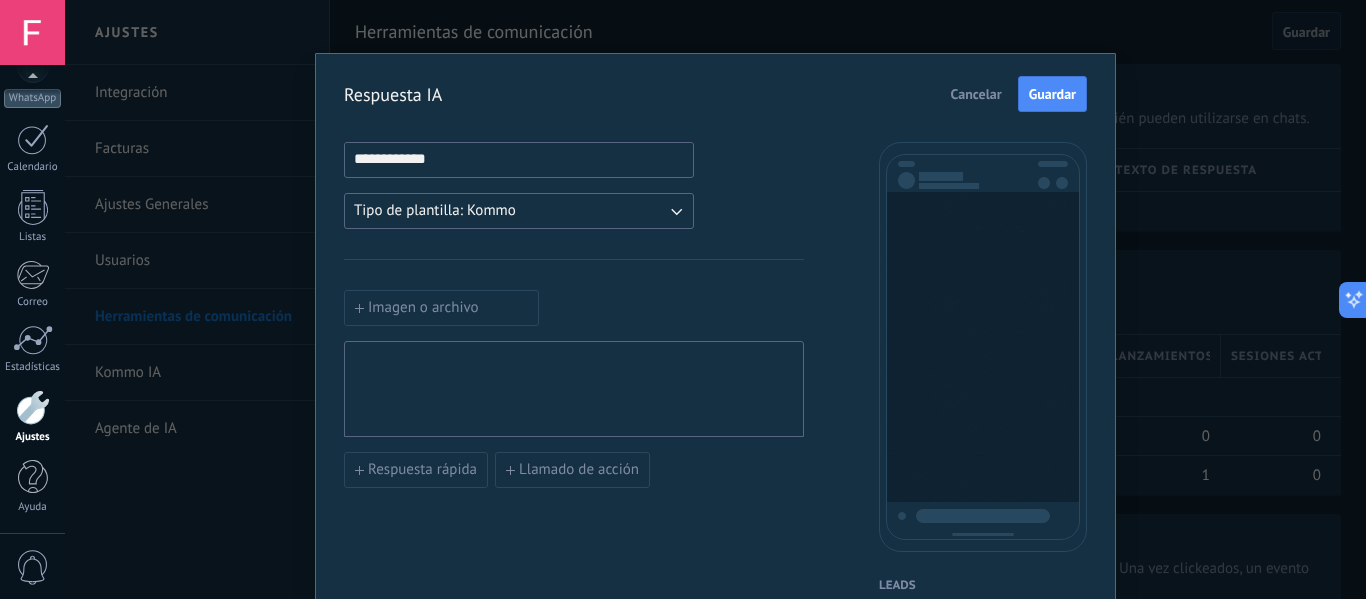 type on "**********" 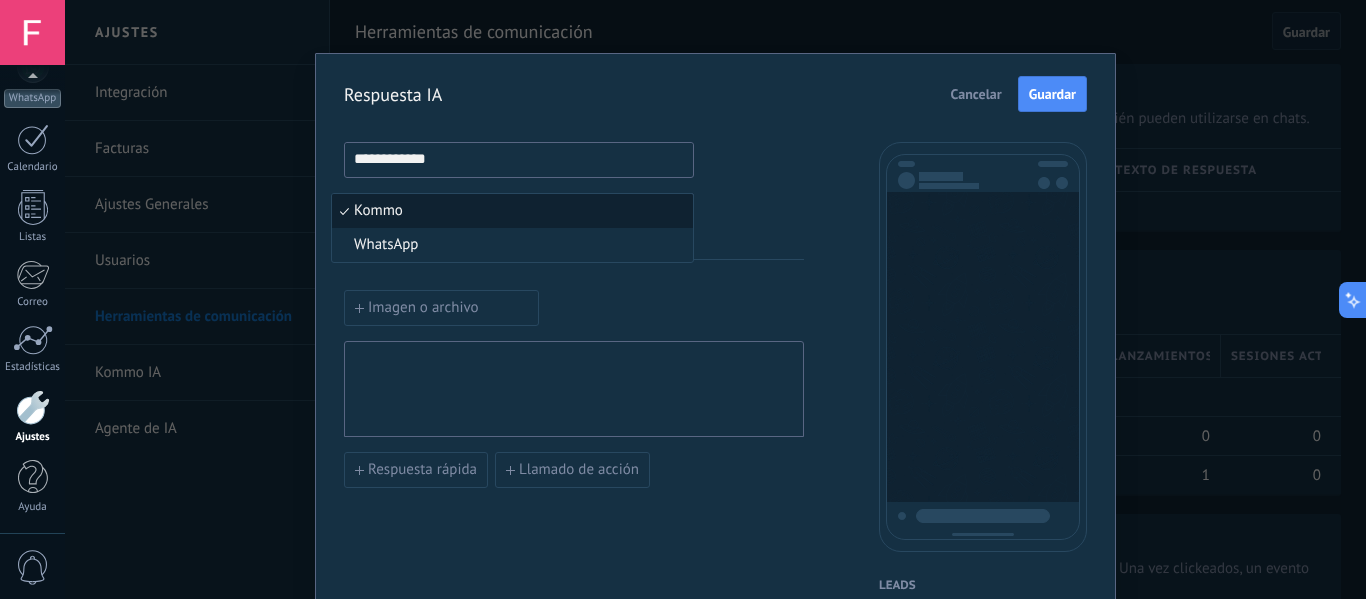 click on "Kommo" at bounding box center (512, 211) 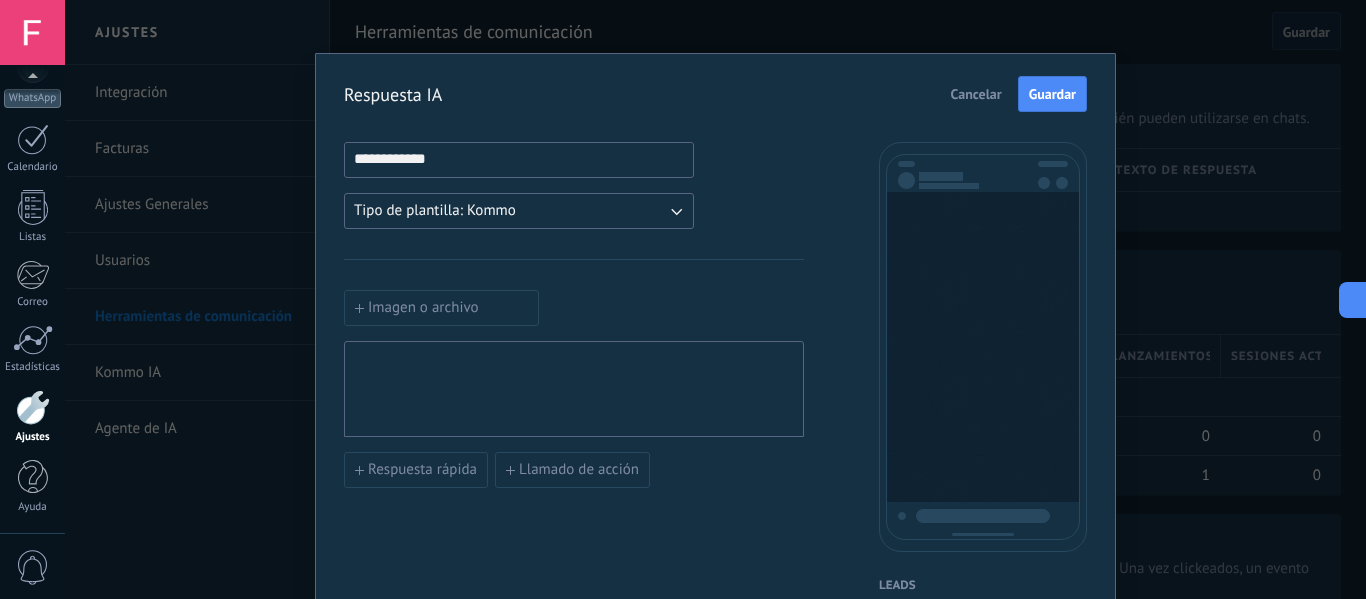 scroll, scrollTop: 0, scrollLeft: 0, axis: both 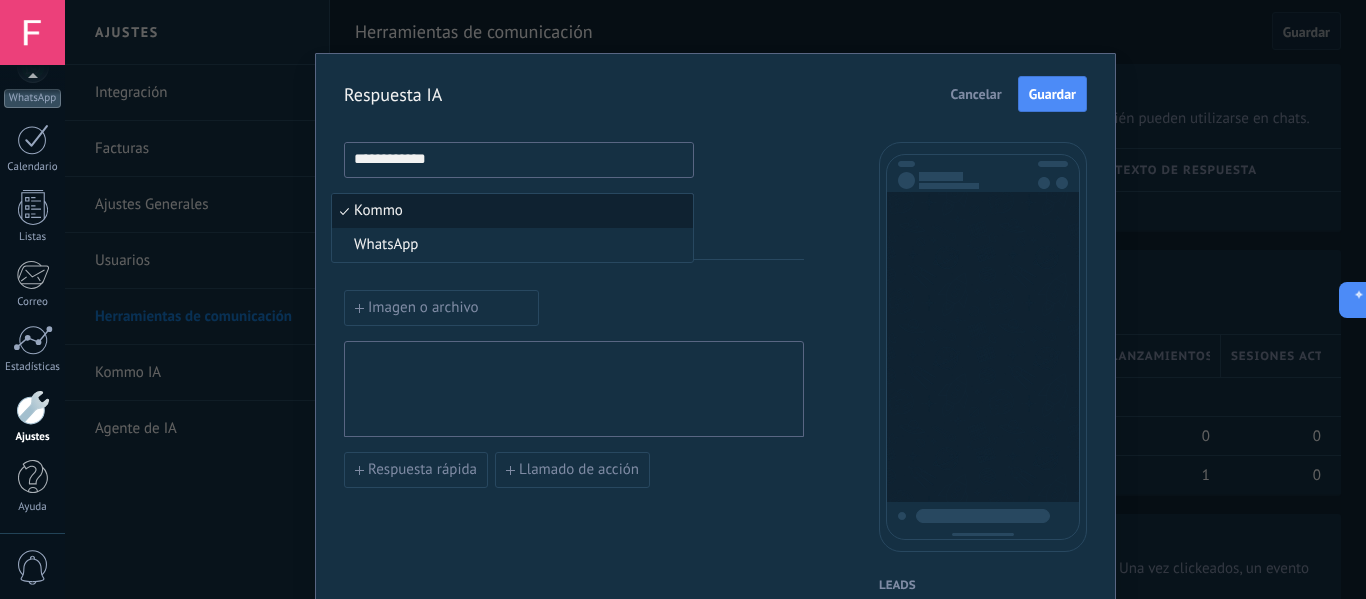 click on "Kommo" at bounding box center [512, 211] 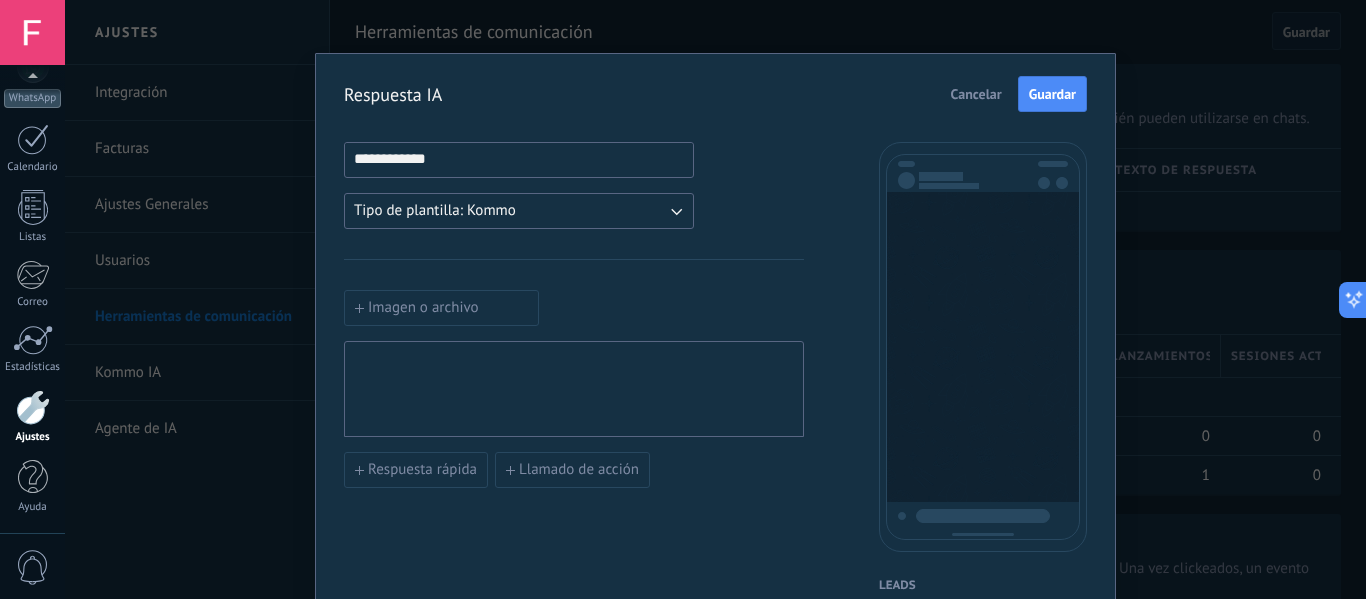 click on "Tipo de plantilla: Kommo" at bounding box center (519, 211) 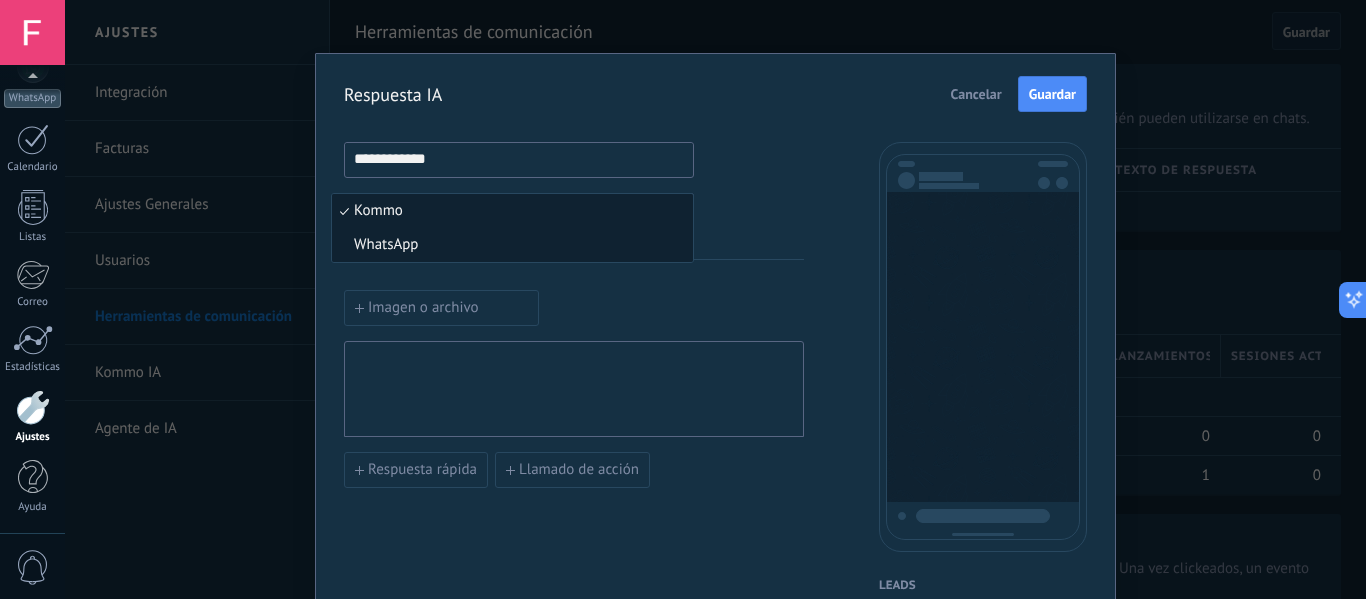 click on "WhatsApp" at bounding box center [512, 245] 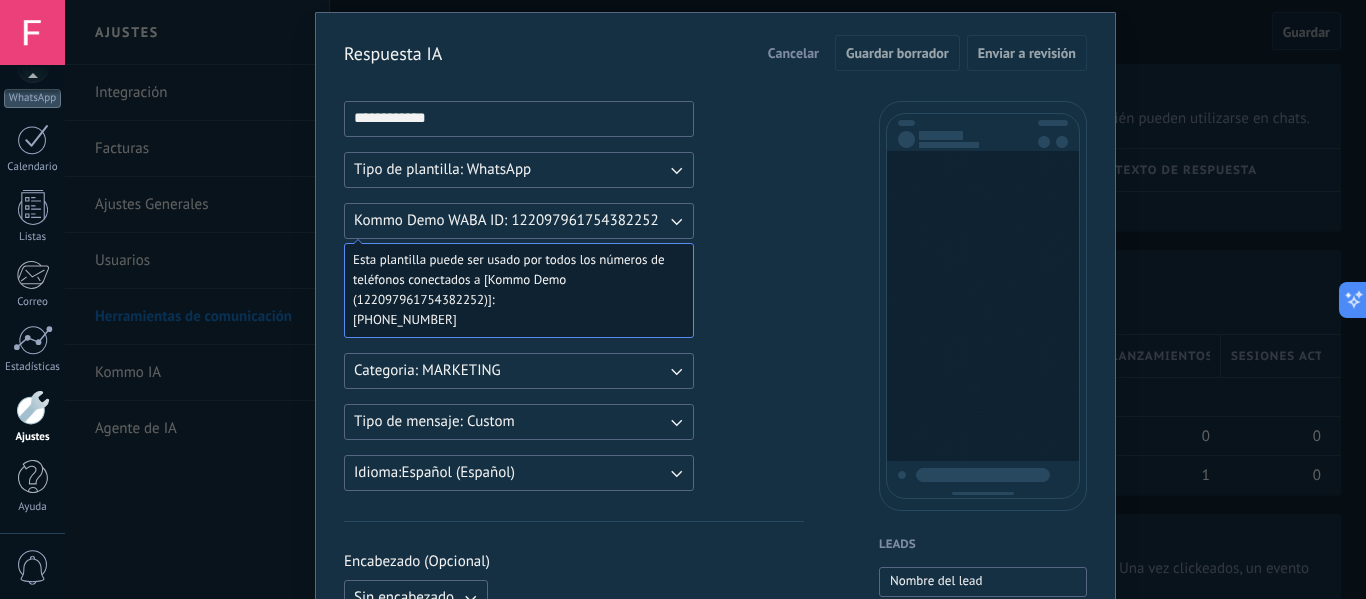 scroll, scrollTop: 0, scrollLeft: 0, axis: both 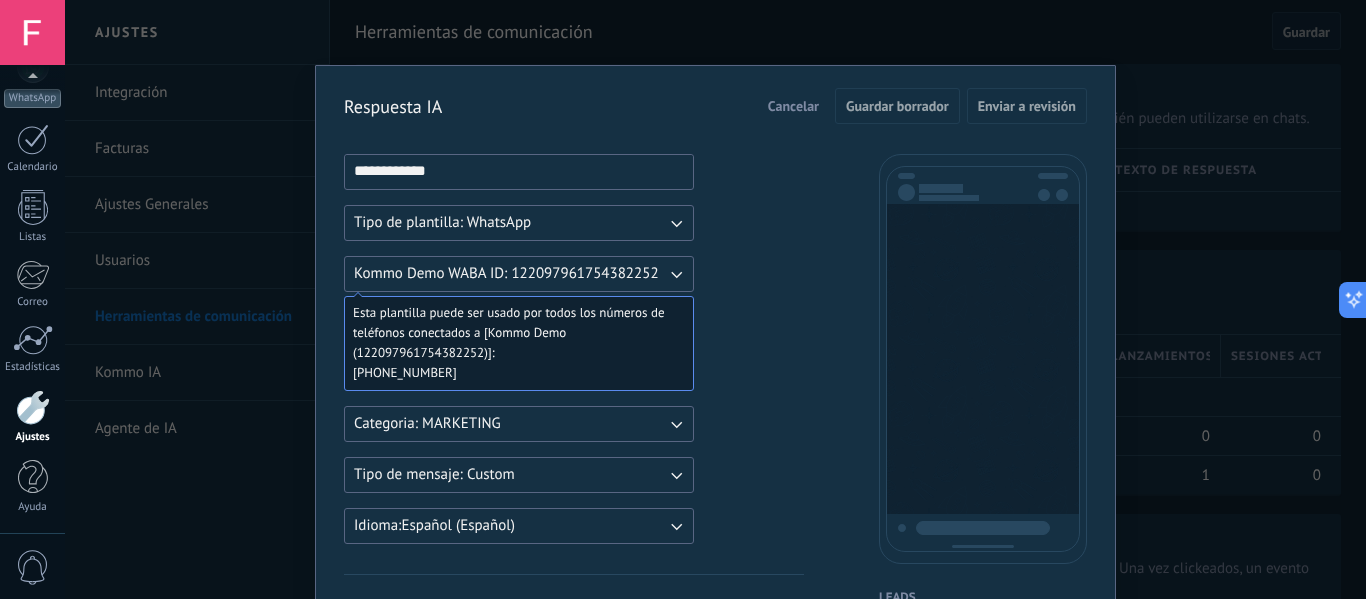 click on "Tipo de plantilla: WhatsApp" at bounding box center [442, 223] 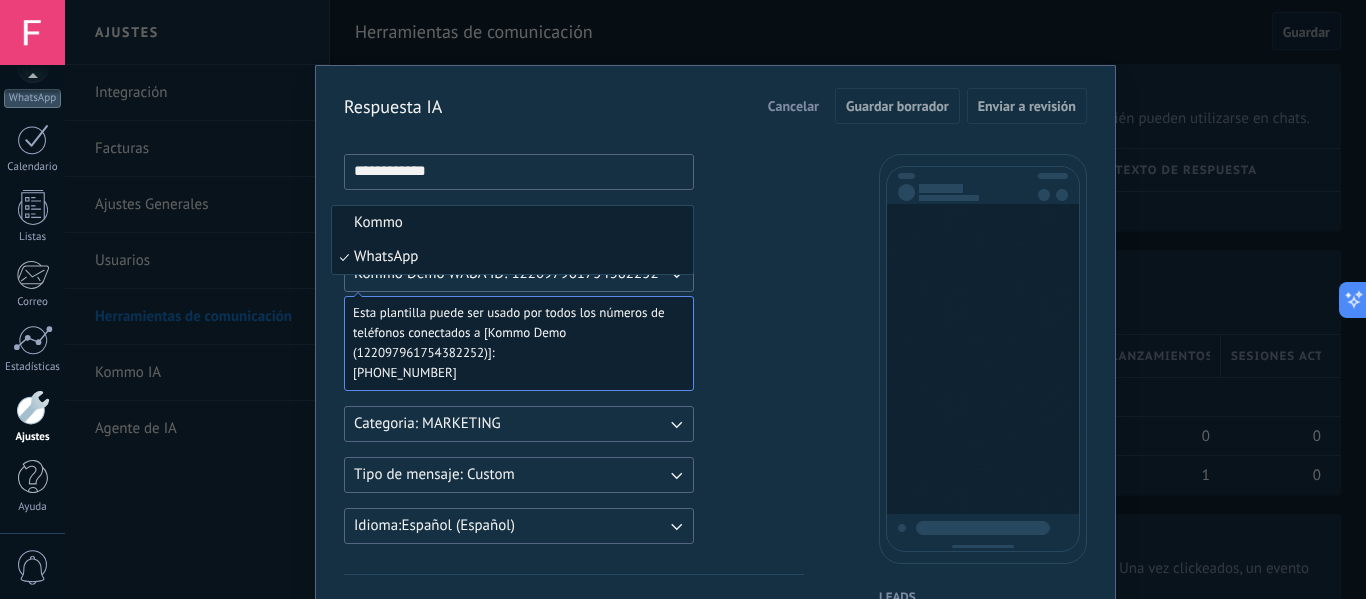 click on "Kommo" at bounding box center (512, 223) 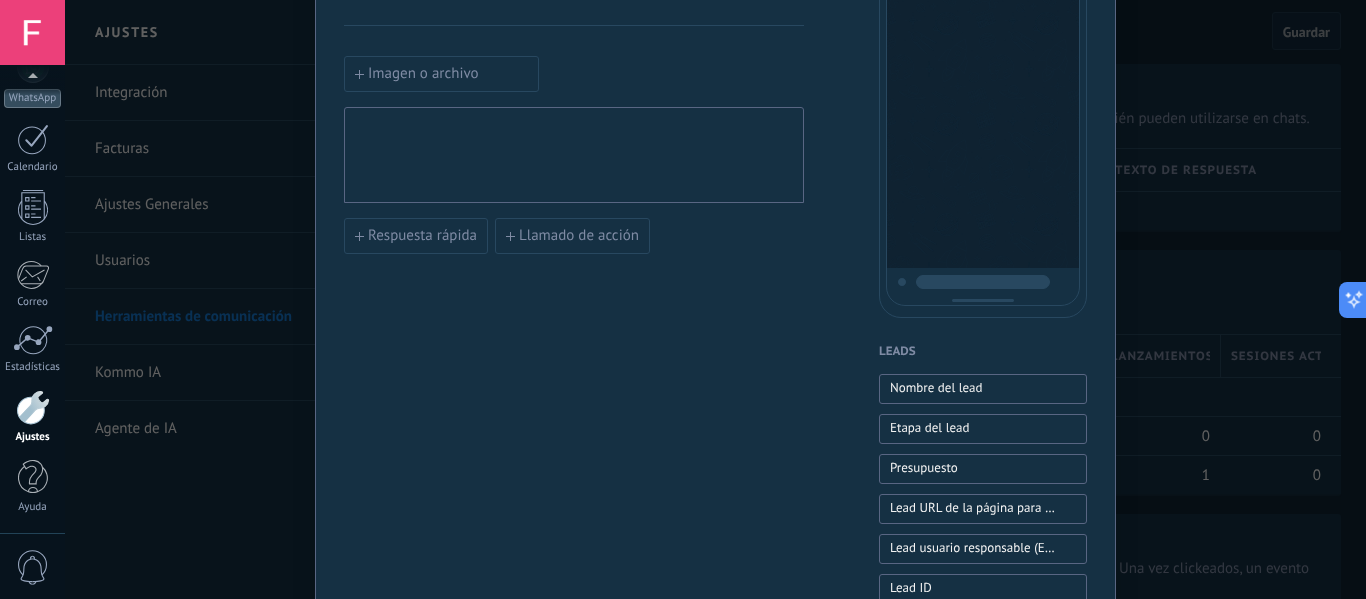 scroll, scrollTop: 200, scrollLeft: 0, axis: vertical 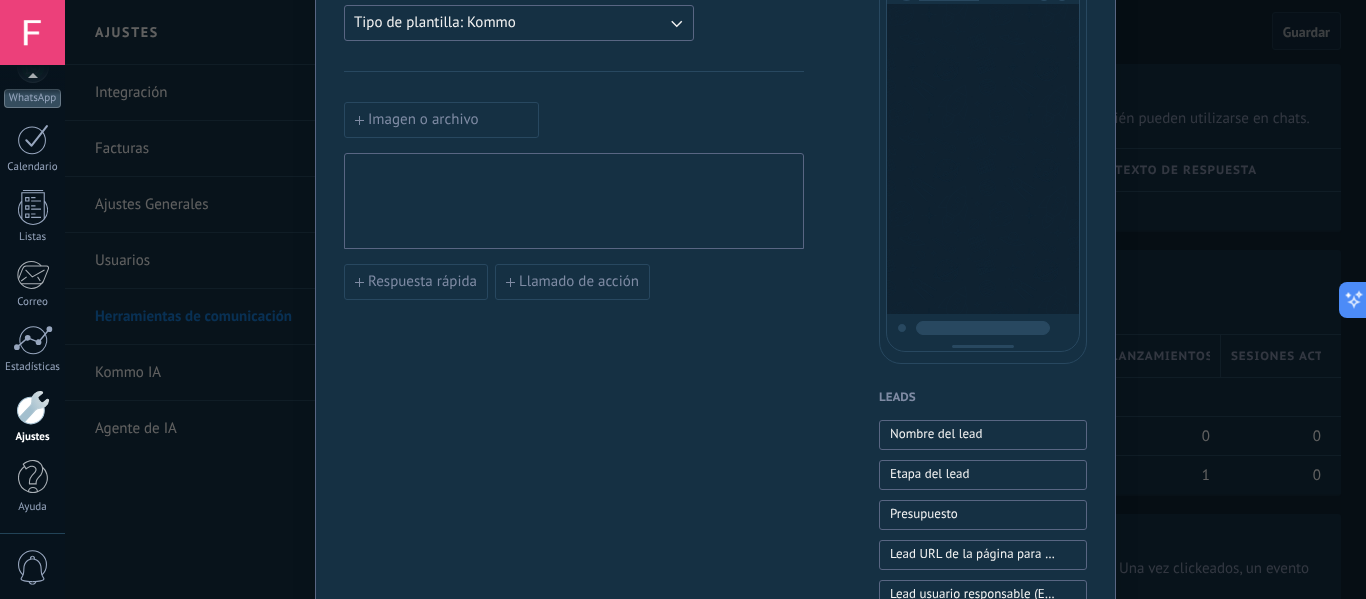 click at bounding box center (574, 201) 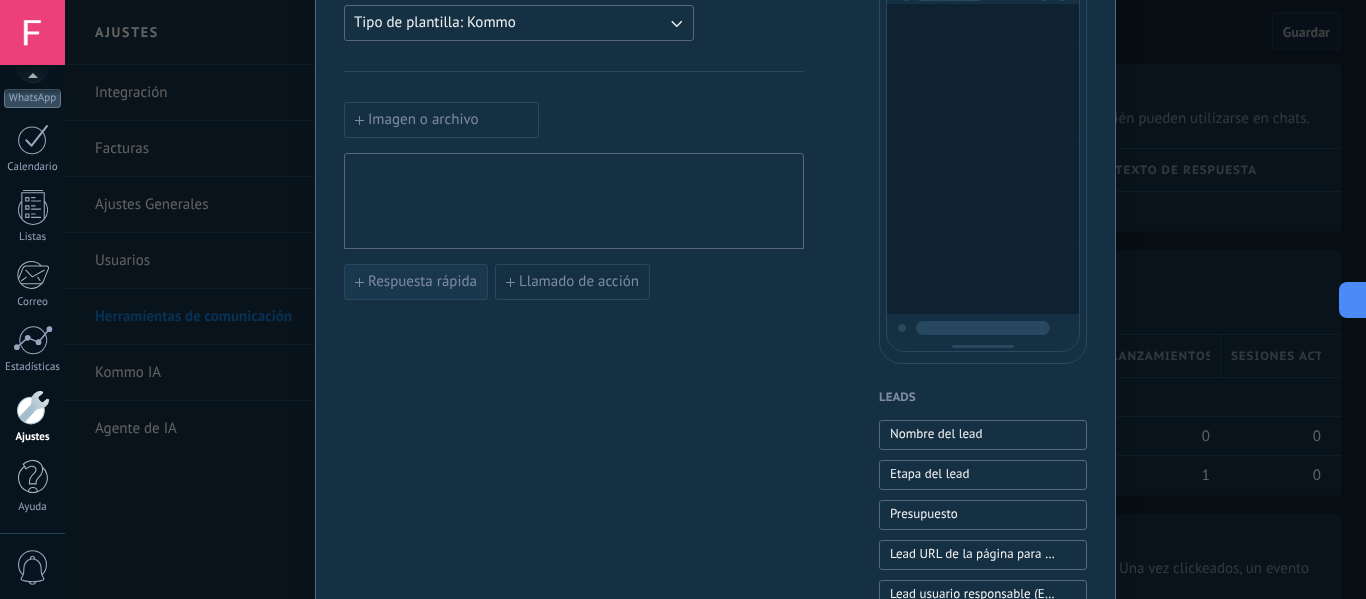 click on "Respuesta rápida" at bounding box center (422, 282) 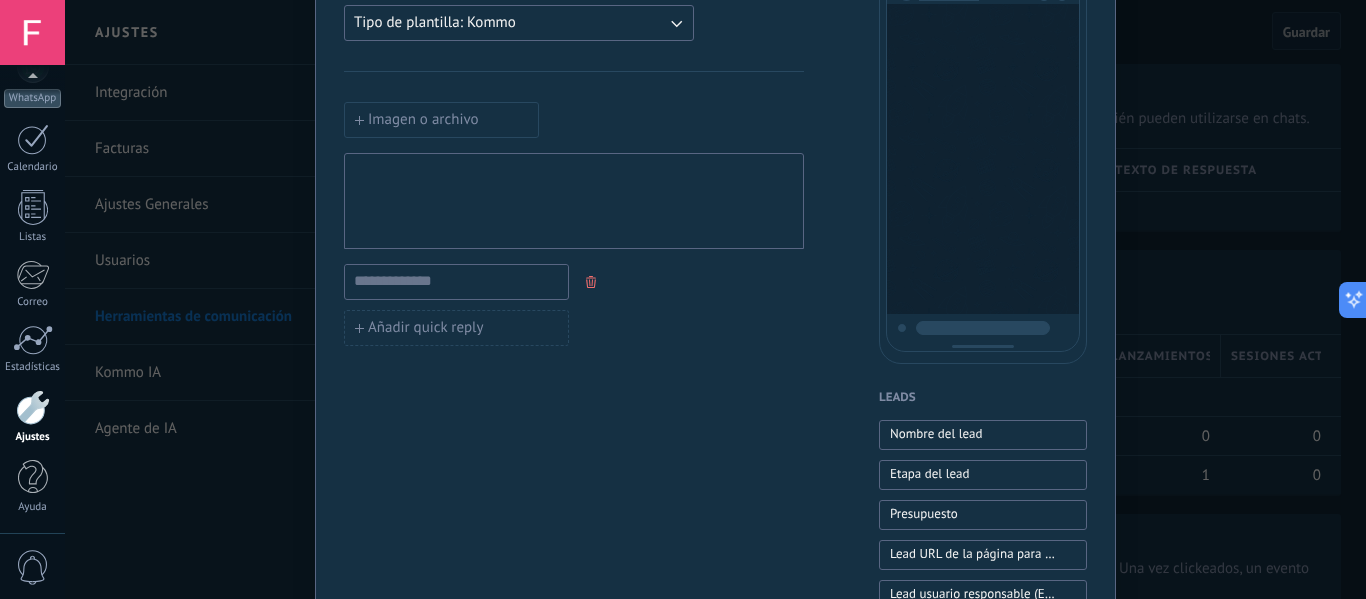 click 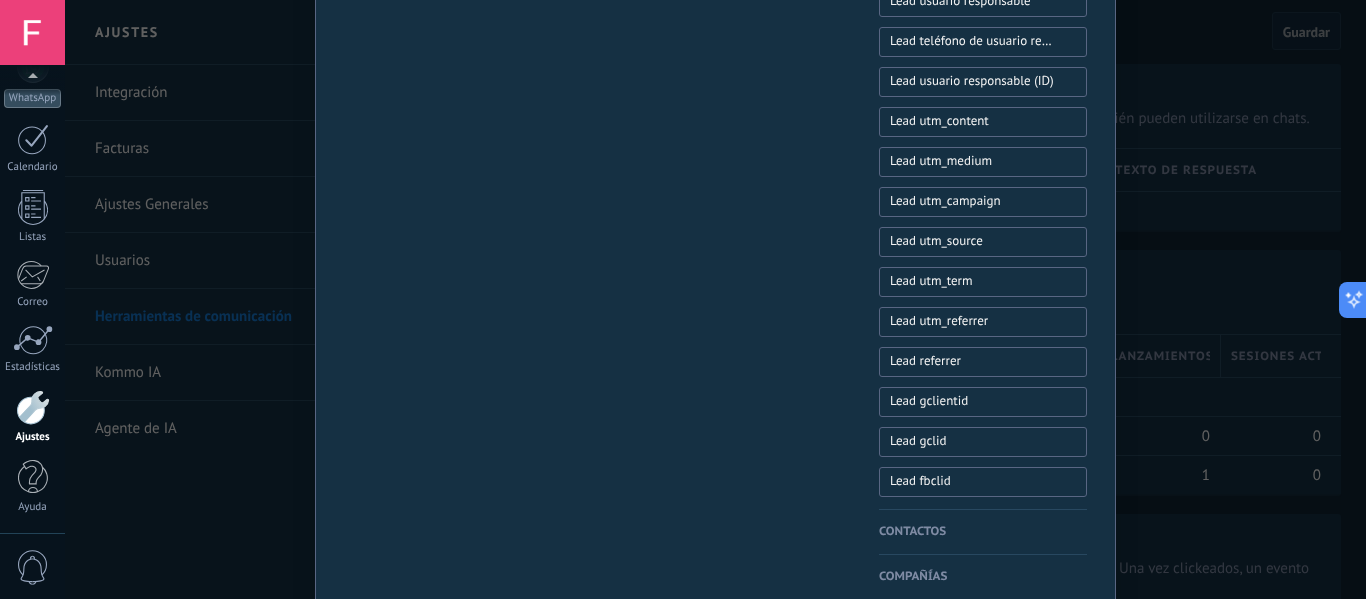 scroll, scrollTop: 1012, scrollLeft: 0, axis: vertical 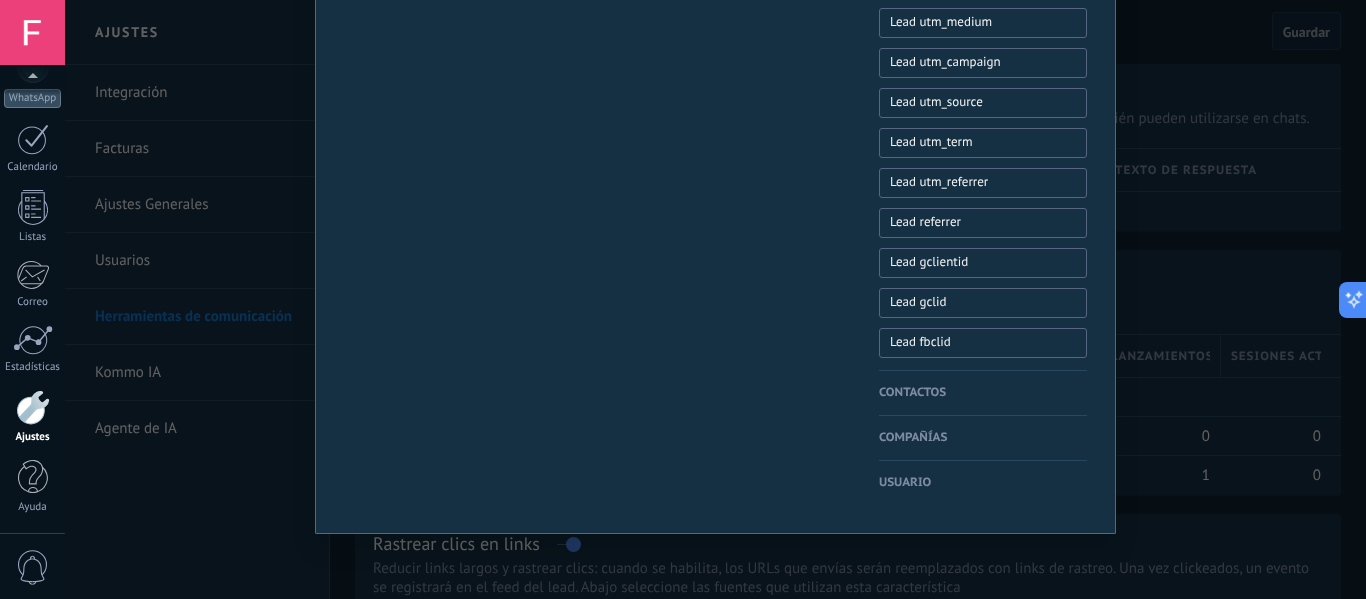 click on "Leads Nombre del lead Etapa del lead Presupuesto Lead URL de la página para compartir con los clientes Lead usuario responsable (Email) Lead ID Lead usuario responsable Lead teléfono de usuario responsable Lead usuario responsable (ID) Lead utm_content Lead utm_medium Lead utm_campaign Lead utm_source Lead utm_term Lead utm_referrer Lead referrer Lead gclientid Lead gclid Lead fbclid" at bounding box center [983, -27] 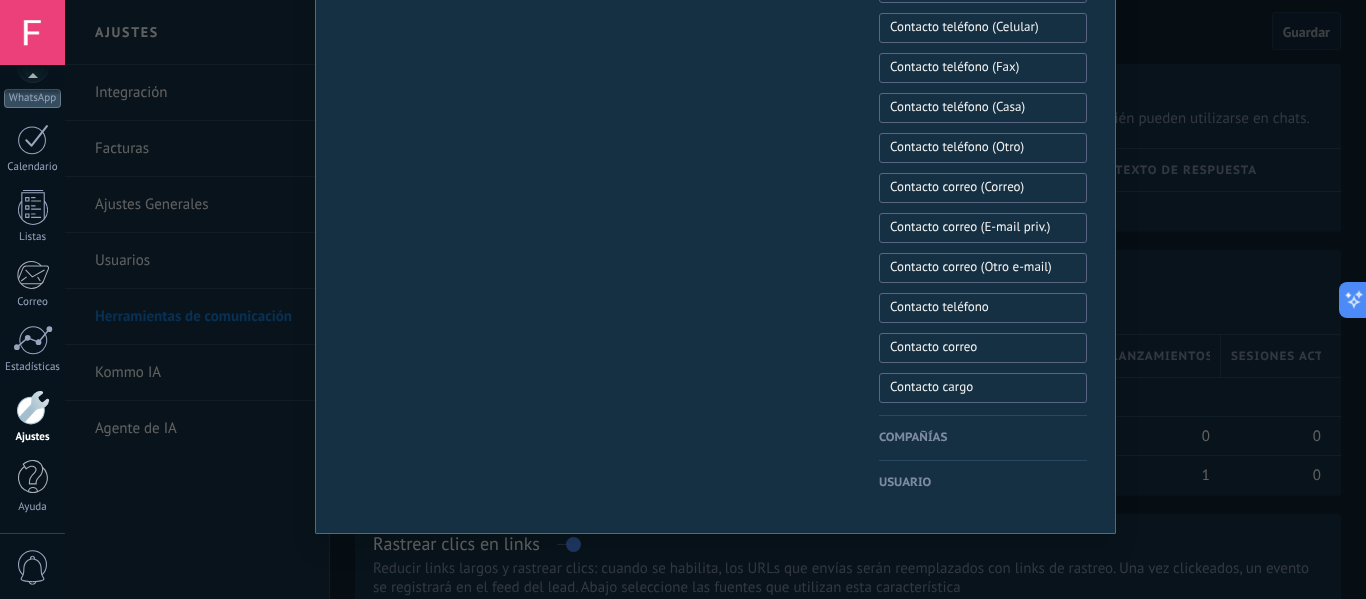 click on "Compañías" at bounding box center [983, 438] 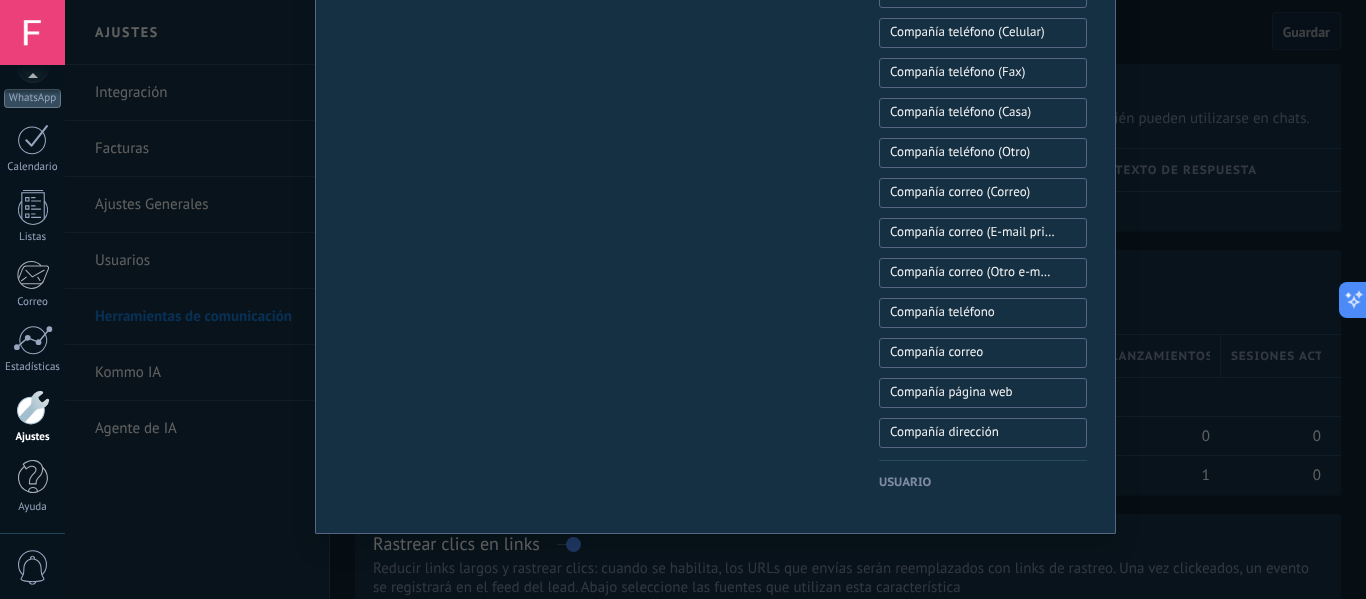 click on "Usuario" at bounding box center (983, 483) 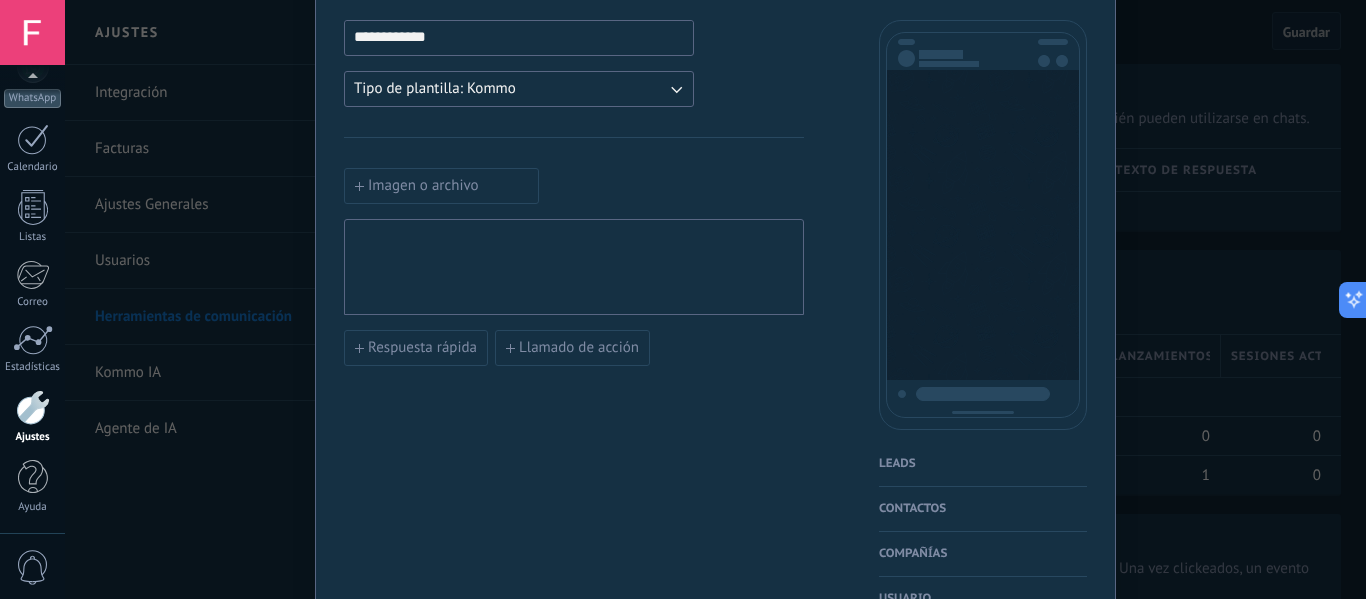 scroll, scrollTop: 132, scrollLeft: 0, axis: vertical 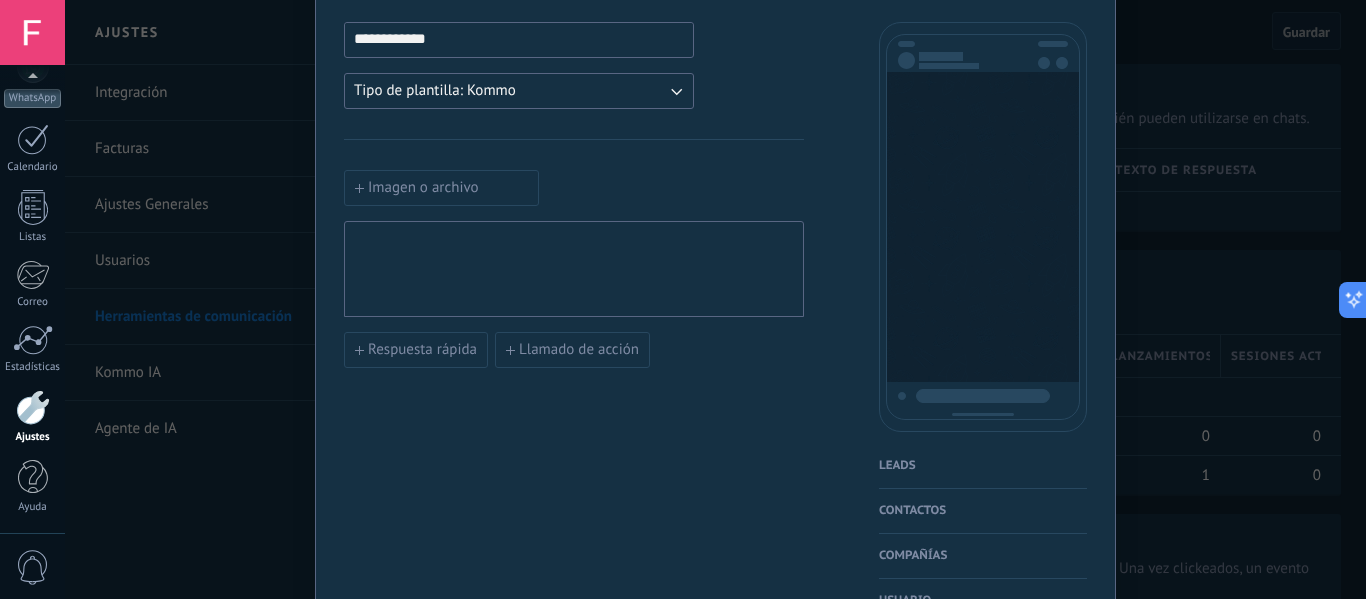 click on "Leads Nombre del lead Etapa del lead Presupuesto Lead URL de la página para compartir con los clientes Lead usuario responsable (Email) Lead ID Lead usuario responsable Lead teléfono de usuario responsable Lead usuario responsable (ID) Lead utm_content Lead utm_medium Lead utm_campaign Lead utm_source Lead utm_term Lead utm_referrer Lead referrer Lead gclientid Lead gclid Lead fbclid" at bounding box center (983, 472) 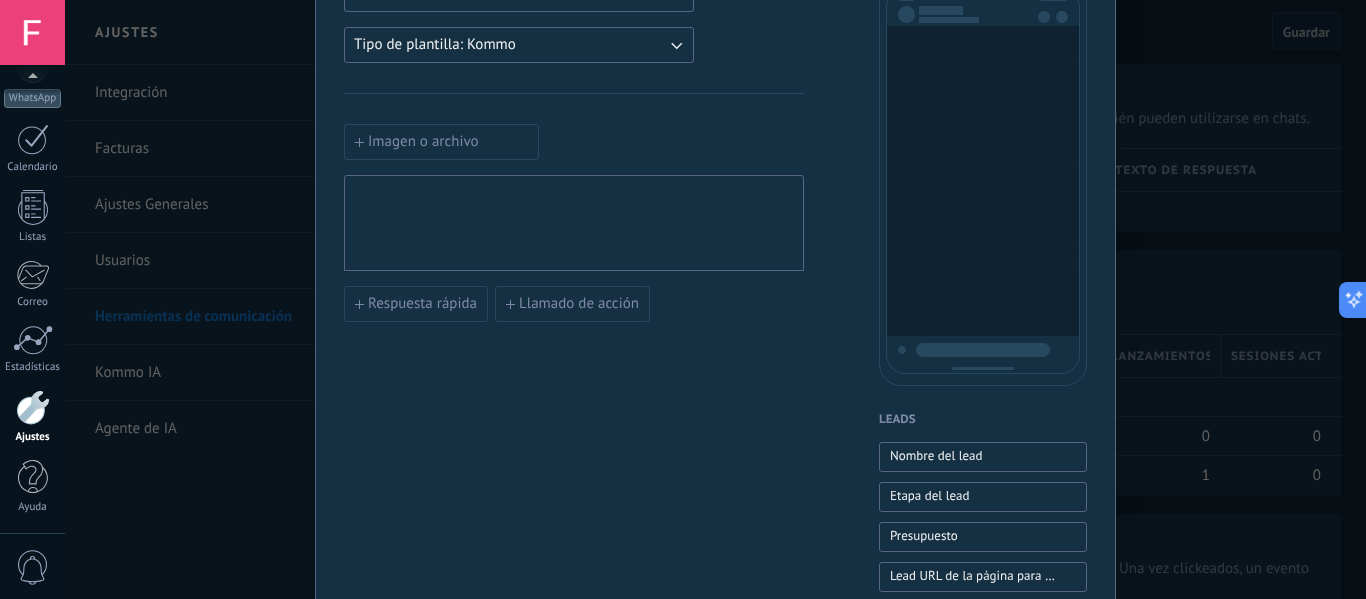 scroll, scrollTop: 12, scrollLeft: 0, axis: vertical 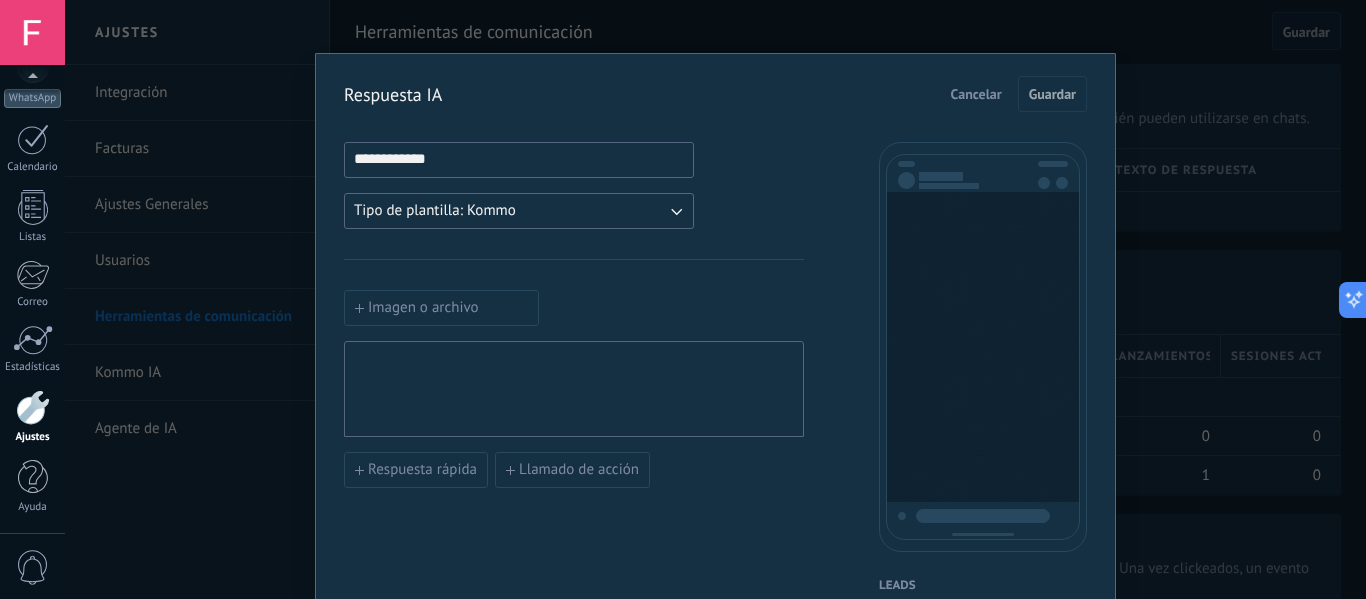 click on "Imagen o archivo Respuesta rápida Llamado de acción" at bounding box center (574, 389) 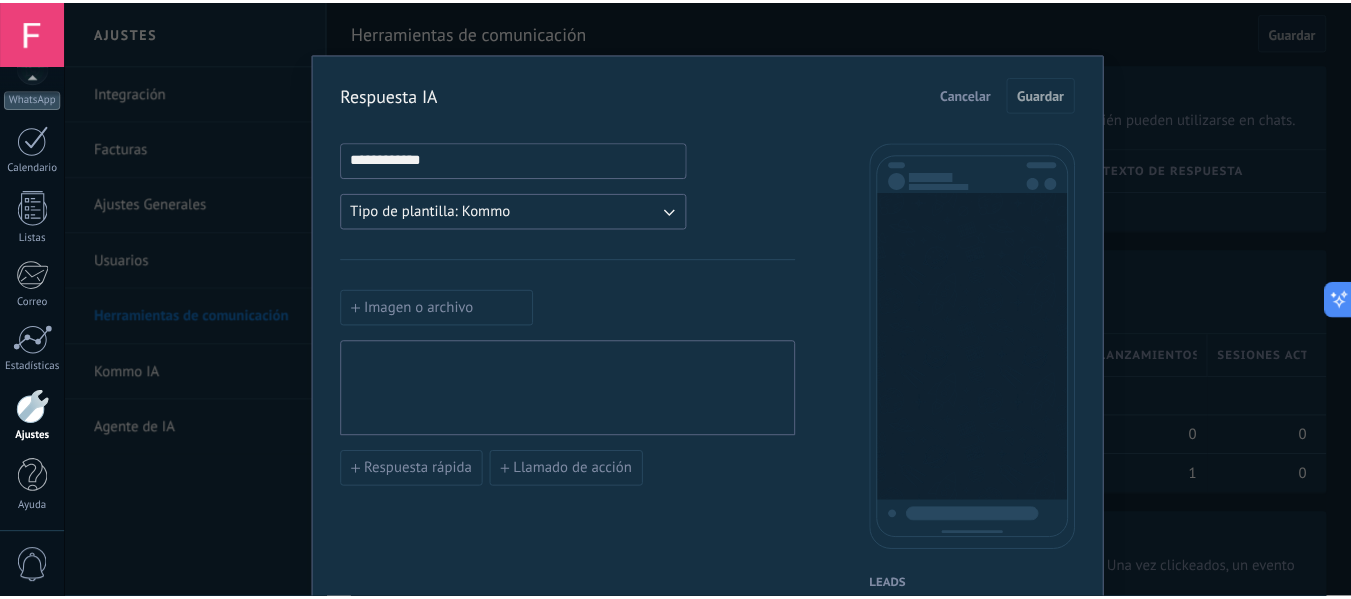 scroll, scrollTop: 0, scrollLeft: 0, axis: both 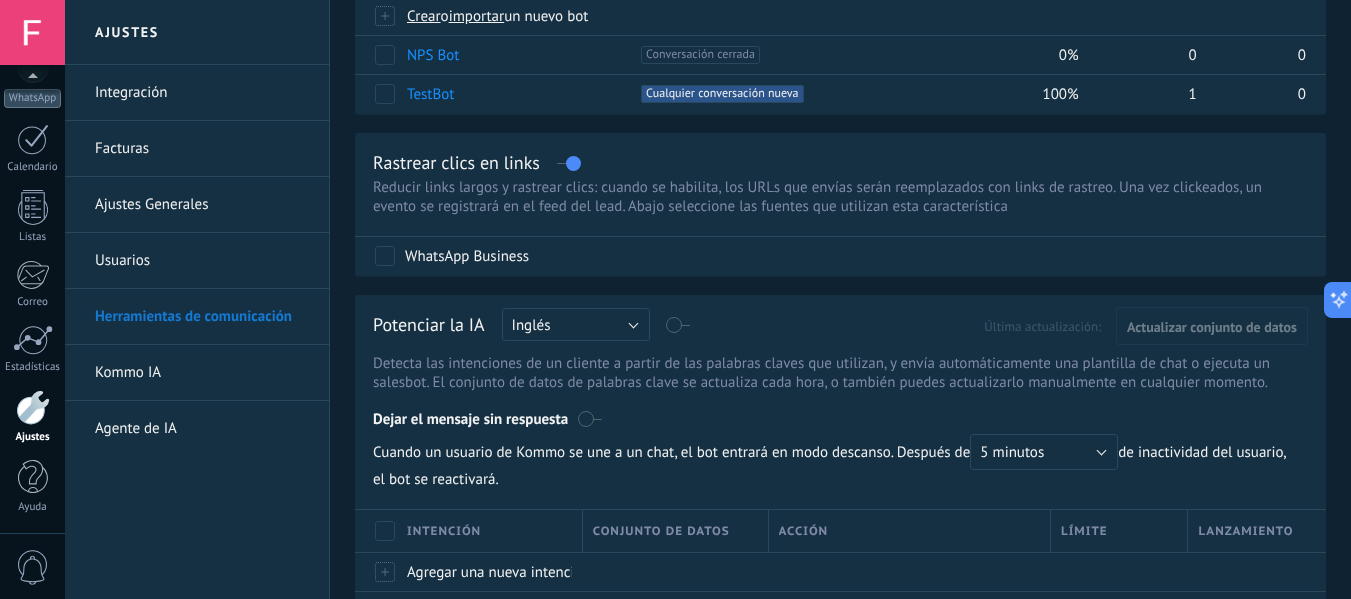 click at bounding box center [33, 407] 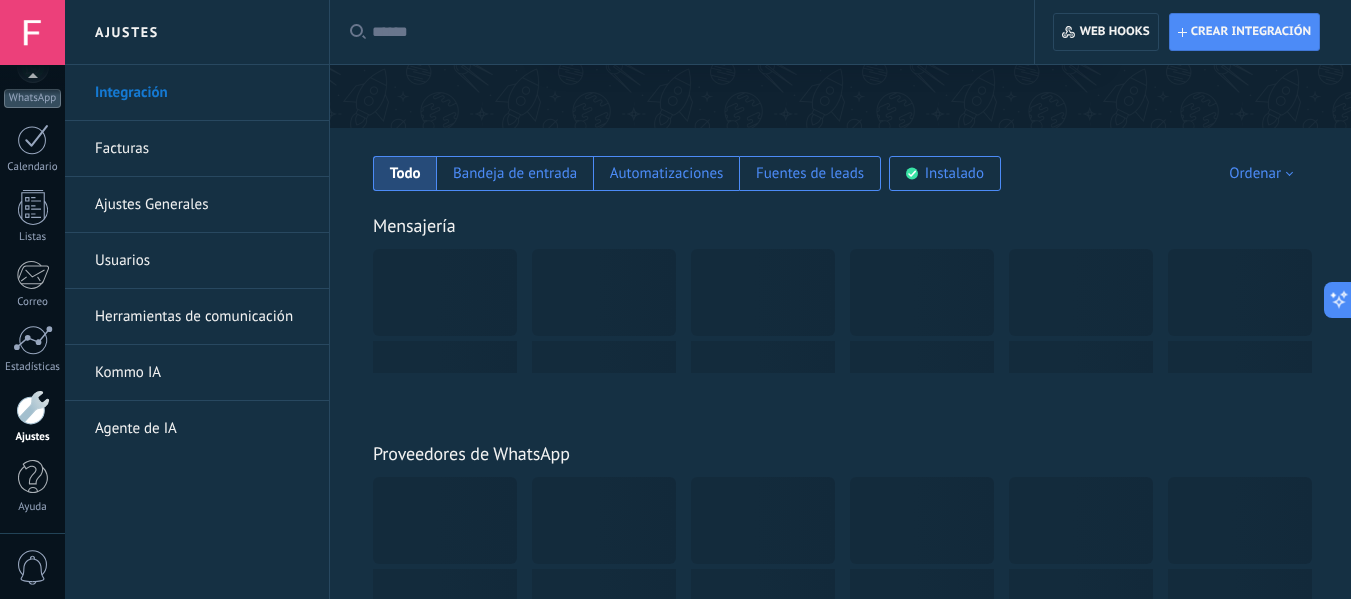 scroll, scrollTop: 100, scrollLeft: 0, axis: vertical 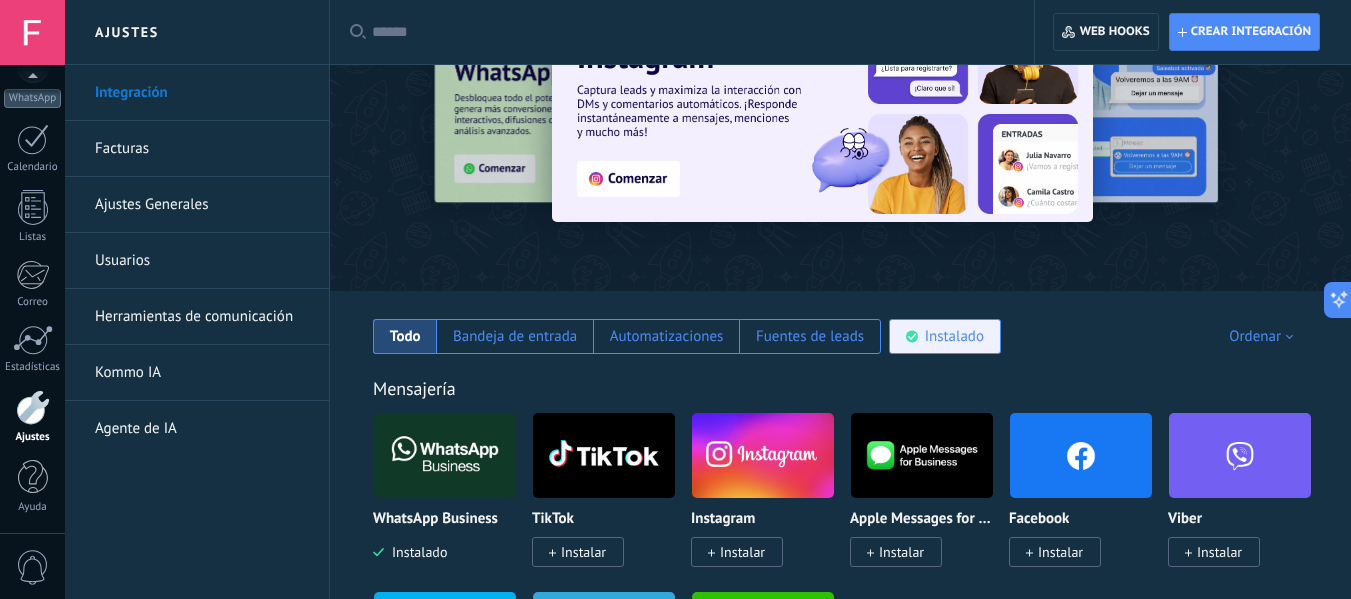 click on "Instalado" at bounding box center (945, 336) 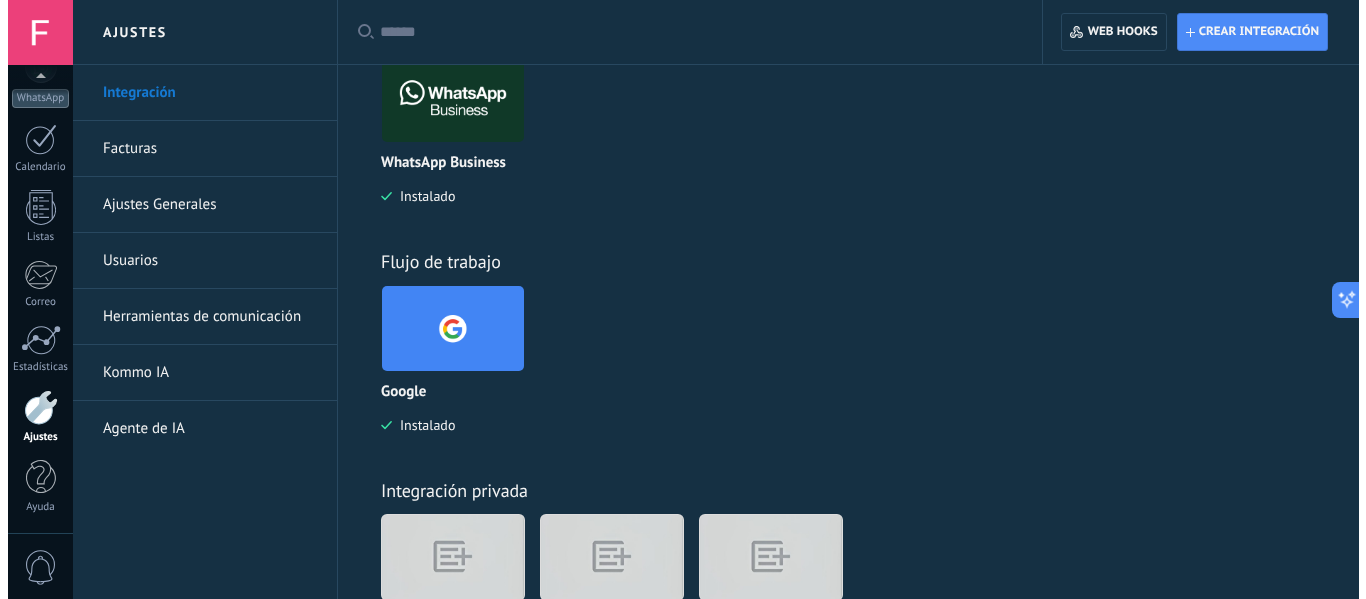 scroll, scrollTop: 804, scrollLeft: 0, axis: vertical 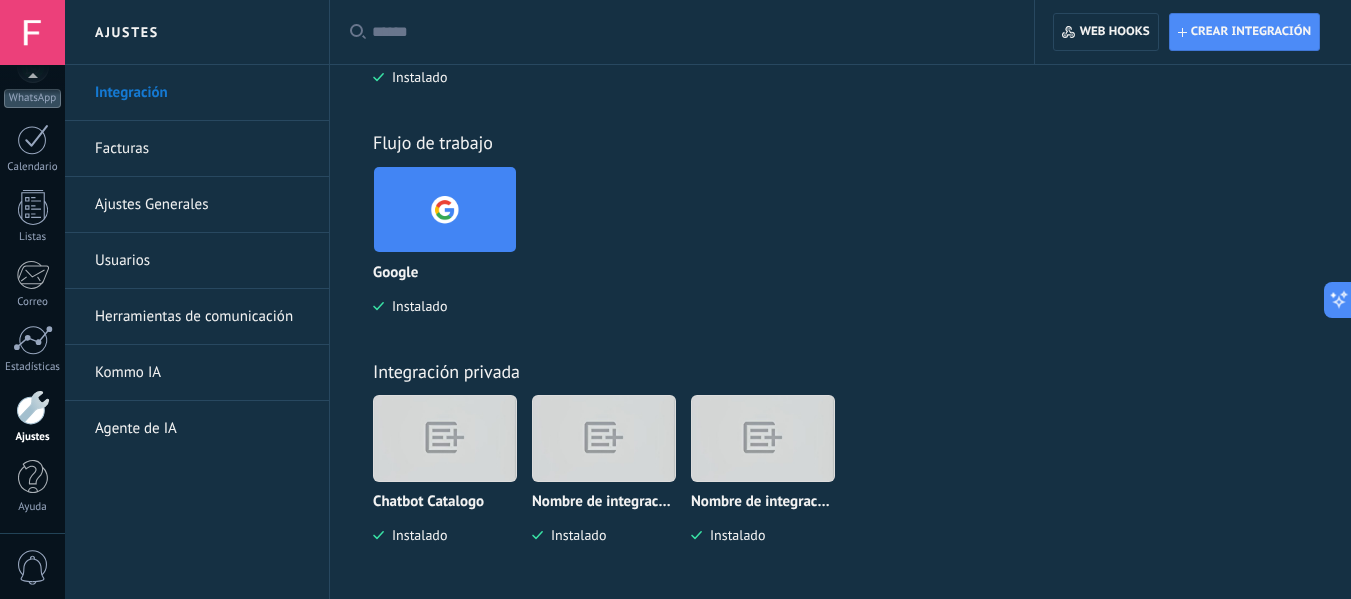click at bounding box center (604, 438) 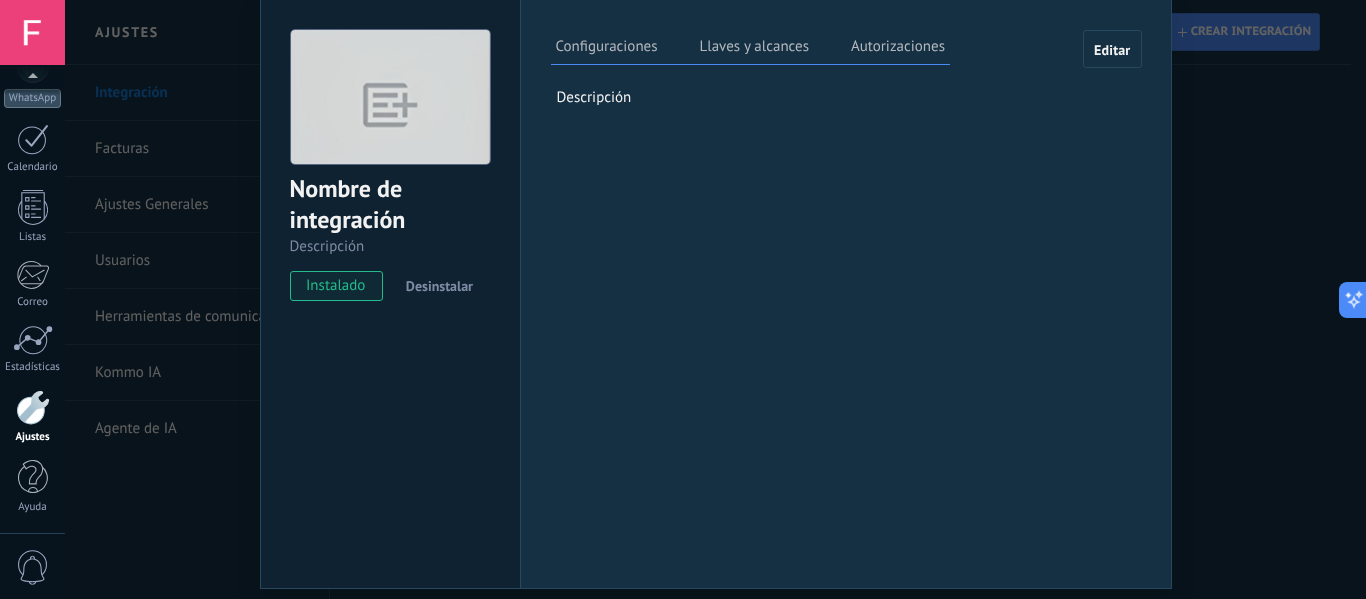 scroll, scrollTop: 0, scrollLeft: 0, axis: both 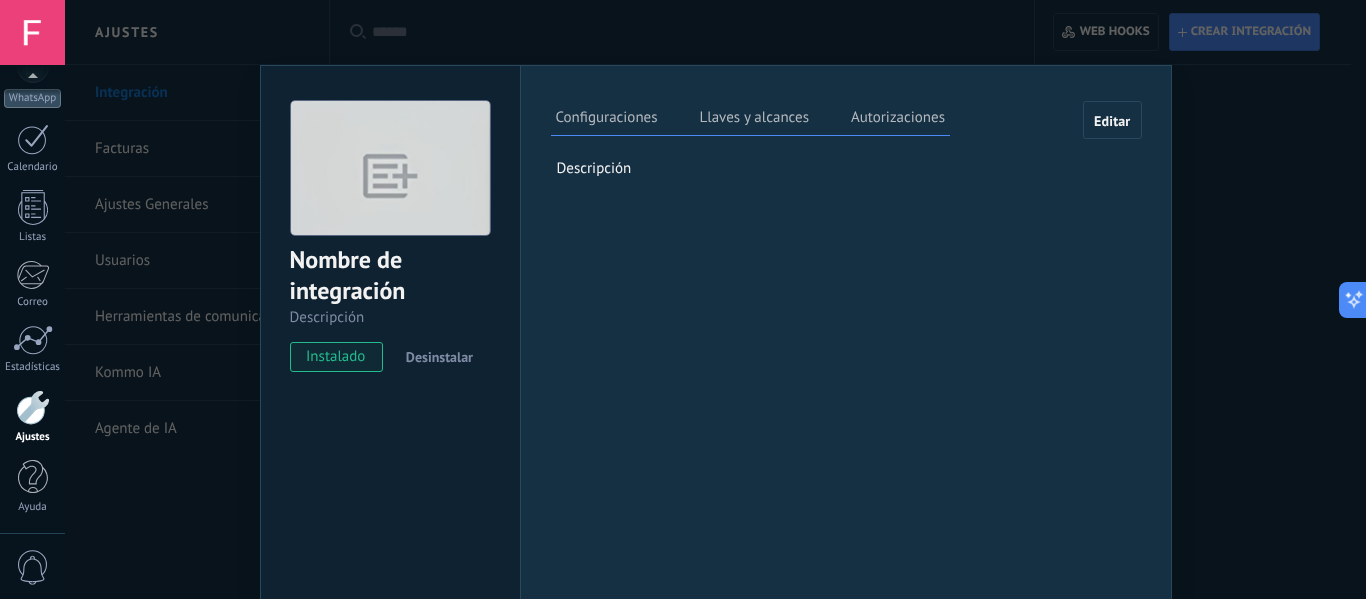 click on "Editar" at bounding box center [1112, 120] 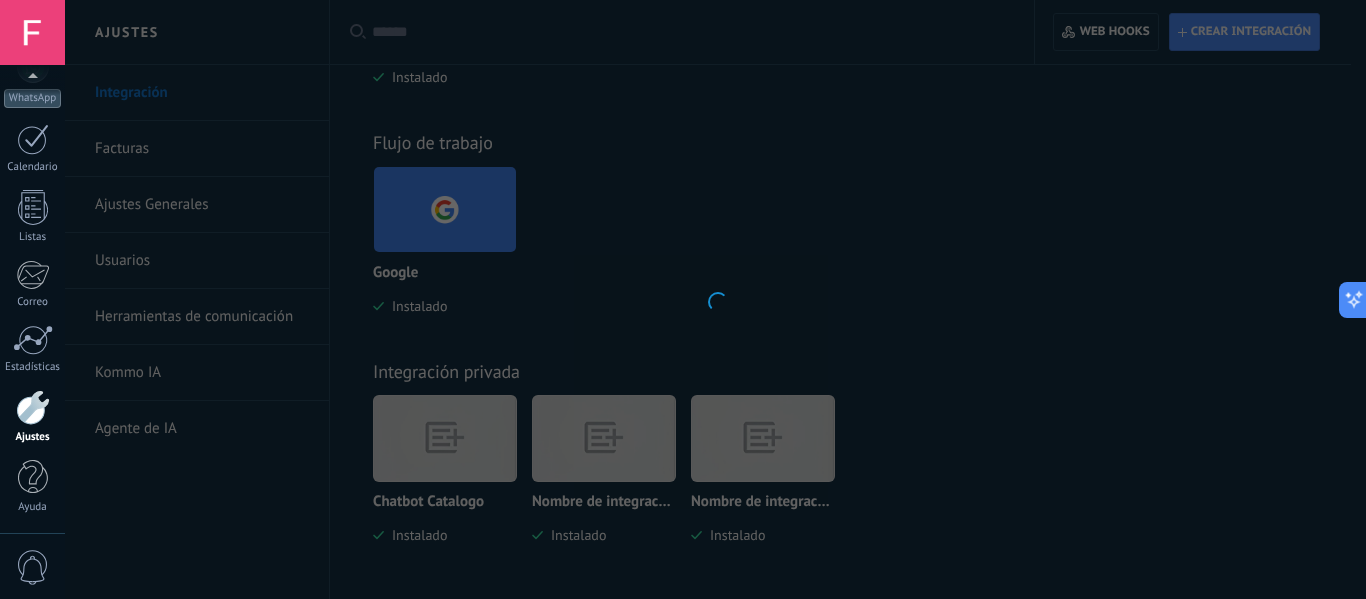 scroll, scrollTop: 19, scrollLeft: 0, axis: vertical 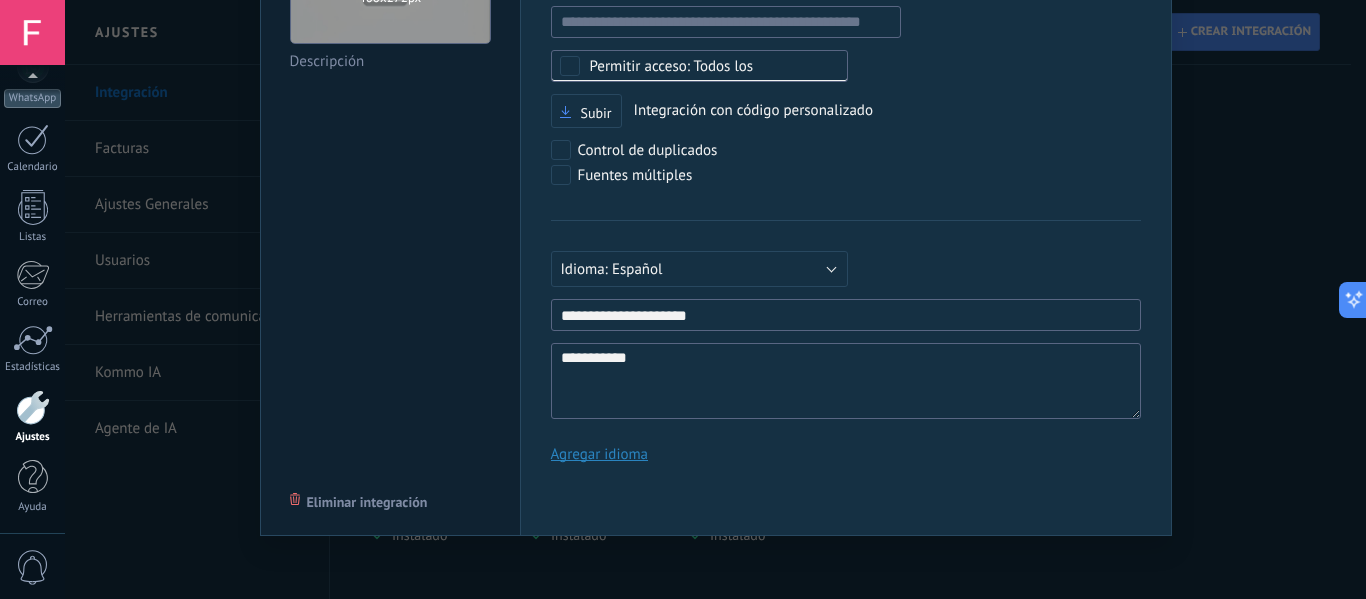click on "Eliminar integración" at bounding box center [367, 502] 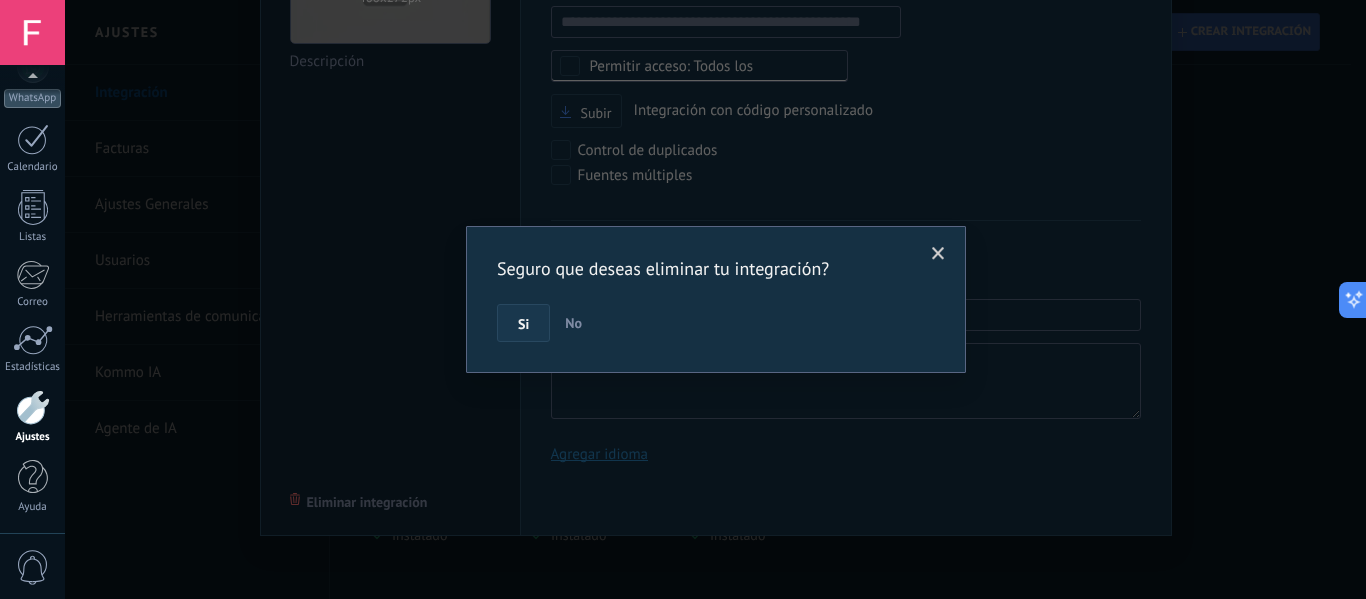 click on "Si" at bounding box center [523, 323] 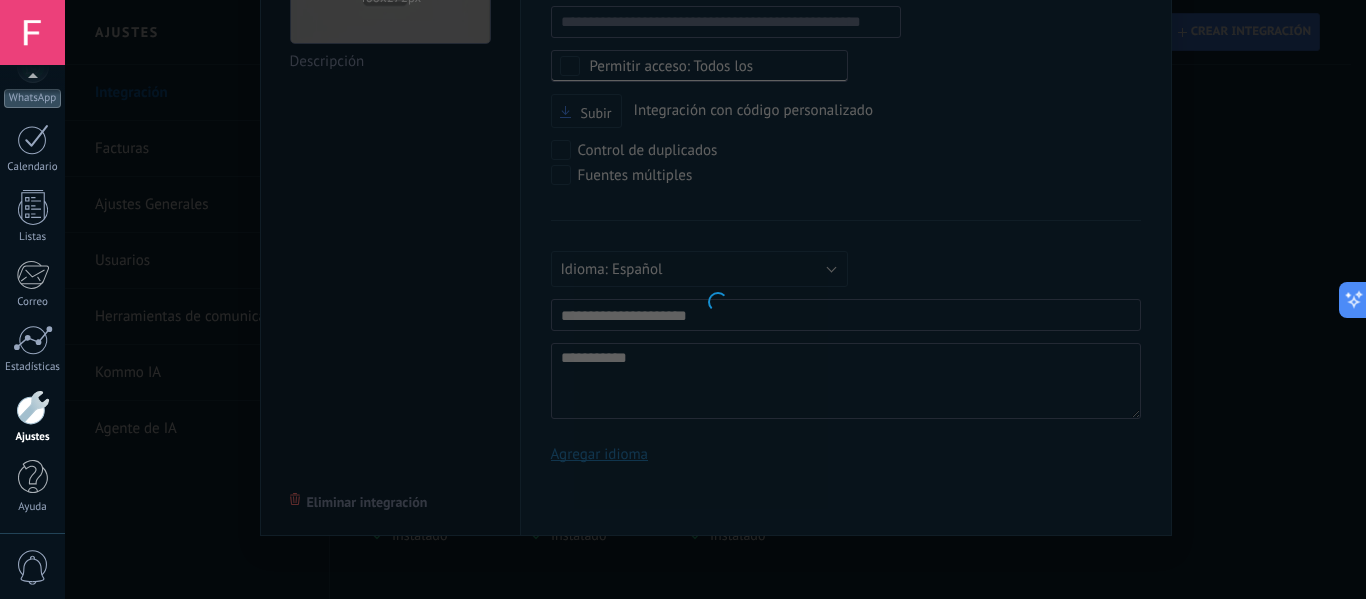 scroll, scrollTop: 0, scrollLeft: 0, axis: both 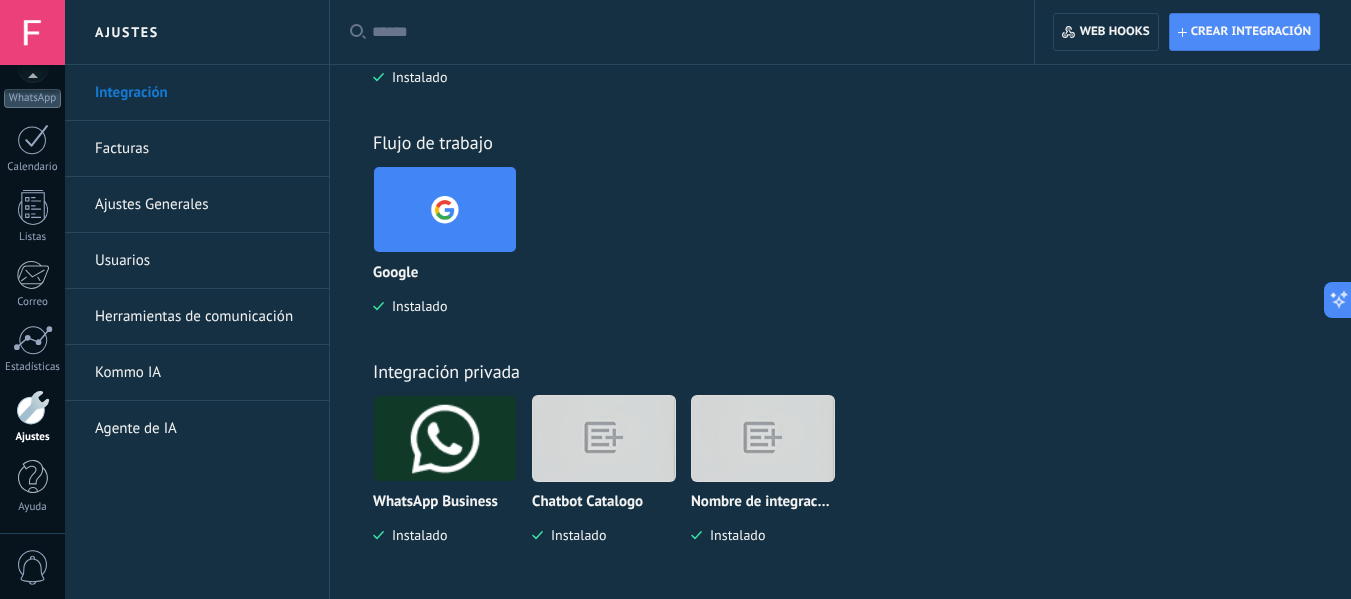 click at bounding box center [763, 438] 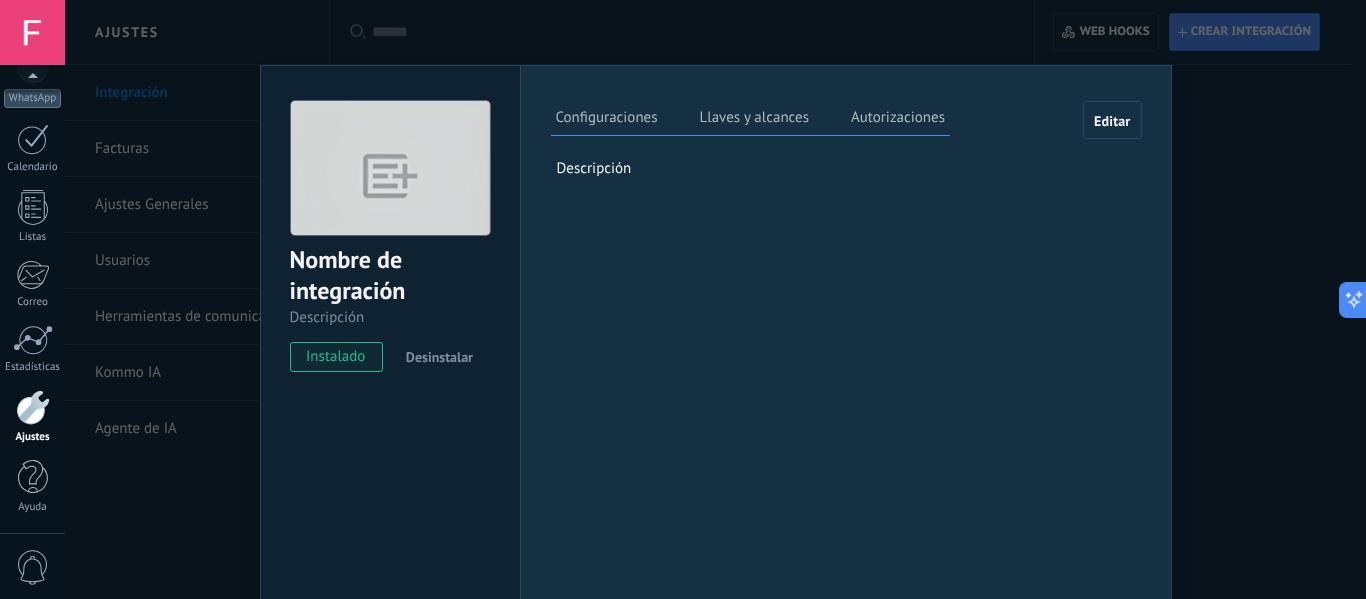 click on "Desinstalar" at bounding box center (439, 357) 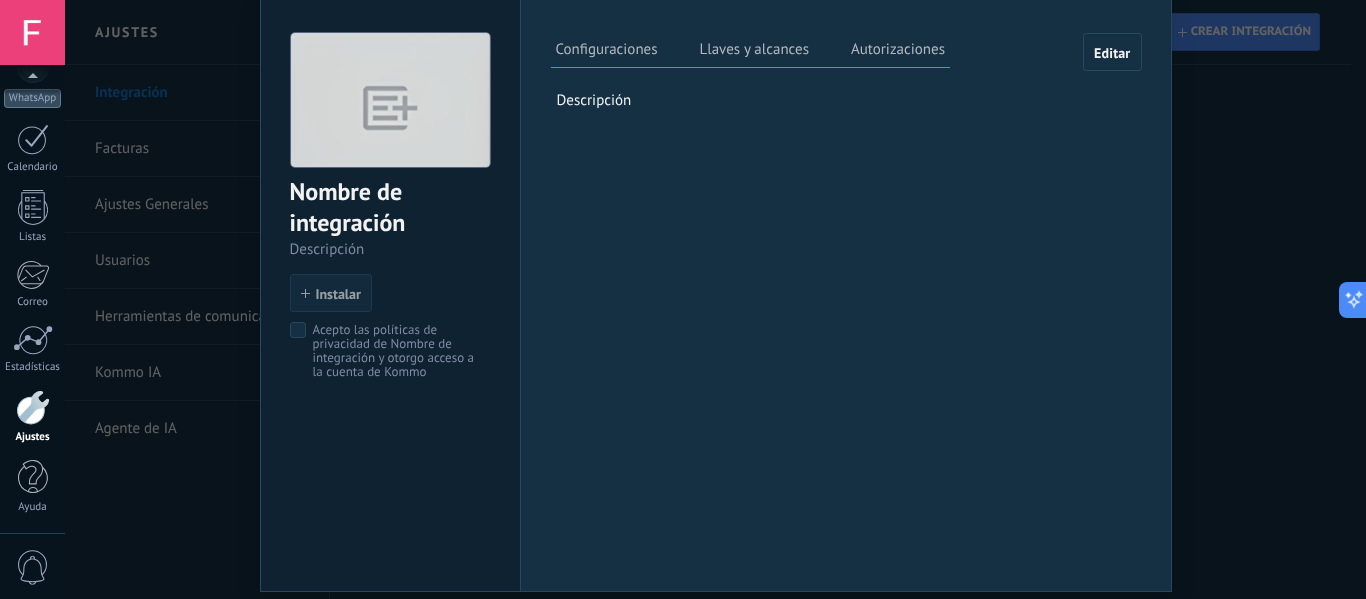 scroll, scrollTop: 0, scrollLeft: 0, axis: both 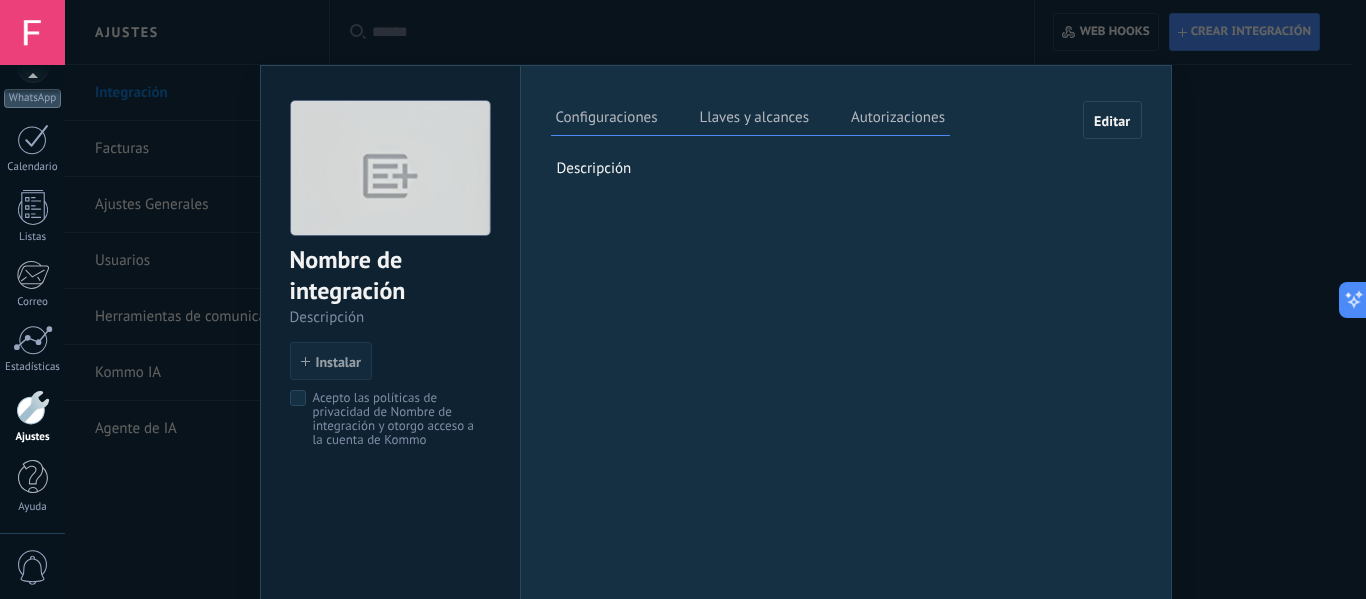 click on "Editar" at bounding box center [1112, 121] 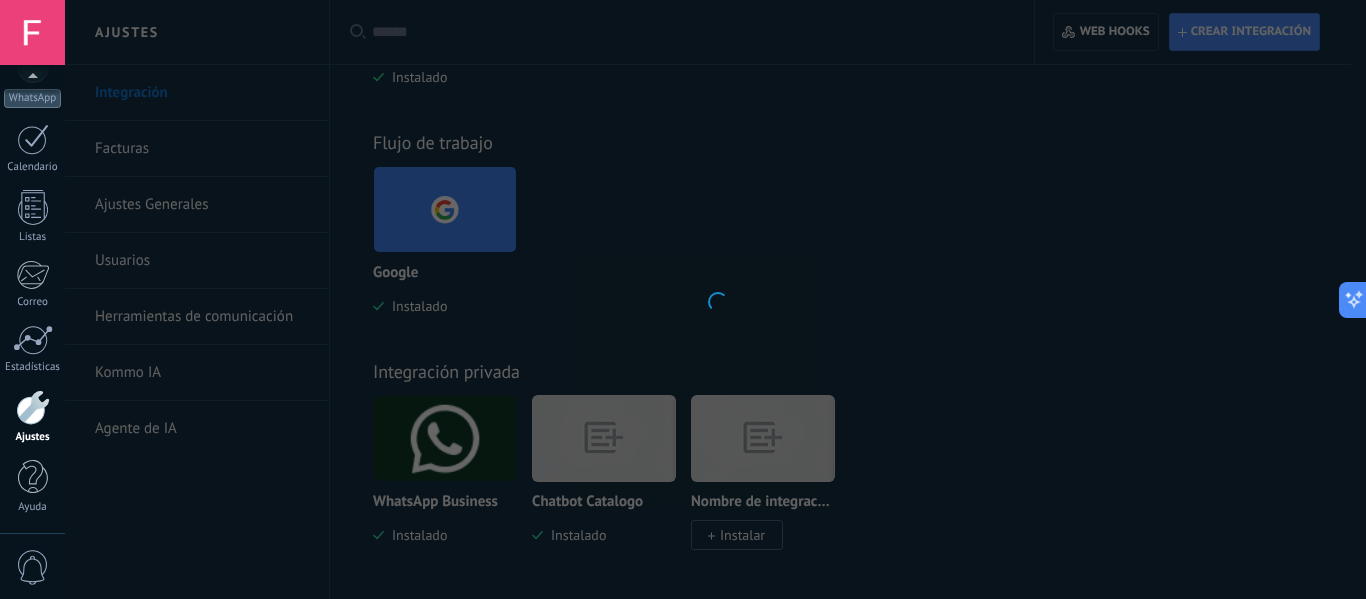 scroll, scrollTop: 19, scrollLeft: 0, axis: vertical 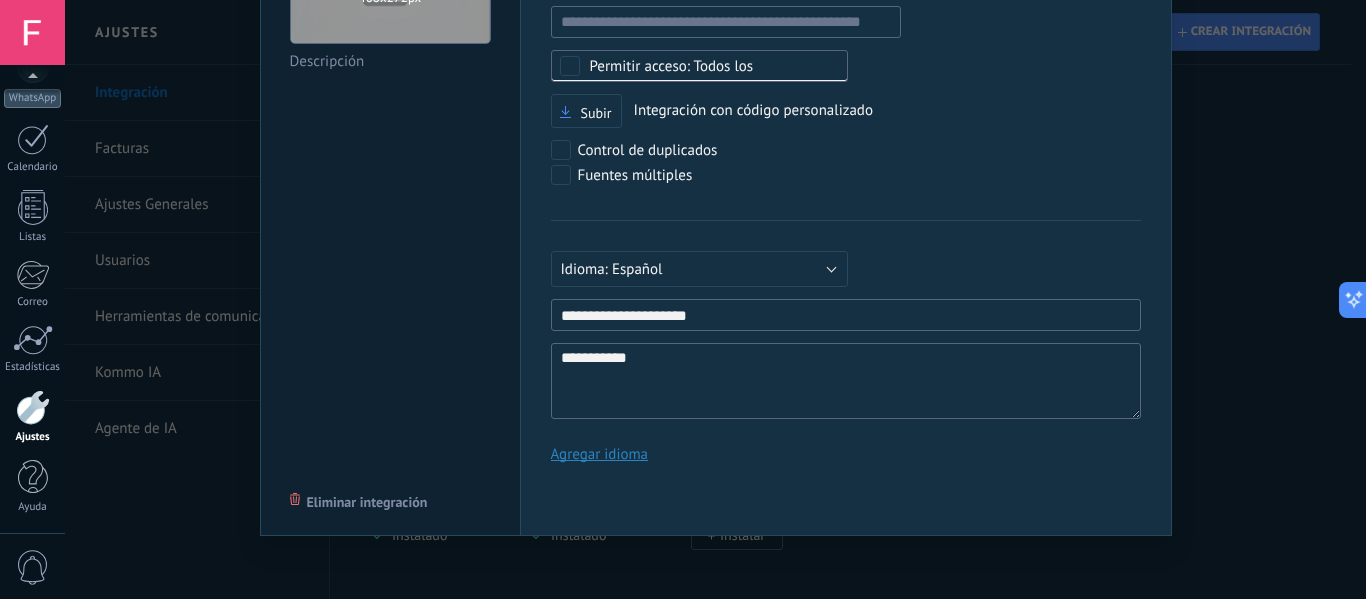 click on "Eliminar integración" at bounding box center (367, 502) 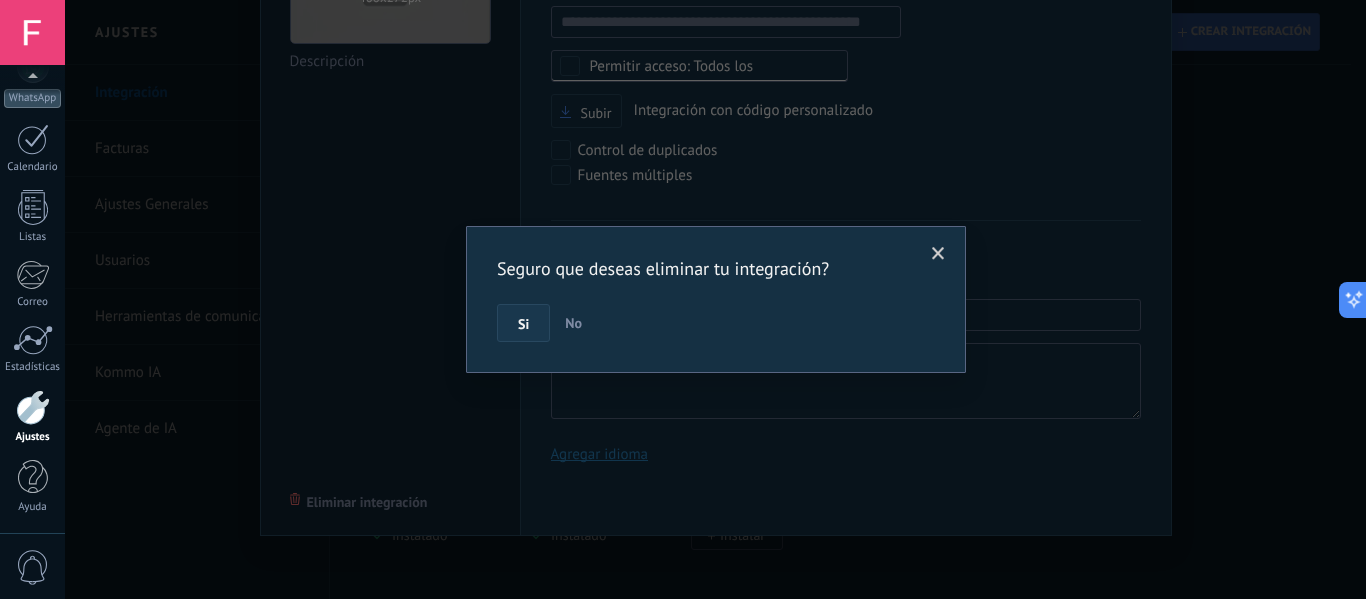 click on "Si" at bounding box center [523, 323] 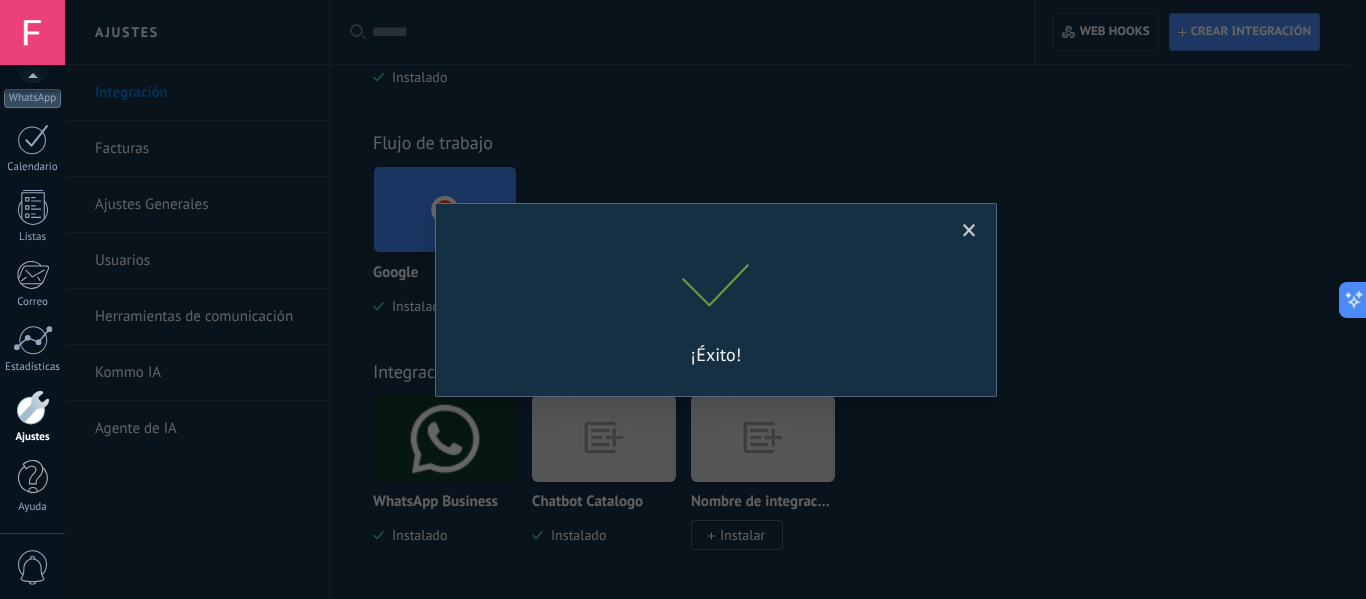 scroll, scrollTop: 0, scrollLeft: 0, axis: both 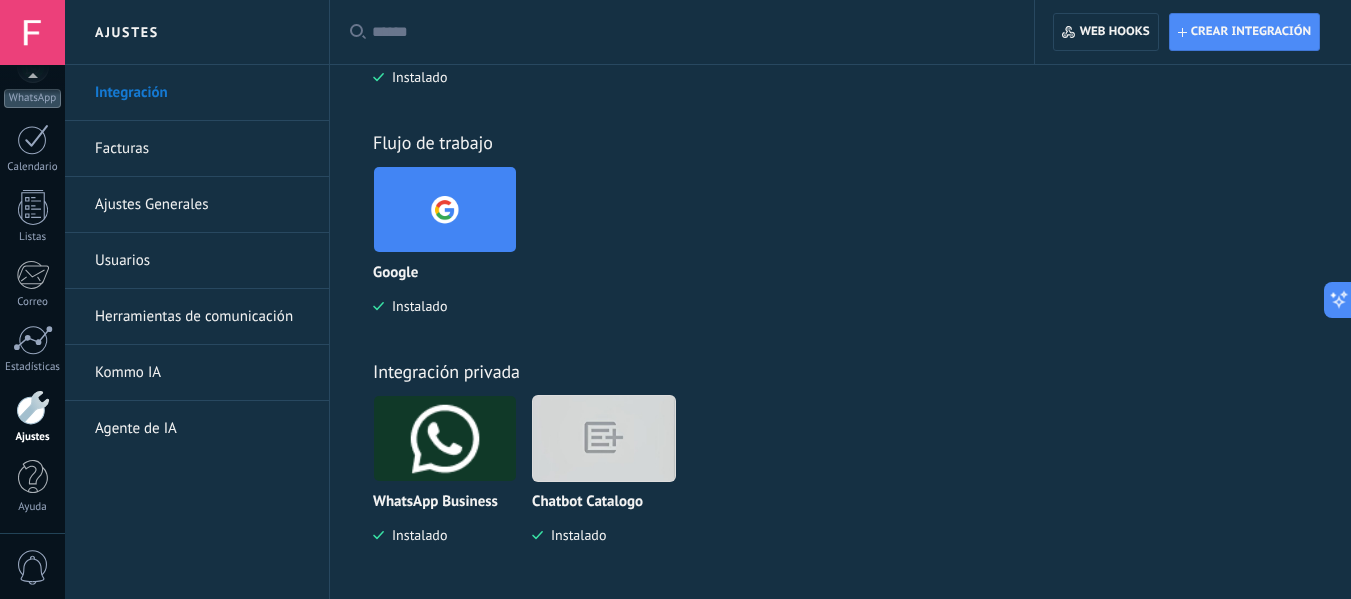 click at bounding box center [604, 438] 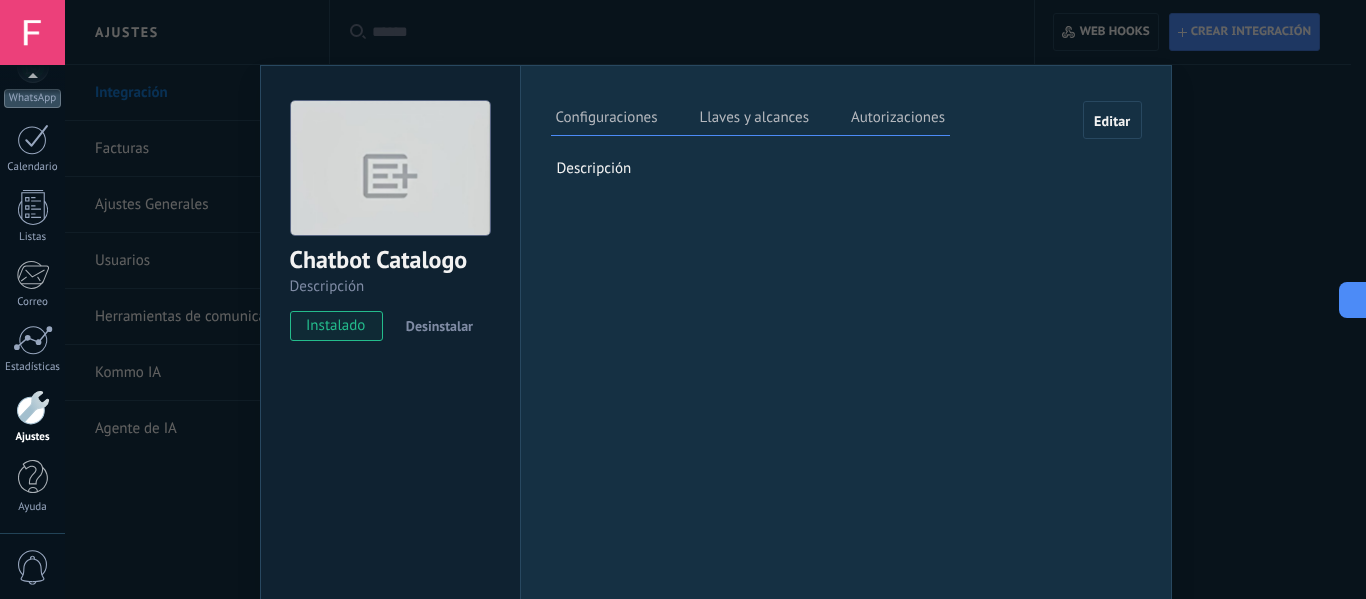 click on "Chatbot Catalogo Descripción instalado Desinstalar Configuraciones Llaves y alcances Autorizaciones Editar Clave secreta: Generar nueva clave secreta ID de la integración: 95a239ac-035c-4881-958c-3386f082d6b7 Token de larga duración: Generar token de larga duración Esta pestaña registra a los usuarios que han concedido acceso a las integración a esta cuenta. Si deseas remover la posibilidad que un usuario pueda enviar solicitudes a la cuenta en nombre de esta integración, puedes revocar el acceso. Si el acceso a todos los usuarios es revocado, la integración dejará de funcionar. Esta aplicacion está instalada, pero nadie le ha dado acceso aun. Descripción" at bounding box center (715, 299) 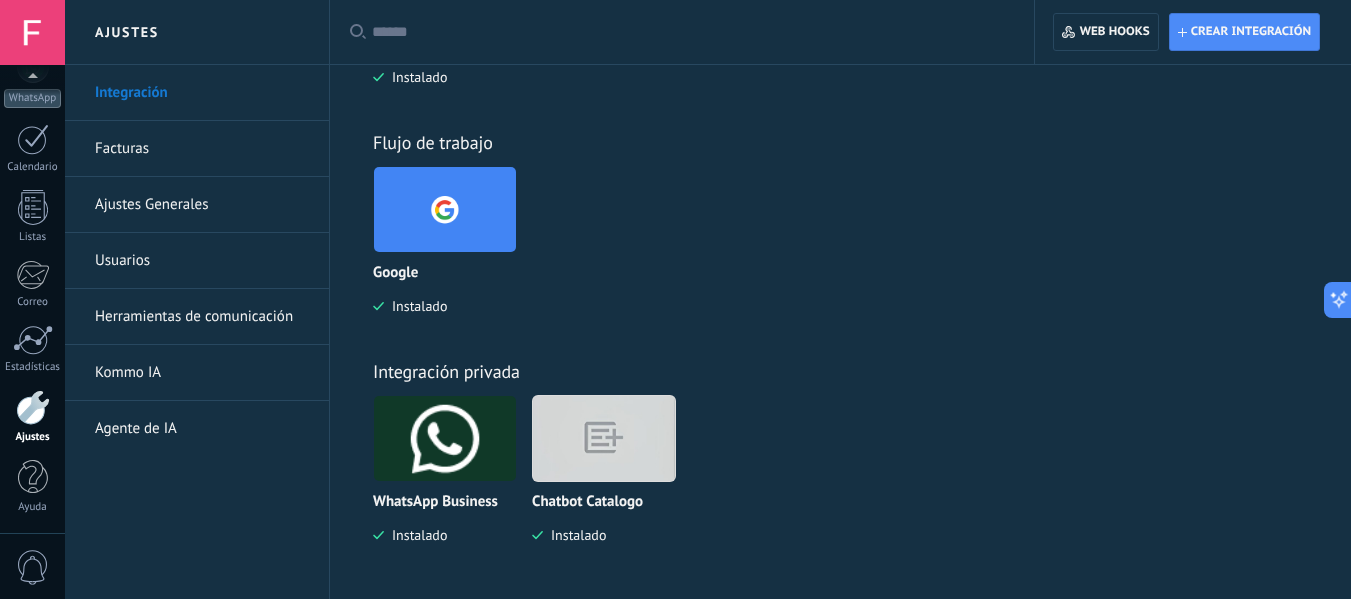 click at bounding box center (604, 438) 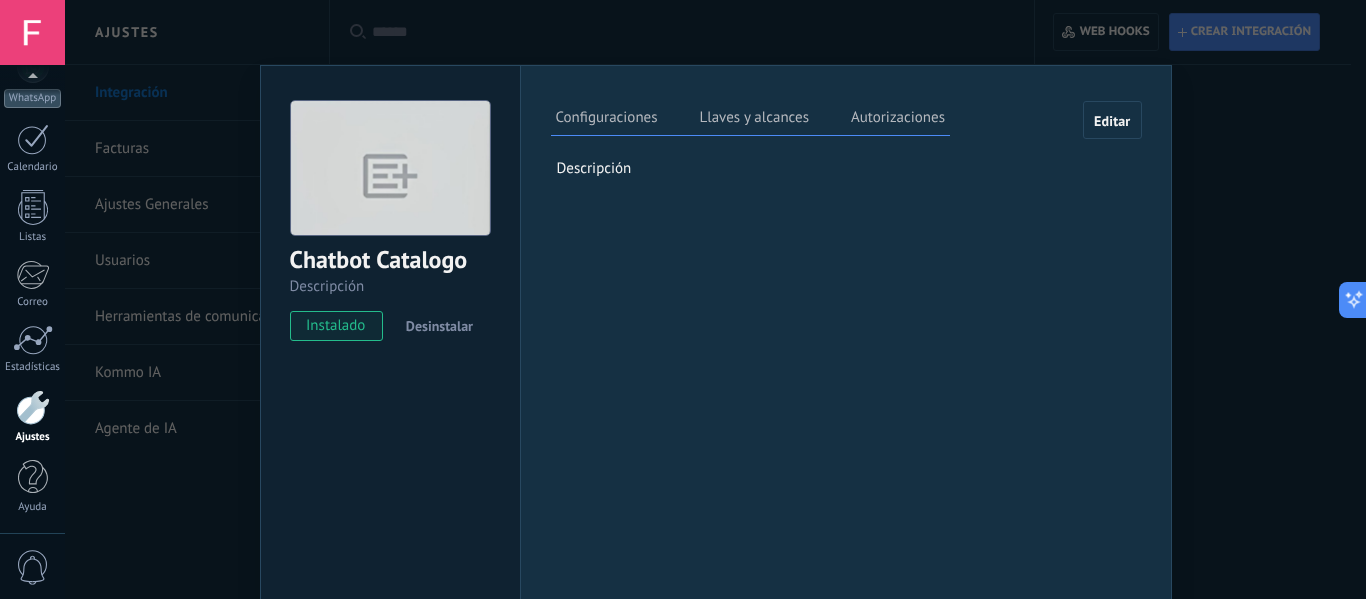 click on "Editar" at bounding box center (1112, 120) 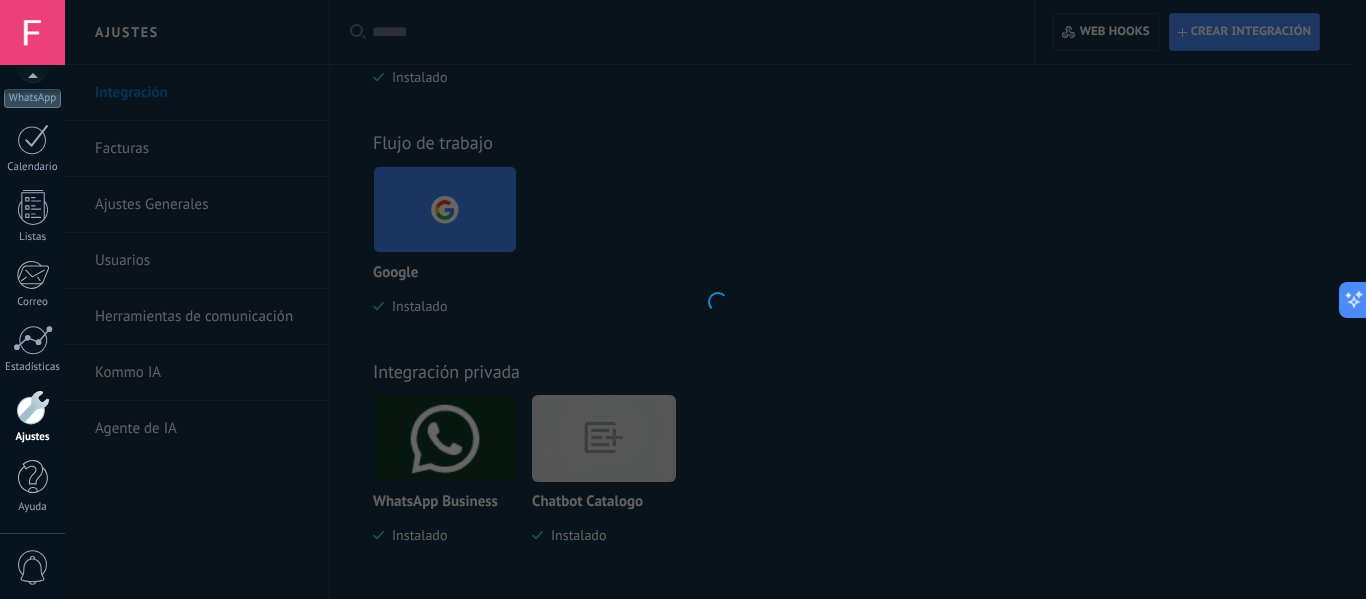 scroll, scrollTop: 19, scrollLeft: 0, axis: vertical 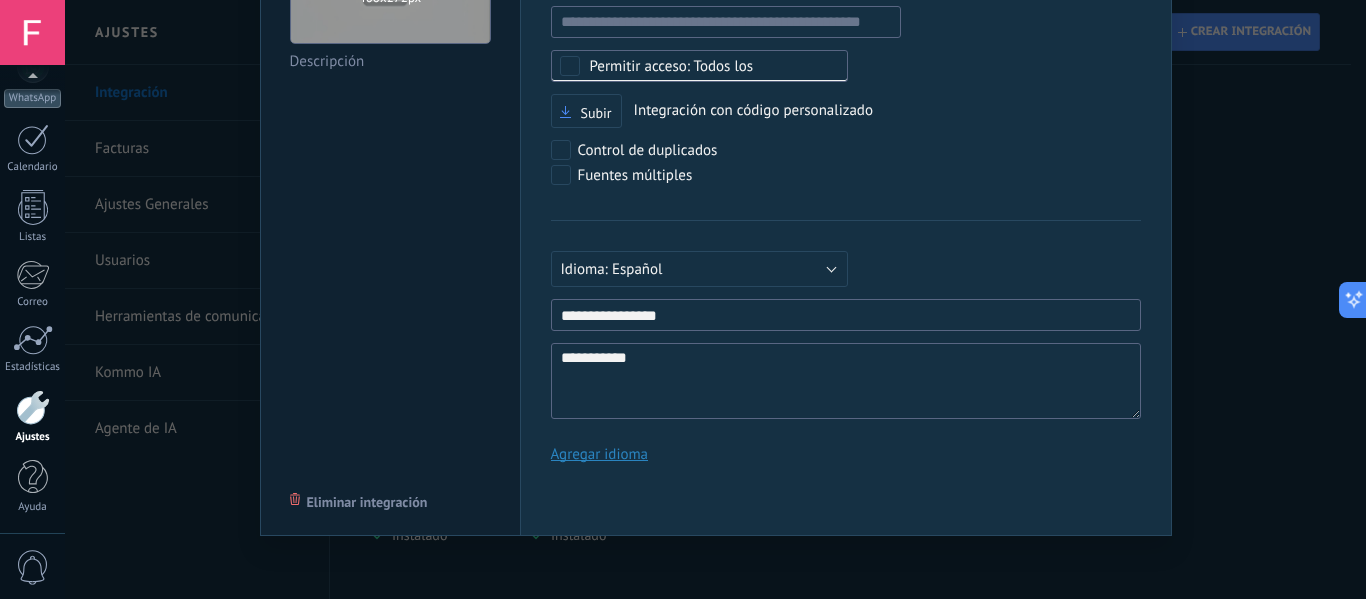 click on "Eliminar integración" at bounding box center (367, 502) 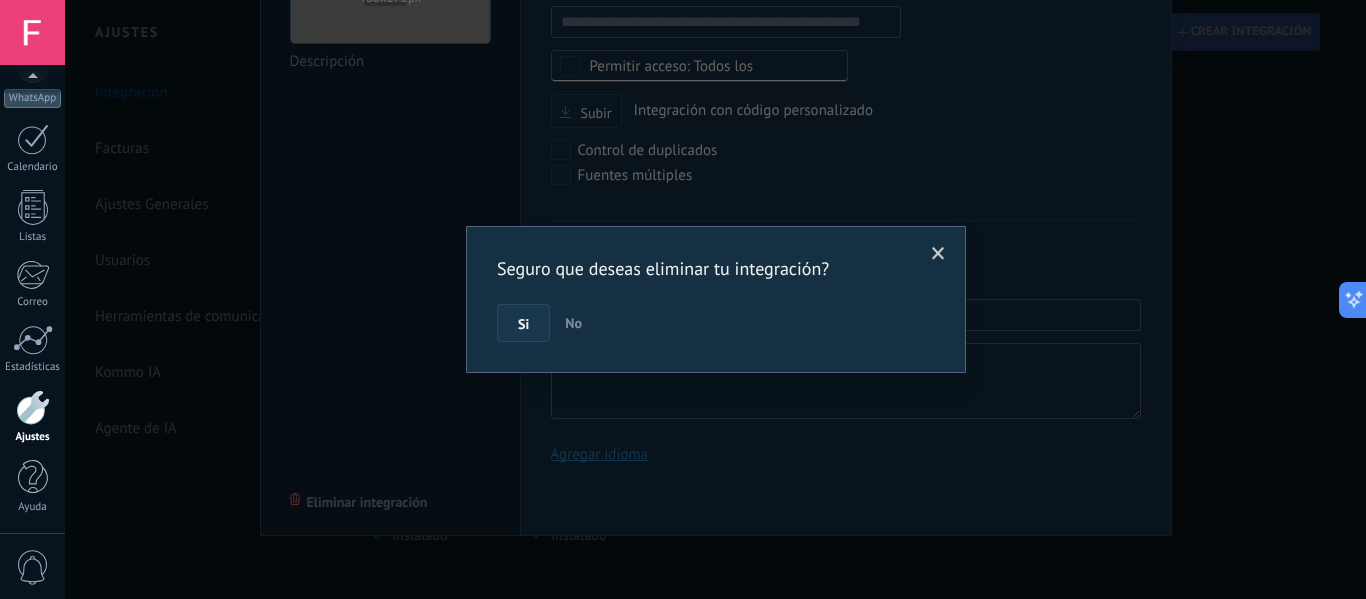 click on "Si" at bounding box center [523, 323] 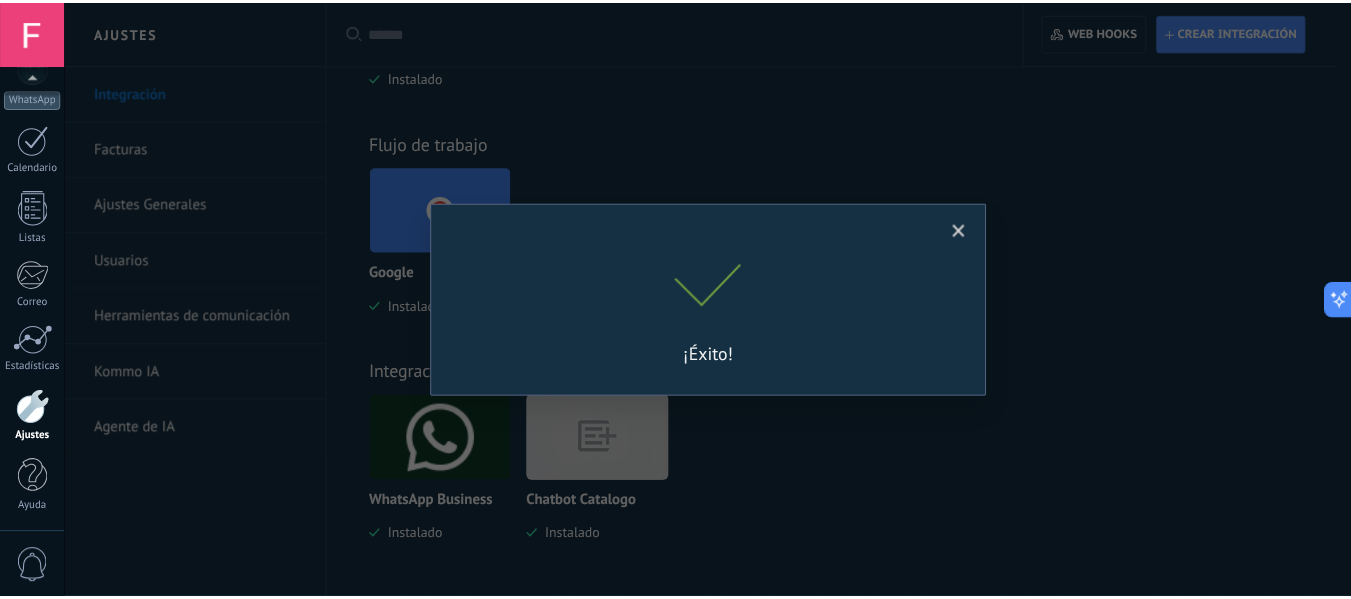 scroll, scrollTop: 0, scrollLeft: 0, axis: both 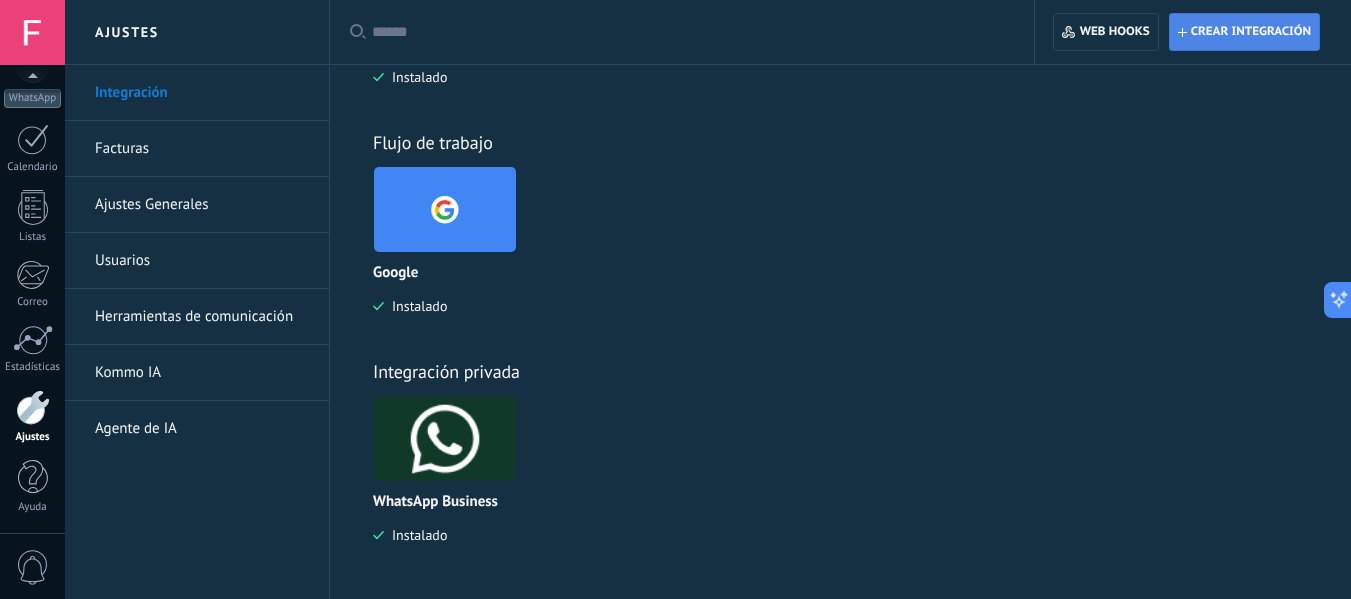 click on "Crear integración" at bounding box center [1251, 32] 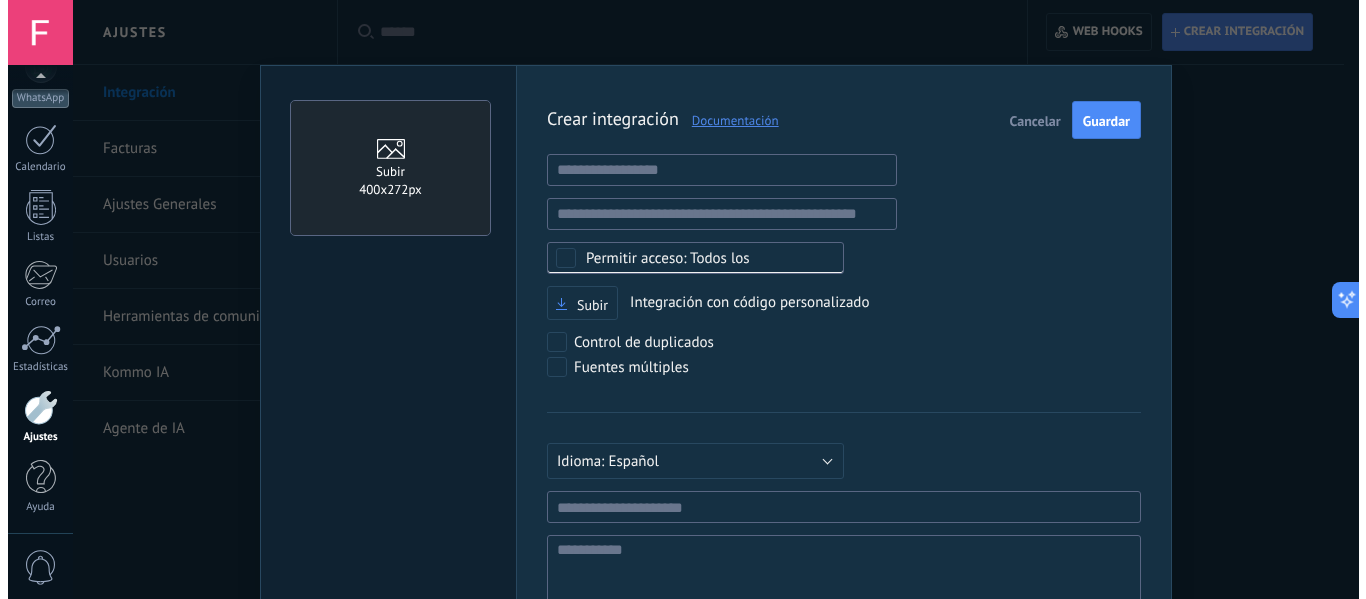 scroll, scrollTop: 19, scrollLeft: 0, axis: vertical 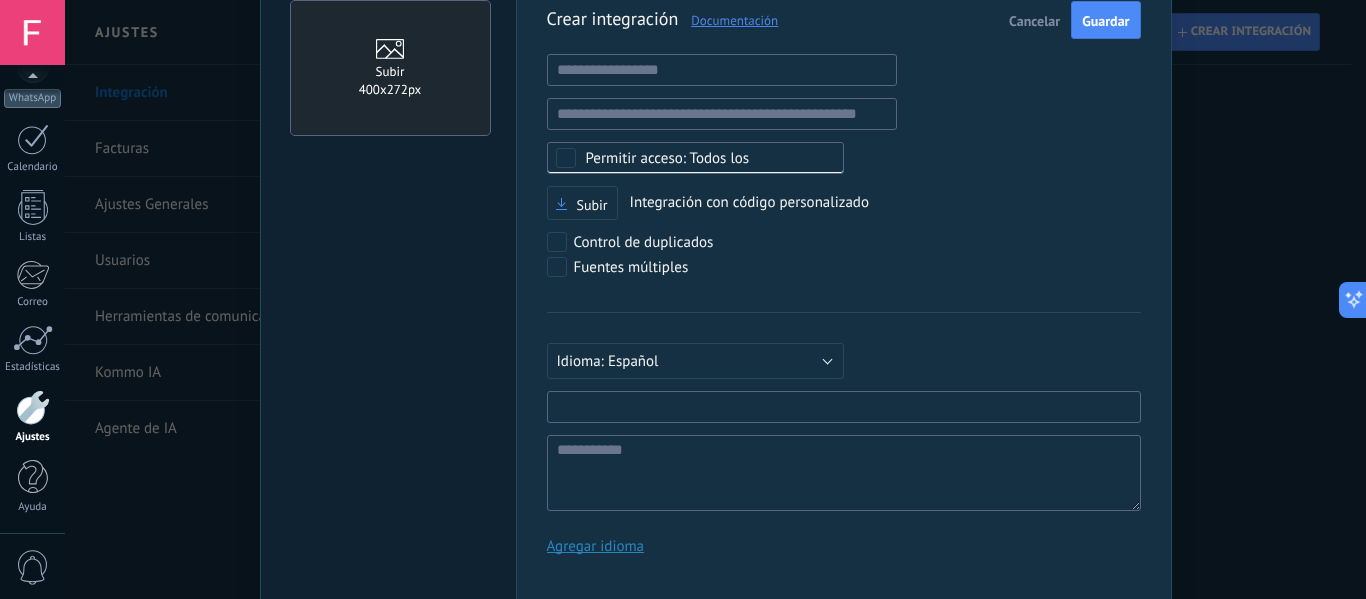 click at bounding box center [844, 407] 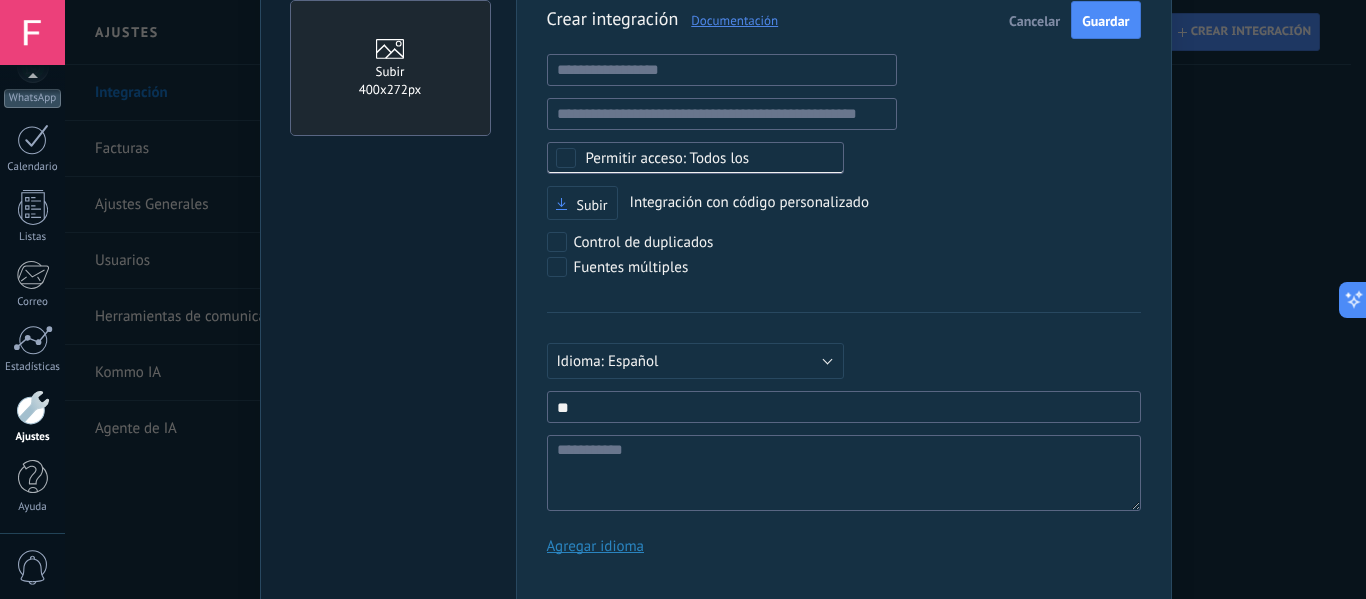 type on "*" 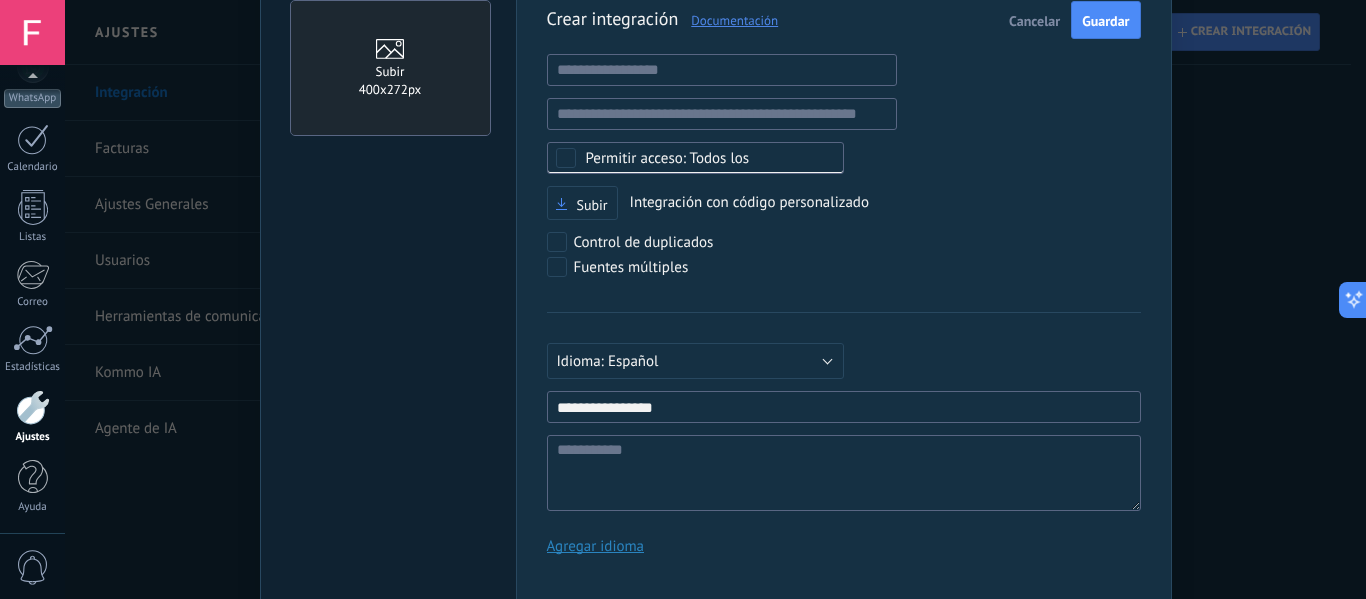 type on "**********" 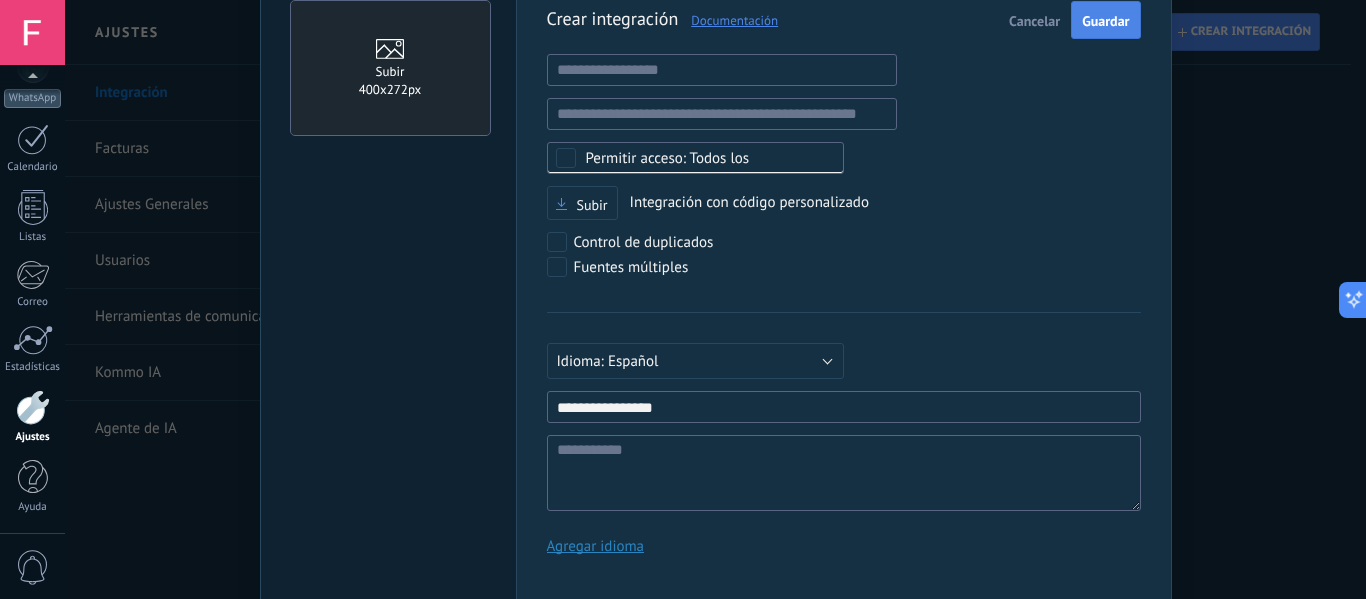 click on "Guardar" at bounding box center [1105, 21] 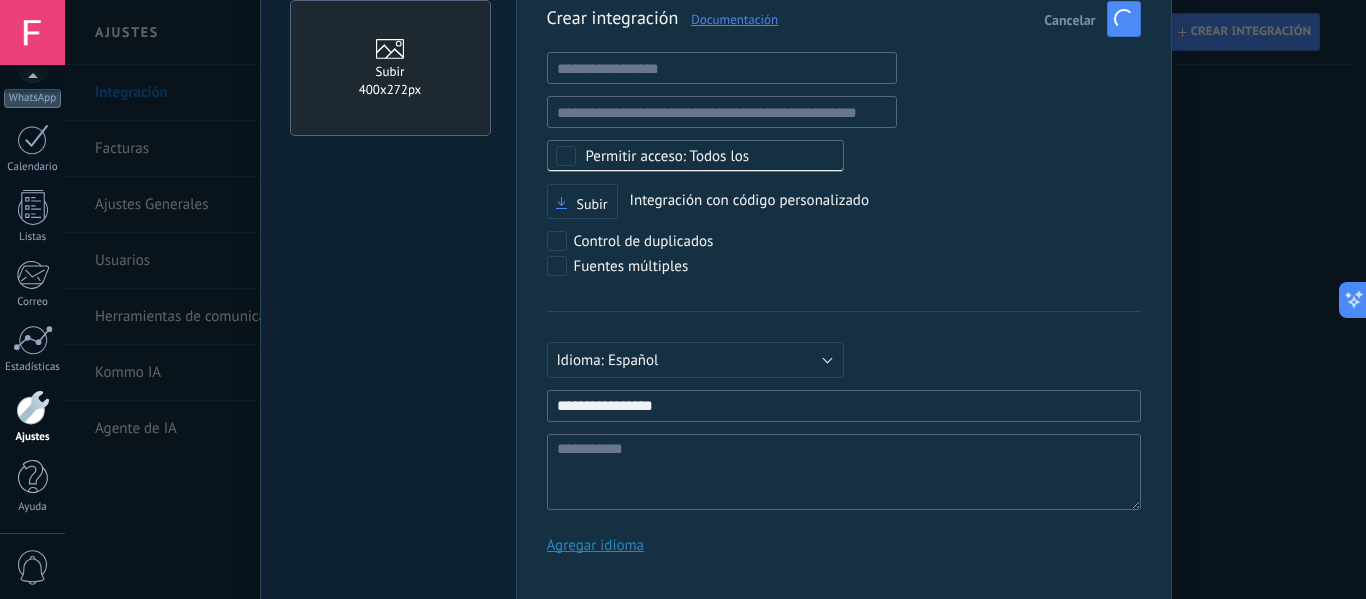 scroll, scrollTop: 0, scrollLeft: 0, axis: both 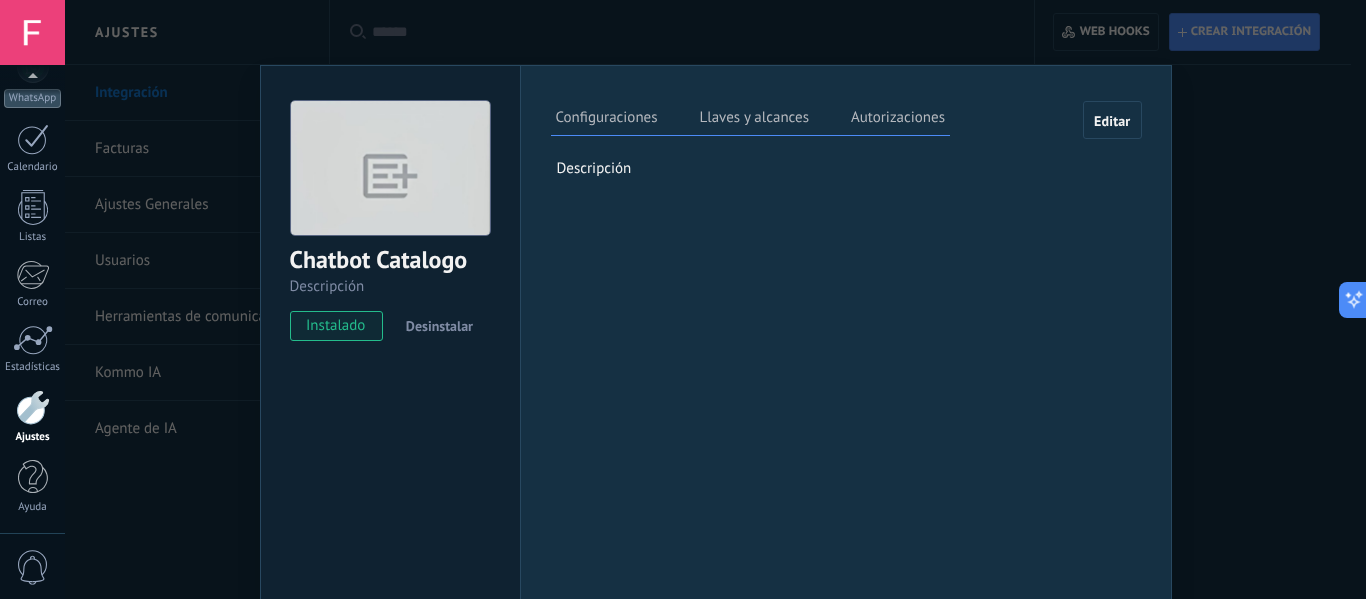 click on "Autorizaciones" at bounding box center [898, 120] 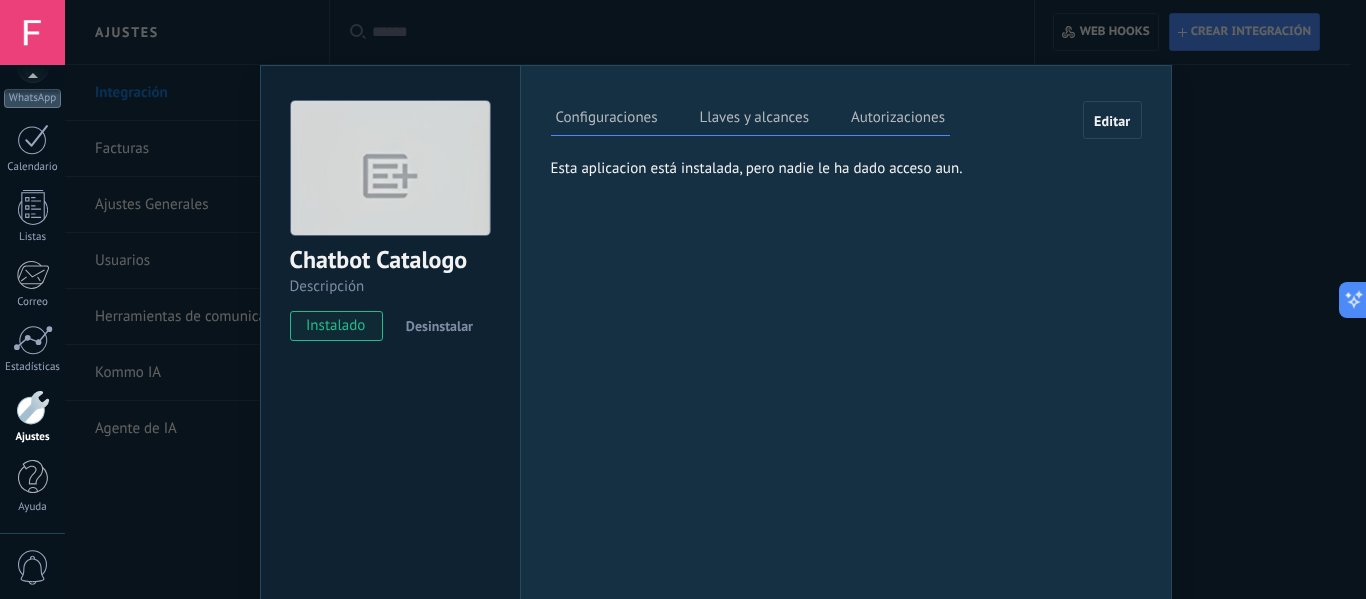 click on "Llaves y alcances" at bounding box center (754, 120) 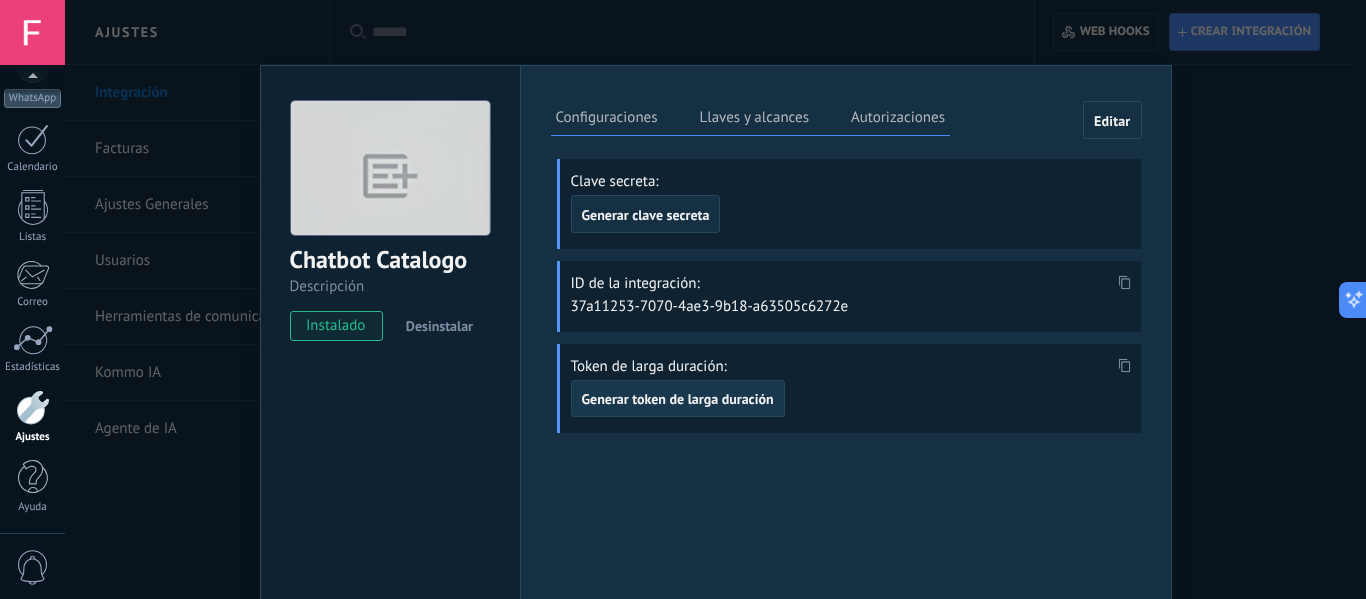 click on "Generar token de larga duración" at bounding box center [678, 399] 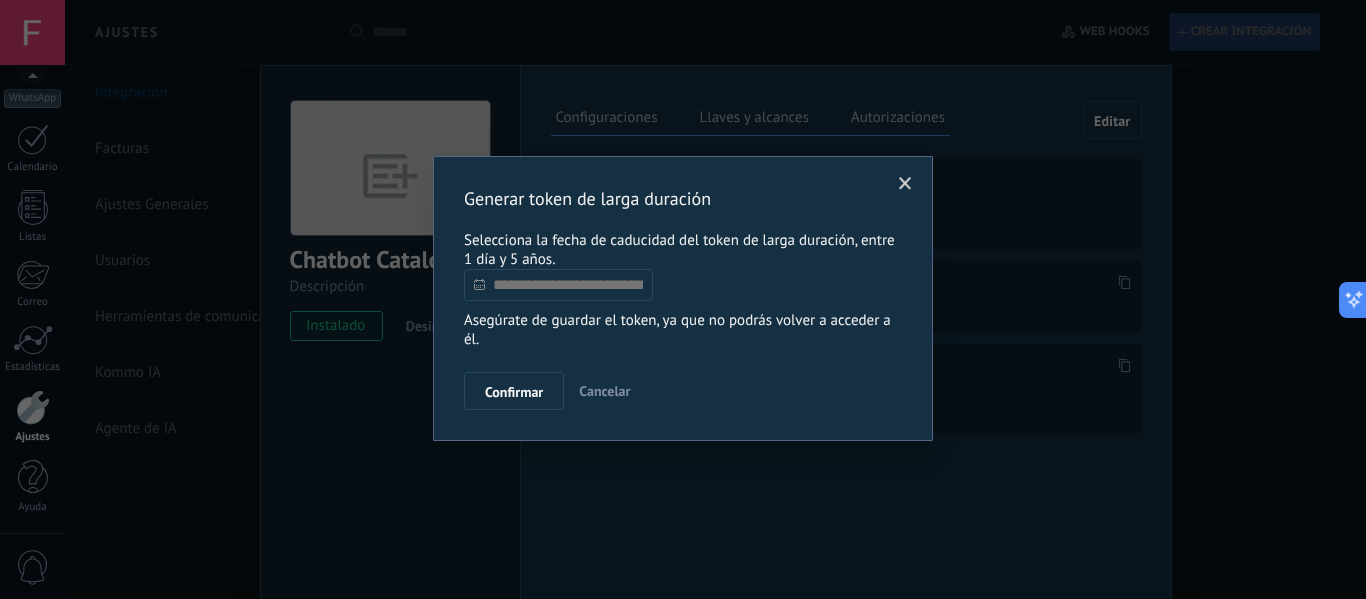 click at bounding box center [558, 285] 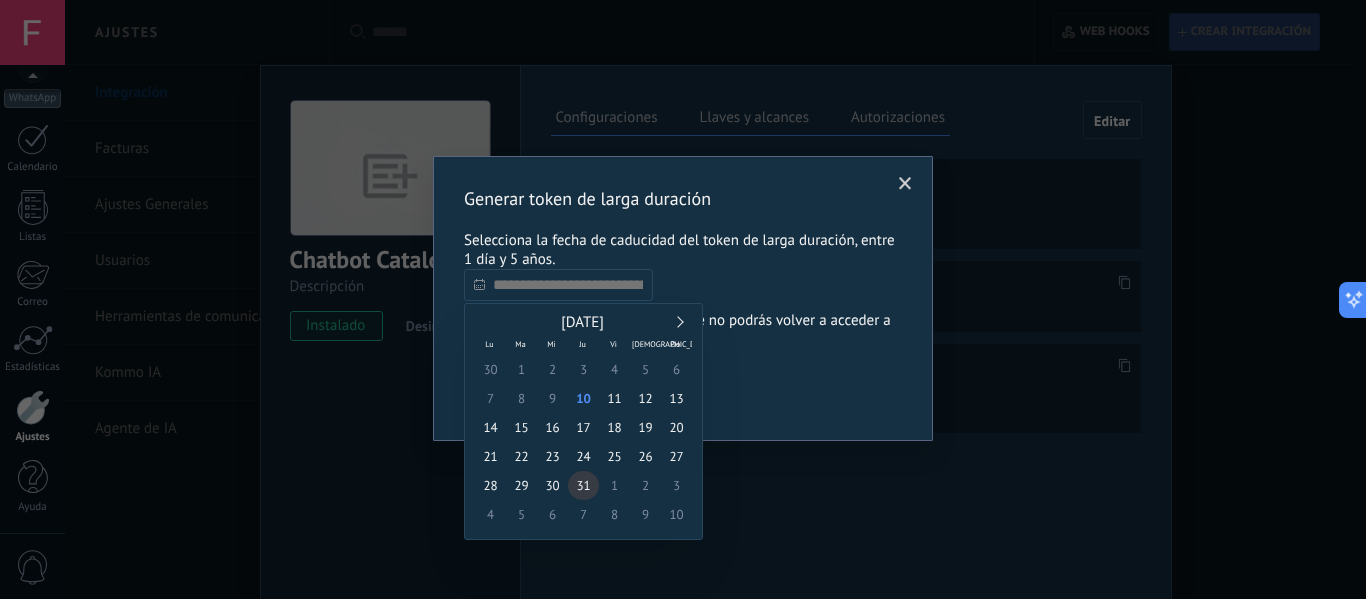 type on "**********" 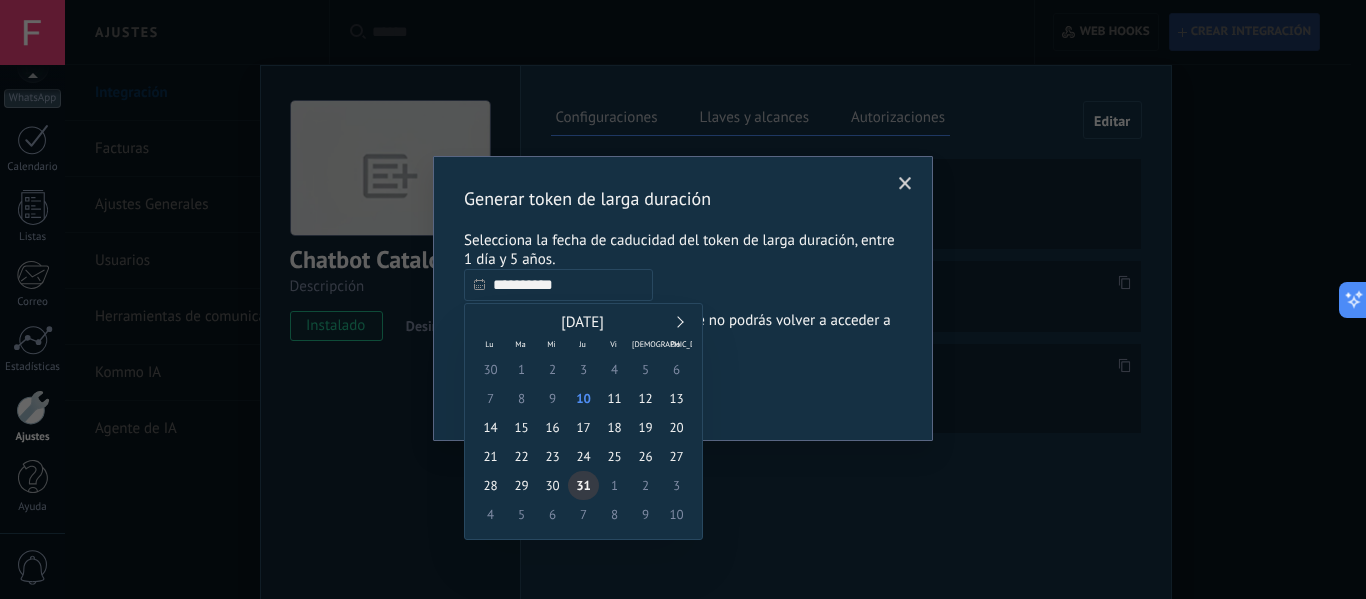 click on "31" at bounding box center (583, 485) 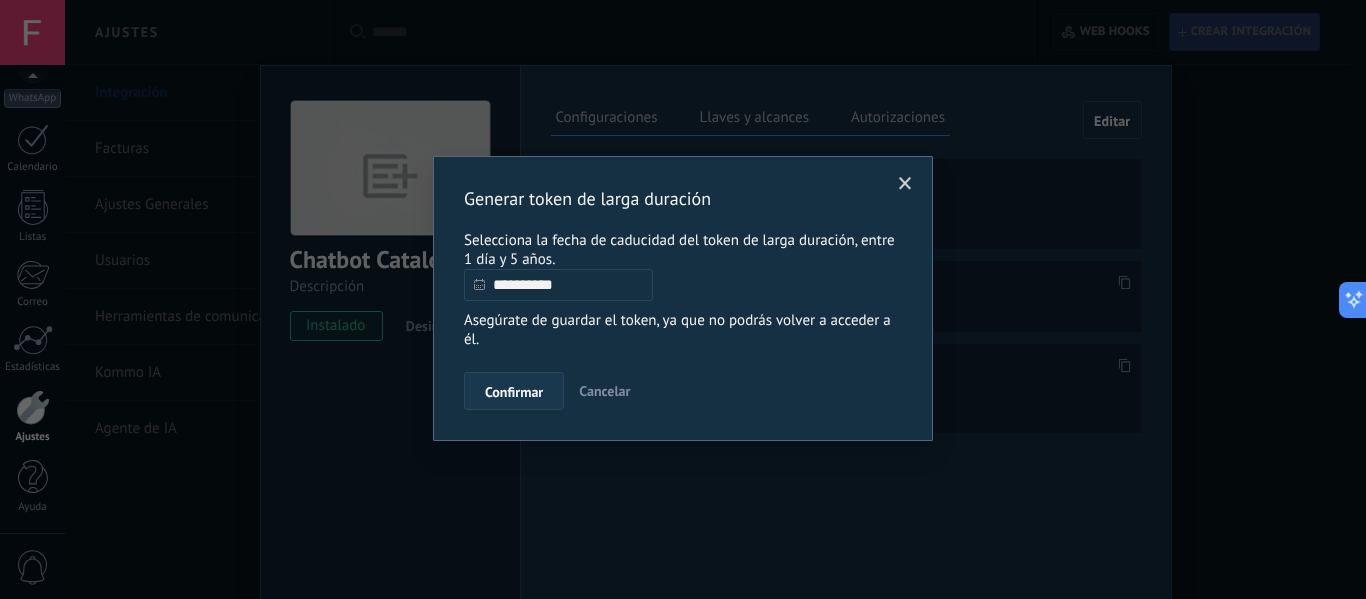 click on "Confirmar" at bounding box center [514, 392] 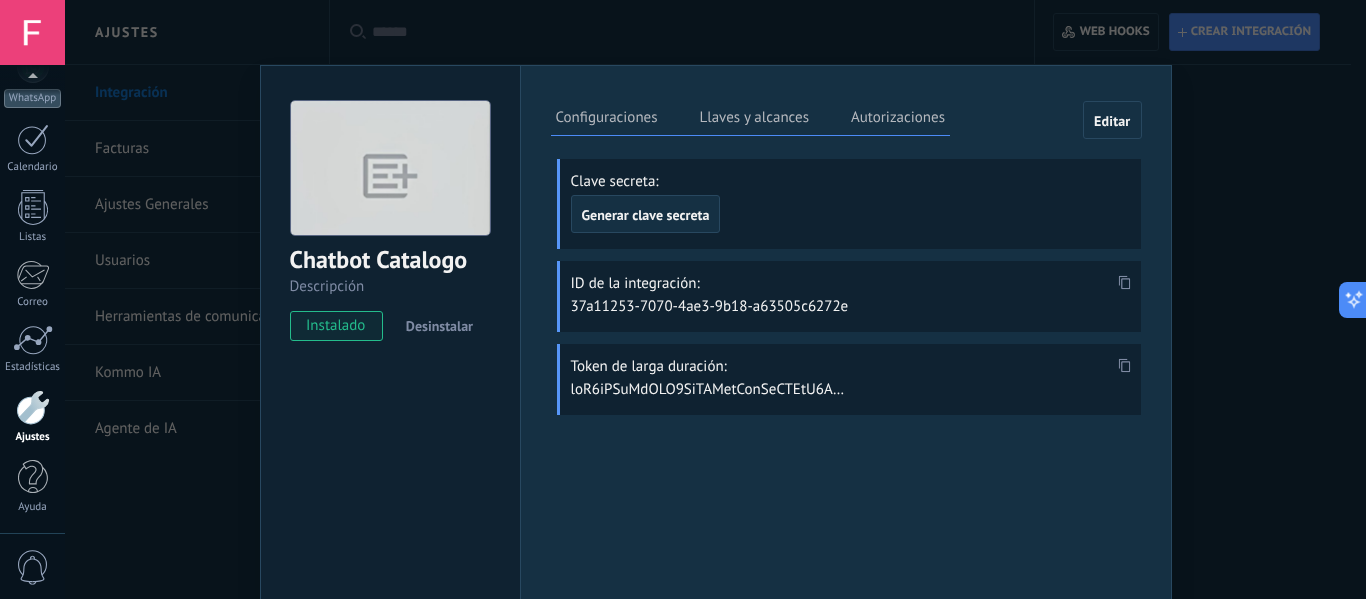 click 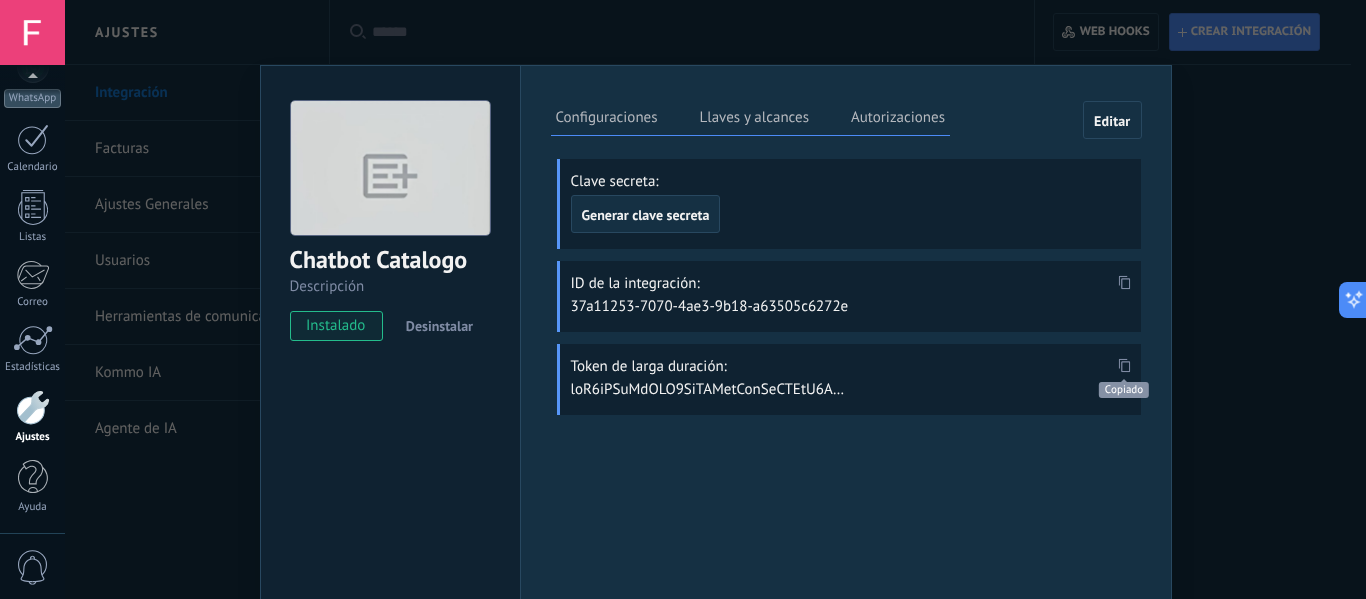 scroll, scrollTop: 1160, scrollLeft: 0, axis: vertical 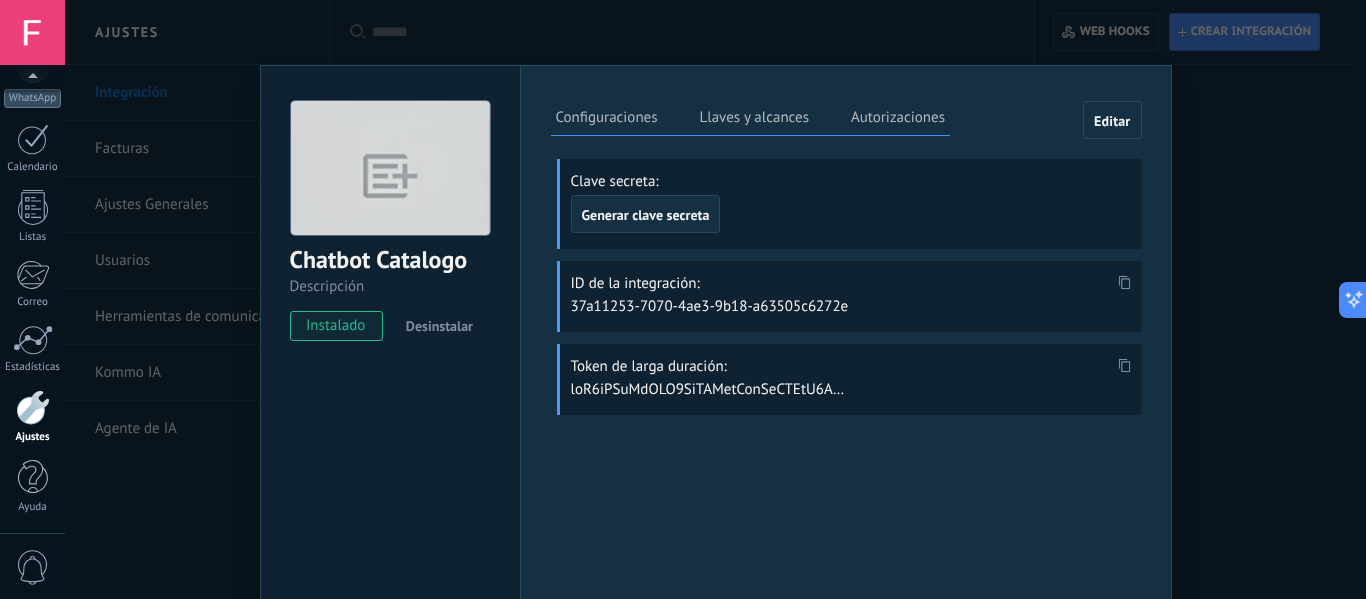 click on "Chatbot Catalogo Descripción instalado Desinstalar Configuraciones Llaves y alcances Autorizaciones Editar Clave secreta: Generar clave secreta ID de la integración: 37a11253-7070-4ae3-9b18-a63505c6272e Token de larga duración: Esta pestaña registra a los usuarios que han concedido acceso a las integración a esta cuenta. Si deseas remover la posibilidad que un usuario pueda enviar solicitudes a la cuenta en nombre de esta integración, puedes revocar el acceso. Si el acceso a todos los usuarios es revocado, la integración dejará de funcionar. Esta aplicacion está instalada, pero nadie le ha dado acceso aun. Descripción" at bounding box center (715, 299) 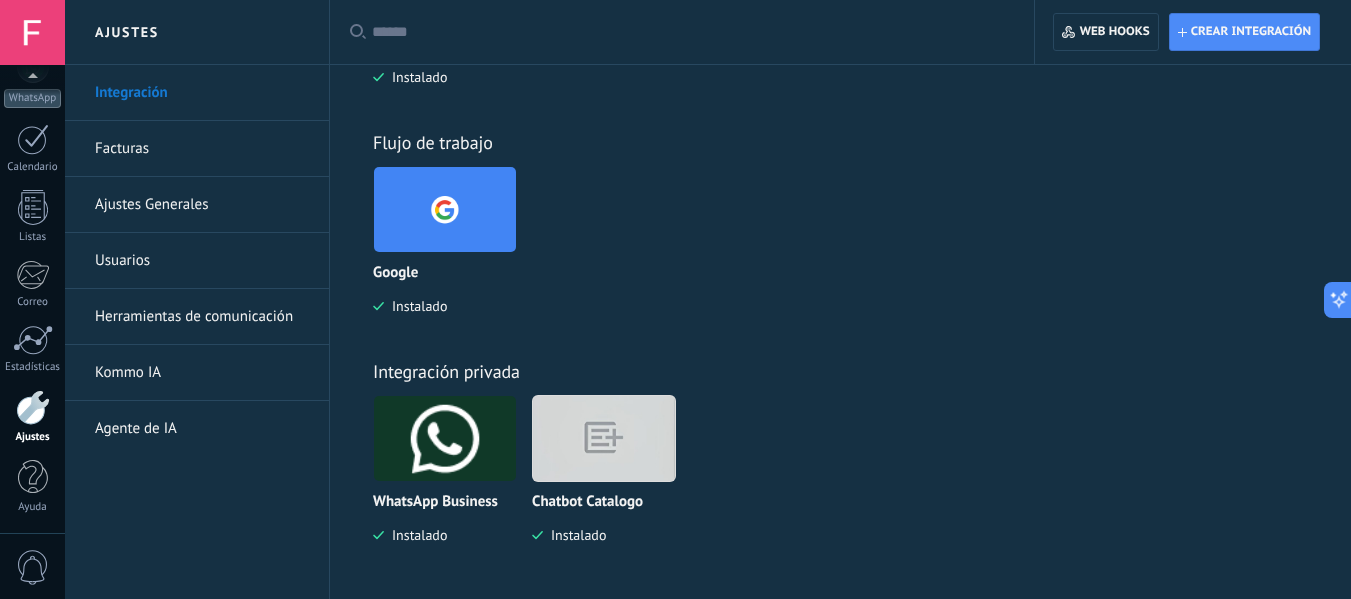 drag, startPoint x: 614, startPoint y: 446, endPoint x: 802, endPoint y: 479, distance: 190.8743 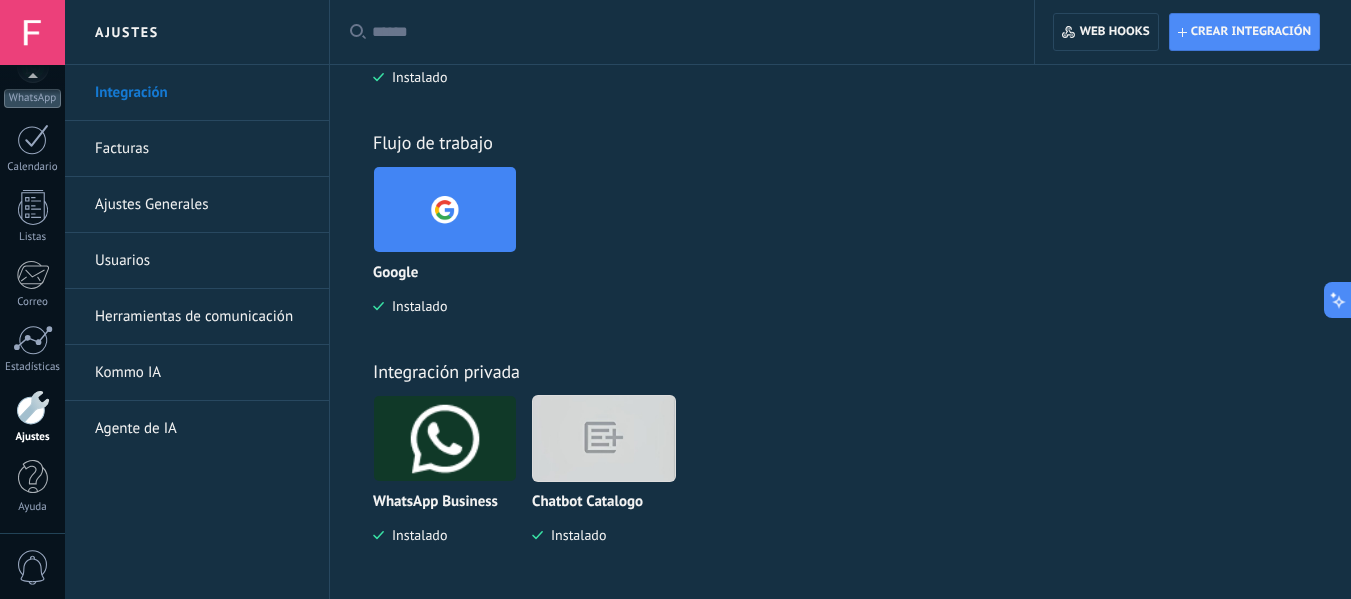 click at bounding box center (604, 438) 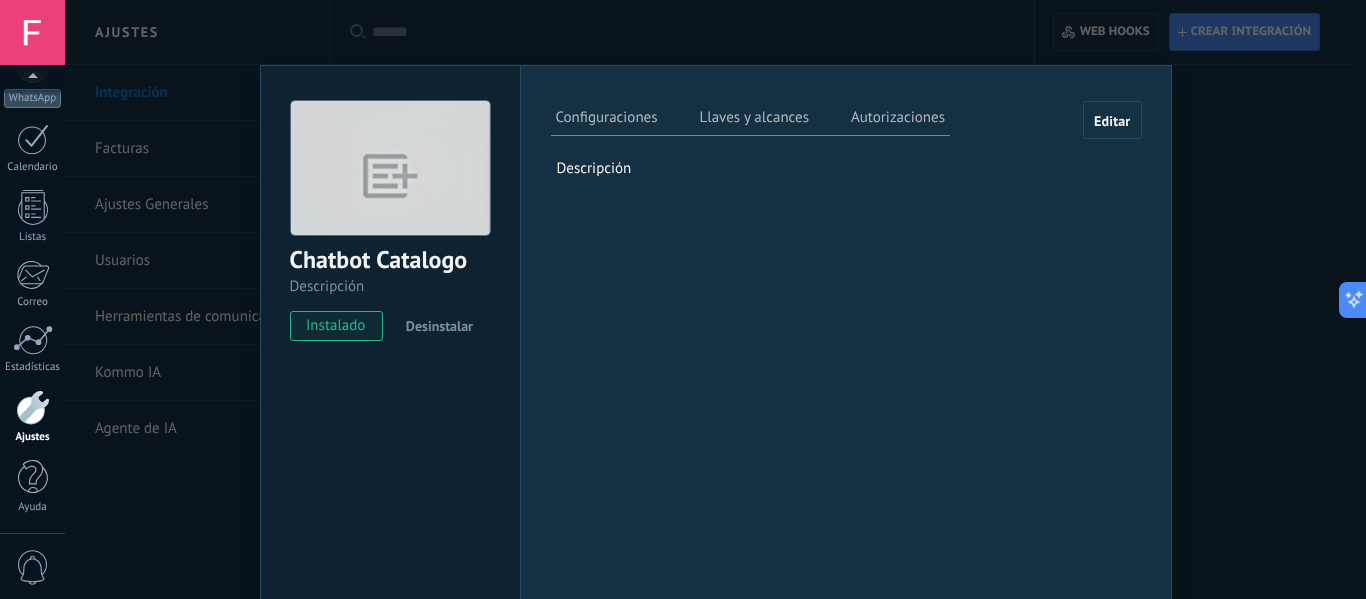 click on "Llaves y alcances" at bounding box center (754, 120) 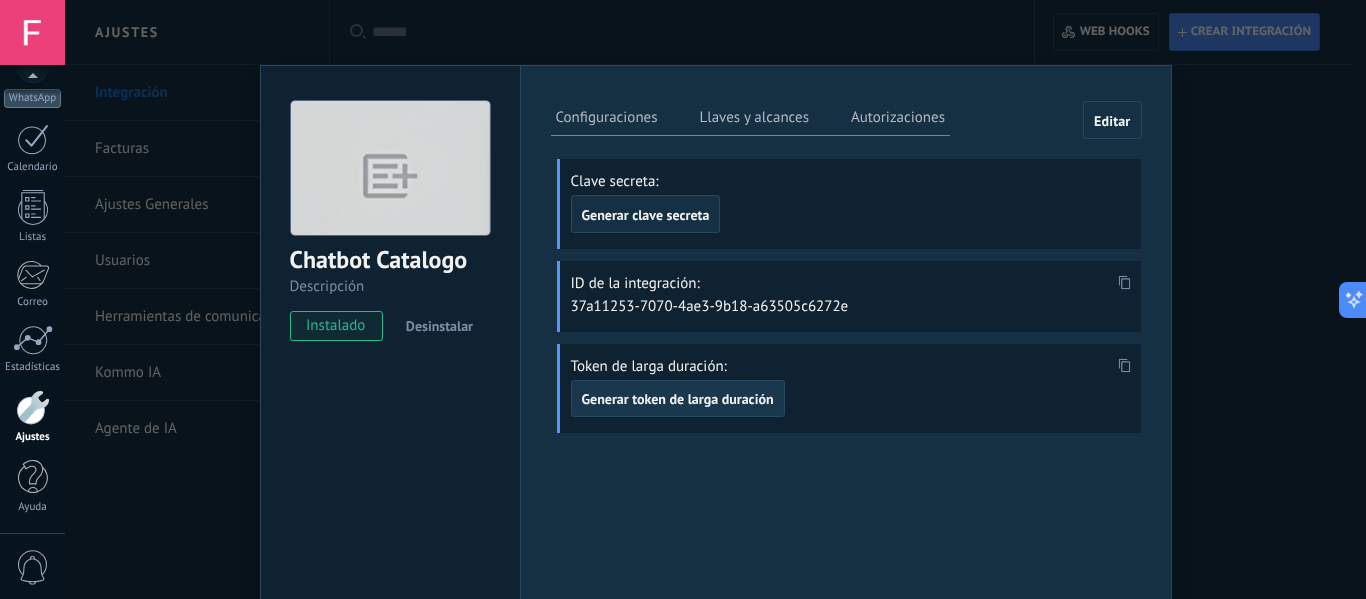 click on "Generar token de larga duración" at bounding box center (678, 399) 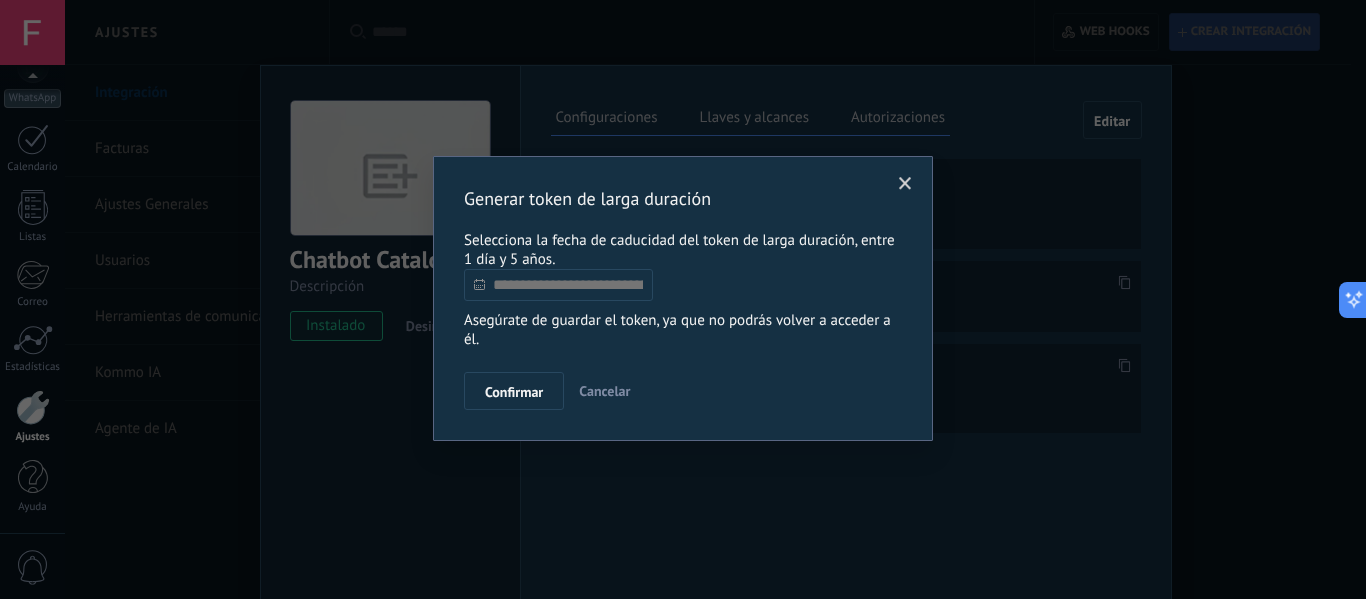 click at bounding box center [558, 285] 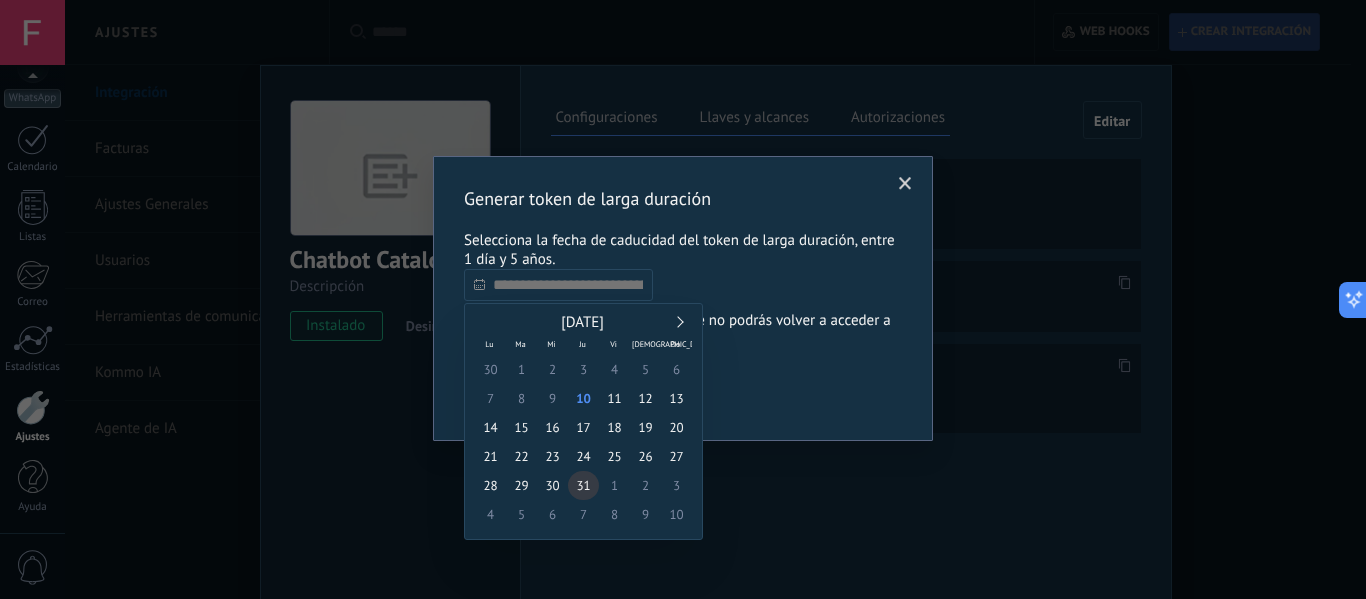 type on "**********" 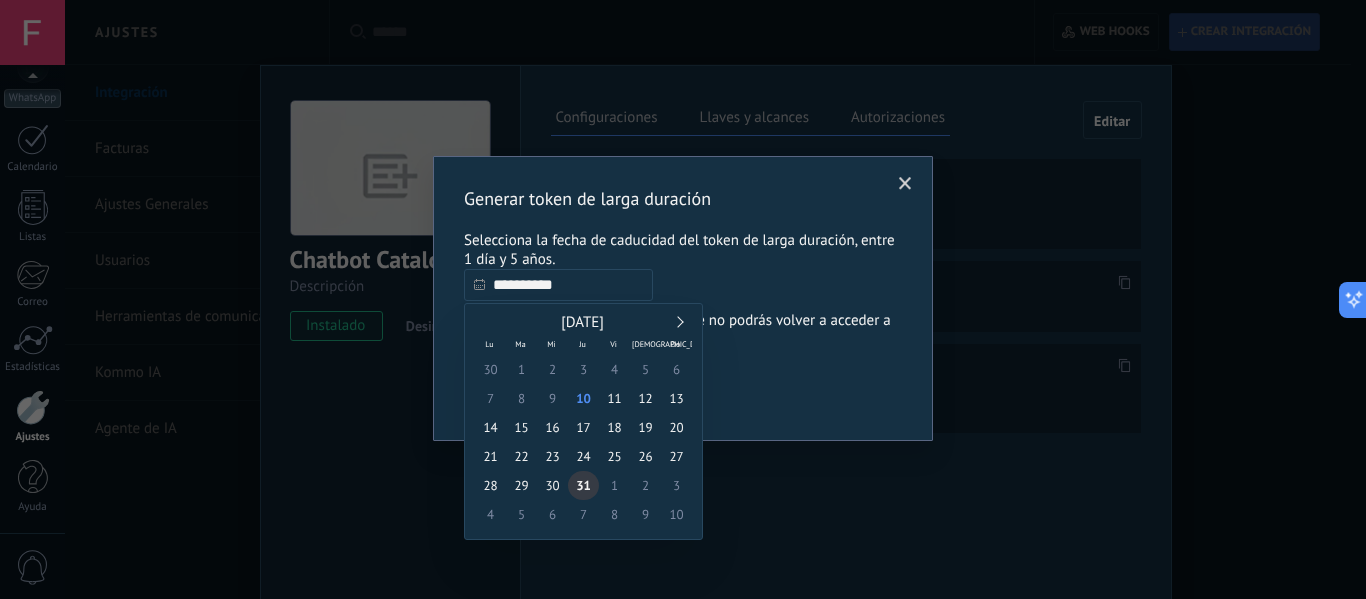 click on "31" at bounding box center [583, 485] 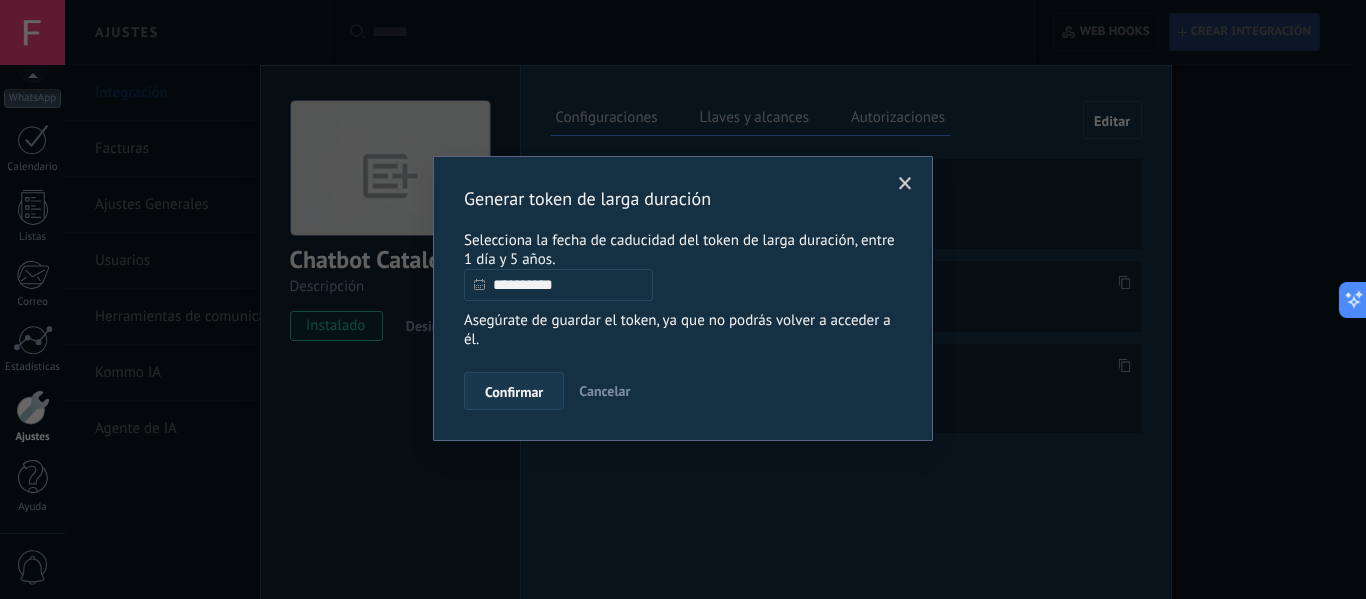 click on "Confirmar" at bounding box center (514, 391) 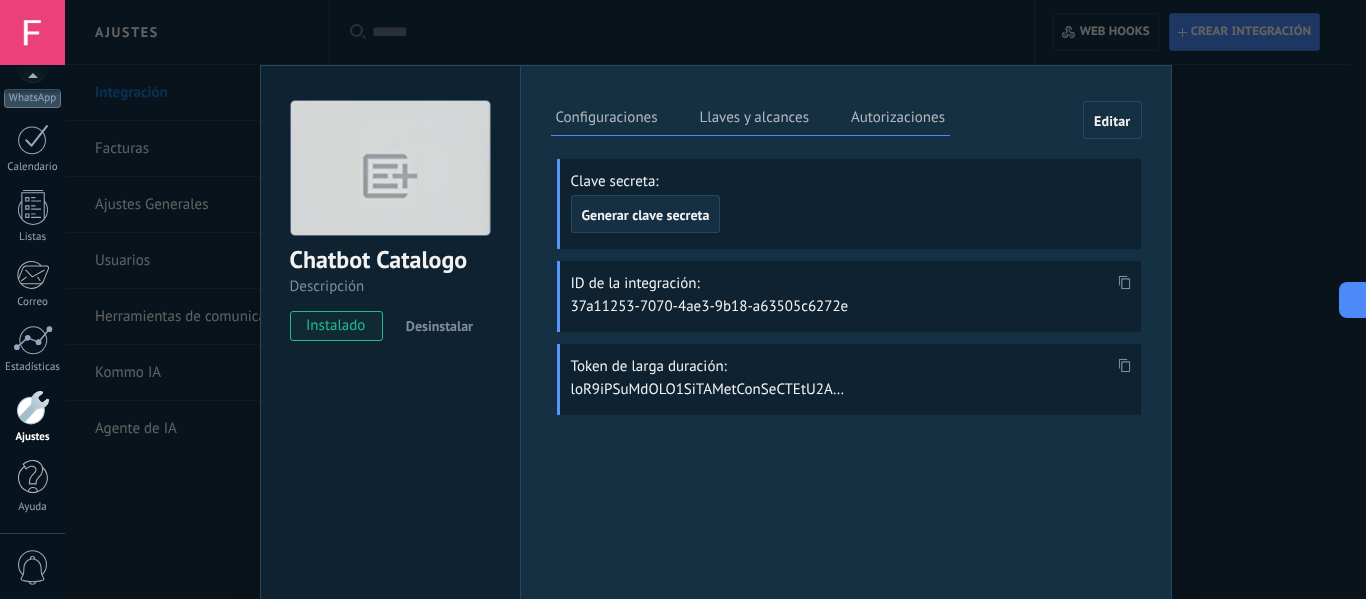 click 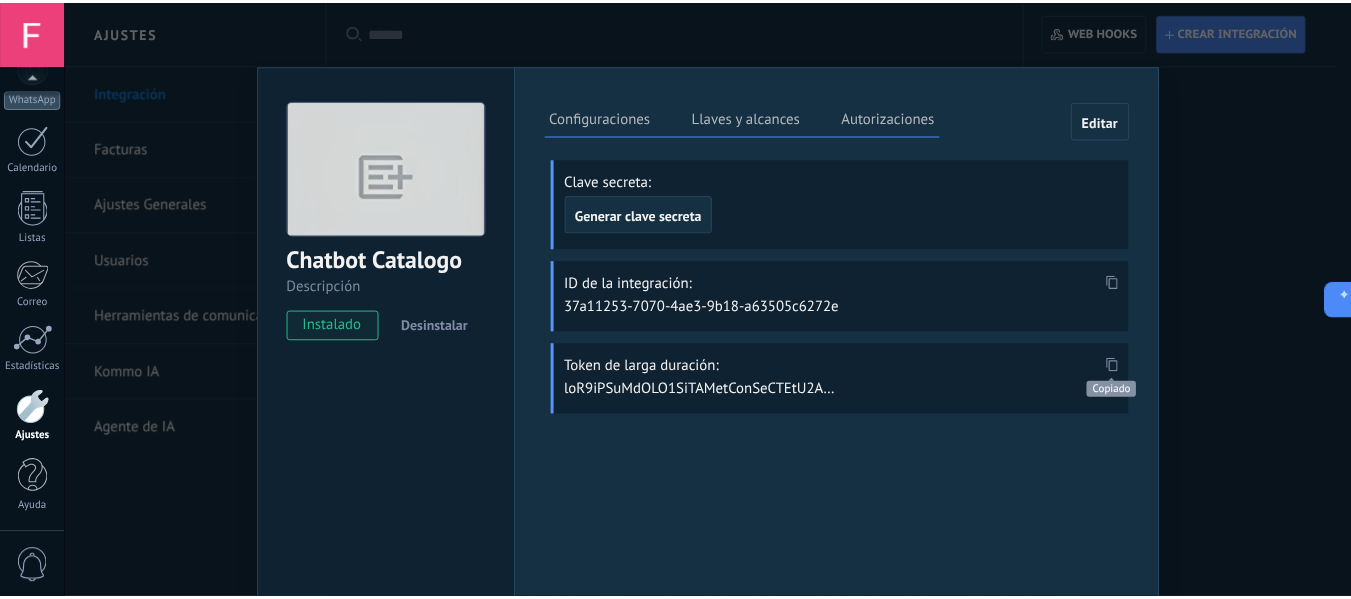 scroll, scrollTop: 1120, scrollLeft: 0, axis: vertical 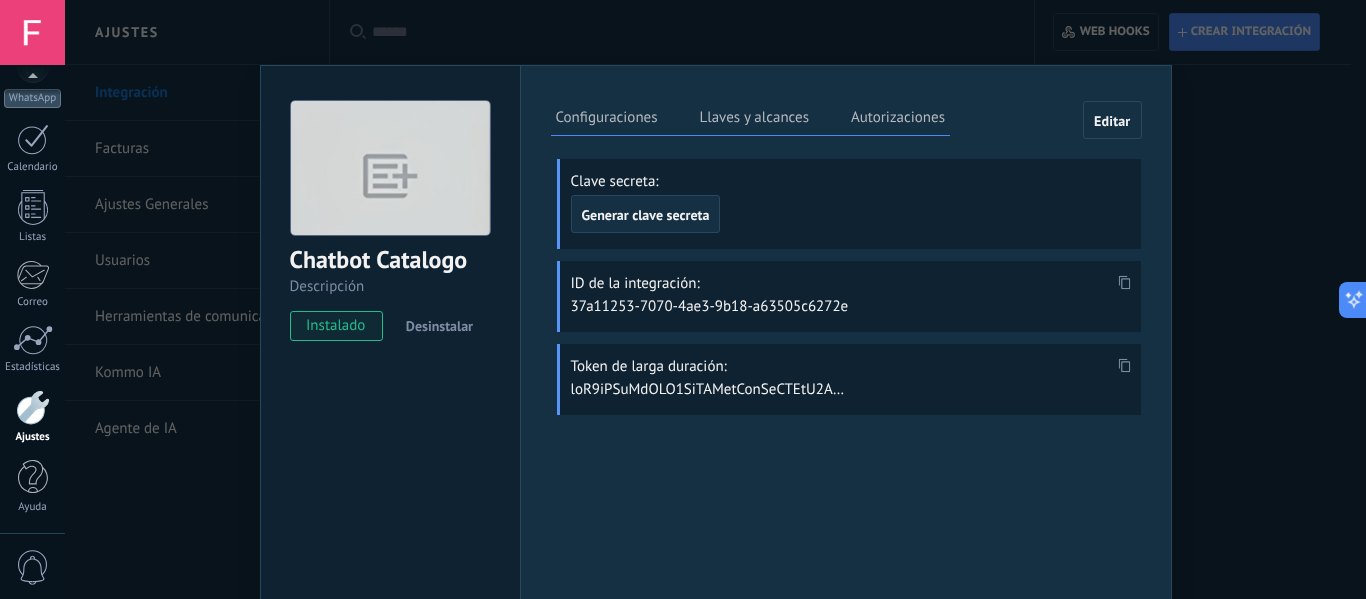 click on "Autorizaciones" at bounding box center (898, 120) 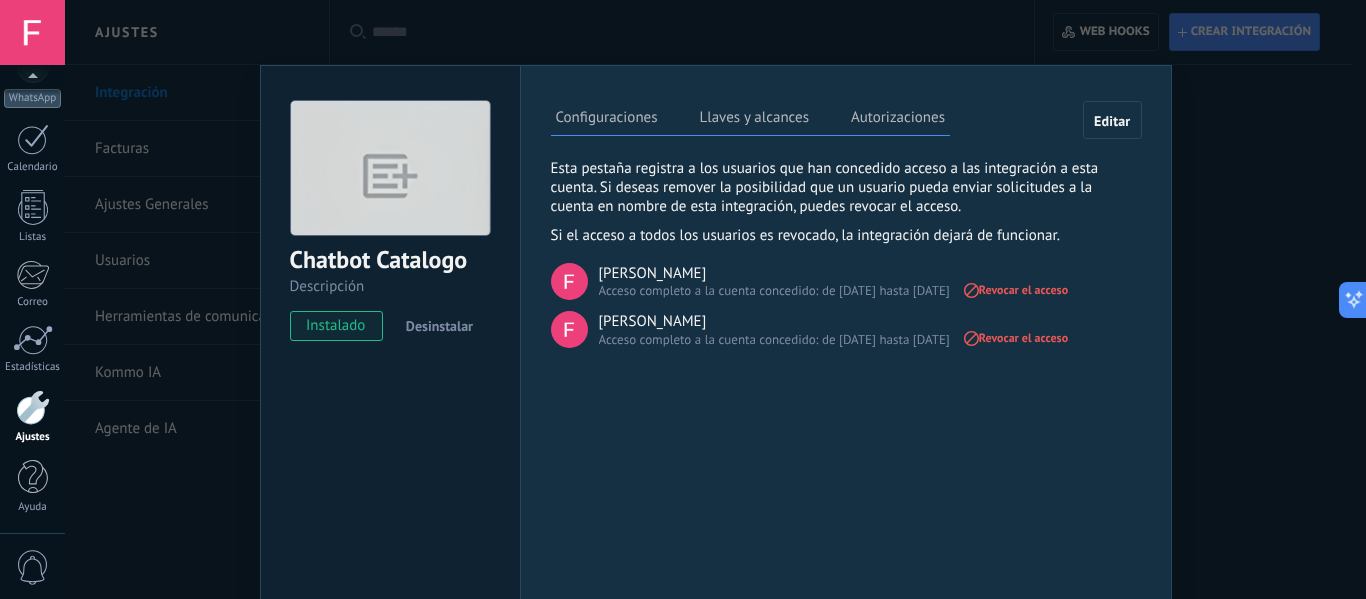 click 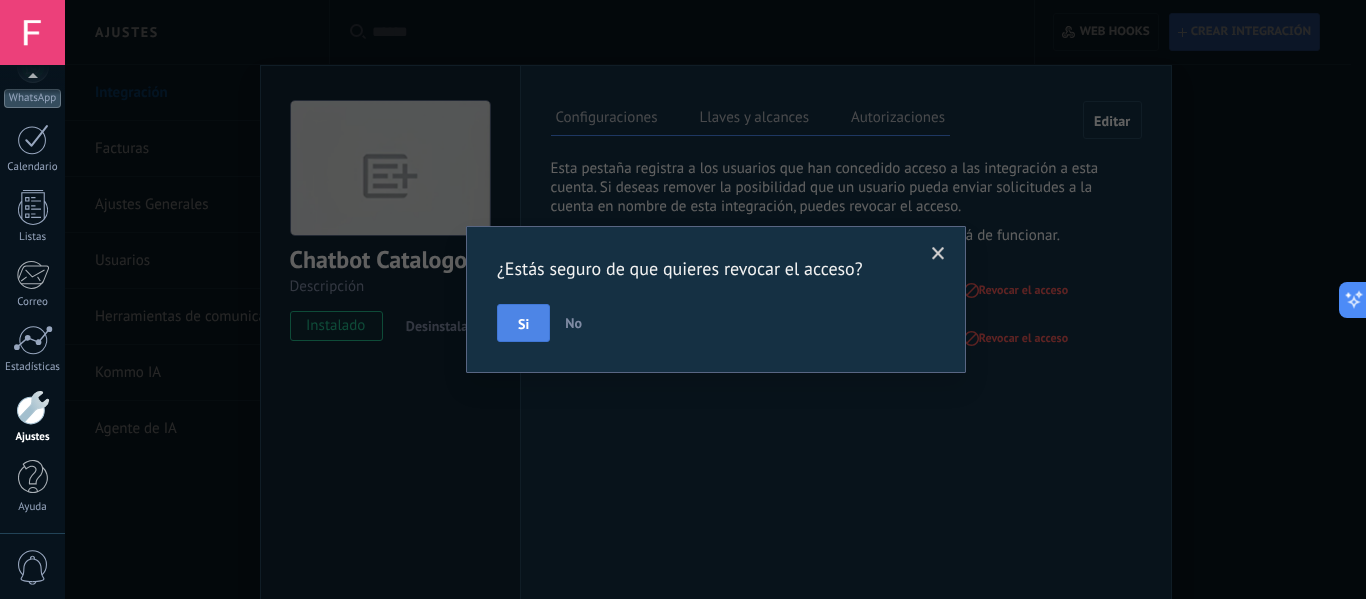 click on "Si" at bounding box center (523, 323) 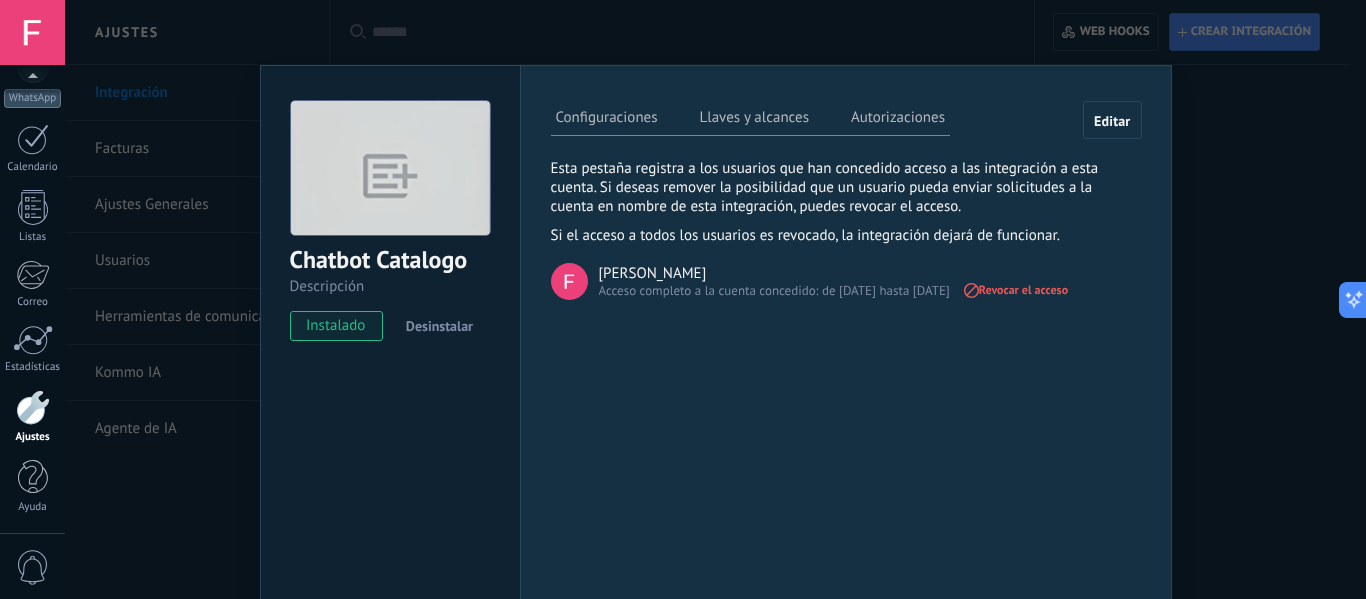 click on "Chatbot Catalogo Descripción instalado Desinstalar Configuraciones Llaves y alcances Autorizaciones Editar Clave secreta: Generar clave secreta ID de la integración: 37a11253-7070-4ae3-9b18-a63505c6272e Token de larga duración: Esta pestaña registra a los usuarios que han concedido acceso a las integración a esta cuenta. Si deseas remover la posibilidad que un usuario pueda enviar solicitudes a la cuenta en nombre de esta integración, puedes revocar el acceso. Si el acceso a todos los usuarios es revocado, la integración dejará de funcionar. Esta aplicacion está instalada, pero nadie le ha dado acceso aun. Fernando Acceso completo a la cuenta concedido: de 10.07.2025 hasta 30.07.2025 Revocar el acceso Descripción" at bounding box center [715, 299] 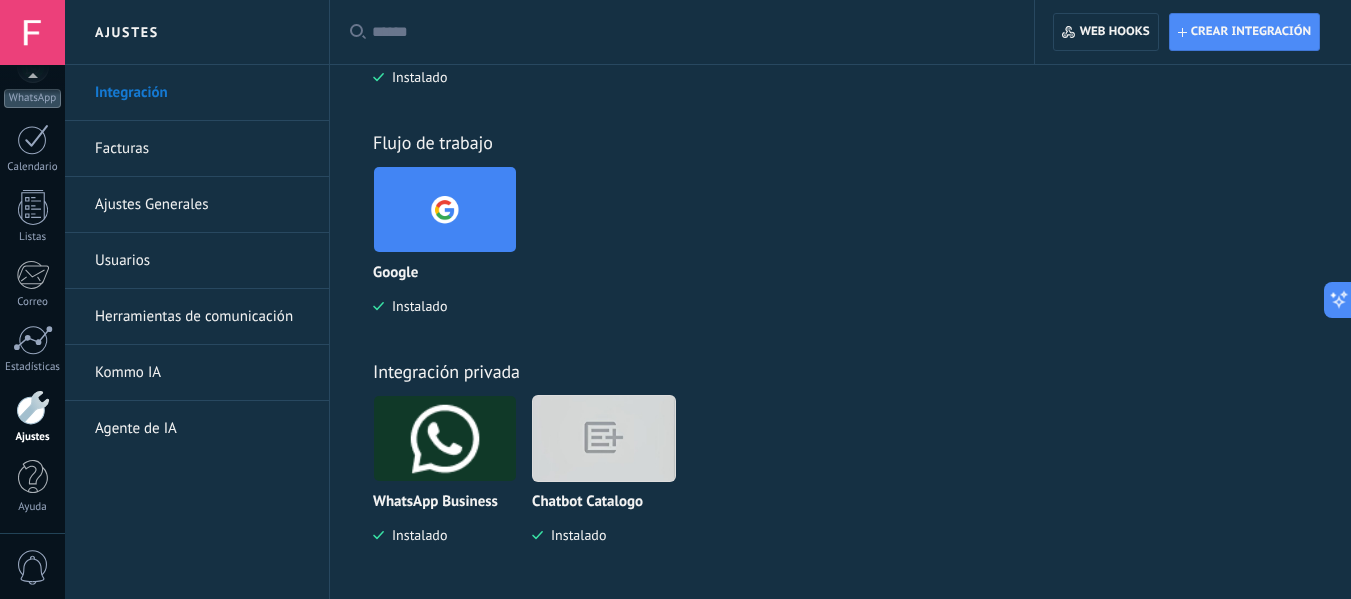 click on "Herramientas de comunicación" at bounding box center (202, 317) 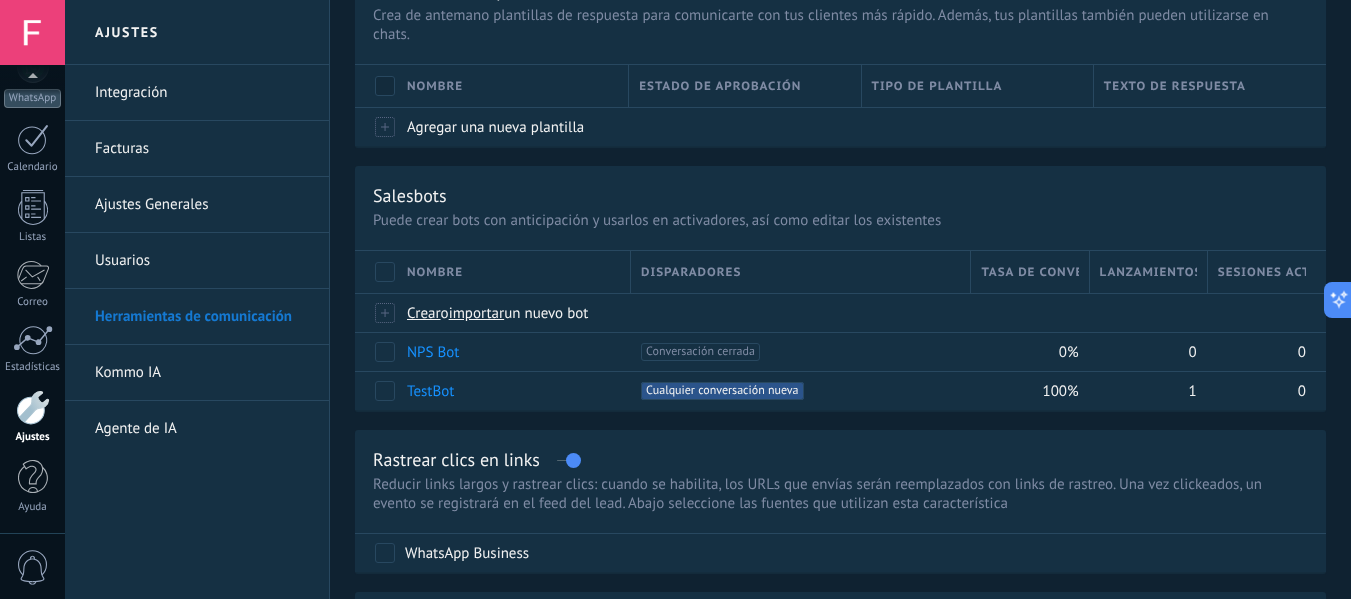 scroll, scrollTop: 200, scrollLeft: 0, axis: vertical 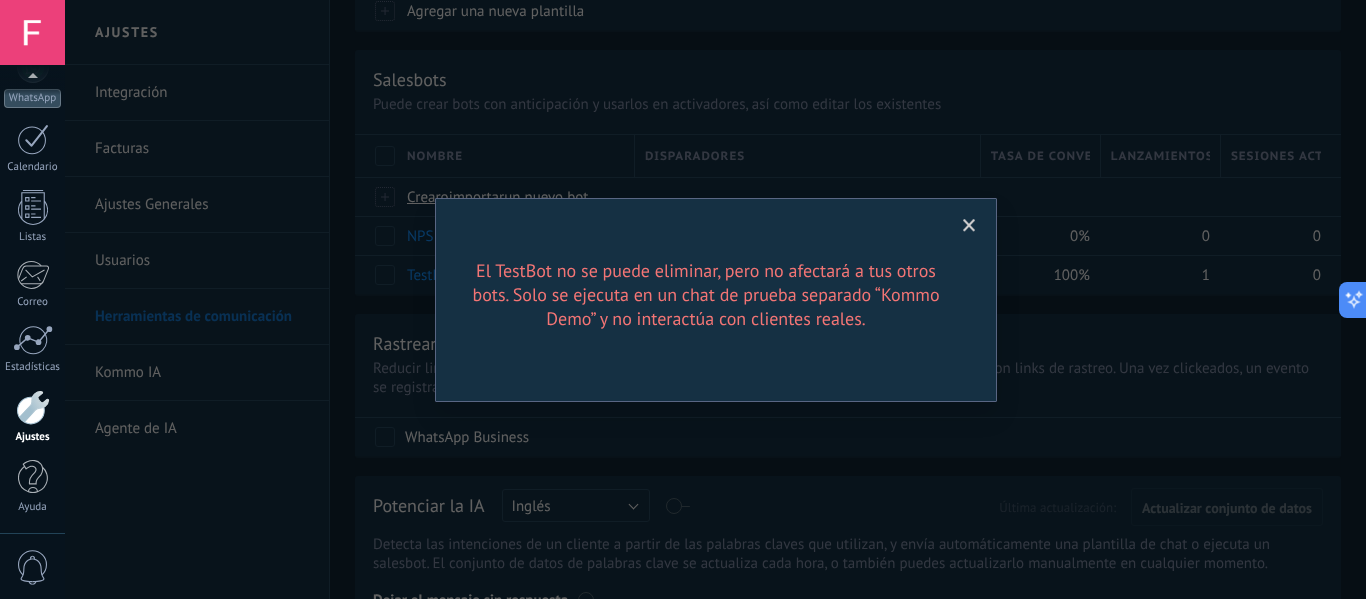 click at bounding box center [969, 226] 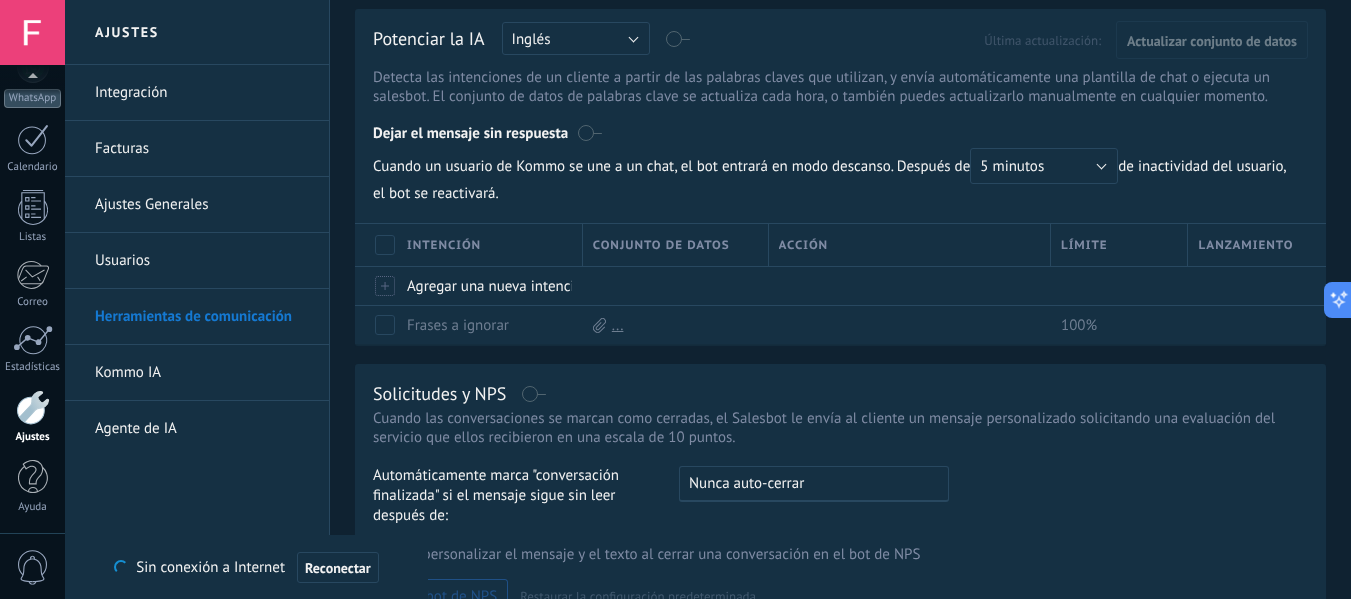 scroll, scrollTop: 700, scrollLeft: 0, axis: vertical 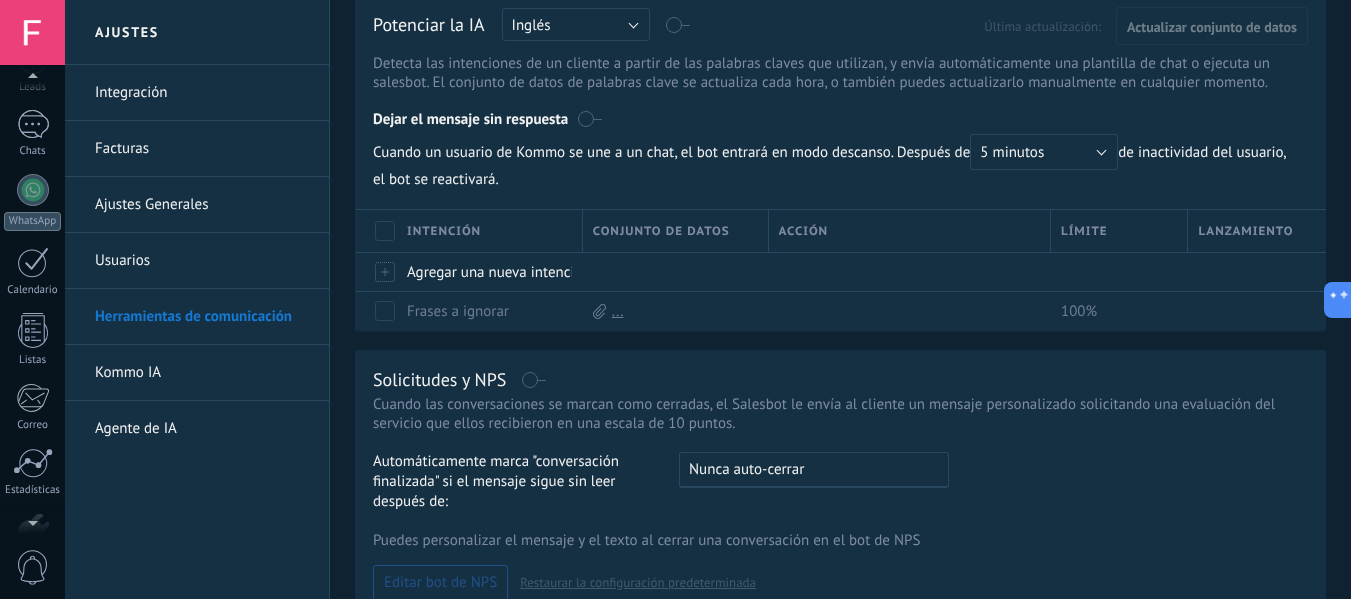 click at bounding box center (32, 32) 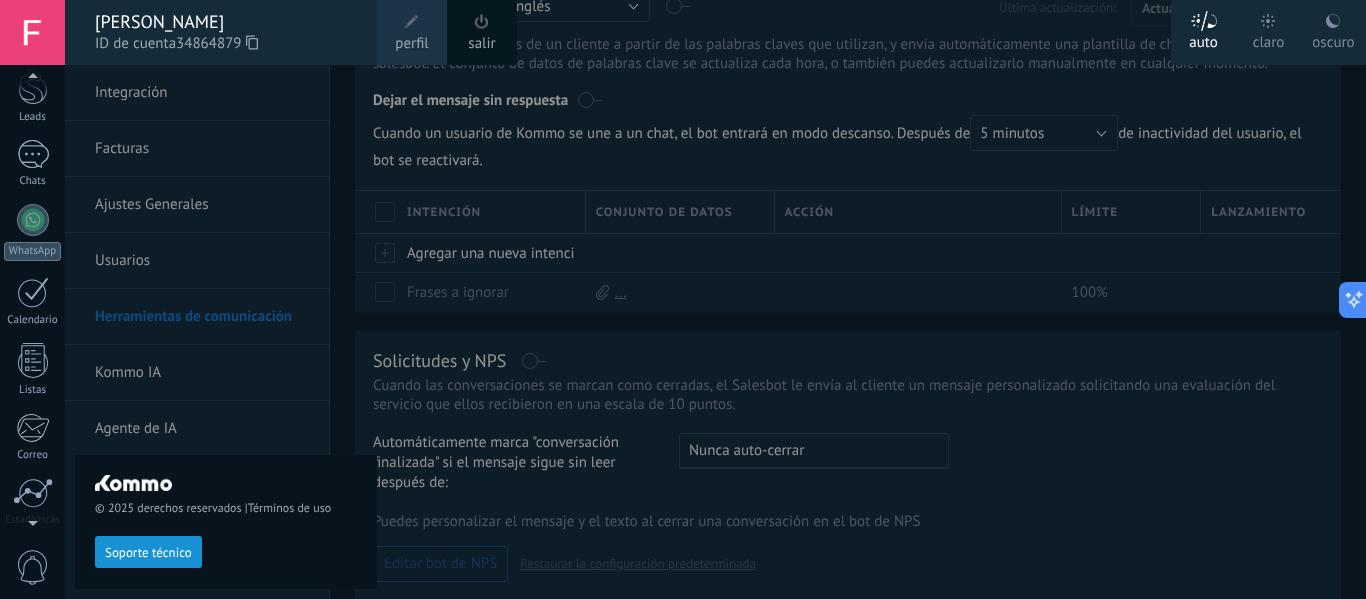 click at bounding box center [32, 32] 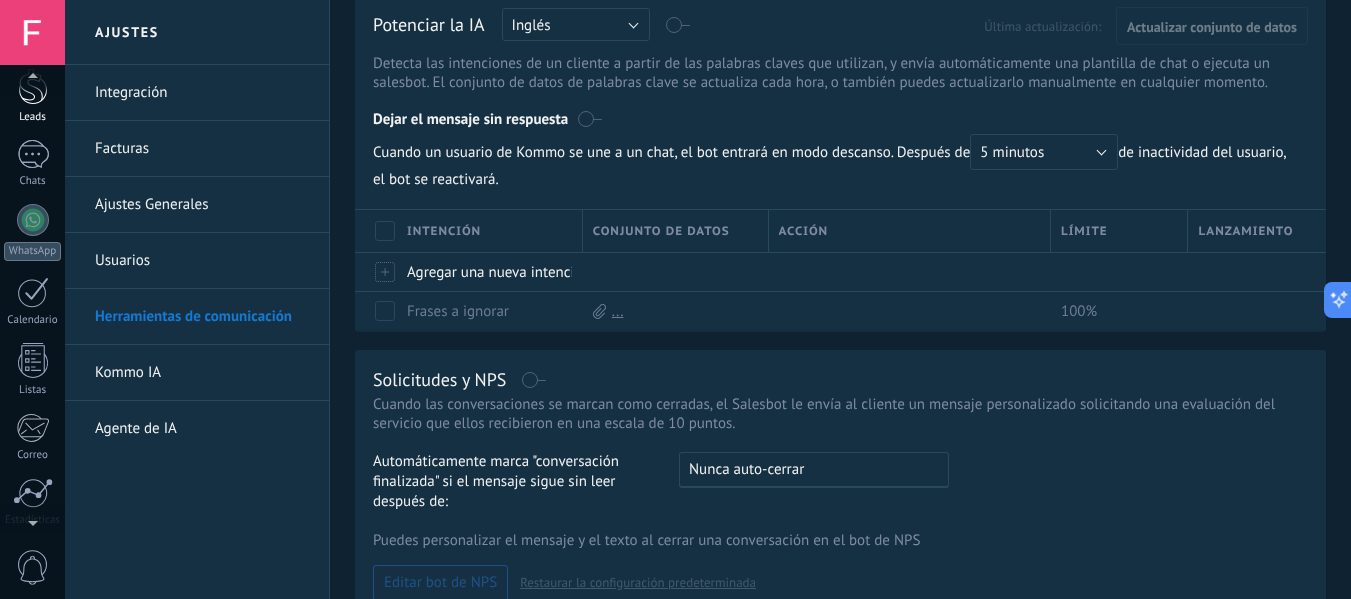 scroll, scrollTop: 62, scrollLeft: 0, axis: vertical 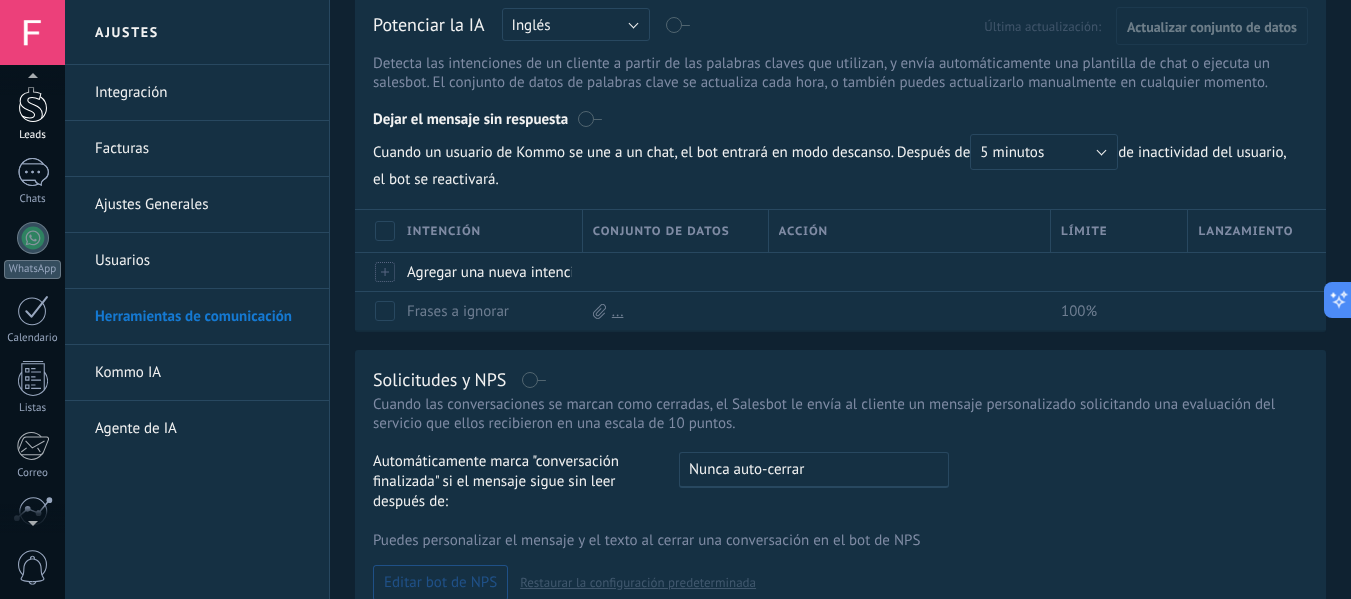 click at bounding box center [33, 104] 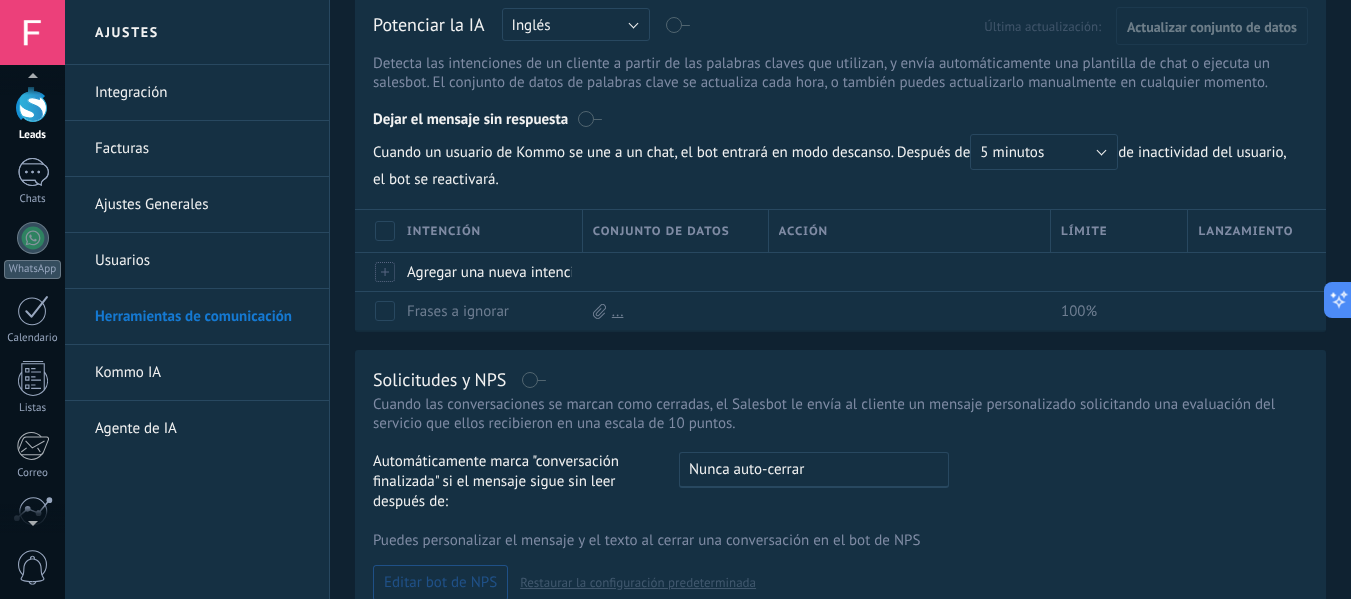 scroll, scrollTop: 436, scrollLeft: 0, axis: vertical 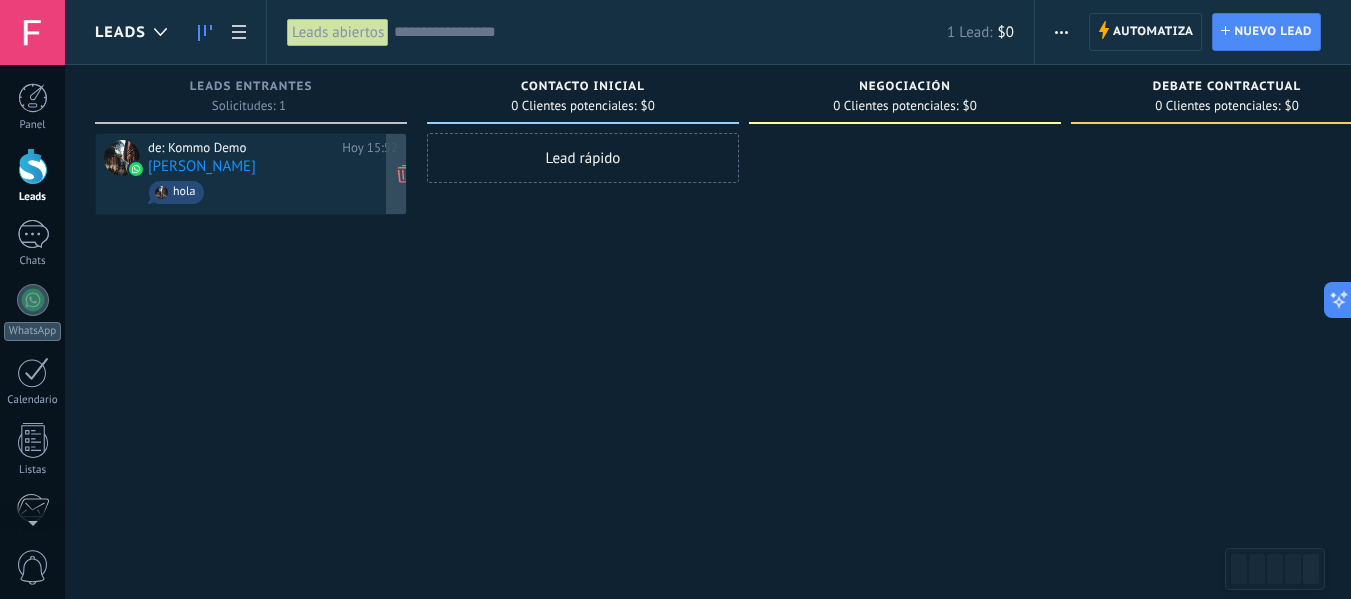 click on "de: Kommo Demo Hoy 15:52 John Galarza hola" at bounding box center (273, 174) 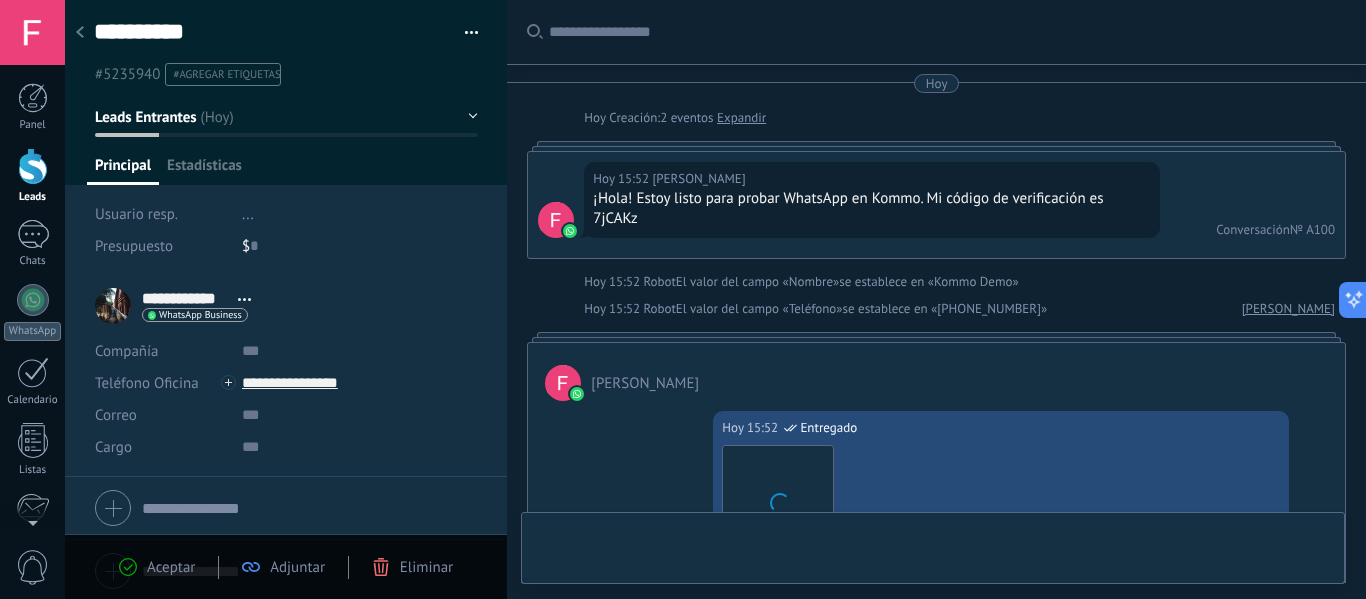 scroll, scrollTop: 30, scrollLeft: 0, axis: vertical 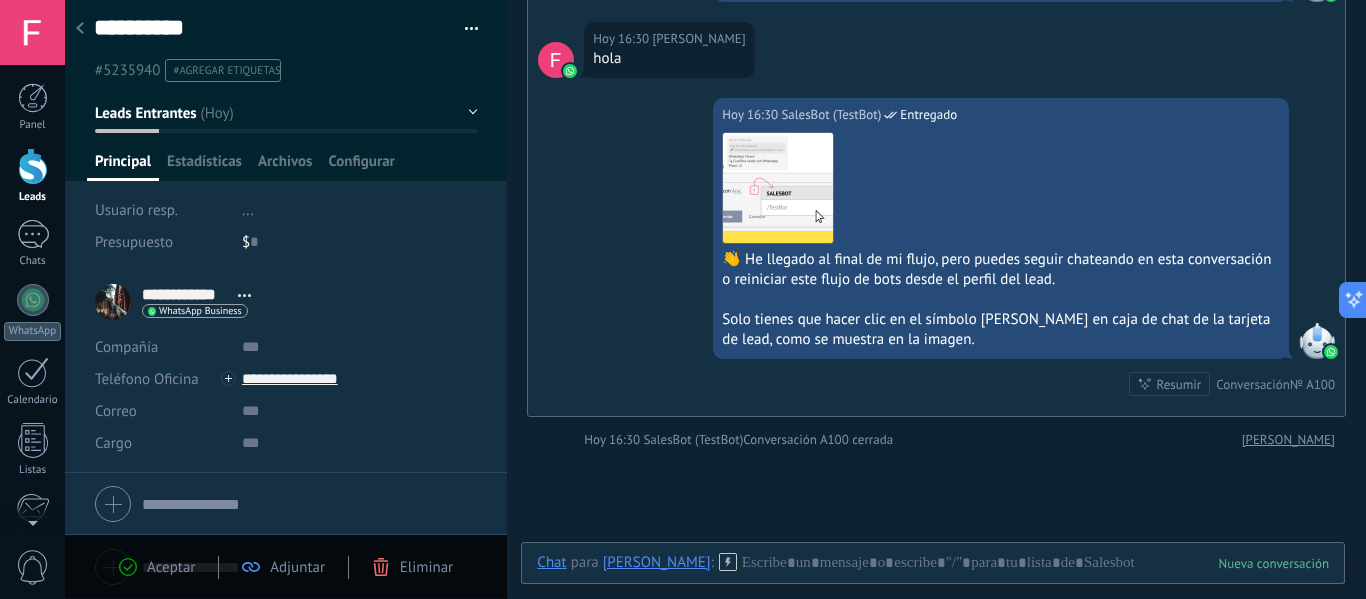 click on "Aceptar
Adjuntar
Eliminar" at bounding box center [286, 567] 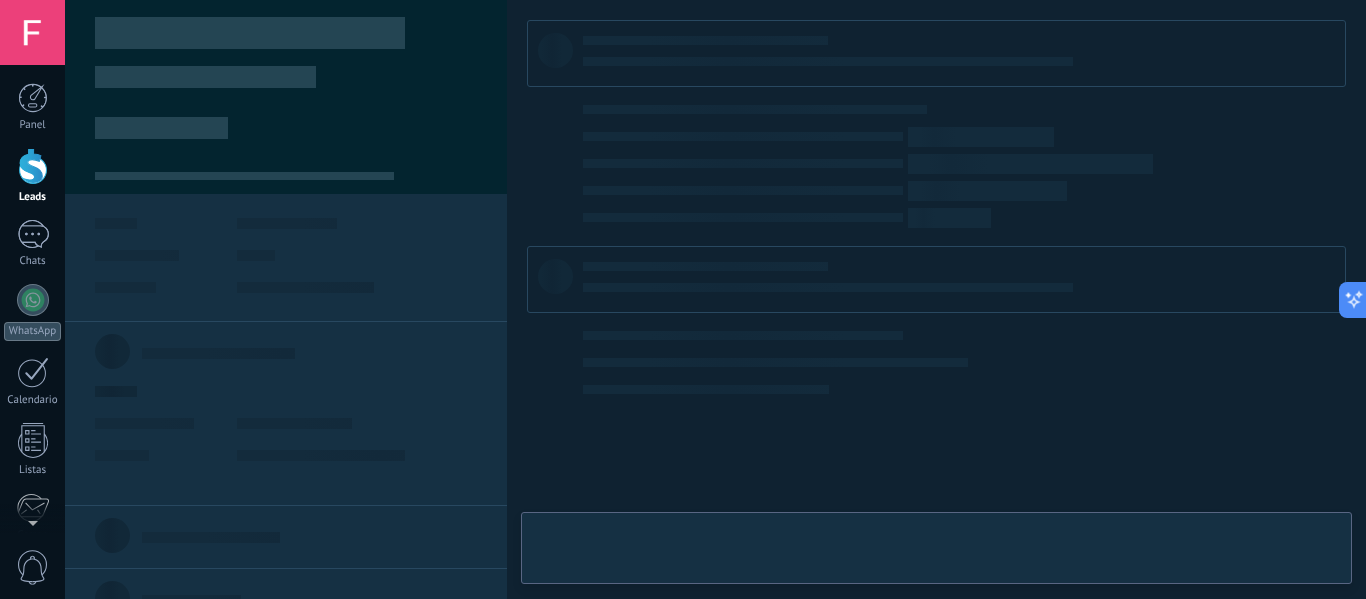 type on "**********" 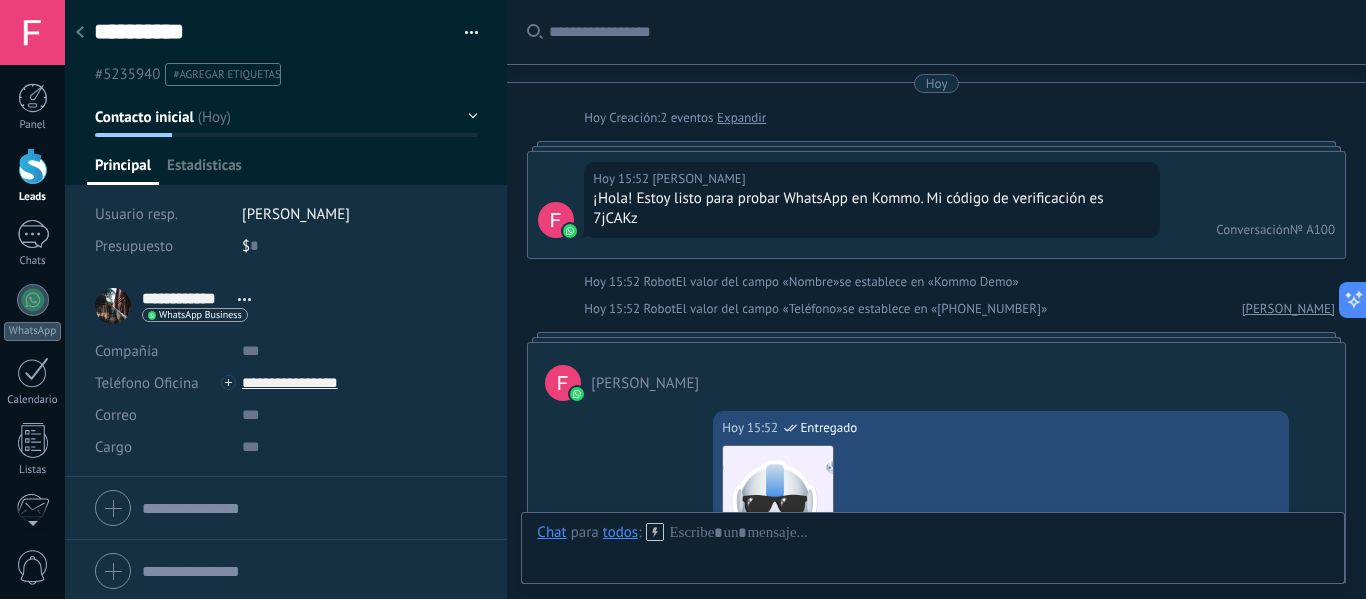 scroll, scrollTop: 30, scrollLeft: 0, axis: vertical 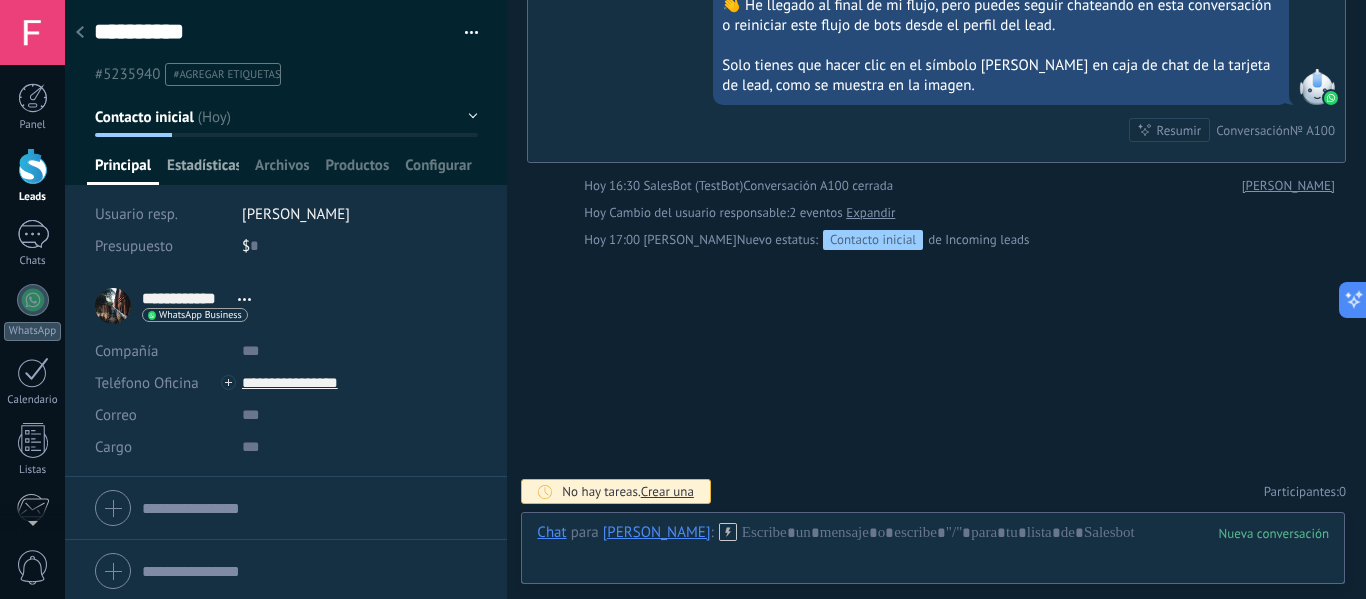 click on "Estadísticas" at bounding box center [203, 170] 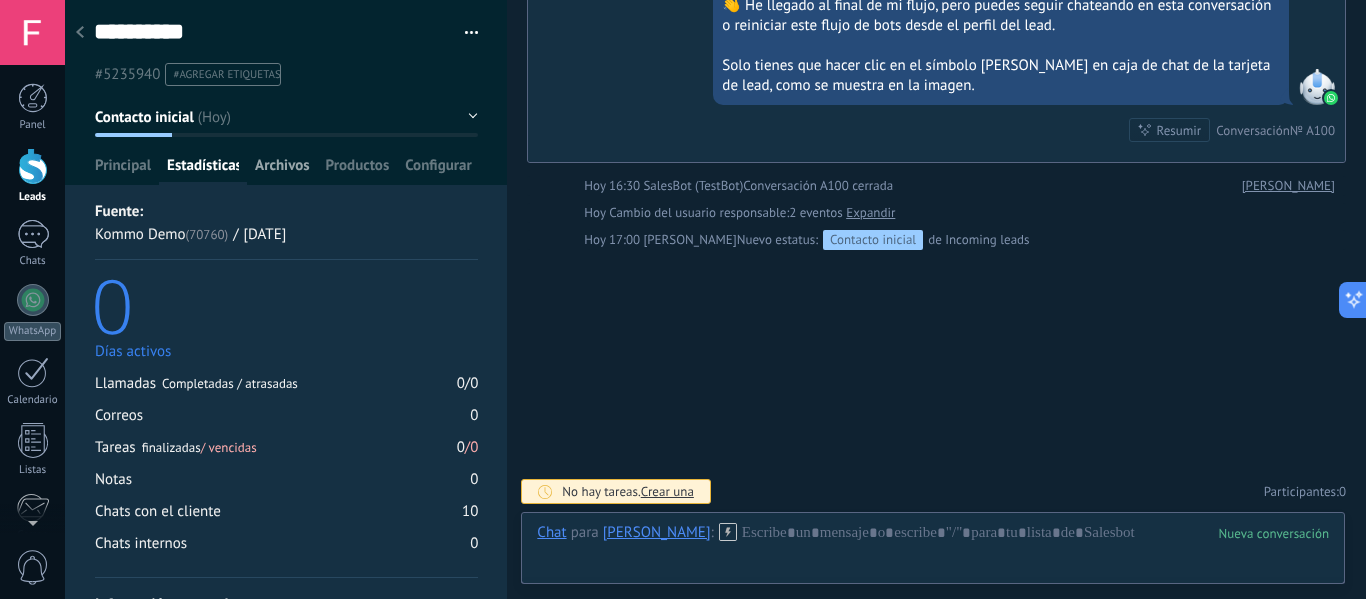 click on "Archivos" at bounding box center [282, 170] 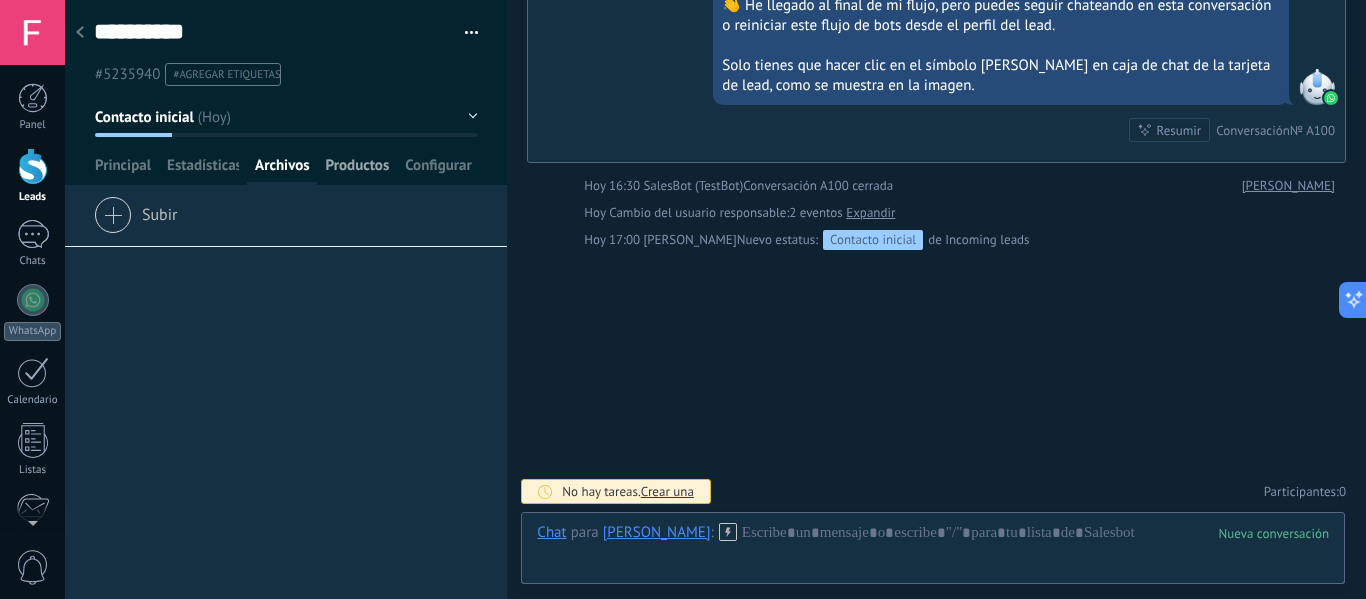 click on "Productos" at bounding box center [358, 170] 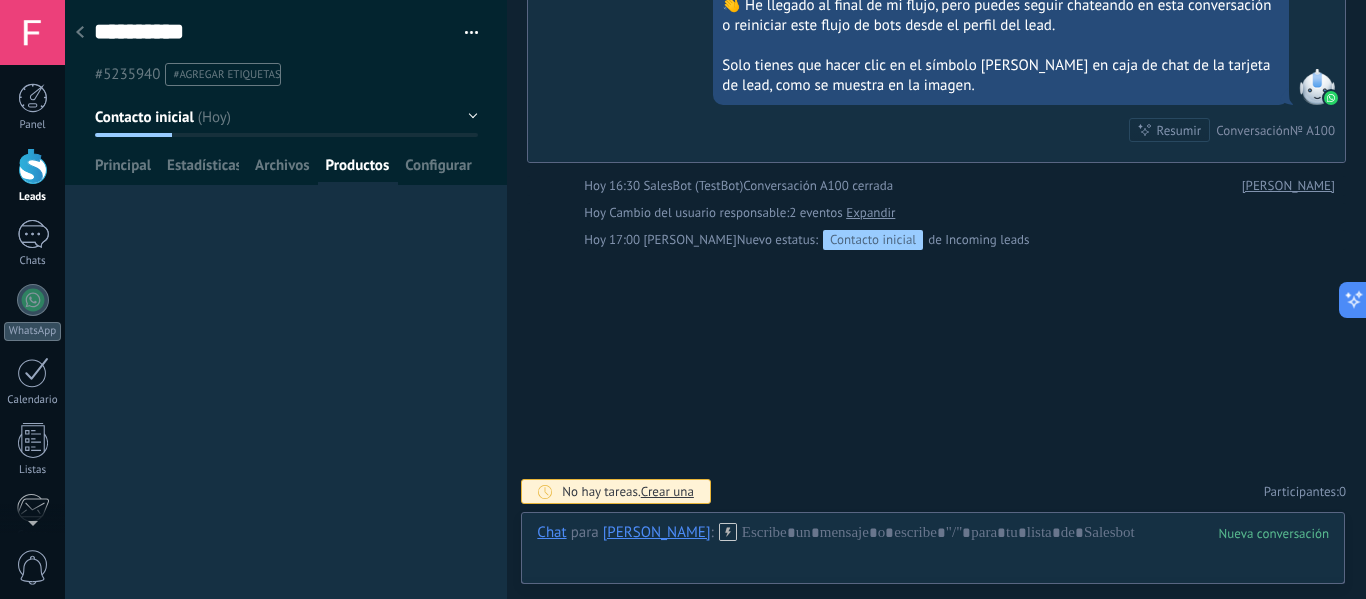 click on "Productos" at bounding box center (358, 170) 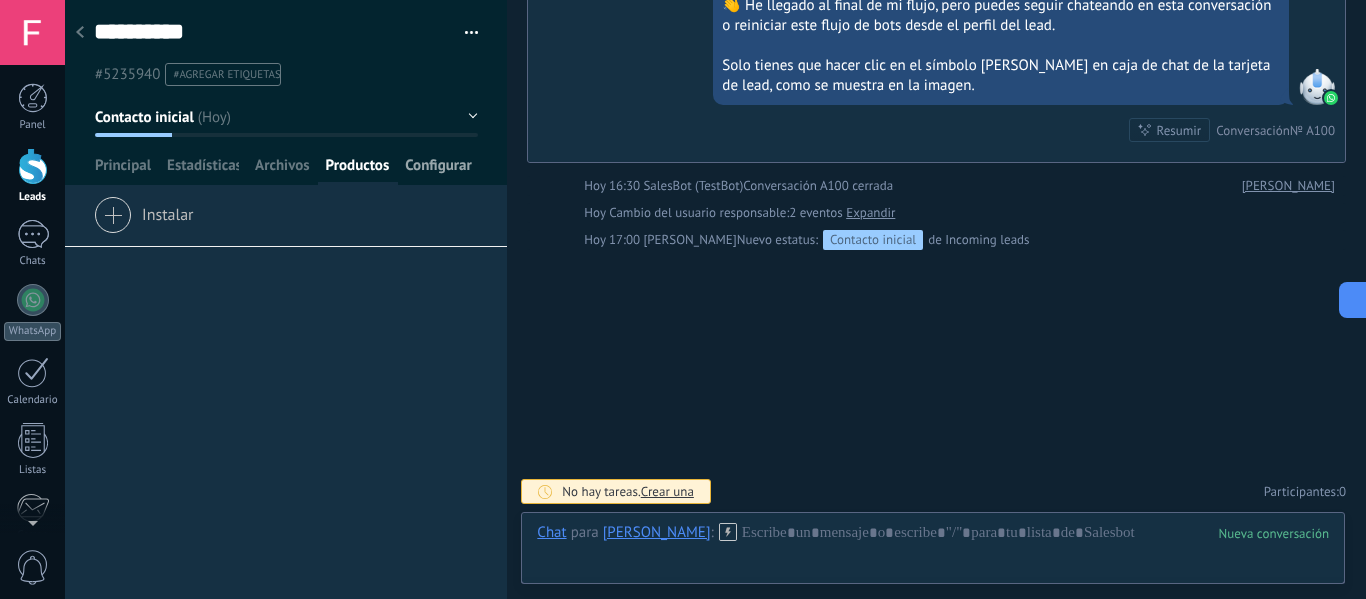 click on "Configurar" at bounding box center [438, 170] 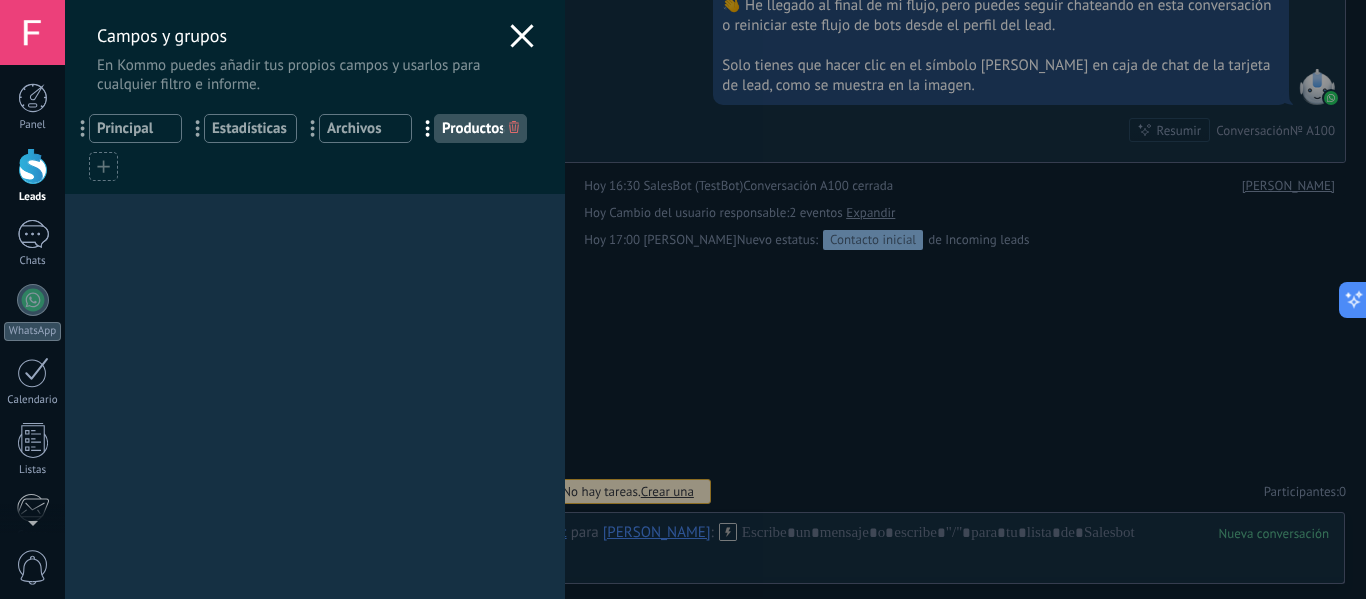 click 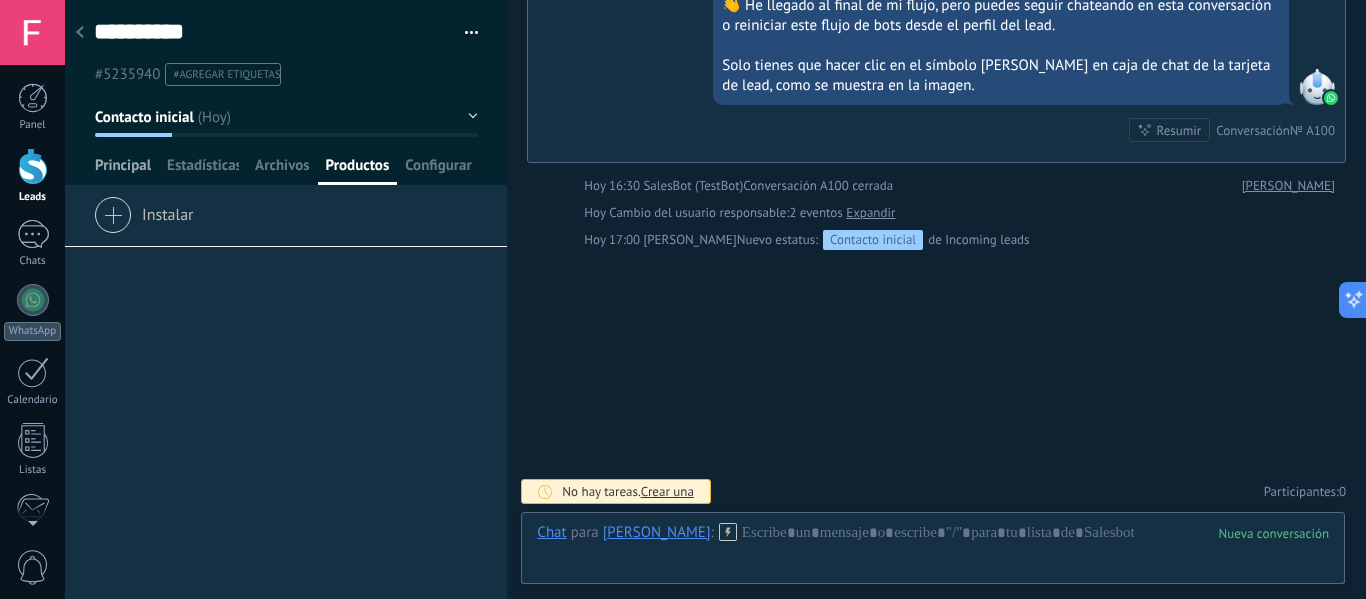 click on "Principal" at bounding box center [123, 170] 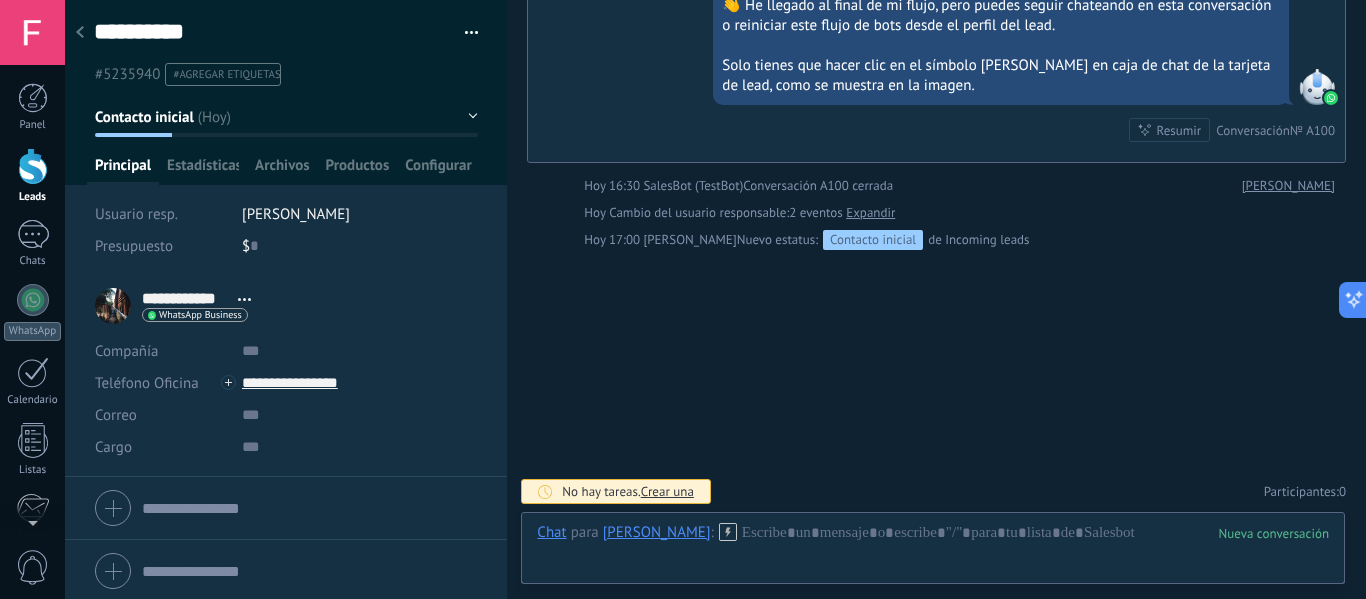 click on "Contacto inicial" at bounding box center [286, 117] 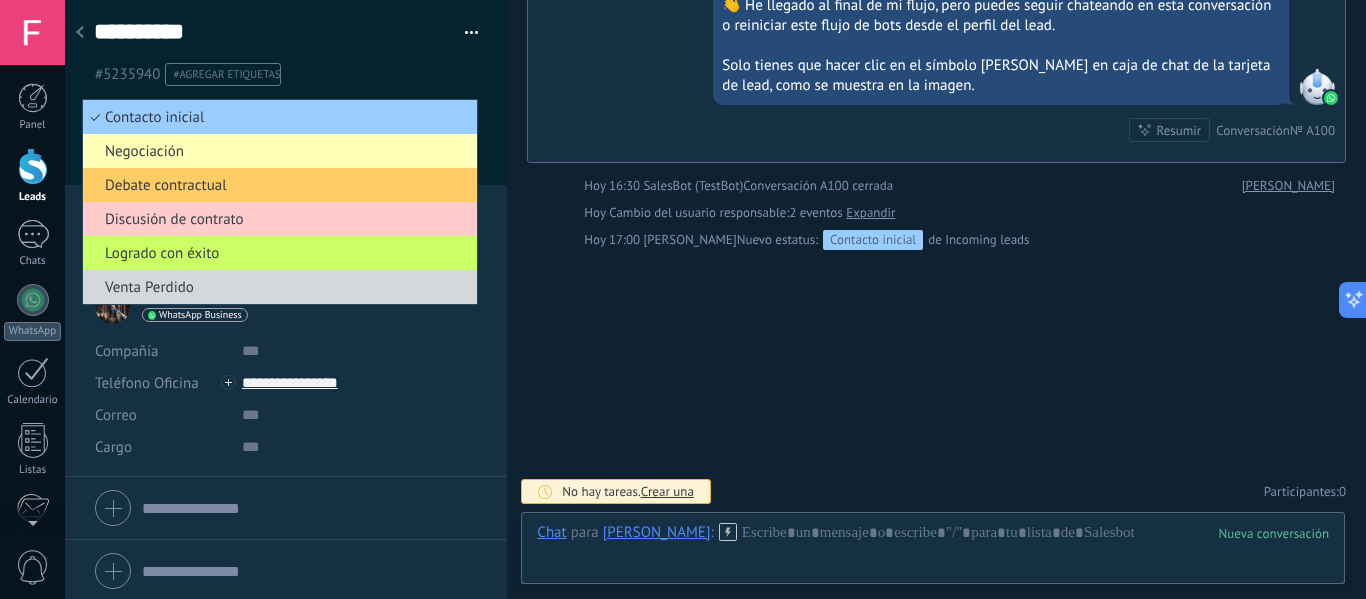 click on "Negociación" at bounding box center (277, 151) 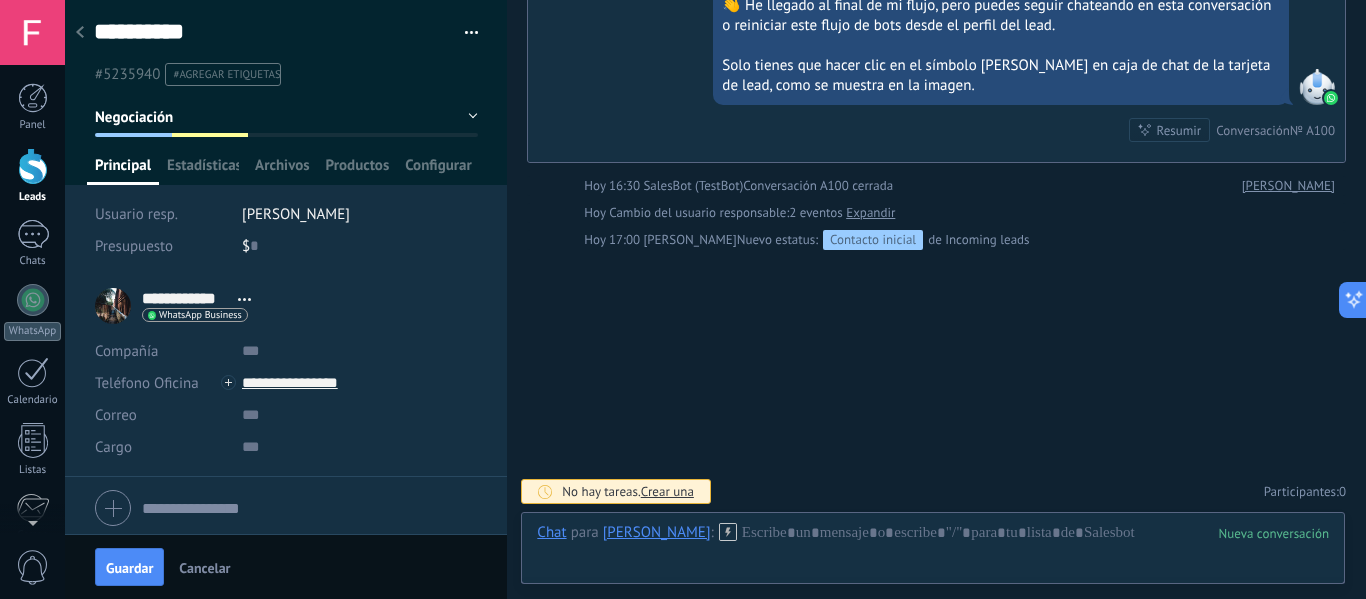 click on "Negociación" at bounding box center (286, 117) 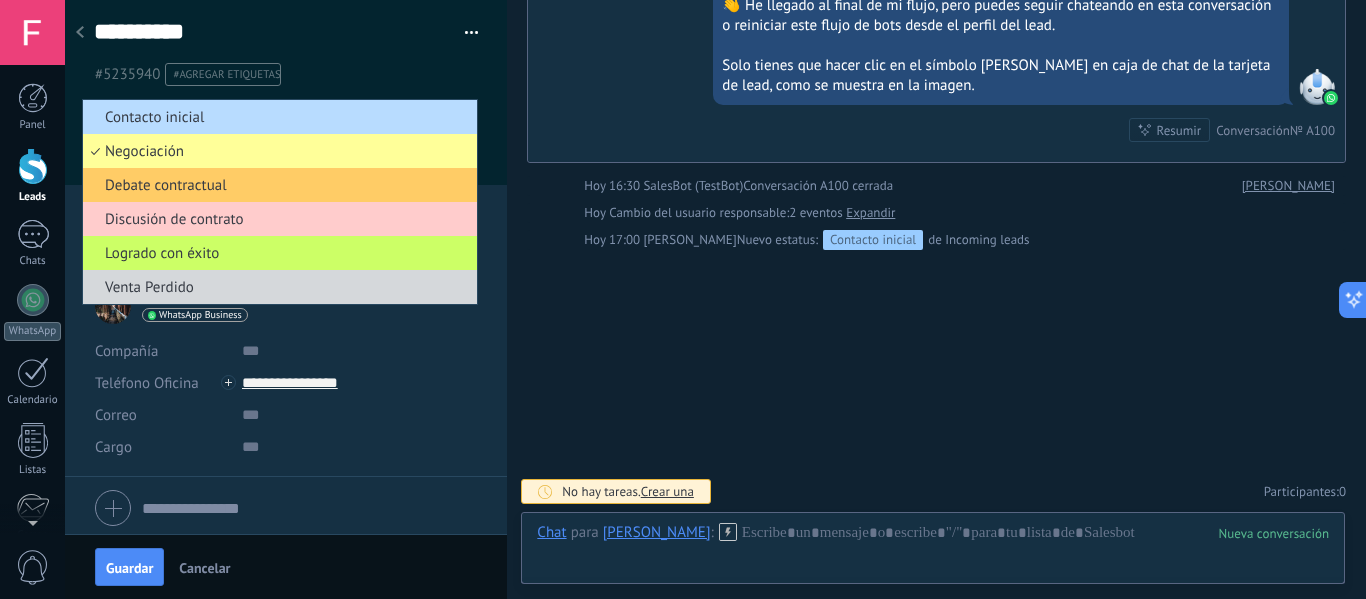 click on "Contacto inicial" at bounding box center [277, 117] 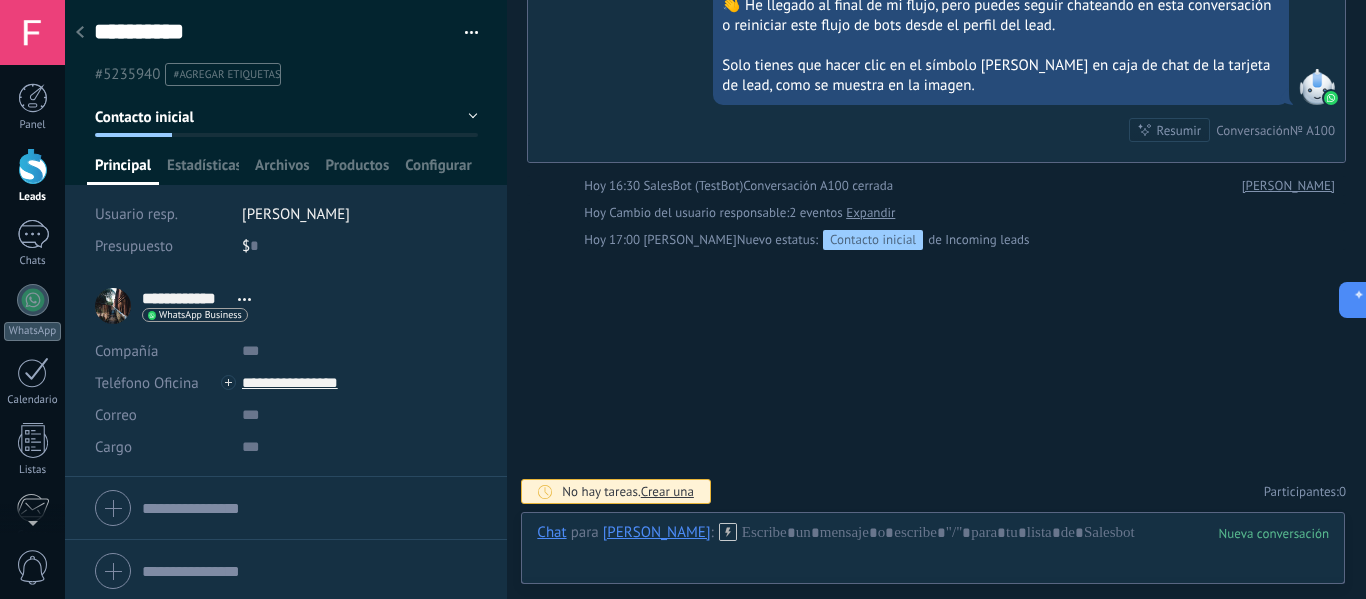 scroll, scrollTop: 4, scrollLeft: 0, axis: vertical 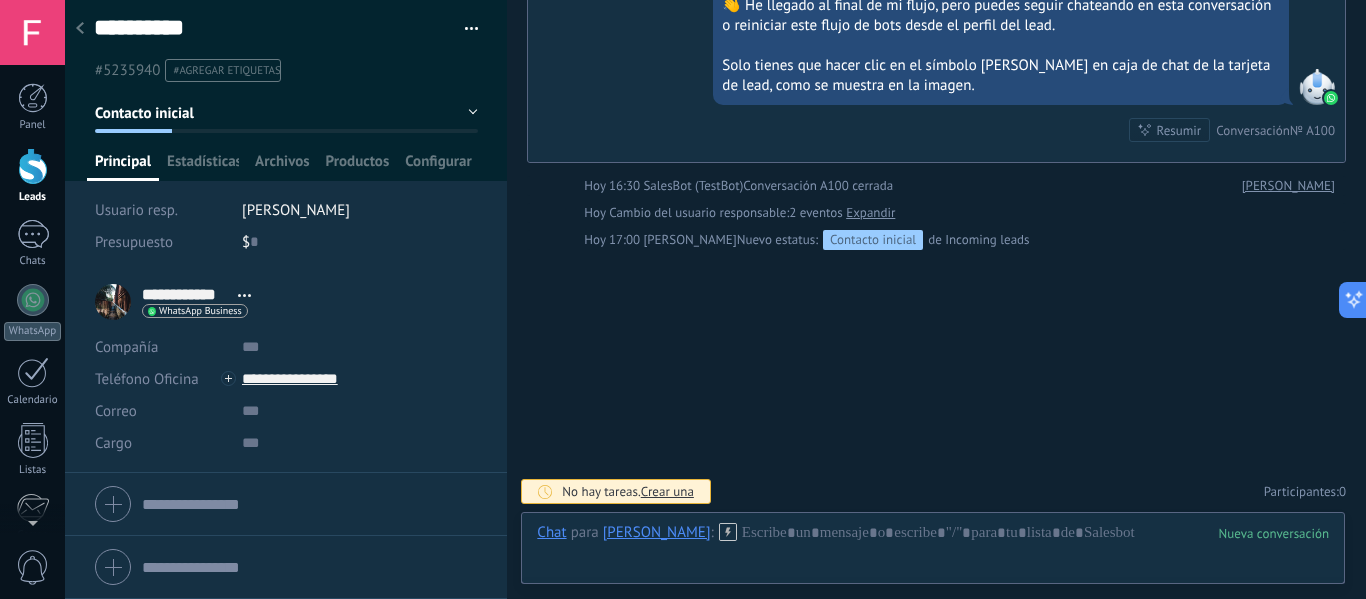click at bounding box center [286, 88] 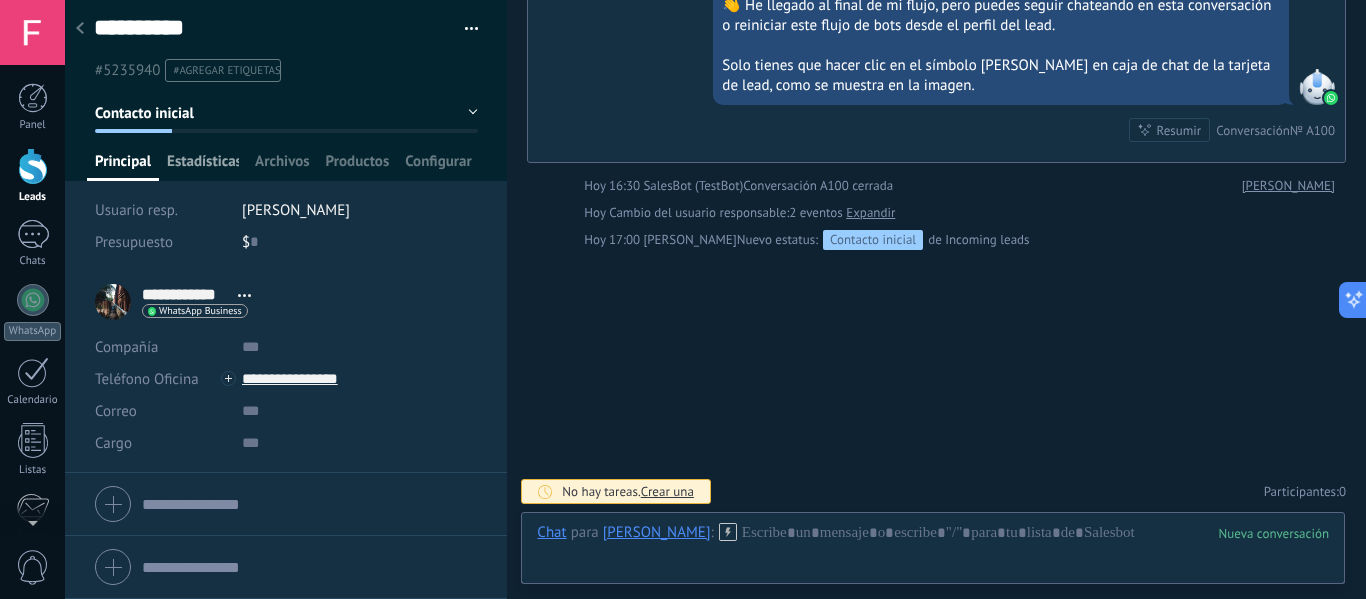 click on "Estadísticas" at bounding box center (203, 166) 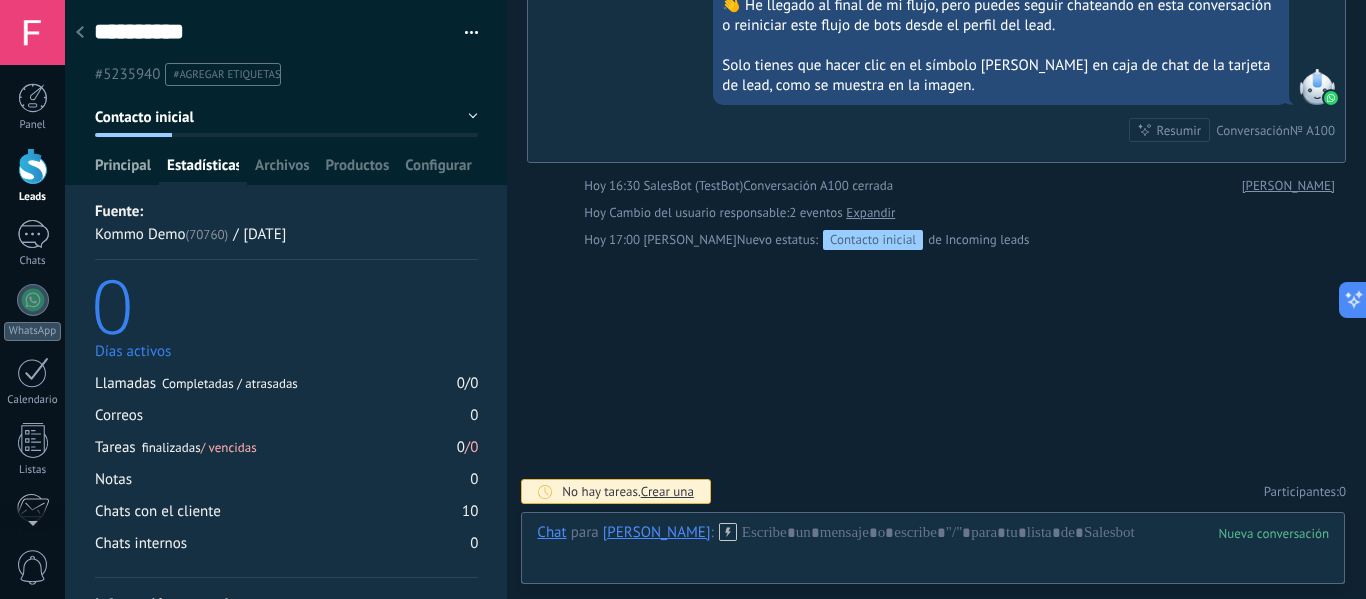 click on "Principal" at bounding box center [123, 170] 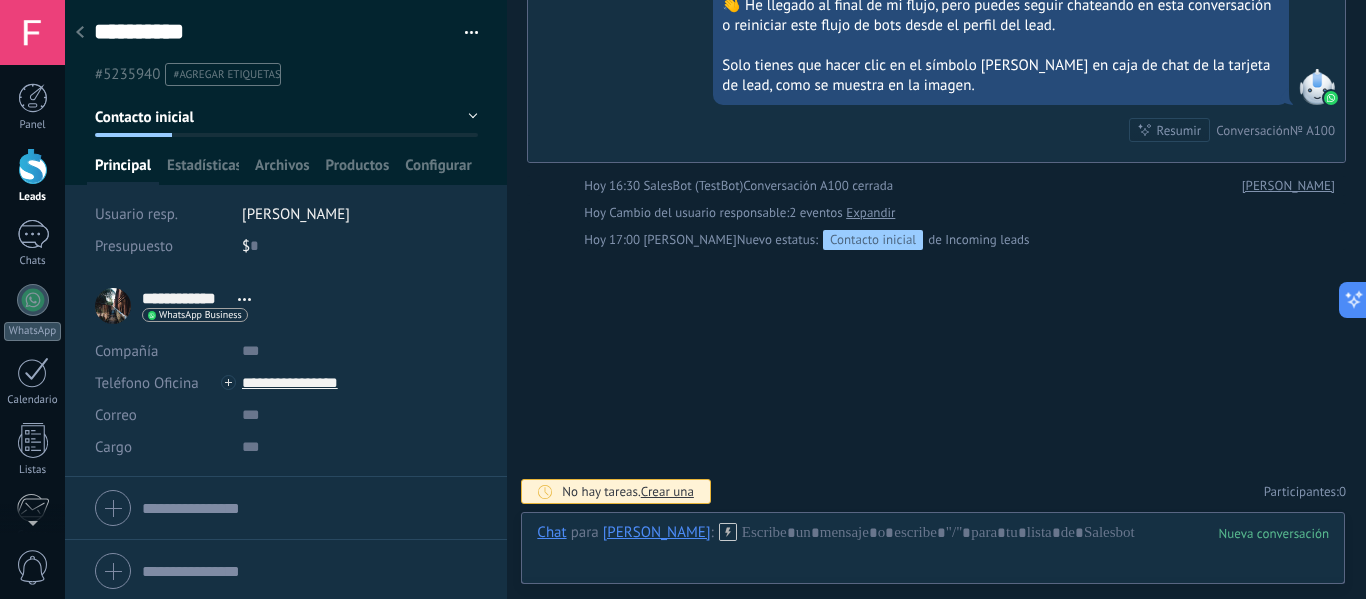 drag, startPoint x: 242, startPoint y: 247, endPoint x: 290, endPoint y: 244, distance: 48.09366 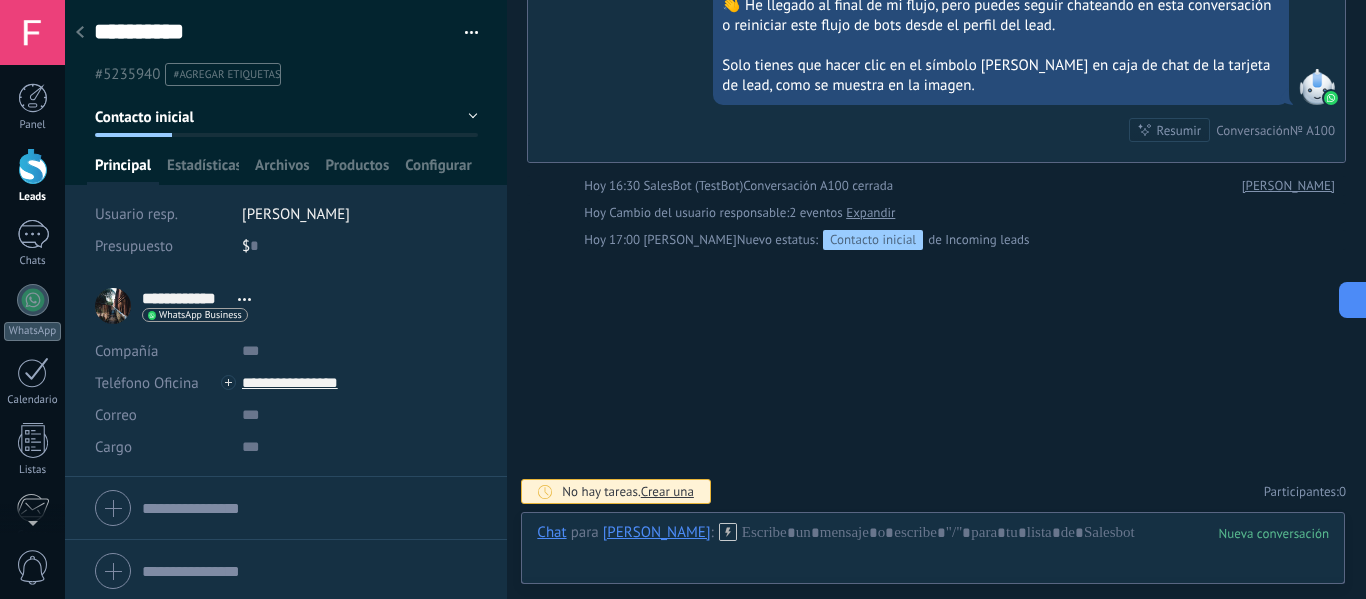 click on "$
0" at bounding box center (360, 246) 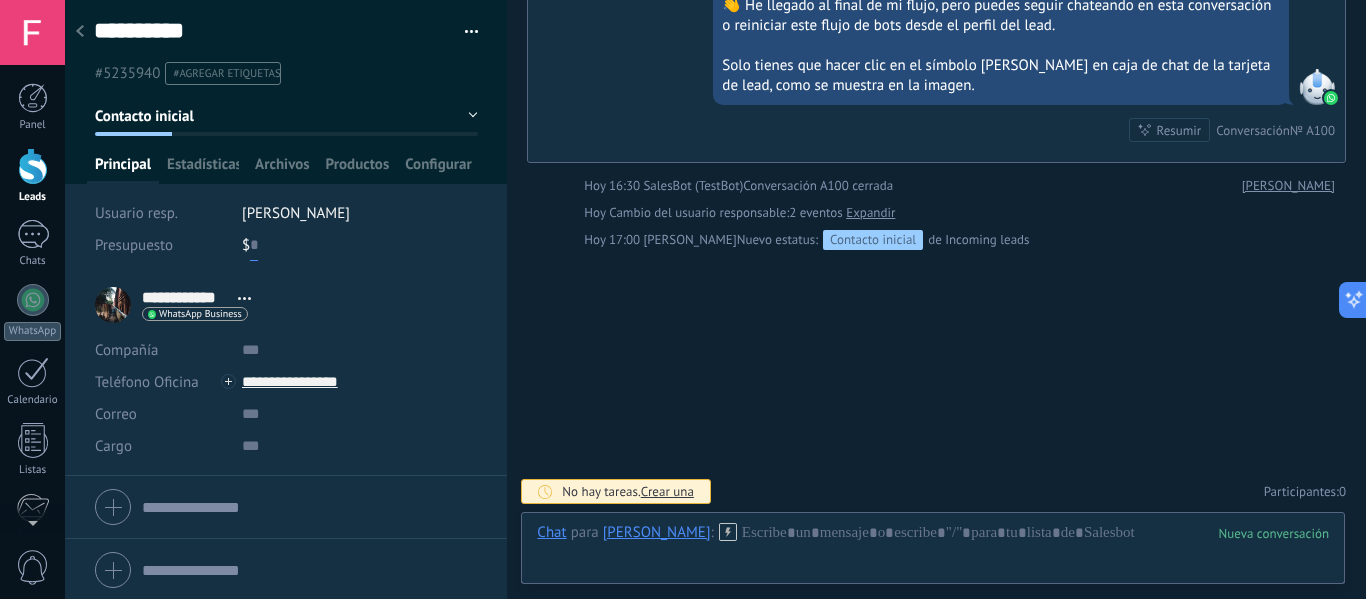 scroll, scrollTop: 0, scrollLeft: 0, axis: both 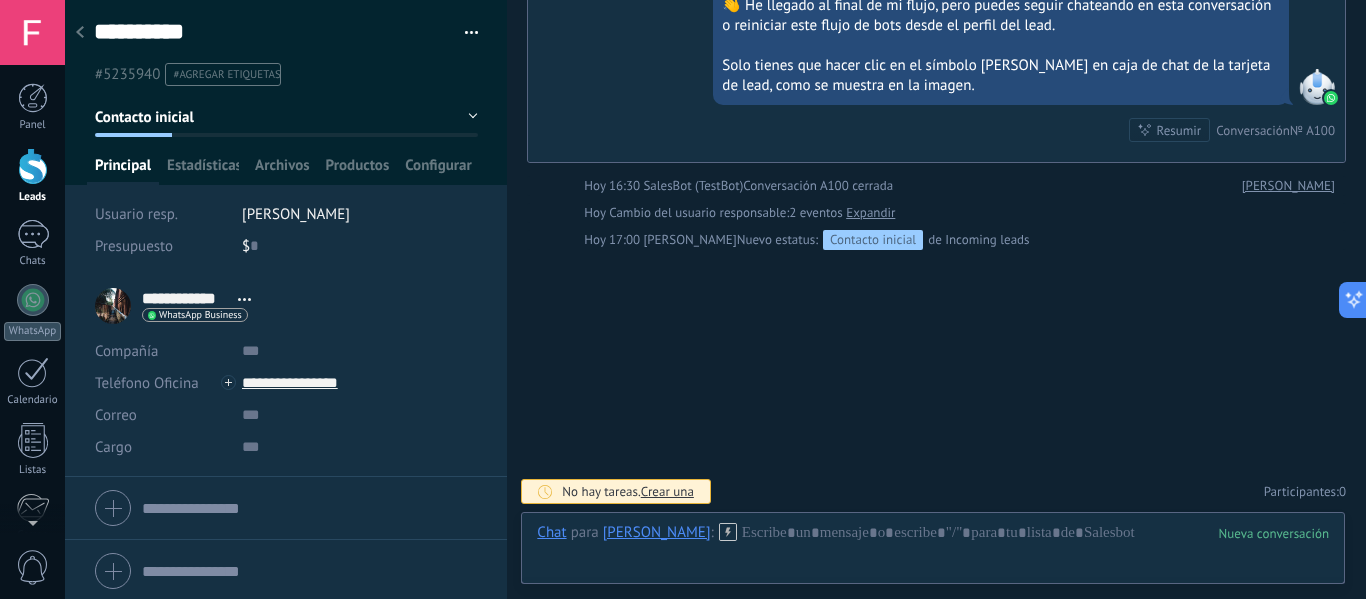 drag, startPoint x: 115, startPoint y: 303, endPoint x: 105, endPoint y: 330, distance: 28.79236 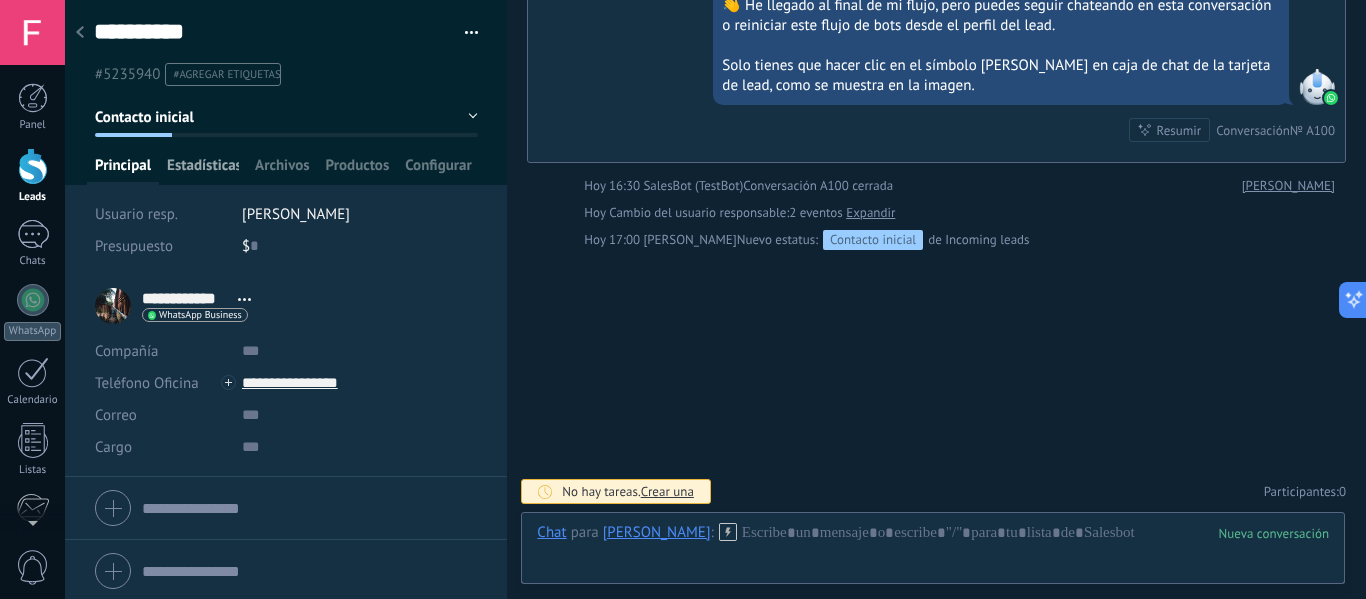 click on "Estadísticas" at bounding box center [203, 170] 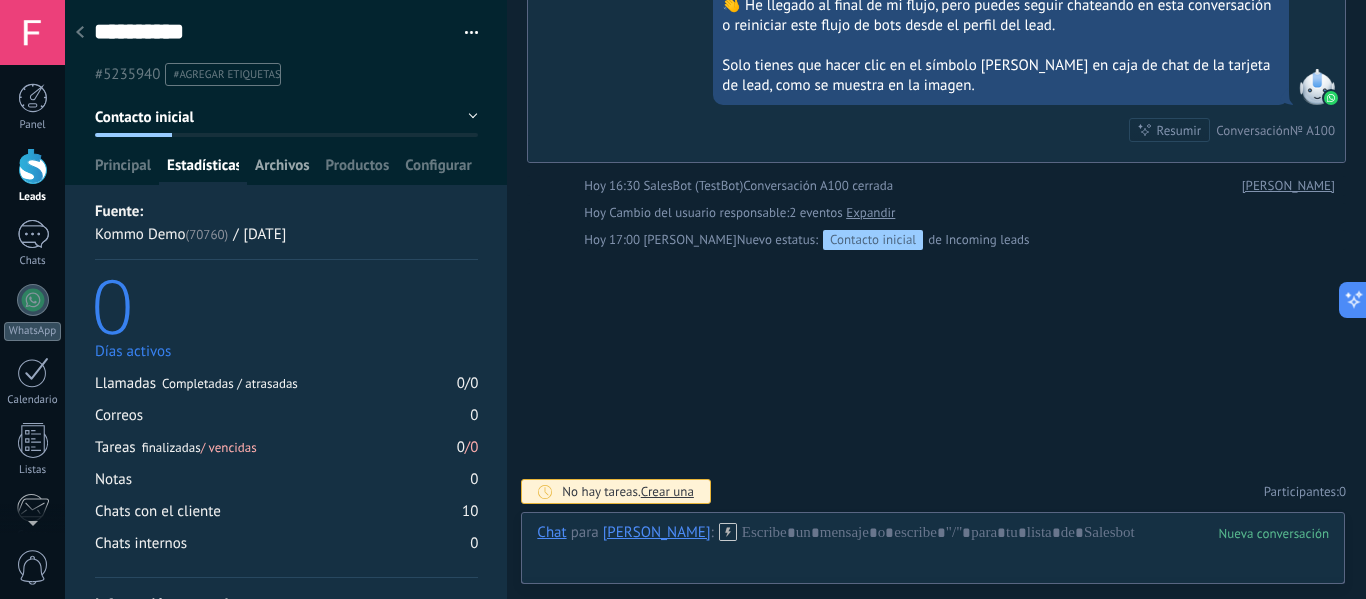 click on "Archivos" at bounding box center [282, 170] 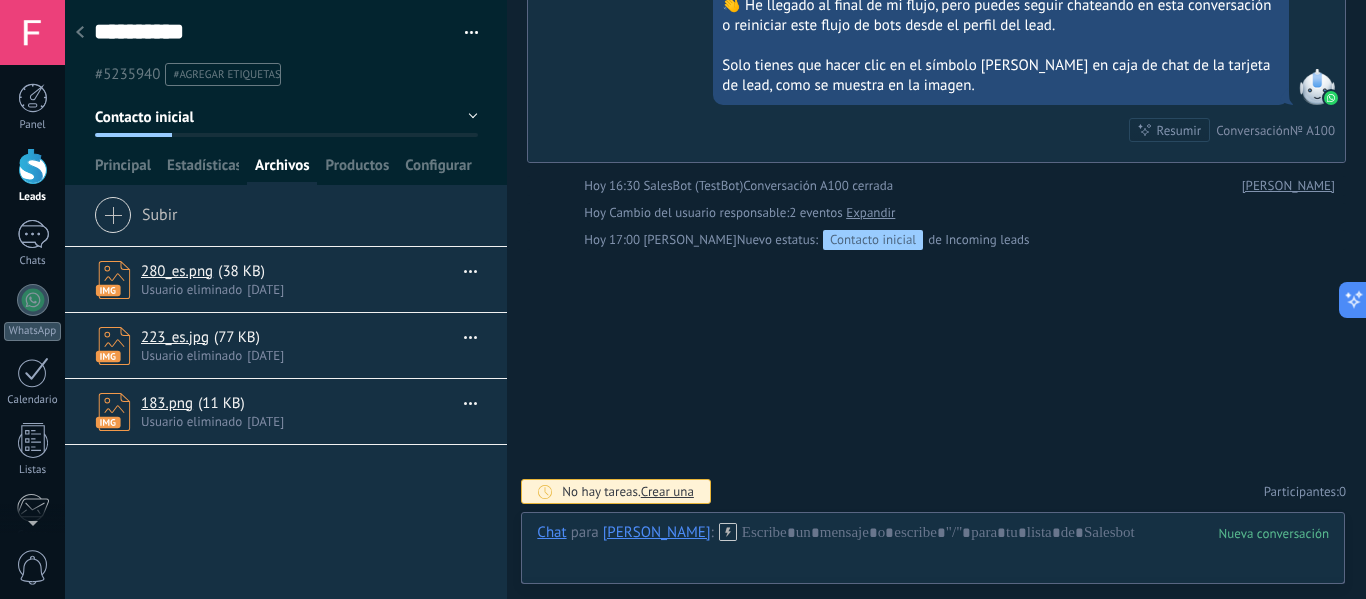 click on "280_es.png" at bounding box center (177, 271) 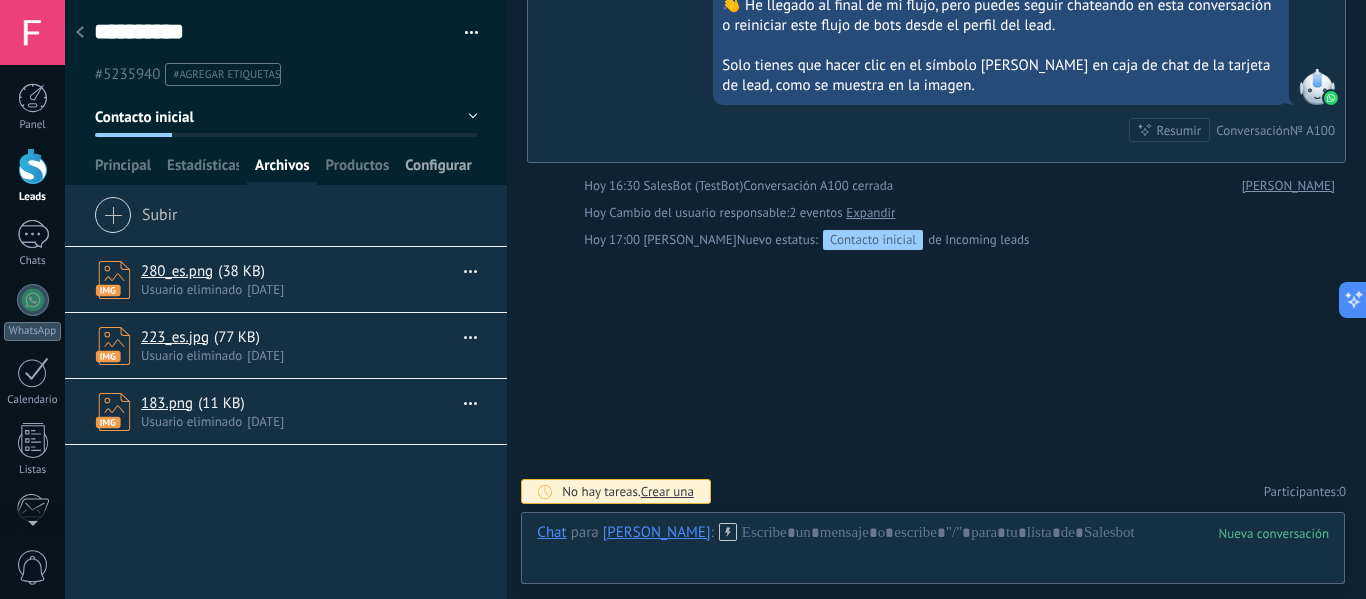 click on "Configurar" at bounding box center (438, 170) 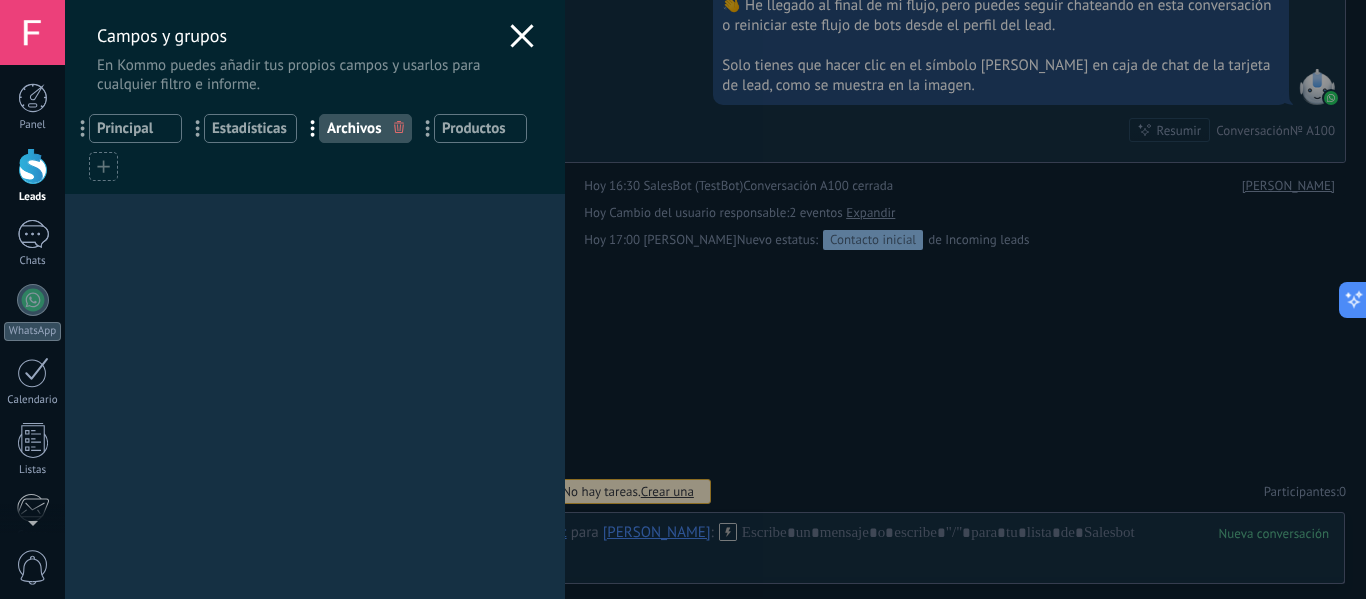 click on "Productos" at bounding box center (480, 128) 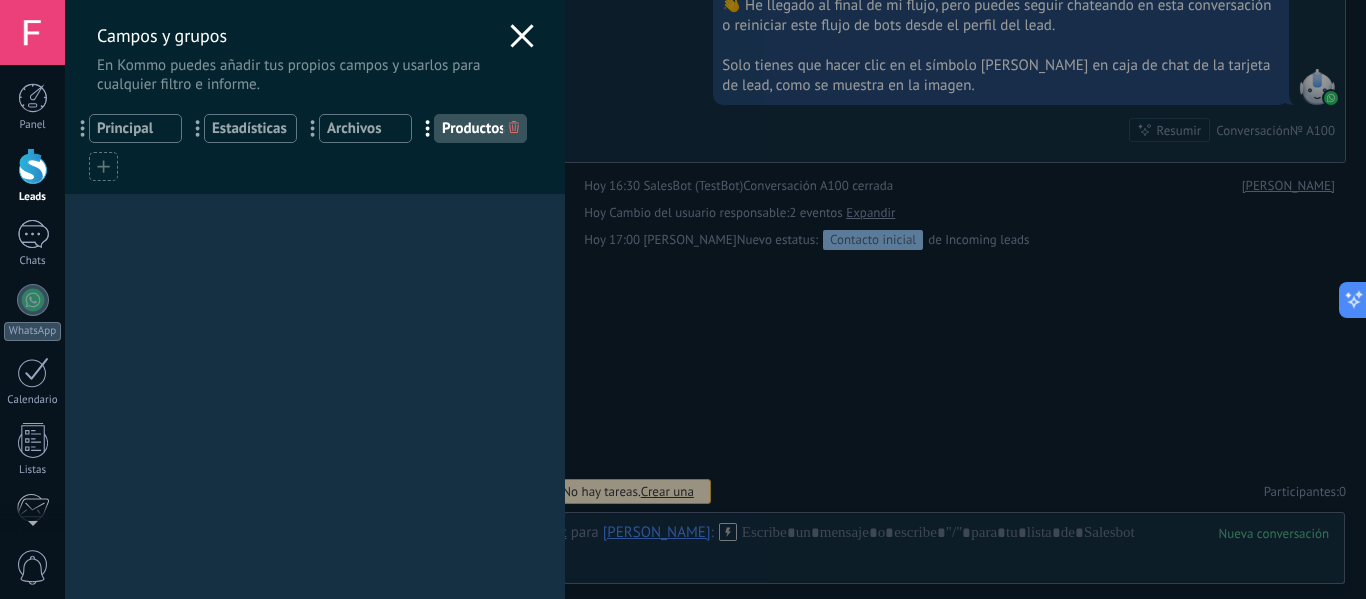 click 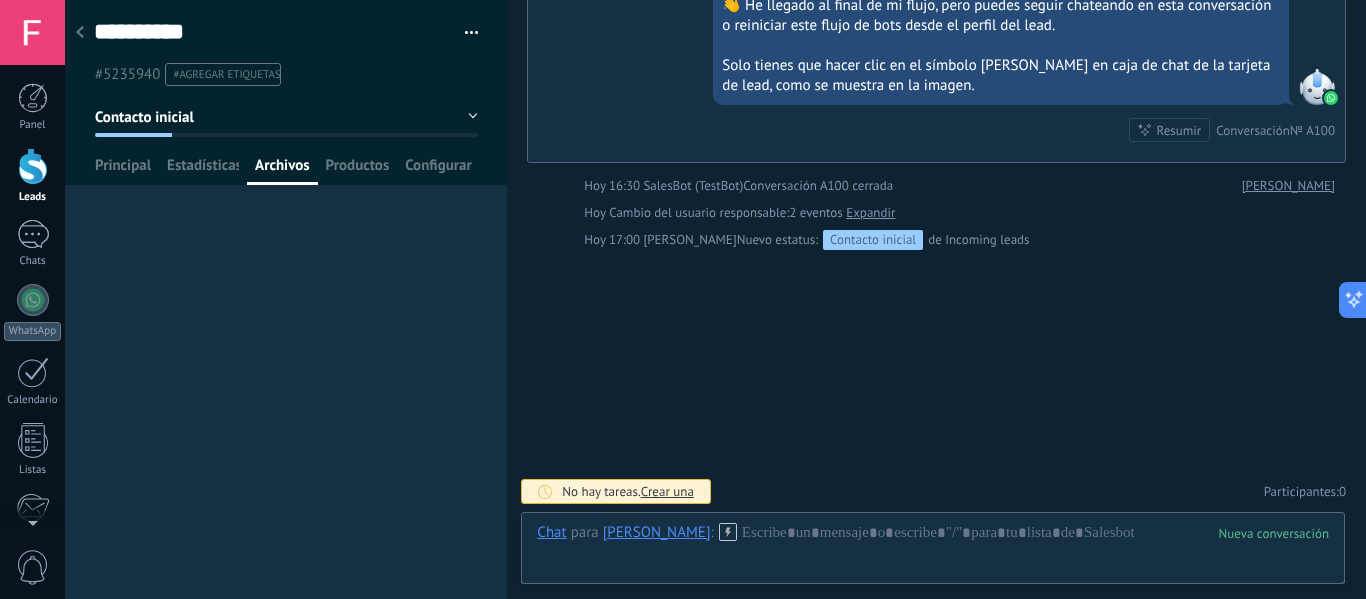 click at bounding box center (286, 92) 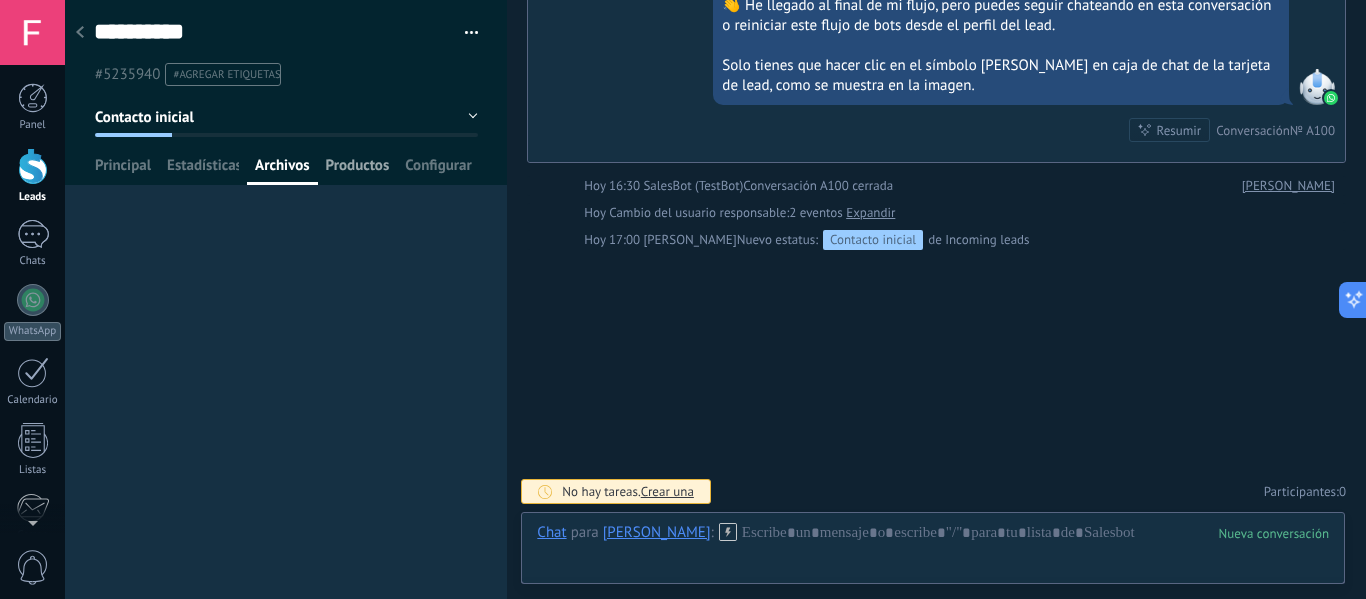 click on "Productos" at bounding box center [358, 170] 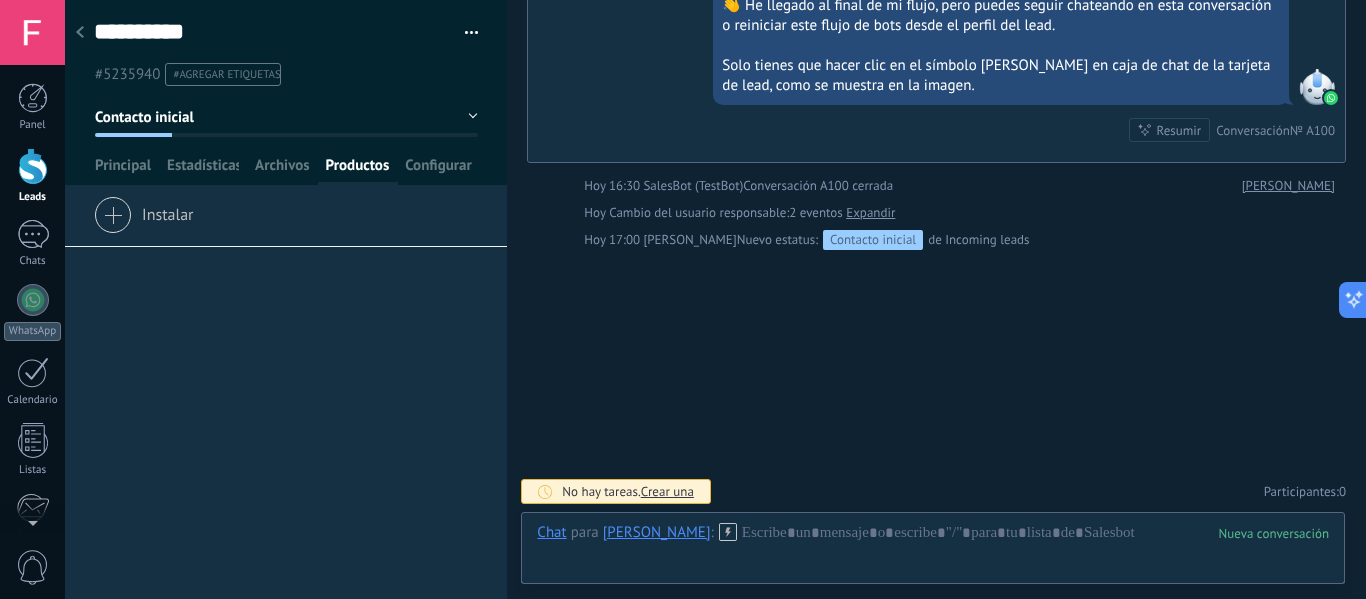 click at bounding box center (286, 92) 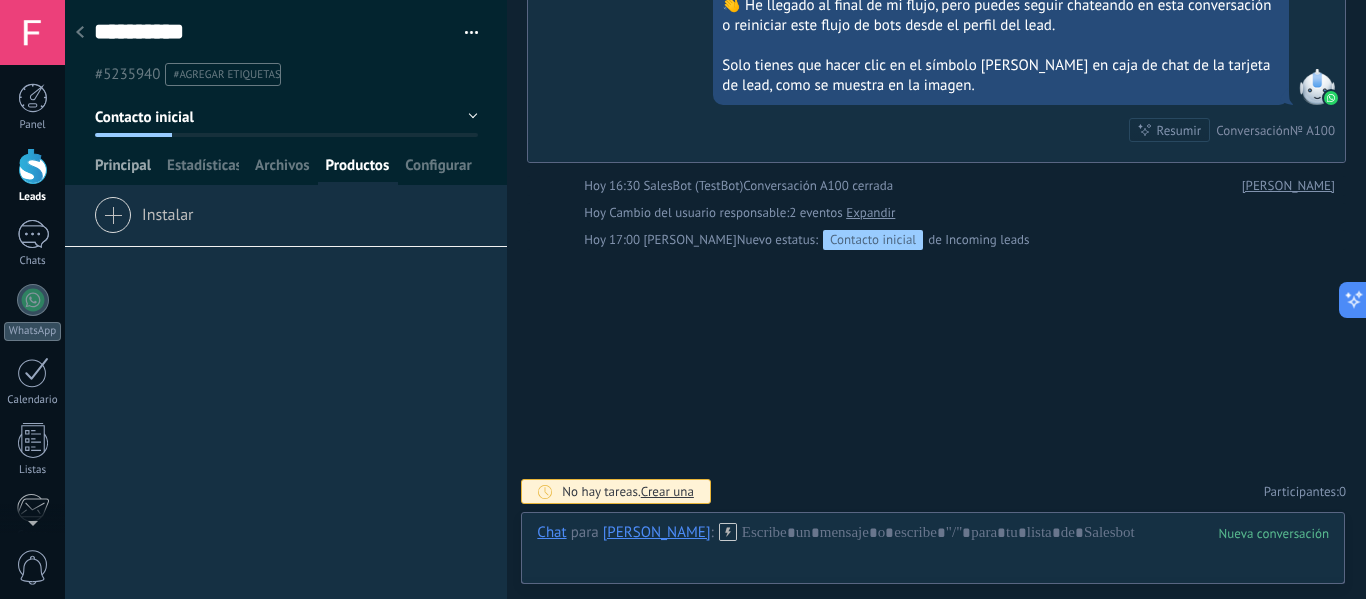 click on "Principal" at bounding box center [123, 170] 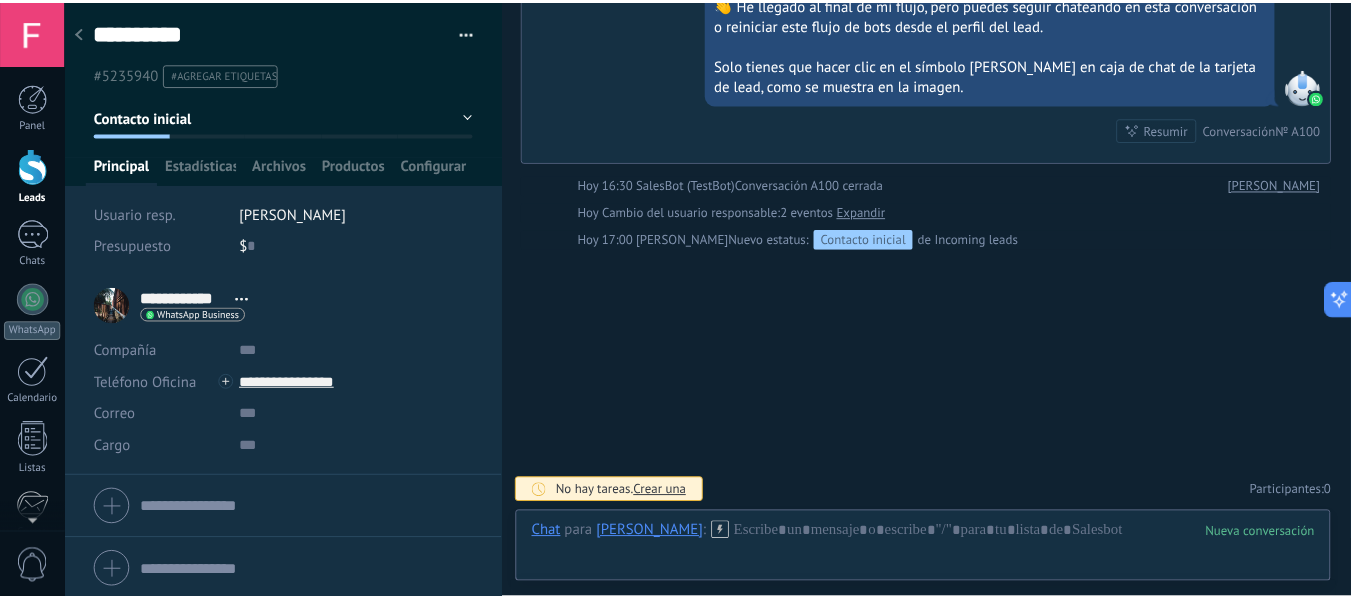 scroll, scrollTop: 4, scrollLeft: 0, axis: vertical 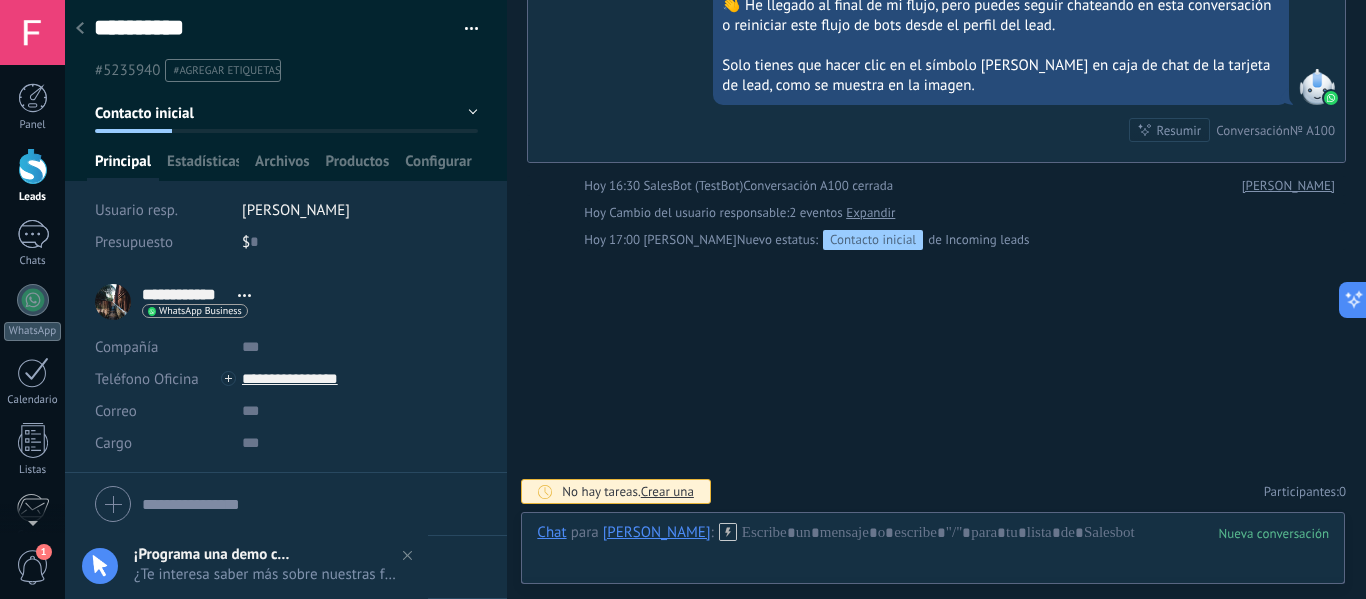click on "1" at bounding box center (33, 567) 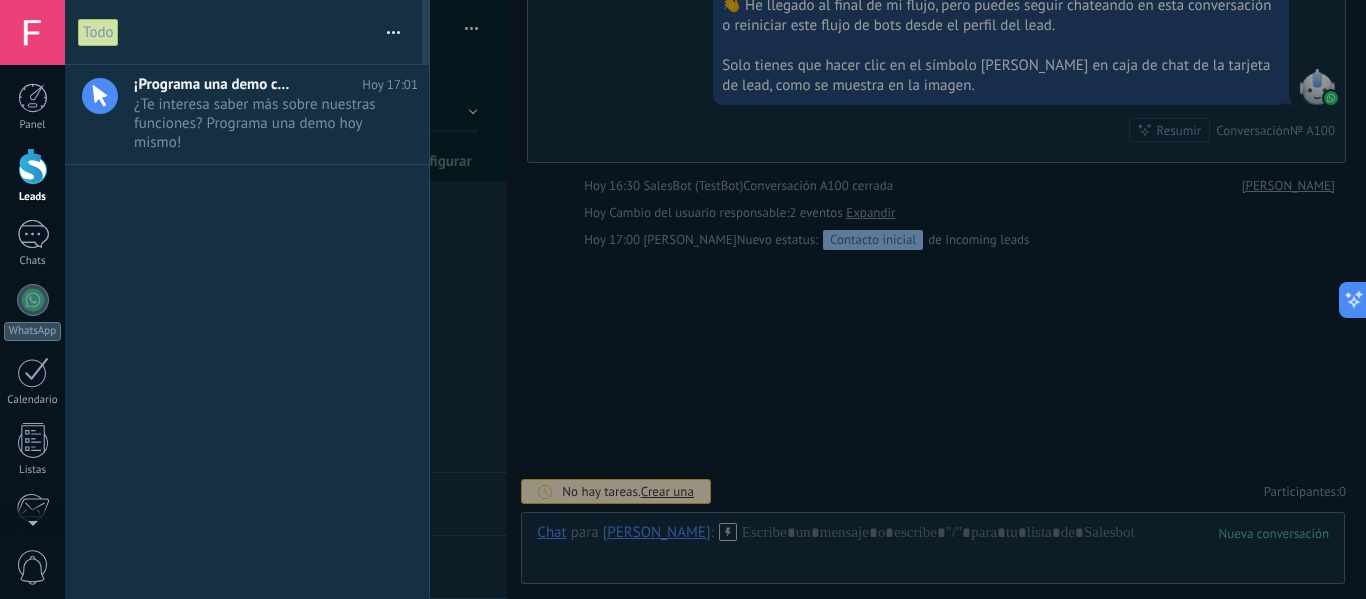 click at bounding box center (683, 299) 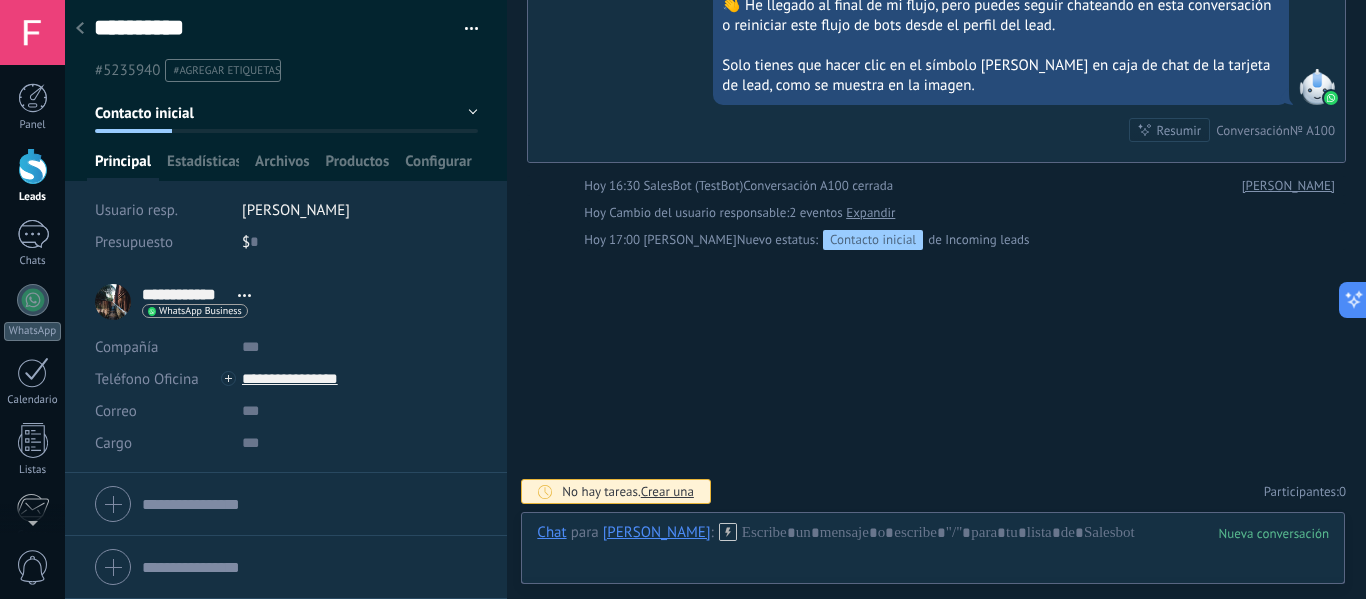 click at bounding box center [32, 32] 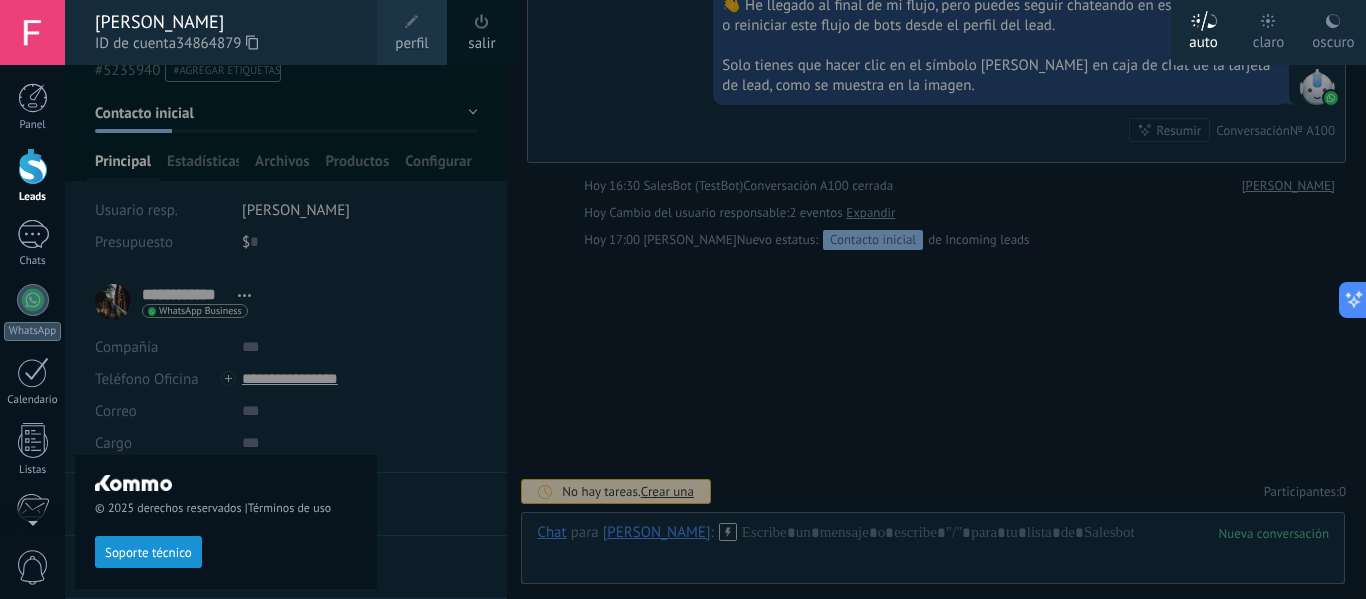 click on "©  2025  derechos reservados |  Términos de uso
Soporte técnico" at bounding box center (226, 332) 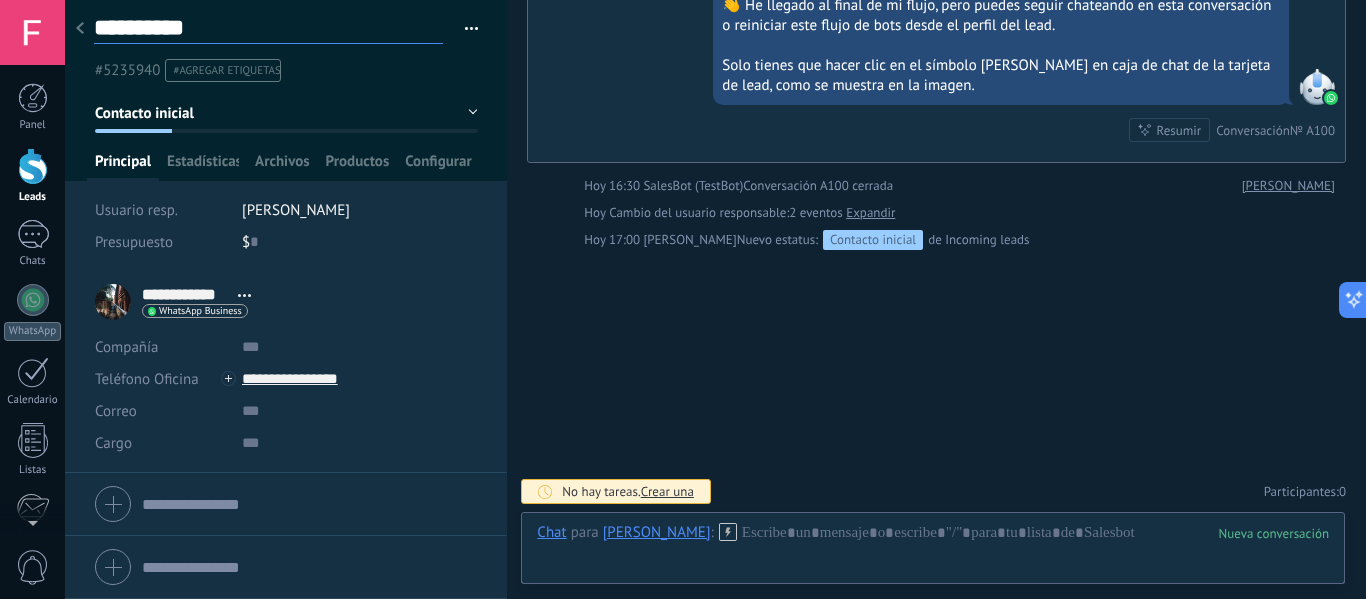 click on "**********" at bounding box center (268, 28) 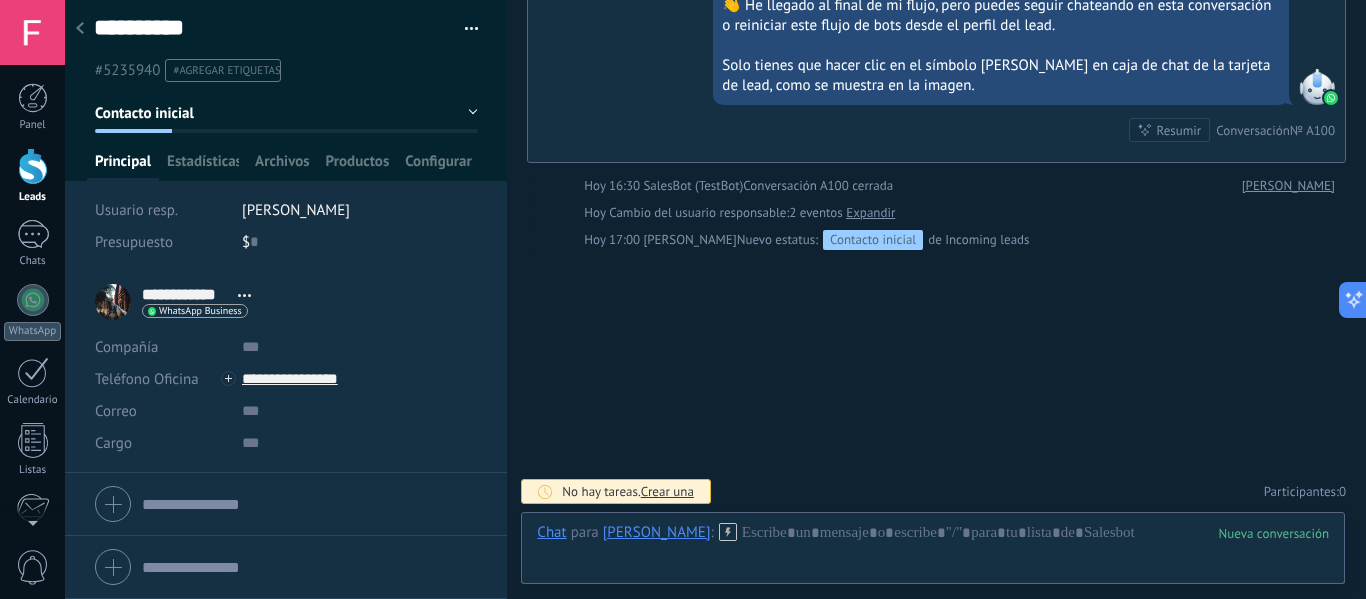 click at bounding box center (80, 29) 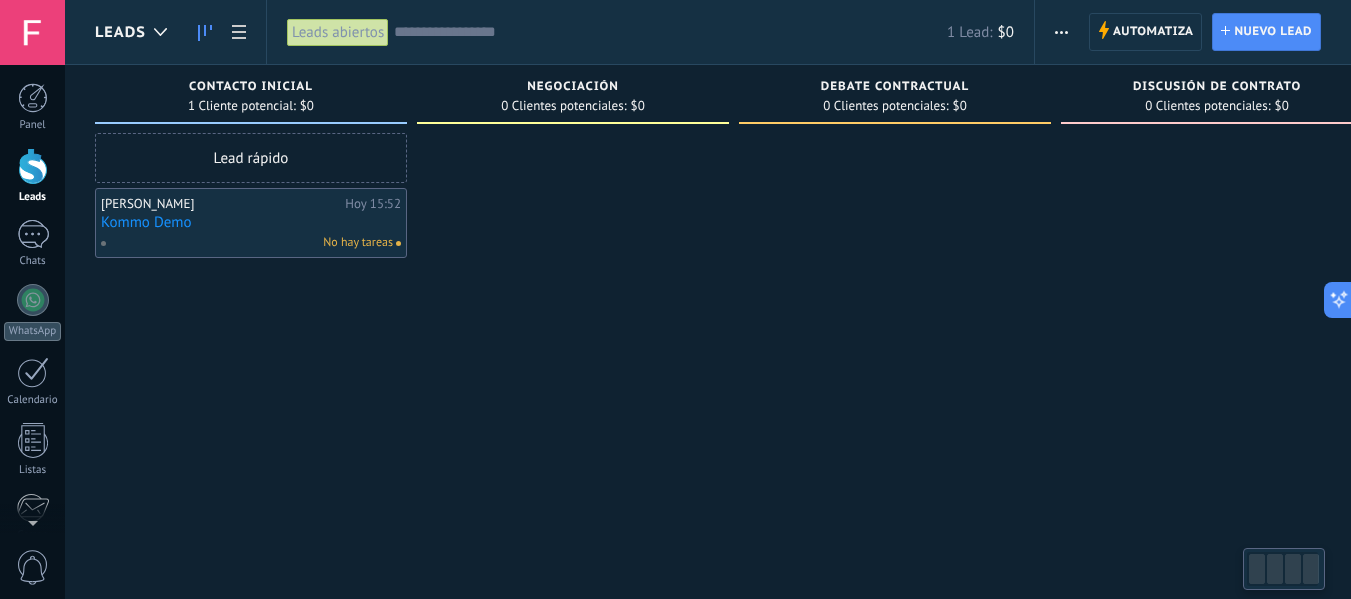 click at bounding box center (573, 302) 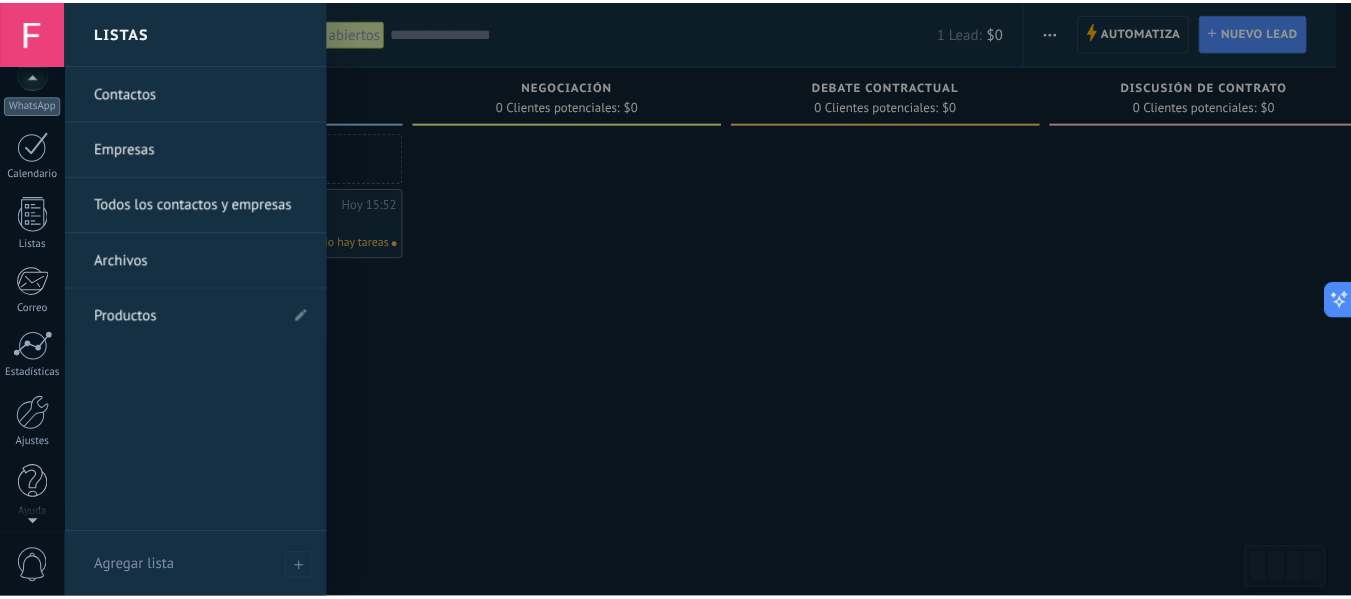 scroll, scrollTop: 233, scrollLeft: 0, axis: vertical 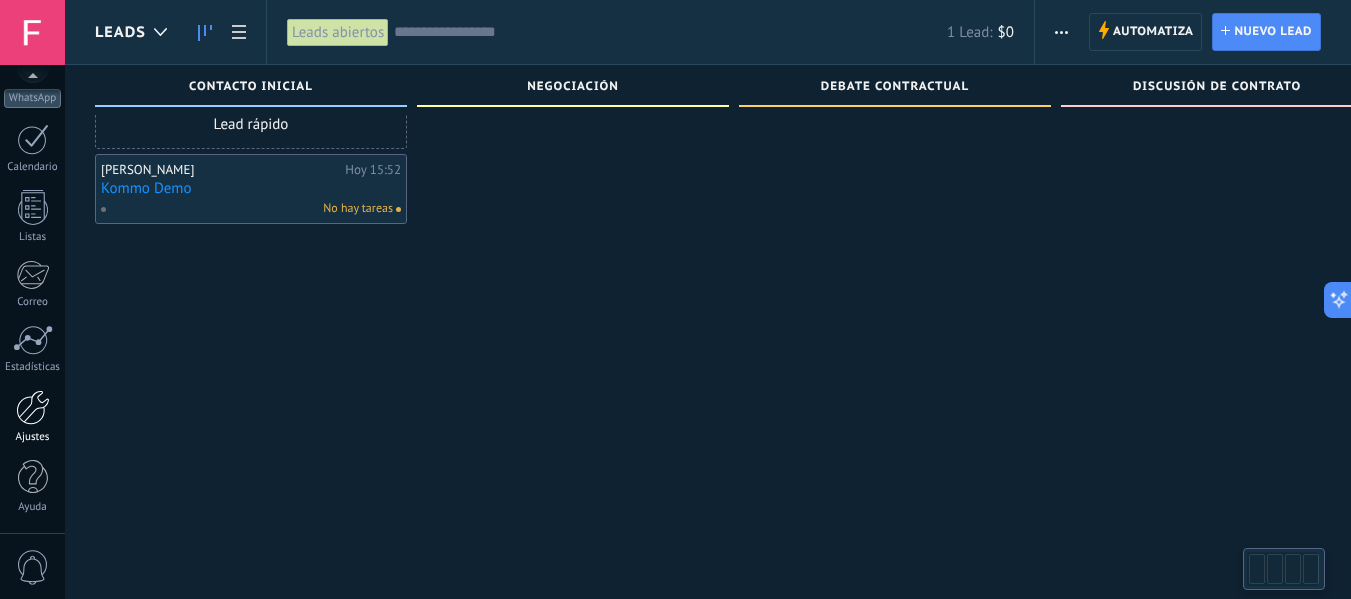click on "Ajustes" at bounding box center (32, 417) 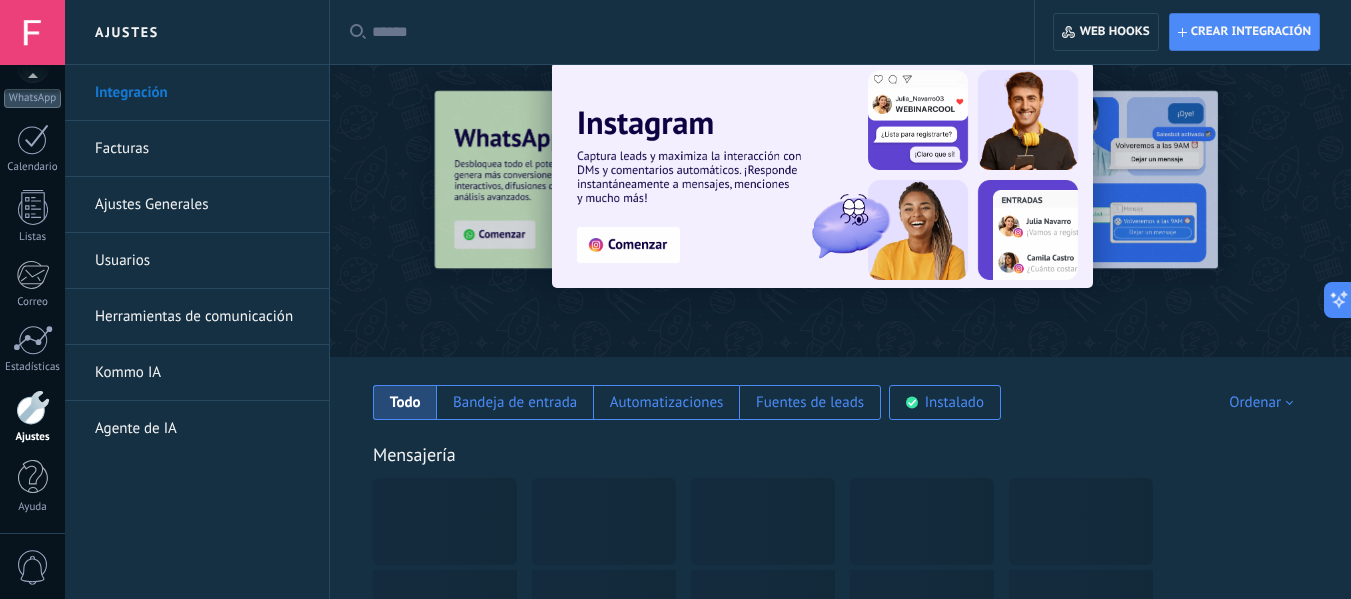scroll, scrollTop: 0, scrollLeft: 0, axis: both 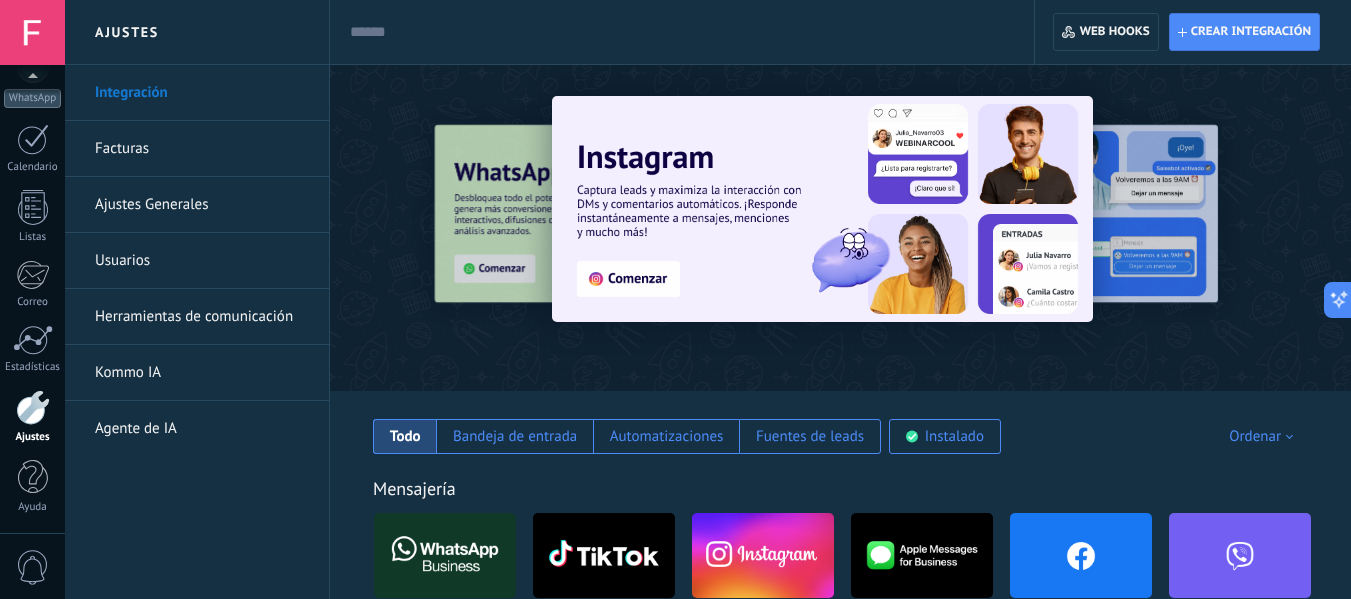 click on "Herramientas de comunicación" at bounding box center [202, 317] 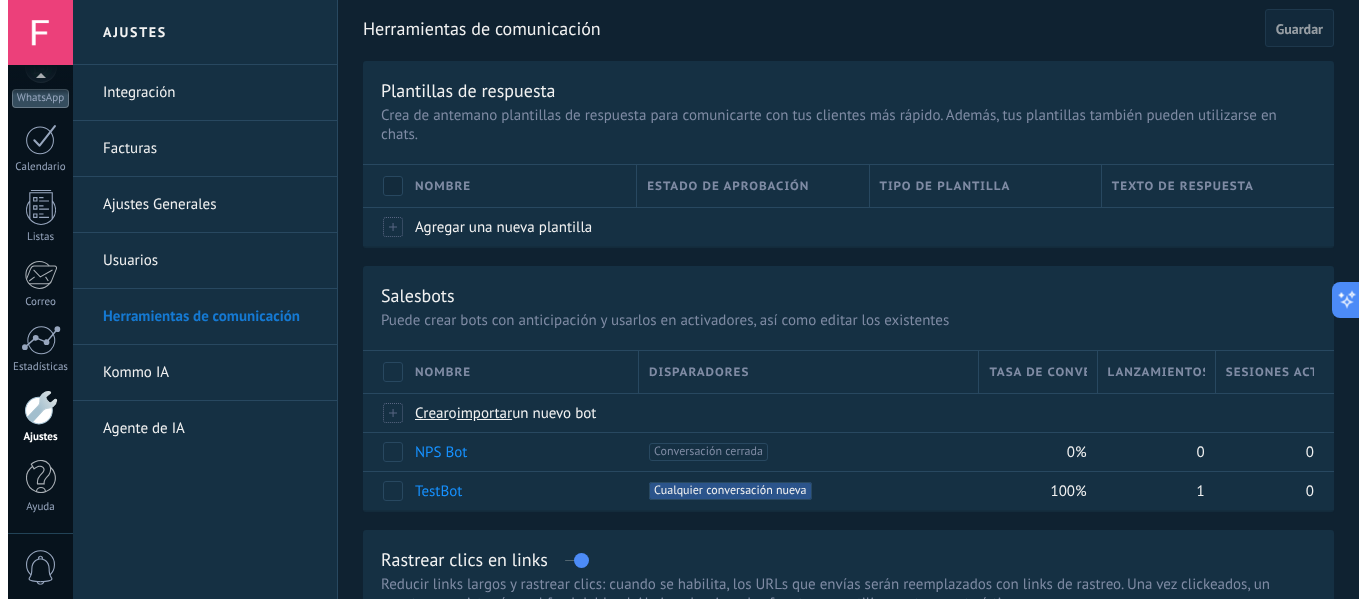 scroll, scrollTop: 0, scrollLeft: 0, axis: both 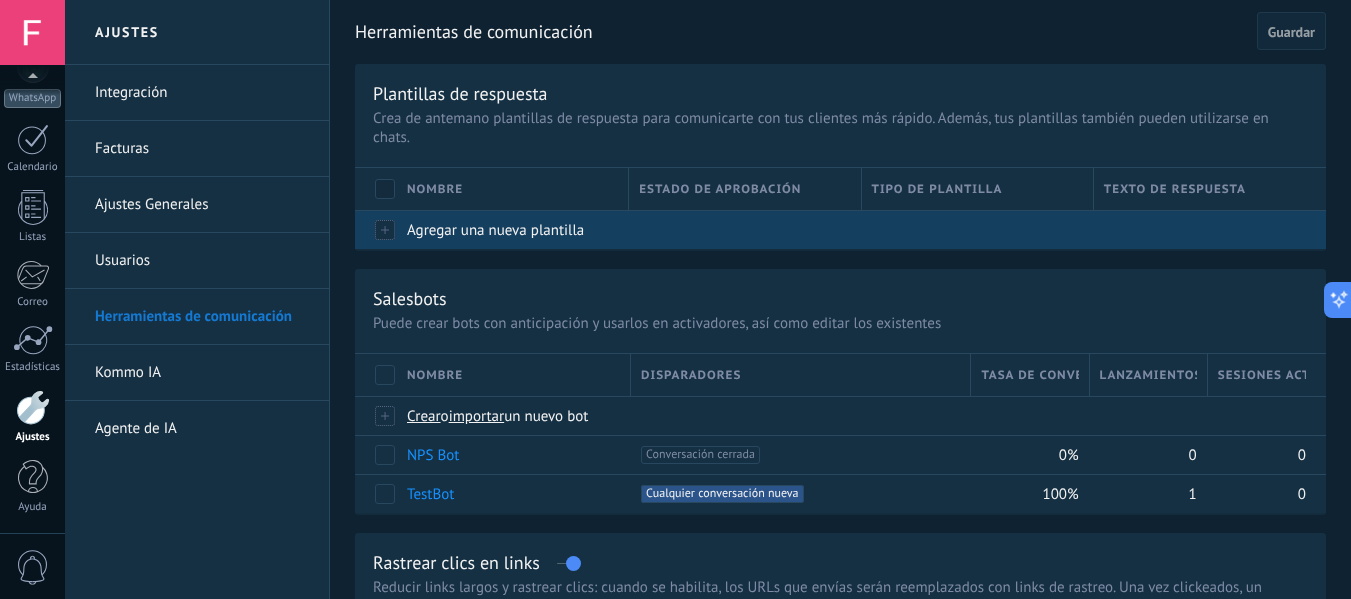 click on "Agregar una nueva plantilla" at bounding box center (495, 230) 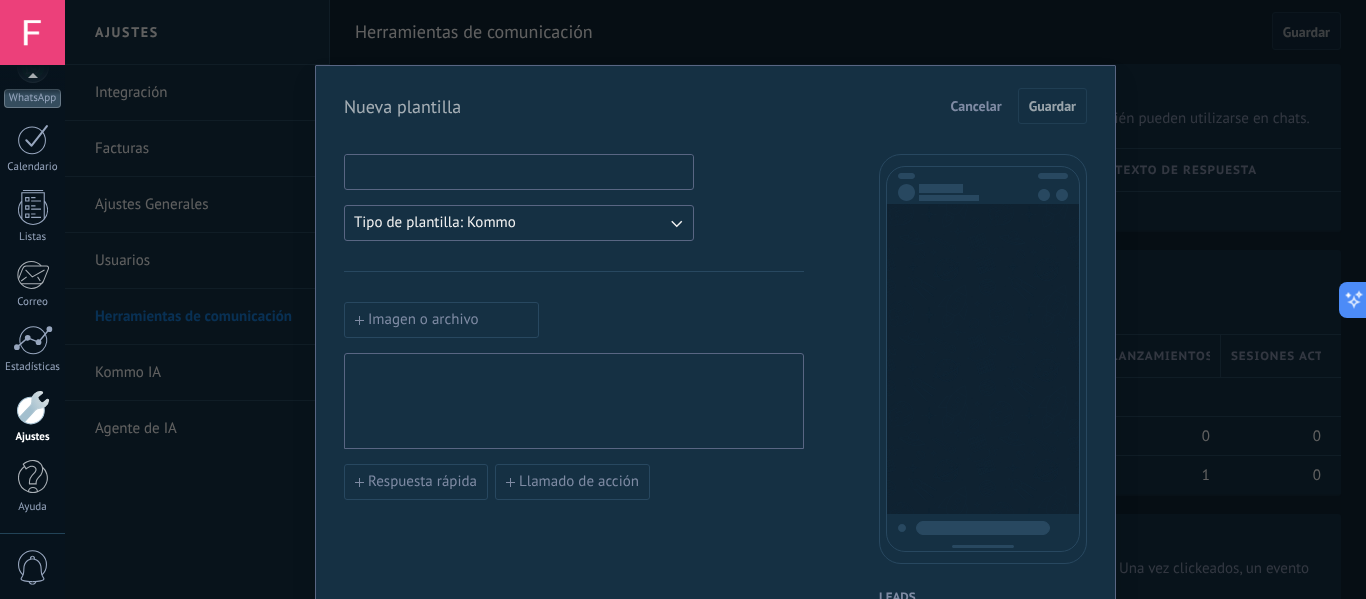 click at bounding box center [519, 171] 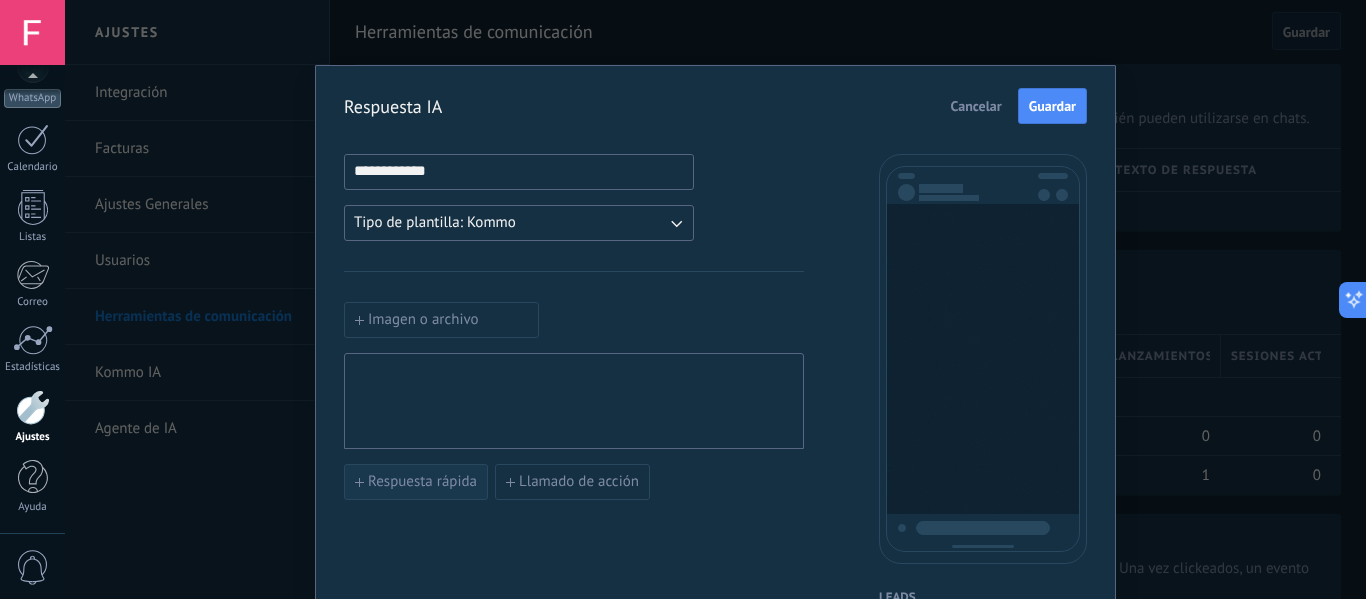 scroll, scrollTop: 200, scrollLeft: 0, axis: vertical 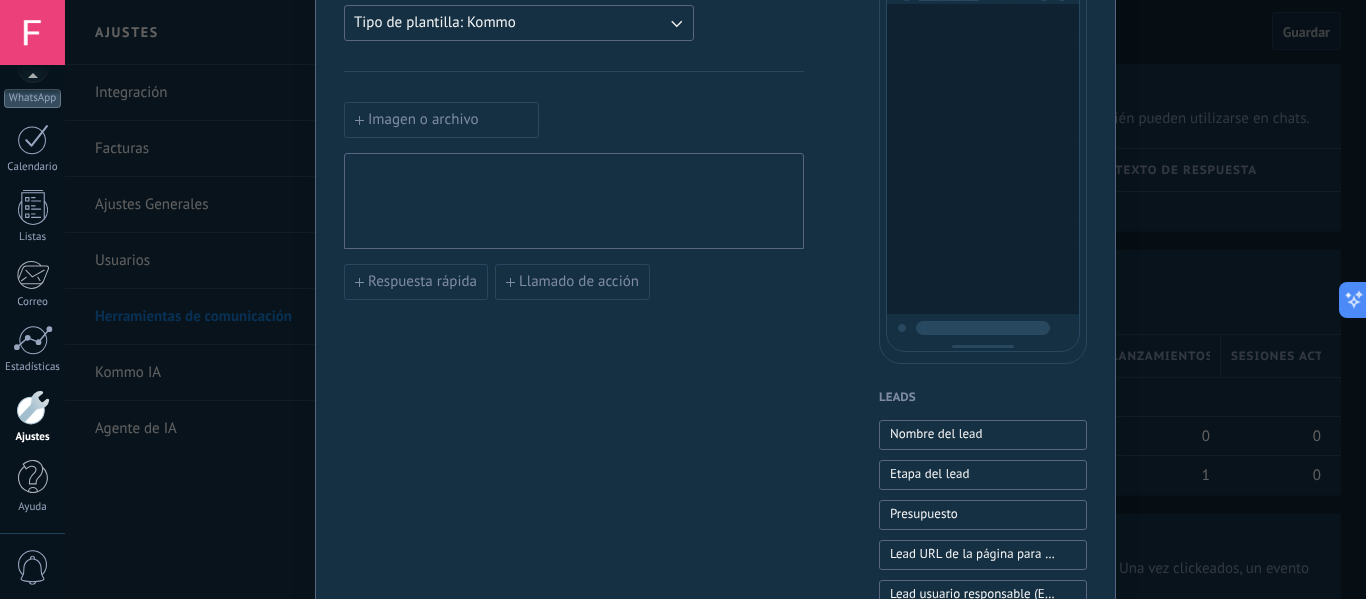 type on "**********" 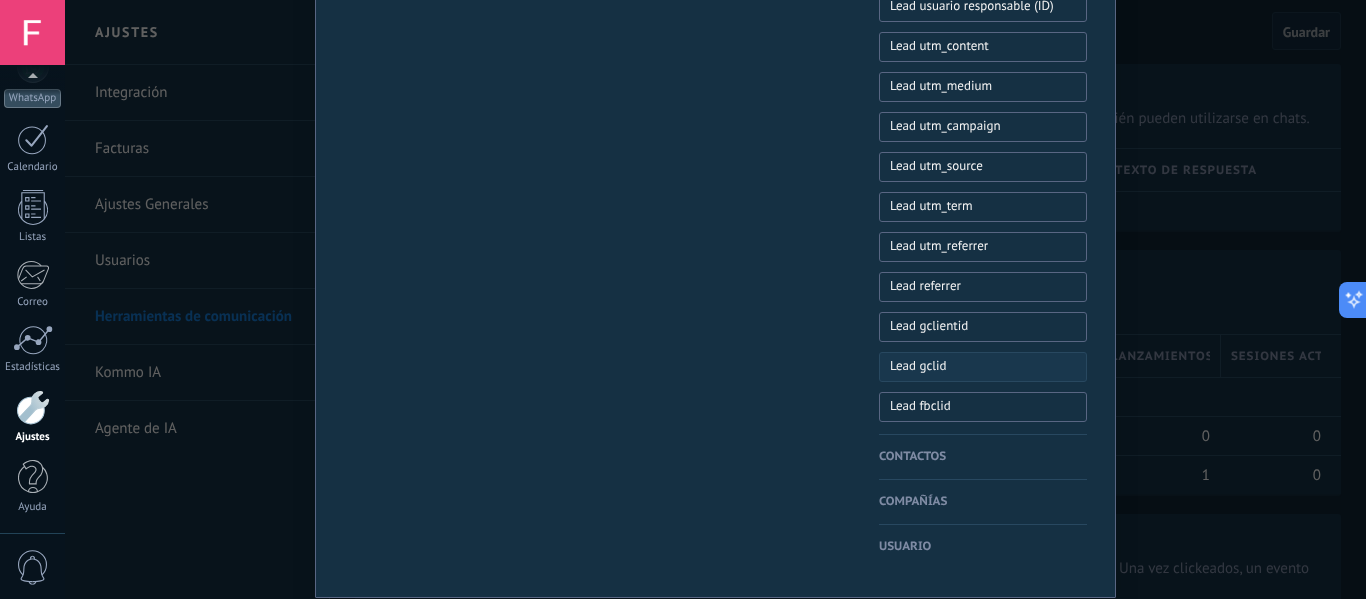 scroll, scrollTop: 912, scrollLeft: 0, axis: vertical 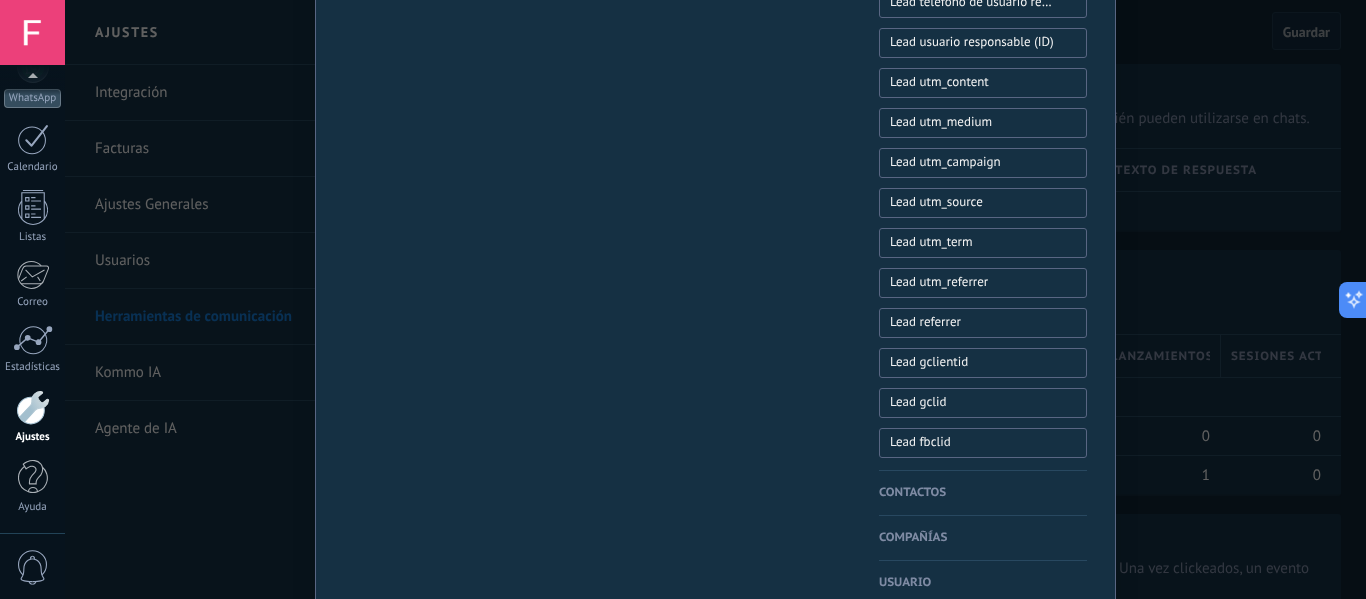click on "Nombre del lead Etapa del lead Presupuesto Lead URL de la página para compartir con los clientes Lead usuario responsable (Email) Lead ID Lead usuario responsable Lead teléfono de usuario responsable Lead usuario responsable (ID) Lead utm_content Lead utm_medium Lead utm_campaign Lead utm_source Lead utm_term Lead utm_referrer Lead referrer Lead gclientid Lead gclid Lead fbclid" at bounding box center [983, 83] 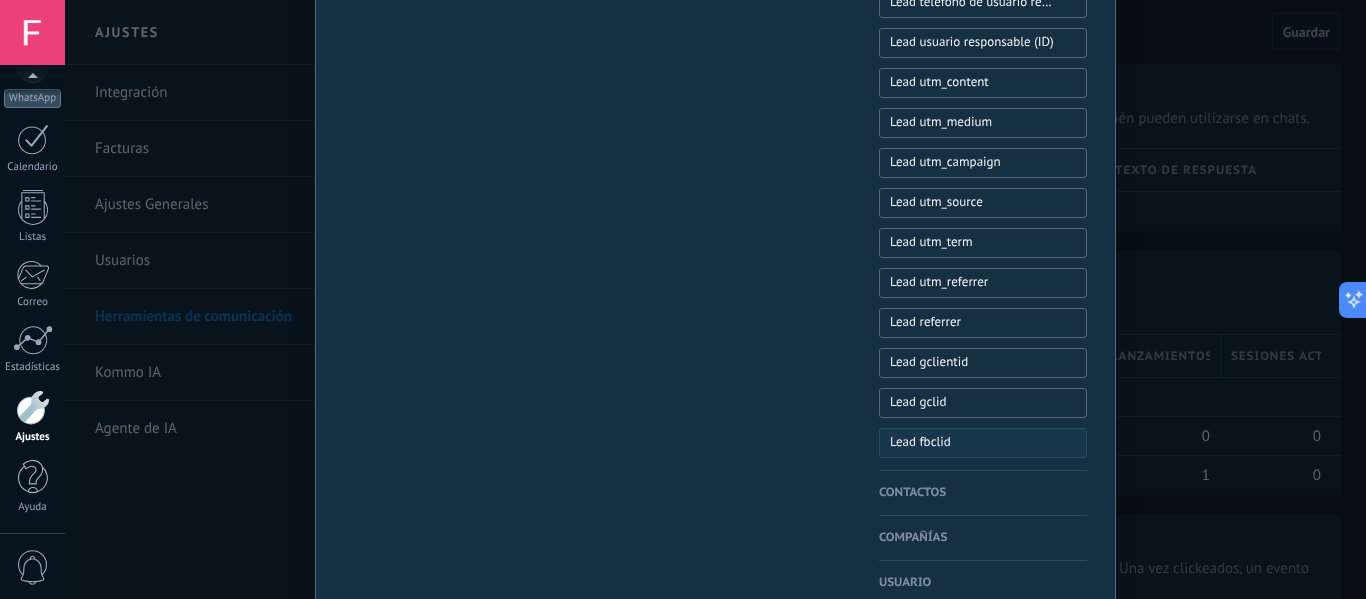 click on "Lead fbclid" at bounding box center (920, 442) 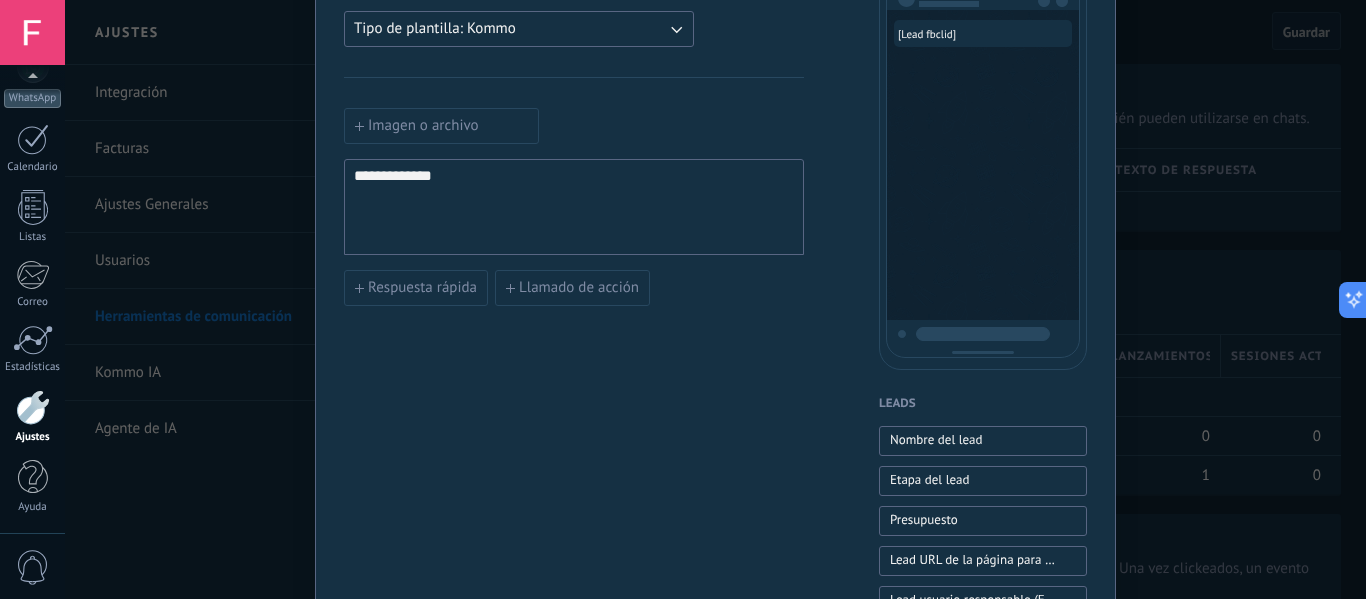 scroll, scrollTop: 12, scrollLeft: 0, axis: vertical 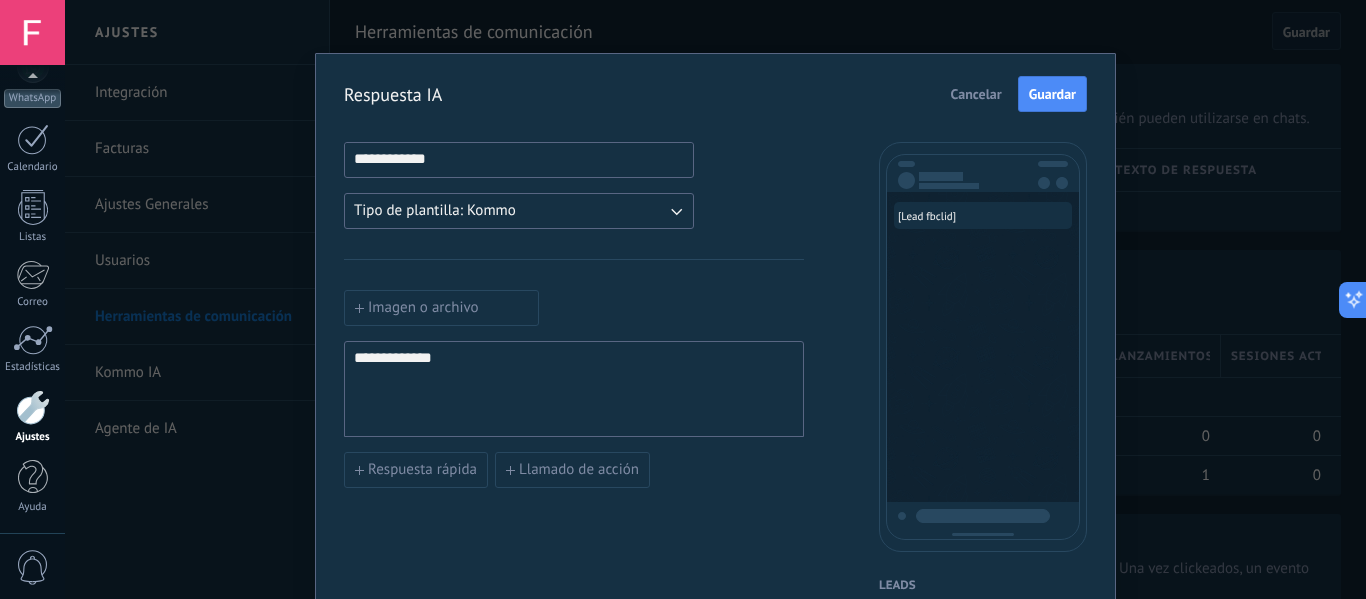 click on "**********" at bounding box center [574, 389] 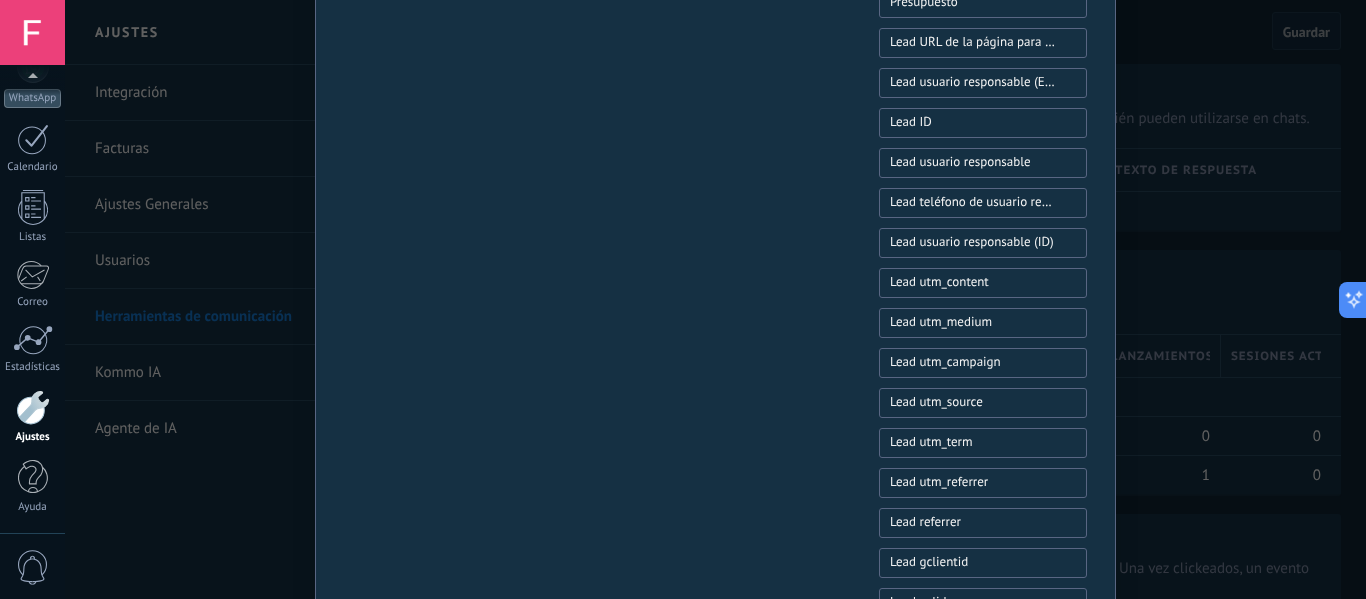 scroll, scrollTop: 1012, scrollLeft: 0, axis: vertical 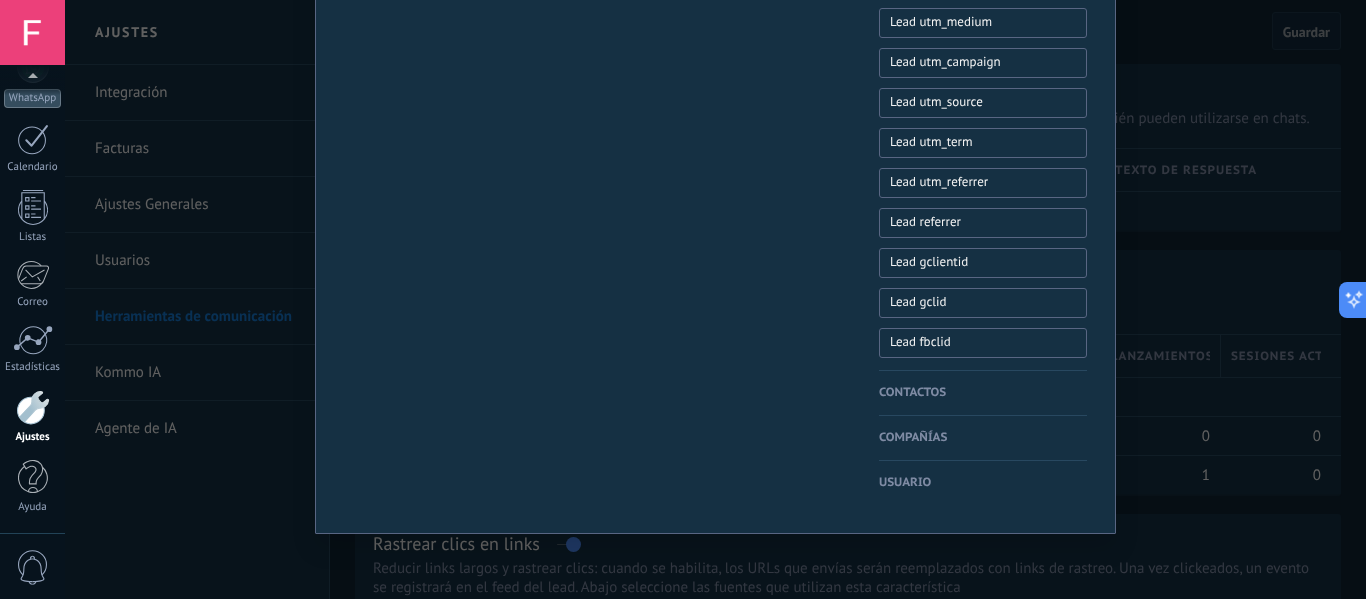 click on "Contactos" at bounding box center [983, 393] 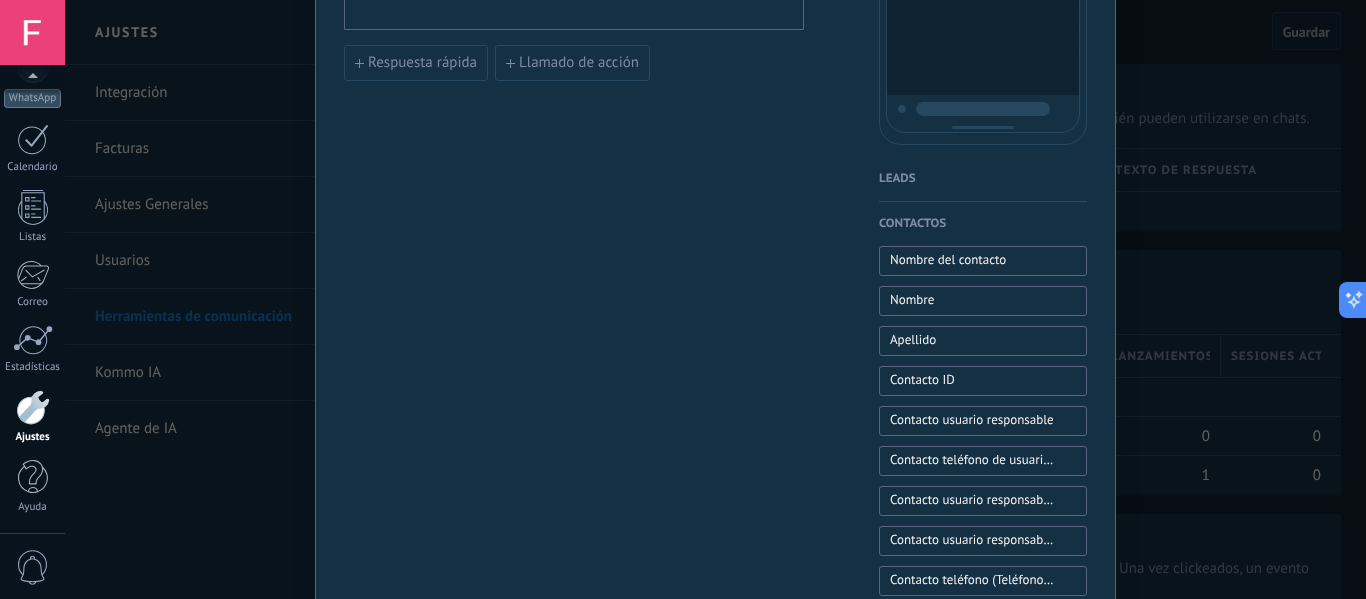 scroll, scrollTop: 252, scrollLeft: 0, axis: vertical 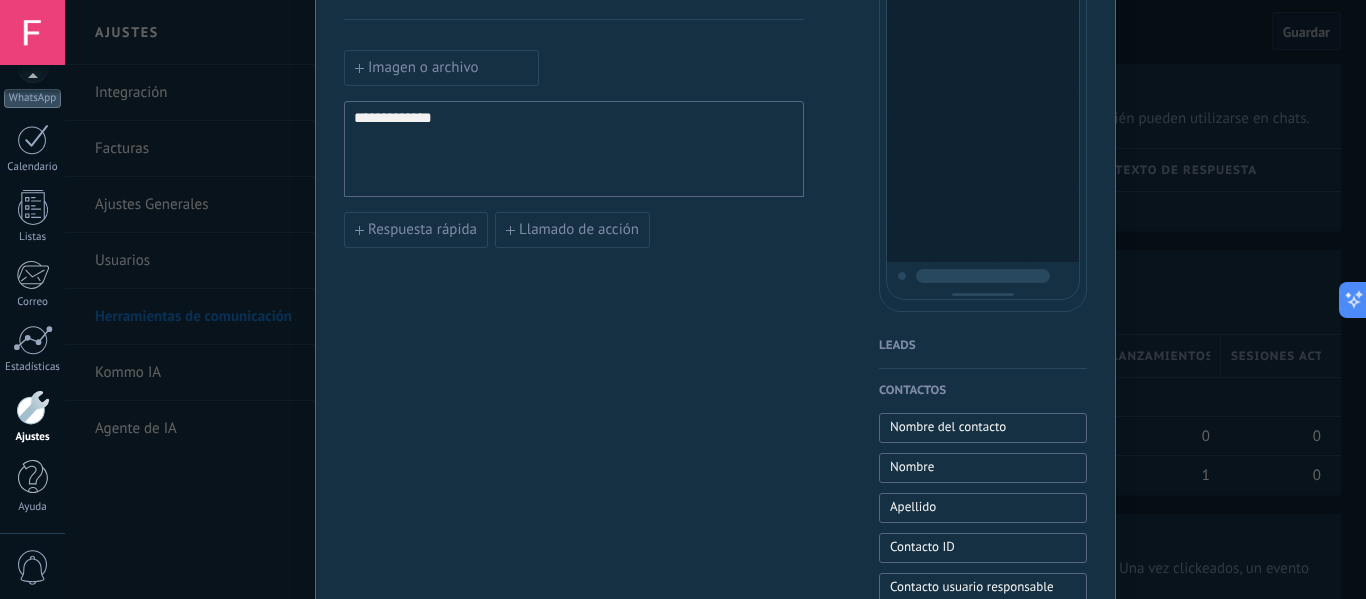 click on "Leads" at bounding box center (983, 346) 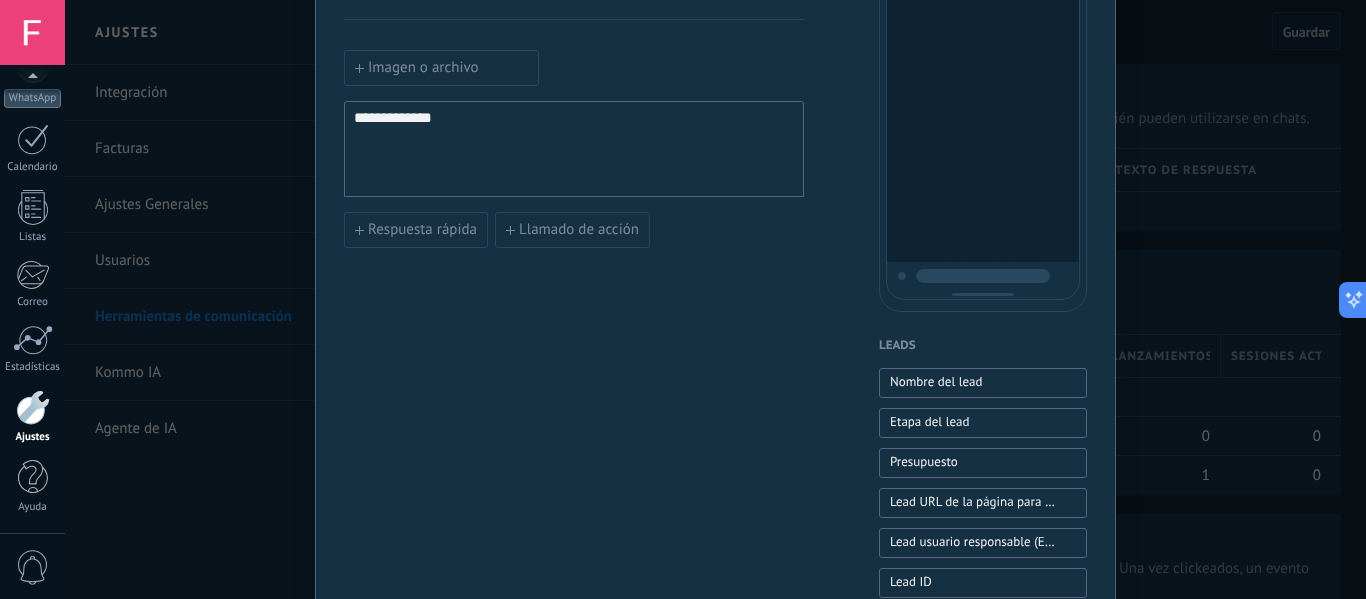 click on "**********" at bounding box center [574, 149] 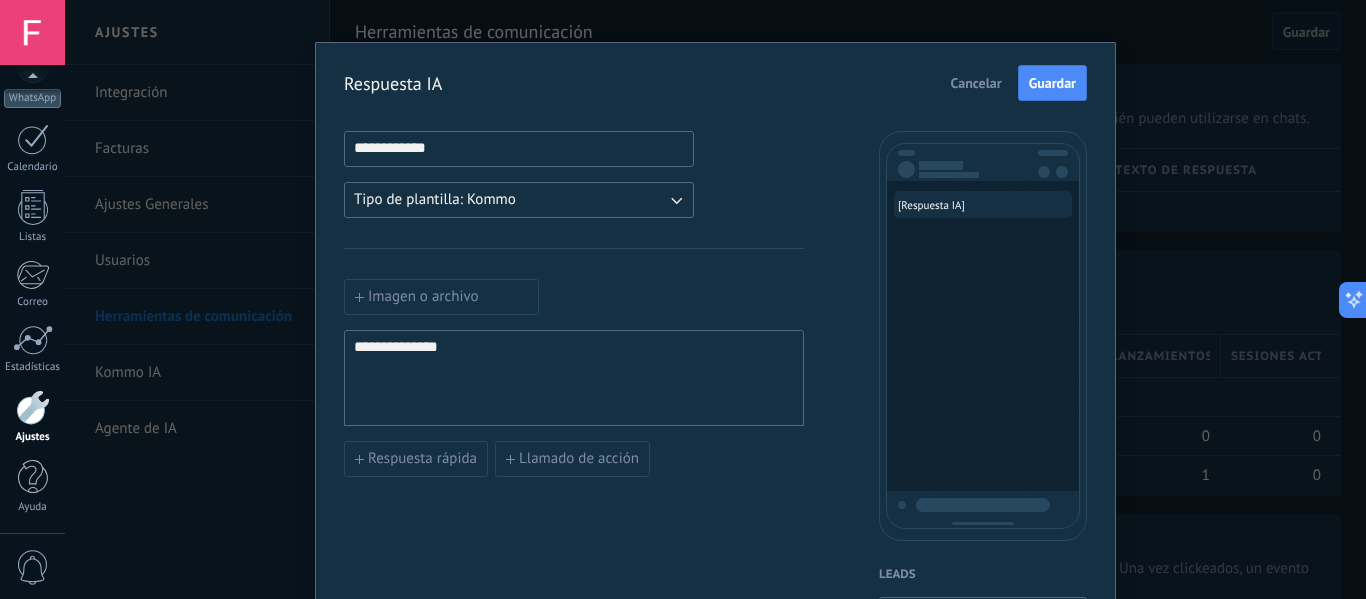 scroll, scrollTop: 0, scrollLeft: 0, axis: both 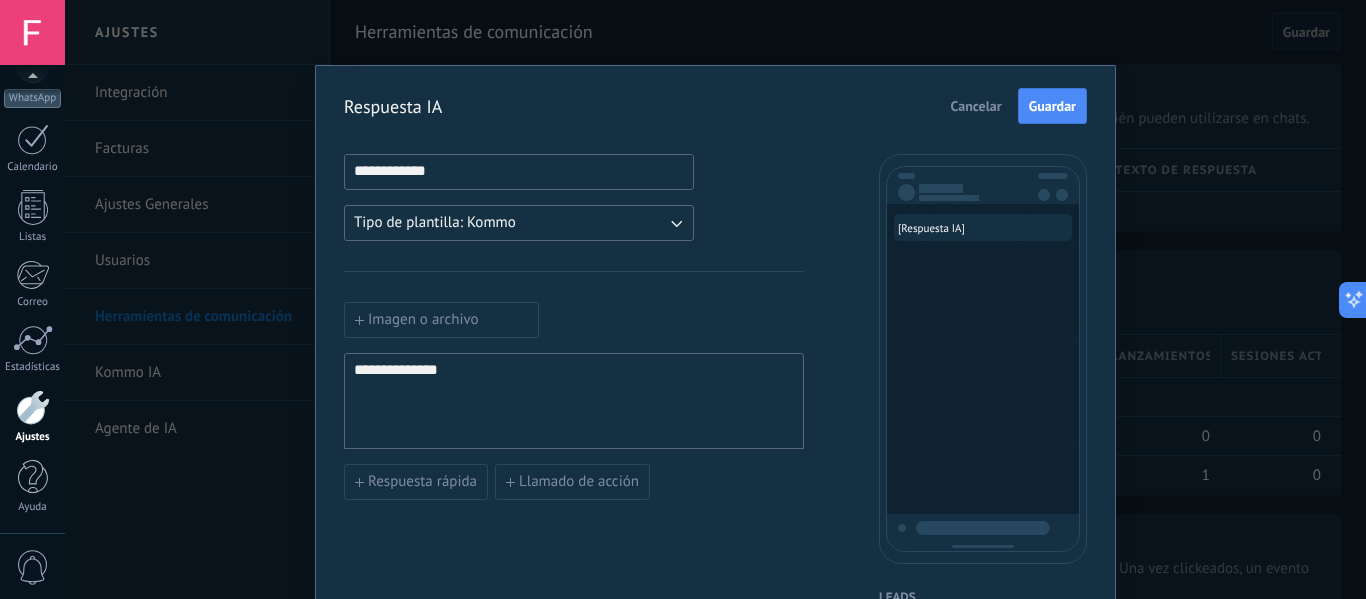 click on "**********" at bounding box center (715, 829) 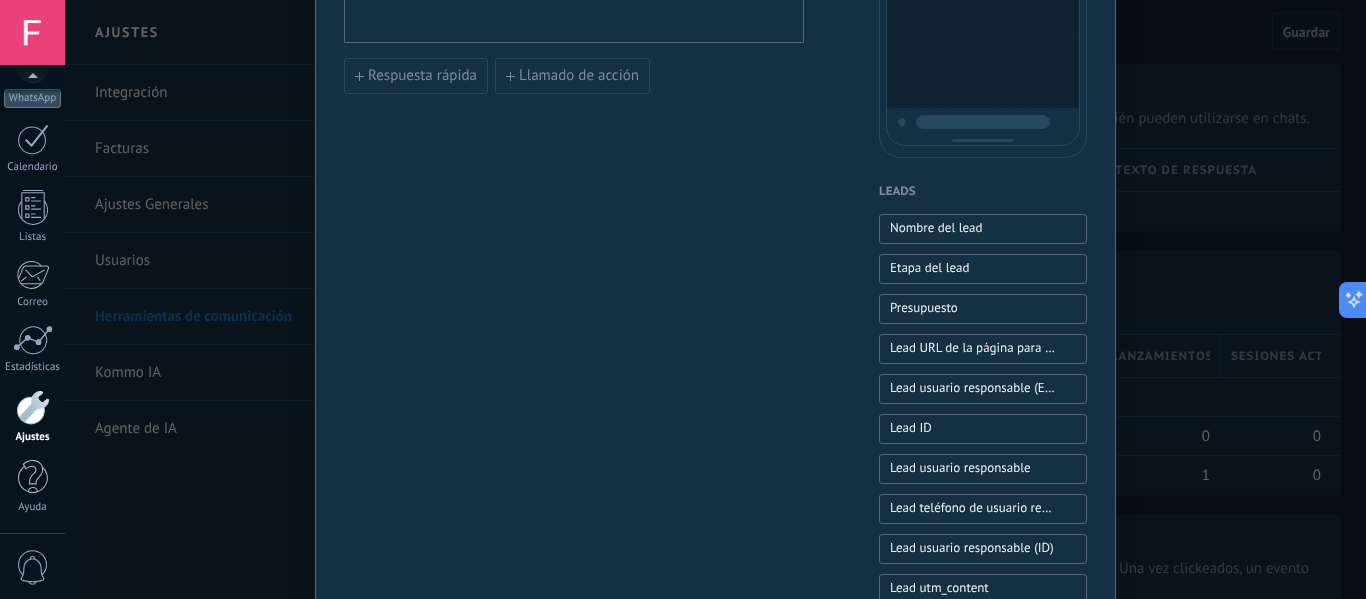 scroll, scrollTop: 0, scrollLeft: 0, axis: both 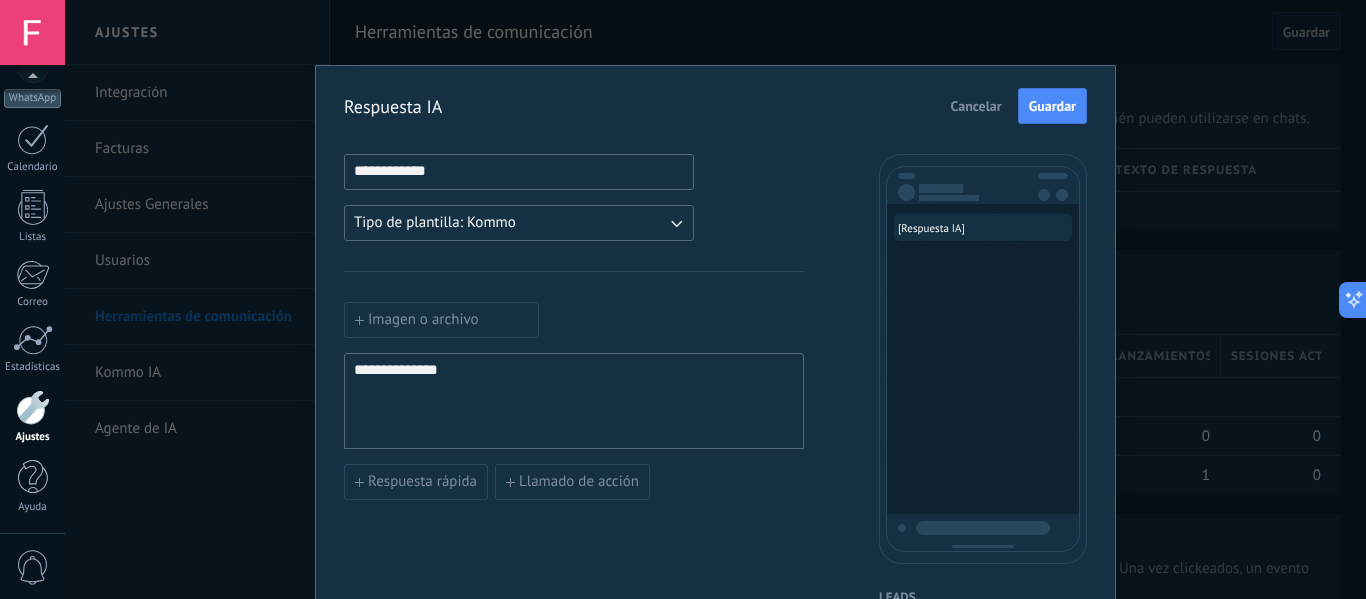 drag, startPoint x: 1026, startPoint y: 118, endPoint x: 959, endPoint y: 164, distance: 81.27115 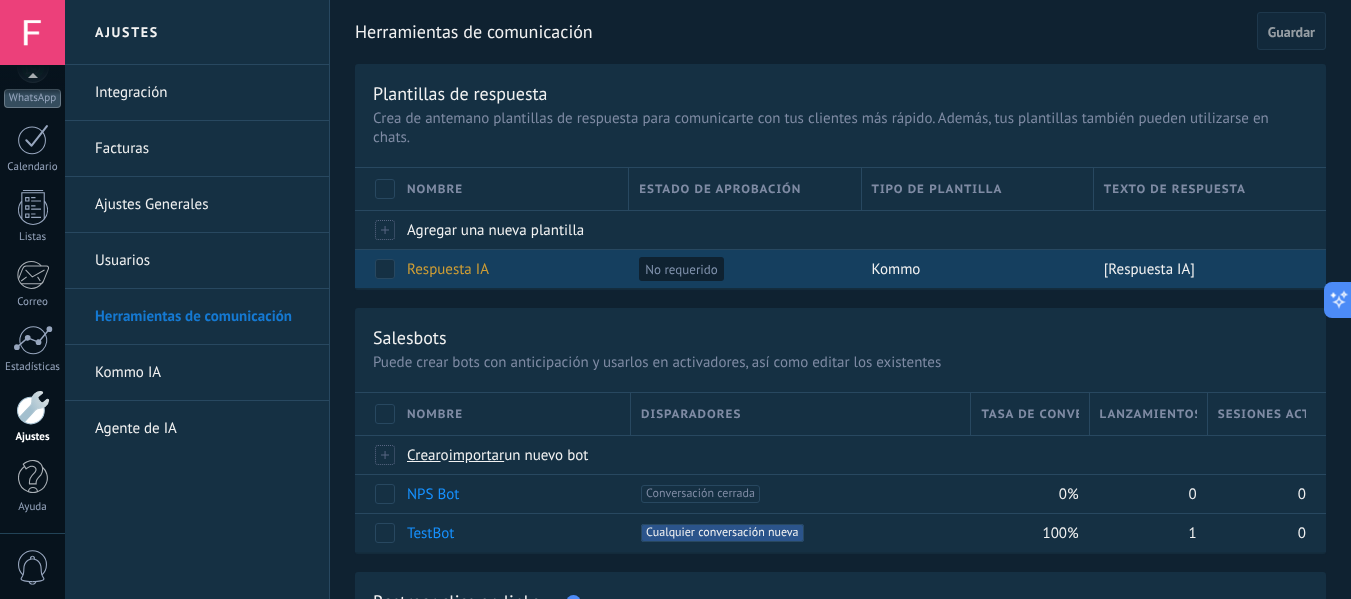 click on "Respuesta IA" at bounding box center (508, 269) 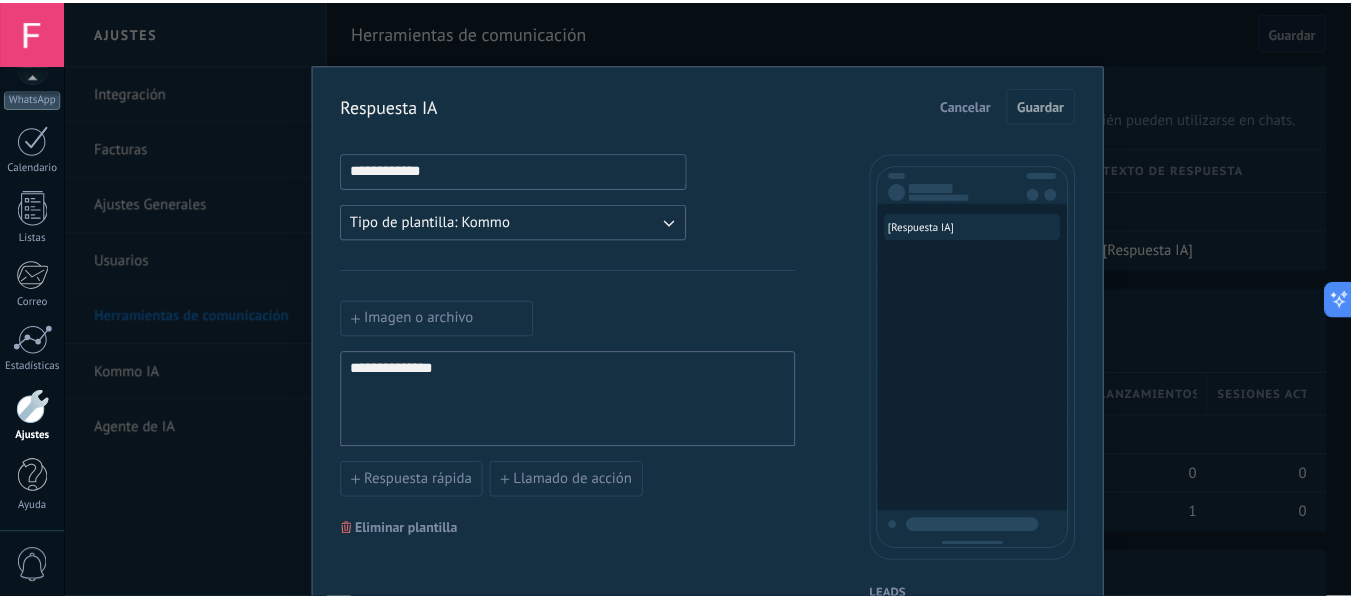 scroll, scrollTop: 0, scrollLeft: 0, axis: both 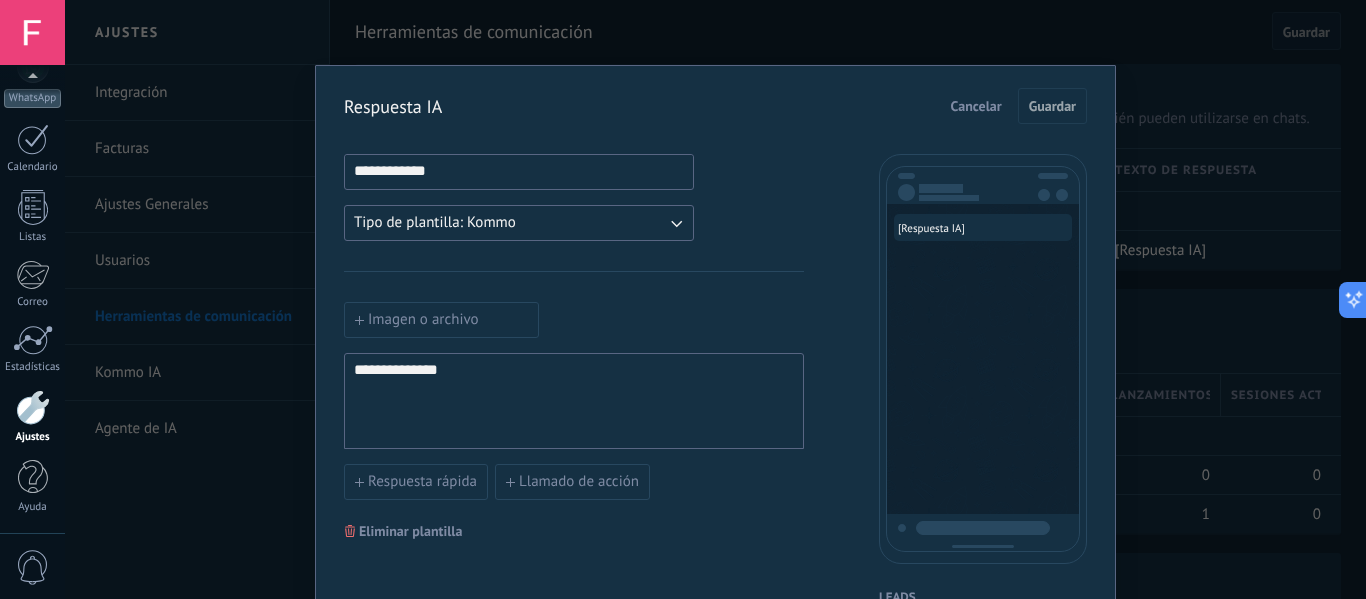 click on "Cancelar" at bounding box center (976, 106) 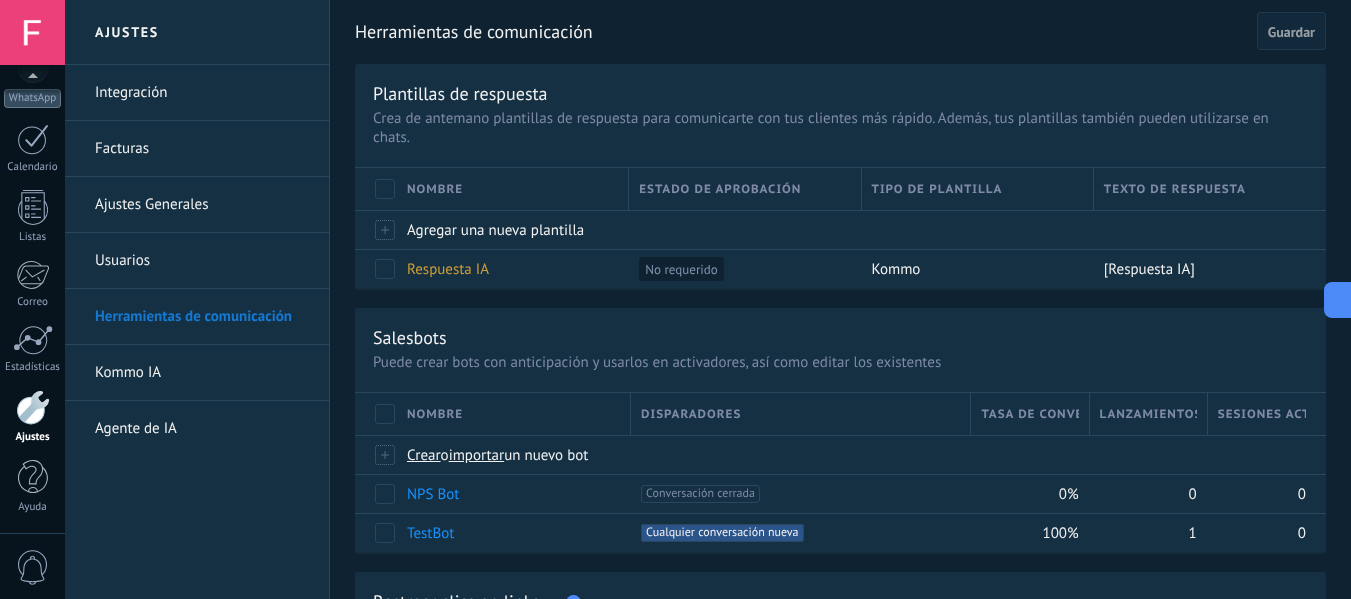 click on "Kommo IA" at bounding box center (202, 373) 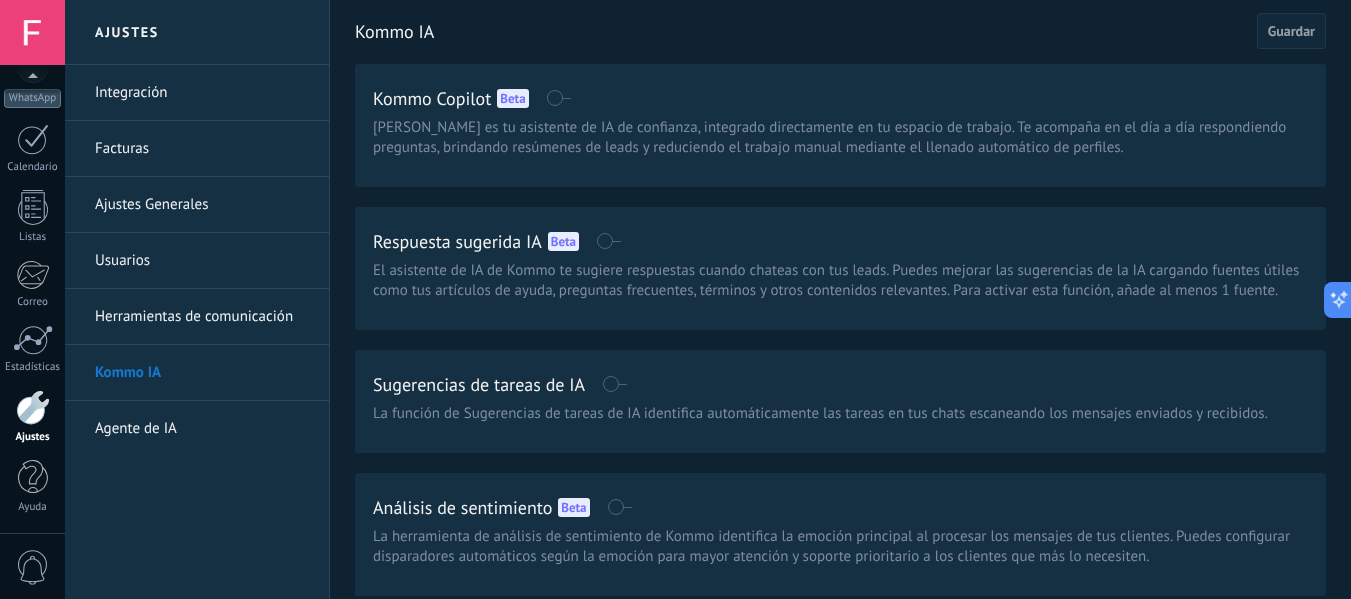 scroll, scrollTop: 82, scrollLeft: 0, axis: vertical 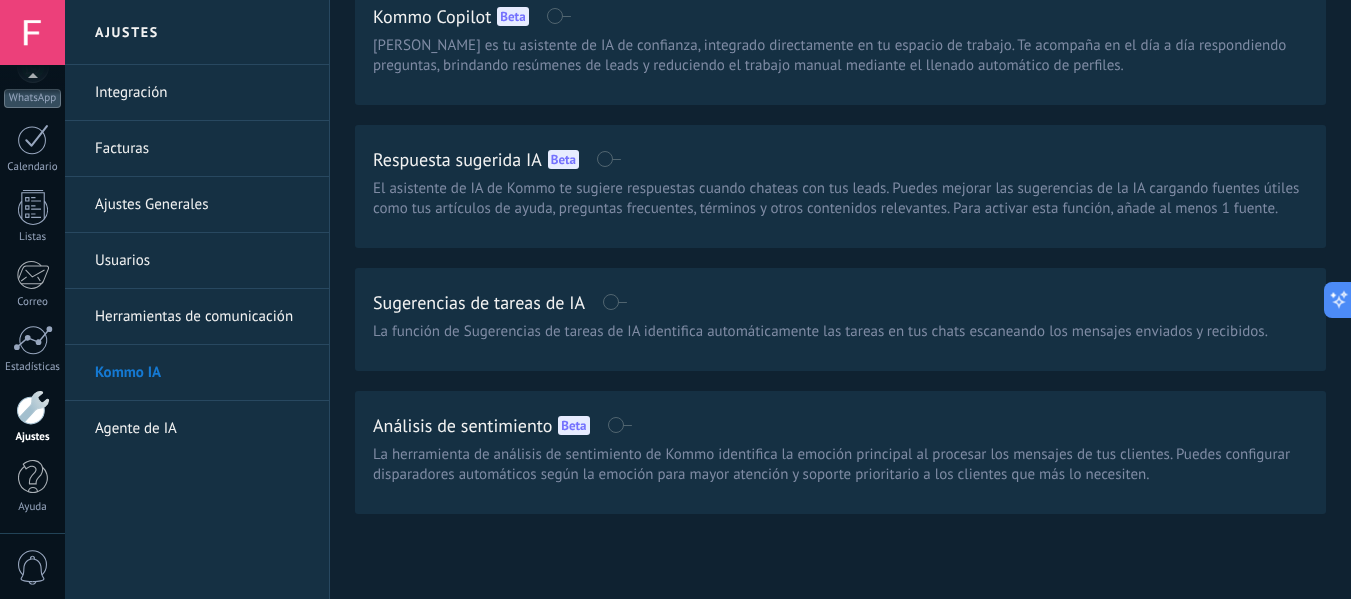 click on "Agente de IA" at bounding box center [202, 429] 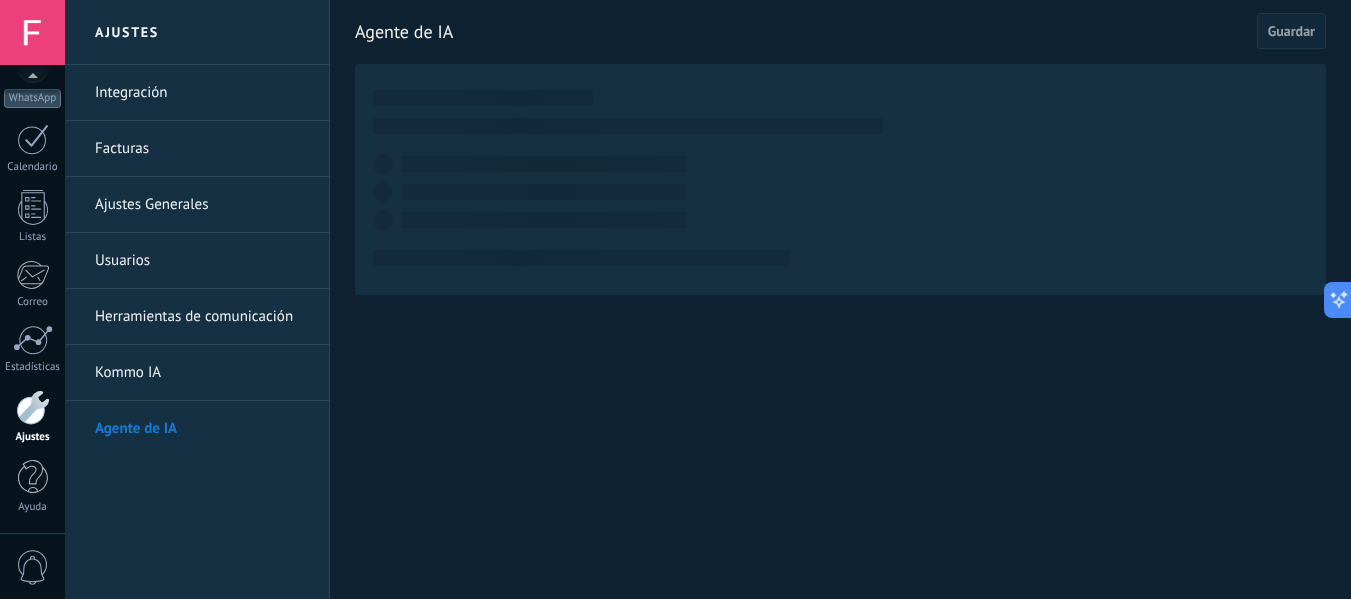 scroll, scrollTop: 0, scrollLeft: 0, axis: both 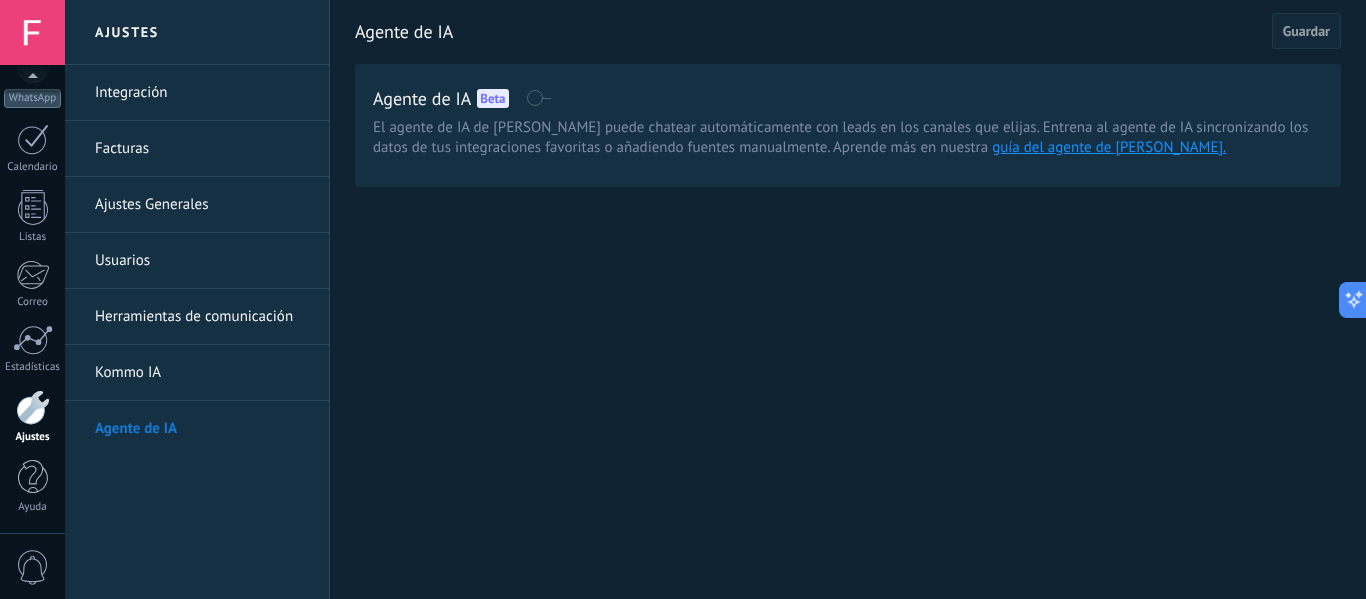 click on "Herramientas de comunicación" at bounding box center [202, 317] 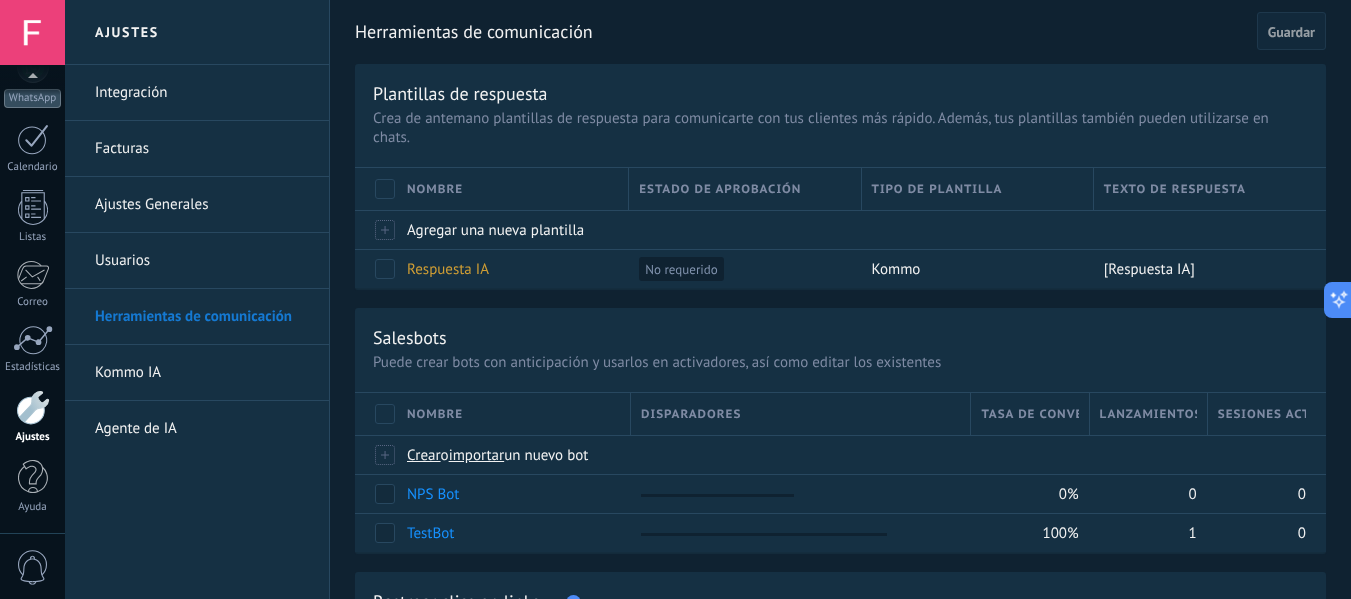 click on "Usuarios" at bounding box center (202, 261) 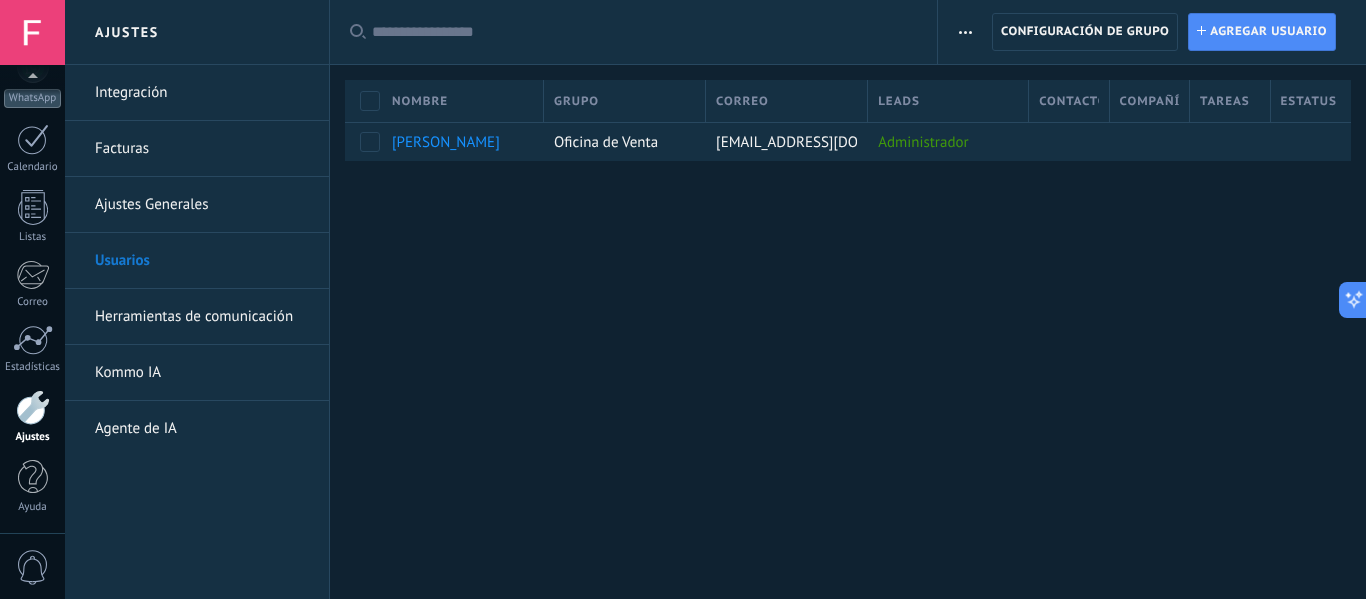click on "Ajustes Generales" at bounding box center (202, 205) 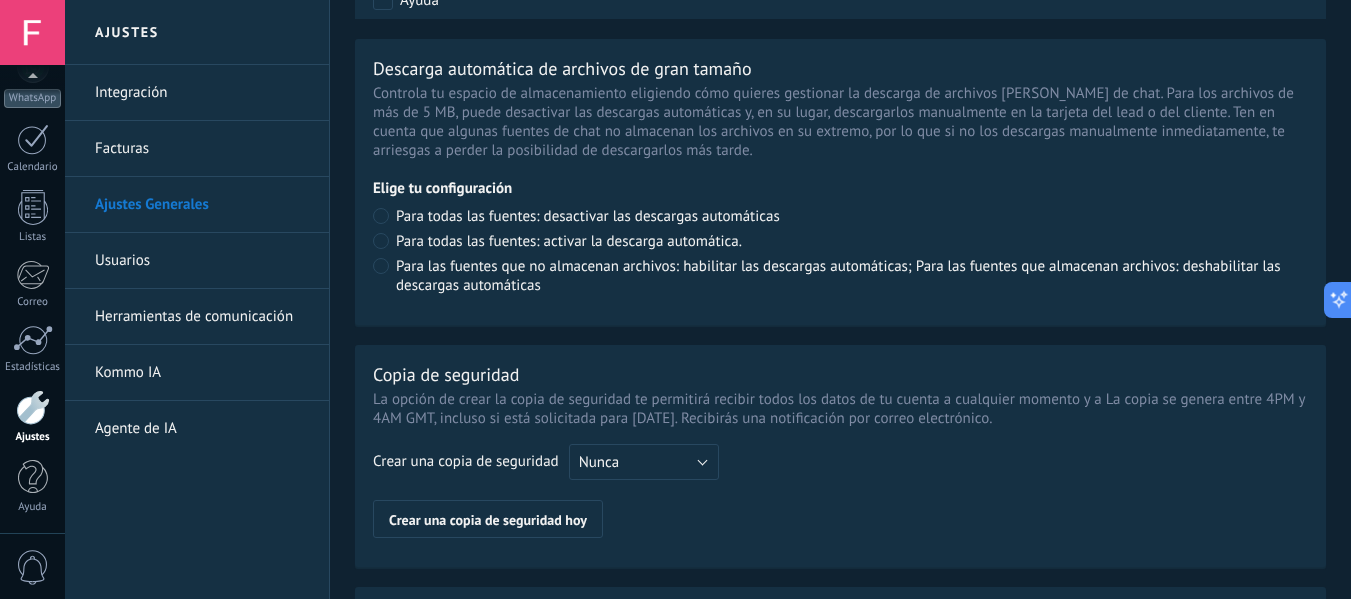 scroll, scrollTop: 1642, scrollLeft: 0, axis: vertical 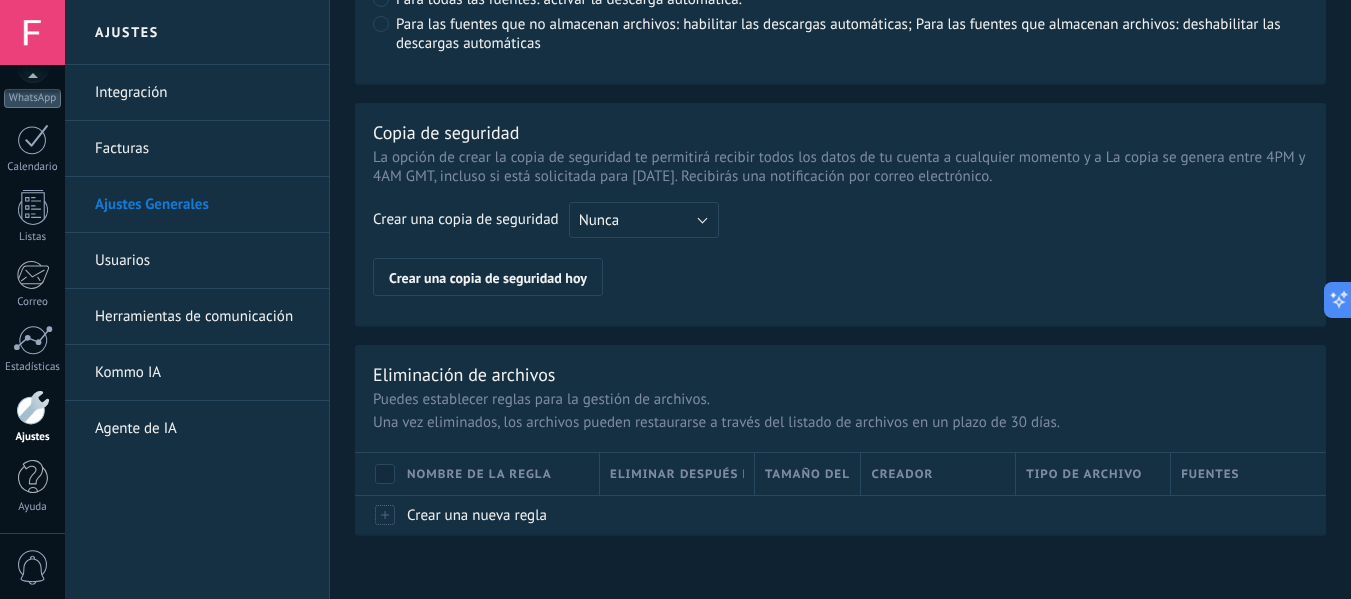 click on "Facturas" at bounding box center (202, 149) 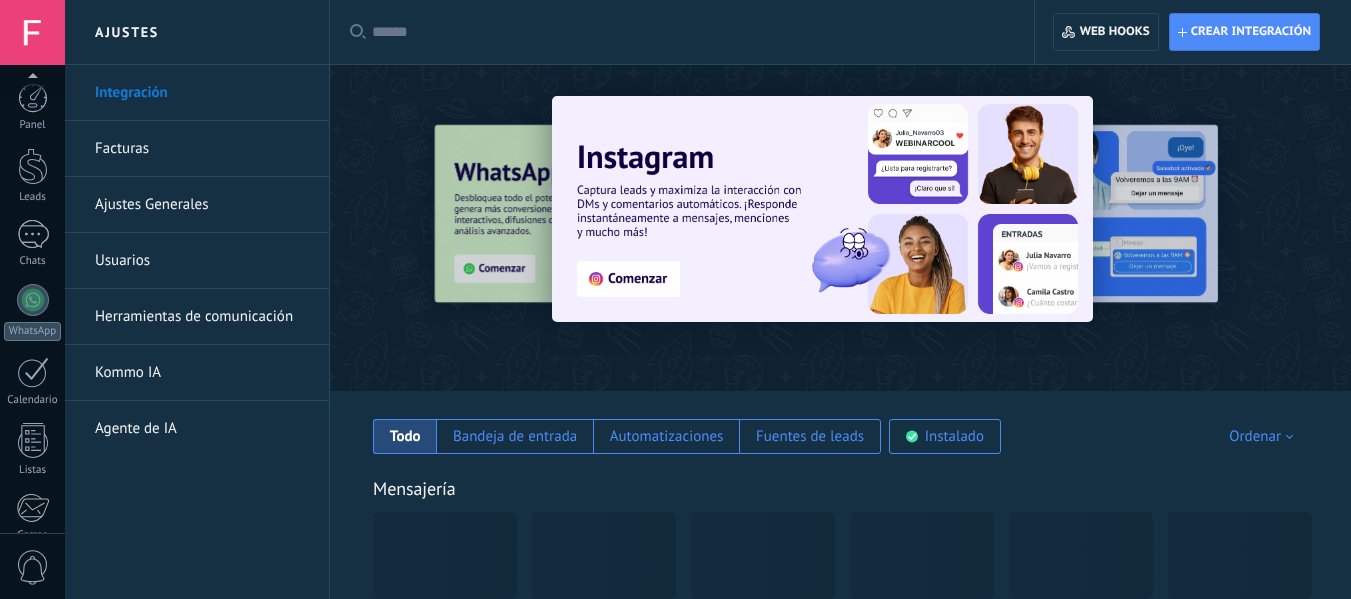 scroll, scrollTop: 0, scrollLeft: 0, axis: both 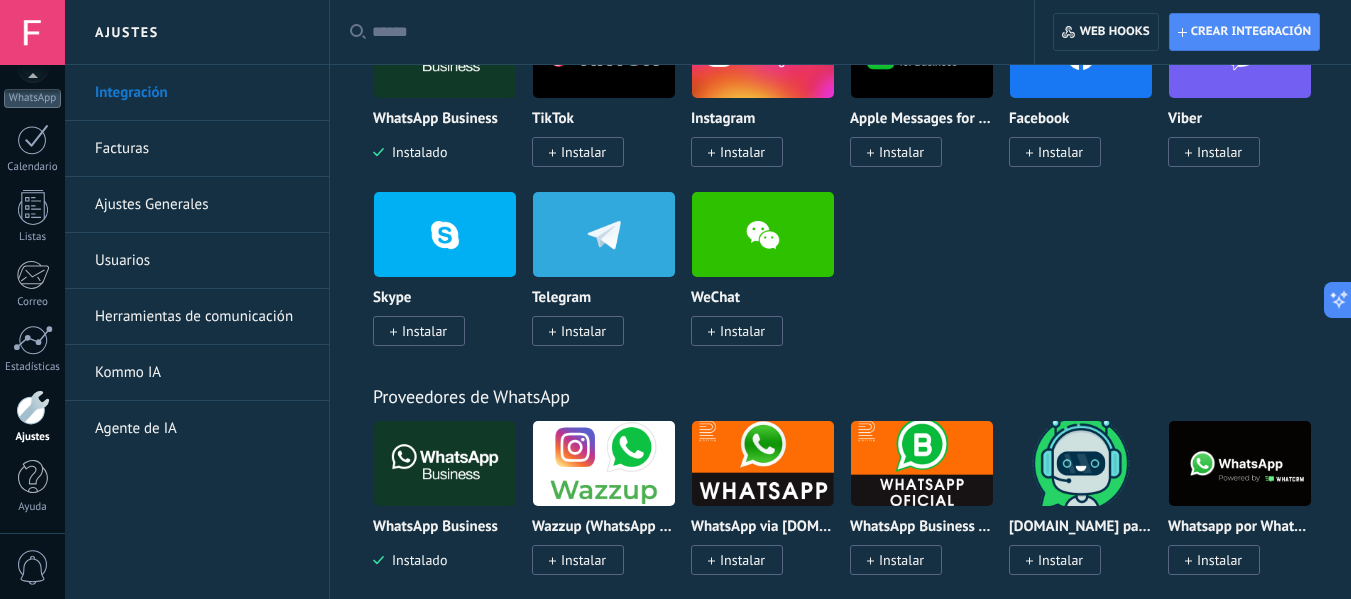 click on "Herramientas de comunicación" at bounding box center (202, 317) 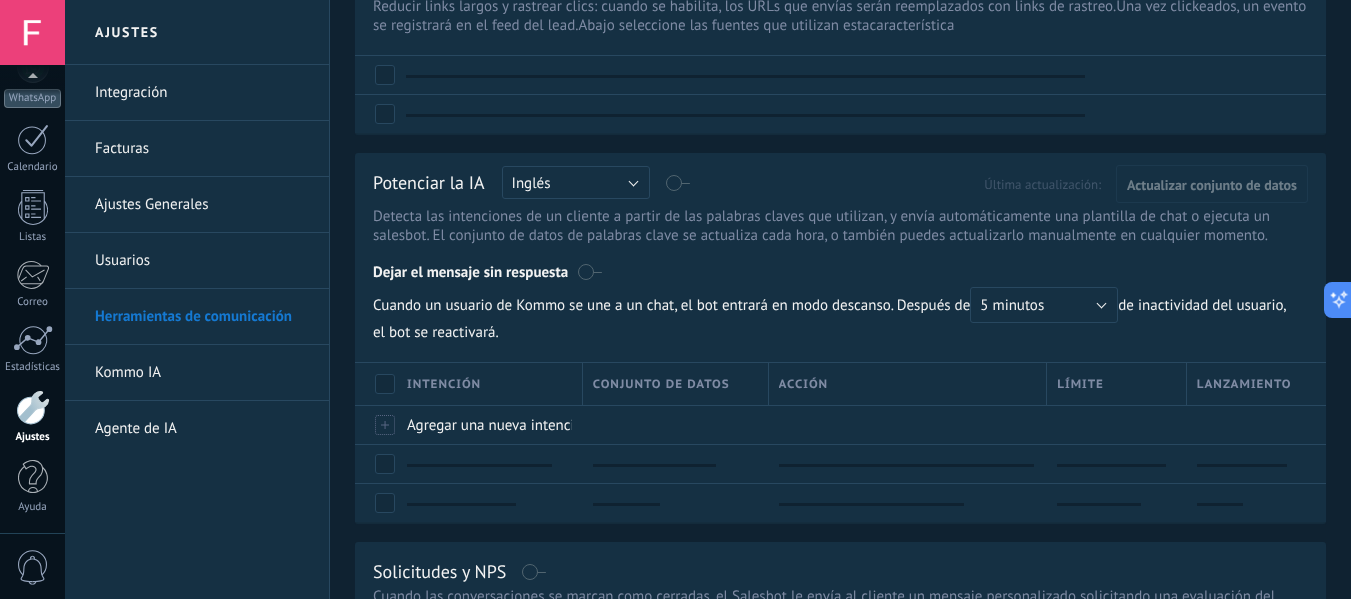 scroll, scrollTop: 0, scrollLeft: 0, axis: both 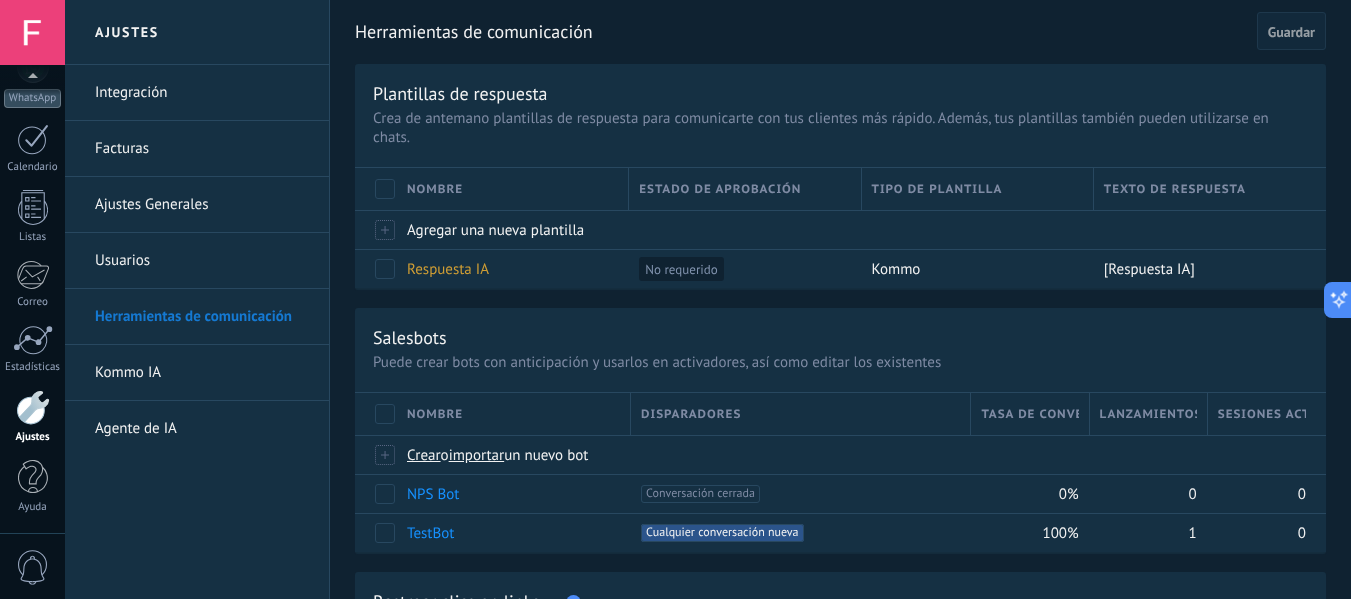 click on "Agente de IA" at bounding box center [202, 429] 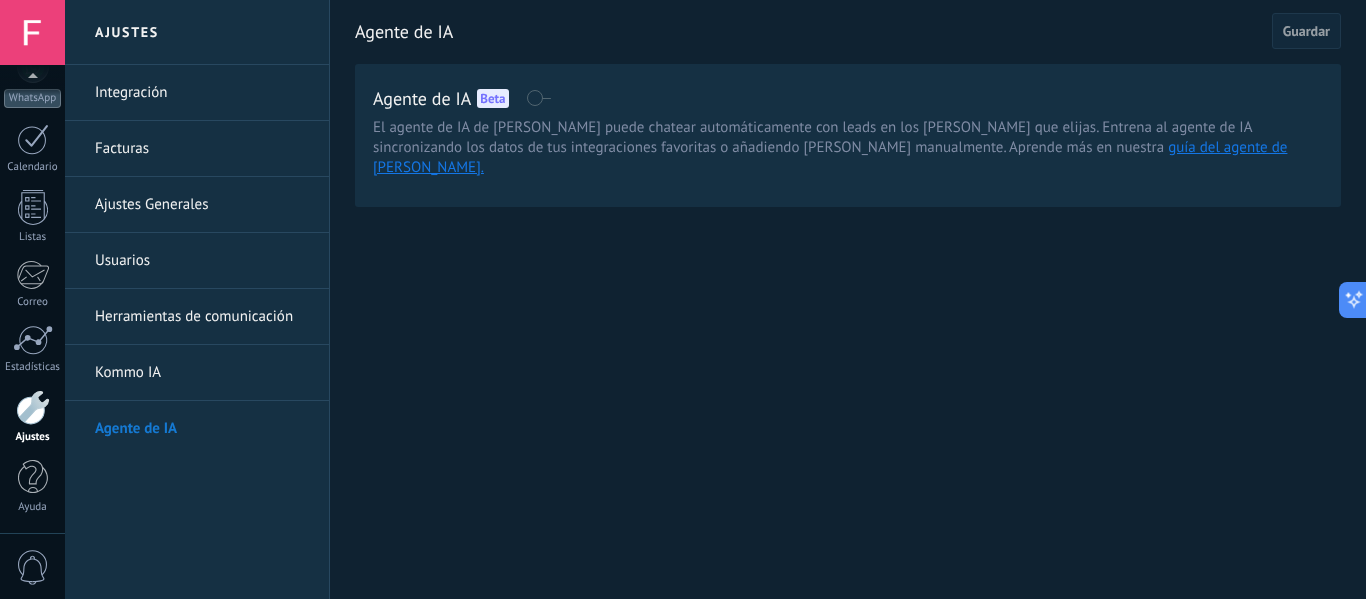 click on "Herramientas de comunicación" at bounding box center (202, 317) 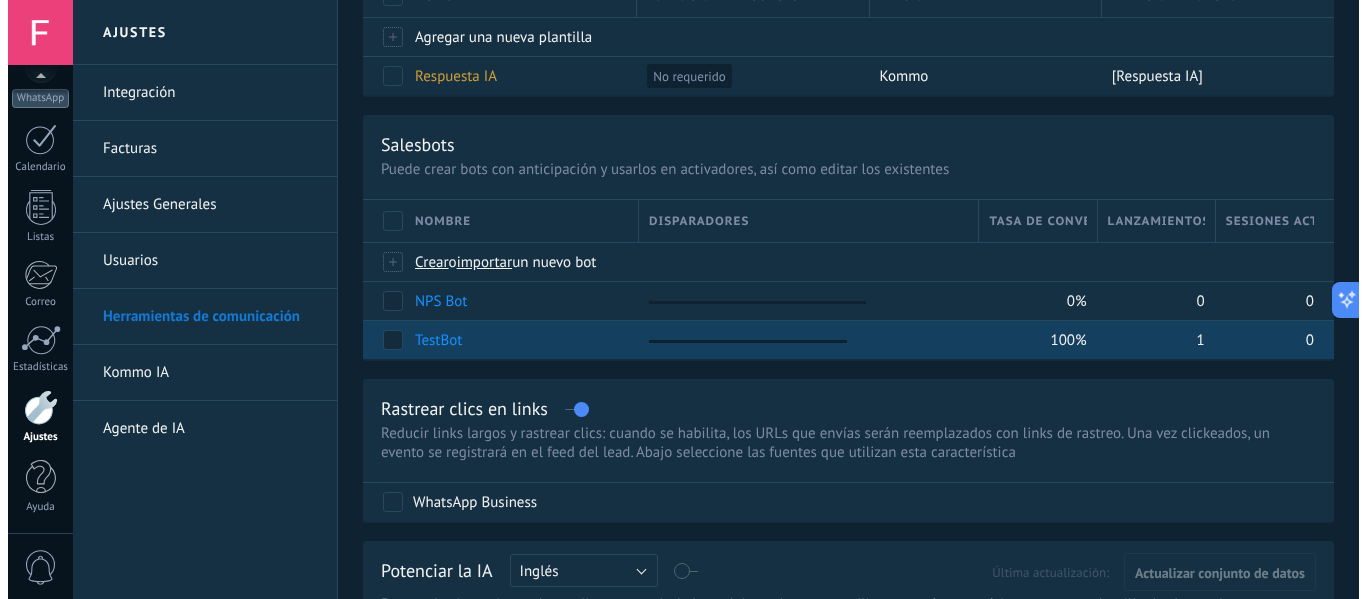 scroll, scrollTop: 200, scrollLeft: 0, axis: vertical 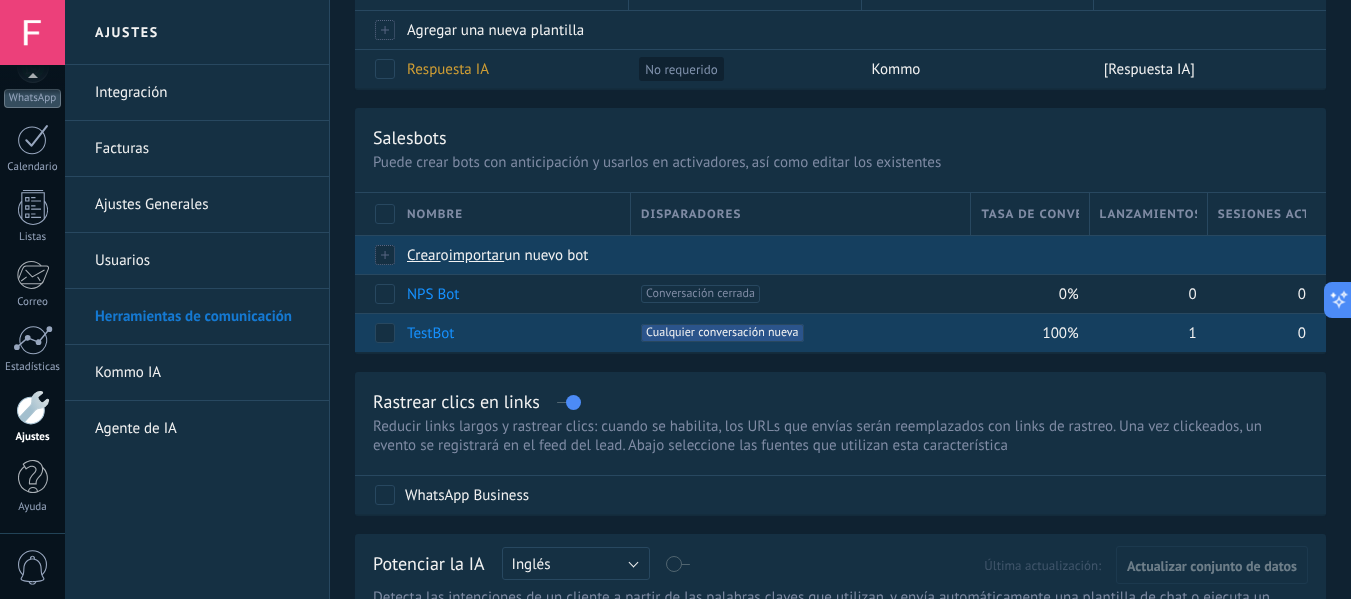click on "Crear" at bounding box center (424, 255) 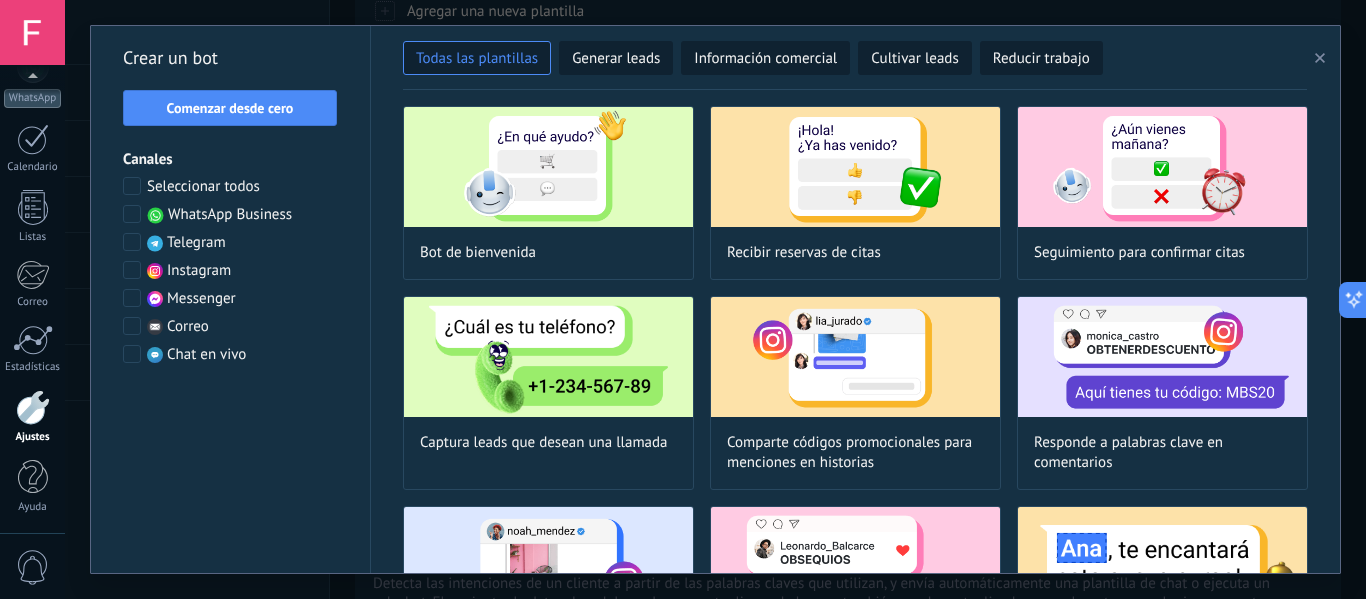 click on "Seleccionar todos" at bounding box center [203, 187] 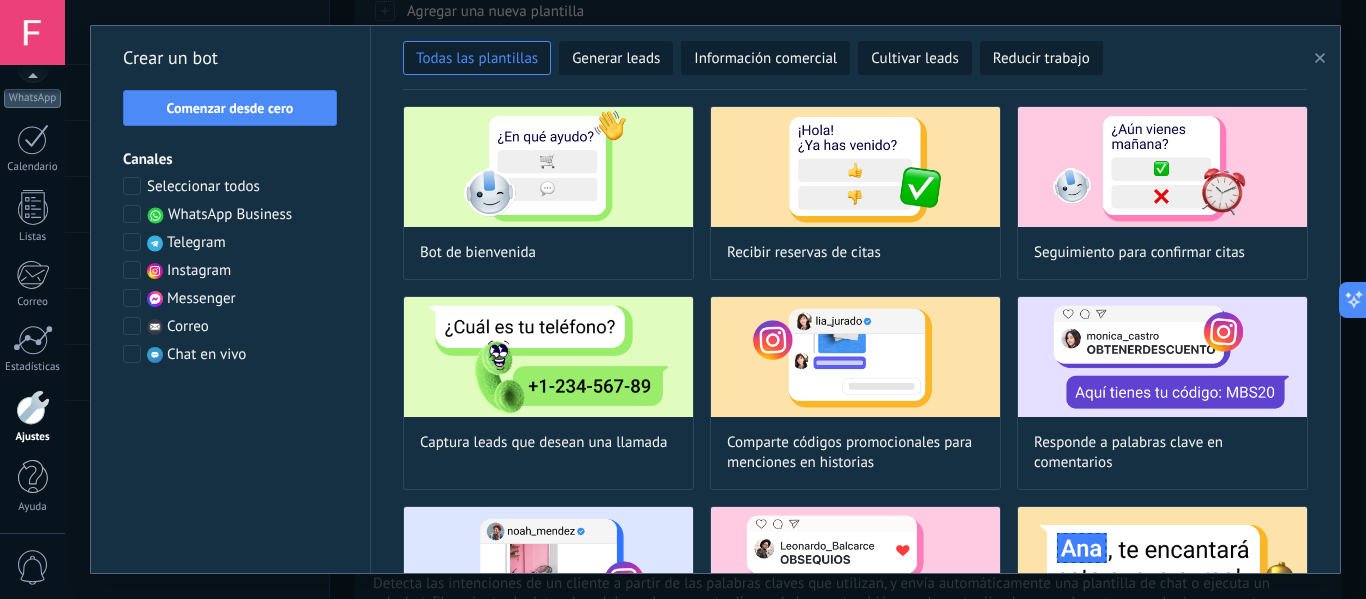 click on "Seleccionar todos" at bounding box center (203, 187) 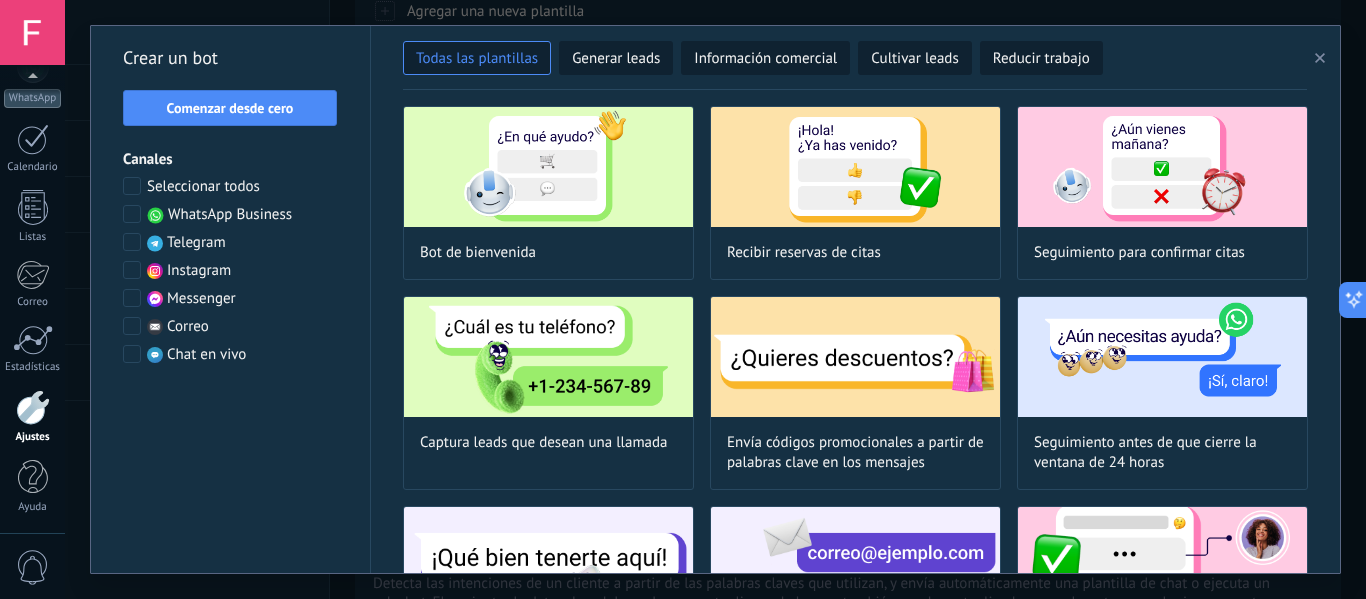 click on "WhatsApp Business" at bounding box center (230, 215) 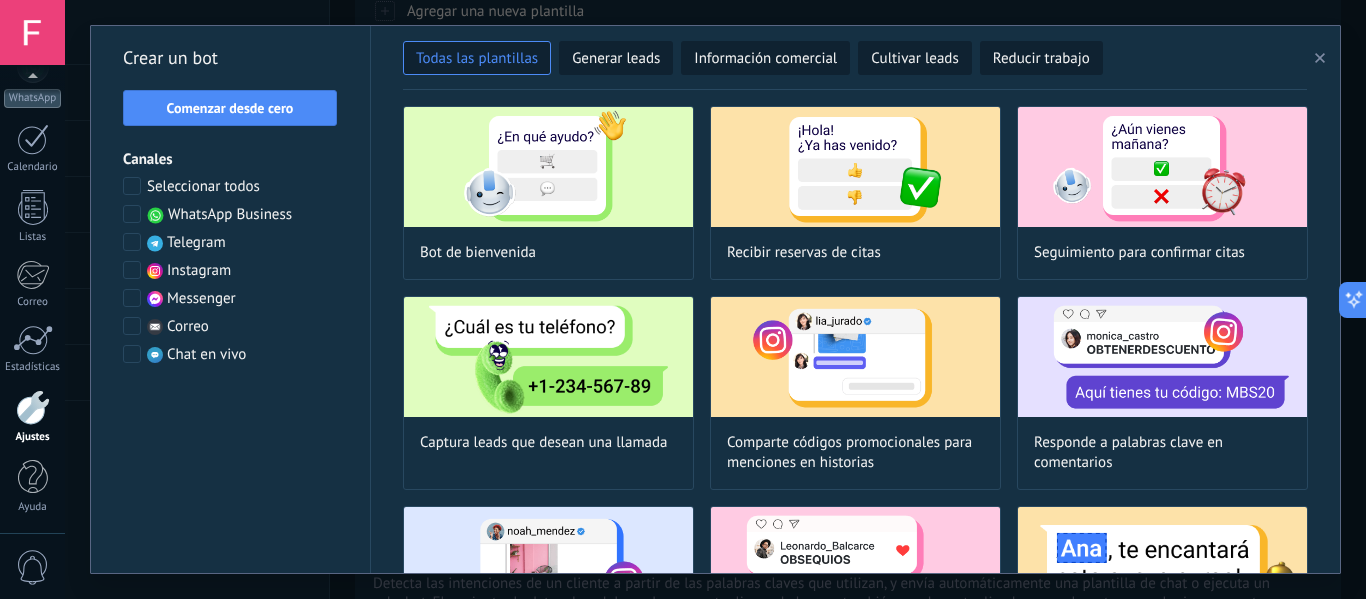 click on "WhatsApp Business" at bounding box center [230, 215] 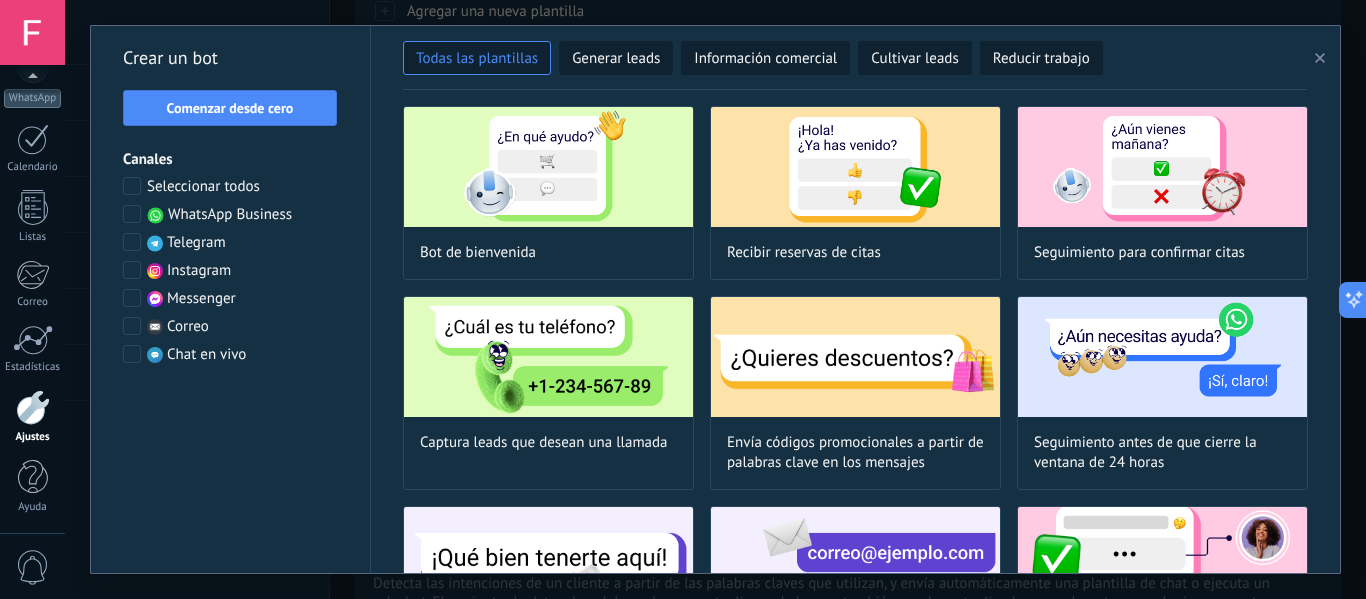 click on "Seleccionar todos" at bounding box center [203, 187] 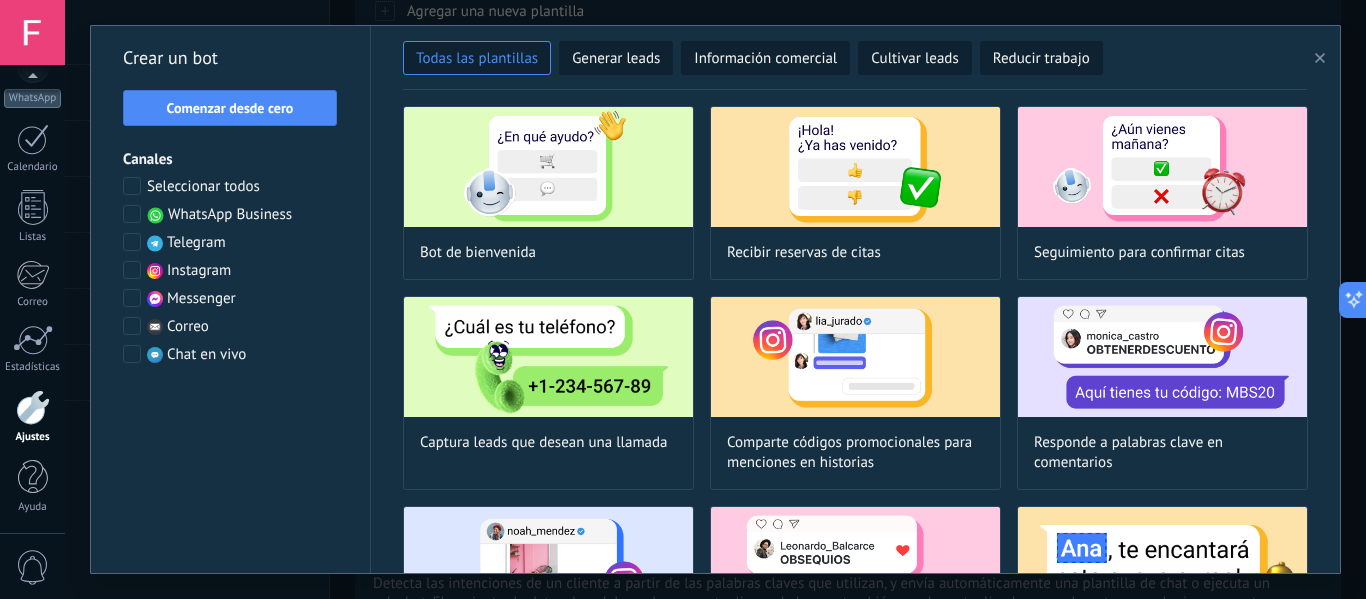 click on "Seleccionar todos" at bounding box center [203, 187] 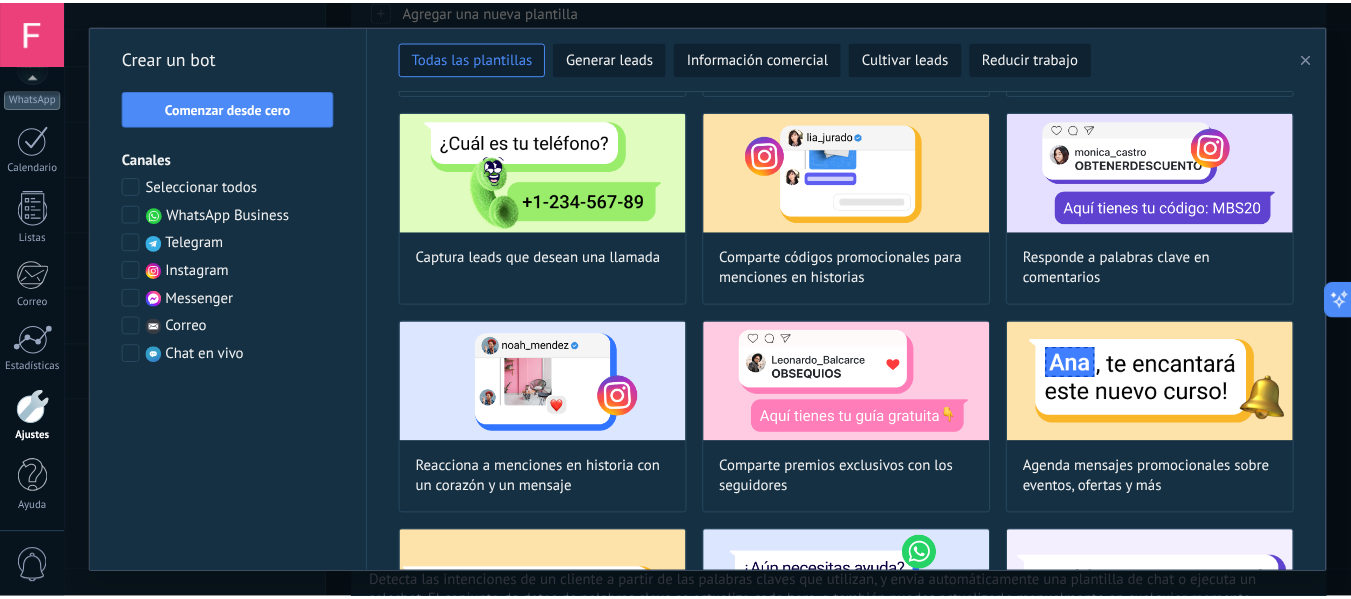 scroll, scrollTop: 0, scrollLeft: 0, axis: both 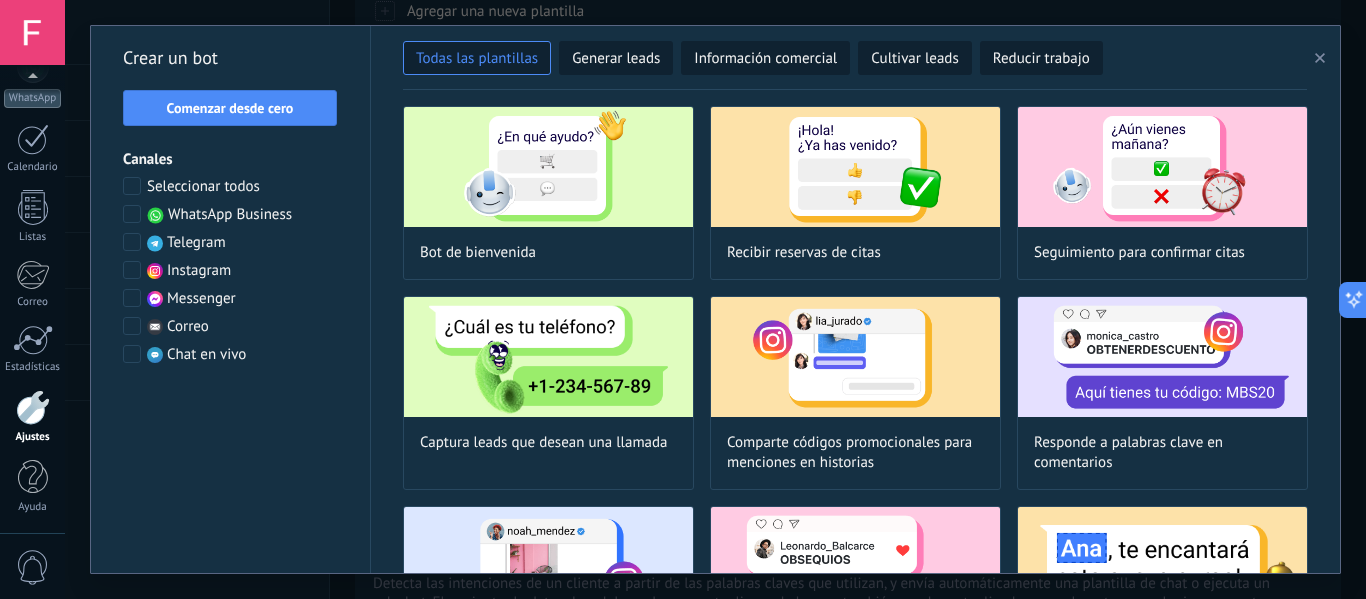 click on "Seleccionar todos" at bounding box center [203, 187] 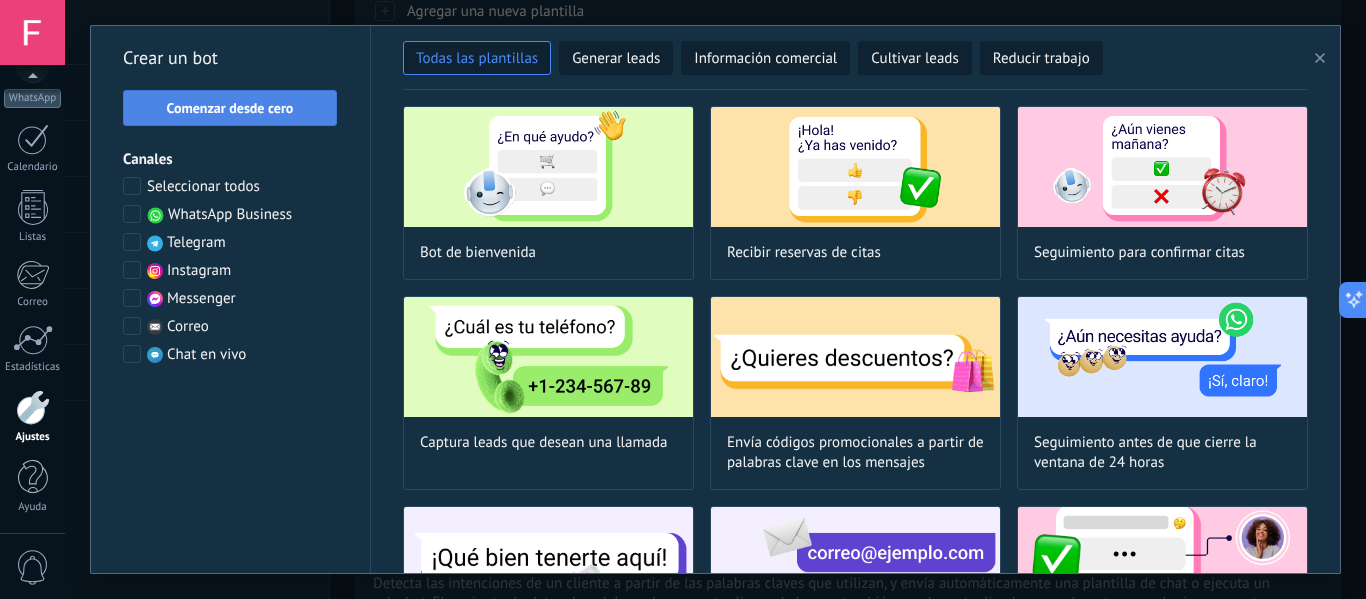 click on "Comenzar desde cero" at bounding box center [230, 108] 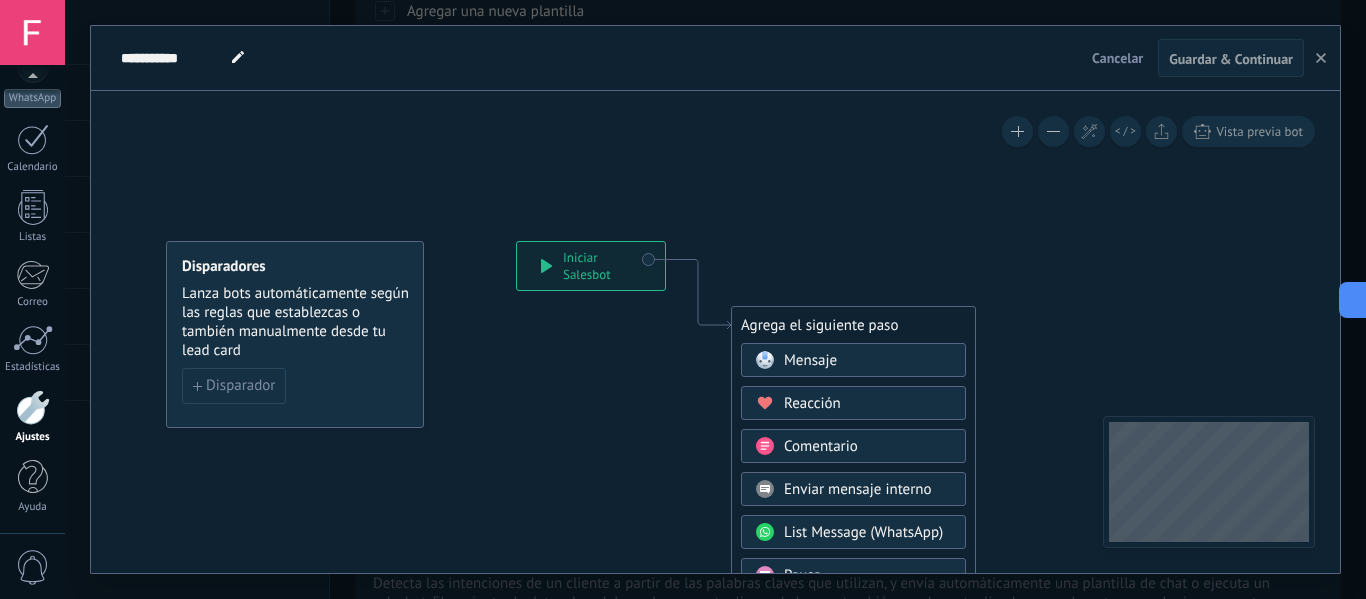 click on "Mensaje" at bounding box center (868, 361) 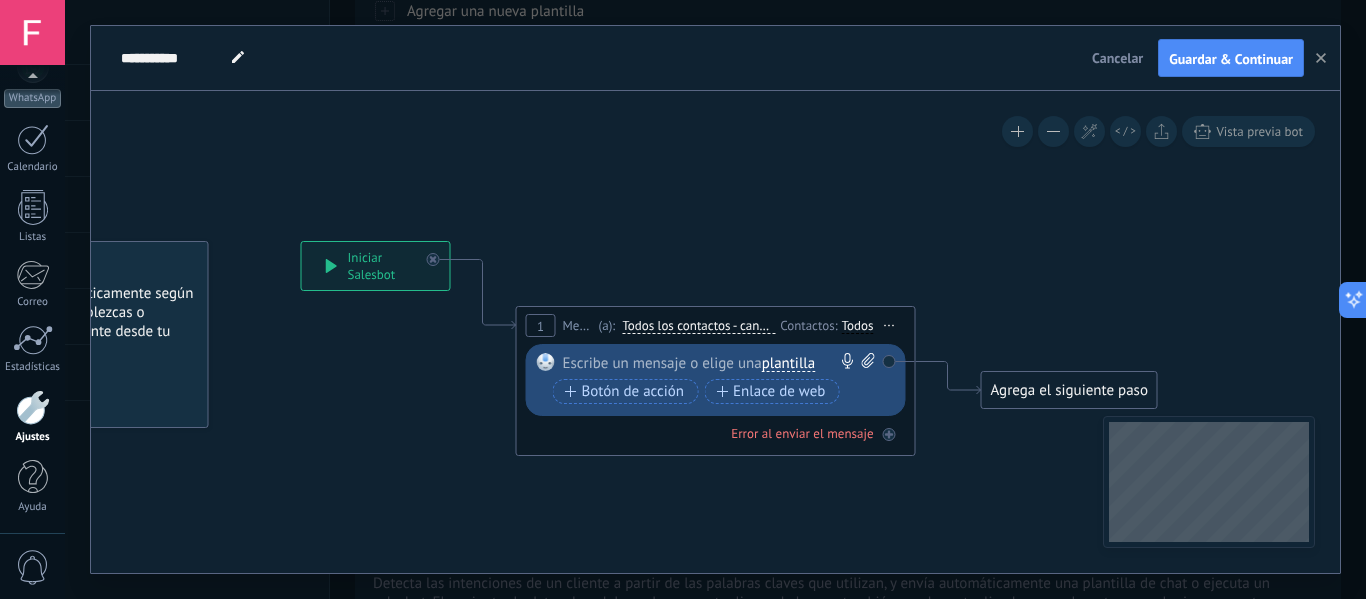 click on "plantilla" at bounding box center (788, 364) 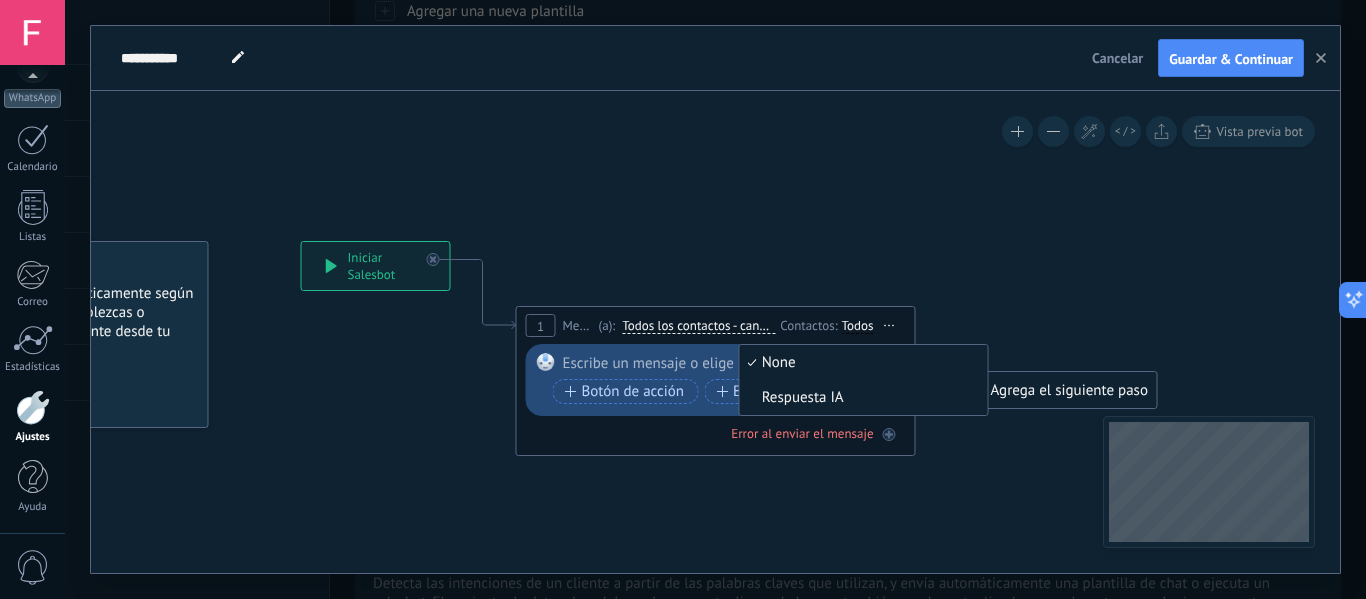 click on "Respuesta IA" at bounding box center (861, 398) 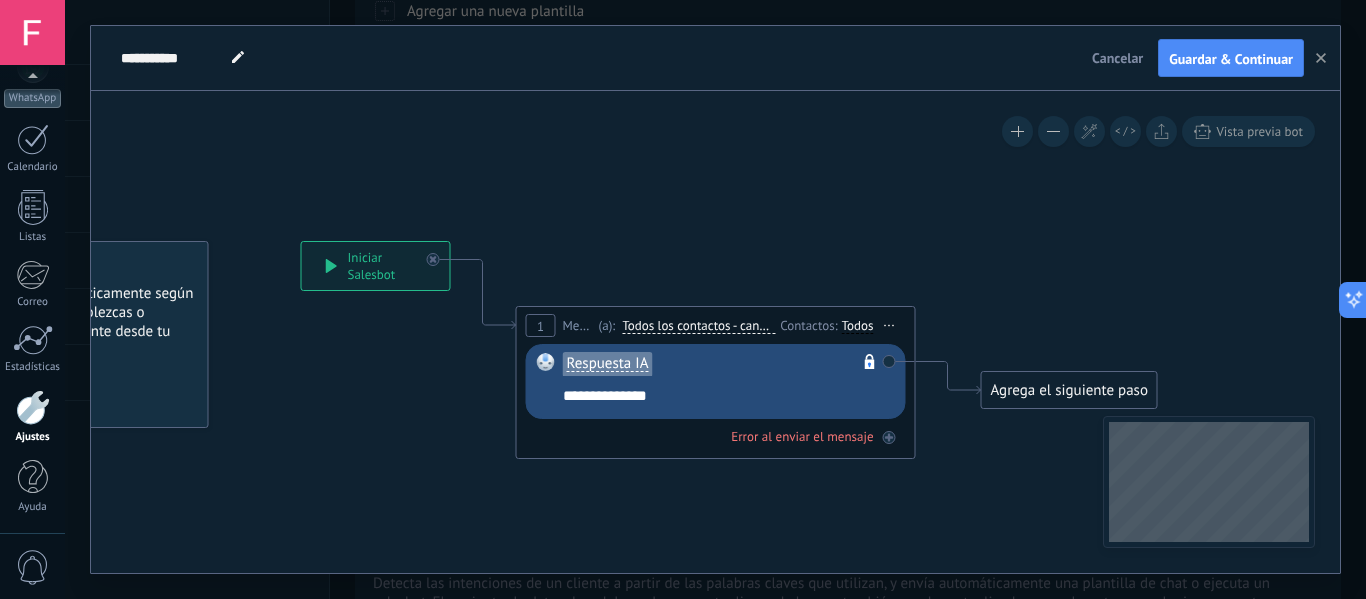 click 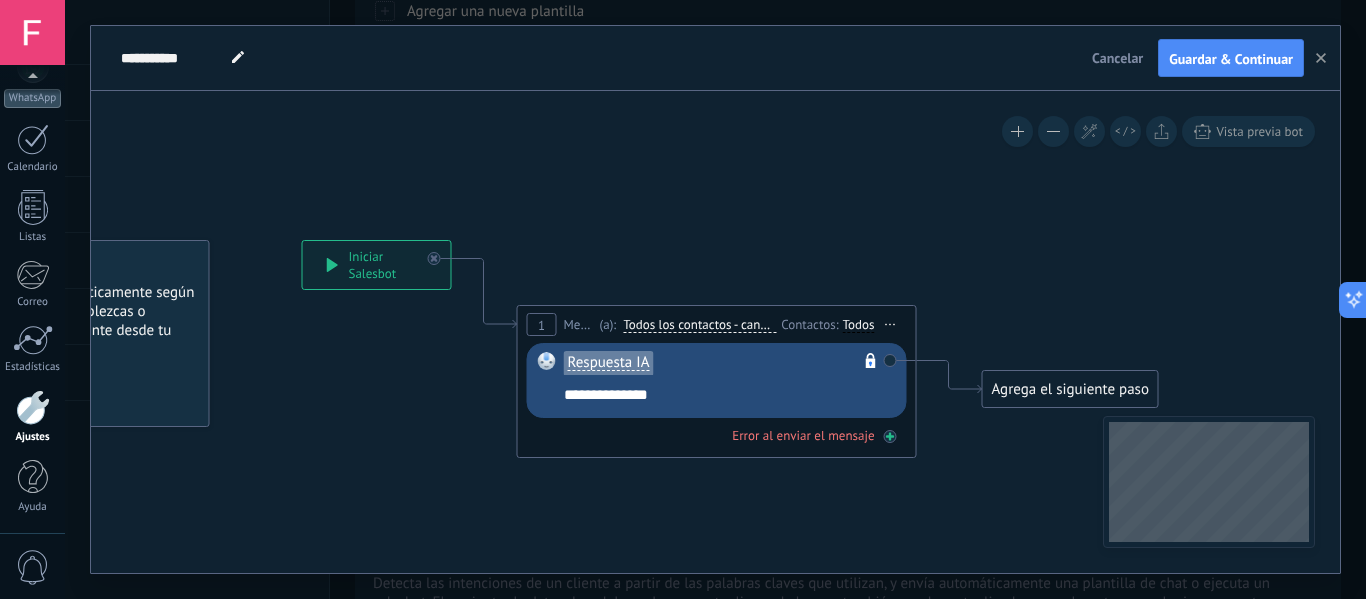 click on "Error al enviar el mensaje" at bounding box center [803, 435] 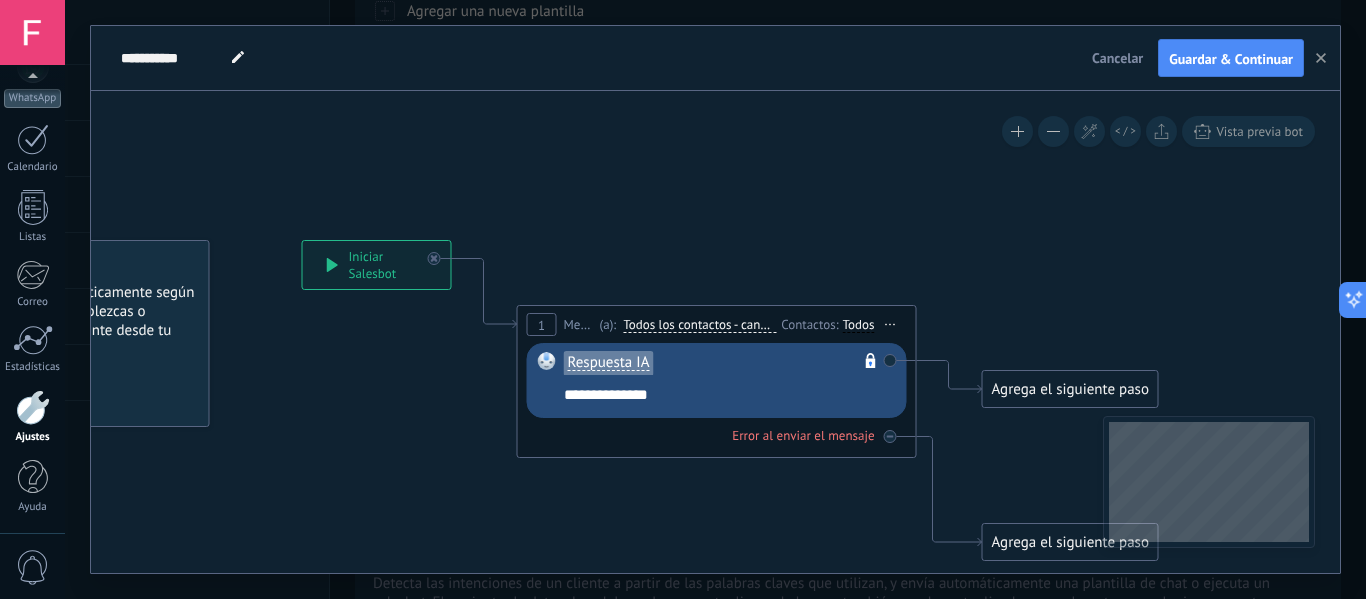click 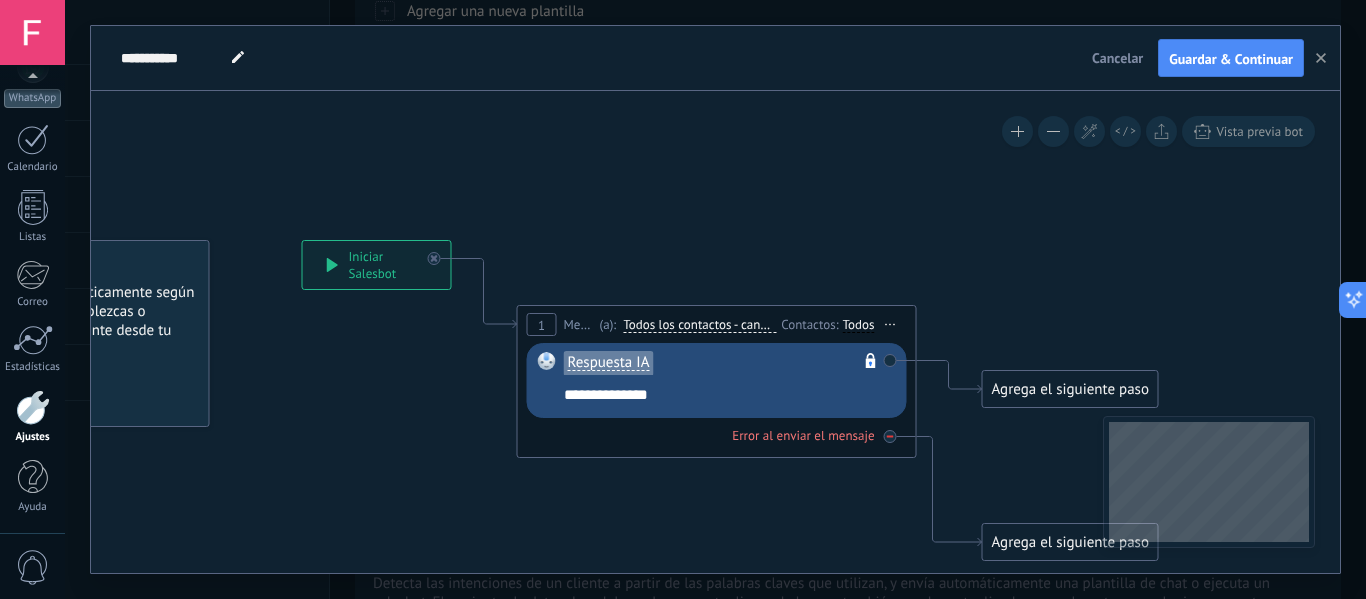 click at bounding box center [890, 436] 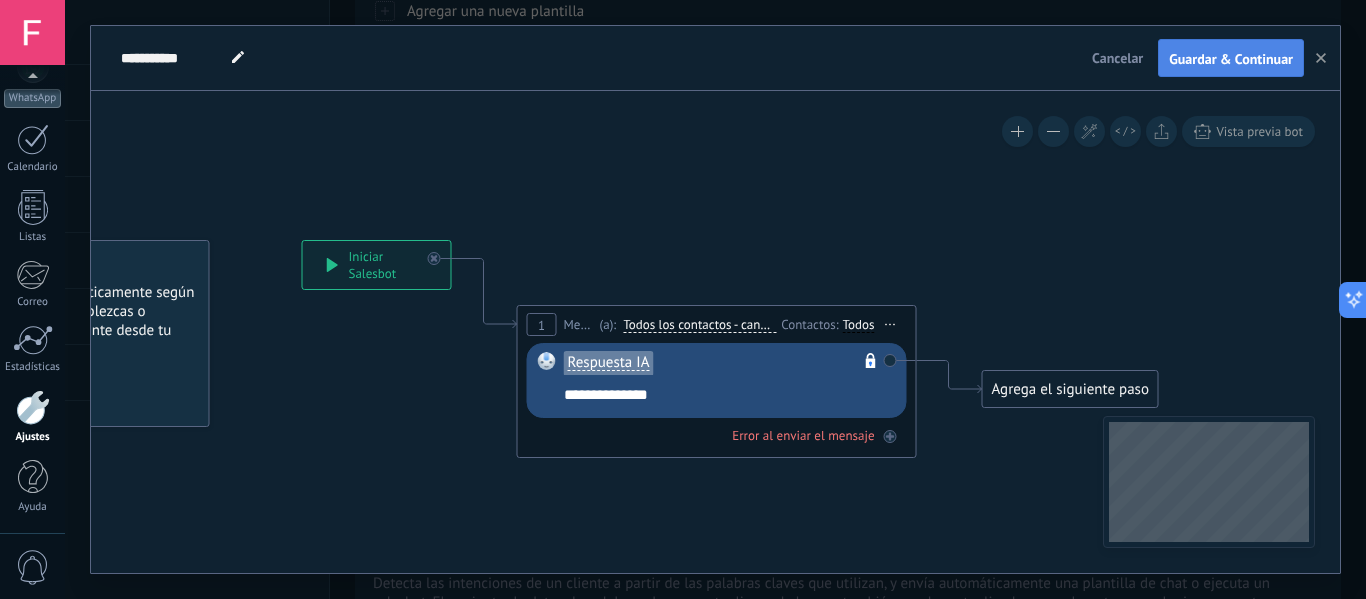 click on "Guardar & Continuar" at bounding box center [1231, 58] 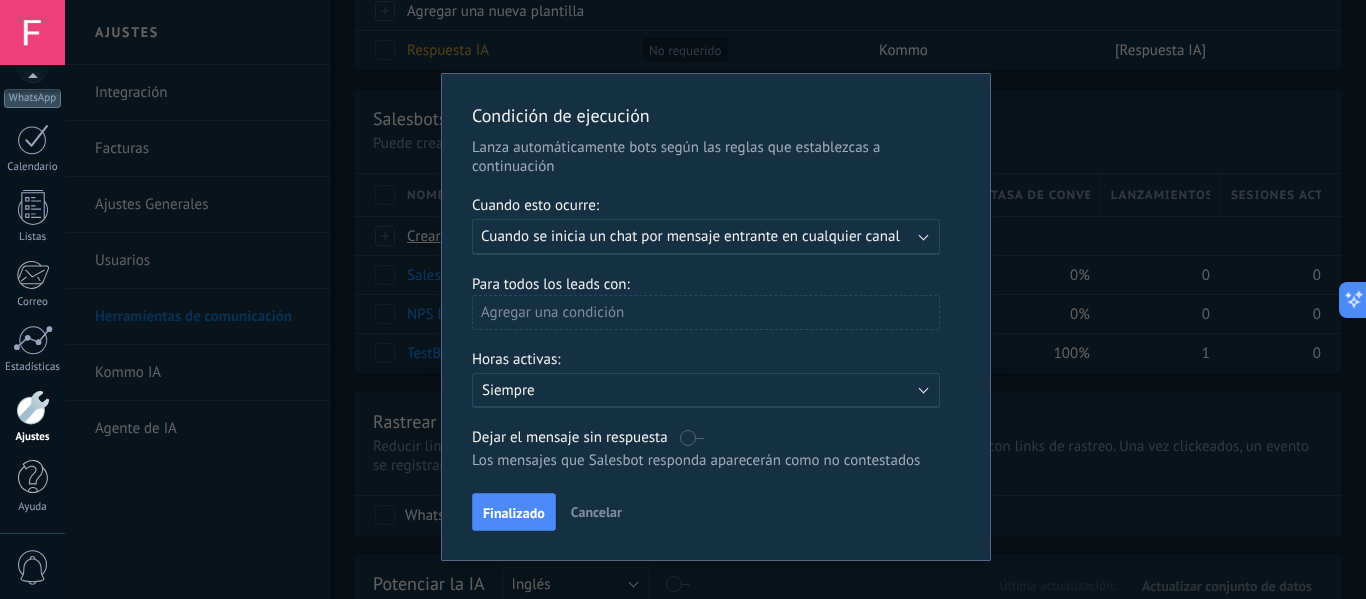 click on "Ejecutar:  Cuando se inicia un chat por mensaje entrante en cualquier canal" at bounding box center [706, 237] 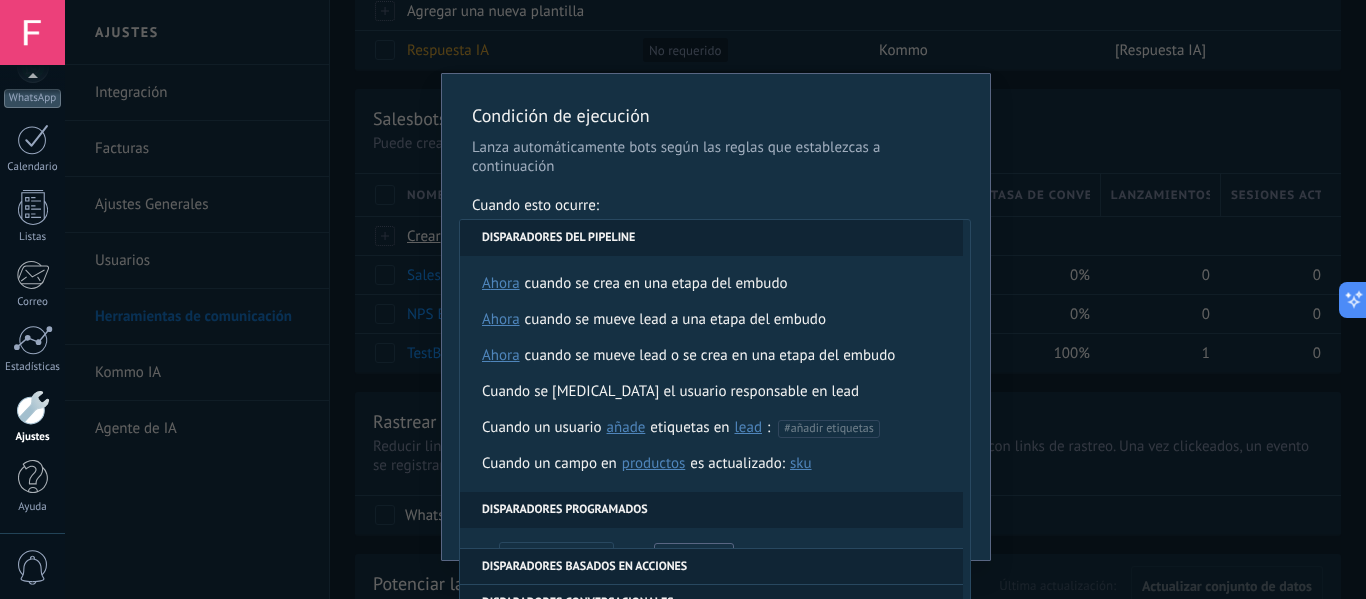 click on "Disparadores del pipeline" at bounding box center (711, 238) 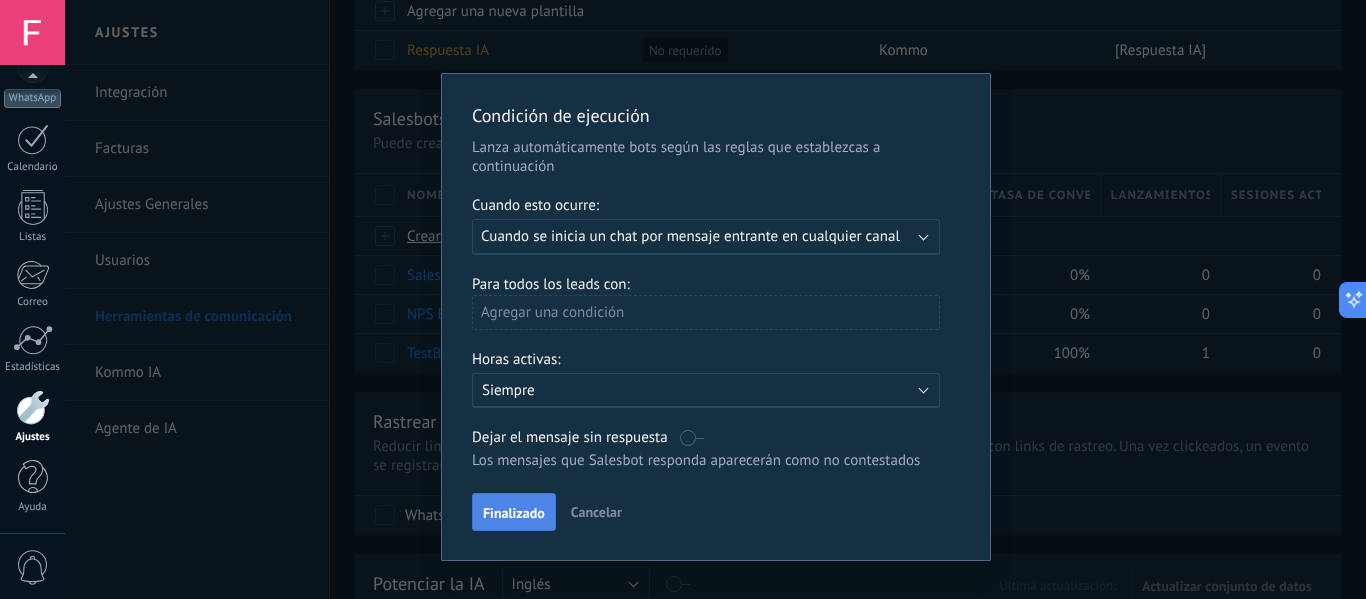 click on "Finalizado" at bounding box center [514, 512] 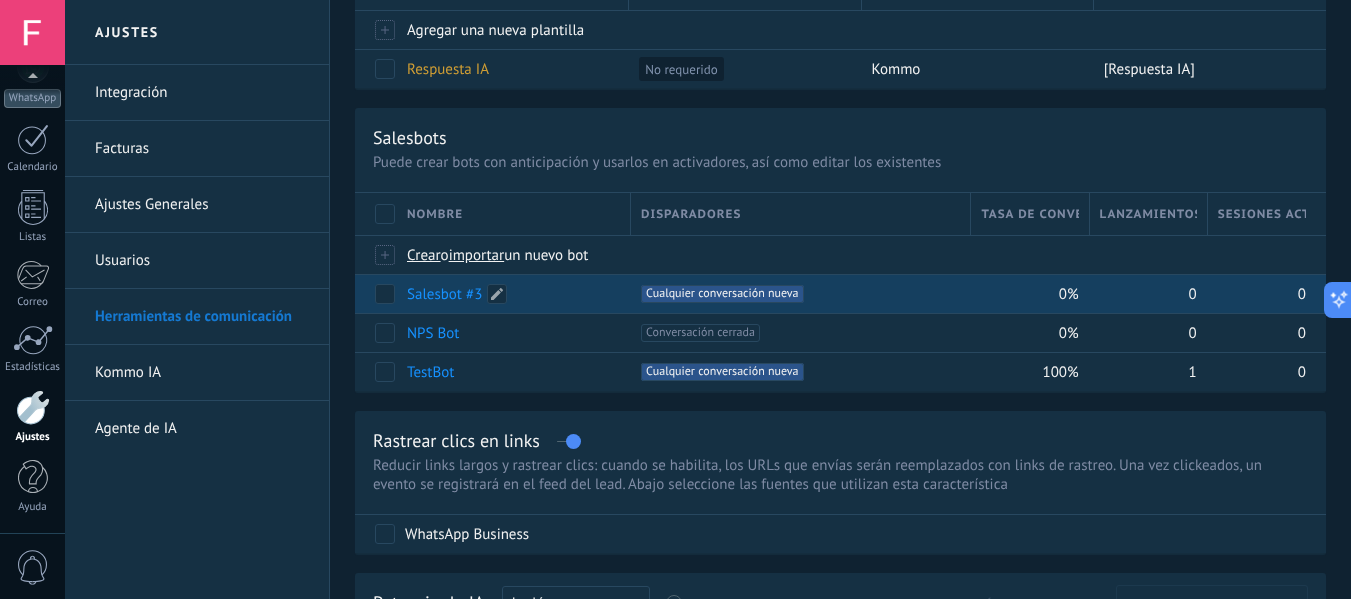 click on "Salesbot #3" at bounding box center [444, 294] 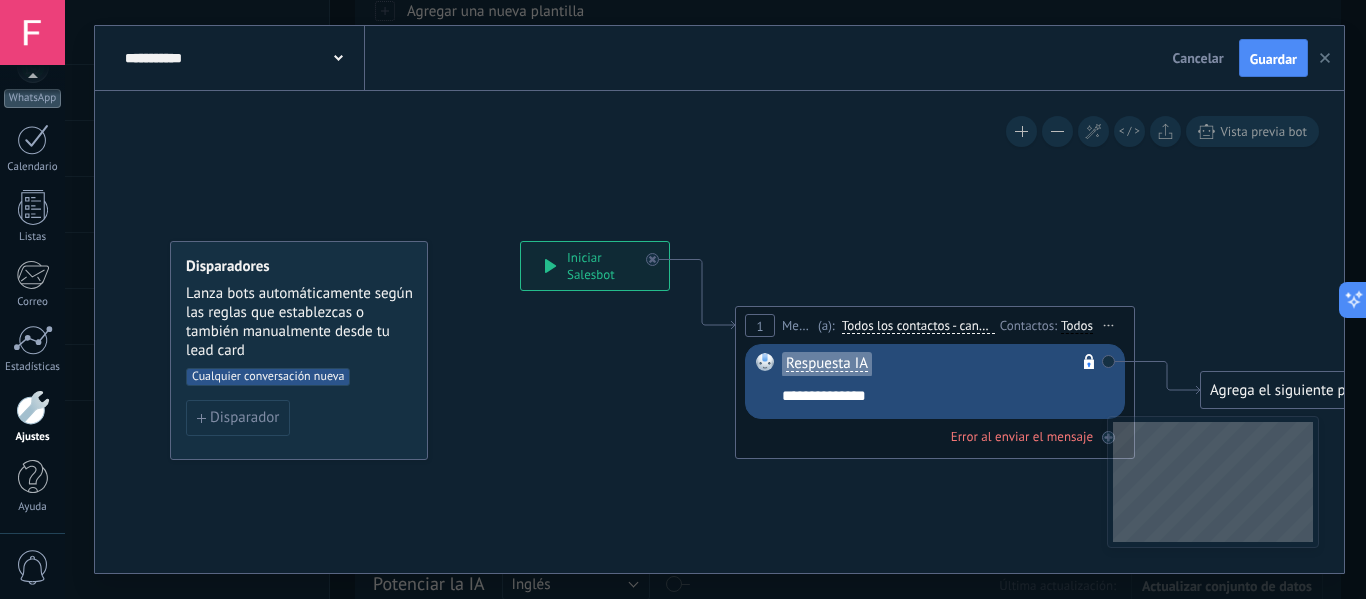 click at bounding box center [1325, 58] 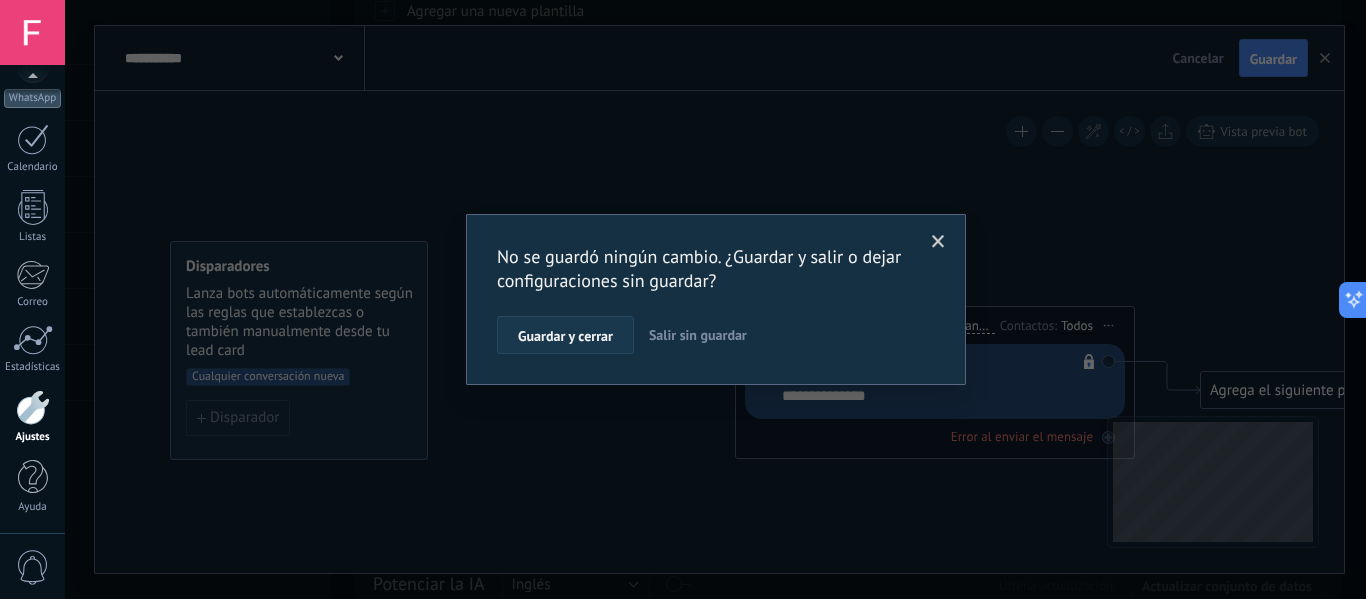 click on "Guardar y cerrar" at bounding box center [565, 335] 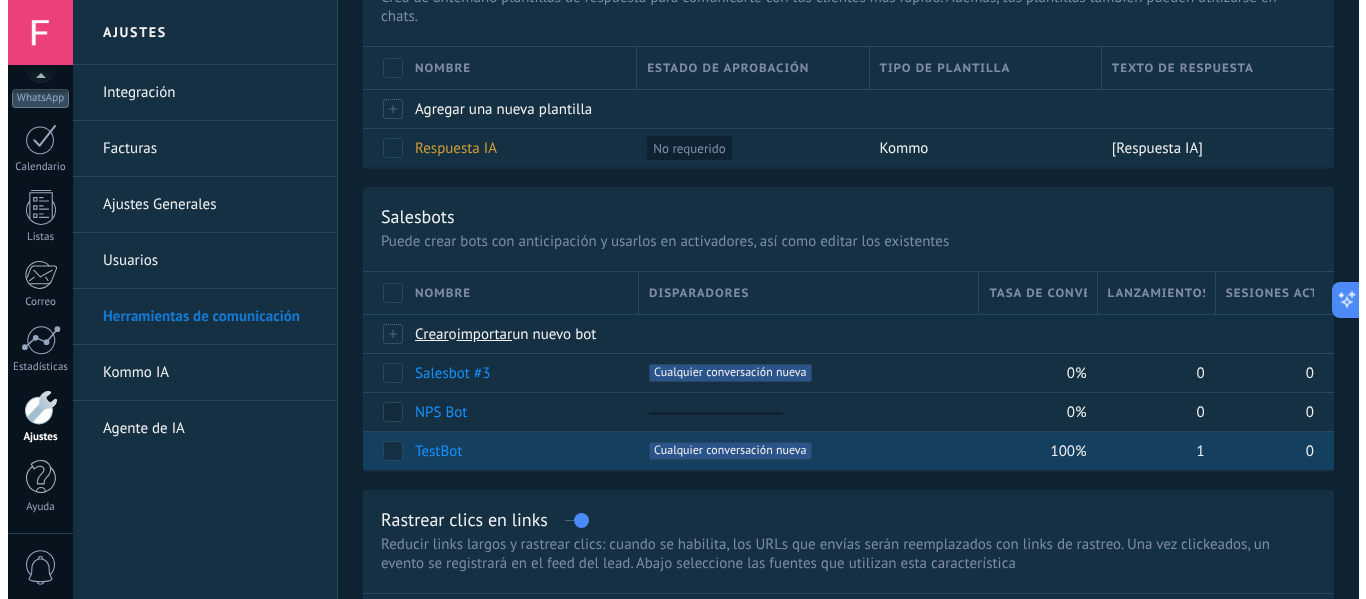 scroll, scrollTop: 0, scrollLeft: 0, axis: both 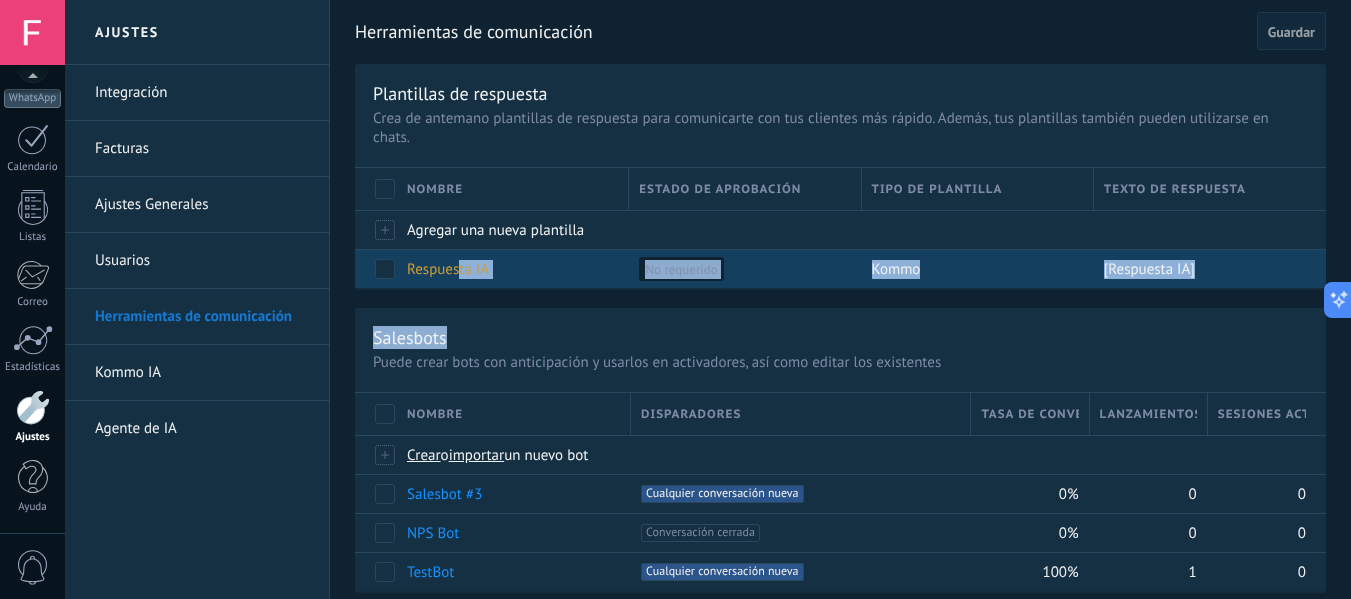 drag, startPoint x: 458, startPoint y: 270, endPoint x: 755, endPoint y: 279, distance: 297.13632 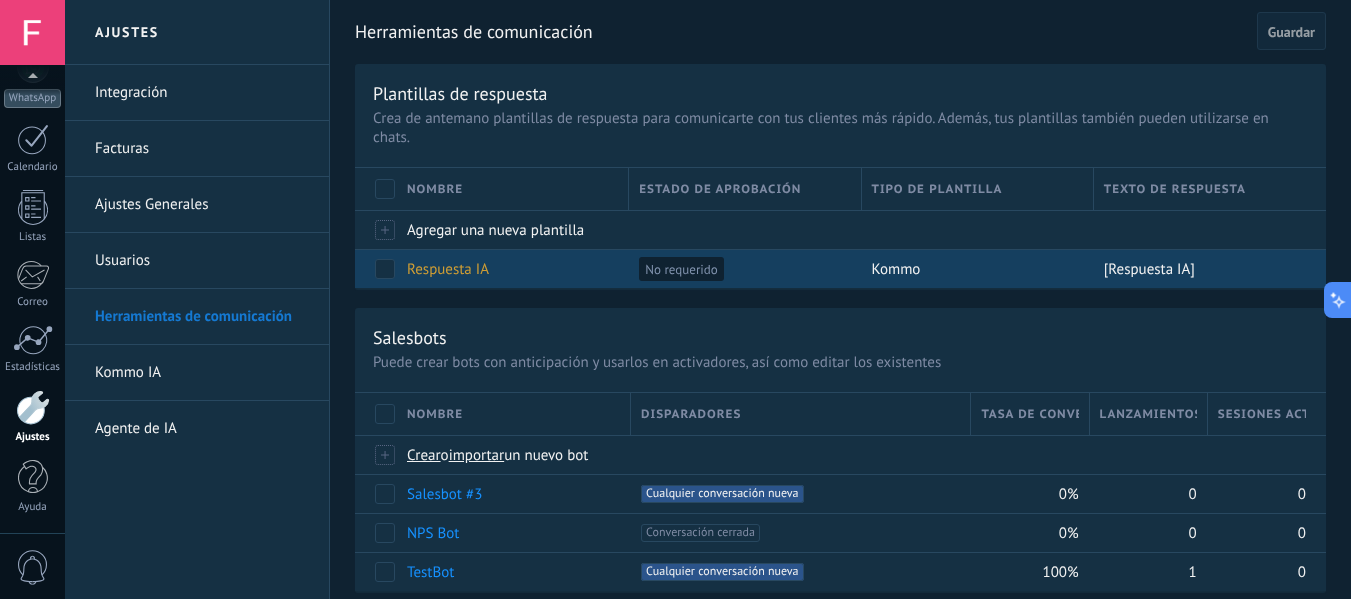 click on "Respuesta IA" at bounding box center [508, 269] 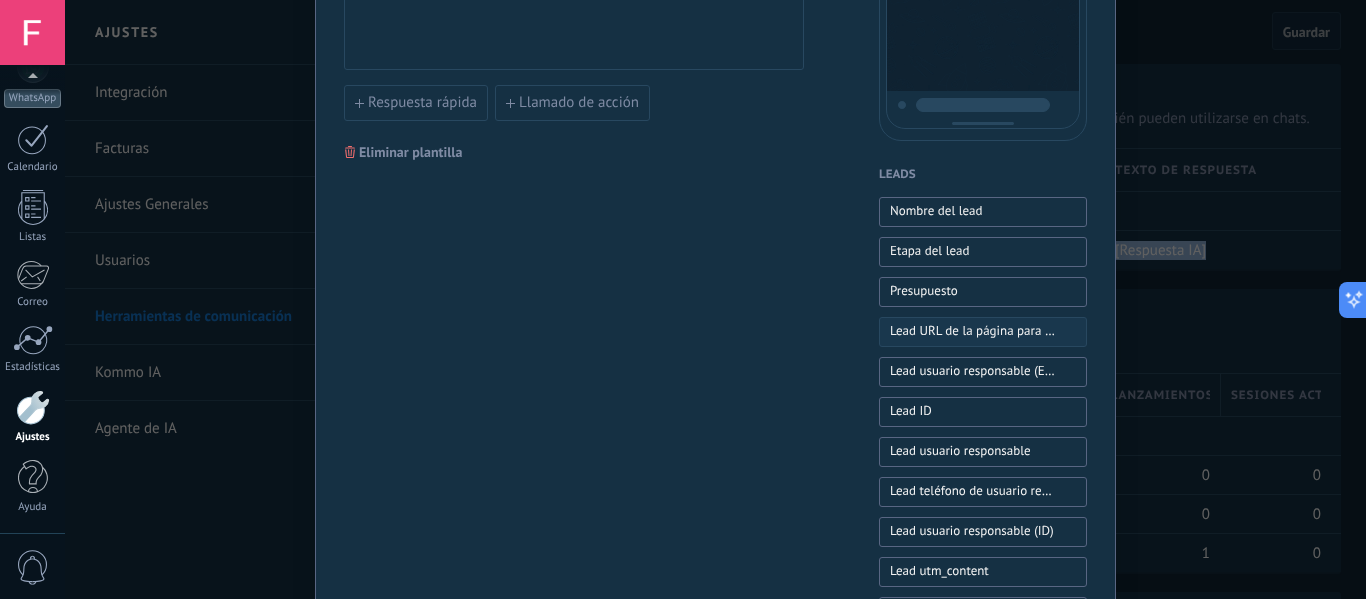 scroll, scrollTop: 412, scrollLeft: 0, axis: vertical 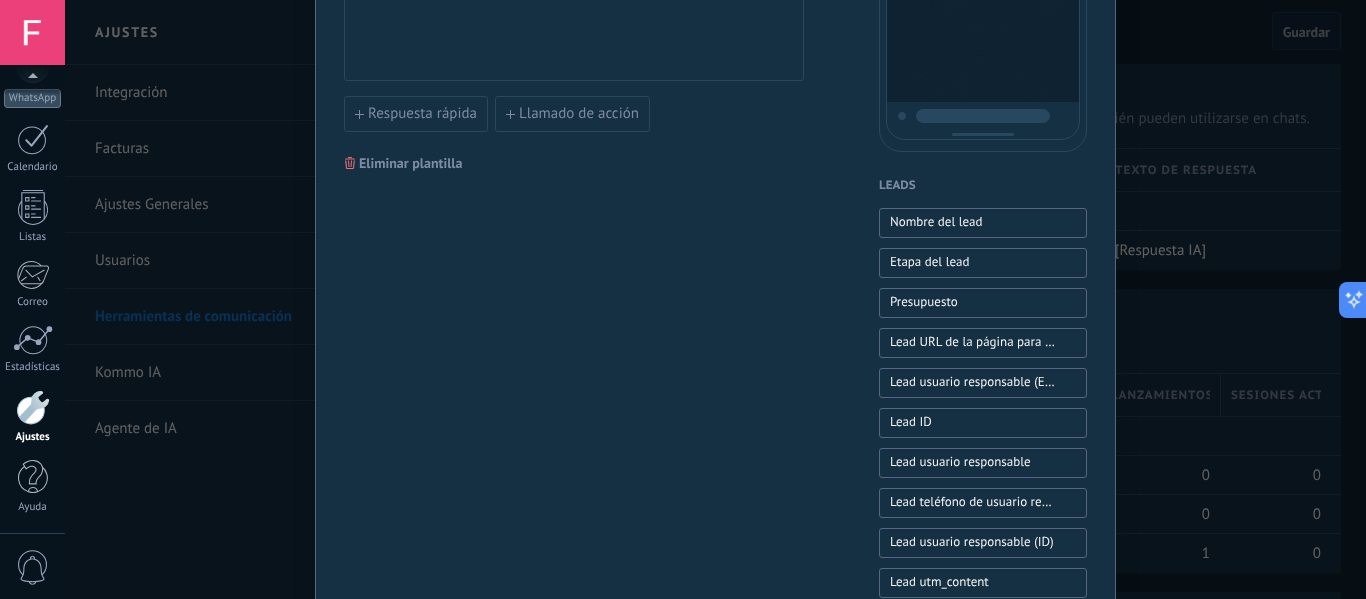 click on "**********" at bounding box center [715, 299] 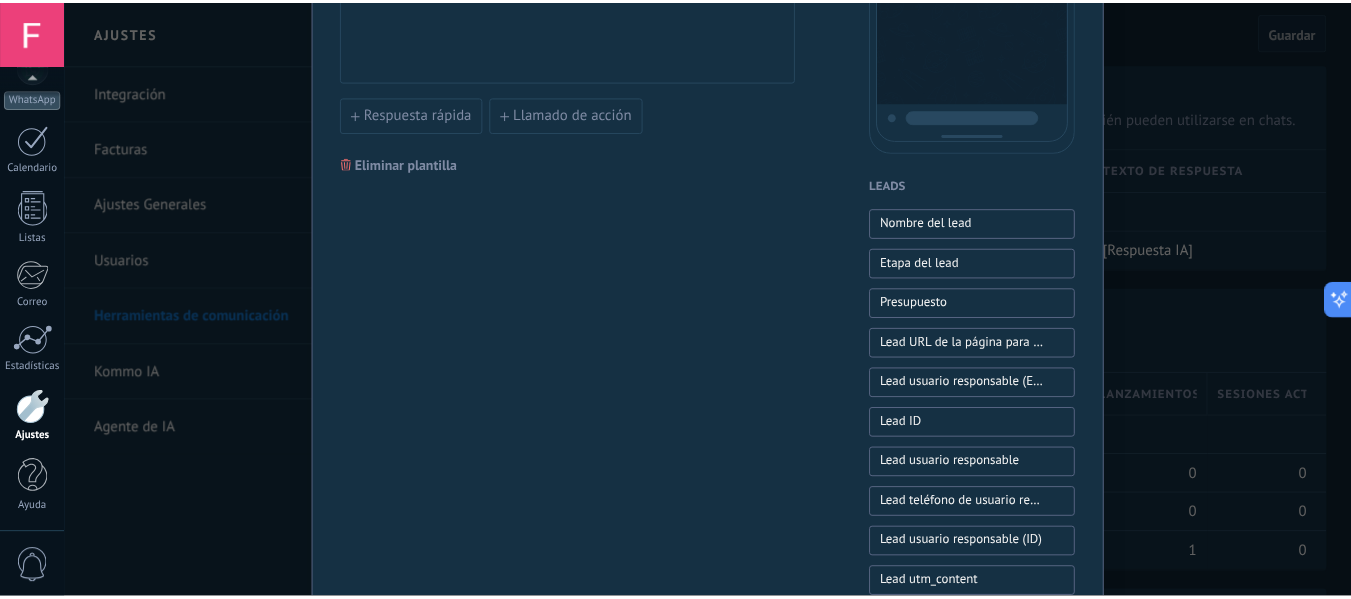 scroll, scrollTop: 0, scrollLeft: 0, axis: both 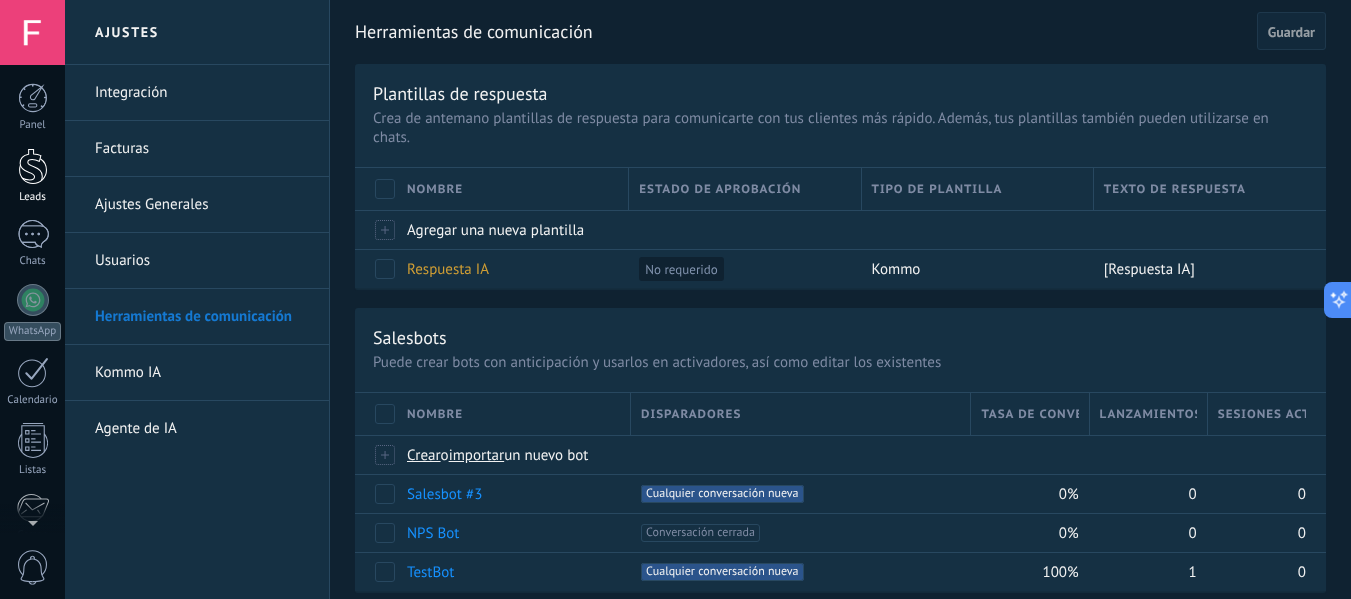 click at bounding box center (33, 166) 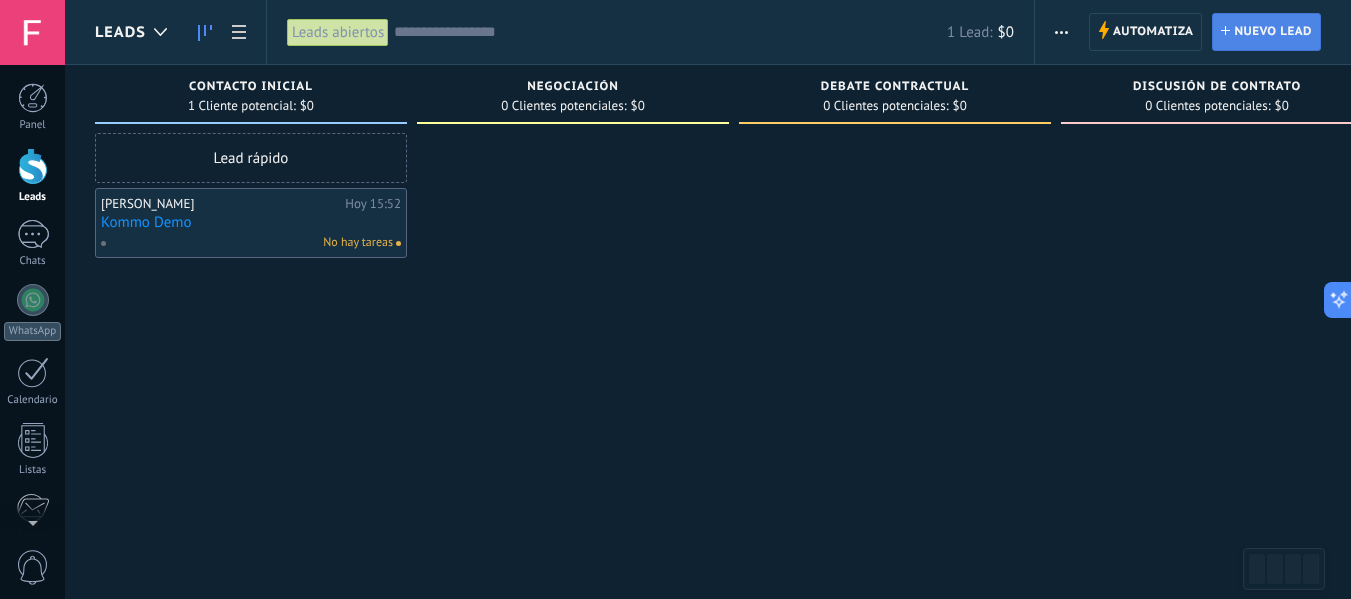 click on "Nuevo lead" at bounding box center (1273, 32) 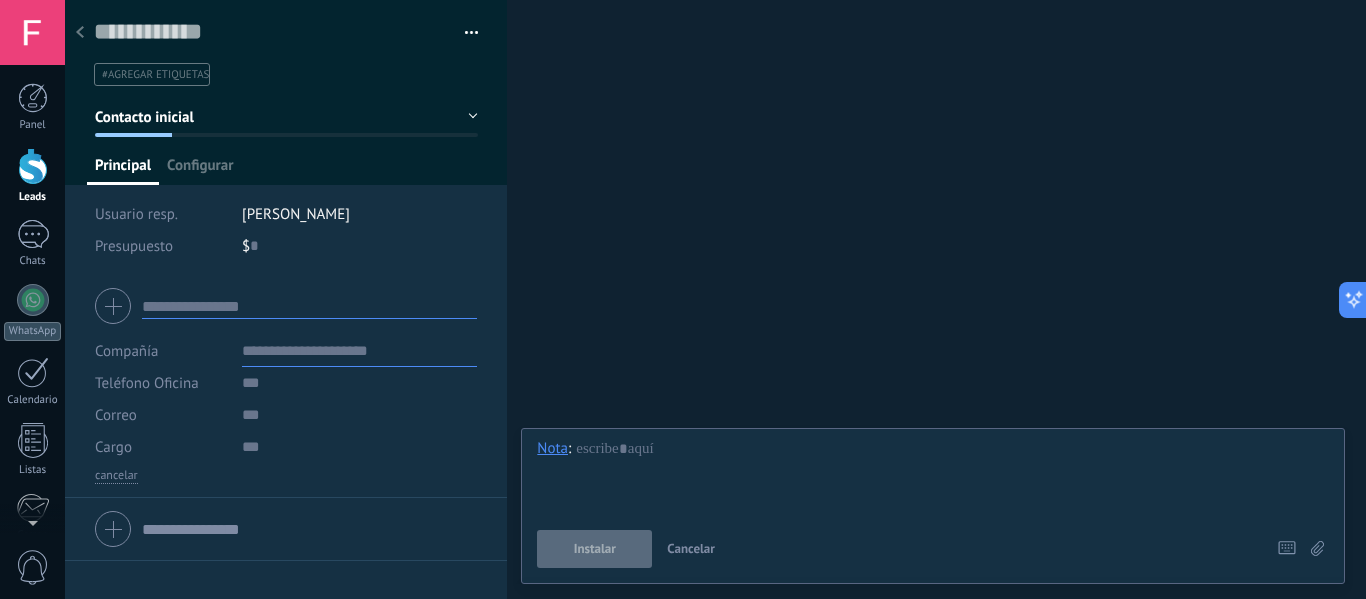 click at bounding box center (80, 33) 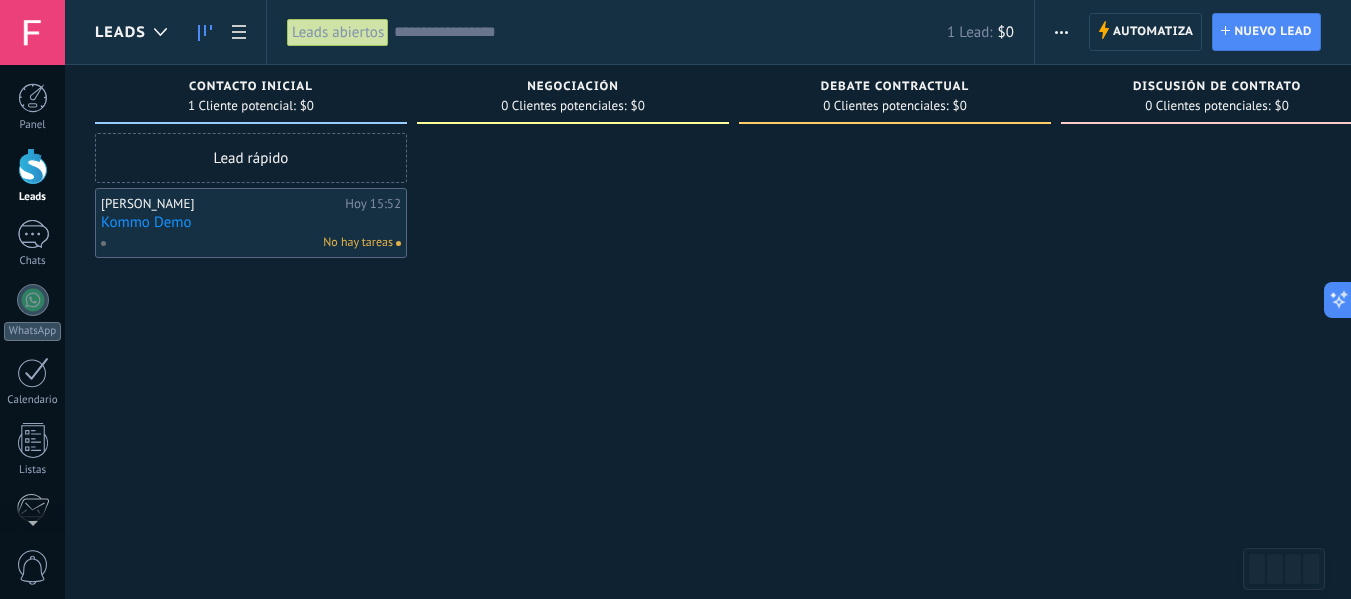 click at bounding box center (573, 302) 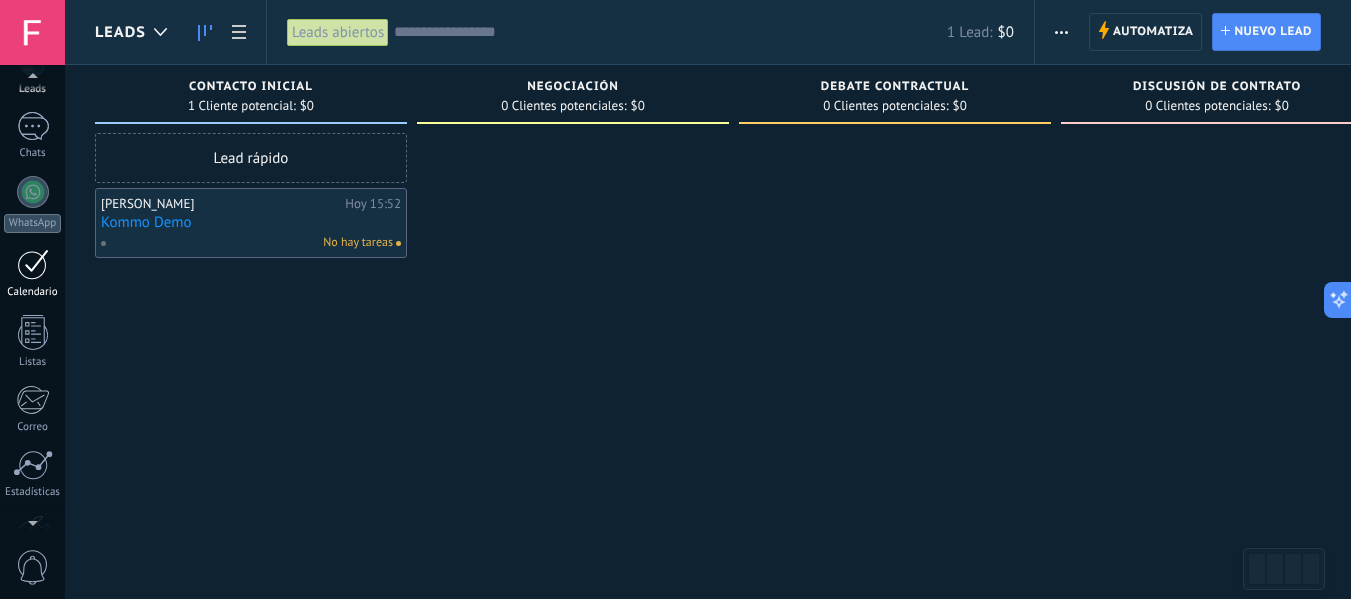 scroll, scrollTop: 233, scrollLeft: 0, axis: vertical 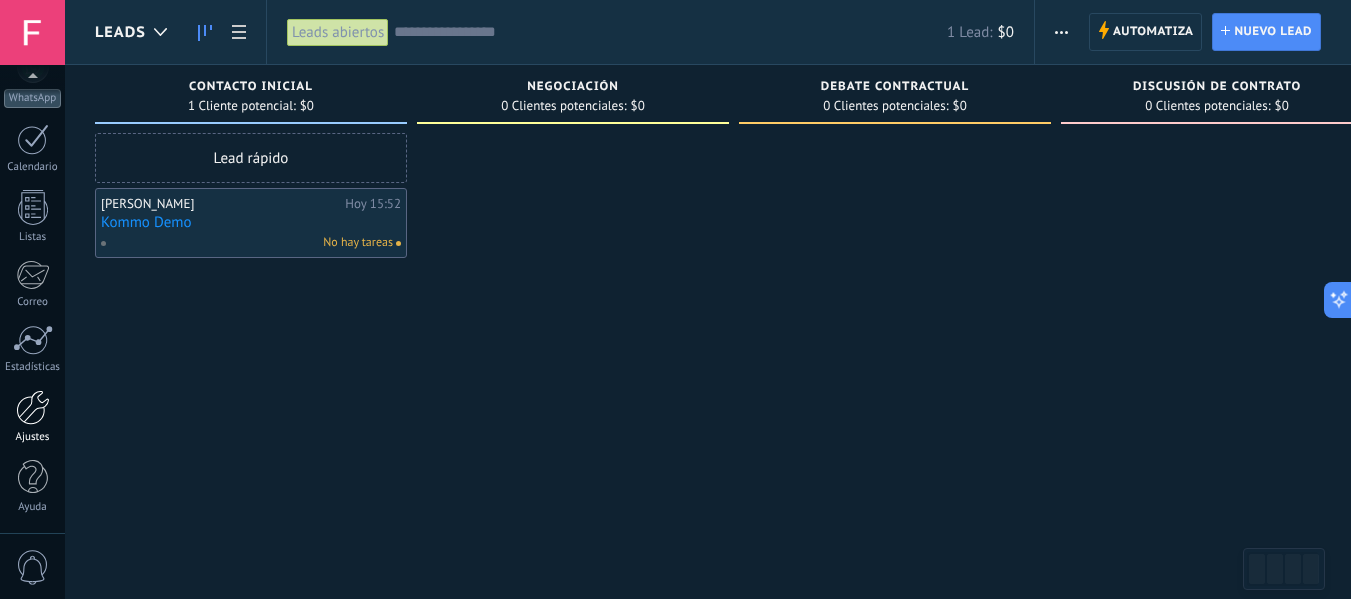 click at bounding box center (33, 407) 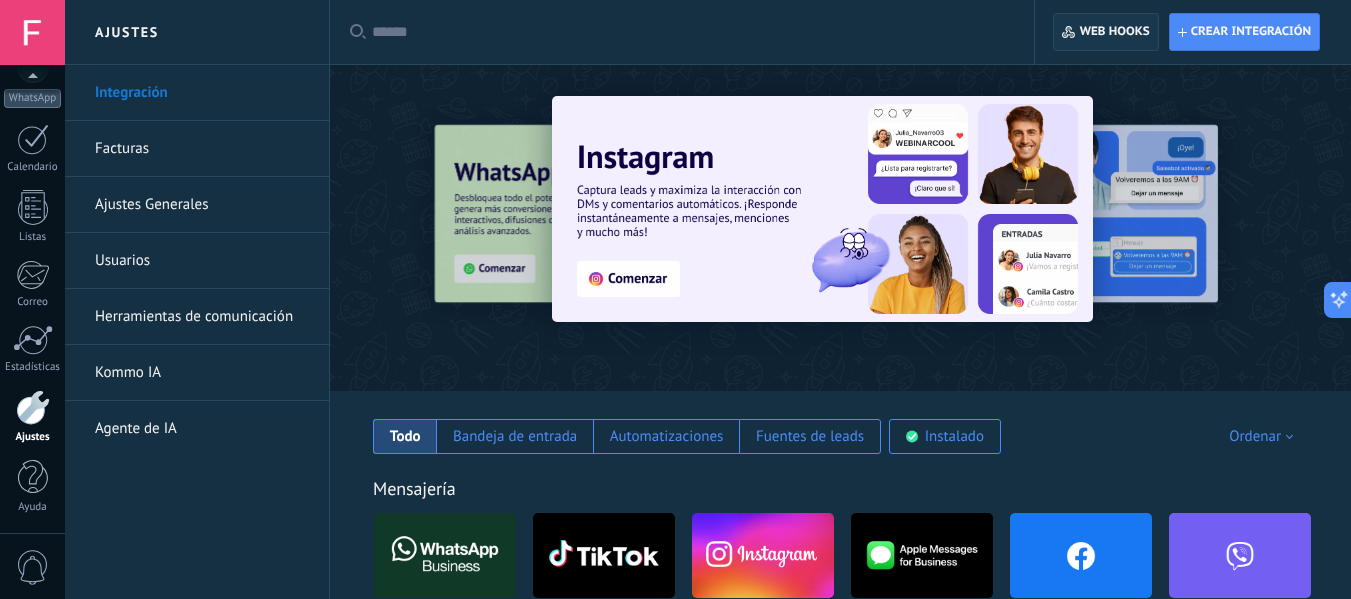 click on "Web hooks  0" at bounding box center [1105, 32] 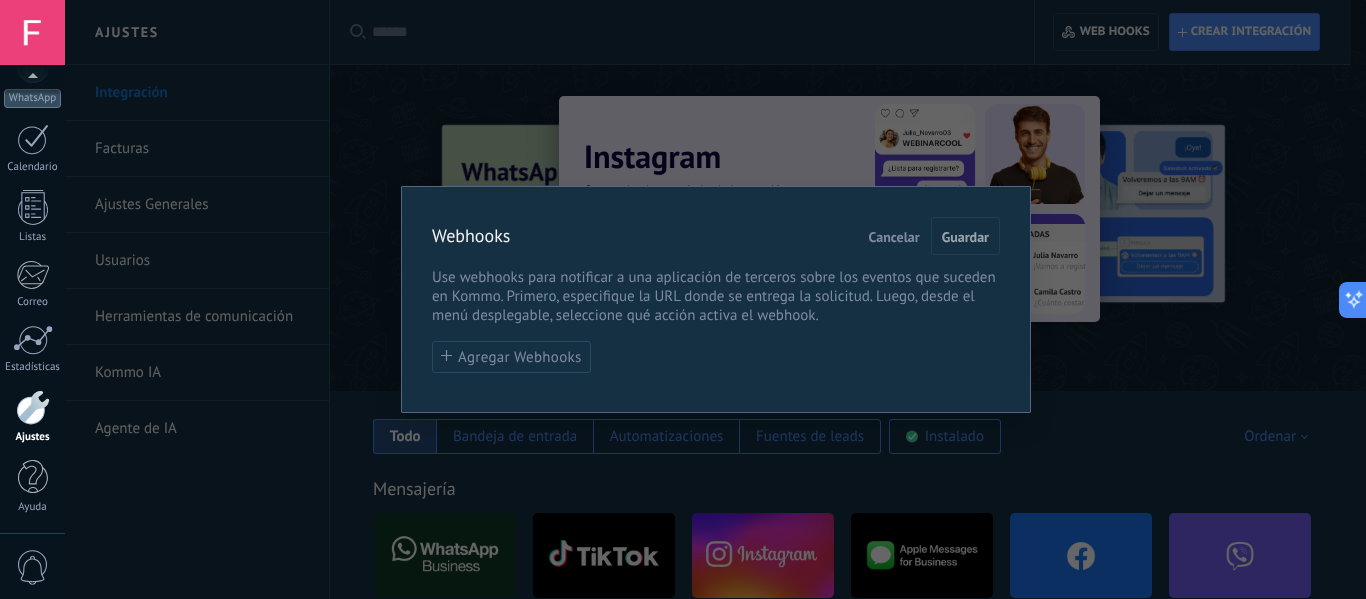 click on "Cancelar" at bounding box center [894, 236] 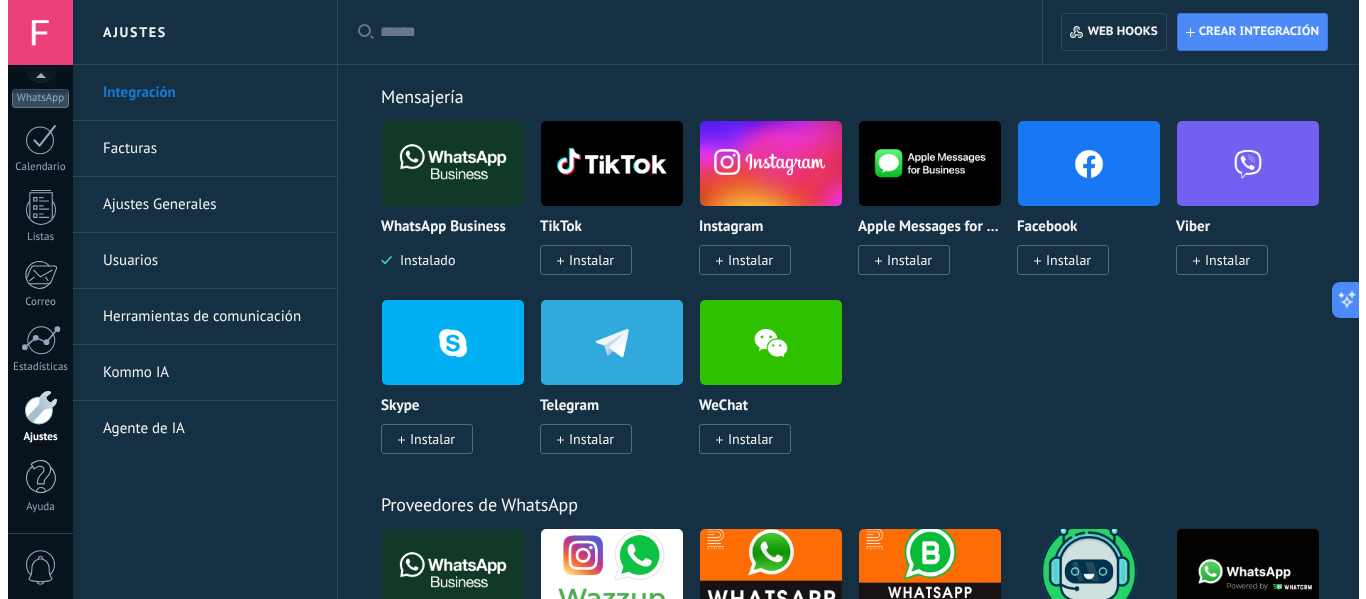 scroll, scrollTop: 500, scrollLeft: 0, axis: vertical 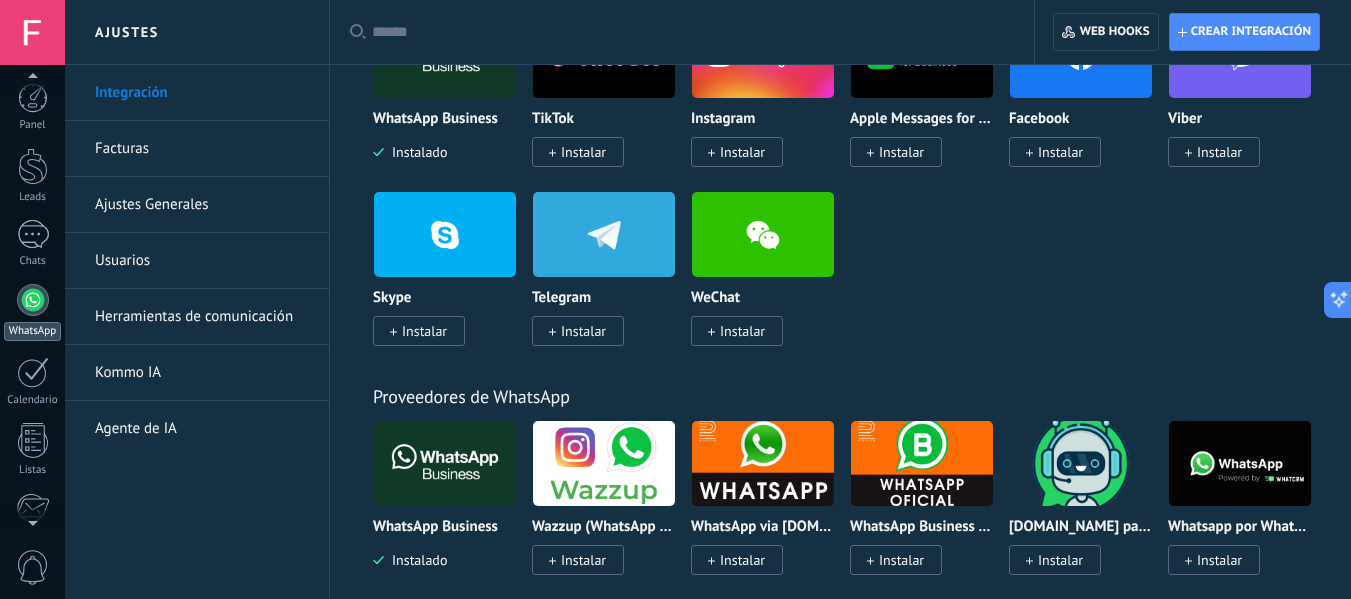 click at bounding box center (33, 300) 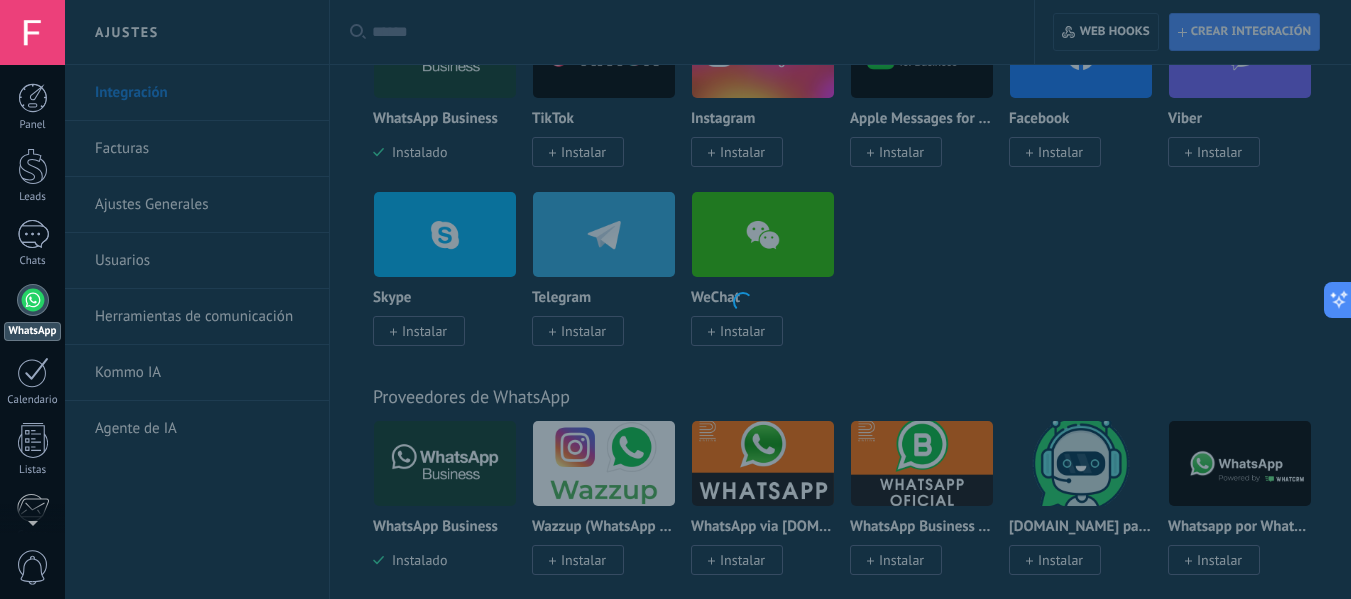 scroll, scrollTop: 0, scrollLeft: 0, axis: both 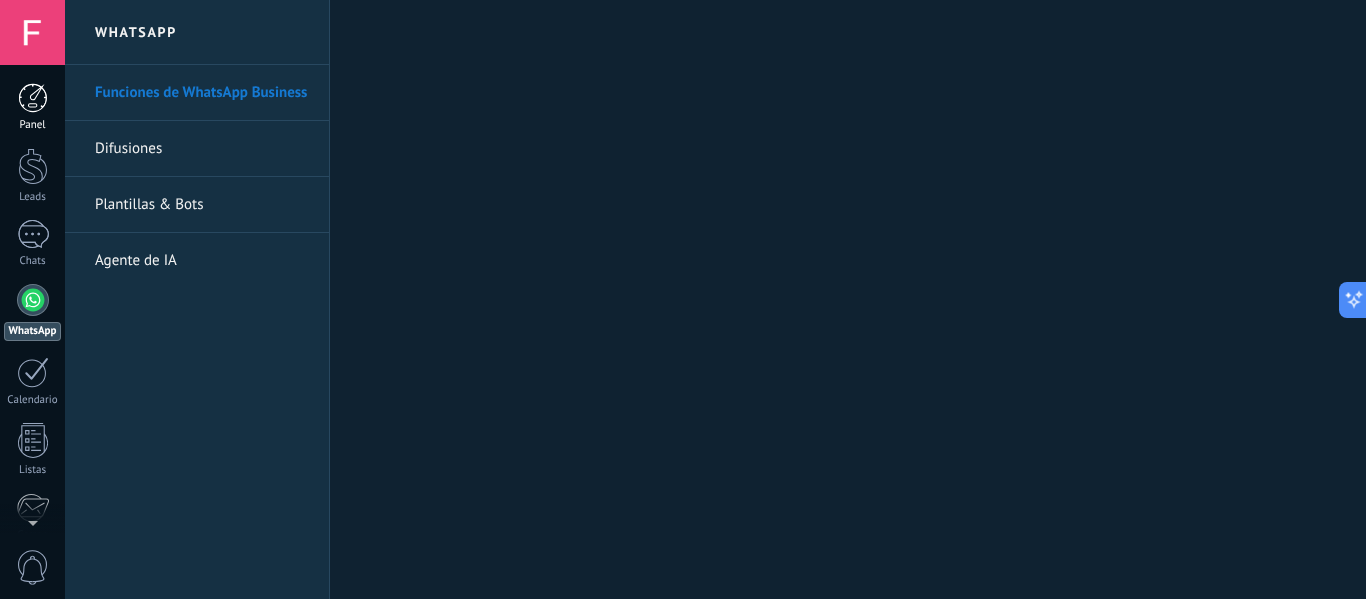 click on "Panel" at bounding box center (32, 107) 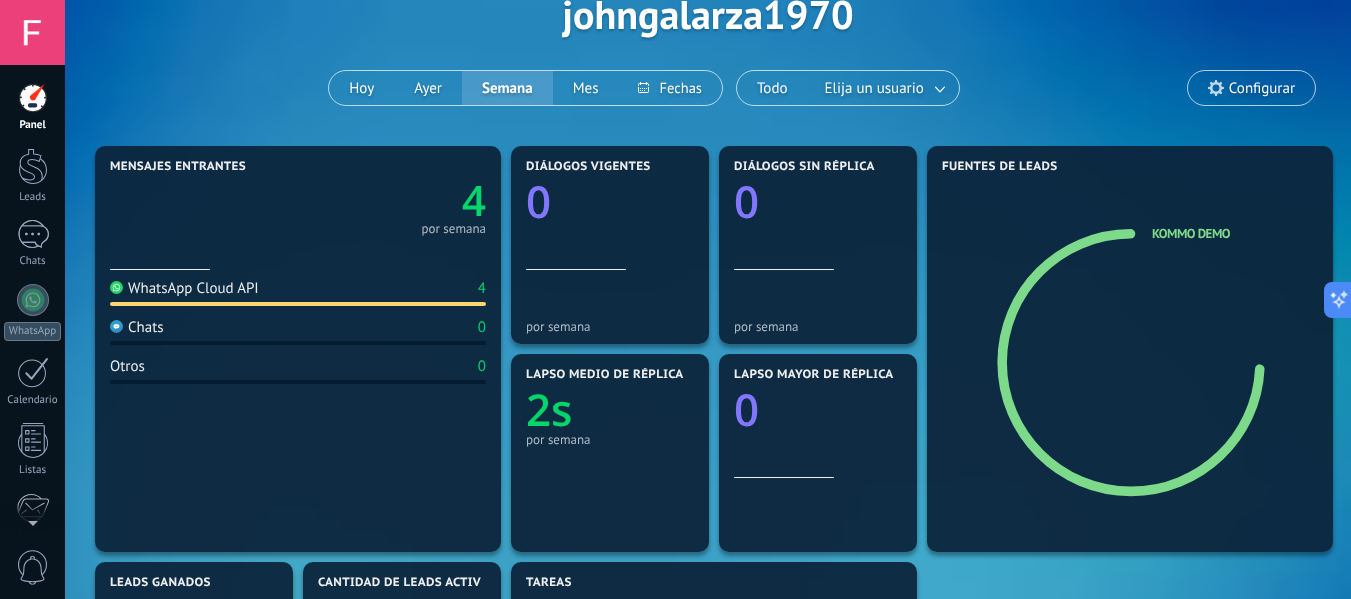 scroll, scrollTop: 200, scrollLeft: 0, axis: vertical 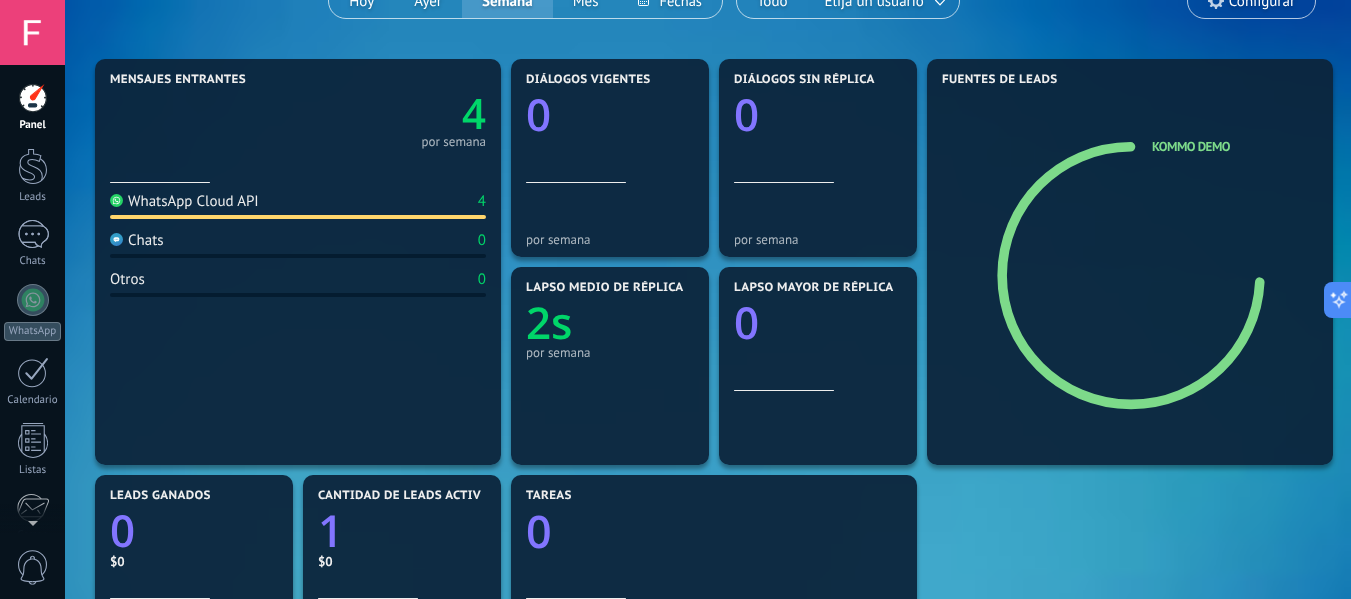 click on "WhatsApp Cloud API    4" at bounding box center (298, 205) 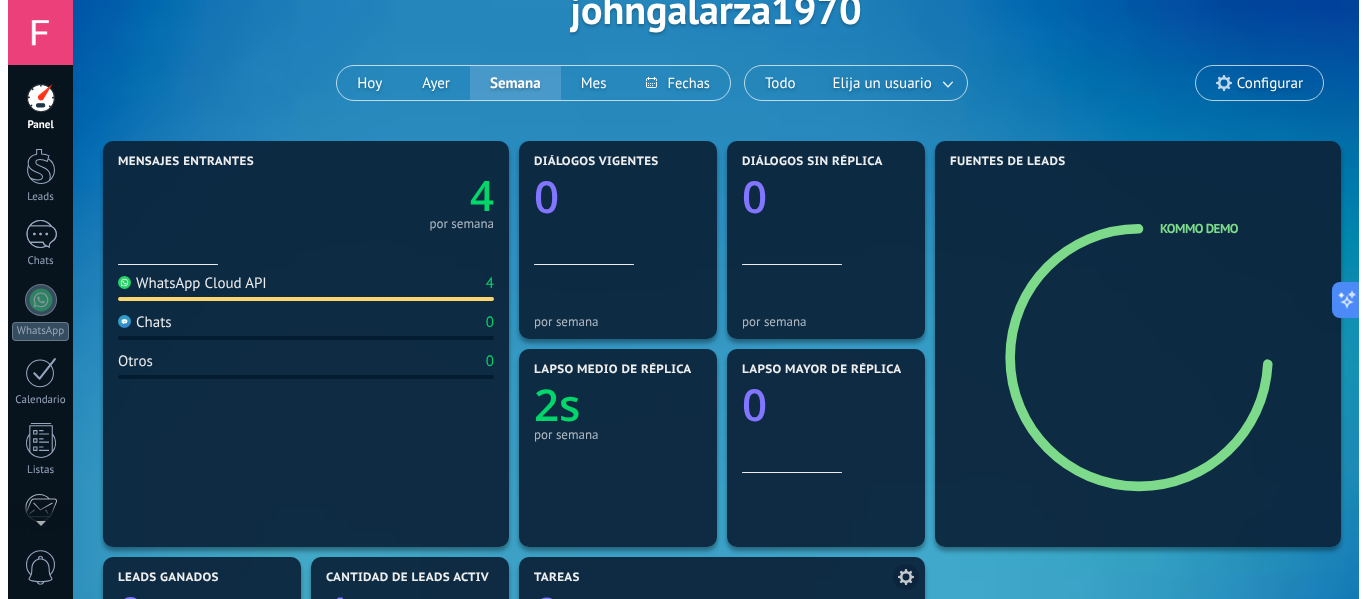 scroll, scrollTop: 0, scrollLeft: 0, axis: both 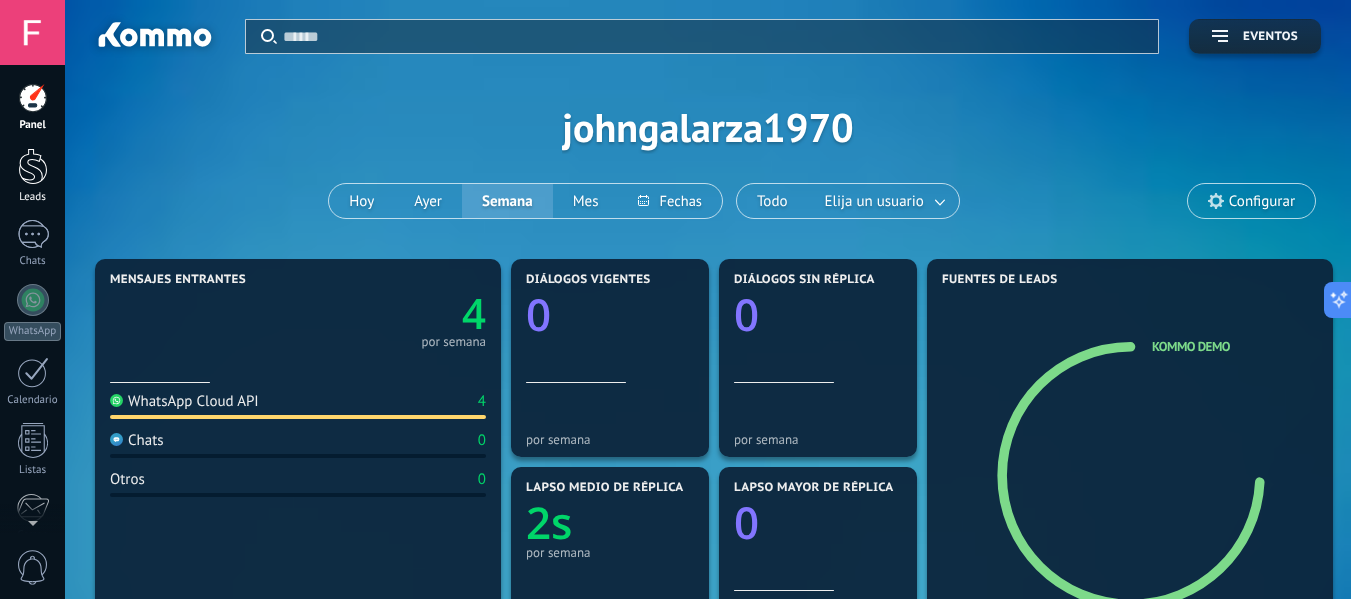 click on "Leads" at bounding box center [32, 176] 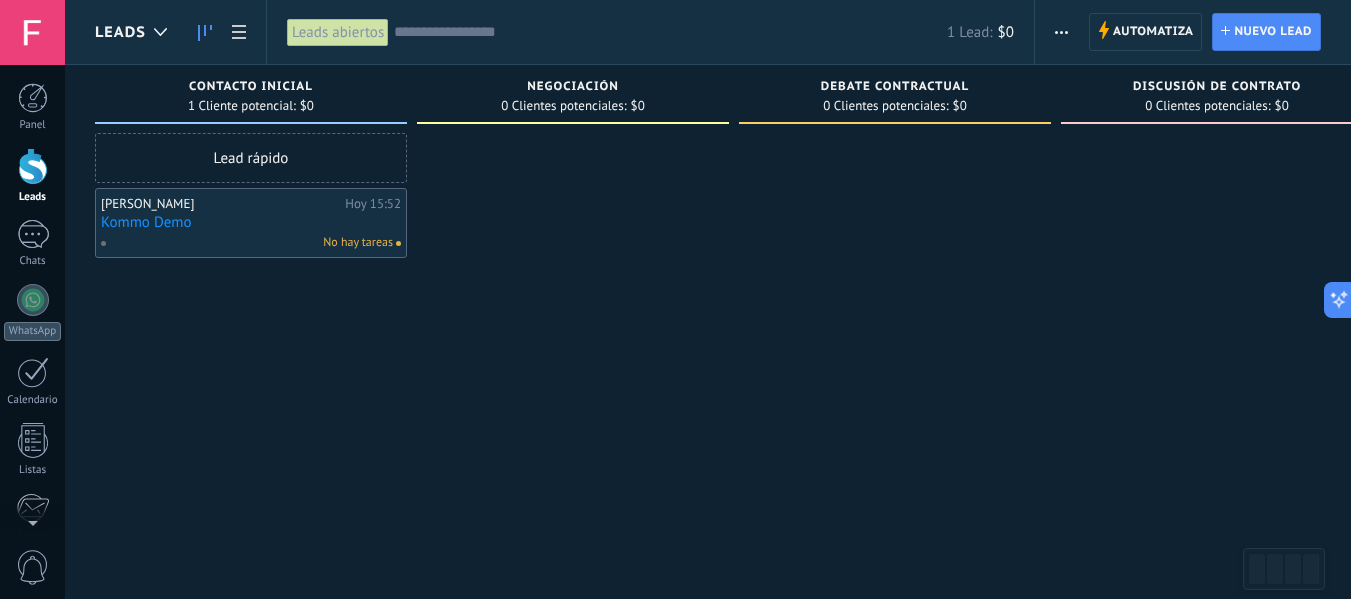 click on "Lead rápido" at bounding box center (251, 158) 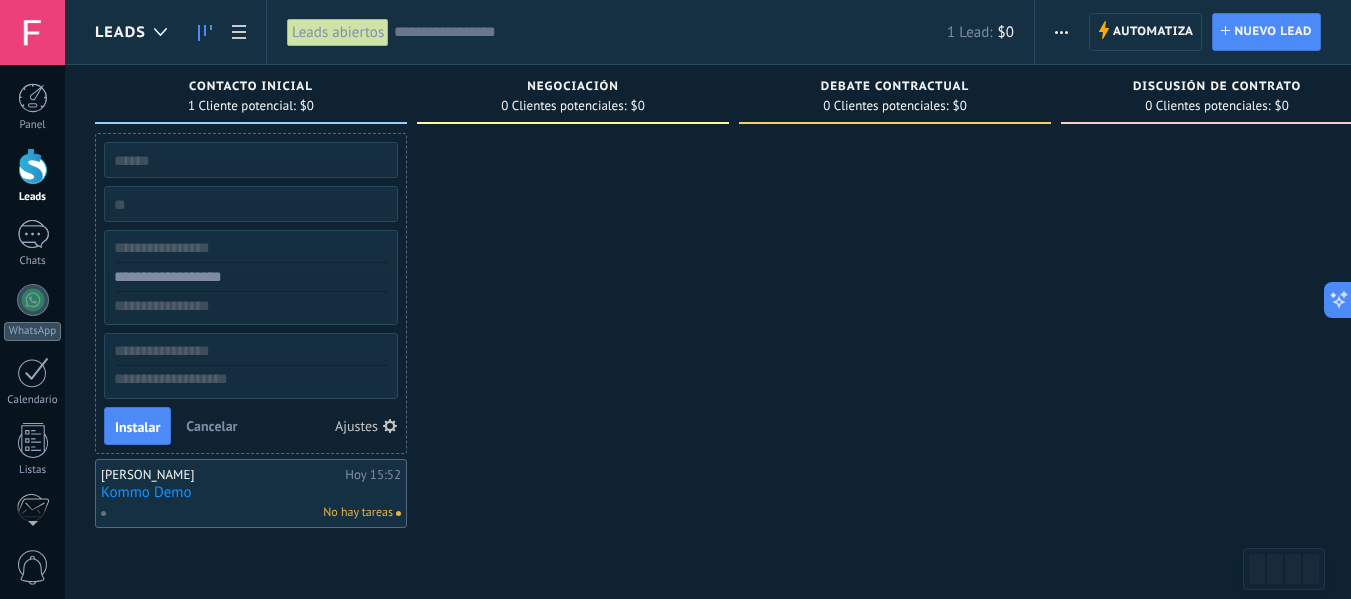 click at bounding box center [249, 277] 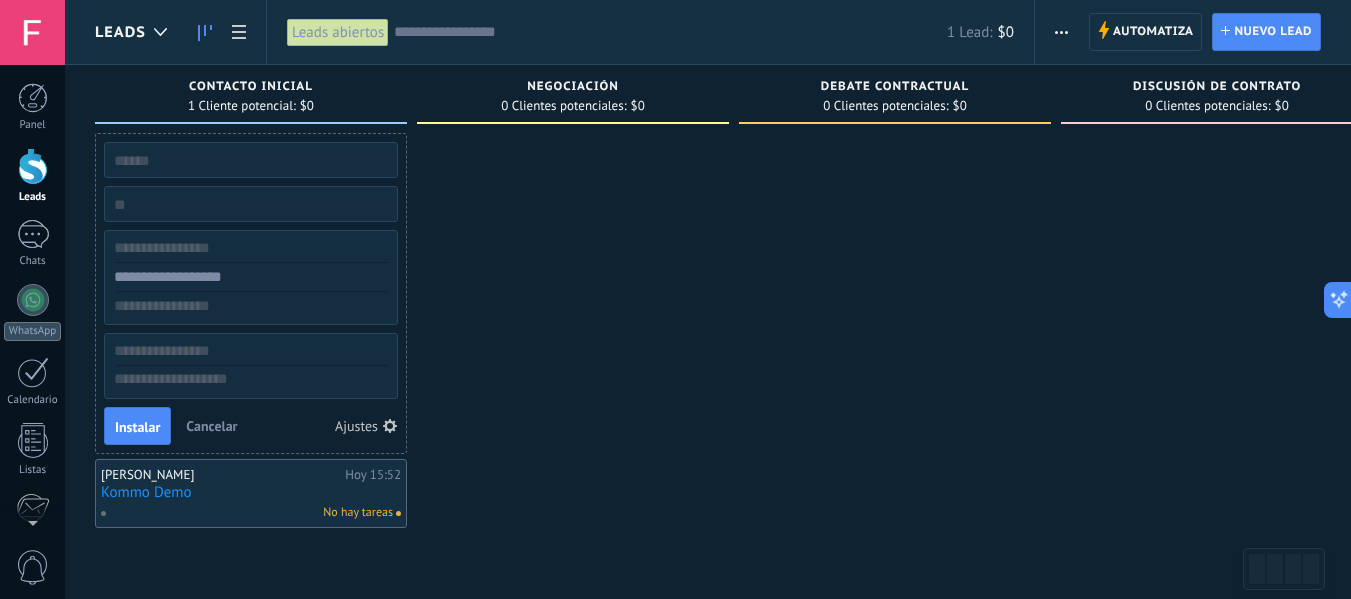 click on "1 Cliente potencial:" at bounding box center (242, 106) 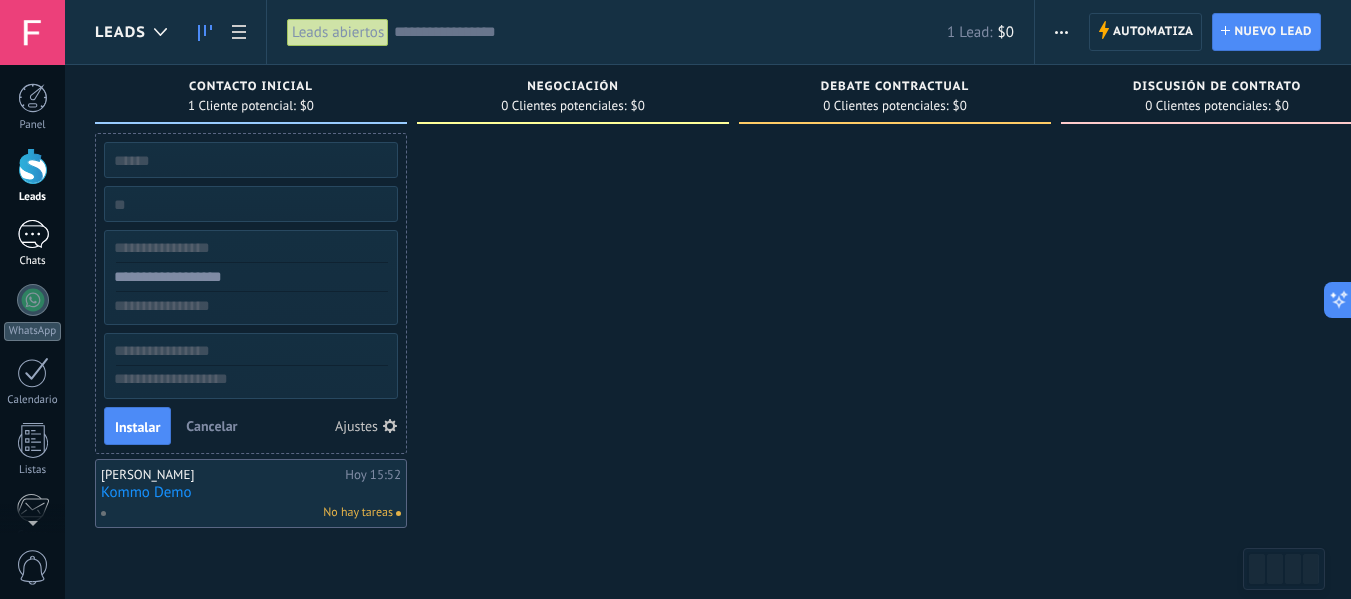 click at bounding box center [33, 234] 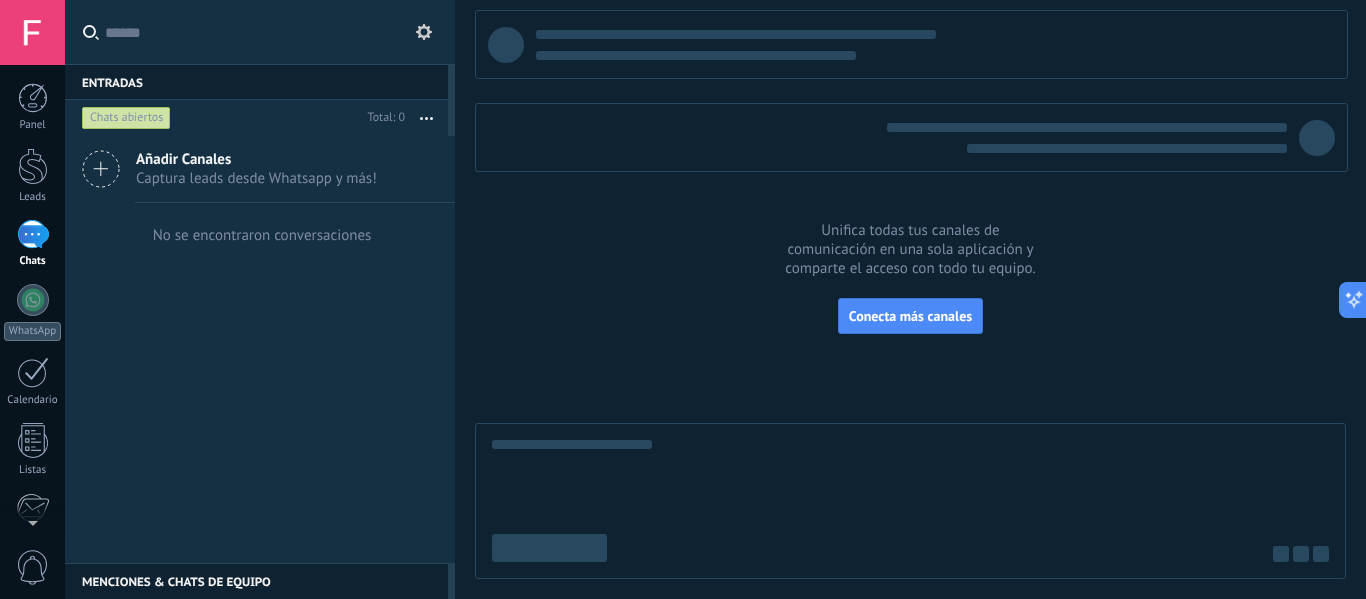 click on "Captura leads desde Whatsapp y más!" at bounding box center [256, 178] 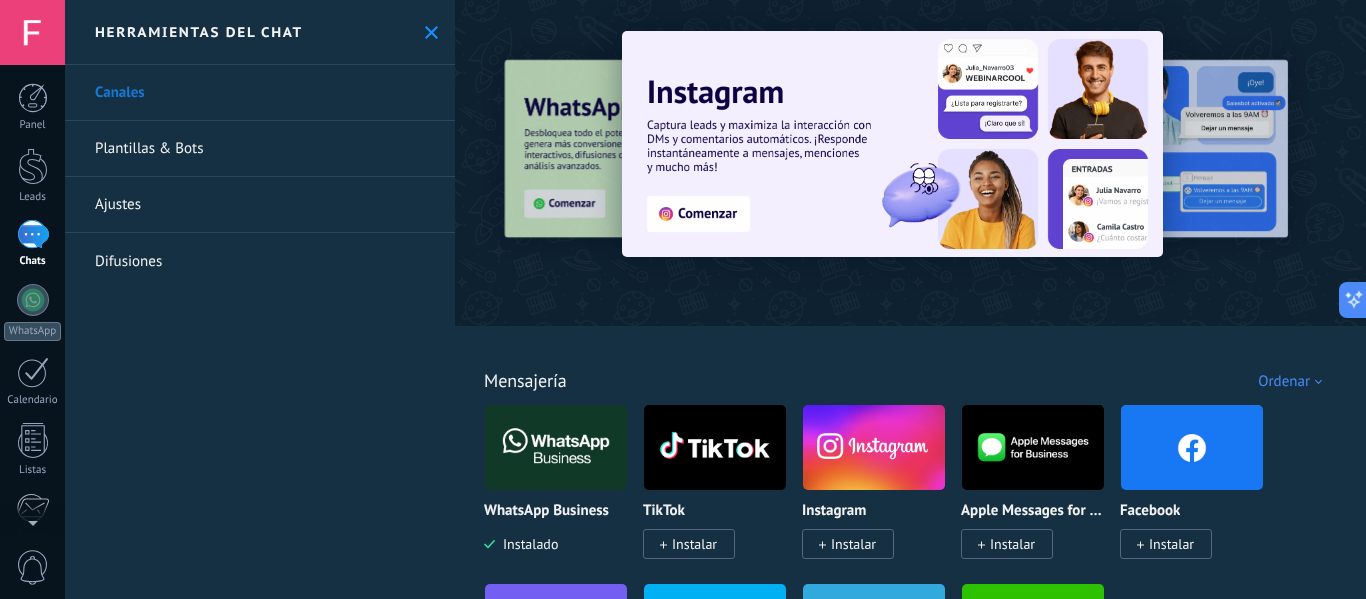 click on "Plantillas & Bots" at bounding box center (260, 149) 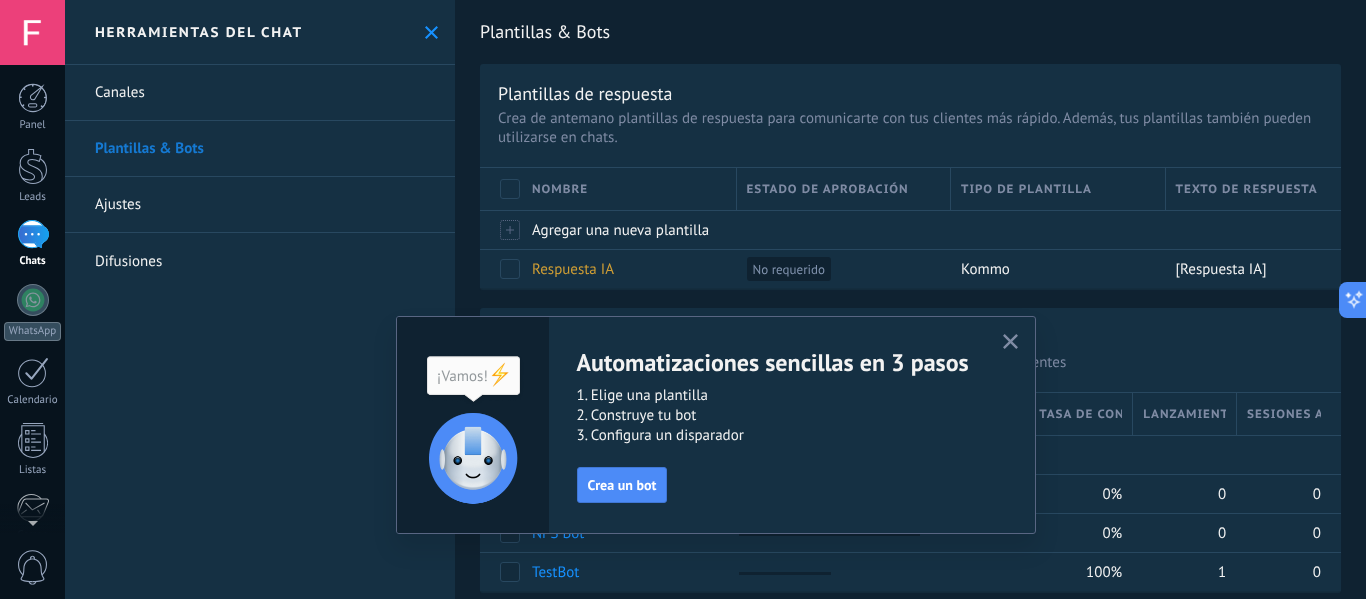 click on "Canales" at bounding box center [260, 93] 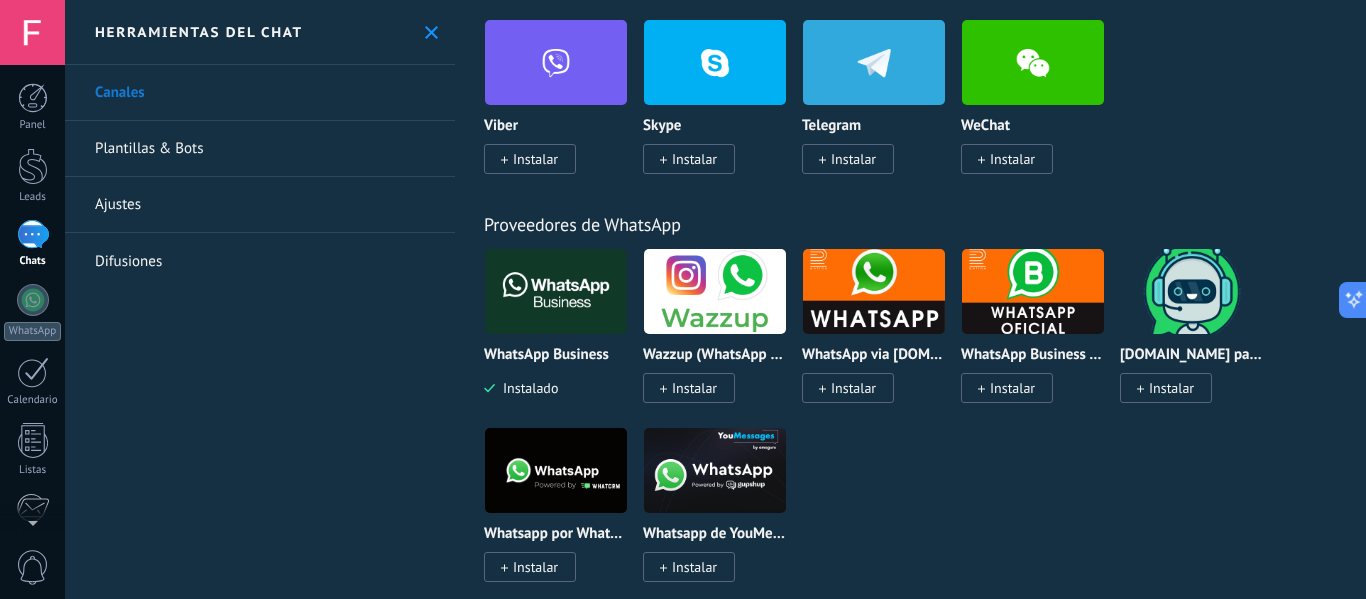 scroll, scrollTop: 600, scrollLeft: 0, axis: vertical 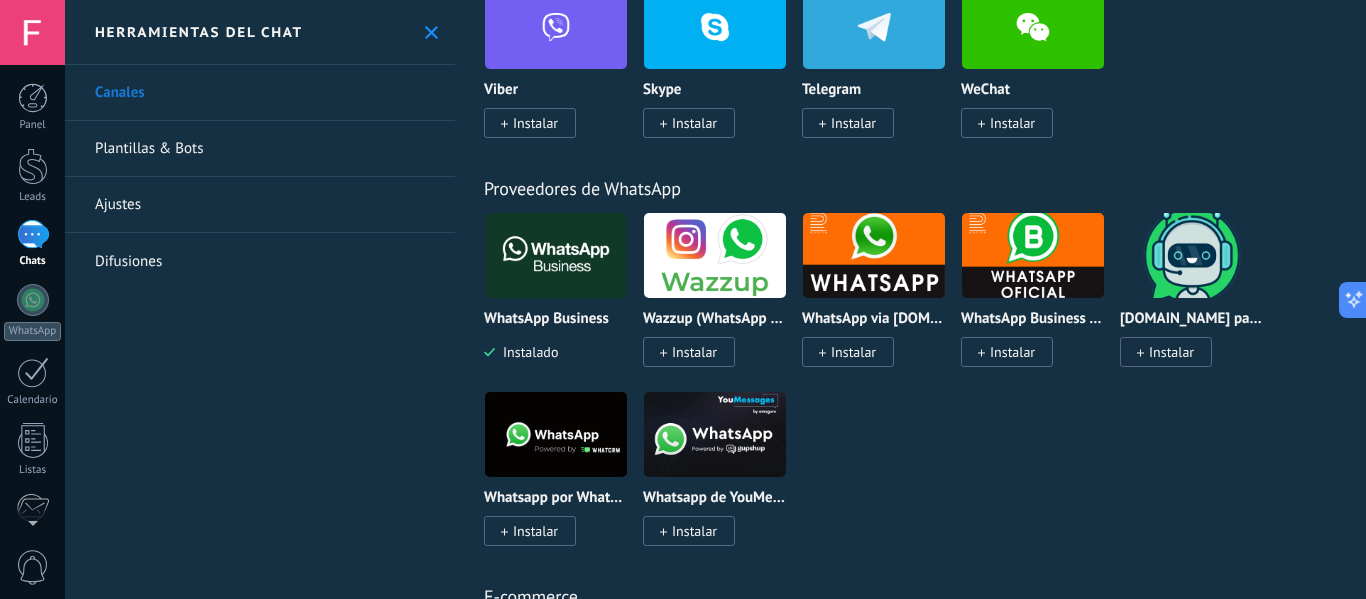 click at bounding box center [556, 255] 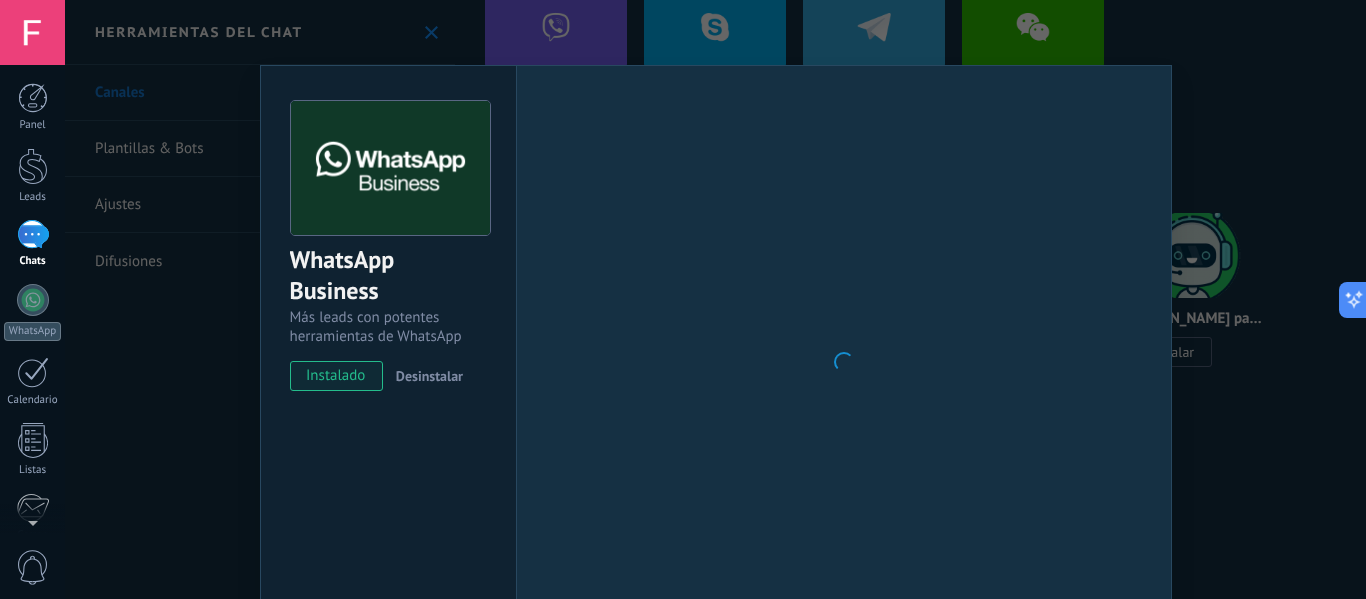 scroll, scrollTop: 136, scrollLeft: 0, axis: vertical 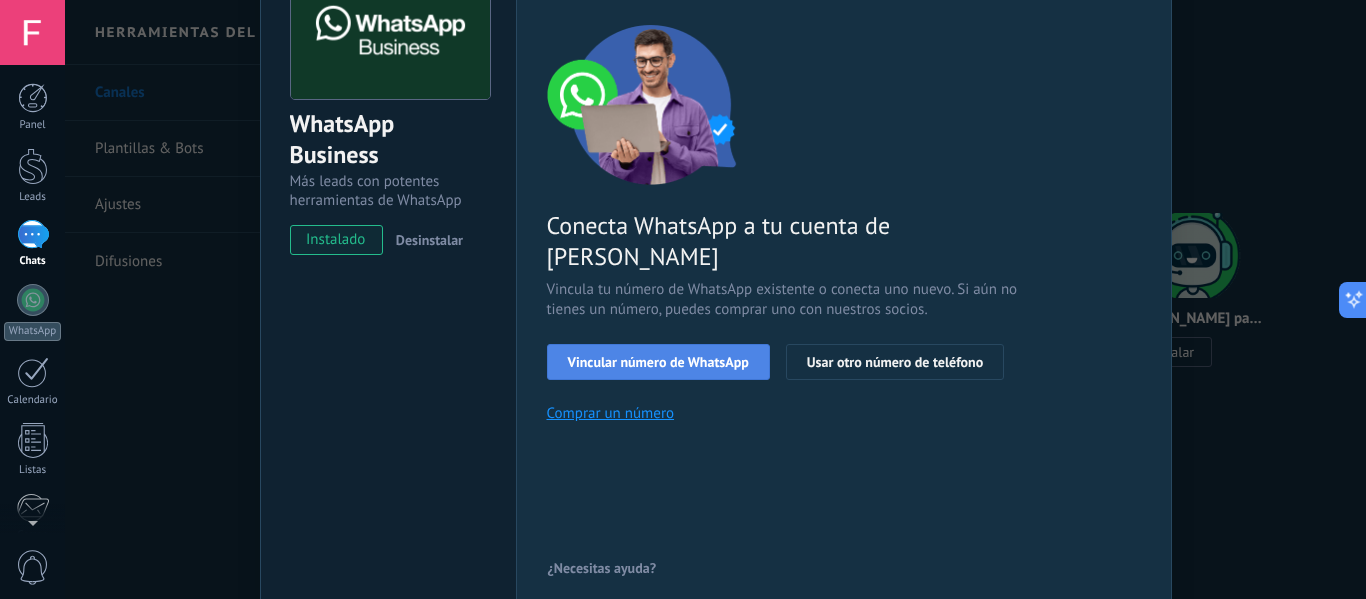click on "Vincular número de WhatsApp" at bounding box center (658, 362) 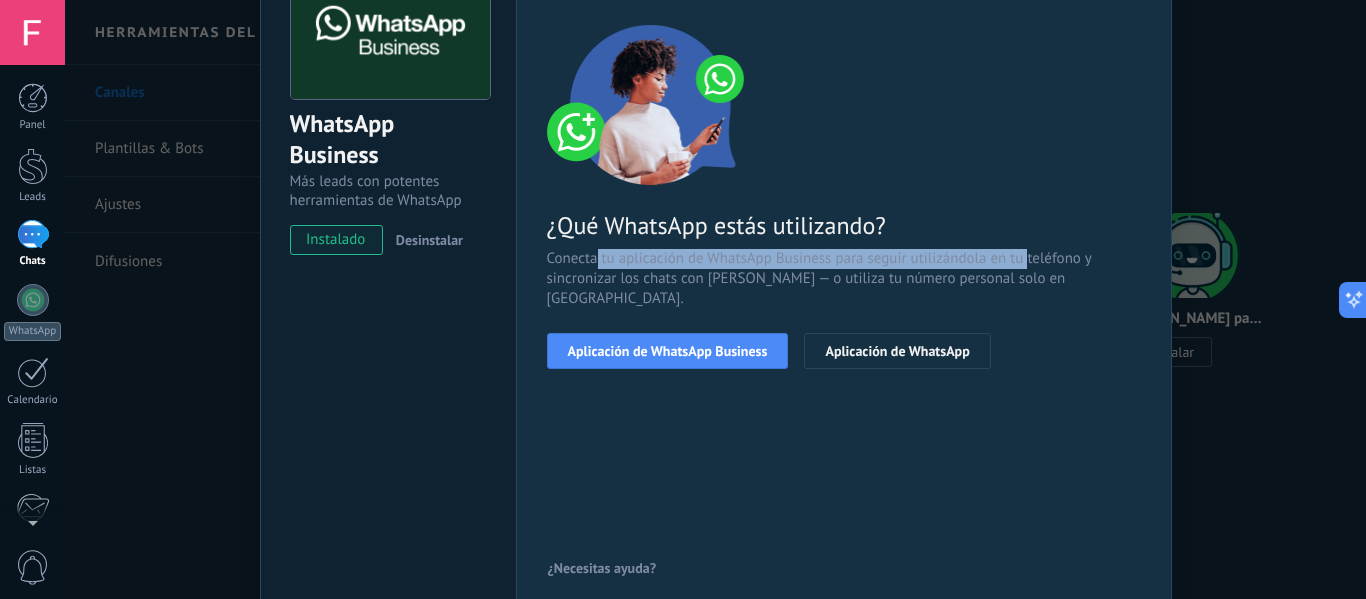 drag, startPoint x: 595, startPoint y: 259, endPoint x: 1026, endPoint y: 253, distance: 431.04175 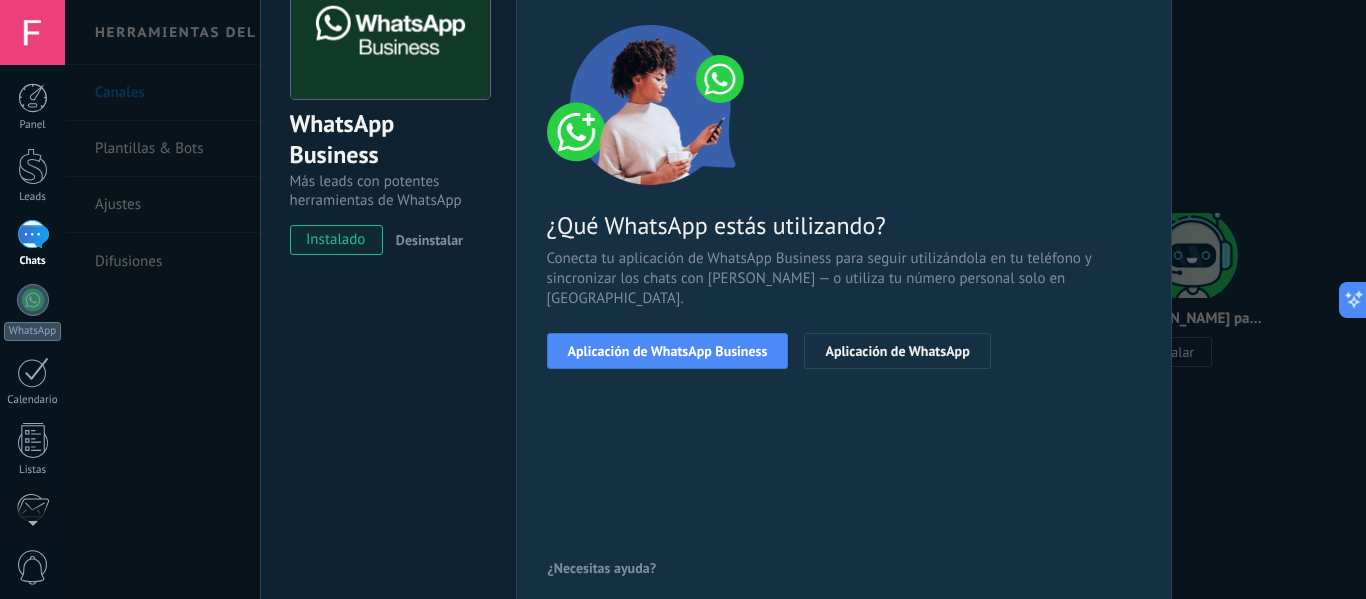 click on "Conecta tu aplicación de WhatsApp Business para seguir utilizándola en tu teléfono y sincronizar los chats con [PERSON_NAME] — o utiliza tu número personal solo en Kommo." at bounding box center [844, 279] 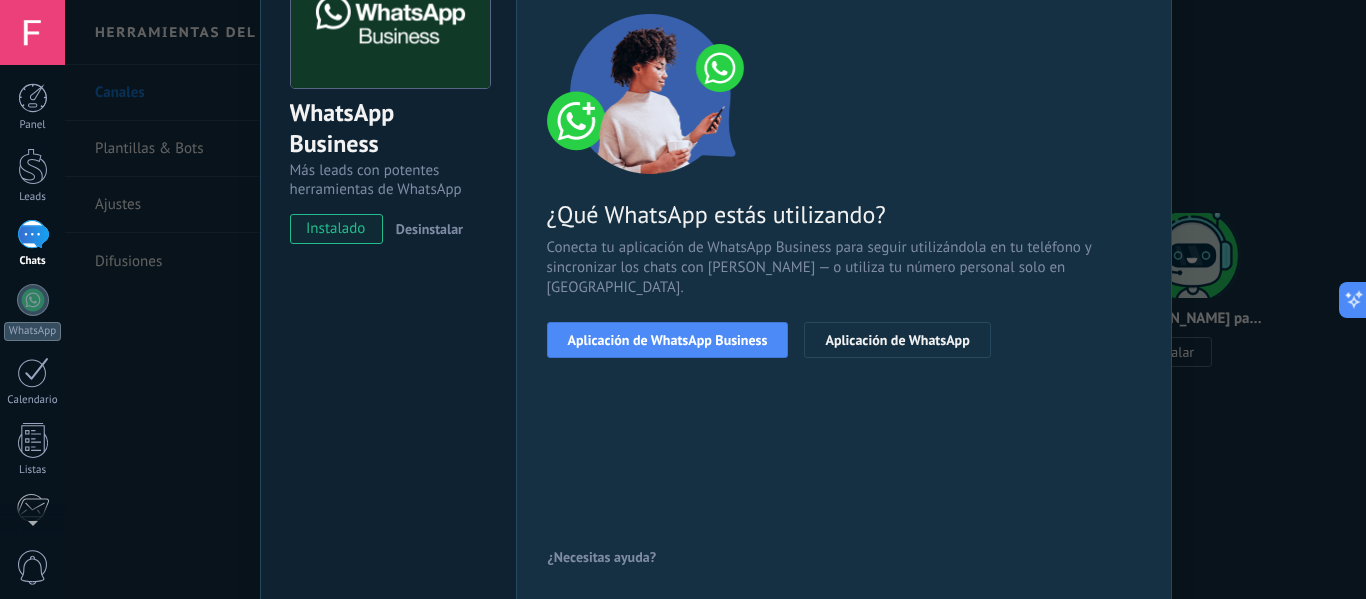 scroll, scrollTop: 31, scrollLeft: 0, axis: vertical 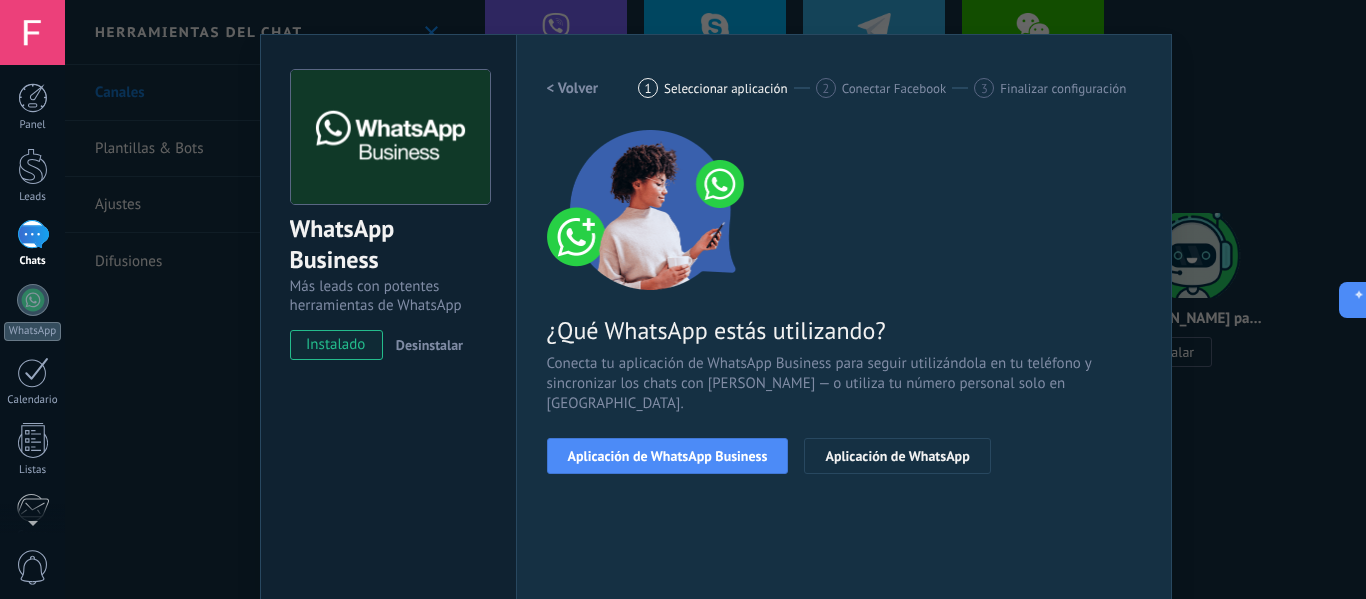 click on "WhatsApp Business Más leads con potentes herramientas de WhatsApp instalado Desinstalar Configuraciones Autorizaciones Esta pestaña registra a los usuarios que han concedido acceso a las integración a esta cuenta. Si deseas remover la posibilidad que un usuario pueda enviar solicitudes a la cuenta en nombre de esta integración, puedes revocar el acceso. Si el acceso a todos los usuarios es revocado, la integración dejará de funcionar. Esta aplicacion está instalada, pero nadie le ha dado acceso aun. WhatsApp Cloud API más _:  Guardar < Volver 1 Seleccionar aplicación 2 Conectar Facebook  3 Finalizar configuración ¿Qué WhatsApp estás utilizando? Conecta tu aplicación de WhatsApp Business para seguir utilizándola en tu teléfono y sincronizar los chats con Kommo — o utiliza tu número personal solo en Kommo. Aplicación de WhatsApp Business Aplicación de WhatsApp ¿Necesitas ayuda?" at bounding box center [715, 299] 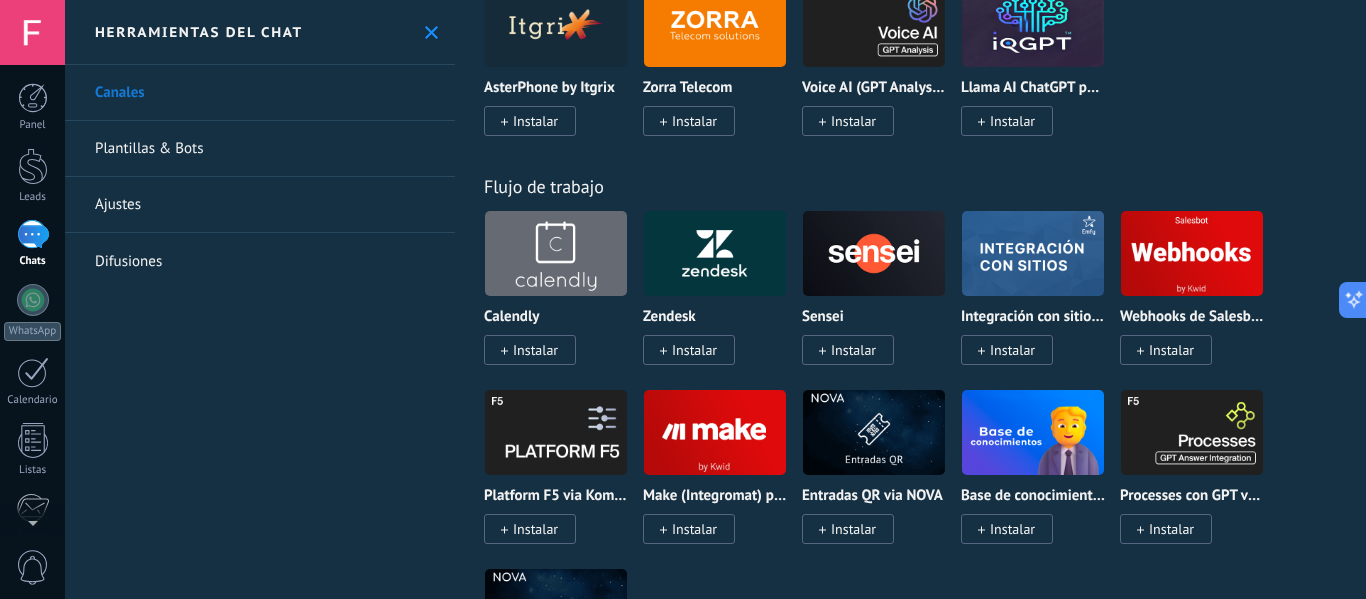 scroll, scrollTop: 3100, scrollLeft: 0, axis: vertical 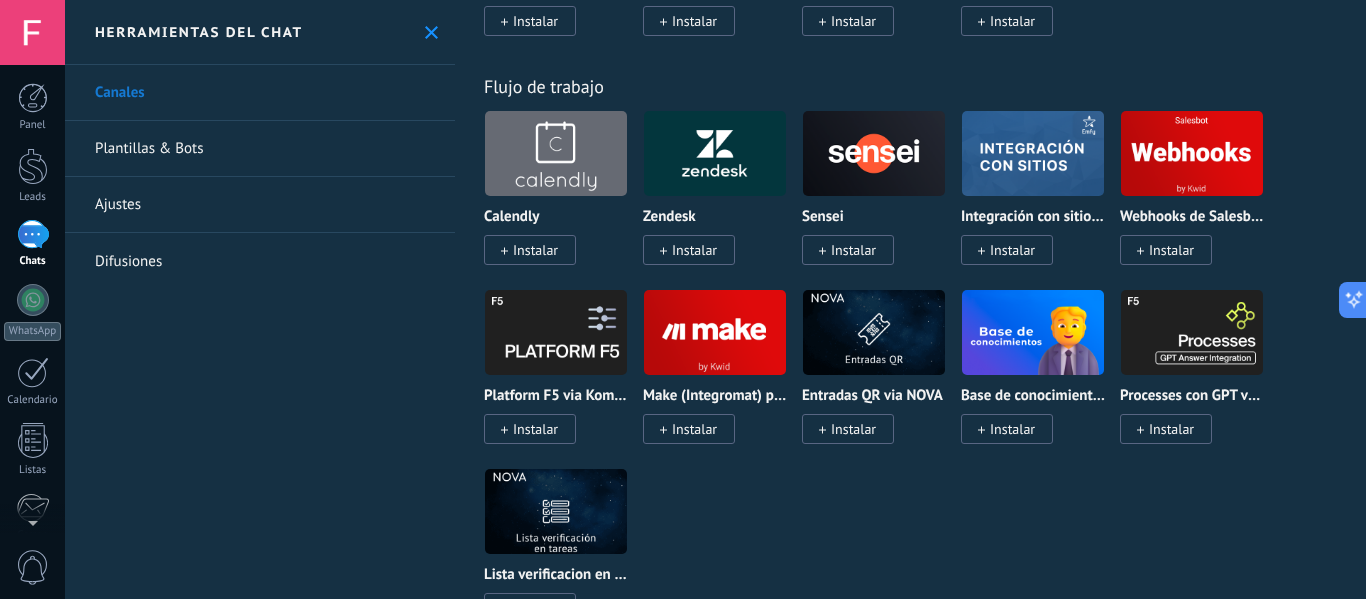 click at bounding box center [1192, 153] 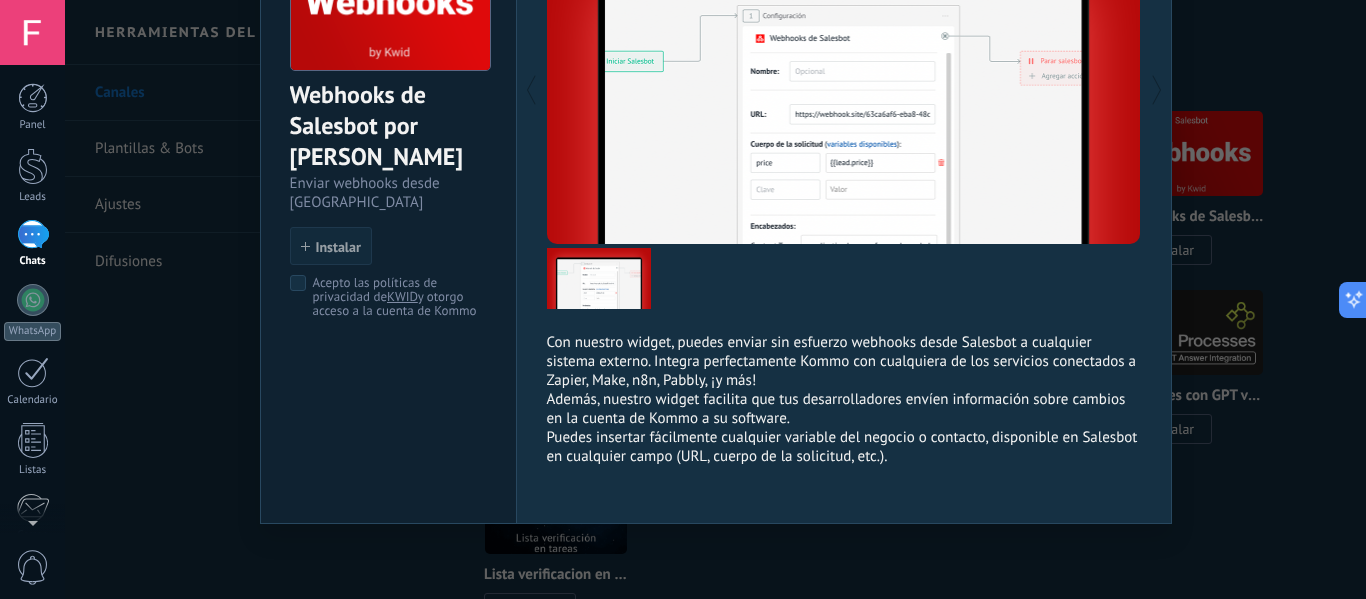 scroll, scrollTop: 0, scrollLeft: 0, axis: both 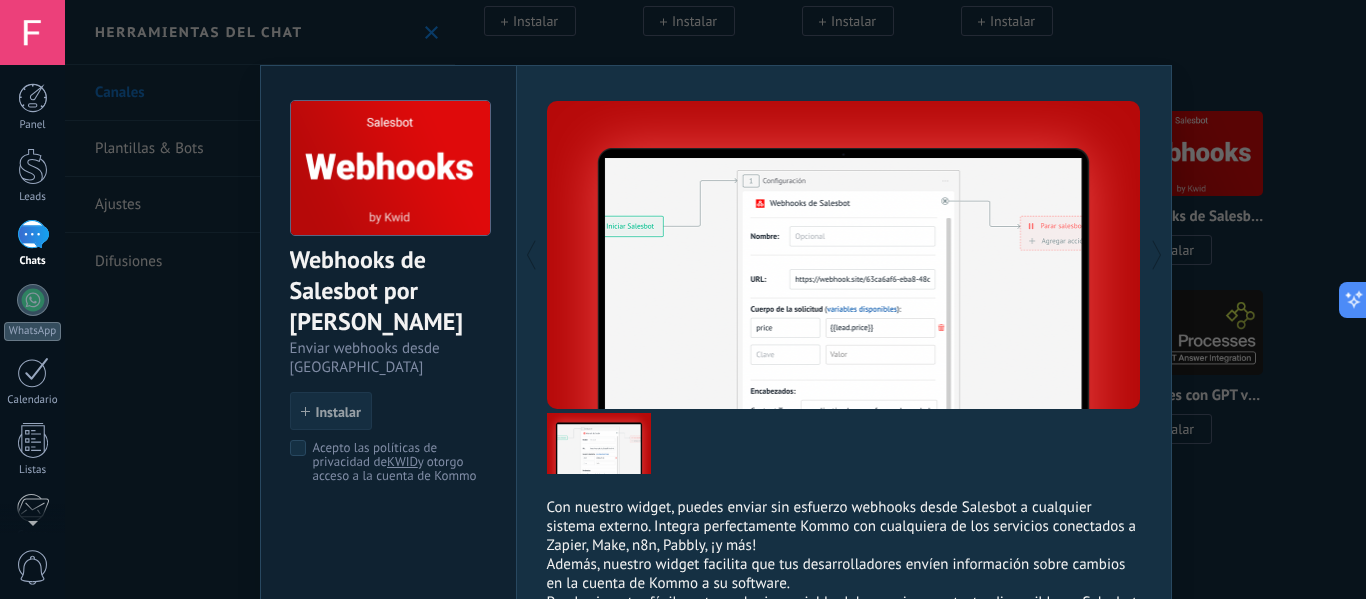 click on "Instalar" at bounding box center [331, 411] 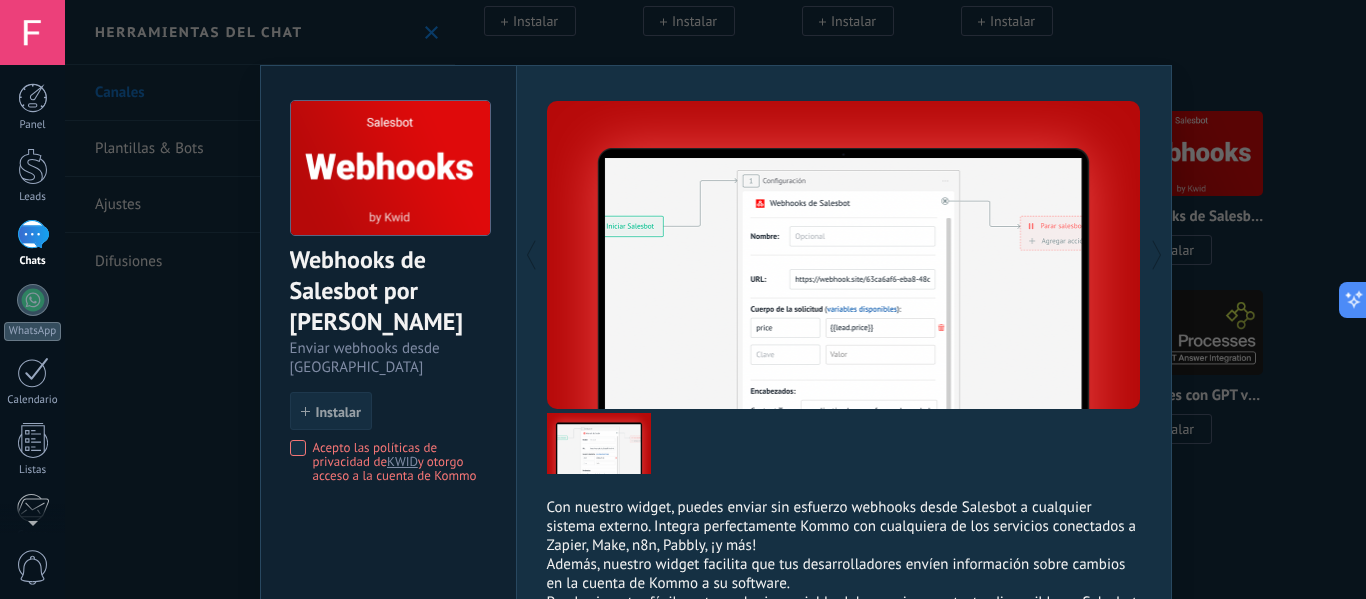 click on "Instalar" at bounding box center (338, 412) 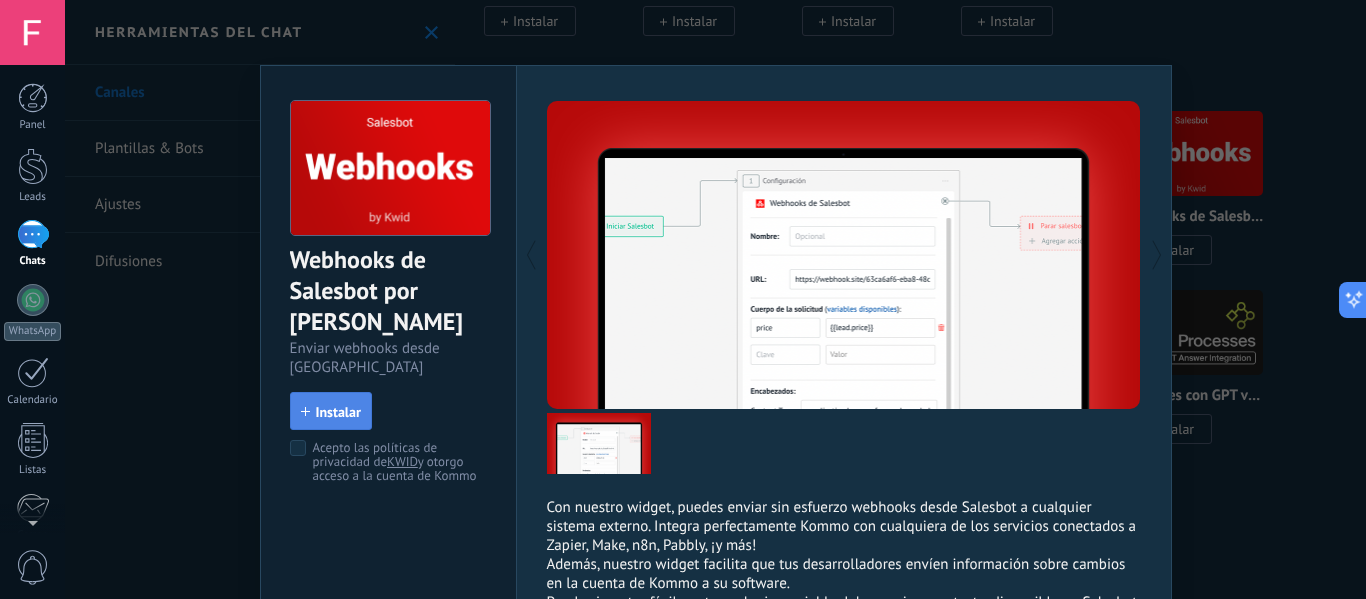 click on "Instalar" at bounding box center [338, 412] 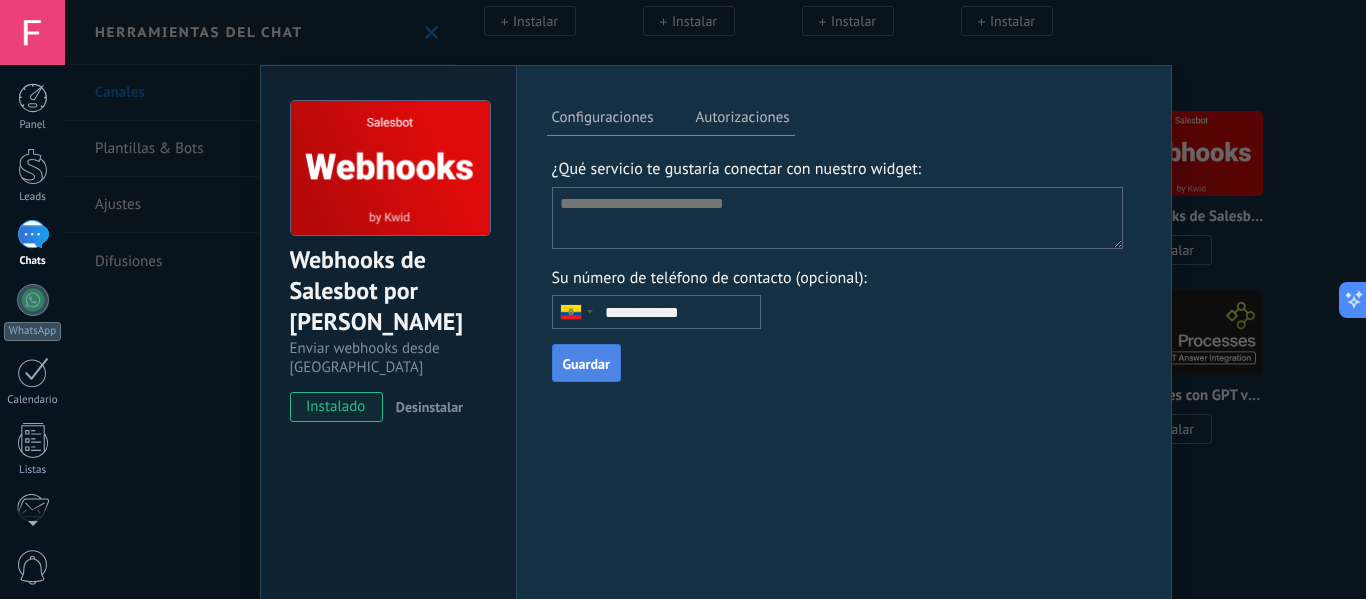 click at bounding box center [838, 218] 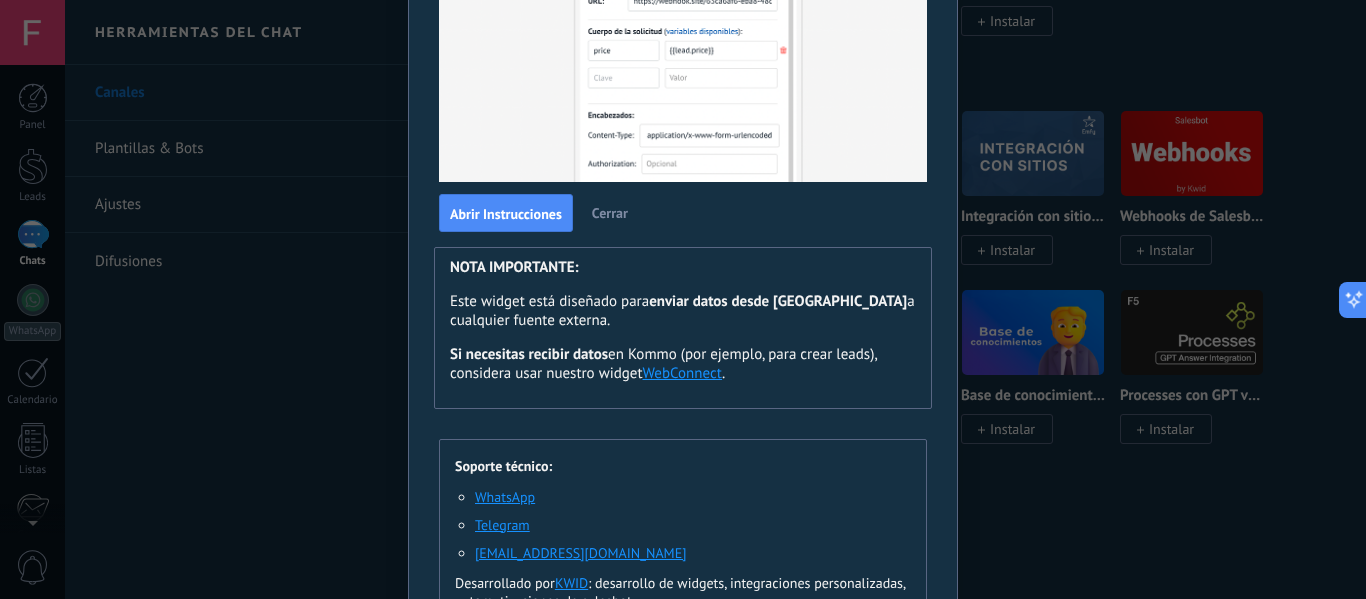 scroll, scrollTop: 331, scrollLeft: 0, axis: vertical 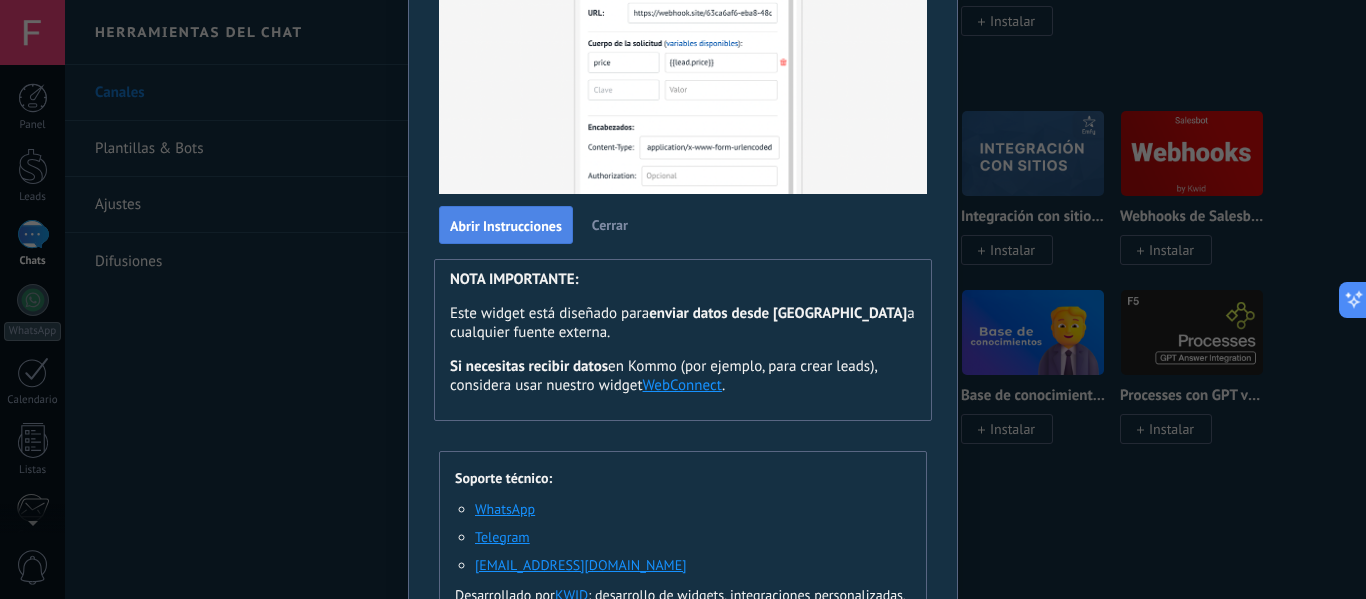 click on "Abrir Instrucciones" at bounding box center [506, 225] 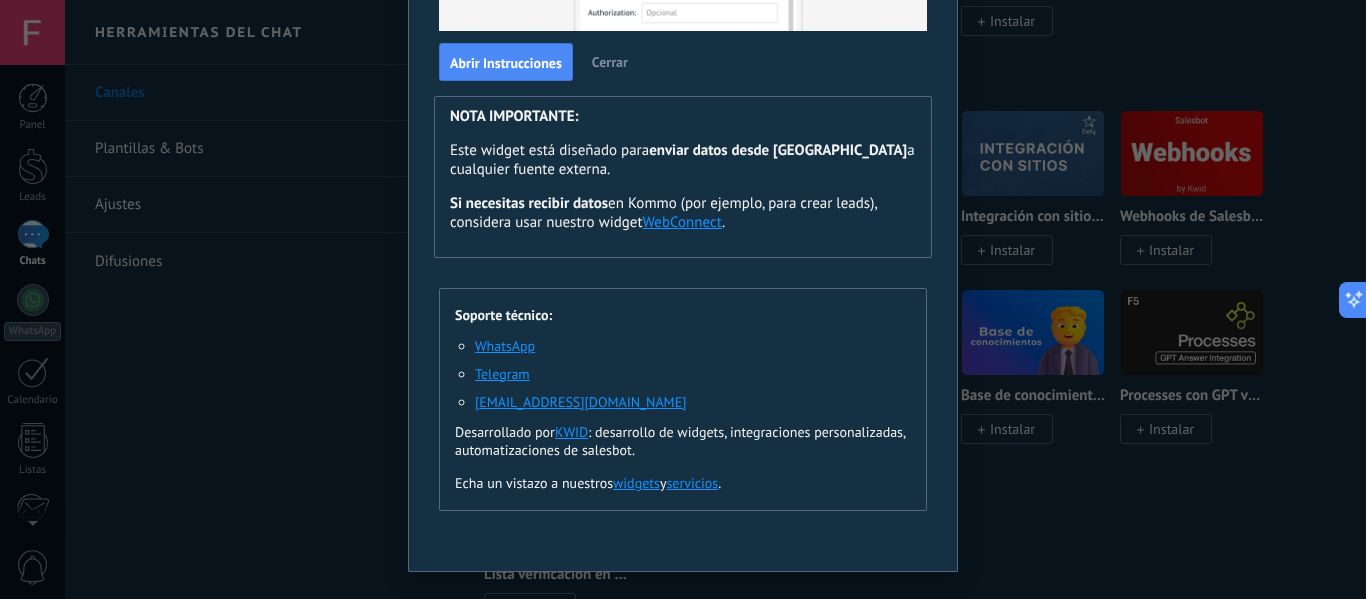 scroll, scrollTop: 431, scrollLeft: 0, axis: vertical 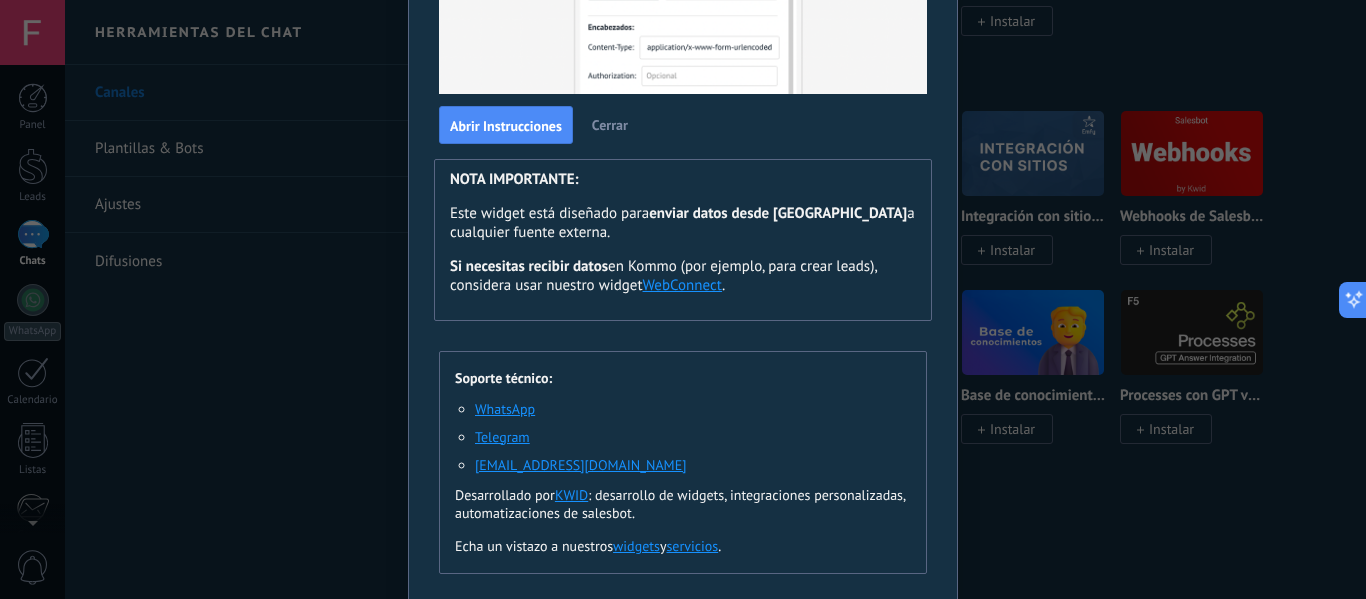 click on "Cerrar" at bounding box center [610, 125] 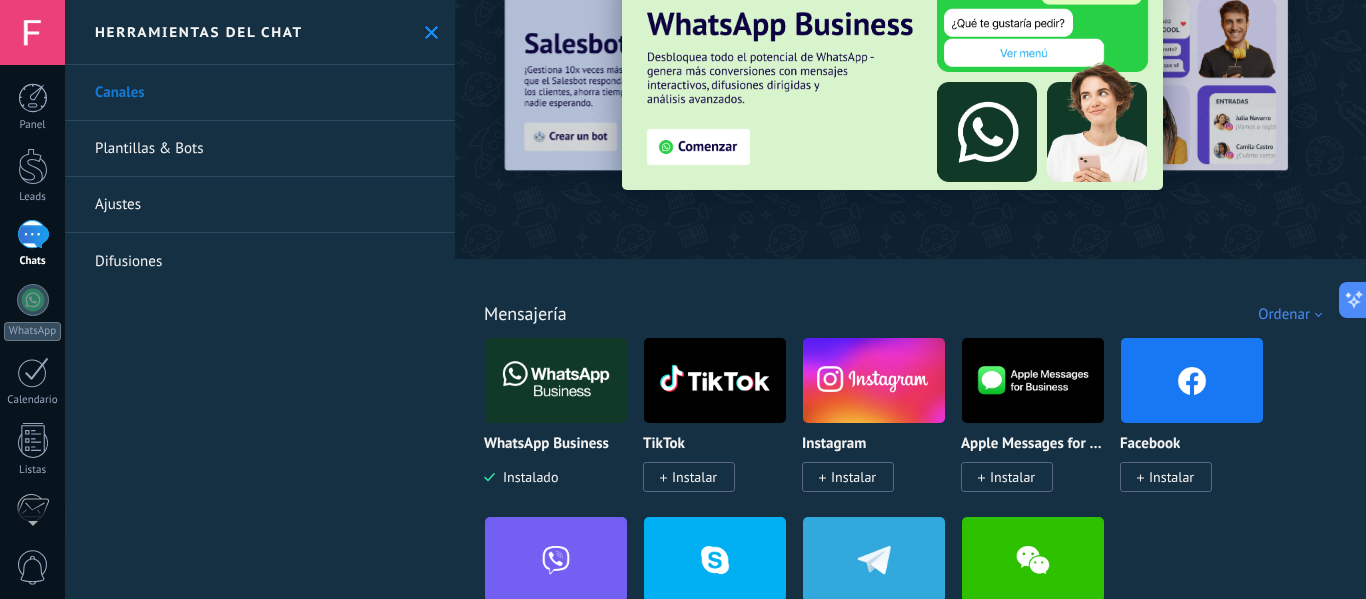 scroll, scrollTop: 0, scrollLeft: 0, axis: both 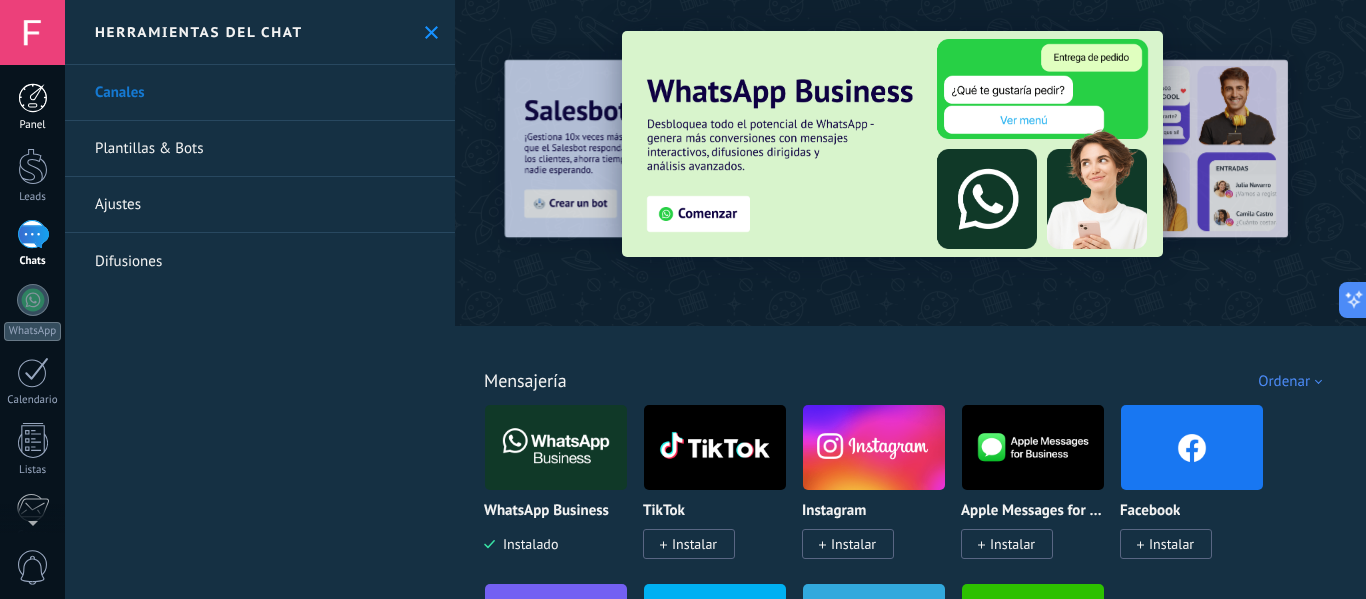 click at bounding box center [33, 98] 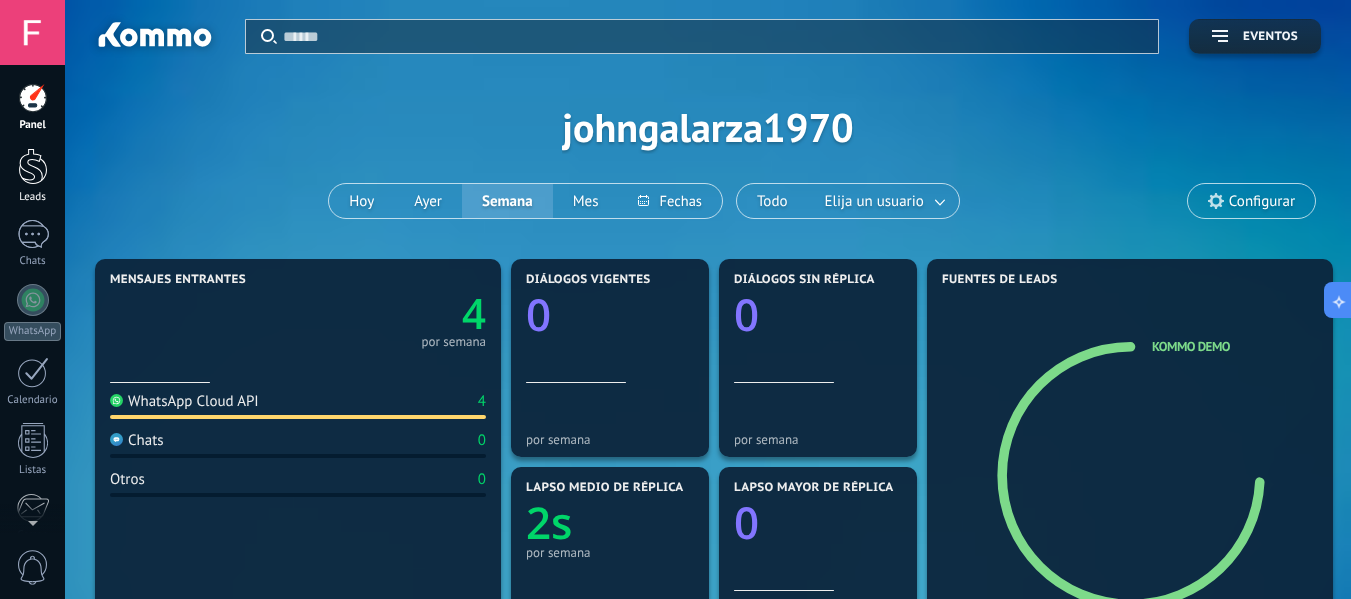 click at bounding box center [33, 166] 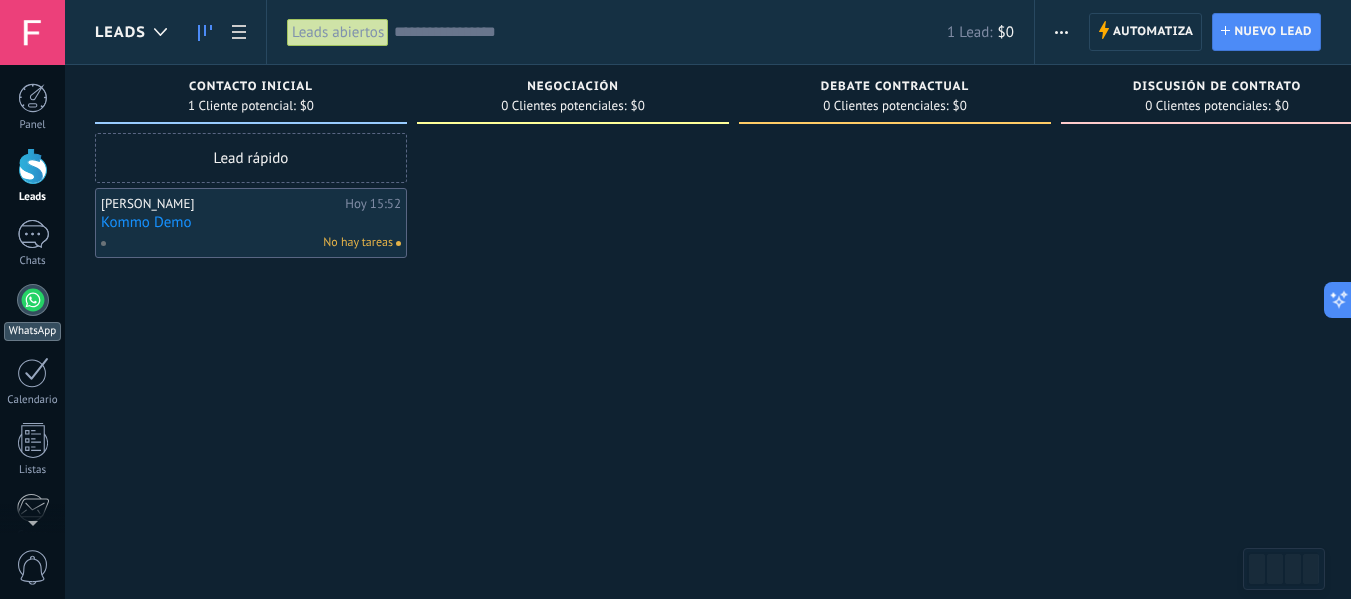 click at bounding box center (33, 300) 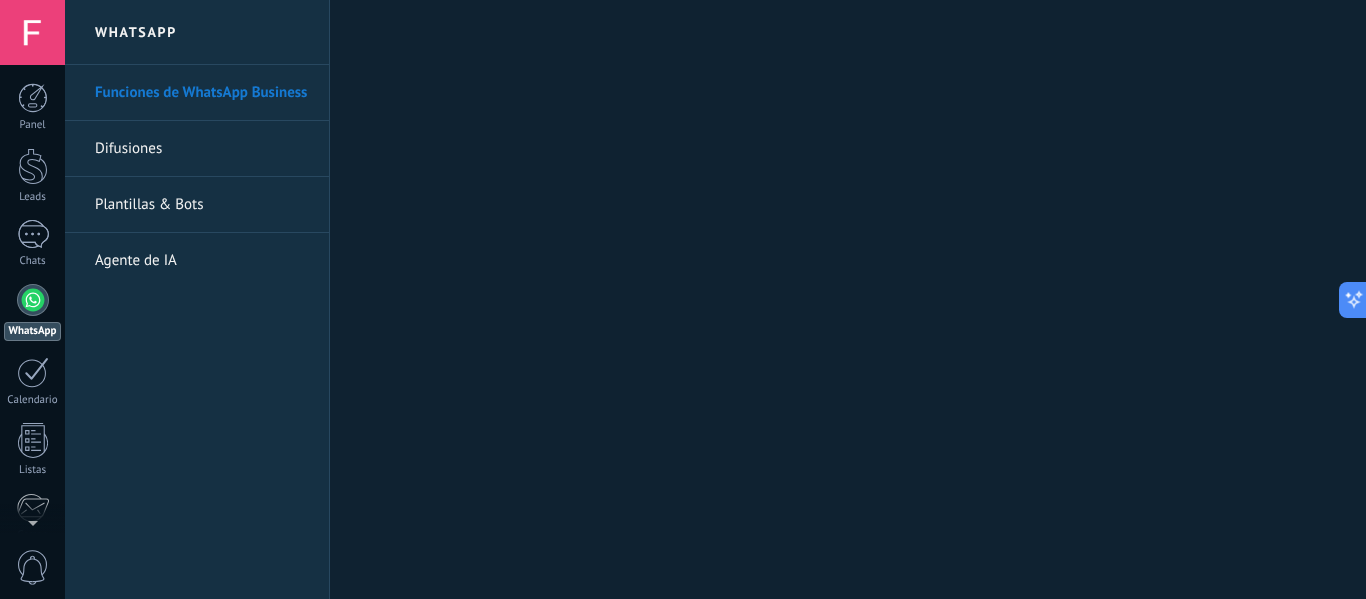 click at bounding box center [33, 300] 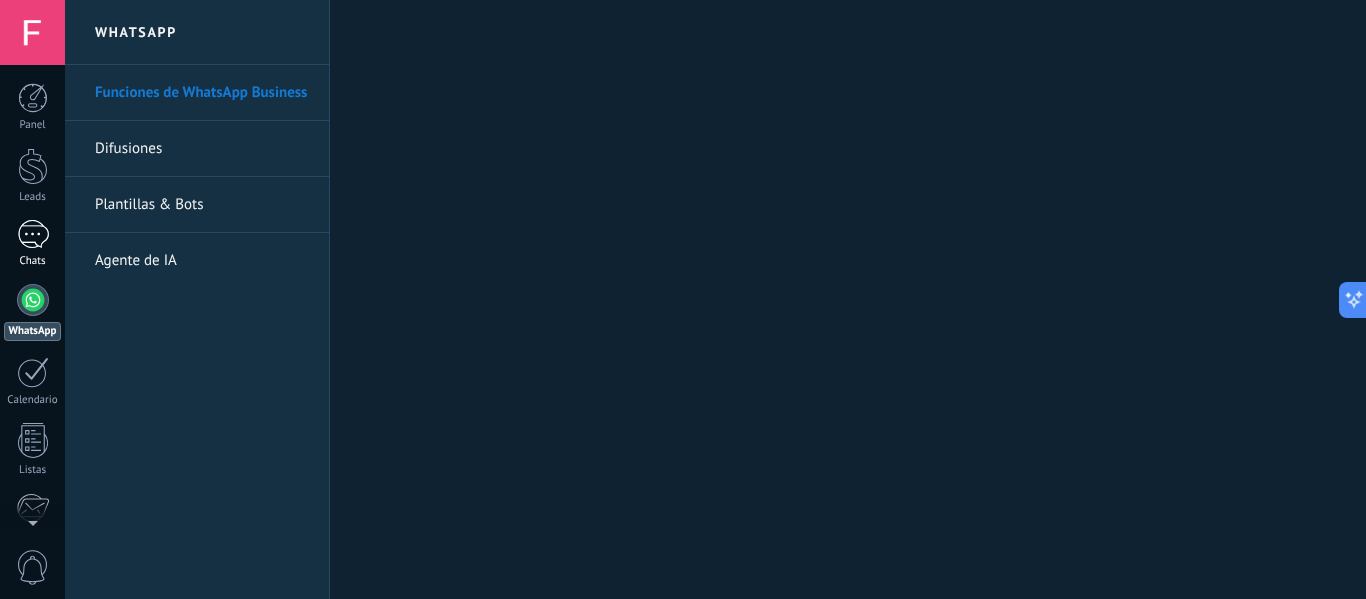 click at bounding box center [33, 234] 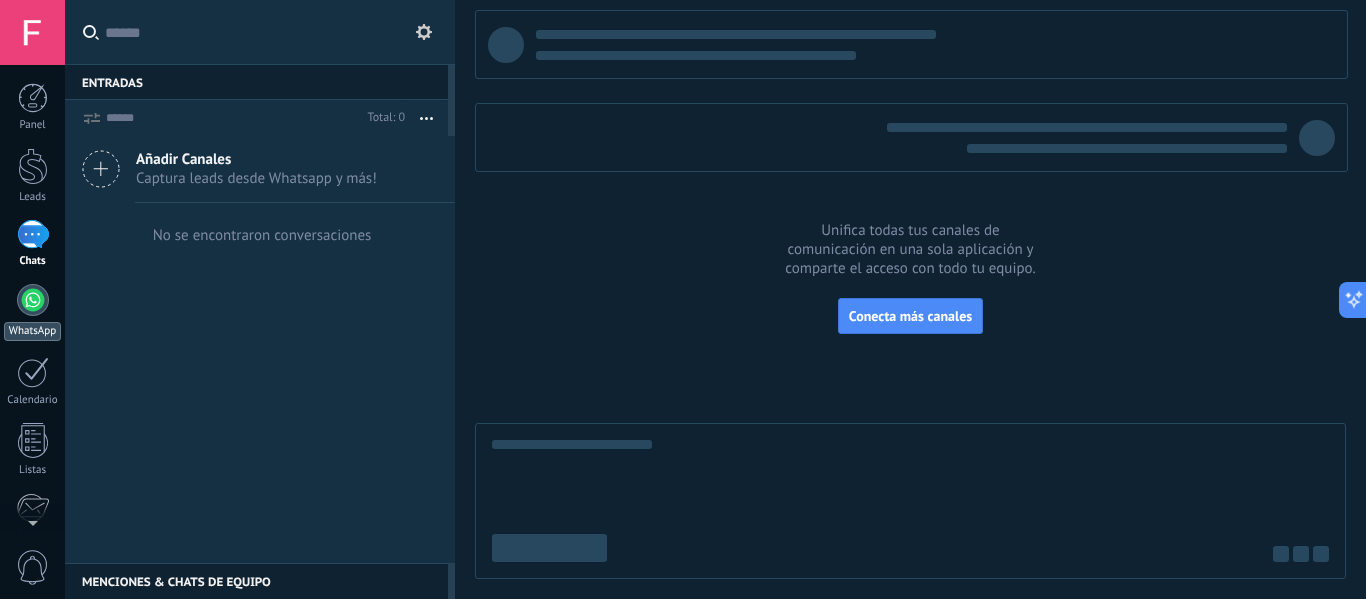 click at bounding box center [33, 300] 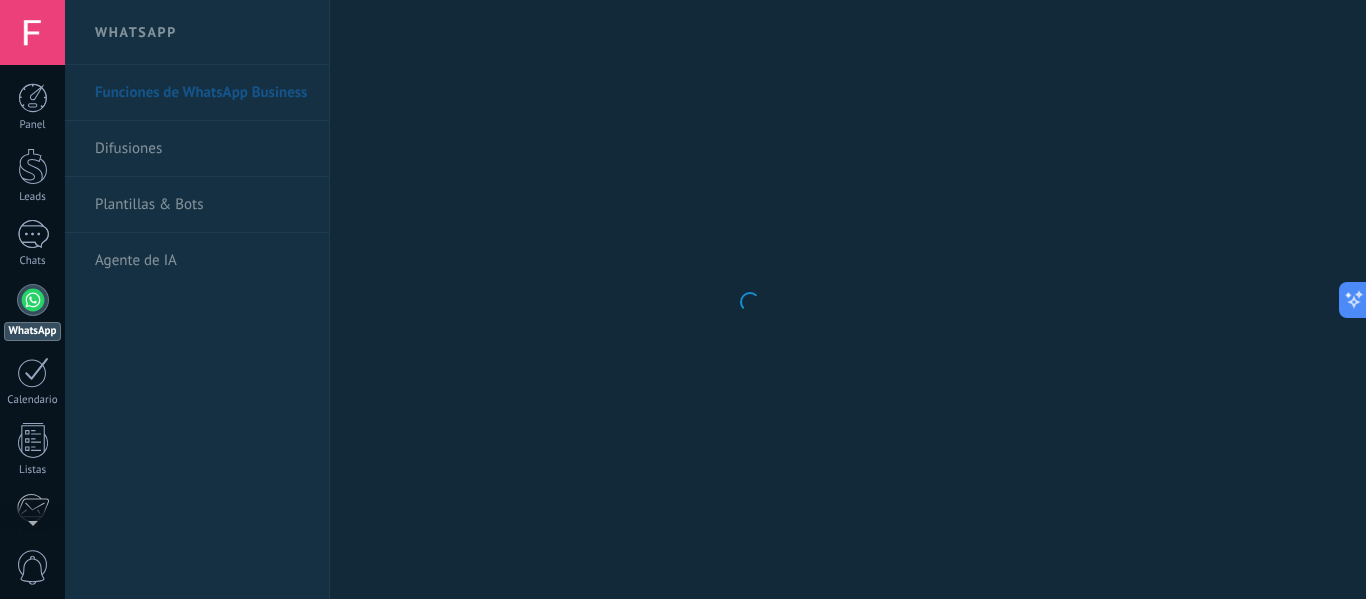 click on ".abccls-1,.abccls-2{fill-rule:evenodd}.abccls-2{fill:#fff} .abfcls-1{fill:none}.abfcls-2{fill:#fff} .abncls-1{isolation:isolate}.abncls-2{opacity:.06}.abncls-2,.abncls-3,.abncls-6{mix-blend-mode:multiply}.abncls-3{opacity:.15}.abncls-4,.abncls-8{fill:#fff}.abncls-5{fill:url(#abnlinear-gradient)}.abncls-6{opacity:.04}.abncls-7{fill:url(#abnlinear-gradient-2)}.abncls-8{fill-rule:evenodd} .abqst0{fill:#ffa200} .abwcls-1{fill:#252525} .cls-1{isolation:isolate} .acicls-1{fill:none} .aclcls-1{fill:#232323} .acnst0{display:none} .addcls-1,.addcls-2{fill:none;stroke-miterlimit:10}.addcls-1{stroke:#dfe0e5}.addcls-2{stroke:#a1a7ab} .adecls-1,.adecls-2{fill:none;stroke-miterlimit:10}.adecls-1{stroke:#dfe0e5}.adecls-2{stroke:#a1a7ab} .adqcls-1{fill:#8591a5;fill-rule:evenodd} .aeccls-1{fill:#5c9f37} .aeecls-1{fill:#f86161} .aejcls-1{fill:#8591a5;fill-rule:evenodd} .aekcls-1{fill-rule:evenodd} .aelcls-1{fill-rule:evenodd;fill:currentColor} .aemcls-1{fill-rule:evenodd;fill:currentColor} .aencls-2{fill:#f86161;opacity:.3}" at bounding box center [683, 299] 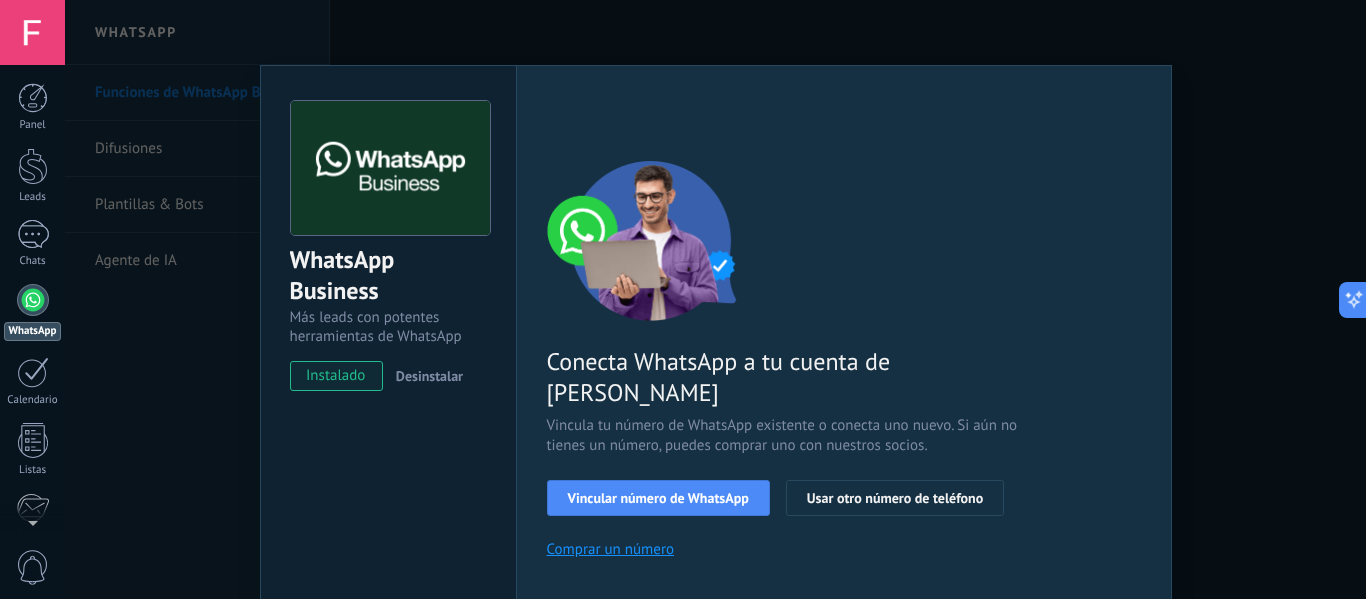 scroll, scrollTop: 100, scrollLeft: 0, axis: vertical 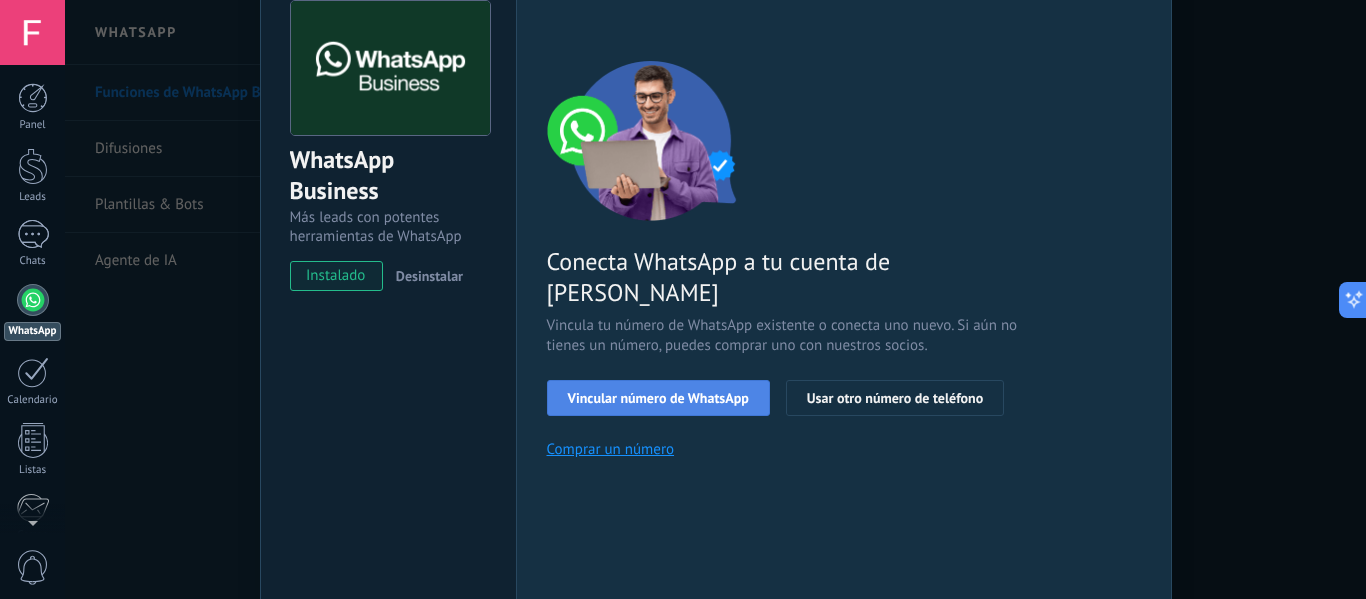 click on "Vincular número de WhatsApp" at bounding box center [658, 398] 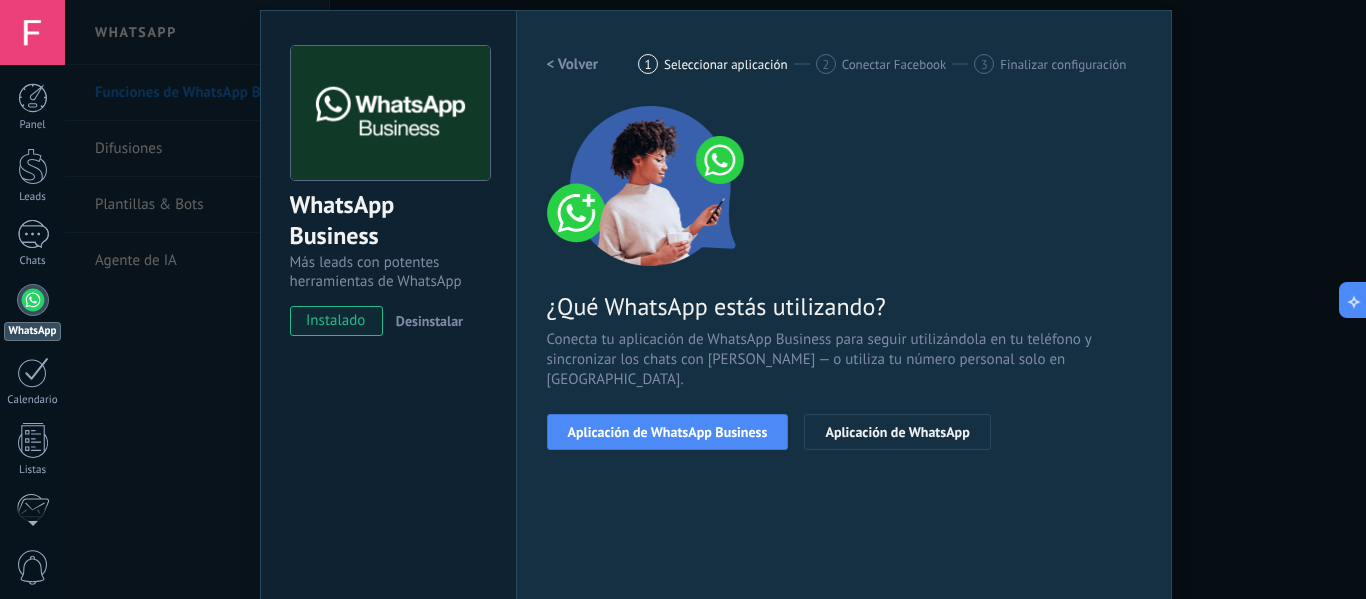 scroll, scrollTop: 100, scrollLeft: 0, axis: vertical 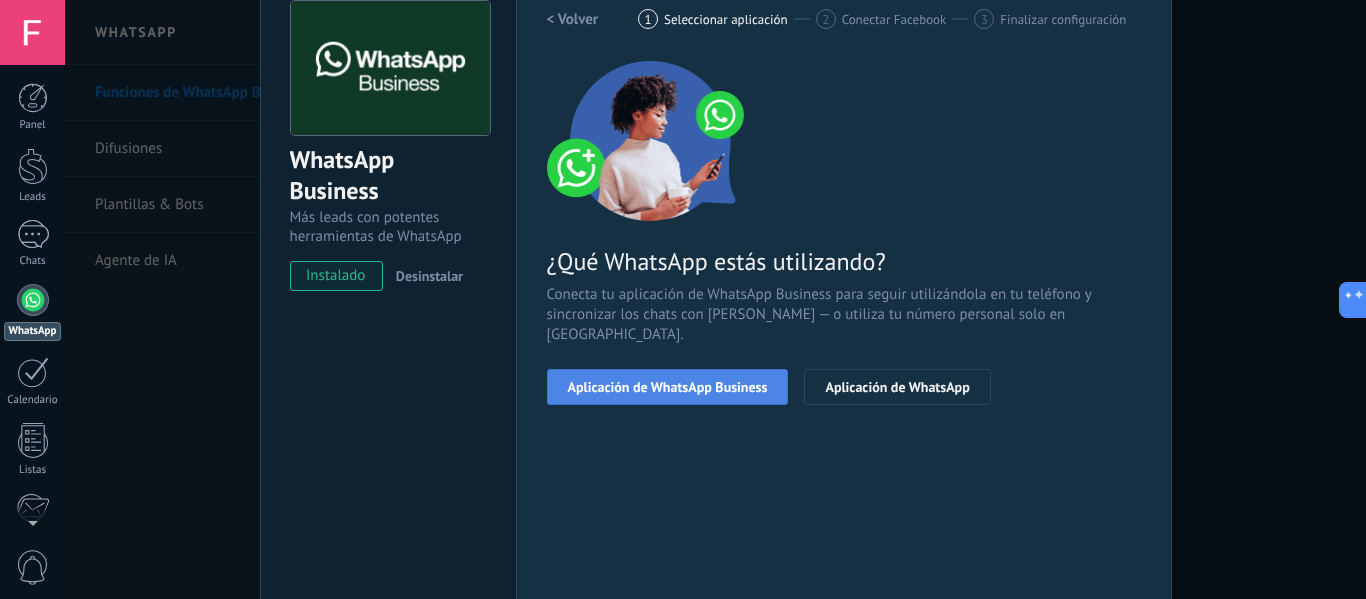 click on "Aplicación de WhatsApp Business" at bounding box center (668, 387) 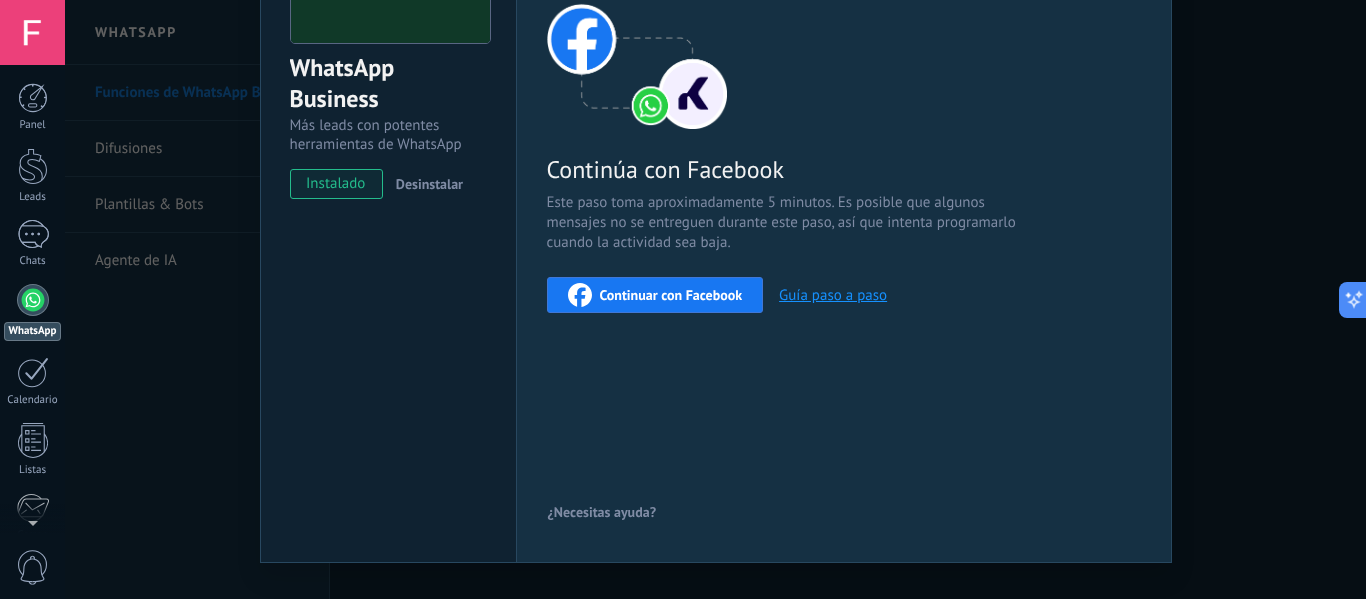 scroll, scrollTop: 200, scrollLeft: 0, axis: vertical 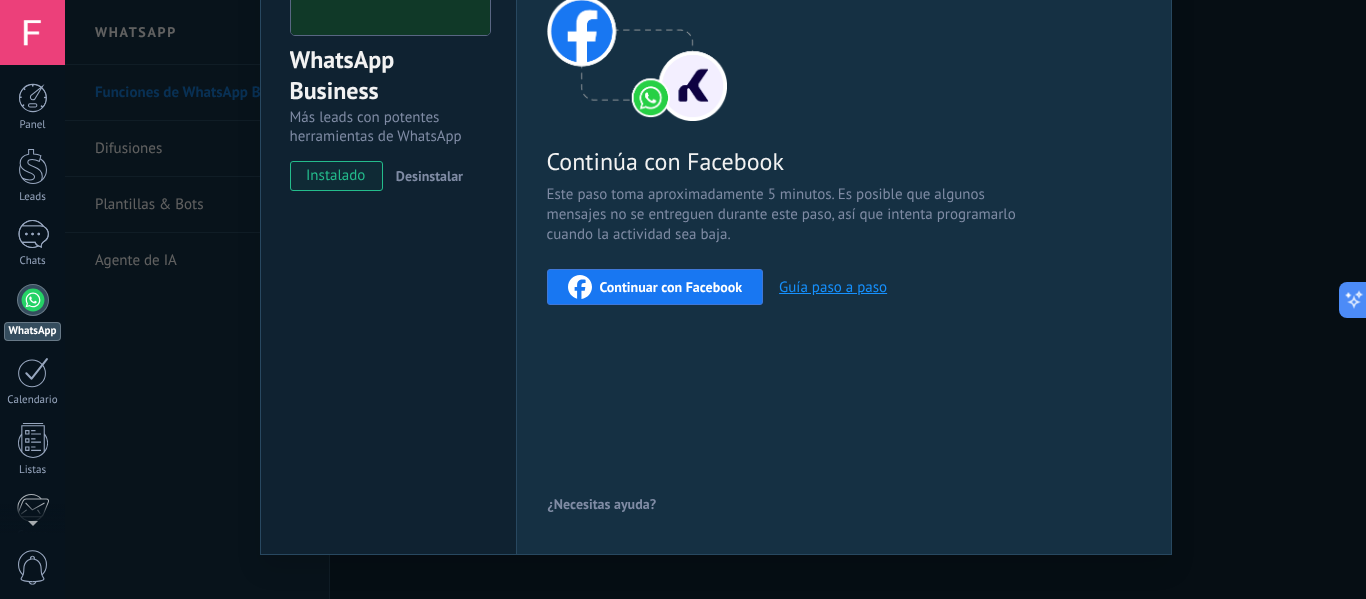 click on "Continuar con Facebook" at bounding box center (671, 287) 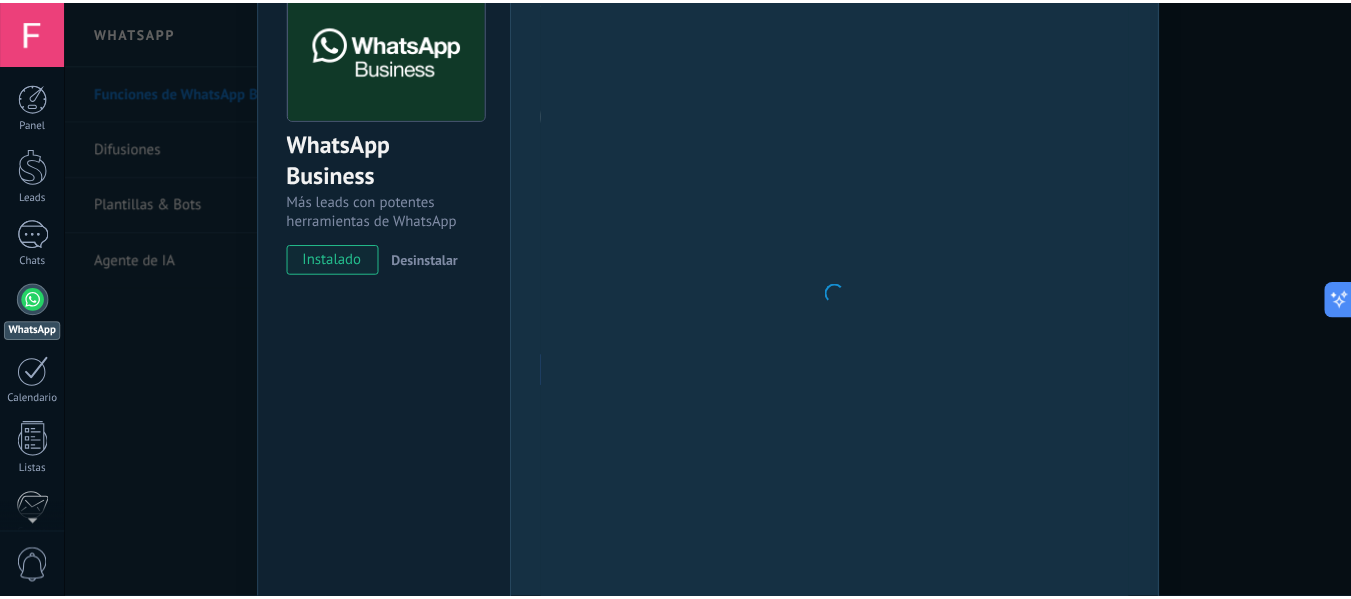 scroll, scrollTop: 0, scrollLeft: 0, axis: both 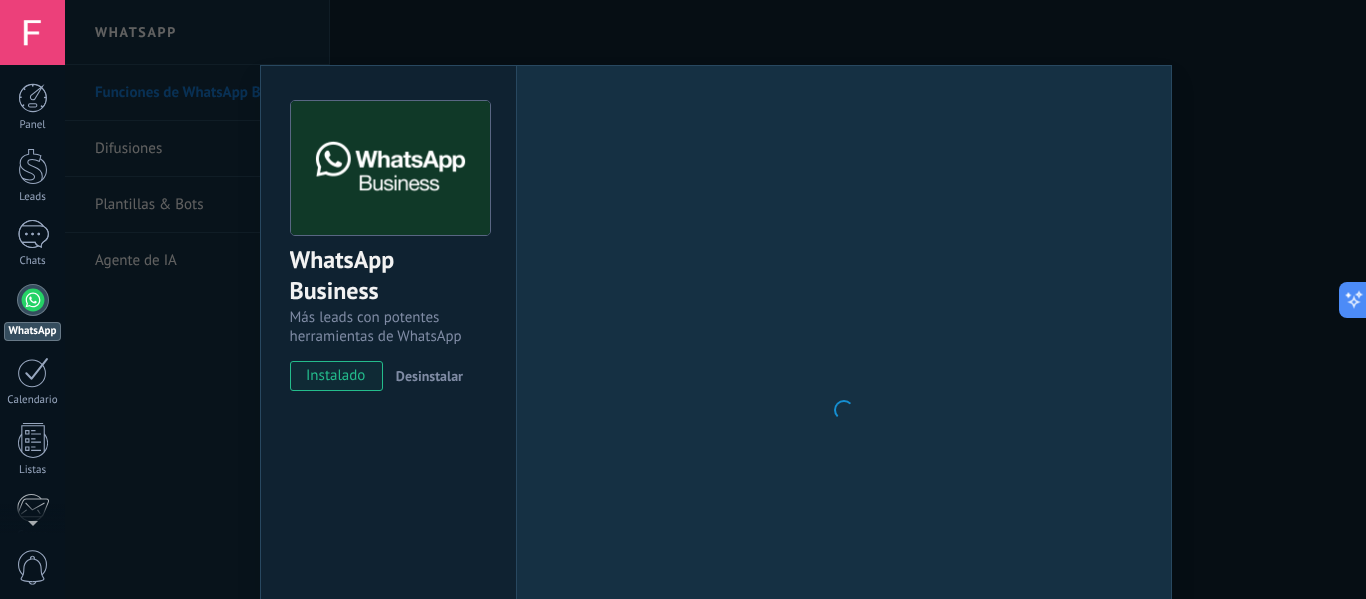 click on "WhatsApp Business Más leads con potentes herramientas de WhatsApp instalado Desinstalar Configuraciones Autorizaciones Esta pestaña registra a los usuarios que han concedido acceso a las integración a esta cuenta. Si deseas remover la posibilidad que un usuario pueda enviar solicitudes a la cuenta en nombre de esta integración, puedes revocar el acceso. Si el acceso a todos los usuarios es revocado, la integración dejará de funcionar. Esta aplicacion está instalada, pero nadie le ha dado acceso aun. WhatsApp Cloud API más _:  Guardar < Volver 1 Seleccionar aplicación 2 Conectar Facebook  3 Finalizar configuración Continúa con Facebook Este paso toma aproximadamente 5 minutos. Es posible que algunos mensajes no se entreguen durante este paso, así que intenta programarlo cuando la actividad sea baja. Continuar con Facebook Guía paso a paso ¿Necesitas ayuda?" at bounding box center [715, 299] 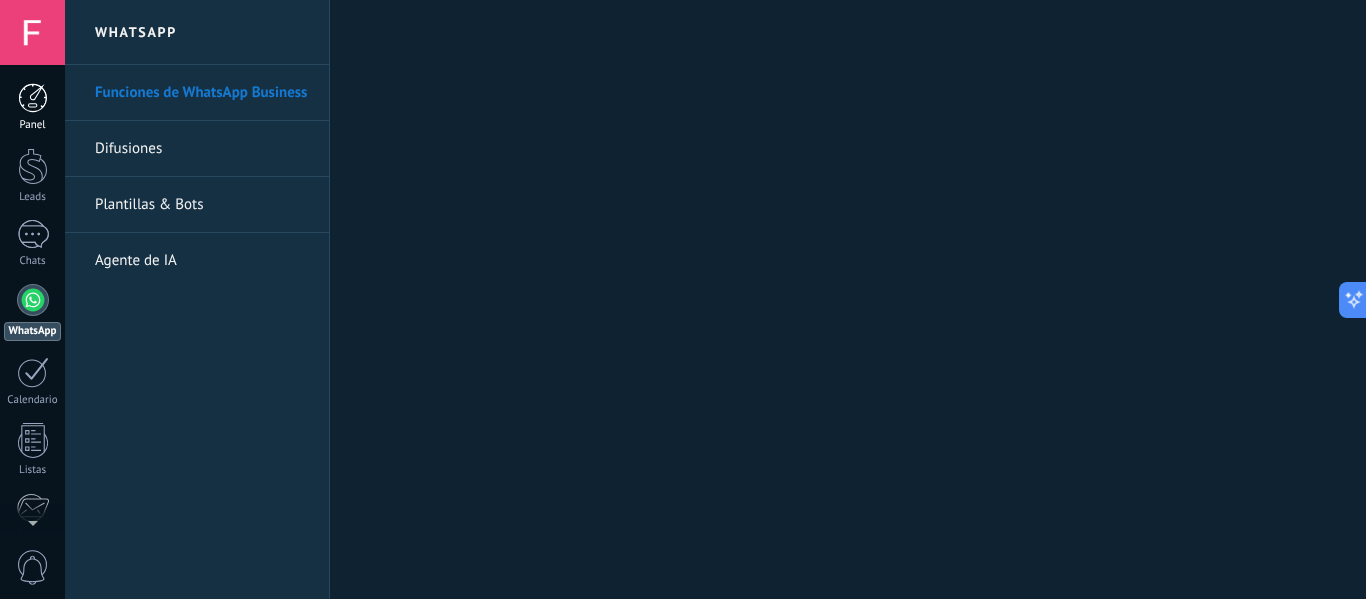 click on "Panel" at bounding box center [32, 107] 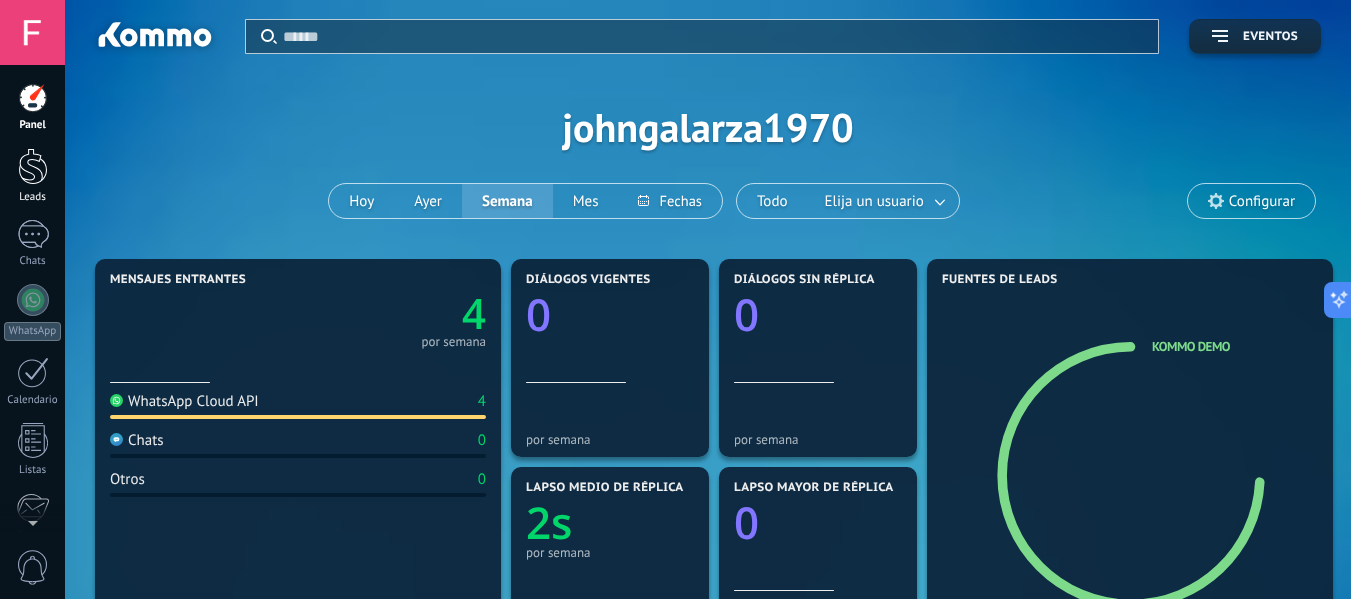 click at bounding box center [33, 166] 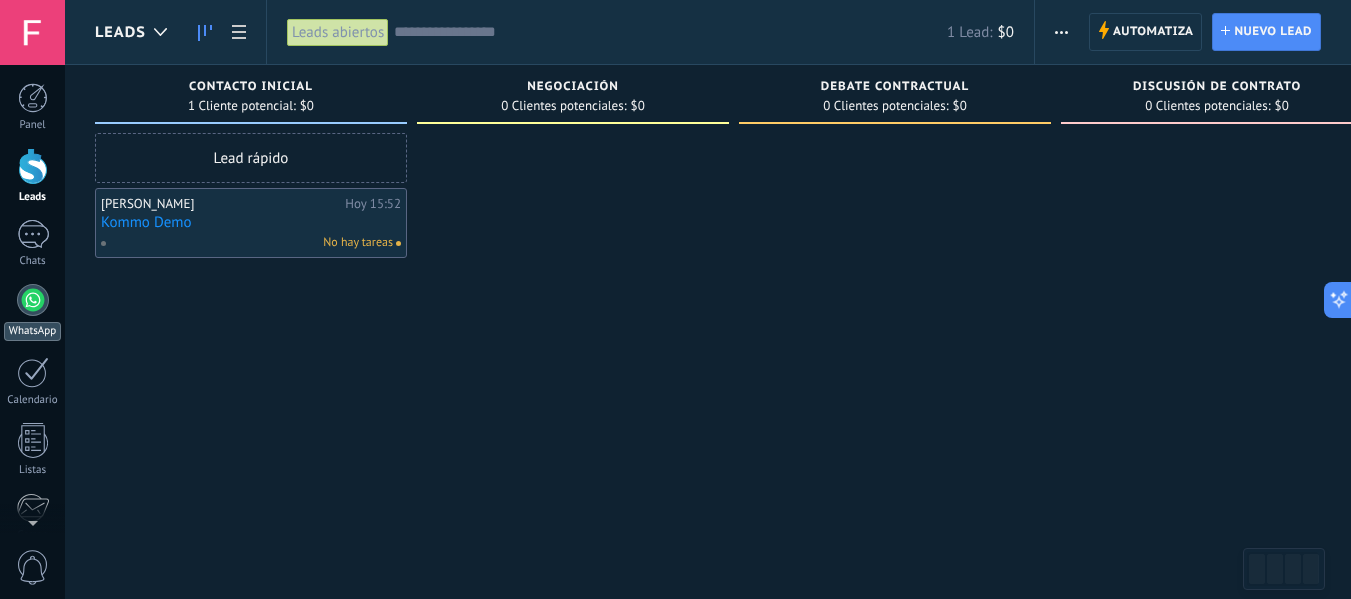 click at bounding box center (33, 300) 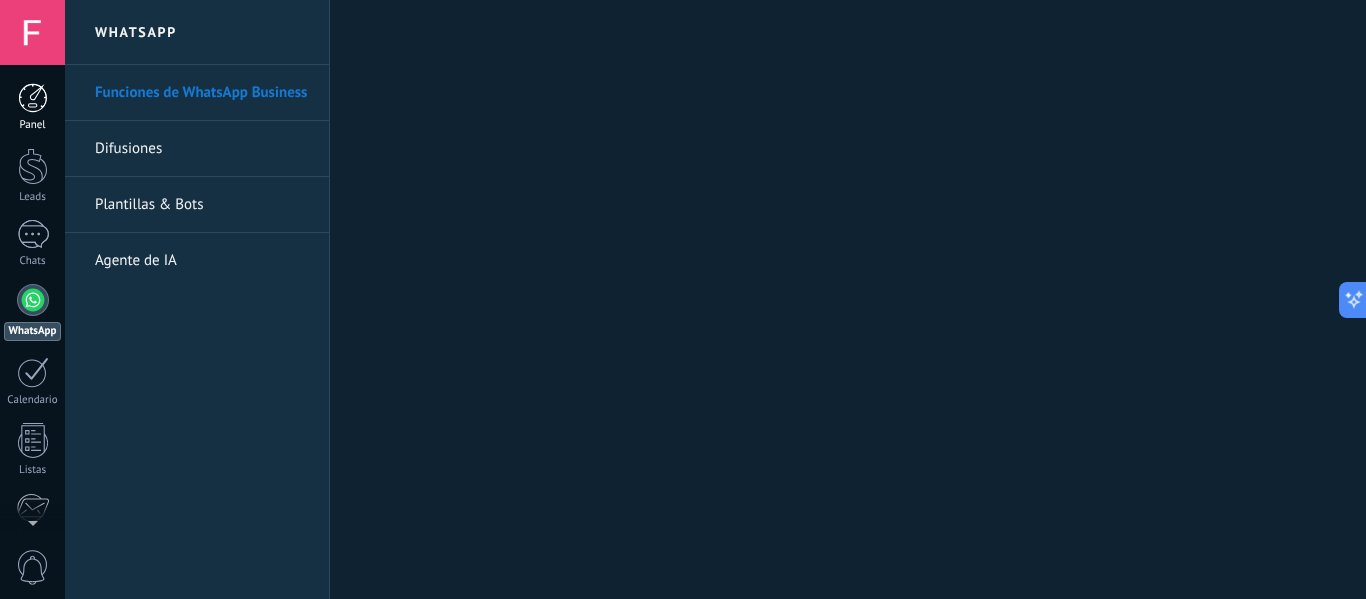 click on "Panel" at bounding box center (32, 107) 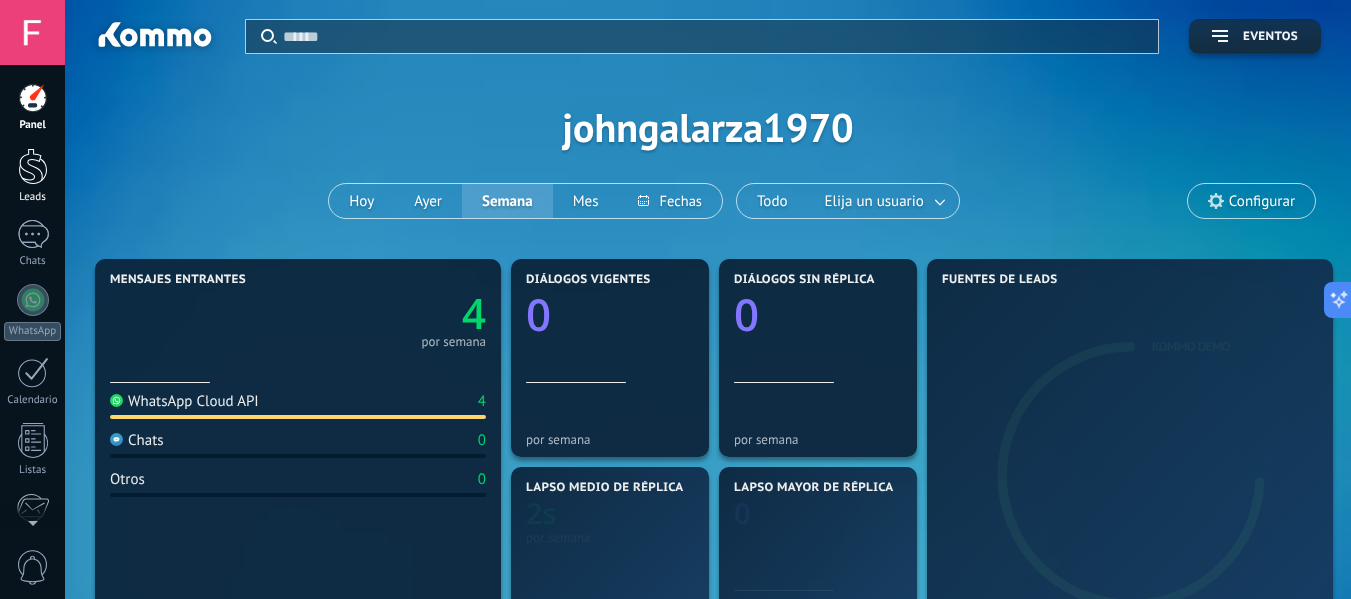 click on "Leads" at bounding box center (32, 176) 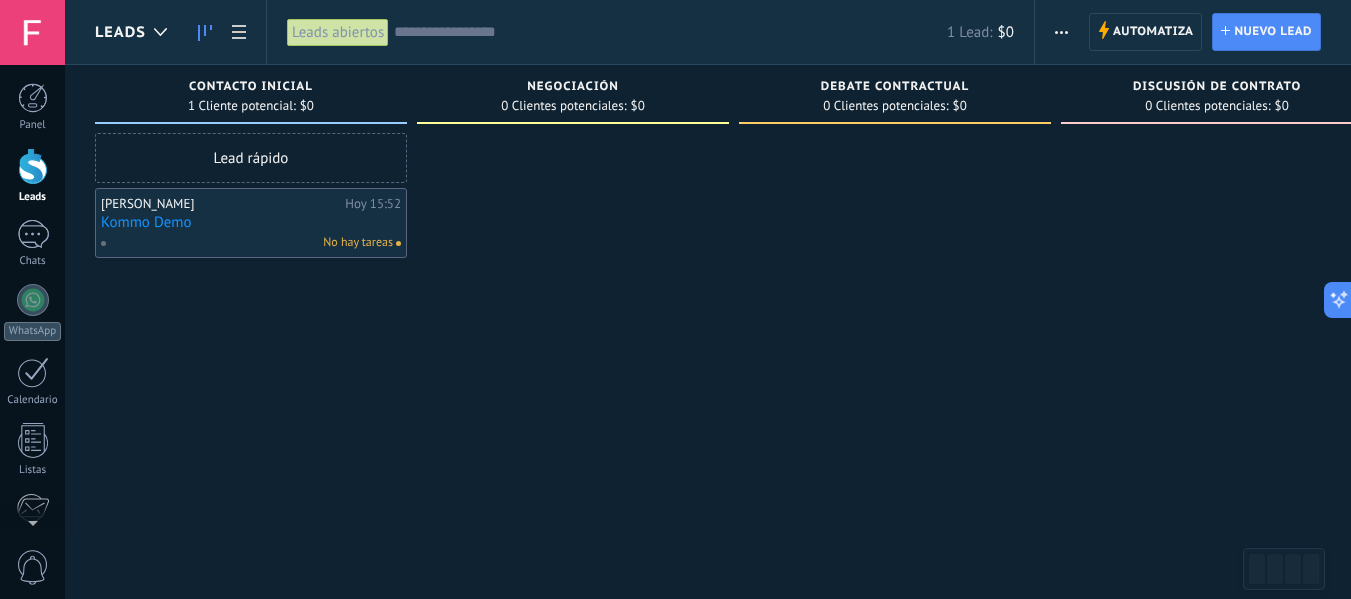 click on "Lead rápido" at bounding box center [251, 158] 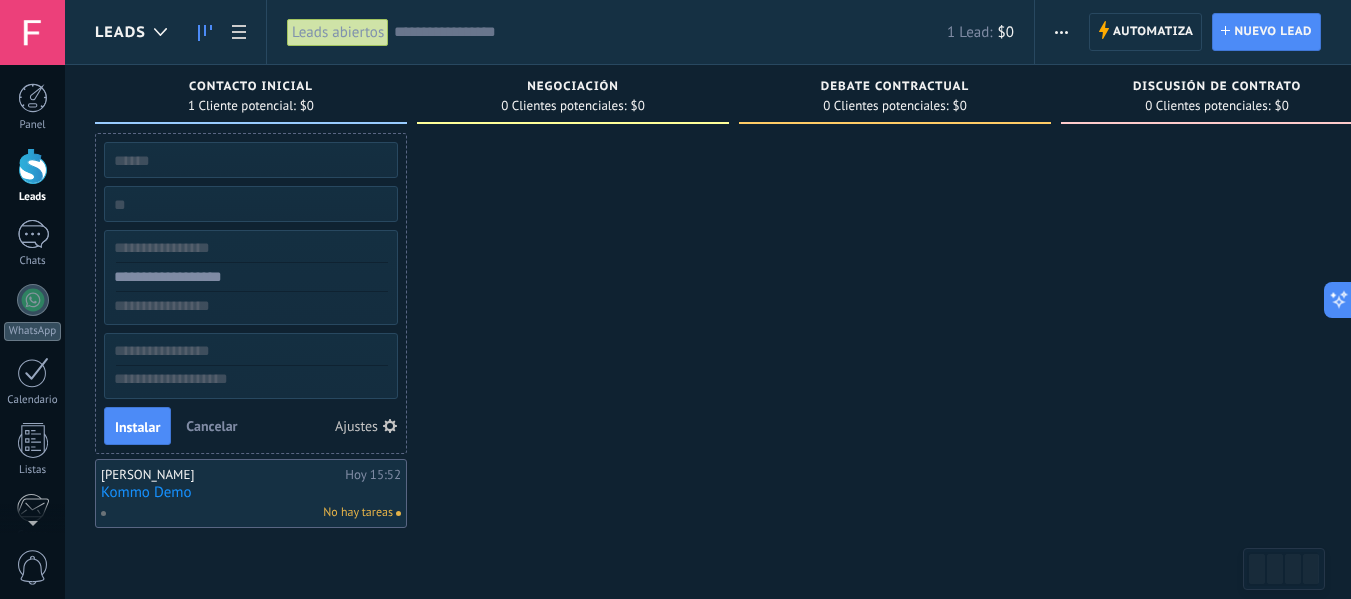 click at bounding box center [573, 330] 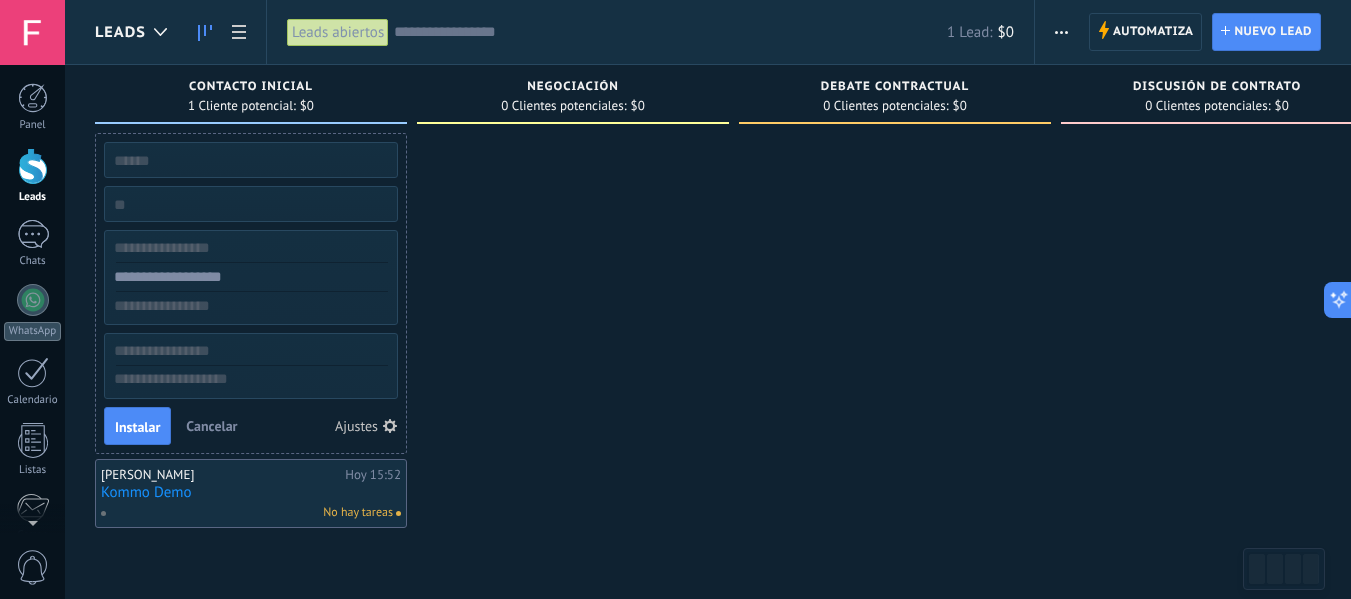 click on "Negociación 0  Clientes potenciales:  $0" at bounding box center (578, 296) 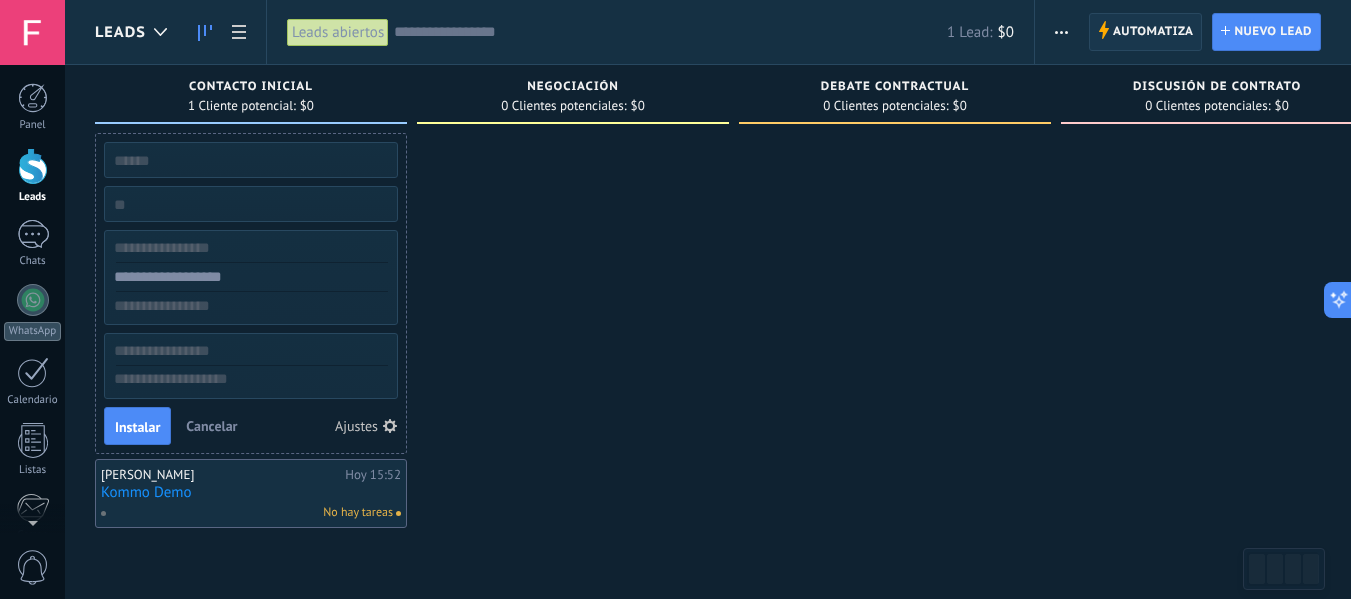 click on "Automatiza" at bounding box center (1153, 32) 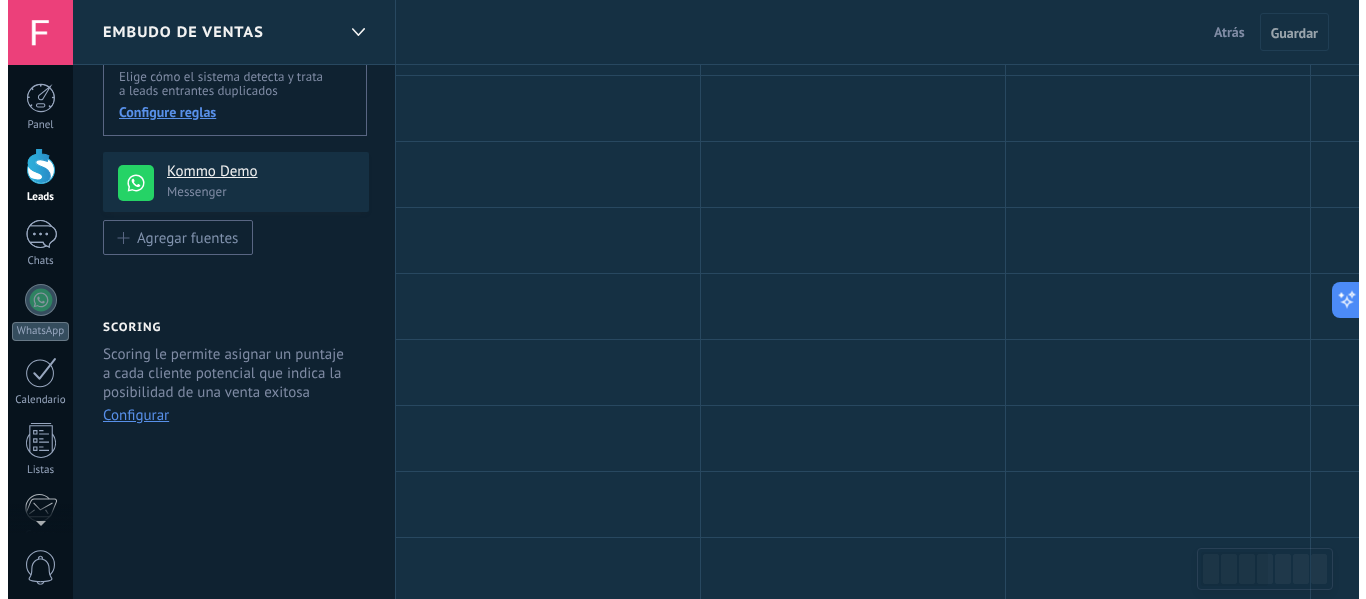 scroll, scrollTop: 0, scrollLeft: 0, axis: both 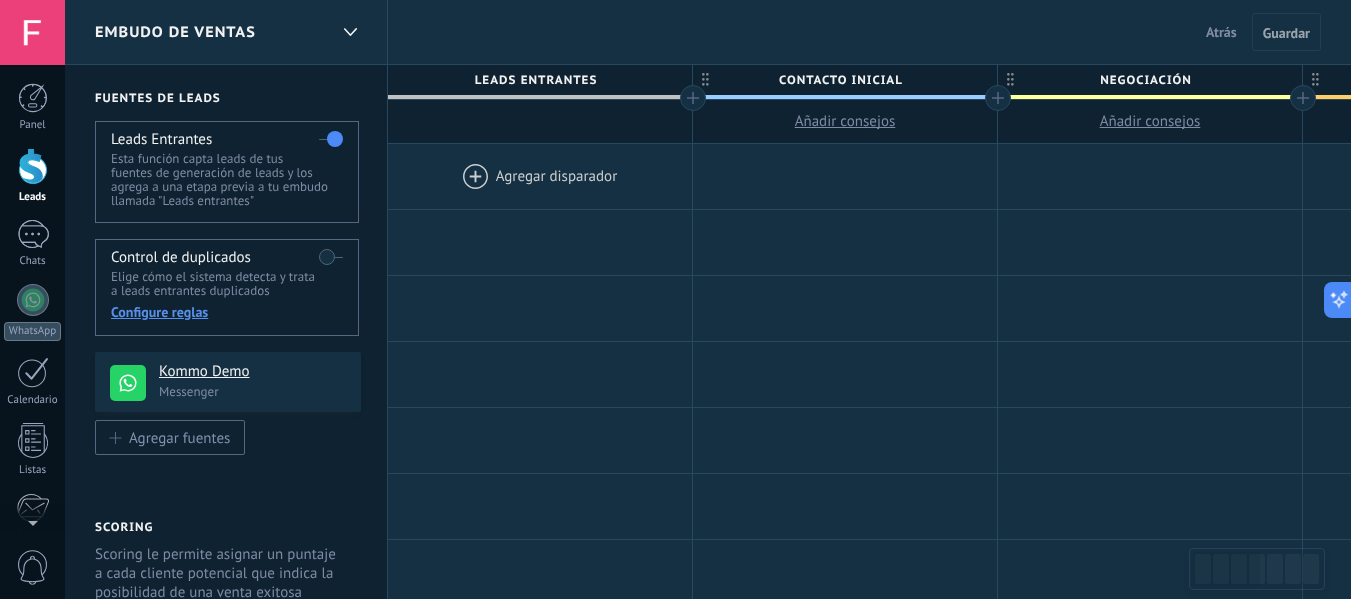 click at bounding box center (540, 176) 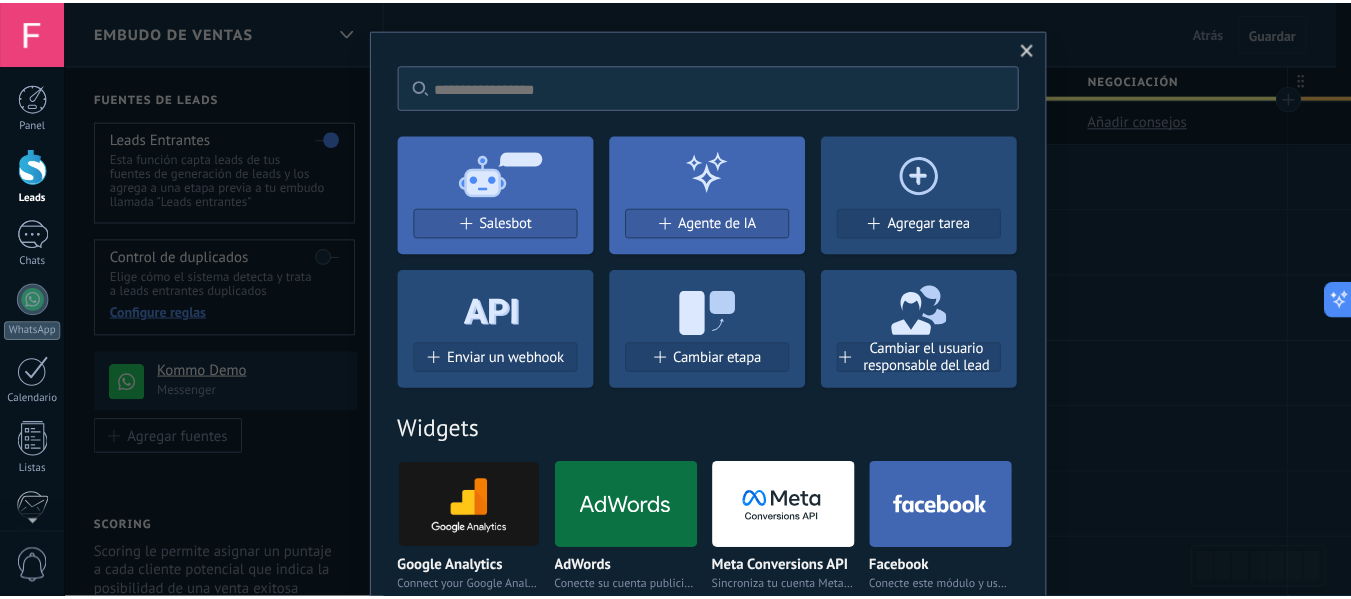 scroll, scrollTop: 0, scrollLeft: 0, axis: both 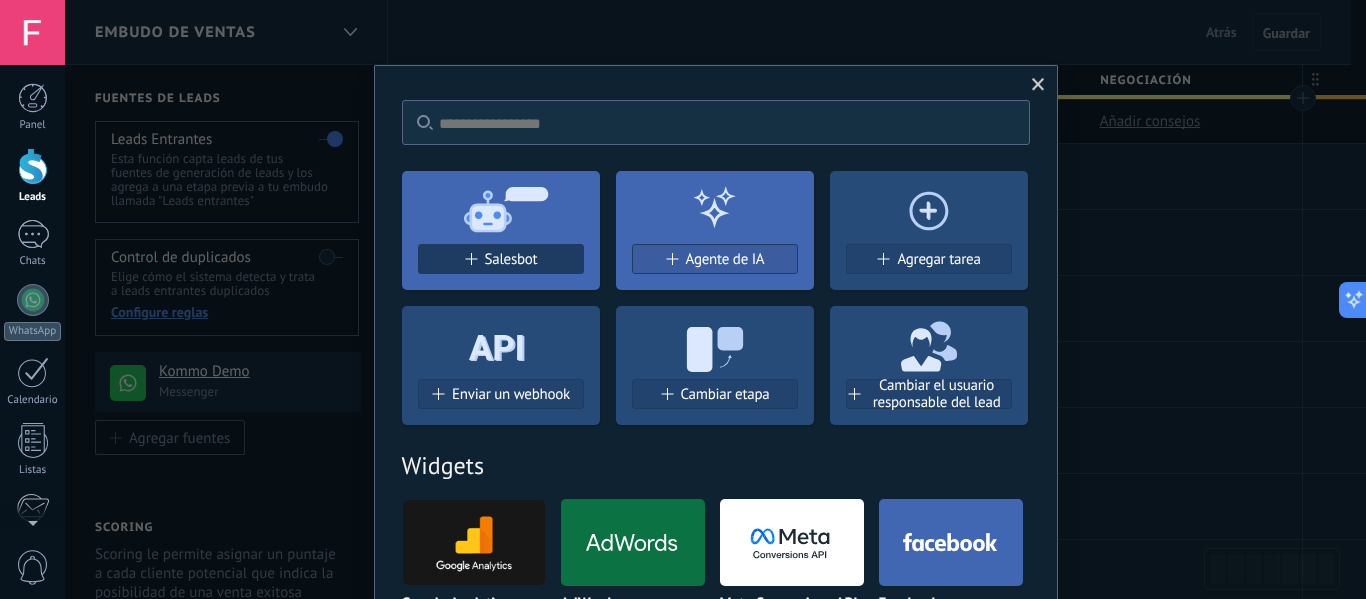 click on "Salesbot" at bounding box center (511, 259) 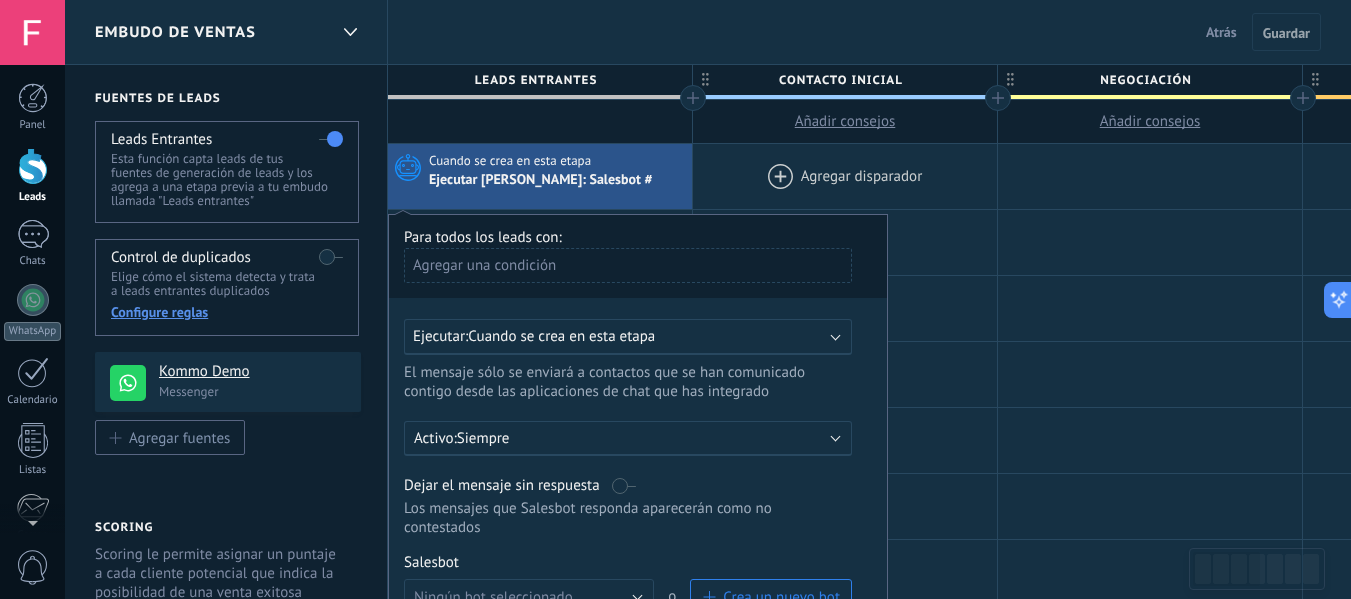 click at bounding box center [845, 176] 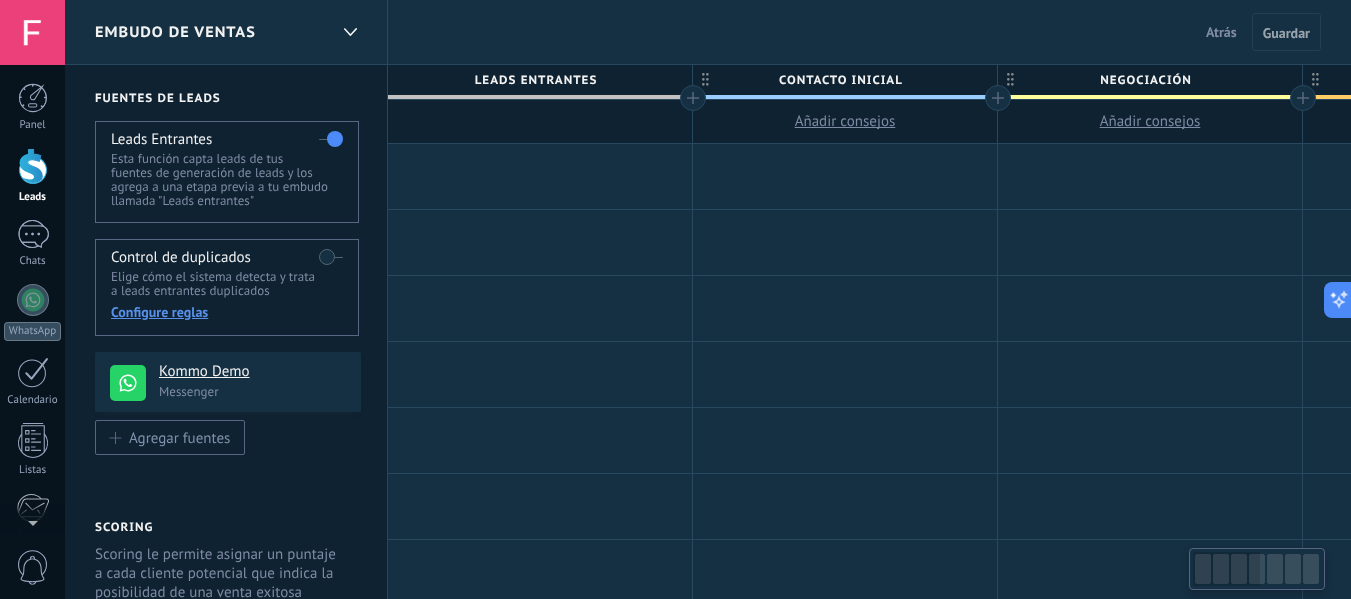 click at bounding box center (540, 176) 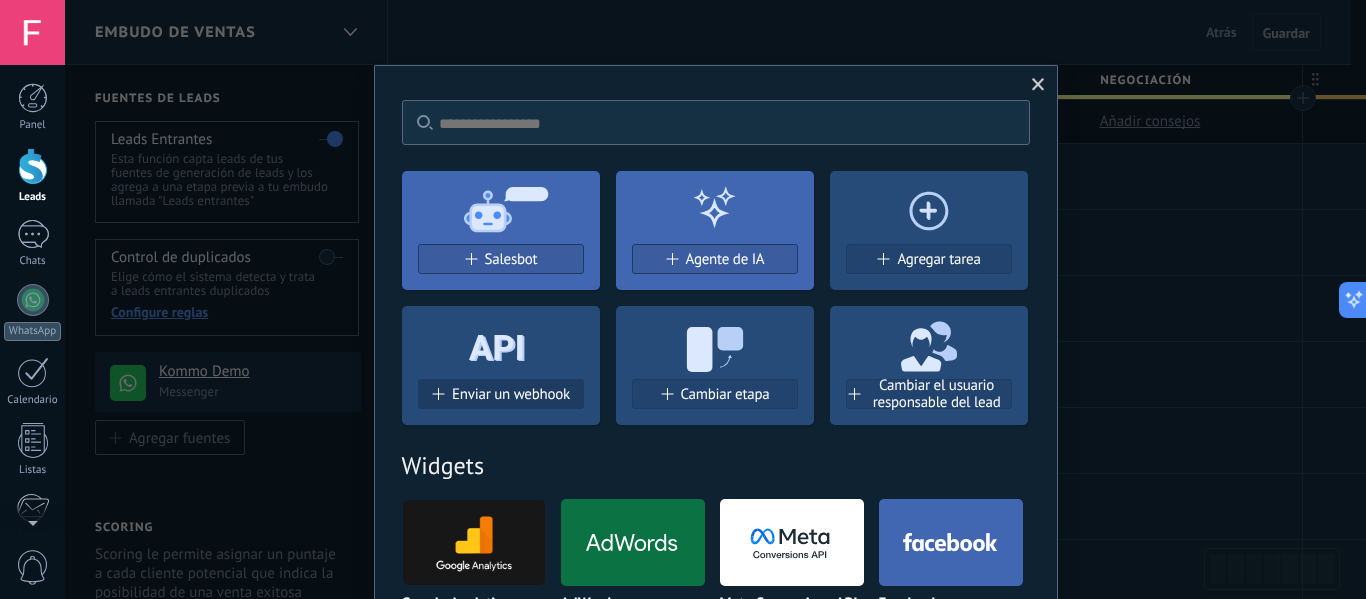 click on "Enviar un webhook" at bounding box center (511, 394) 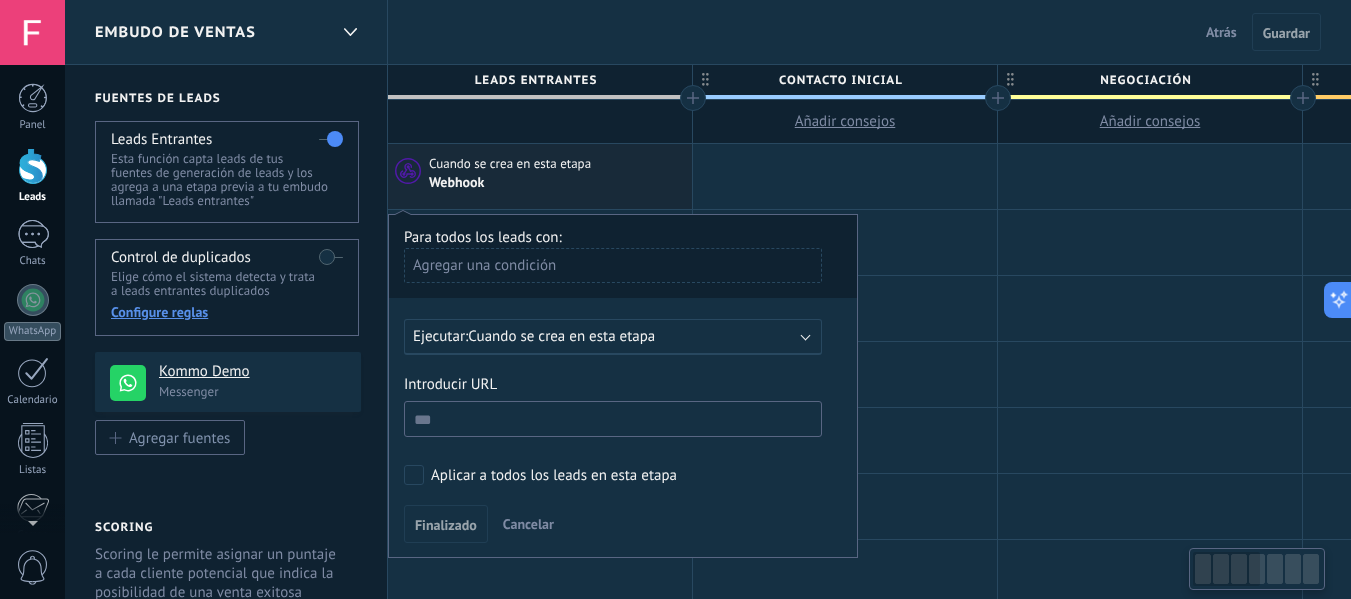 click on "Cuando se crea en esta etapa" at bounding box center (561, 336) 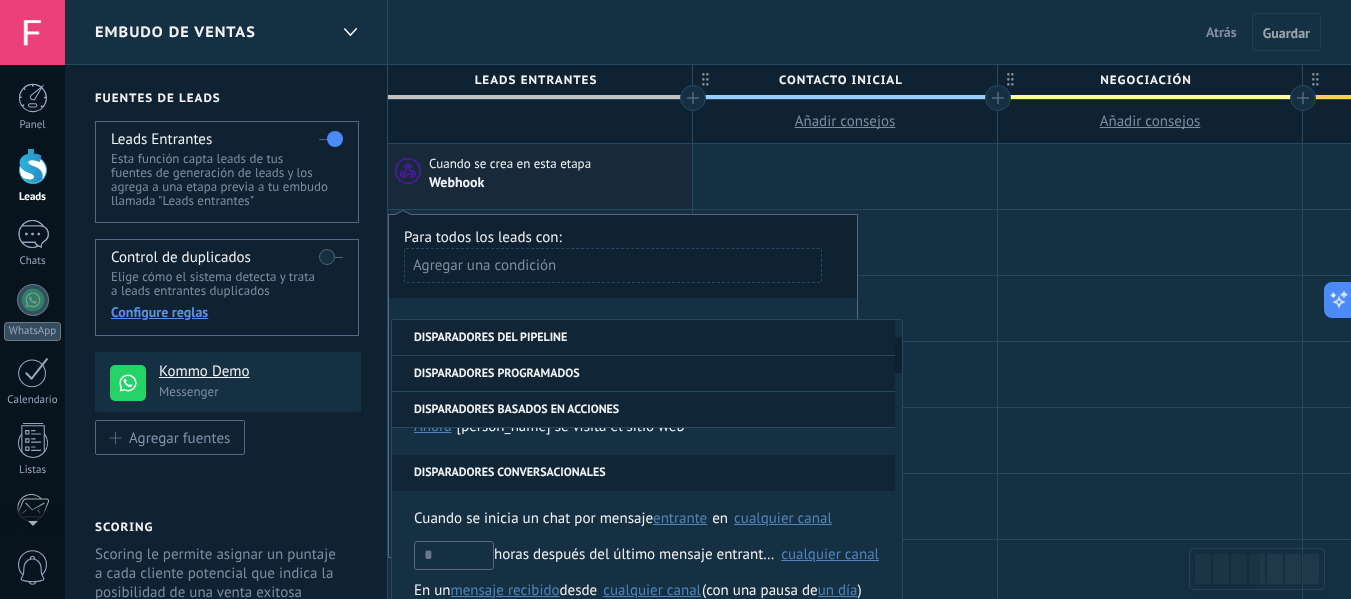 scroll, scrollTop: 328, scrollLeft: 0, axis: vertical 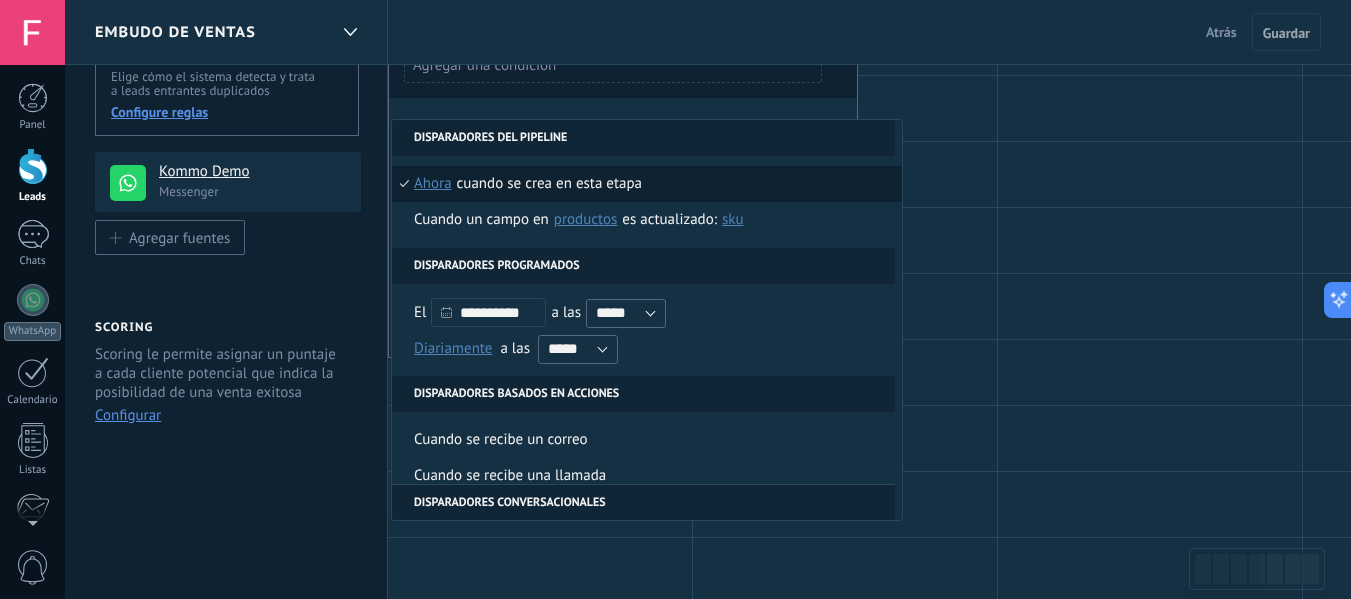 click on "**********" at bounding box center [623, 186] 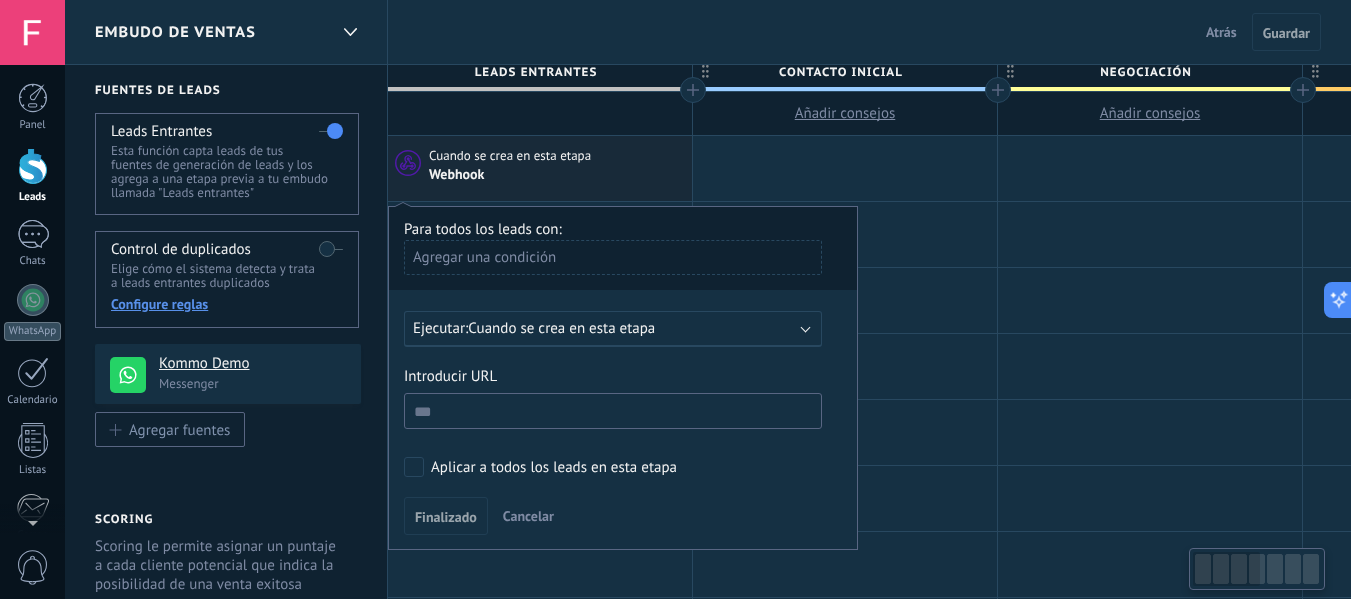 scroll, scrollTop: 0, scrollLeft: 0, axis: both 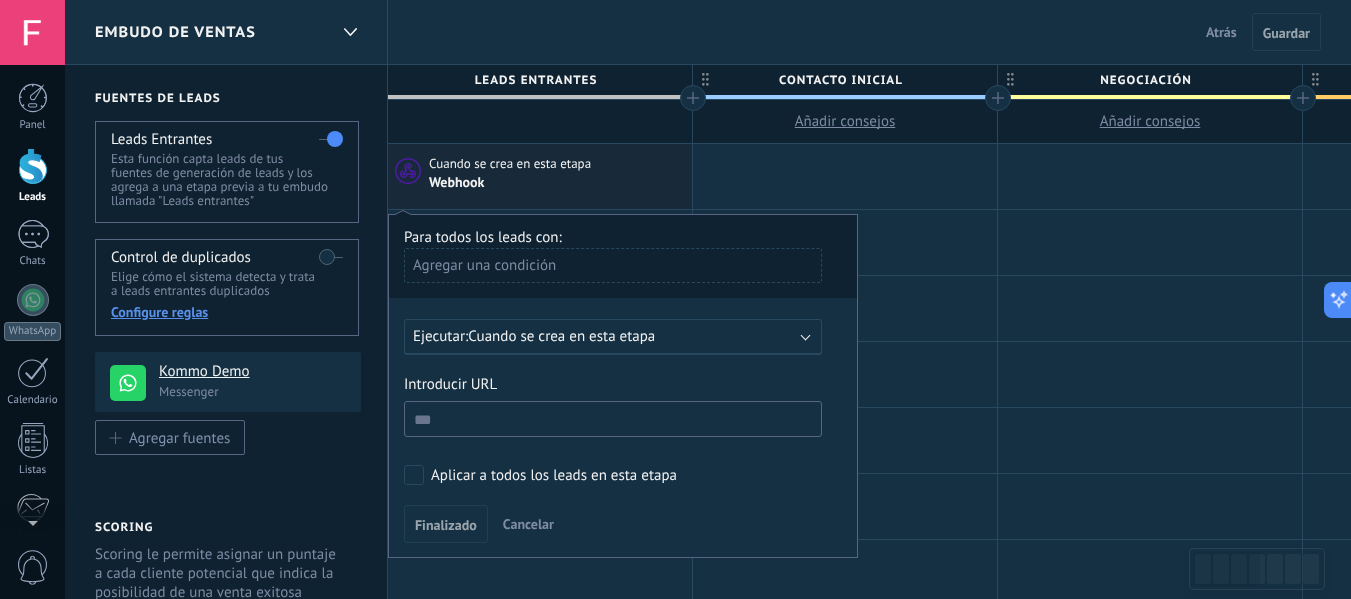 click on "Agregar una condición" at bounding box center (613, 265) 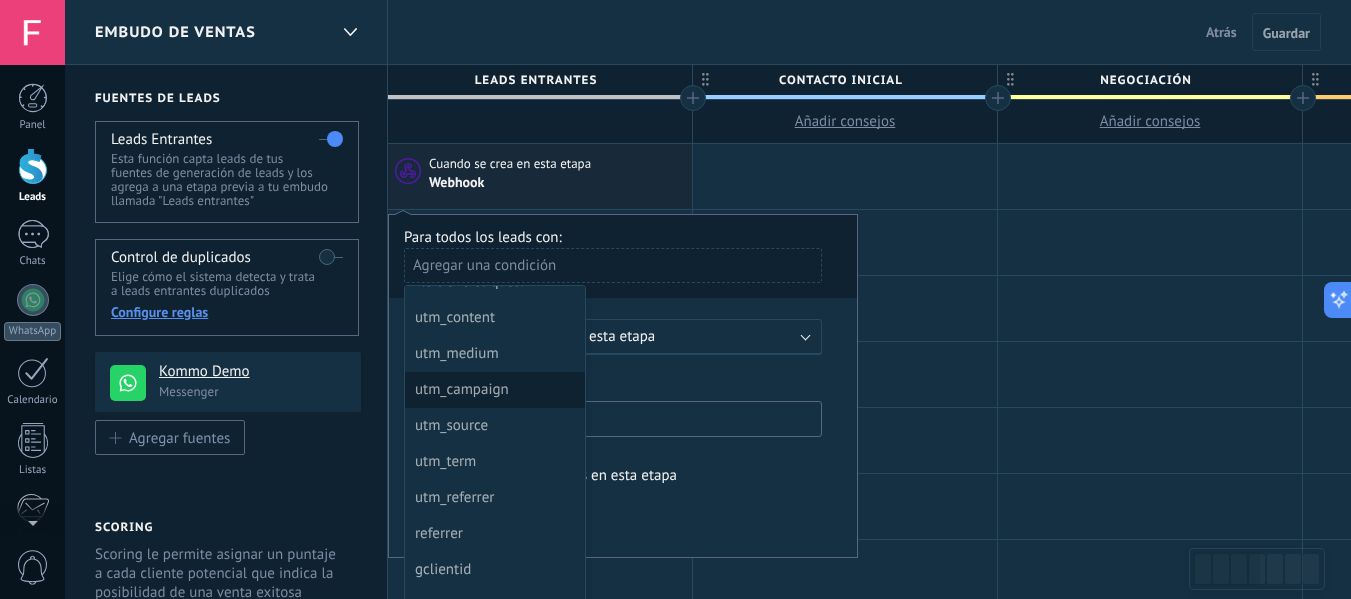 scroll, scrollTop: 144, scrollLeft: 0, axis: vertical 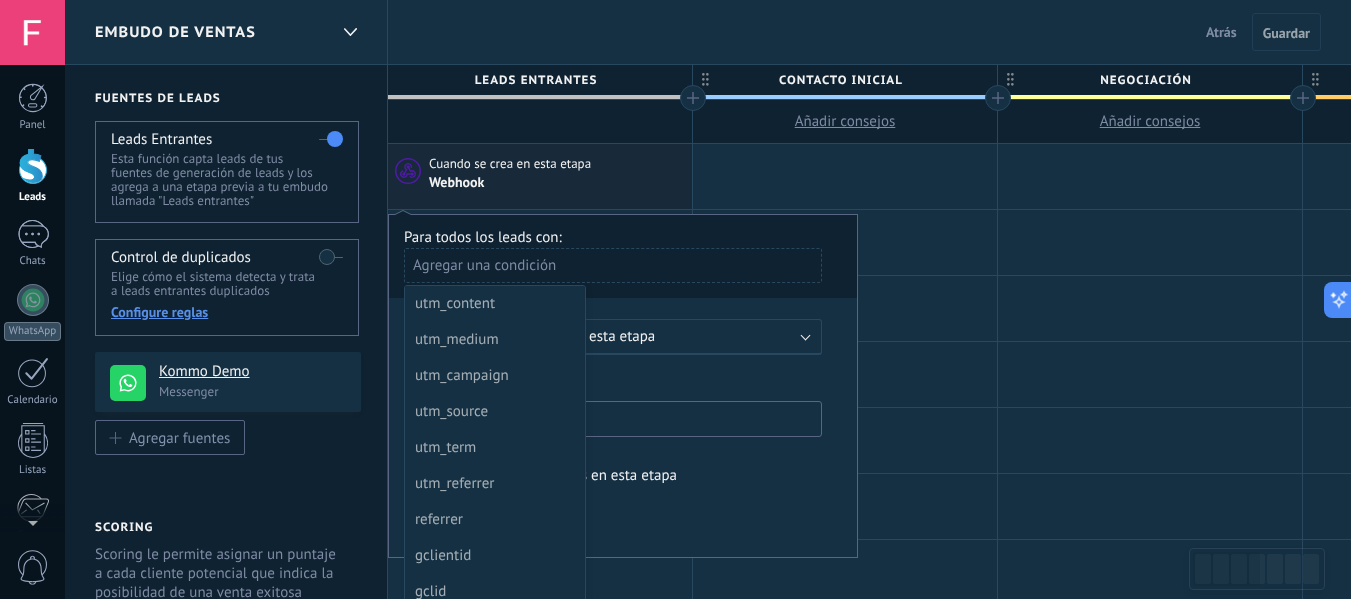 click at bounding box center [623, 386] 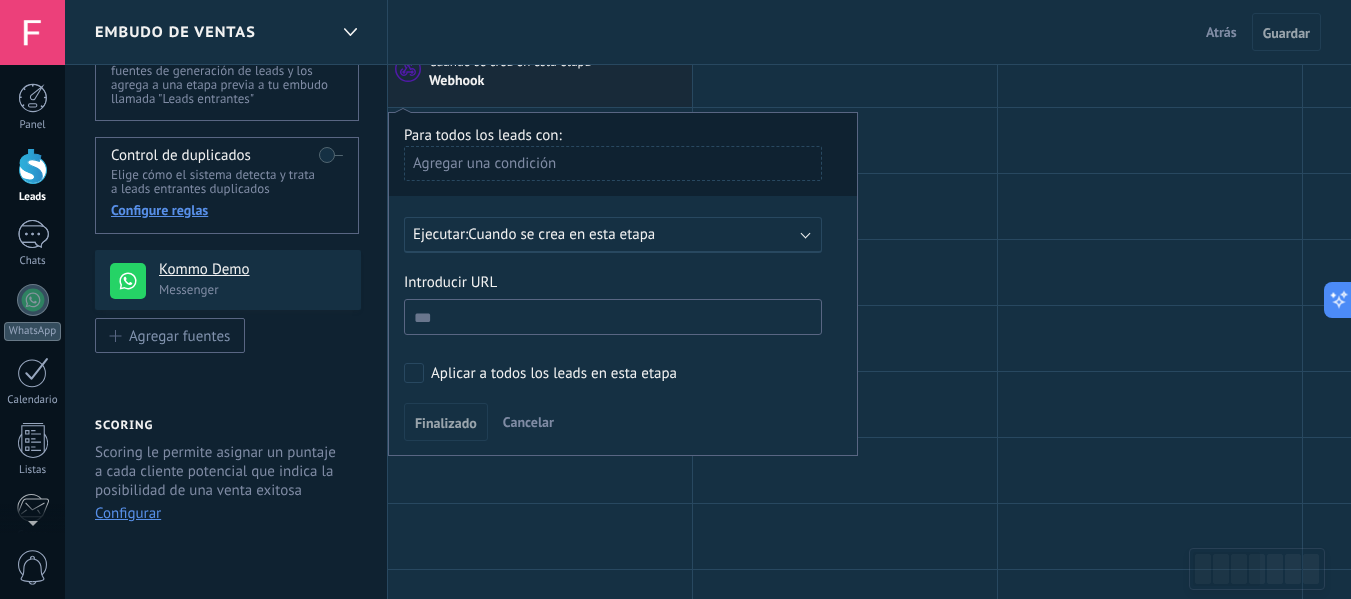 scroll, scrollTop: 100, scrollLeft: 0, axis: vertical 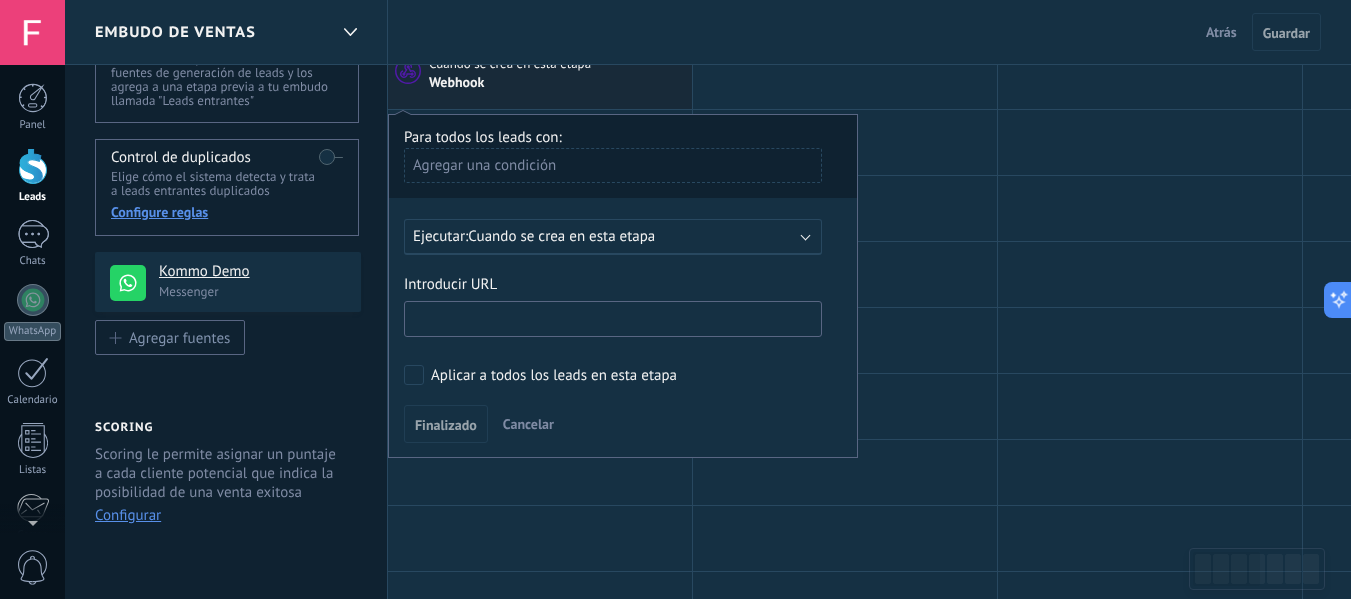 click at bounding box center (613, 319) 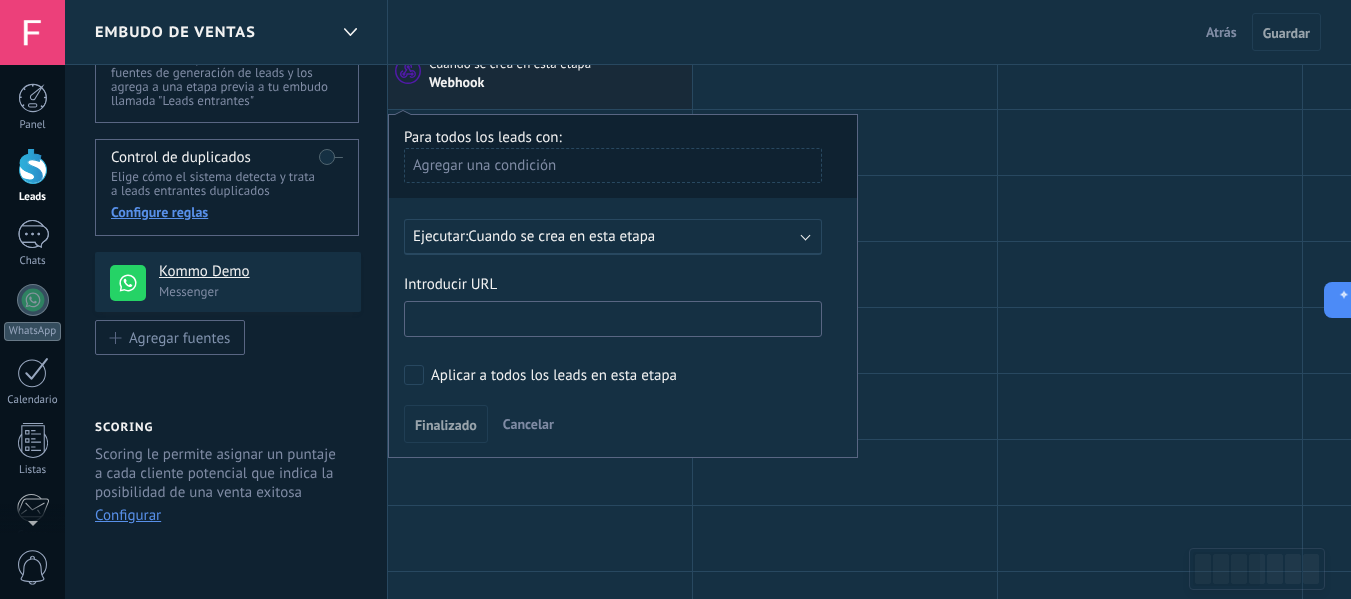 paste on "**********" 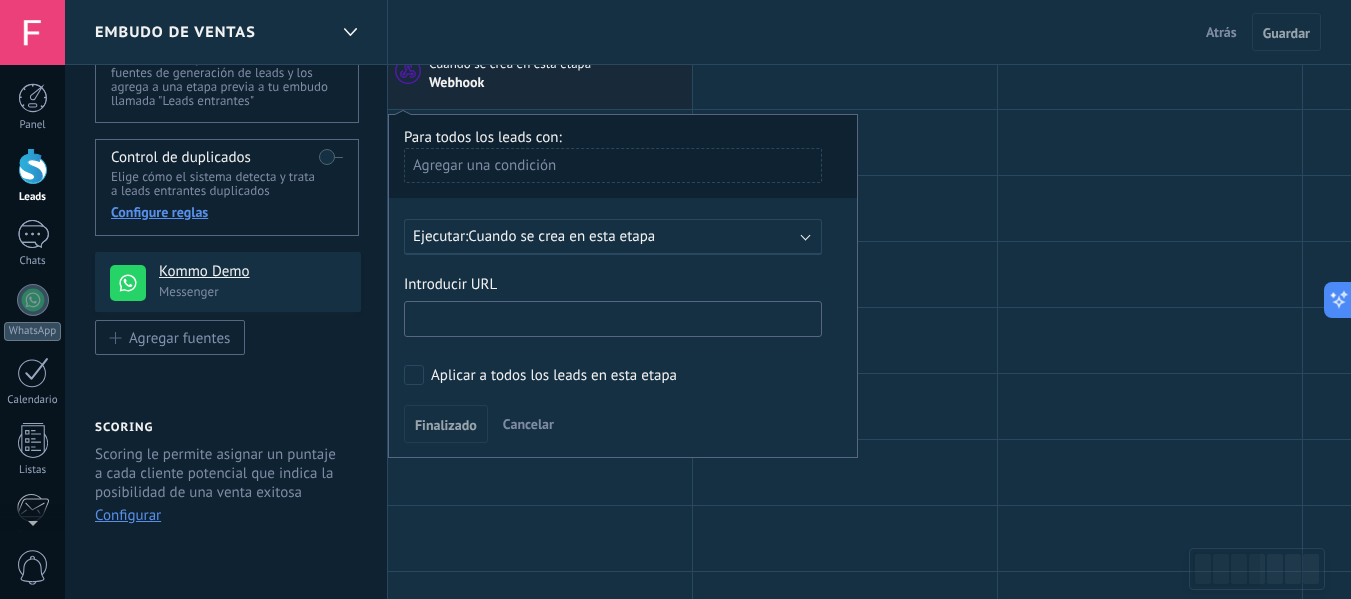 paste on "**********" 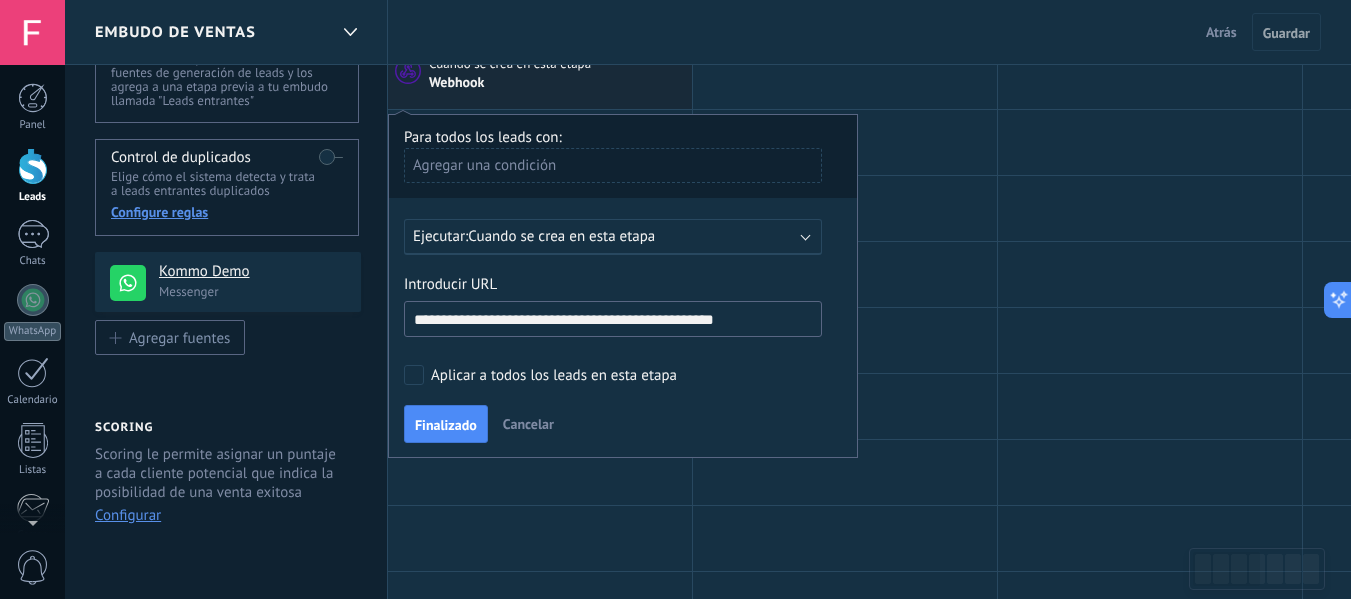 scroll, scrollTop: 0, scrollLeft: 0, axis: both 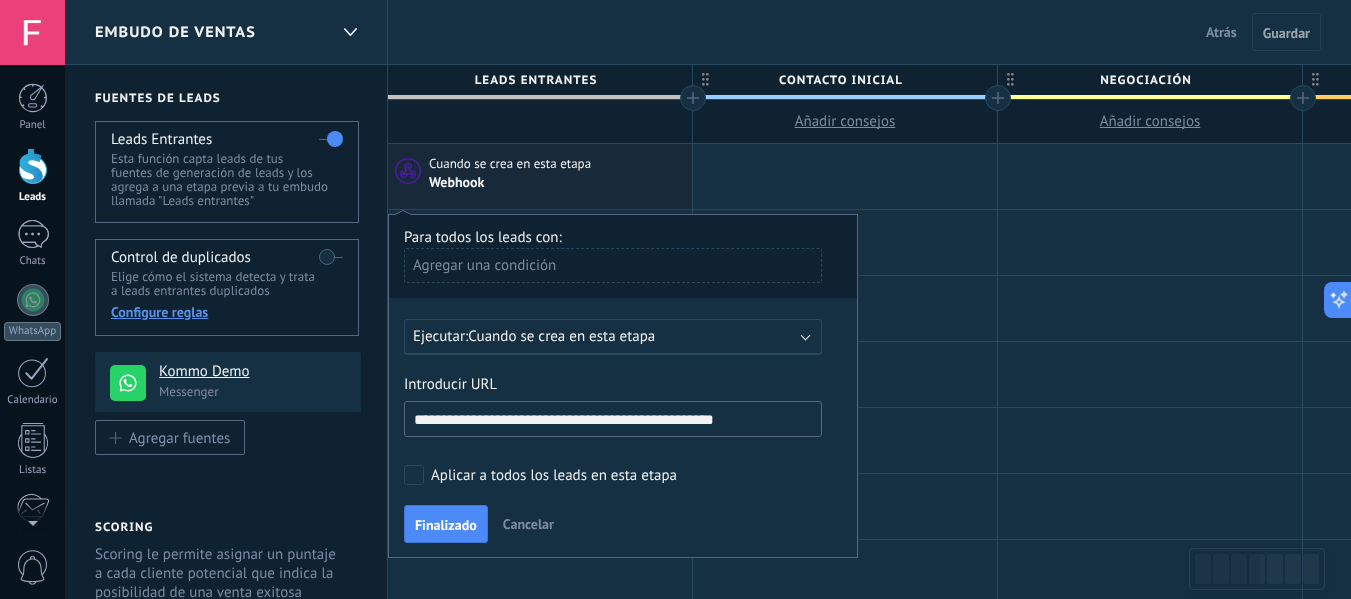 type on "**********" 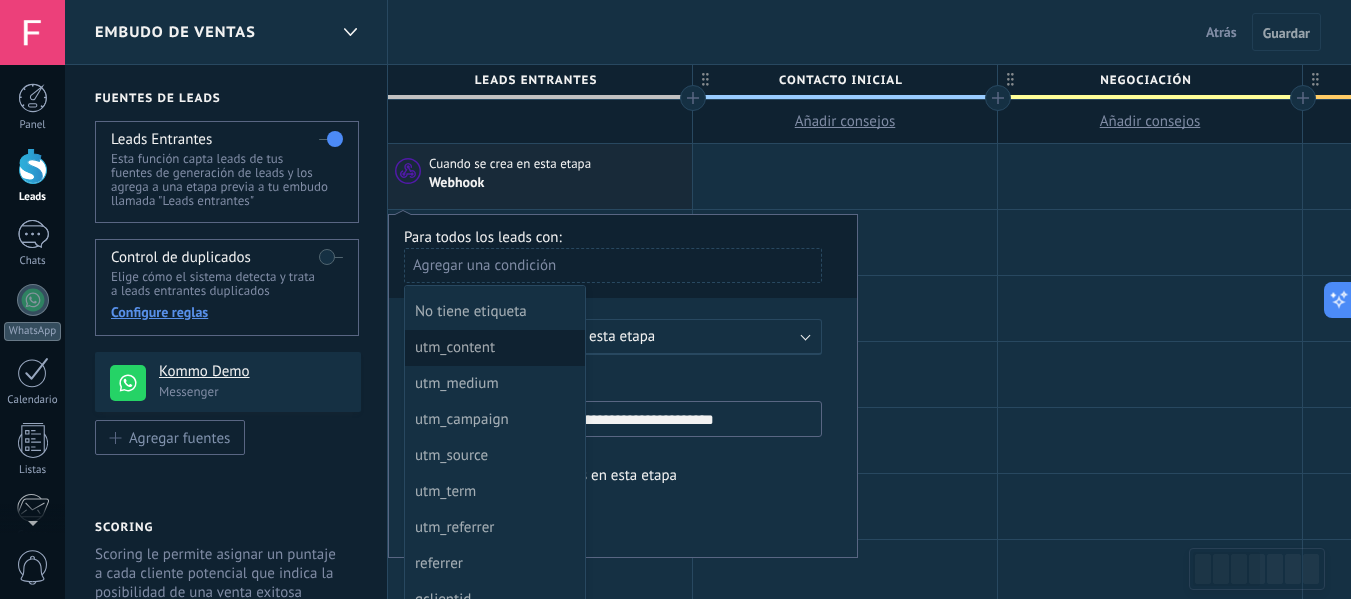 scroll, scrollTop: 144, scrollLeft: 0, axis: vertical 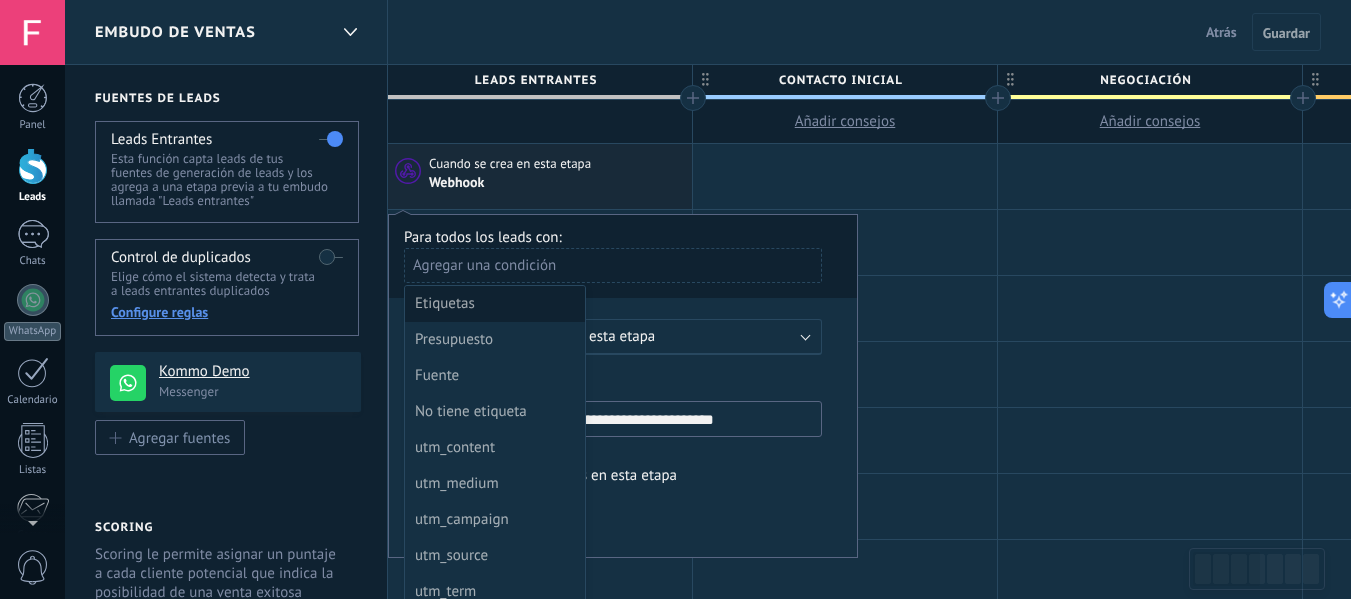 click on "Etiquetas" at bounding box center (493, 304) 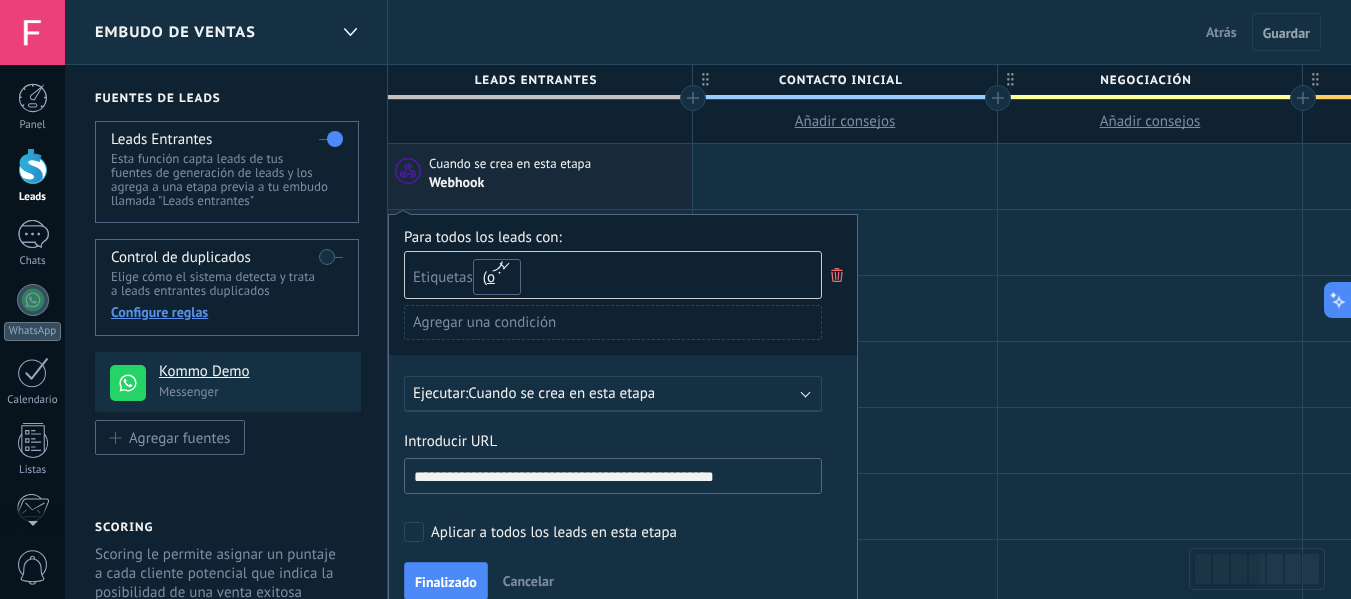 click on "o" at bounding box center [497, 277] 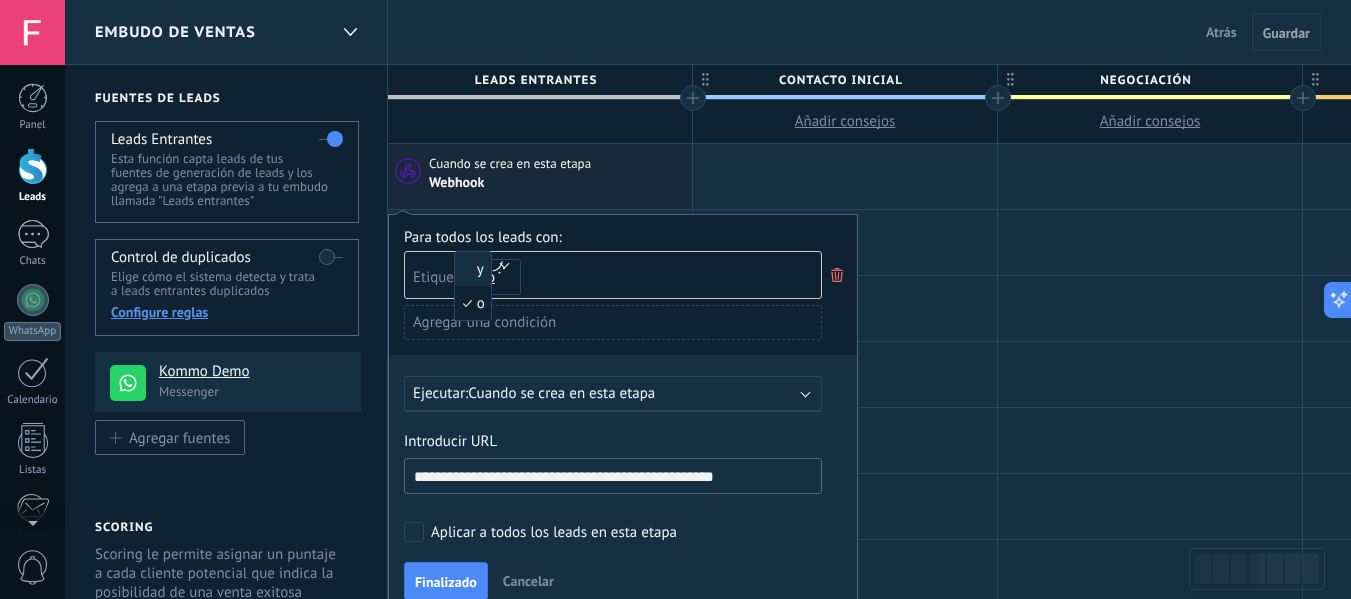 click on "**********" at bounding box center [623, 414] 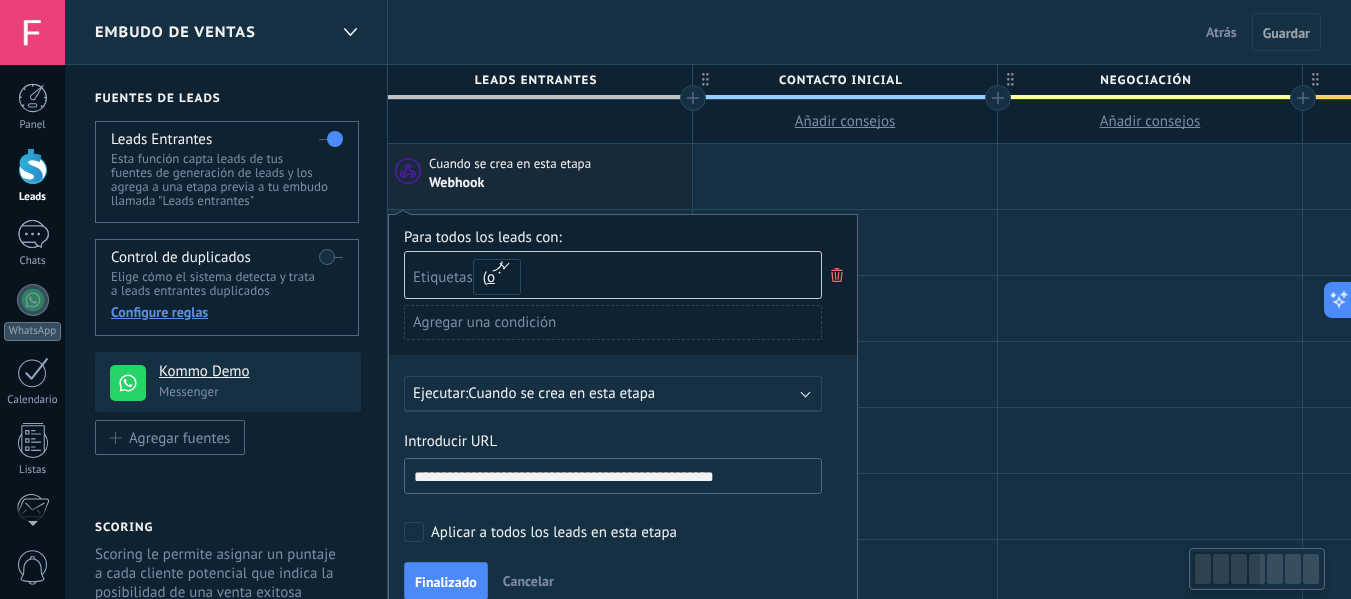 click on "Ejecutar:  Cuando se crea en esta etapa" at bounding box center [613, 394] 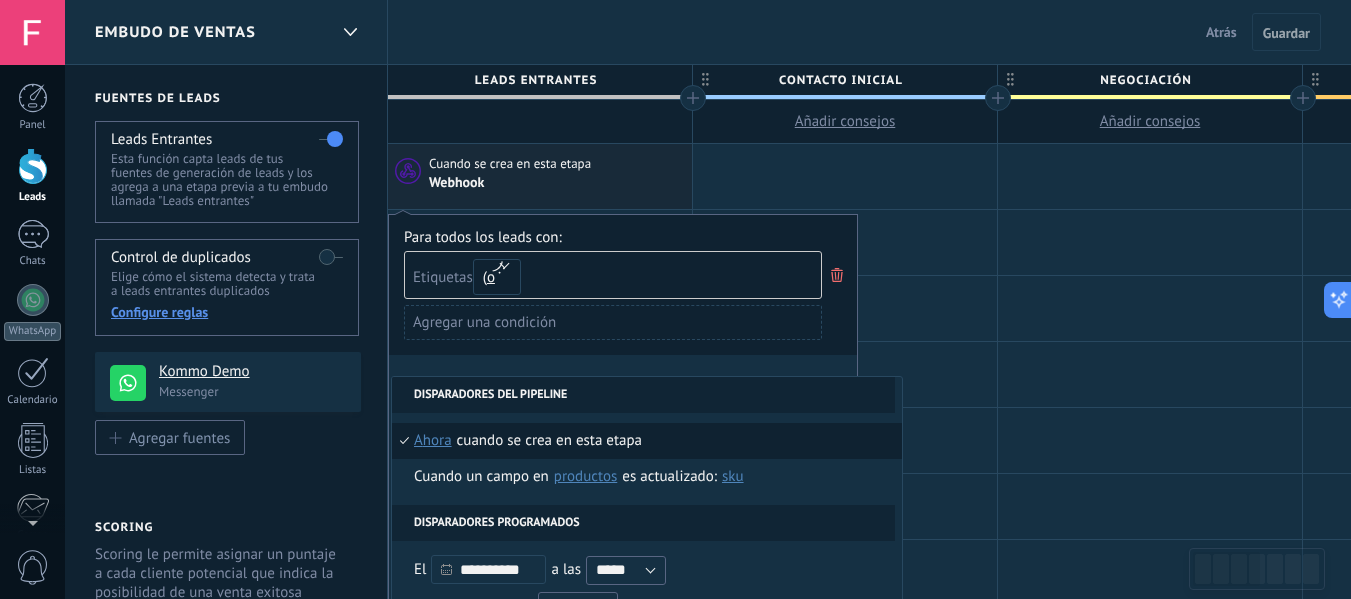 click 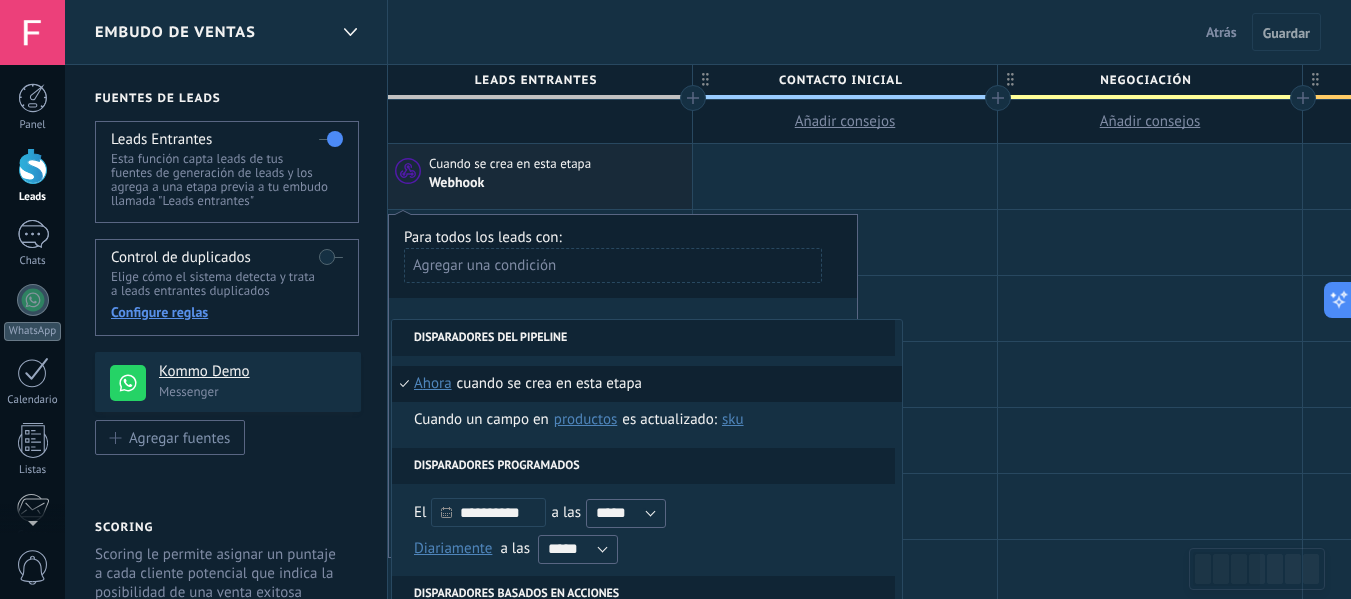 click on "Disparadores del pipeline" at bounding box center (643, 338) 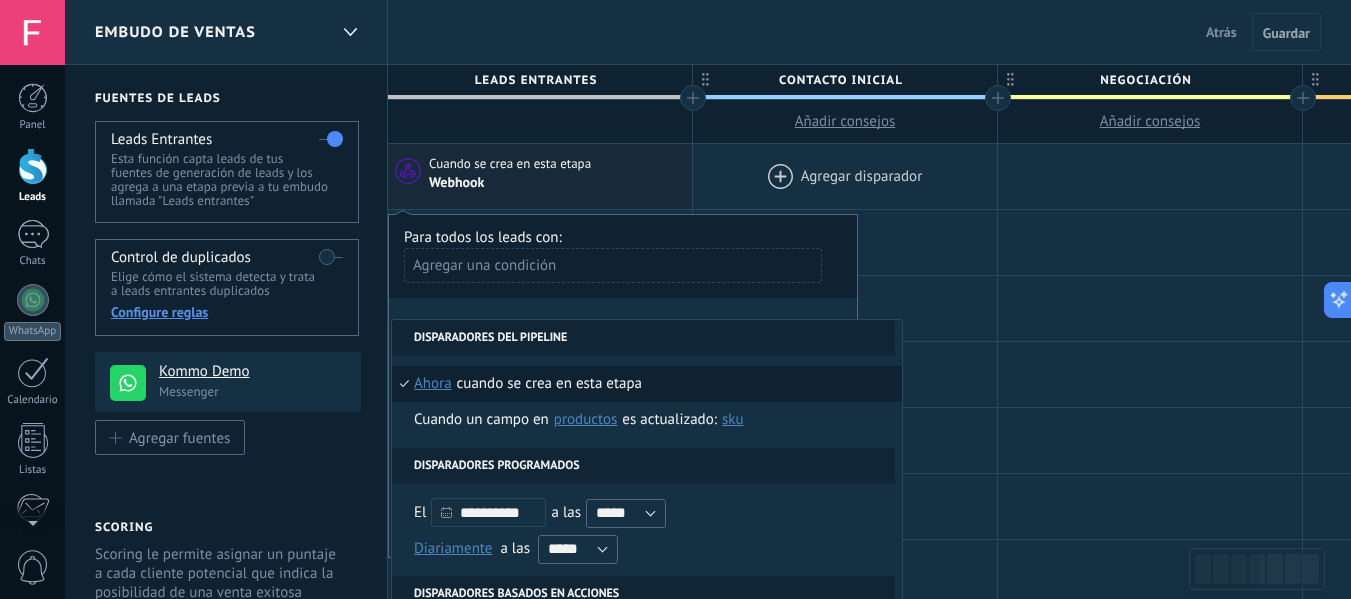 click at bounding box center [845, 176] 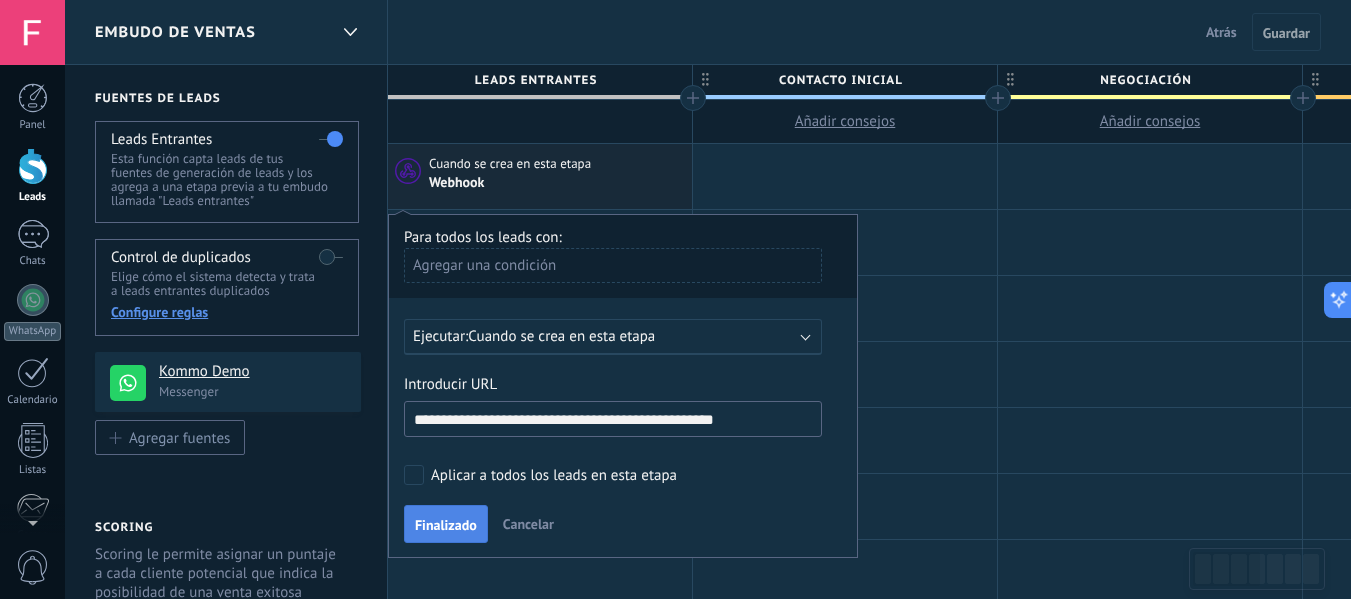 click on "Finalizado" at bounding box center (446, 525) 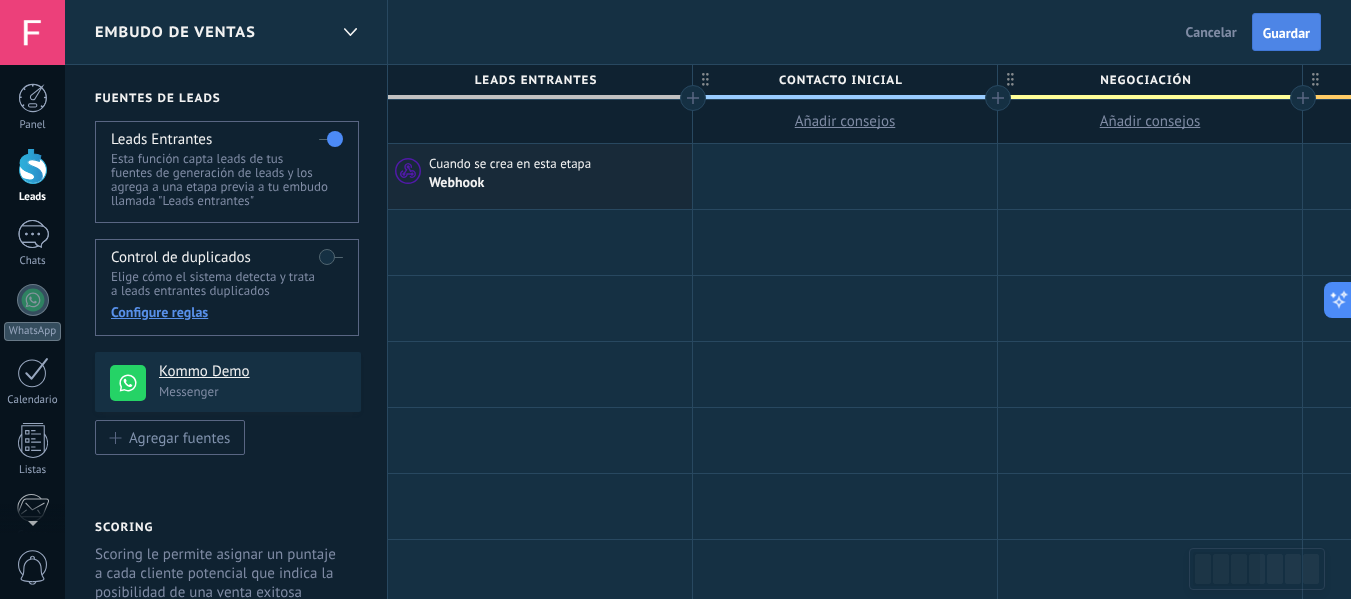 click on "Guardar" at bounding box center [1286, 33] 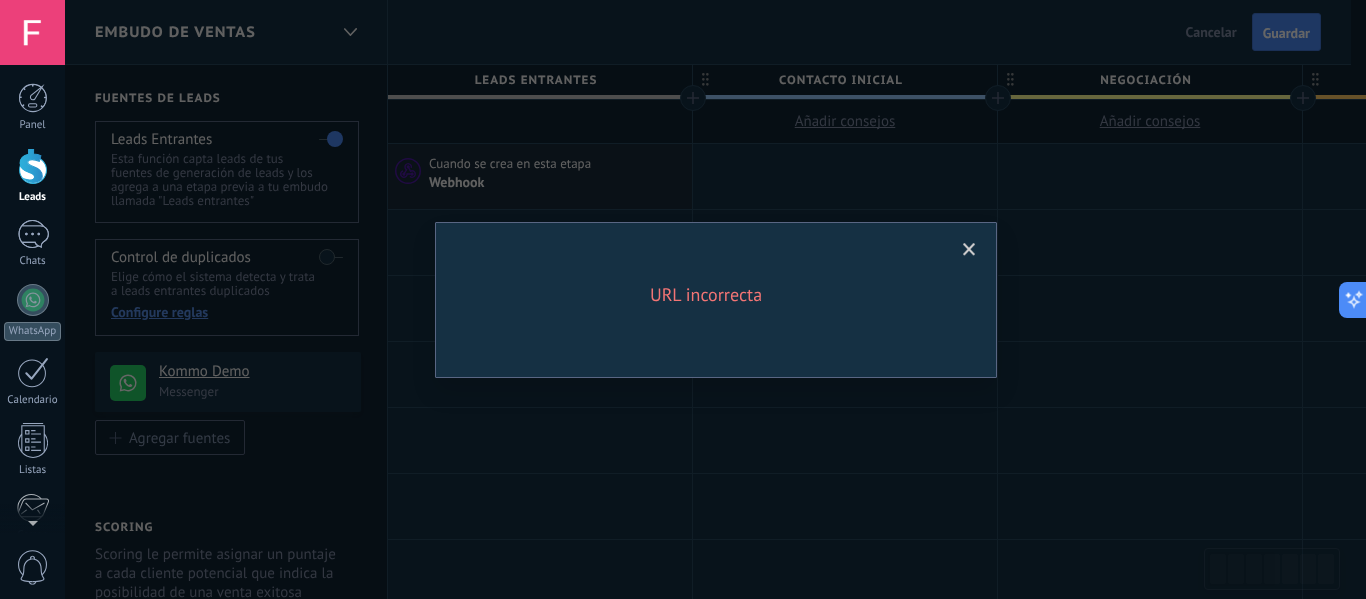 click at bounding box center (969, 250) 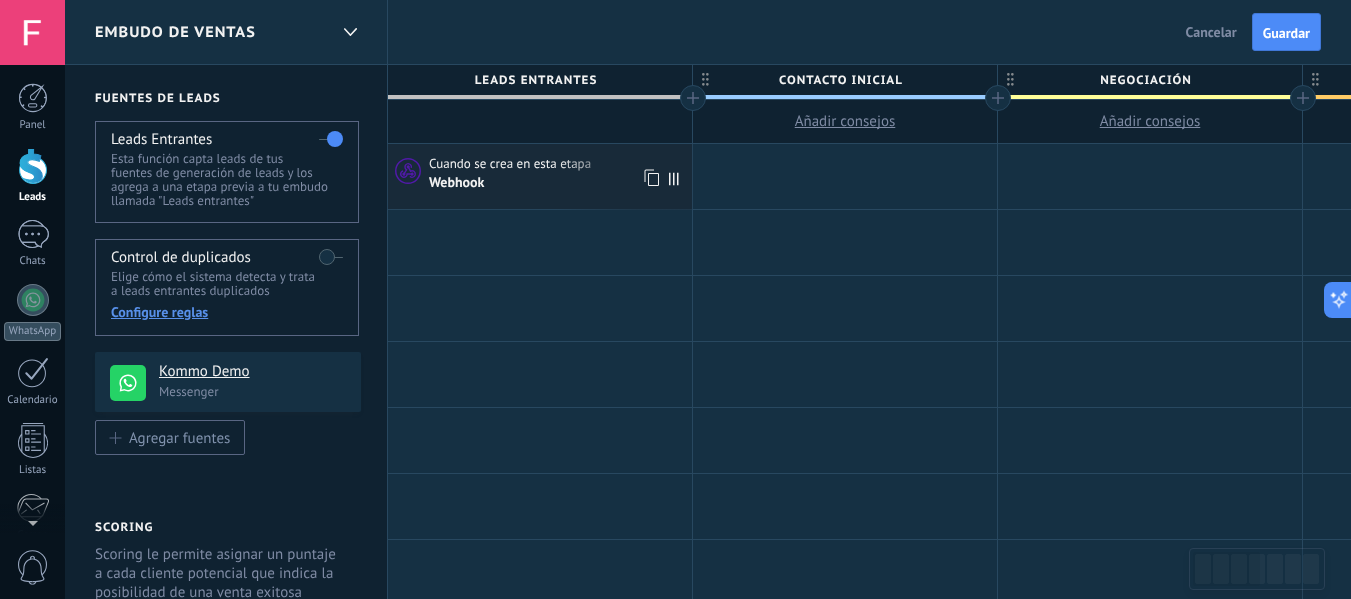 click on "Webhook" at bounding box center [558, 182] 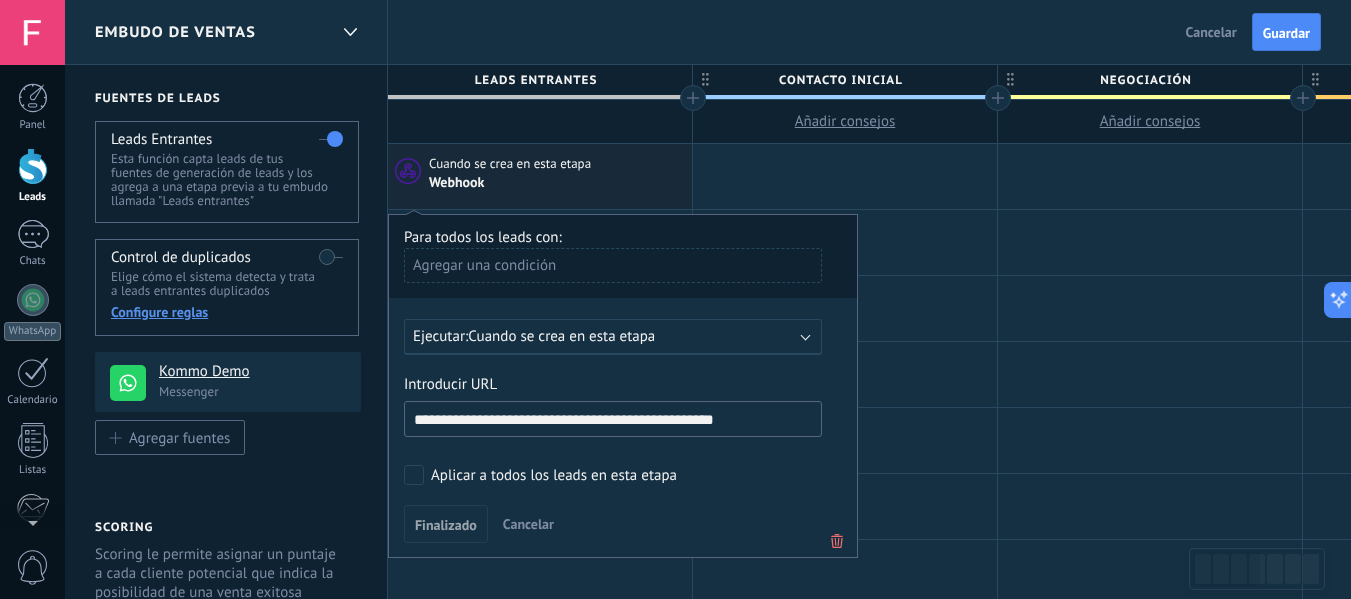click on "**********" at bounding box center [613, 419] 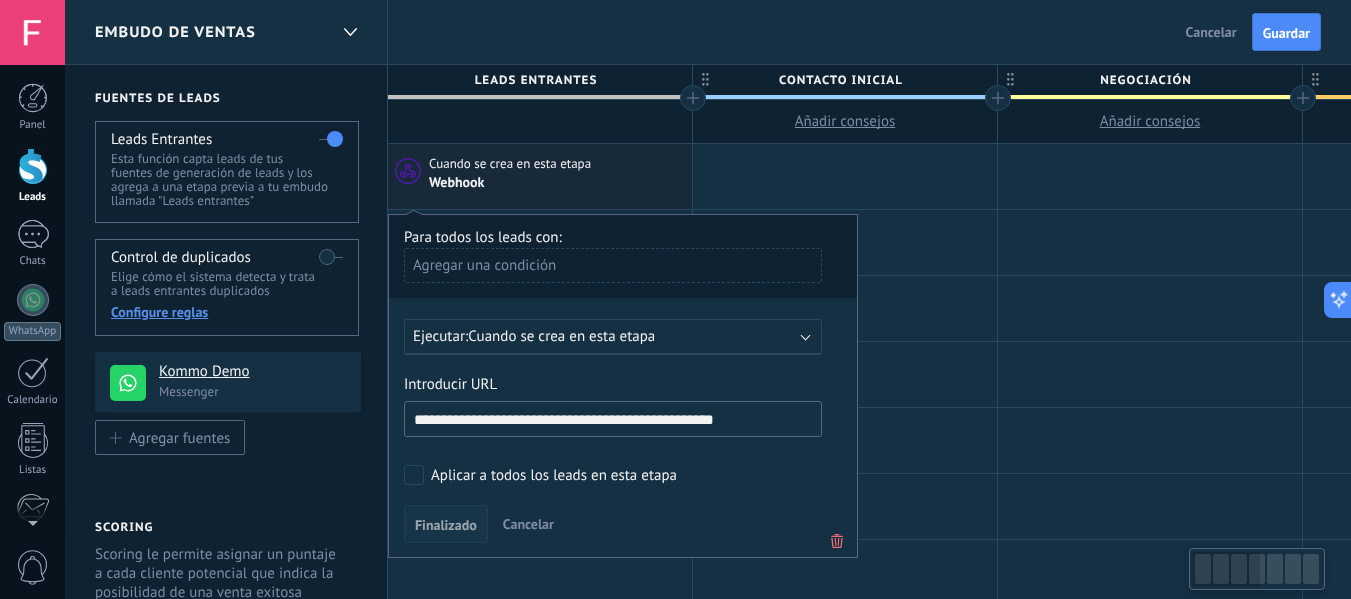 click on "Finalizado" at bounding box center [446, 525] 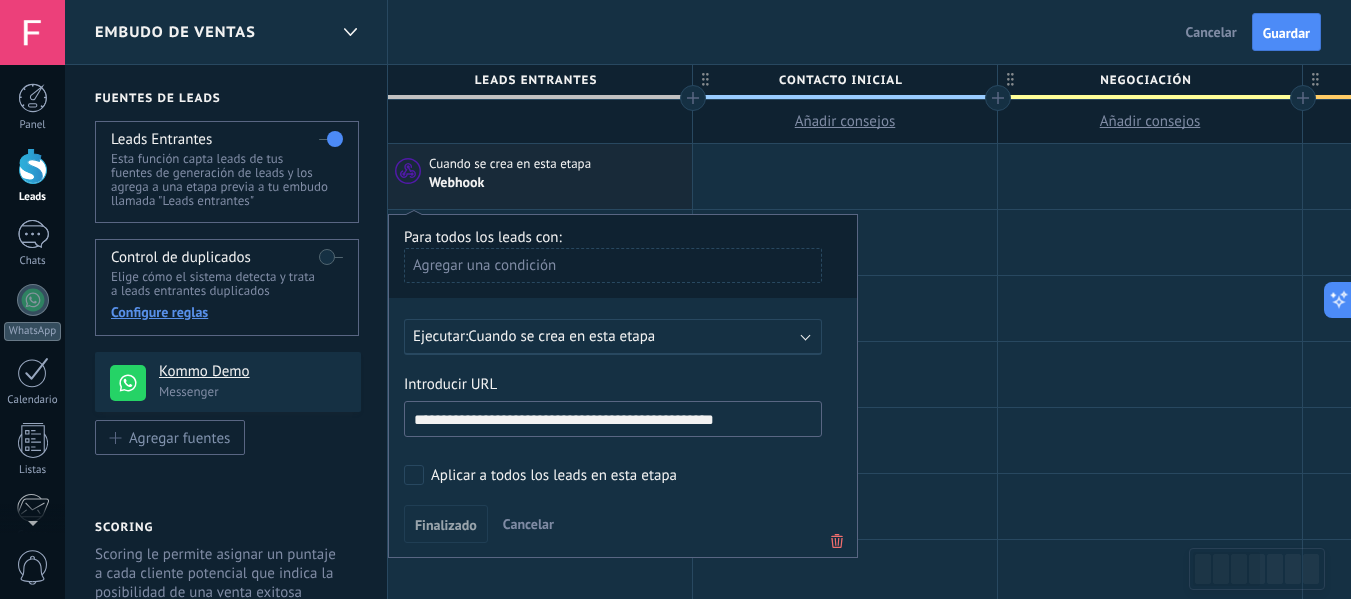 click on "Aplicar a todos los leads en esta etapa" at bounding box center [554, 476] 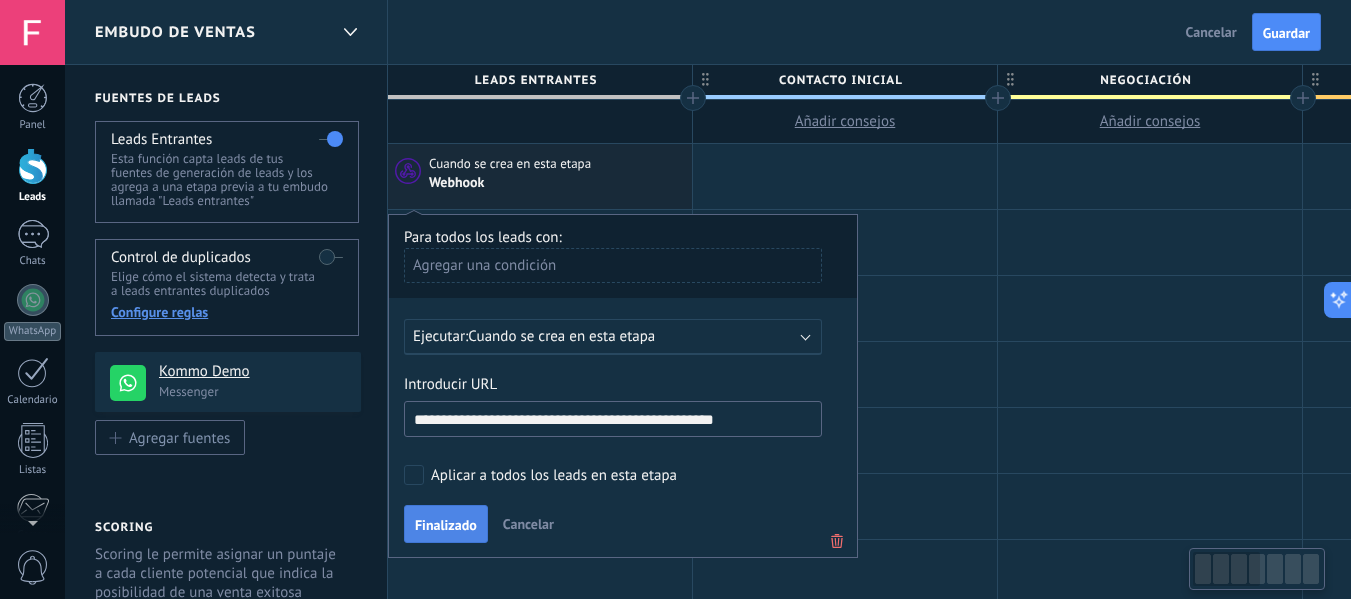 click on "Finalizado" at bounding box center (446, 525) 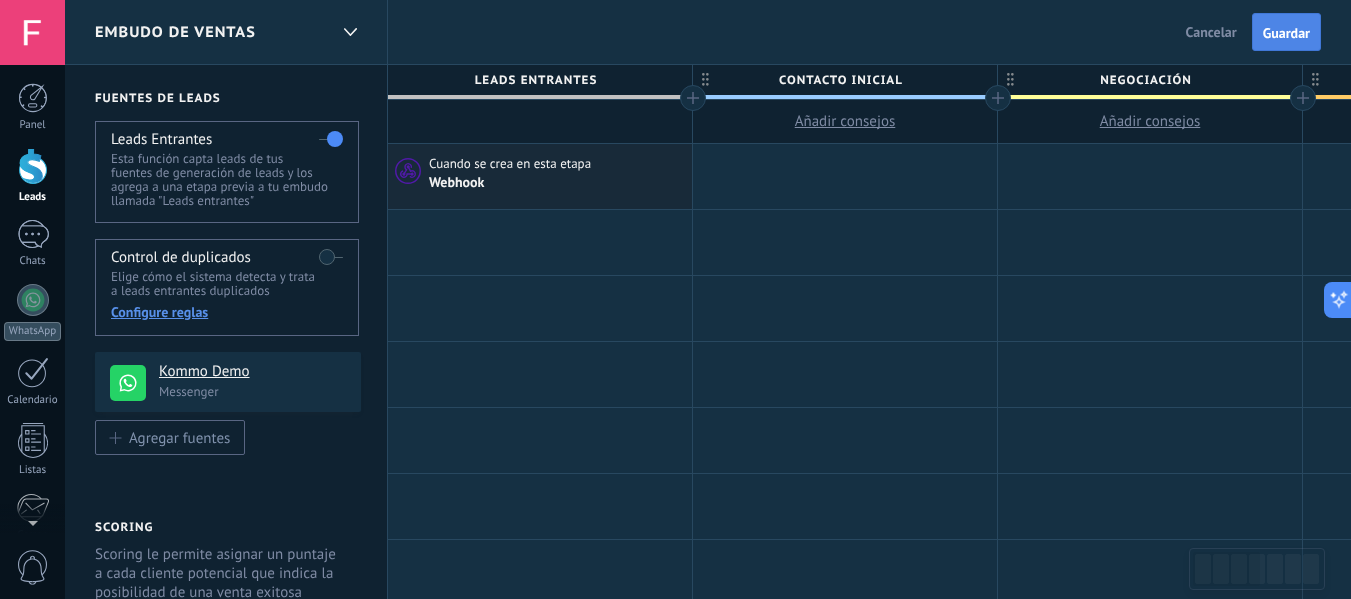 click on "Guardar" at bounding box center (1286, 33) 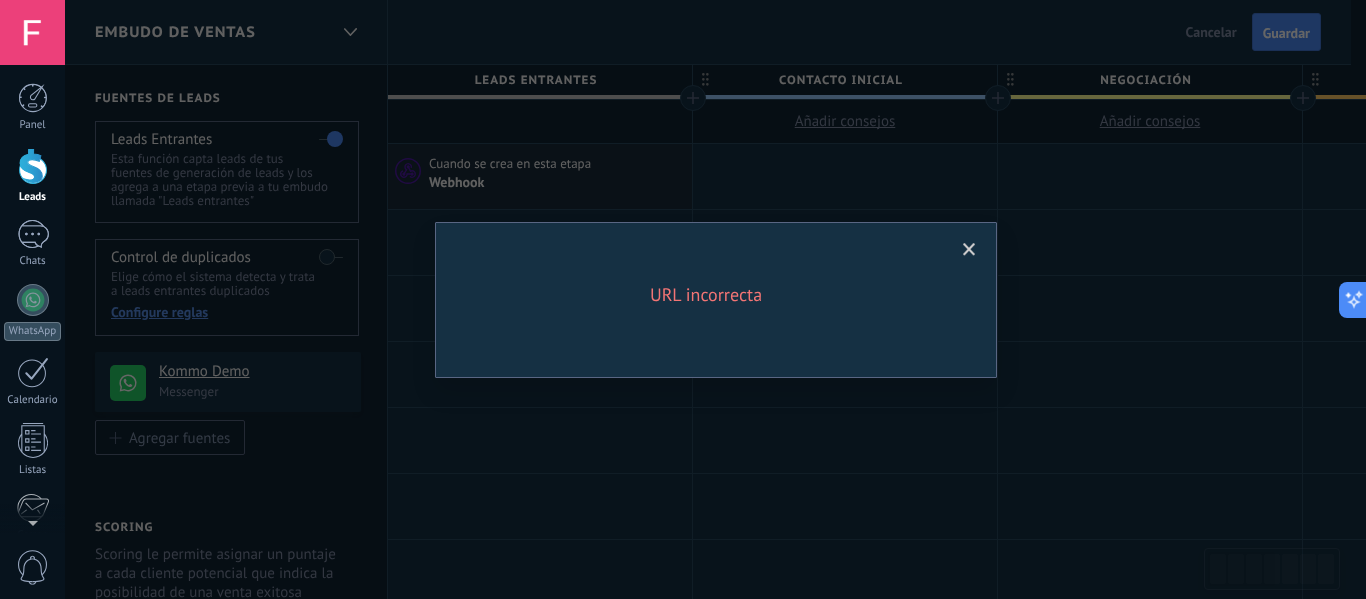 click at bounding box center (969, 250) 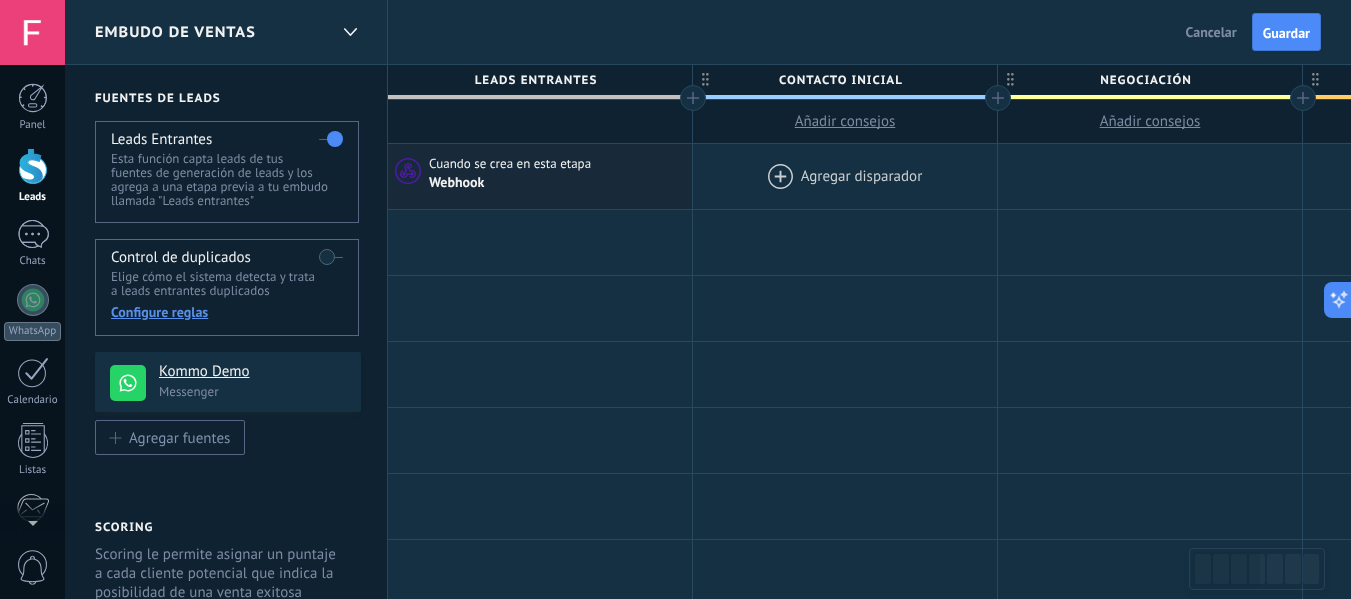 click at bounding box center (845, 176) 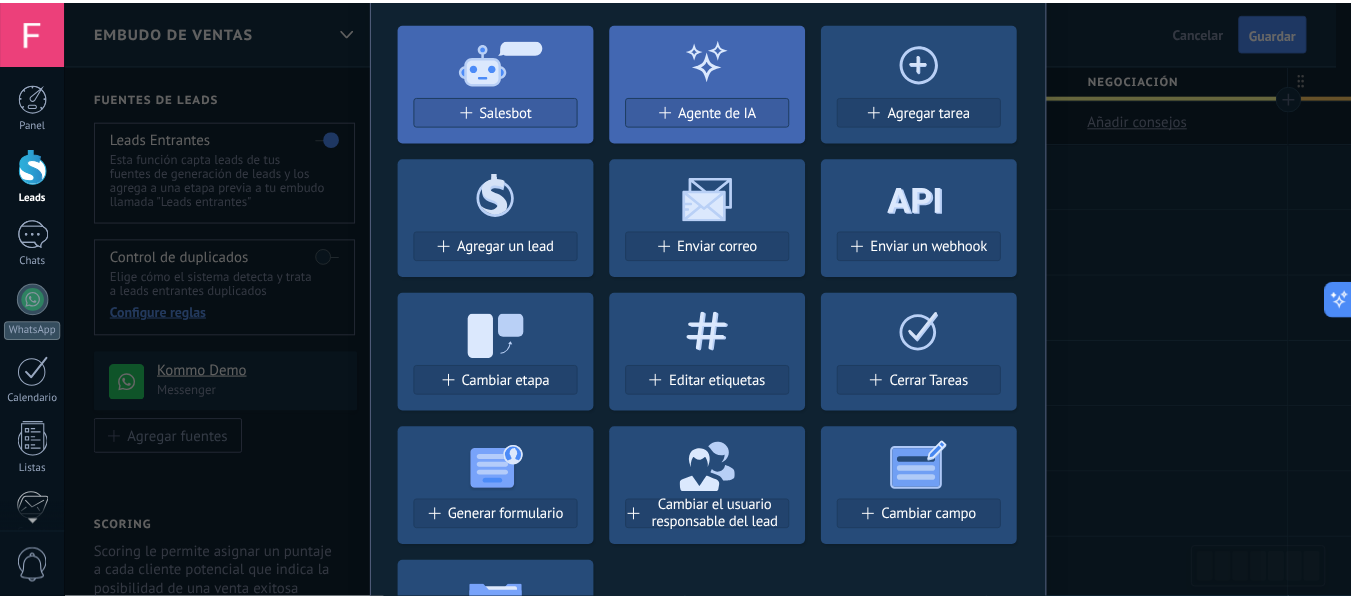 scroll, scrollTop: 0, scrollLeft: 0, axis: both 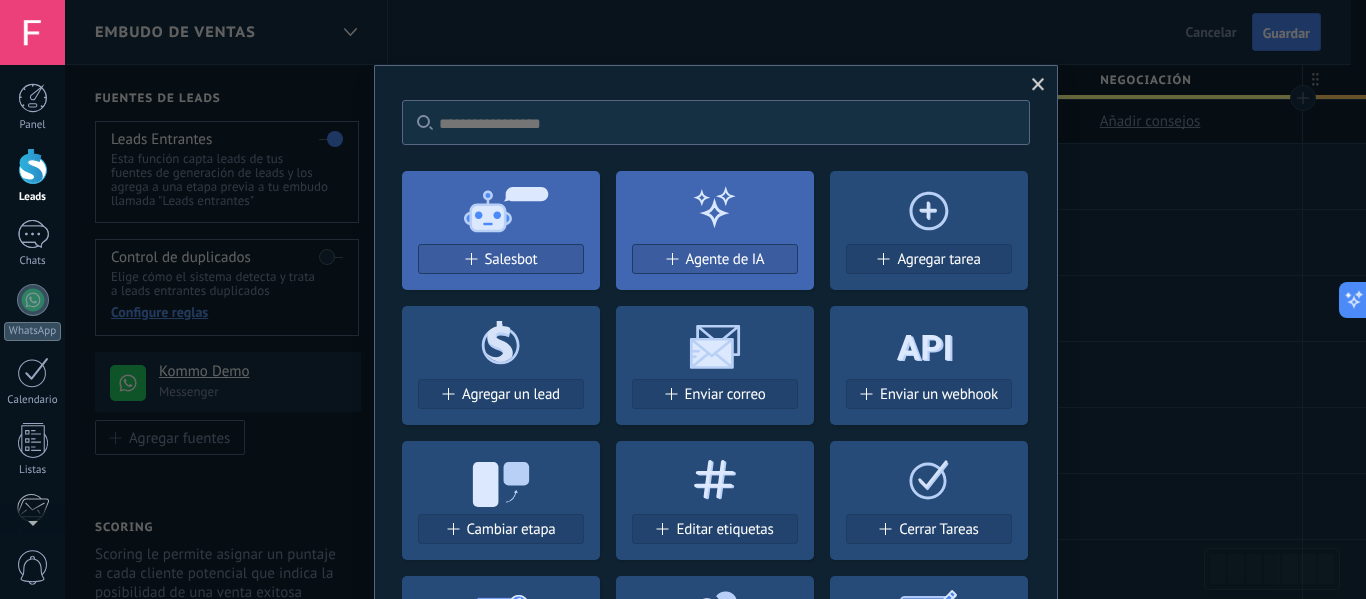 click at bounding box center (1038, 85) 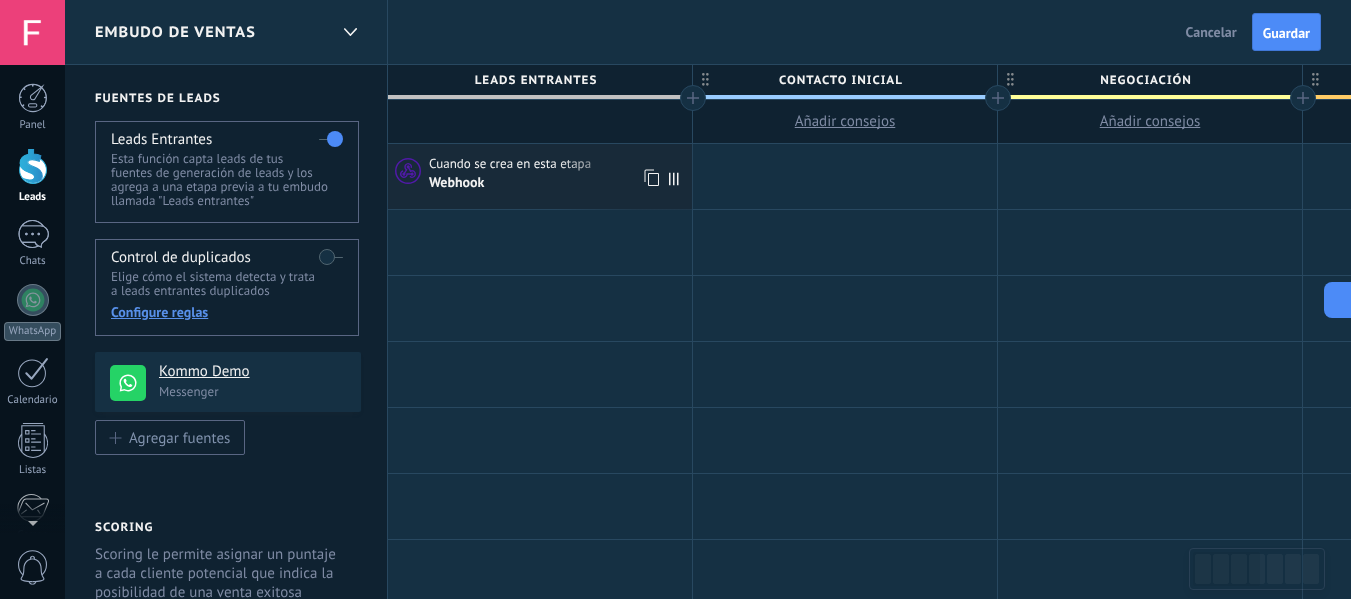 click on "Webhook" at bounding box center (558, 182) 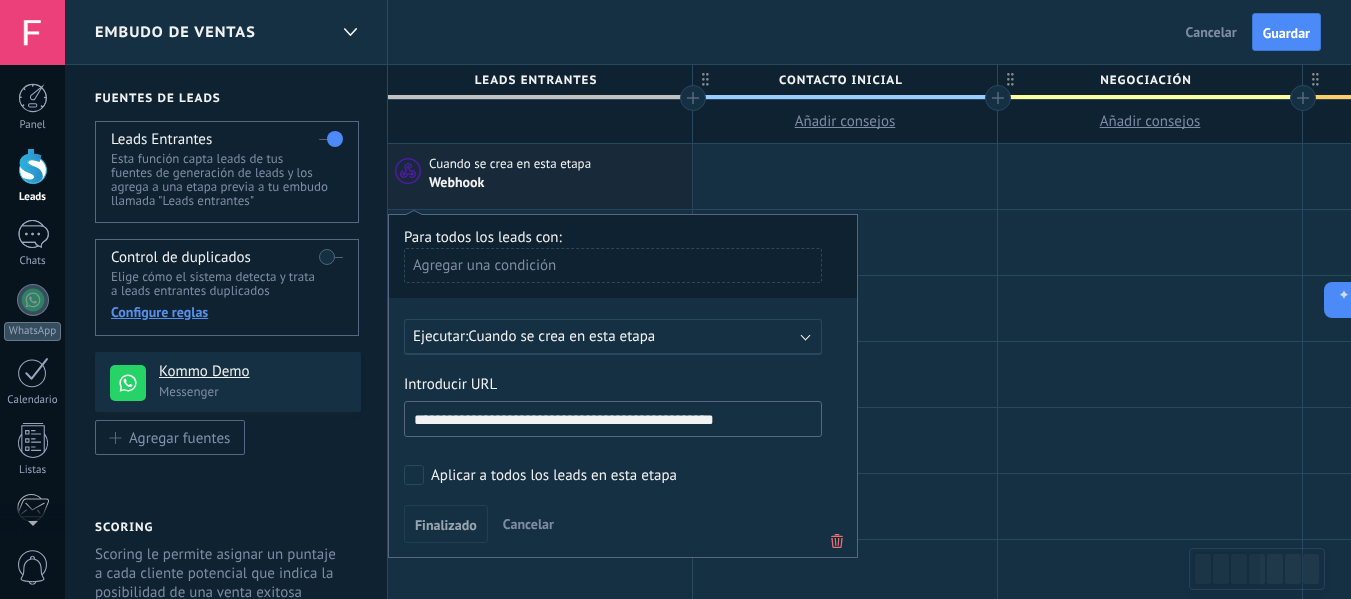 click on "Webhook" at bounding box center (558, 182) 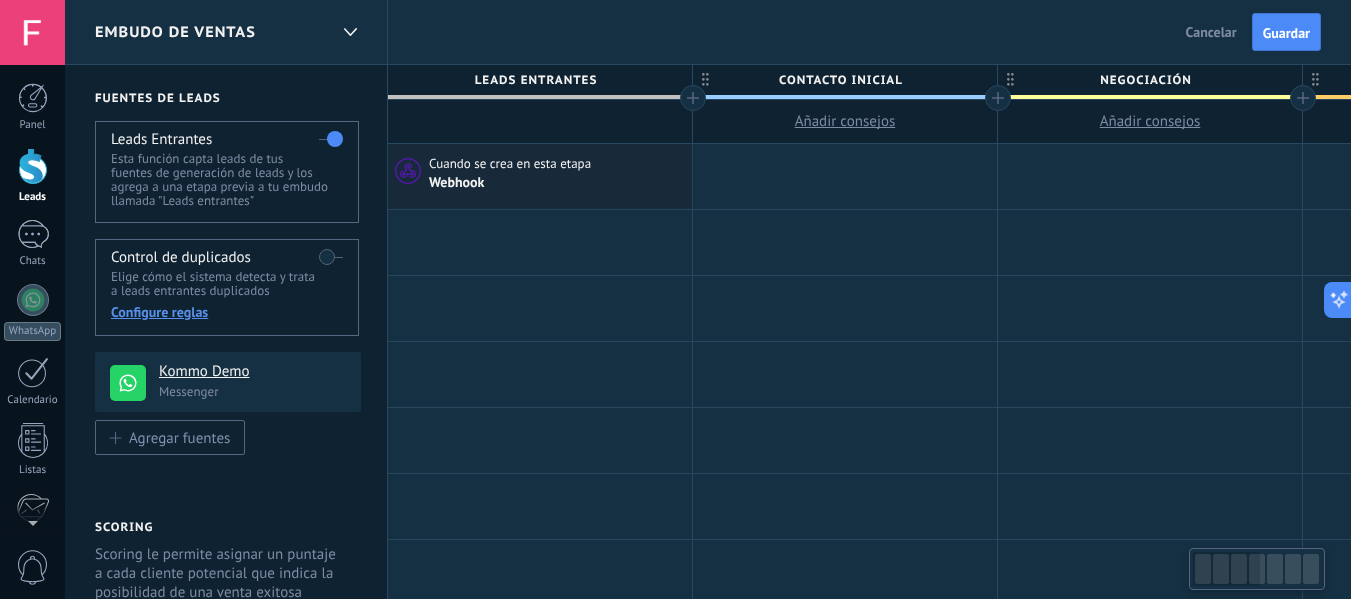 click on "Webhook" at bounding box center (558, 182) 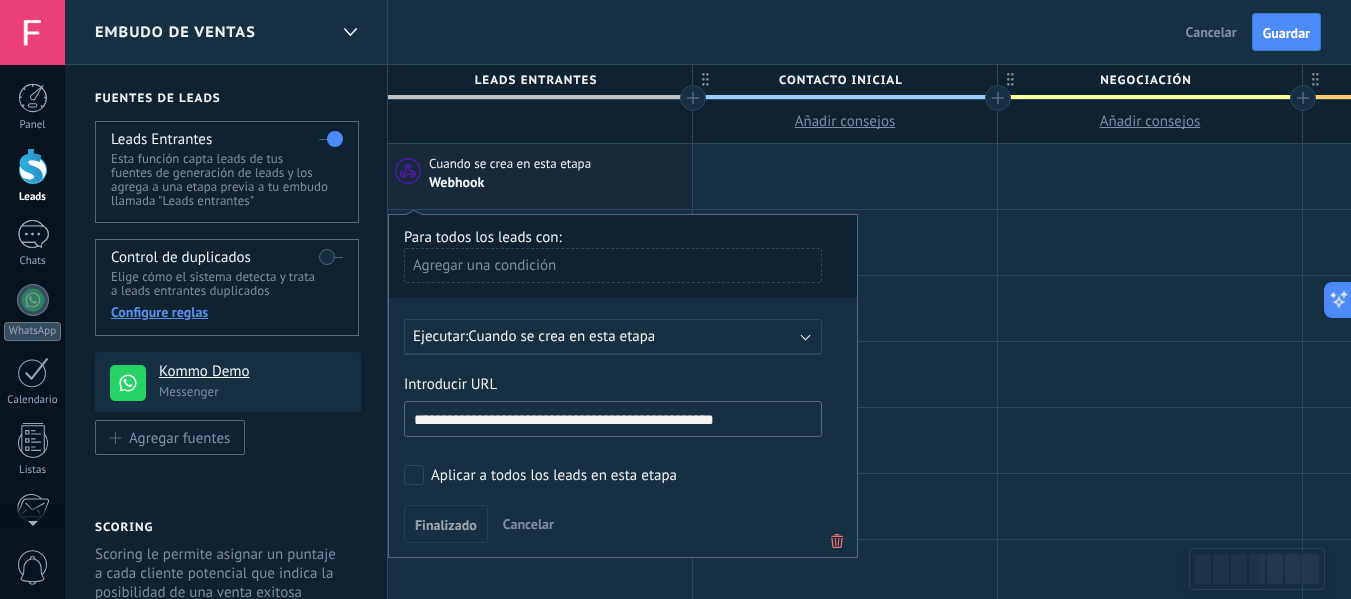 click on "Cuando se crea en esta etapa" at bounding box center [561, 336] 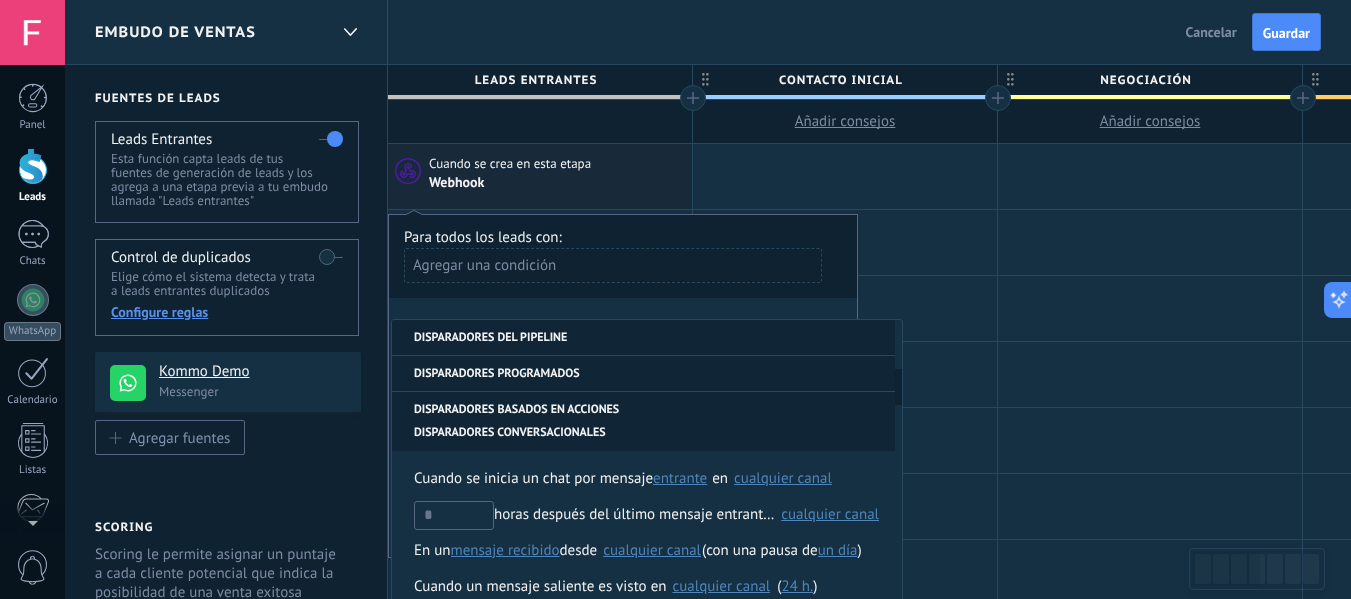 scroll, scrollTop: 328, scrollLeft: 0, axis: vertical 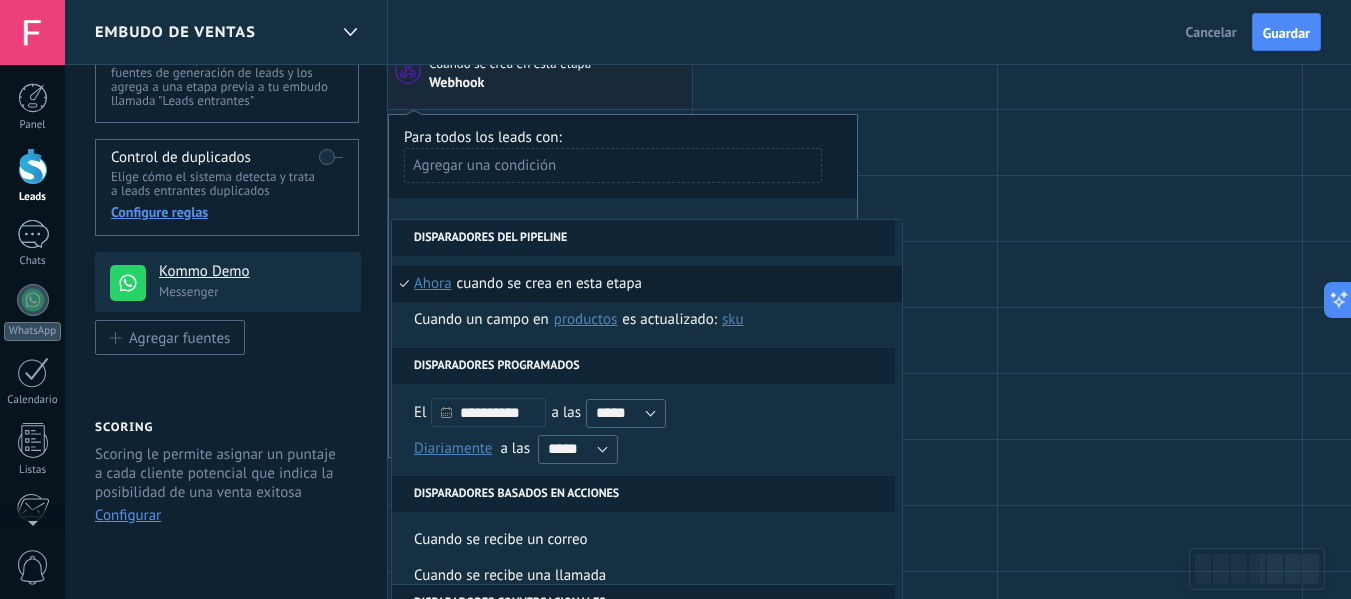 click on "Agregar una condición" at bounding box center (613, 173) 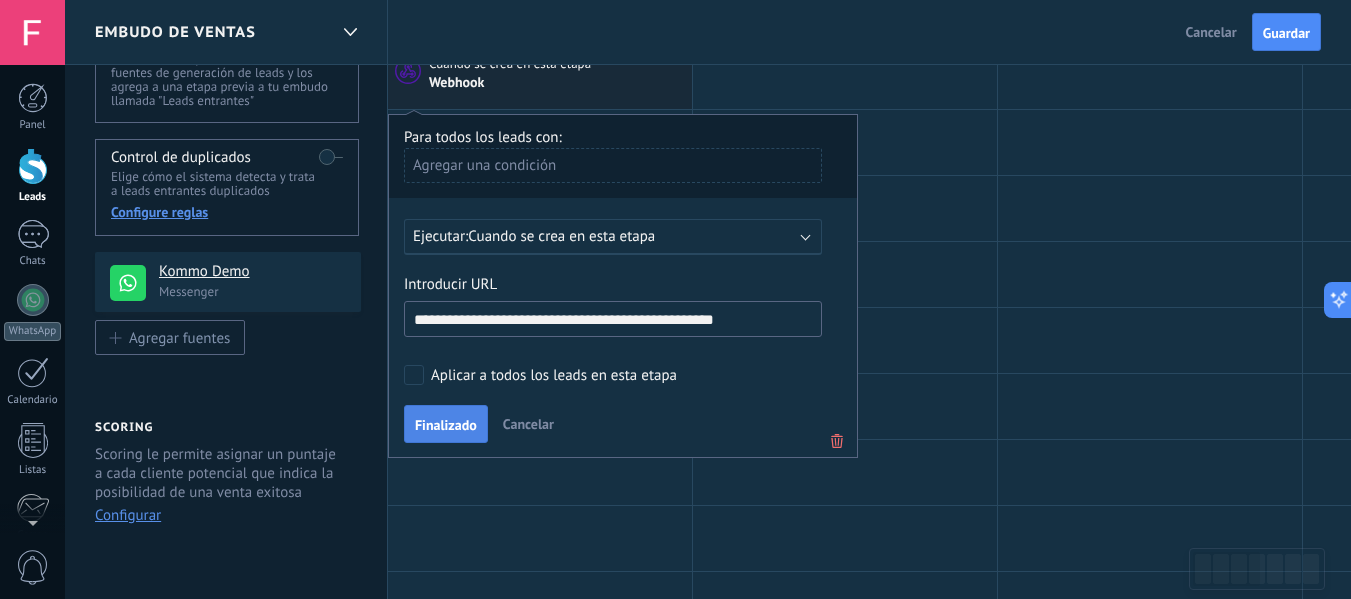click on "Finalizado" at bounding box center [446, 425] 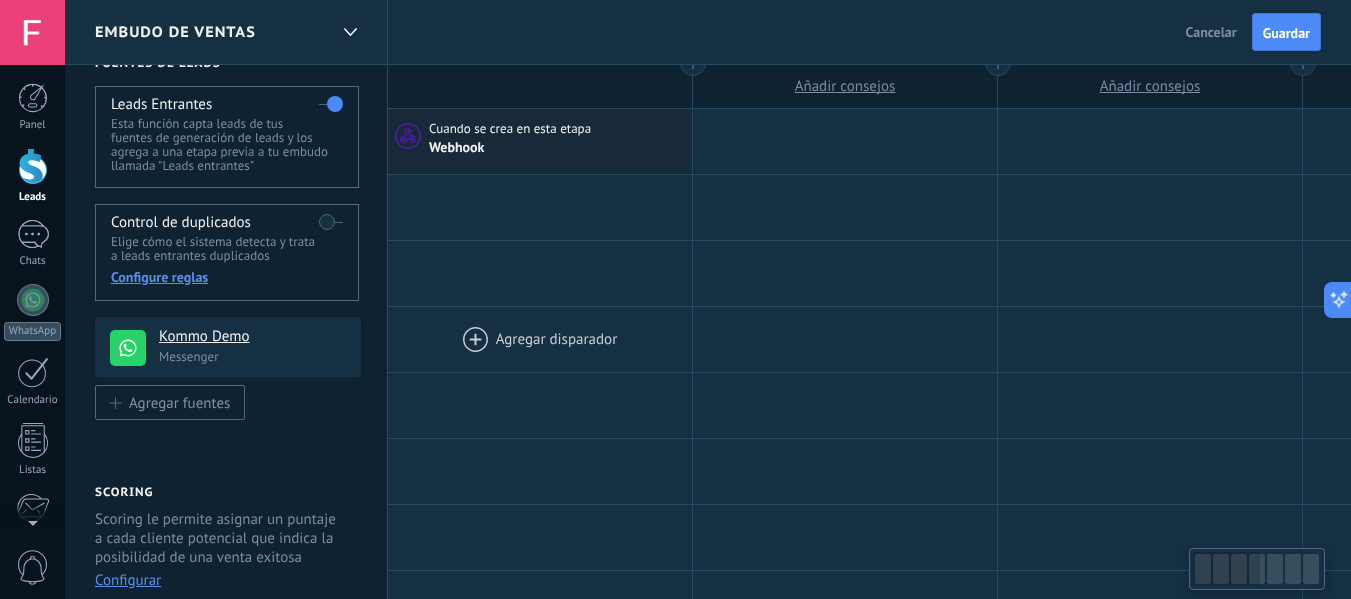 scroll, scrollTop: 0, scrollLeft: 0, axis: both 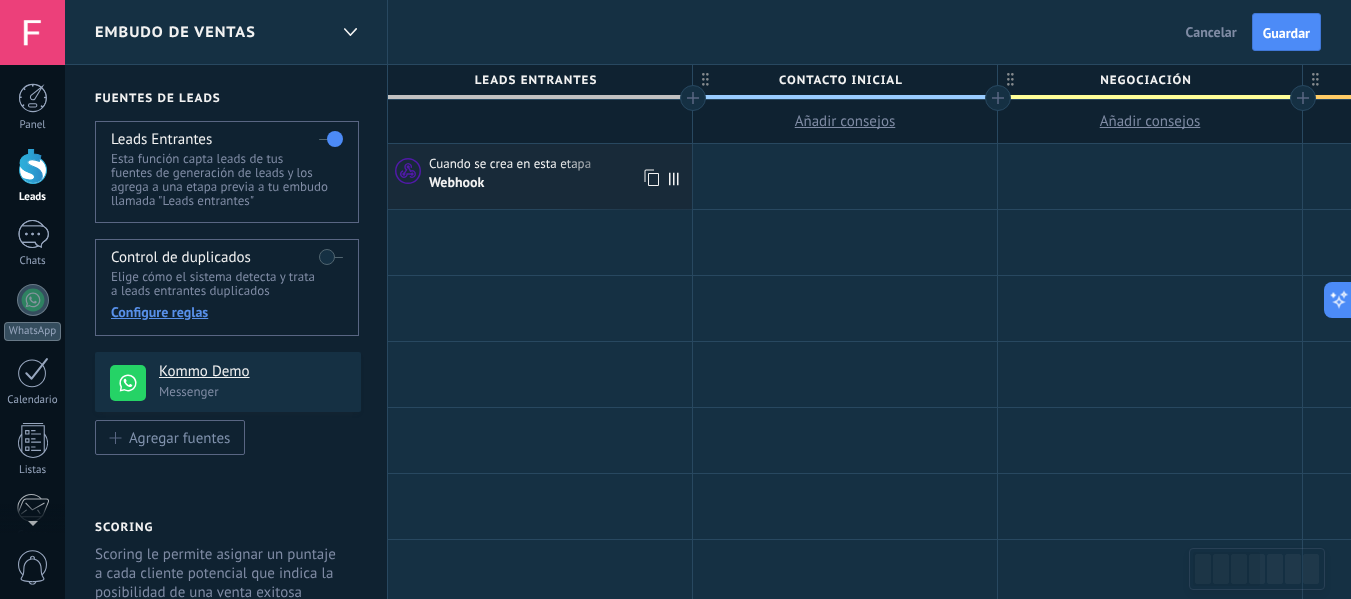 click on "Webhook" at bounding box center (558, 182) 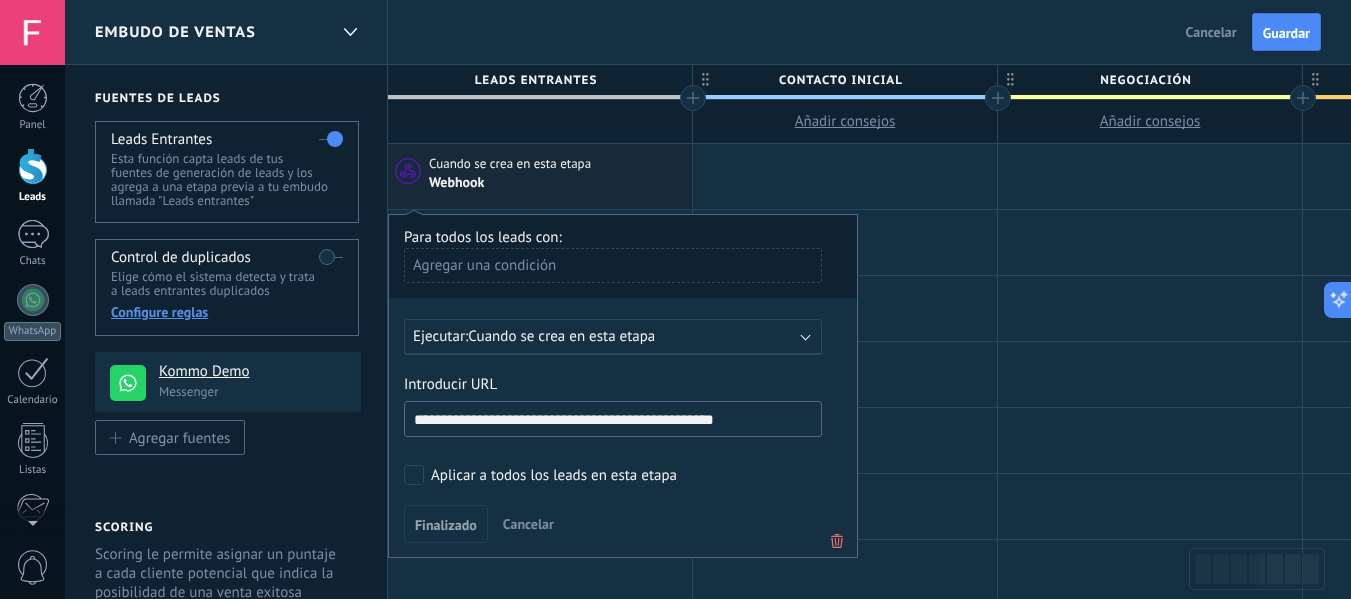 click on "Webhook" at bounding box center (558, 182) 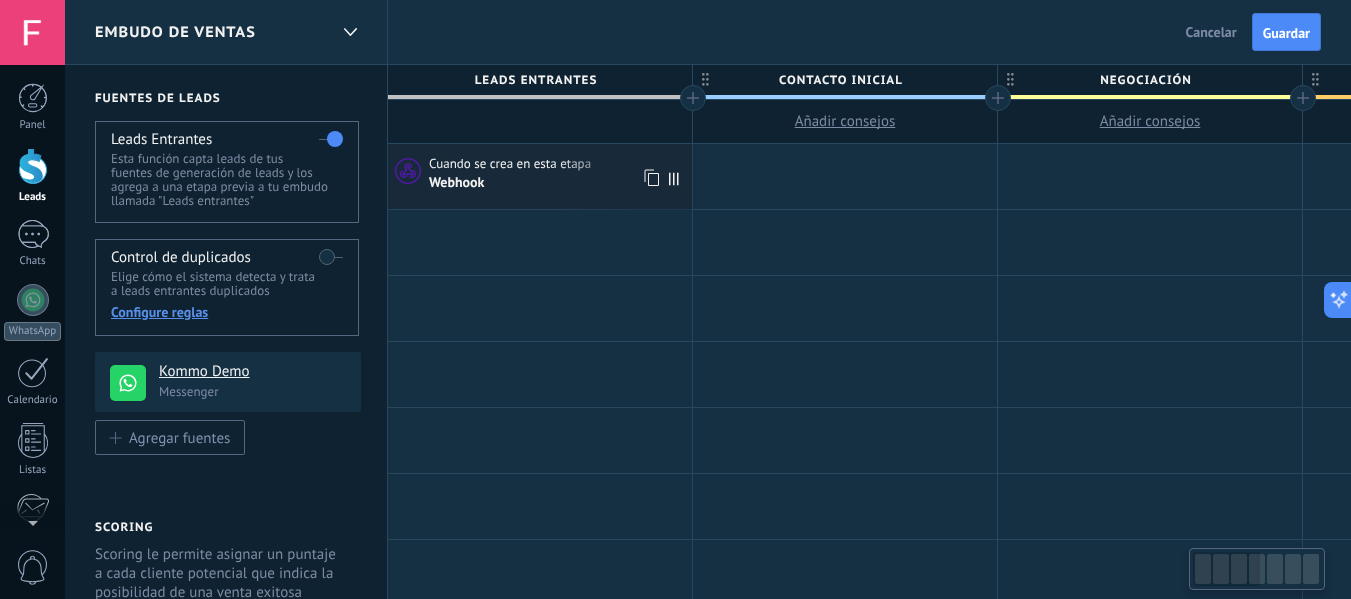 click on "Webhook" at bounding box center (558, 182) 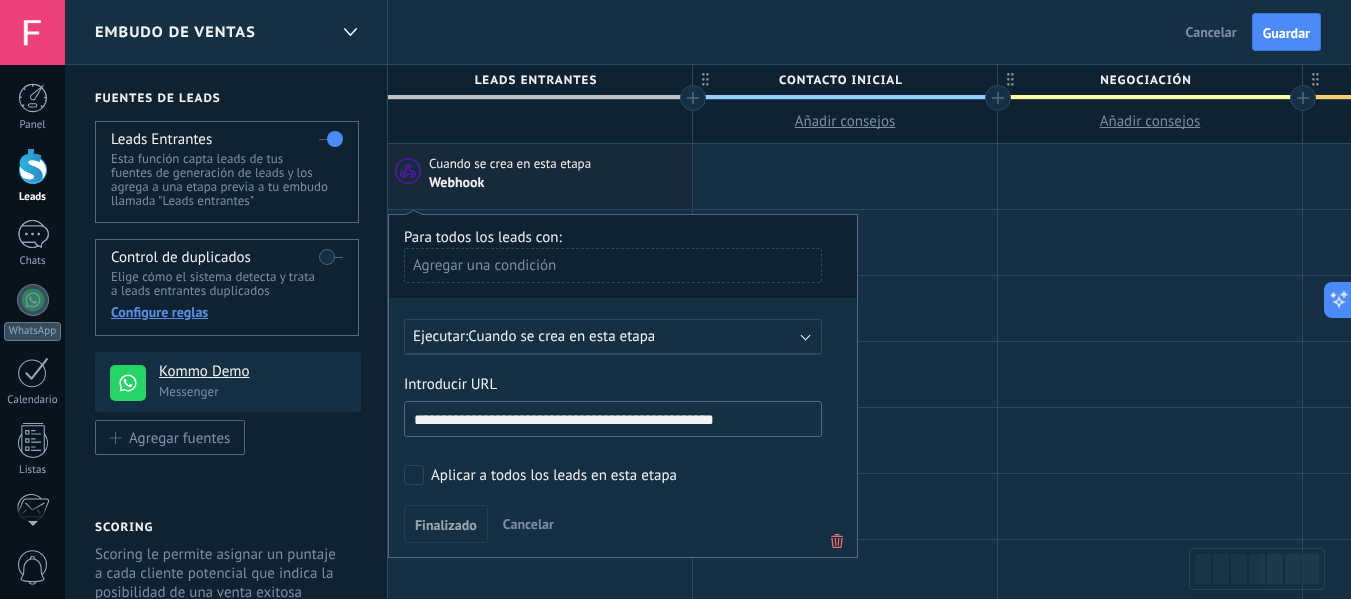 drag, startPoint x: 556, startPoint y: 405, endPoint x: 562, endPoint y: 414, distance: 10.816654 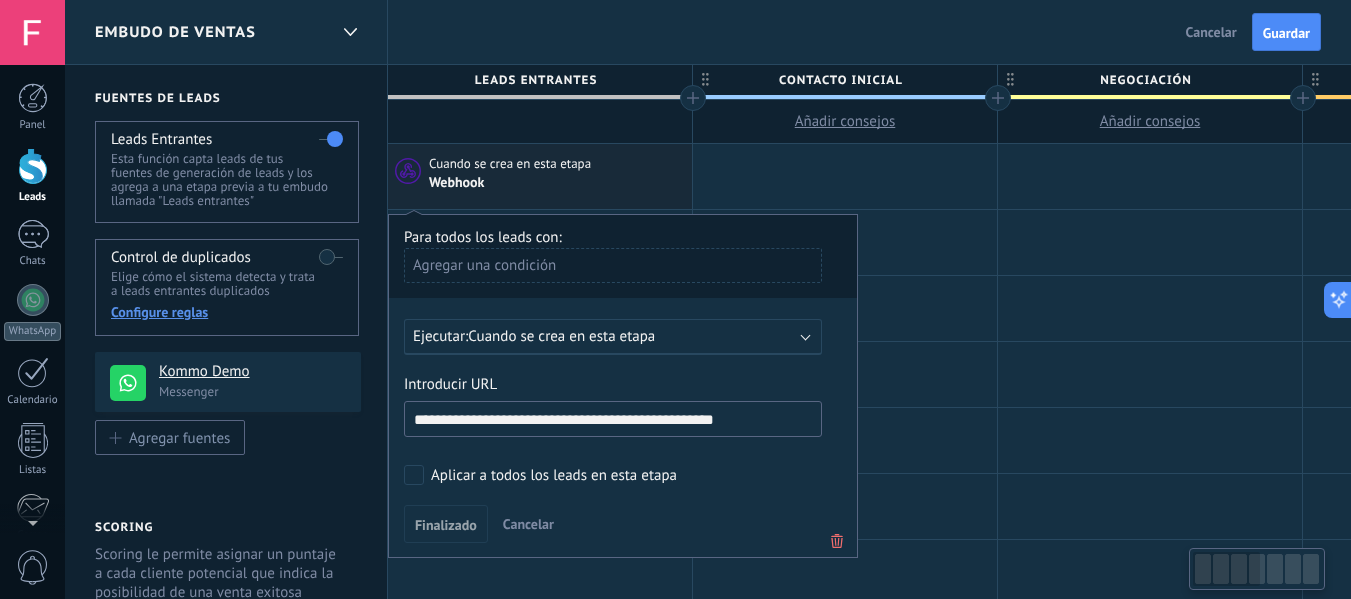 click on "**********" at bounding box center [613, 419] 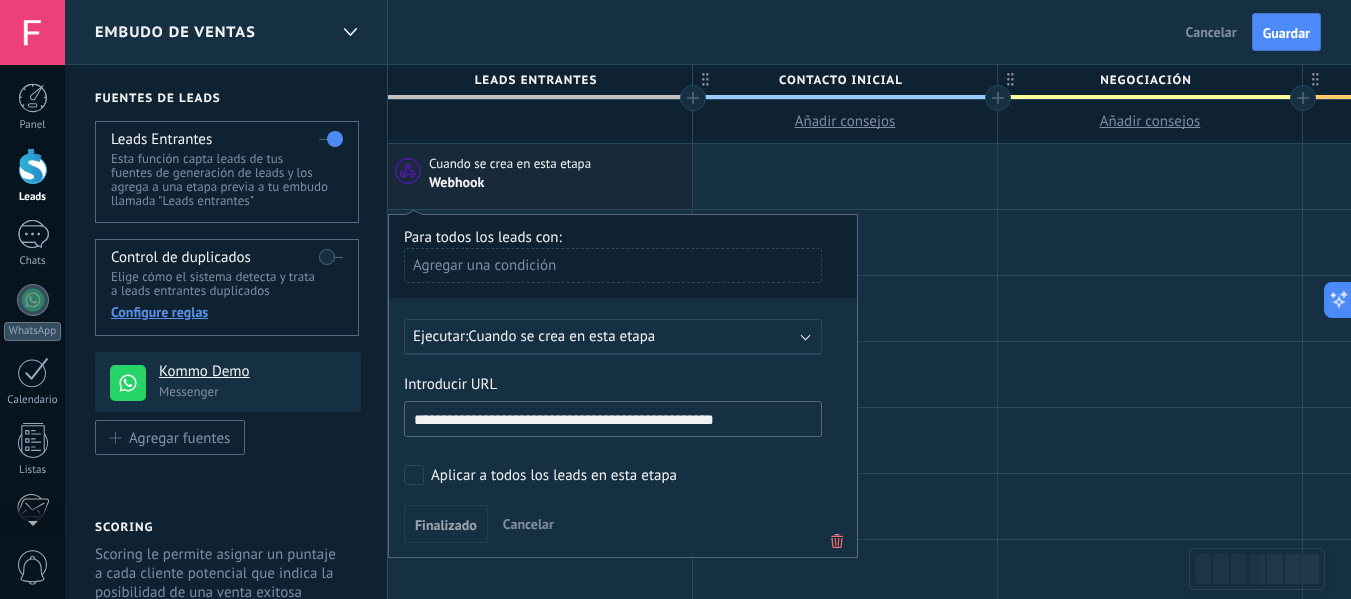 click on "**********" at bounding box center [613, 419] 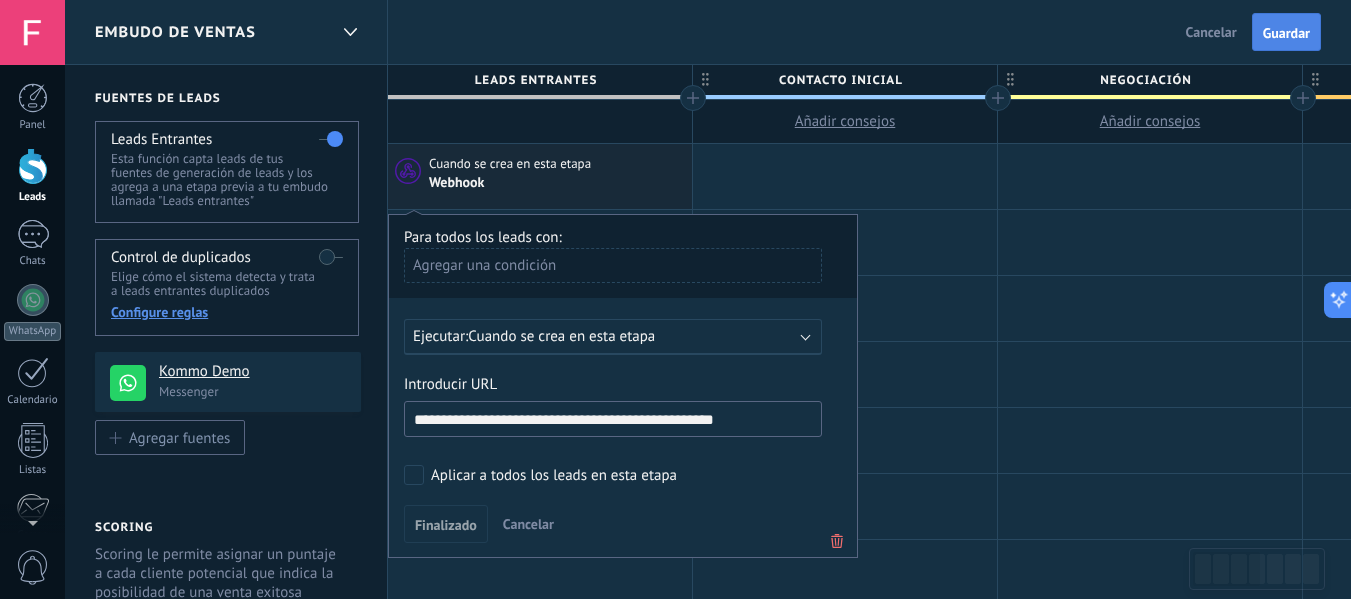 click on "Guardar" at bounding box center [1286, 32] 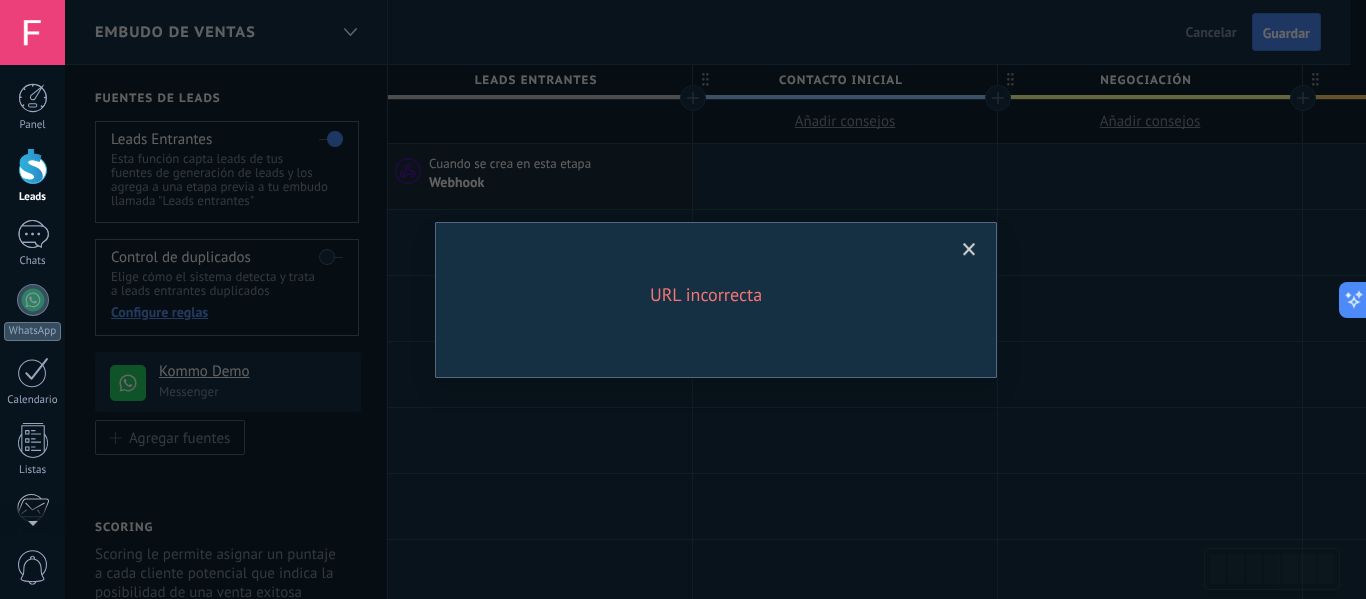 click on "URL incorrecta" at bounding box center [716, 300] 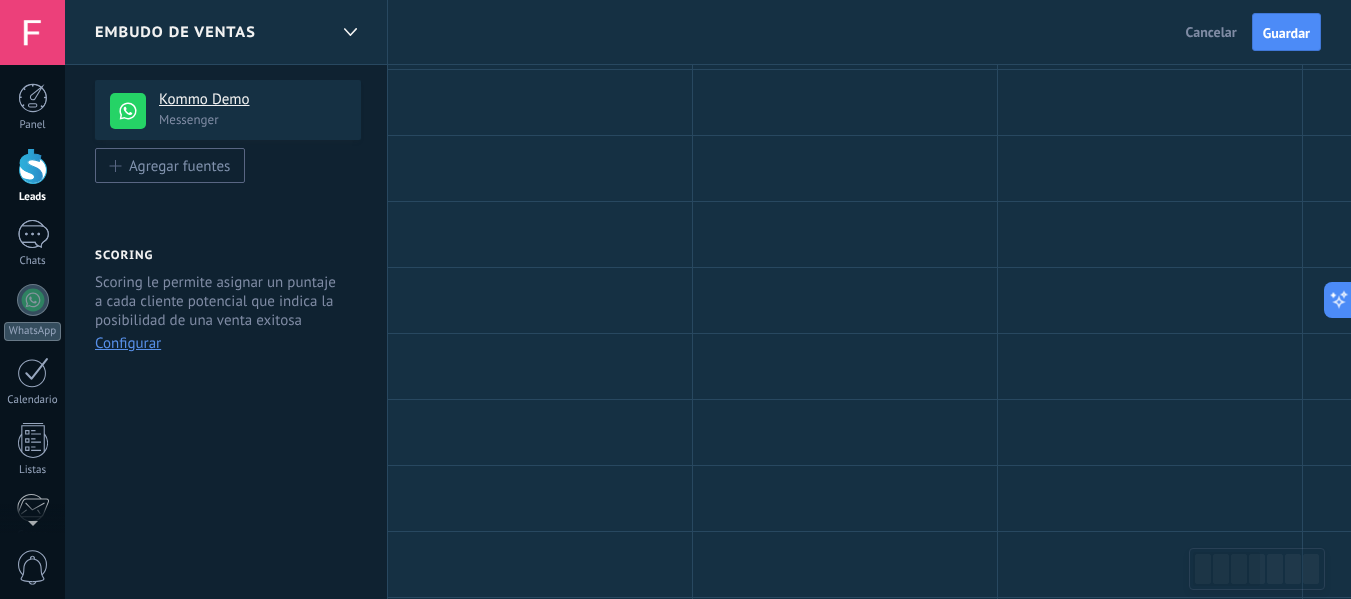 scroll, scrollTop: 300, scrollLeft: 0, axis: vertical 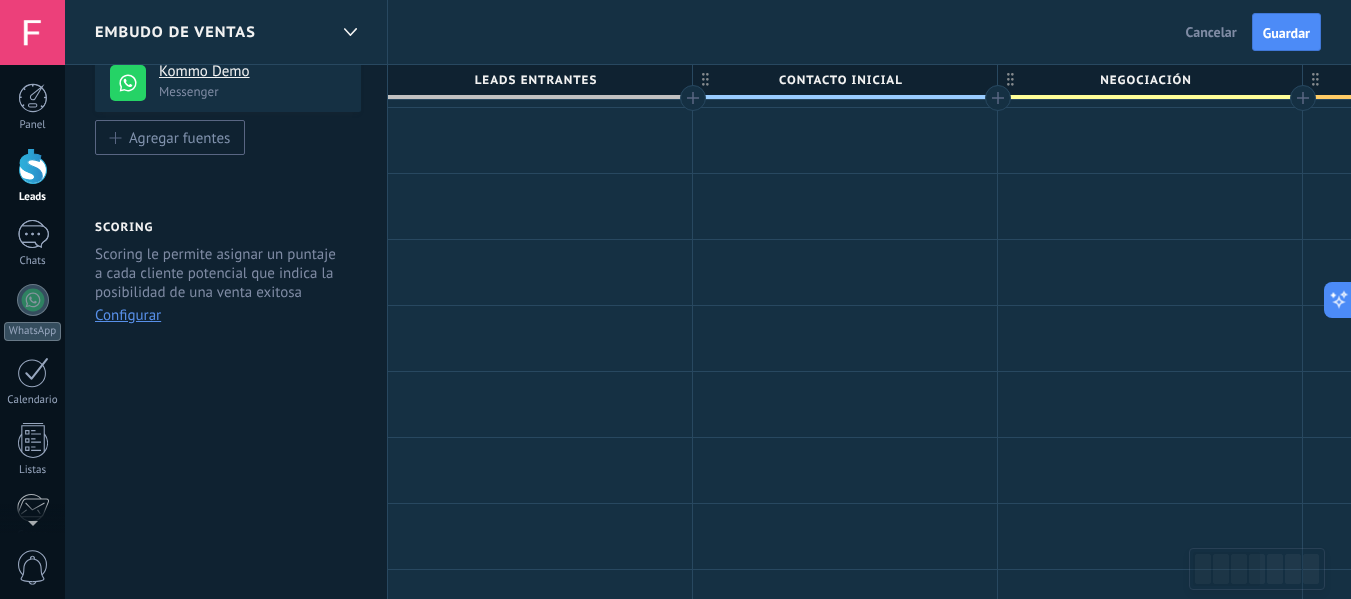 click on "Embudo de ventas" at bounding box center [211, 32] 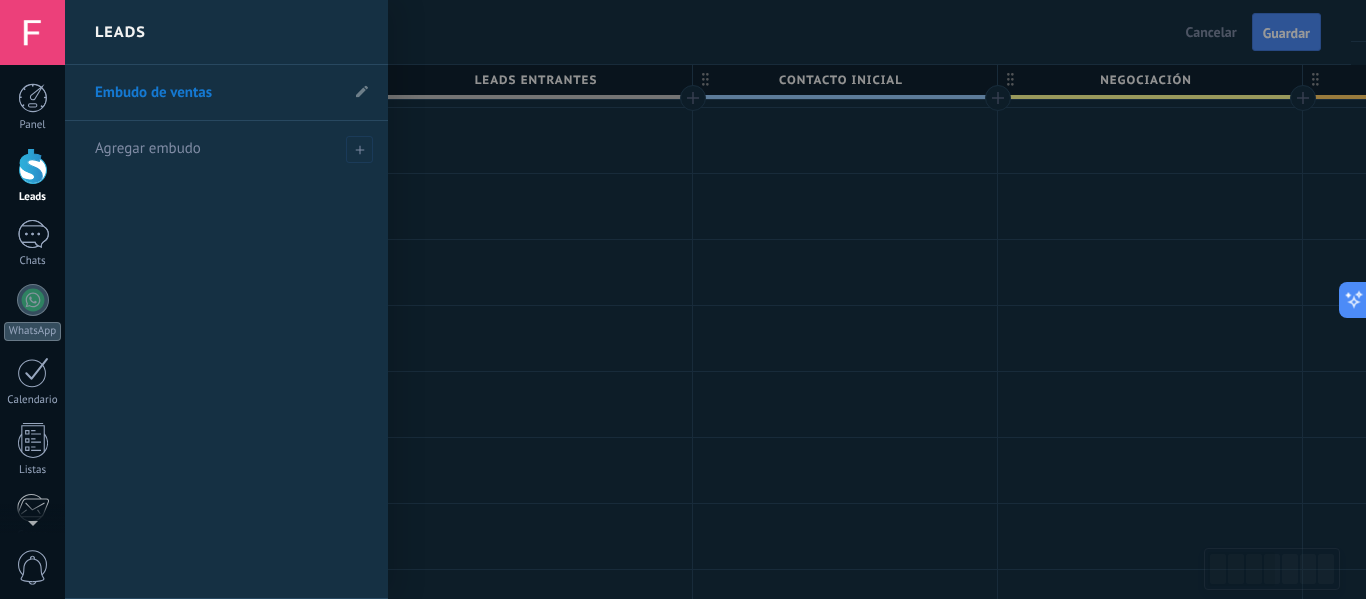 click on "Embudo de ventas" at bounding box center [216, 93] 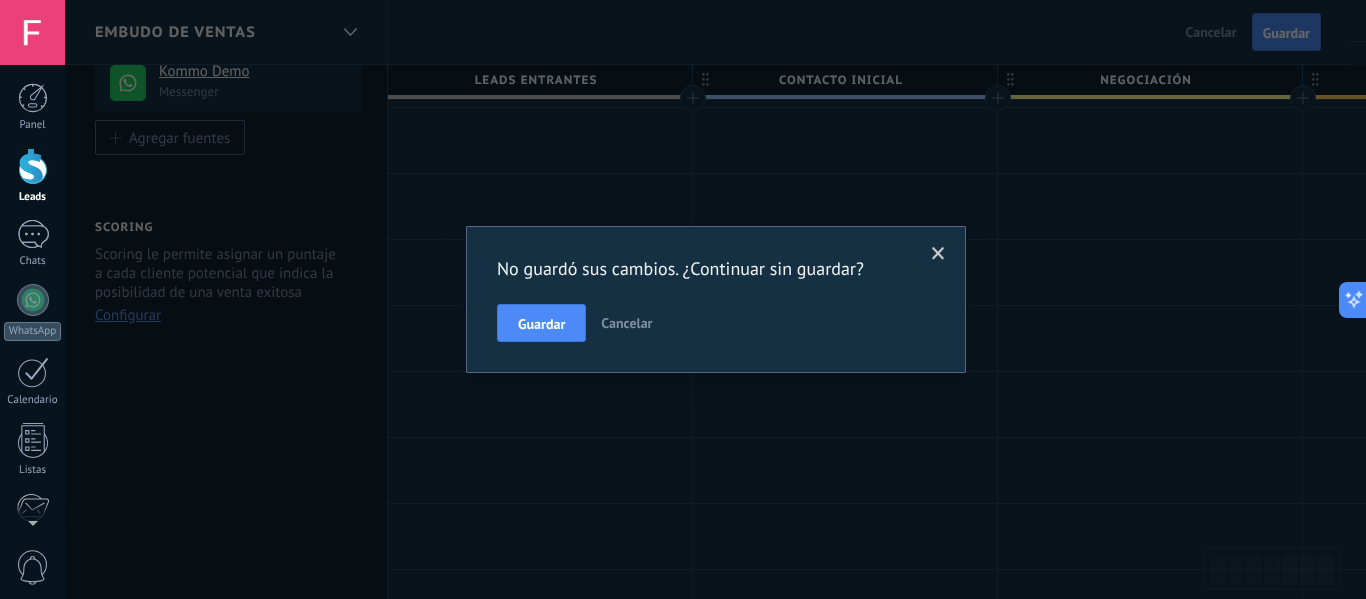 click at bounding box center [938, 254] 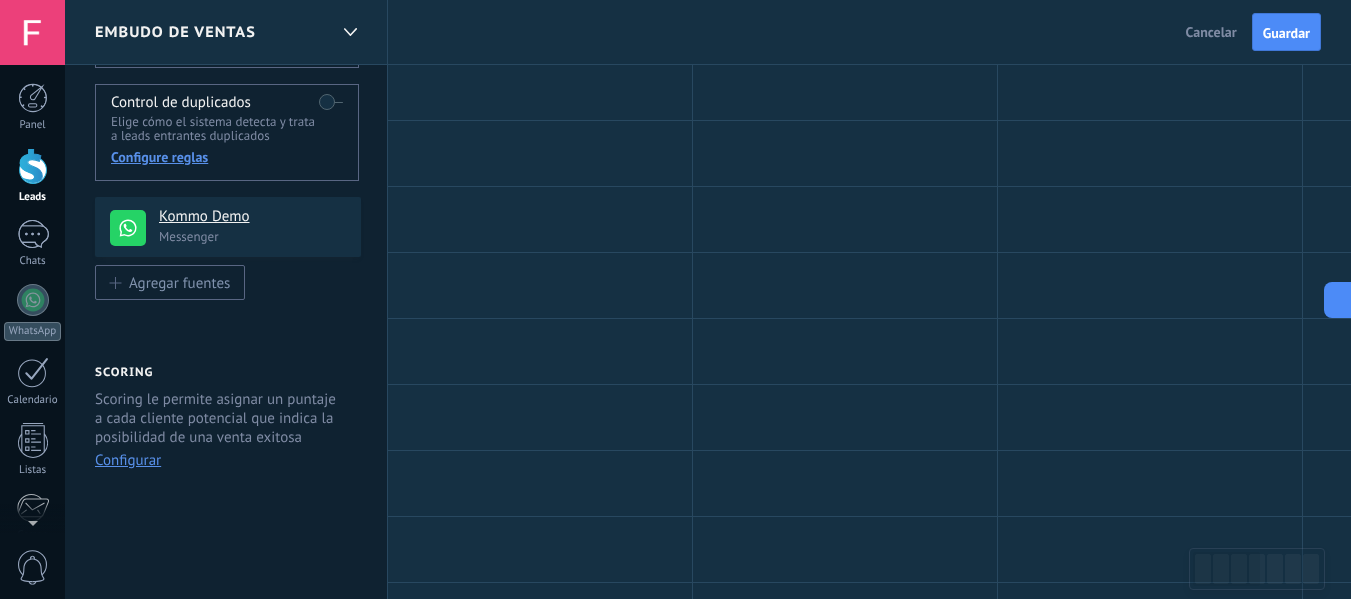 scroll, scrollTop: 0, scrollLeft: 0, axis: both 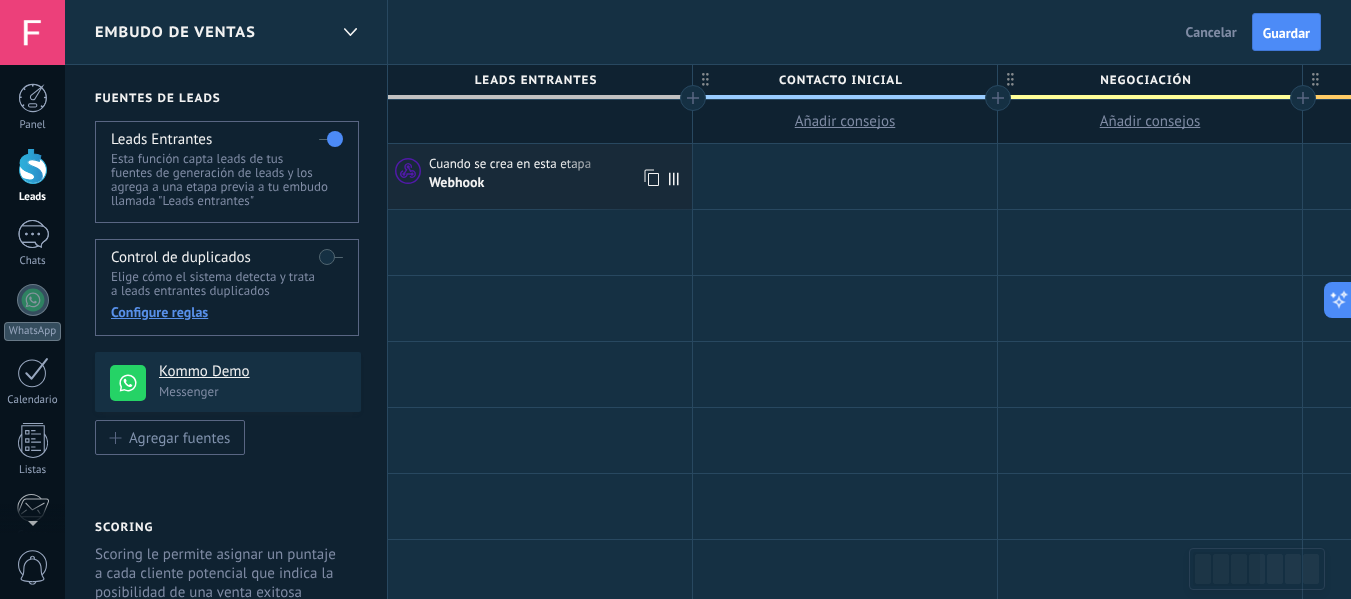 click on "Cuando se crea en esta etapa" at bounding box center (511, 164) 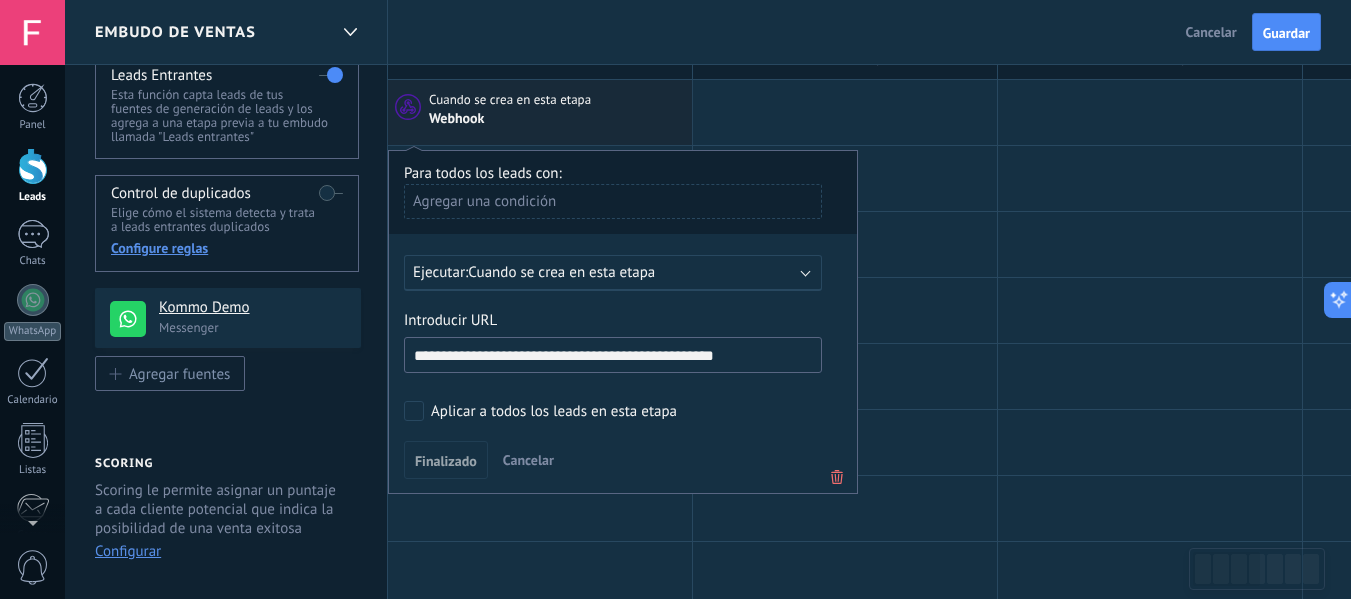 scroll, scrollTop: 100, scrollLeft: 0, axis: vertical 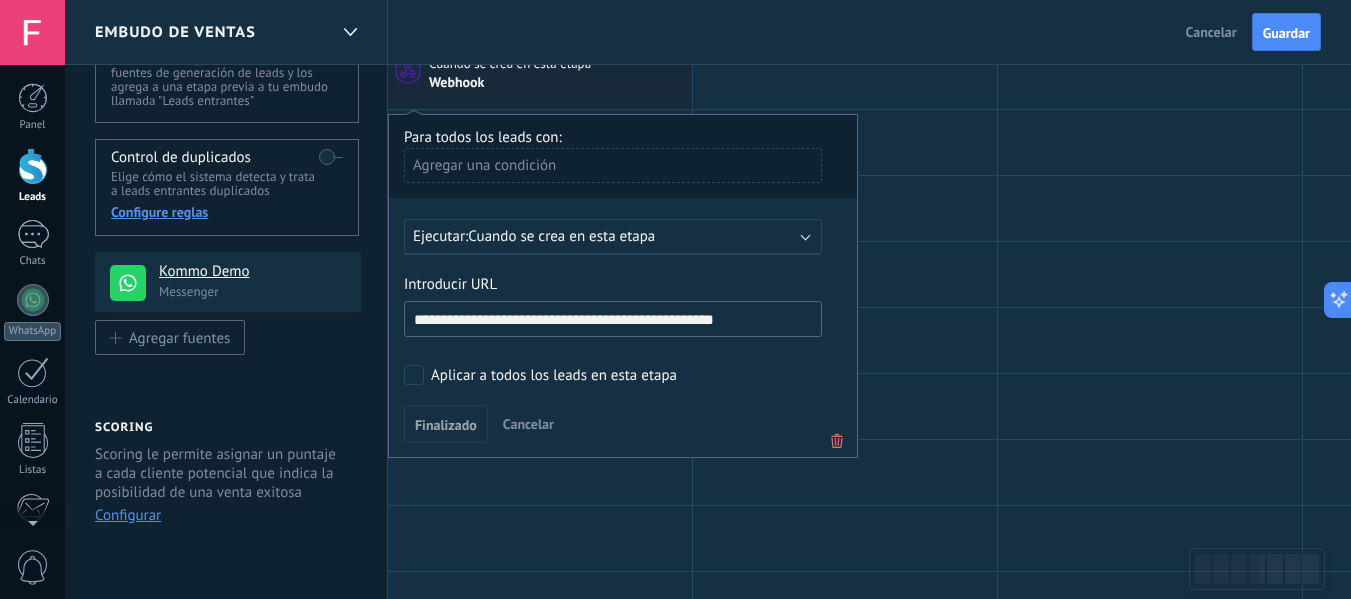 click on "Cancelar" at bounding box center (528, 424) 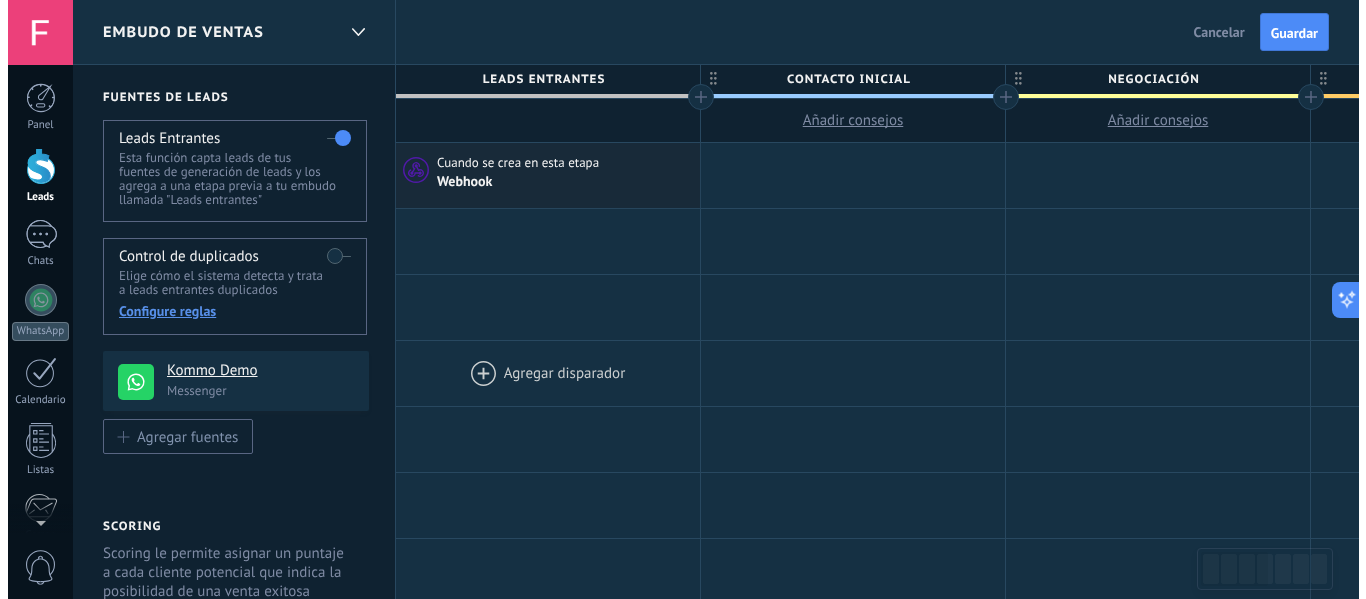 scroll, scrollTop: 0, scrollLeft: 0, axis: both 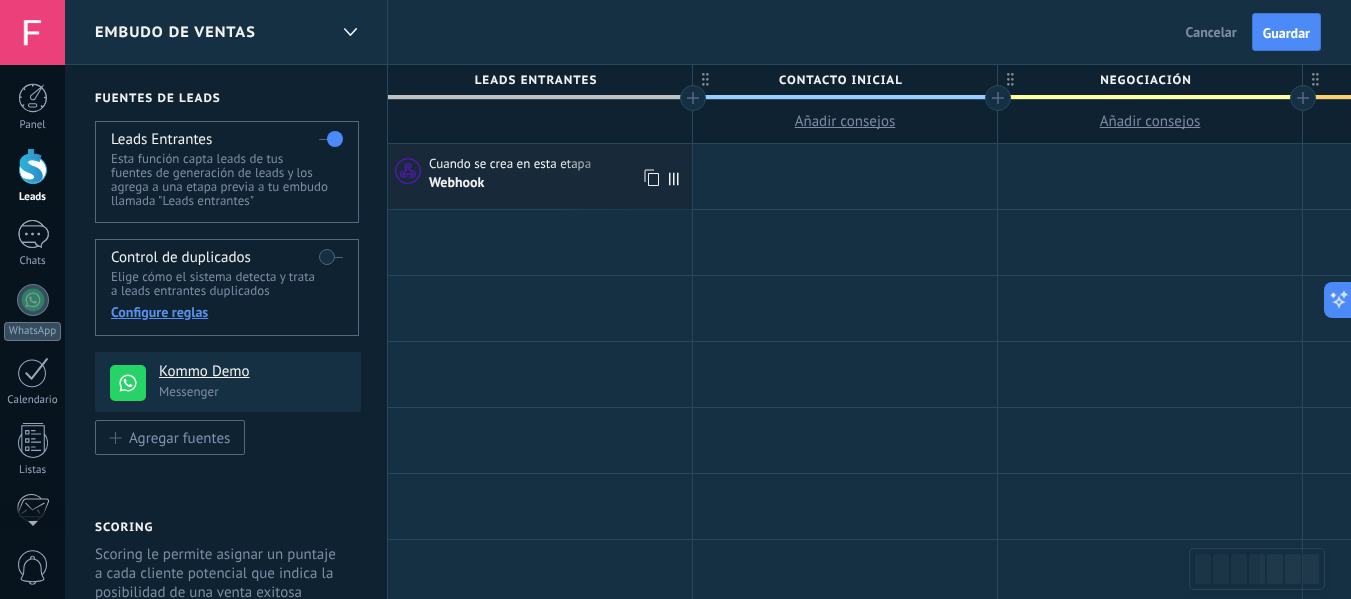 click 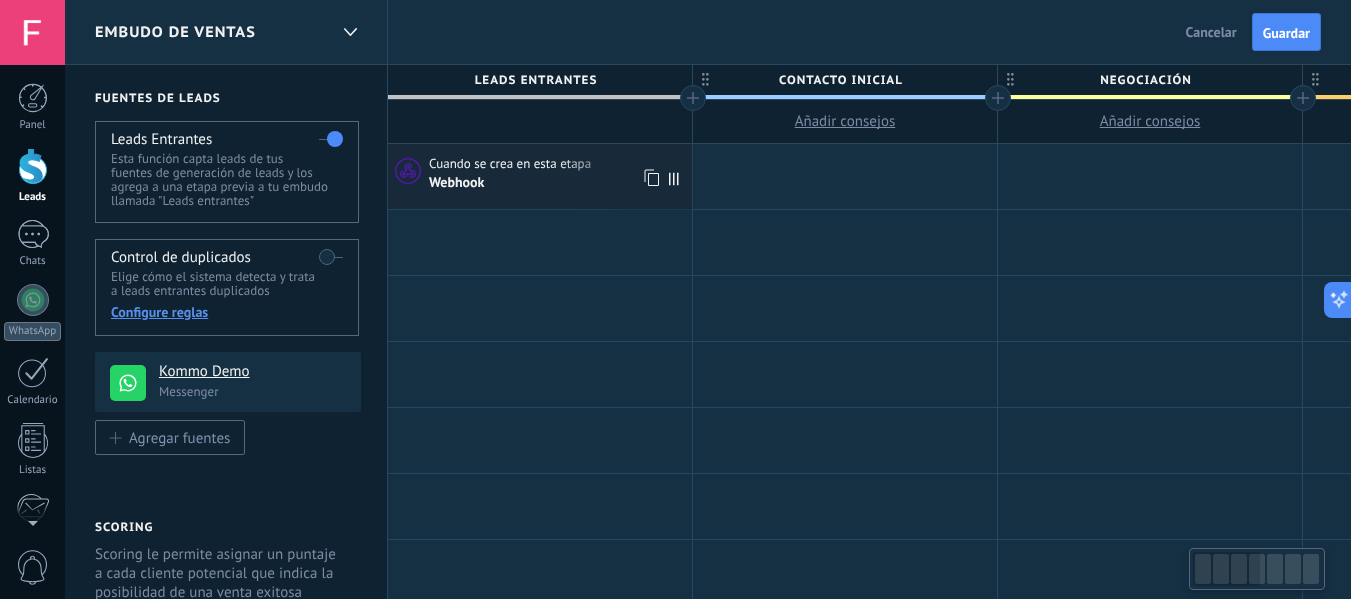 click at bounding box center [678, 176] 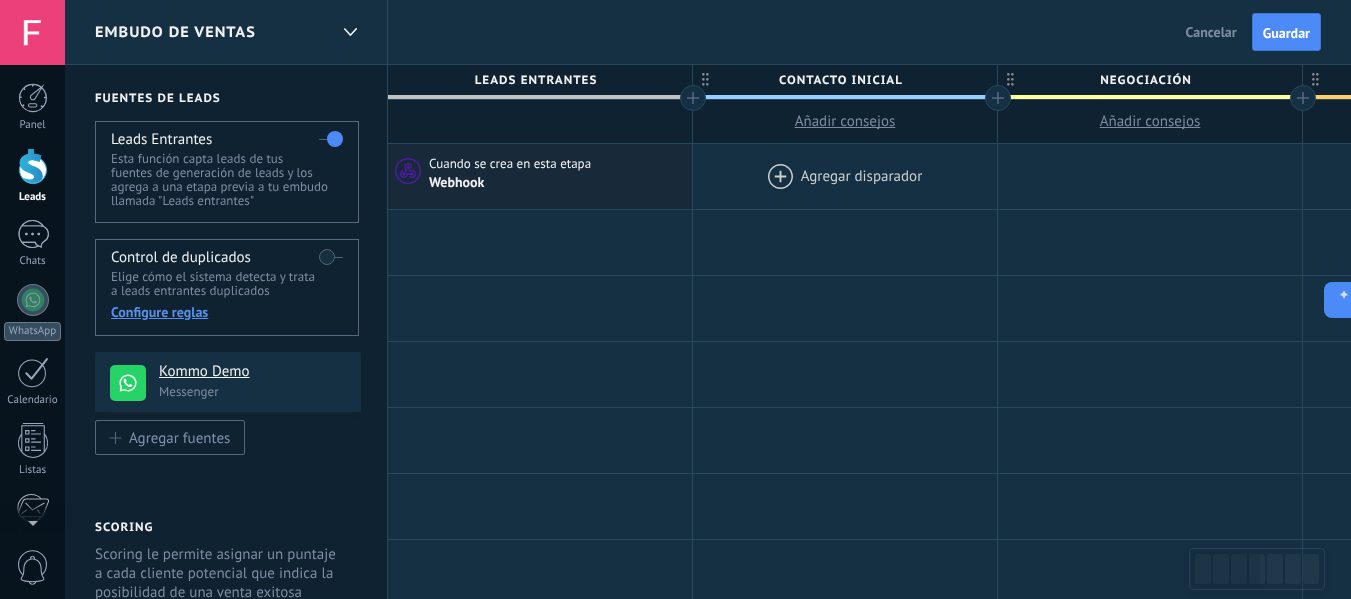 drag, startPoint x: 673, startPoint y: 181, endPoint x: 702, endPoint y: 173, distance: 30.083218 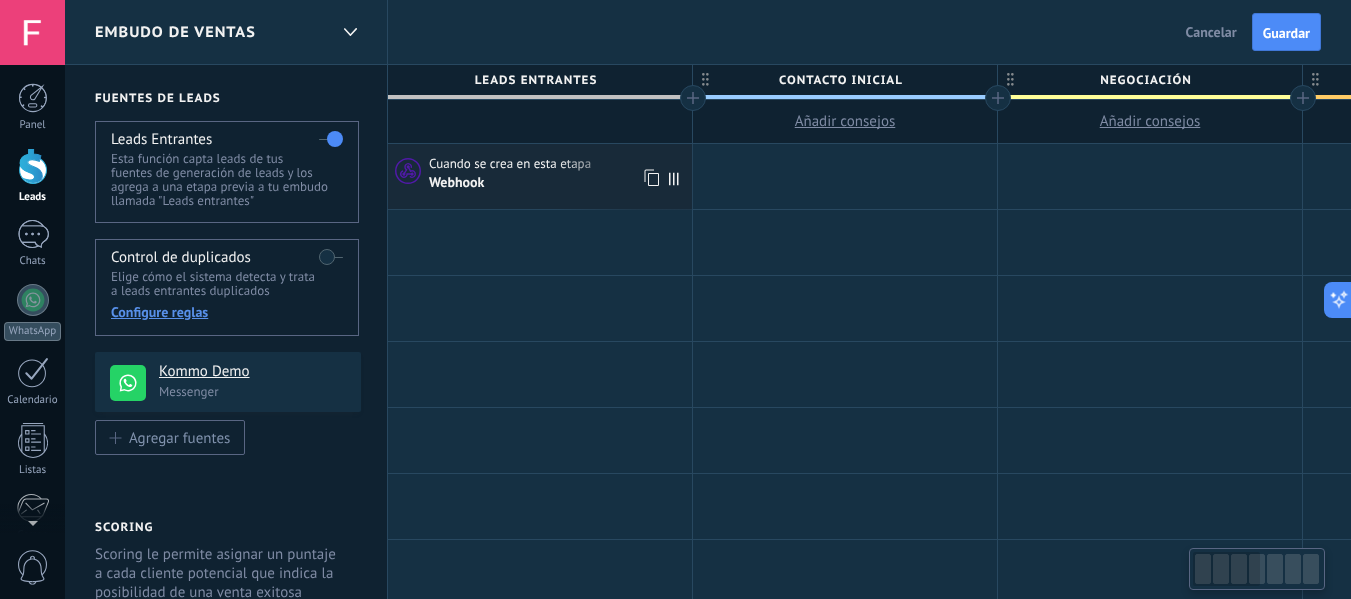 click on "Webhook" at bounding box center (558, 182) 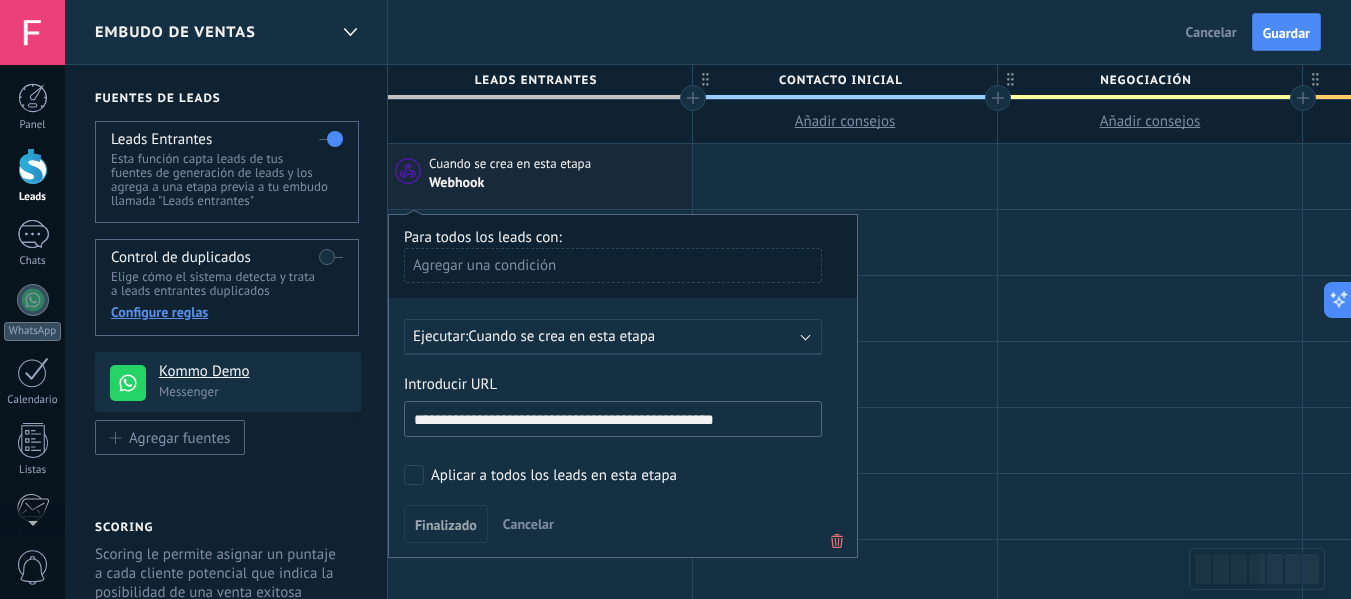 click on "Finalizado Cancelar" at bounding box center [623, 523] 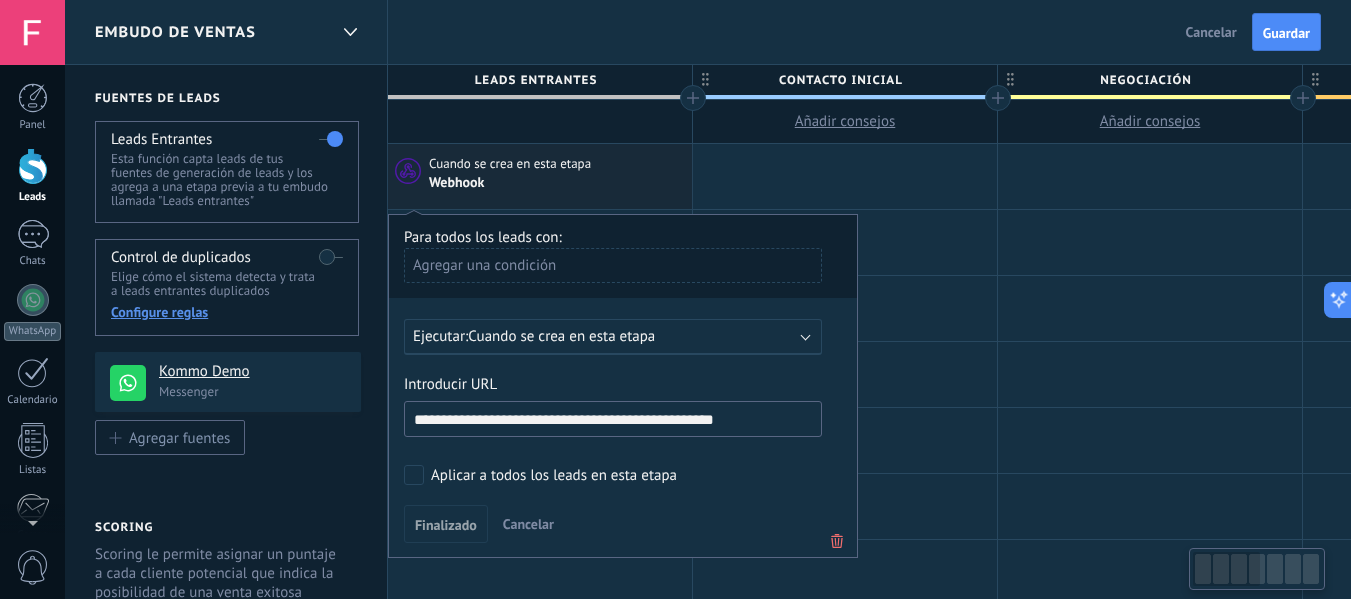 click 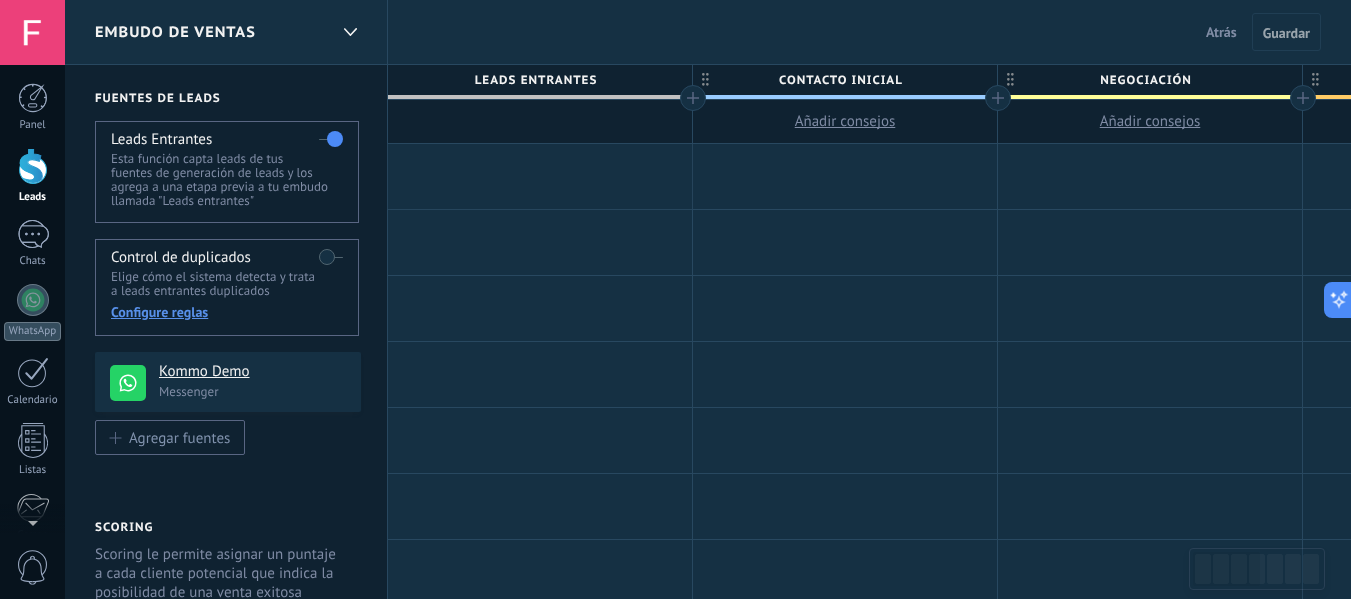 click at bounding box center (33, 166) 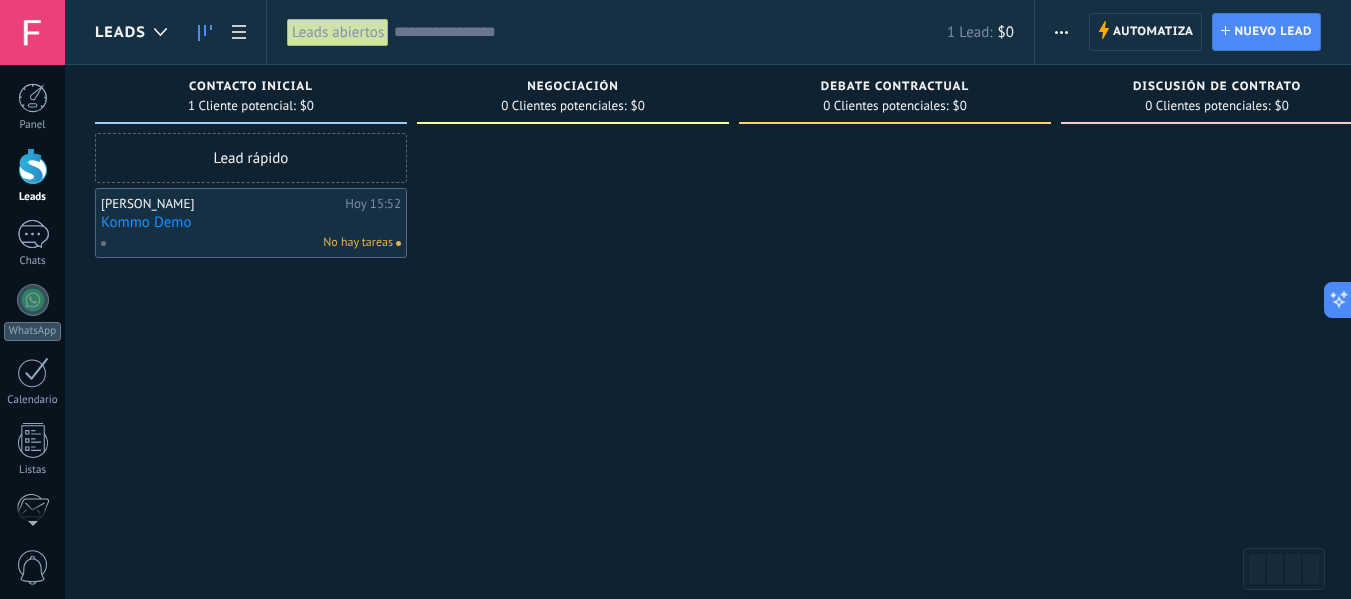 click on "Kommo Demo" at bounding box center (251, 222) 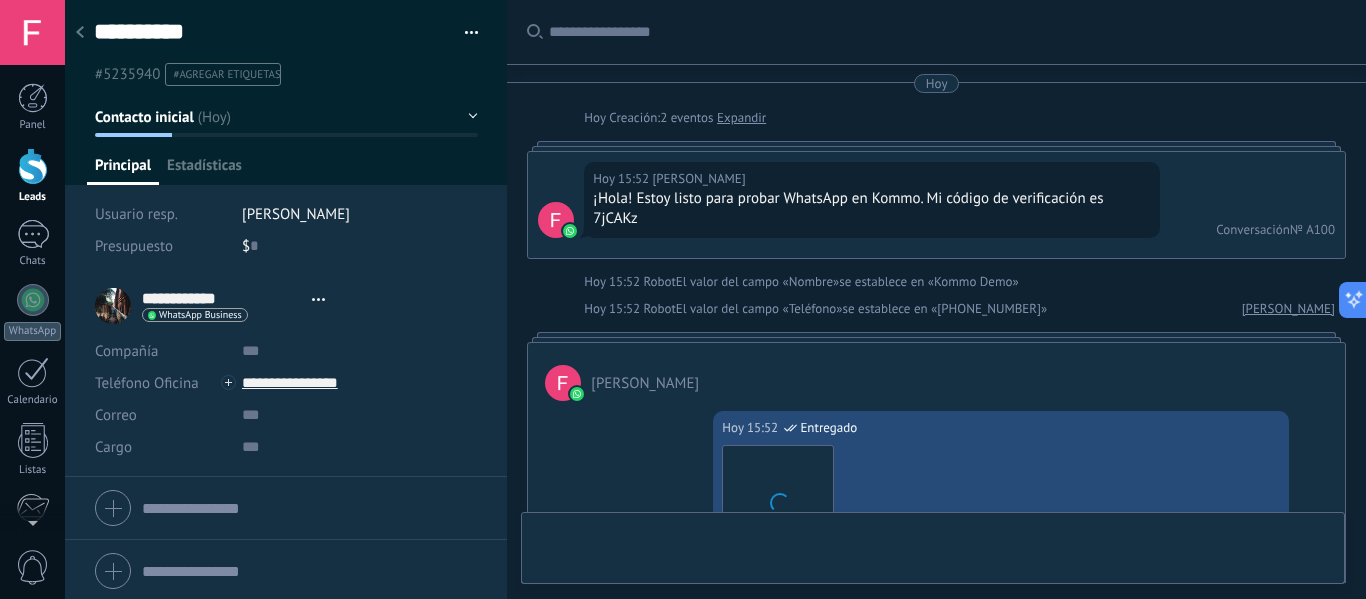 scroll, scrollTop: 30, scrollLeft: 0, axis: vertical 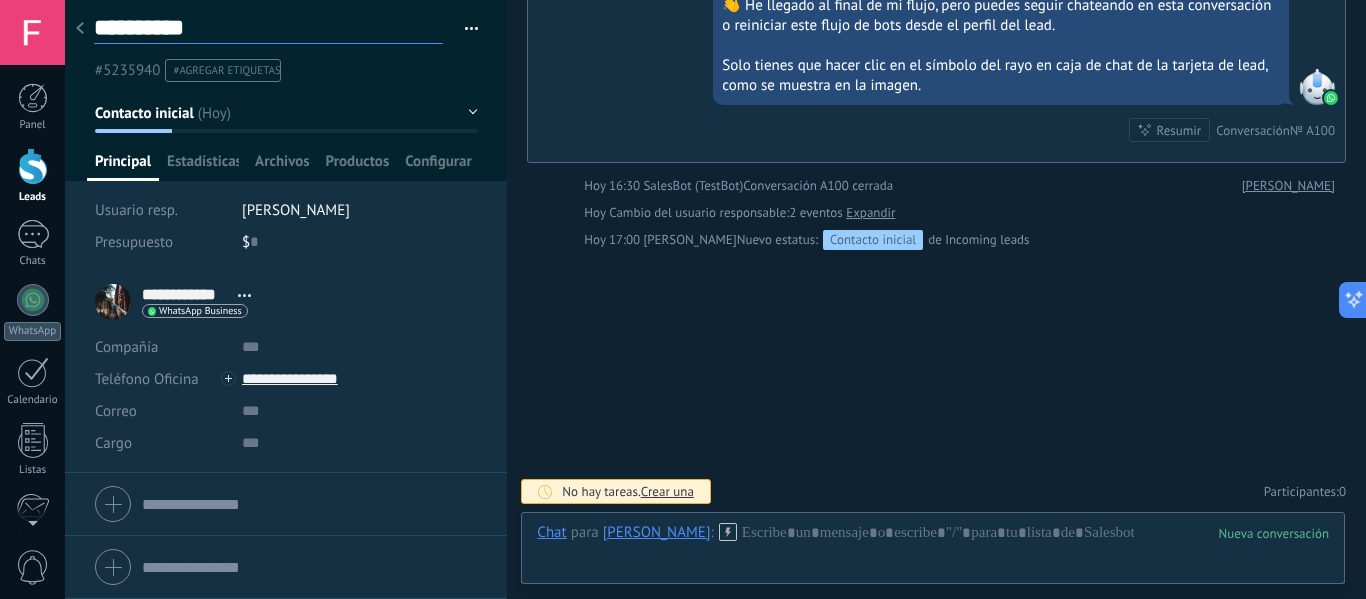 click on "**********" at bounding box center [268, 28] 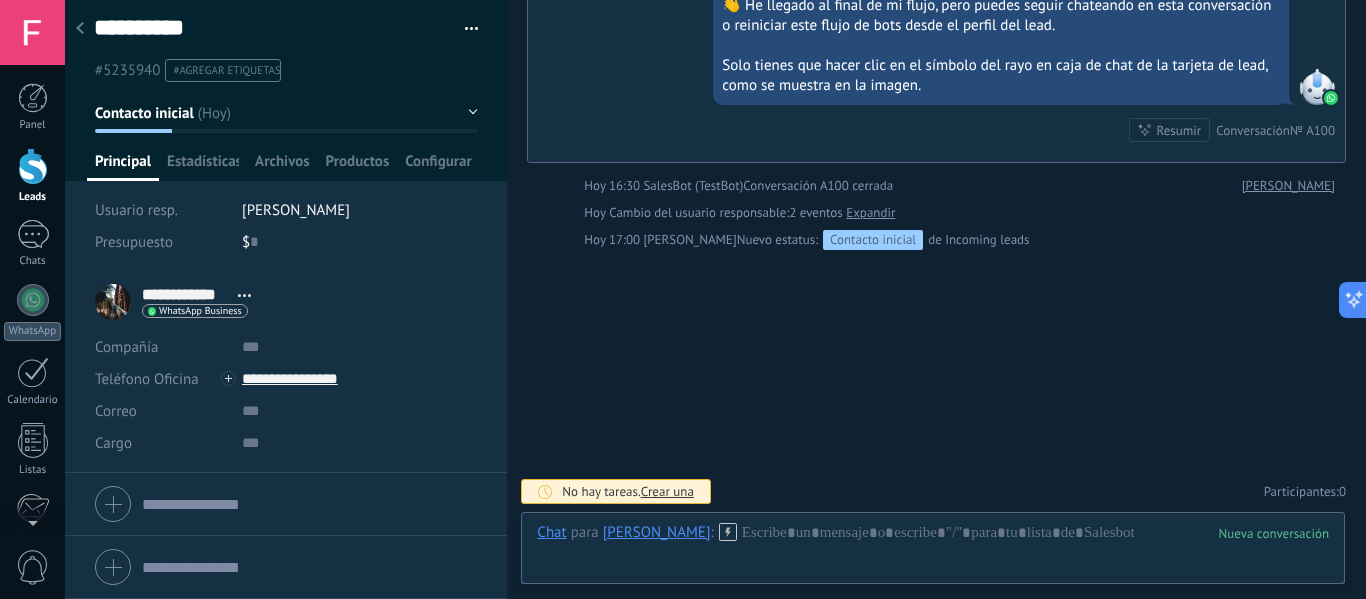 click at bounding box center [80, 29] 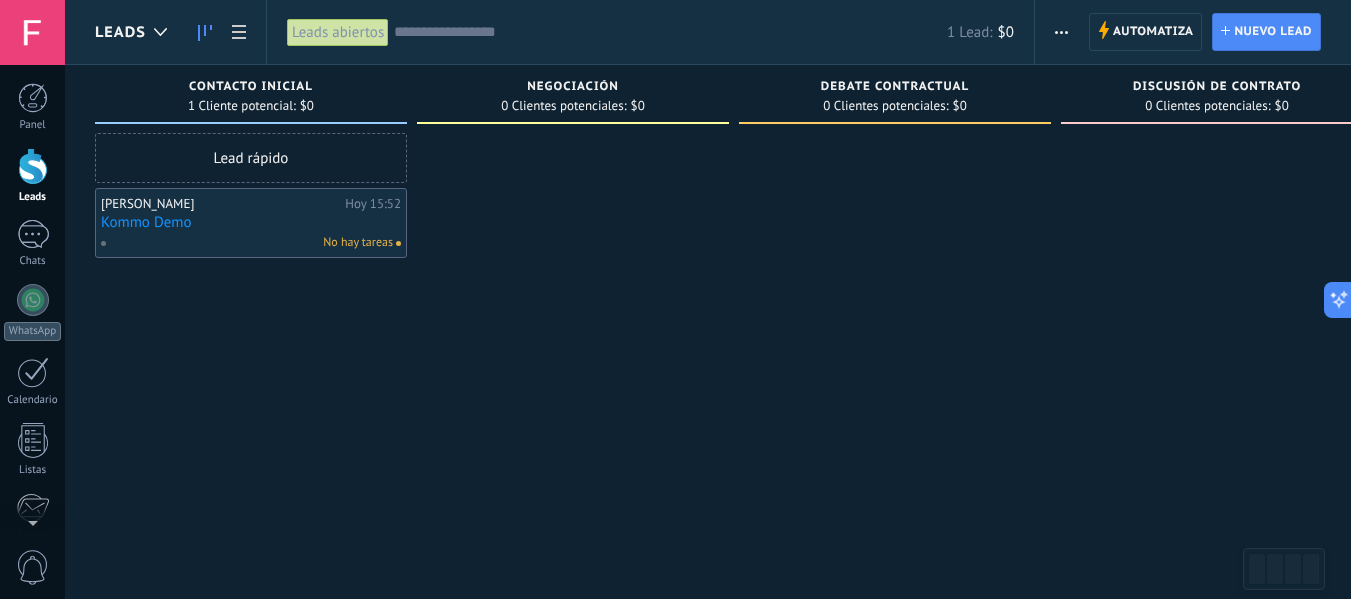 click on "John Galarza Hoy 15:52 Kommo Demo No hay tareas" at bounding box center (251, 223) 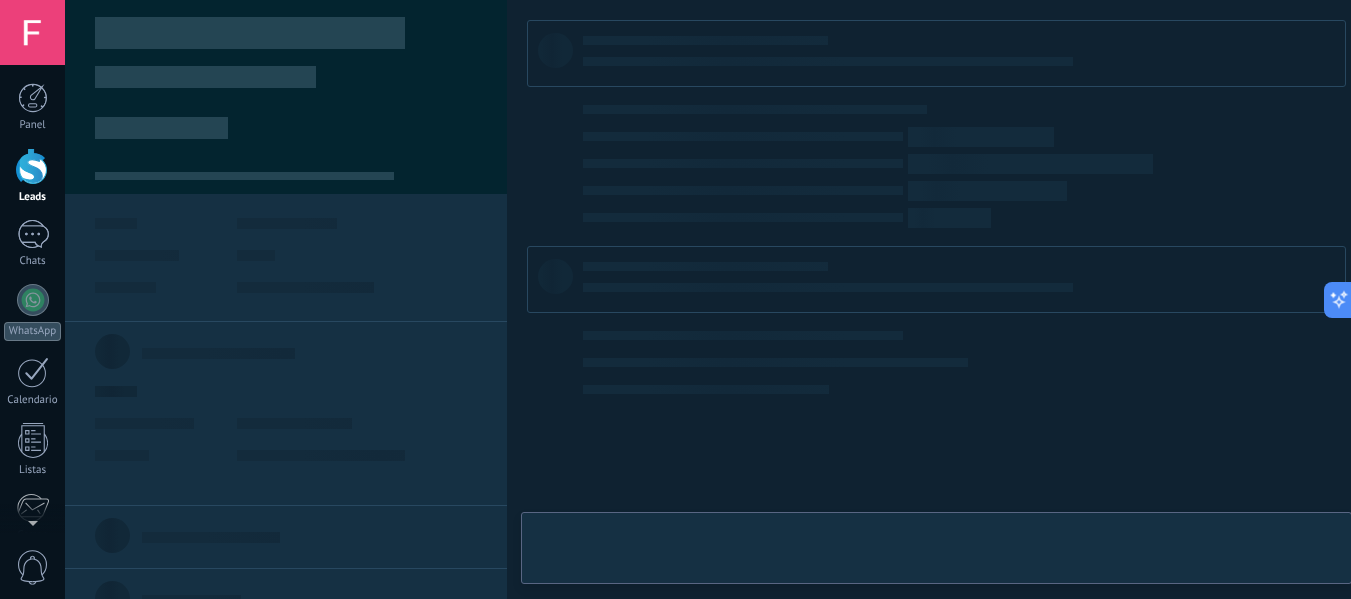 click on "Kommo Demo" at bounding box center (251, 222) 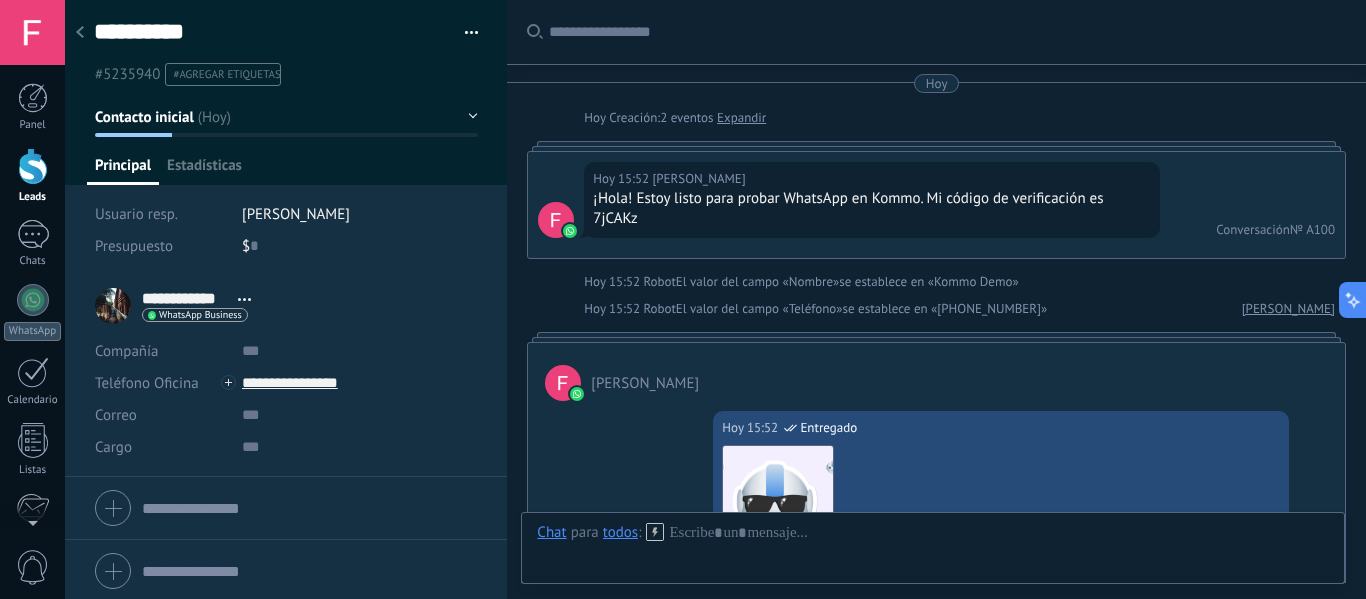 scroll, scrollTop: 30, scrollLeft: 0, axis: vertical 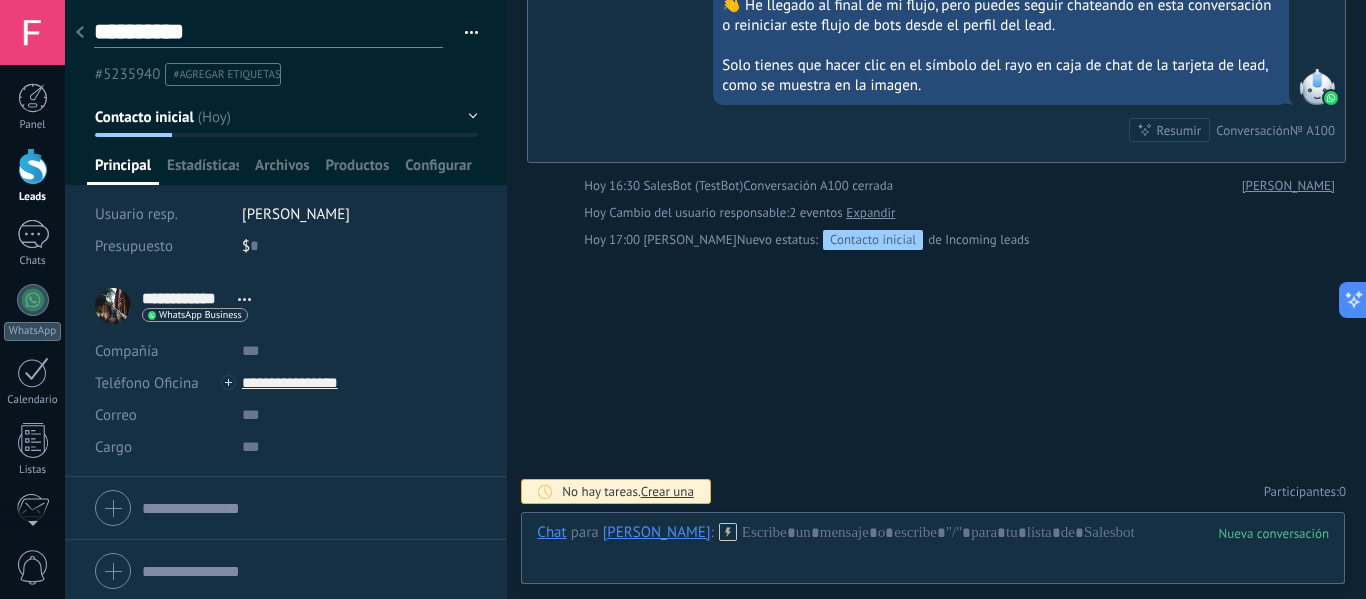 click on "**********" at bounding box center (268, 32) 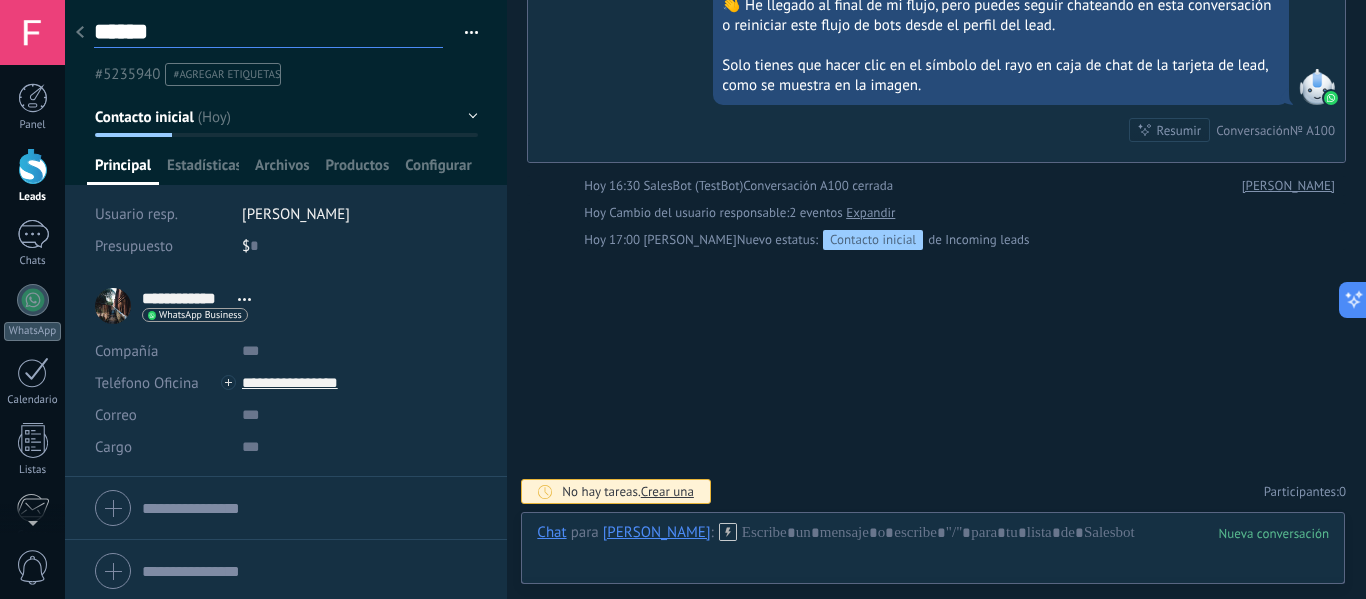 scroll, scrollTop: 30, scrollLeft: 0, axis: vertical 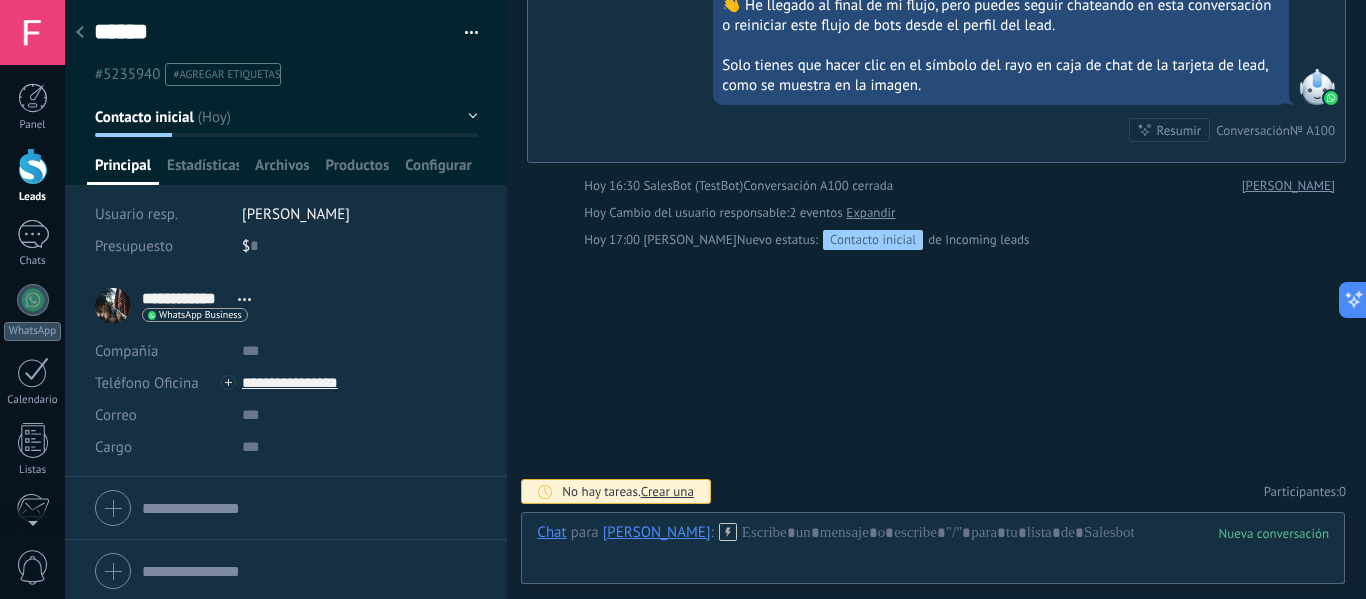 type on "*****" 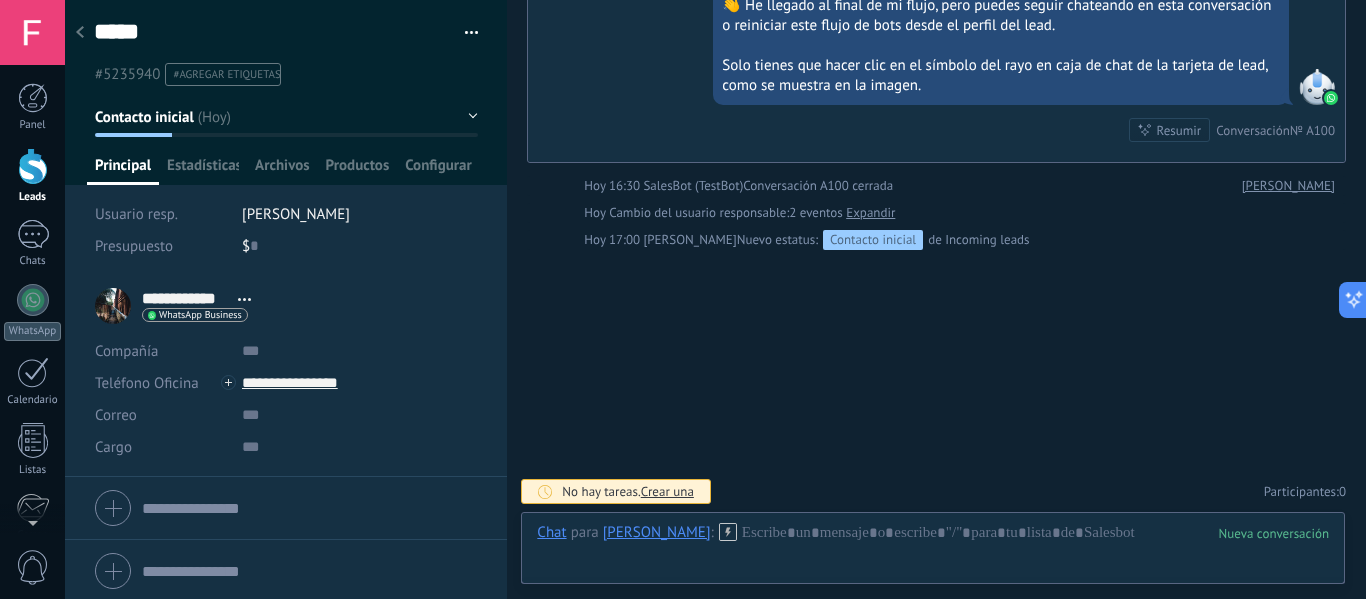 click on "[PERSON_NAME]" at bounding box center [360, 214] 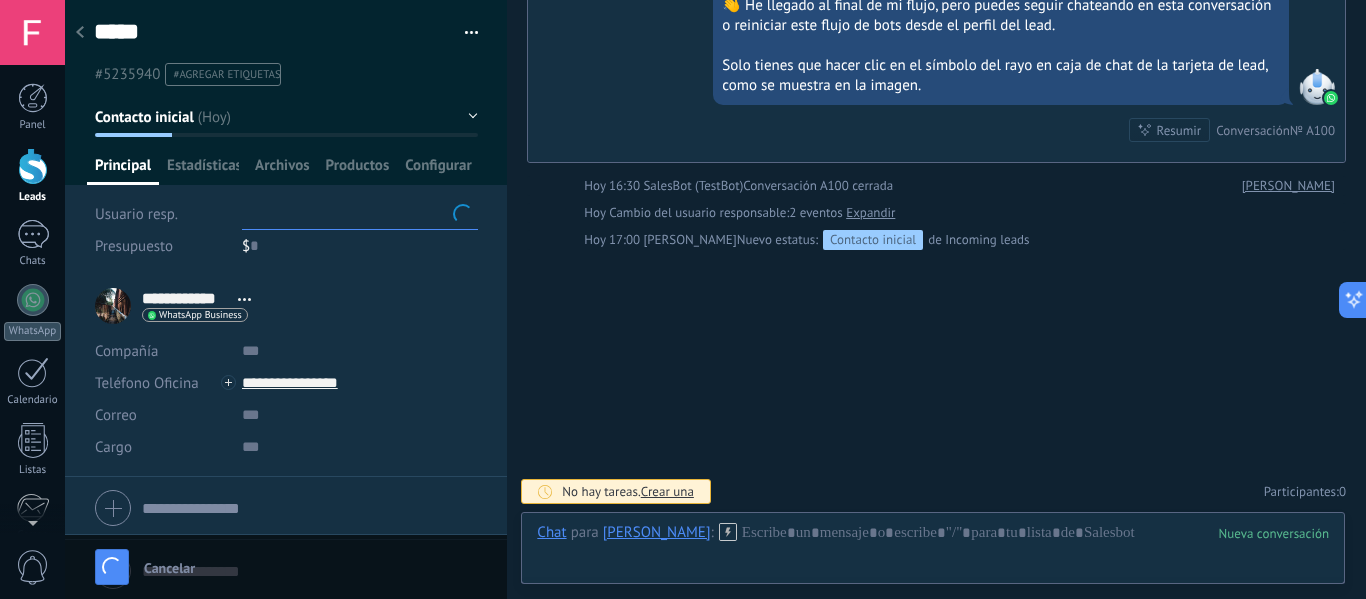 type on "*****" 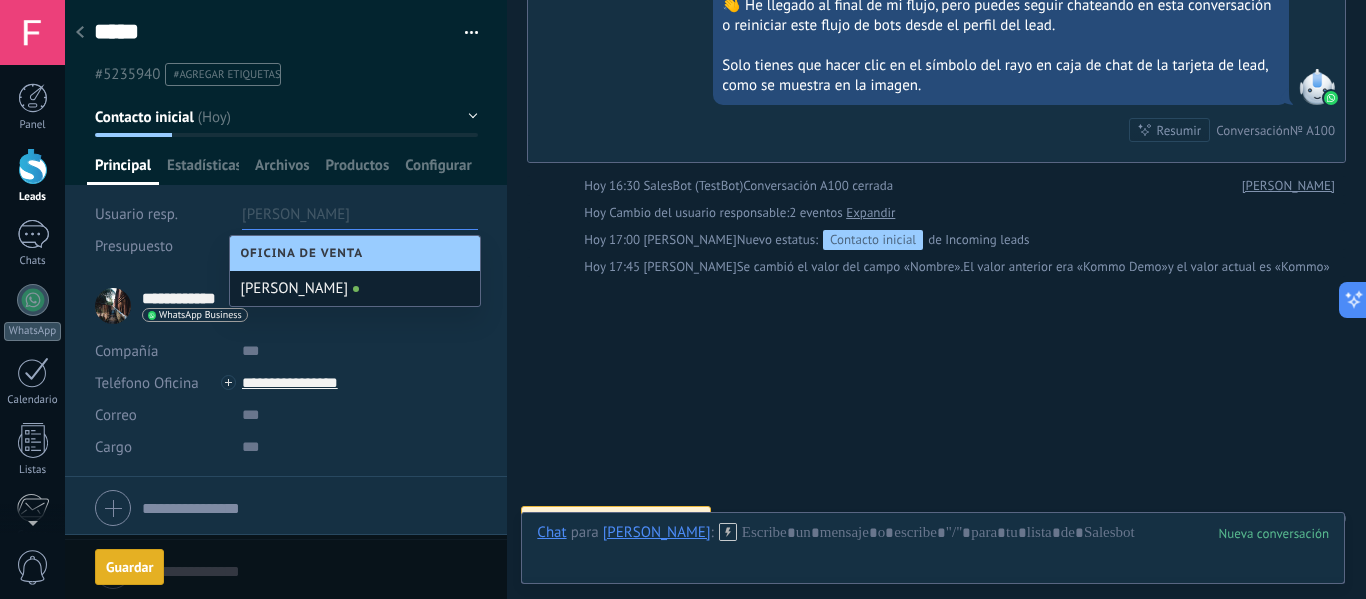 scroll, scrollTop: 30, scrollLeft: 0, axis: vertical 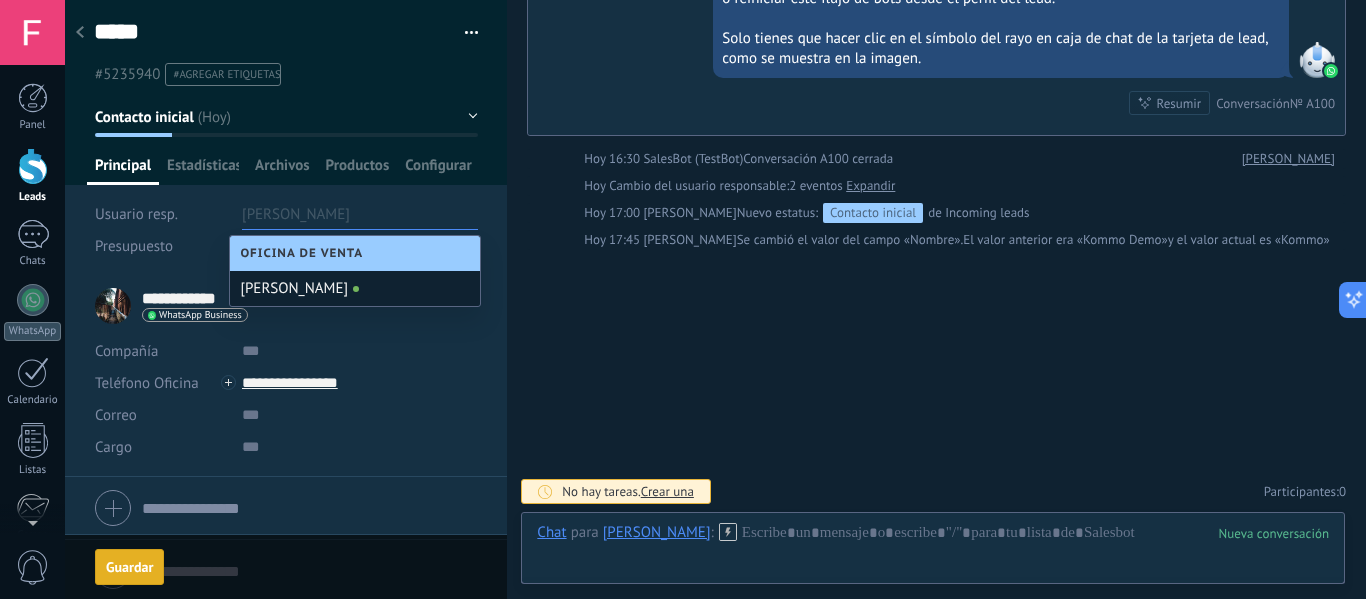 click on "Guardar" at bounding box center [129, 567] 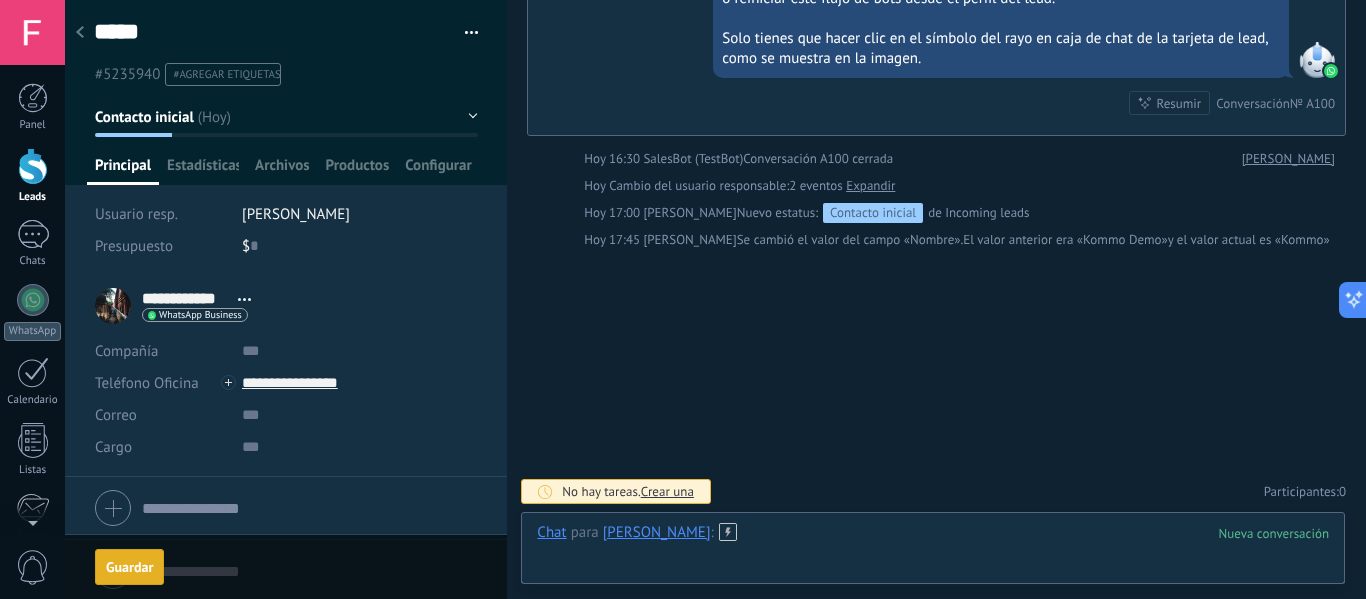 click at bounding box center (933, 553) 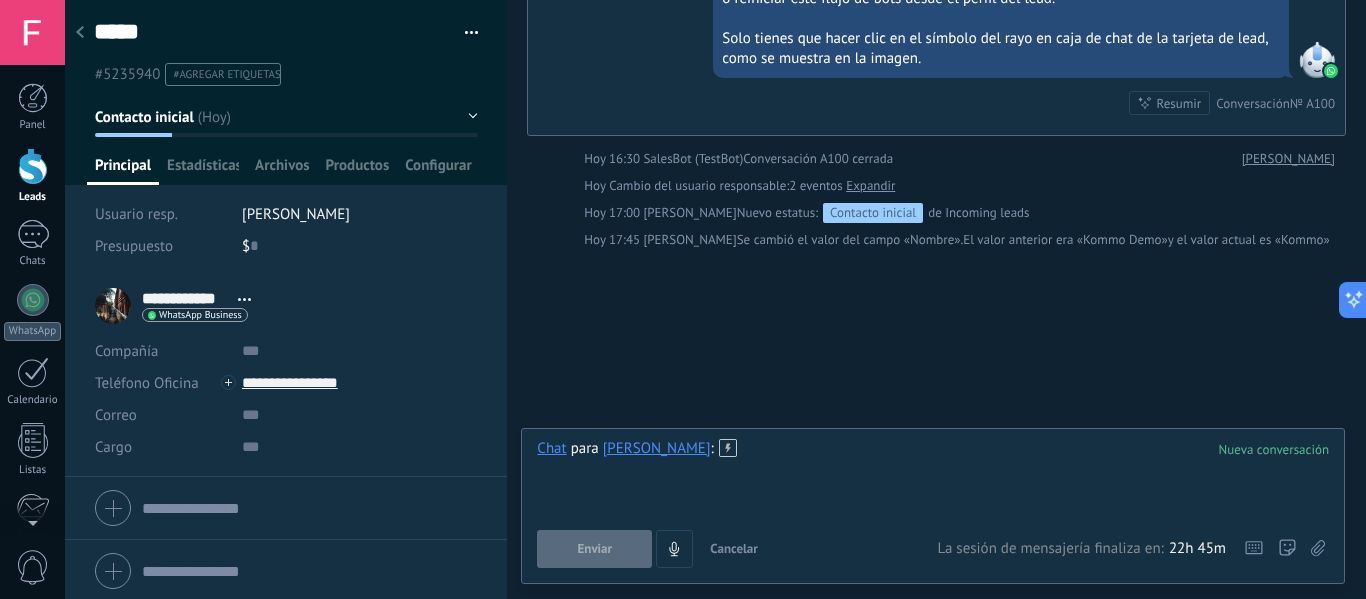 type 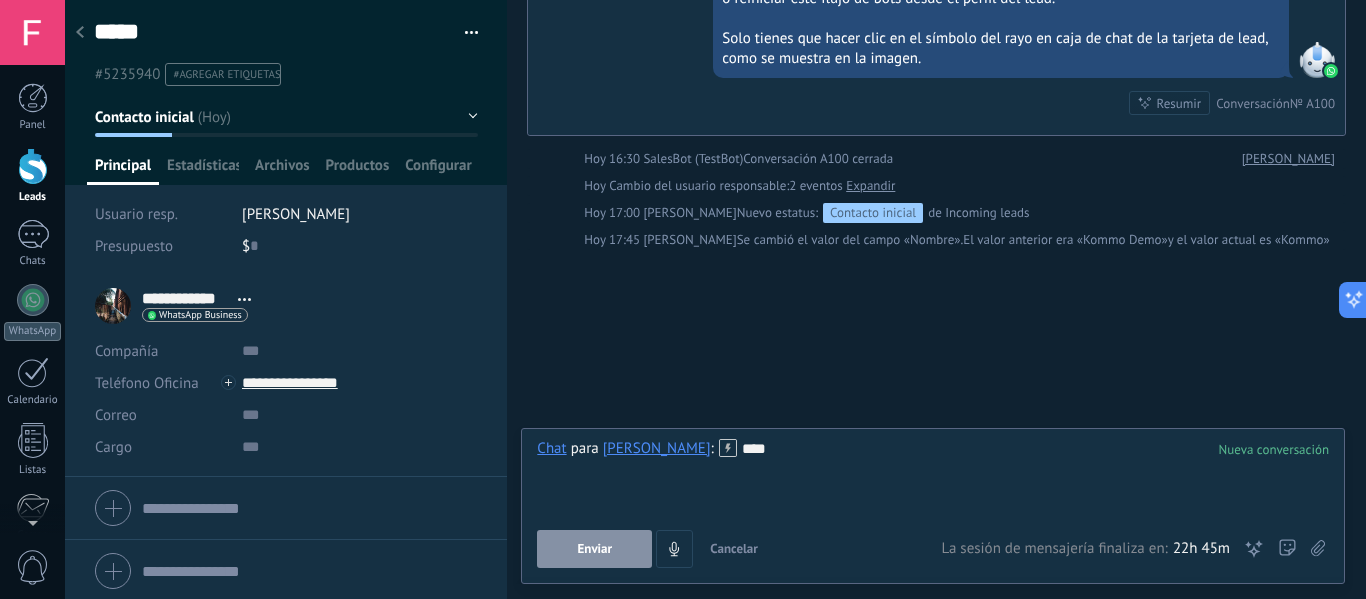 click on "Enviar Cancelar Rastrear clics en links ? Reducir links largos y rastrear clics: cuando se habilita, los URLs que envías serán reemplazados con links de rastreo. Una vez clickeados, un evento se registrará en el feed del lead. Abajo seleccione las fuentes que utilizan esta  en Ajustes" at bounding box center [739, 549] 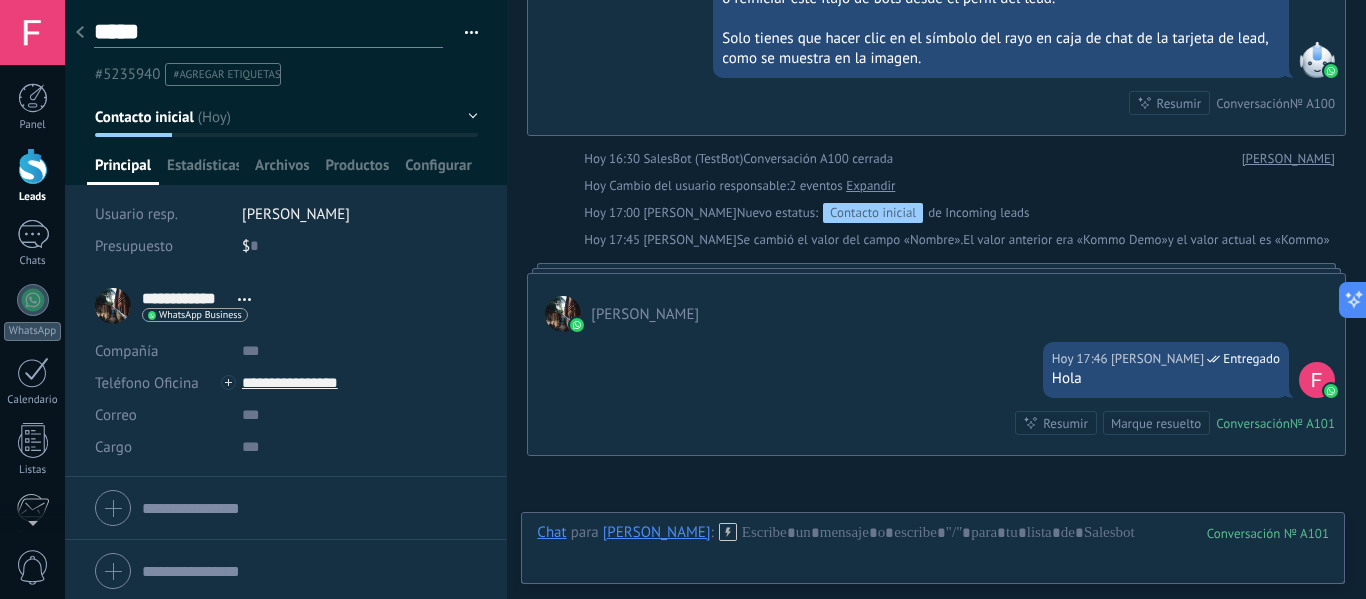 click on "**********" at bounding box center [268, 32] 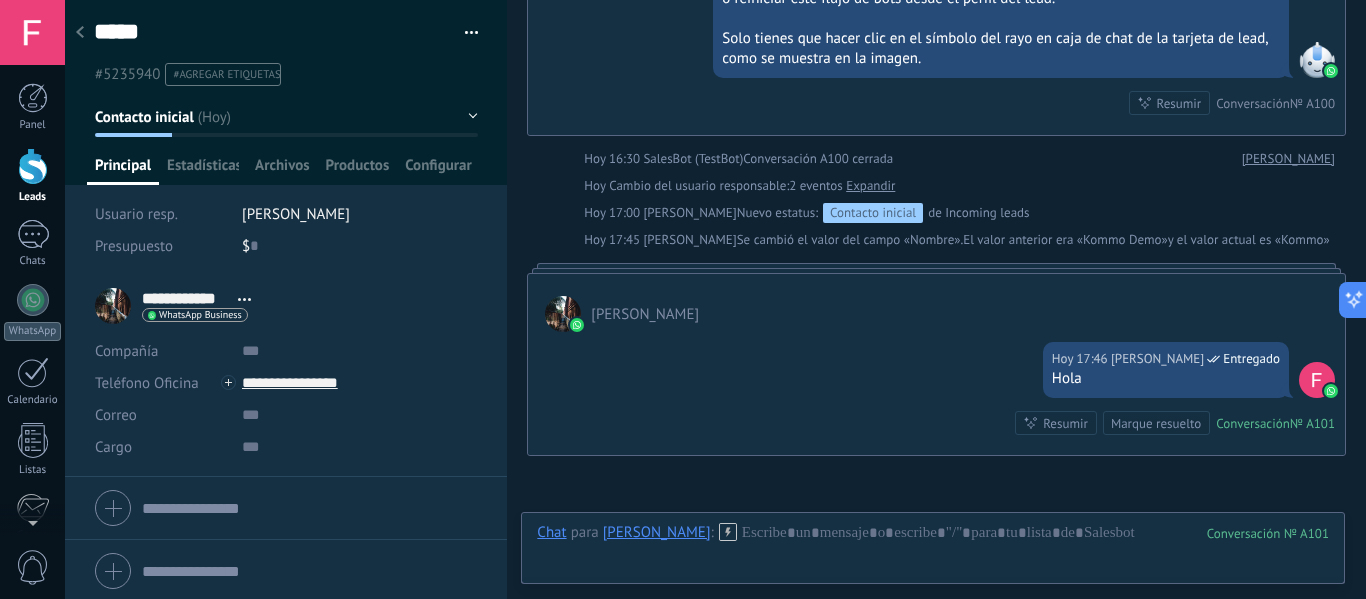 click at bounding box center (80, 33) 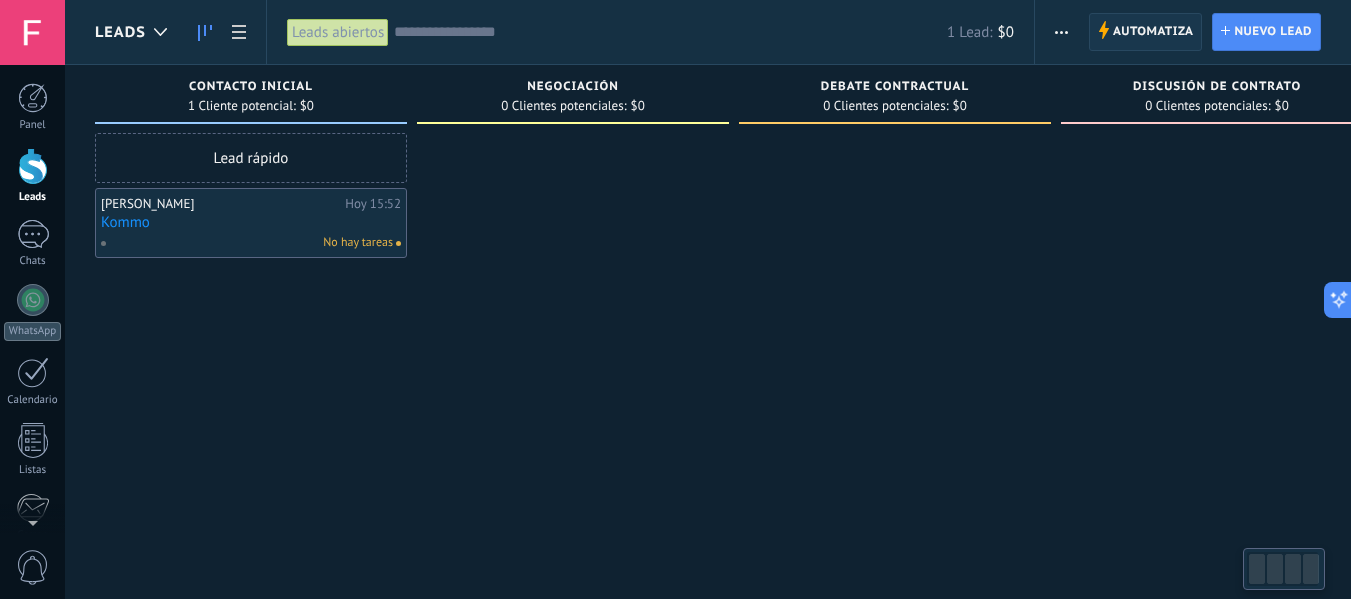 click on "Automatiza Automatiza" at bounding box center (1146, 32) 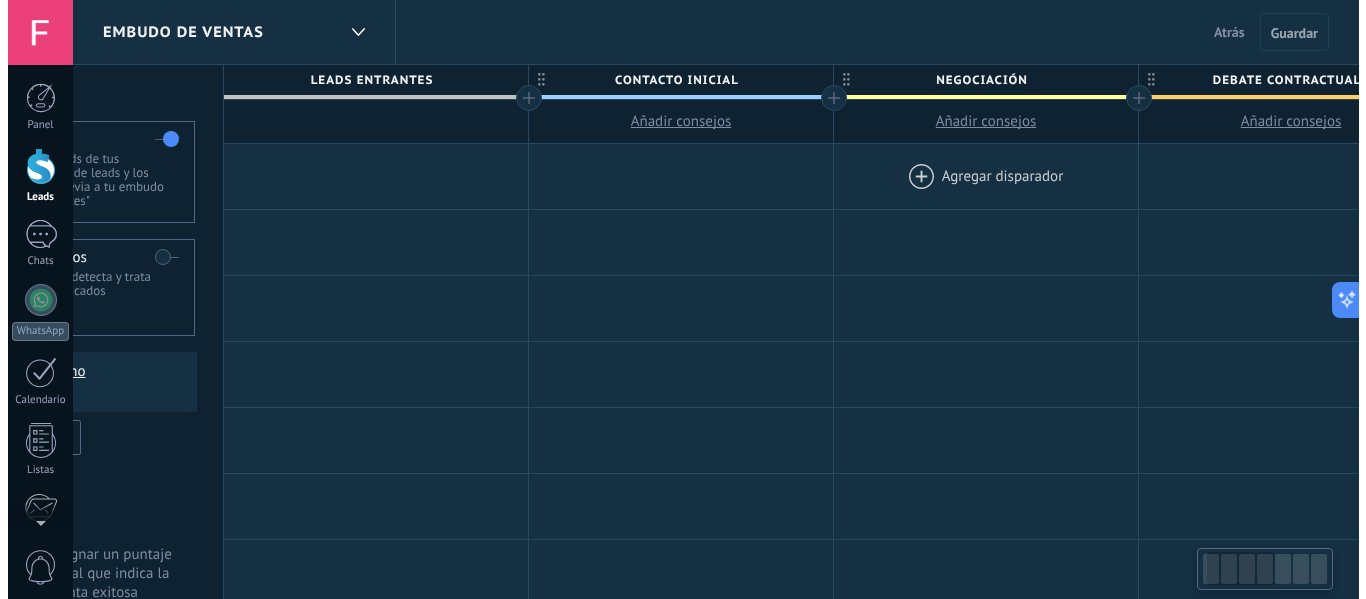 scroll, scrollTop: 0, scrollLeft: 0, axis: both 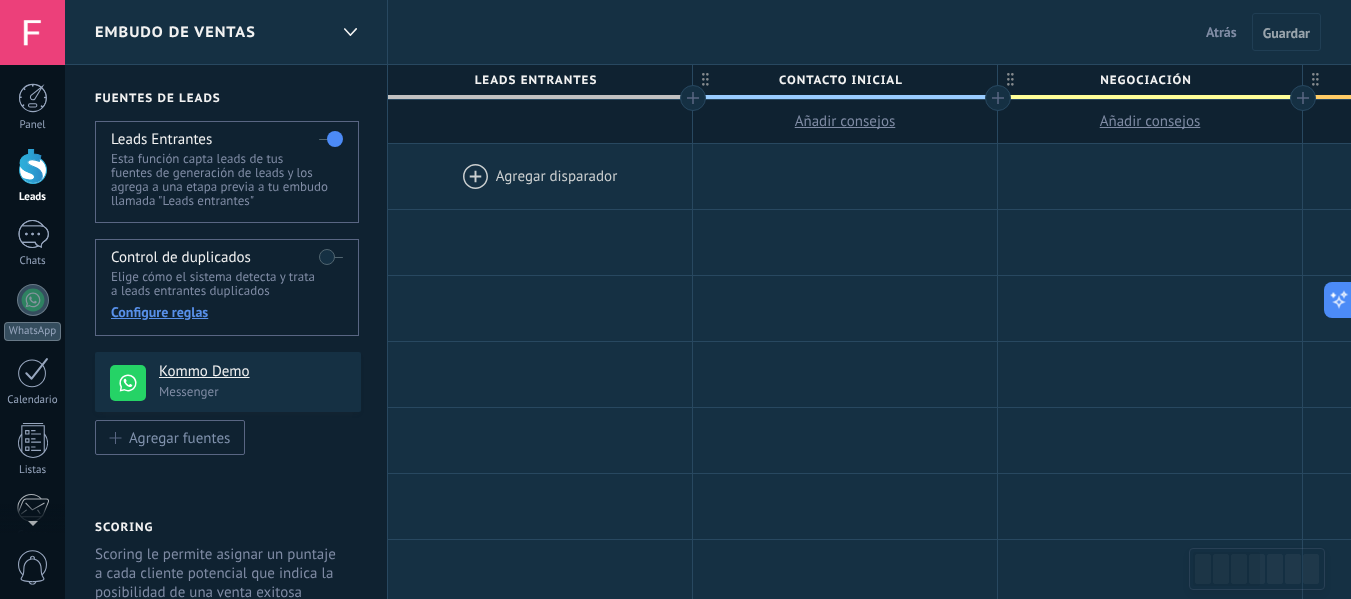 click at bounding box center [540, 176] 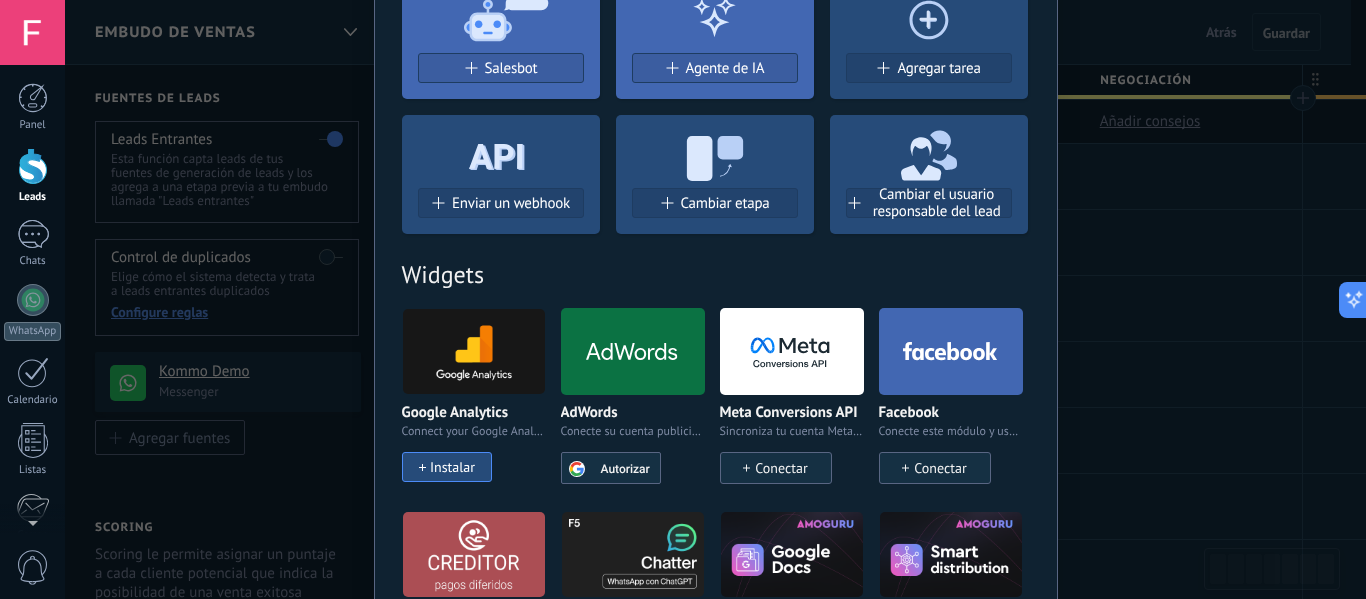 scroll, scrollTop: 200, scrollLeft: 0, axis: vertical 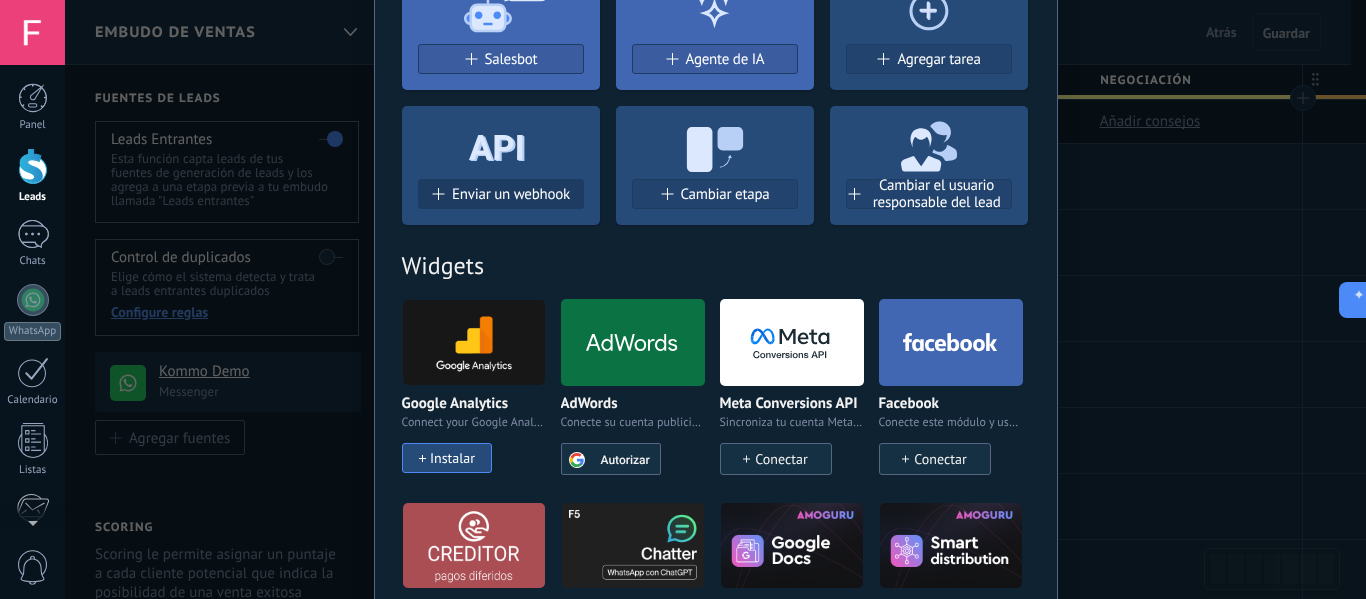 click on "Enviar un webhook" at bounding box center (501, 194) 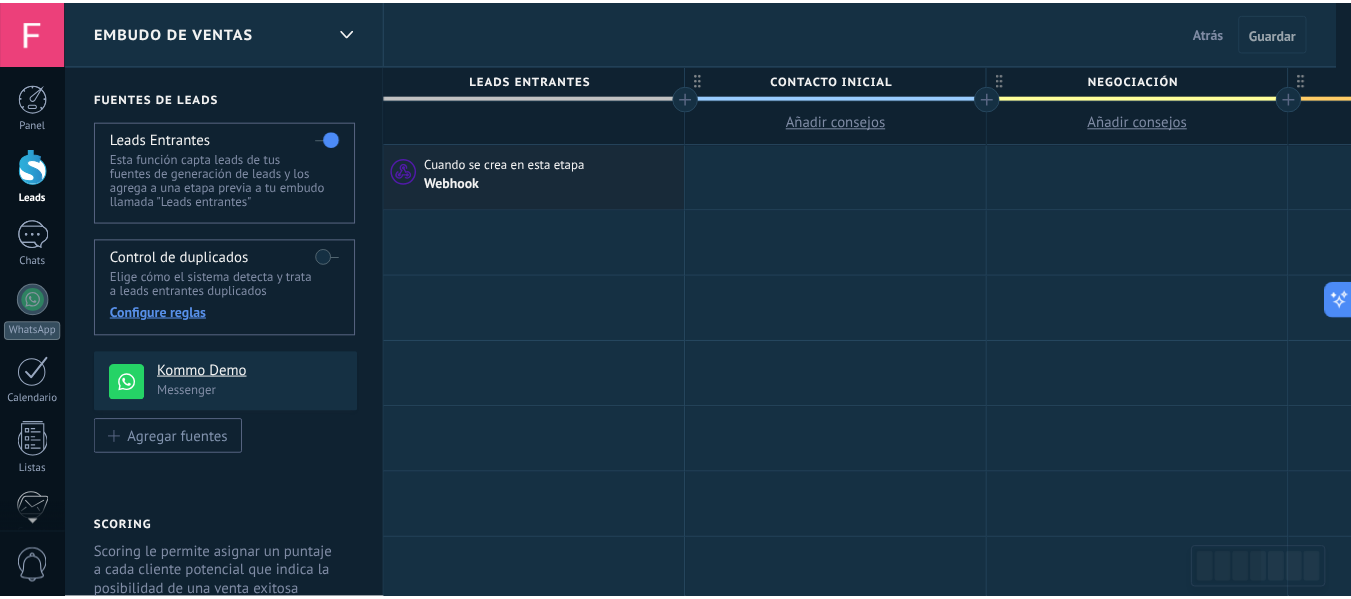 scroll, scrollTop: 0, scrollLeft: 0, axis: both 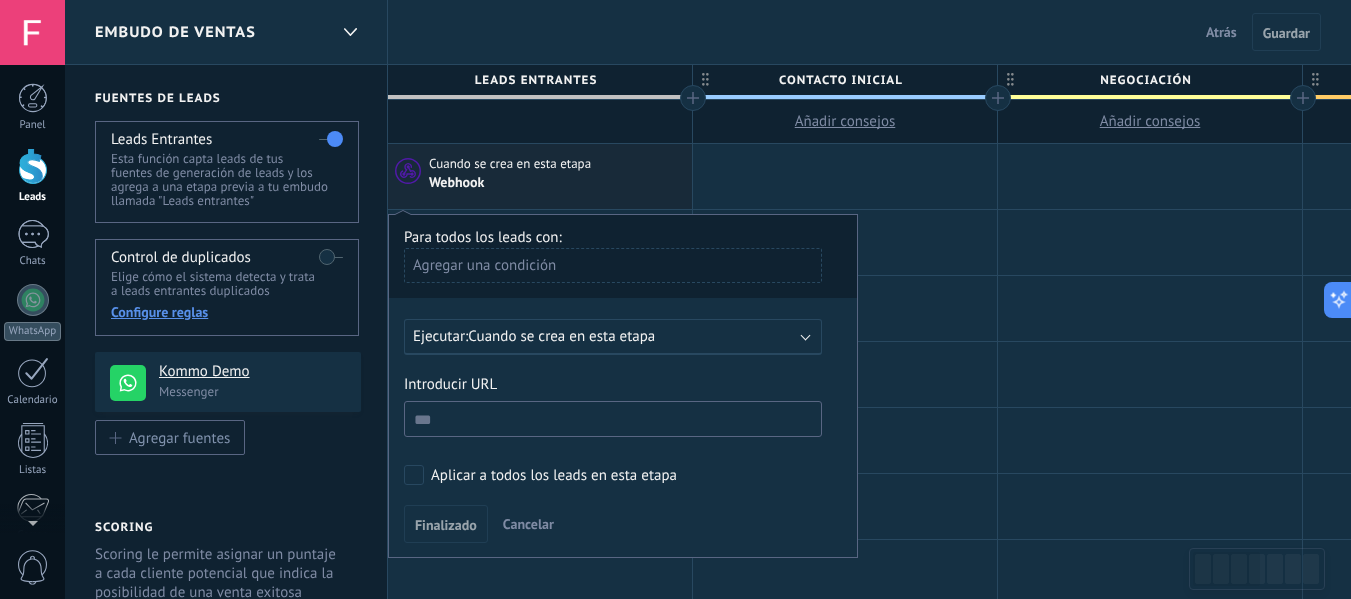 click on "Agregar una condición" at bounding box center [613, 265] 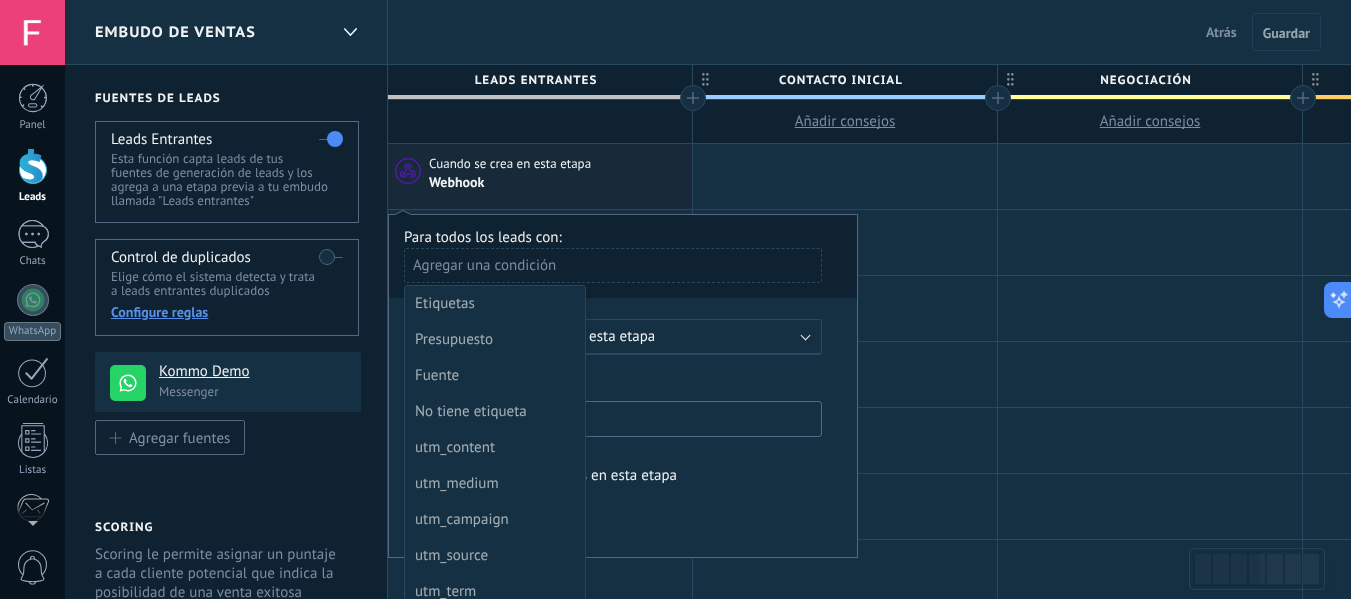 click at bounding box center [623, 386] 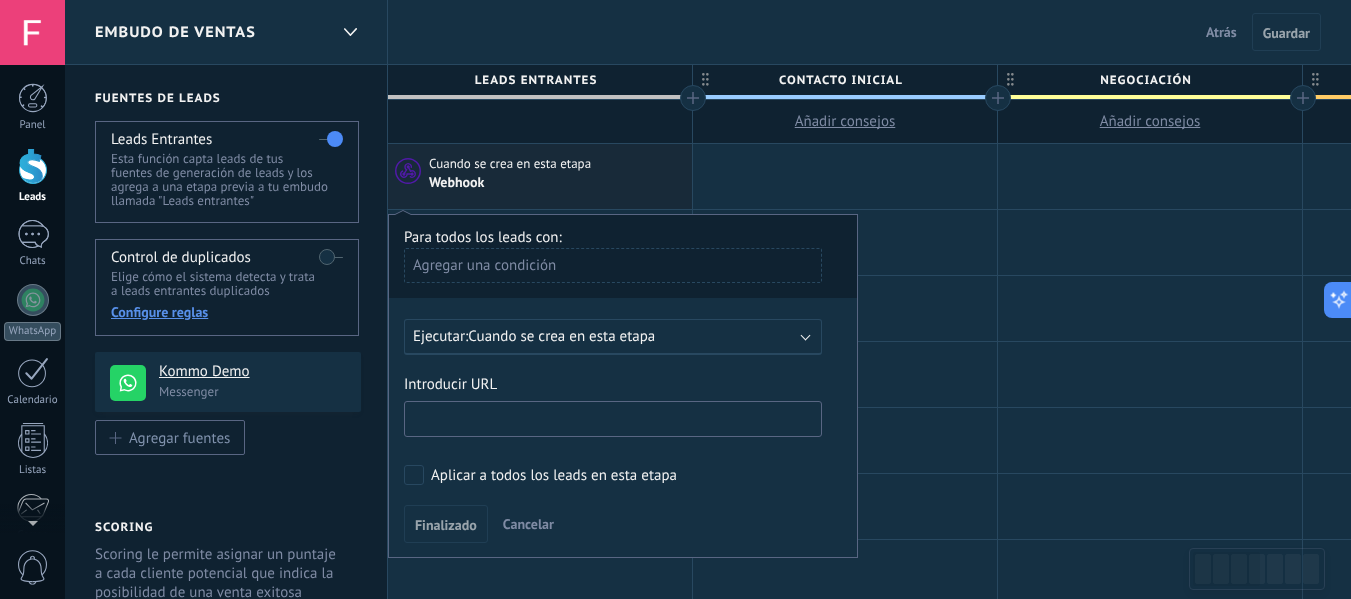 click at bounding box center (613, 419) 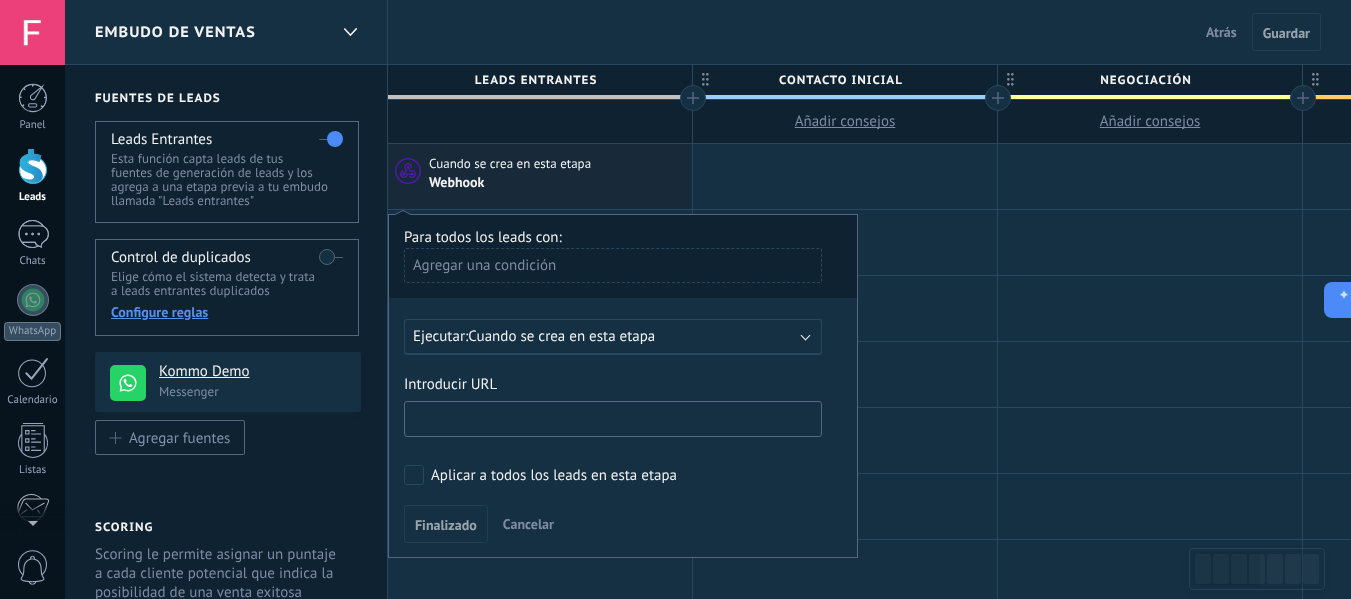 paste on "**********" 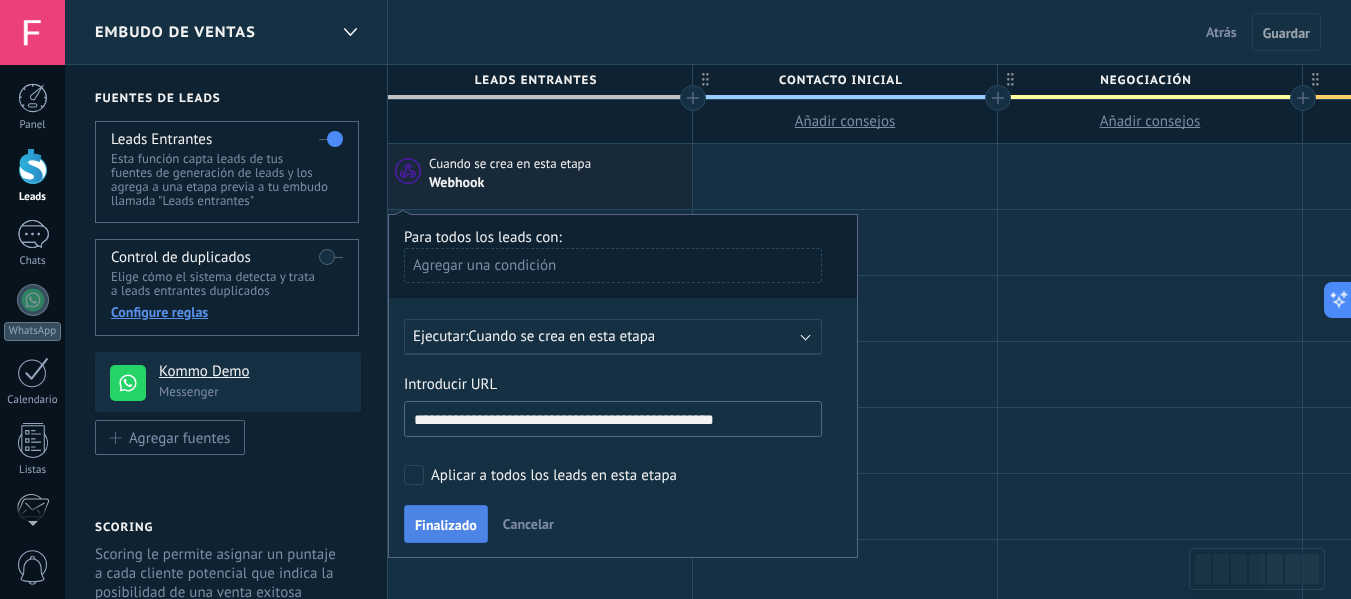 type on "**********" 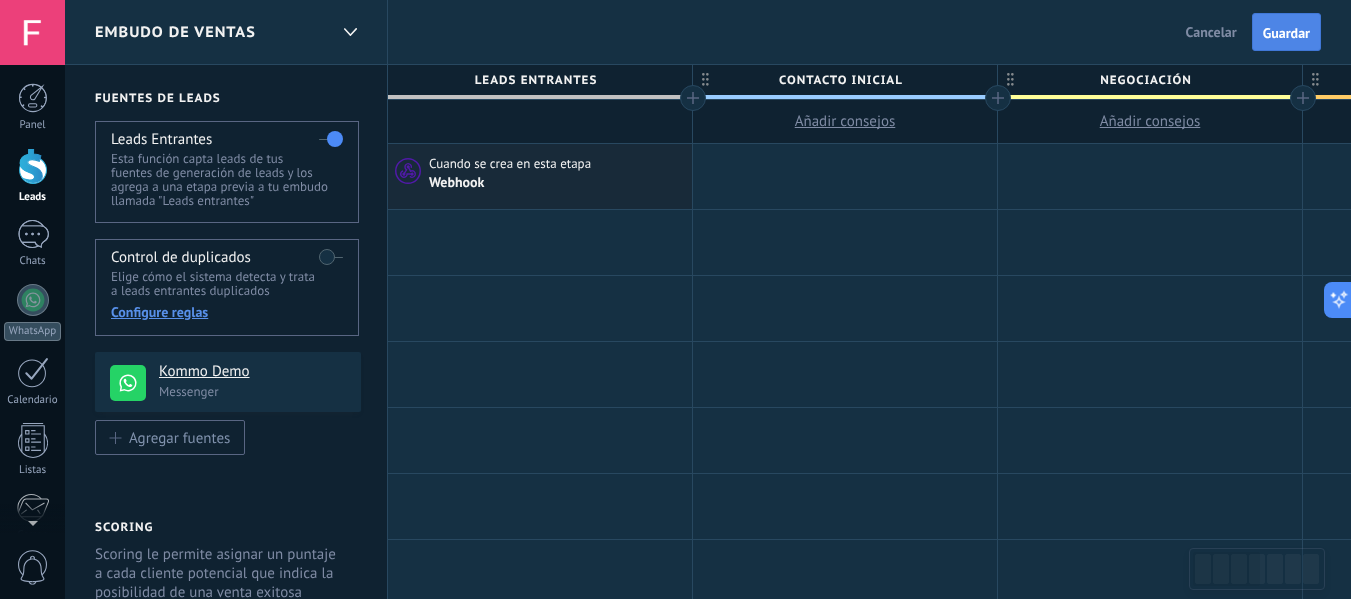 click on "Guardar" at bounding box center [1286, 33] 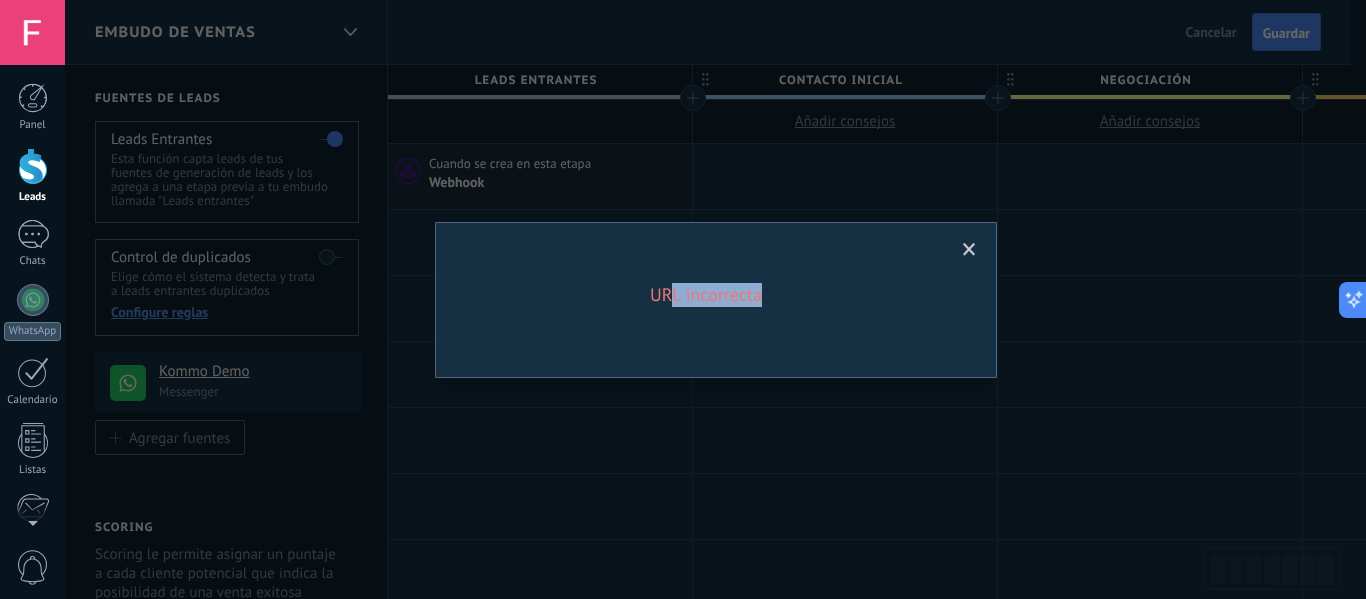 drag, startPoint x: 794, startPoint y: 307, endPoint x: 667, endPoint y: 302, distance: 127.09839 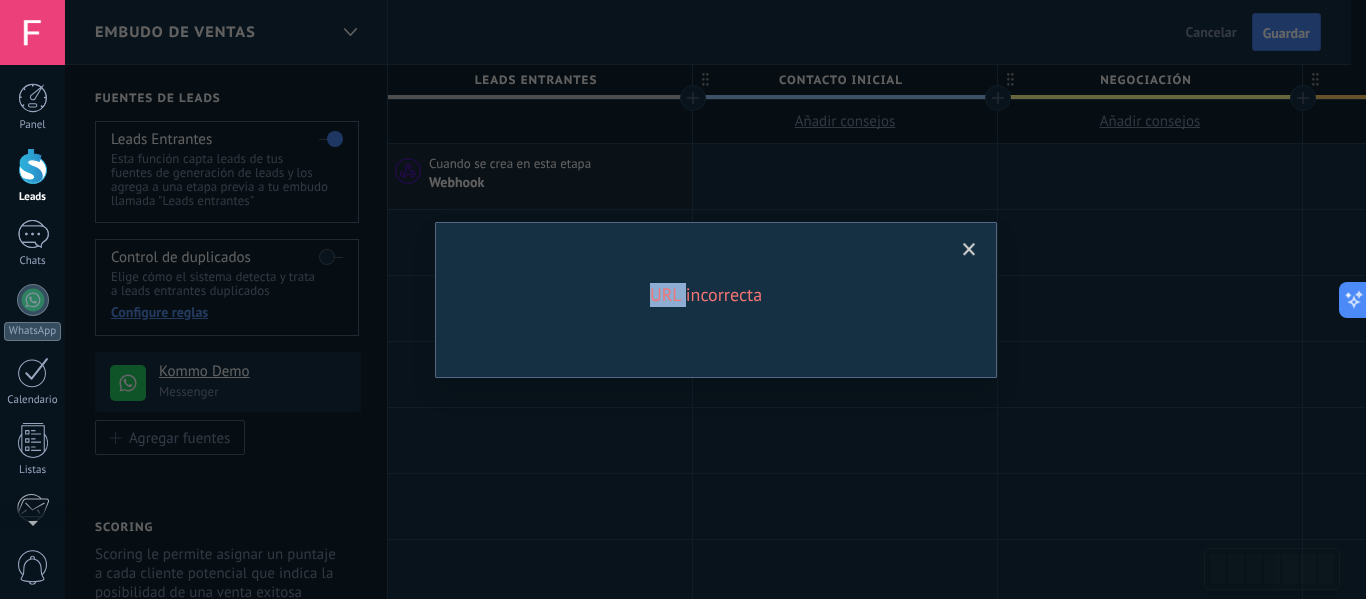 click on "URL incorrecta" at bounding box center [706, 295] 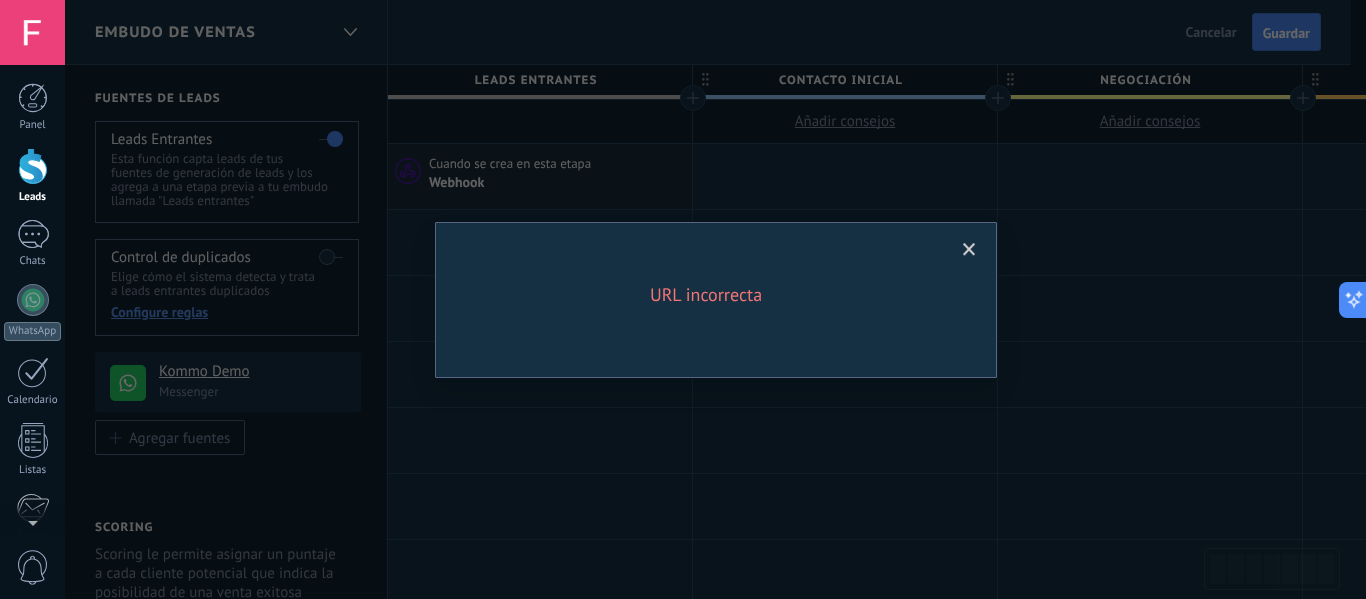 click on "URL incorrecta" at bounding box center [716, 300] 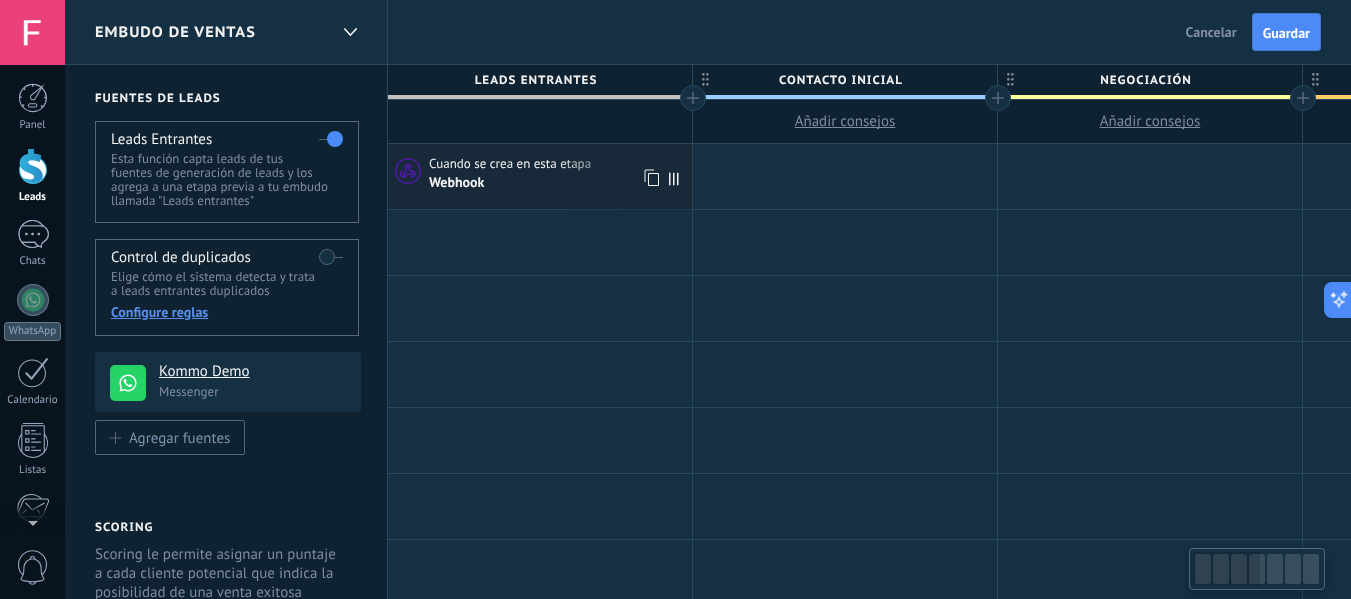 click on "Webhook" at bounding box center [558, 182] 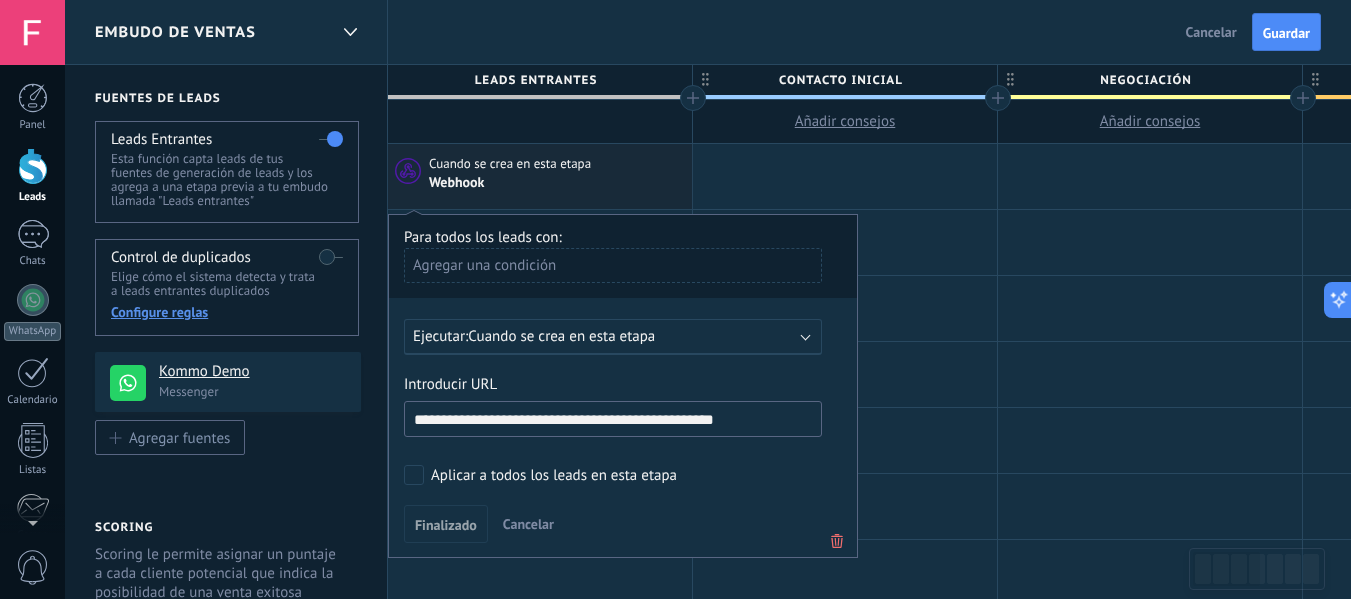 click on "**********" at bounding box center [613, 419] 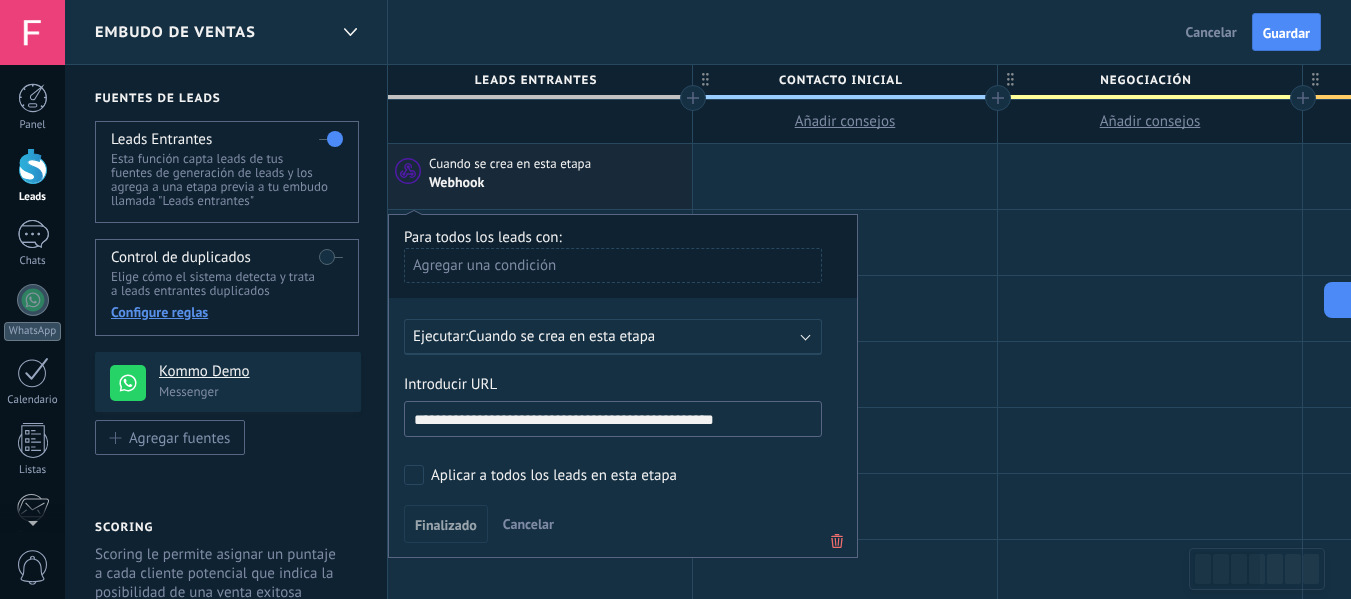 click on "**********" at bounding box center (613, 419) 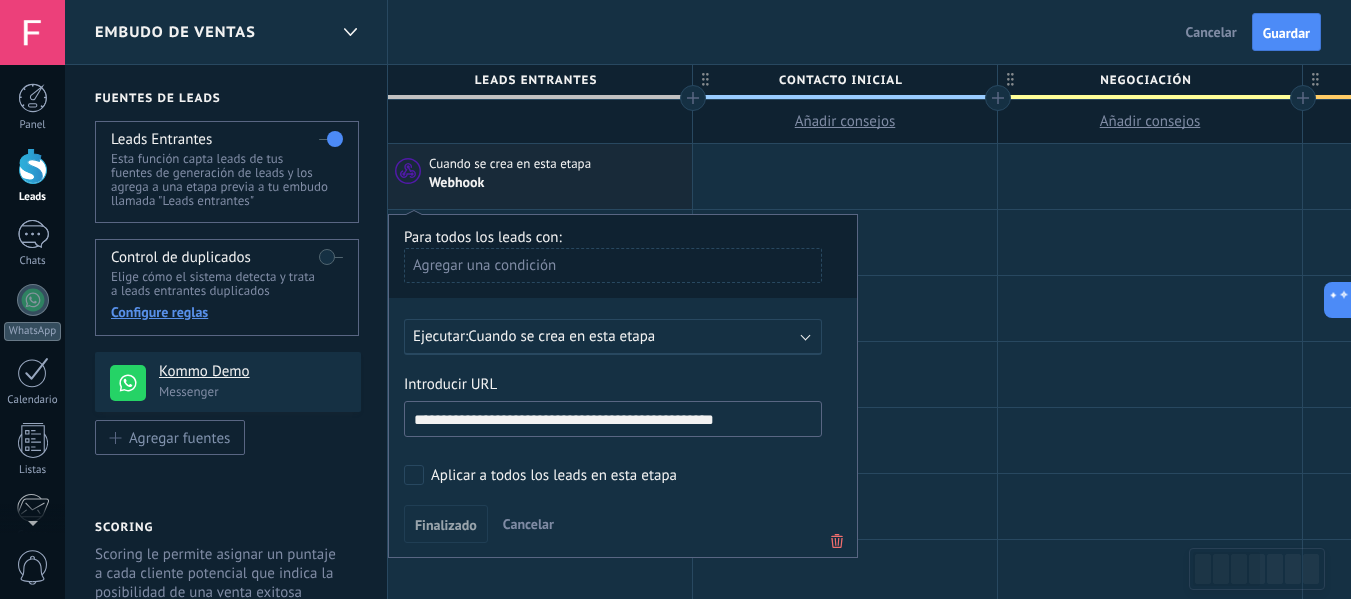 click on "**********" at bounding box center [613, 419] 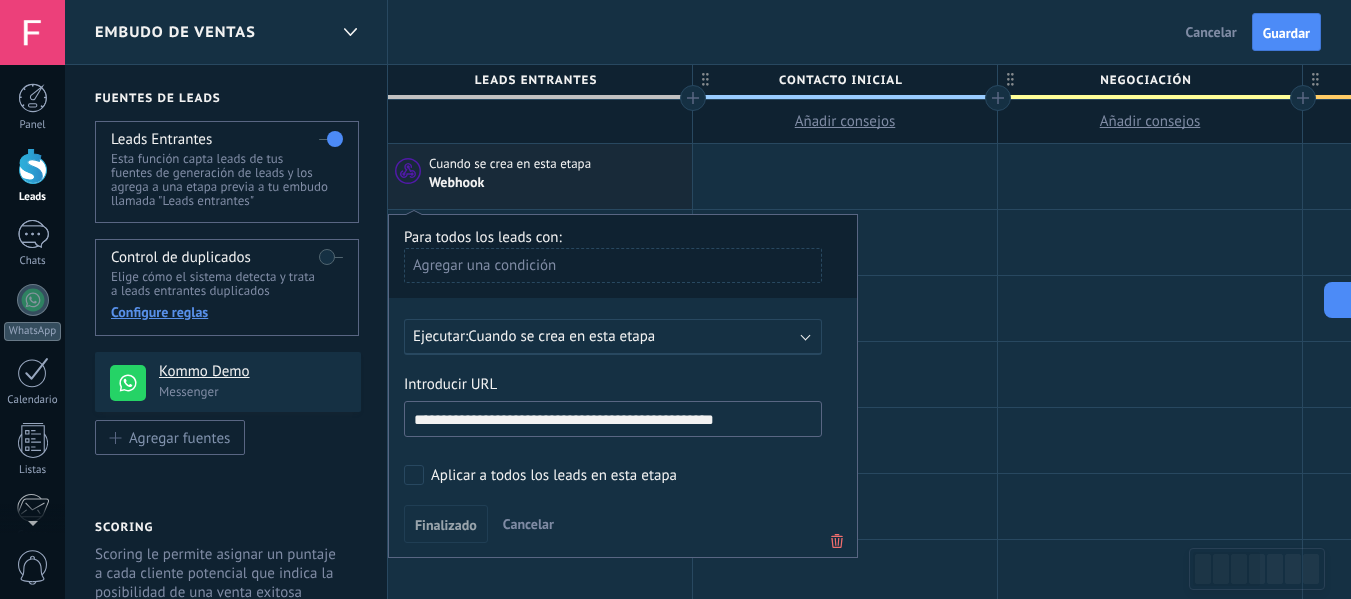 click on "**********" at bounding box center [613, 419] 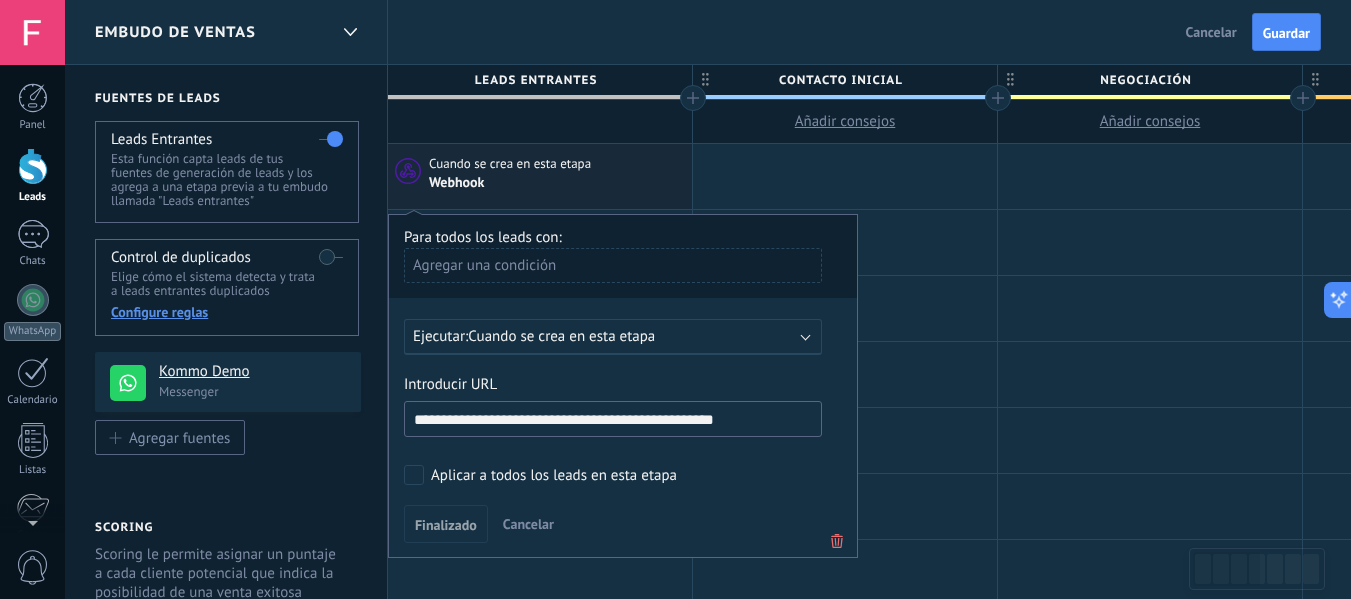 click on "**********" at bounding box center [613, 419] 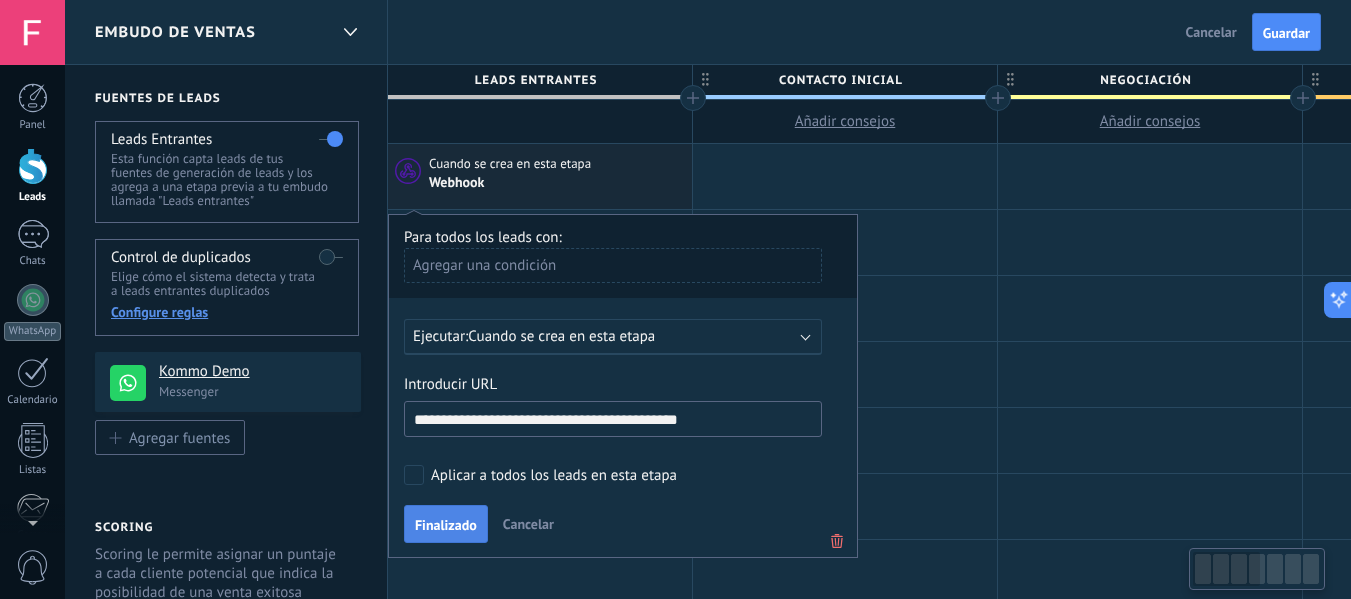 type on "**********" 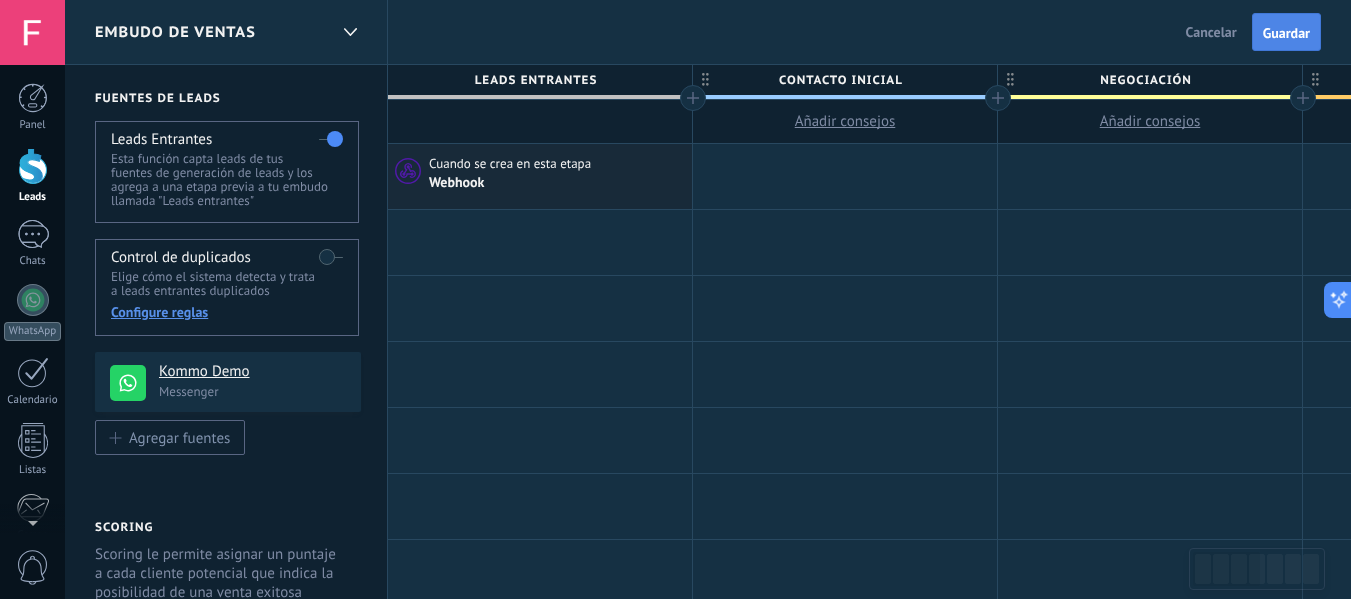 click on "Guardar" at bounding box center [1286, 33] 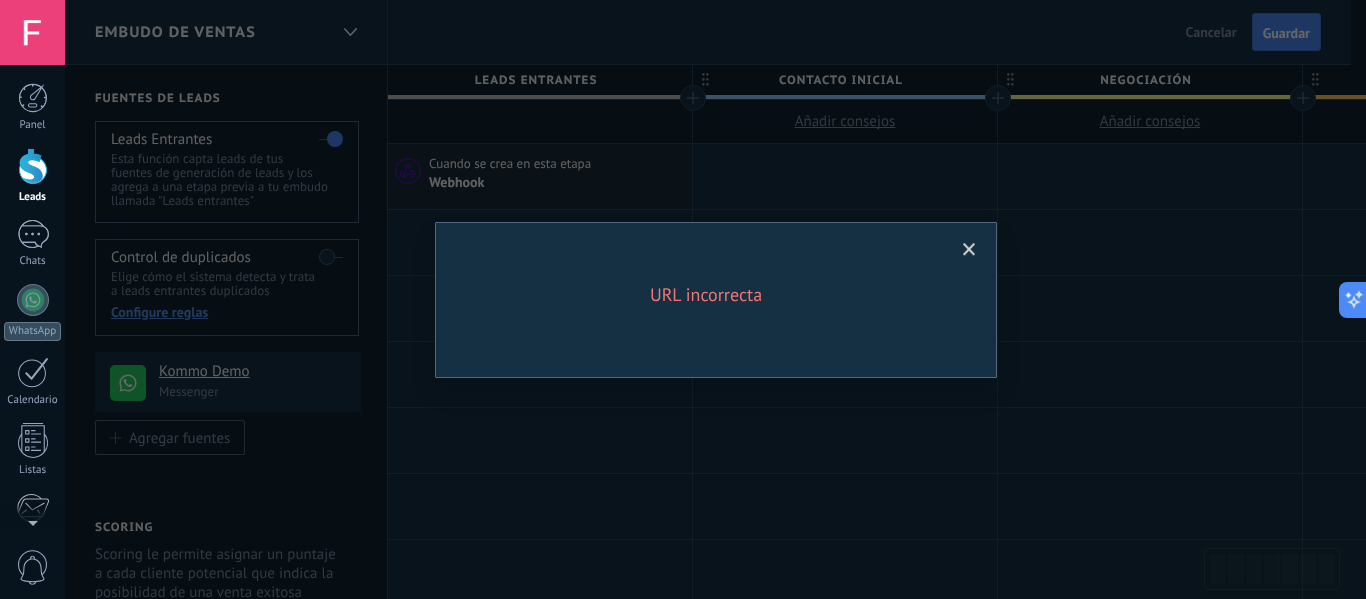 click at bounding box center (969, 250) 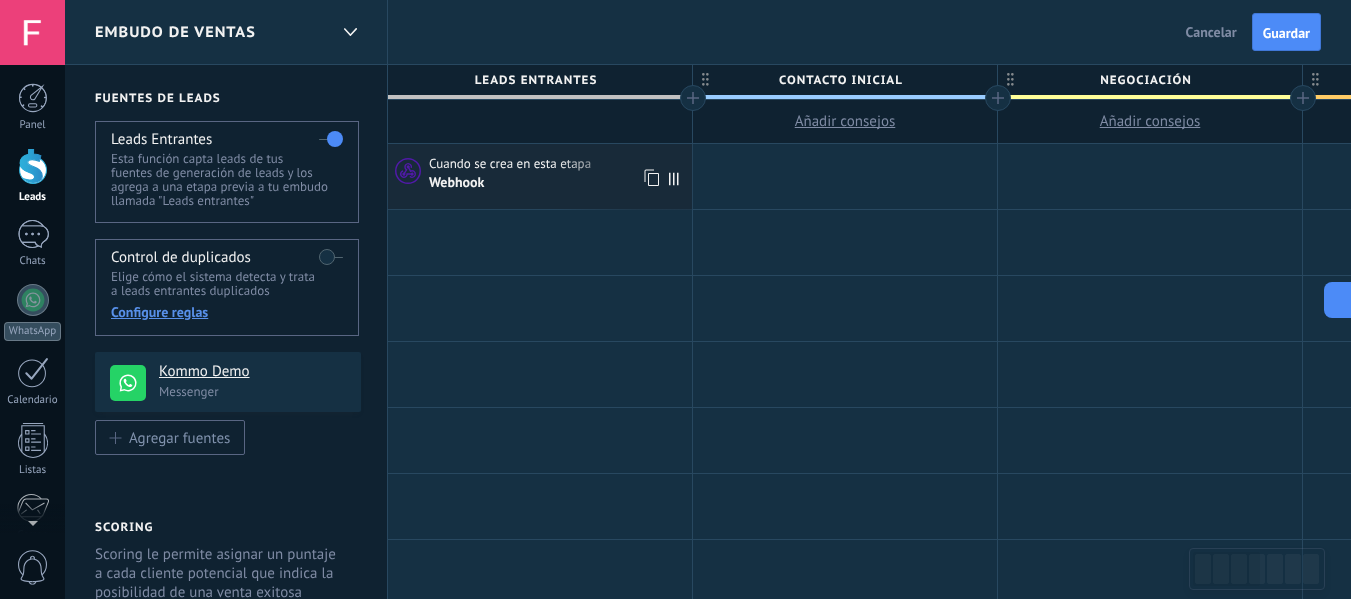 click on "Webhook" at bounding box center [558, 182] 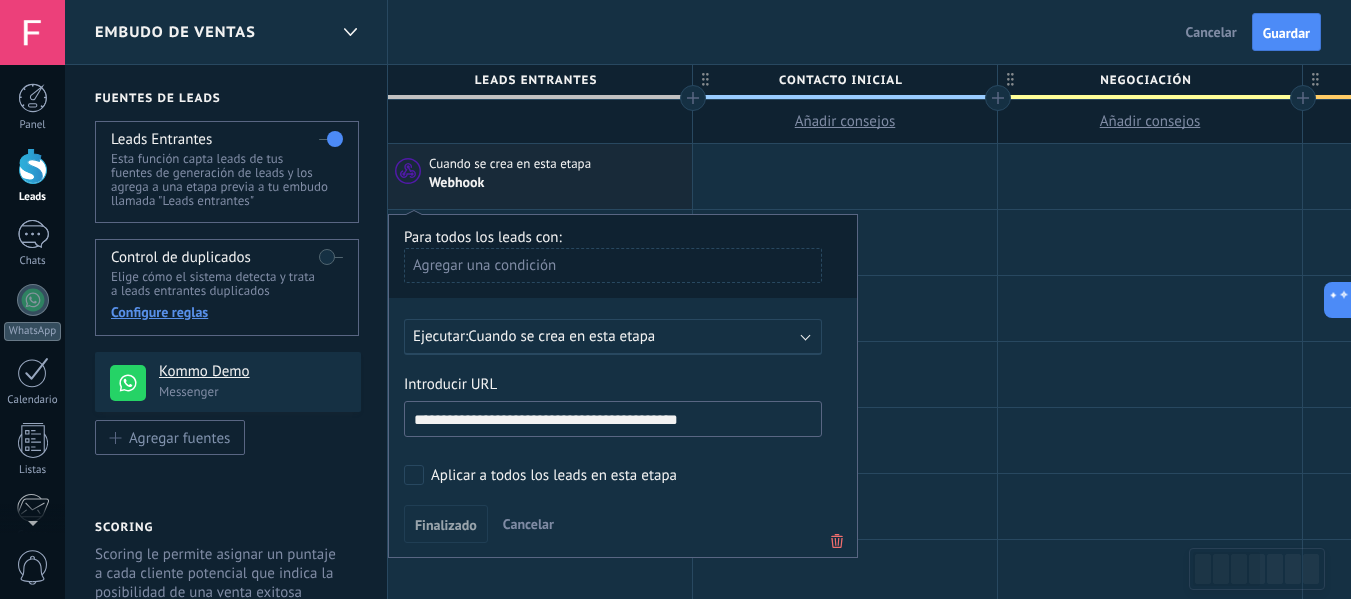 click on "**********" at bounding box center (613, 419) 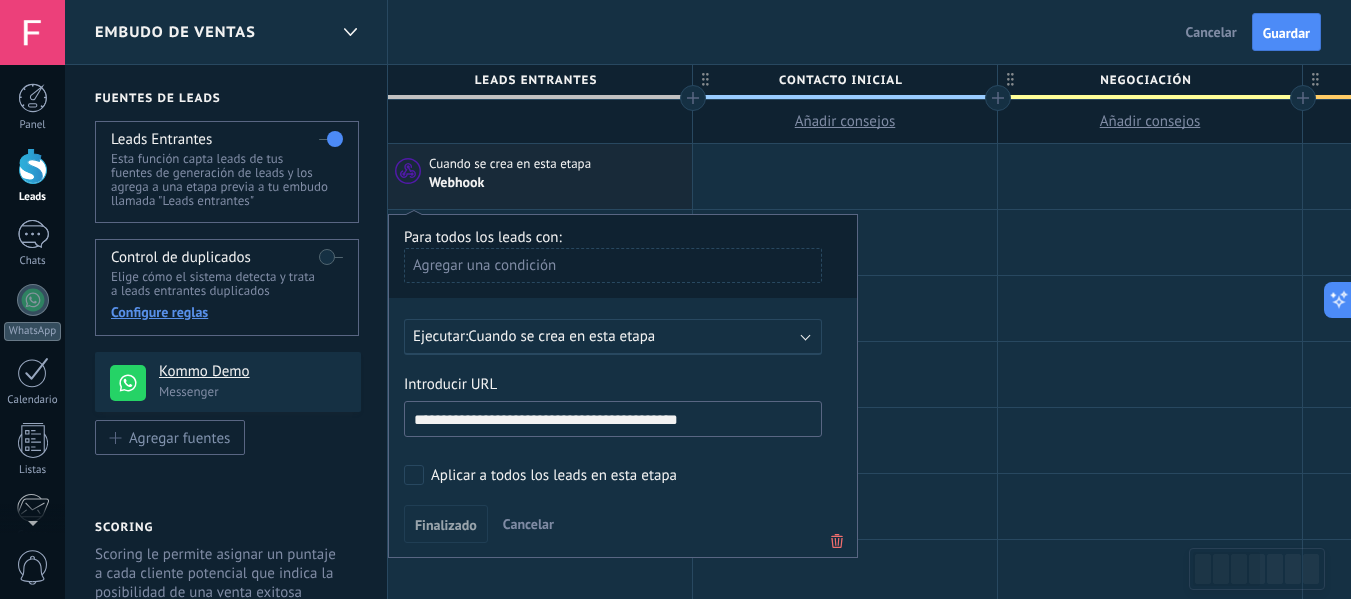 click on "**********" at bounding box center (613, 419) 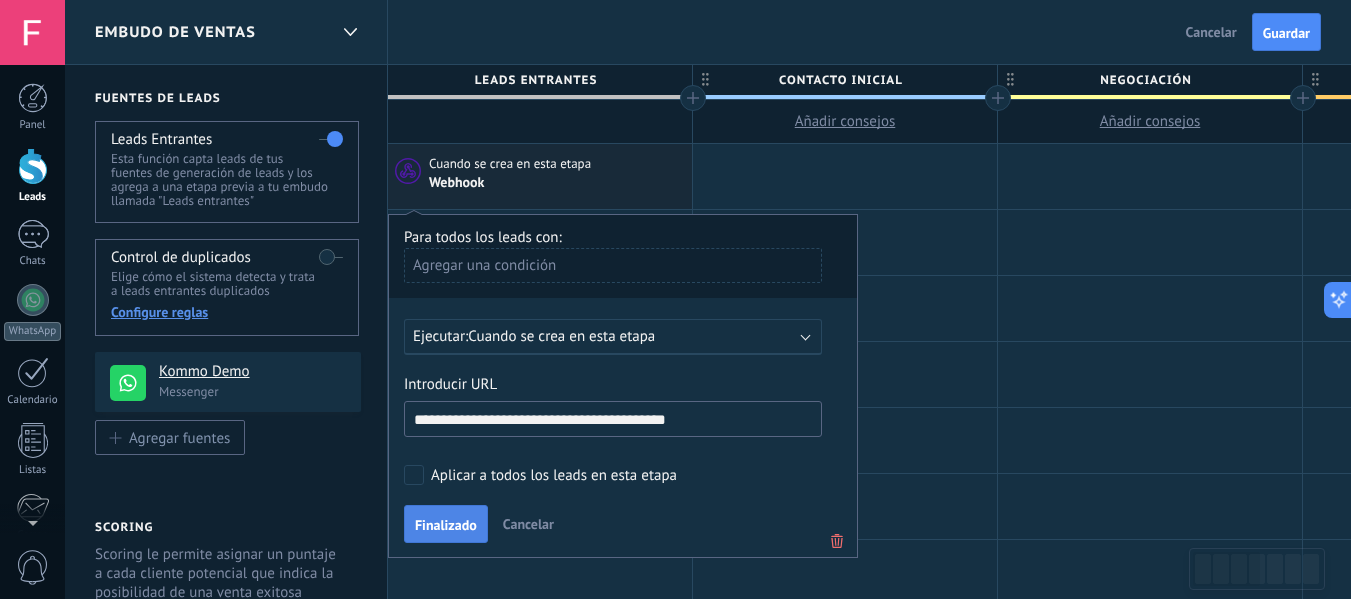 type on "**********" 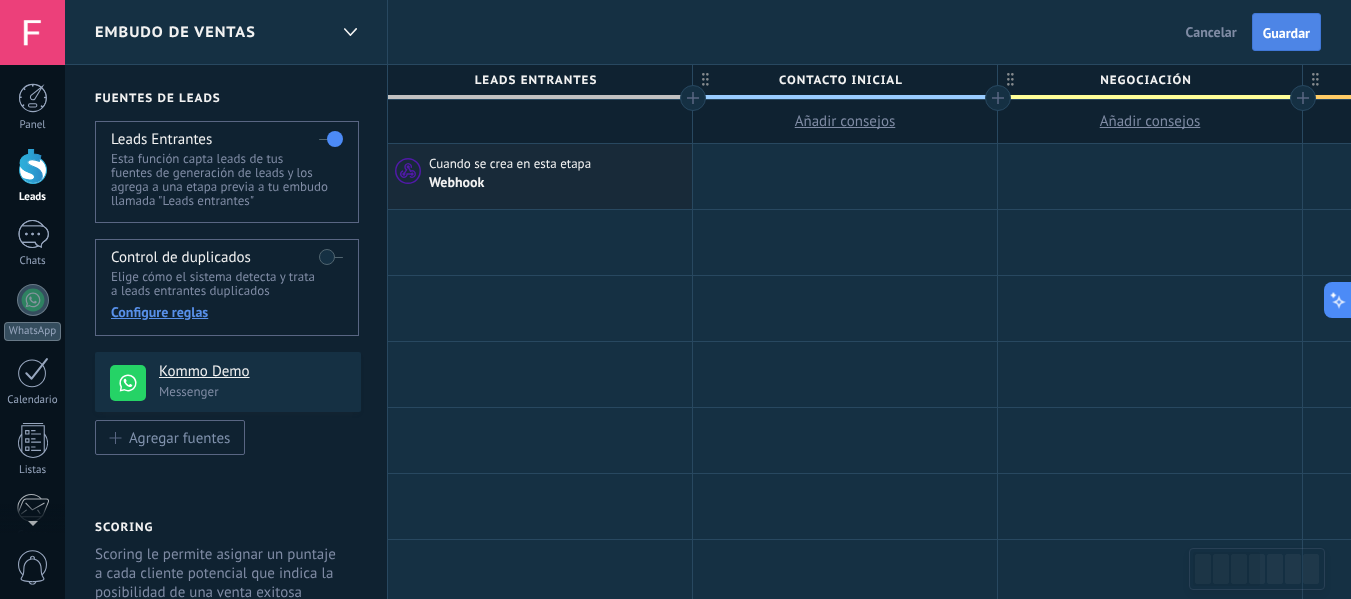 click on "Guardar" at bounding box center [1286, 33] 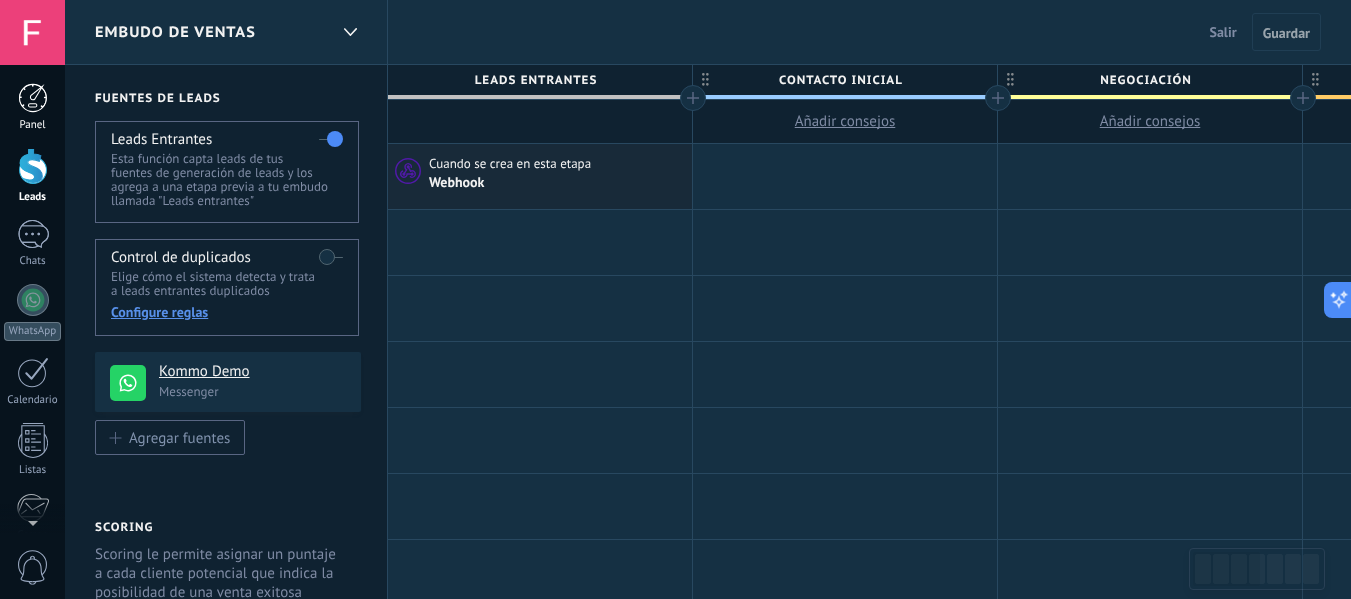click at bounding box center [33, 98] 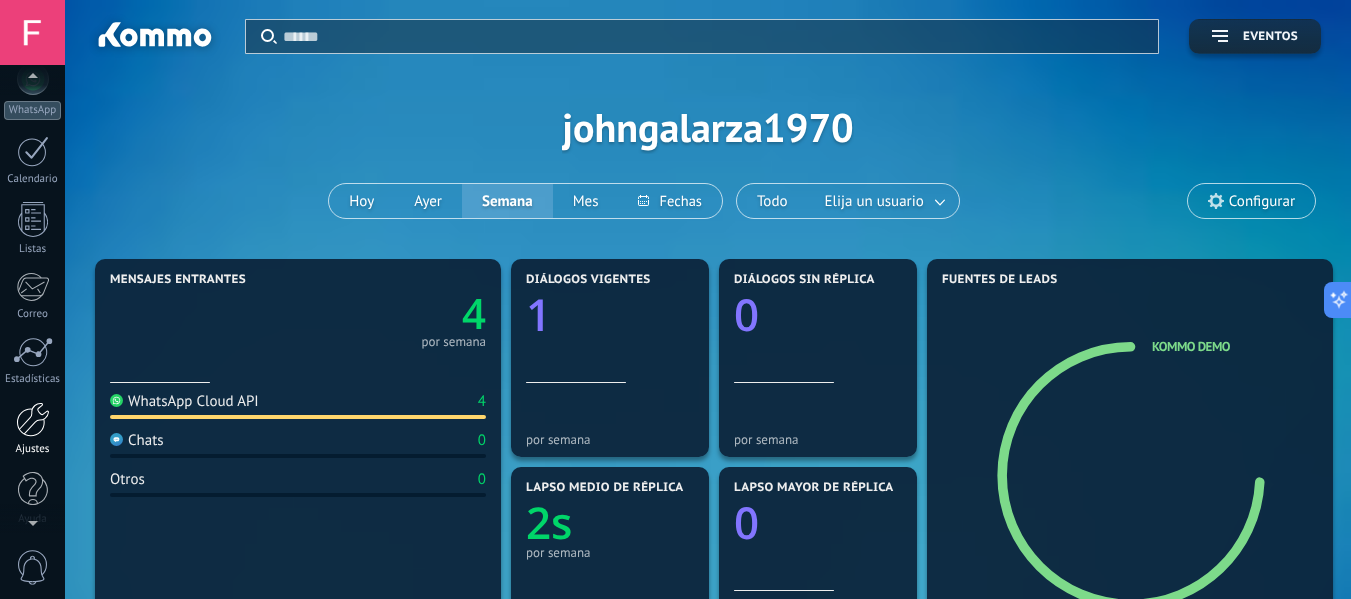 scroll, scrollTop: 233, scrollLeft: 0, axis: vertical 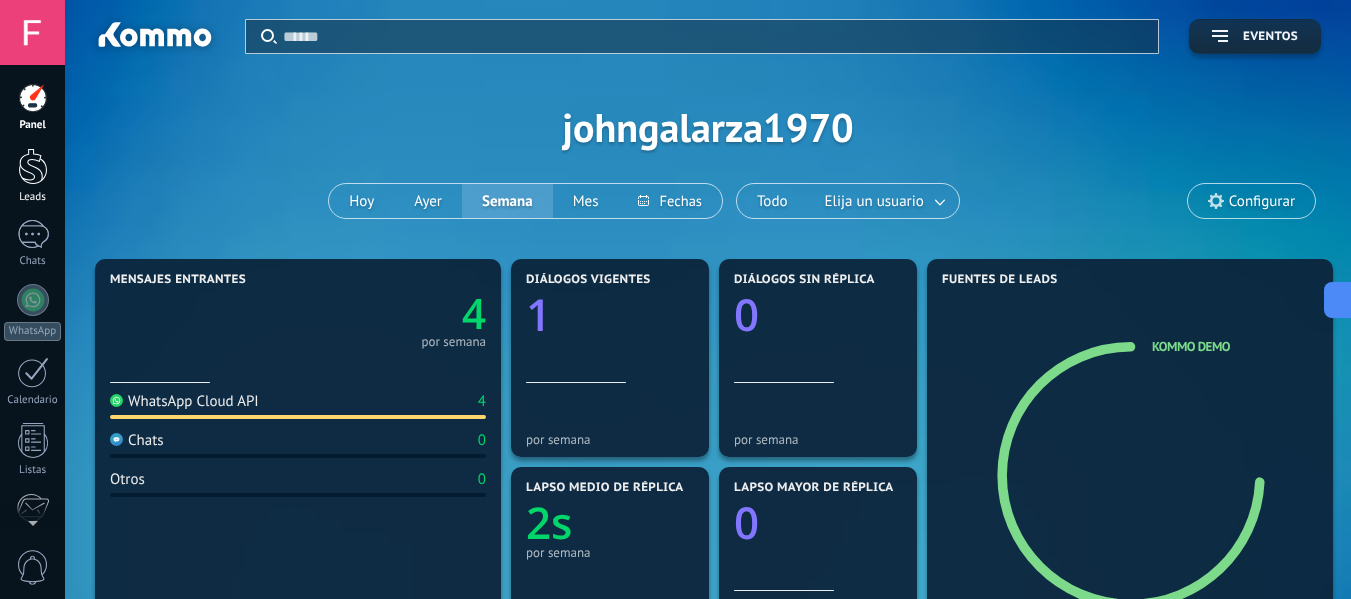 click at bounding box center [33, 166] 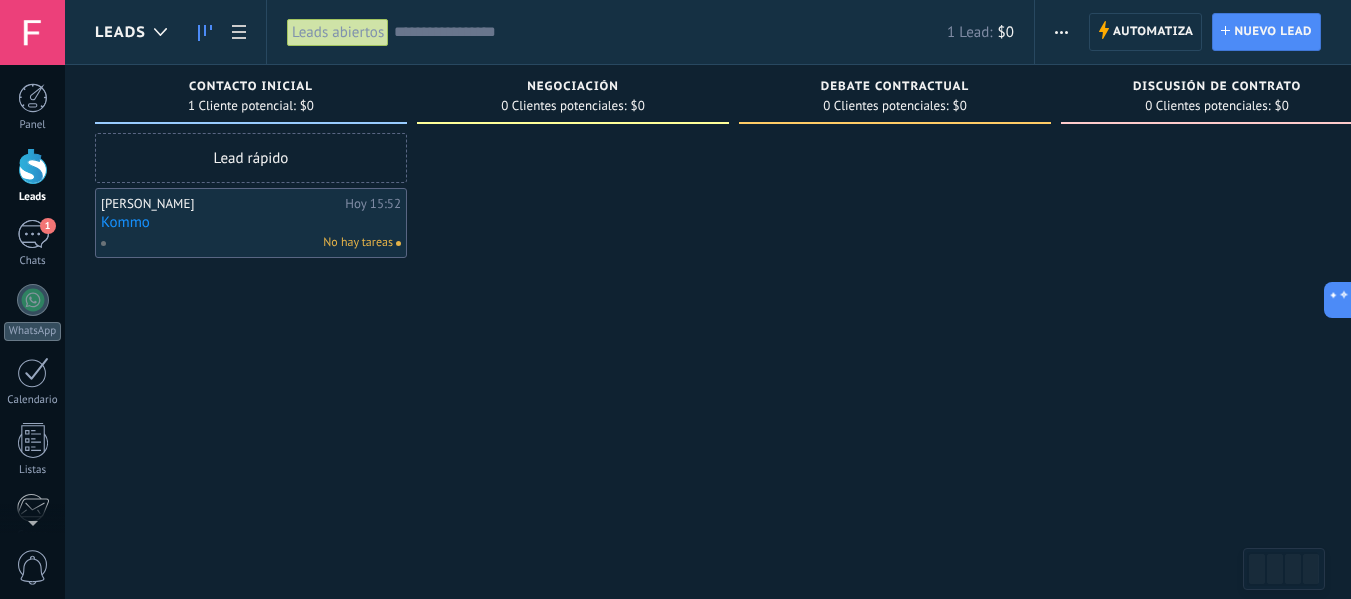 click on "No hay tareas" at bounding box center (358, 243) 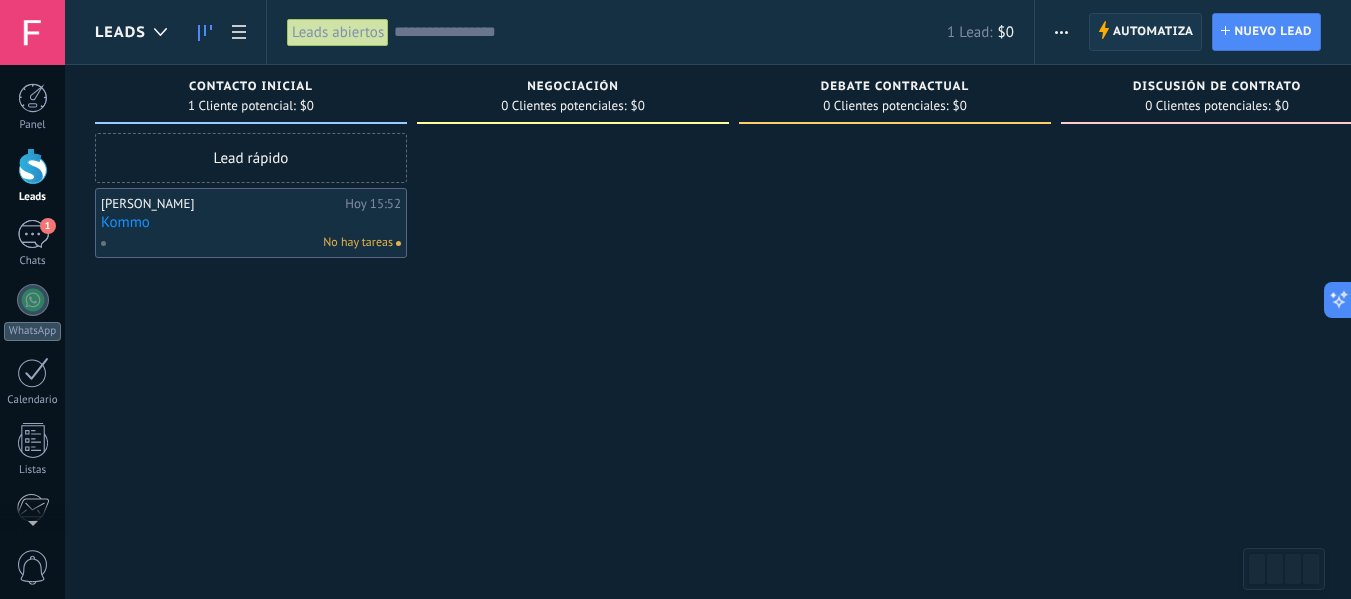 click on "Automatiza Automatiza" at bounding box center [1146, 32] 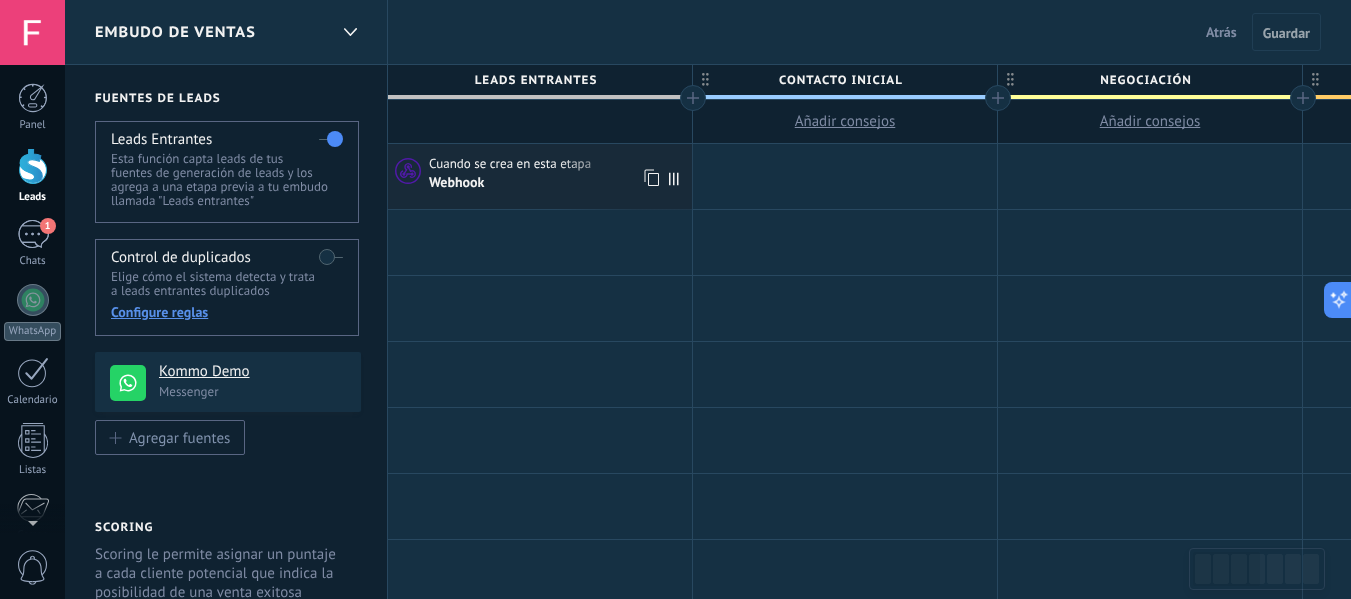 click on "Webhook" at bounding box center [558, 182] 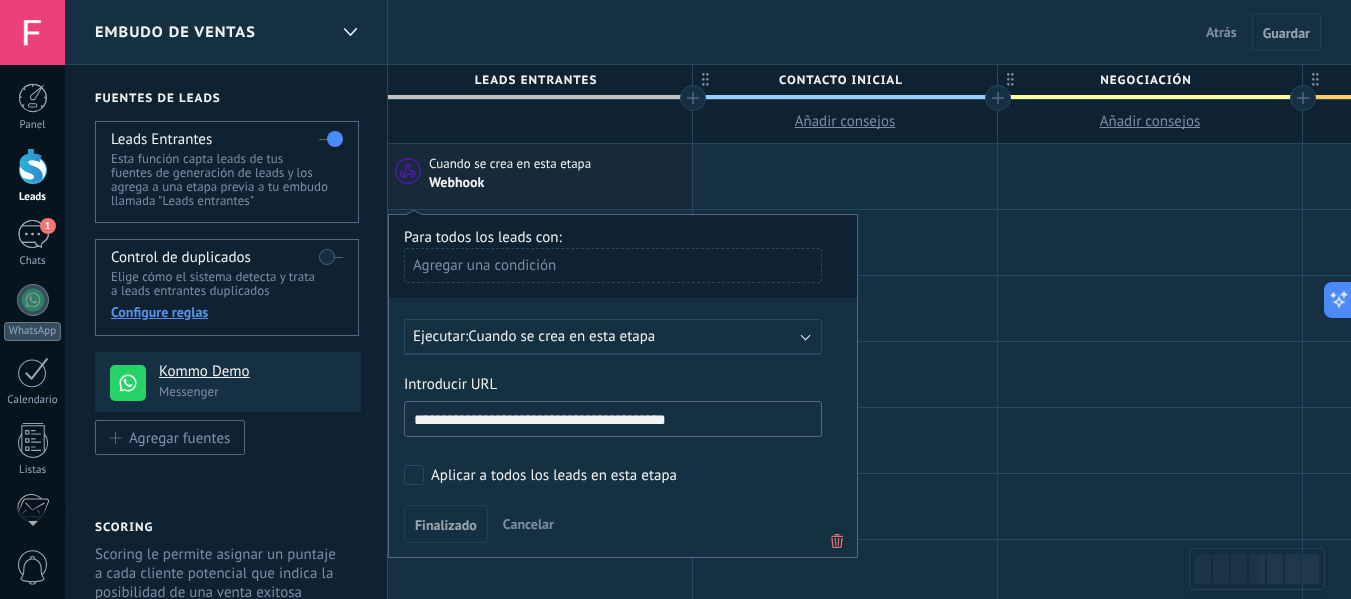 click 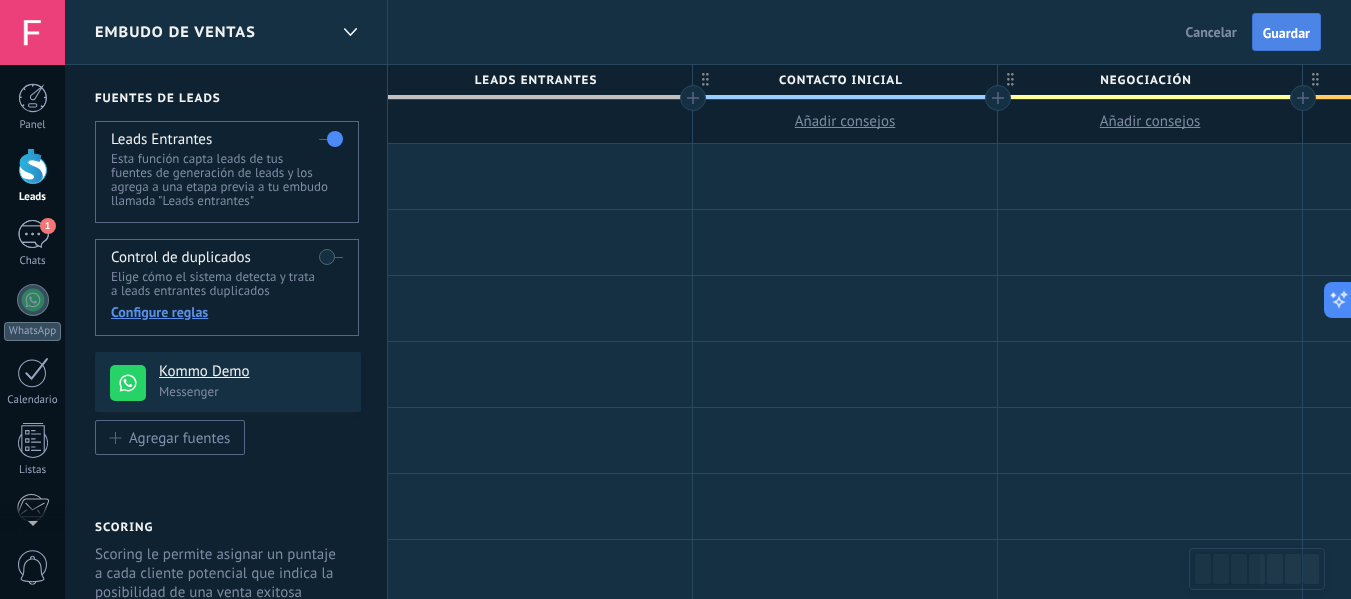 click on "Guardar" at bounding box center (1286, 33) 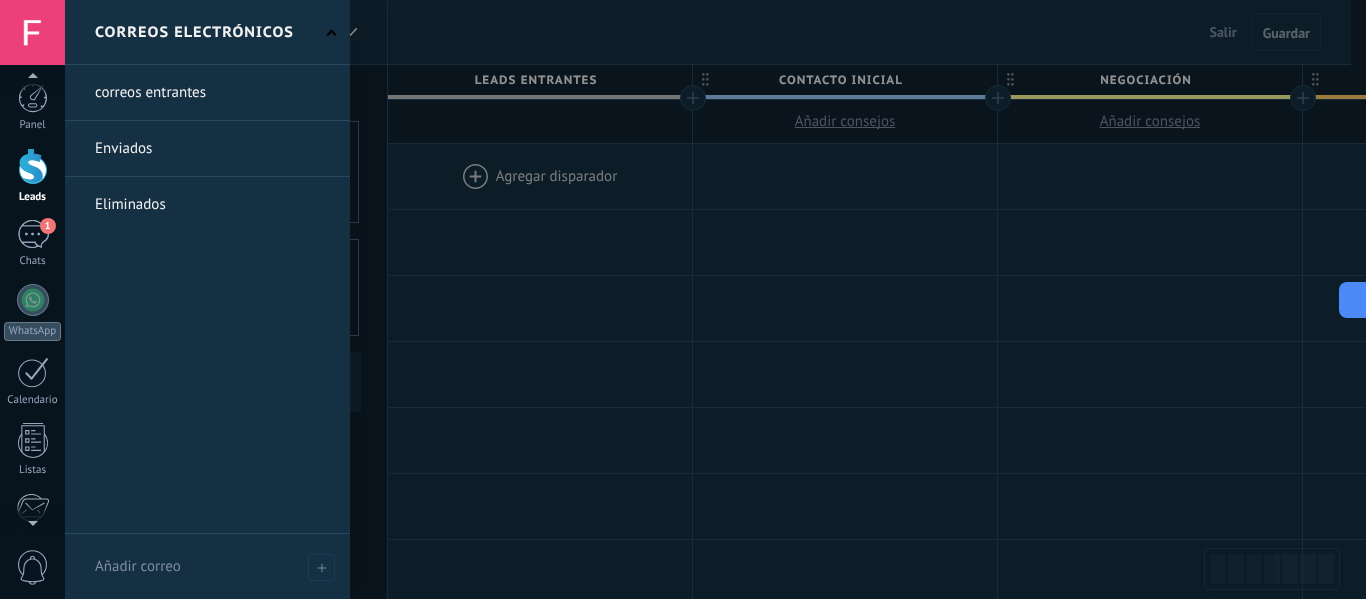 scroll, scrollTop: 100, scrollLeft: 0, axis: vertical 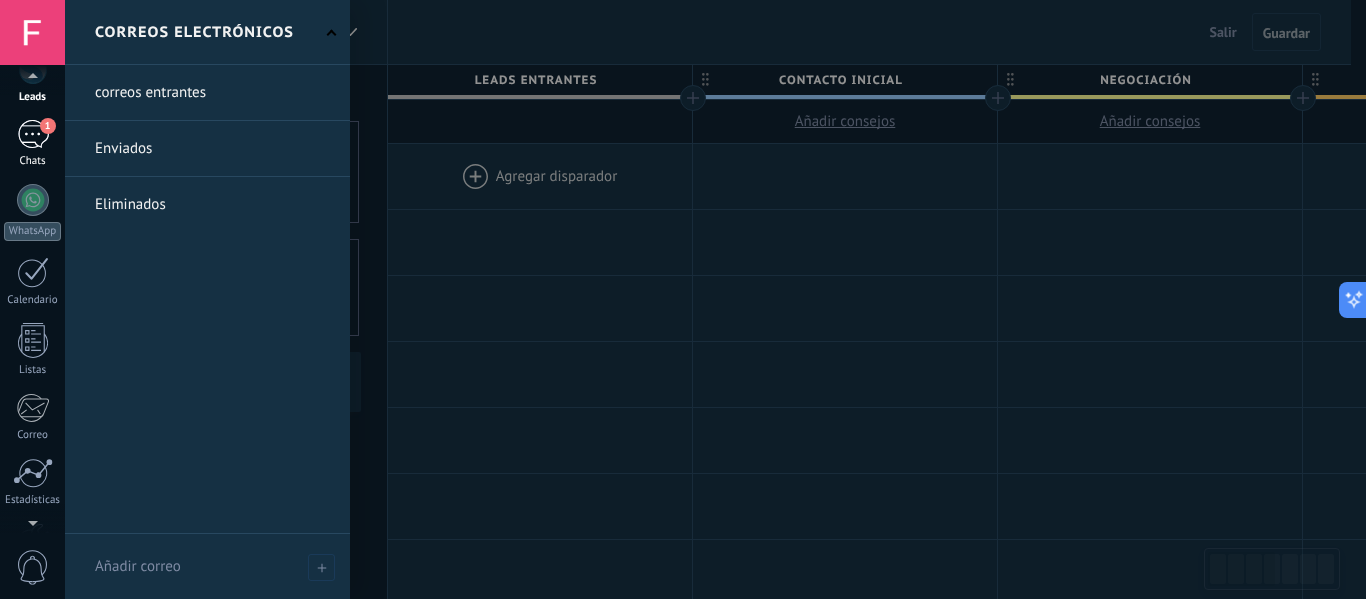 click on "1" at bounding box center (33, 134) 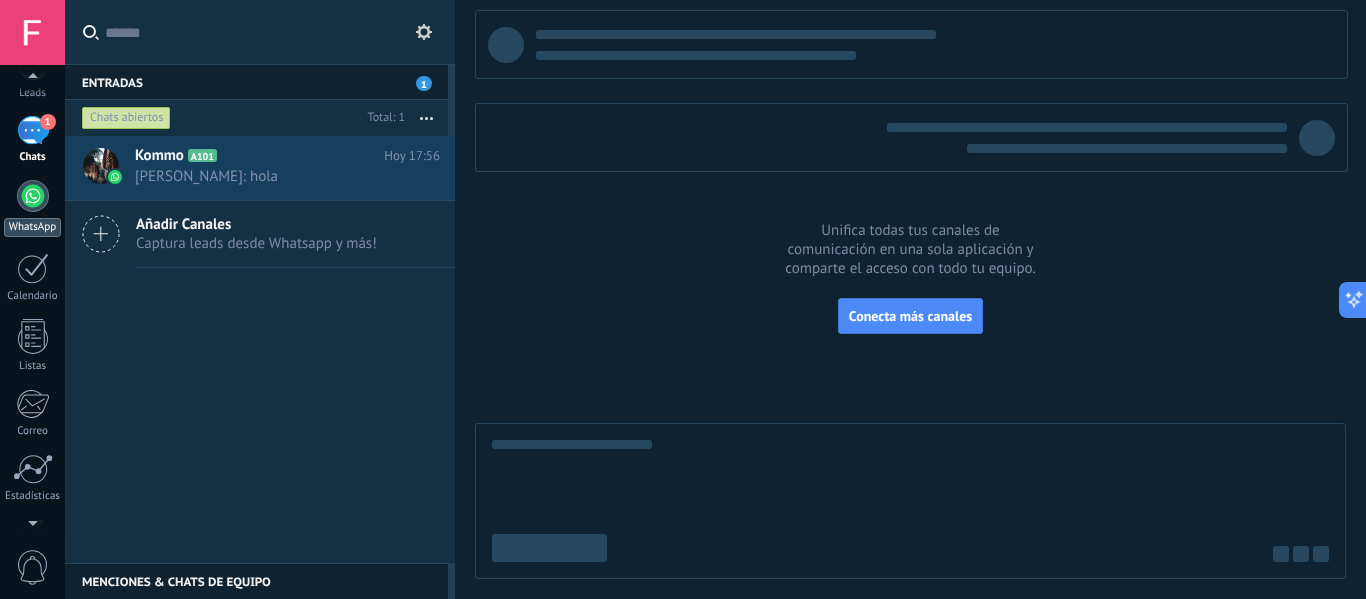 scroll, scrollTop: 233, scrollLeft: 0, axis: vertical 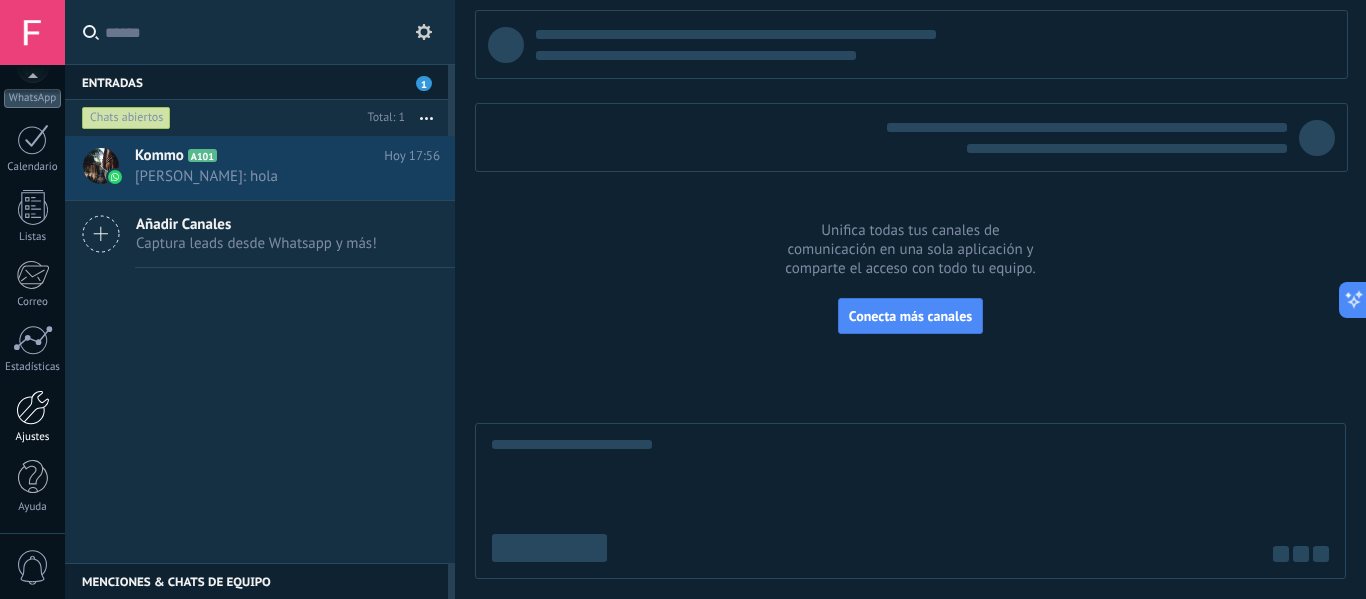 click on "Ajustes" at bounding box center [33, 437] 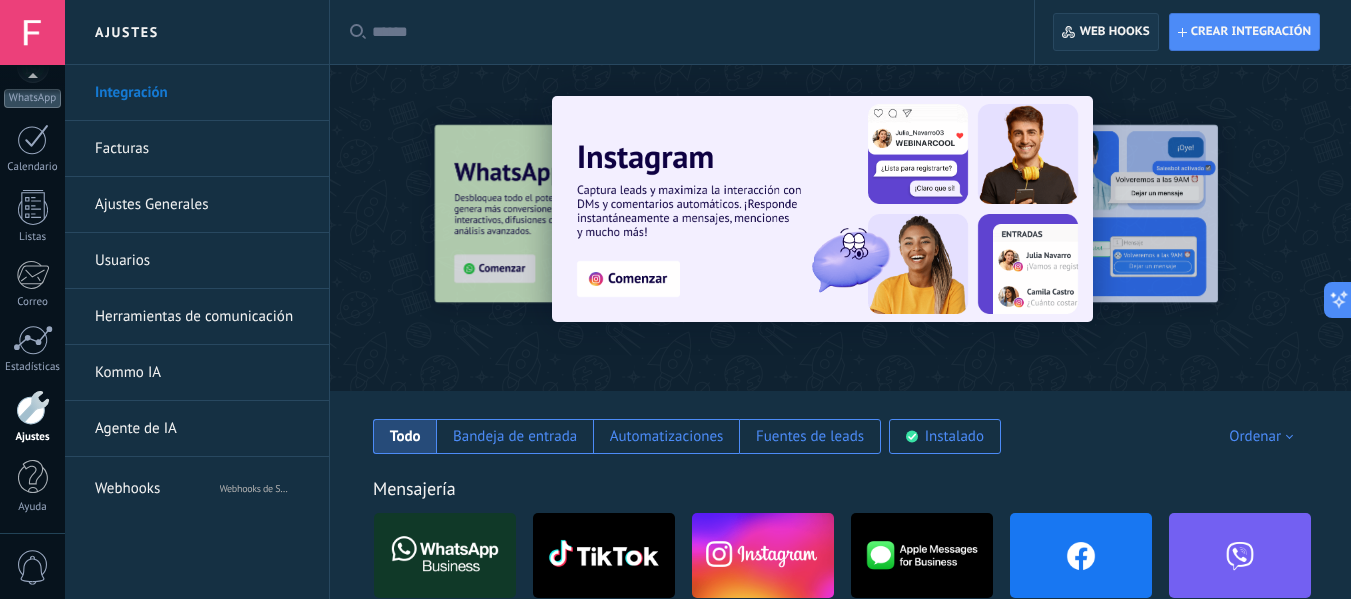 click on "Web hooks  0" at bounding box center (1115, 32) 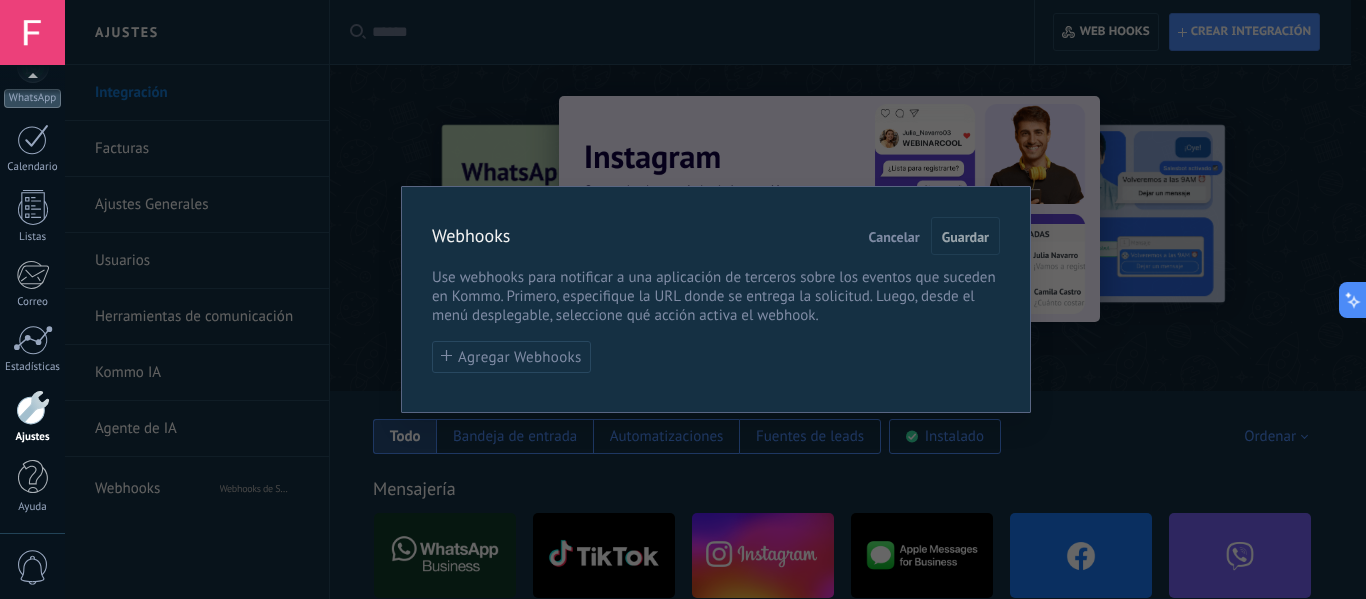 drag, startPoint x: 480, startPoint y: 357, endPoint x: 509, endPoint y: 354, distance: 29.15476 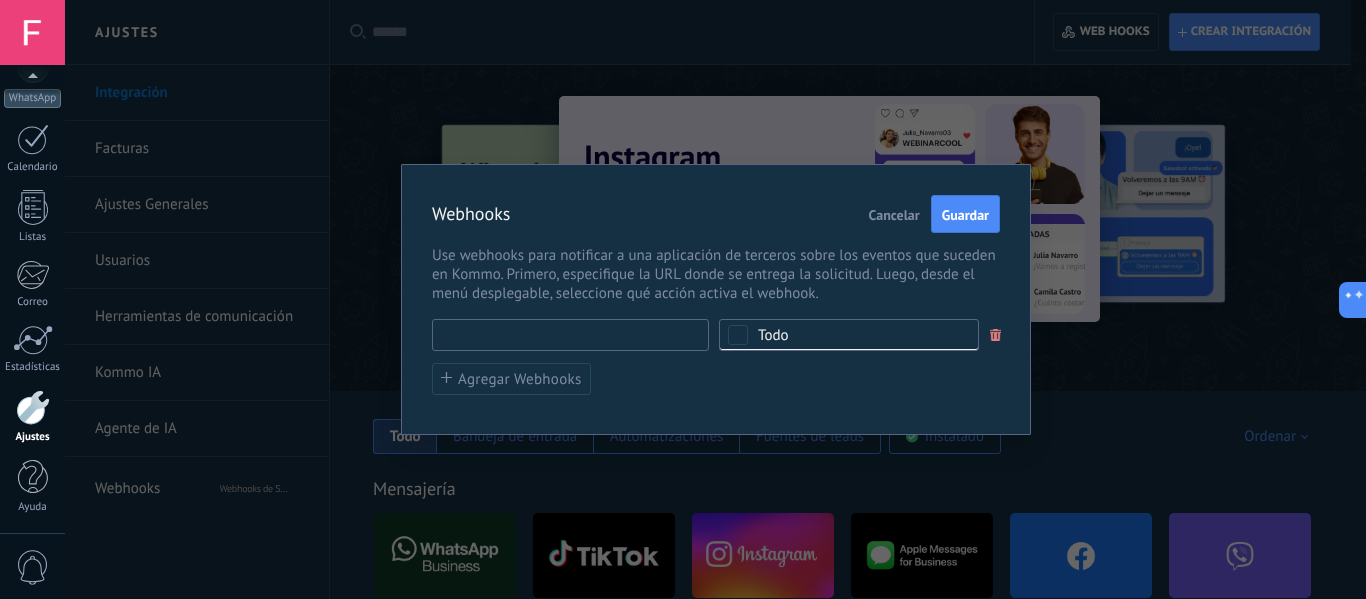click at bounding box center (570, 335) 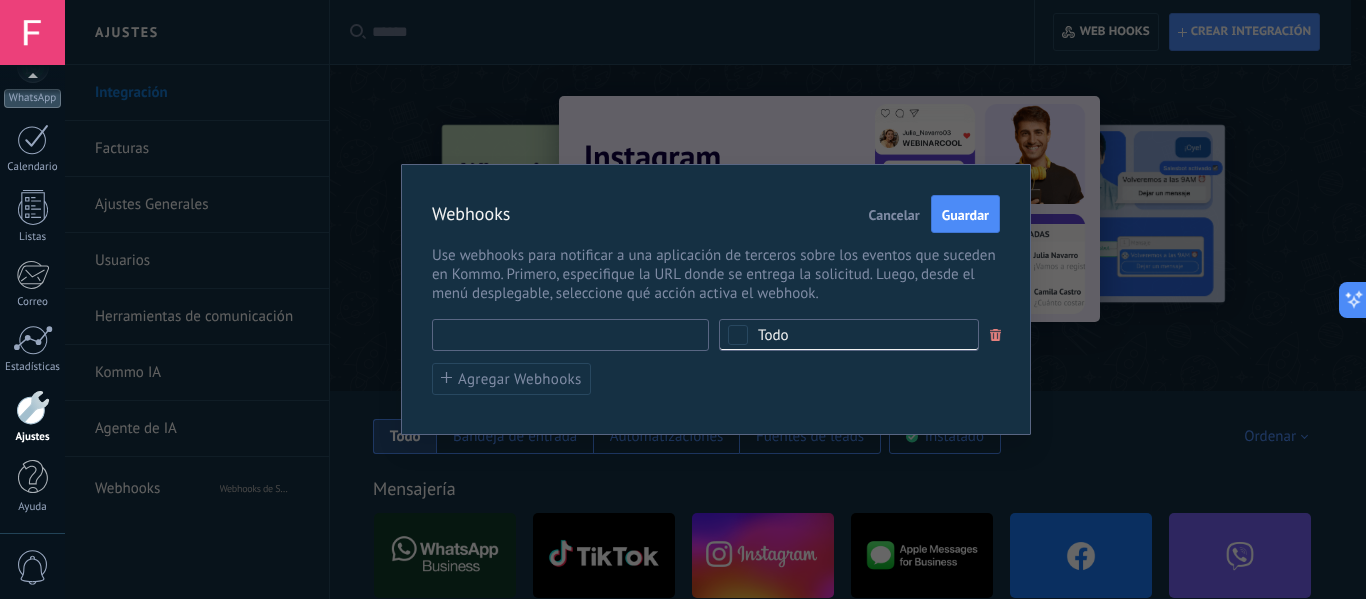 paste on "**********" 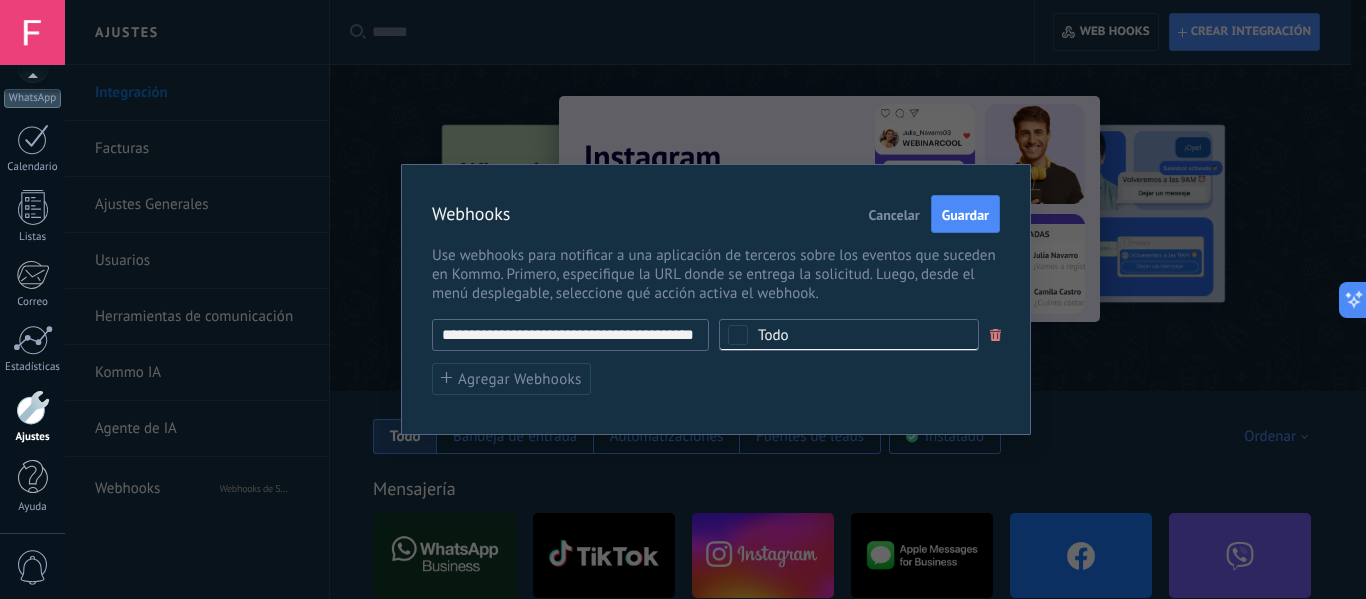 scroll, scrollTop: 0, scrollLeft: 46, axis: horizontal 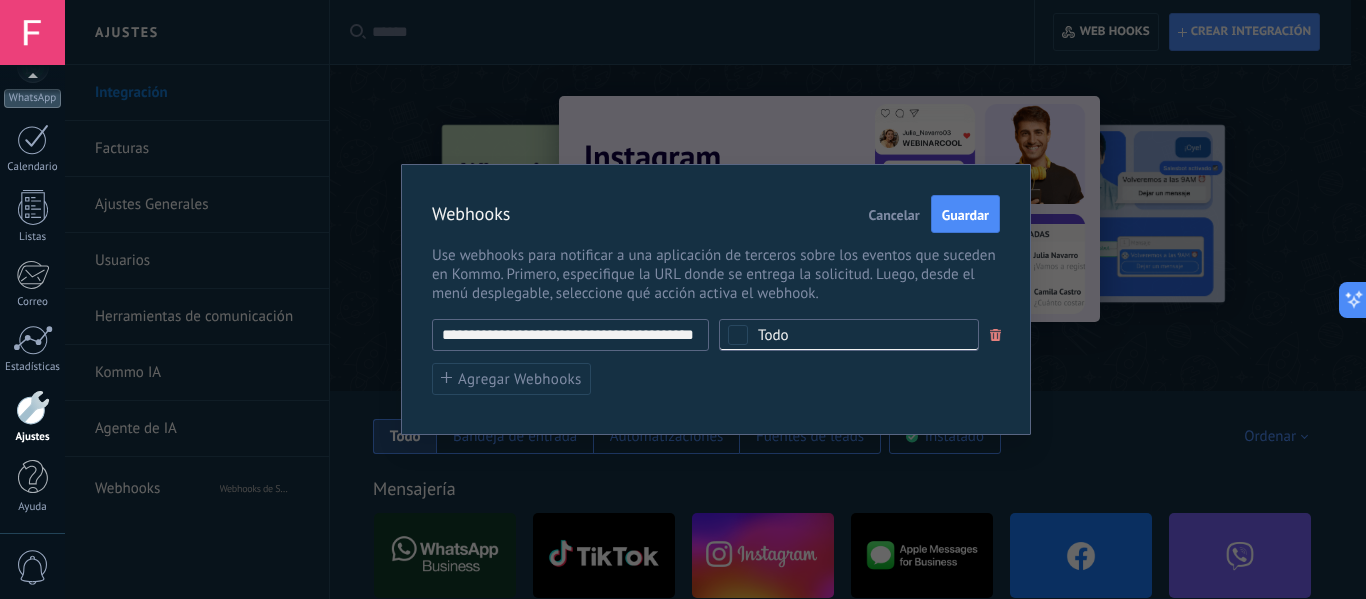 click on "**********" at bounding box center (570, 335) 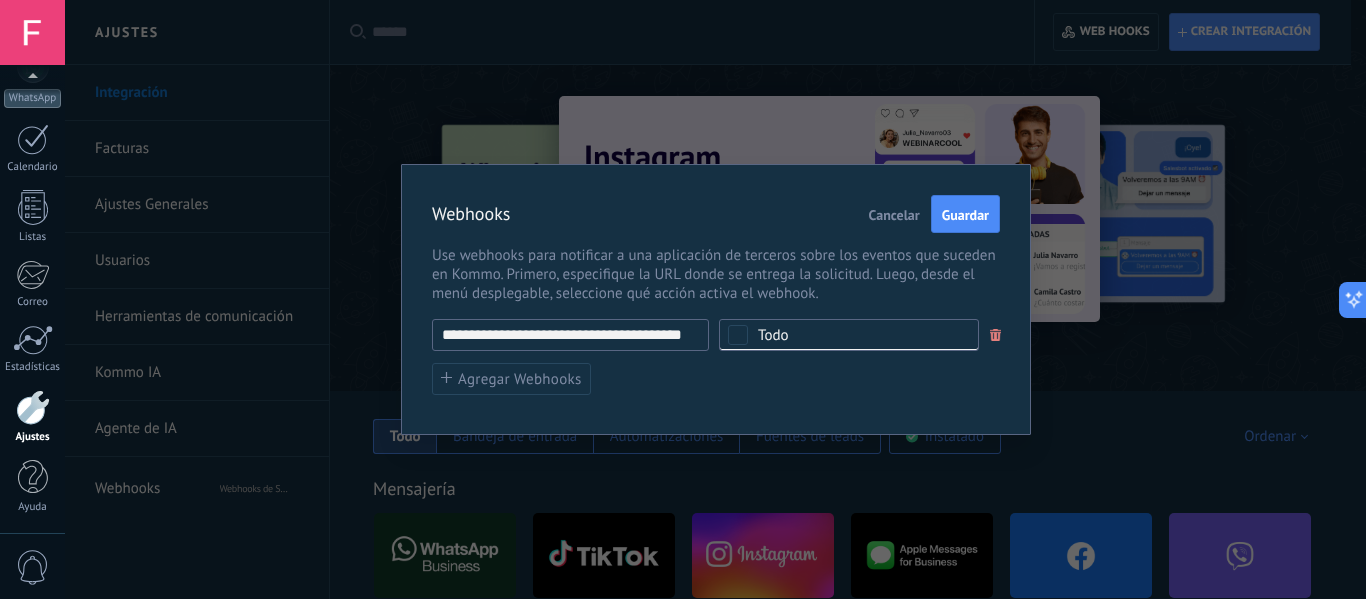 scroll, scrollTop: 0, scrollLeft: 20, axis: horizontal 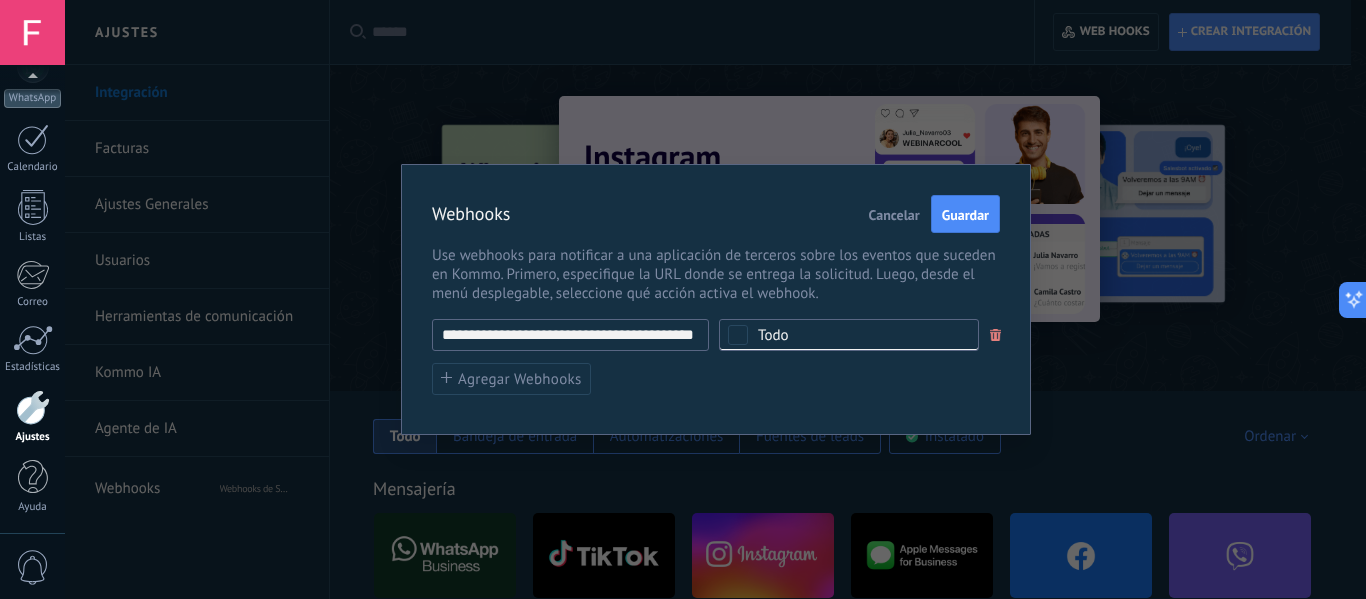 type on "**********" 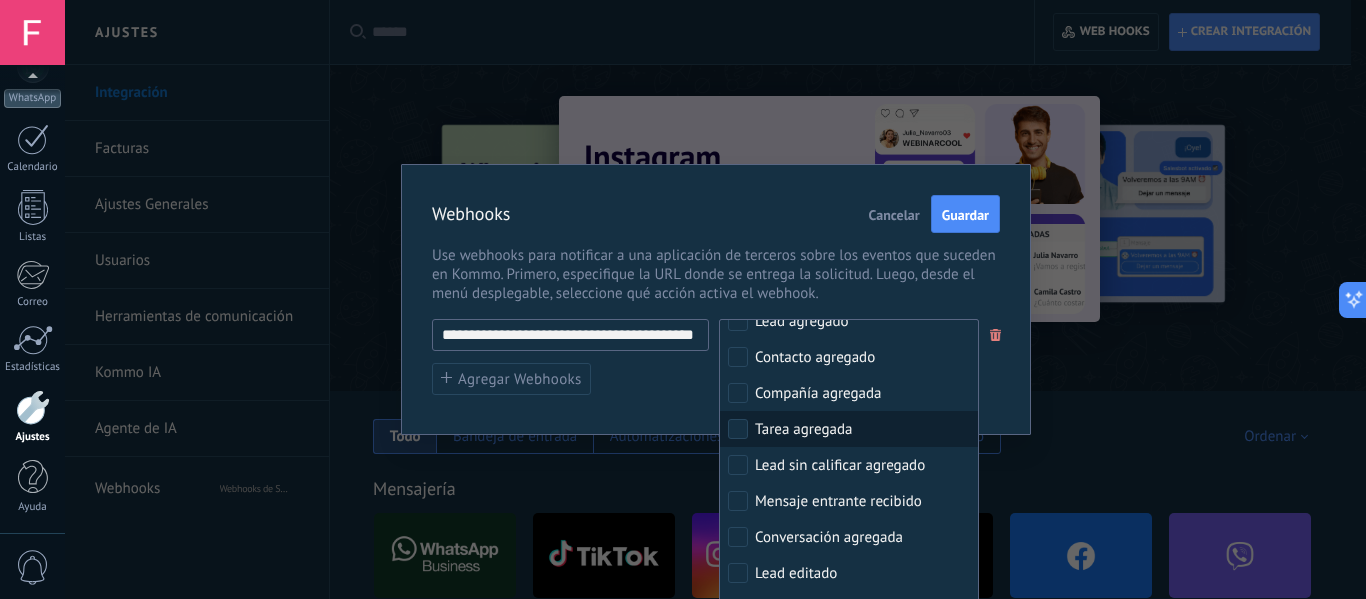 scroll, scrollTop: 100, scrollLeft: 0, axis: vertical 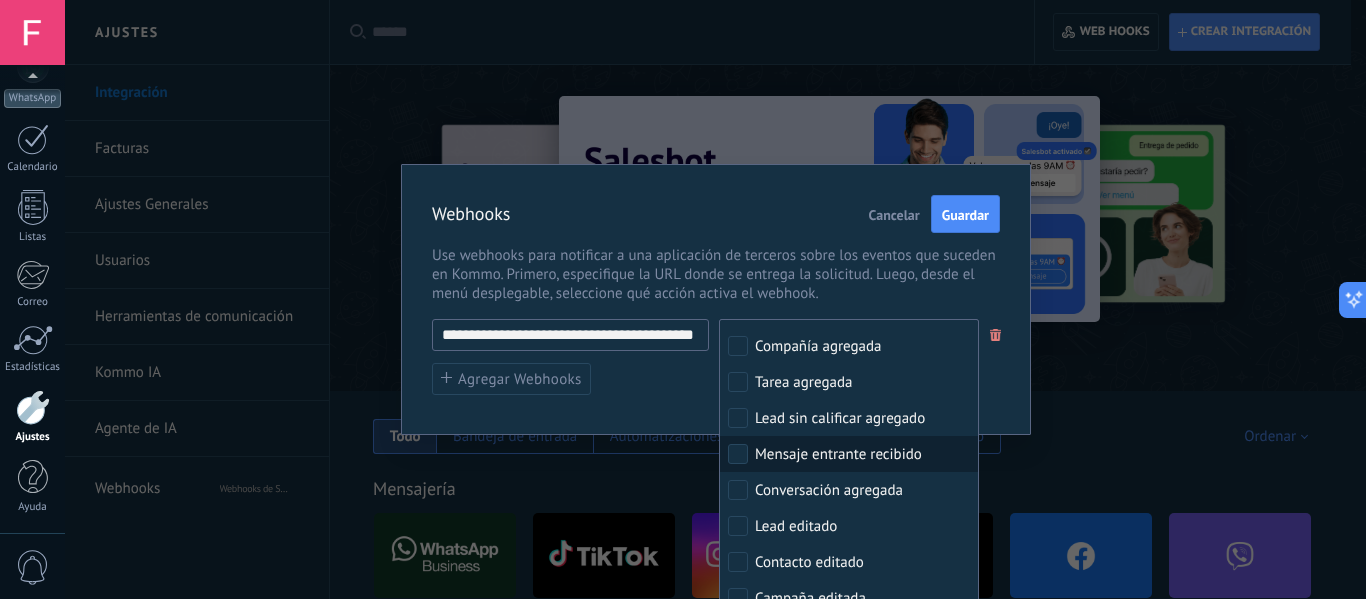 click on "Mensaje entrante recibido" at bounding box center (838, 455) 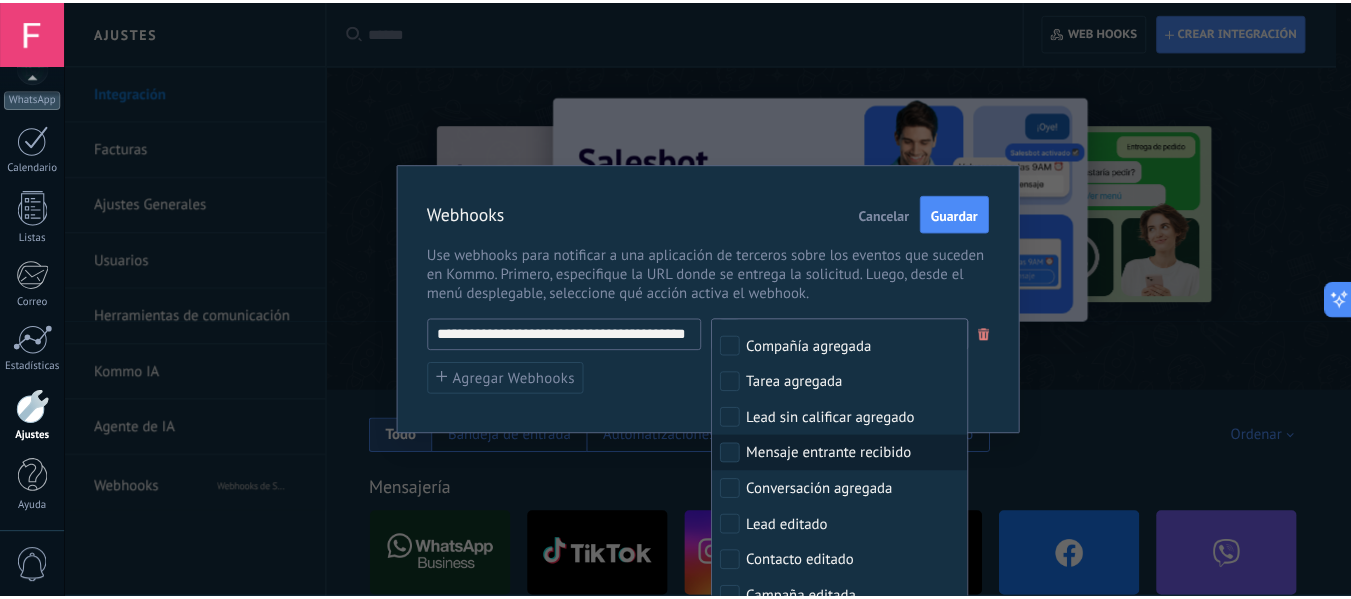 scroll, scrollTop: 200, scrollLeft: 0, axis: vertical 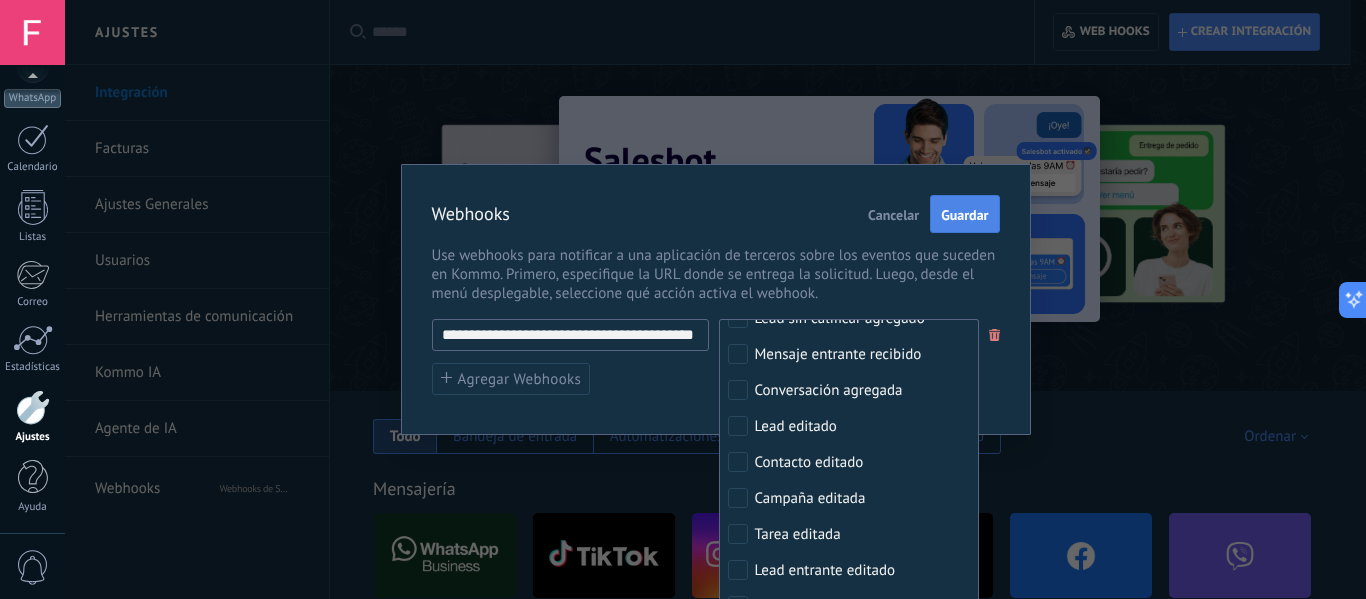 click on "Guardar" at bounding box center (964, 214) 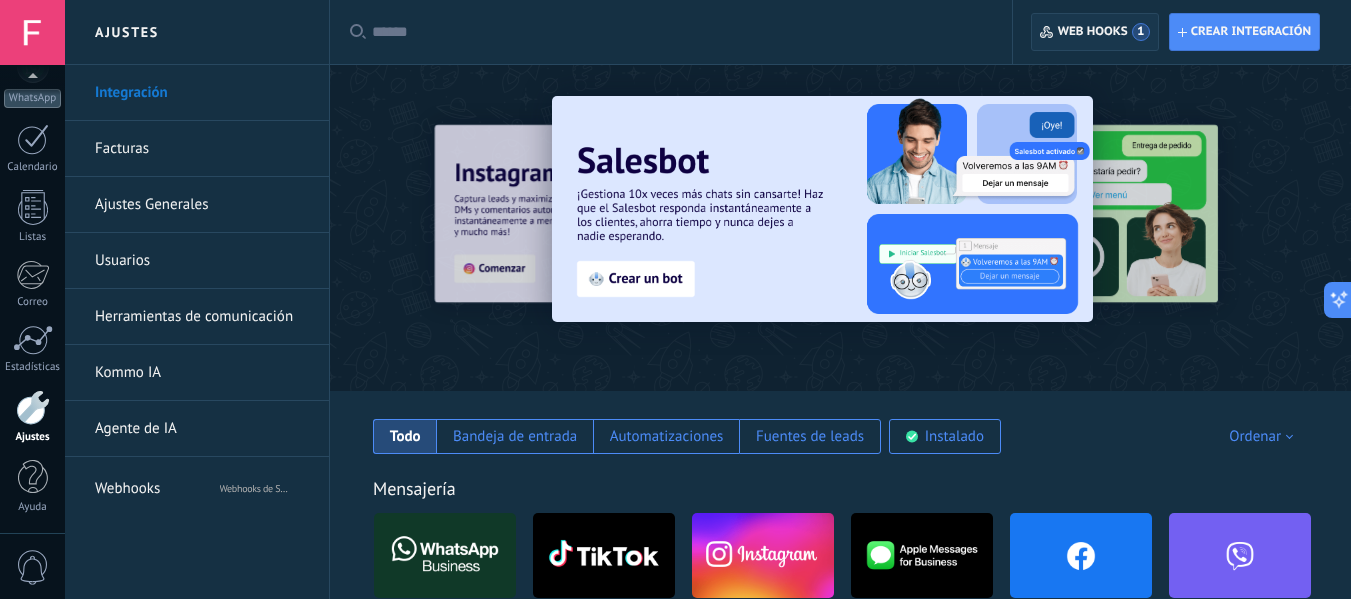 click on "Web hooks  1" at bounding box center (1104, 32) 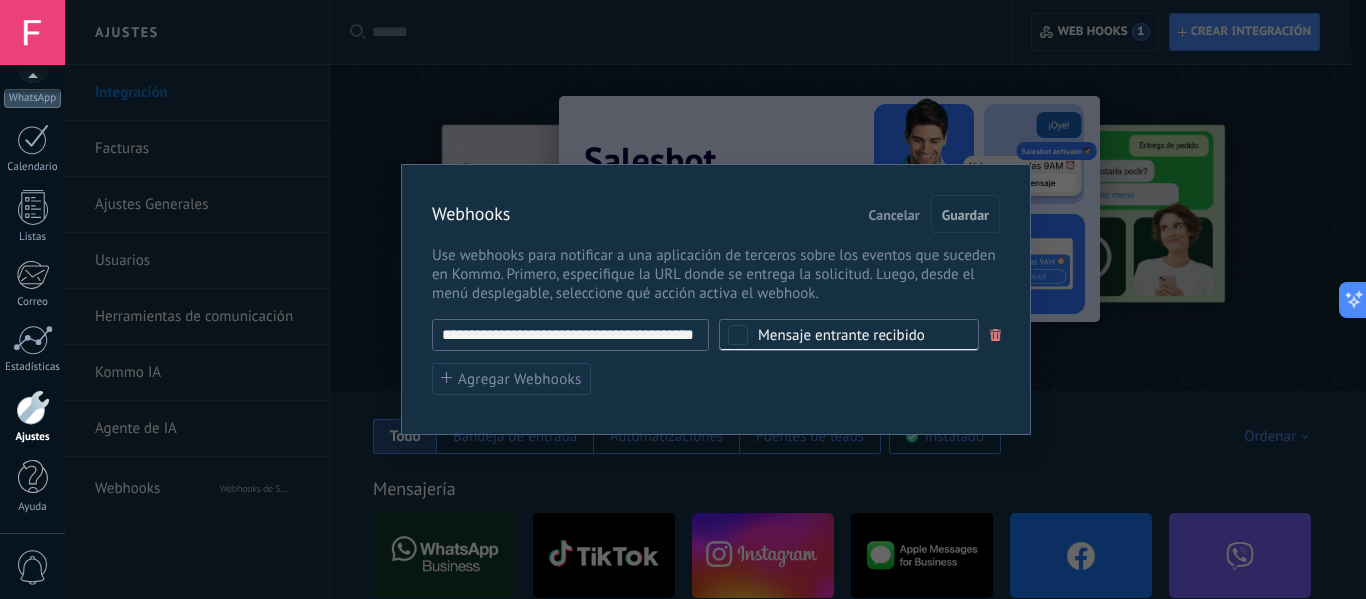 click on "**********" at bounding box center [715, 299] 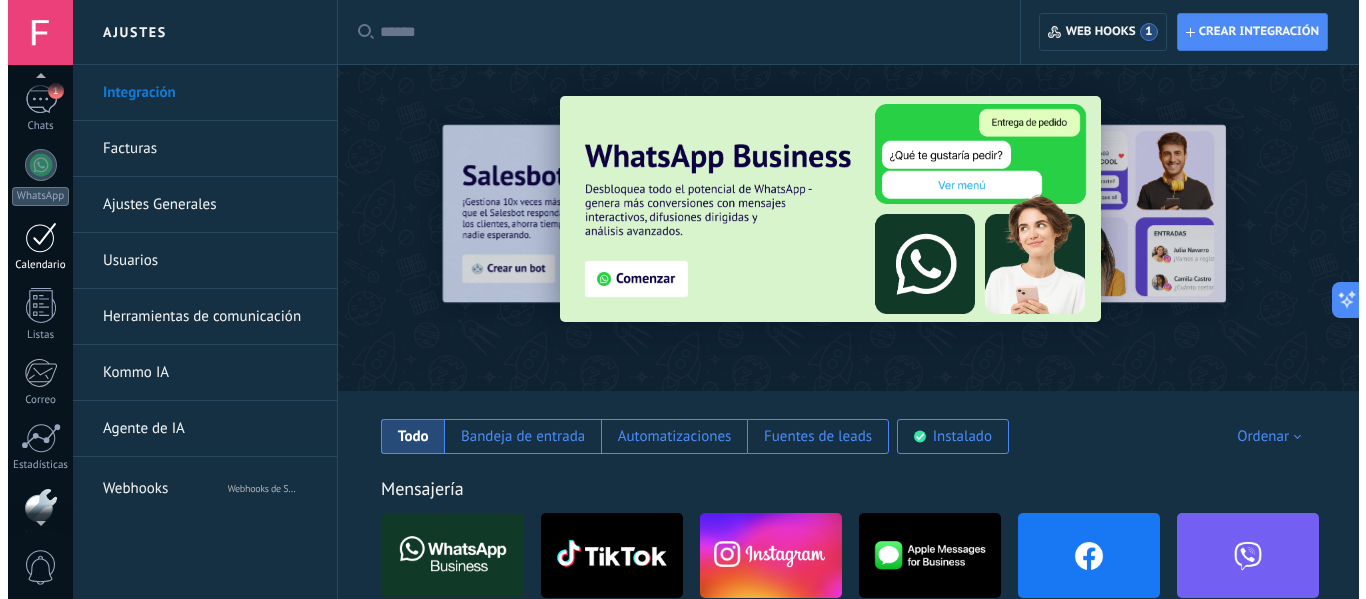scroll, scrollTop: 0, scrollLeft: 0, axis: both 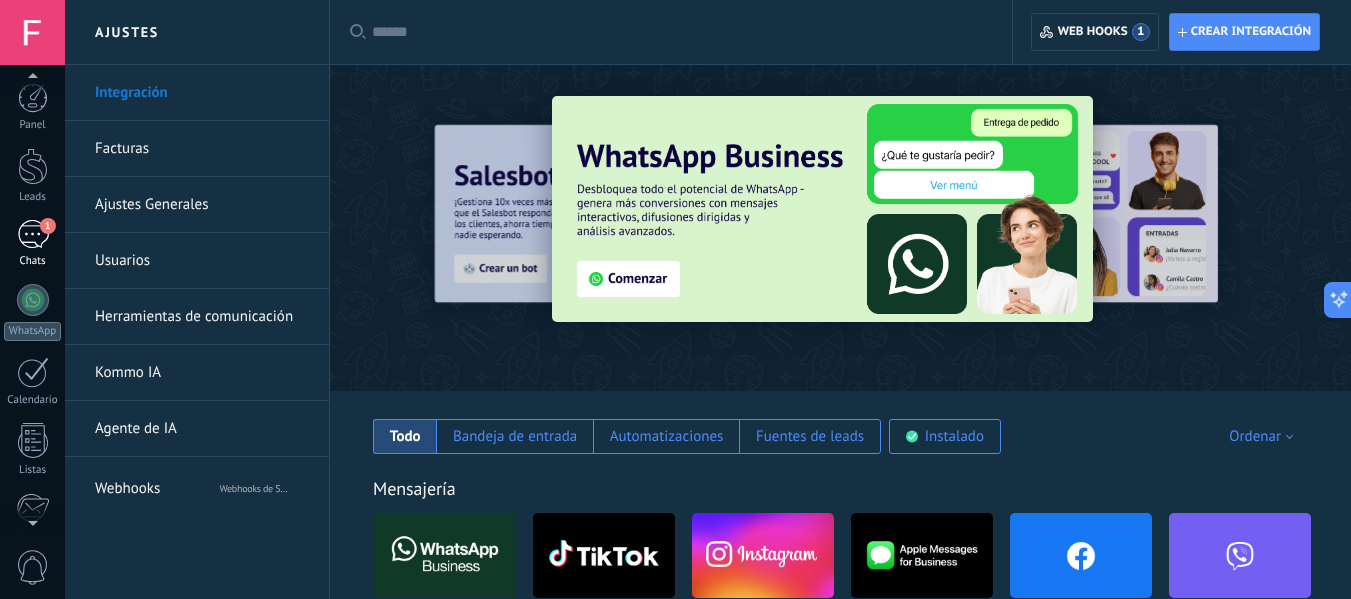 click on "1" at bounding box center [33, 234] 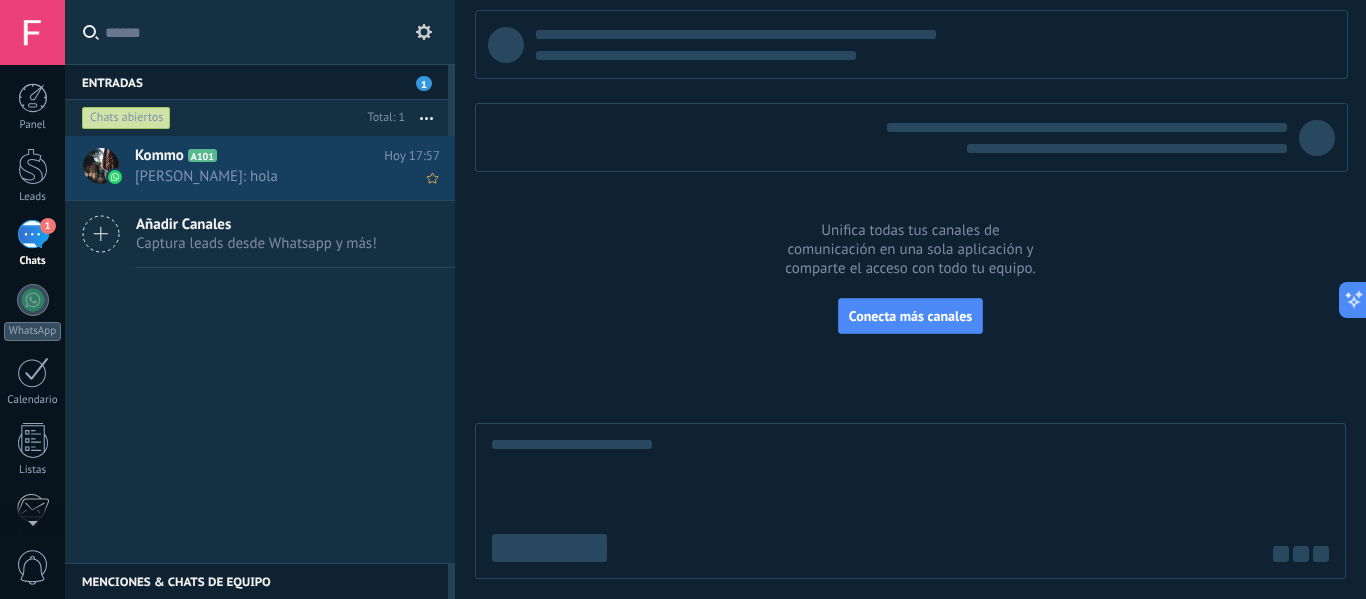 click on "Kommo" at bounding box center [159, 156] 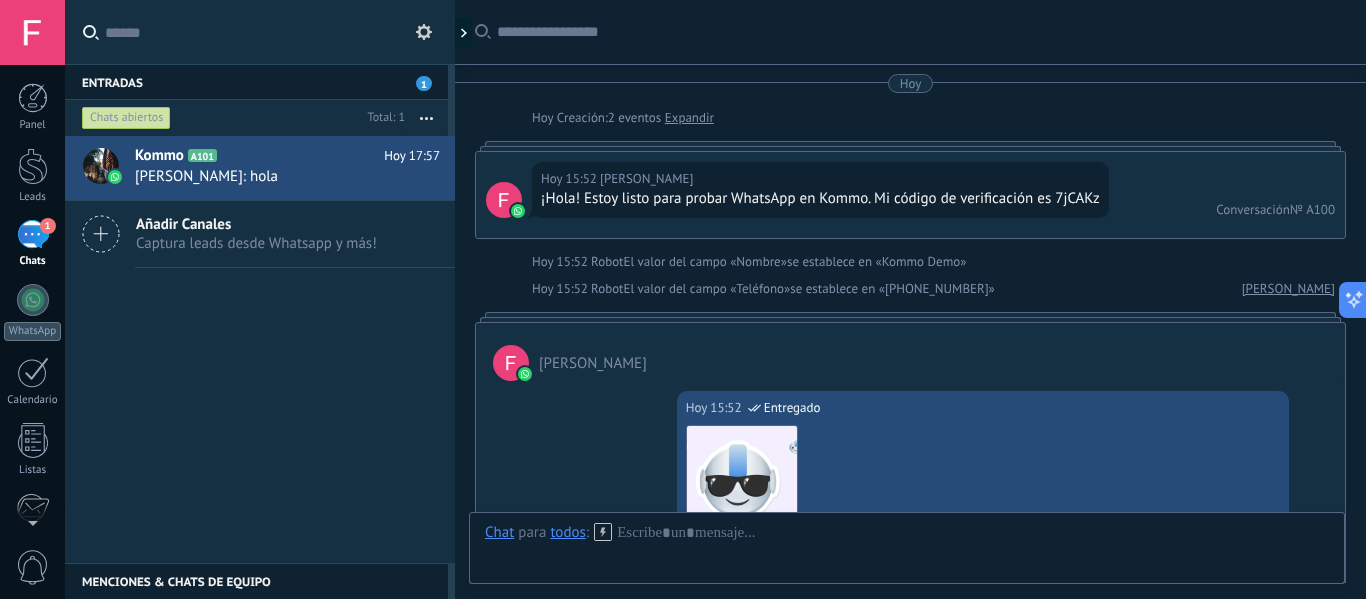 scroll, scrollTop: 1956, scrollLeft: 0, axis: vertical 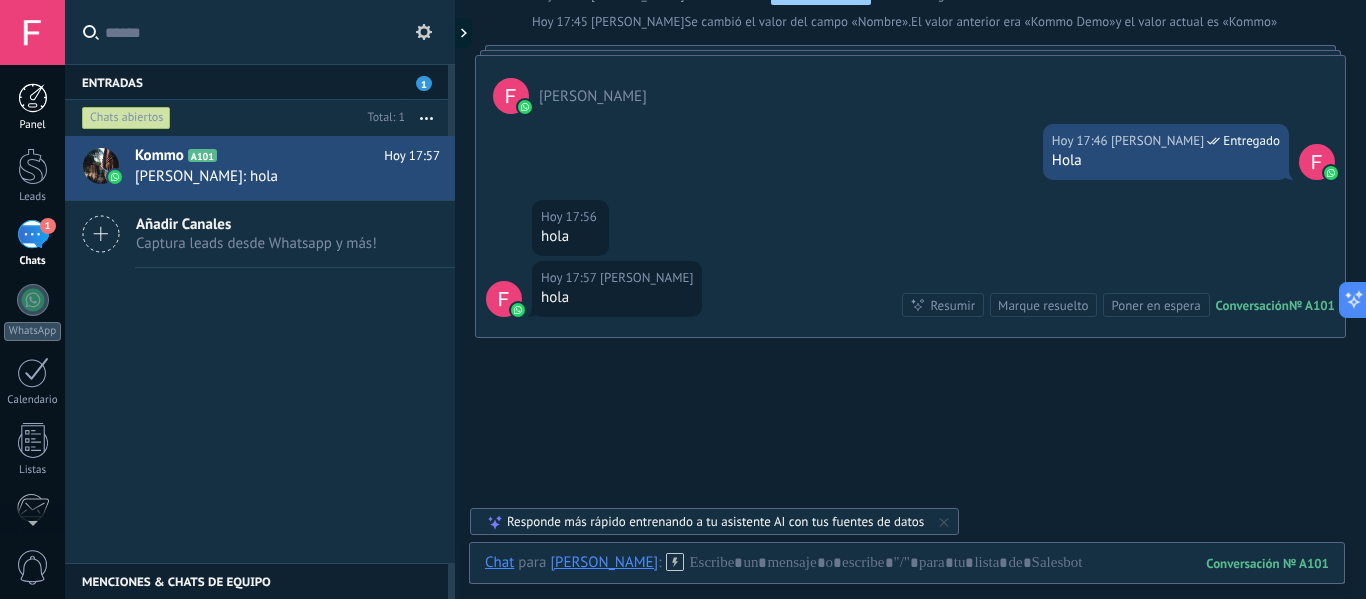 click at bounding box center (33, 98) 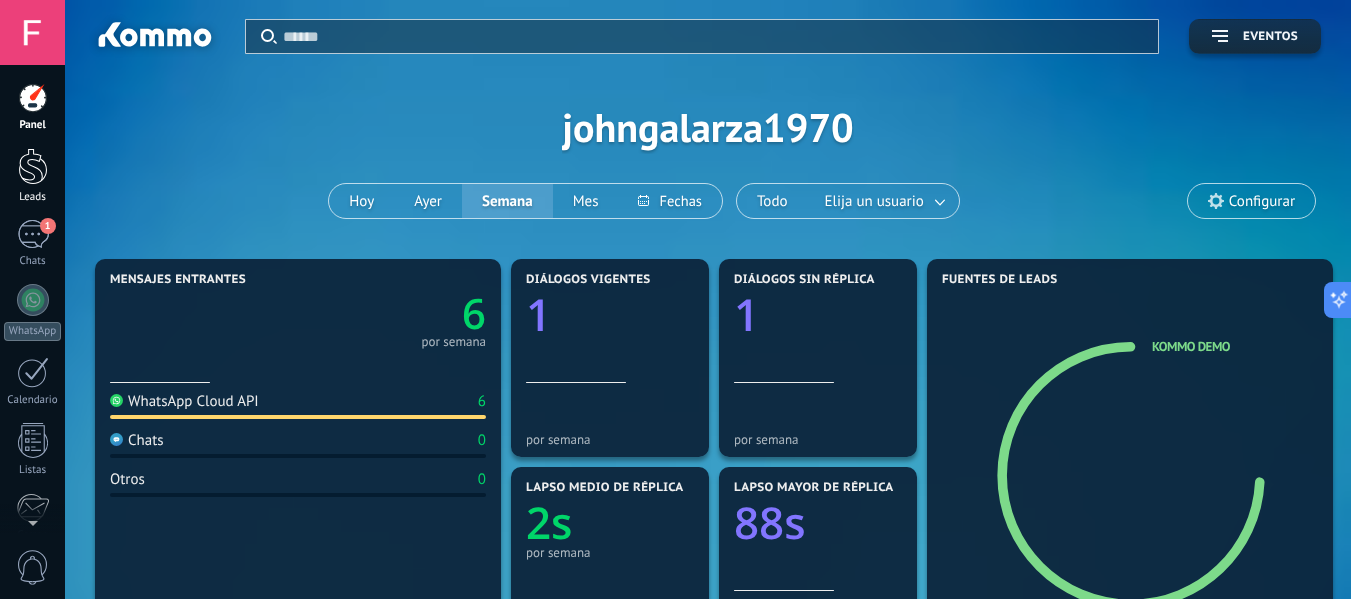 click at bounding box center (33, 166) 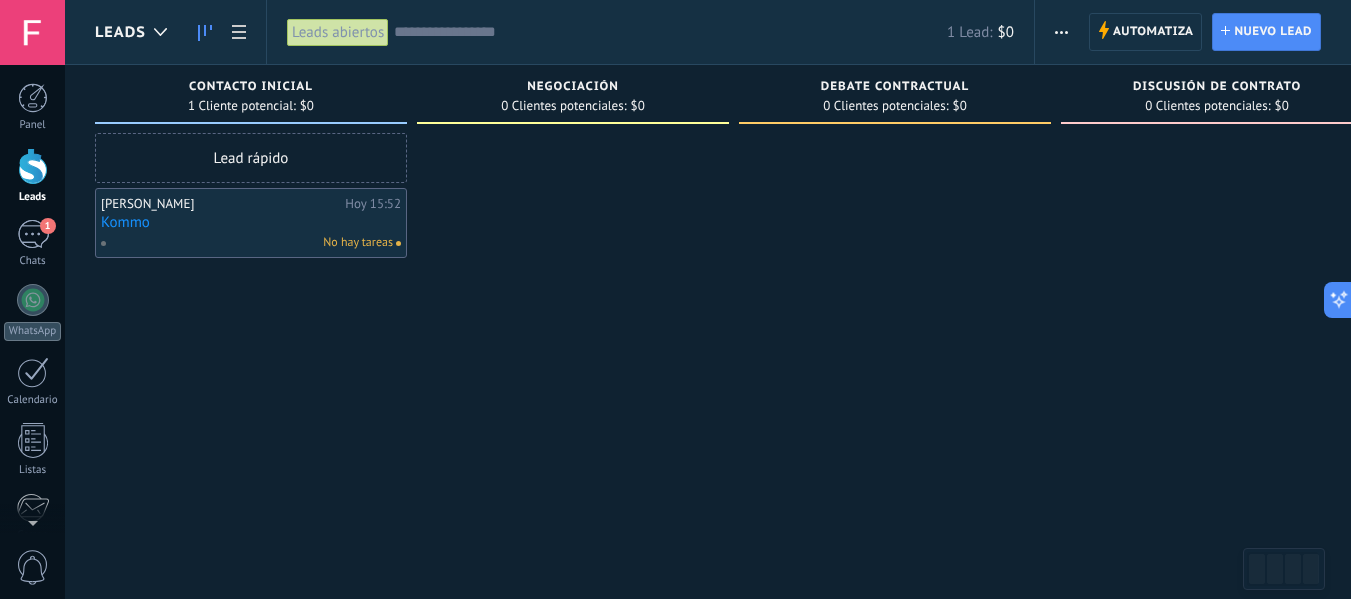click on "Kommo" at bounding box center [251, 222] 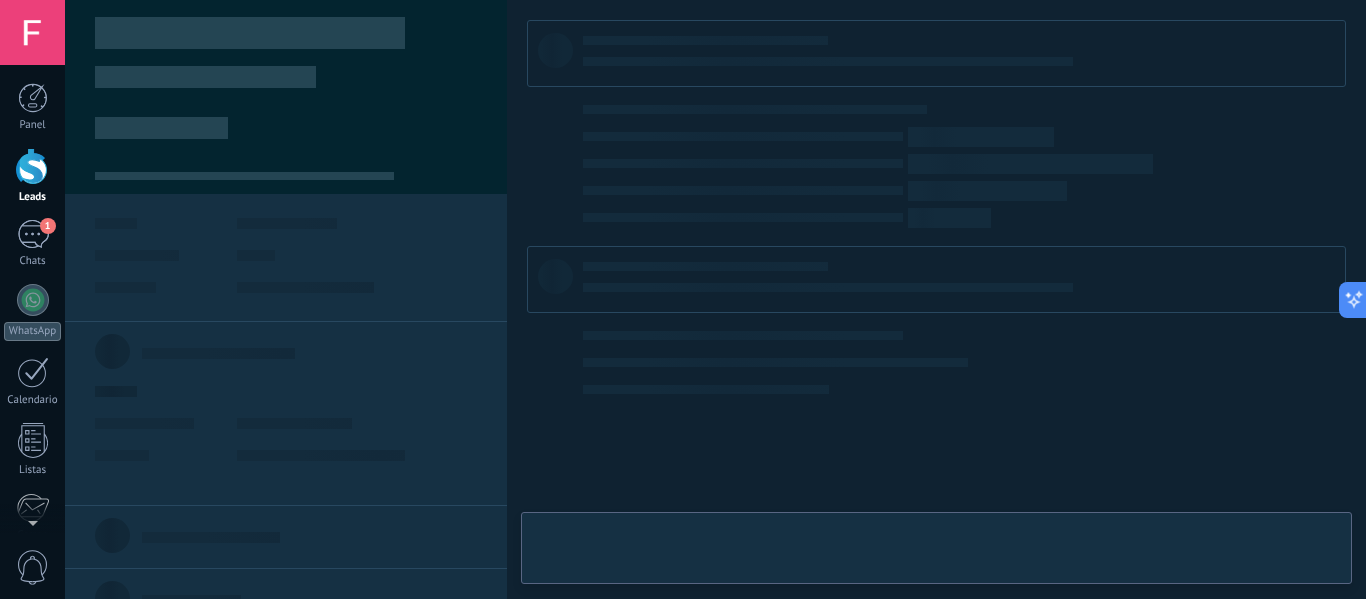type on "*****" 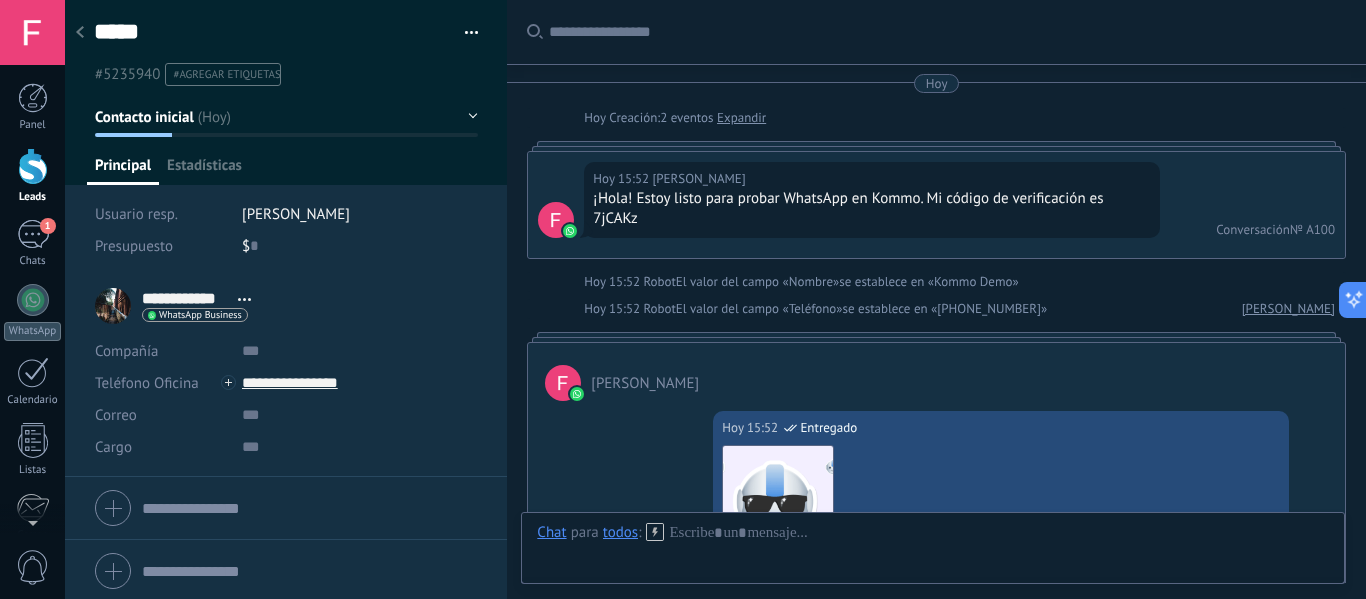 scroll, scrollTop: 30, scrollLeft: 0, axis: vertical 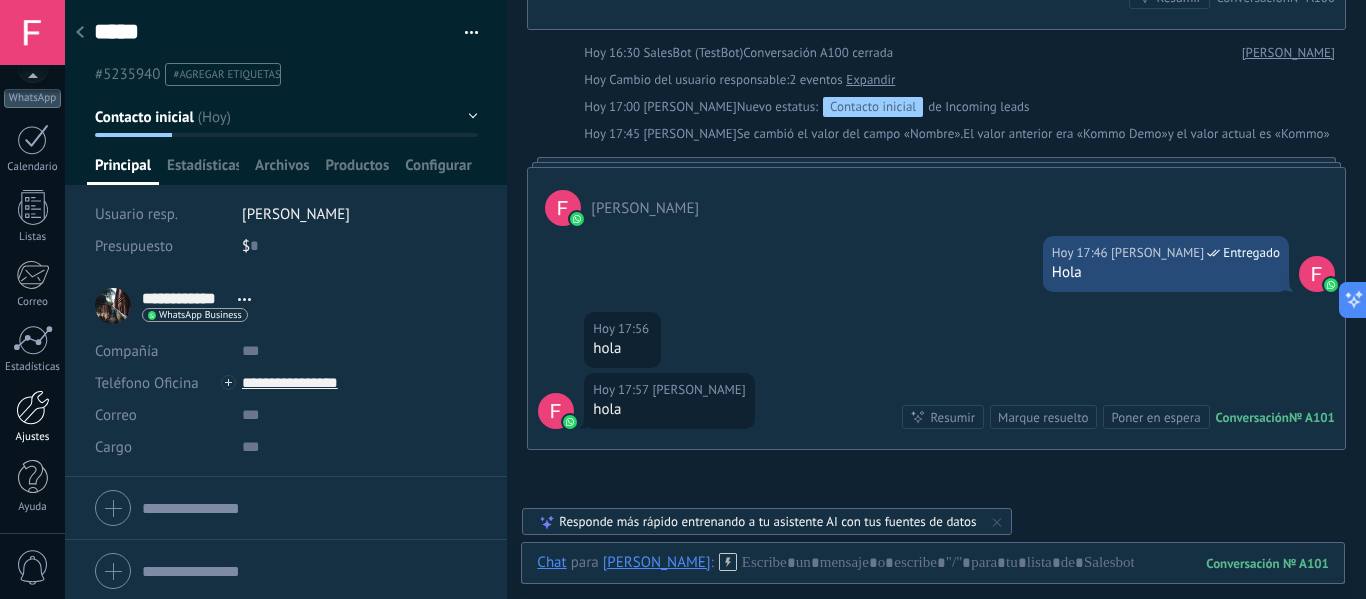 click at bounding box center [33, 407] 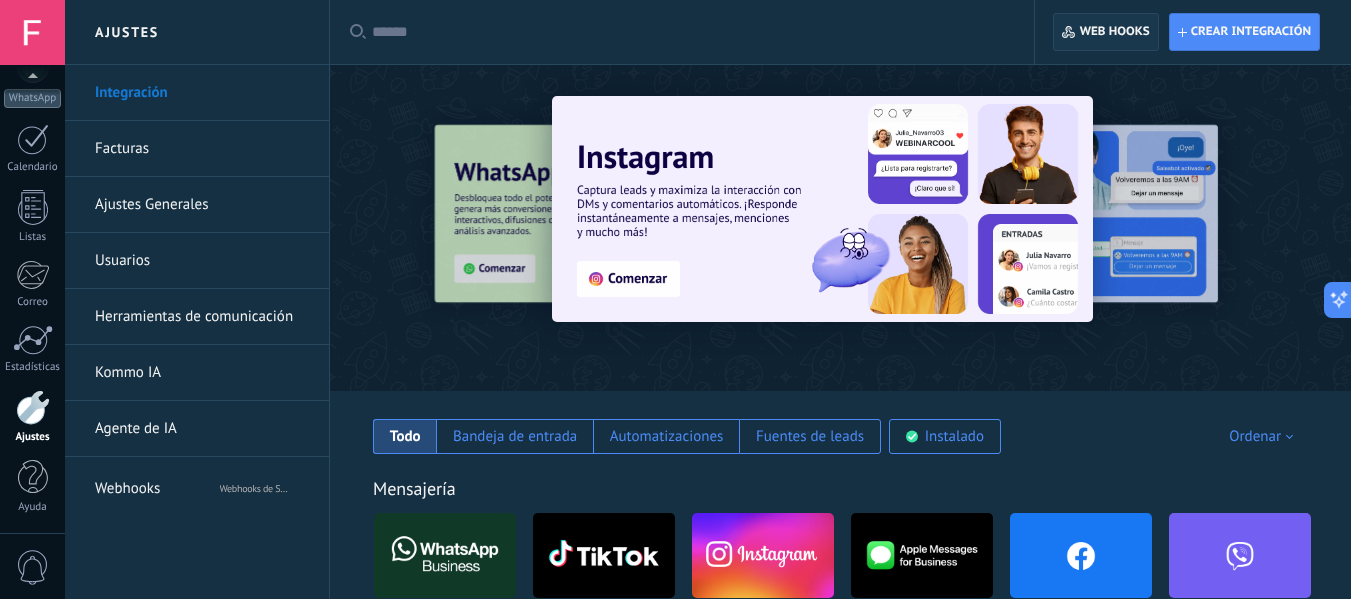click on "Web hooks  0" at bounding box center (1115, 32) 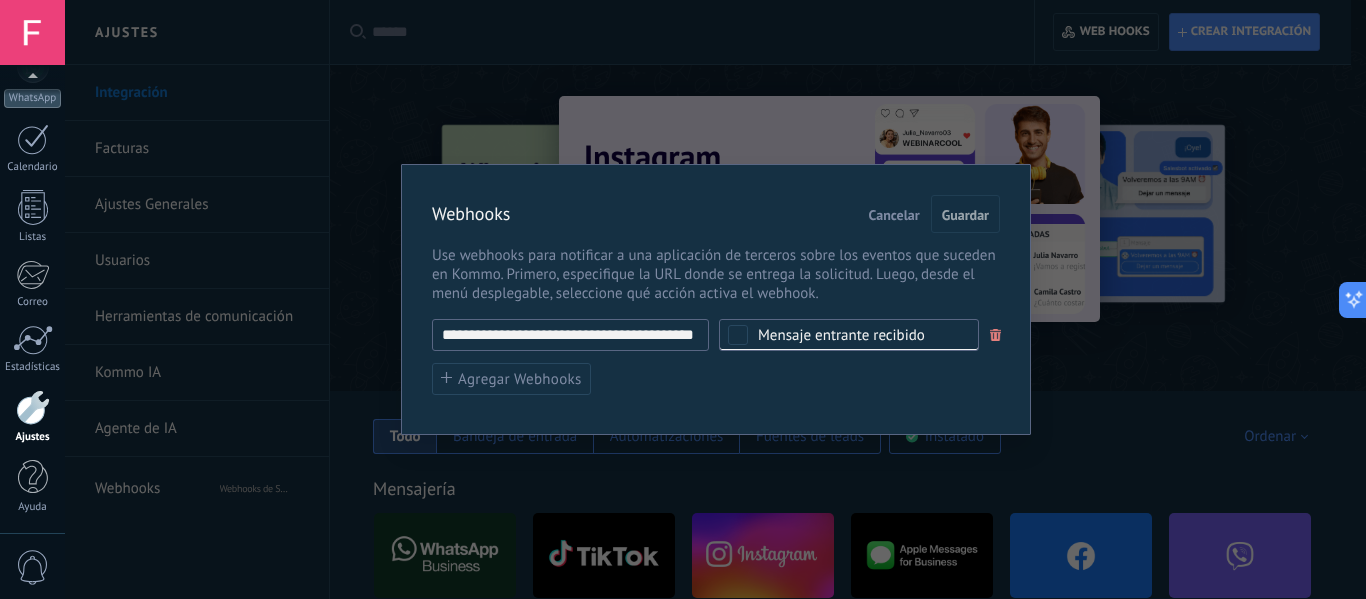 click on "Mensaje entrante recibido" at bounding box center (841, 335) 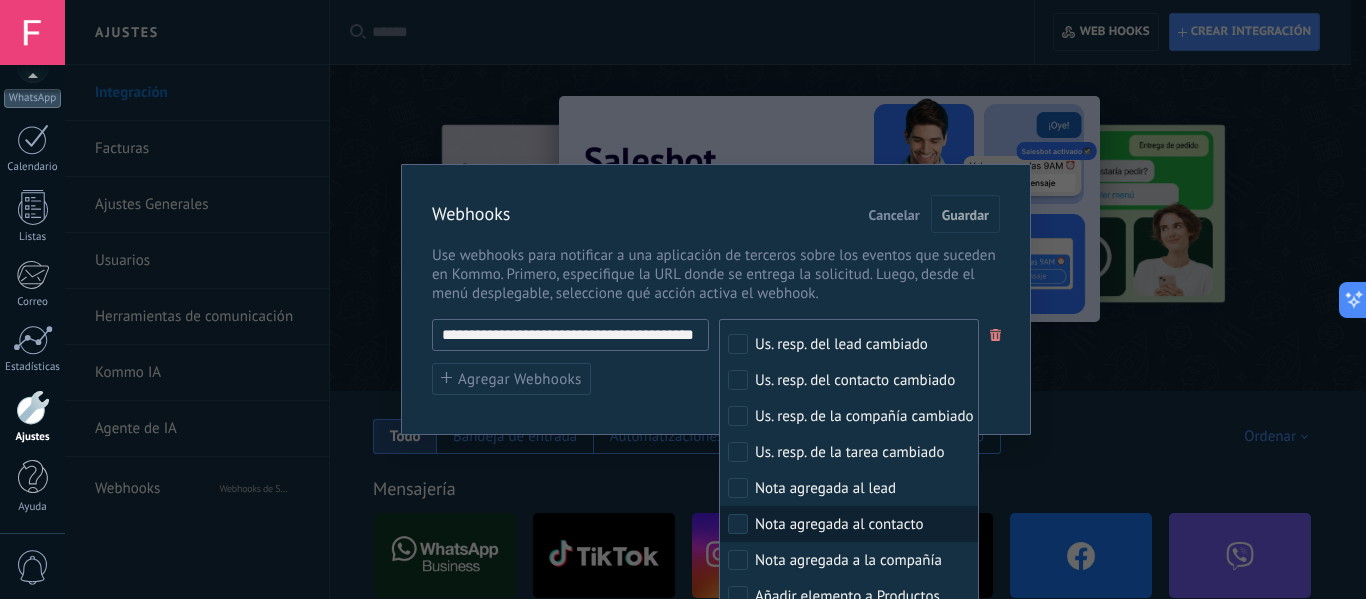 scroll, scrollTop: 835, scrollLeft: 0, axis: vertical 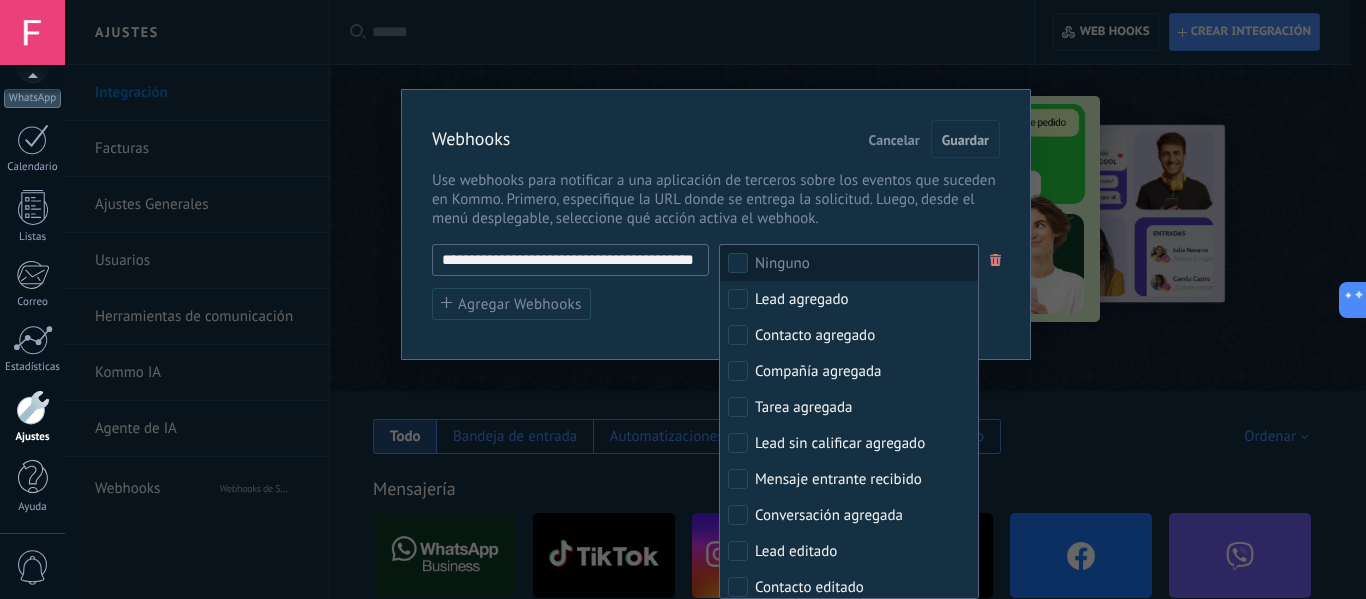 click on "Ninguno" at bounding box center (782, 264) 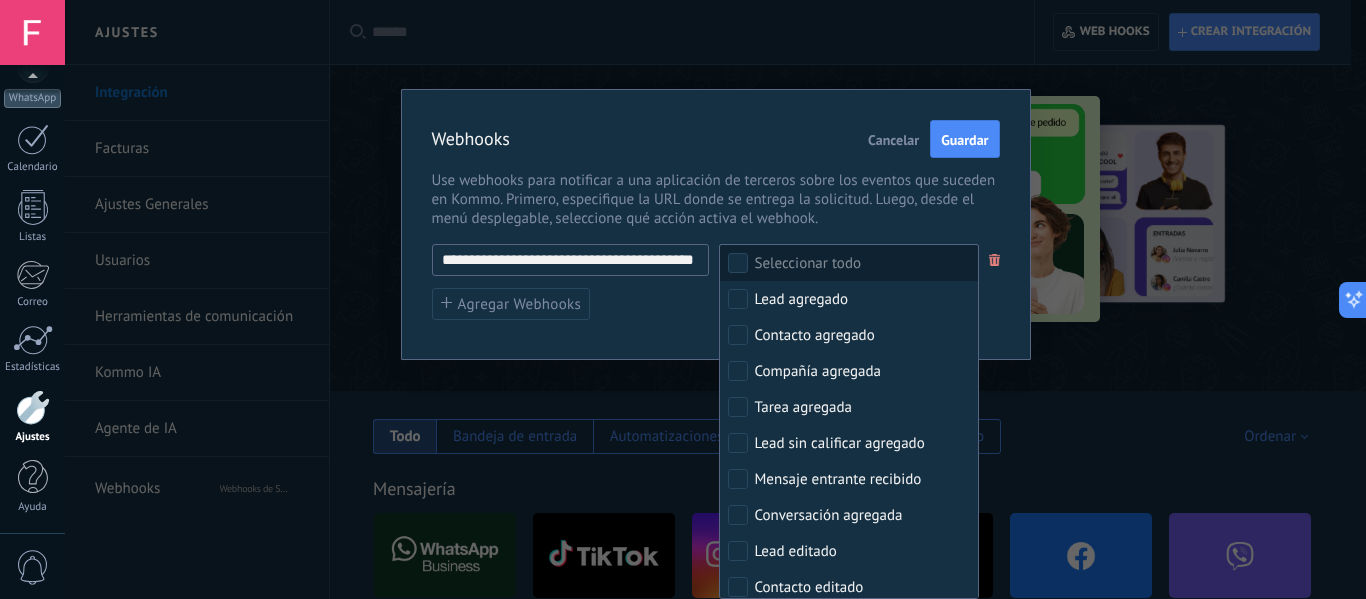 click on "Seleccionar todo" at bounding box center [808, 264] 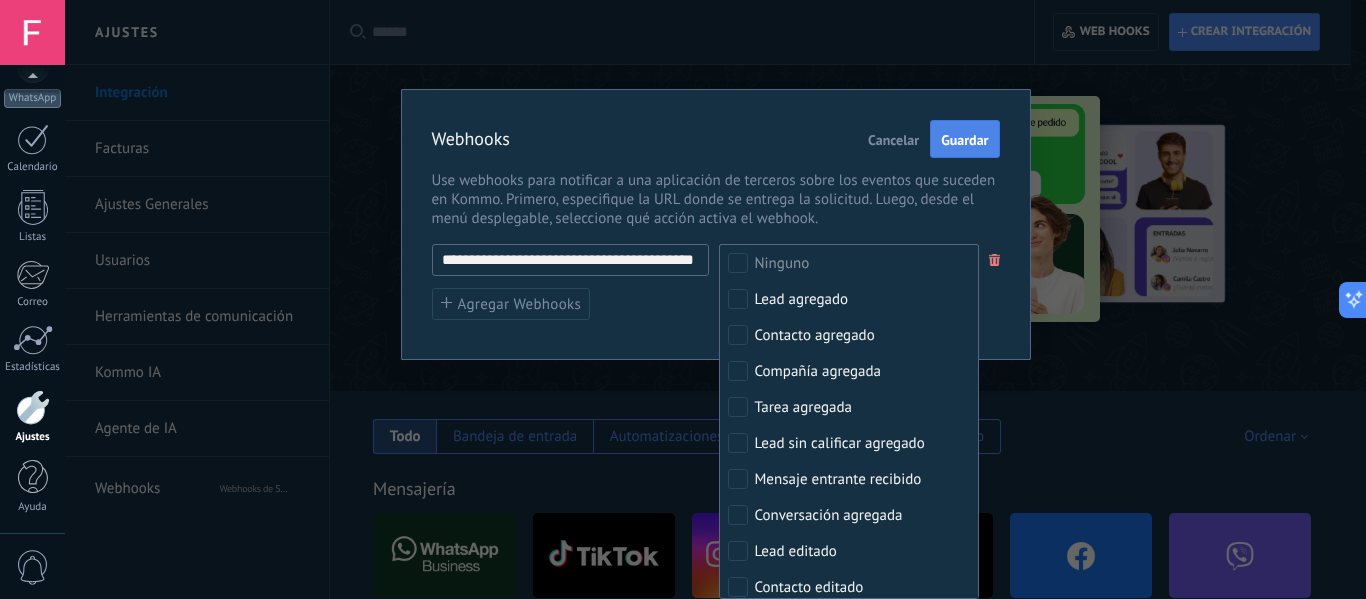 click on "Guardar" at bounding box center (964, 140) 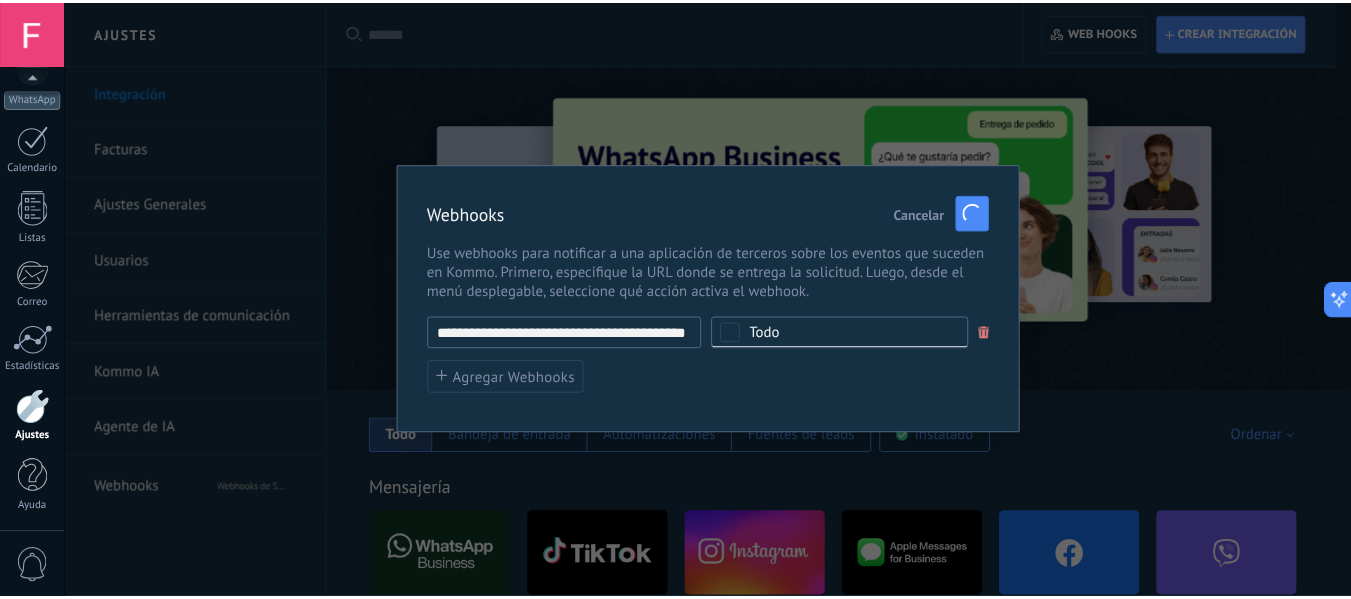 scroll, scrollTop: 0, scrollLeft: 0, axis: both 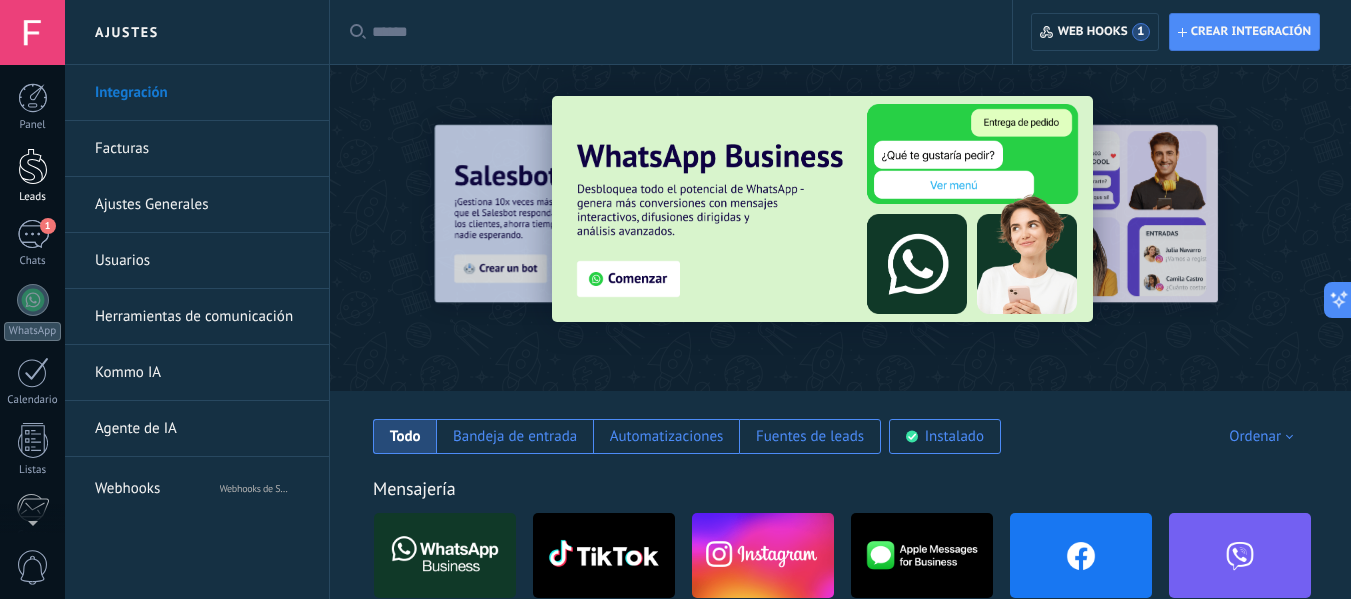 click on "Leads" at bounding box center [32, 176] 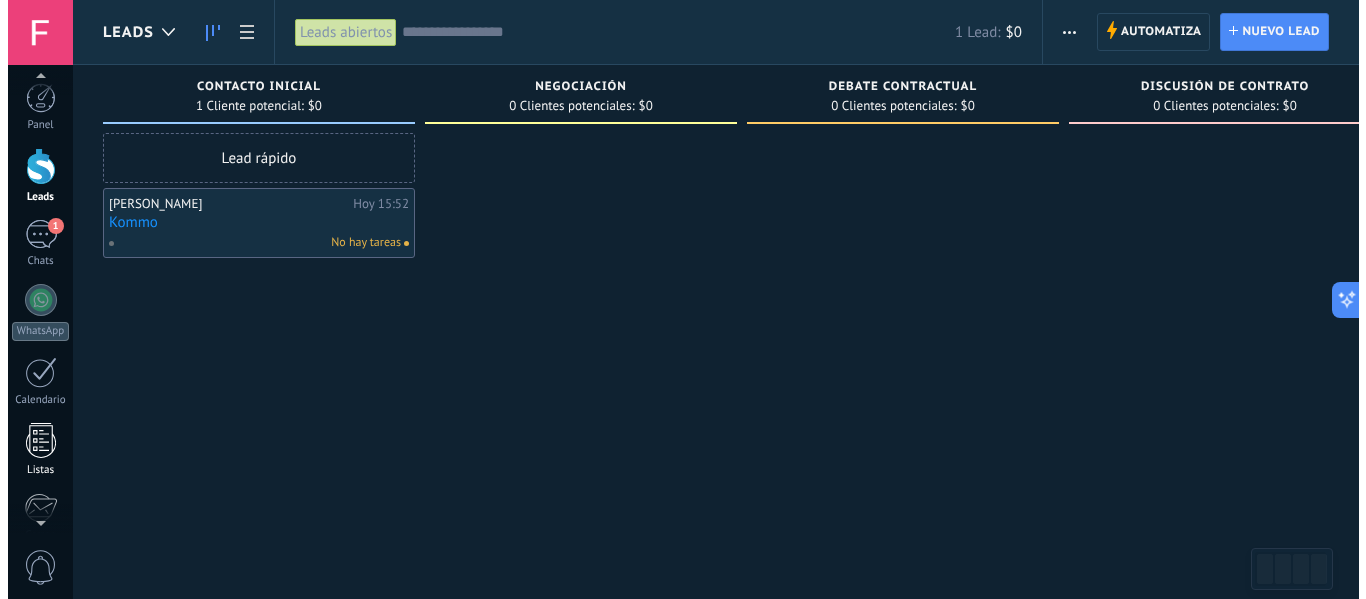 scroll, scrollTop: 233, scrollLeft: 0, axis: vertical 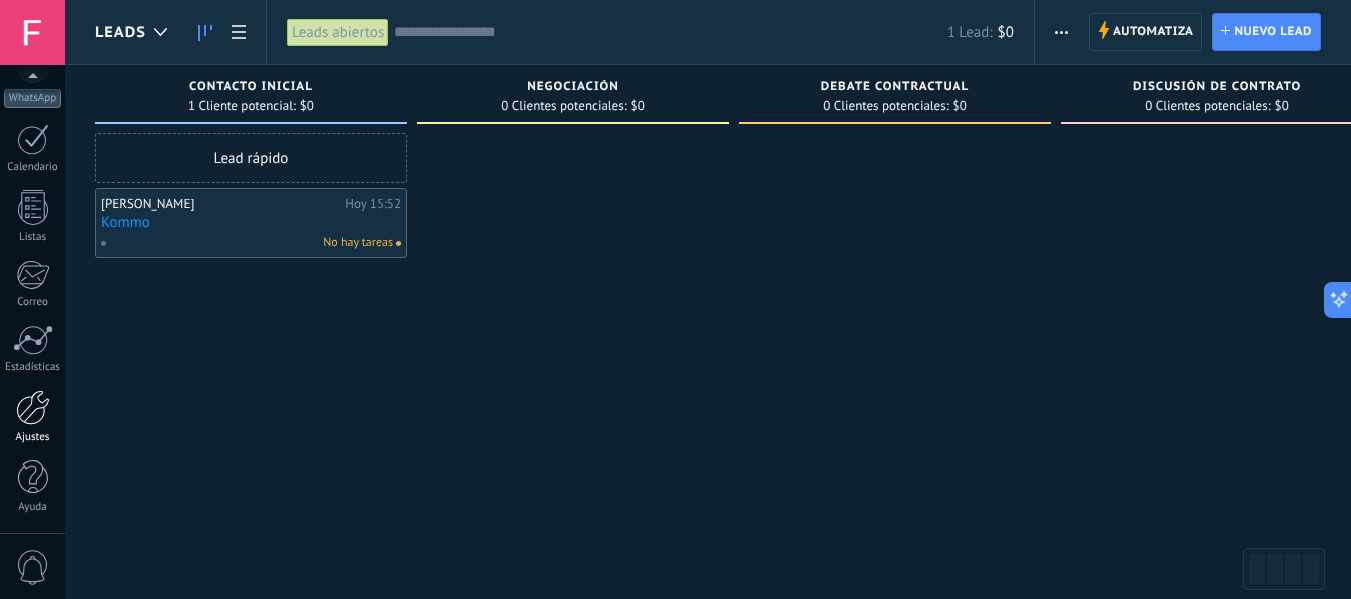 click at bounding box center (33, 407) 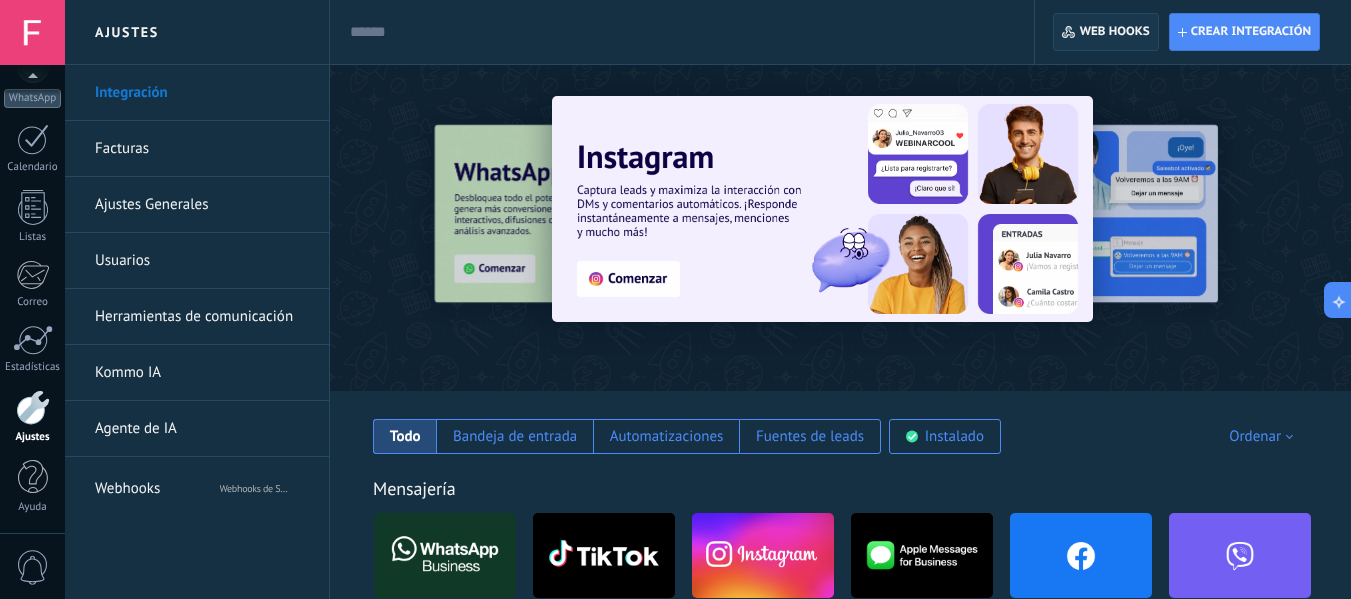 click on "Web hooks  0" at bounding box center [1105, 32] 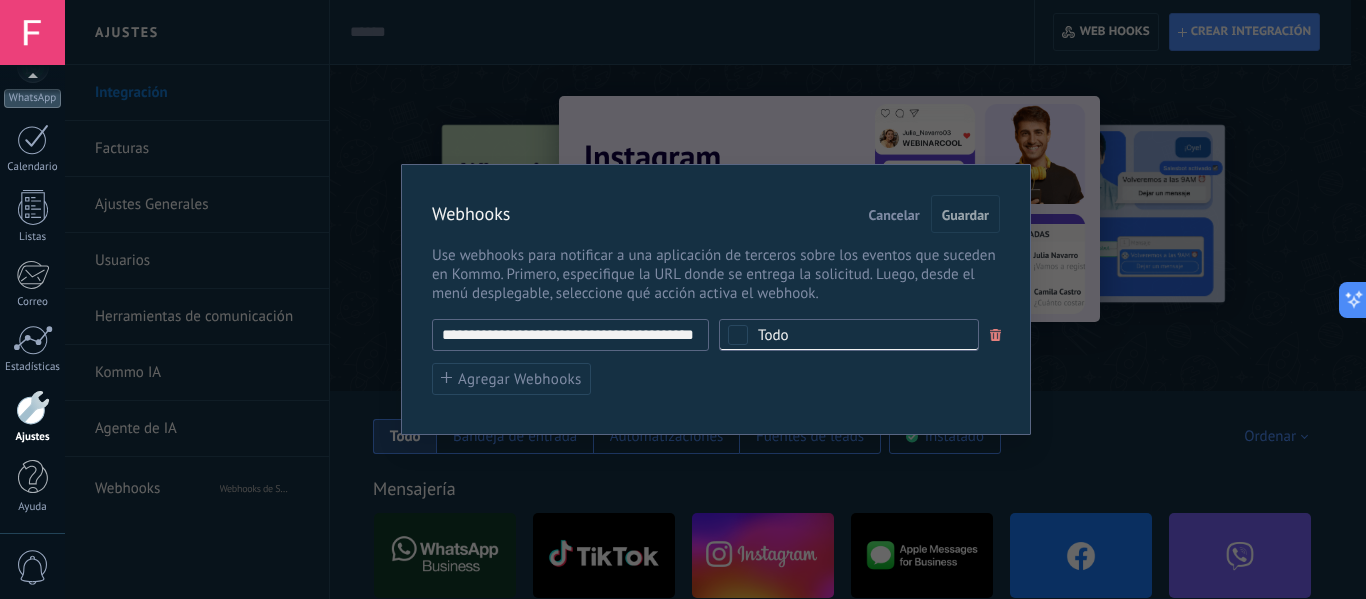 click on "**********" at bounding box center (570, 335) 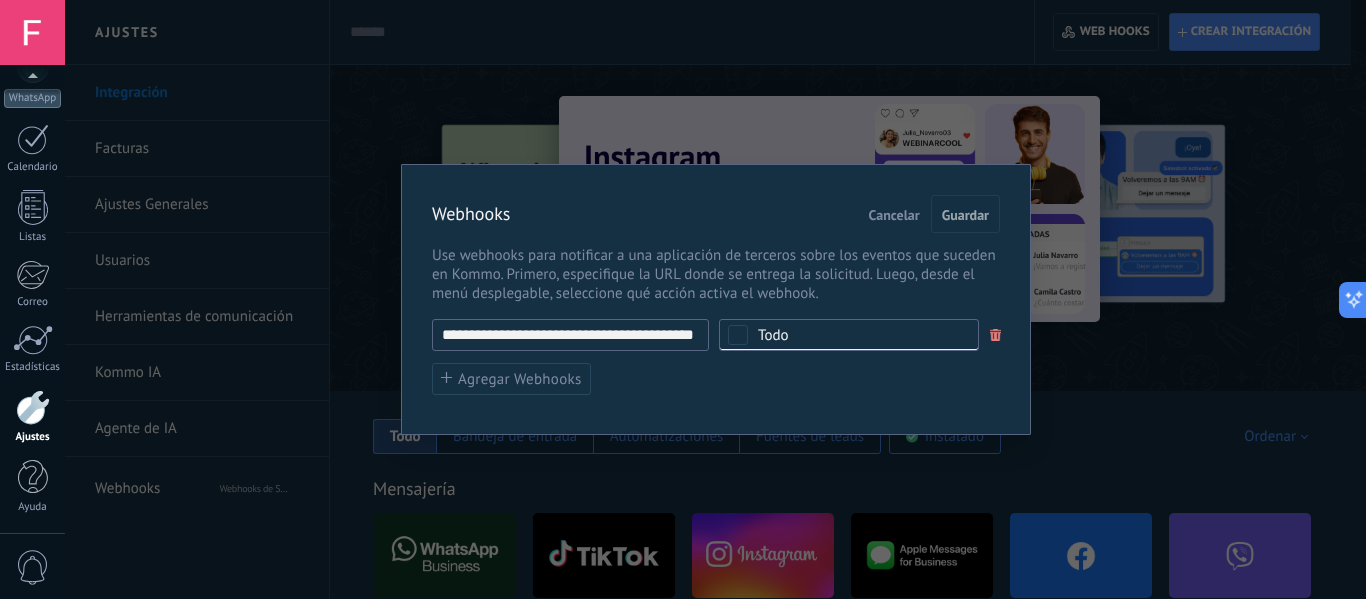 scroll, scrollTop: 0, scrollLeft: 42, axis: horizontal 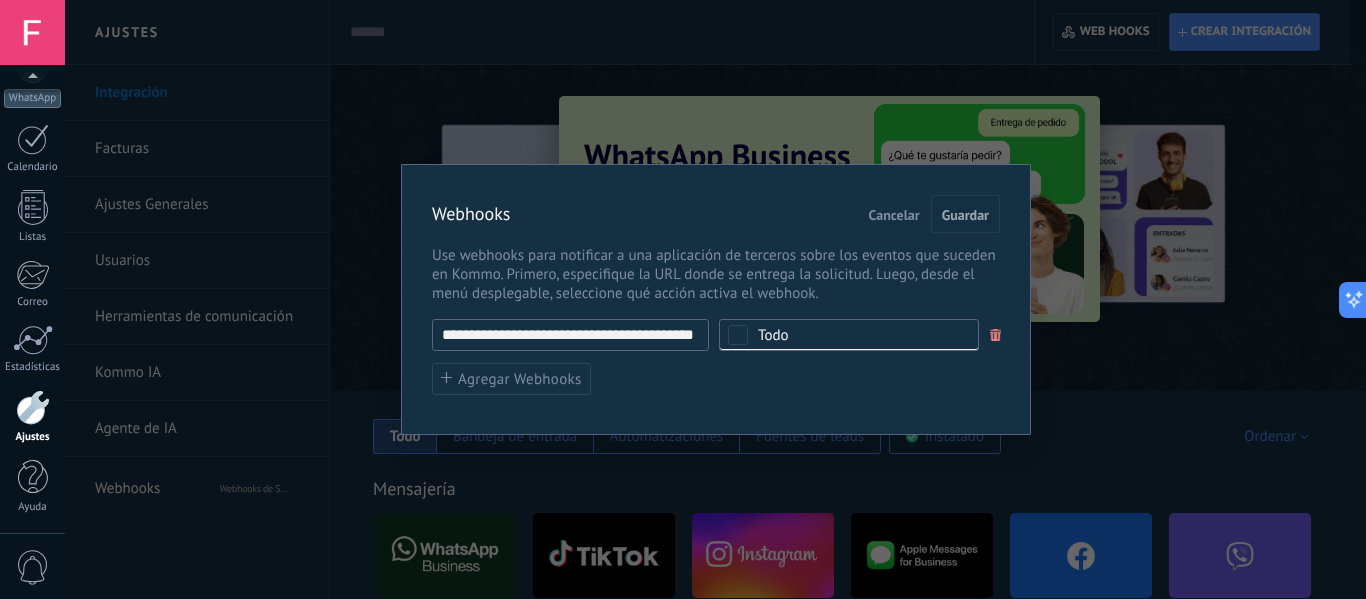 click on "Cancelar" at bounding box center (894, 215) 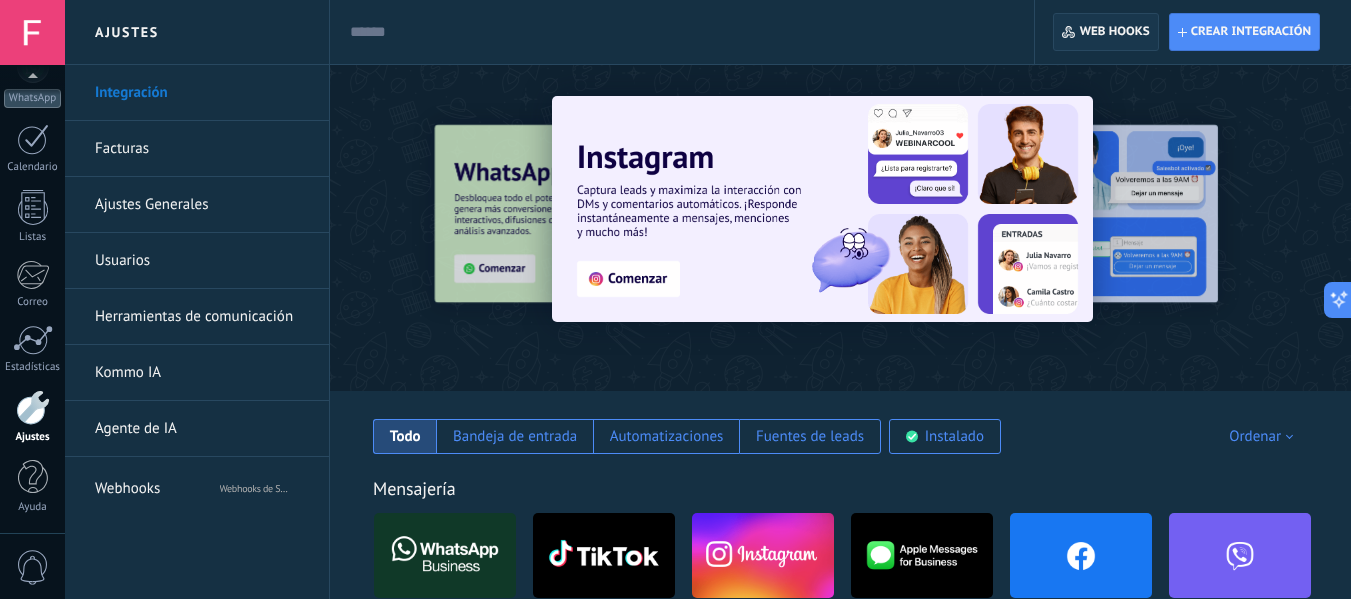 click on "Web hooks  0" at bounding box center (1115, 32) 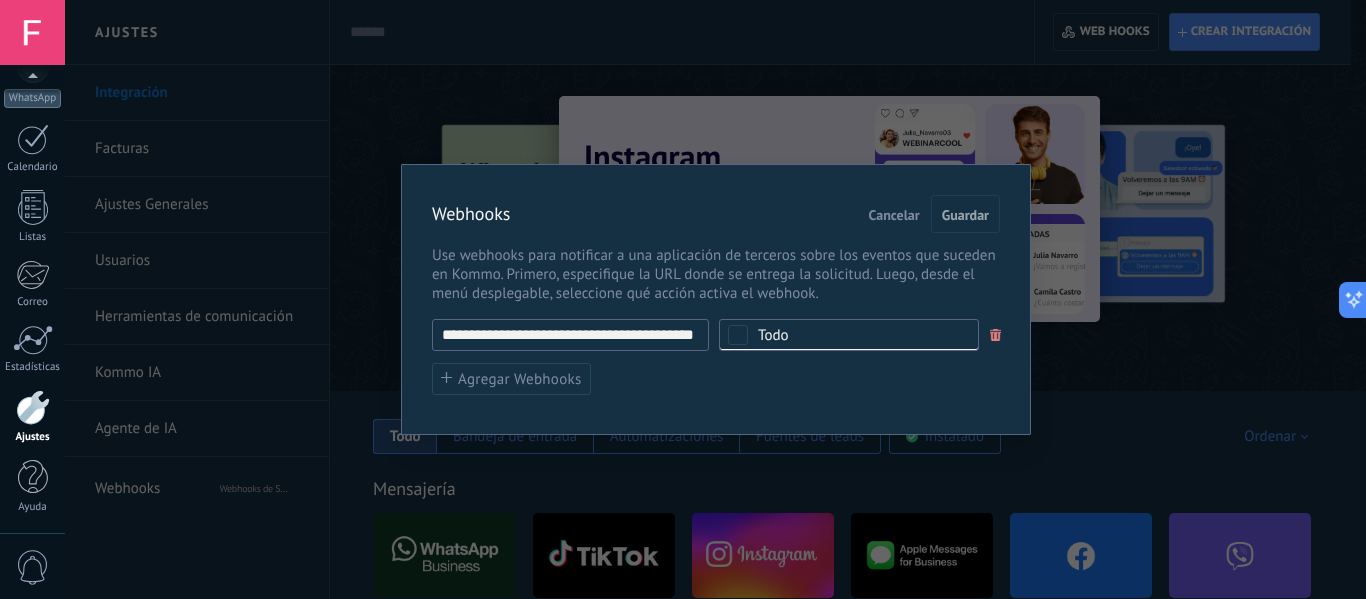 click on "**********" at bounding box center [715, 299] 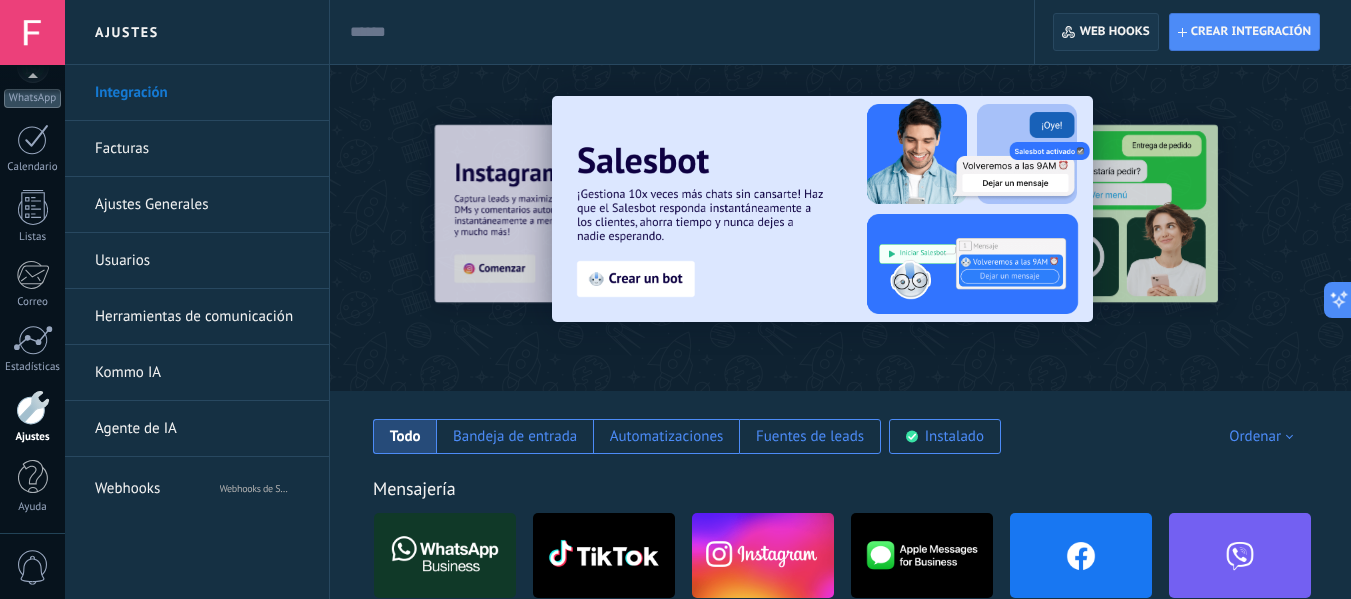 click on "Web hooks  0" at bounding box center (1115, 32) 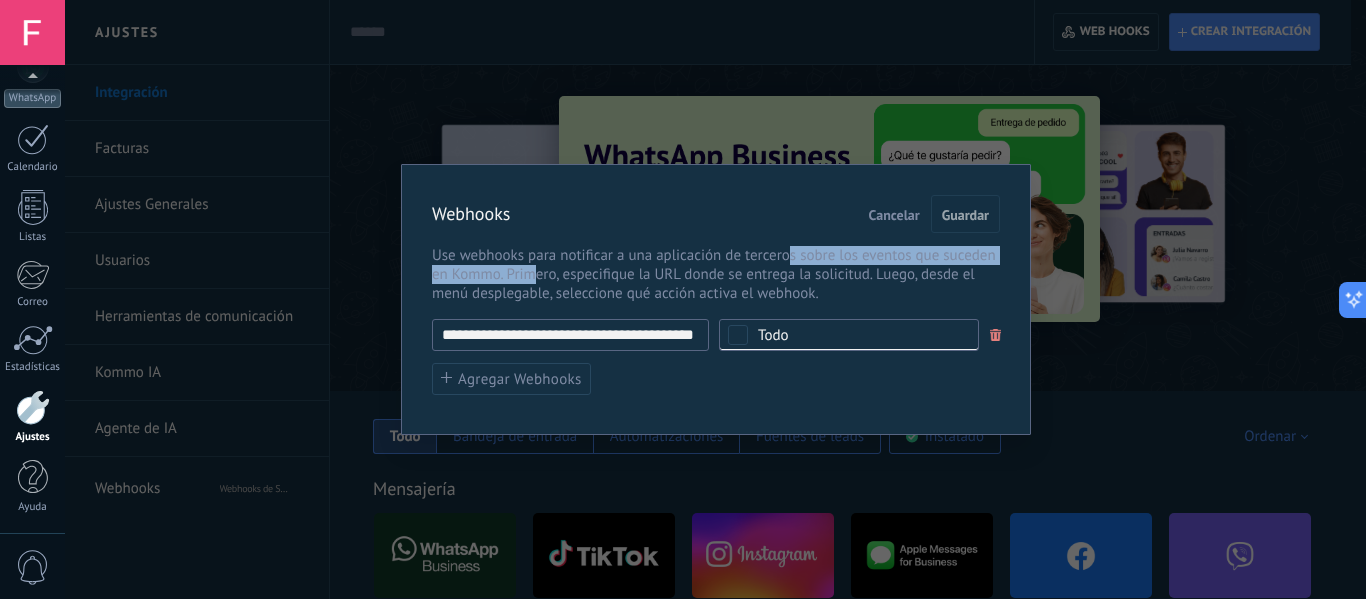 drag, startPoint x: 538, startPoint y: 267, endPoint x: 787, endPoint y: 252, distance: 249.4514 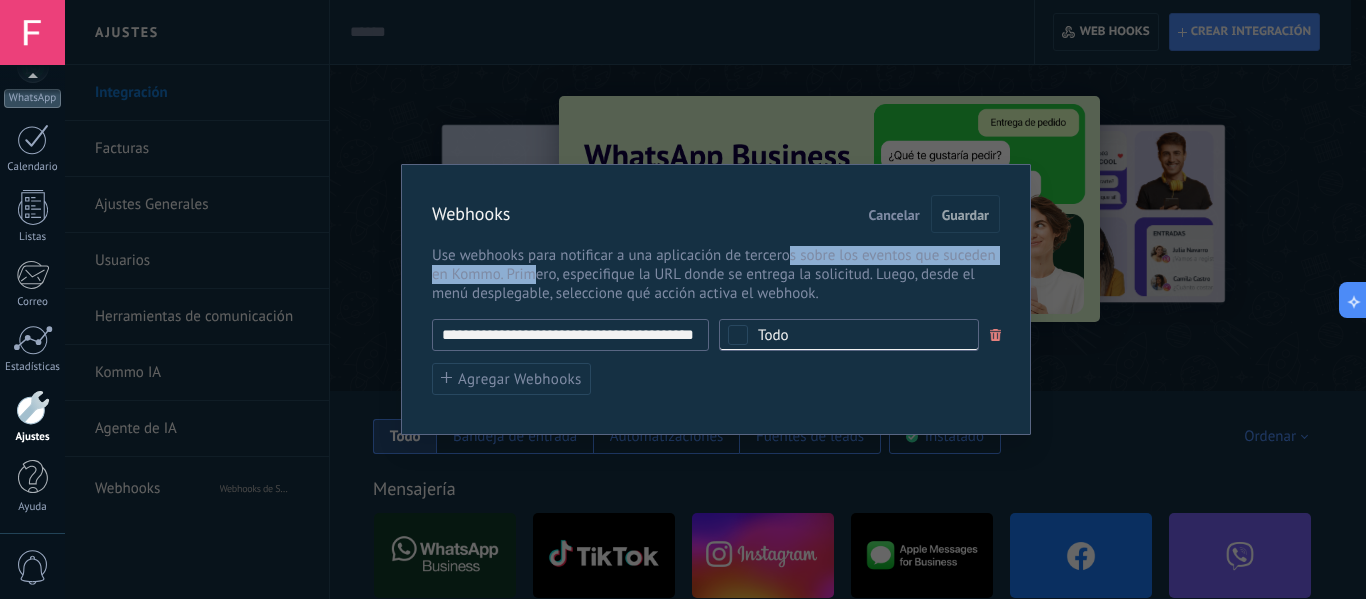 click on "Use webhooks para notificar a una aplicación de terceros sobre los eventos que suceden en Kommo. Primero, especifique la URL donde se entrega la solicitud. Luego, desde el menú desplegable, seleccione qué acción activa el webhook." at bounding box center [716, 274] 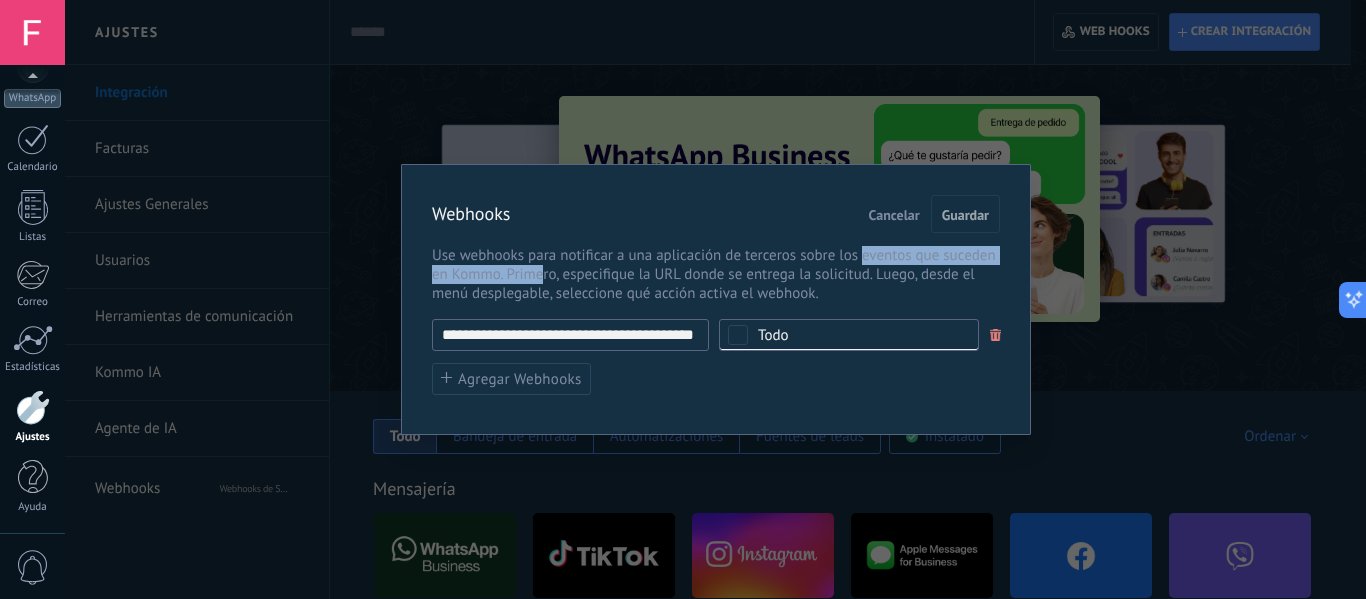 drag, startPoint x: 877, startPoint y: 257, endPoint x: 544, endPoint y: 277, distance: 333.60007 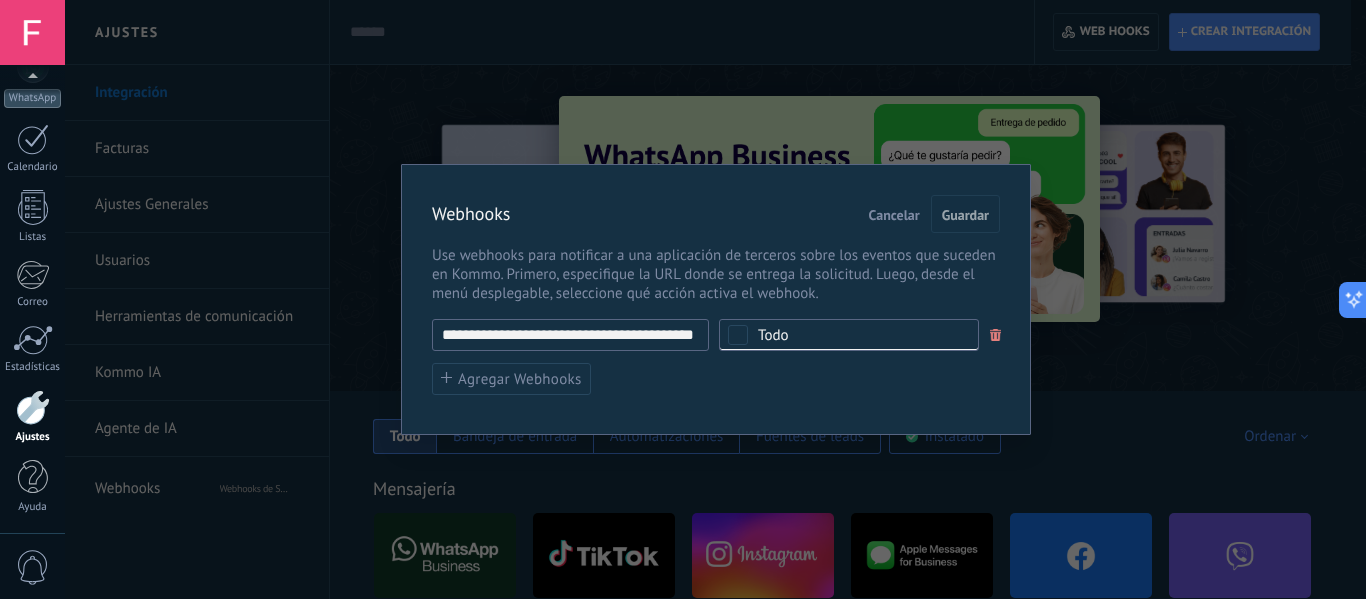 click on "Use webhooks para notificar a una aplicación de terceros sobre los eventos que suceden en Kommo. Primero, especifique la URL donde se entrega la solicitud. Luego, desde el menú desplegable, seleccione qué acción activa el webhook." at bounding box center [716, 274] 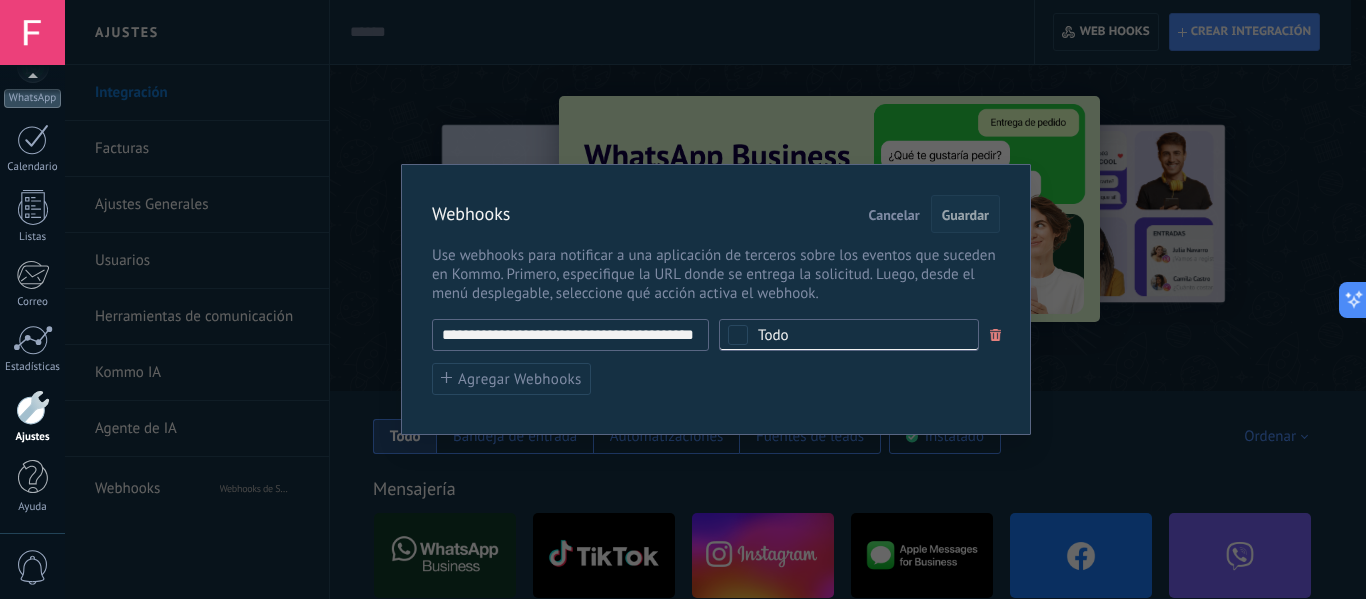 click on "Guardar" at bounding box center (965, 214) 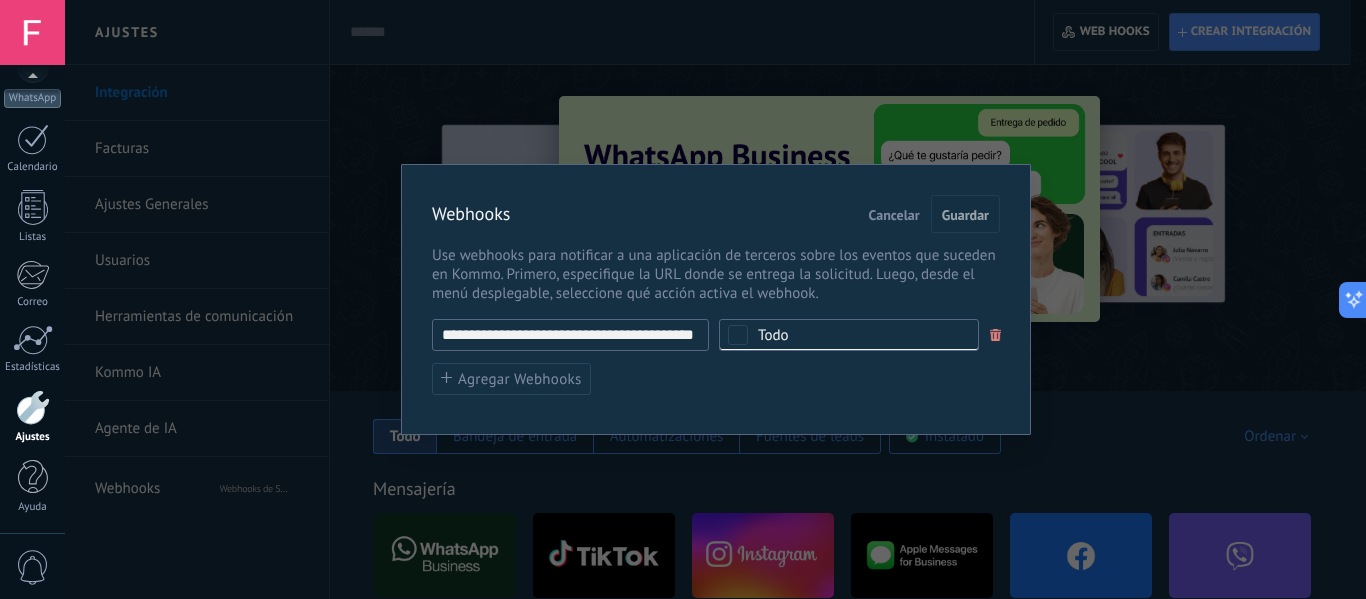 click on "Cancelar" at bounding box center [894, 214] 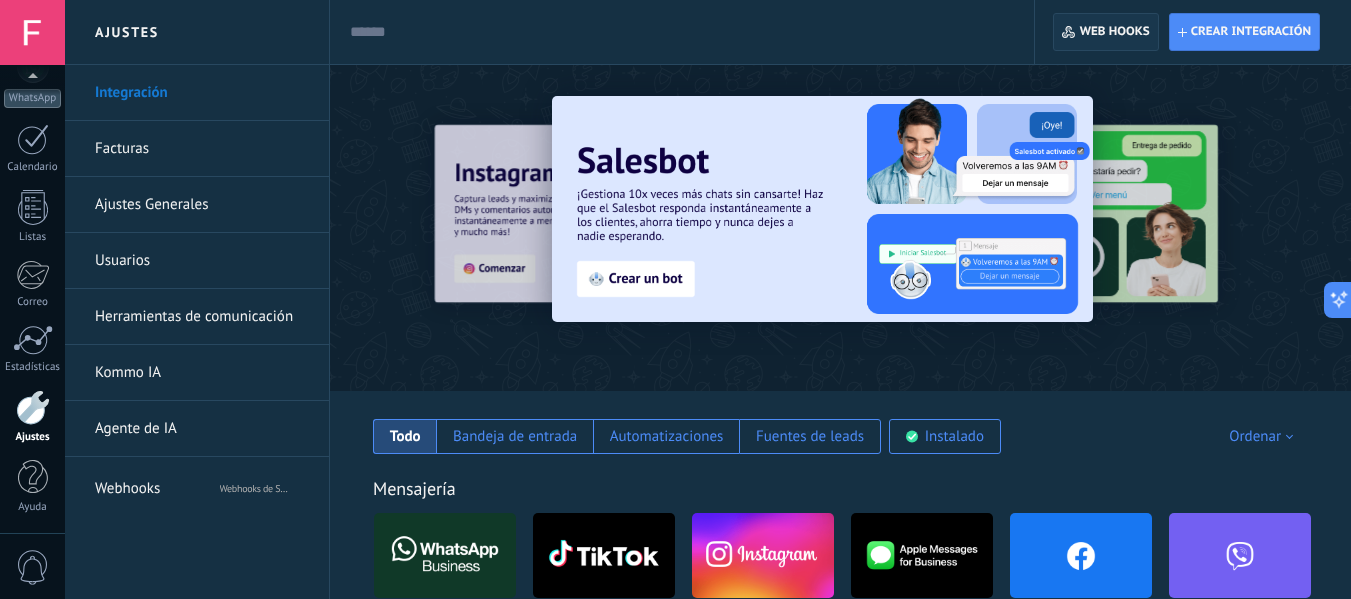 click on "Web hooks  0" at bounding box center [1115, 32] 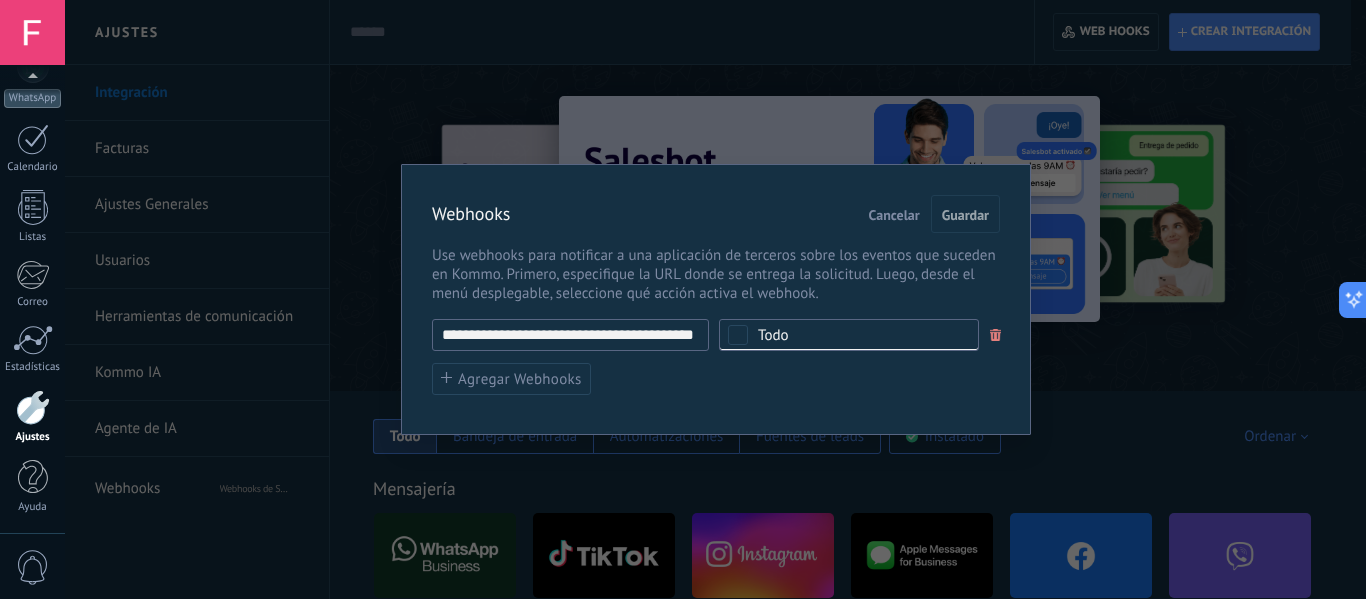 click on "**********" at bounding box center (570, 335) 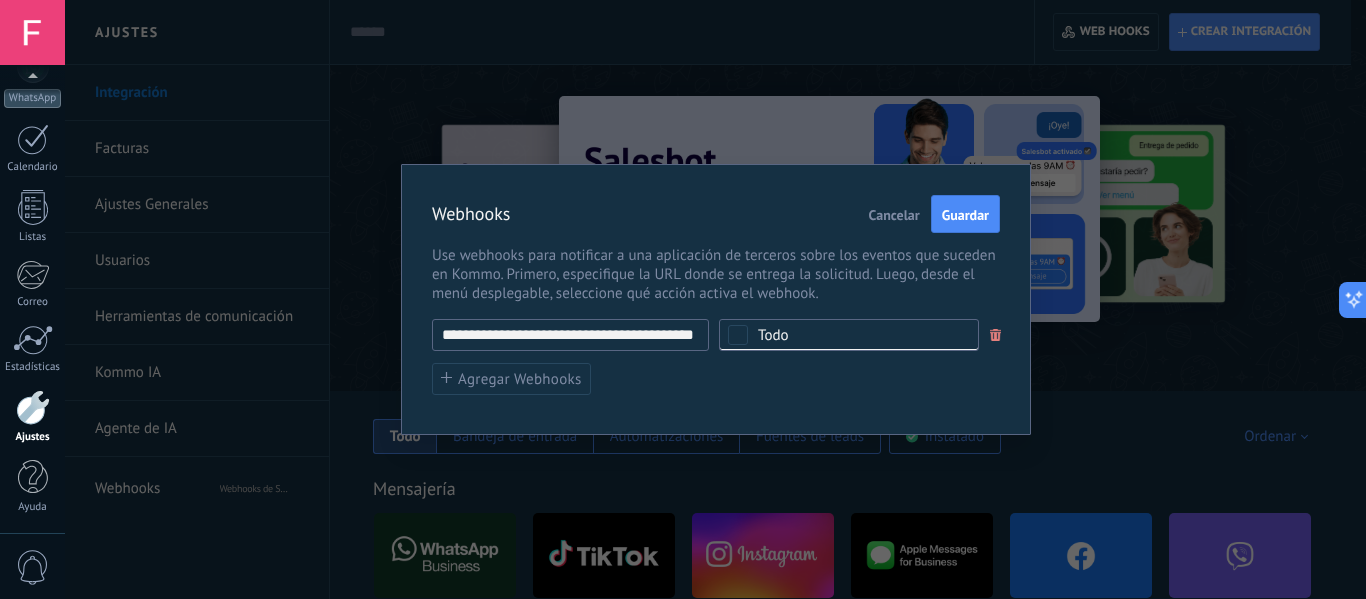 scroll, scrollTop: 0, scrollLeft: 46, axis: horizontal 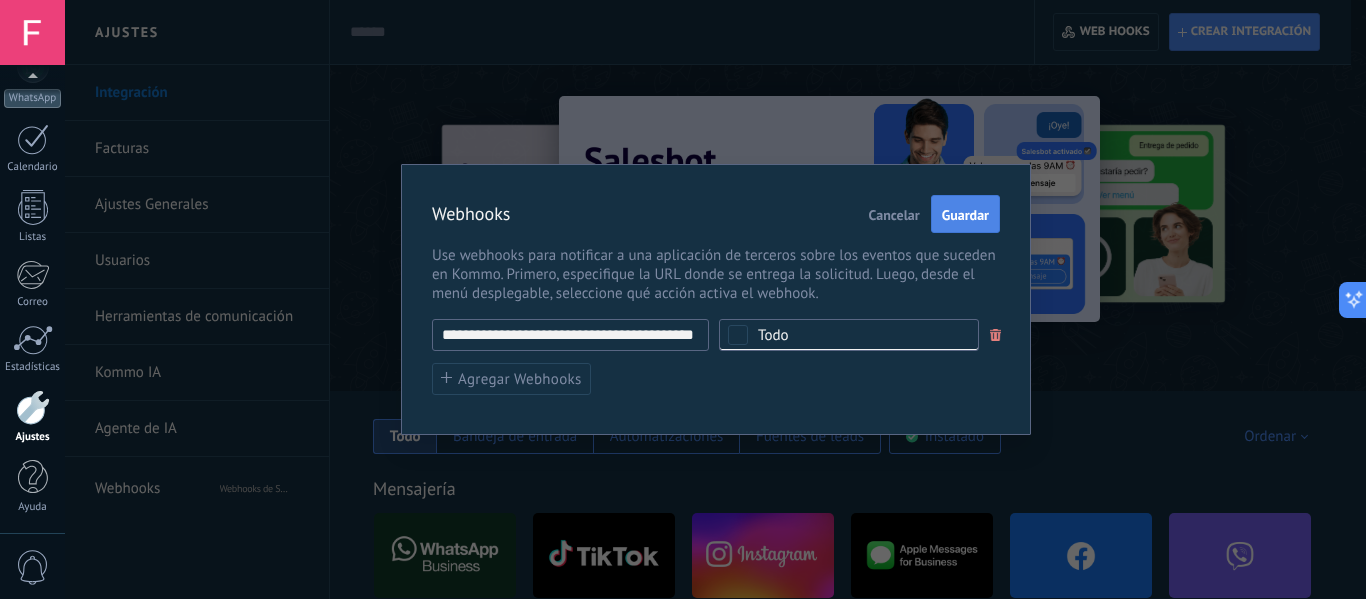 type on "**********" 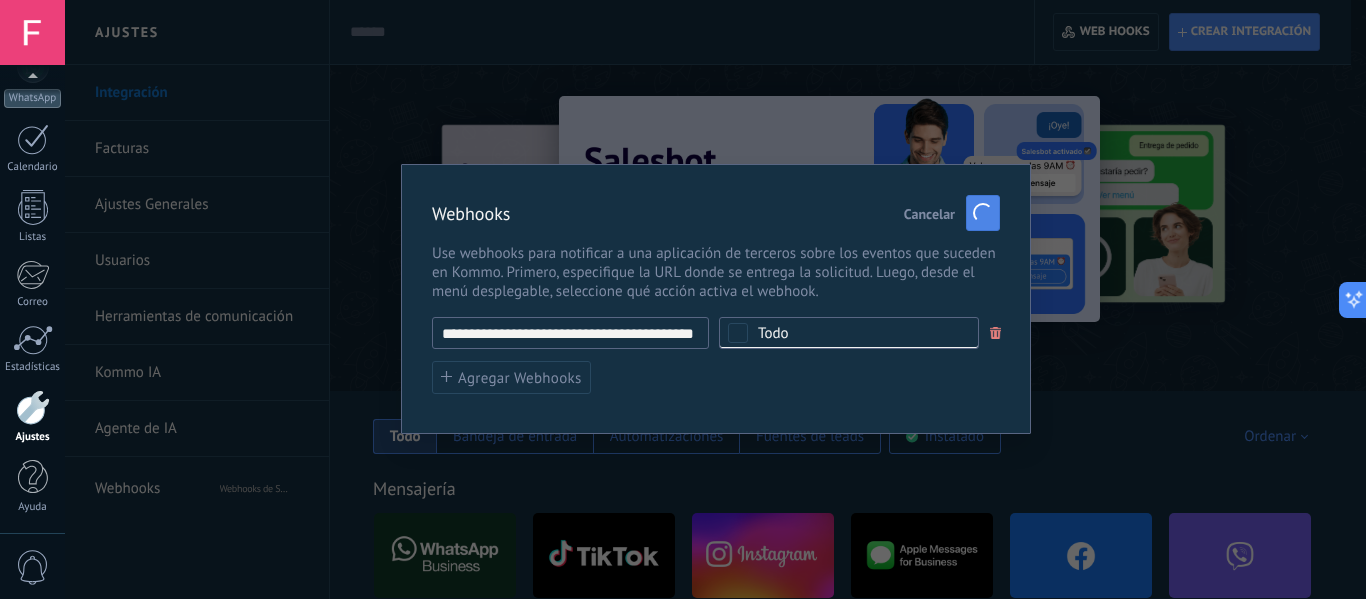scroll, scrollTop: 0, scrollLeft: 0, axis: both 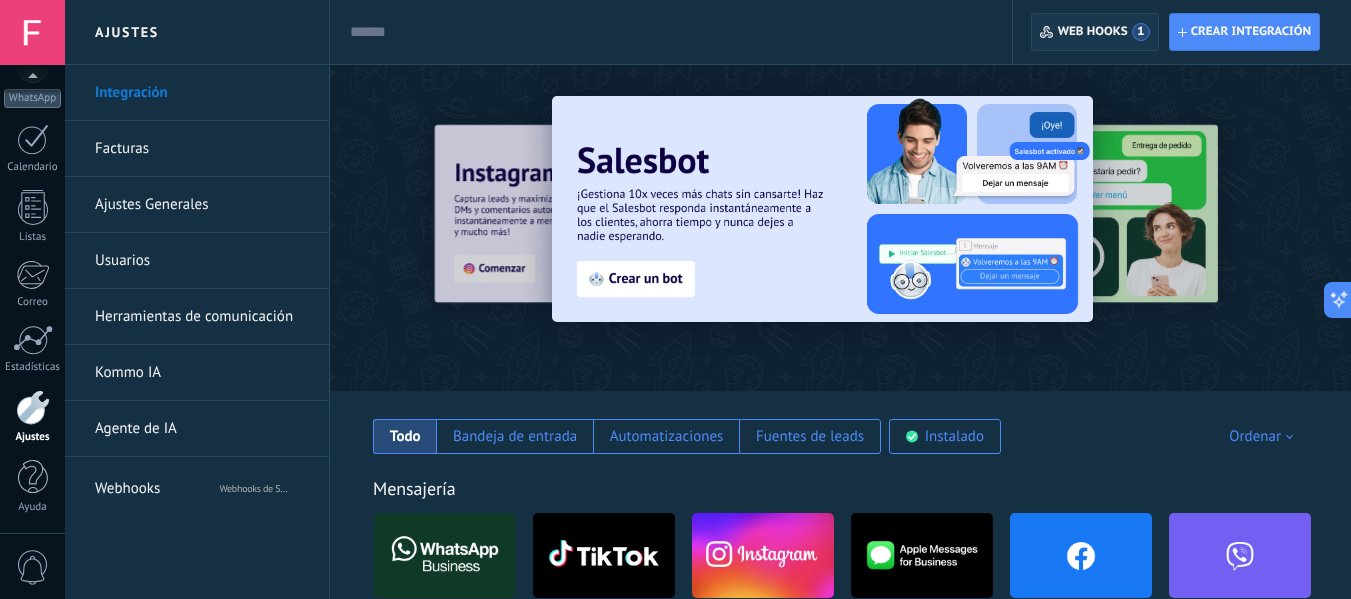 click on "Web hooks  1" at bounding box center (1104, 32) 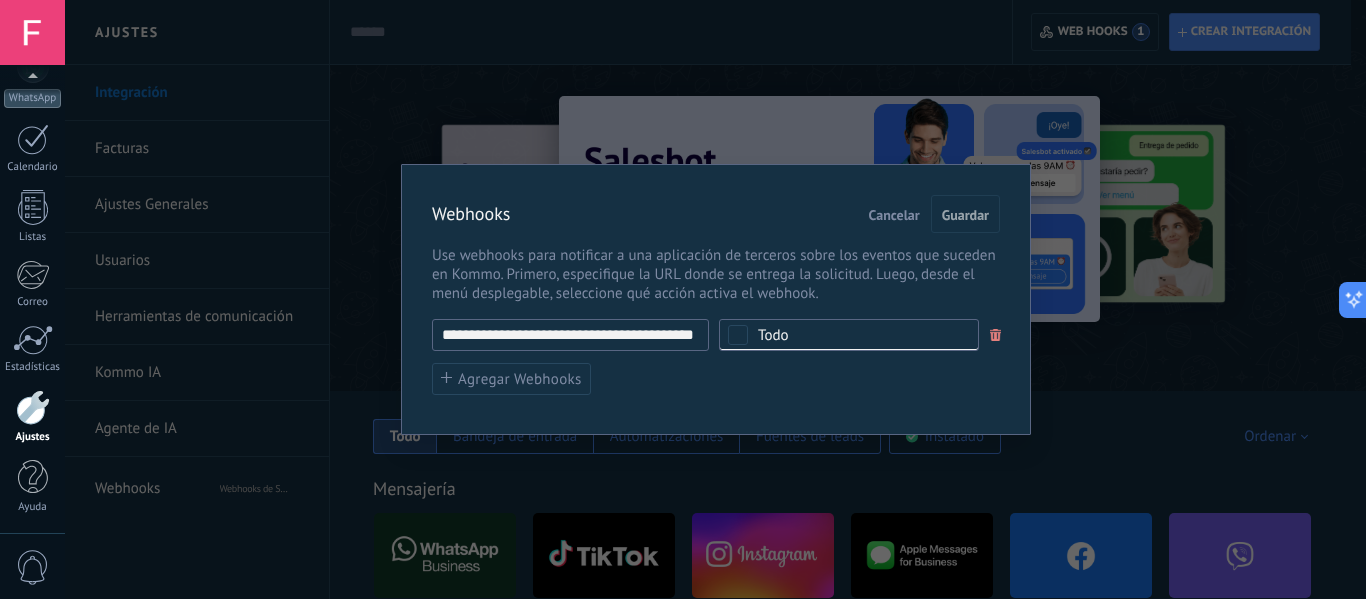 click on "**********" at bounding box center [570, 335] 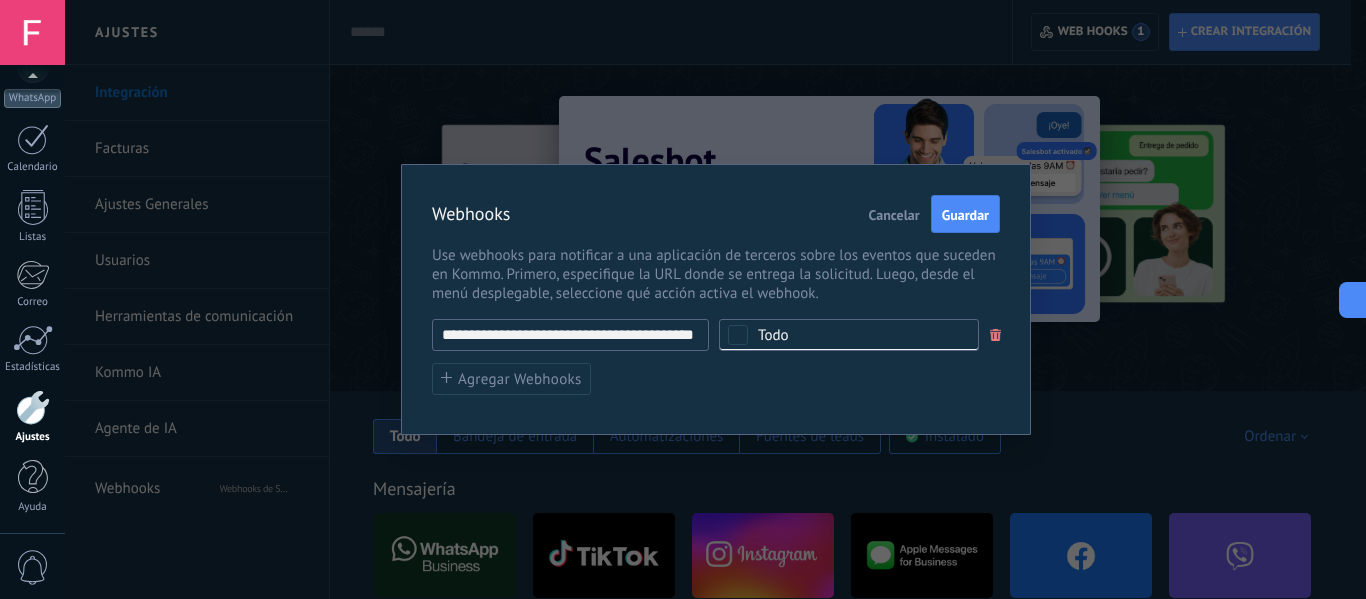 click on "**********" at bounding box center (570, 335) 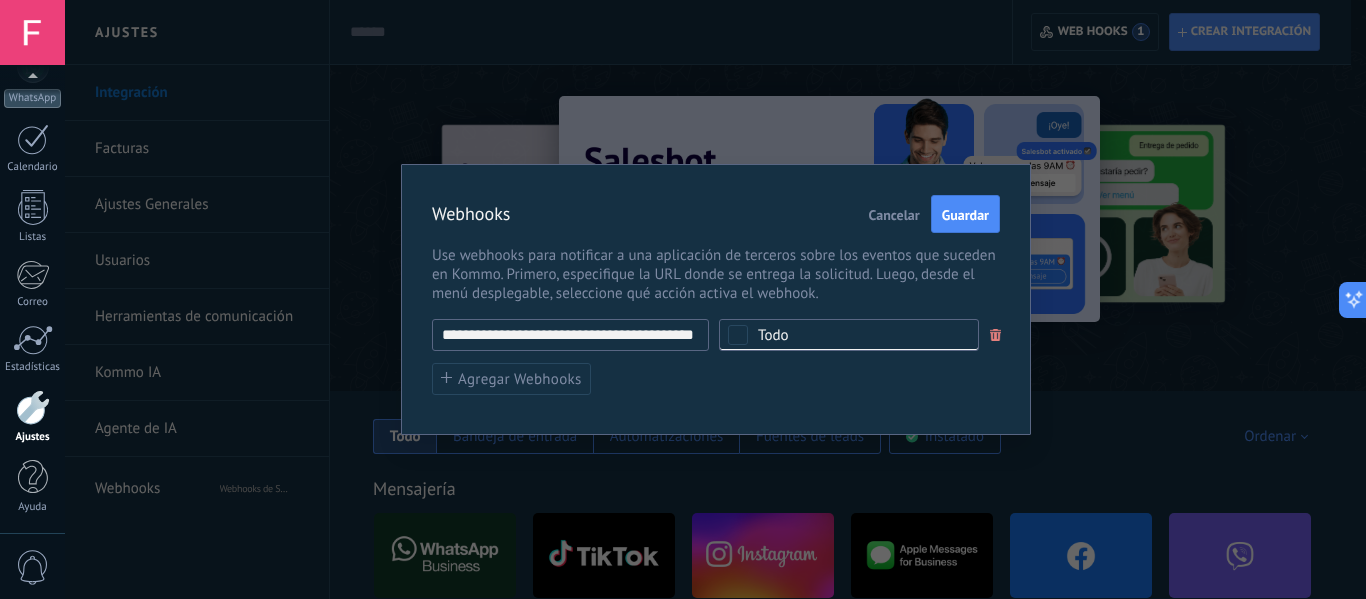 click on "**********" at bounding box center [570, 335] 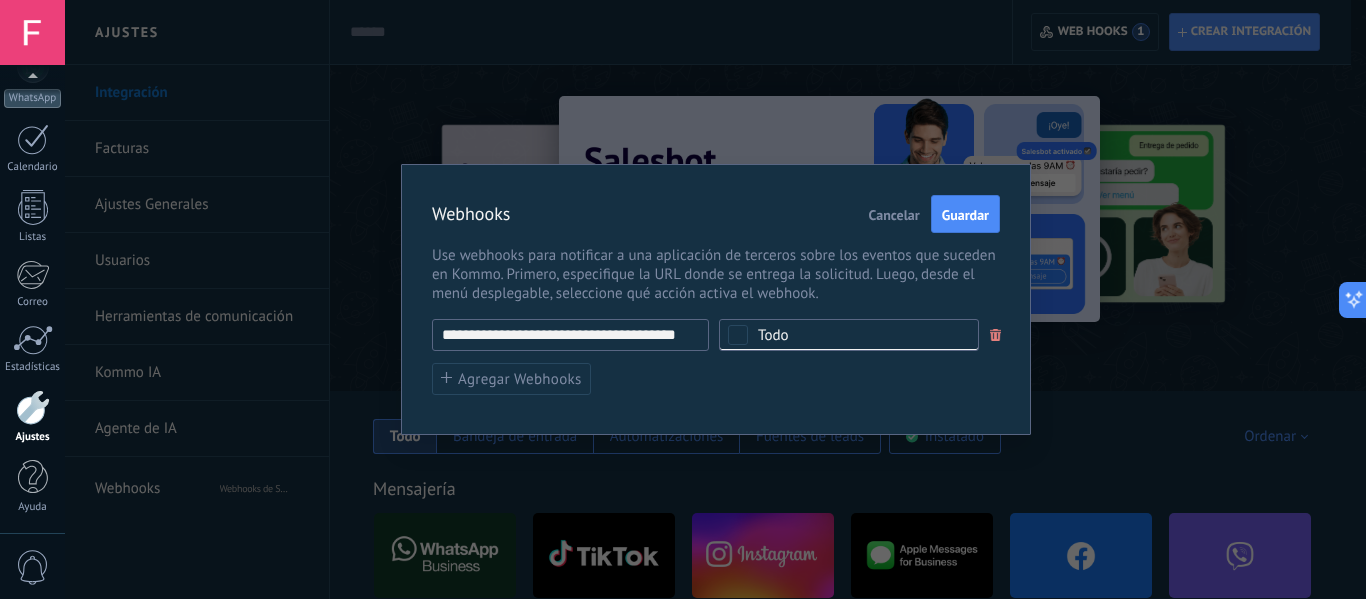 scroll, scrollTop: 0, scrollLeft: 20, axis: horizontal 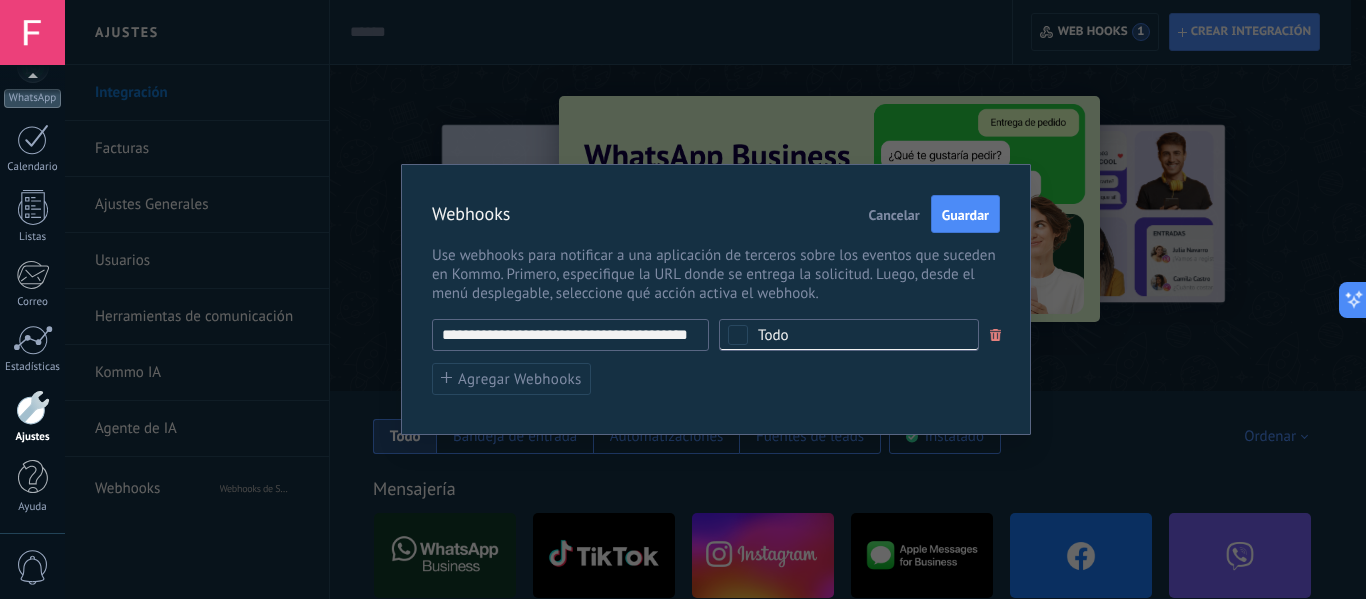 type on "**********" 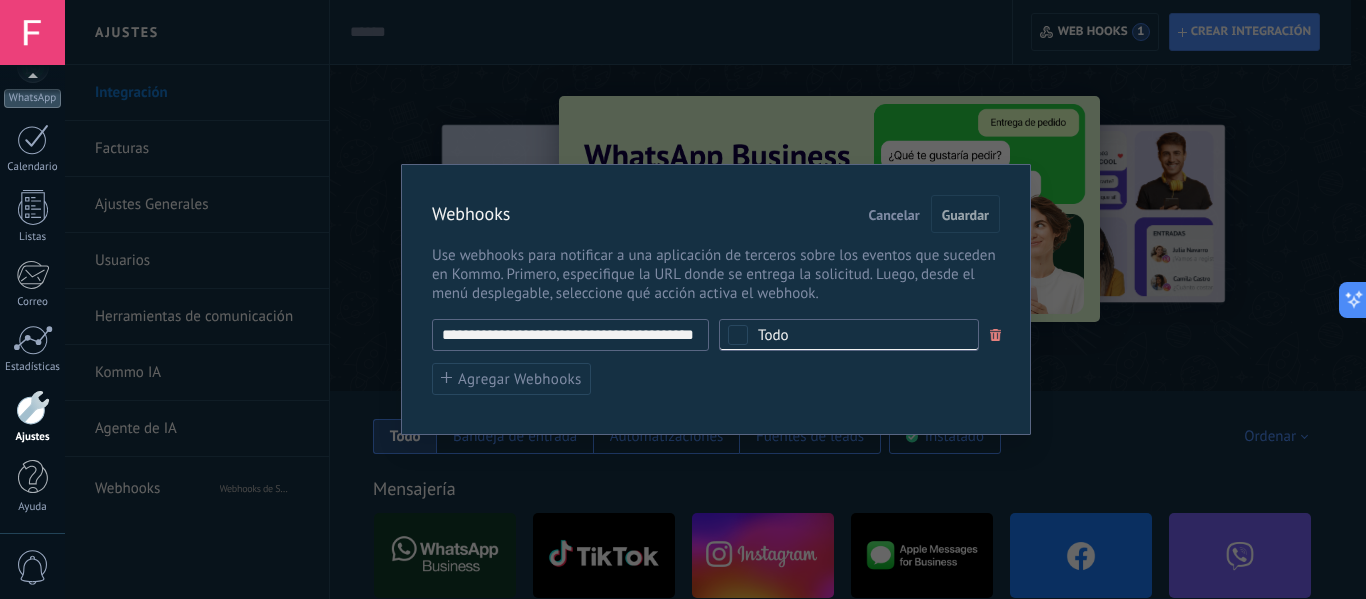 scroll, scrollTop: 0, scrollLeft: 42, axis: horizontal 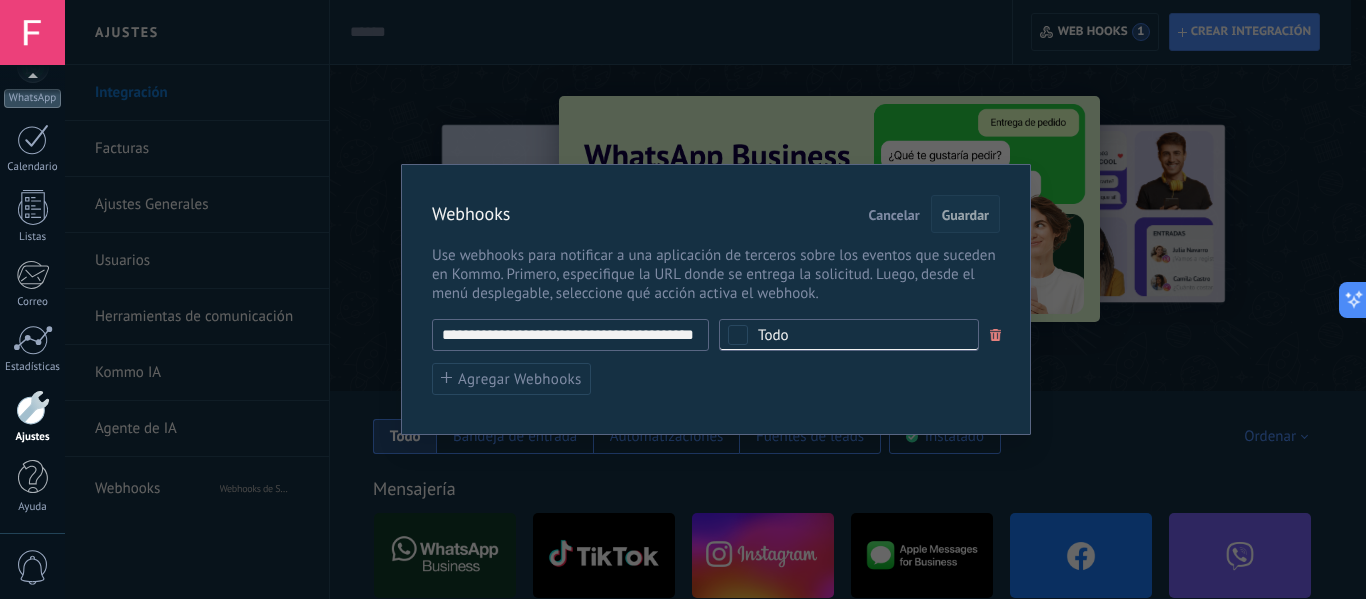 click on "Guardar" at bounding box center [965, 214] 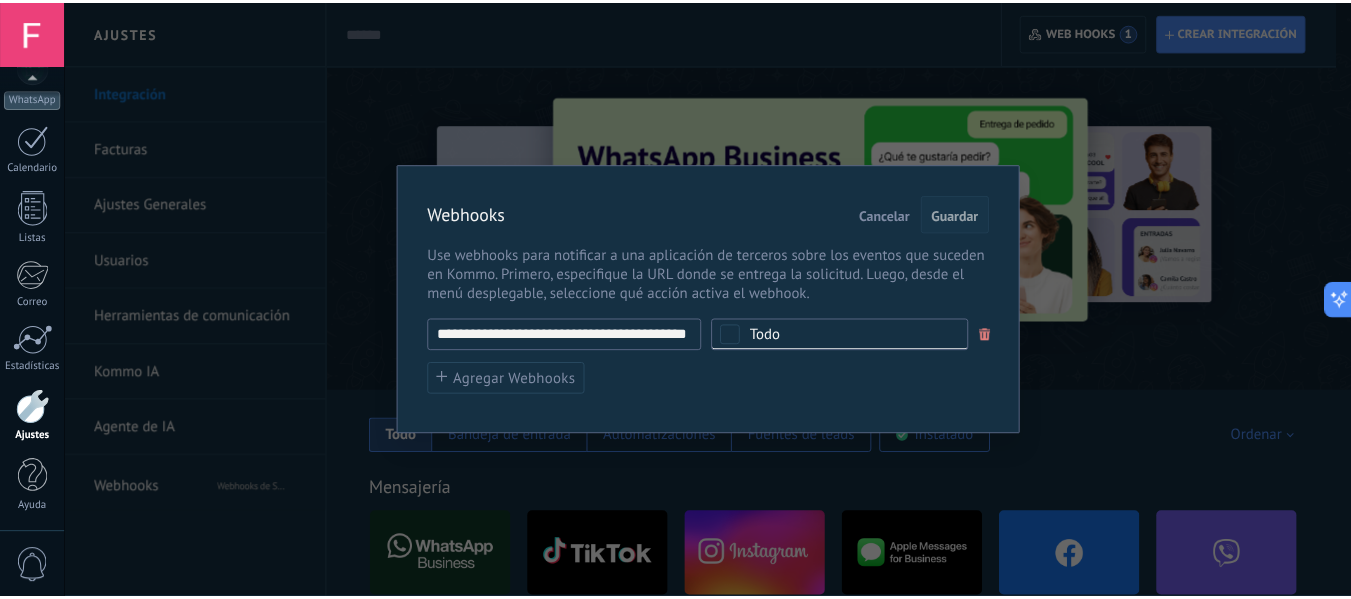 scroll, scrollTop: 0, scrollLeft: 0, axis: both 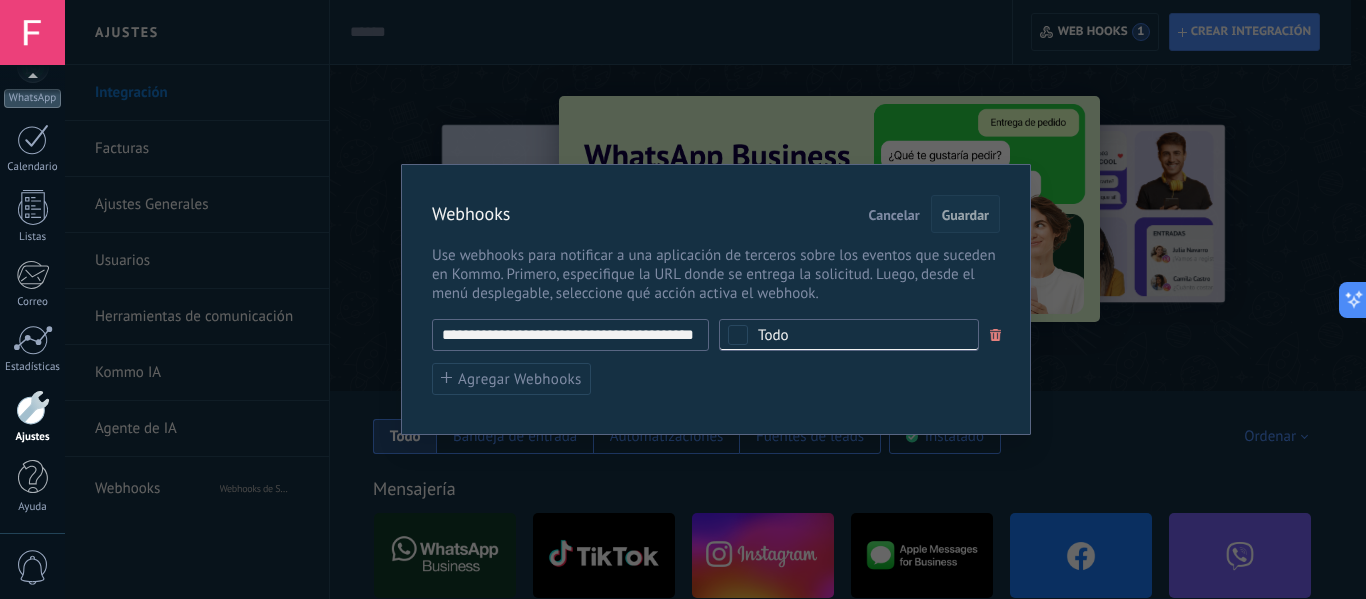 click on "Guardar" at bounding box center [965, 215] 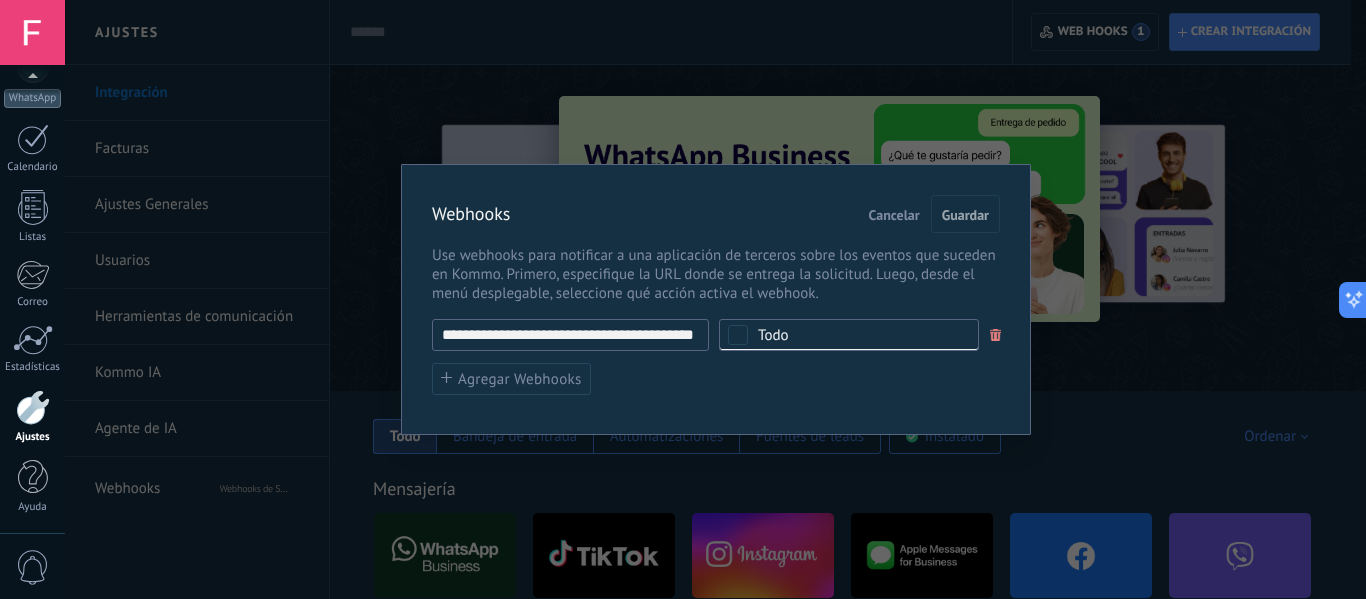 click on "Webhooks Cancelar Guardar" at bounding box center (716, 214) 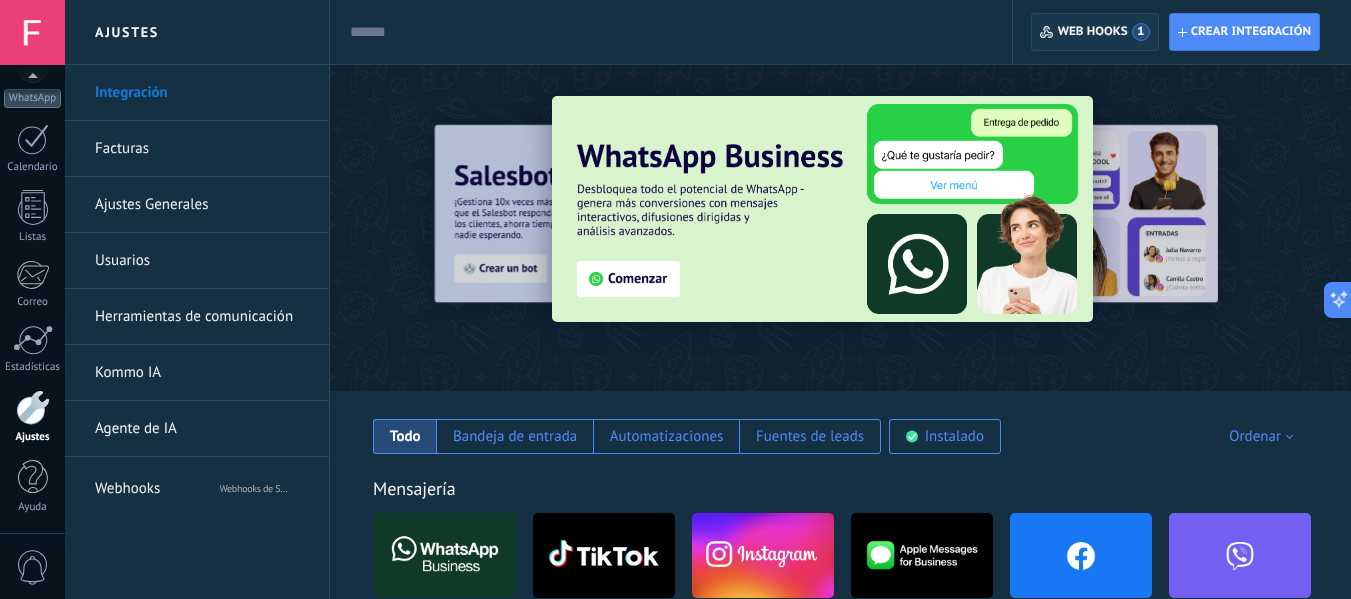 click on "Web hooks  1" at bounding box center [1104, 32] 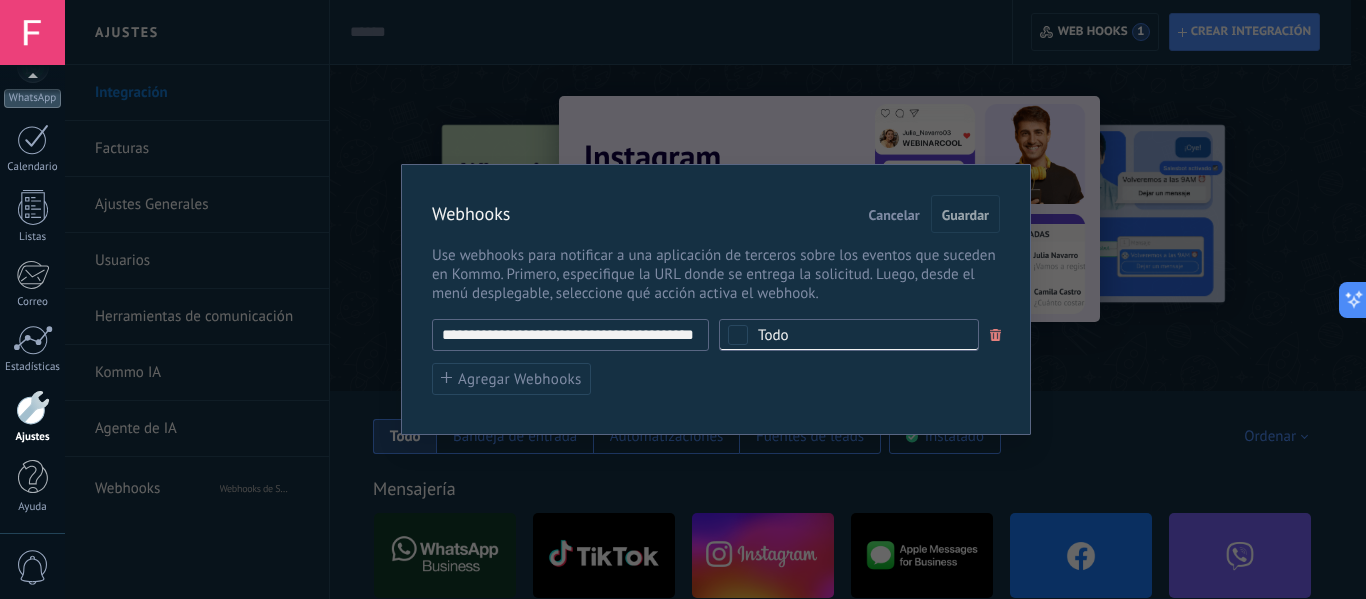 click on "Cancelar" at bounding box center [894, 215] 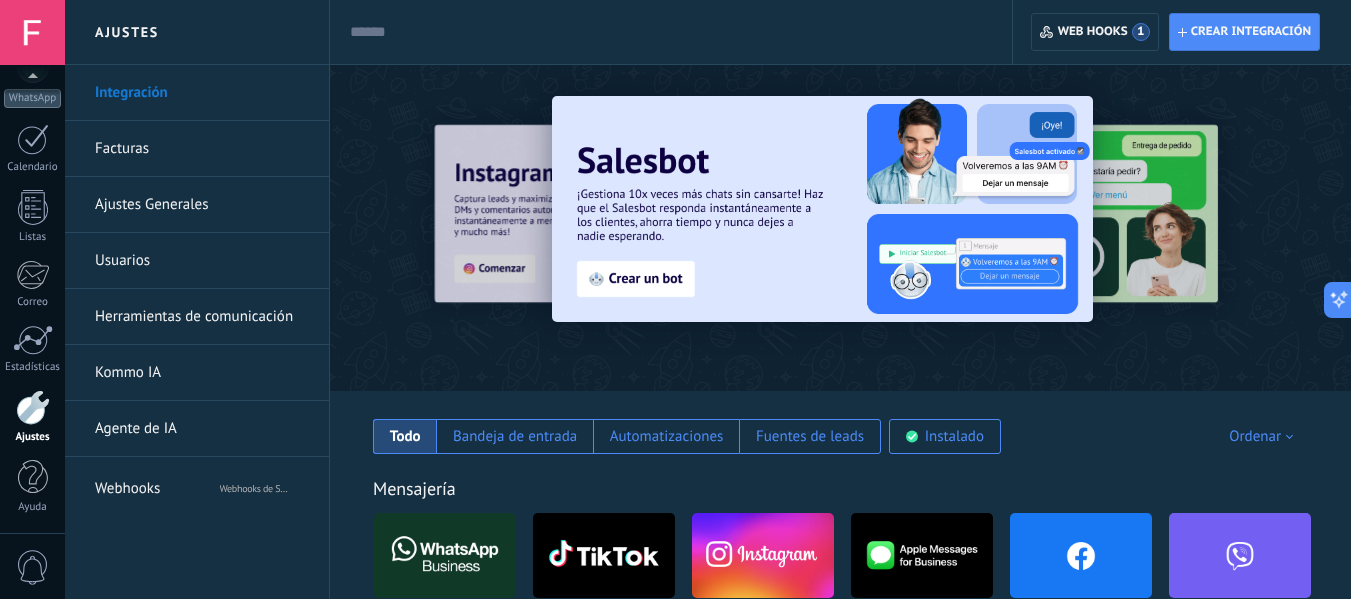 click at bounding box center (763, 555) 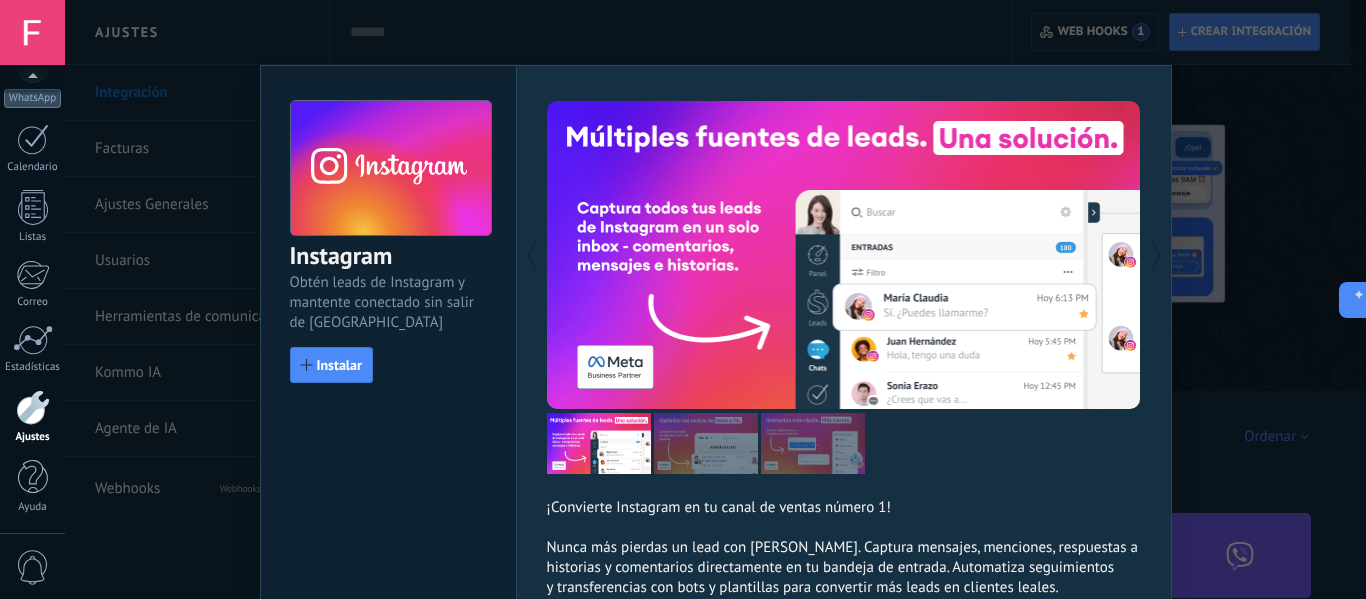 click on "Instagram Obtén leads de Instagram y mantente conectado sin salir de Kommo Instalar ¡Convierte Instagram en tu canal de ventas número 1! Nunca más pierdas un lead con [PERSON_NAME]. Captura mensajes, menciones, respuestas a historias y comentarios directamente en tu bandeja de entrada. Automatiza seguimientos y transferencias con bots y plantillas para convertir más leads en clientes leales. Disponible en todos los planes. Kommo ofrece esta integración de forma gratuita. Para acceder a herramientas poderosas como automatizaciones y la   API de Conversiones oficial de Meta   para mejorar el rendimiento de tus anuncios, suscríbete al plan Avanzado o superior." at bounding box center (715, 299) 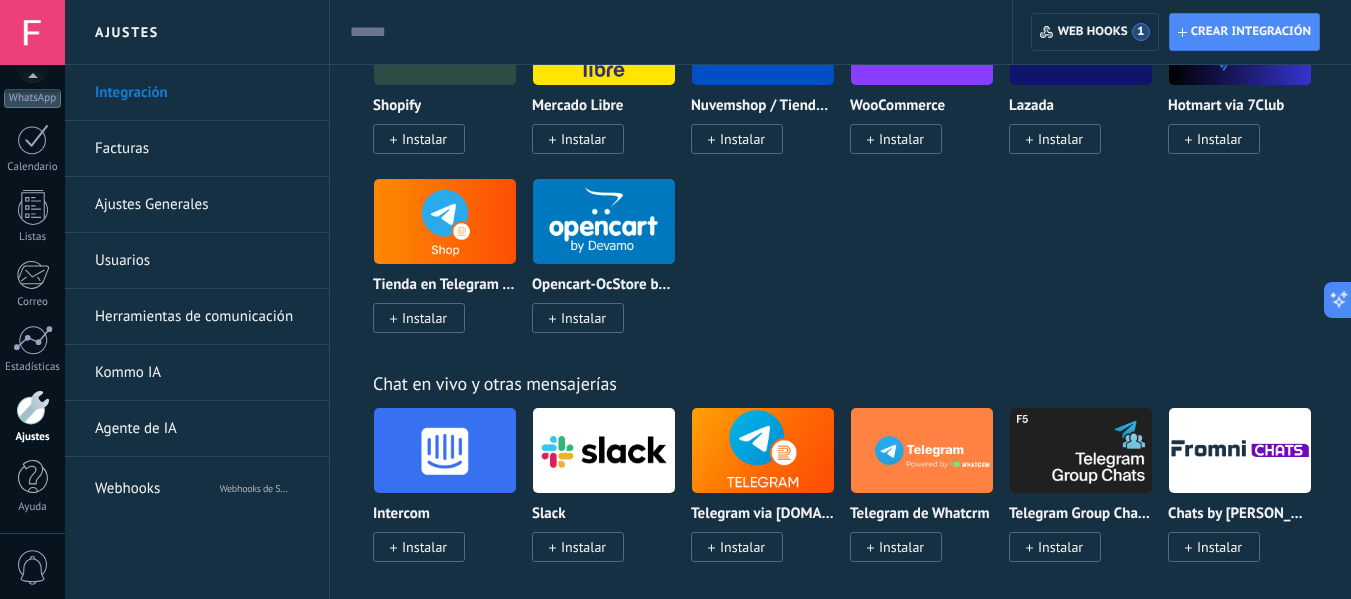 scroll, scrollTop: 1600, scrollLeft: 0, axis: vertical 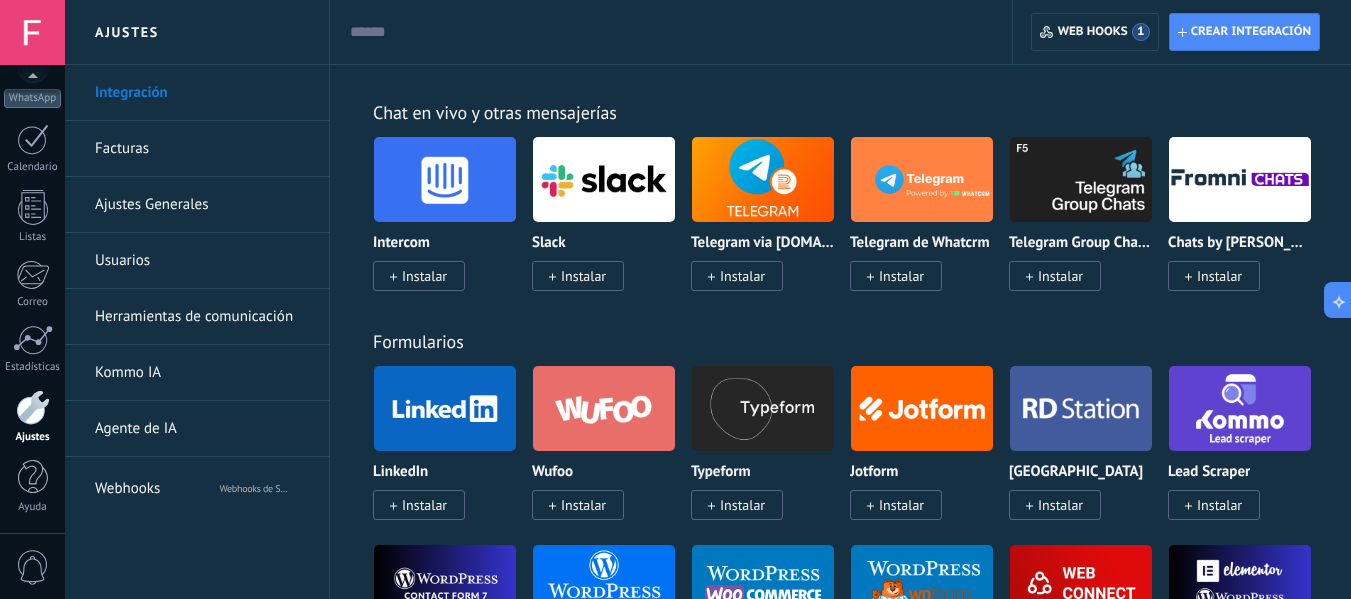 click on "Webhooks de Salesbot por [PERSON_NAME]" at bounding box center (264, 485) 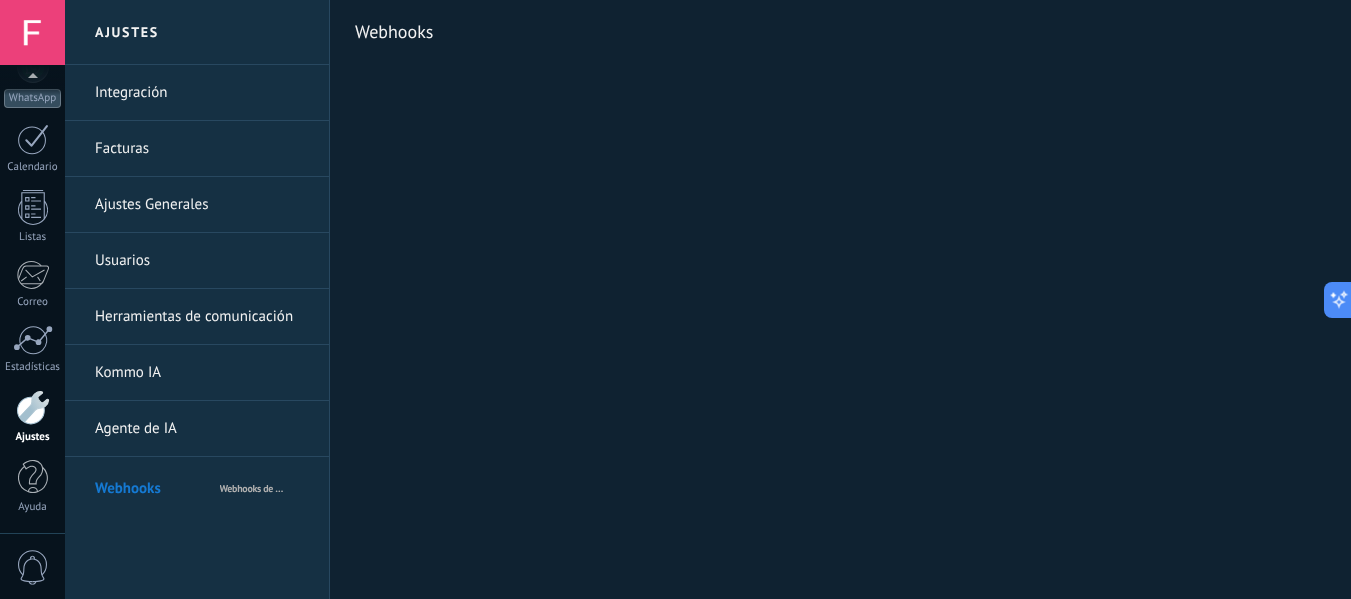 scroll, scrollTop: 0, scrollLeft: 0, axis: both 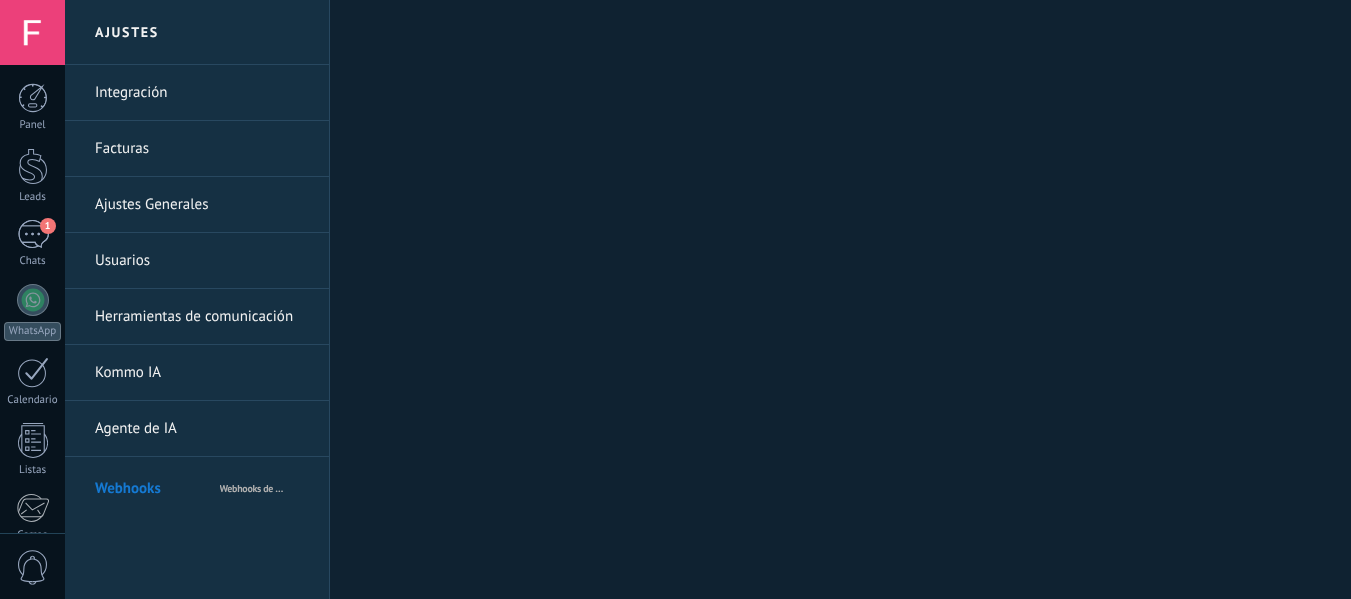 click on "Integración" at bounding box center (202, 93) 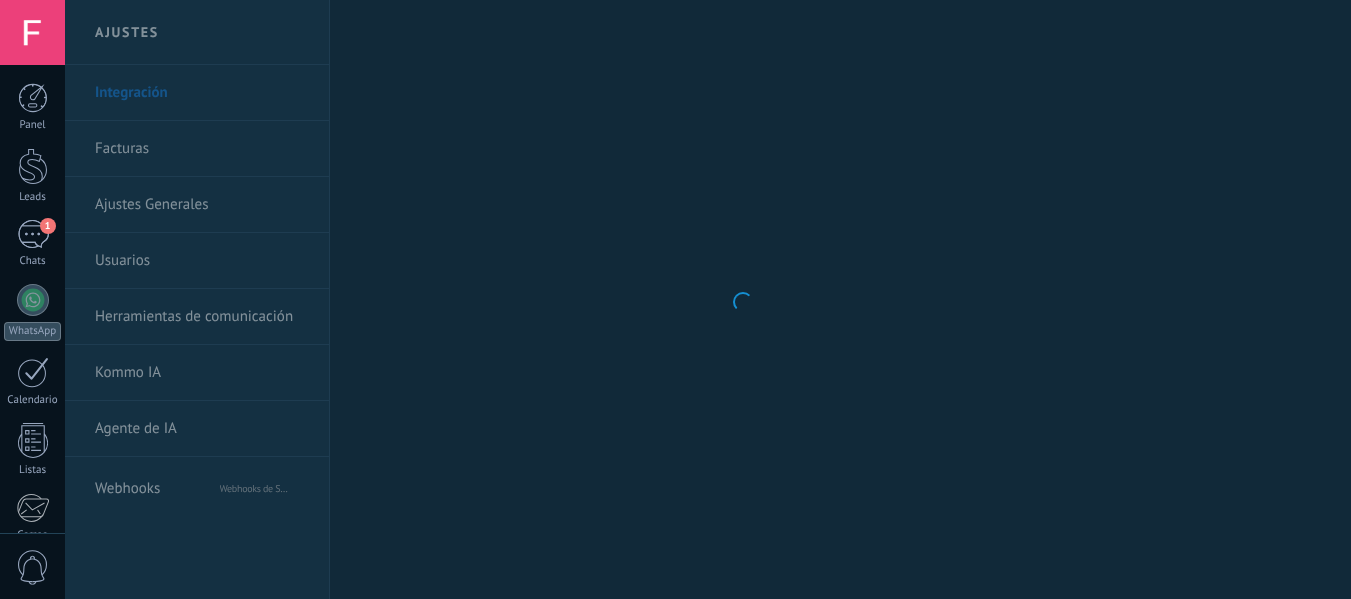 scroll, scrollTop: 233, scrollLeft: 0, axis: vertical 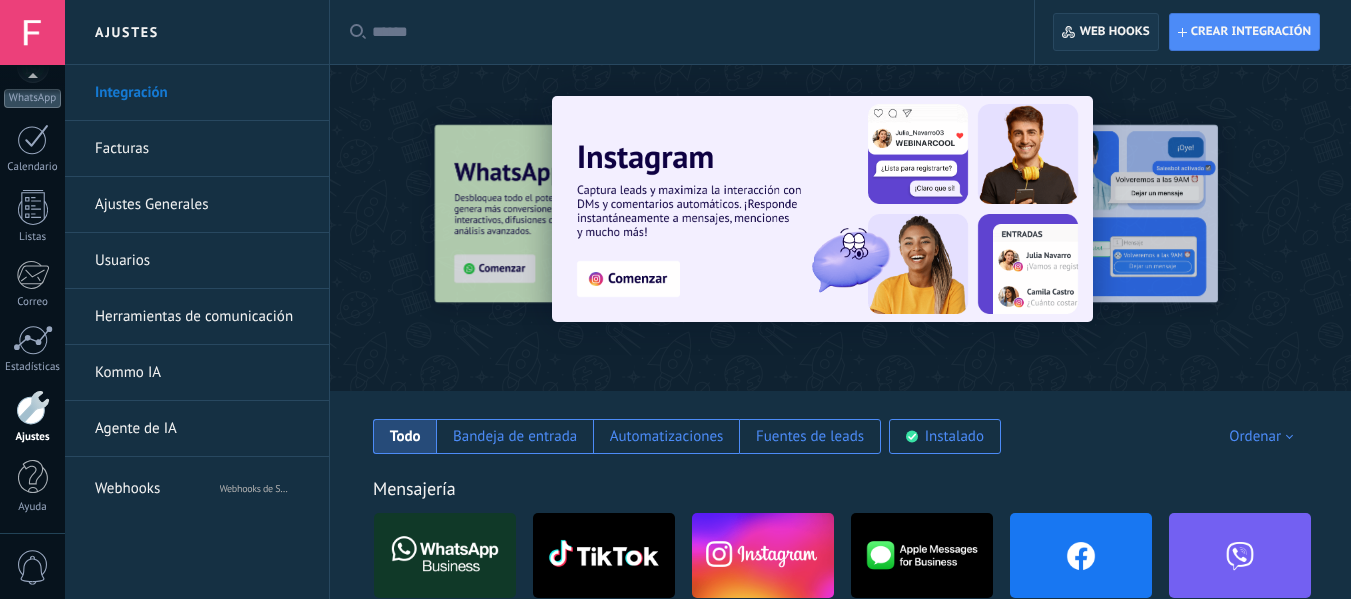 click on "Web hooks  0" at bounding box center [1105, 32] 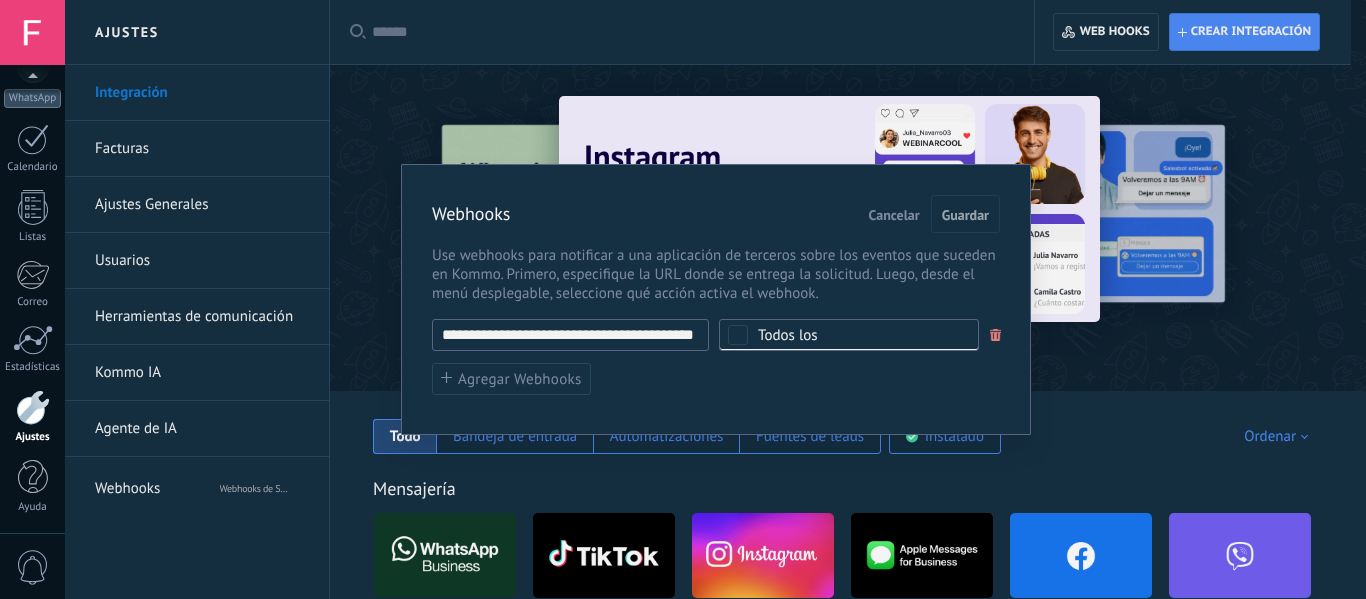 click on "**********" at bounding box center (715, 299) 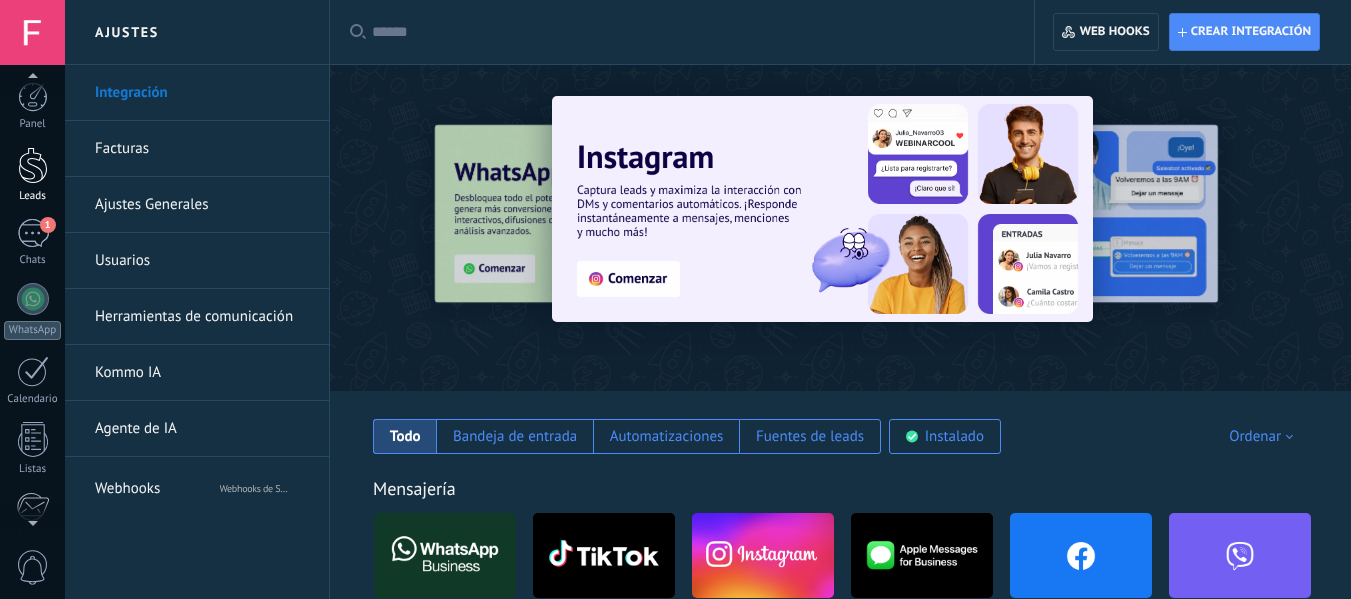 scroll, scrollTop: 0, scrollLeft: 0, axis: both 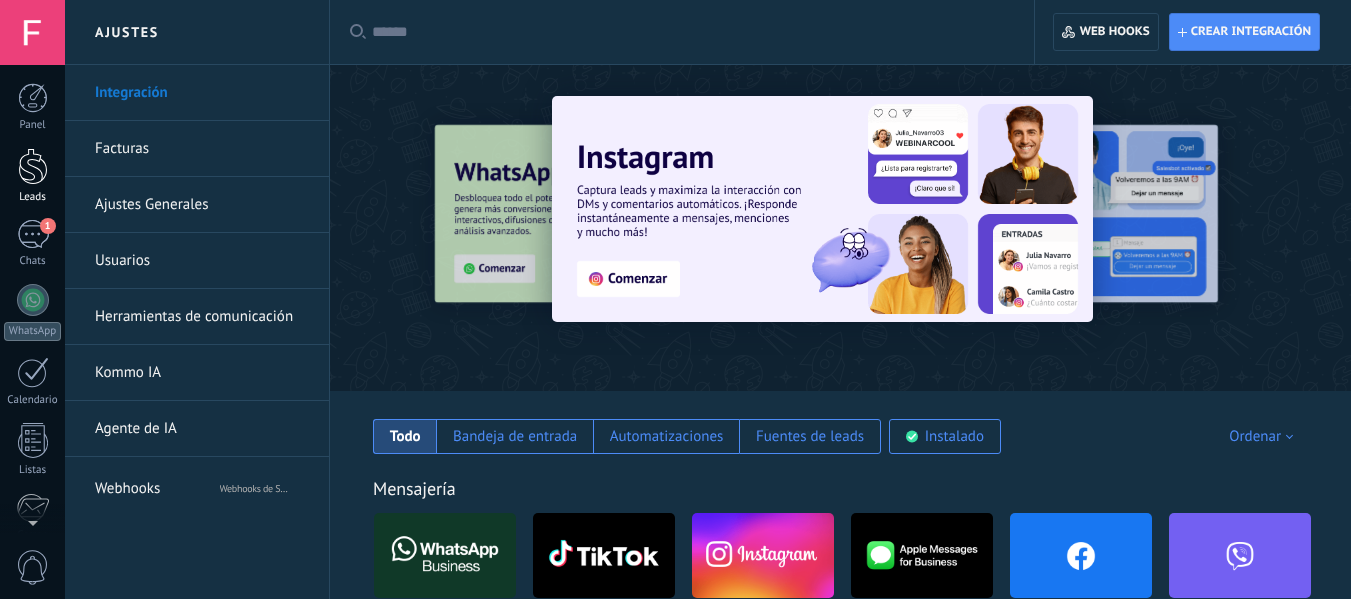 click on "Leads" at bounding box center [33, 197] 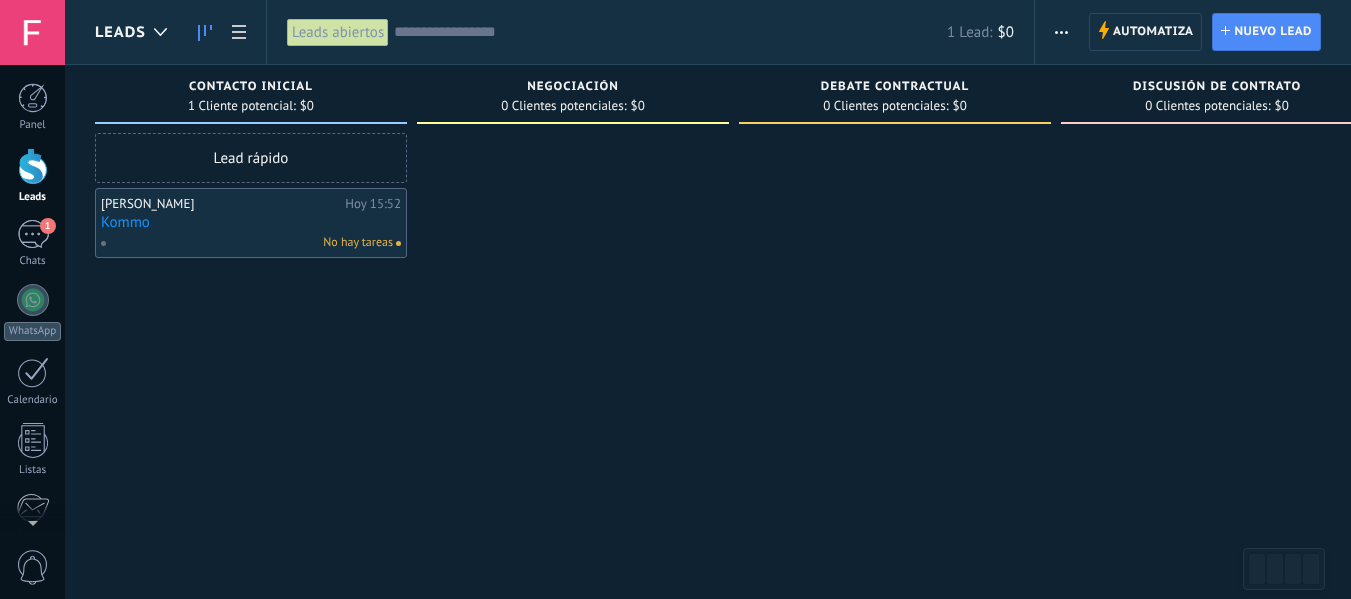 click on "Leads abiertos" at bounding box center [338, 32] 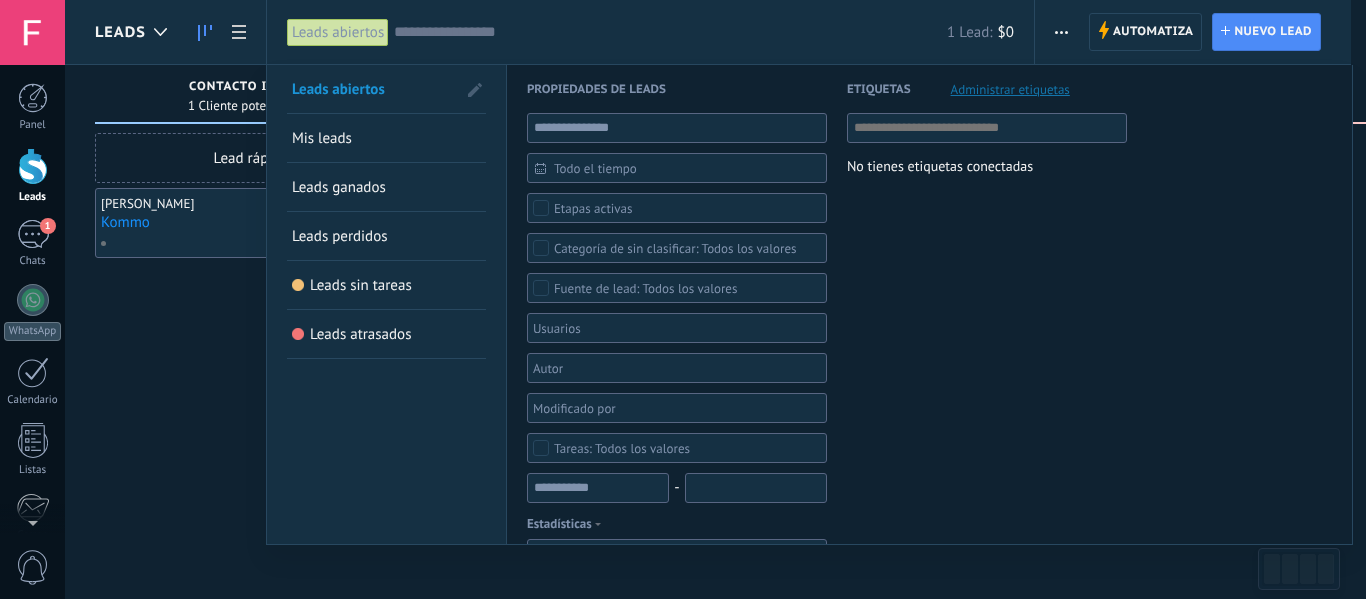 click at bounding box center (683, 299) 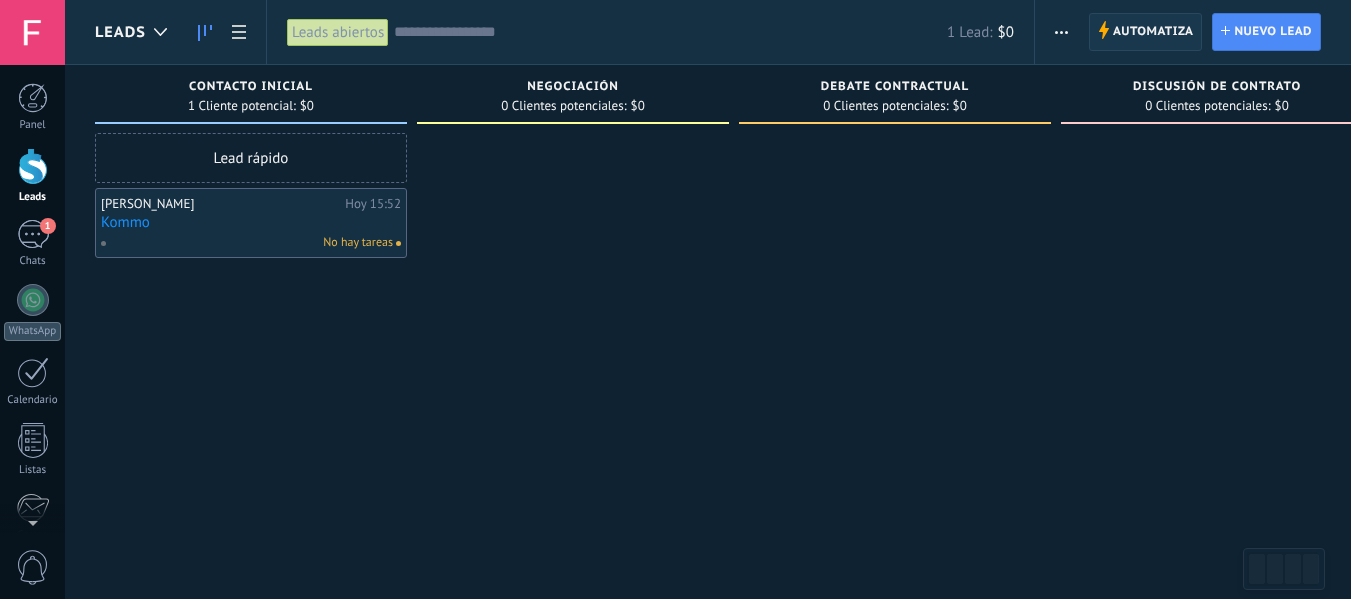 click on "Automatiza" at bounding box center [1153, 32] 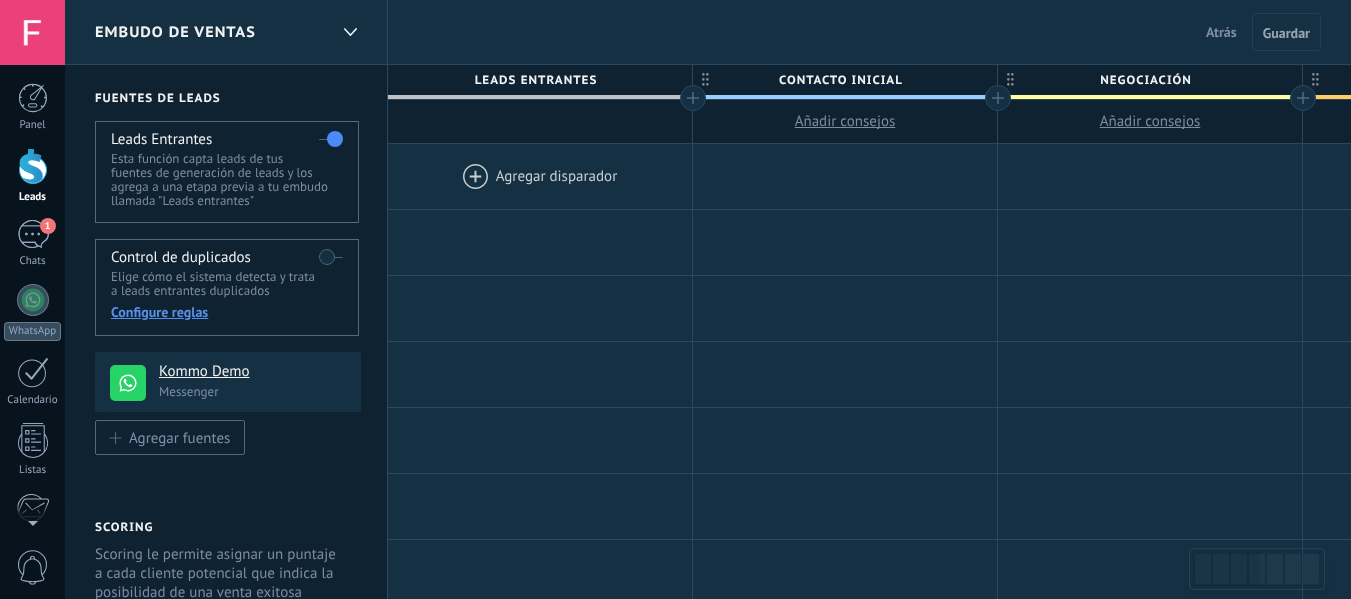 click at bounding box center [540, 176] 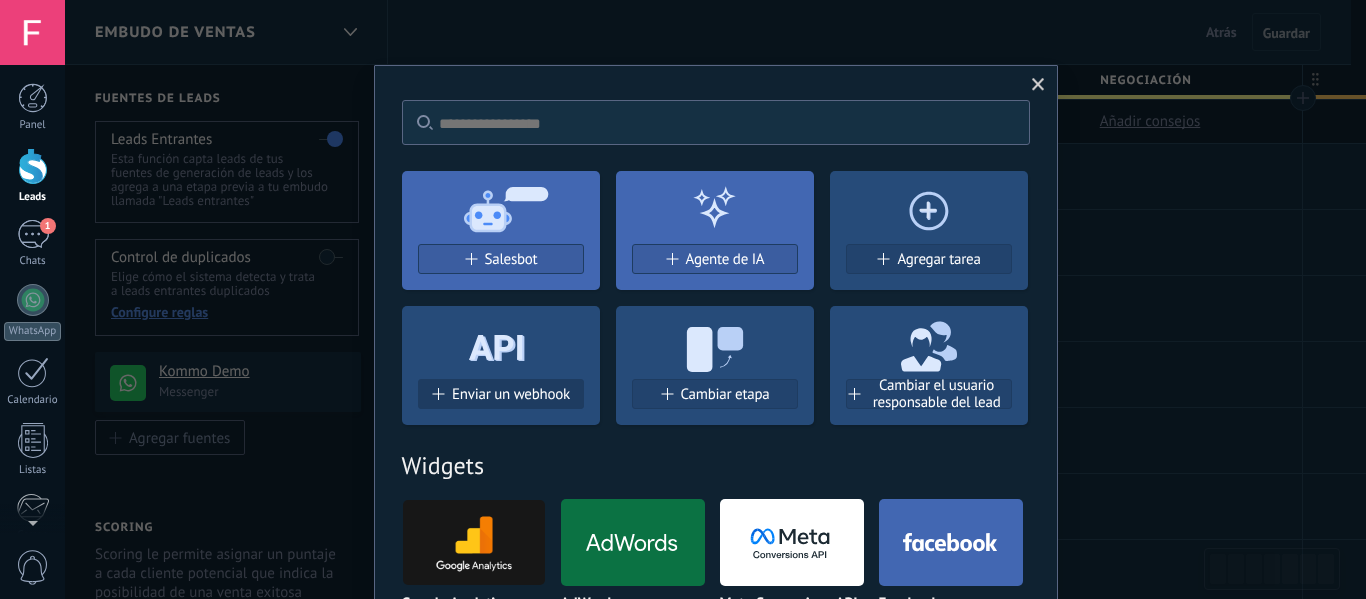 click on "Enviar un webhook" at bounding box center [501, 394] 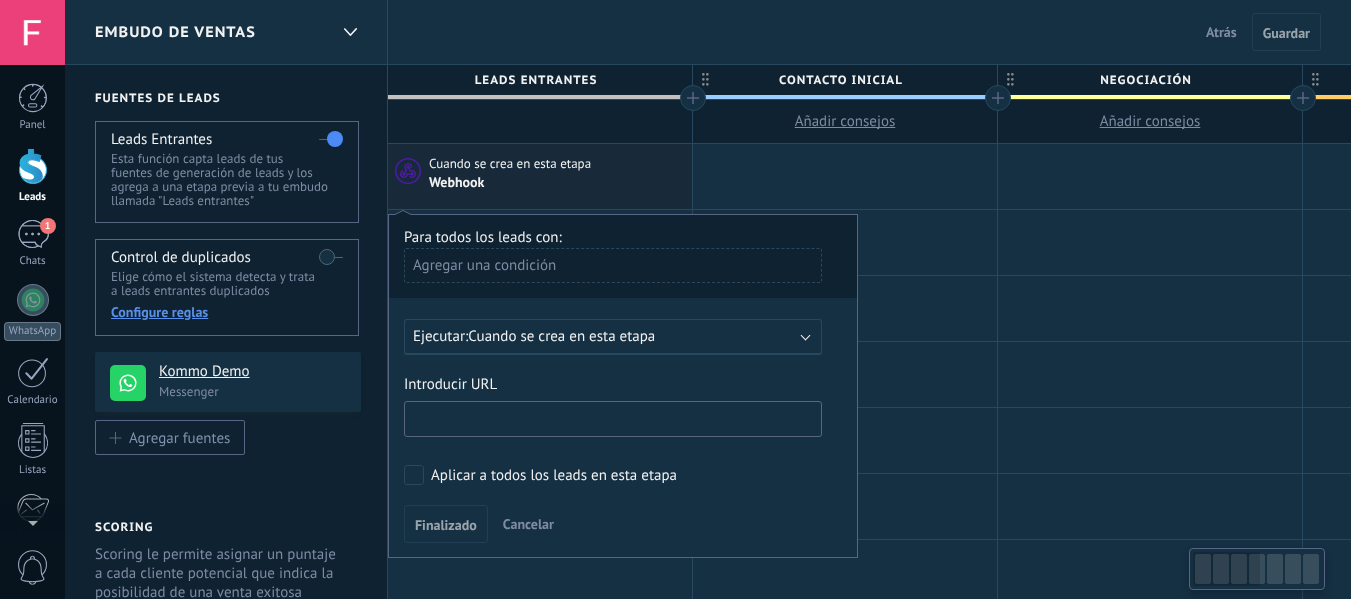 click at bounding box center (613, 419) 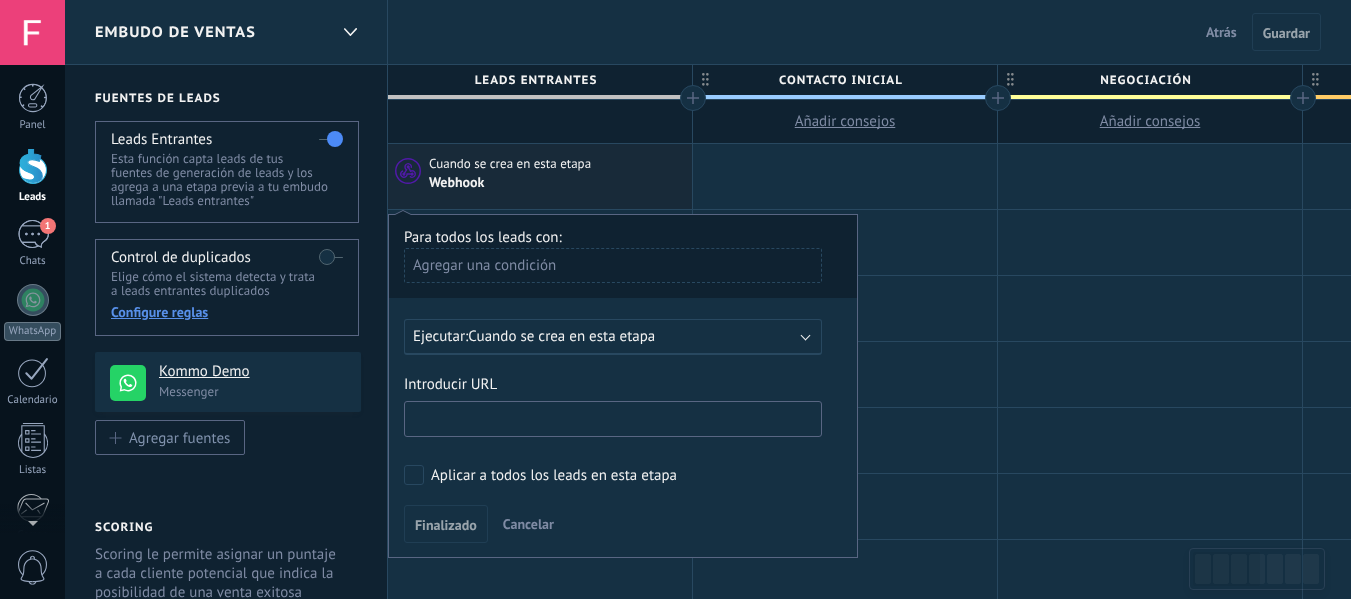 paste on "**********" 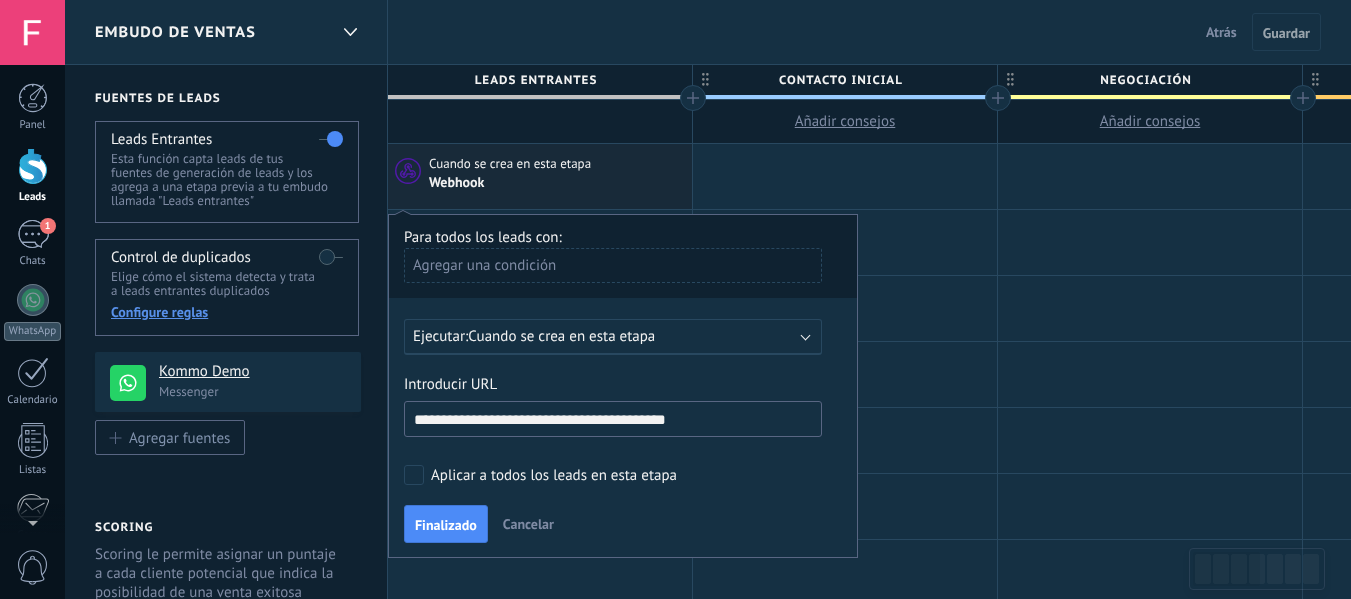 click on "**********" at bounding box center (613, 419) 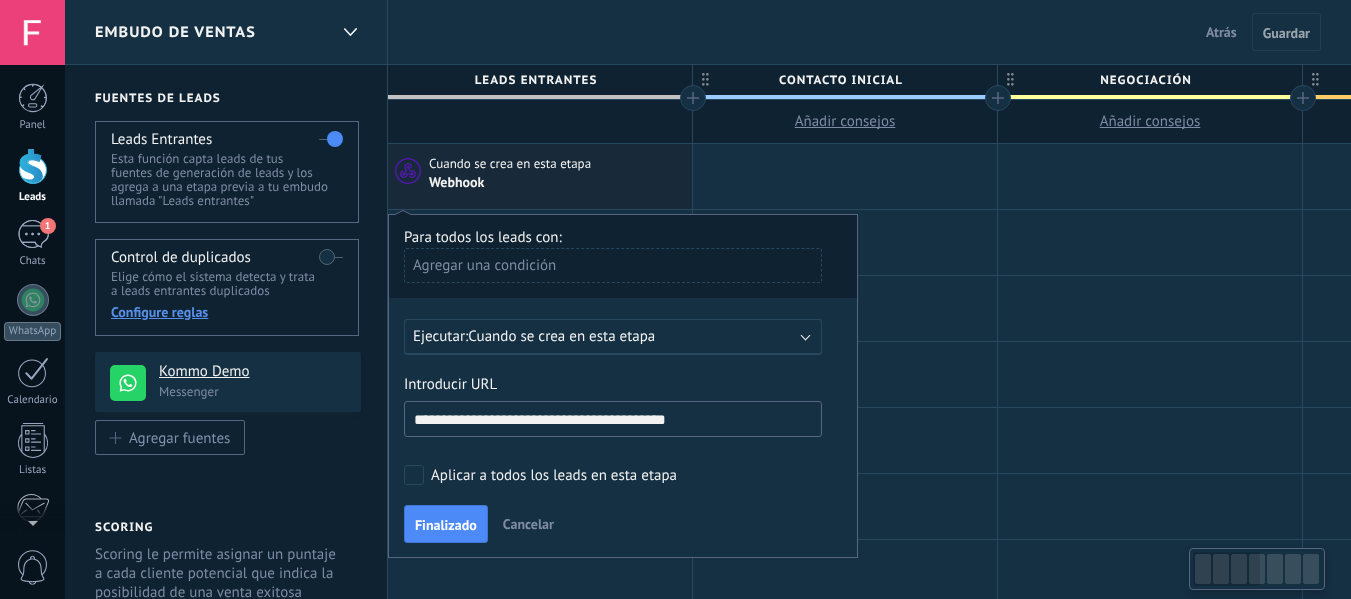 click on "**********" at bounding box center (613, 419) 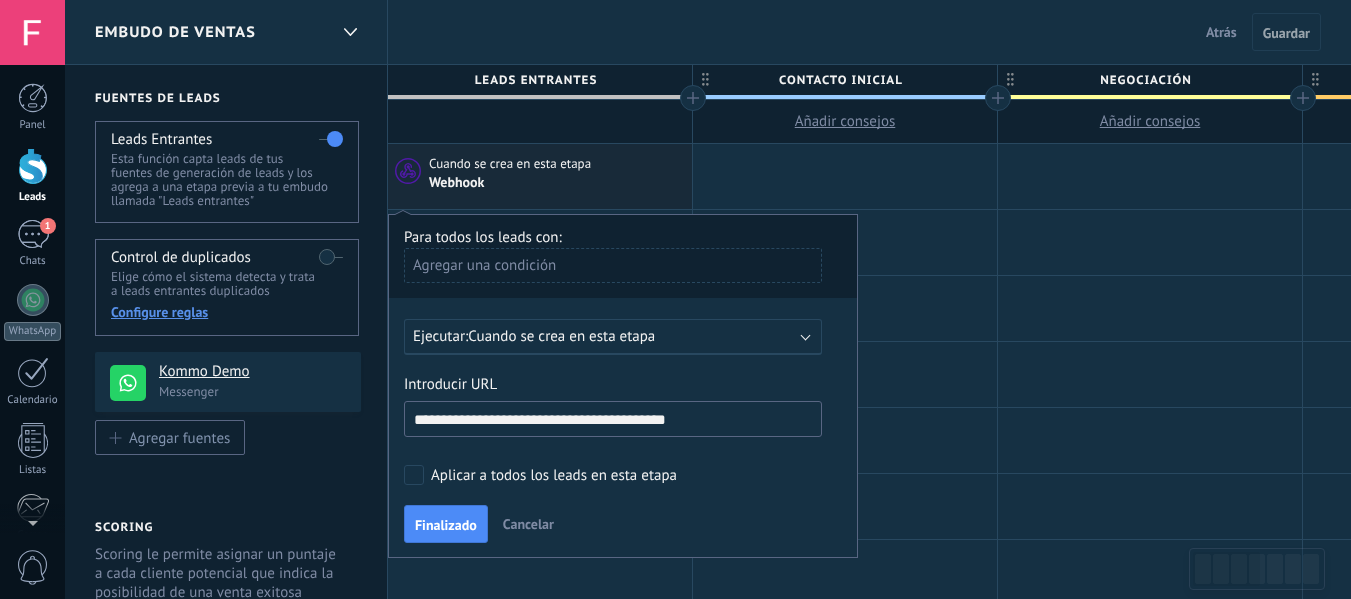 type on "**********" 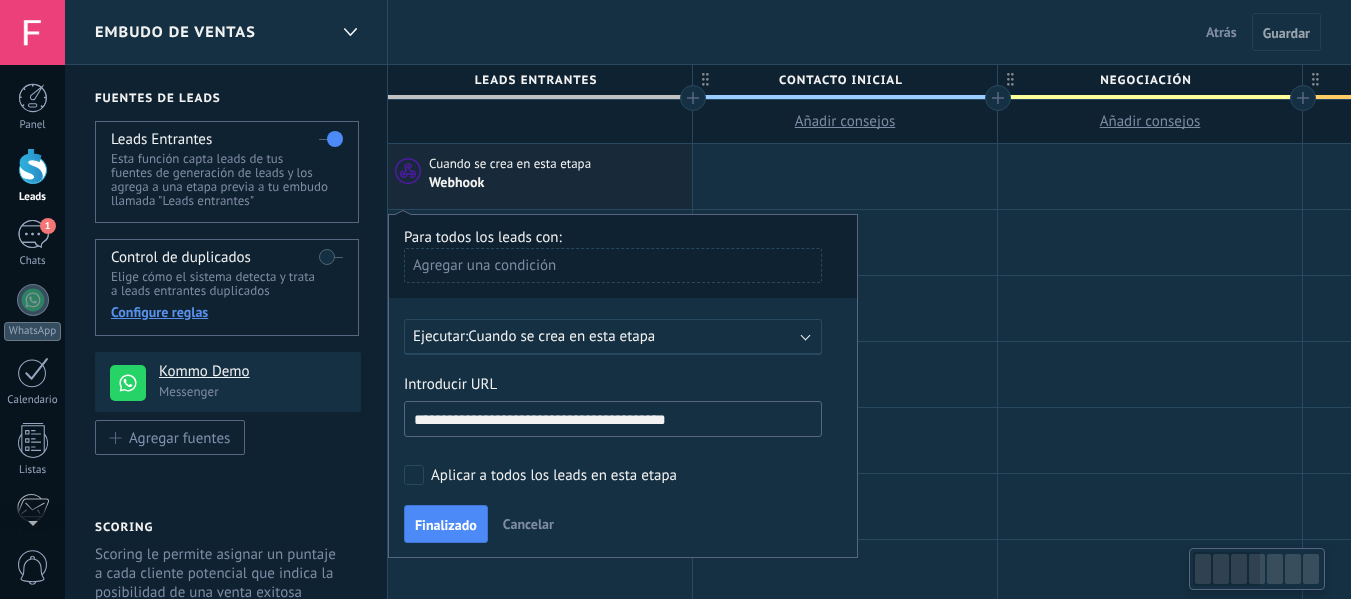 click on "Aplicar a todos los leads en esta etapa" at bounding box center [554, 476] 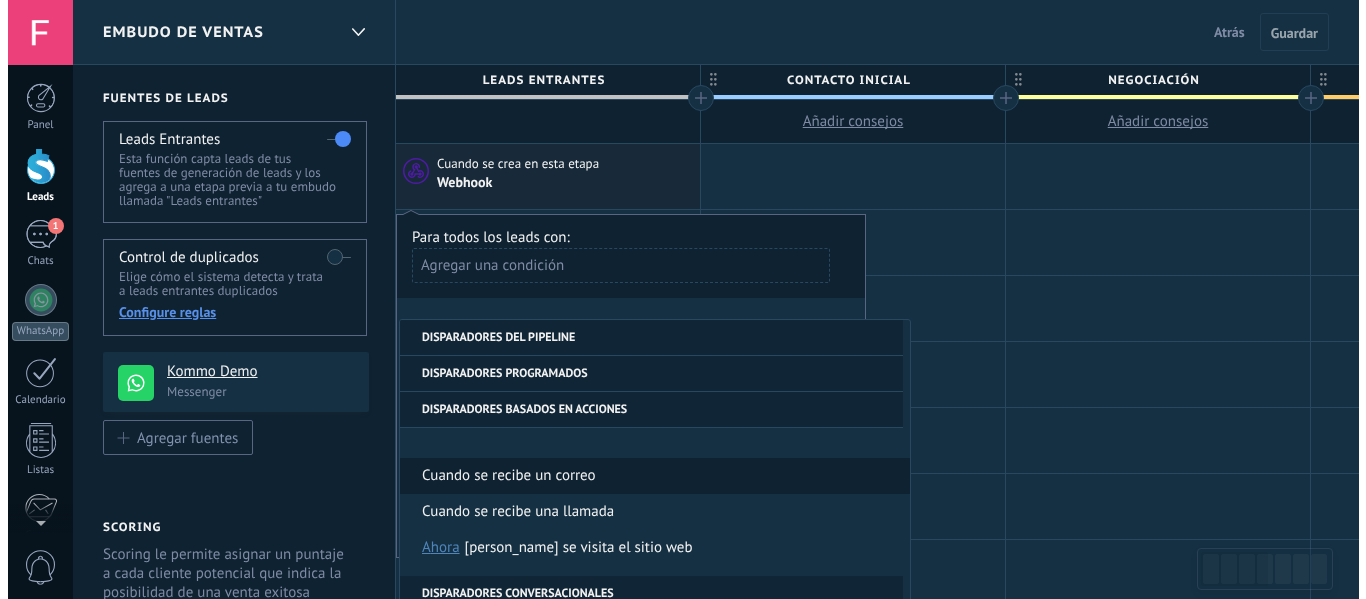 scroll, scrollTop: 200, scrollLeft: 0, axis: vertical 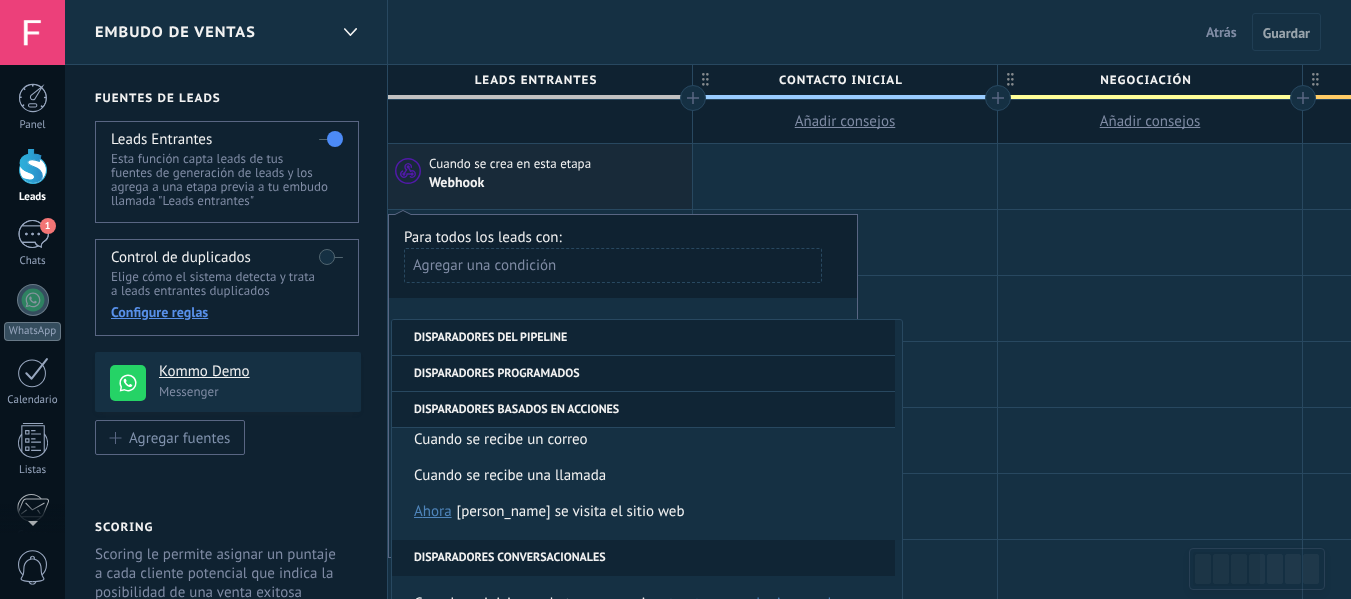 click on "Agregar una condición" at bounding box center [613, 265] 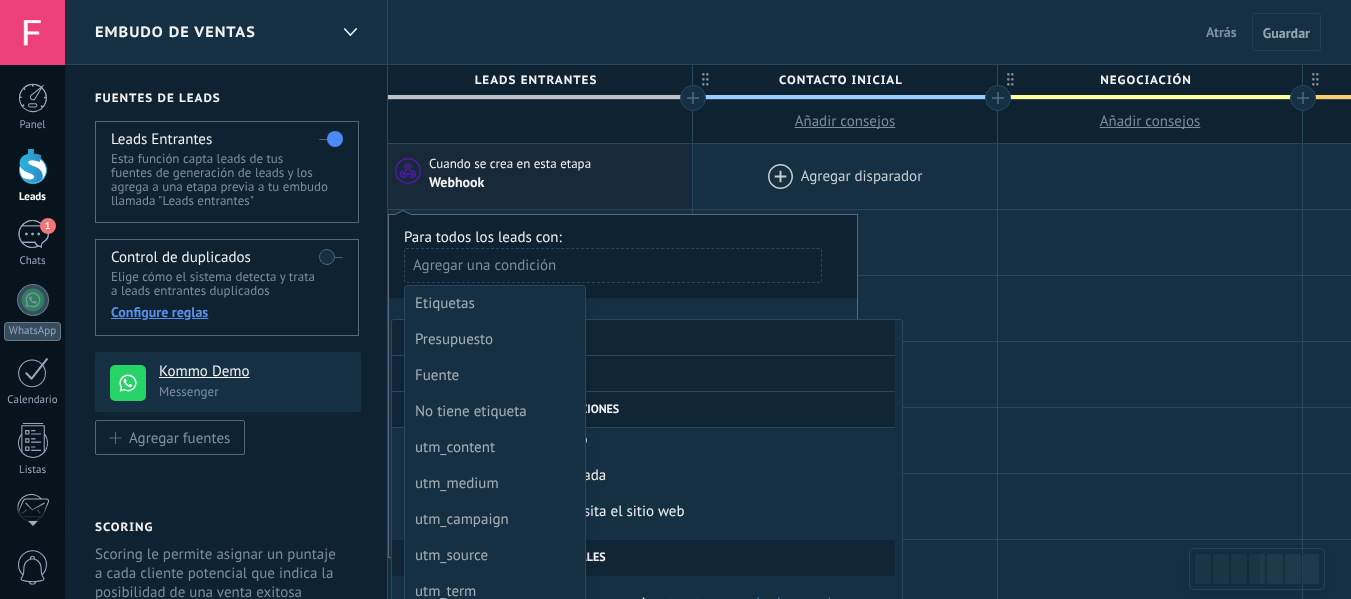 click at bounding box center [845, 176] 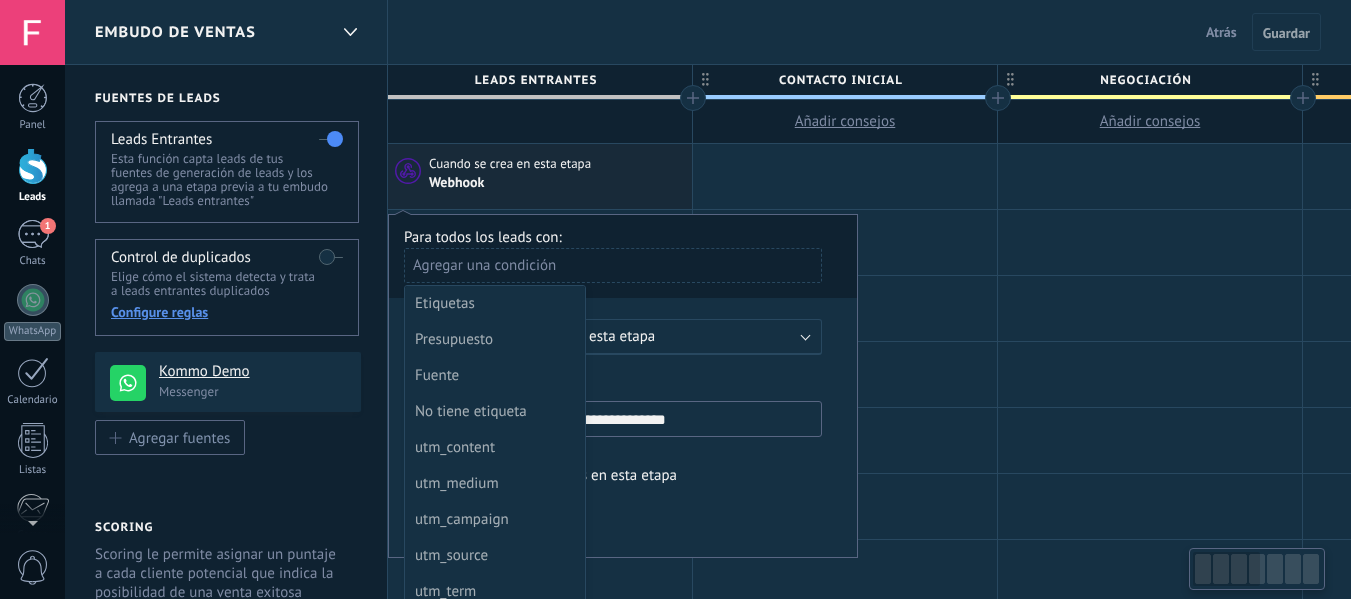 click at bounding box center [623, 386] 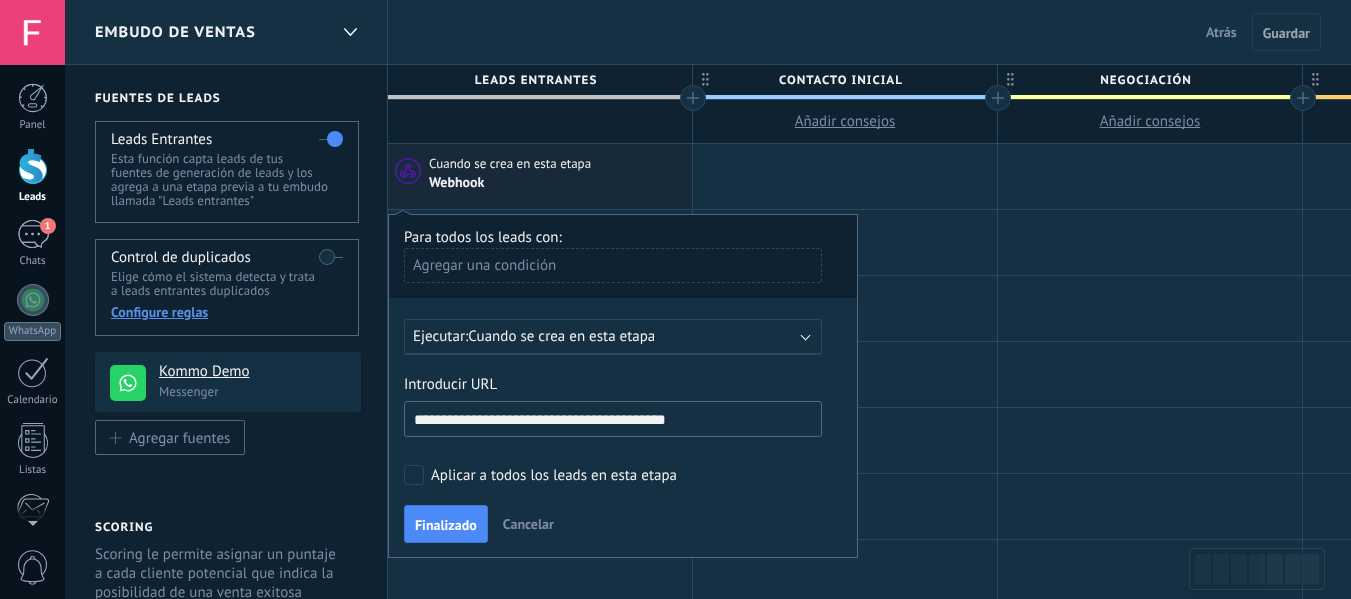 click on "Finalizado" at bounding box center [446, 525] 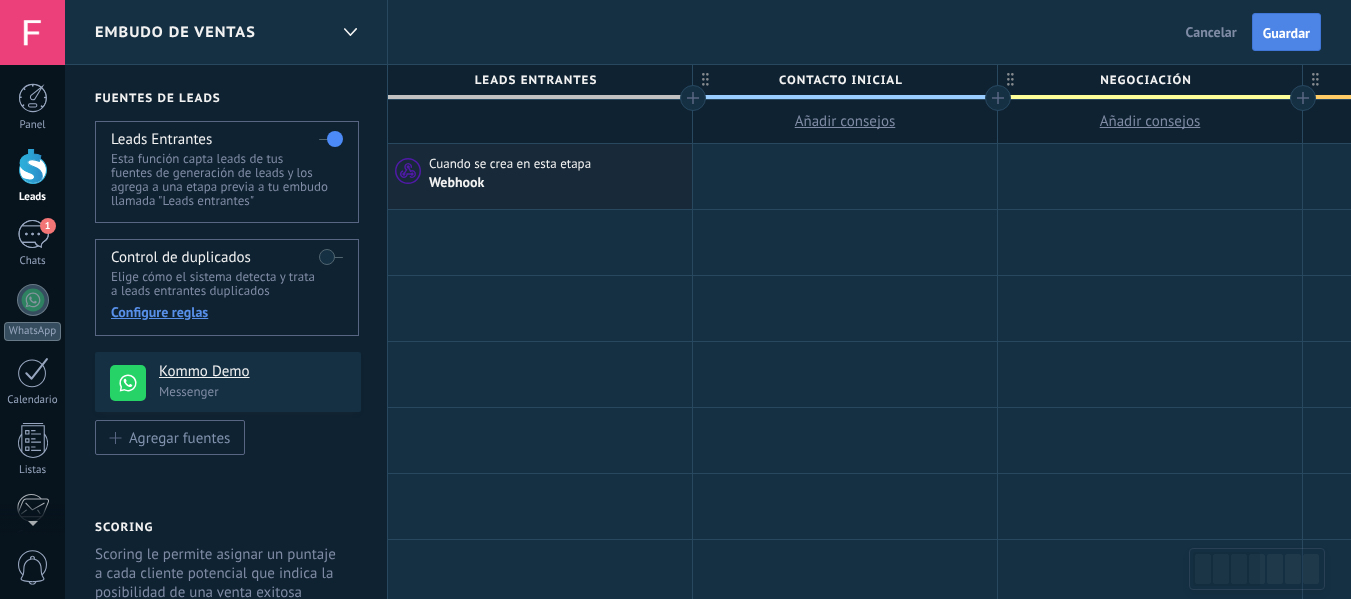 click on "Guardar" at bounding box center (1286, 33) 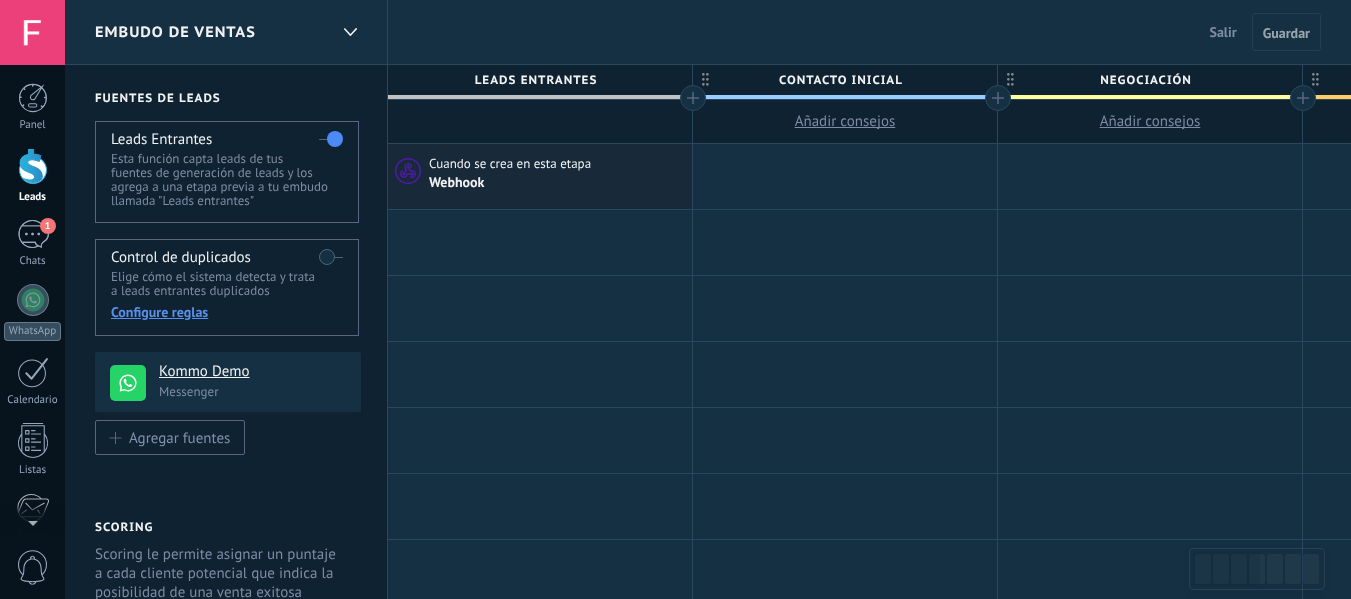 click at bounding box center [33, 166] 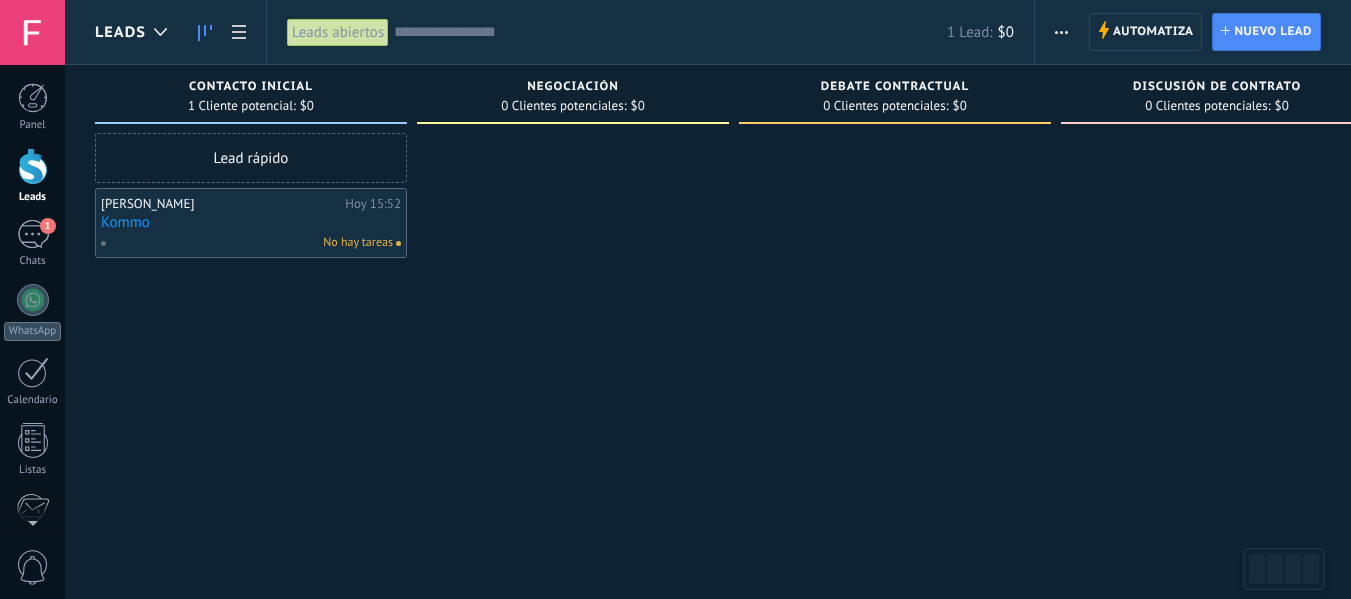 drag, startPoint x: 360, startPoint y: 202, endPoint x: 312, endPoint y: 221, distance: 51.62364 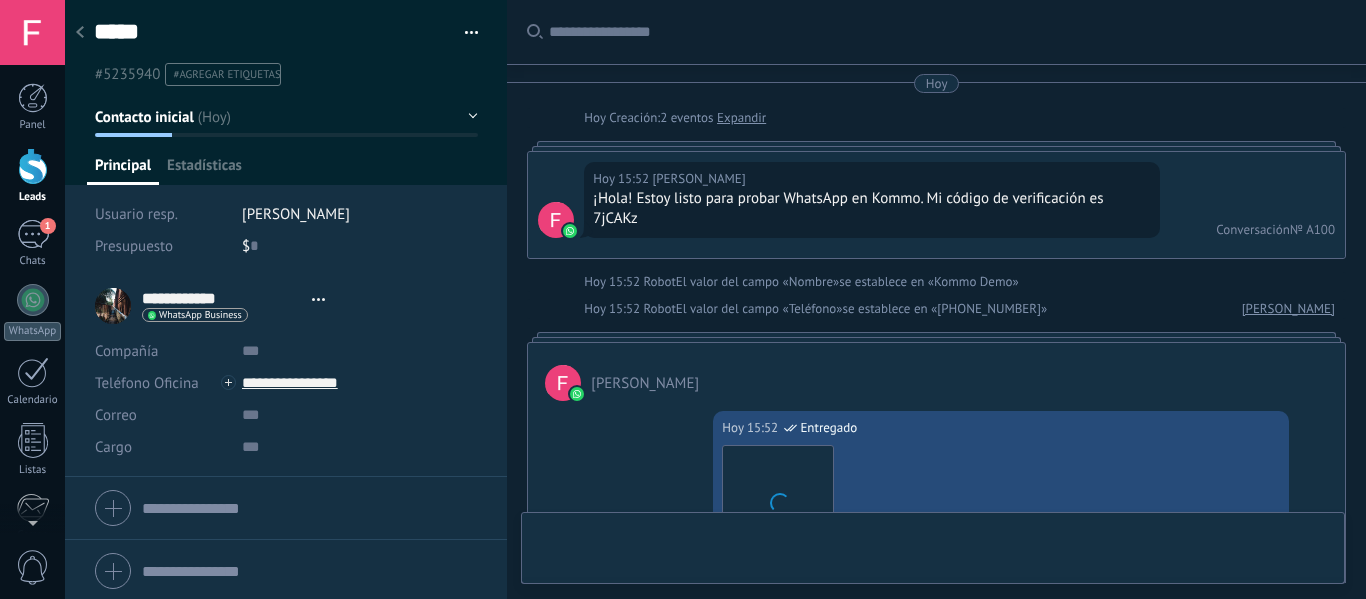 scroll, scrollTop: 2287, scrollLeft: 0, axis: vertical 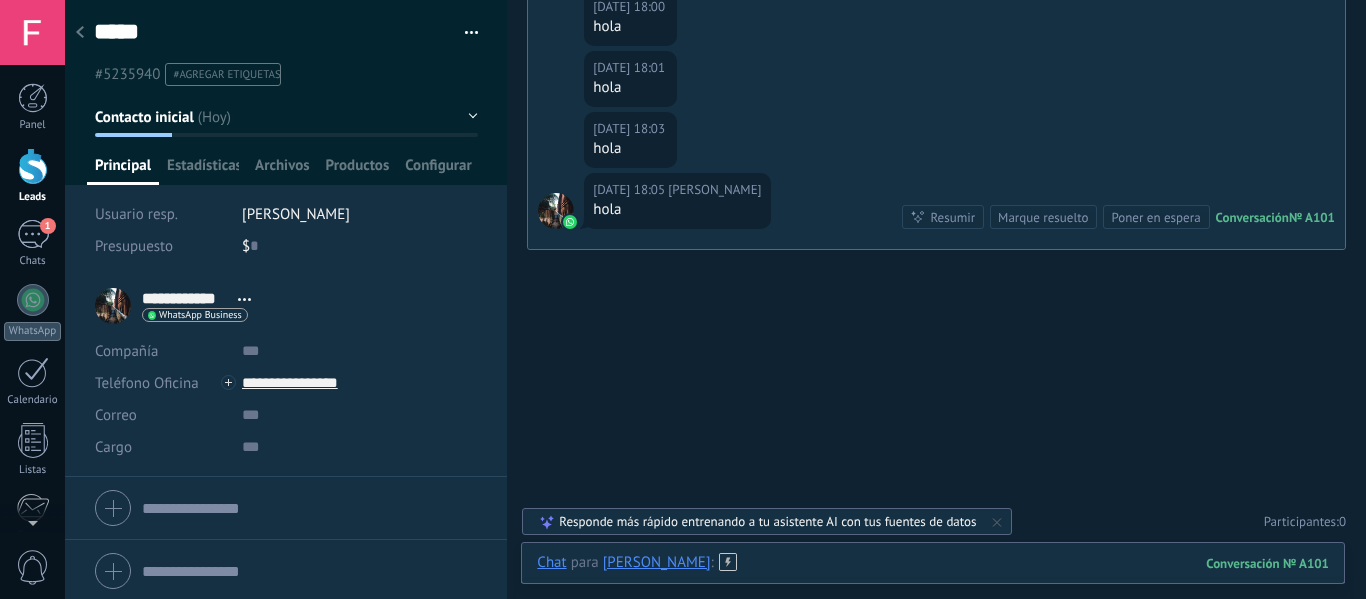 click at bounding box center [933, 583] 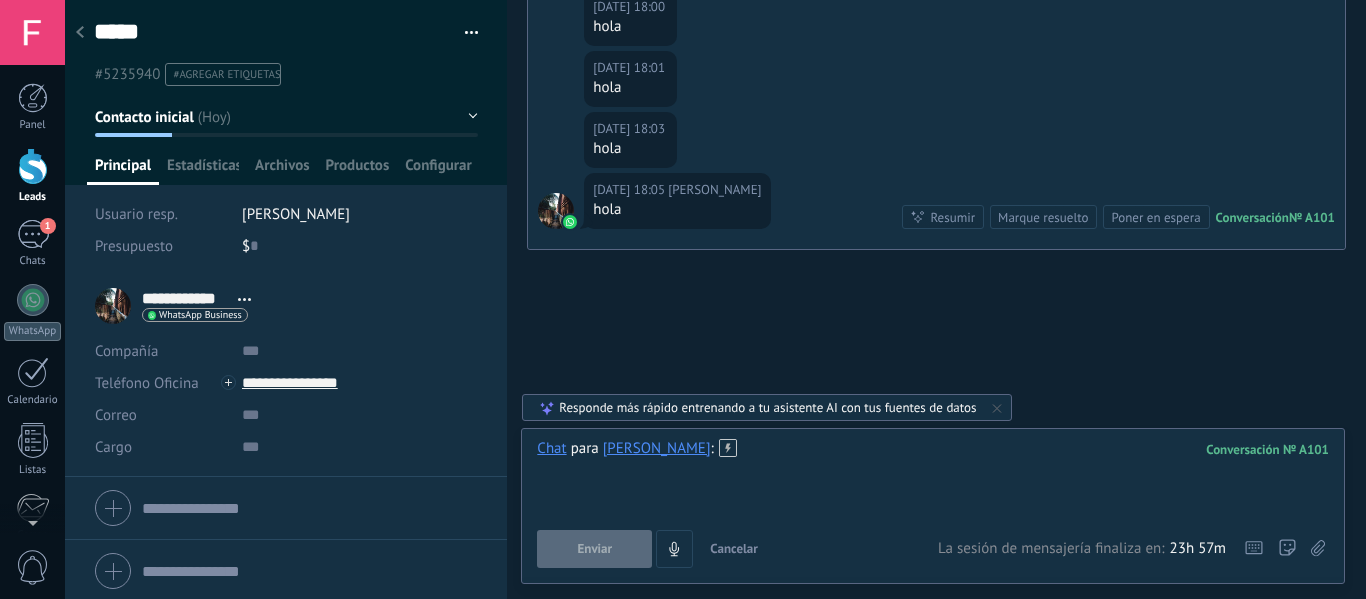 type 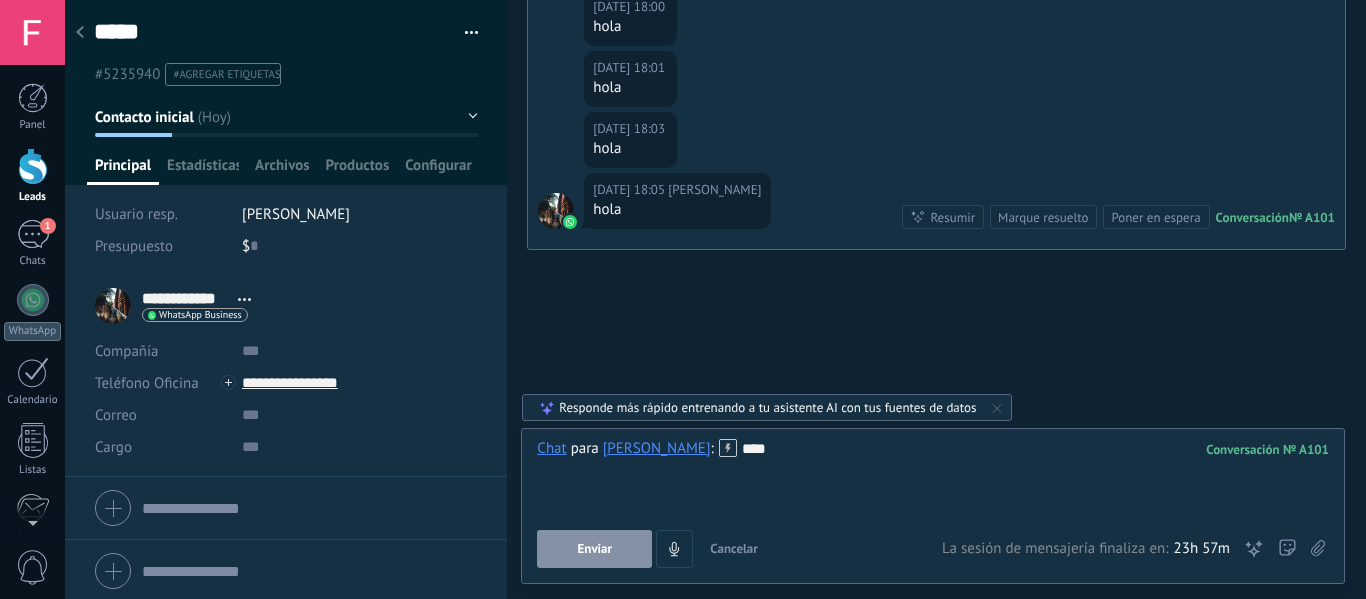 click on "Enviar" at bounding box center [594, 549] 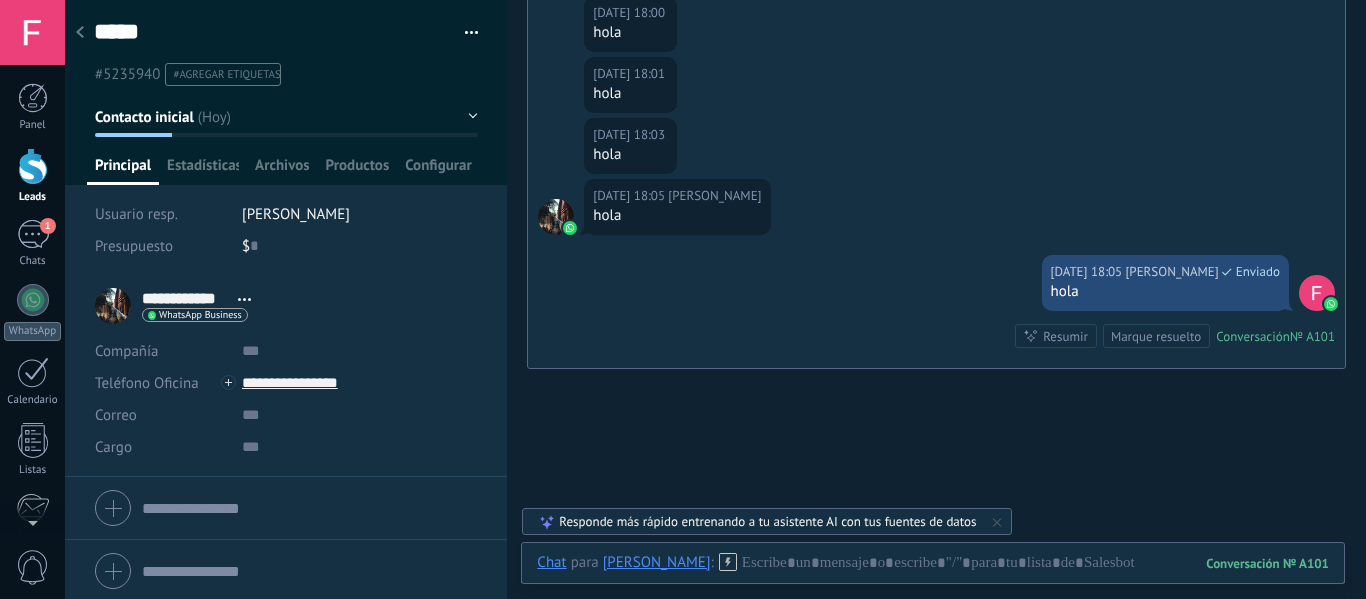 scroll, scrollTop: 2455, scrollLeft: 0, axis: vertical 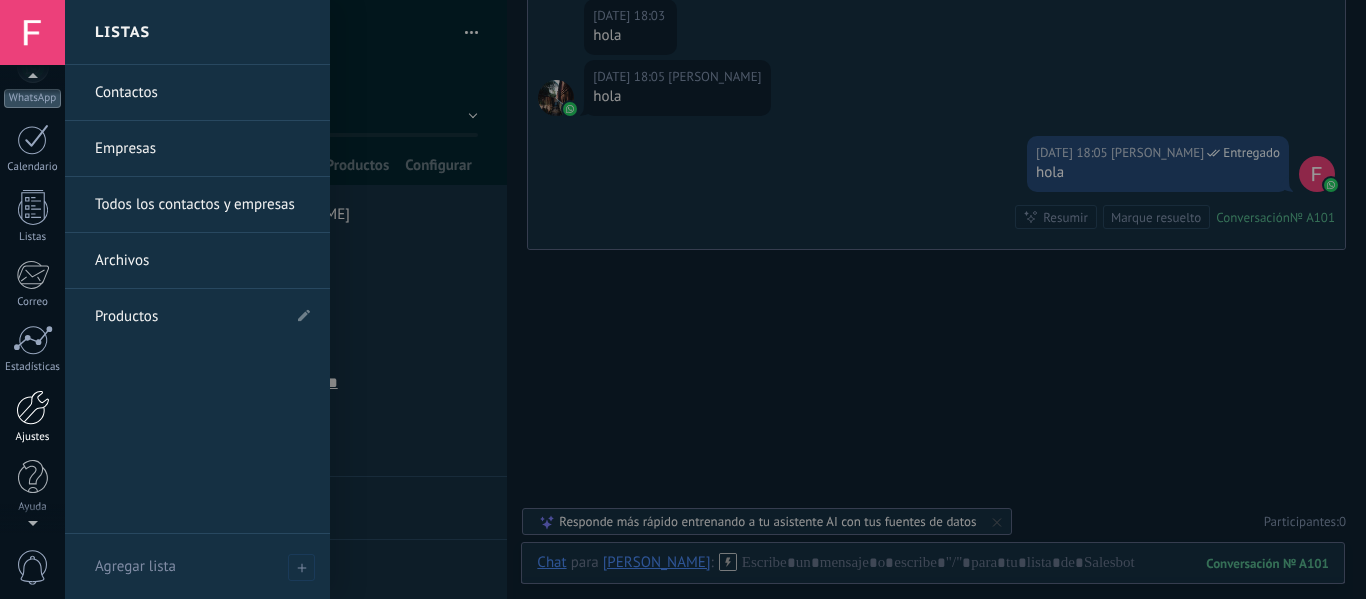 click at bounding box center (33, 407) 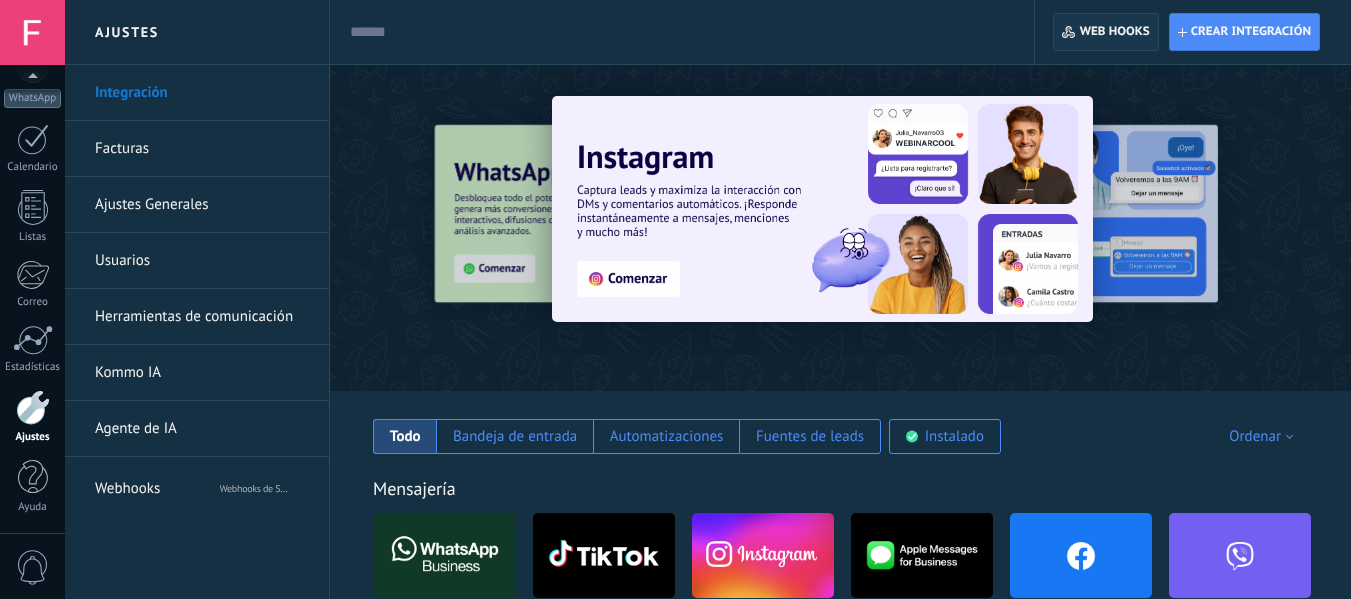 click on "Web hooks  0" at bounding box center [1105, 32] 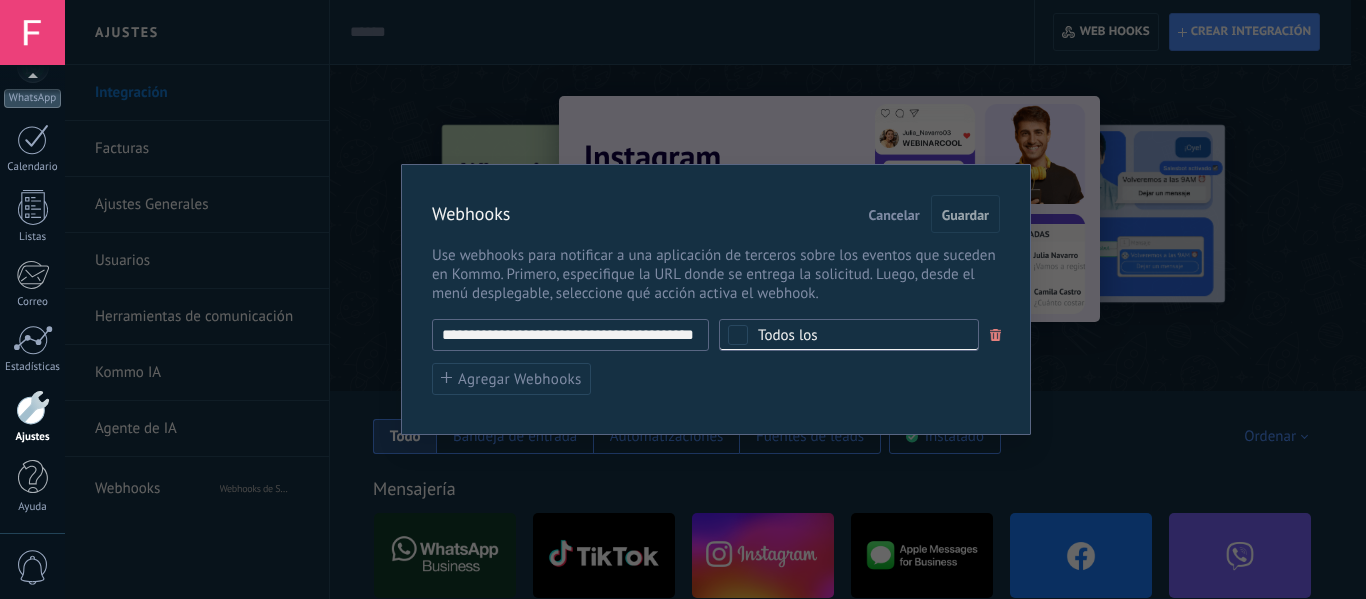 click on "**********" at bounding box center [570, 335] 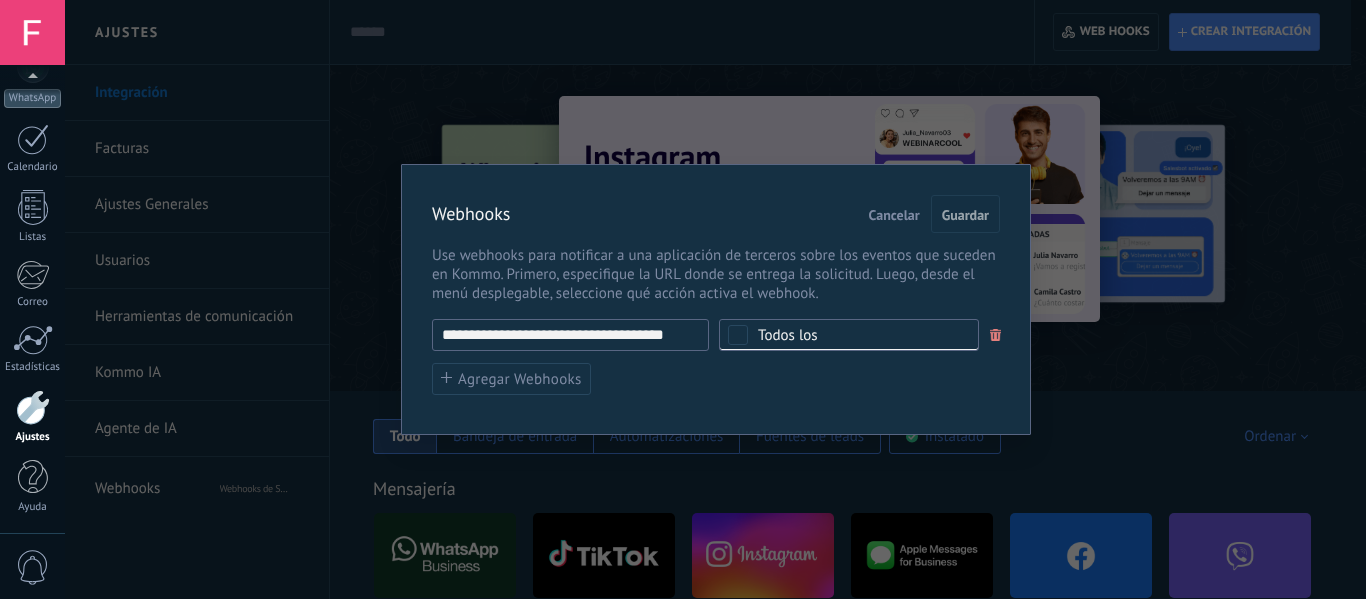 scroll, scrollTop: 0, scrollLeft: 18, axis: horizontal 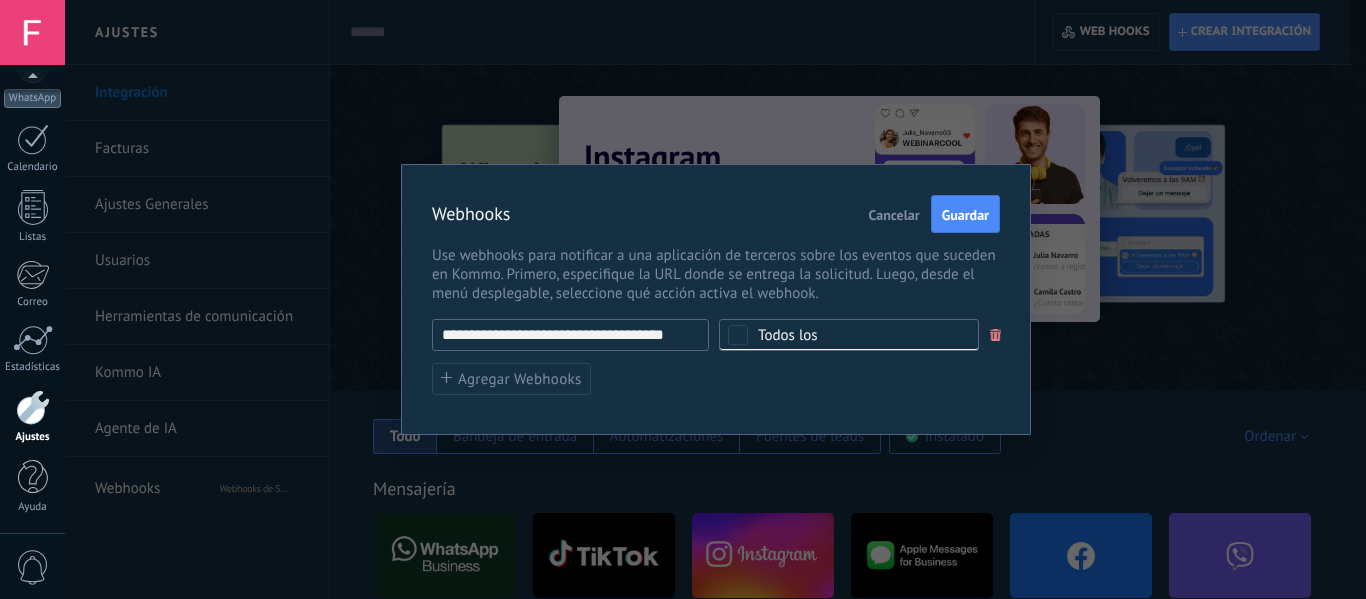 click on "**********" at bounding box center (570, 335) 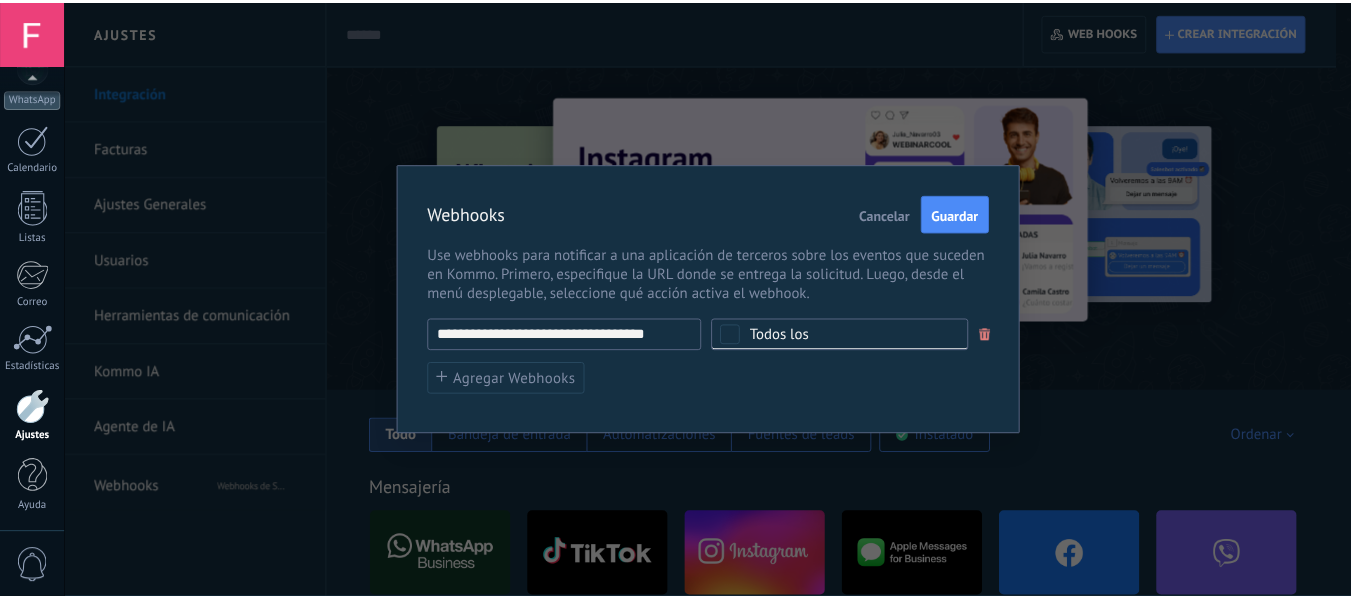 scroll, scrollTop: 0, scrollLeft: 0, axis: both 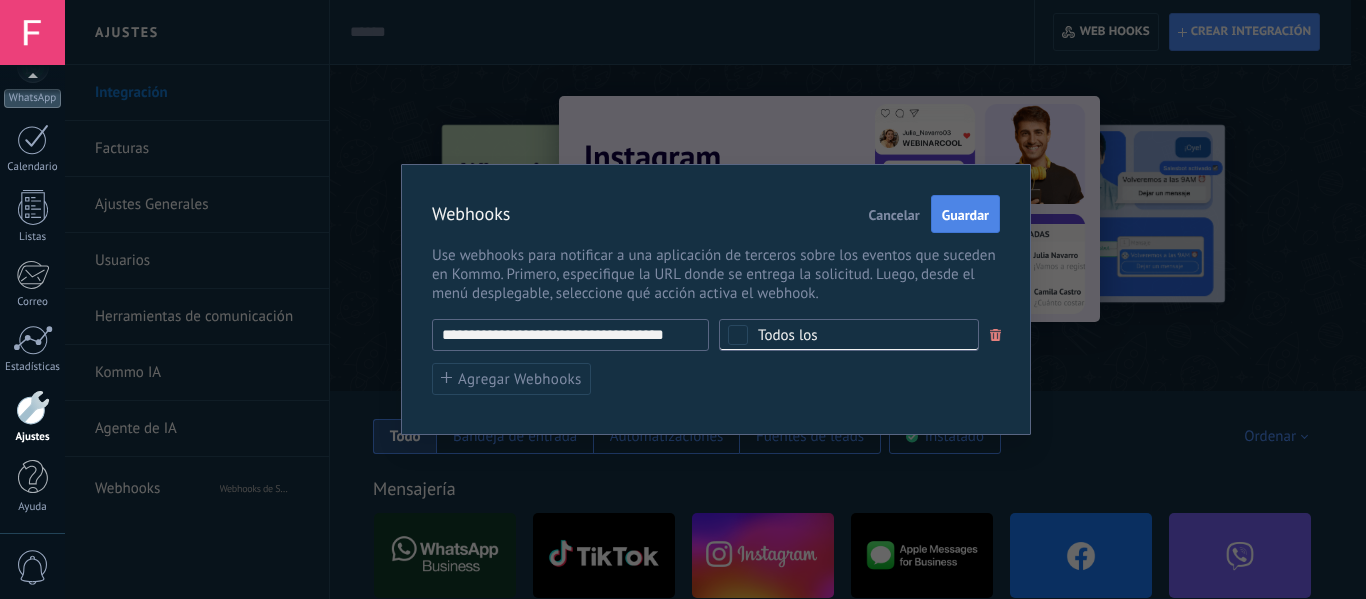 type on "**********" 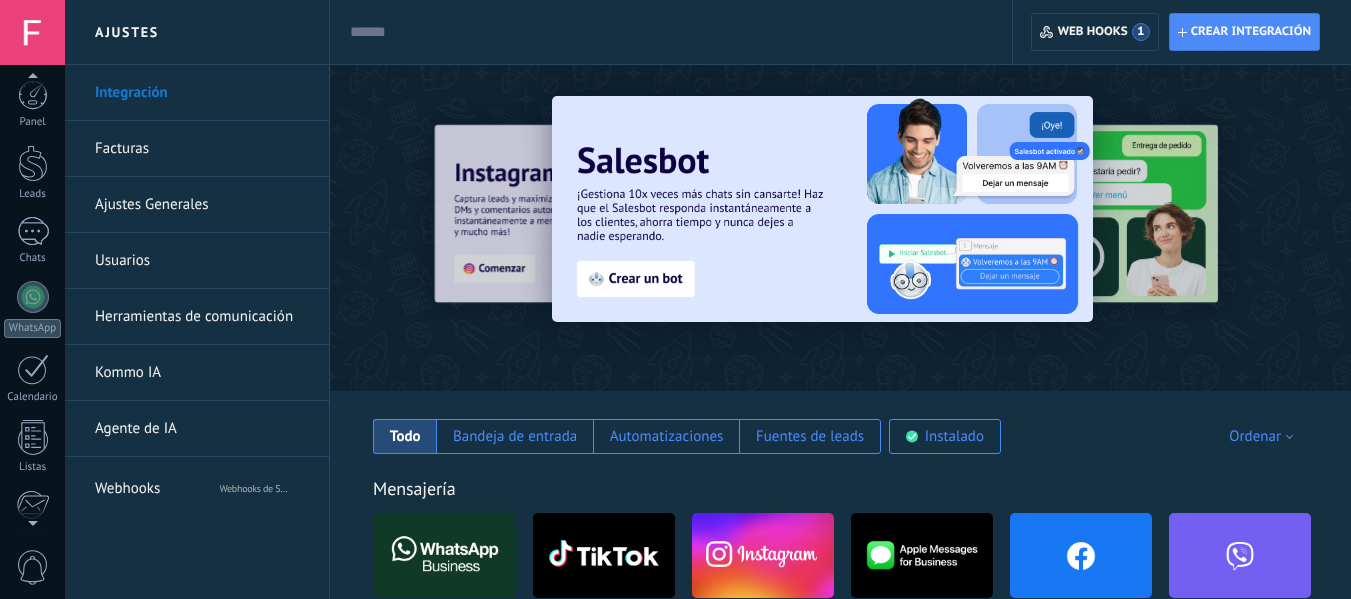 scroll, scrollTop: 0, scrollLeft: 0, axis: both 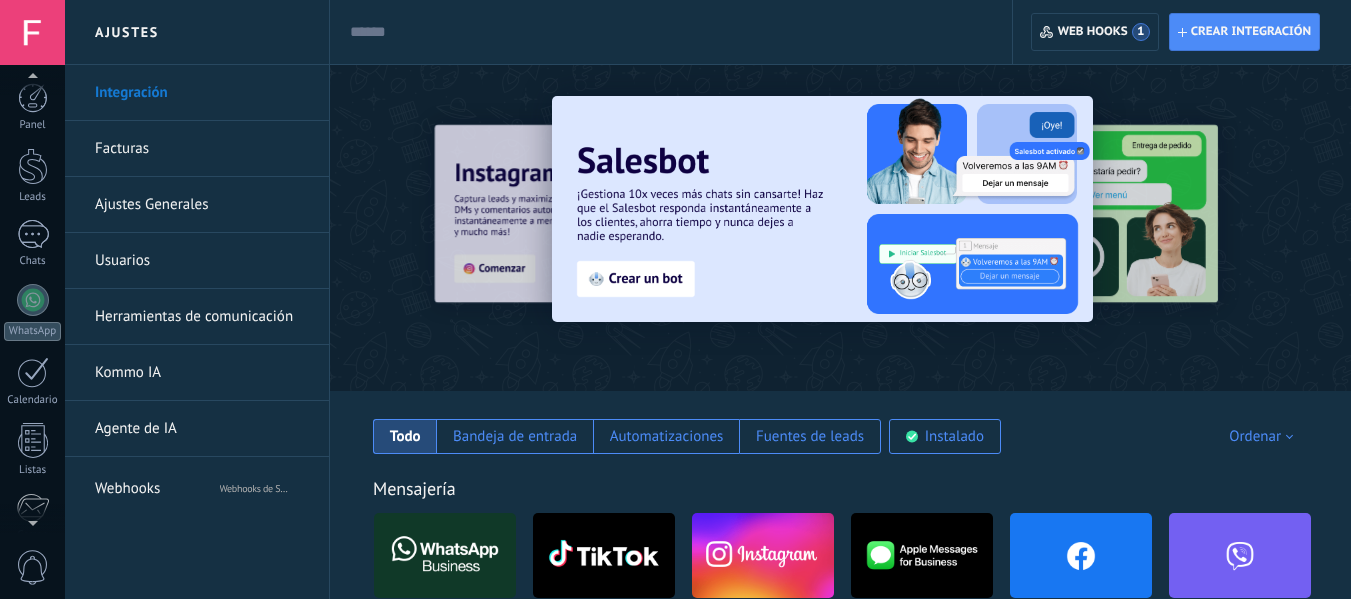 click on "Panel
Leads
1
Chats
WhatsApp
Clientes" at bounding box center [32, 425] 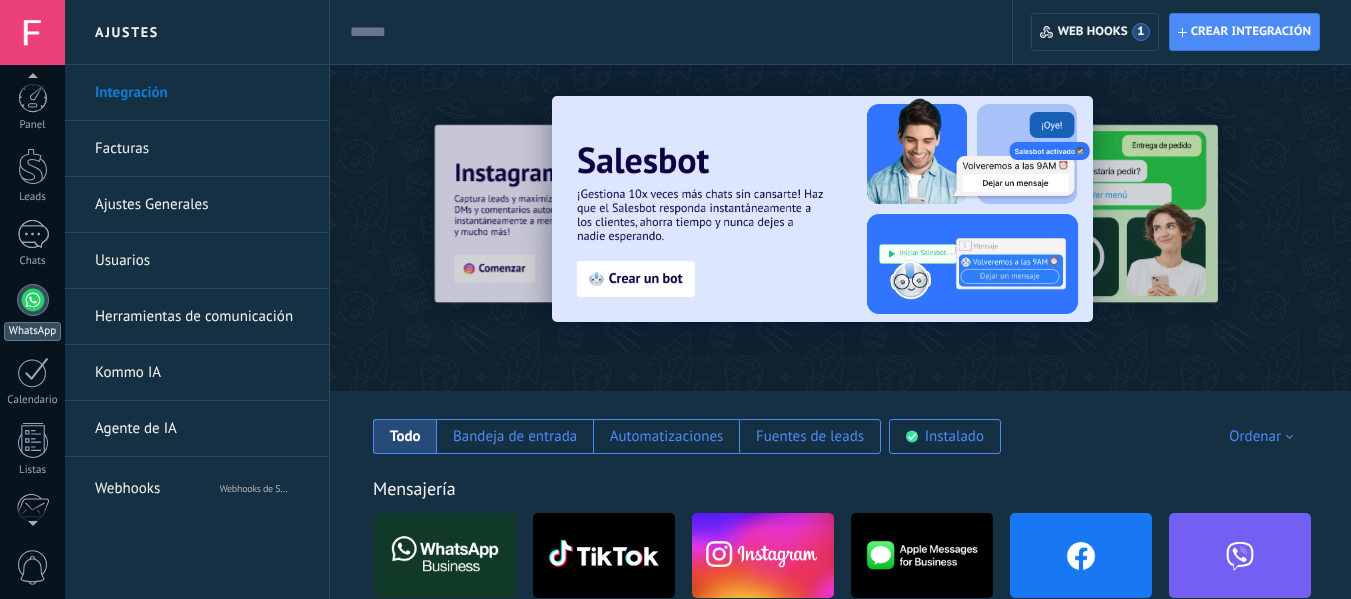 click at bounding box center (33, 300) 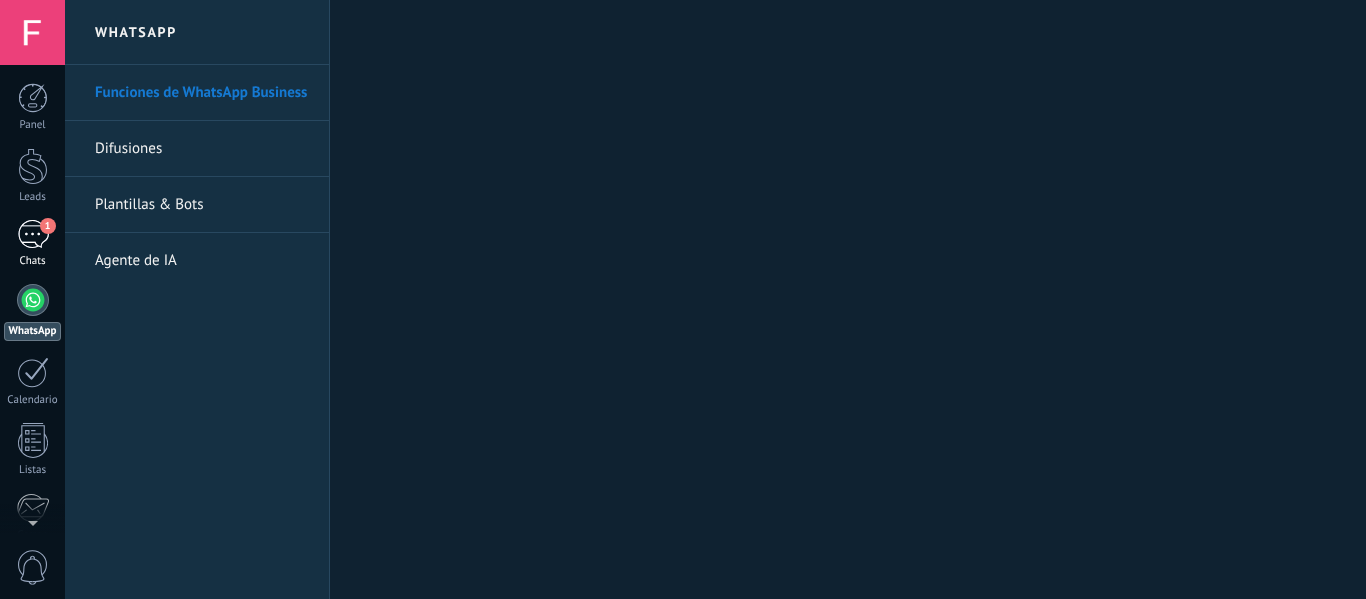 click on "Chats" at bounding box center [33, 261] 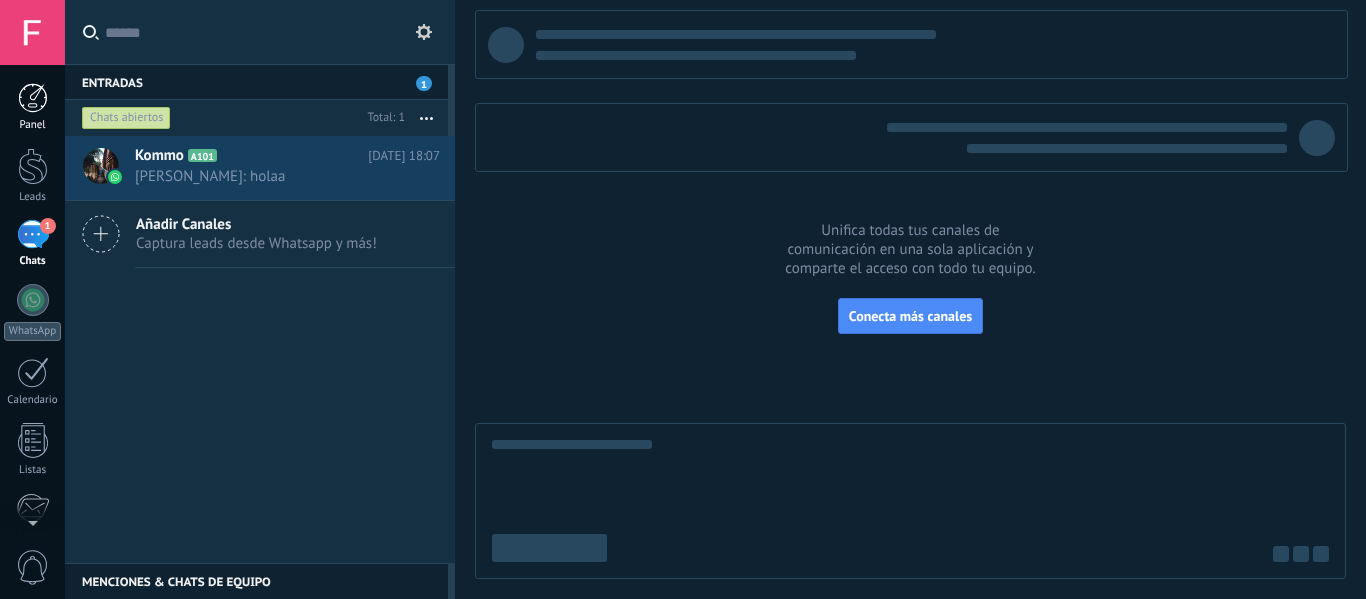 click at bounding box center (33, 98) 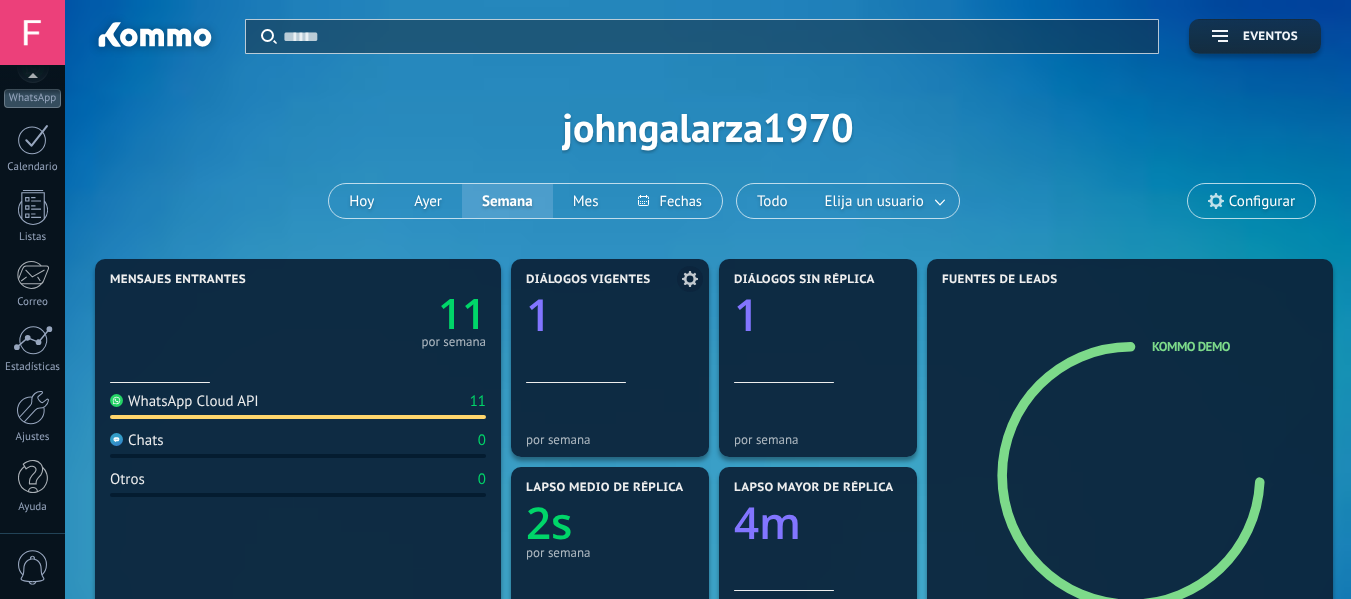 scroll, scrollTop: 0, scrollLeft: 0, axis: both 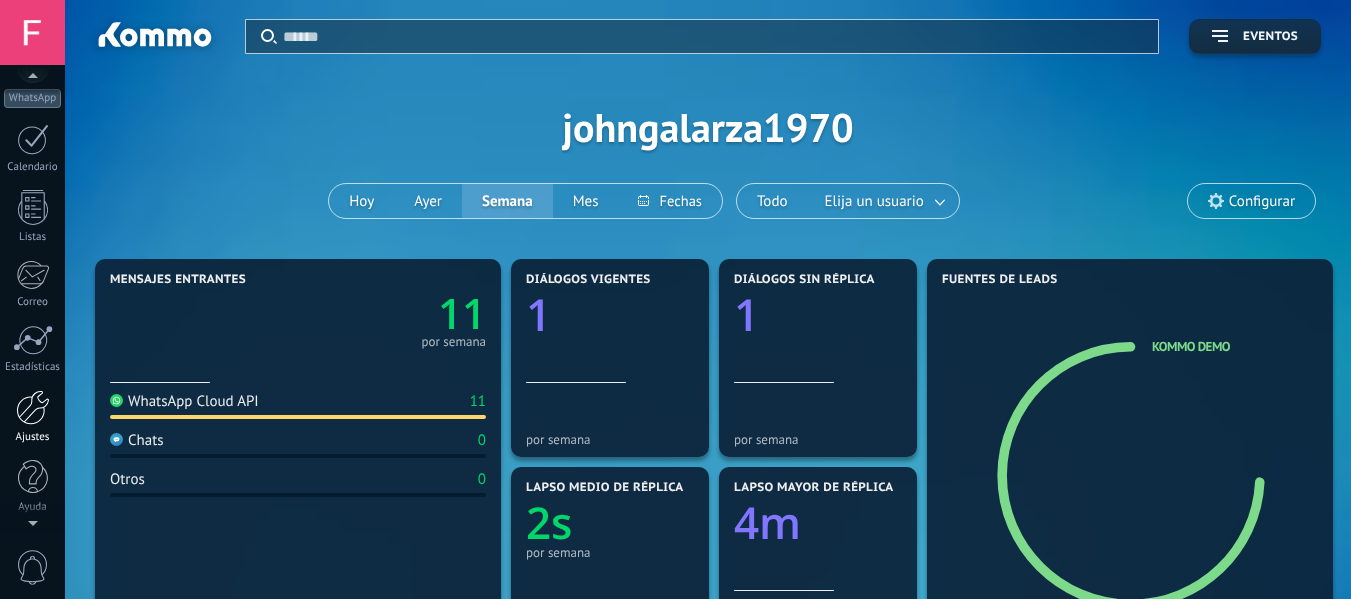 click on "Ajustes" at bounding box center [32, 417] 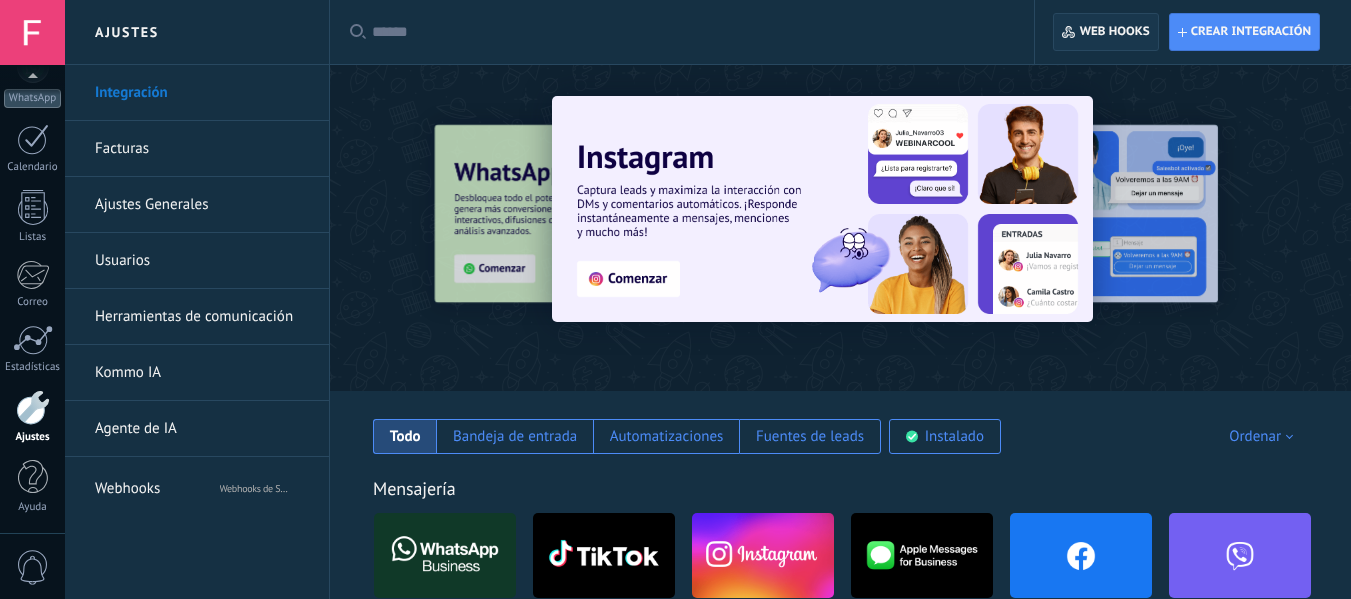 click on "Web hooks  0" at bounding box center (1105, 32) 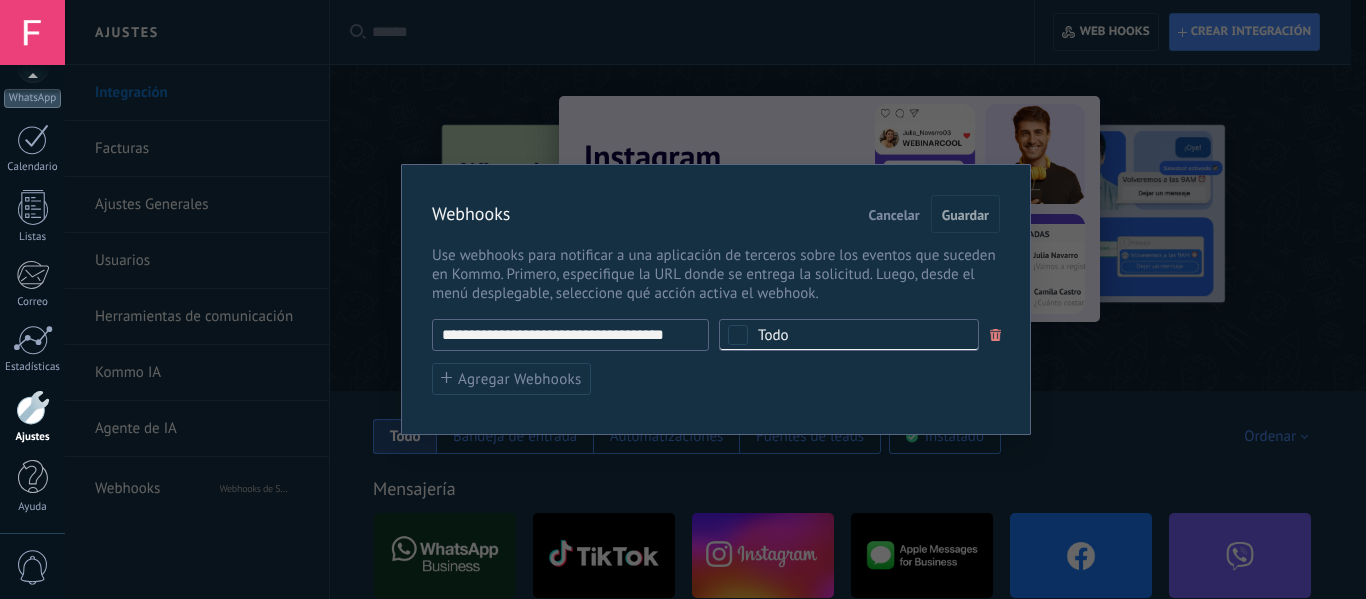 click on "**********" at bounding box center [570, 335] 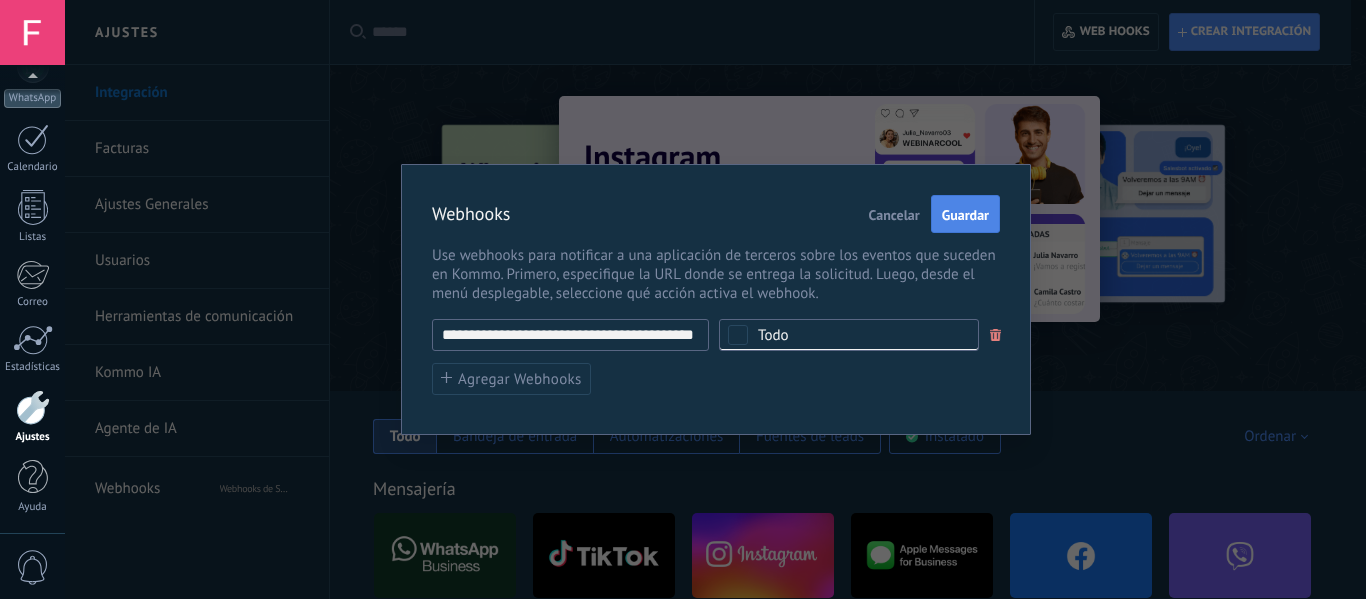 type on "**********" 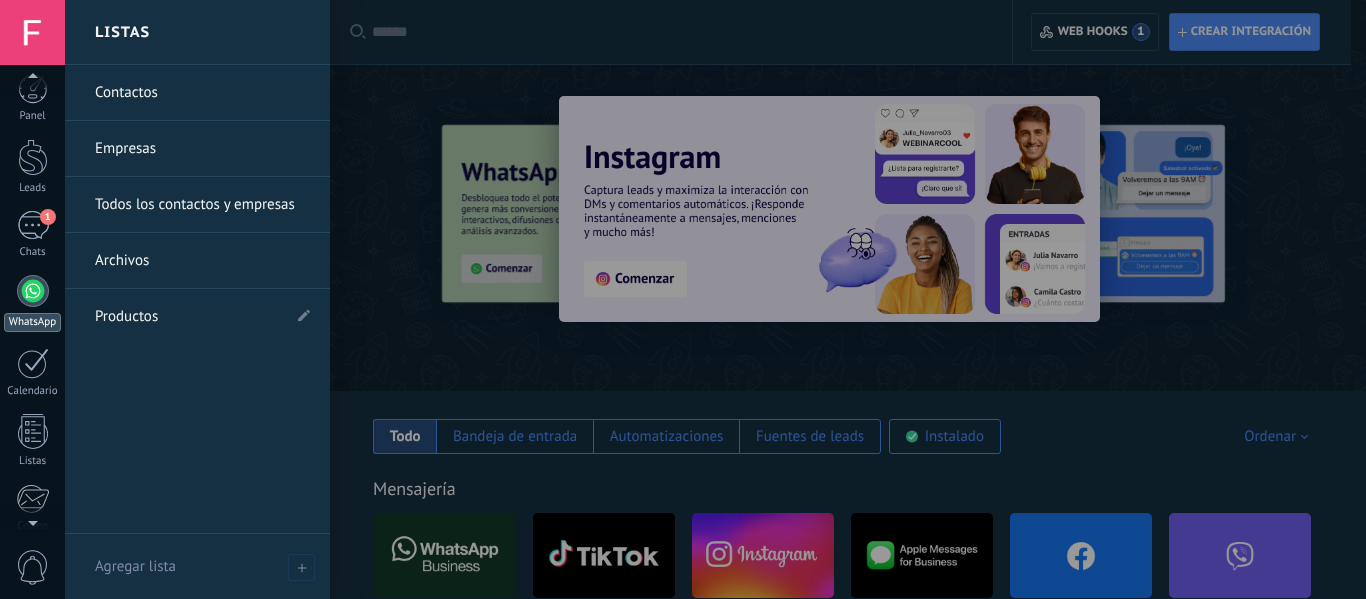 scroll, scrollTop: 0, scrollLeft: 0, axis: both 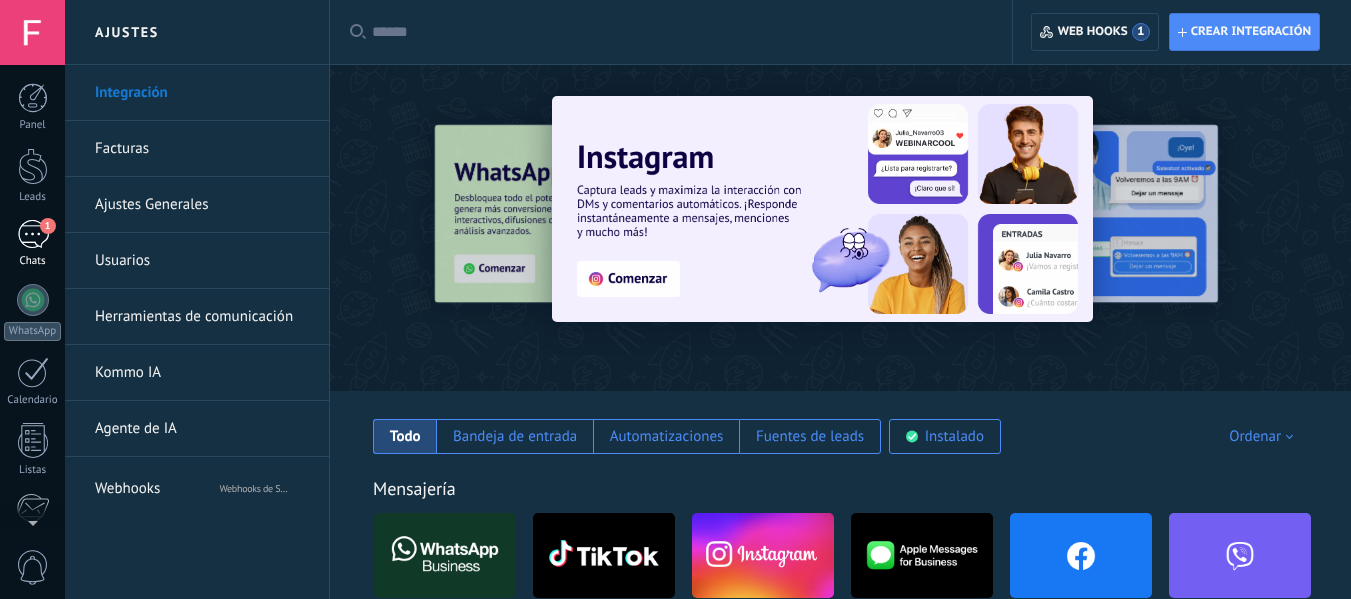click on "1" at bounding box center (33, 234) 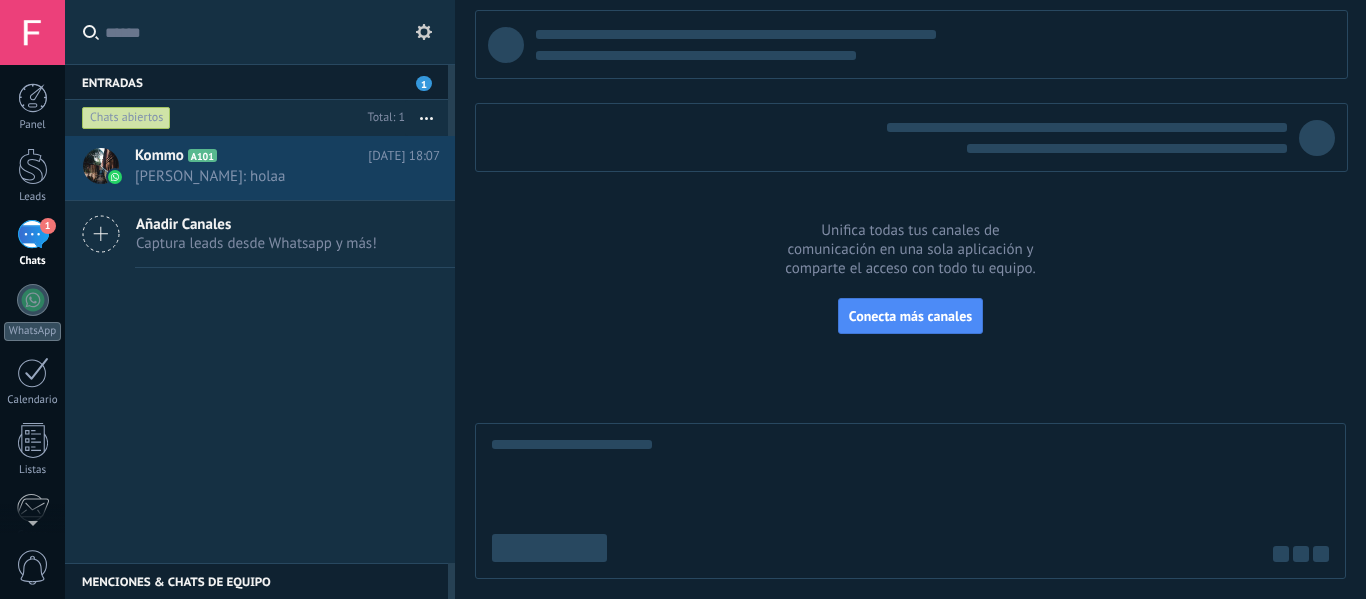 click on "Añadir Canales" at bounding box center [256, 224] 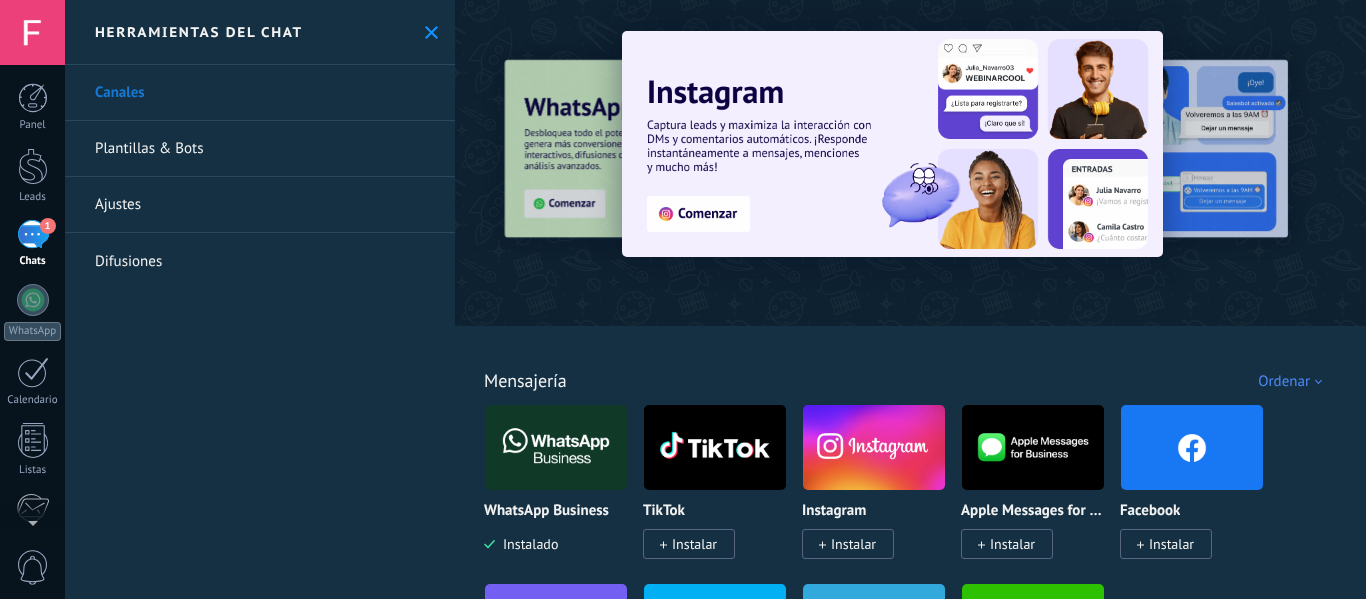 click on "Plantillas & Bots" at bounding box center (260, 149) 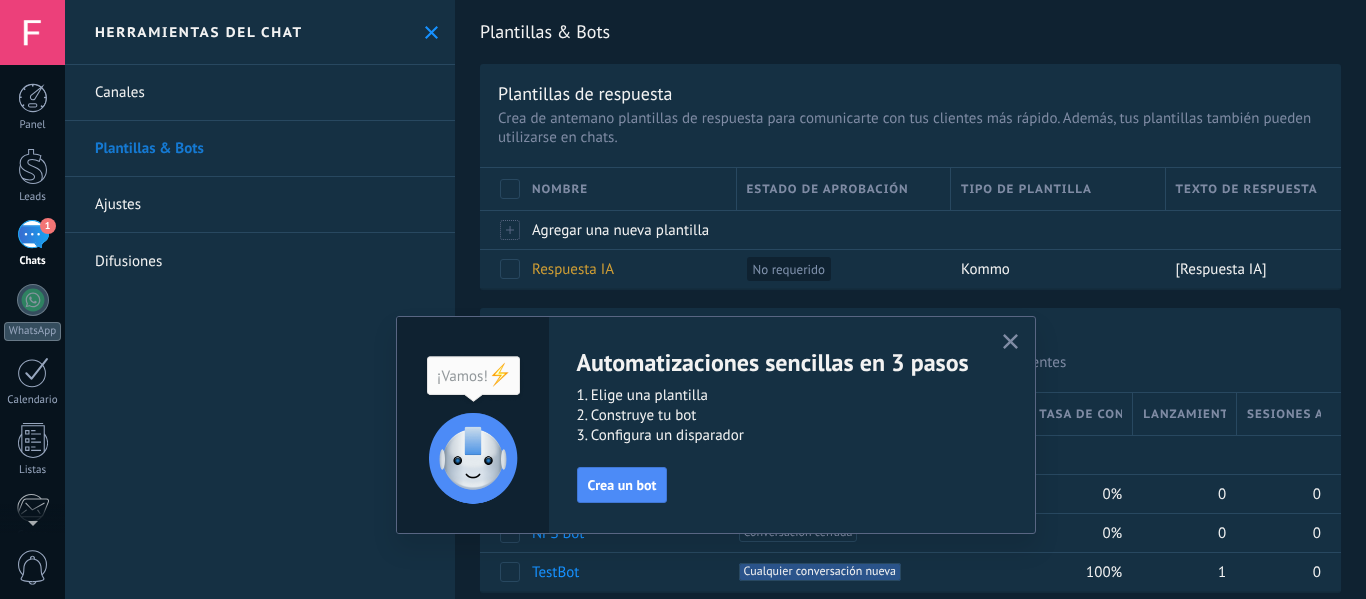 click at bounding box center (1010, 342) 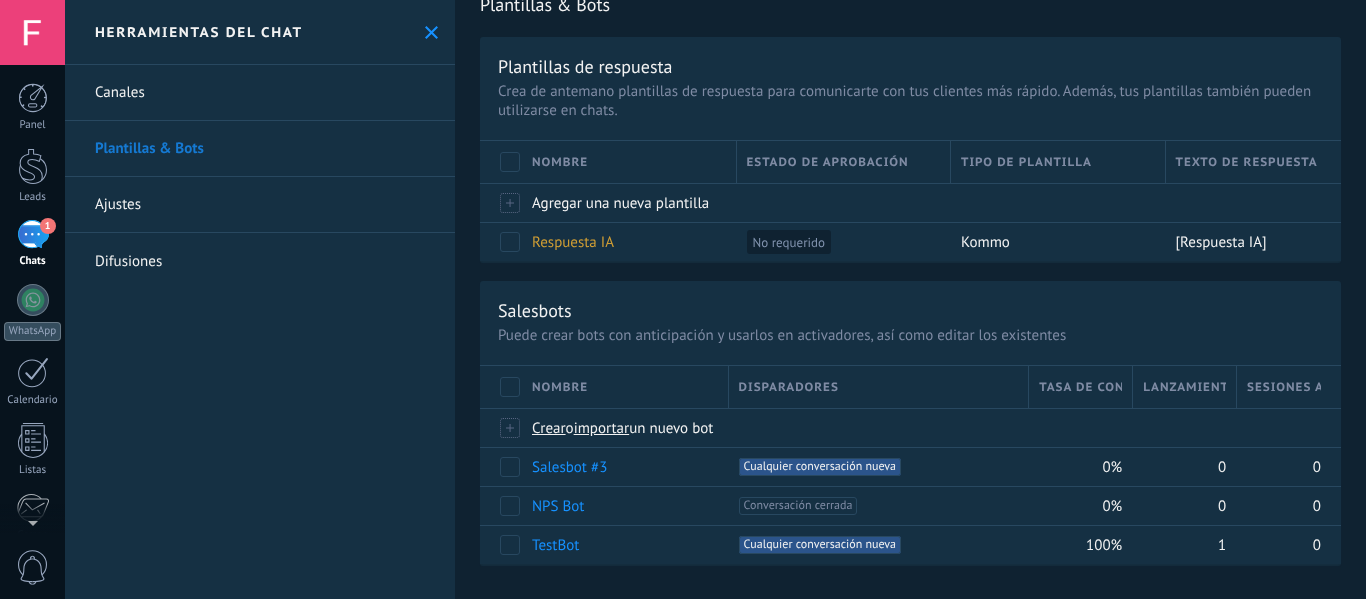 scroll, scrollTop: 35, scrollLeft: 0, axis: vertical 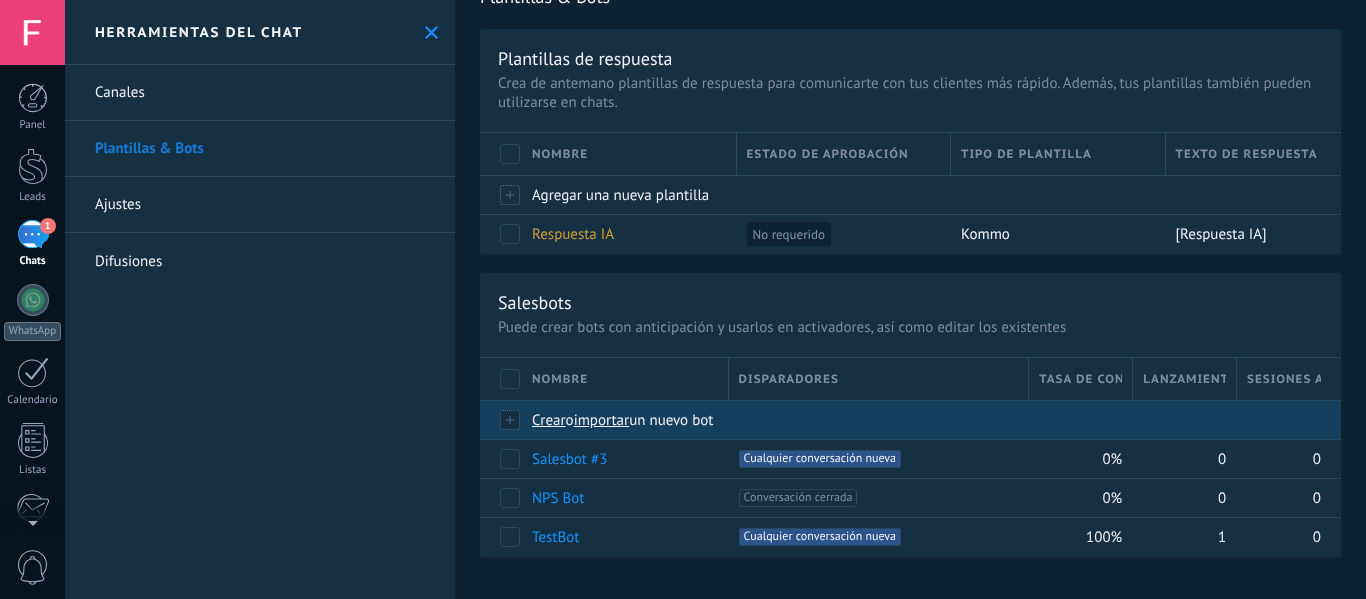 click on "Crear" at bounding box center [549, 420] 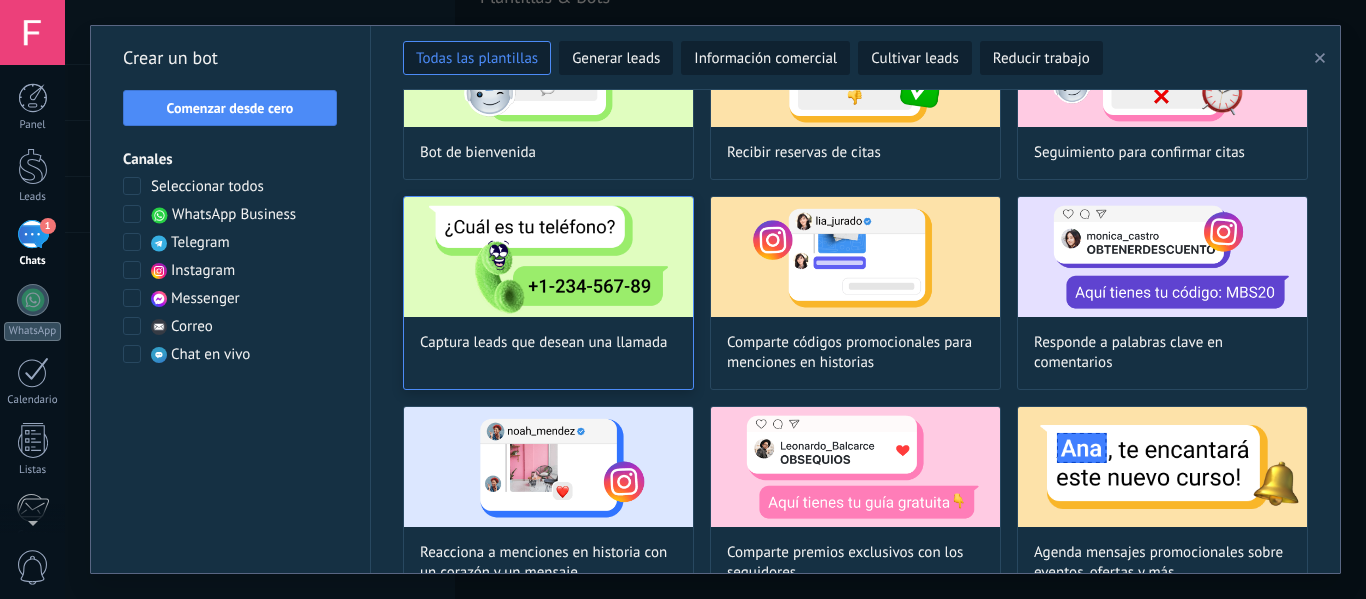 scroll, scrollTop: 0, scrollLeft: 0, axis: both 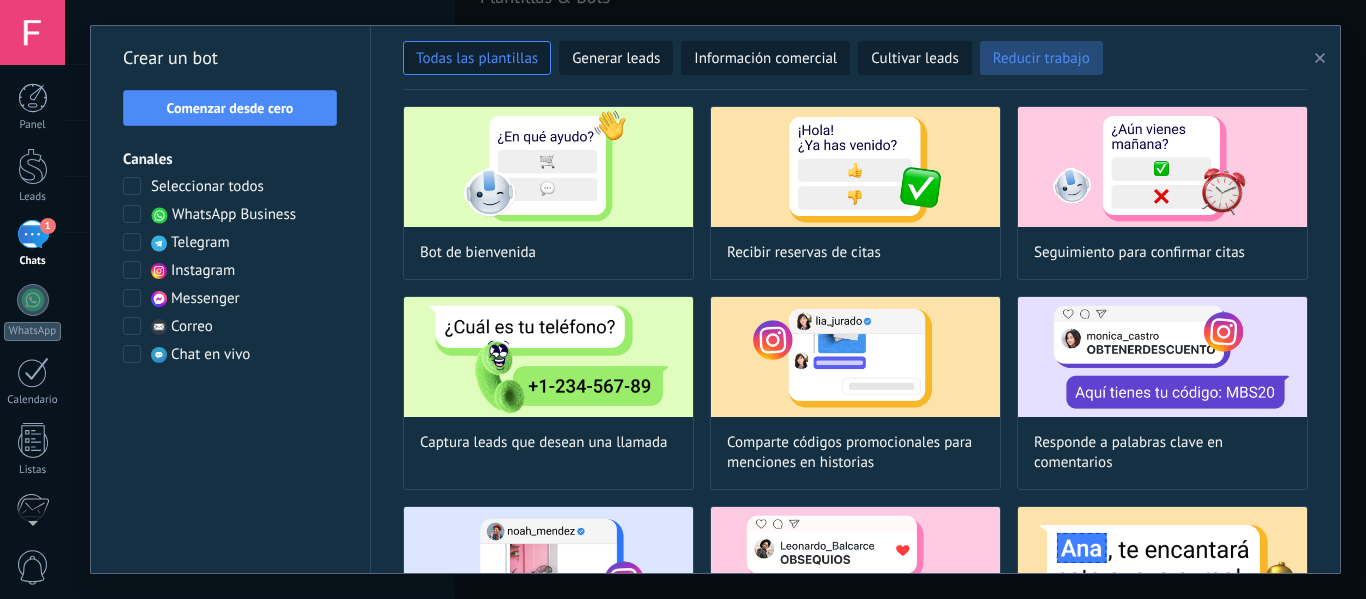 click on "Reducir trabajo" at bounding box center (1041, 59) 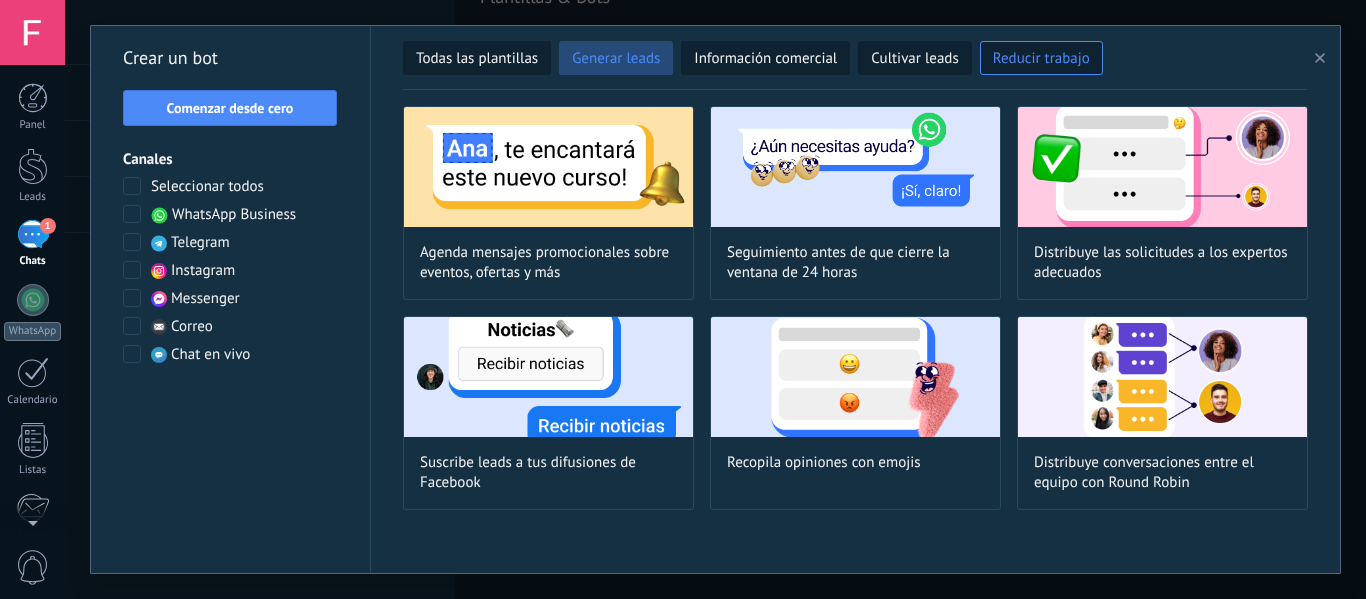 click on "Generar leads" at bounding box center [616, 58] 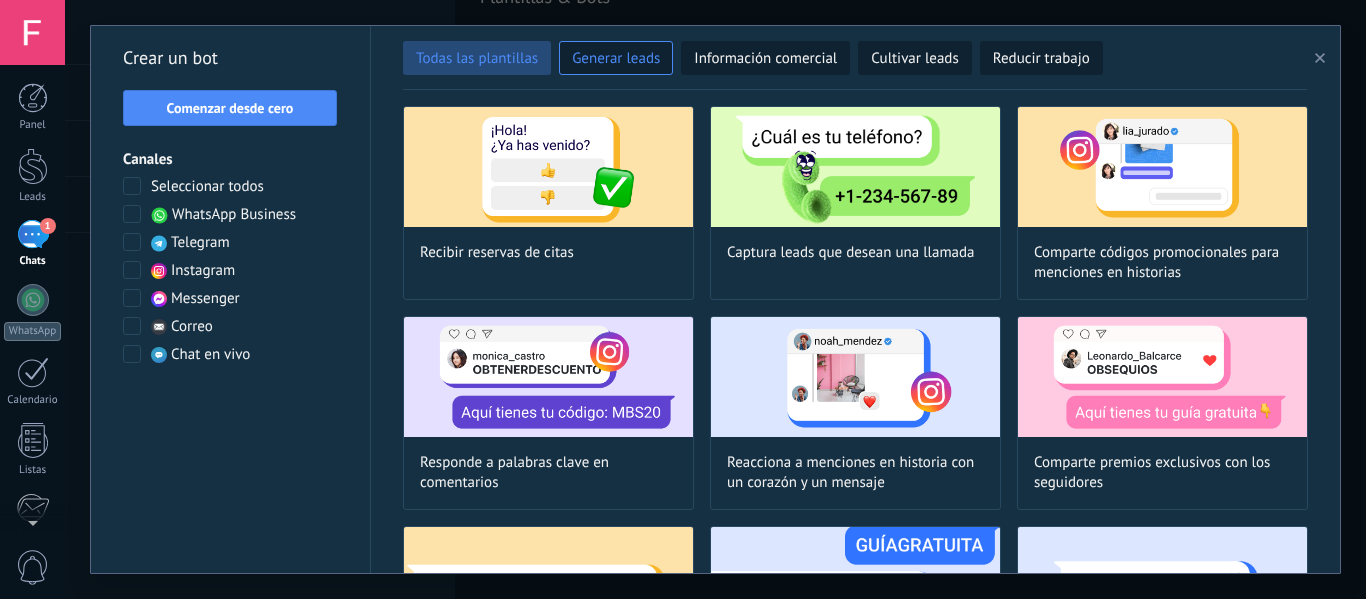 click on "Todas las plantillas" at bounding box center [477, 59] 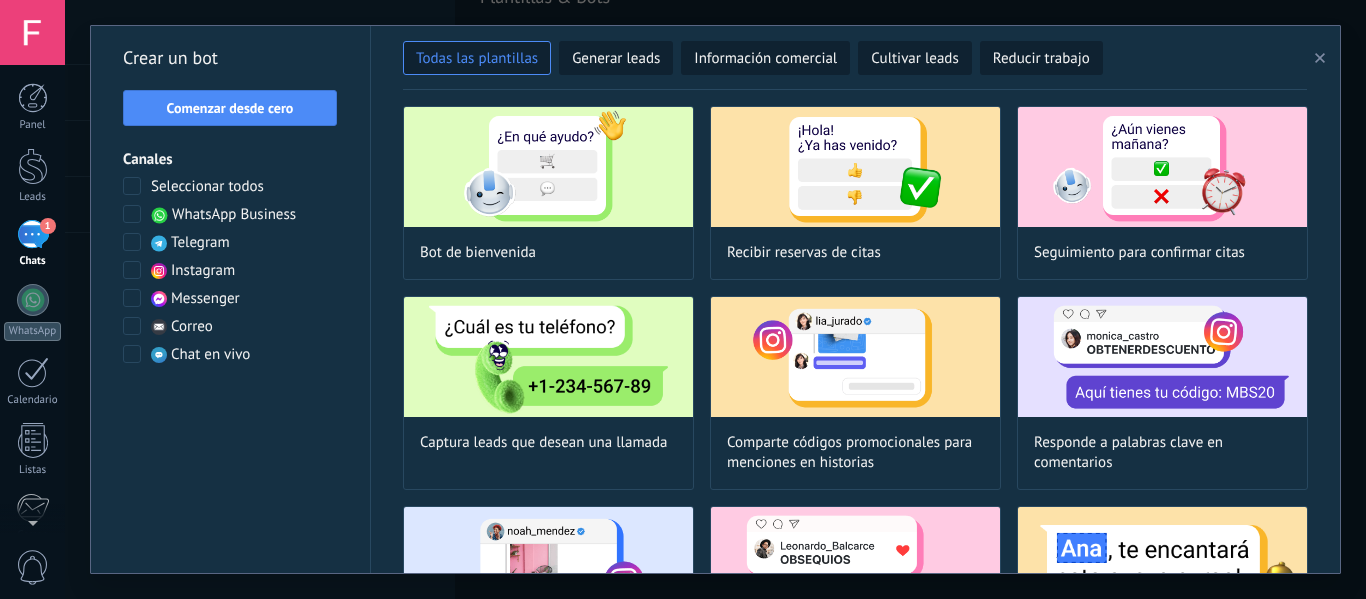 click at bounding box center (132, 186) 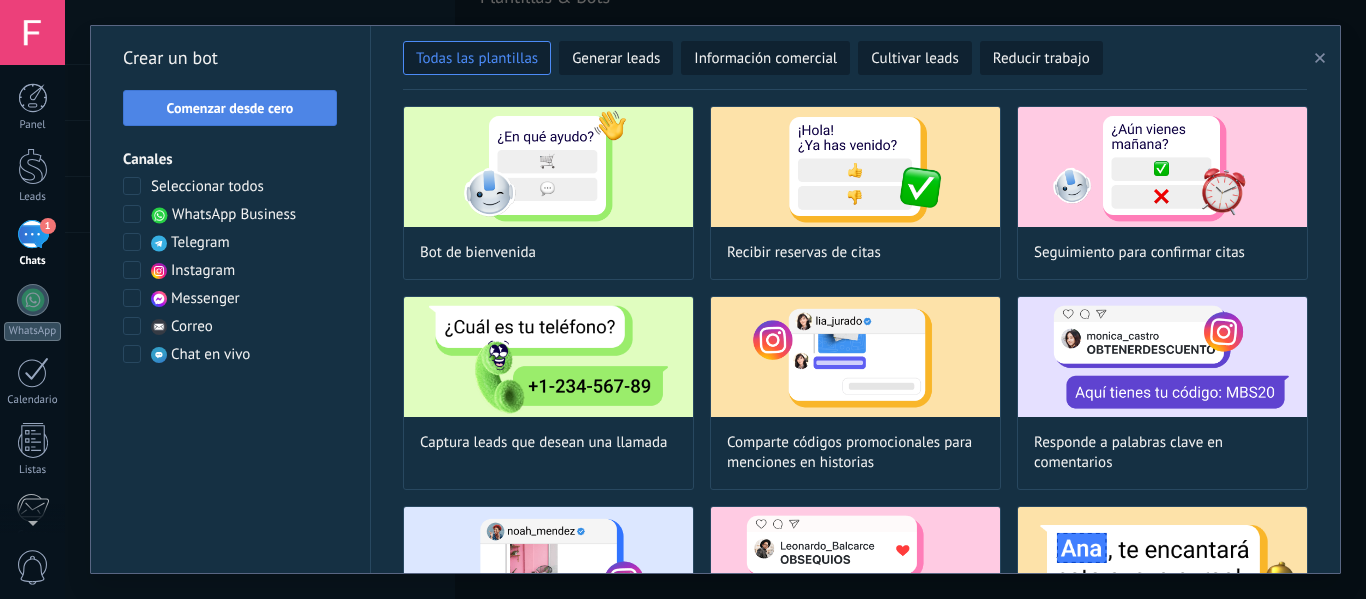 click on "Comenzar desde cero" at bounding box center [230, 108] 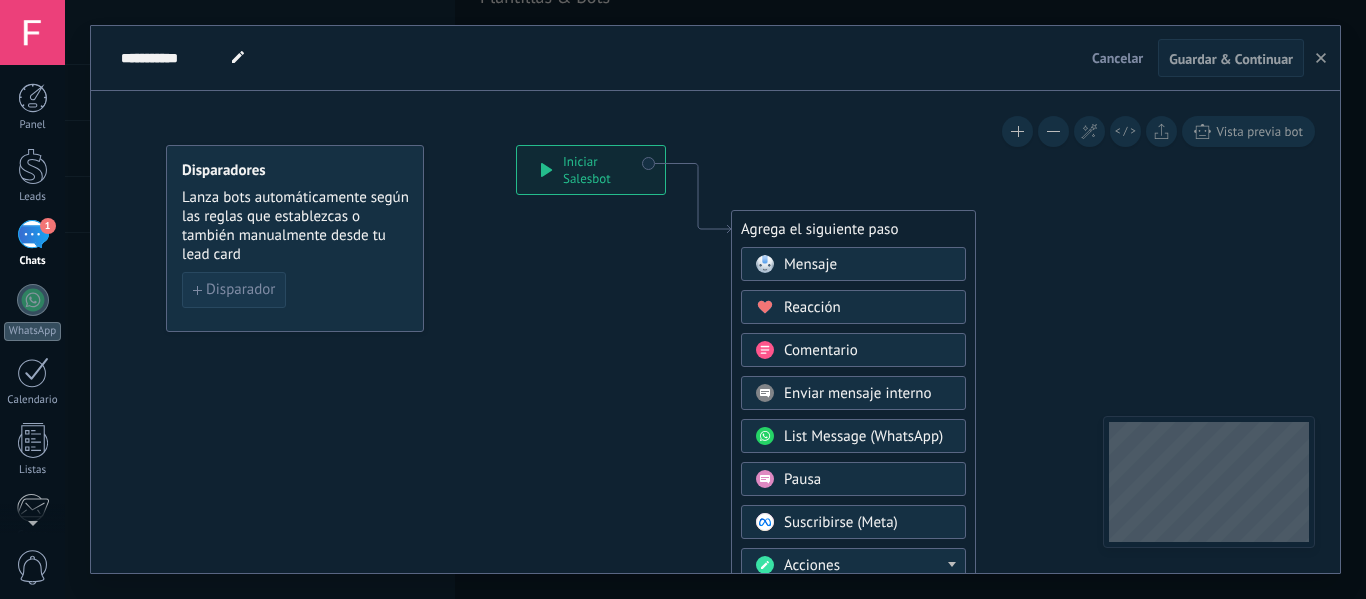 click on "Disparador" at bounding box center (240, 290) 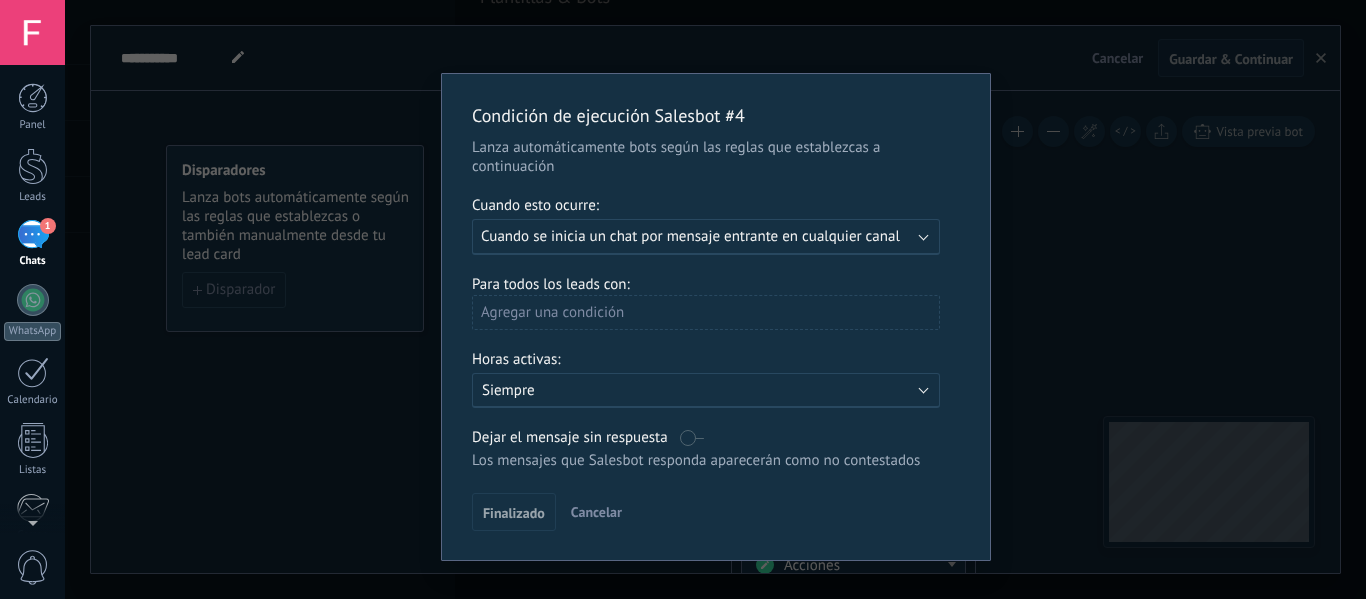 click on "Cuando se inicia un chat por mensaje entrante en cualquier canal" at bounding box center [690, 236] 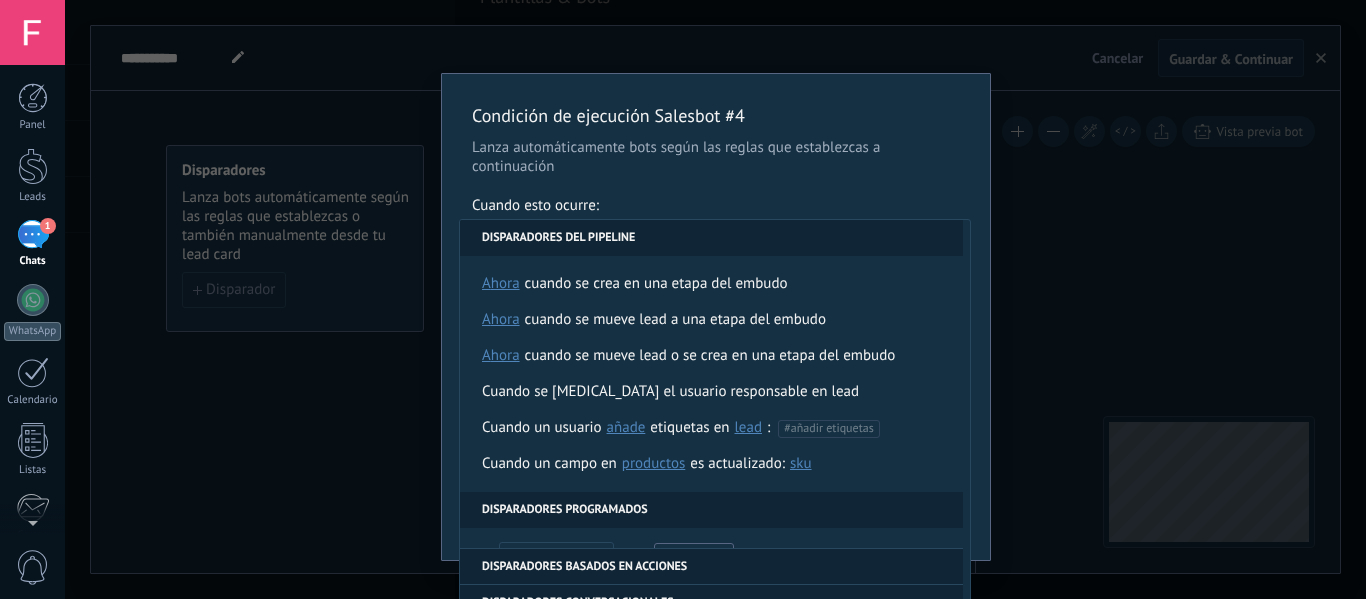 click on "Disparadores del pipeline" at bounding box center [711, 238] 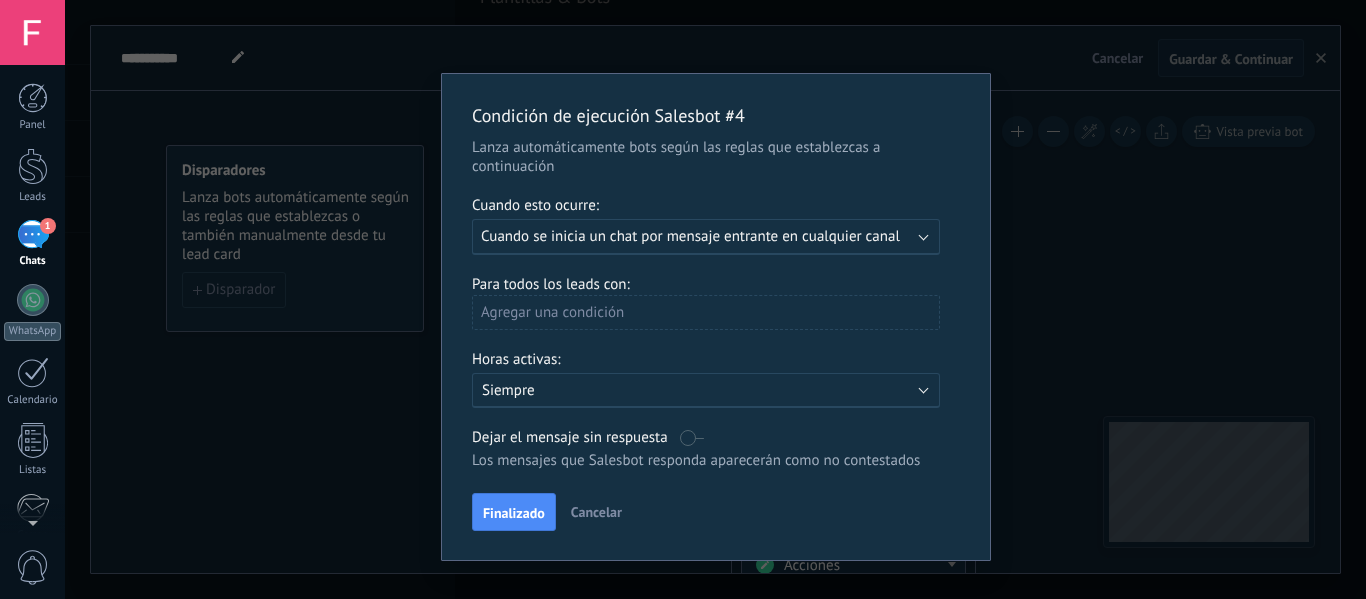 click on "Condición de ejecución Salesbot #4 Lanza automáticamente bots según las reglas que establezcas a continuación Cuando esto ocurre: Ejecutar:  Cuando se inicia un chat por mensaje entrante en cualquier canal Para todos los leads con: Agregar una condición Horas activas: Activo:  Siempre Dejar el mensaje sin respuesta Los mensajes que Salesbot responda aparecerán como no contestados Aplicar a todos los leads en esta etapa Finalizado Cancelar" at bounding box center (715, 299) 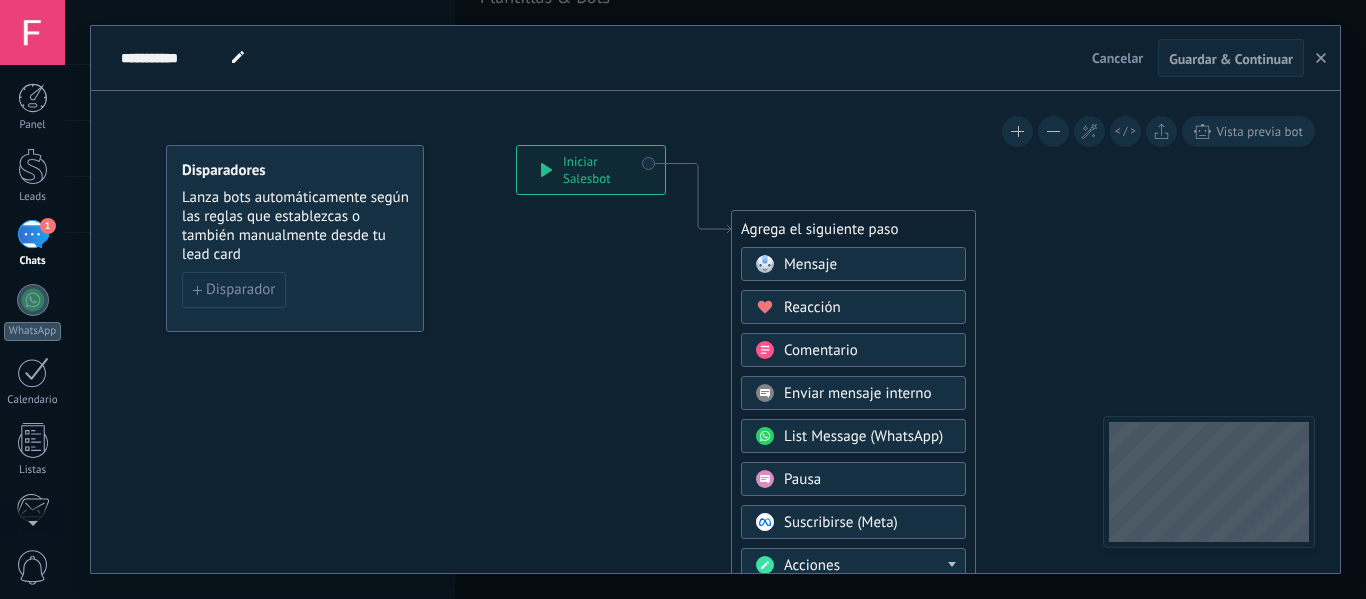 click at bounding box center [764, 264] 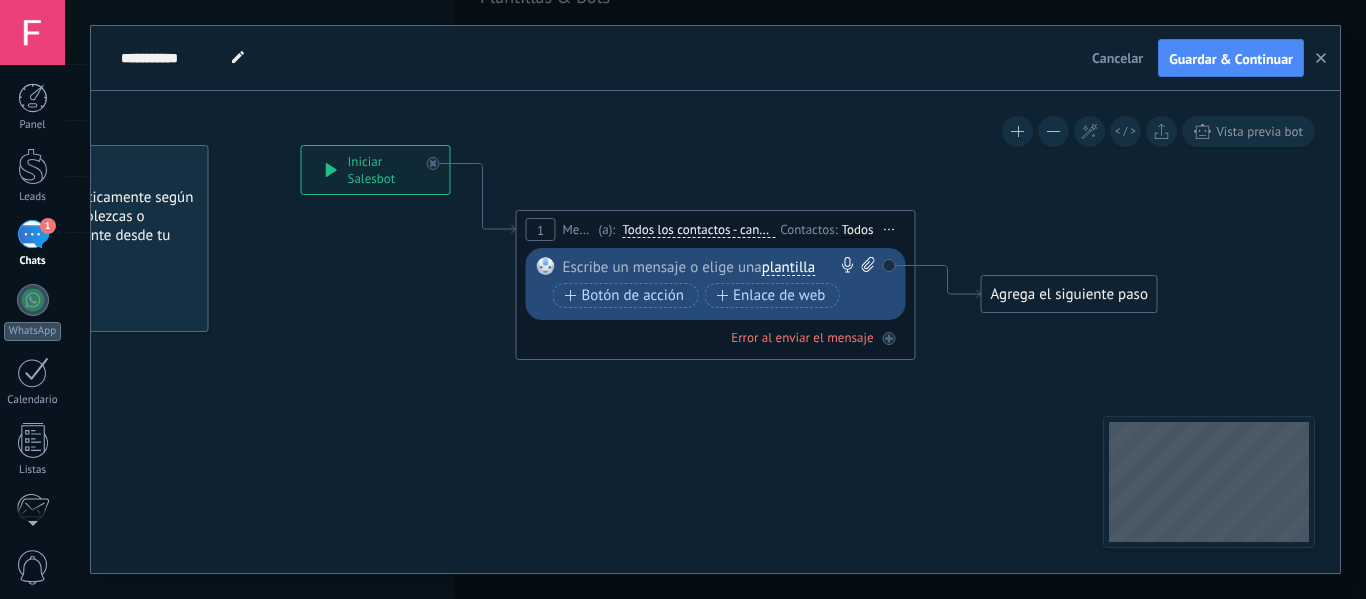 click on "plantilla" at bounding box center [788, 268] 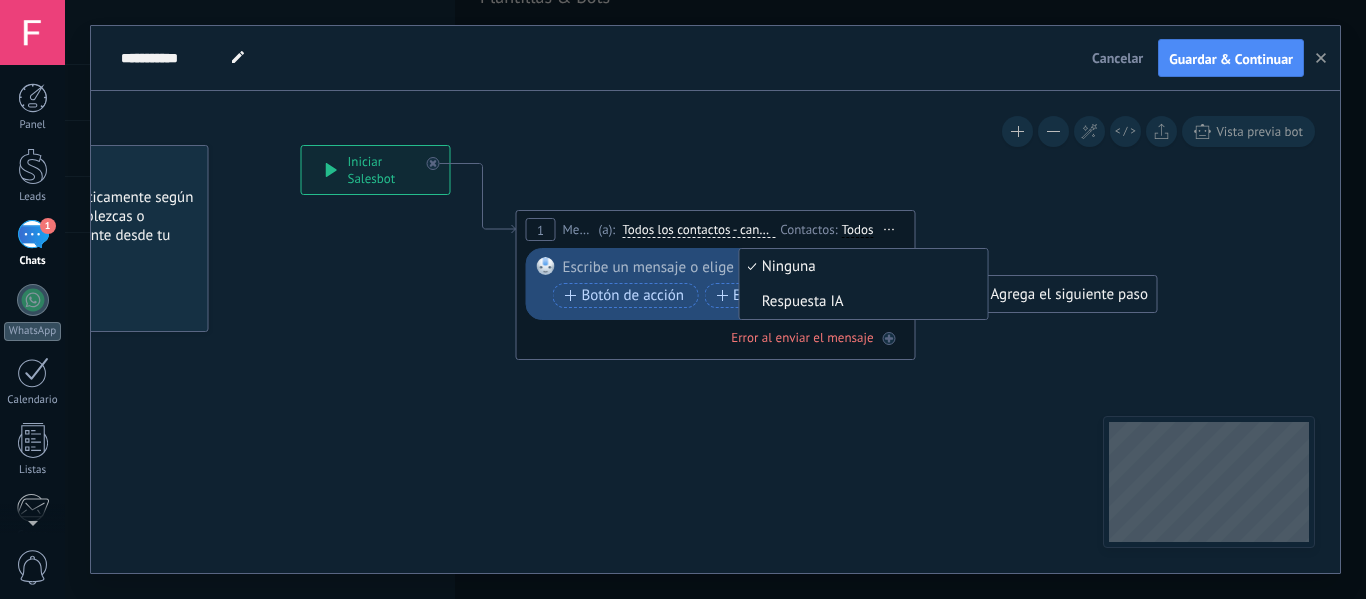click on "Respuesta IA" at bounding box center (861, 302) 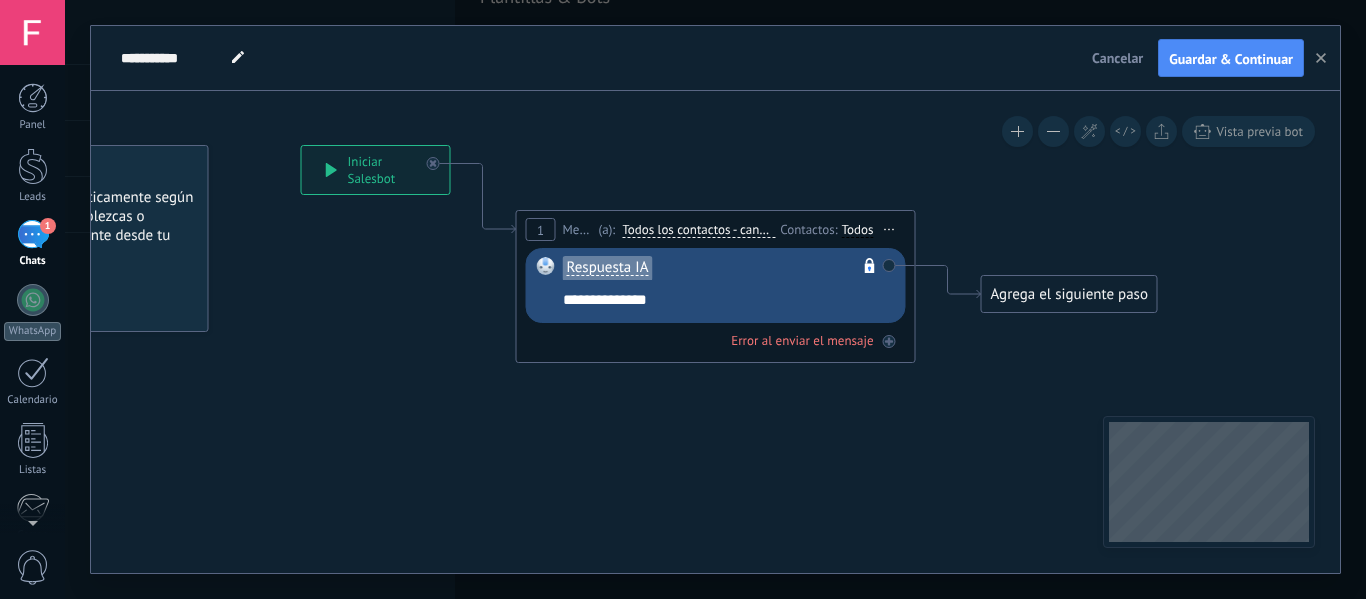 drag, startPoint x: 796, startPoint y: 281, endPoint x: 829, endPoint y: 246, distance: 48.104053 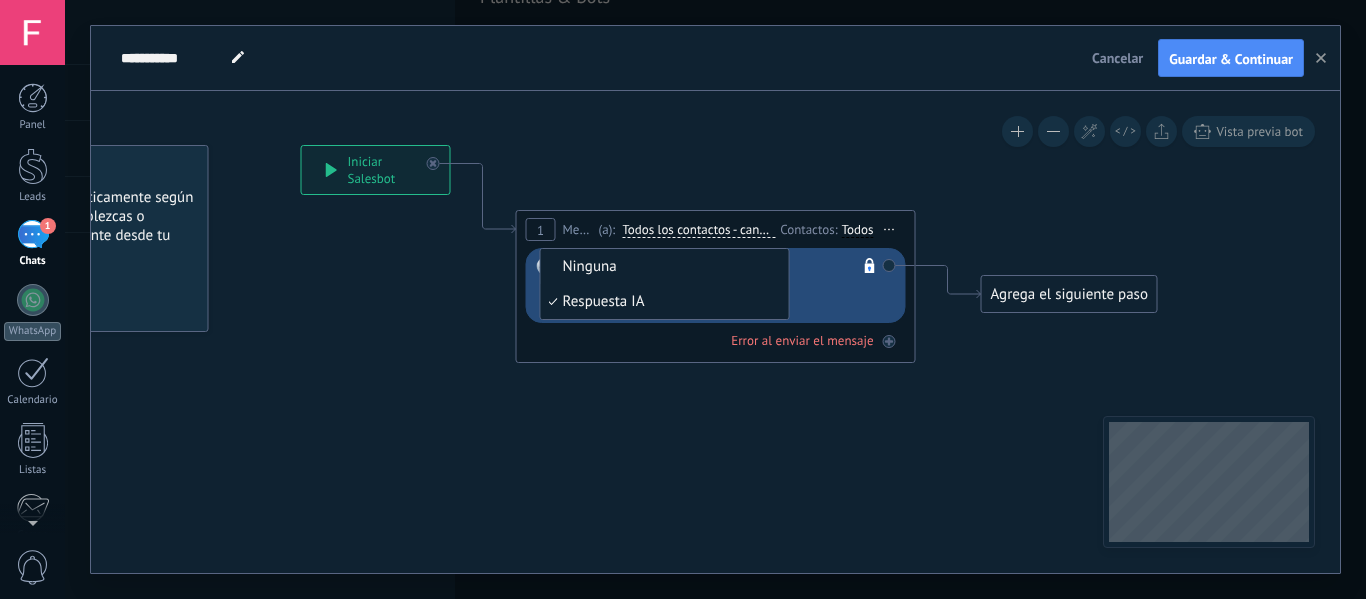 click on "Ninguna" at bounding box center (662, 267) 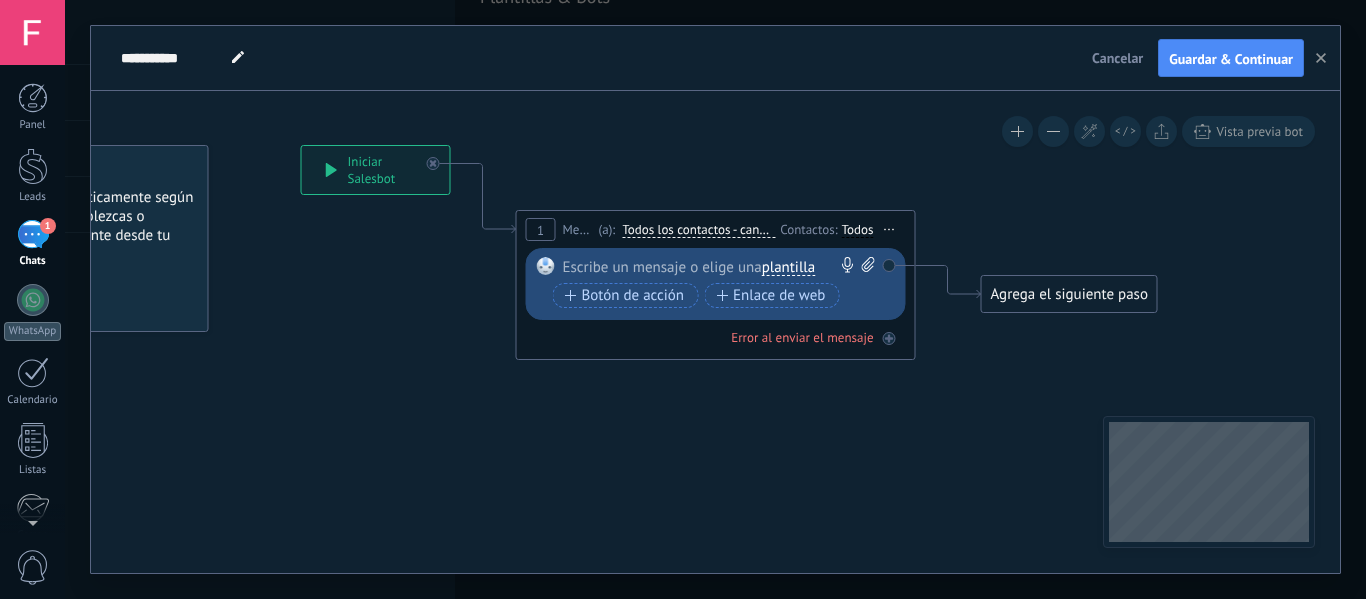 click at bounding box center [711, 267] 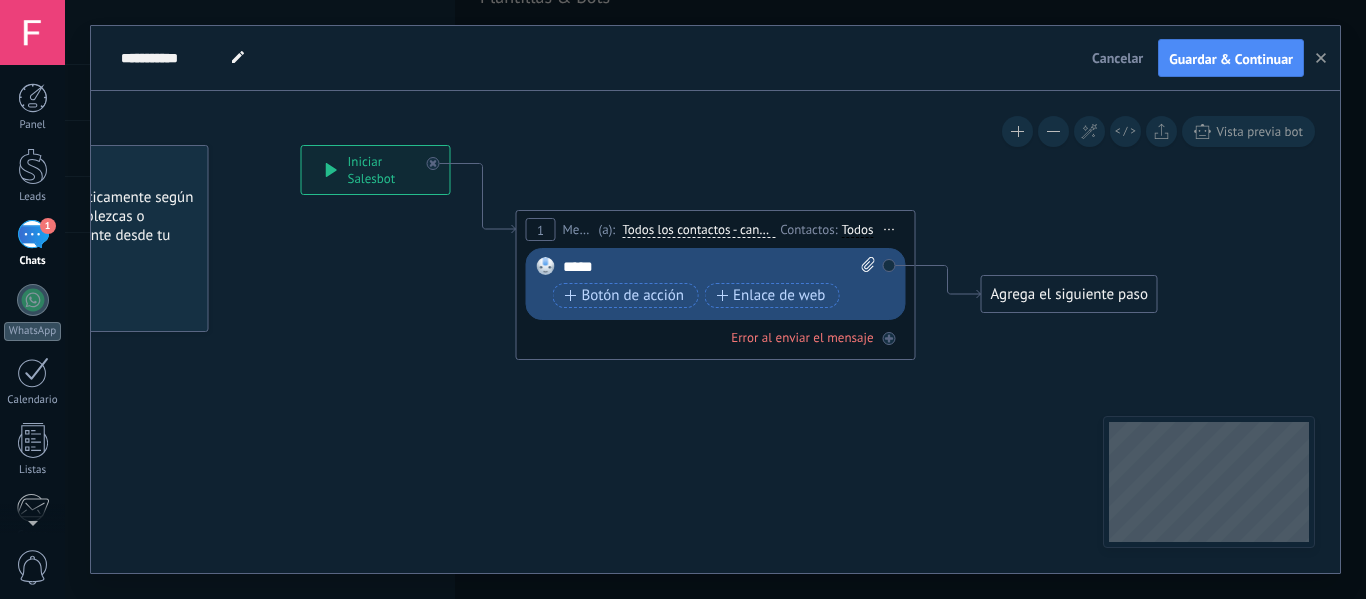 click on "Guardar & Continuar" at bounding box center [1231, 58] 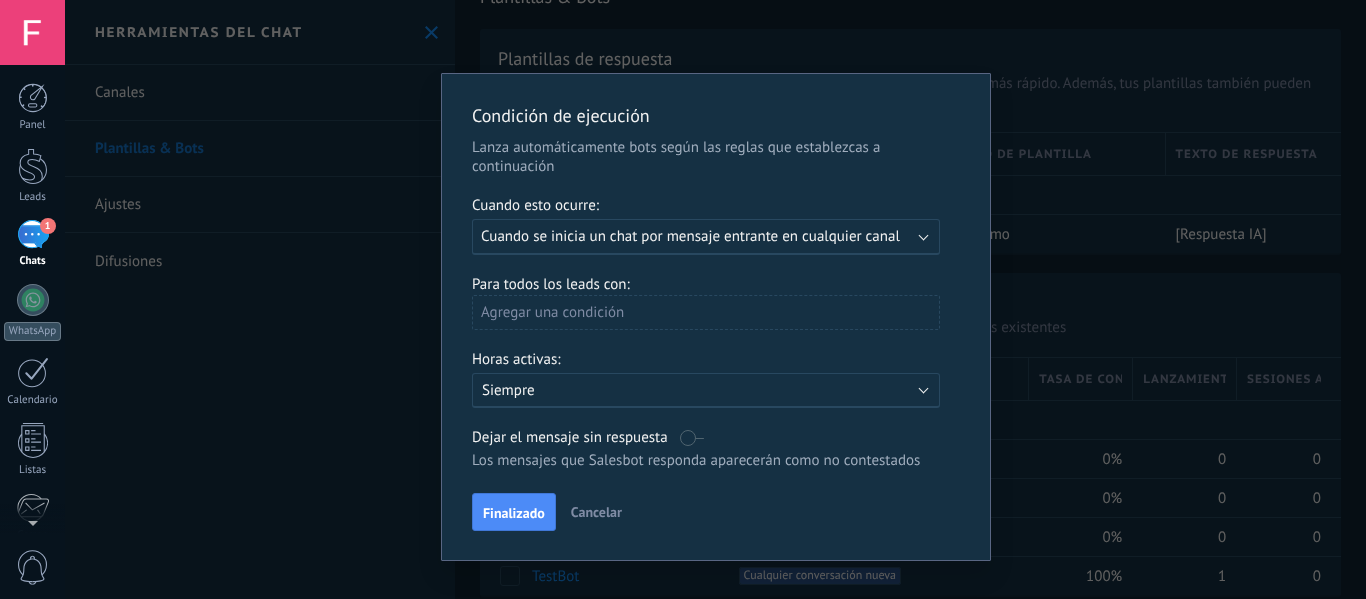 click on "Finalizado" at bounding box center (514, 513) 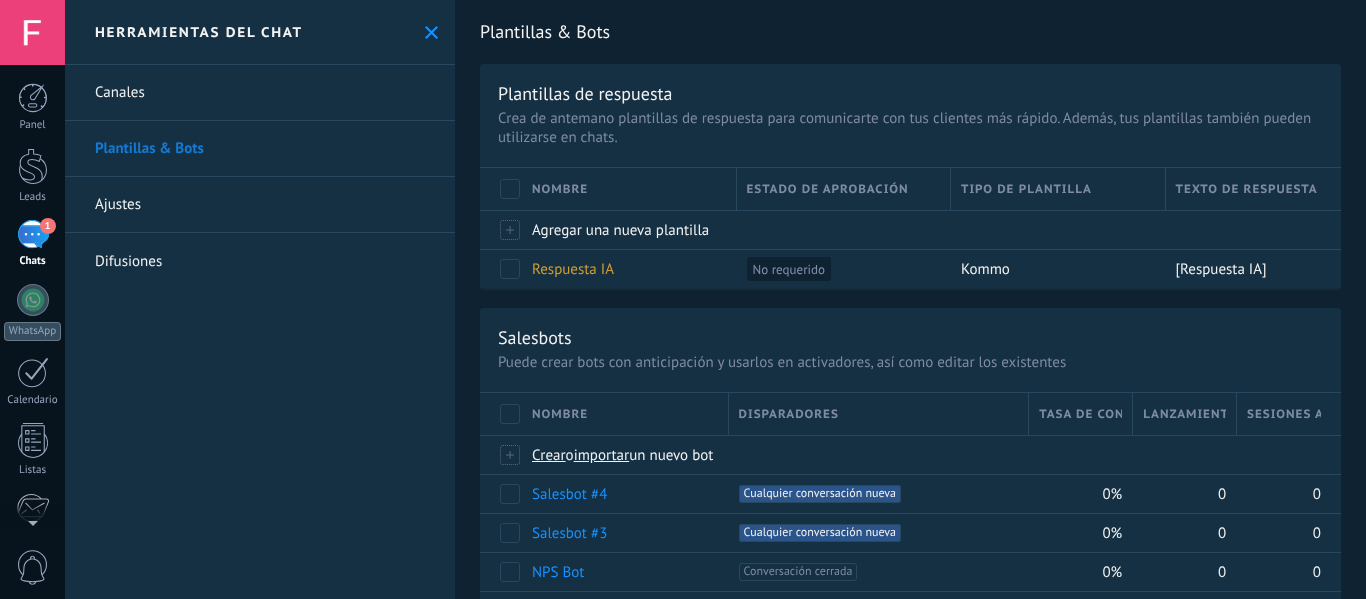 scroll, scrollTop: 74, scrollLeft: 0, axis: vertical 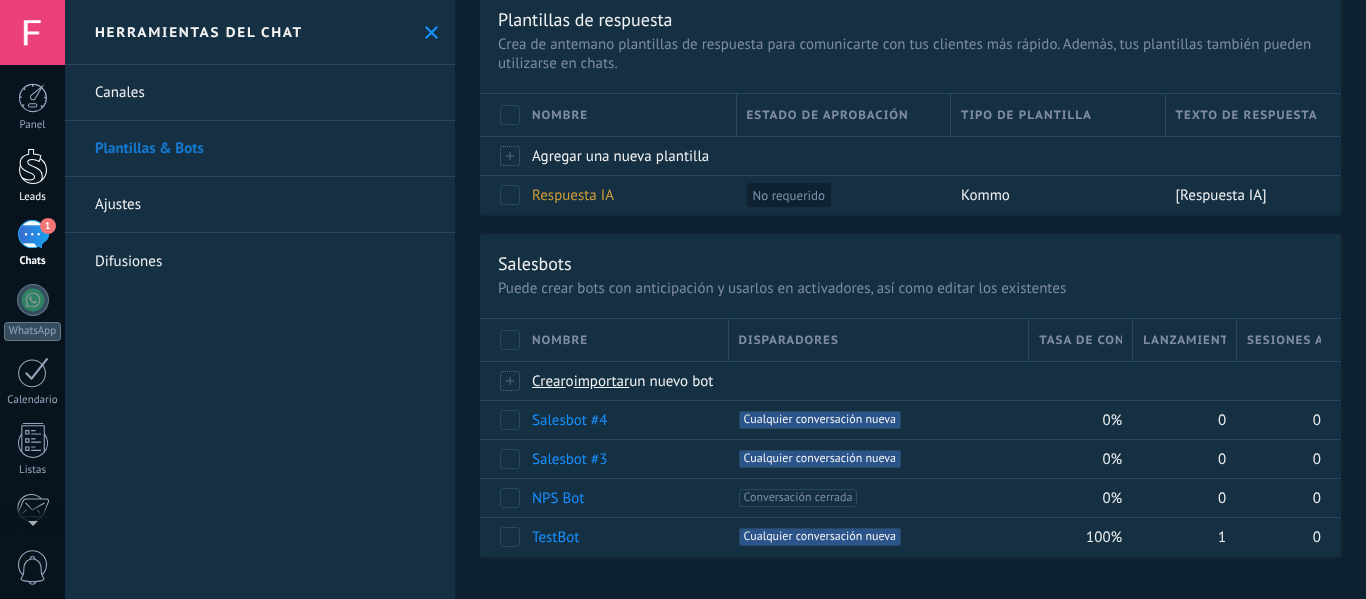click at bounding box center [33, 166] 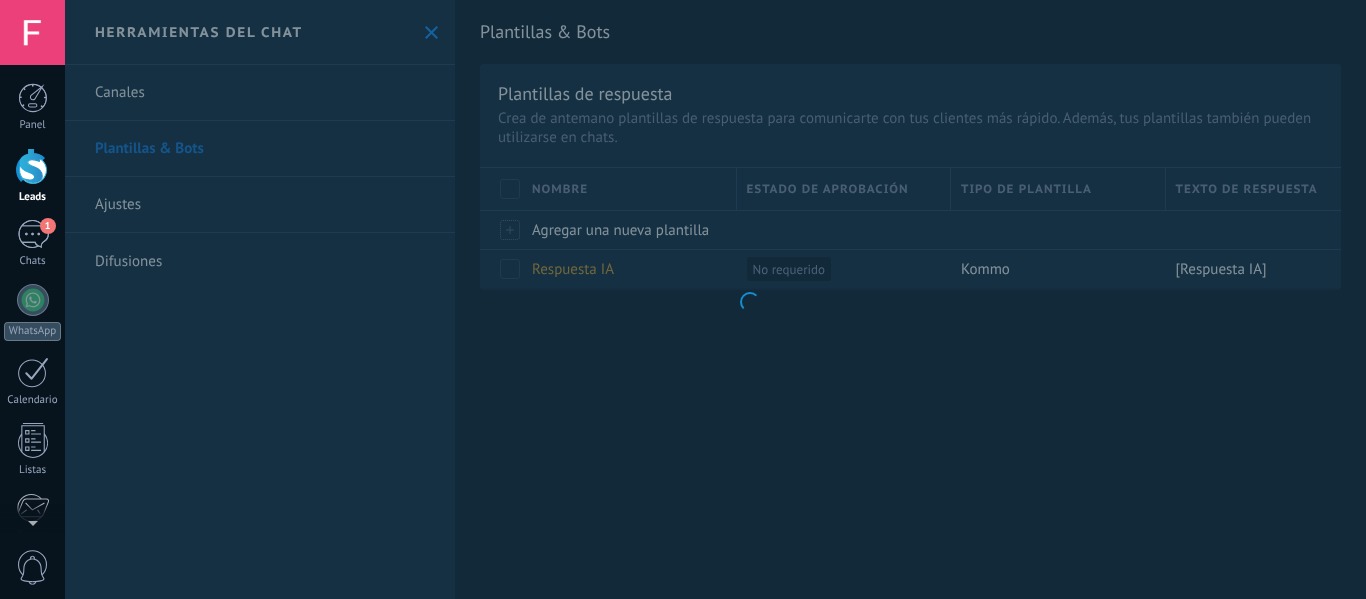 scroll, scrollTop: 0, scrollLeft: 0, axis: both 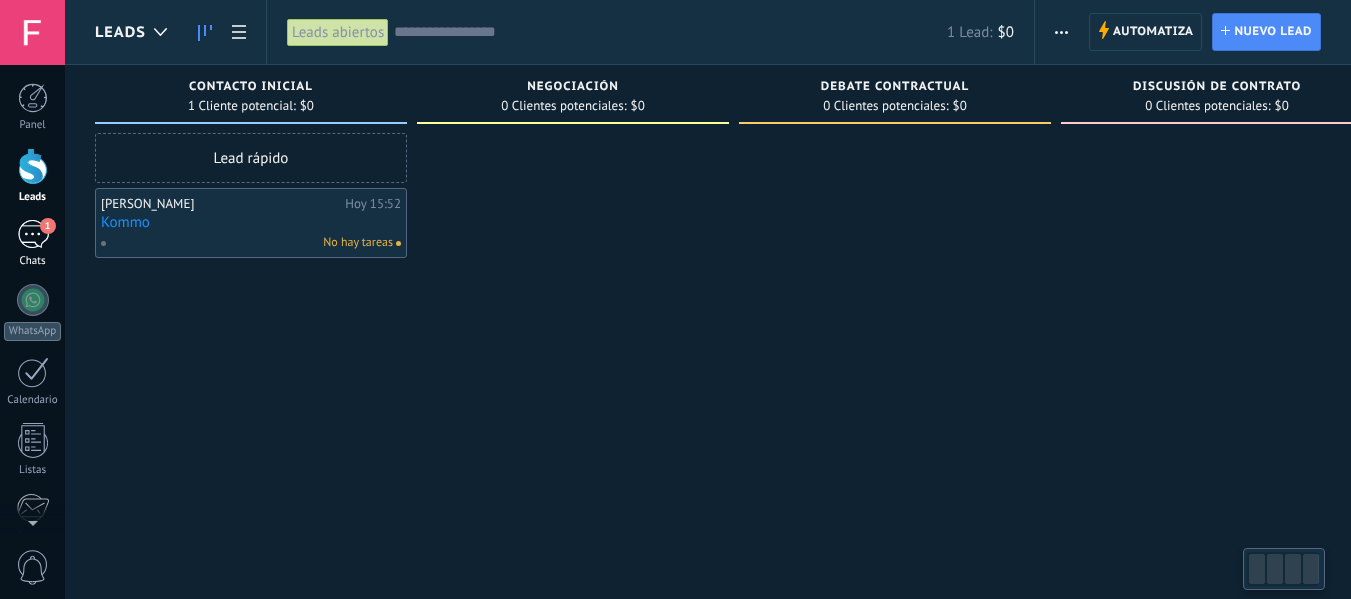 click on "1" at bounding box center [33, 234] 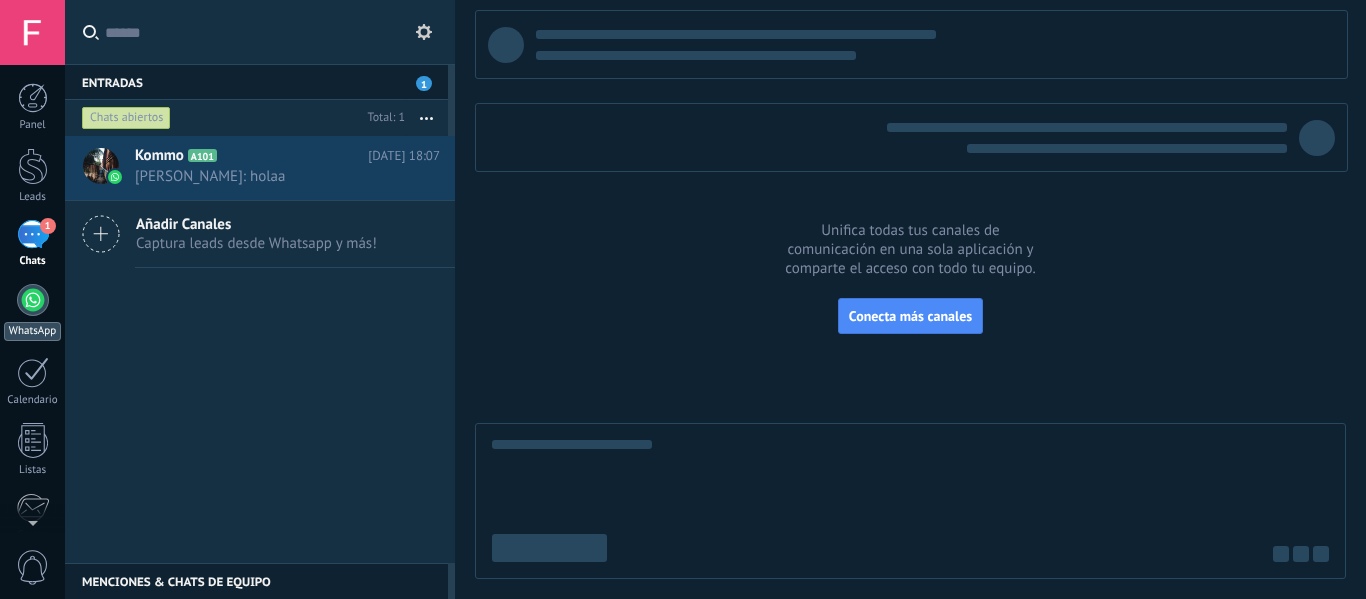 click at bounding box center (33, 300) 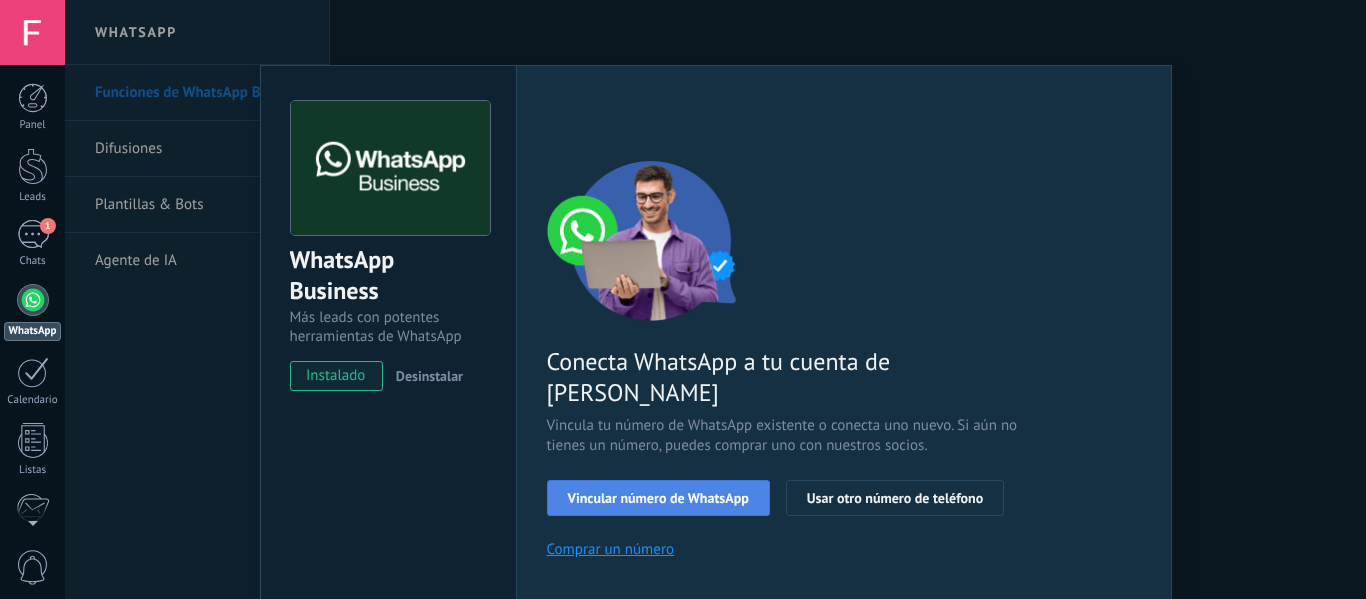 click on "Vincular número de WhatsApp" at bounding box center (658, 498) 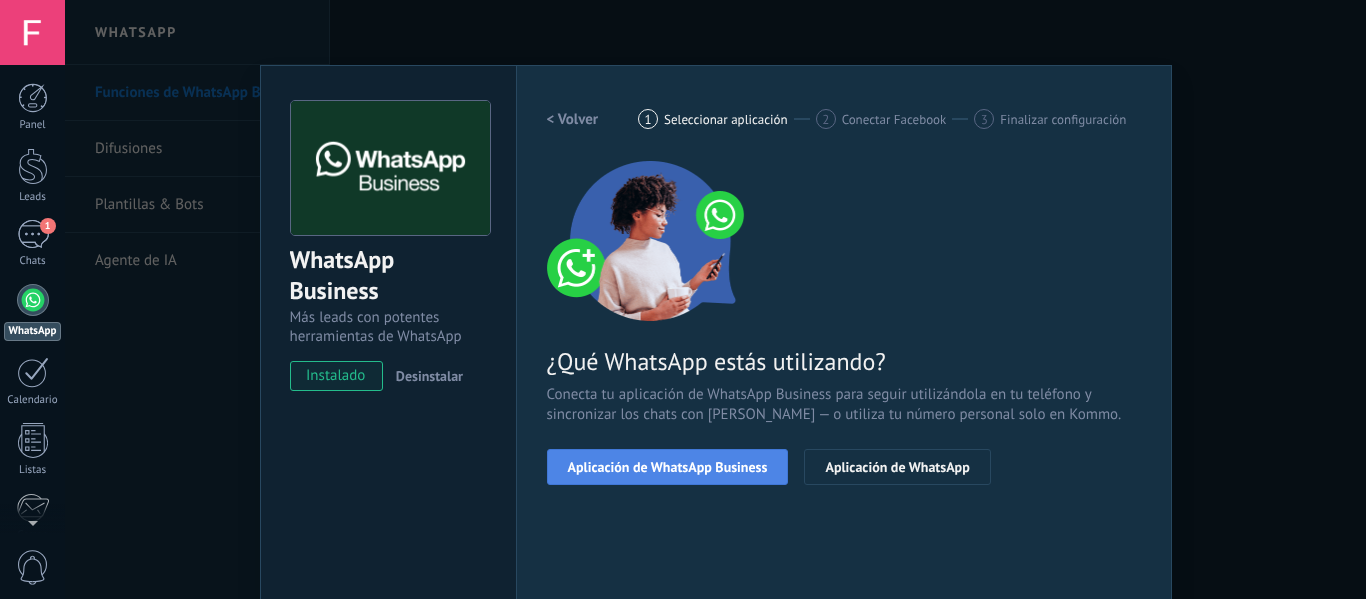 click on "Aplicación de WhatsApp Business" at bounding box center [668, 467] 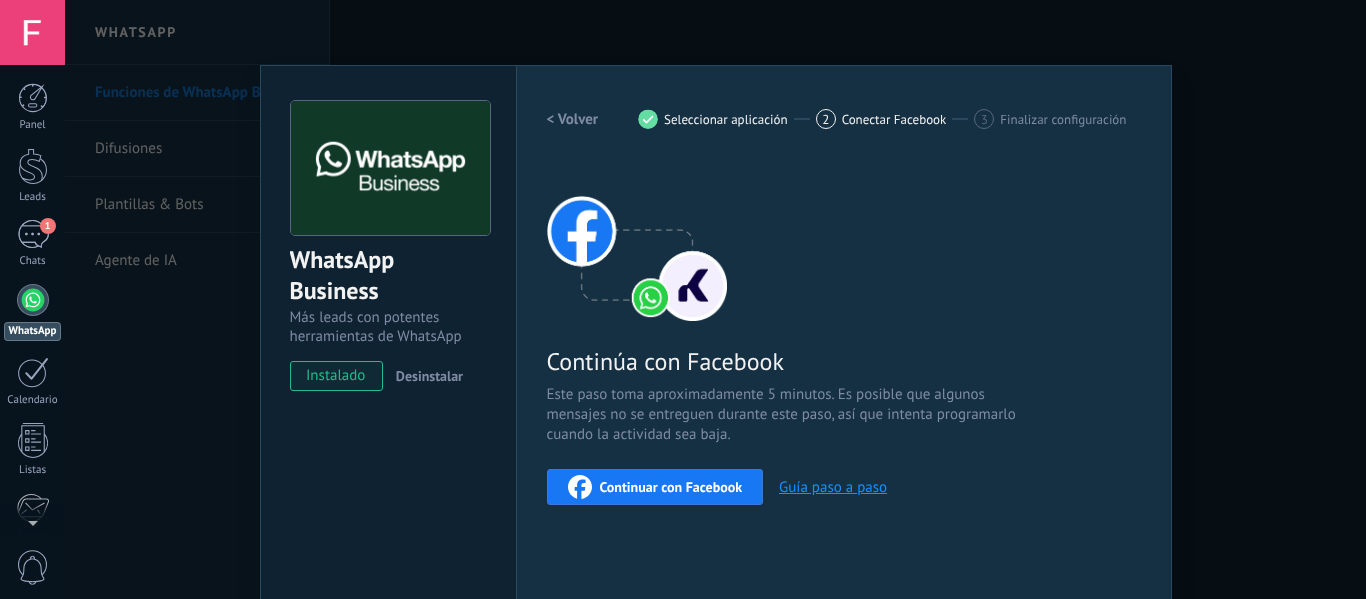 click on "Continuar con Facebook" at bounding box center (671, 487) 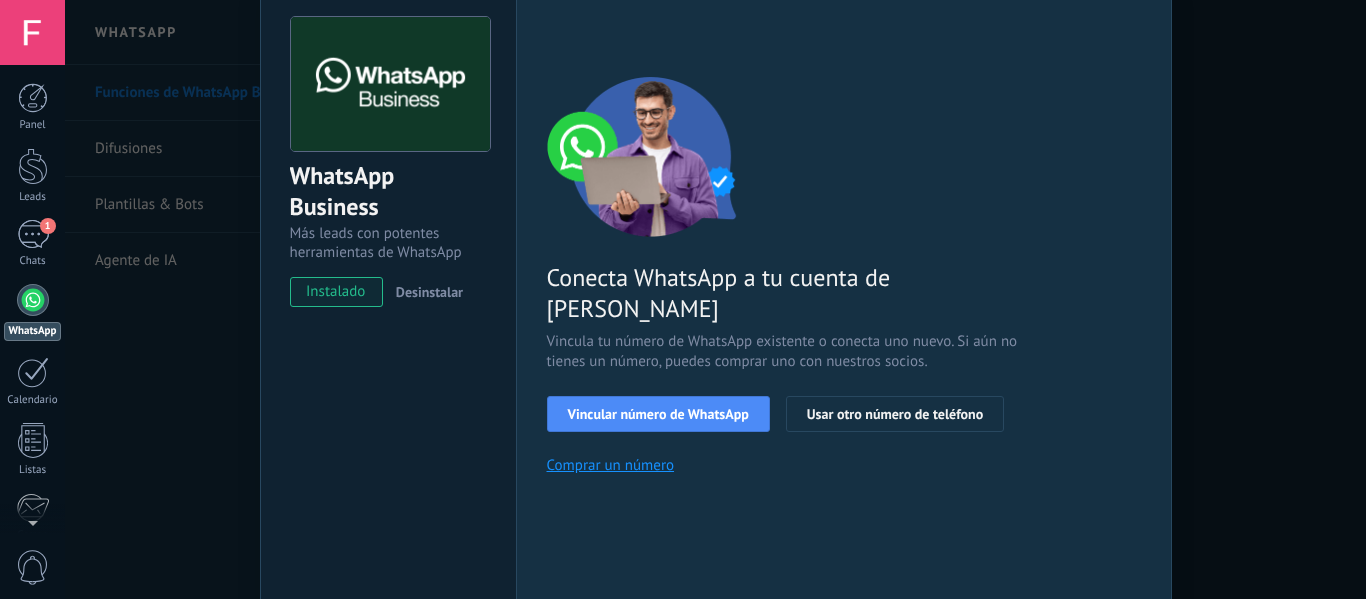 scroll, scrollTop: 200, scrollLeft: 0, axis: vertical 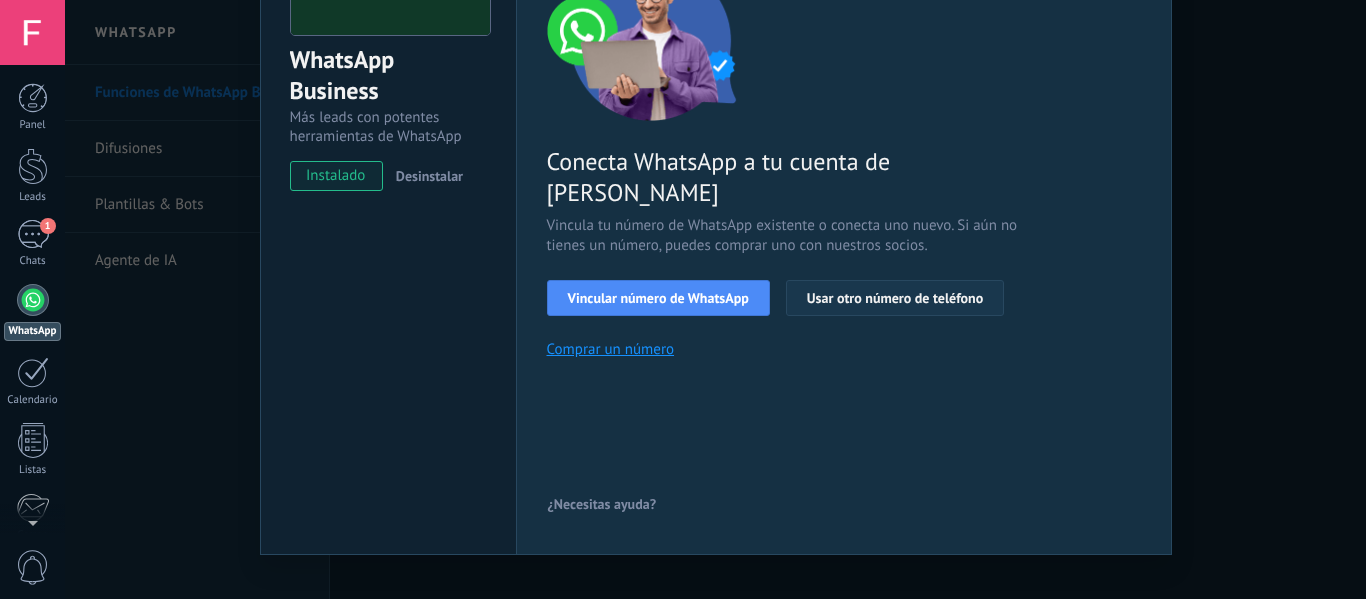 click on "Usar otro número de teléfono" at bounding box center [895, 298] 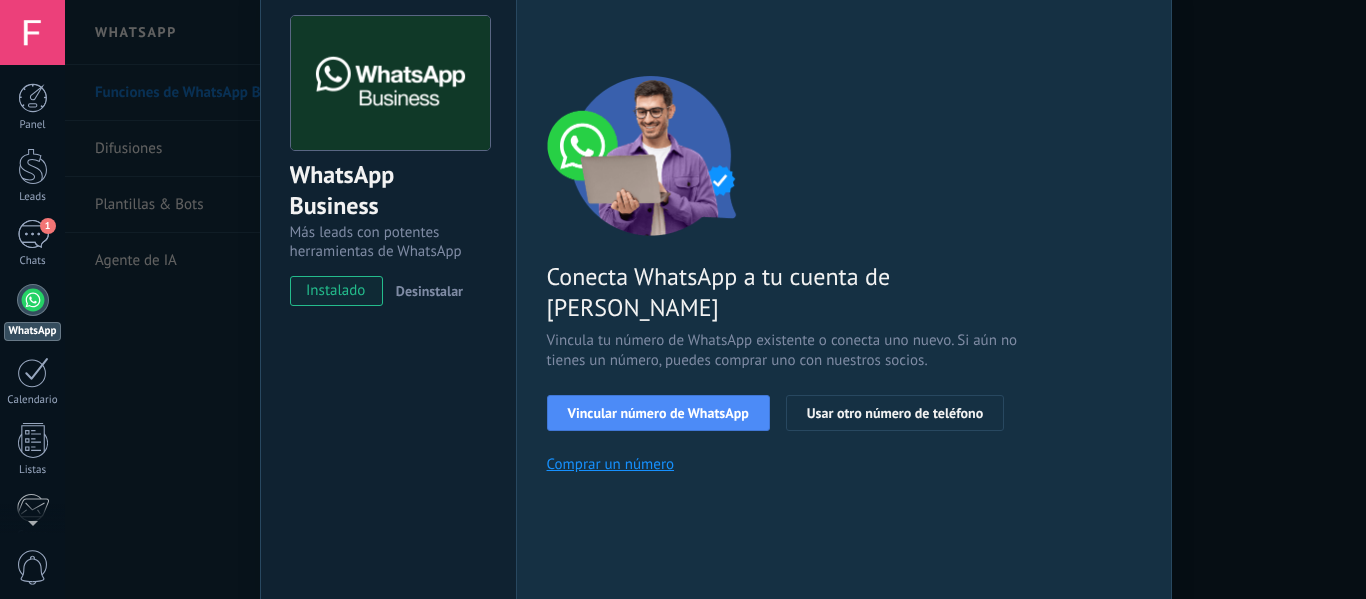 scroll, scrollTop: 0, scrollLeft: 0, axis: both 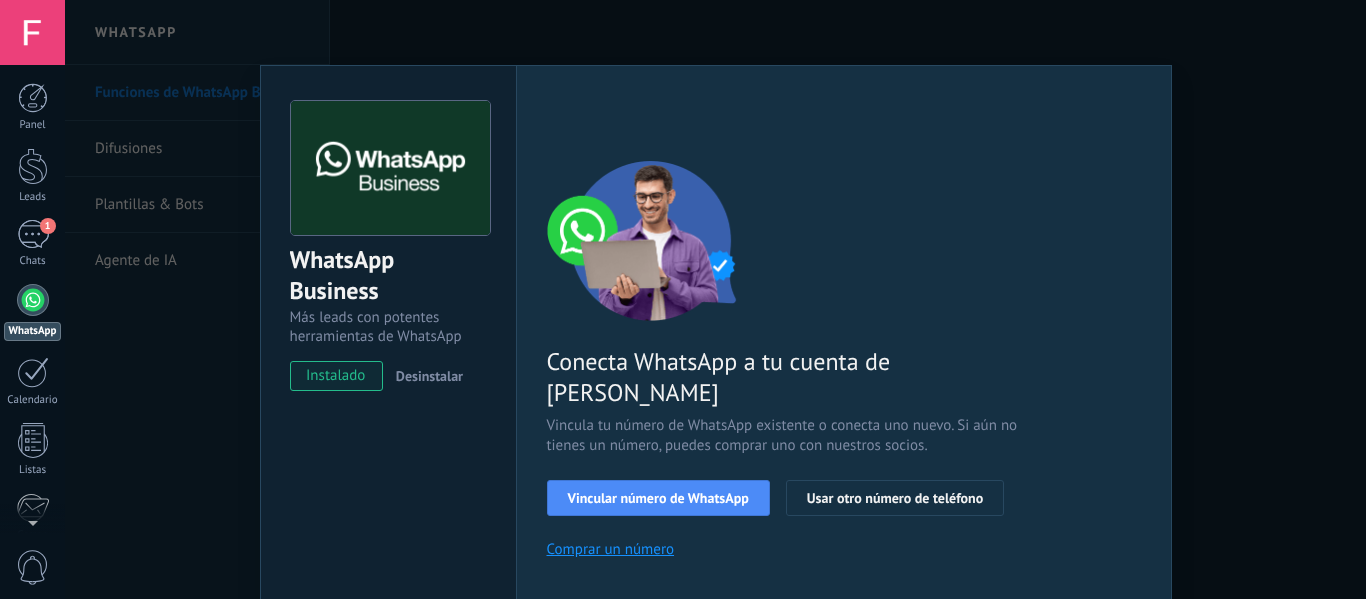 click on "WhatsApp Business Más leads con potentes herramientas de WhatsApp instalado Desinstalar Configuraciones Autorizaciones Esta pestaña registra a los usuarios que han concedido acceso a las integración a esta cuenta. Si deseas remover la posibilidad que un usuario pueda enviar solicitudes a la cuenta en nombre de esta integración, puedes revocar el acceso. Si el acceso a todos los usuarios es revocado, la integración dejará de funcionar. Esta aplicacion está instalada, pero nadie le ha dado acceso aun. WhatsApp Cloud API más _:  Guardar < Volver 1 Seleccionar aplicación 2 Conectar Facebook  3 Finalizar configuración Conecta WhatsApp a tu cuenta de Kommo Vincula tu número de WhatsApp existente o conecta uno nuevo. Si aún no tienes un número, puedes comprar uno con nuestros socios. Vincular número de WhatsApp Usar otro número de teléfono Comprar un número ¿Necesitas ayuda?" at bounding box center (715, 299) 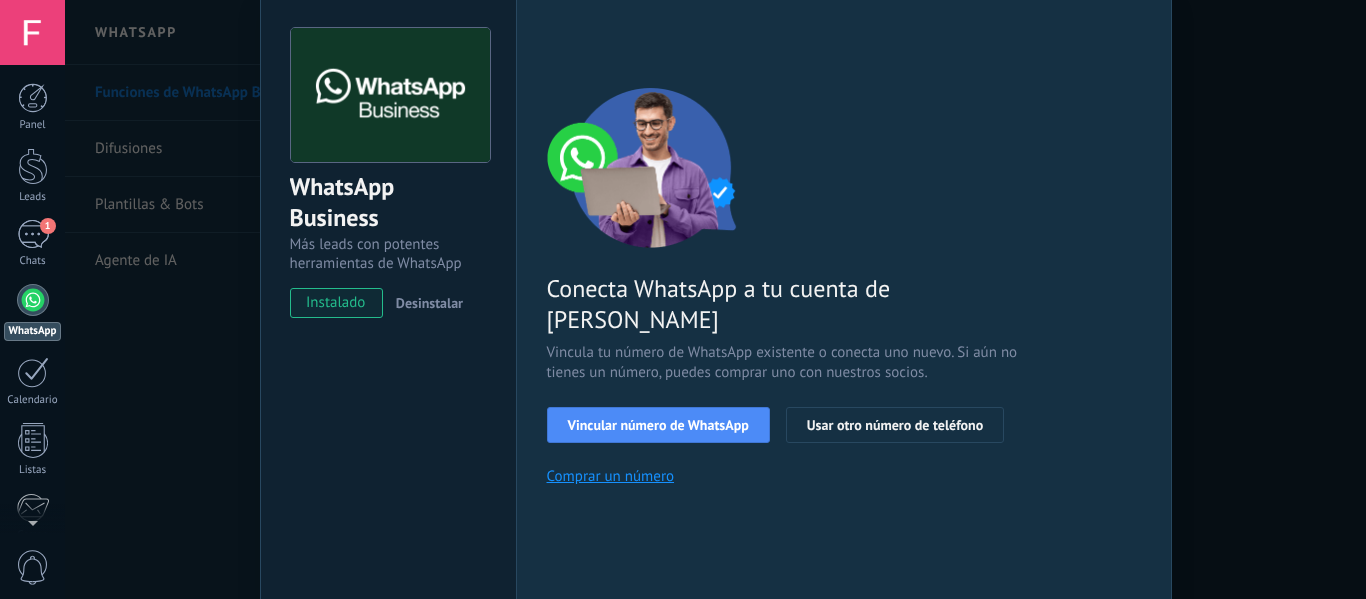 scroll, scrollTop: 31, scrollLeft: 0, axis: vertical 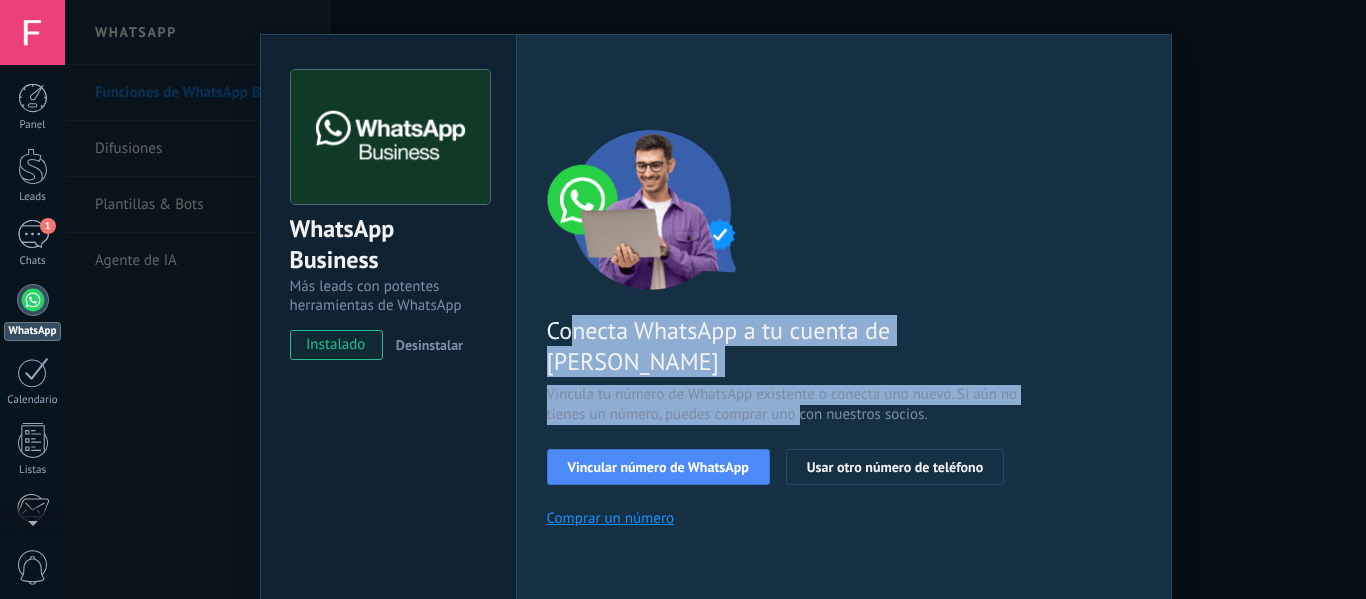 drag, startPoint x: 570, startPoint y: 340, endPoint x: 820, endPoint y: 372, distance: 252.03967 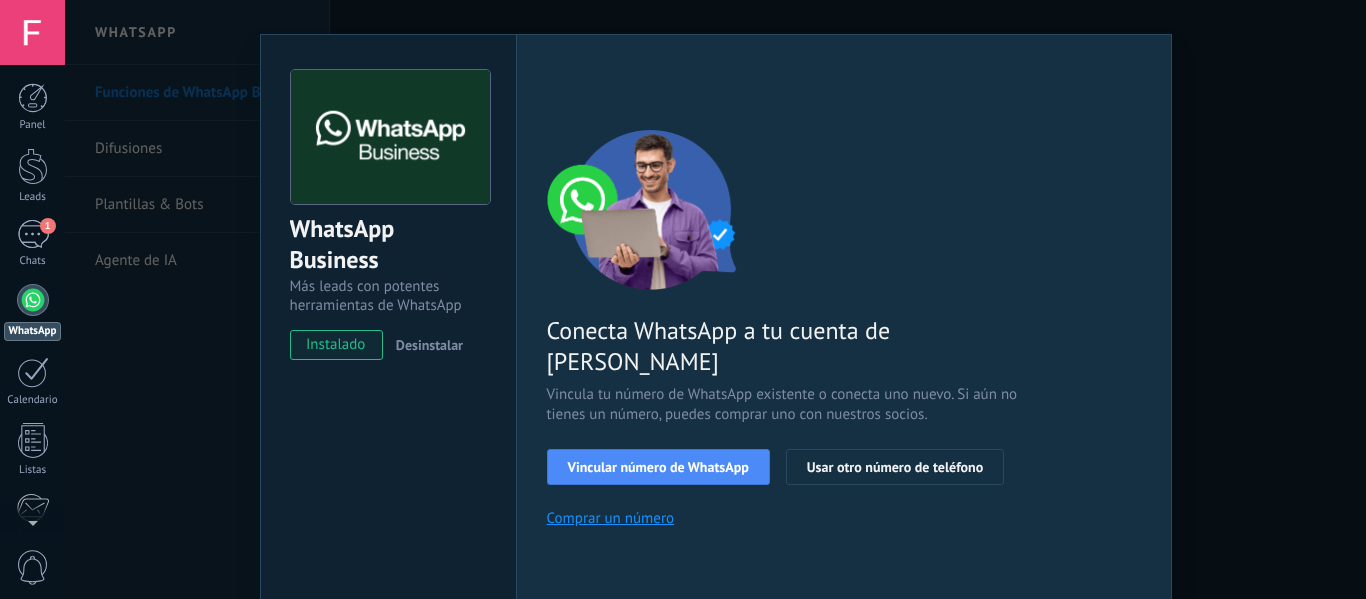 click on "Panel
Leads
1
Chats
WhatsApp
Clientes" at bounding box center [32, 425] 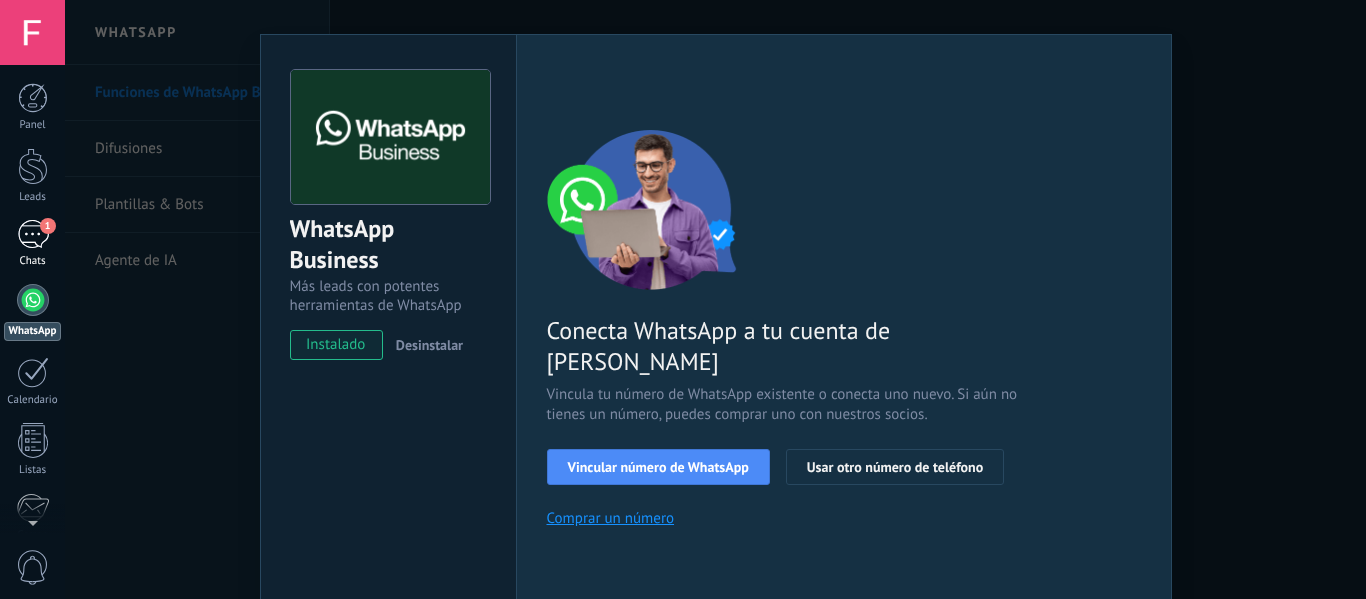click on "1" at bounding box center [33, 234] 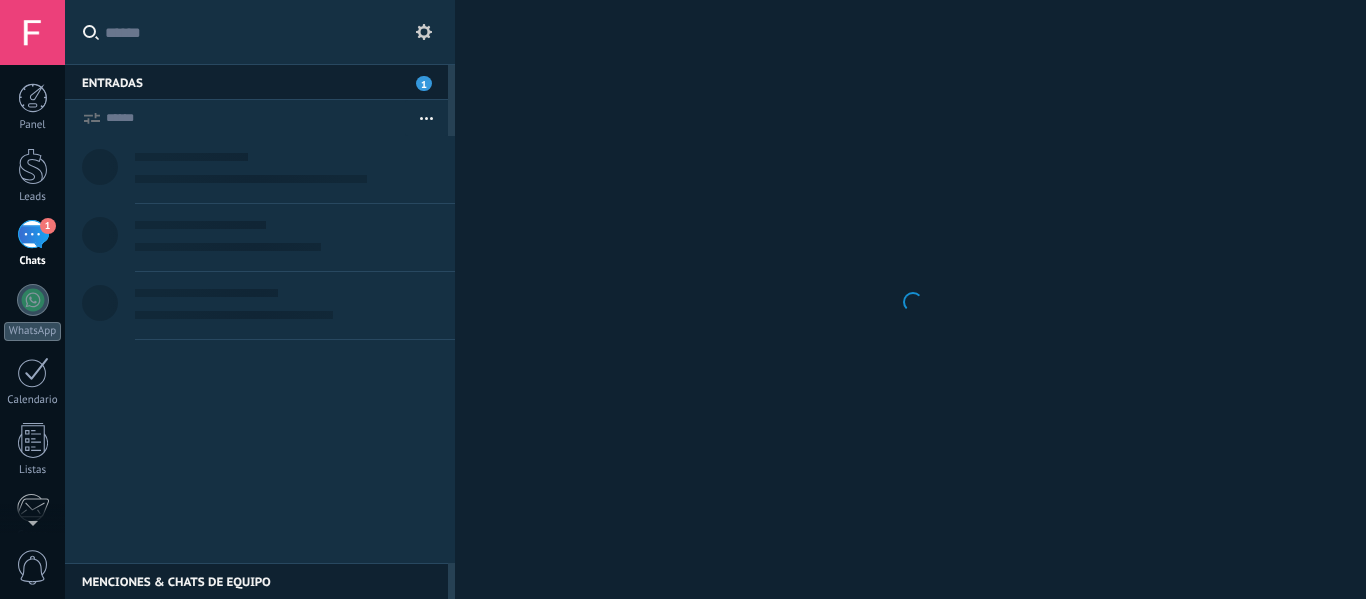 scroll, scrollTop: 0, scrollLeft: 0, axis: both 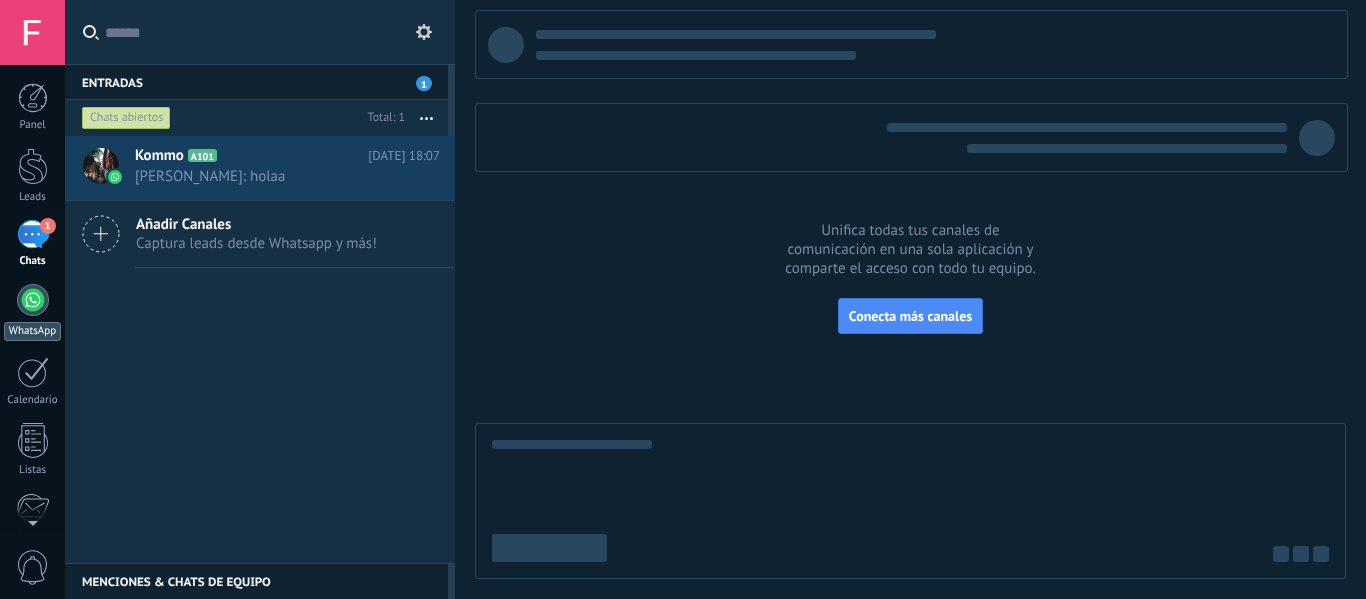 click at bounding box center [33, 300] 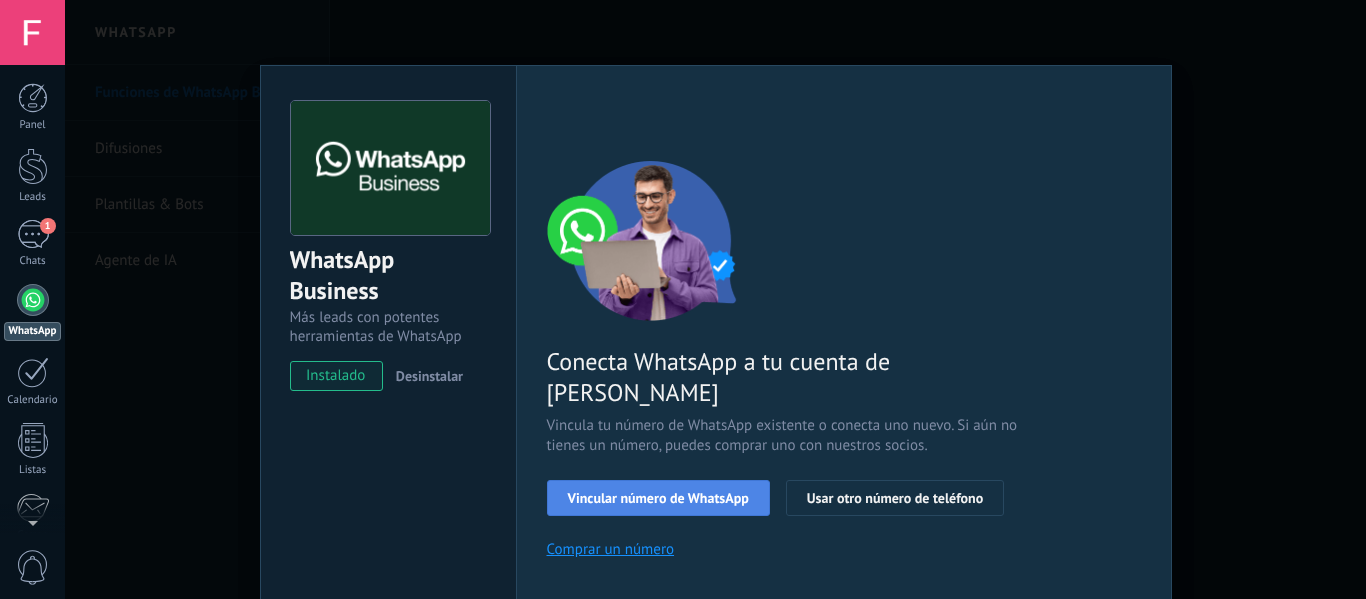 click on "Vincular número de WhatsApp" at bounding box center [658, 498] 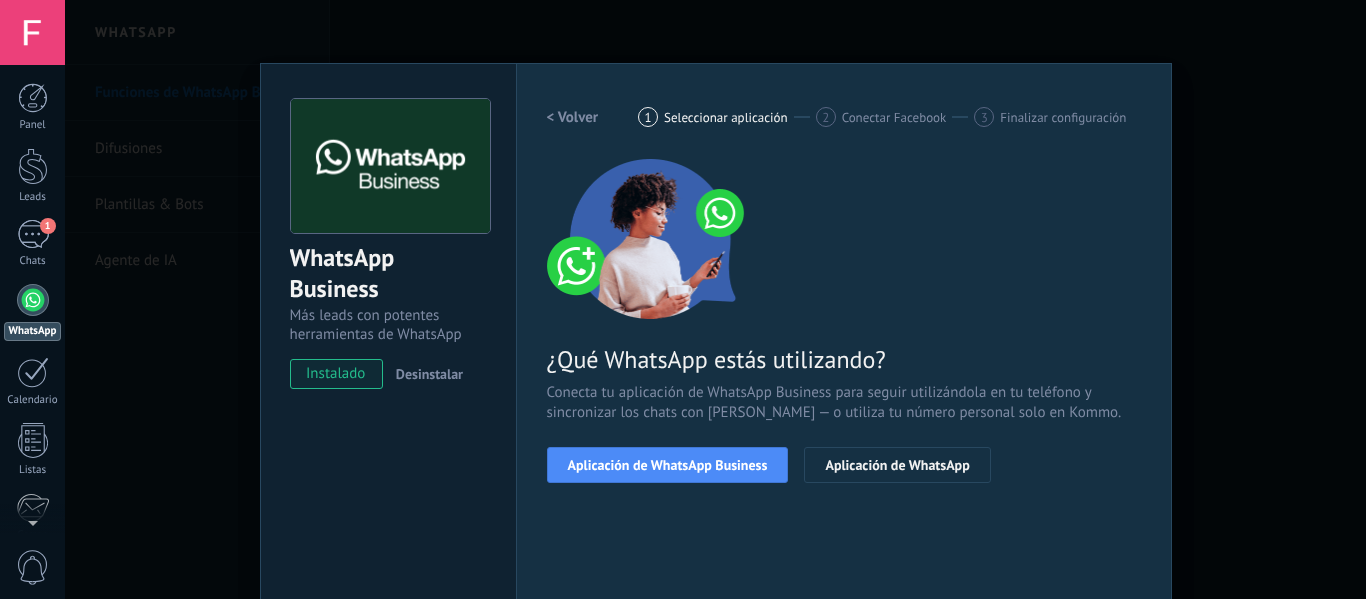 scroll, scrollTop: 0, scrollLeft: 0, axis: both 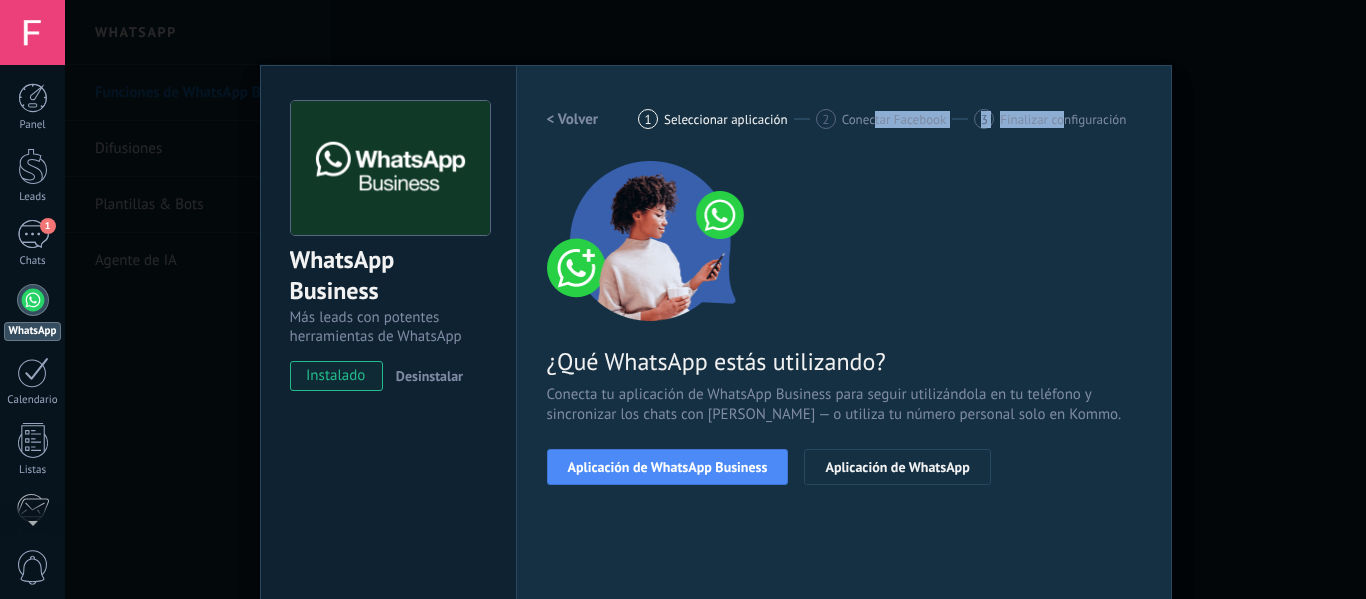 drag, startPoint x: 872, startPoint y: 114, endPoint x: 1061, endPoint y: 113, distance: 189.00264 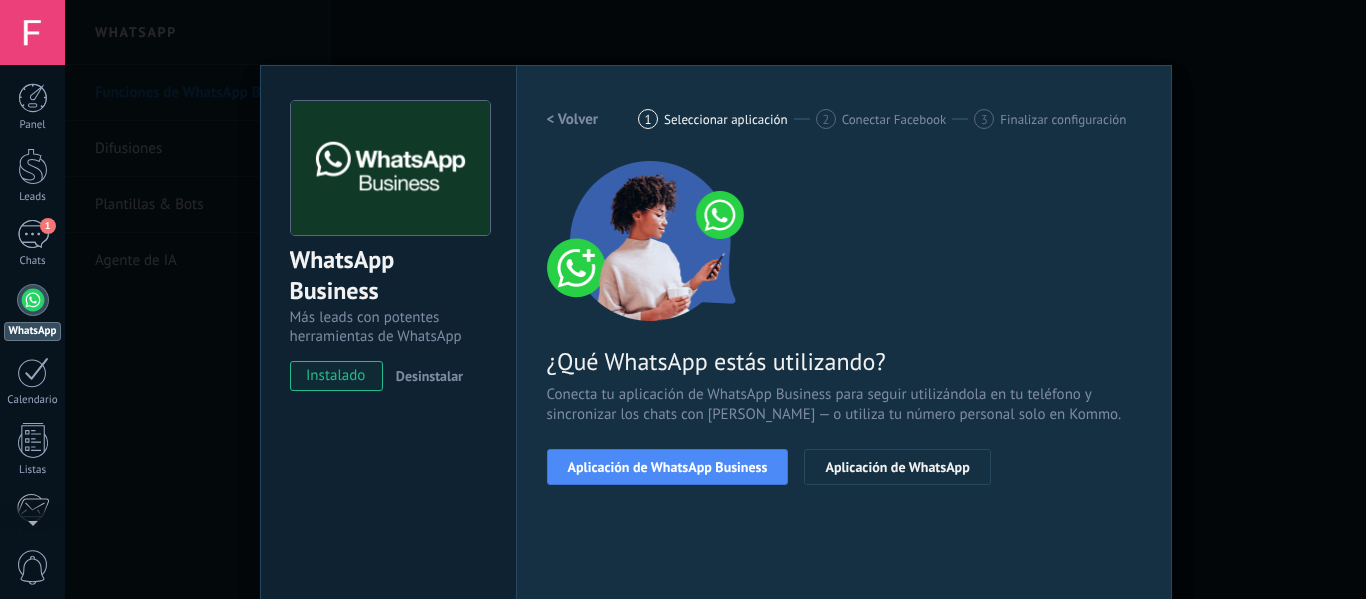 drag, startPoint x: 995, startPoint y: 164, endPoint x: 982, endPoint y: 224, distance: 61.39218 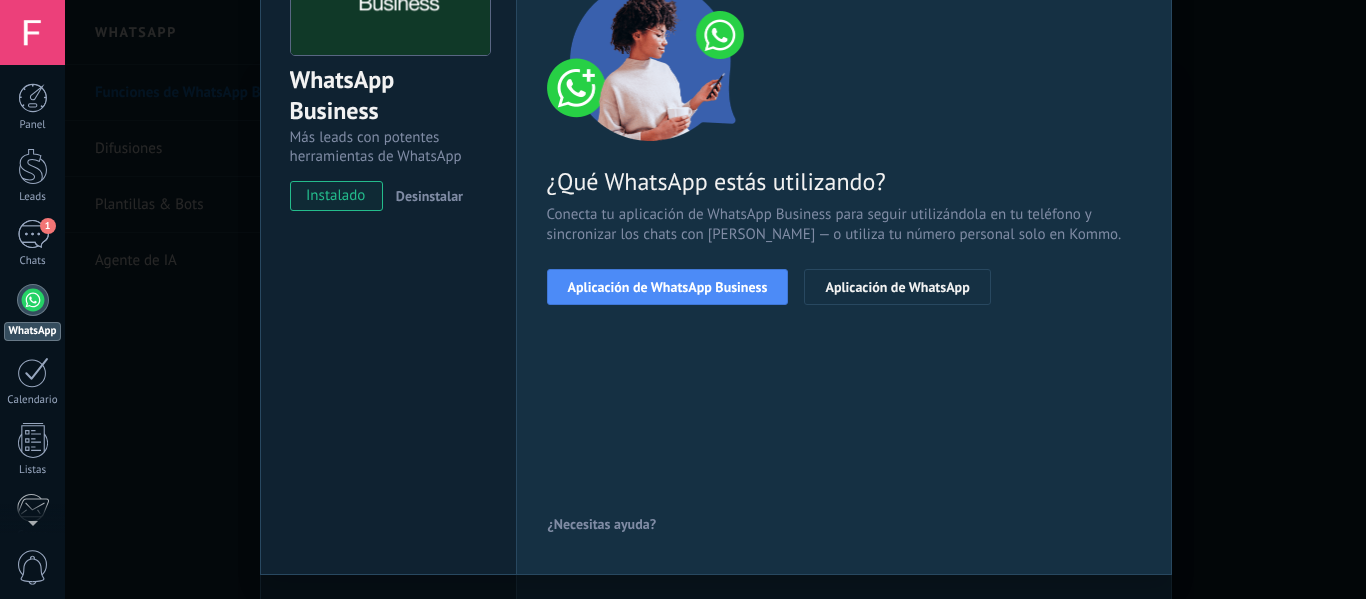scroll, scrollTop: 131, scrollLeft: 0, axis: vertical 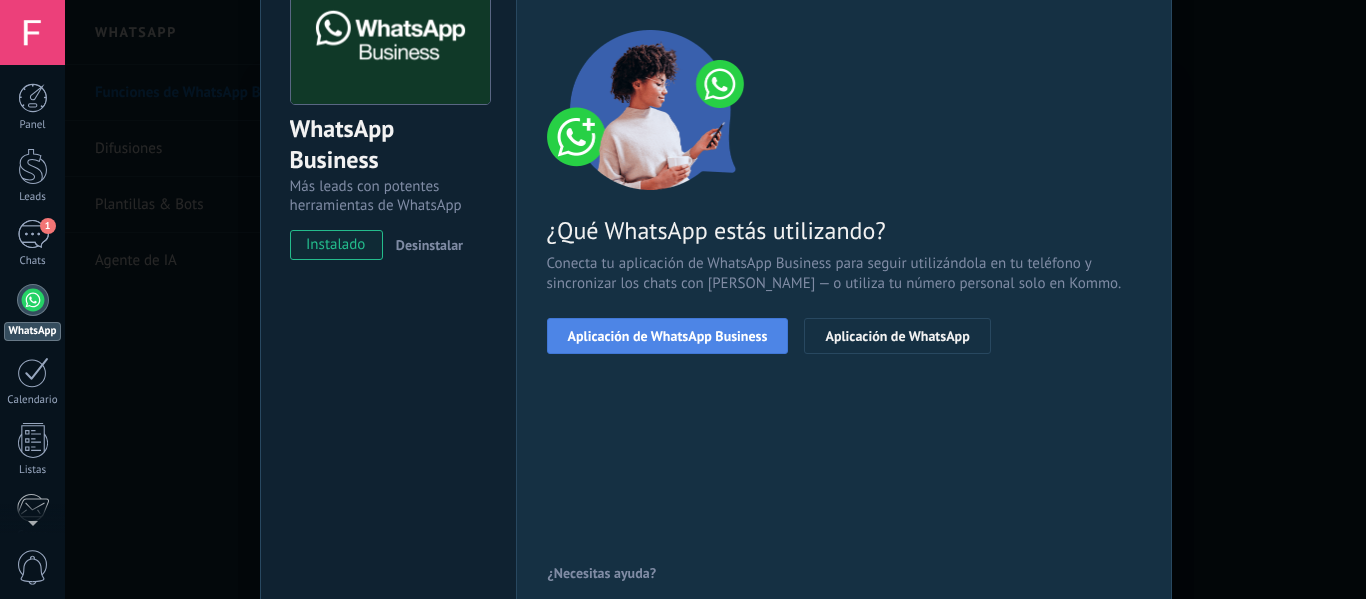 click on "Aplicación de WhatsApp Business" at bounding box center [668, 336] 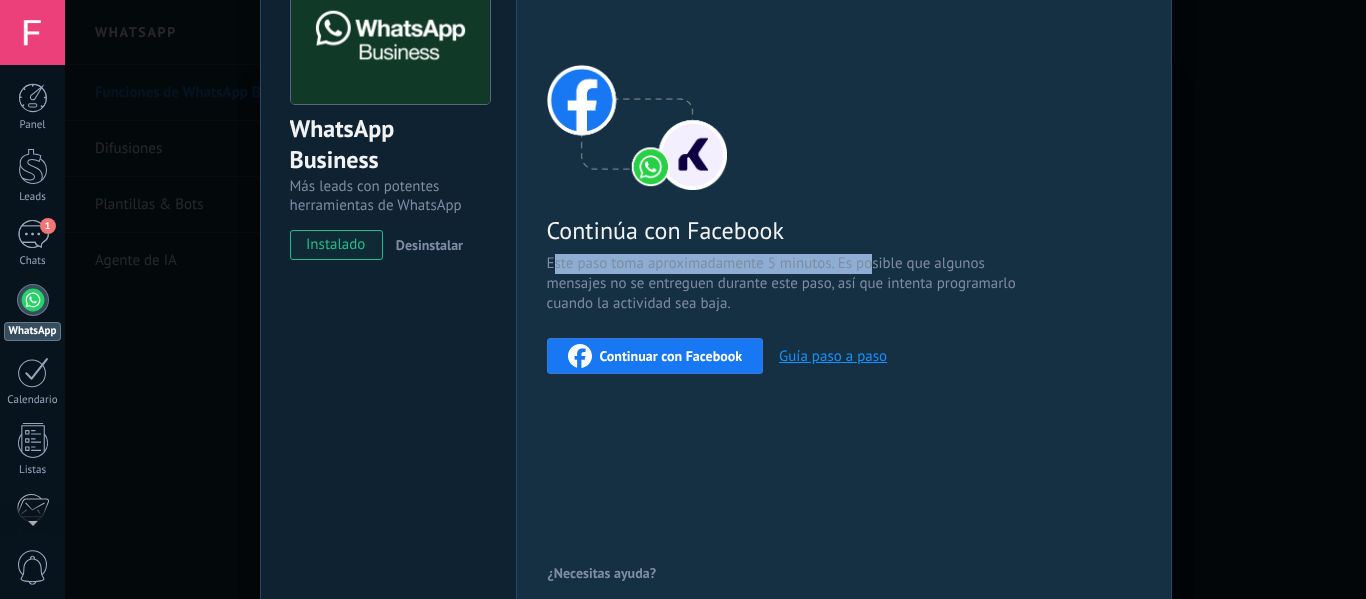 drag, startPoint x: 551, startPoint y: 265, endPoint x: 870, endPoint y: 263, distance: 319.00626 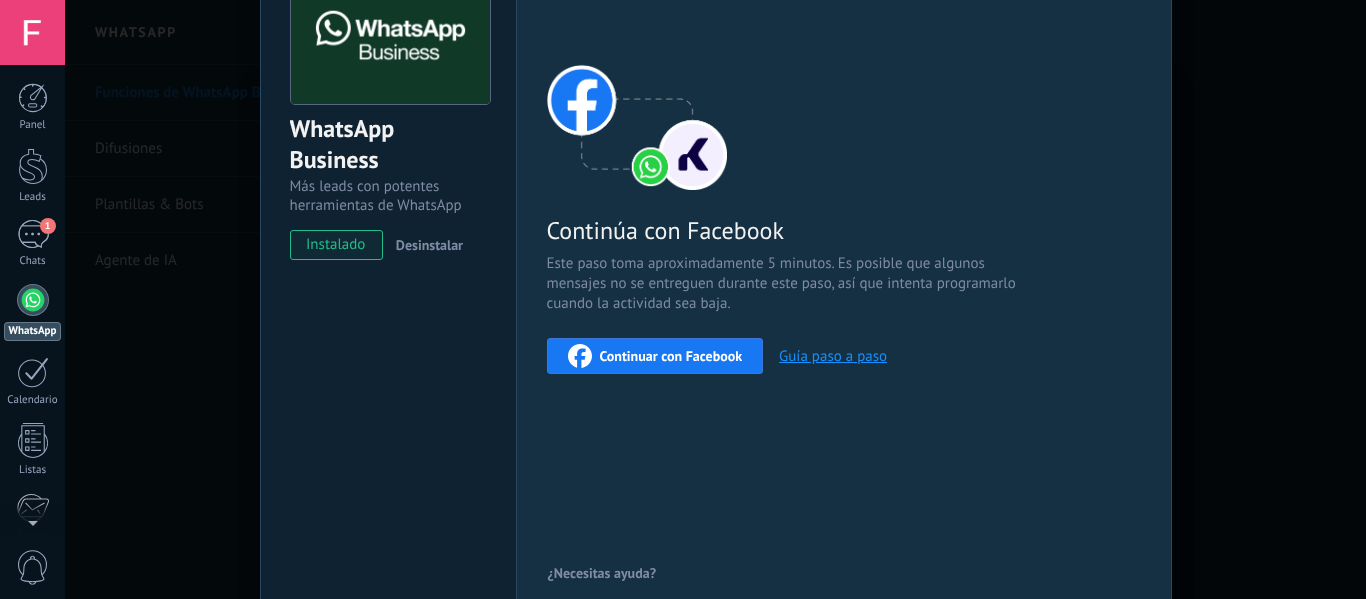 click on "Este paso toma aproximadamente 5 minutos. Es posible que algunos mensajes no se entreguen durante este paso, así que intenta programarlo cuando la actividad sea baja." at bounding box center (785, 284) 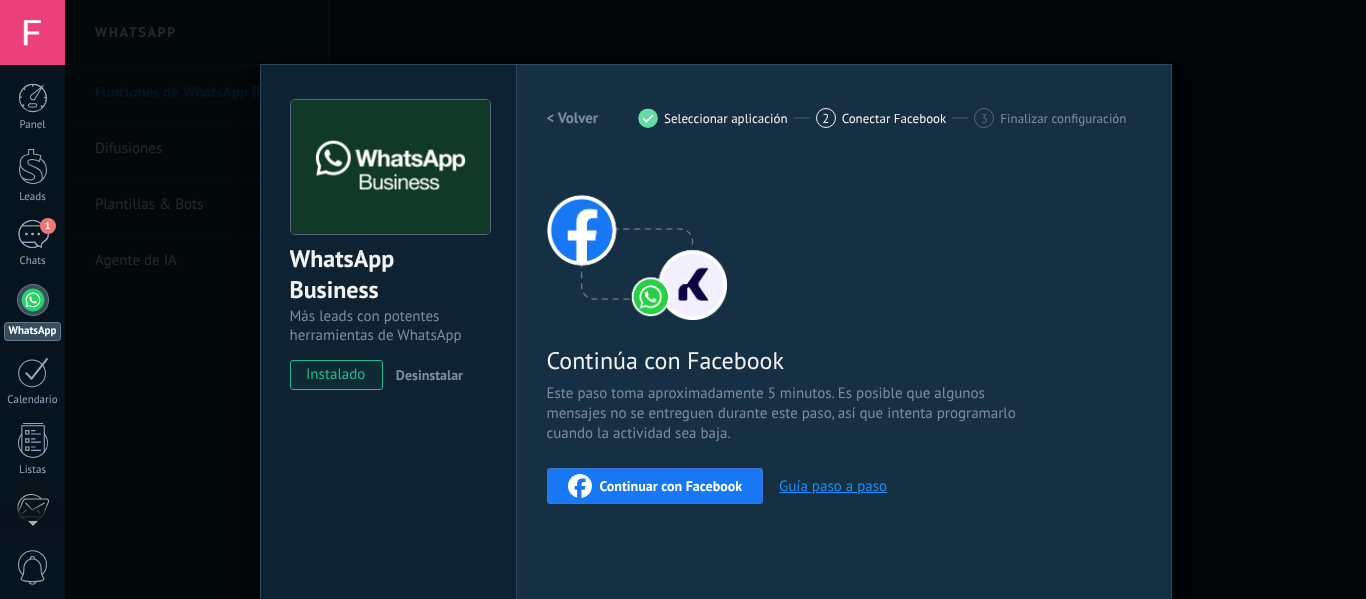 scroll, scrollTop: 0, scrollLeft: 0, axis: both 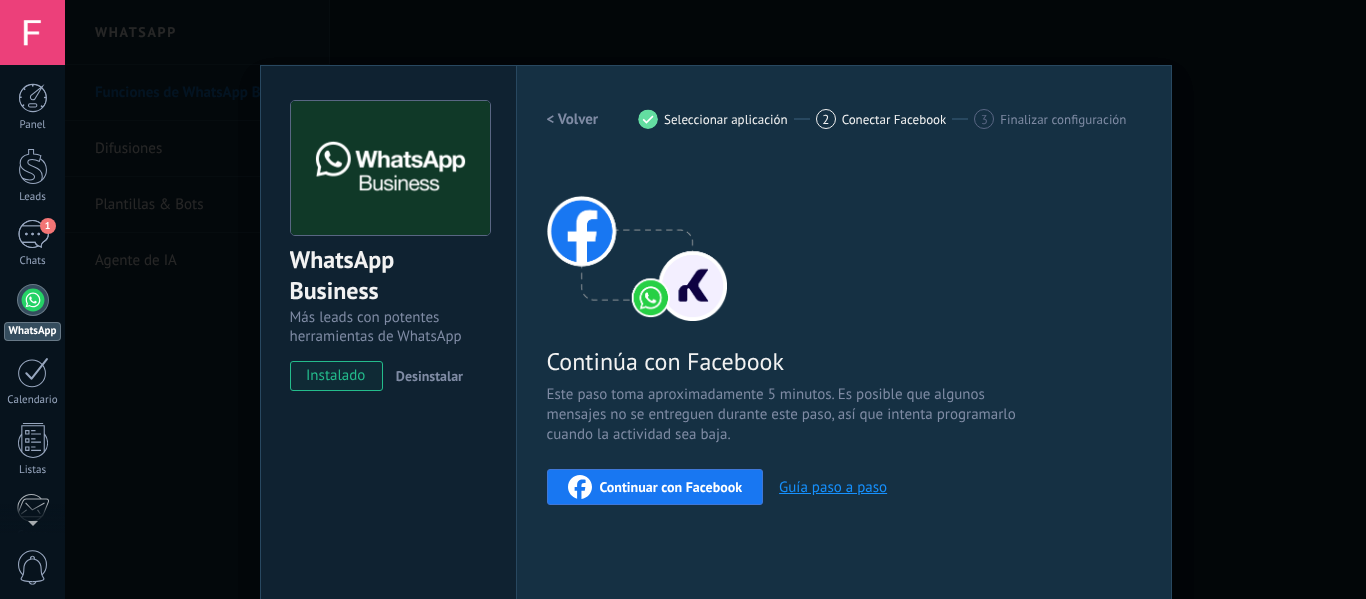 click on "Guía paso a paso" at bounding box center [833, 487] 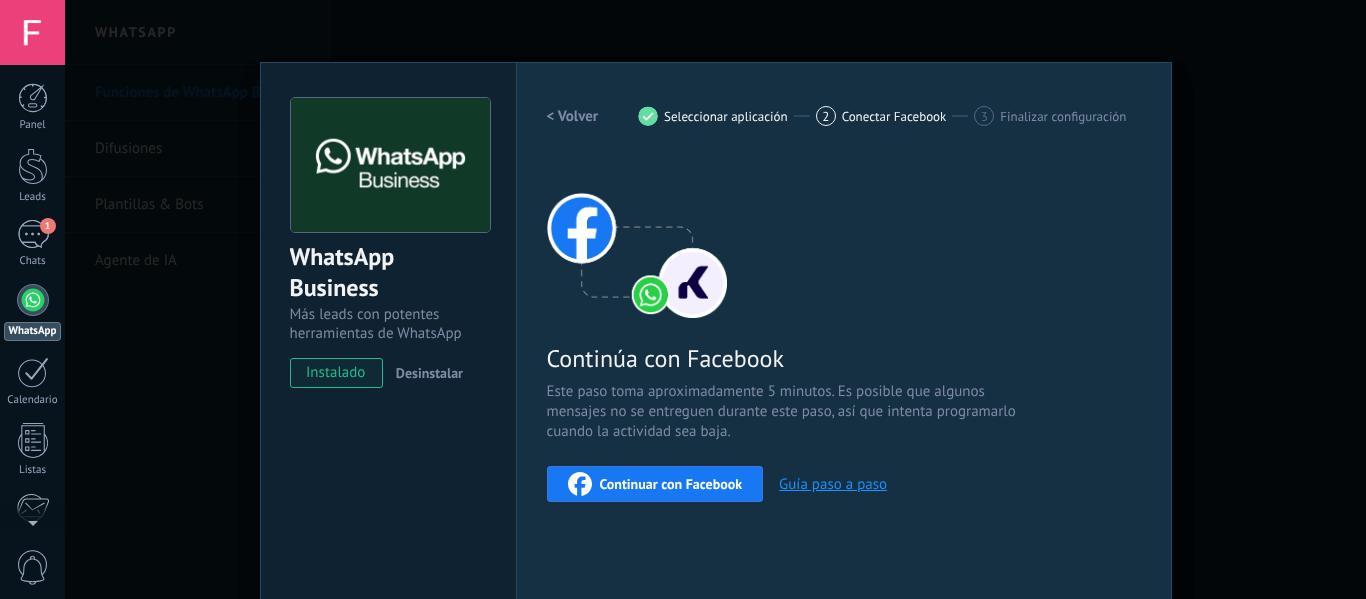scroll, scrollTop: 0, scrollLeft: 0, axis: both 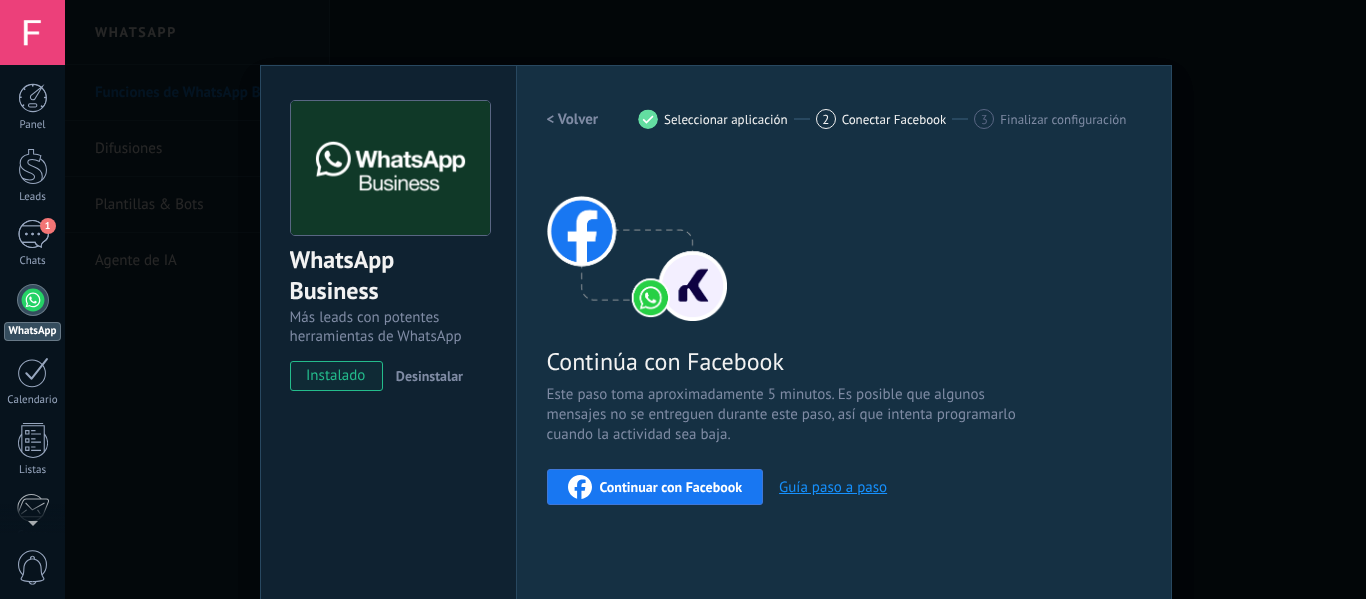 click on "Conectar Facebook" at bounding box center [894, 119] 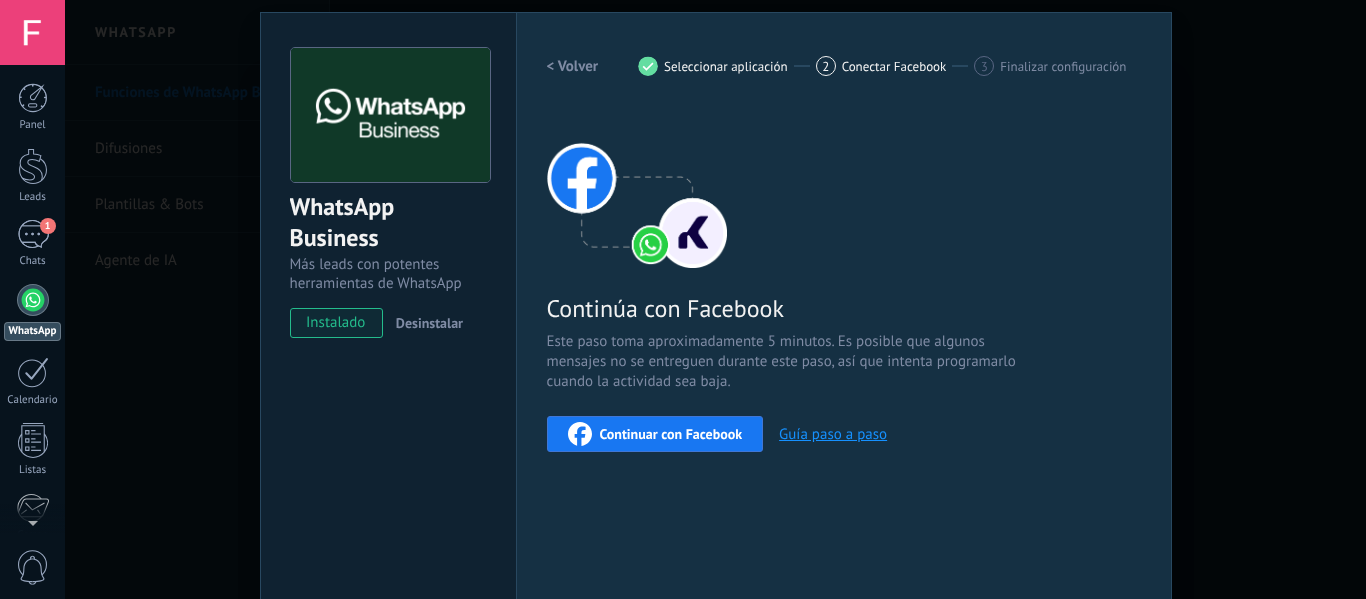 scroll, scrollTop: 100, scrollLeft: 0, axis: vertical 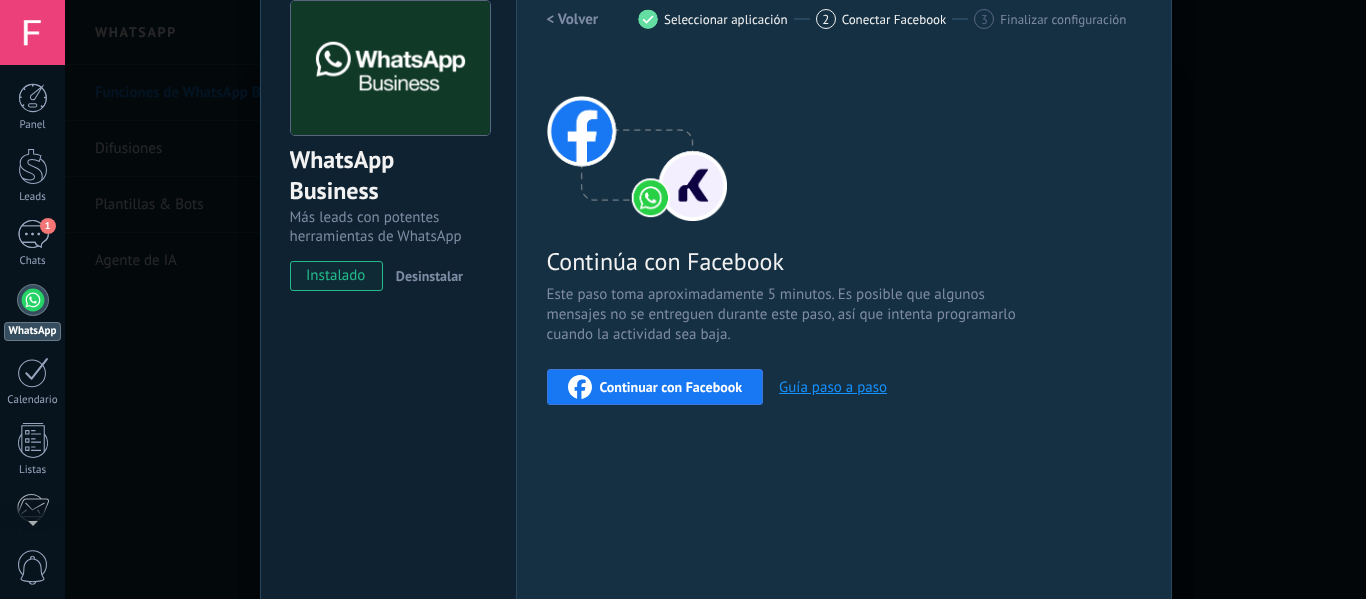 click on "Continuar con Facebook" at bounding box center [655, 387] 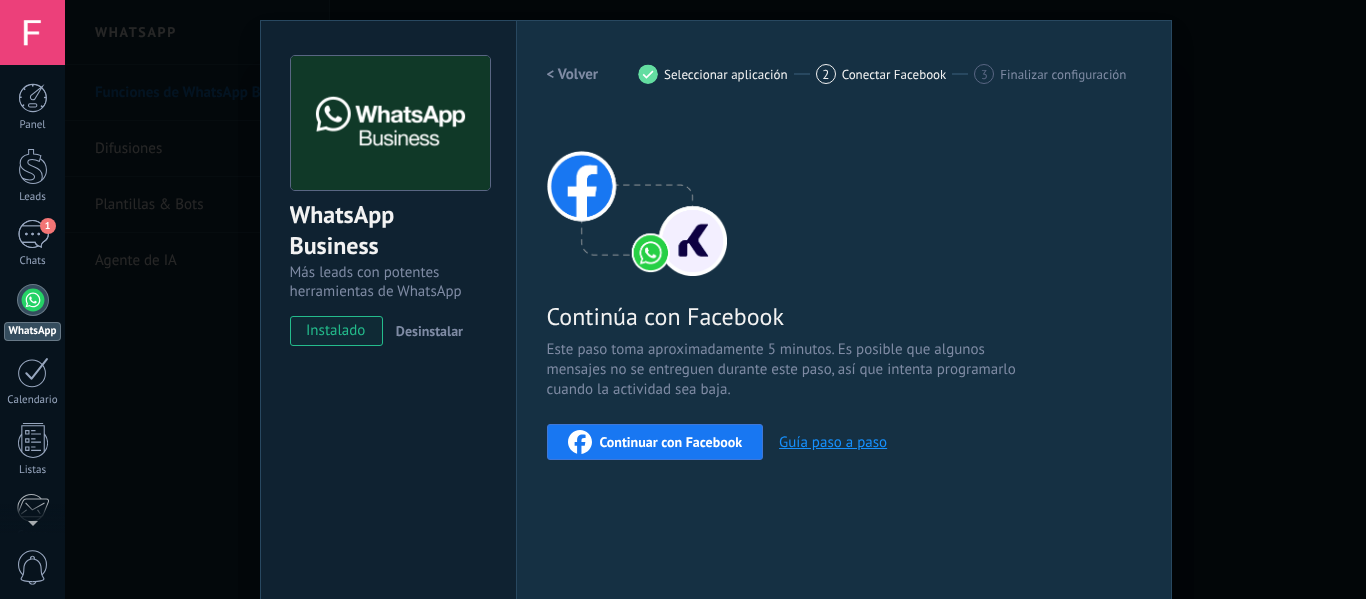 scroll, scrollTop: 0, scrollLeft: 0, axis: both 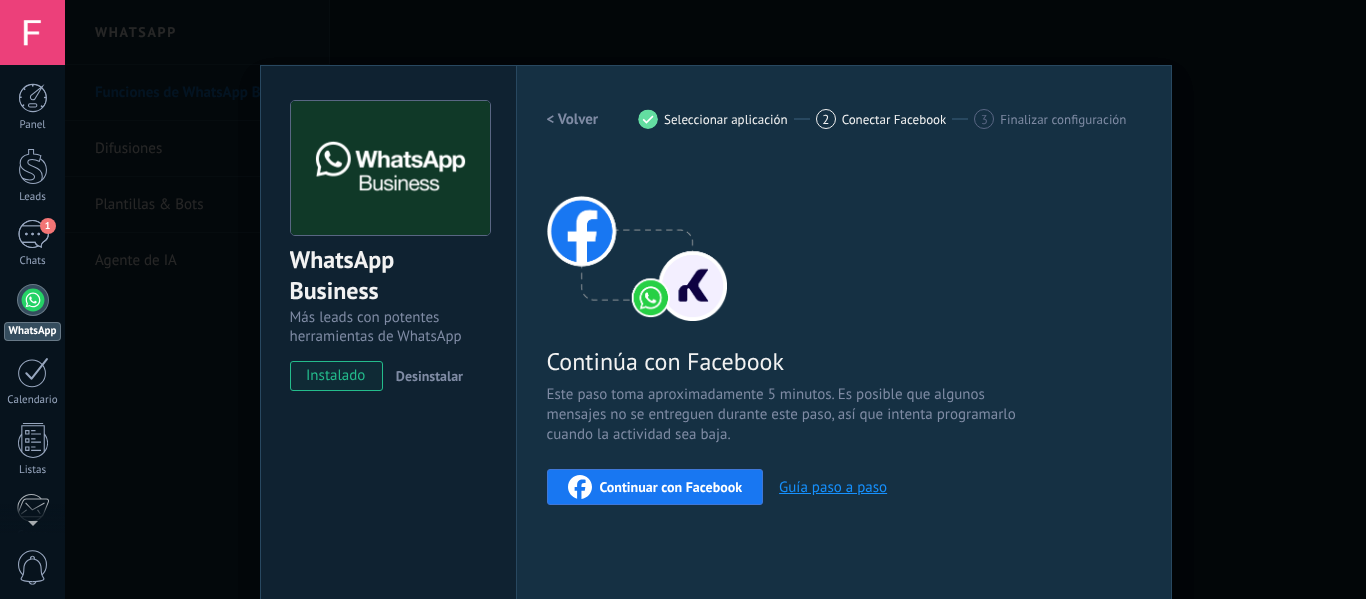 click on "WhatsApp Business Más leads con potentes herramientas de WhatsApp instalado Desinstalar Configuraciones Autorizaciones Esta pestaña registra a los usuarios que han concedido acceso a las integración a esta cuenta. Si deseas remover la posibilidad que un usuario pueda enviar solicitudes a la cuenta en nombre de esta integración, puedes revocar el acceso. Si el acceso a todos los usuarios es revocado, la integración dejará de funcionar. Esta aplicacion está instalada, pero nadie le ha dado acceso aun. WhatsApp Cloud API más _:  Guardar < Volver 1 Seleccionar aplicación 2 Conectar Facebook  3 Finalizar configuración Continúa con Facebook Este paso toma aproximadamente 5 minutos. Es posible que algunos mensajes no se entreguen durante este paso, así que intenta programarlo cuando la actividad sea baja. Continuar con Facebook Guía paso a paso ¿Necesitas ayuda?" at bounding box center (715, 299) 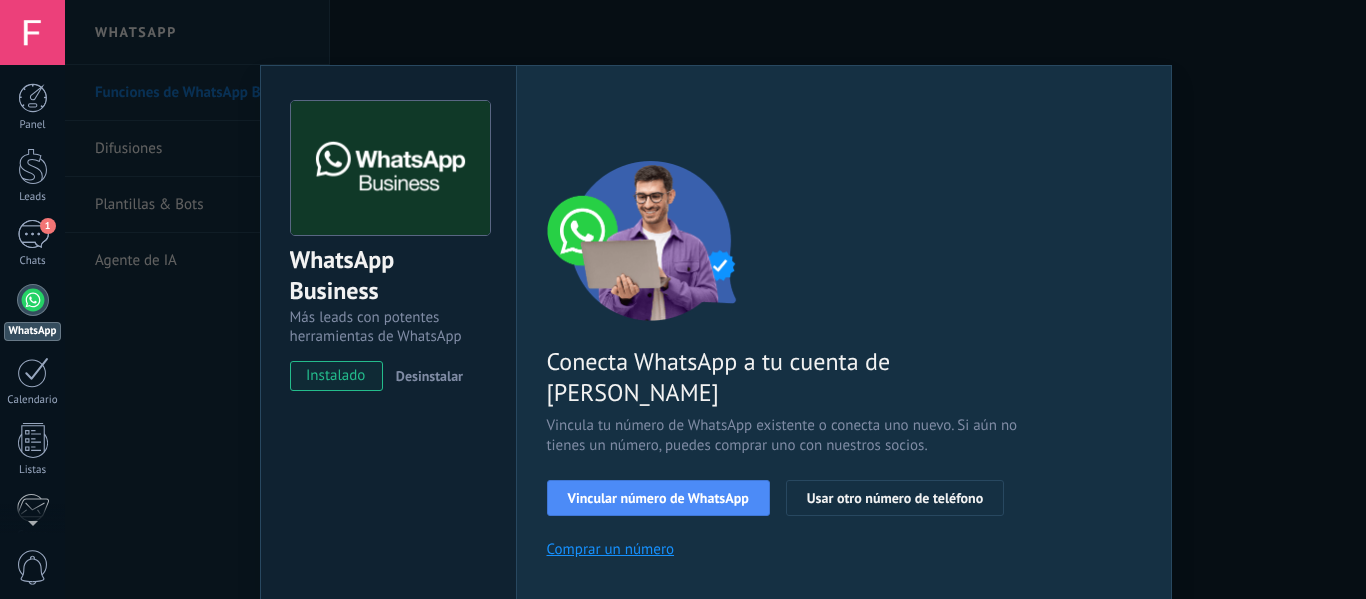 click on "WhatsApp Business Más leads con potentes herramientas de WhatsApp instalado Desinstalar Configuraciones Autorizaciones Esta pestaña registra a los usuarios que han concedido acceso a las integración a esta cuenta. Si deseas remover la posibilidad que un usuario pueda enviar solicitudes a la cuenta en nombre de esta integración, puedes revocar el acceso. Si el acceso a todos los usuarios es revocado, la integración dejará de funcionar. Esta aplicacion está instalada, pero nadie le ha dado acceso aun. WhatsApp Cloud API más _:  Guardar < Volver 1 Seleccionar aplicación 2 Conectar Facebook  3 Finalizar configuración Conecta WhatsApp a tu cuenta de Kommo Vincula tu número de WhatsApp existente o conecta uno nuevo. Si aún no tienes un número, puedes comprar uno con nuestros socios. Vincular número de WhatsApp Usar otro número de teléfono Comprar un número ¿Necesitas ayuda?" at bounding box center (715, 299) 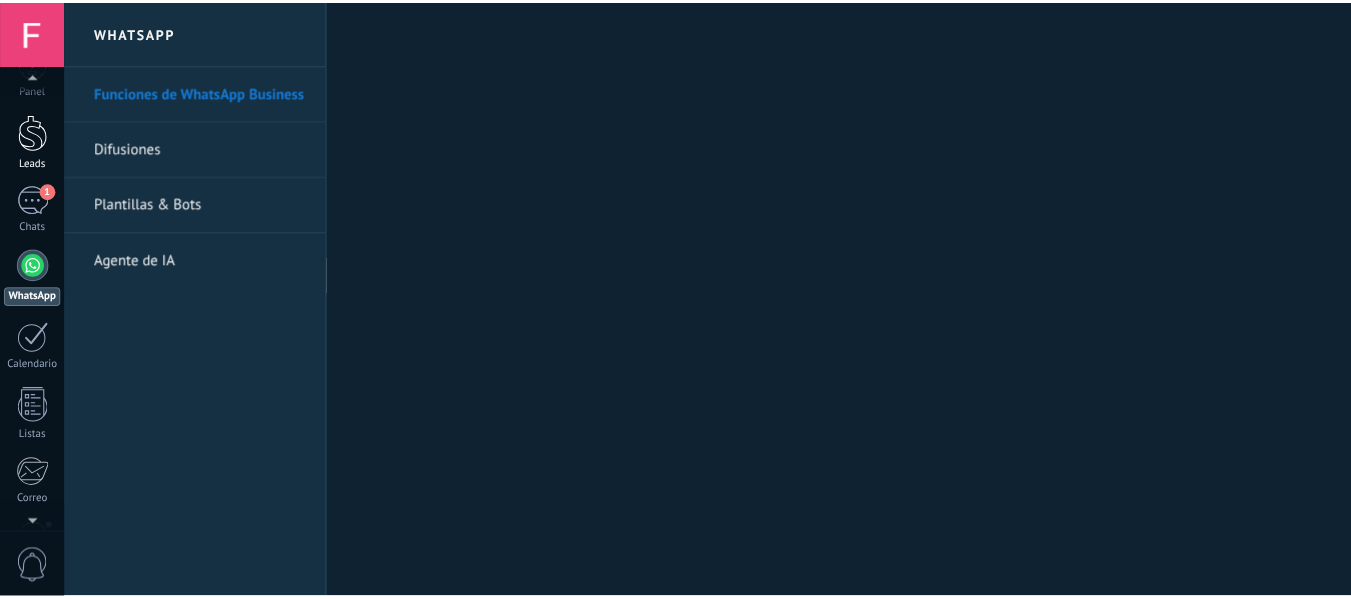 scroll, scrollTop: 0, scrollLeft: 0, axis: both 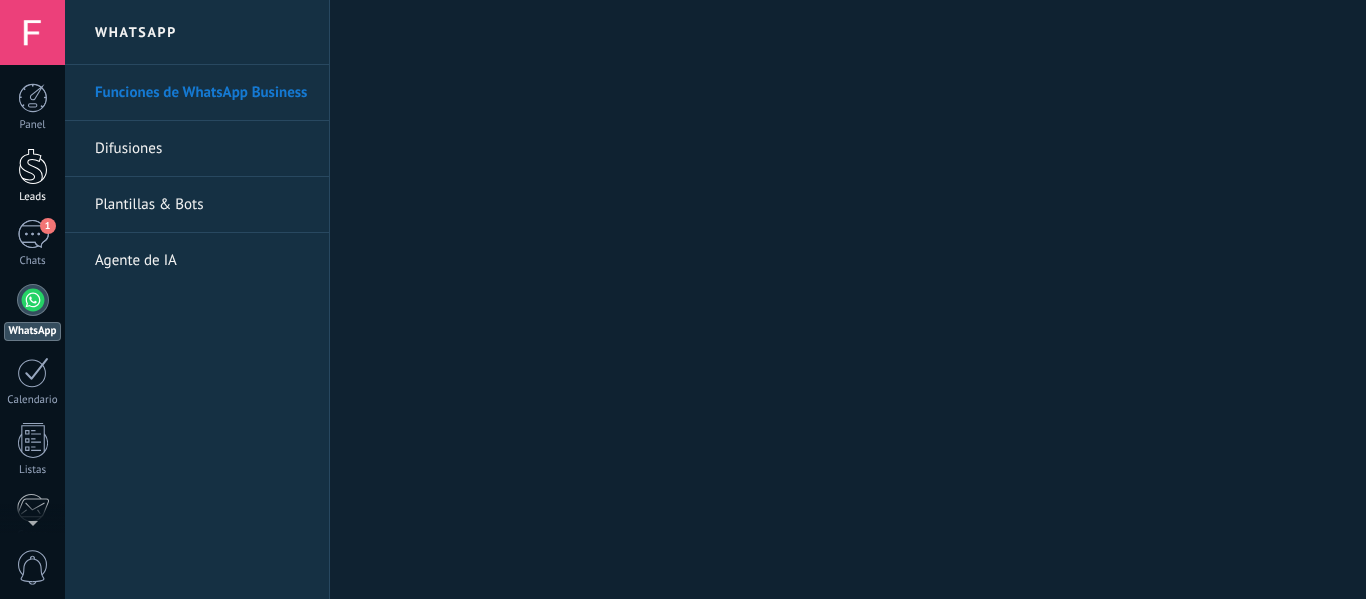 click at bounding box center (33, 166) 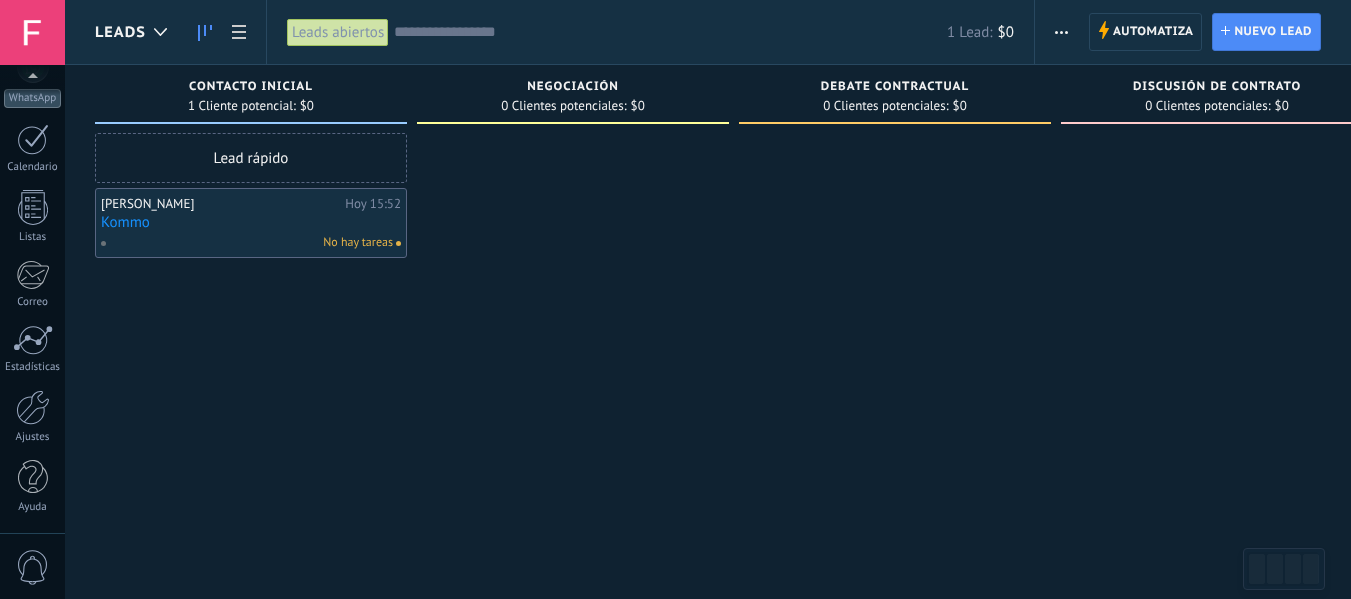 scroll, scrollTop: 0, scrollLeft: 0, axis: both 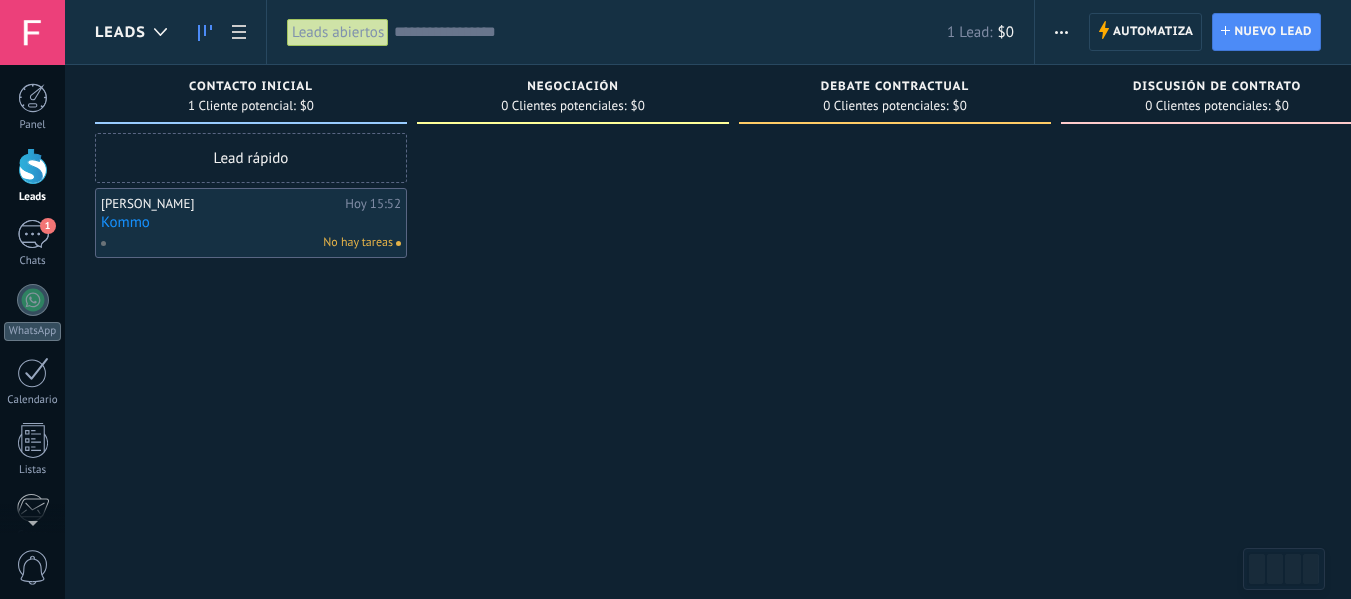 click at bounding box center (573, 302) 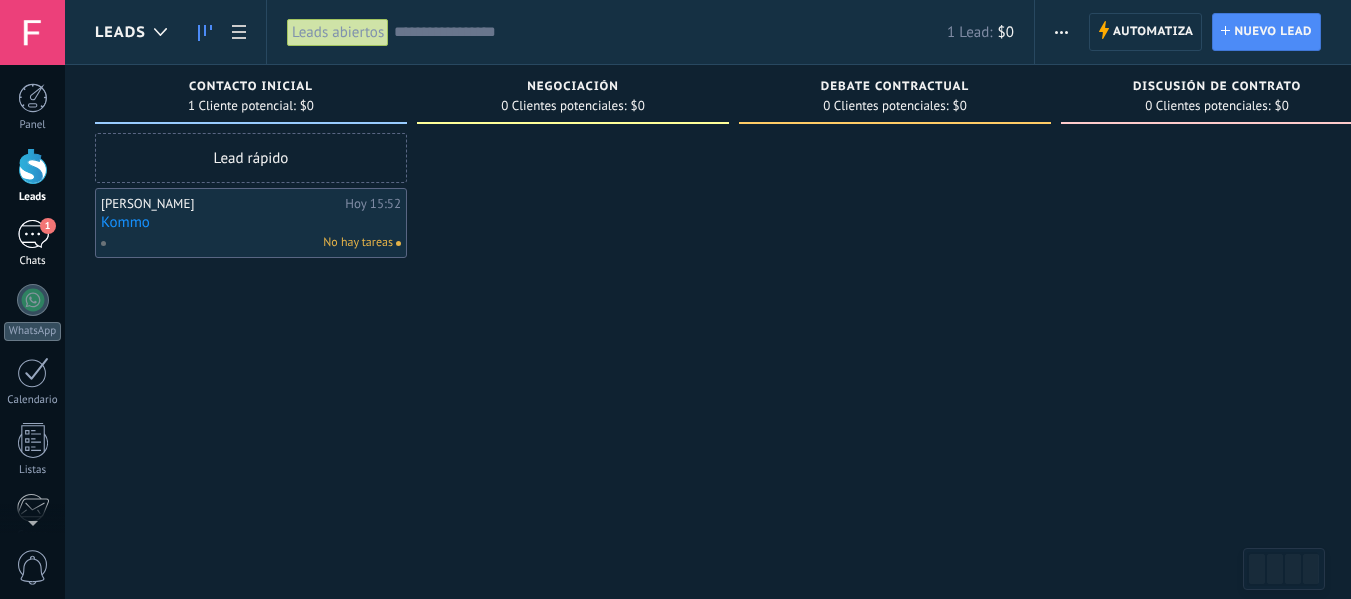 click on "1" at bounding box center (33, 234) 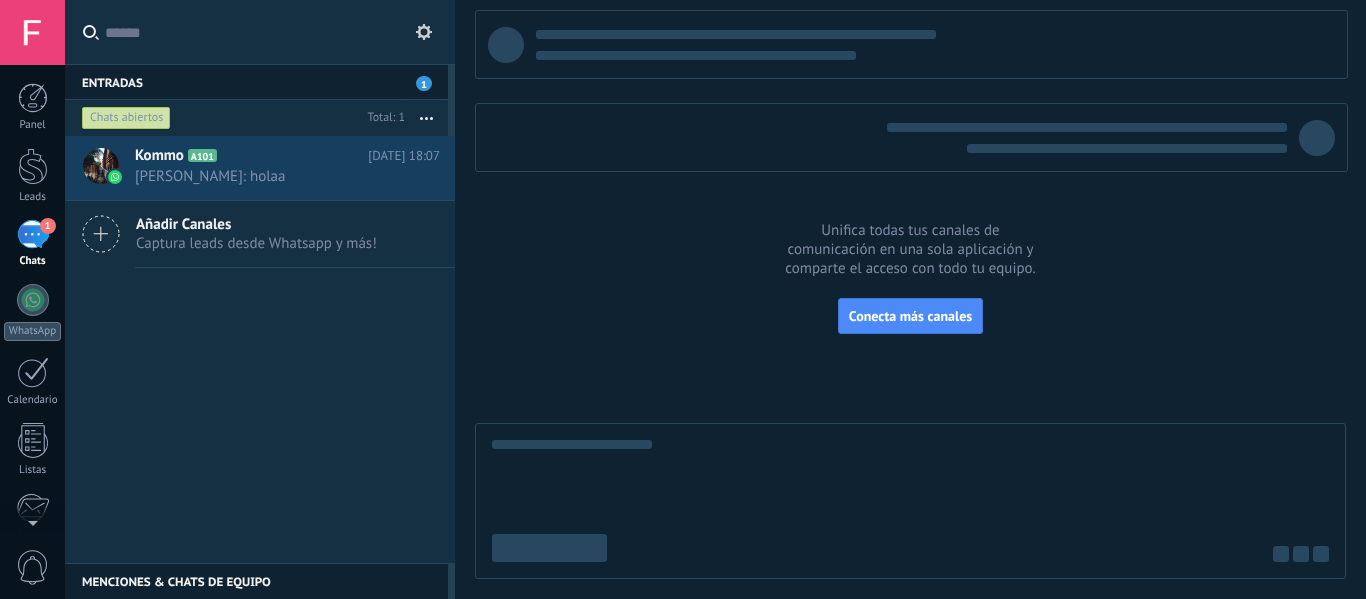 click at bounding box center (424, 32) 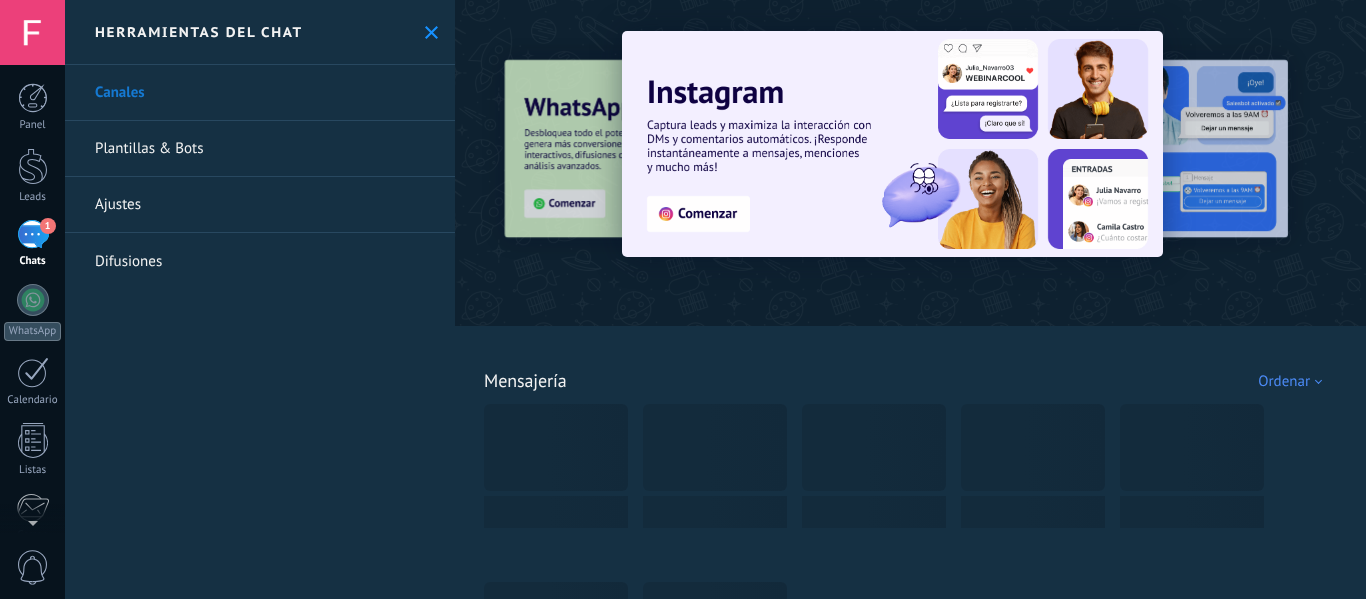 click on "Plantillas & Bots" at bounding box center [260, 149] 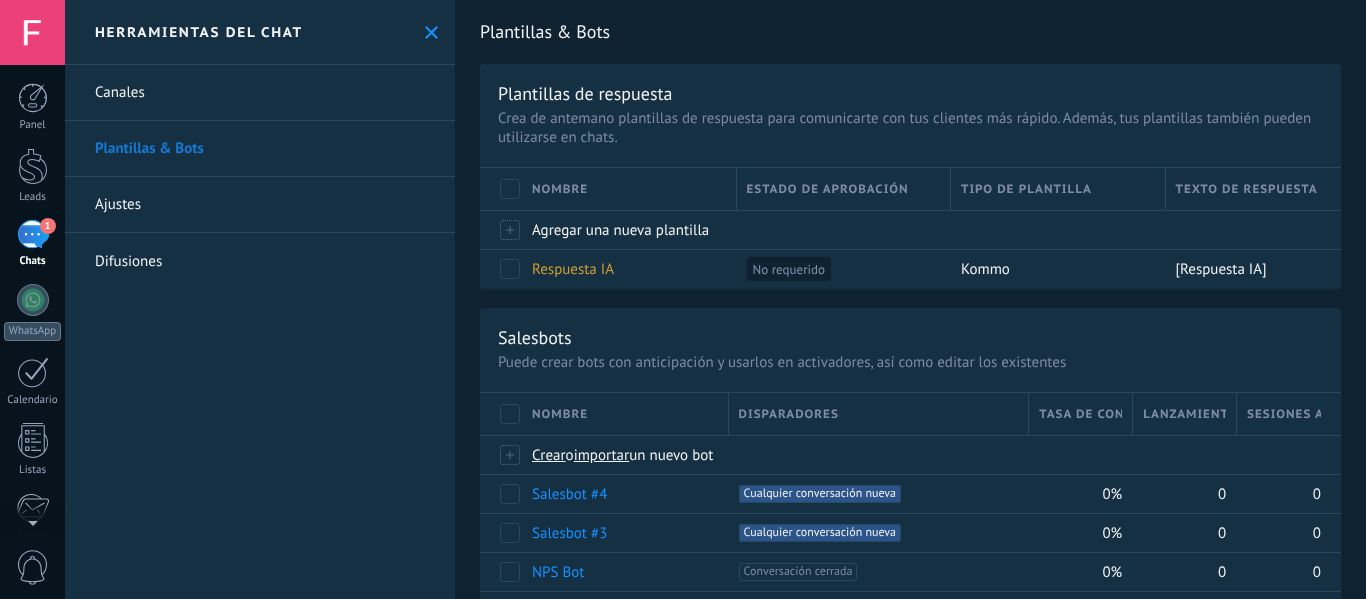 scroll, scrollTop: 74, scrollLeft: 0, axis: vertical 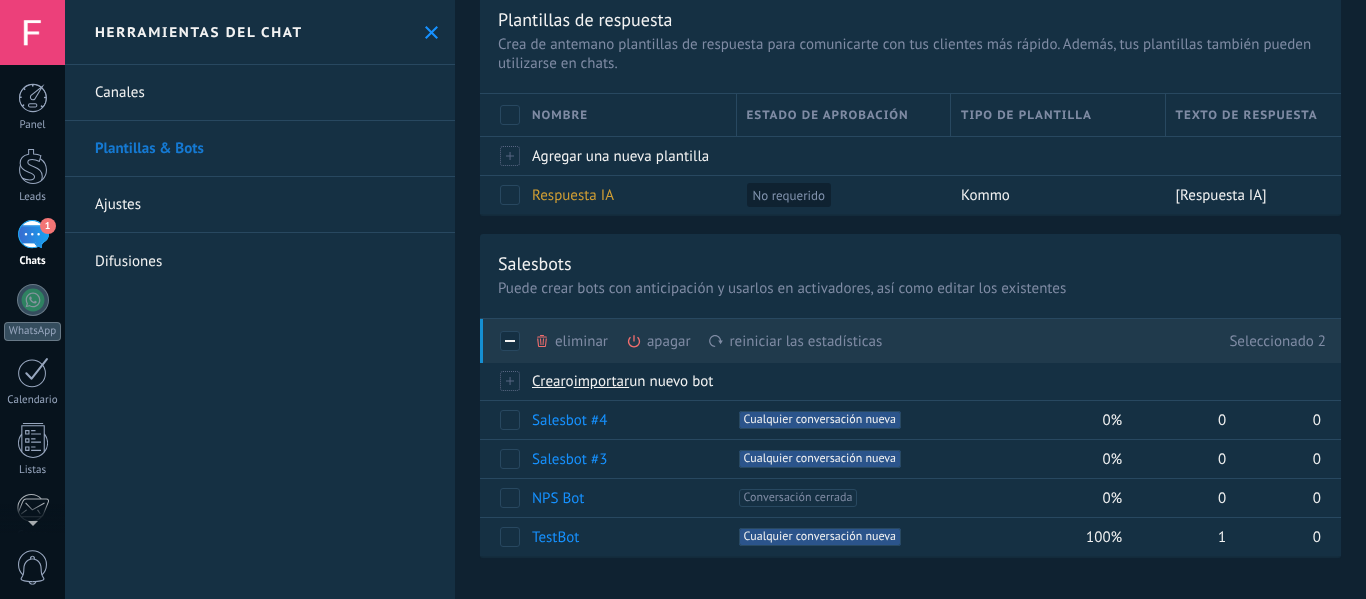 click on "eliminar màs" at bounding box center [605, 341] 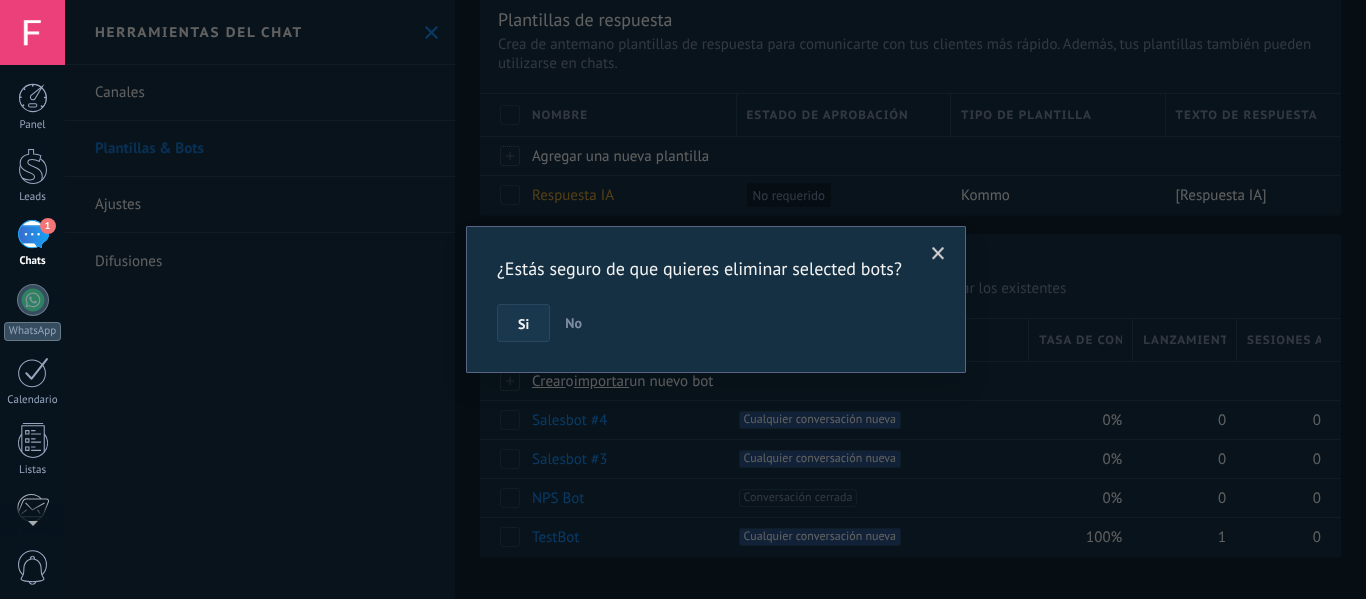 click on "Si" at bounding box center [523, 323] 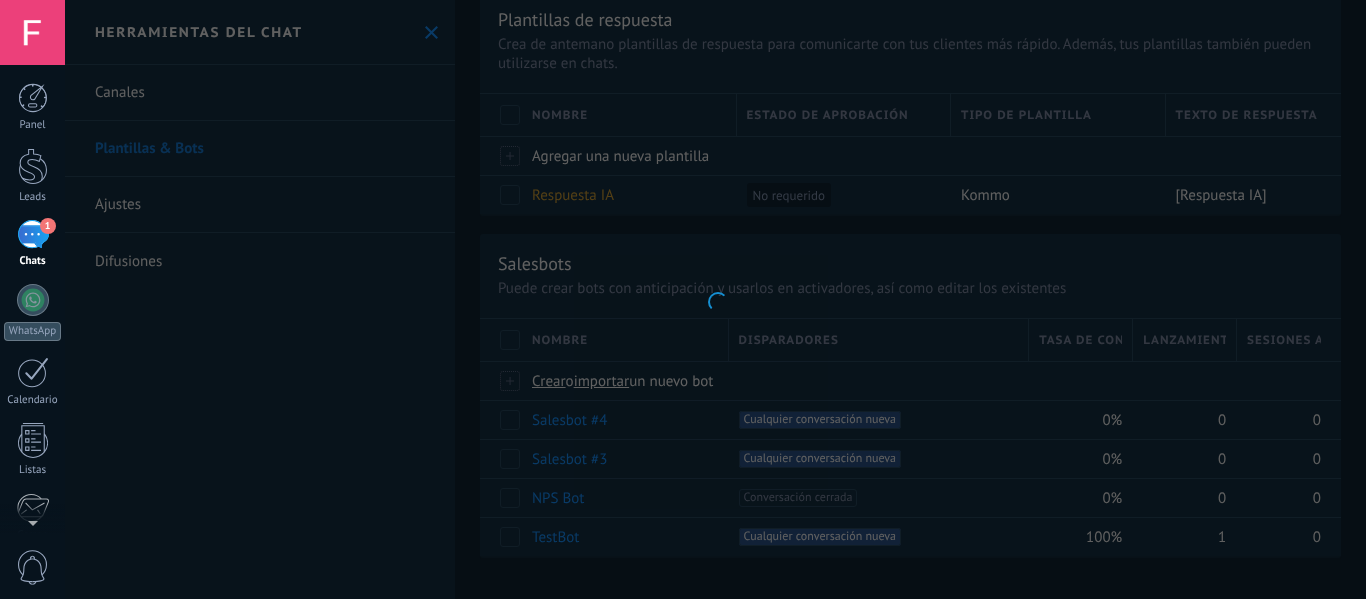 scroll, scrollTop: 0, scrollLeft: 0, axis: both 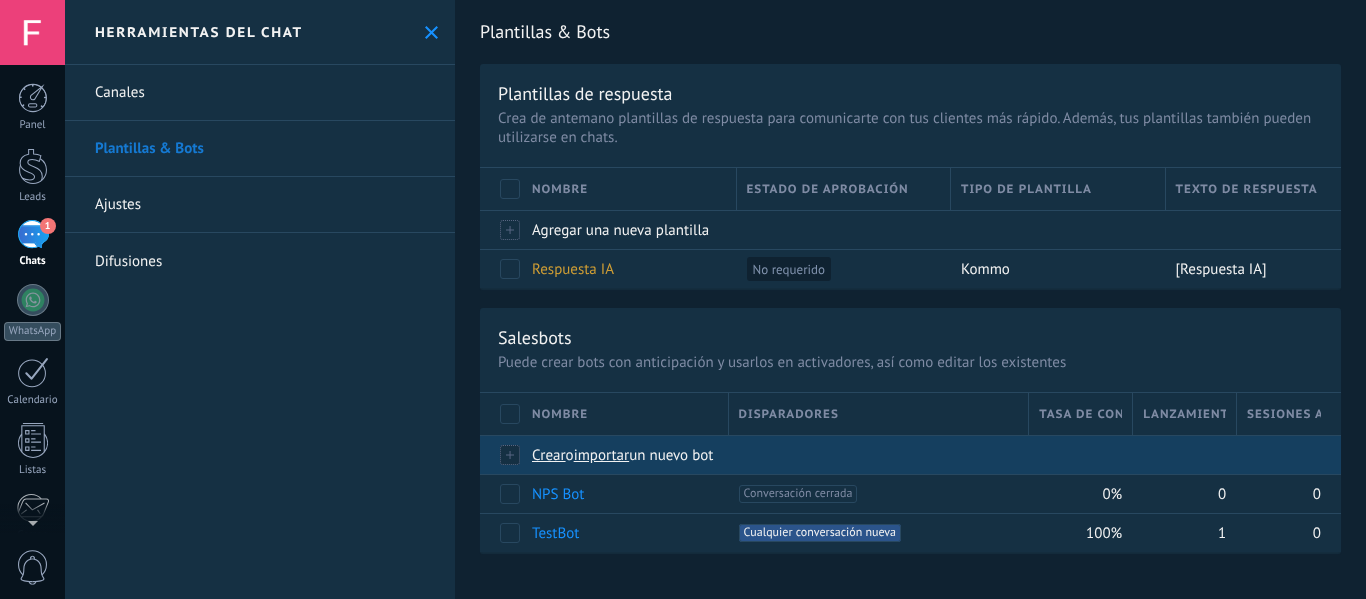 click at bounding box center (511, 455) 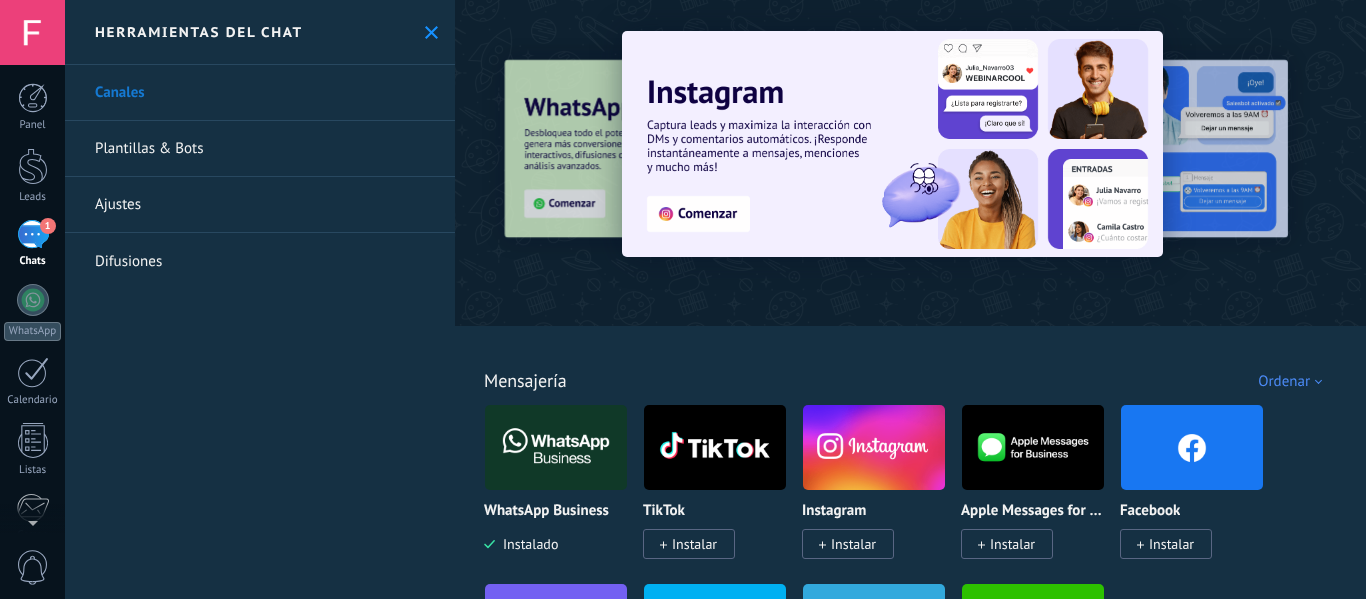 click on "Plantillas & Bots" at bounding box center (260, 149) 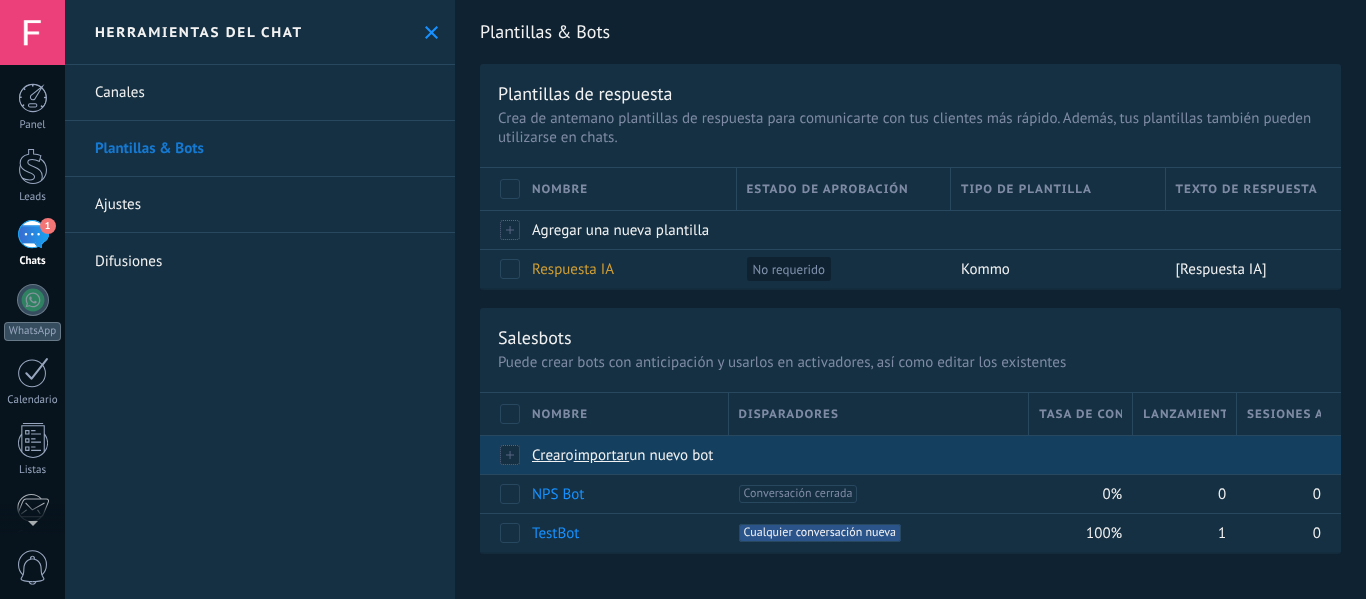 click on "Crear" at bounding box center (549, 455) 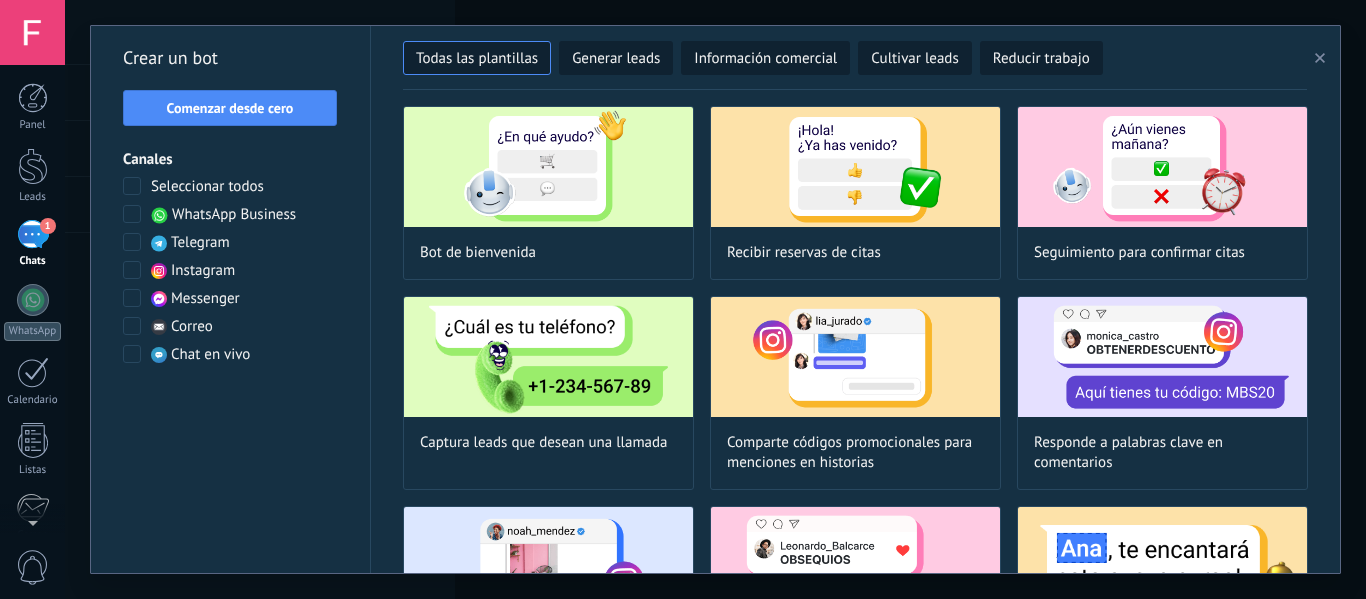 type on "**********" 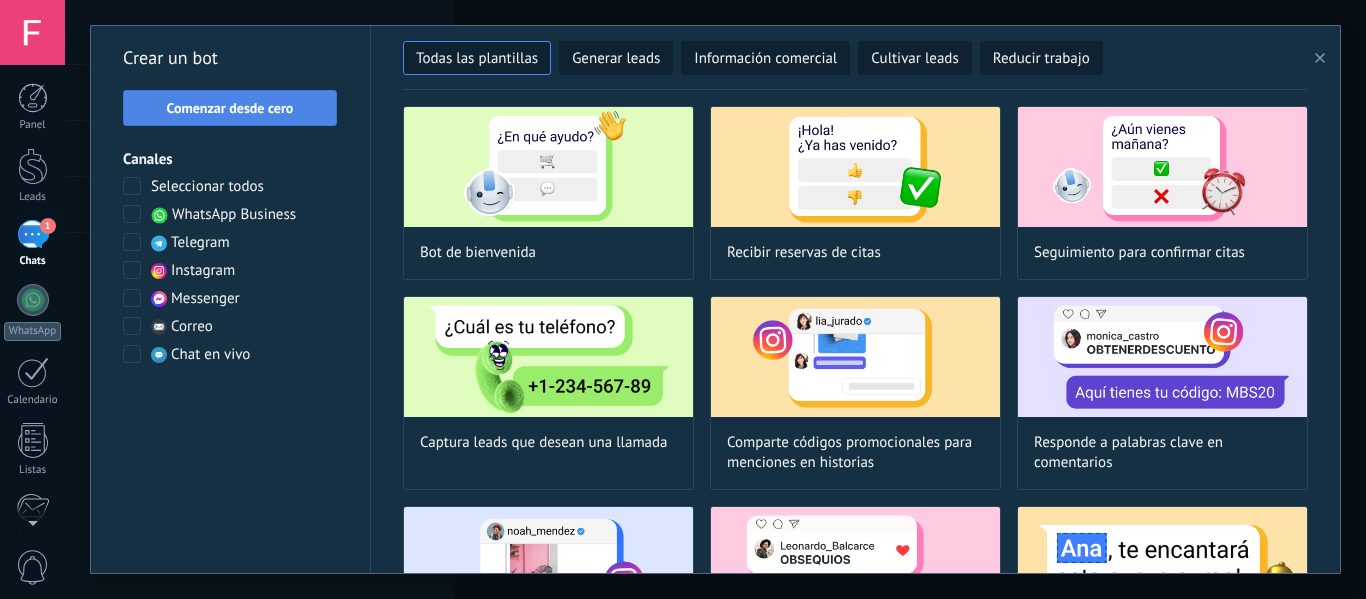 click on "Comenzar desde cero" at bounding box center (230, 108) 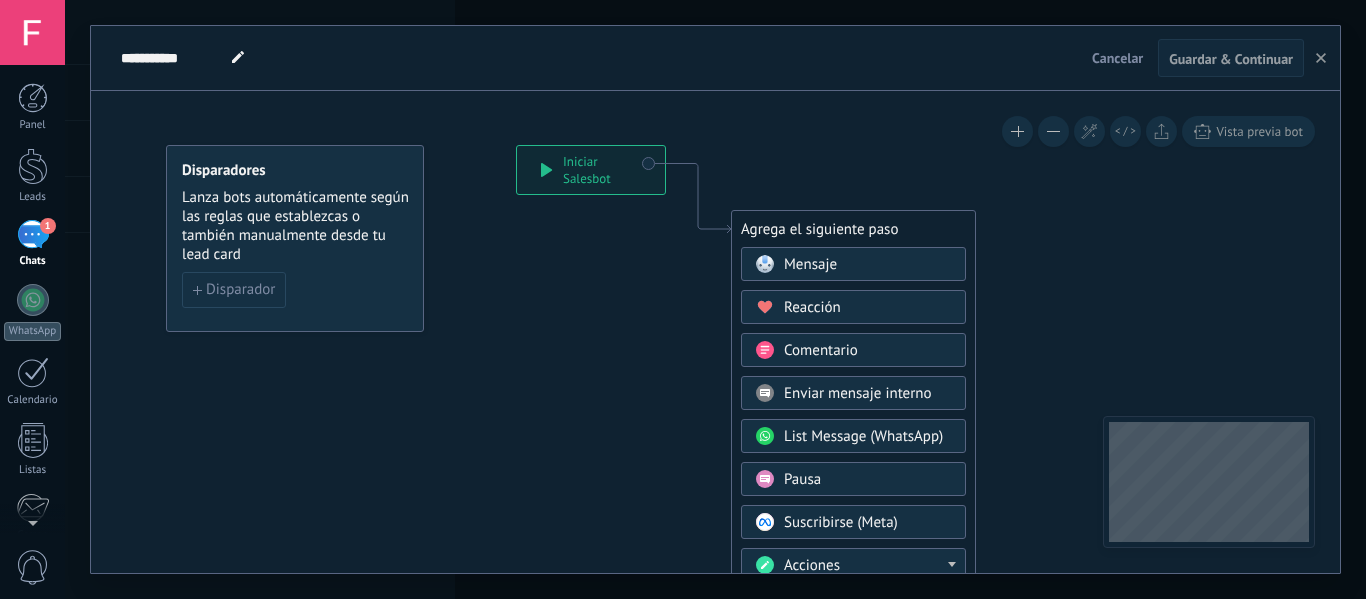 click on "**********" at bounding box center [591, 170] 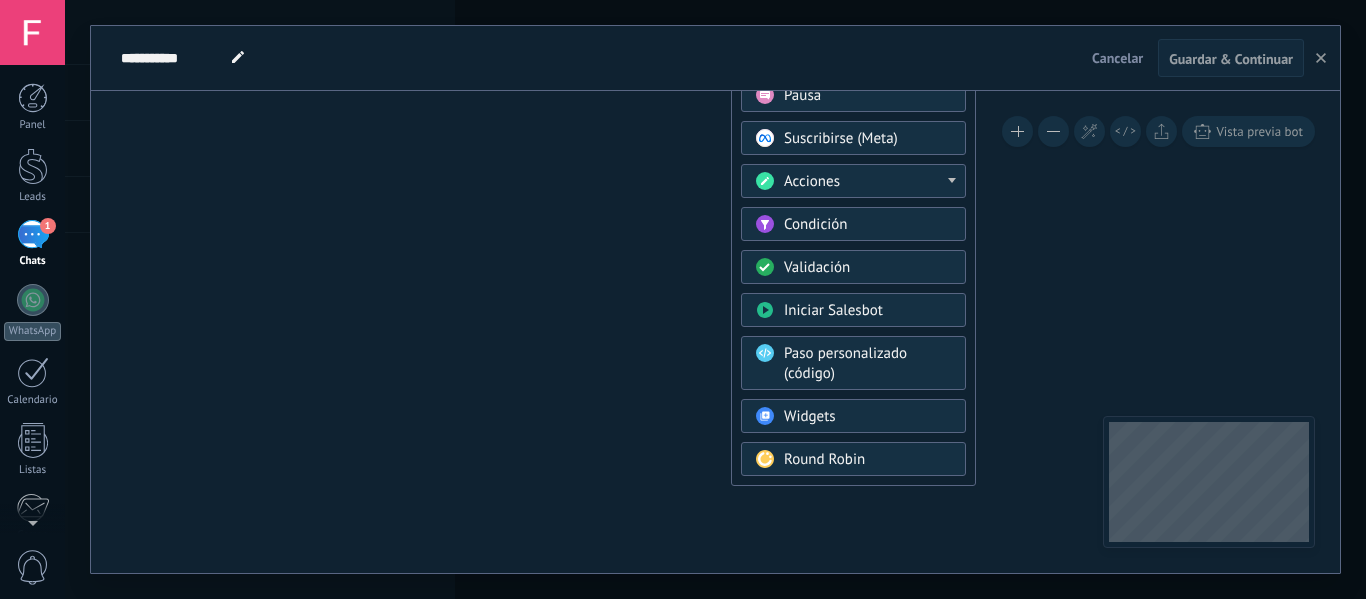 click on "Iniciar Salesbot" at bounding box center (833, 310) 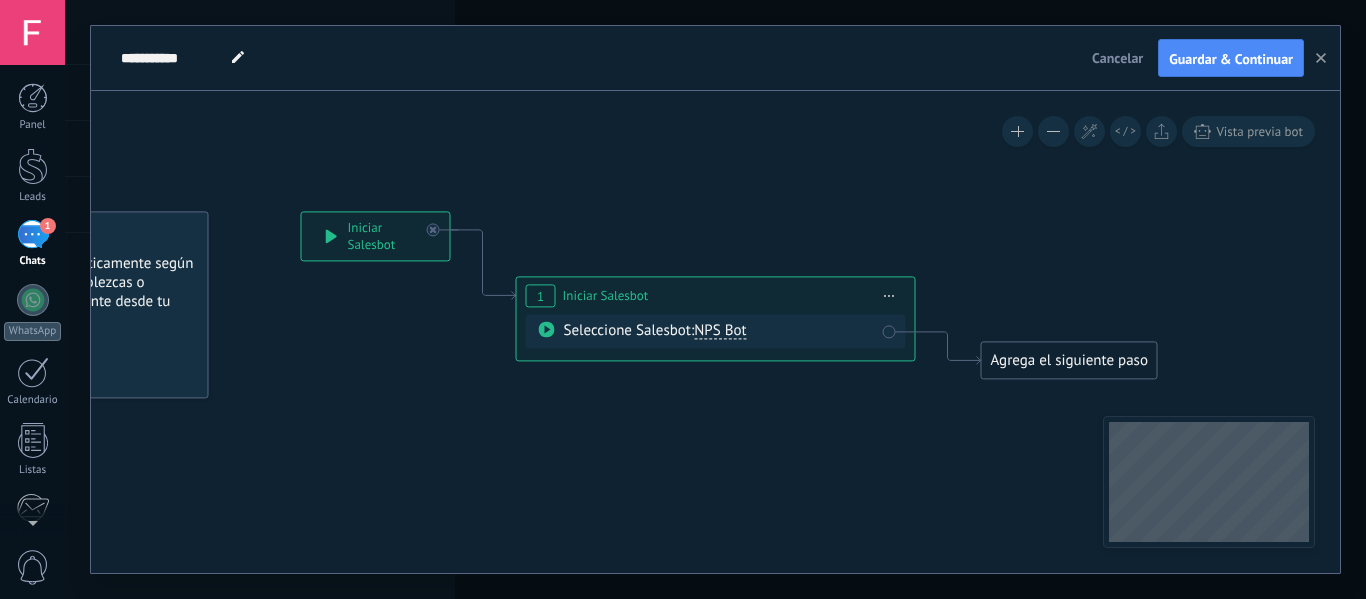 click on "Seleccione Salesbot:  NPS Bot" at bounding box center (719, 331) 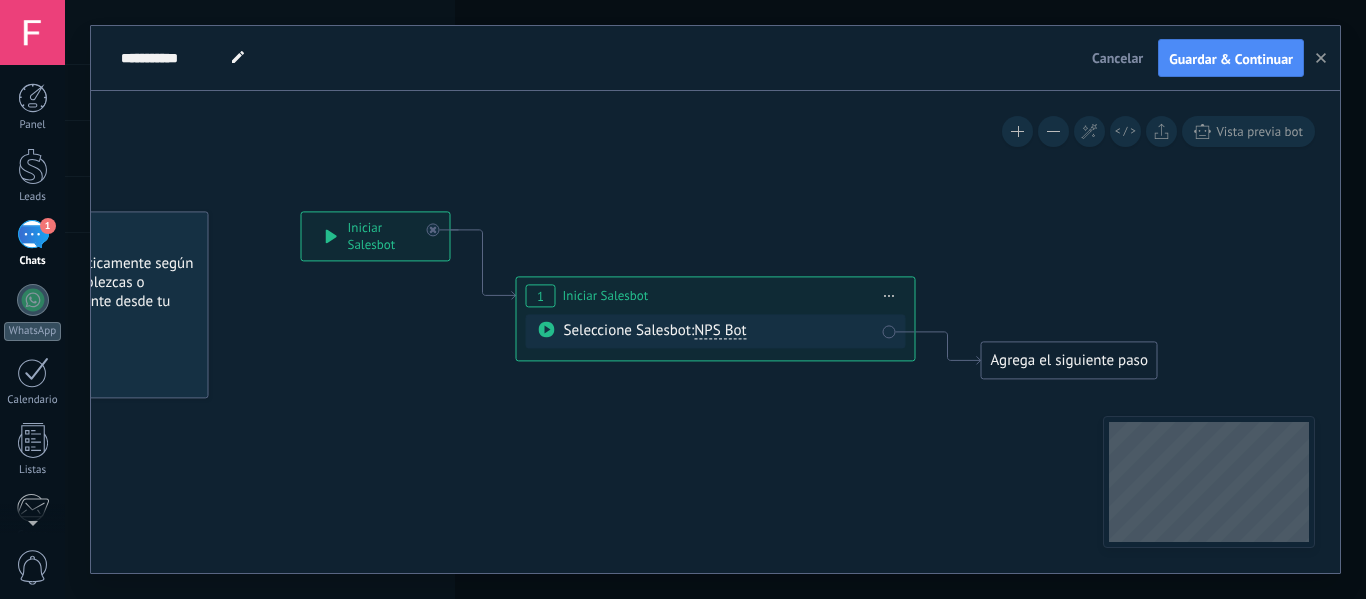 click on "NPS Bot" at bounding box center (720, 330) 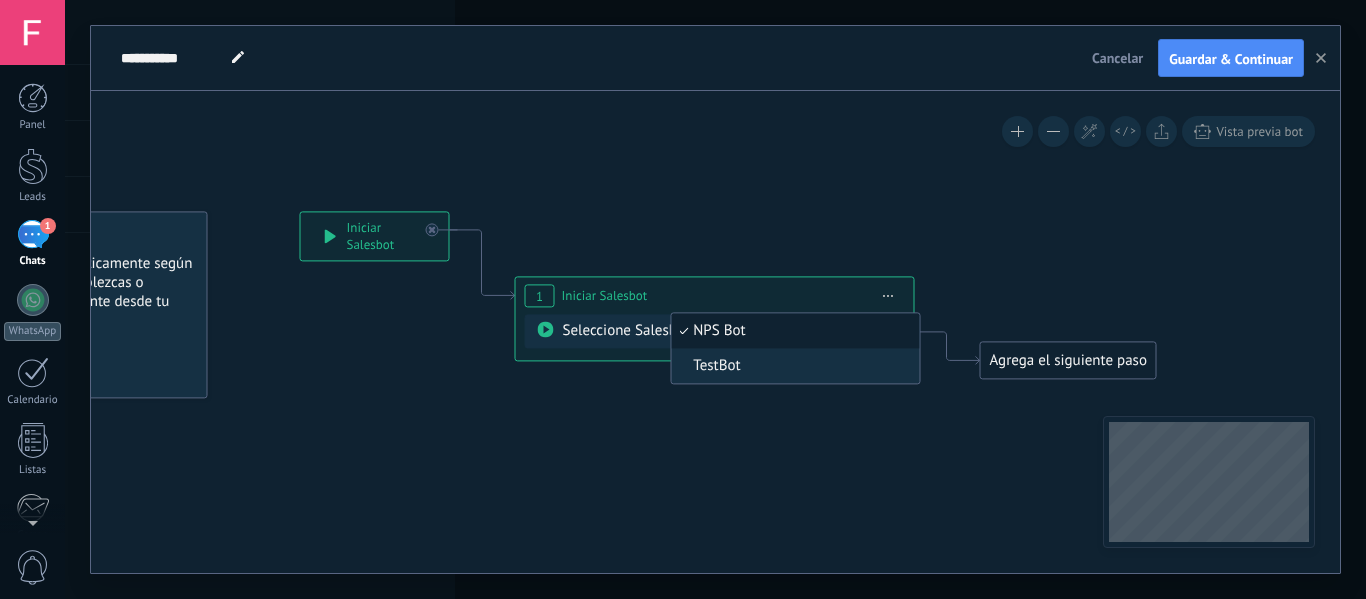 click 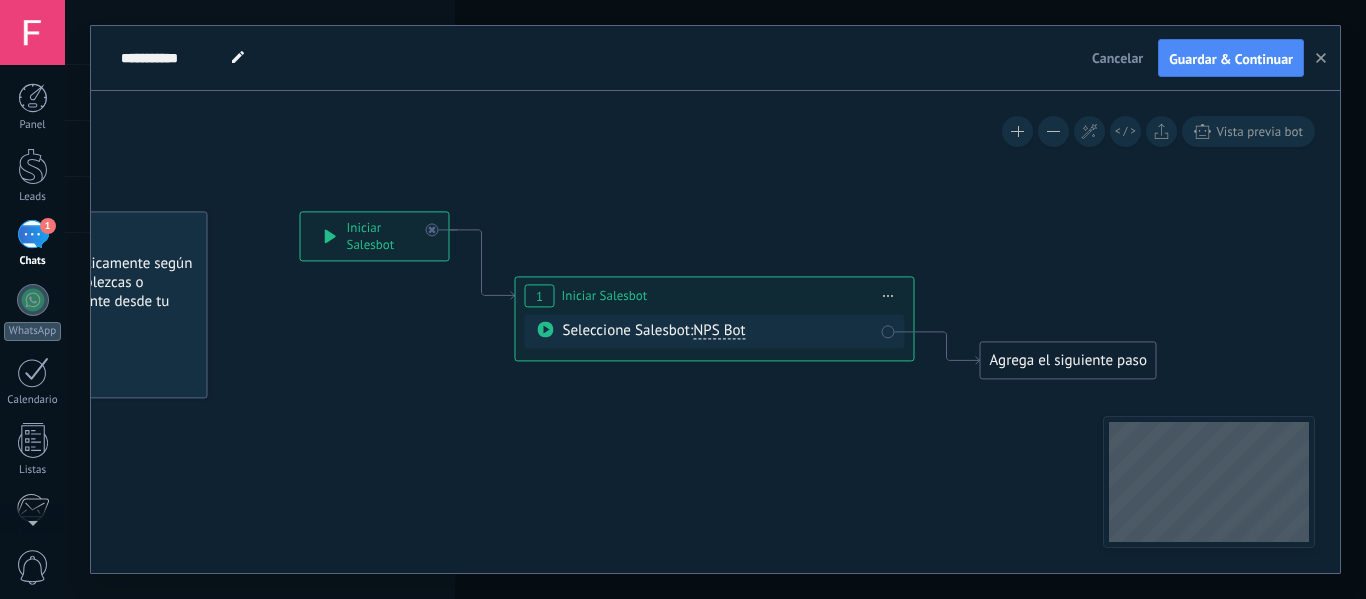 click on "1" at bounding box center (539, 296) 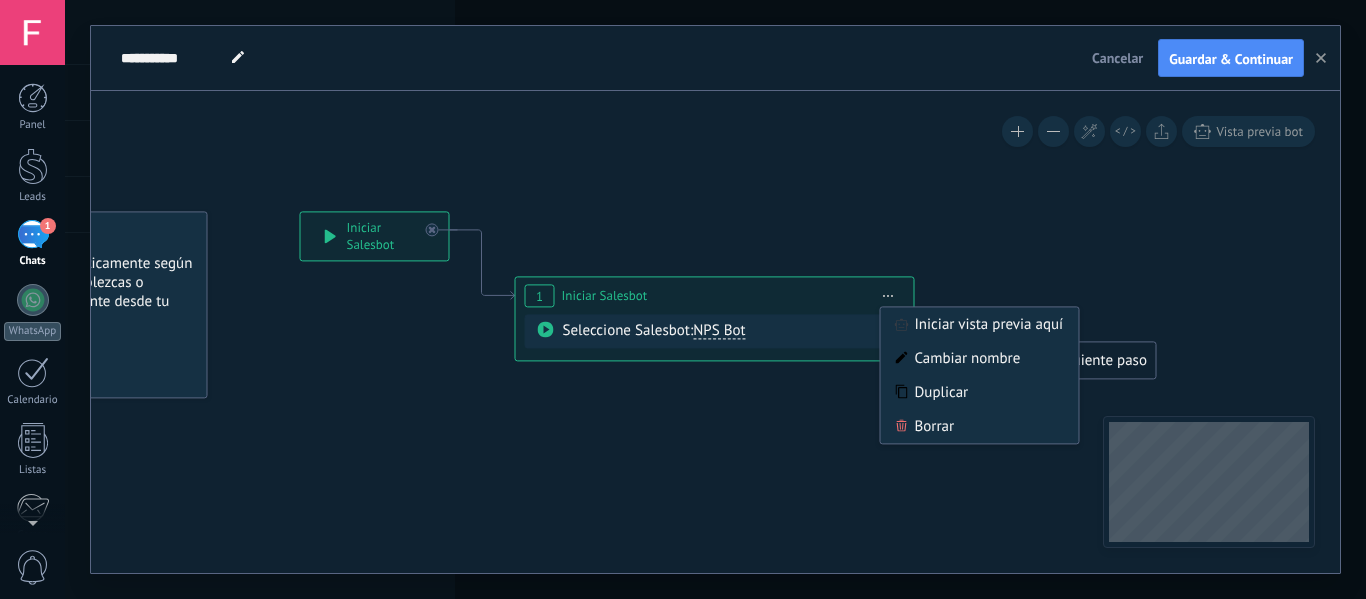 drag, startPoint x: 923, startPoint y: 430, endPoint x: 905, endPoint y: 419, distance: 21.095022 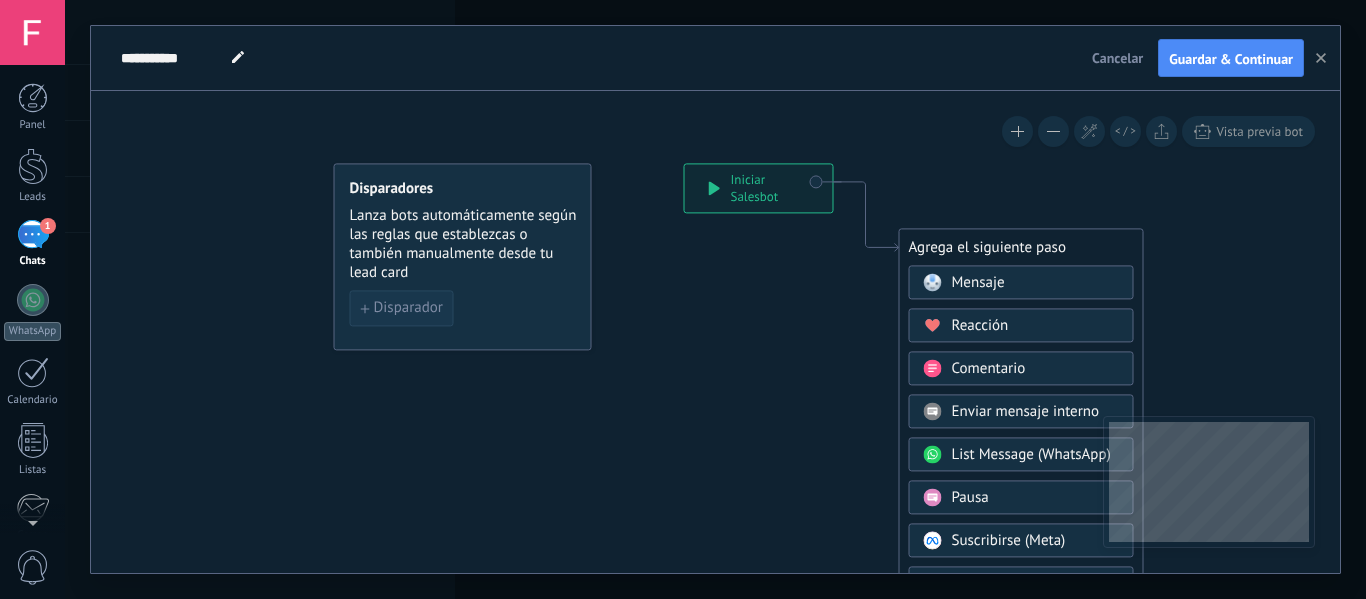 click on "Disparador" at bounding box center (408, 308) 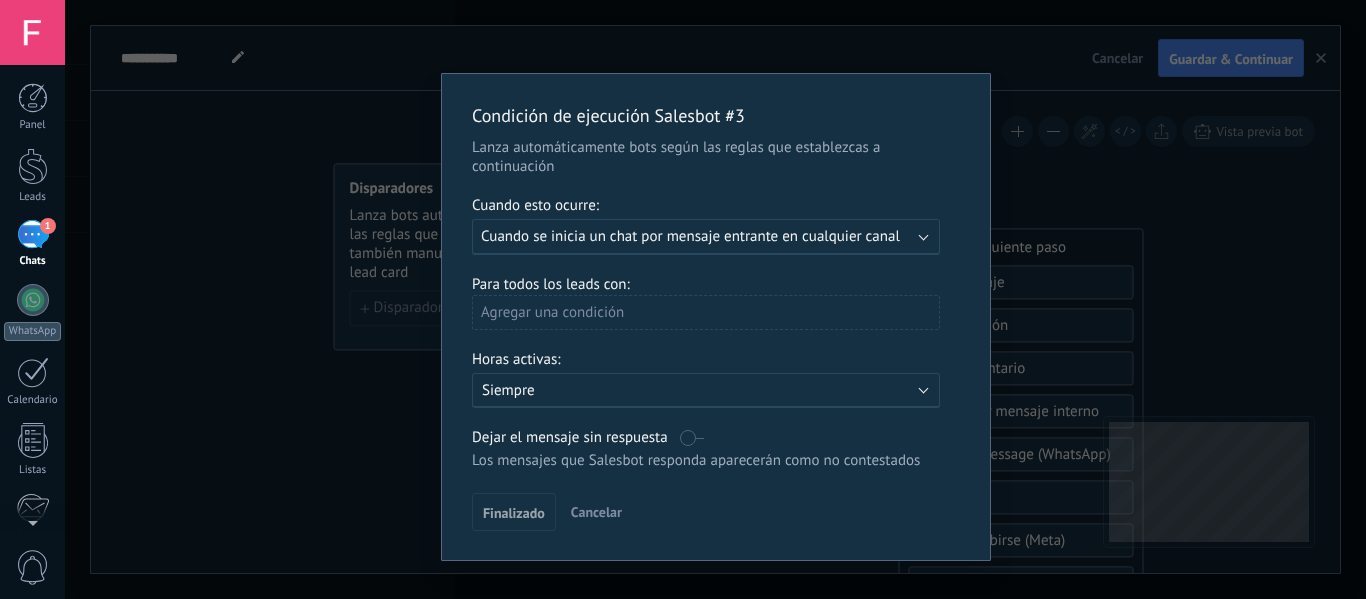 click on "Cuando se inicia un chat por mensaje entrante en cualquier canal" at bounding box center [690, 236] 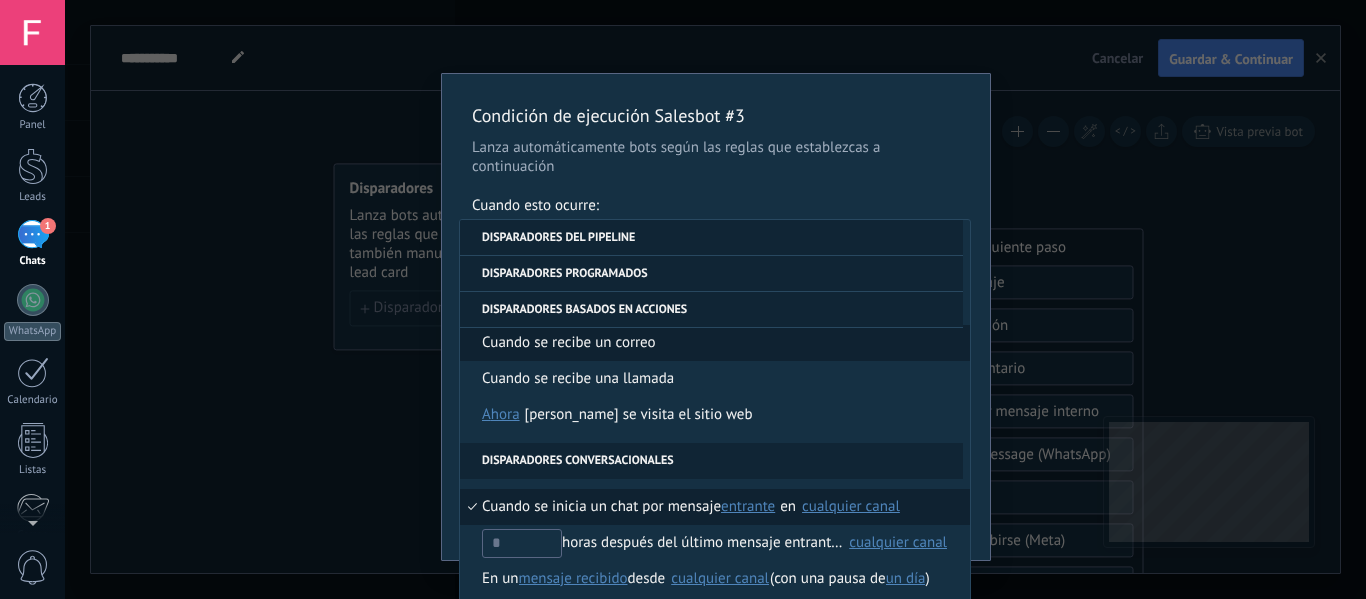 scroll, scrollTop: 472, scrollLeft: 0, axis: vertical 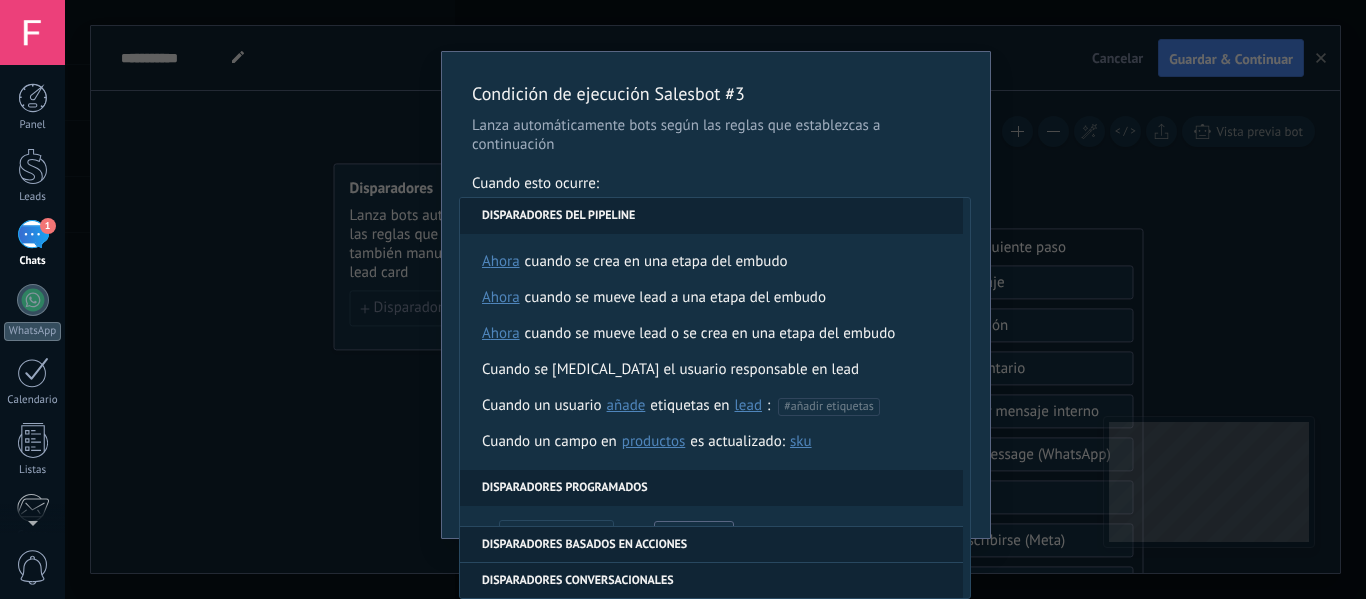 click on "Condición de ejecución Salesbot #3 Lanza automáticamente bots según las reglas que establezcas a continuación Cuando esto ocurre: Ejecutar:  Cuando se inicia un chat por mensaje entrante en cualquier canal Disparadores del pipeline Cuando se crea en una etapa del embudo ahora después de 5 minutos después de 10 minutos un día Seleccionar un intervalo ahora Cuando se mueve lead a una etapa del embudo ahora después de 5 minutos después de 10 minutos un día Seleccionar un intervalo ahora Cuando se mueve lead o se crea en una etapa del embudo ahora después de 5 minutos después de 10 minutos un día Seleccionar un intervalo ahora Cuando se cambia el usuario responsable en lead Cuando un usuario  añade elimina añade  etiquetas en  lead contacto compañía lead : #añadir etiquetas Cuando un campo en  Productos contacto compañía lead Productos  es actualizado:  SKU Grupo Precio Descripción External ID Unit Oferta especial 1 Precio al por mayor Puntos por compra Imagen SKU El 00:00" at bounding box center [715, 299] 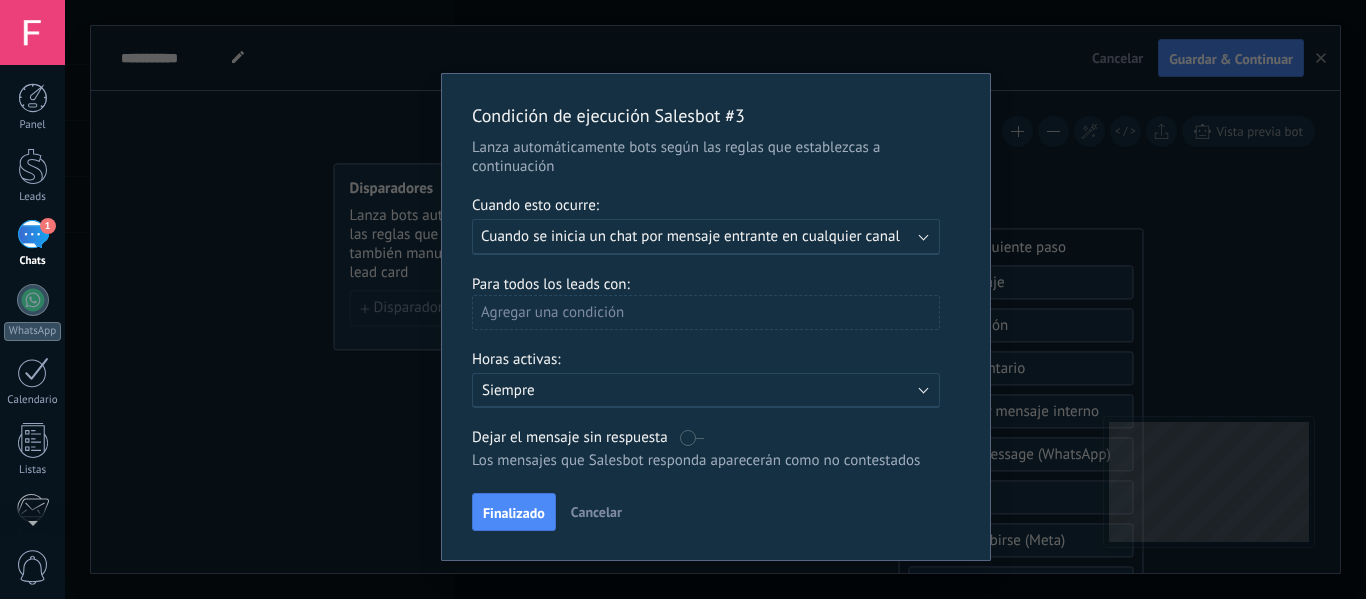 scroll, scrollTop: 0, scrollLeft: 0, axis: both 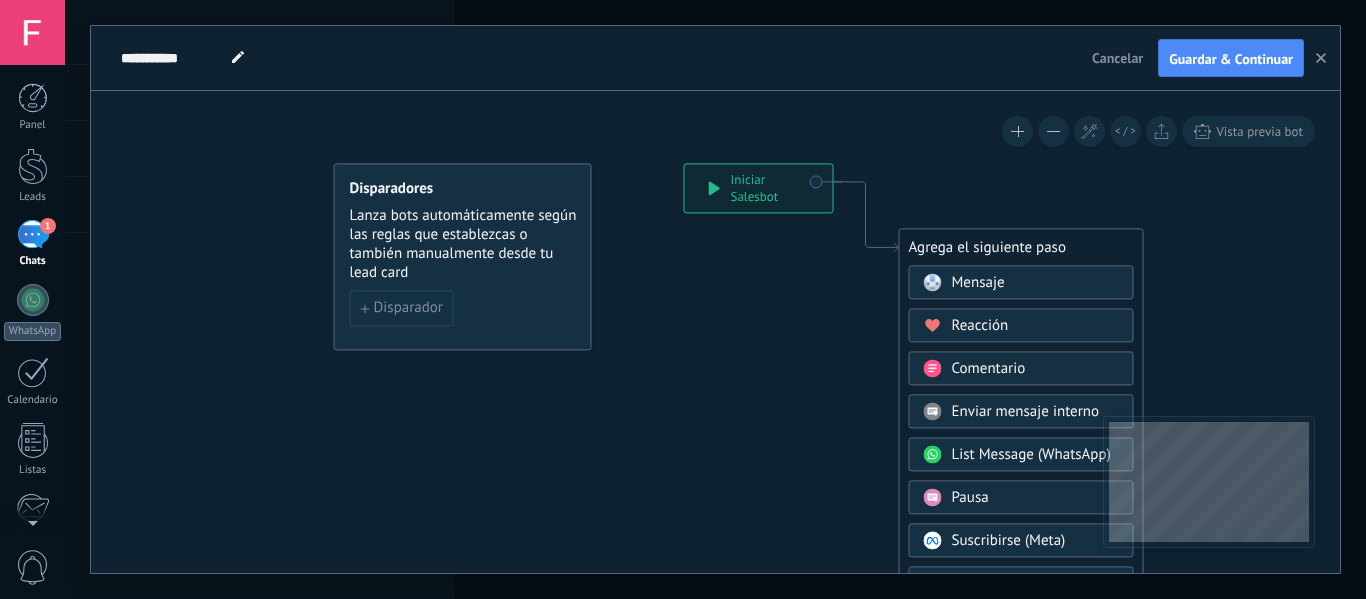 click on "**********" at bounding box center (759, 188) 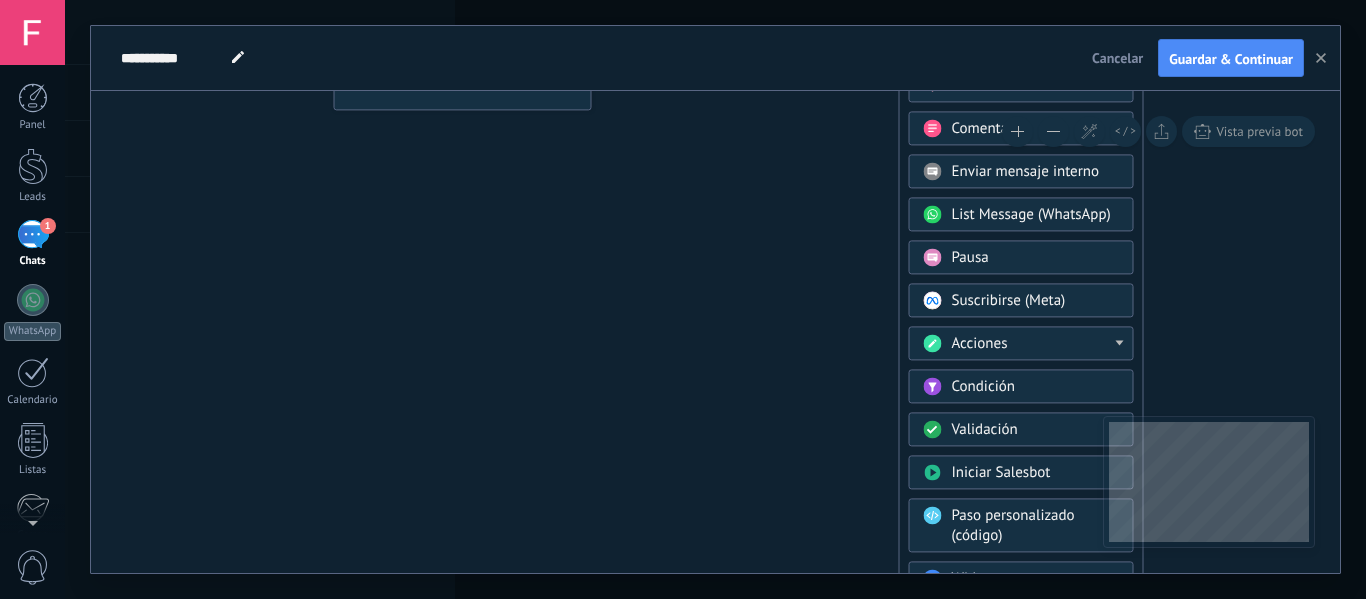 click on "Acciones" at bounding box center (1036, 344) 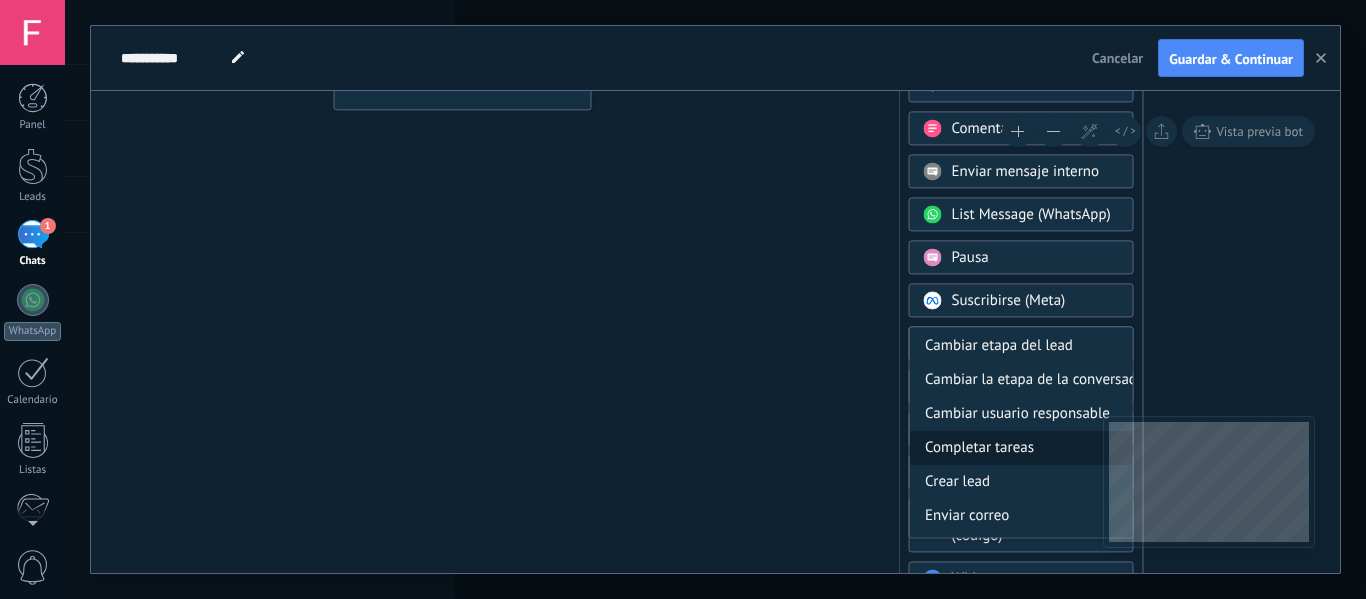 scroll, scrollTop: 266, scrollLeft: 0, axis: vertical 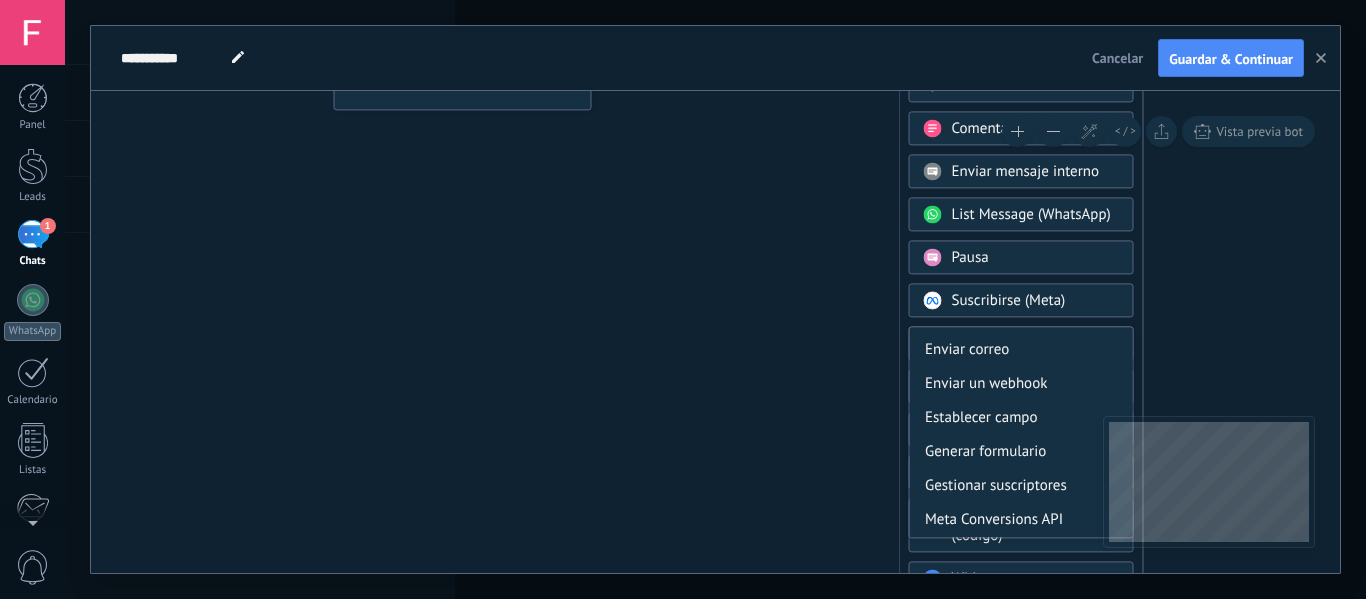 click 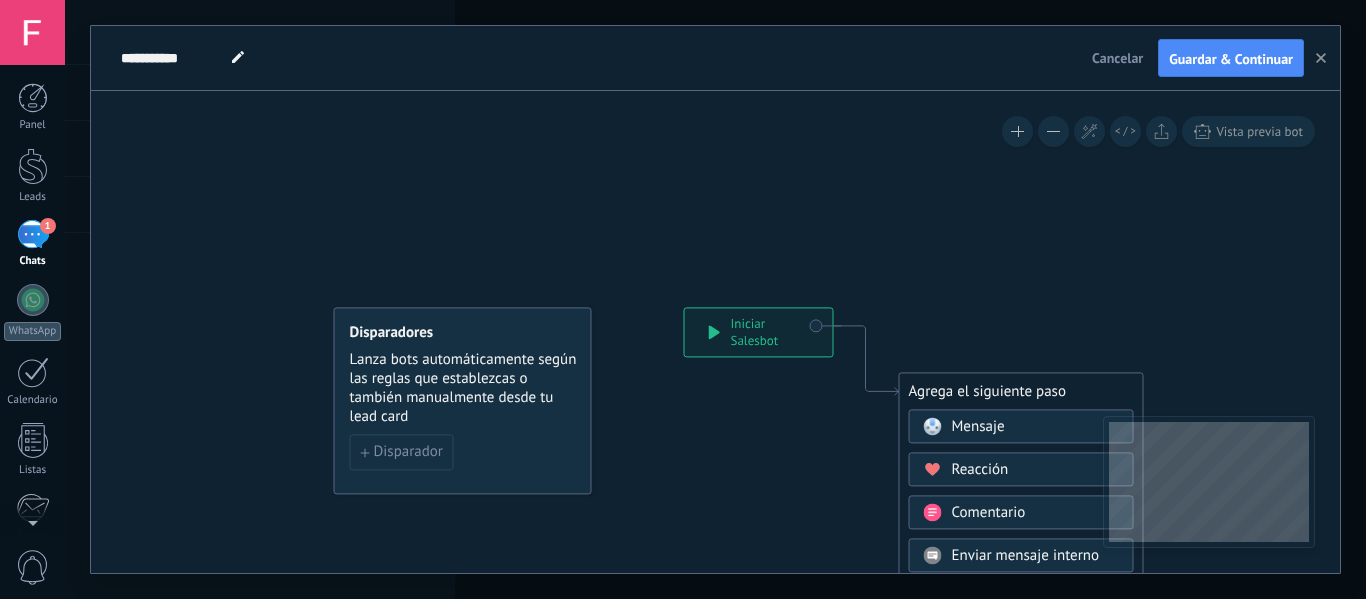 drag, startPoint x: 754, startPoint y: 468, endPoint x: 690, endPoint y: 452, distance: 65.96969 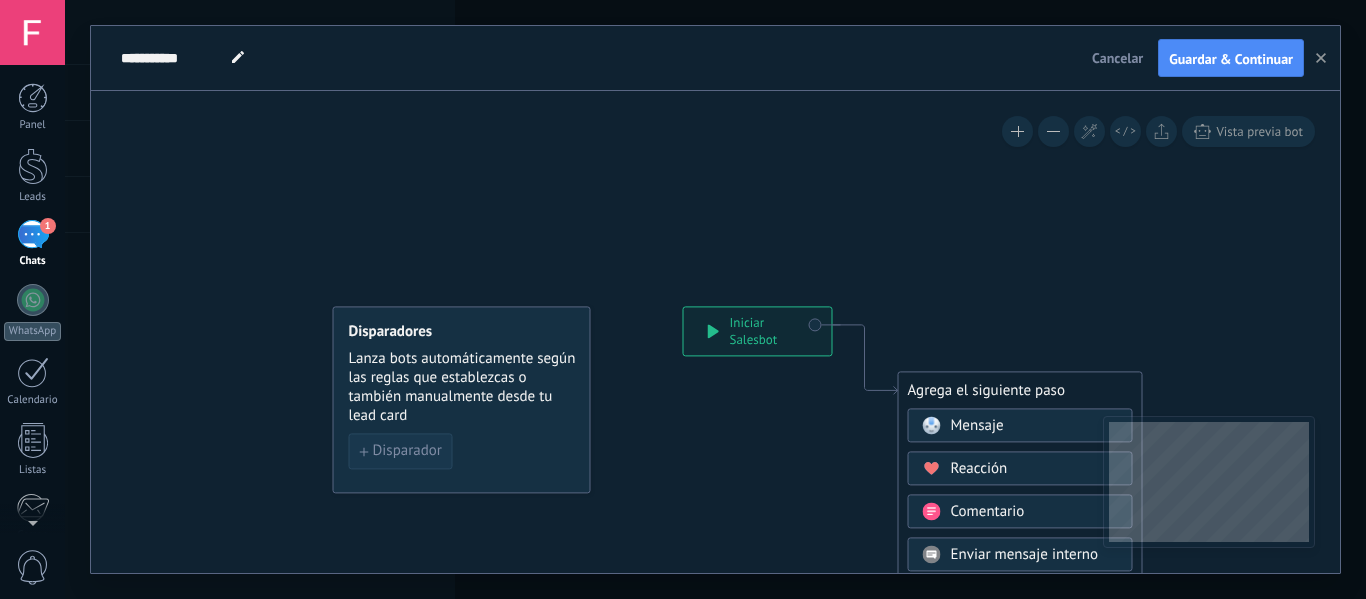 click on "Disparador" at bounding box center (401, 451) 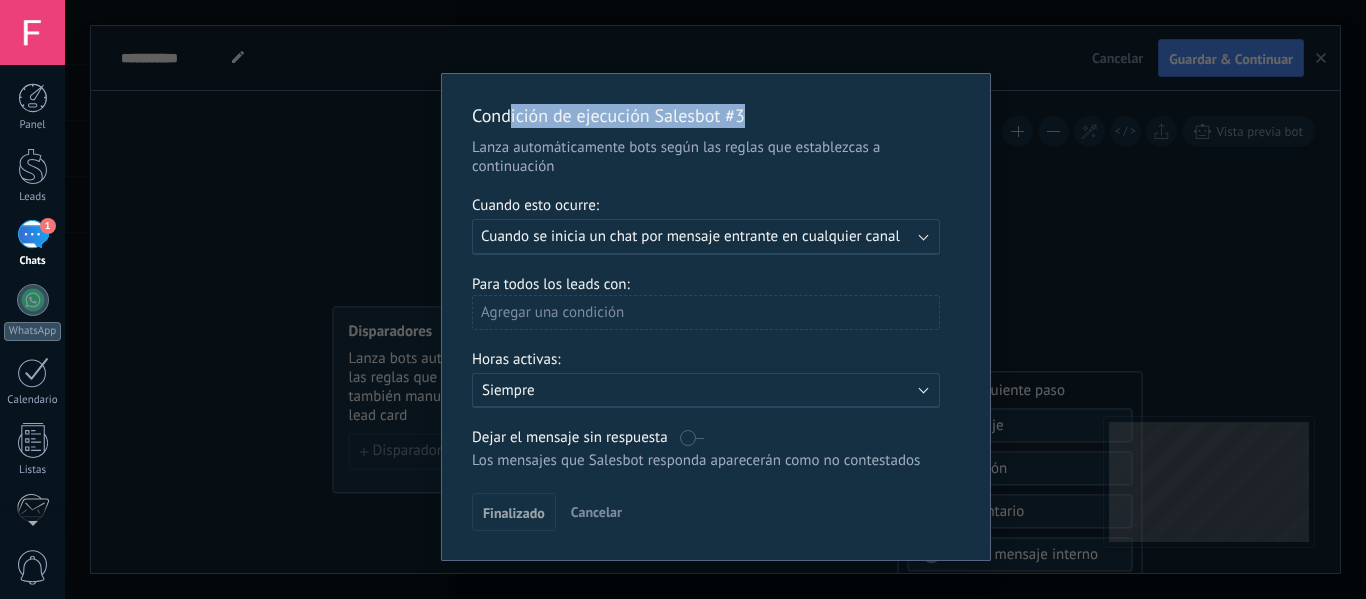 drag, startPoint x: 656, startPoint y: 113, endPoint x: 758, endPoint y: 115, distance: 102.01961 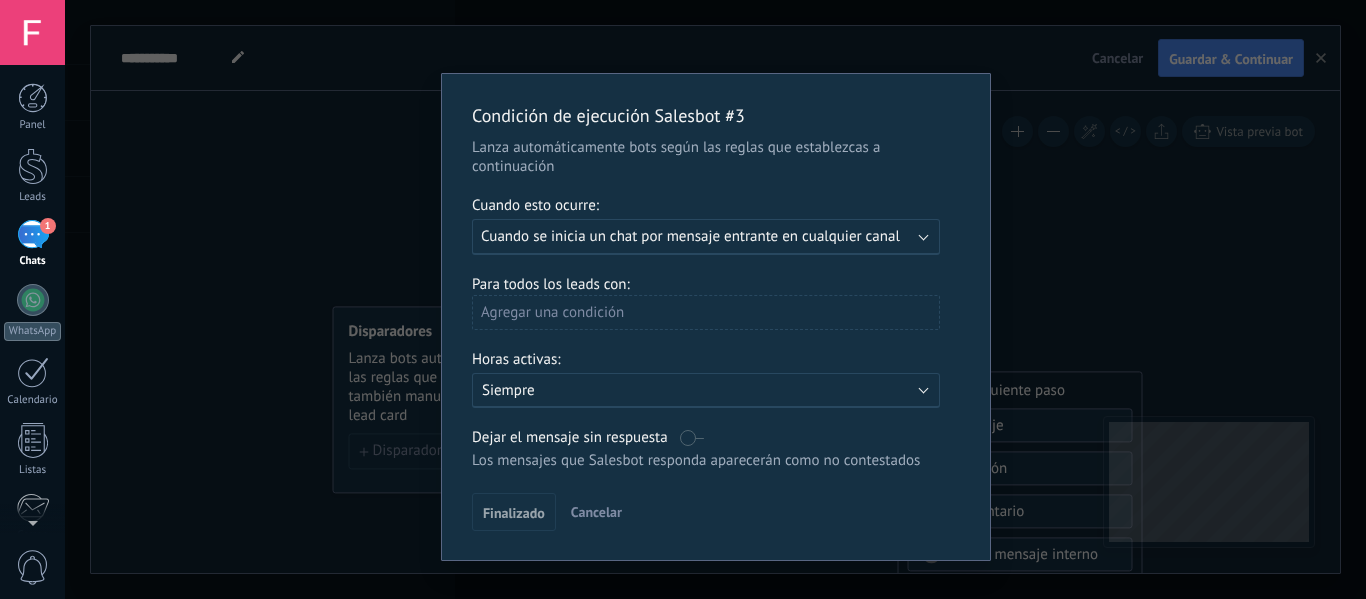 click on "Cuando se inicia un chat por mensaje entrante en cualquier canal" at bounding box center [690, 236] 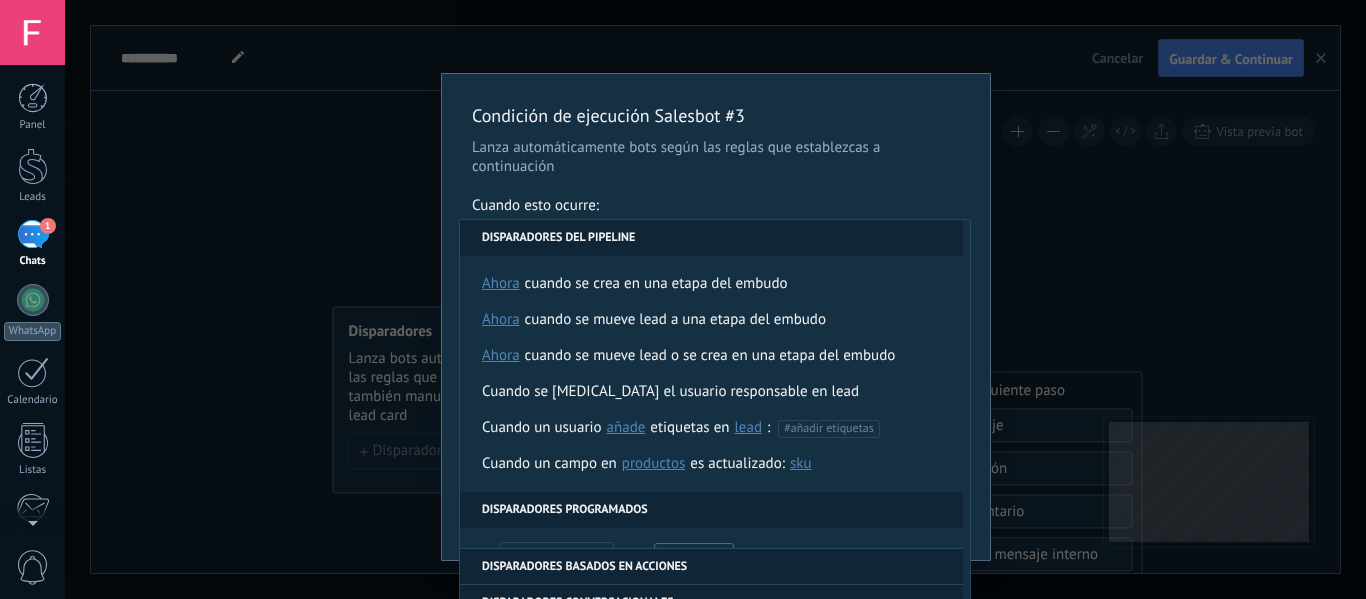 click on "Cuando esto ocurre:" at bounding box center [716, 207] 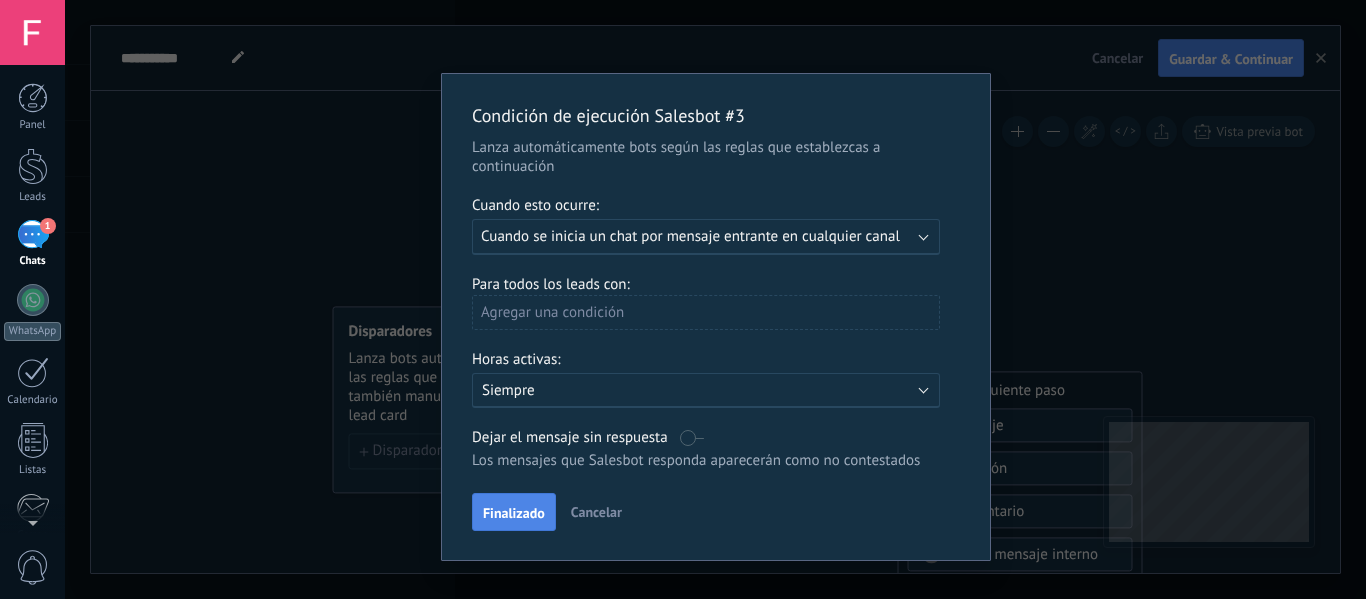click on "Finalizado" at bounding box center (514, 512) 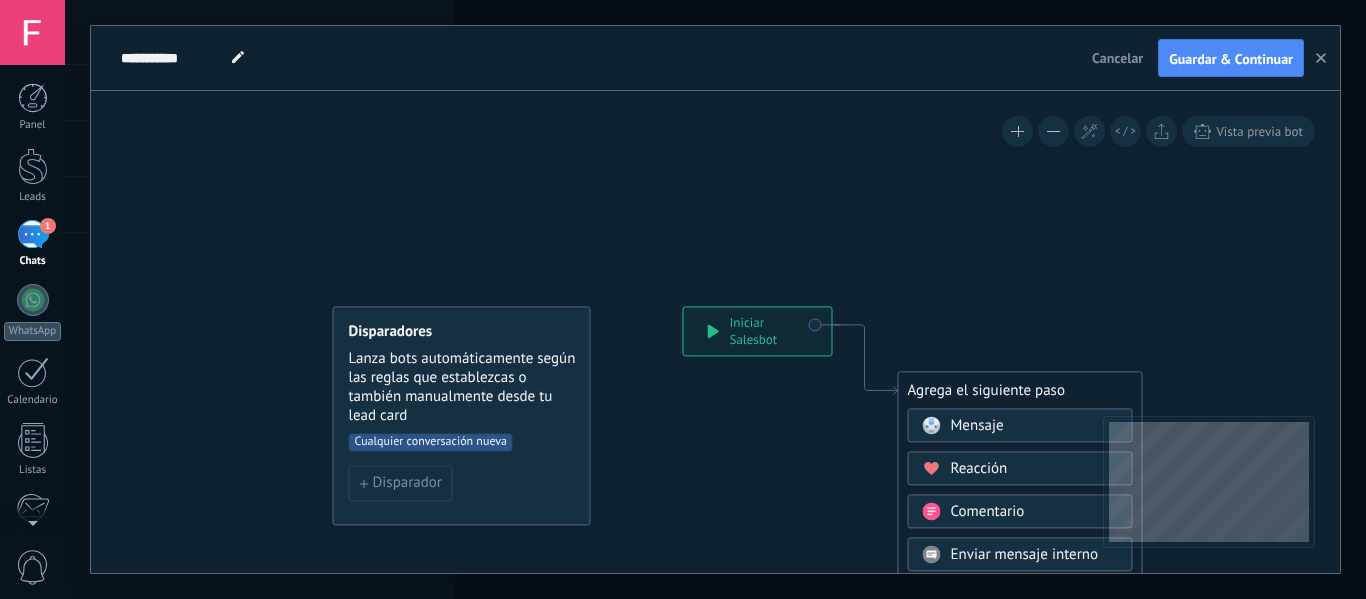 click 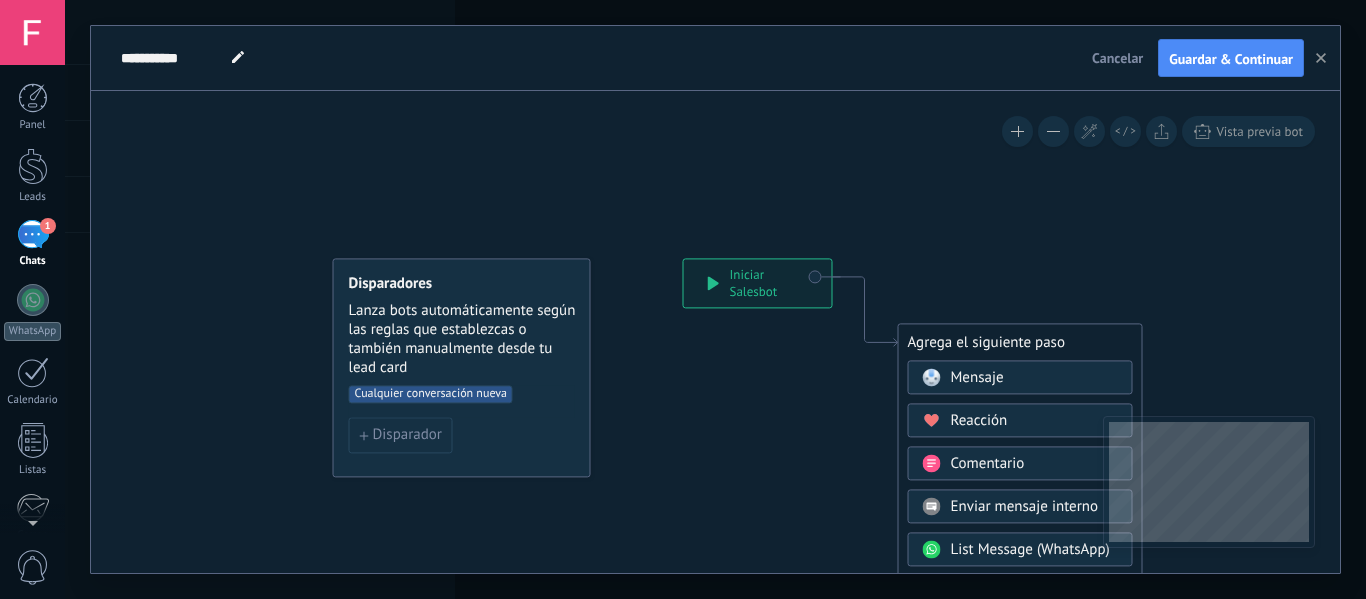 click 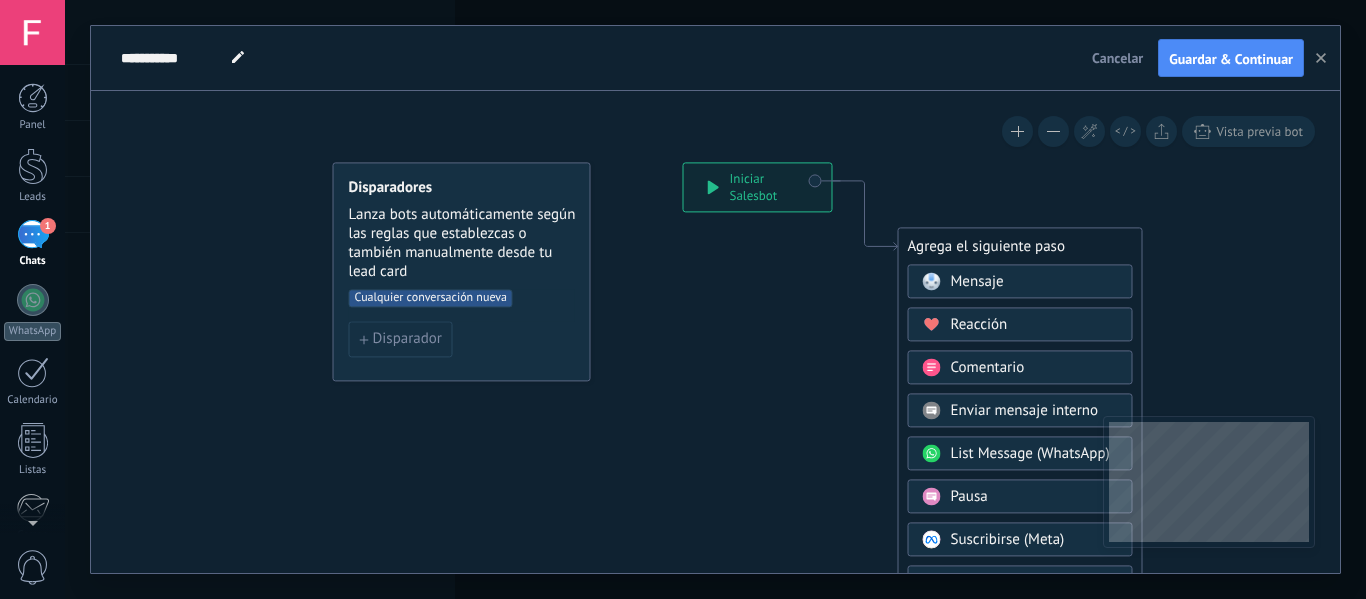 click on "**********" at bounding box center (758, 187) 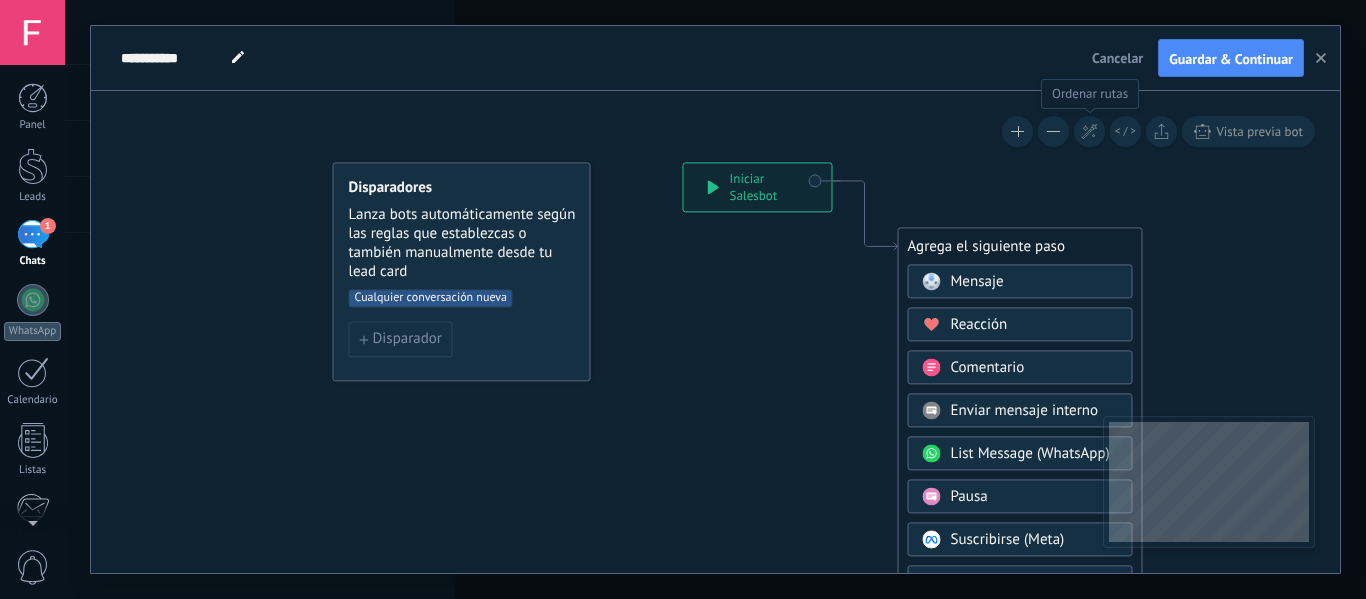 click at bounding box center (1089, 131) 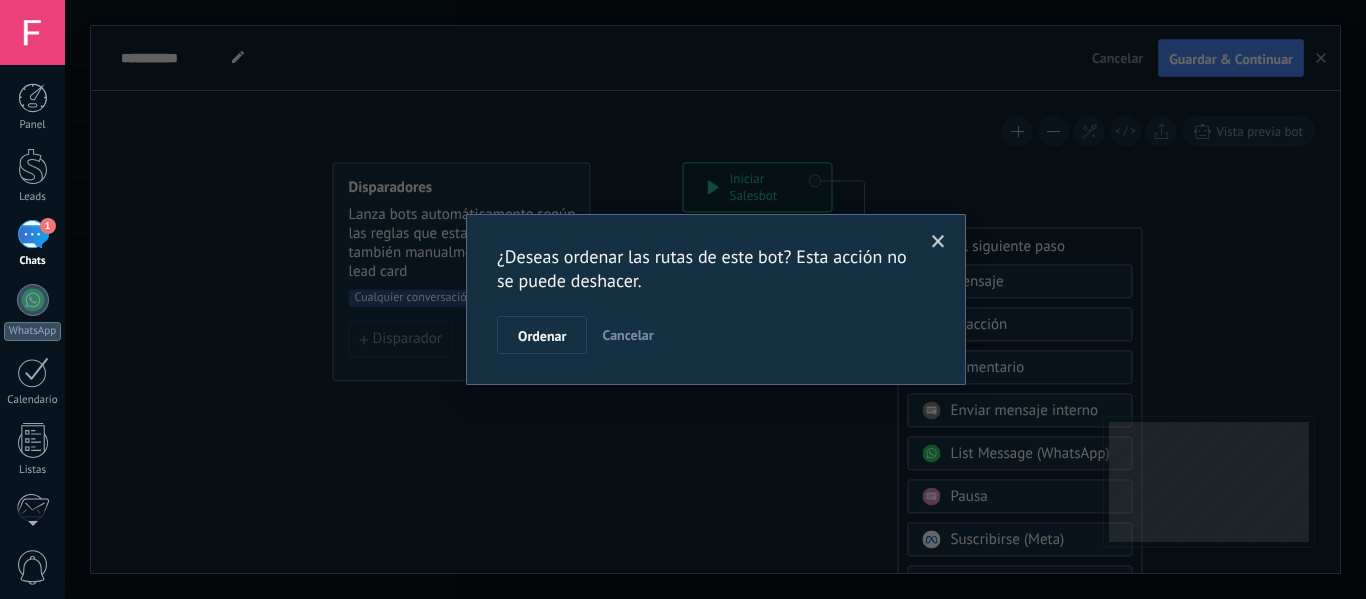 click at bounding box center [938, 242] 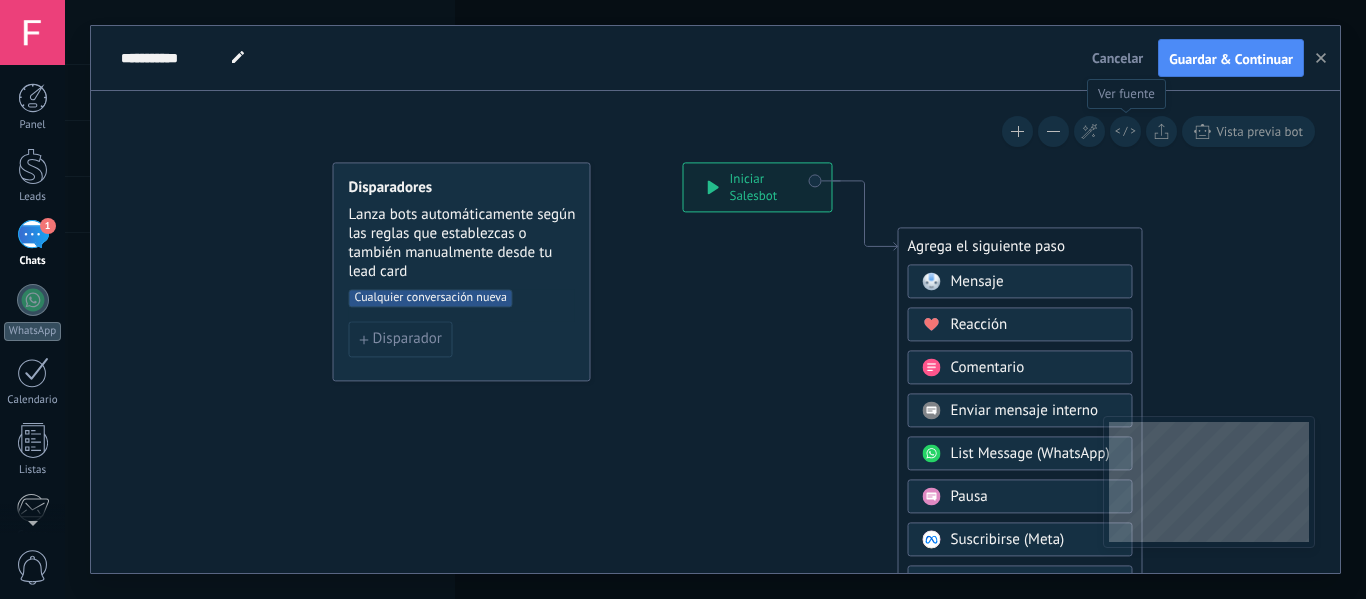 click 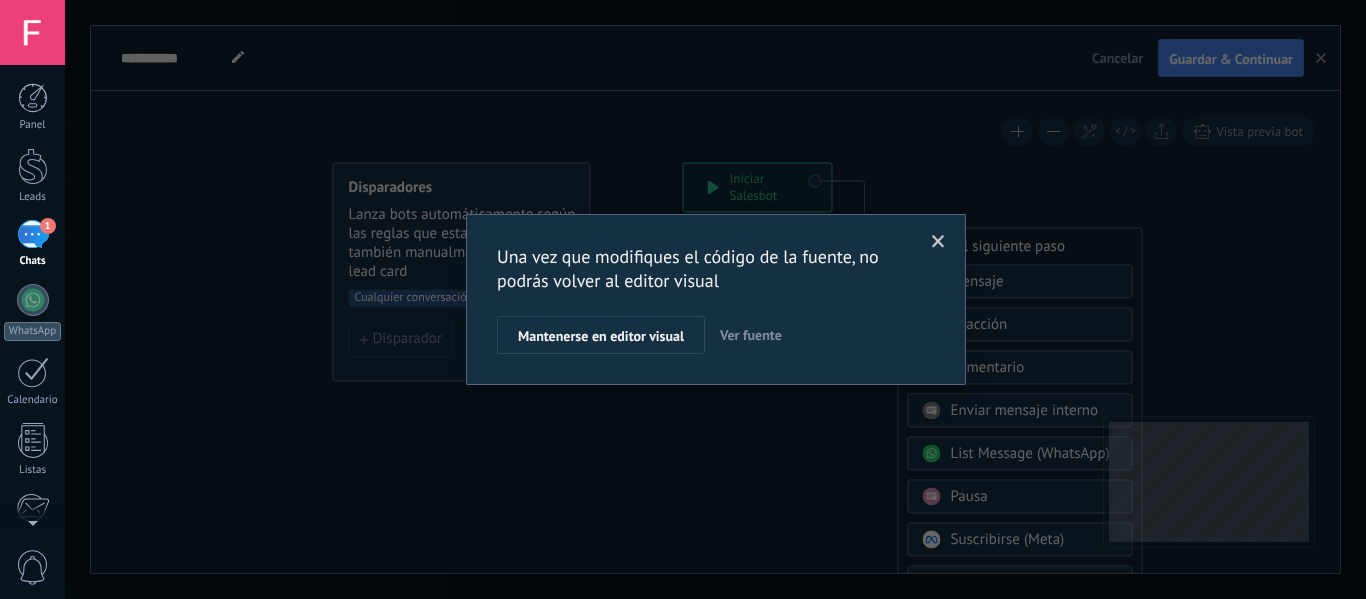 click at bounding box center [938, 242] 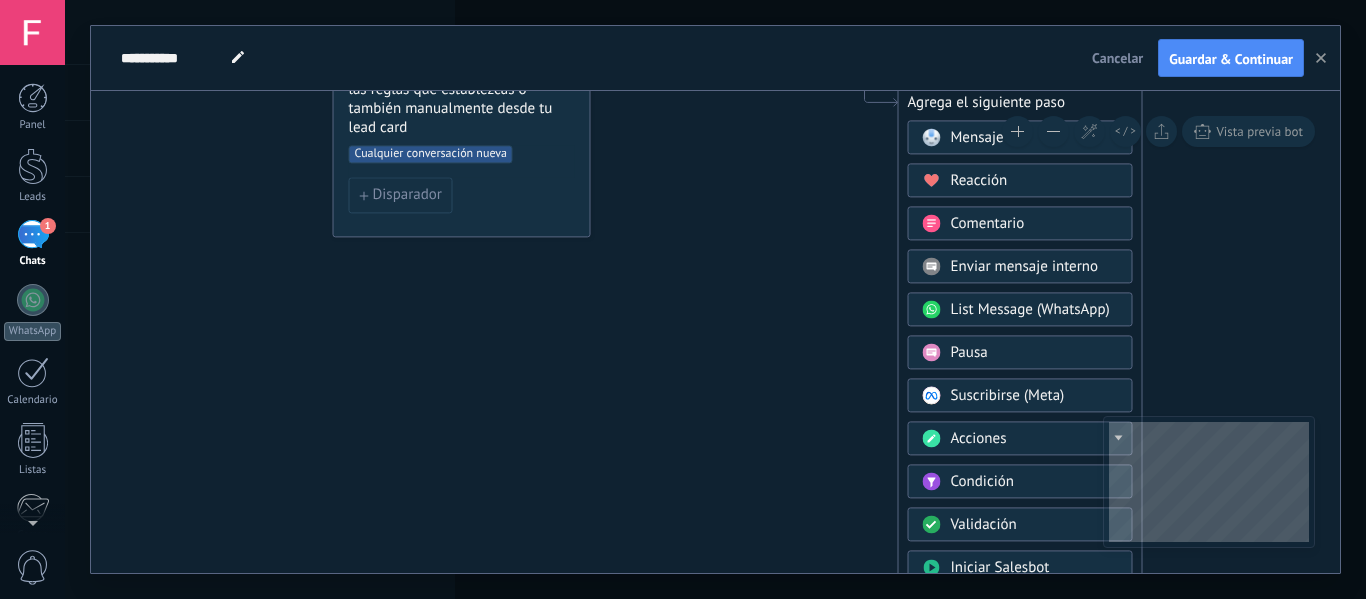 click on "Acciones" at bounding box center (1035, 439) 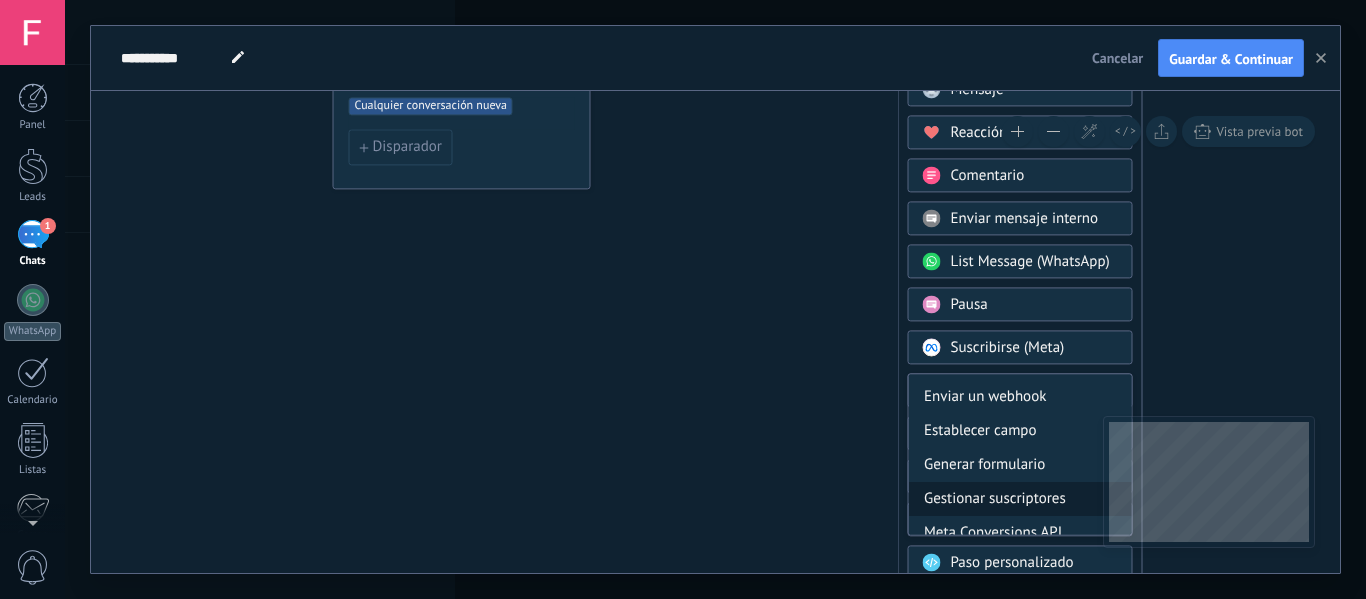 scroll, scrollTop: 200, scrollLeft: 0, axis: vertical 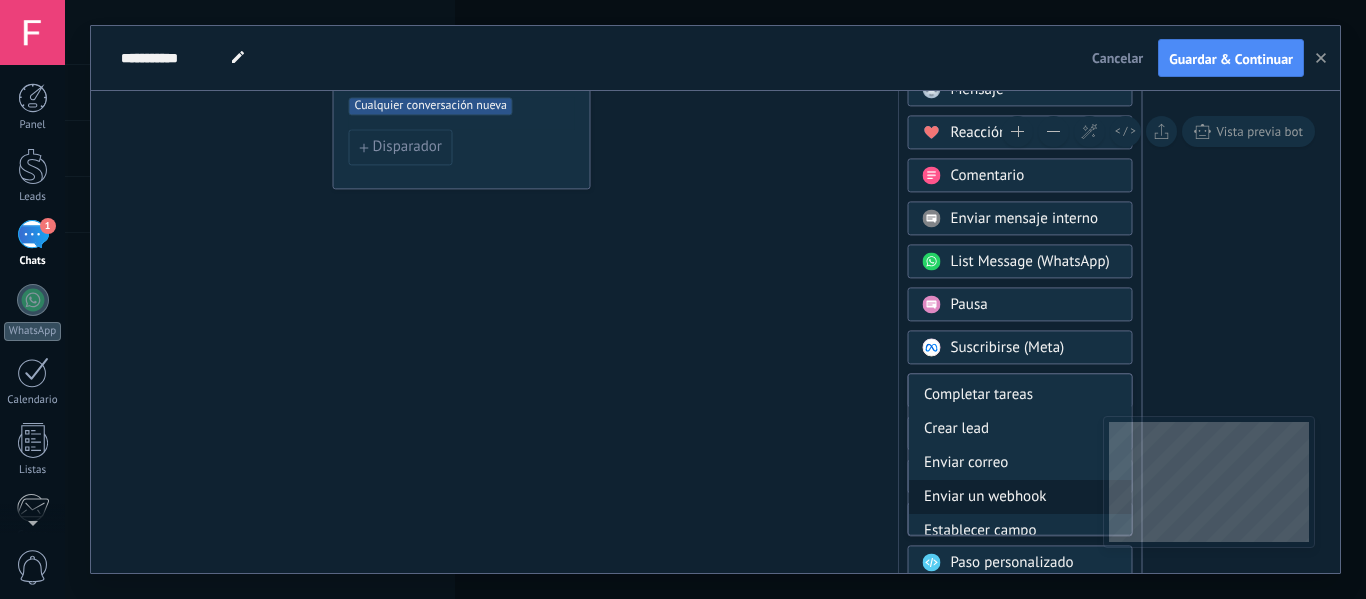 click on "Enviar un webhook" at bounding box center [1020, 497] 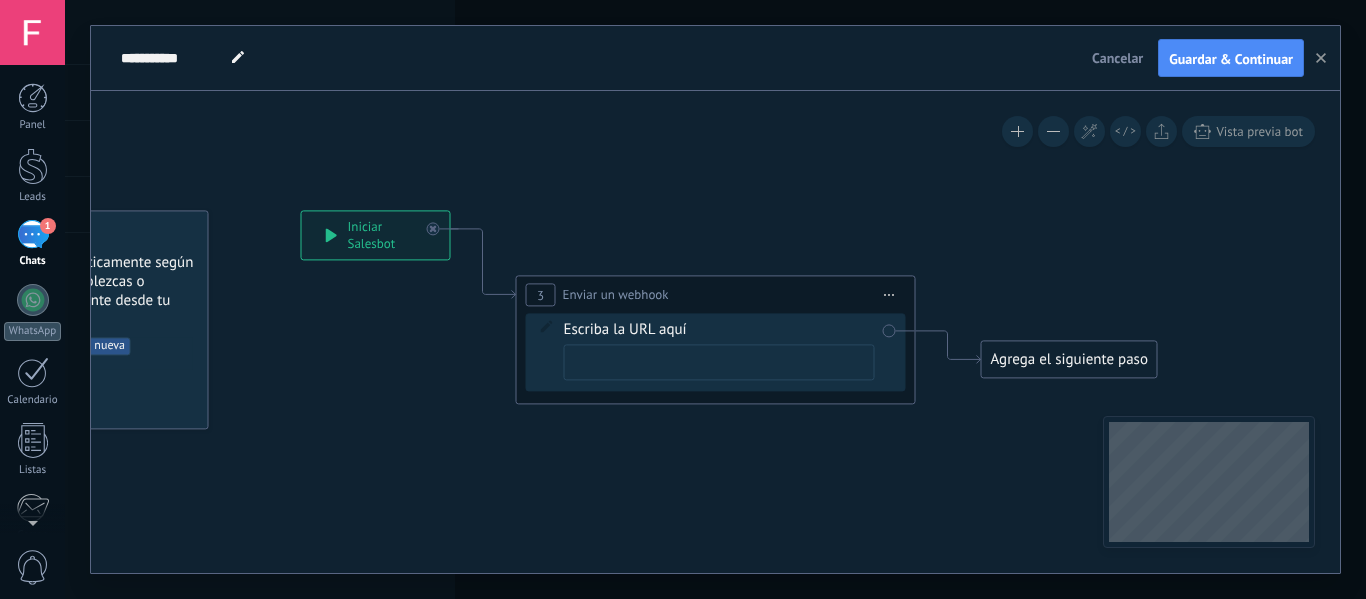 click at bounding box center [719, 362] 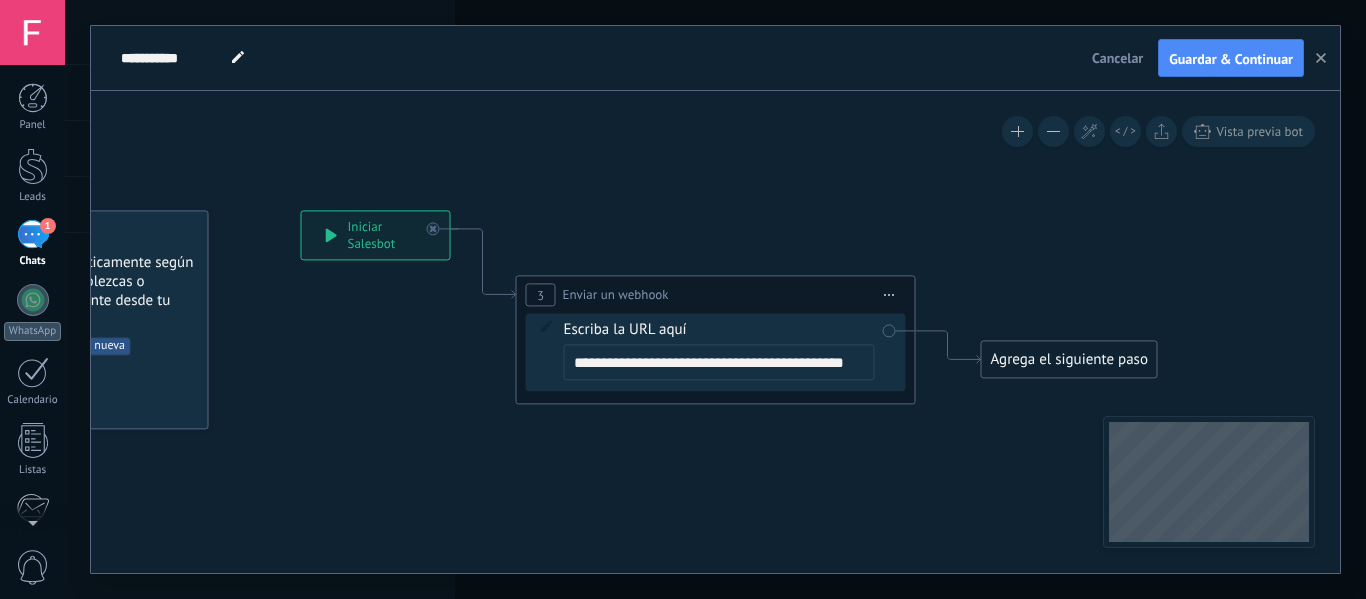 scroll, scrollTop: 0, scrollLeft: 42, axis: horizontal 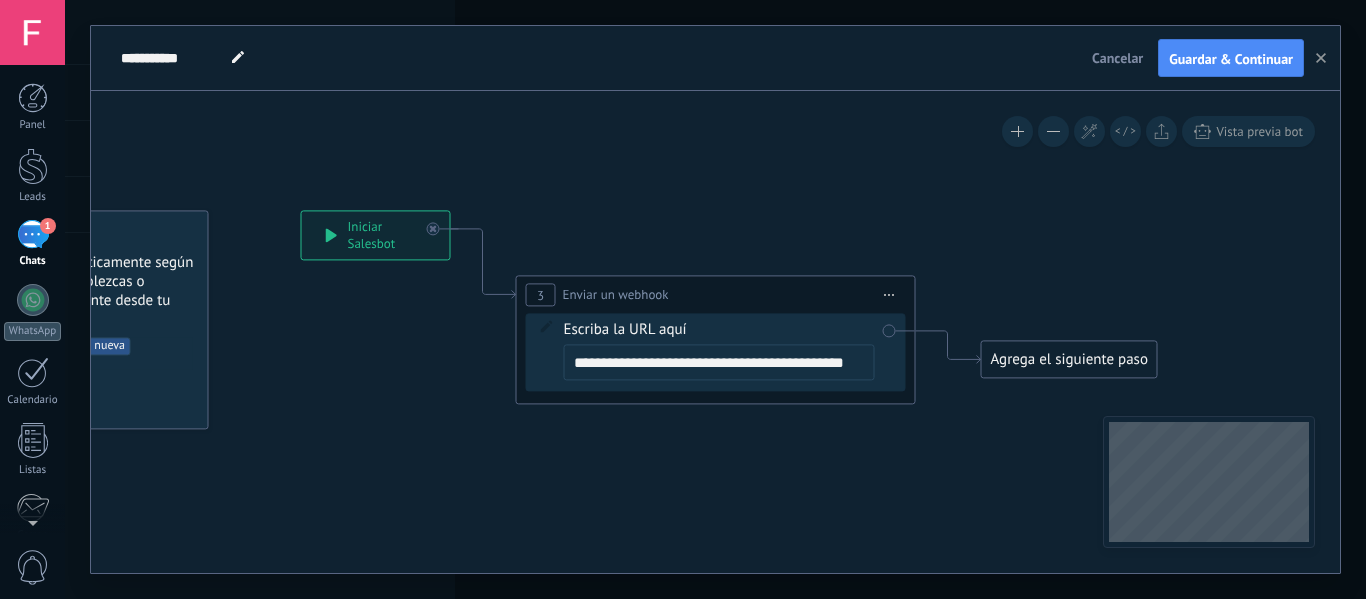 type on "**********" 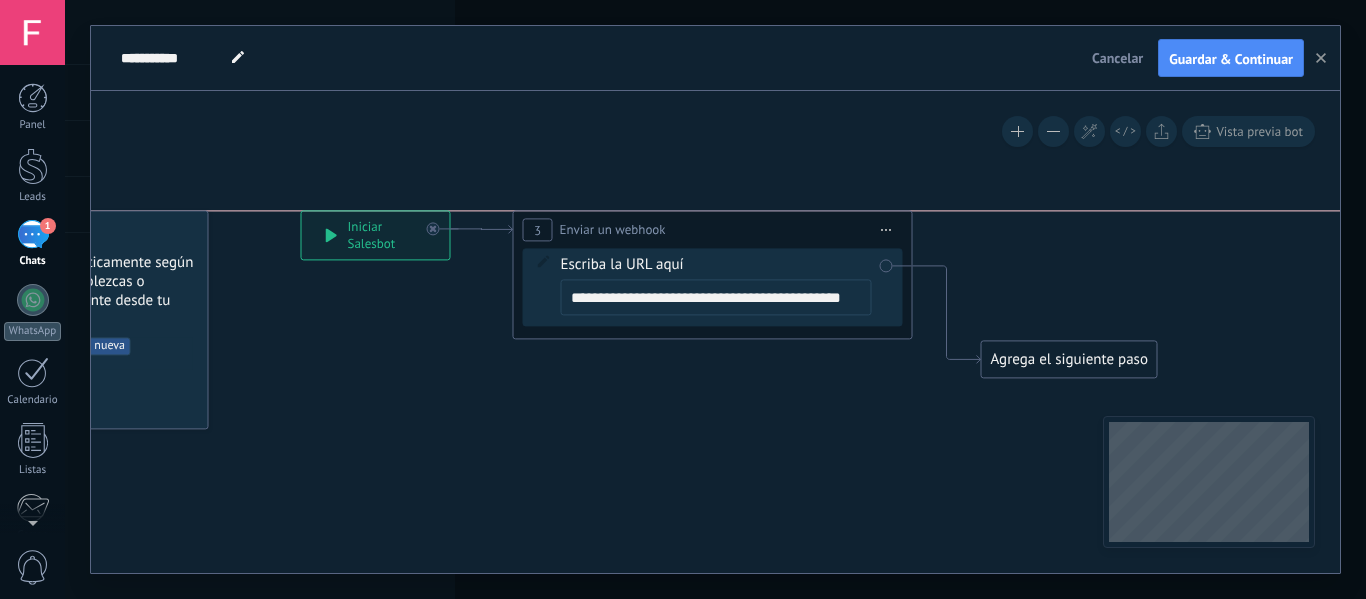 drag, startPoint x: 656, startPoint y: 276, endPoint x: 653, endPoint y: 203, distance: 73.061615 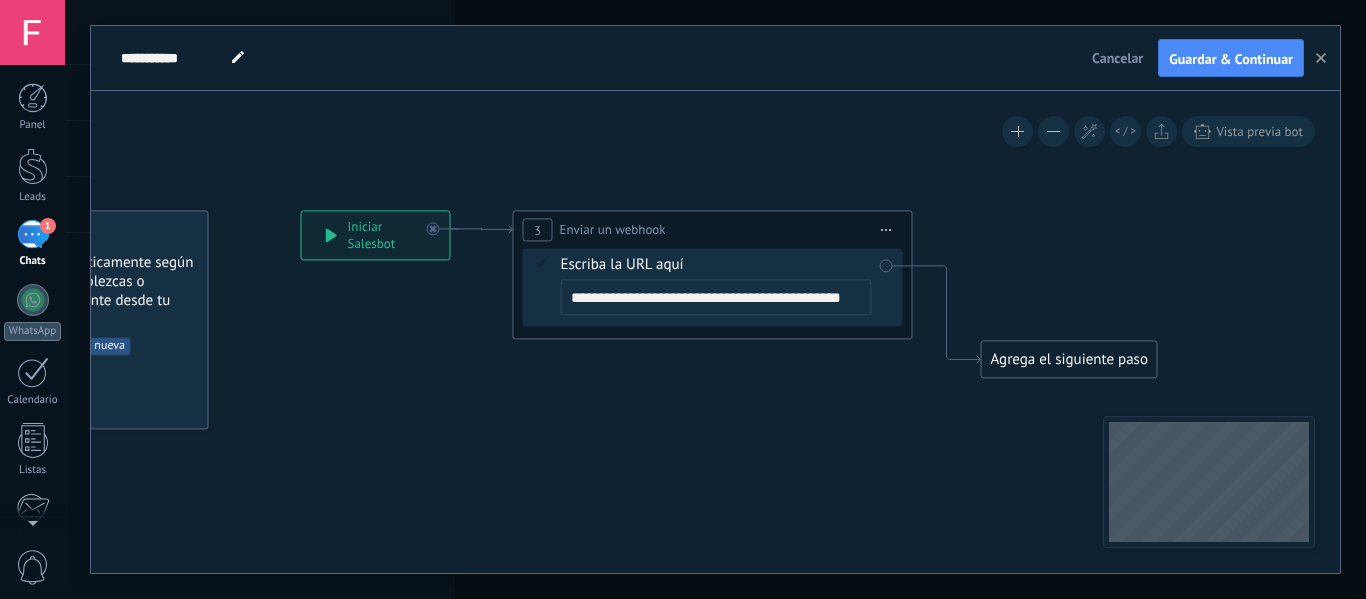 click on "Agrega el siguiente paso" at bounding box center [1069, 359] 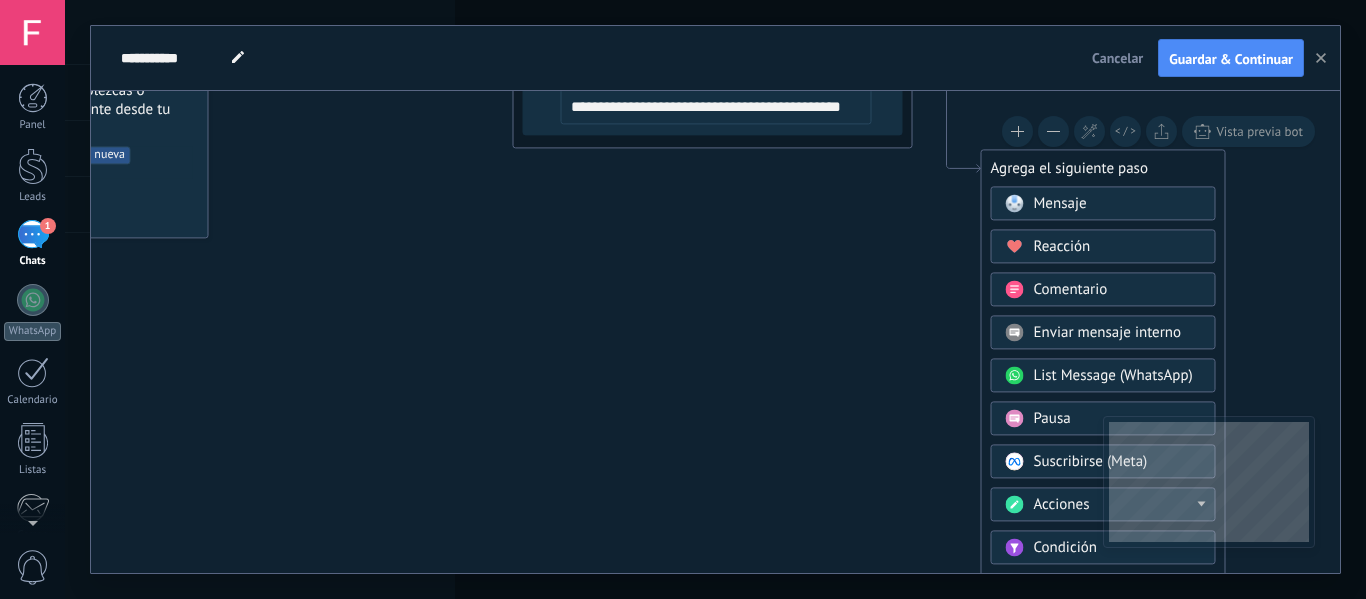 click on "Acciones" at bounding box center (1062, 504) 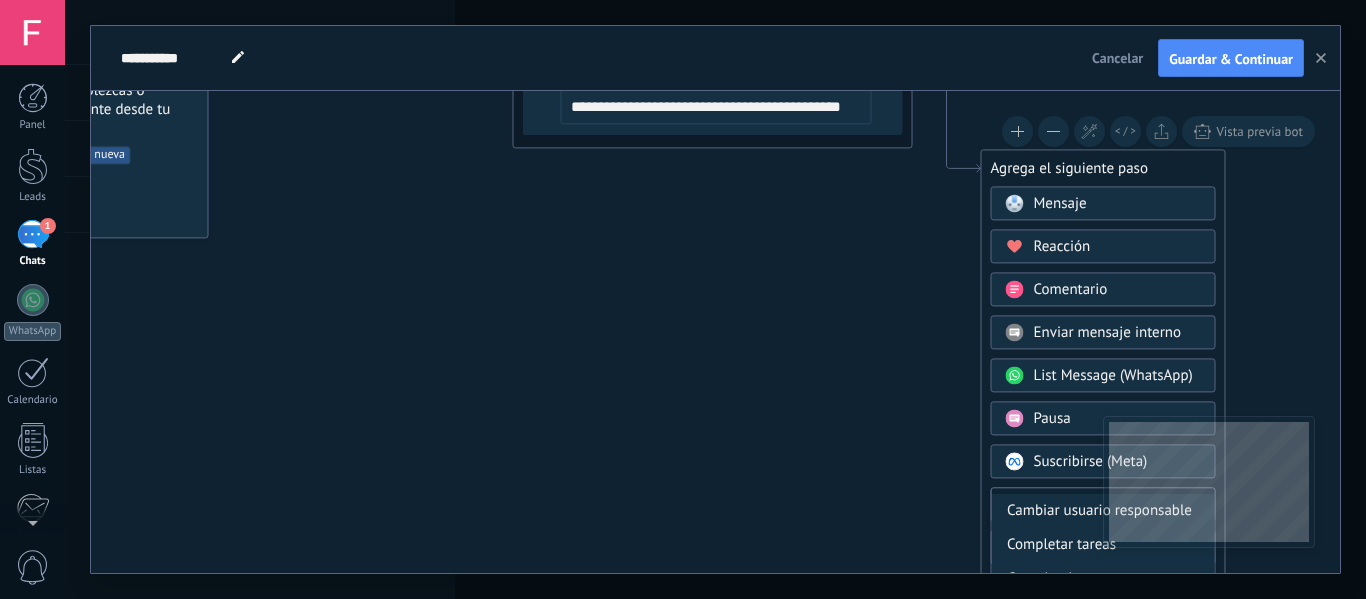 scroll, scrollTop: 200, scrollLeft: 0, axis: vertical 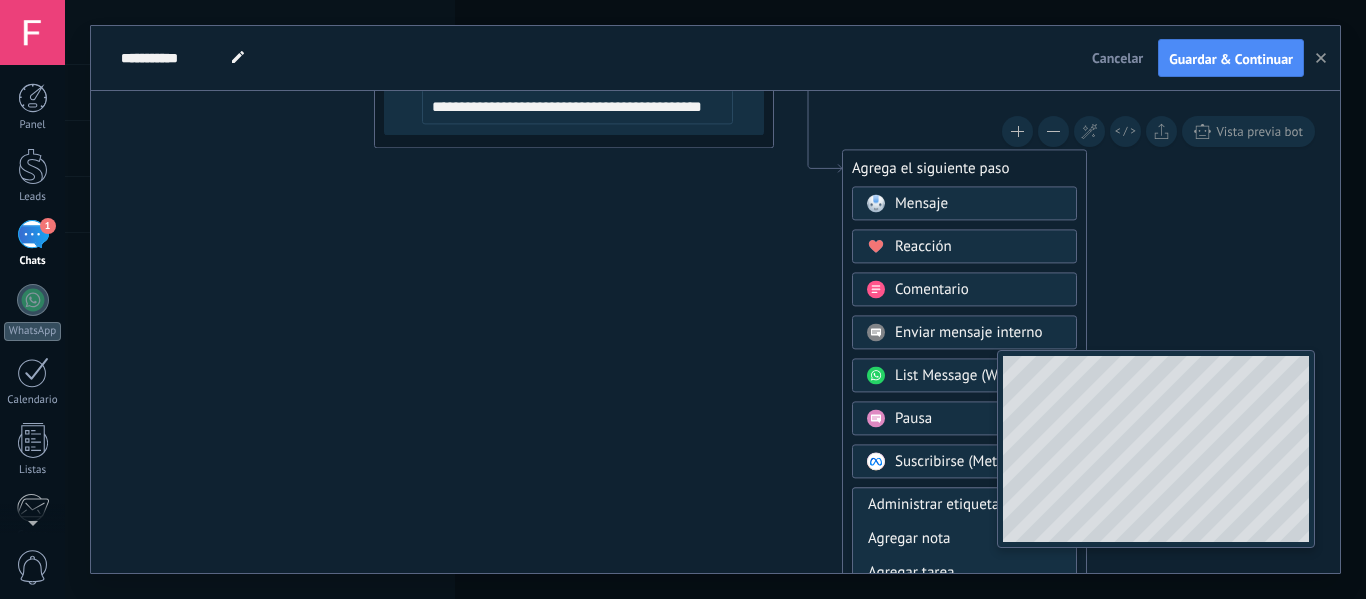 click on "**********" at bounding box center [715, 332] 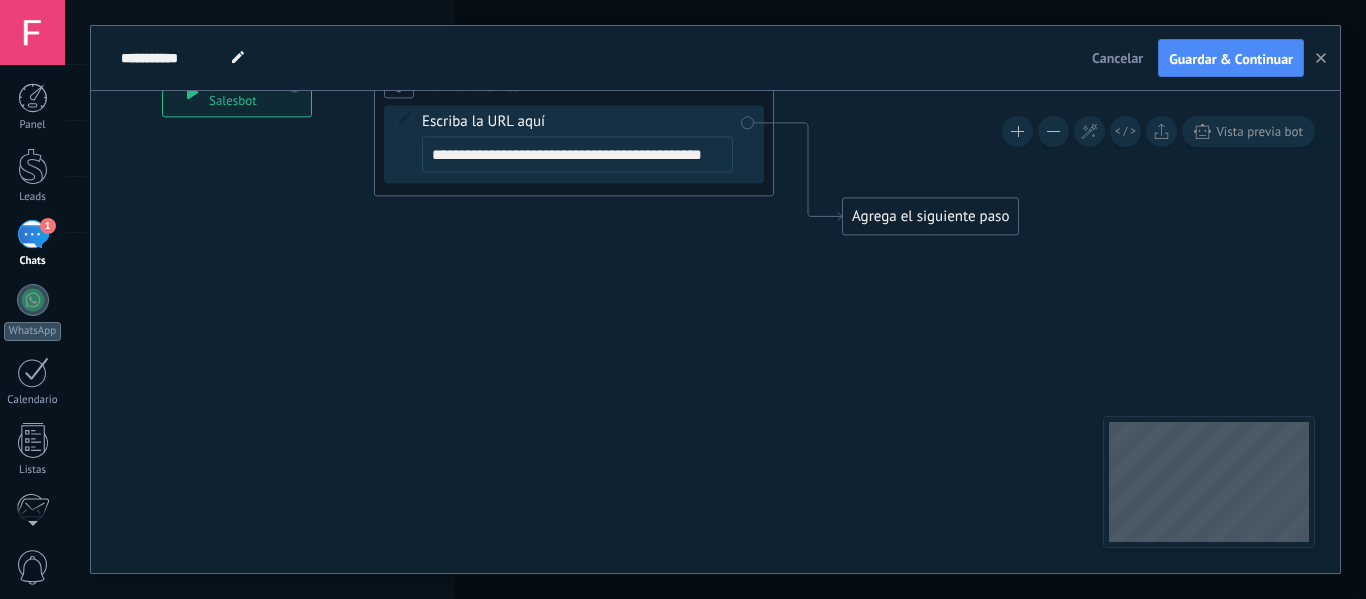 click on "Agrega el siguiente paso" at bounding box center [930, 216] 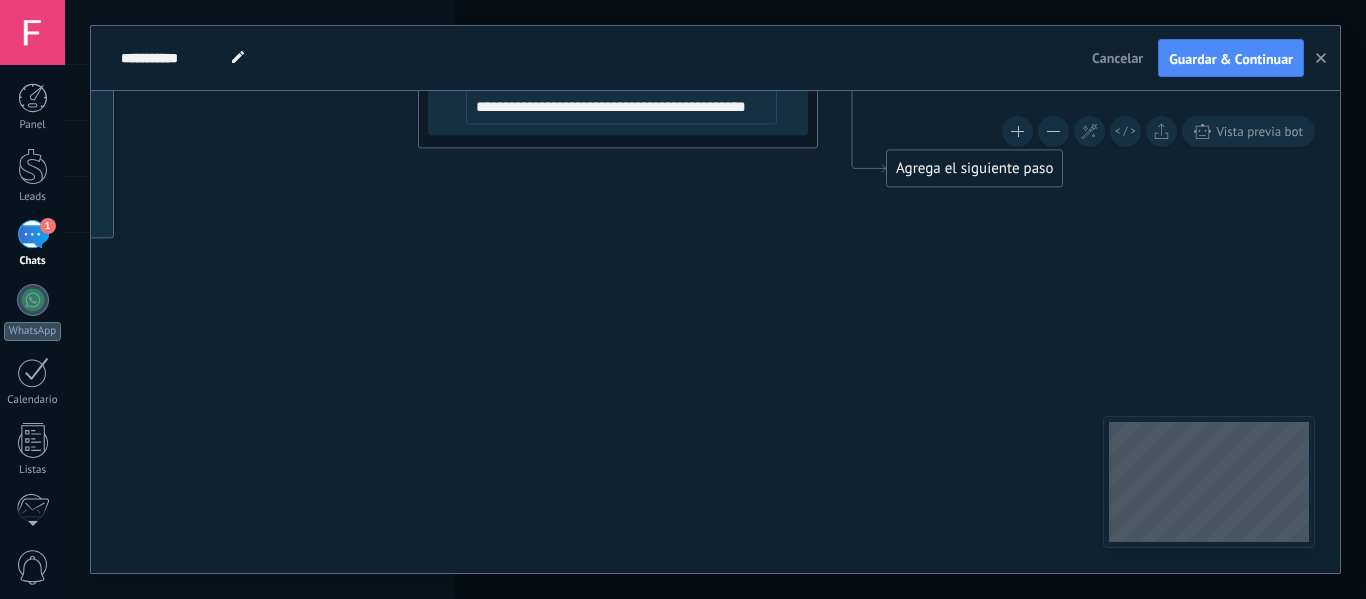 click on "Agrega el siguiente paso" at bounding box center [974, 168] 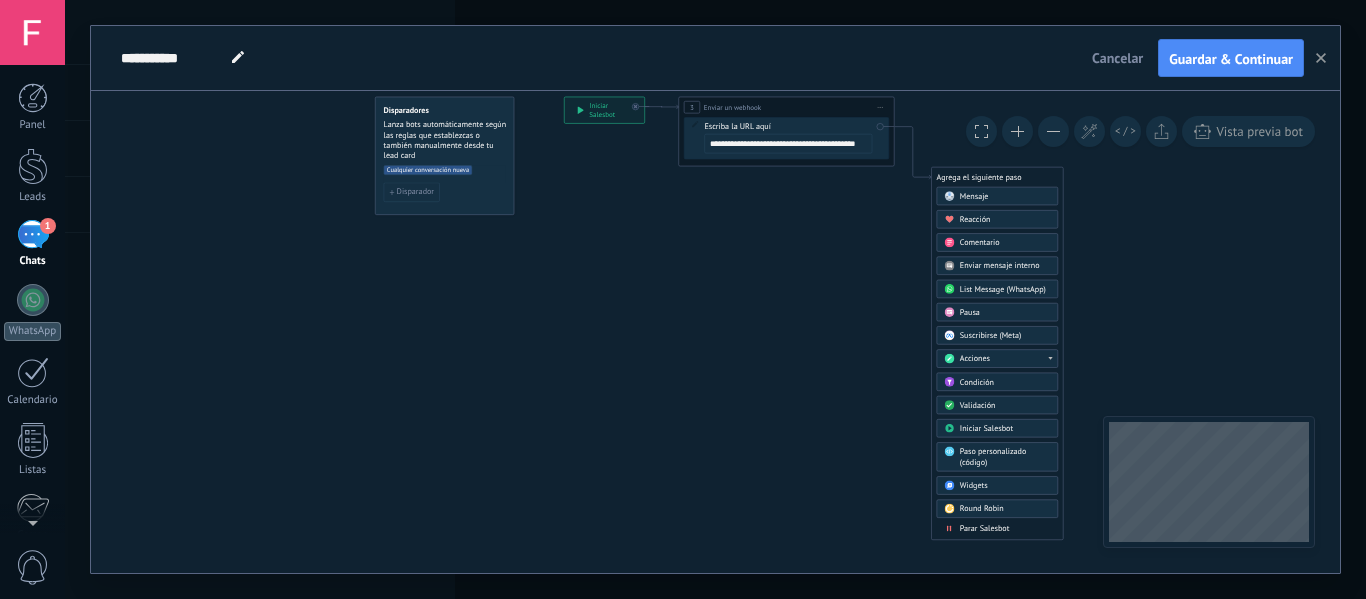 click on "Acciones" at bounding box center (1005, 359) 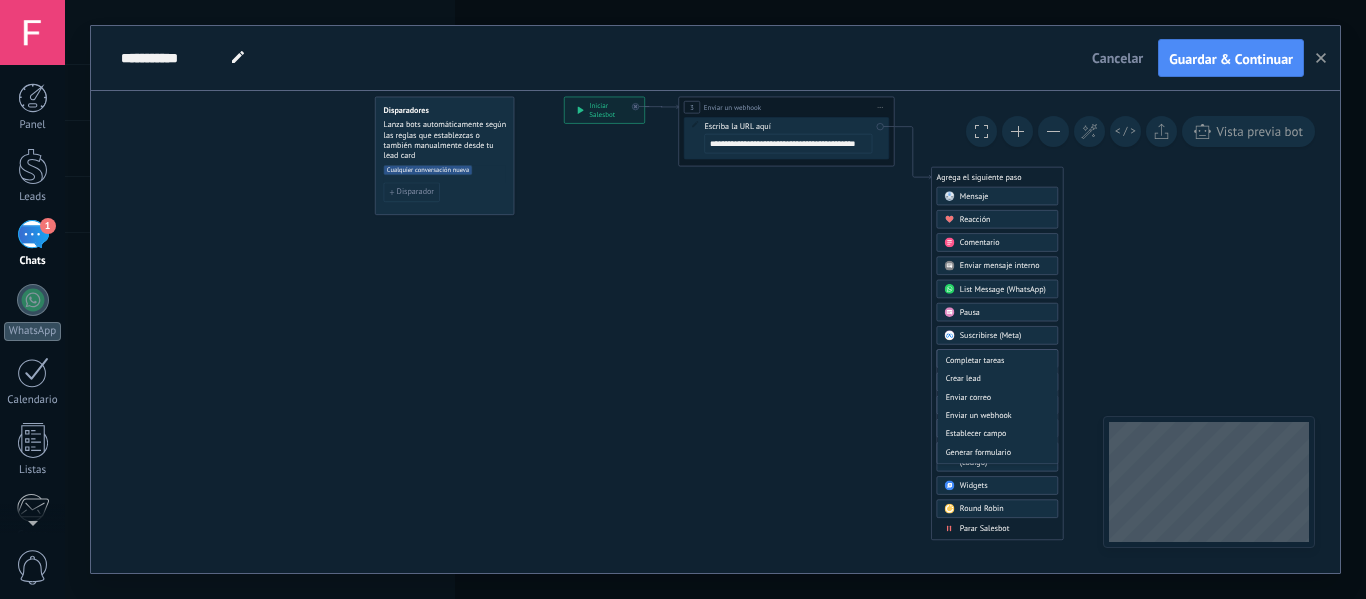 scroll, scrollTop: 266, scrollLeft: 0, axis: vertical 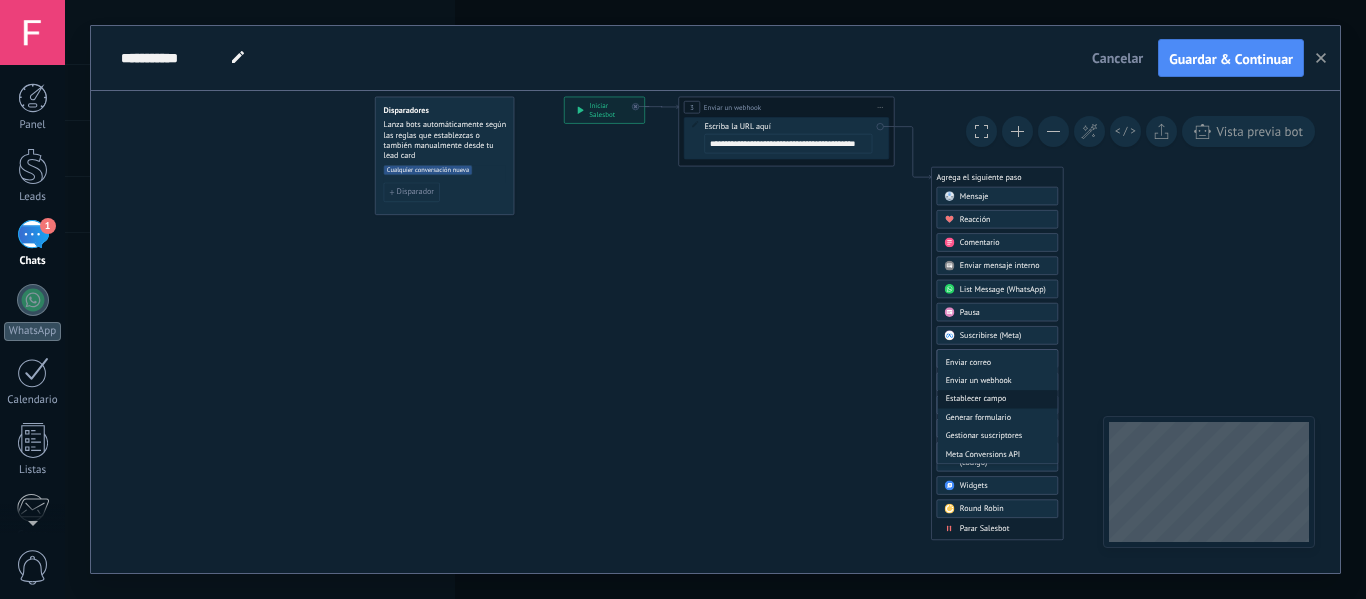 click on "Establecer campo" at bounding box center [997, 399] 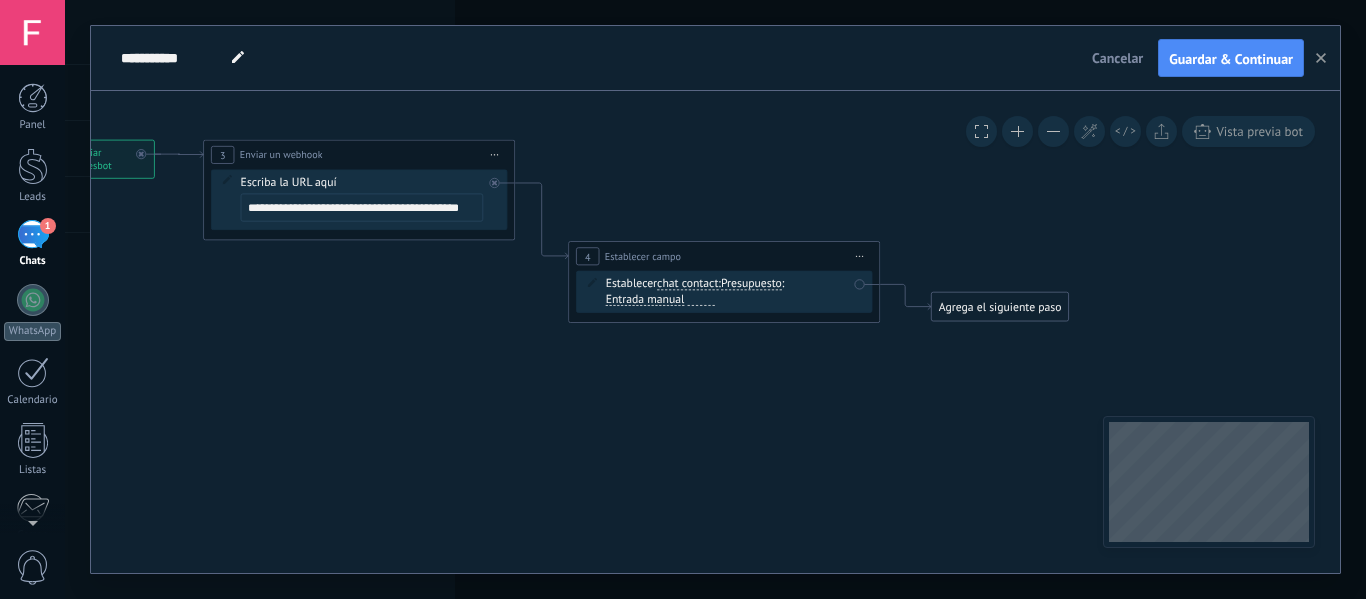 click on "chat contact" at bounding box center [687, 284] 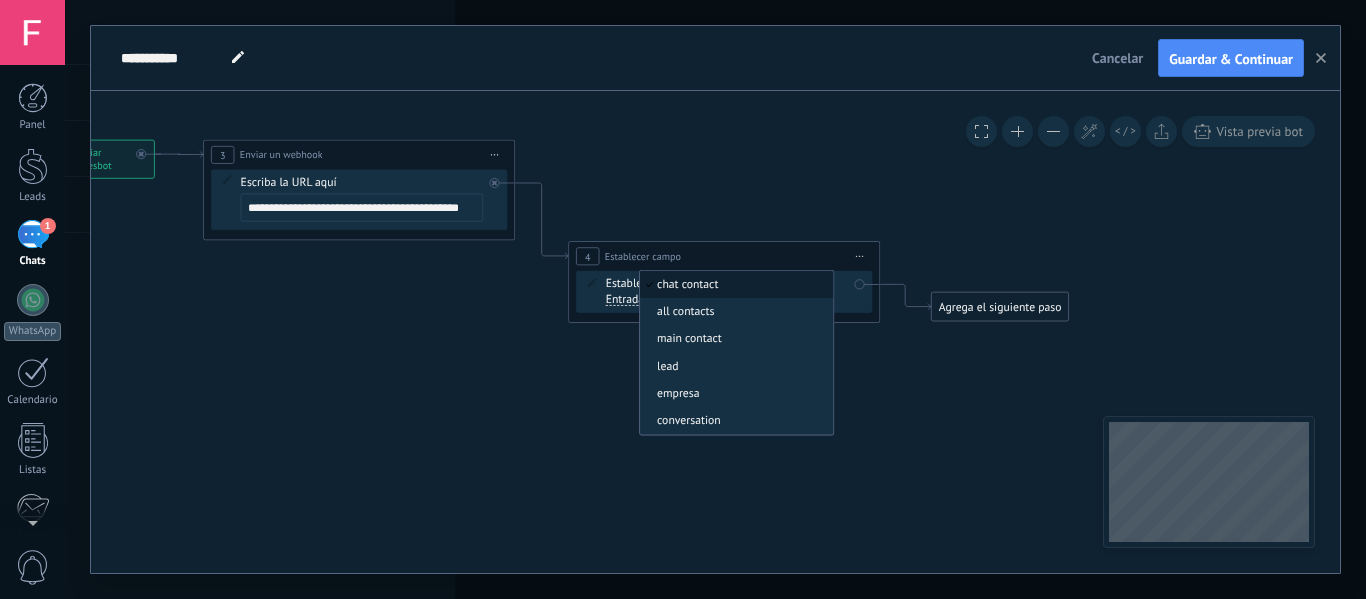 click 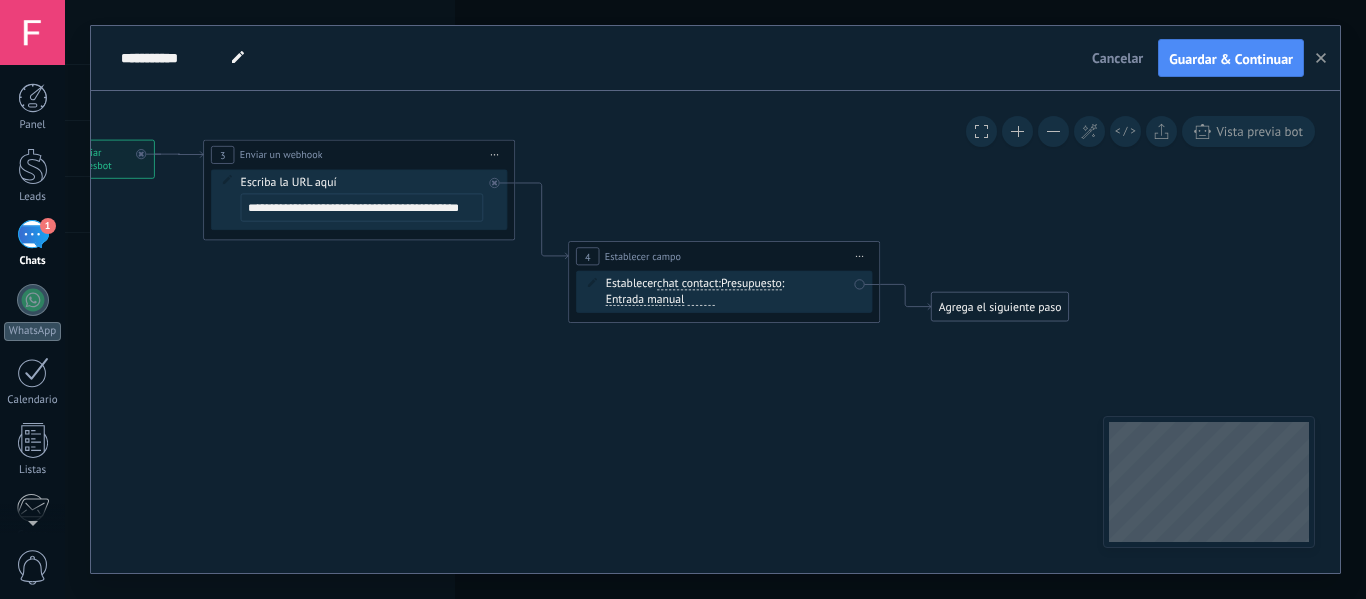 click on "Iniciar vista previa aquí
Cambiar nombre
Duplicar
Borrar" at bounding box center (859, 256) 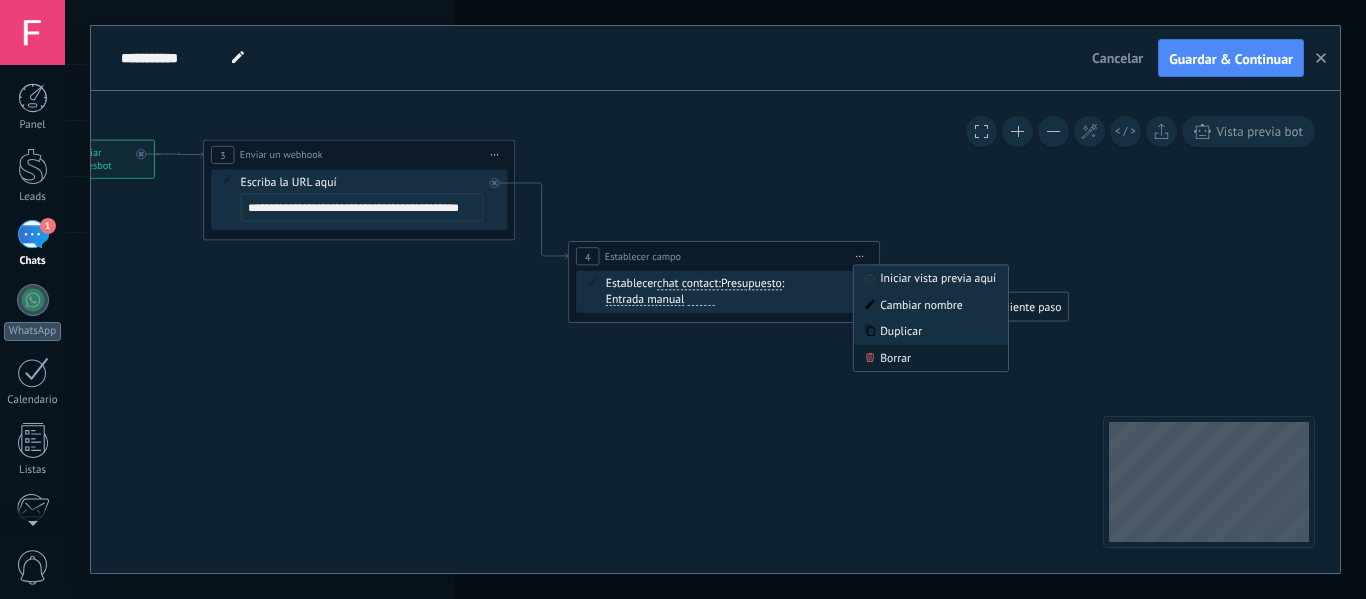 click on "Borrar" at bounding box center [931, 358] 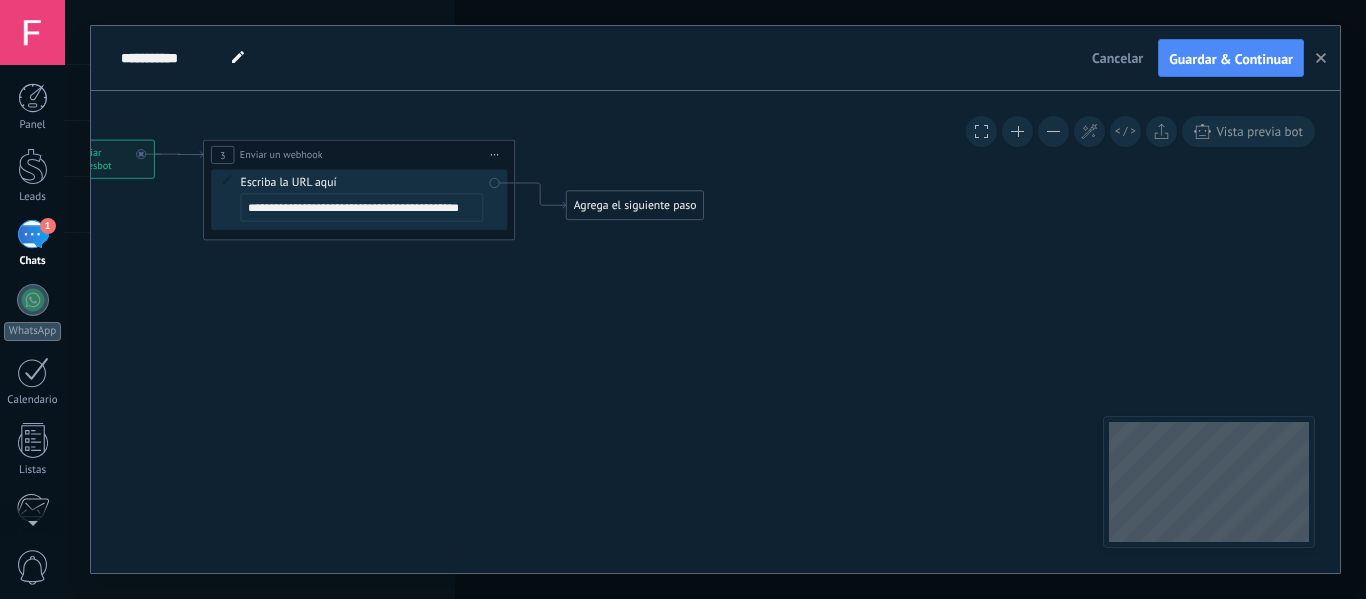 click on "Agrega el siguiente paso" at bounding box center (635, 206) 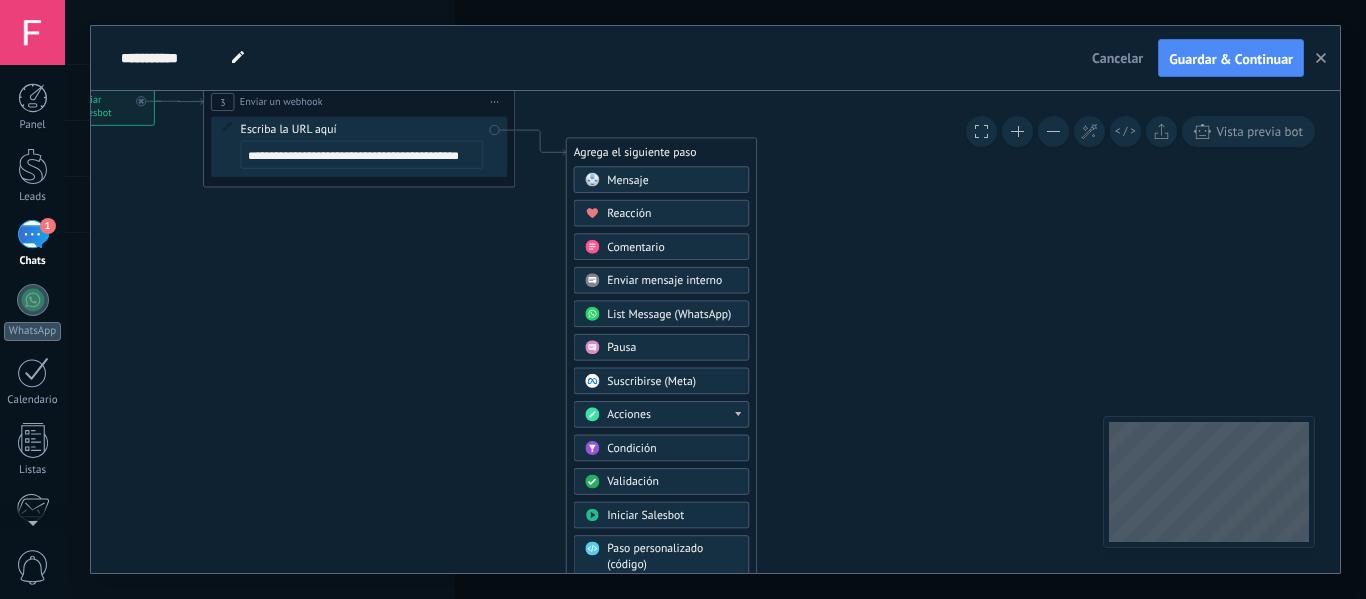 click on "Acciones" at bounding box center [672, 415] 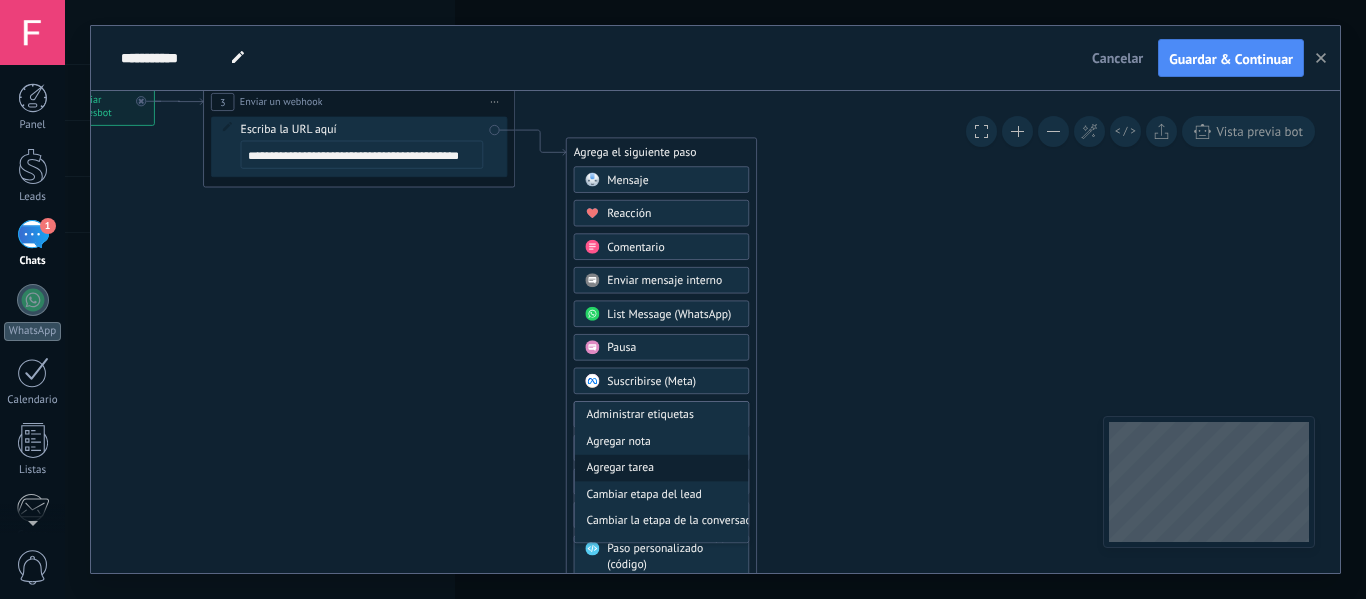 scroll, scrollTop: 100, scrollLeft: 0, axis: vertical 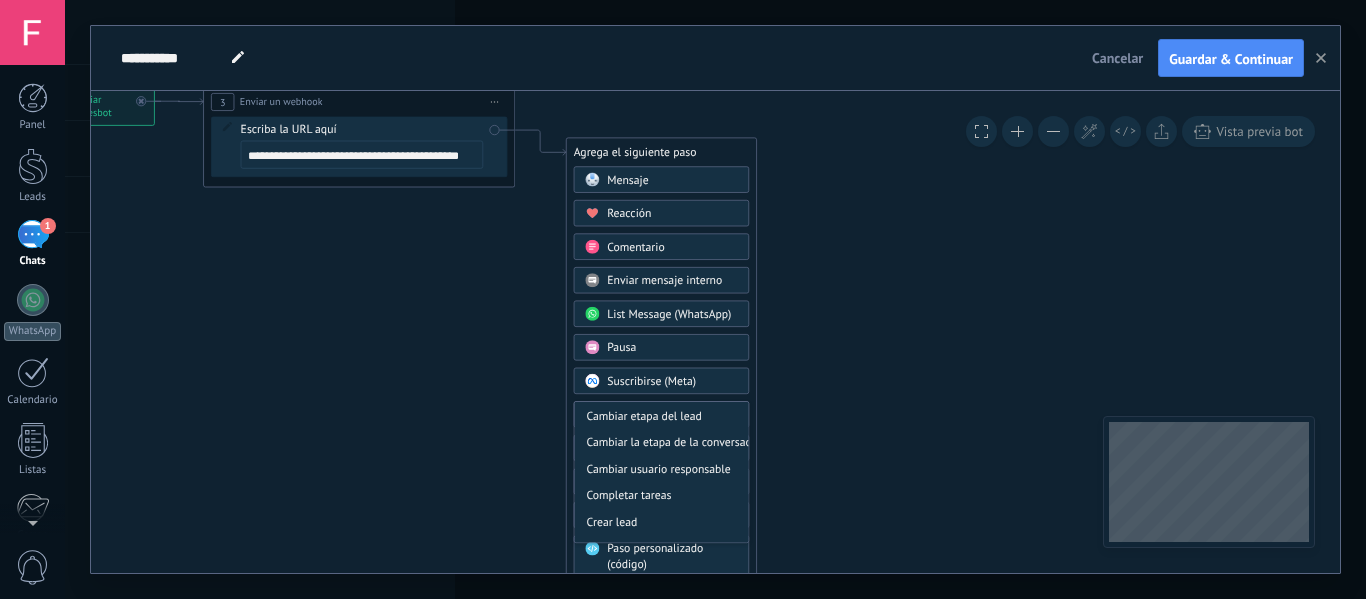click on "**********" at bounding box center (362, 145) 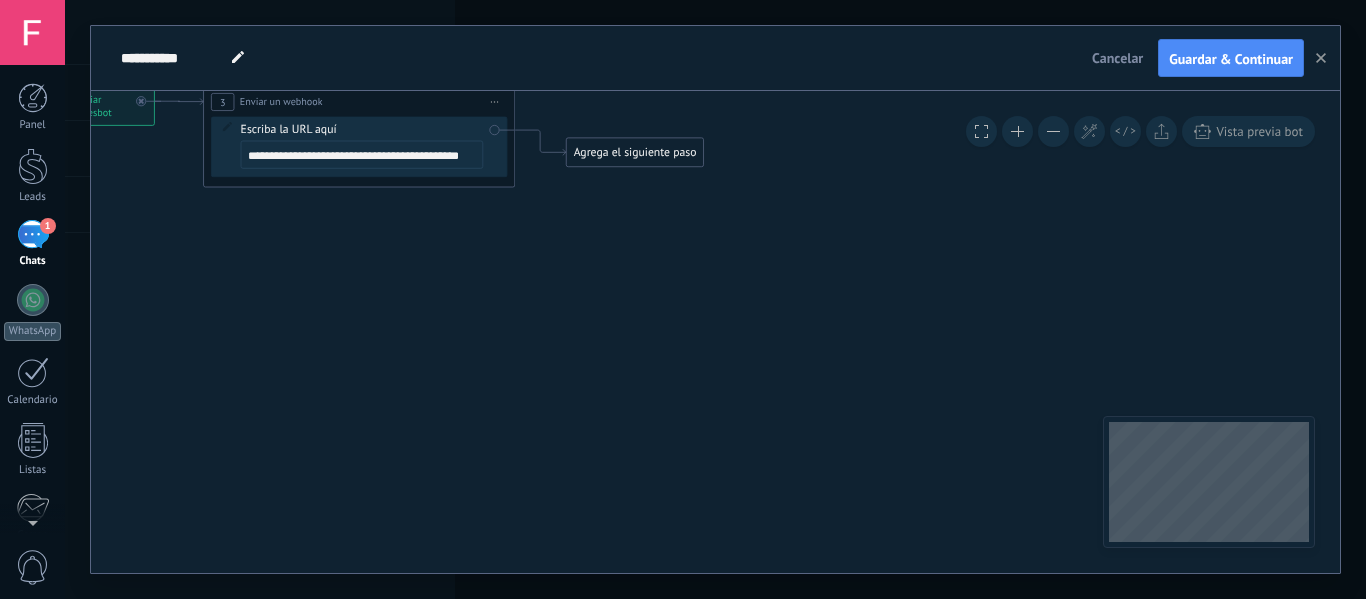 click on "Iniciar vista previa aquí
Cambiar nombre
Duplicar
Borrar" at bounding box center [494, 102] 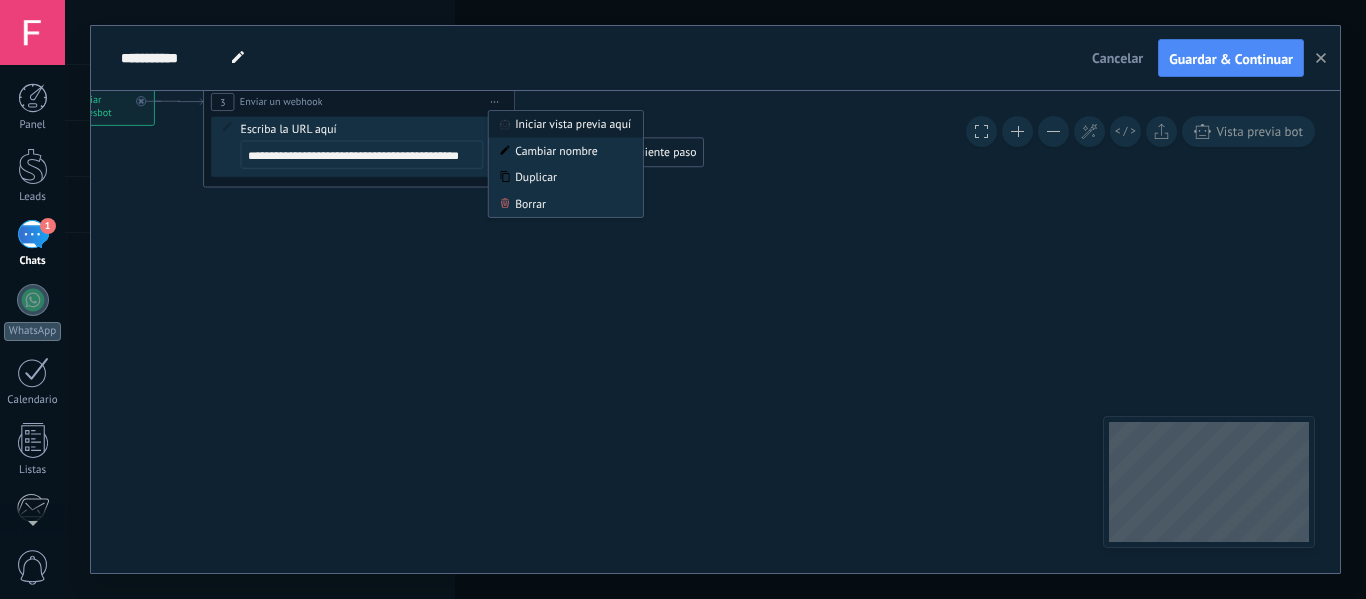 click on "Iniciar vista previa aquí" at bounding box center [566, 124] 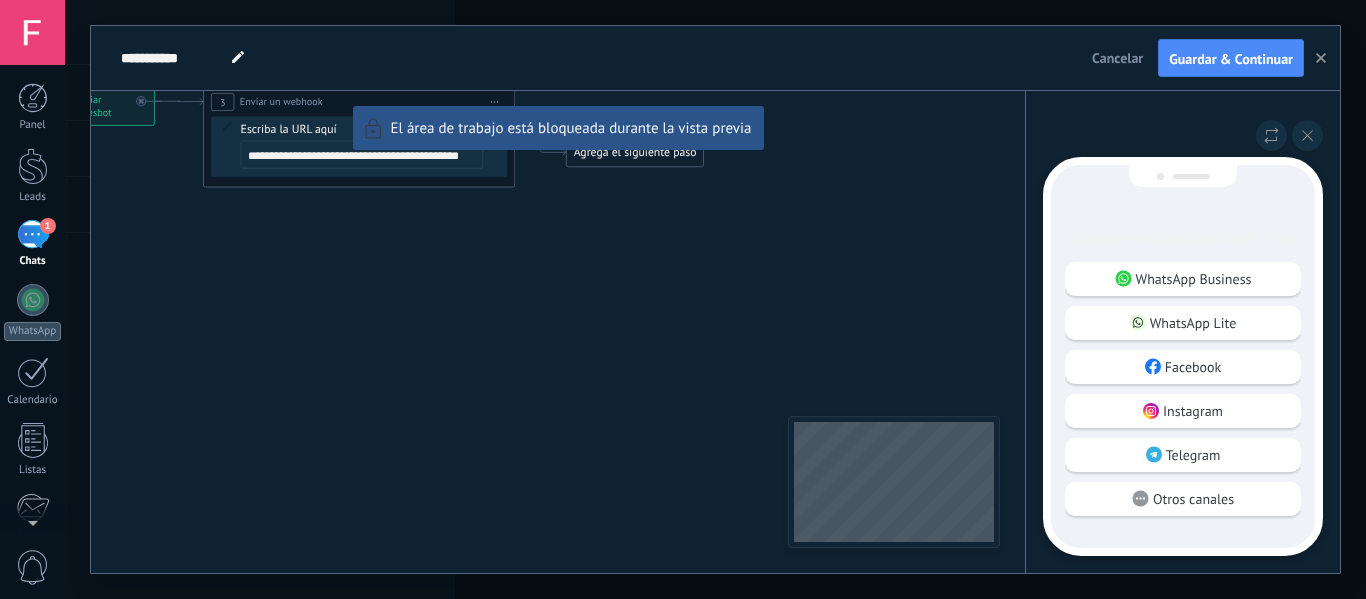 click on "**********" at bounding box center [715, 299] 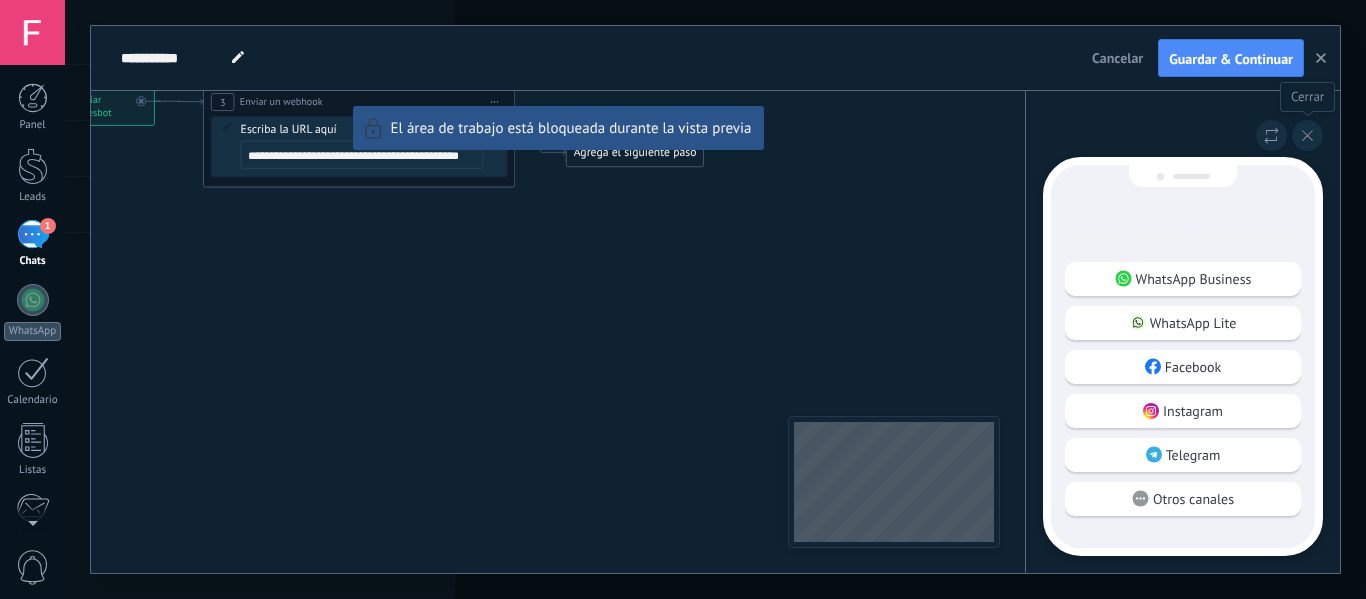 click at bounding box center [1307, 135] 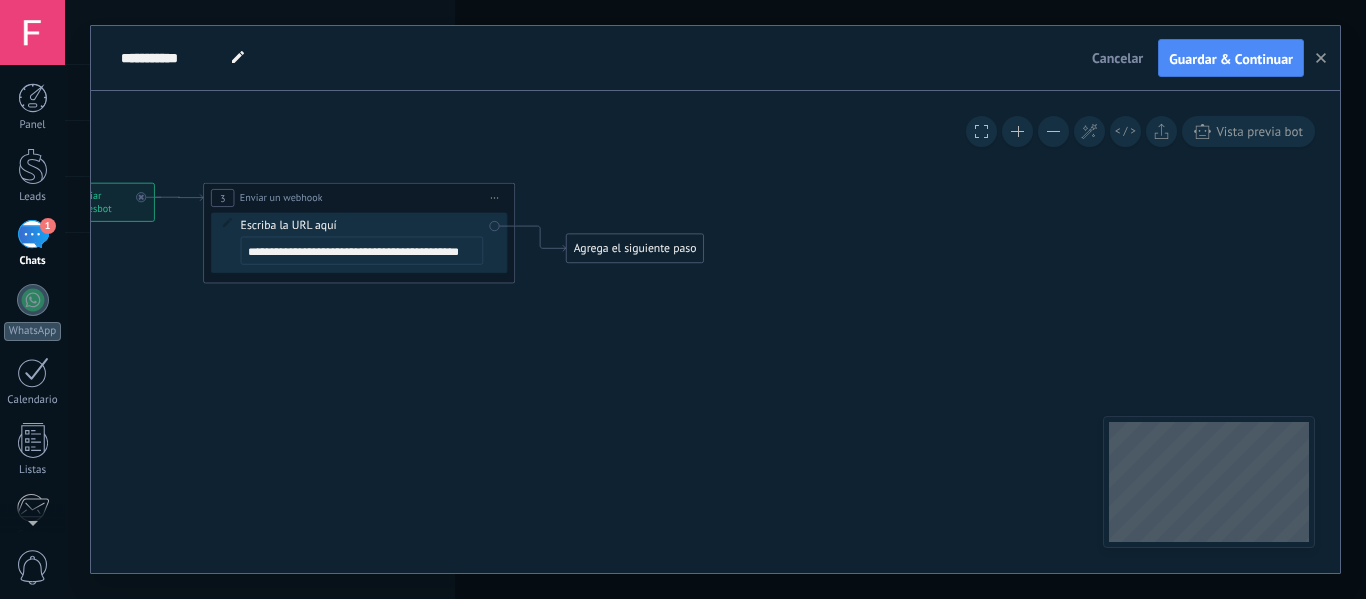 click on "Agrega el siguiente paso" at bounding box center [635, 249] 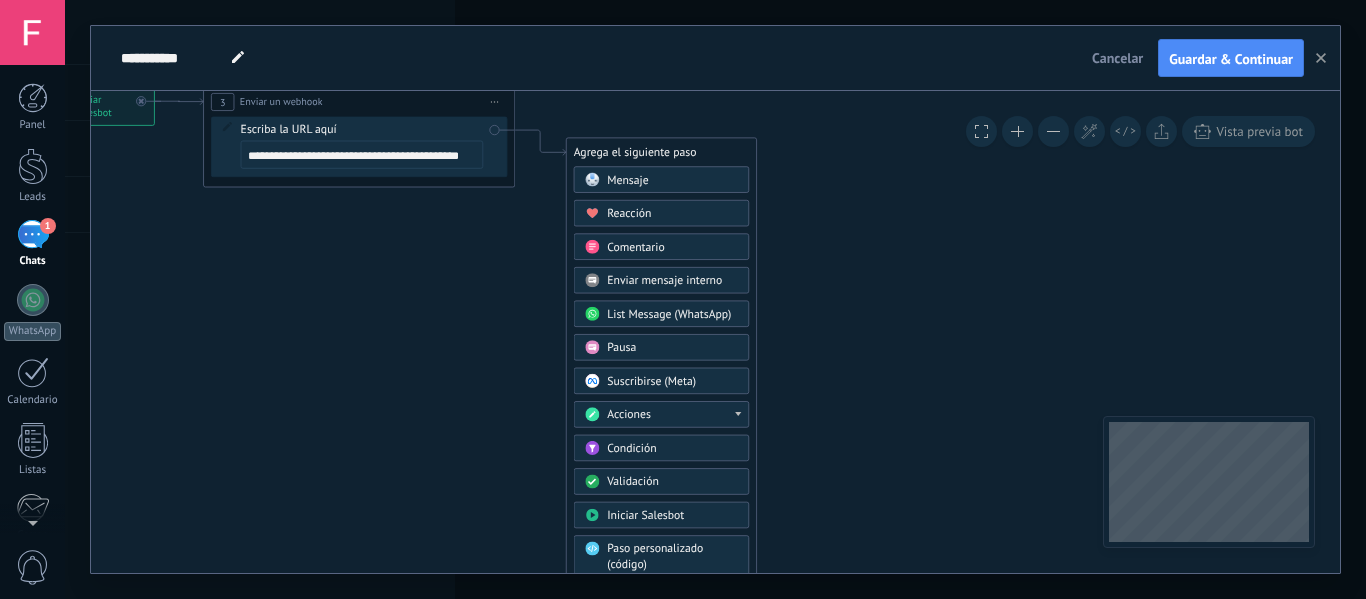 click on "Acciones" at bounding box center (672, 415) 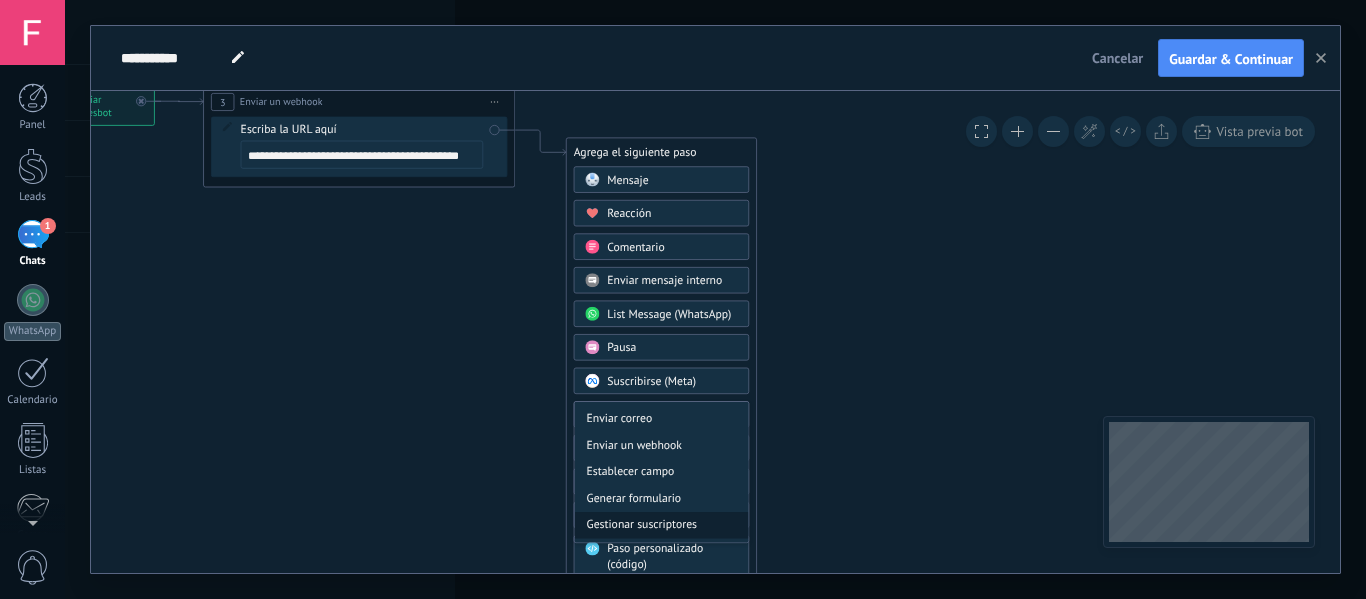 scroll, scrollTop: 296, scrollLeft: 0, axis: vertical 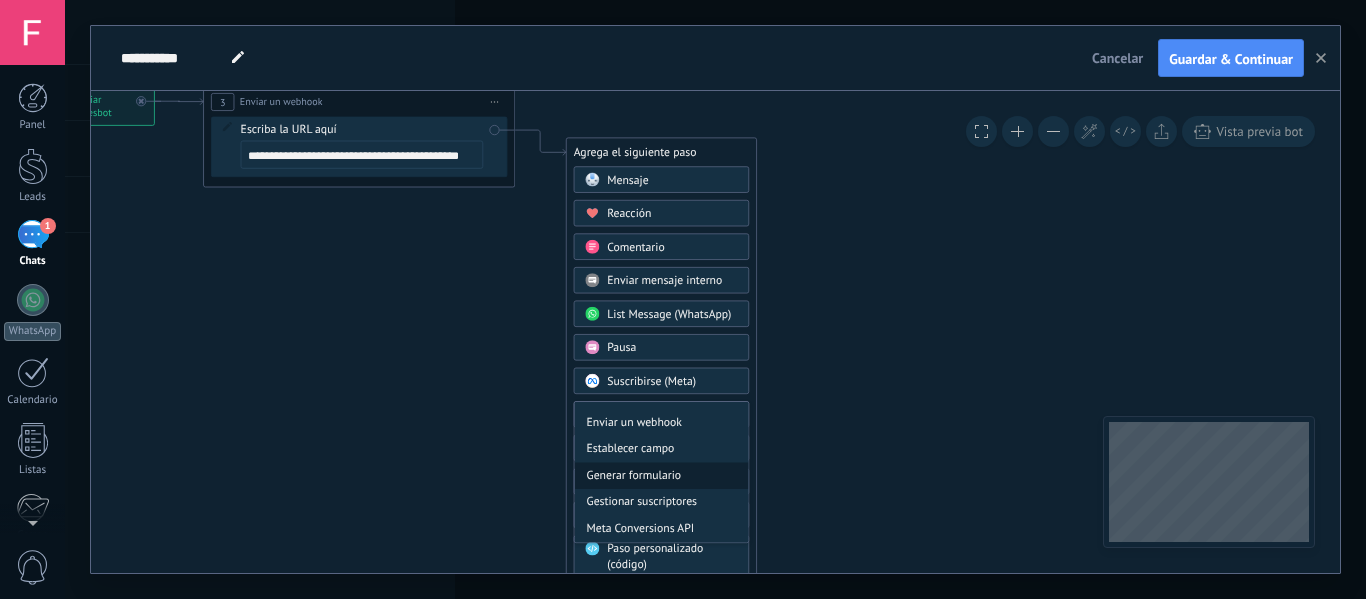 click on "Generar formulario" at bounding box center (661, 476) 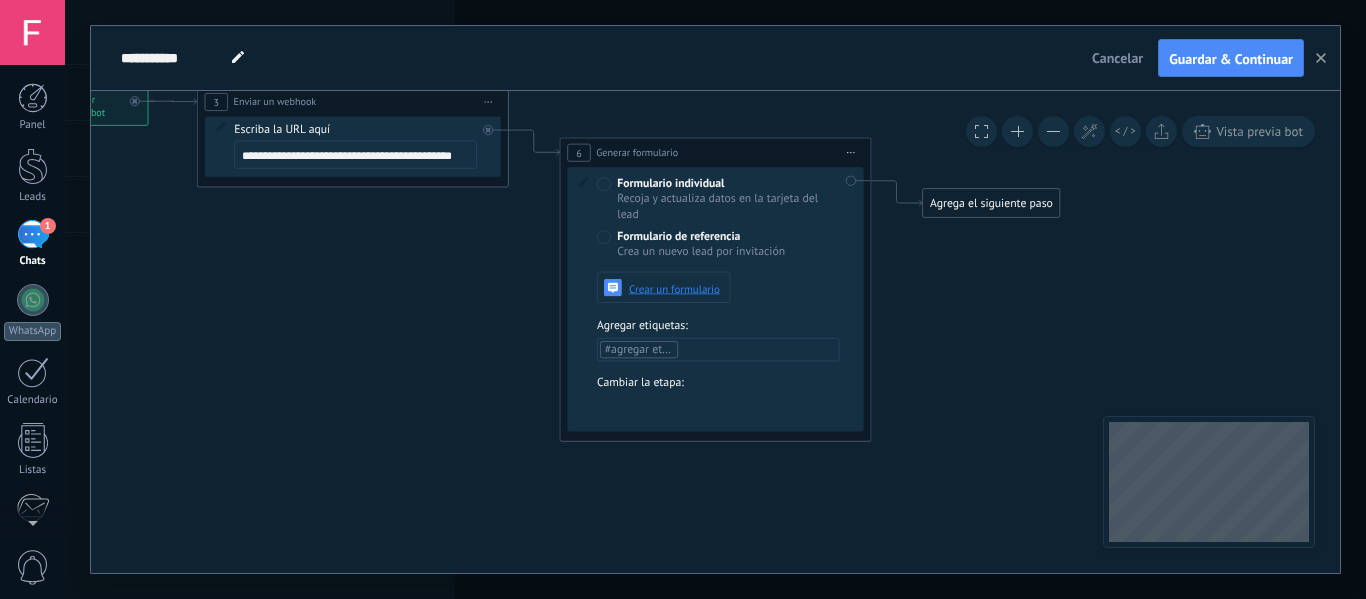 click 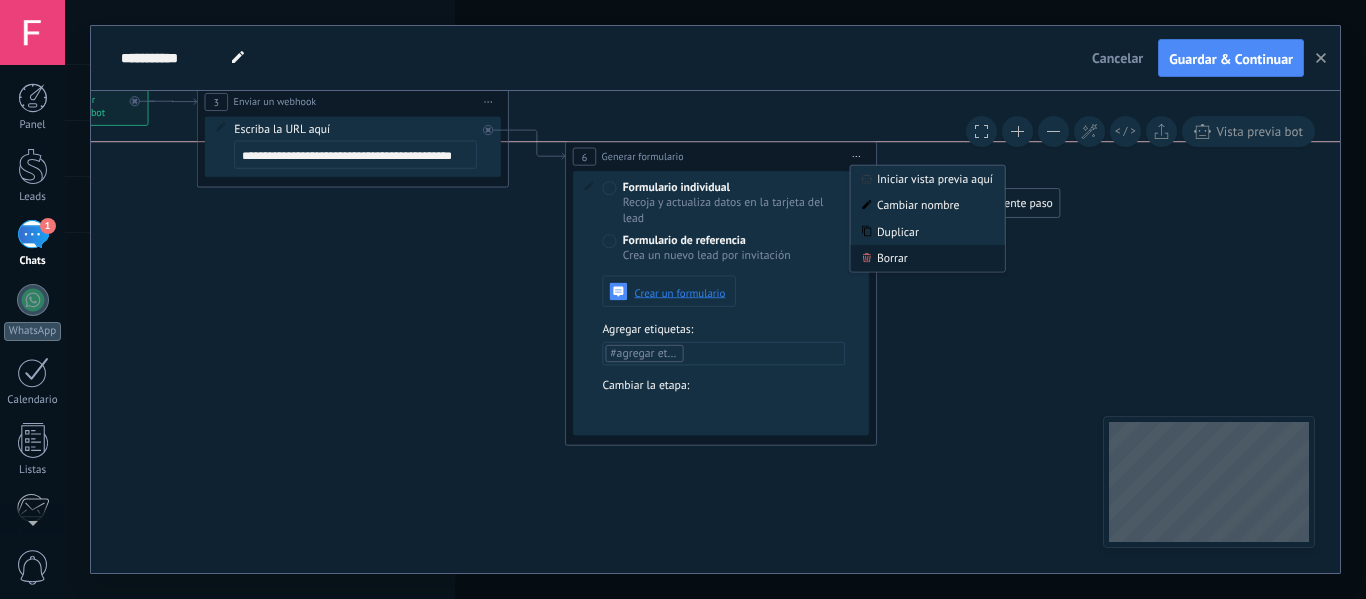 drag, startPoint x: 866, startPoint y: 239, endPoint x: 872, endPoint y: 249, distance: 11.661903 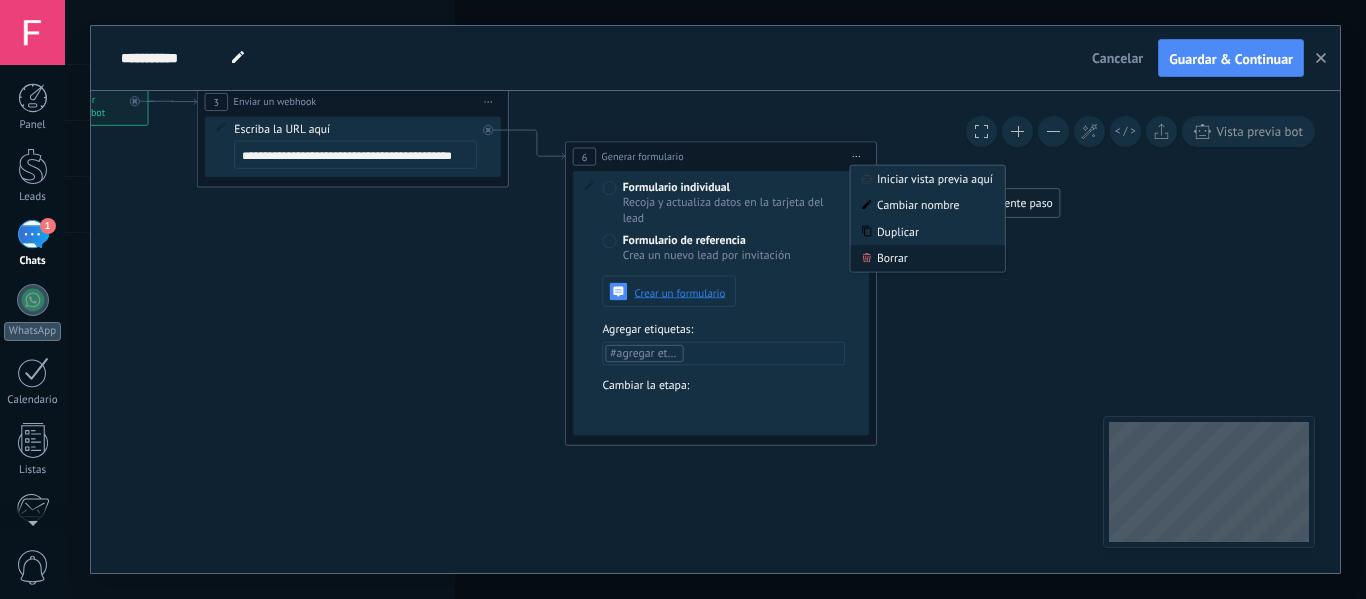 click on "Borrar" at bounding box center [927, 258] 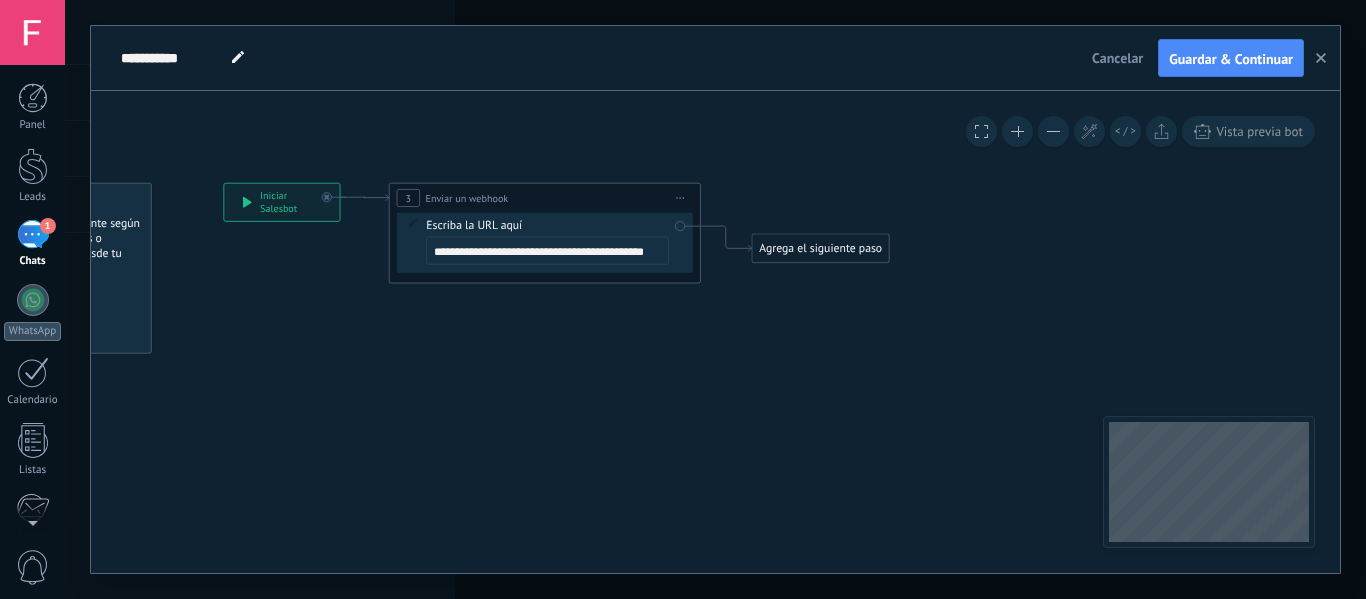 click on "**********" at bounding box center [545, 198] 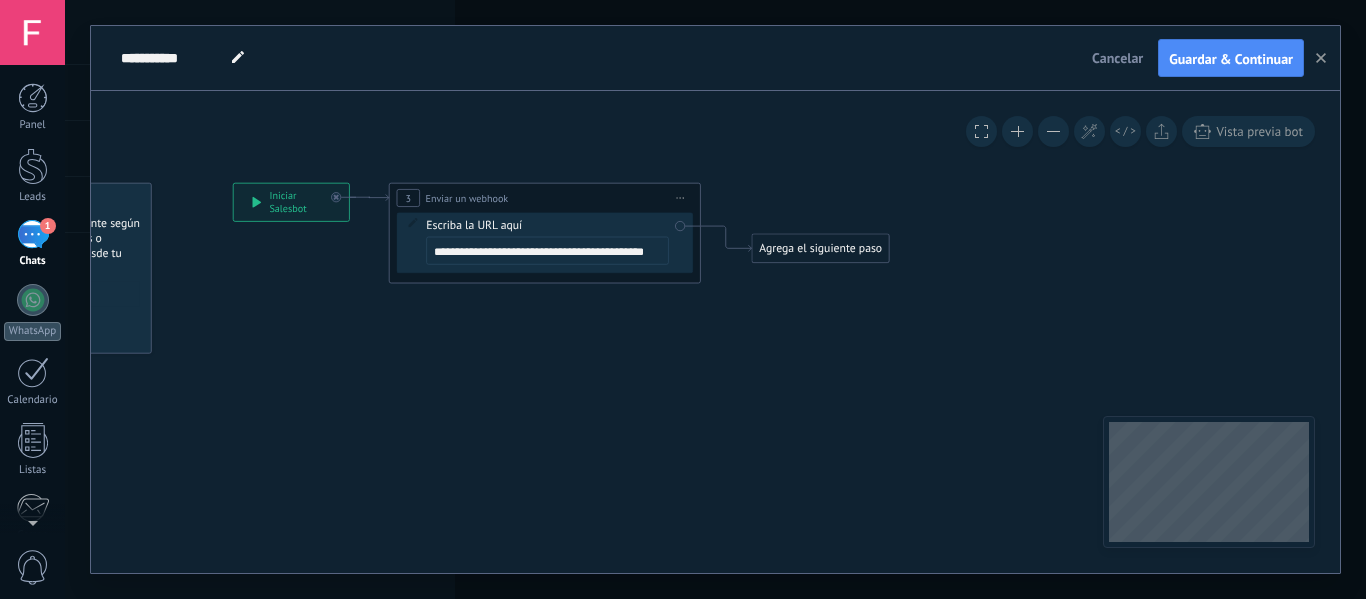 click on "**********" at bounding box center [545, 242] 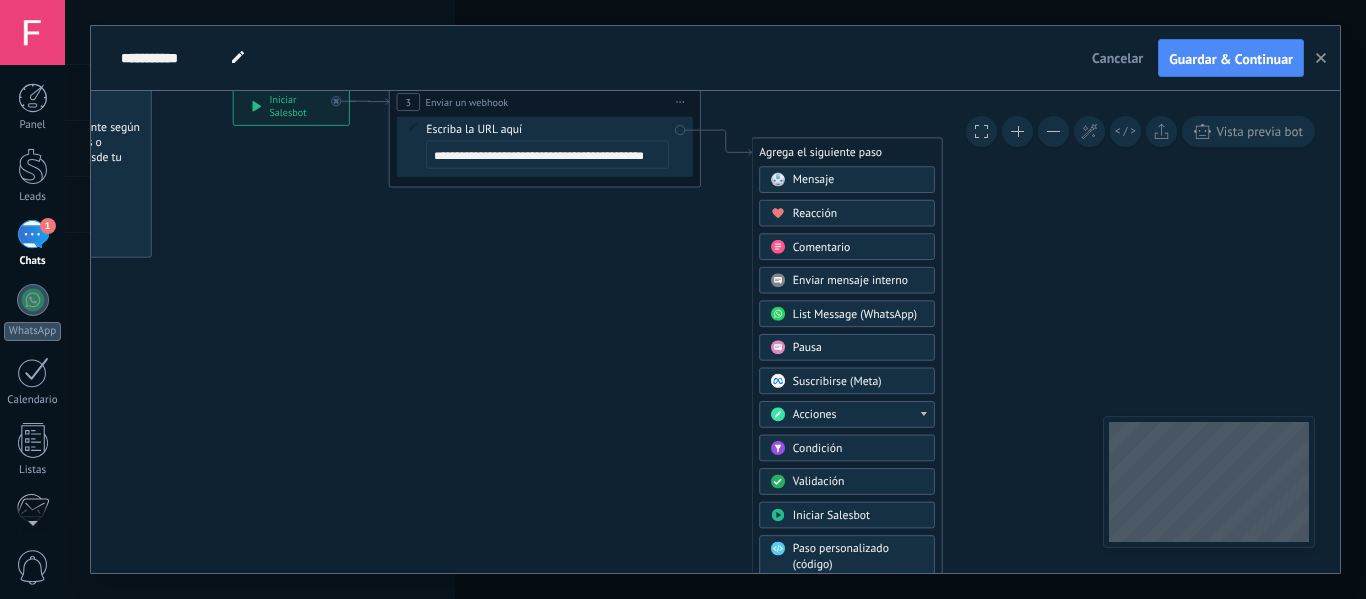 click on "Acciones" at bounding box center (847, 414) 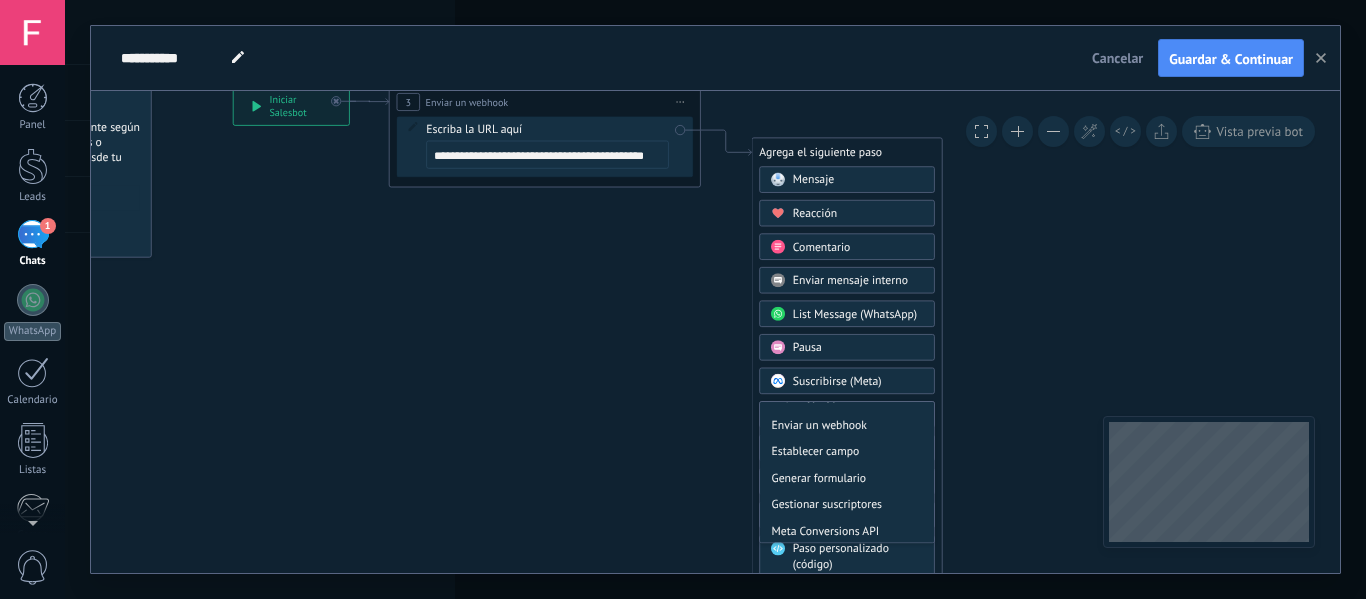 scroll, scrollTop: 296, scrollLeft: 0, axis: vertical 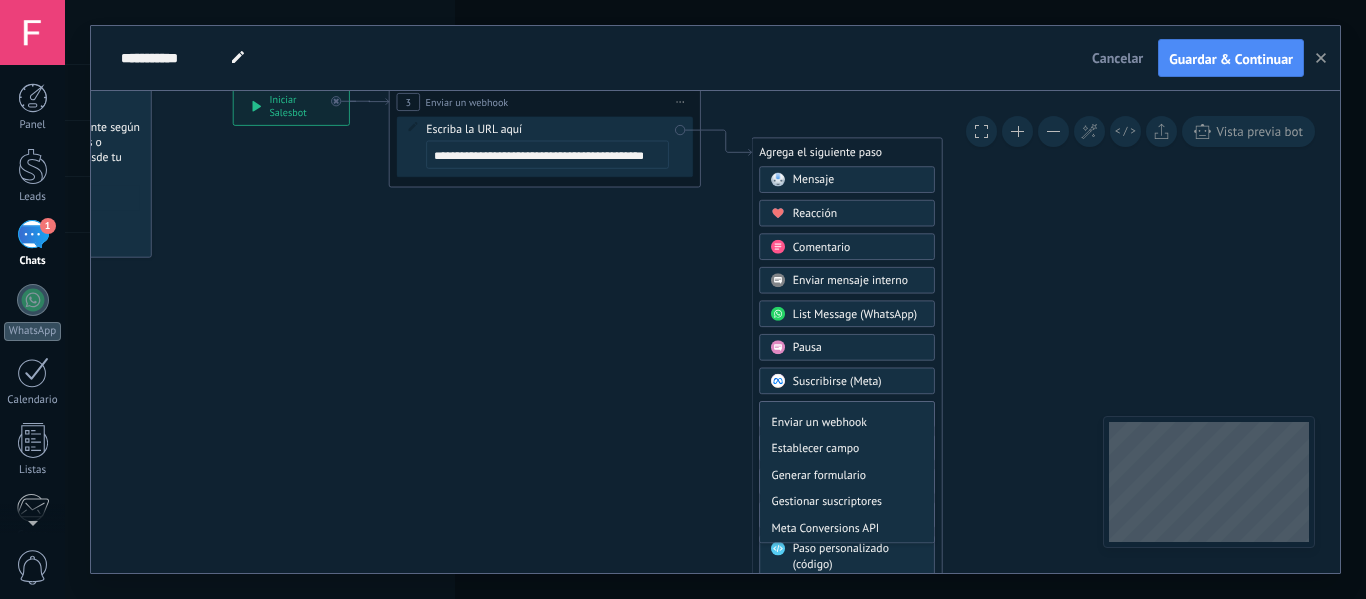 click on "Agrega el siguiente paso
Mensaje
Mensaje
Mensaje
Reacción
Comentario
Enviar mensaje interno" at bounding box center [847, 406] 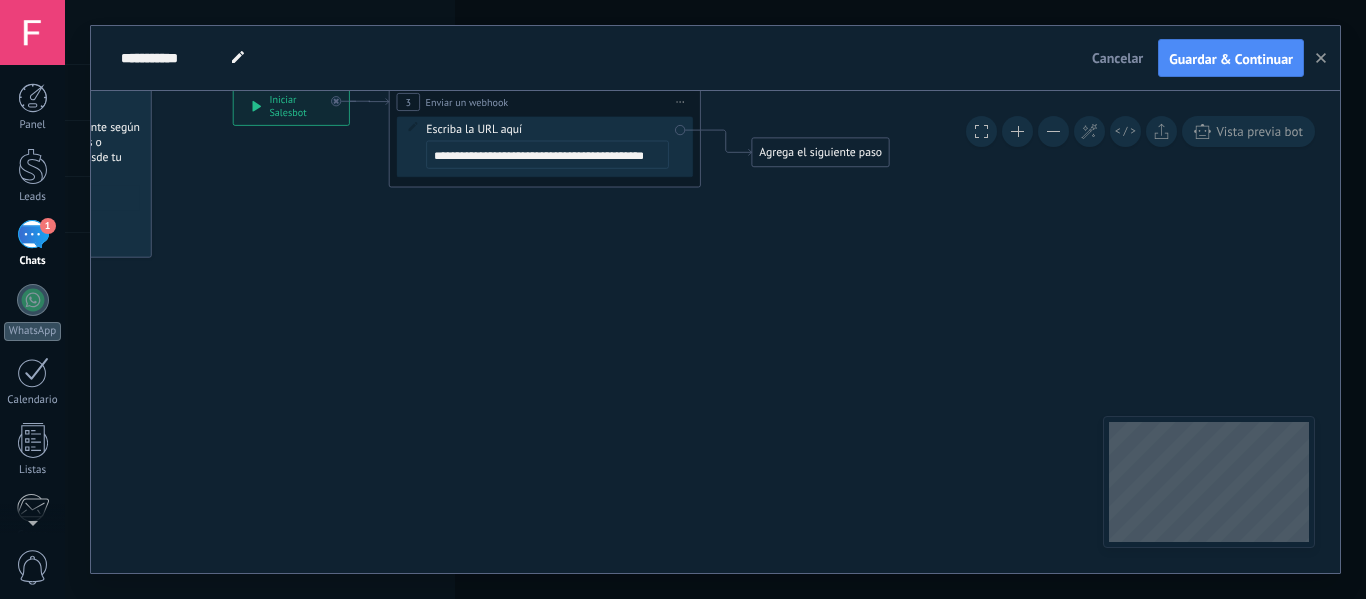 drag, startPoint x: 778, startPoint y: 144, endPoint x: 791, endPoint y: 170, distance: 29.068884 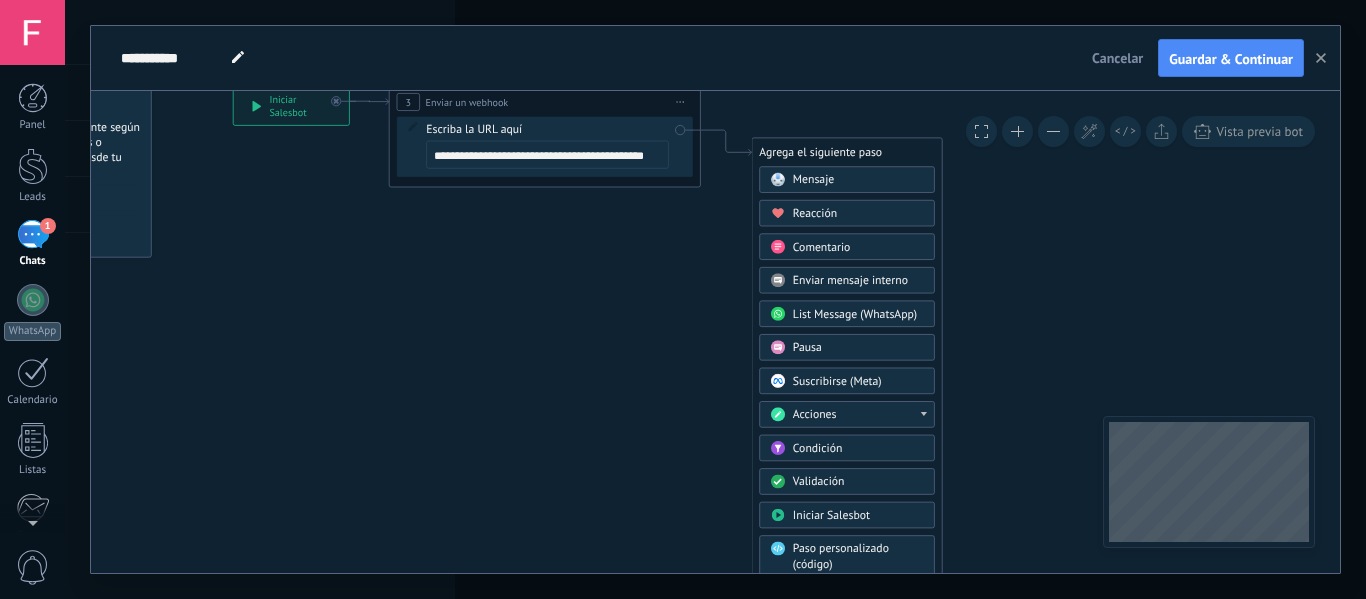 click on "Paso personalizado (código)" at bounding box center (841, 557) 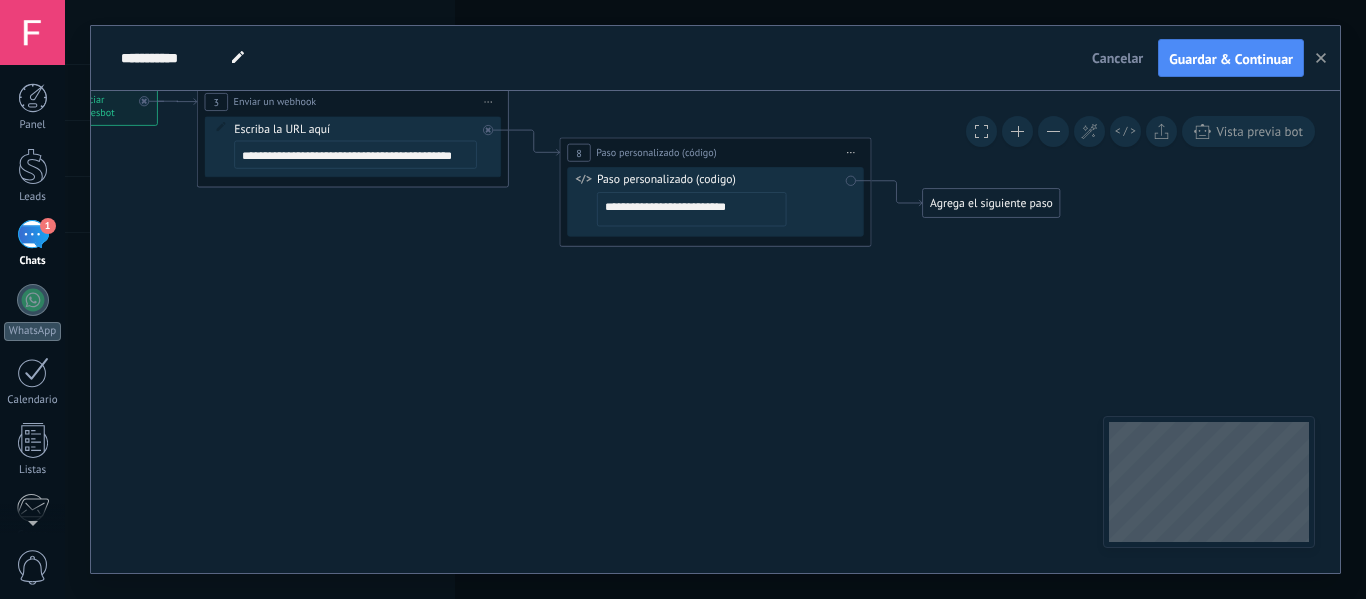 click on "**********" at bounding box center [691, 209] 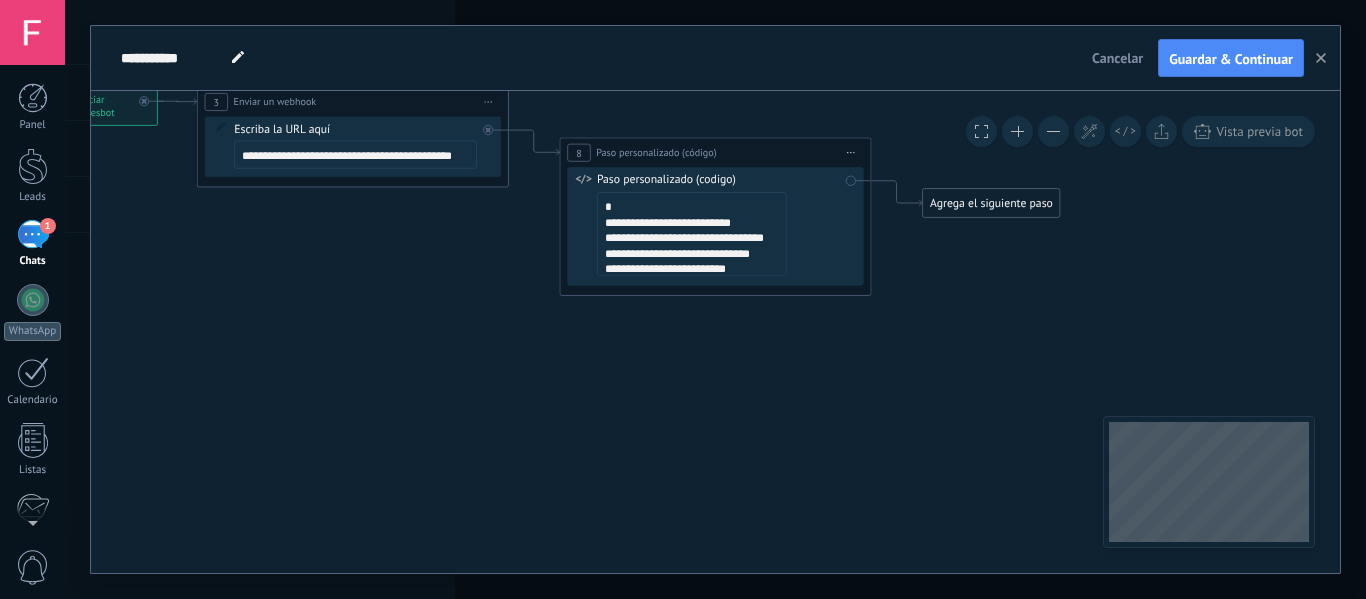 click 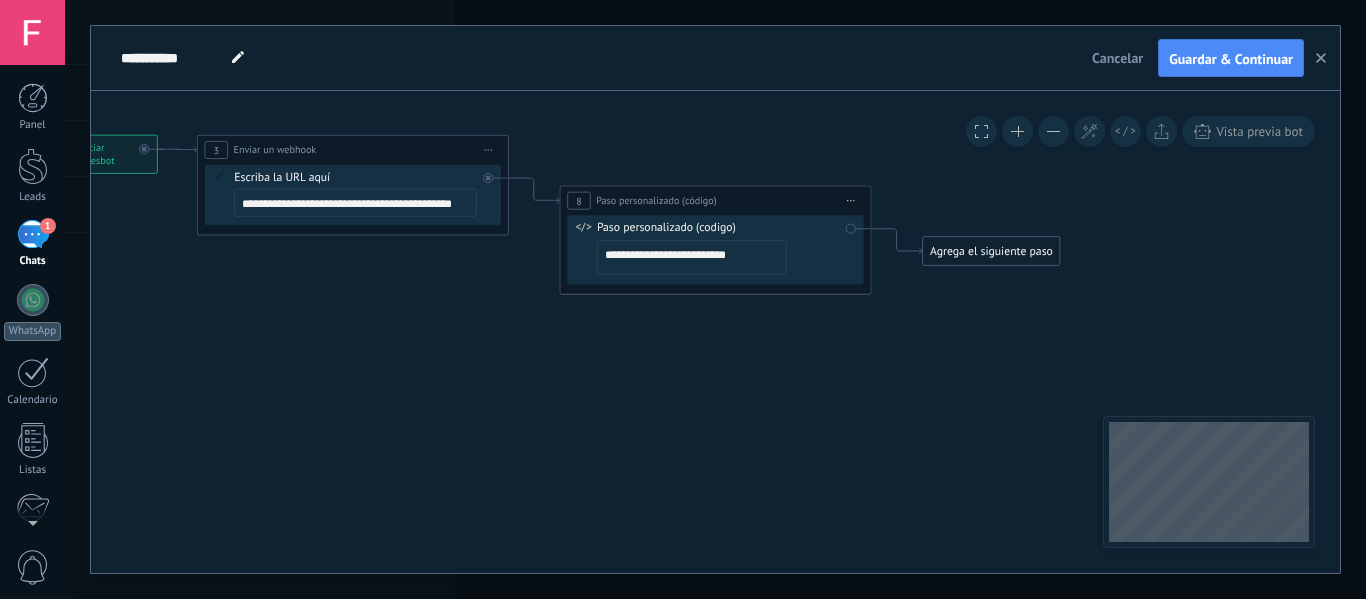paste on "**********" 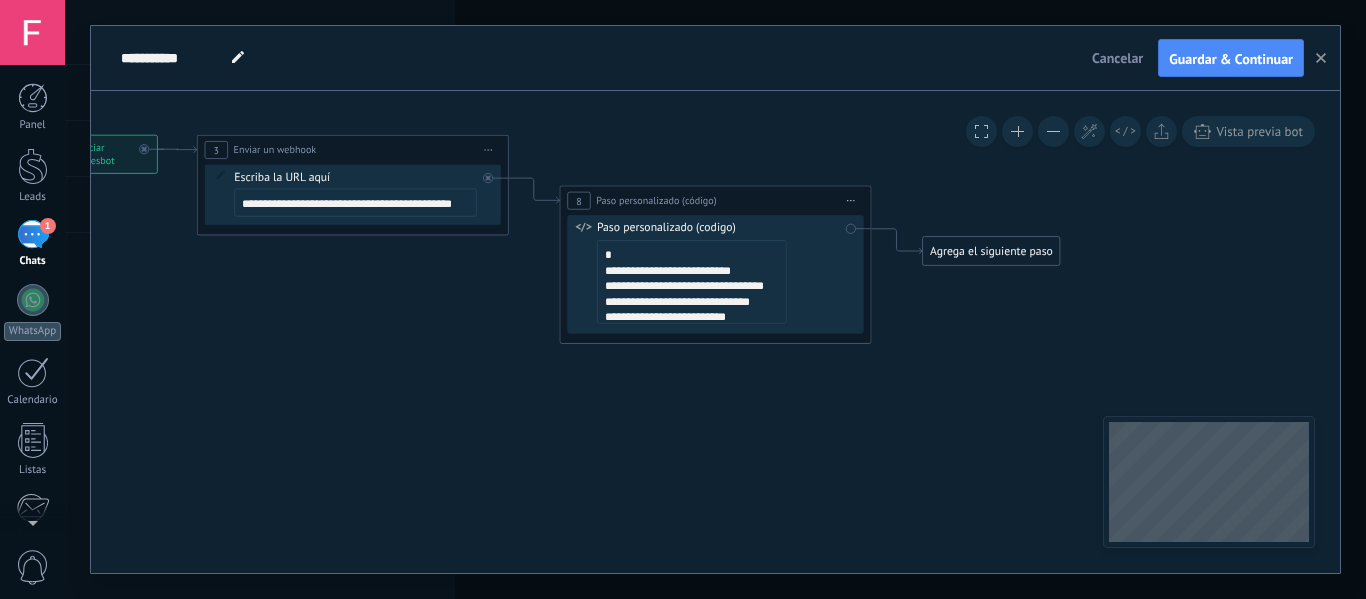 click 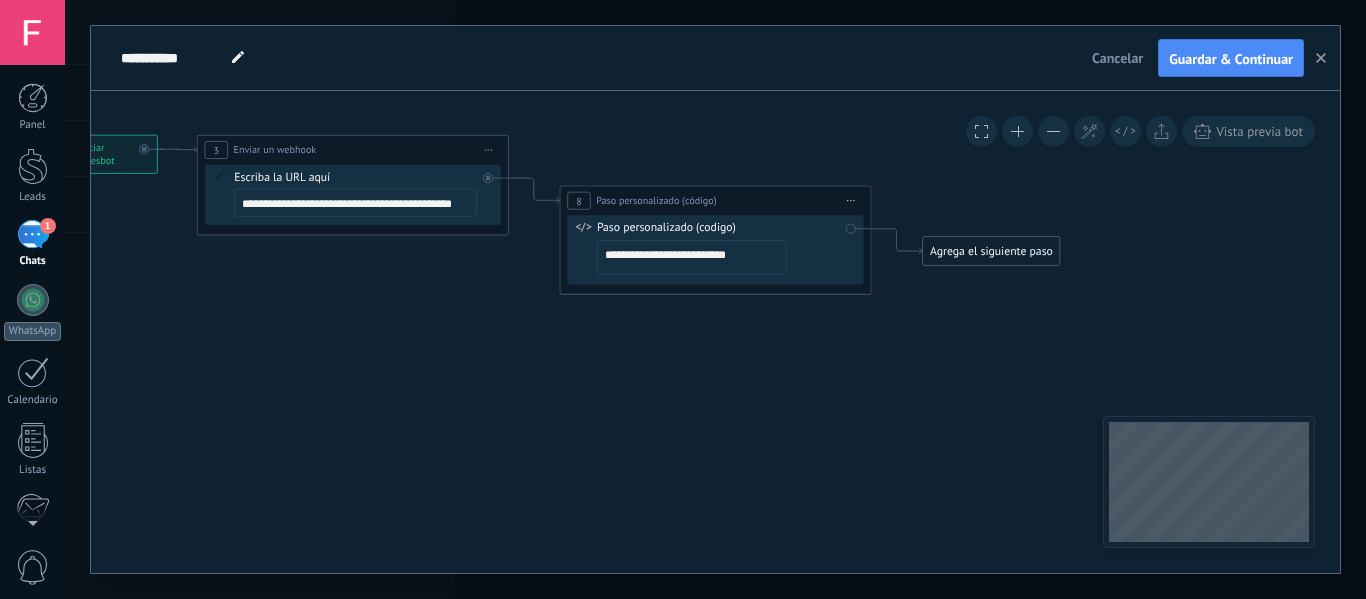paste on "**********" 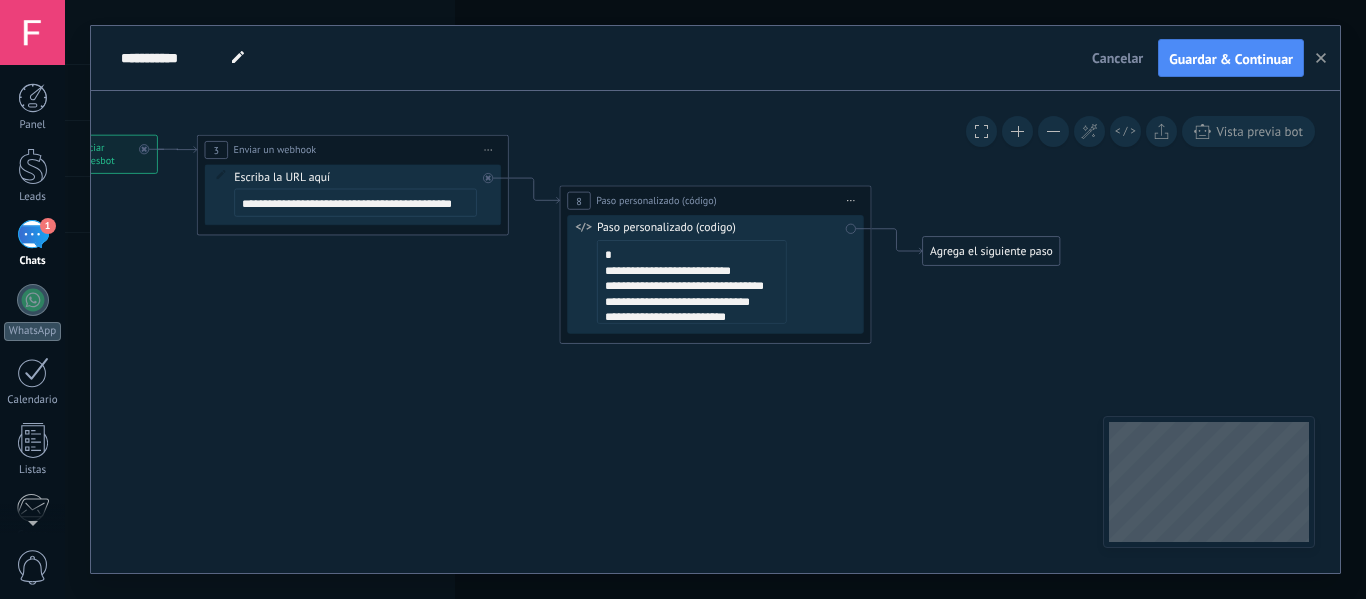 click 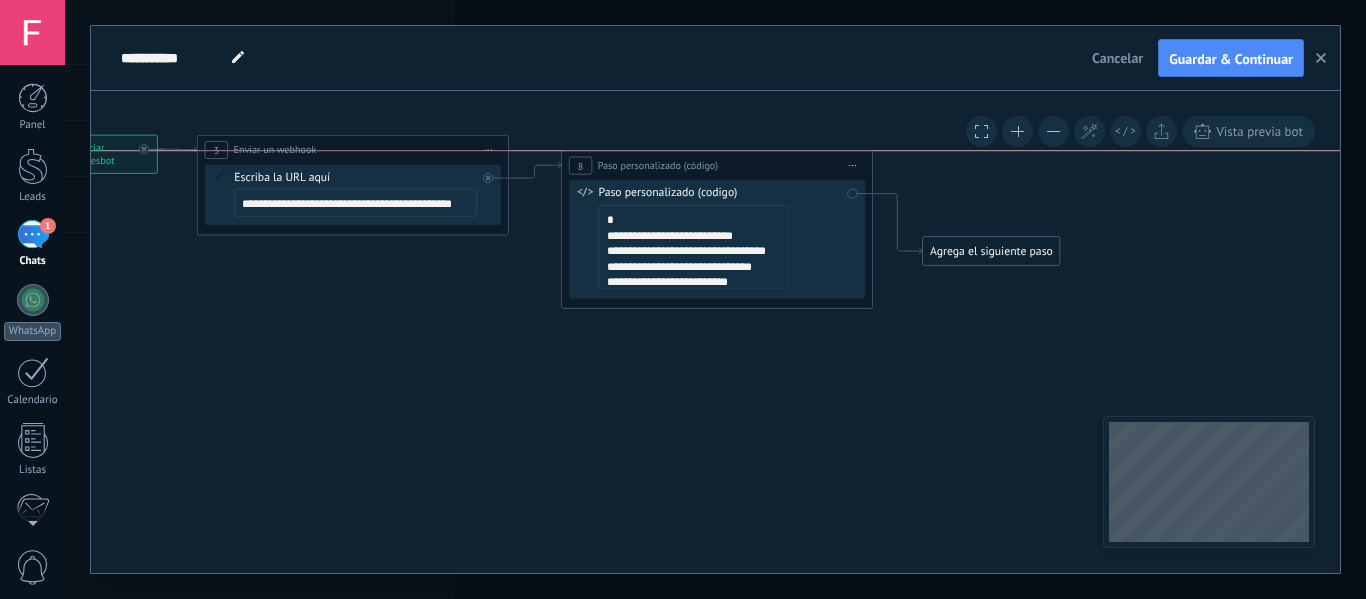 drag, startPoint x: 626, startPoint y: 192, endPoint x: 628, endPoint y: 151, distance: 41.04875 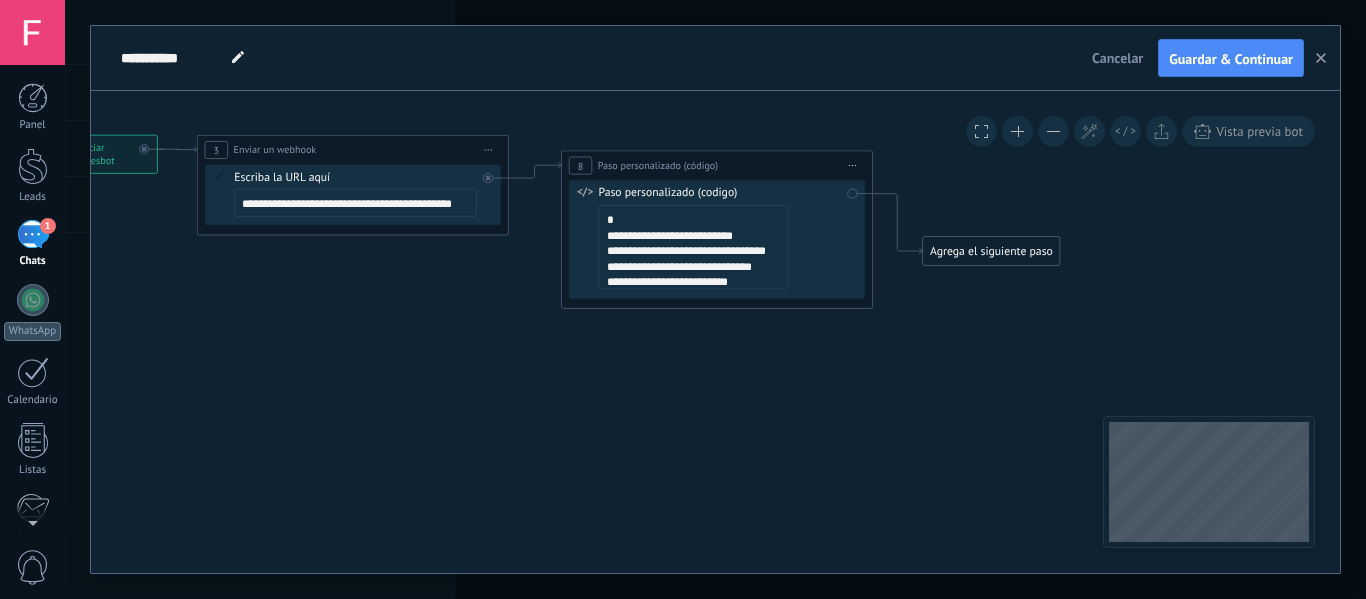 click 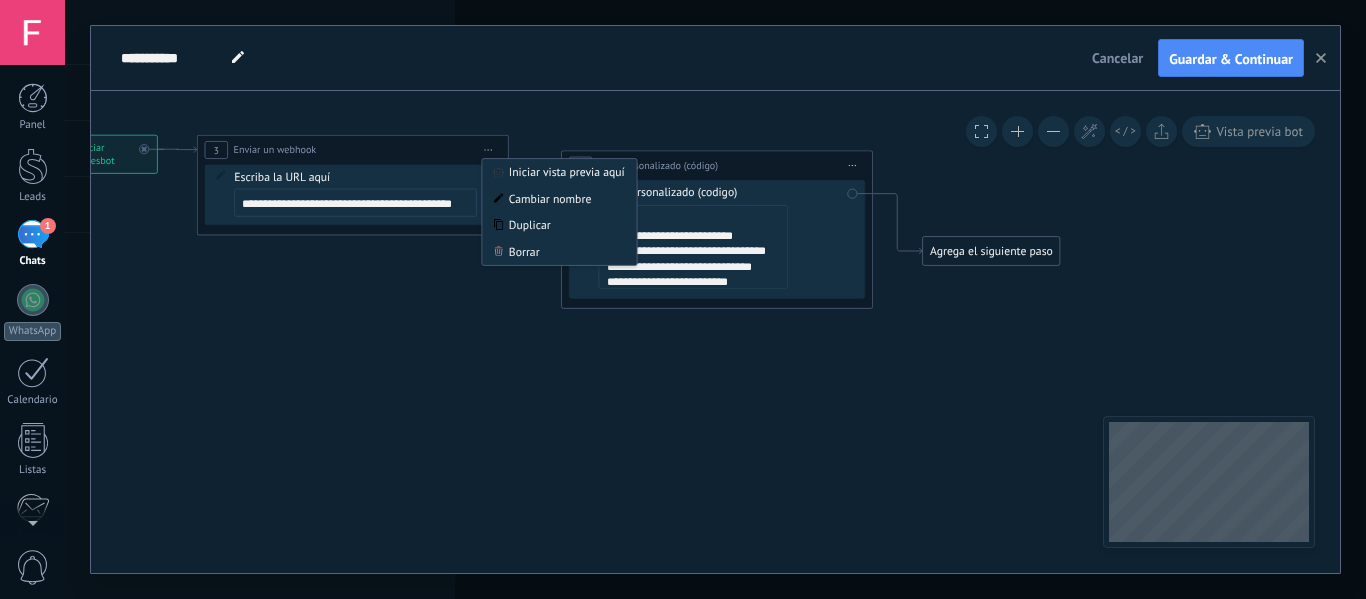 click 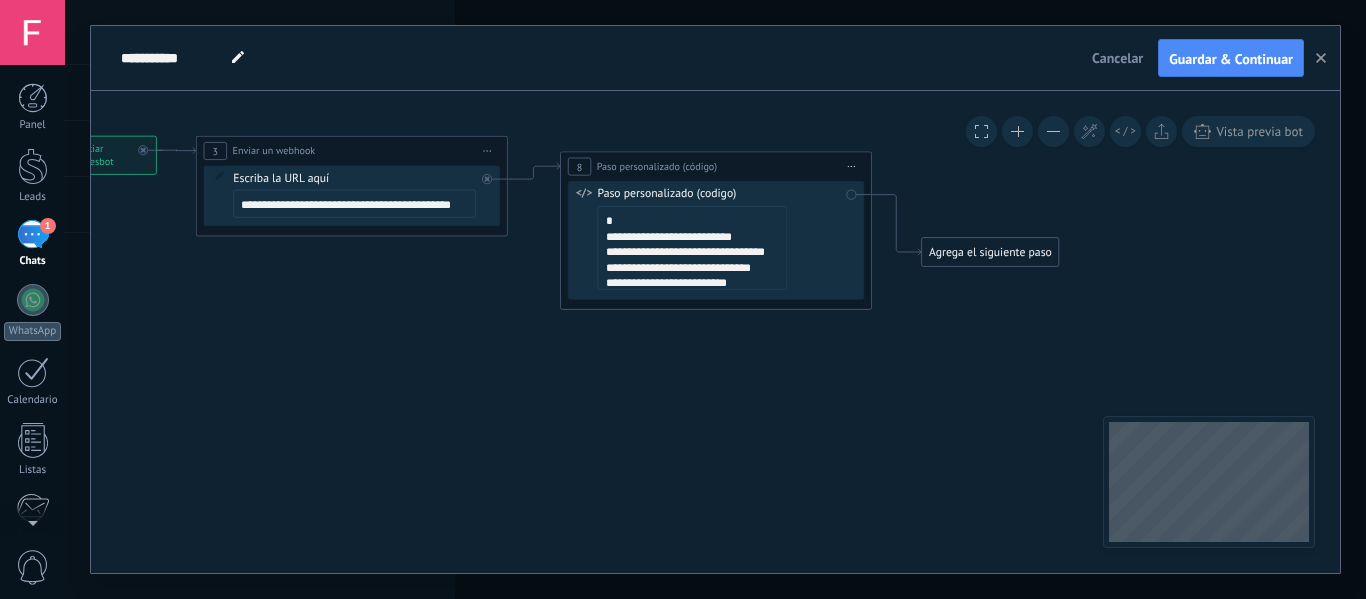 click on "Agrega el siguiente paso" at bounding box center (990, 253) 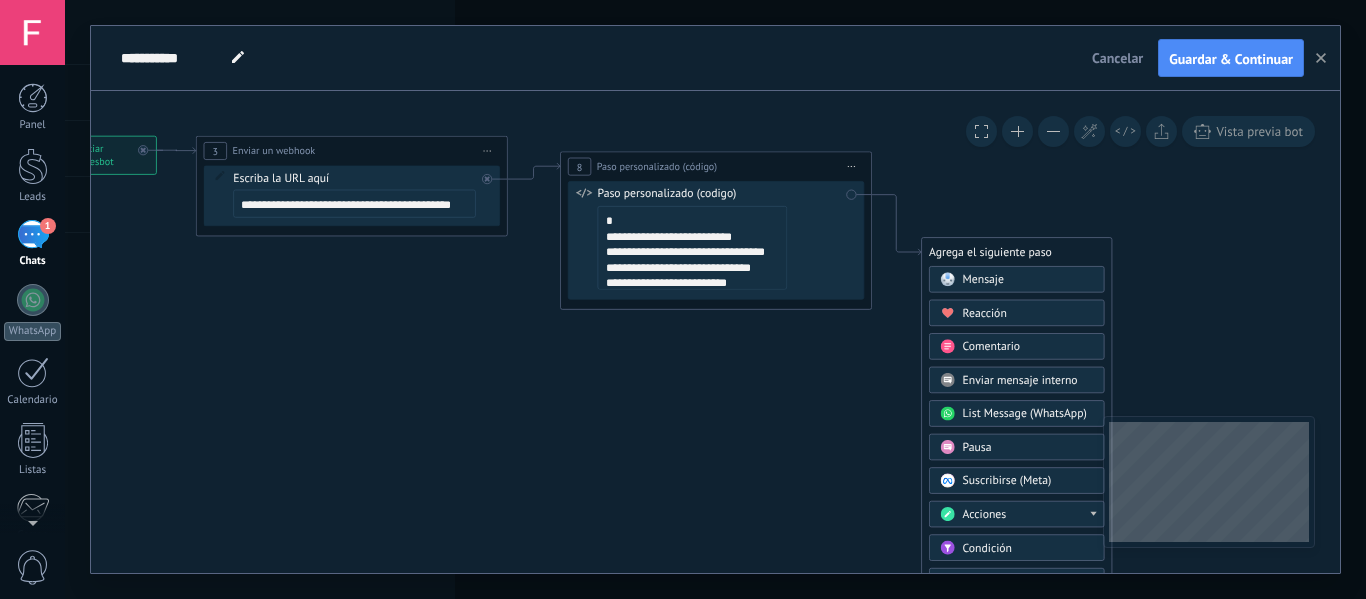 click on "Mensaje" at bounding box center (1017, 279) 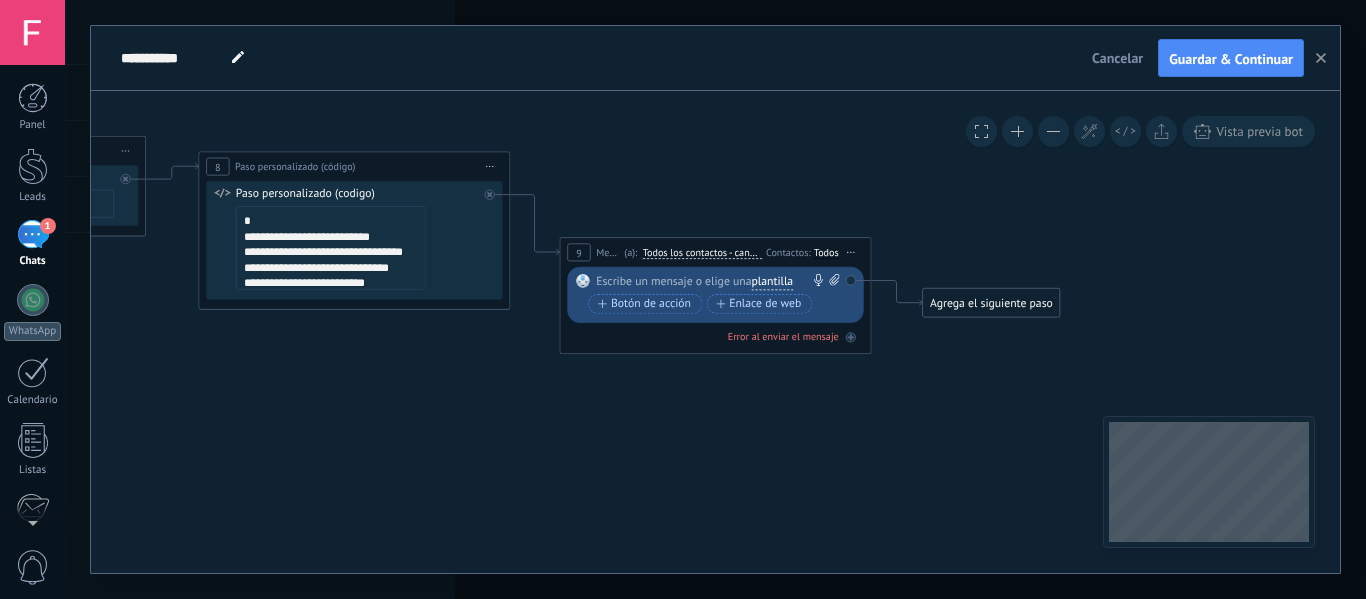 click on "Iniciar vista previa aquí
Cambiar nombre
Duplicar
Borrar" at bounding box center (851, 252) 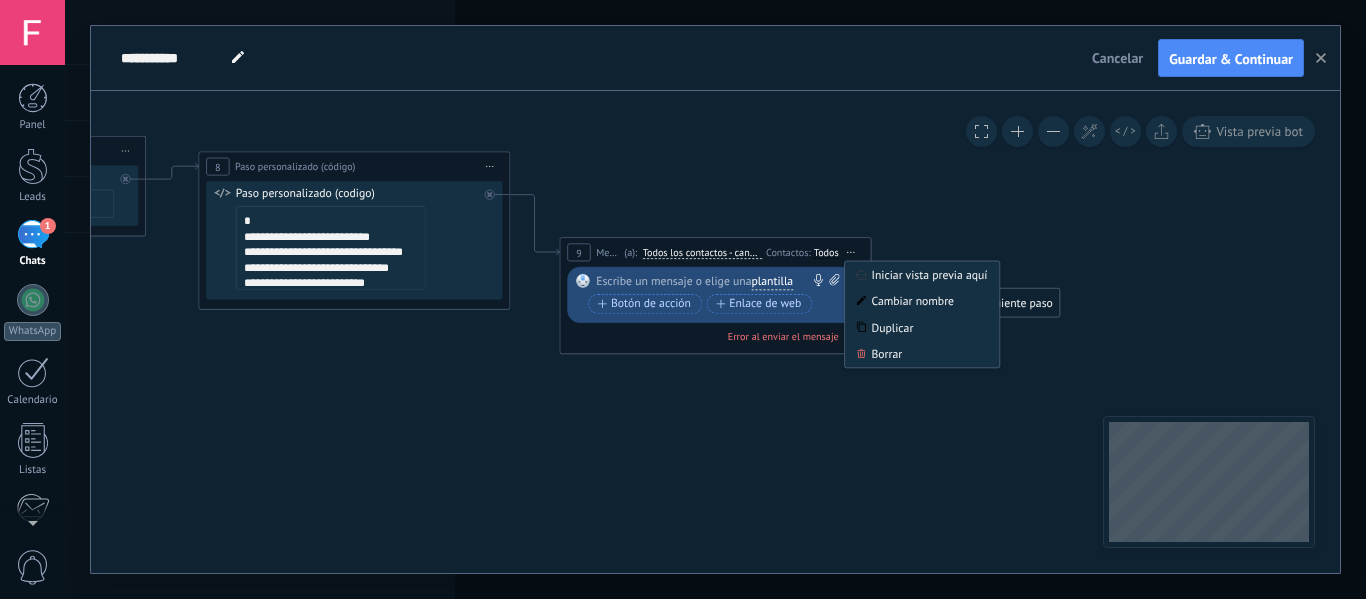 drag, startPoint x: 886, startPoint y: 351, endPoint x: 858, endPoint y: 323, distance: 39.59798 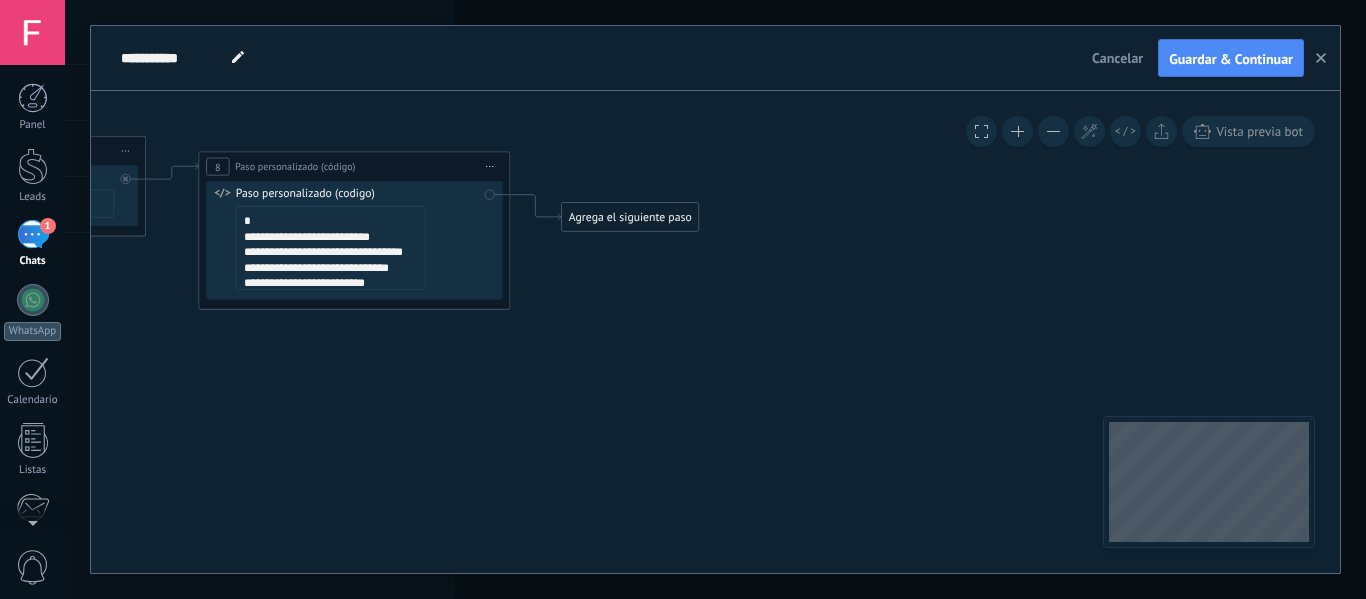 click on "**********" at bounding box center (354, 166) 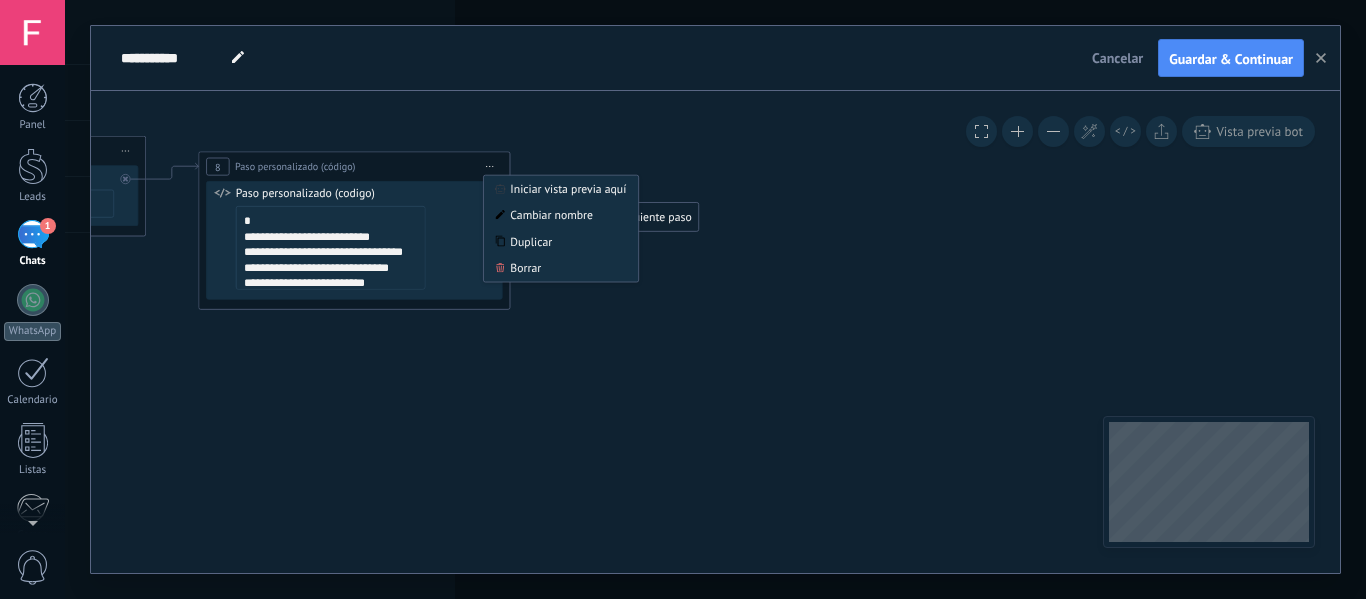 click 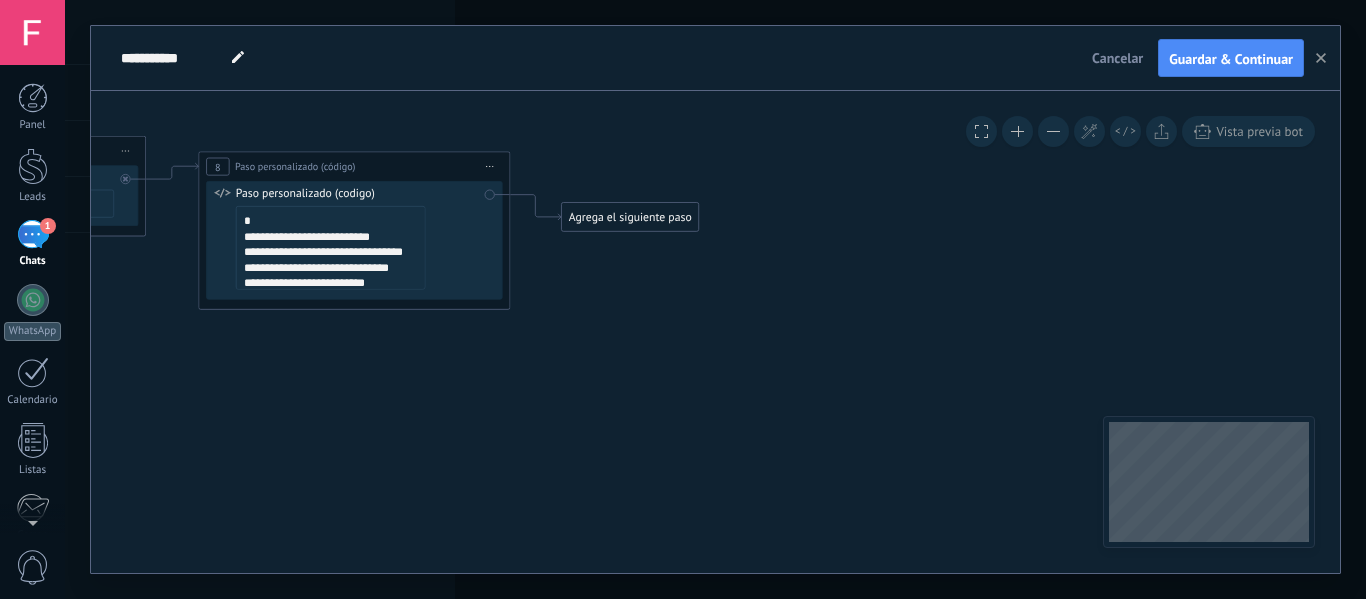 click on "Paso personalizado (código)" at bounding box center (295, 166) 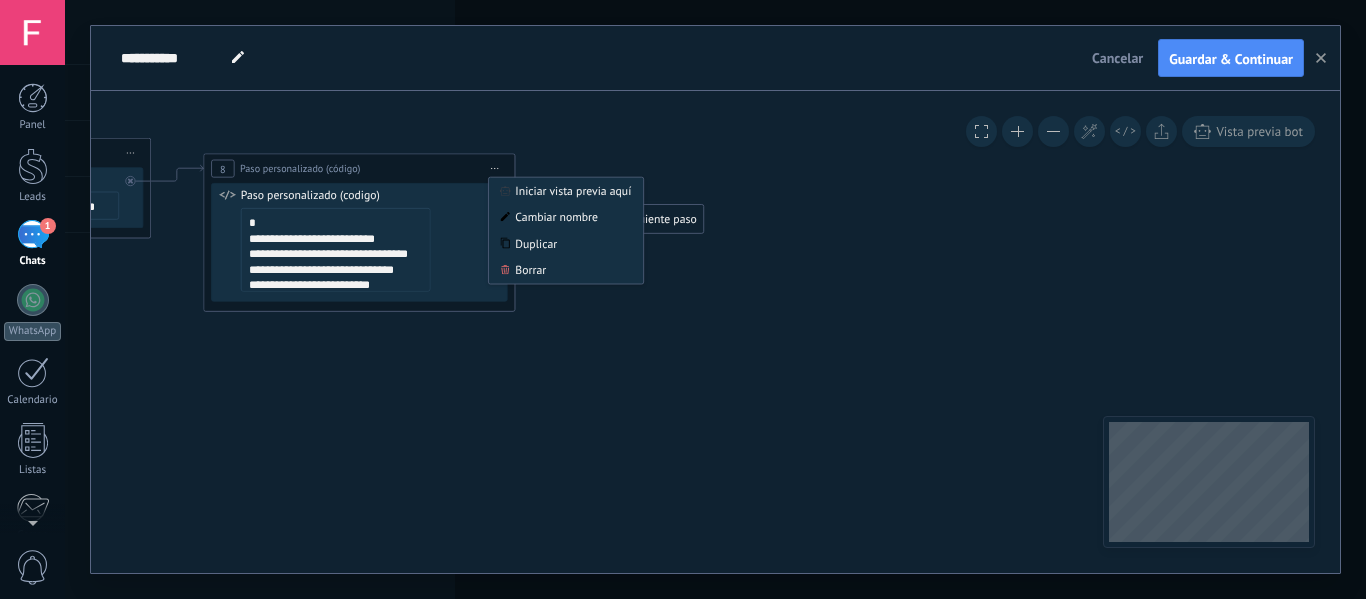 click 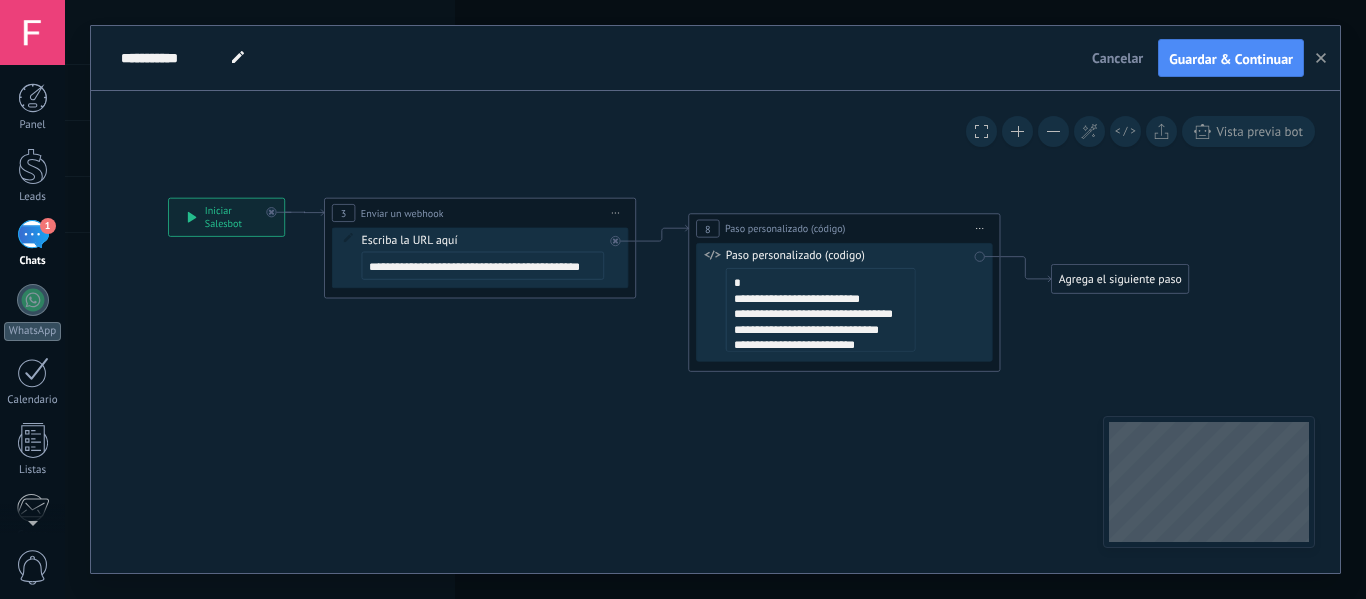drag, startPoint x: 310, startPoint y: 413, endPoint x: 795, endPoint y: 473, distance: 488.69724 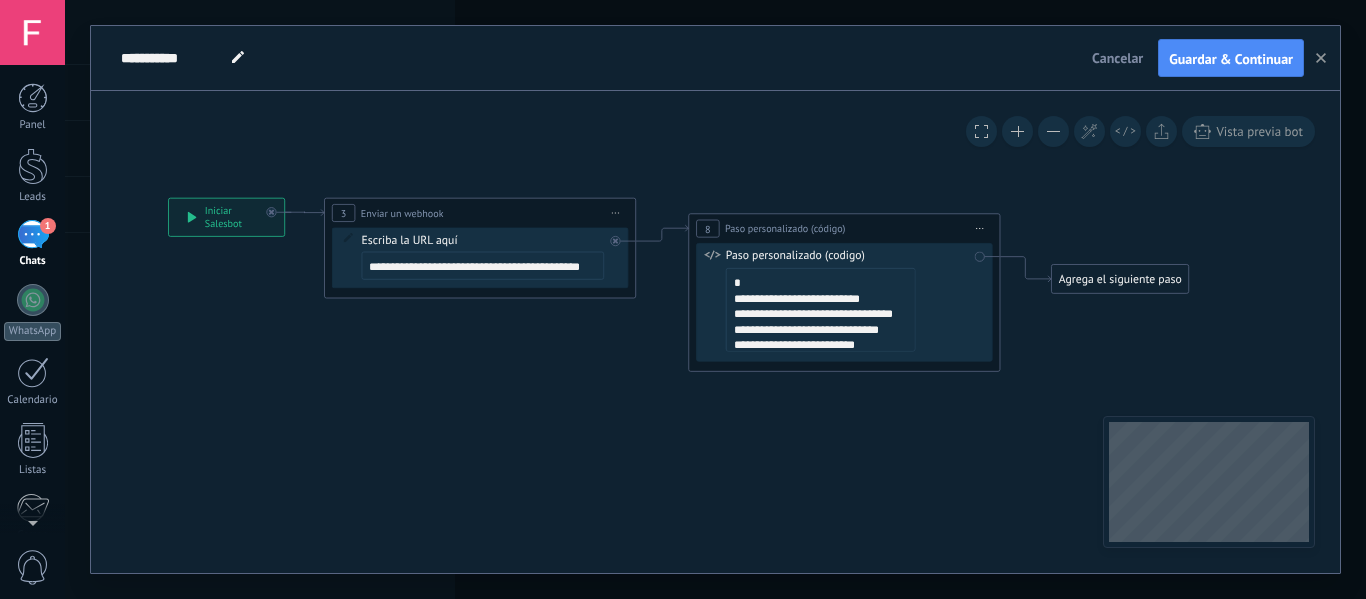 click on "**********" at bounding box center [480, 213] 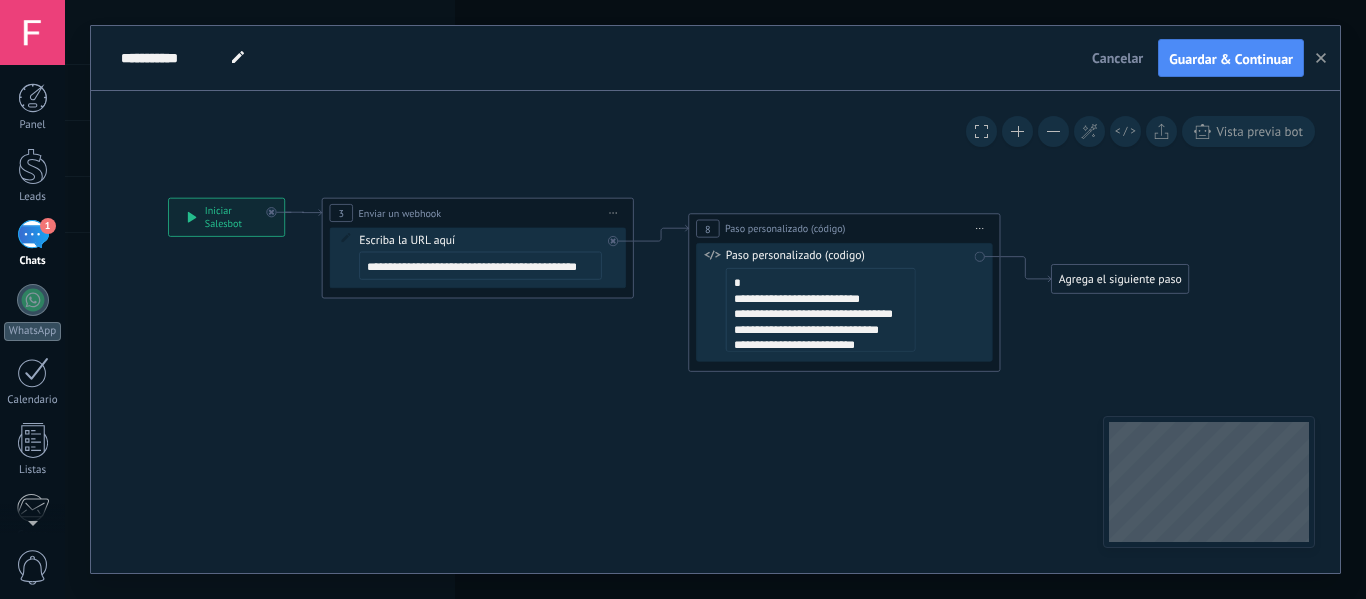 click on "**********" at bounding box center [478, 213] 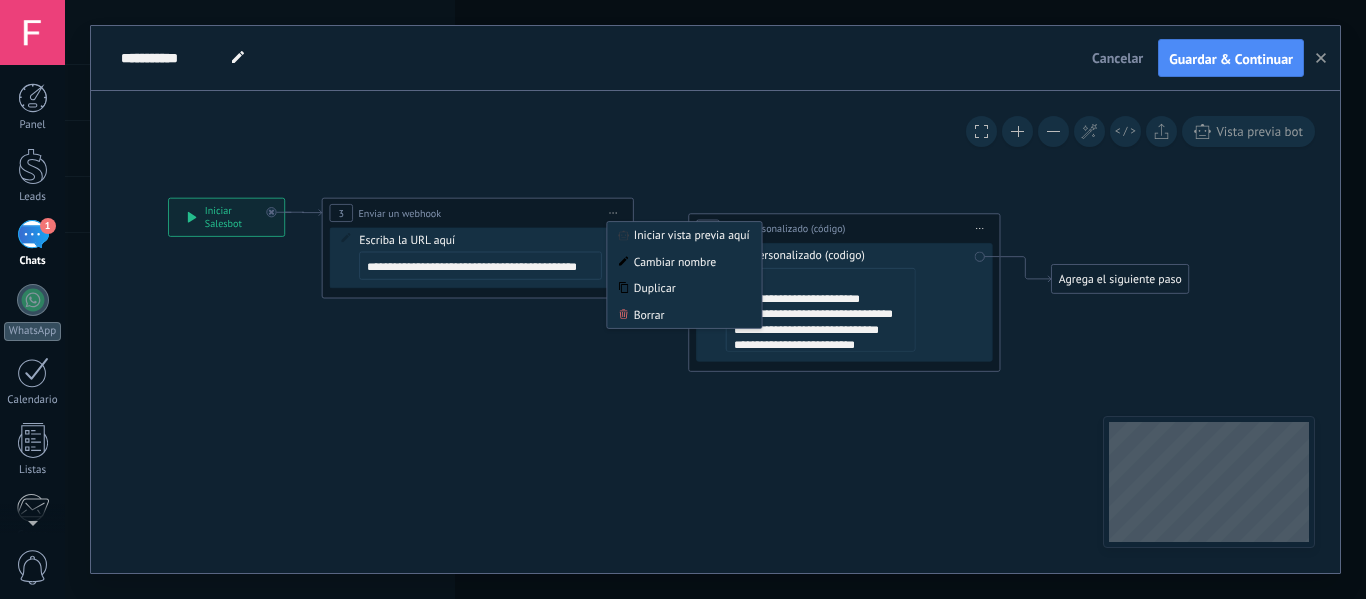 click 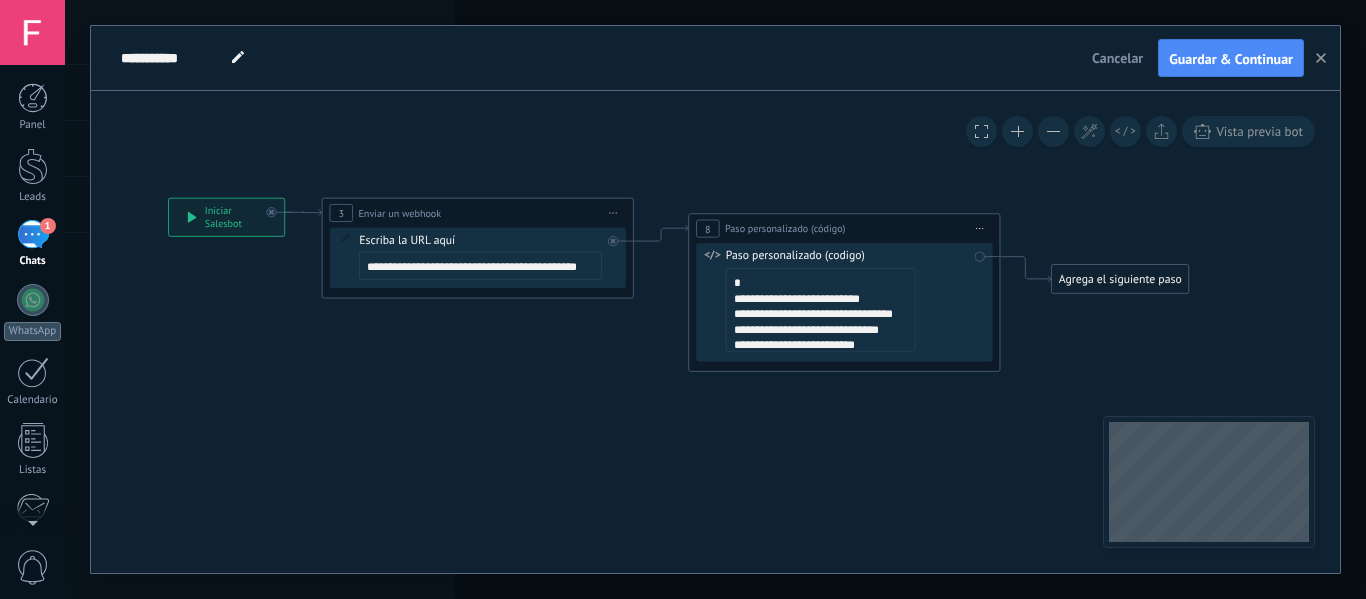 click 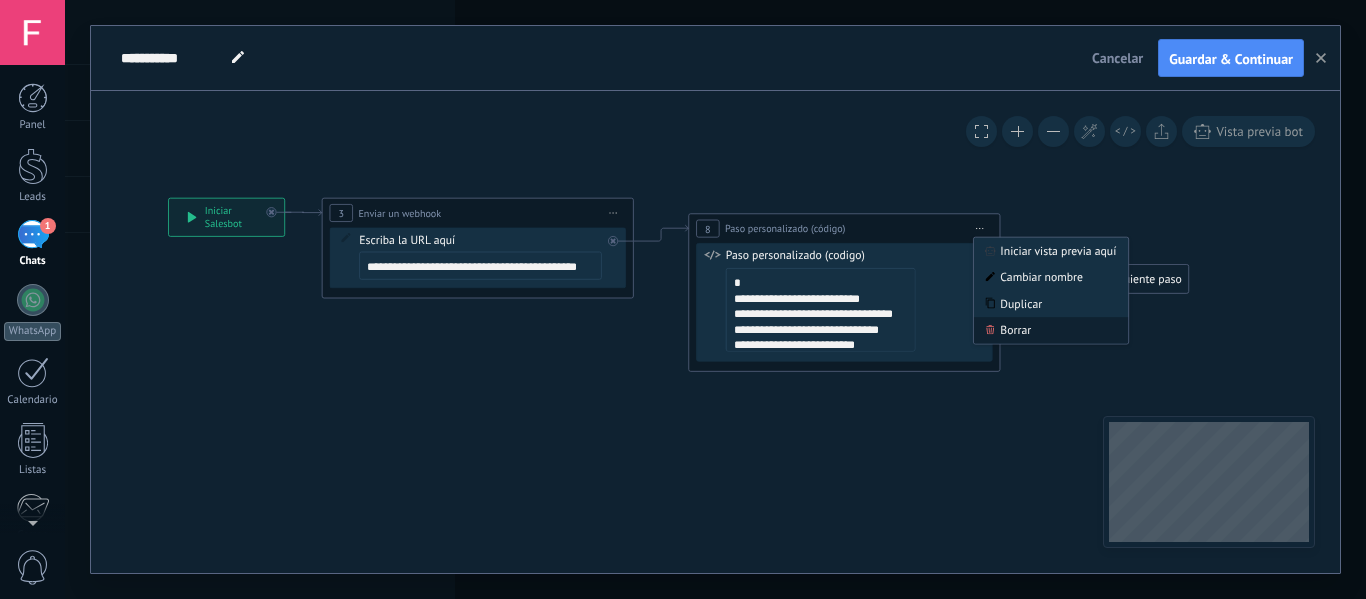 click on "Borrar" at bounding box center (1051, 330) 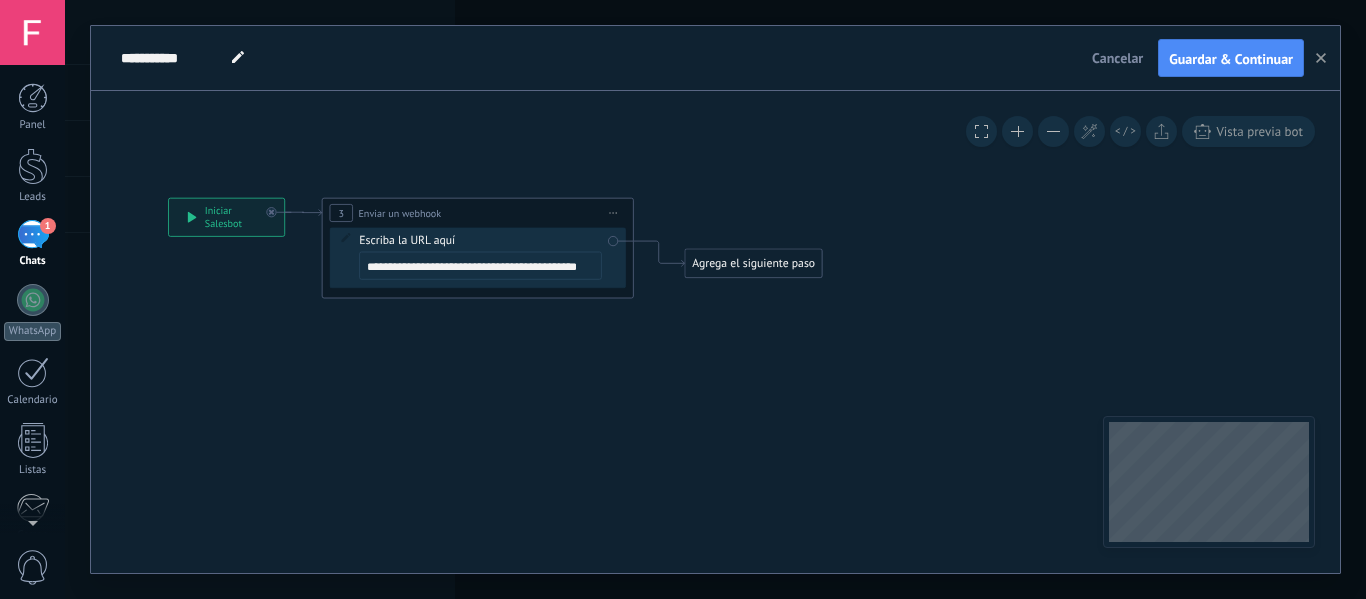click on "**********" at bounding box center (478, 257) 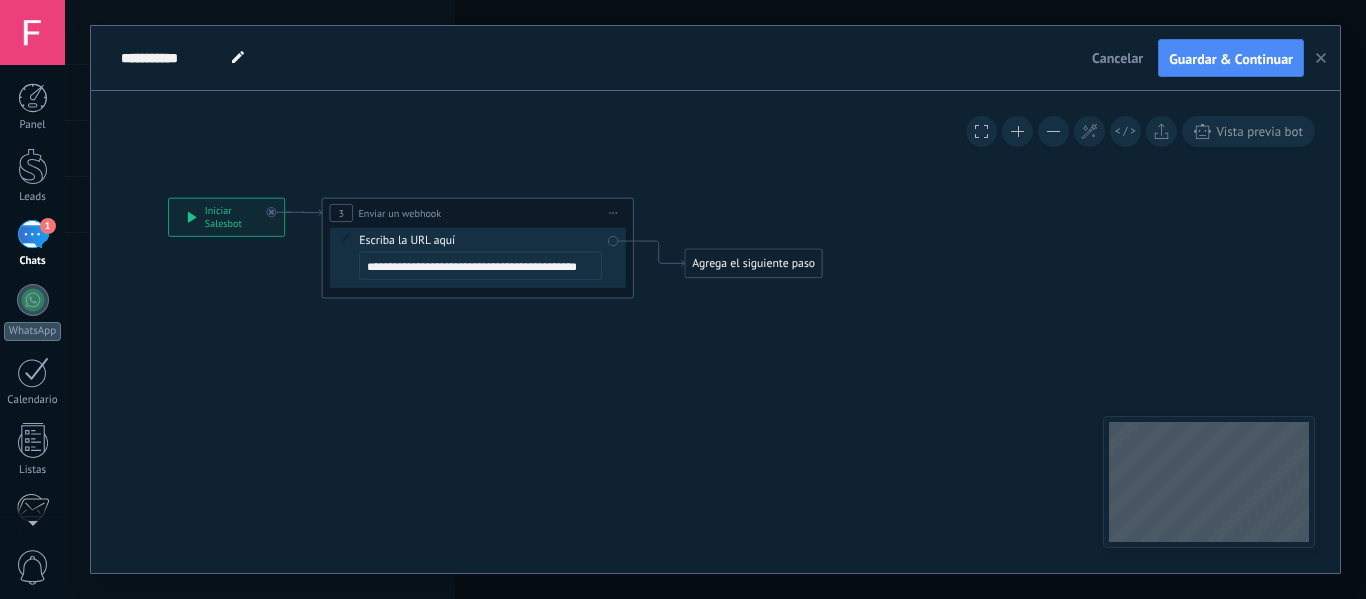 click 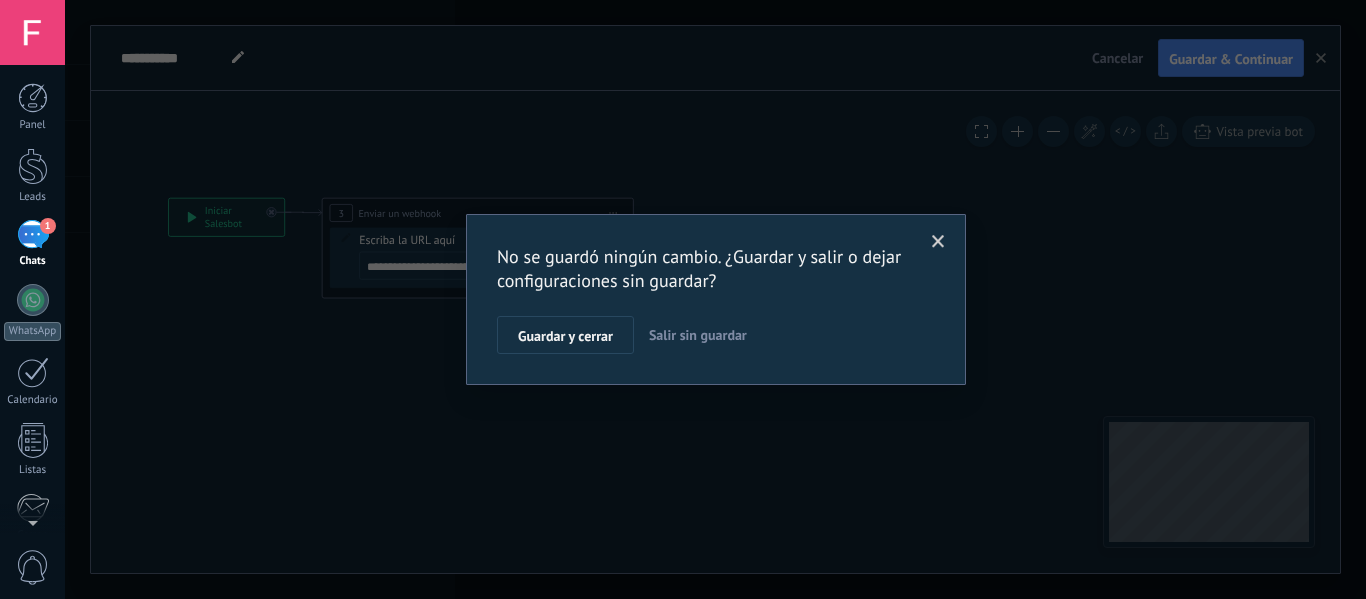 click on "Salir sin guardar" at bounding box center (698, 335) 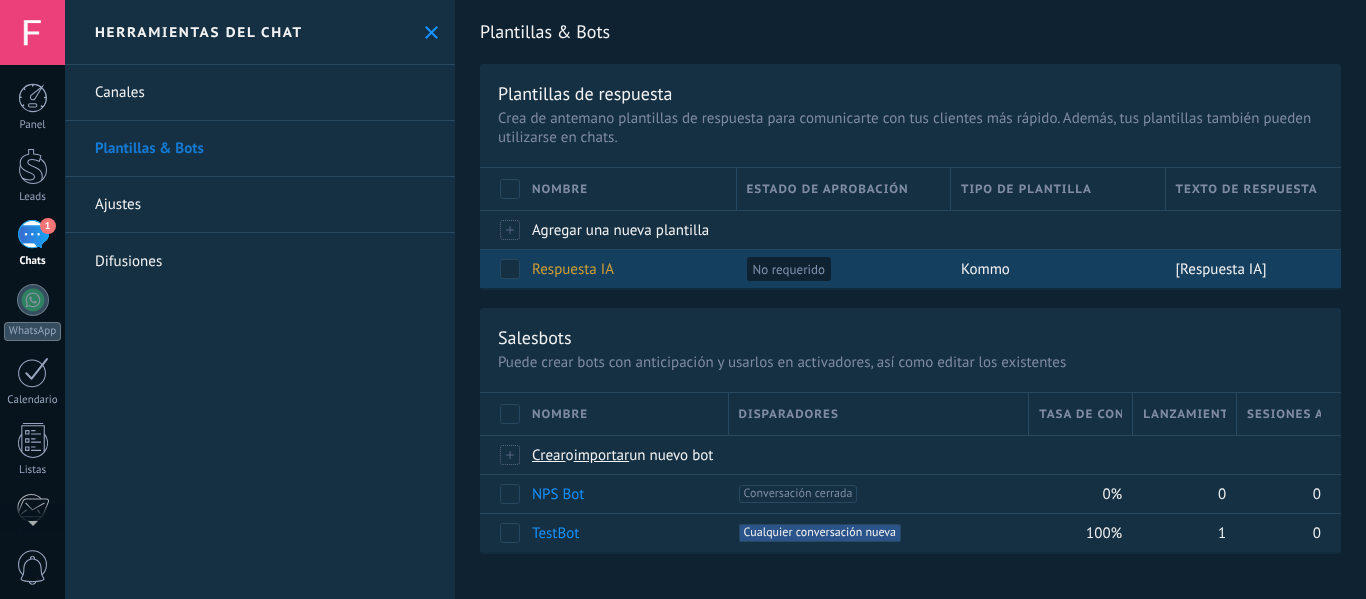 click on "No requerido" at bounding box center (839, 269) 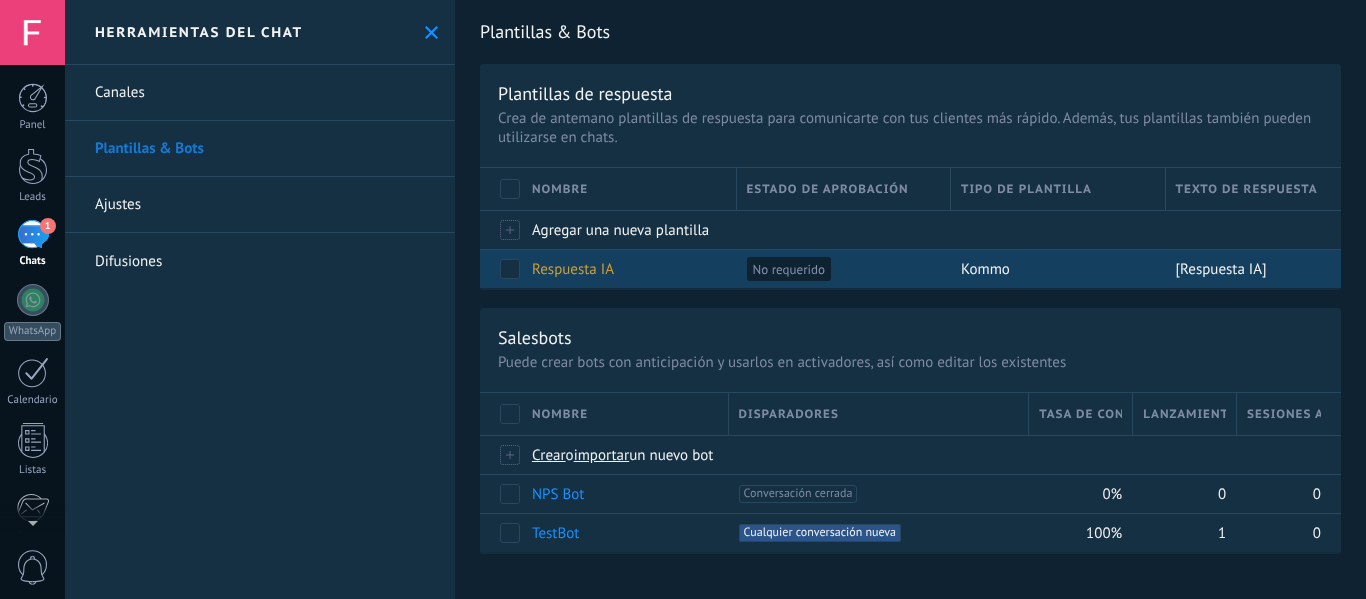click on "Respuesta IA" at bounding box center [624, 269] 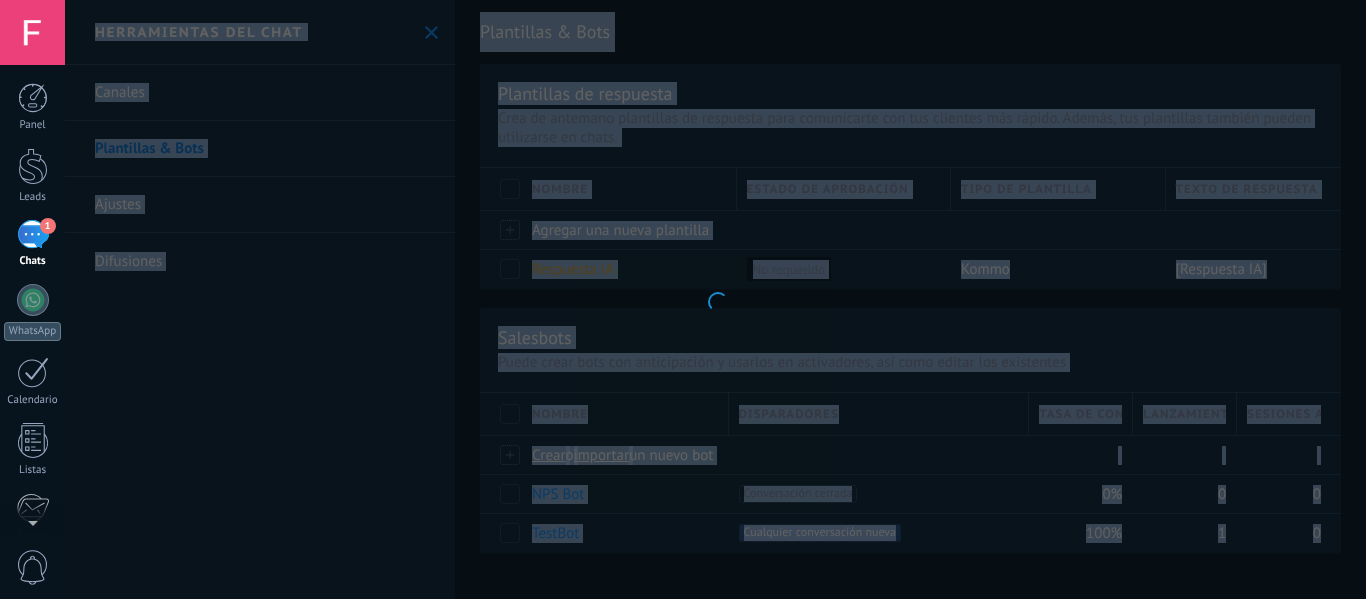 click at bounding box center [715, 299] 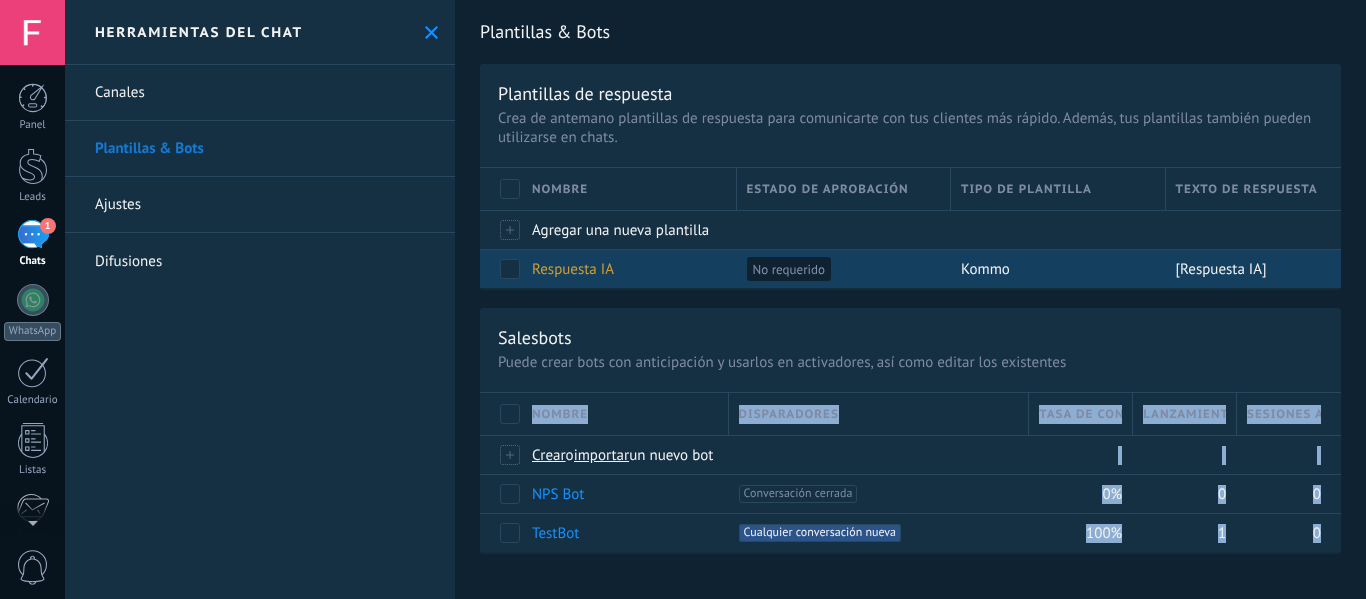 click on "Respuesta IA" at bounding box center (624, 269) 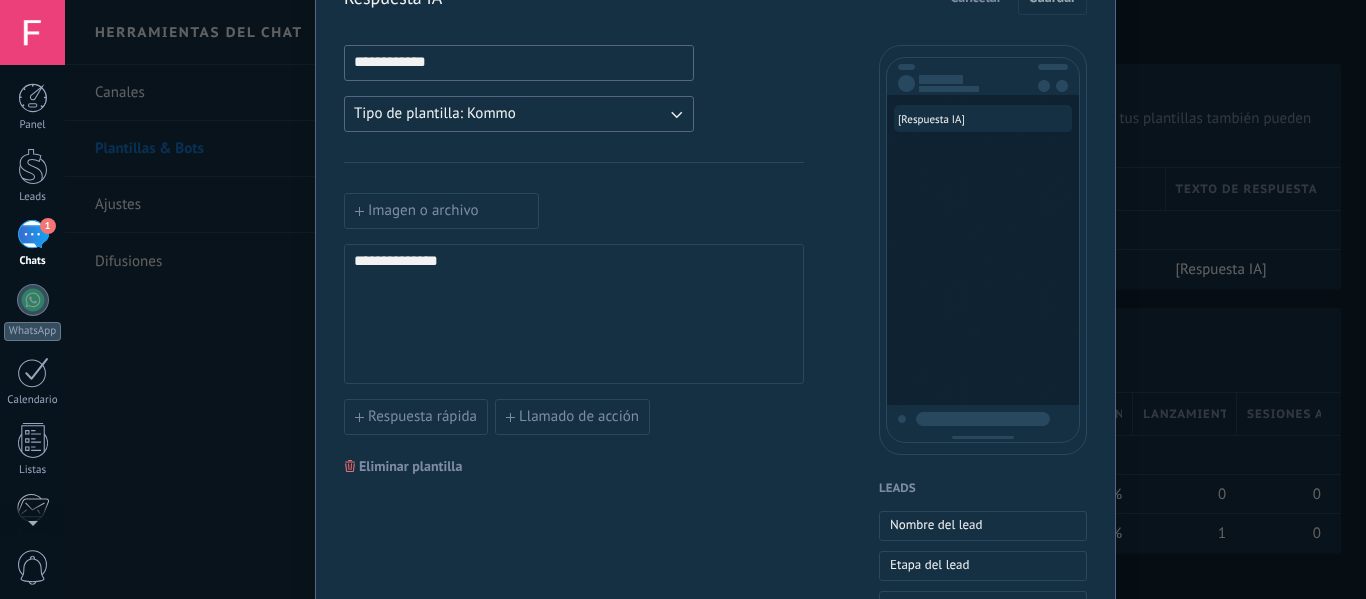scroll, scrollTop: 12, scrollLeft: 0, axis: vertical 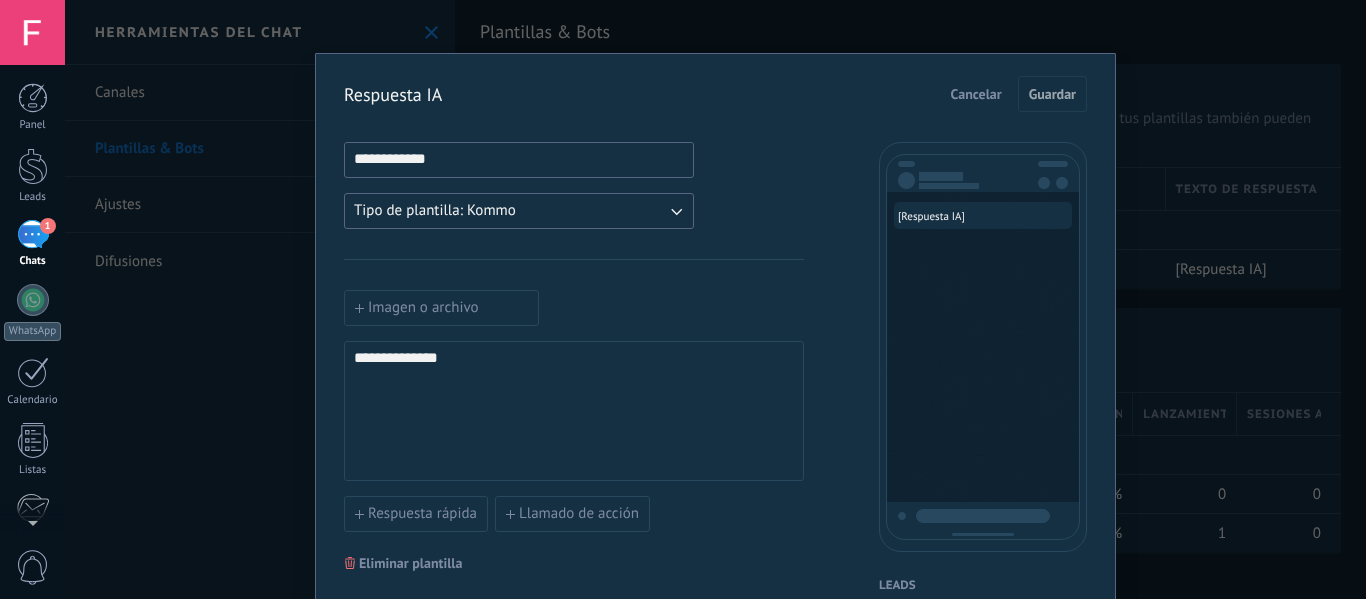click on "**********" at bounding box center (574, 411) 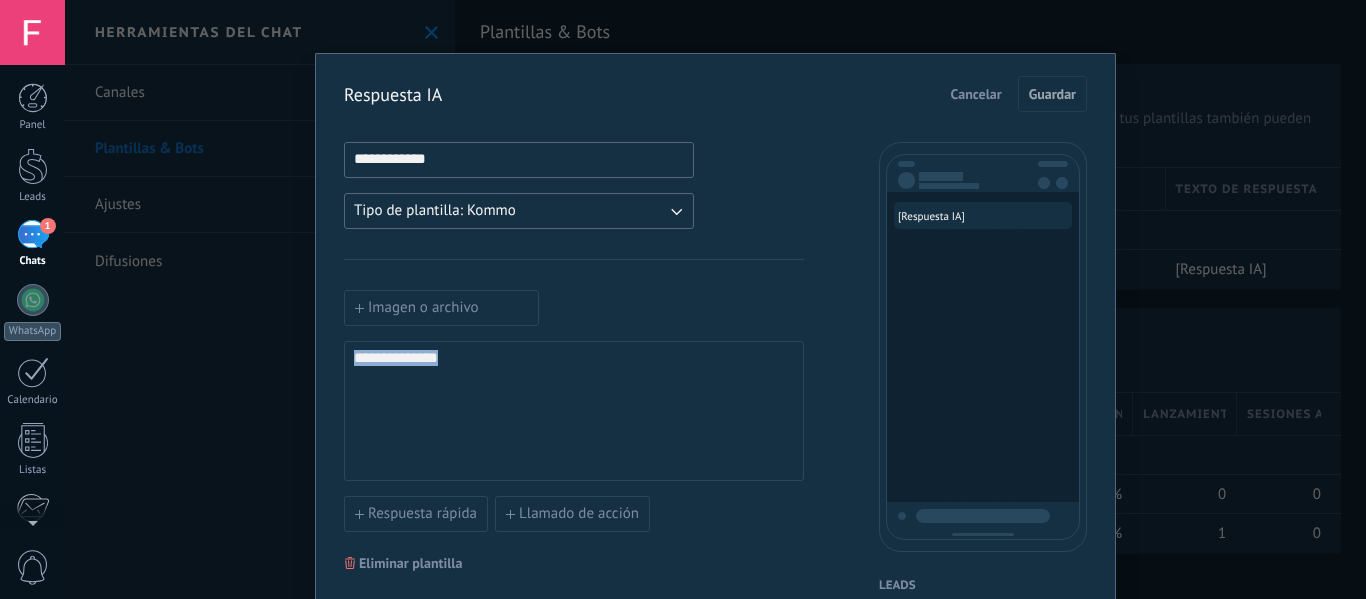 drag, startPoint x: 552, startPoint y: 383, endPoint x: 176, endPoint y: 385, distance: 376.0053 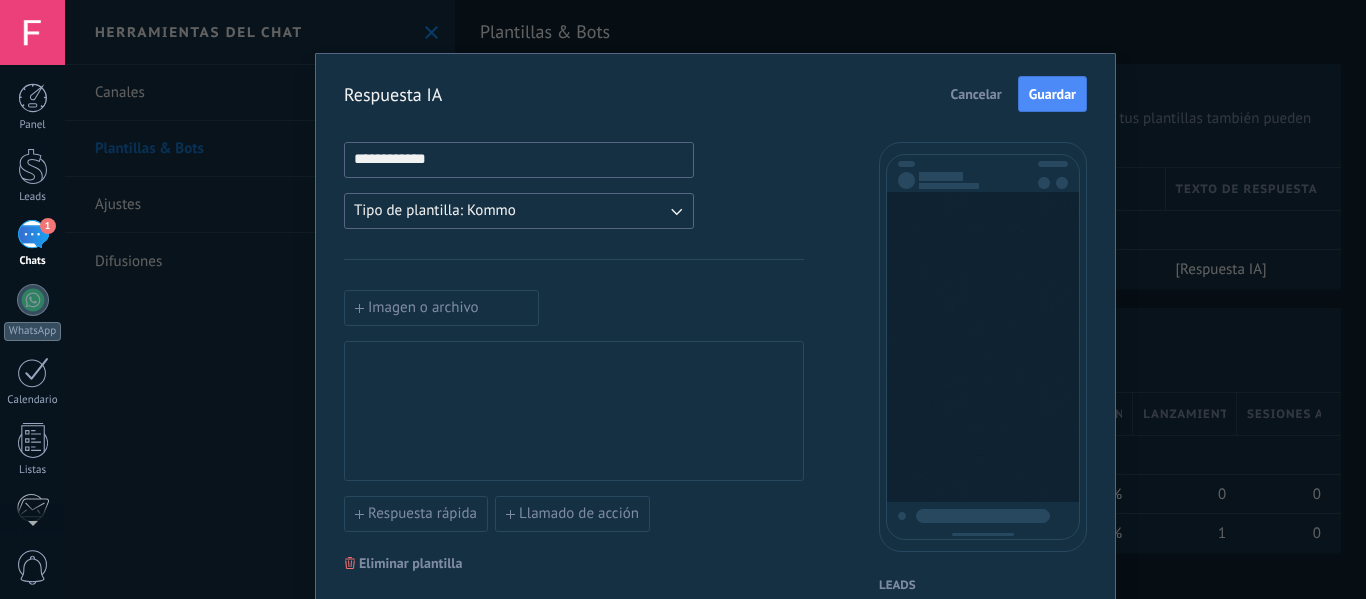 click on "Imagen o archivo" at bounding box center [574, 308] 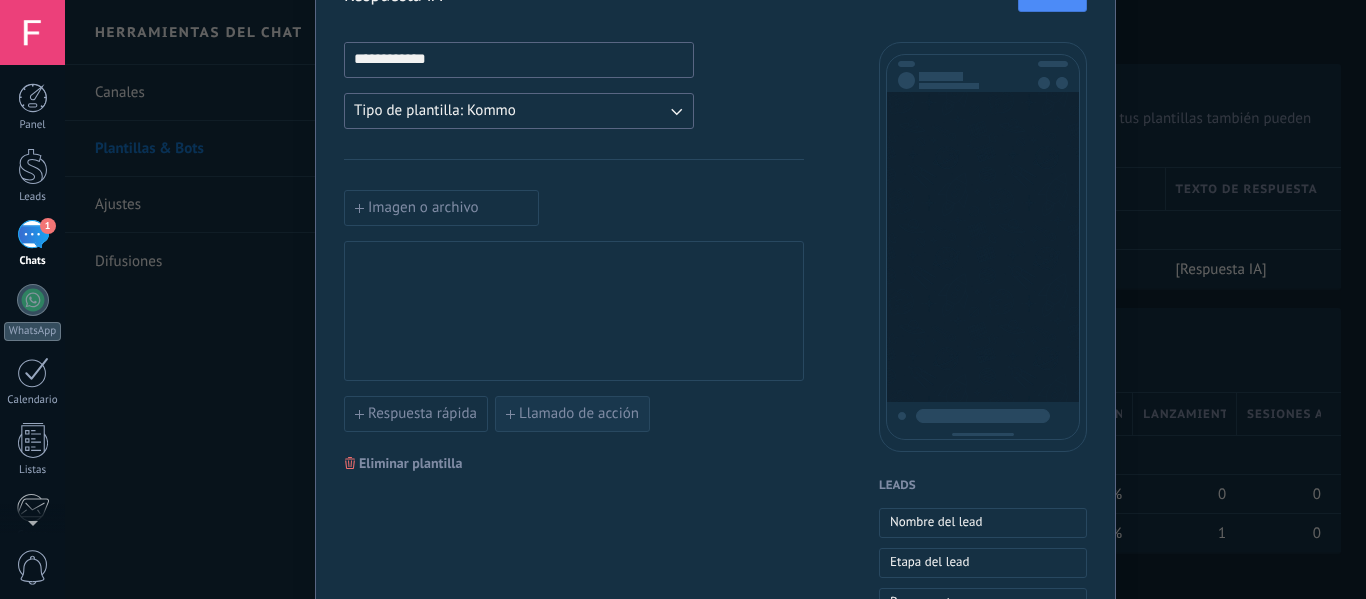 click on "Llamado de acción" at bounding box center (579, 414) 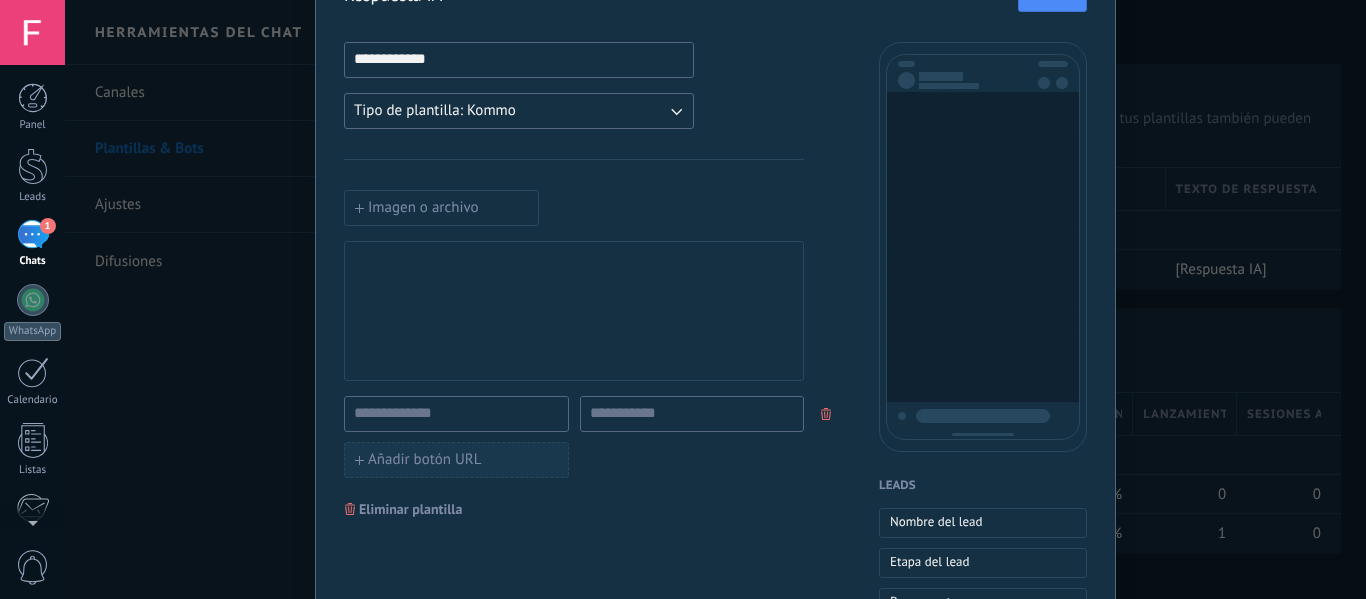 click on "Añadir botón URL" at bounding box center [456, 460] 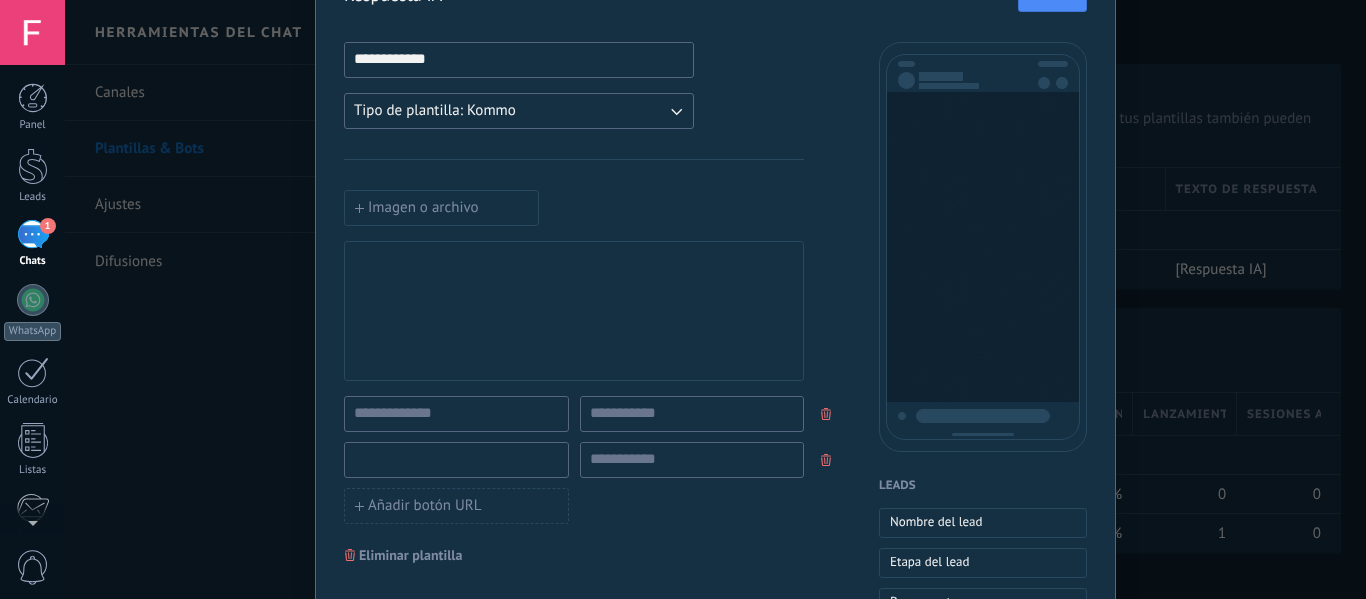 click at bounding box center (456, 459) 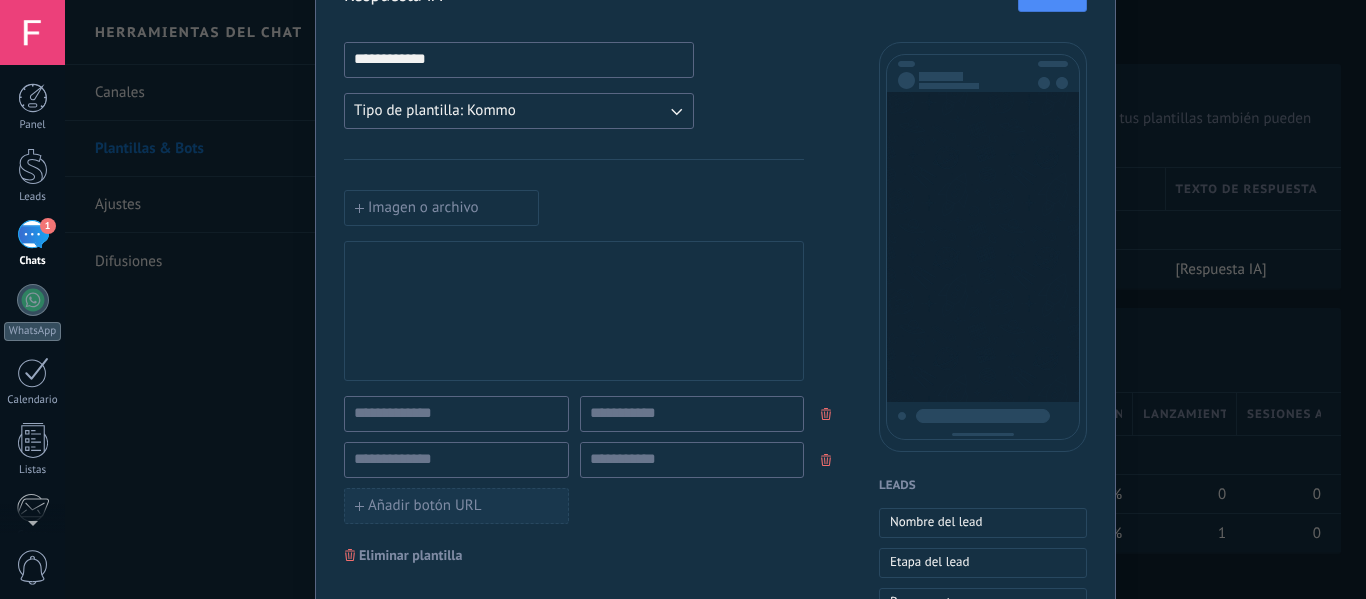 click on "Añadir botón URL" at bounding box center [456, 506] 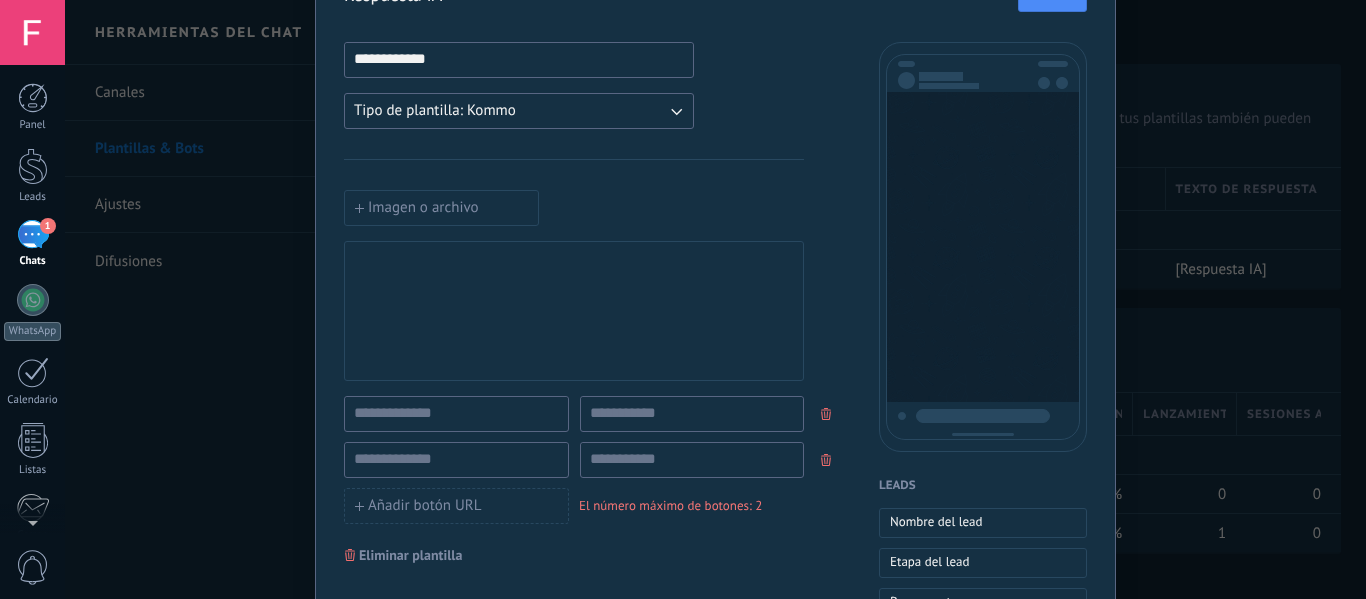 click on "**********" at bounding box center [715, 717] 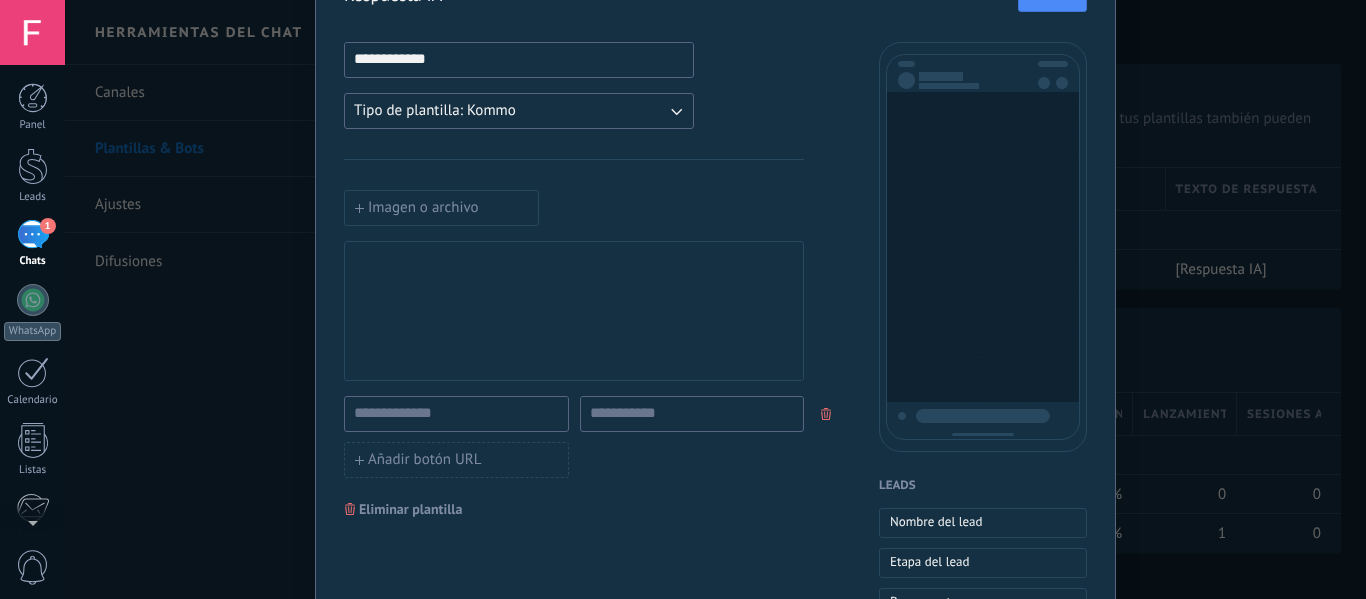 click 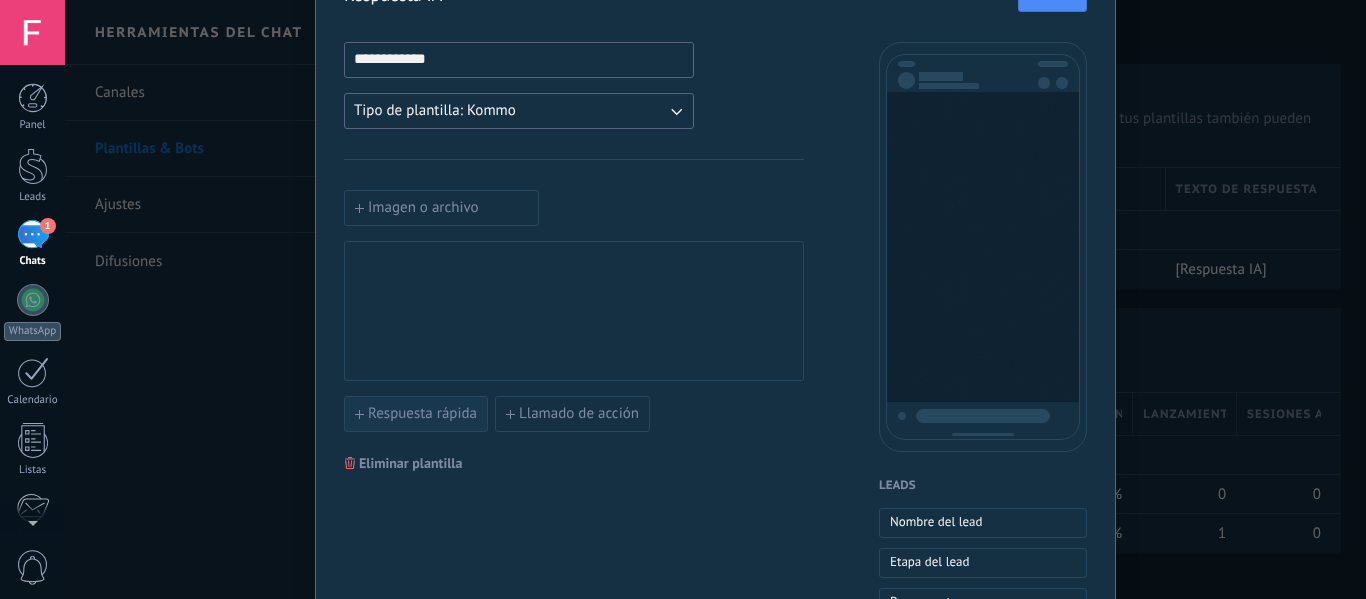 click on "Respuesta rápida" at bounding box center (422, 414) 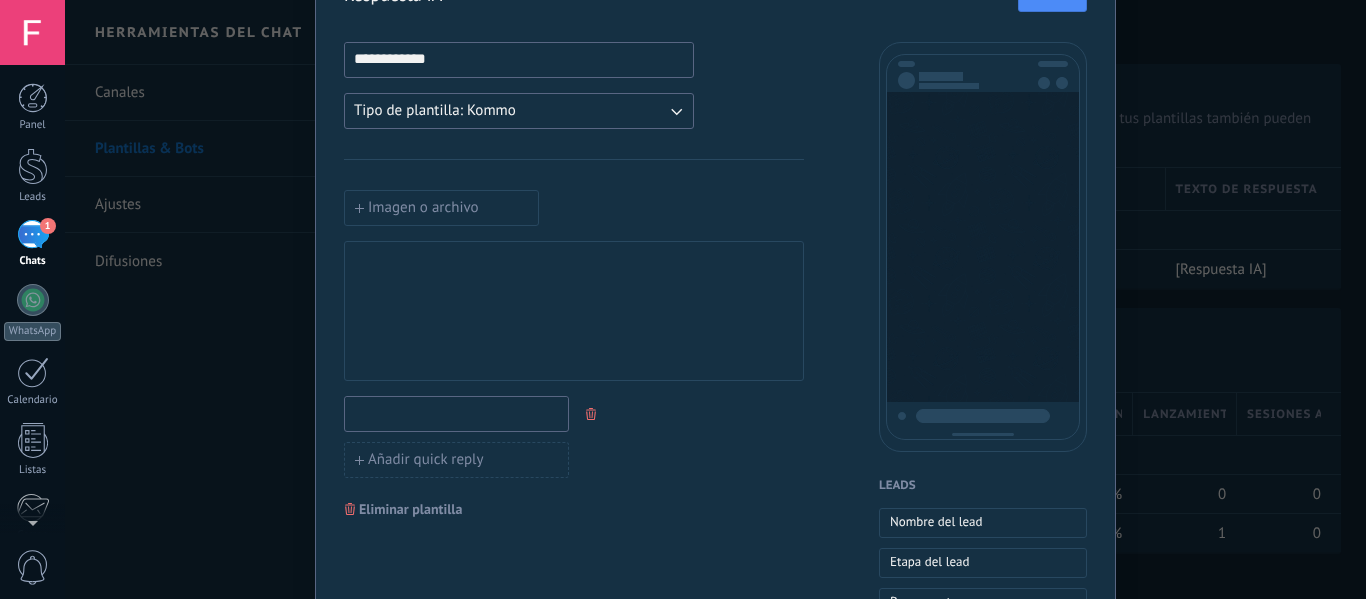 click at bounding box center (456, 413) 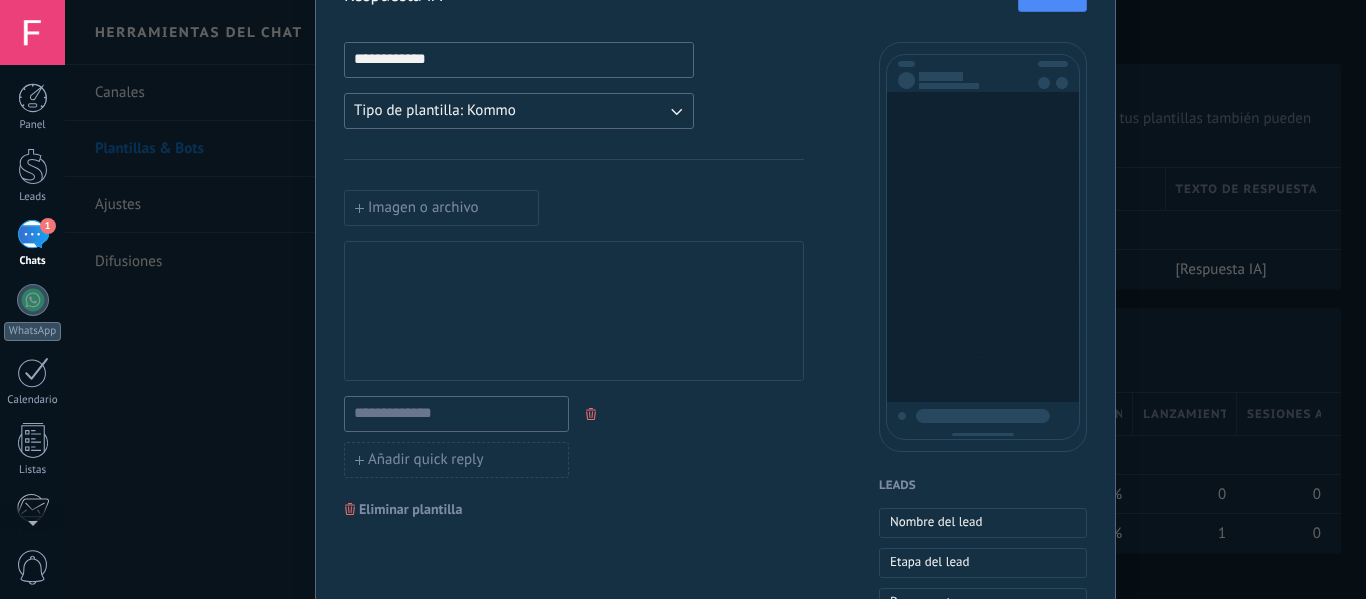 click 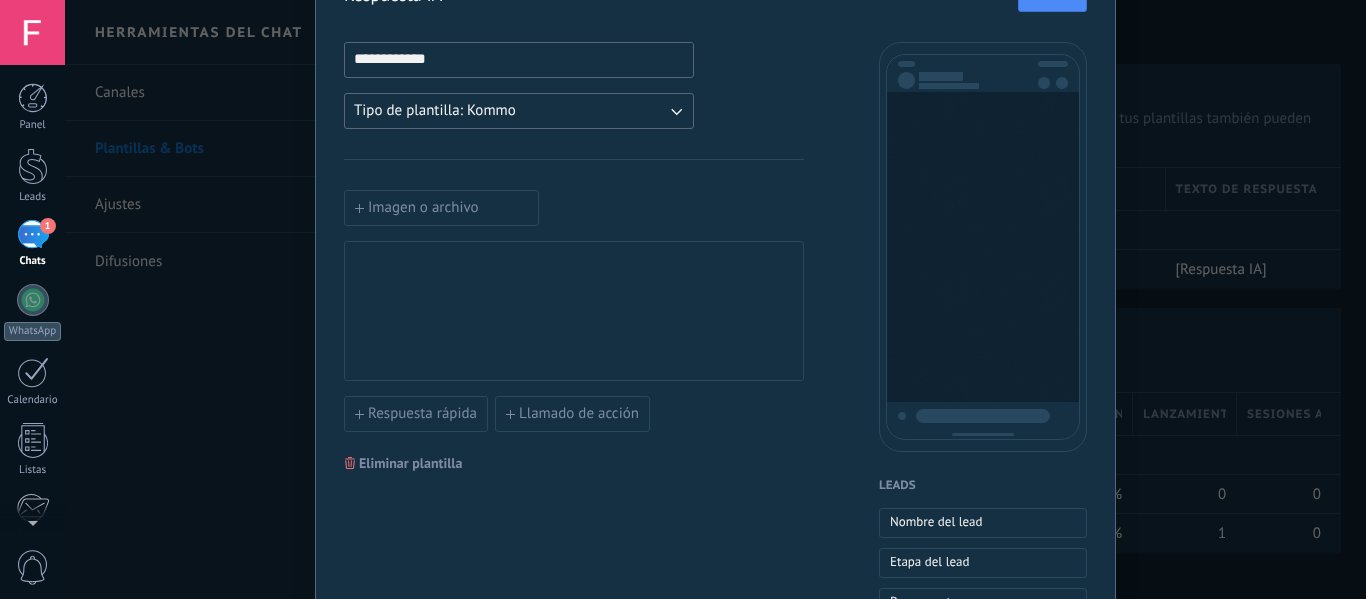 click on "Panel
Leads
1
Chats
WhatsApp
Clientes" at bounding box center [32, 425] 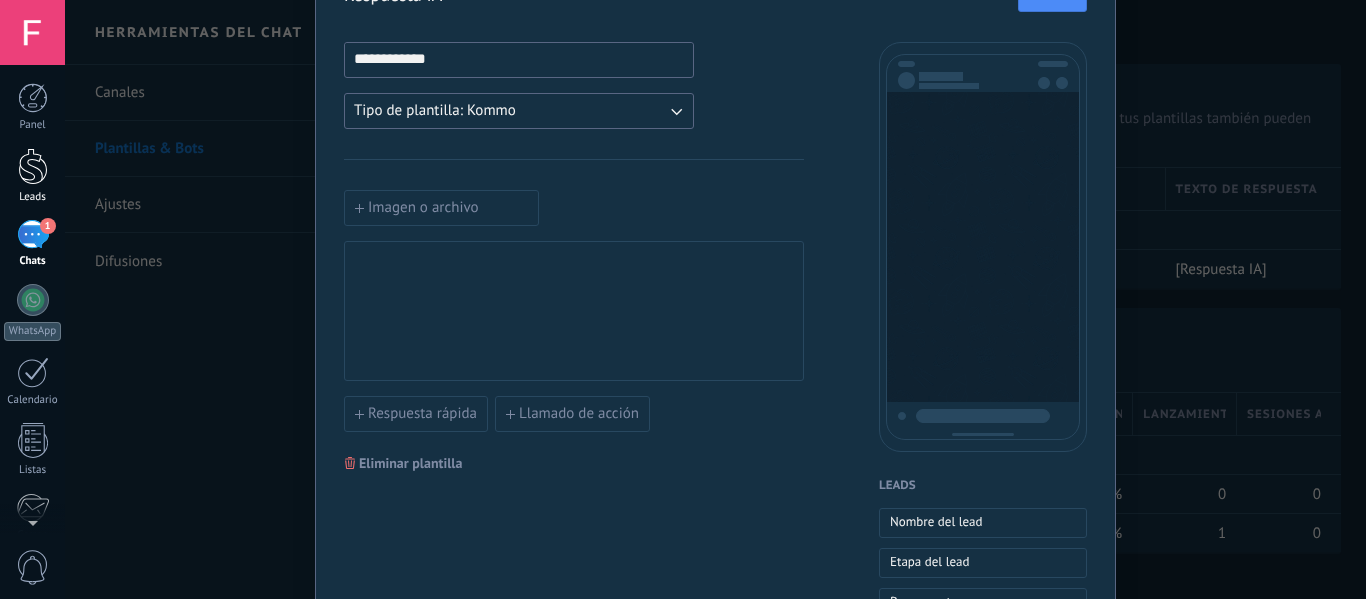 click at bounding box center [33, 166] 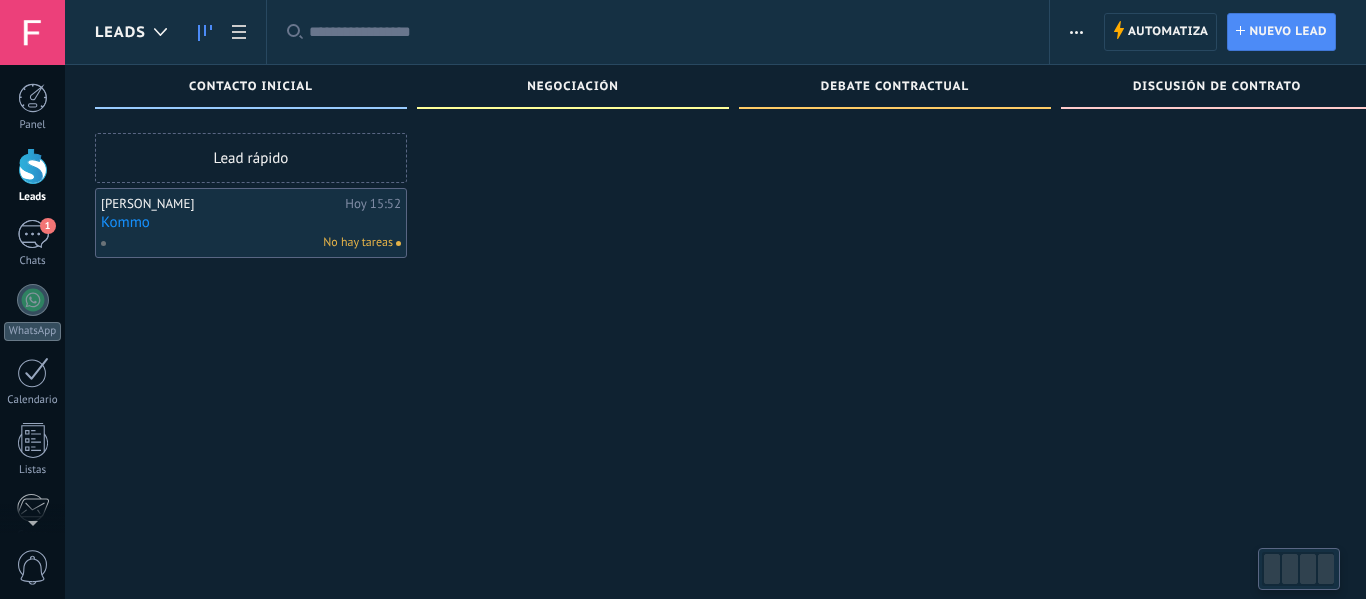 scroll, scrollTop: 0, scrollLeft: 0, axis: both 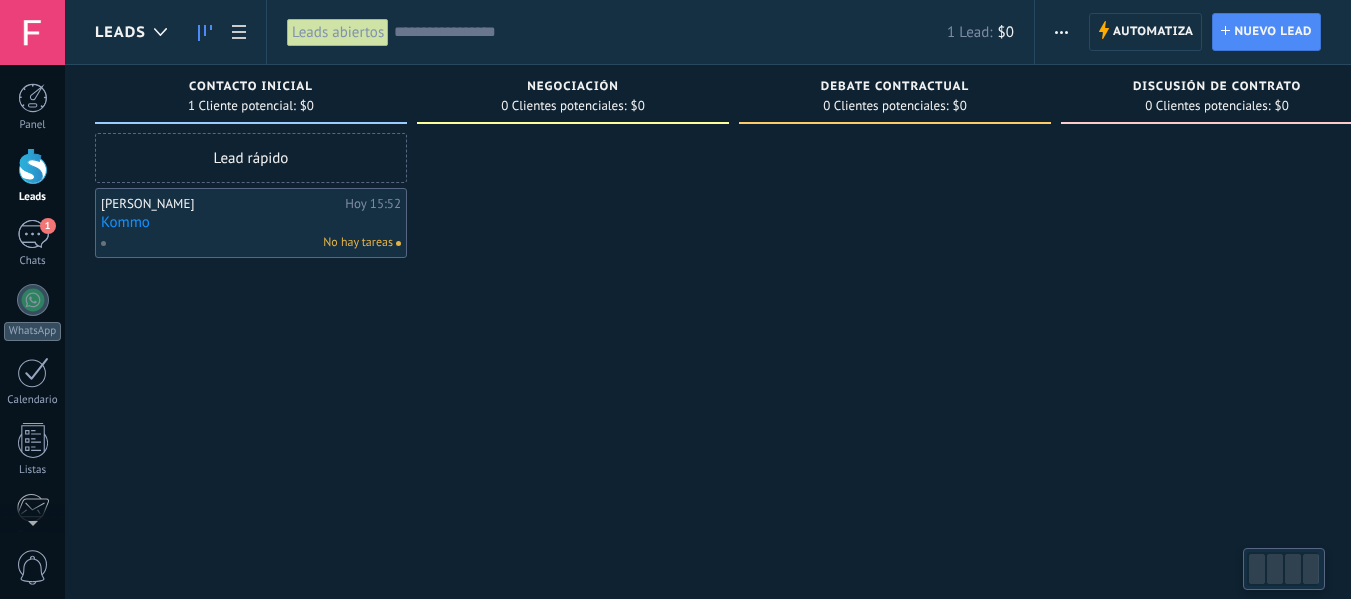 click at bounding box center (573, 302) 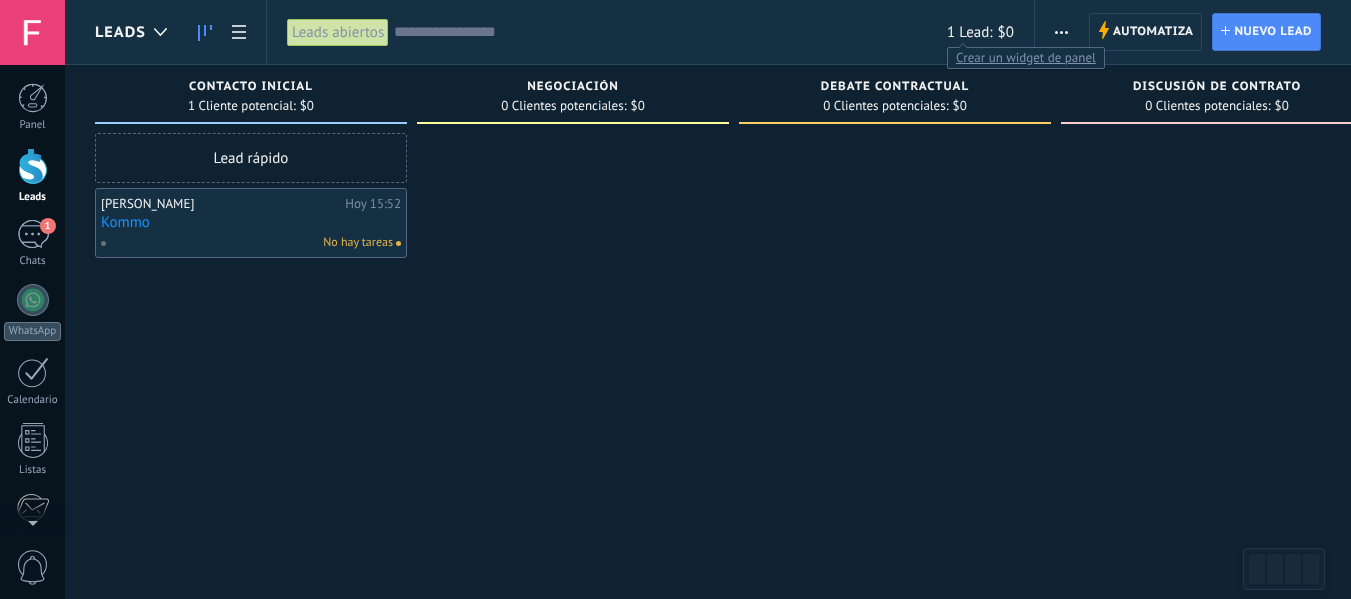 click on "1 Lead:" at bounding box center (969, 32) 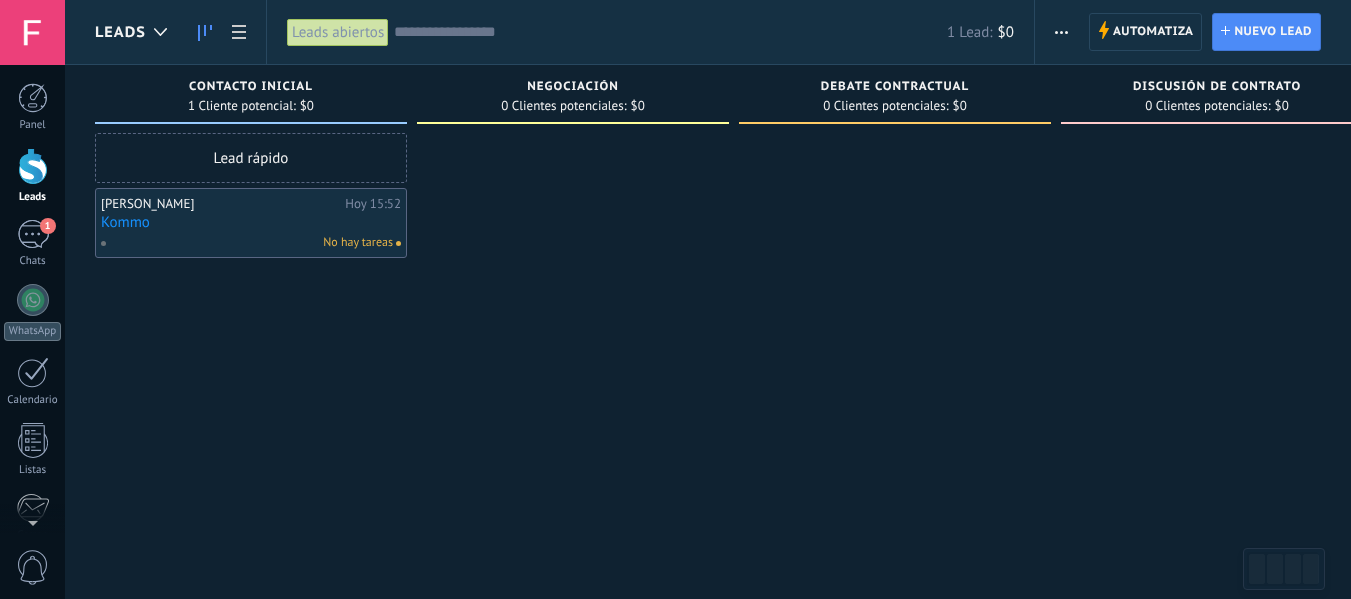 click at bounding box center [895, 302] 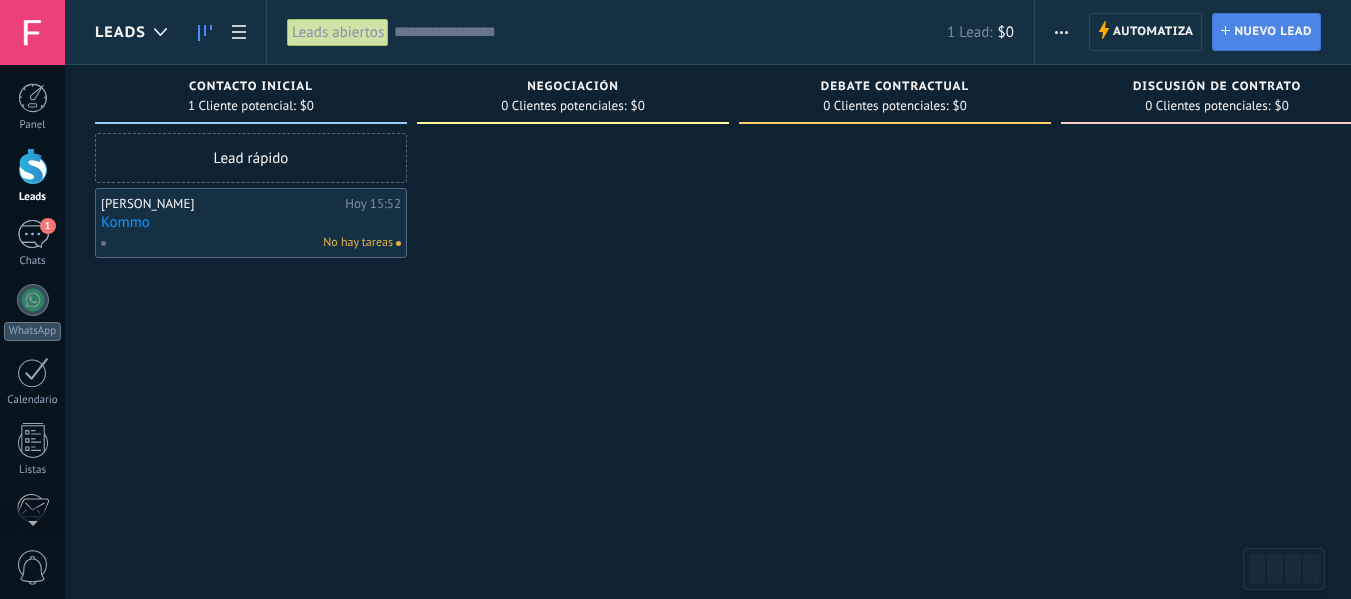click on "Nuevo lead" at bounding box center [1273, 32] 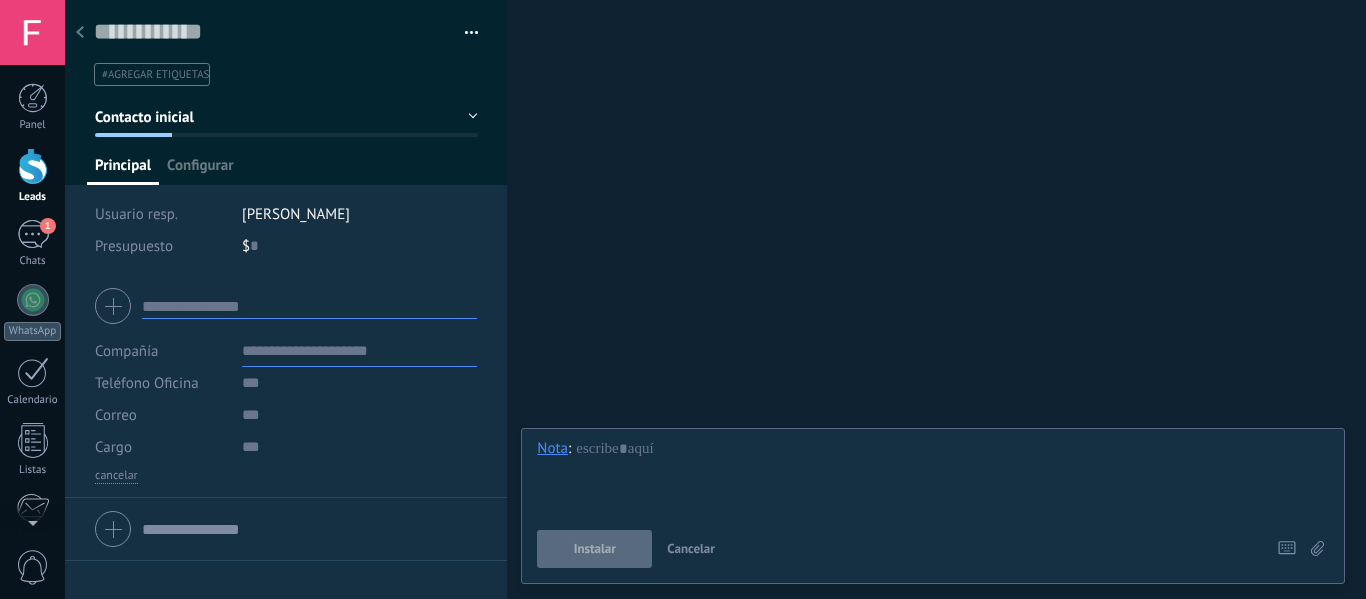 click on "[PERSON_NAME]" at bounding box center [360, 214] 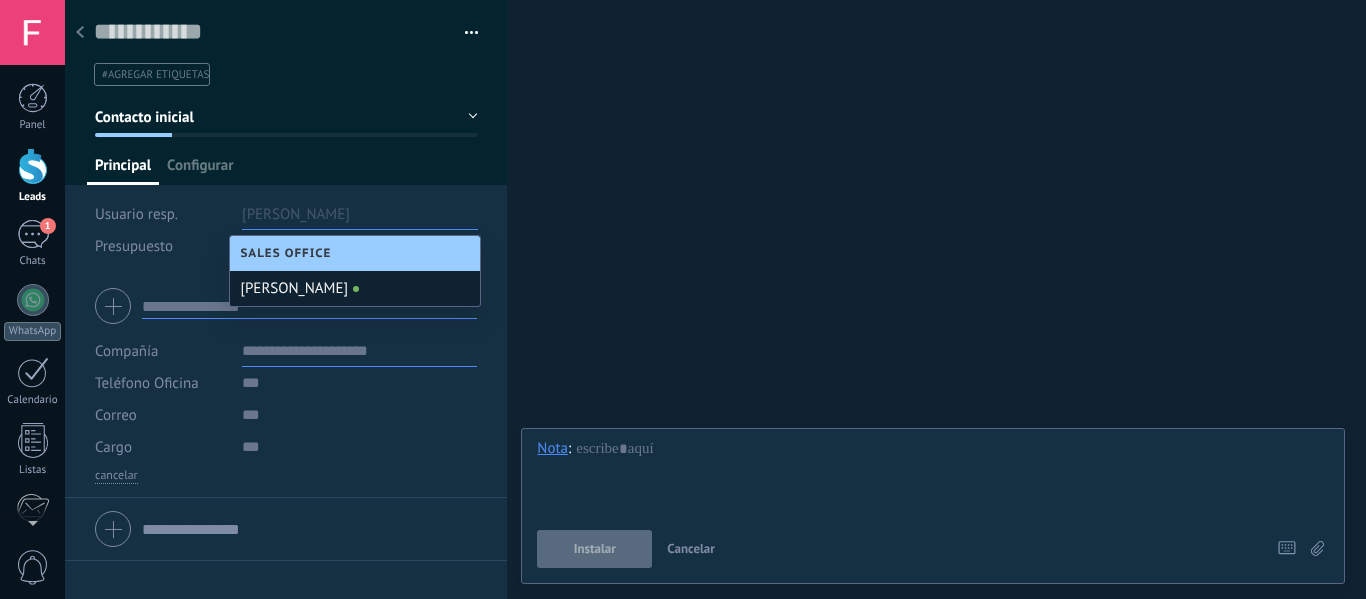 click on "Usuario resp. Fernando Fernando Presupuesto
$
0" at bounding box center (286, 236) 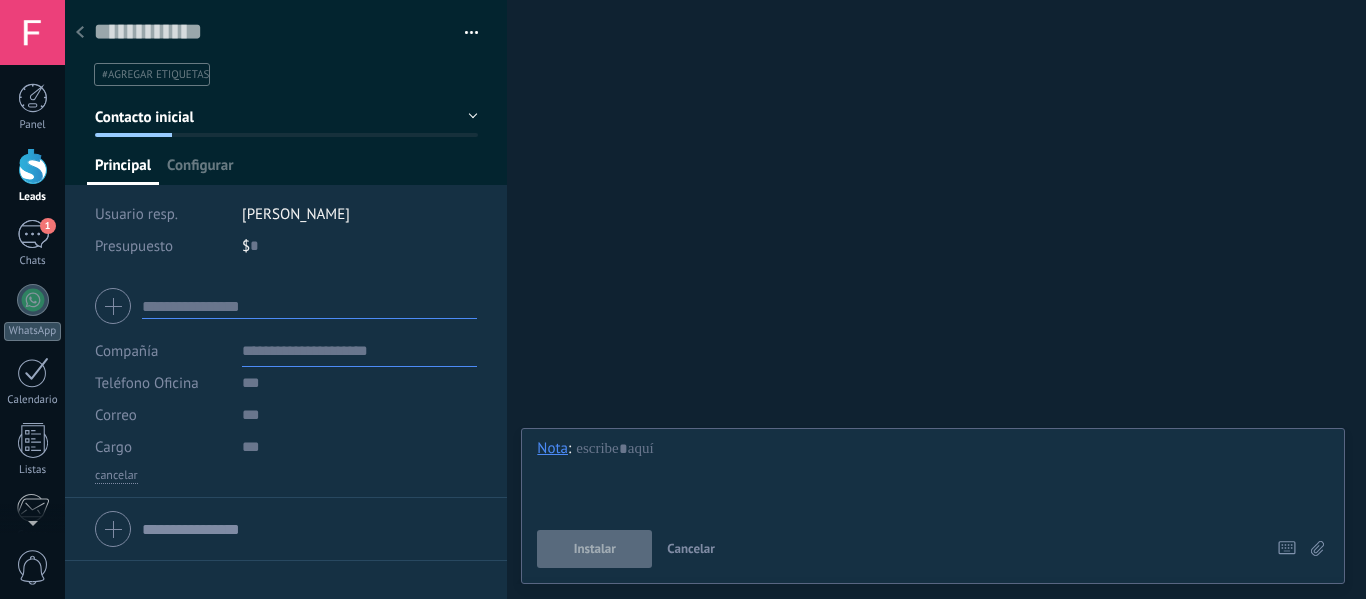 click at bounding box center (360, 351) 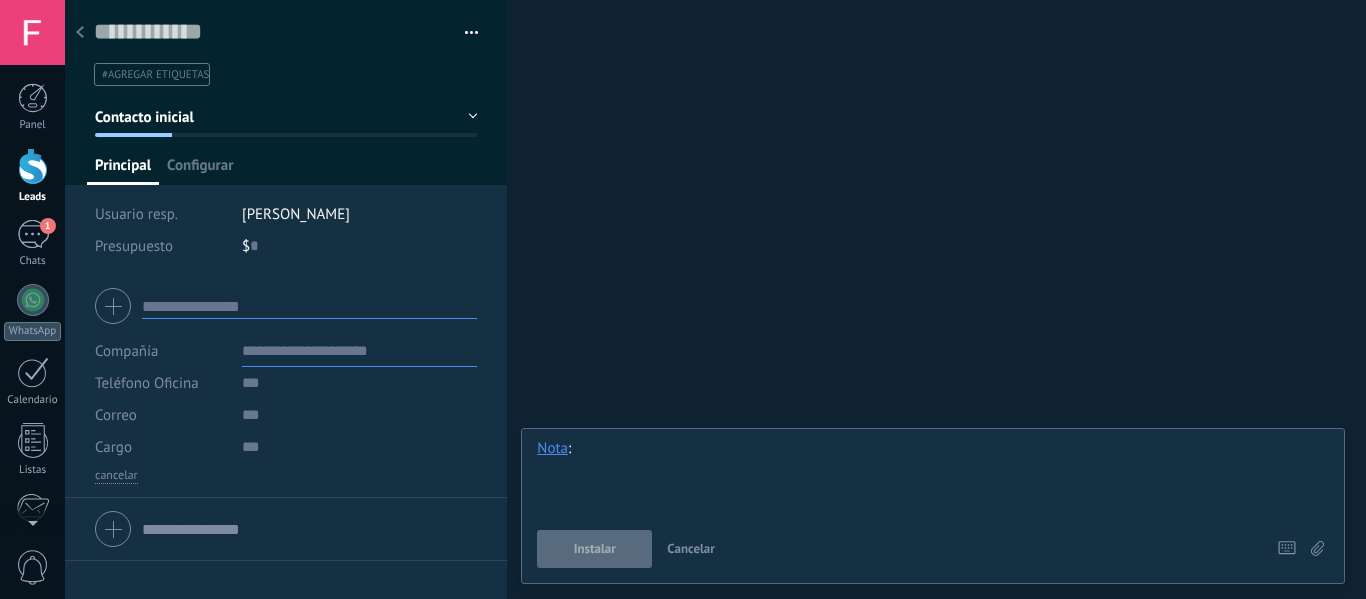 click at bounding box center [933, 477] 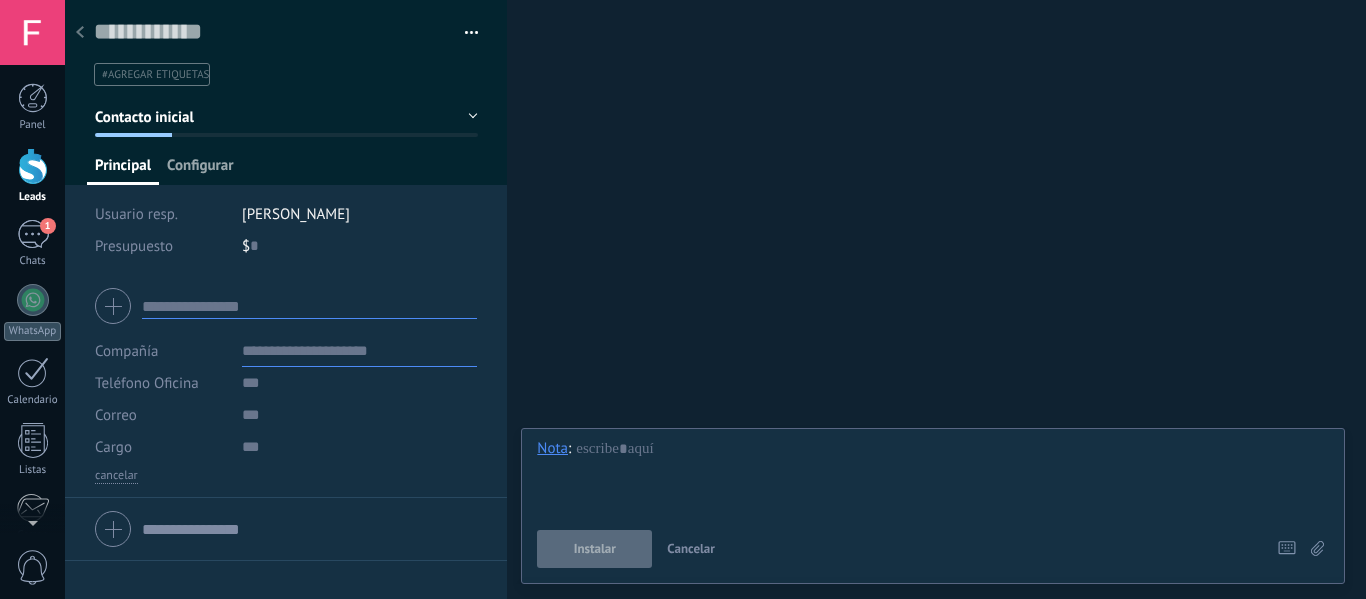 click on "Configurar" at bounding box center (200, 170) 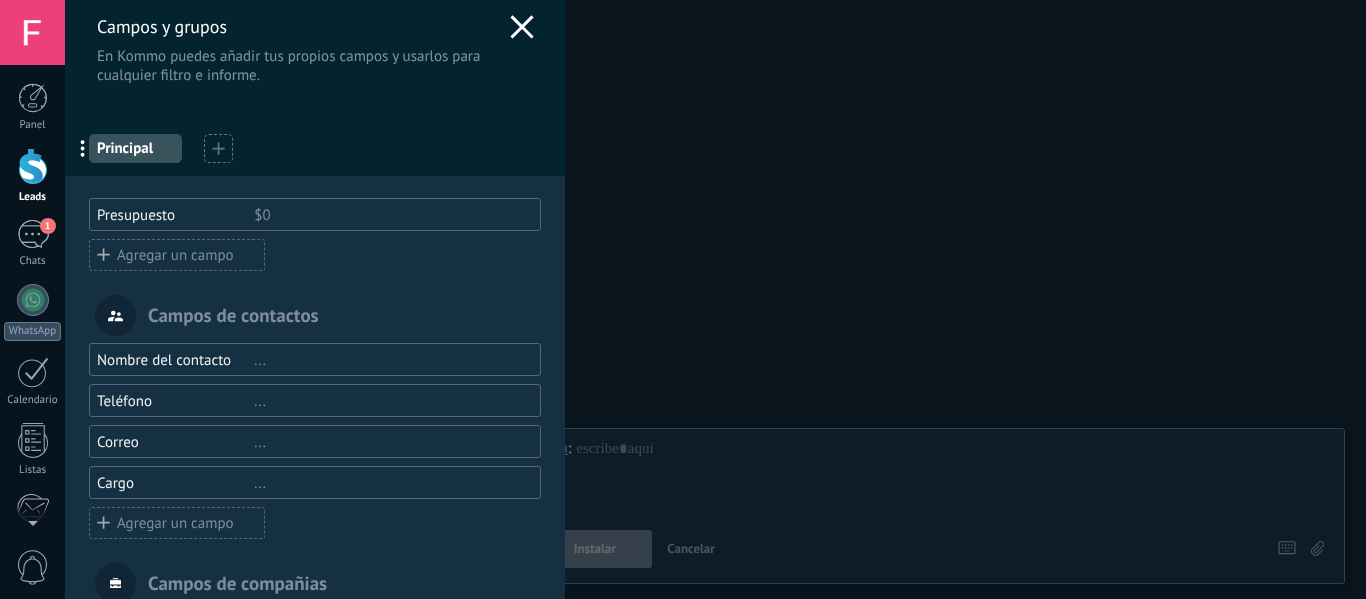 scroll, scrollTop: 0, scrollLeft: 0, axis: both 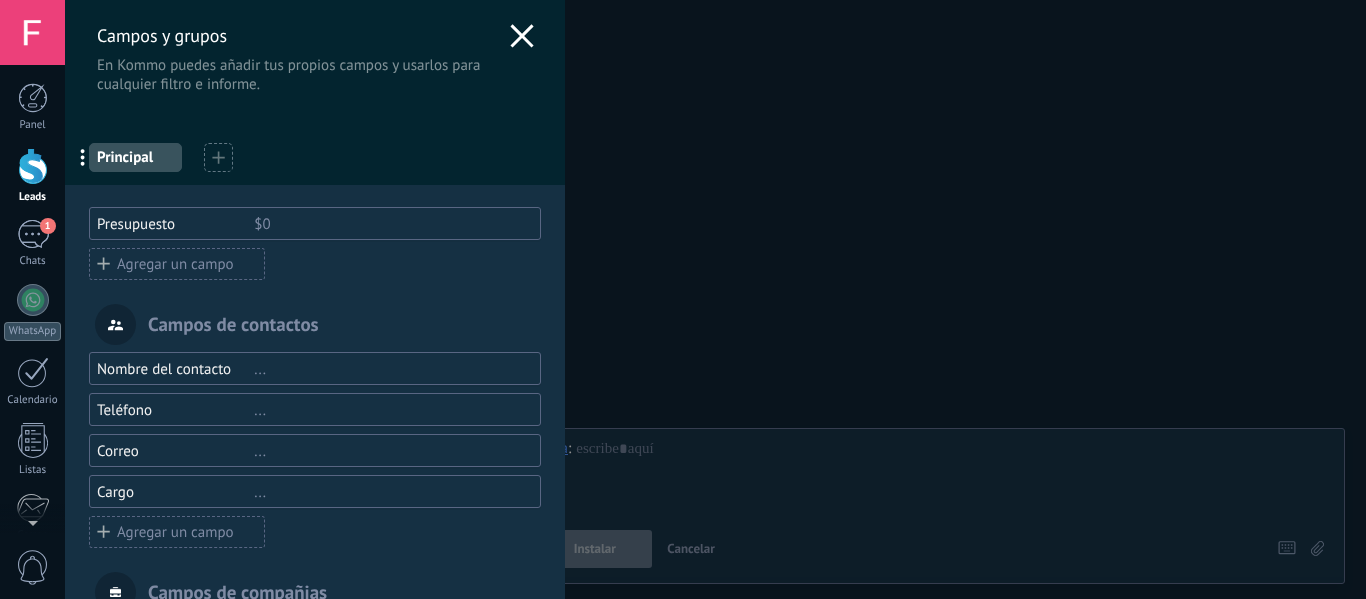 click on "Agregar un campo" at bounding box center [177, 264] 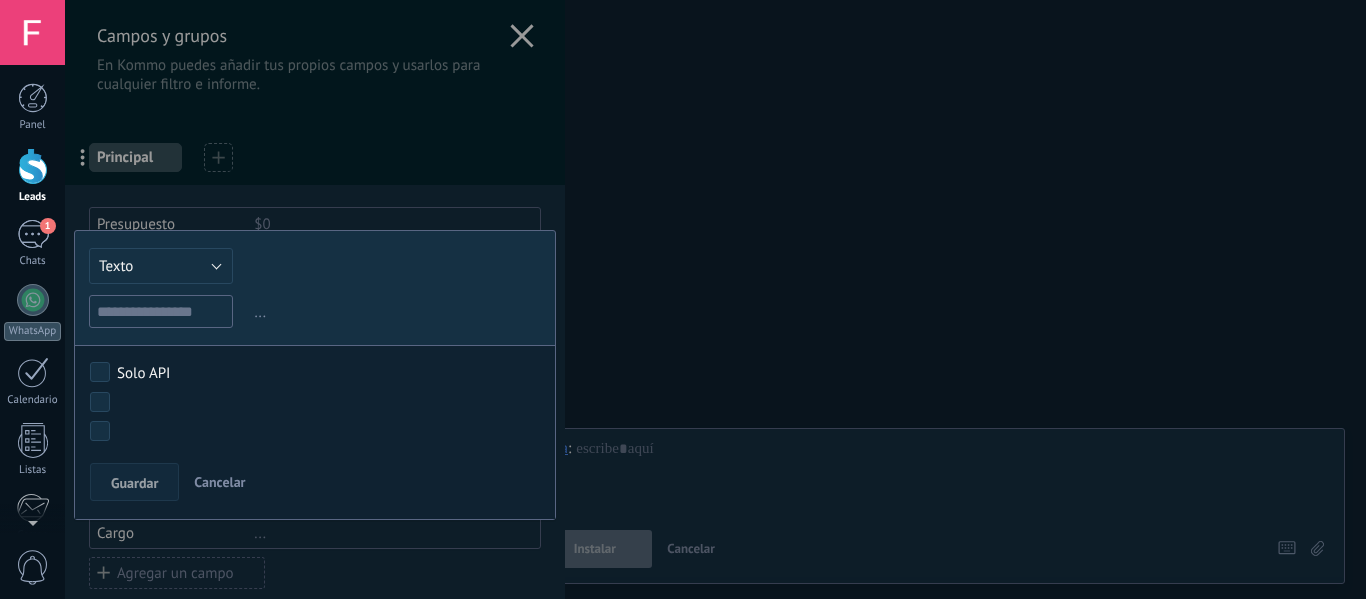 click on "Texto Número Interruptor Selección Multiselección Día URL Texto Largo Interruptor Dirección corta Dirección Cumpleaños Tax ID Fecha y hora Moneda Catálogos y listados Archivar Texto ... El campo de moneda te permite introducir divisas diferentes a la moneda utilizada en tu cuenta Use la expresión para calcular el valor = [ — inserta un campo * — multiplicar / — dividir + — agregar - — sustraer ( ) — paréntesis Puede especificar el cálculo del valor automático por la fórmula.Por ejemplo, la fórmula  [Presupuesto] * 0.2  lo ayudará a calcular un descuento del 20 % del presupuesto. Solo API Contacto inicial Negociación Debate contractual Discusión de contrato Logrado con éxito Venta Perdido Contacto inicial Negociación Debate contractual Discusión de contrato Logrado con éxito Venta Perdido Guardar Cancelar" at bounding box center [315, 375] 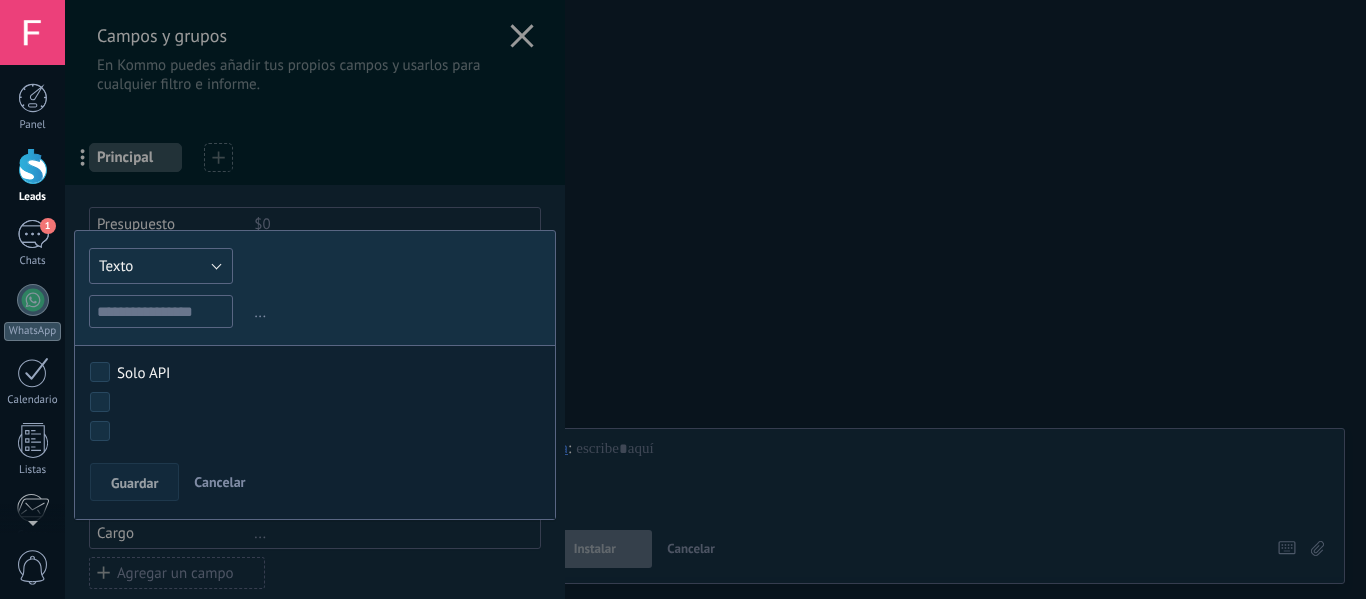 click on "Texto" at bounding box center [161, 266] 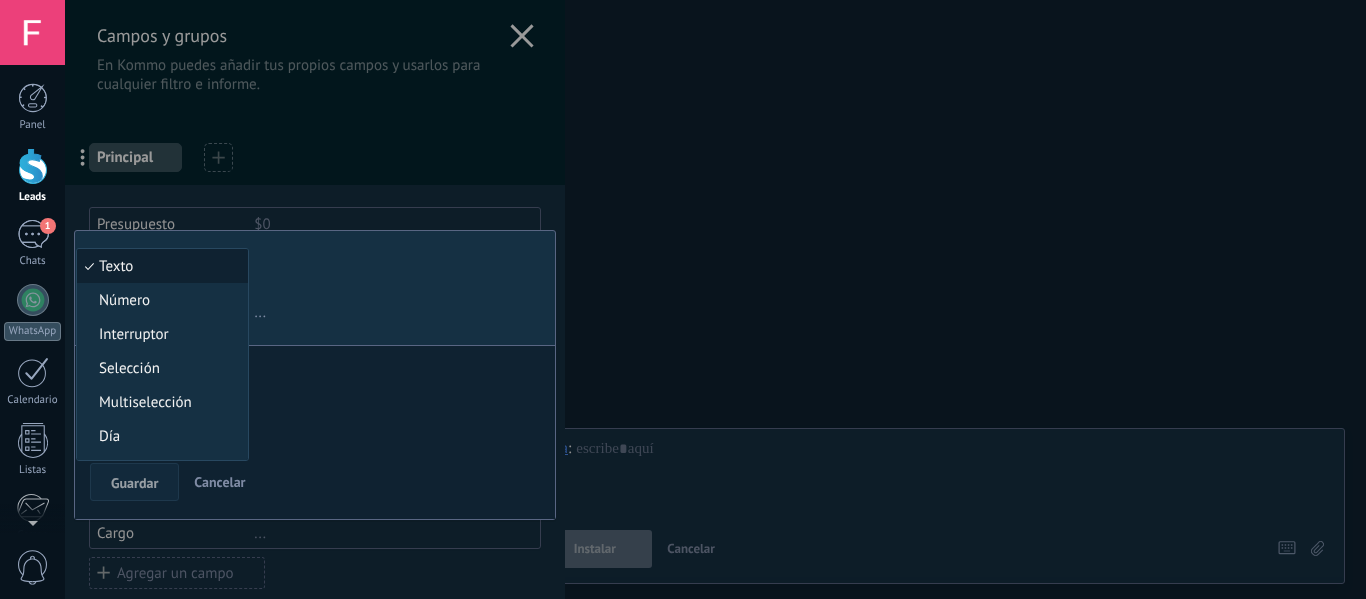 click on "Texto Número Interruptor Selección Multiselección Día URL Texto Largo Interruptor Dirección corta Dirección Cumpleaños Tax ID Fecha y hora Moneda Catálogos y listados Archivar Texto ... El campo de moneda te permite introducir divisas diferentes a la moneda utilizada en tu cuenta Use la expresión para calcular el valor = [ — inserta un campo * — multiplicar / — dividir + — agregar - — sustraer ( ) — paréntesis Puede especificar el cálculo del valor automático por la fórmula.Por ejemplo, la fórmula  [Presupuesto] * 0.2  lo ayudará a calcular un descuento del 20 % del presupuesto. Solo API Contacto inicial Negociación Debate contractual Discusión de contrato Logrado con éxito Venta Perdido Contacto inicial Negociación Debate contractual Discusión de contrato Logrado con éxito Venta Perdido Guardar Cancelar" at bounding box center (315, 375) 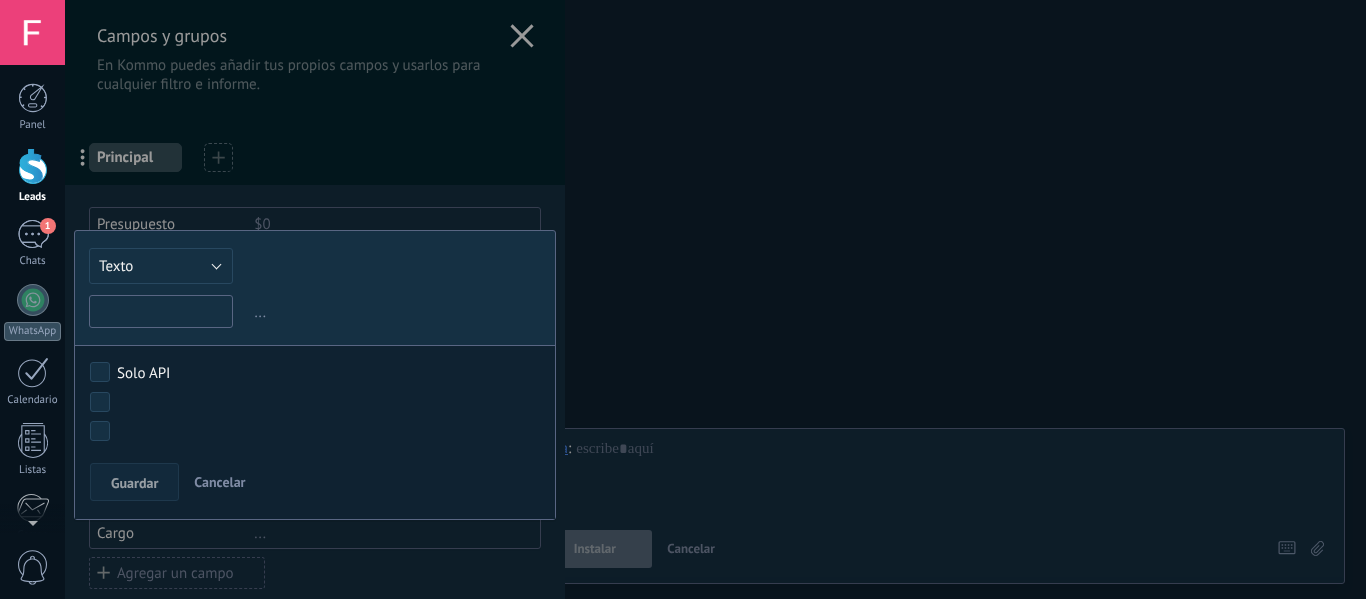 click at bounding box center [161, 311] 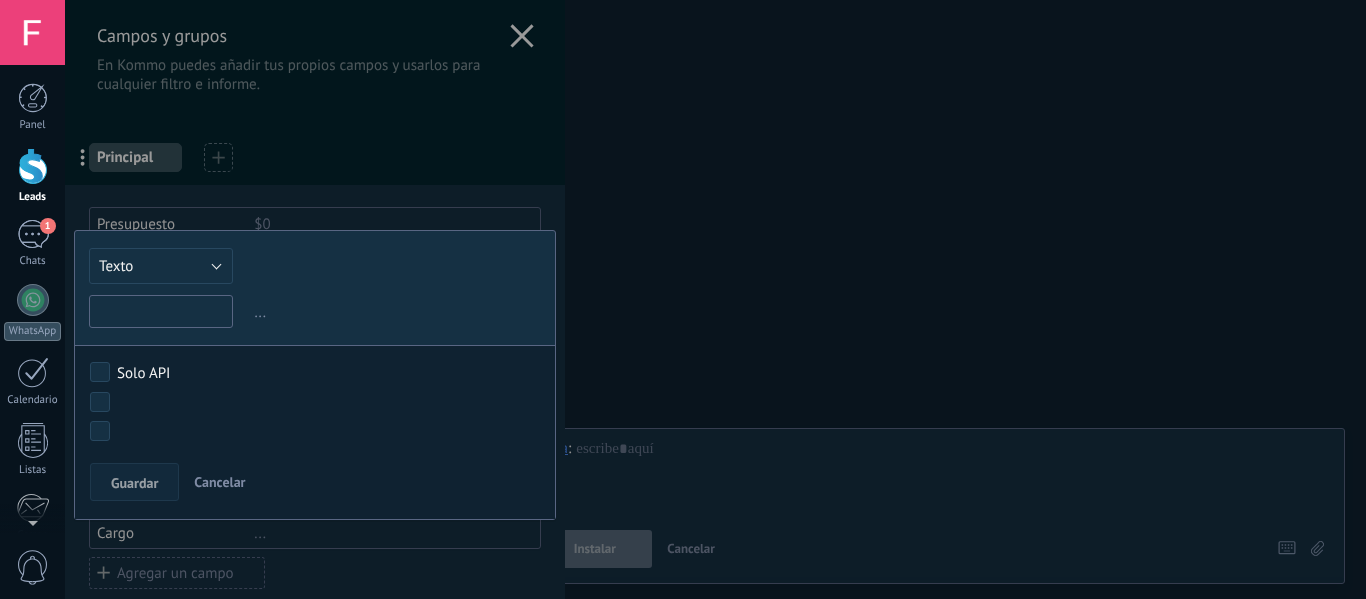 type on "*" 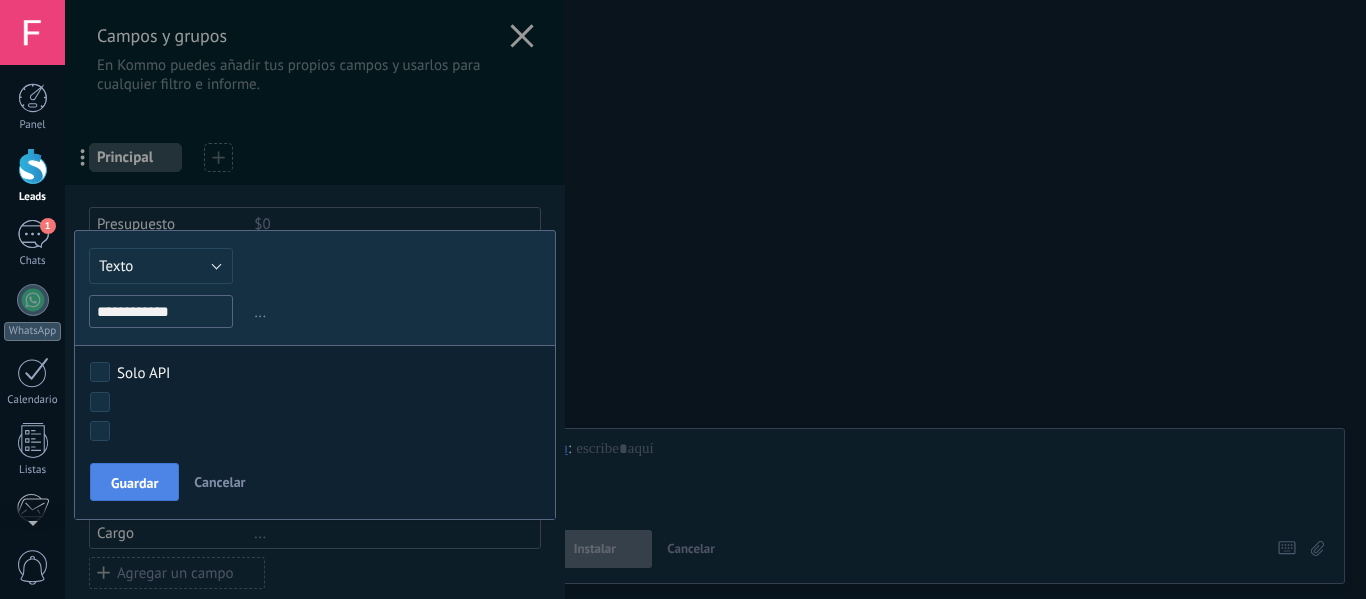 type on "**********" 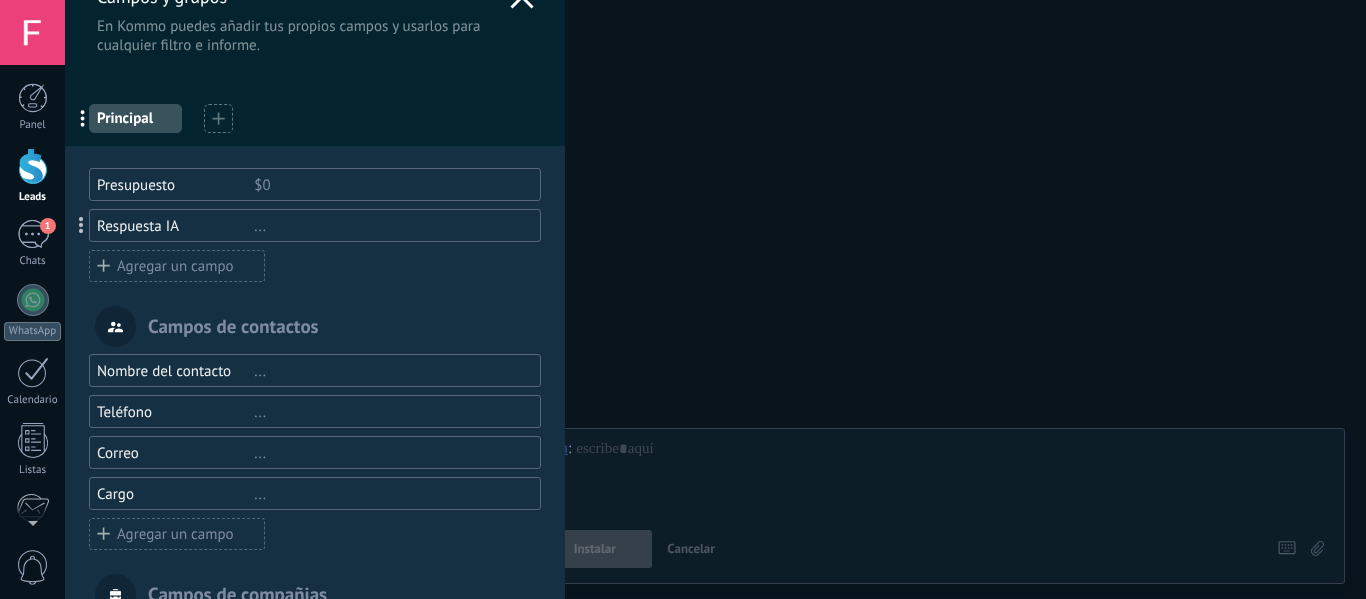 scroll, scrollTop: 33, scrollLeft: 0, axis: vertical 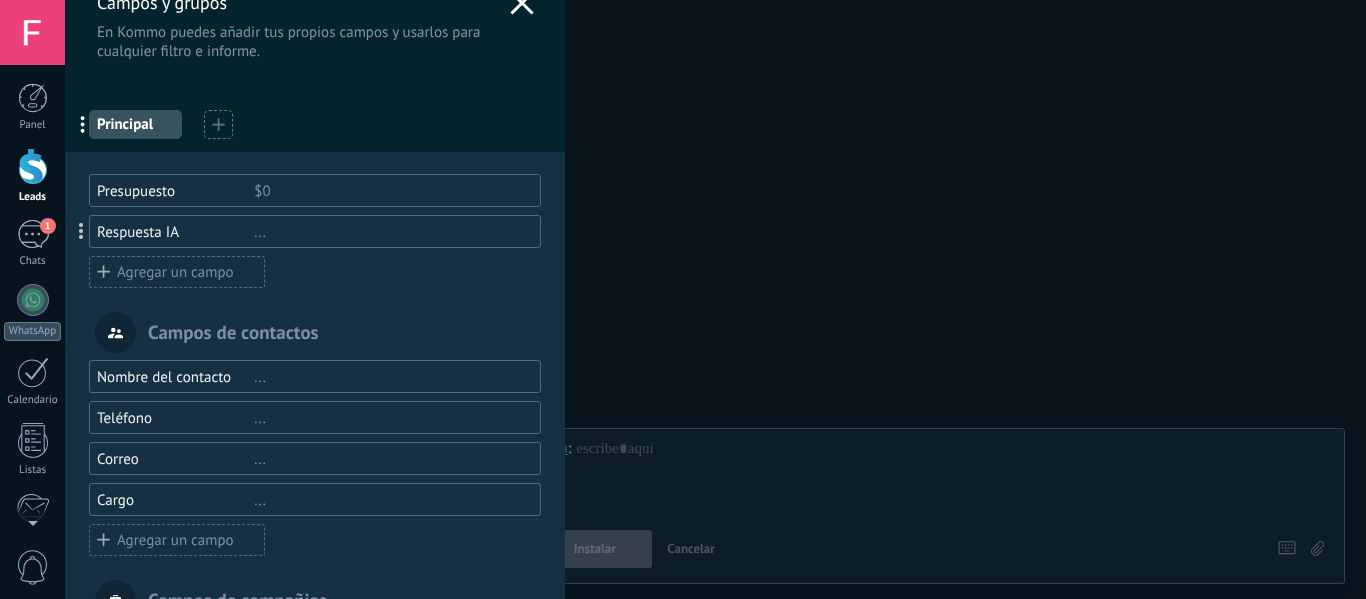 click on "Agregar un campo" at bounding box center (177, 272) 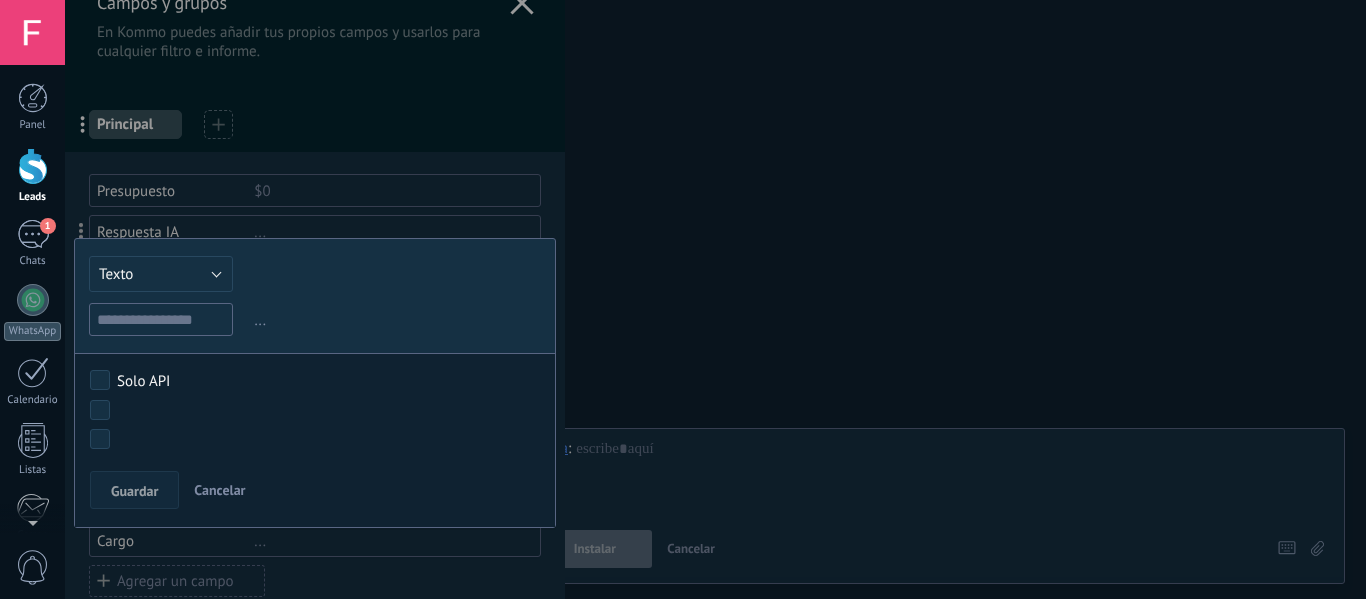 click at bounding box center [315, 455] 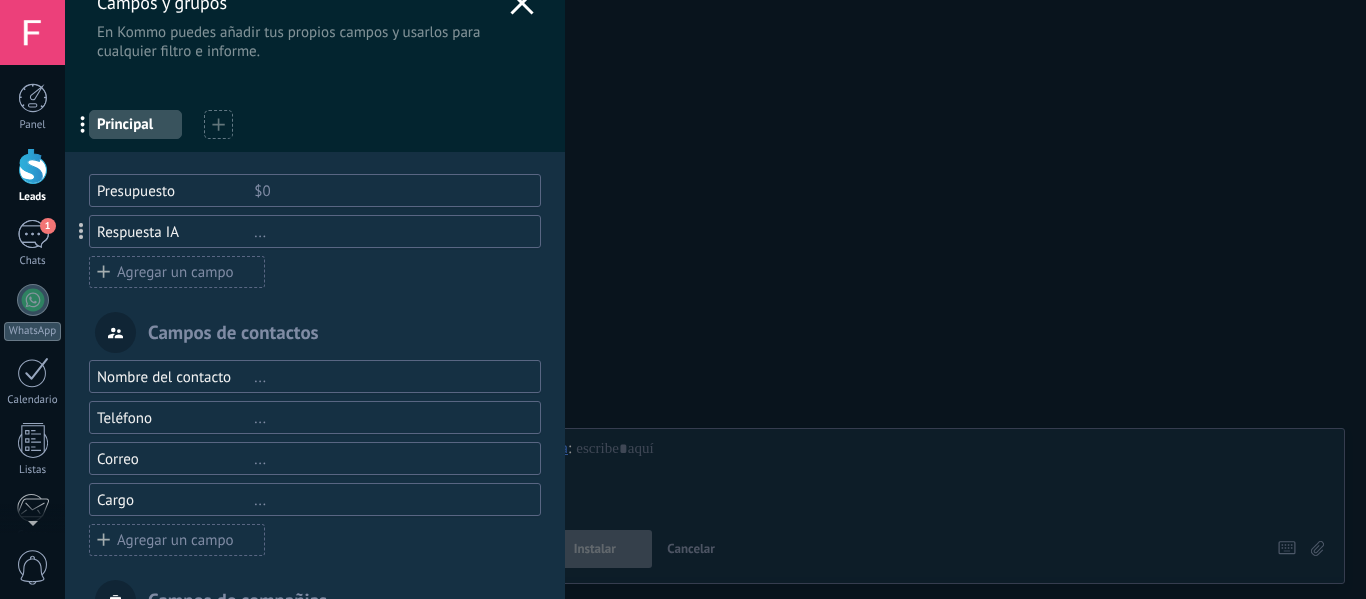 click on "Respuesta IA ..." at bounding box center (315, 231) 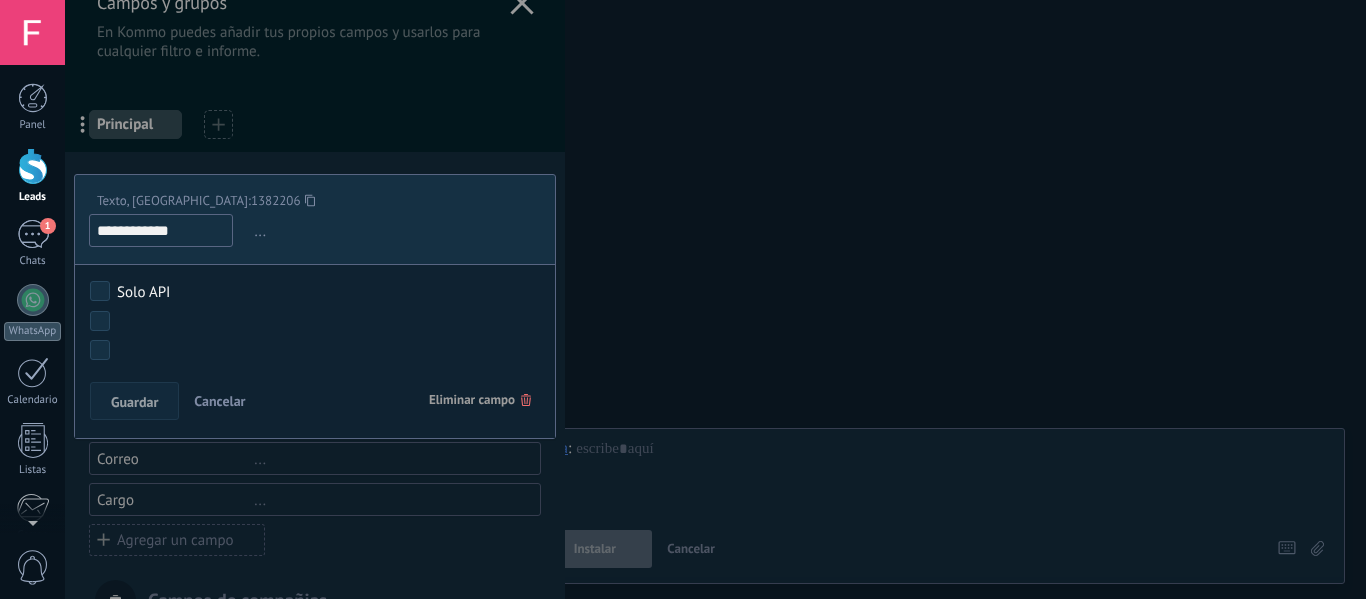 click on "Solo API" at bounding box center (143, 292) 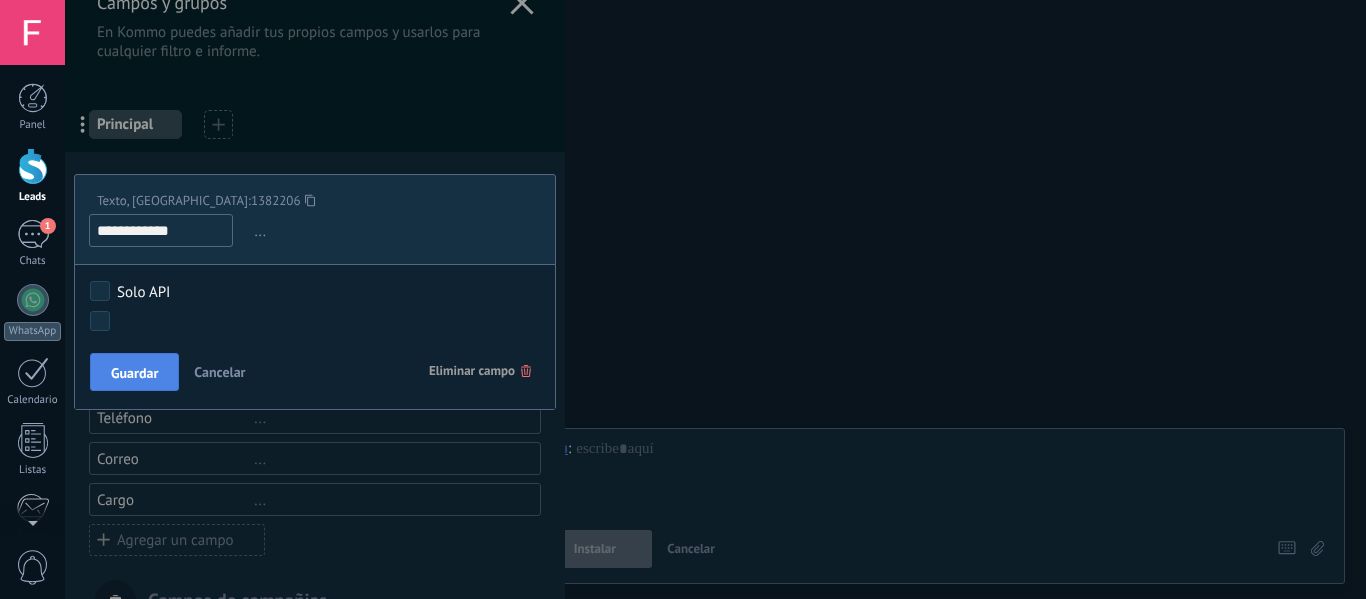 click on "Guardar" at bounding box center (134, 373) 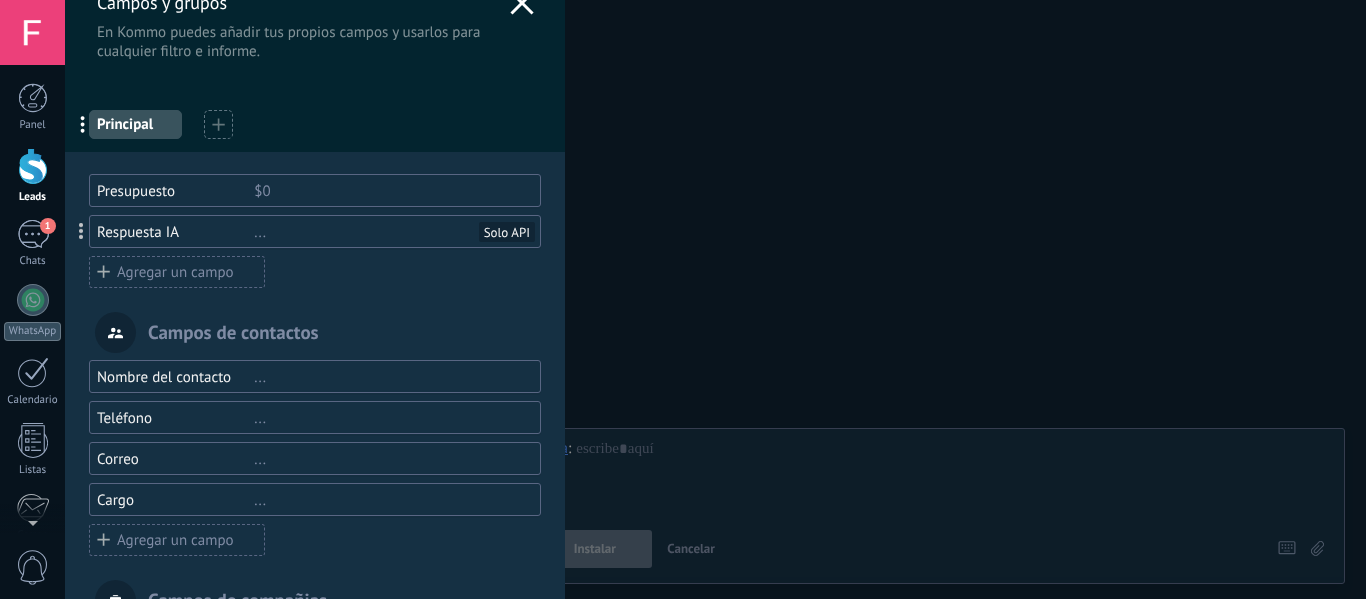click on "Usted ha alcanzado la cantidad máxima de los campos añadidos en la tarifa Periodo de prueba Presupuesto $0 Respuesta IA ... Solo API Agregar un campo utm_content ... utm_medium ... utm_campaign ... utm_source ... utm_term ... utm_referrer ... referrer ... gclientid ... gclid ... fbclid ... Add meta Campos de contactos Nombre del contacto ... Teléfono ... Correo ... Cargo ... Agregar un campo Campos de compañias Nombre de la compañía ... Teléfono ... Correo ... Página web ... Dirección ... Agregar un campo" at bounding box center (315, 527) 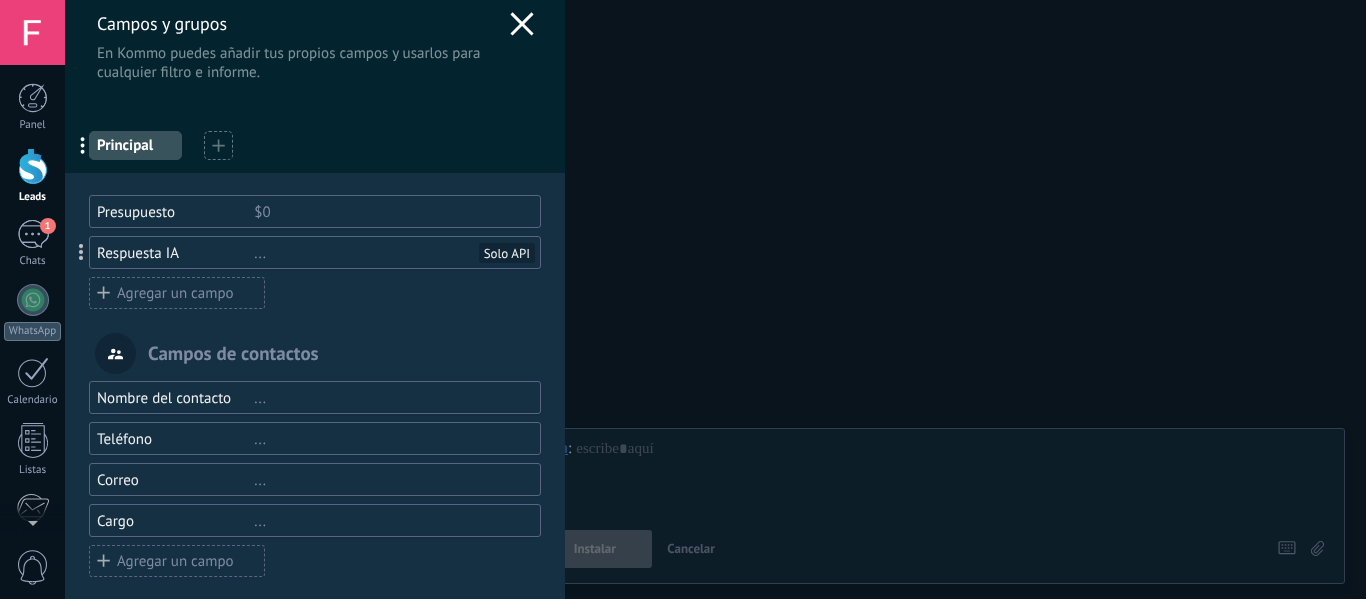 scroll, scrollTop: 0, scrollLeft: 0, axis: both 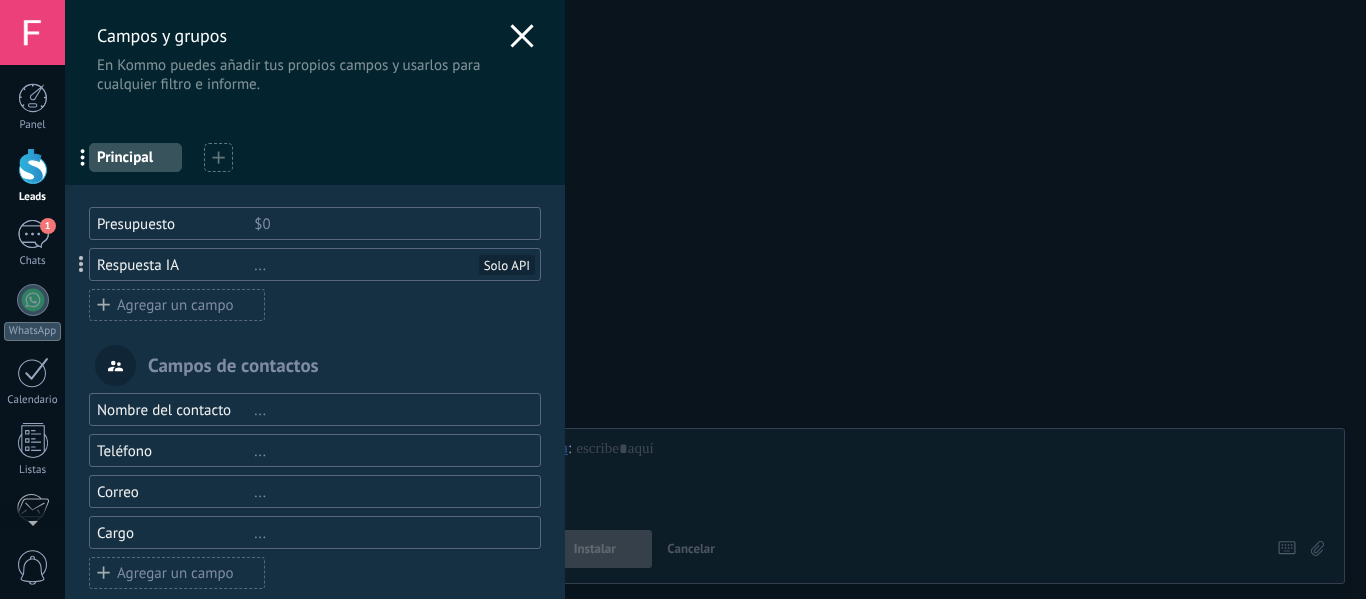 click on "Principal" at bounding box center [135, 157] 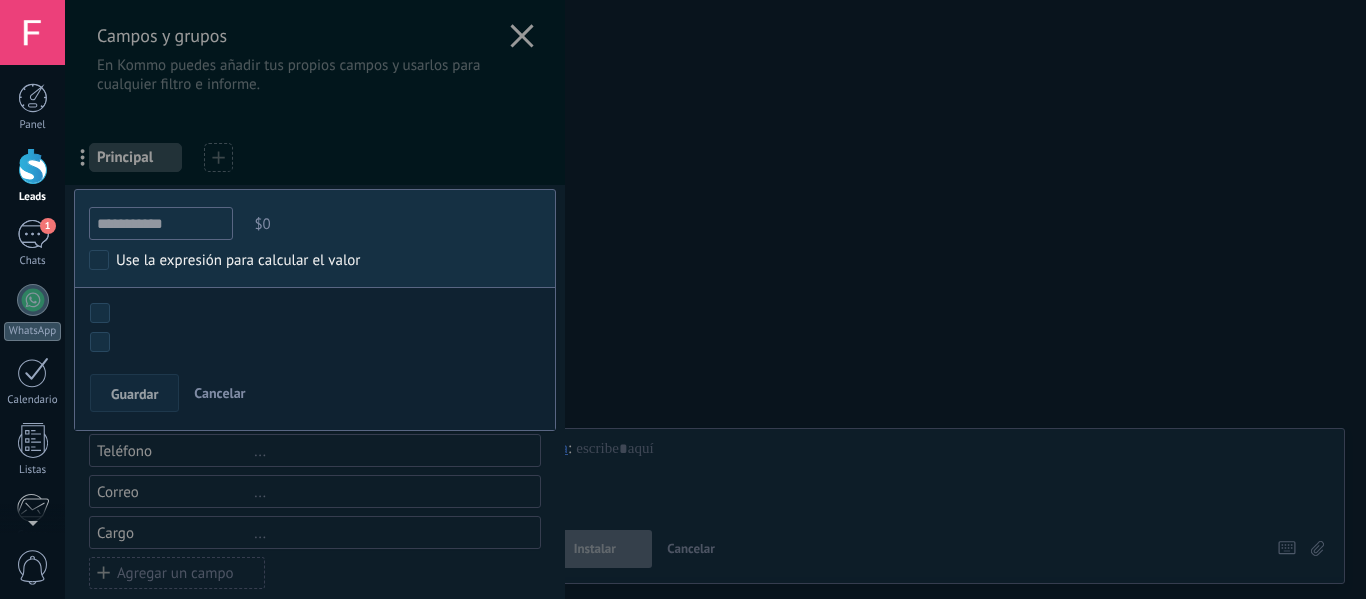 click at bounding box center [315, 467] 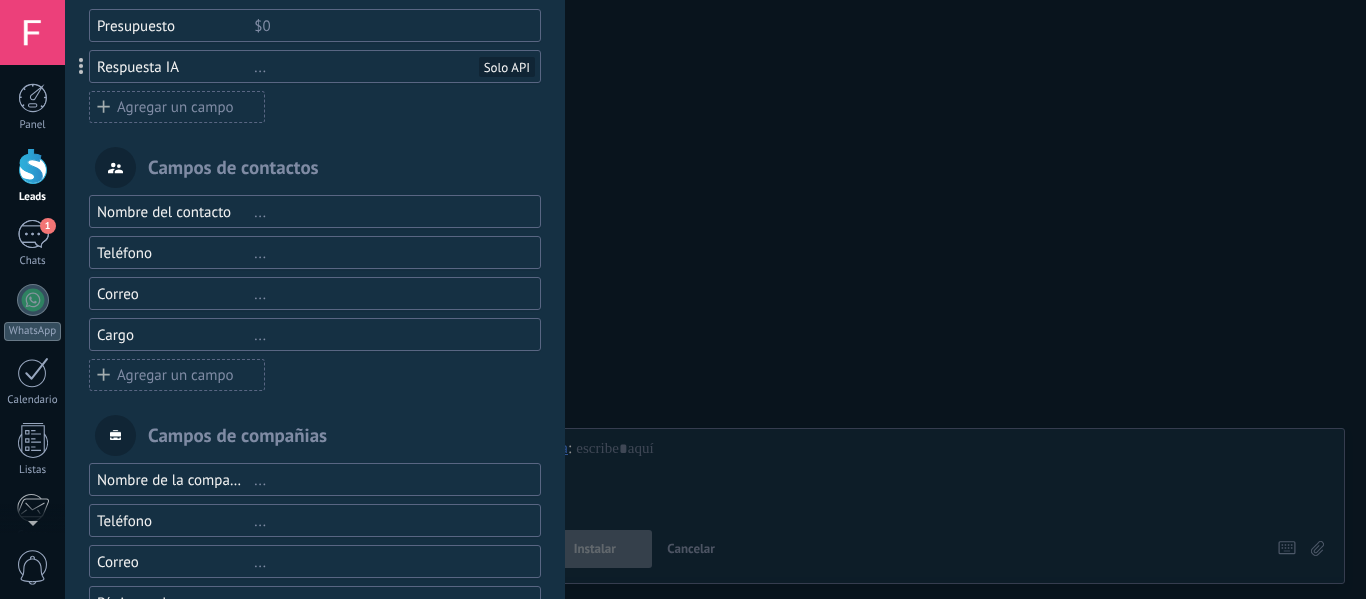 scroll, scrollTop: 200, scrollLeft: 0, axis: vertical 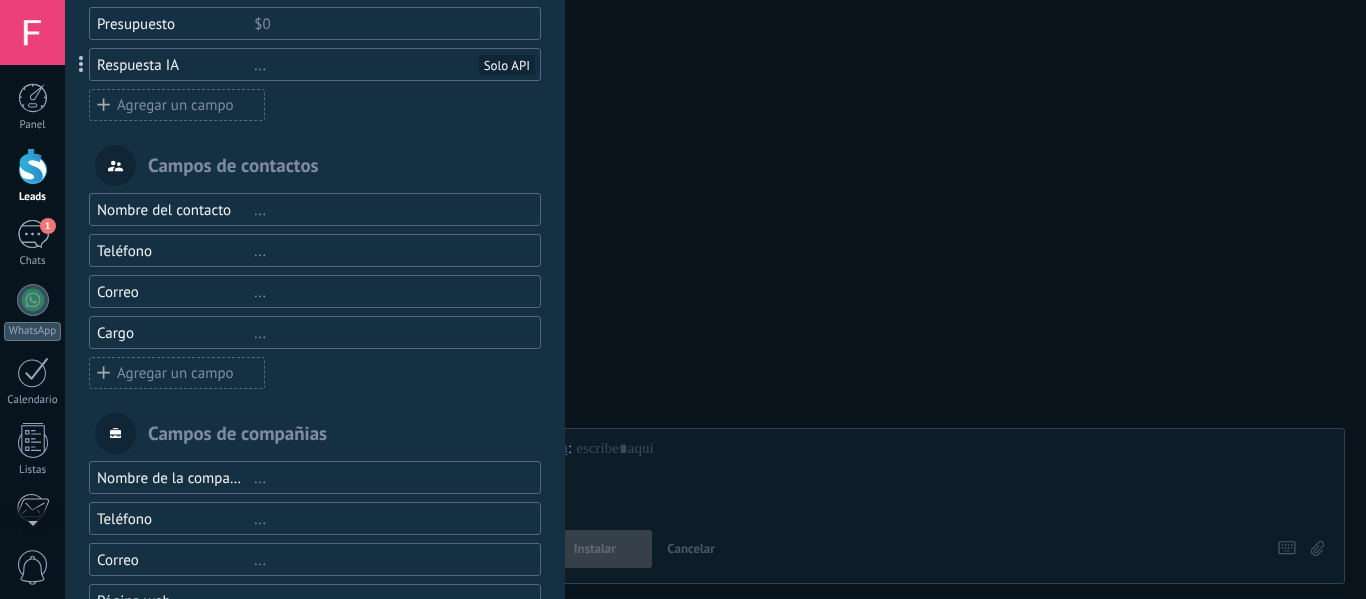 click on "..." at bounding box center (388, 210) 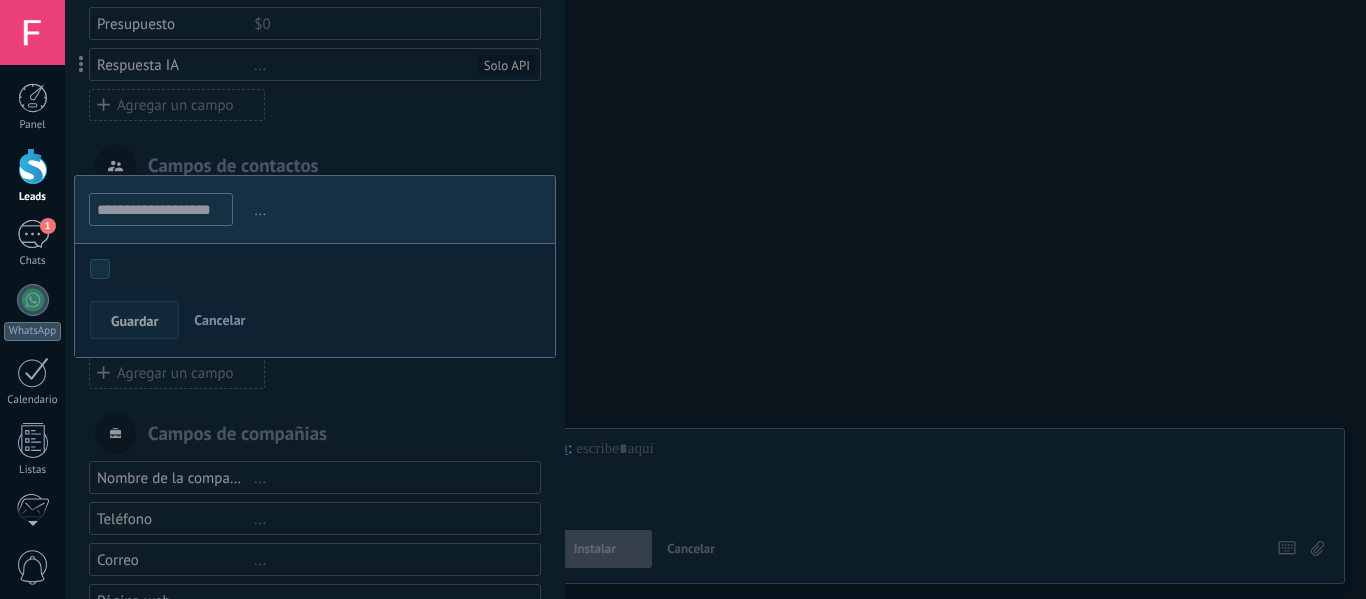 click at bounding box center (315, 267) 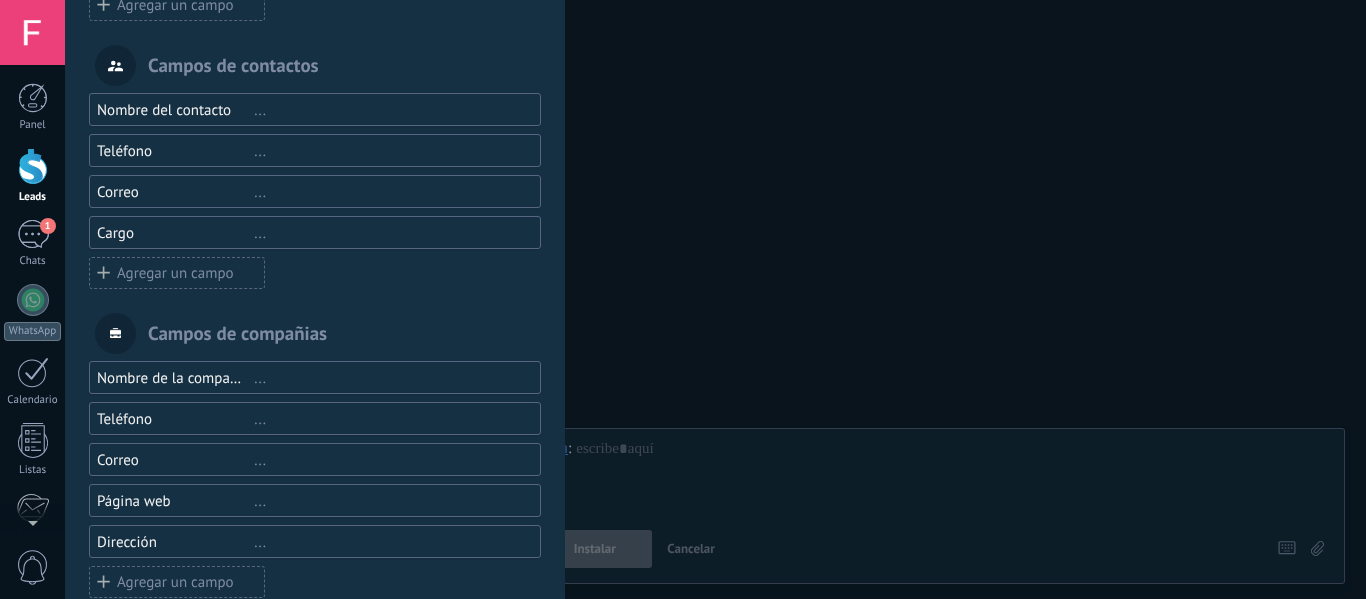 scroll, scrollTop: 333, scrollLeft: 0, axis: vertical 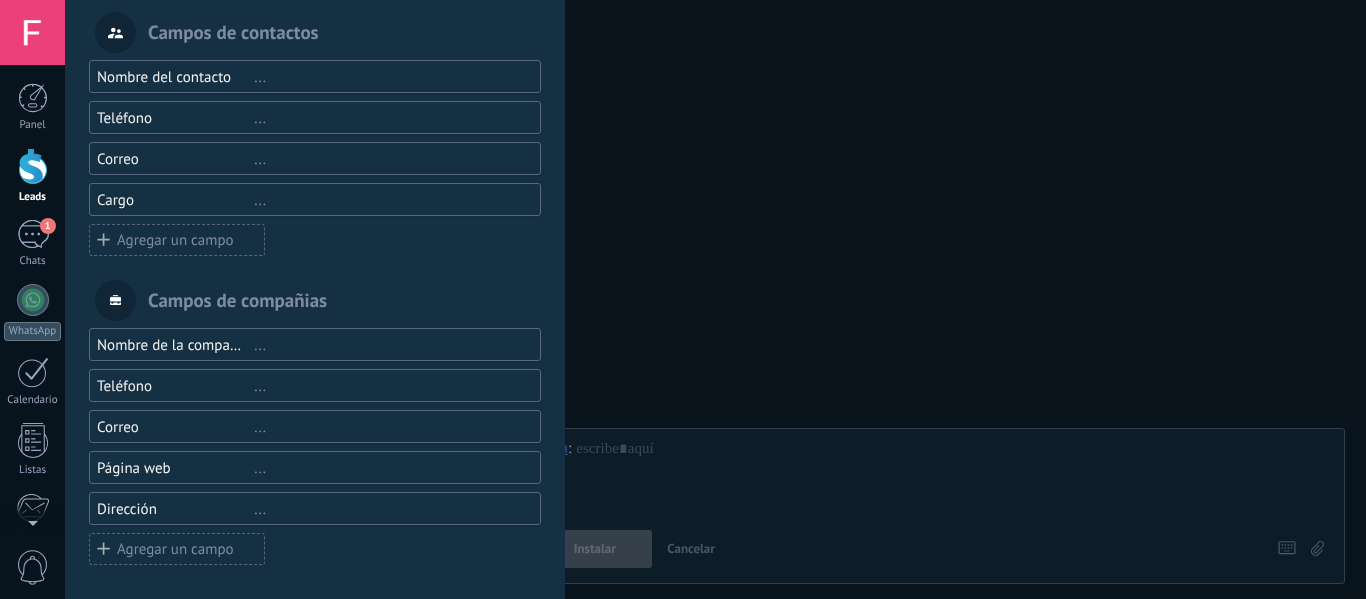 click on "Campos y grupos En Kommo puedes añadir tus propios campos y usarlos para cualquier filtro e informe. ... Principal Usted ha alcanzado la cantidad máxima de los campos añadidos en la tarifa Periodo de prueba Presupuesto $0 Respuesta IA ... Solo API Agregar un campo utm_content ... utm_medium ... utm_campaign ... utm_source ... utm_term ... utm_referrer ... referrer ... gclientid ... gclid ... fbclid ... Add meta Campos de contactos Nombre del contacto ... Teléfono ... Correo ... Cargo ... Agregar un campo Campos de compañias Nombre de la compañía ... Teléfono ... Correo ... Página web ... Dirección ... Agregar un campo" at bounding box center (715, 299) 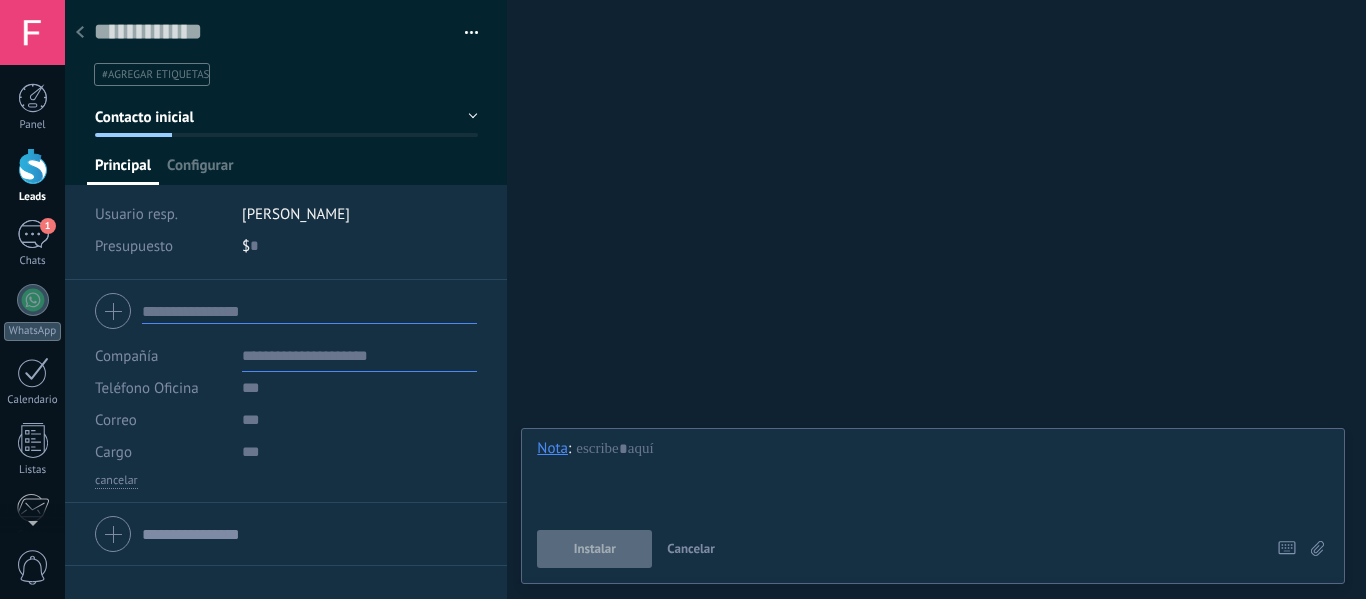 click on "Guardar y crear
Administrar etiquetas" at bounding box center [286, 32] 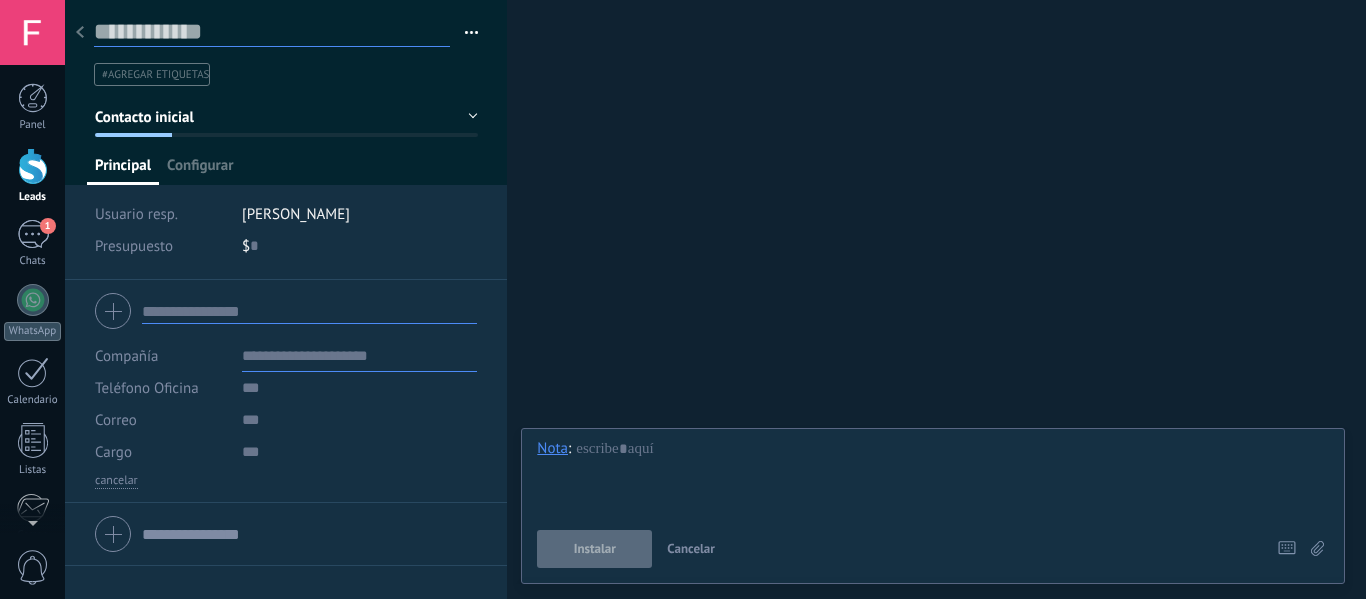 click at bounding box center (272, 32) 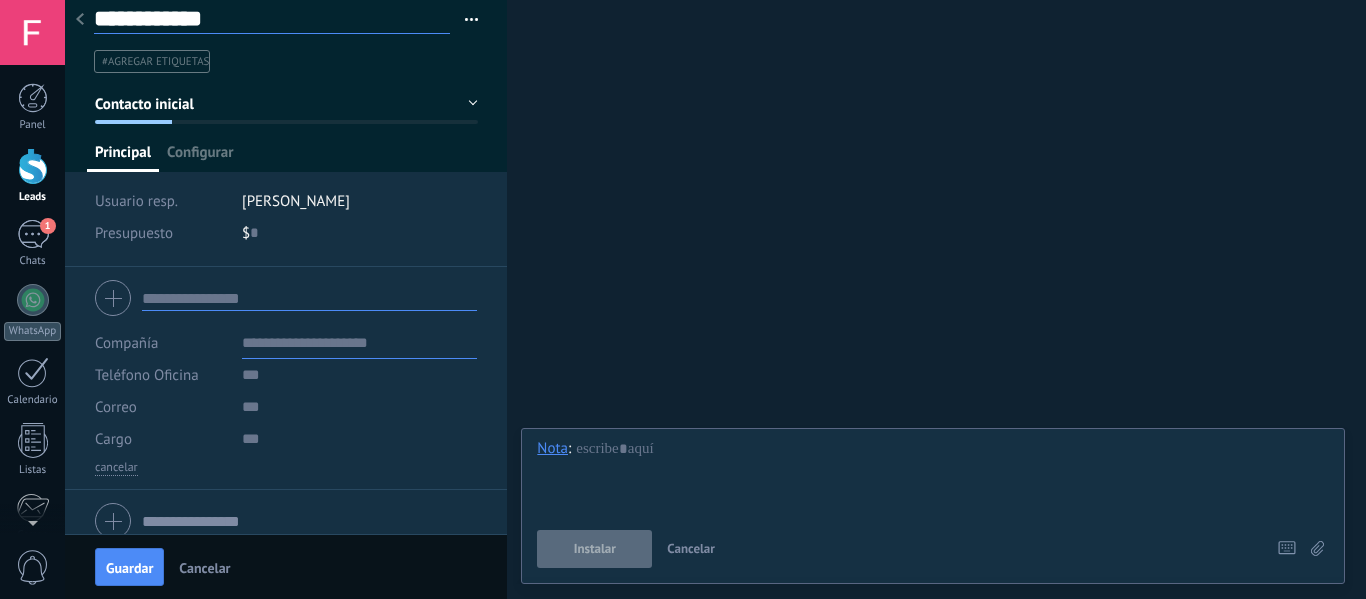 scroll, scrollTop: 32, scrollLeft: 0, axis: vertical 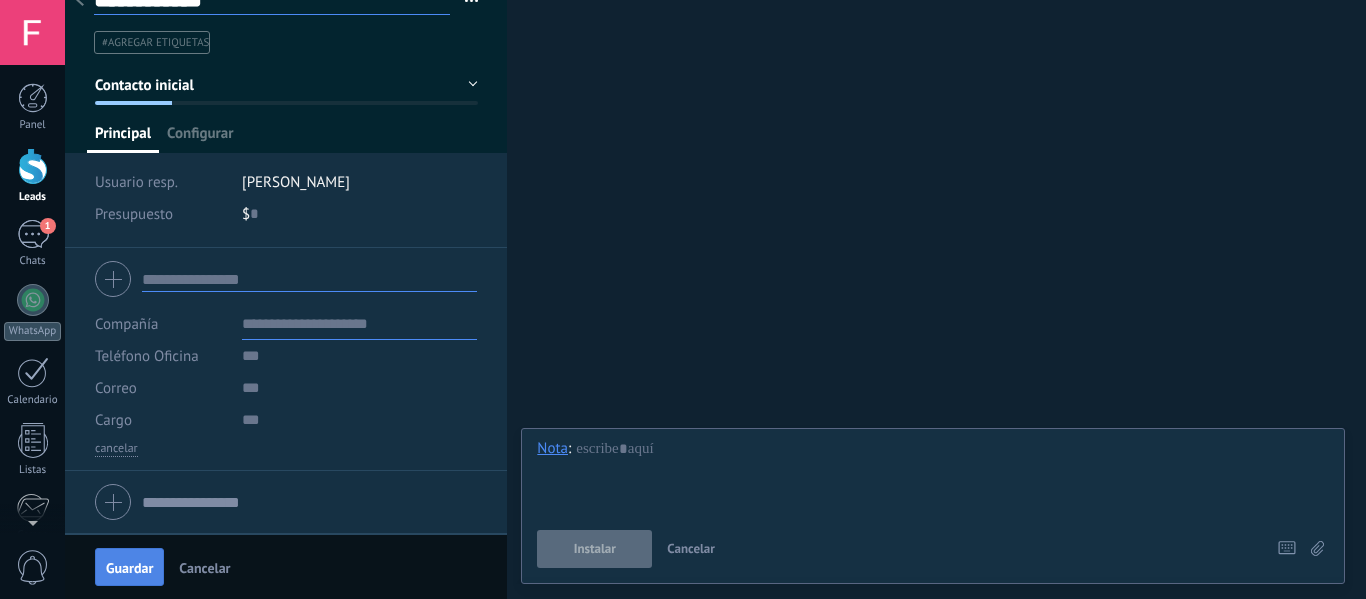 type on "**********" 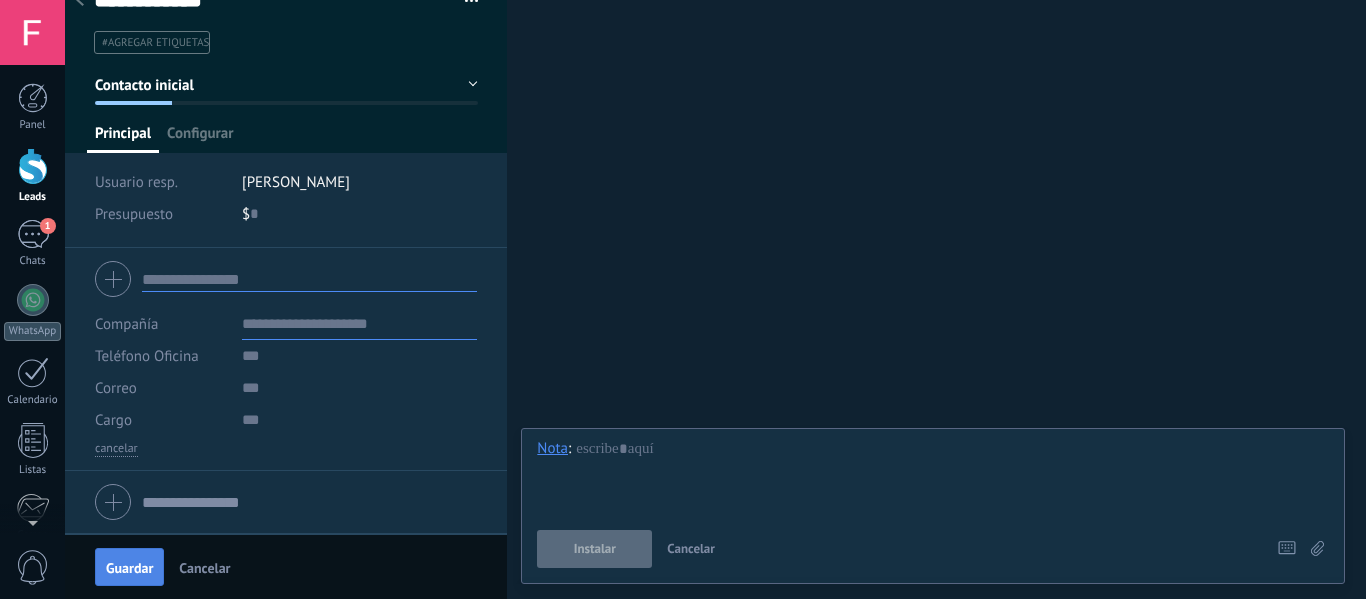 click on "Guardar" at bounding box center (129, 568) 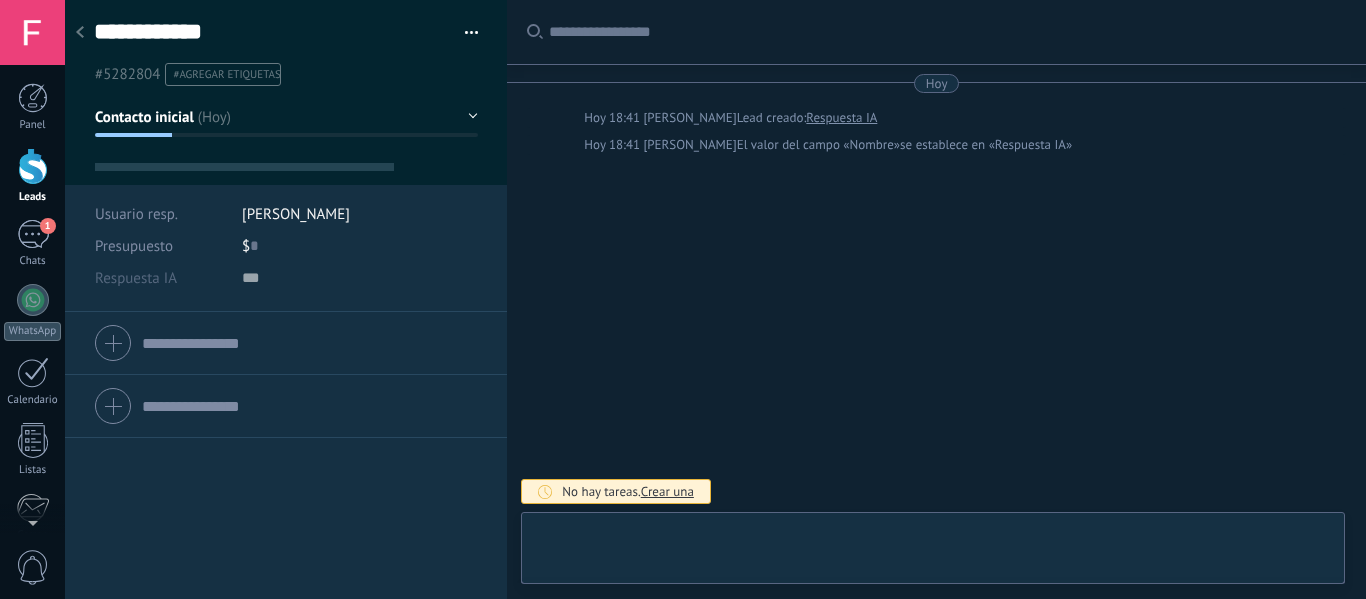 type on "**********" 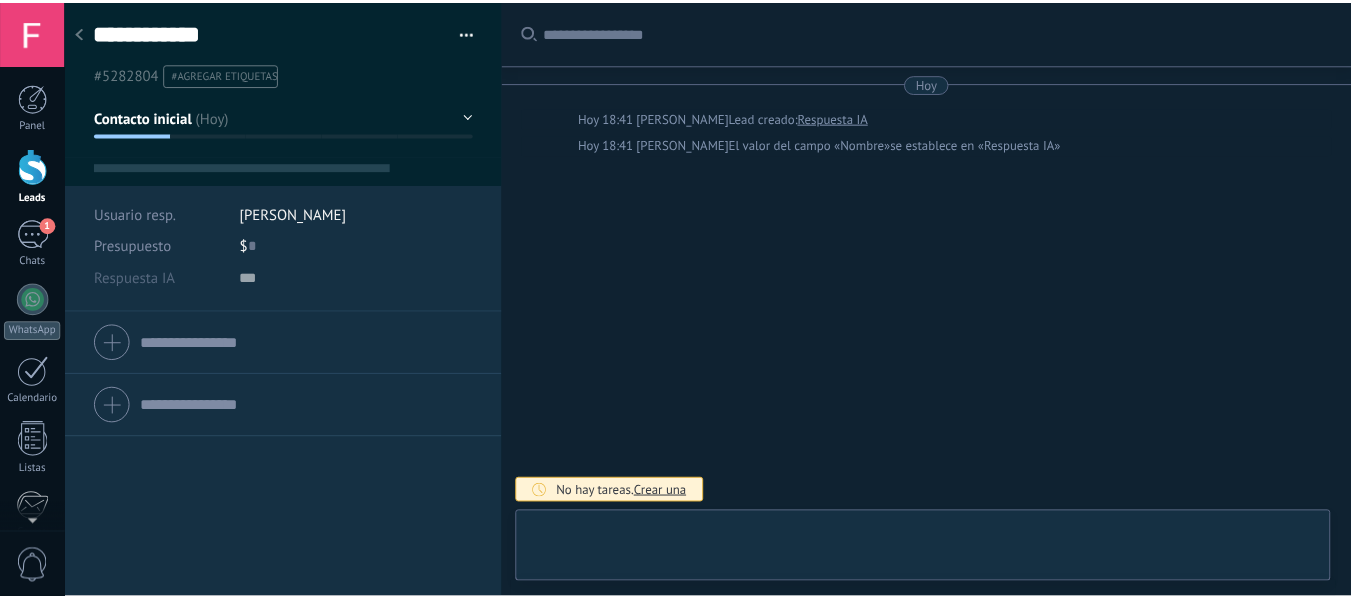 scroll, scrollTop: 30, scrollLeft: 0, axis: vertical 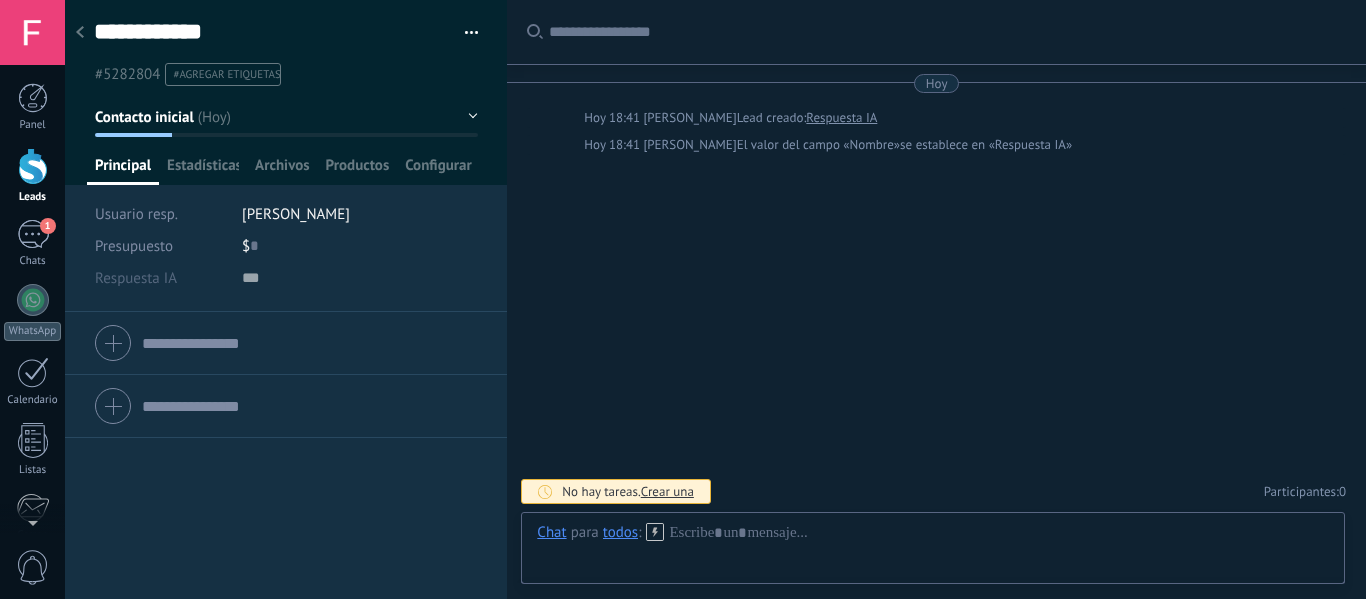click at bounding box center [80, 33] 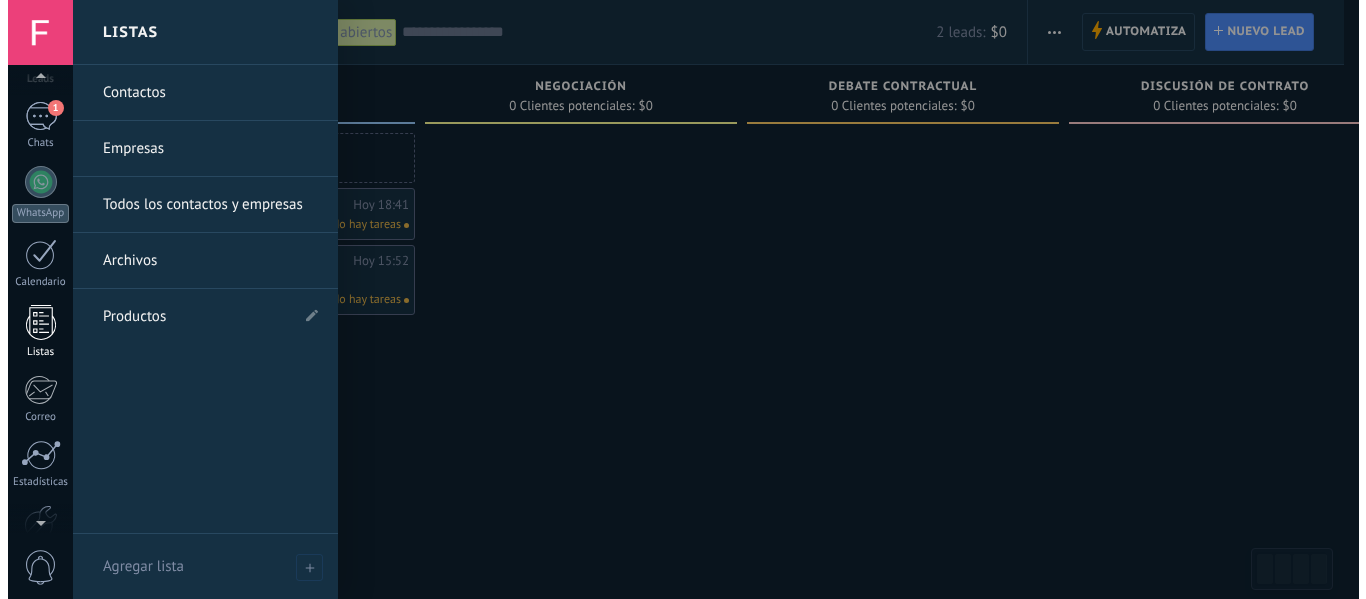 scroll, scrollTop: 233, scrollLeft: 0, axis: vertical 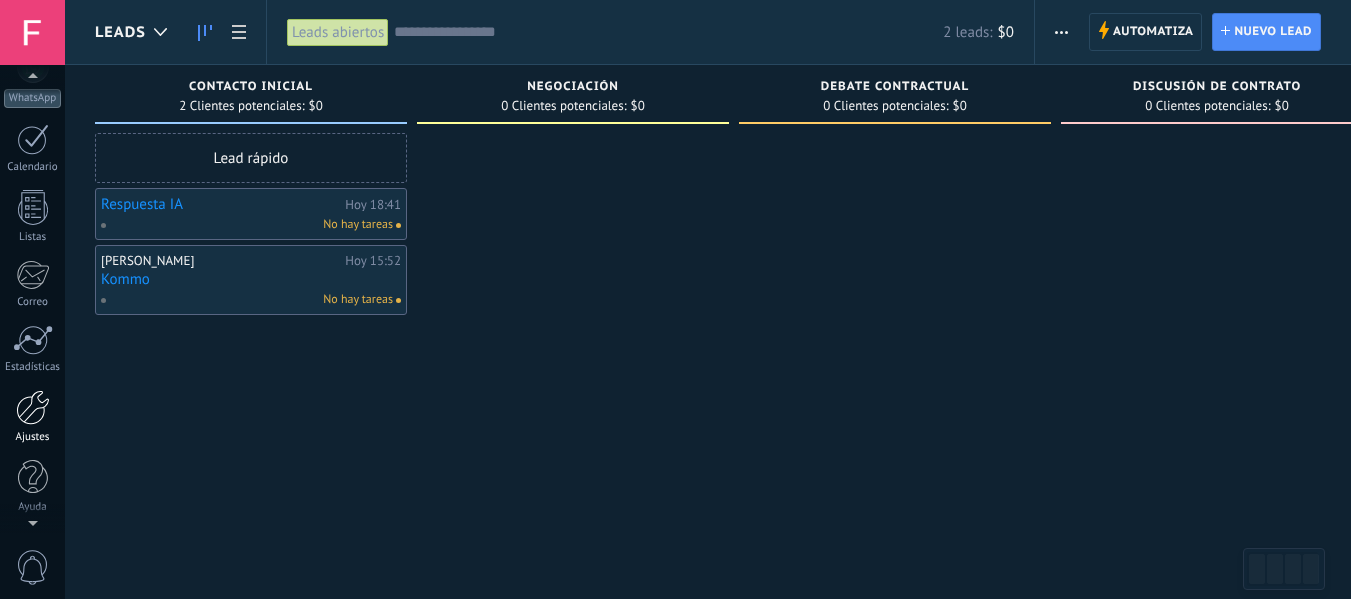 click at bounding box center [33, 407] 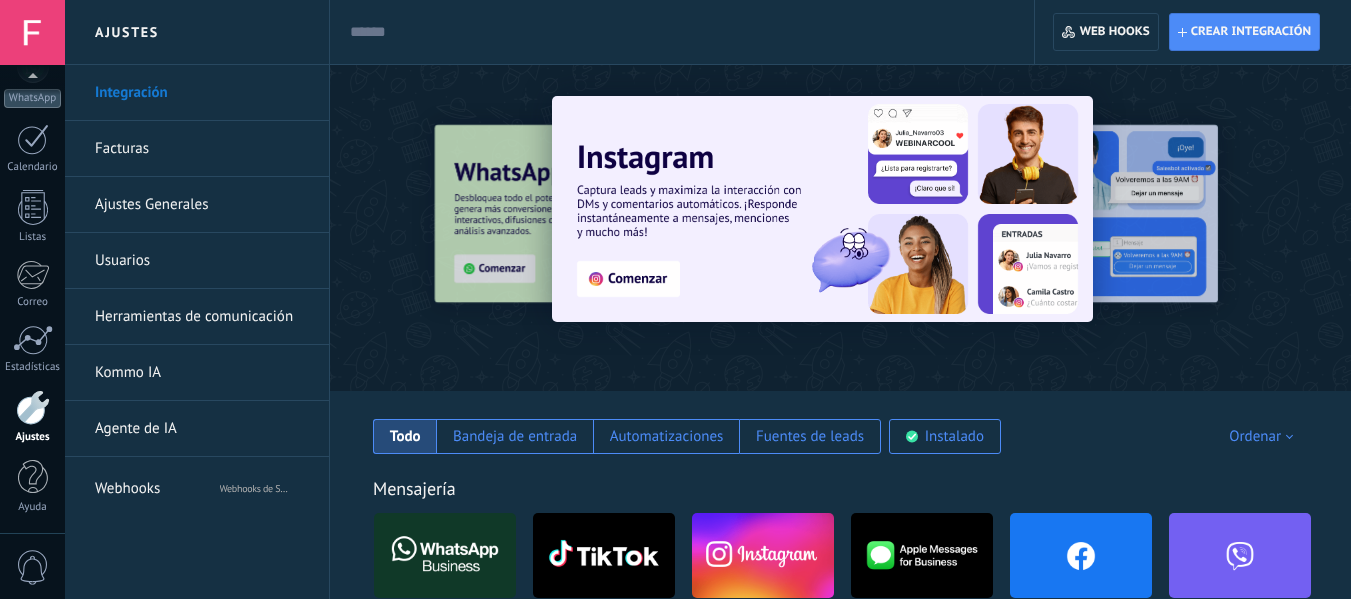 click on "Herramientas de comunicación" at bounding box center (202, 317) 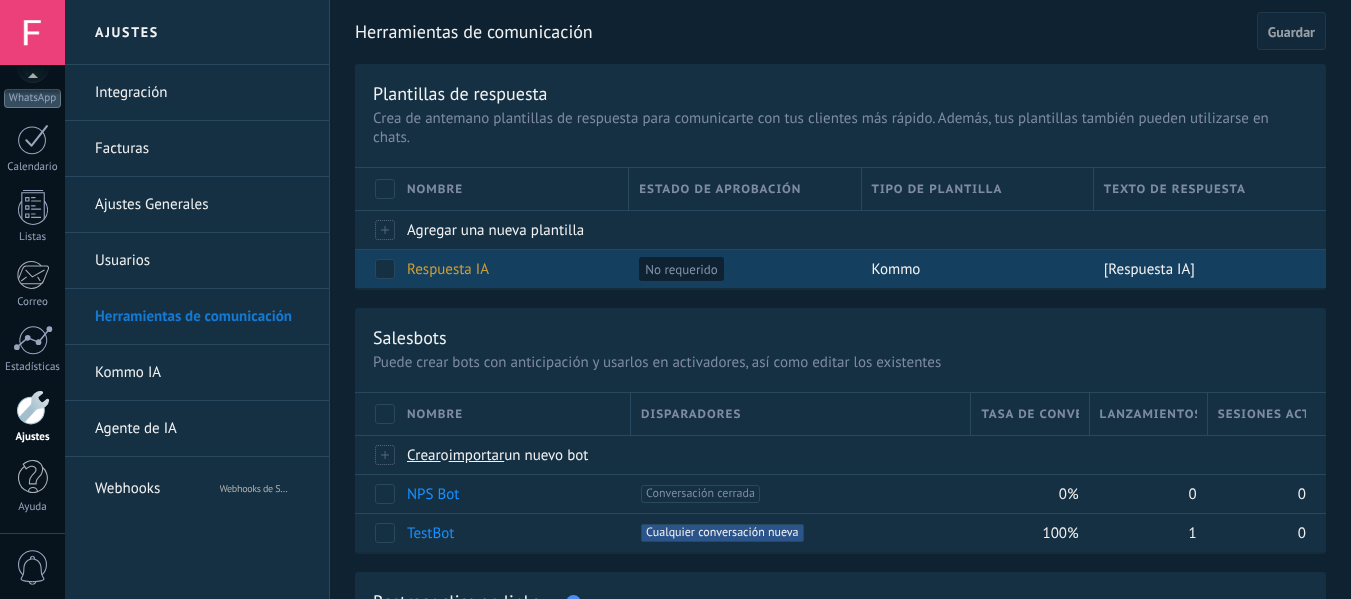 click at bounding box center (385, 269) 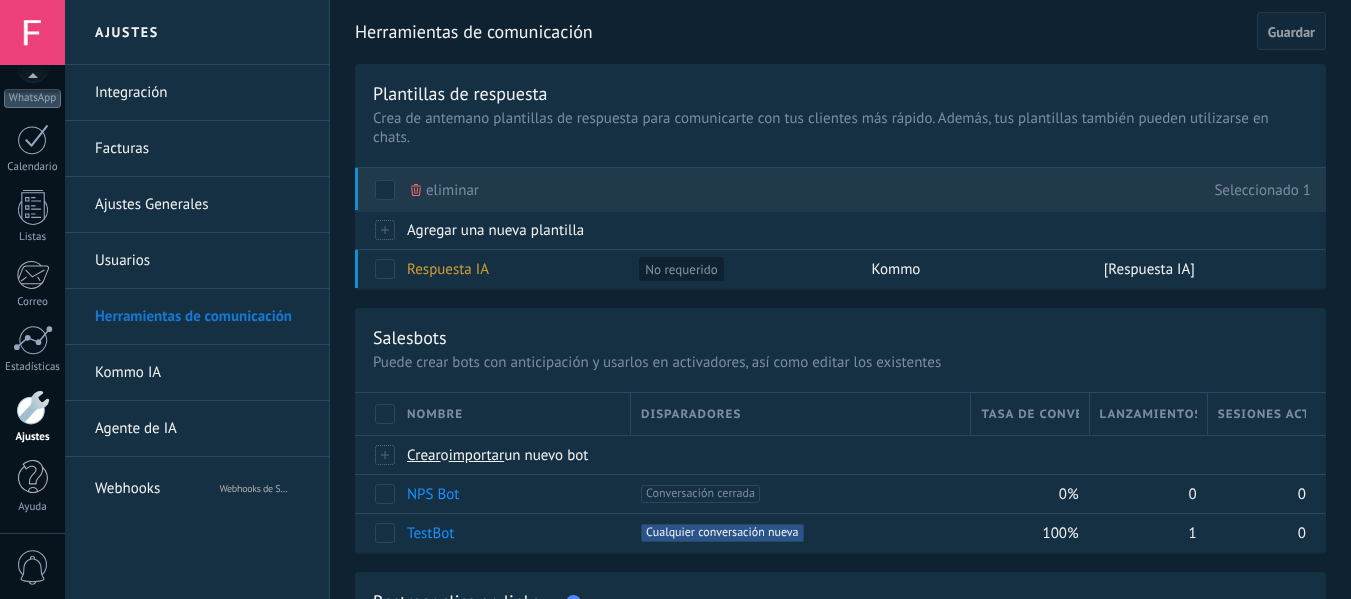 click 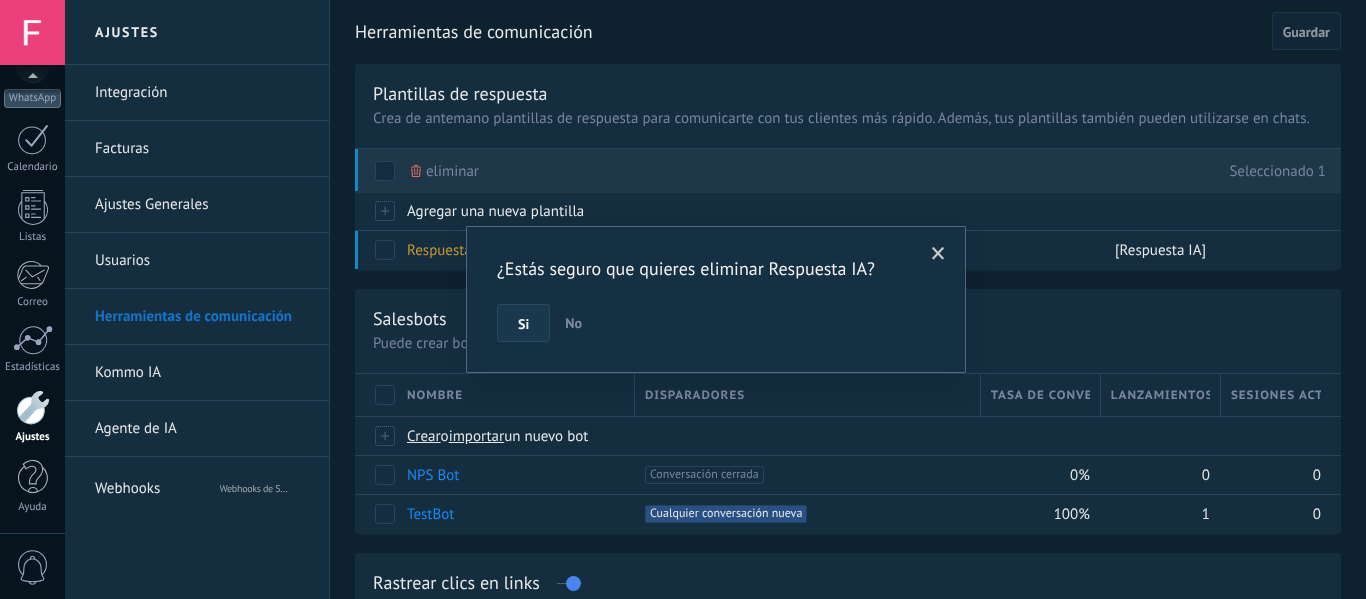 click on "Si" at bounding box center [523, 324] 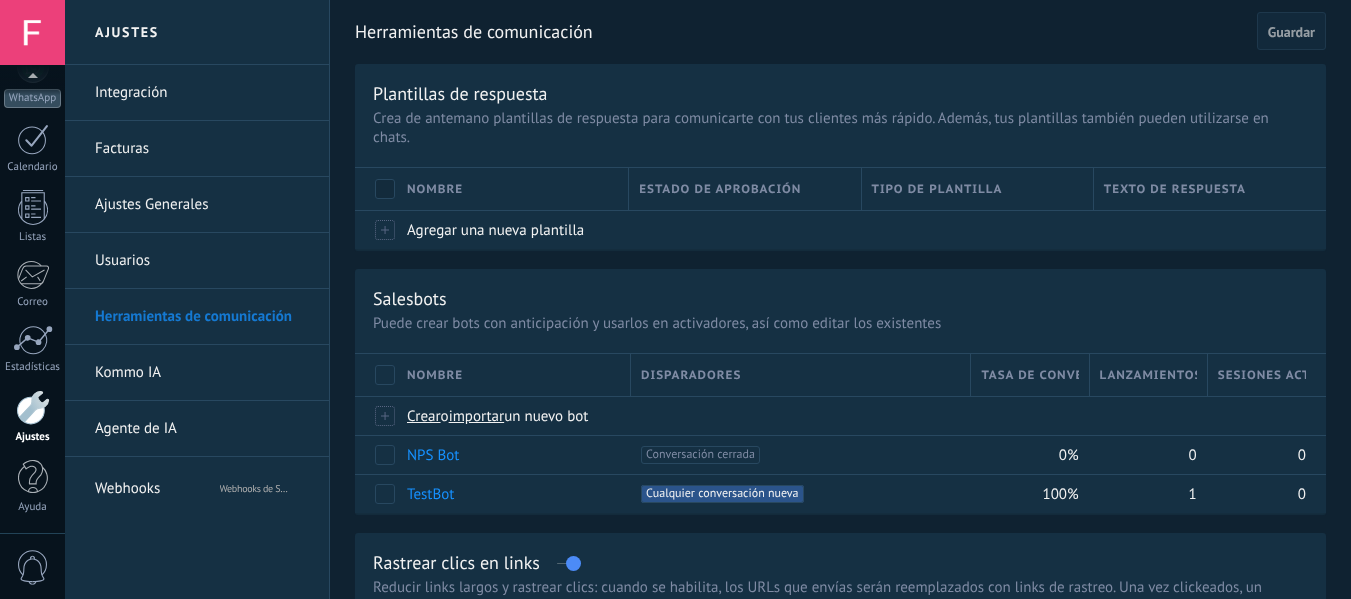 click at bounding box center (385, 189) 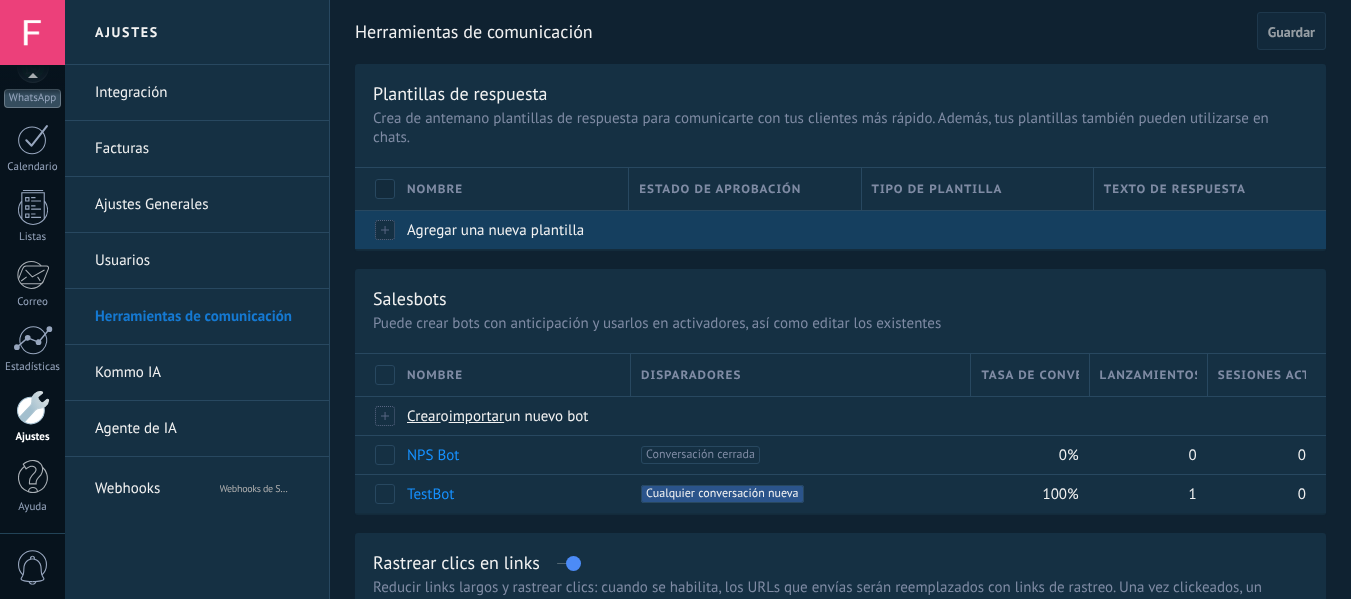 click on "Agregar una nueva plantilla" at bounding box center (508, 230) 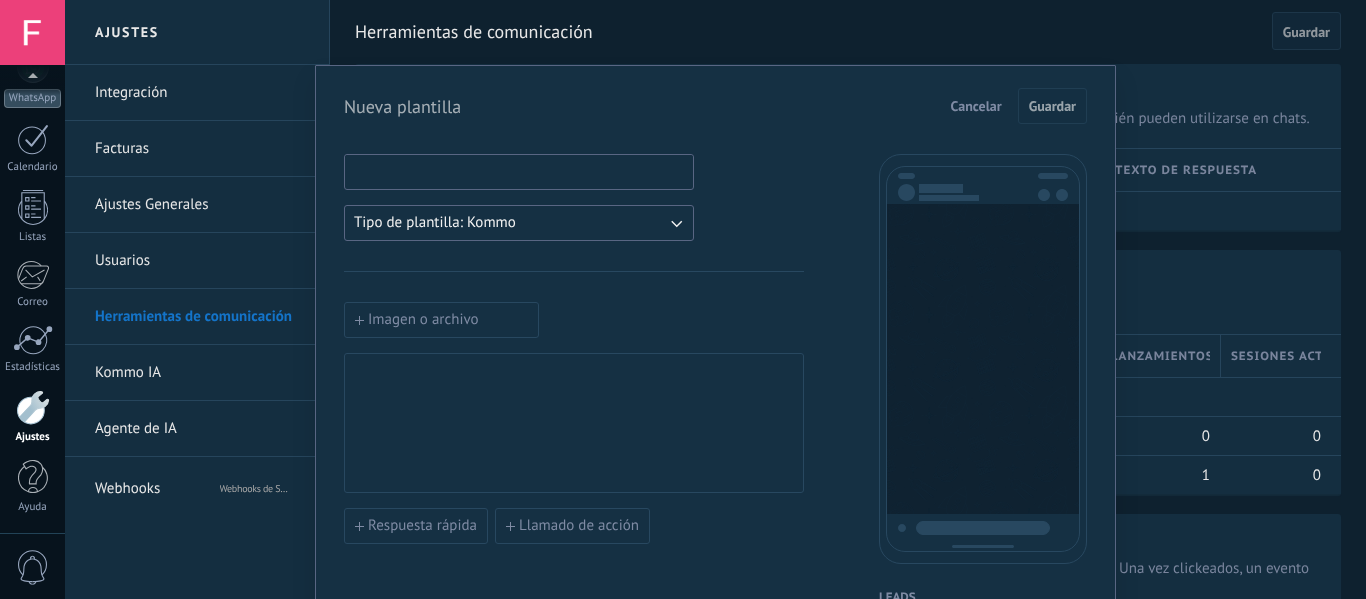 click at bounding box center [519, 171] 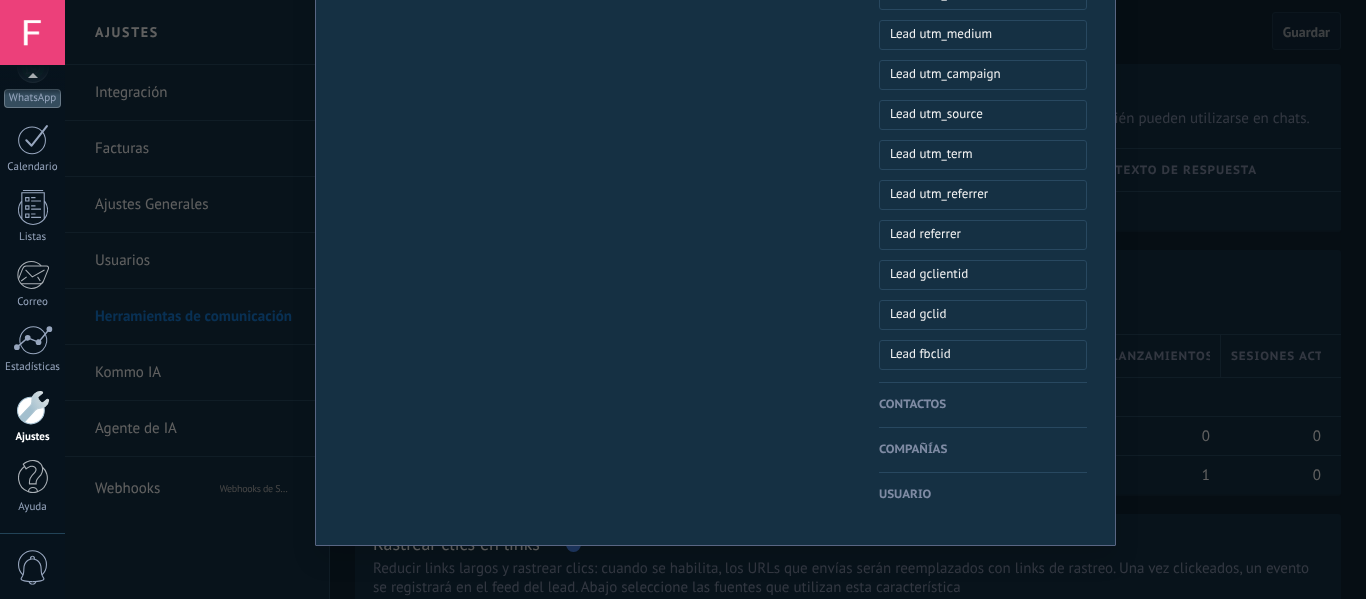 scroll, scrollTop: 1012, scrollLeft: 0, axis: vertical 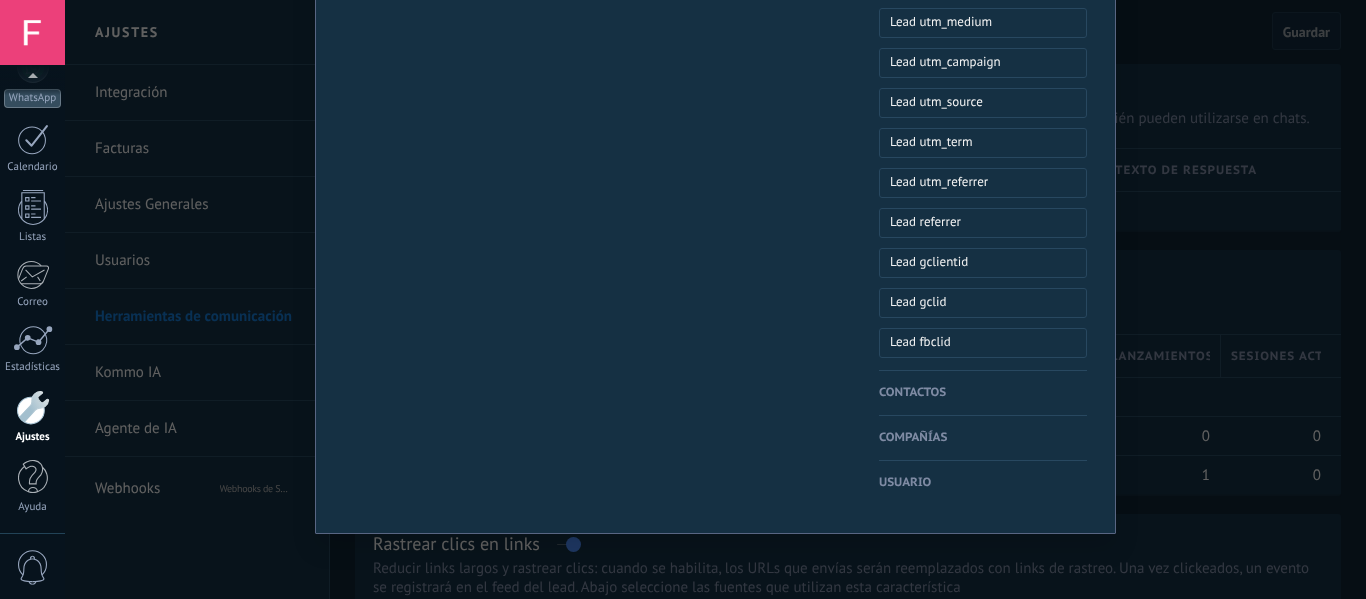 type on "**********" 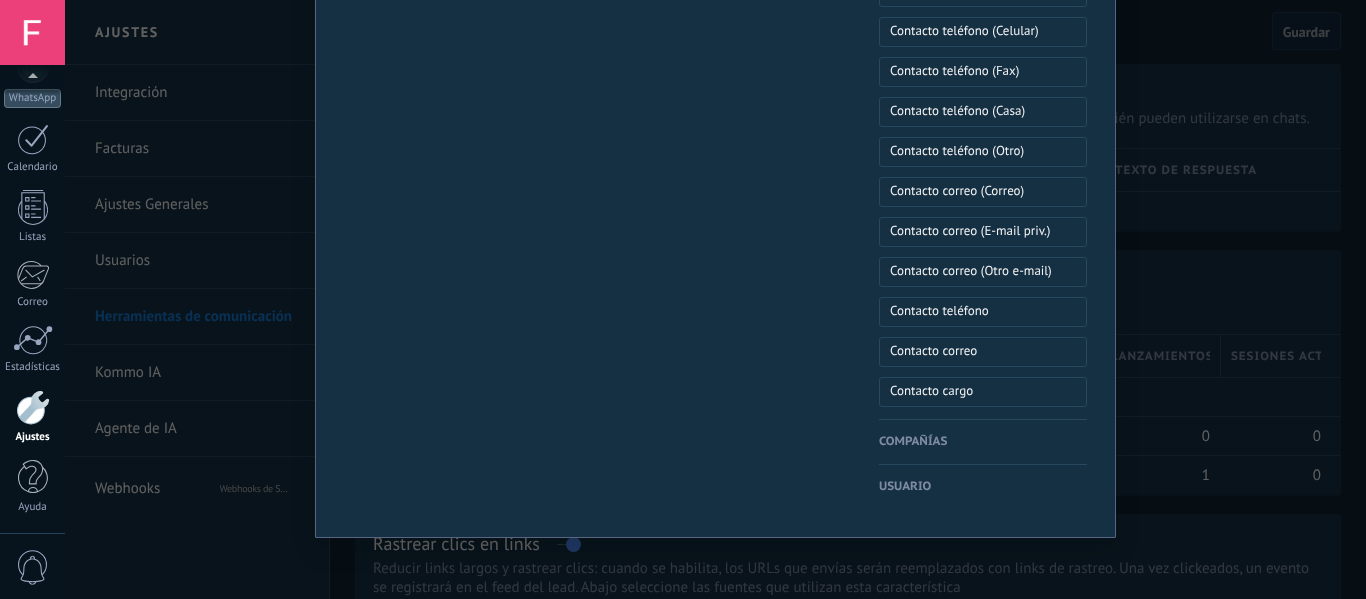 scroll, scrollTop: 1052, scrollLeft: 0, axis: vertical 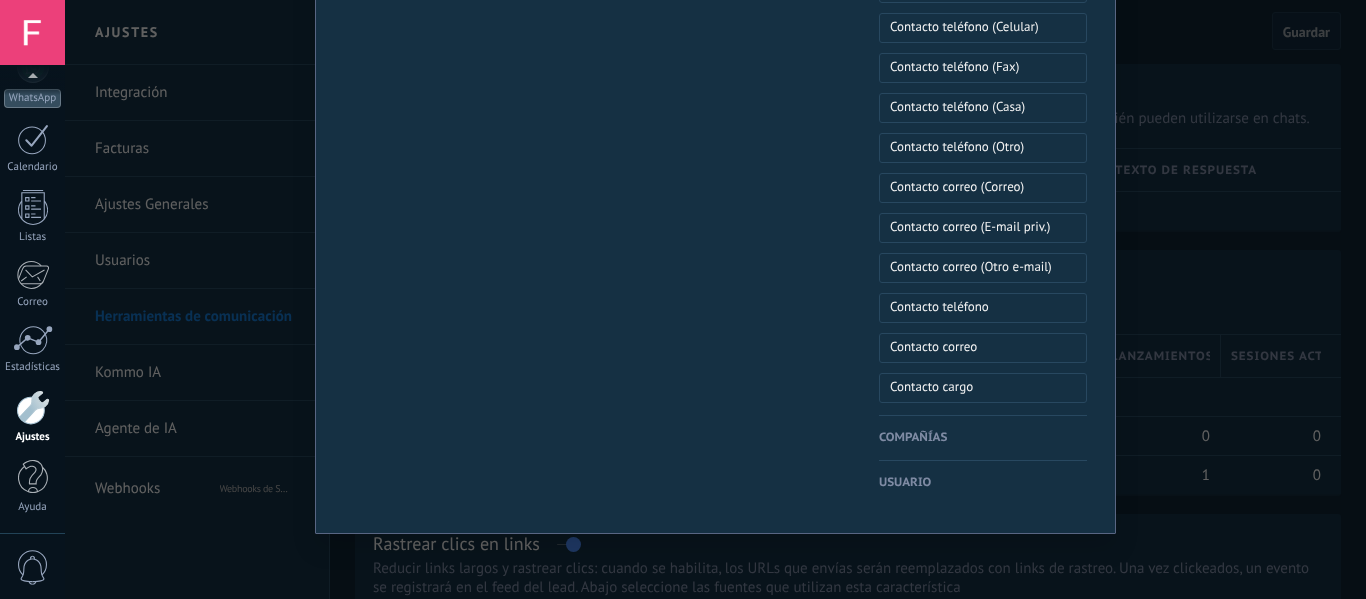 click on "Compañías Nombre de la compañía Compañía ID Compañía usuario responsable Compañía teléfono de usuario responsable Compañía usuario responsable (ID) Compañía usuario responsable (Email) Compañía teléfono (Teléfono Oficina) Compañía teléfono (Ofic. directo) Compañía teléfono (Celular) Compañía teléfono (Fax) Compañía teléfono (Casa) Compañía teléfono (Otro) Compañía correo (Correo) Compañía correo (E-mail priv.) Compañía correo (Otro e-mail) Compañía teléfono Compañía correo Compañía página web Compañía dirección" at bounding box center (983, 438) 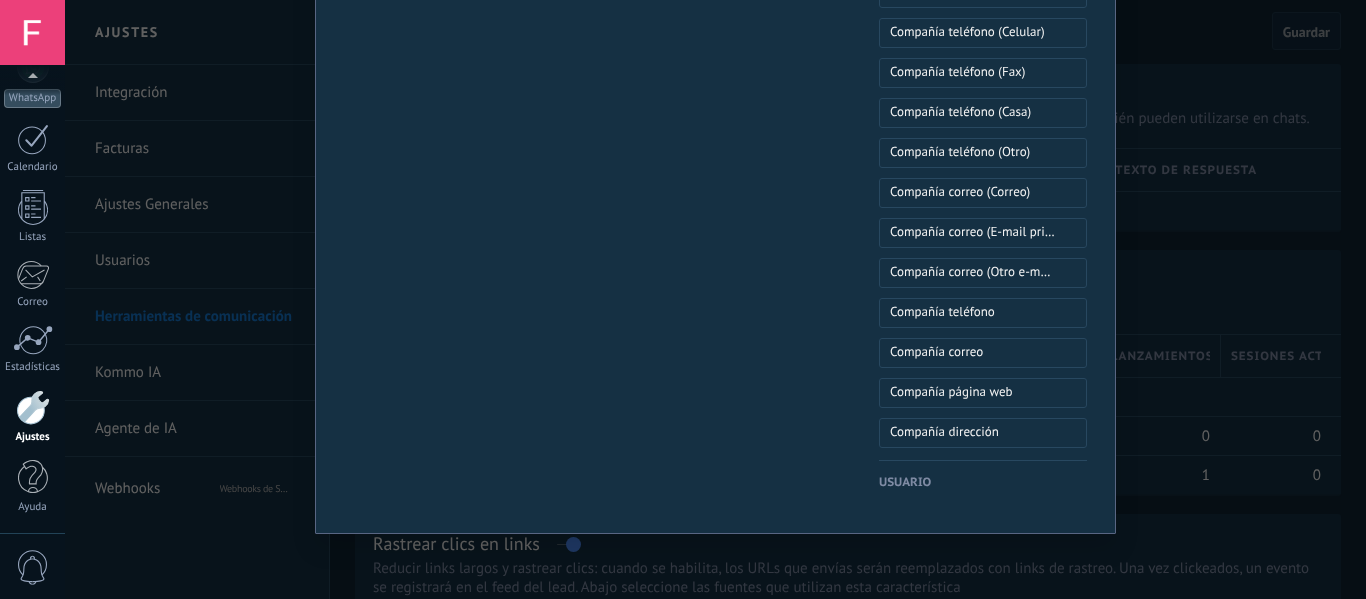 scroll, scrollTop: 1012, scrollLeft: 0, axis: vertical 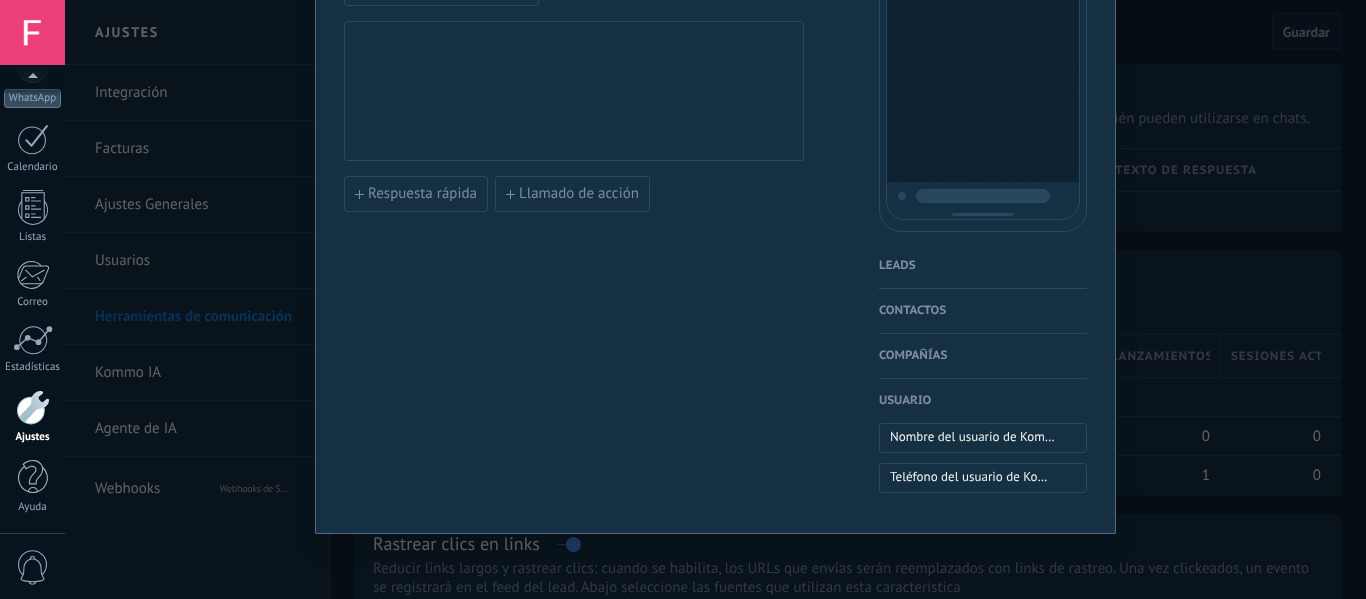 click on "Leads" at bounding box center (983, 266) 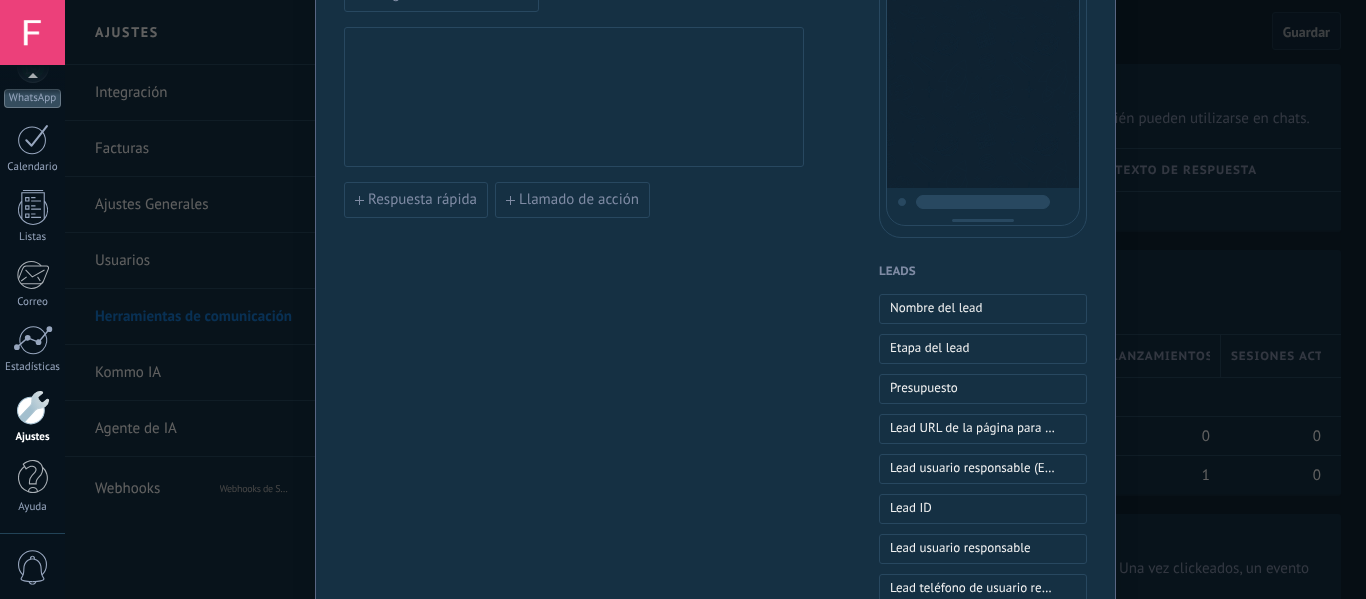 scroll, scrollTop: 212, scrollLeft: 0, axis: vertical 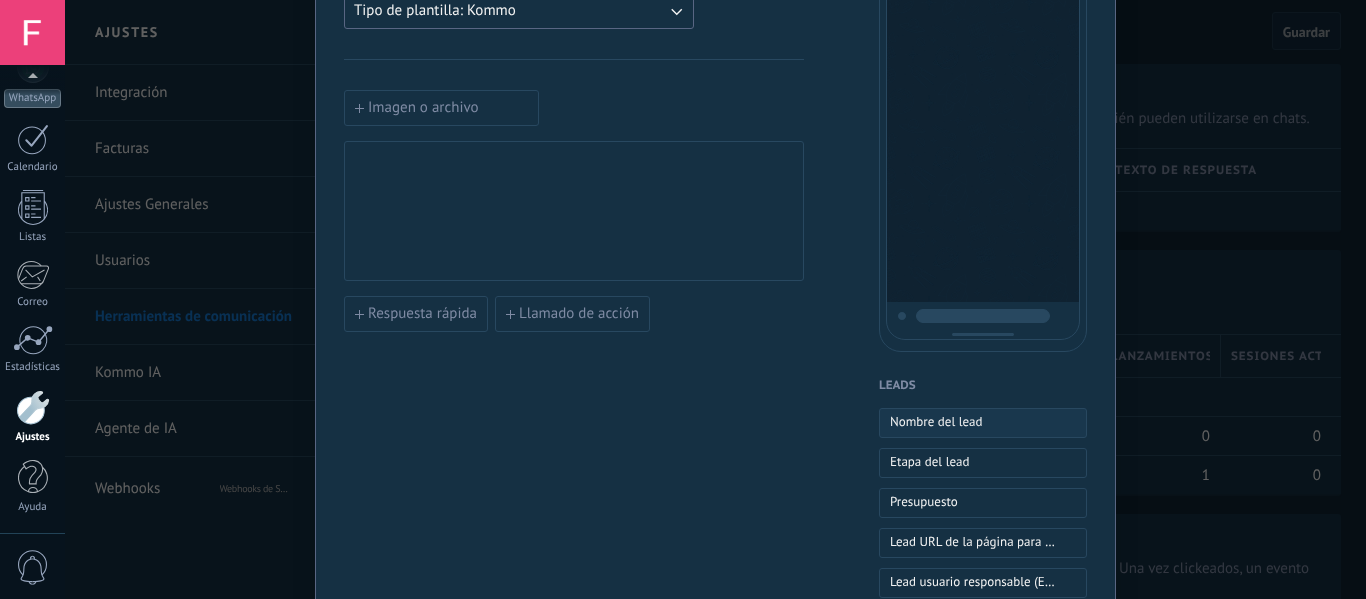 click on "Nombre del lead" at bounding box center [936, 422] 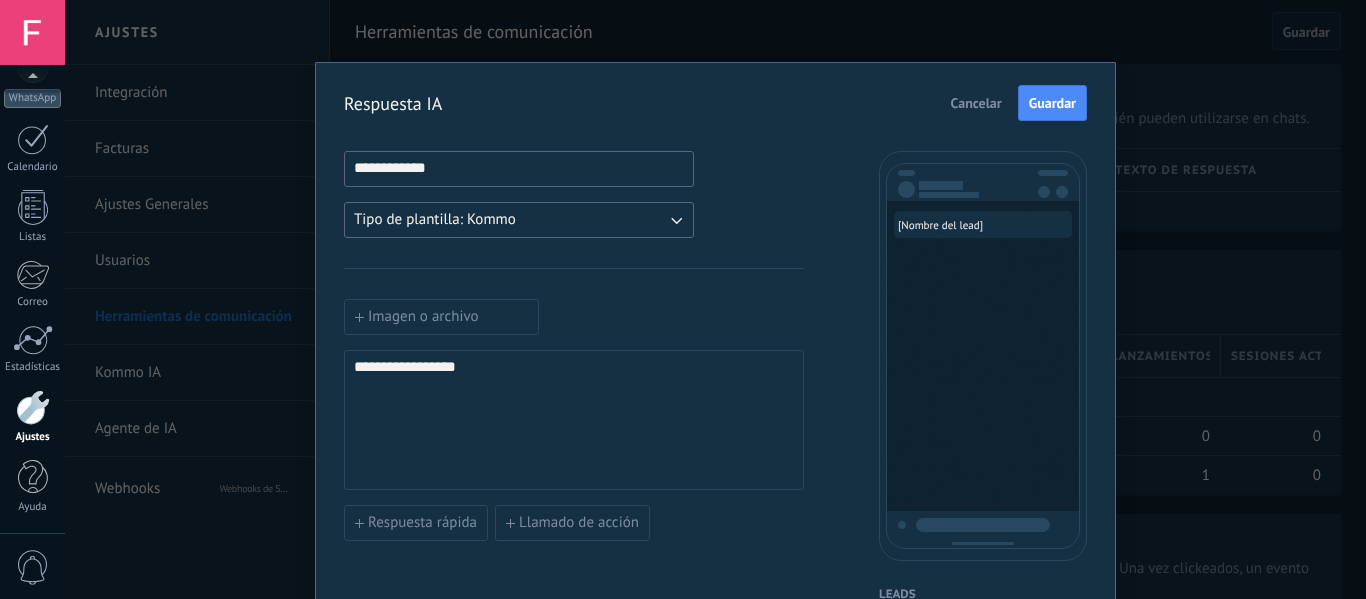 scroll, scrollTop: 0, scrollLeft: 0, axis: both 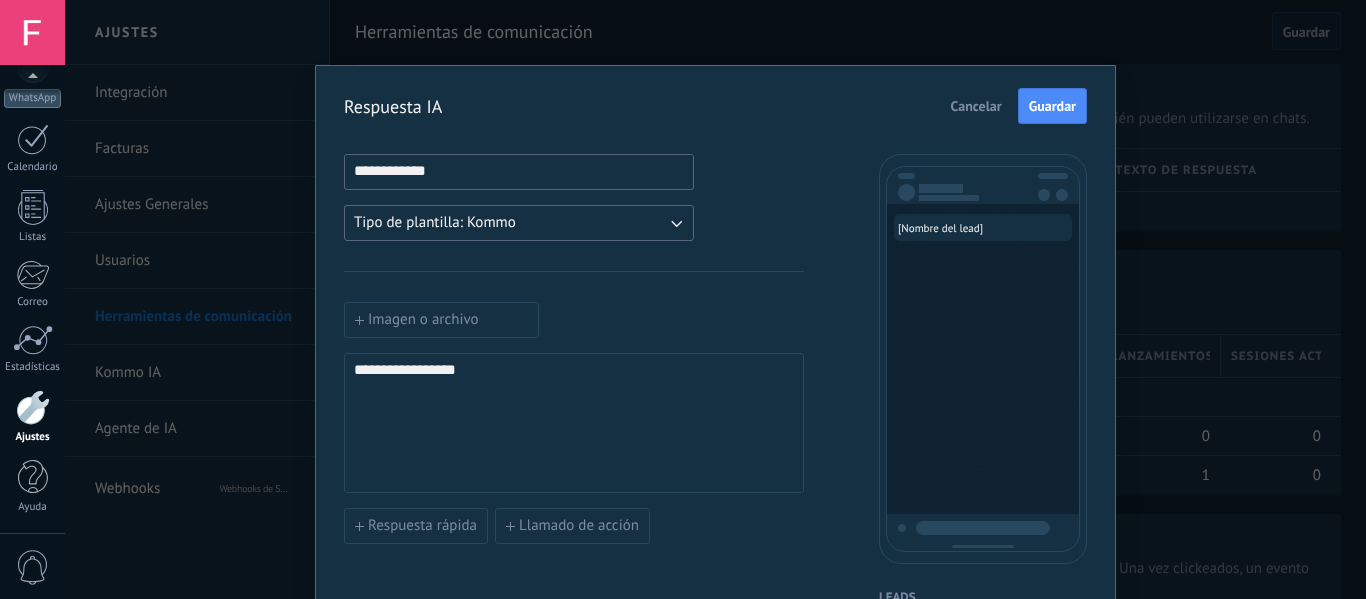click on "**********" at bounding box center [405, 369] 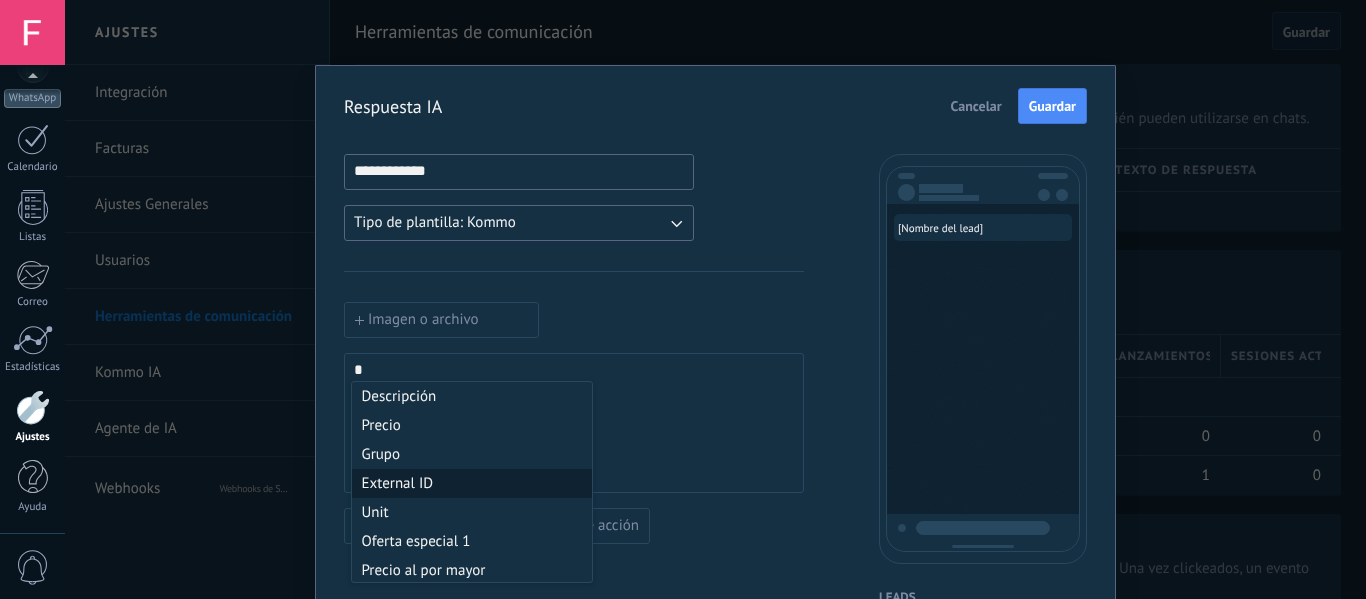 scroll, scrollTop: 1830, scrollLeft: 0, axis: vertical 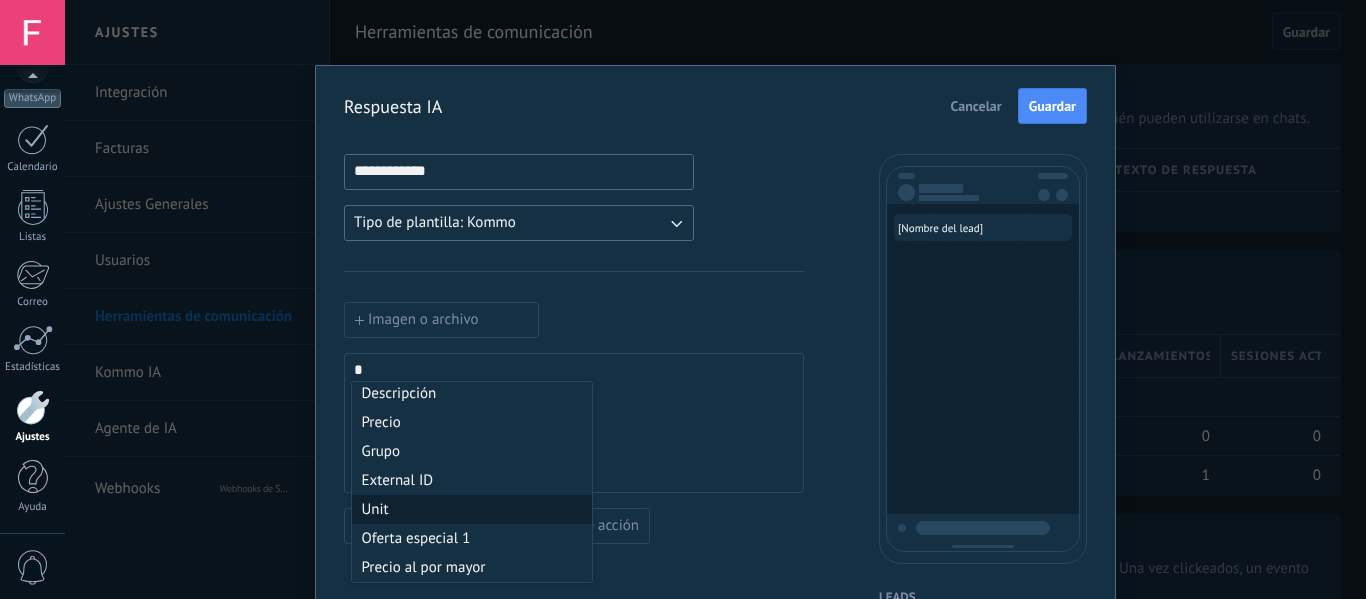 type 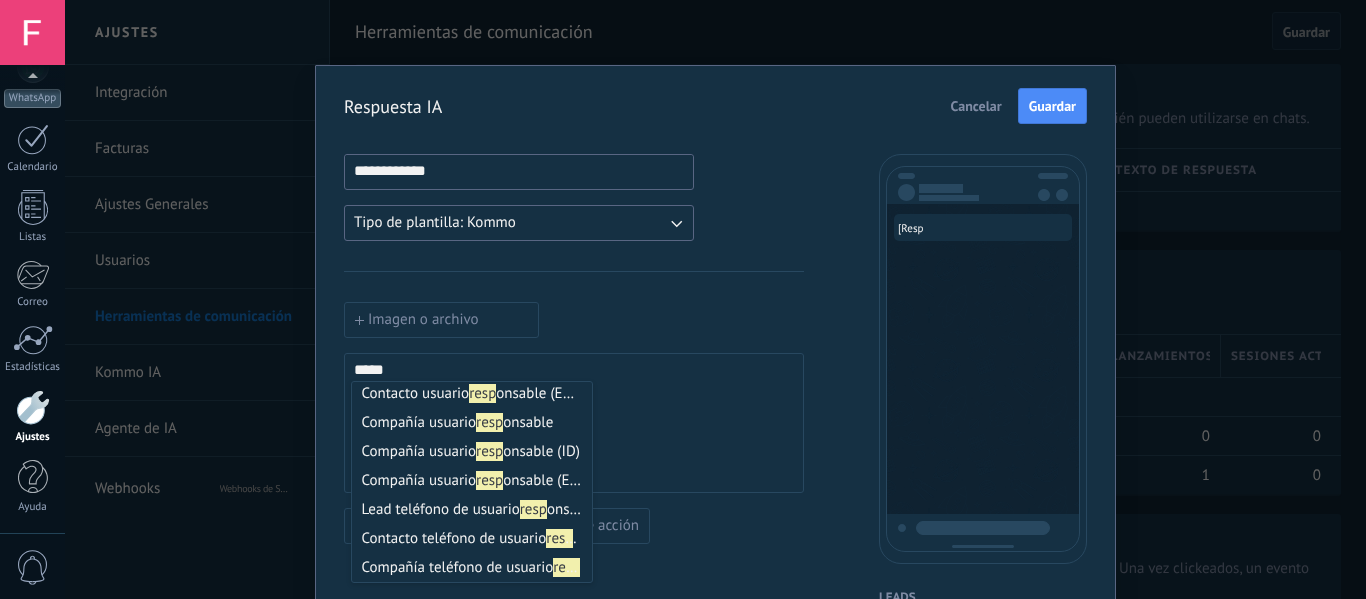 scroll, scrollTop: 148, scrollLeft: 0, axis: vertical 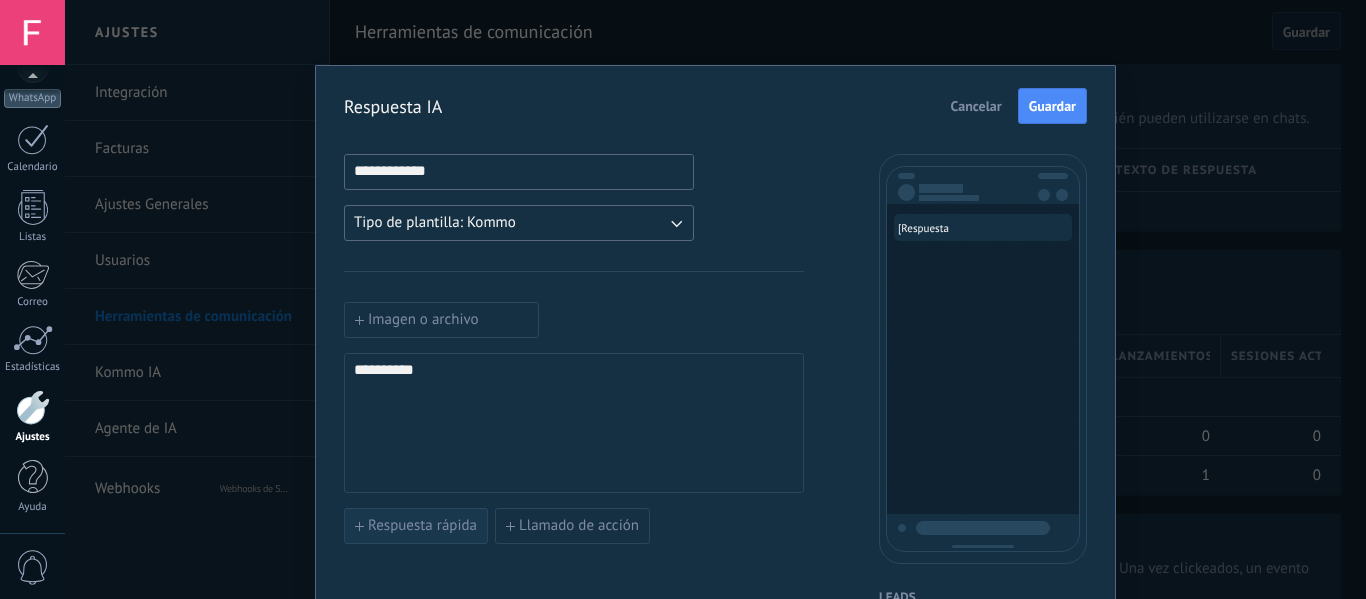 click on "Respuesta rápida" at bounding box center (416, 526) 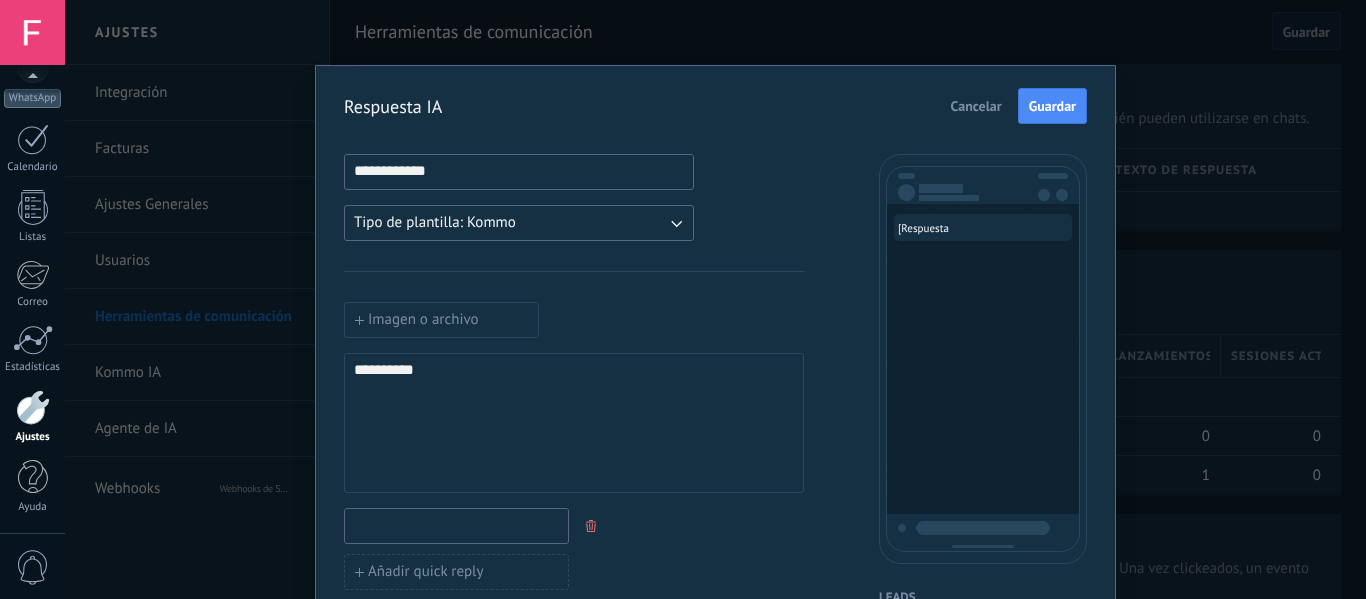 click at bounding box center (456, 525) 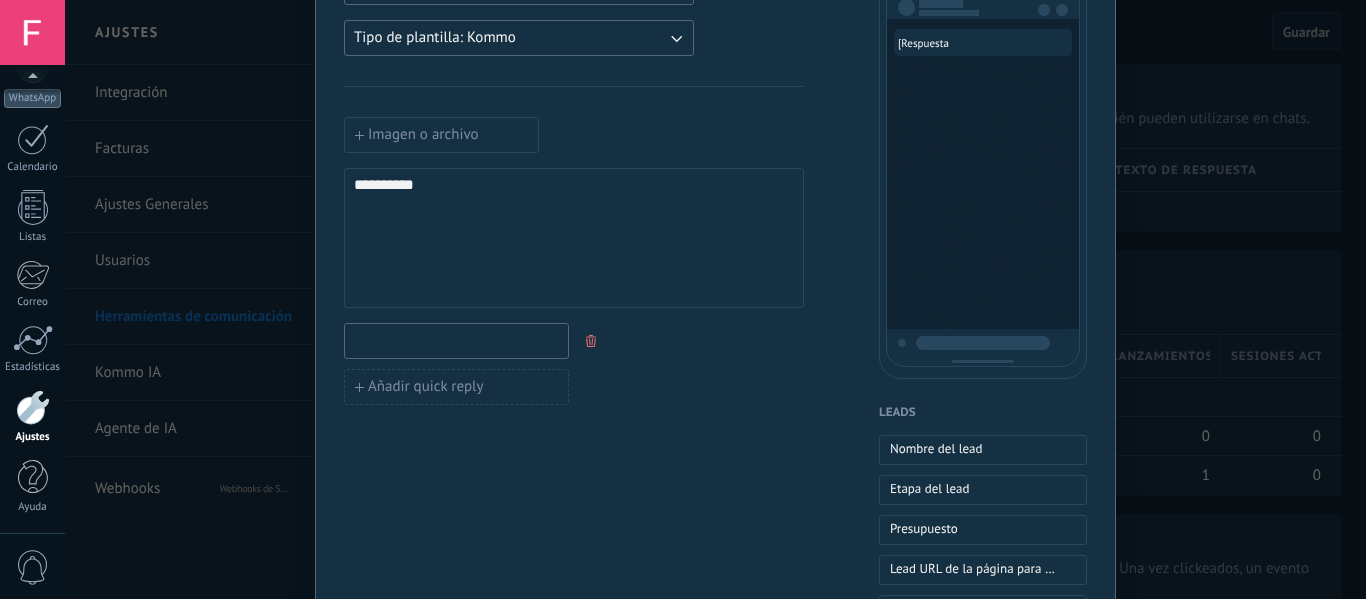 scroll, scrollTop: 200, scrollLeft: 0, axis: vertical 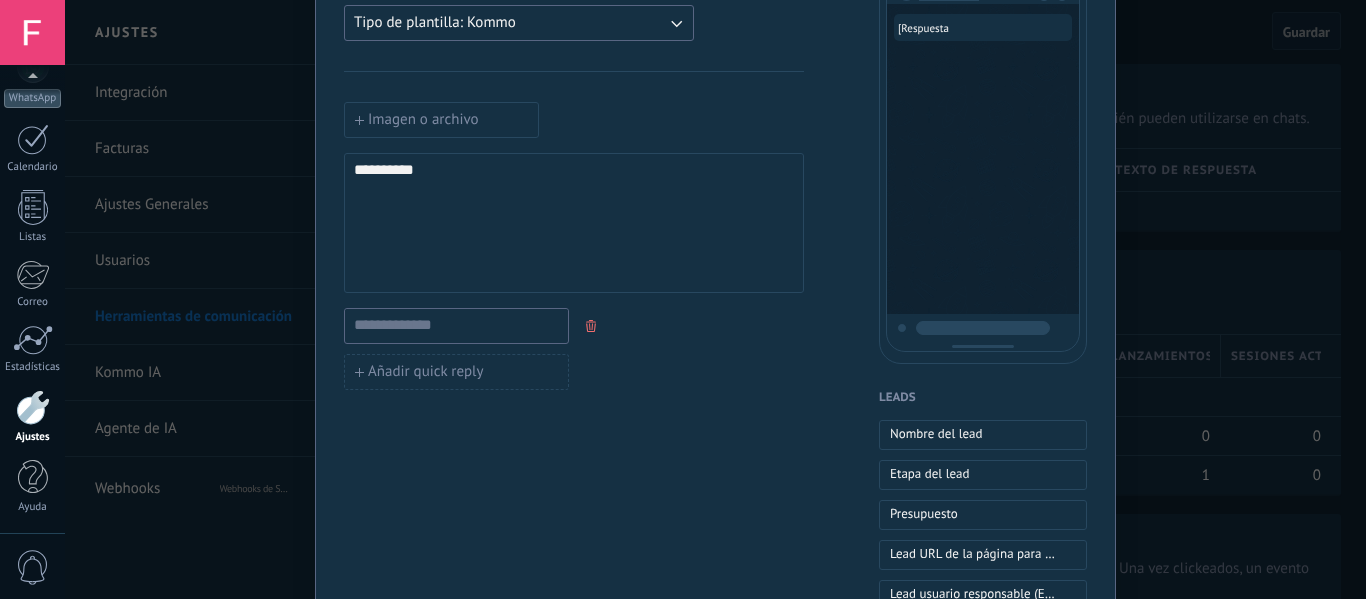 click on "**********" at bounding box center (574, 629) 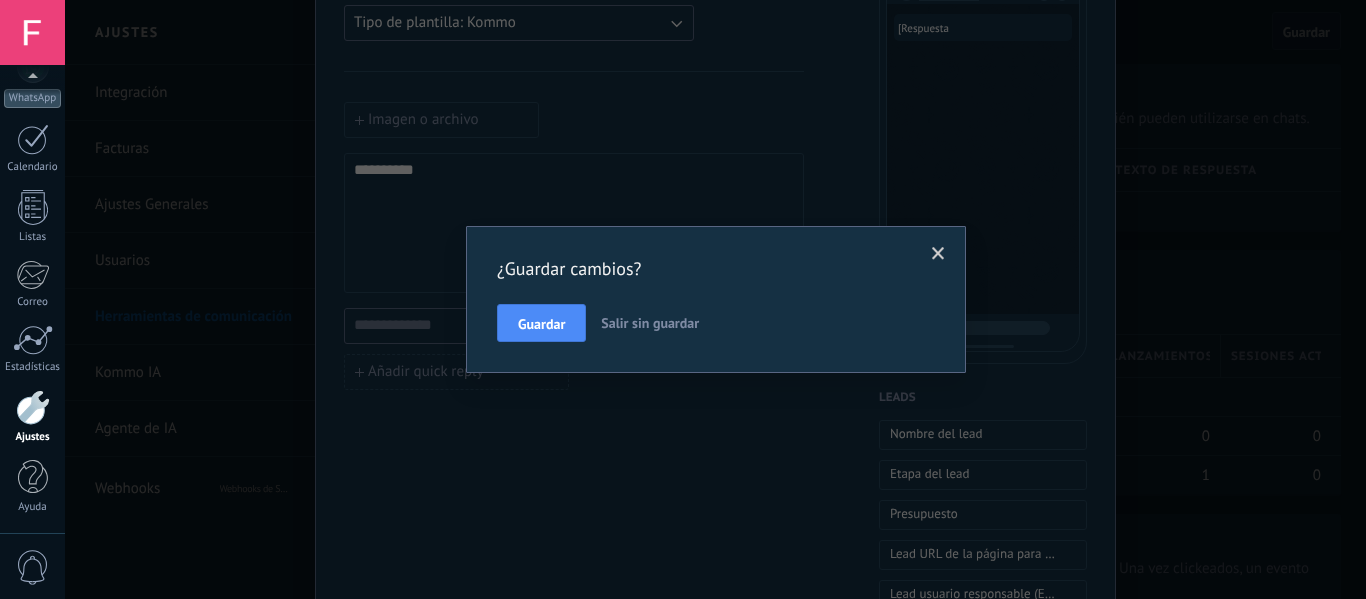 click on "Salir sin guardar" at bounding box center [650, 323] 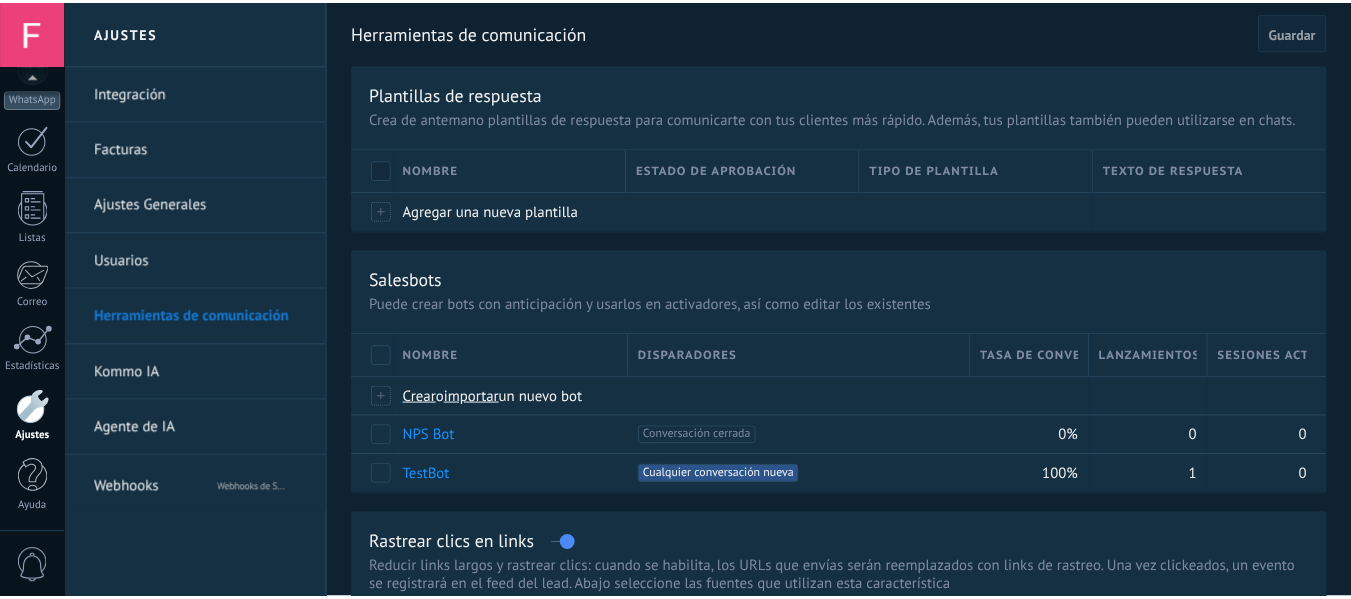 scroll, scrollTop: 0, scrollLeft: 0, axis: both 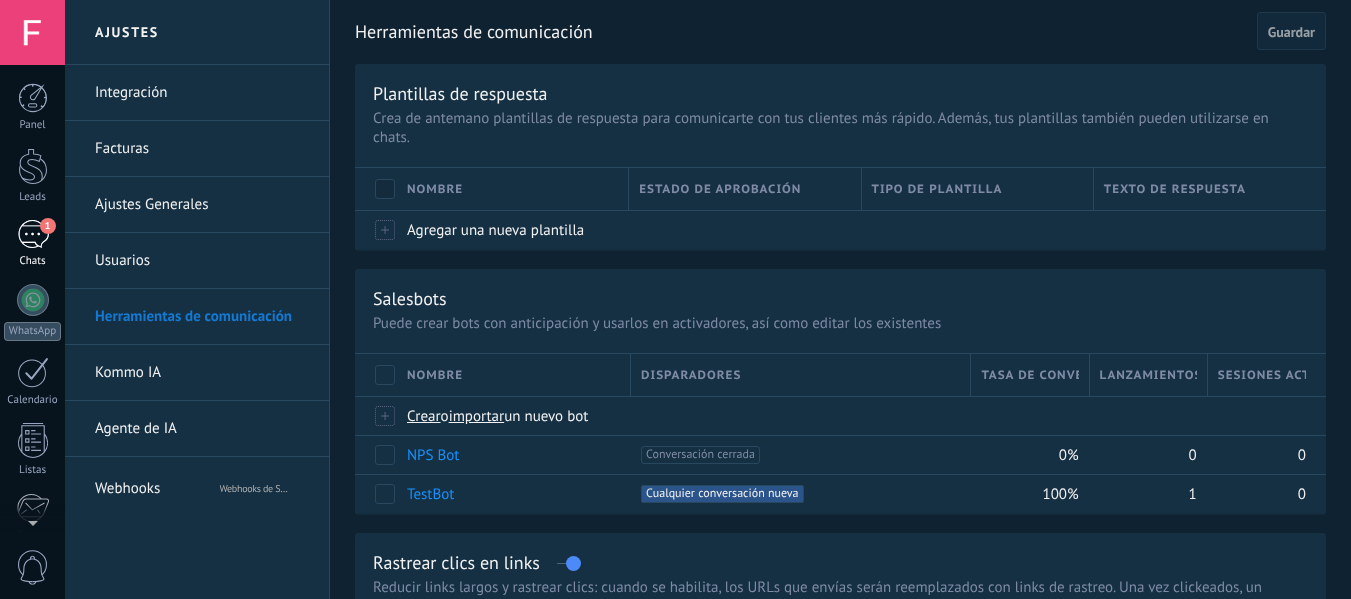 click on "1
Chats" at bounding box center [32, 244] 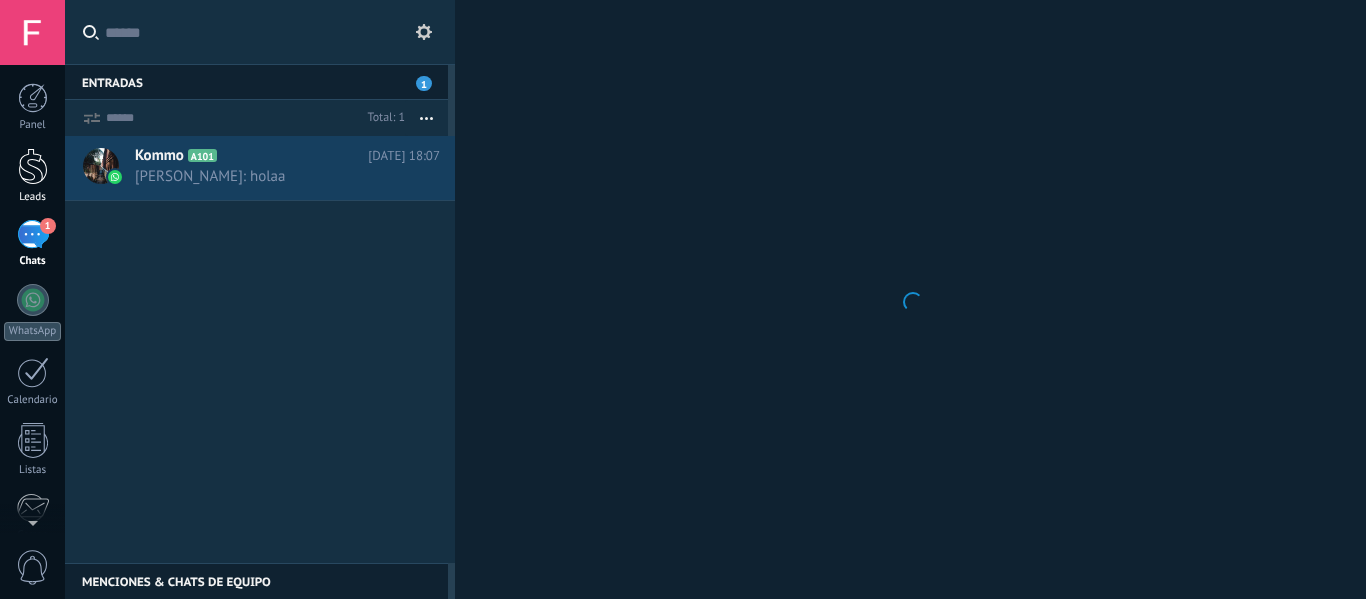 click at bounding box center (33, 166) 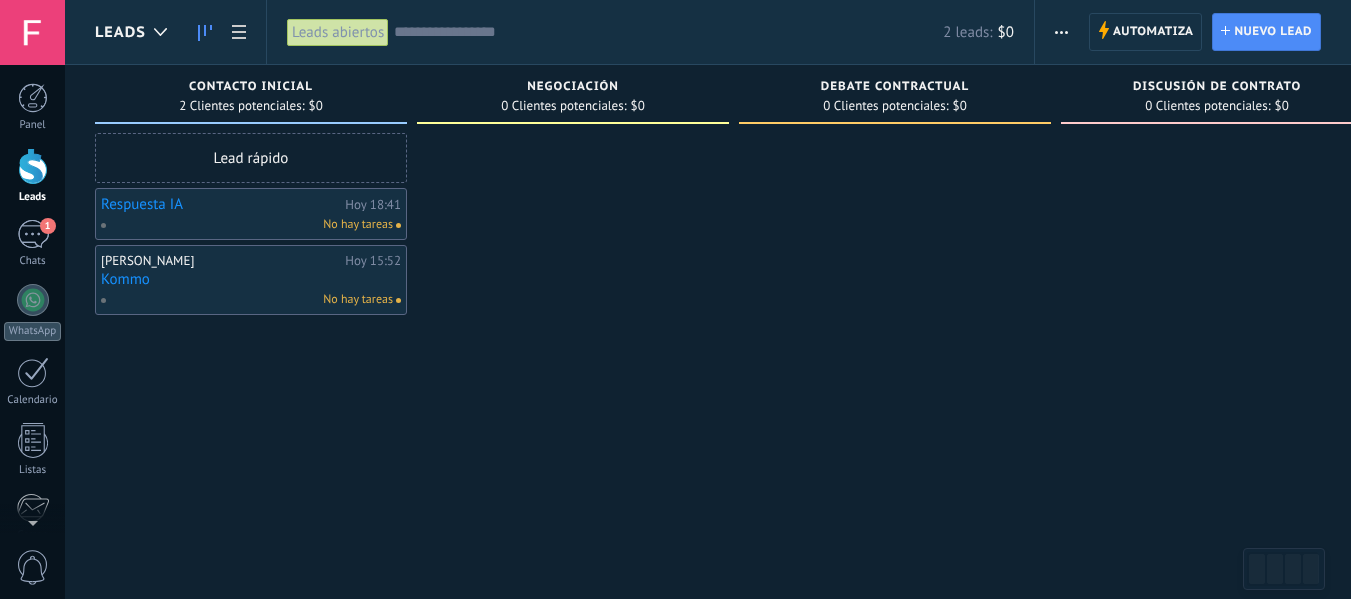 click on "Hoy 18:41" at bounding box center (373, 204) 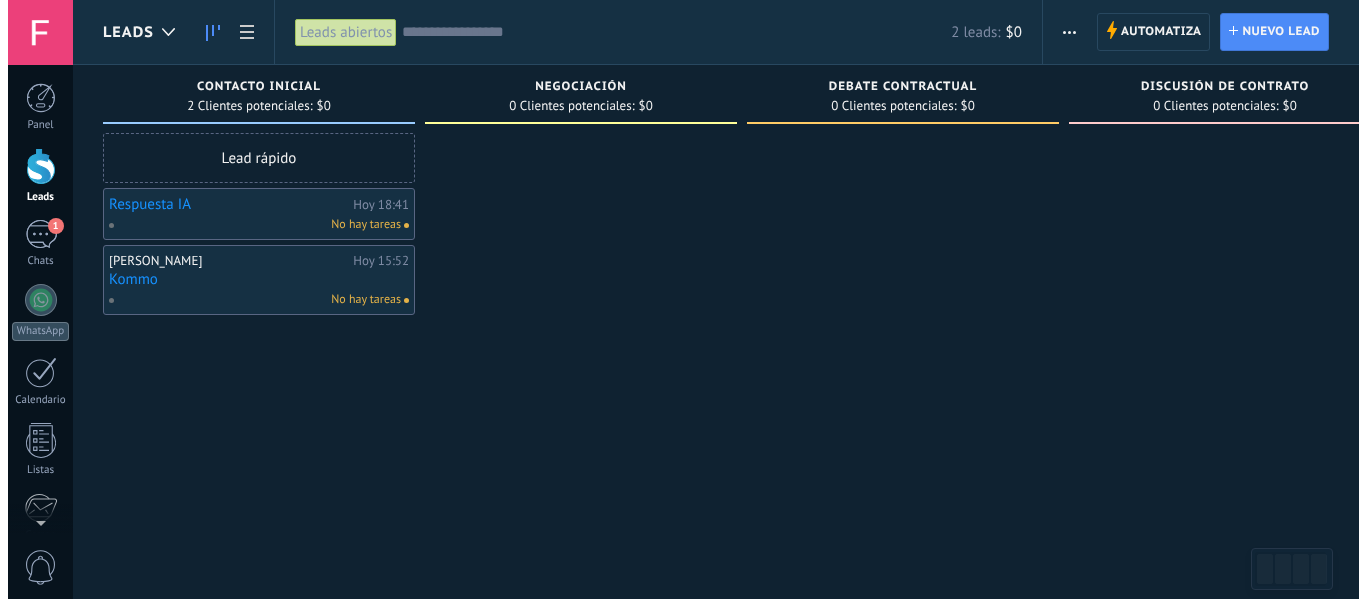 scroll, scrollTop: 0, scrollLeft: 3, axis: horizontal 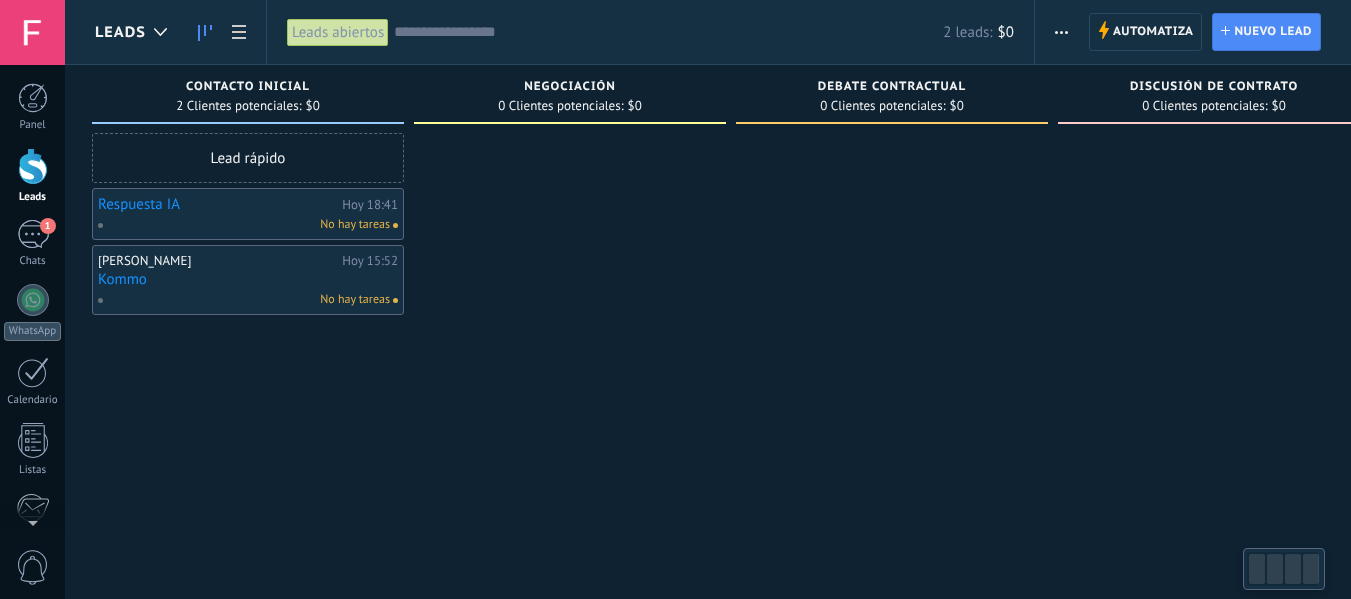 click on "No hay tareas" at bounding box center [243, 300] 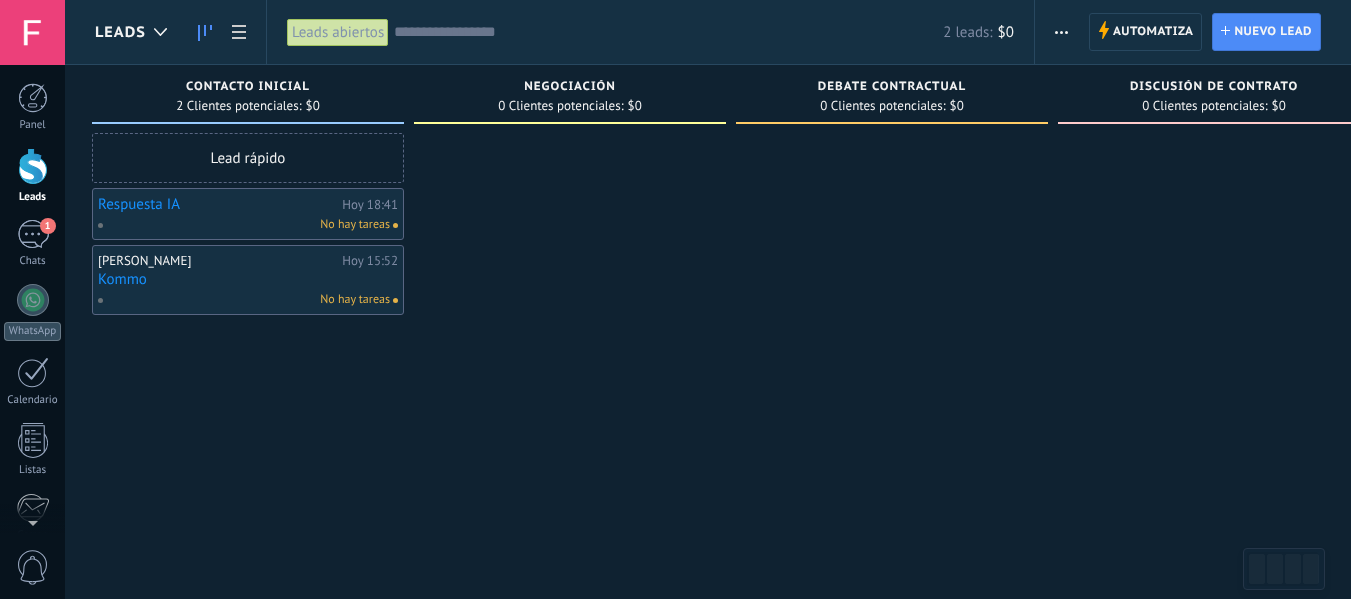 click on "Kommo" at bounding box center (248, 279) 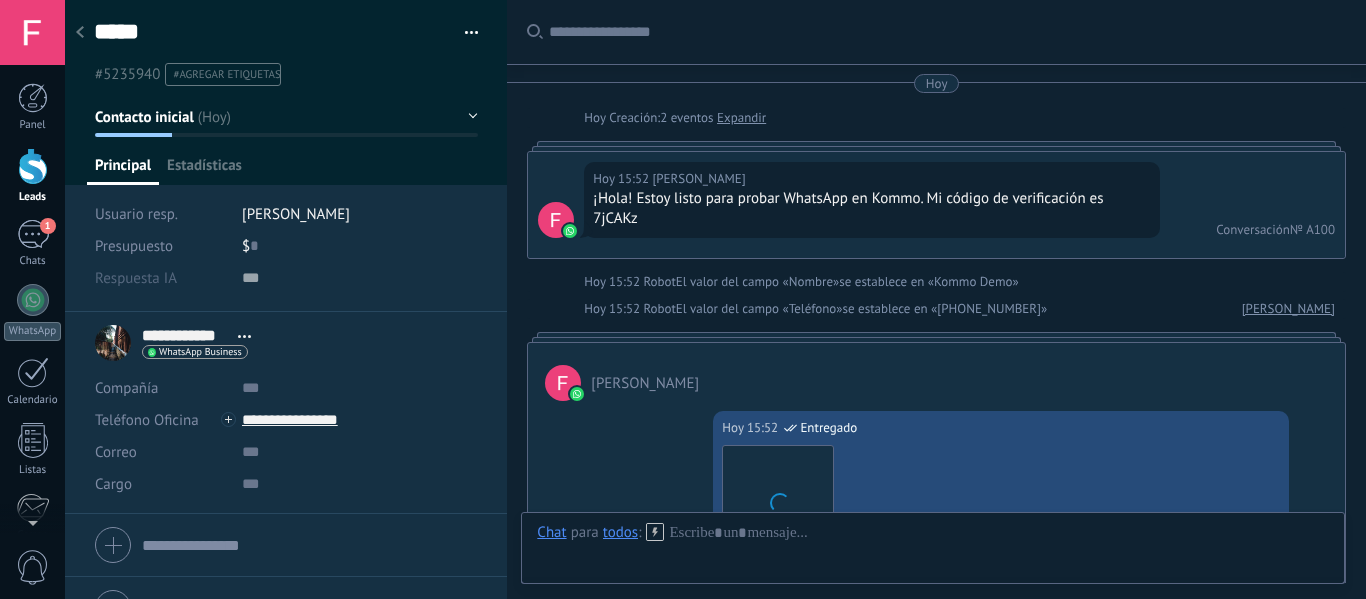 scroll, scrollTop: 30, scrollLeft: 0, axis: vertical 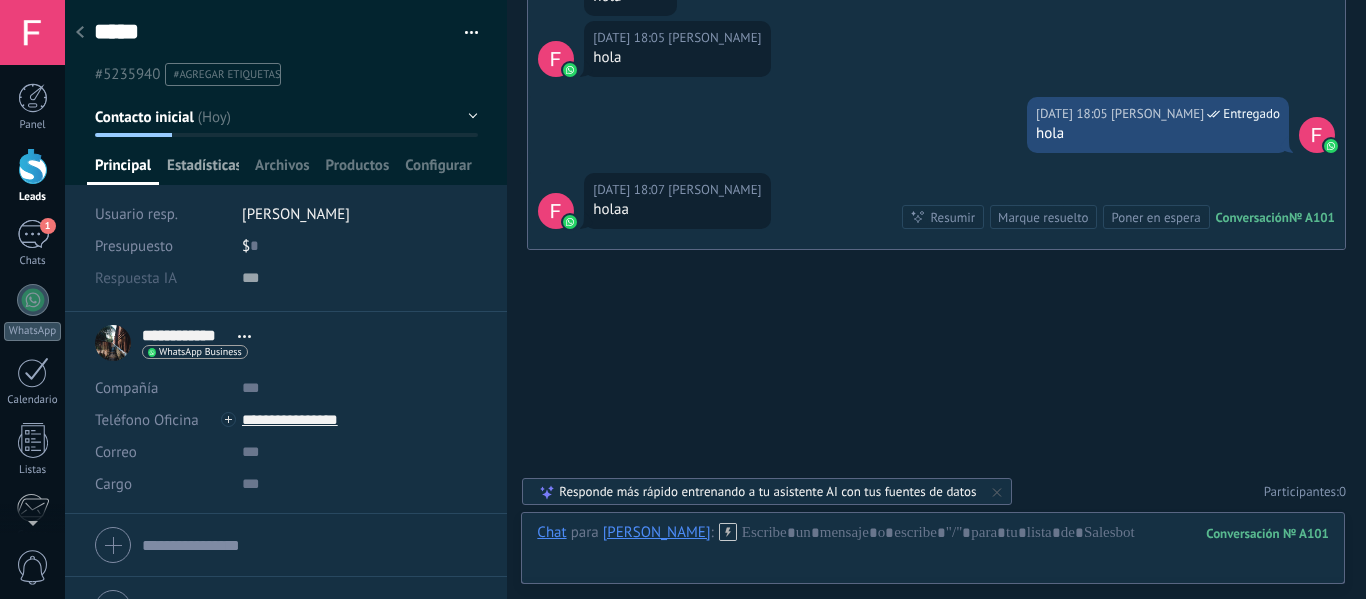 drag, startPoint x: 446, startPoint y: 167, endPoint x: 370, endPoint y: 163, distance: 76.105194 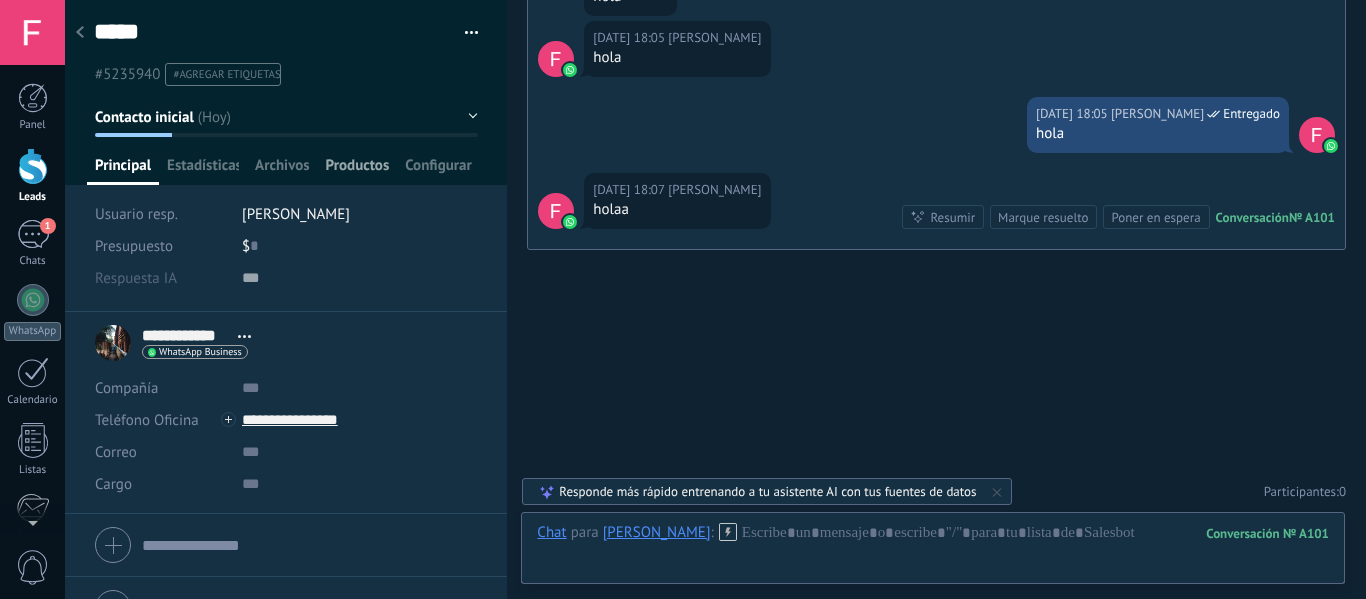 click on "Principal Estadísticas Archivos Productos Configurar" at bounding box center (286, 170) 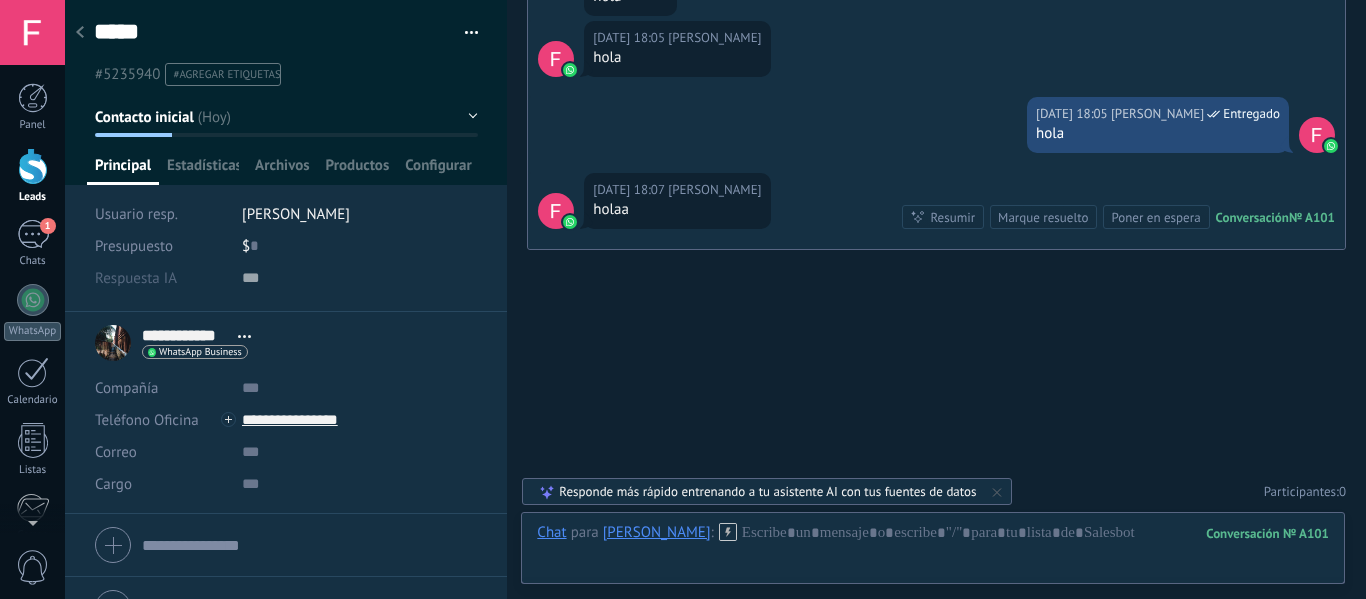 click at bounding box center (286, 92) 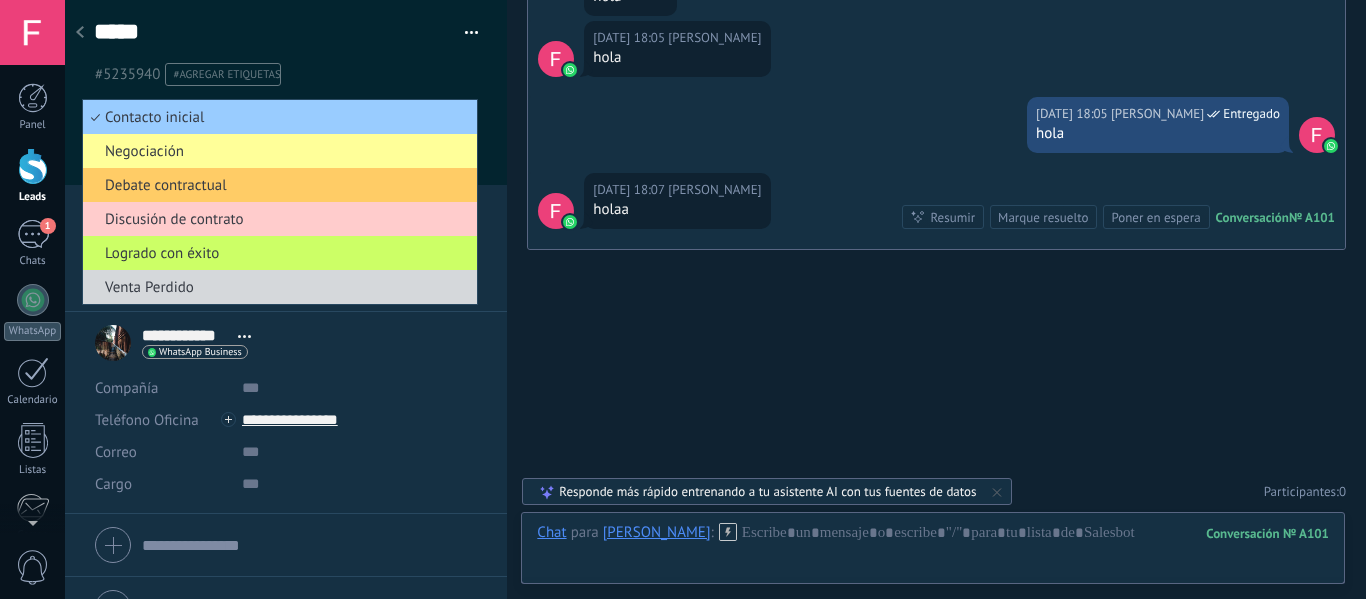 drag, startPoint x: 489, startPoint y: 87, endPoint x: 464, endPoint y: 28, distance: 64.07808 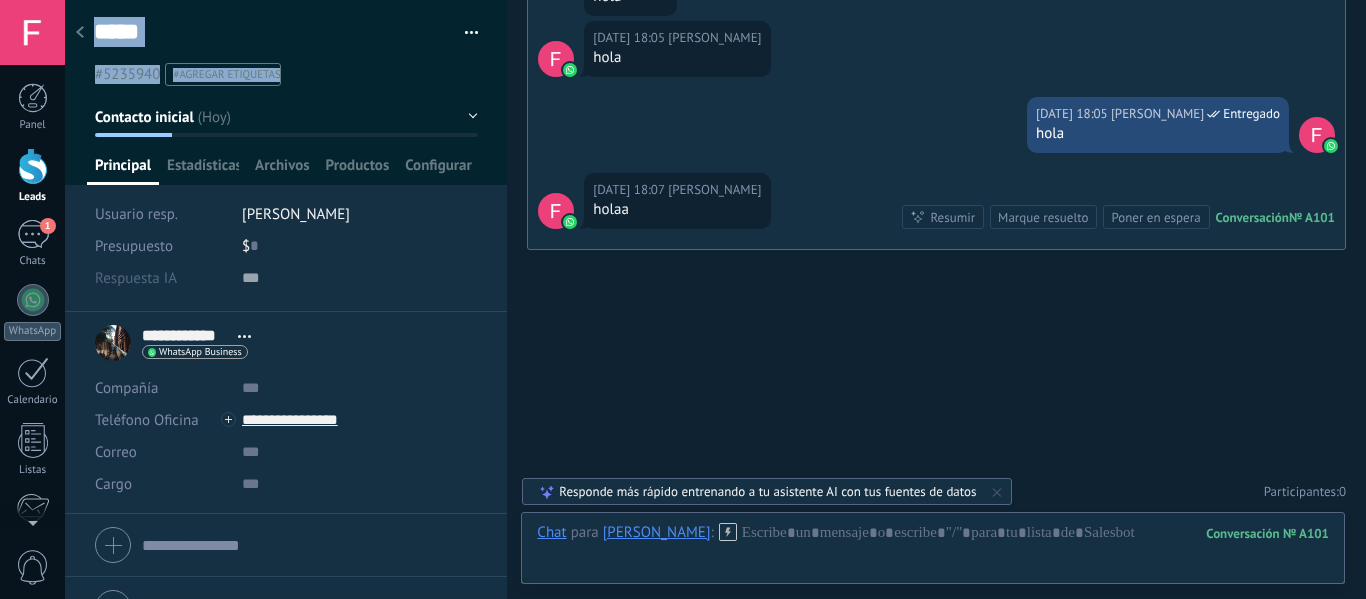 click at bounding box center [464, 33] 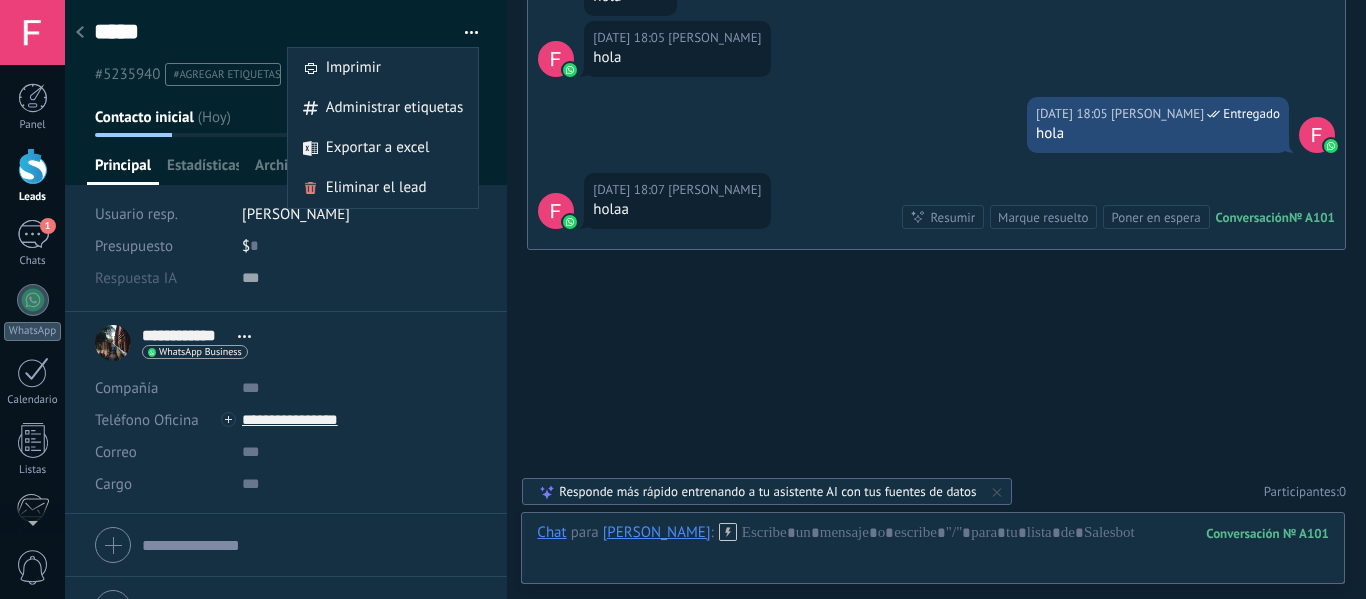 click at bounding box center (360, 278) 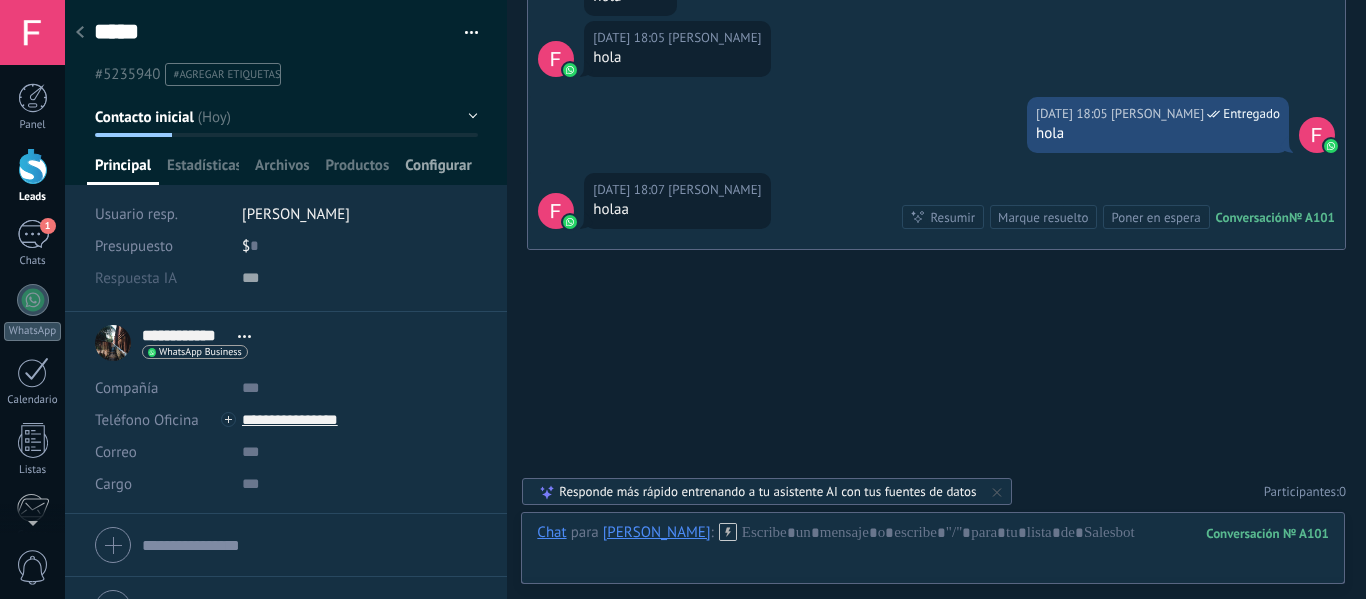 click on "Configurar" at bounding box center (438, 170) 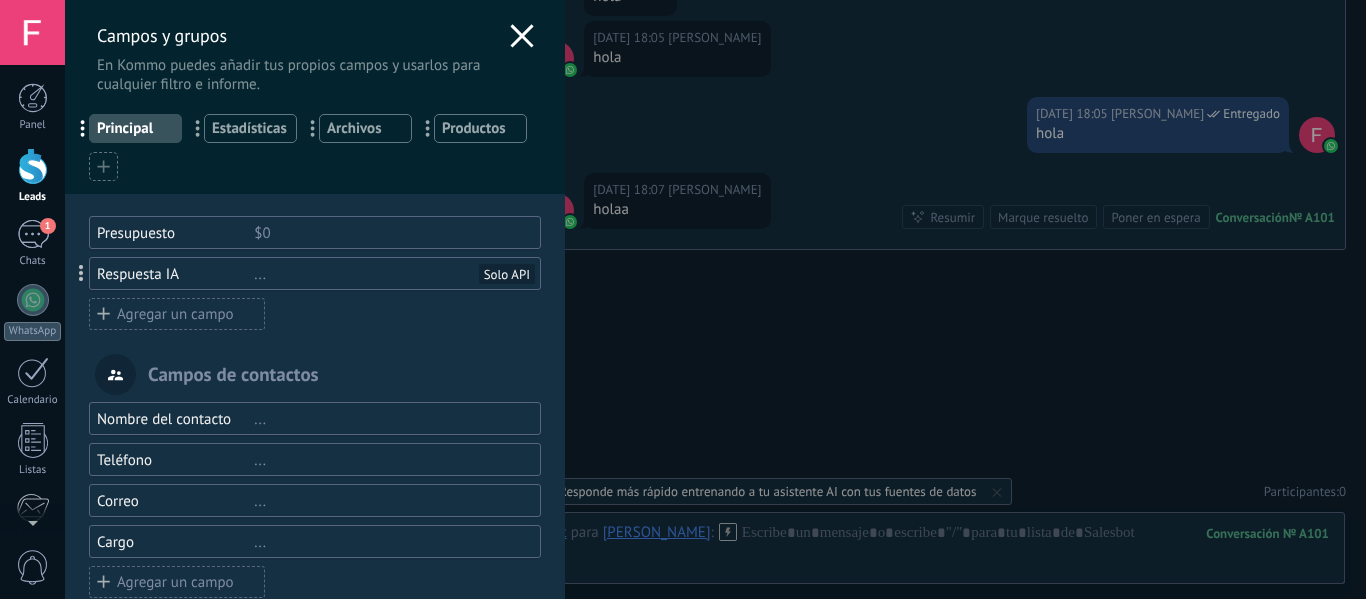 click on "..." at bounding box center [388, 274] 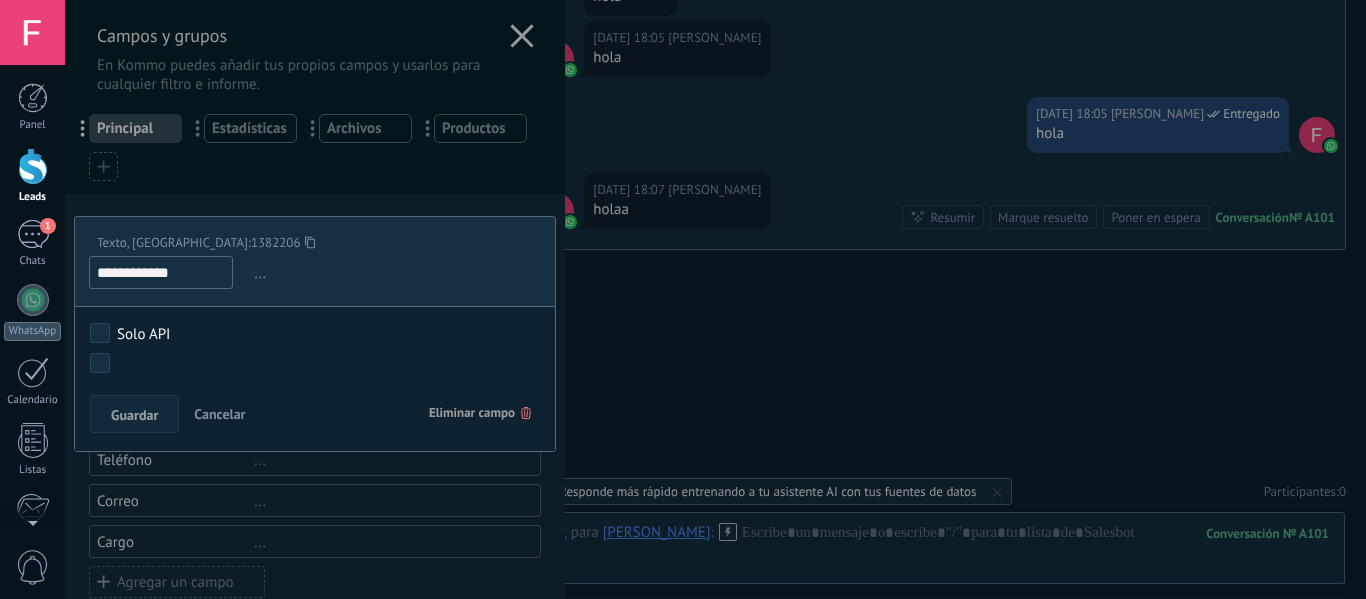 click on "Contacto inicial Negociación Debate contractual Discusión de contrato Logrado con éxito Venta Perdido" at bounding box center [0, 0] 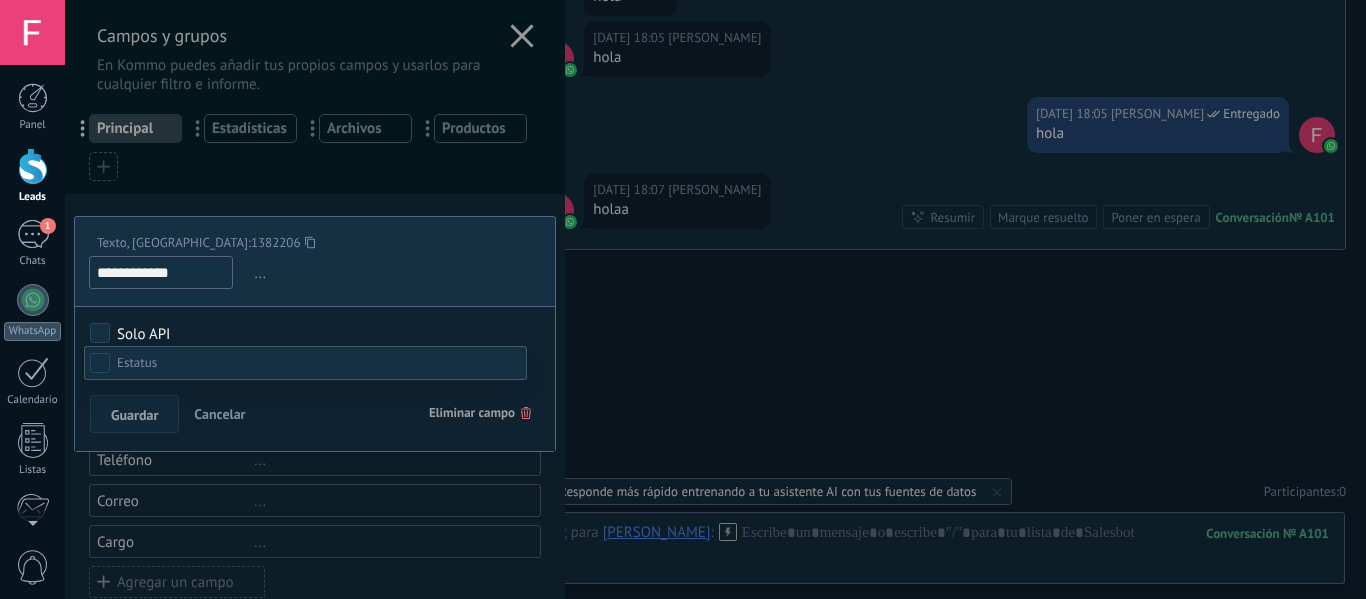 click at bounding box center (715, 299) 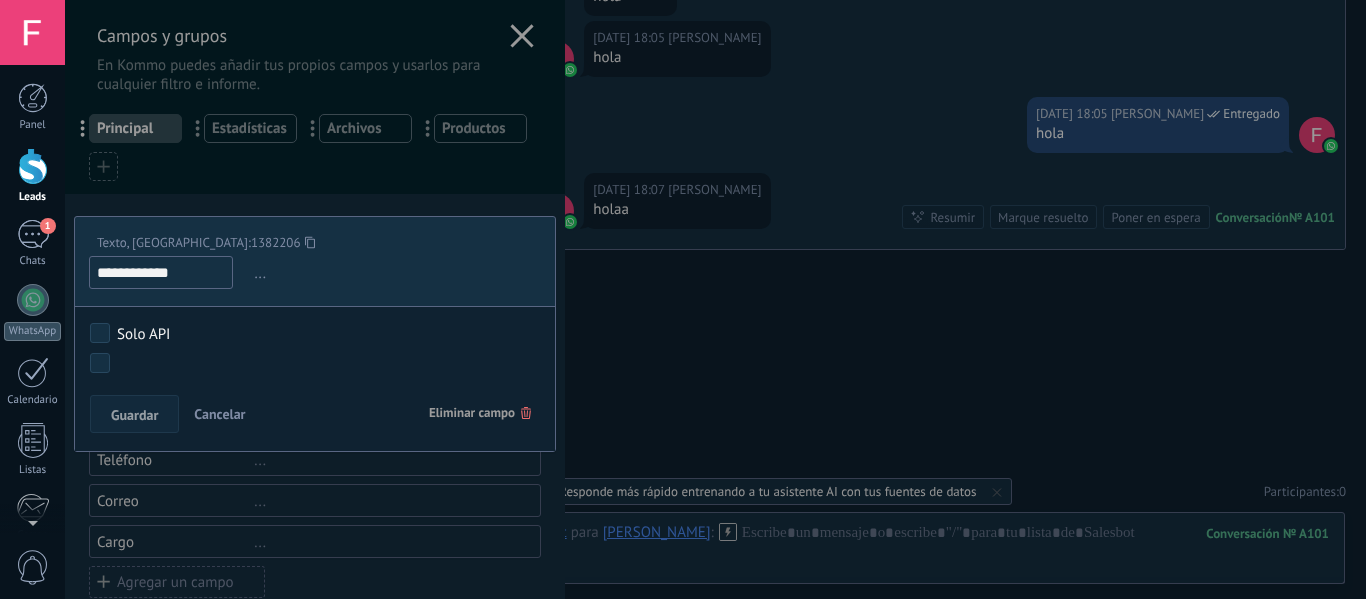 click on "Solo API" at bounding box center [143, 334] 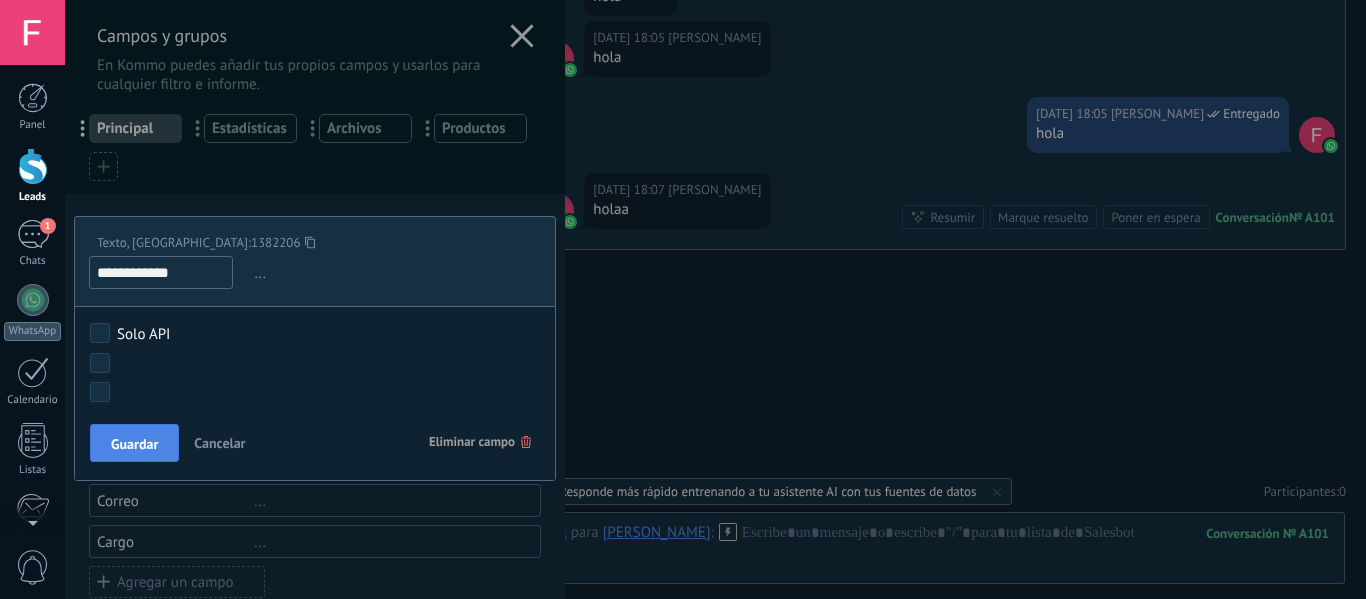 click on "Guardar" at bounding box center [134, 444] 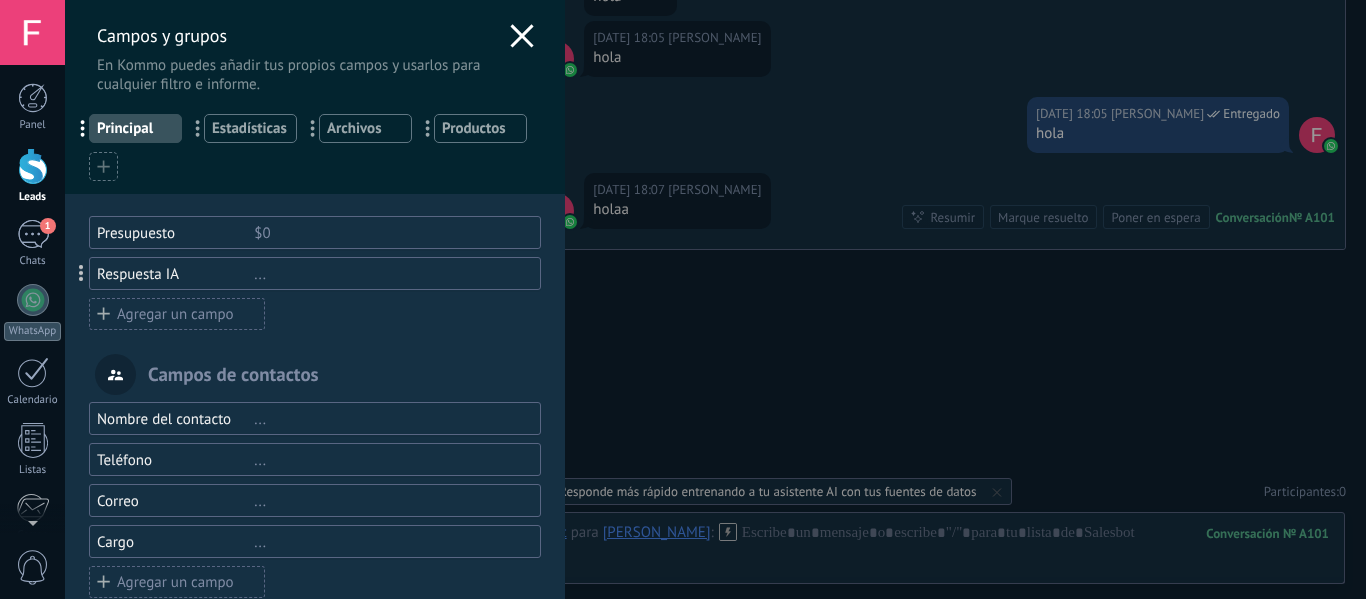 click on "Presupuesto $0 Respuesta IA ... Agregar un campo" at bounding box center [315, 273] 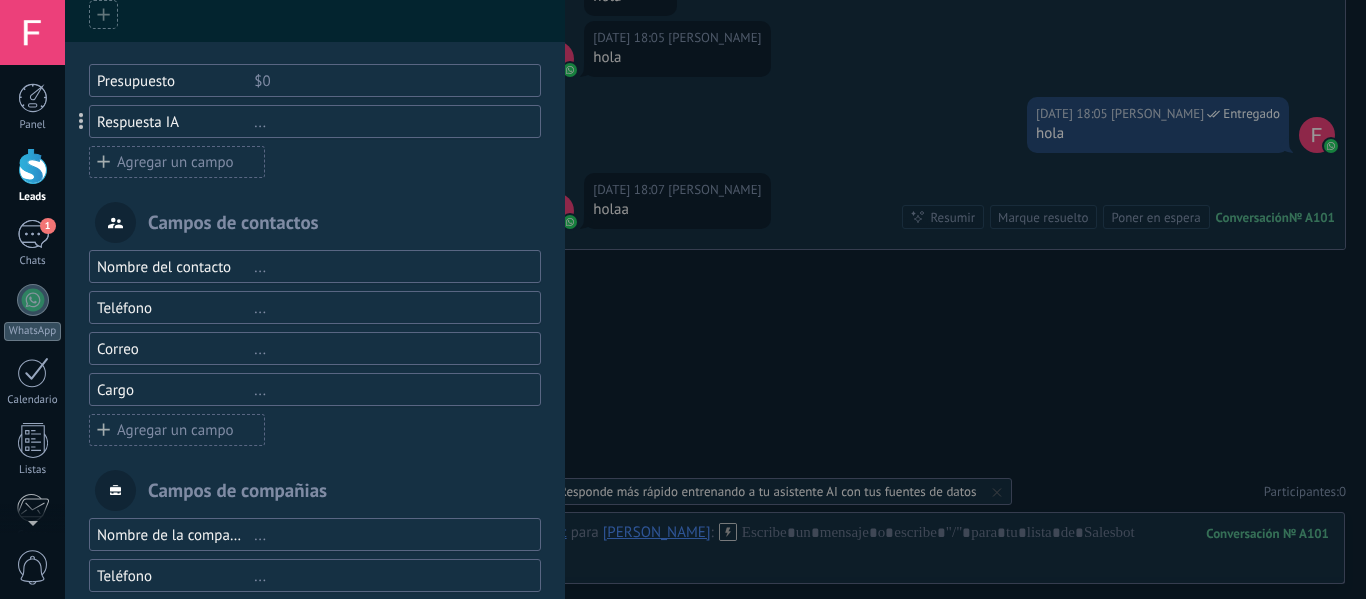 scroll, scrollTop: 0, scrollLeft: 0, axis: both 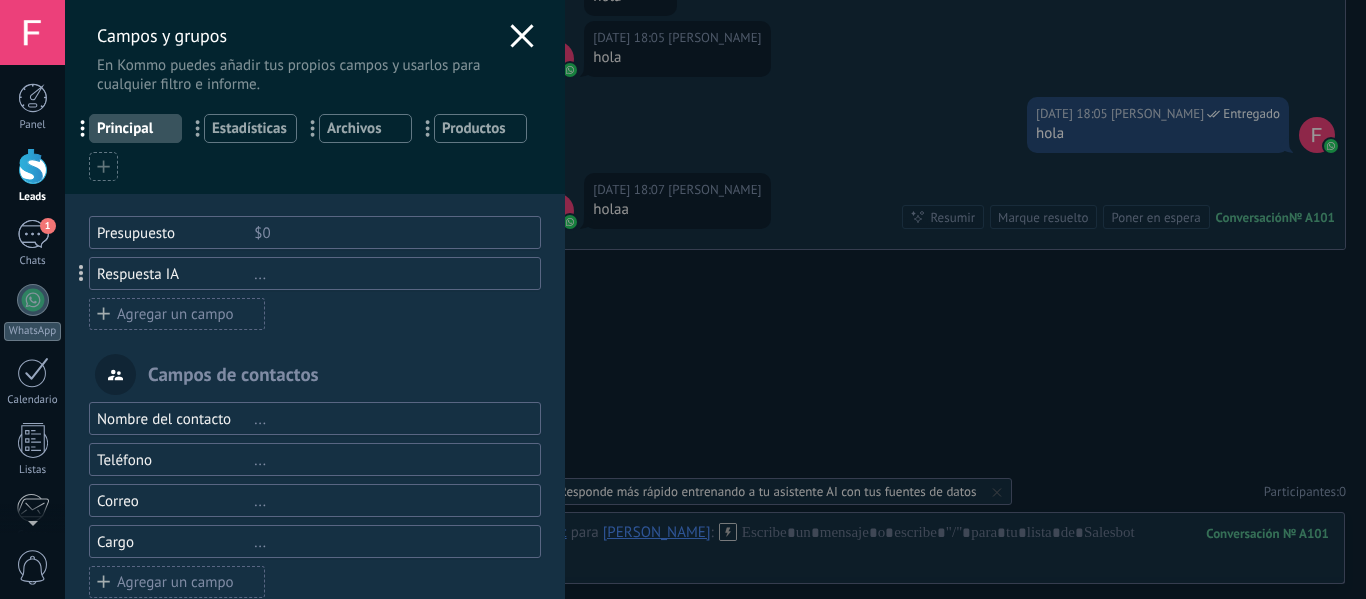 click on "... Estadísticas" at bounding box center (250, 128) 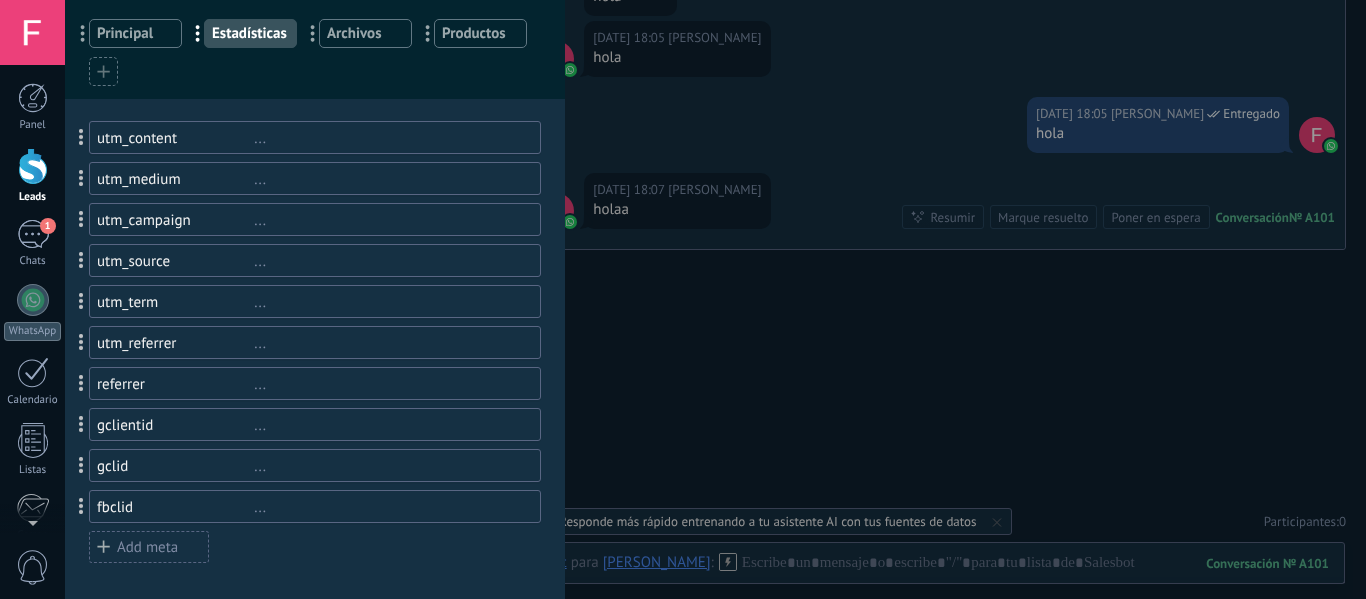 scroll, scrollTop: 0, scrollLeft: 0, axis: both 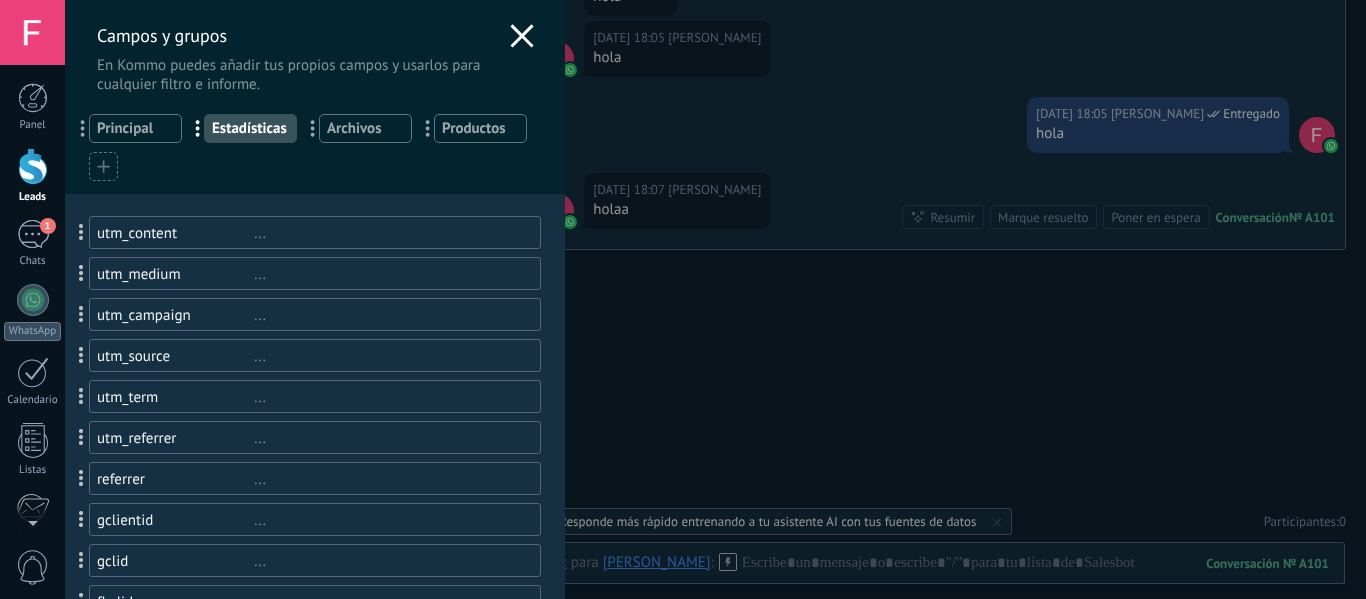 click on "... Principal" at bounding box center [135, 128] 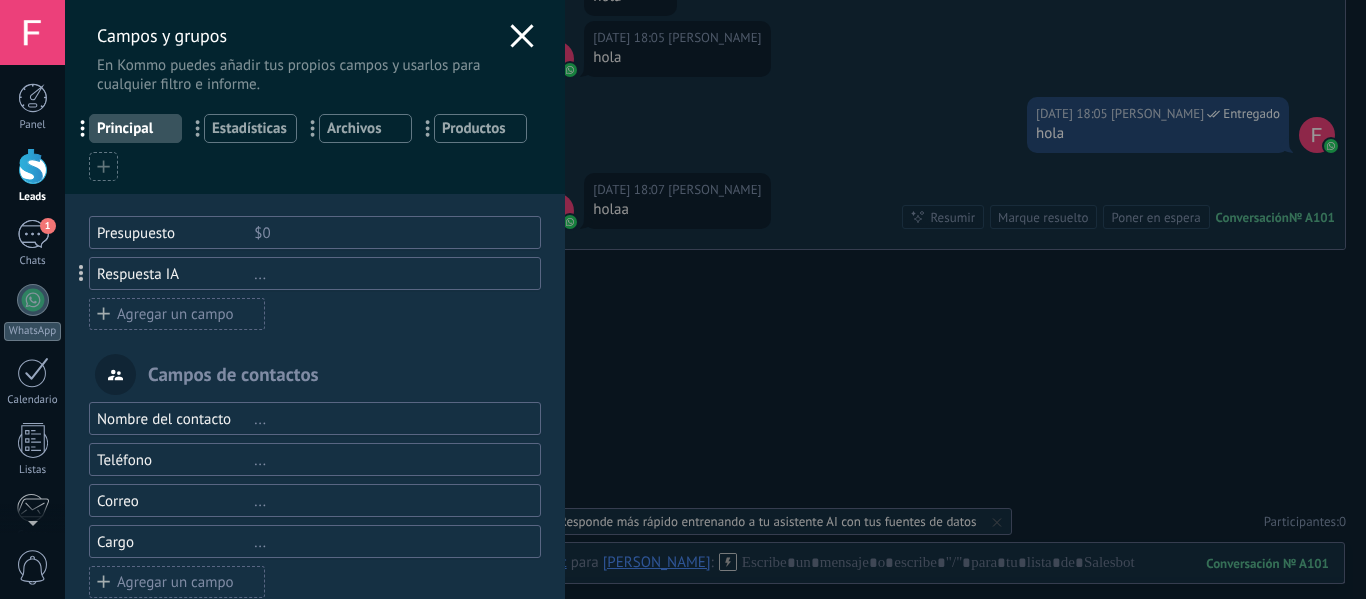 click on "..." at bounding box center (388, 274) 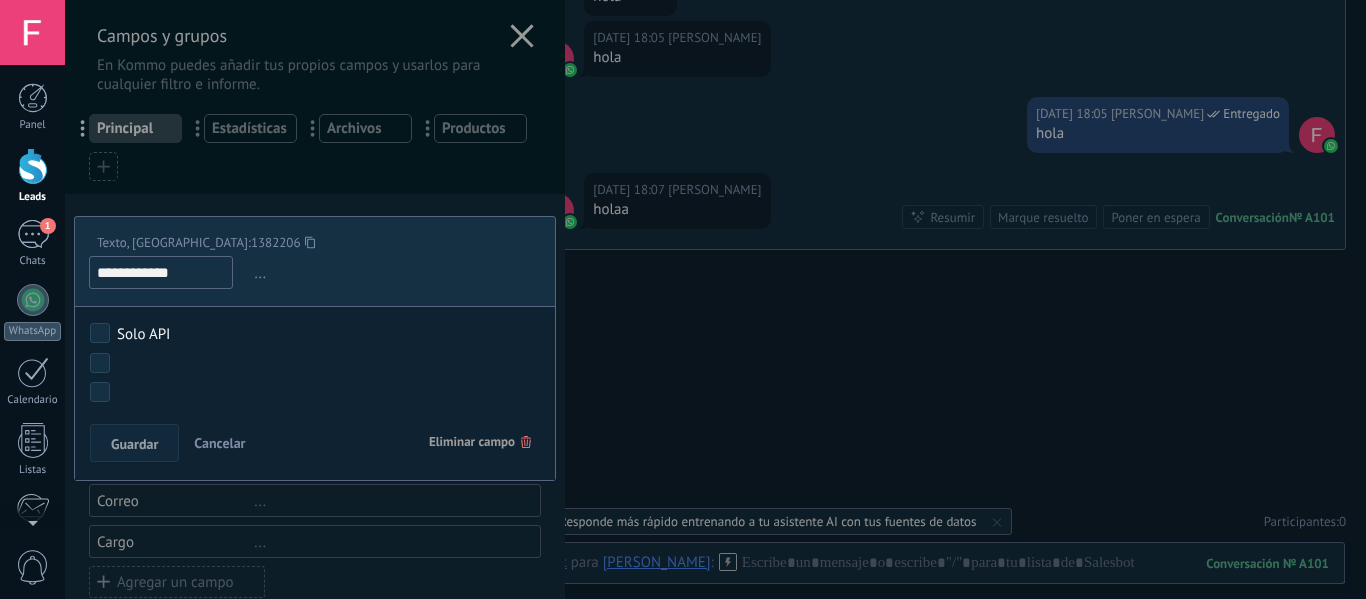 click at bounding box center (315, 472) 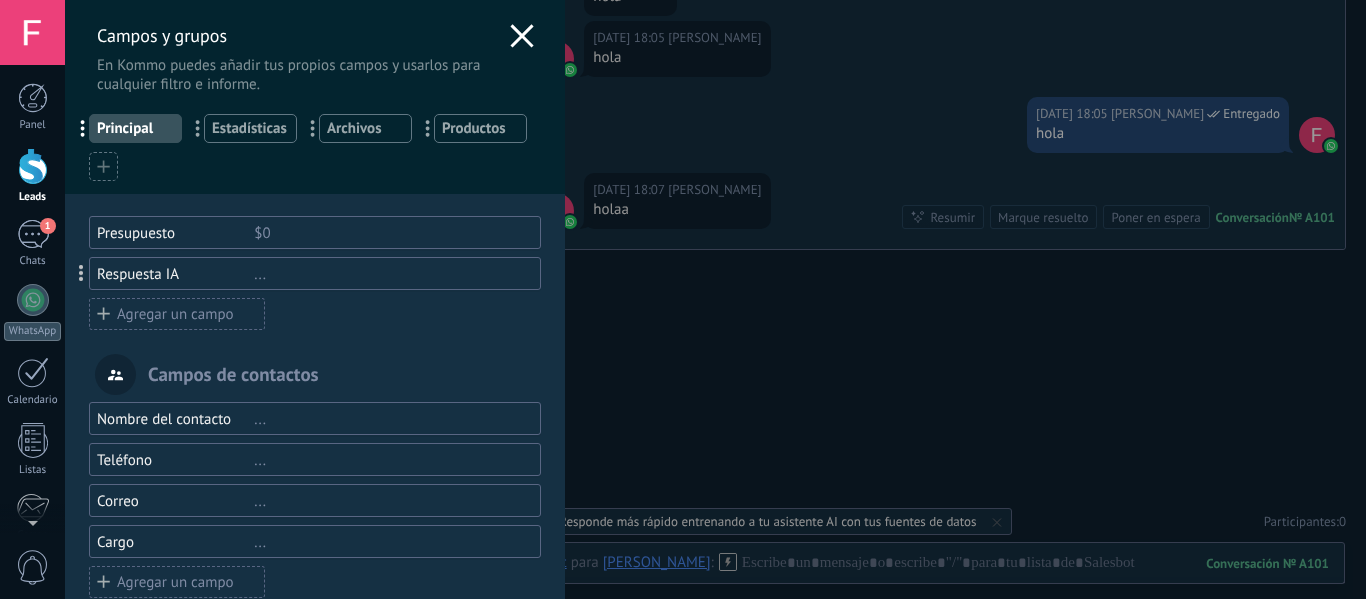 click on "... Principal ... Estadísticas ... Archivos ... Productos" at bounding box center (315, 144) 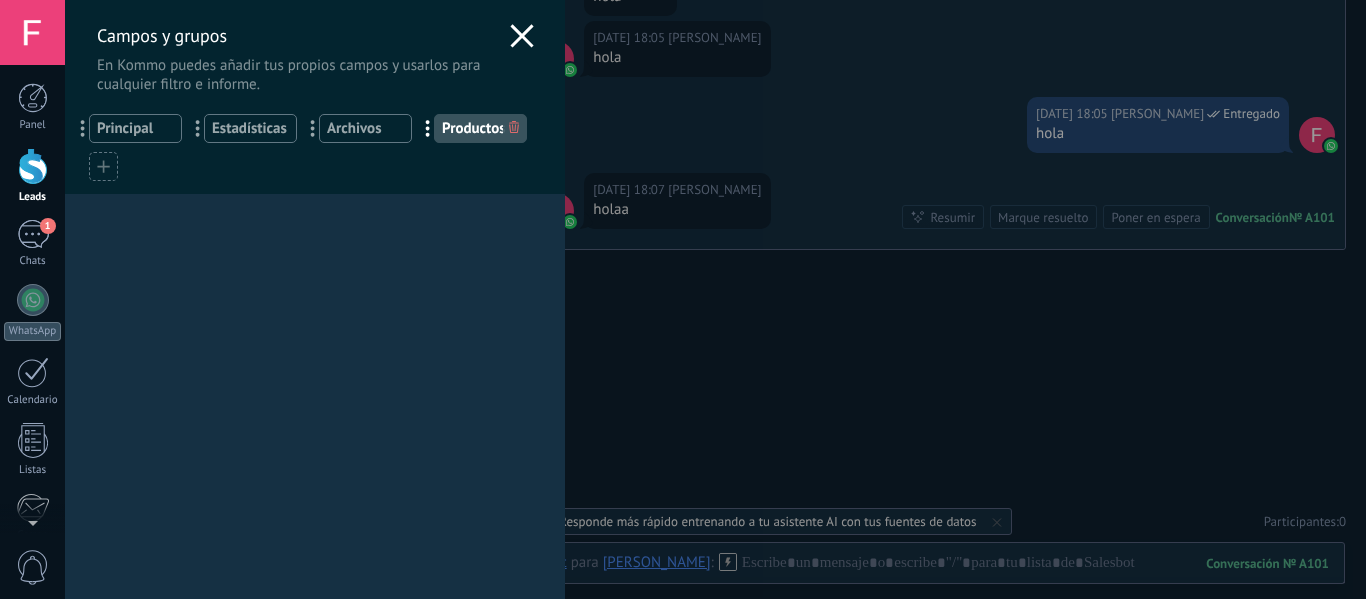 click on "Archivos" at bounding box center [365, 128] 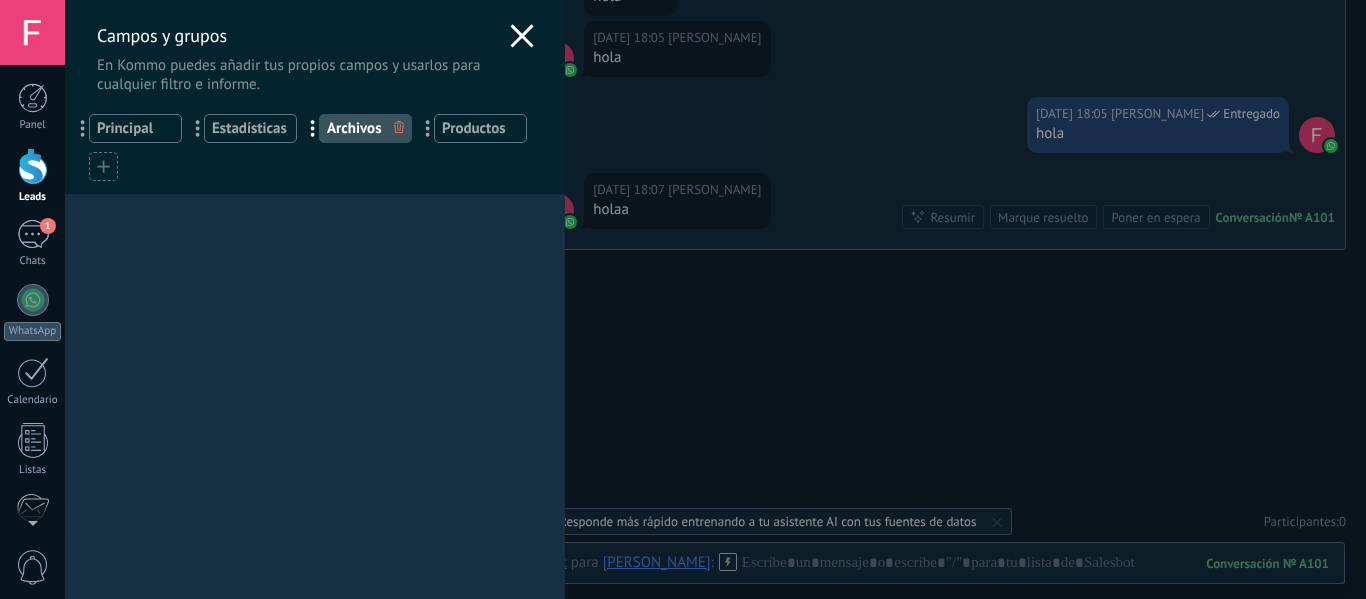 click on "Estadísticas" at bounding box center (250, 128) 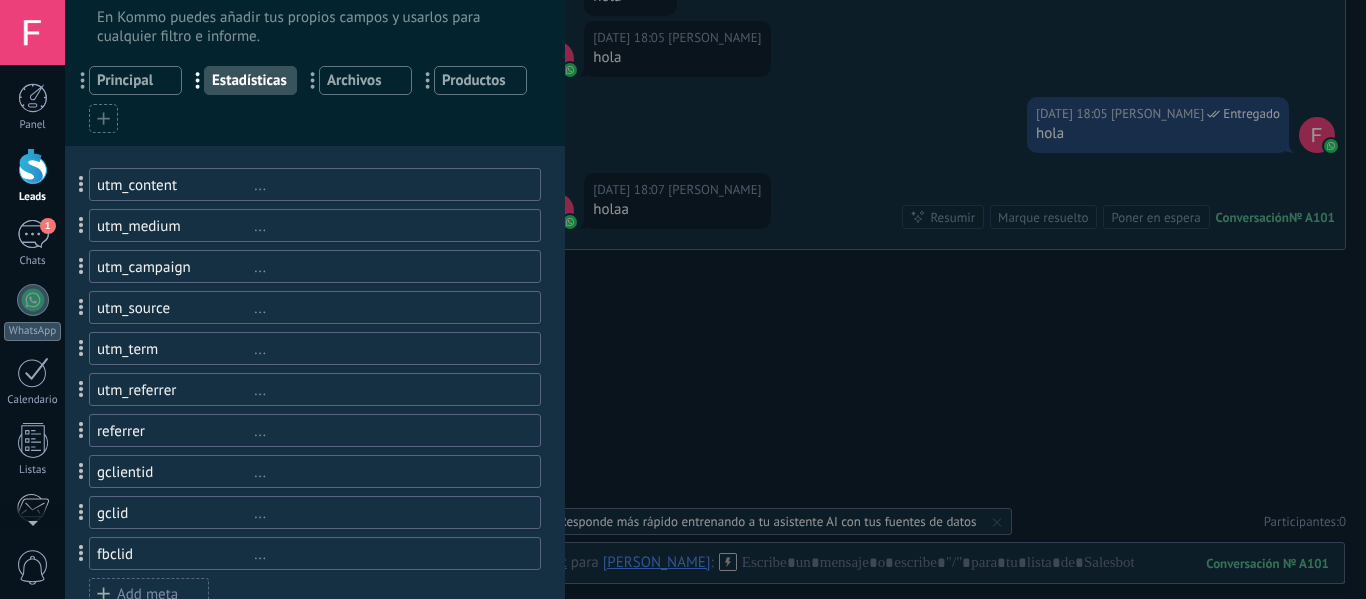 scroll, scrollTop: 95, scrollLeft: 0, axis: vertical 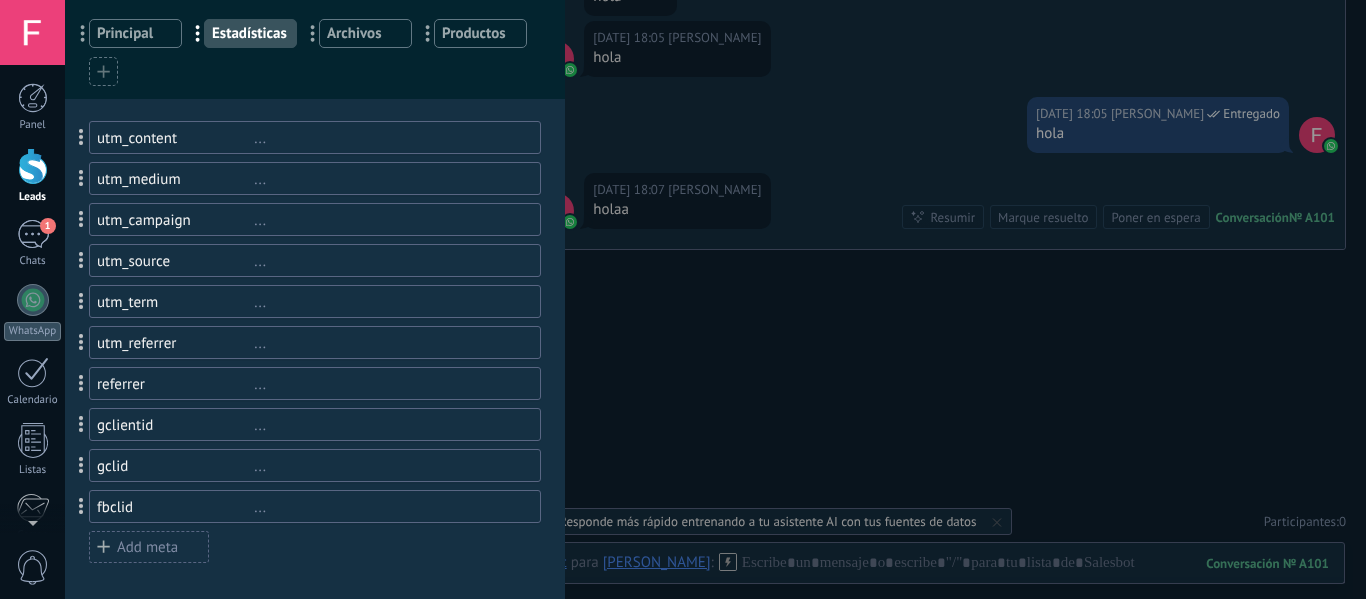 click on "Add meta" at bounding box center (149, 547) 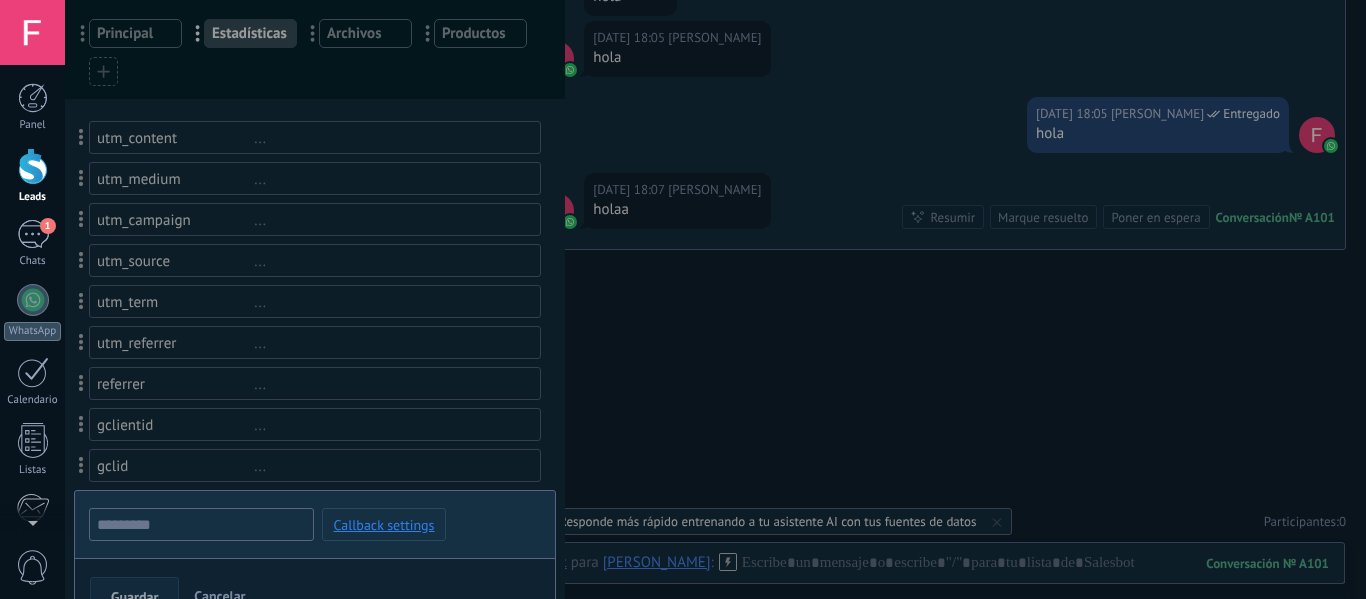 click at bounding box center (315, 273) 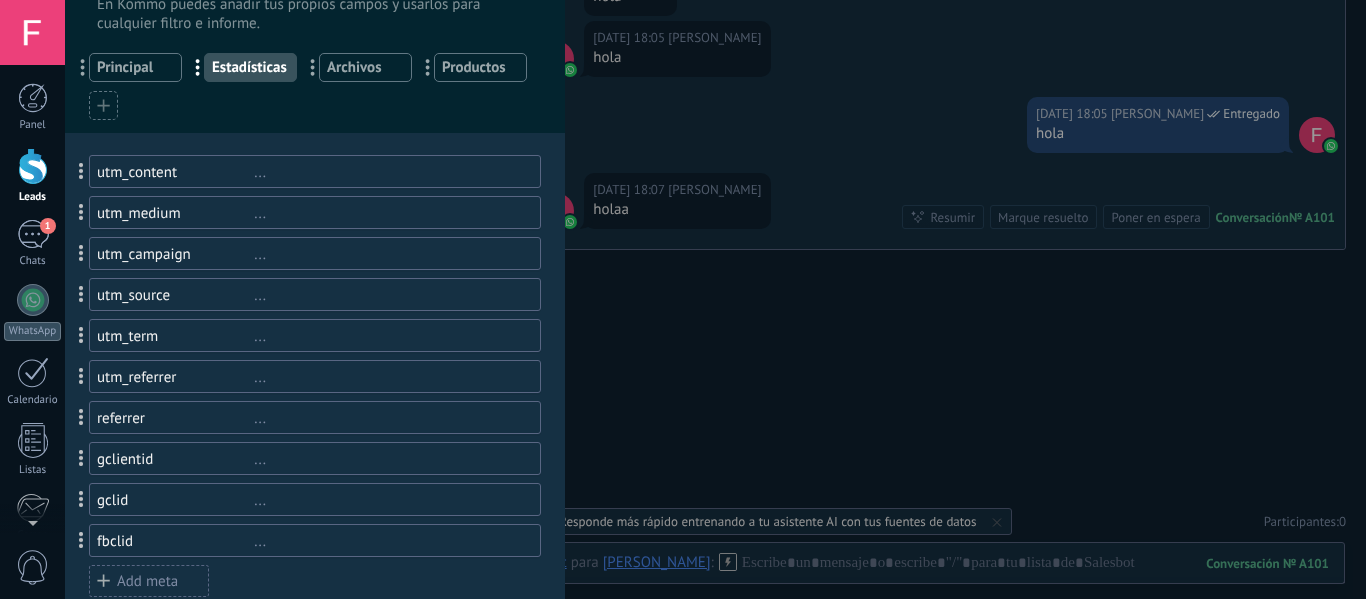 scroll, scrollTop: 95, scrollLeft: 0, axis: vertical 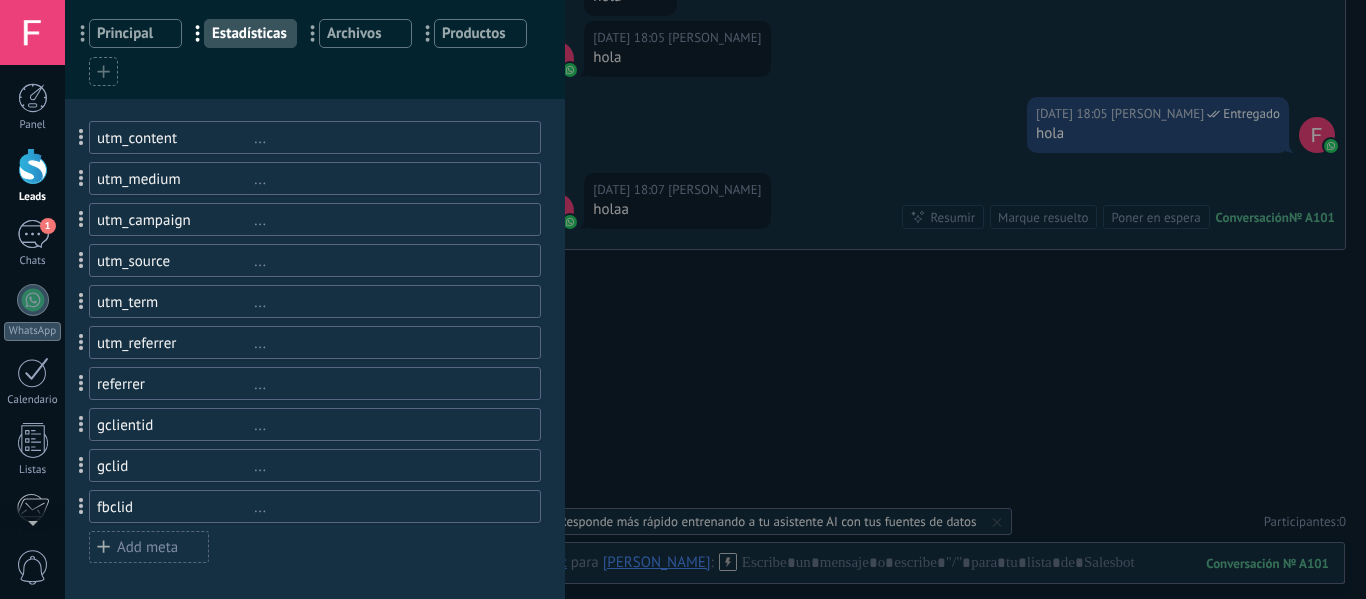 click on "Add meta" at bounding box center (149, 547) 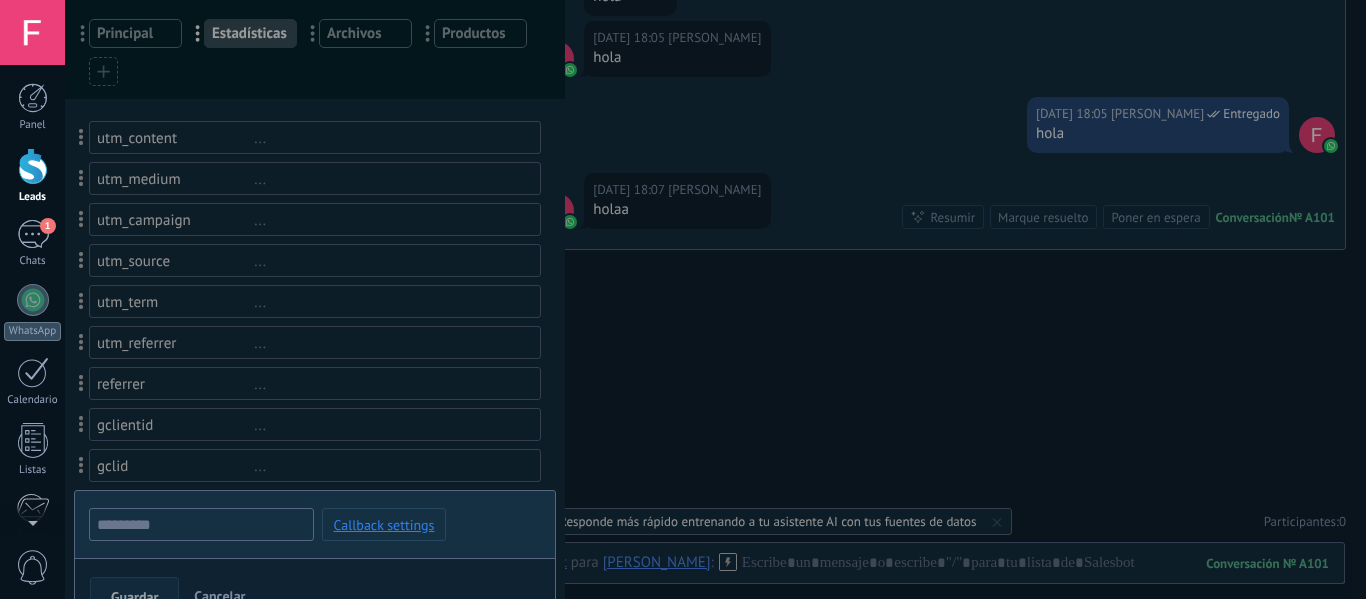 click at bounding box center (315, 273) 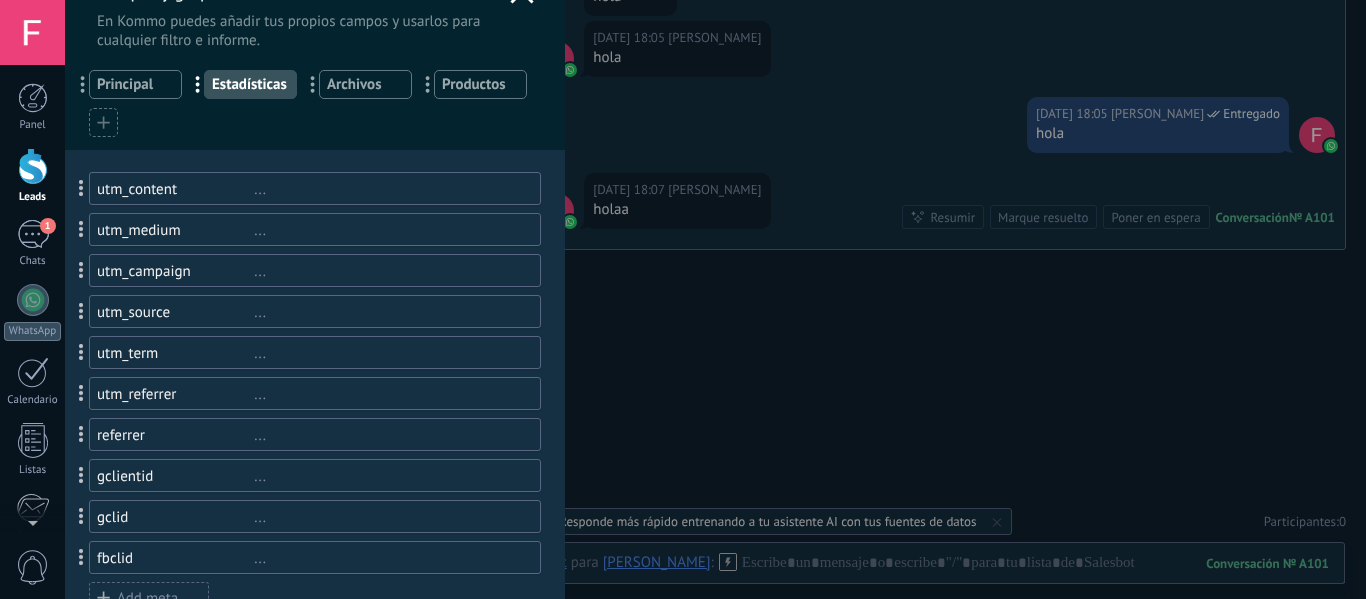 scroll, scrollTop: 0, scrollLeft: 0, axis: both 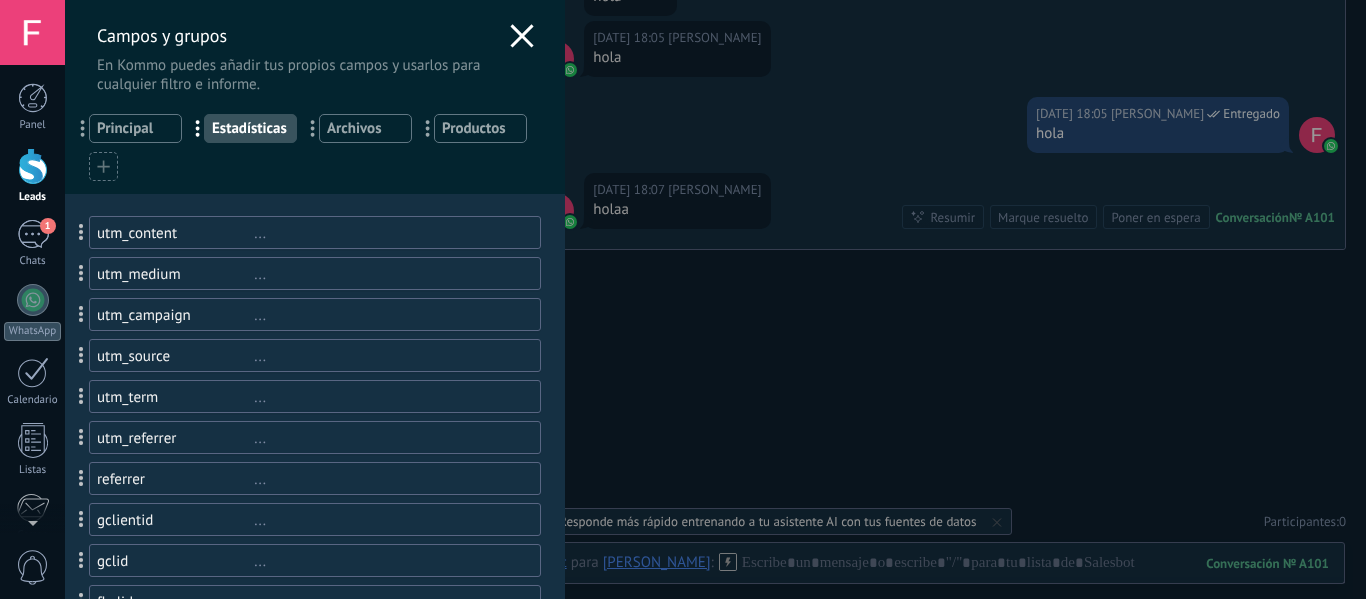 click at bounding box center (103, 166) 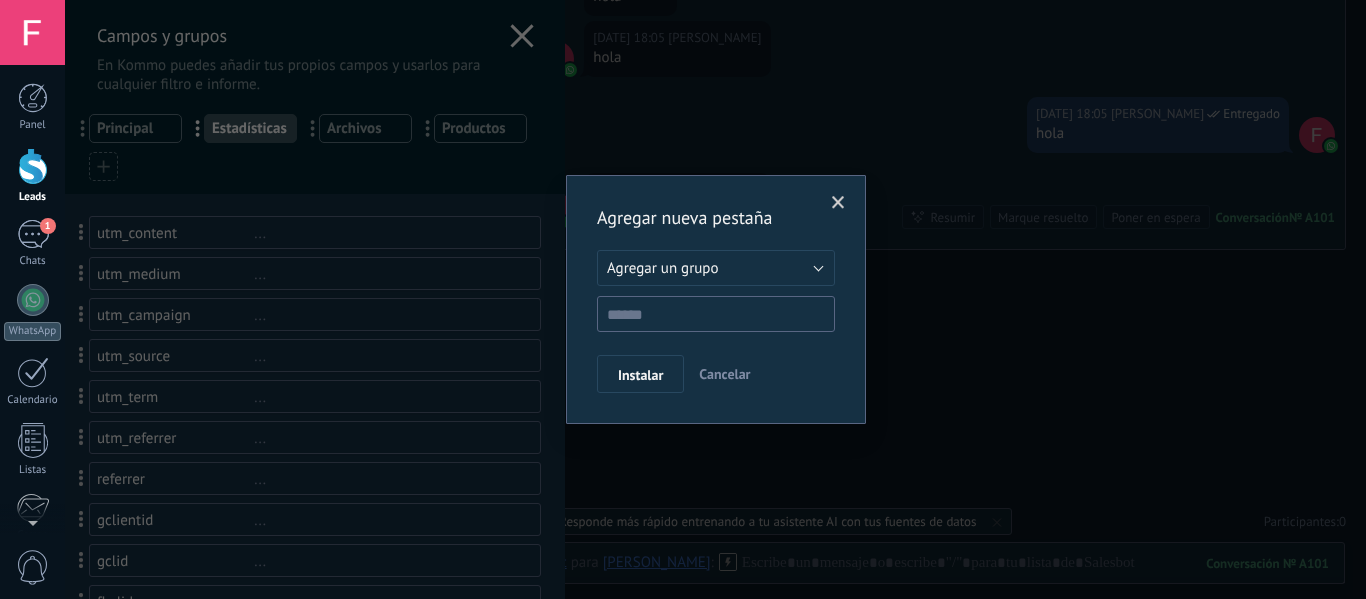 click at bounding box center (838, 203) 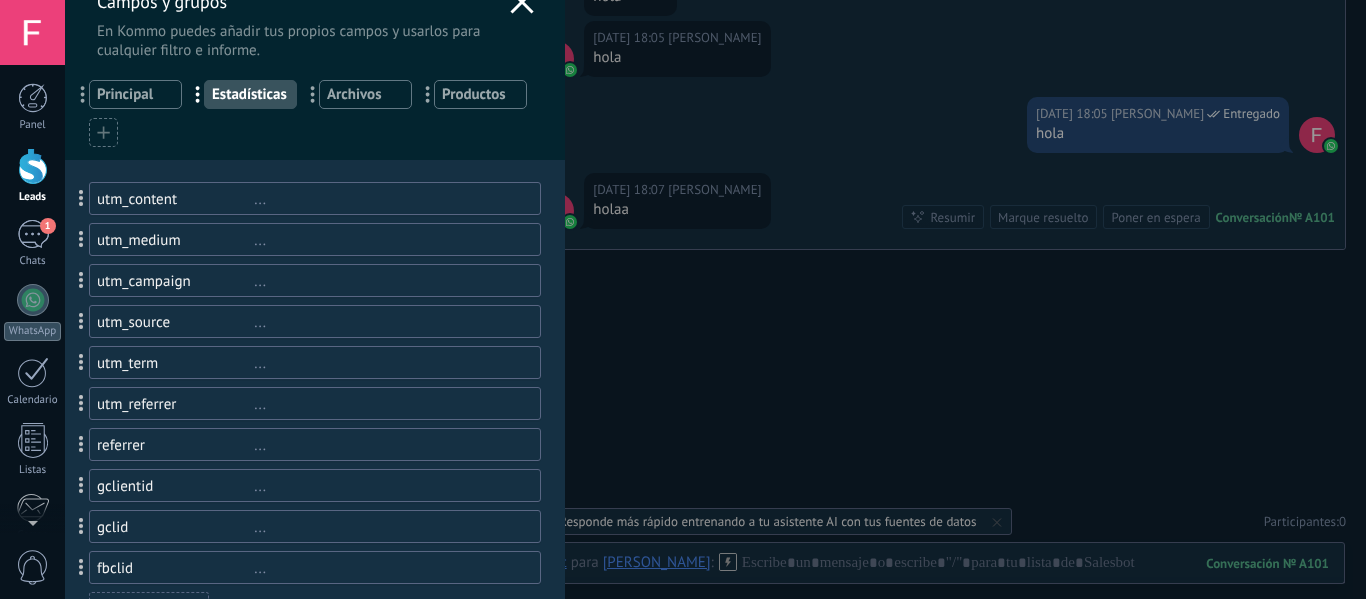 scroll, scrollTop: 0, scrollLeft: 0, axis: both 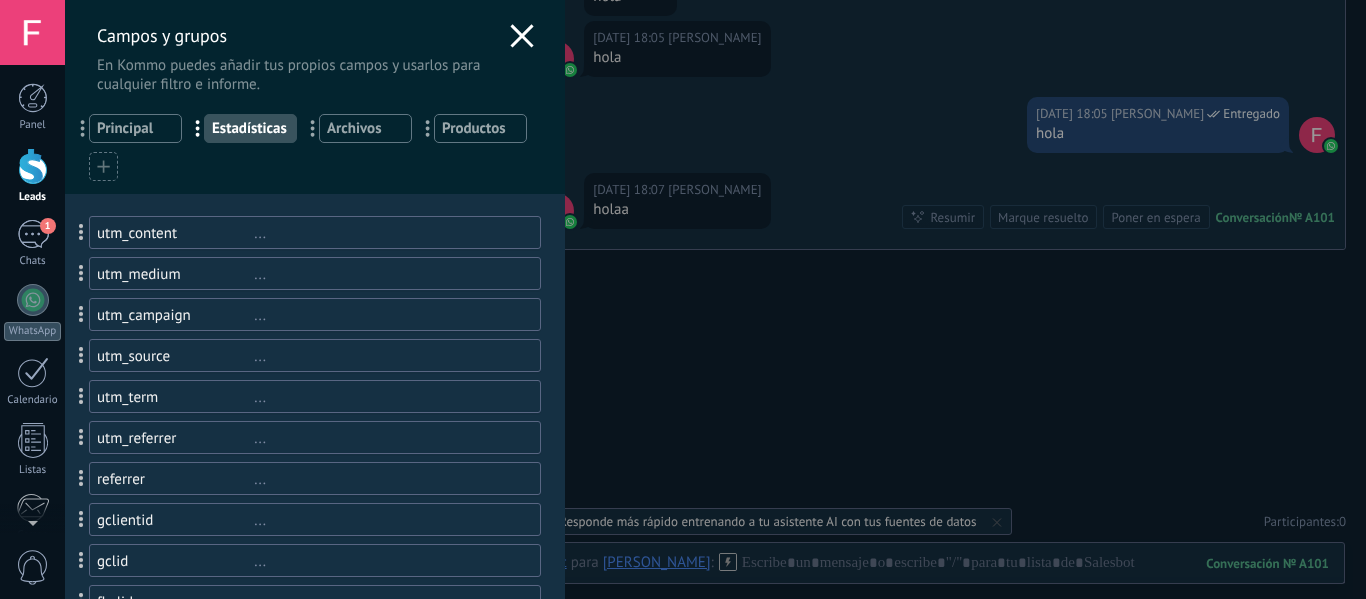 click on "... Principal" at bounding box center [135, 128] 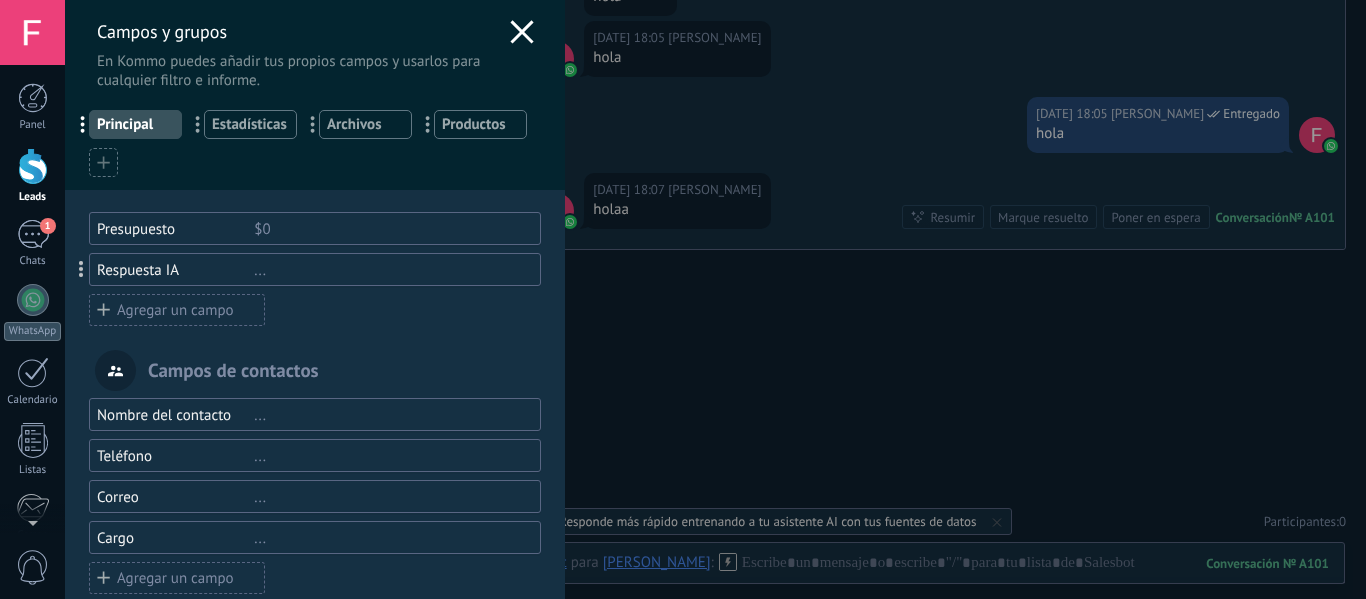 scroll, scrollTop: 0, scrollLeft: 0, axis: both 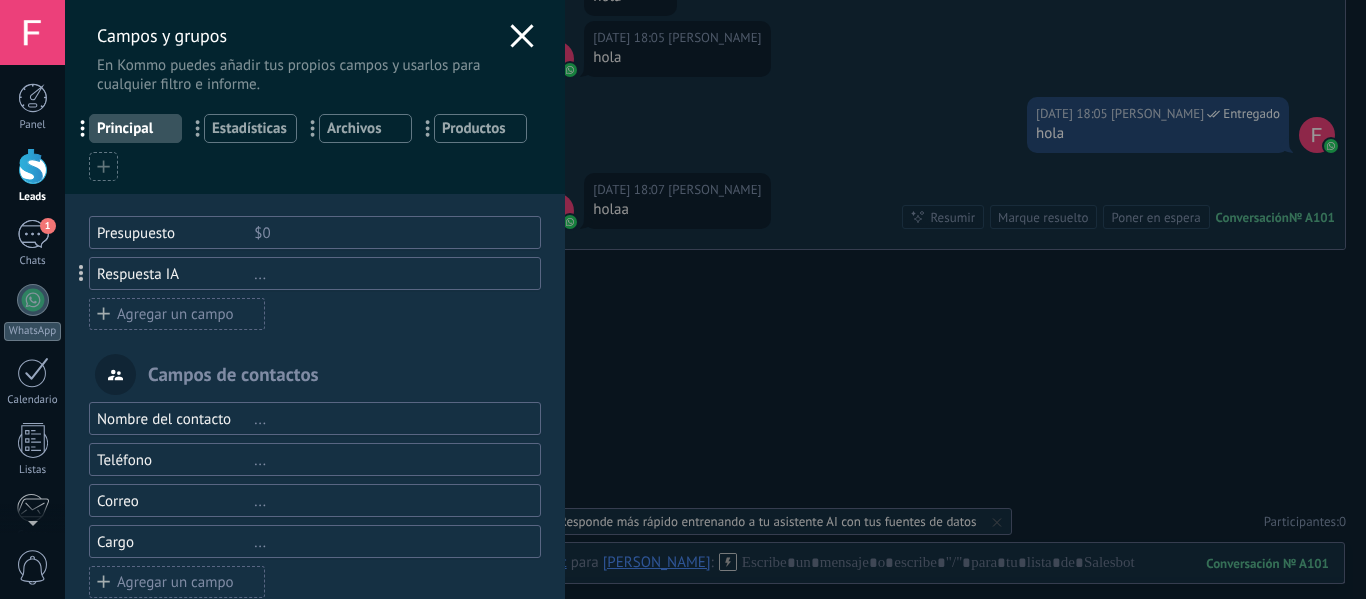 click 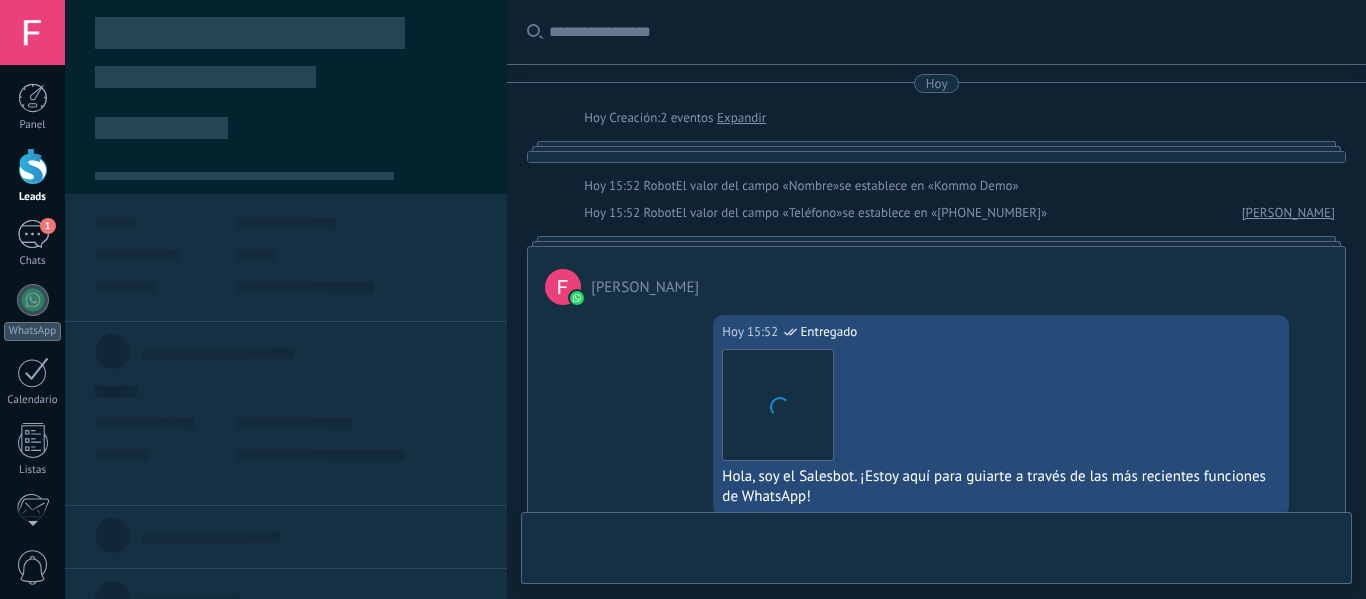 type on "*****" 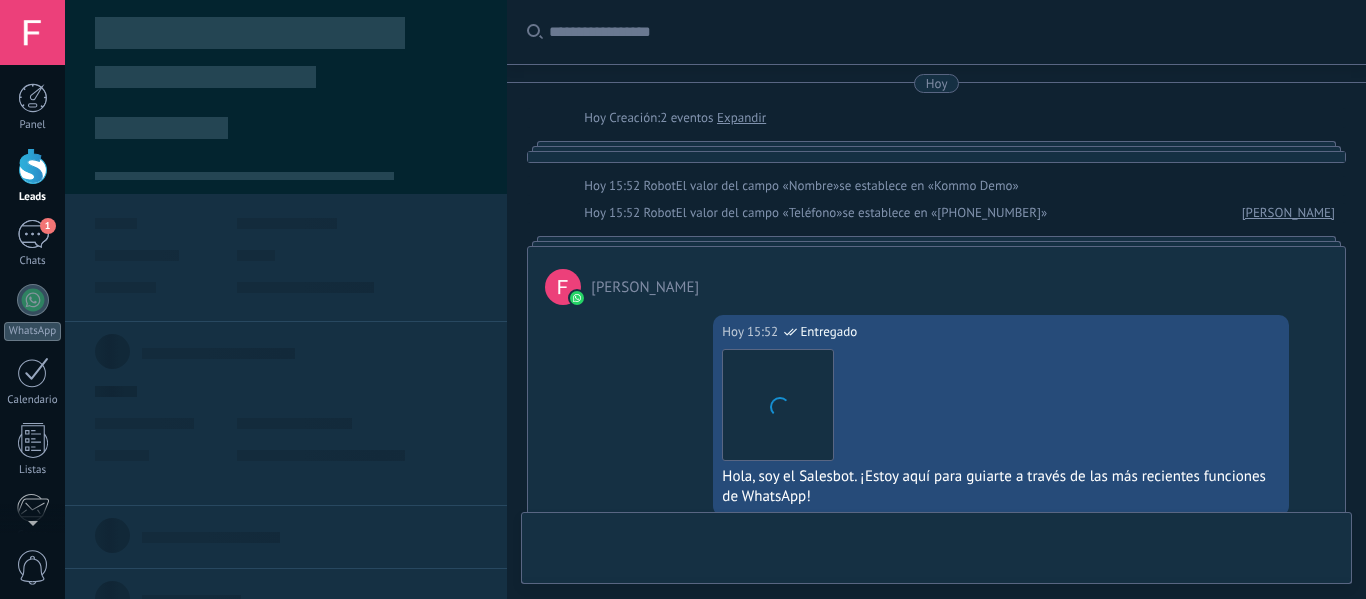 scroll, scrollTop: 2500, scrollLeft: 0, axis: vertical 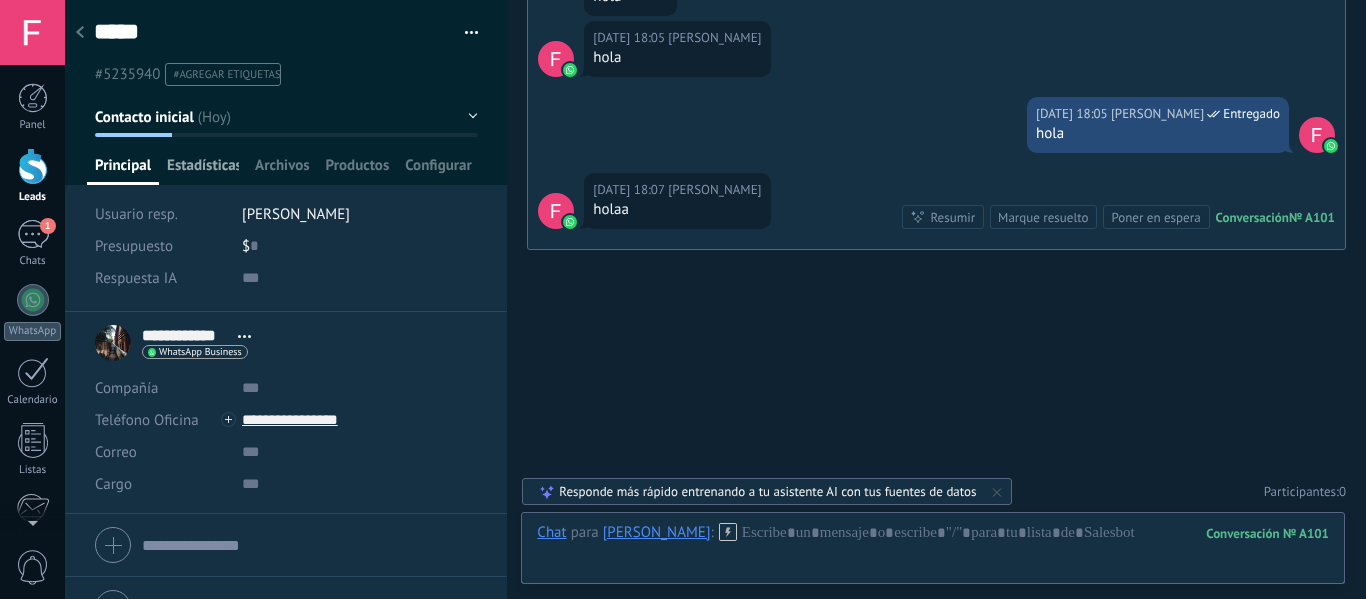 click on "Estadísticas" at bounding box center (203, 170) 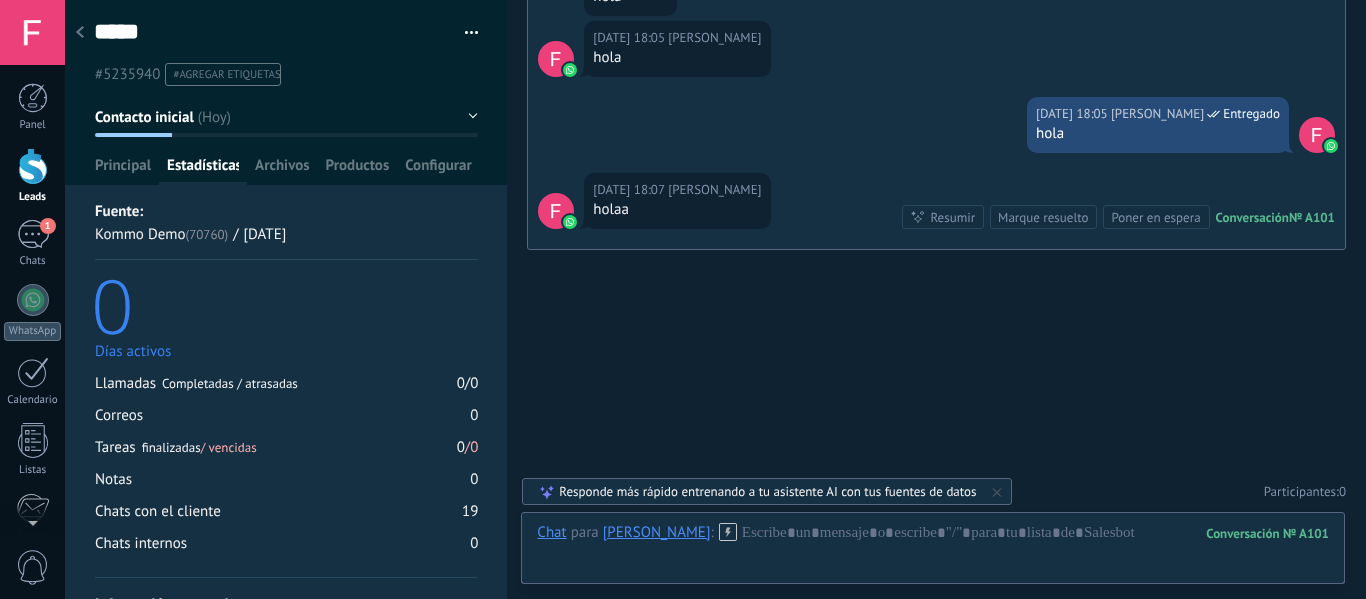 click on "Contacto inicial" at bounding box center (286, 117) 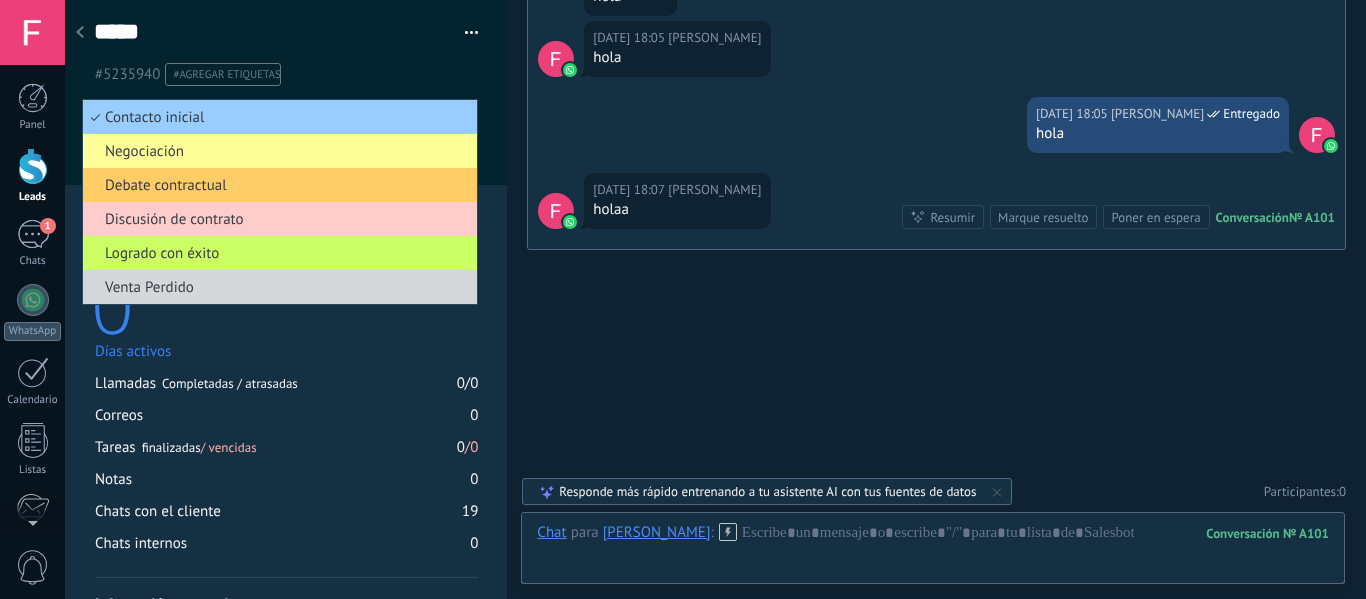 click on "0" at bounding box center [284, 304] 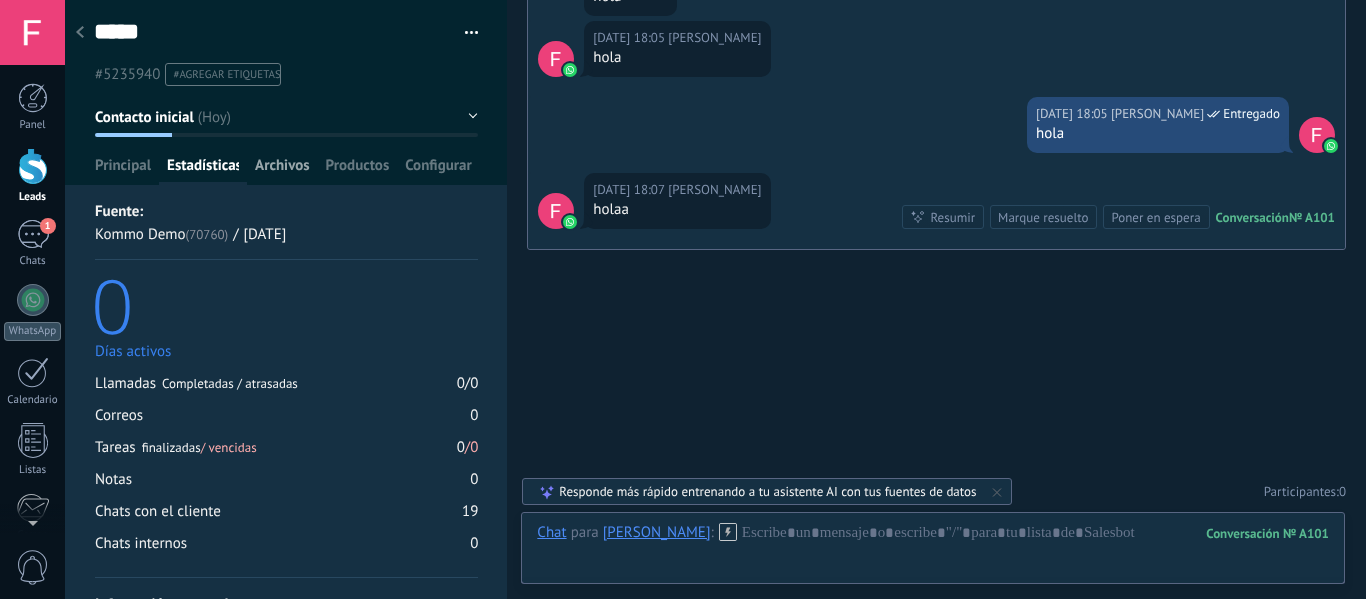 drag, startPoint x: 327, startPoint y: 189, endPoint x: 300, endPoint y: 177, distance: 29.546574 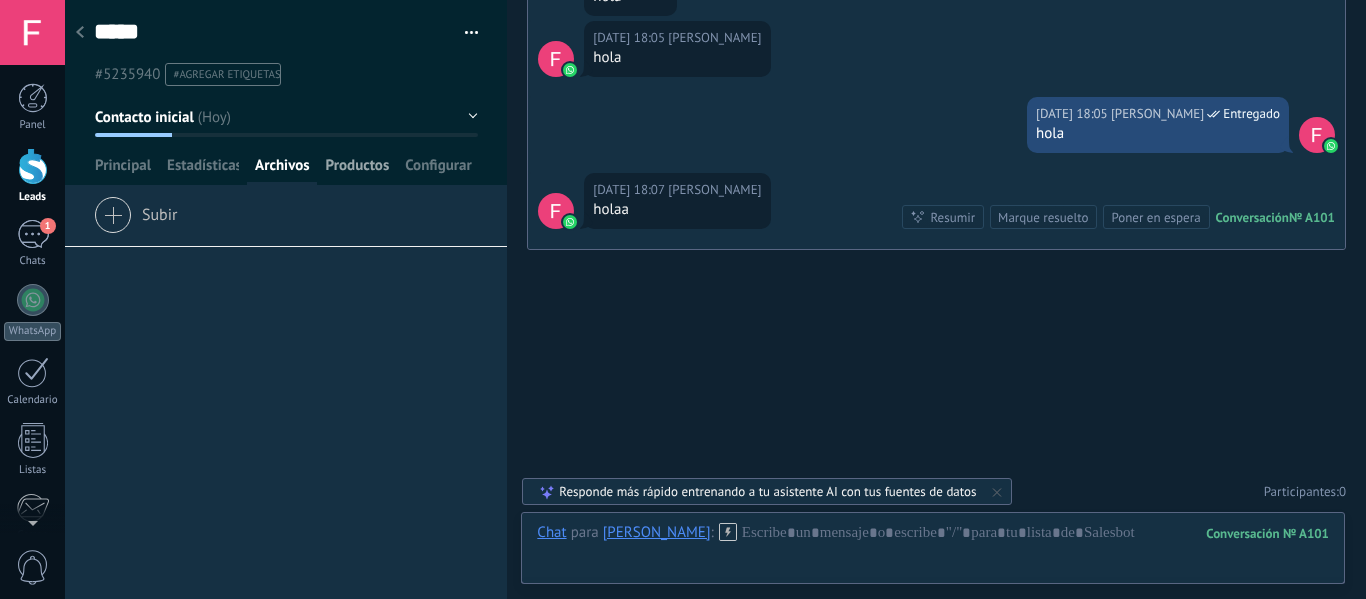 click on "Productos" at bounding box center [358, 170] 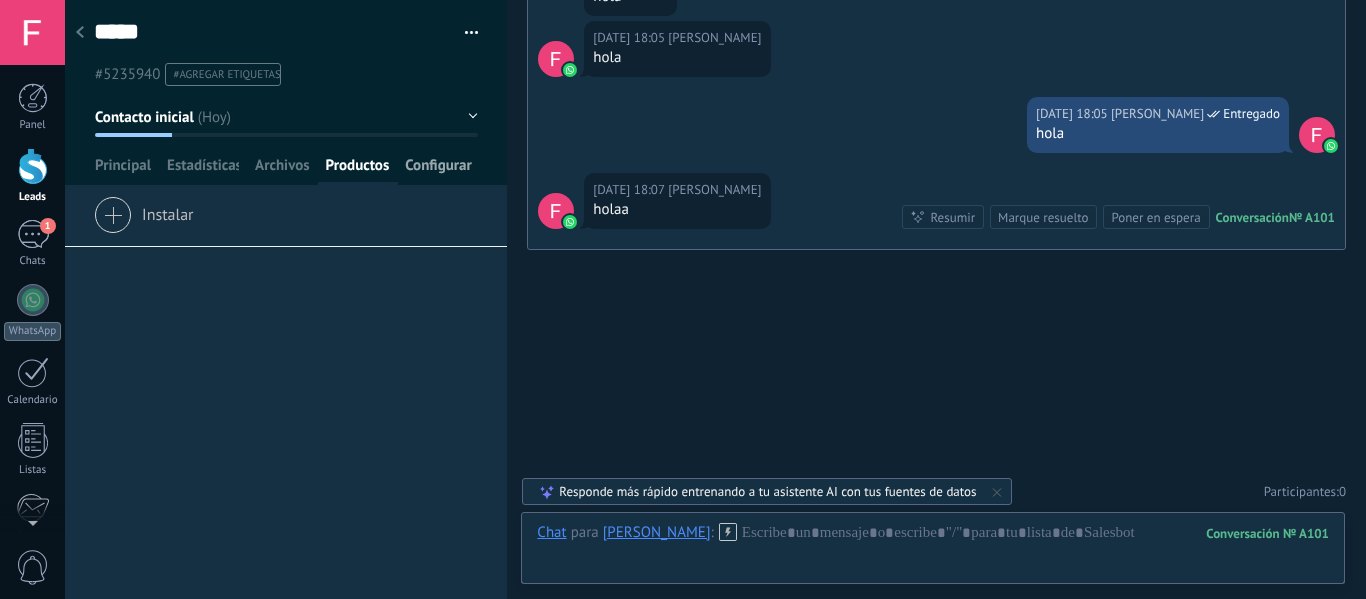 click on "Configurar" at bounding box center (438, 170) 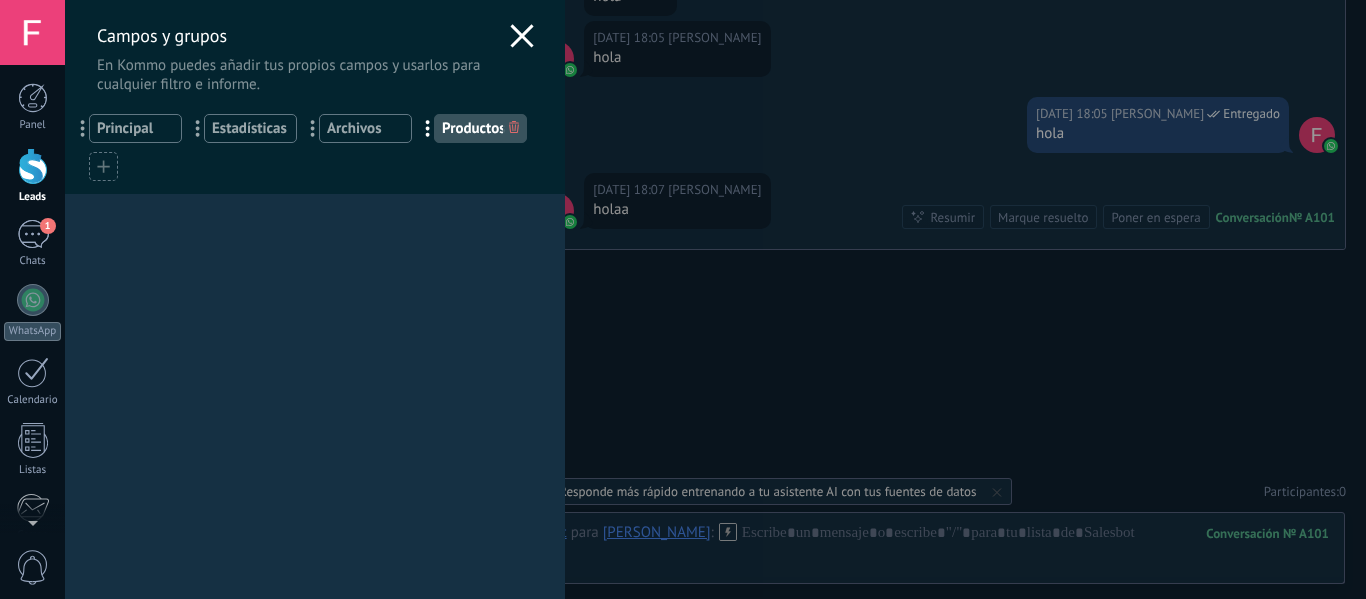 click on "..." at bounding box center (319, 128) 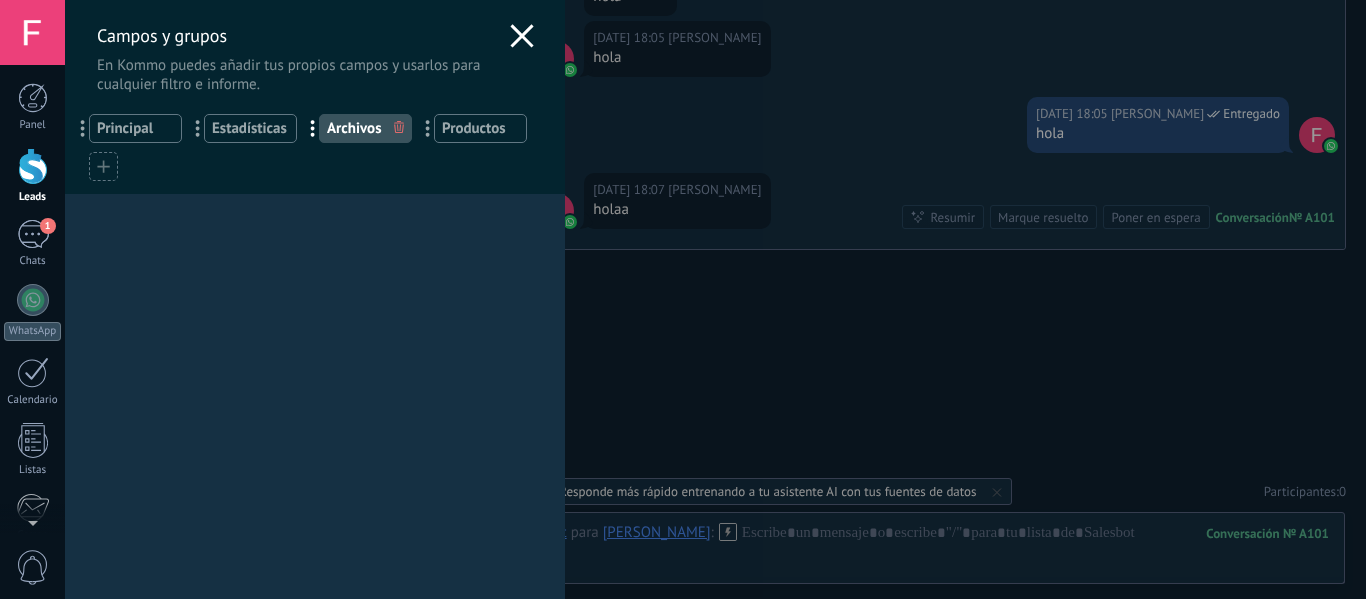 click on "... Estadísticas" at bounding box center (250, 128) 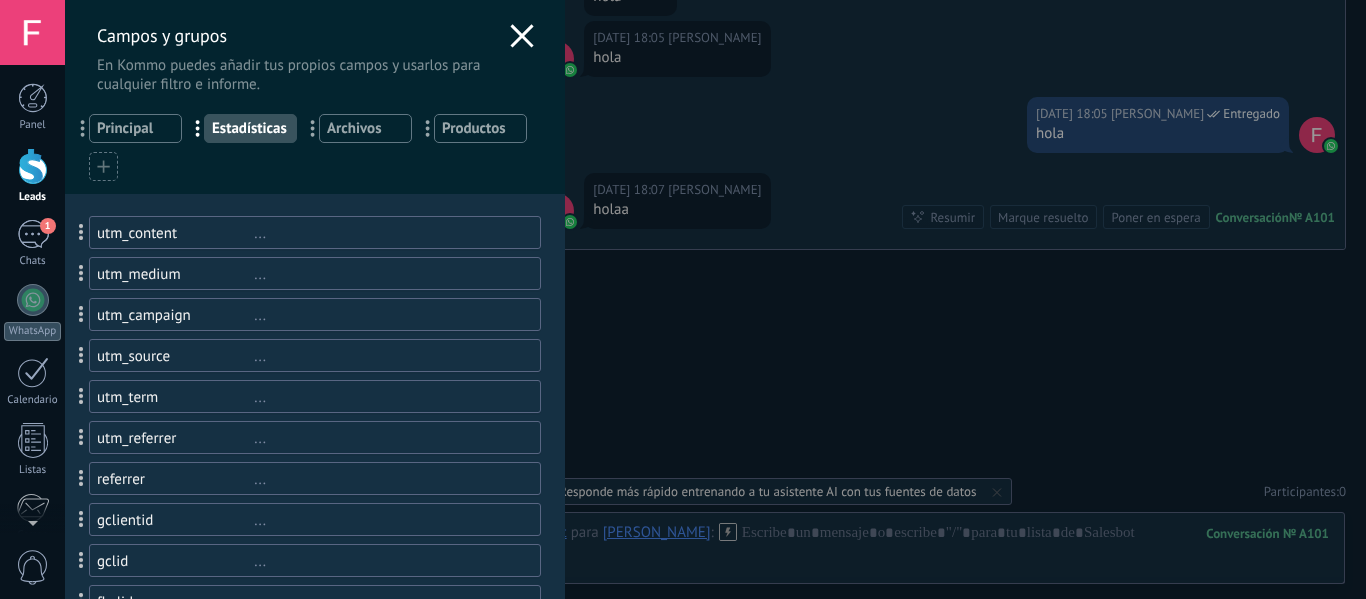 click on "Principal" at bounding box center (135, 128) 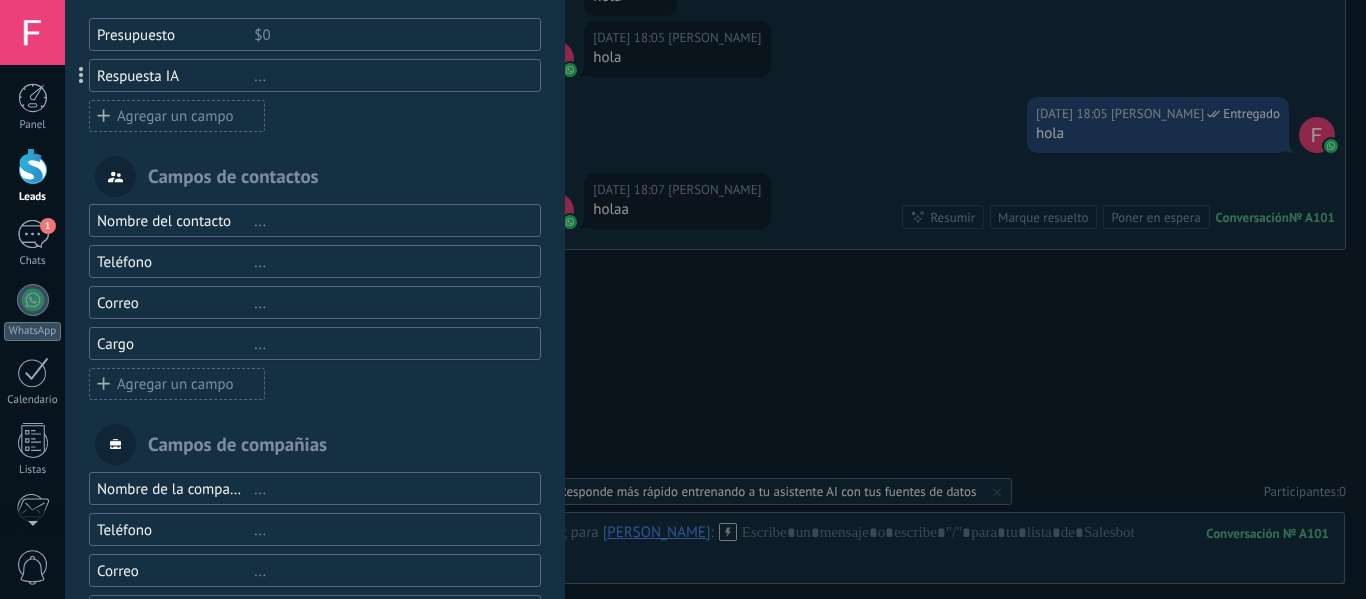 scroll, scrollTop: 200, scrollLeft: 0, axis: vertical 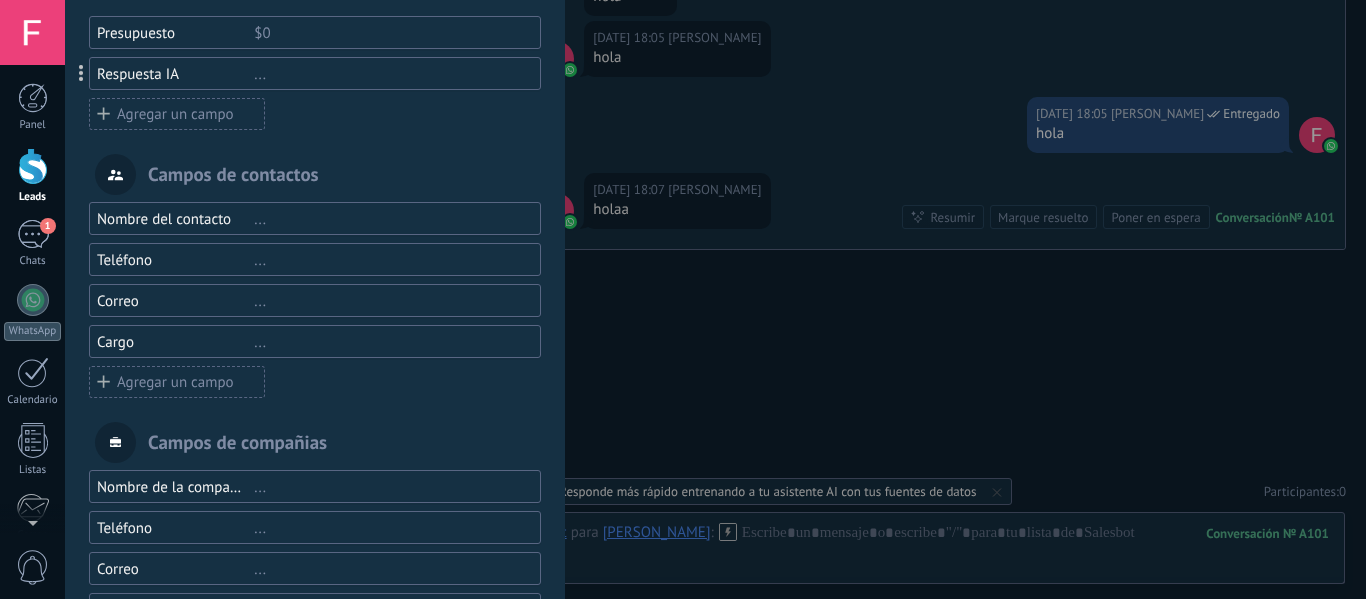 click on "Campos y grupos En Kommo puedes añadir tus propios campos y usarlos para cualquier filtro e informe. ... Principal ... Estadísticas ... Archivos ... Productos Usted ha alcanzado la cantidad máxima de los campos añadidos en la tarifa Periodo de prueba Presupuesto $0 Respuesta IA ... Agregar un campo utm_content ... utm_medium ... utm_campaign ... utm_source ... utm_term ... utm_referrer ... referrer ... gclientid ... gclid ... fbclid ... Add meta Campos de contactos Nombre del contacto ... Teléfono ... Correo ... Cargo ... Agregar un campo Campos de compañias Nombre de la compañía ... Teléfono ... Correo ... Página web ... Dirección ... Agregar un campo" at bounding box center (715, 299) 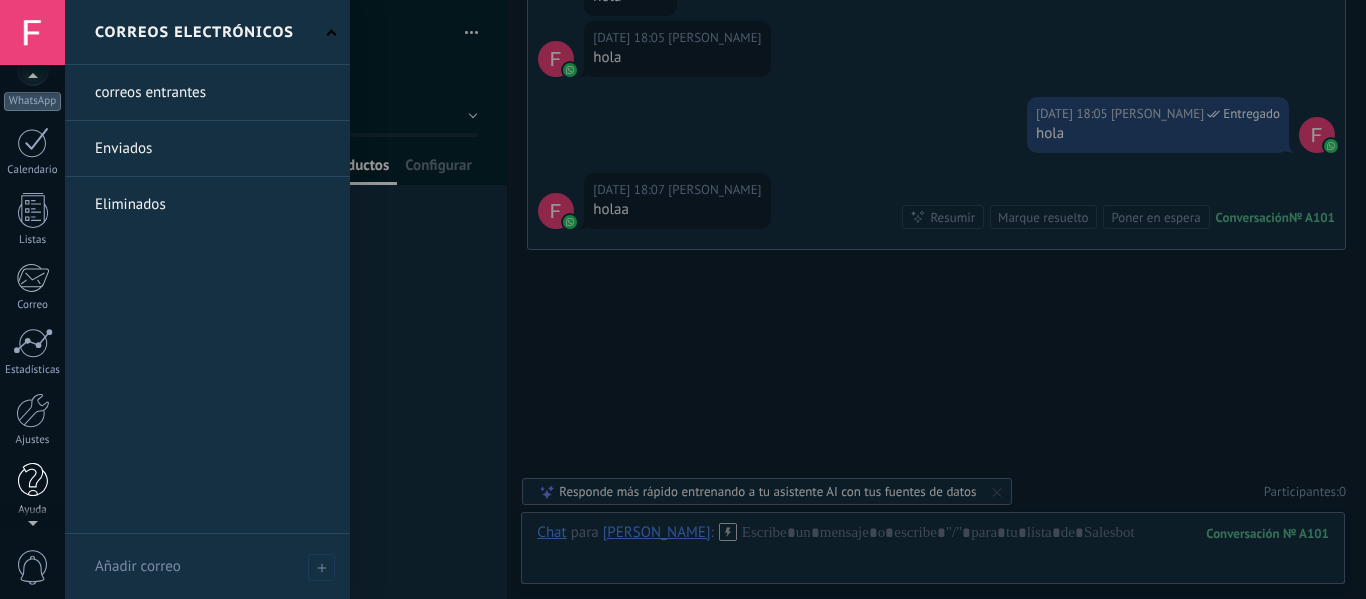 scroll, scrollTop: 233, scrollLeft: 0, axis: vertical 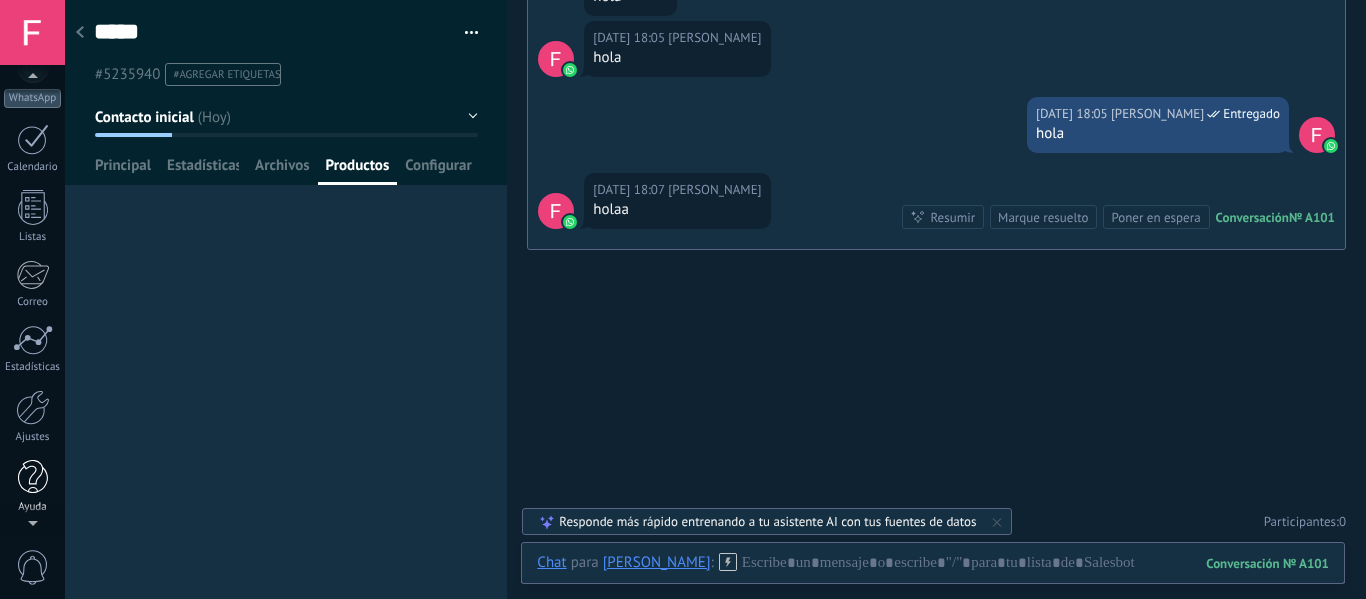 click on "Ayuda" at bounding box center (32, 487) 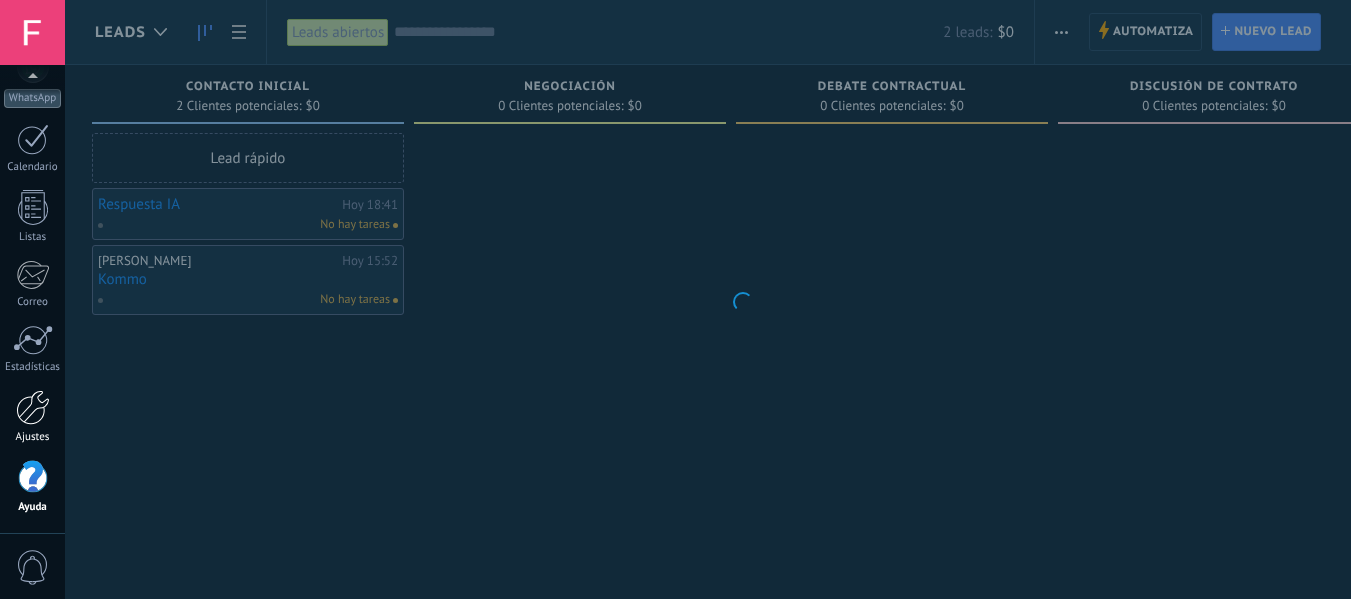 click at bounding box center [33, 407] 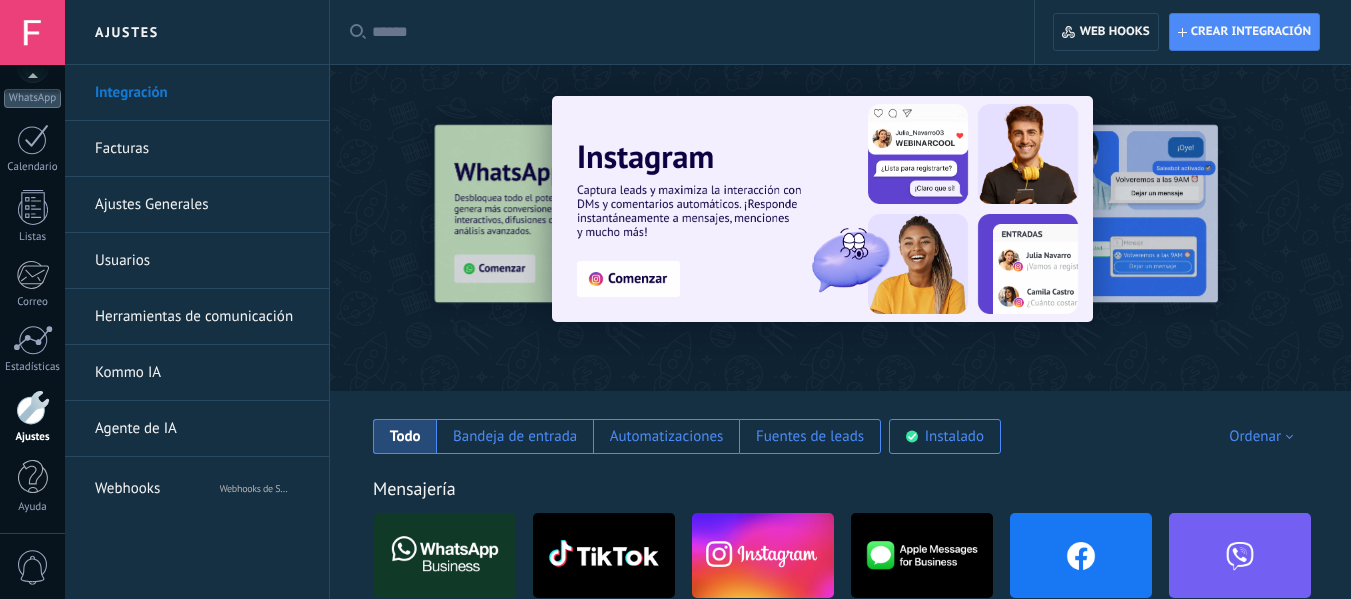 click on "Herramientas de comunicación" at bounding box center [202, 317] 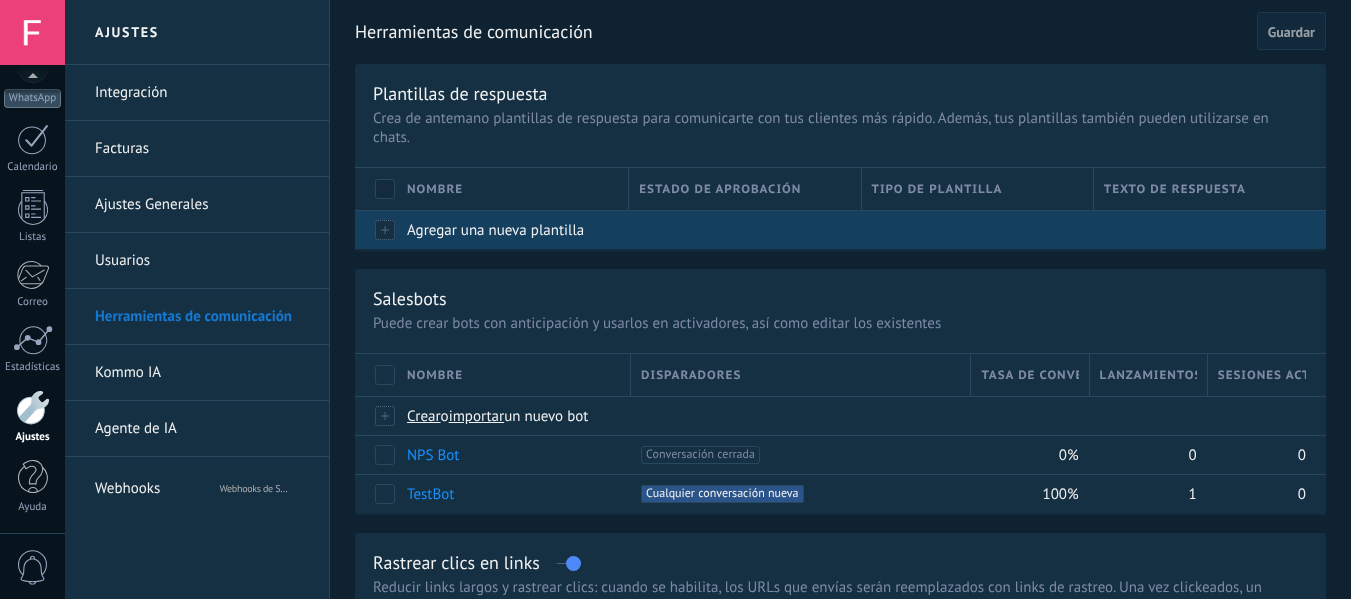 click on "Agregar una nueva plantilla" at bounding box center (495, 230) 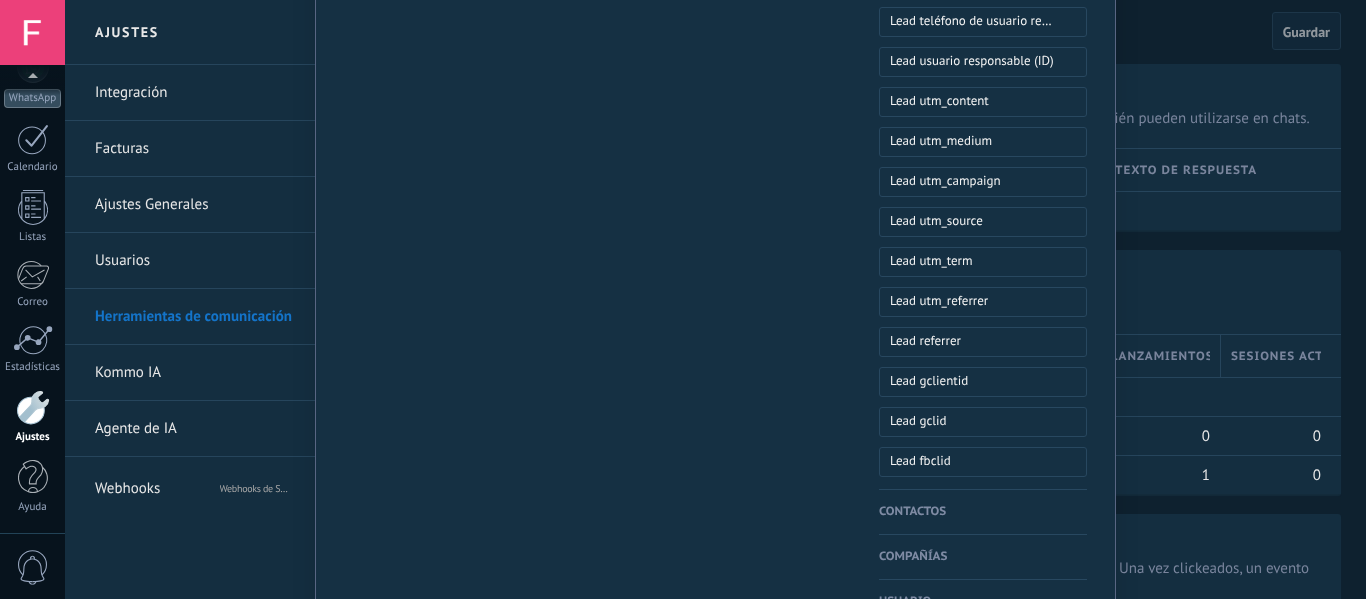 scroll, scrollTop: 900, scrollLeft: 0, axis: vertical 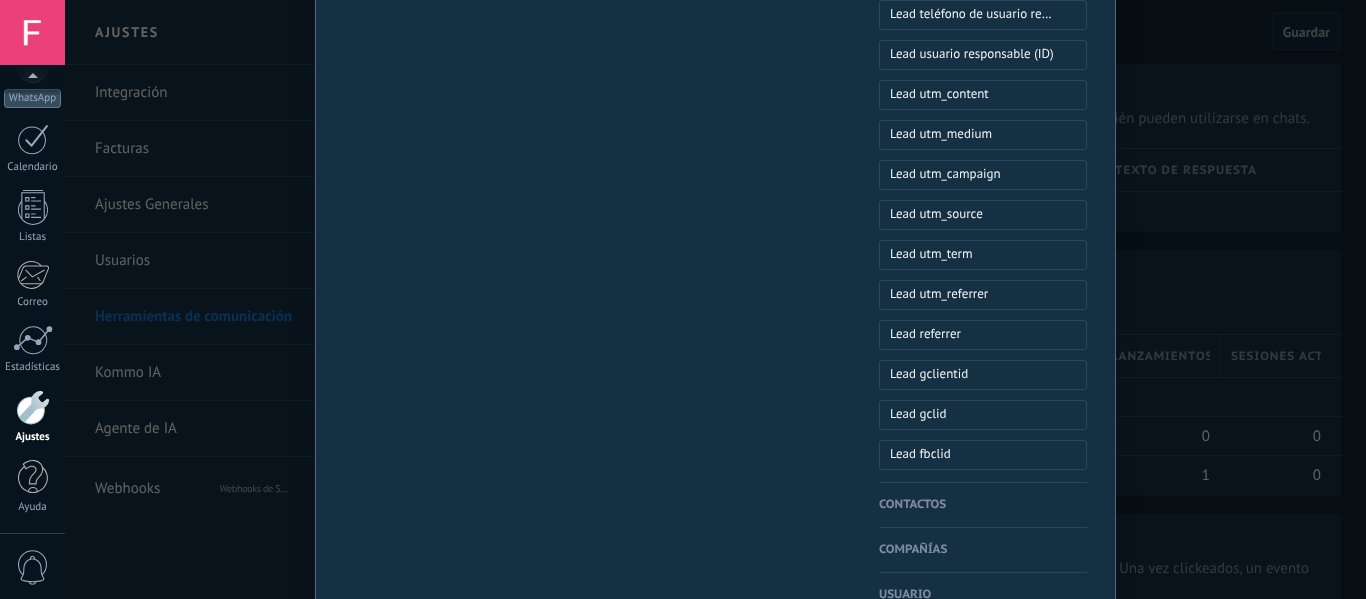 click on "Nueva plantilla Cancelar Guardar Tipo de plantilla: Kommo Imagen o archivo Respuesta rápida Llamado de acción Leads Nombre del lead Etapa del lead Presupuesto Lead URL de la página para compartir con los clientes Lead usuario responsable (Email) Lead ID Lead usuario responsable Lead teléfono de usuario responsable Lead usuario responsable (ID) Lead utm_content Lead utm_medium Lead utm_campaign Lead utm_source Lead utm_term Lead utm_referrer Lead referrer Lead gclientid Lead gclid Lead fbclid Contactos Nombre del contacto Nombre Apellido Contacto ID Contacto usuario responsable Contacto teléfono de usuario responsable Contacto usuario responsable (ID) Contacto usuario responsable (Email) Contacto teléfono (Teléfono Oficina) Contacto teléfono (Ofic. directo) Contacto teléfono (Celular) Contacto teléfono (Fax) Contacto teléfono (Casa) Contacto teléfono (Otro) Contacto correo (Correo) Contacto correo (E-mail priv.) Contacto correo (Otro e-mail) Contacto teléfono Contacto correo Contacto cargo Usuario" at bounding box center (715, 299) 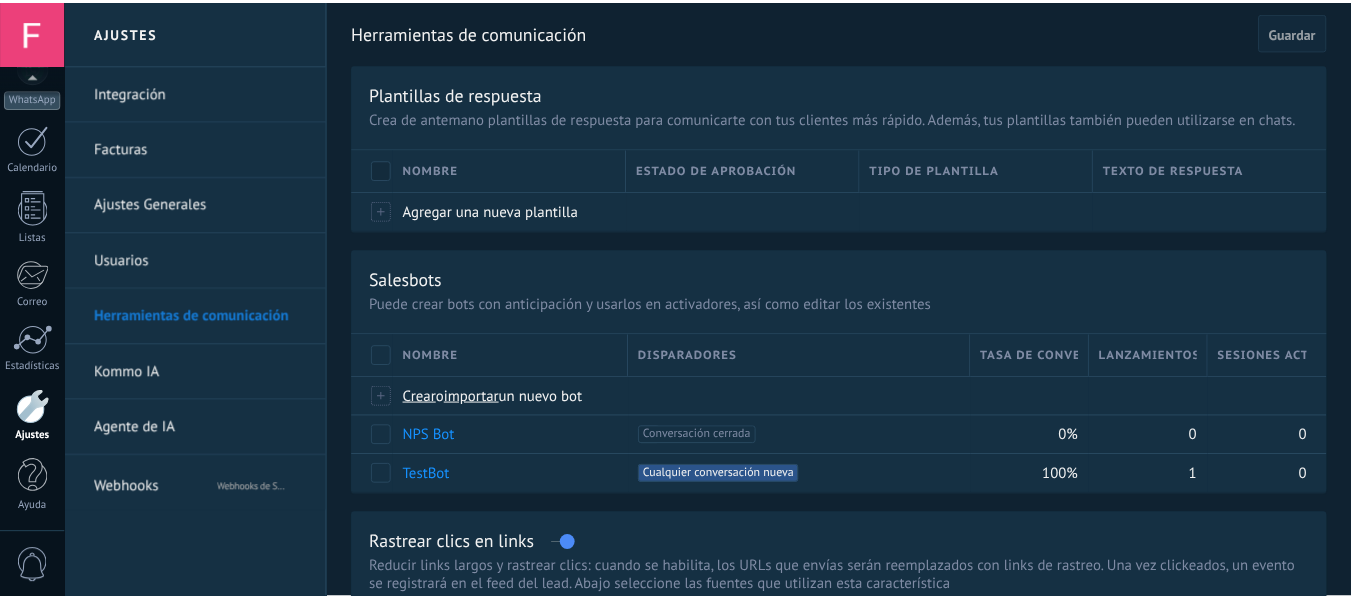 scroll, scrollTop: 0, scrollLeft: 0, axis: both 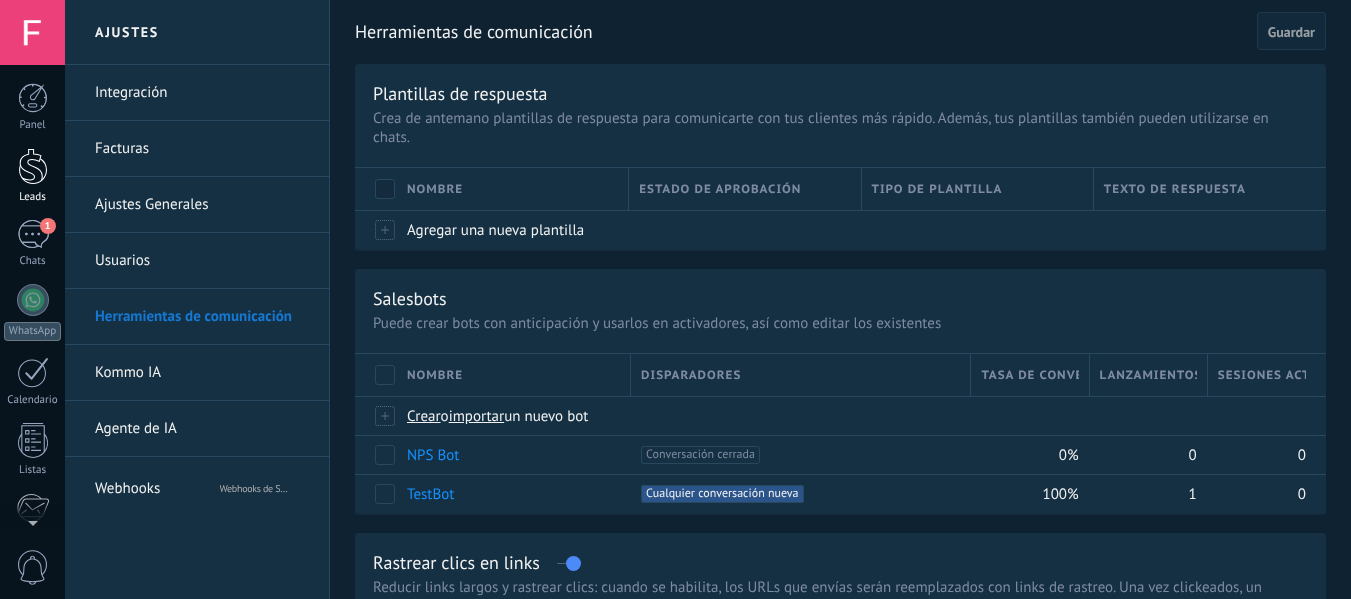 click at bounding box center (33, 166) 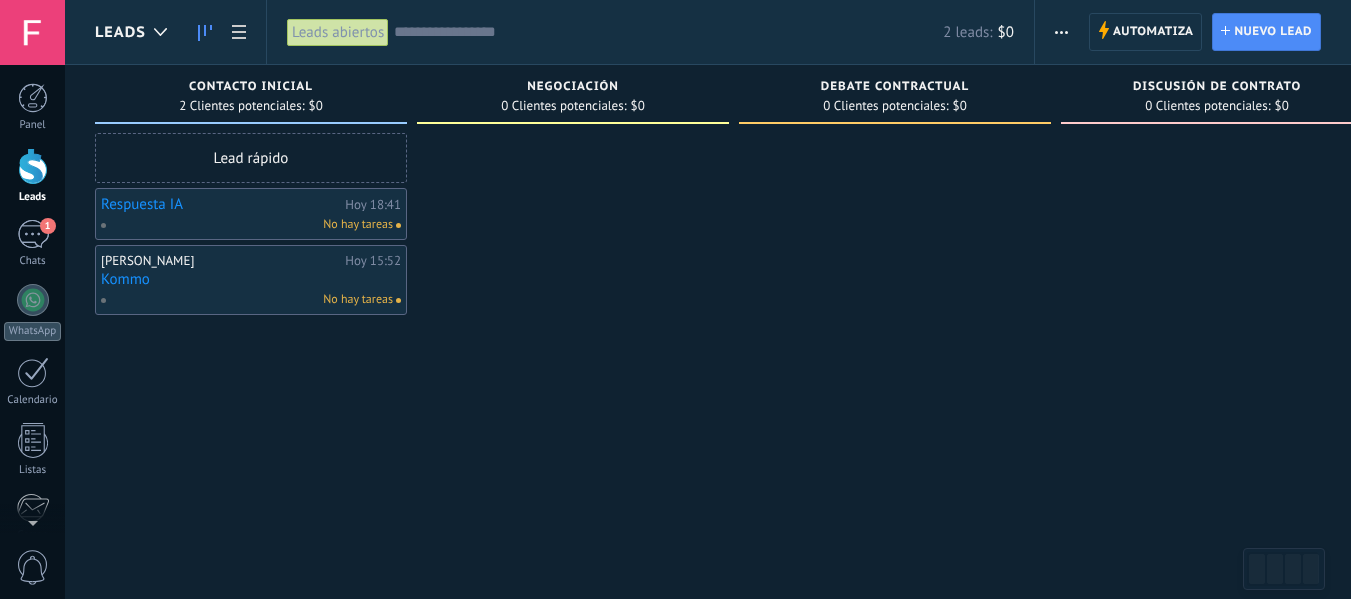 drag, startPoint x: 346, startPoint y: 213, endPoint x: 290, endPoint y: 213, distance: 56 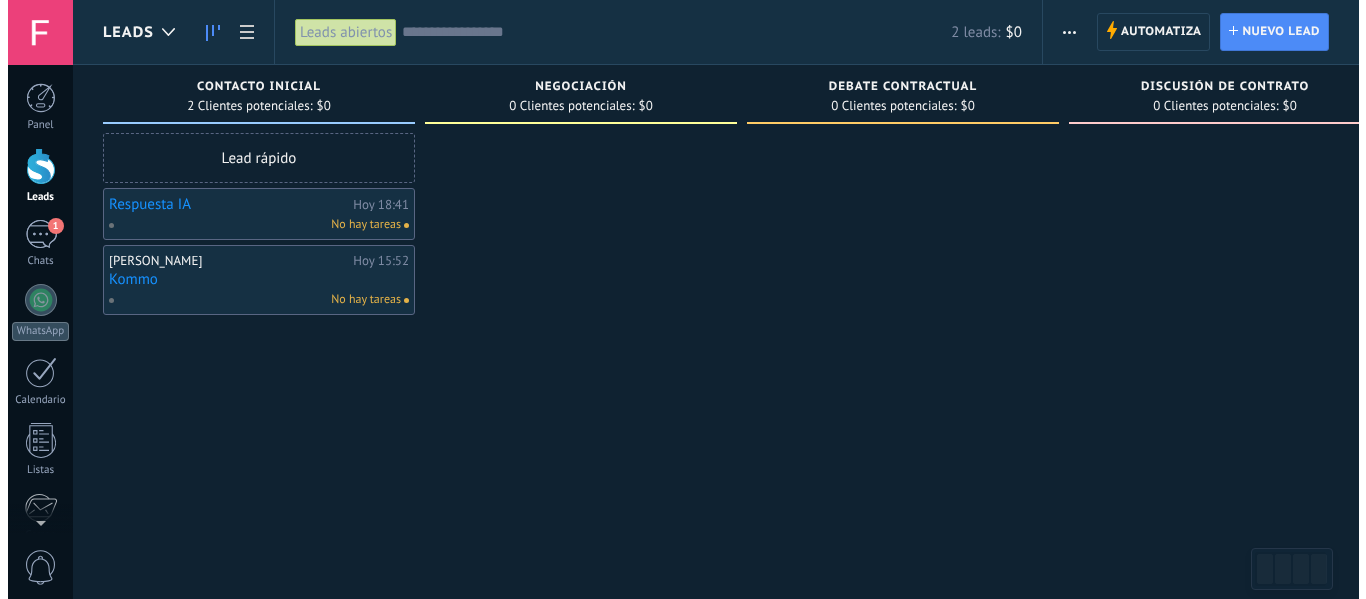 scroll, scrollTop: 0, scrollLeft: 0, axis: both 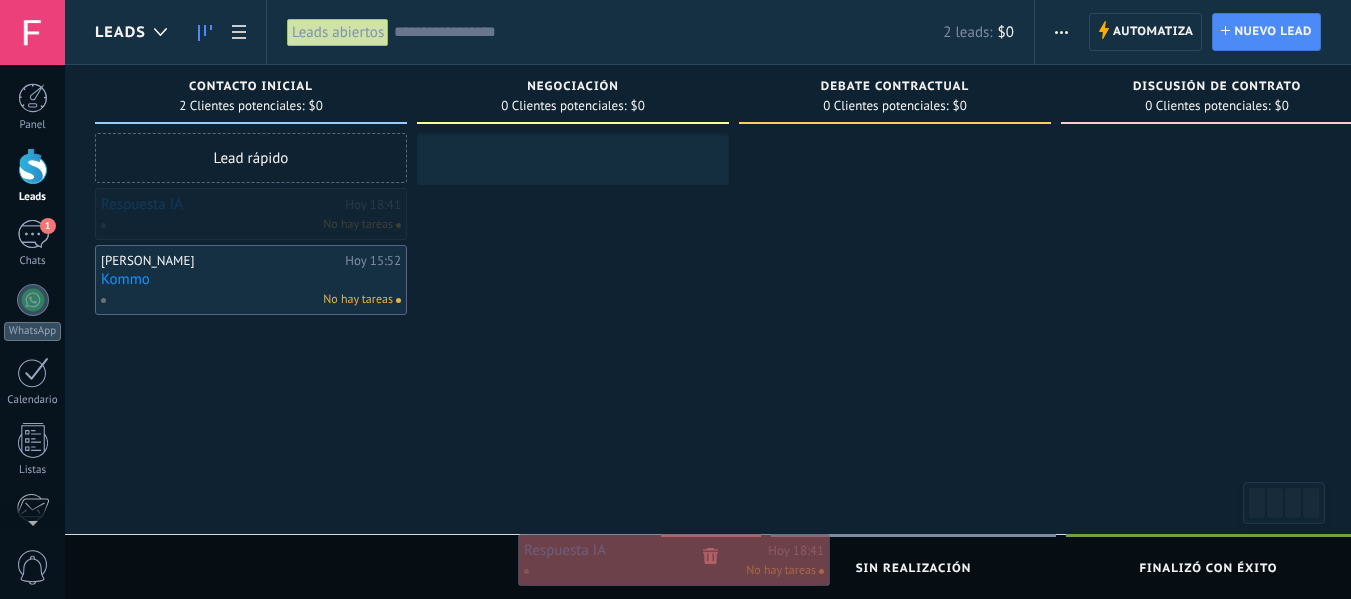 drag, startPoint x: 262, startPoint y: 218, endPoint x: 685, endPoint y: 564, distance: 546.4842 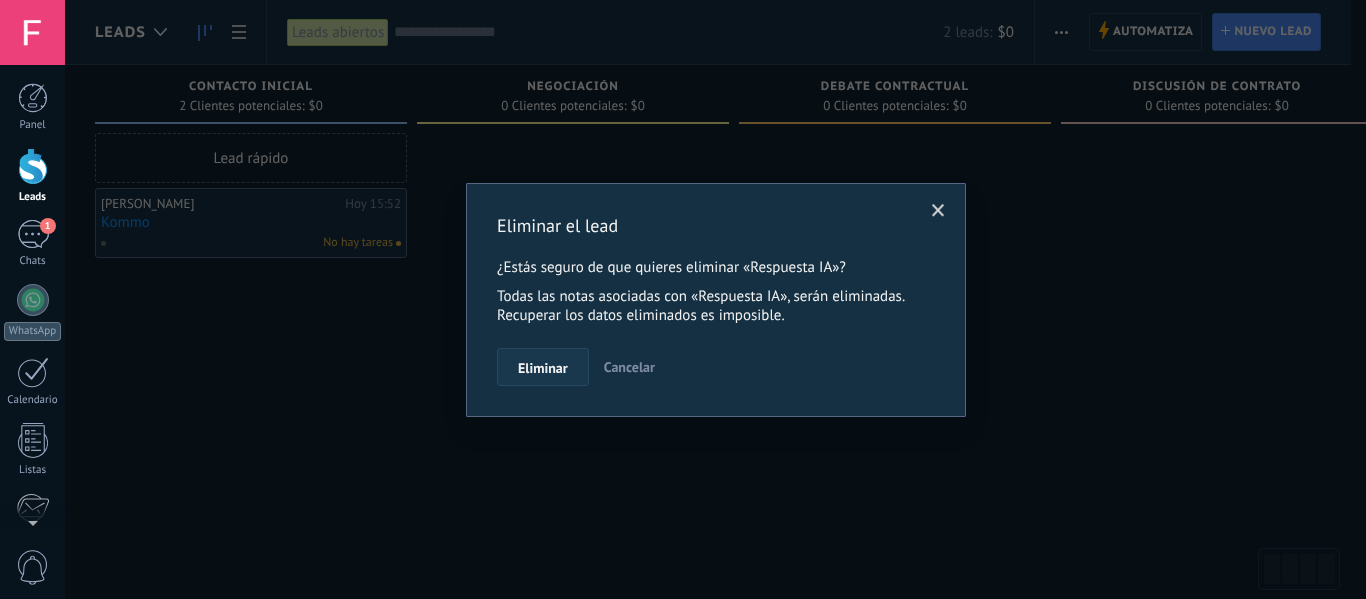 click on "Eliminar" at bounding box center [543, 367] 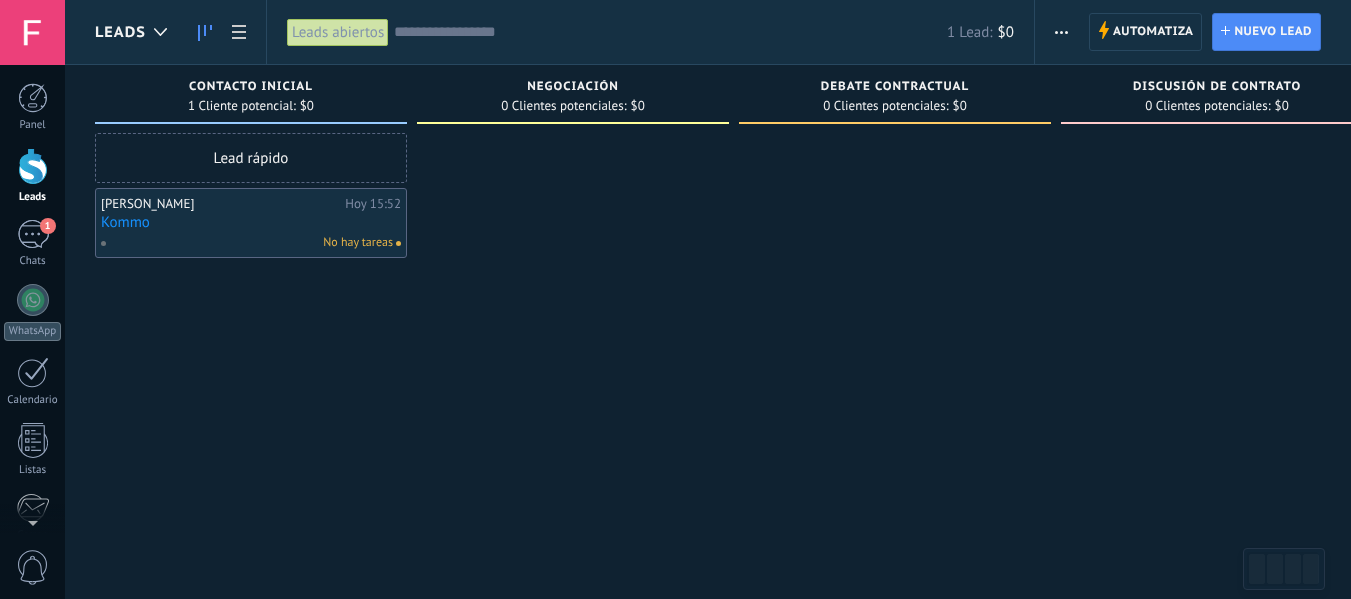 click on "[PERSON_NAME]" at bounding box center (220, 204) 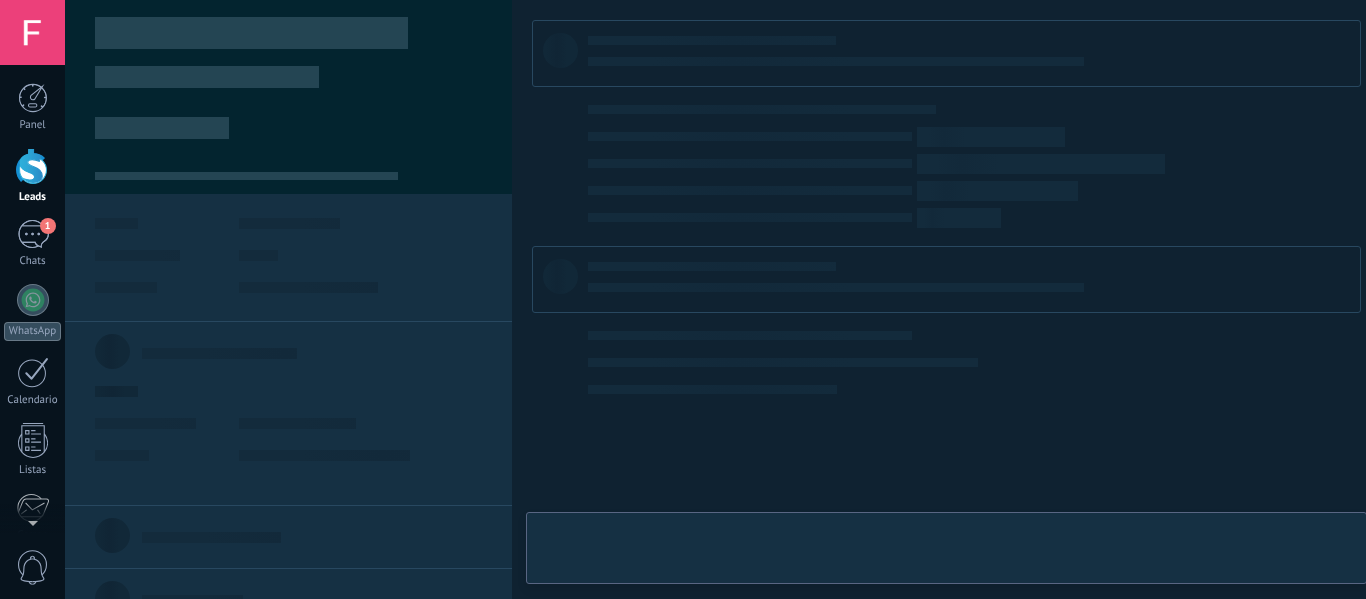 type on "*****" 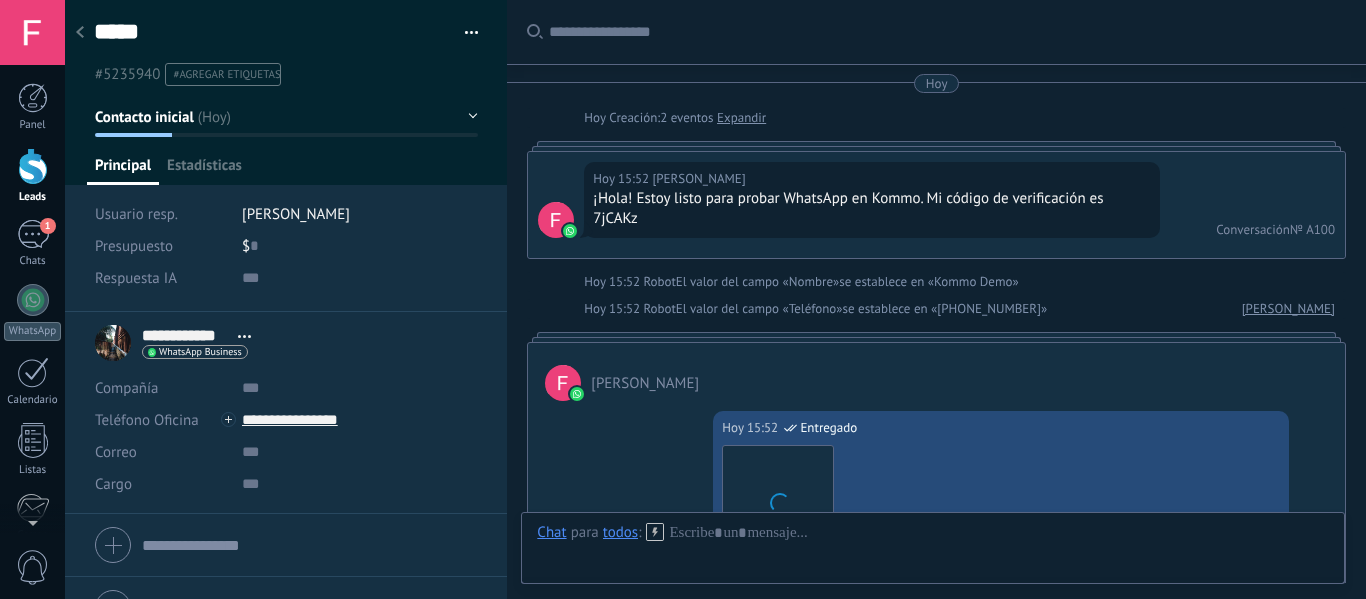 scroll, scrollTop: 30, scrollLeft: 0, axis: vertical 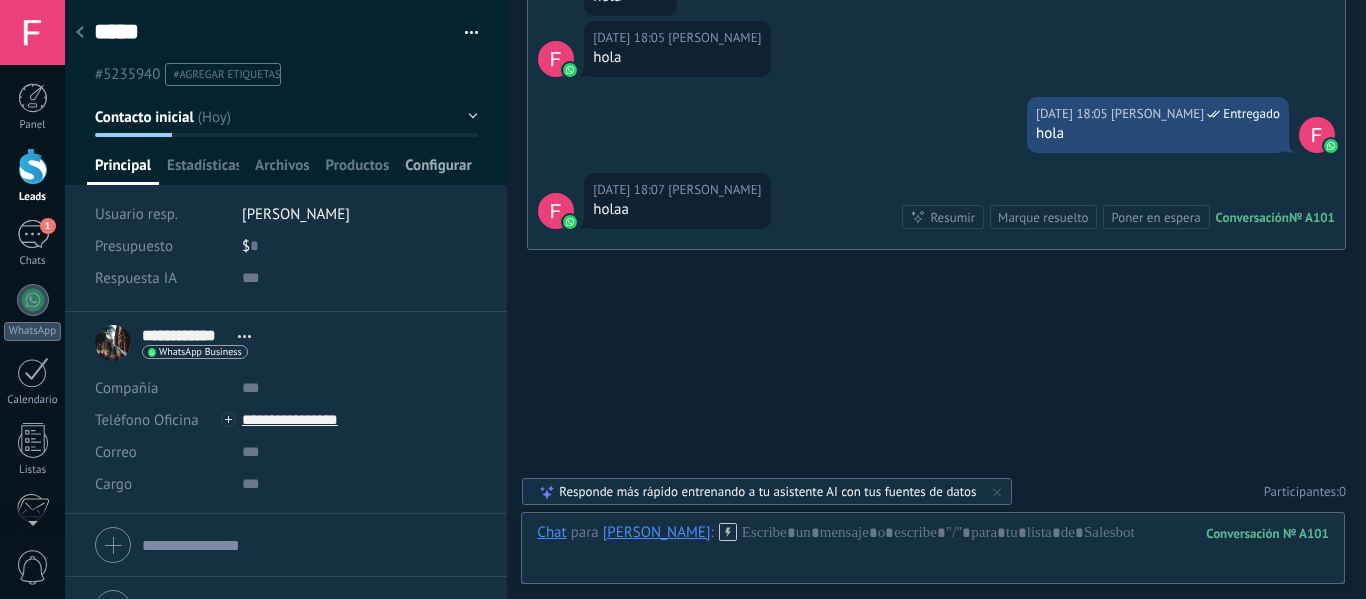 click on "Configurar" at bounding box center (438, 170) 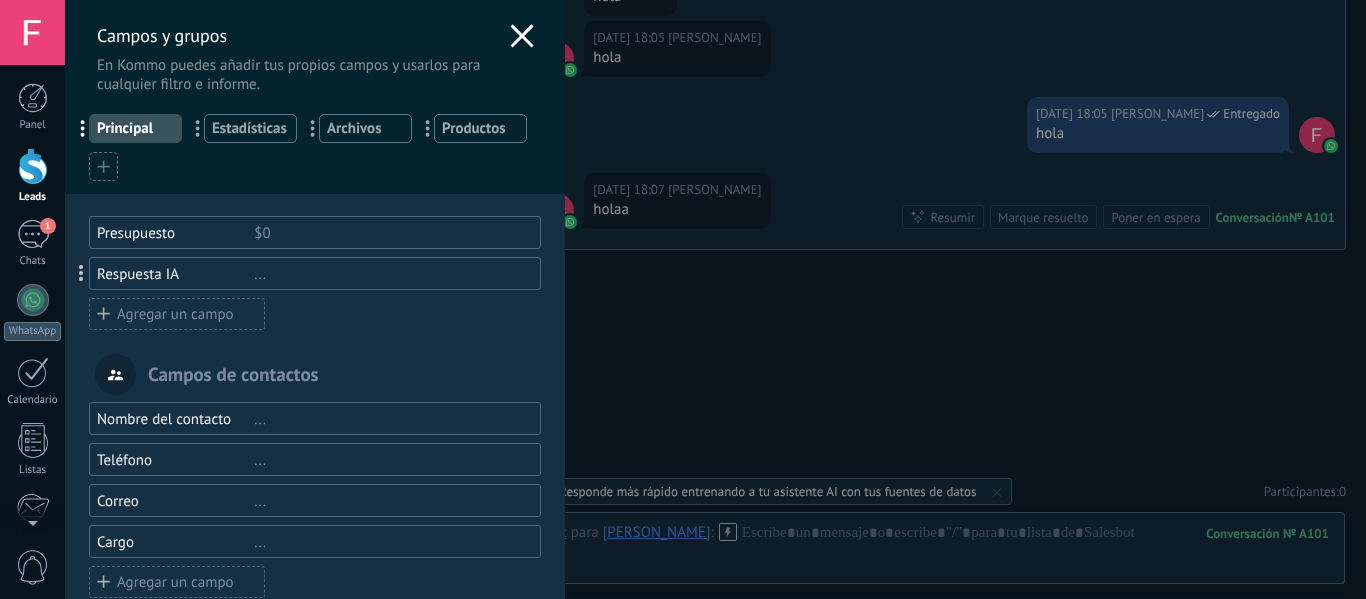 click at bounding box center (103, 166) 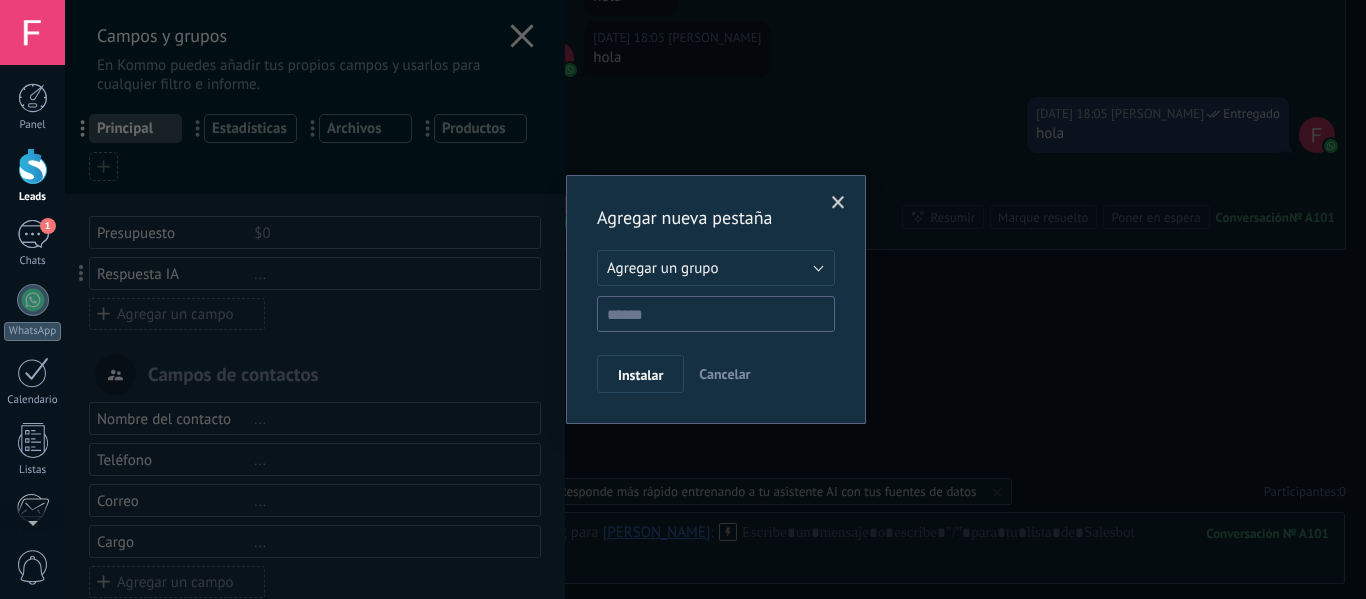 click on "Agregar nueva pestaña Agregar un grupo Listas Otros leads Agregar un grupo Instalar Cancelar" at bounding box center (715, 299) 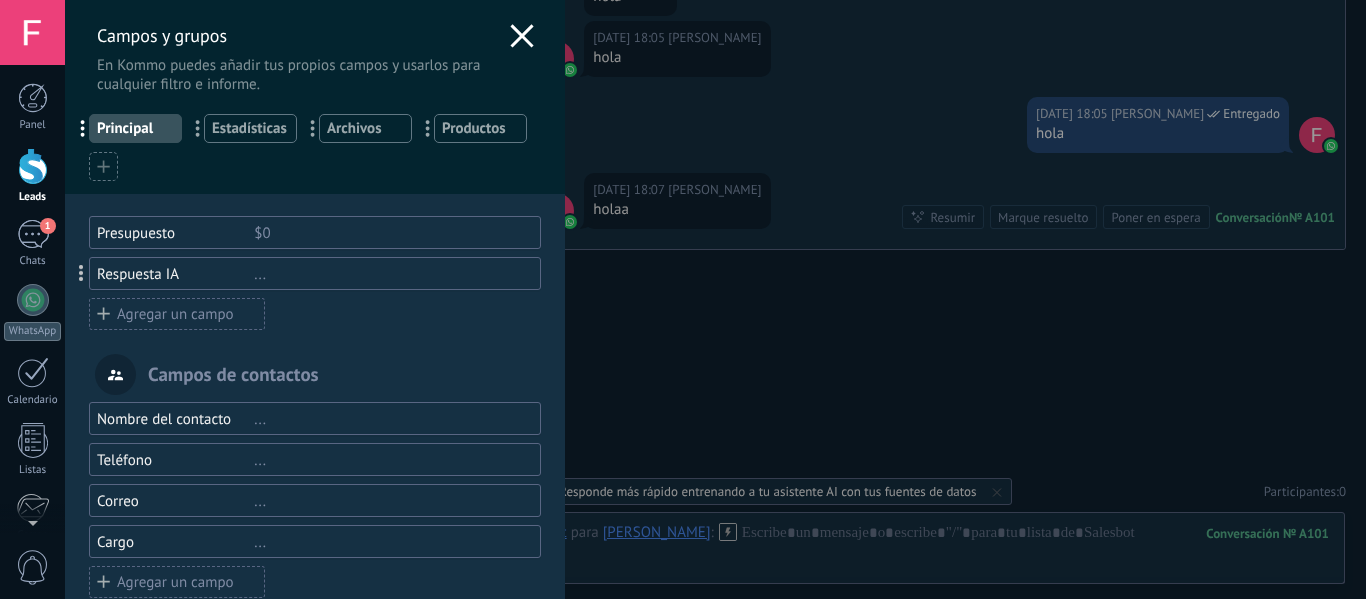 click on "Presupuesto $0 Respuesta IA ... Agregar un campo" at bounding box center (315, 273) 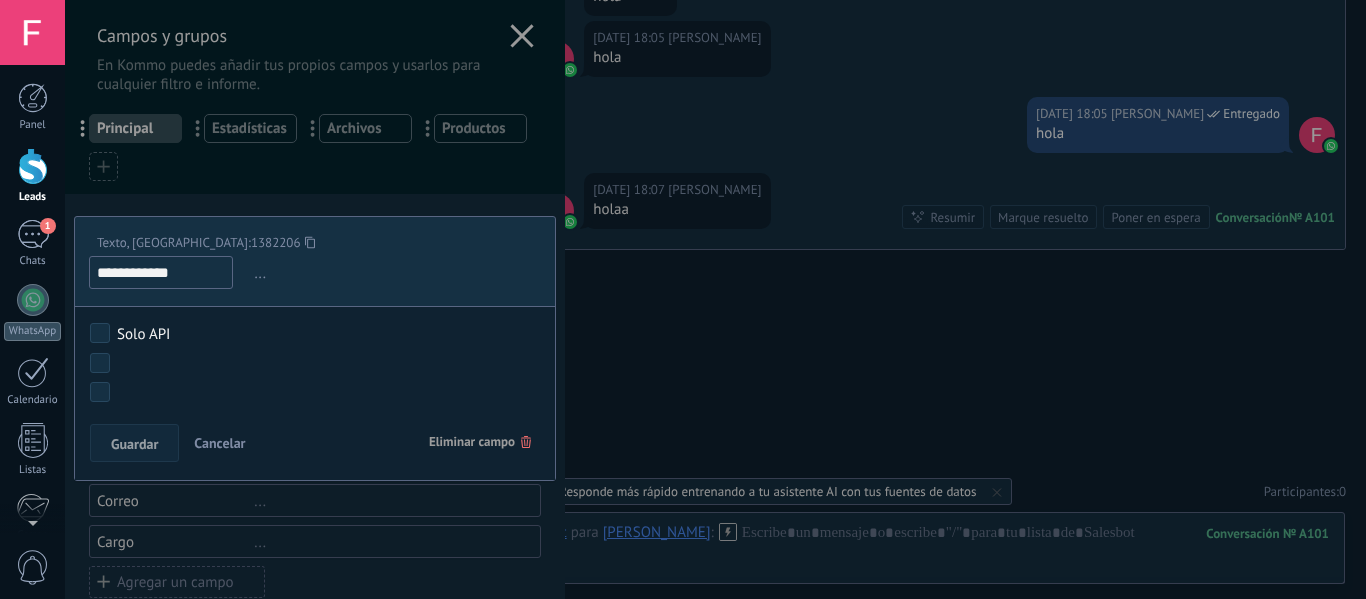 click on "**********" at bounding box center (161, 272) 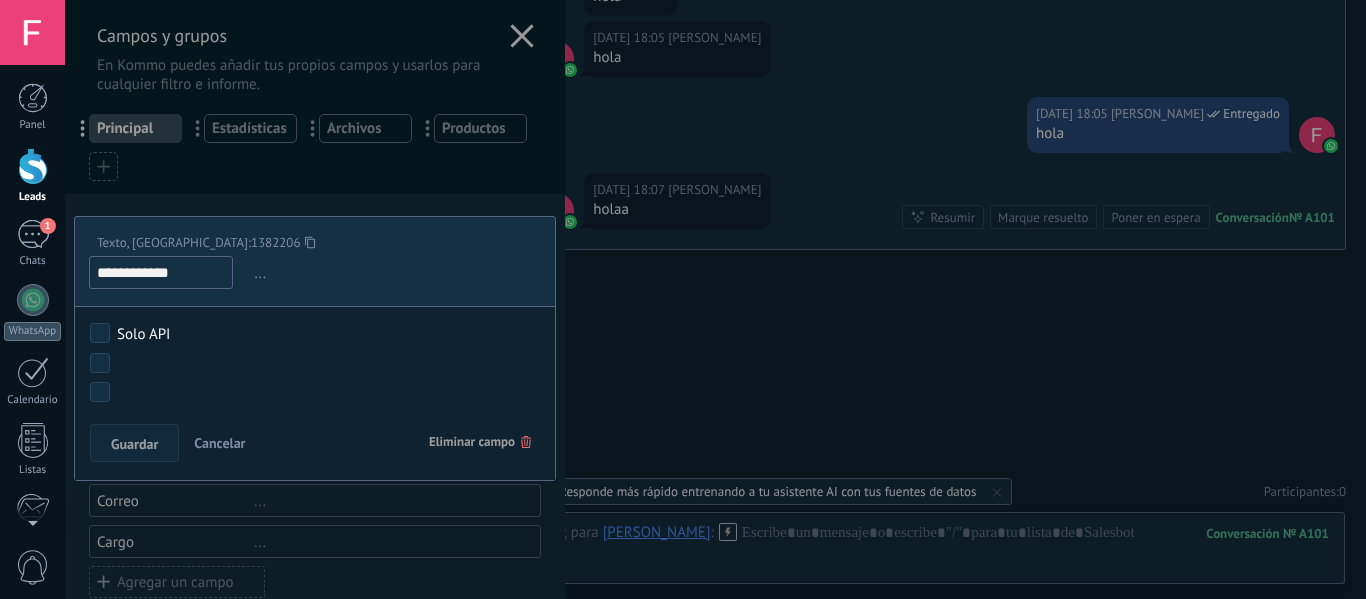click on "Eliminar campo" at bounding box center (480, 442) 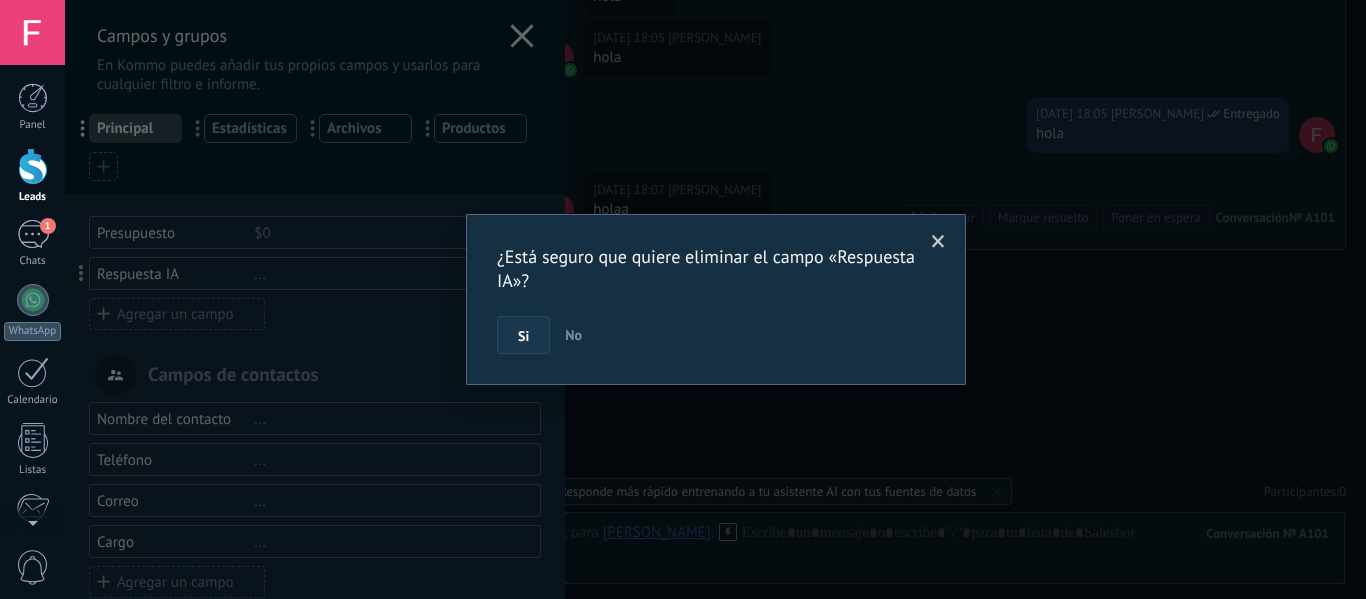 click on "Si" at bounding box center [523, 336] 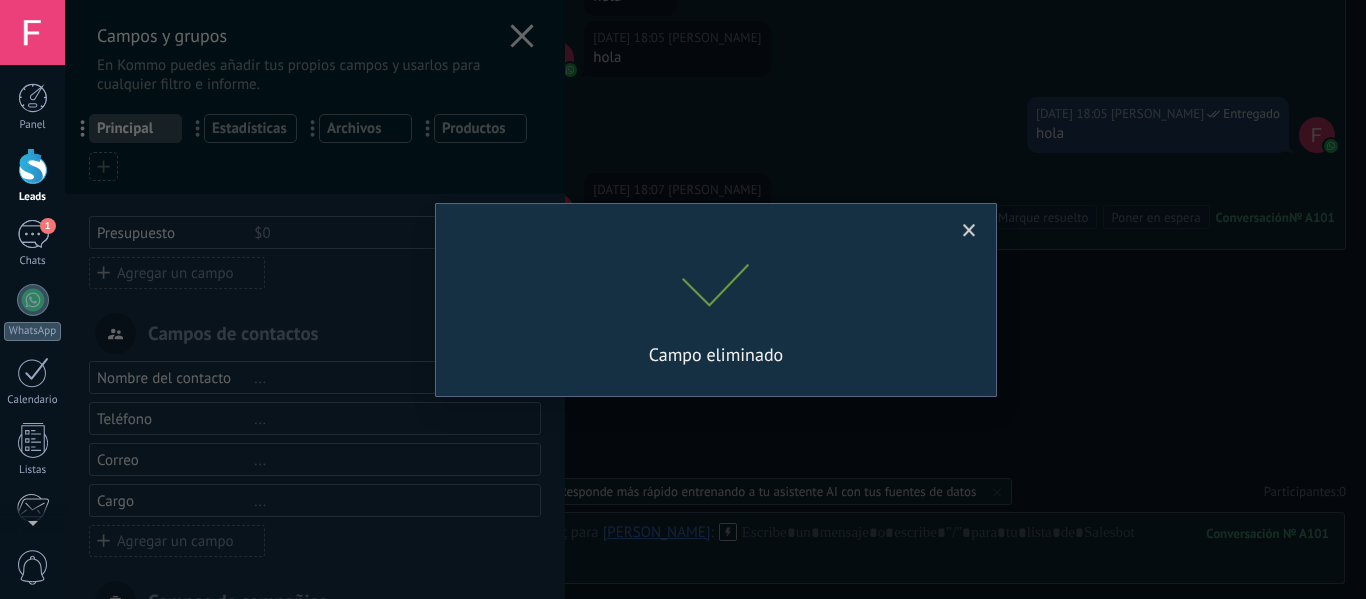 click on "¿Está seguro que quiere eliminar el campo «Respuesta IA»?  Si No Campo eliminado" at bounding box center [715, 299] 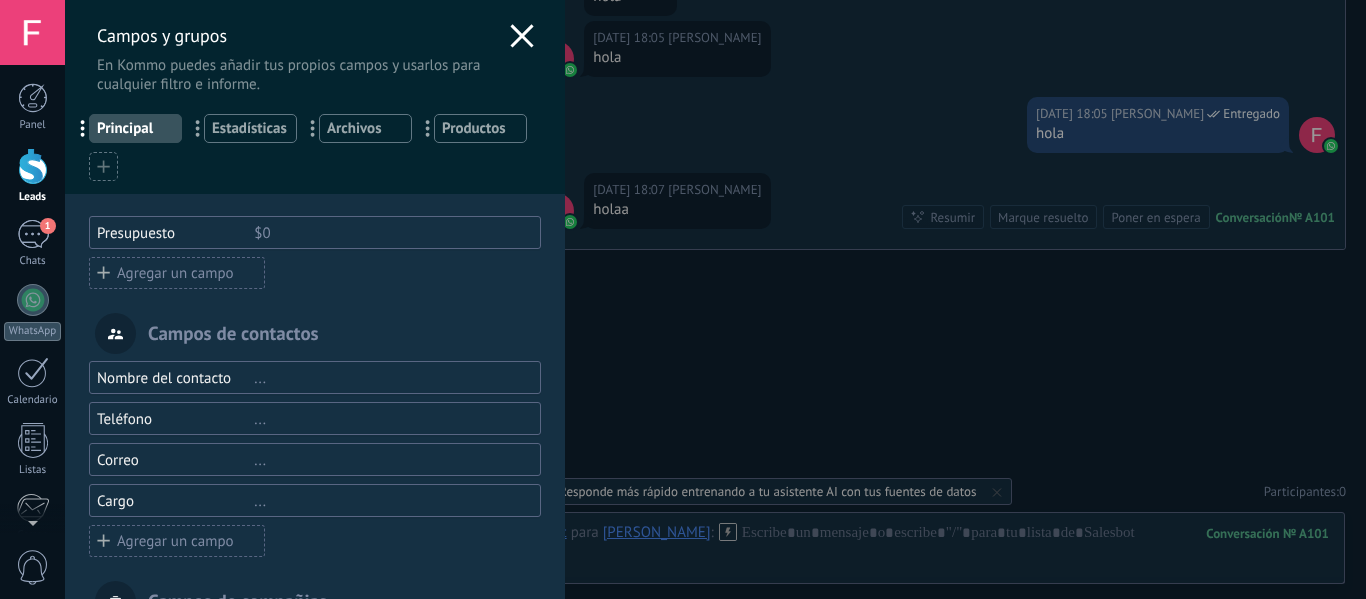 click 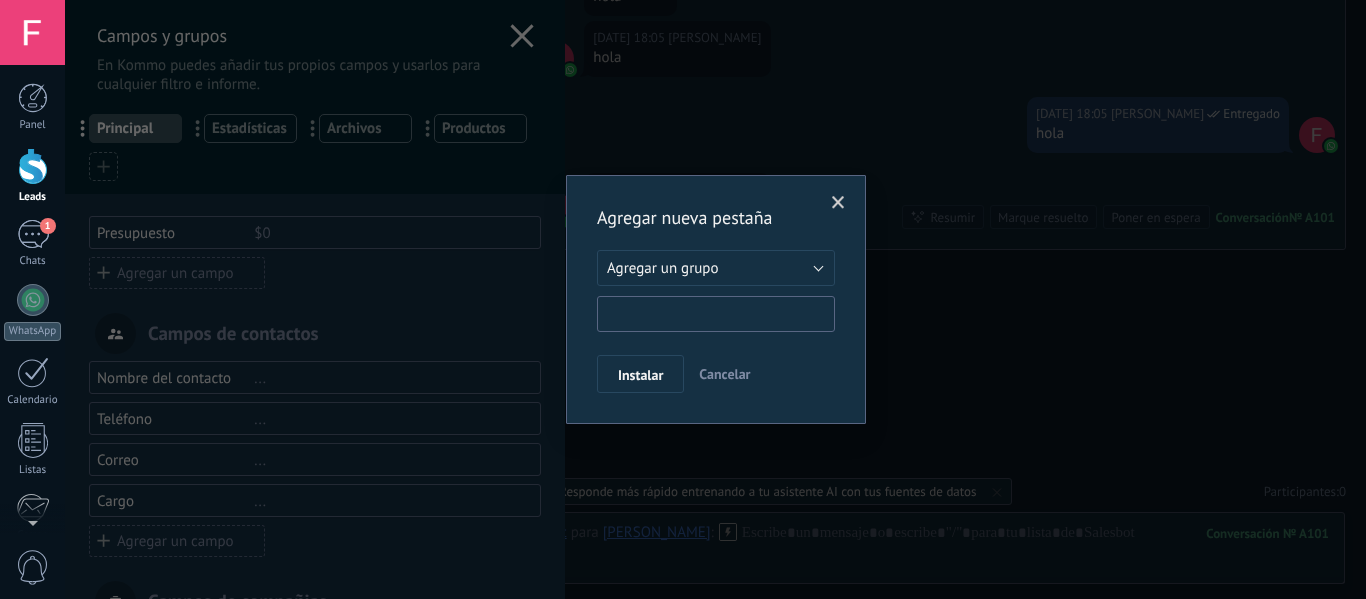 click at bounding box center [716, 314] 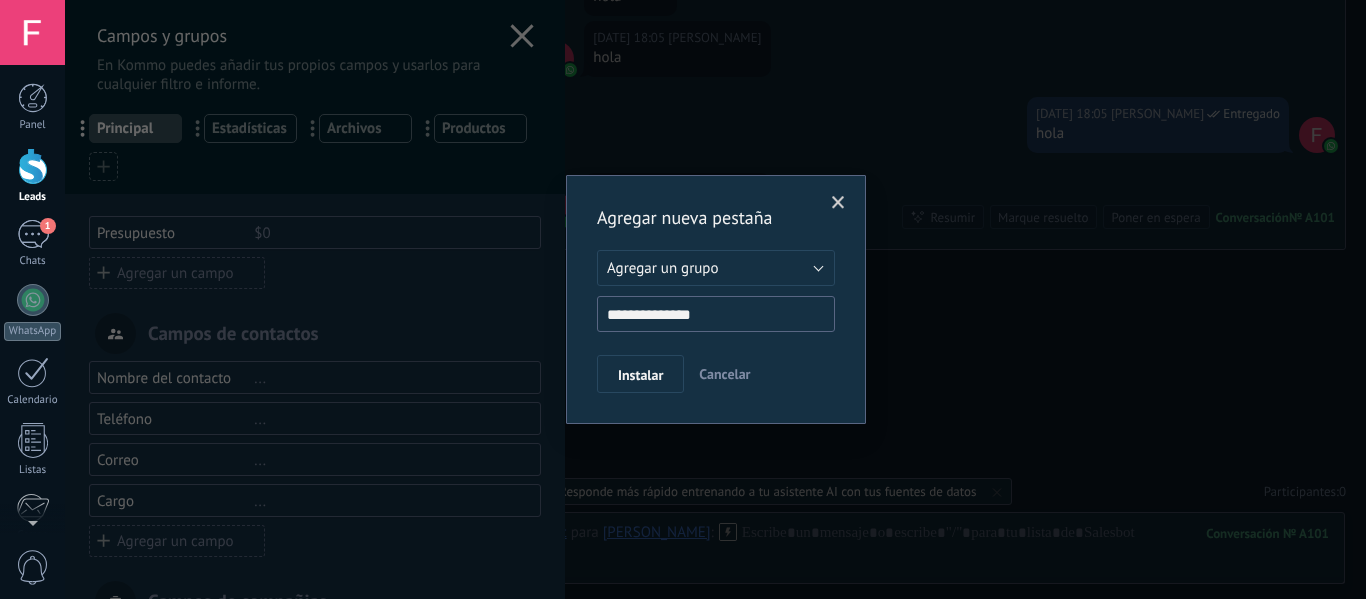 type on "**********" 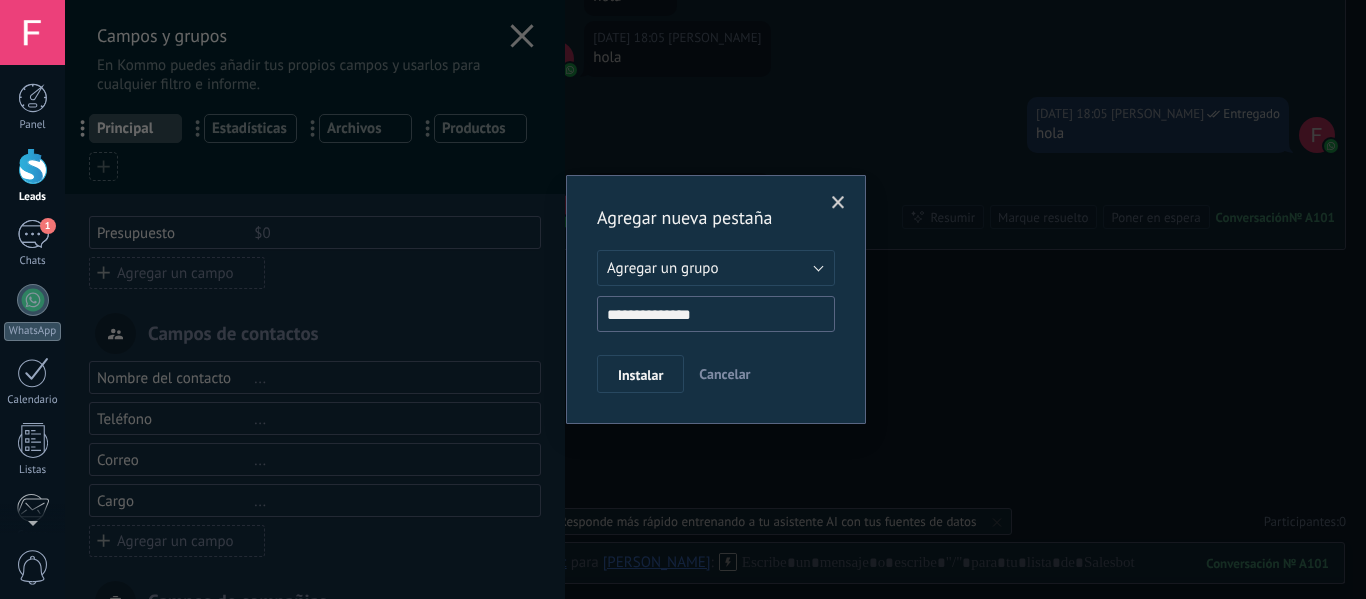 scroll, scrollTop: 2494, scrollLeft: 0, axis: vertical 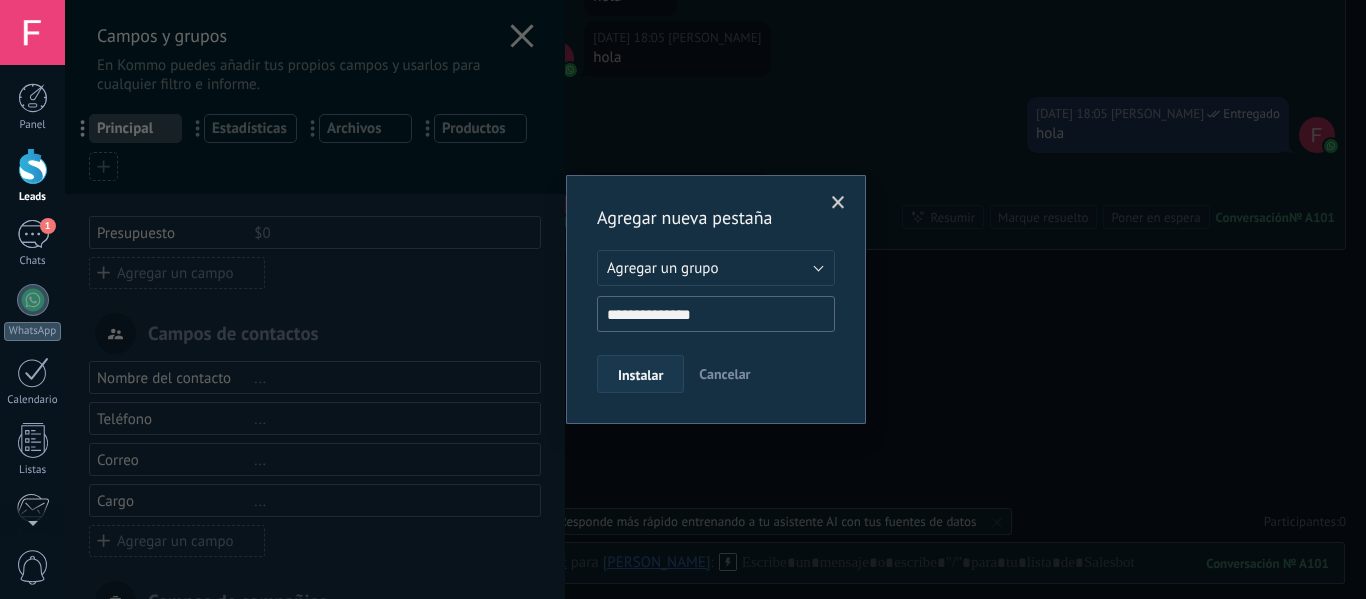 click on "Instalar" at bounding box center (640, 374) 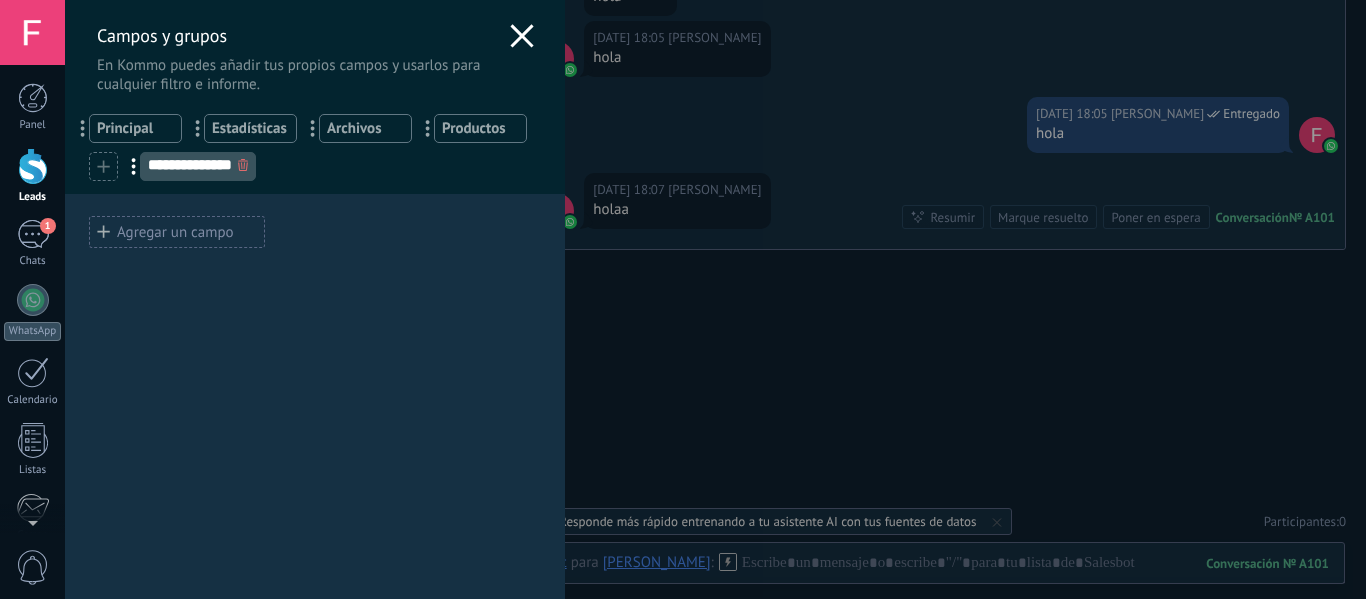 click on "Agregar un campo" at bounding box center [177, 232] 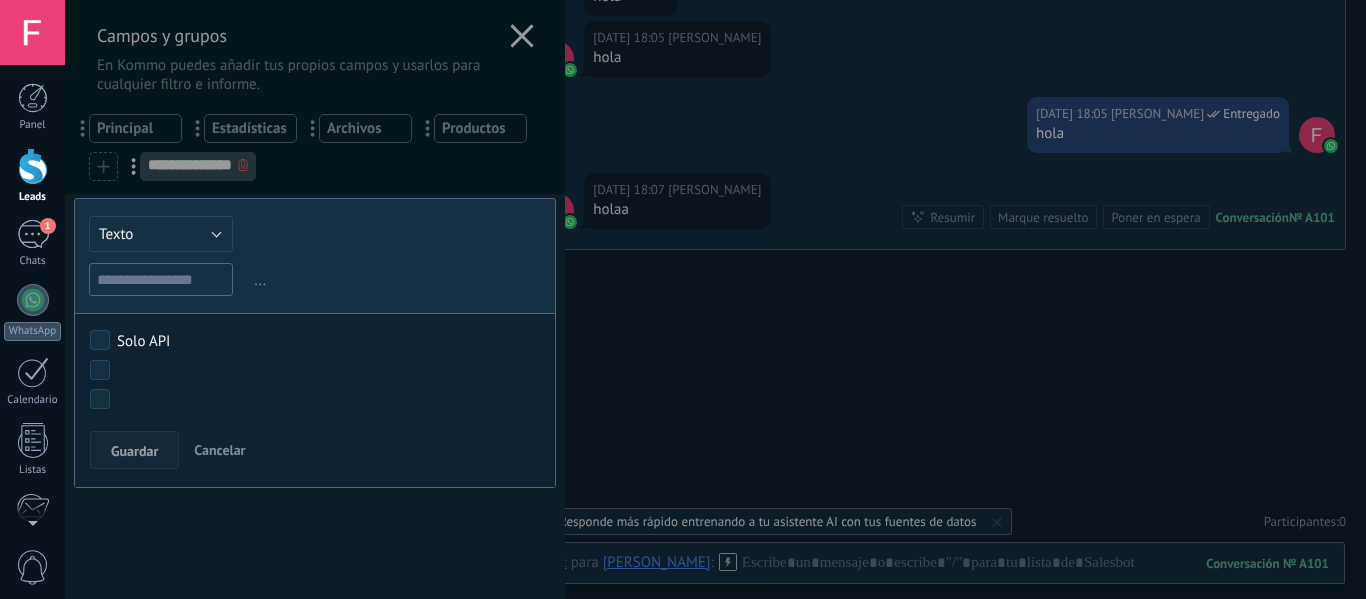 click on "..." at bounding box center [395, 280] 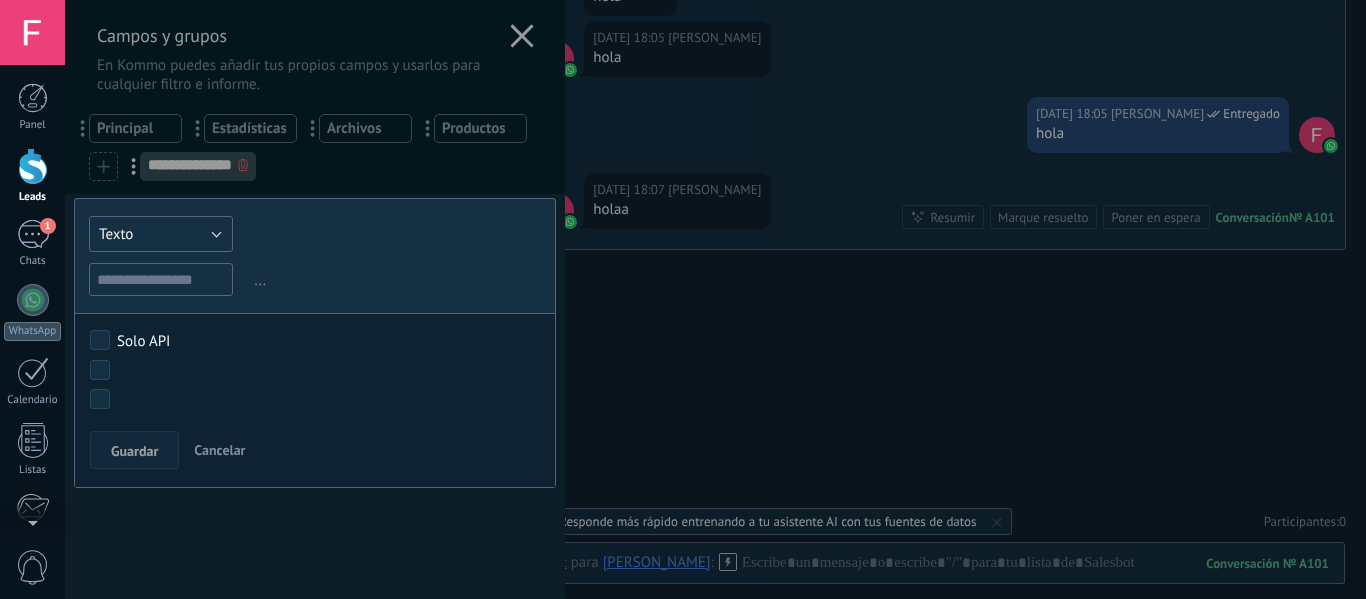 click on "Texto" at bounding box center (161, 234) 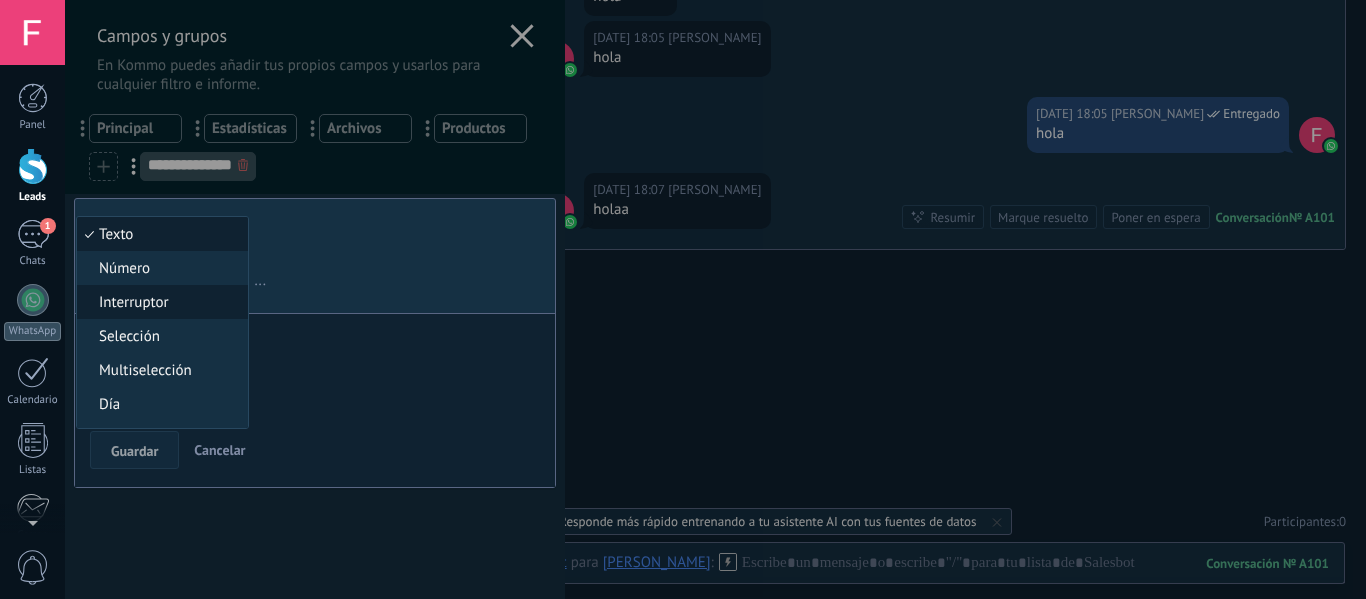 click on "Interruptor" at bounding box center (159, 302) 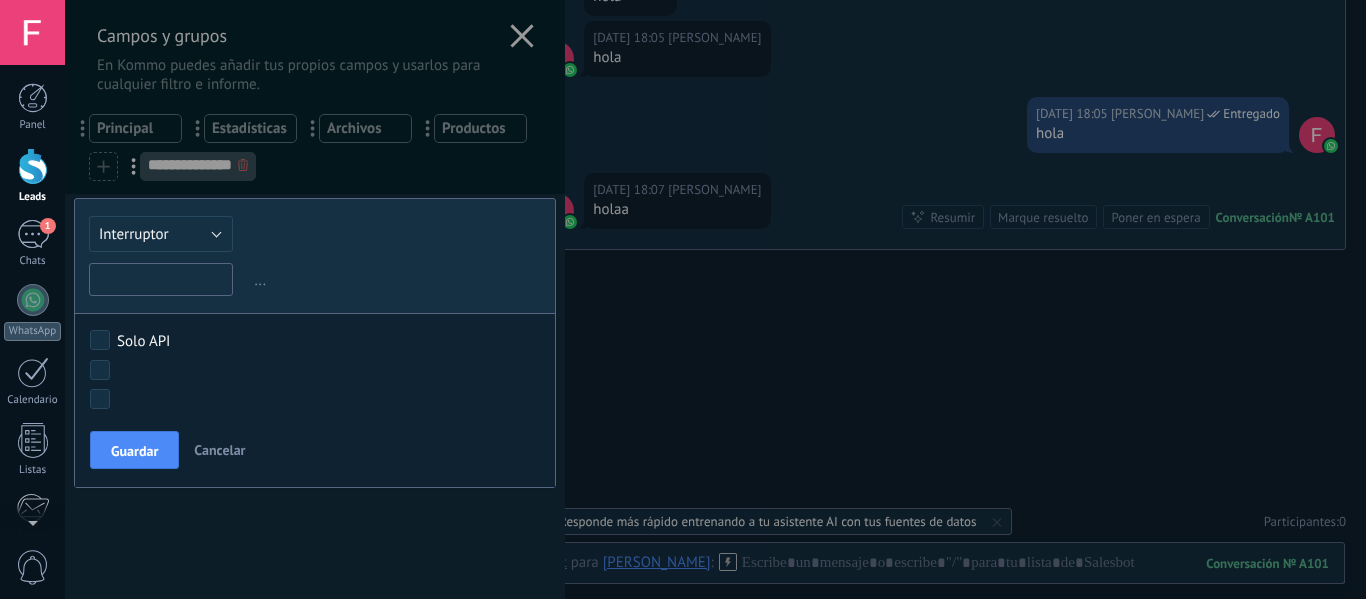 click at bounding box center (161, 279) 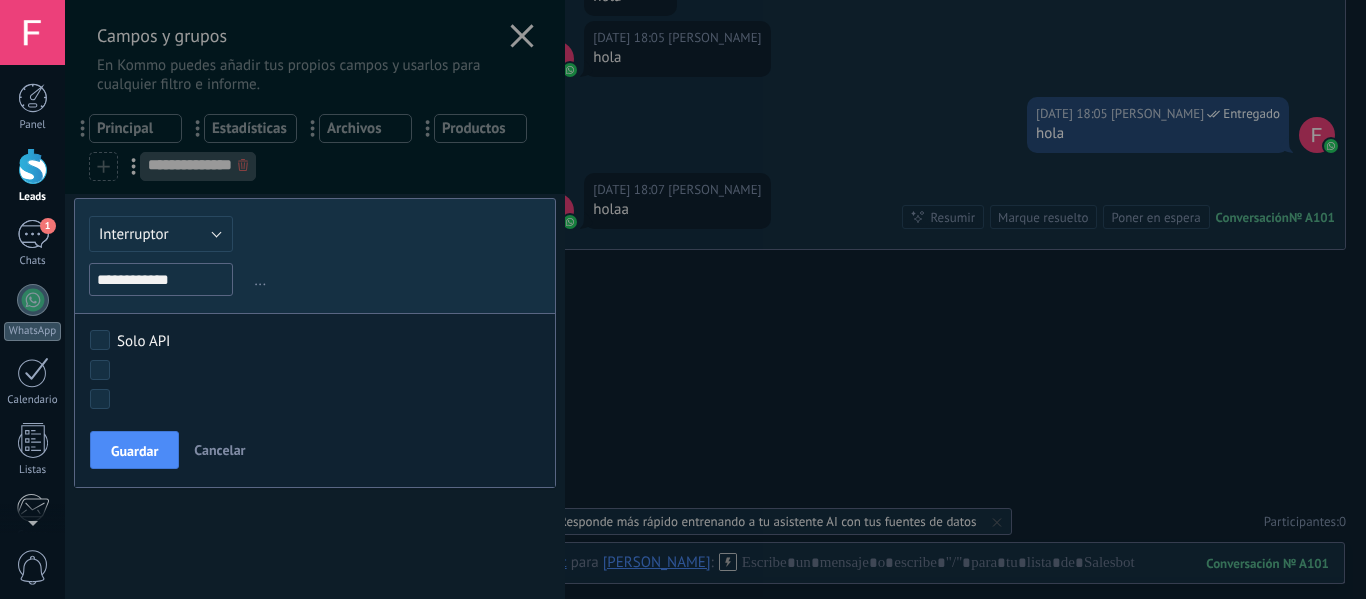 type on "**********" 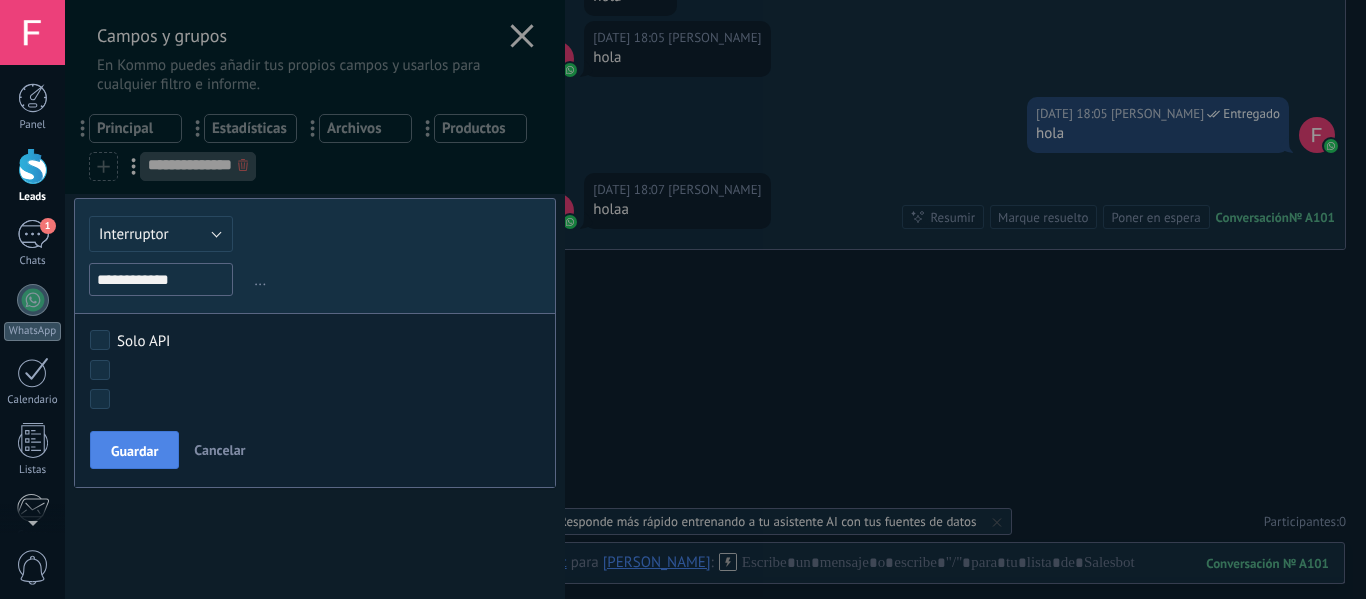 click on "Guardar" at bounding box center (134, 451) 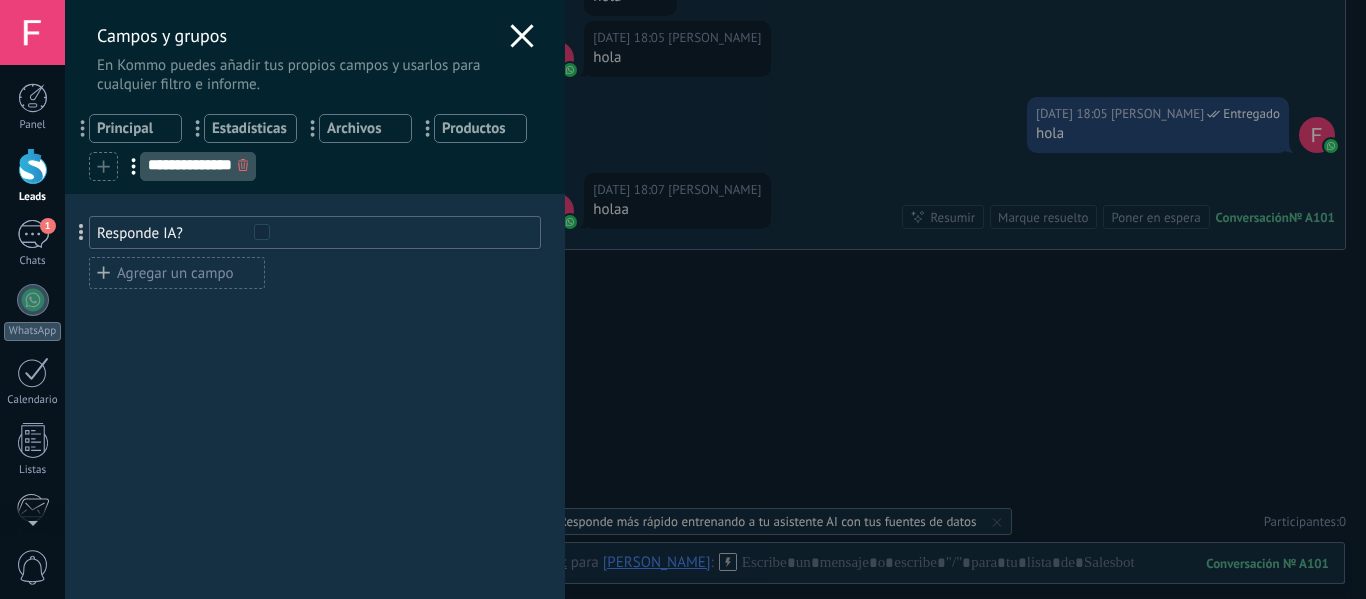 click on "Agregar un campo" at bounding box center (177, 273) 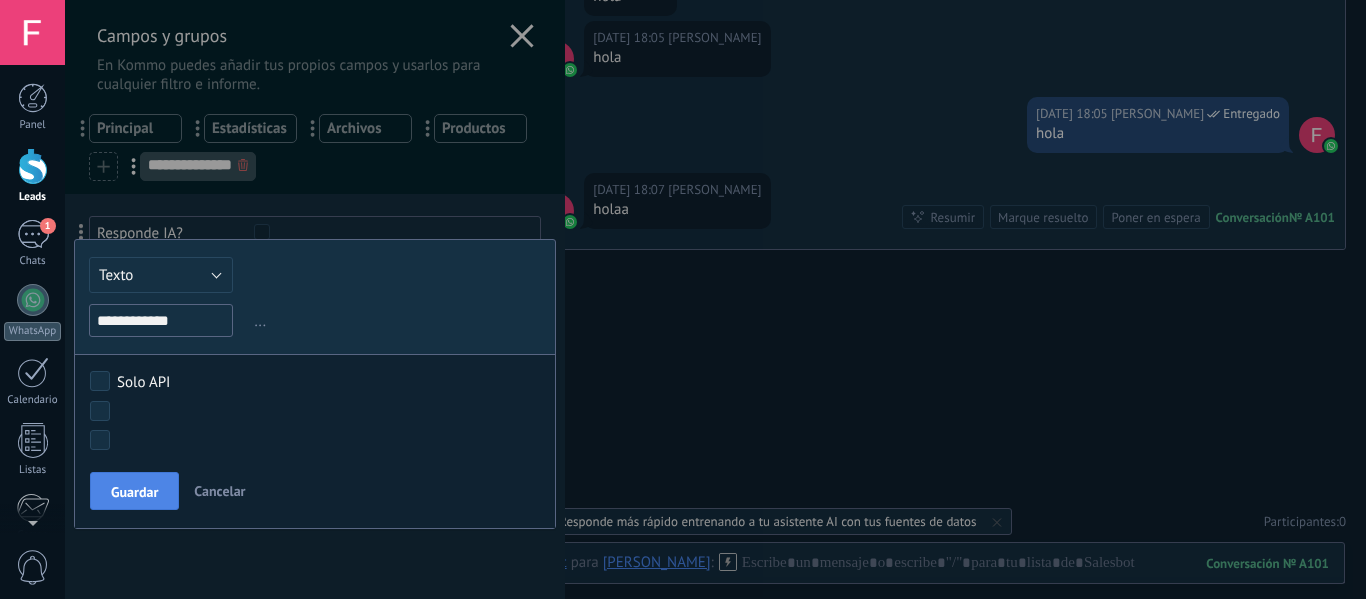 type on "**********" 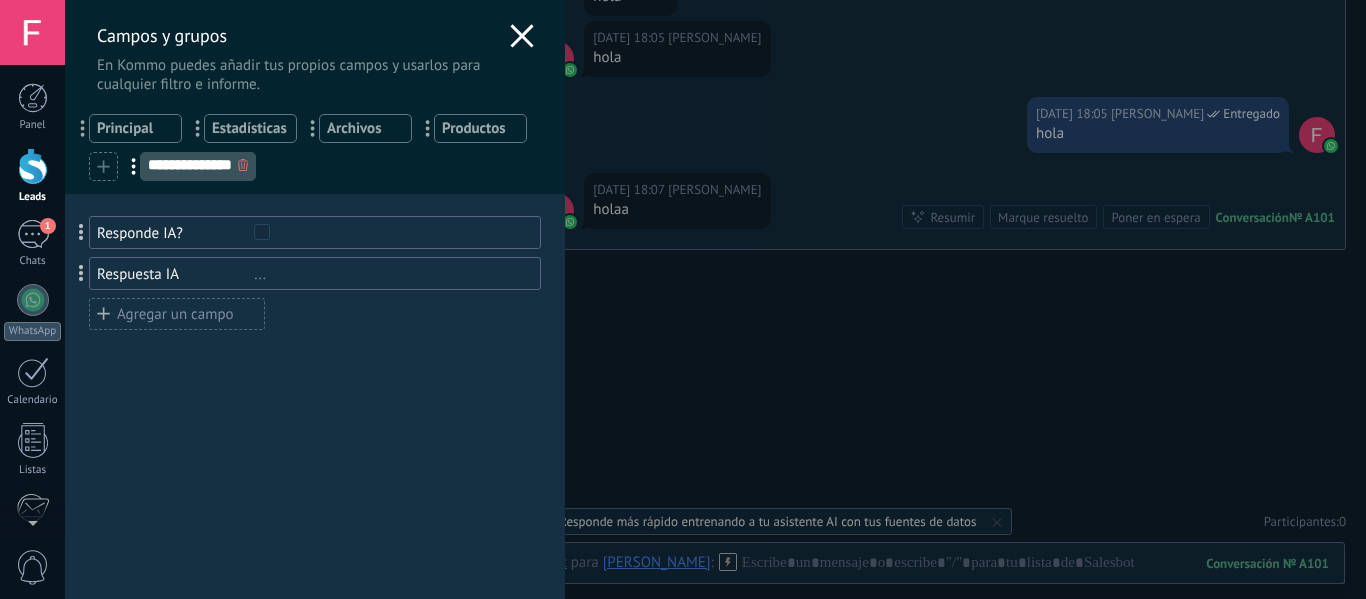 click on "..." at bounding box center [388, 274] 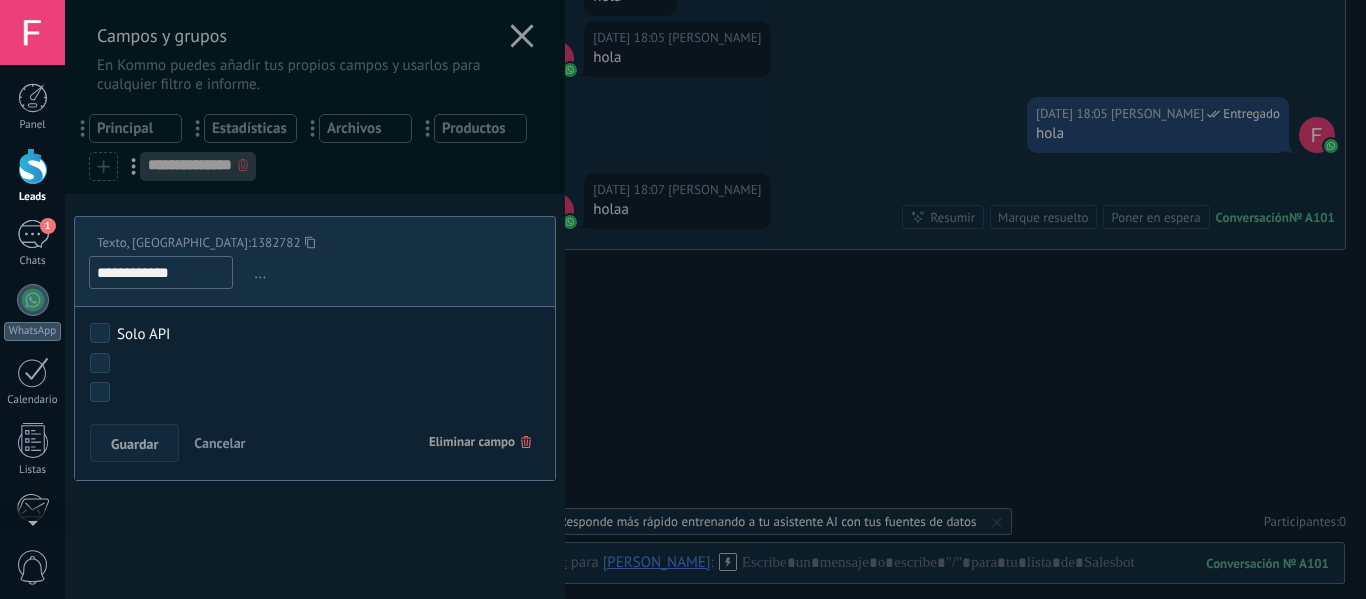 click on "..." at bounding box center [395, 273] 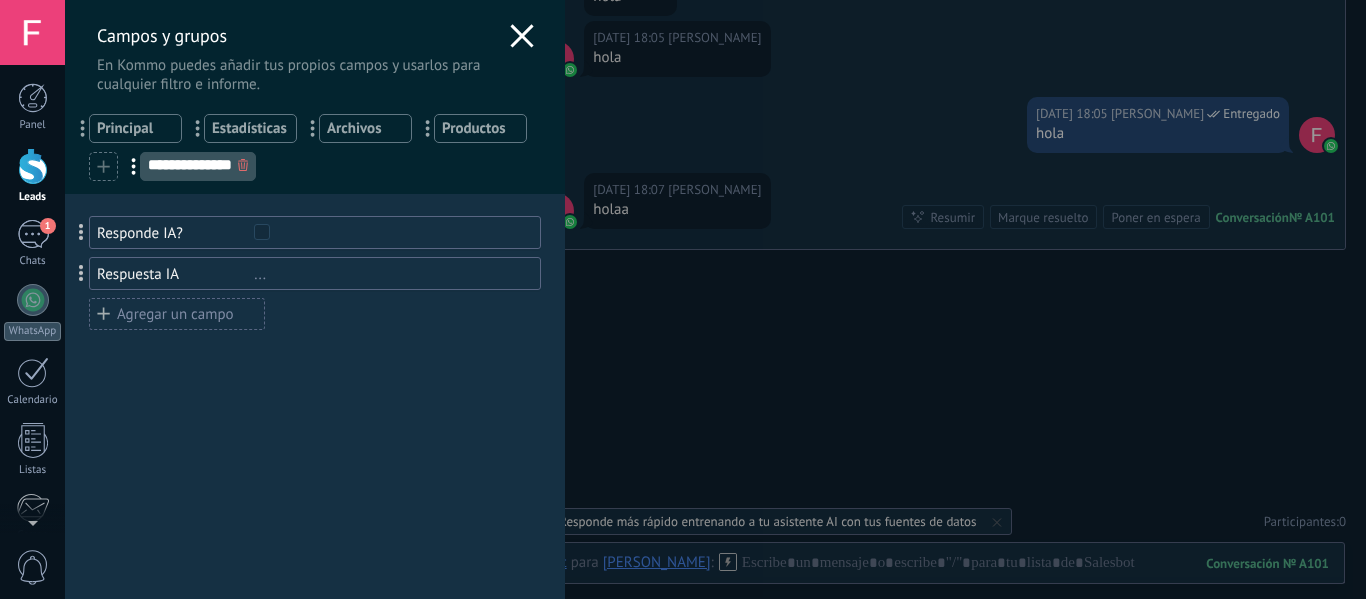 click on "Respuesta IA" at bounding box center [175, 274] 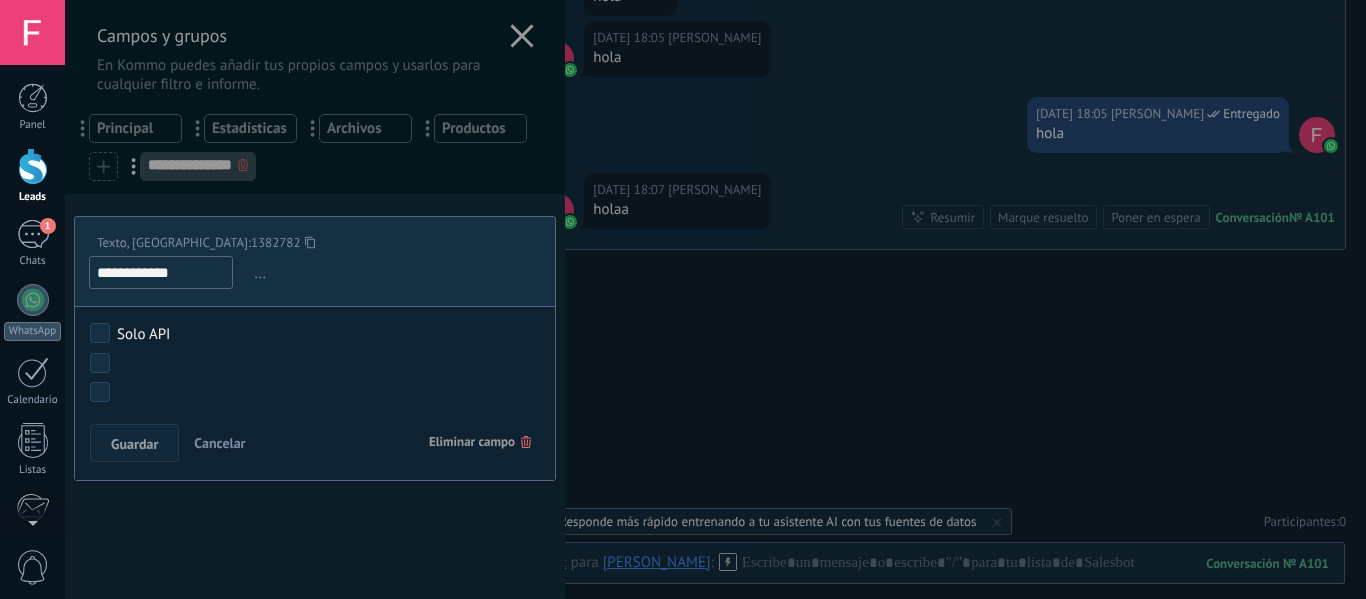 click on "1382782" at bounding box center (276, 242) 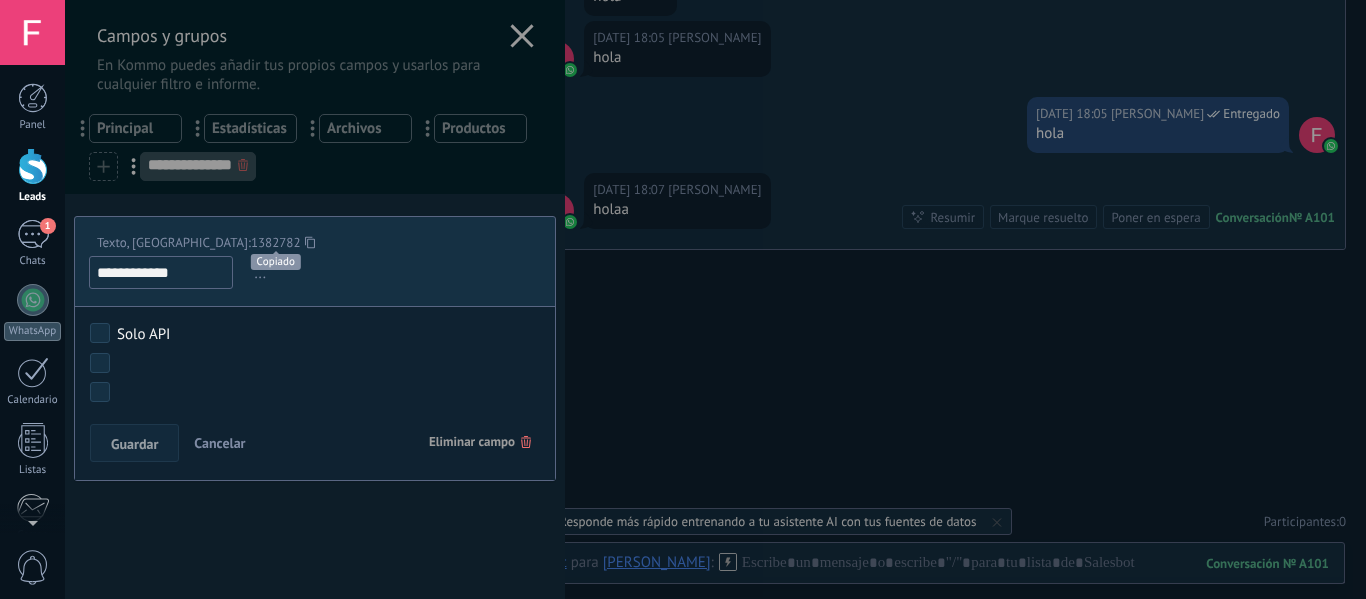 click on "Texto, ID:  1382782" at bounding box center [307, 242] 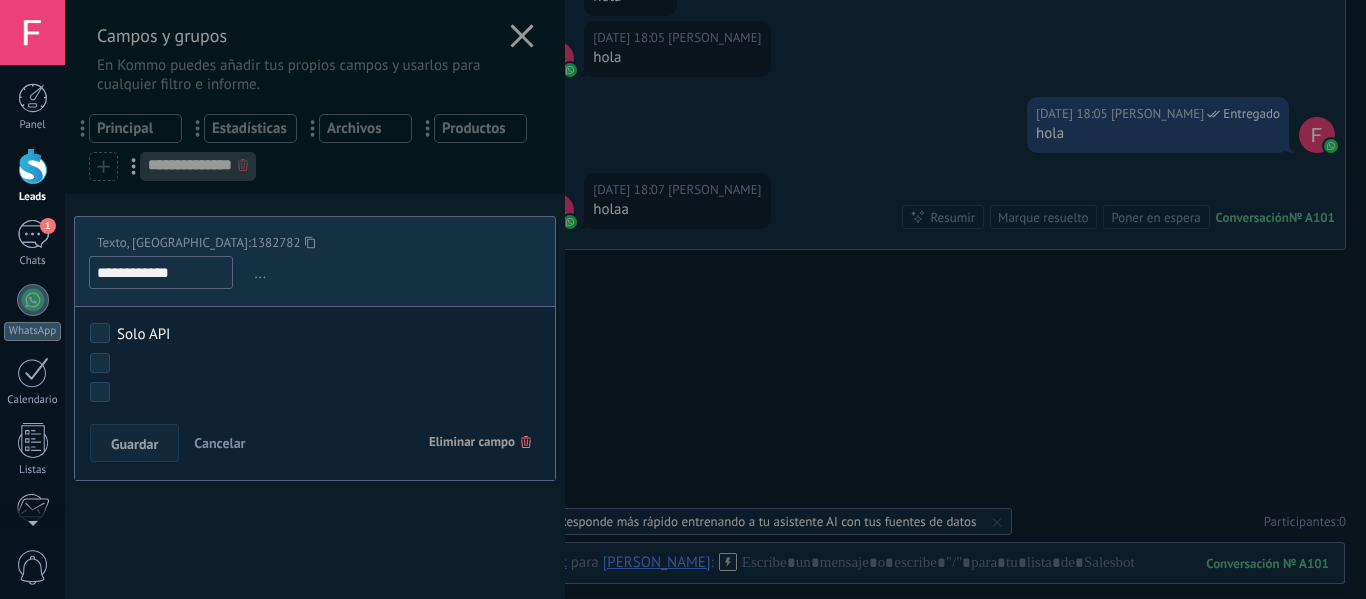 click at bounding box center (315, 299) 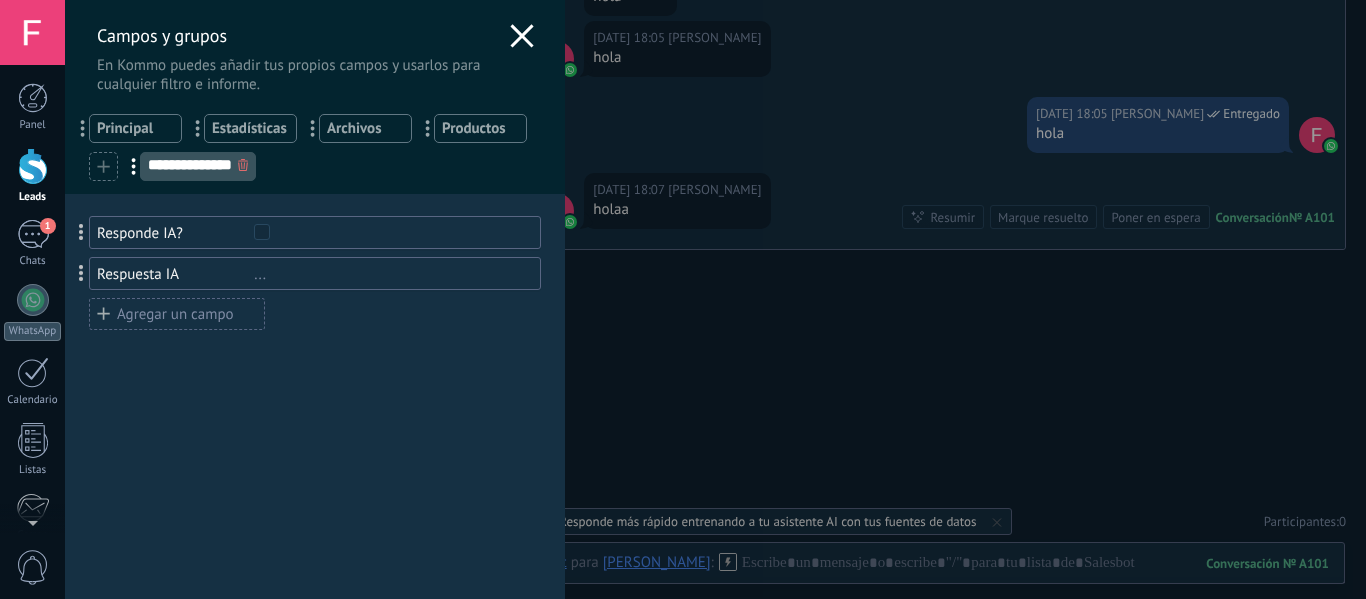 click on "..." at bounding box center (388, 274) 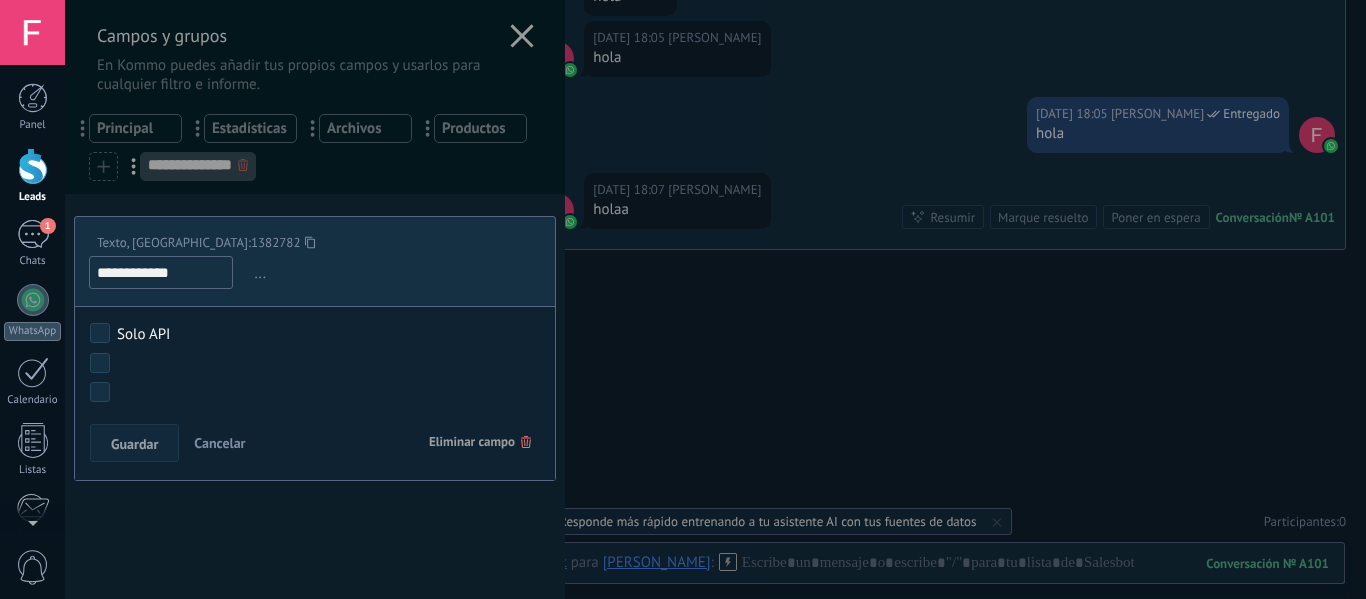 click on "Eliminar campo" at bounding box center [480, 442] 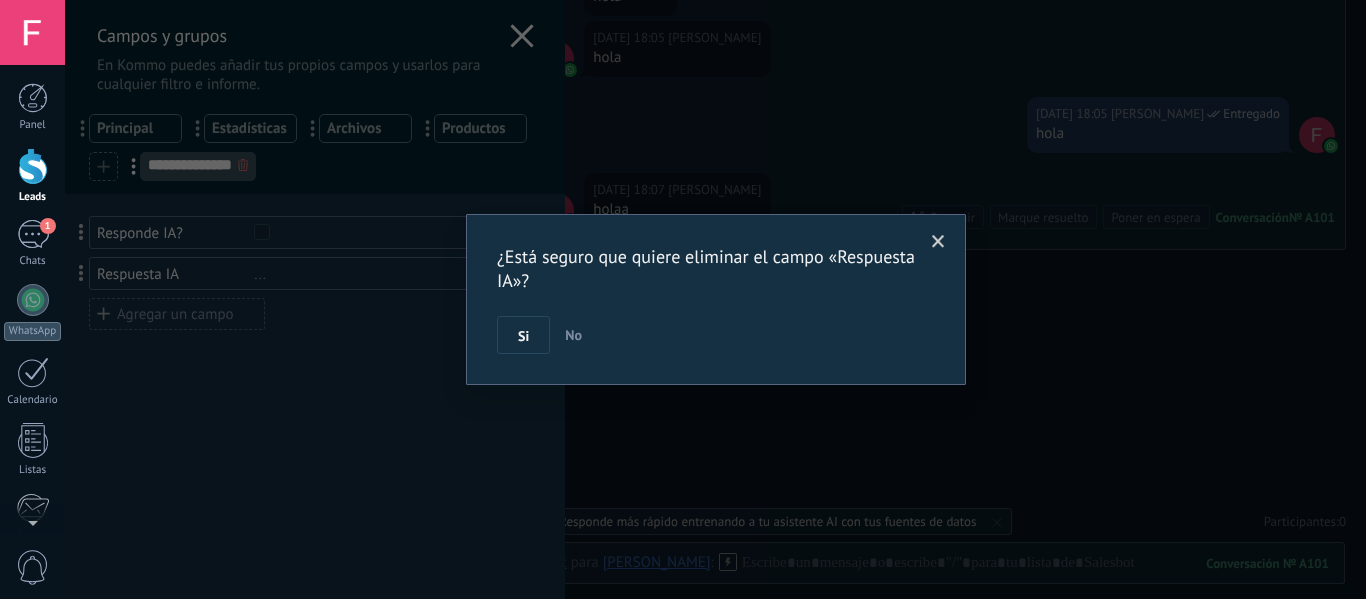 drag, startPoint x: 567, startPoint y: 343, endPoint x: 543, endPoint y: 343, distance: 24 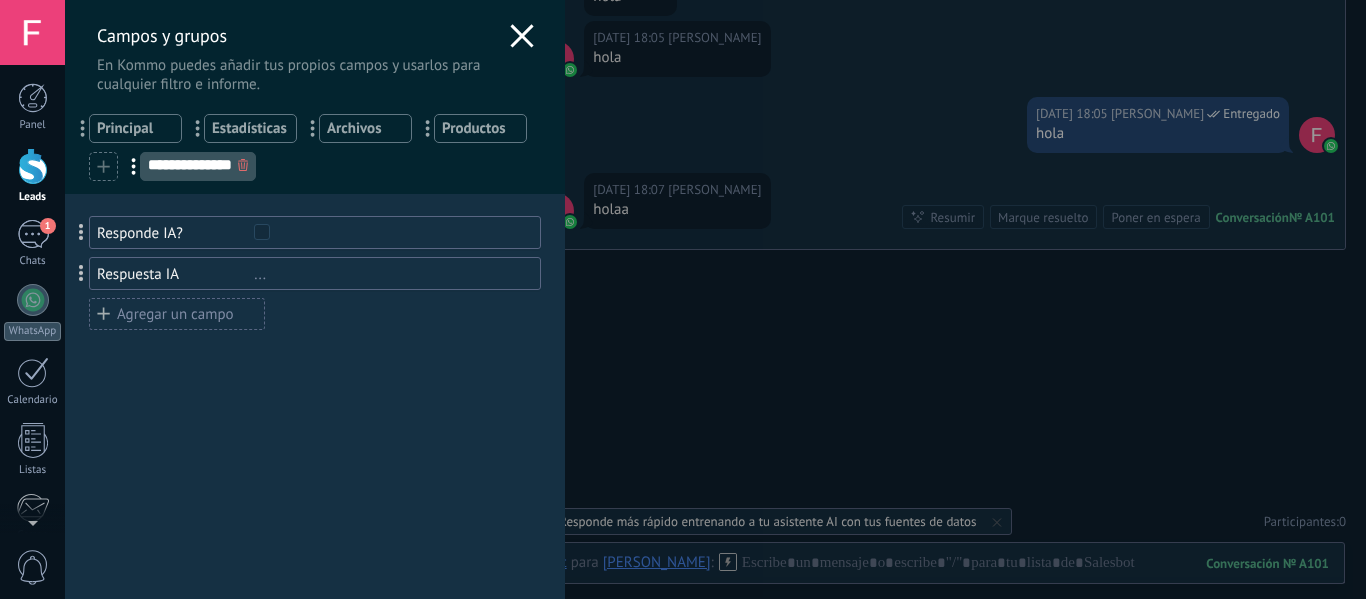 click on "Respuesta IA" at bounding box center (175, 274) 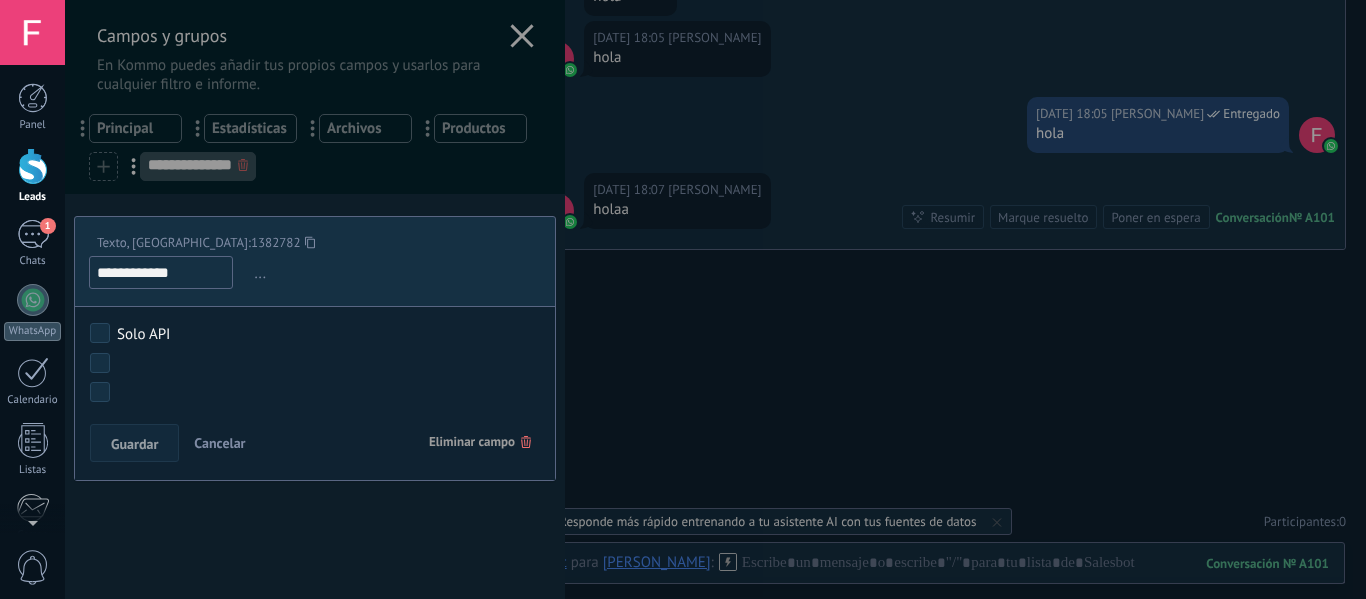 click on "Eliminar campo" at bounding box center (480, 442) 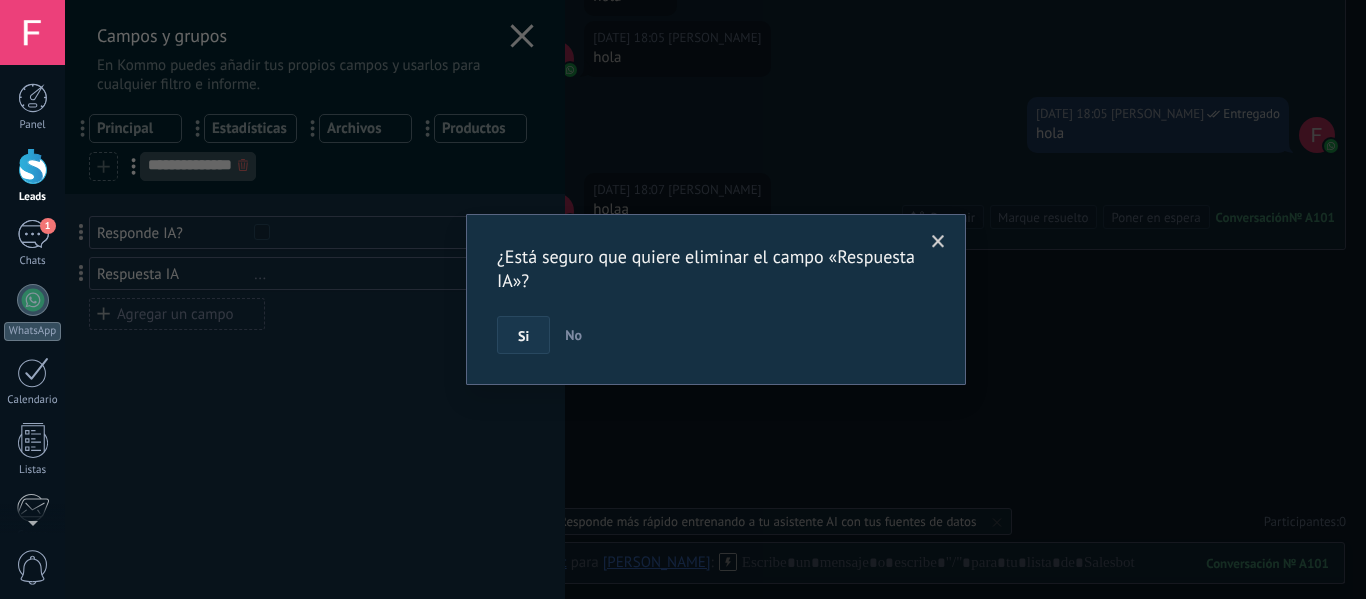 click on "Si" at bounding box center (523, 335) 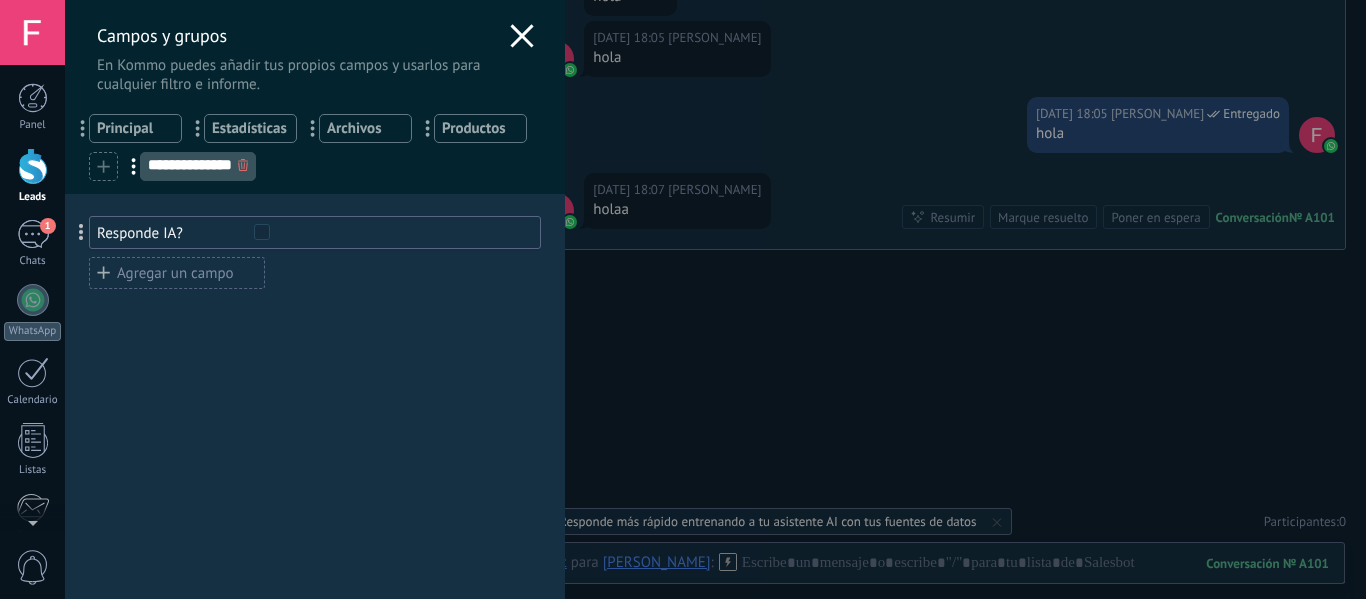 click on "Agregar un campo" at bounding box center (177, 273) 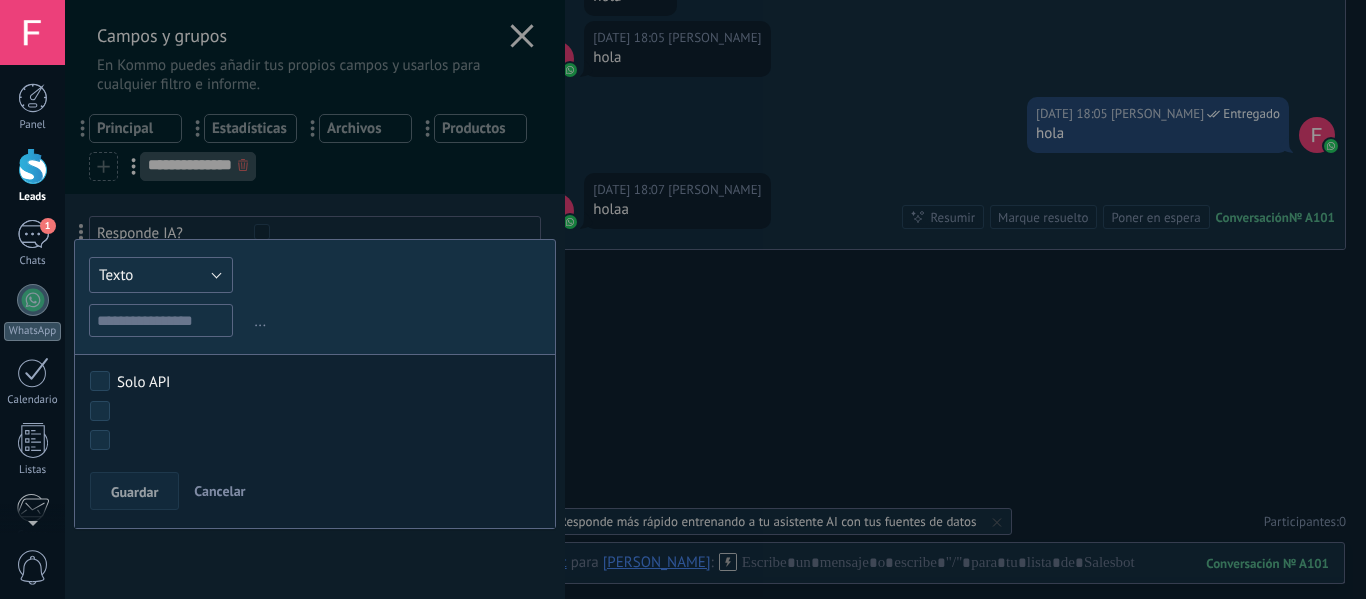 click on "Texto" at bounding box center [161, 275] 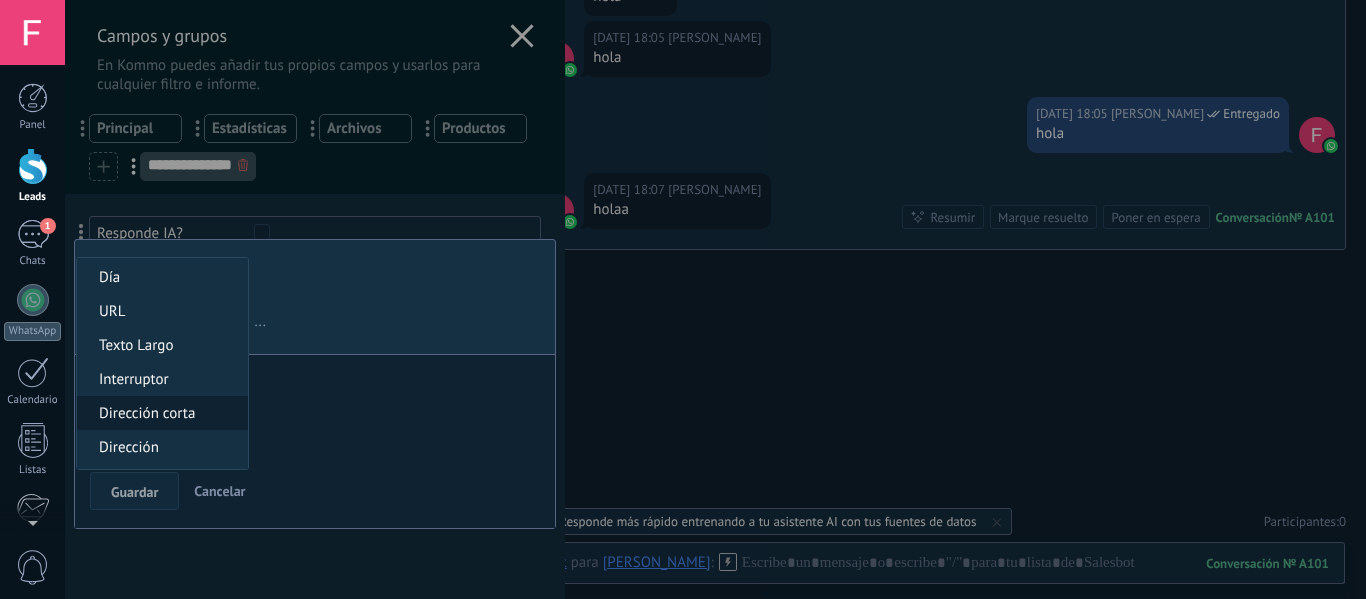scroll, scrollTop: 167, scrollLeft: 0, axis: vertical 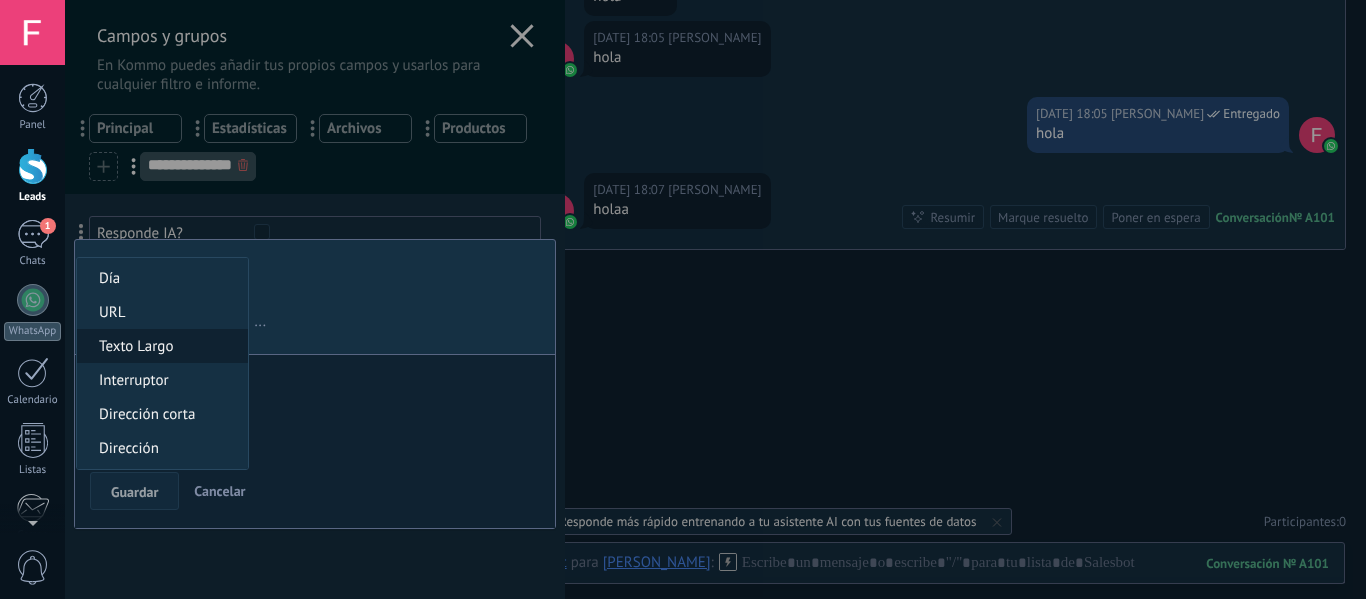 click on "Texto Largo" at bounding box center [159, 346] 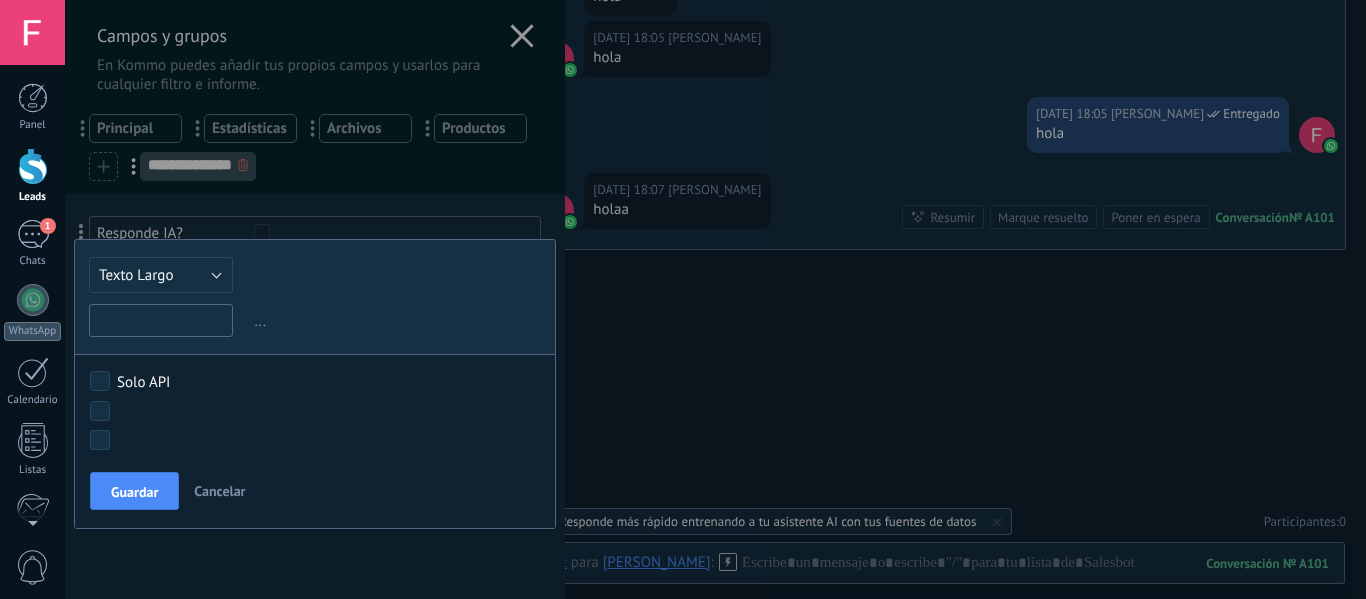 click at bounding box center [161, 320] 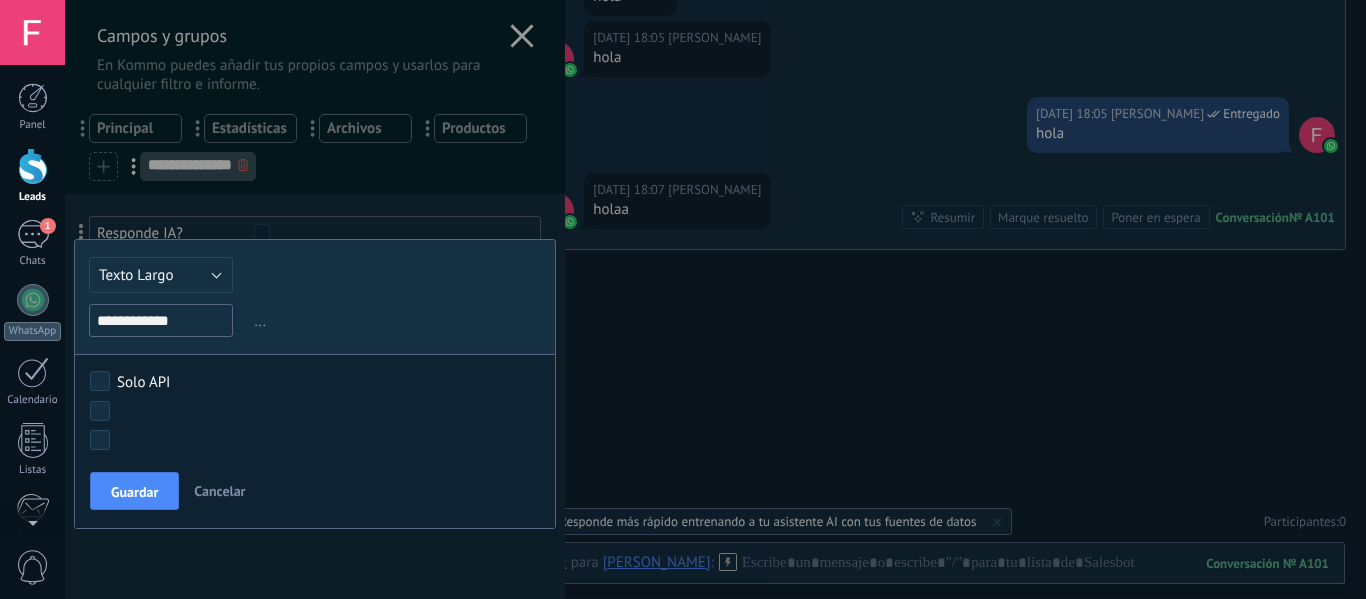 type on "**********" 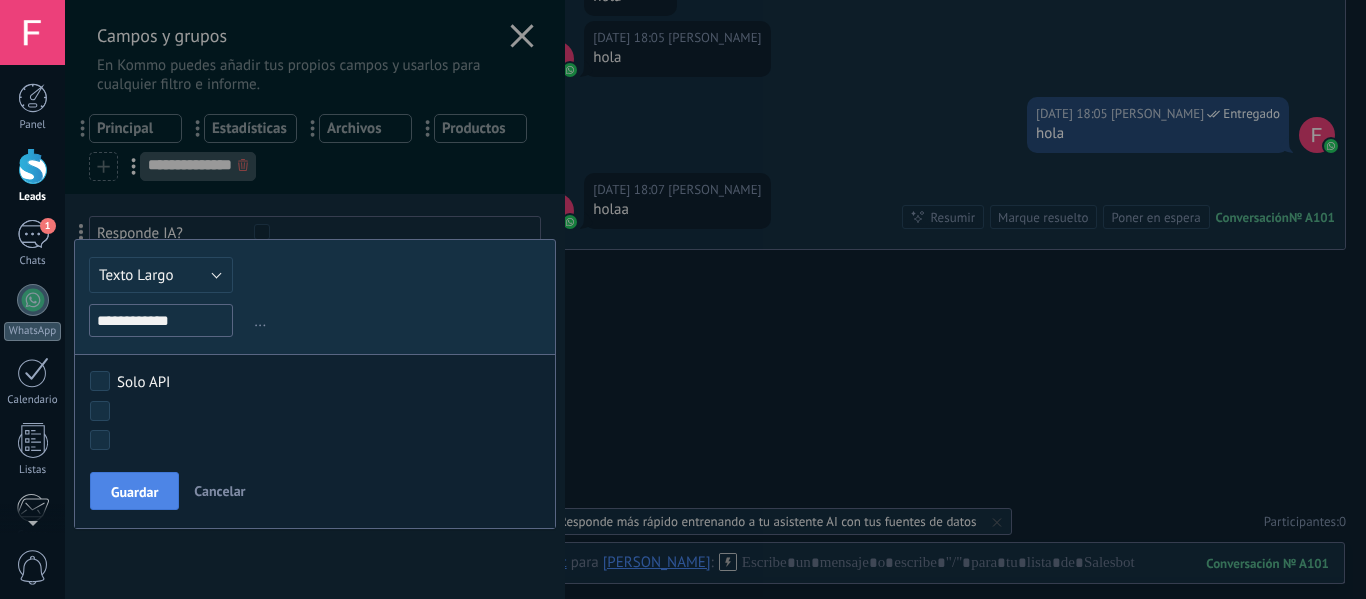 click on "Guardar" at bounding box center (134, 492) 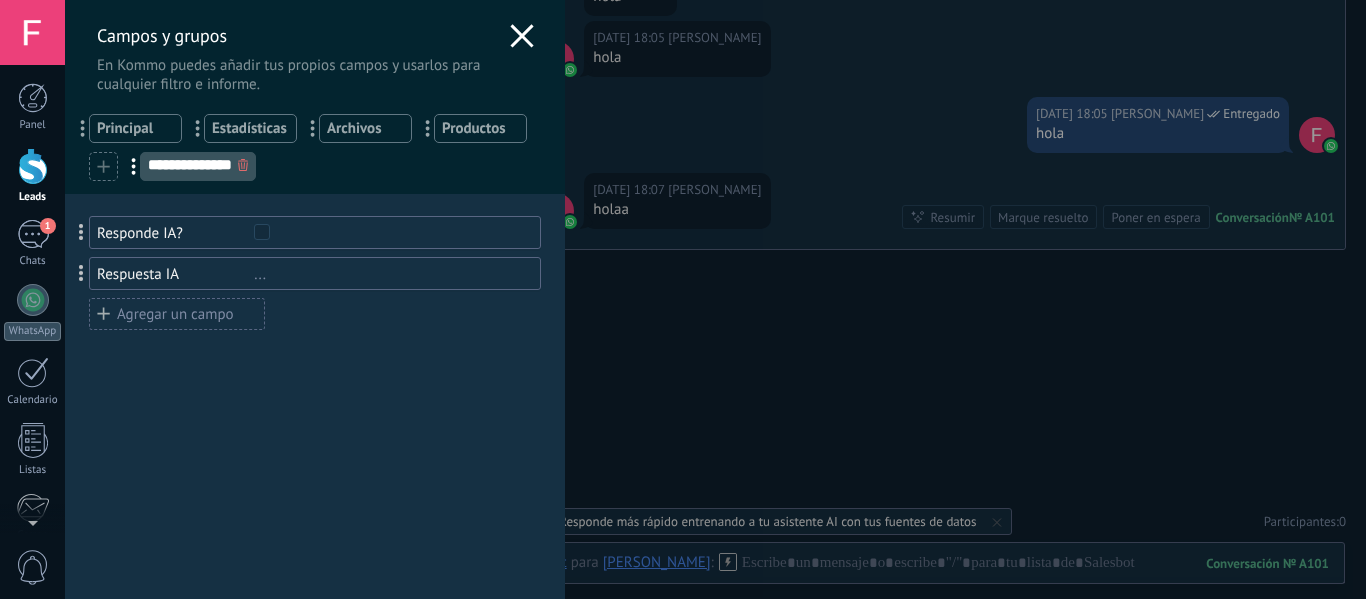 click on "Usted ha alcanzado la cantidad máxima de los campos añadidos en la tarifa Periodo de prueba Presupuesto $0 Agregar un campo utm_content ... utm_medium ... utm_campaign ... utm_source ... utm_term ... utm_referrer ... referrer ... gclientid ... gclid ... fbclid ... Add meta Responde IA? Respuesta IA ... Agregar un campo Campos de contactos Nombre del contacto ... Teléfono ... Correo ... Cargo ... Agregar un campo Campos de compañias Nombre de la compañía ... Teléfono ... Correo ... Página web ... Dirección ... Agregar un campo" at bounding box center (315, 396) 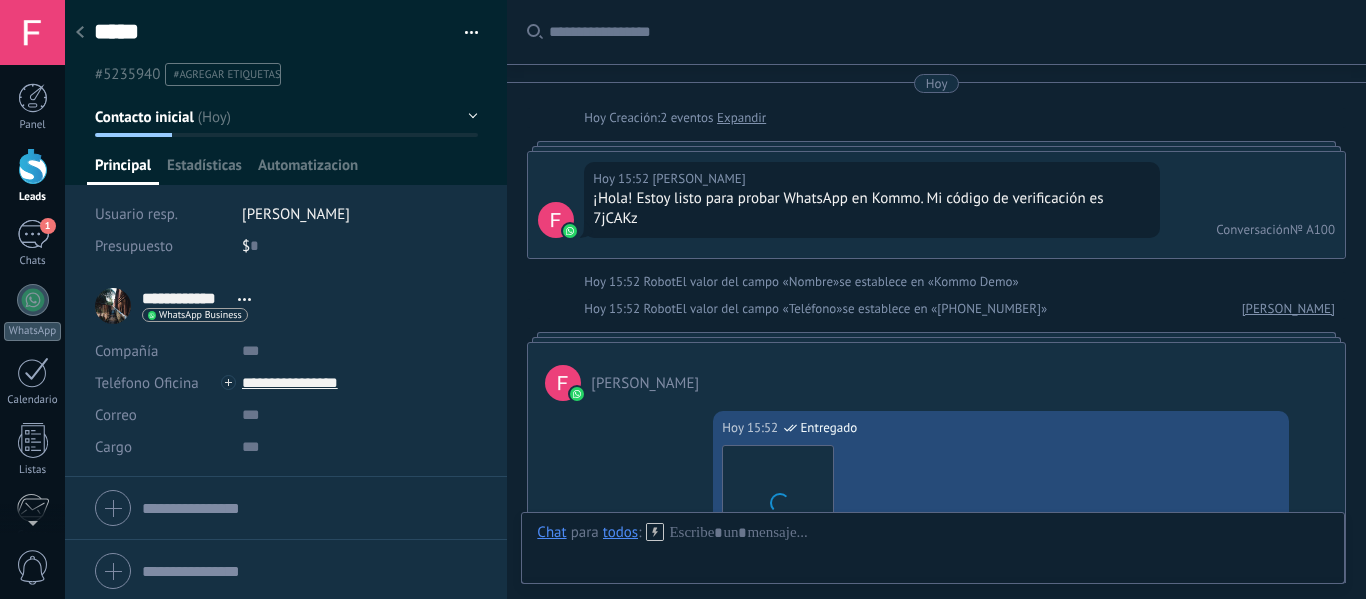 scroll, scrollTop: 2500, scrollLeft: 0, axis: vertical 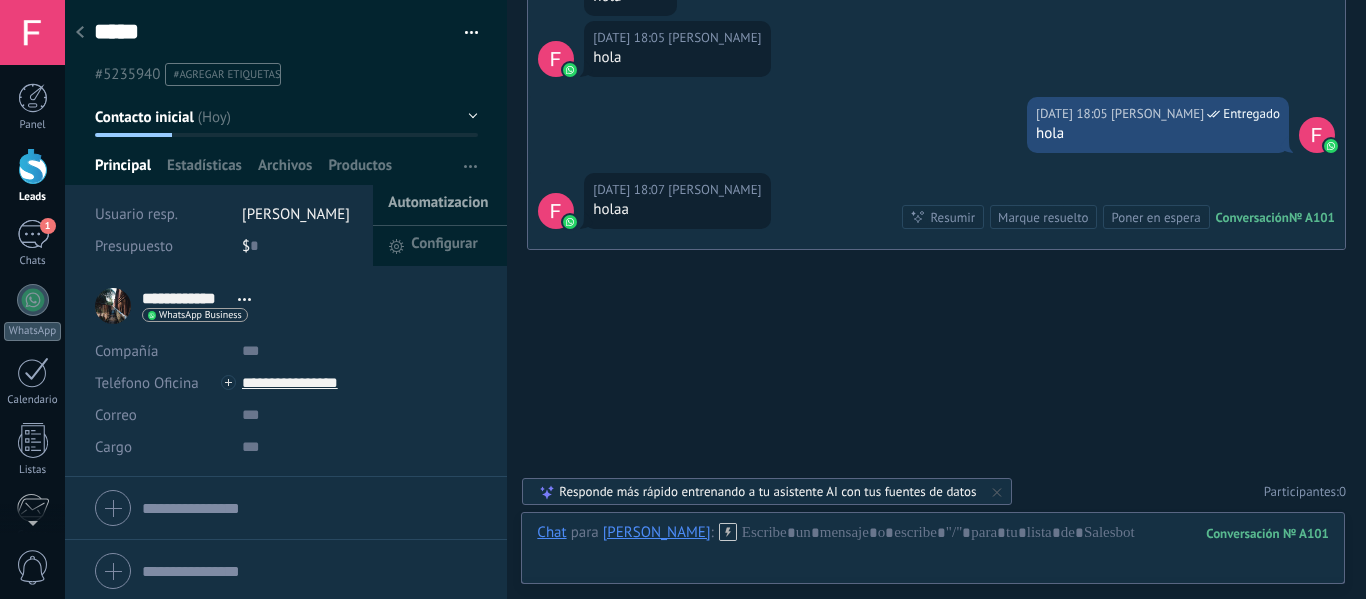 click on "Automatizacion" at bounding box center (438, 205) 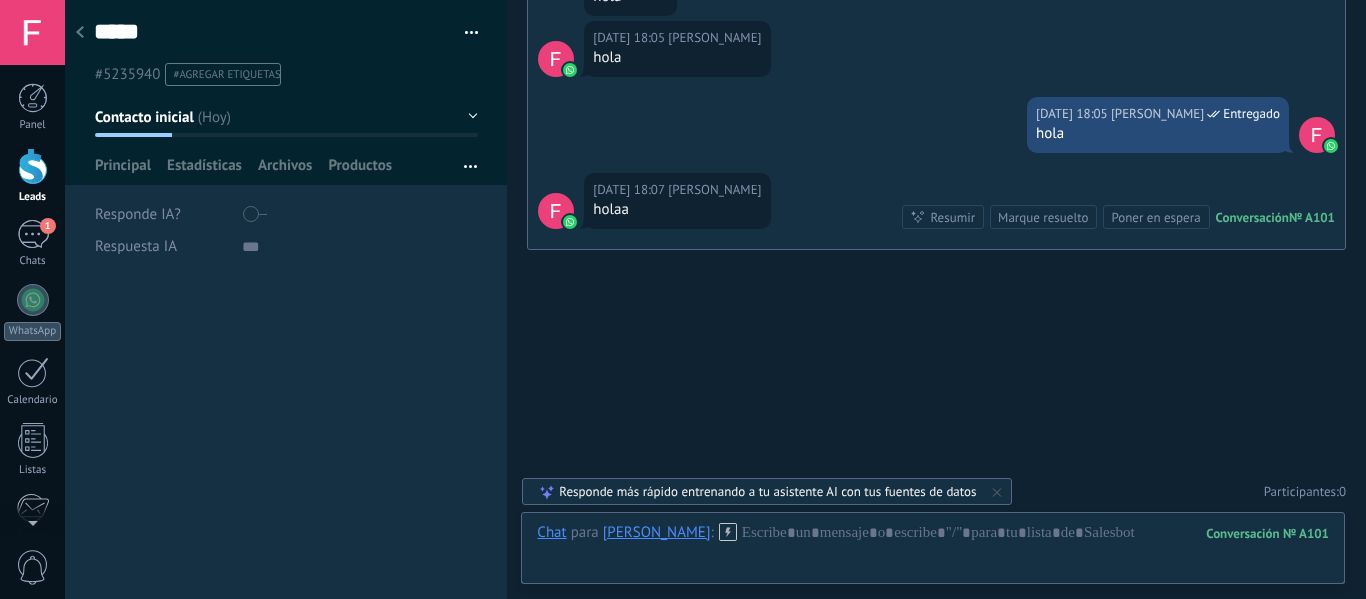 scroll, scrollTop: 20, scrollLeft: 0, axis: vertical 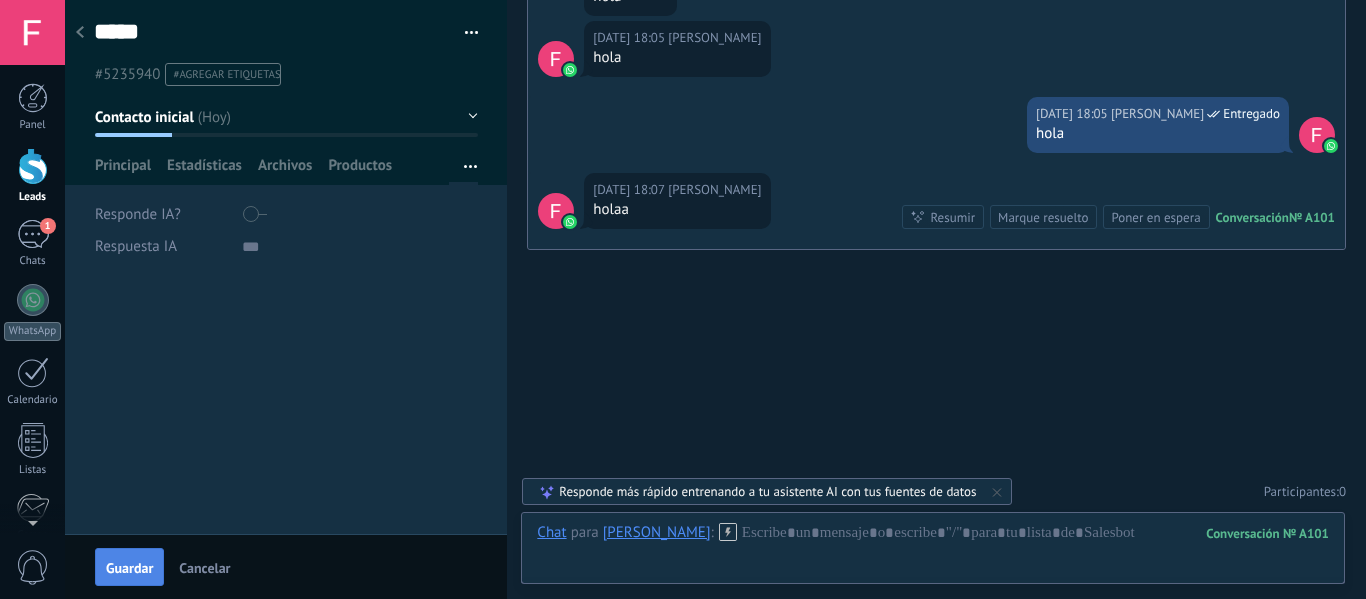 click on "Guardar" at bounding box center [129, 568] 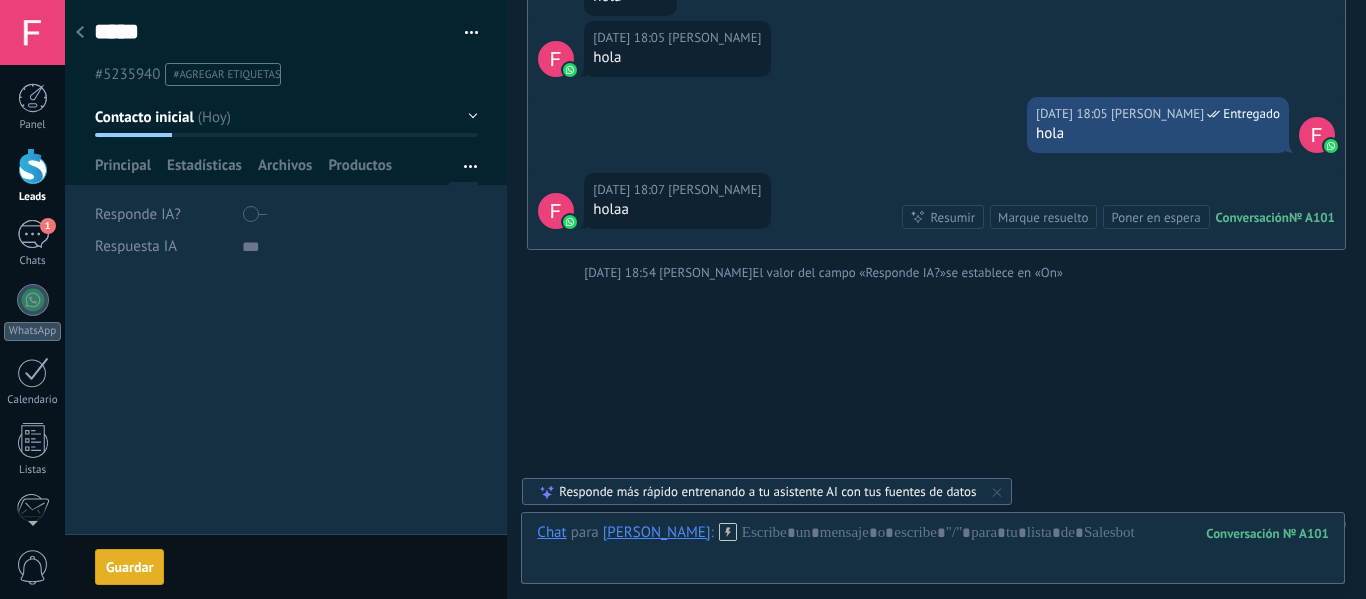 scroll, scrollTop: 2533, scrollLeft: 0, axis: vertical 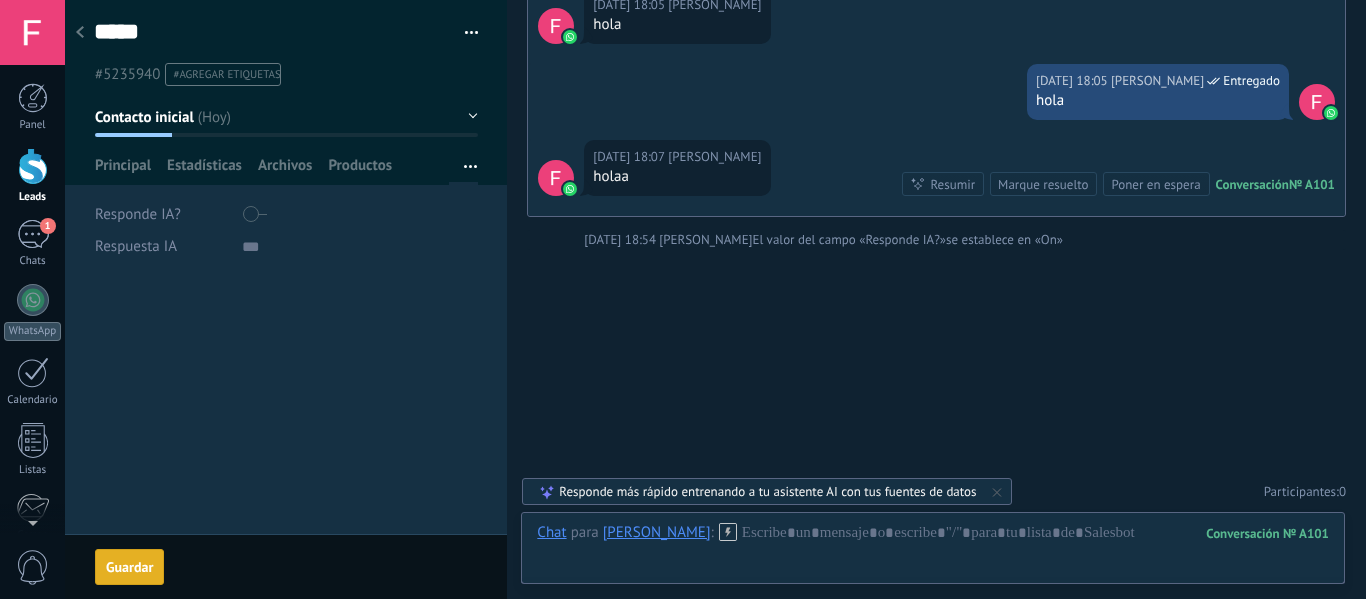 click on "Respuesta IA" at bounding box center (286, 246) 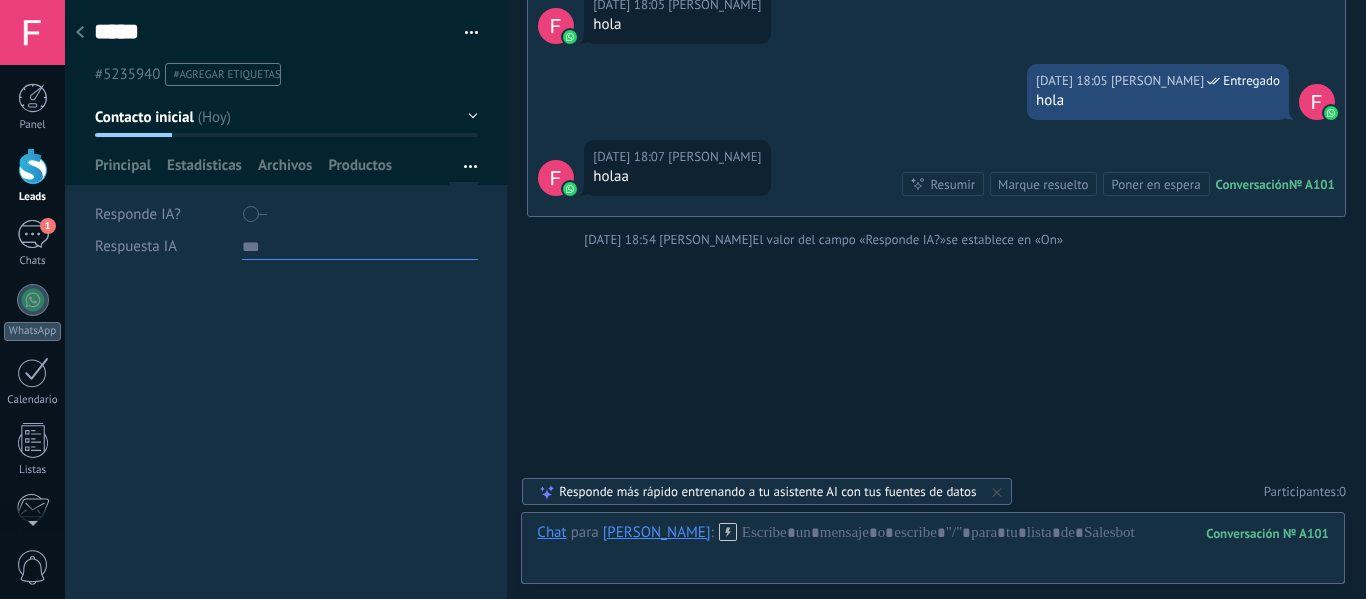 click at bounding box center (360, 245) 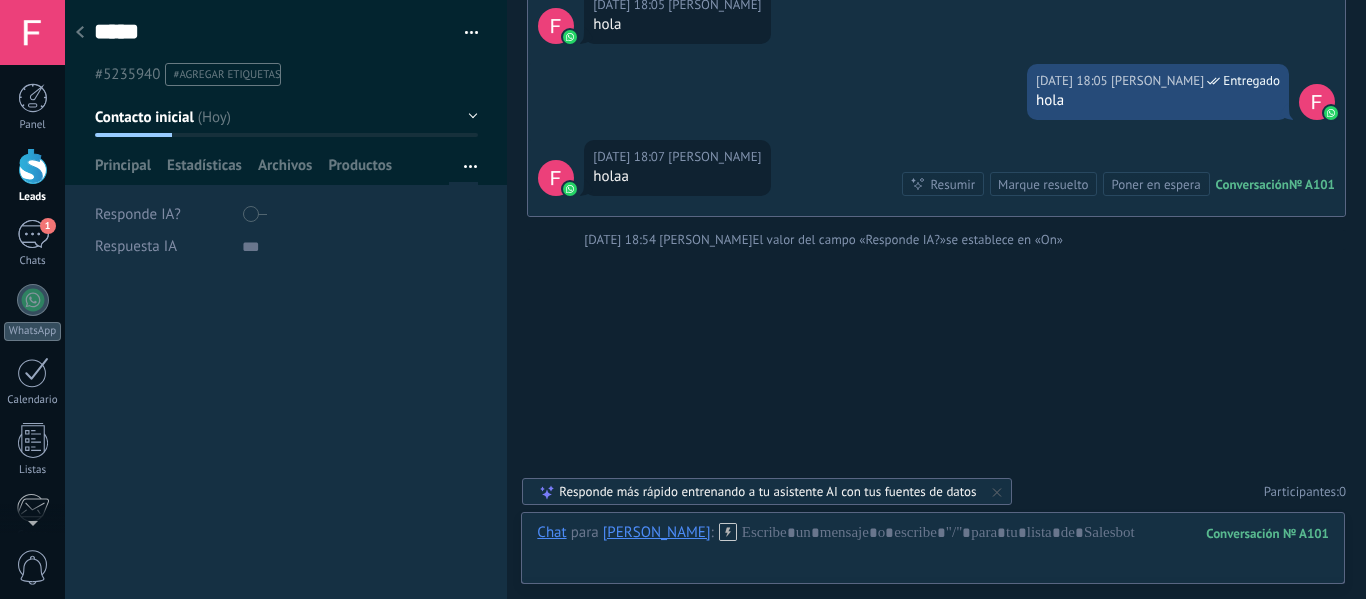 click on "**********" at bounding box center [286, 439] 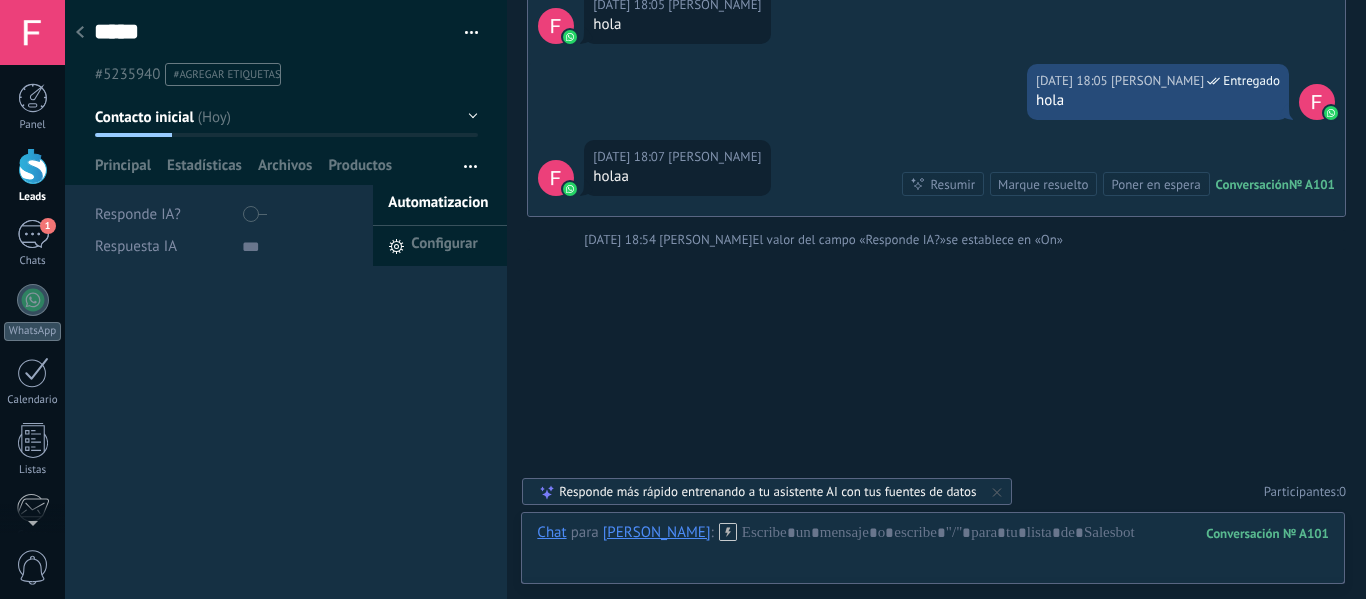 click at bounding box center (470, 166) 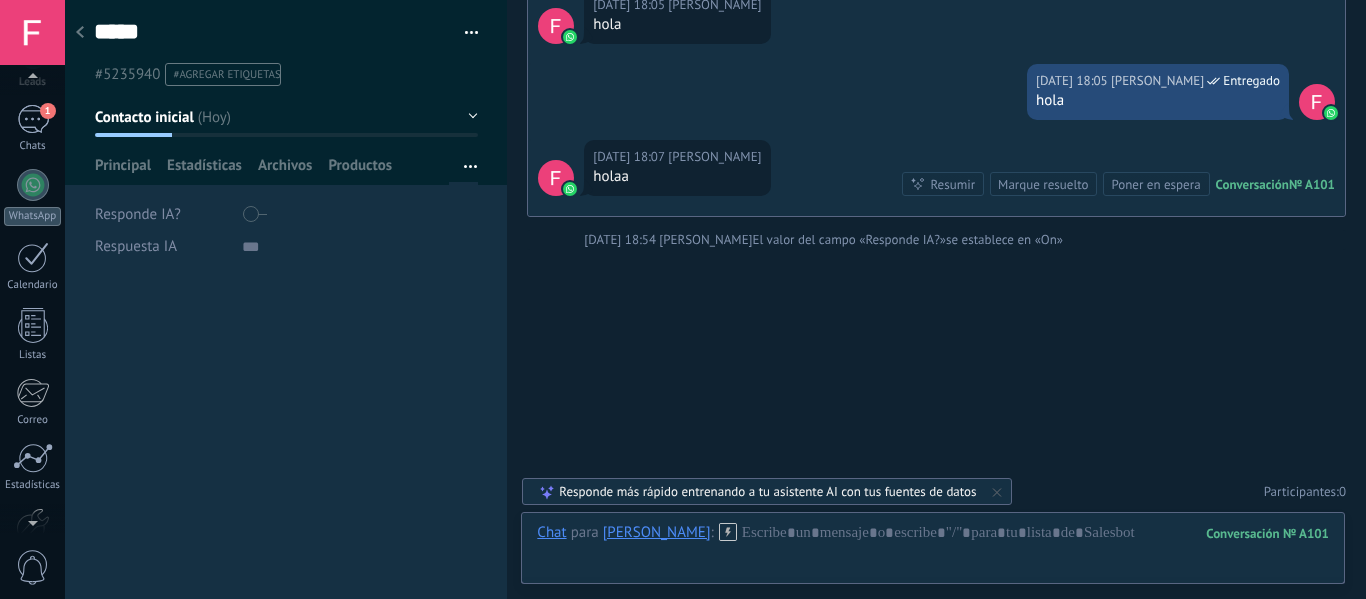 scroll, scrollTop: 233, scrollLeft: 0, axis: vertical 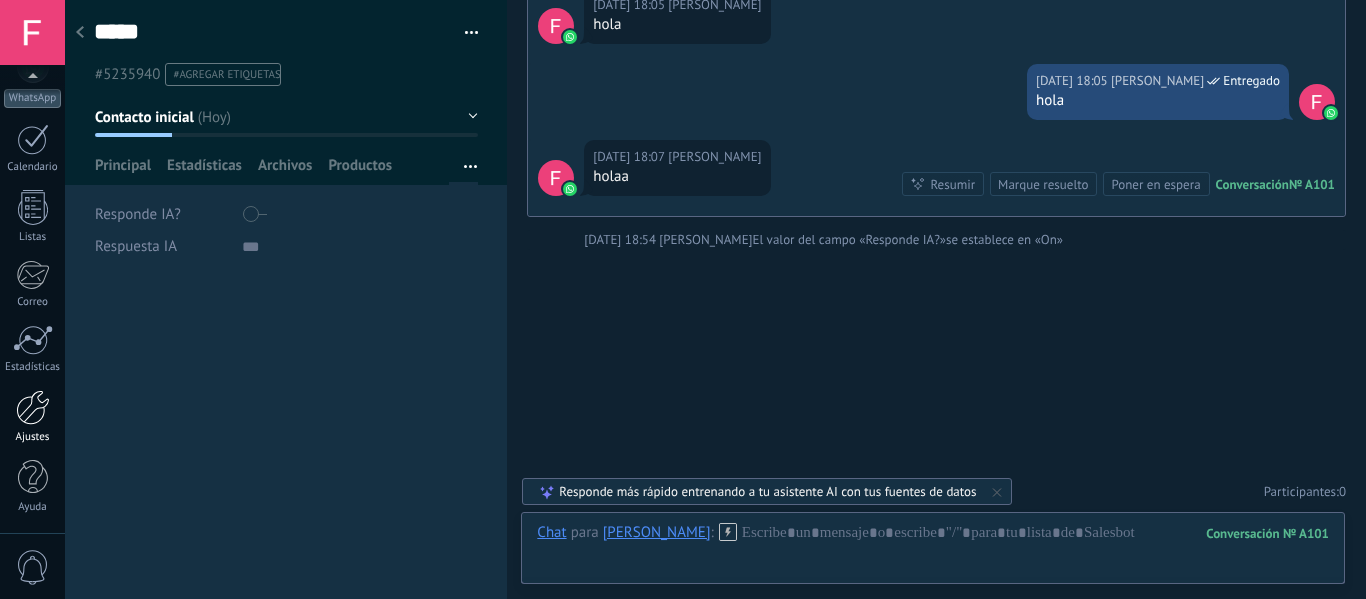 click at bounding box center (33, 407) 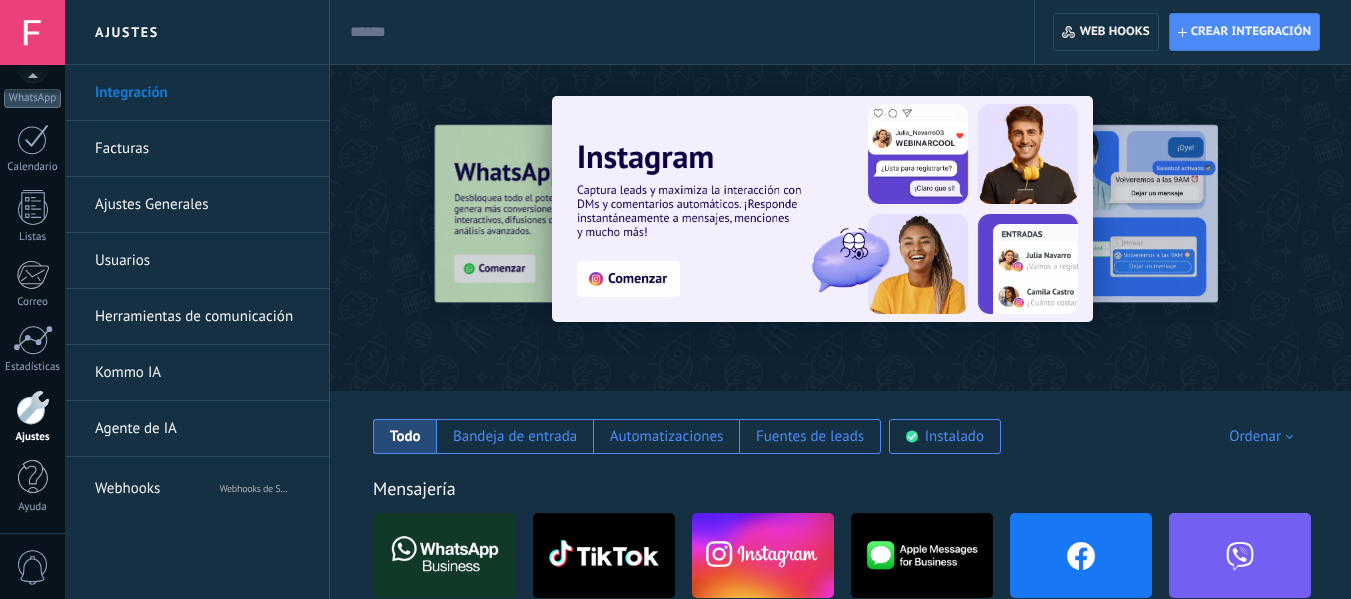 click on "Herramientas de comunicación" at bounding box center (202, 317) 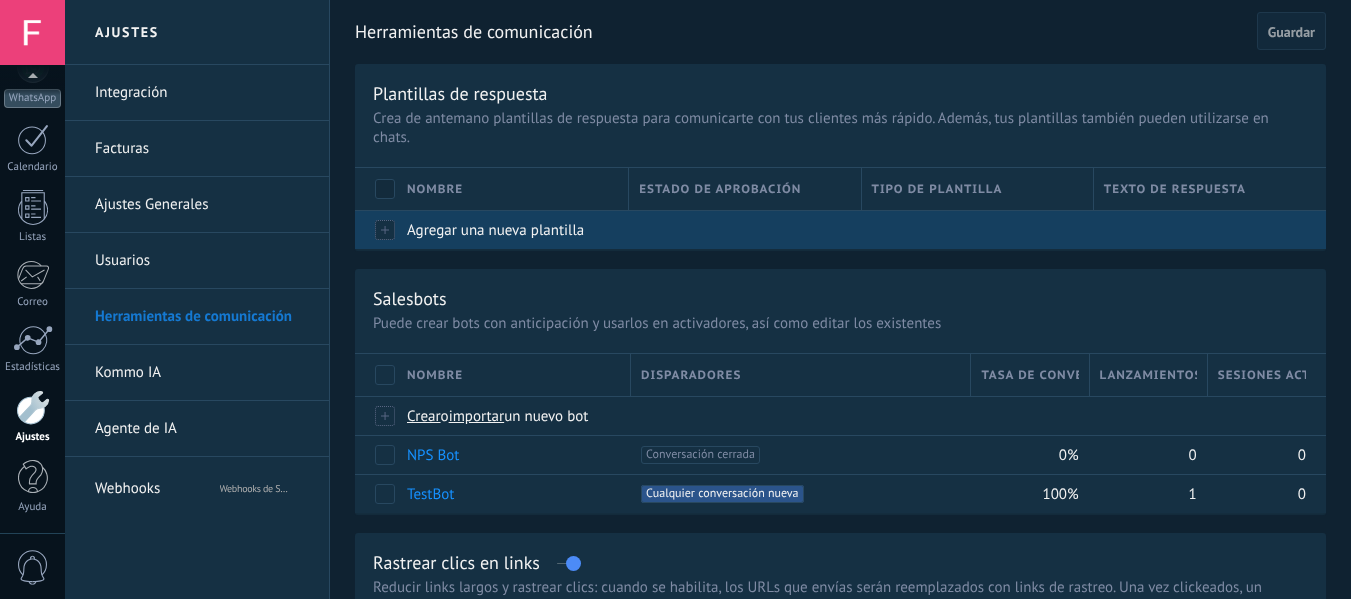 click on "Agregar una nueva plantilla" at bounding box center [495, 230] 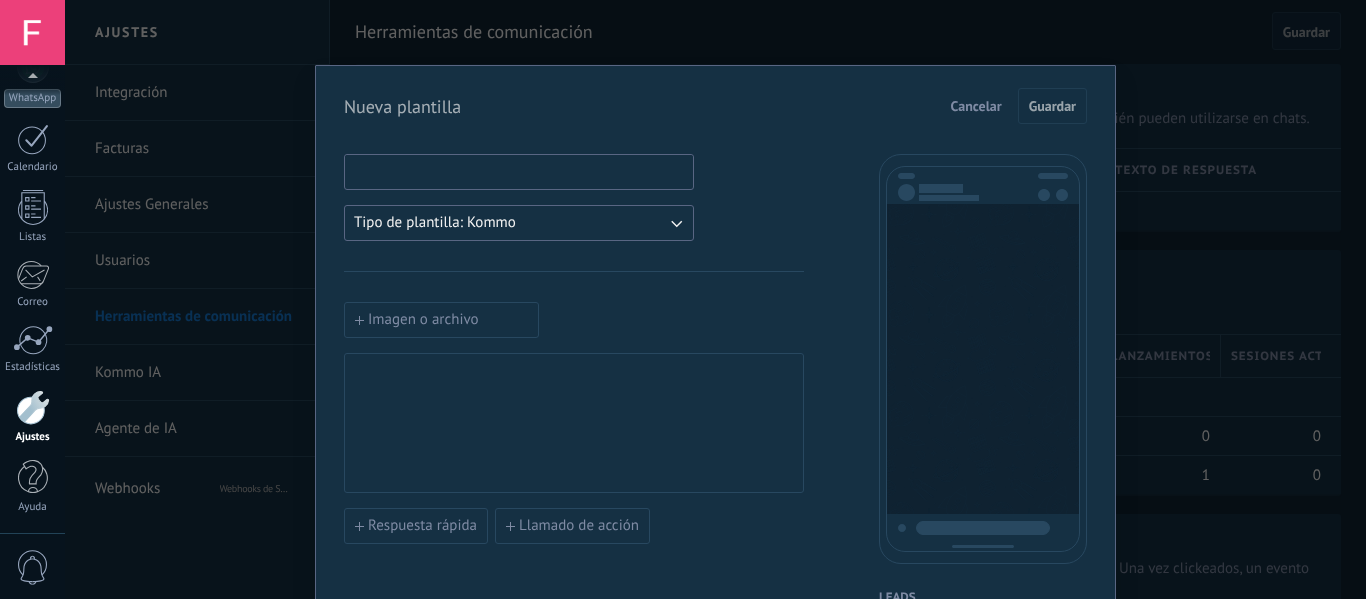 click at bounding box center (519, 171) 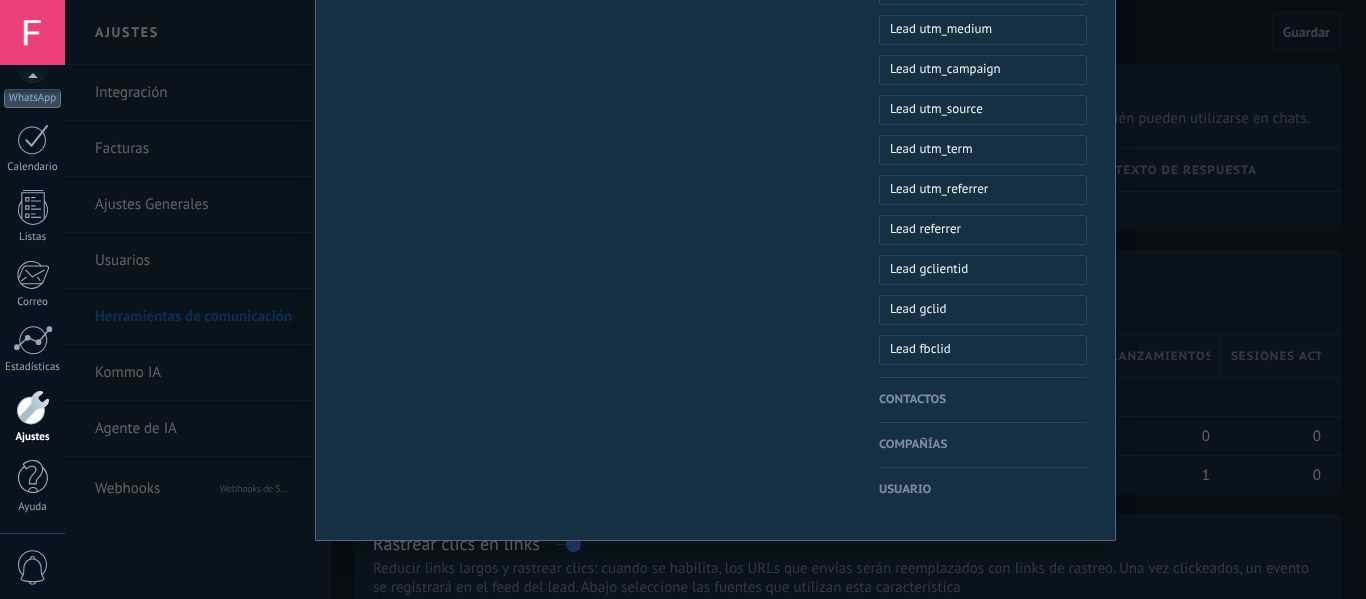 scroll, scrollTop: 1012, scrollLeft: 0, axis: vertical 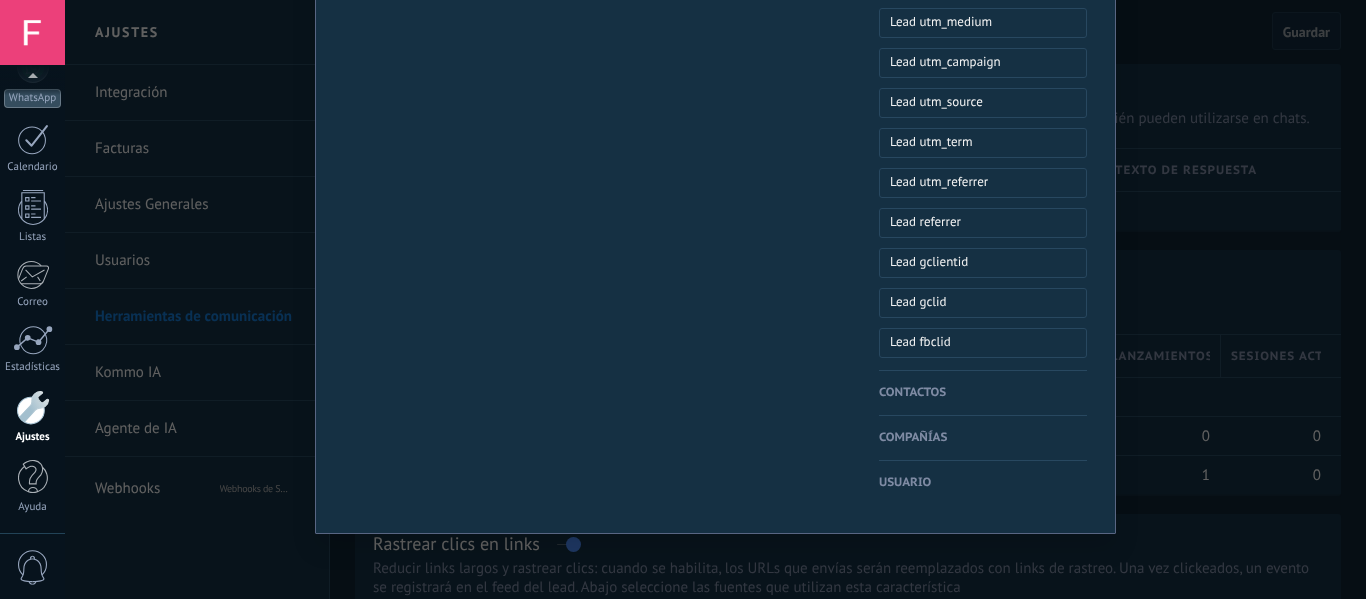 click on "Contactos" at bounding box center (983, 393) 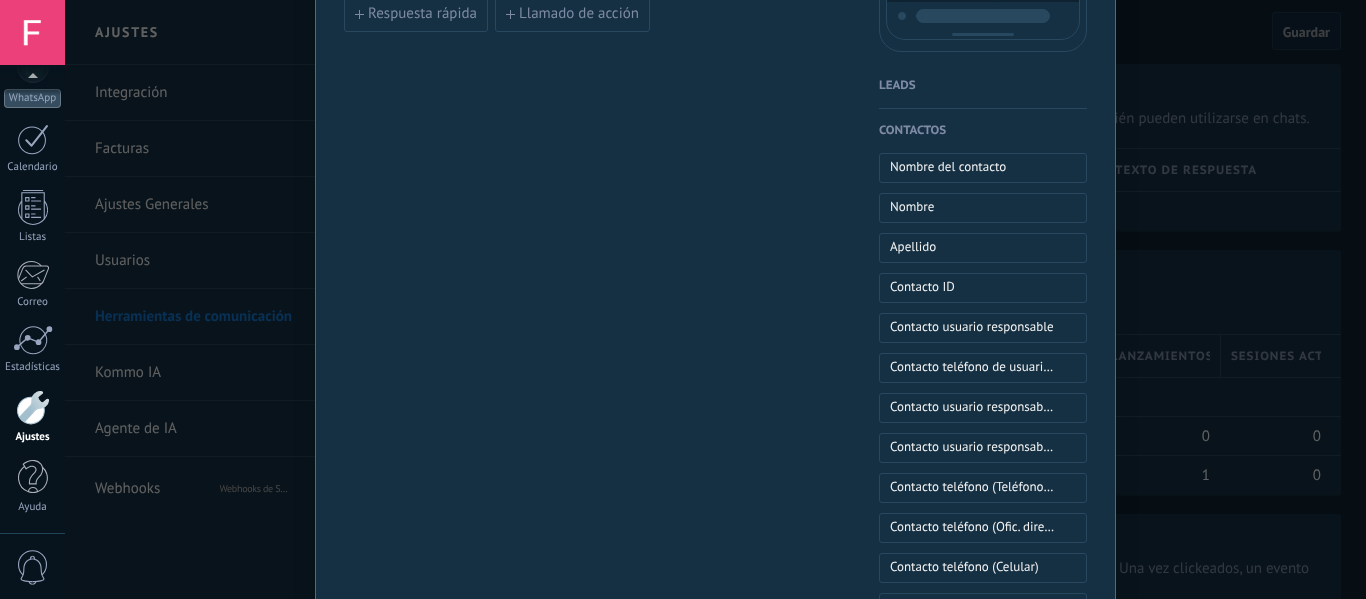 scroll, scrollTop: 412, scrollLeft: 0, axis: vertical 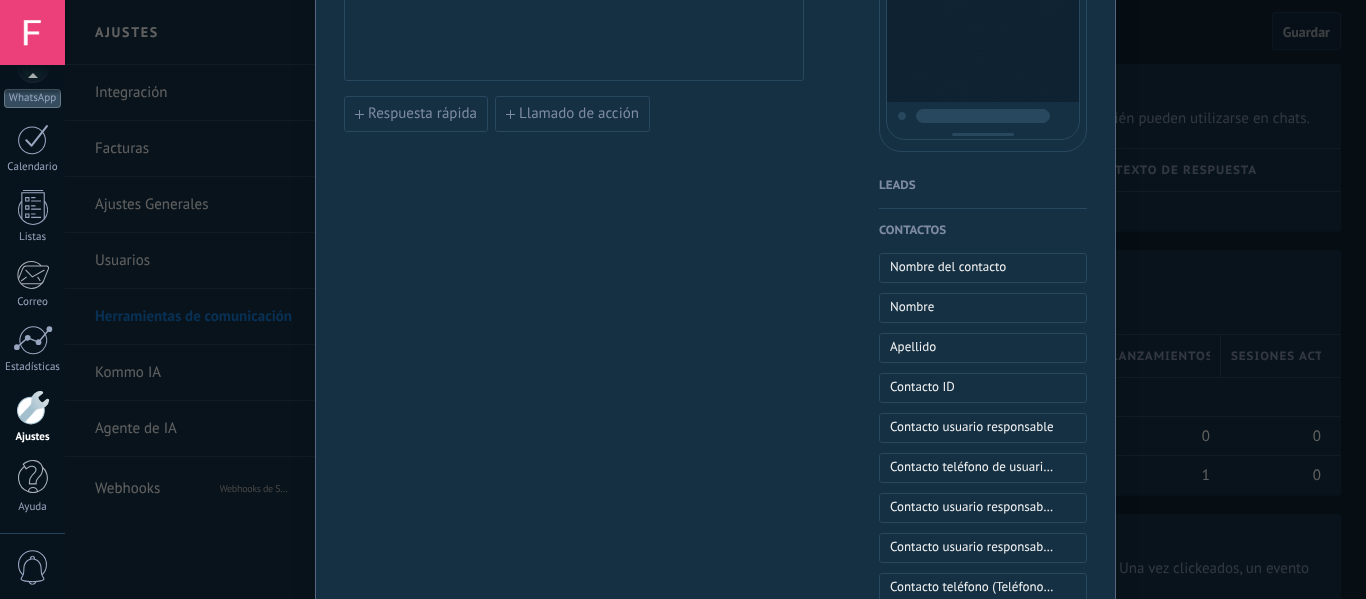 click on "Leads" at bounding box center [983, 186] 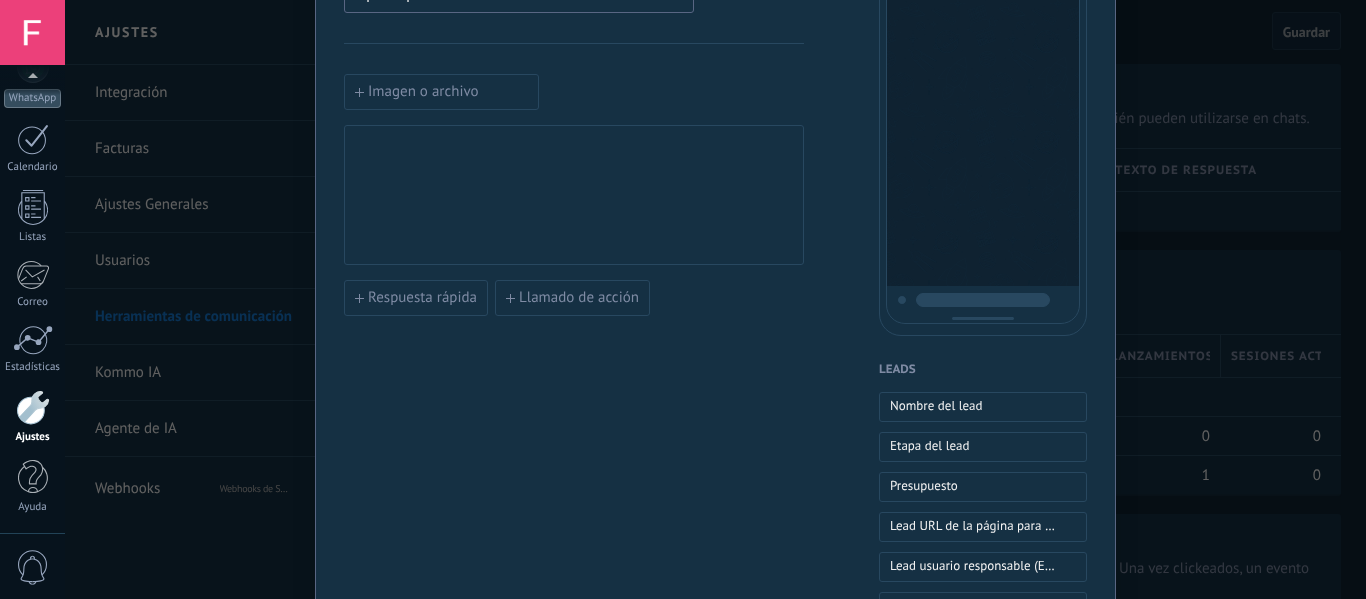 scroll, scrollTop: 12, scrollLeft: 0, axis: vertical 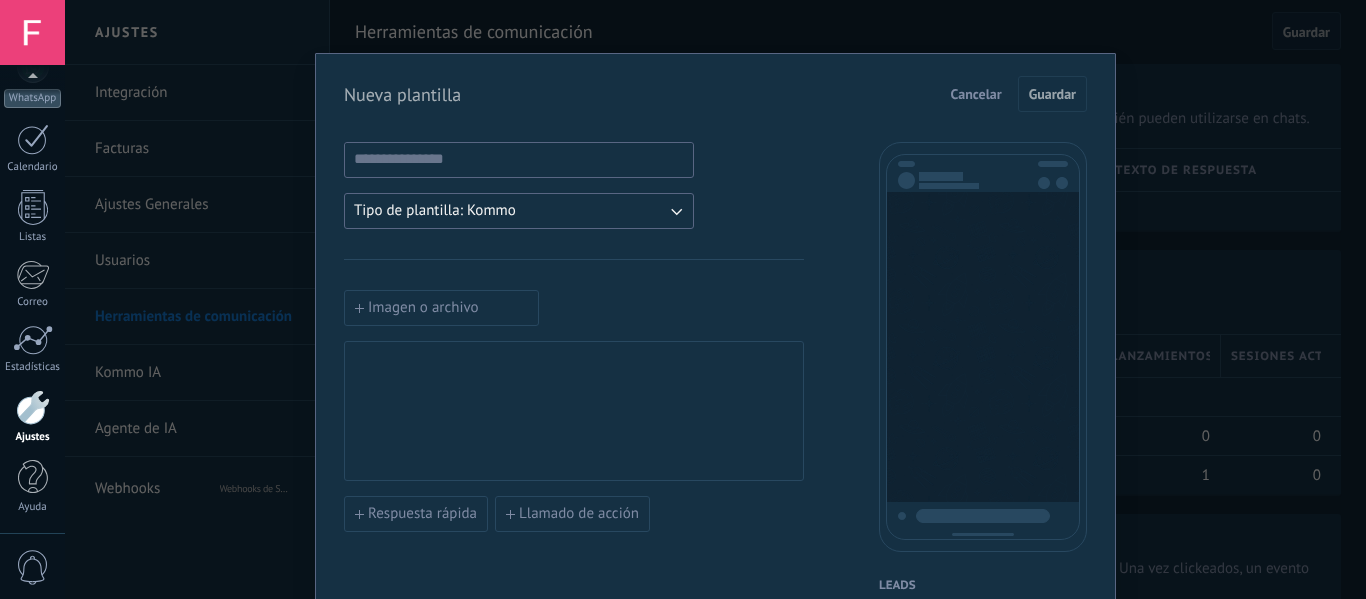 click on "Tipo de plantilla: Kommo" at bounding box center [519, 211] 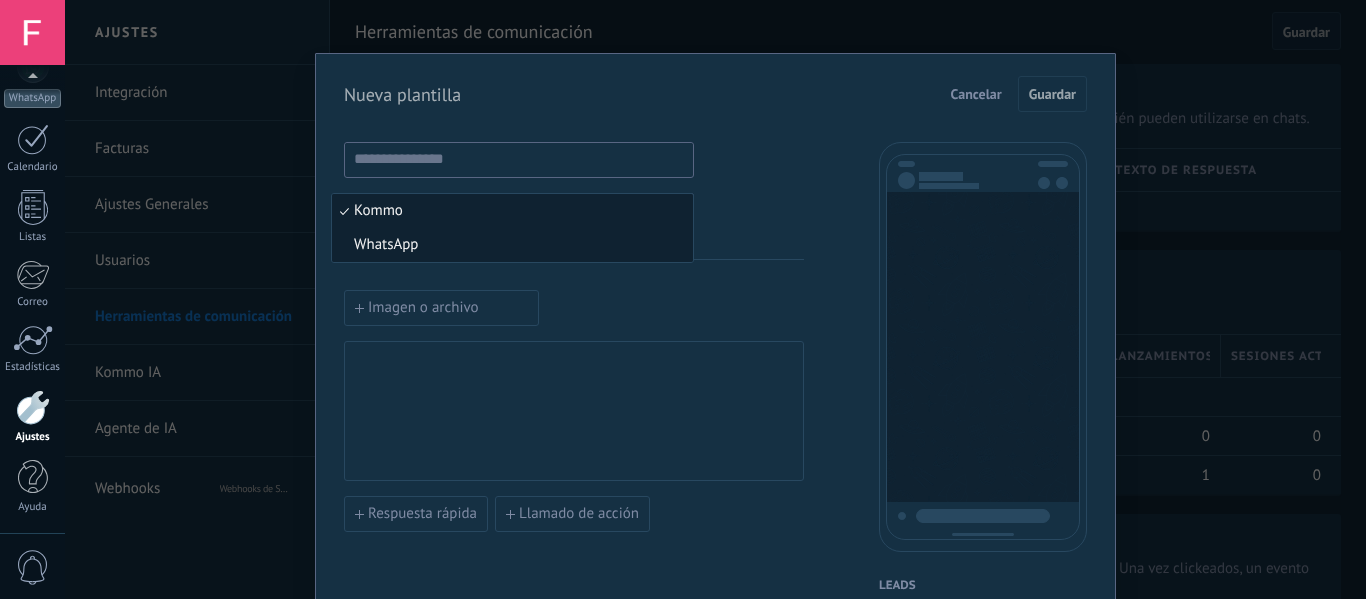 click on "WhatsApp" at bounding box center [512, 245] 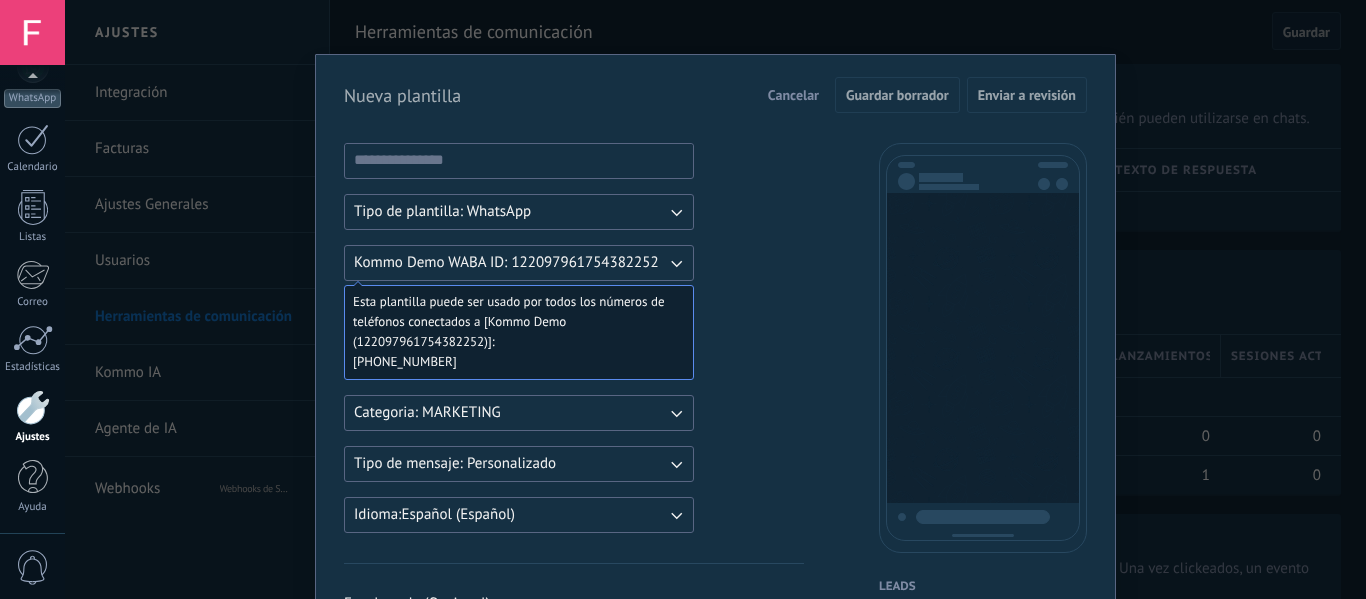 scroll, scrollTop: 0, scrollLeft: 0, axis: both 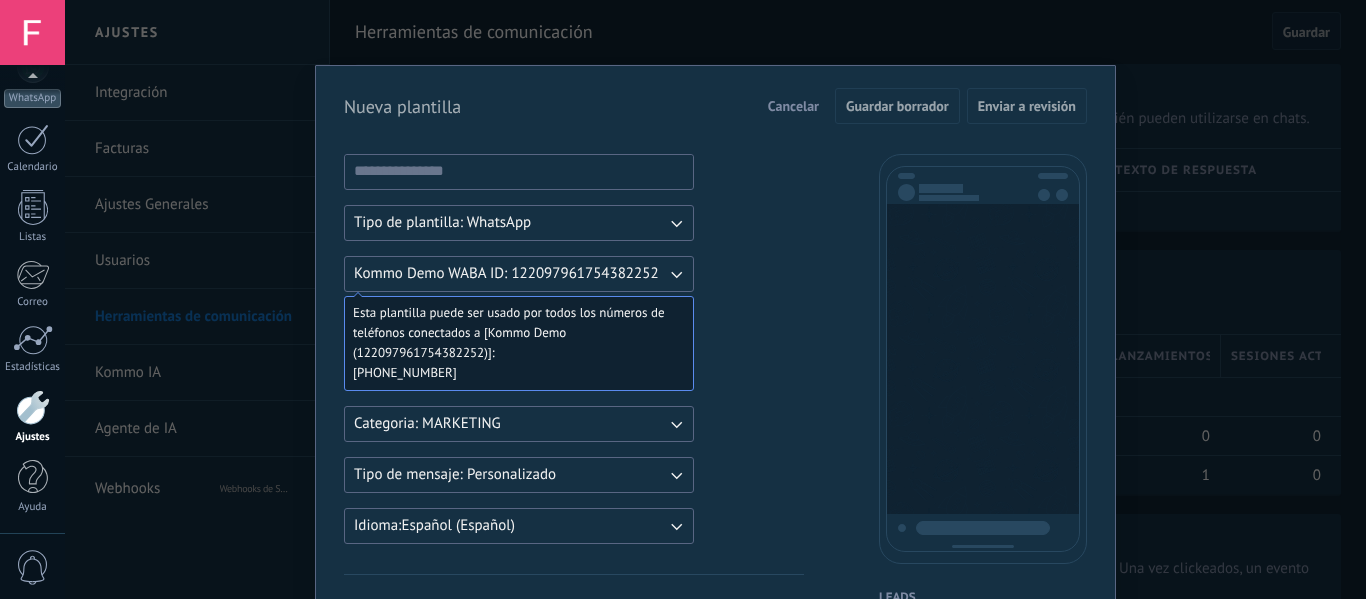 click on "Tipo de plantilla: WhatsApp" at bounding box center [519, 223] 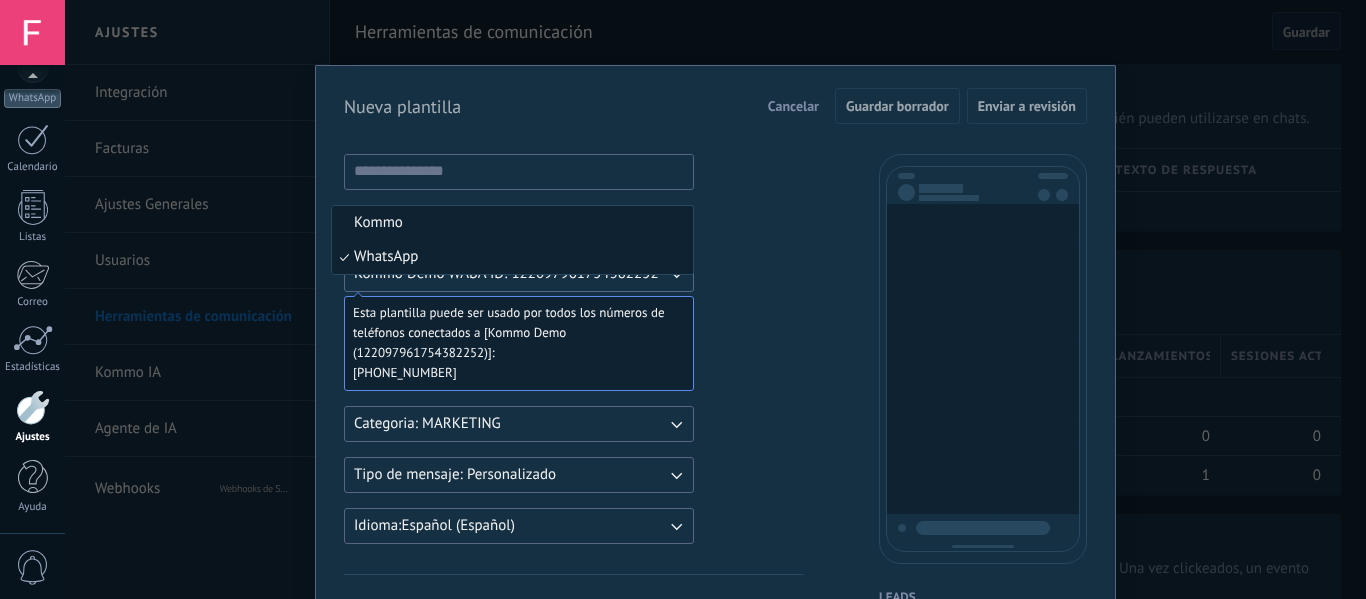 click on "Kommo" at bounding box center (512, 223) 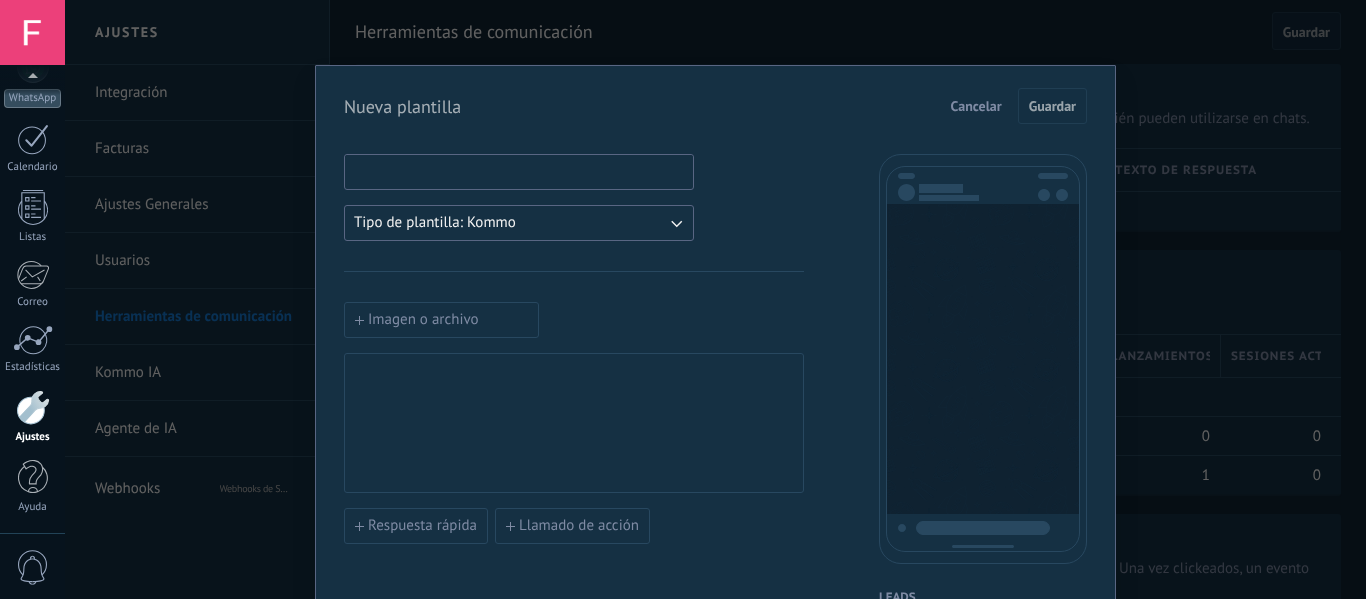 click at bounding box center [519, 171] 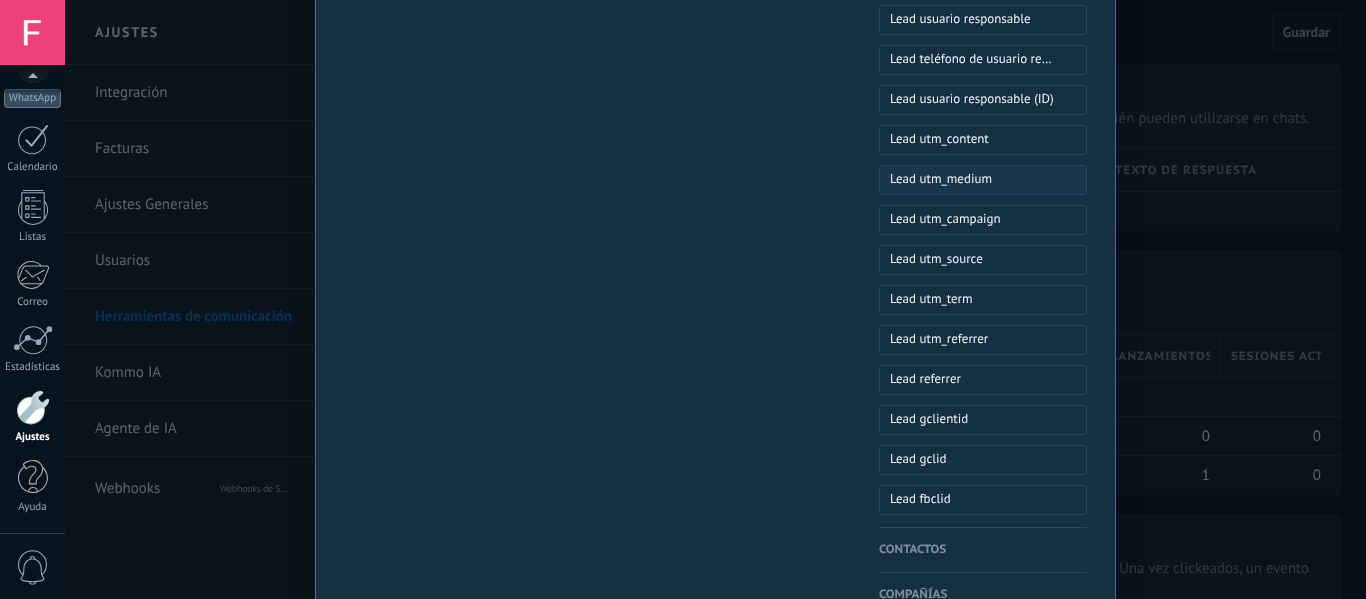 scroll, scrollTop: 862, scrollLeft: 0, axis: vertical 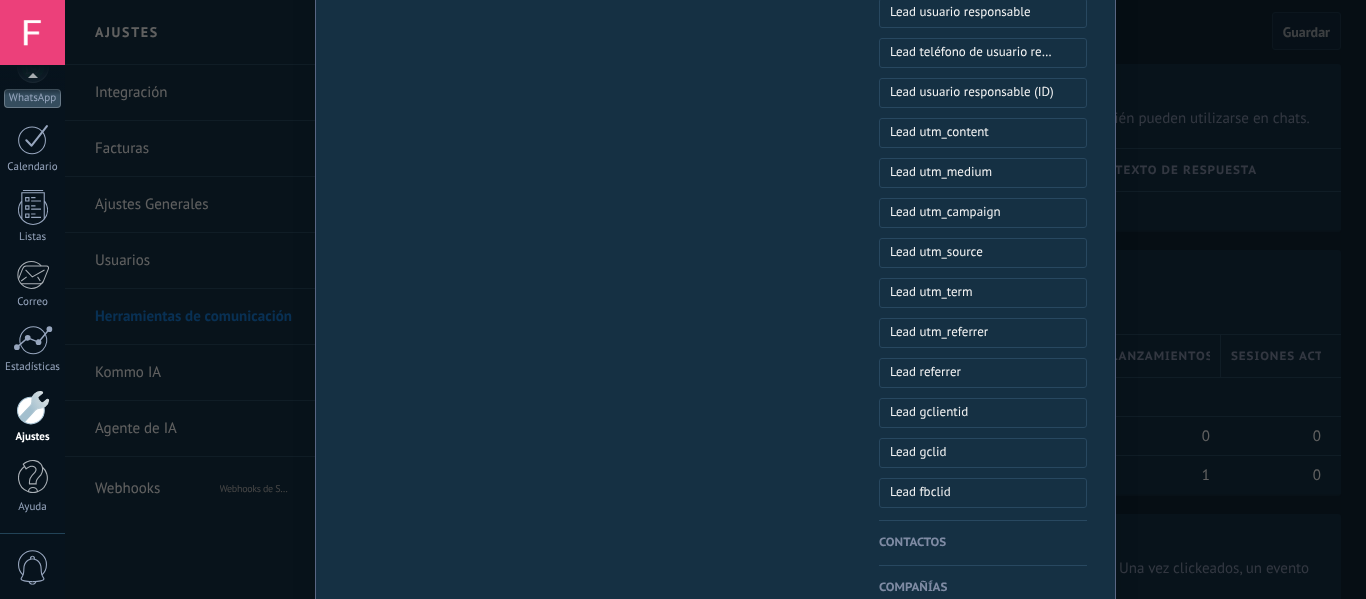 type on "**********" 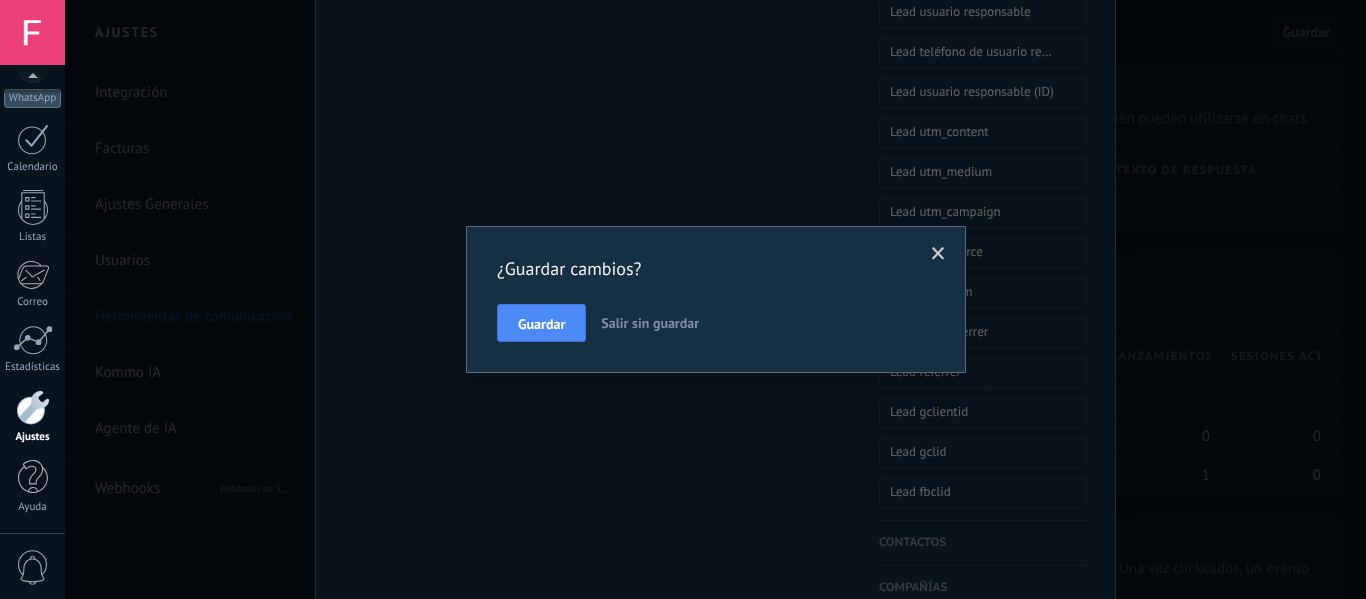 click on "Salir sin guardar" at bounding box center [650, 323] 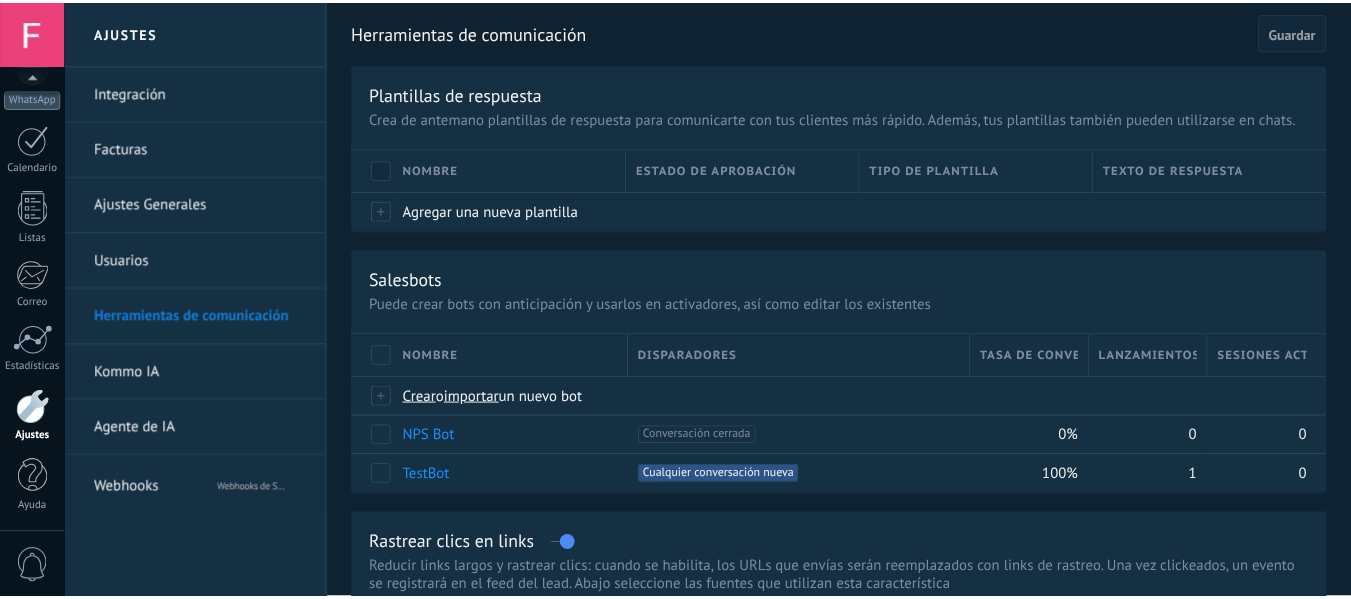 scroll, scrollTop: 0, scrollLeft: 0, axis: both 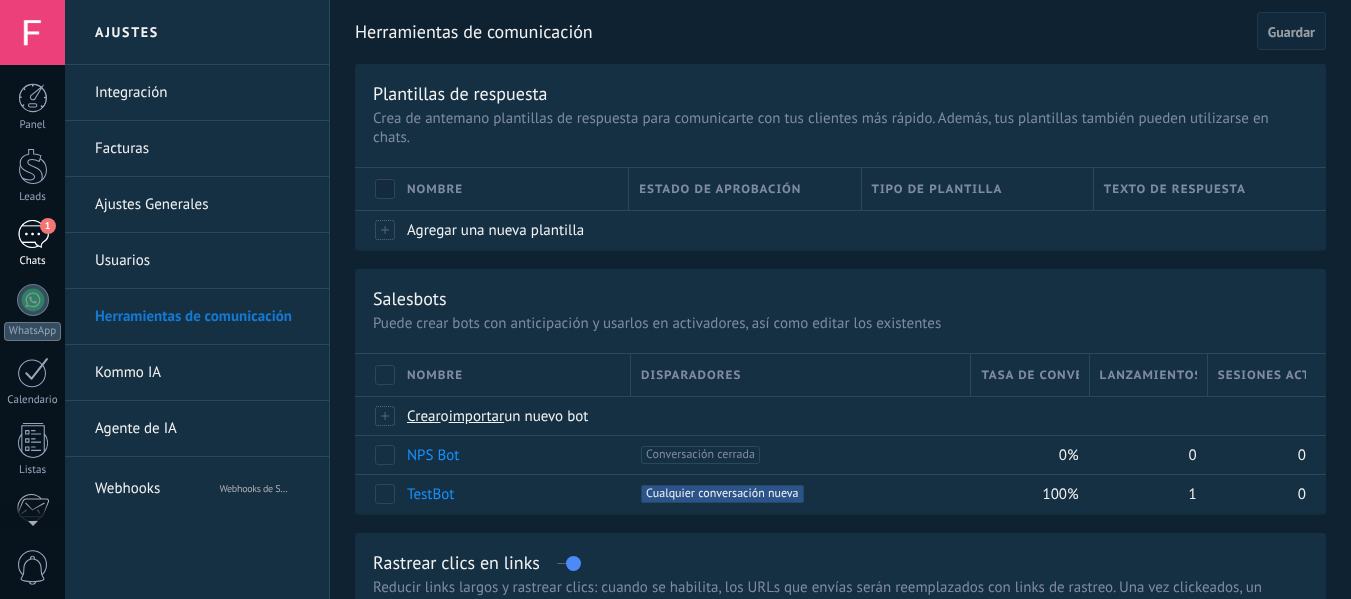 click on "1" at bounding box center (33, 234) 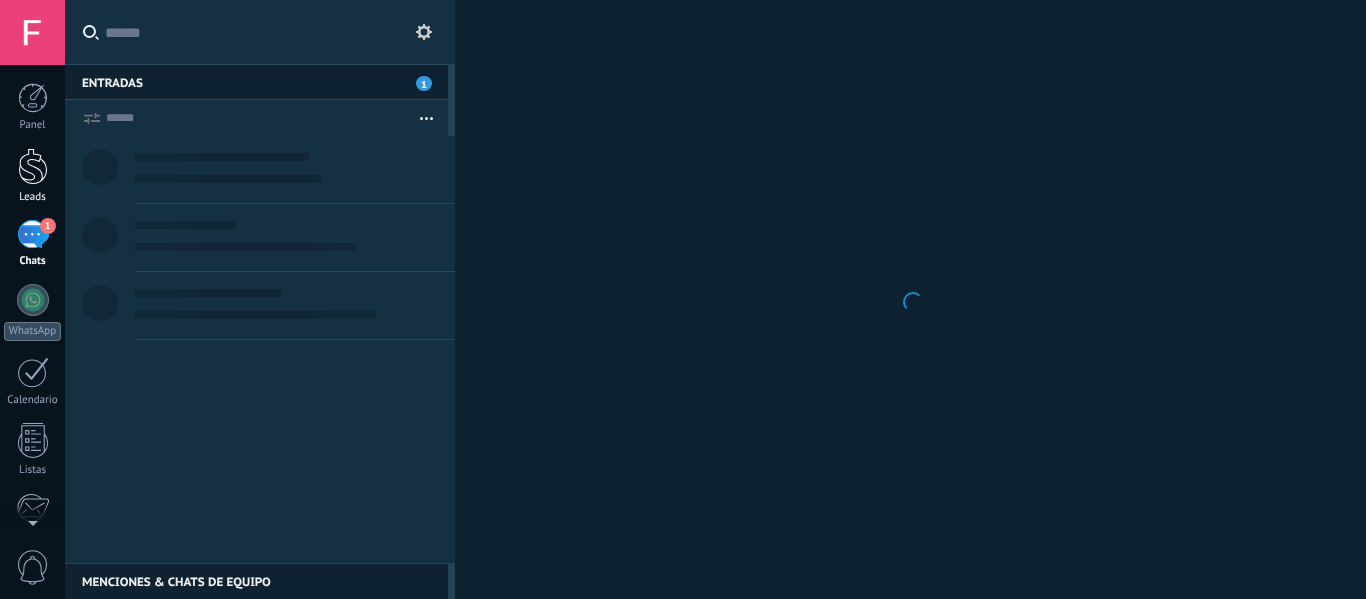 click at bounding box center (33, 166) 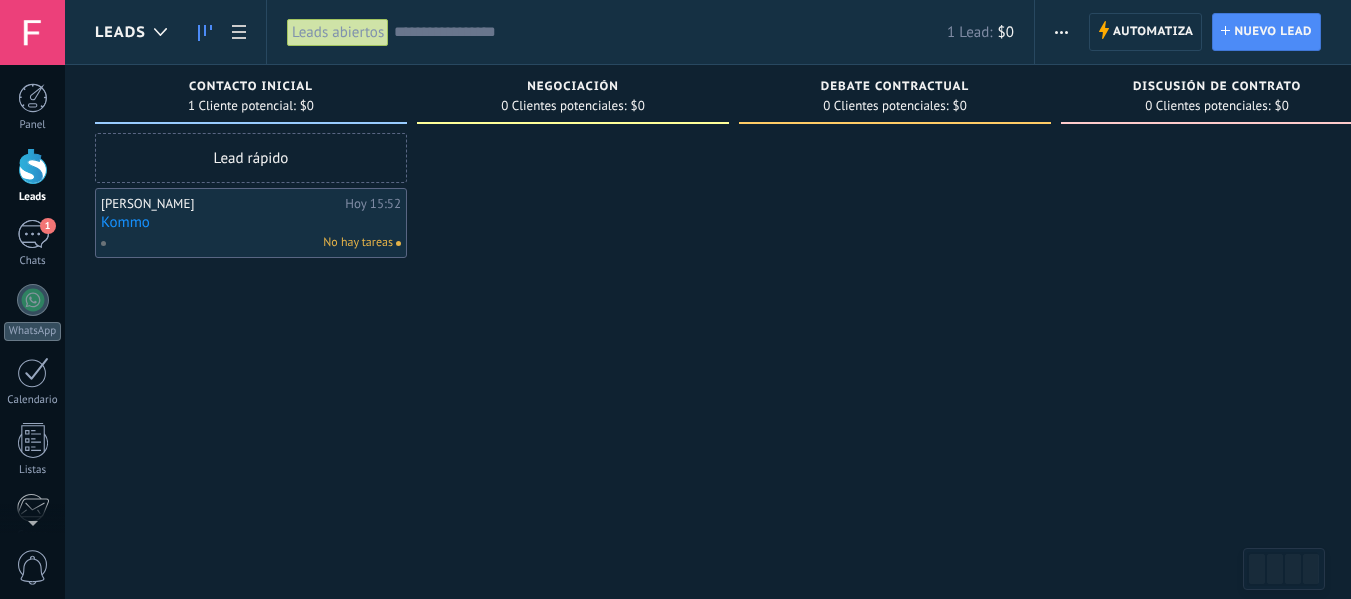 click on "No hay tareas" at bounding box center (358, 243) 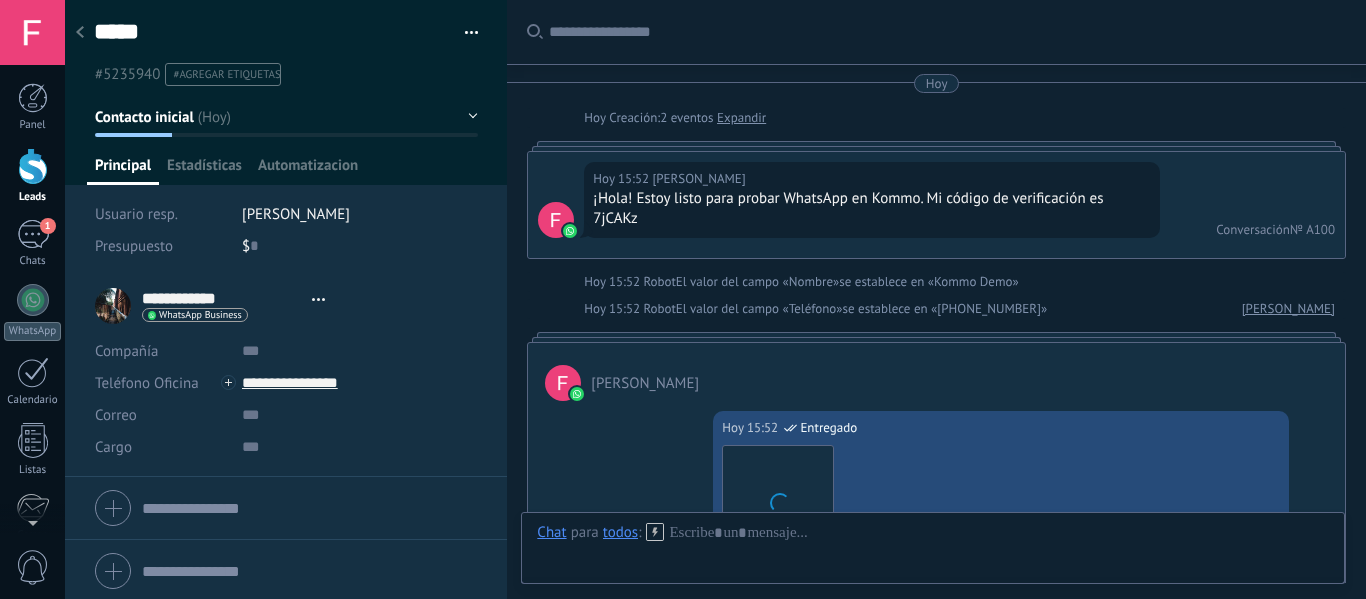 scroll, scrollTop: 30, scrollLeft: 0, axis: vertical 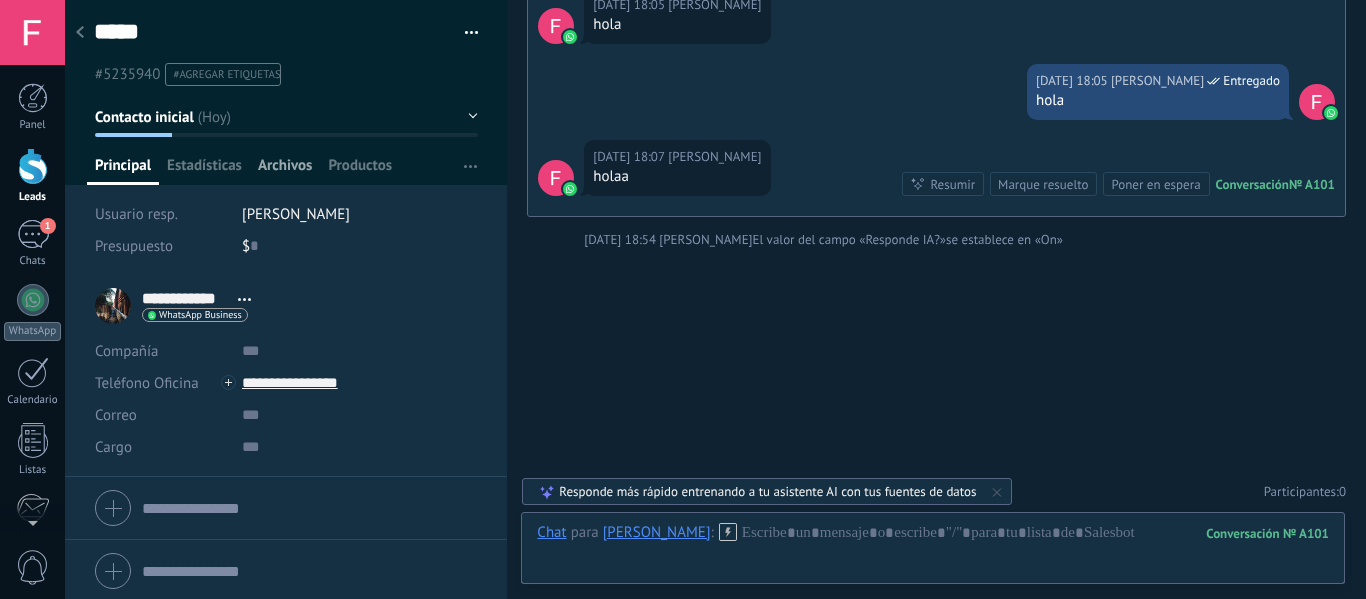 click on "Archivos" at bounding box center (285, 170) 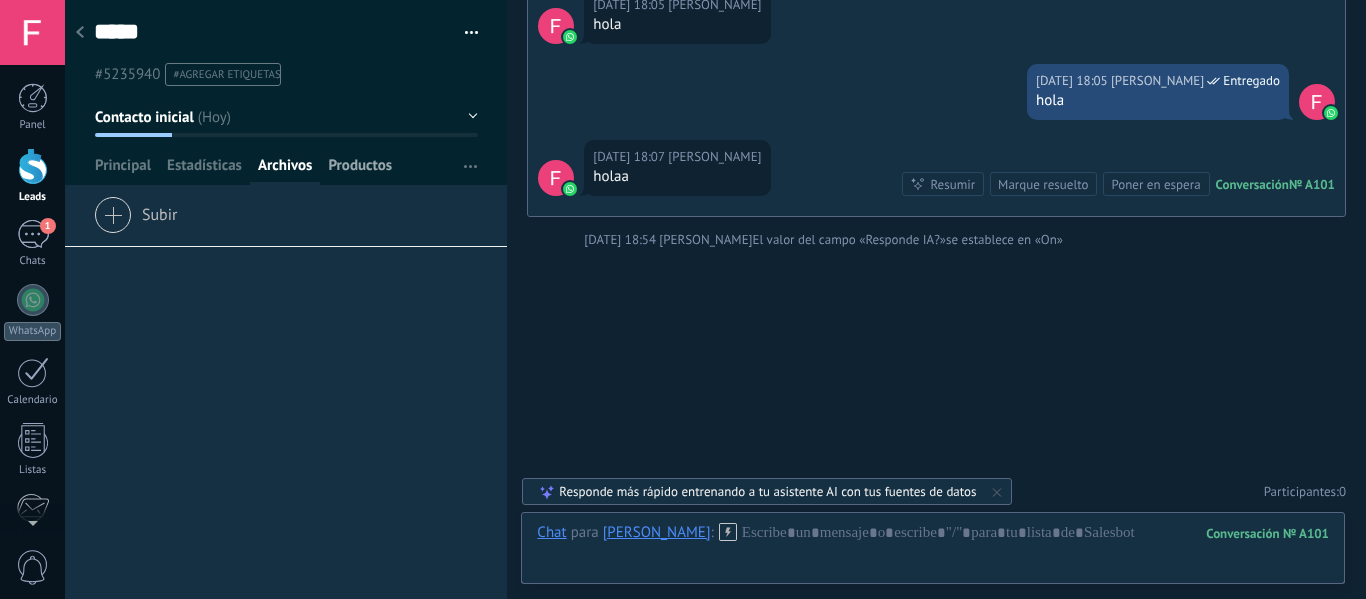 click on "Productos" at bounding box center (360, 170) 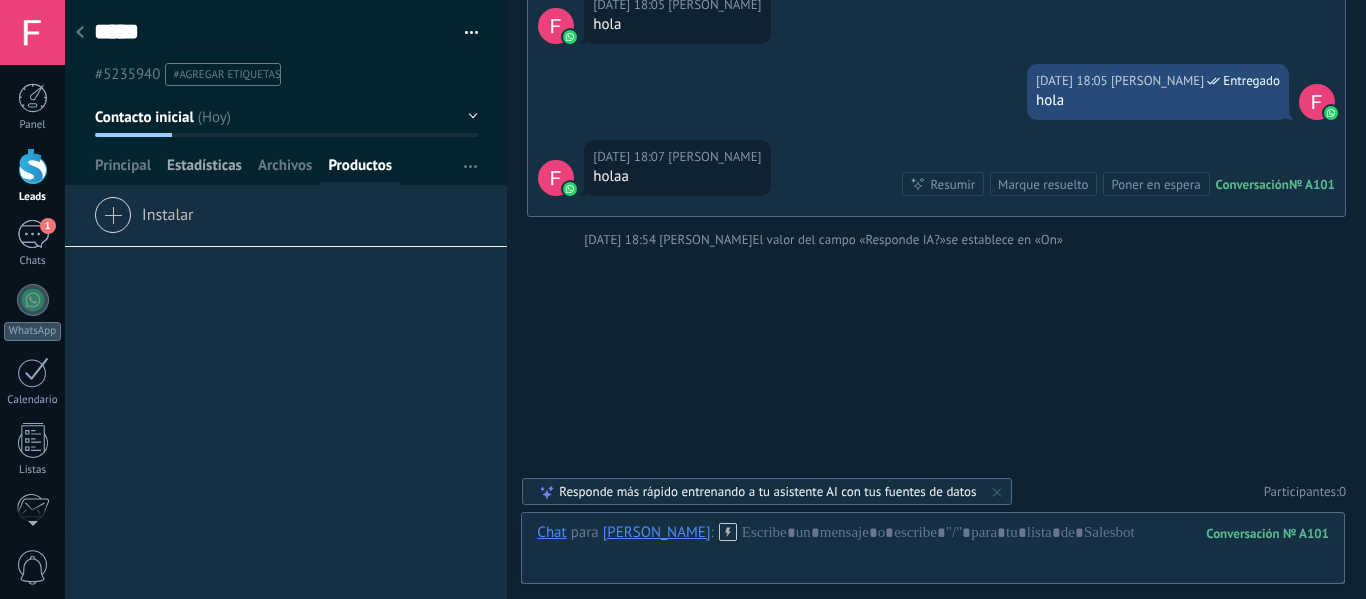 click on "Estadísticas" at bounding box center (204, 170) 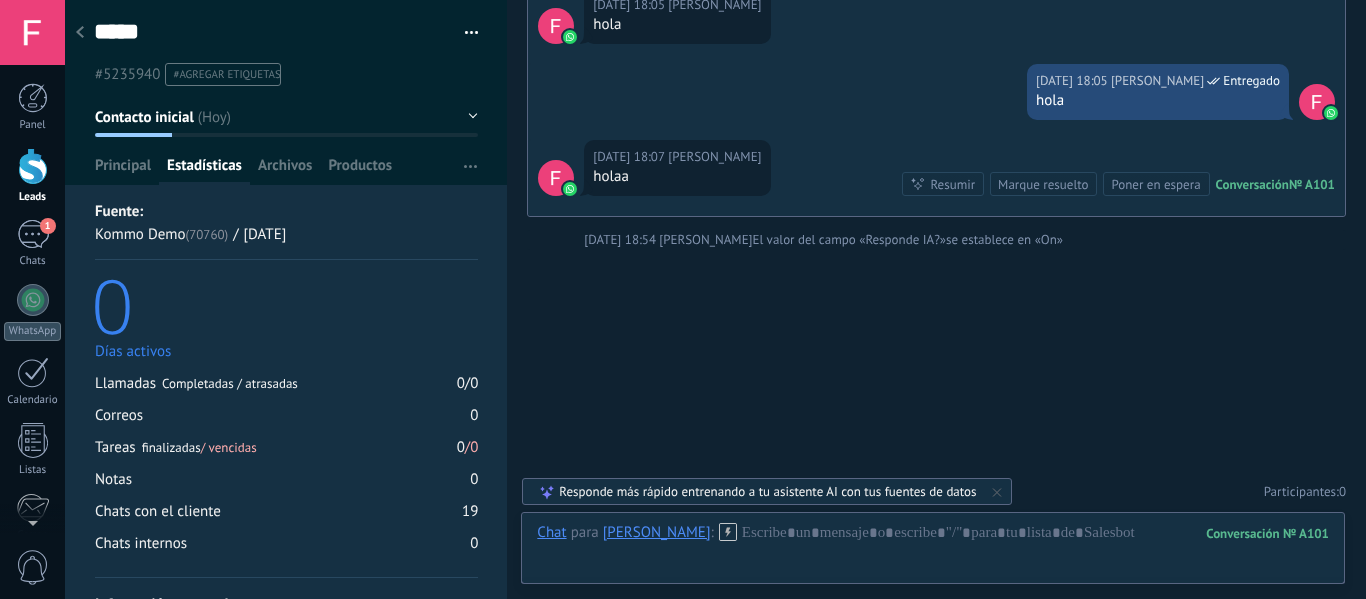 click at bounding box center [286, 92] 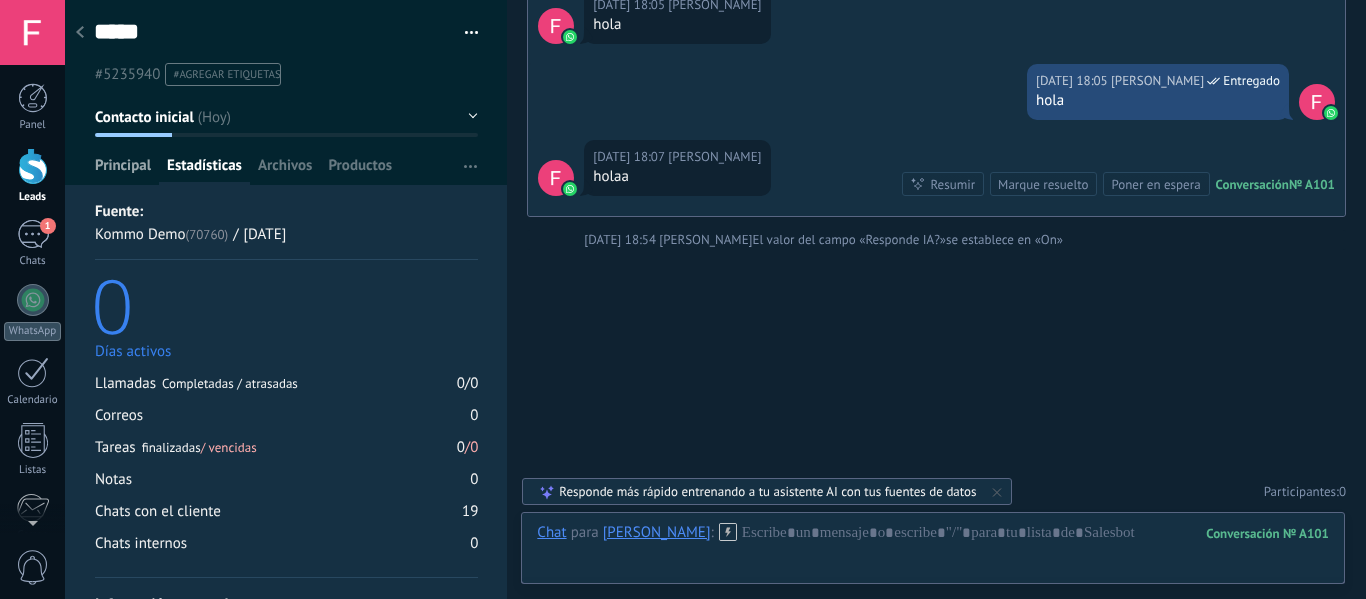 click on "Principal" at bounding box center [123, 170] 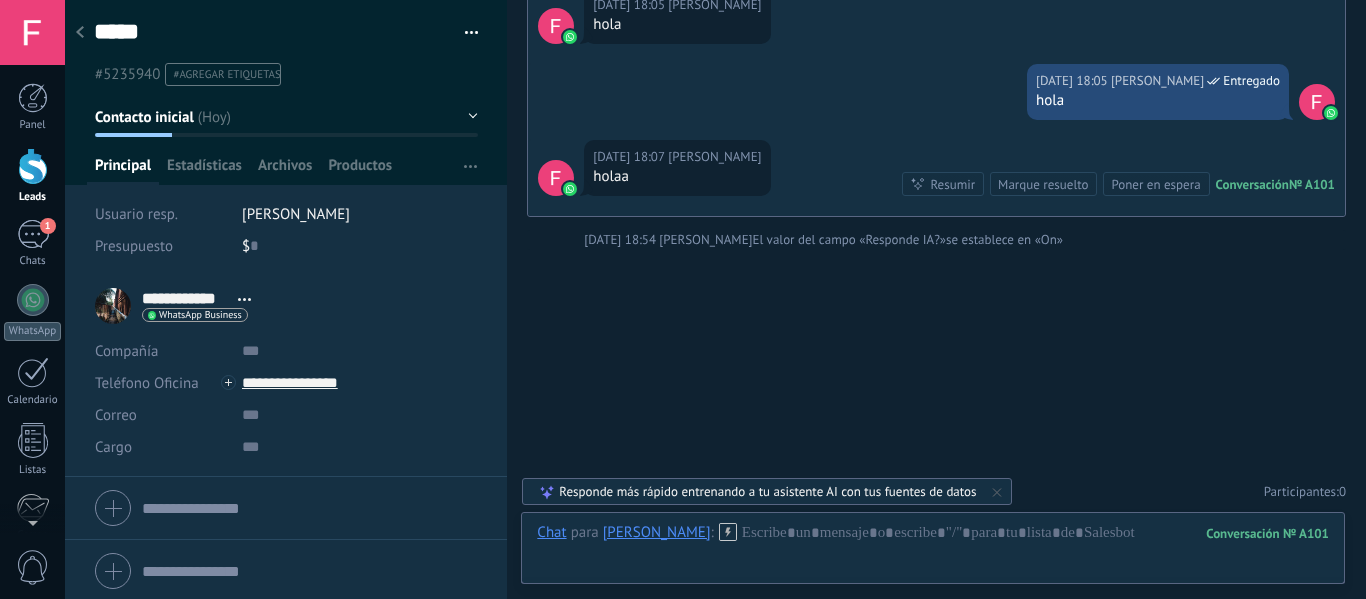 scroll, scrollTop: 4, scrollLeft: 0, axis: vertical 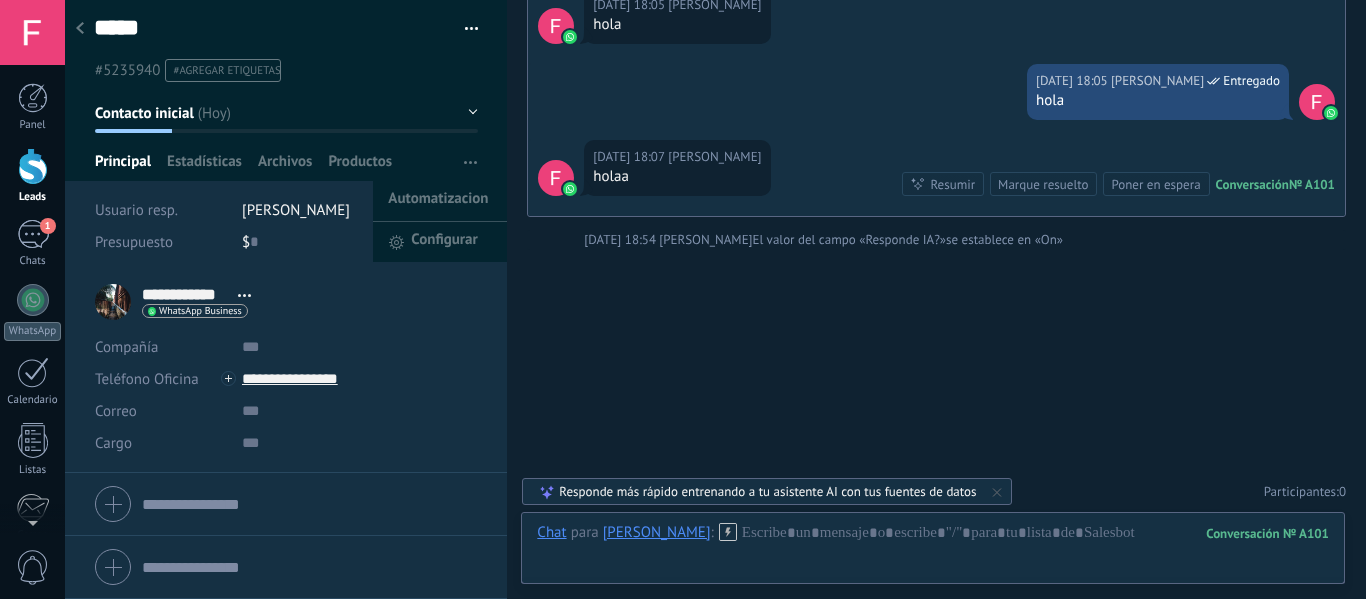 click at bounding box center (470, 162) 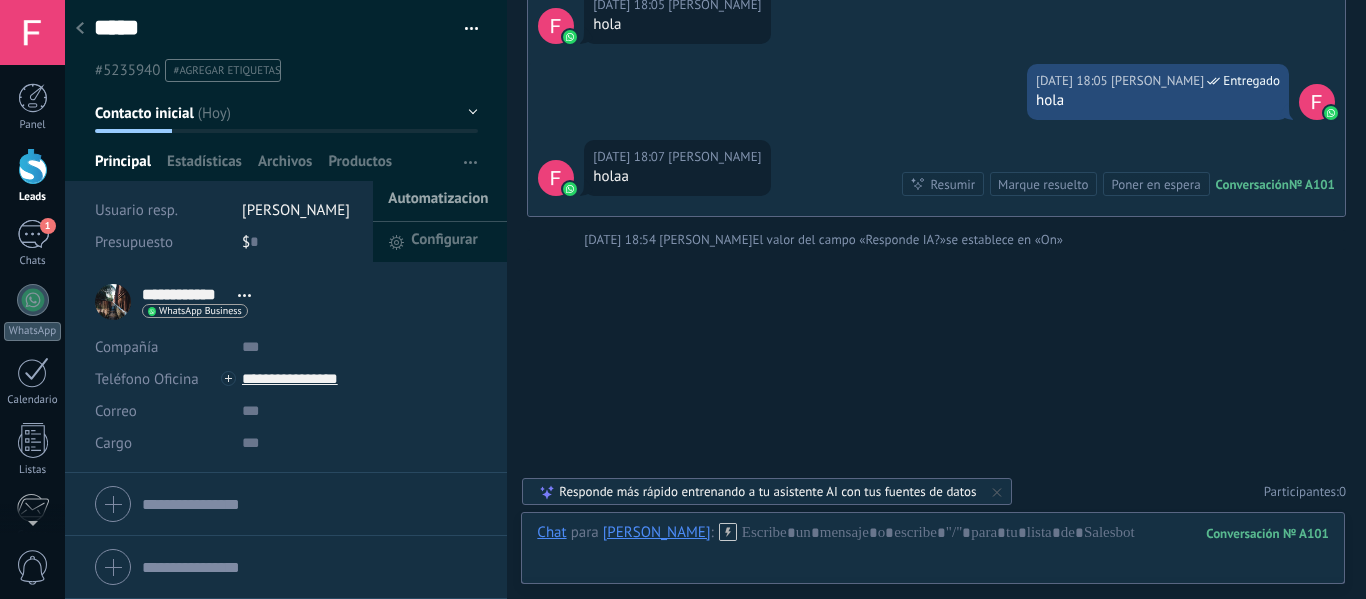 click on "Automatizacion" at bounding box center [438, 201] 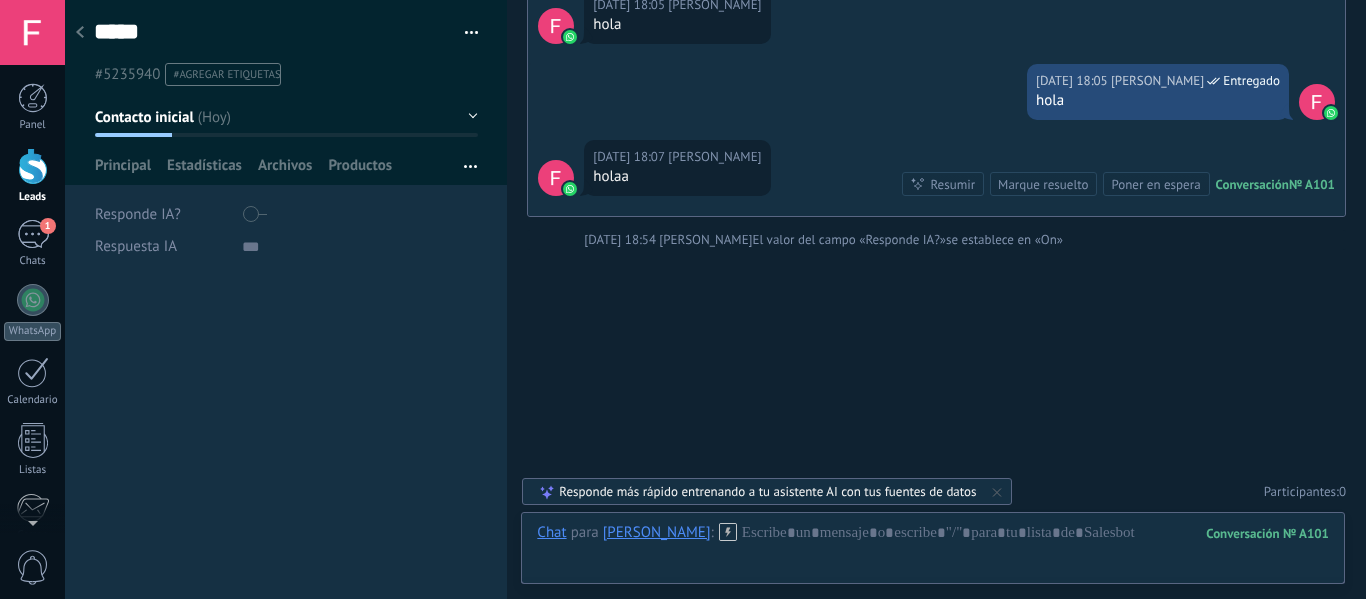 scroll, scrollTop: 20, scrollLeft: 0, axis: vertical 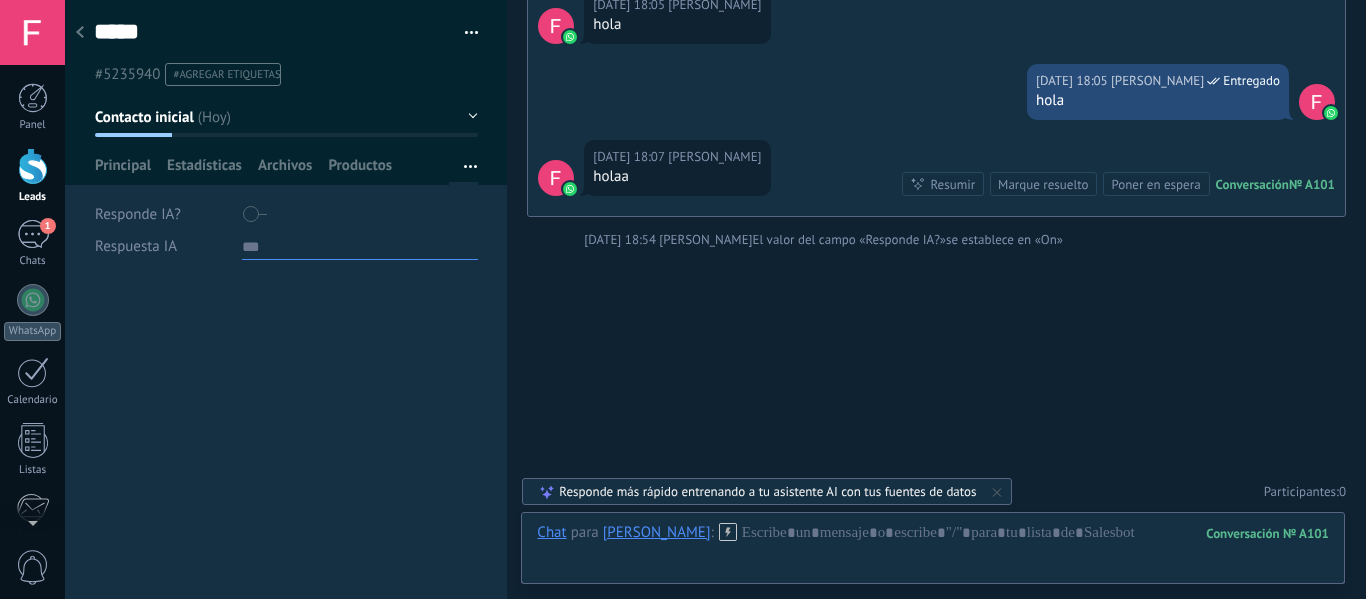 click at bounding box center [360, 245] 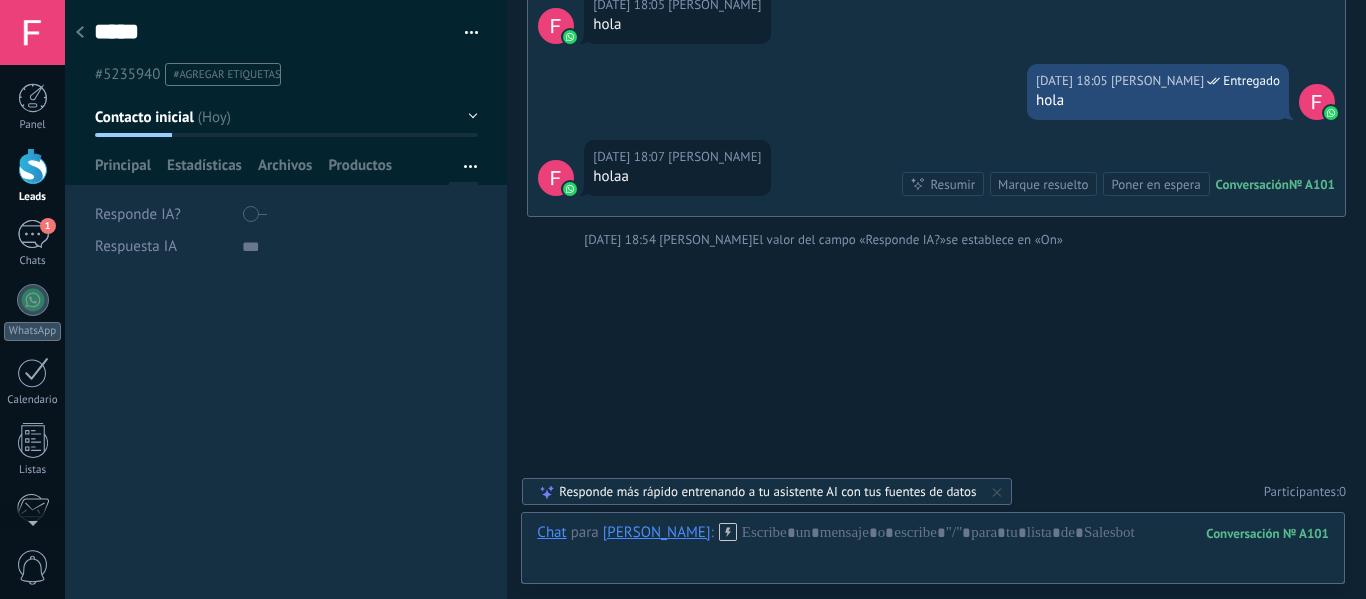 click on "**********" at bounding box center [286, 439] 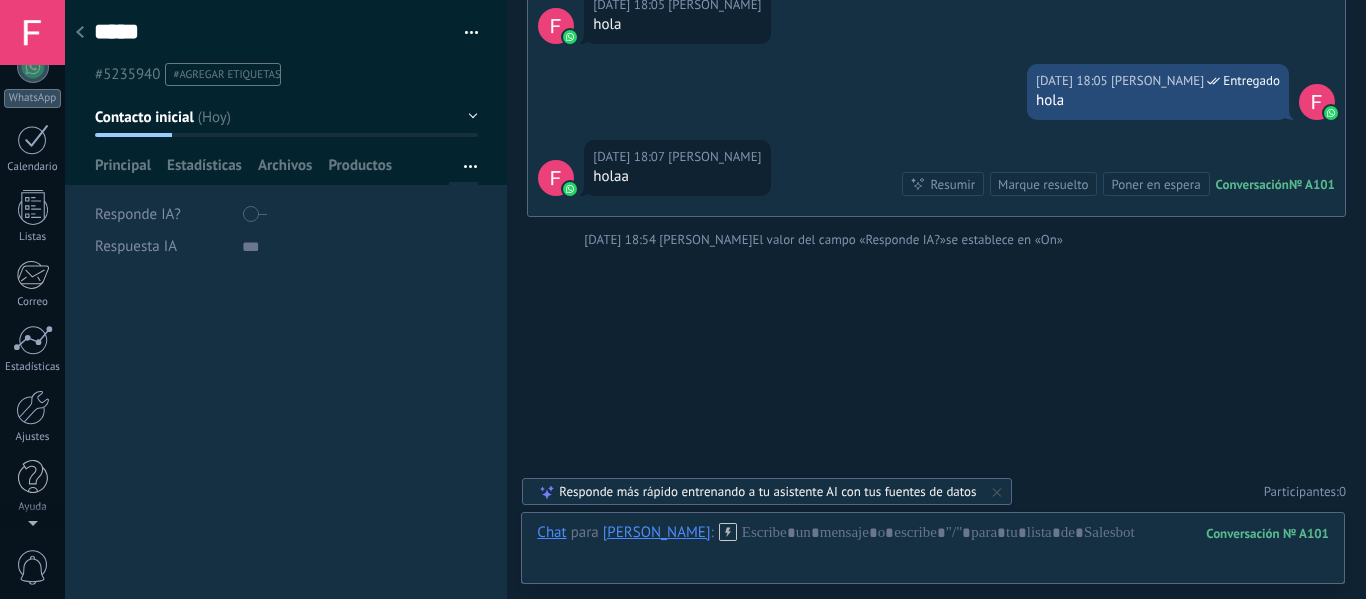 scroll, scrollTop: 0, scrollLeft: 0, axis: both 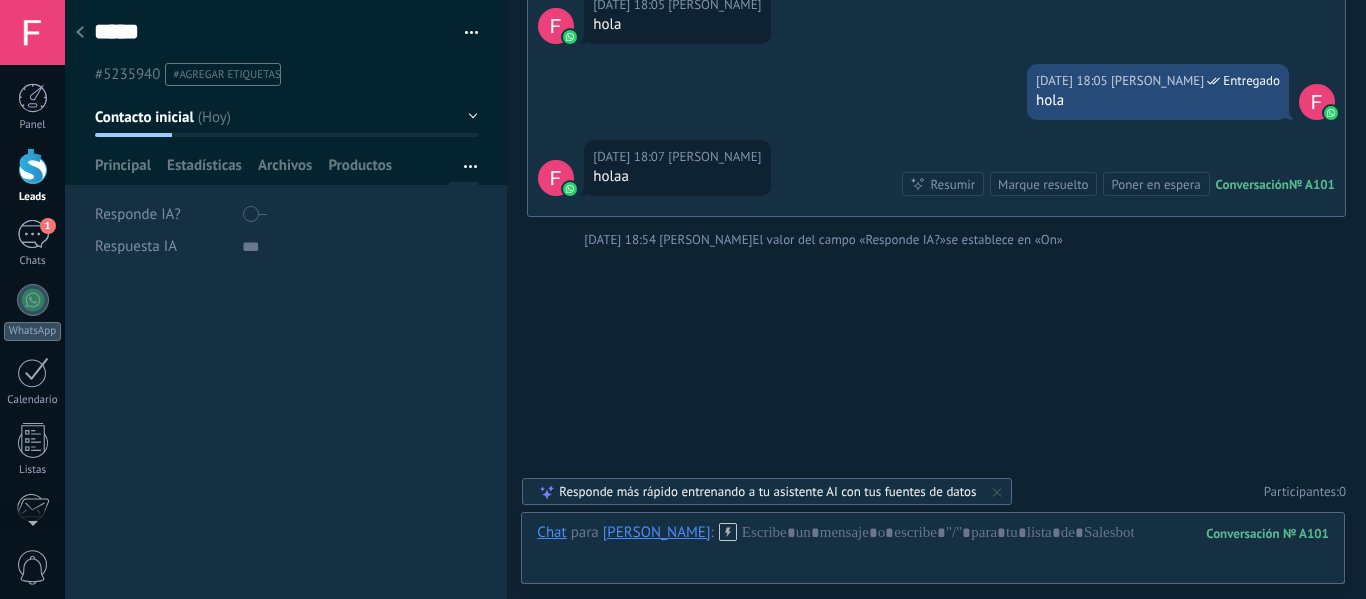 click on "Respuesta IA" at bounding box center (136, 246) 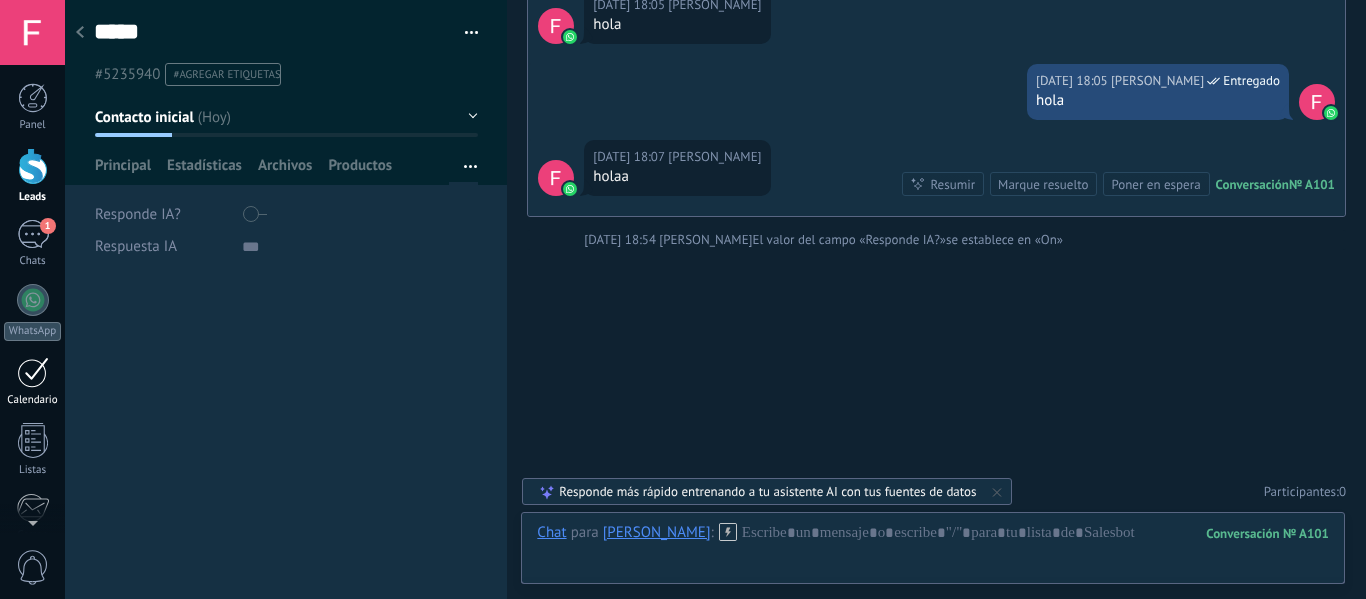 scroll, scrollTop: 185, scrollLeft: 0, axis: vertical 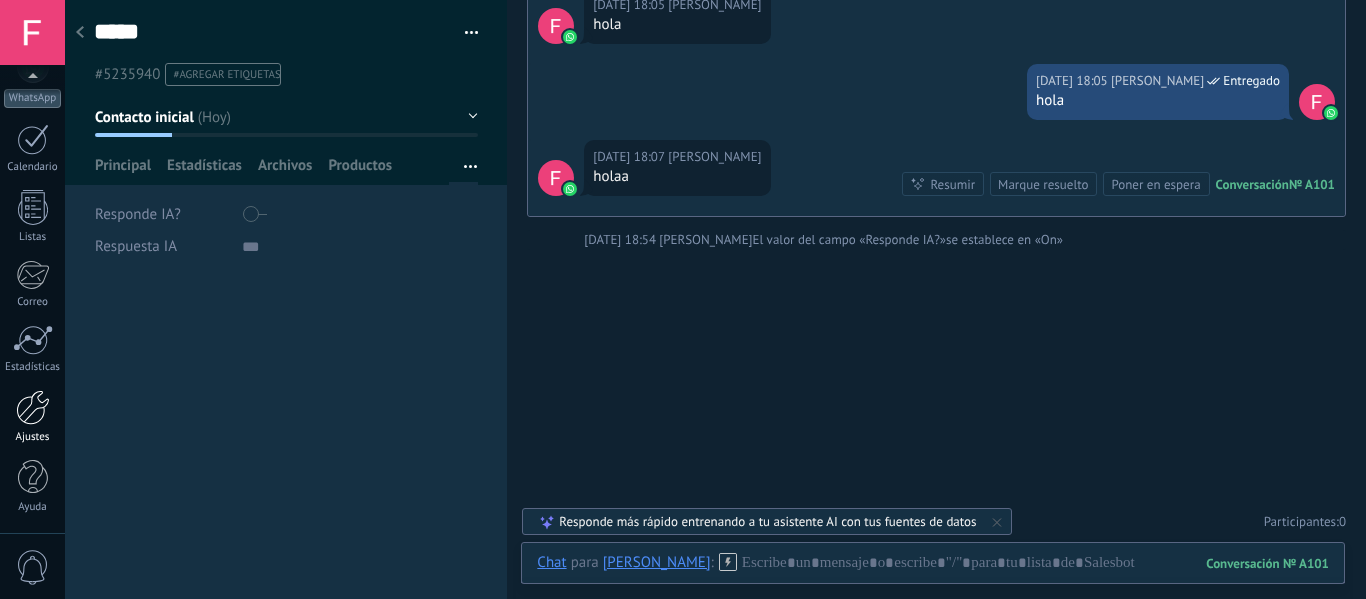 click at bounding box center (33, 407) 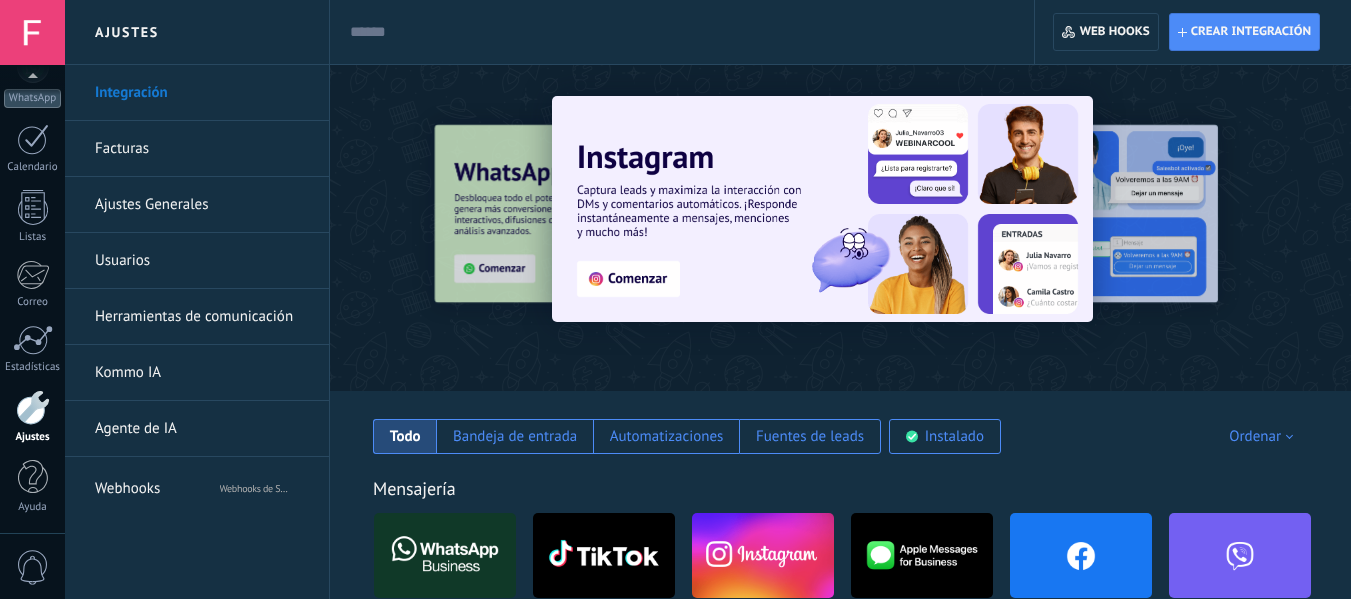 click on "Herramientas de comunicación" at bounding box center [202, 317] 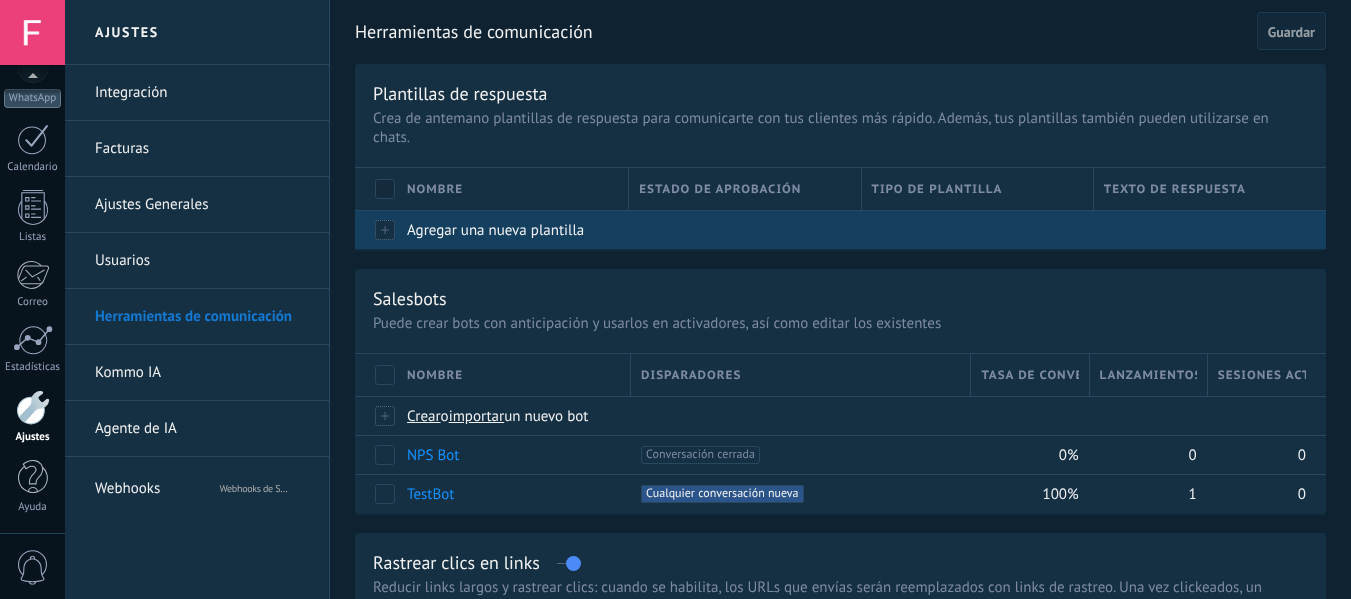 click on "Agregar una nueva plantilla" at bounding box center (508, 230) 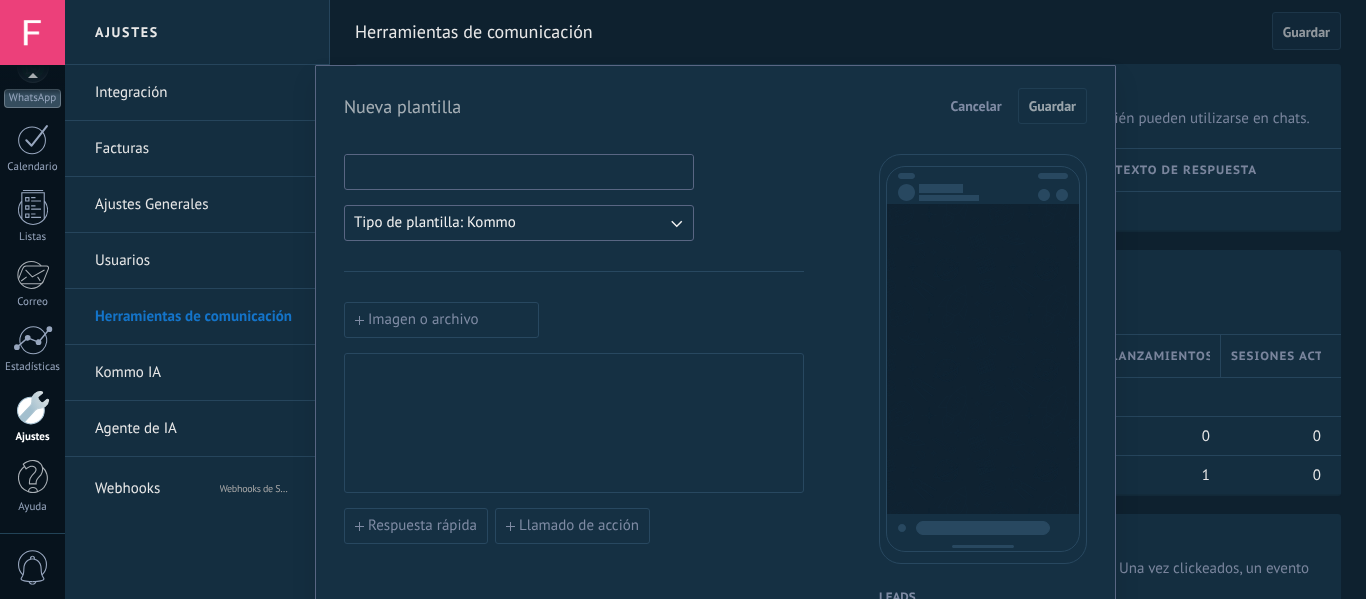 click at bounding box center (519, 171) 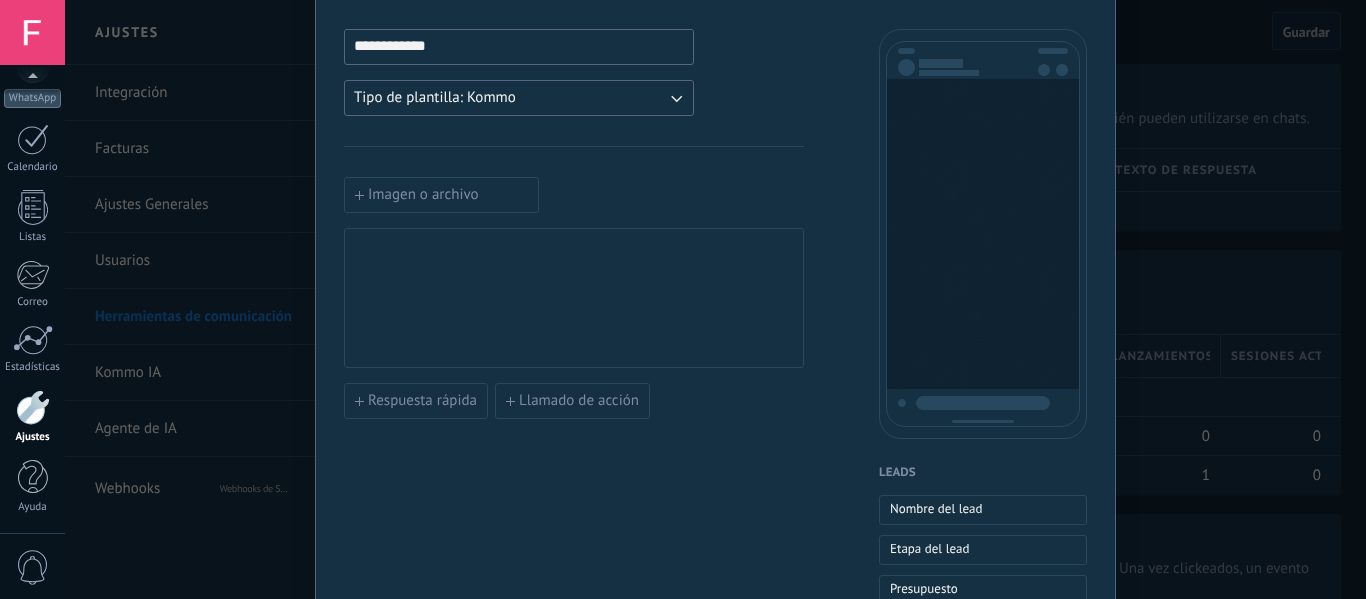 scroll, scrollTop: 200, scrollLeft: 0, axis: vertical 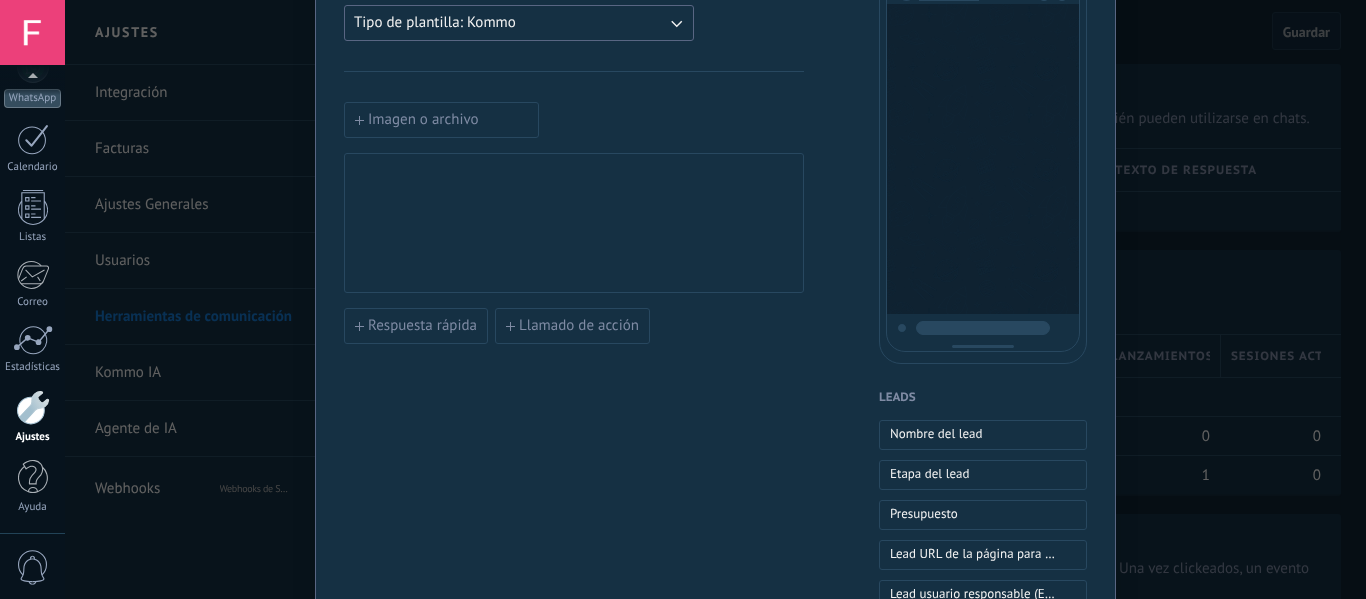 type on "**********" 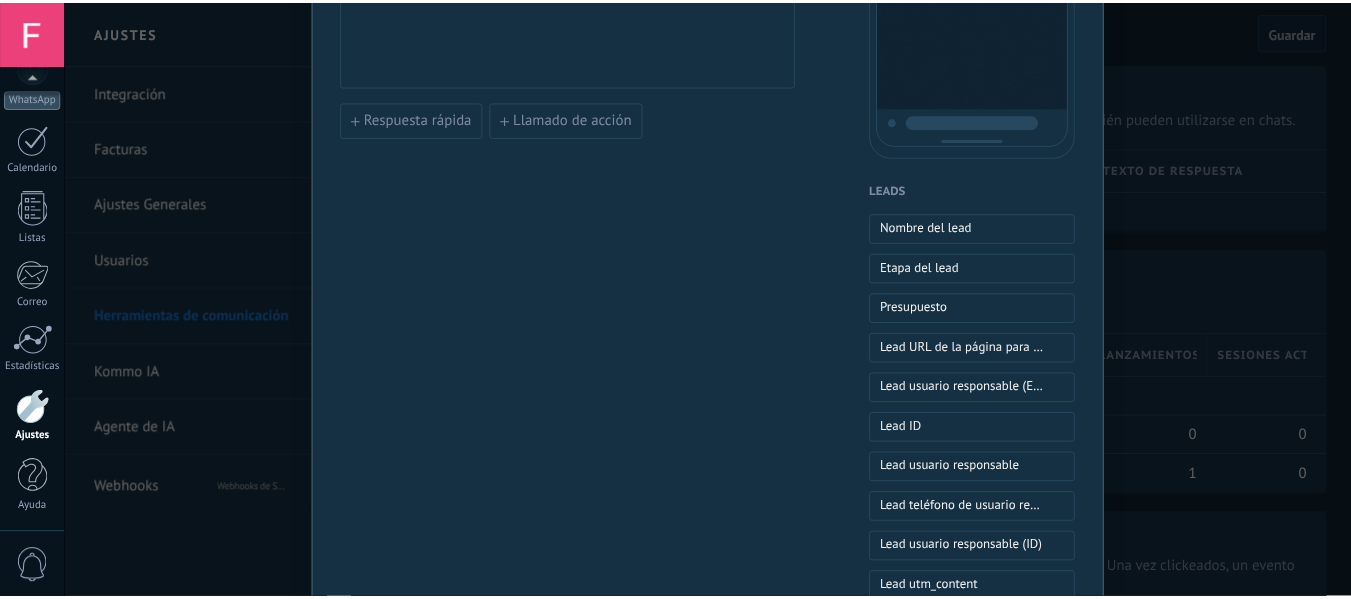 scroll, scrollTop: 0, scrollLeft: 0, axis: both 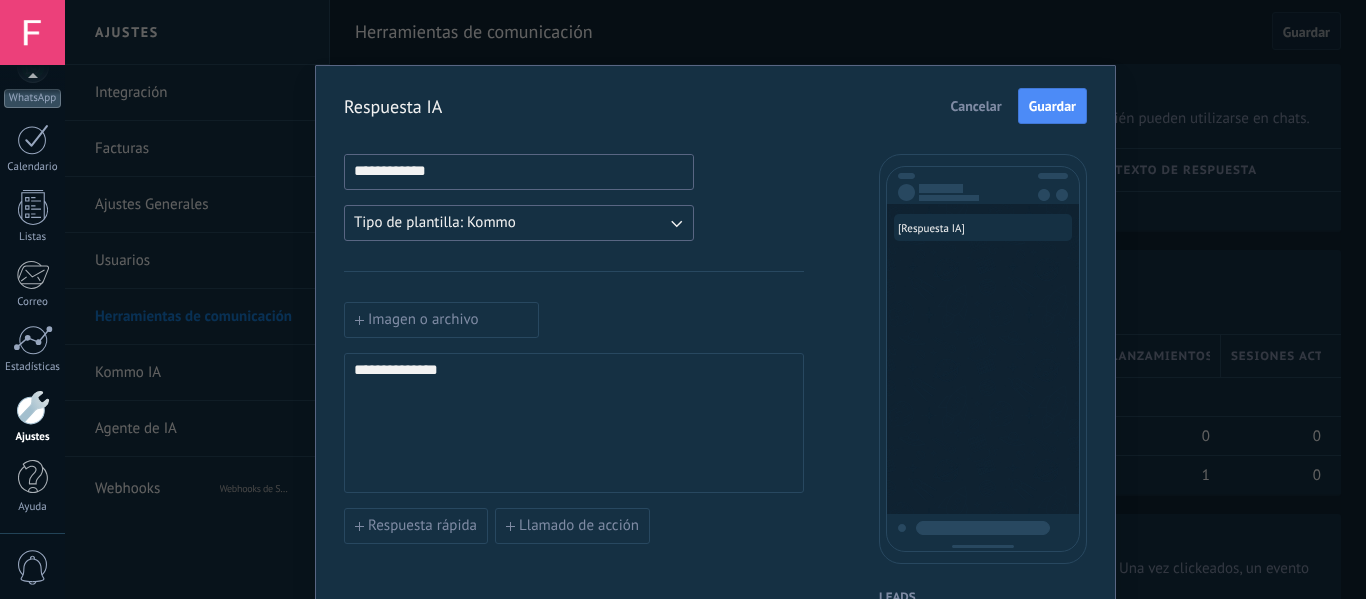 click on "Guardar" at bounding box center [1052, 106] 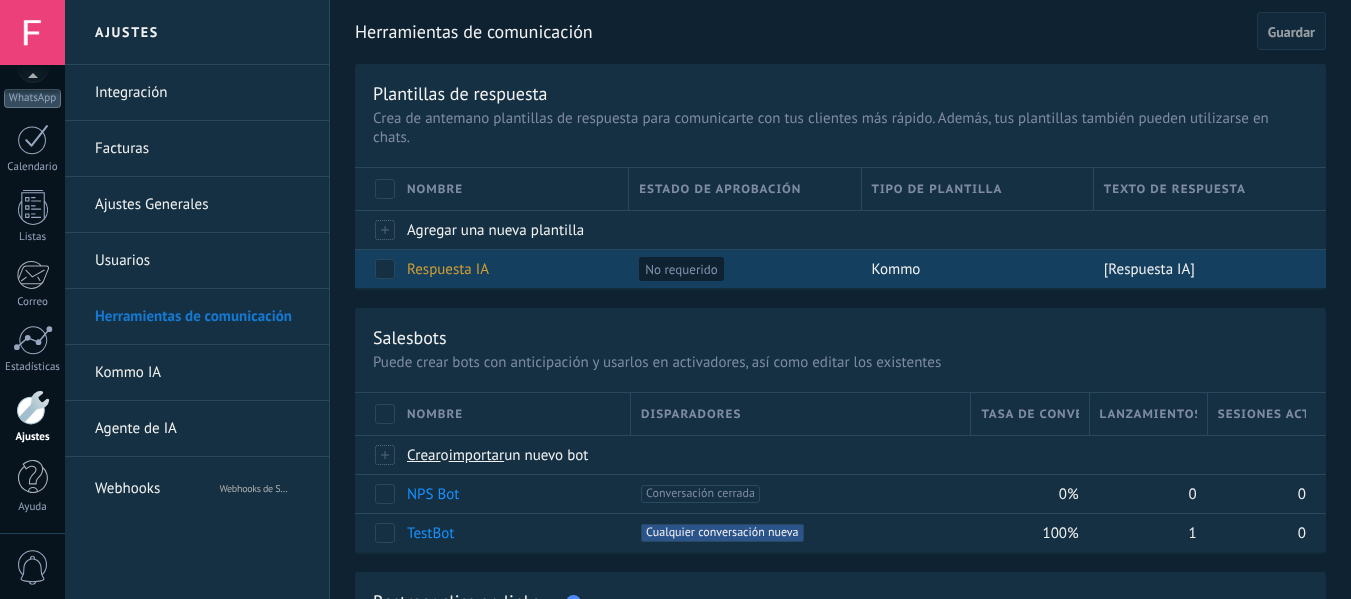 click on "[Respuesta IA]" at bounding box center (1149, 269) 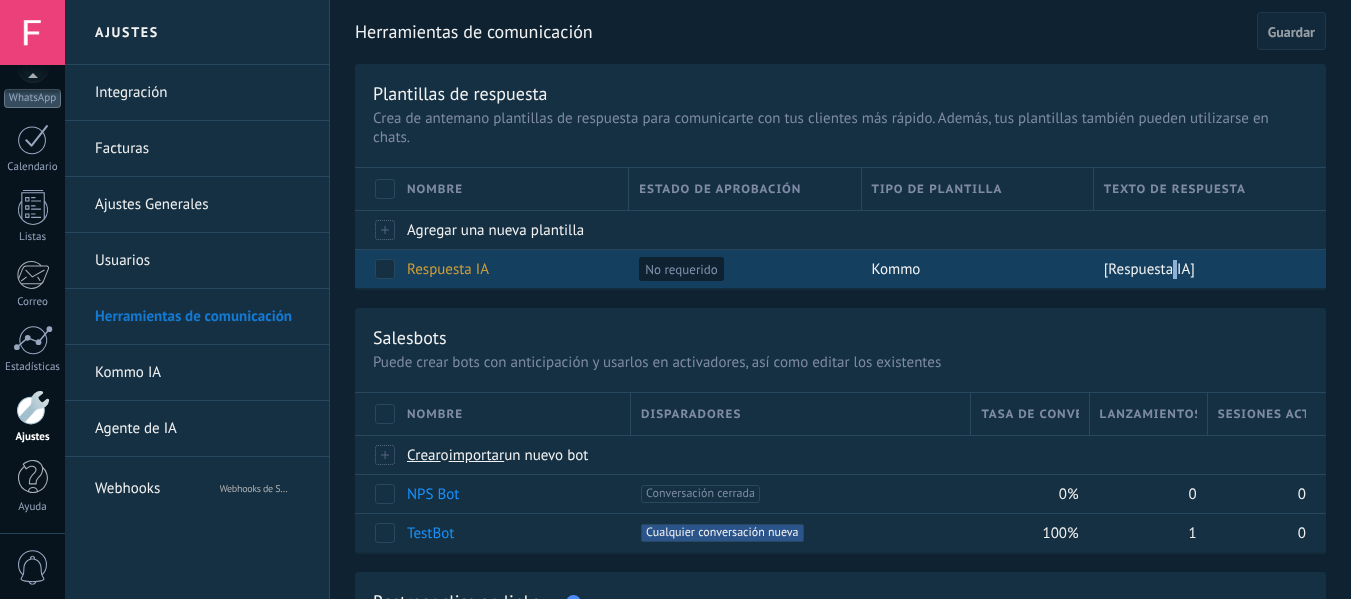 click on "[Respuesta IA]" at bounding box center [1149, 269] 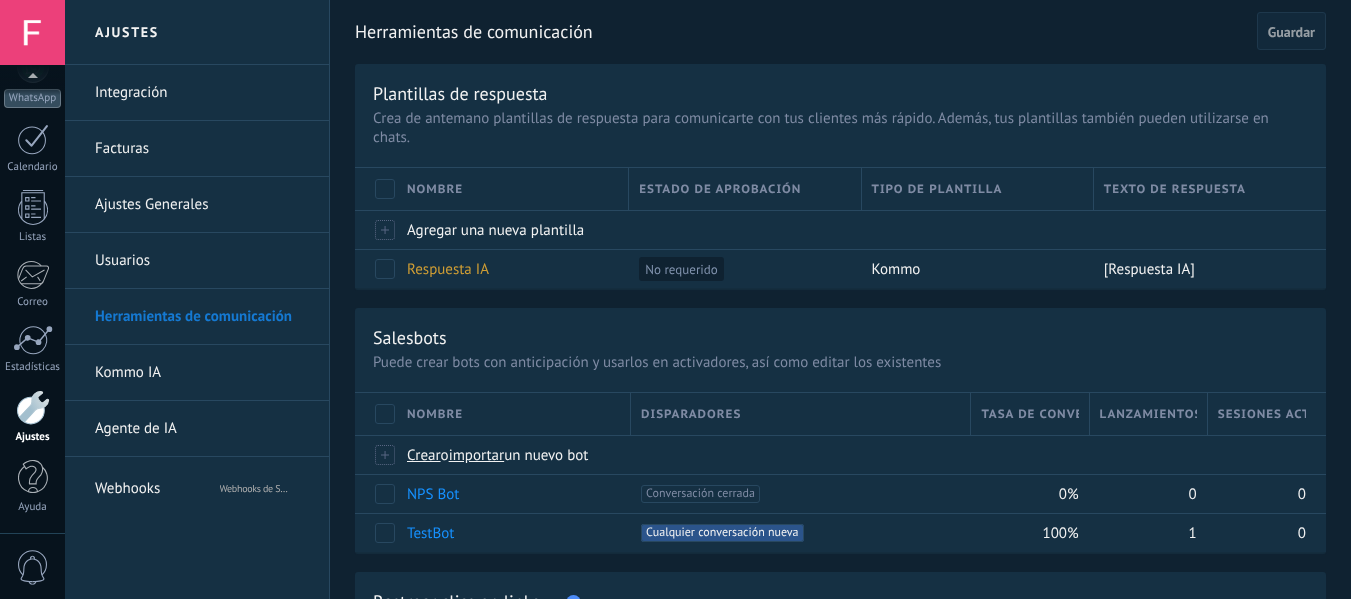 click on "Salesbots Puede crear bots con anticipación y usarlos en activadores, así como editar los existentes Actualizar a Avanzado Nombre Disparadores Tasa de conversión Lanzamientos totales Sesiones activas        Crear  o  importar  un nuevo bot              NPS Bot +1 Conversación cerrada +0 0% 0 0        TestBot +1 Cualquier conversación nueva +0 100% 1 0 Mostrar más avanzado" at bounding box center (840, 430) 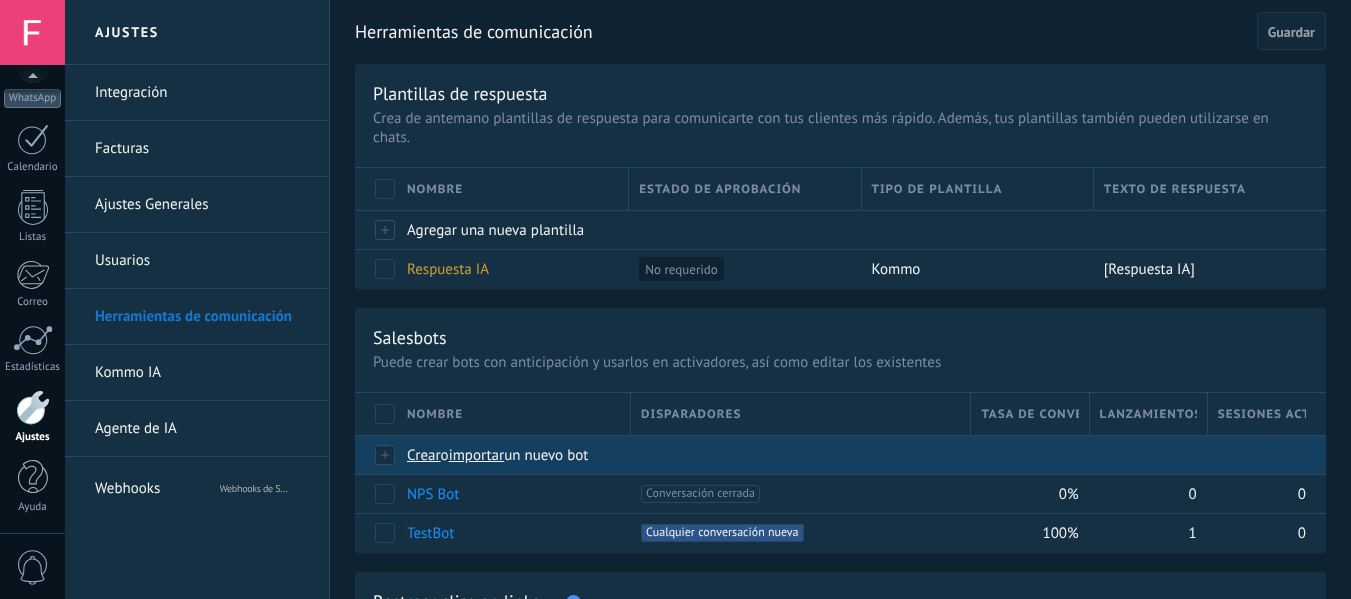 click on "Crear" at bounding box center [424, 455] 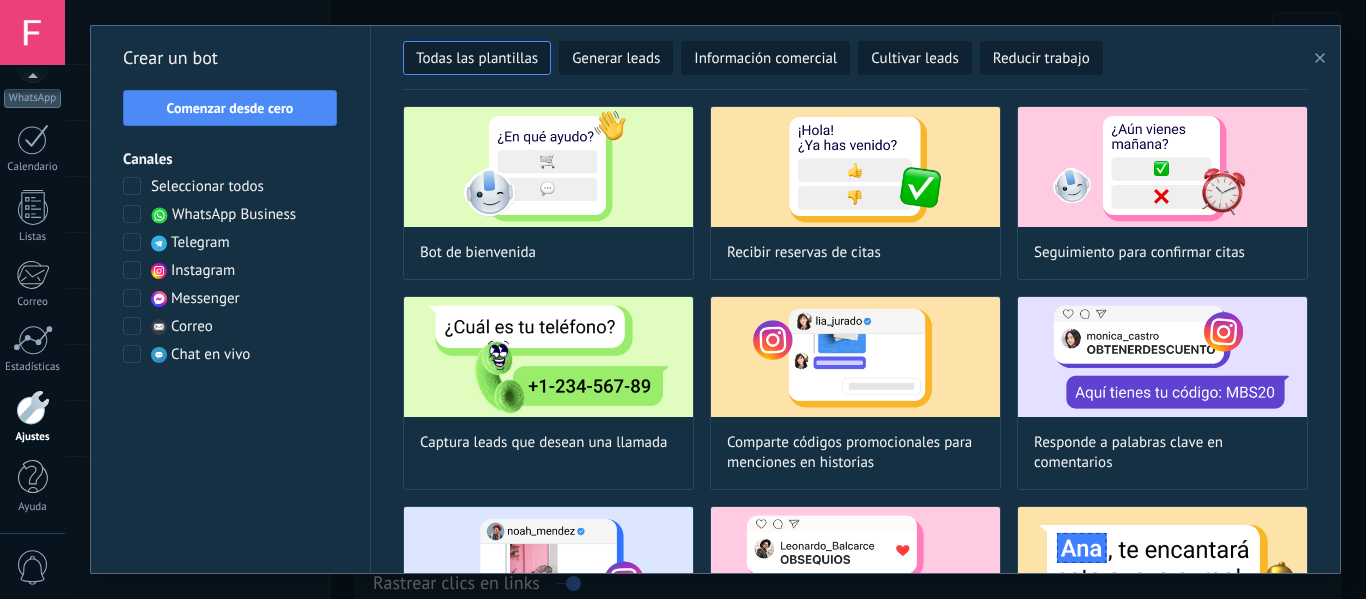 type on "**********" 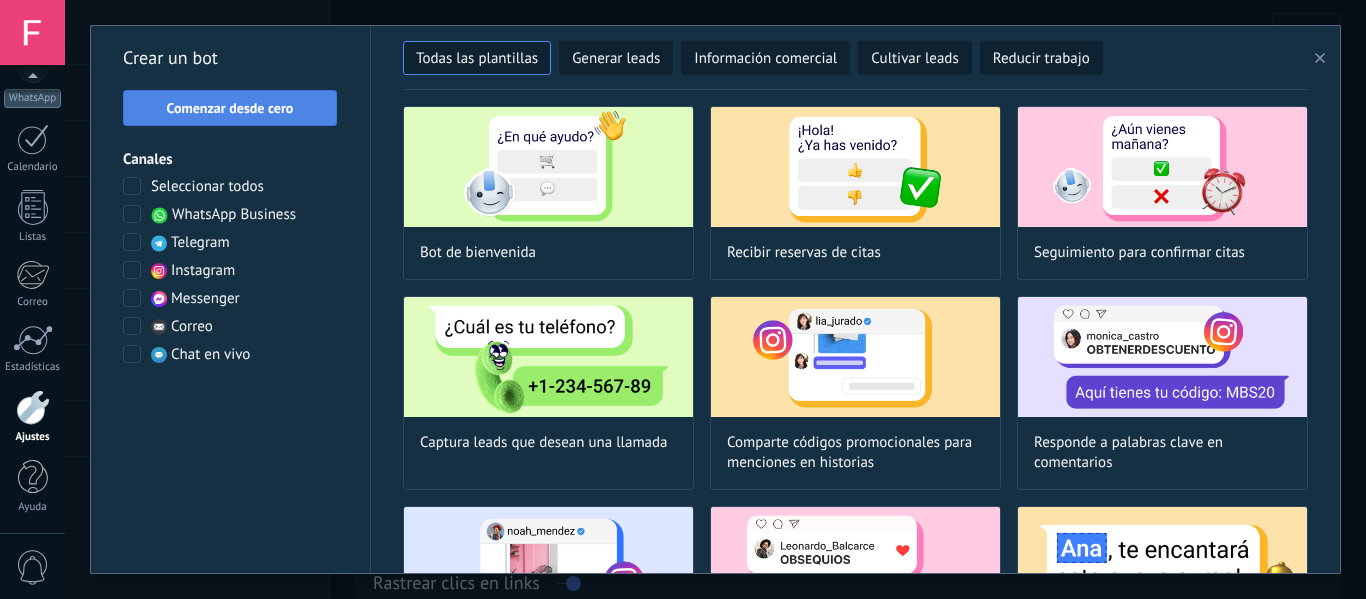 click on "Comenzar desde cero" at bounding box center (230, 108) 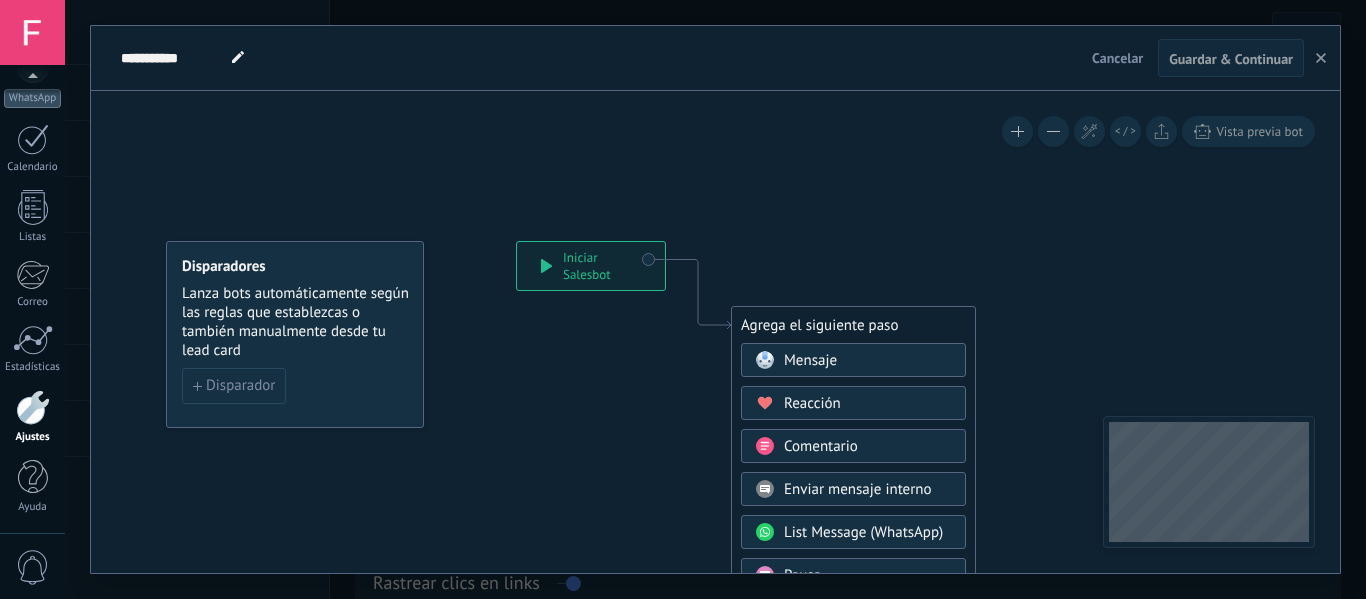 click on "Mensaje" at bounding box center [853, 360] 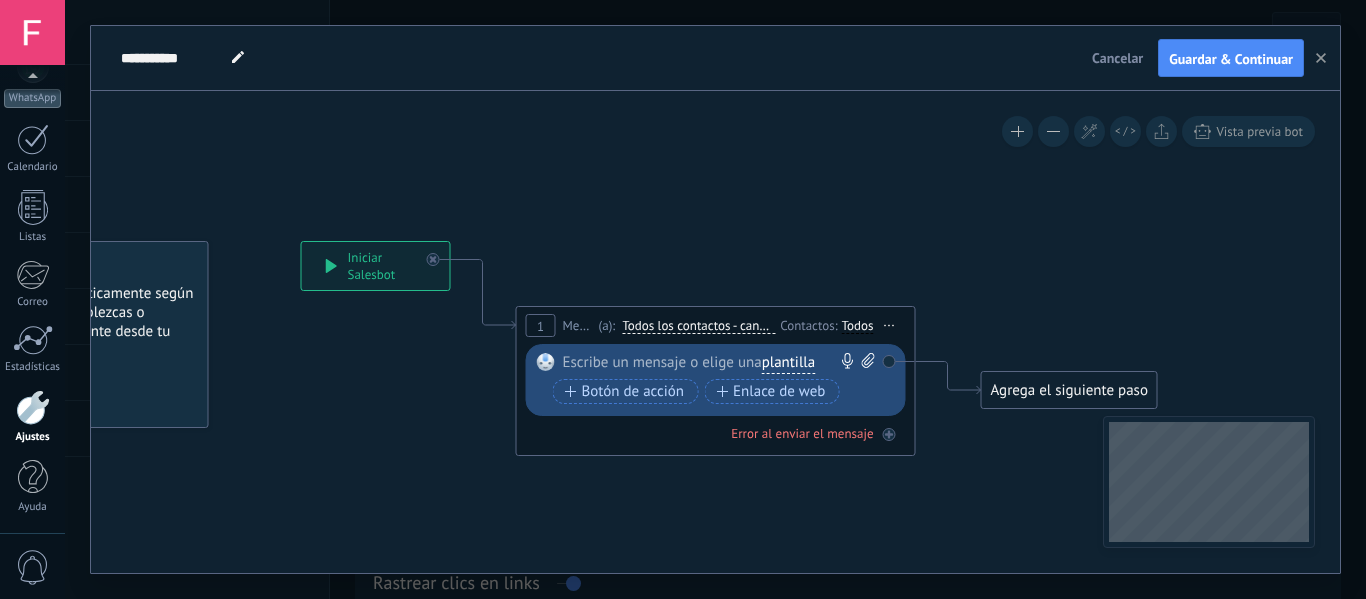 click on "plantilla" at bounding box center [788, 363] 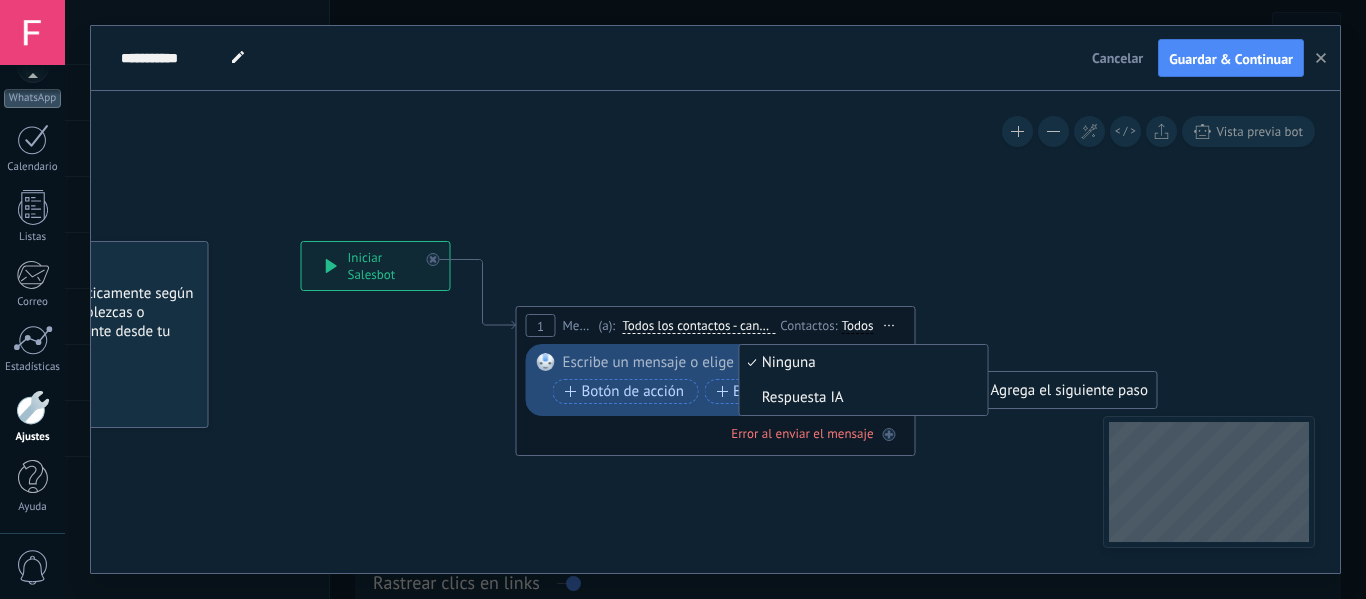 click on "Respuesta IA" at bounding box center [861, 398] 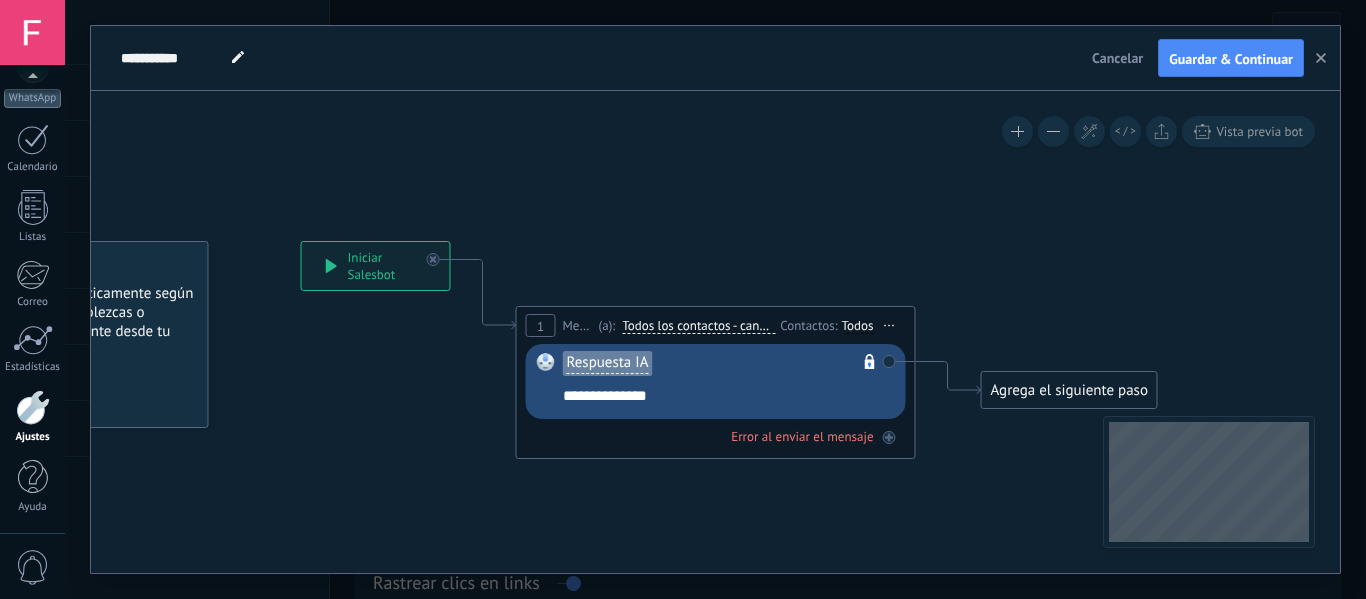 click 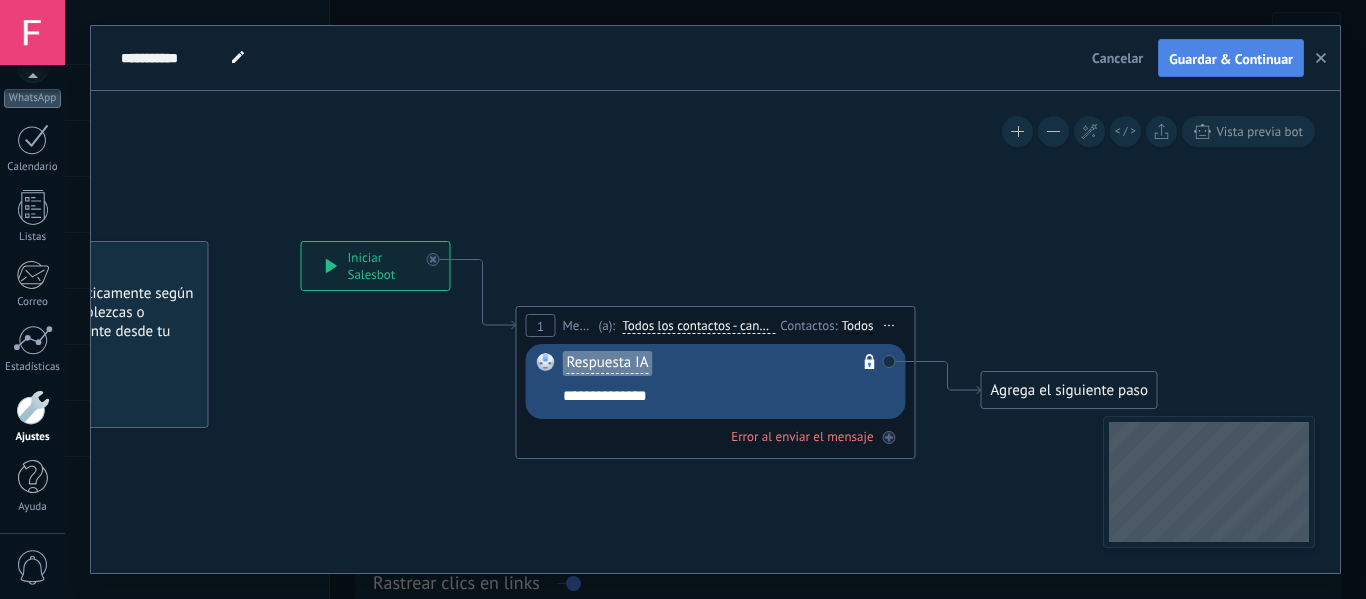 click on "Guardar & Continuar" at bounding box center [1231, 59] 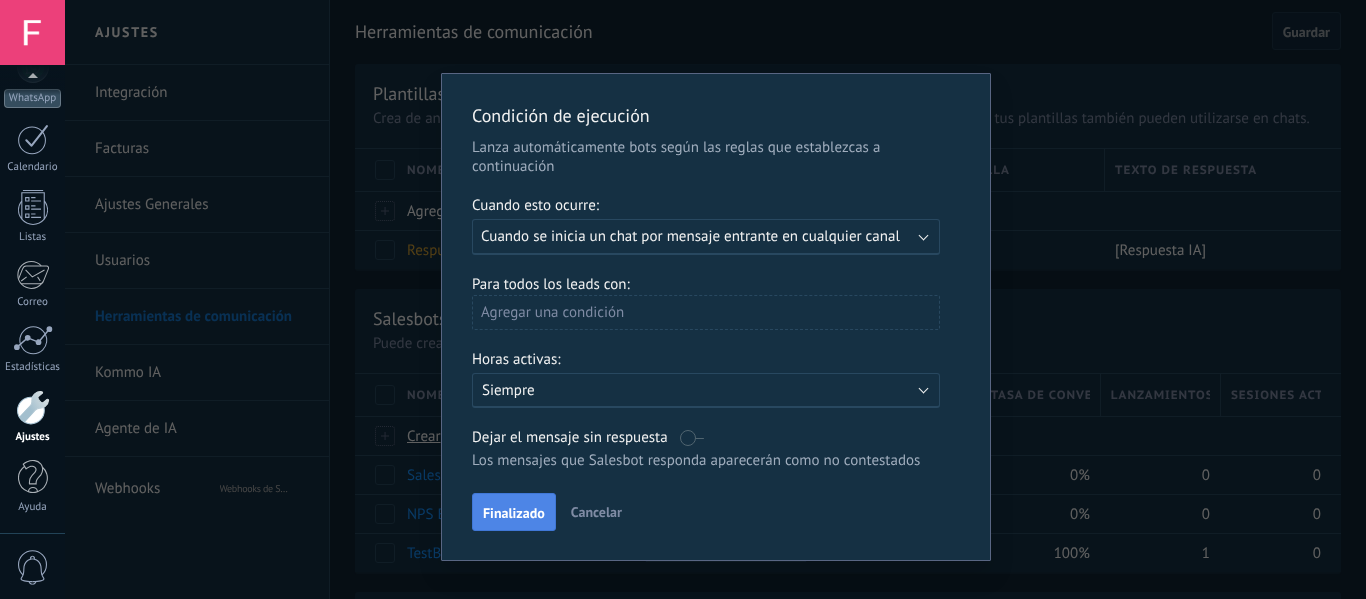 click on "Finalizado" at bounding box center [514, 513] 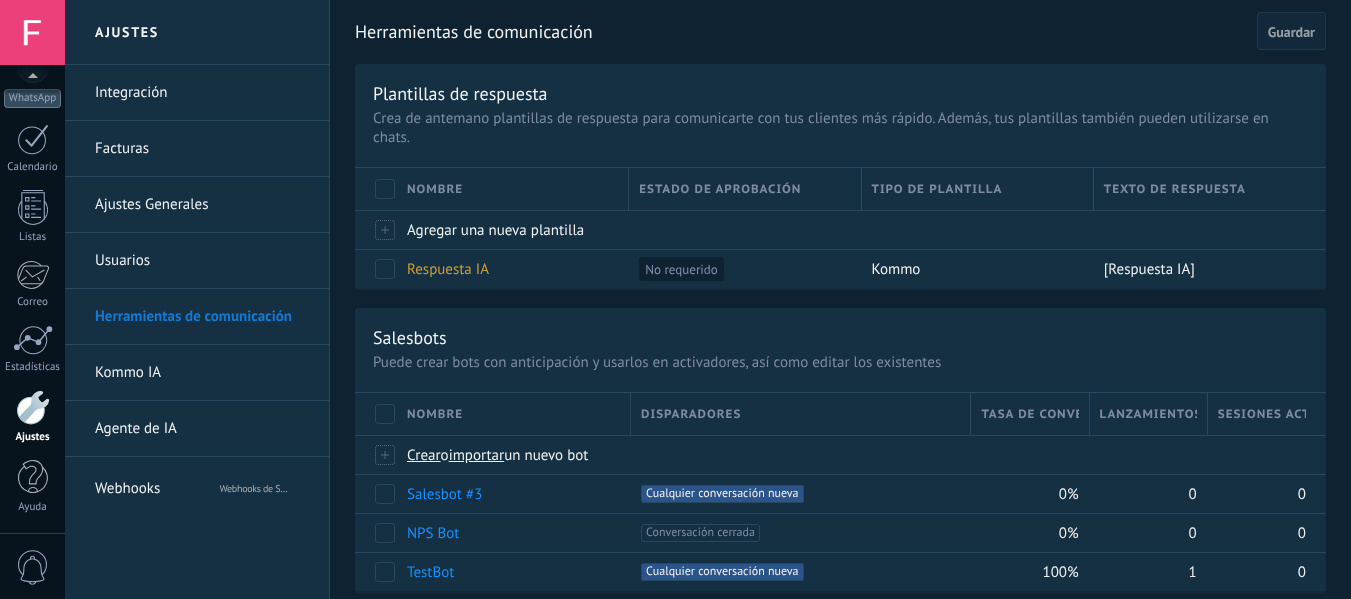 scroll, scrollTop: 200, scrollLeft: 0, axis: vertical 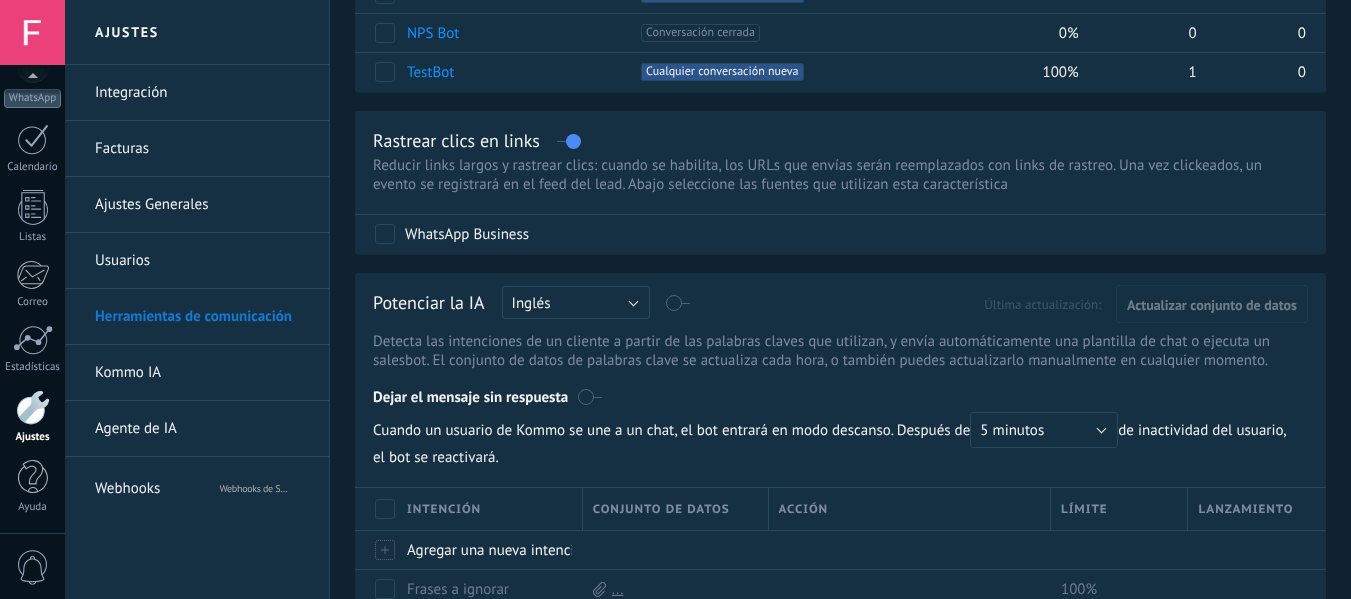 click at bounding box center (33, 407) 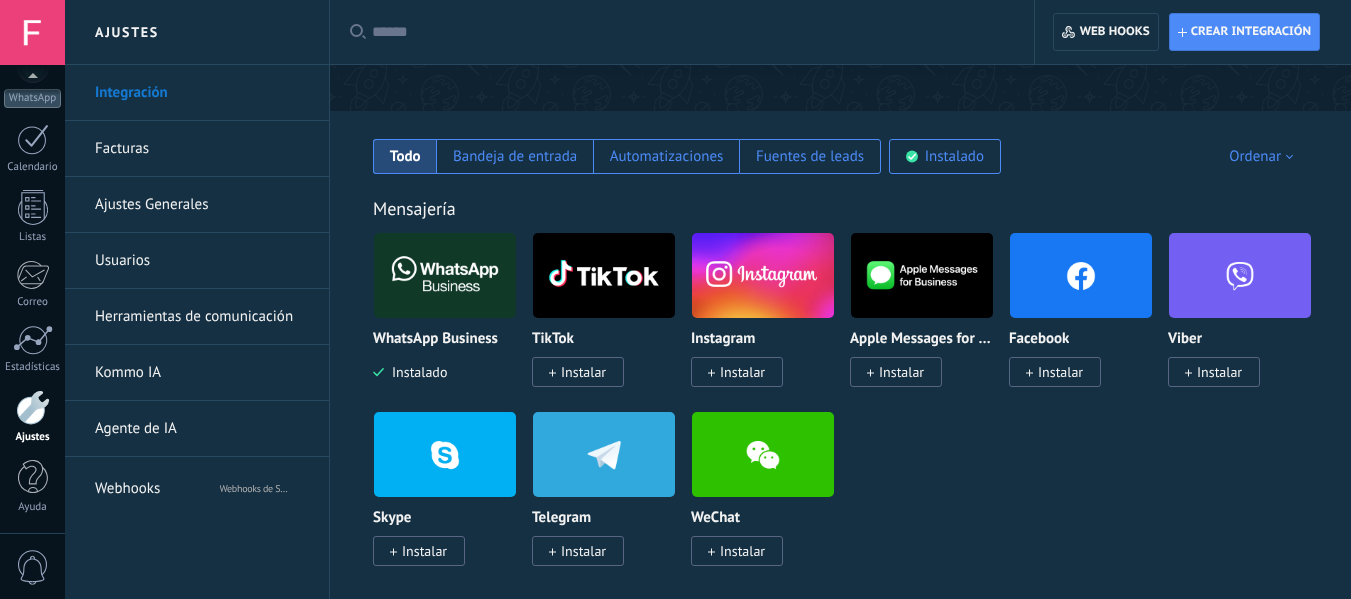 scroll, scrollTop: 200, scrollLeft: 0, axis: vertical 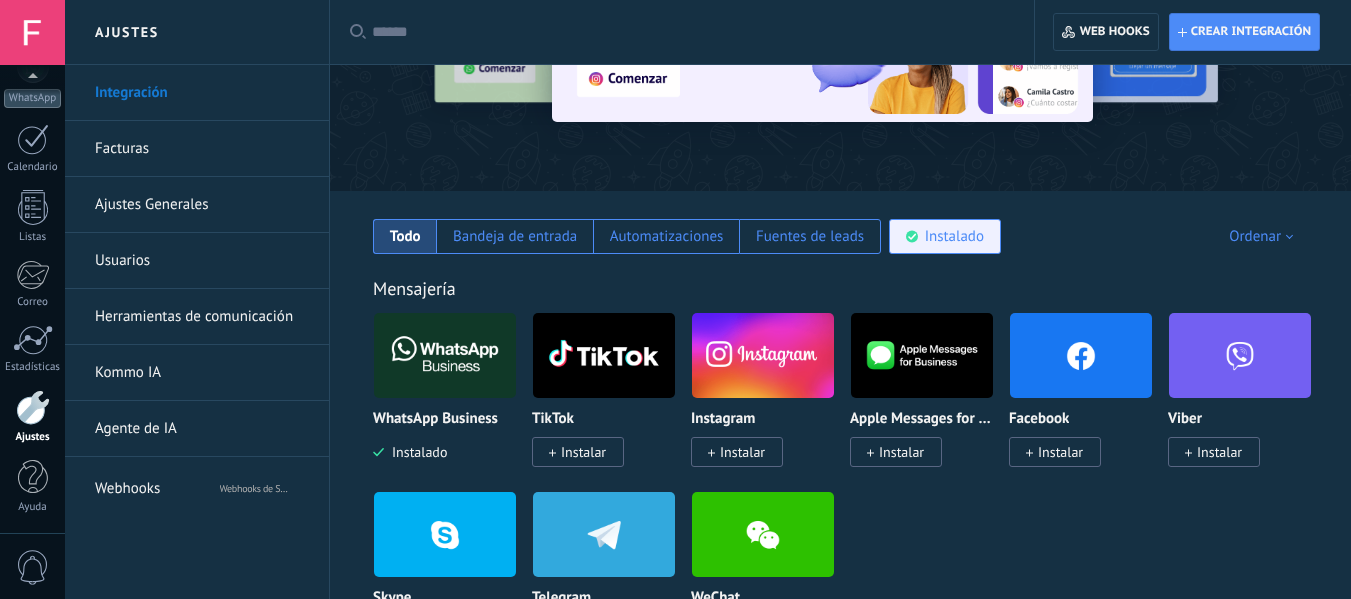 drag, startPoint x: 903, startPoint y: 232, endPoint x: 890, endPoint y: 249, distance: 21.400934 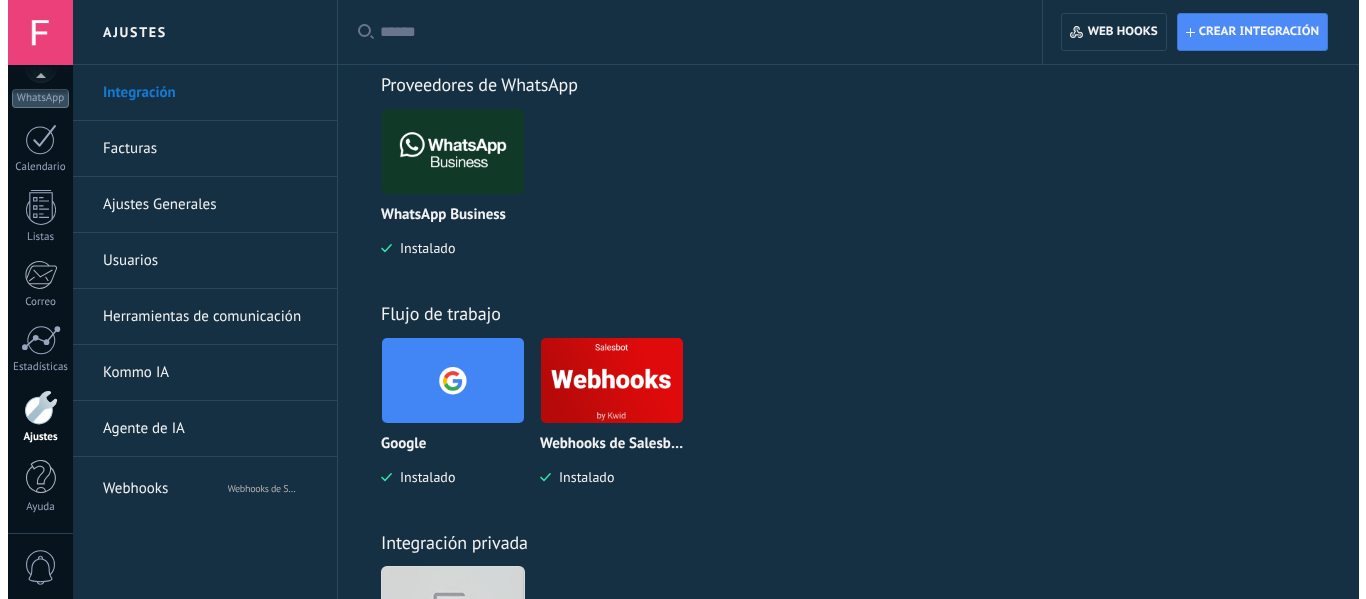 scroll, scrollTop: 800, scrollLeft: 0, axis: vertical 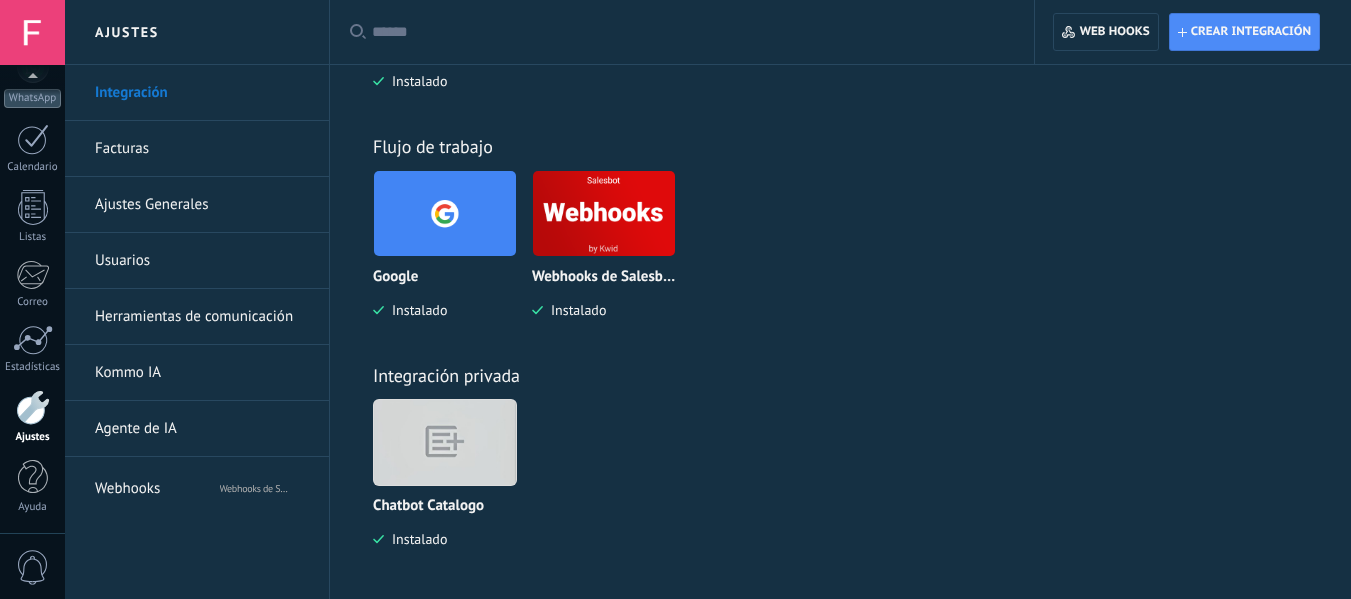 click at bounding box center (445, 442) 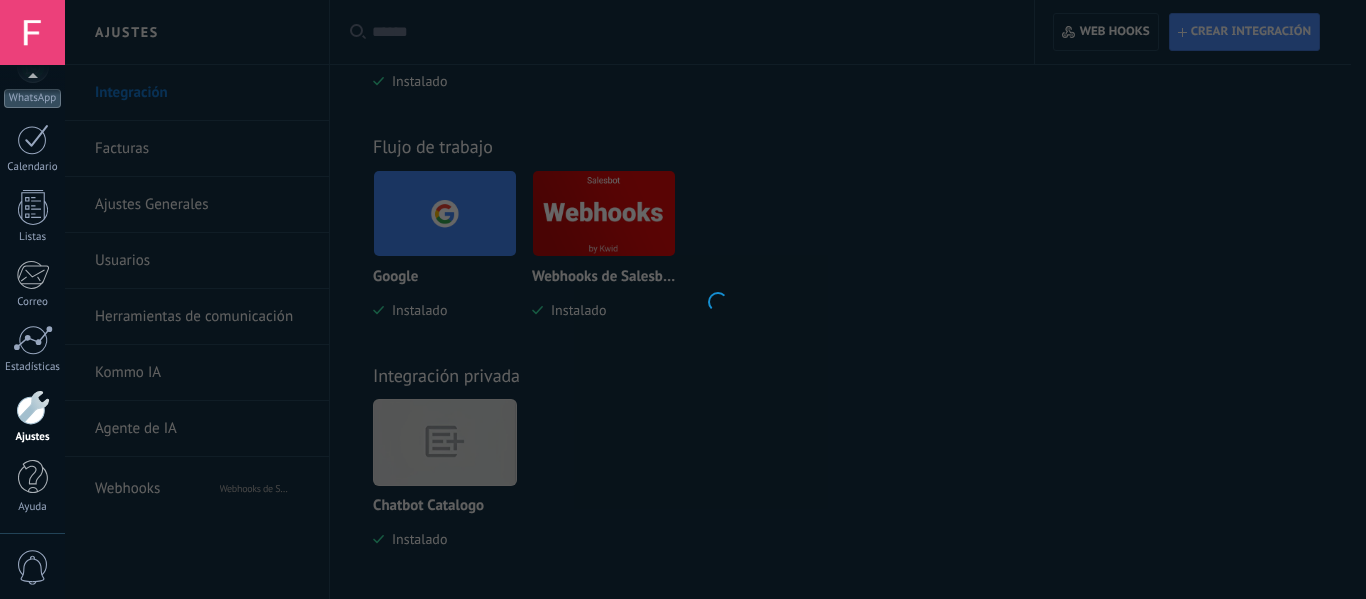 click at bounding box center (715, 299) 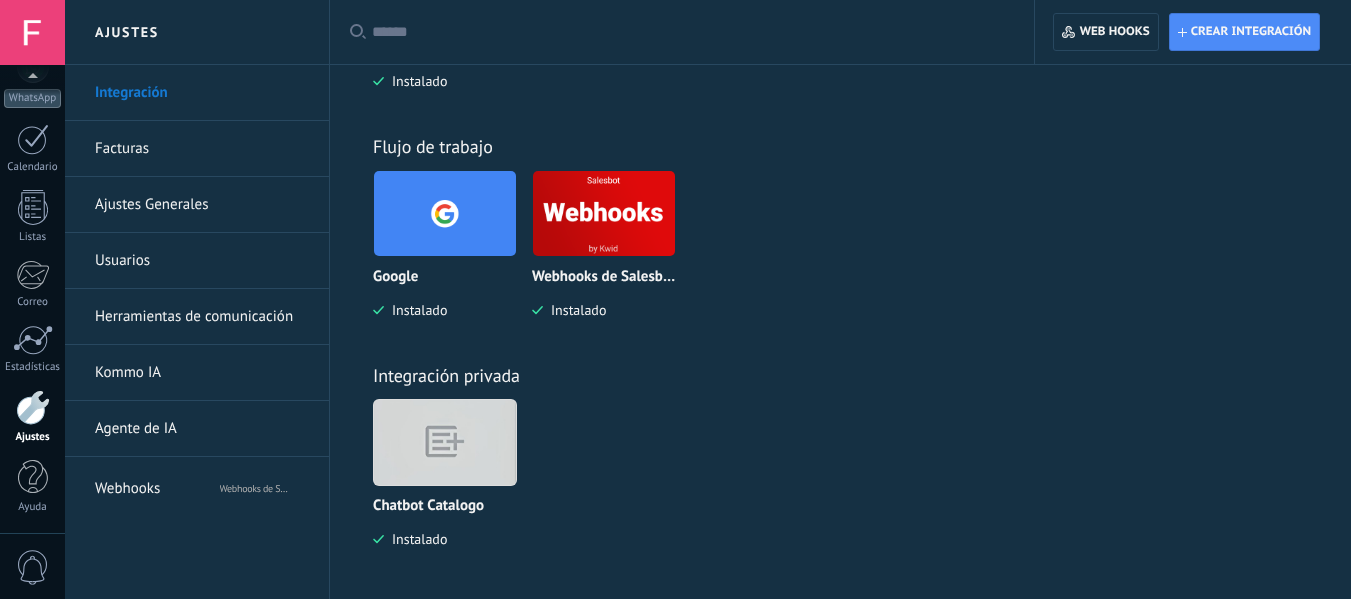 click at bounding box center (445, 442) 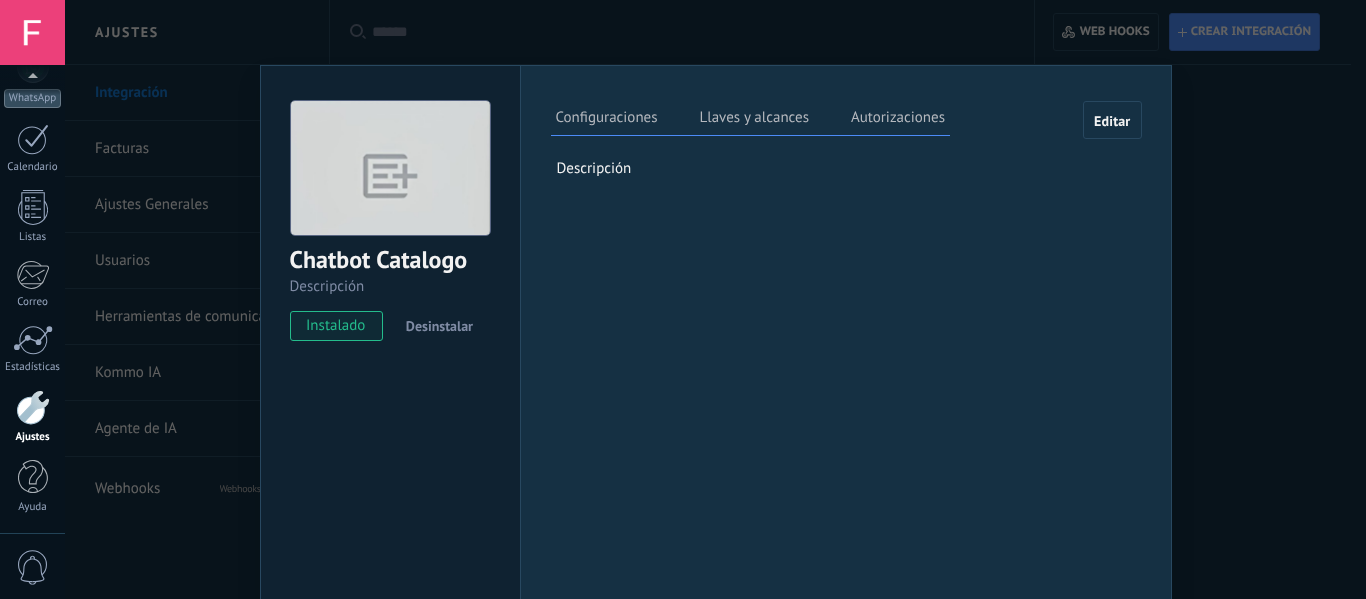 click on "Configuraciones Llaves y alcances Autorizaciones Editar Clave secreta: Generar clave secreta ID de la integración: 37a11253-7070-4ae3-9b18-a63505c6272e Token de larga duración: Generar token de larga duración Esta pestaña registra a los usuarios que han concedido acceso a las integración a esta cuenta. Si deseas remover la posibilidad que un usuario pueda enviar solicitudes a la cuenta en nombre de esta integración, puedes revocar el acceso. Si el acceso a todos los usuarios es revocado, la integración dejará de funcionar. Esta aplicacion está instalada, pero nadie le ha dado acceso aun. Descripción" at bounding box center (846, 151) 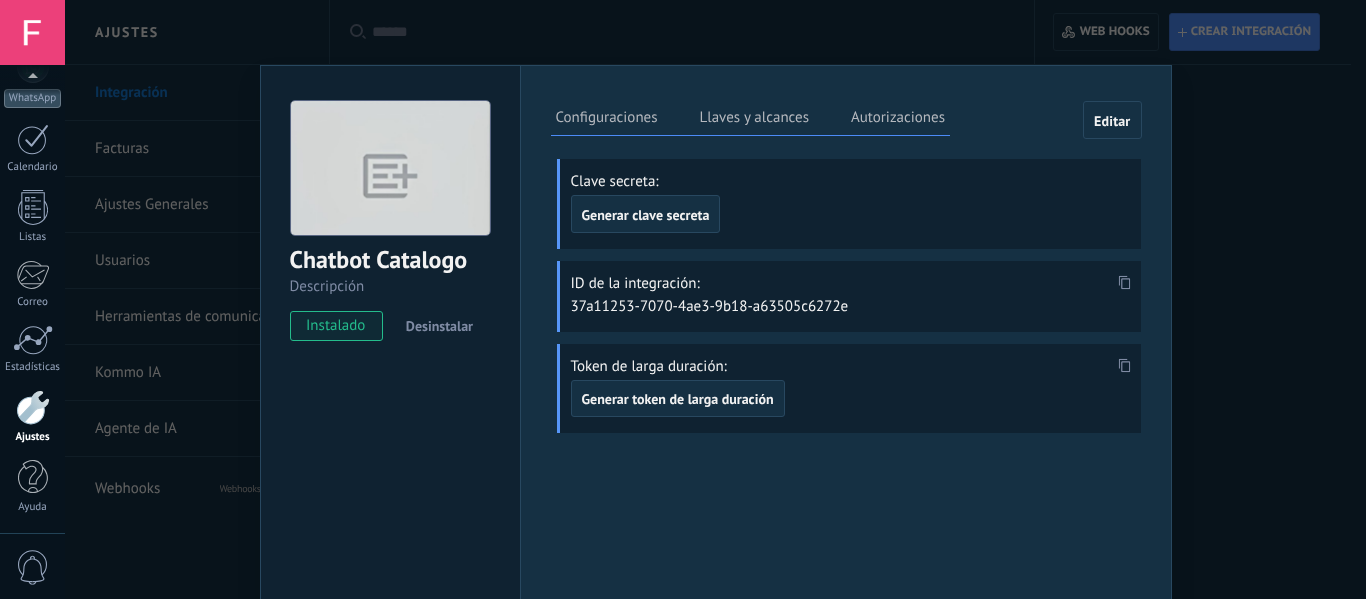 click on "Chatbot Catalogo Descripción instalado Desinstalar Configuraciones Llaves y alcances Autorizaciones Editar Clave secreta: Generar clave secreta ID de la integración: 37a11253-7070-4ae3-9b18-a63505c6272e Token de larga duración: Generar token de larga duración Esta pestaña registra a los usuarios que han concedido acceso a las integración a esta cuenta. Si deseas remover la posibilidad que un usuario pueda enviar solicitudes a la cuenta en nombre de esta integración, puedes revocar el acceso. Si el acceso a todos los usuarios es revocado, la integración dejará de funcionar. Esta aplicacion está instalada, pero nadie le ha dado acceso aun. Descripción" at bounding box center [715, 299] 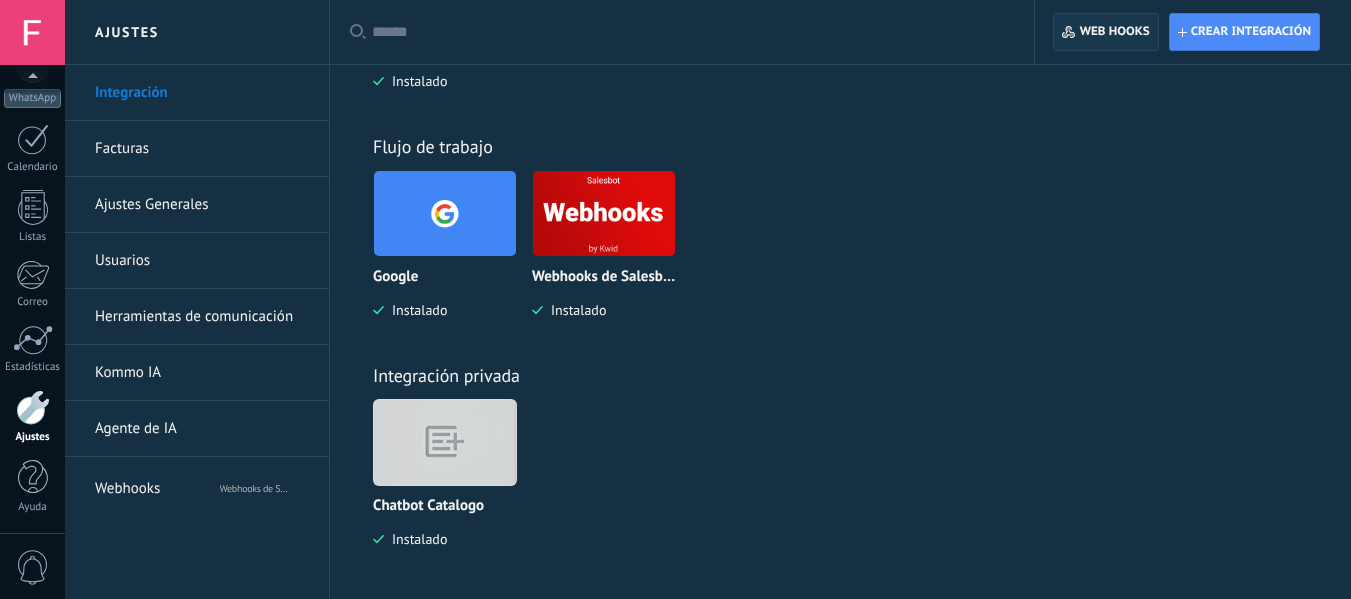 click on "Web hooks  0" at bounding box center [1105, 32] 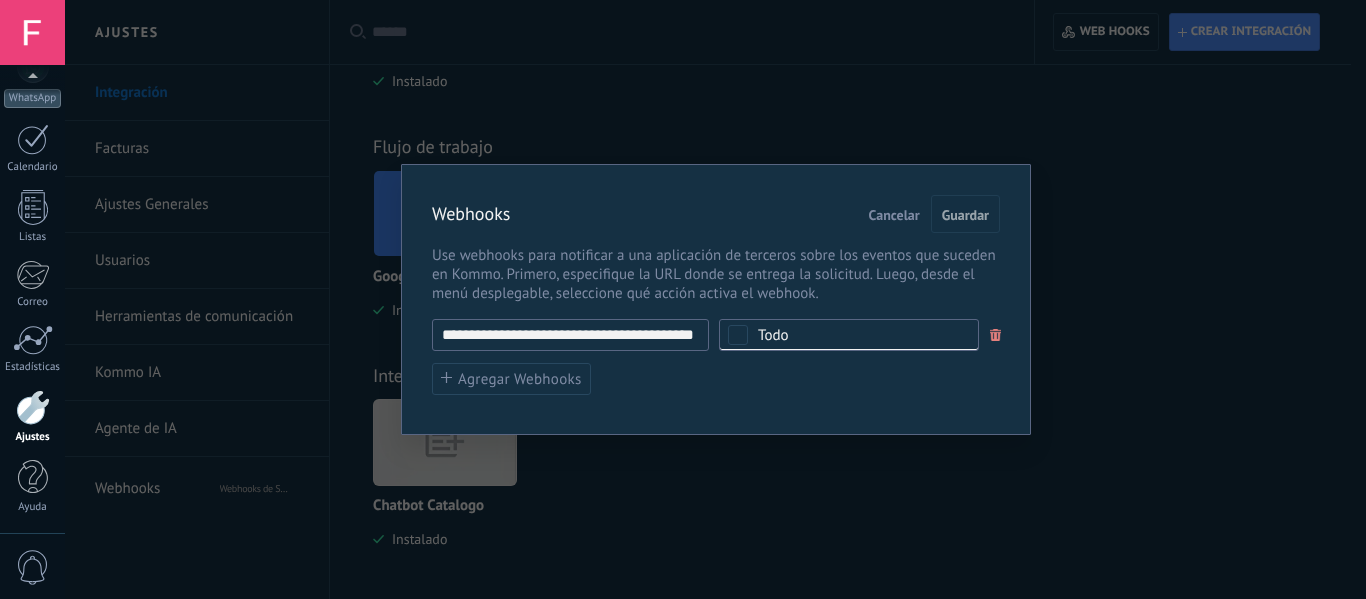 click on "**********" at bounding box center (570, 335) 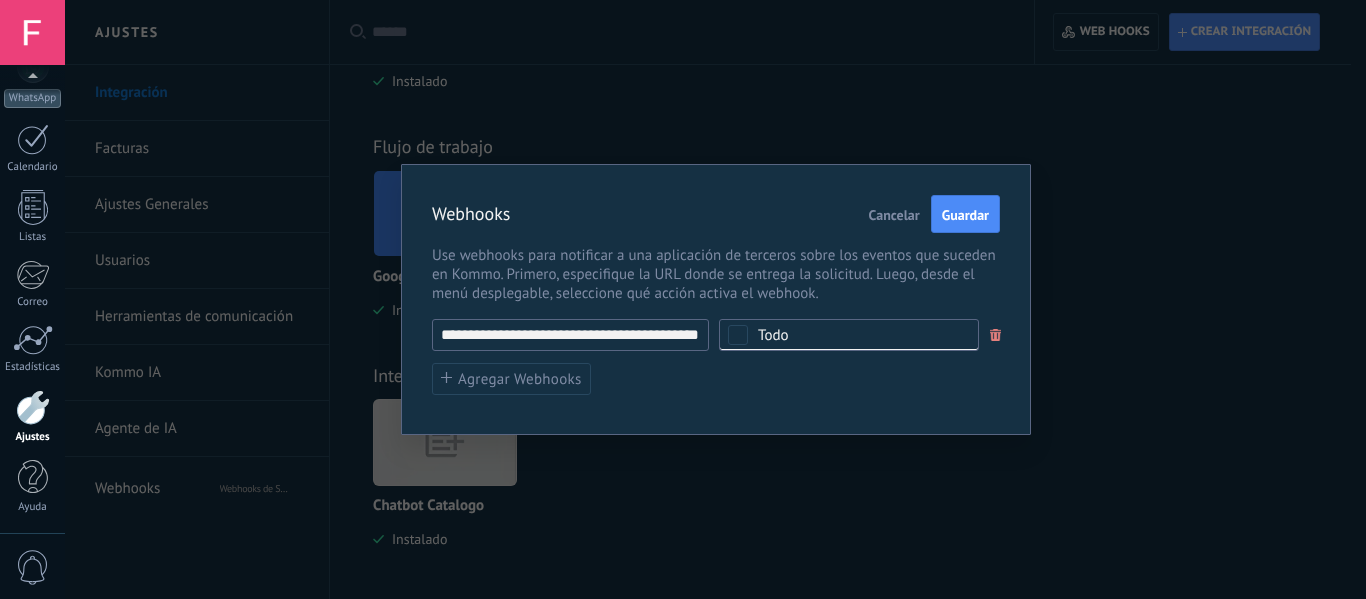 scroll, scrollTop: 0, scrollLeft: 50, axis: horizontal 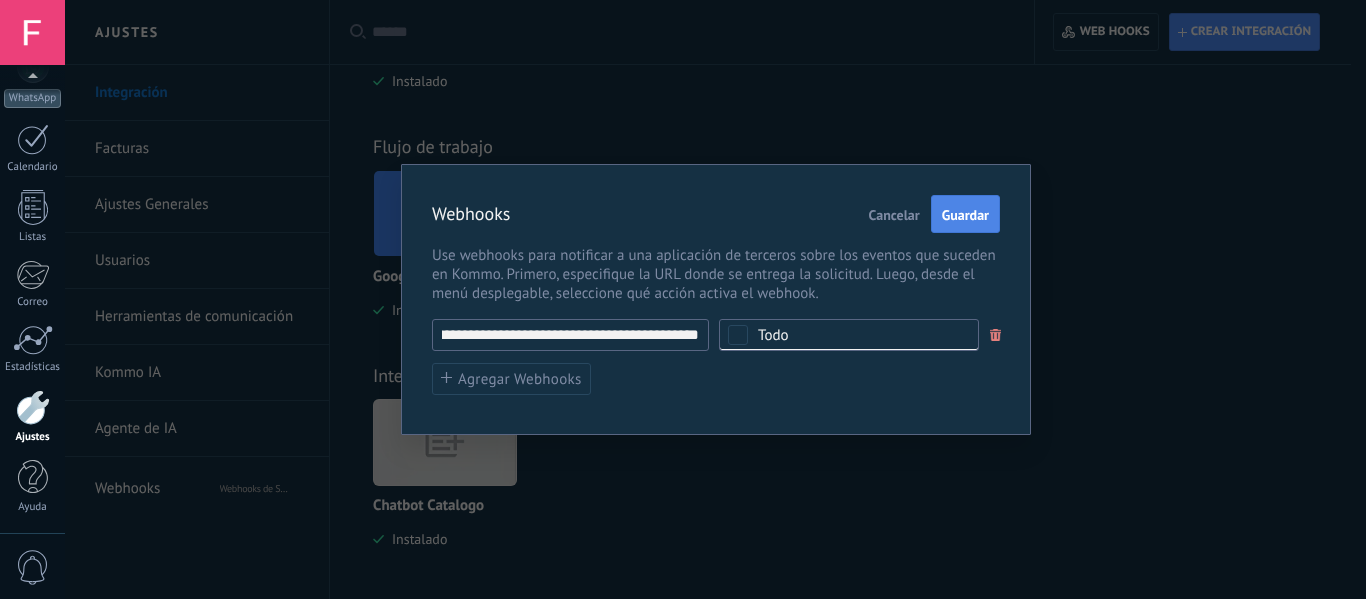 type on "**********" 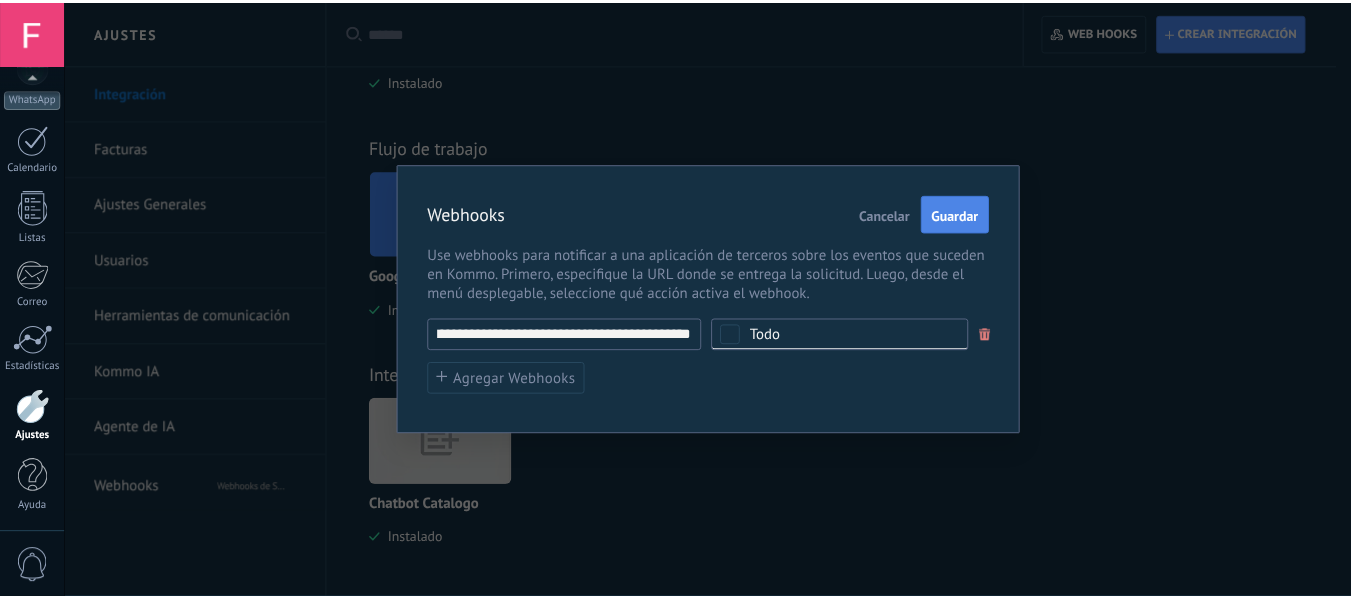 scroll, scrollTop: 0, scrollLeft: 0, axis: both 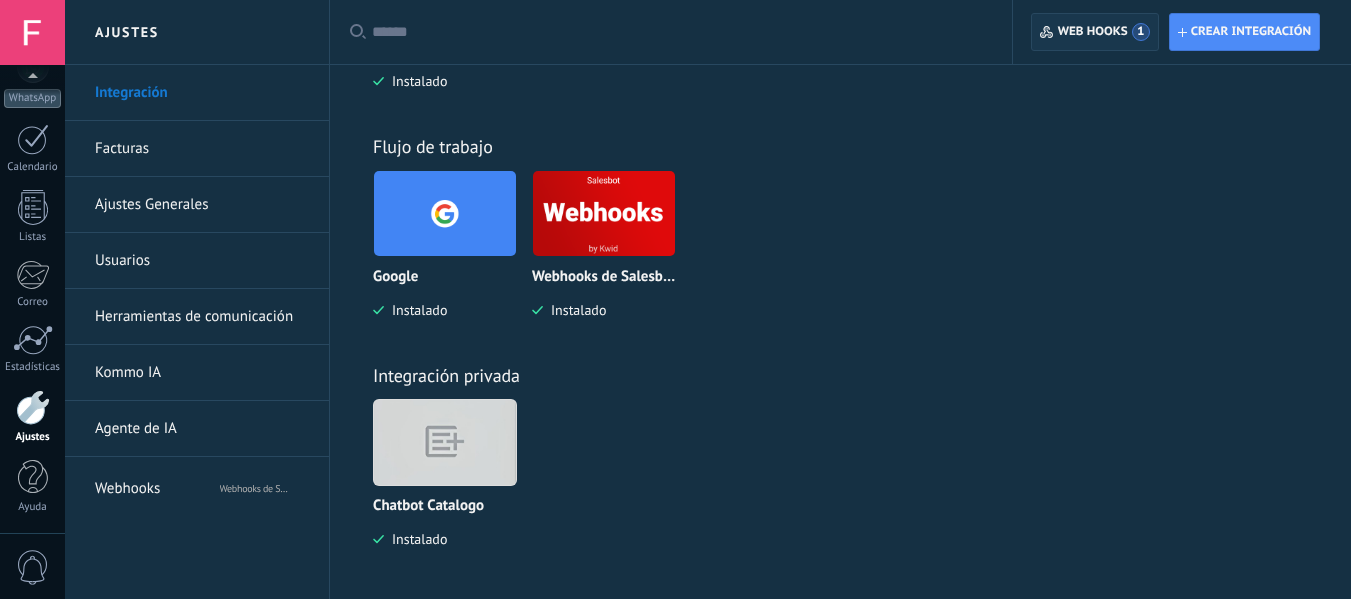 click on "Web hooks  1" at bounding box center (1104, 32) 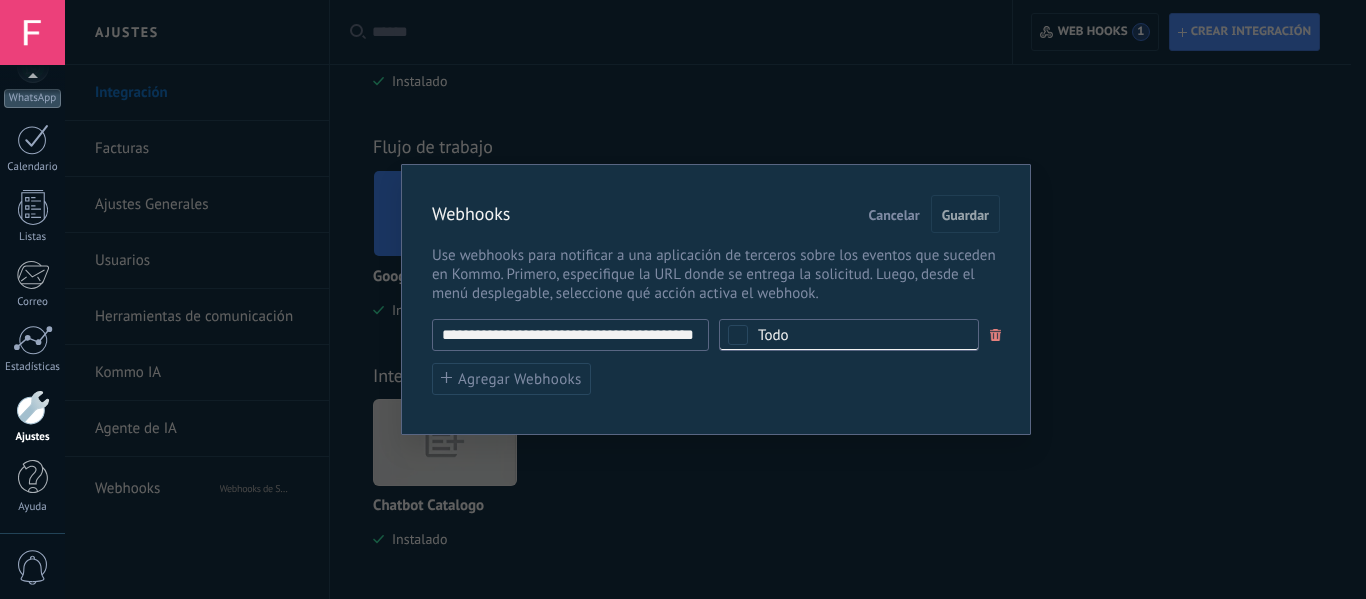 click on "Todo" at bounding box center [849, 335] 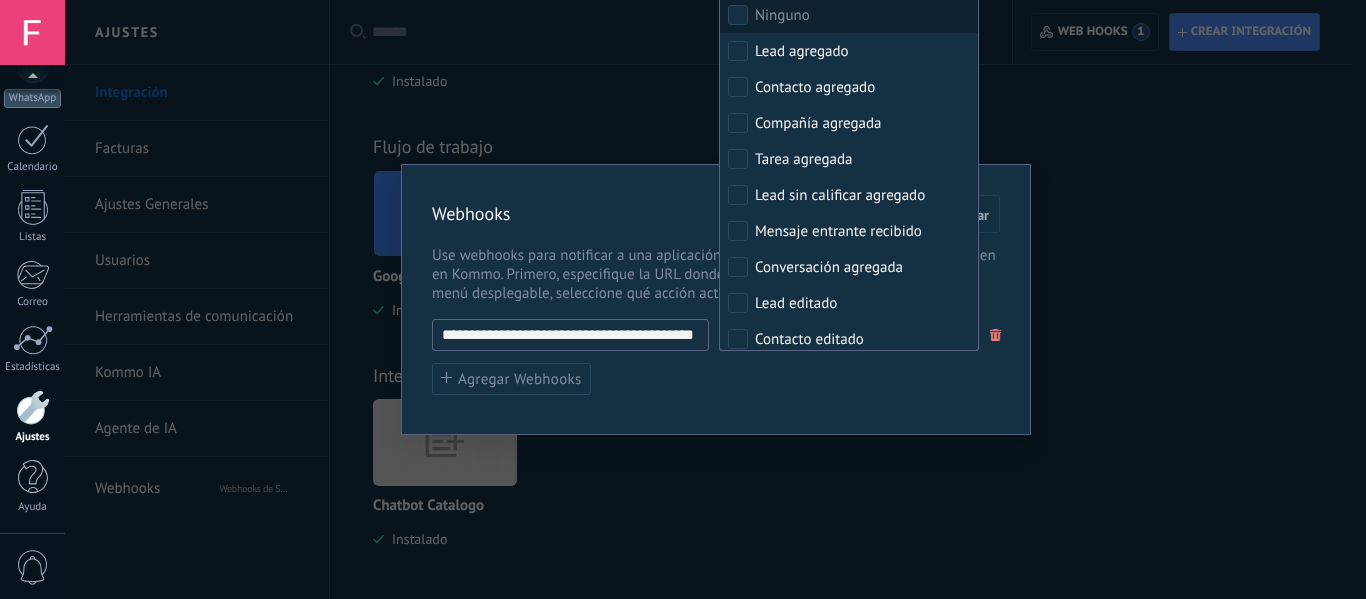 click on "Ninguno" at bounding box center (782, 16) 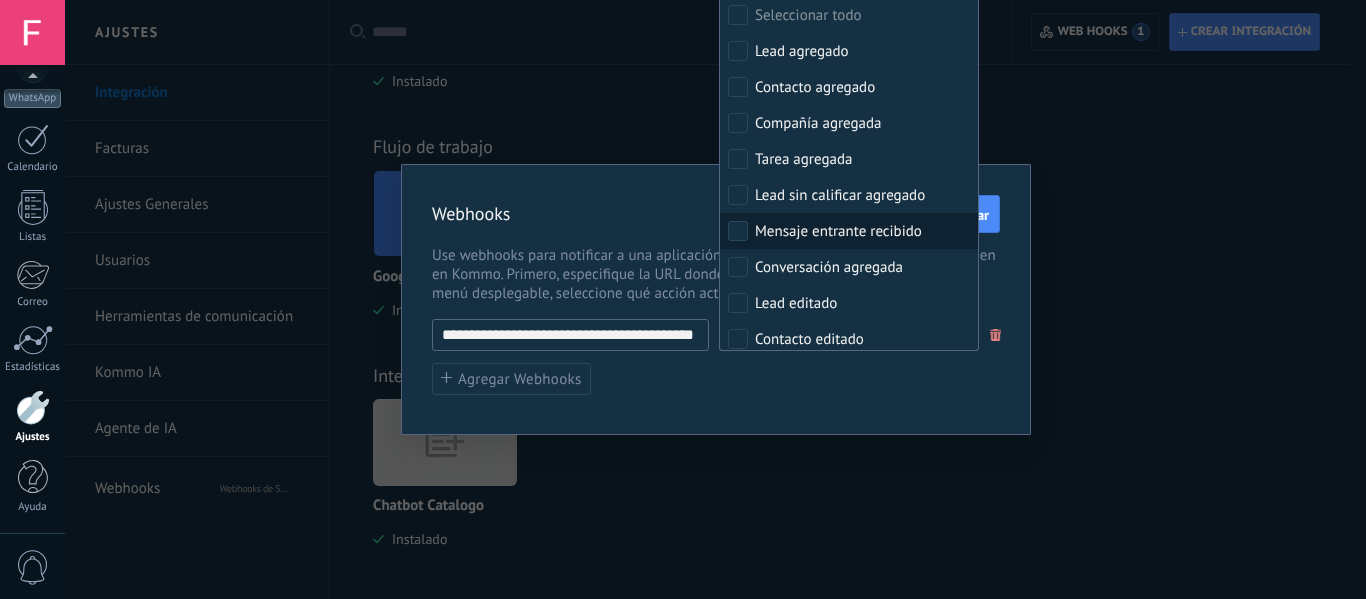 click on "Mensaje entrante recibido" at bounding box center [838, 232] 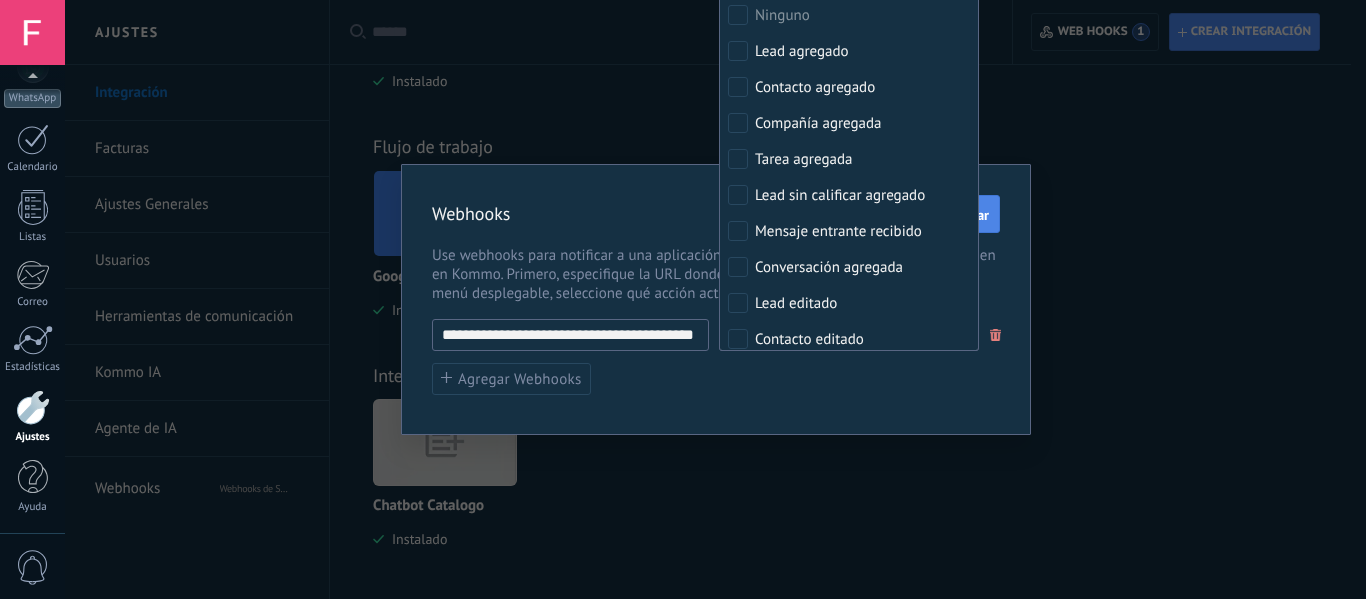 click on "Guardar" at bounding box center [965, 215] 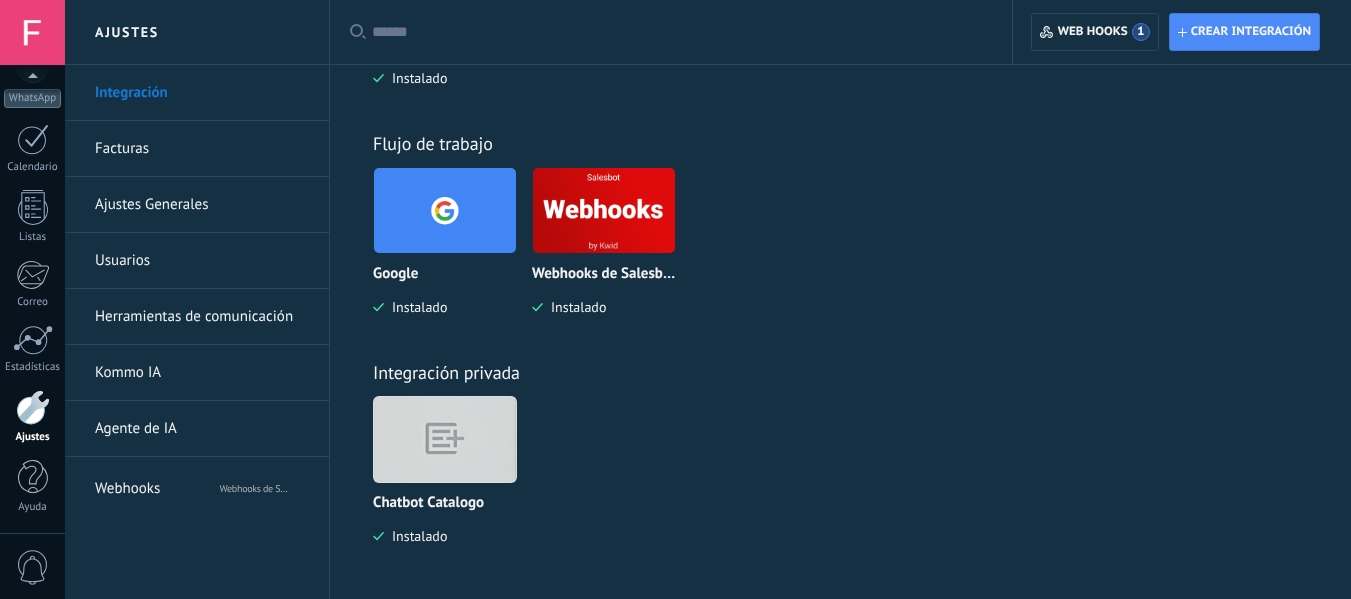 scroll, scrollTop: 804, scrollLeft: 0, axis: vertical 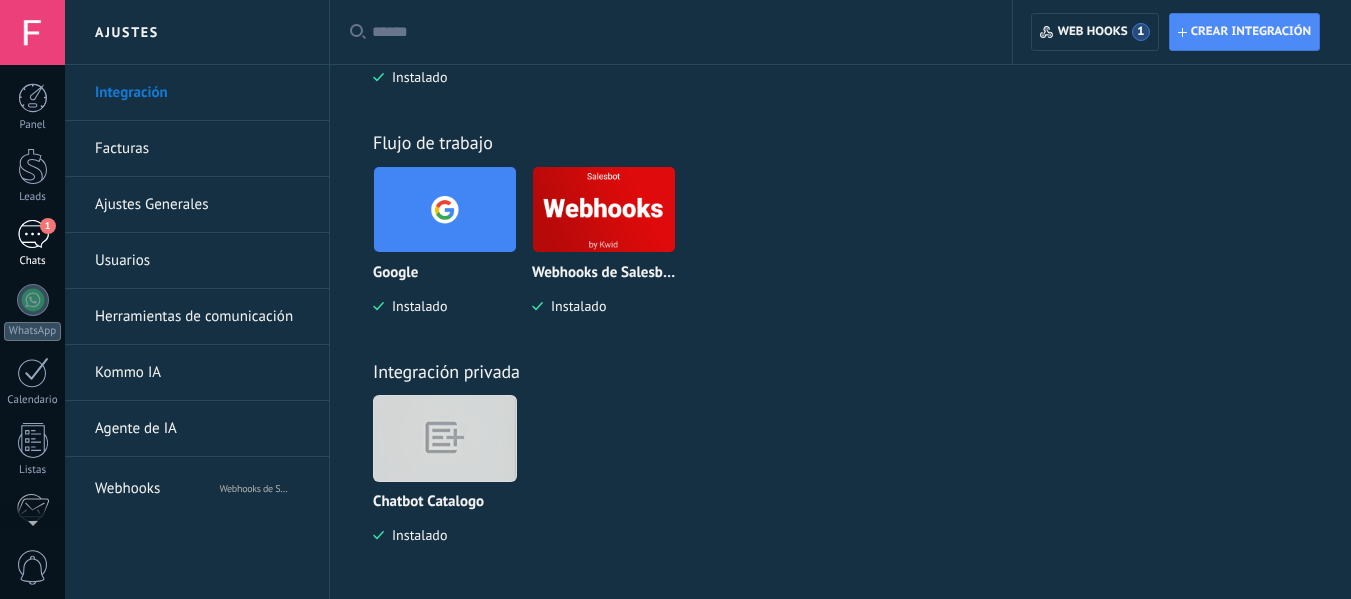 click on "1" at bounding box center (33, 234) 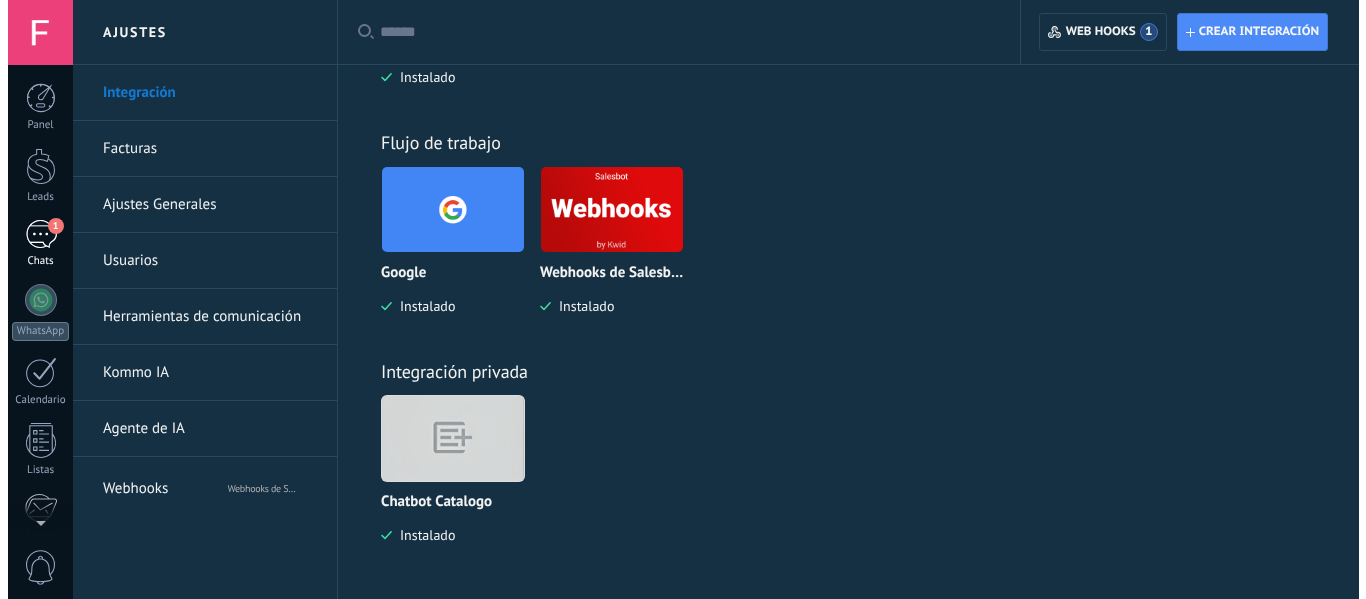 scroll, scrollTop: 0, scrollLeft: 0, axis: both 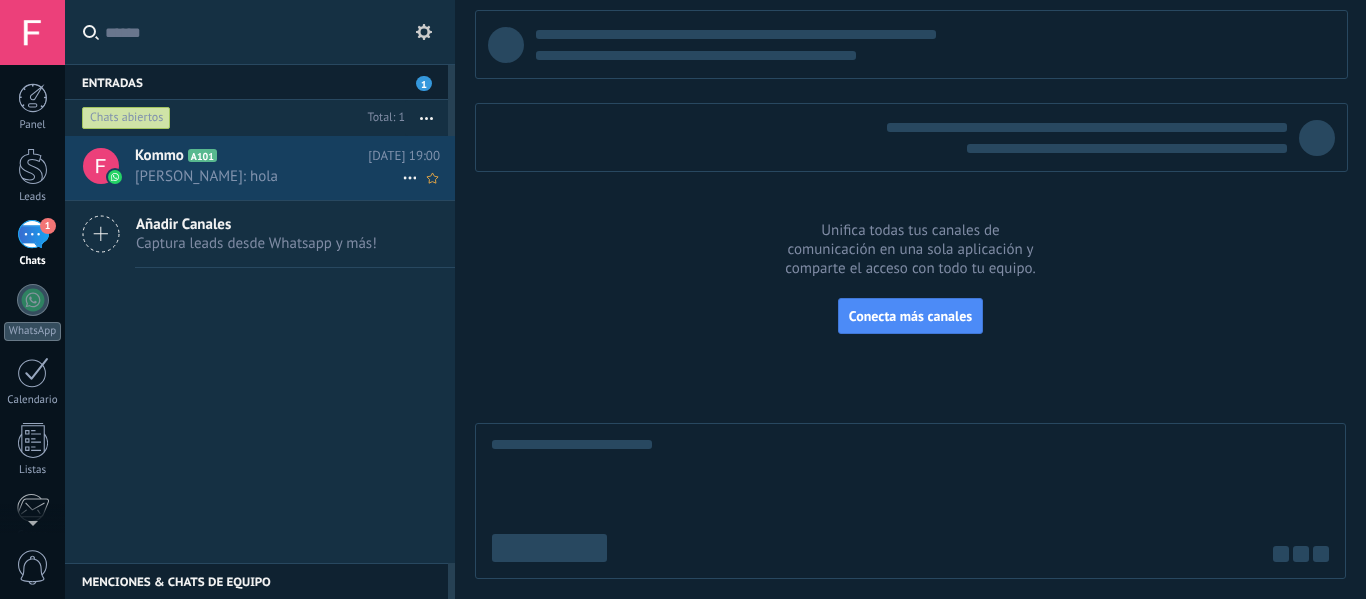 click on "Kommo
A101" at bounding box center [251, 156] 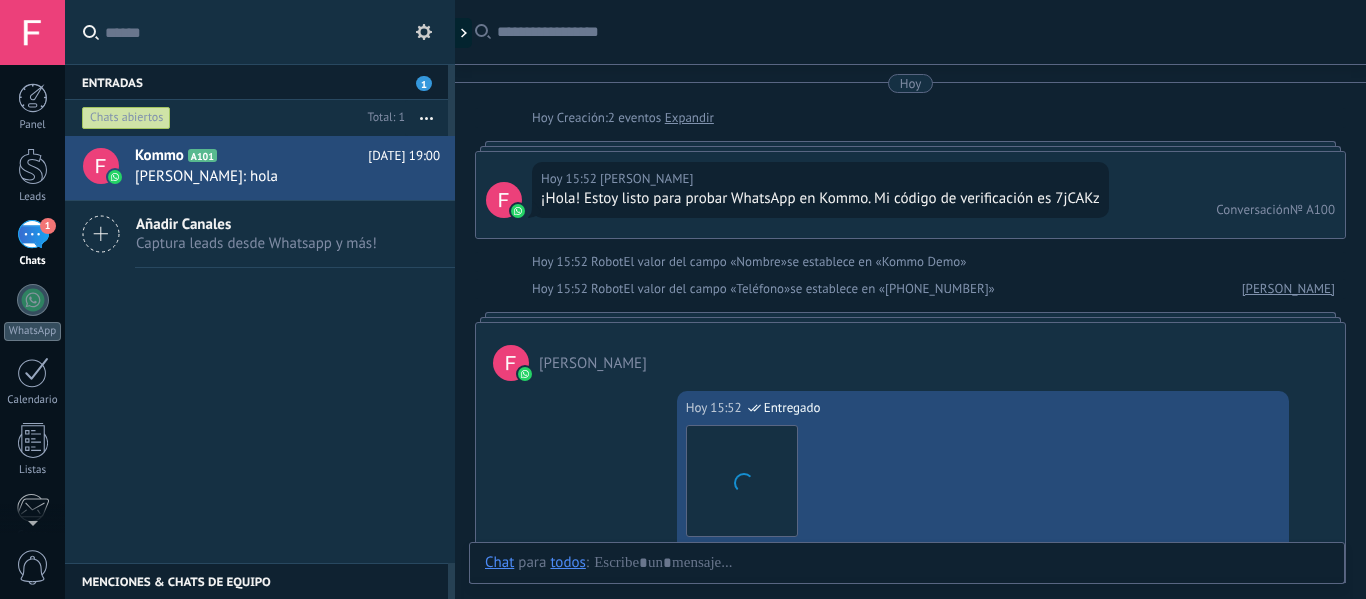 scroll, scrollTop: 2736, scrollLeft: 0, axis: vertical 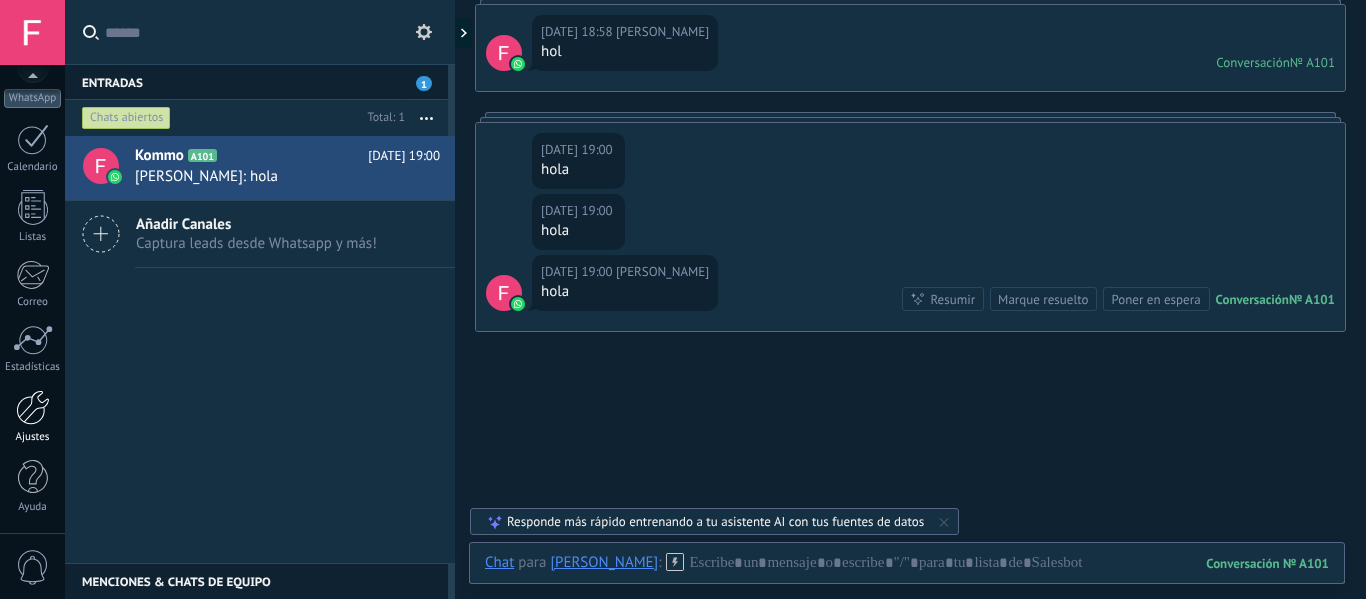 click on "Ajustes" at bounding box center (32, 417) 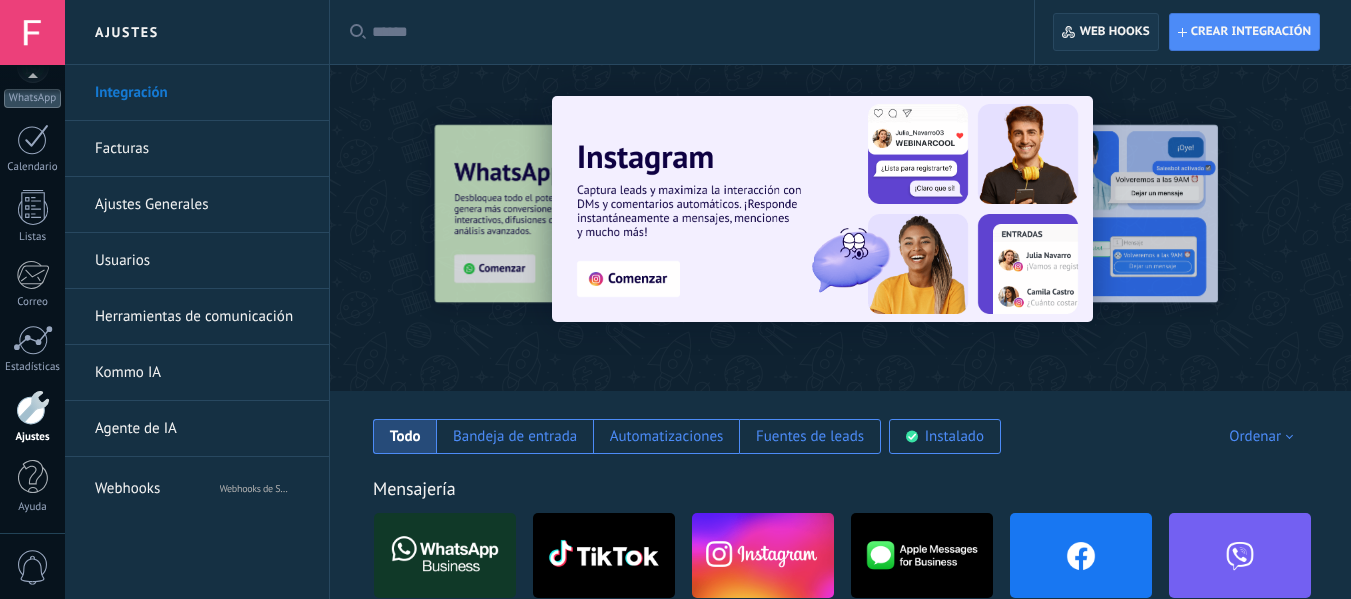 click on "Web hooks  0" at bounding box center [1115, 32] 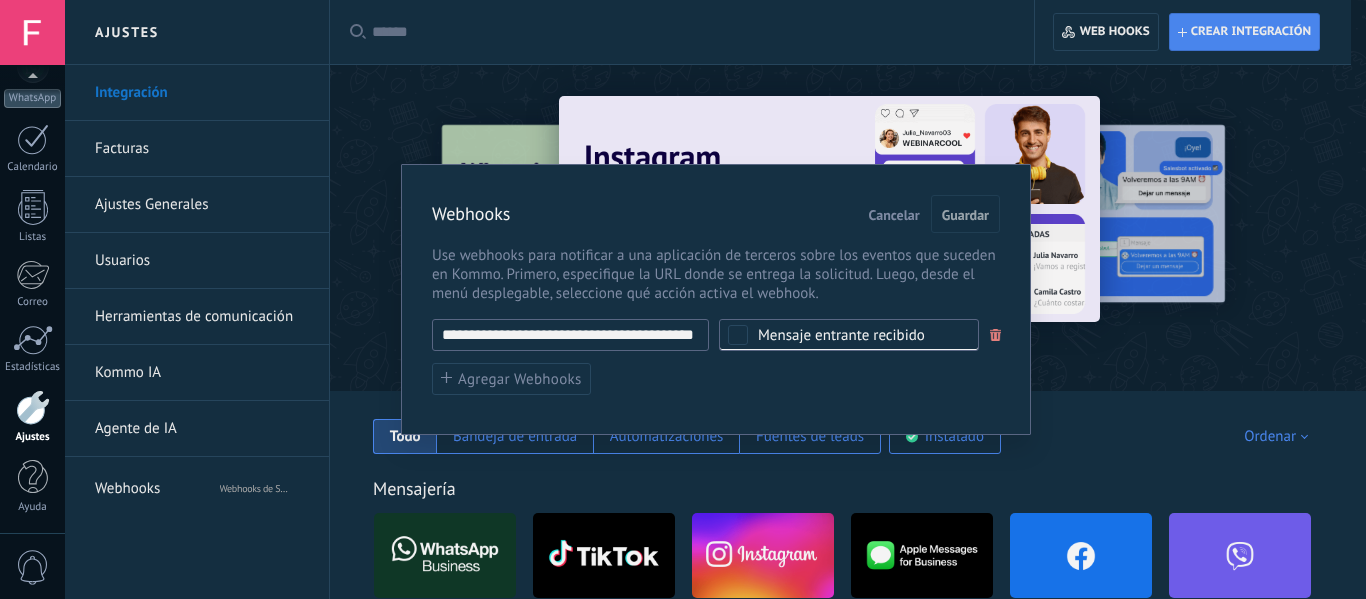 click on "**********" at bounding box center (570, 335) 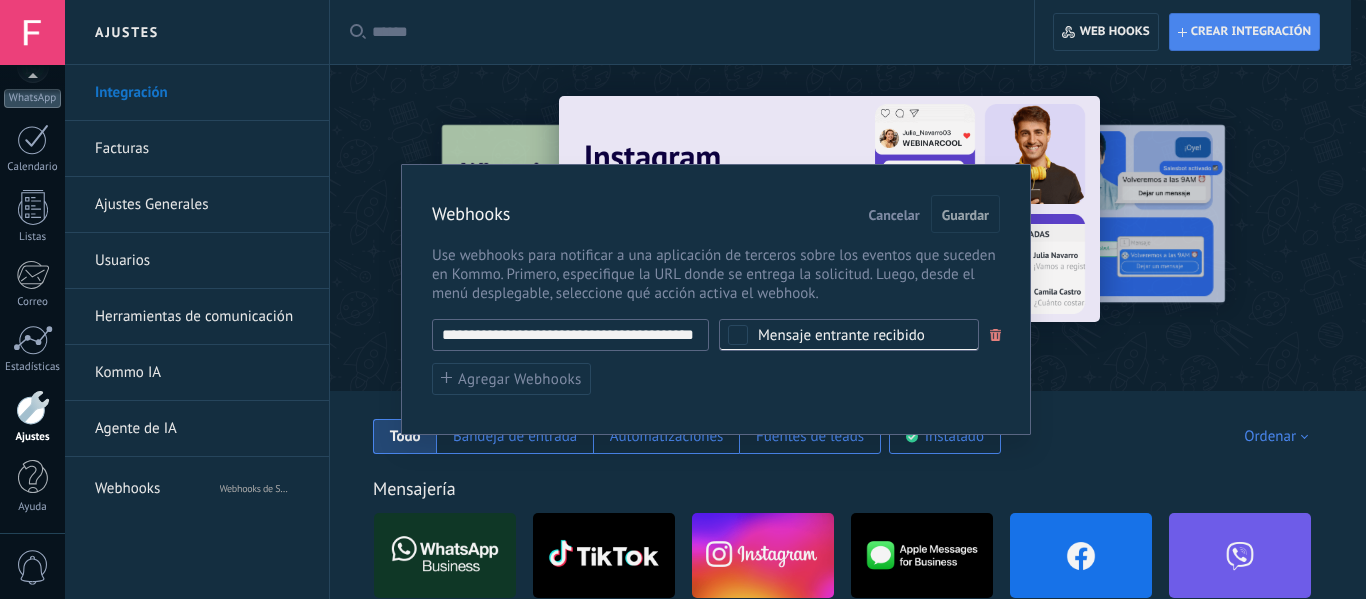 click on "**********" at bounding box center (570, 335) 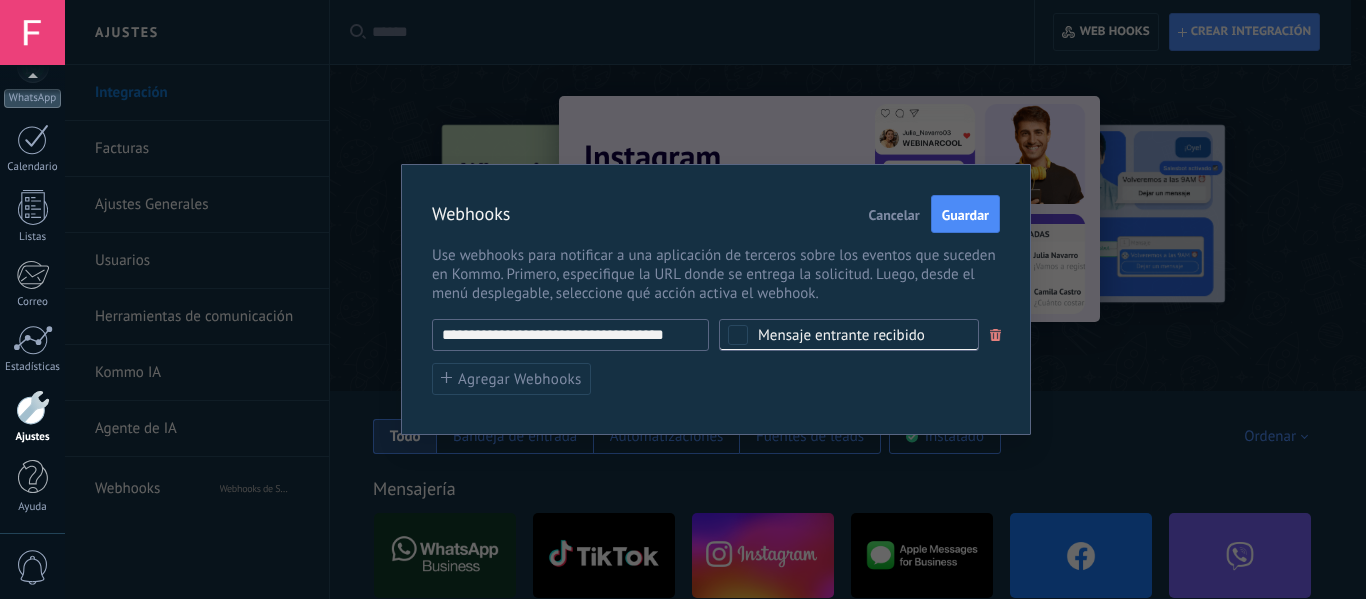 scroll, scrollTop: 0, scrollLeft: 14, axis: horizontal 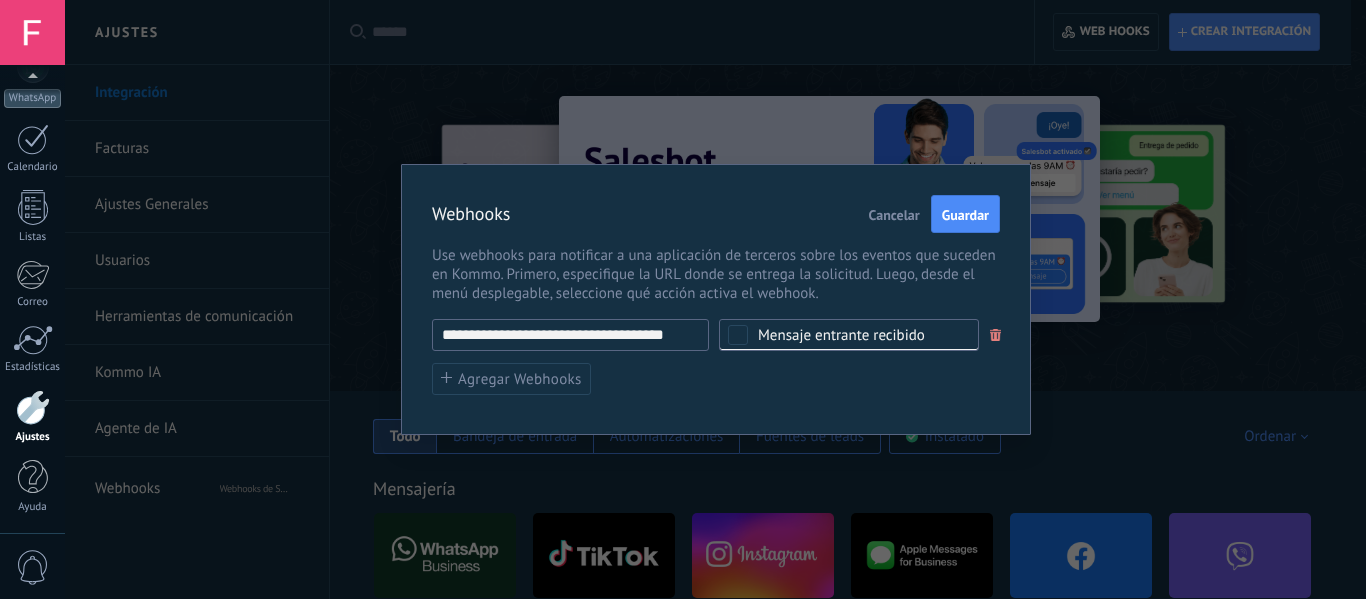 click on "**********" at bounding box center (570, 335) 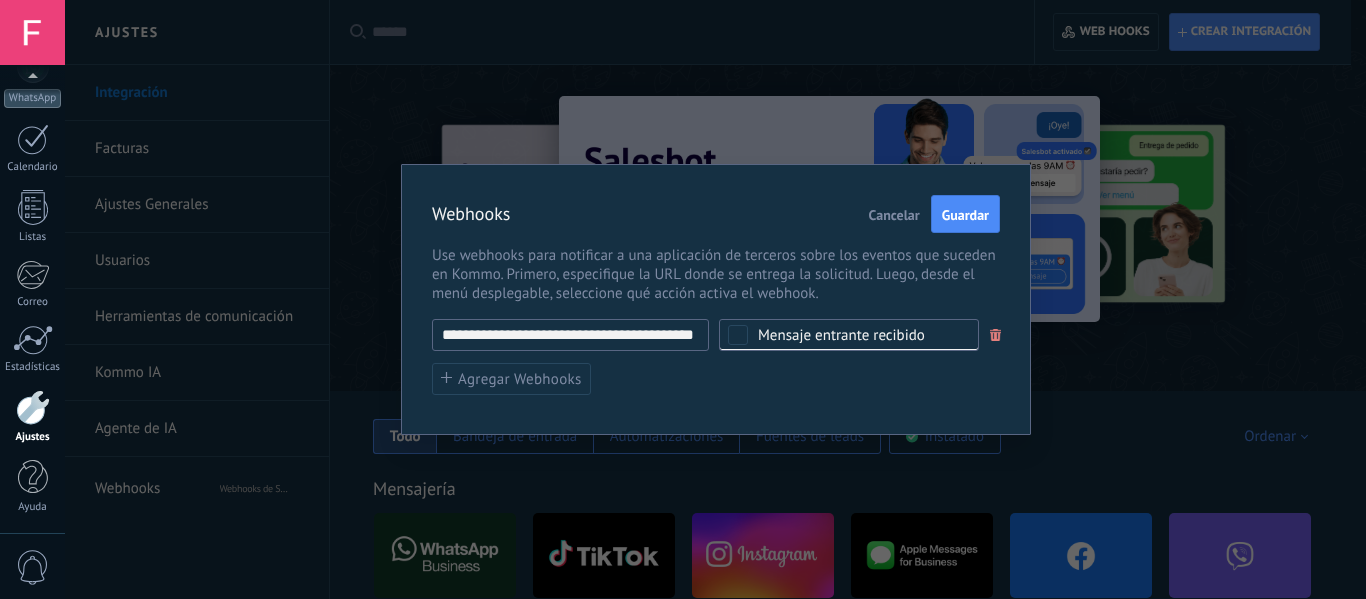 scroll, scrollTop: 0, scrollLeft: 50, axis: horizontal 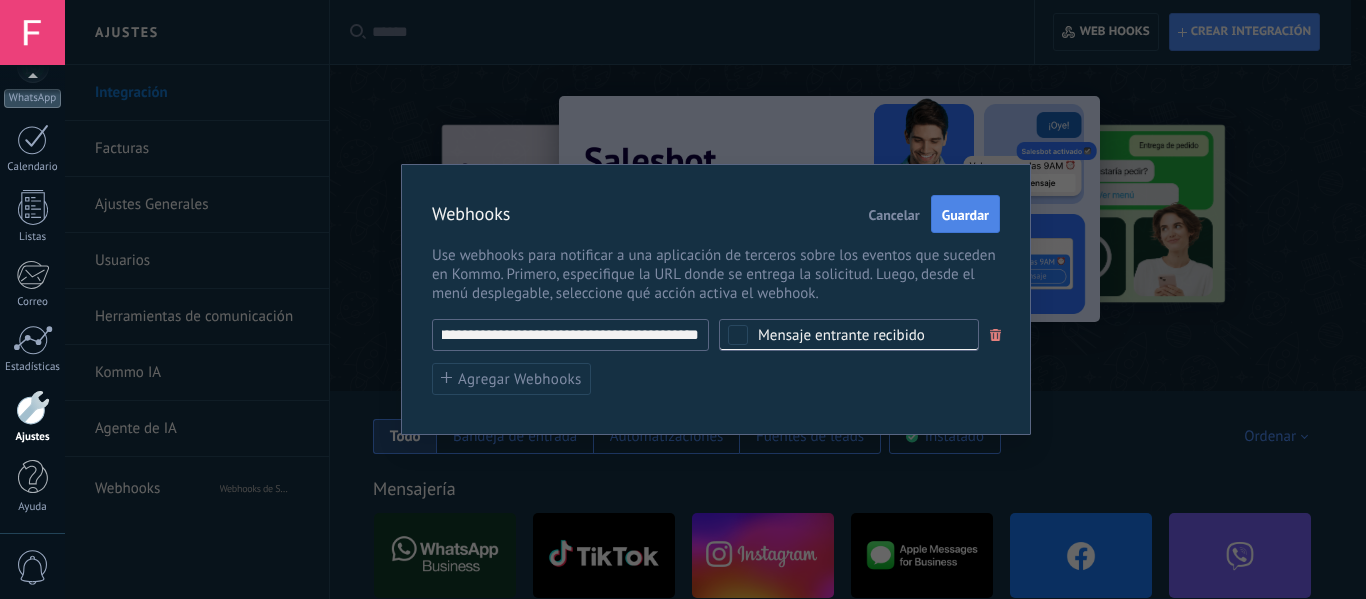 type on "**********" 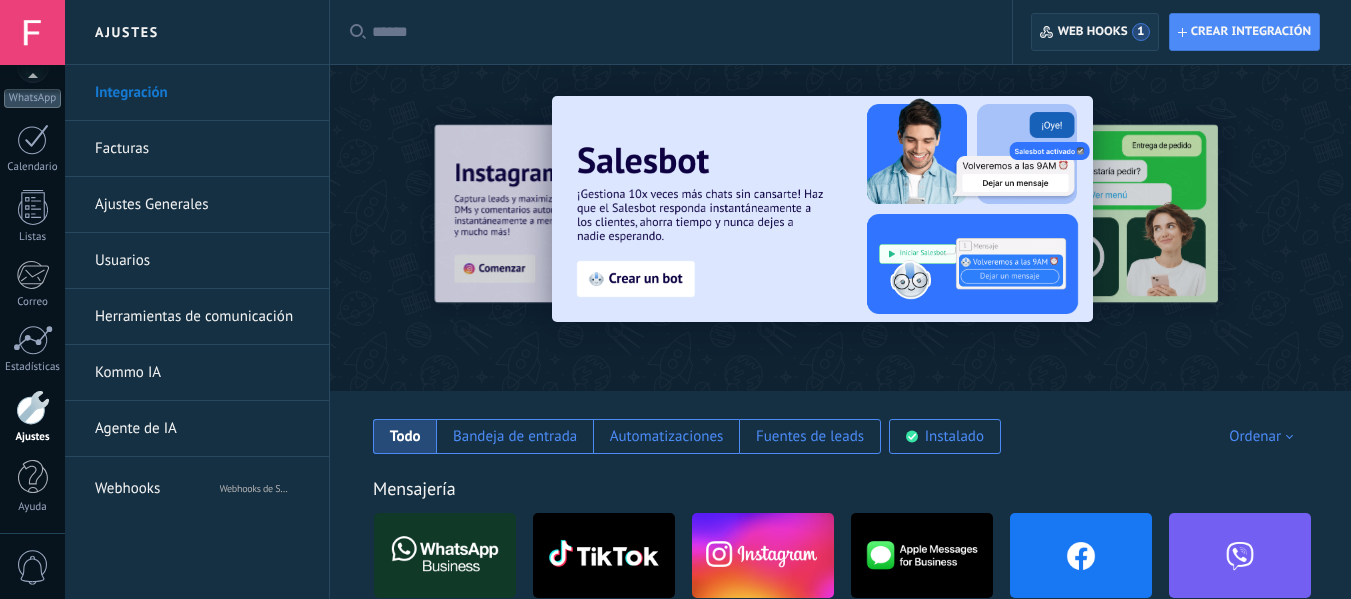 click on "Web hooks  1" at bounding box center [1104, 32] 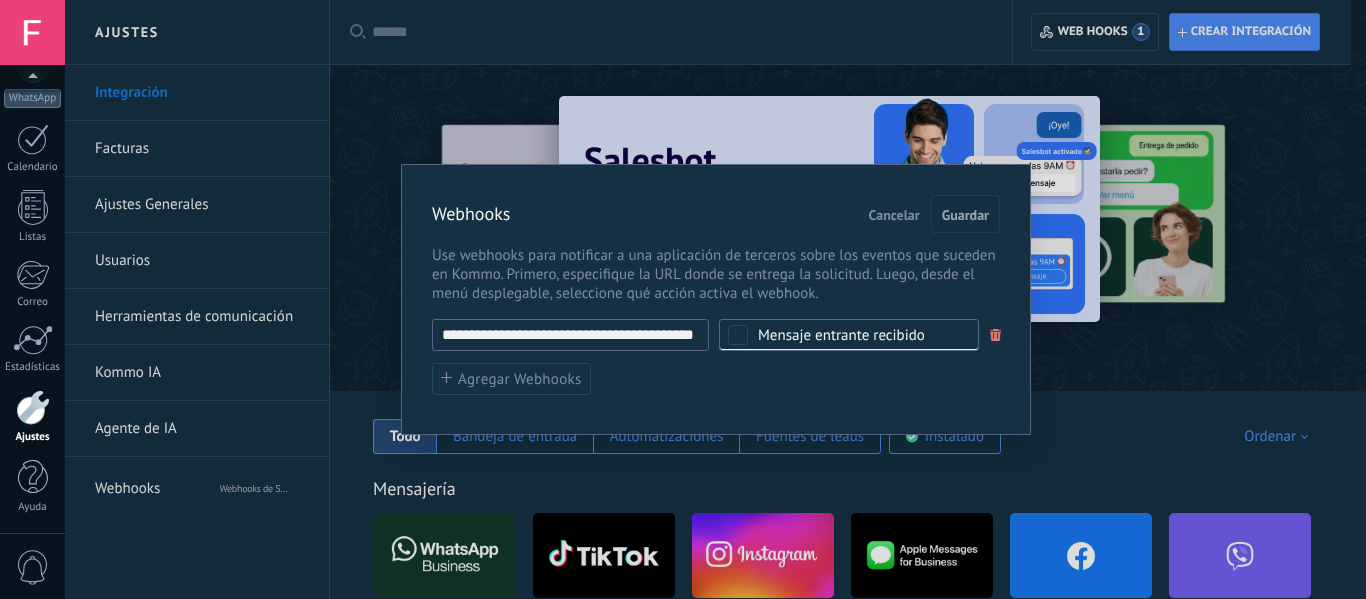 click on "**********" at bounding box center [570, 335] 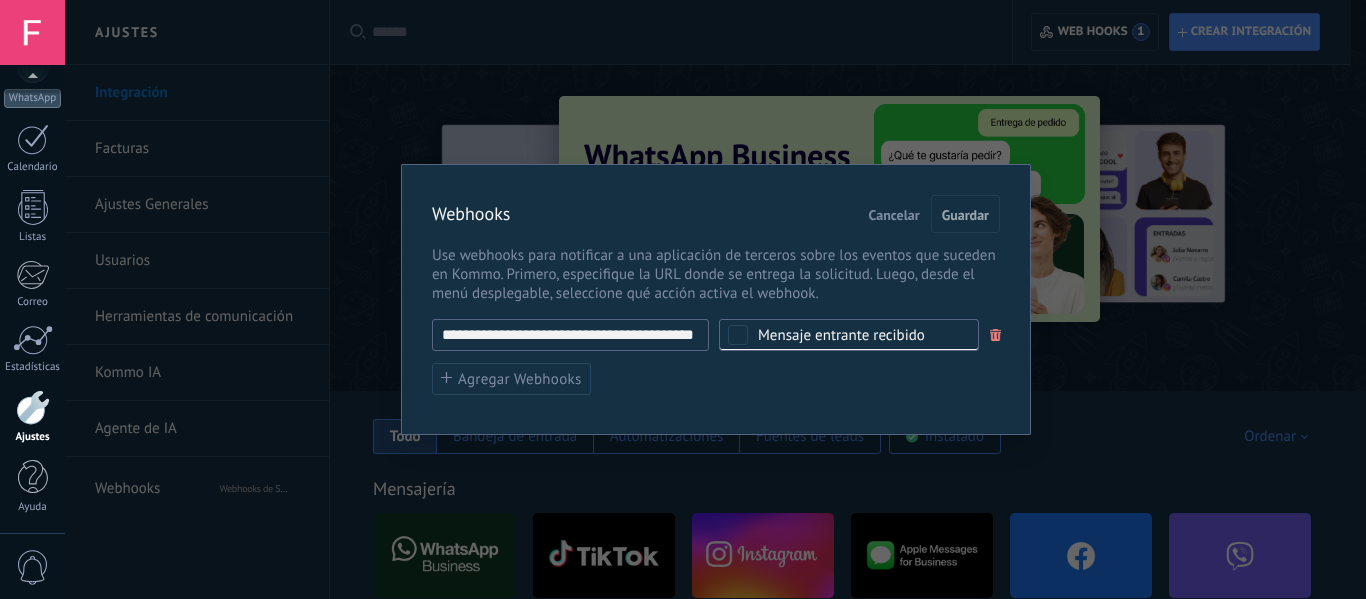 click at bounding box center [996, 335] 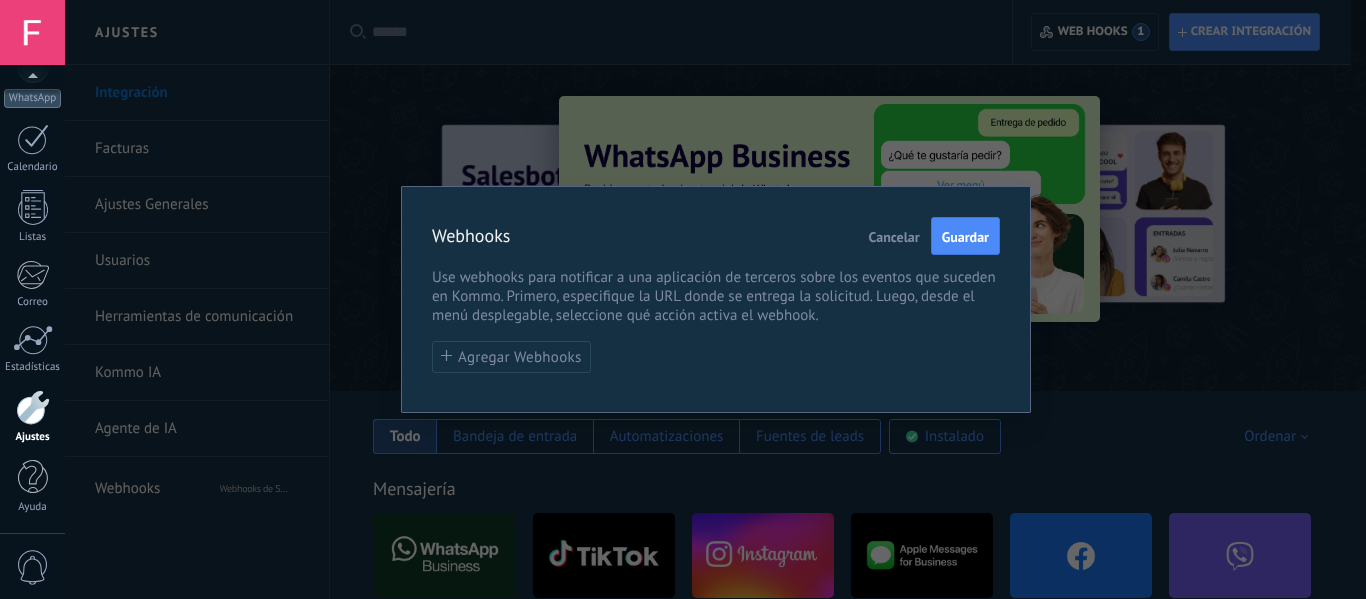 click on "Guardar" at bounding box center (965, 236) 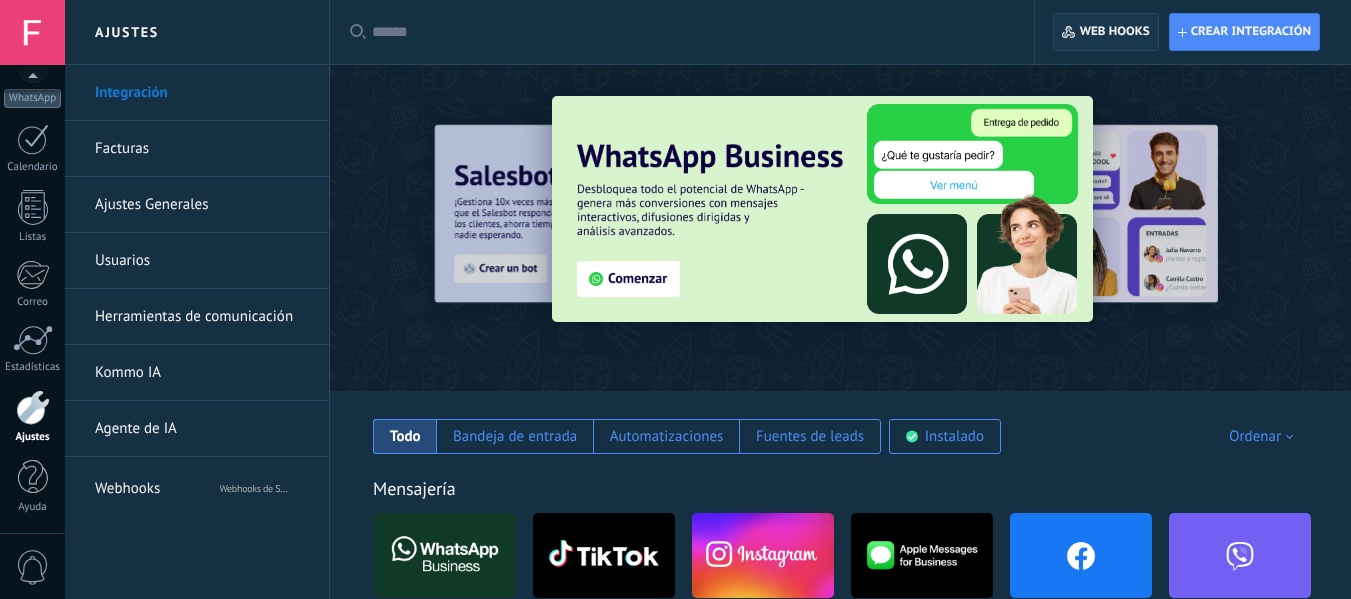 click on "Web hooks  0" at bounding box center (1105, 32) 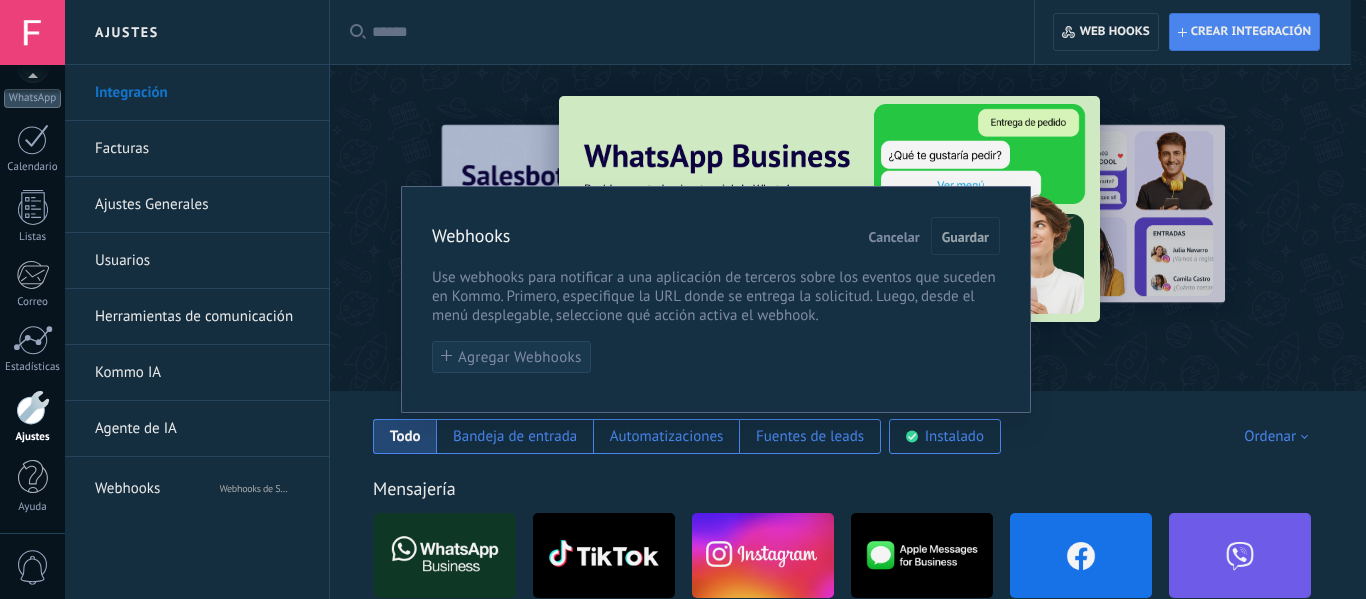 click on "Agregar Webhooks" at bounding box center (511, 357) 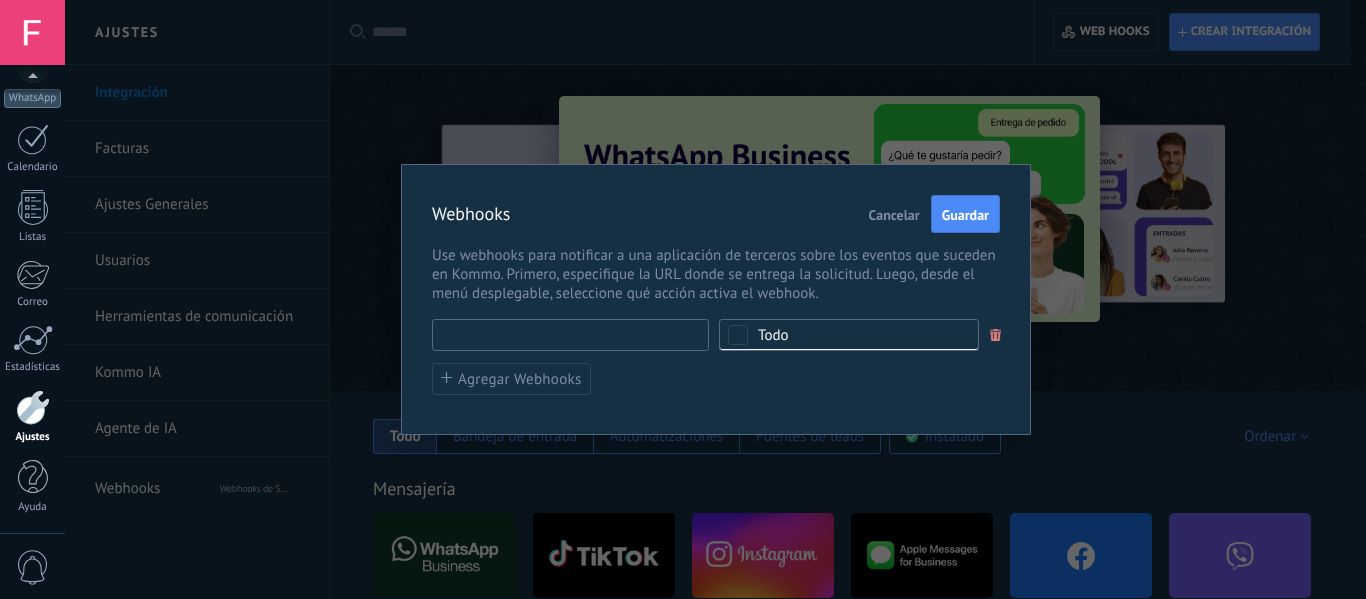click at bounding box center (570, 335) 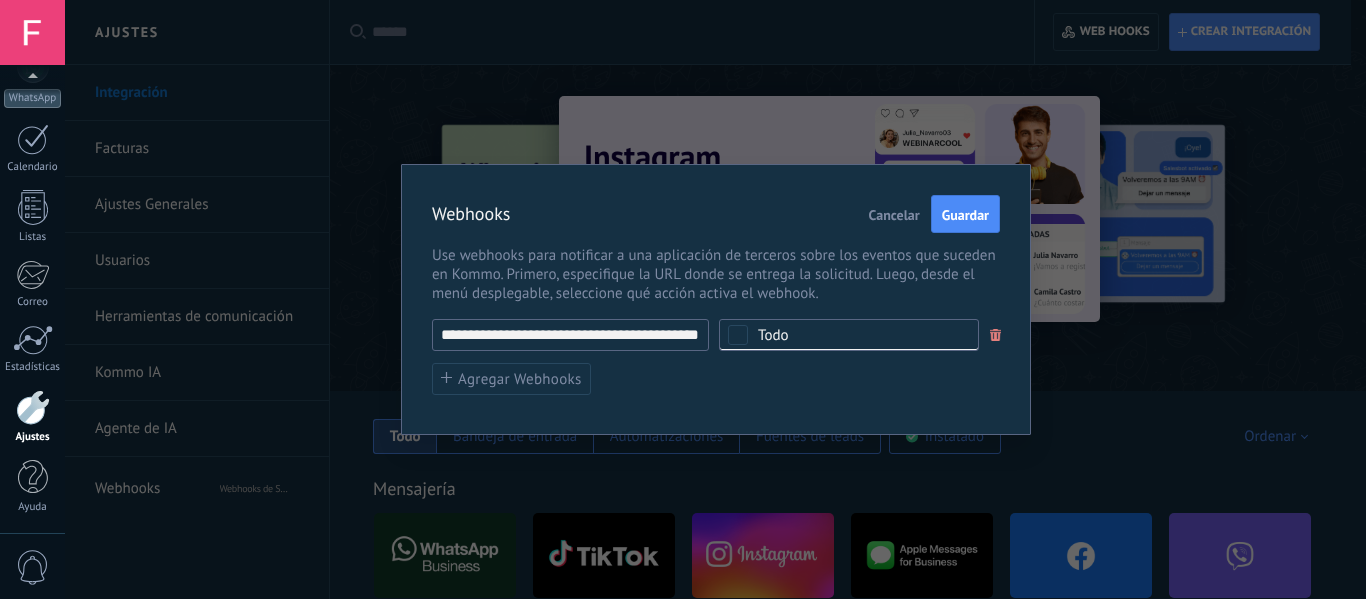 scroll, scrollTop: 0, scrollLeft: 50, axis: horizontal 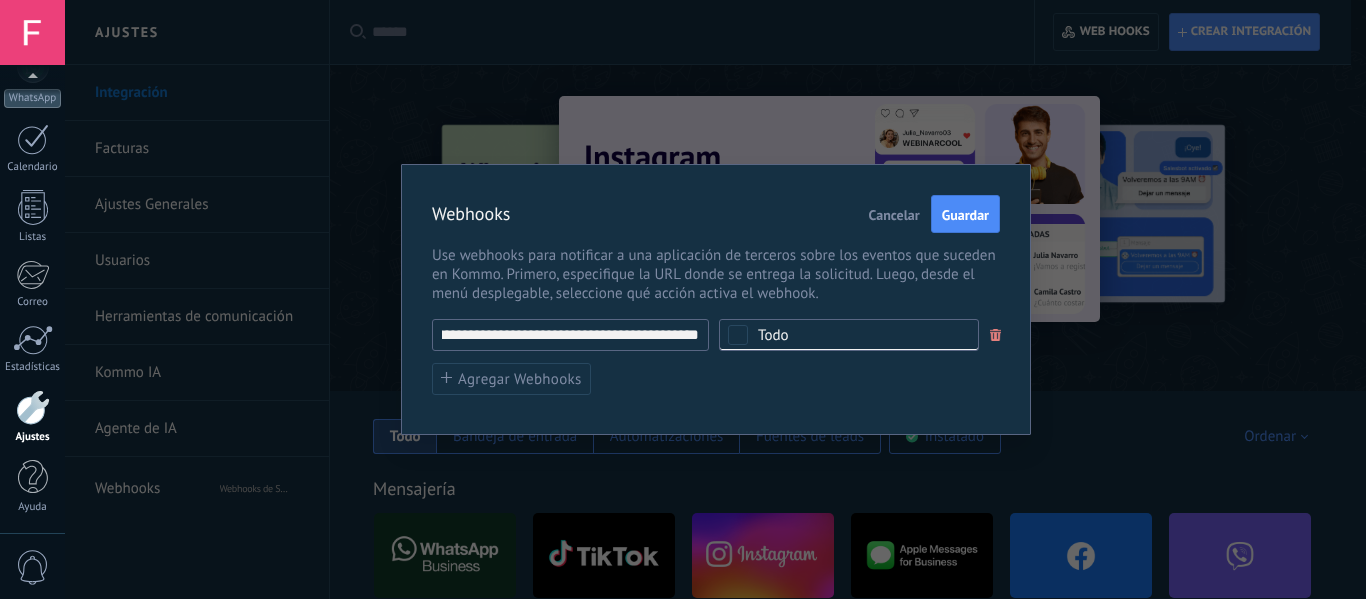 type on "**********" 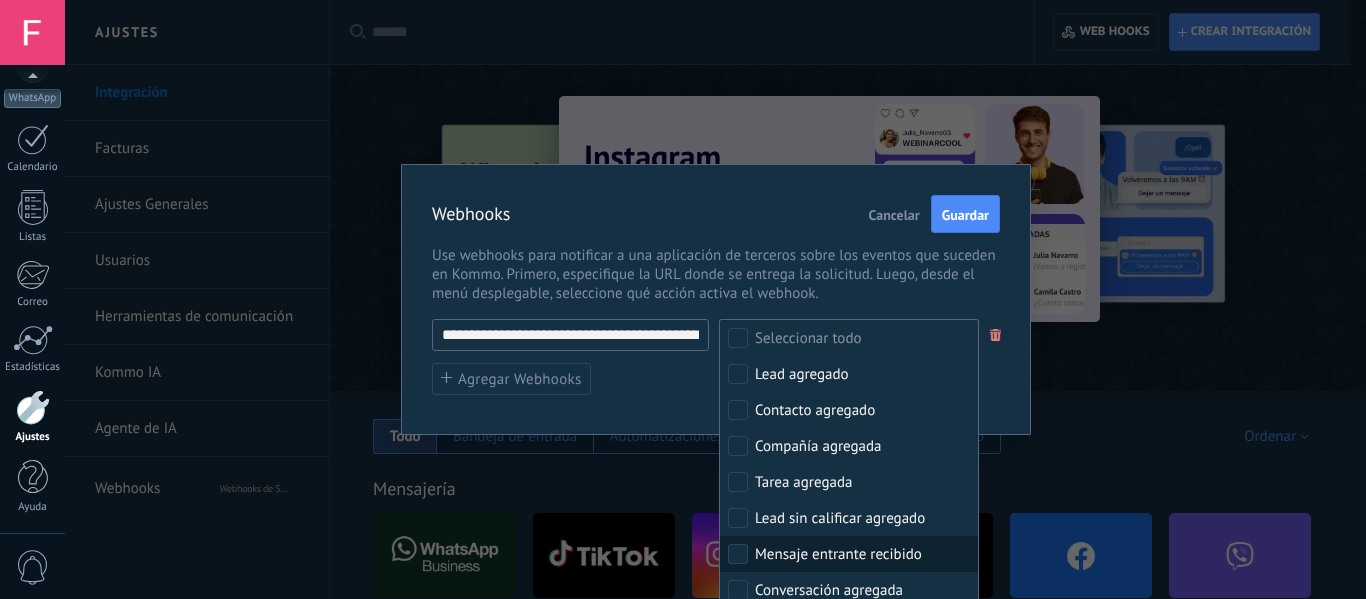 click on "Mensaje entrante recibido" at bounding box center (838, 555) 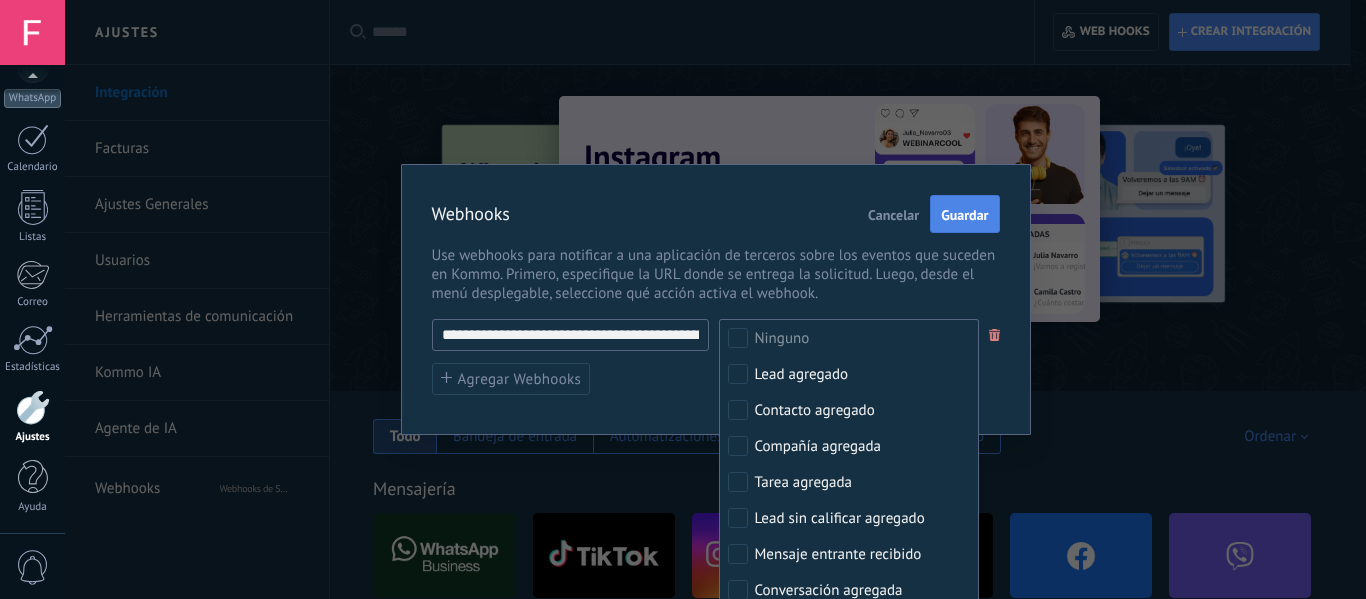 click on "Guardar" at bounding box center [964, 215] 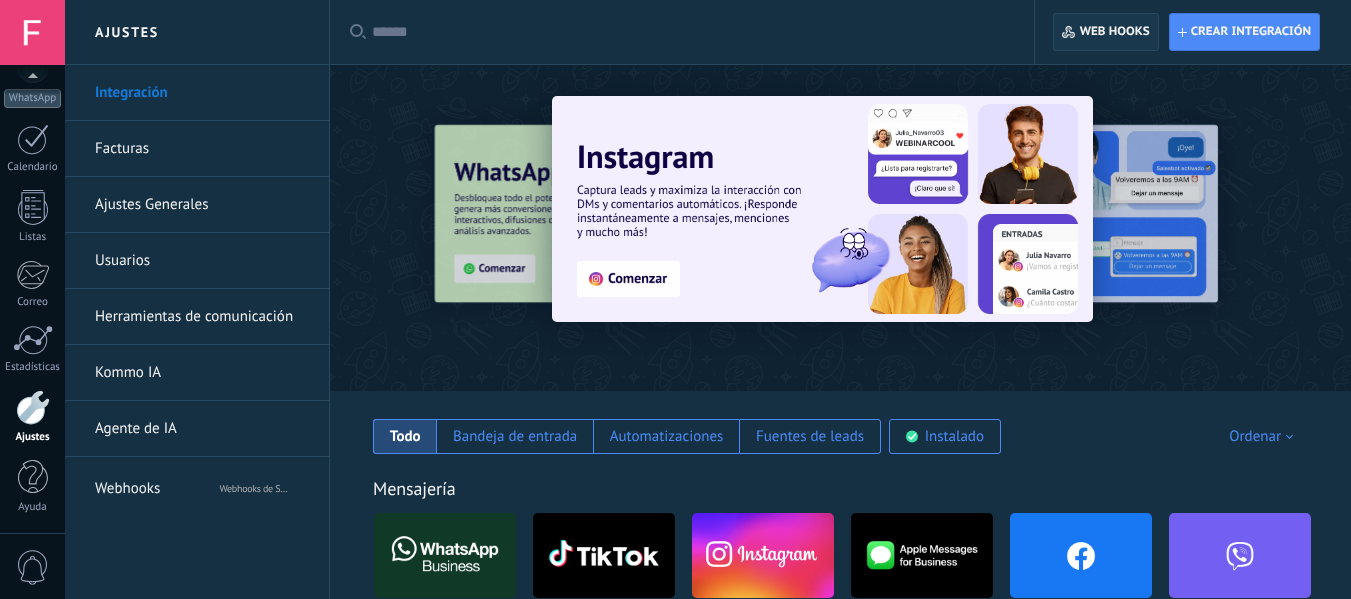 click on "Web hooks  0" at bounding box center [1115, 32] 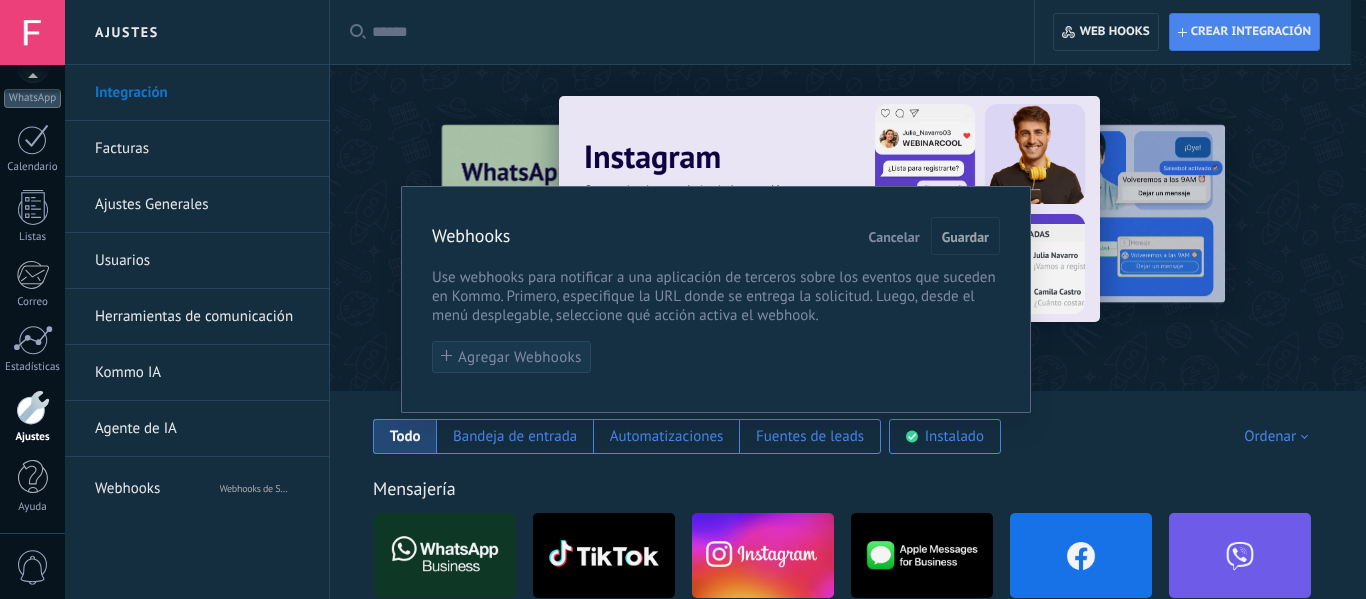 click on "Agregar Webhooks" at bounding box center [520, 357] 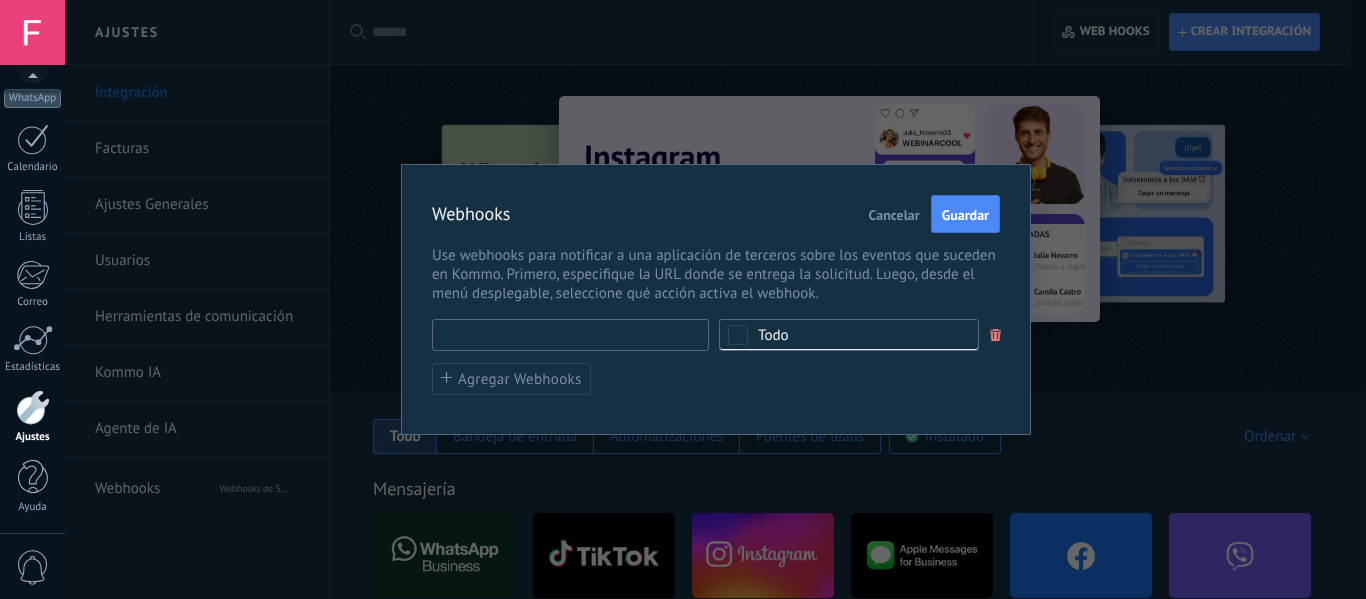 click at bounding box center (570, 335) 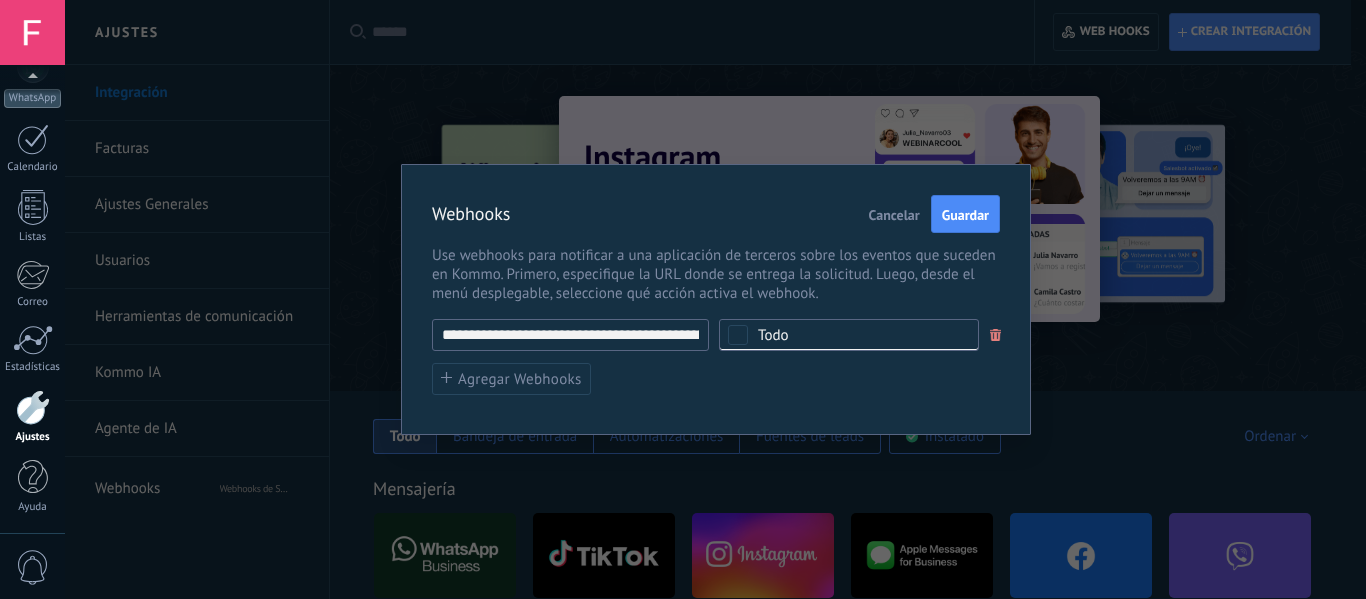 scroll, scrollTop: 0, scrollLeft: 76, axis: horizontal 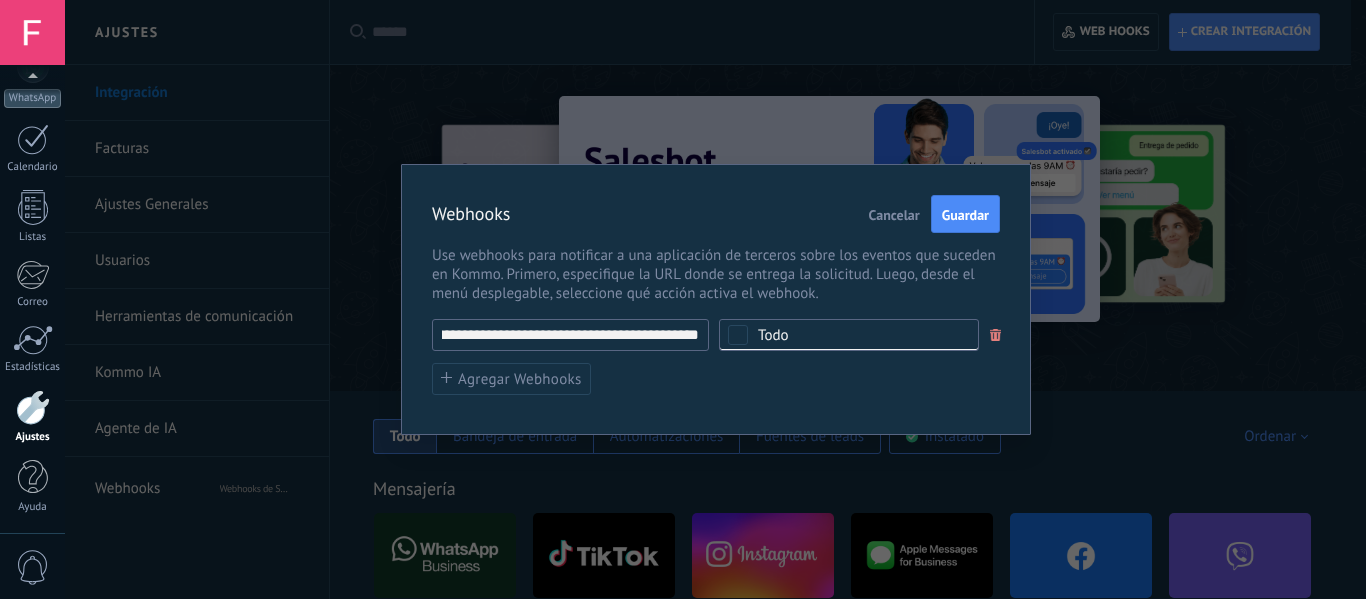 type on "**********" 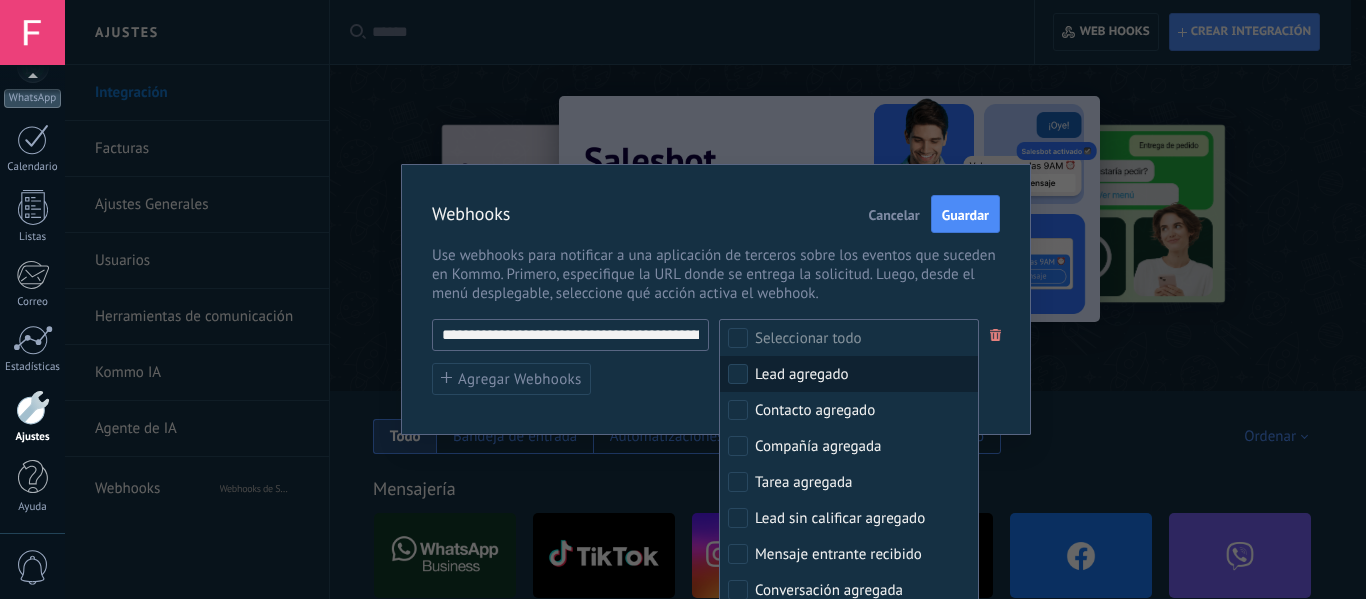 click on "Lead agregado" at bounding box center [849, 374] 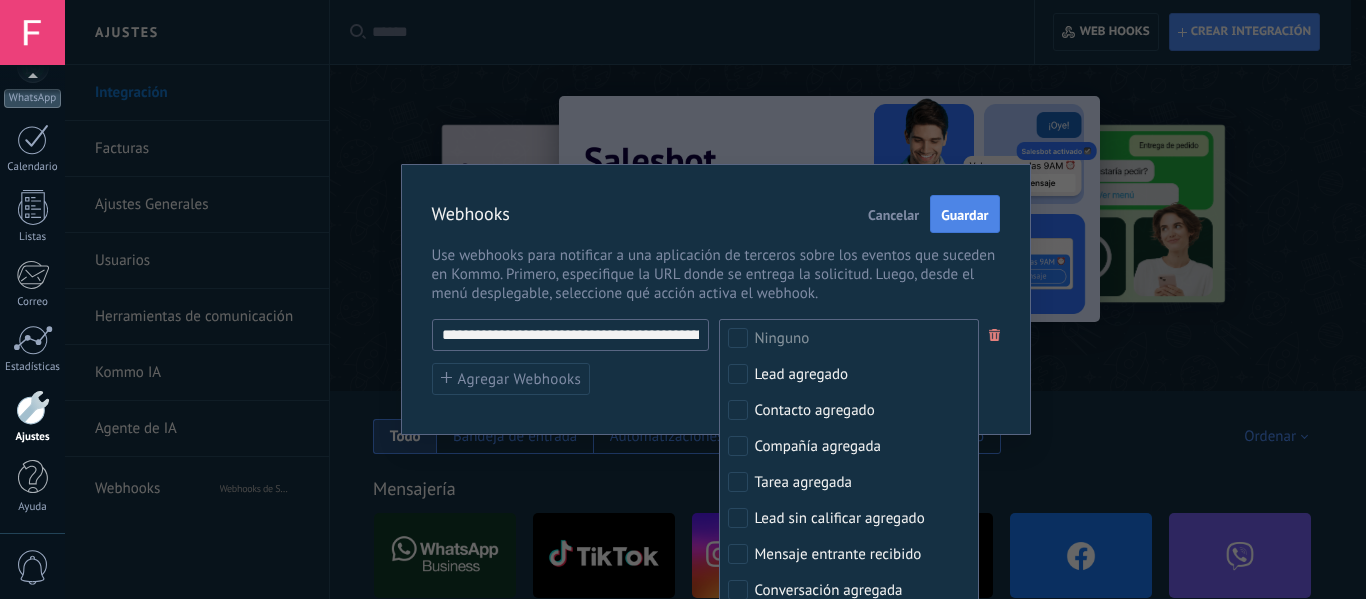 click on "Guardar" at bounding box center [964, 215] 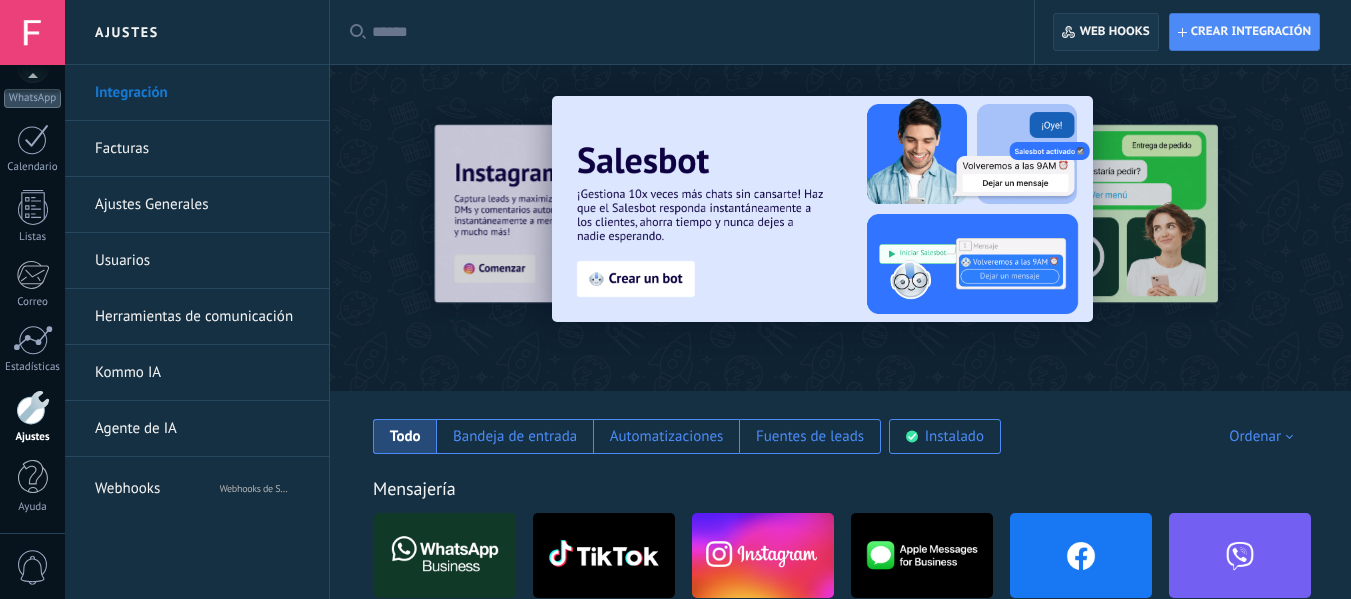 click on "Web hooks  0" at bounding box center [1115, 32] 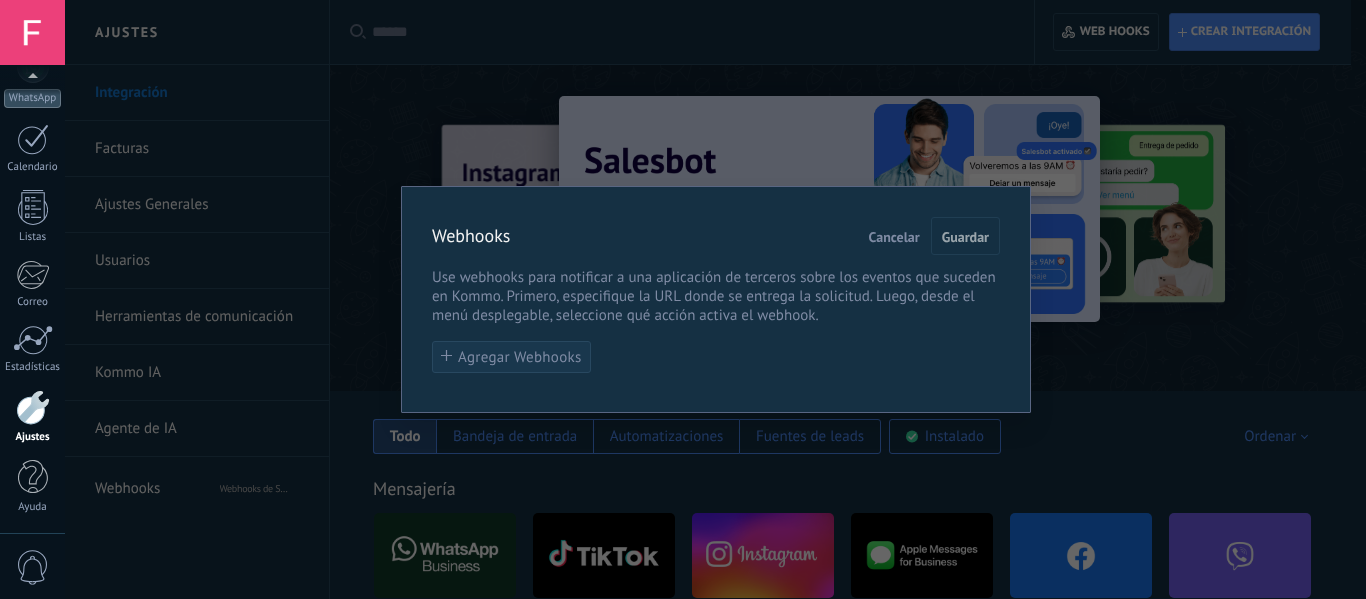 click on "Agregar Webhooks" at bounding box center [520, 357] 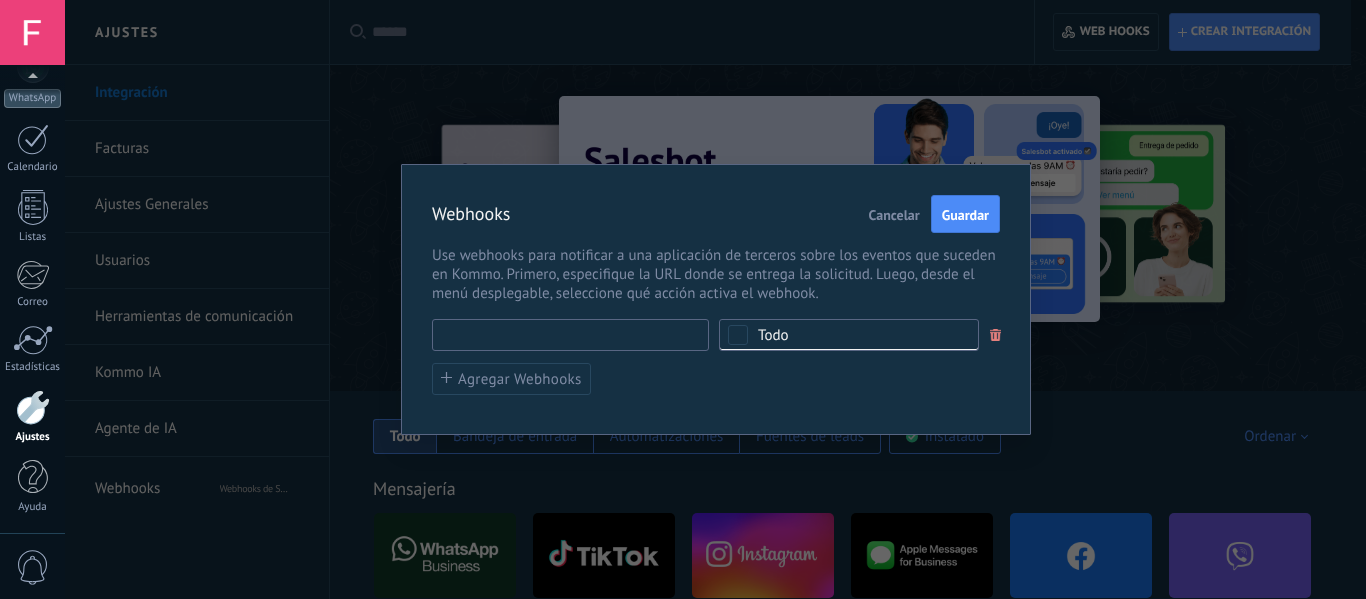 click at bounding box center (570, 335) 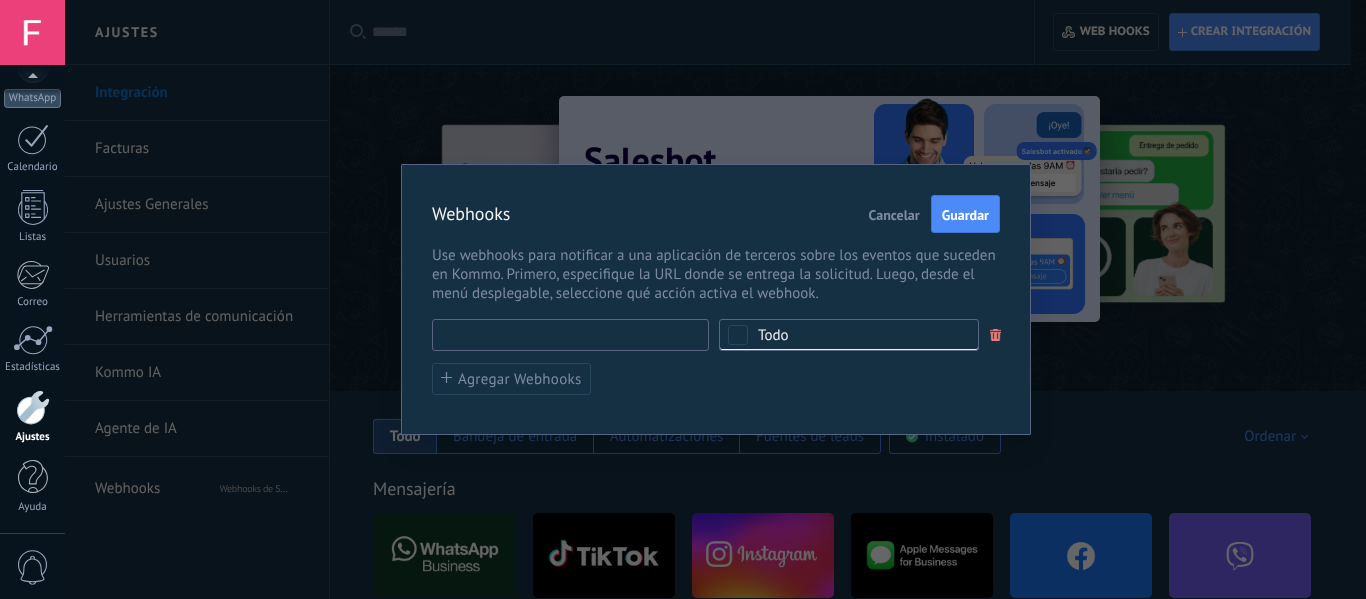 paste on "**********" 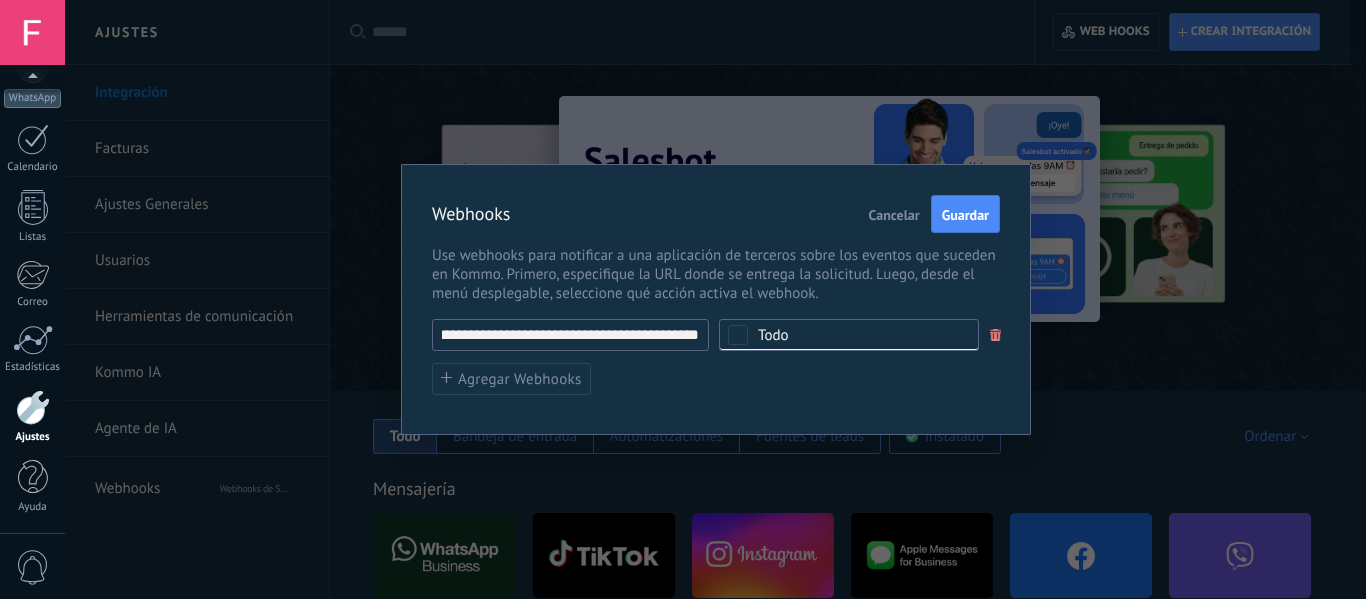 scroll, scrollTop: 0, scrollLeft: 0, axis: both 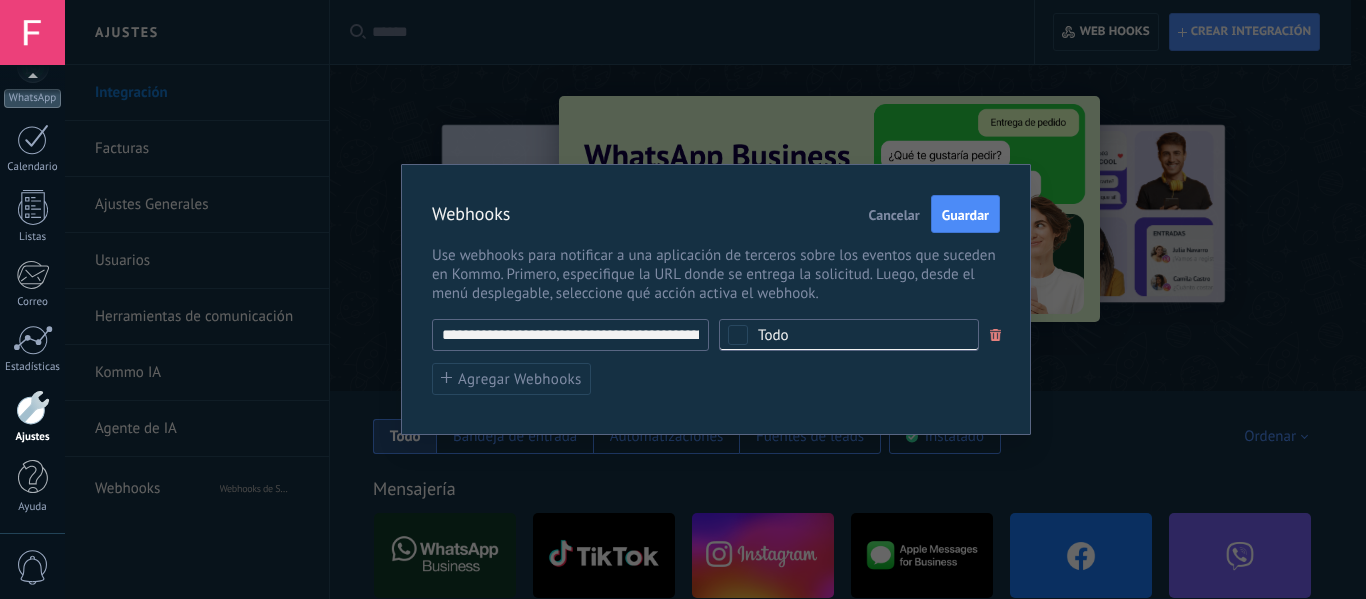 click on "**********" at bounding box center (570, 335) 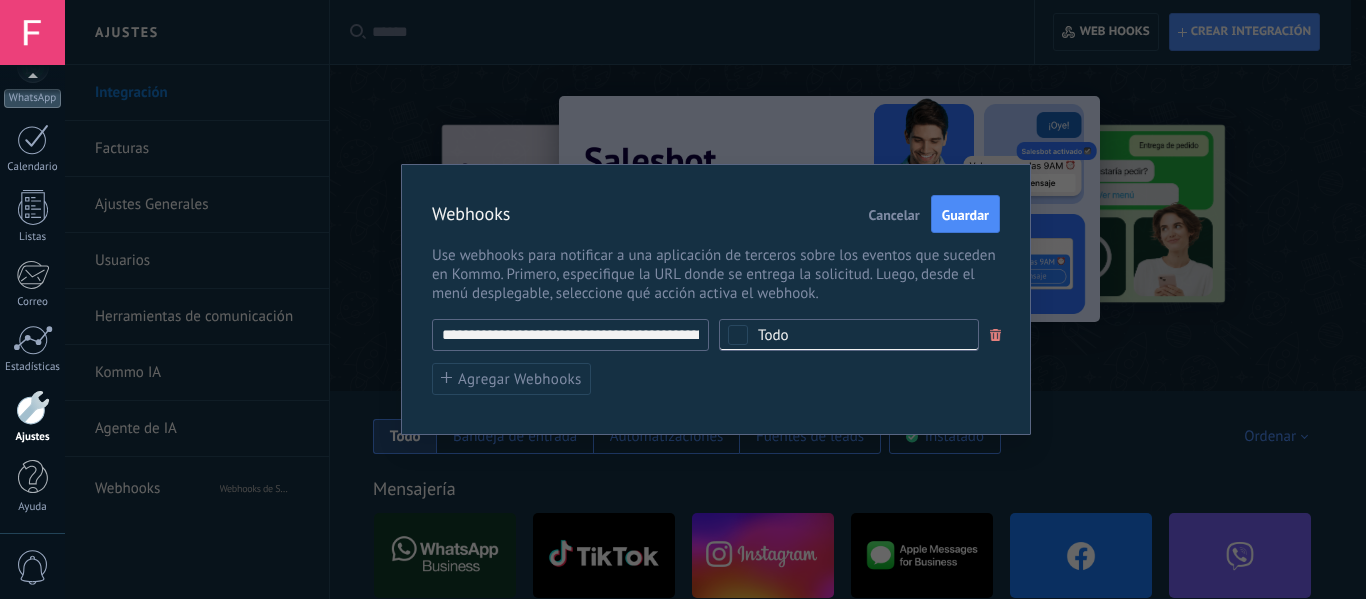 scroll, scrollTop: 0, scrollLeft: 72, axis: horizontal 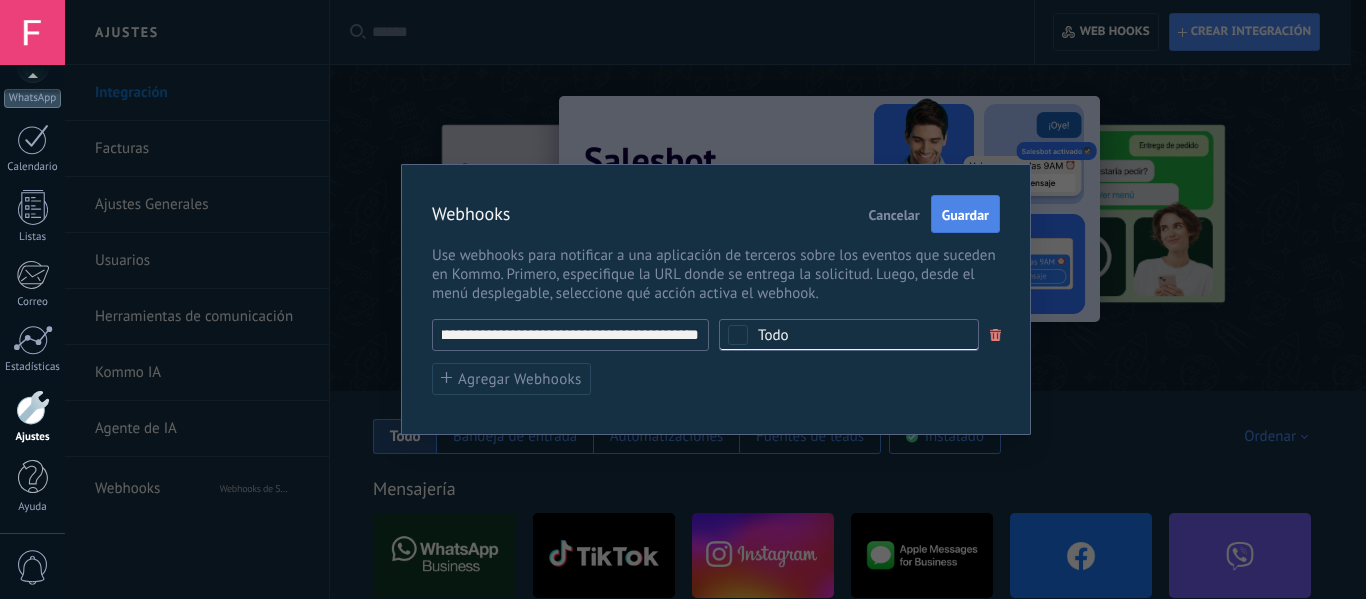 click on "Guardar" at bounding box center [965, 215] 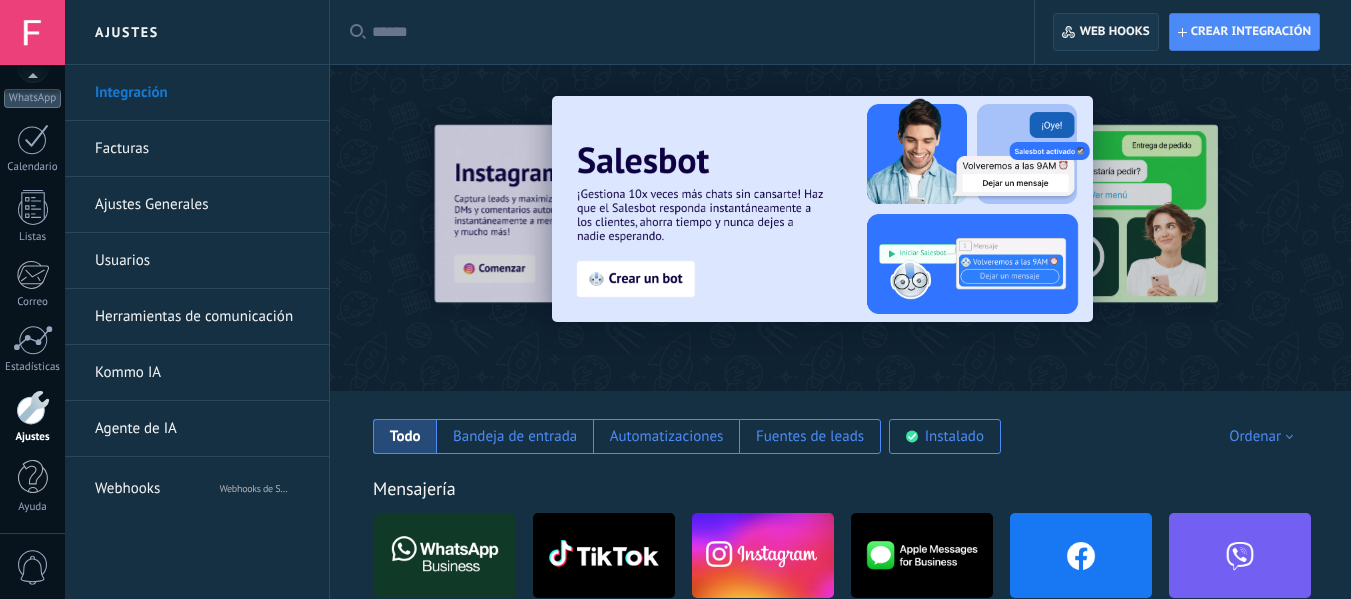 click on "Web hooks  0" at bounding box center [1115, 32] 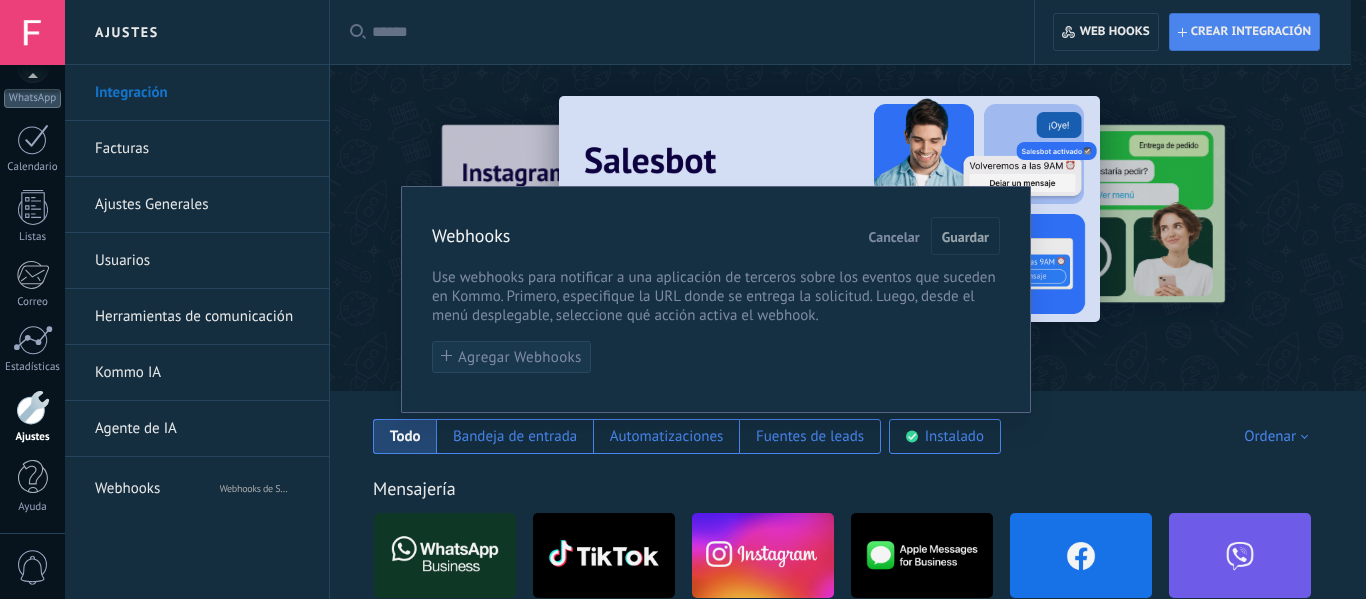 click on "Agregar Webhooks" at bounding box center [520, 357] 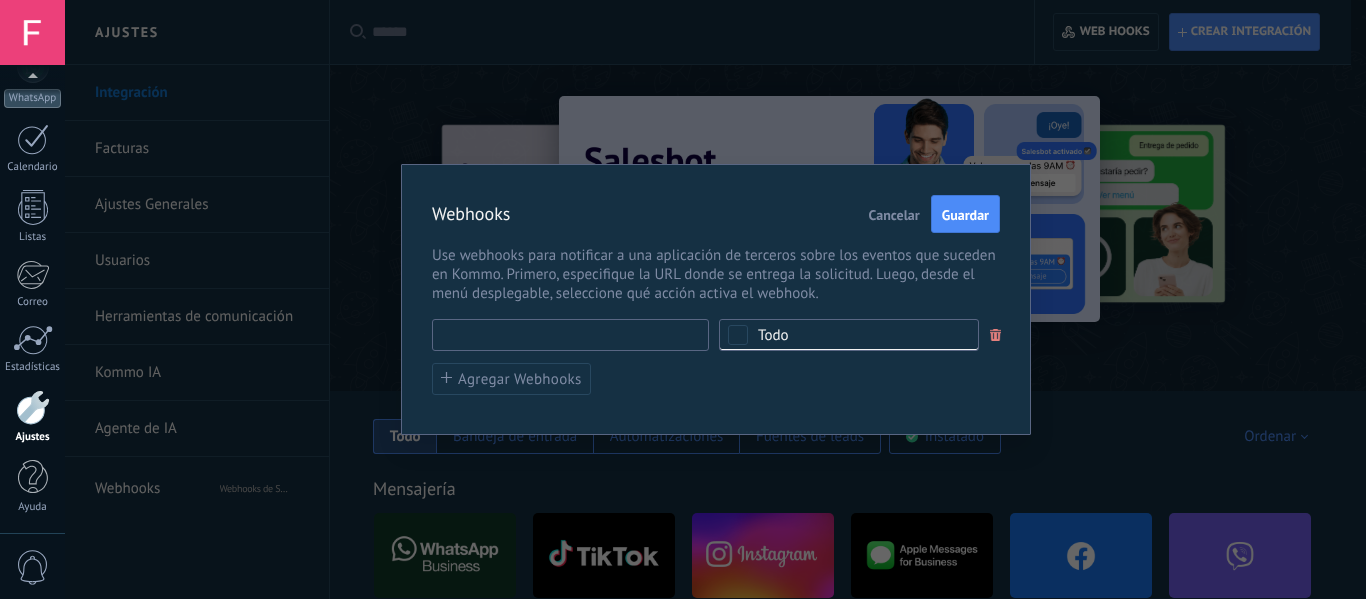 click at bounding box center [570, 335] 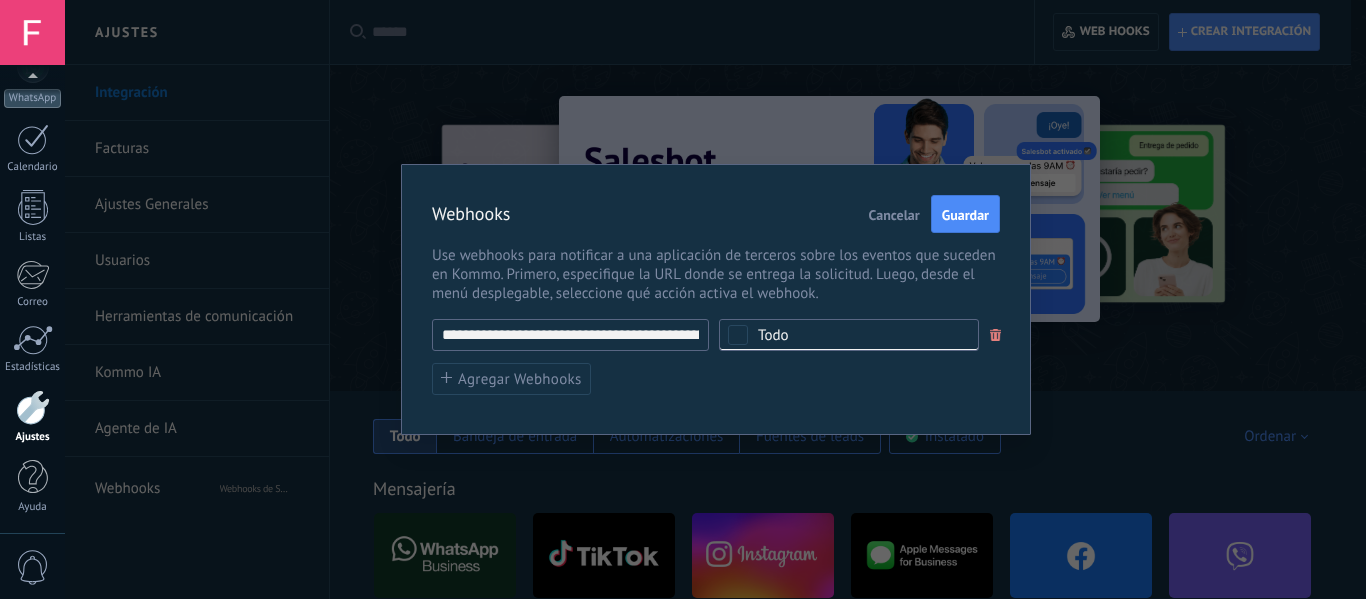 scroll, scrollTop: 0, scrollLeft: 72, axis: horizontal 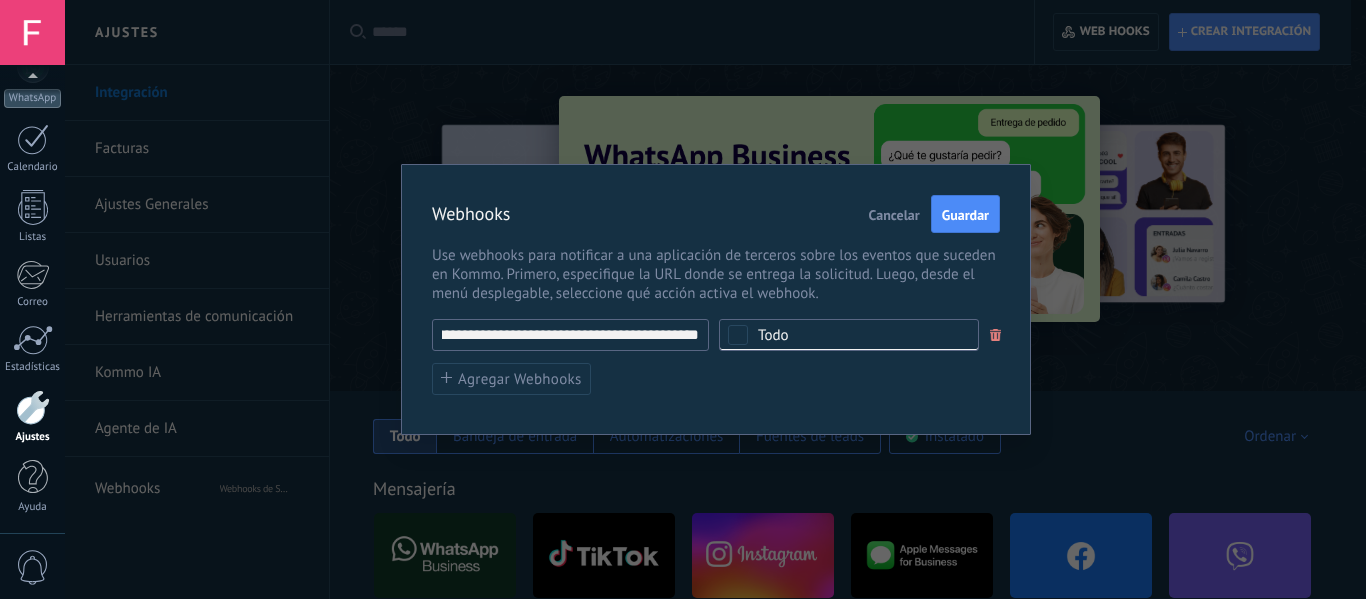 type on "**********" 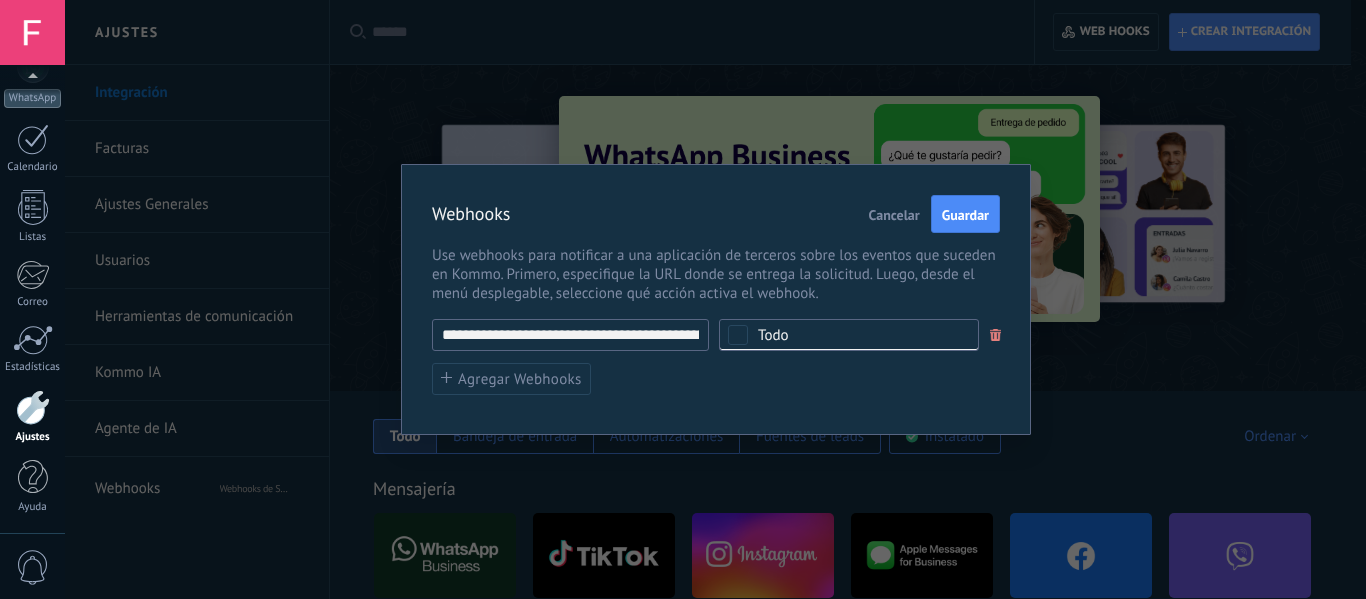 click on "Todo" at bounding box center (773, 335) 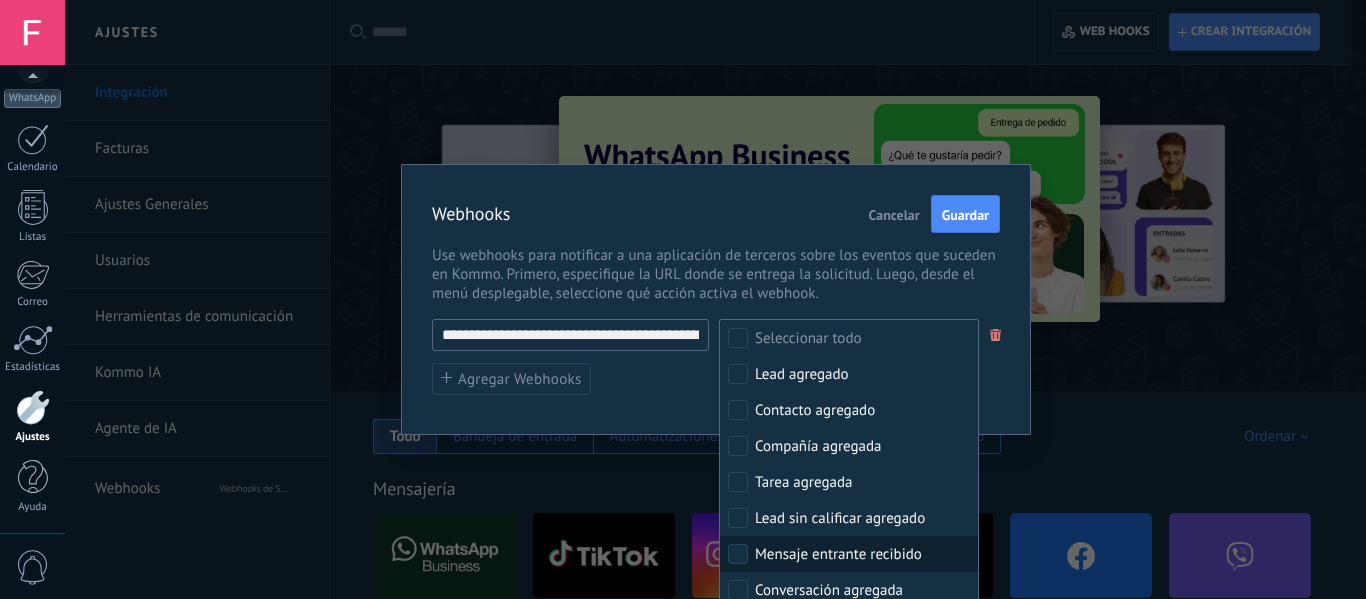 click on "Mensaje entrante recibido" at bounding box center [849, 554] 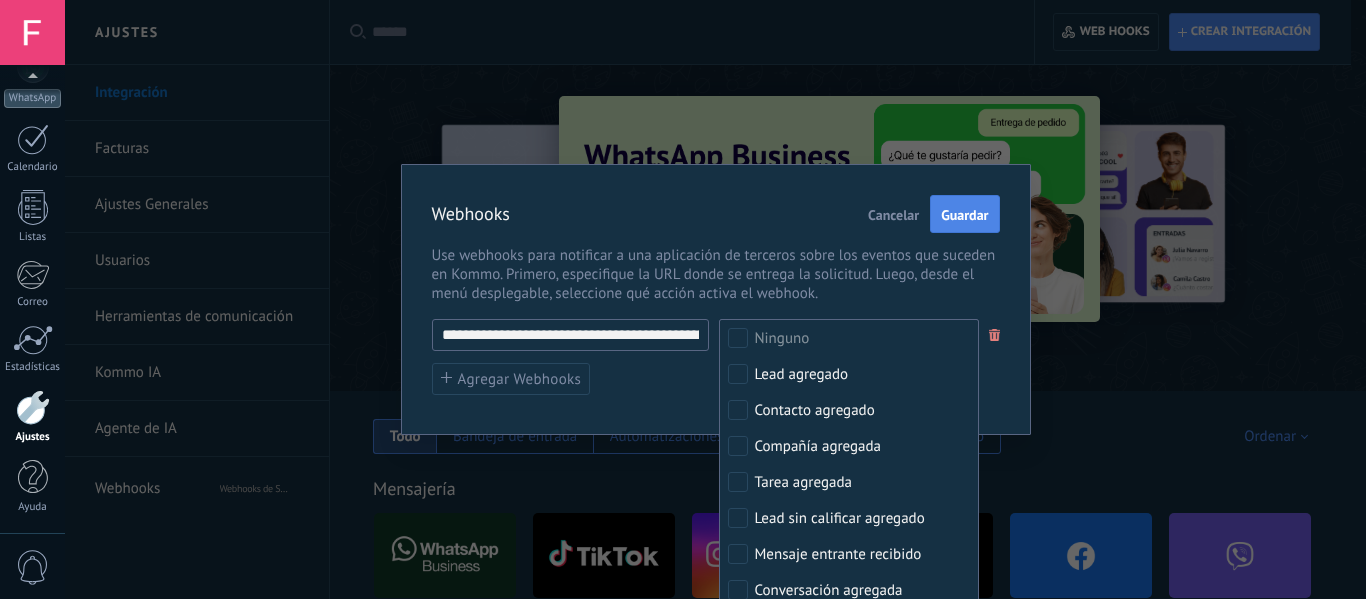 click on "Guardar" at bounding box center [964, 215] 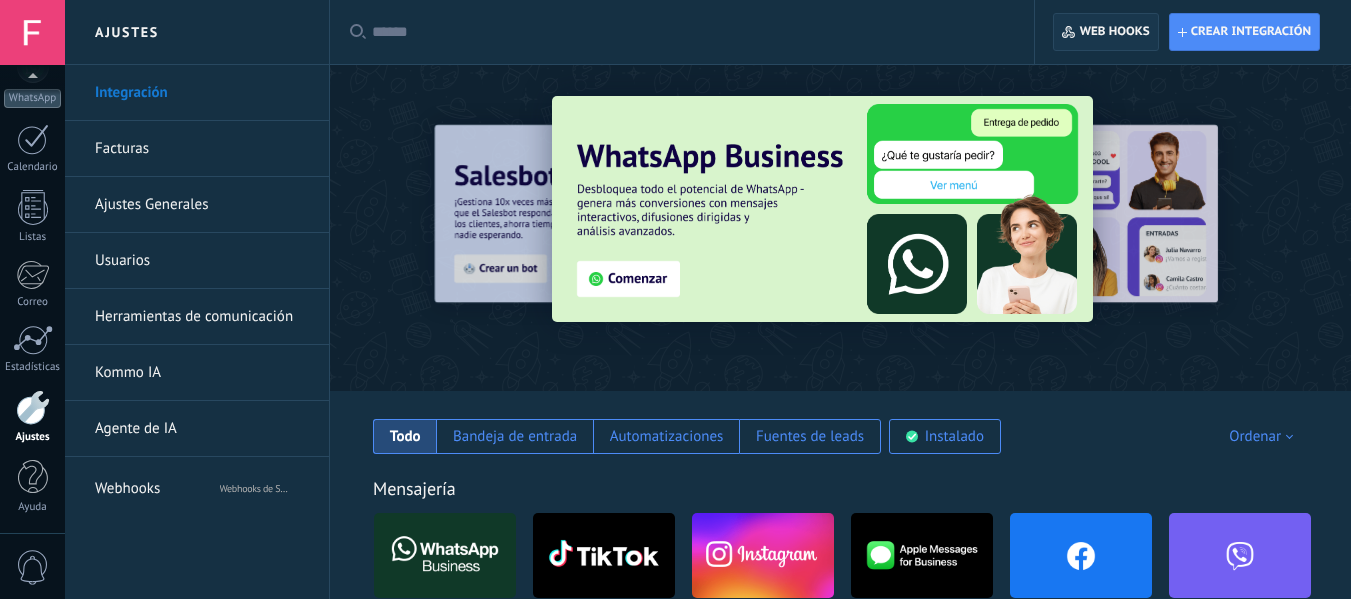 click on "Web hooks  0" at bounding box center [1115, 32] 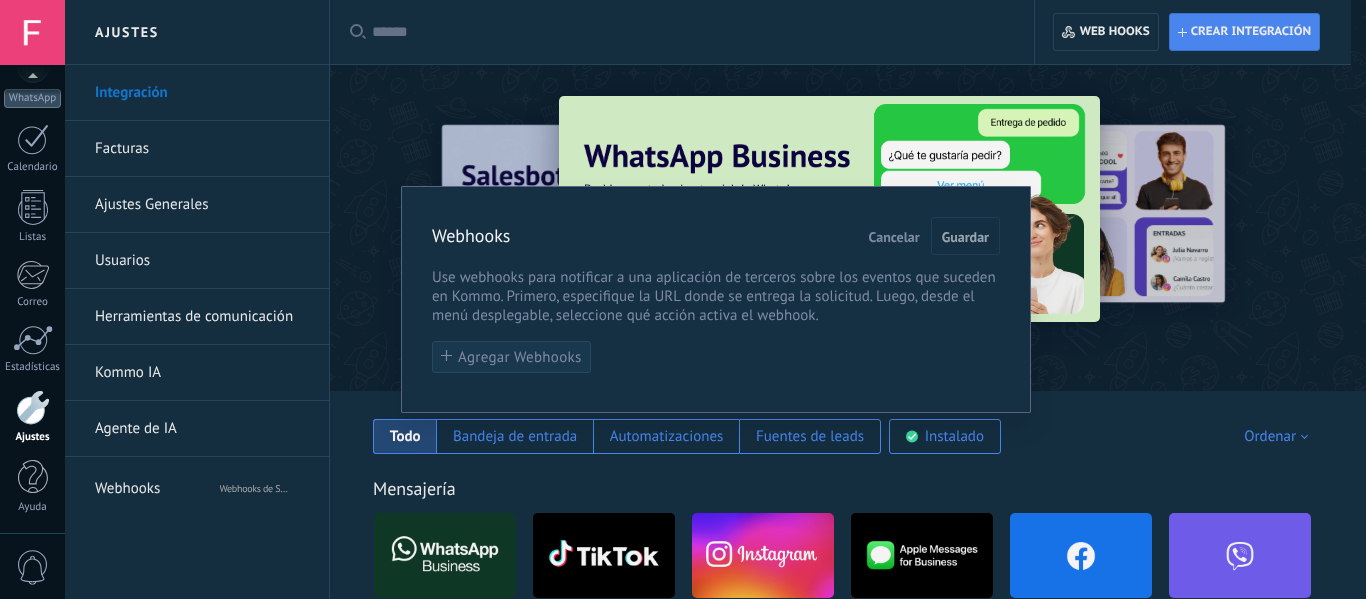 click on "Agregar Webhooks" at bounding box center (520, 357) 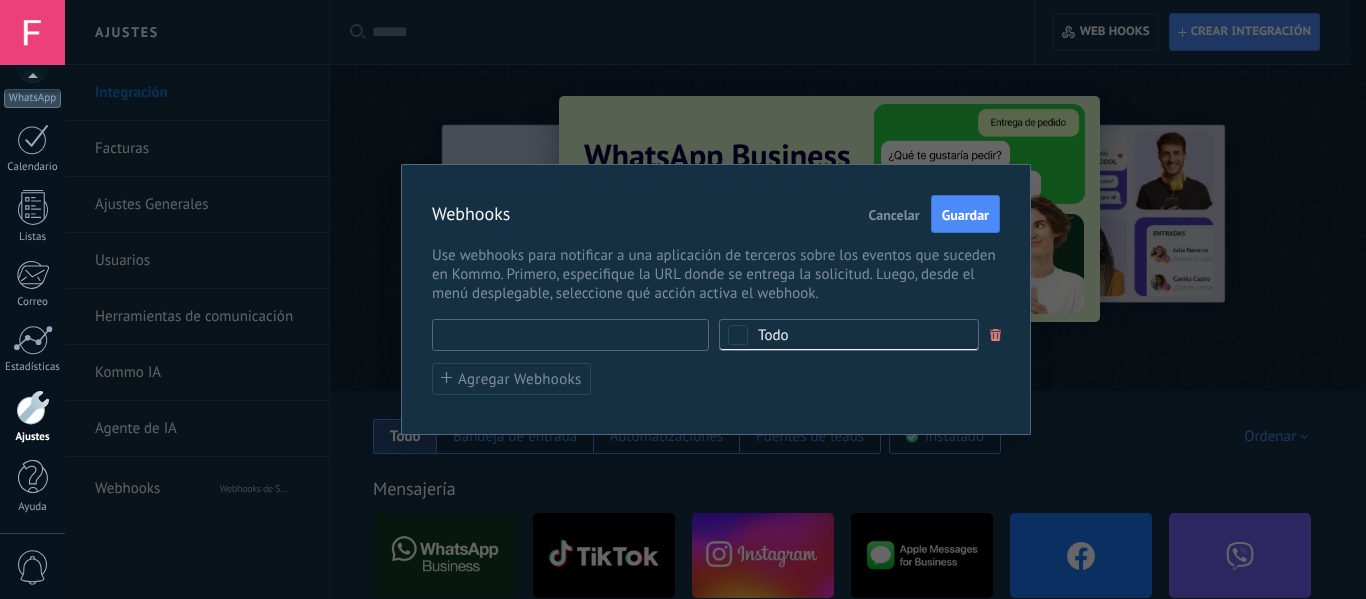 click at bounding box center [570, 335] 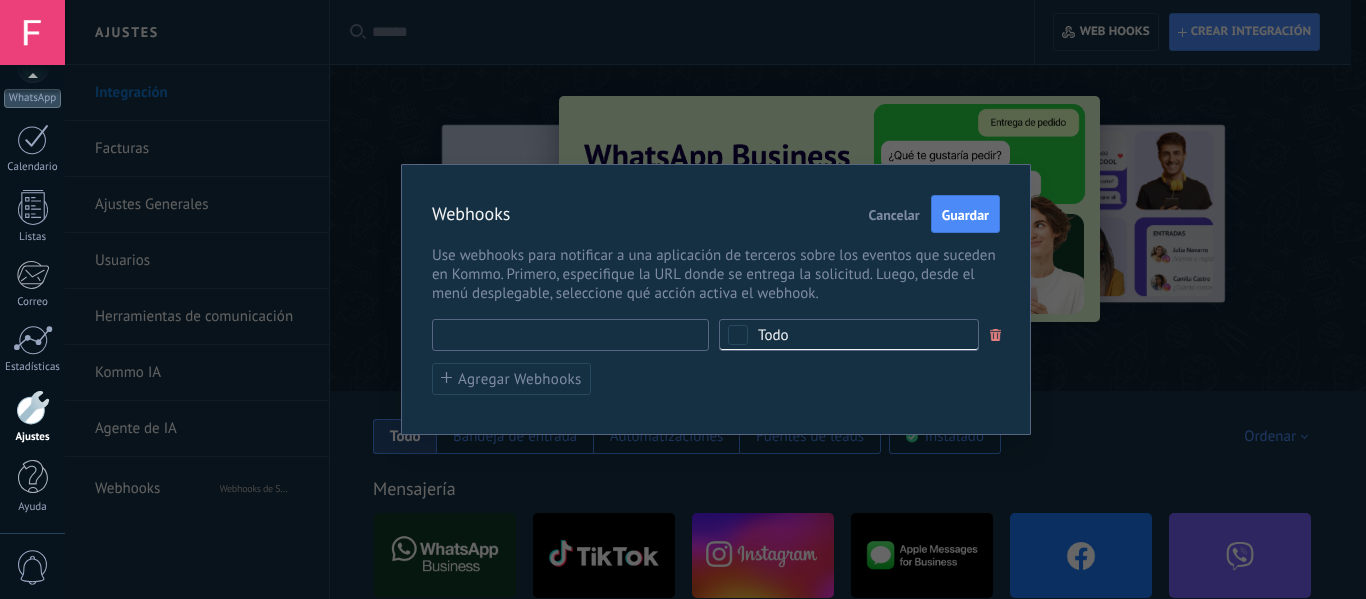 paste on "**********" 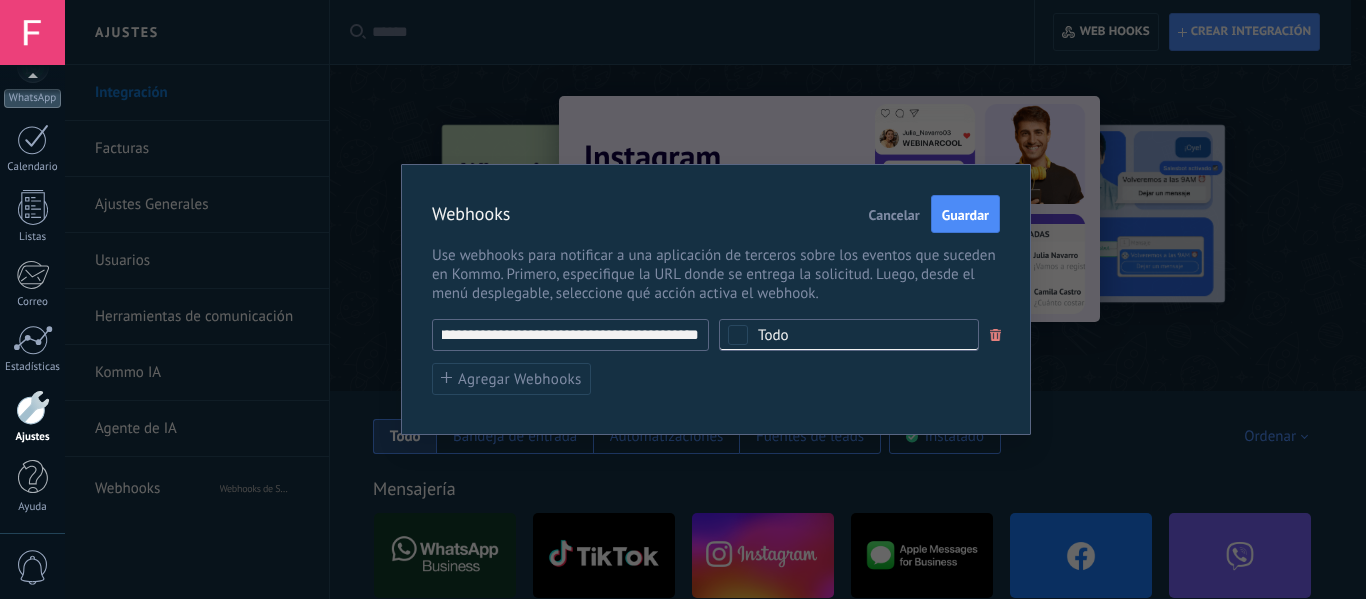 scroll, scrollTop: 0, scrollLeft: 72, axis: horizontal 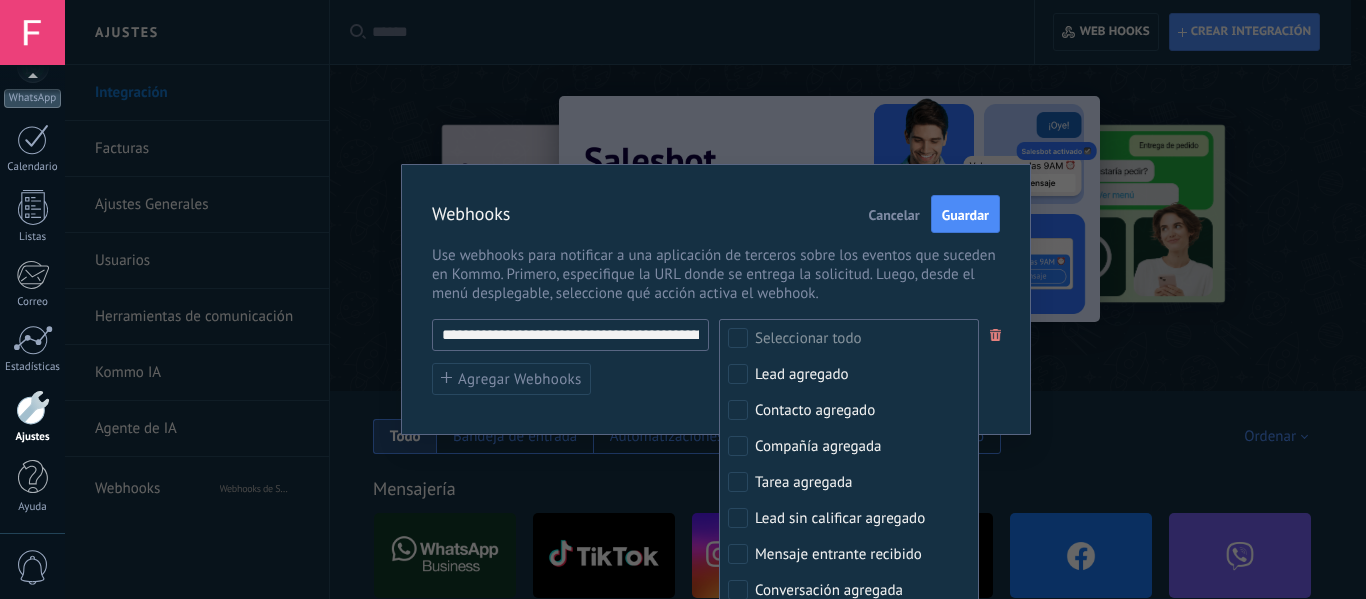 click on "**********" at bounding box center [716, 357] 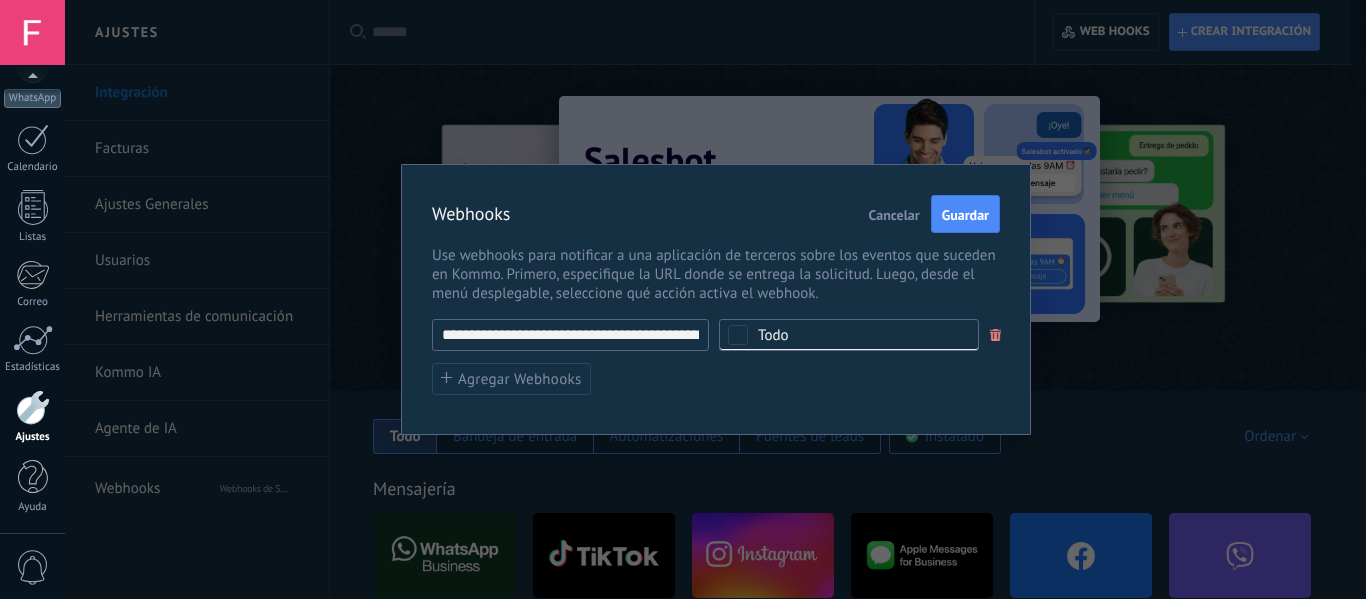 click on "Todo" at bounding box center [849, 335] 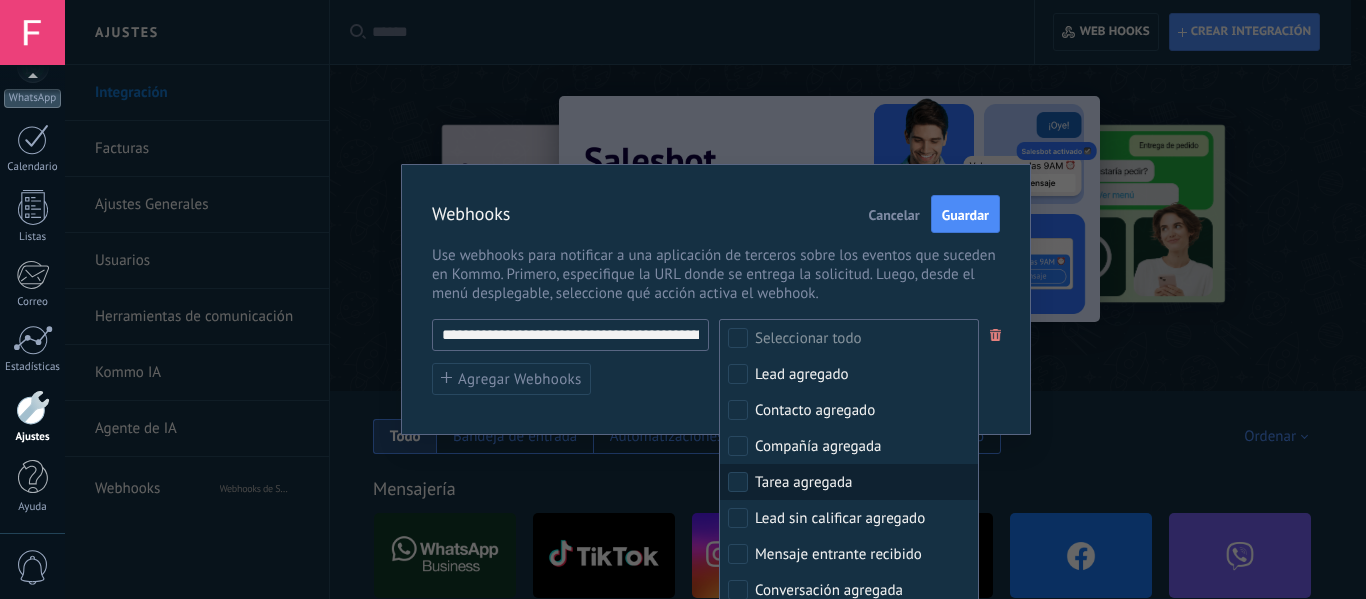 scroll, scrollTop: 100, scrollLeft: 0, axis: vertical 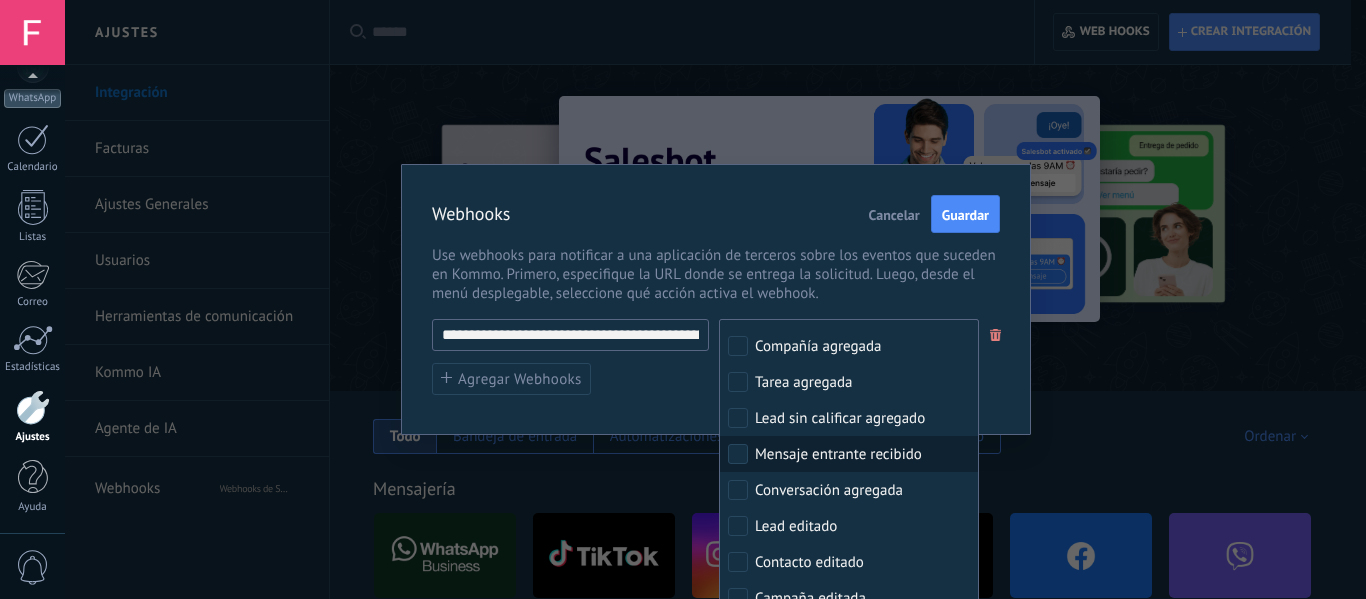 click on "Mensaje entrante recibido" at bounding box center [838, 455] 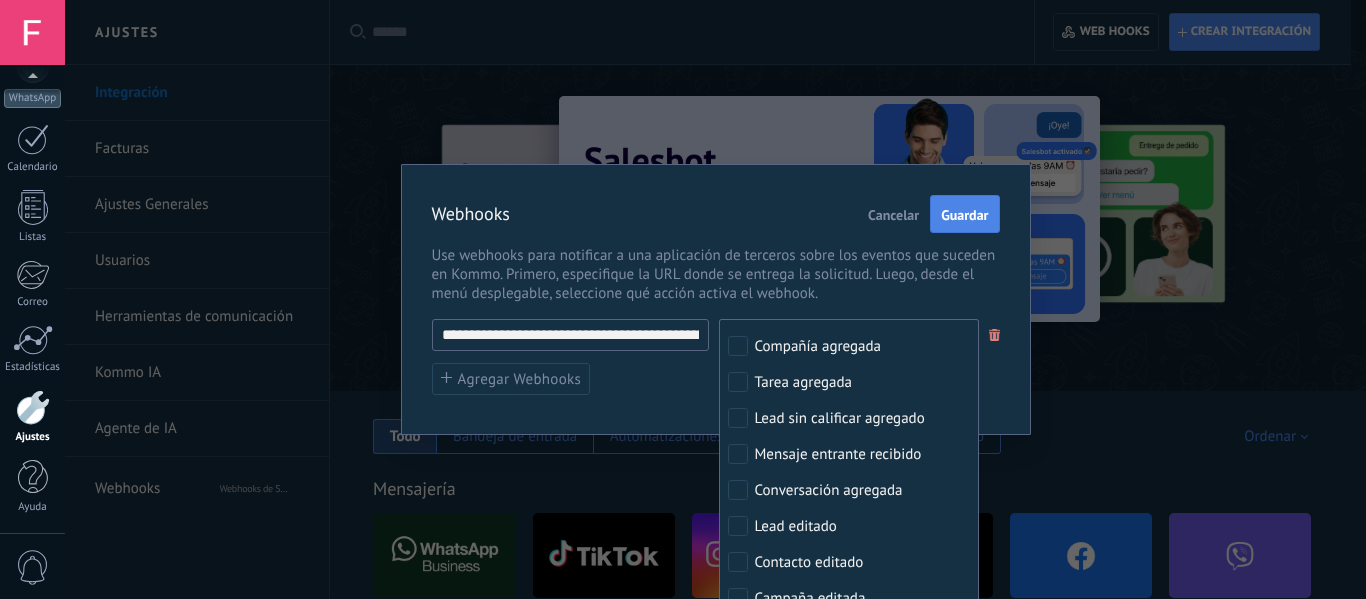 click on "Guardar" at bounding box center [964, 214] 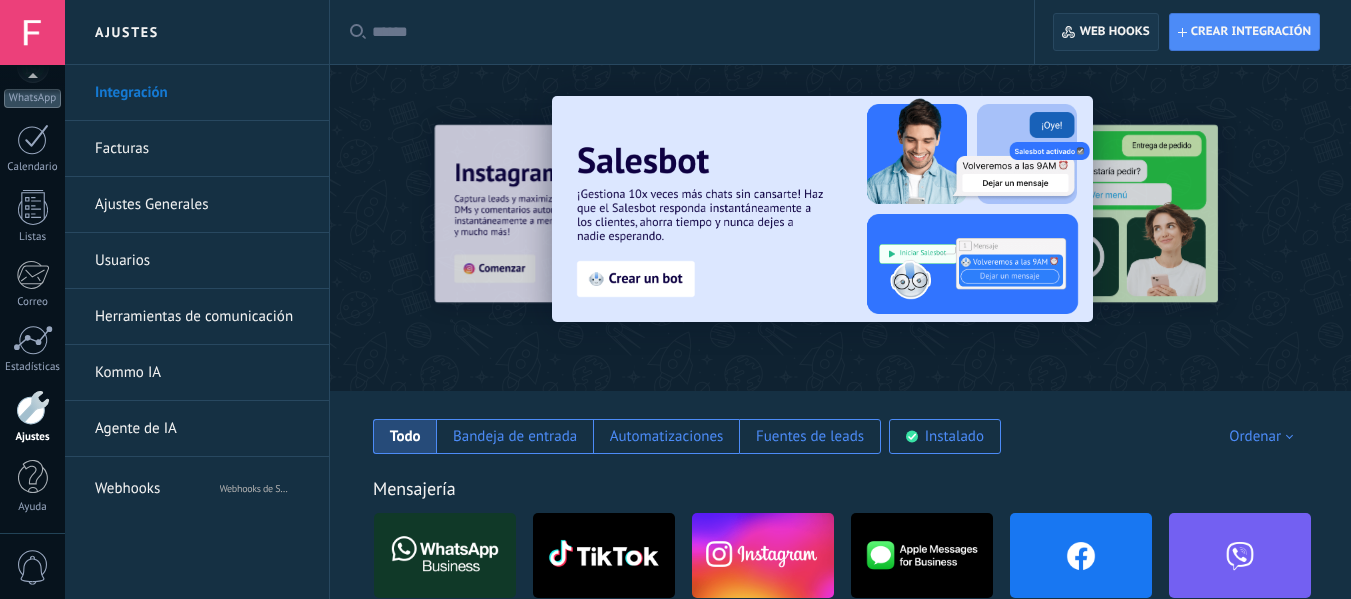 click on "Web hooks  0" at bounding box center [1105, 32] 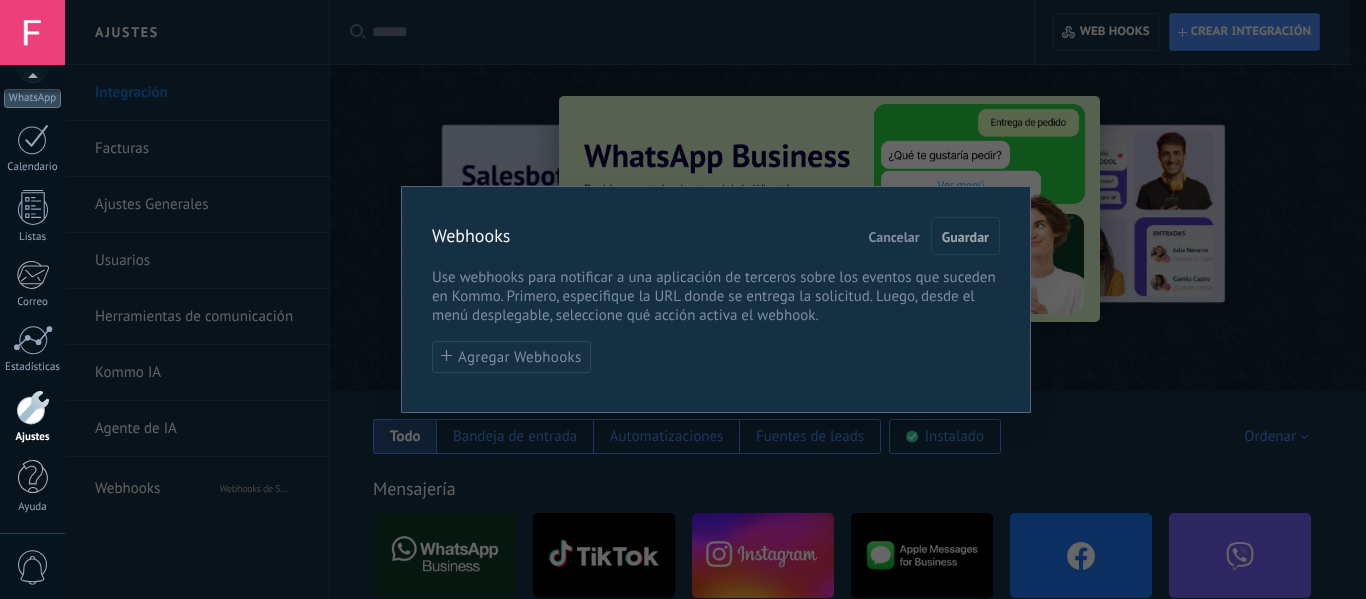 click on "Webhooks Cancelar Guardar Use webhooks para notificar a una aplicación de terceros sobre los eventos que suceden en Kommo. Primero, especifique la URL donde se entrega la solicitud. Luego, desde el menú desplegable, seleccione qué acción activa el webhook. Agregar Webhooks" at bounding box center [716, 299] 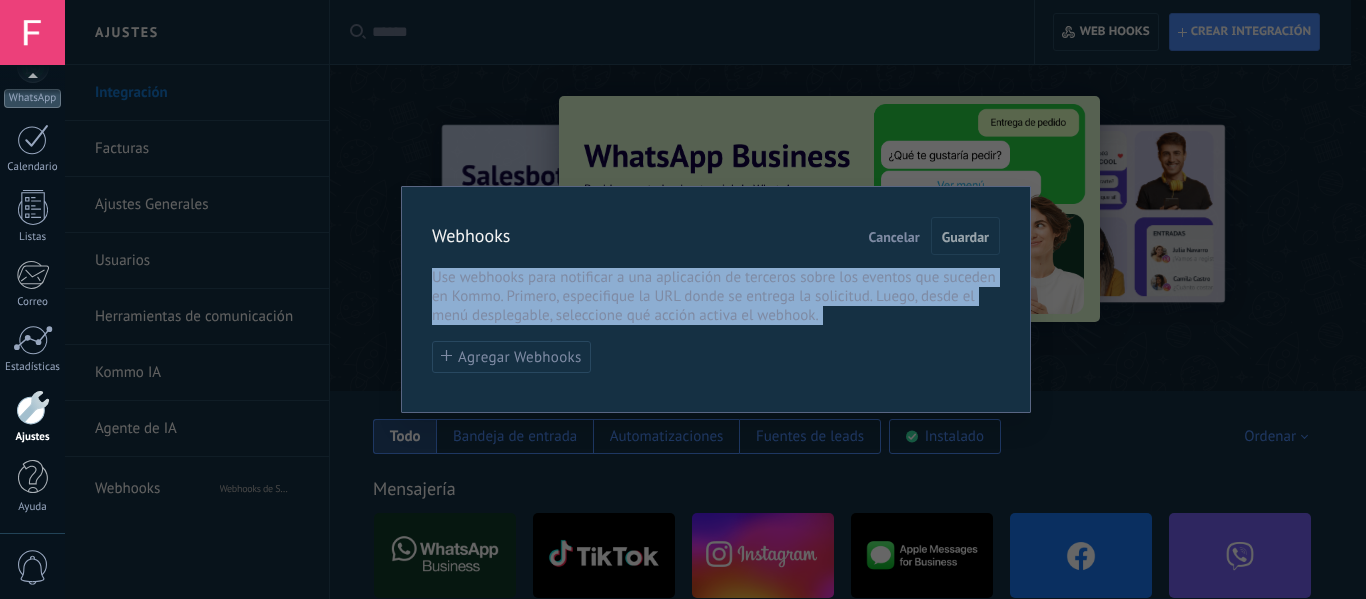 click on "Webhooks Cancelar Guardar Use webhooks para notificar a una aplicación de terceros sobre los eventos que suceden en Kommo. Primero, especifique la URL donde se entrega la solicitud. Luego, desde el menú desplegable, seleccione qué acción activa el webhook. Agregar Webhooks" at bounding box center (716, 299) 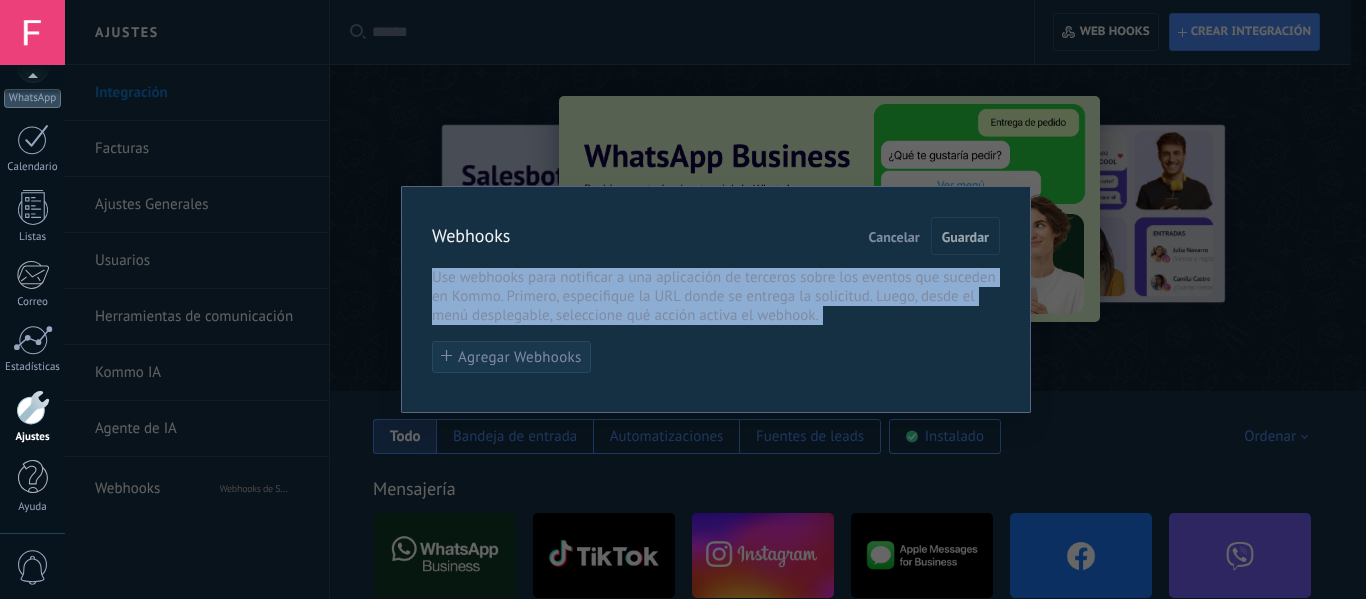 click on "Agregar Webhooks" at bounding box center [520, 357] 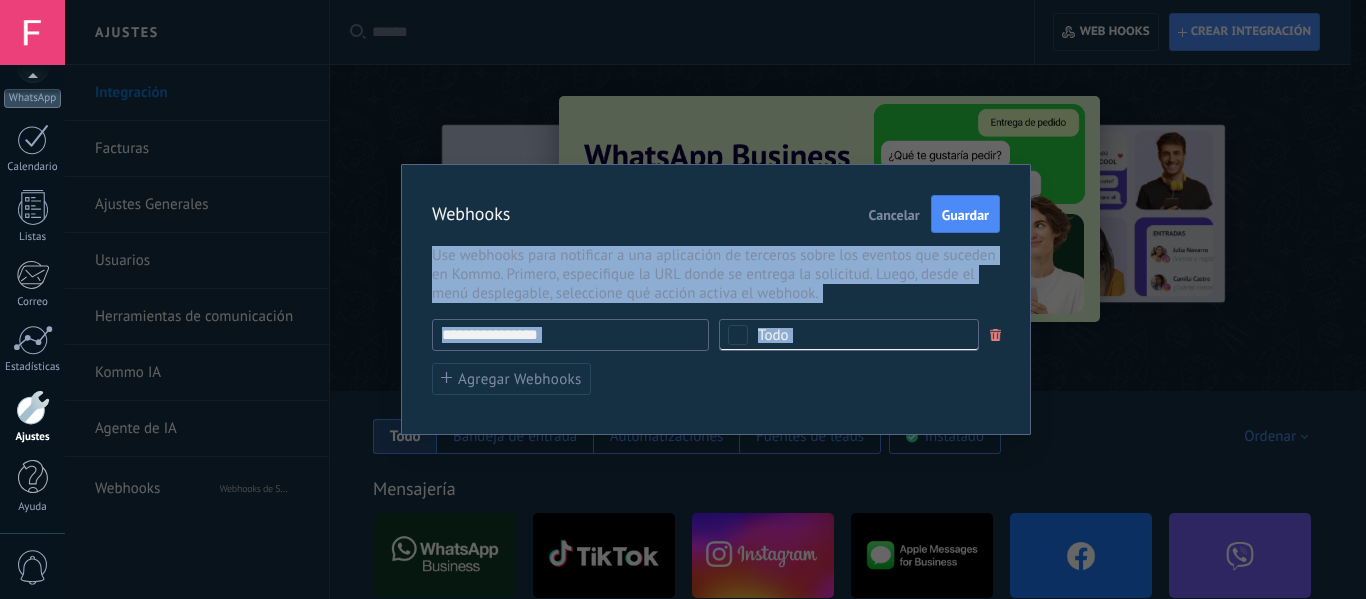 click at bounding box center [570, 335] 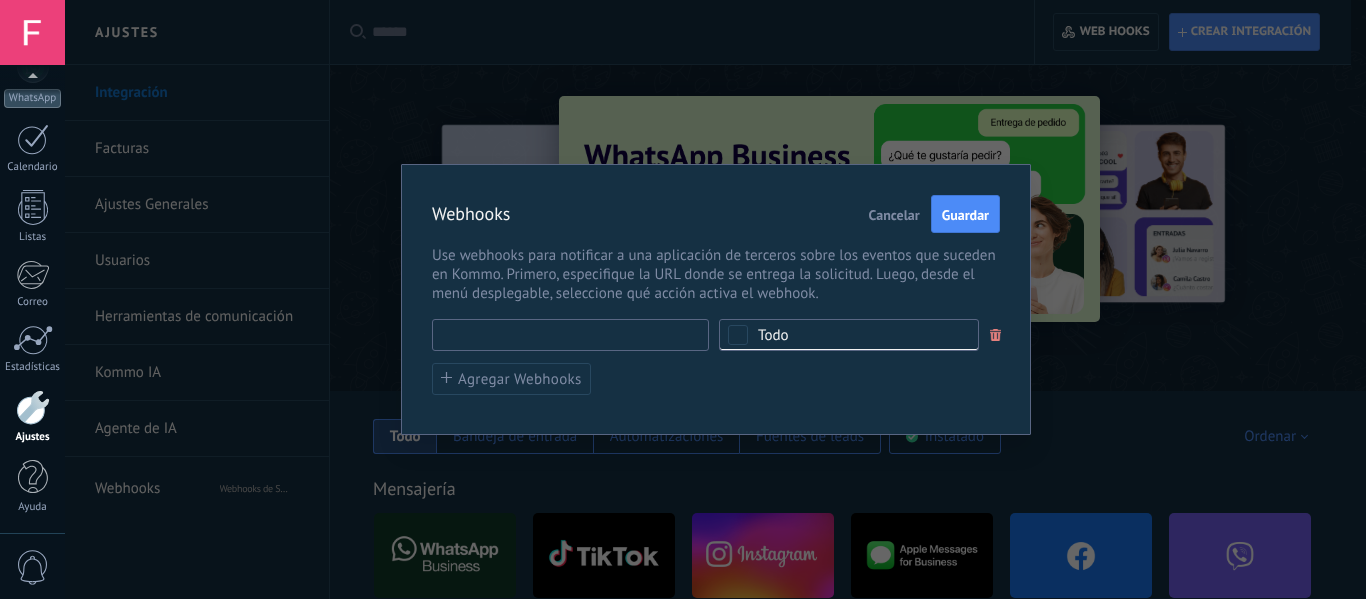 paste on "**********" 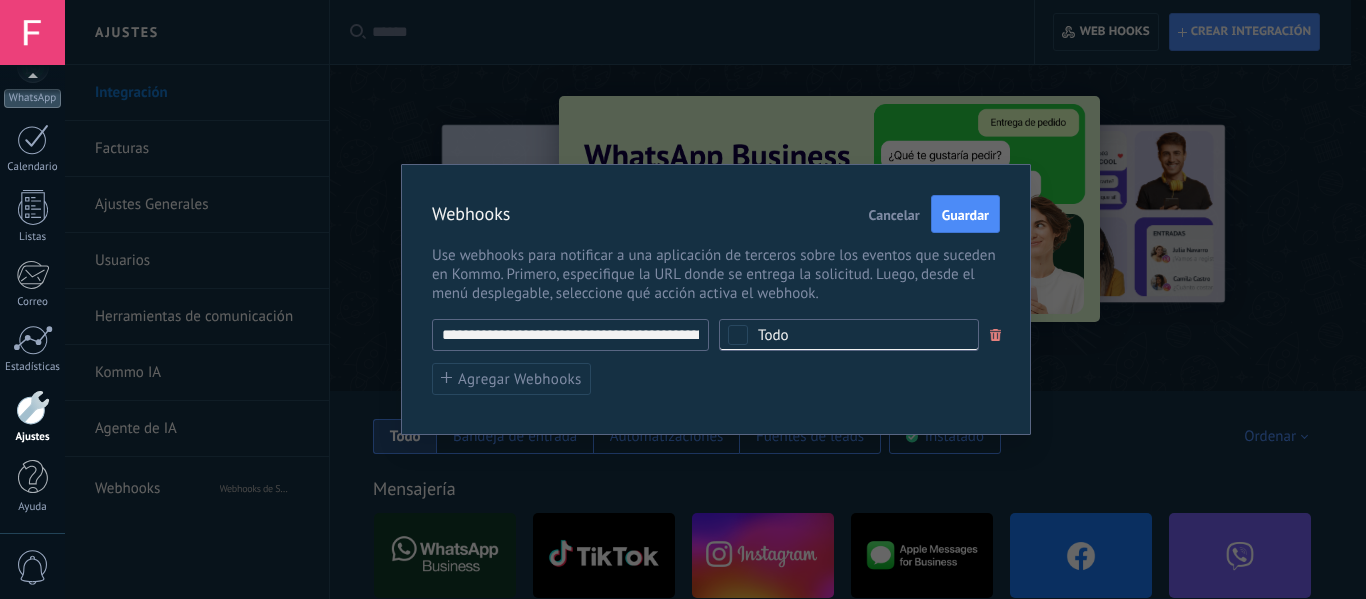 scroll, scrollTop: 0, scrollLeft: 72, axis: horizontal 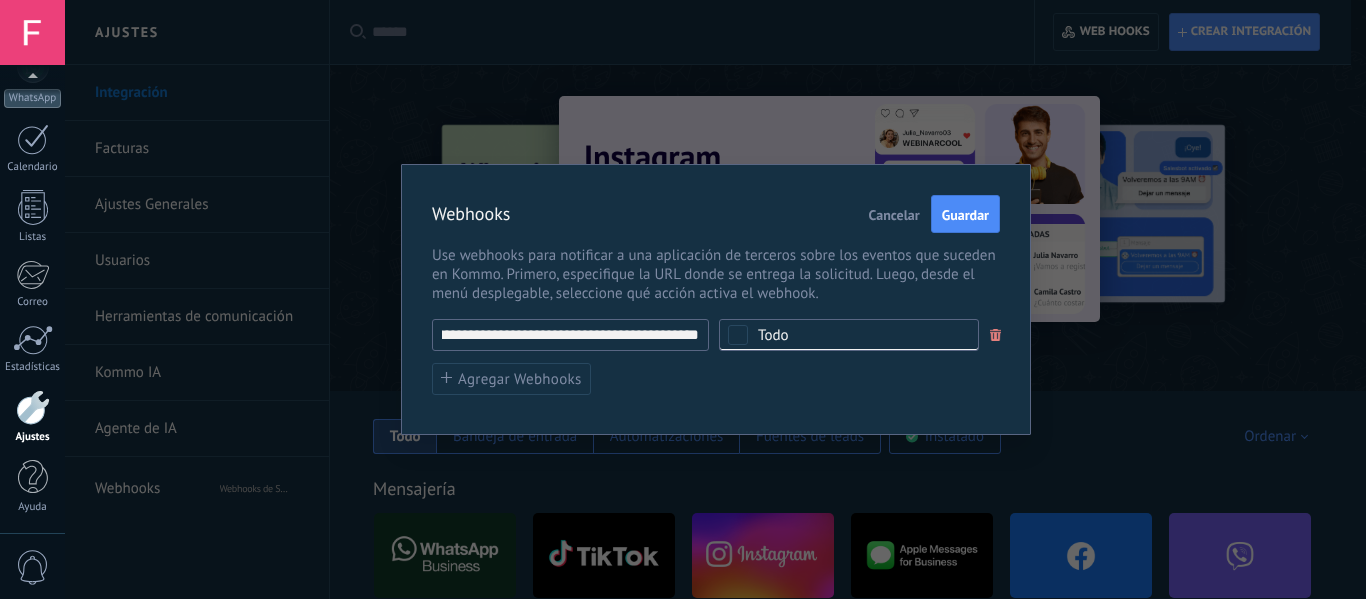 type on "**********" 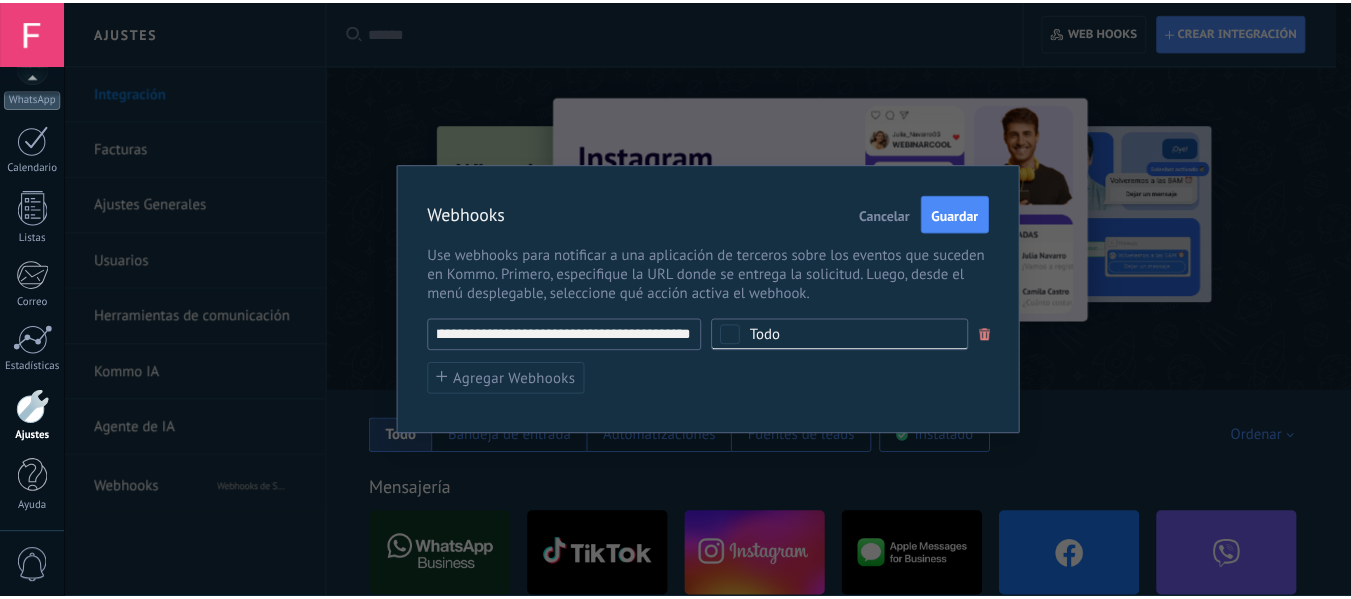 scroll, scrollTop: 0, scrollLeft: 0, axis: both 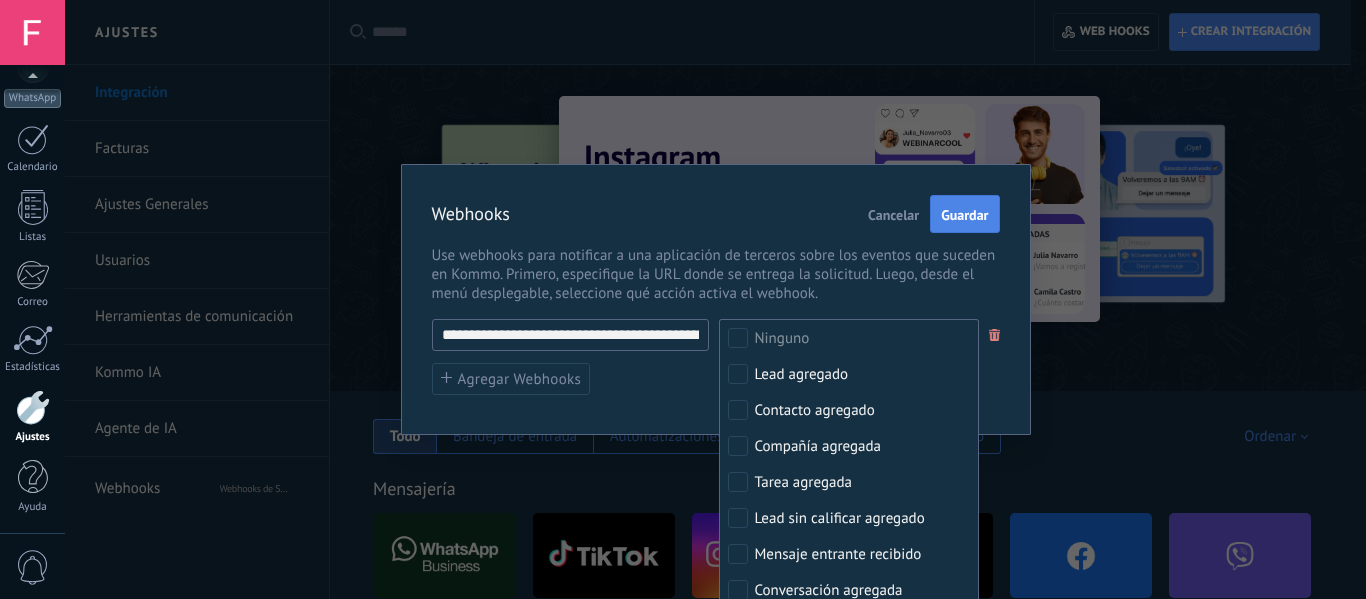 click on "Guardar" at bounding box center (964, 215) 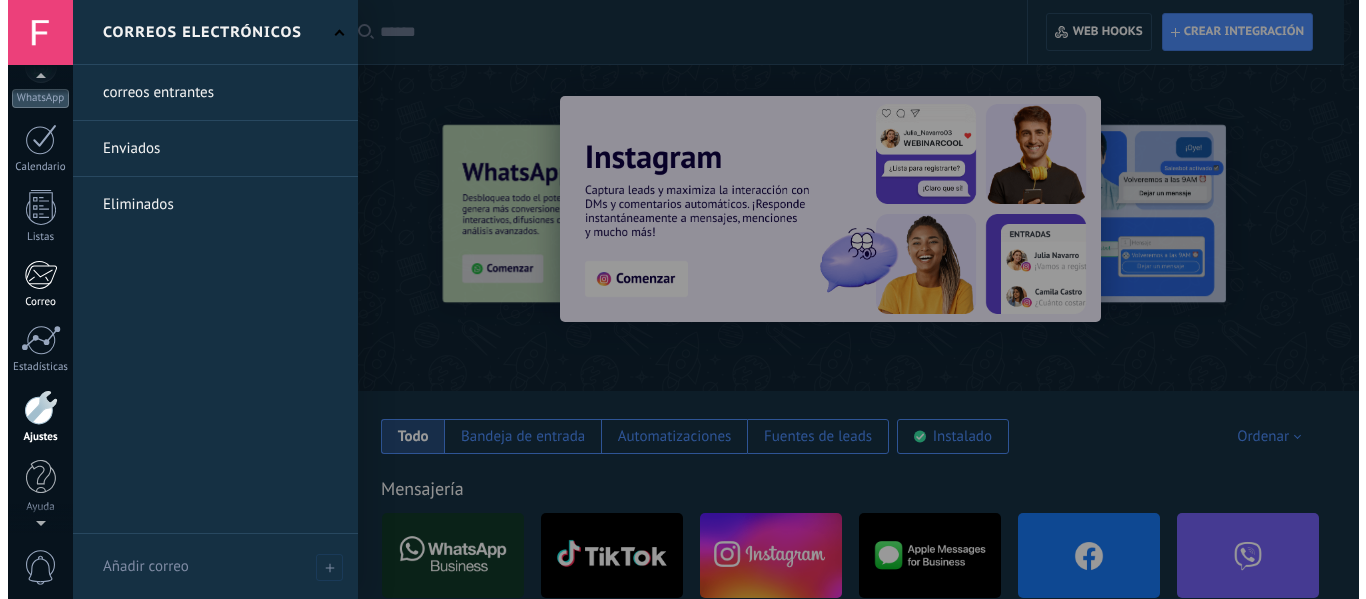 scroll, scrollTop: 0, scrollLeft: 0, axis: both 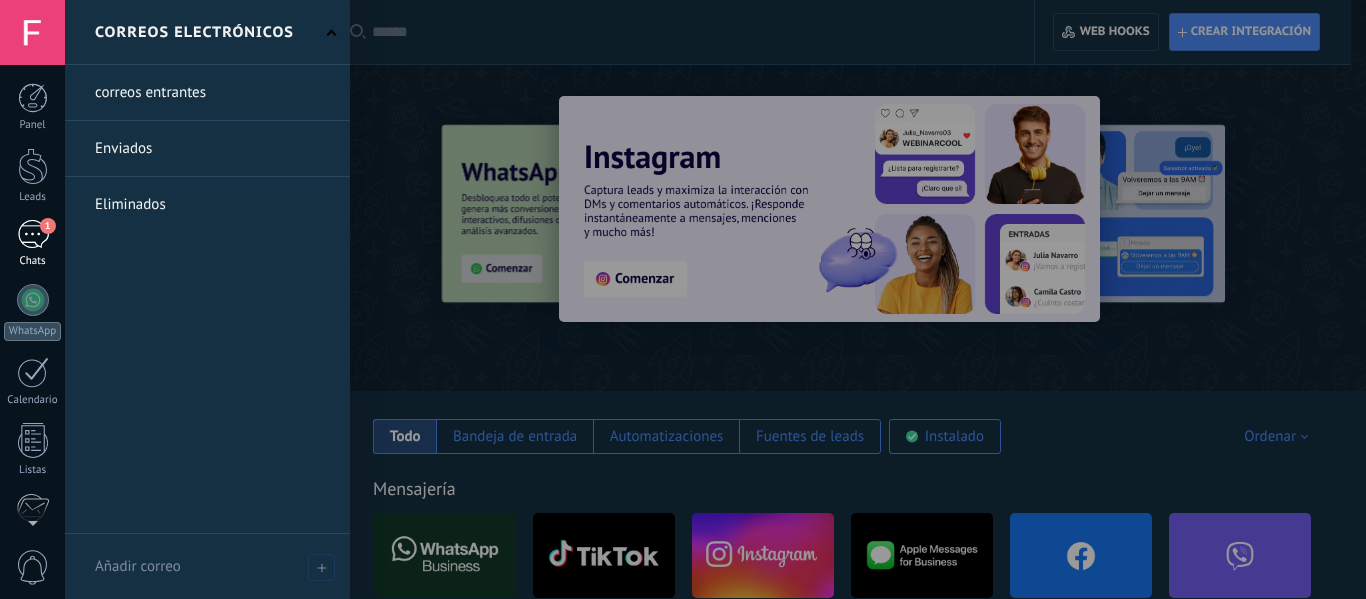 click on "1" at bounding box center [48, 226] 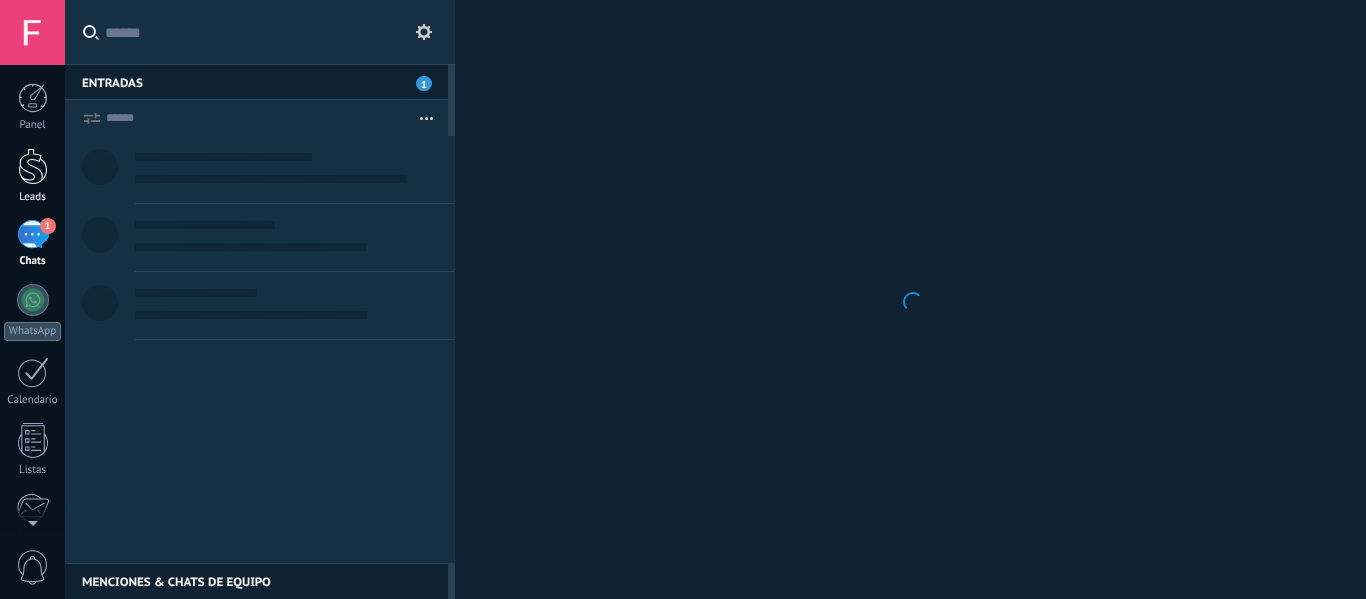 click on "Leads" at bounding box center [32, 176] 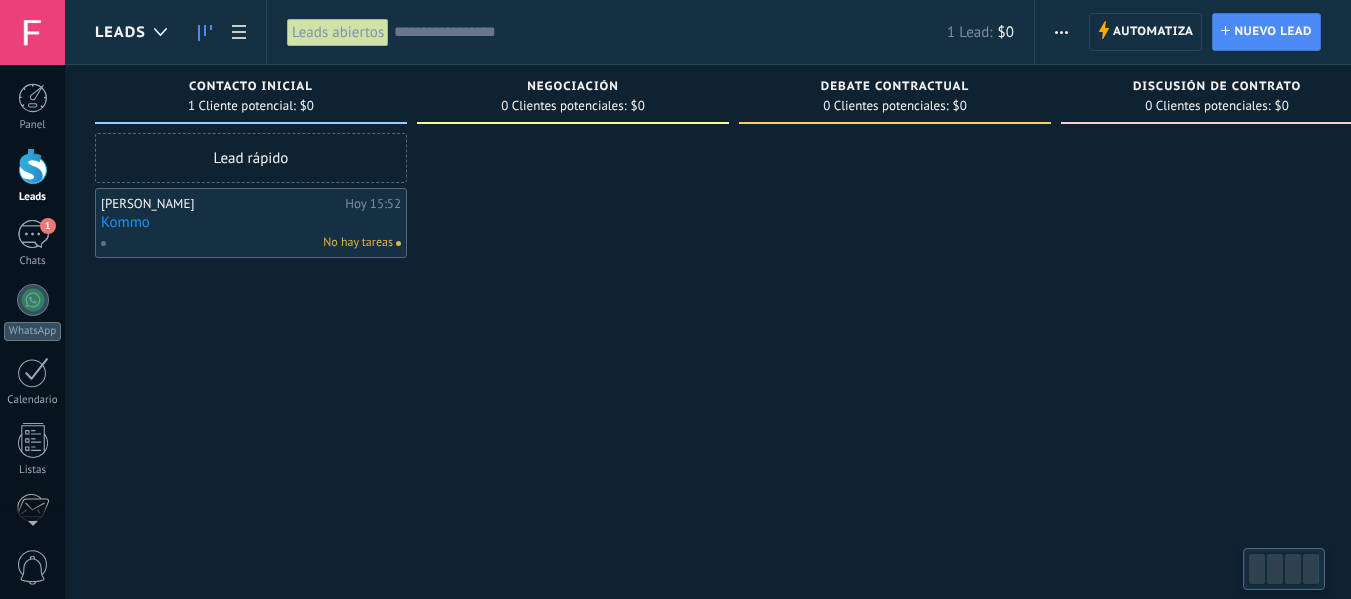 click on "Kommo" at bounding box center [251, 222] 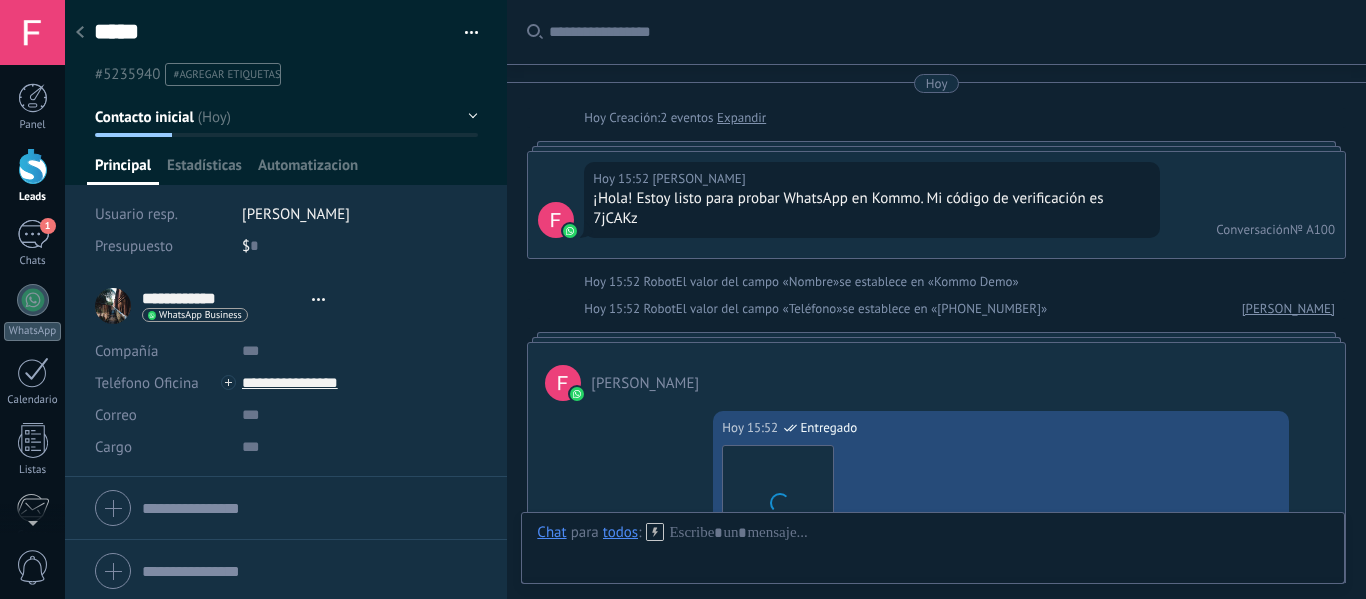 type on "*****" 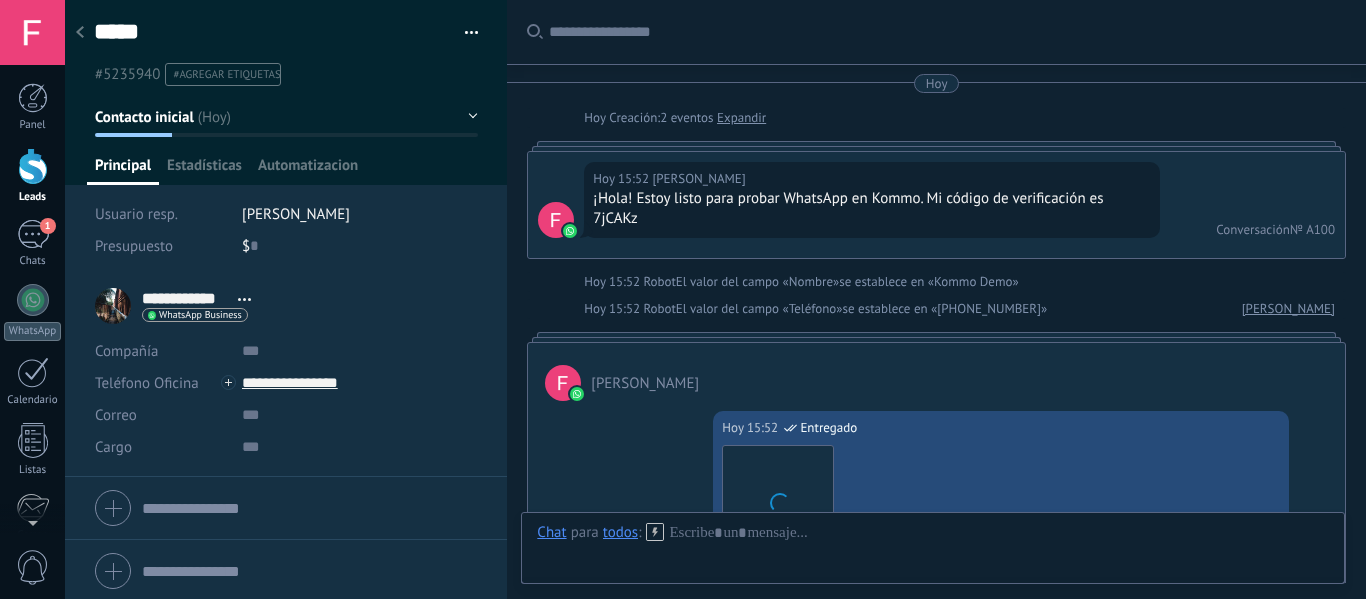 scroll, scrollTop: 2884, scrollLeft: 0, axis: vertical 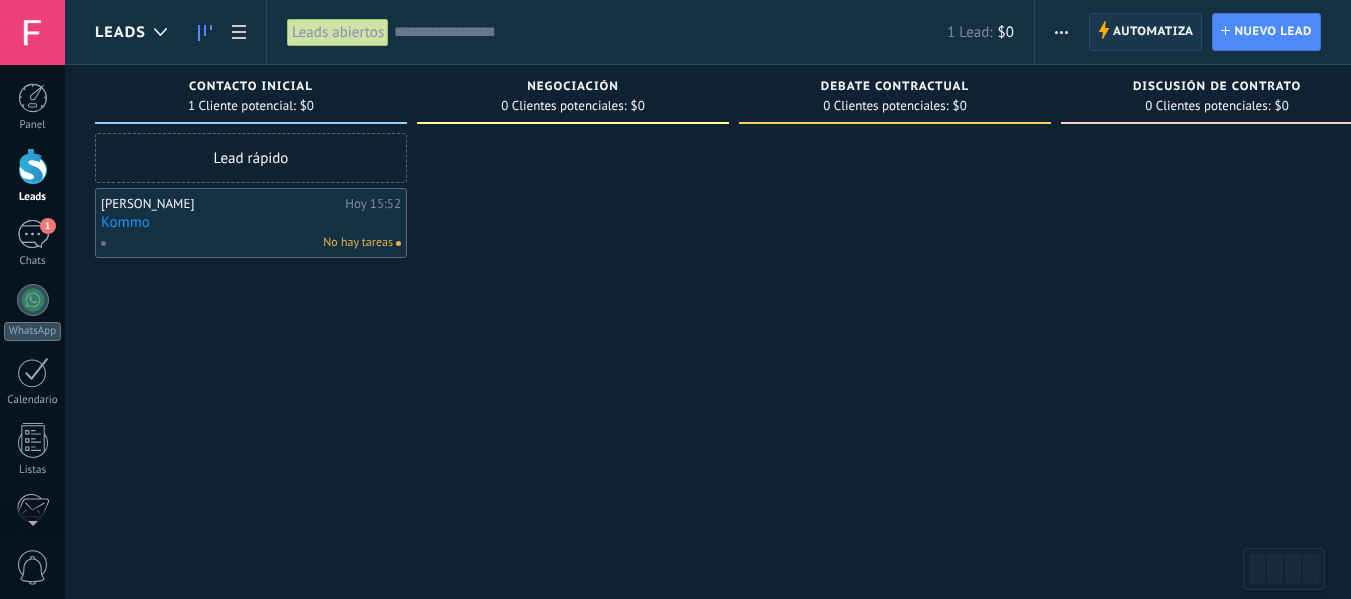 click on "Automatiza" at bounding box center (1153, 32) 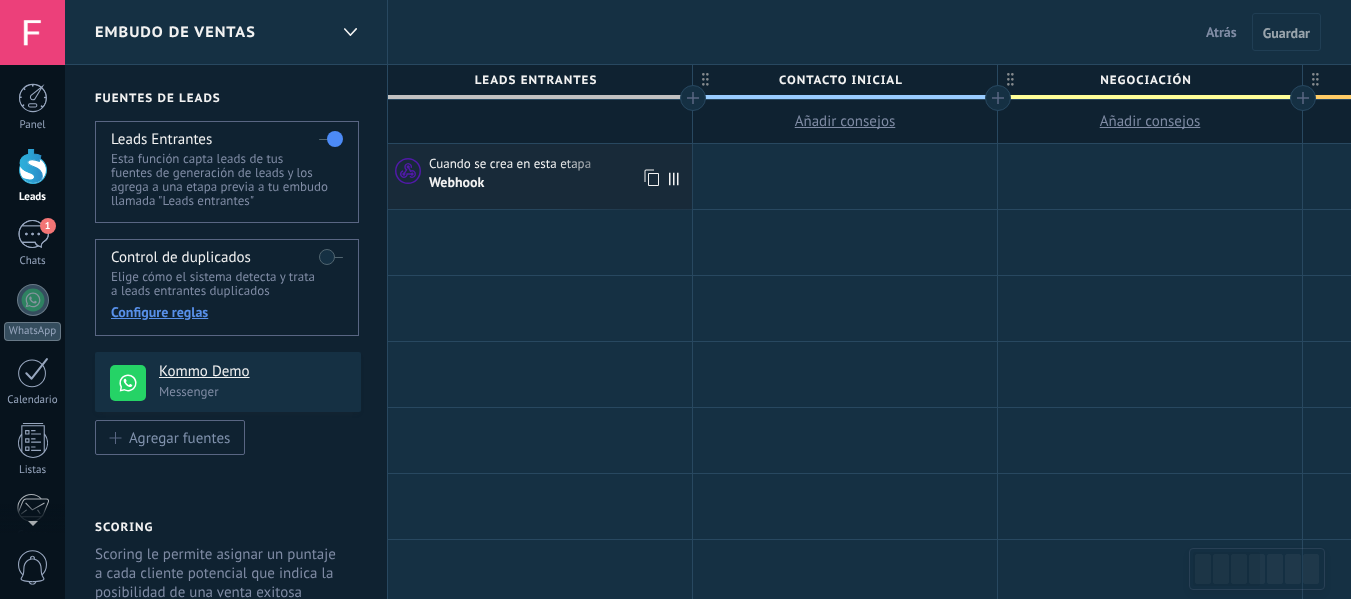 click on "Cuando se crea en esta etapa" at bounding box center (511, 164) 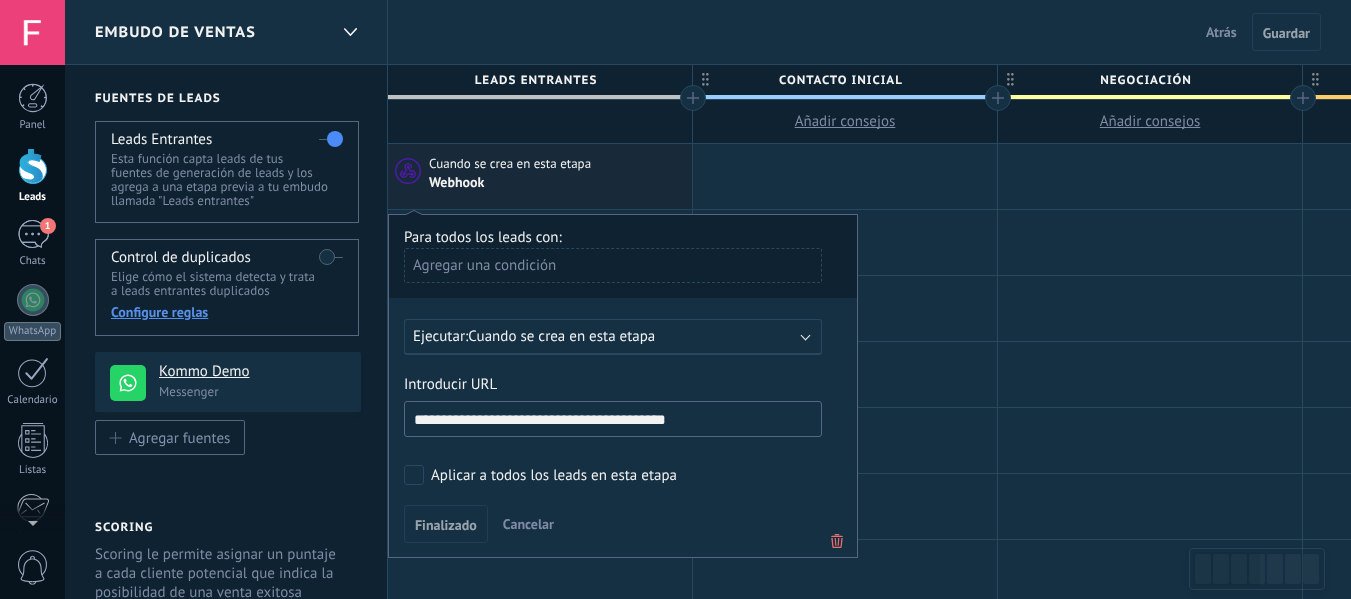 click on "**********" at bounding box center [613, 419] 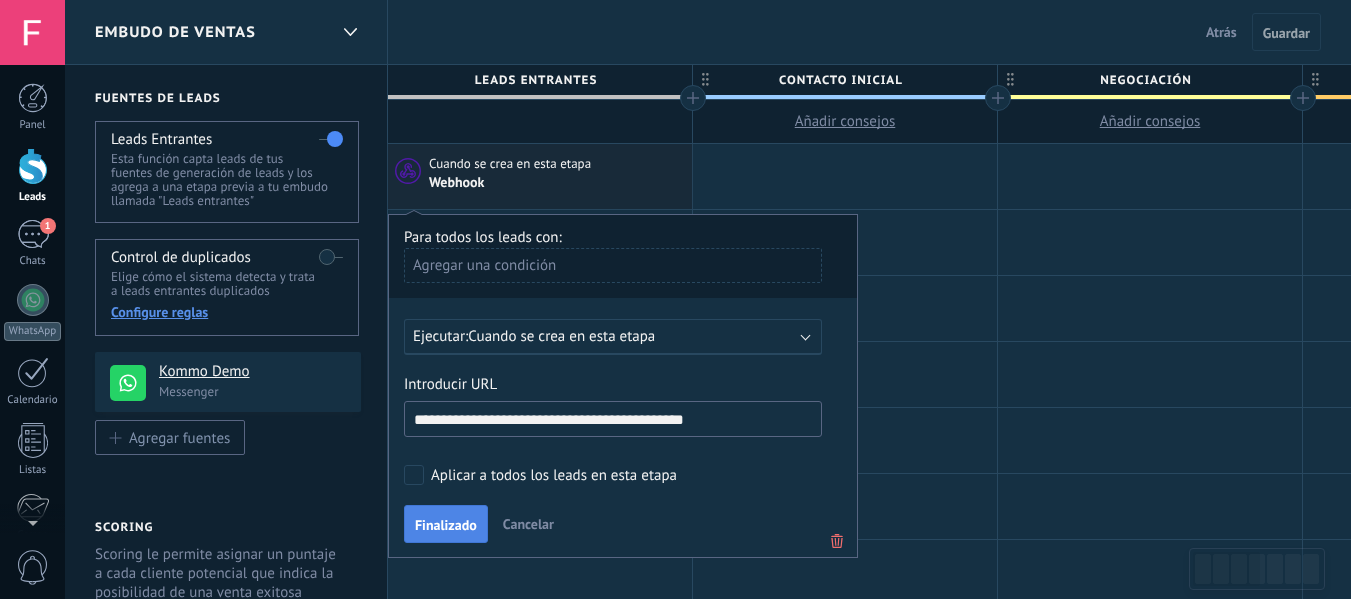 click on "Finalizado" at bounding box center (446, 525) 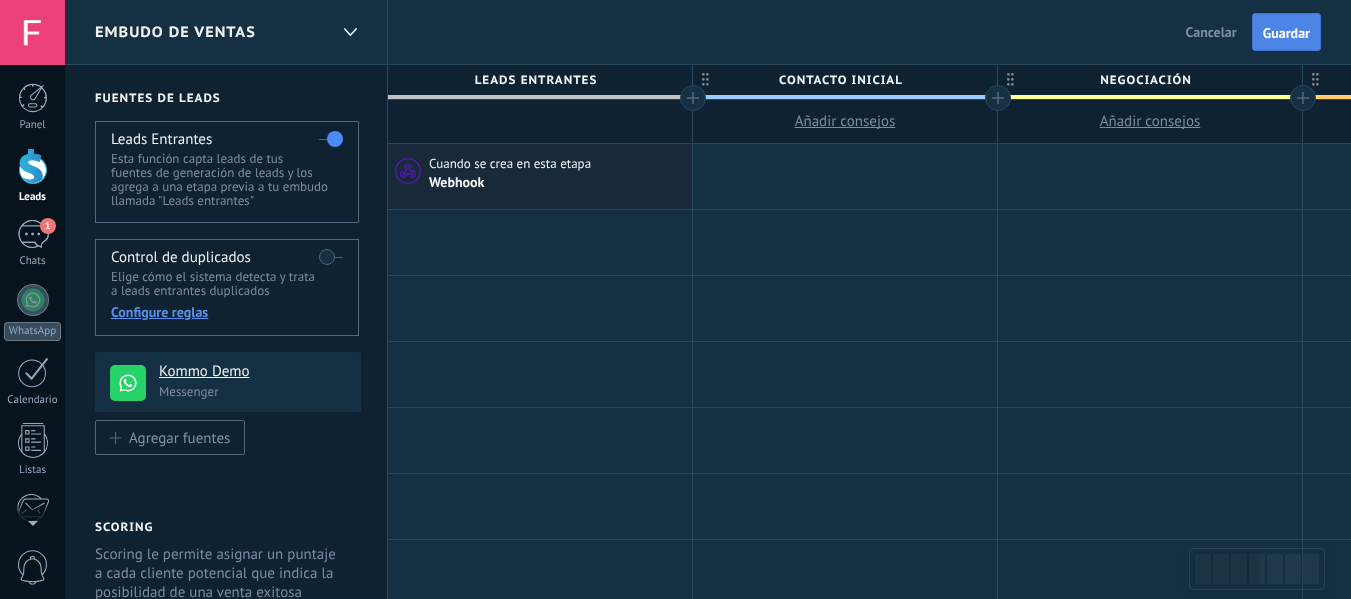 click on "Guardar" at bounding box center [1286, 32] 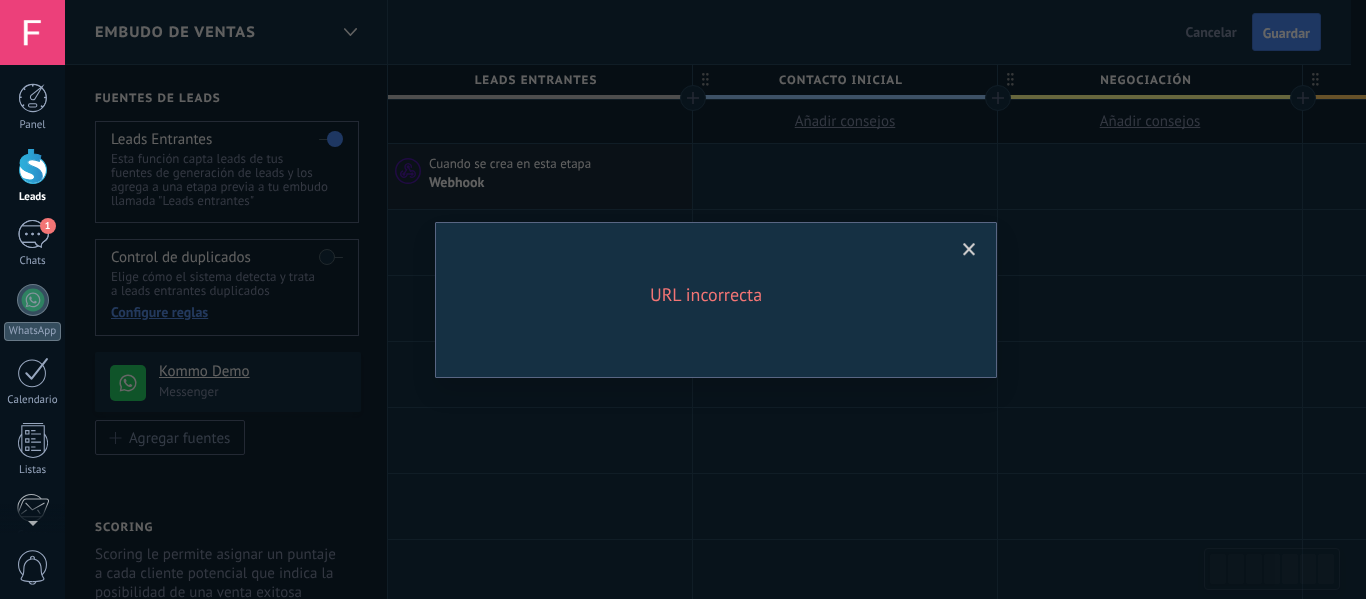 click at bounding box center [969, 250] 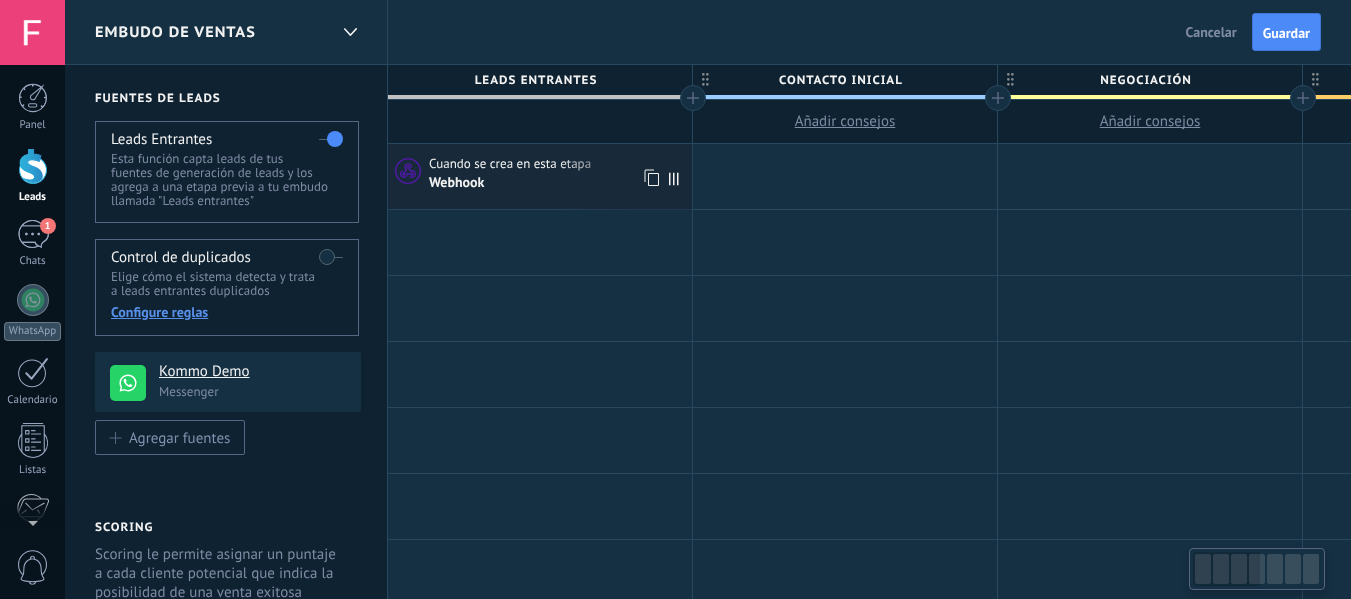 click at bounding box center [540, 122] 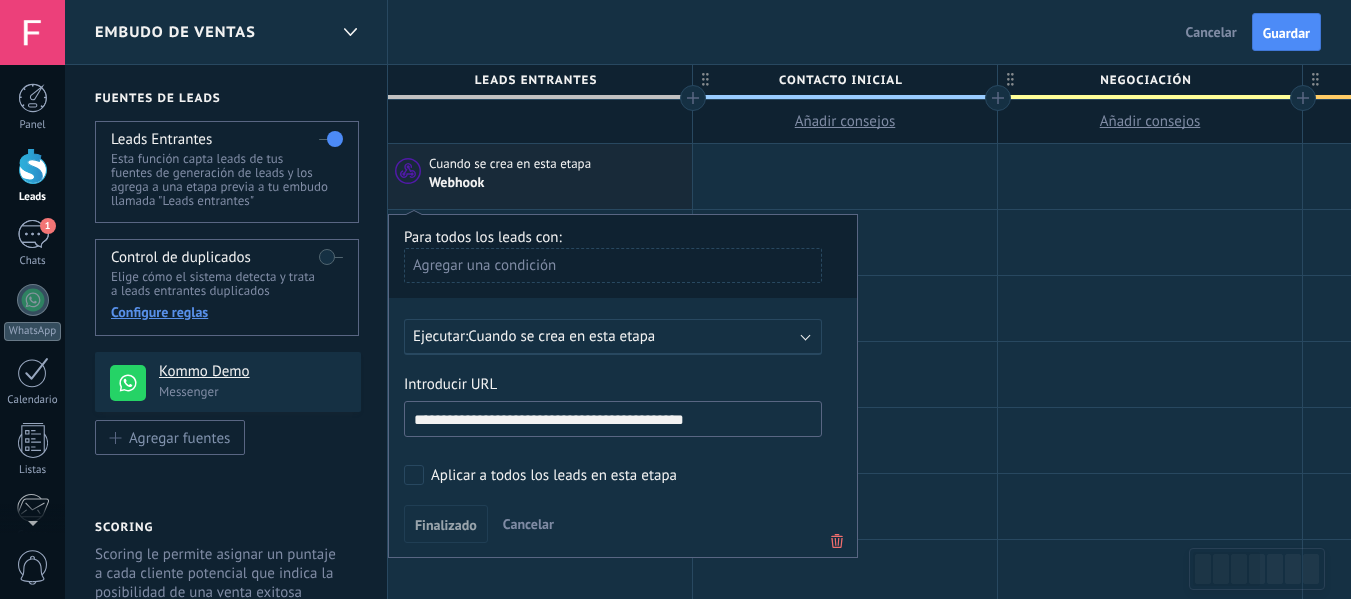 click on "**********" at bounding box center (613, 419) 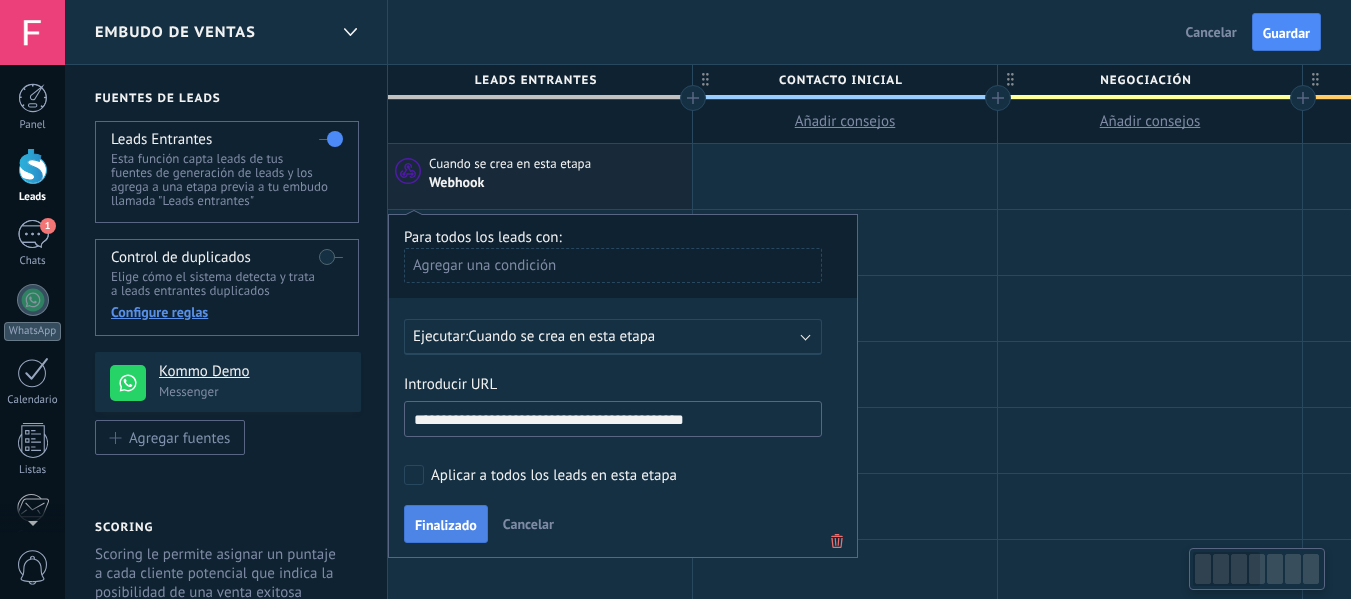click on "Finalizado" at bounding box center [446, 525] 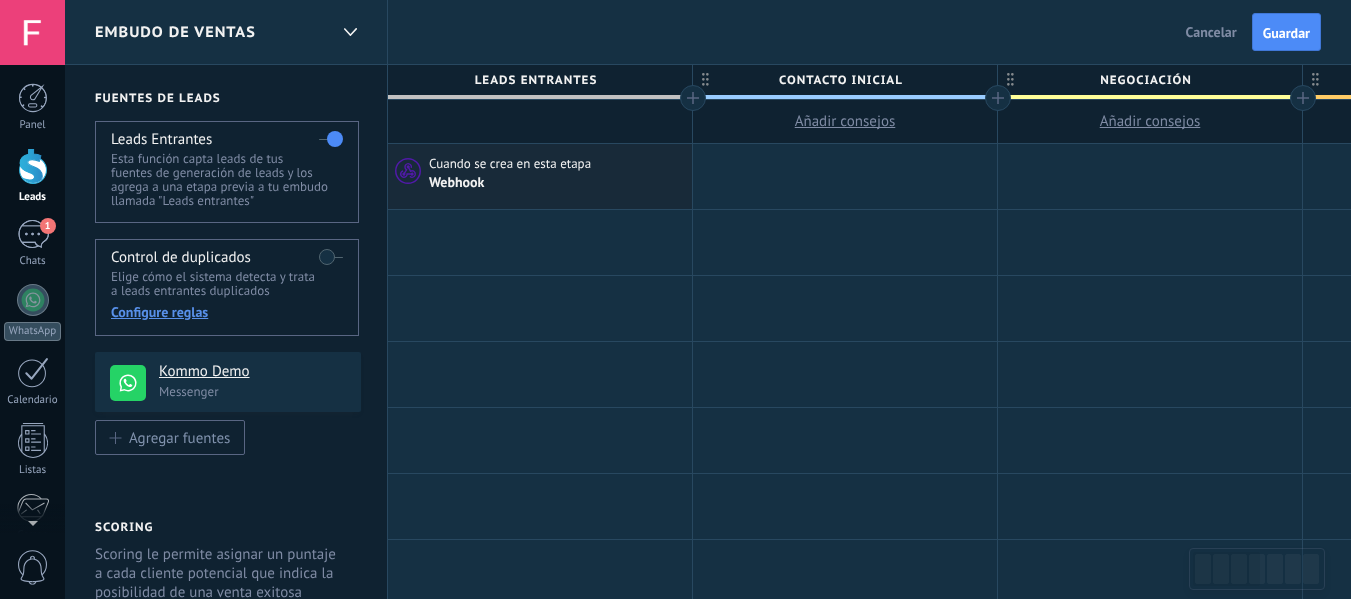 drag, startPoint x: 1304, startPoint y: 50, endPoint x: 1280, endPoint y: 22, distance: 36.878178 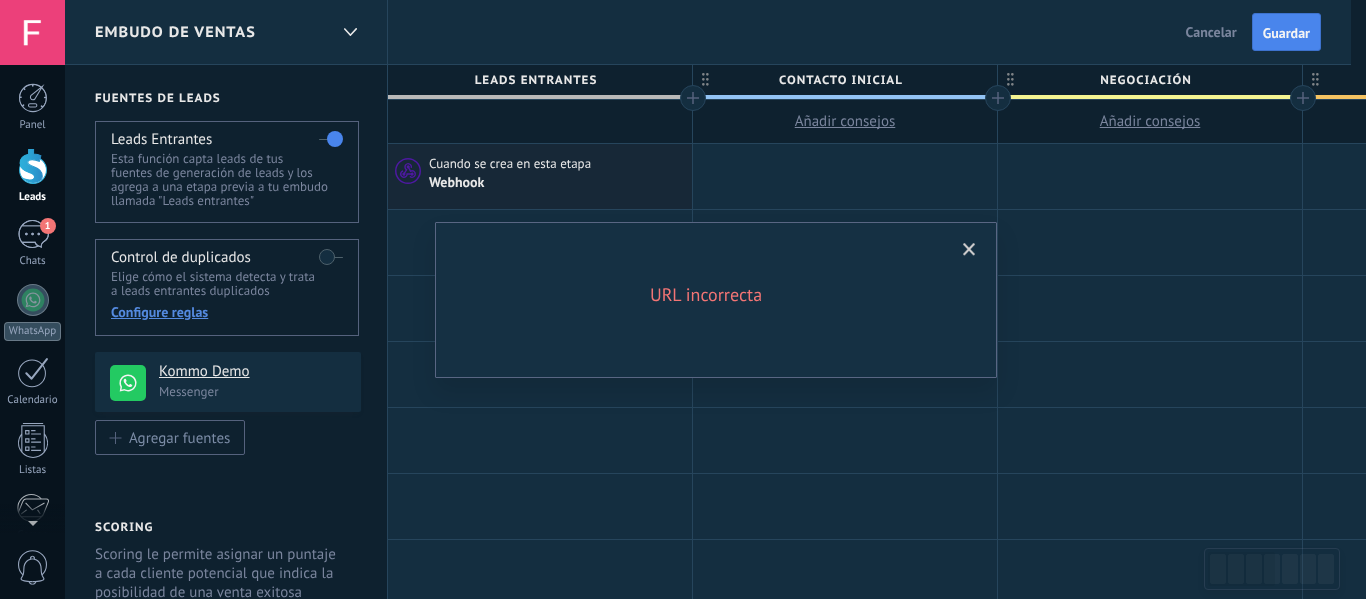 click at bounding box center [969, 250] 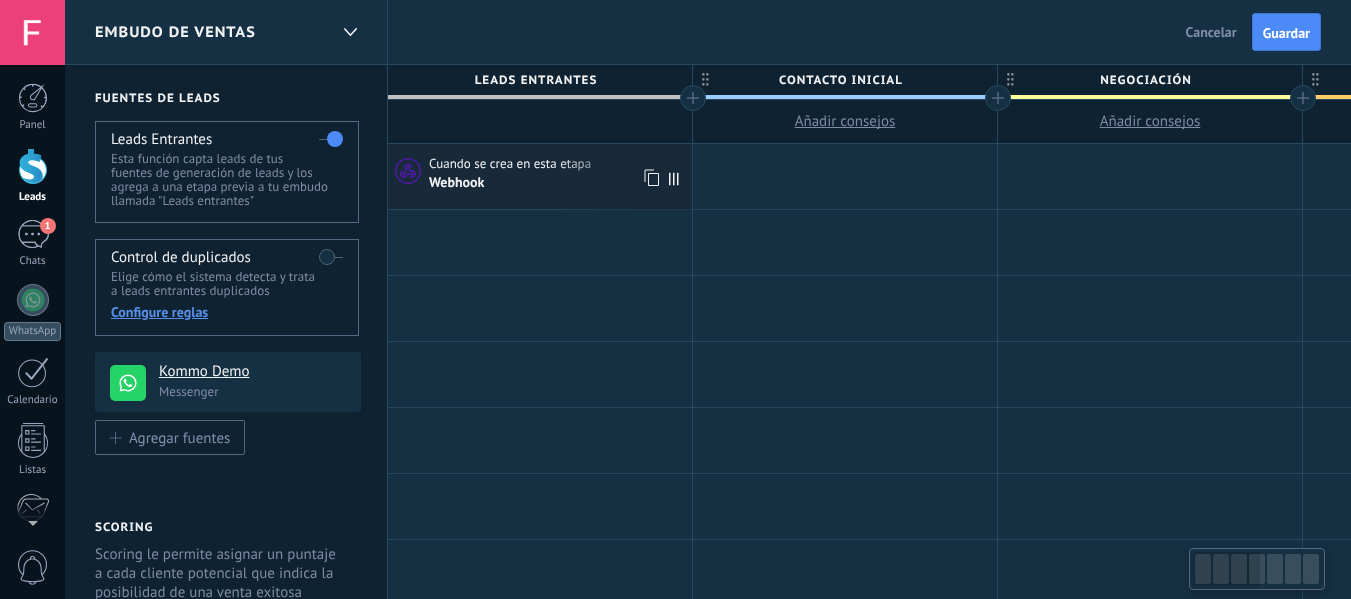 click on "Cuando se crea en esta etapa" at bounding box center [558, 164] 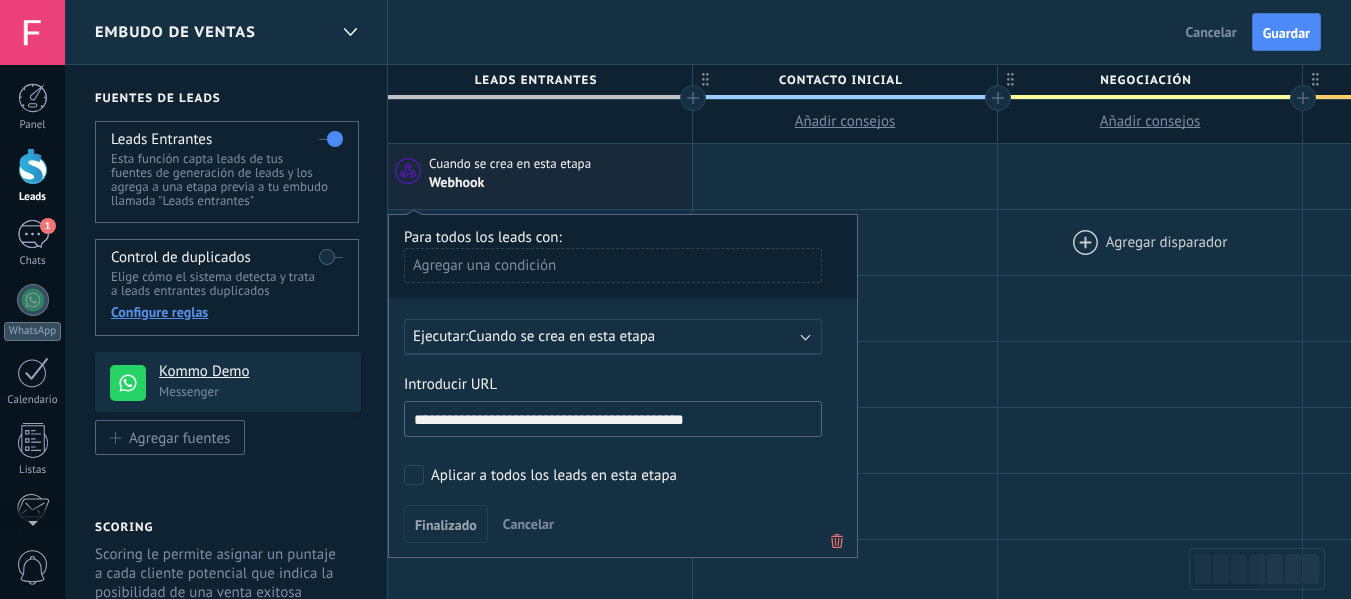 click at bounding box center [1150, 242] 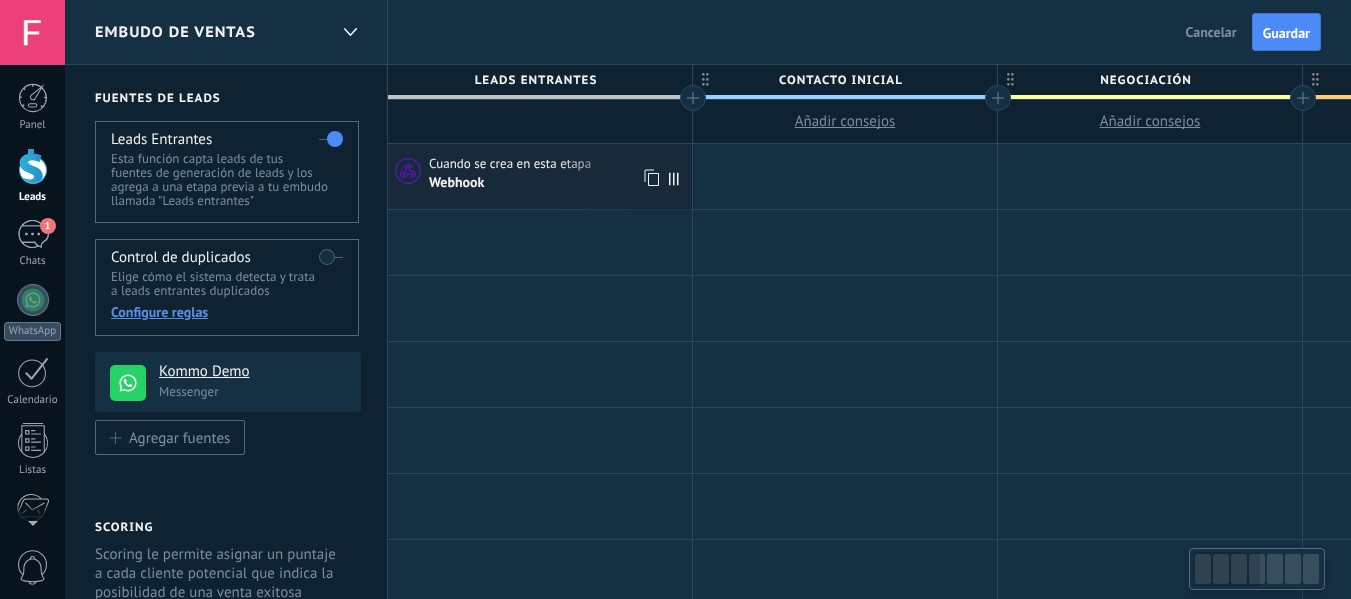 click on "Cuando se crea en esta etapa" at bounding box center [511, 164] 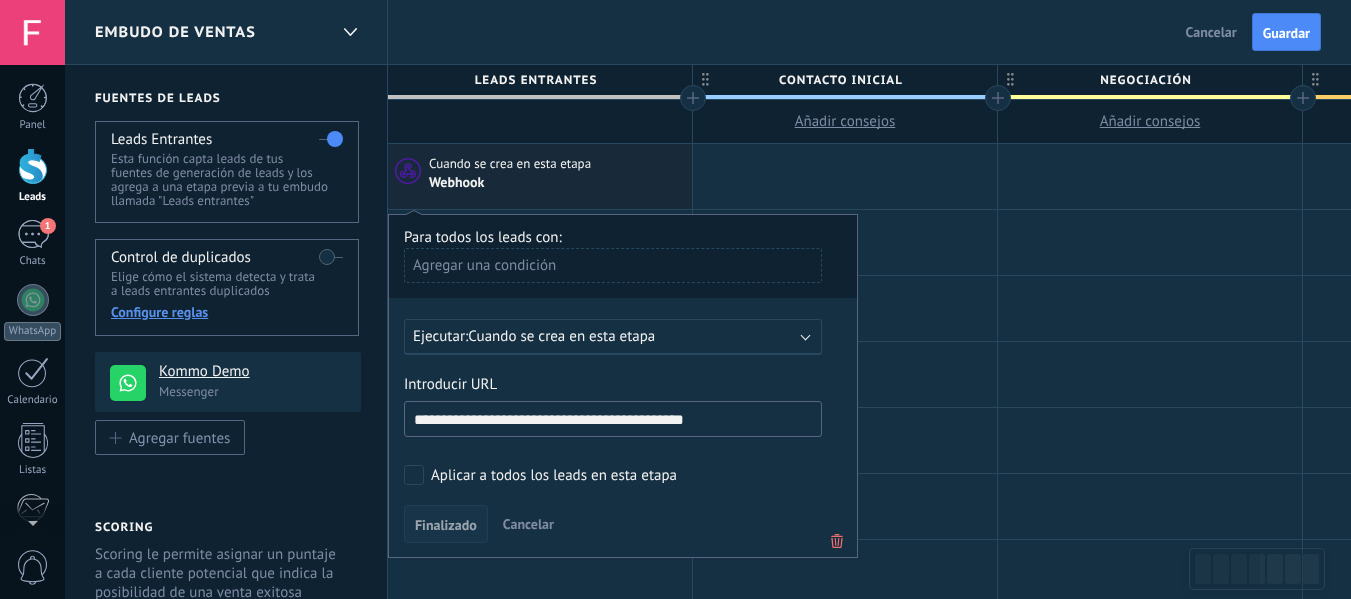 click on "Finalizado" at bounding box center [446, 525] 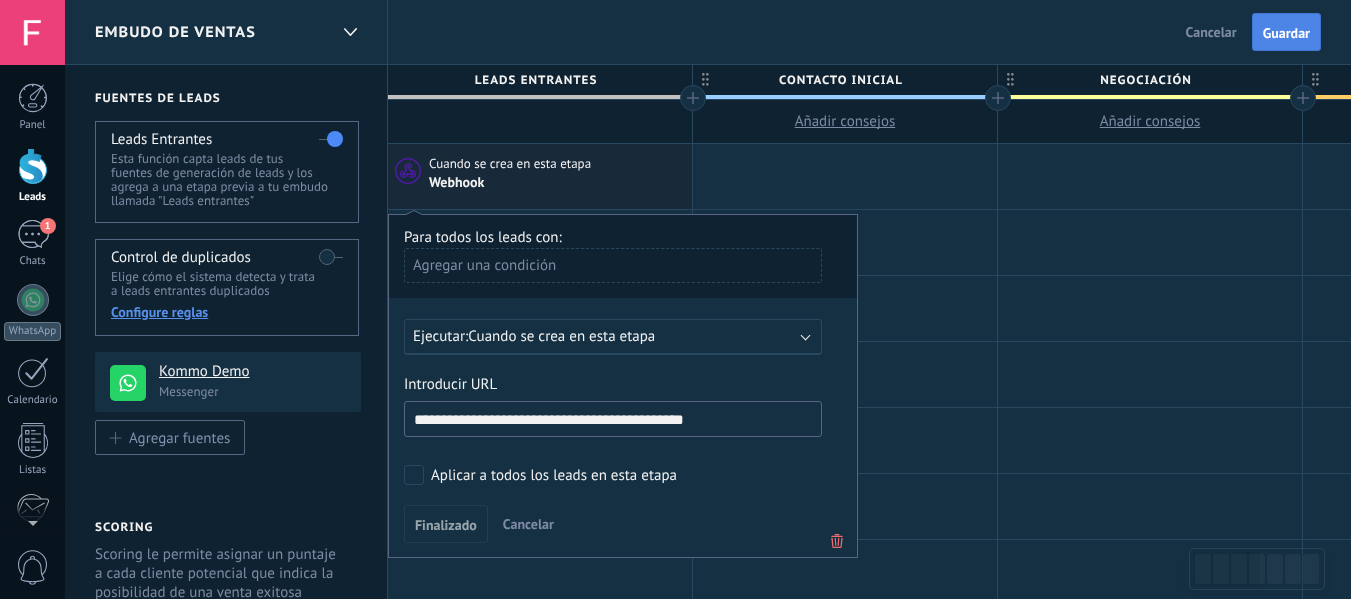 click on "Guardar" at bounding box center [1286, 33] 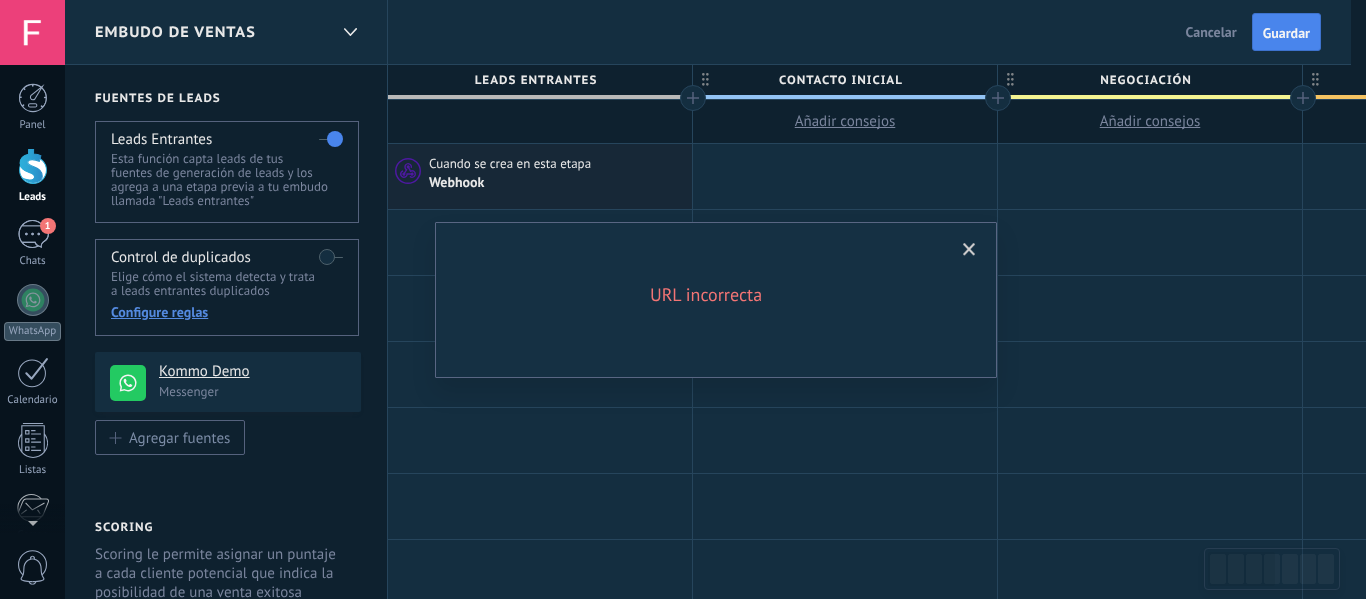 click at bounding box center (969, 250) 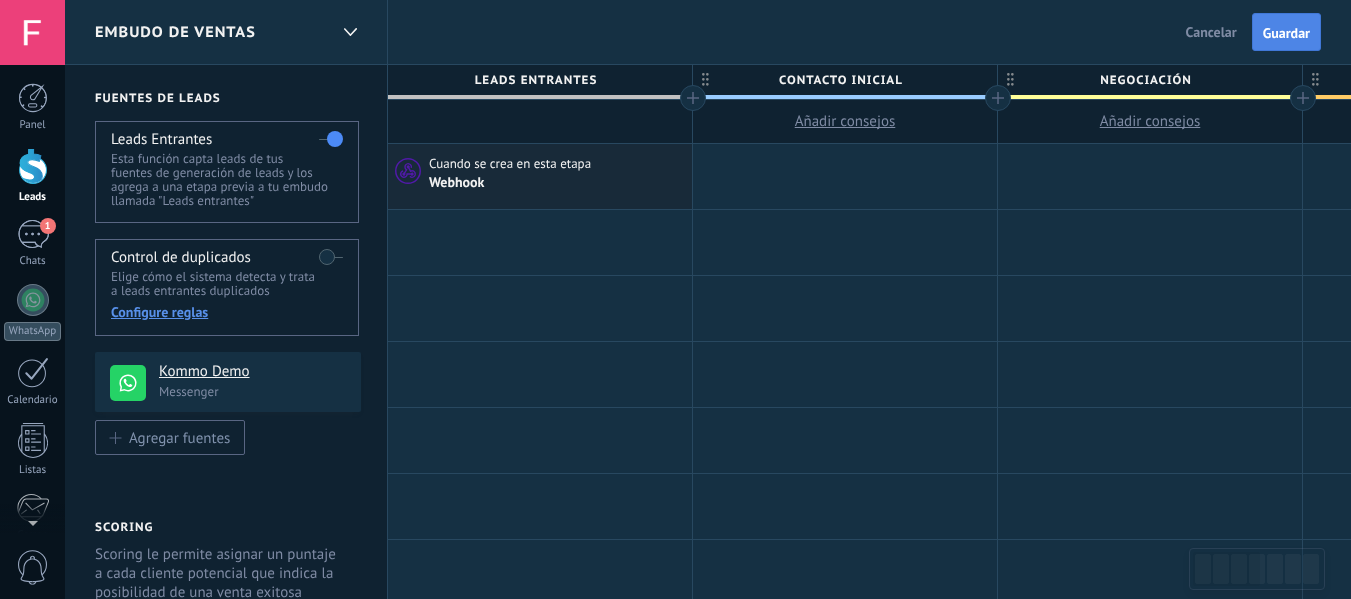 click on "Atrás Cancelar Guardar" at bounding box center (1246, 32) 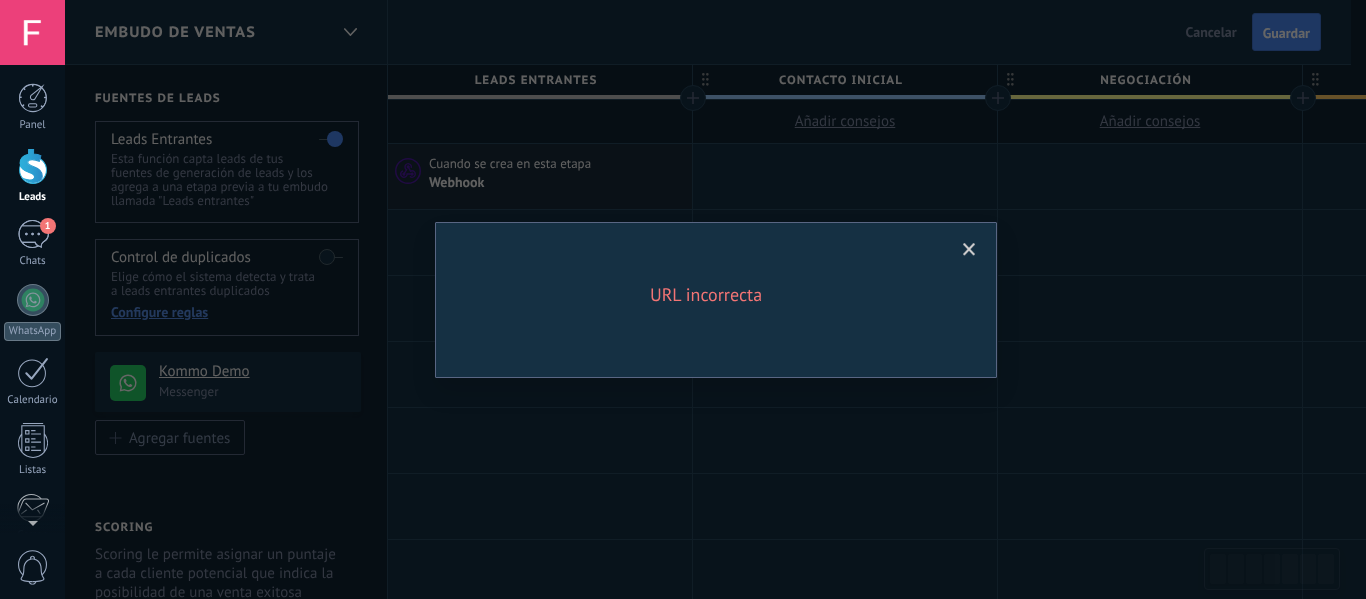 click at bounding box center [969, 250] 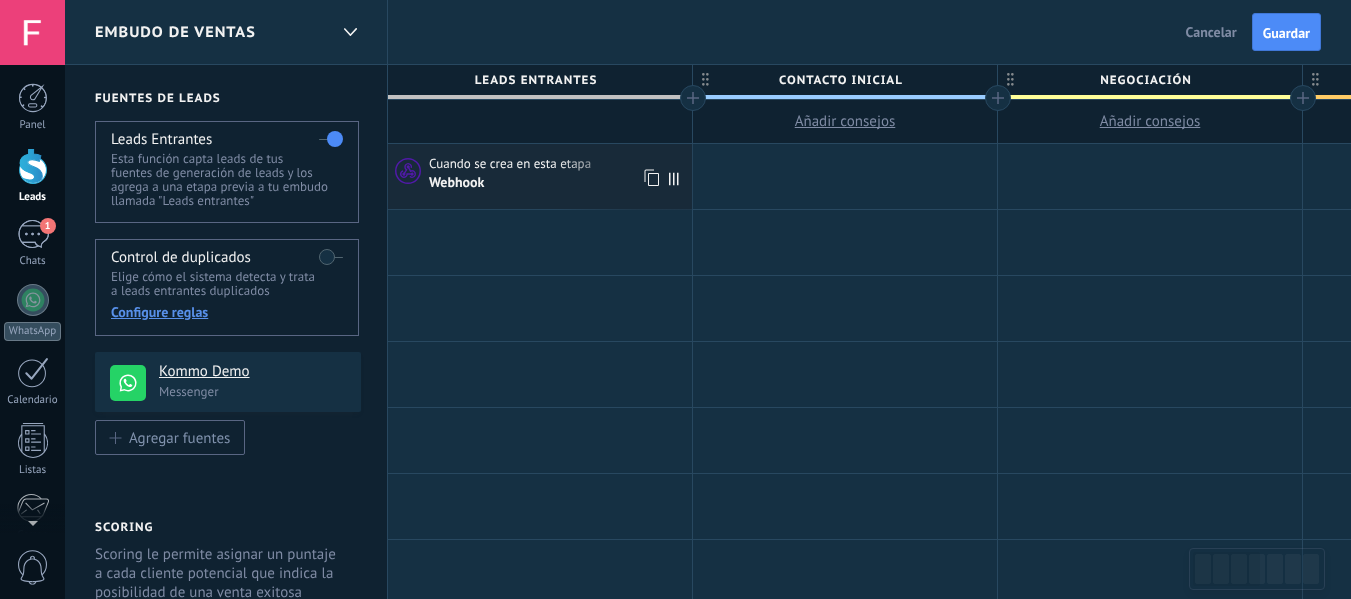 click on "Webhook" at bounding box center [558, 182] 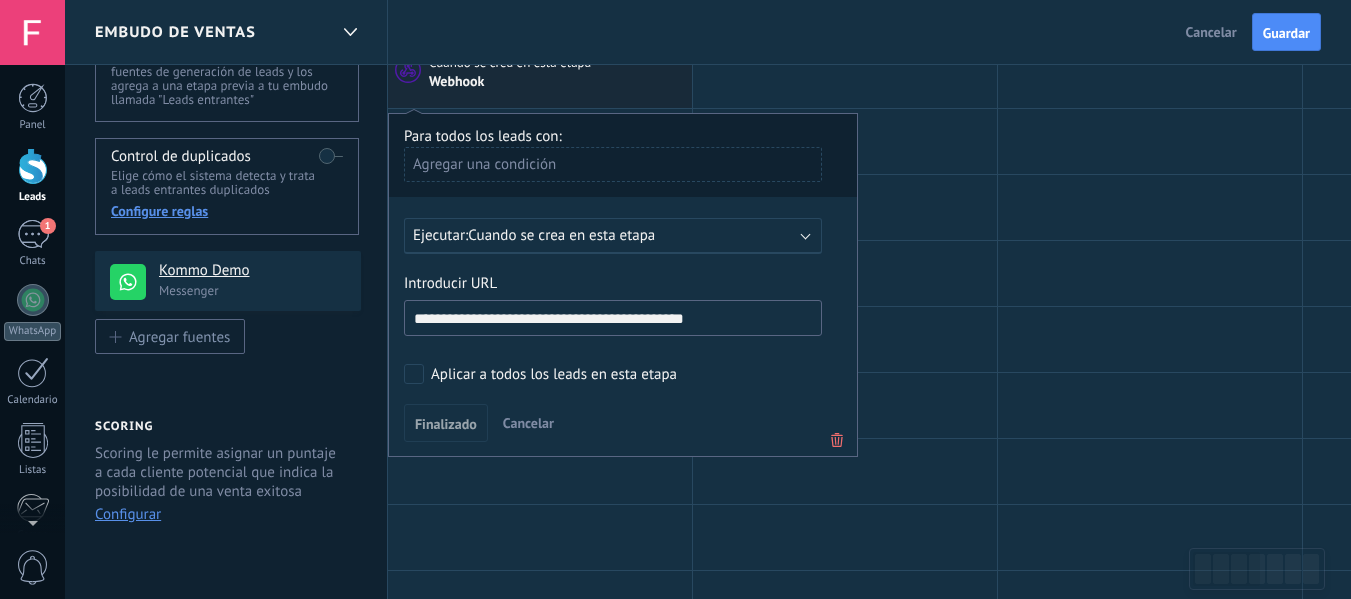 scroll, scrollTop: 200, scrollLeft: 0, axis: vertical 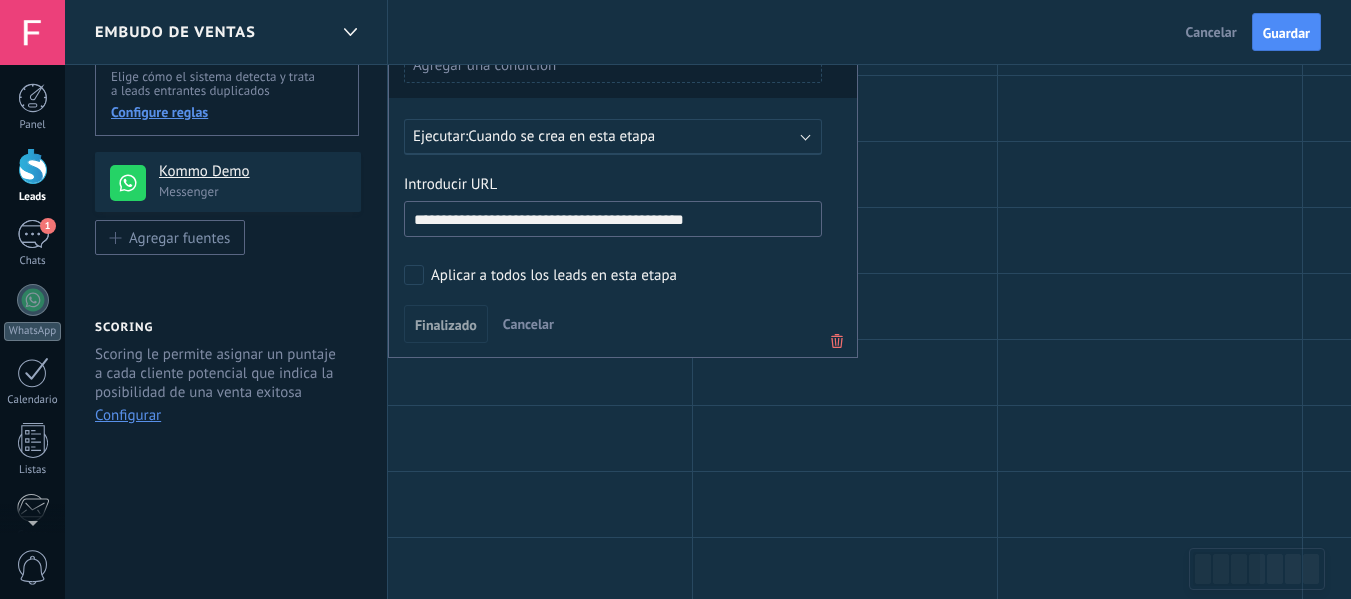click on "**********" at bounding box center [613, 219] 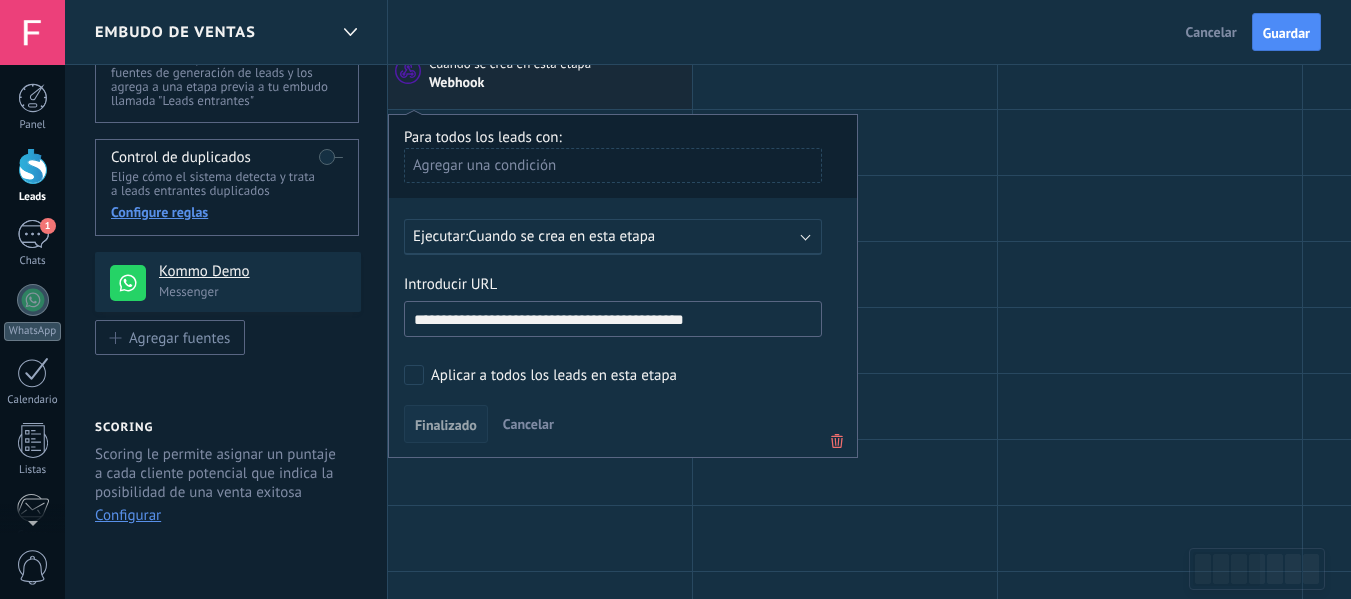 click on "Finalizado" at bounding box center (446, 425) 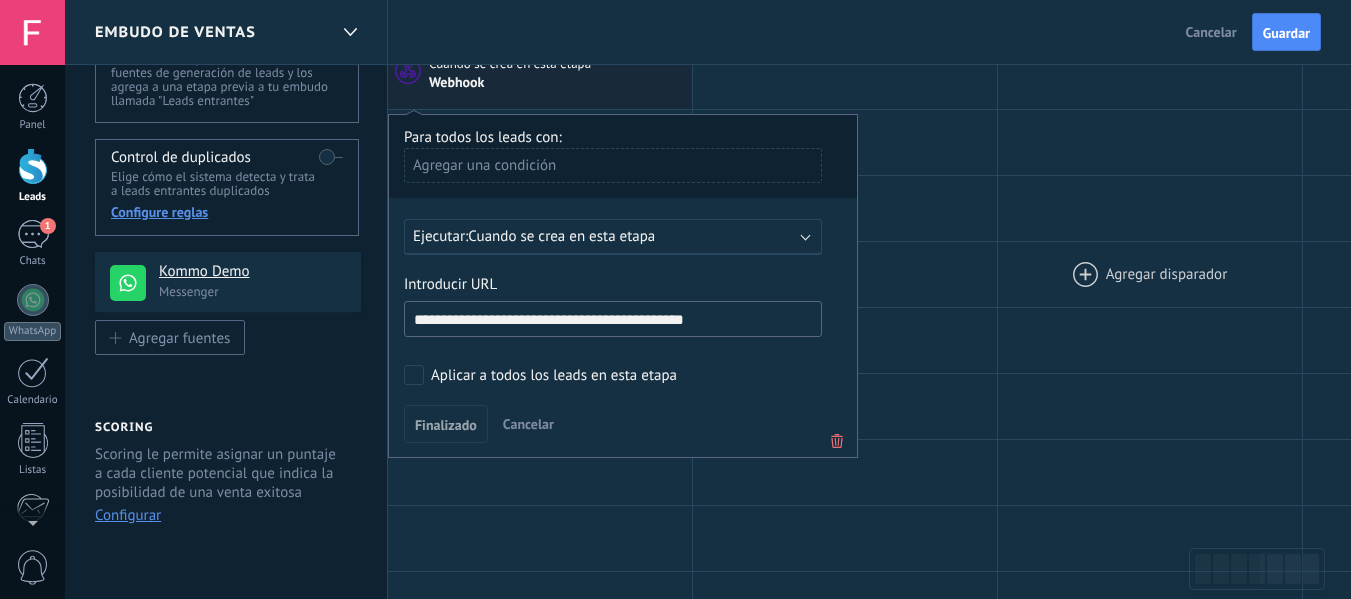 click at bounding box center [1150, 274] 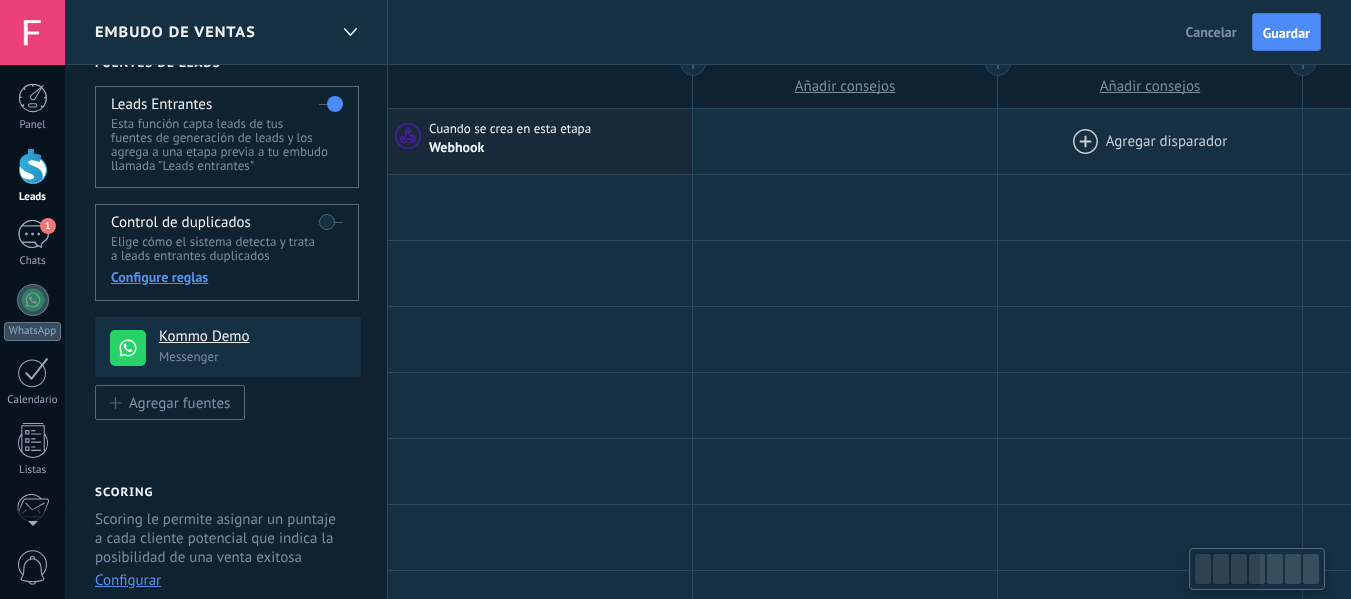 scroll, scrollTop: 0, scrollLeft: 0, axis: both 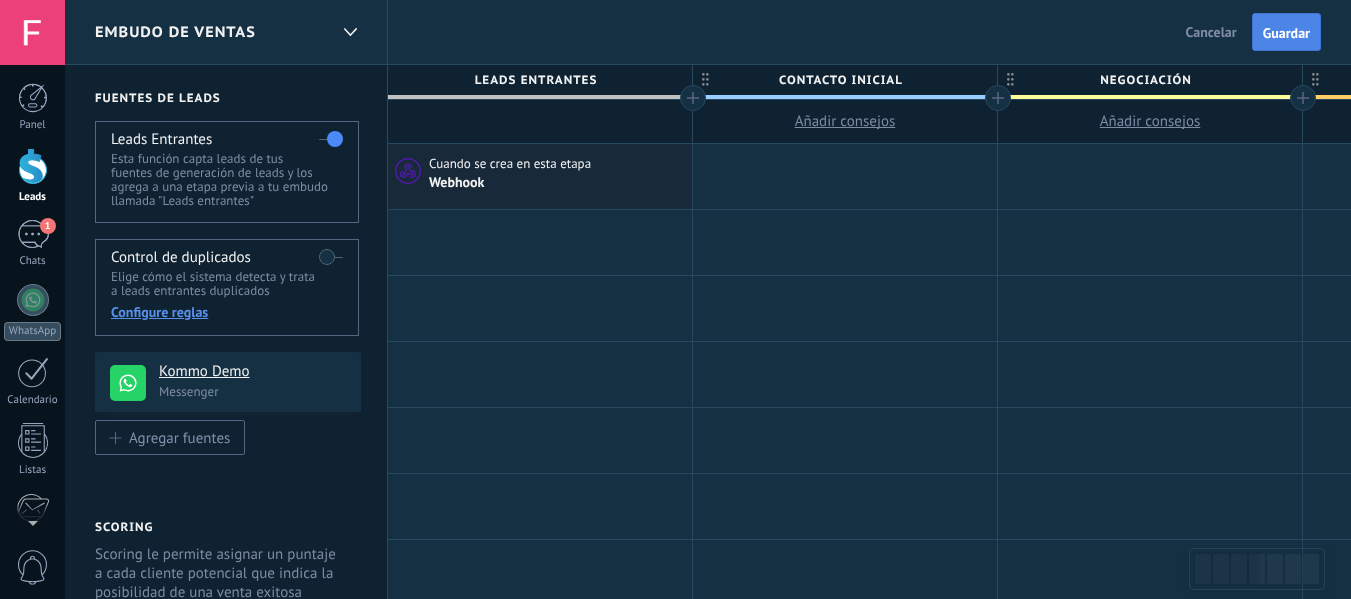 click on "Guardar" at bounding box center [1286, 32] 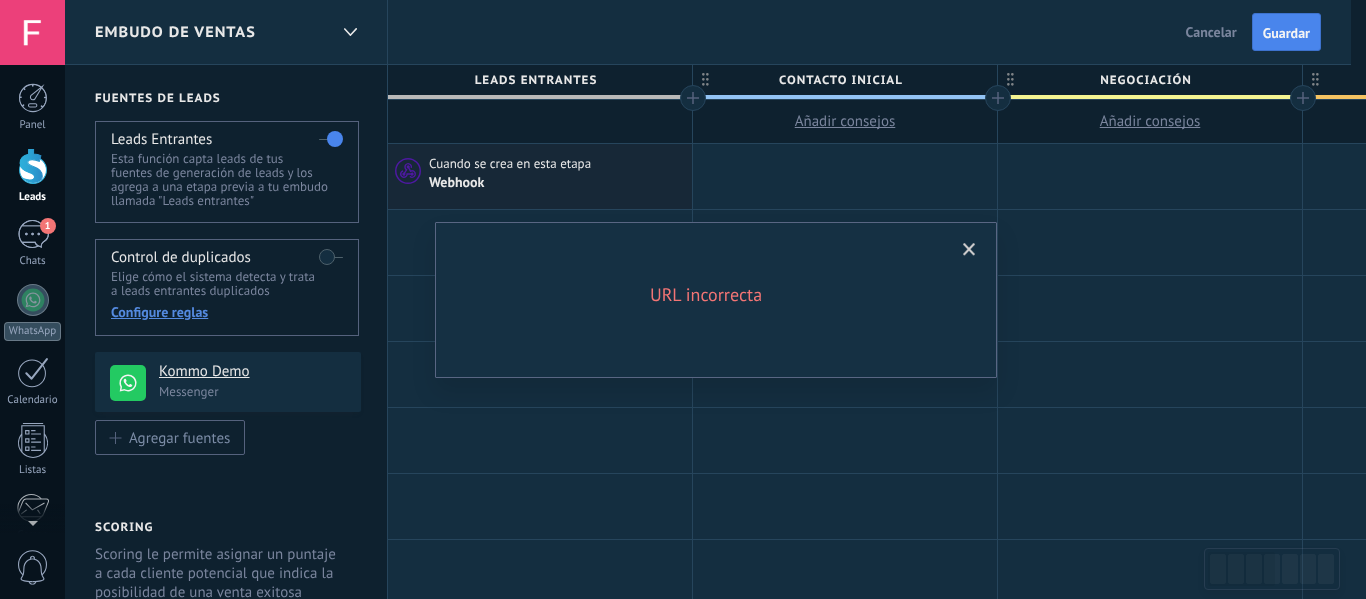 click at bounding box center [969, 250] 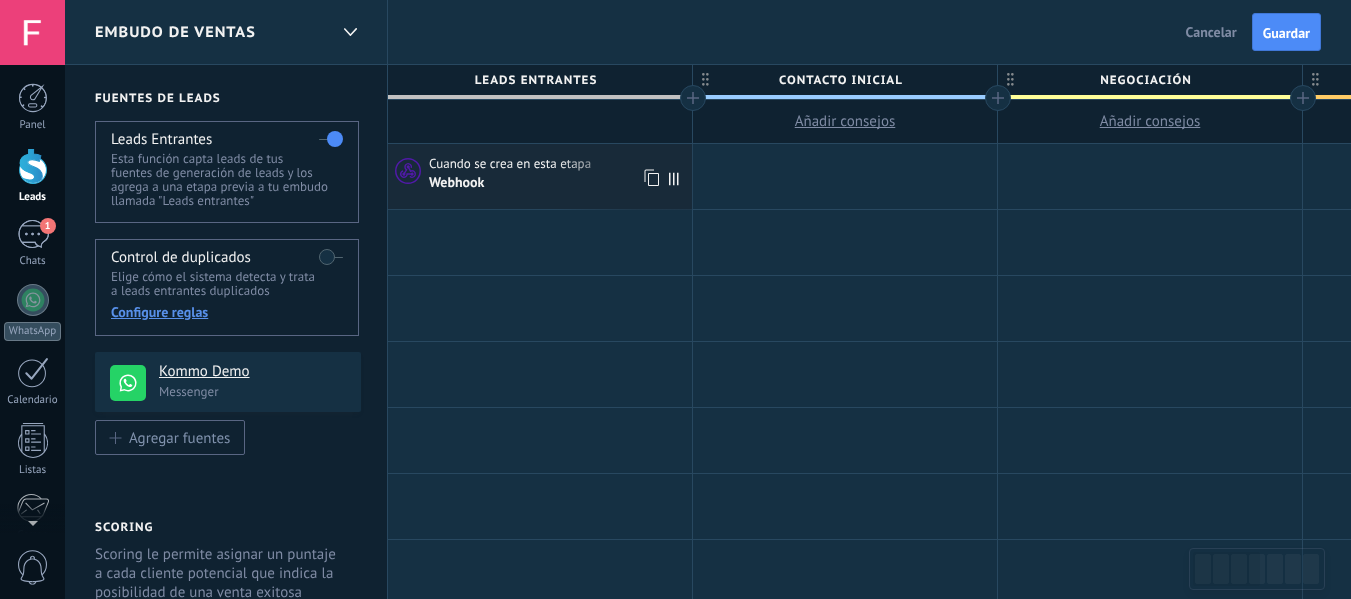 click on "Cuando se crea en esta etapa" at bounding box center [511, 164] 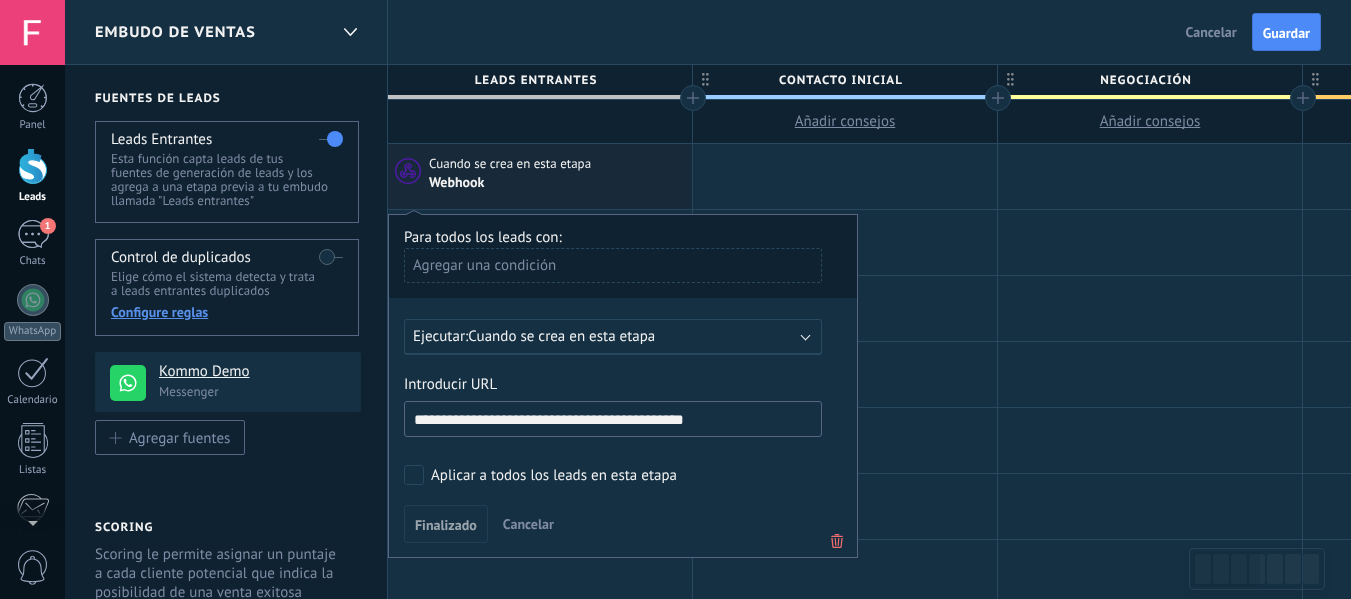 click on "**********" at bounding box center [613, 419] 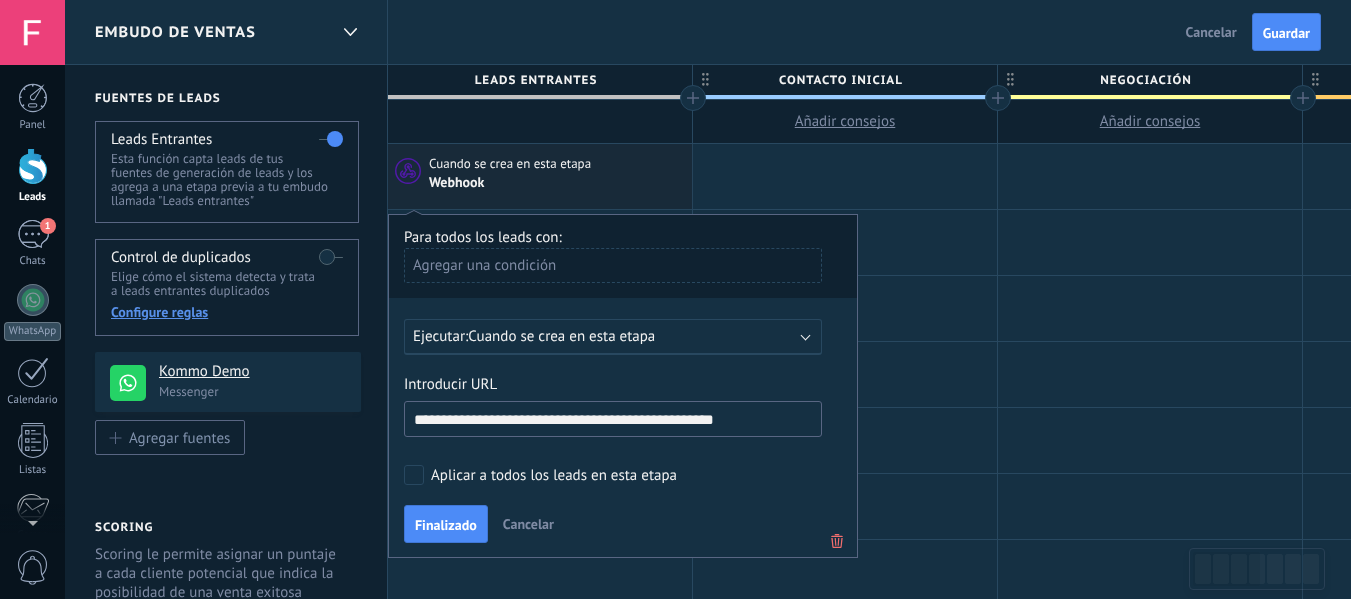 click on "**********" at bounding box center (613, 419) 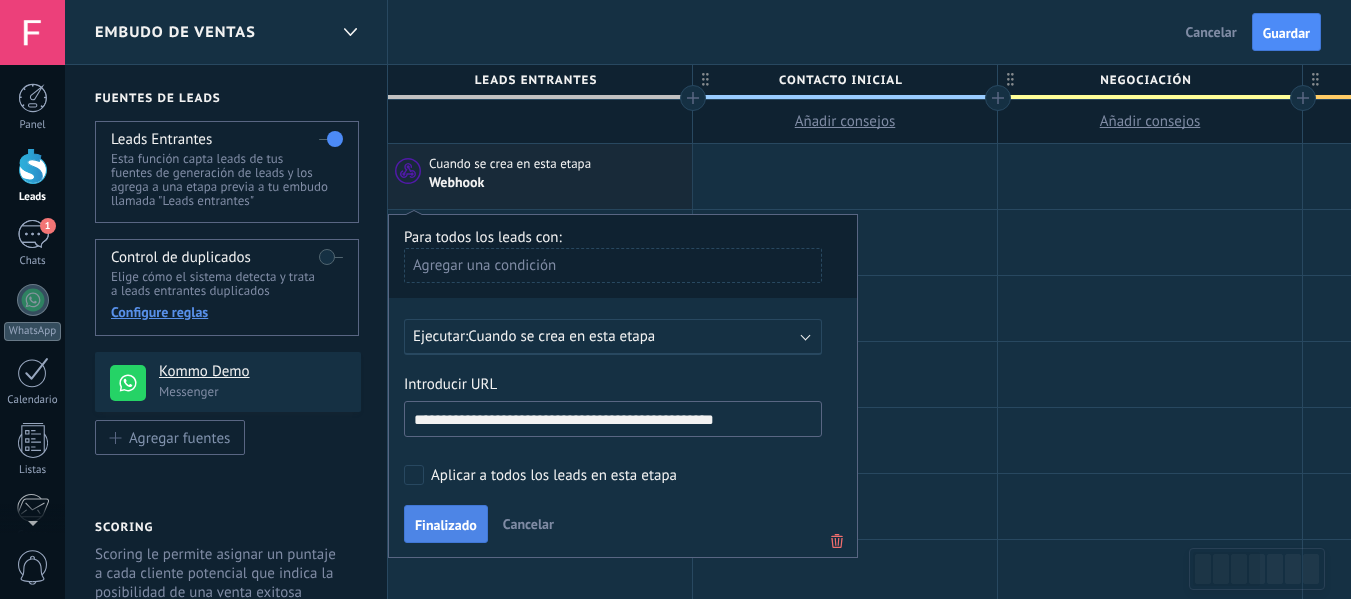 type on "**********" 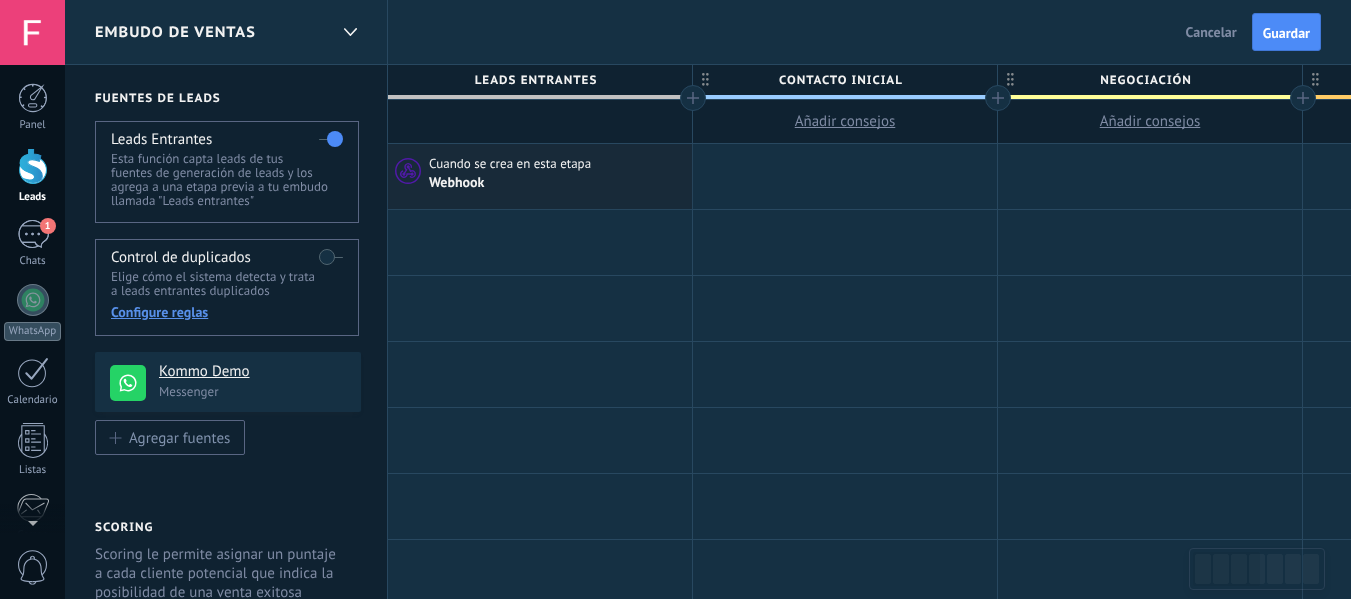 click on "Guardar" at bounding box center (1286, 32) 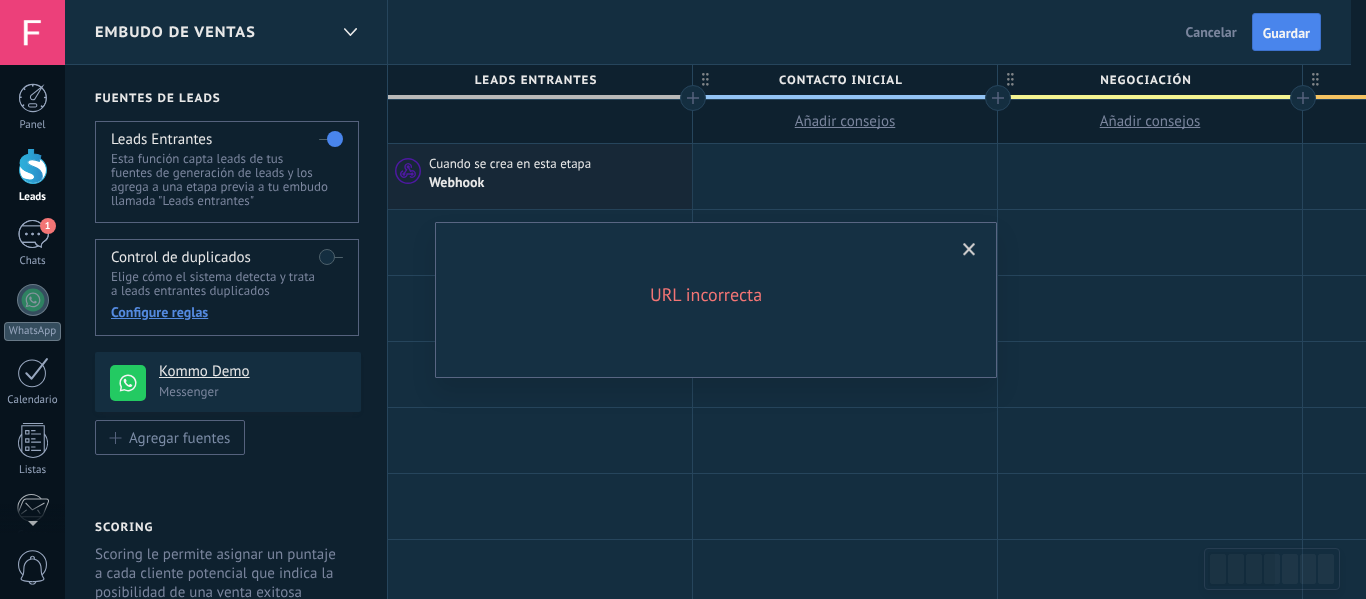click on "URL incorrecta" at bounding box center [716, 300] 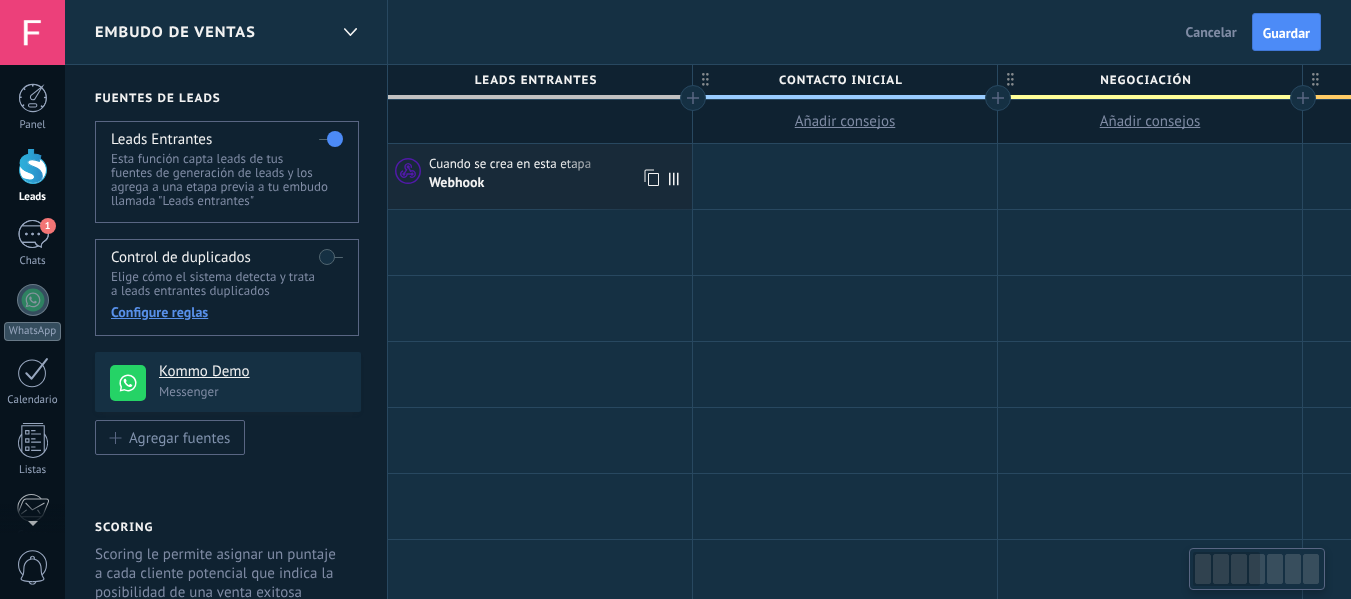 click on "Cuando se crea en esta etapa" at bounding box center [511, 164] 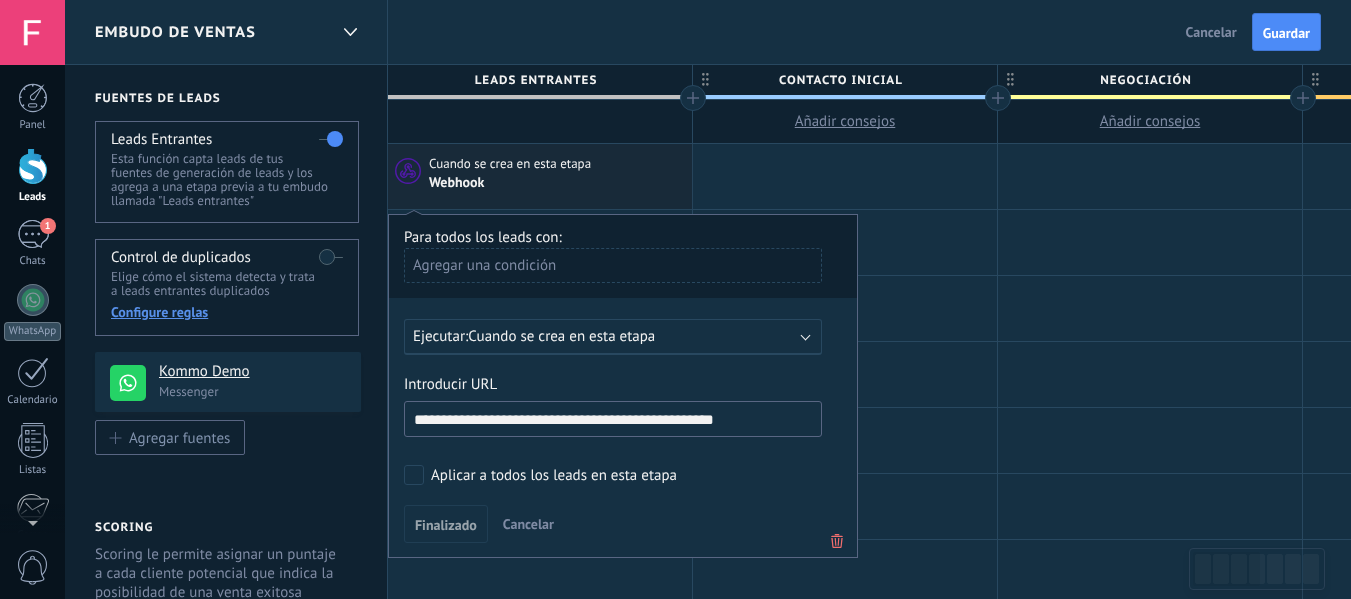 click on "**********" at bounding box center [613, 419] 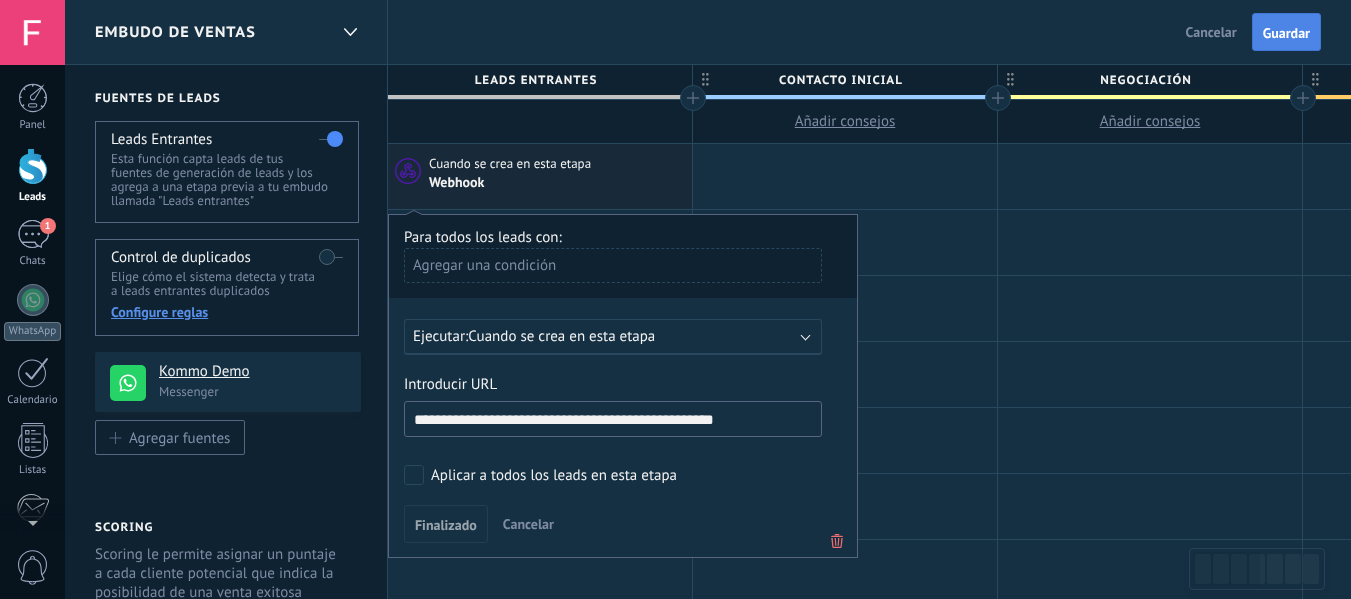 click on "Guardar" at bounding box center [1286, 33] 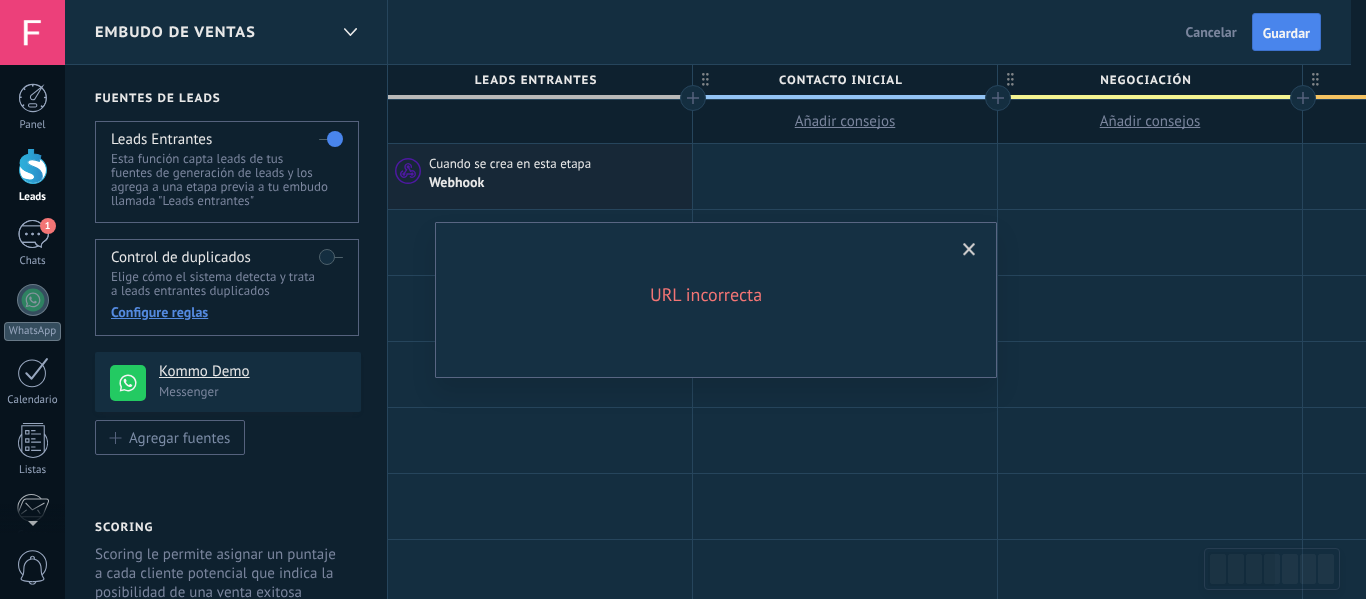 click at bounding box center (969, 250) 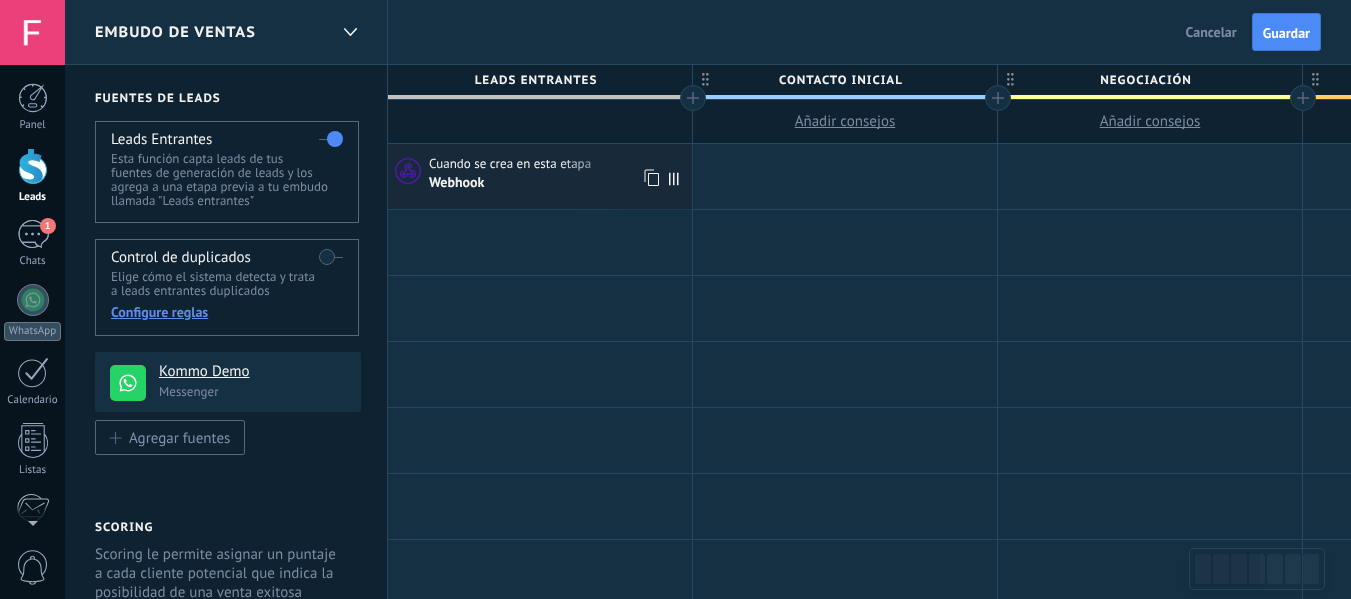 click on "Webhook" at bounding box center (558, 182) 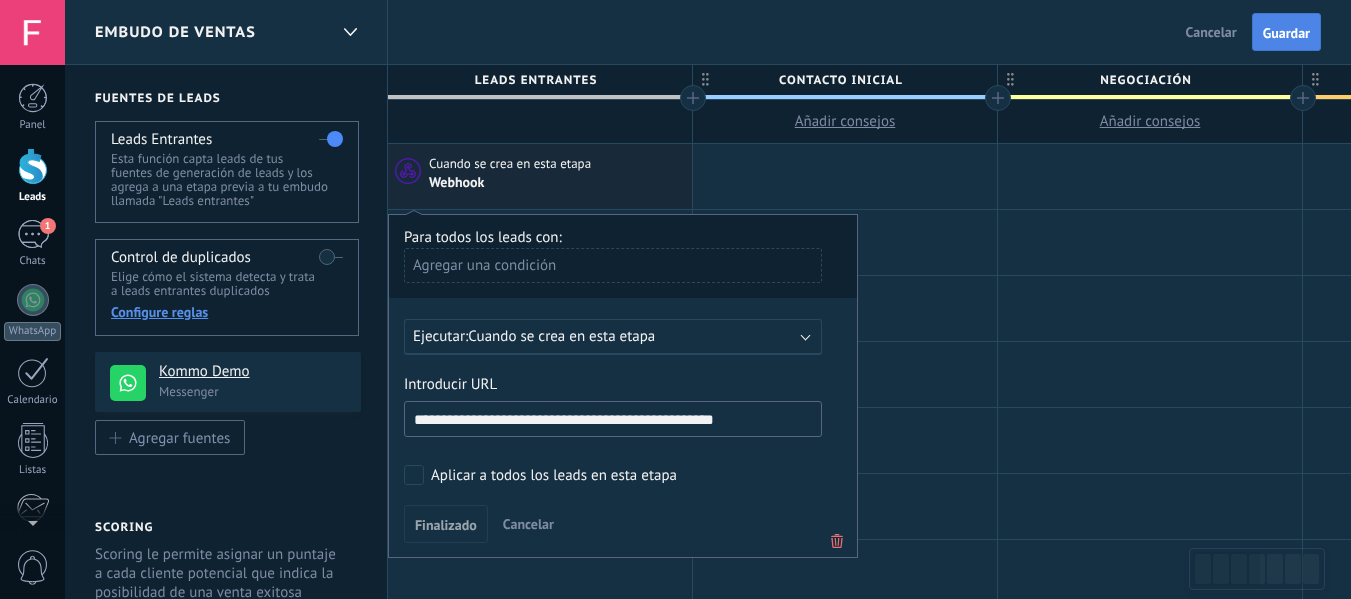 click on "Guardar" at bounding box center [1286, 32] 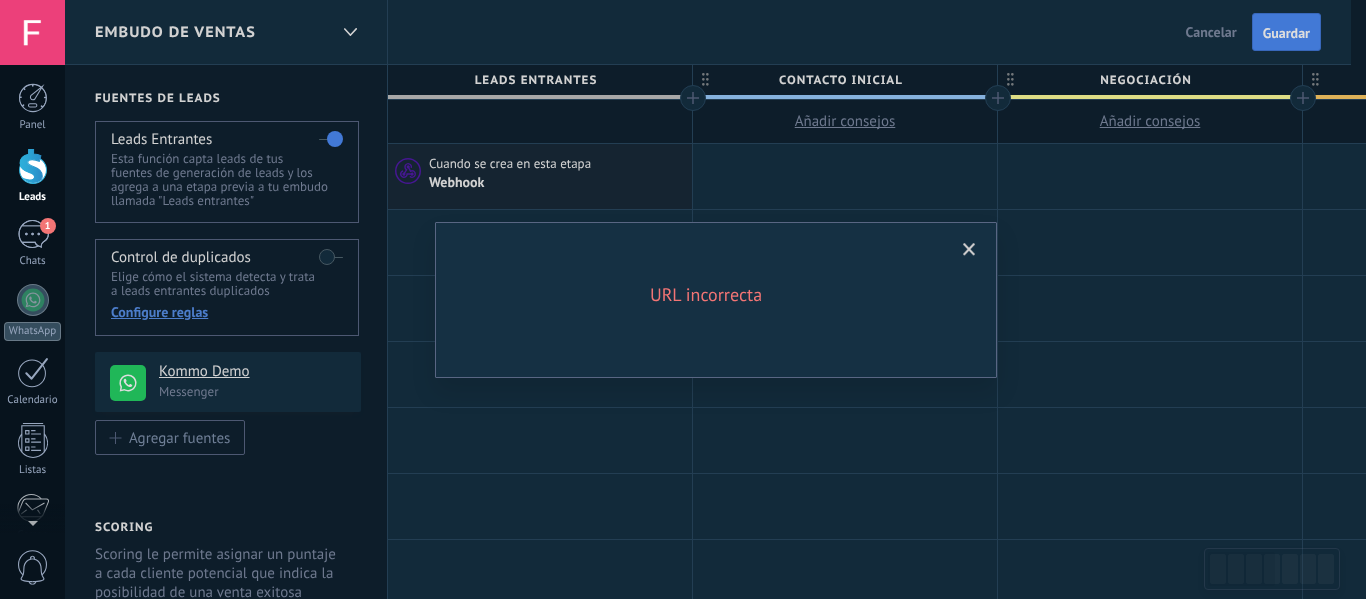 click at bounding box center [969, 250] 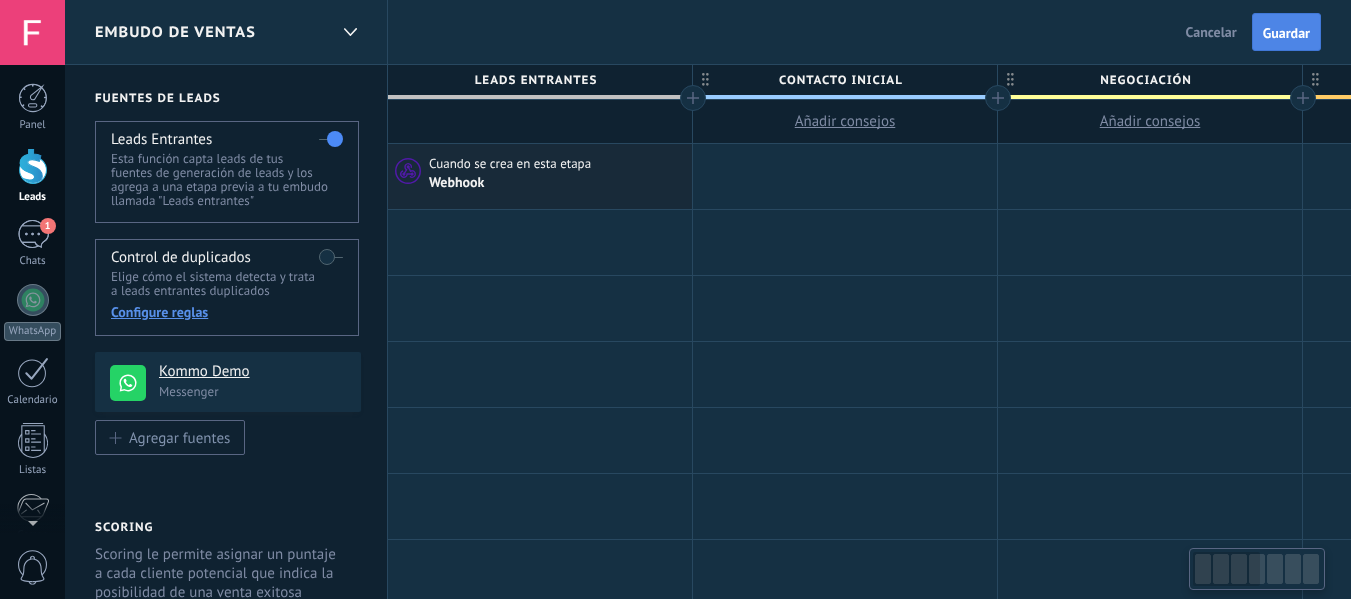 click on "Guardar" at bounding box center [1286, 32] 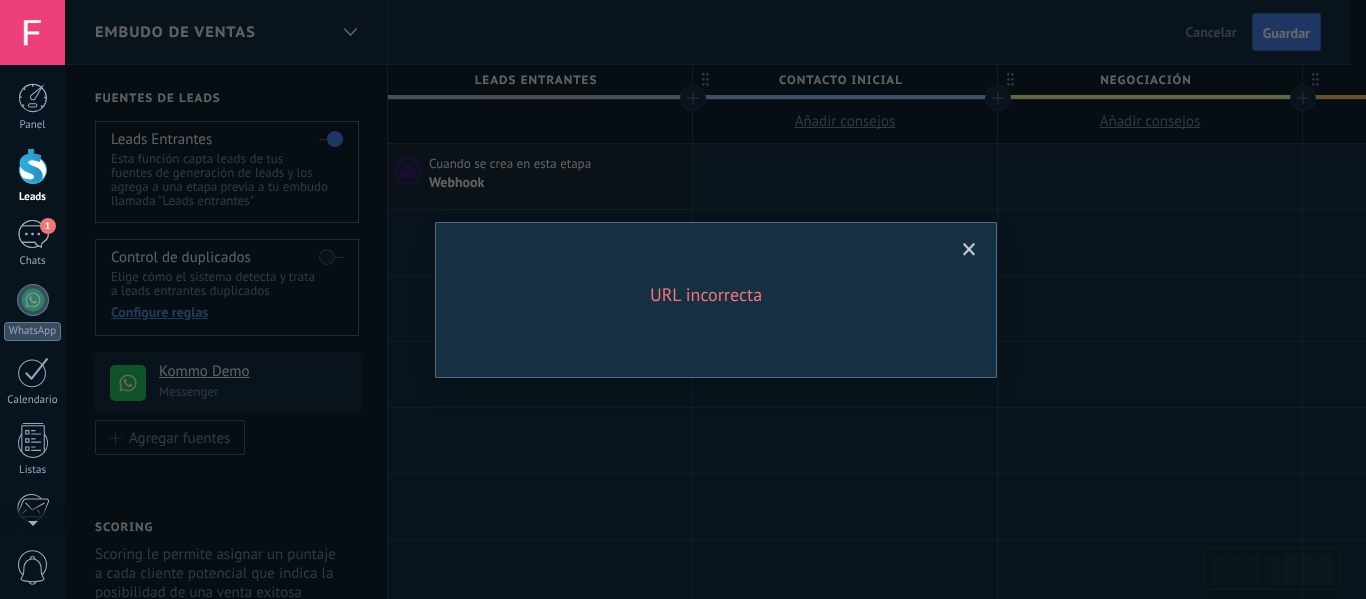 click at bounding box center [969, 250] 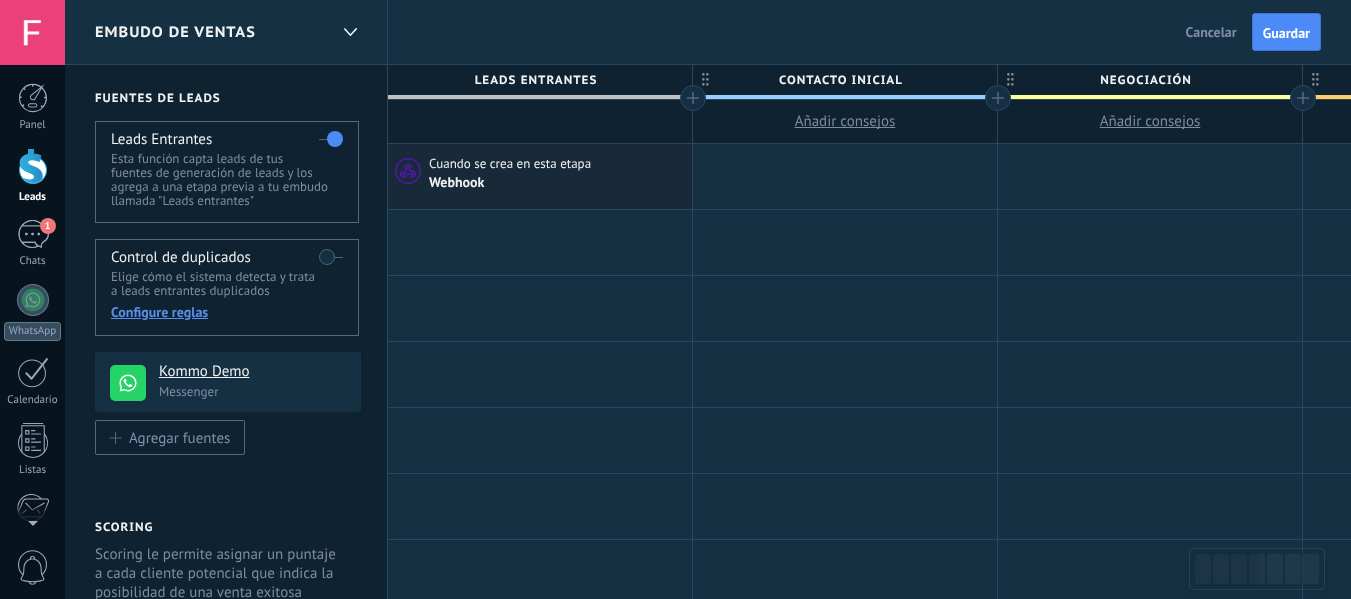 click on "Leads" at bounding box center [32, 176] 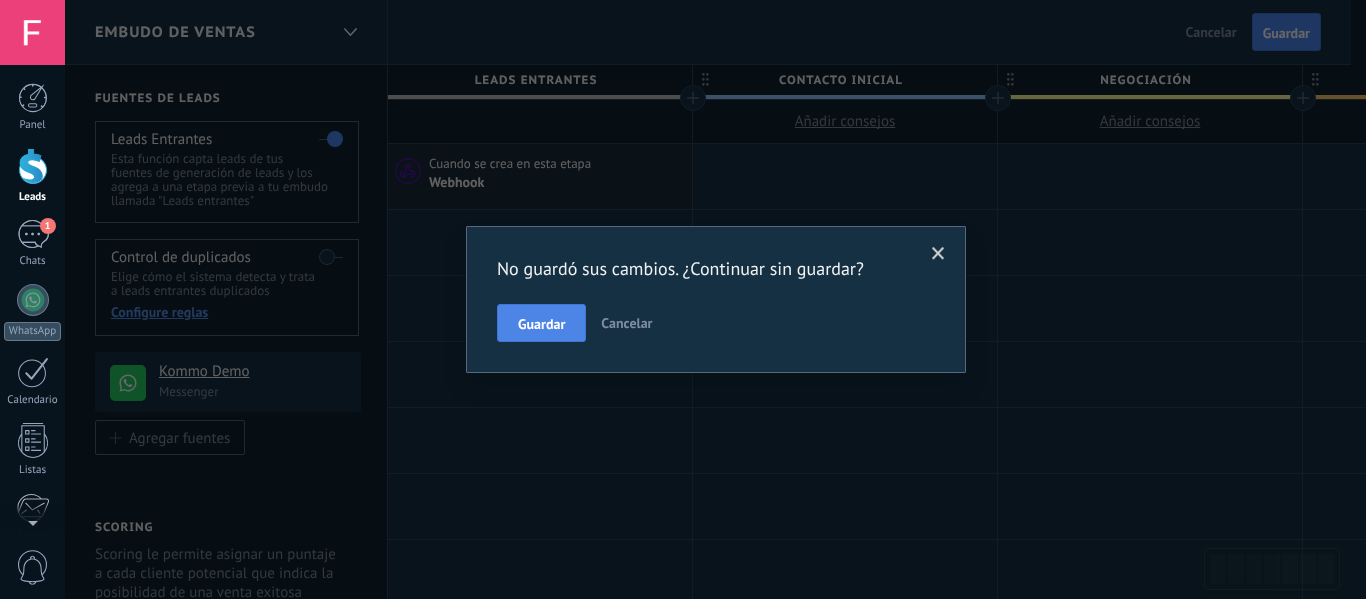 click on "Guardar" at bounding box center [541, 323] 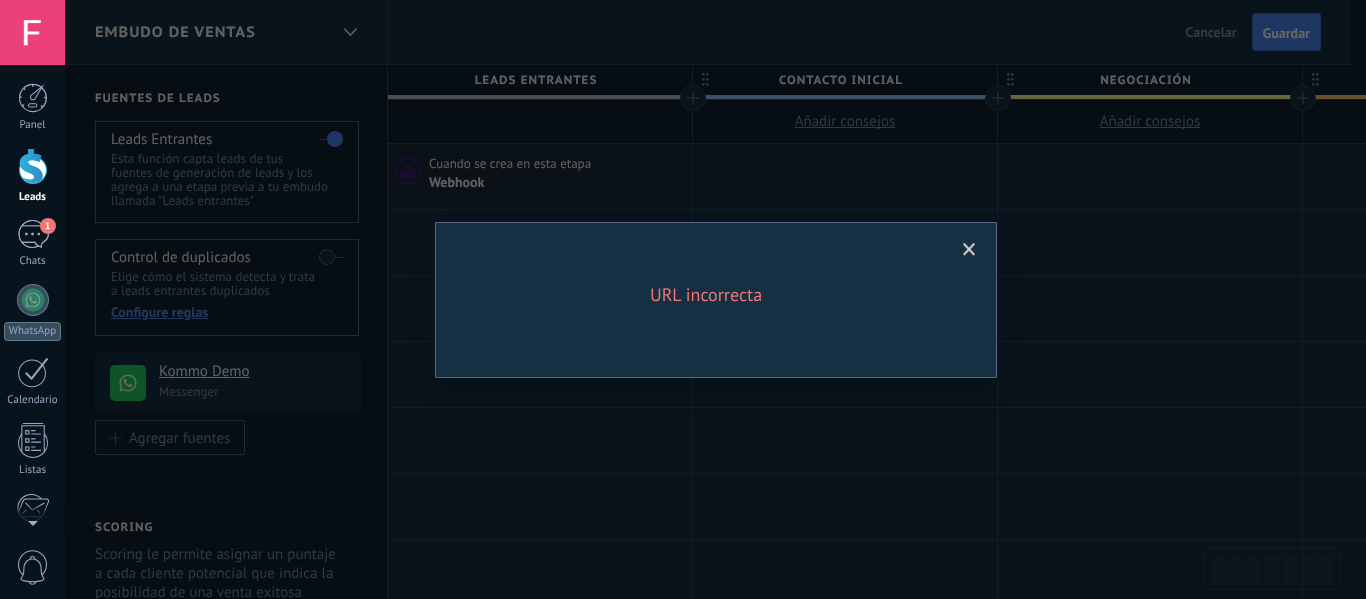 click at bounding box center [969, 250] 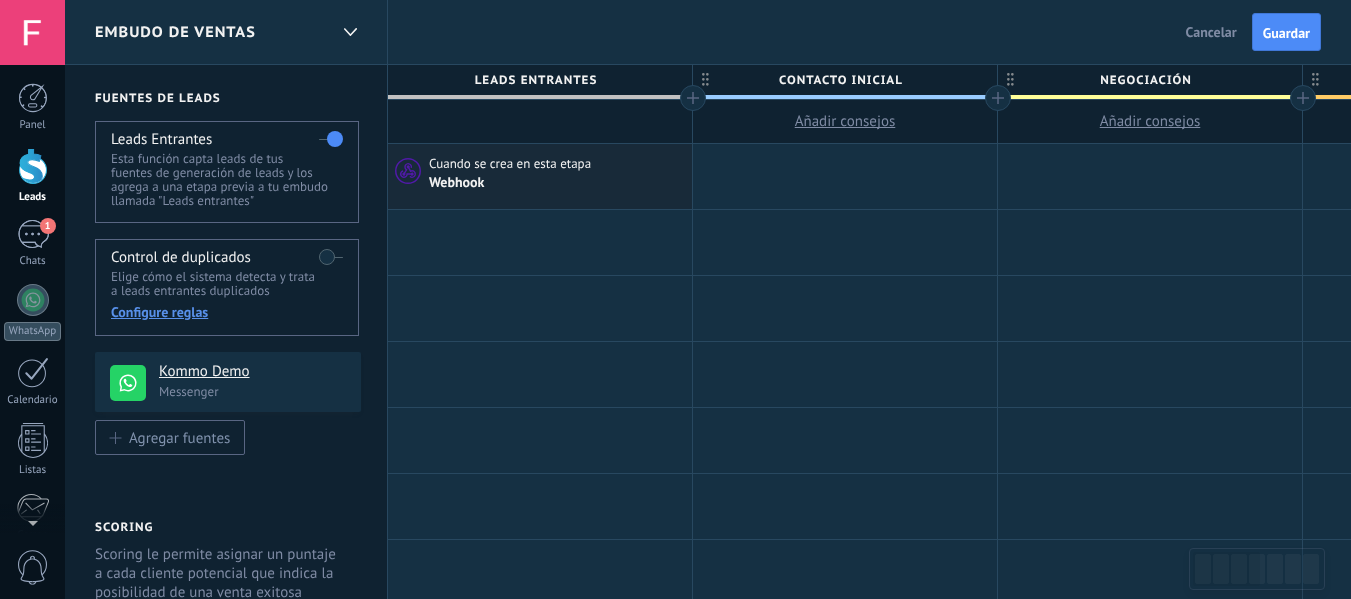 click on "Cancelar" at bounding box center [1211, 32] 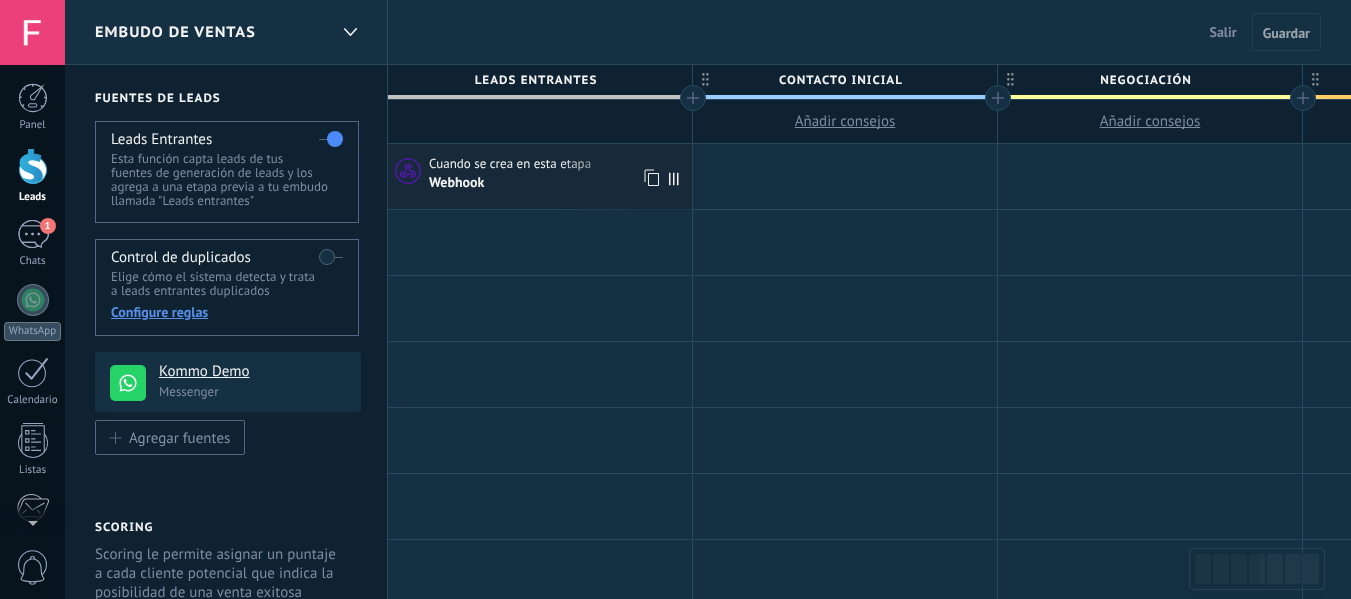 click 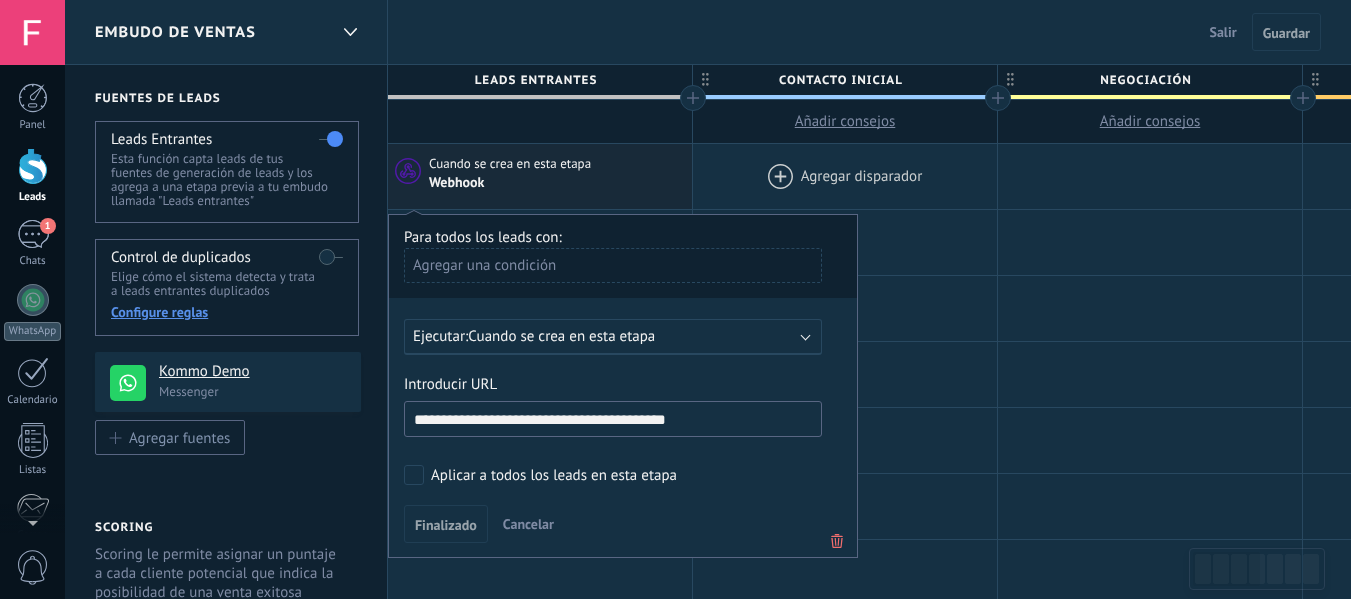 click at bounding box center (845, 242) 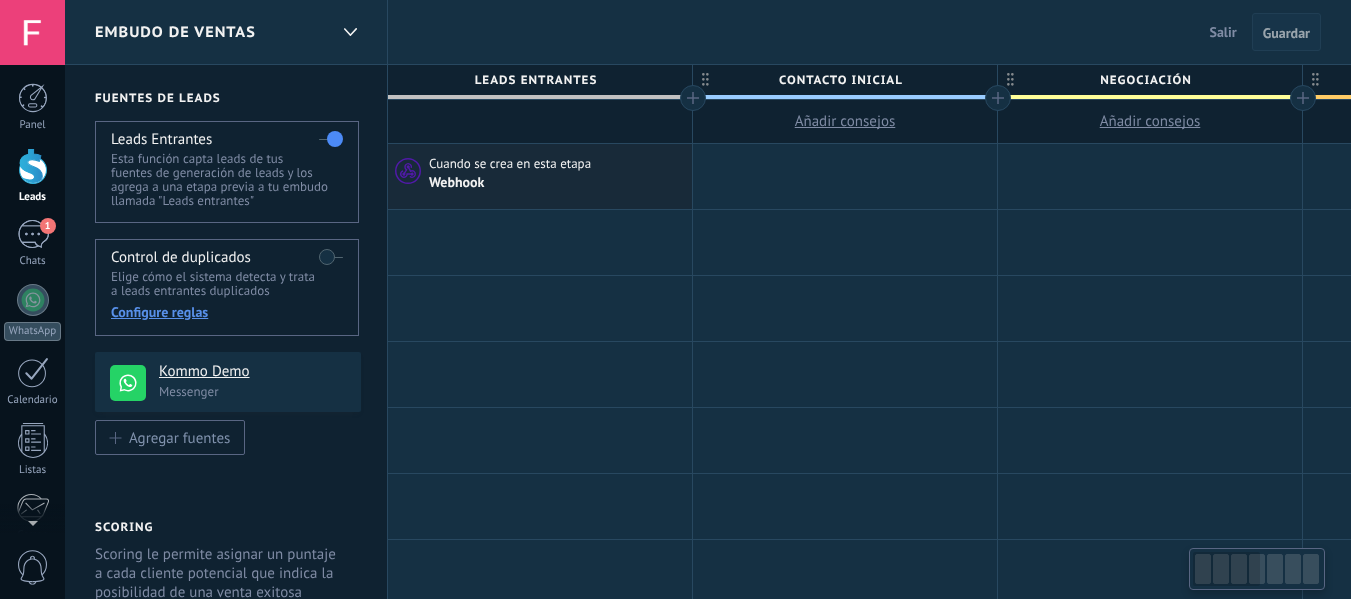 click on "Guardar" at bounding box center (1286, 33) 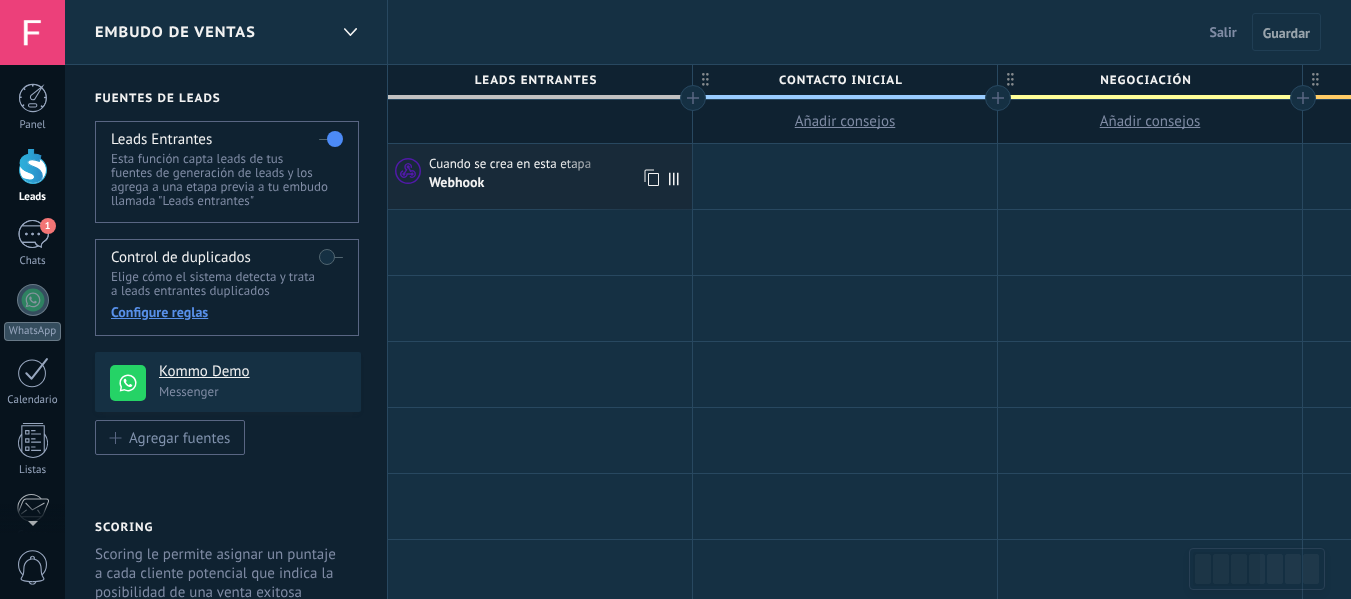 click on "Webhook" at bounding box center [558, 182] 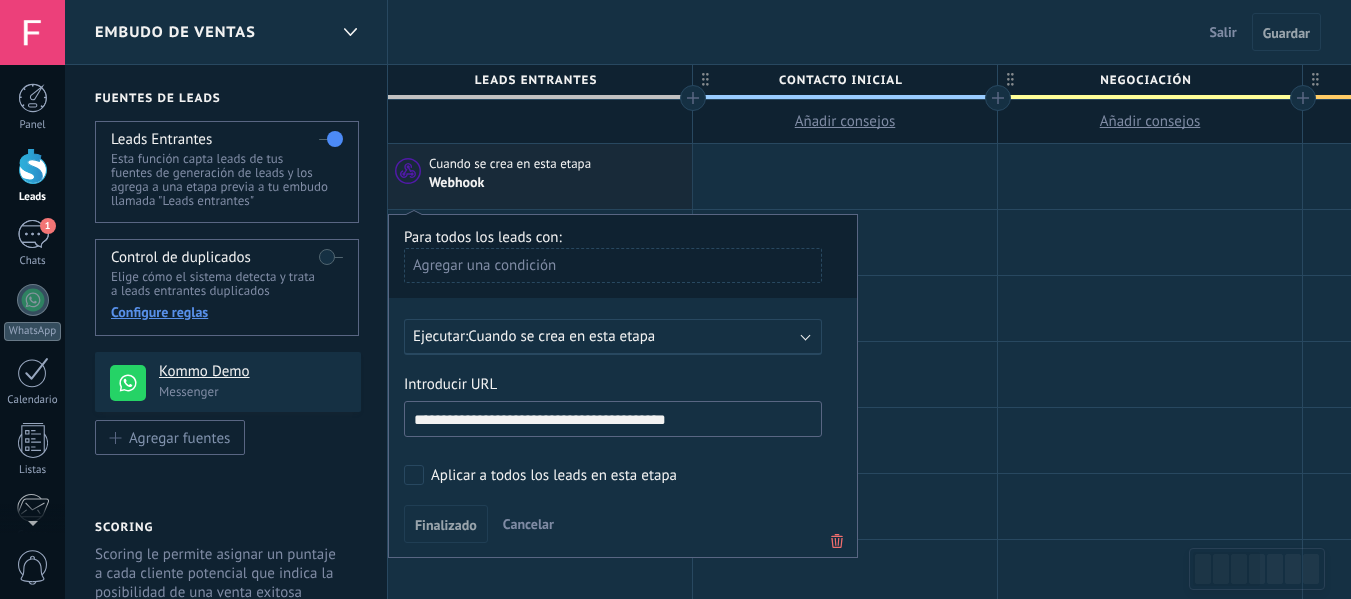 click on "**********" at bounding box center [613, 419] 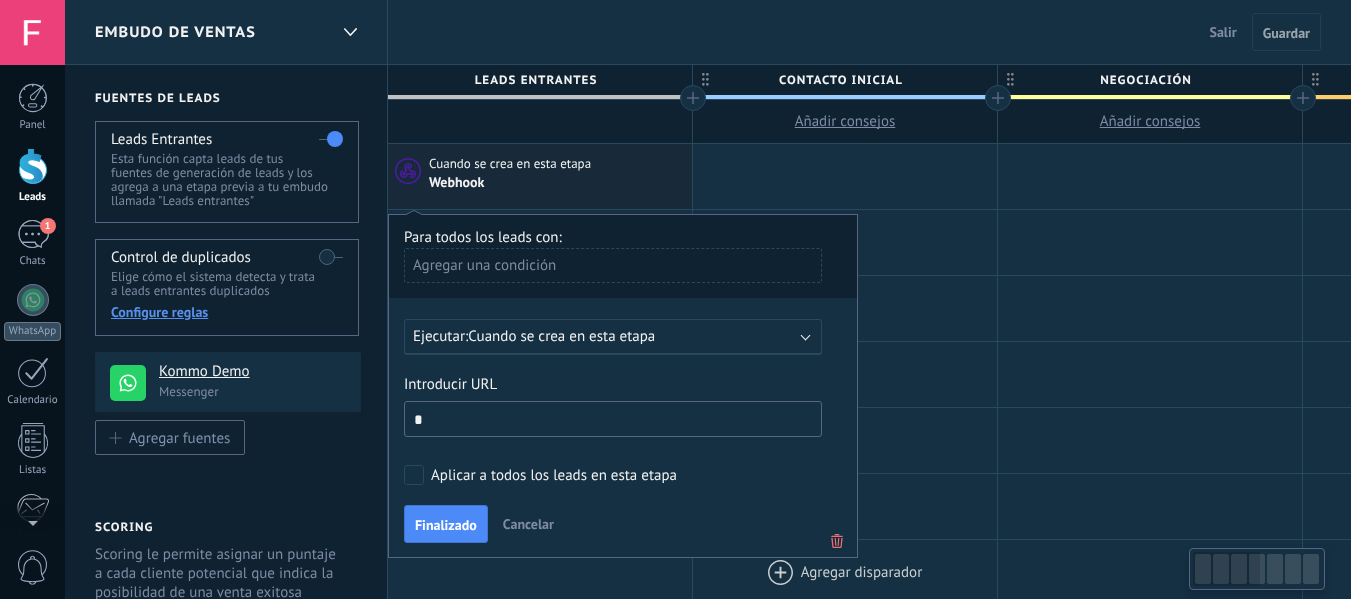 type on "*" 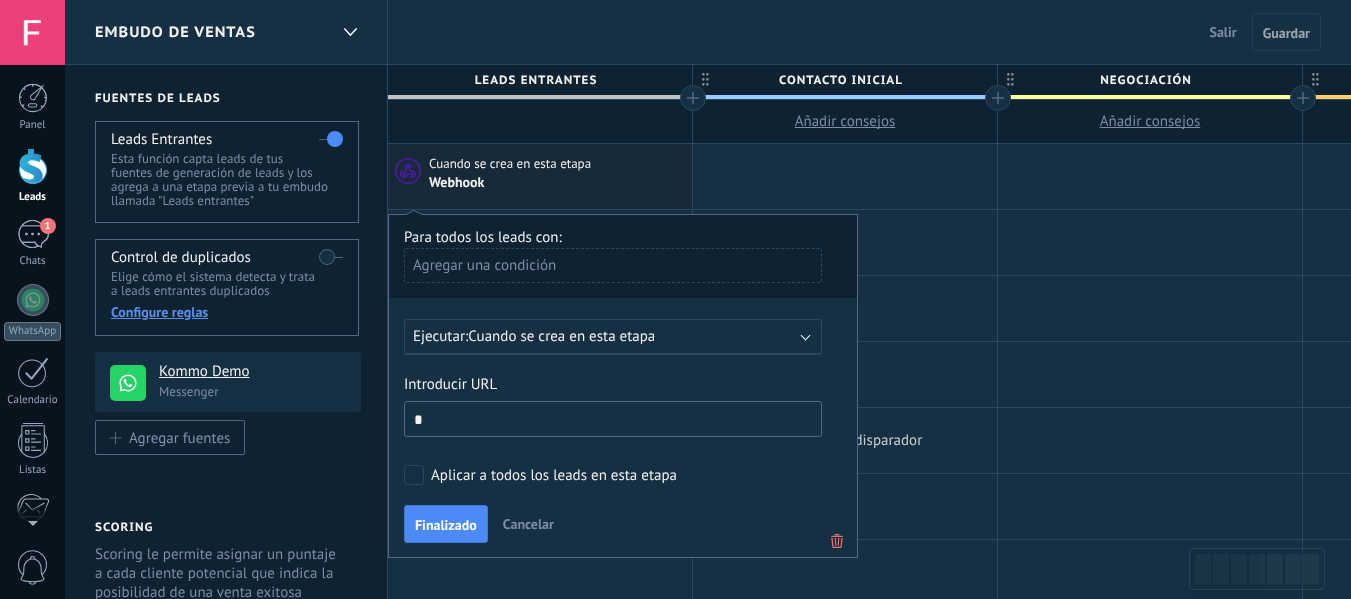 click at bounding box center [845, 440] 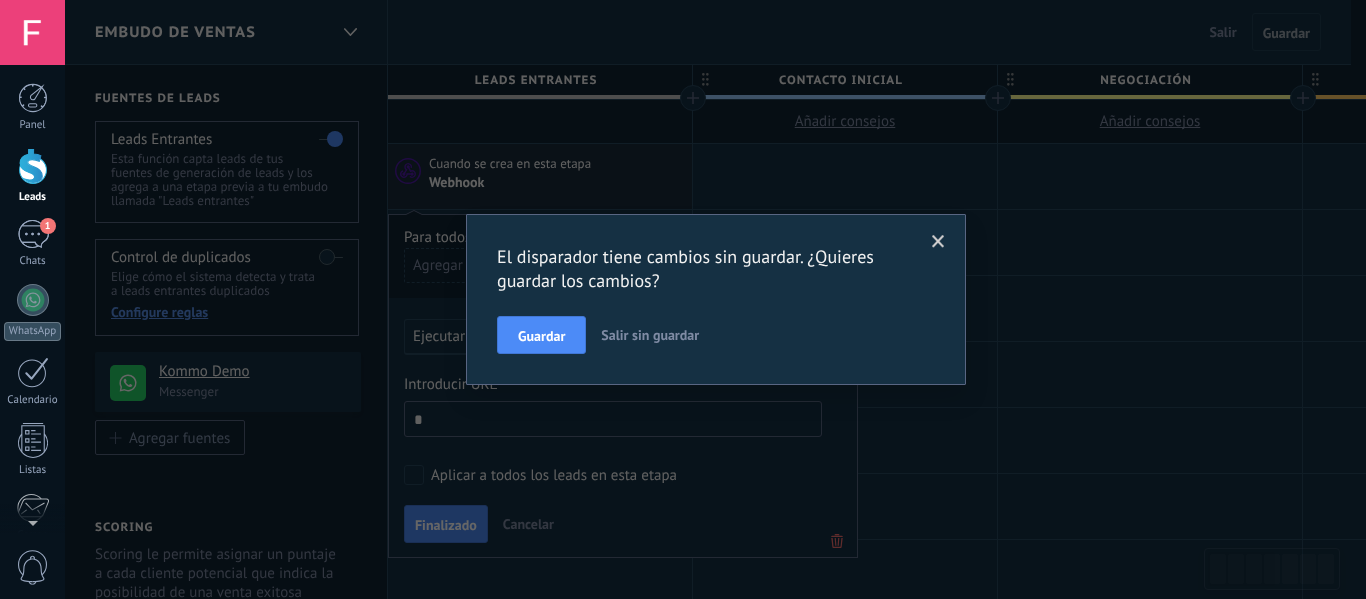 click on "Salir sin guardar" at bounding box center (650, 335) 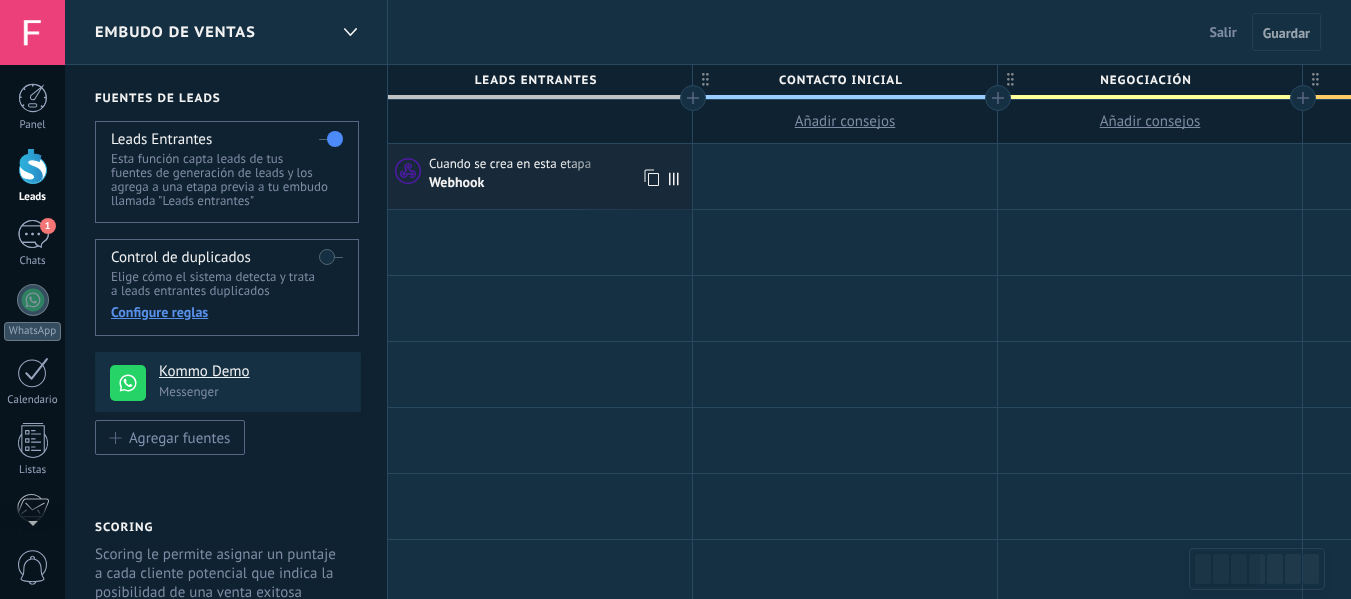 click on "Webhook" at bounding box center (558, 182) 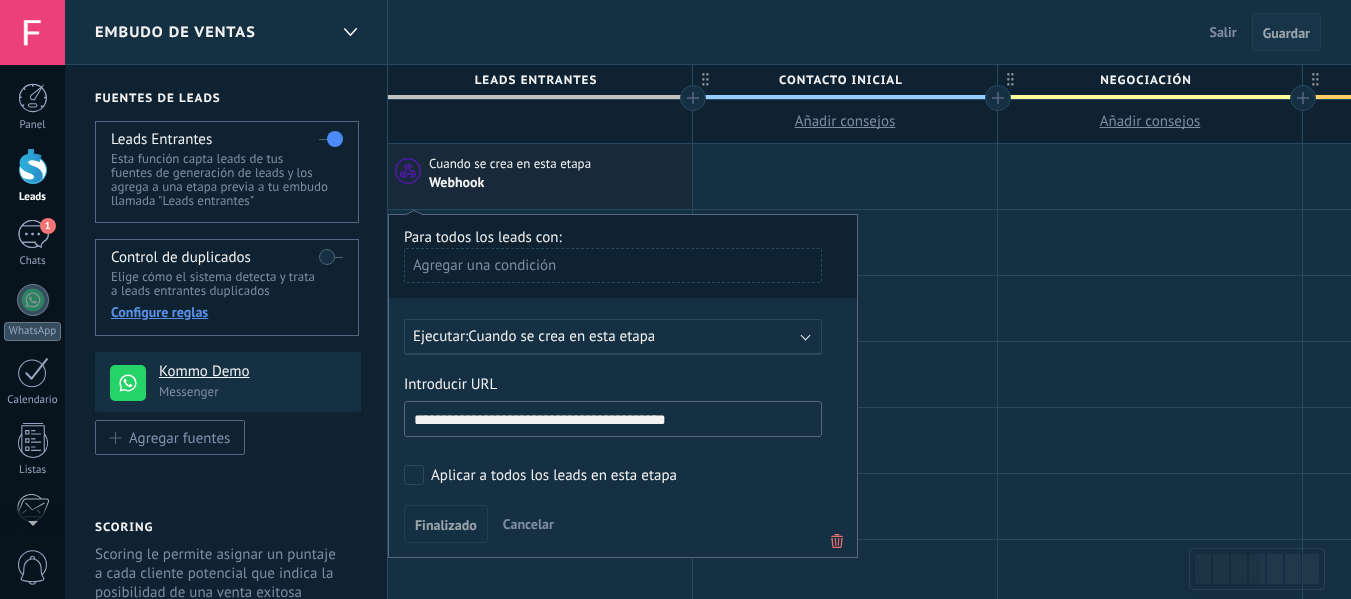 click on "Guardar" at bounding box center [1286, 33] 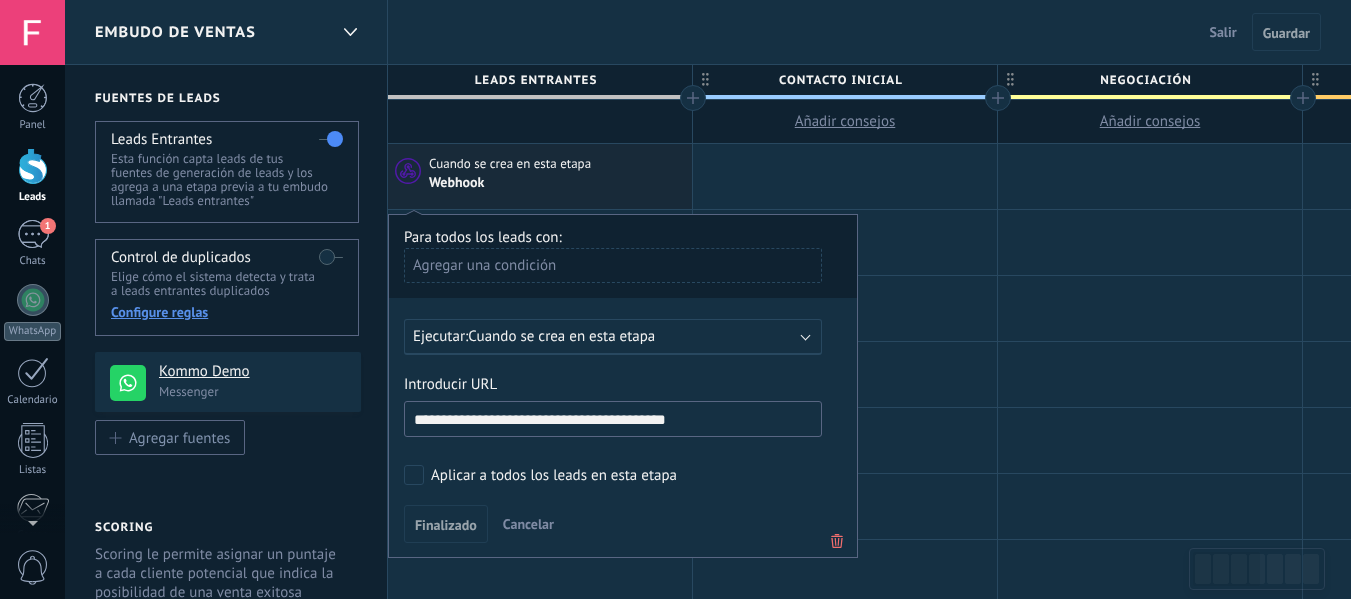 click on "**********" at bounding box center [613, 419] 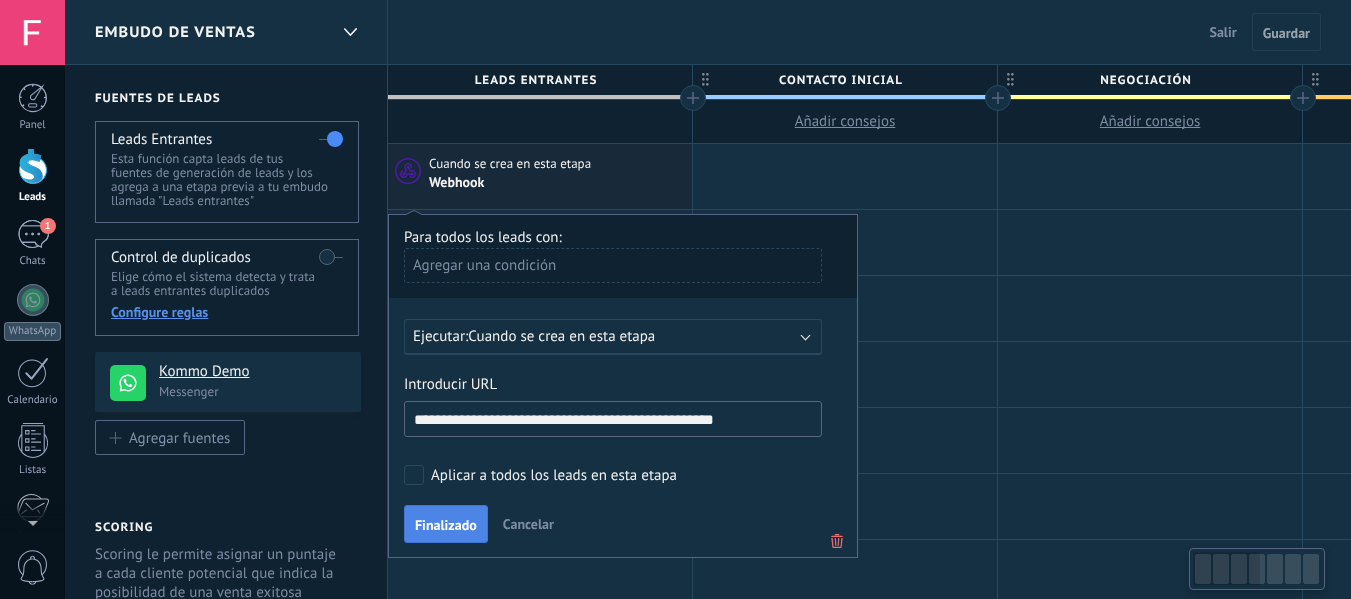 type on "**********" 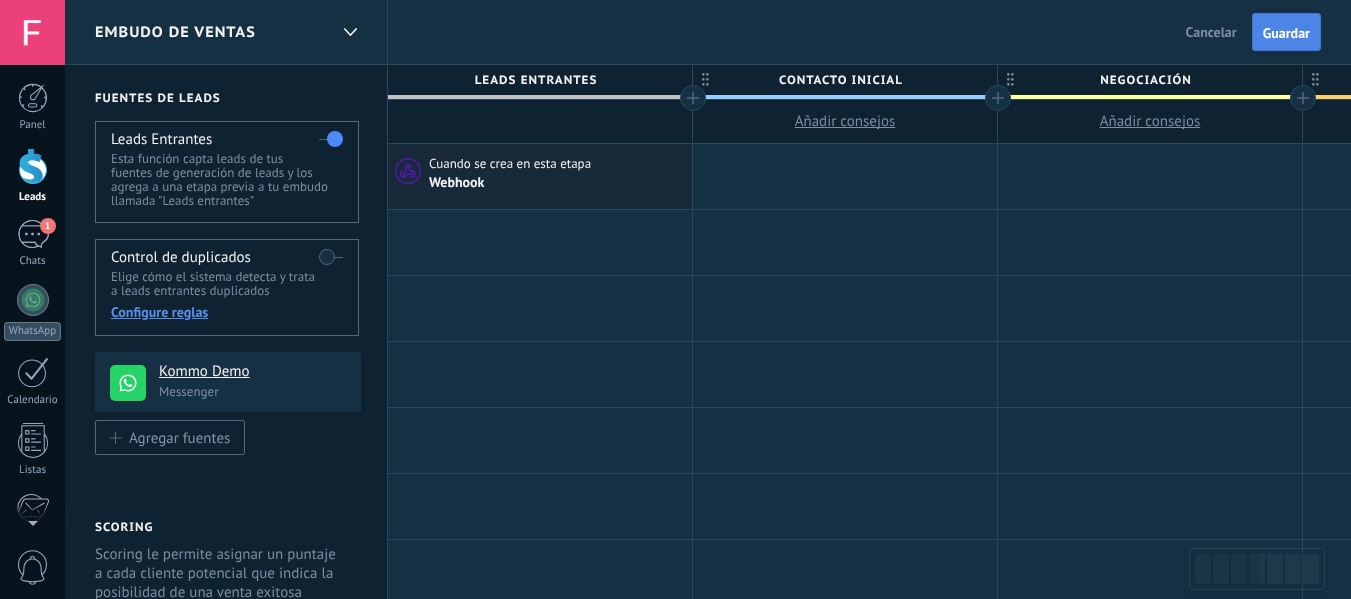 click on "Guardar" at bounding box center [1286, 33] 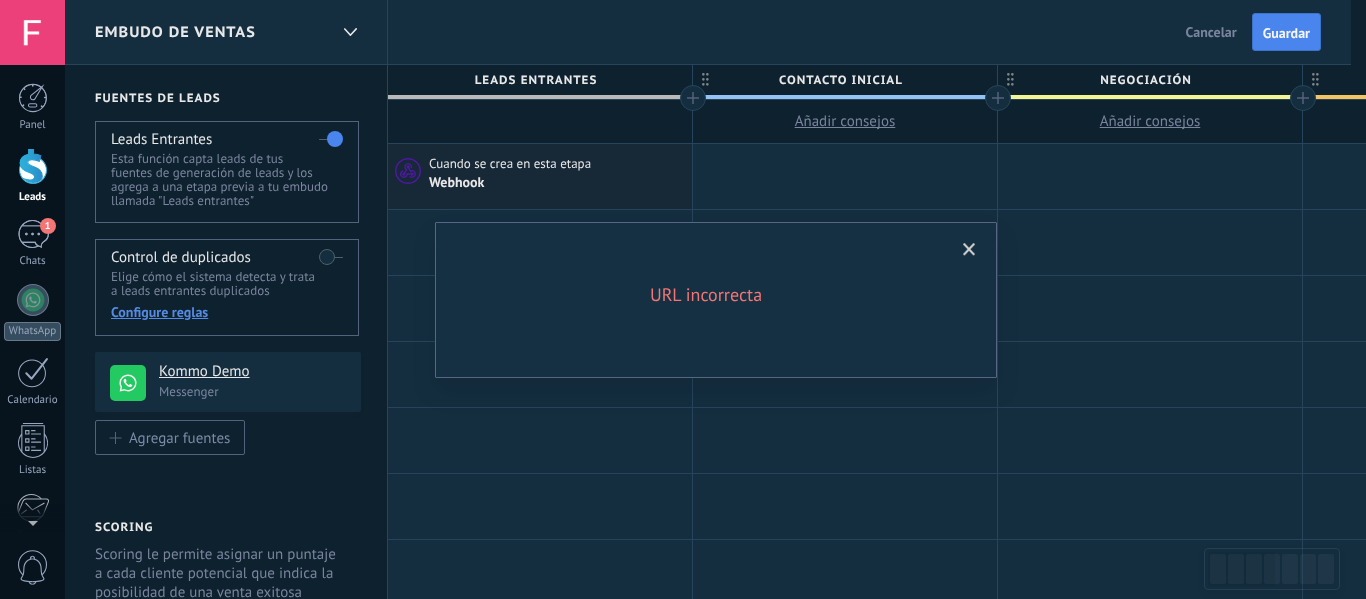 click at bounding box center [969, 250] 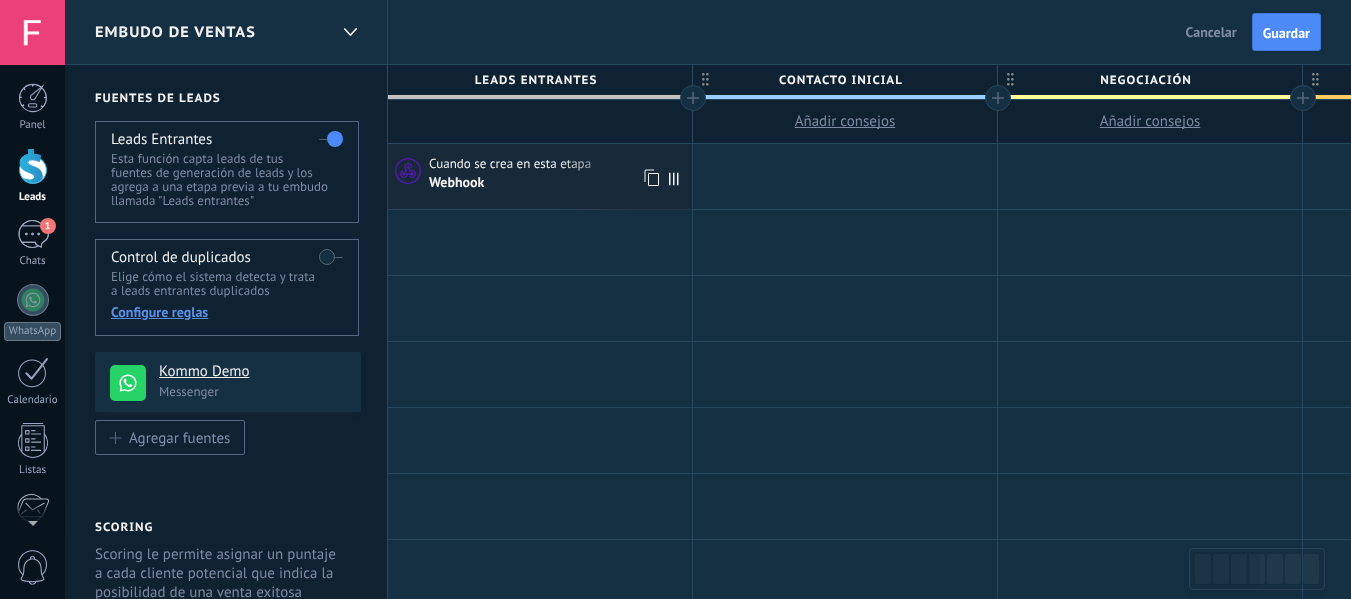 click on "Webhook" at bounding box center [558, 182] 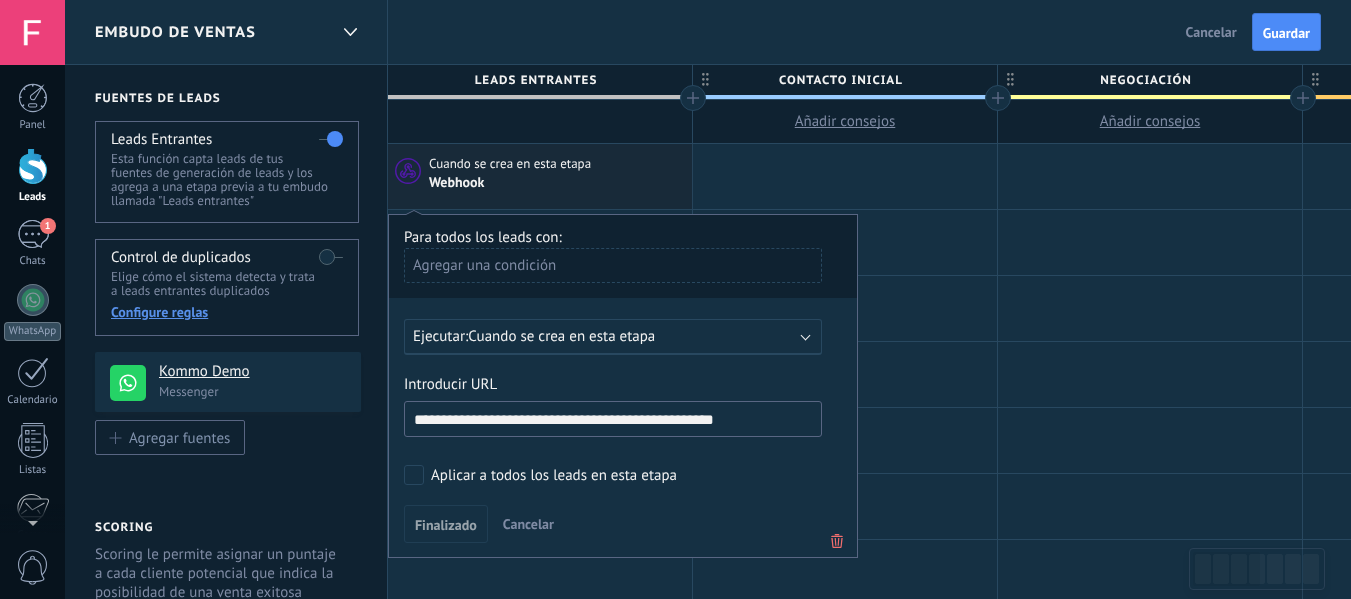 click on "**********" at bounding box center (613, 419) 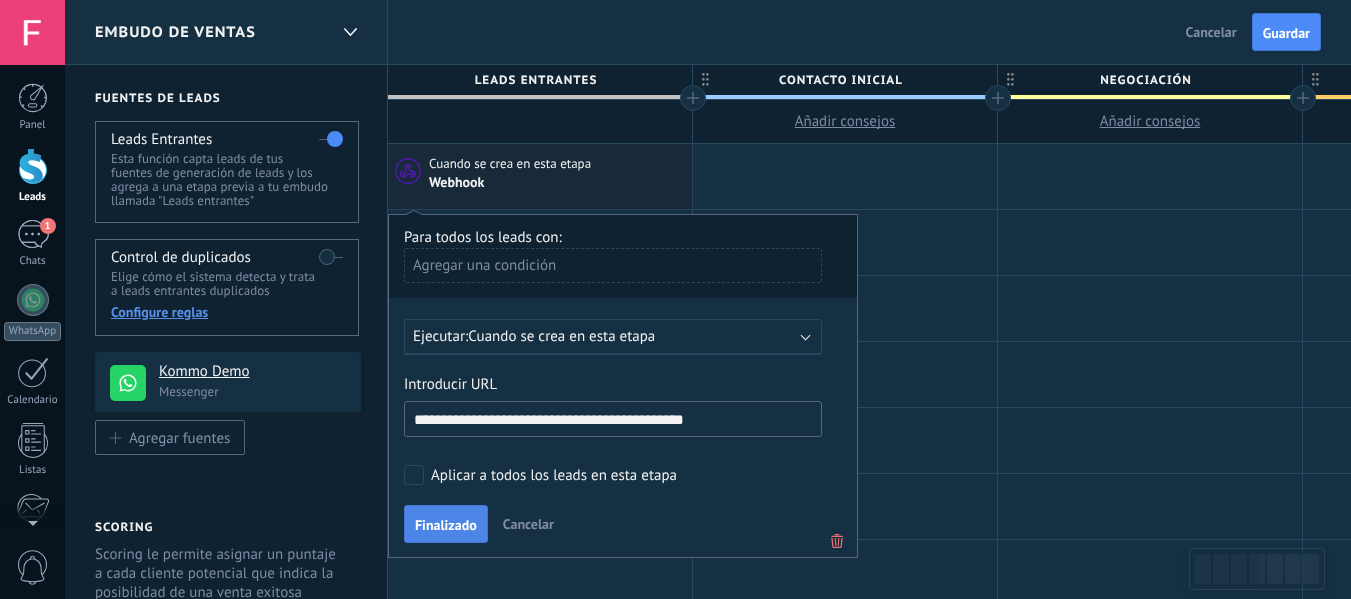 type on "**********" 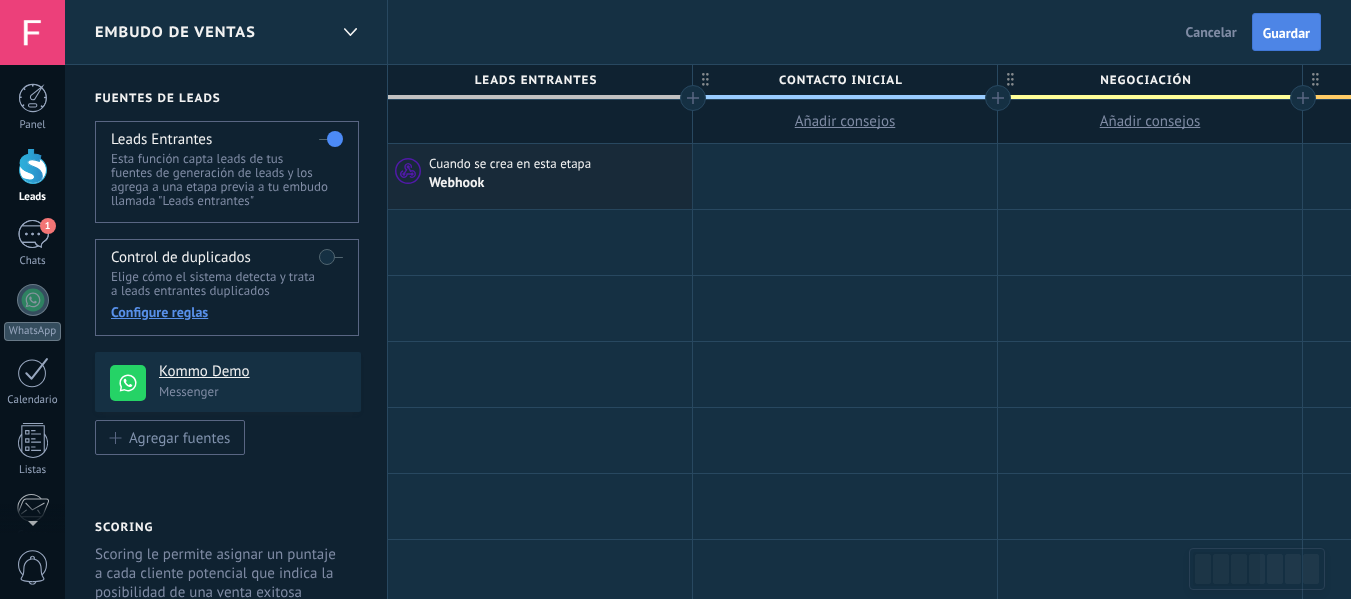 click on "Guardar" at bounding box center [1286, 32] 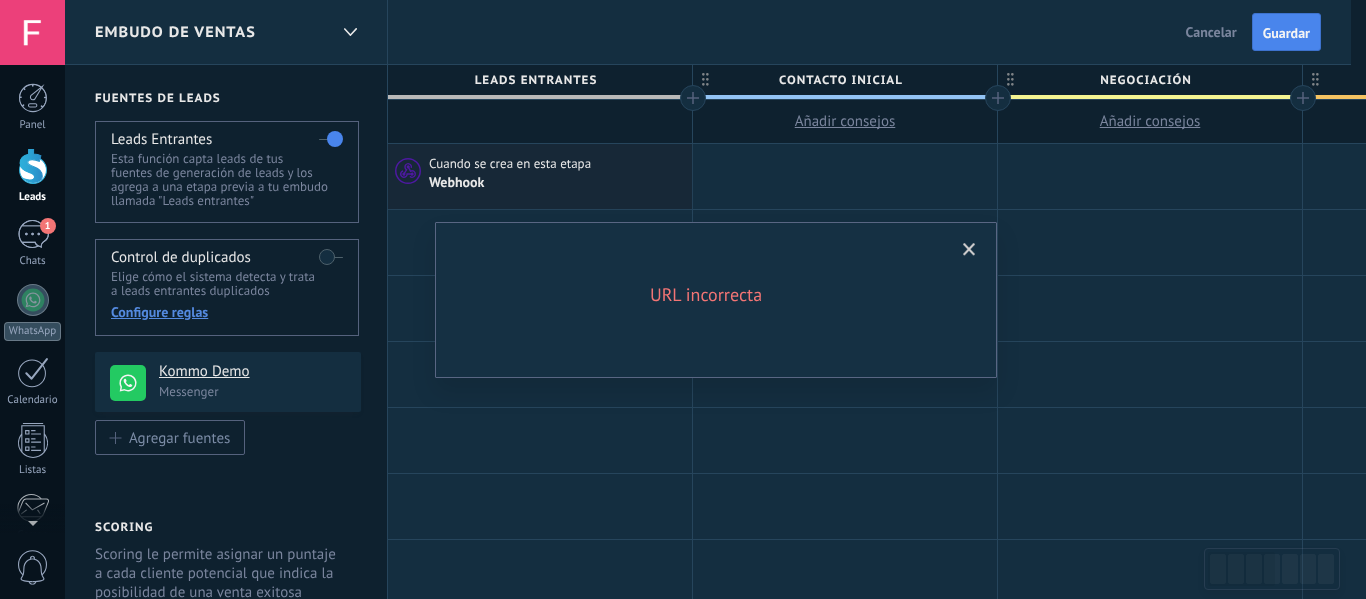 click at bounding box center (969, 250) 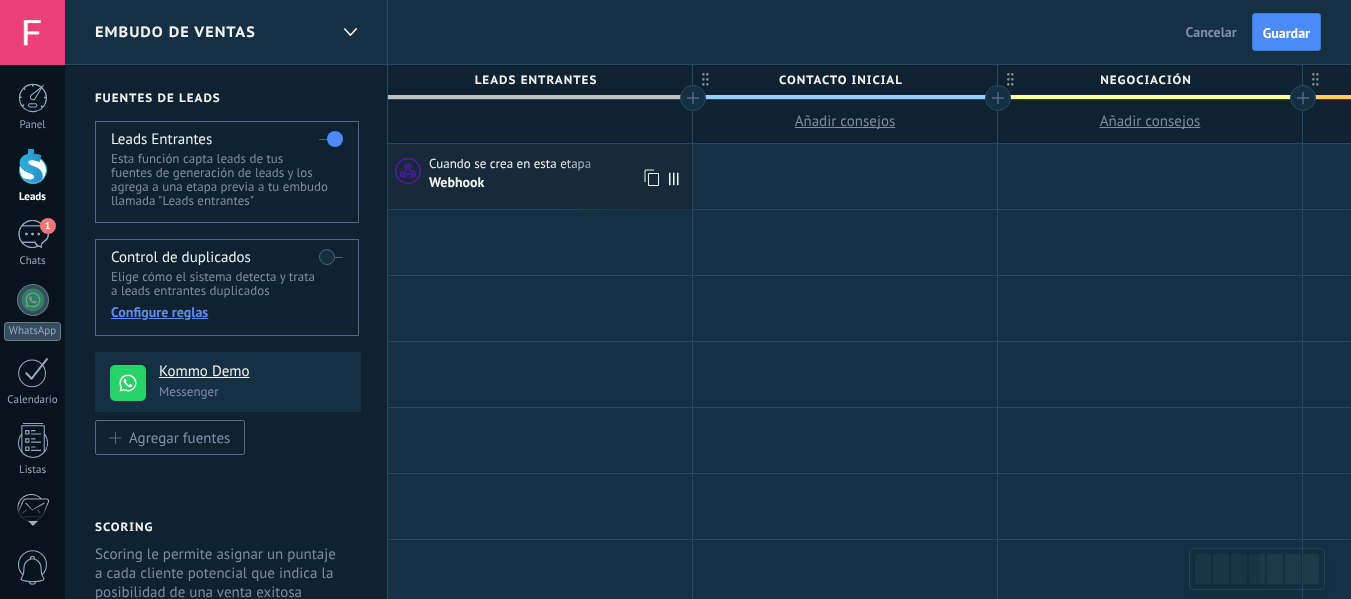 click on "Webhook" at bounding box center (558, 182) 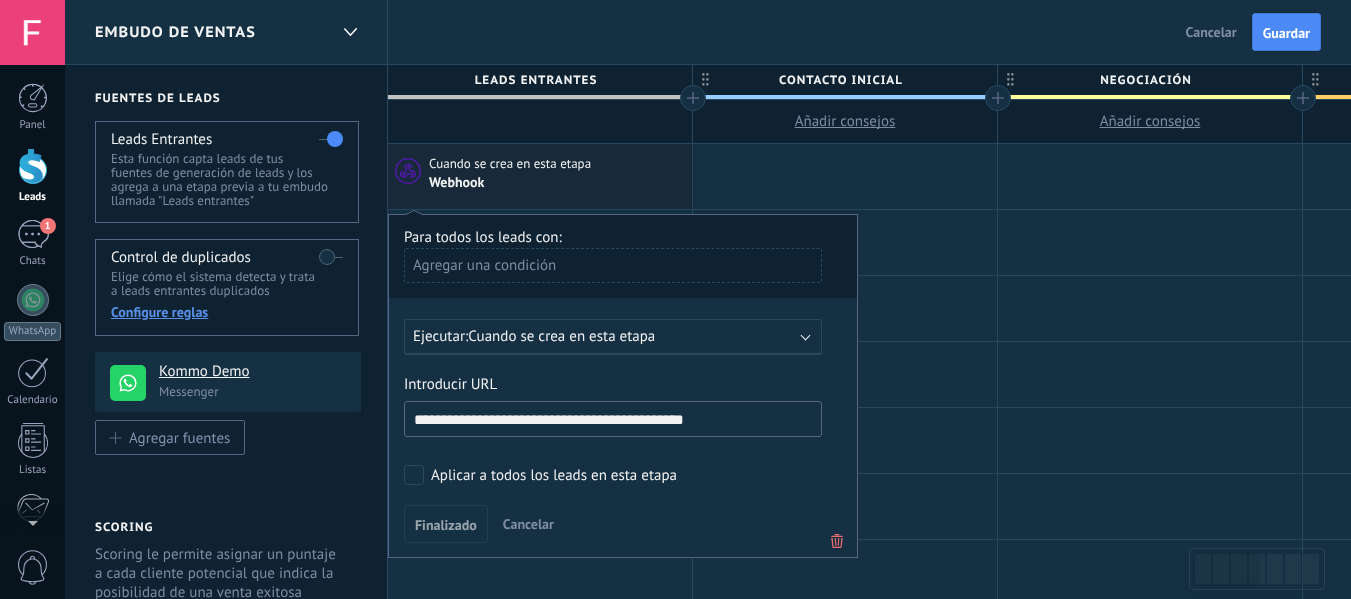 click on "**********" at bounding box center (613, 419) 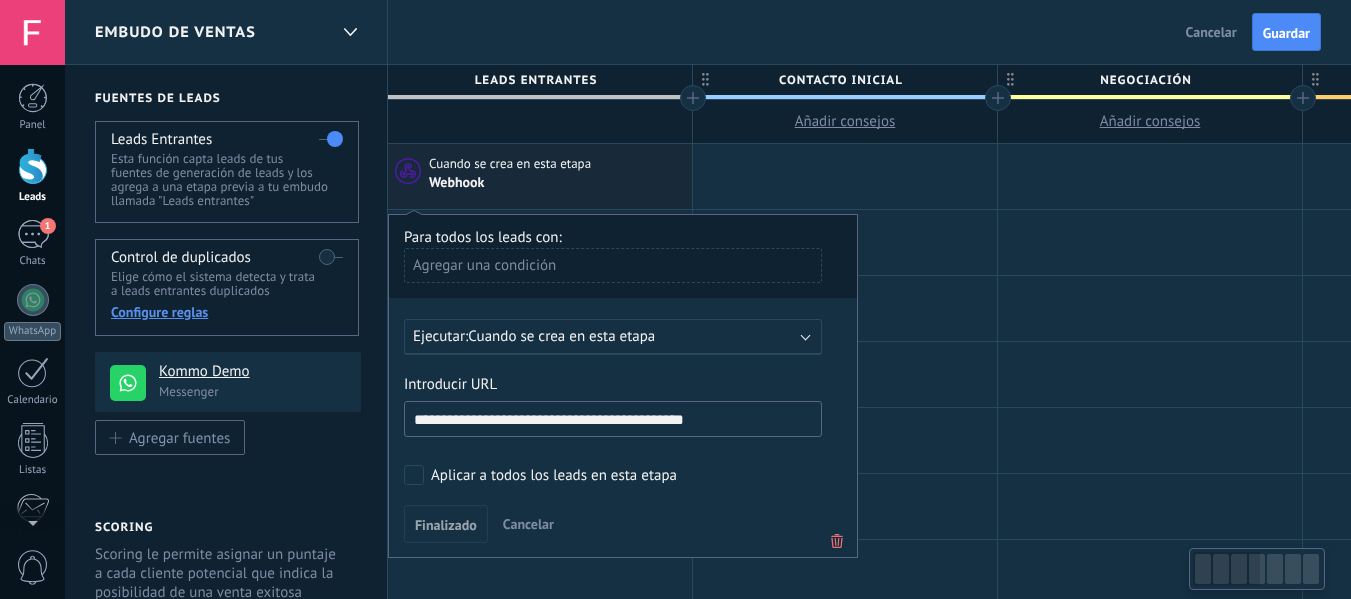 click on "Guardar" at bounding box center [1286, 32] 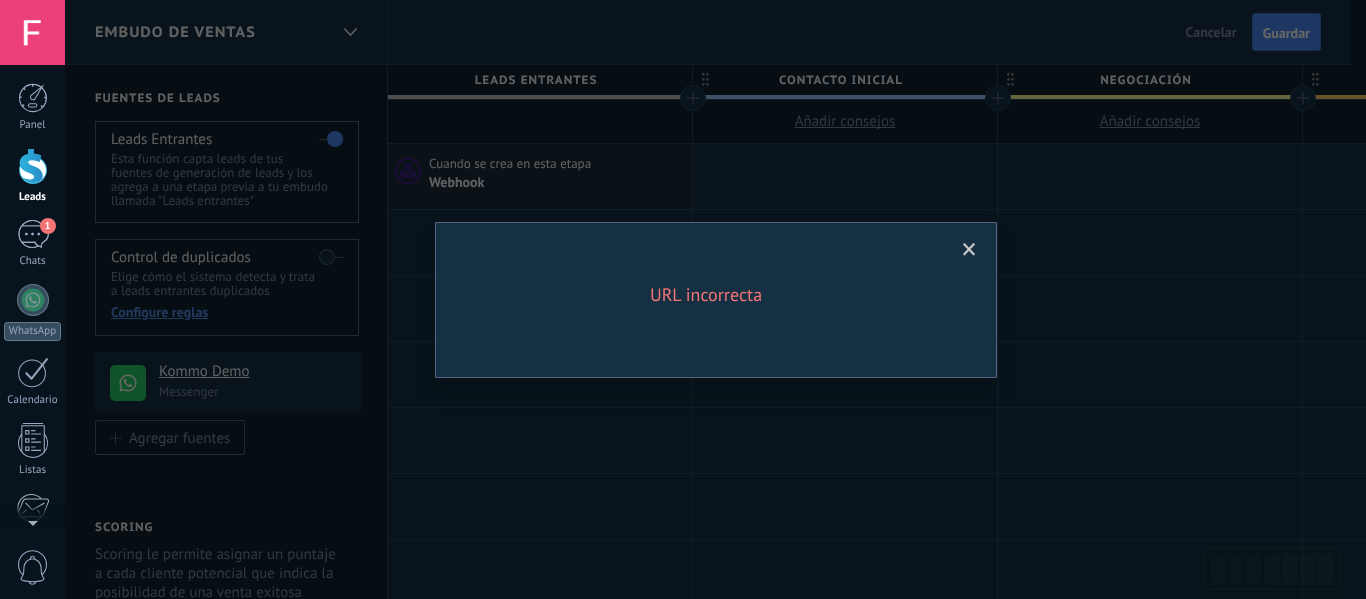click at bounding box center [969, 250] 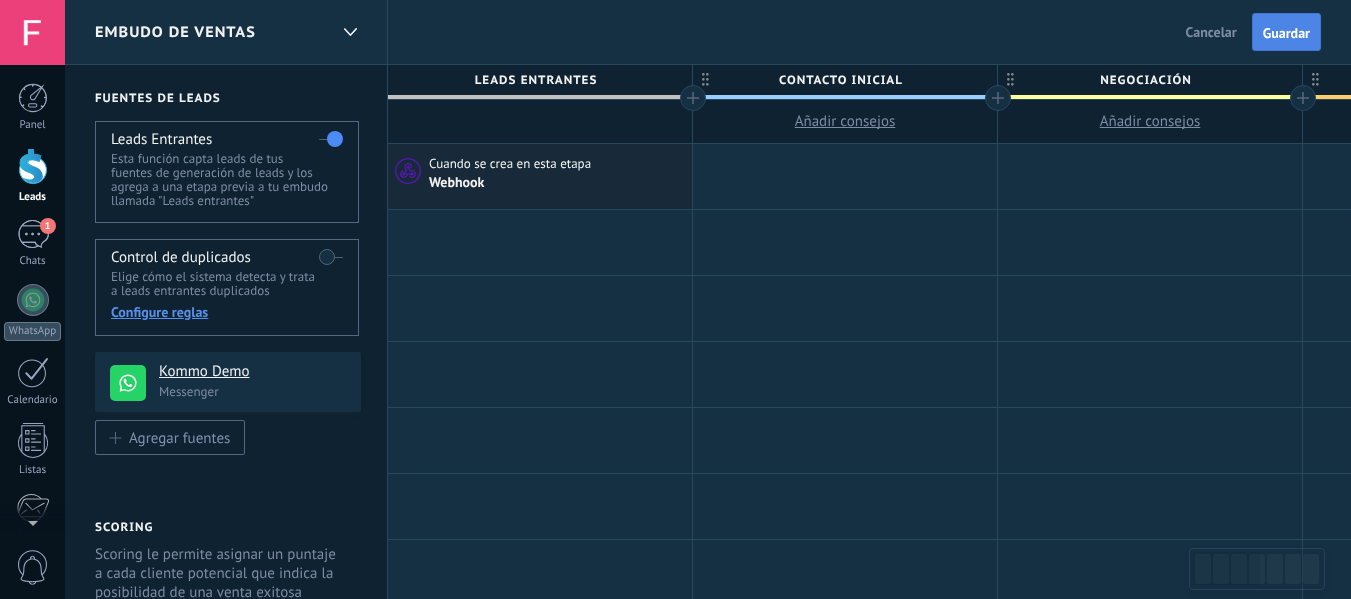 click on "Guardar" at bounding box center [1286, 33] 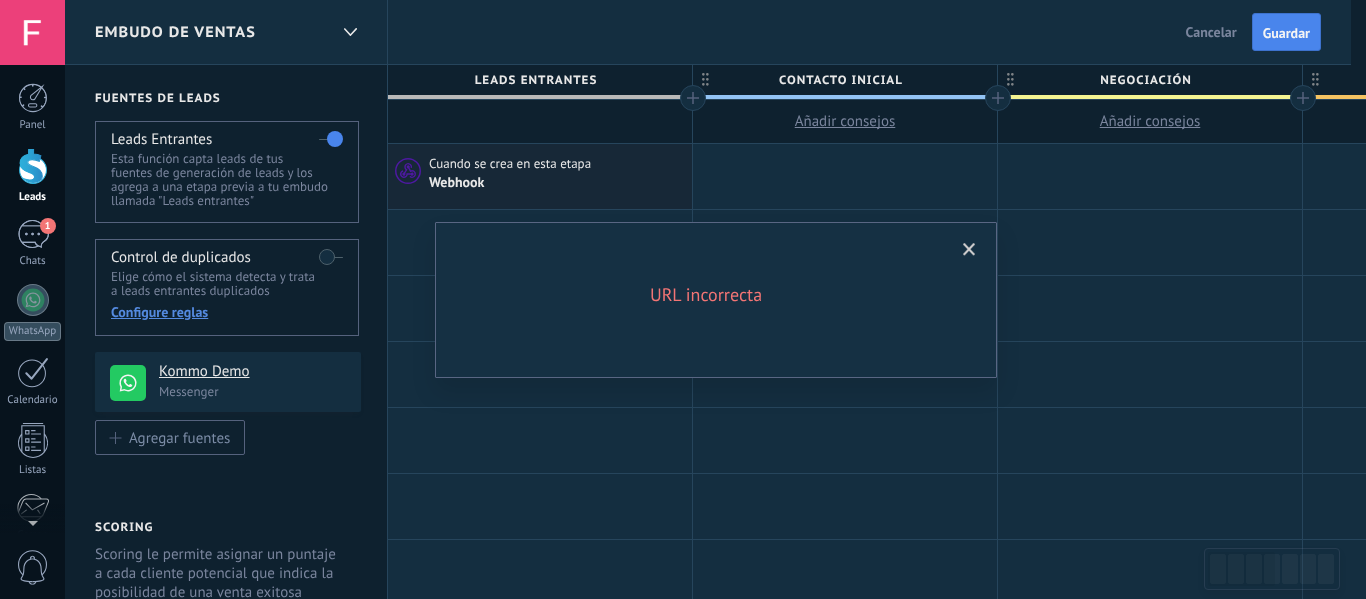 click at bounding box center [969, 250] 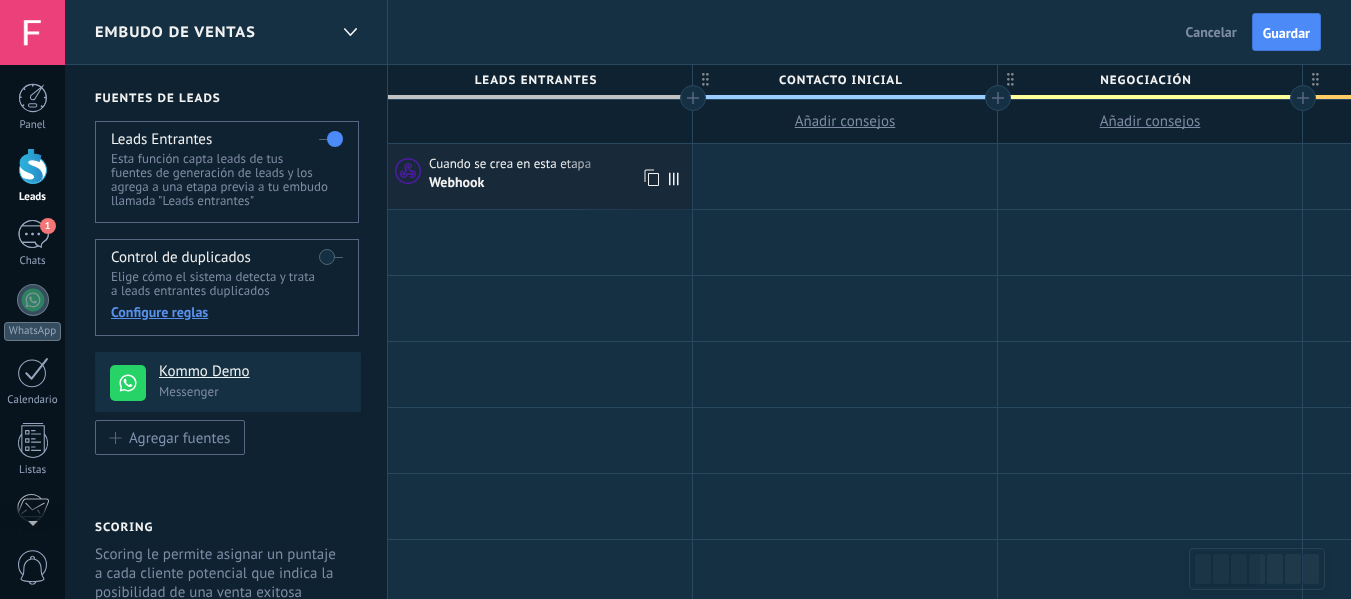 click on "Webhook" at bounding box center (558, 182) 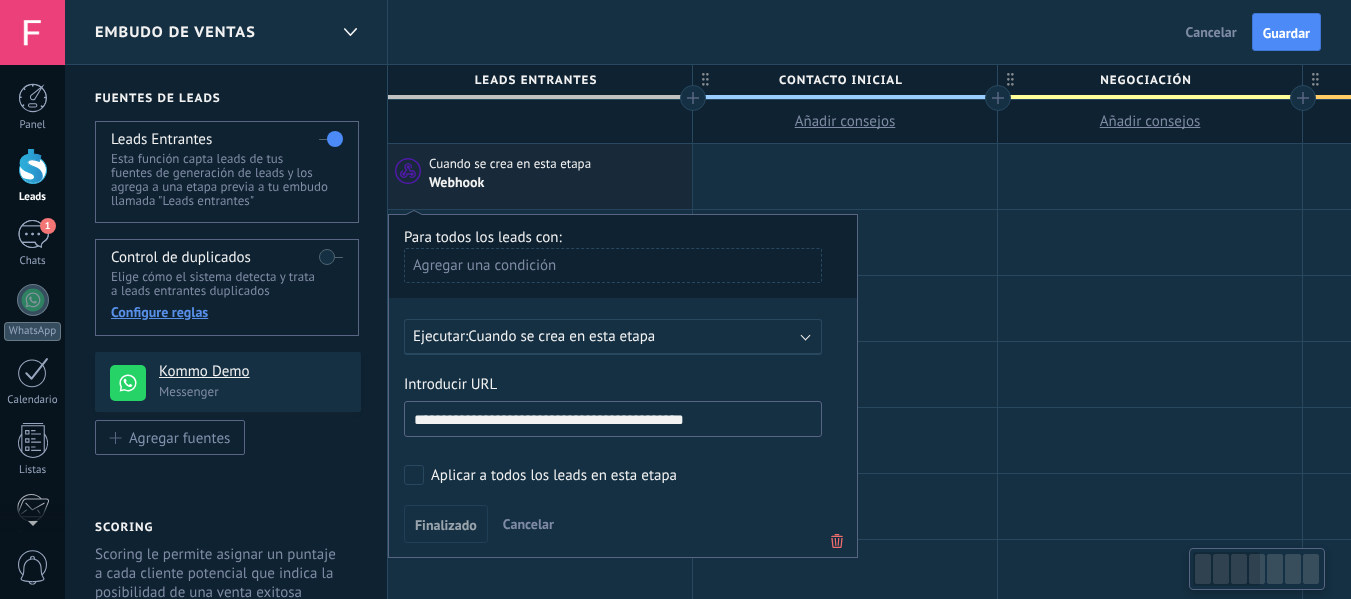 scroll, scrollTop: 0, scrollLeft: 4, axis: horizontal 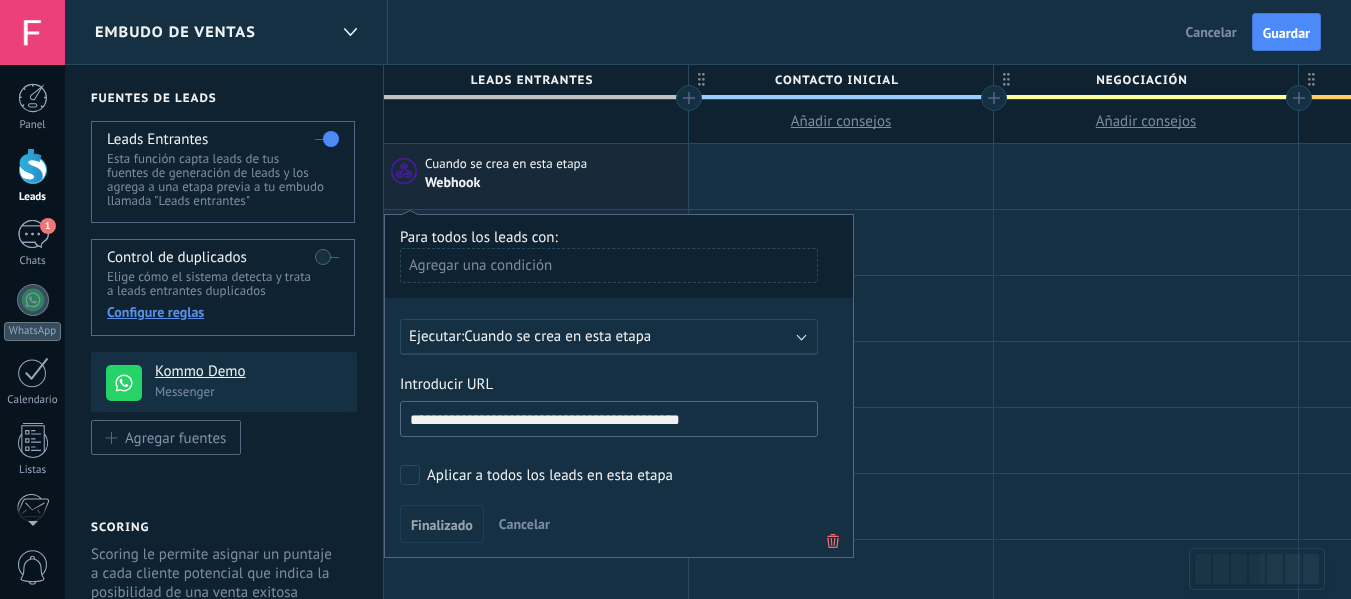 click on "**********" at bounding box center [609, 419] 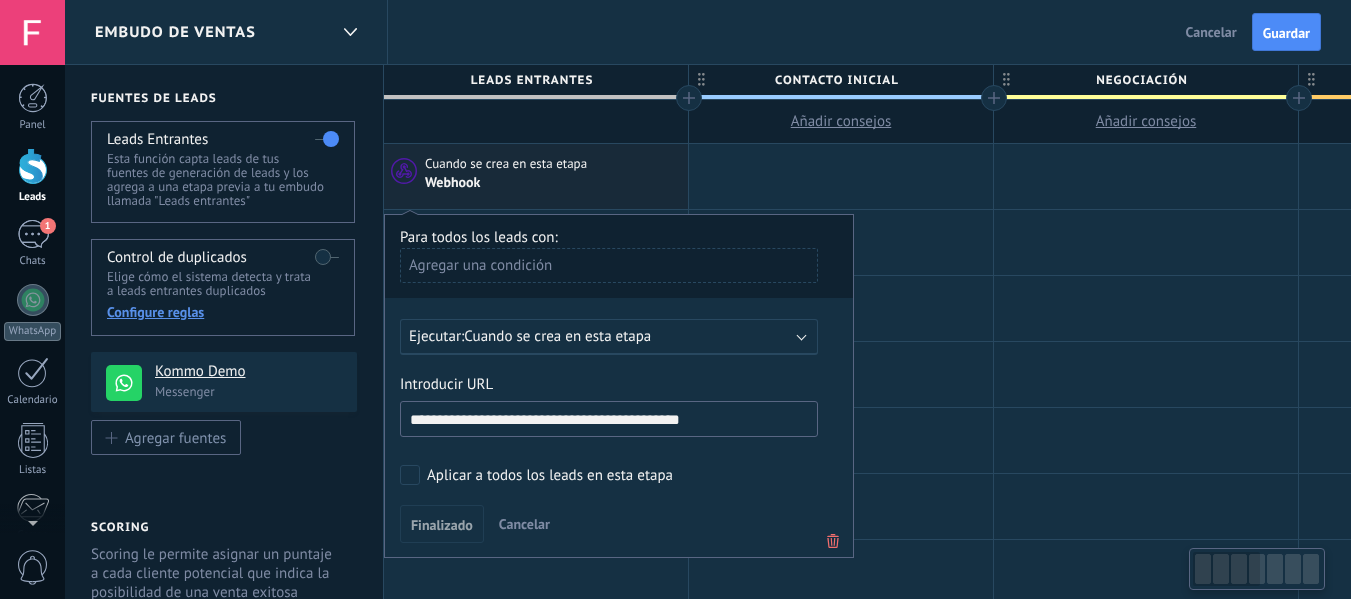 paste on "*****" 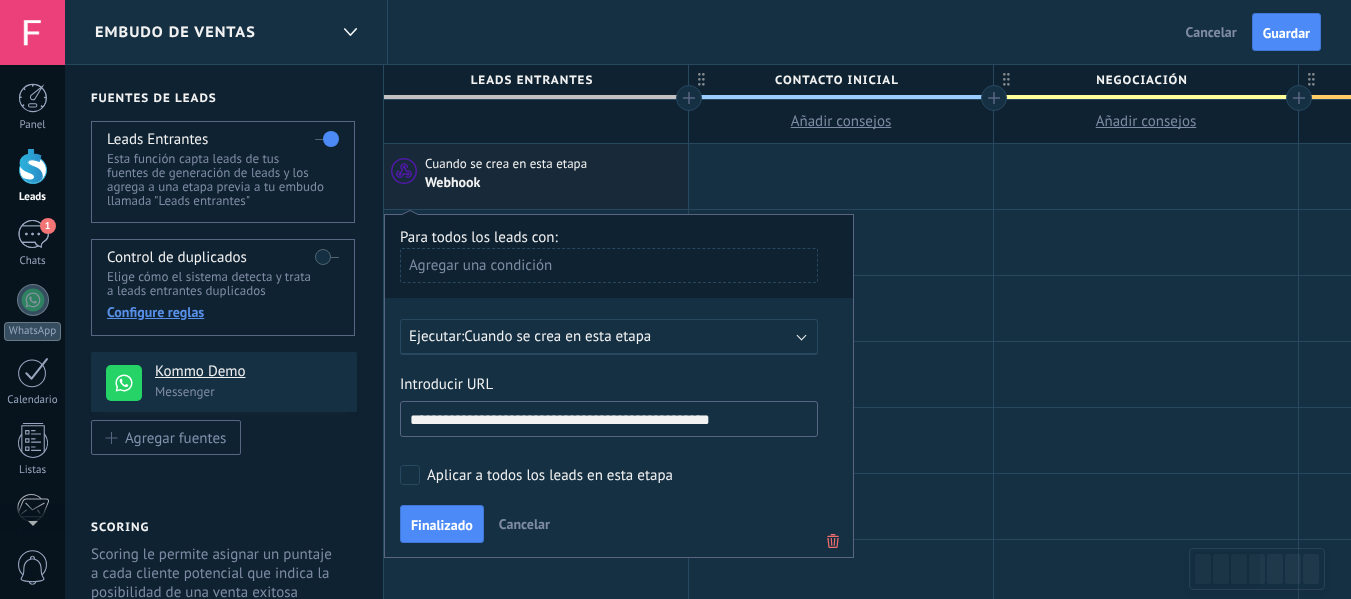 click on "**********" at bounding box center (609, 419) 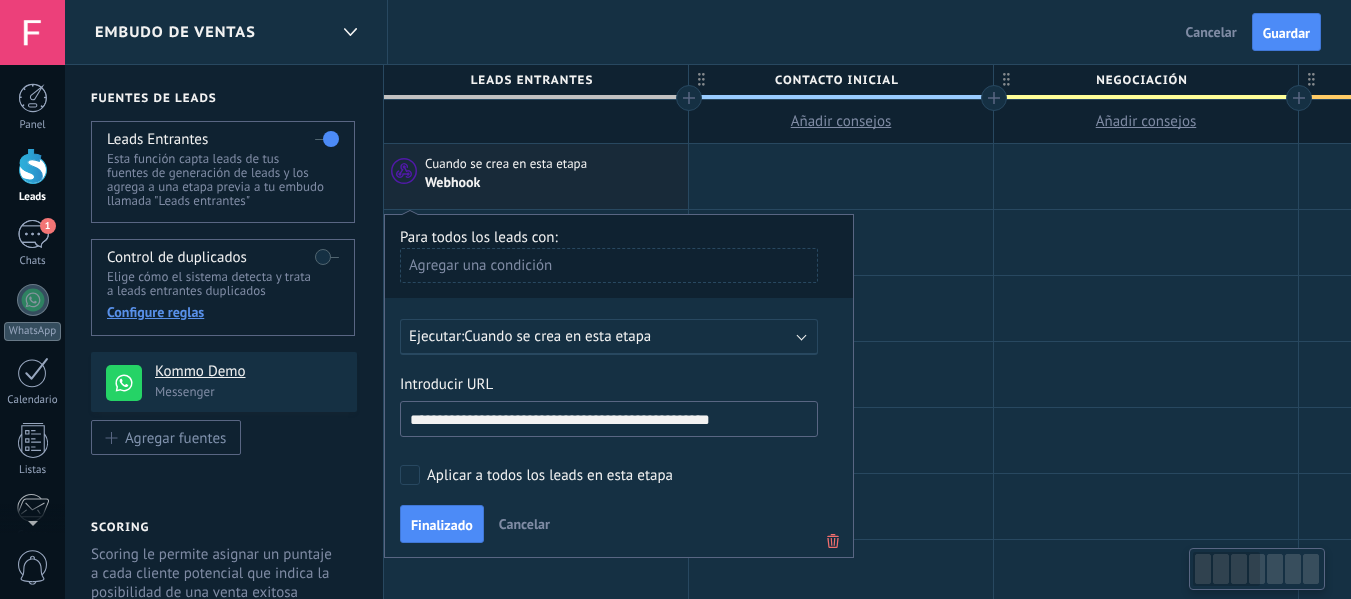 click on "**********" at bounding box center [609, 419] 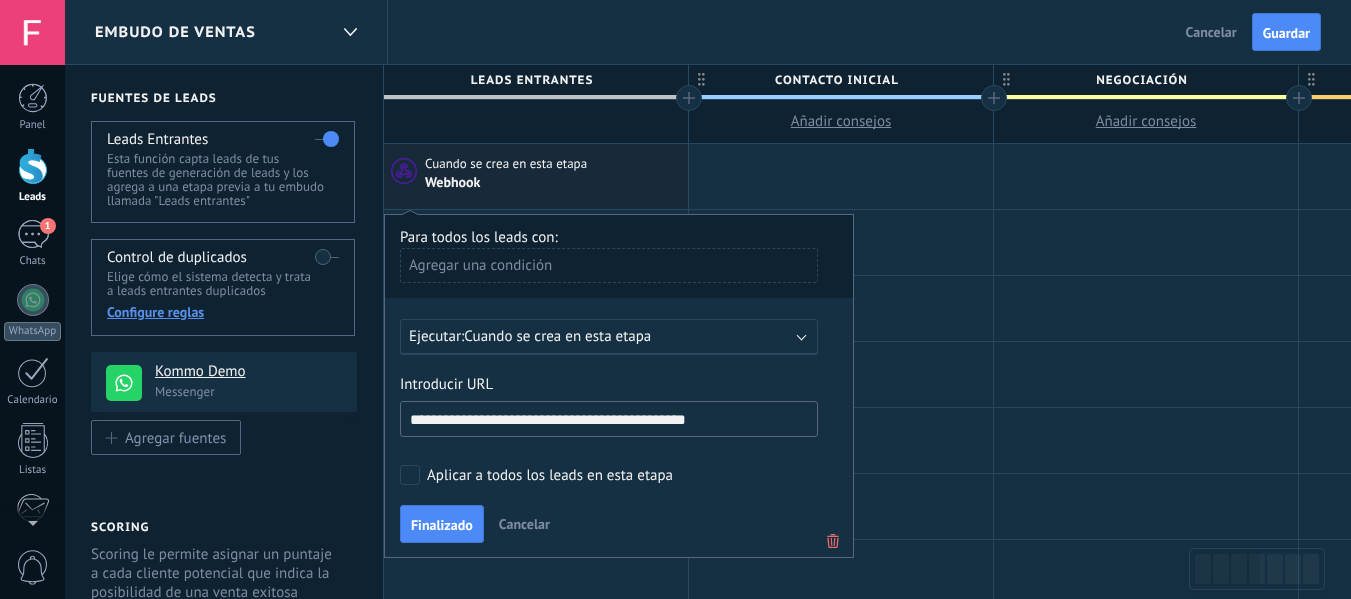 type on "**********" 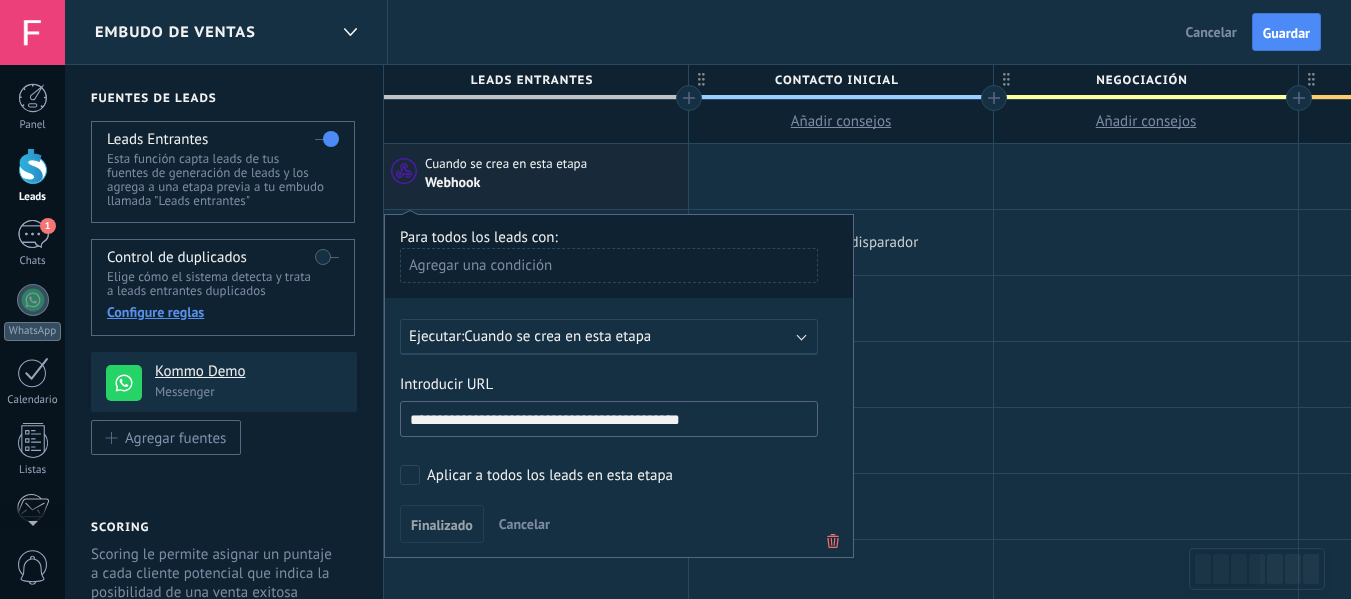 click at bounding box center (841, 242) 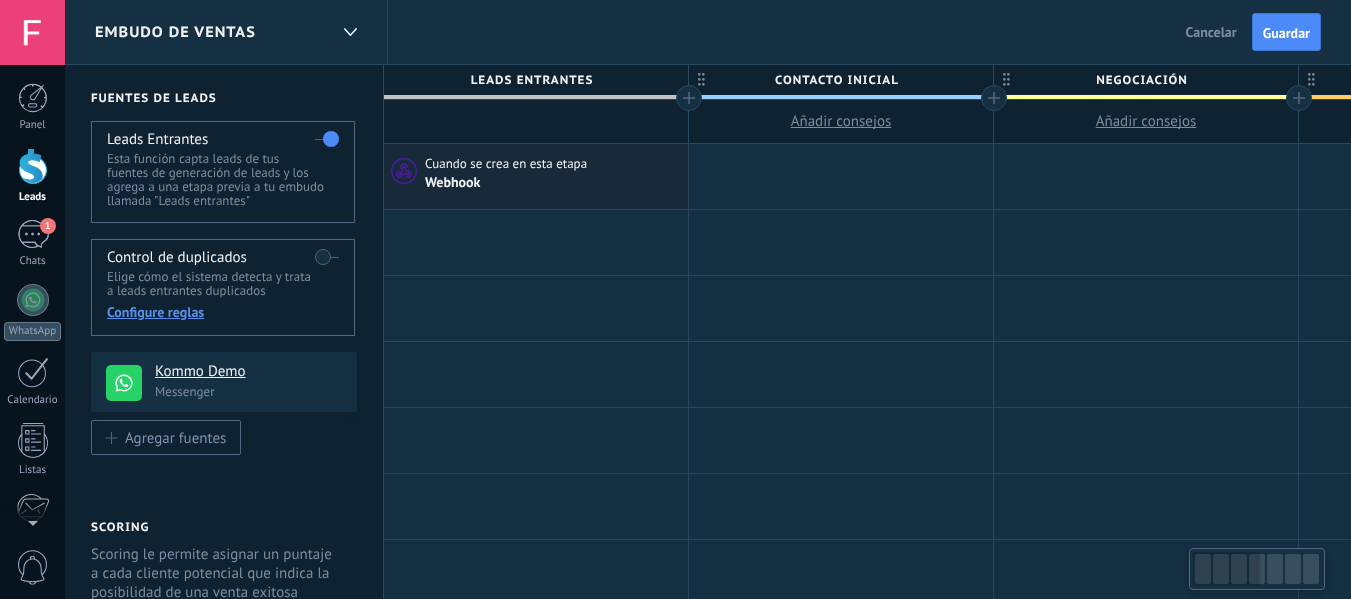 drag, startPoint x: 1290, startPoint y: 28, endPoint x: 1228, endPoint y: 74, distance: 77.201035 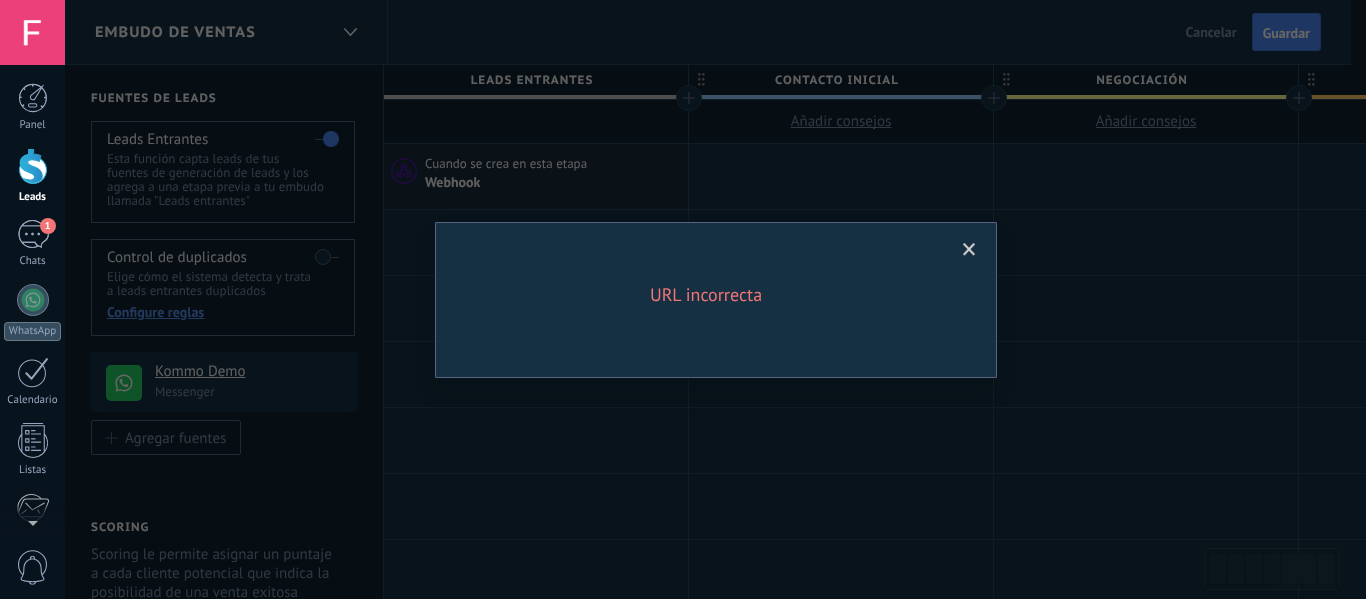click on "URL incorrecta" at bounding box center (716, 300) 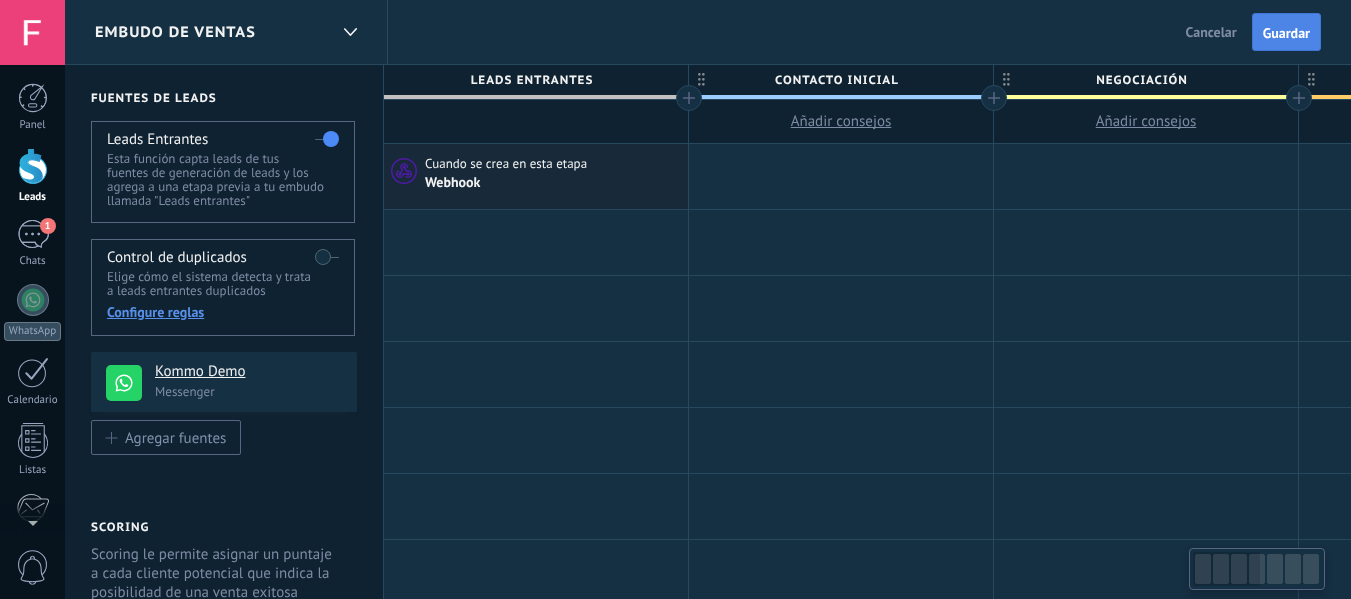 click on "Guardar" at bounding box center (1286, 33) 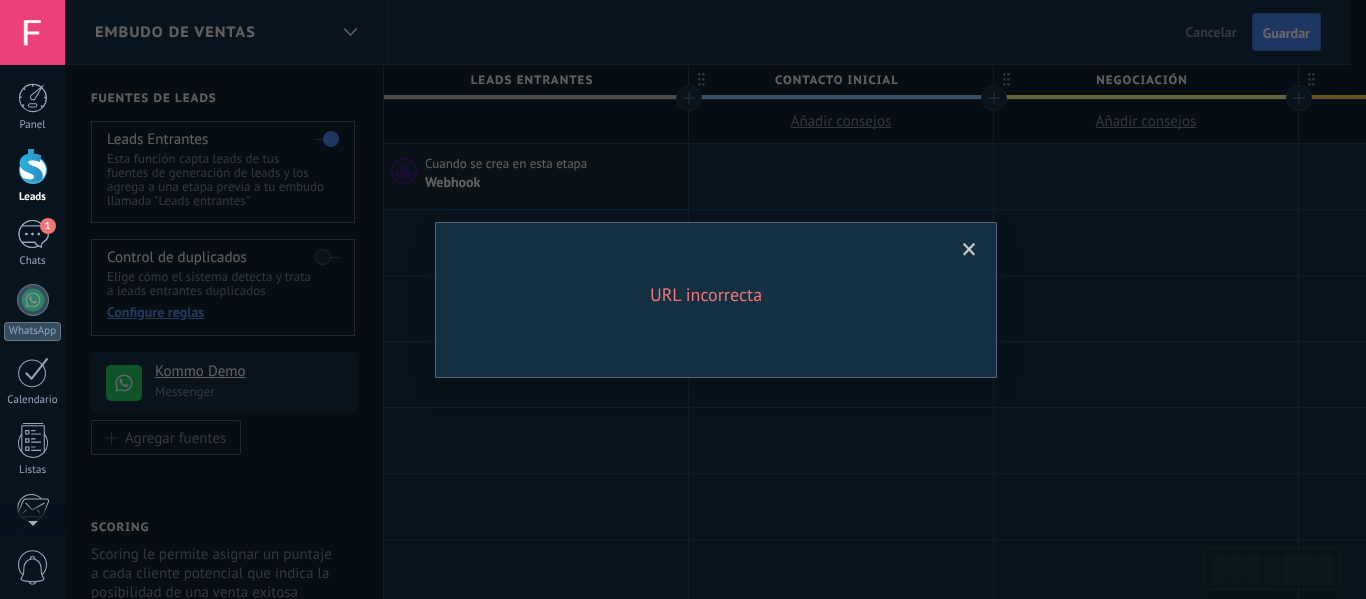 click at bounding box center [969, 250] 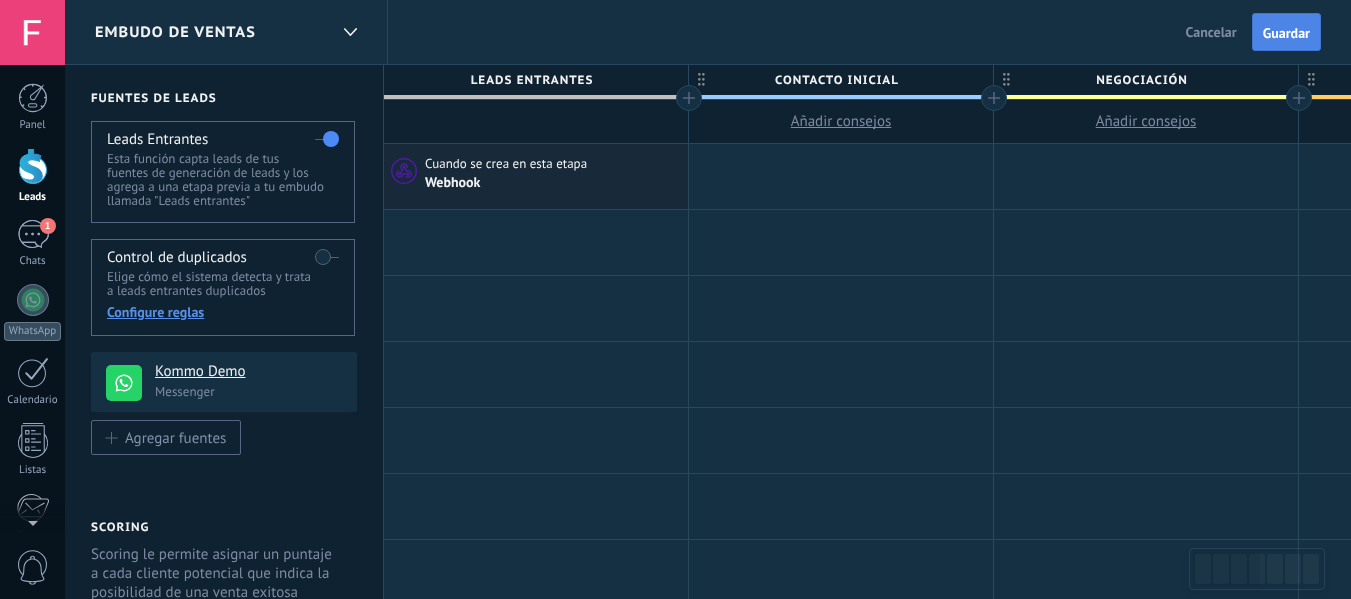 click on "Guardar" at bounding box center [1286, 32] 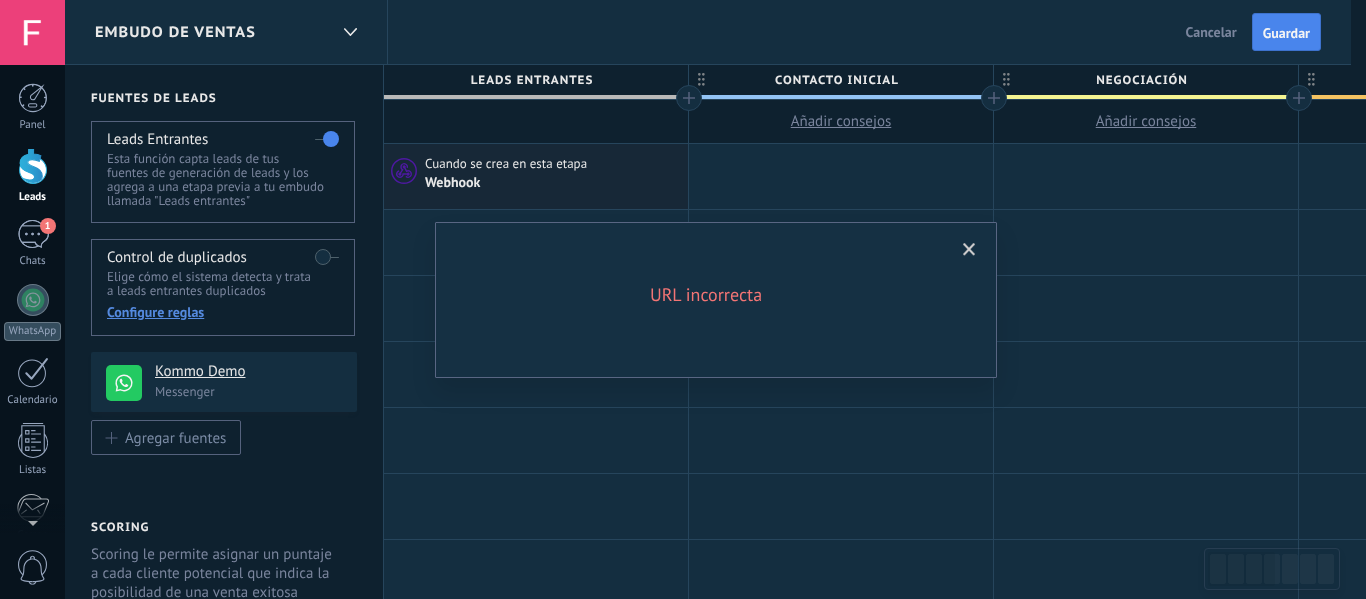click at bounding box center (969, 250) 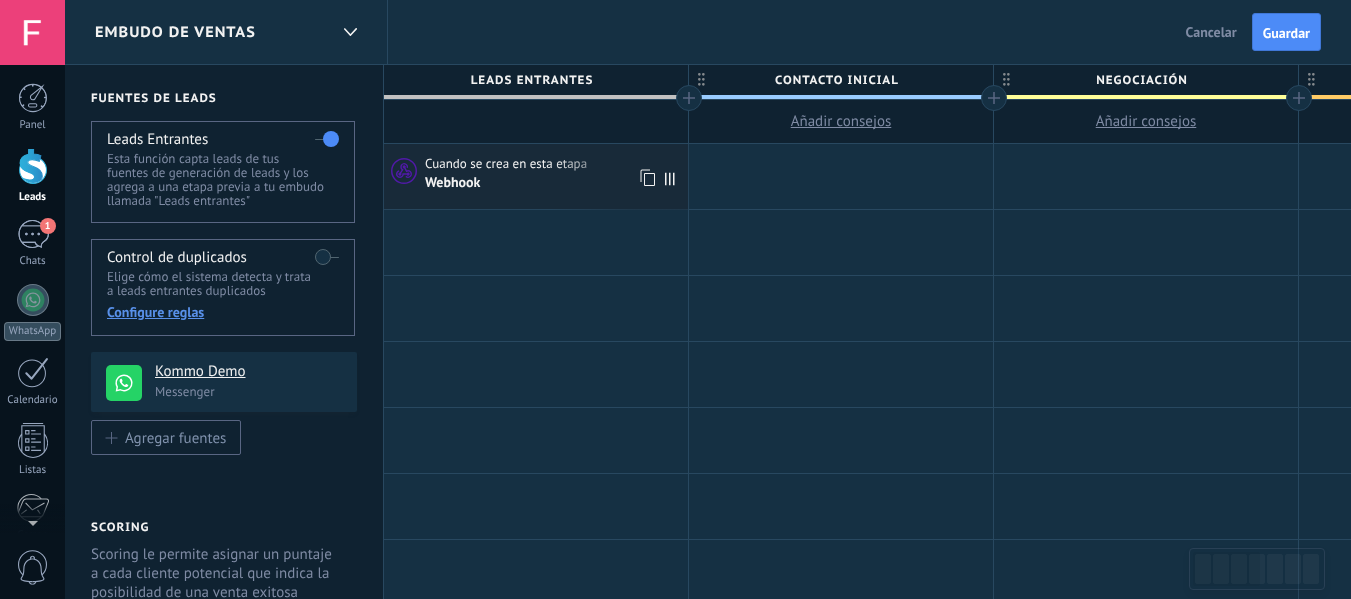 click on "Webhook" at bounding box center [554, 182] 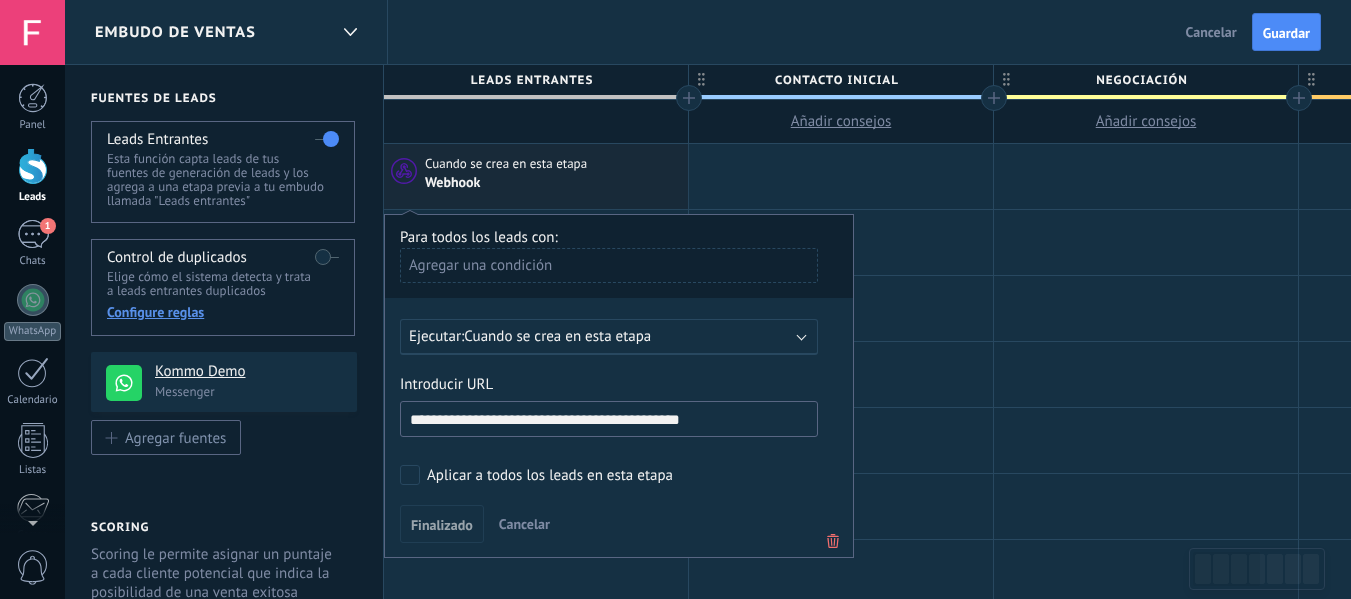 click on "**********" at bounding box center [609, 419] 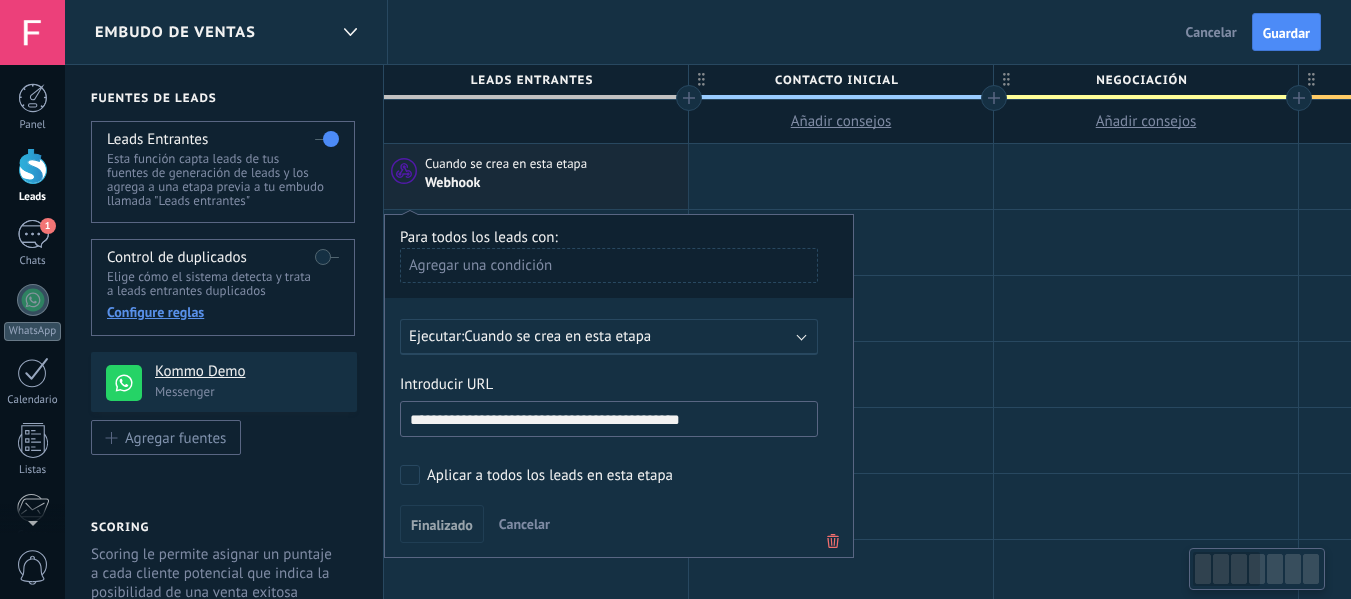 click on "**********" at bounding box center (609, 419) 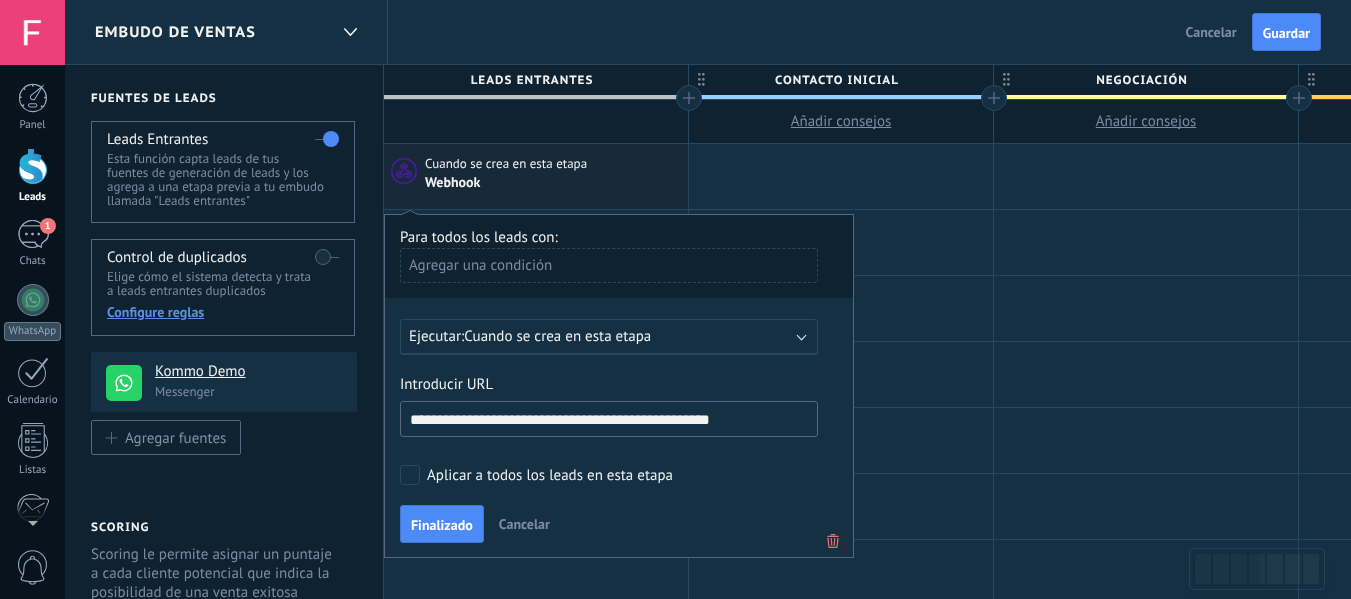click on "**********" at bounding box center (609, 419) 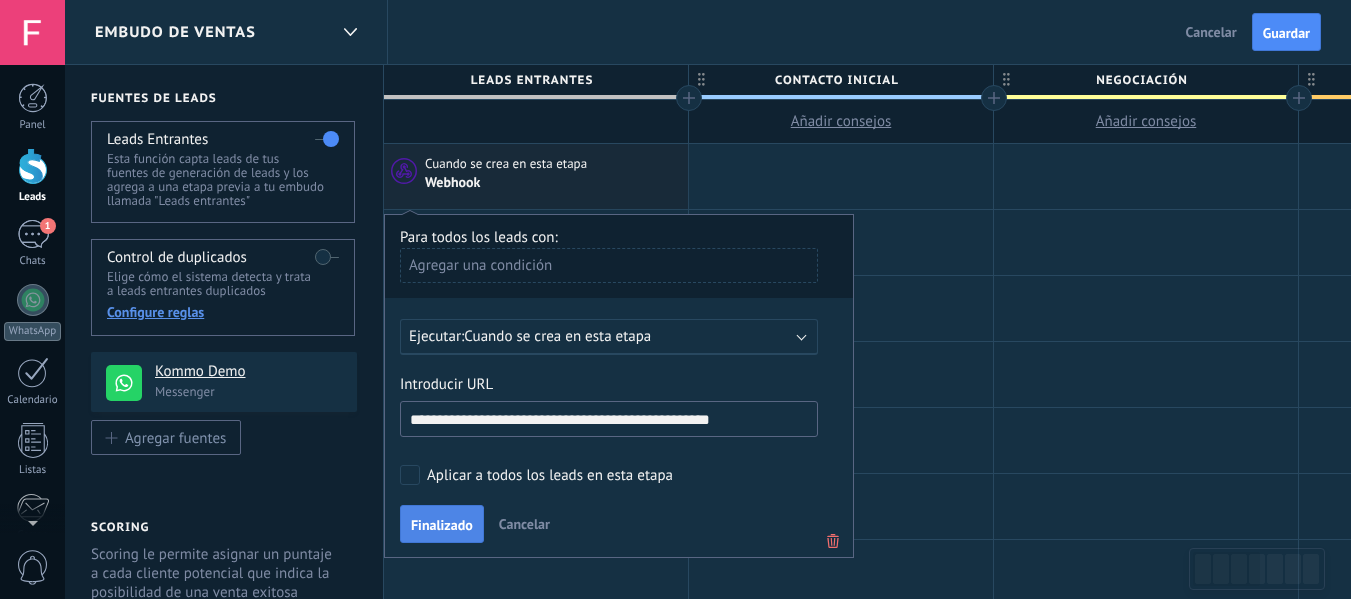 type on "**********" 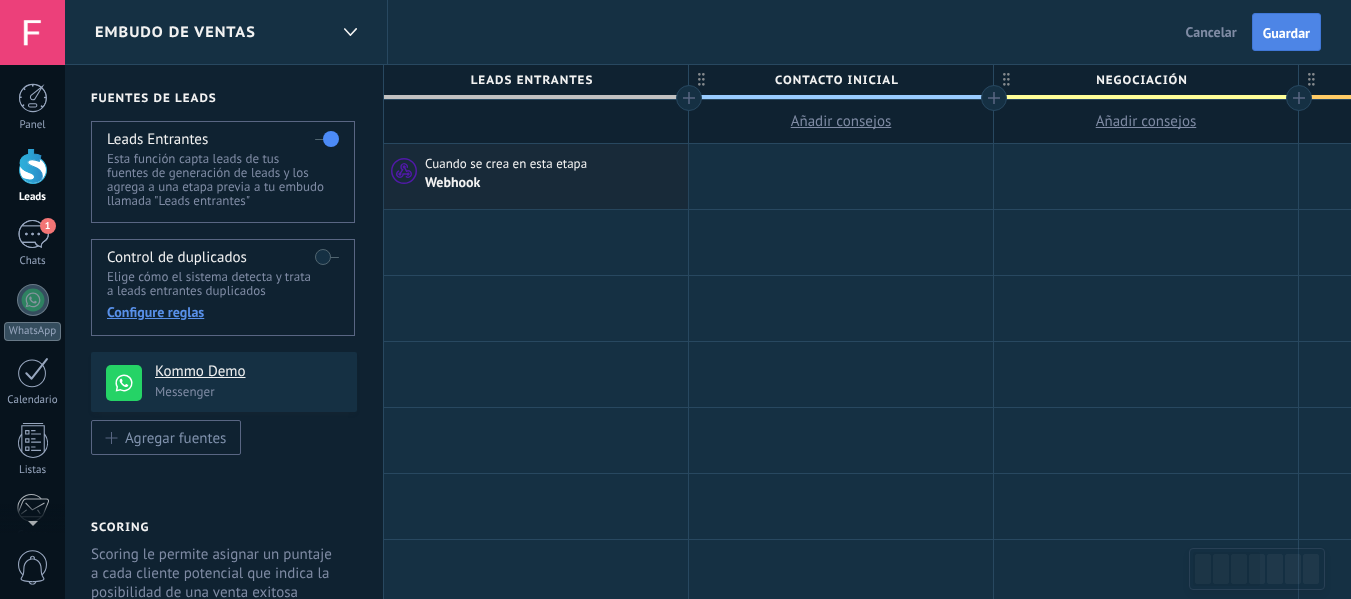 click on "Guardar" at bounding box center [1286, 32] 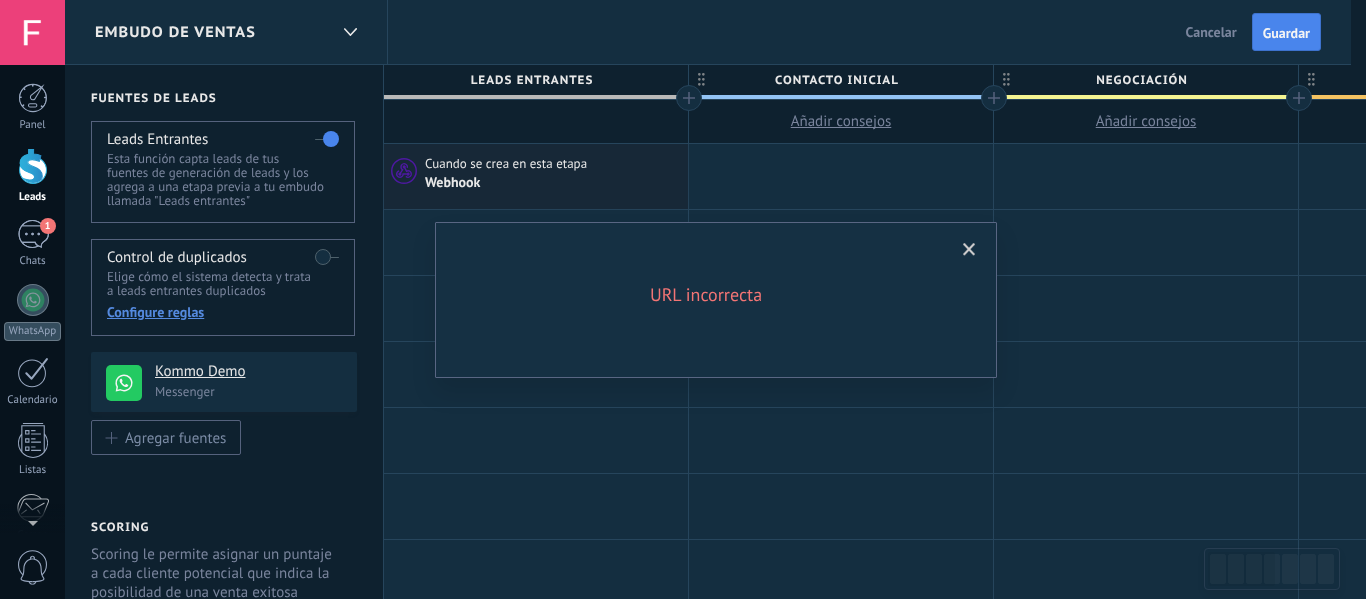 click at bounding box center [969, 250] 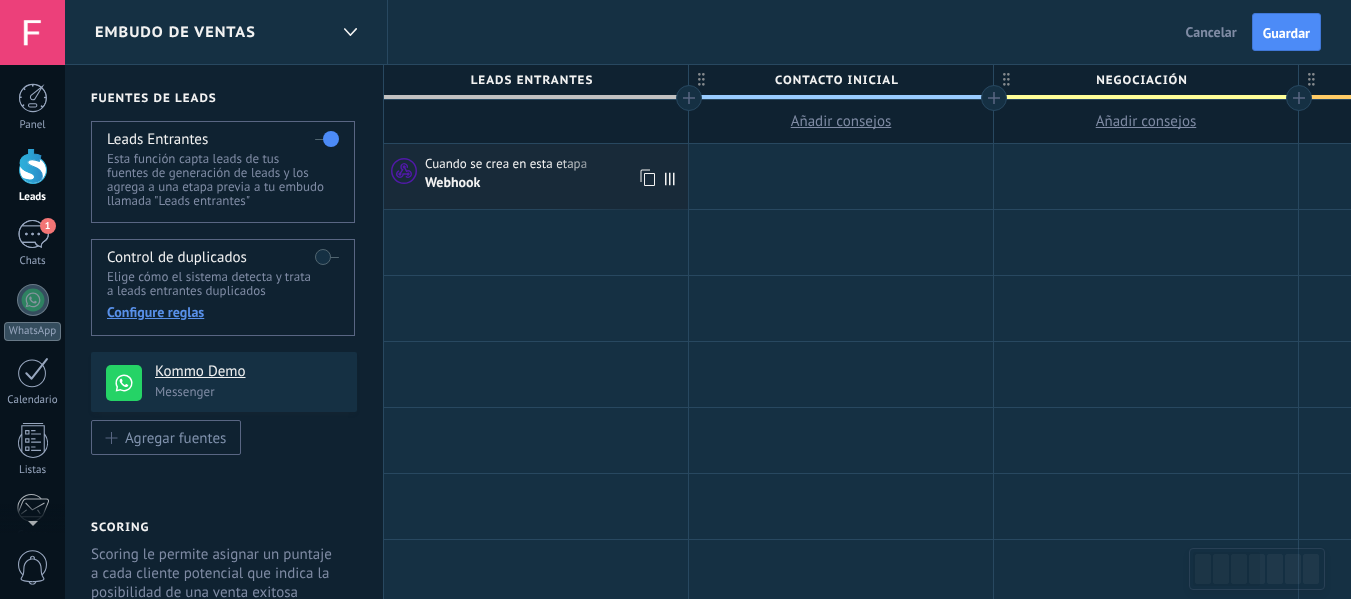 click on "Cuando se crea en esta etapa" at bounding box center [507, 164] 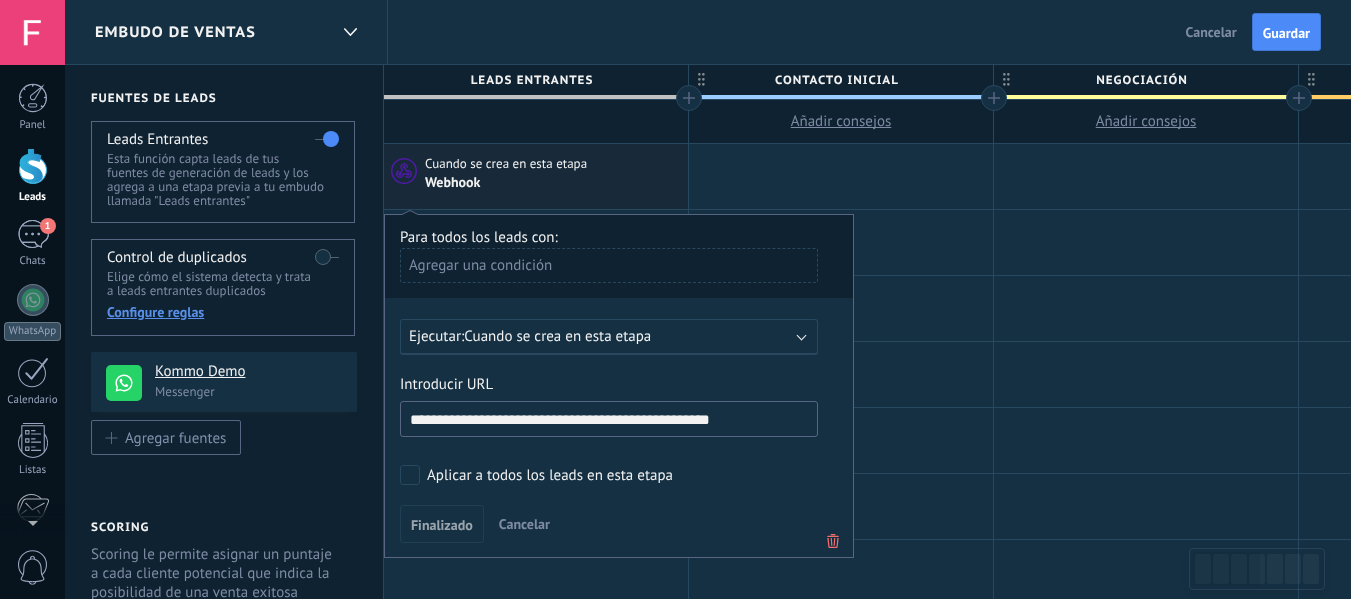 scroll, scrollTop: 0, scrollLeft: 0, axis: both 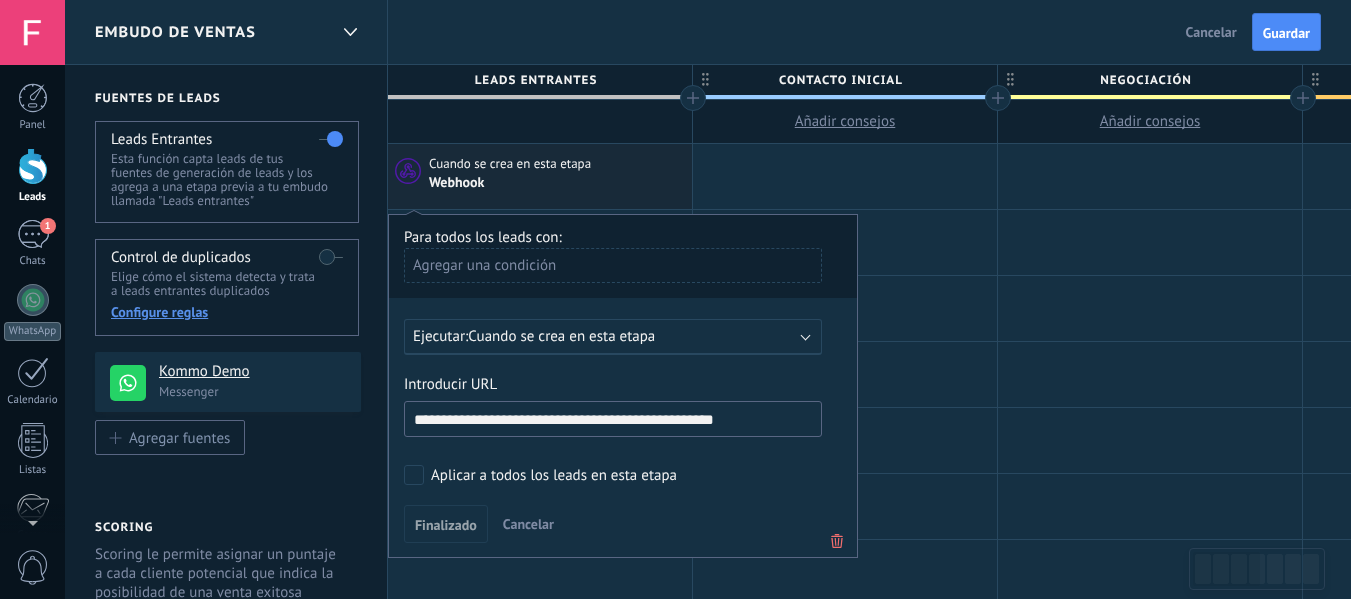 click on "**********" at bounding box center [613, 419] 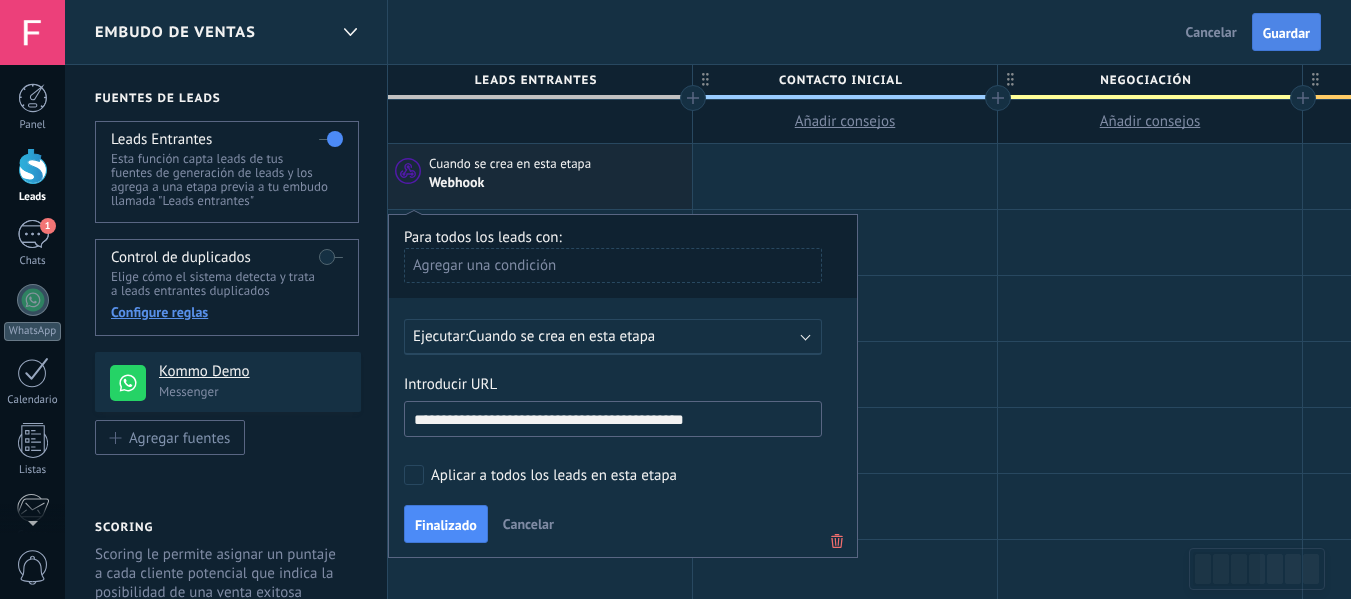 type on "**********" 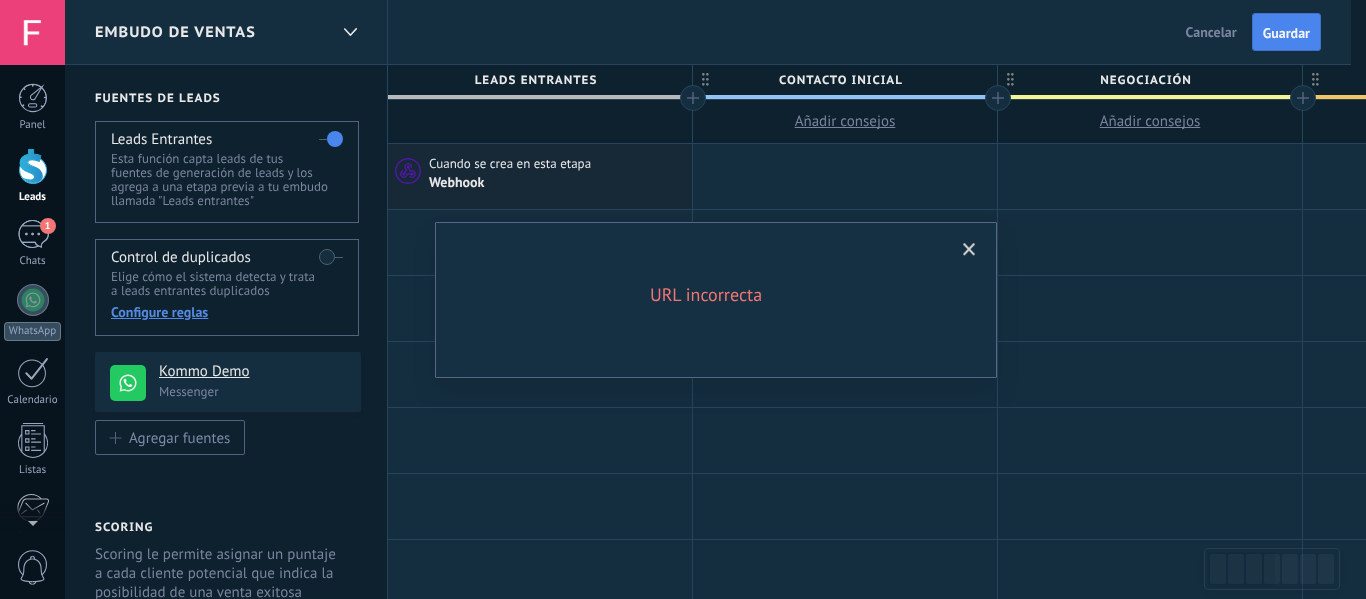 click at bounding box center [969, 250] 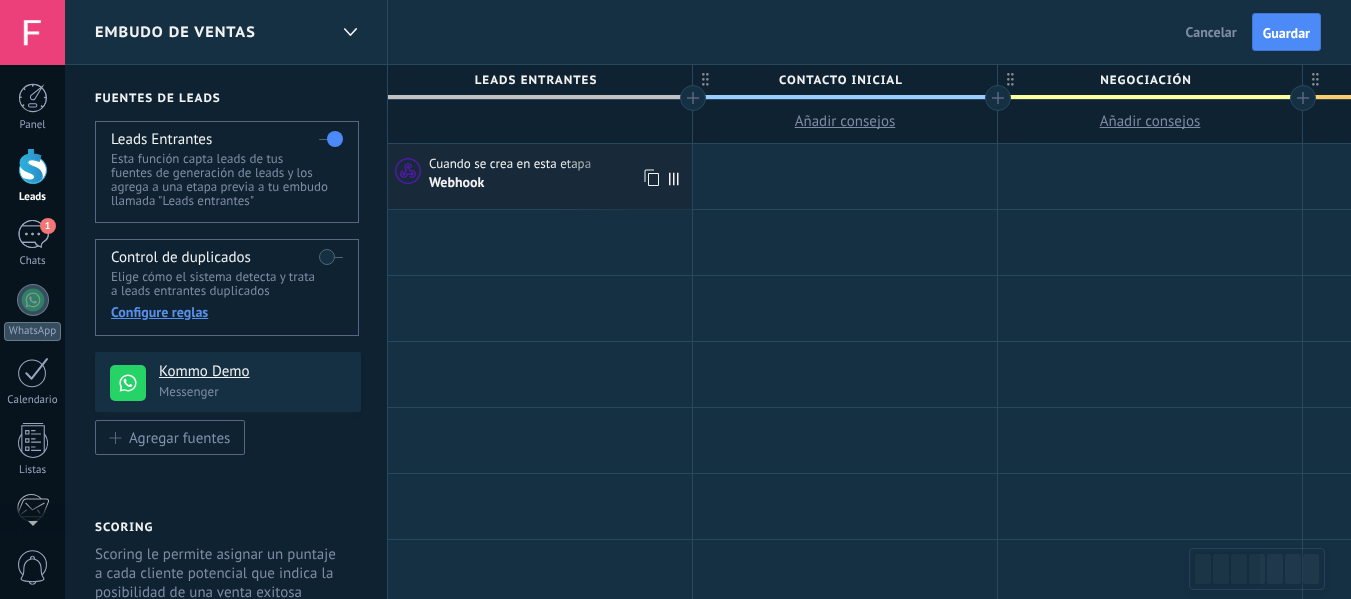 click on "Cuando se crea en esta etapa Webhook" at bounding box center (540, 176) 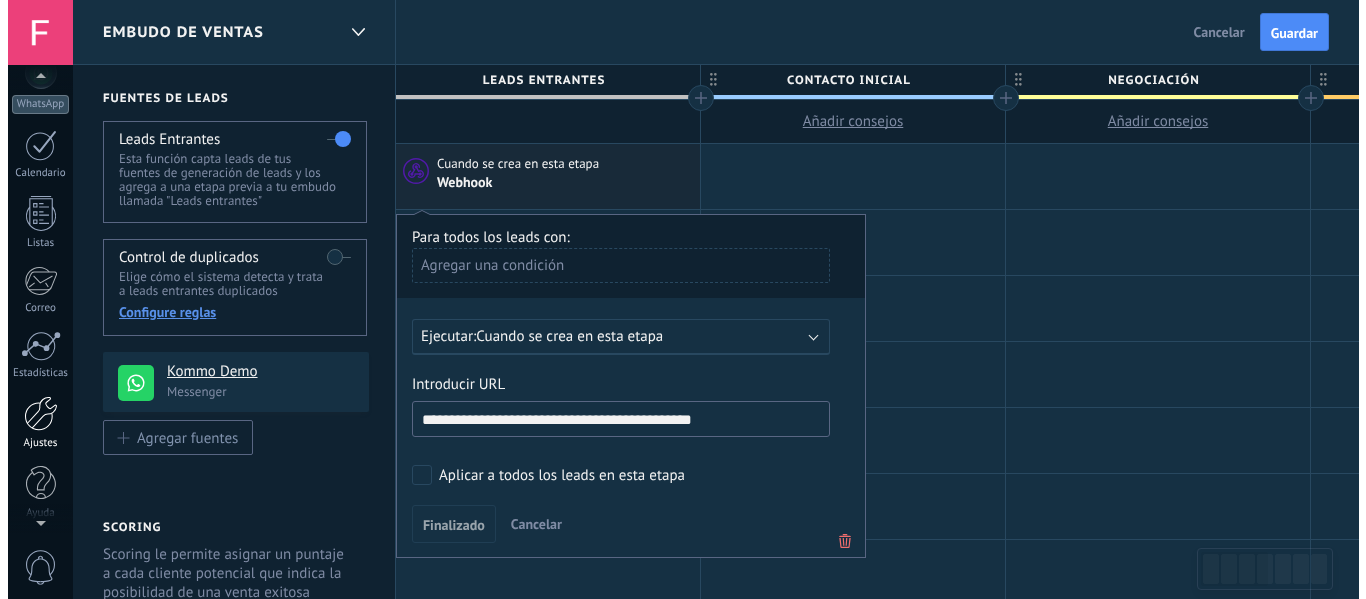 scroll, scrollTop: 233, scrollLeft: 0, axis: vertical 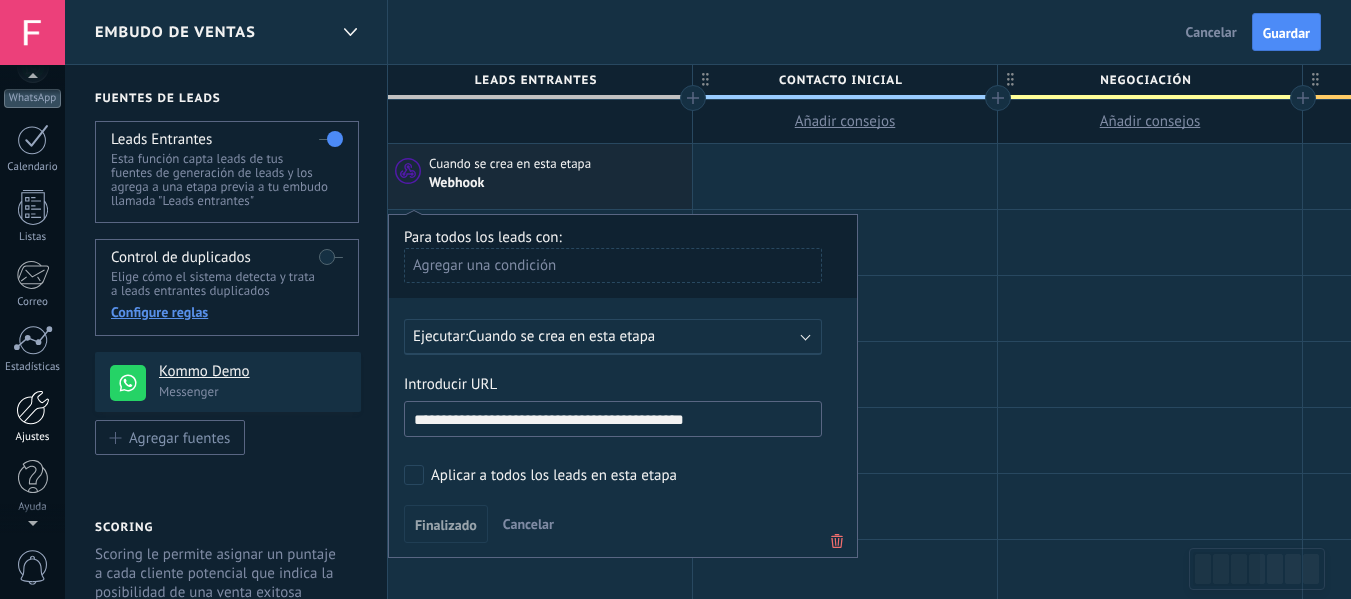 click at bounding box center [33, 407] 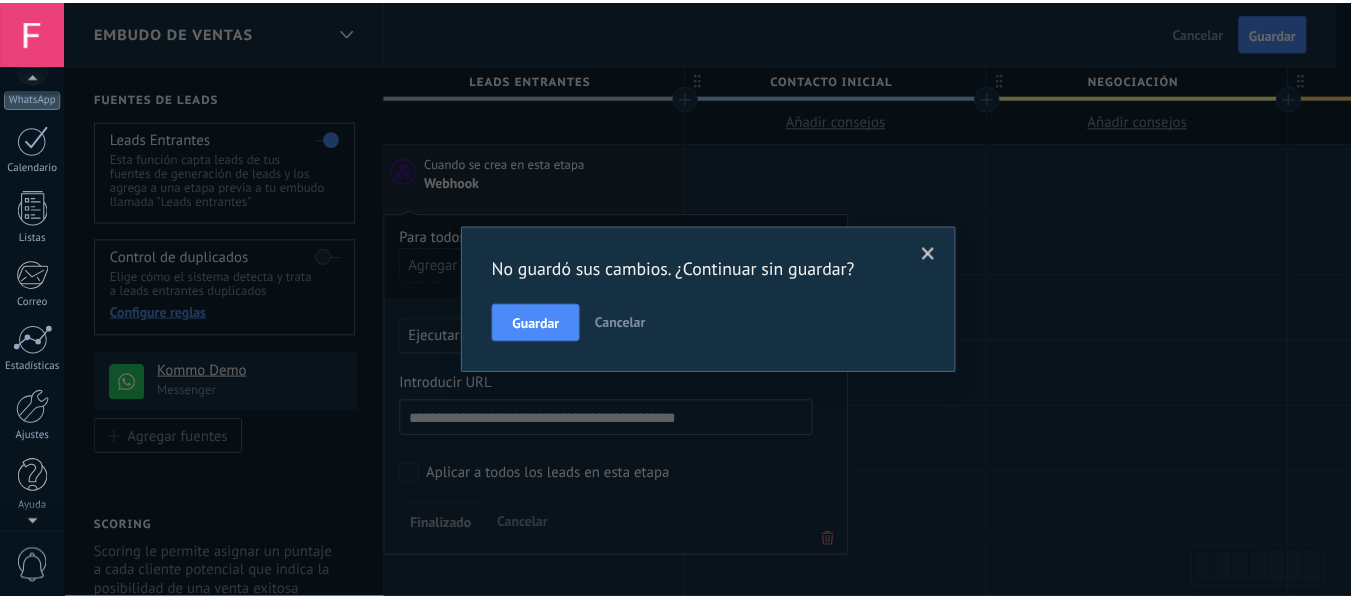scroll, scrollTop: 0, scrollLeft: 0, axis: both 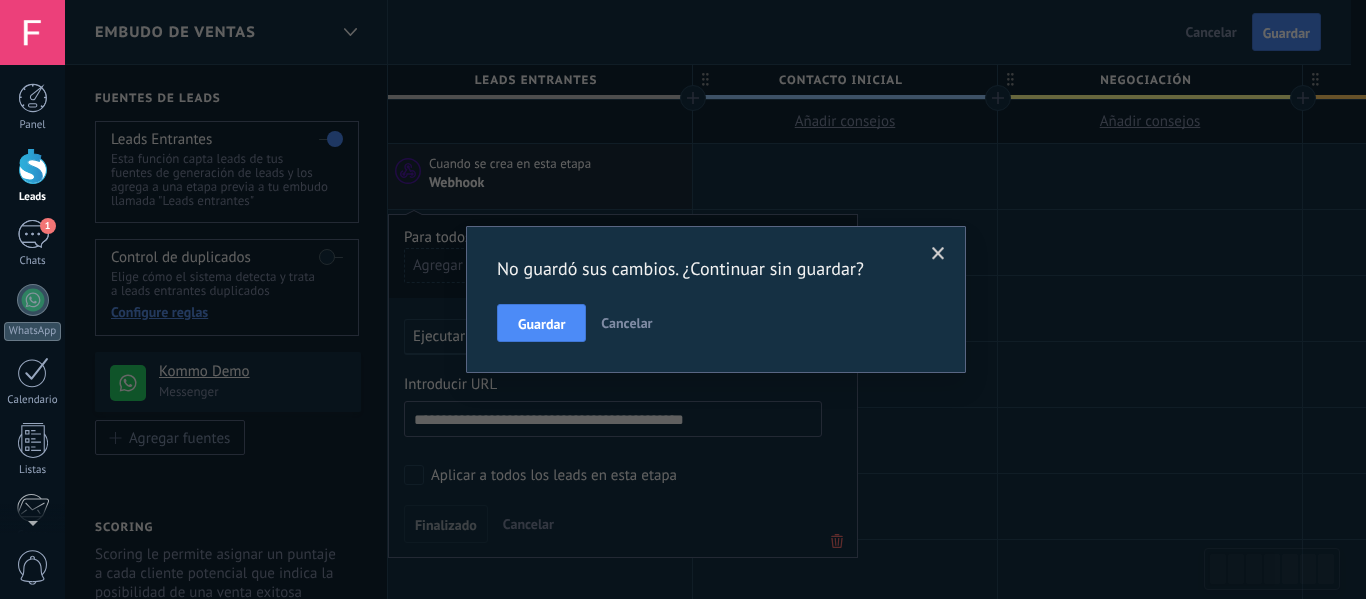 click on "Guardar Cancelar" at bounding box center (716, 323) 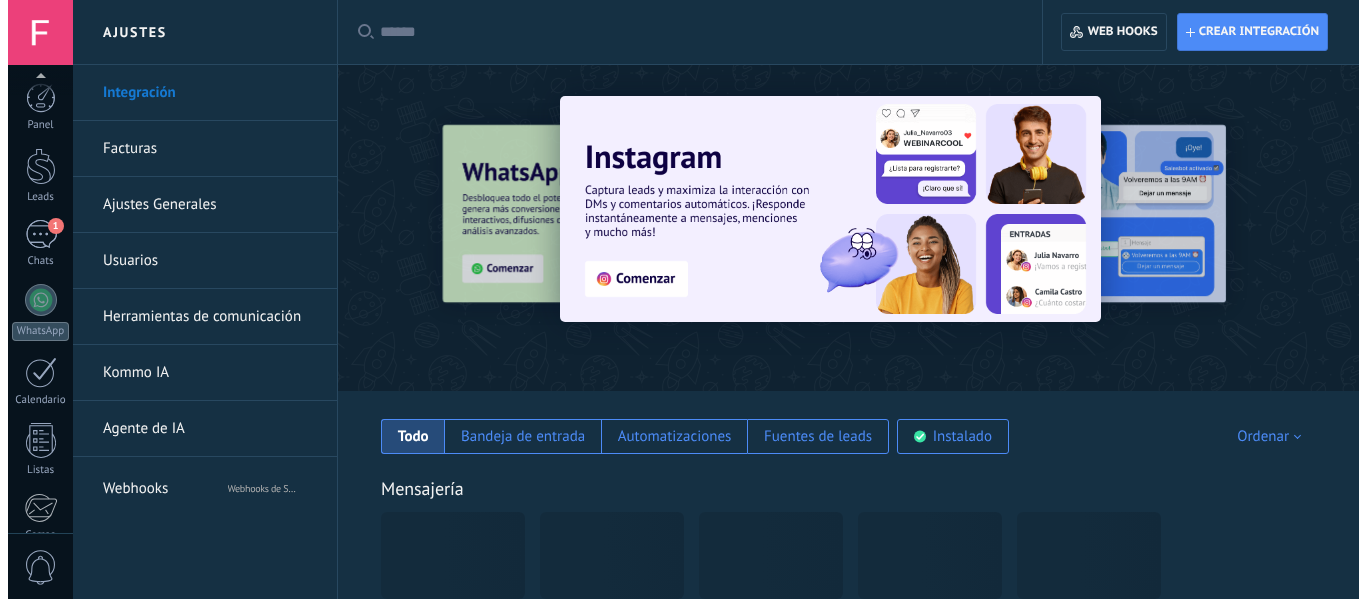 scroll, scrollTop: 233, scrollLeft: 0, axis: vertical 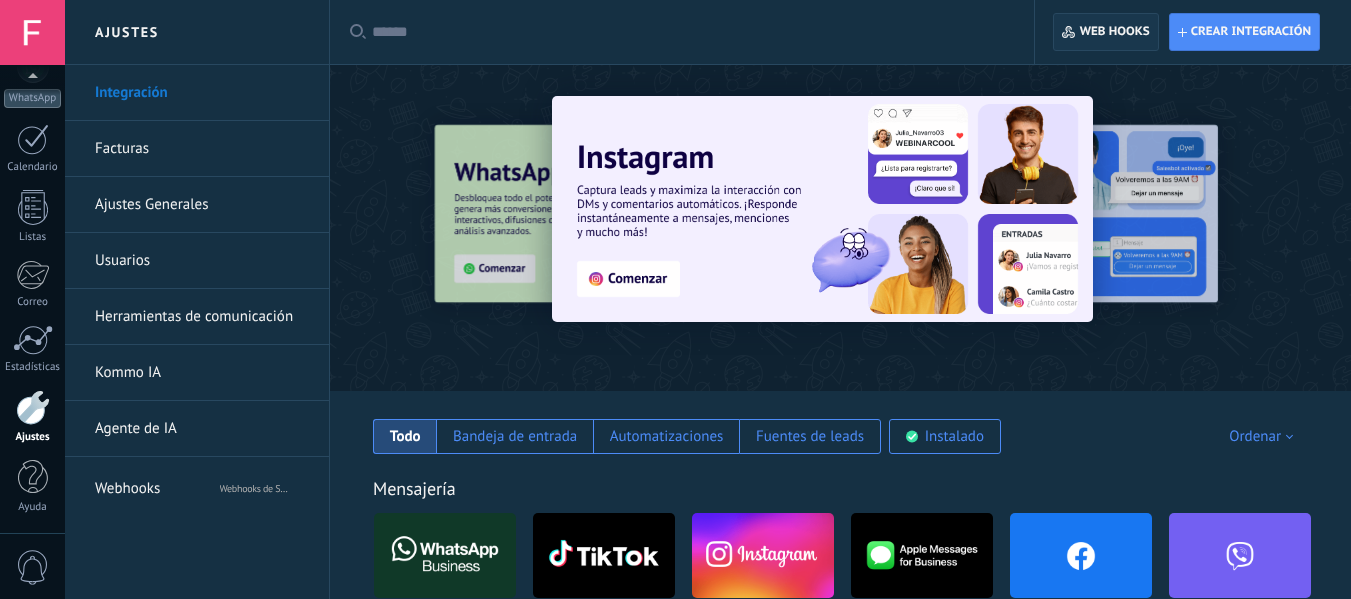 click on "Web hooks  0" at bounding box center [1115, 32] 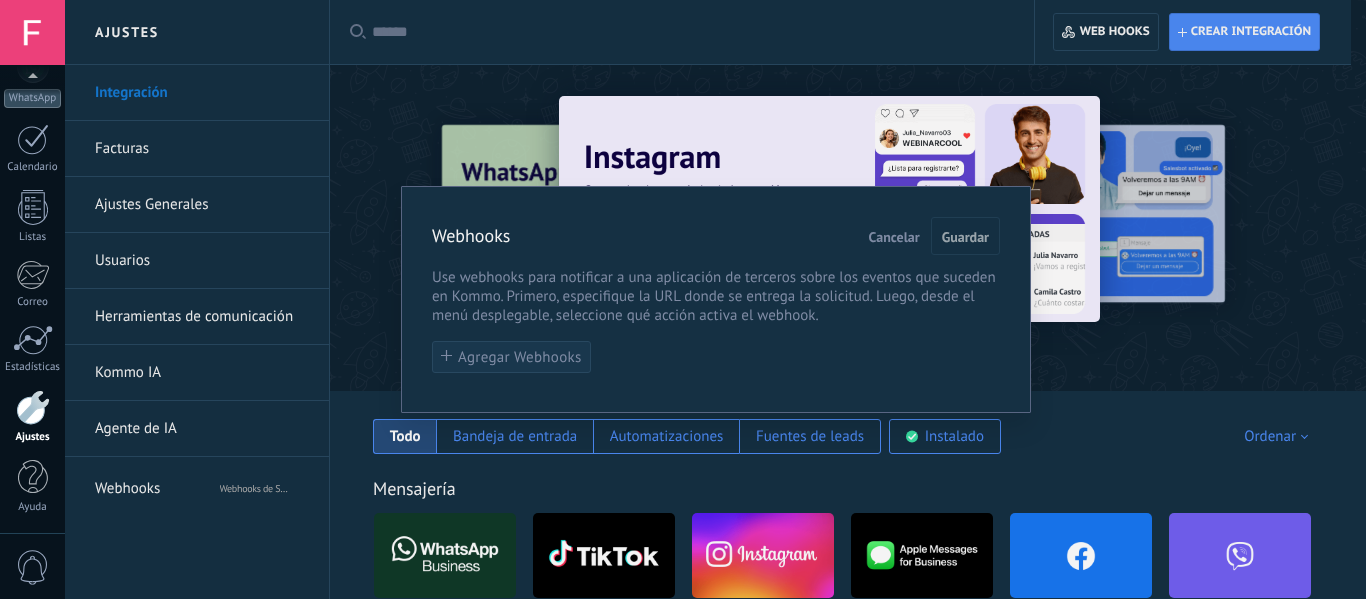 click on "Agregar Webhooks" at bounding box center (511, 357) 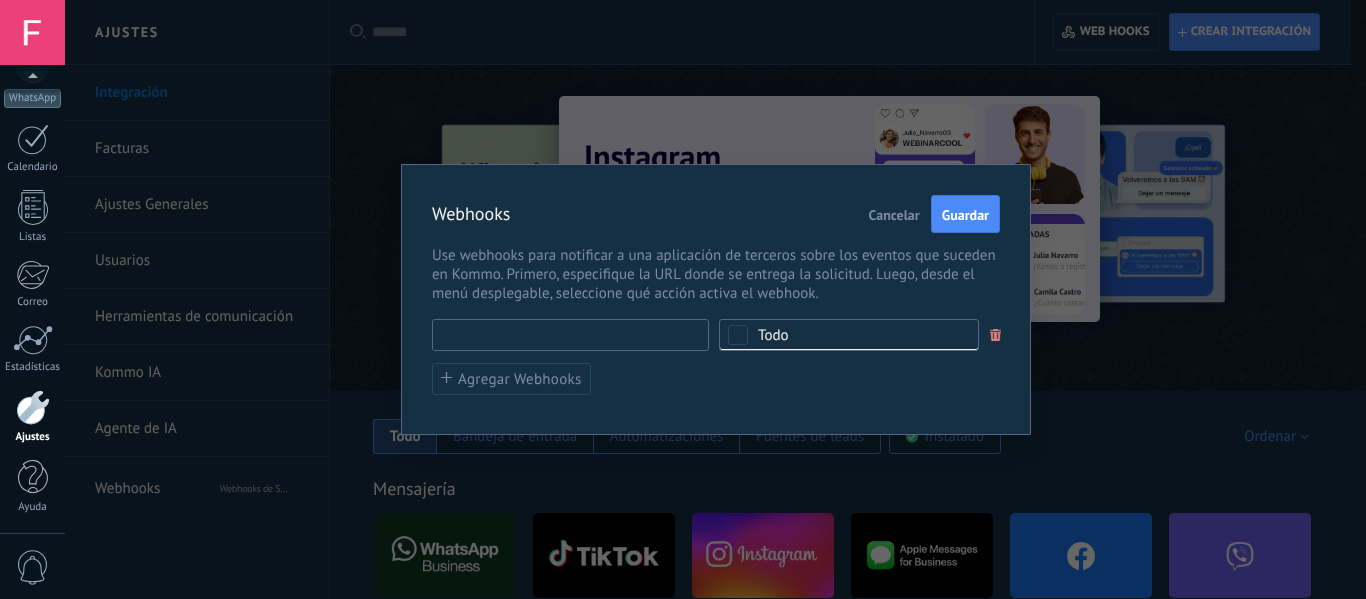 click at bounding box center (570, 335) 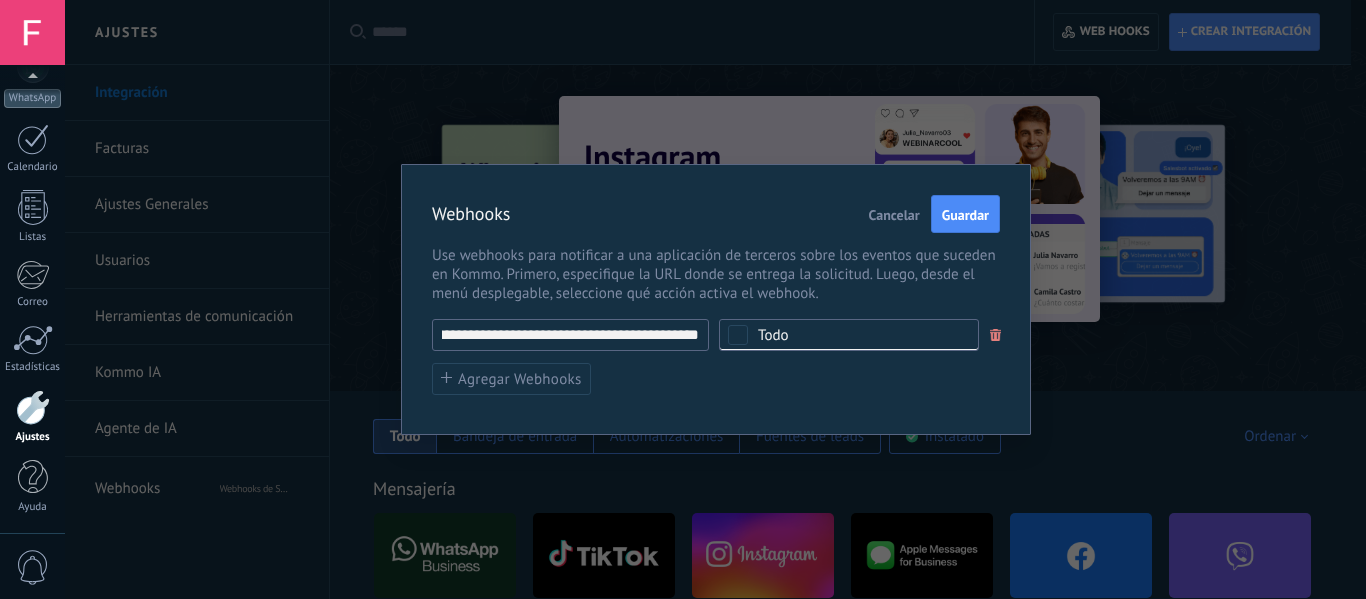 scroll, scrollTop: 0, scrollLeft: 72, axis: horizontal 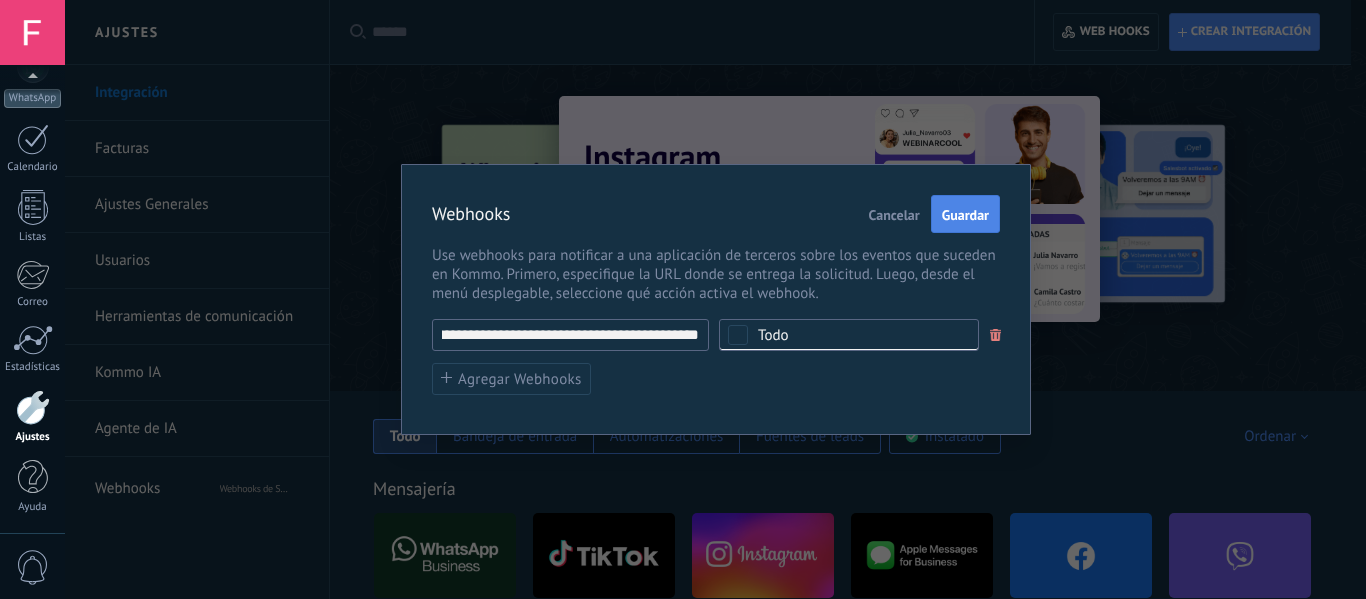 type on "**********" 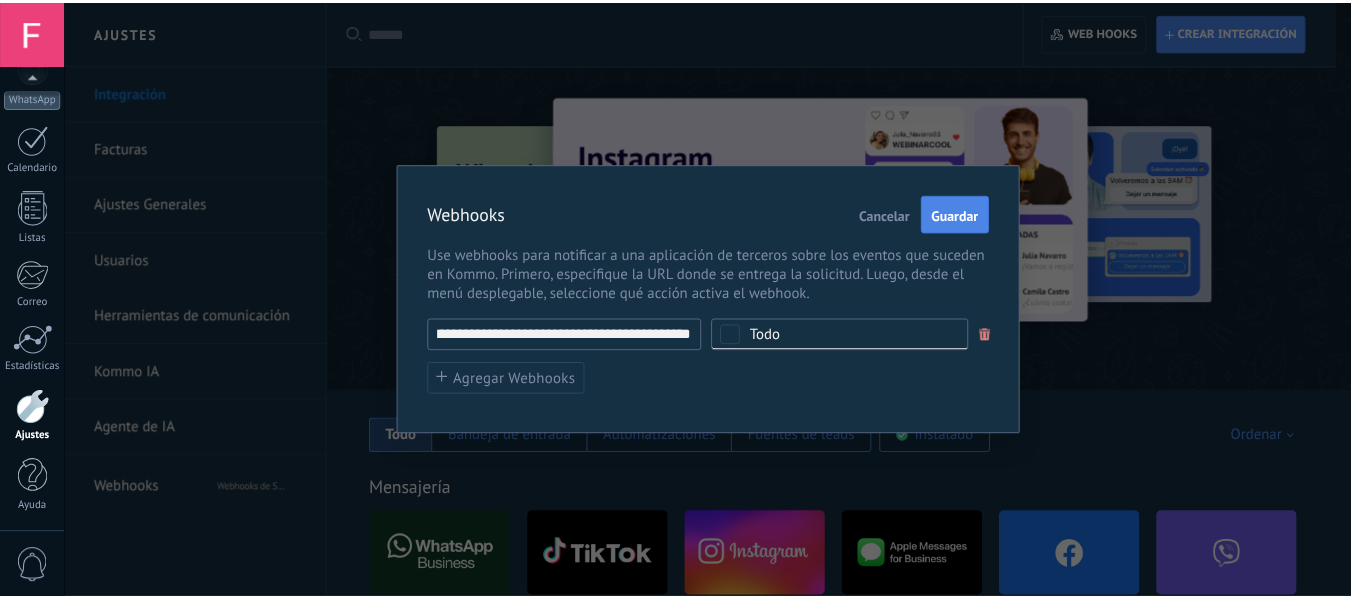 scroll, scrollTop: 0, scrollLeft: 0, axis: both 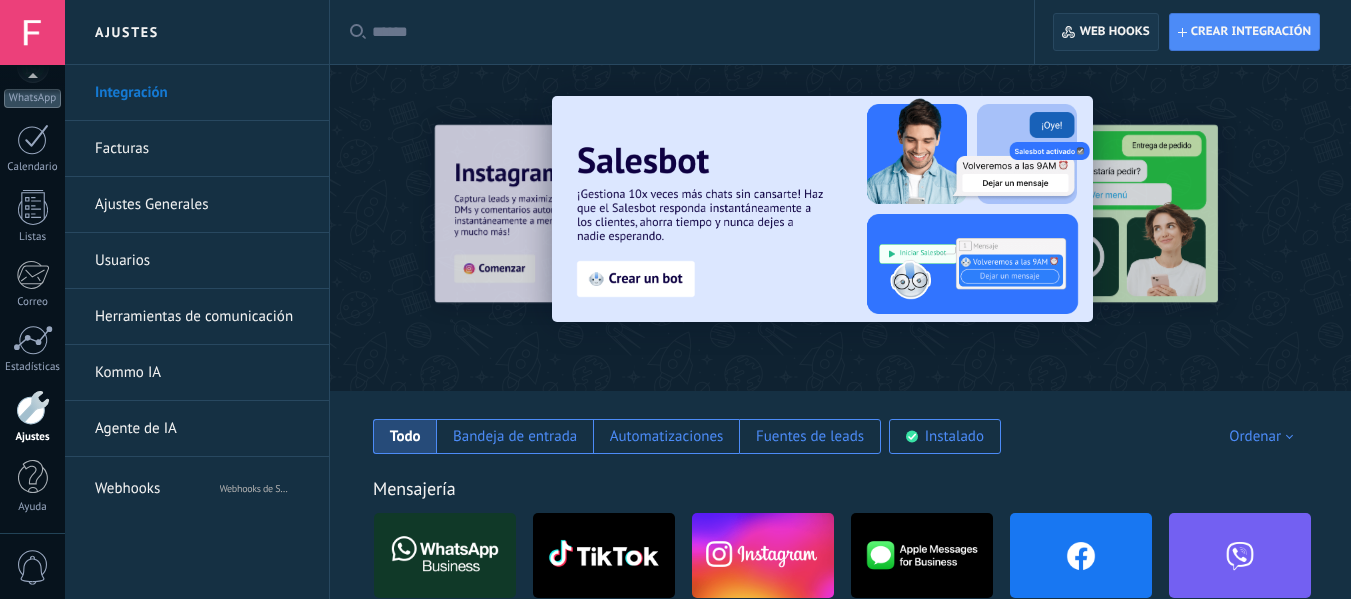 click on "Web hooks  0" at bounding box center [1105, 32] 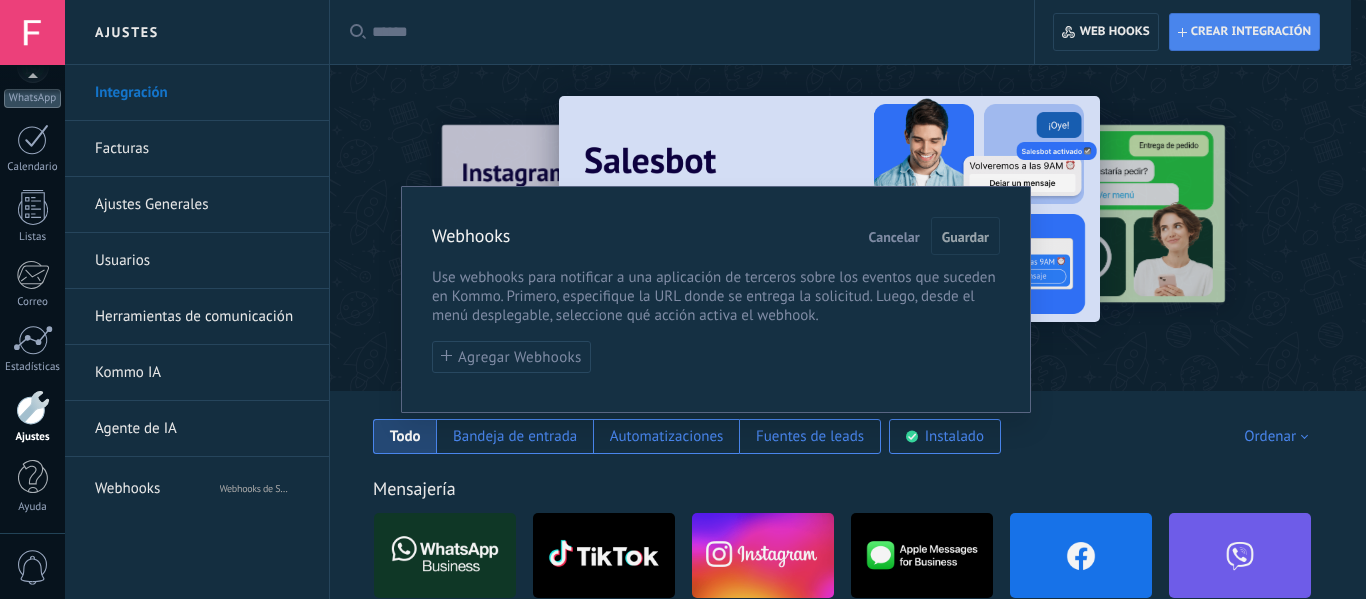 click on "Webhooks Cancelar Guardar" at bounding box center [716, 236] 